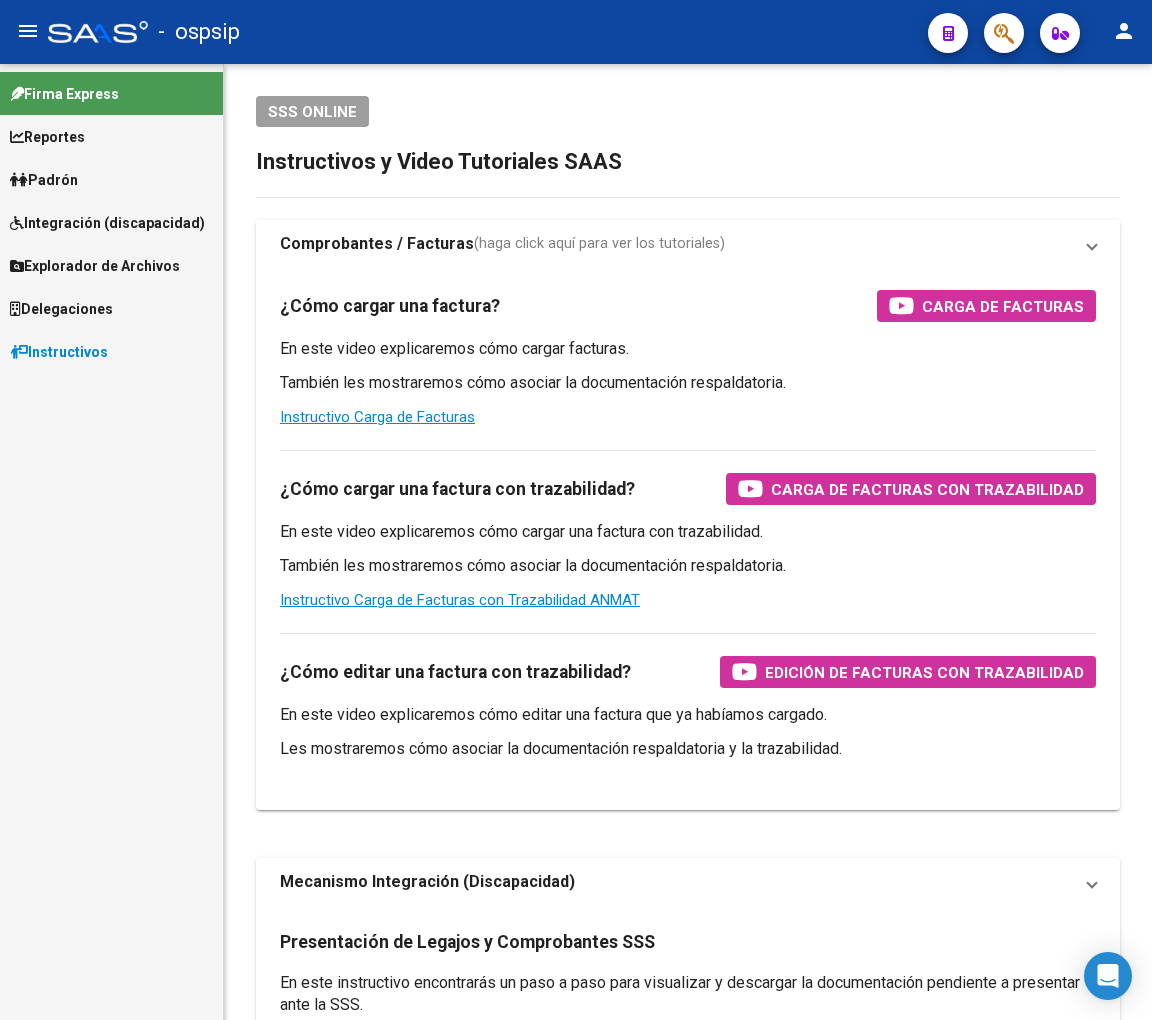 scroll, scrollTop: 0, scrollLeft: 0, axis: both 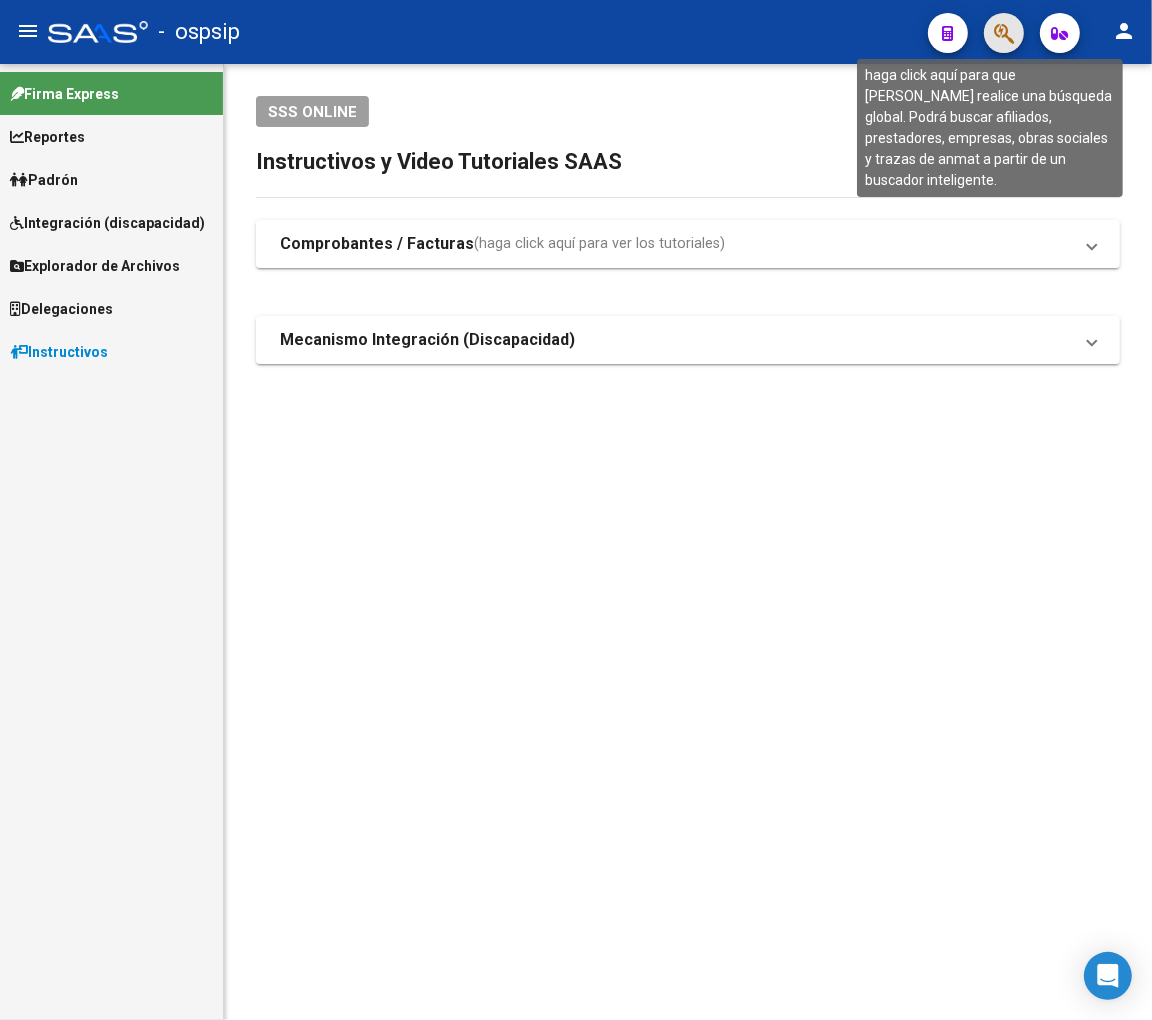 click 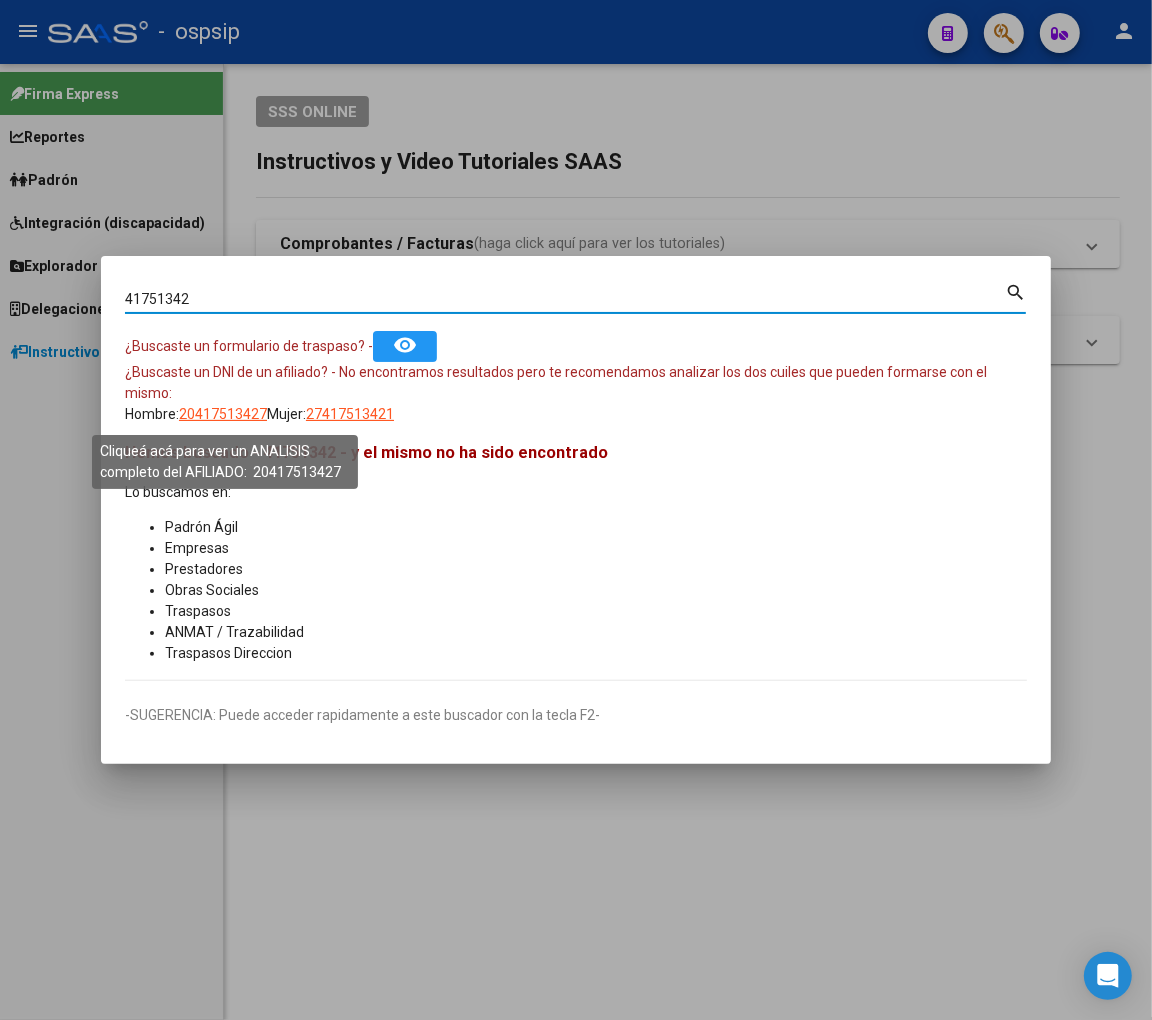 click on "20417513427" at bounding box center [223, 414] 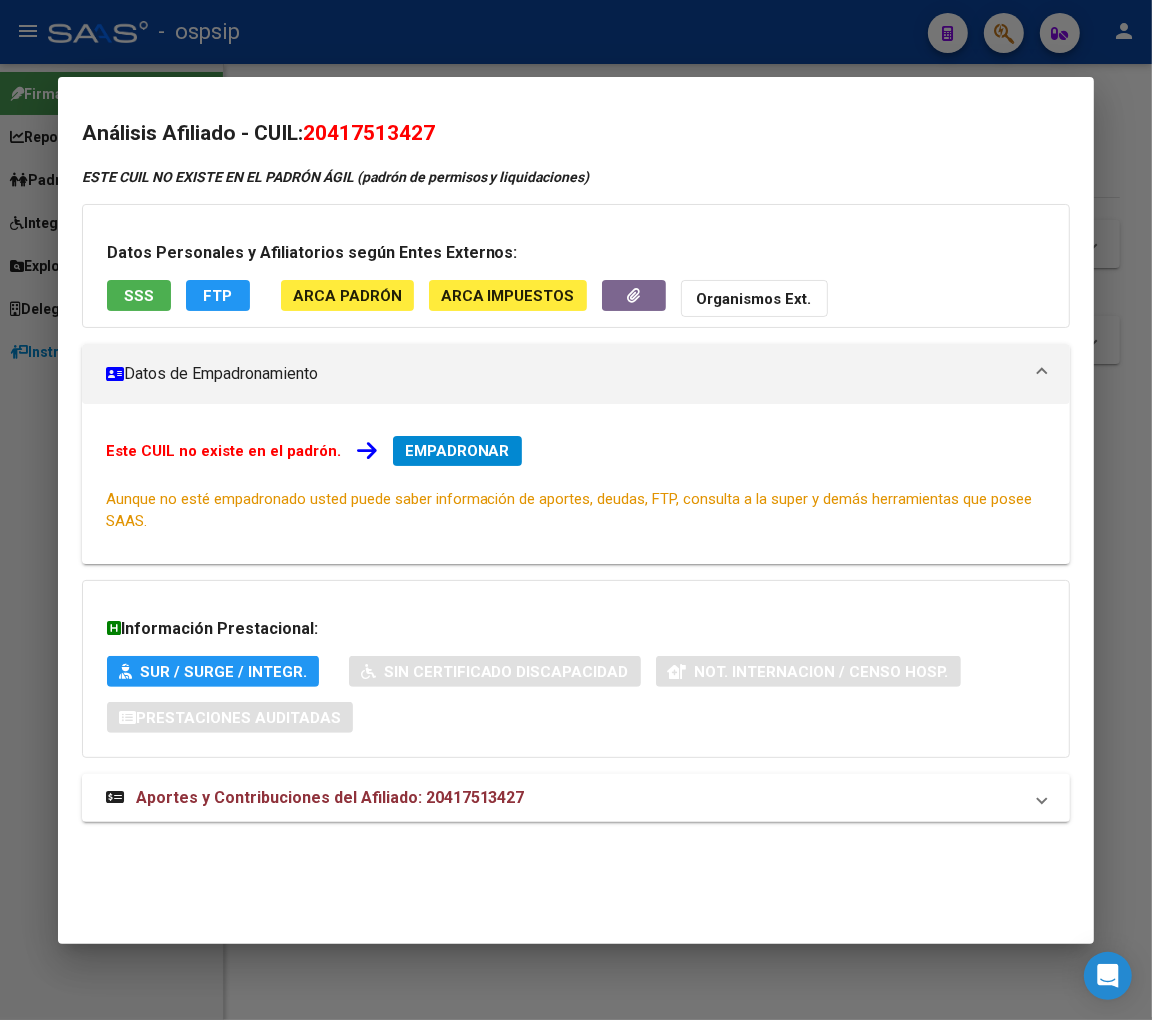 click at bounding box center (576, 510) 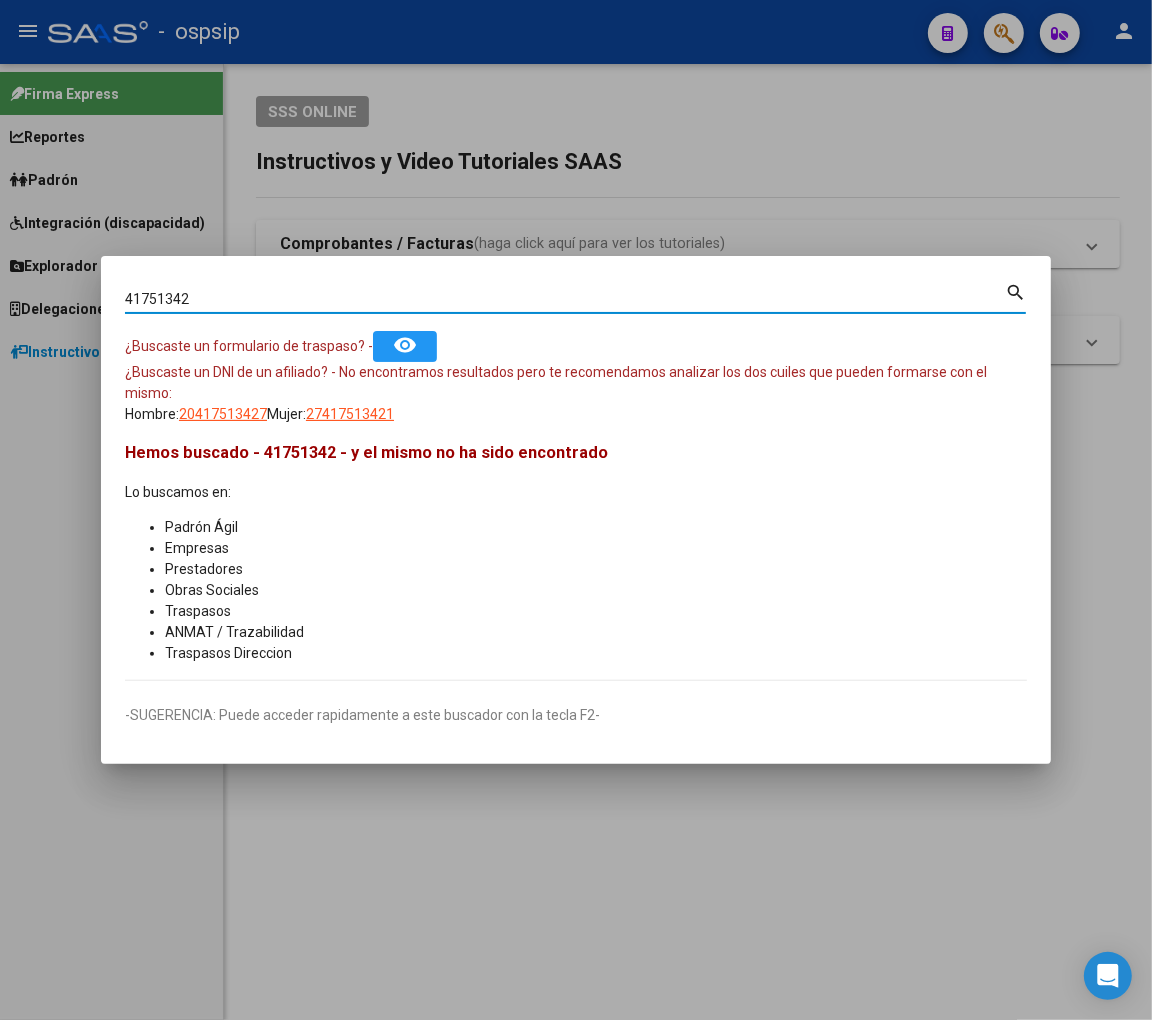 click on "41751342" at bounding box center (565, 299) 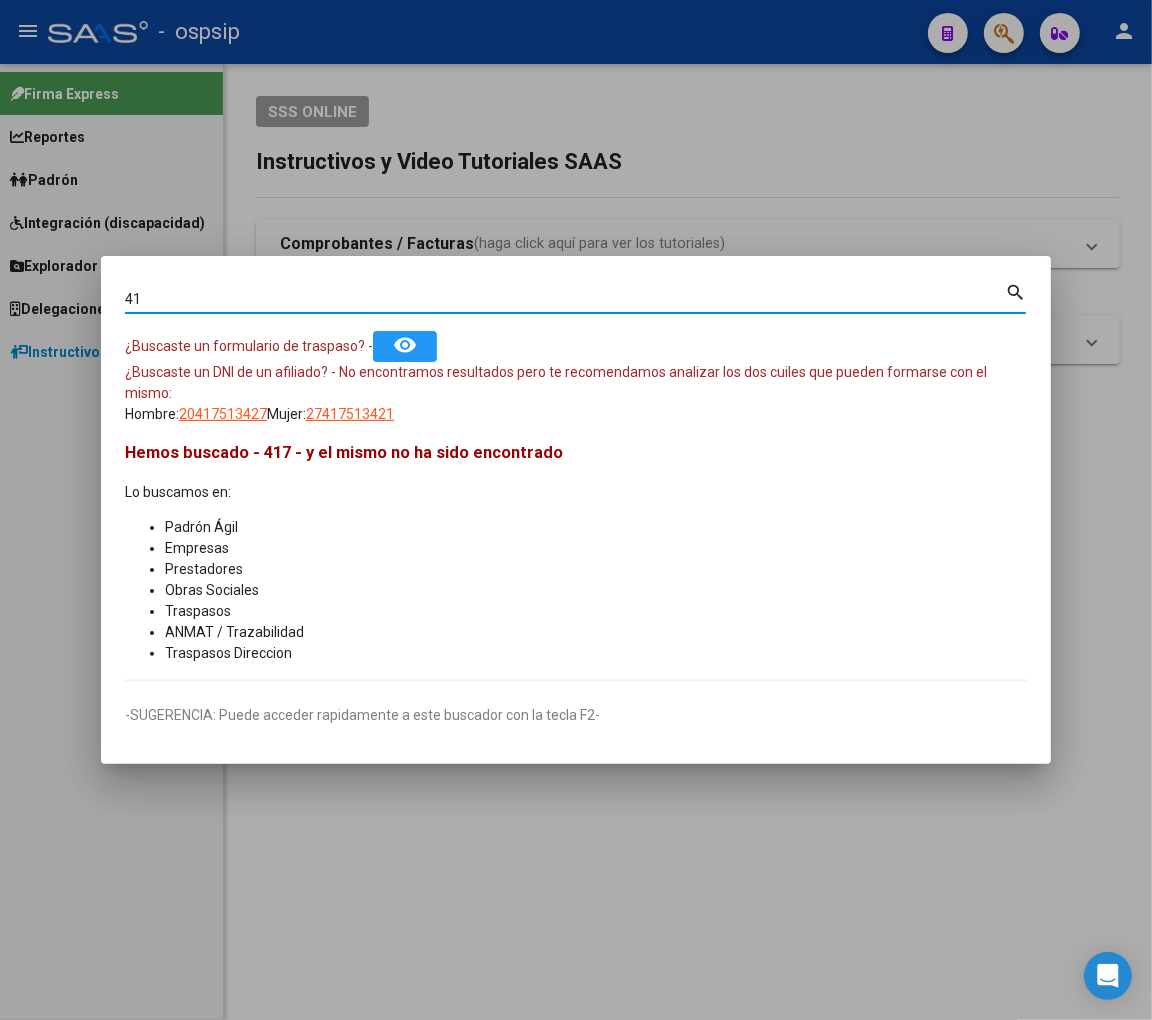 type on "4" 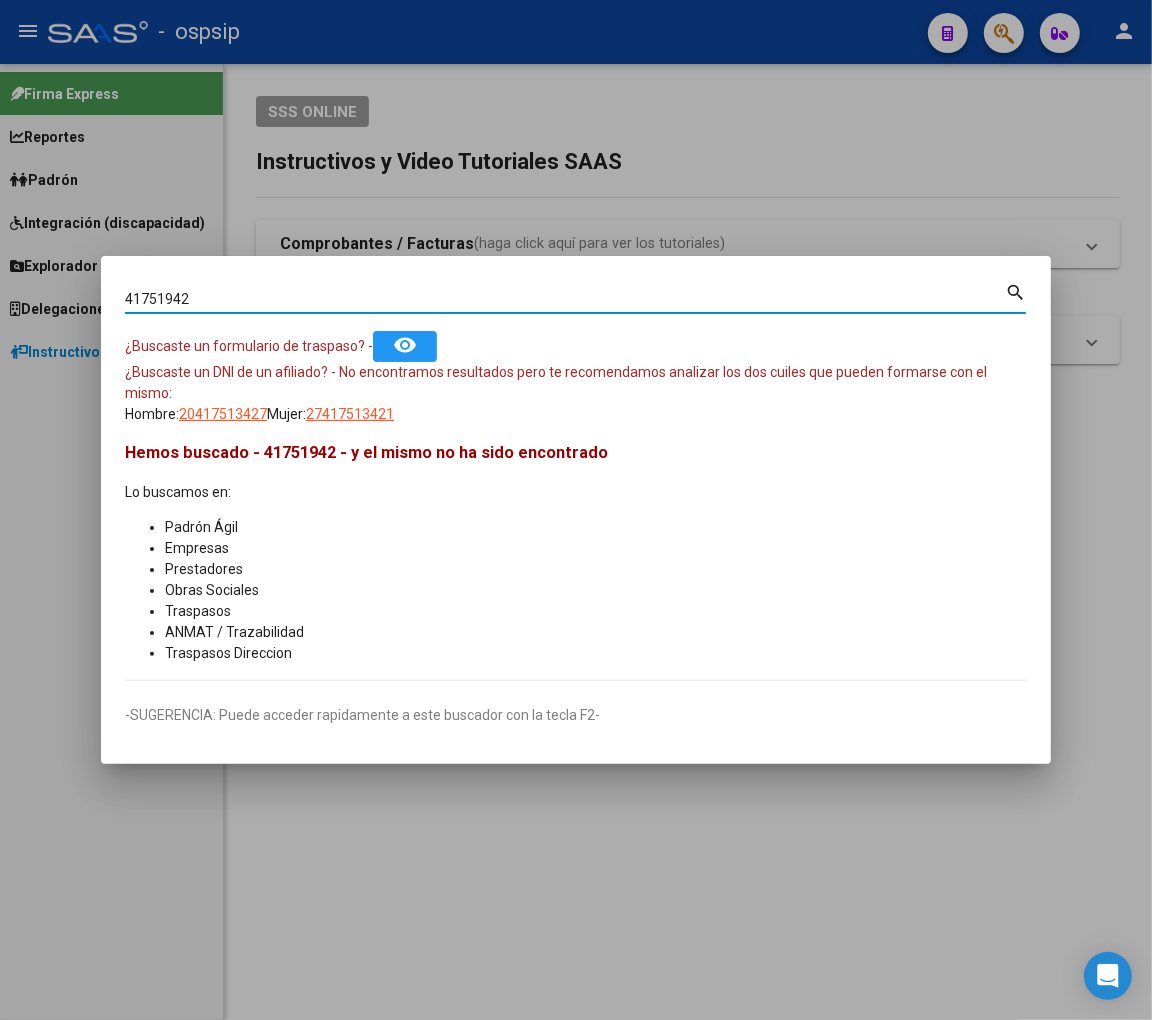 type on "41751942" 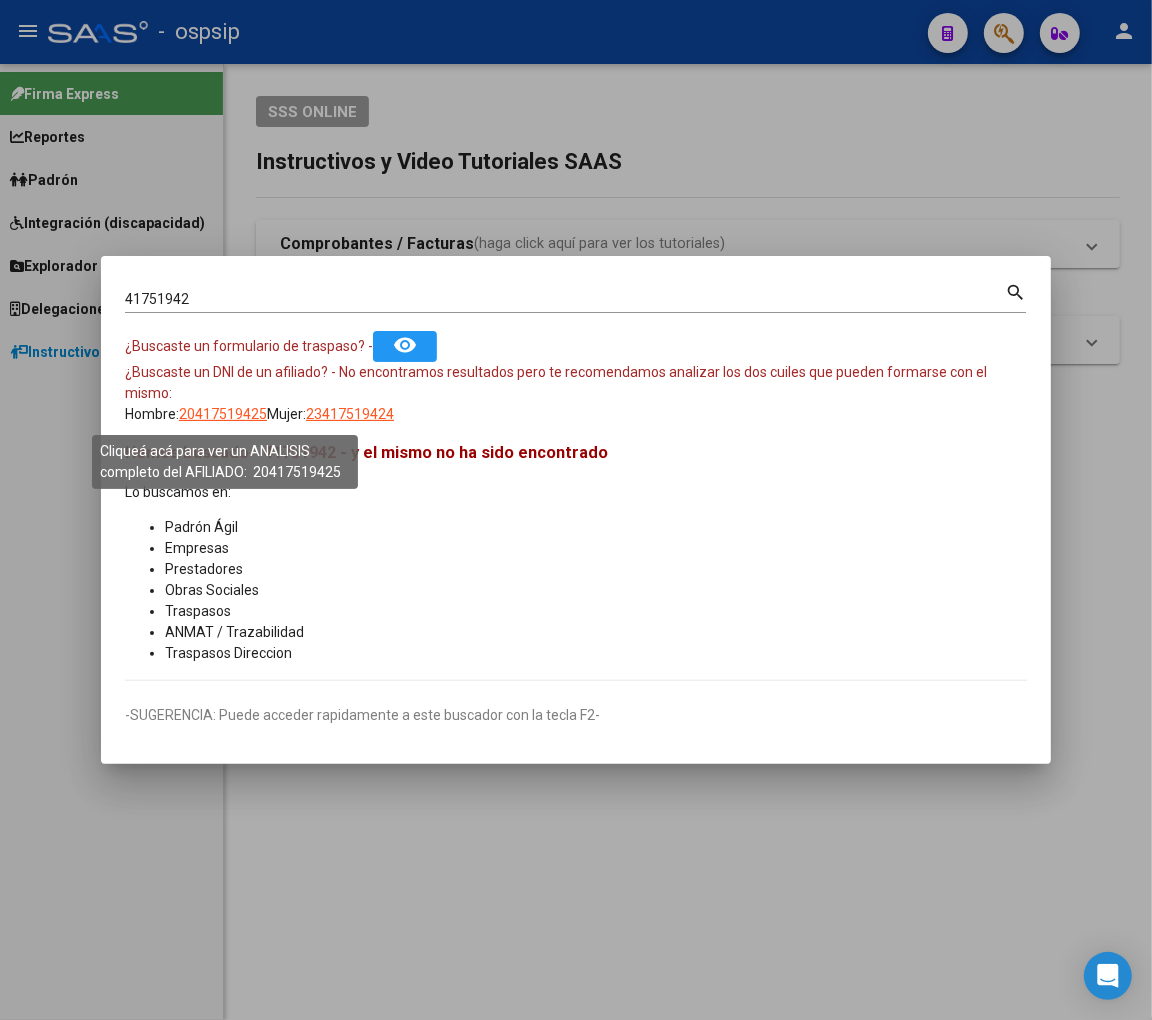 click on "20417519425" at bounding box center (223, 414) 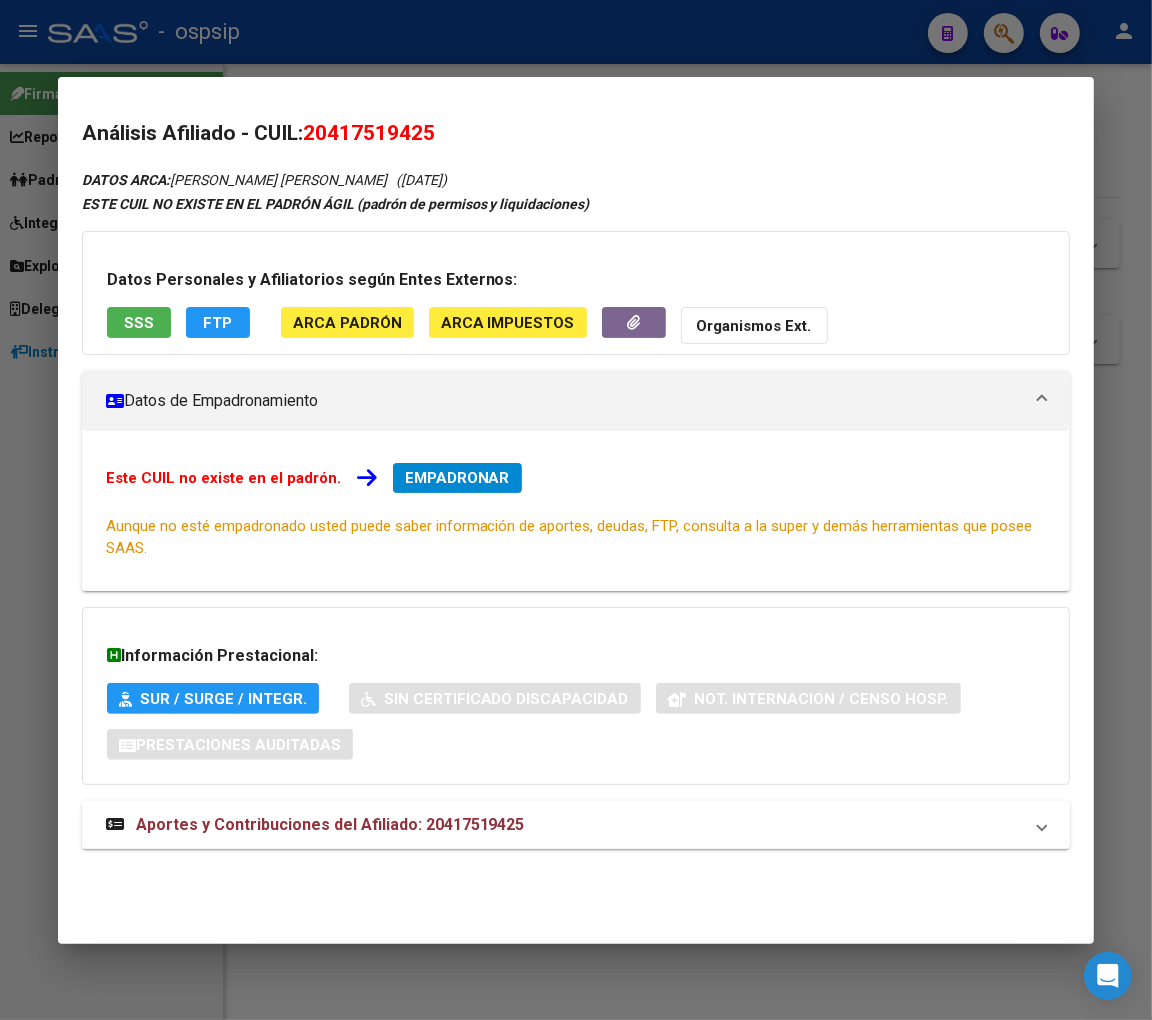 click on "Aportes y Contribuciones del Afiliado: 20417519425" at bounding box center [330, 824] 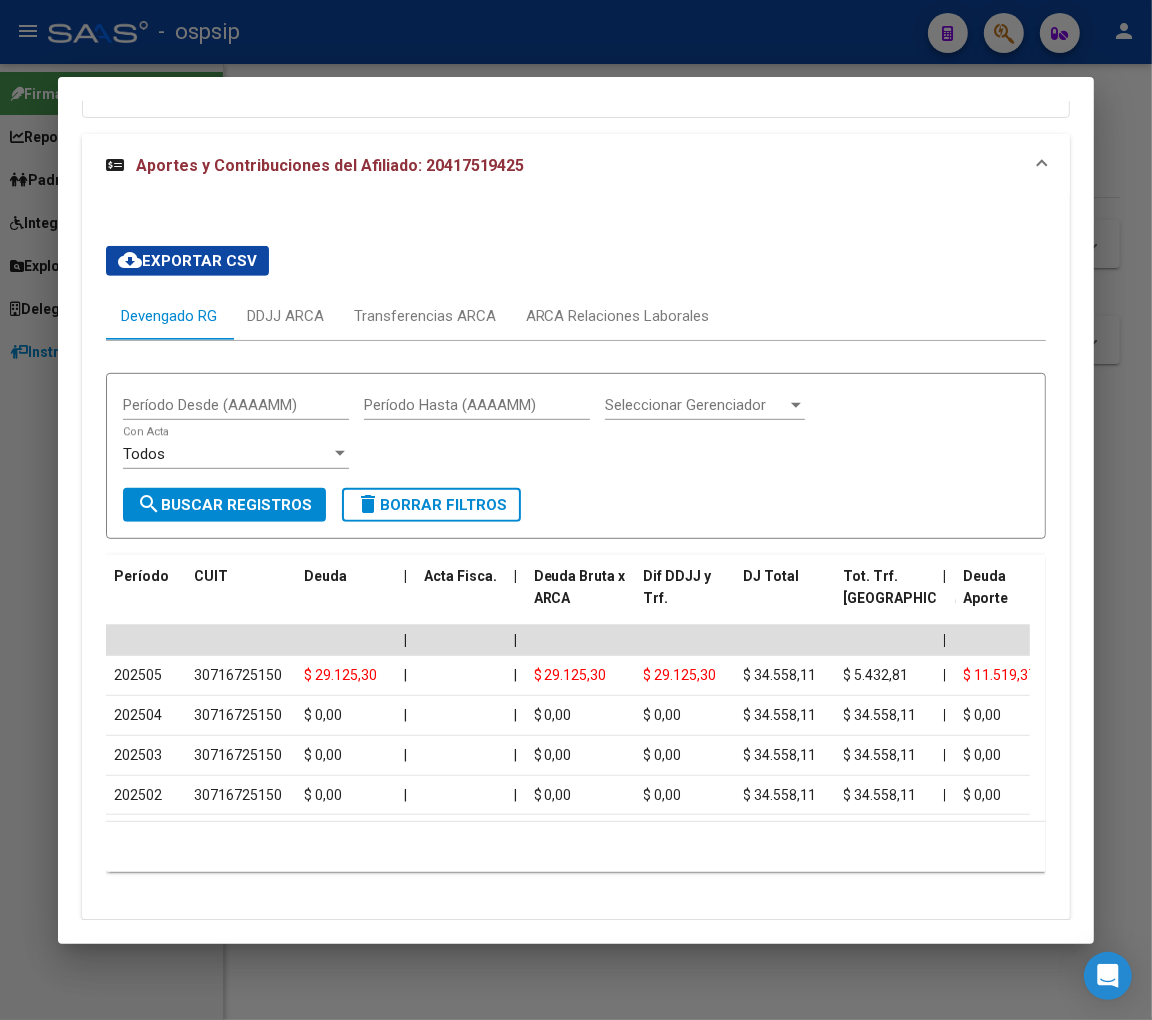 scroll, scrollTop: 730, scrollLeft: 0, axis: vertical 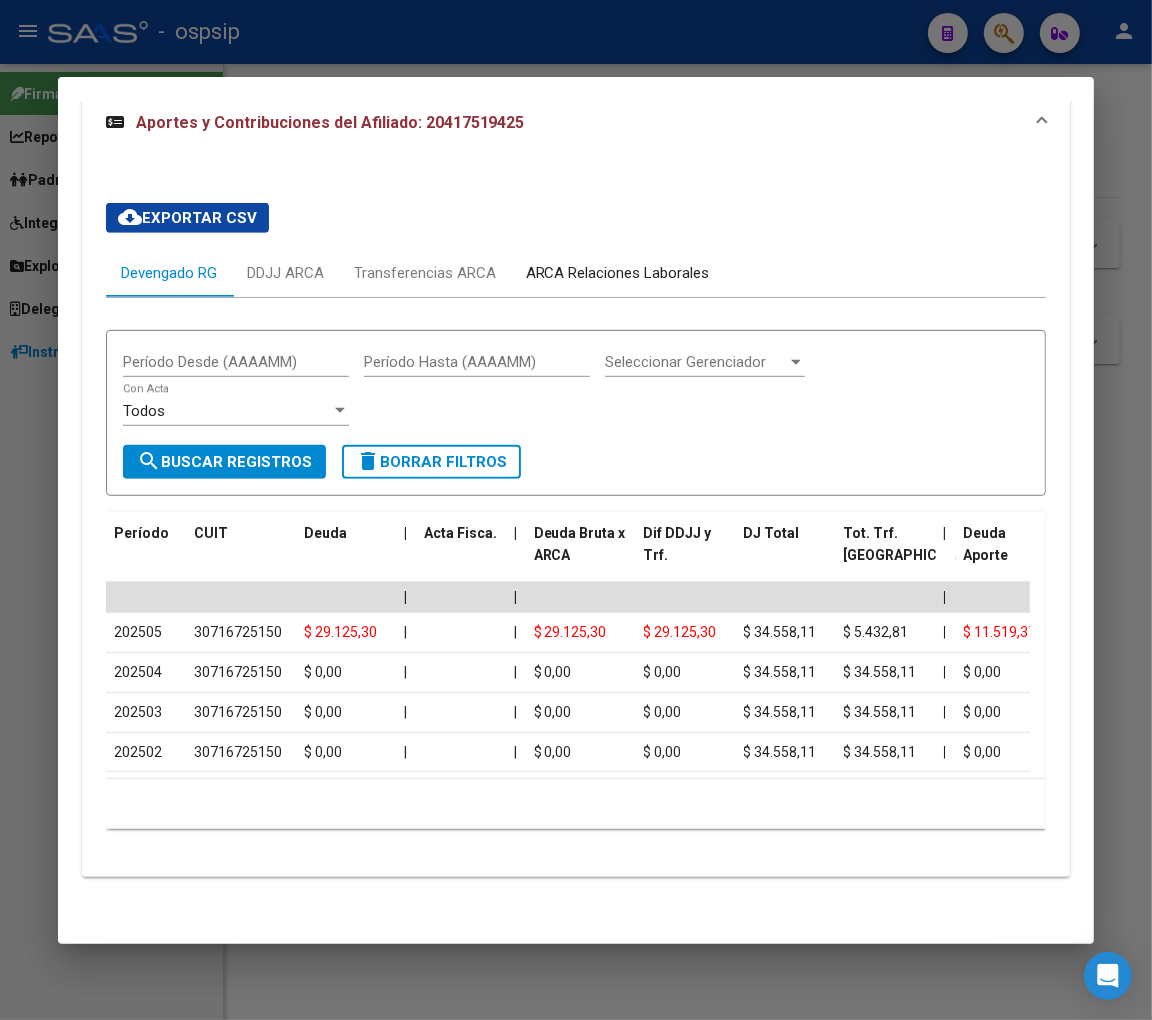 click on "ARCA Relaciones Laborales" at bounding box center (618, 273) 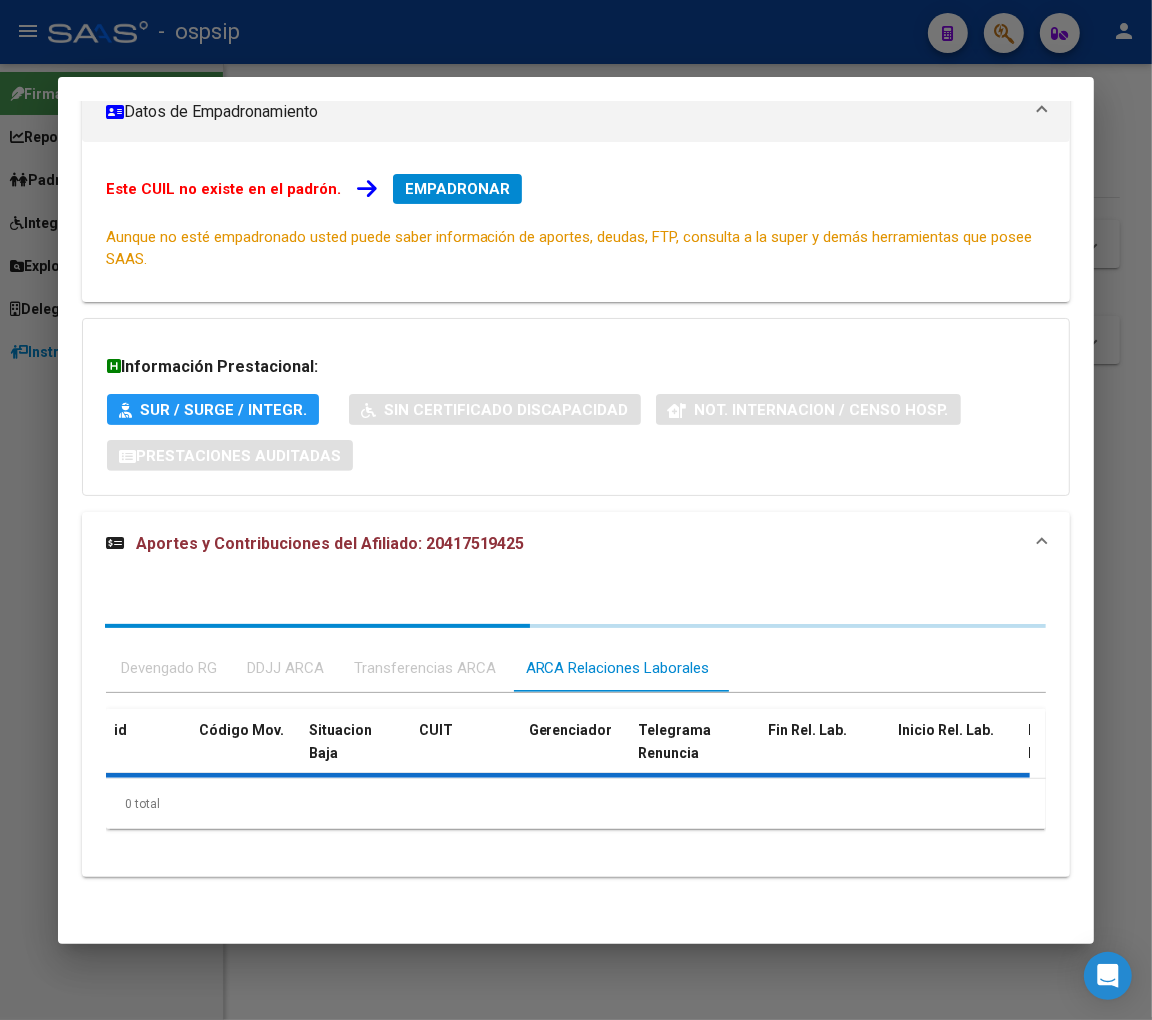 scroll, scrollTop: 417, scrollLeft: 0, axis: vertical 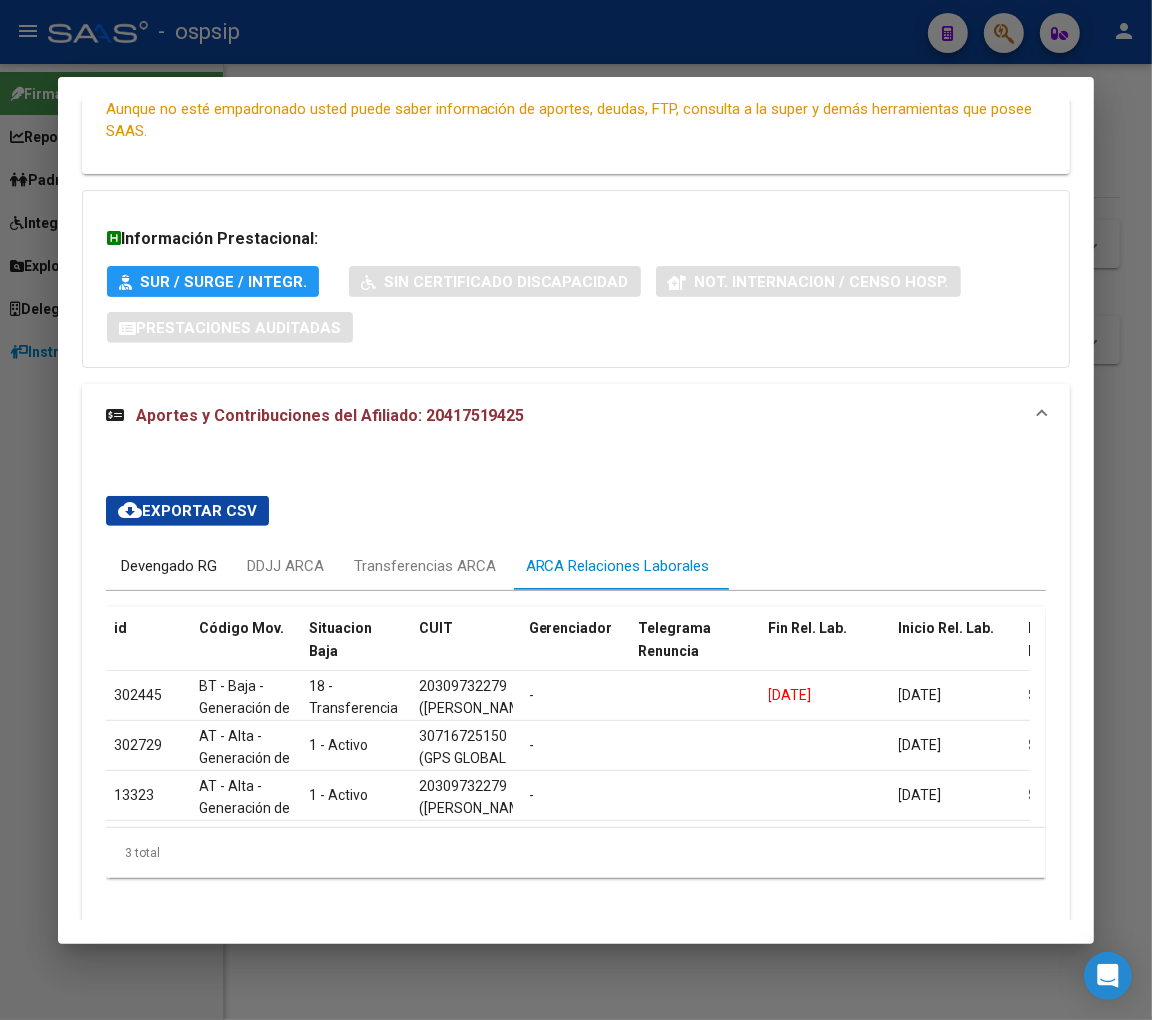 click on "Devengado RG" at bounding box center [169, 566] 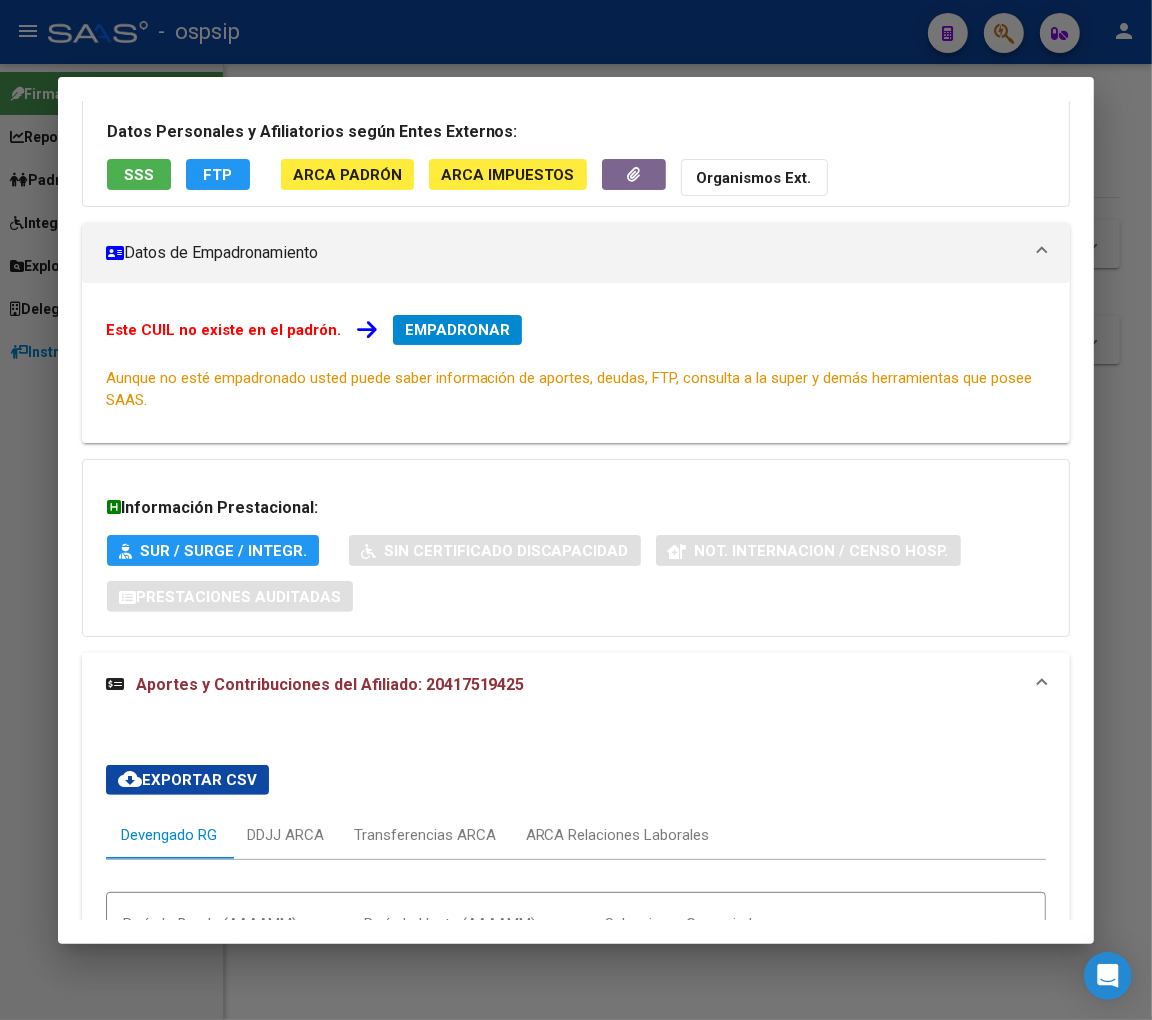 scroll, scrollTop: 0, scrollLeft: 0, axis: both 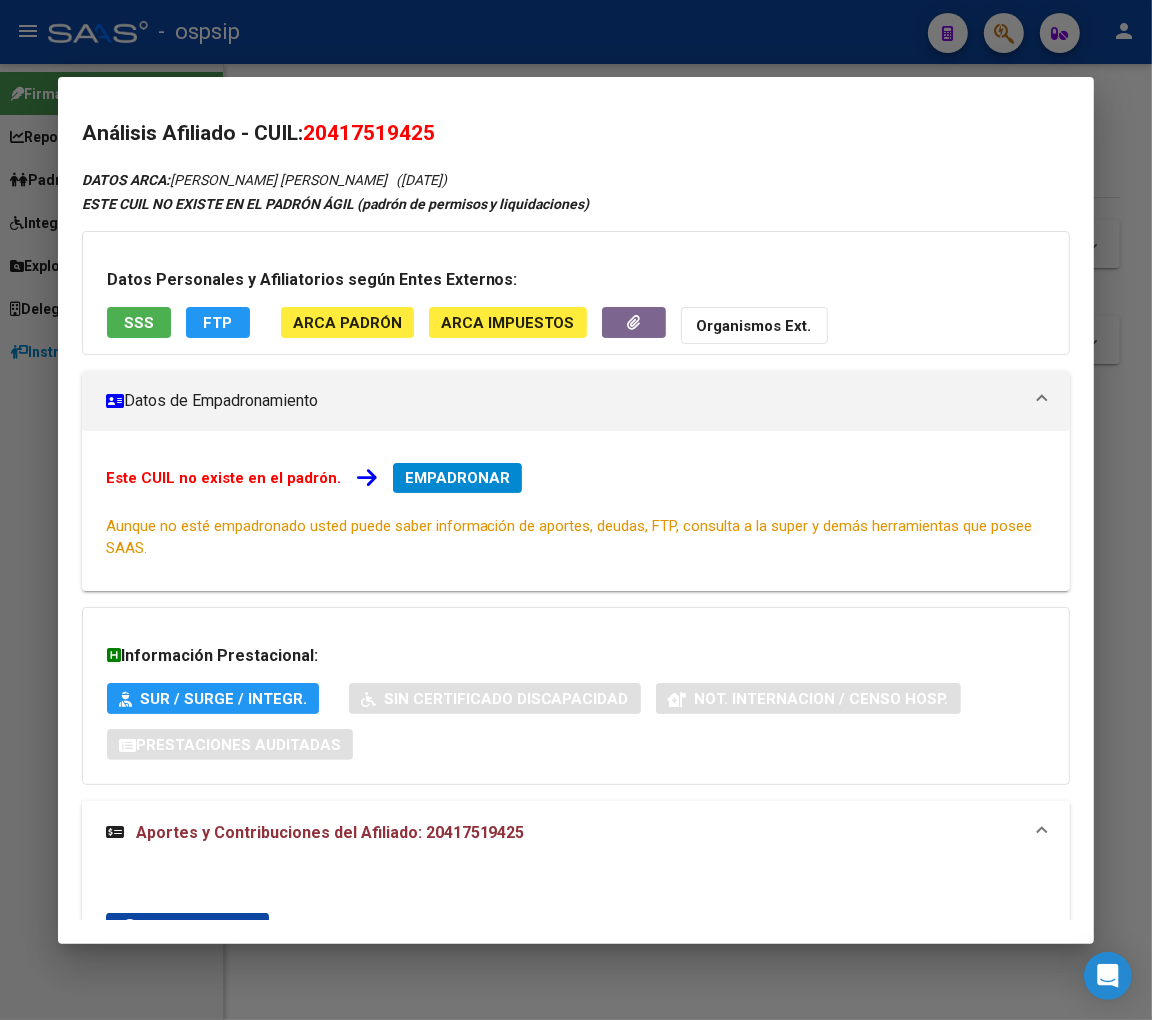 click on "EMPADRONAR" at bounding box center [457, 478] 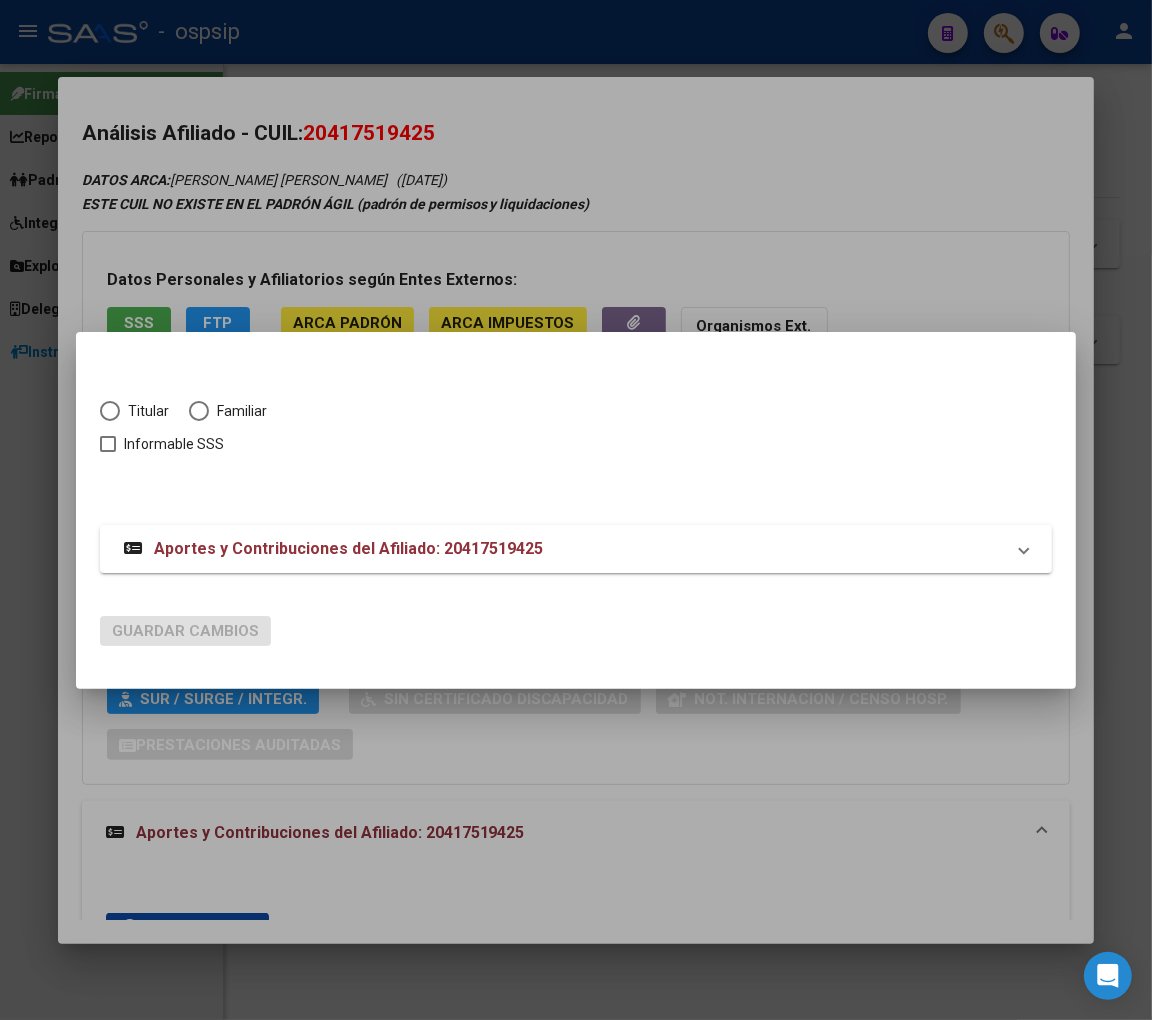 click at bounding box center (110, 411) 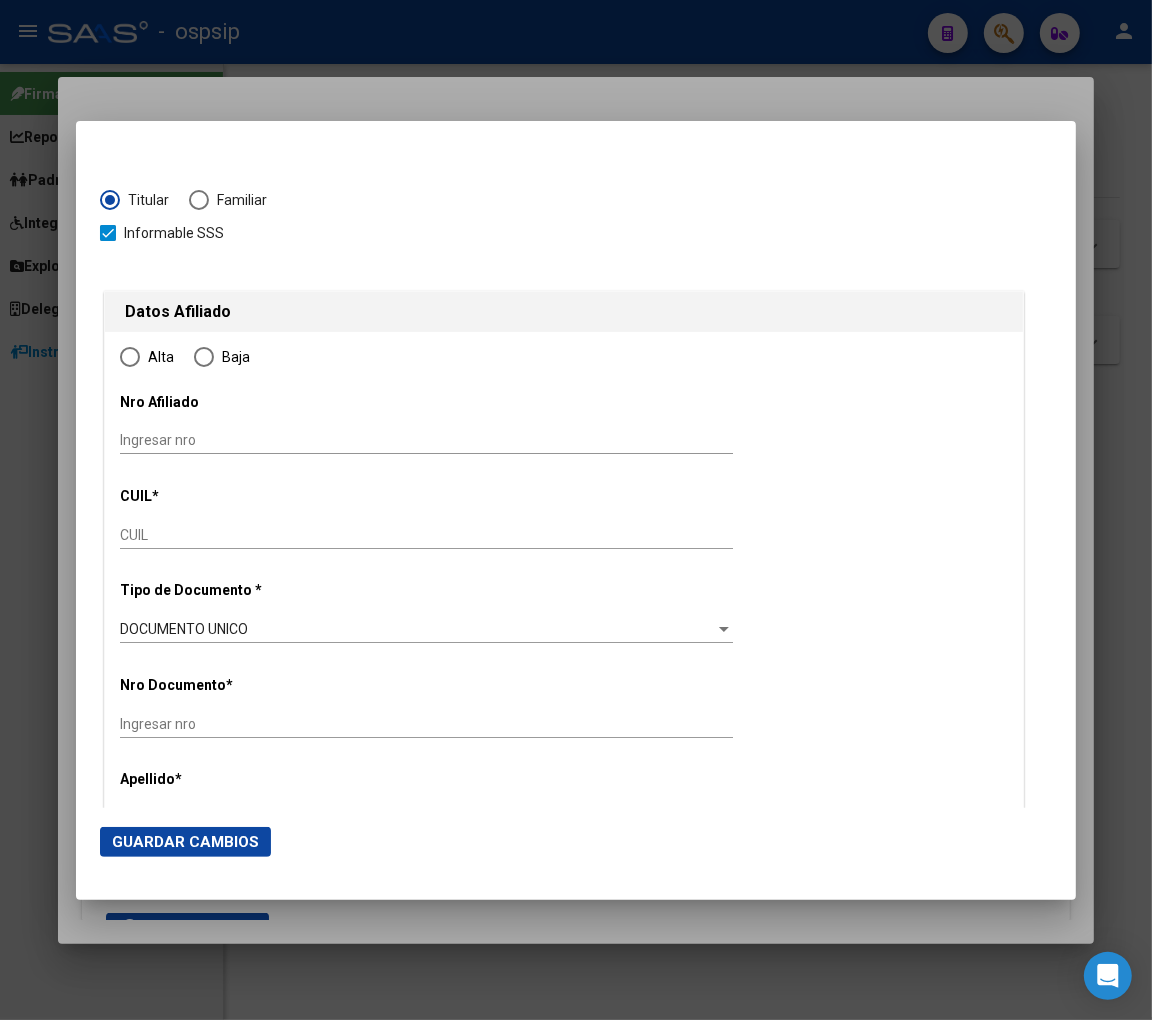 type on "20-41751942-5" 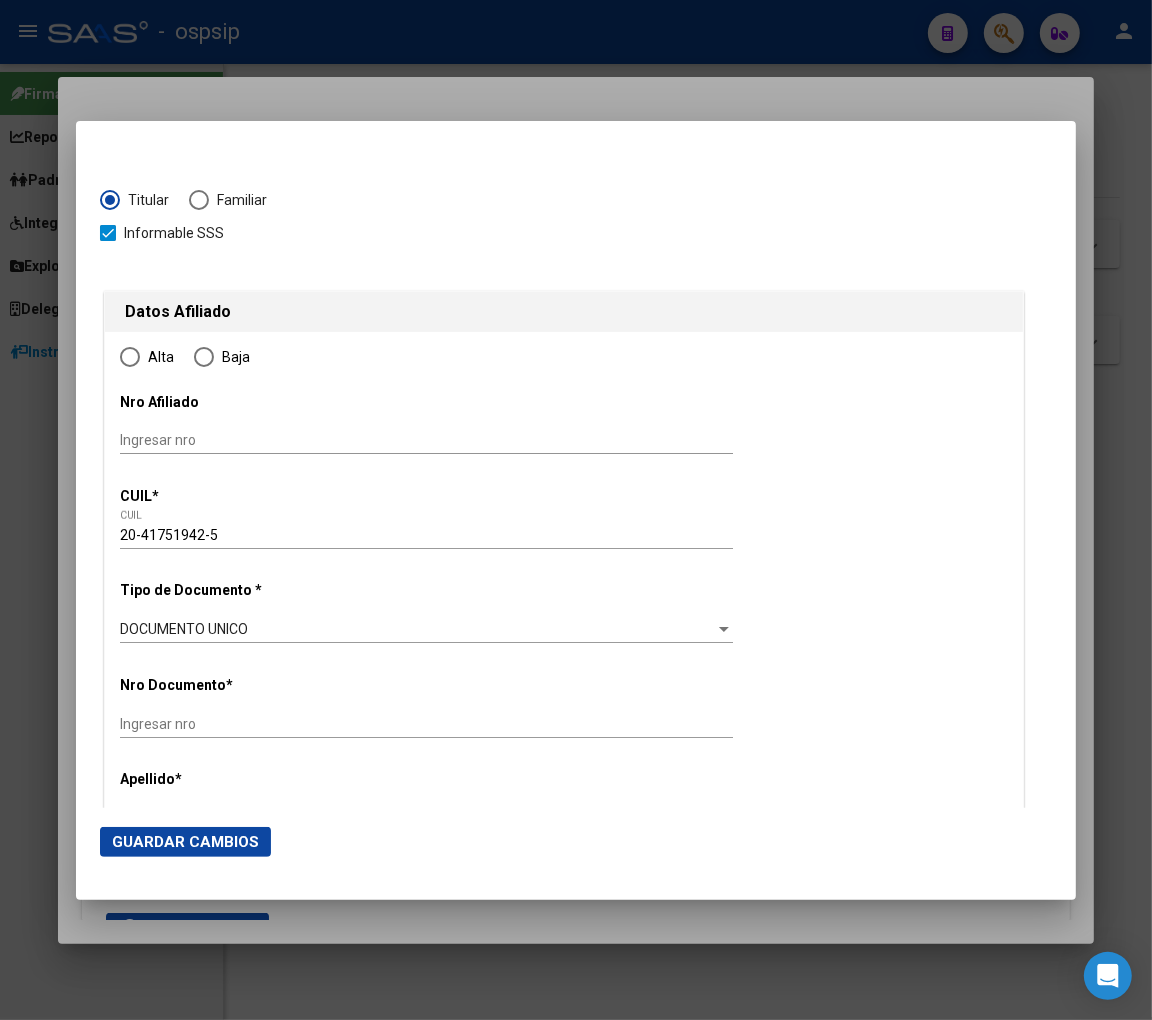 scroll, scrollTop: 222, scrollLeft: 0, axis: vertical 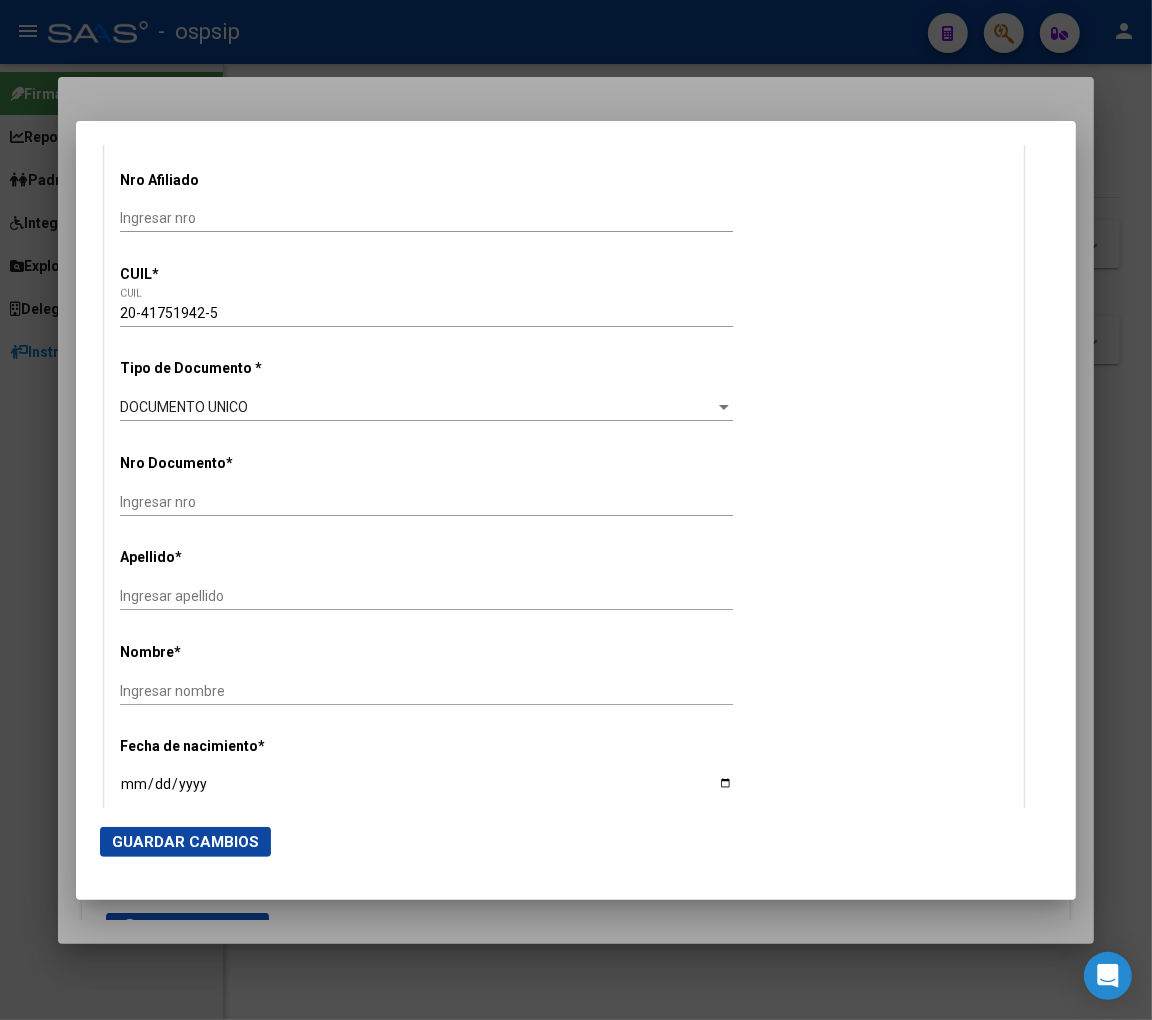 type on "41751942" 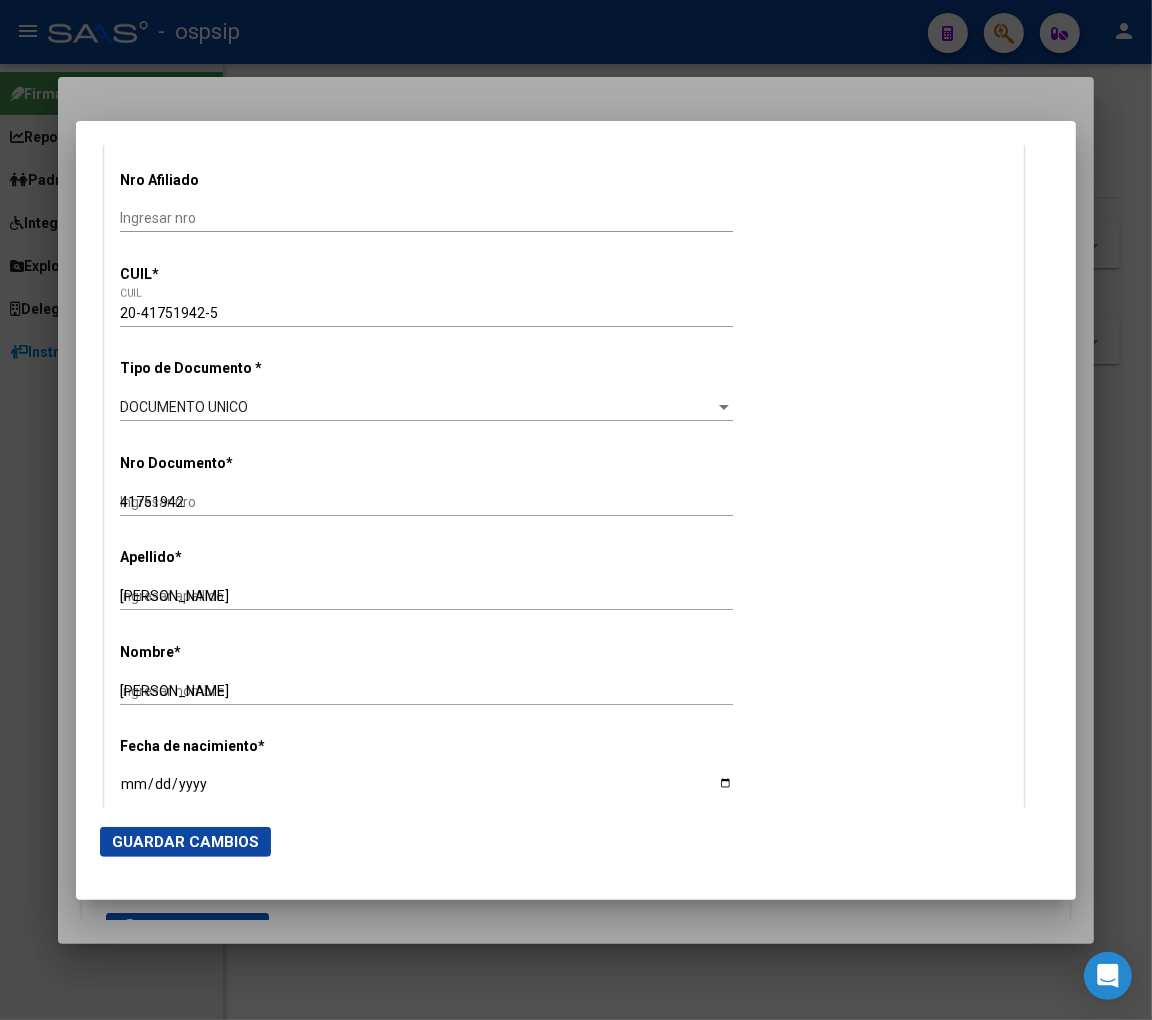 radio on "true" 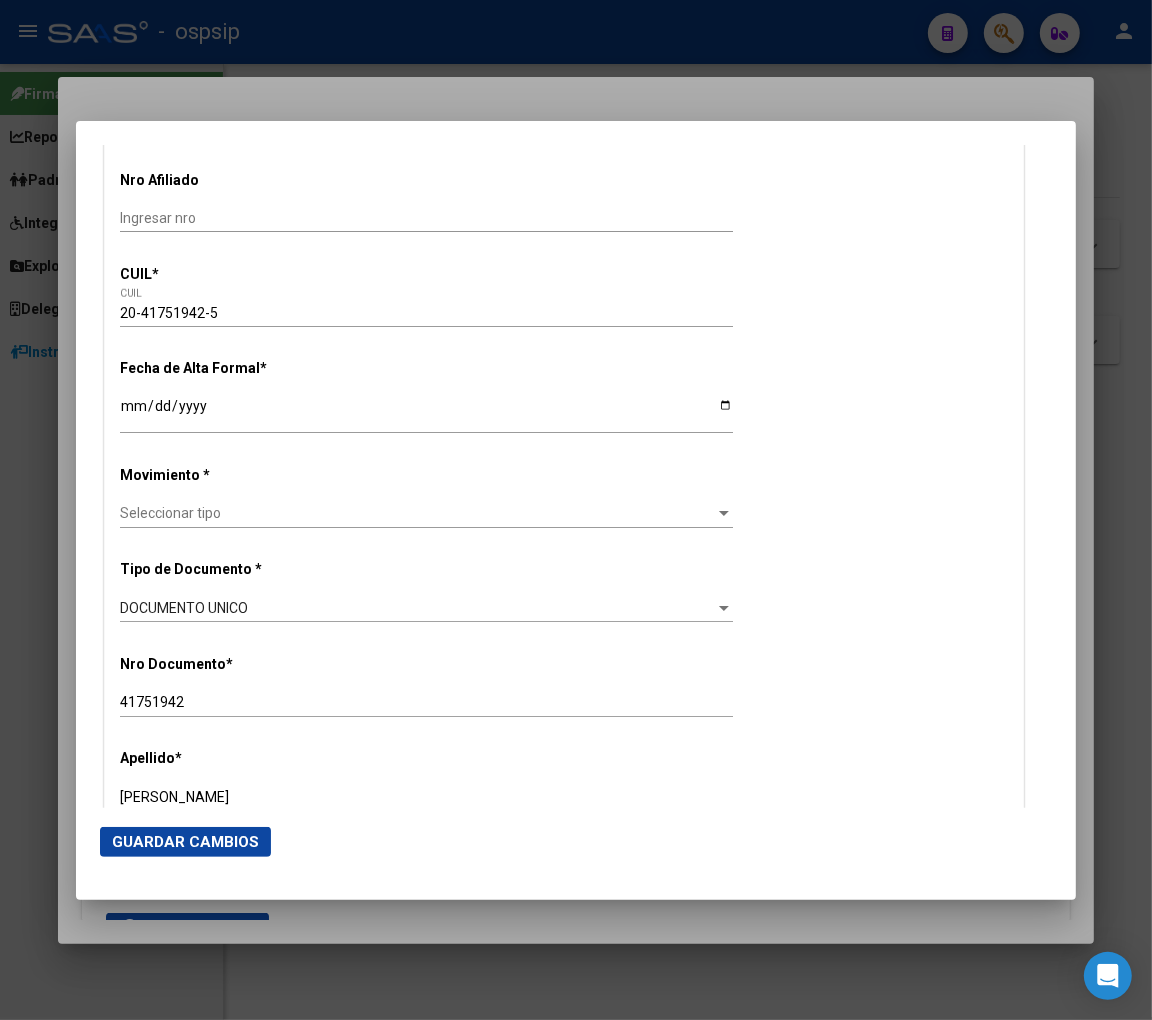 click on "Ingresar fecha" at bounding box center (426, 413) 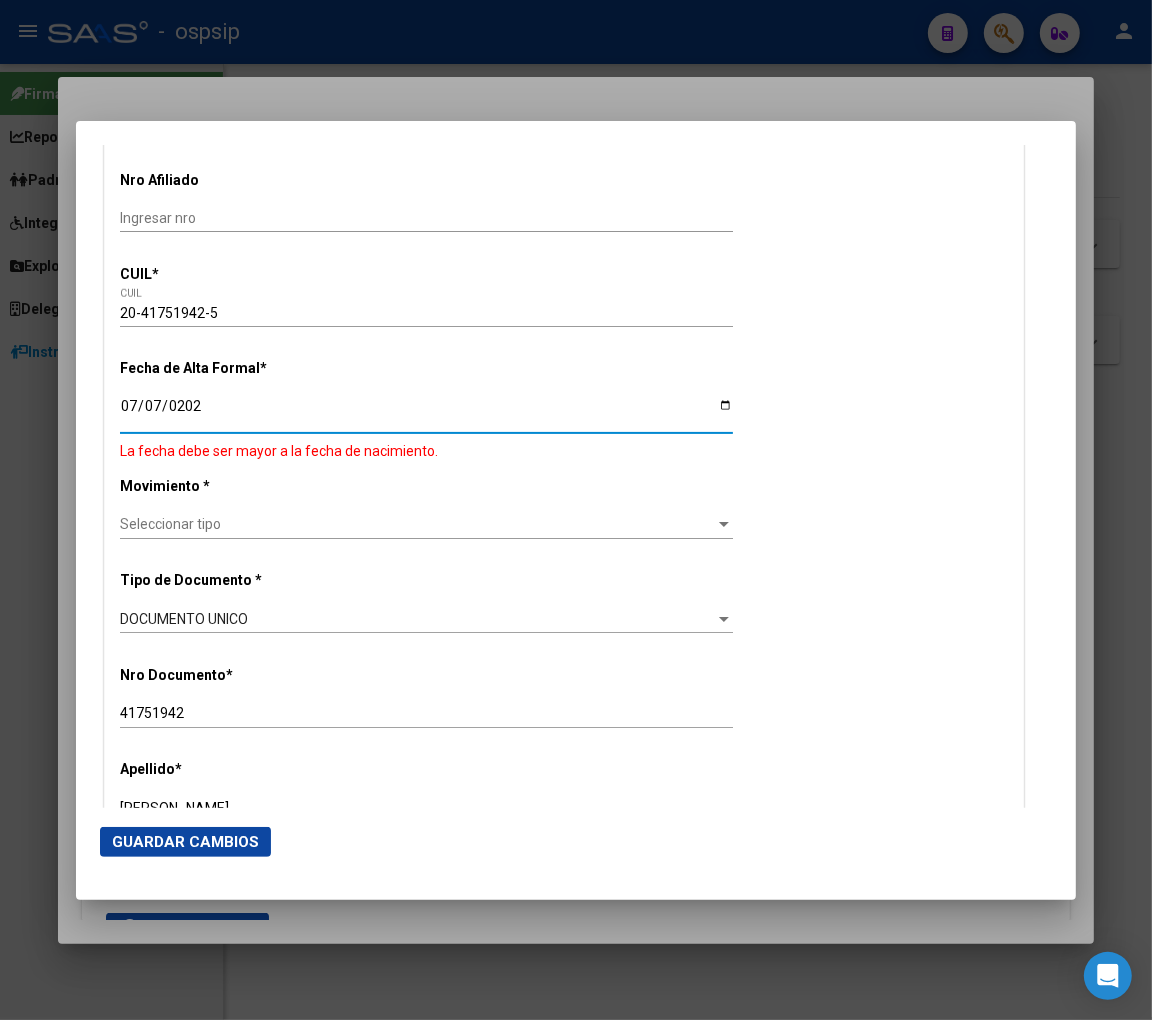 type on "[DATE]" 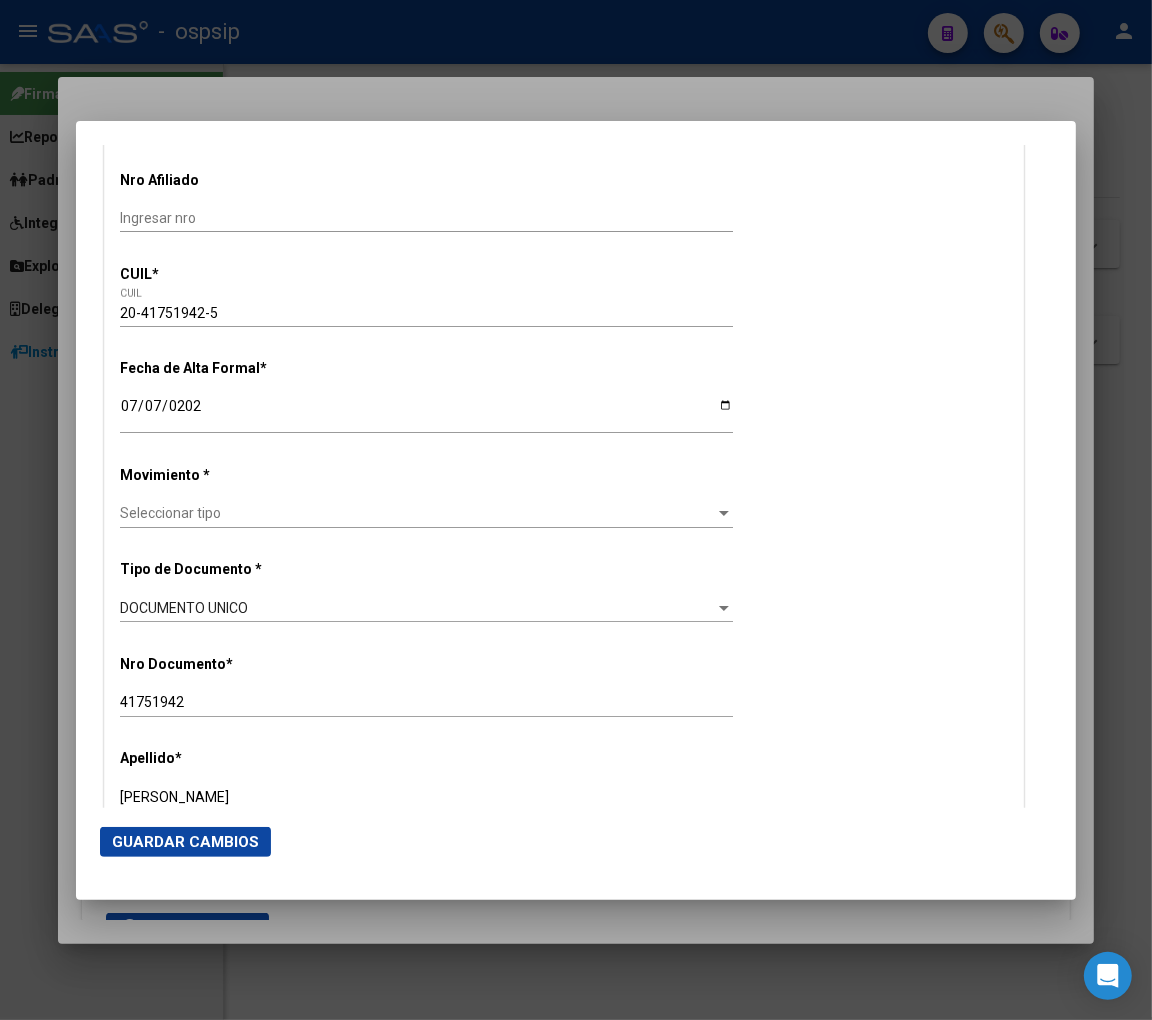 click on "Seleccionar tipo Seleccionar tipo" 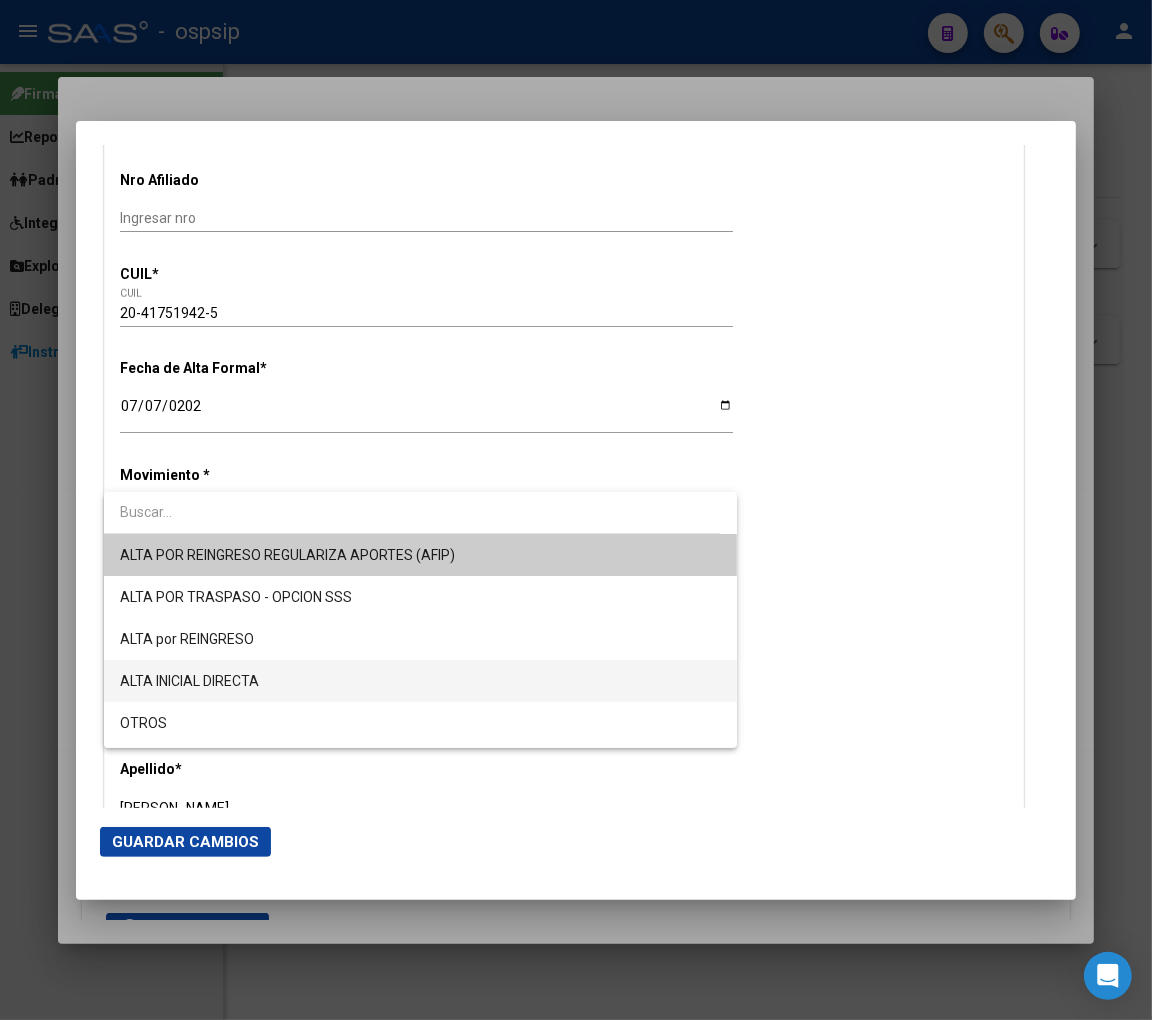 click on "ALTA INICIAL DIRECTA" at bounding box center (420, 681) 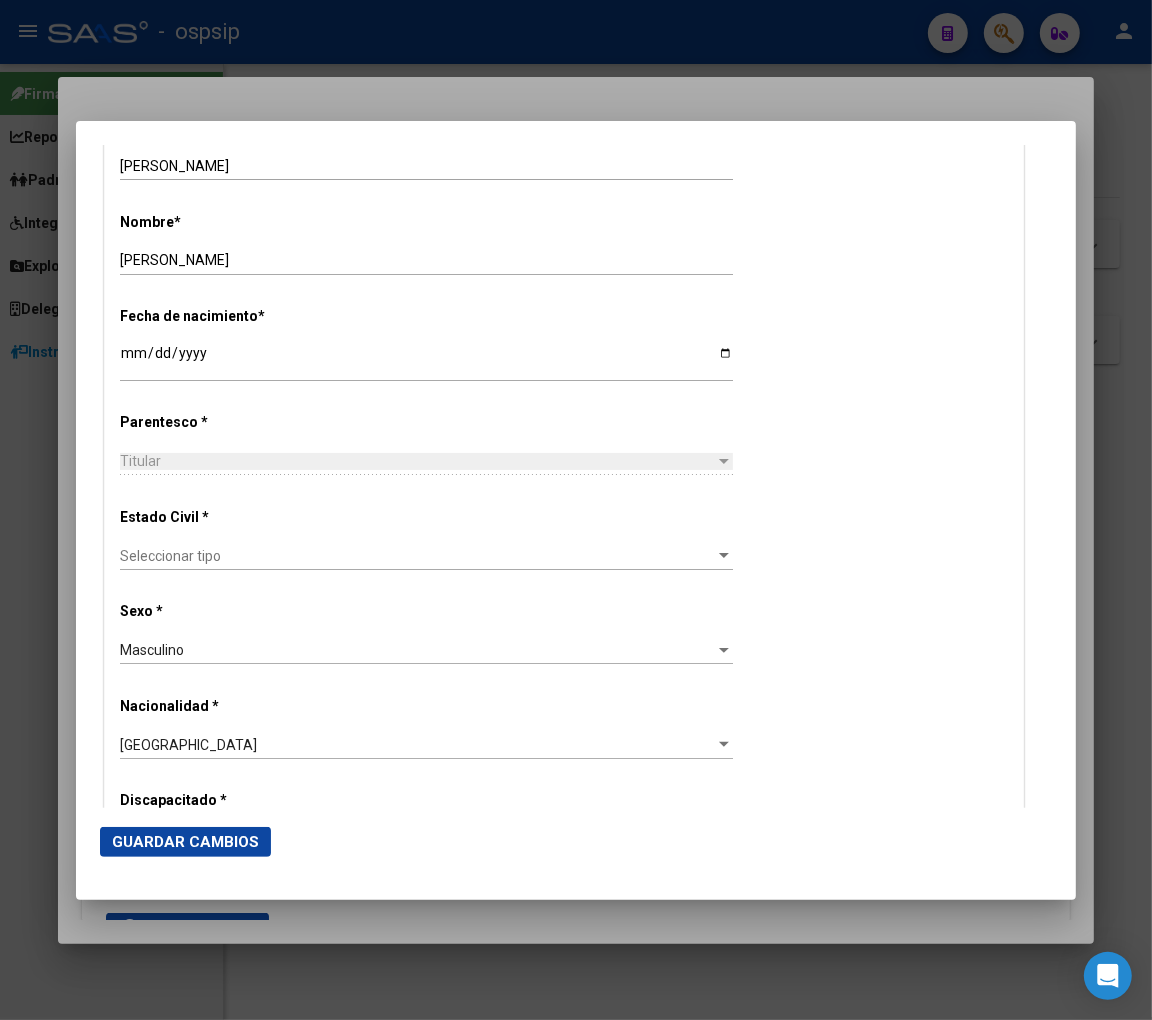 scroll, scrollTop: 888, scrollLeft: 0, axis: vertical 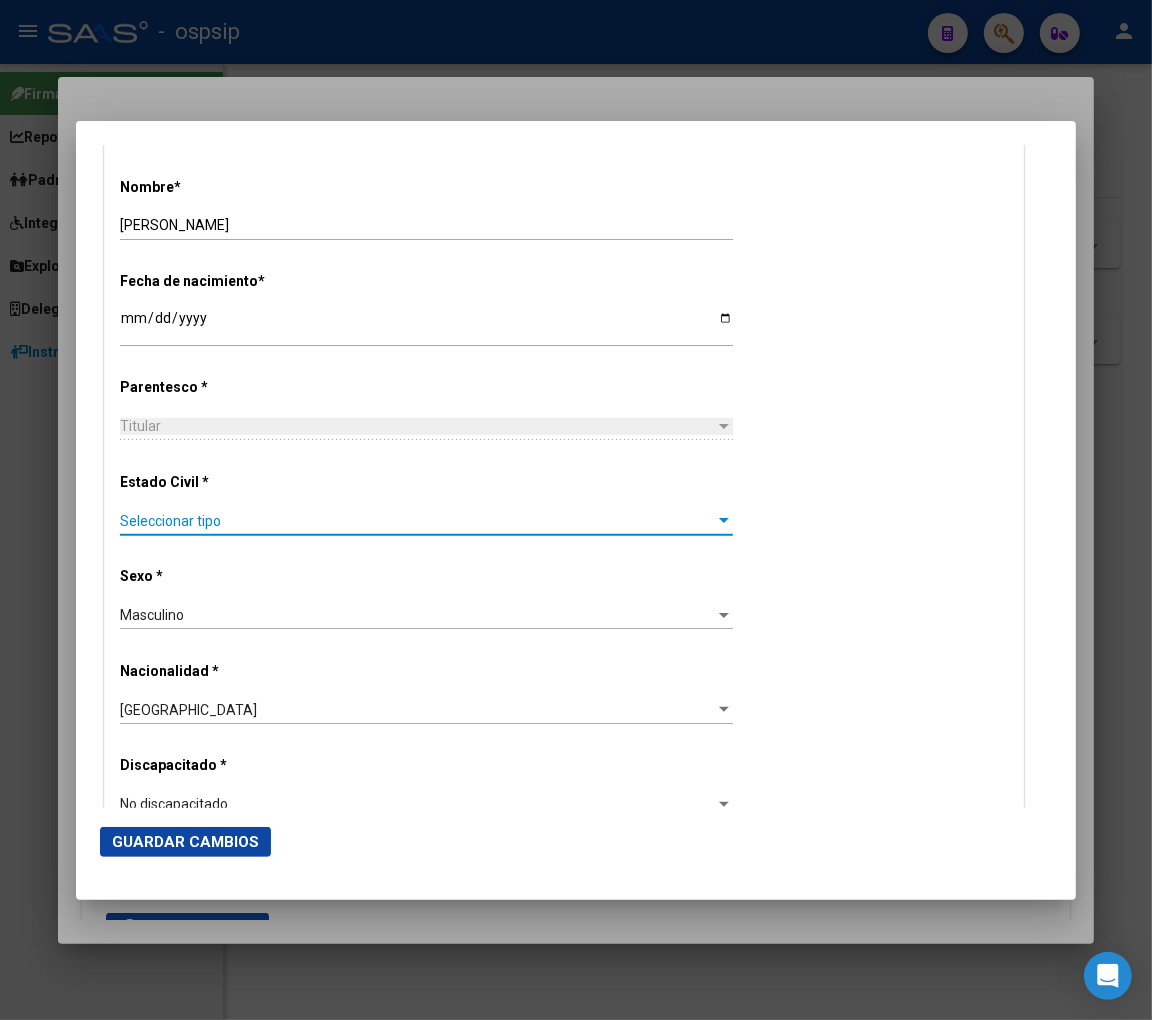 click on "Seleccionar tipo" at bounding box center [417, 521] 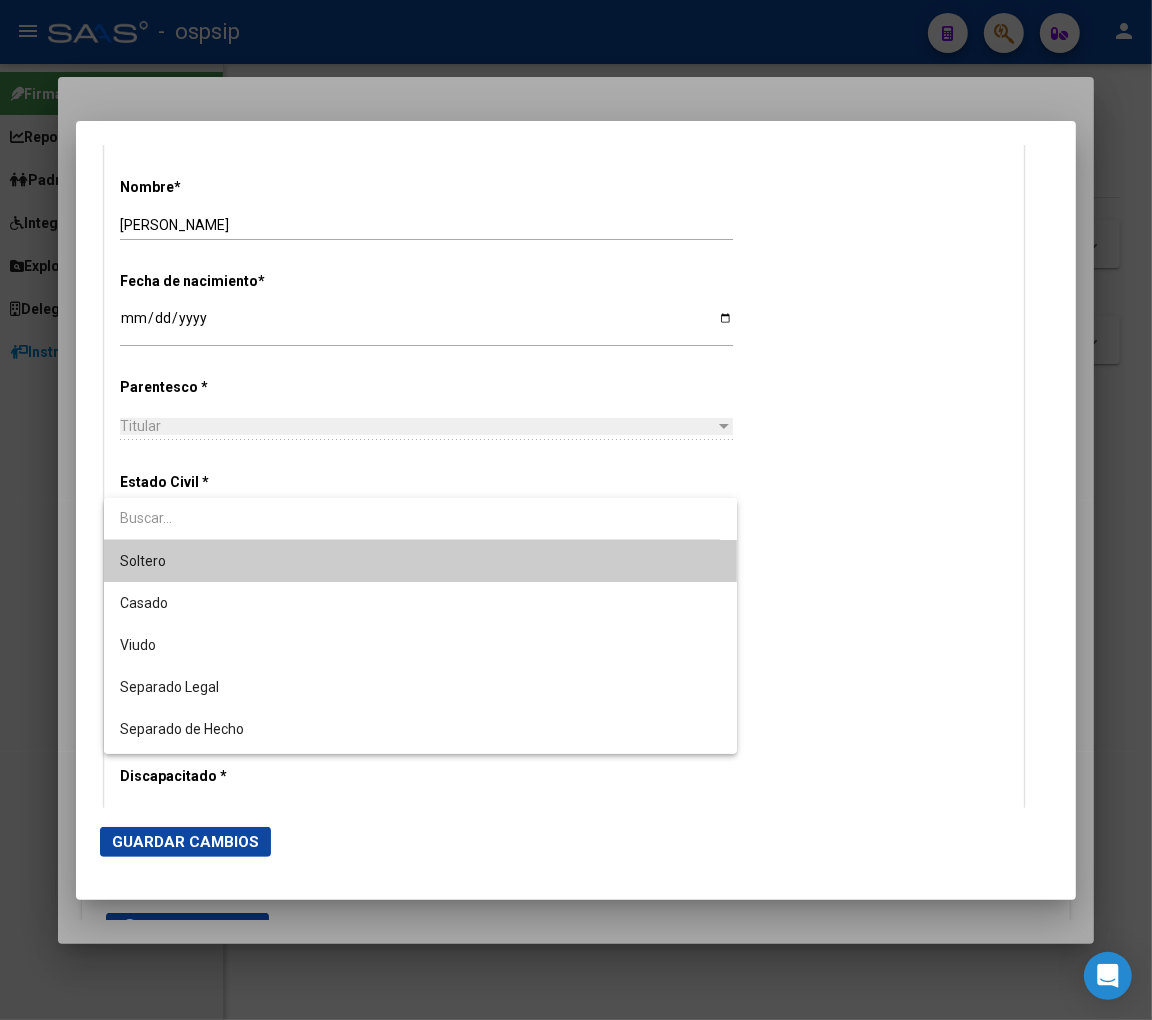 click on "Soltero" at bounding box center [420, 561] 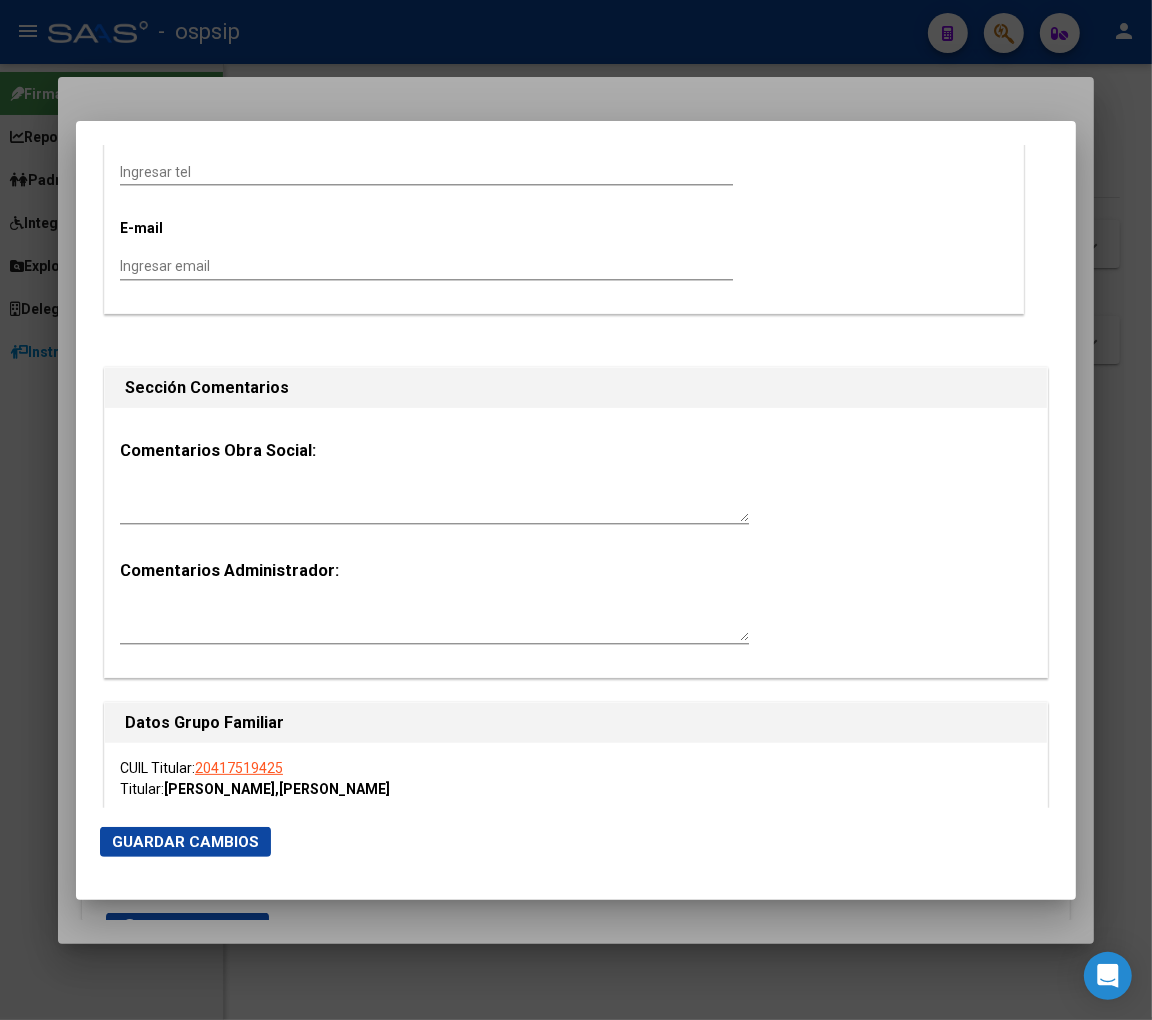 scroll, scrollTop: 2888, scrollLeft: 0, axis: vertical 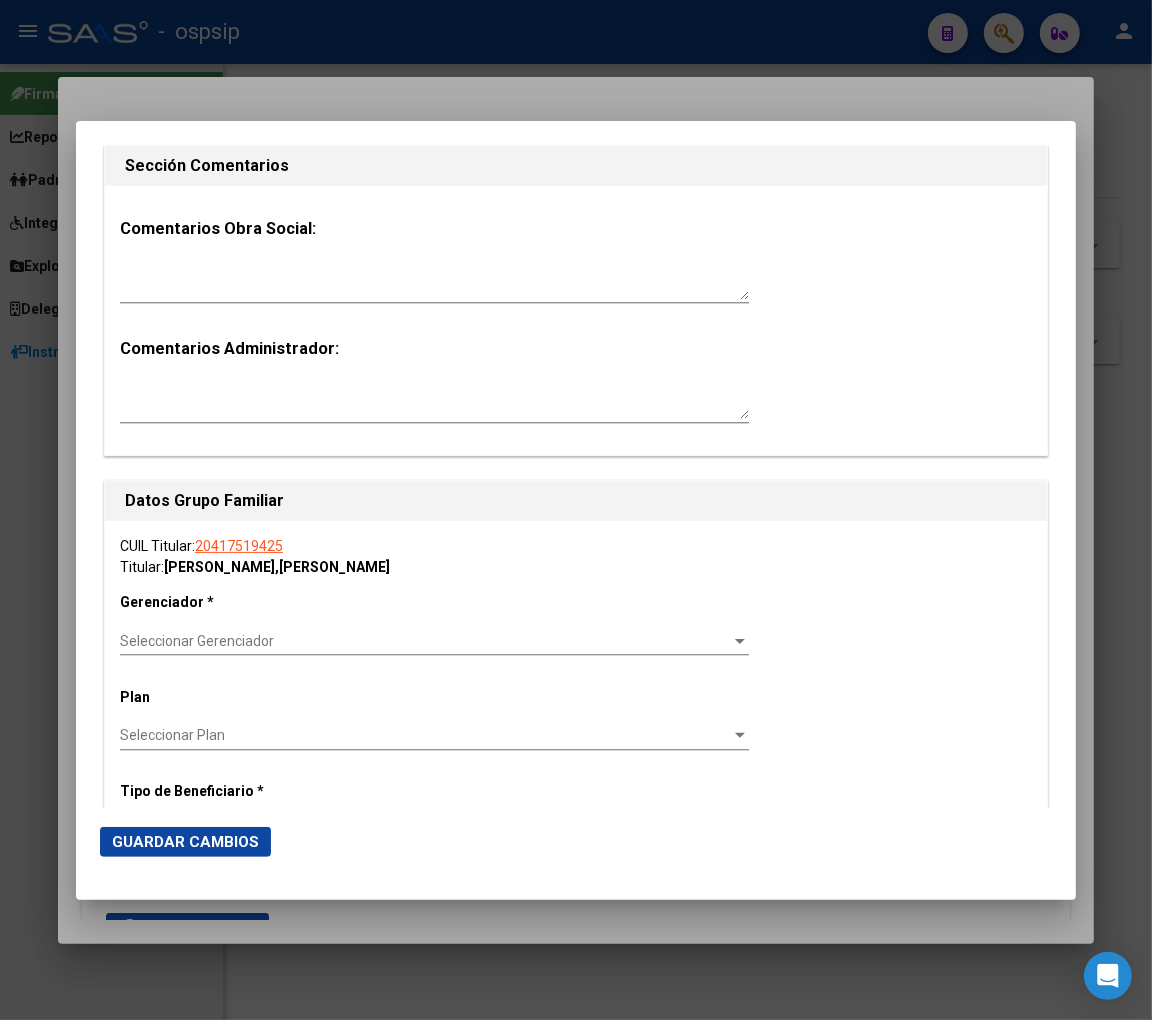 click on "Seleccionar Gerenciador" at bounding box center [425, 641] 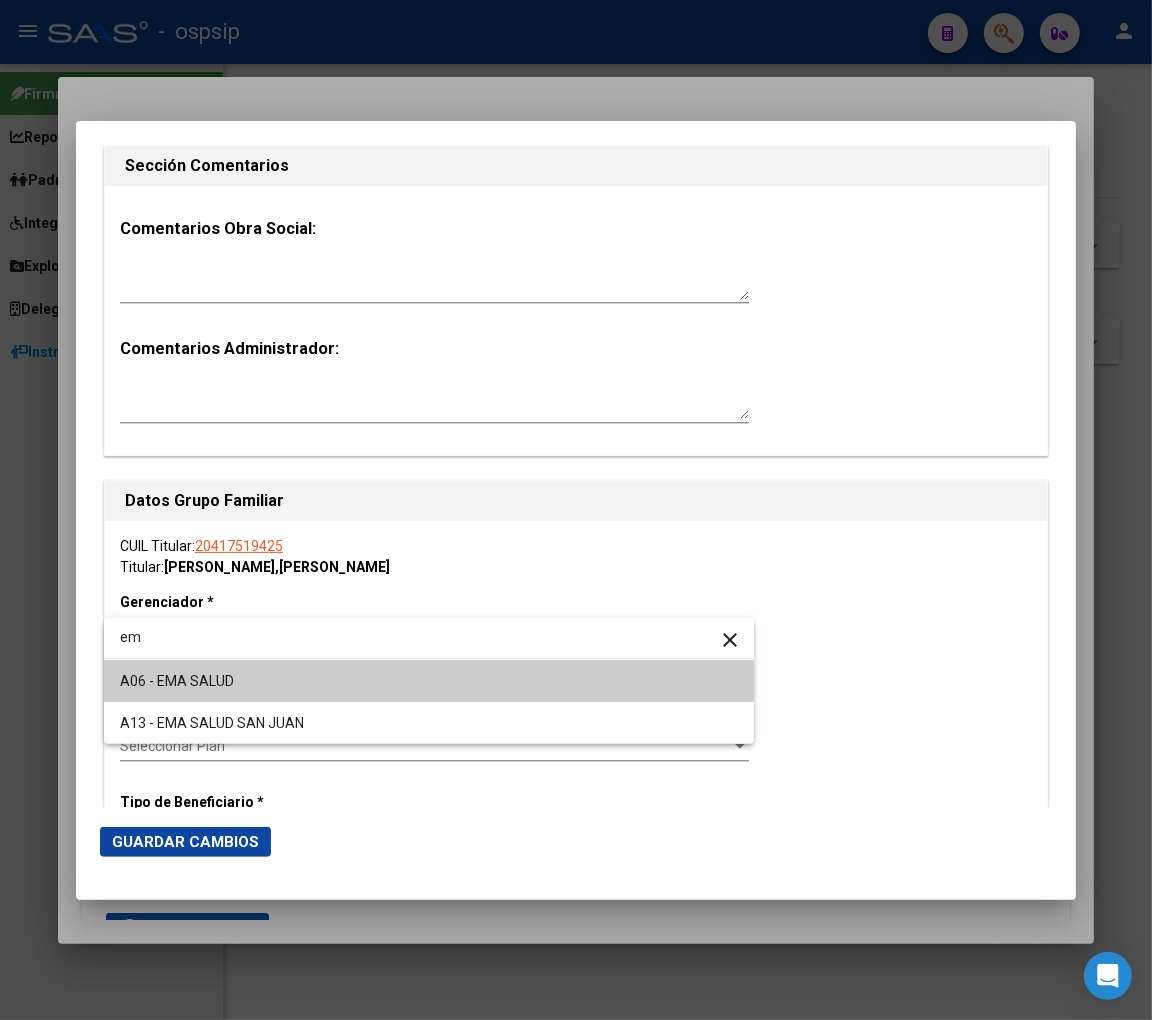 type on "em" 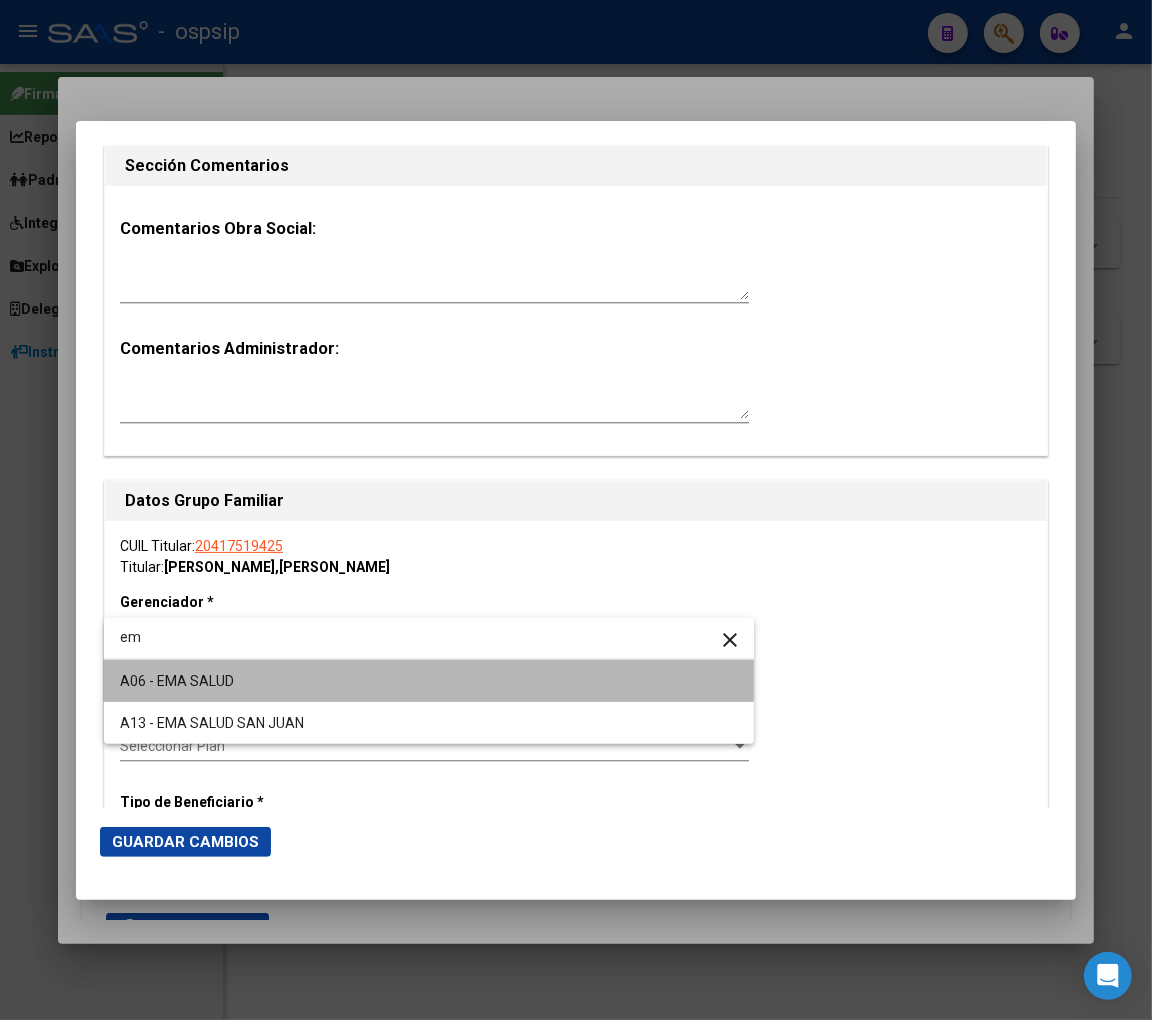click on "A06 - EMA SALUD" at bounding box center (429, 681) 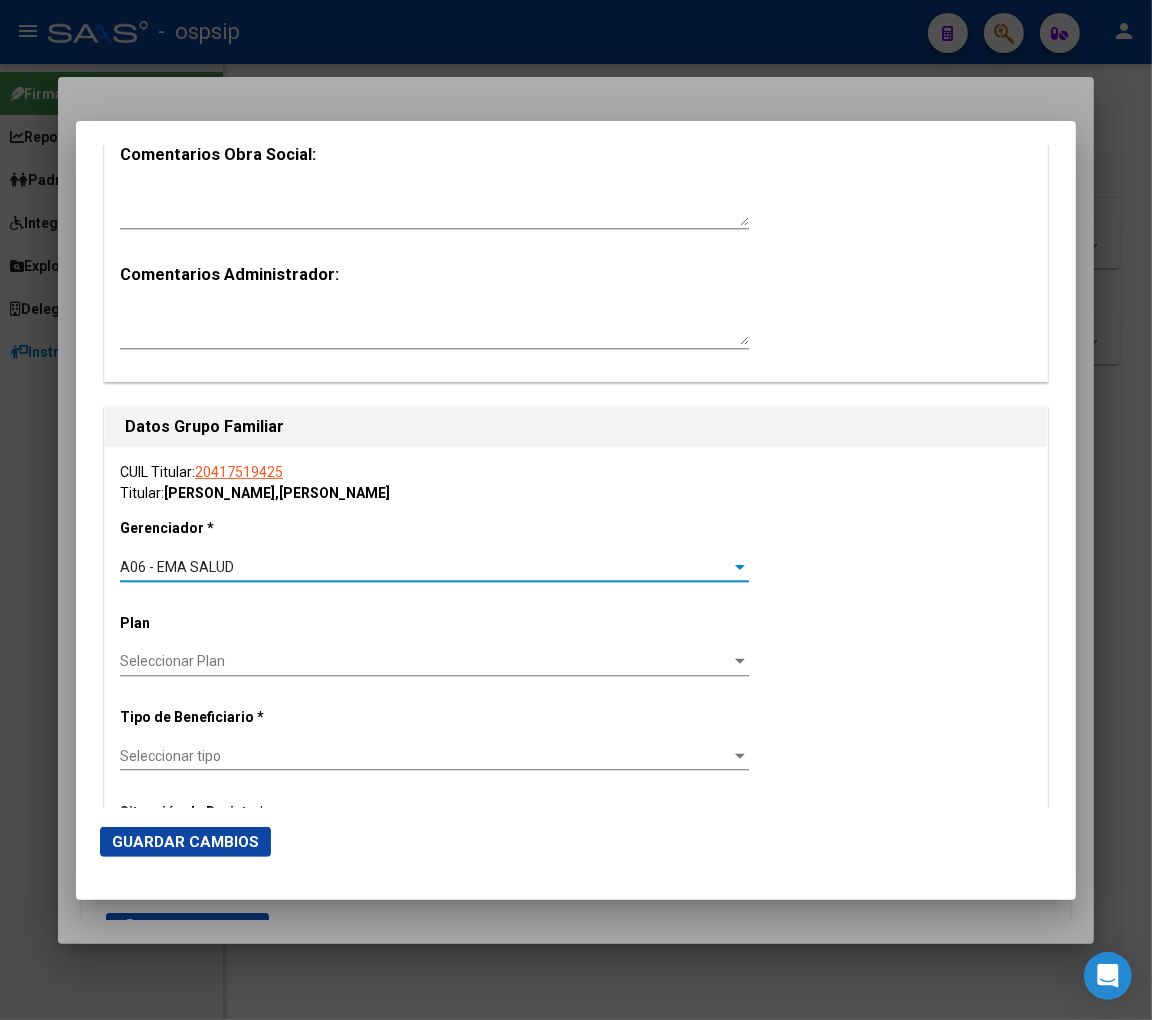 scroll, scrollTop: 3000, scrollLeft: 0, axis: vertical 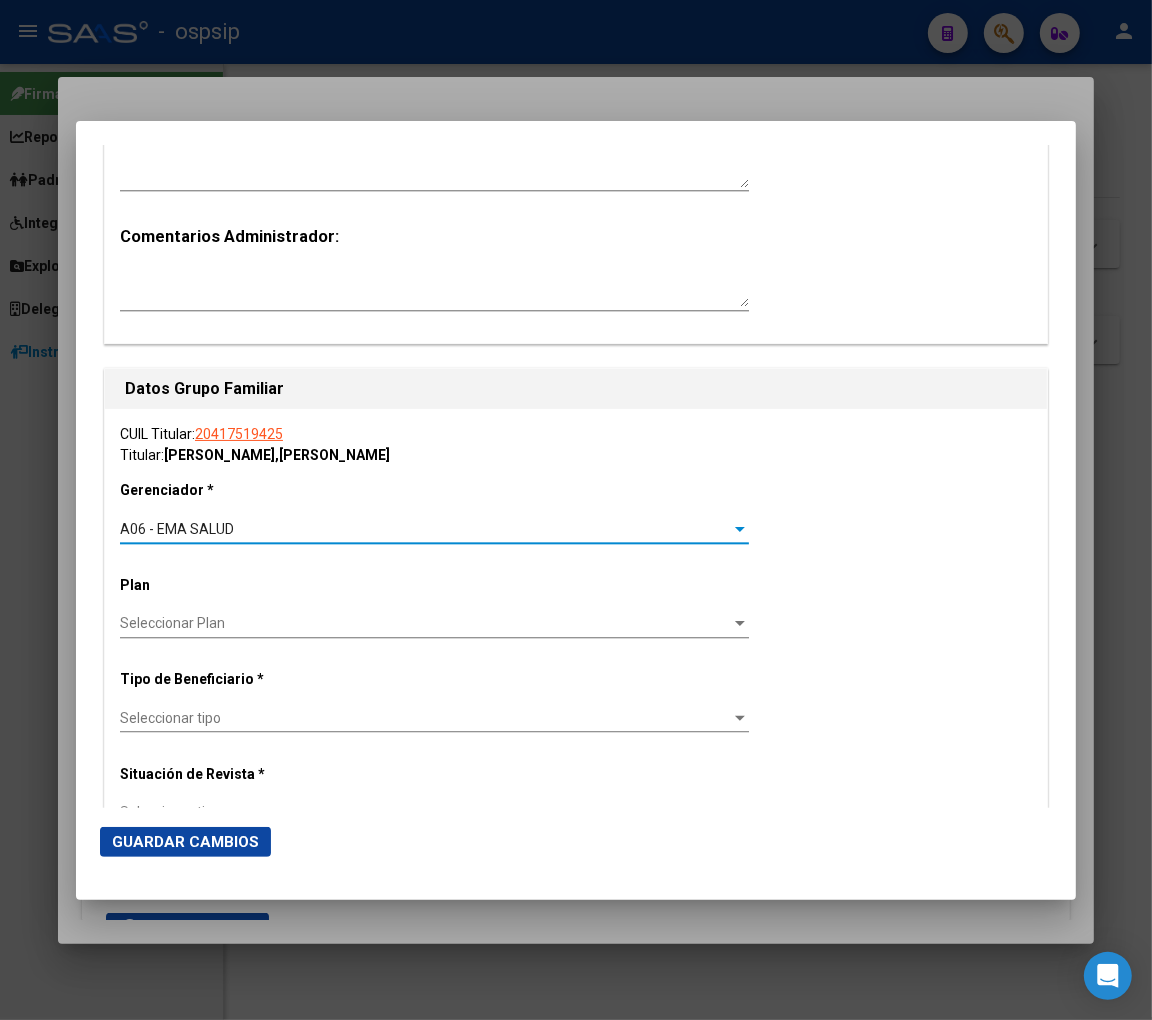 click on "Seleccionar tipo" at bounding box center (425, 718) 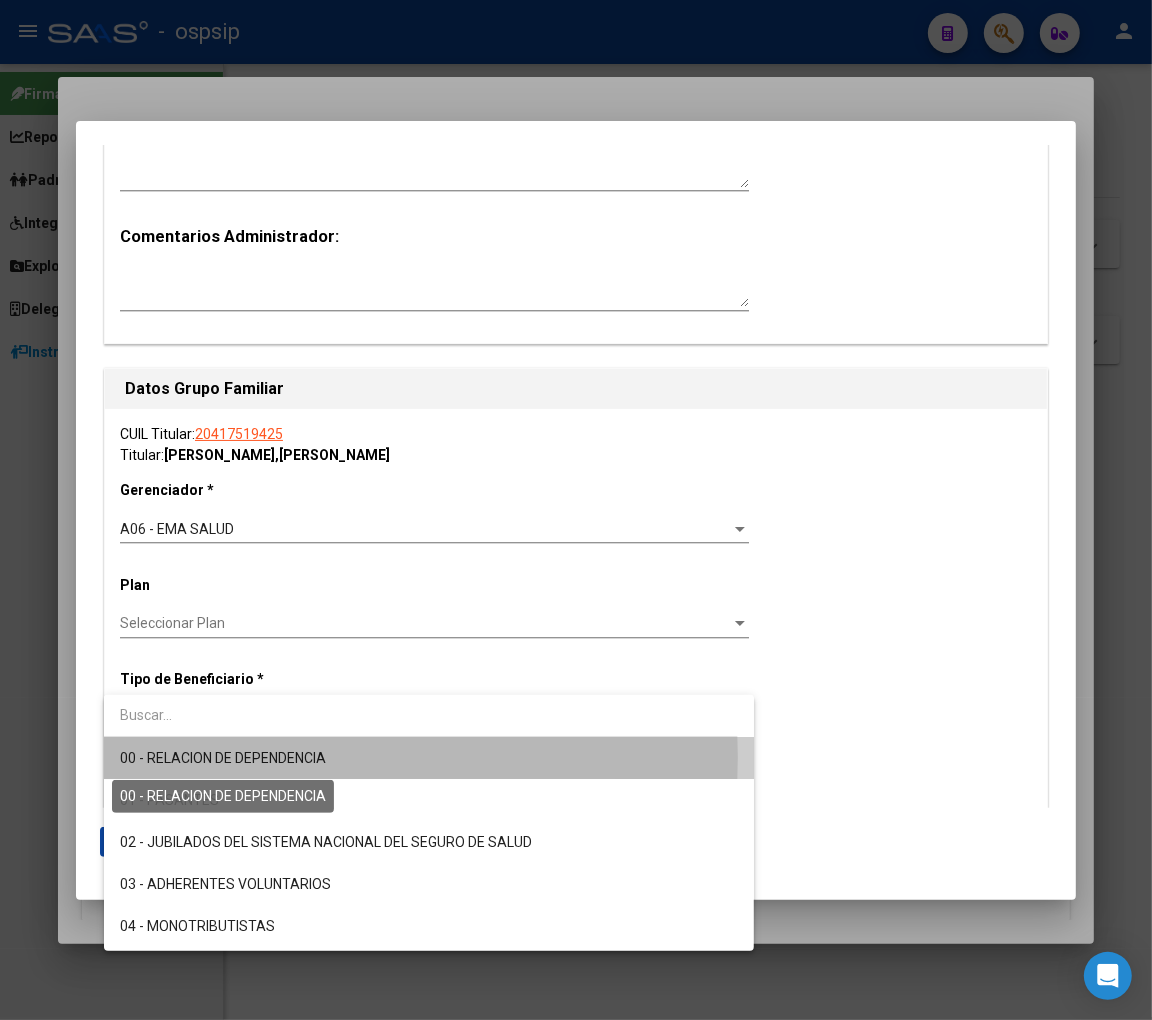click on "00 - RELACION DE DEPENDENCIA" at bounding box center [223, 758] 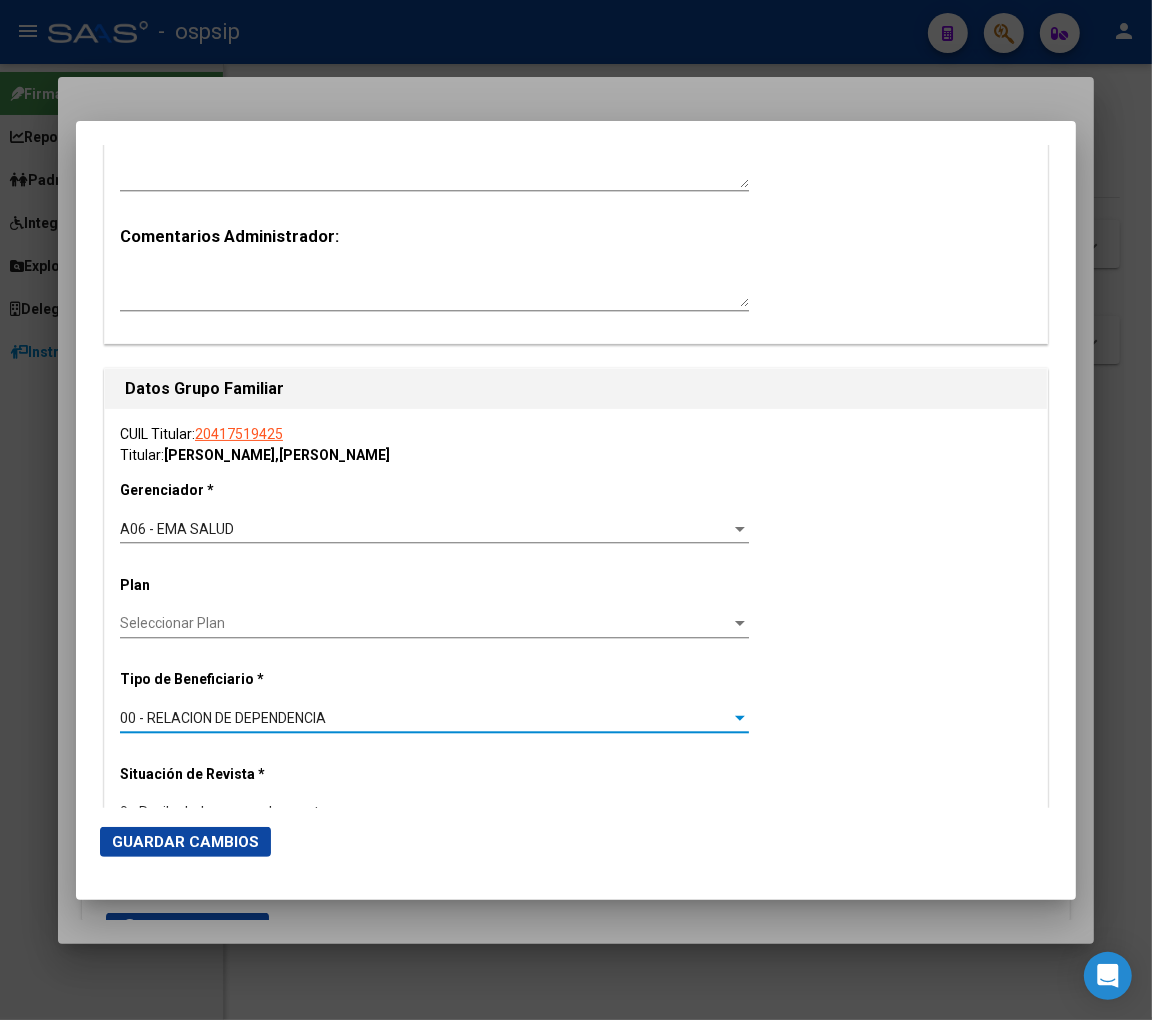 type on "30-71672515-0" 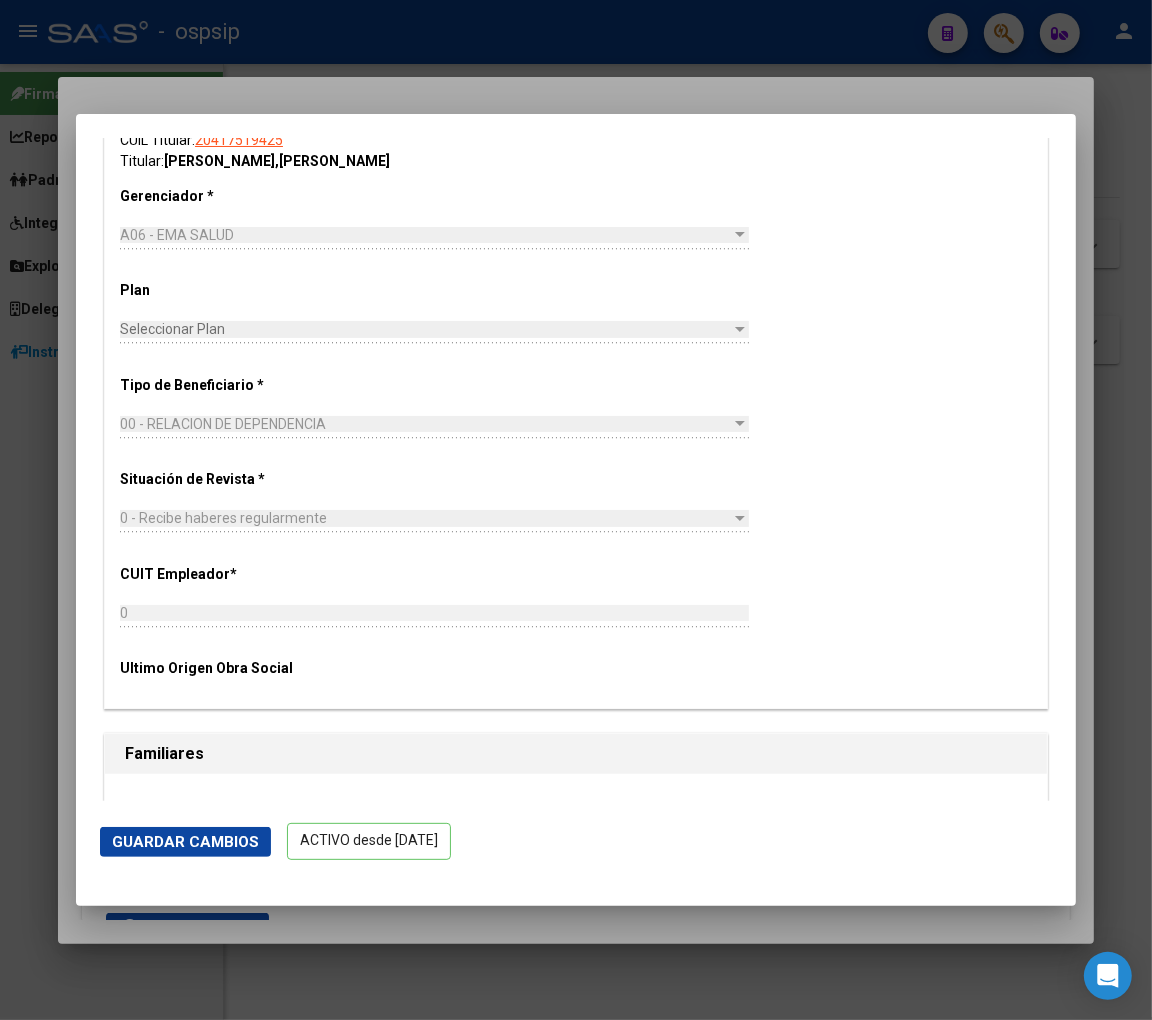 scroll, scrollTop: 3787, scrollLeft: 0, axis: vertical 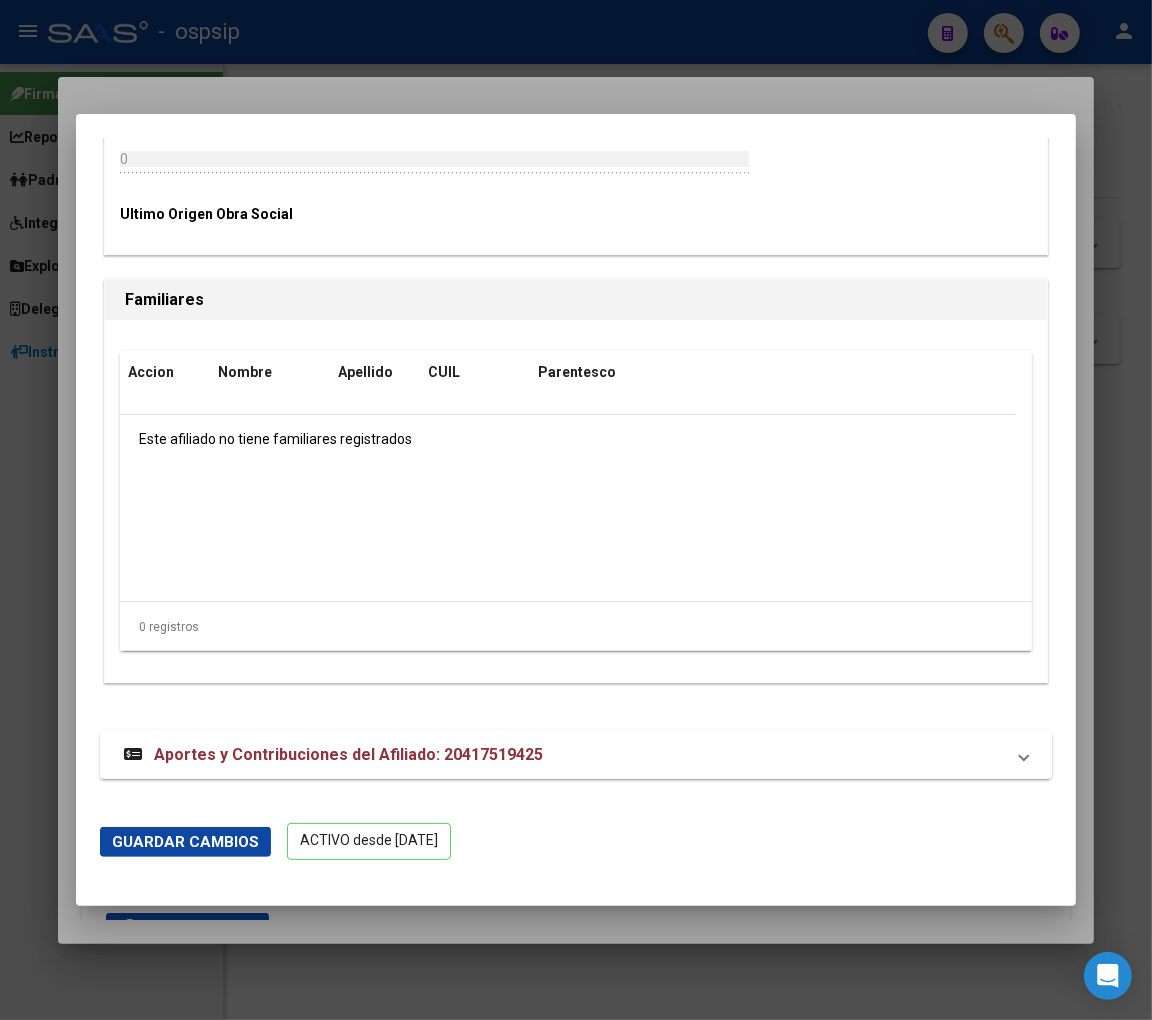 click on "Aportes y Contribuciones del Afiliado: 20417519425" at bounding box center (348, 754) 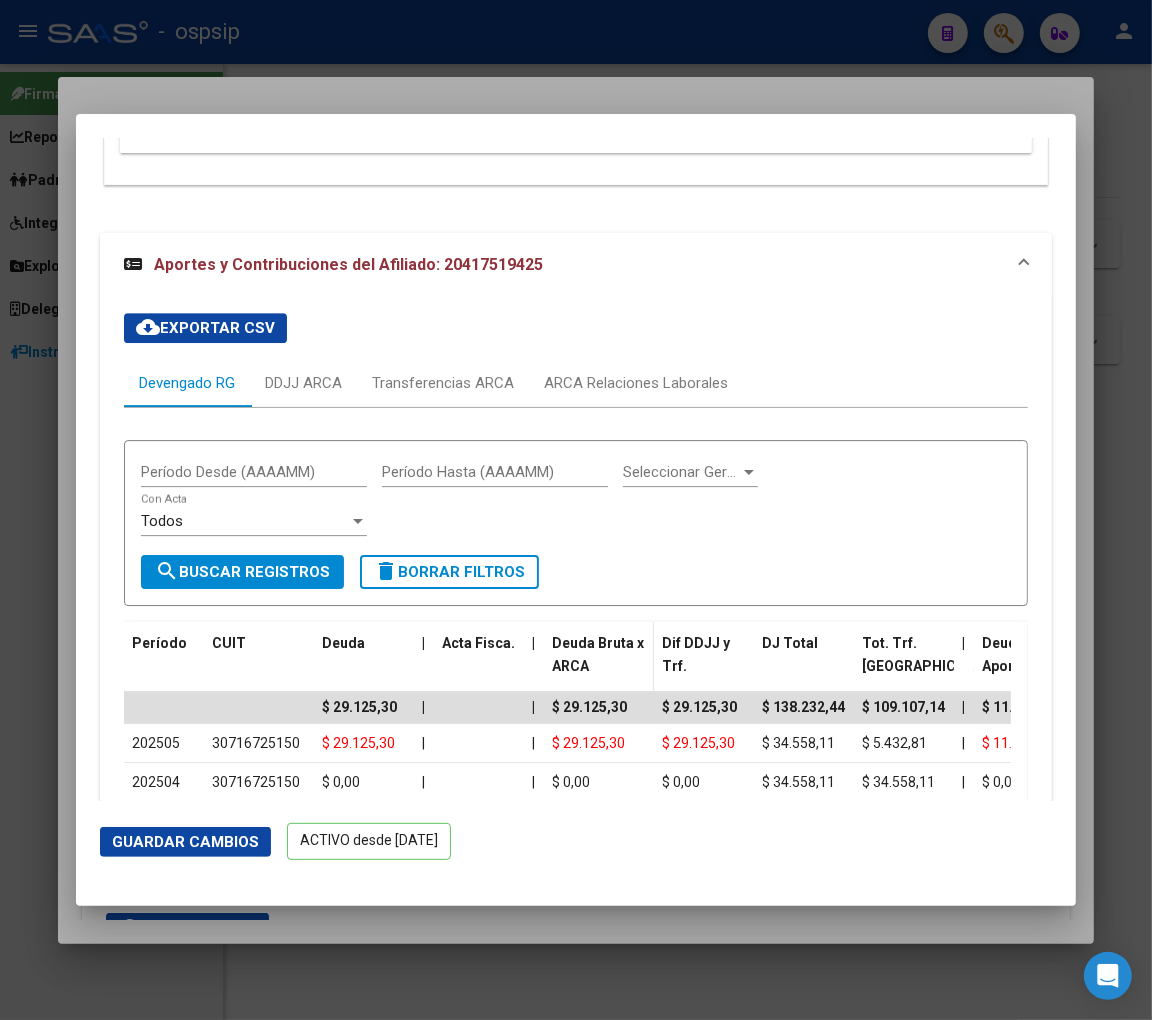 scroll, scrollTop: 4497, scrollLeft: 0, axis: vertical 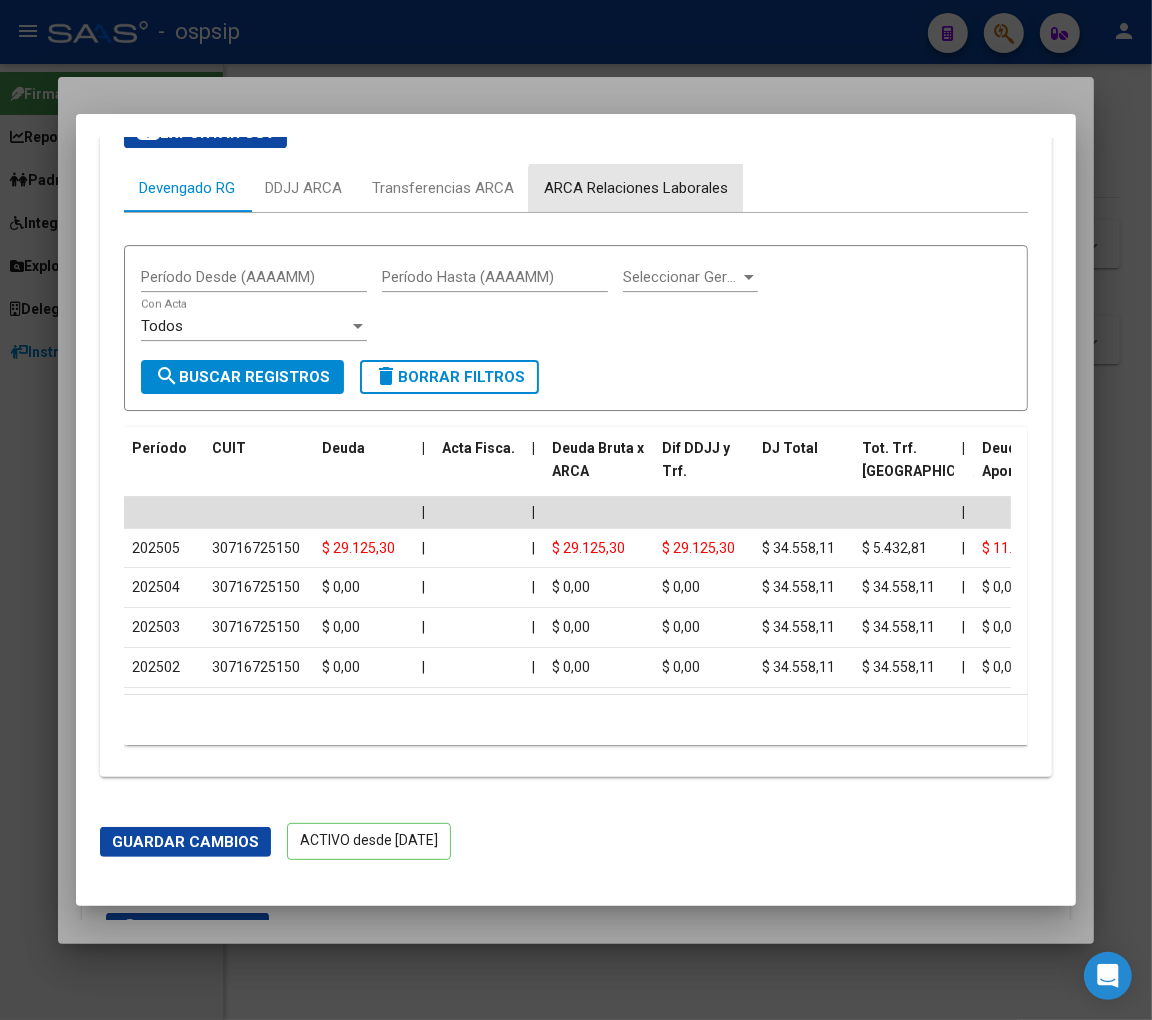 click on "ARCA Relaciones Laborales" at bounding box center [636, 188] 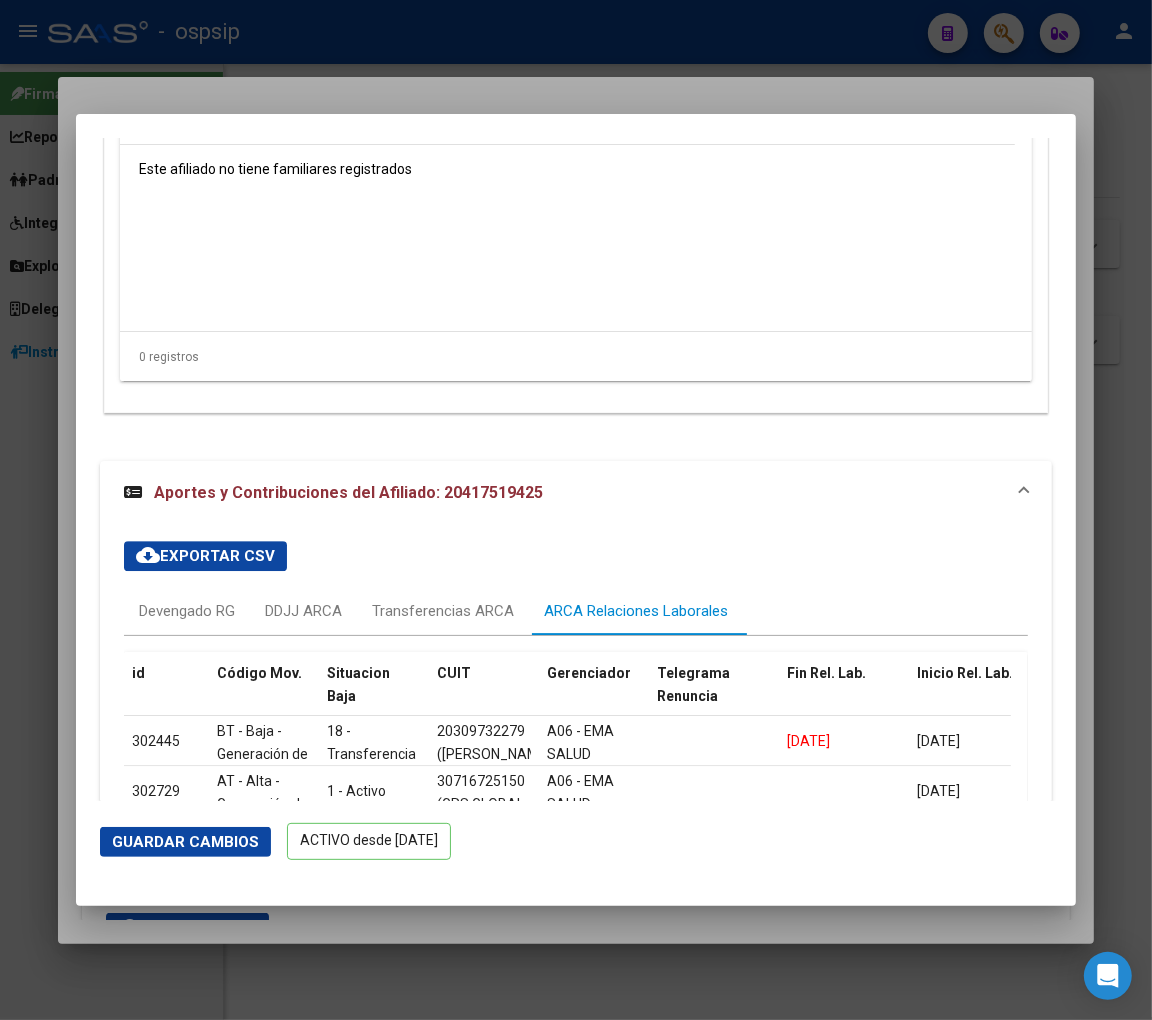 scroll, scrollTop: 4185, scrollLeft: 0, axis: vertical 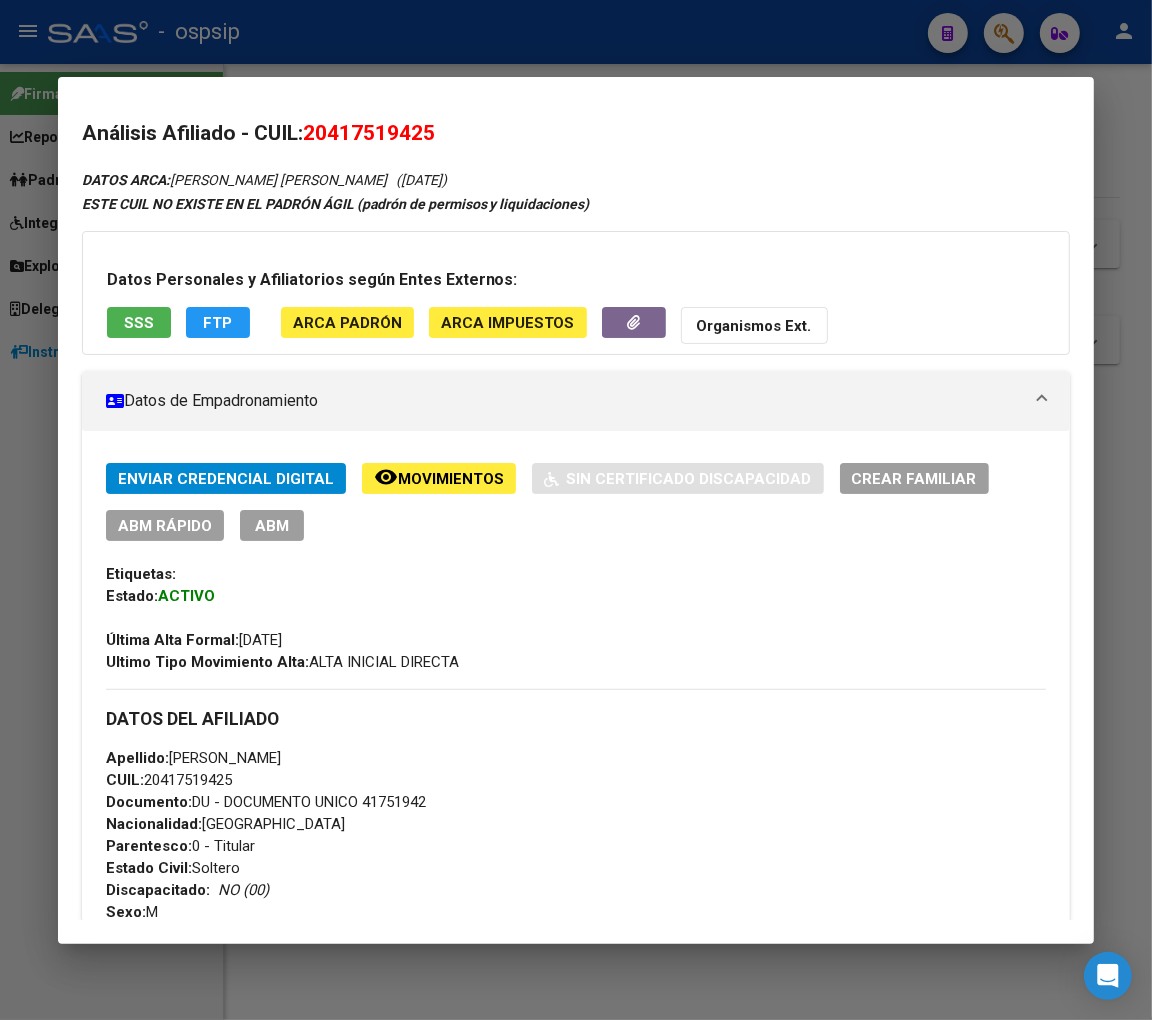 click at bounding box center [576, 510] 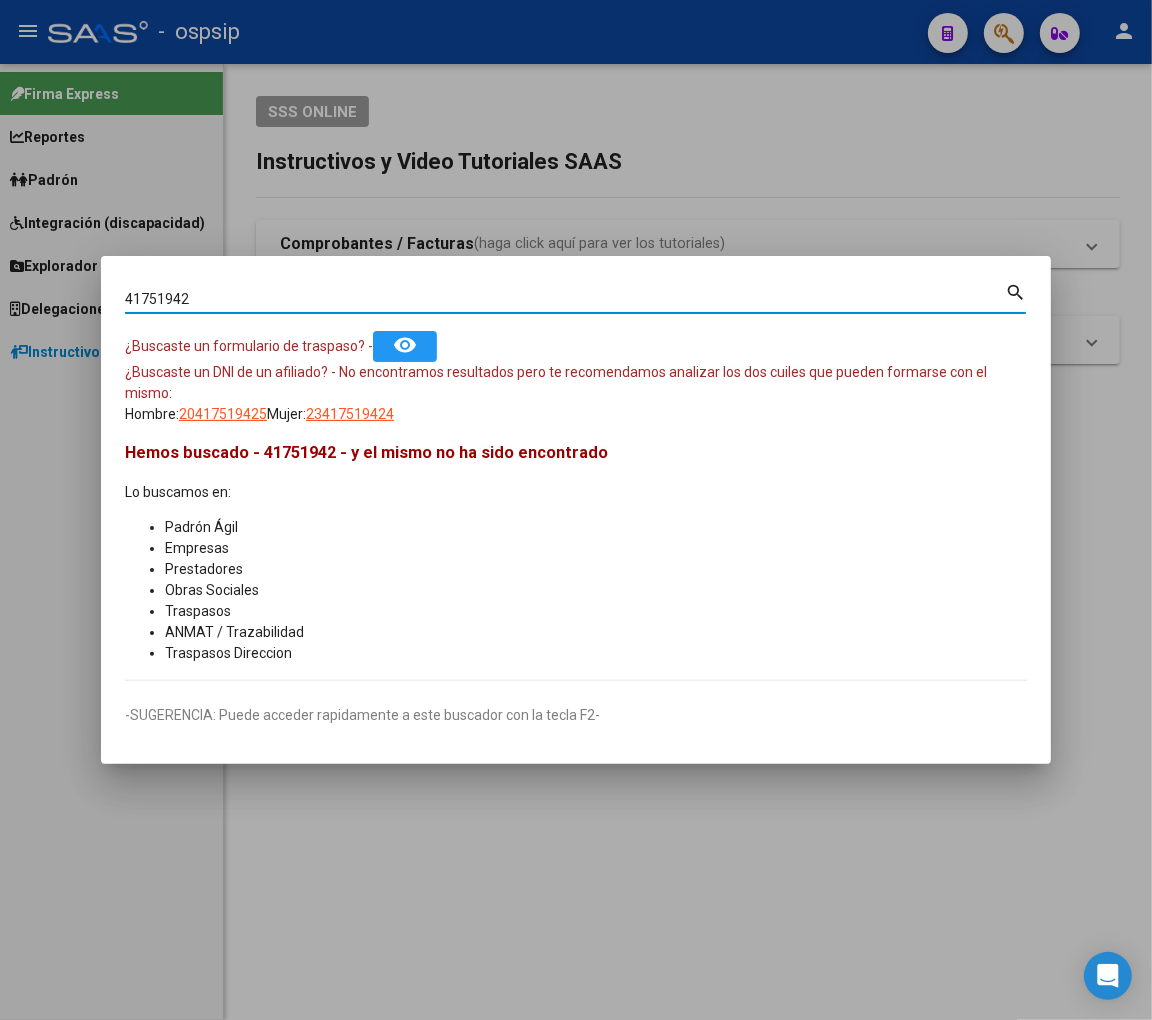 click on "41751942" at bounding box center [565, 299] 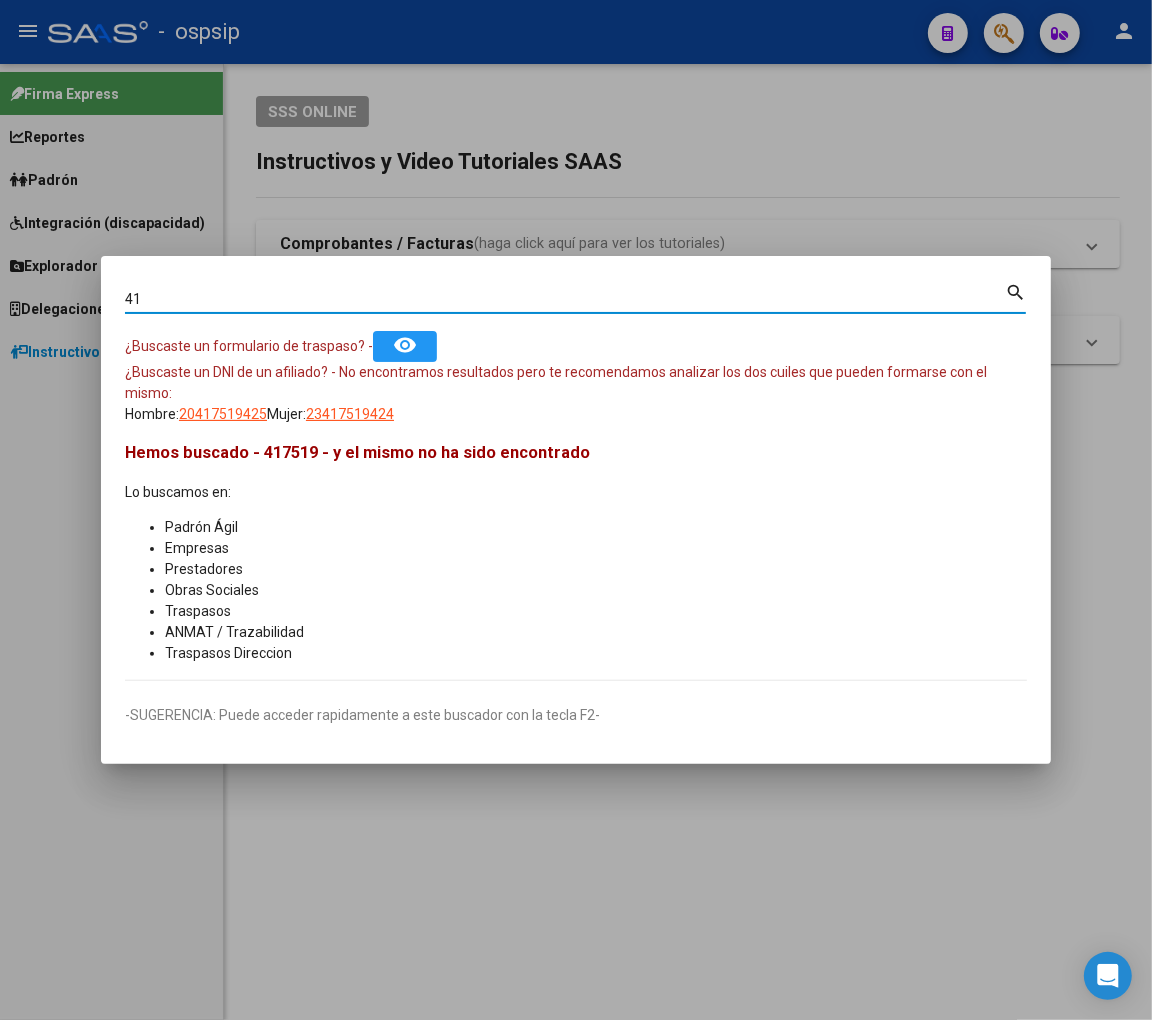 type on "4" 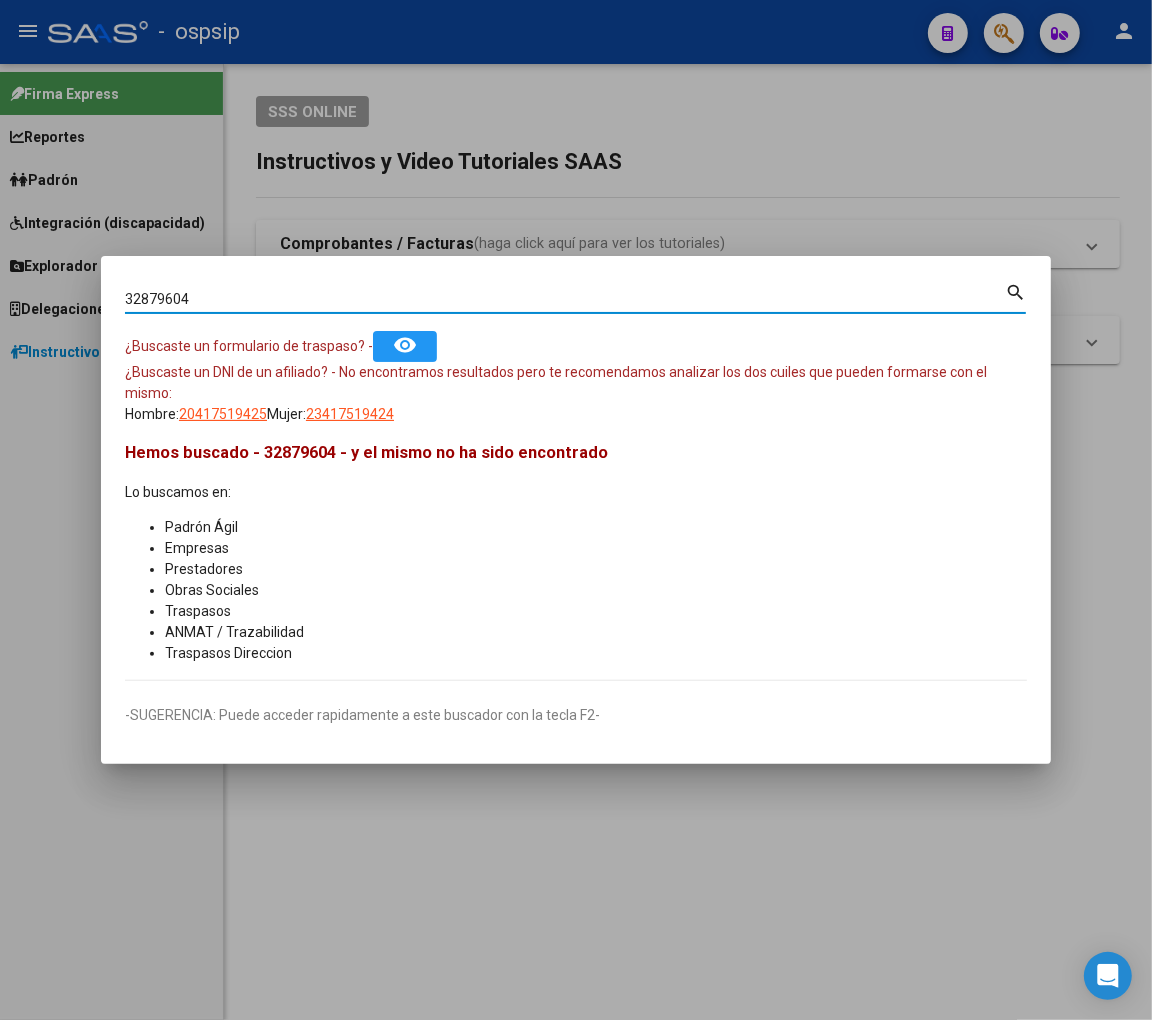 type on "32879604" 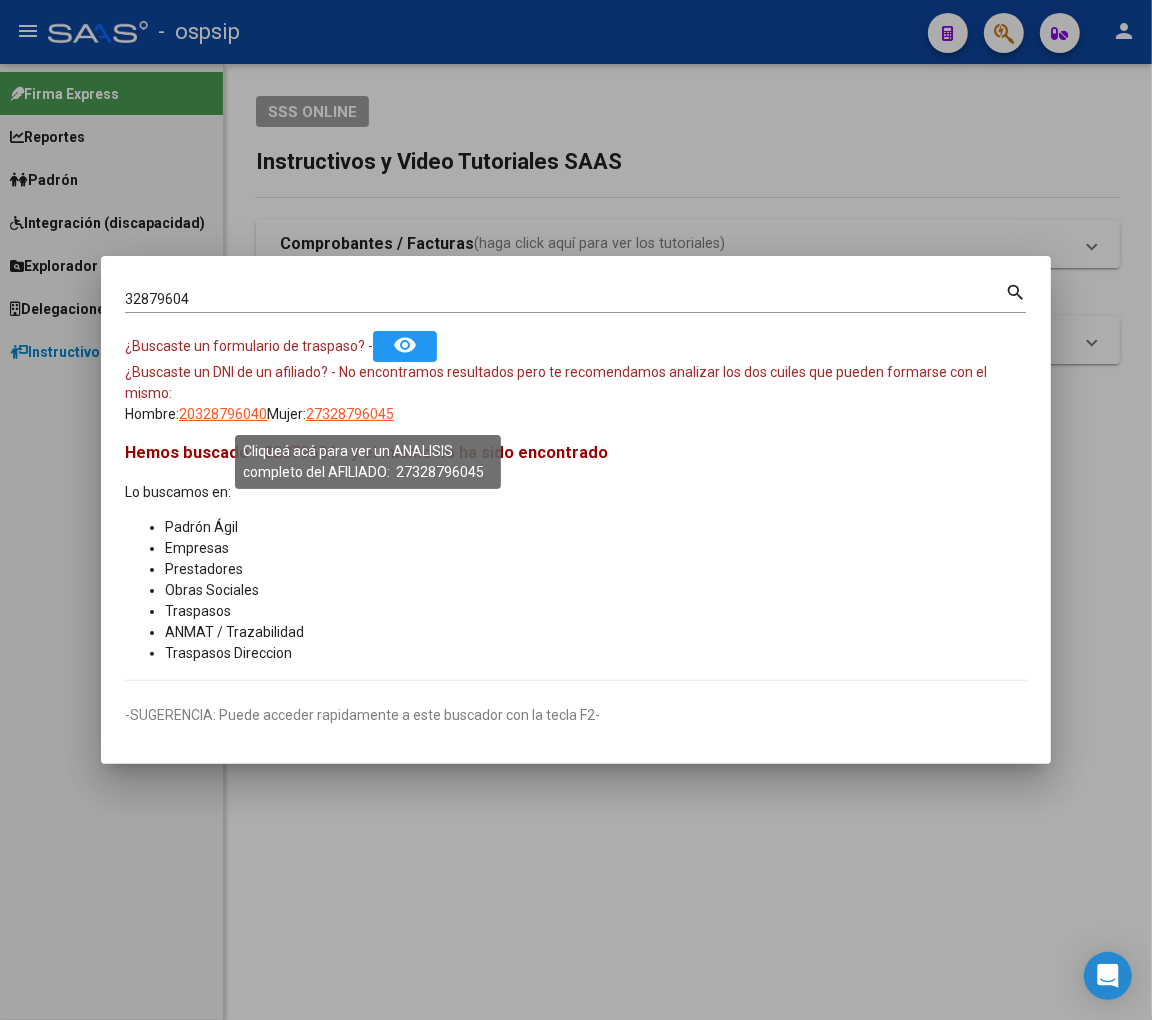 click on "27328796045" at bounding box center (350, 414) 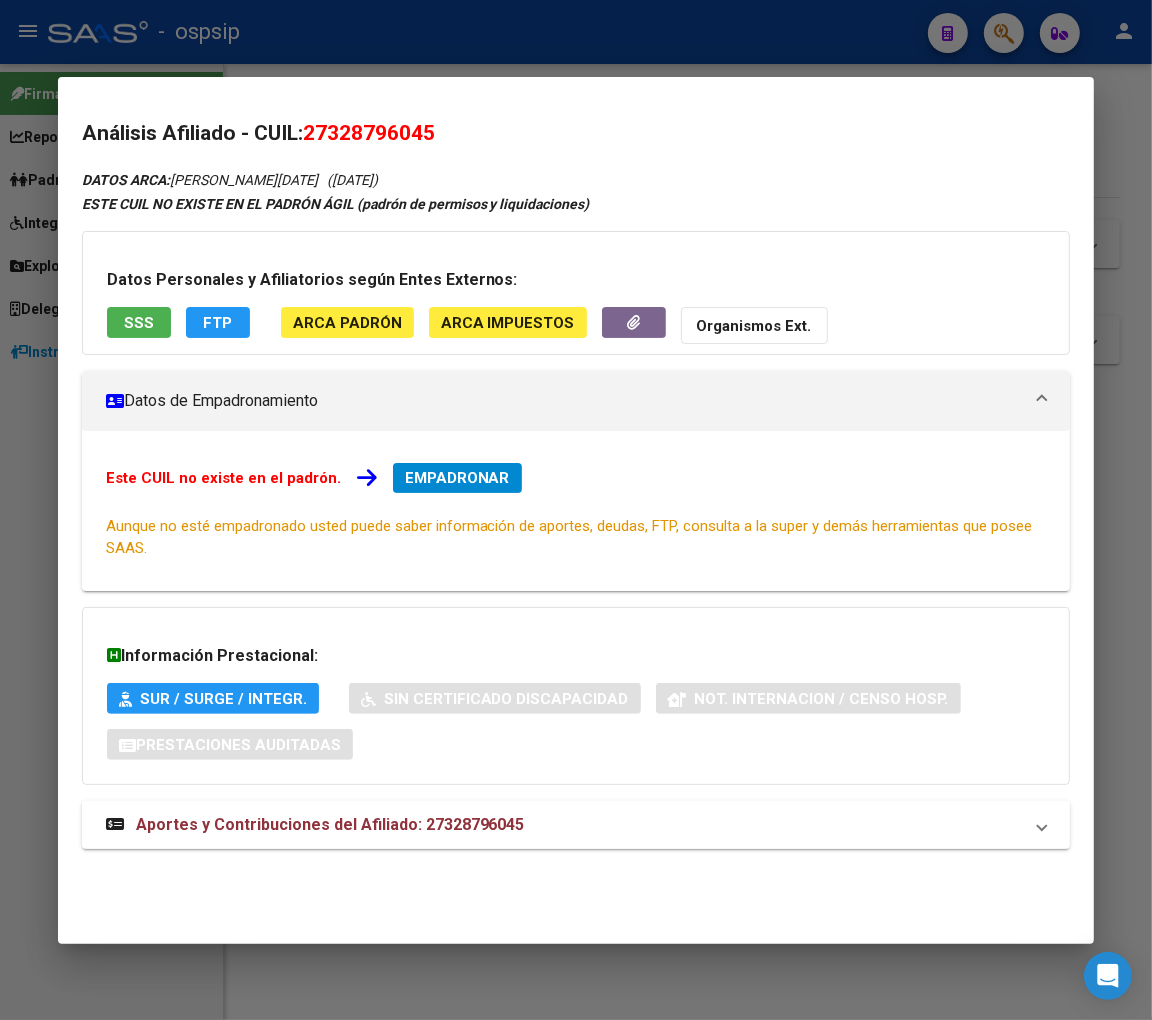 click on "Aportes y Contribuciones del Afiliado: 27328796045" at bounding box center [330, 824] 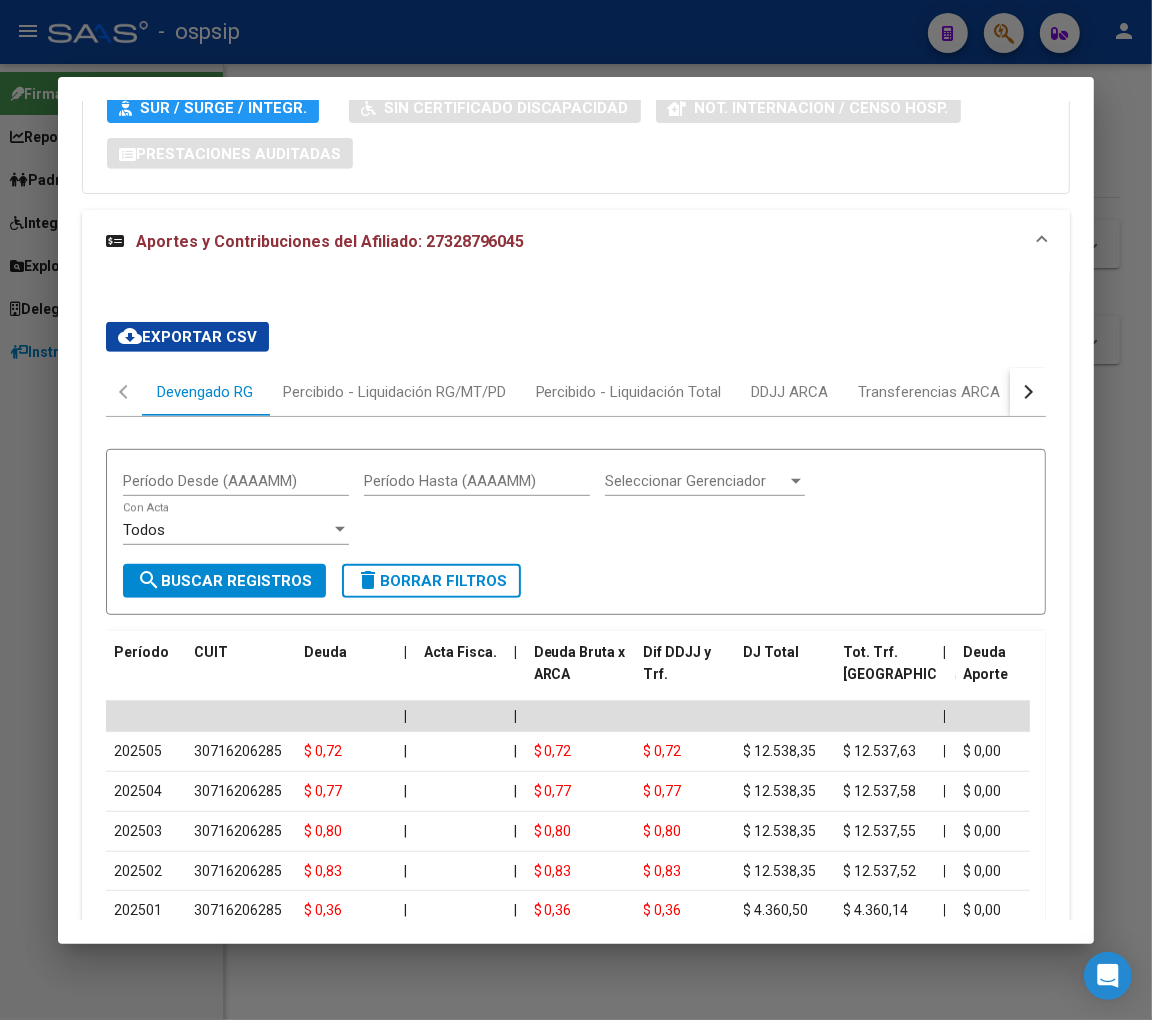 scroll, scrollTop: 713, scrollLeft: 0, axis: vertical 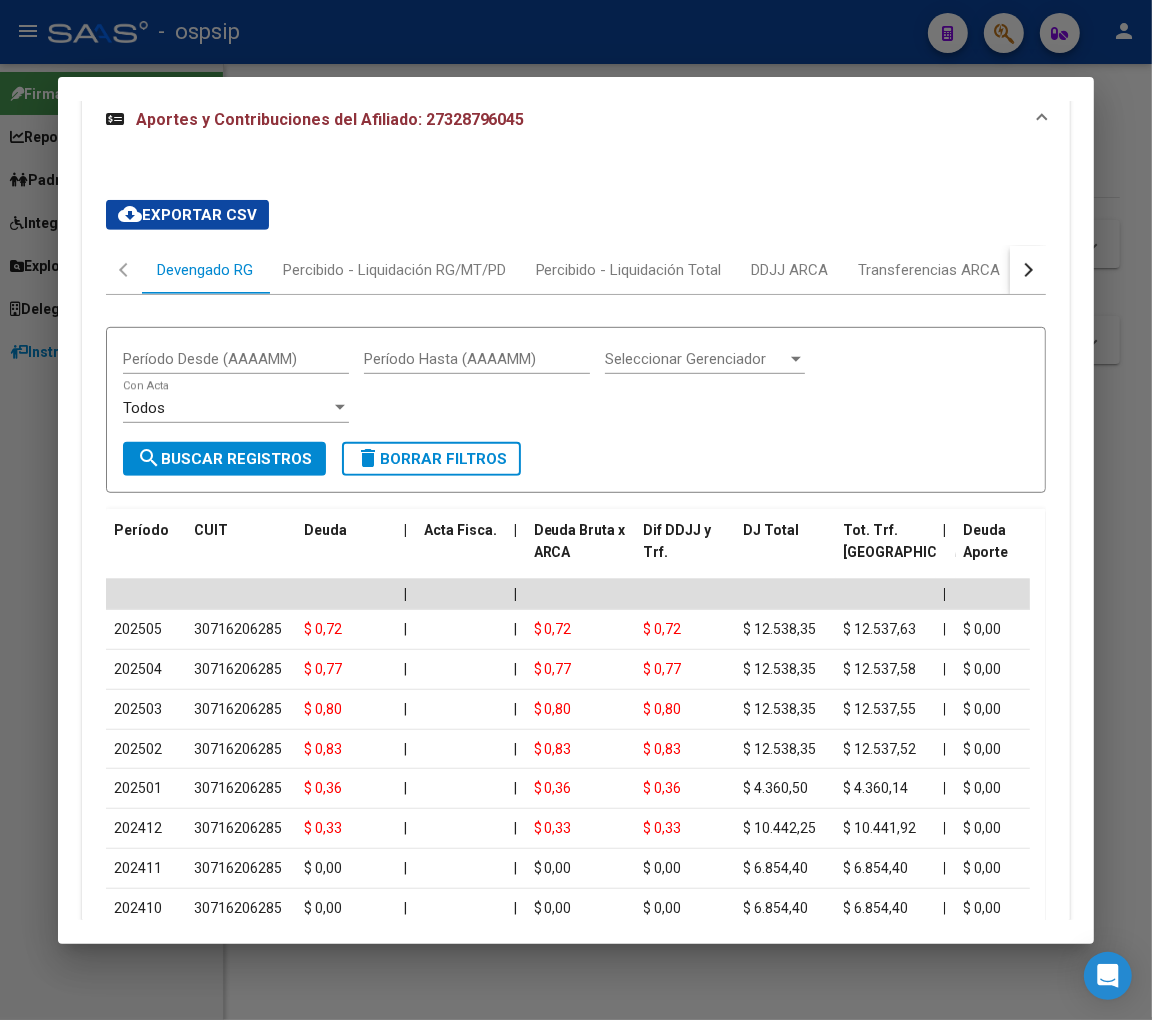 click at bounding box center [1028, 270] 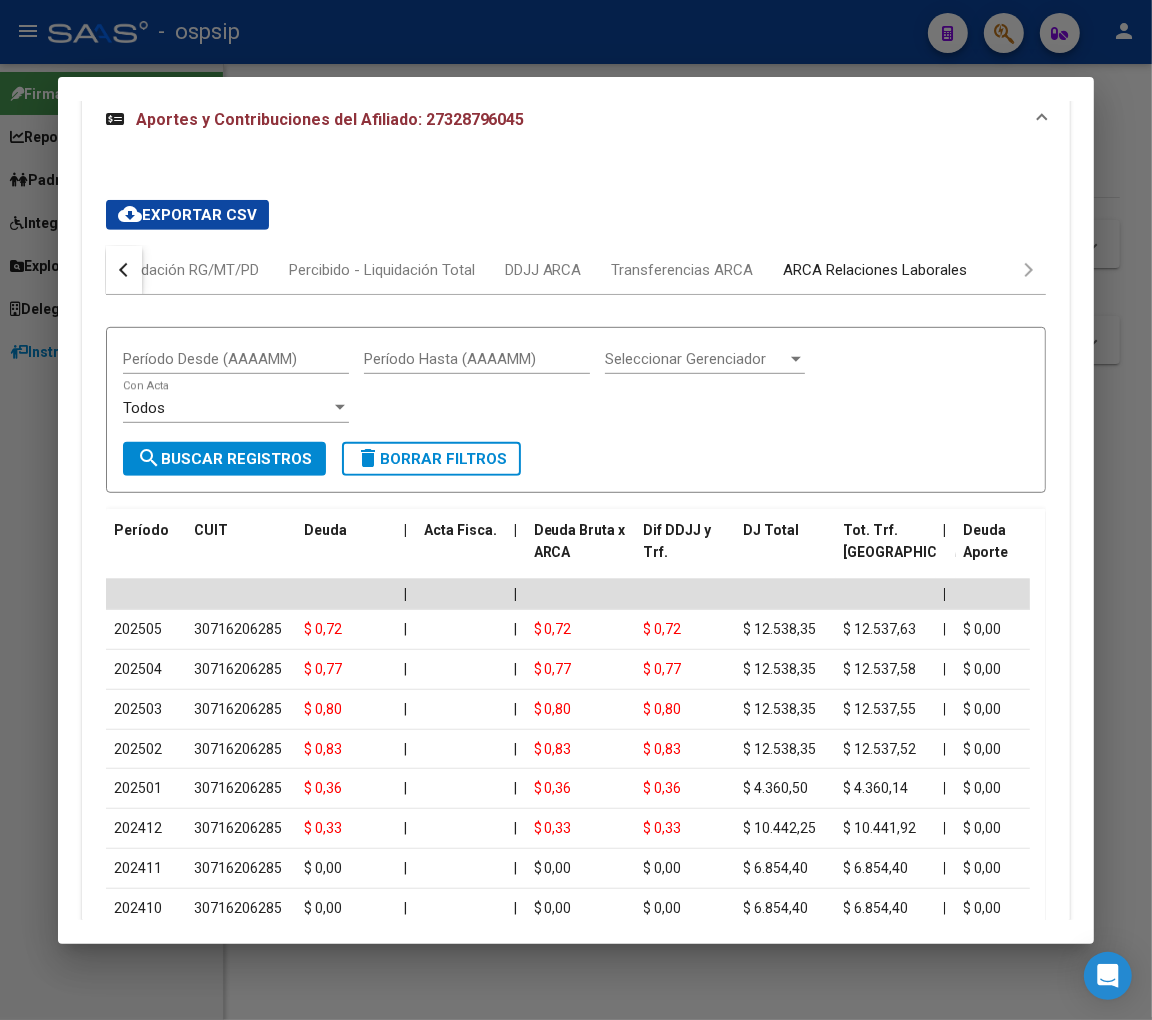 click on "ARCA Relaciones Laborales" at bounding box center [876, 270] 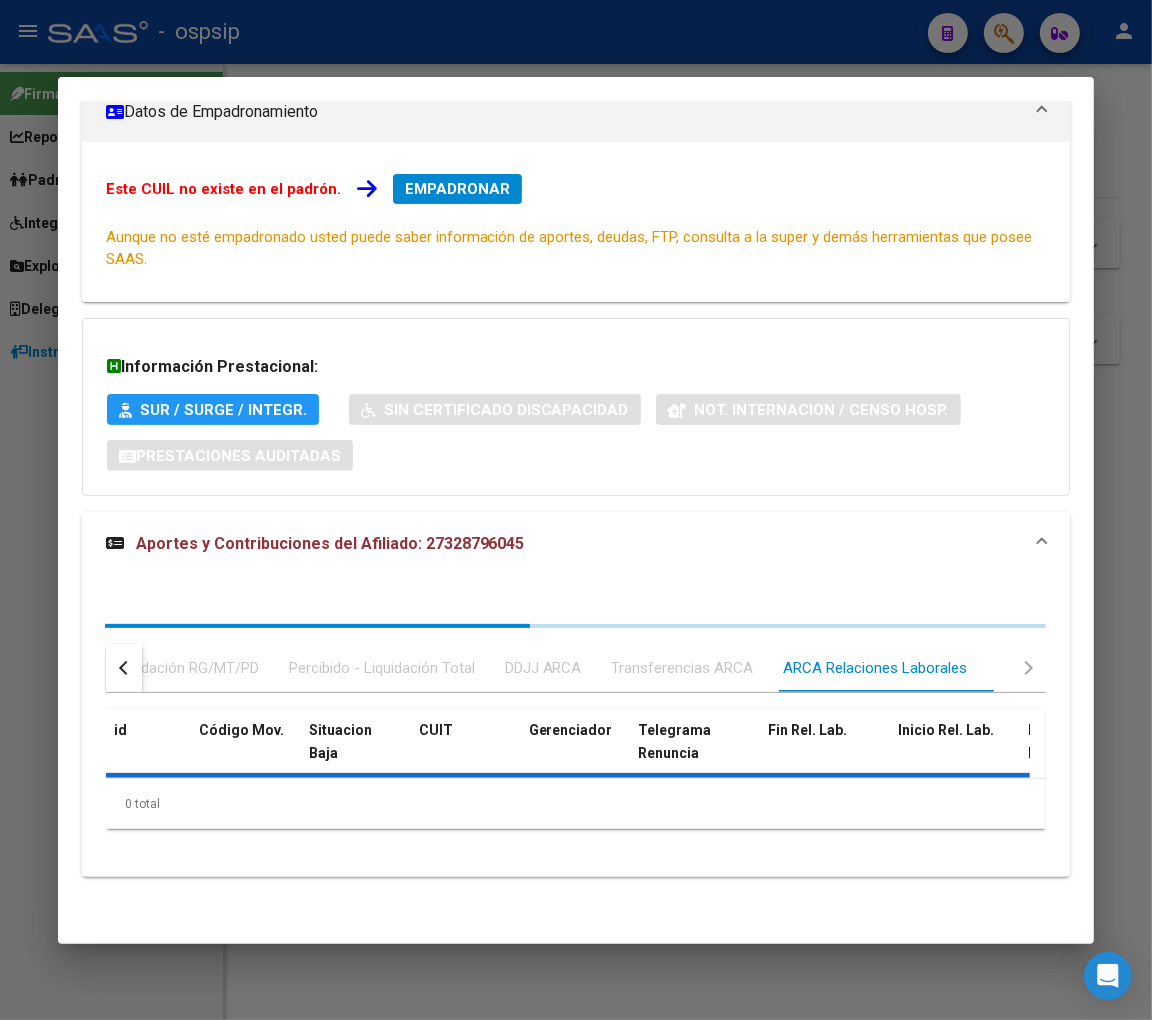 scroll, scrollTop: 383, scrollLeft: 0, axis: vertical 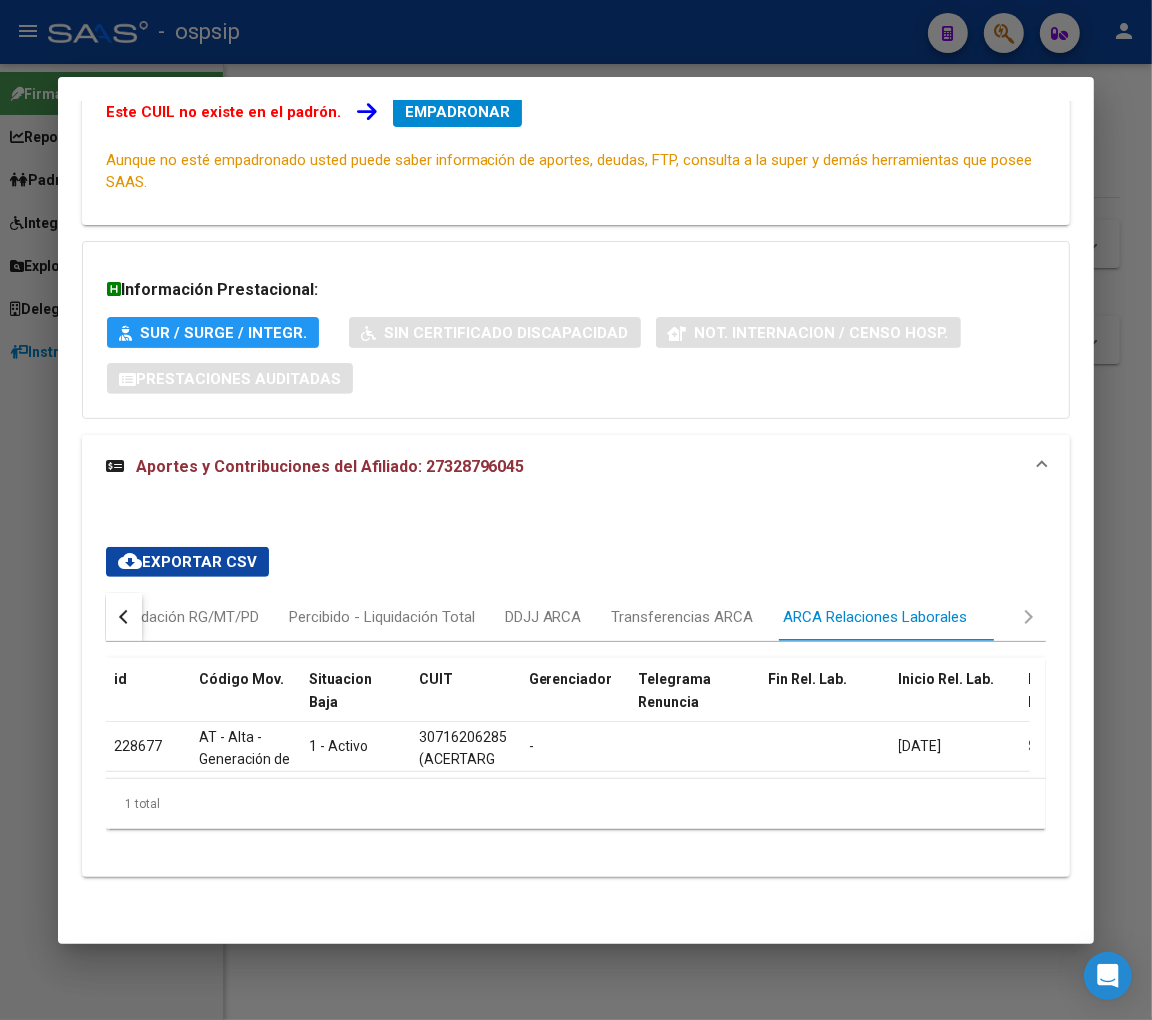 click at bounding box center [126, 617] 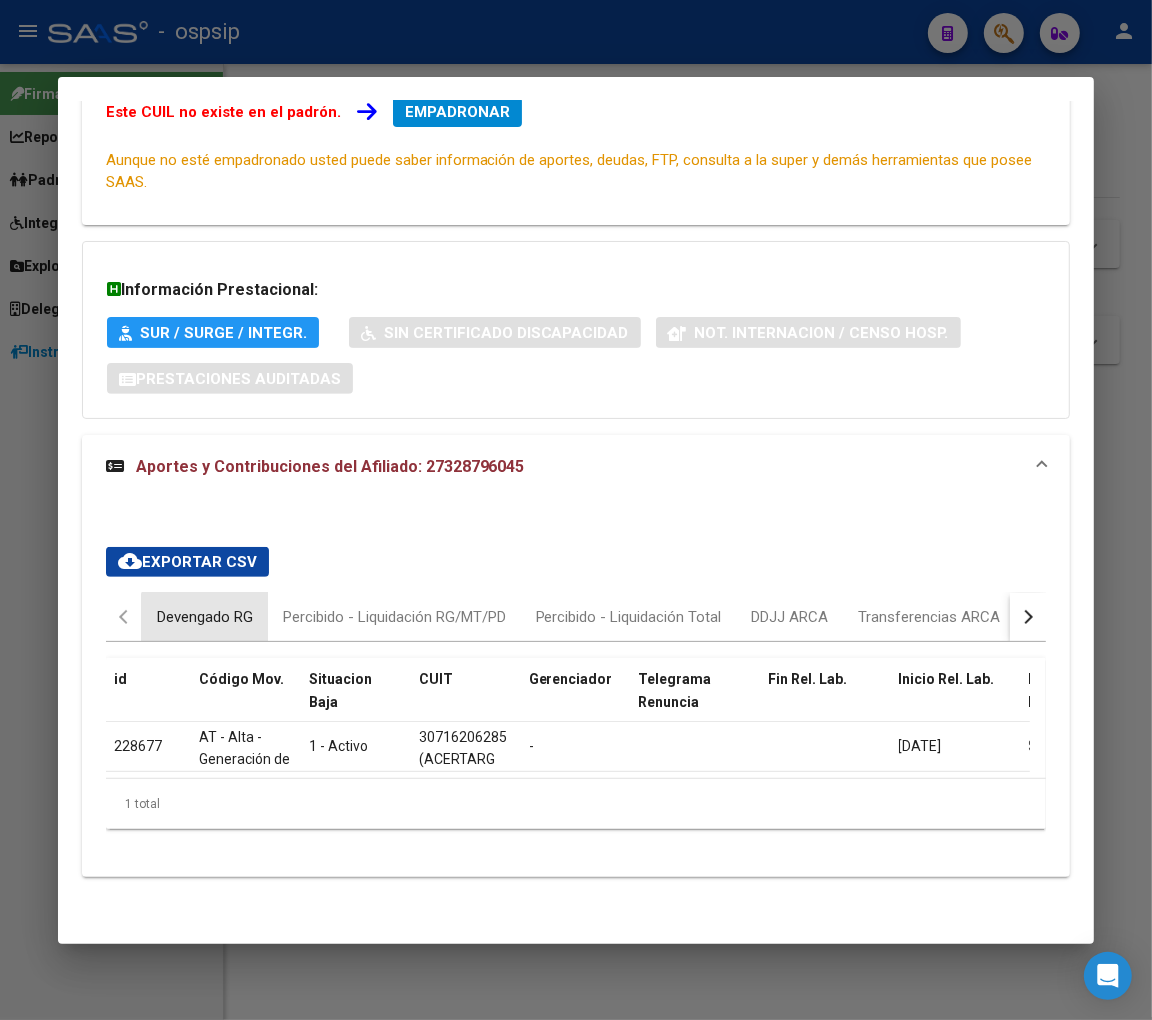 click on "Devengado RG" at bounding box center (205, 617) 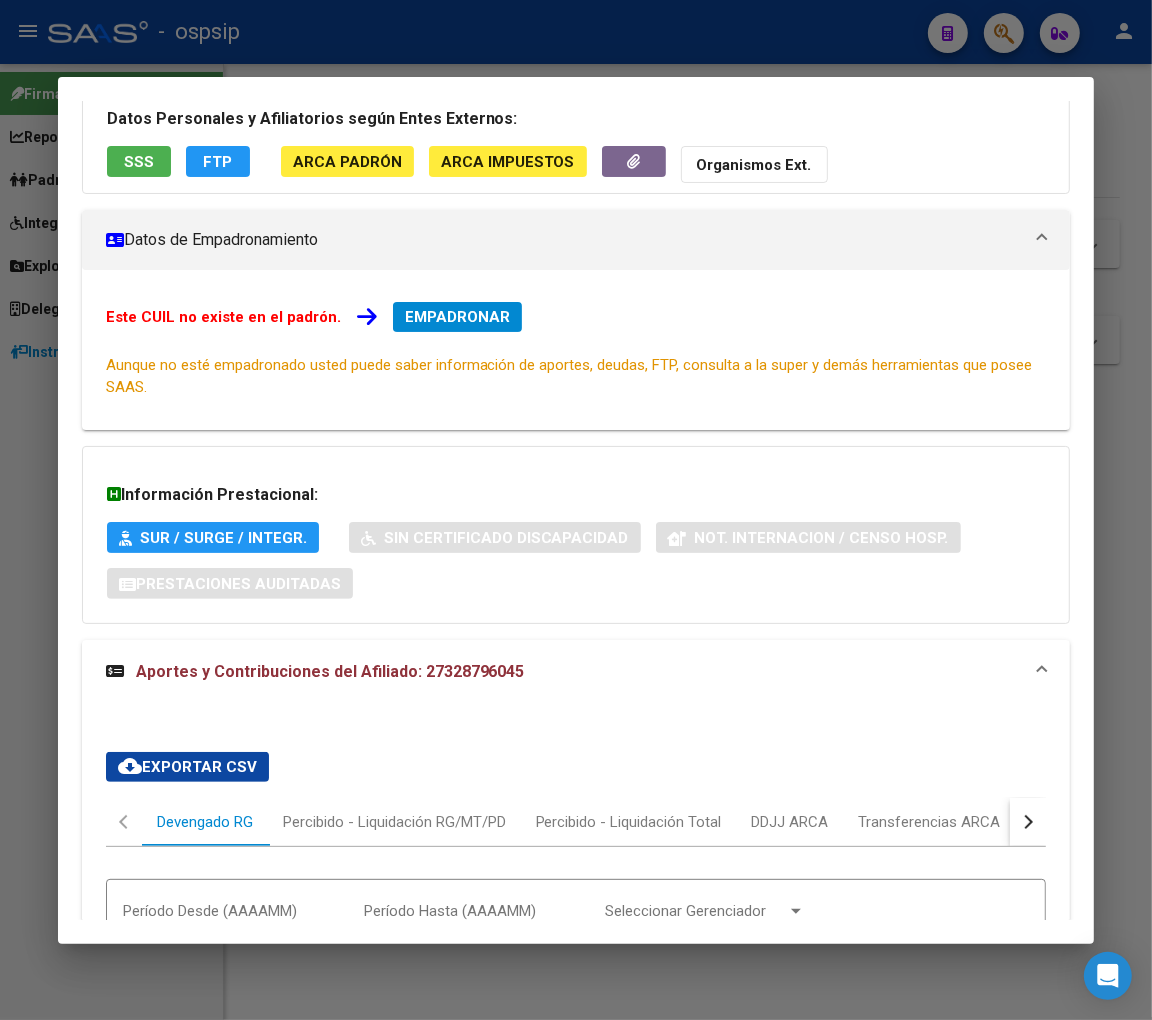 scroll, scrollTop: 0, scrollLeft: 0, axis: both 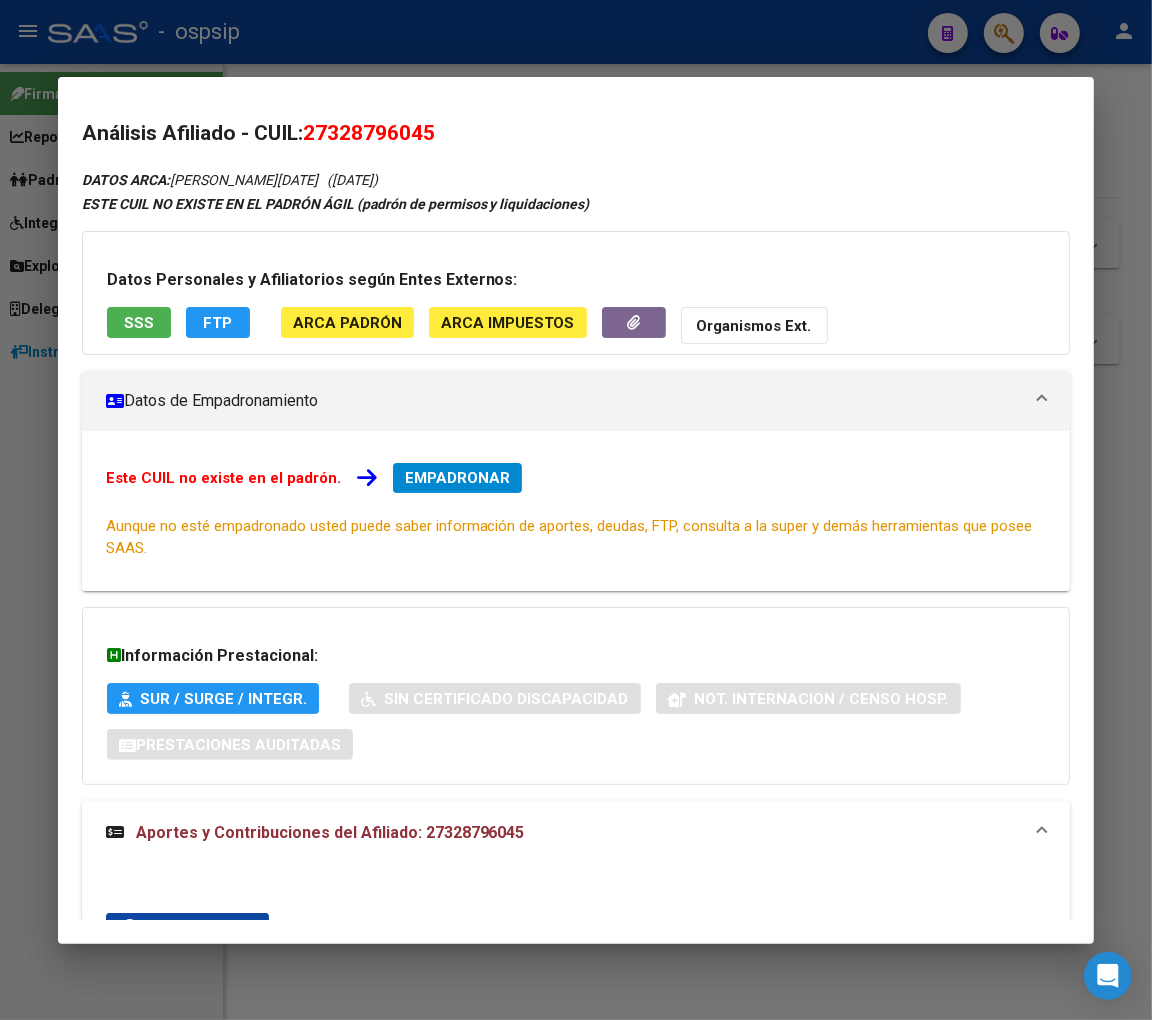 click on "EMPADRONAR" at bounding box center [457, 478] 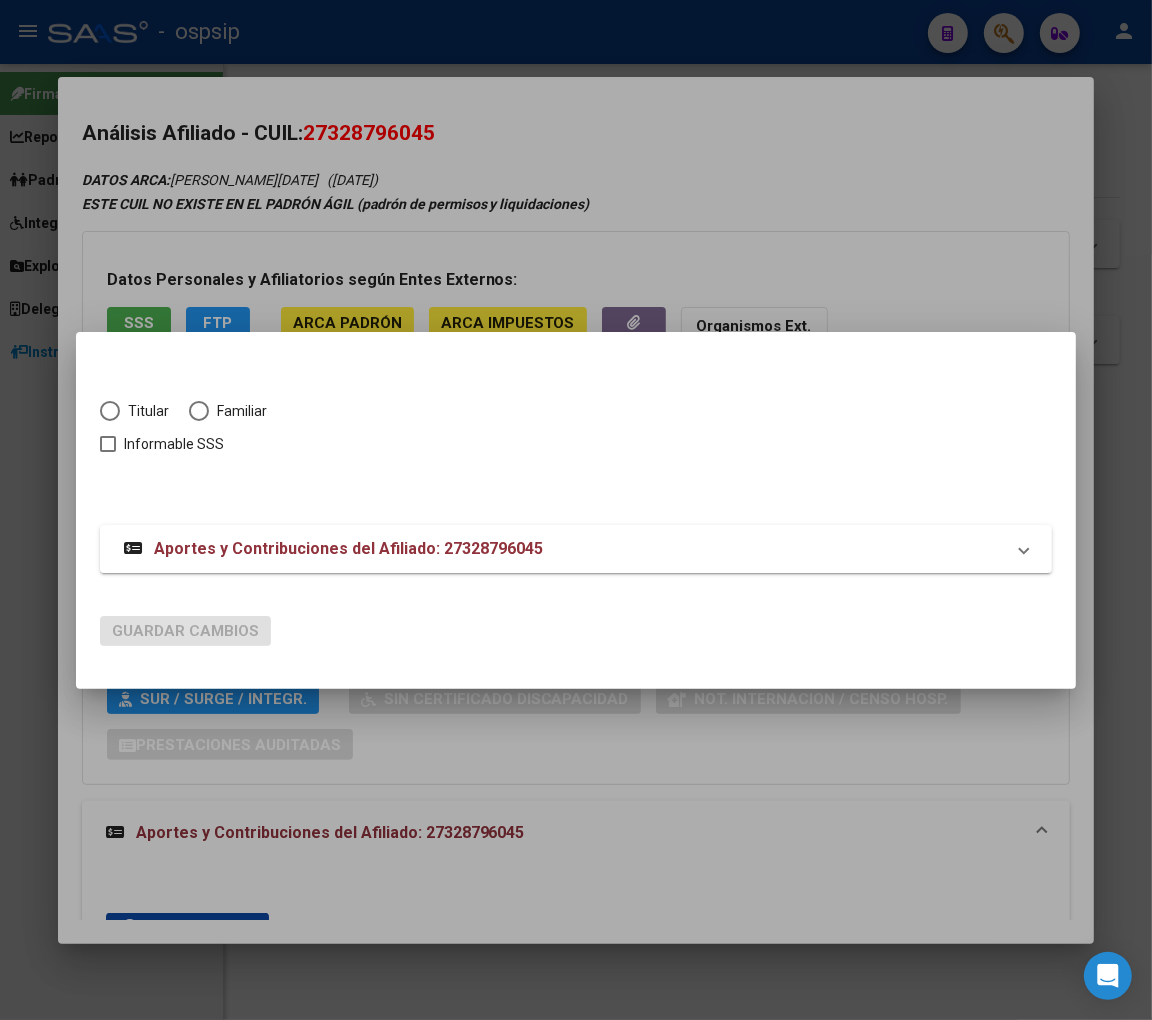 click on "Titular   Familiar" at bounding box center [564, 416] 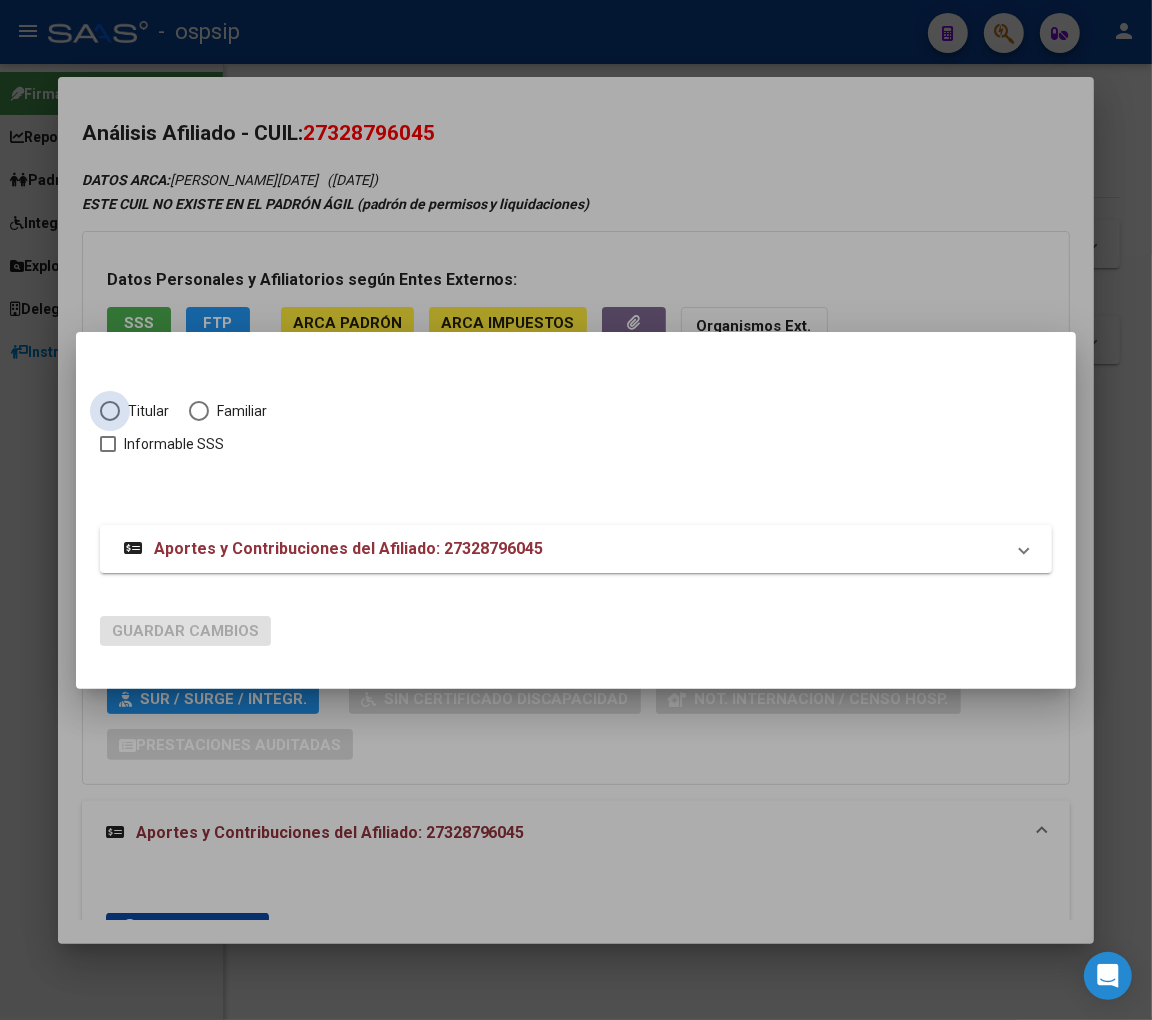 click at bounding box center [110, 411] 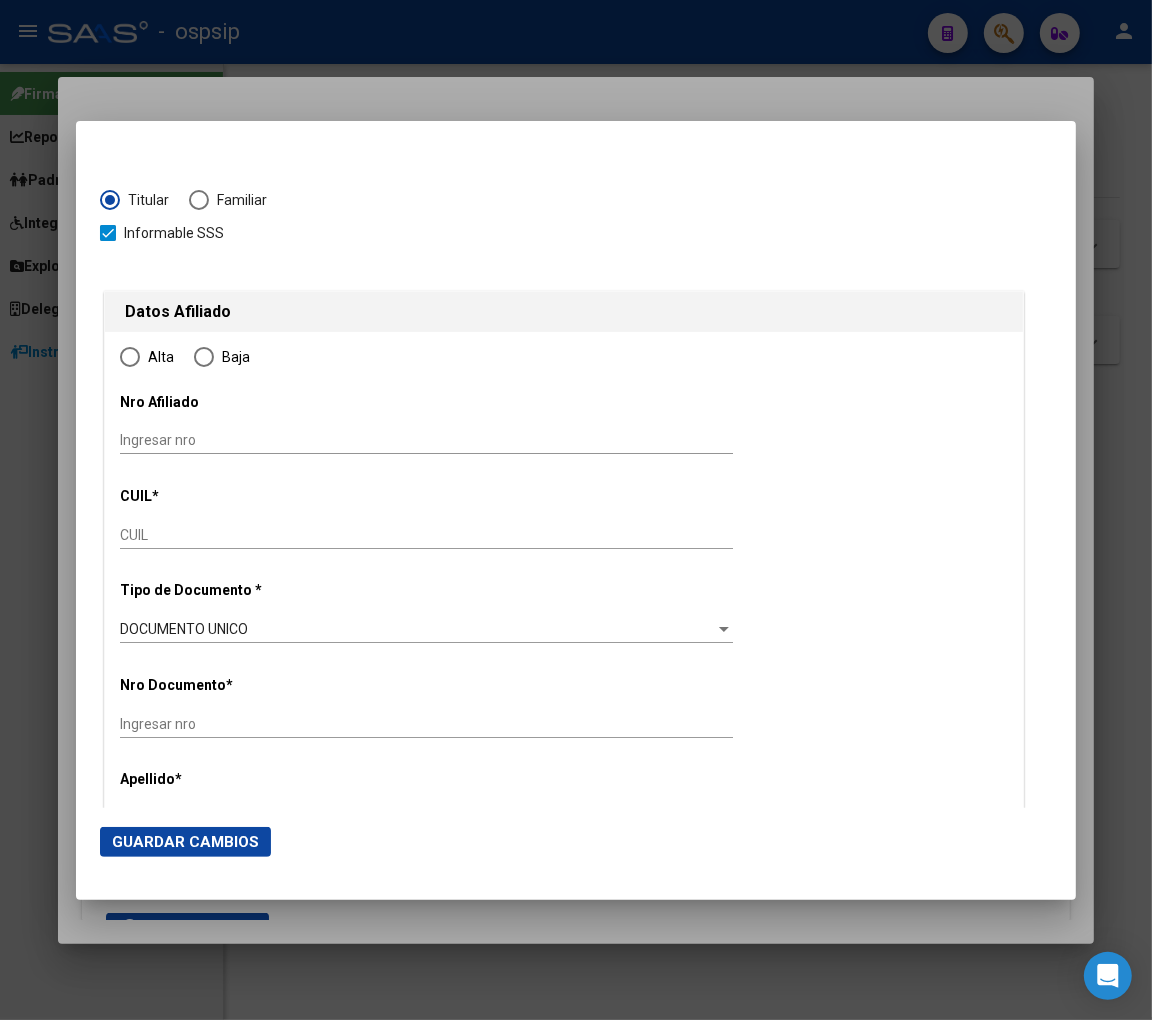 type on "27-32879604-5" 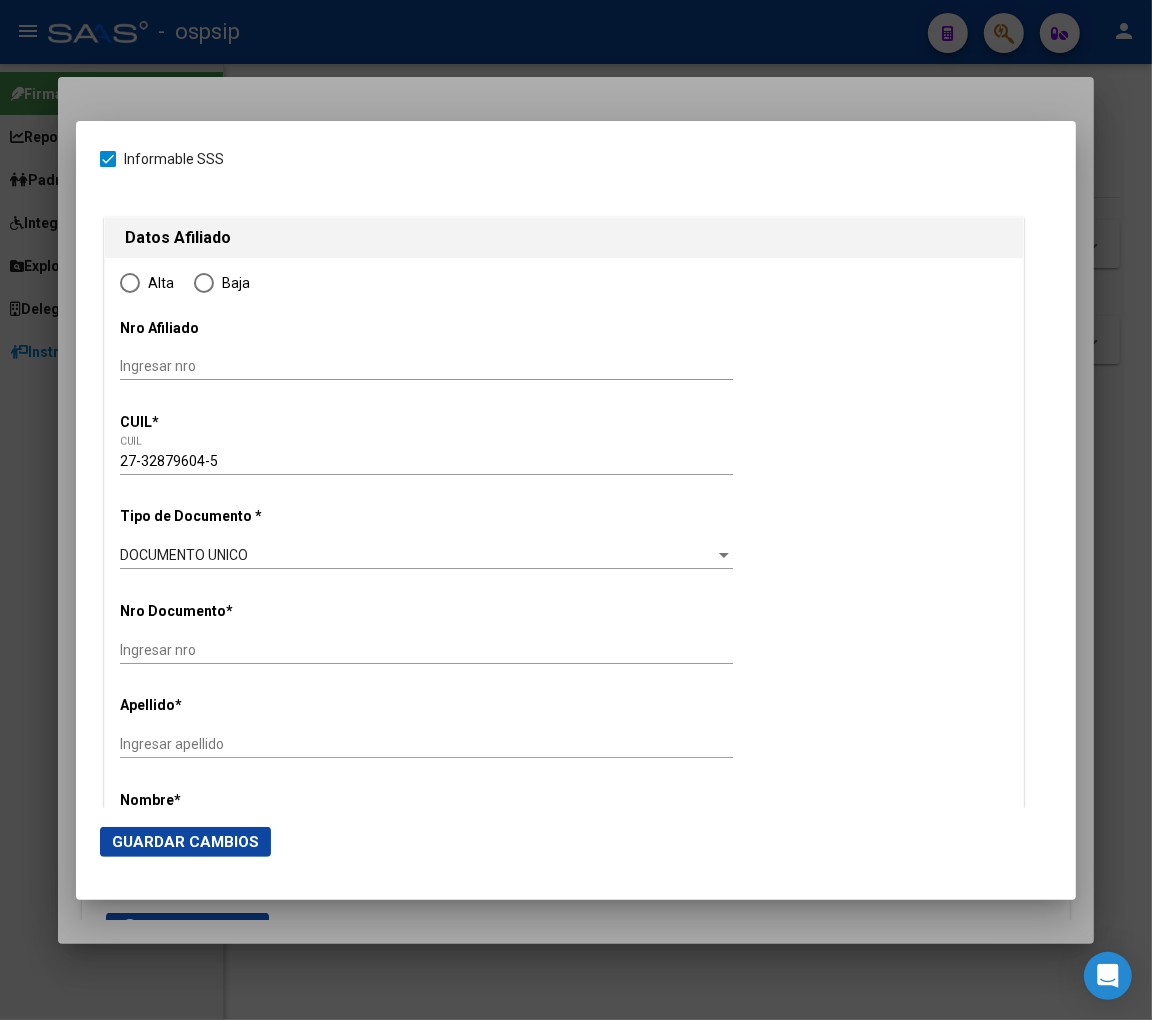 scroll, scrollTop: 222, scrollLeft: 0, axis: vertical 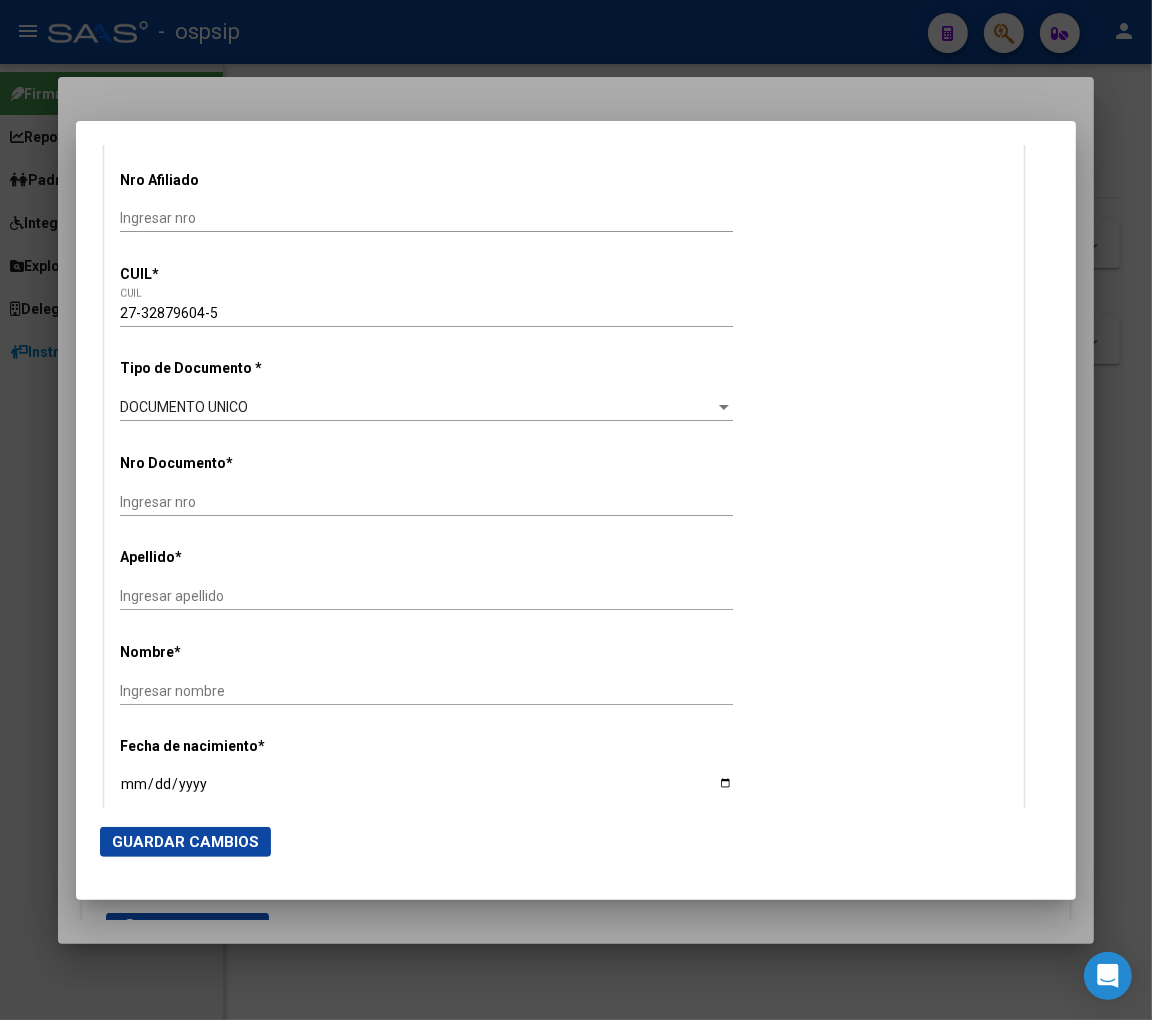 radio on "true" 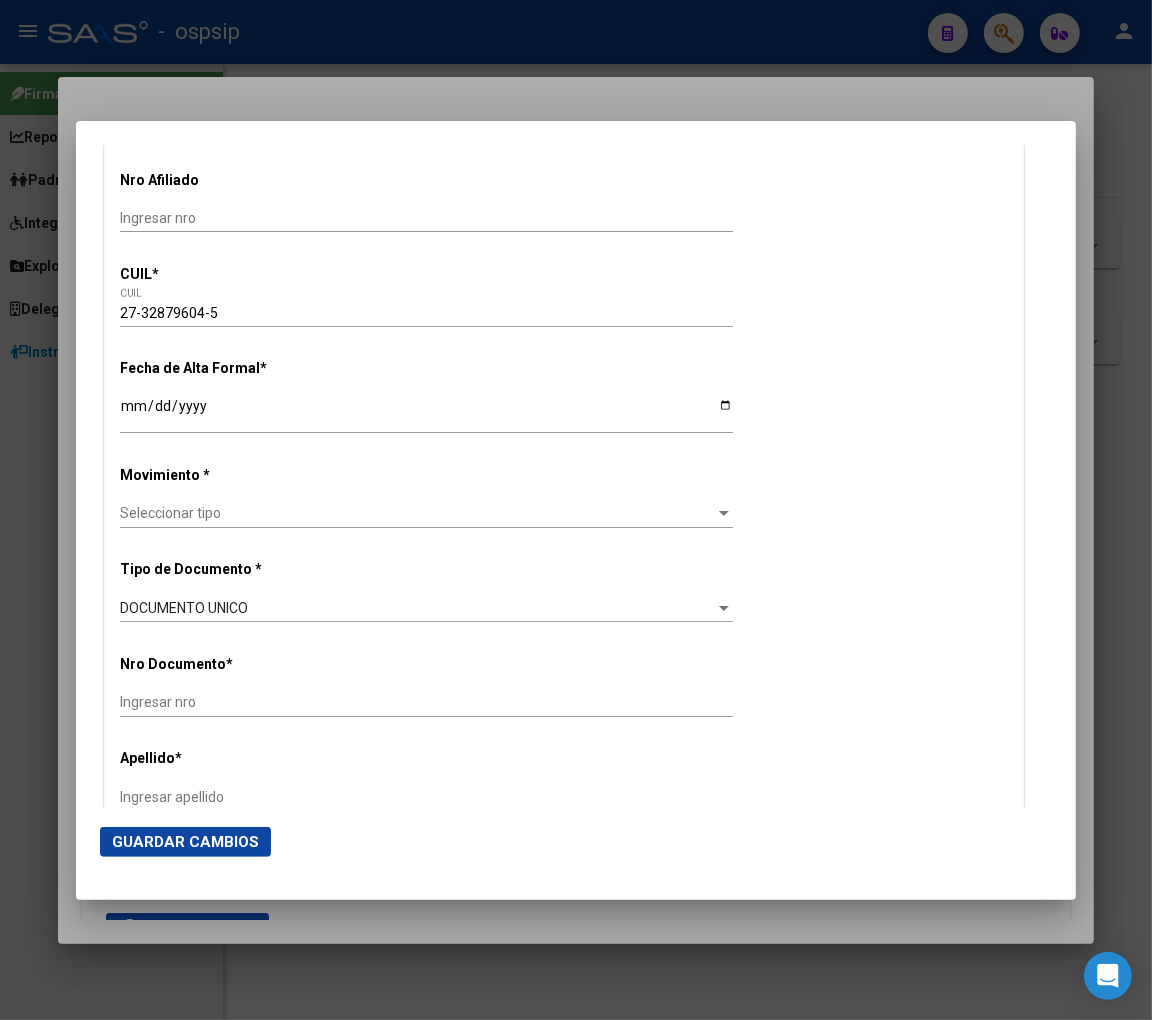 type on "32879604" 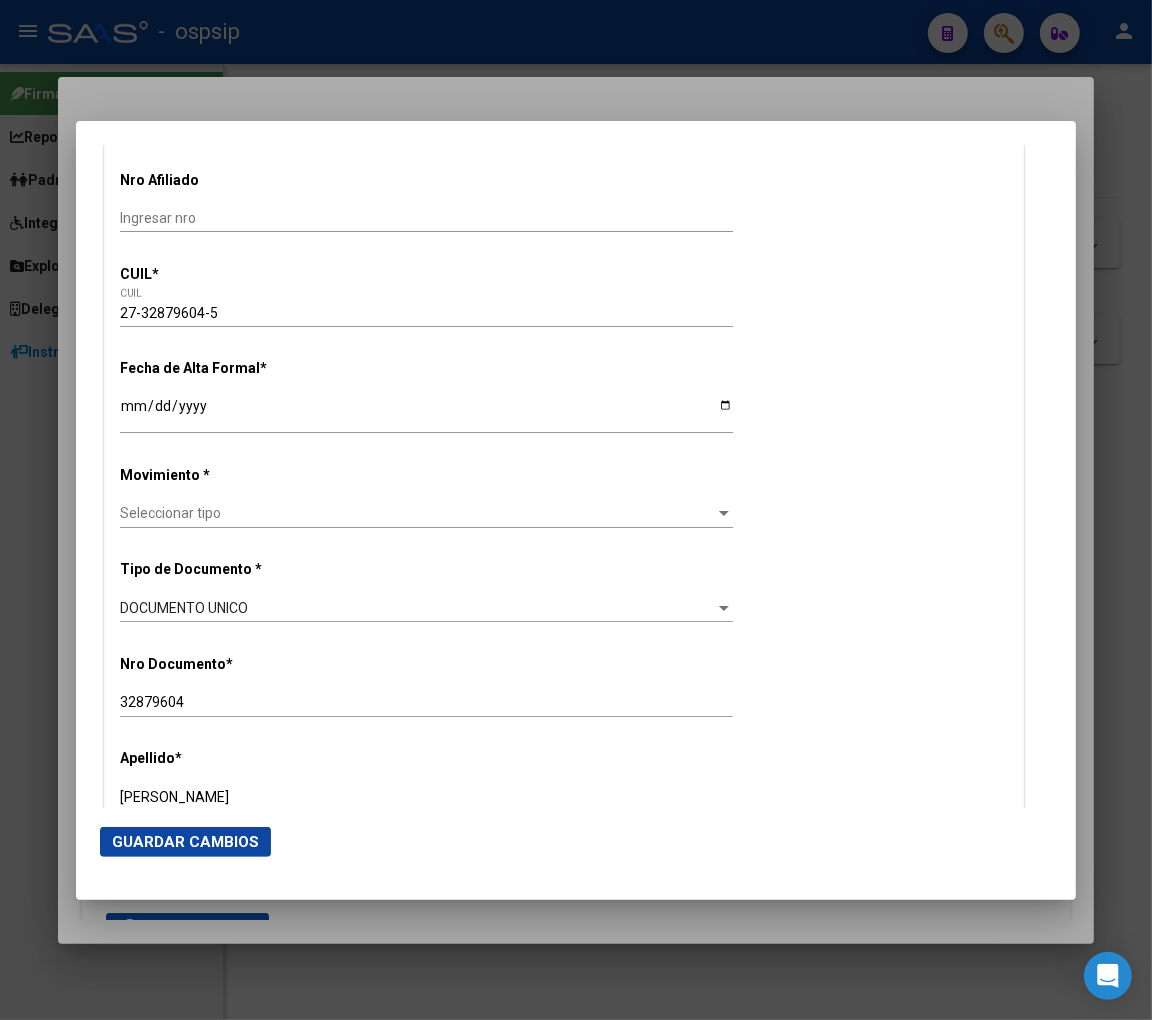 click on "Alta   Baja Nro Afiliado    Ingresar nro  CUIL  *   27-32879604-5 CUIL  ARCA Padrón Fecha de Alta Formal  *   Ingresar fecha   Movimiento * Seleccionar tipo Seleccionar tipo  Tipo de Documento * DOCUMENTO UNICO Seleccionar tipo Nro Documento  *   32879604 Ingresar nro  Apellido  *   [PERSON_NAME] Ingresar apellido  Nombre  *   [PERSON_NAME][DATE] nombre  Fecha de nacimiento  *   [DEMOGRAPHIC_DATA] Ingresar fecha   Parentesco * Titular Seleccionar parentesco  Estado Civil * Seleccionar tipo Seleccionar tipo  Sexo * Femenino Seleccionar sexo  Nacionalidad * [DEMOGRAPHIC_DATA] Seleccionar tipo  Discapacitado * No discapacitado Seleccionar tipo Vencimiento Certificado Estudio    Ingresar fecha   Tipo domicilio * Domicilio Completo Seleccionar tipo domicilio  Provincia * [GEOGRAPHIC_DATA] Seleccionar provincia Localidad  *   LAS [PERSON_NAME] Ingresar el nombre  Codigo Postal  *   5539 Ingresar el codigo  Calle  *   [DATE] Ingresar [GEOGRAPHIC_DATA]  *   589 Ingresar nro  Piso    Ingresar piso  Departamento    Ingresar depto        E-mail" at bounding box center [564, 1434] 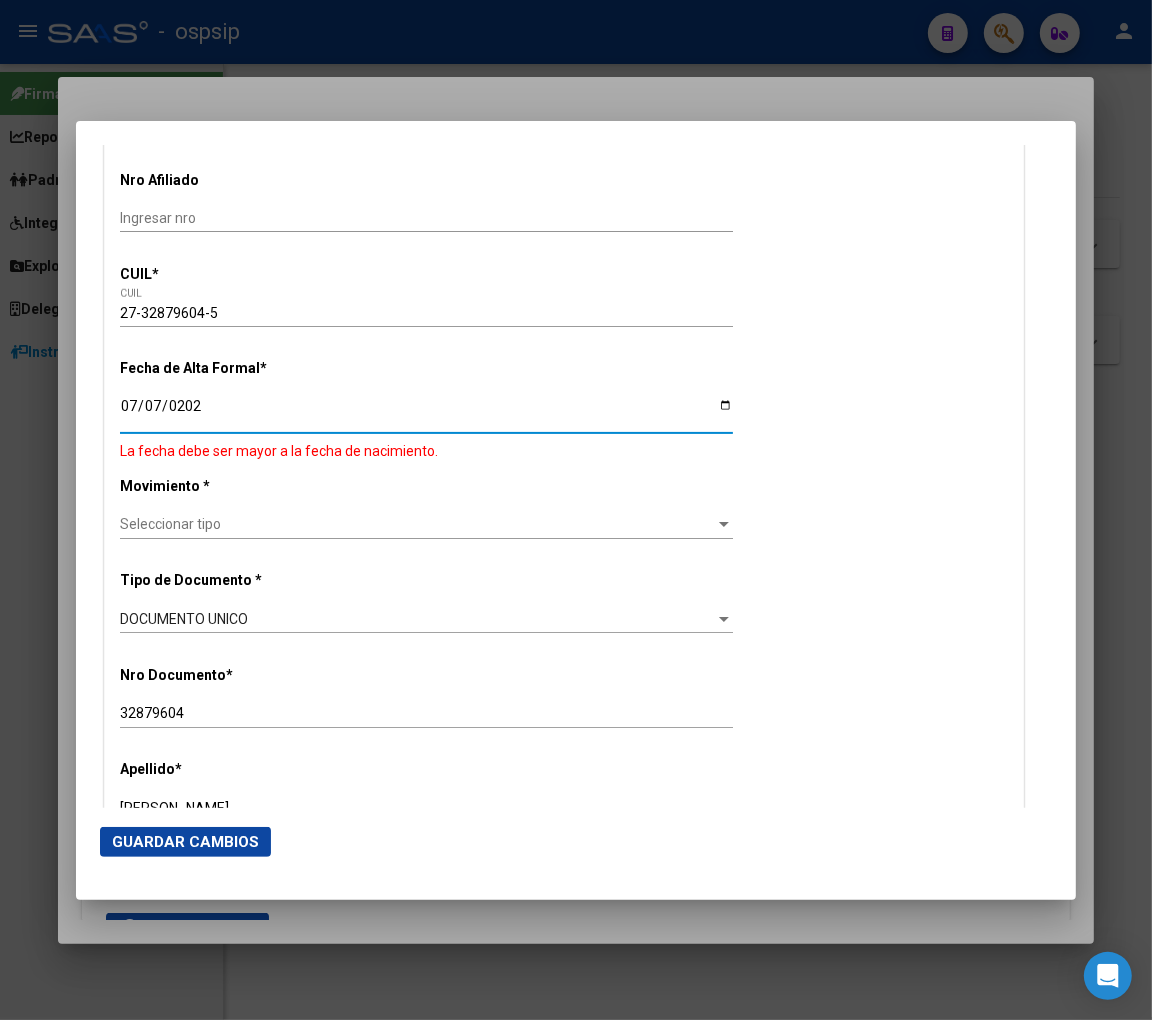 type on "[DATE]" 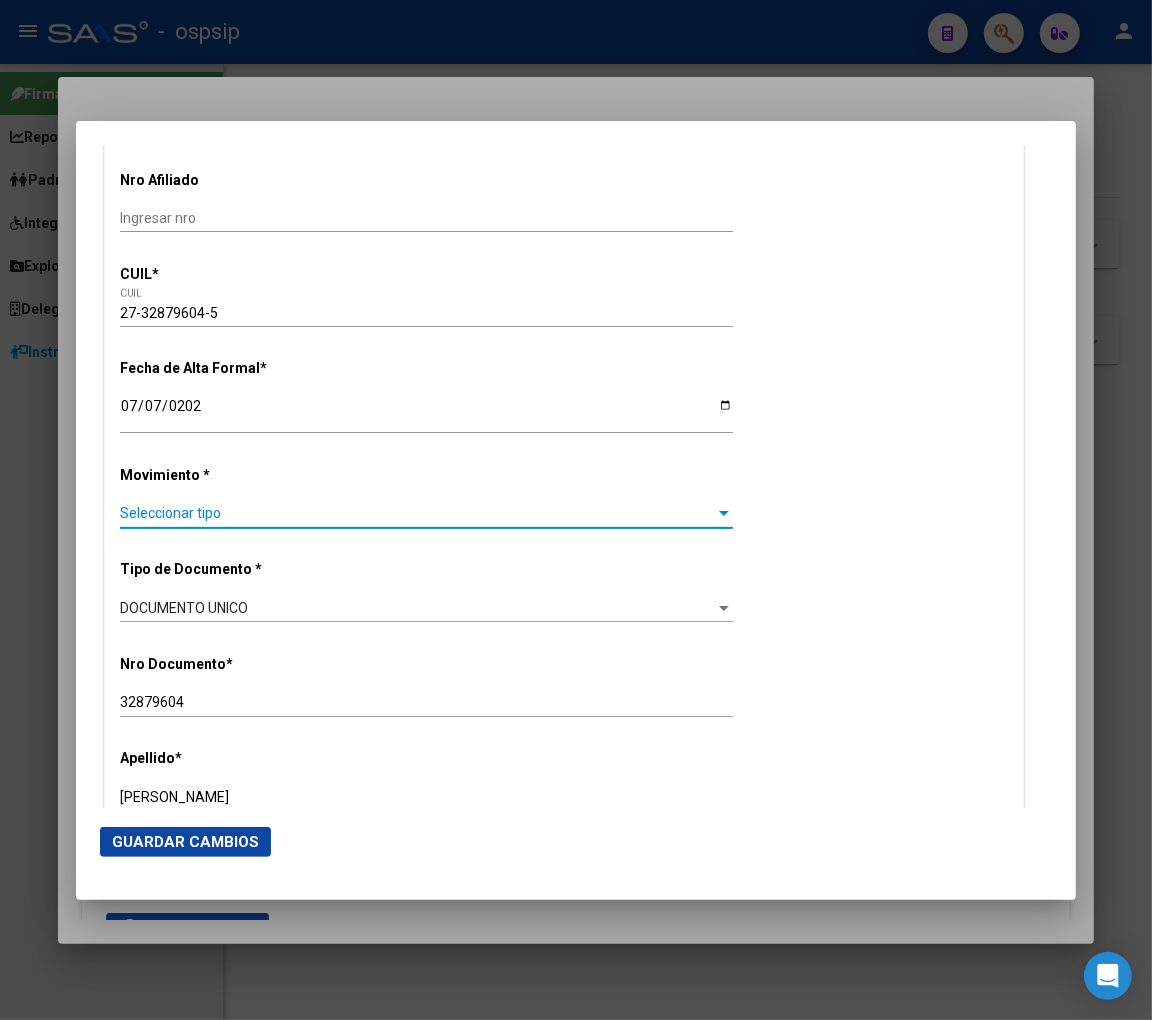 click on "Seleccionar tipo" at bounding box center (417, 513) 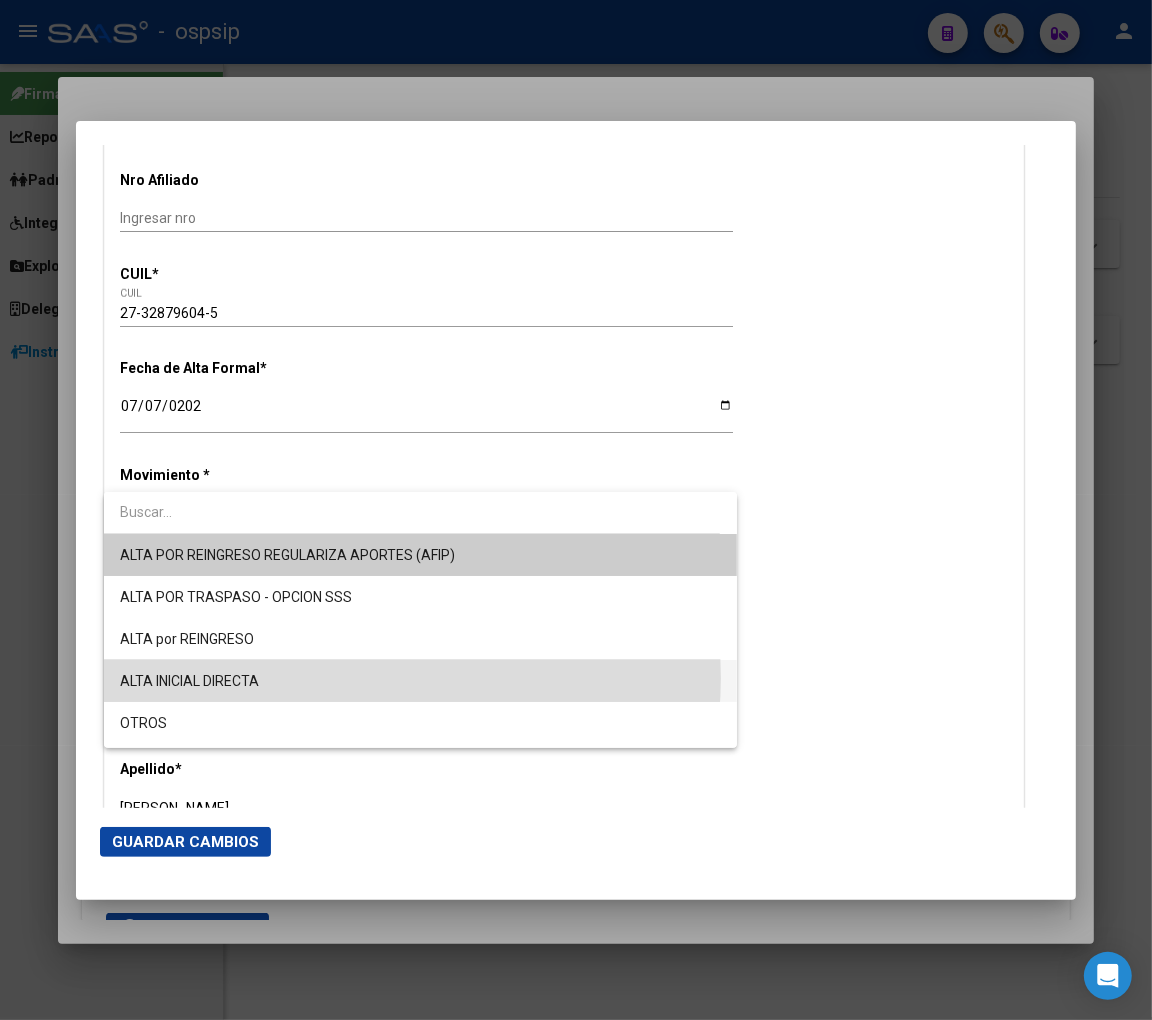 click on "ALTA INICIAL DIRECTA" at bounding box center (420, 681) 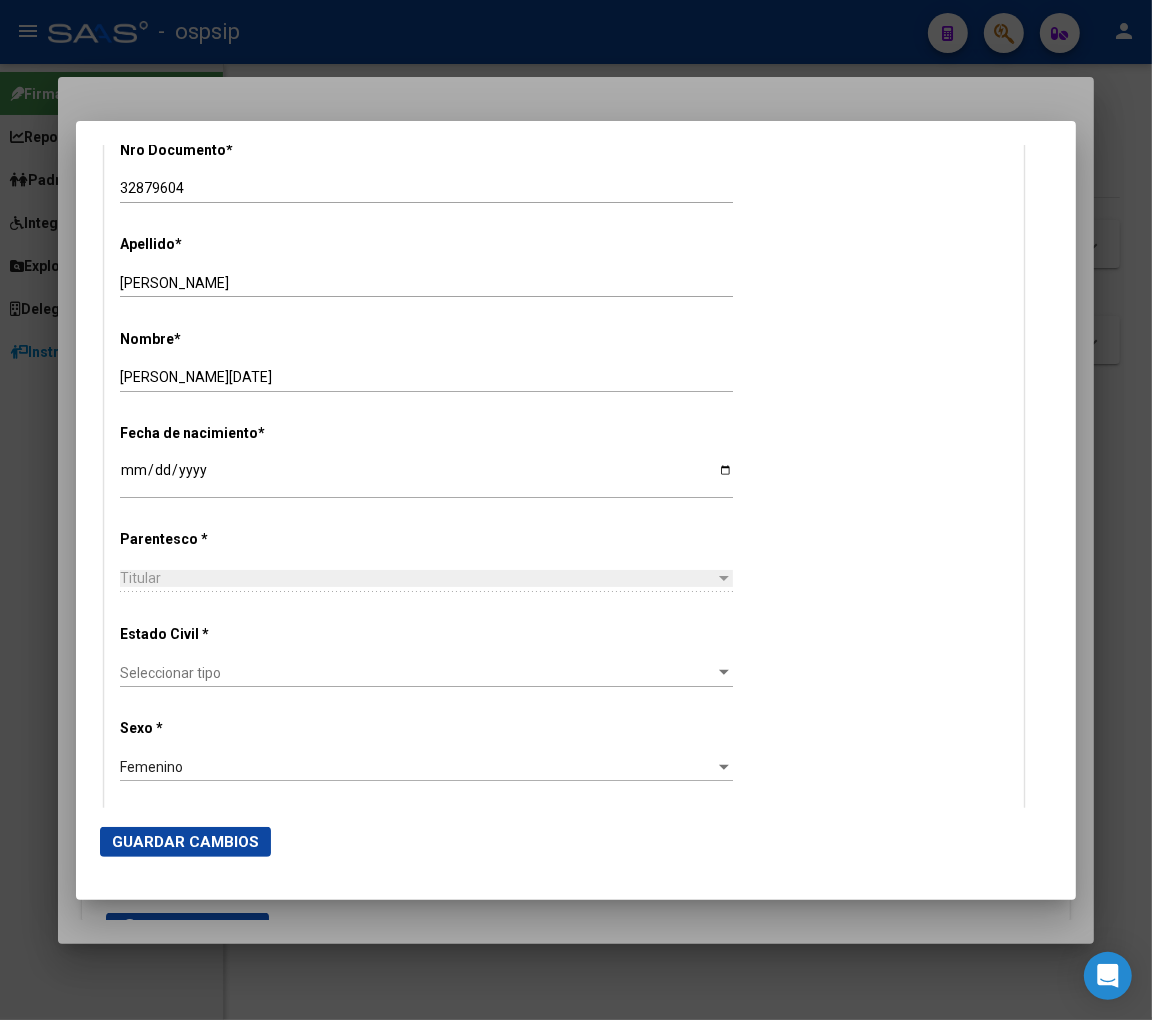 scroll, scrollTop: 777, scrollLeft: 0, axis: vertical 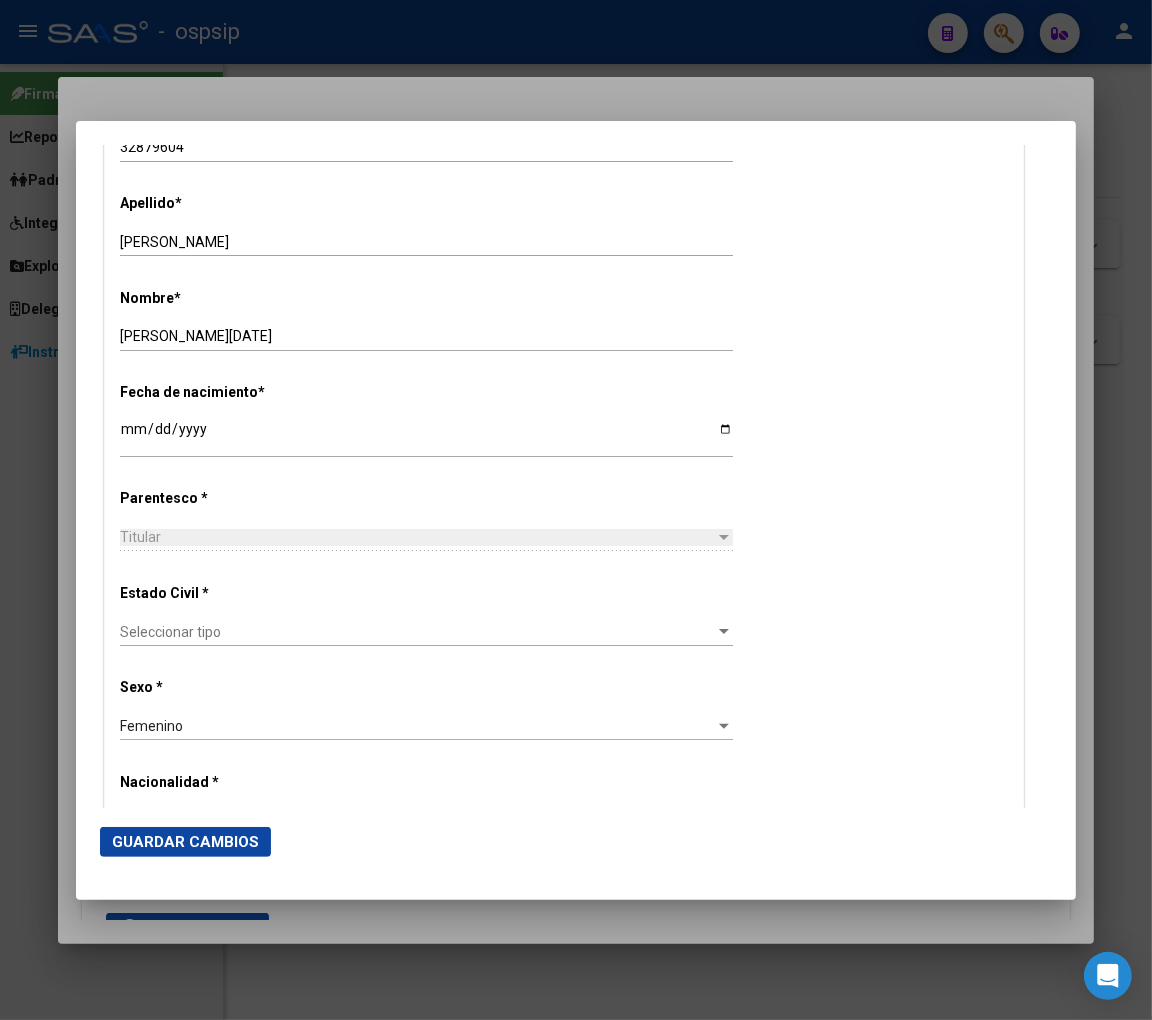 click on "Seleccionar tipo" at bounding box center (417, 632) 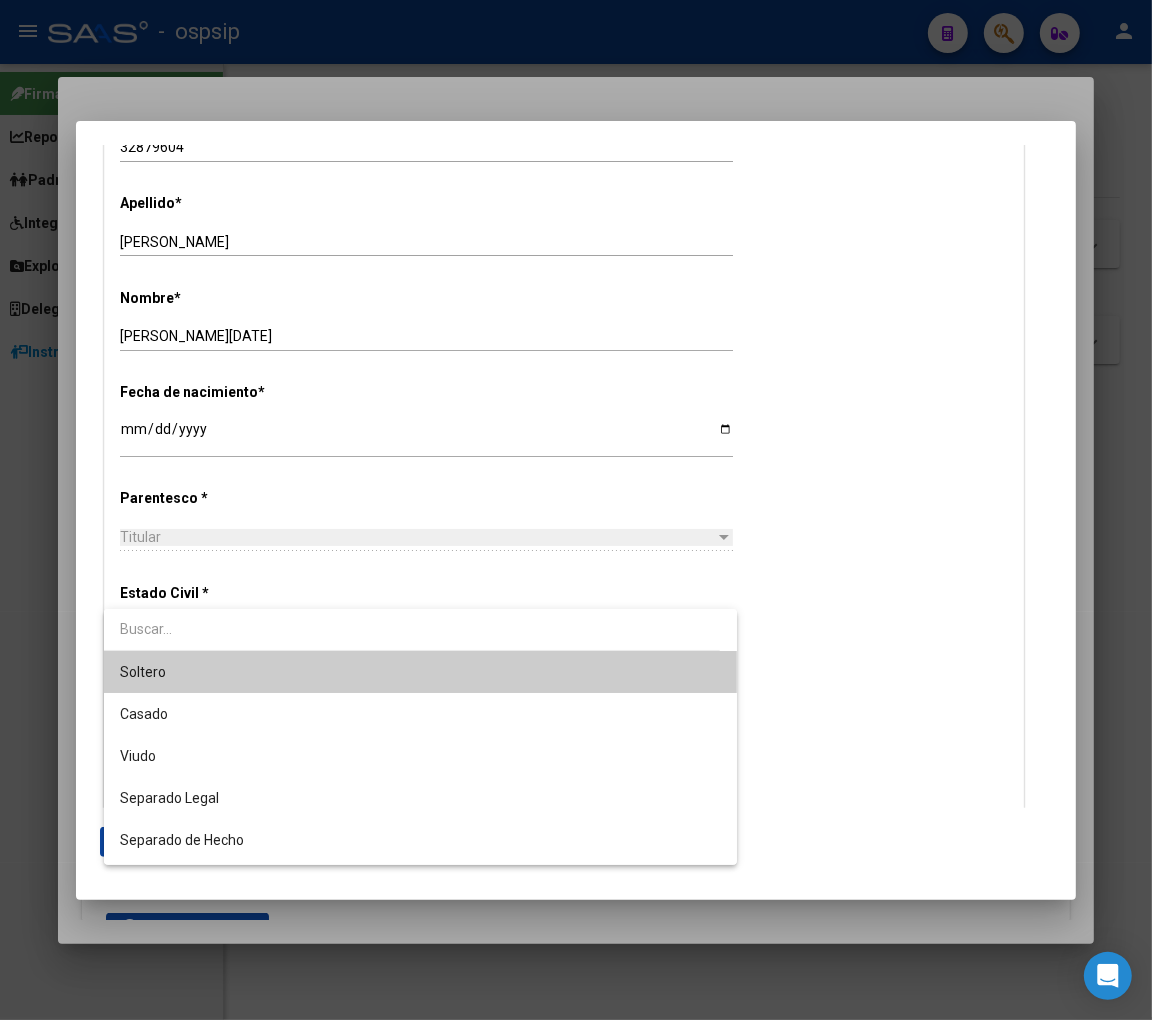 click on "Soltero" at bounding box center [420, 672] 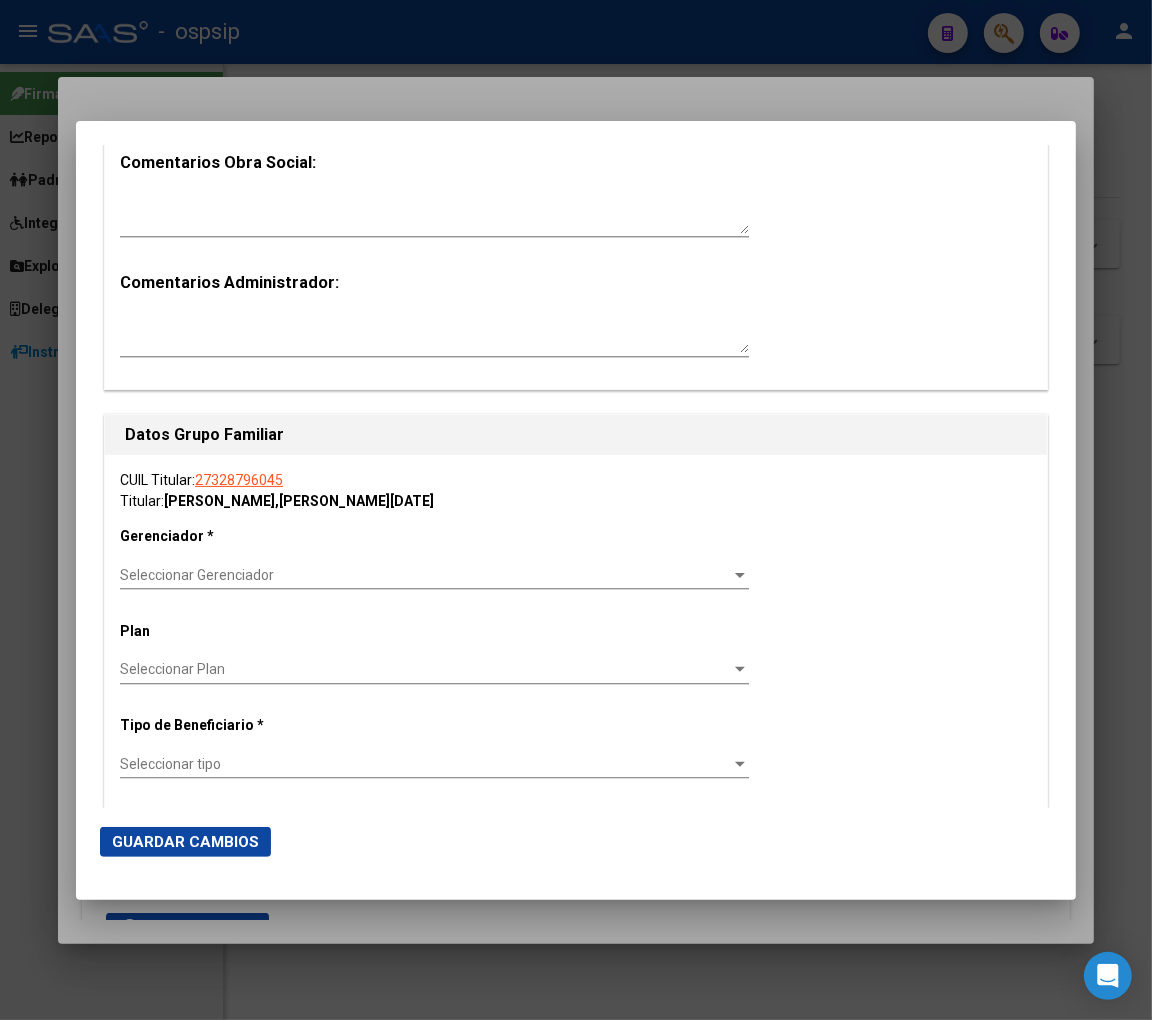 scroll, scrollTop: 3000, scrollLeft: 0, axis: vertical 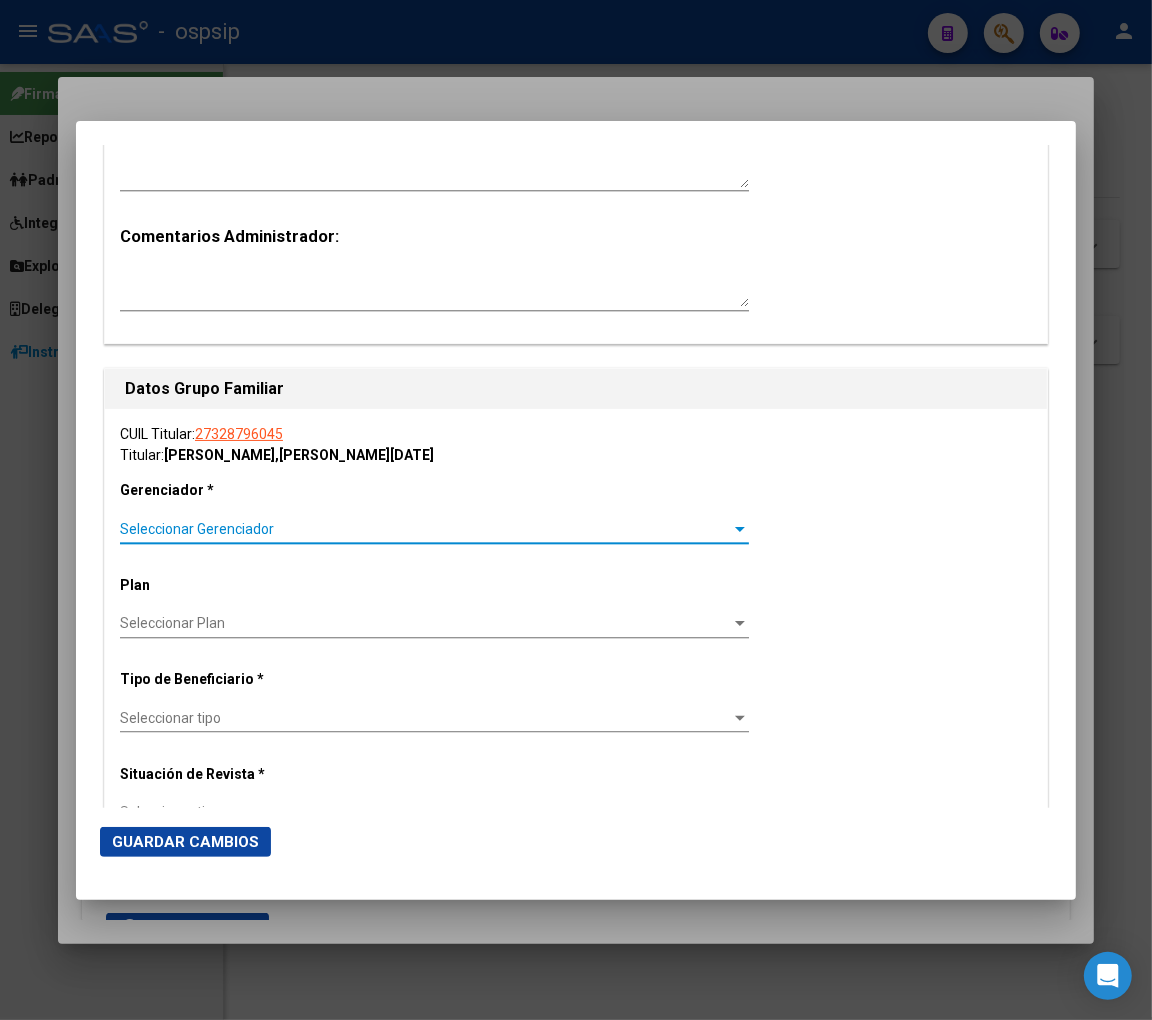 click on "Seleccionar Gerenciador" at bounding box center [425, 529] 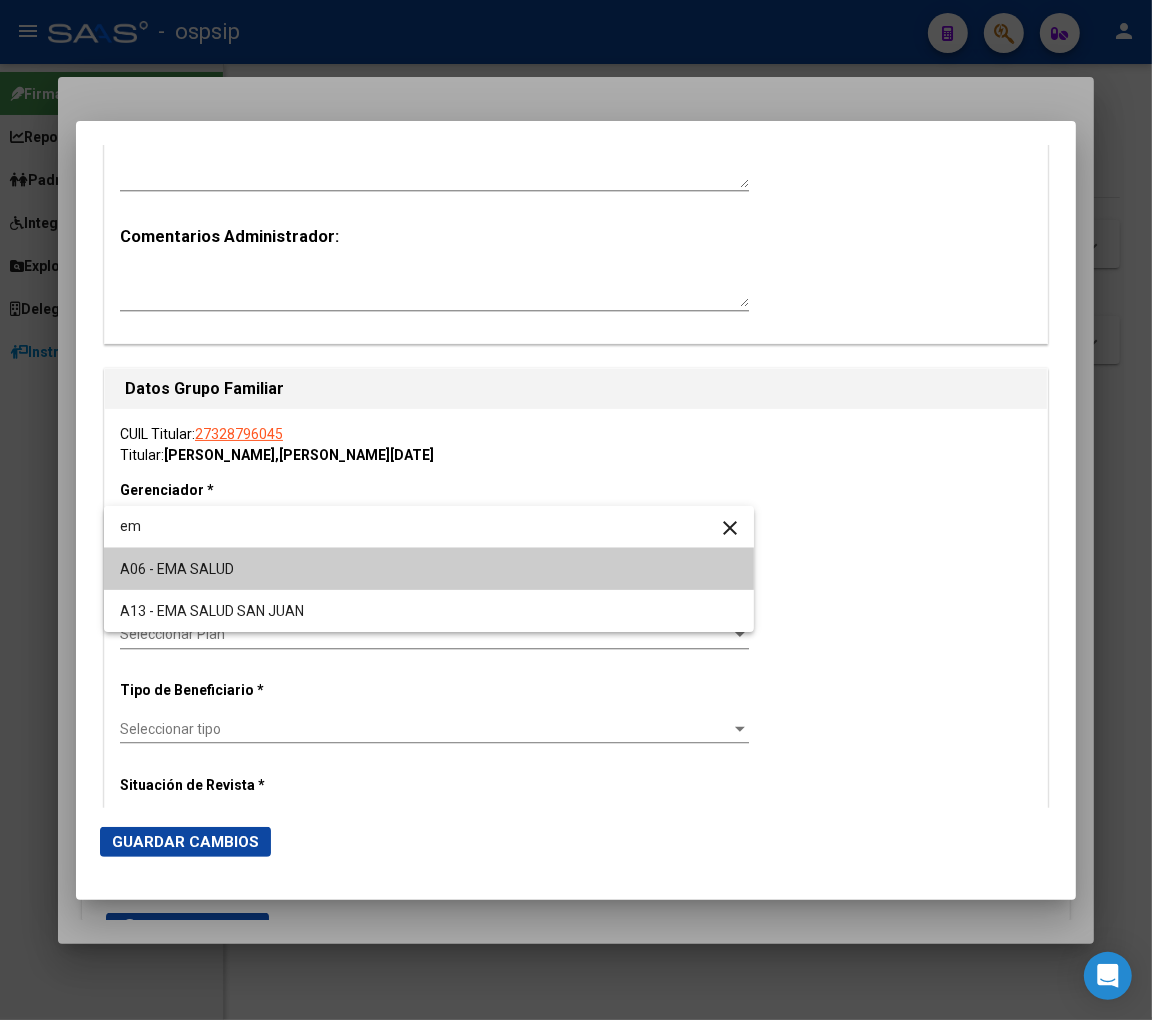 type on "em" 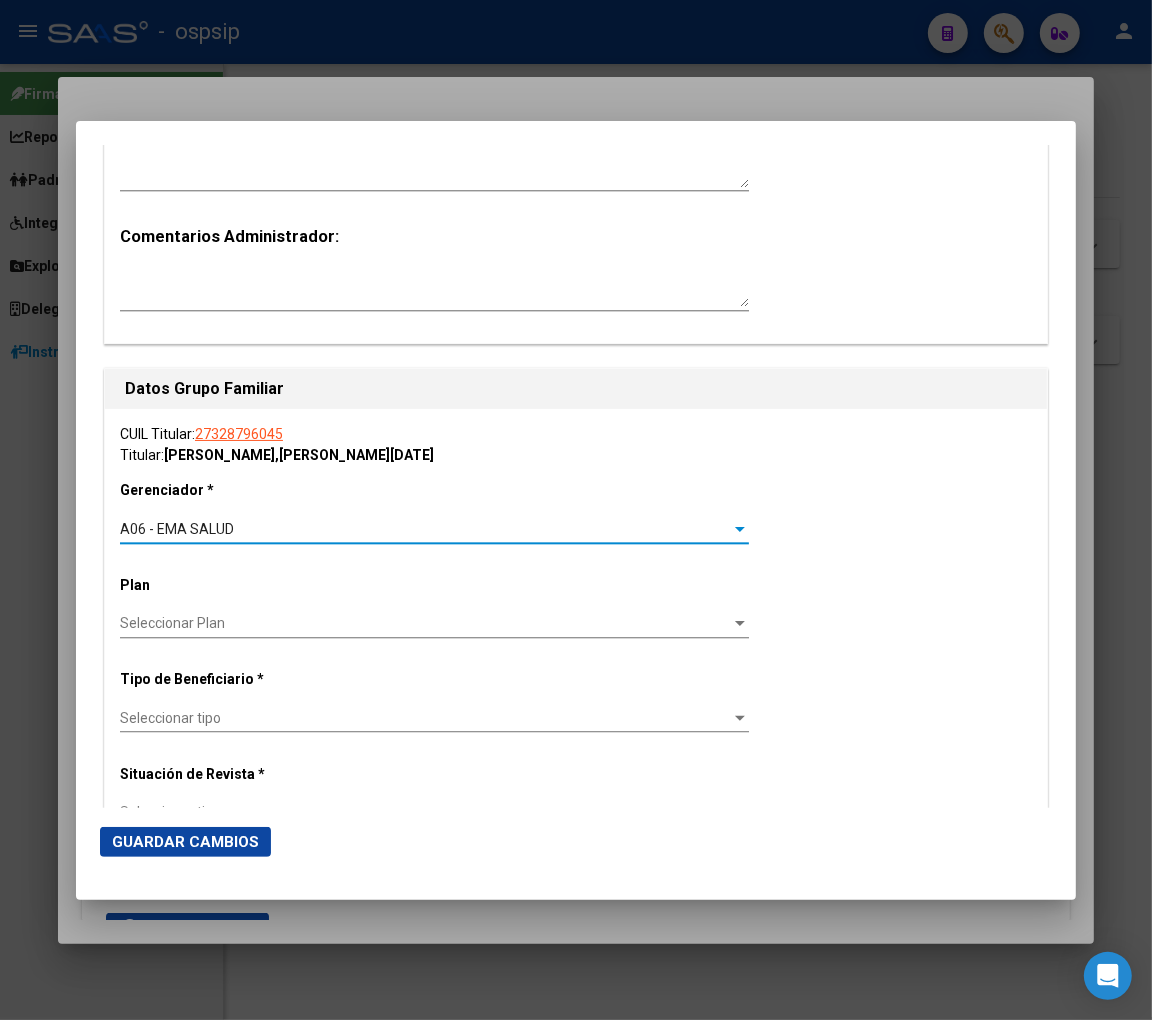 click on "Seleccionar tipo Seleccionar tipo" at bounding box center (434, 718) 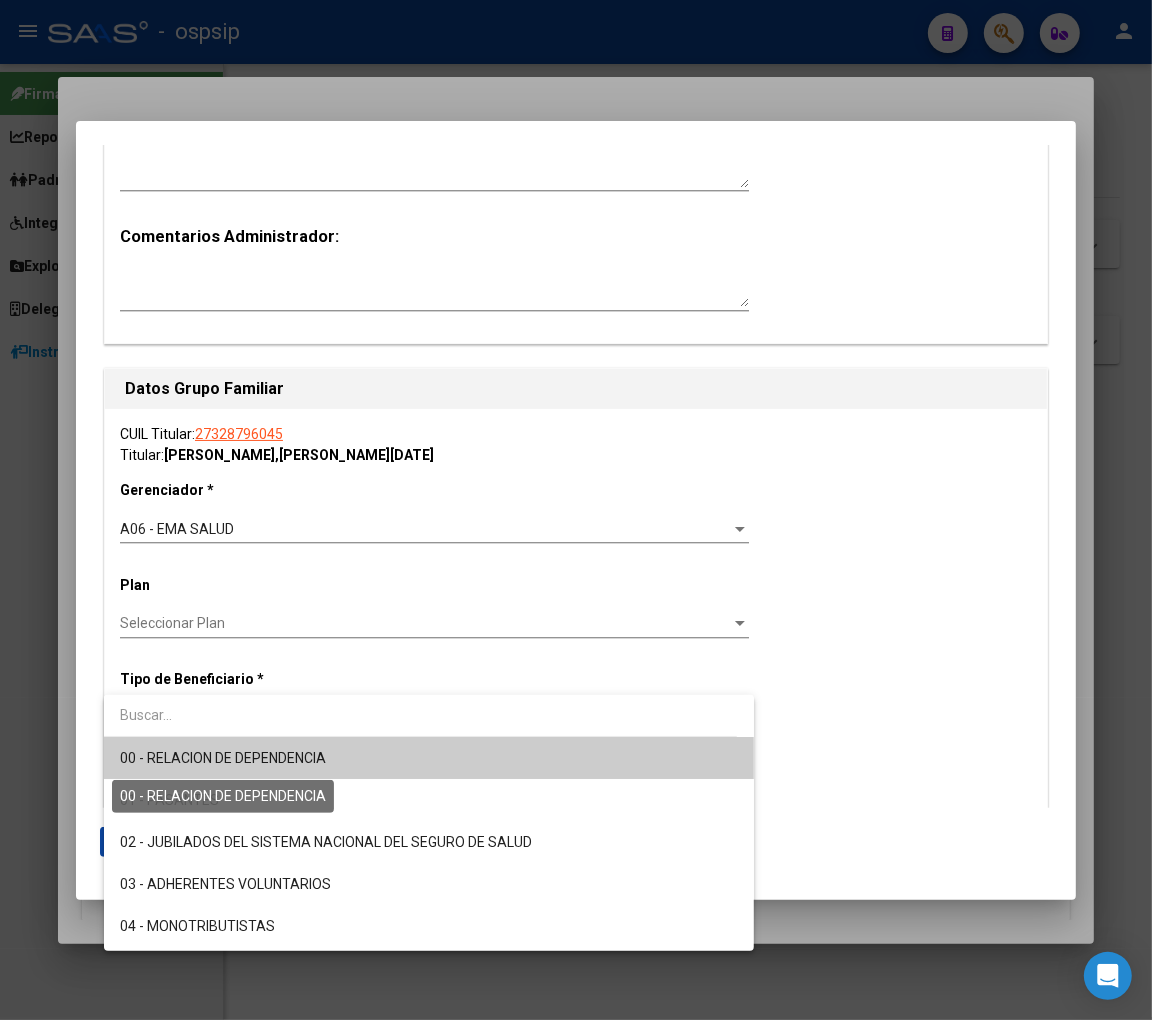 click on "00 - RELACION DE DEPENDENCIA" at bounding box center (223, 758) 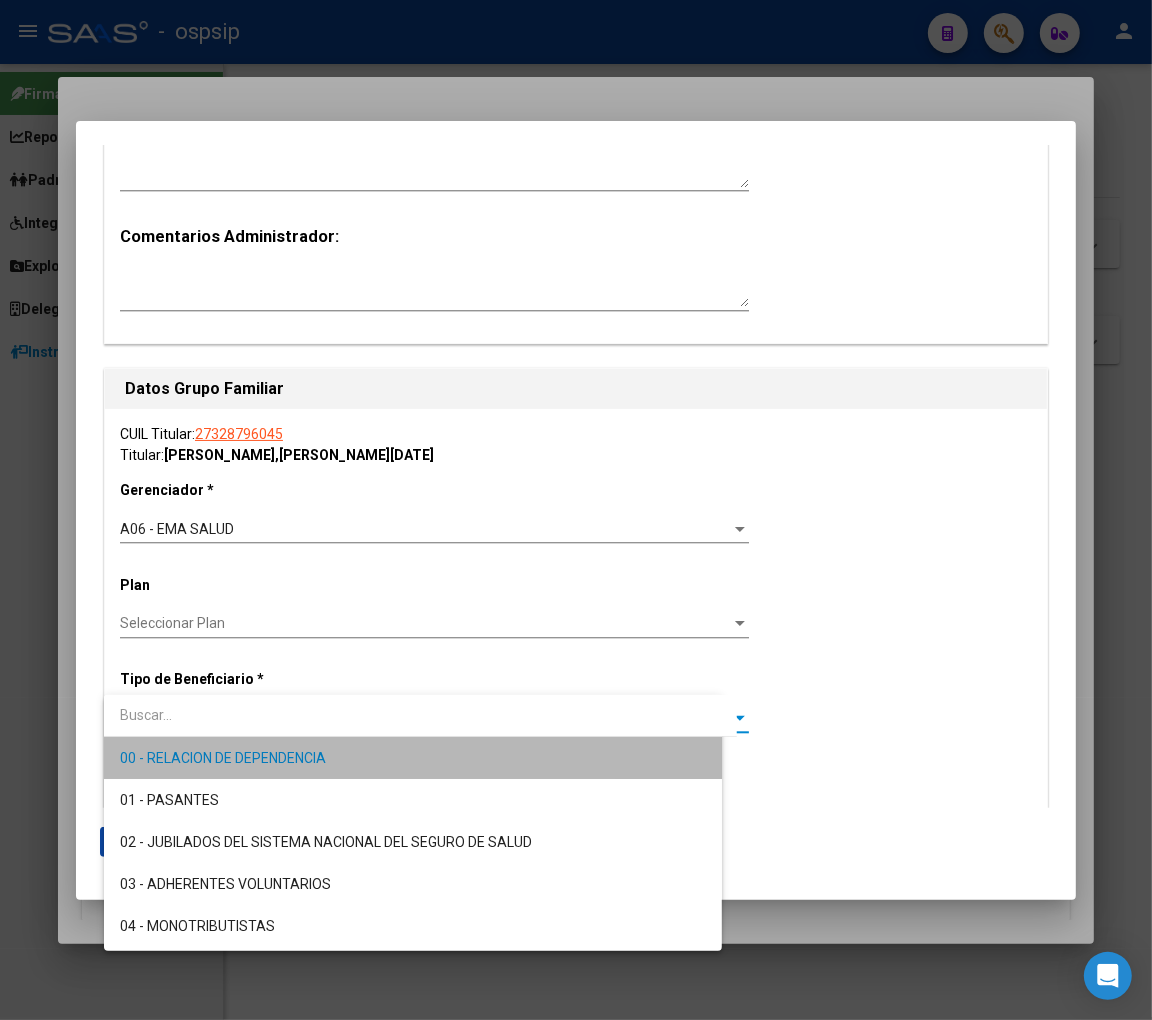 type on "30-71620628-5" 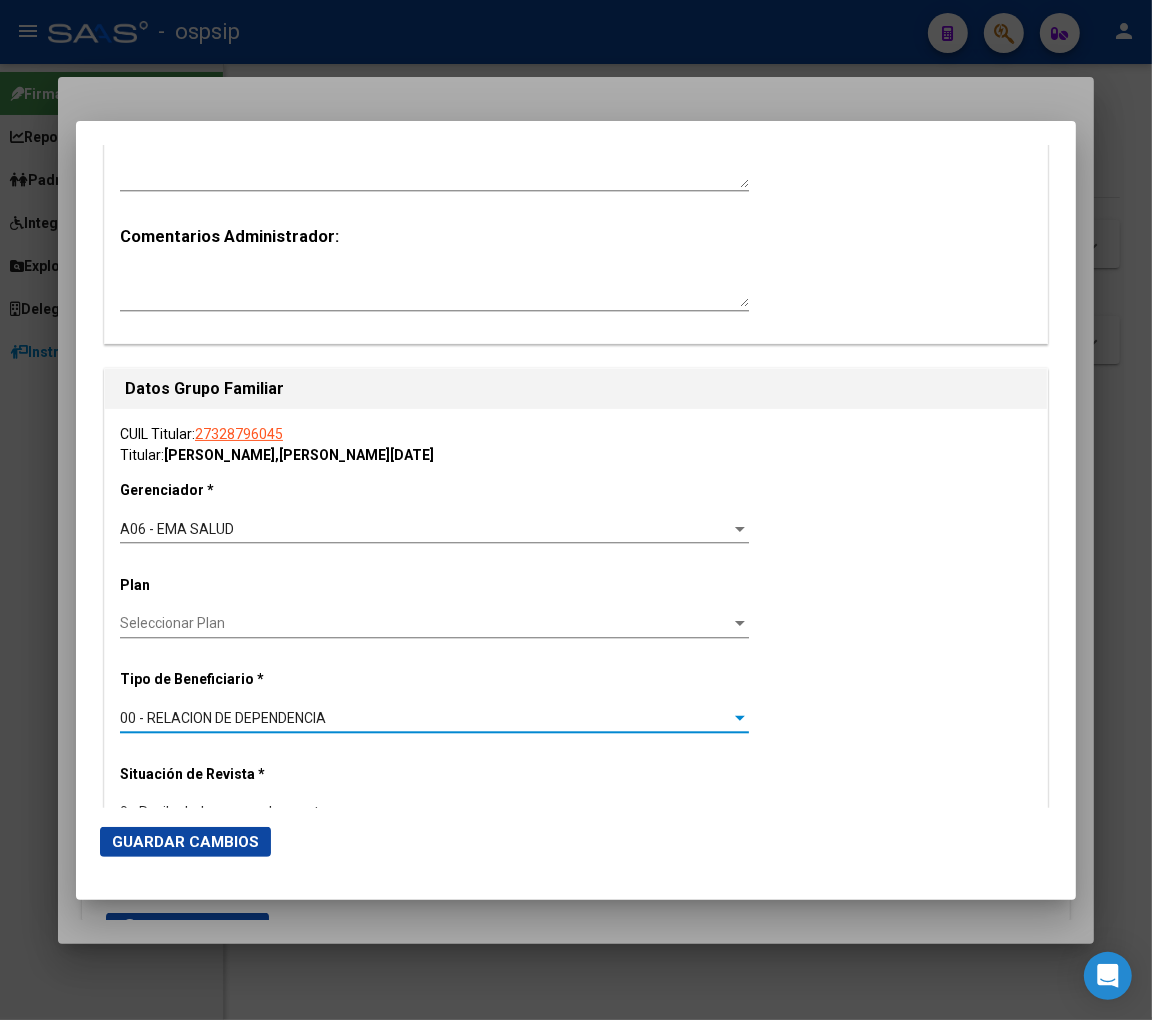 click on "Guardar Cambios" 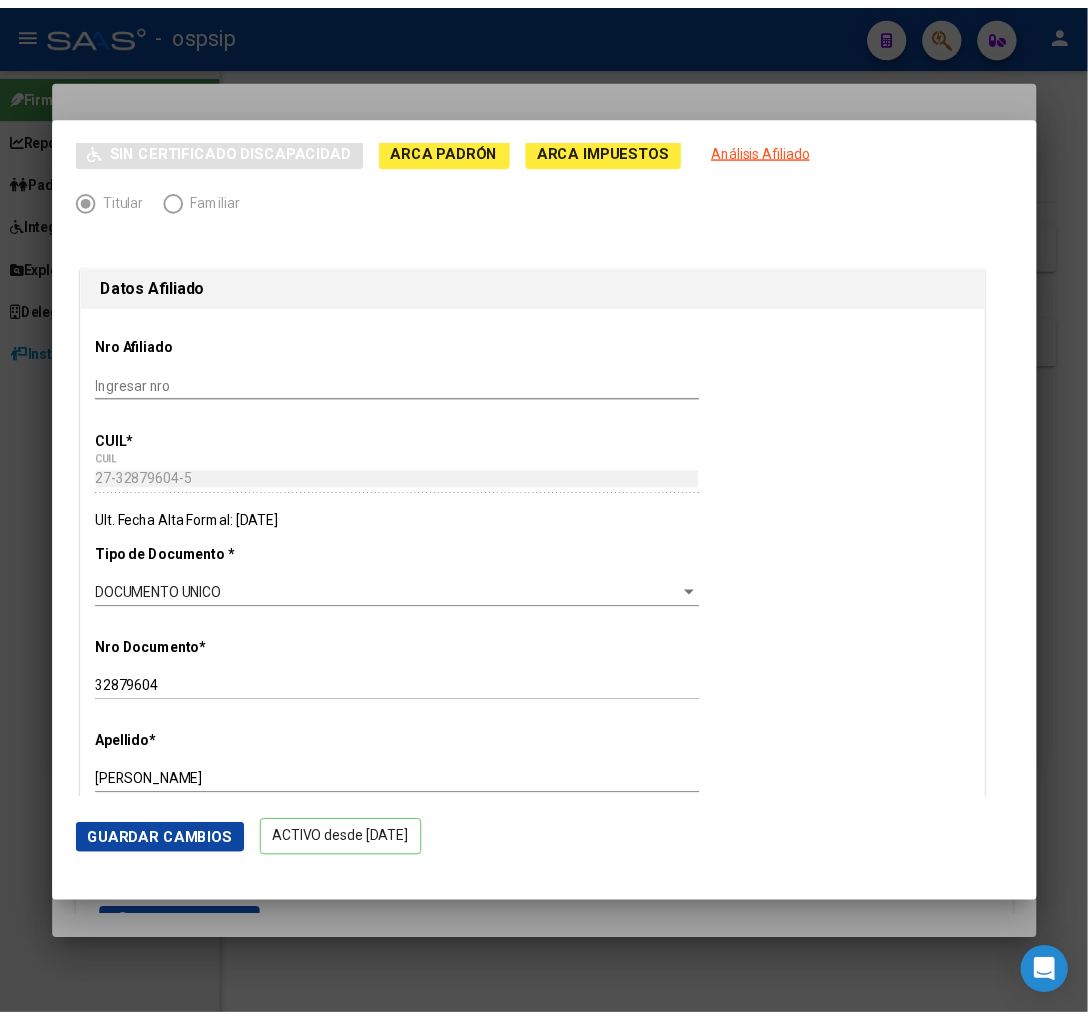 scroll, scrollTop: 0, scrollLeft: 0, axis: both 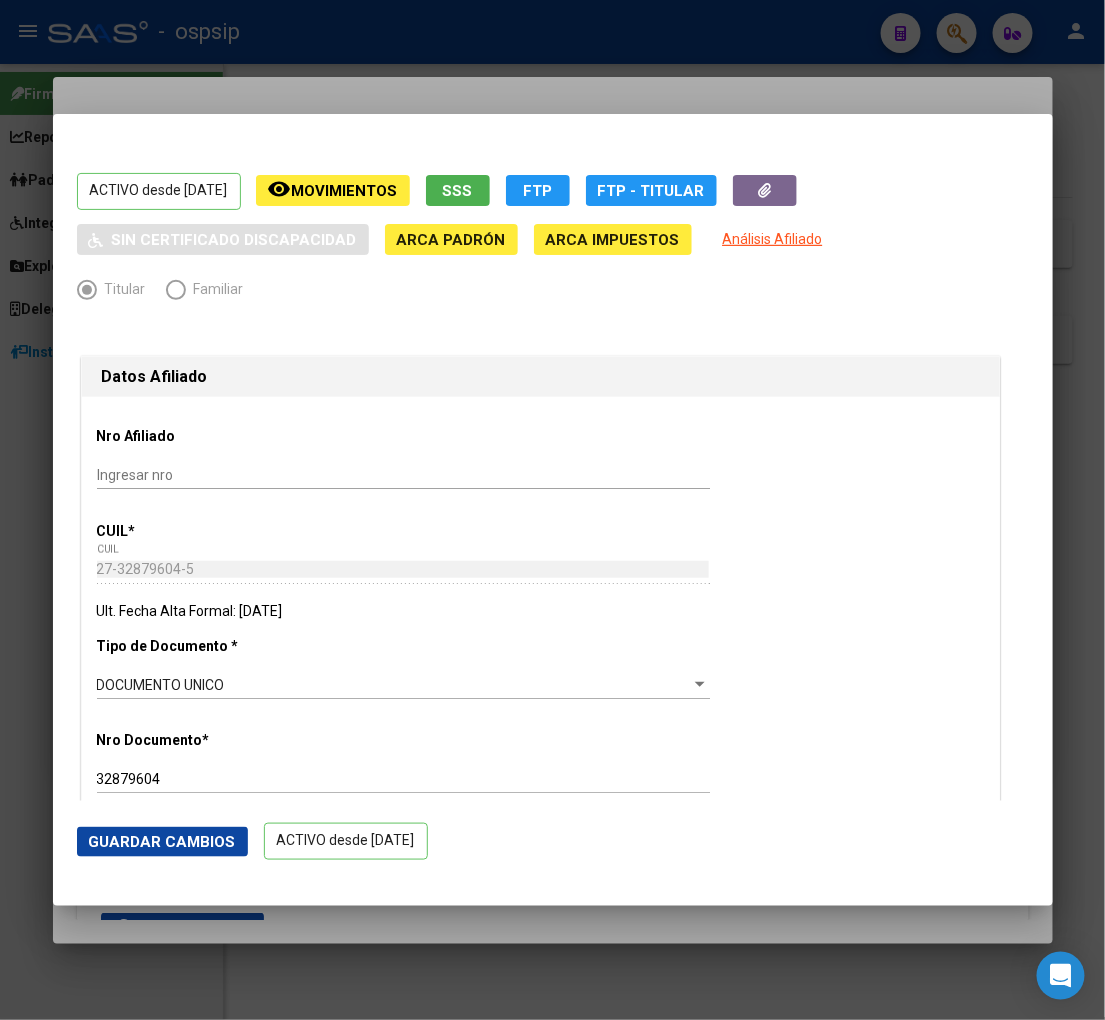 click on "Nro Afiliado    Ingresar nro  CUIL  *   27-32879604-5 CUIL  ARCA Padrón  Ult. Fecha Alta Formal: [DATE]  Tipo de Documento * DOCUMENTO UNICO Seleccionar tipo Nro Documento  *   32879604 Ingresar nro  Apellido  *   [PERSON_NAME] Ingresar apellido  Nombre  *   [PERSON_NAME][DATE] nombre  Fecha de nacimiento  *   [DEMOGRAPHIC_DATA] Ingresar fecha   Parentesco * Titular Seleccionar parentesco  Estado Civil * [DEMOGRAPHIC_DATA] Seleccionar tipo  Sexo * Femenino Seleccionar sexo  Nacionalidad * [DEMOGRAPHIC_DATA] Seleccionar tipo  Discapacitado * No discapacitado Seleccionar tipo Vencimiento Certificado Estudio    Ingresar fecha   Tipo domicilio * Domicilio Completo Seleccionar tipo domicilio  Provincia * [GEOGRAPHIC_DATA] Seleccionar provincia Localidad  *   LAS [PERSON_NAME] Ingresar el nombre  Codigo Postal  *   5539 Ingresar el codigo  Calle  *   [DATE] Ingresar calle  Numero  *   589 Ingresar nro  Piso    Ingresar piso  Departamento    Ingresar depto  Teléfono celular    Ingresar tel  Teléfono laboral    Ingresar tel  Teléfono particular" at bounding box center [541, 1615] 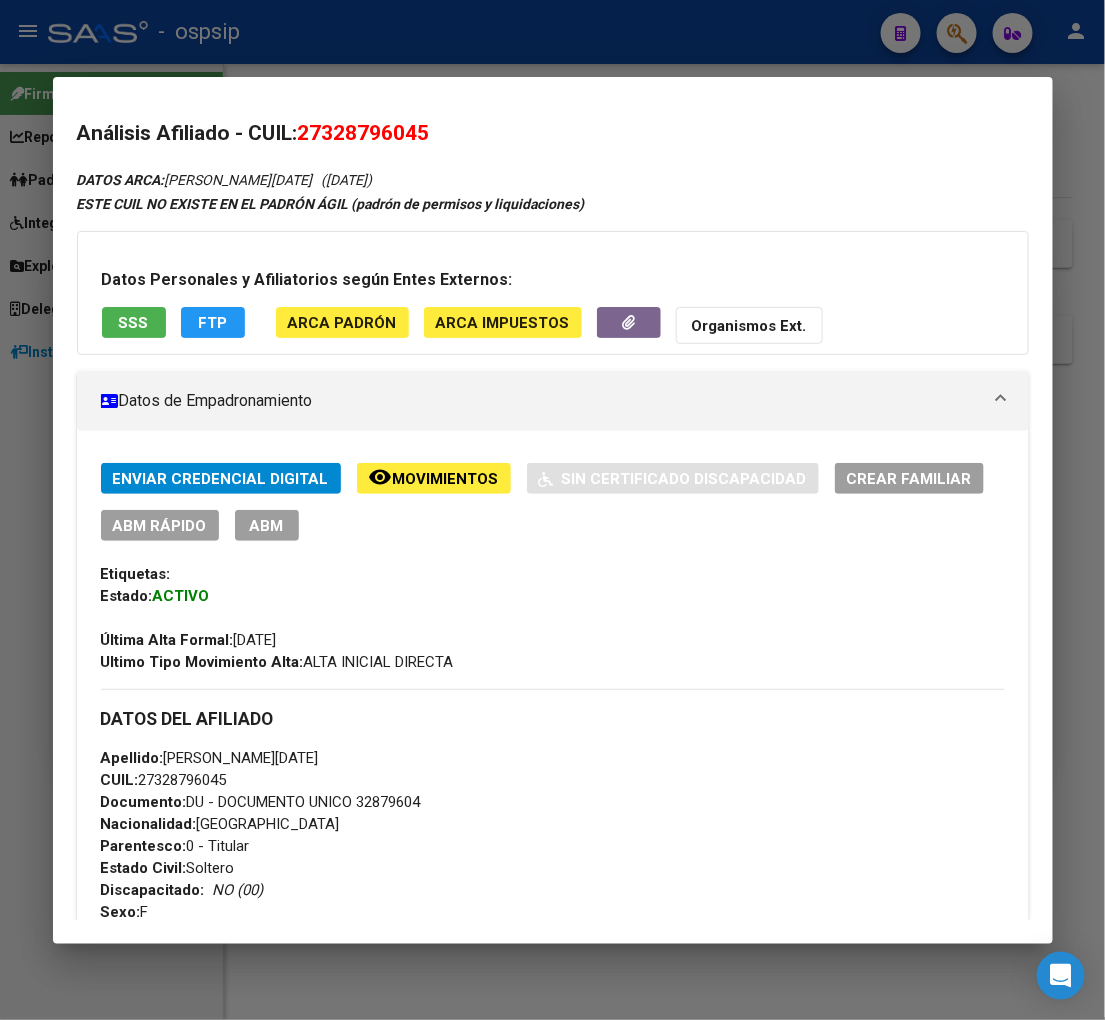 click at bounding box center (552, 510) 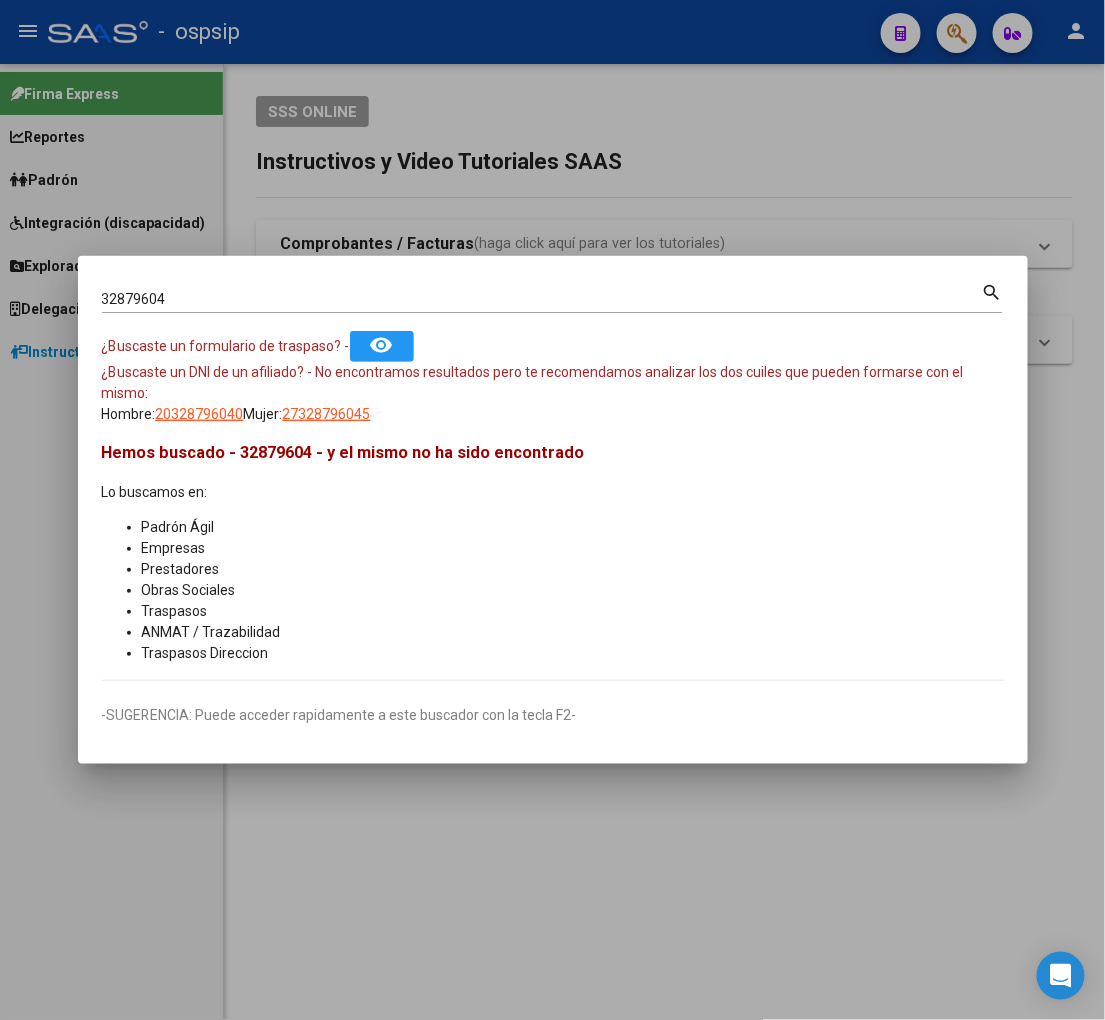 click on "32879604" at bounding box center [542, 299] 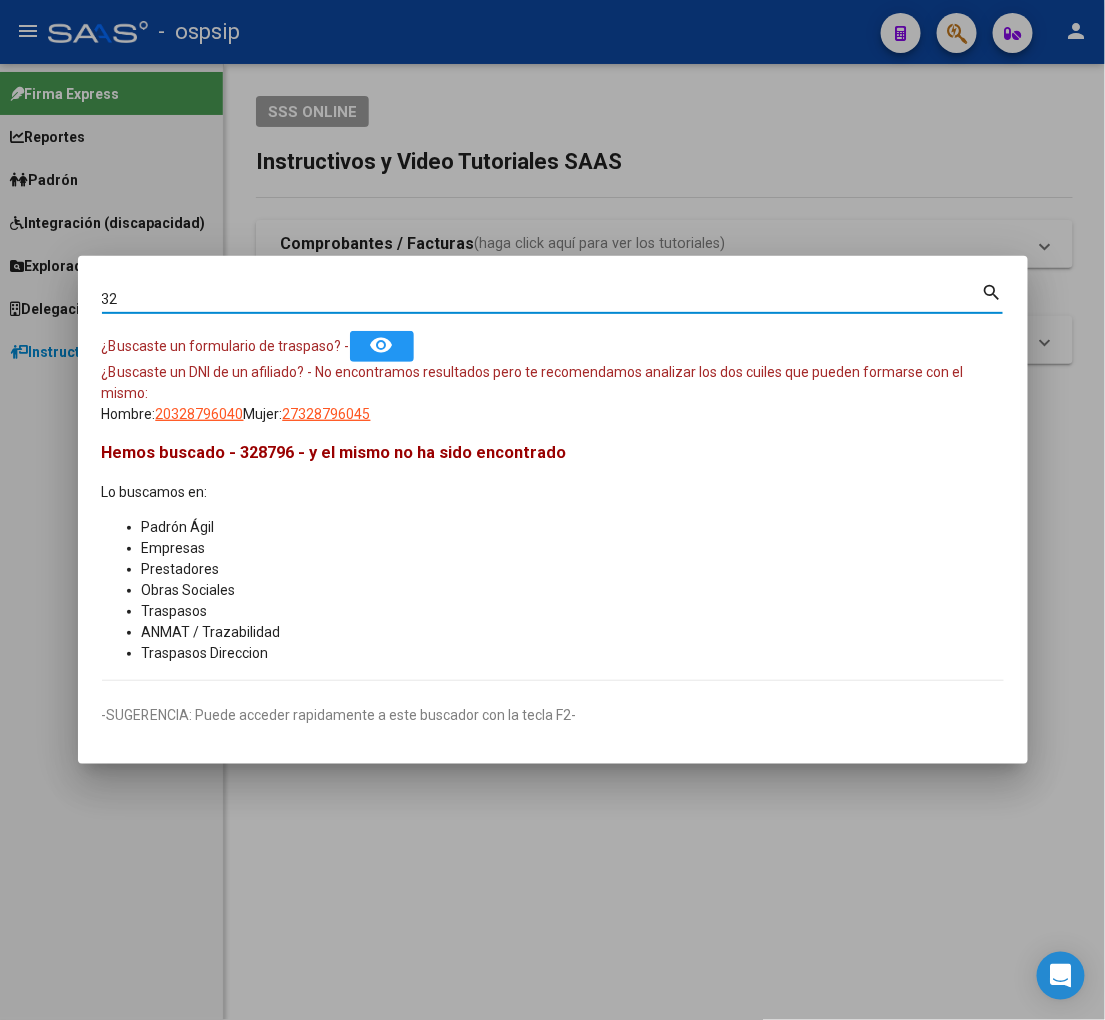 type on "3" 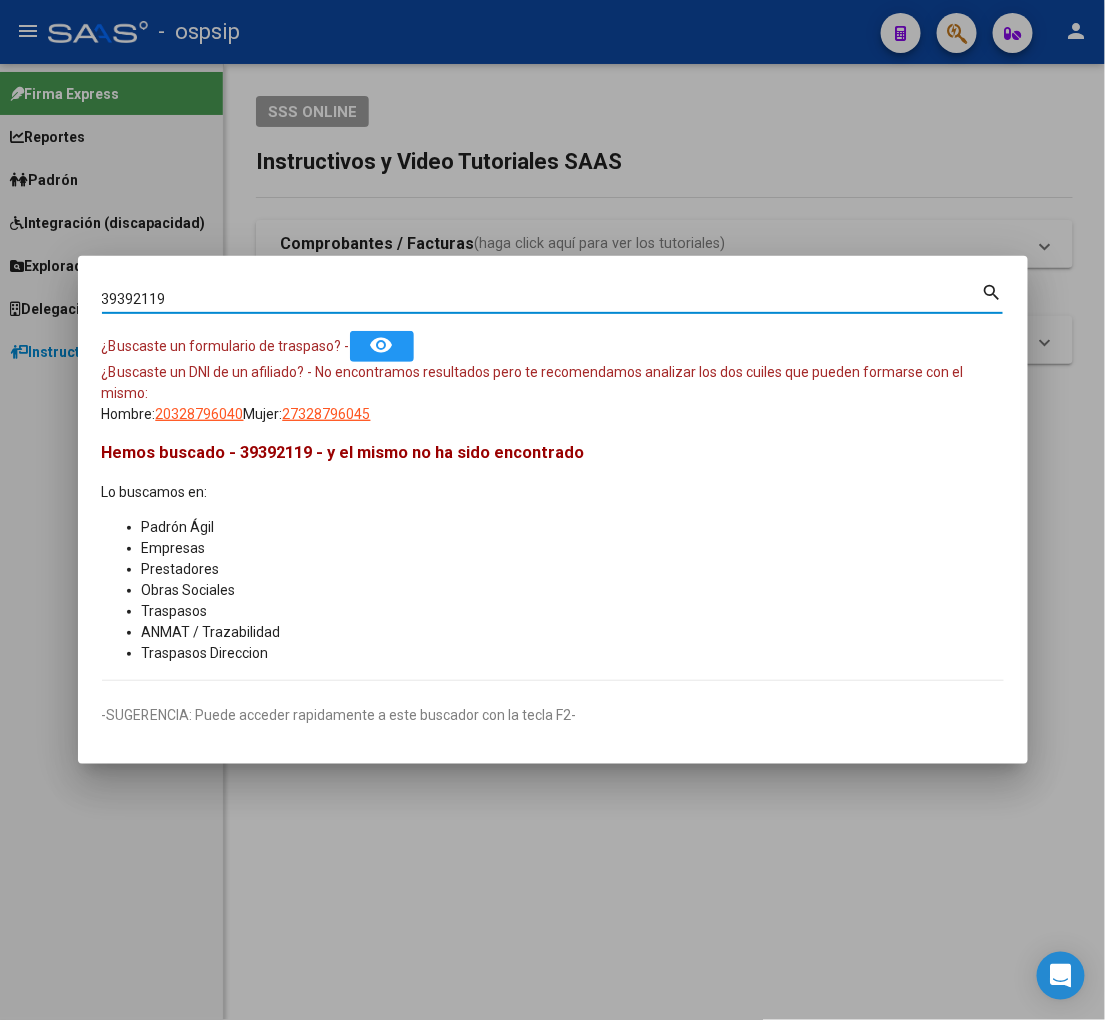 type on "39392119" 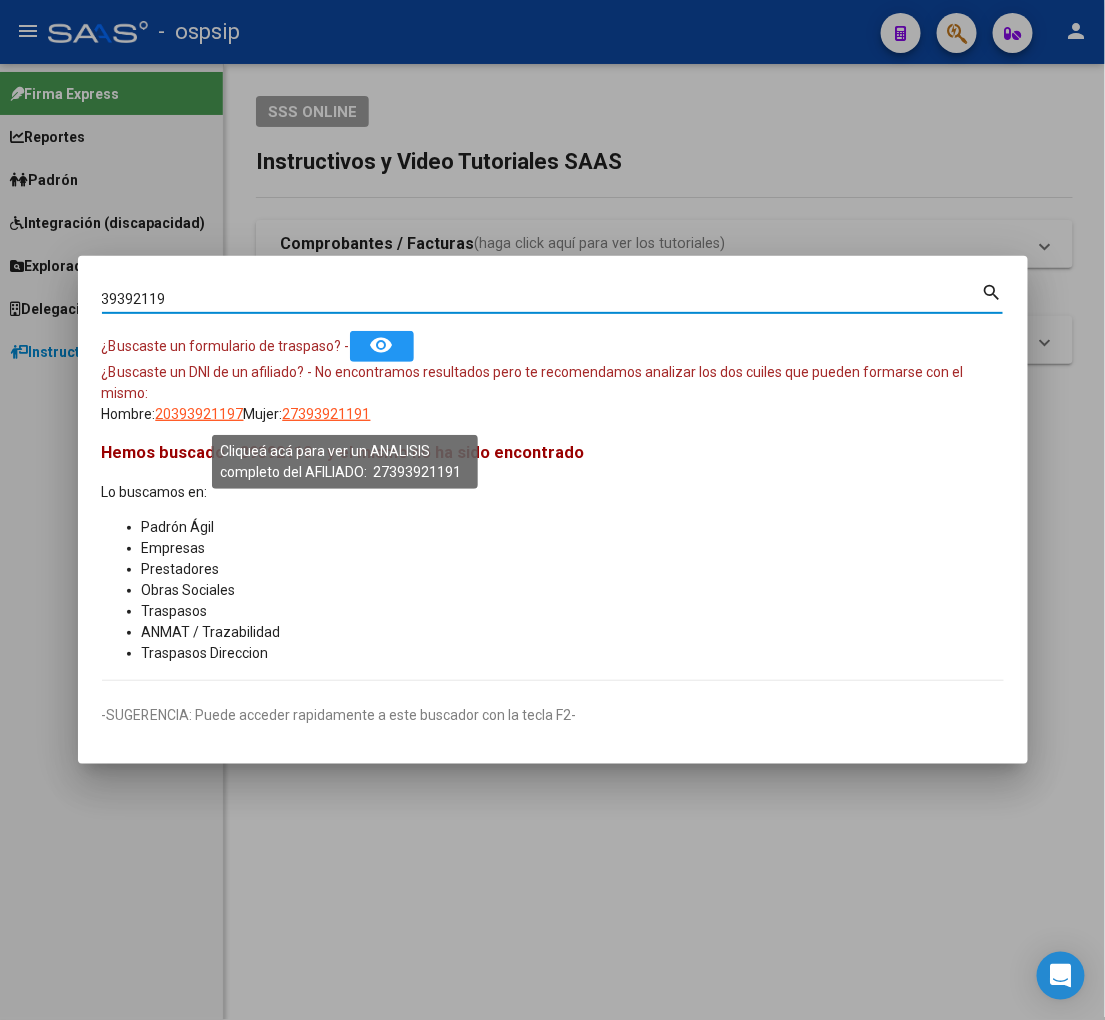 click on "27393921191" at bounding box center (327, 414) 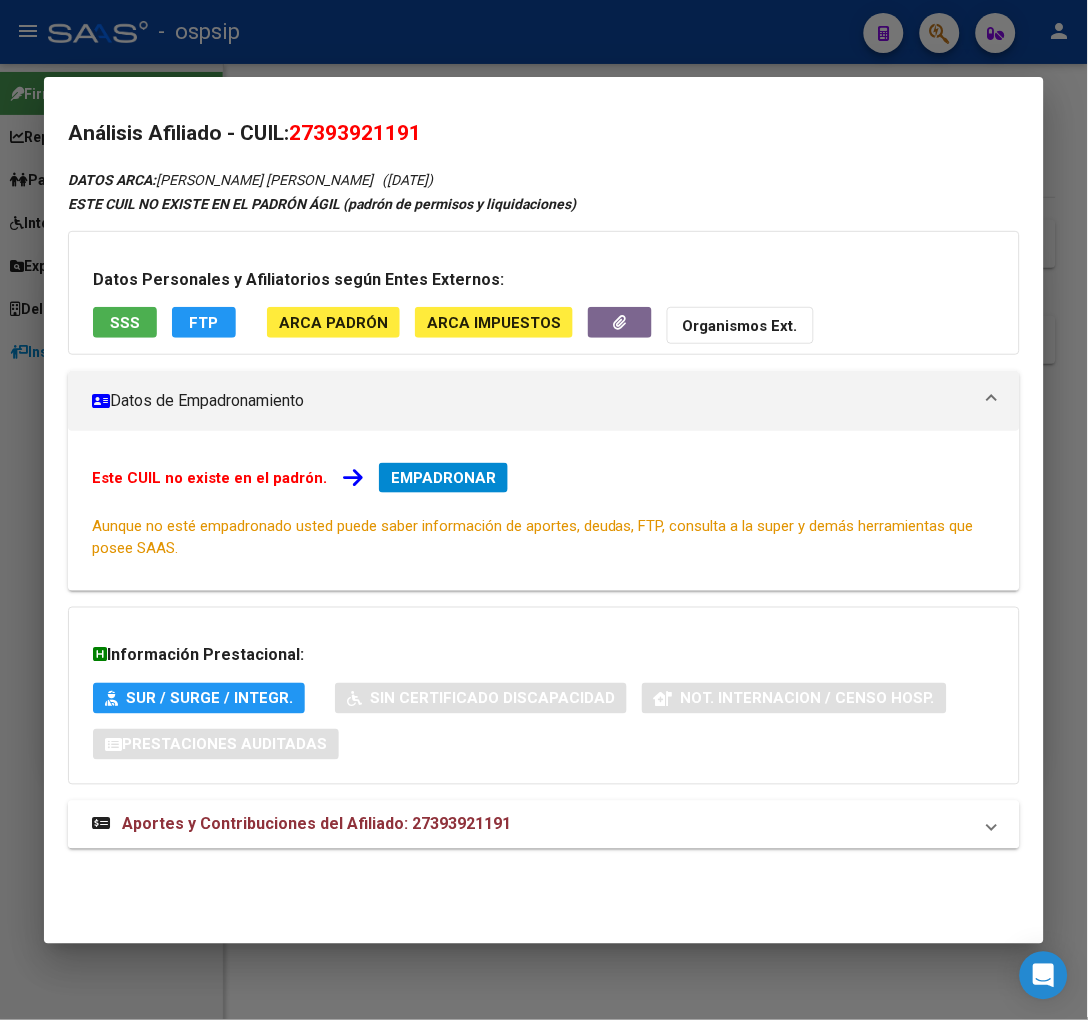 click on "Aportes y Contribuciones del Afiliado: 27393921191" at bounding box center [316, 824] 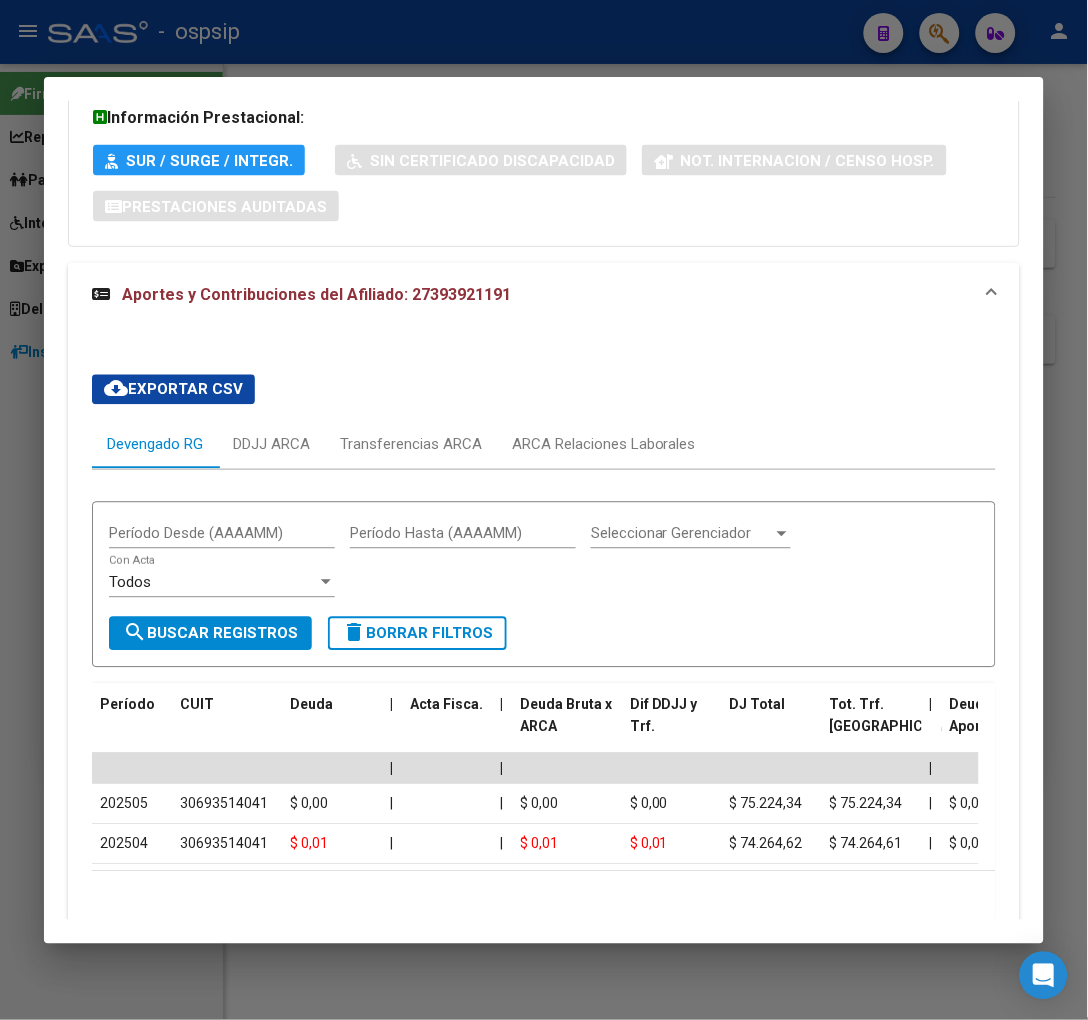 scroll, scrollTop: 647, scrollLeft: 0, axis: vertical 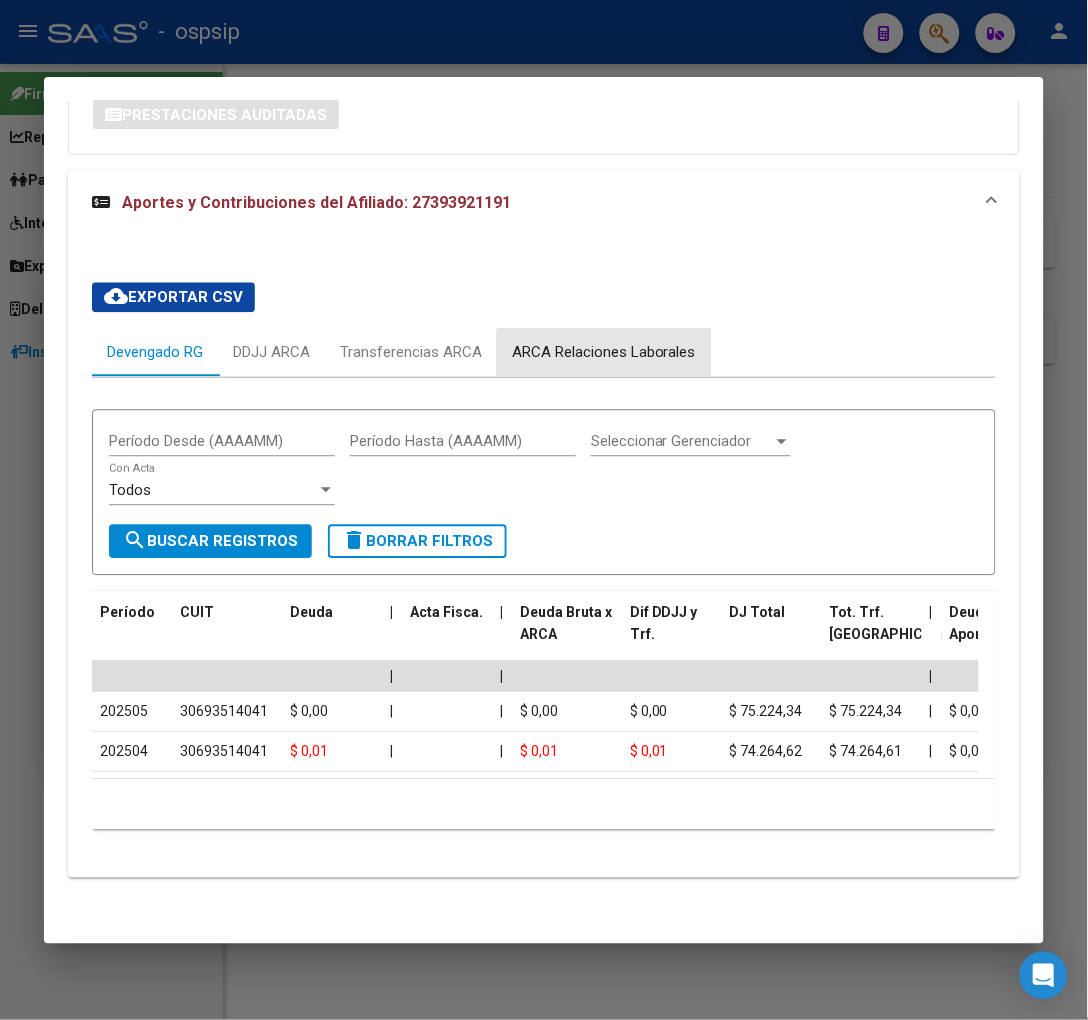 click on "ARCA Relaciones Laborales" at bounding box center (604, 353) 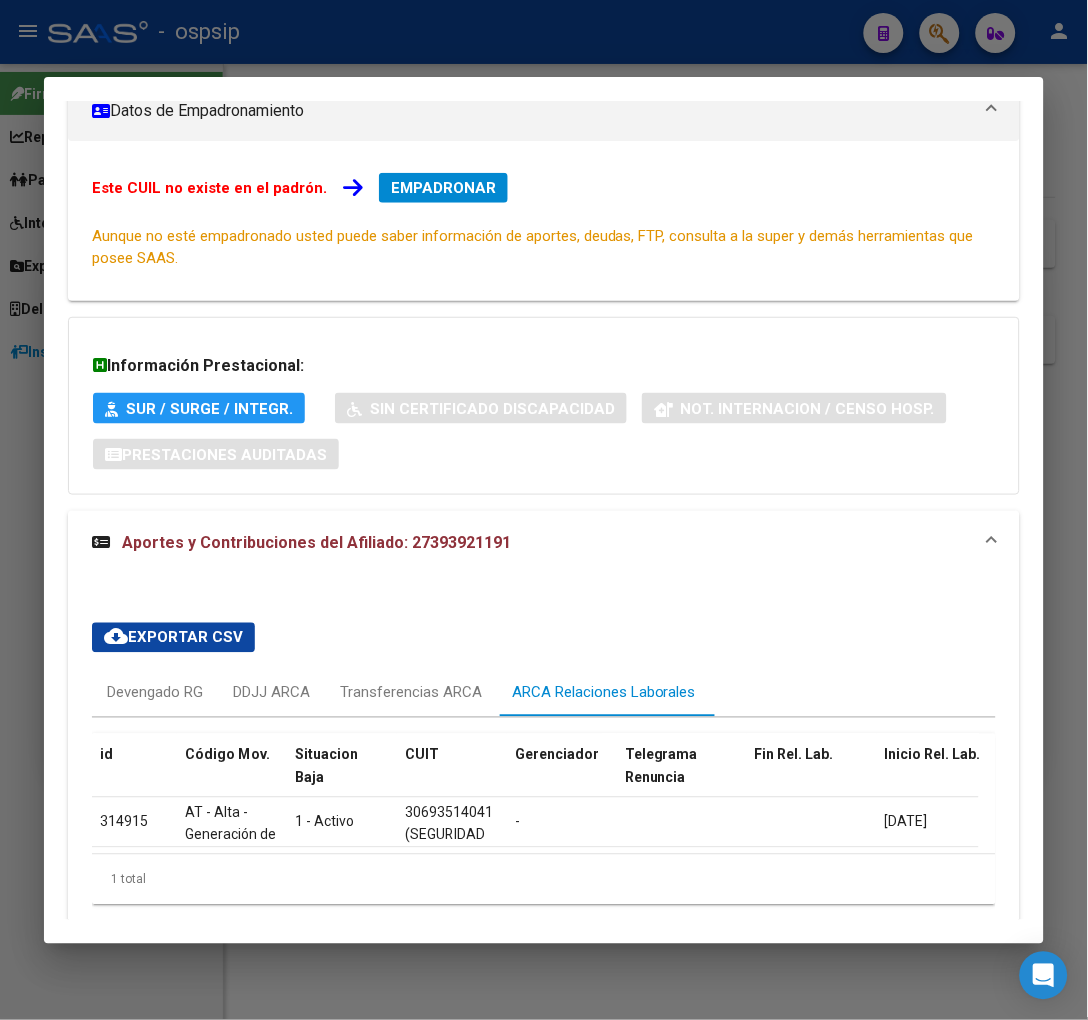 scroll, scrollTop: 383, scrollLeft: 0, axis: vertical 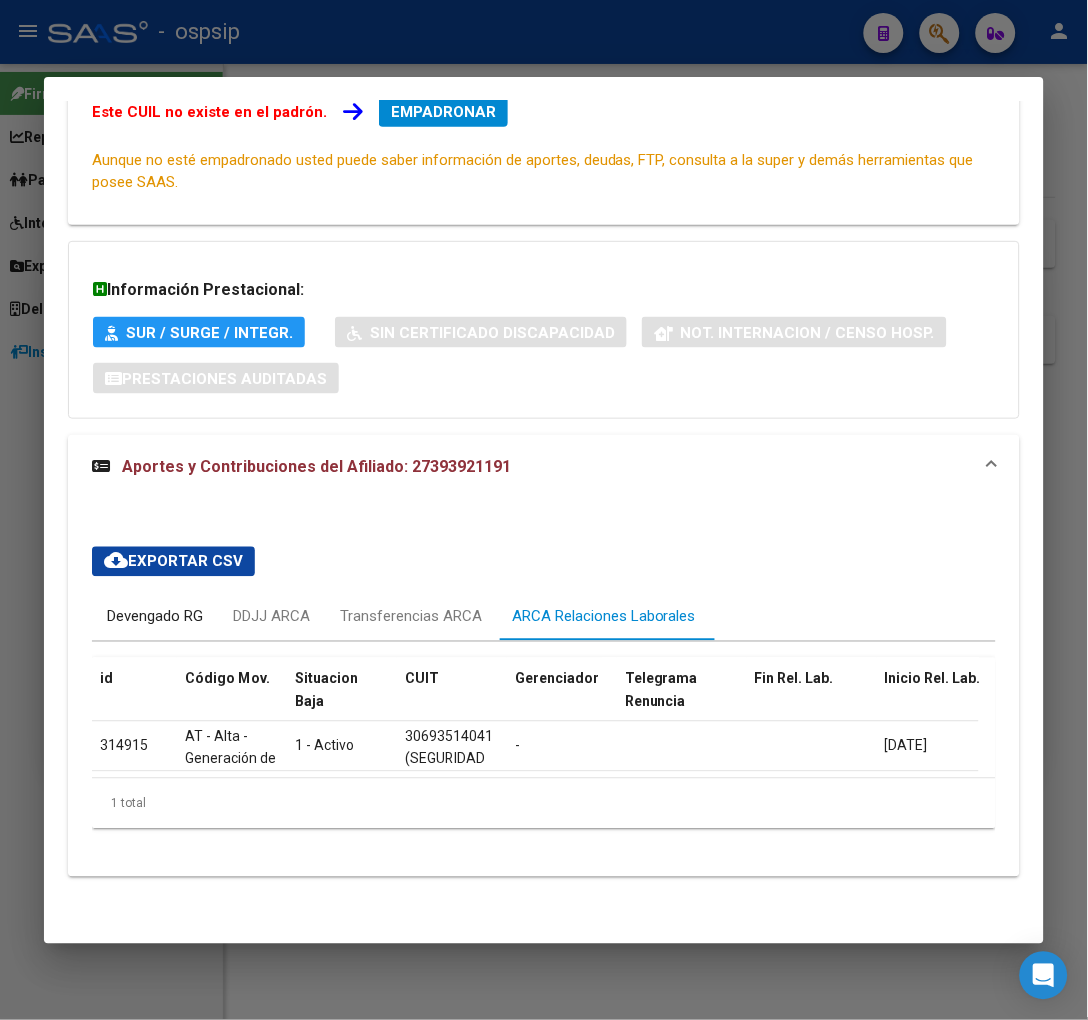 click on "Devengado RG" at bounding box center [155, 617] 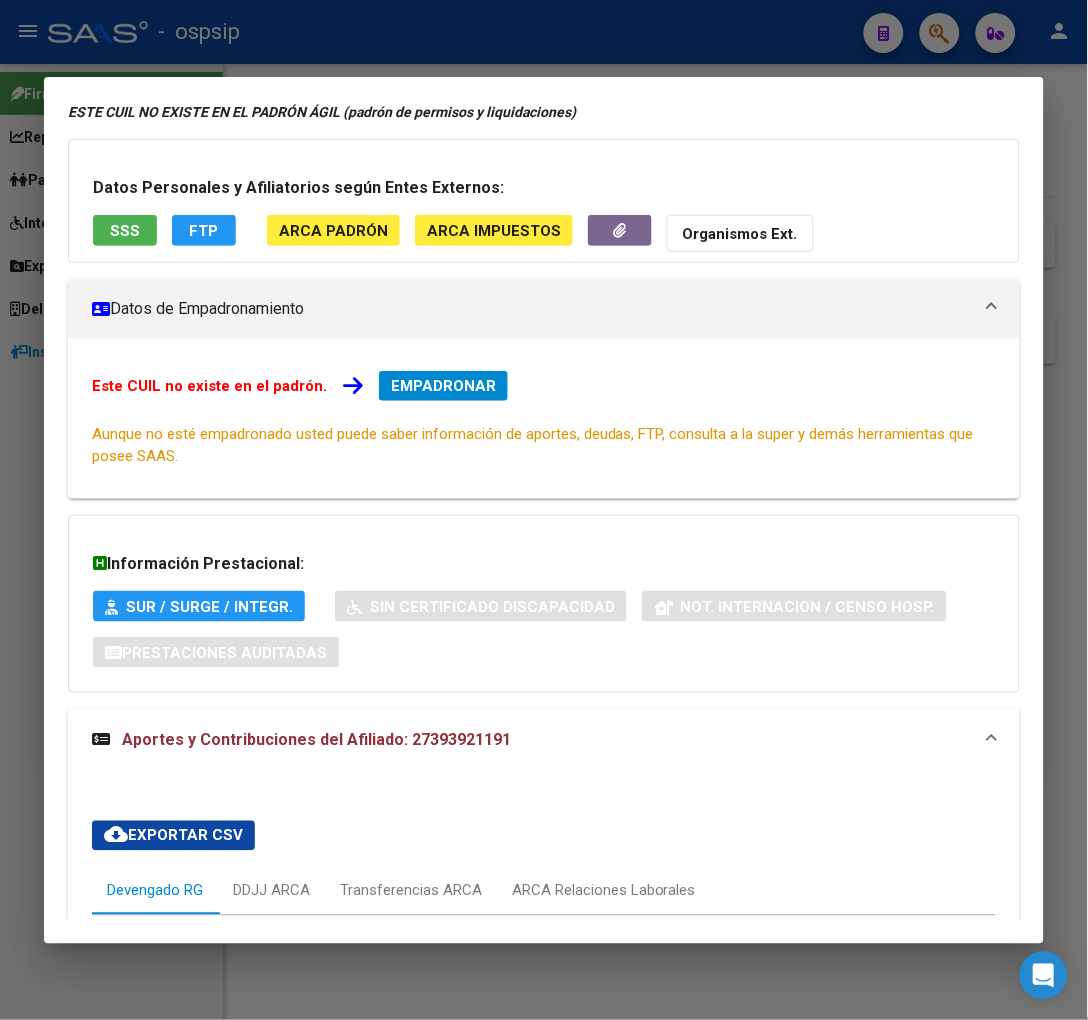 scroll, scrollTop: 0, scrollLeft: 0, axis: both 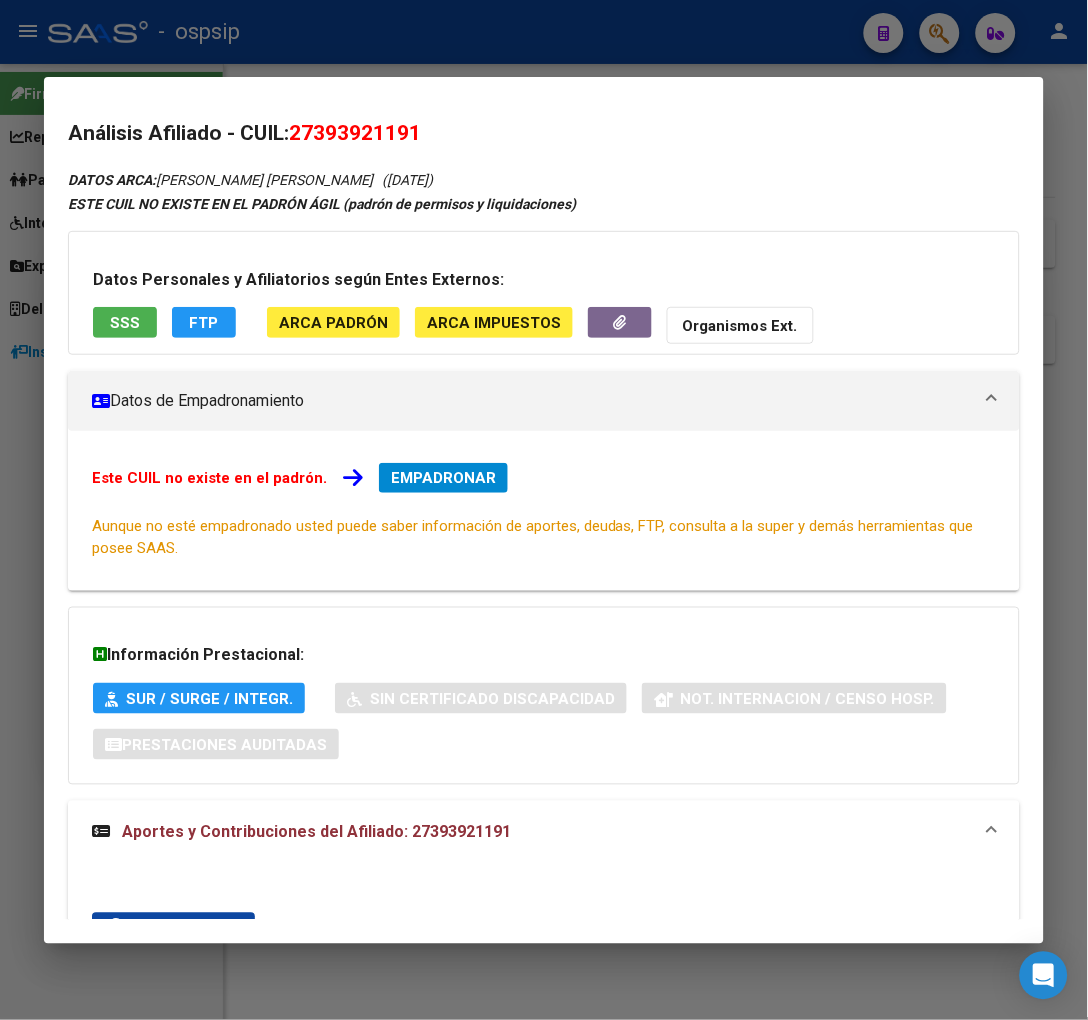 click on "EMPADRONAR" at bounding box center [443, 478] 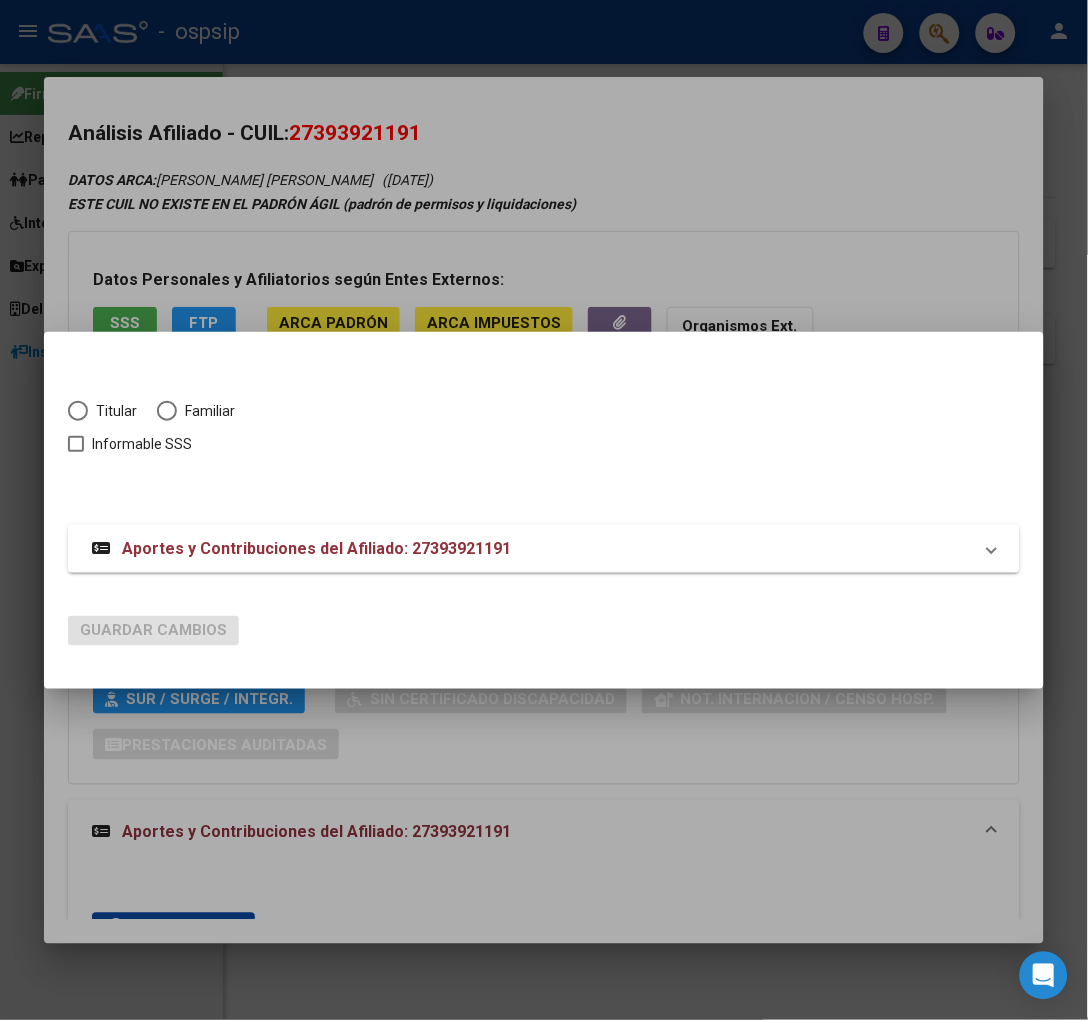 click at bounding box center (78, 411) 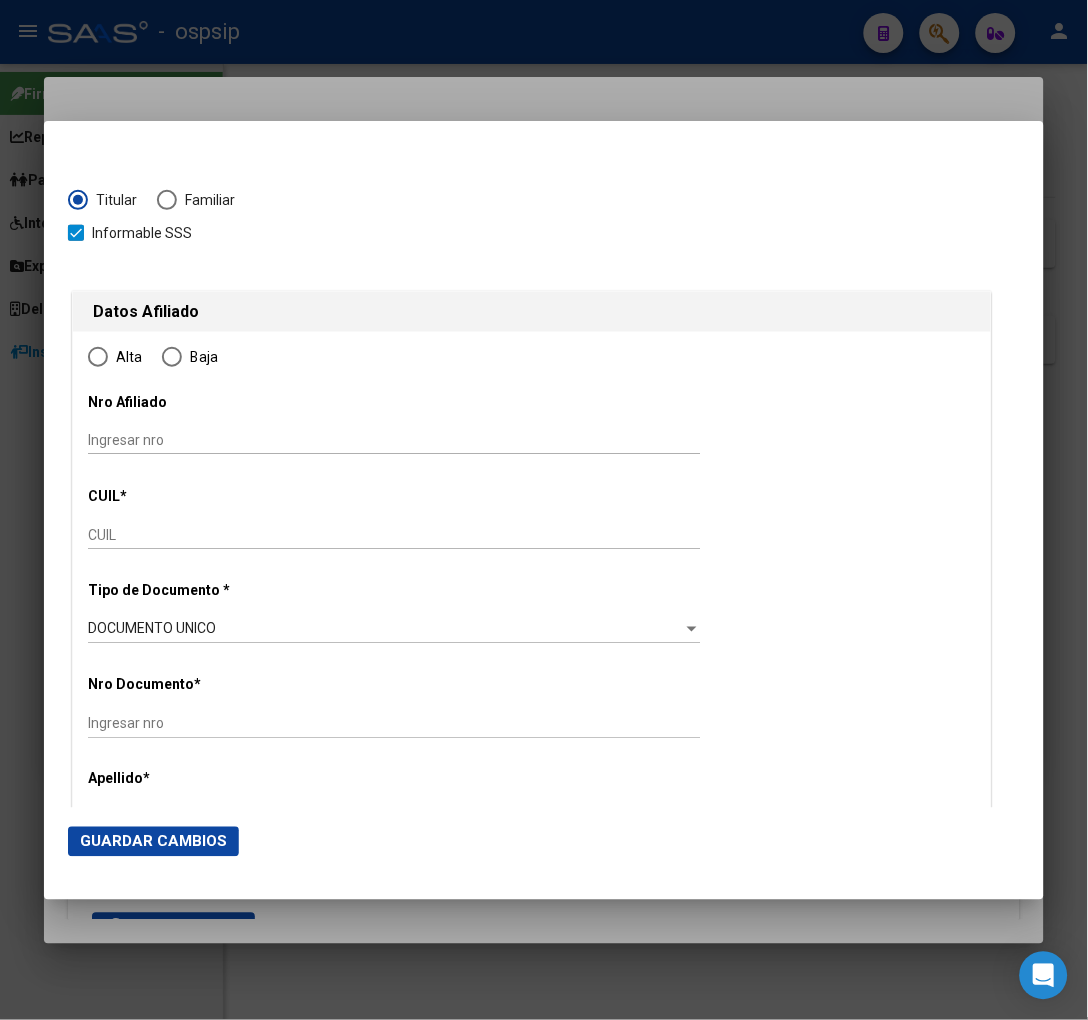 type on "27-39392119-1" 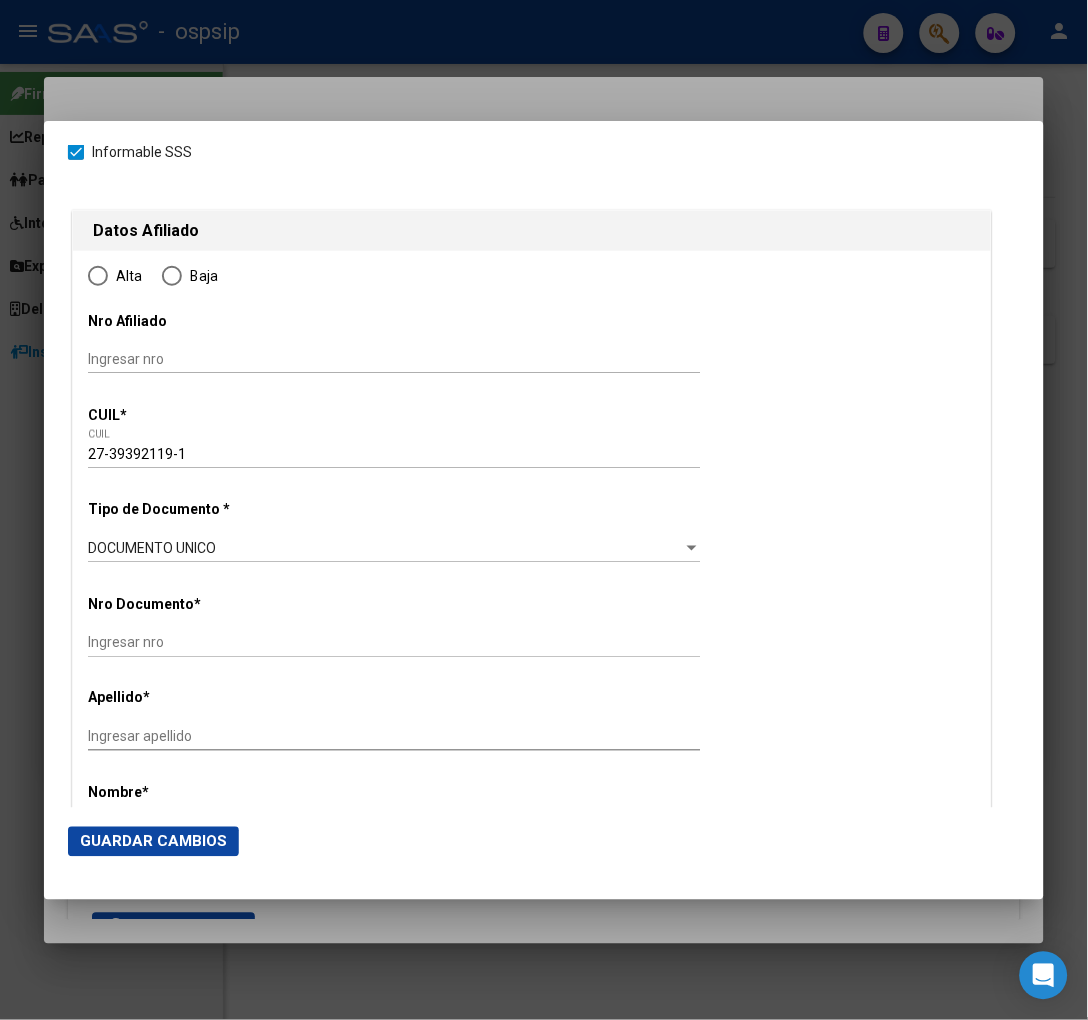 type on "39392119" 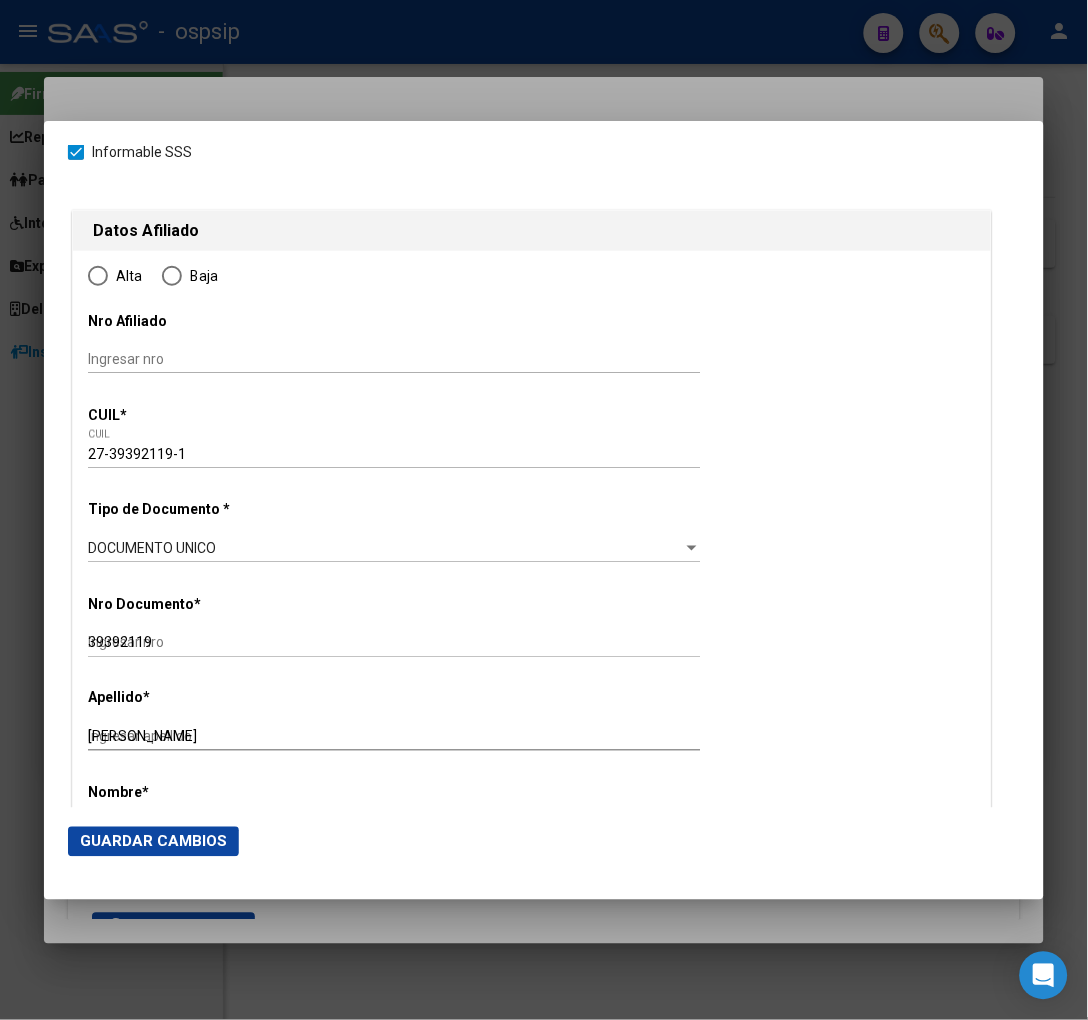radio on "true" 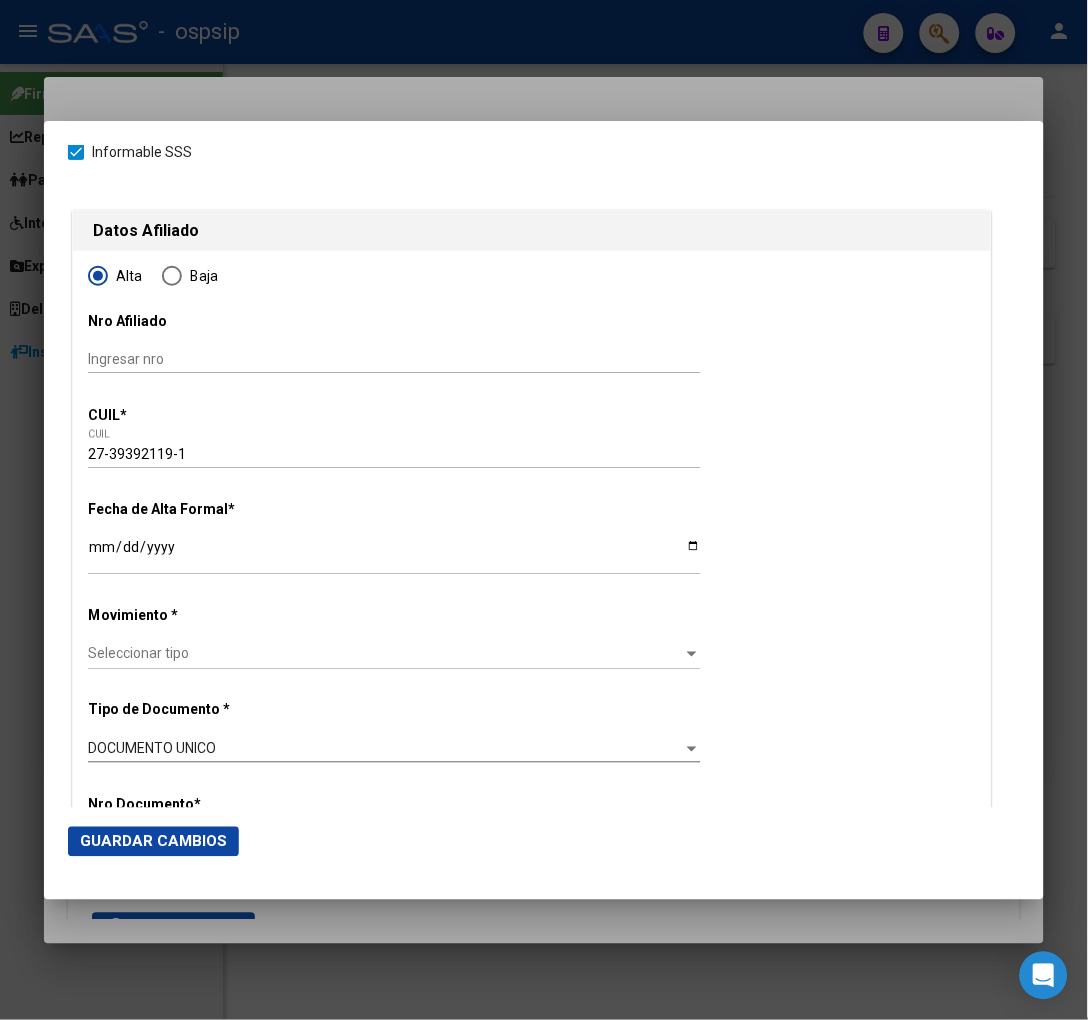 scroll, scrollTop: 111, scrollLeft: 0, axis: vertical 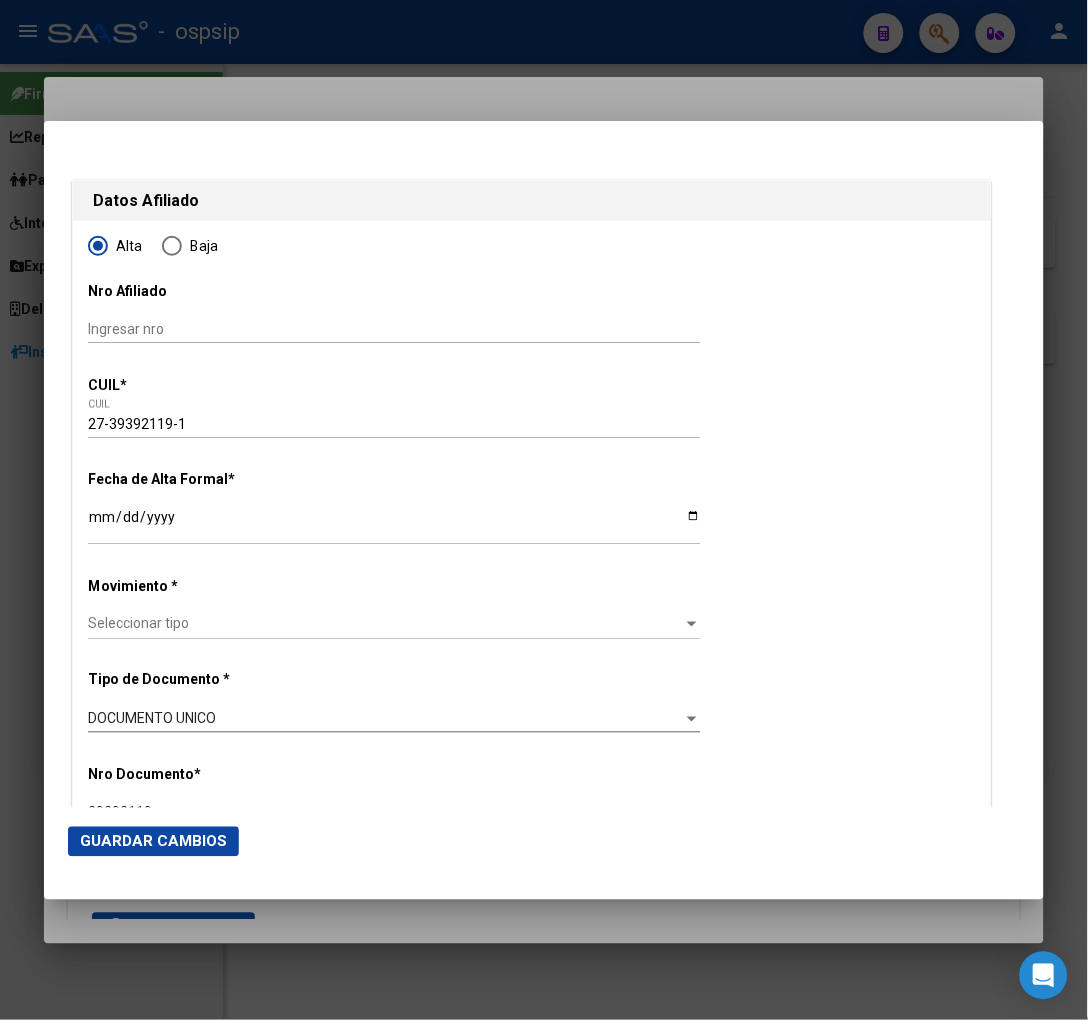 click on "Ingresar fecha" at bounding box center (394, 524) 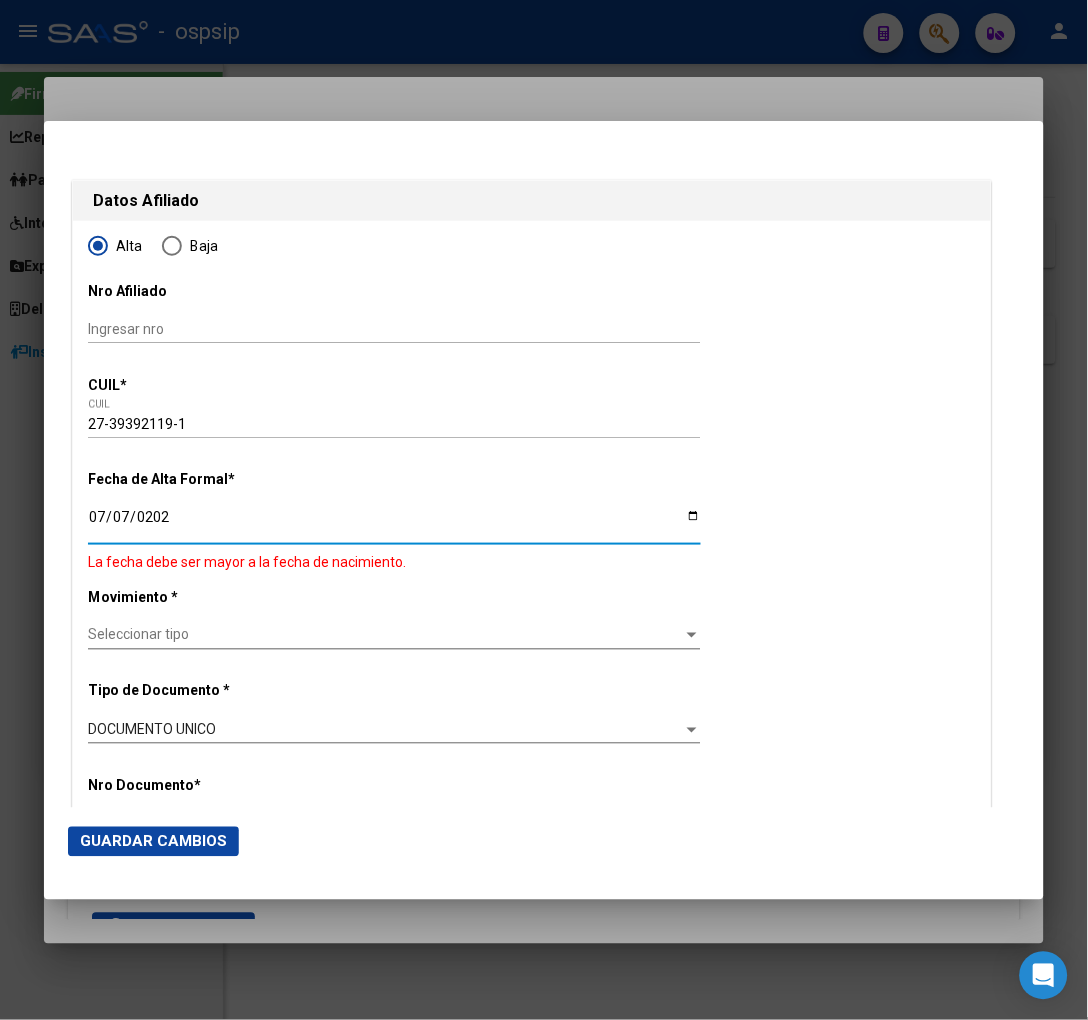 type on "[DATE]" 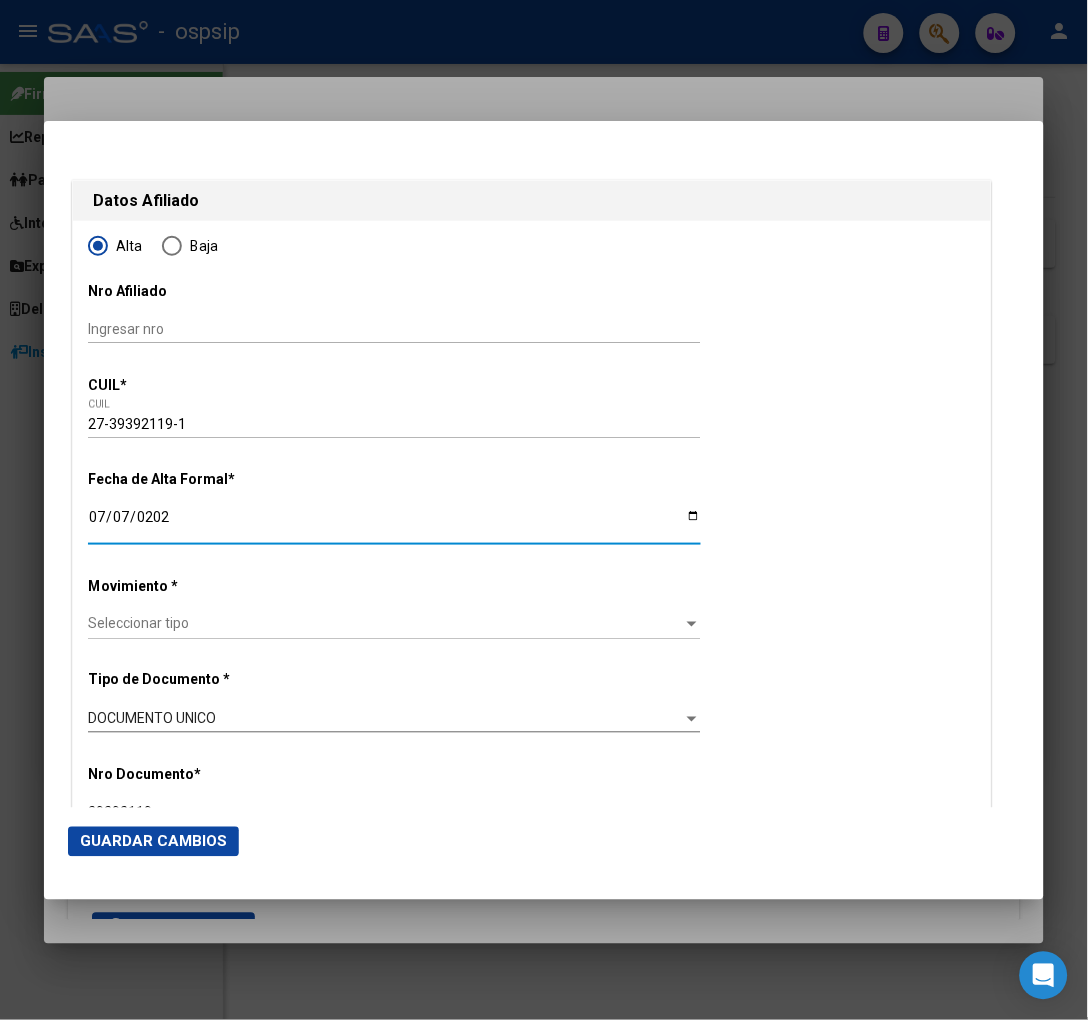 click on "Seleccionar tipo" at bounding box center [385, 624] 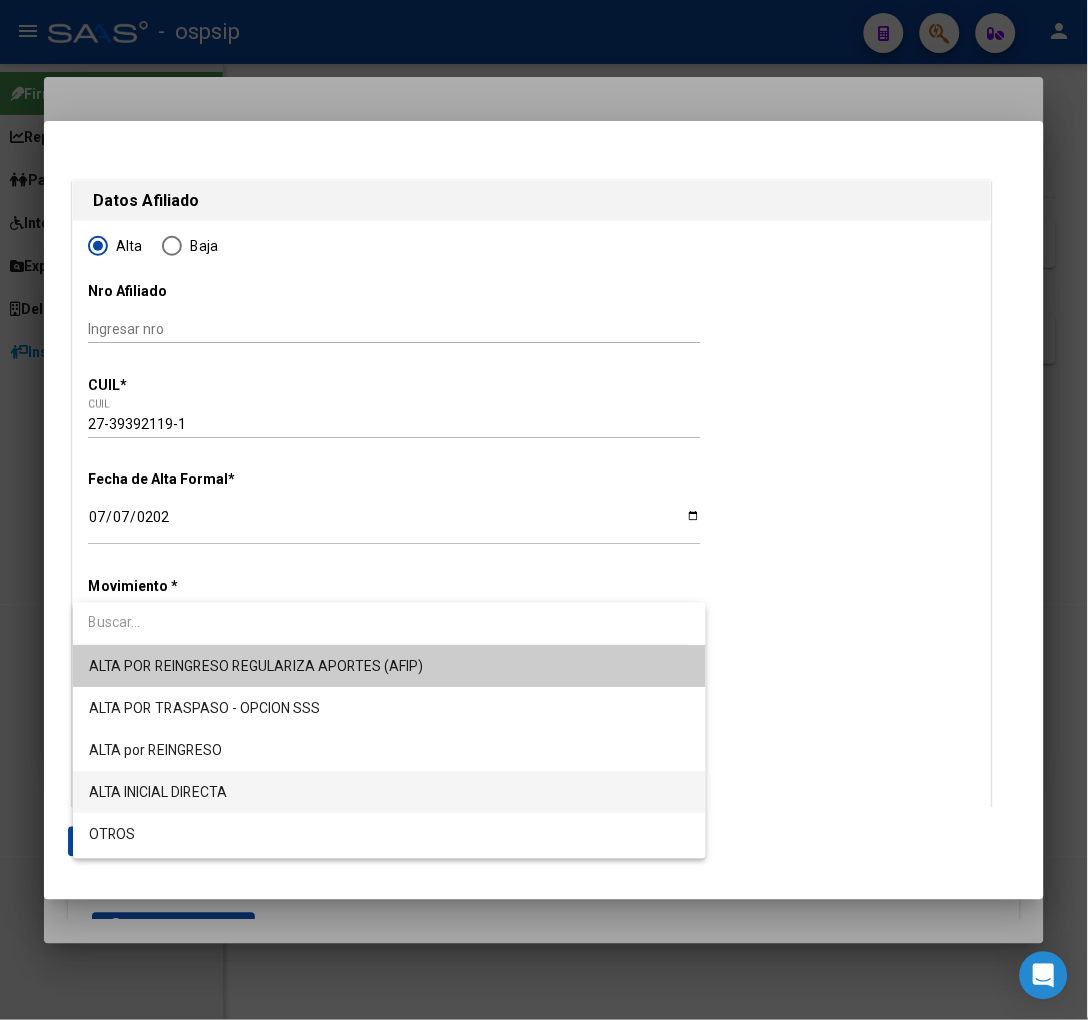 click on "ALTA INICIAL DIRECTA" at bounding box center [389, 792] 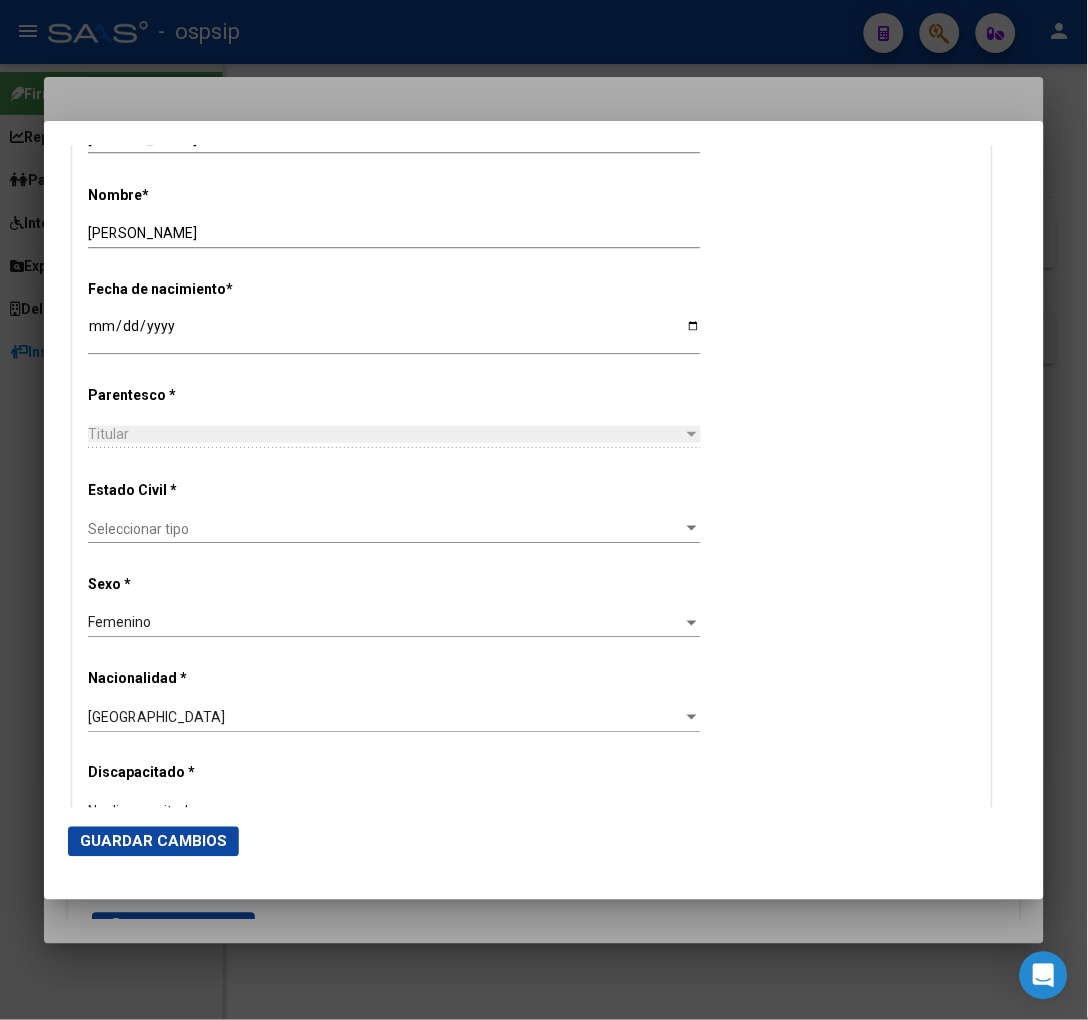 scroll, scrollTop: 888, scrollLeft: 0, axis: vertical 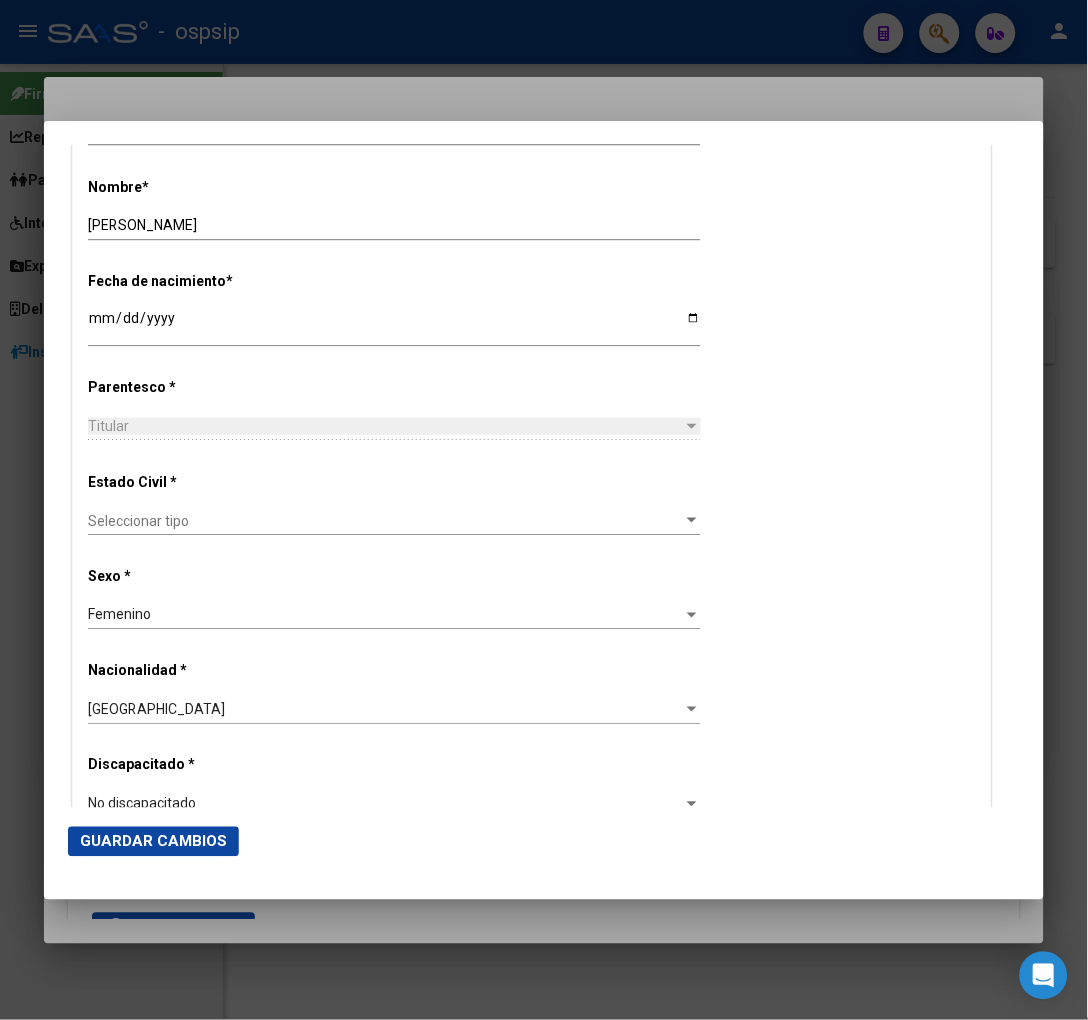 click on "Seleccionar tipo" at bounding box center [385, 521] 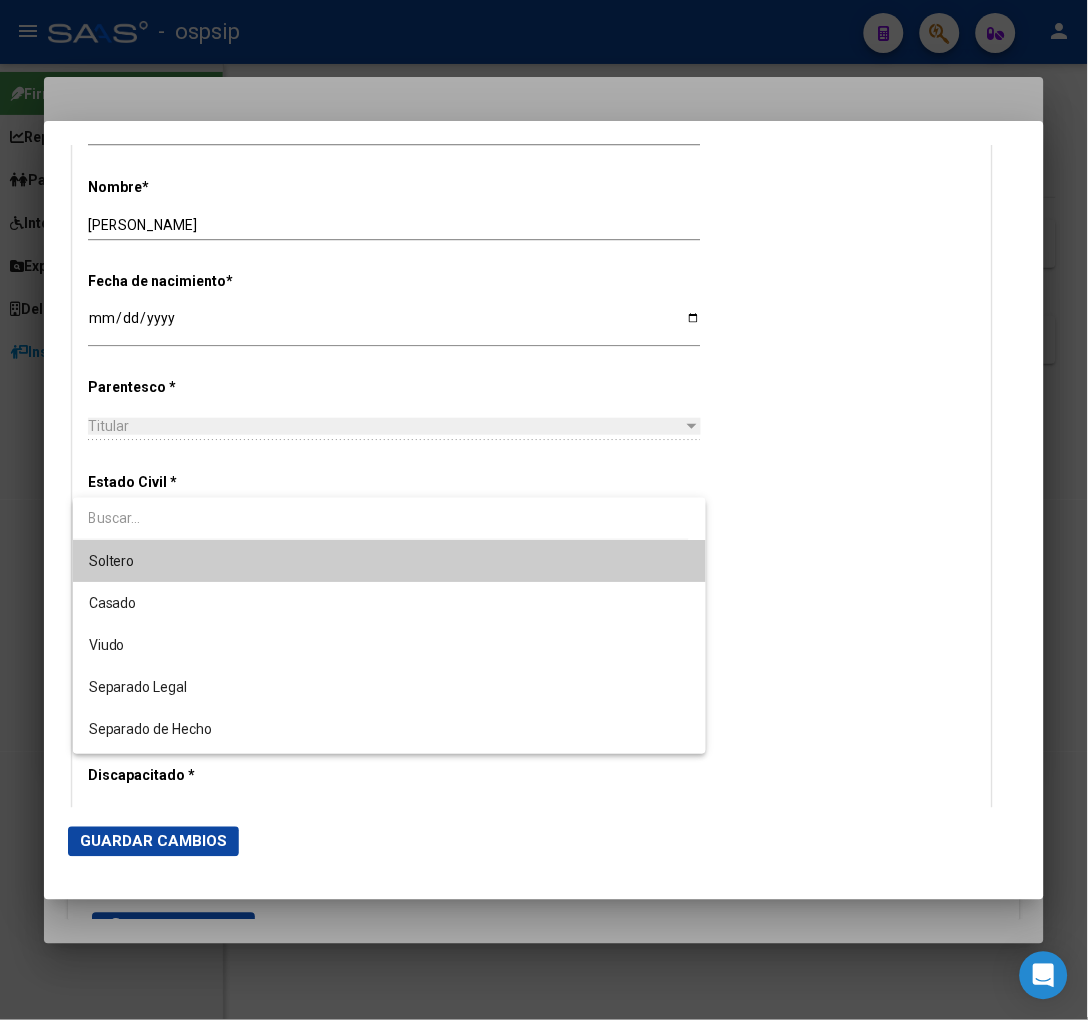 click on "Soltero" at bounding box center [389, 561] 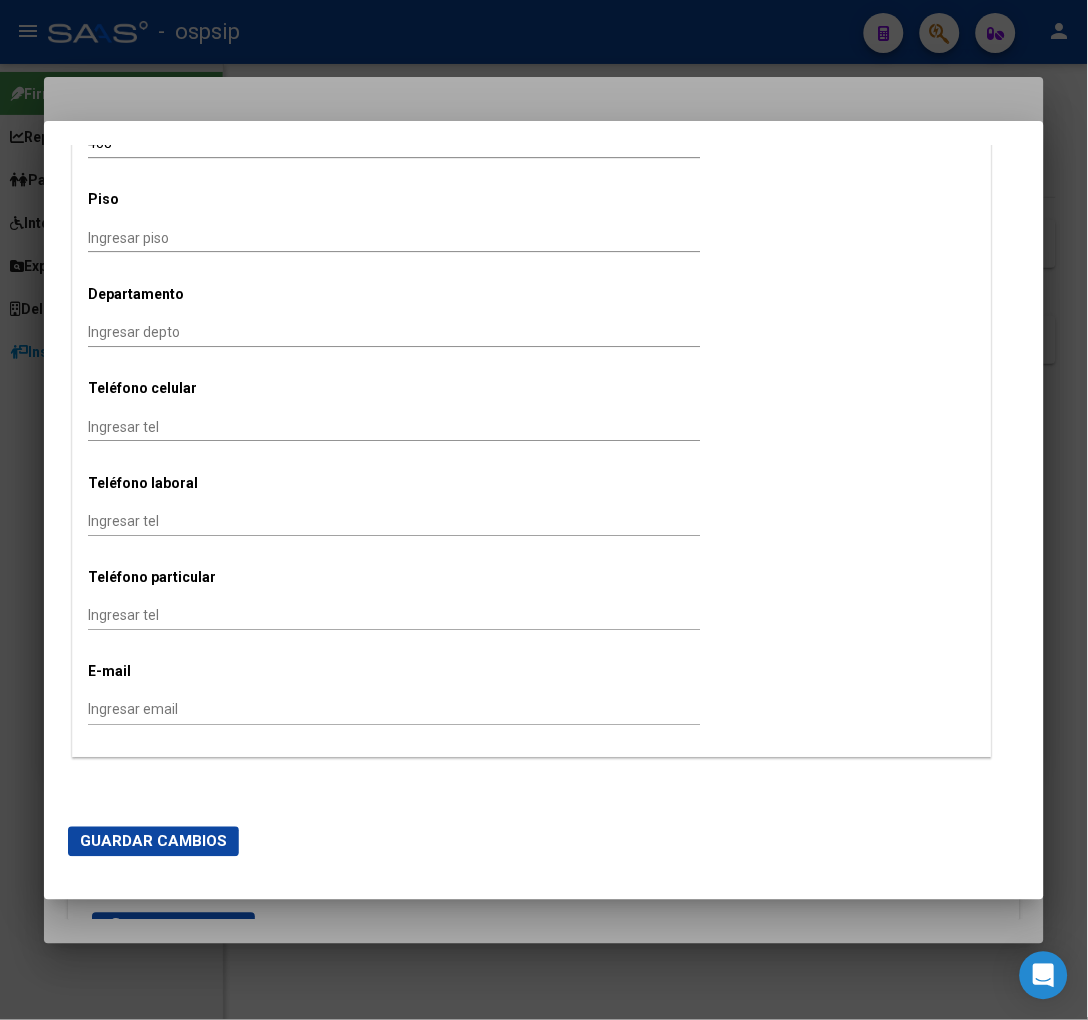 scroll, scrollTop: 2555, scrollLeft: 0, axis: vertical 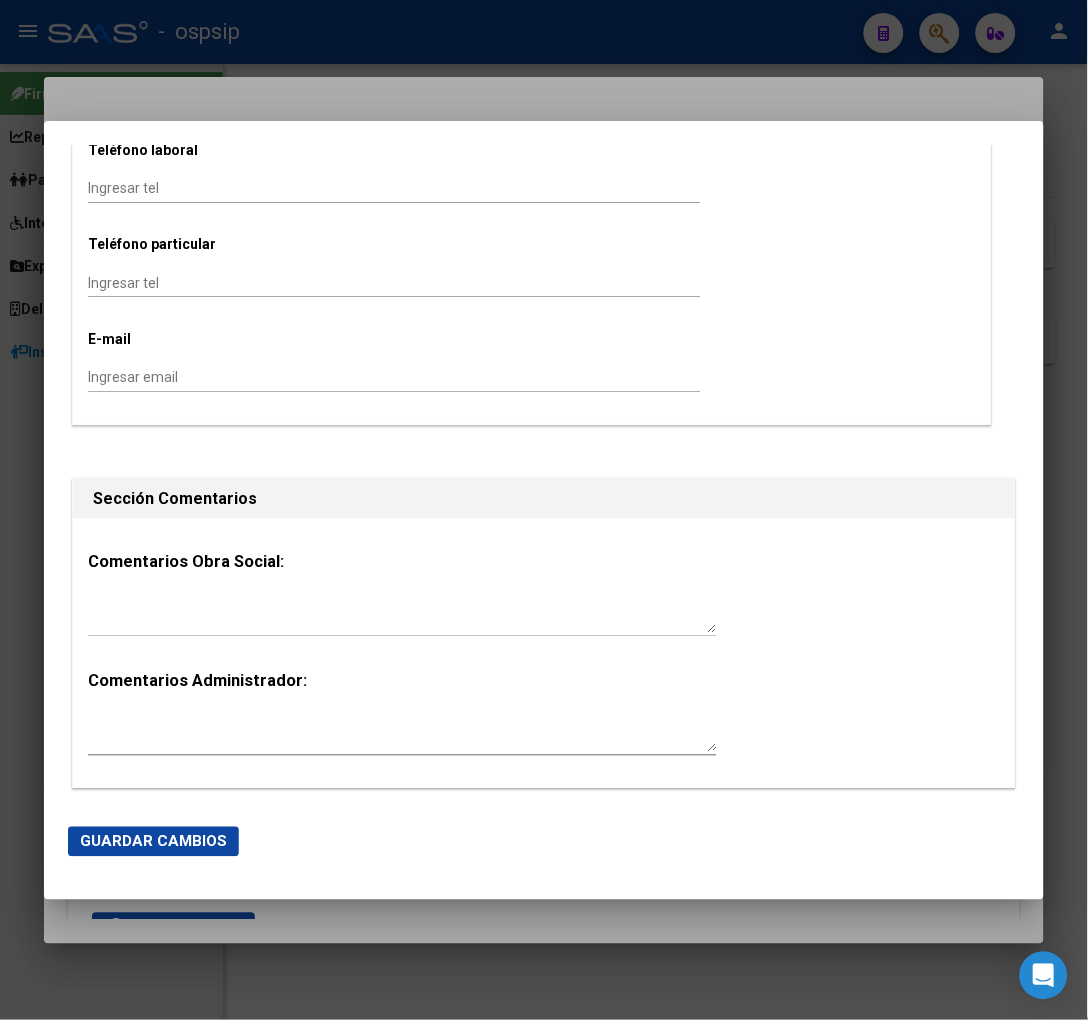 click on "Ingresar email" at bounding box center [394, 377] 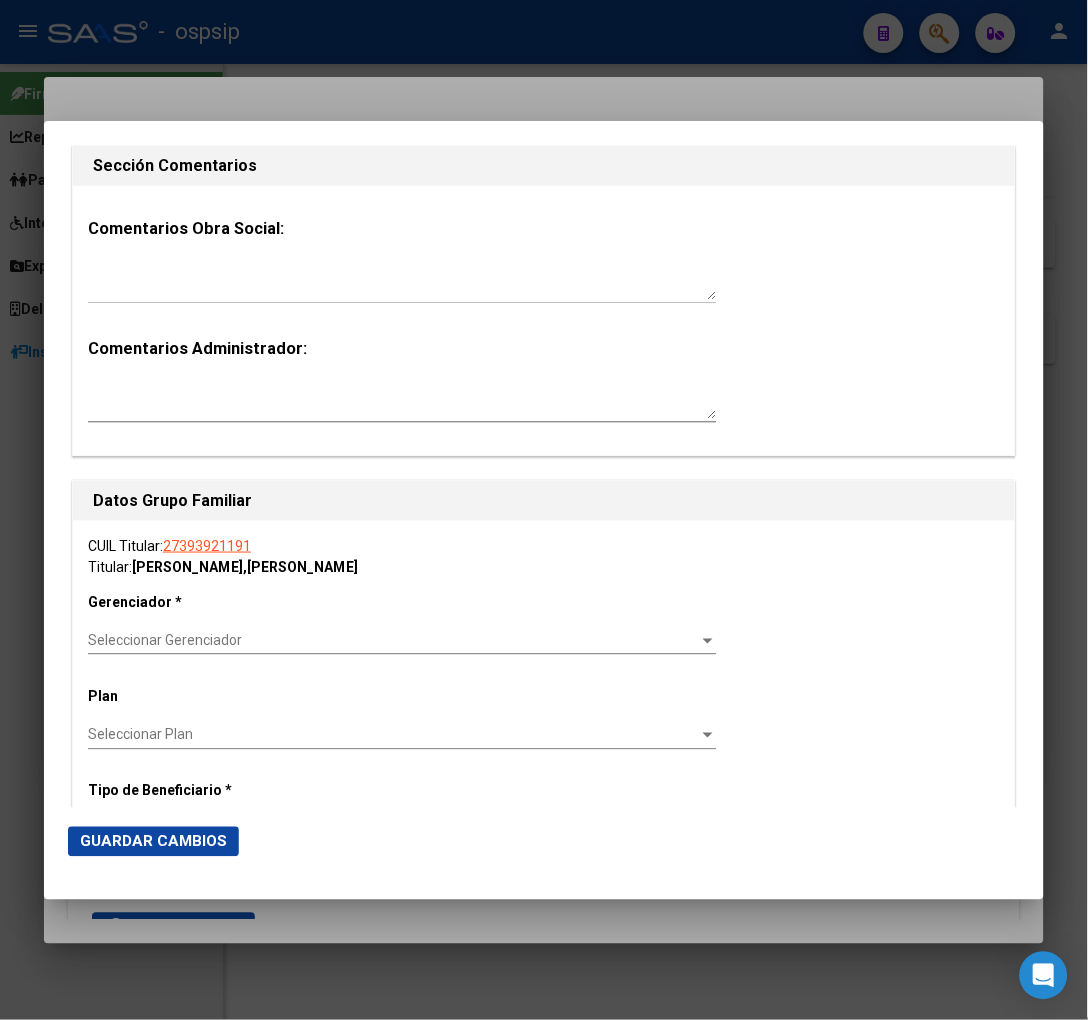 scroll, scrollTop: 3000, scrollLeft: 0, axis: vertical 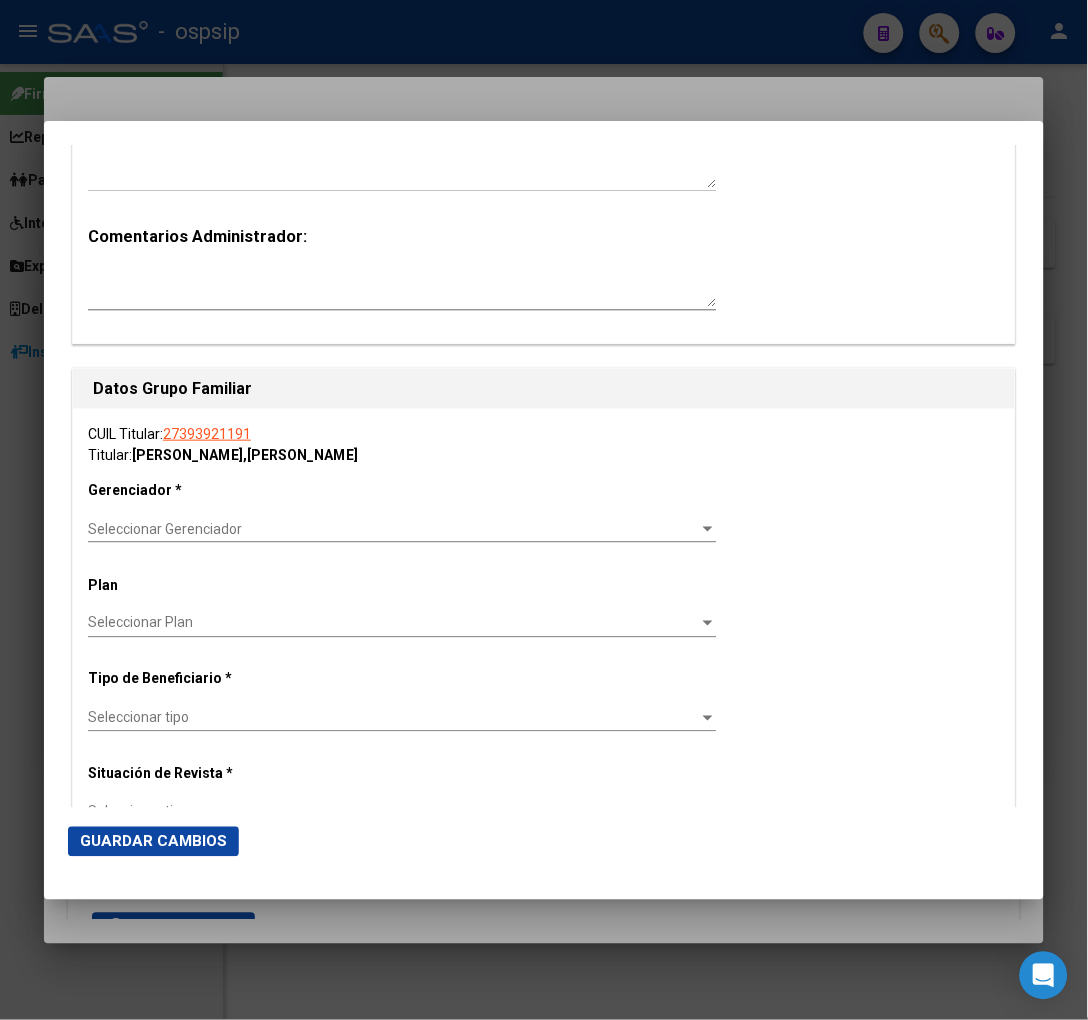 click on "Seleccionar Gerenciador" at bounding box center [393, 529] 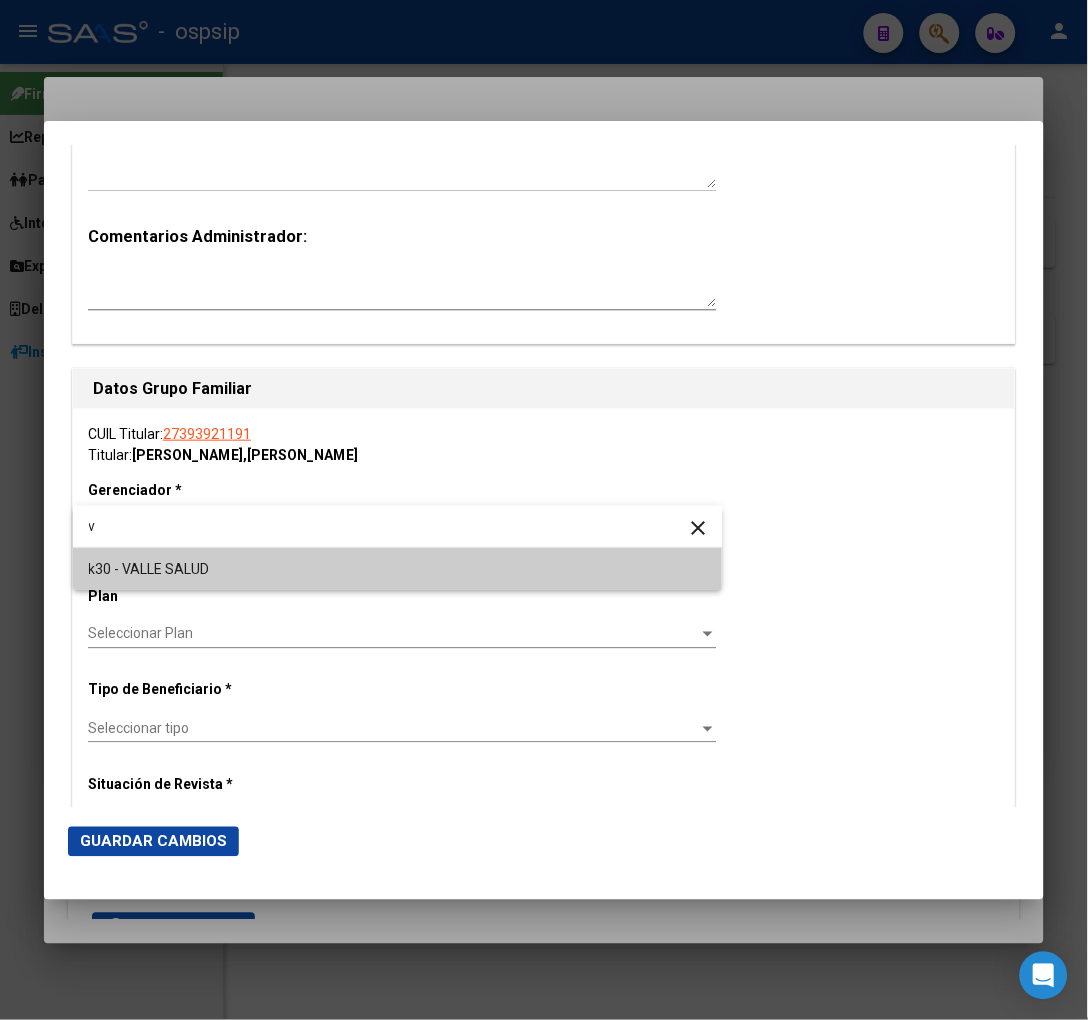 type on "v" 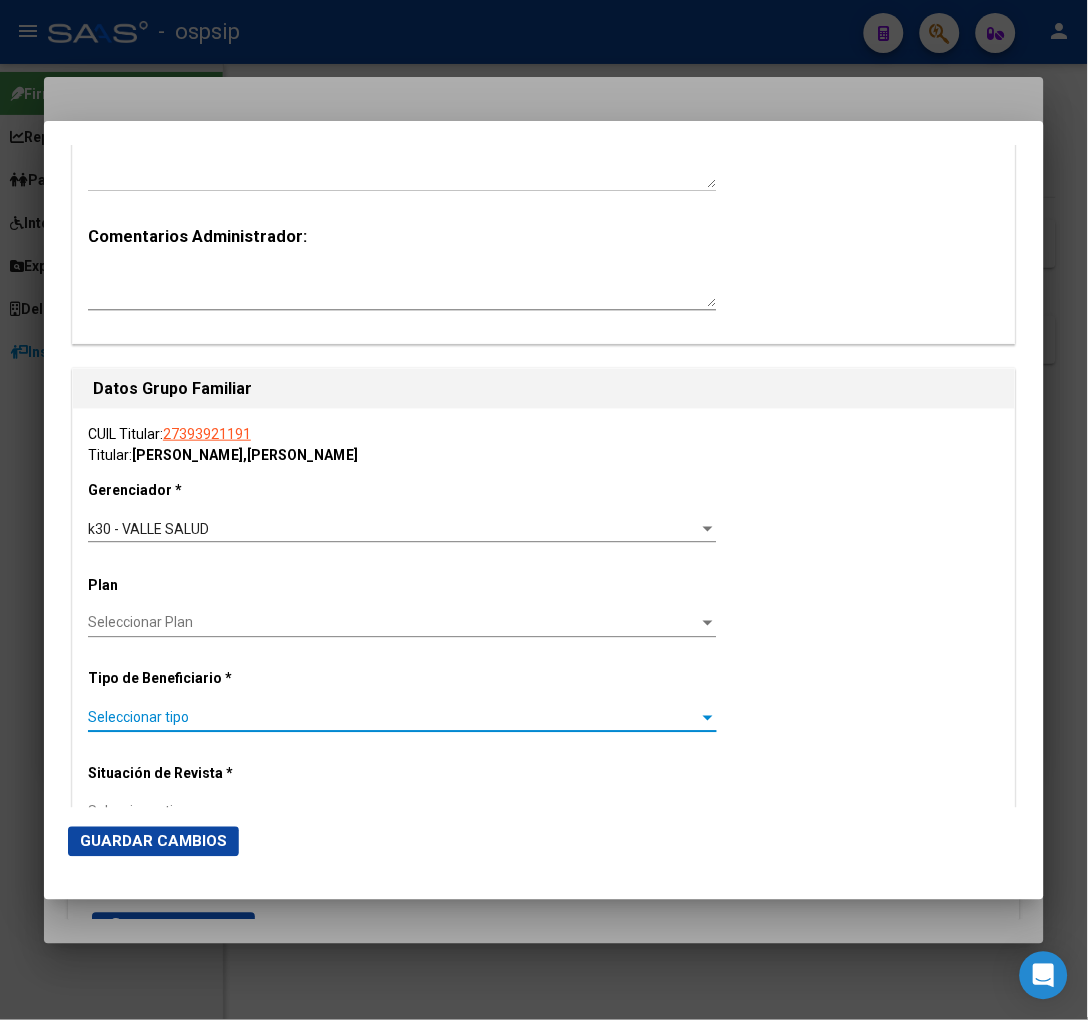 click on "Seleccionar tipo" at bounding box center [393, 718] 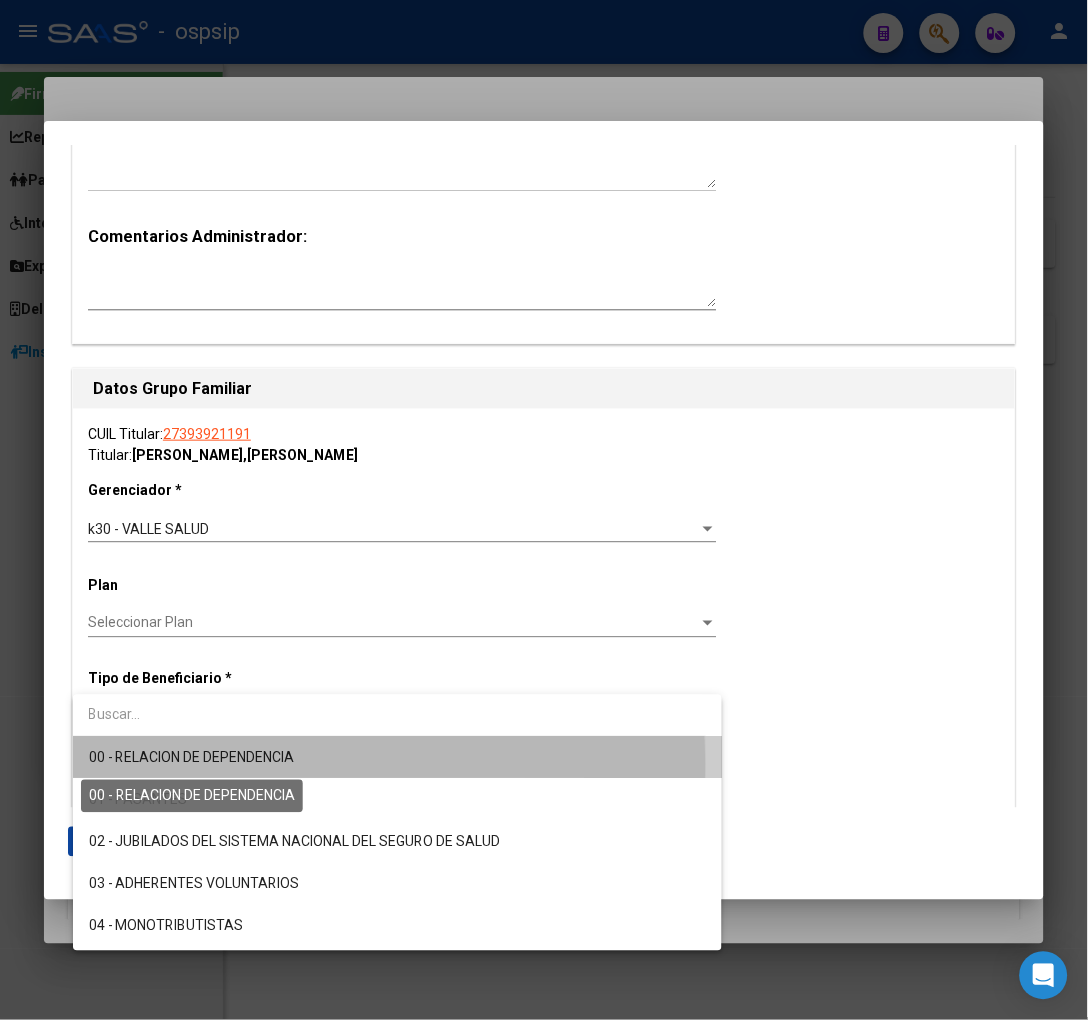 click on "00 - RELACION DE DEPENDENCIA" at bounding box center [192, 758] 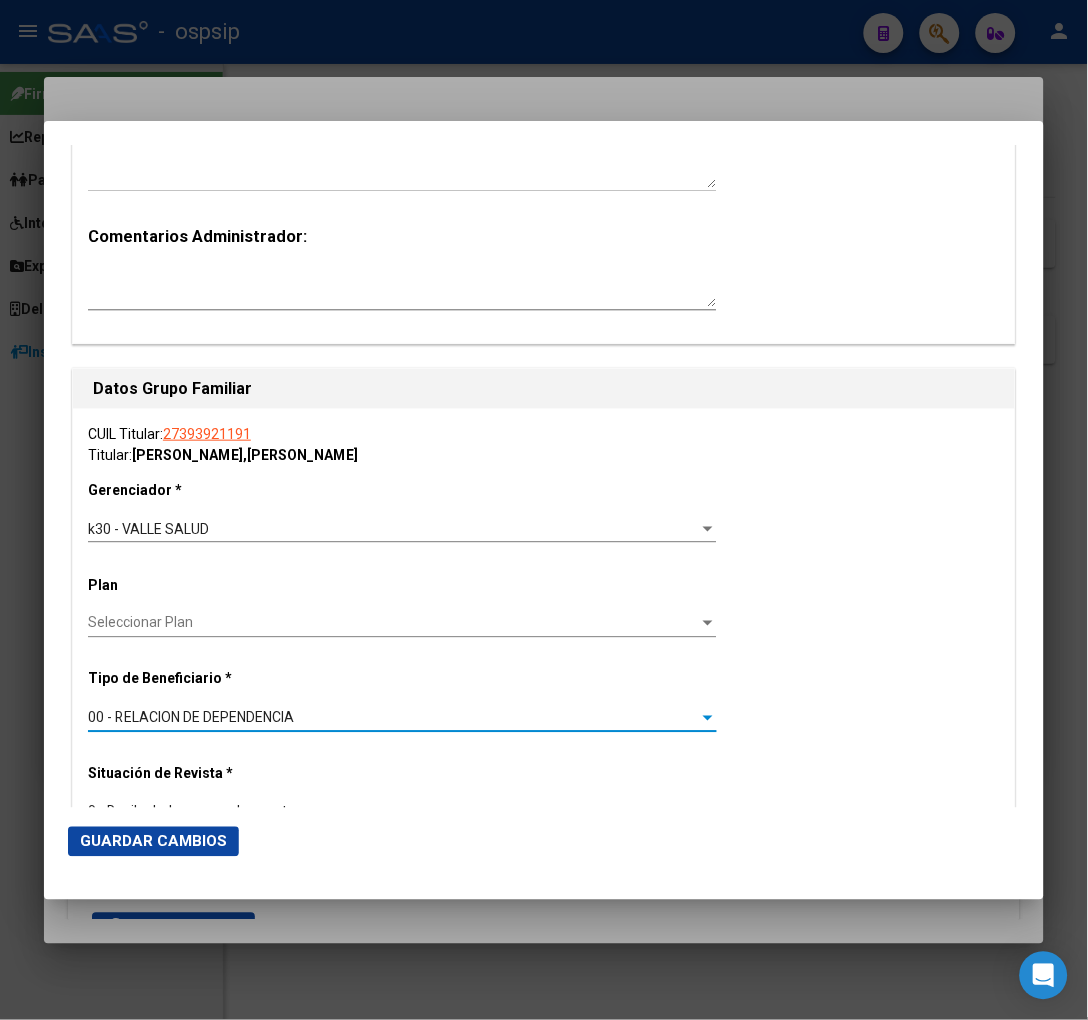 type on "30-69351404-1" 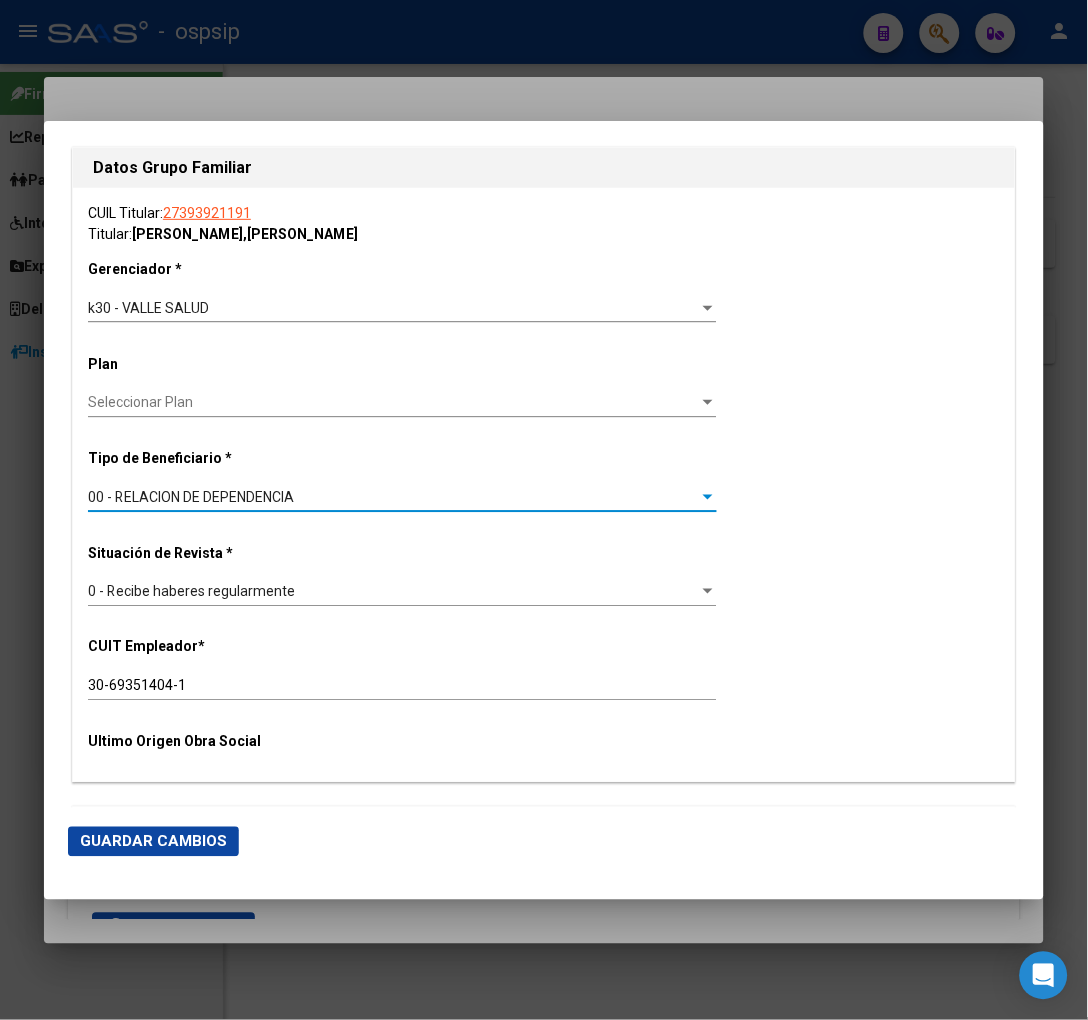 scroll, scrollTop: 3222, scrollLeft: 0, axis: vertical 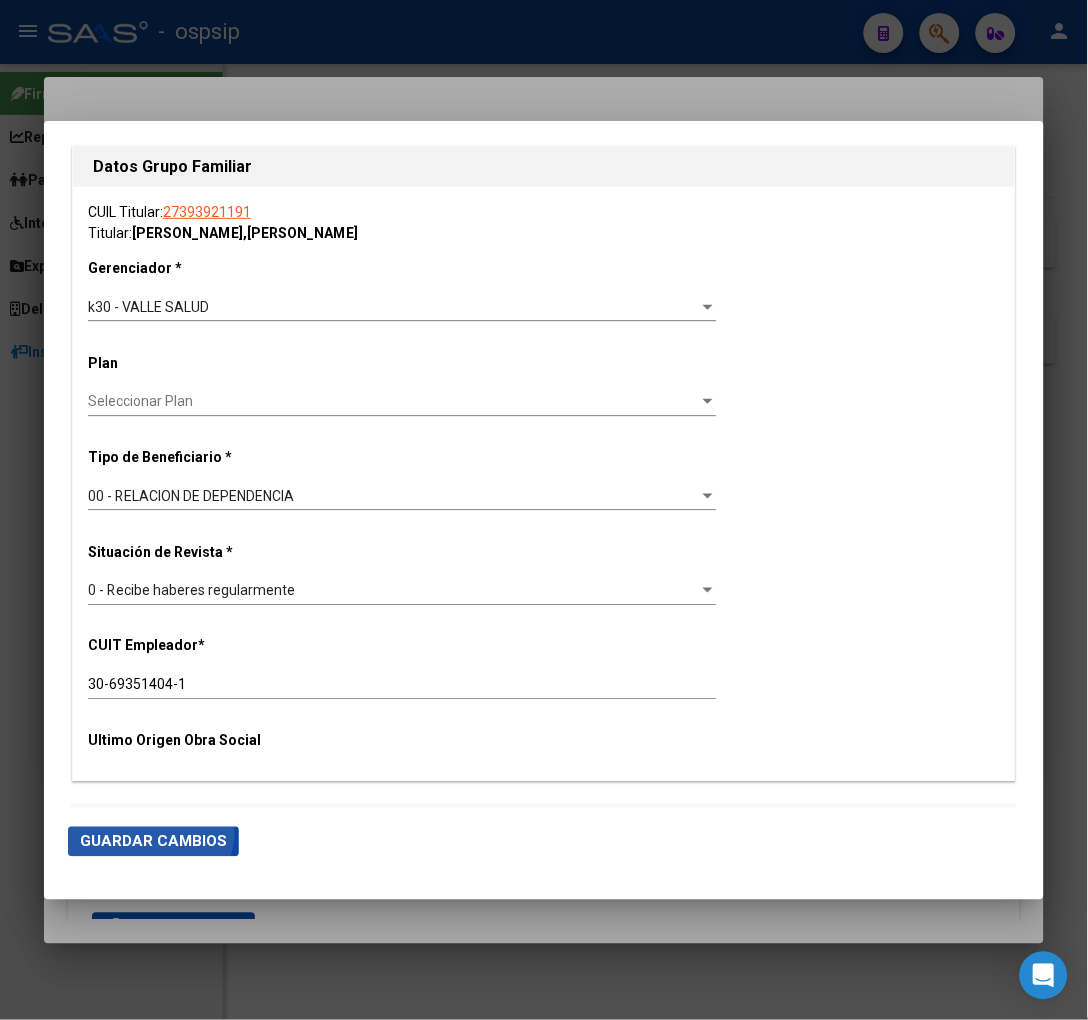 click on "Guardar Cambios" 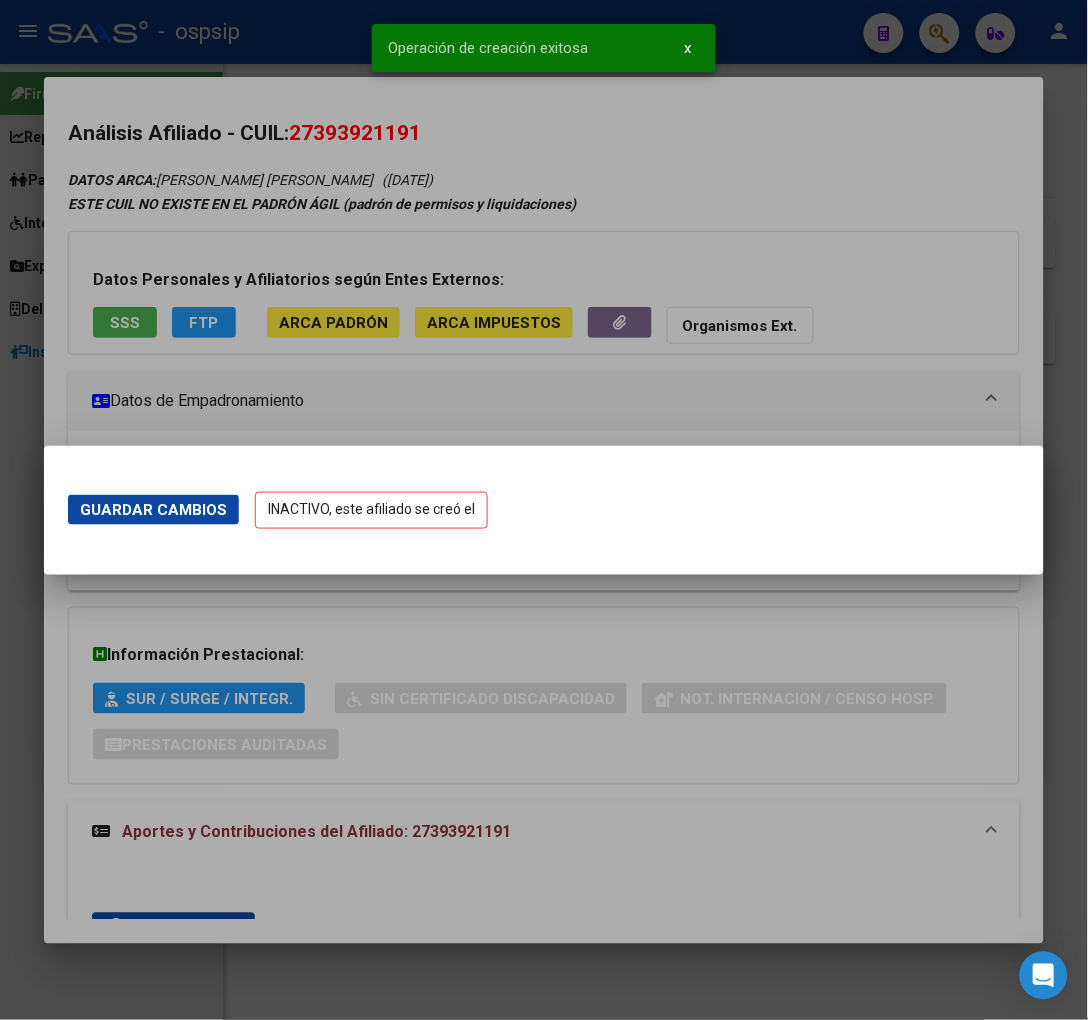 scroll, scrollTop: 0, scrollLeft: 0, axis: both 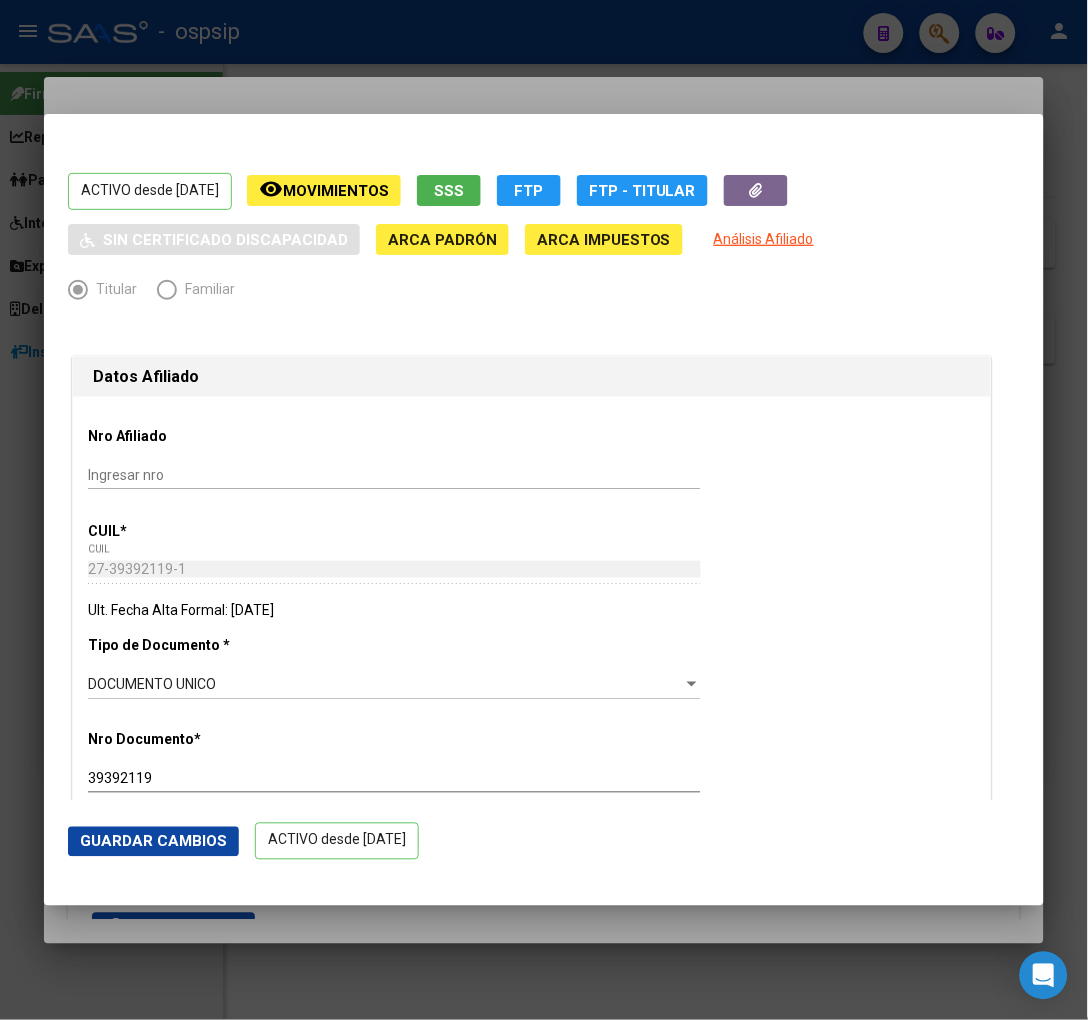 click on "Guardar Cambios" 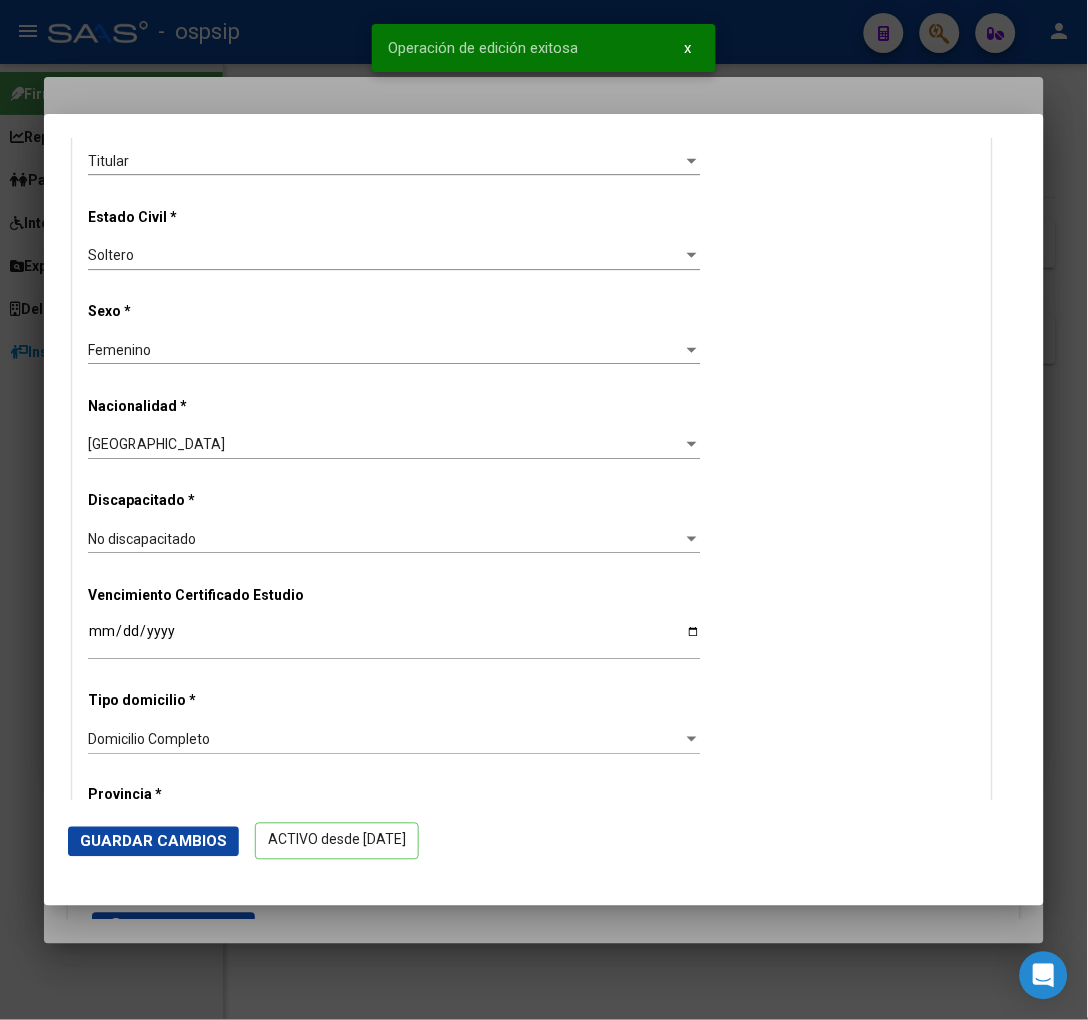 scroll, scrollTop: 888, scrollLeft: 0, axis: vertical 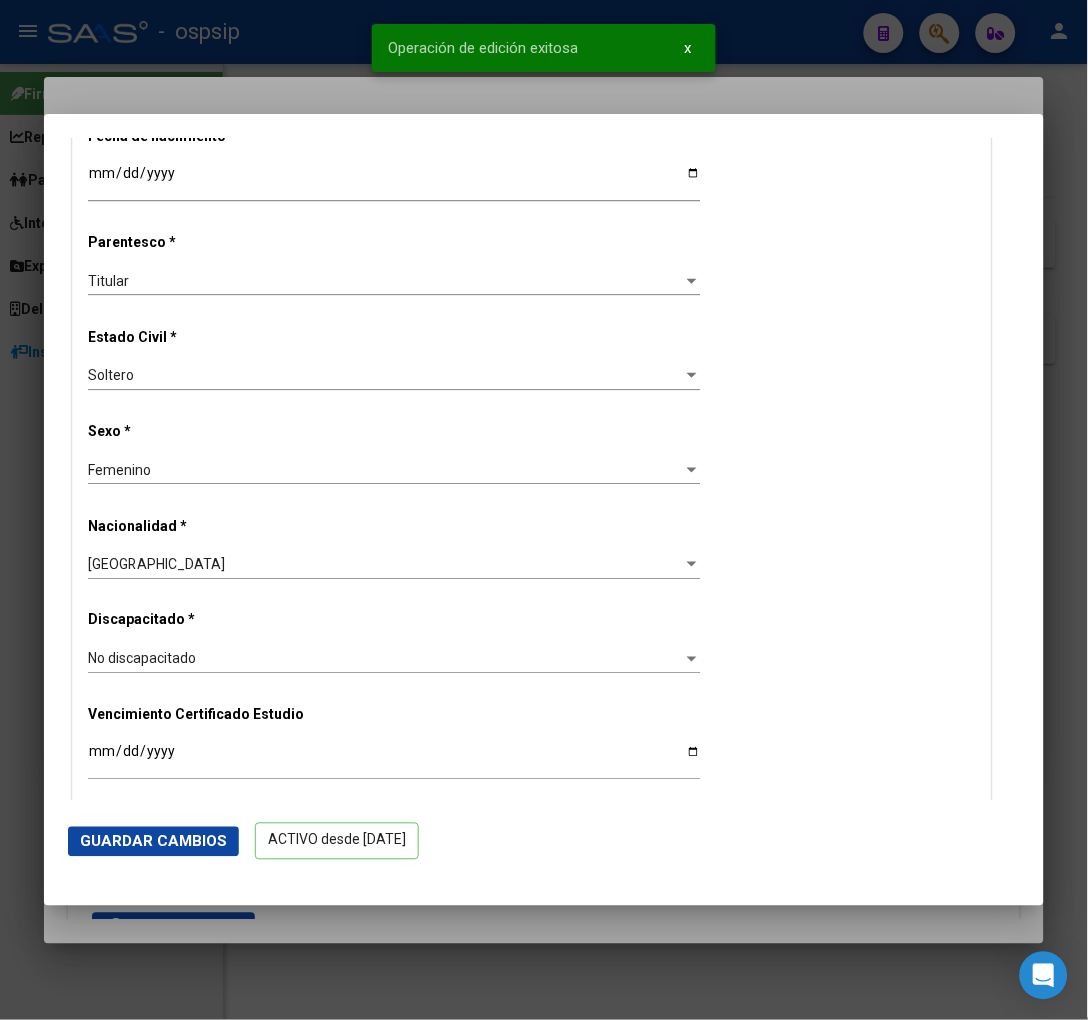 click on "Guardar Cambios" 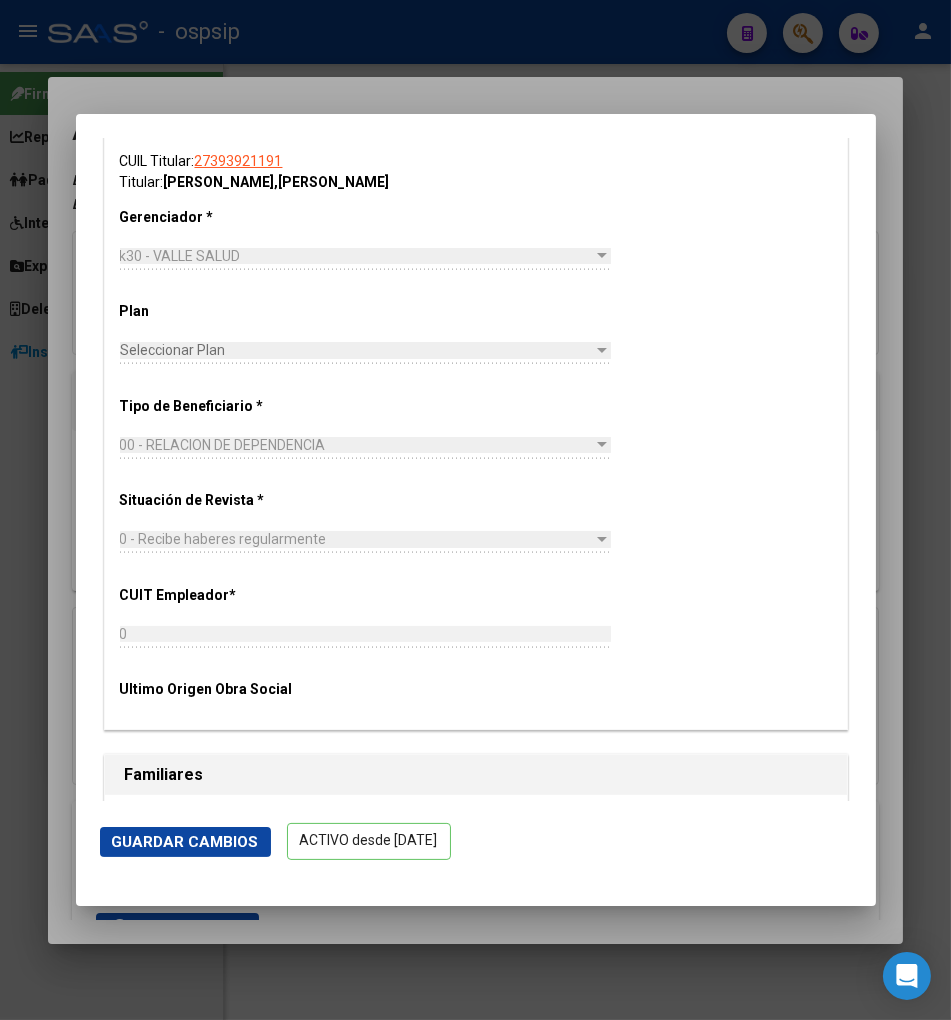 scroll, scrollTop: 3787, scrollLeft: 0, axis: vertical 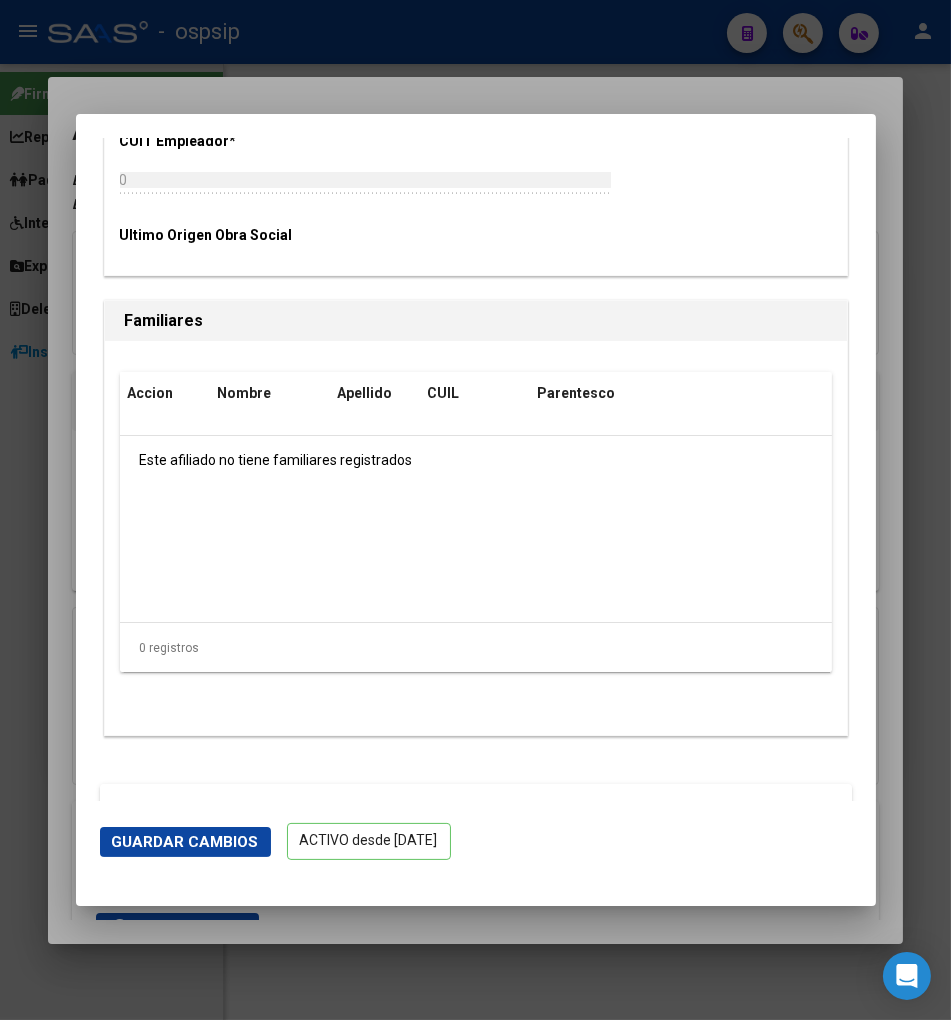 click on "Aportes y Contribuciones del Afiliado: 27393921191" at bounding box center [348, 807] 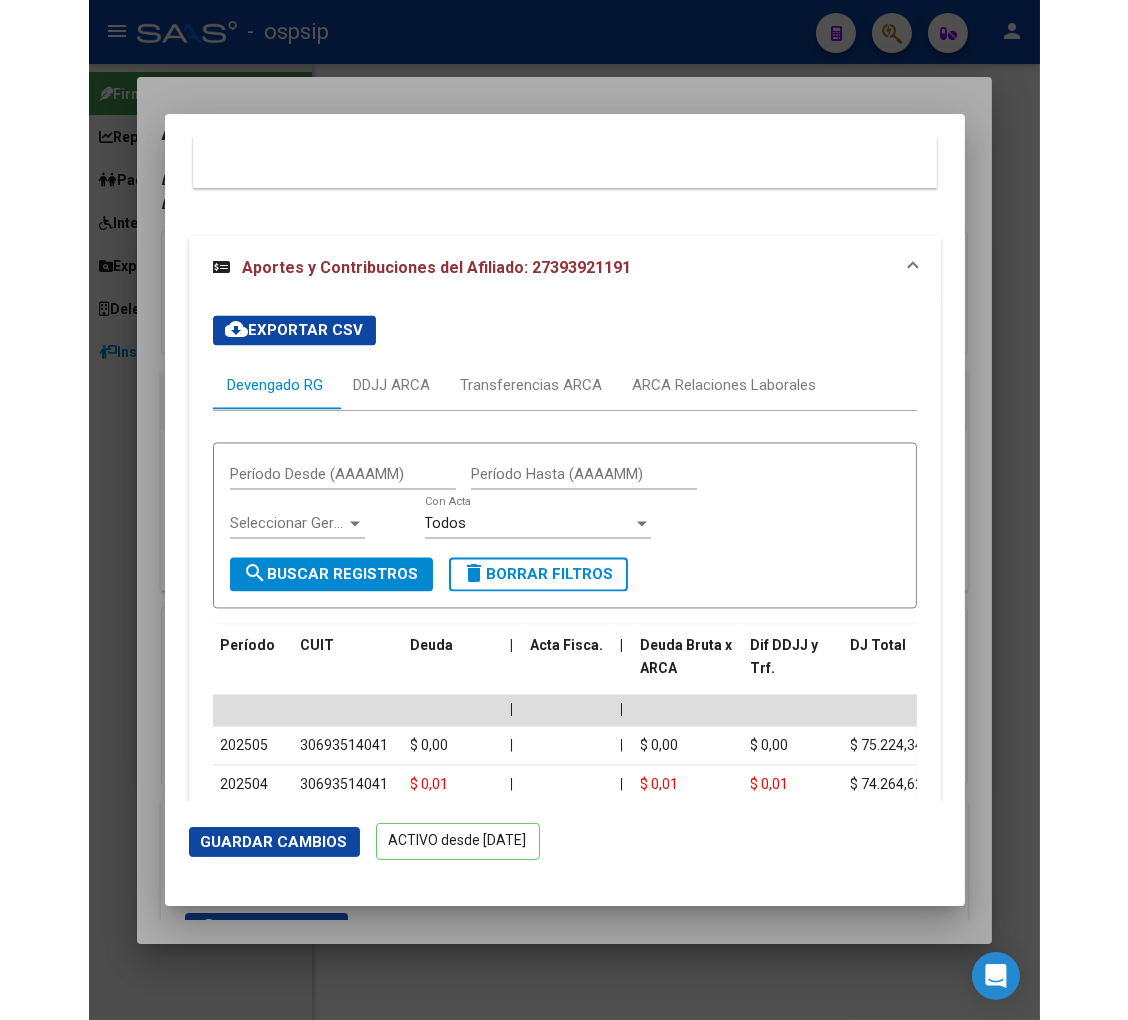 scroll, scrollTop: 4416, scrollLeft: 0, axis: vertical 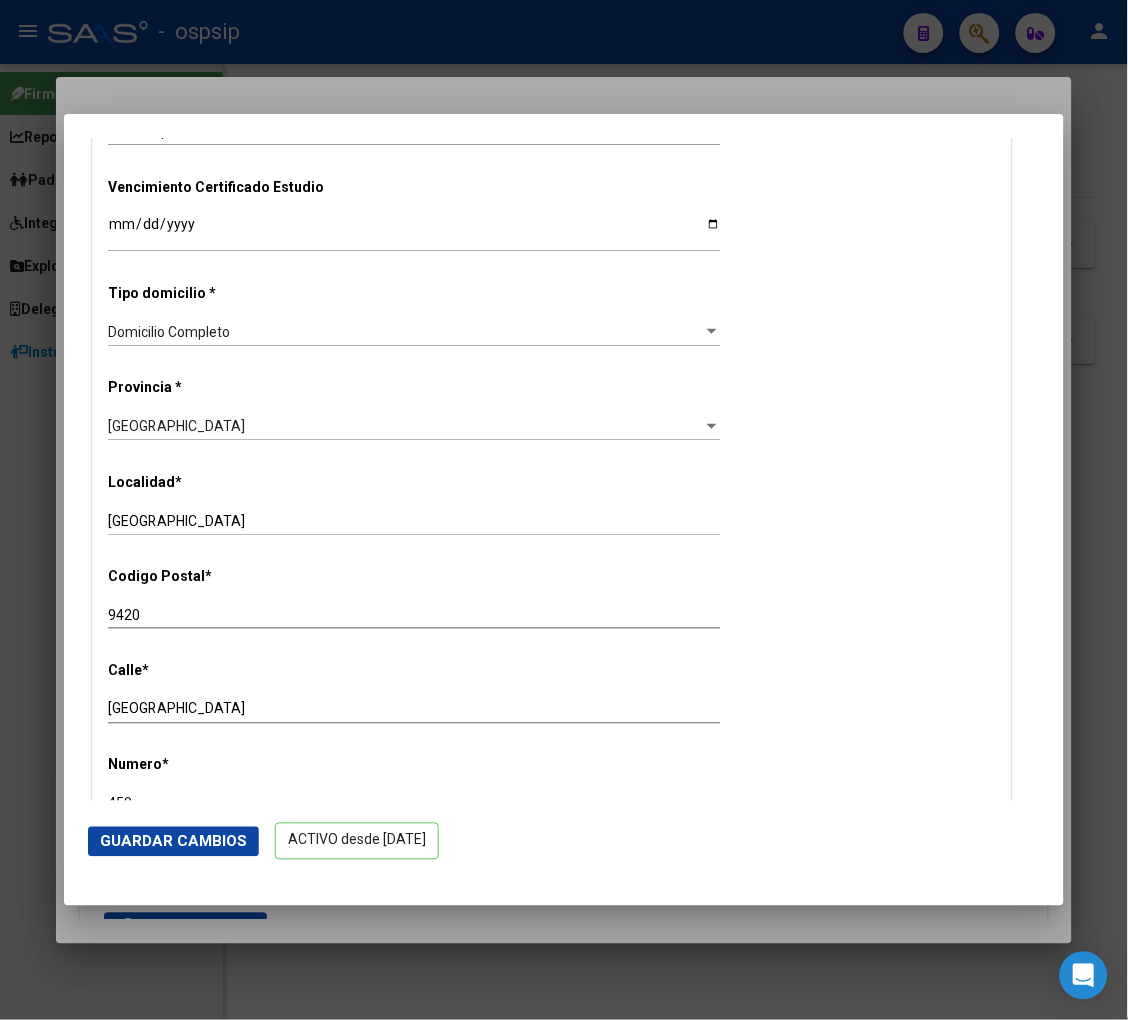 click on "9420 Ingresar el codigo" 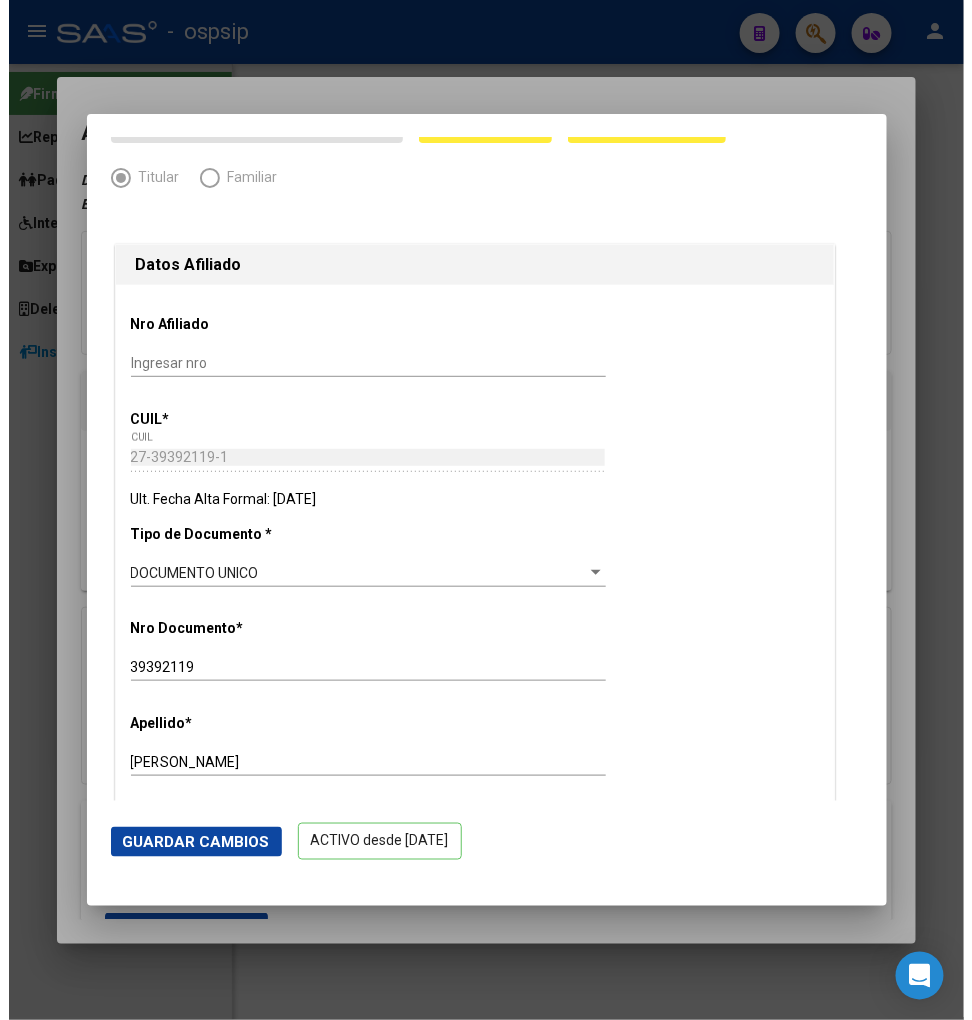 scroll, scrollTop: 222, scrollLeft: 0, axis: vertical 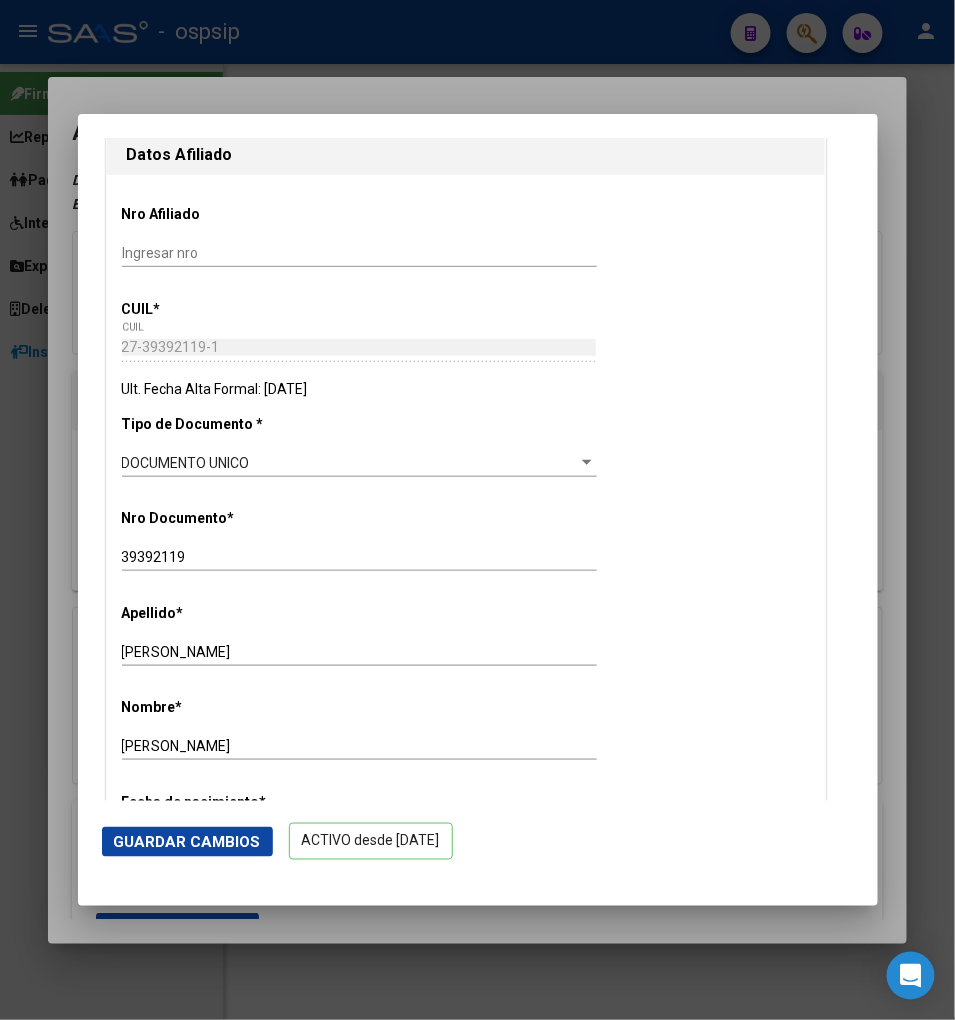 click on "Guardar Cambios" 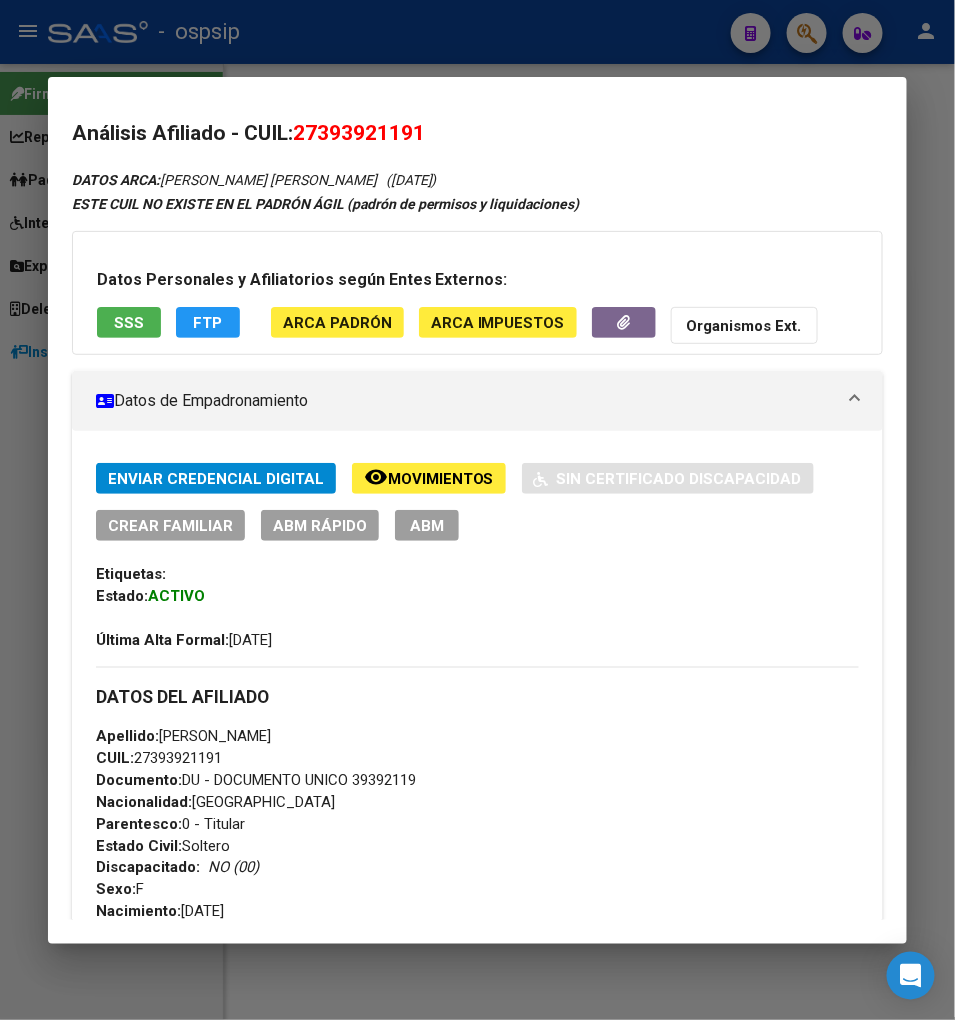 click at bounding box center (477, 510) 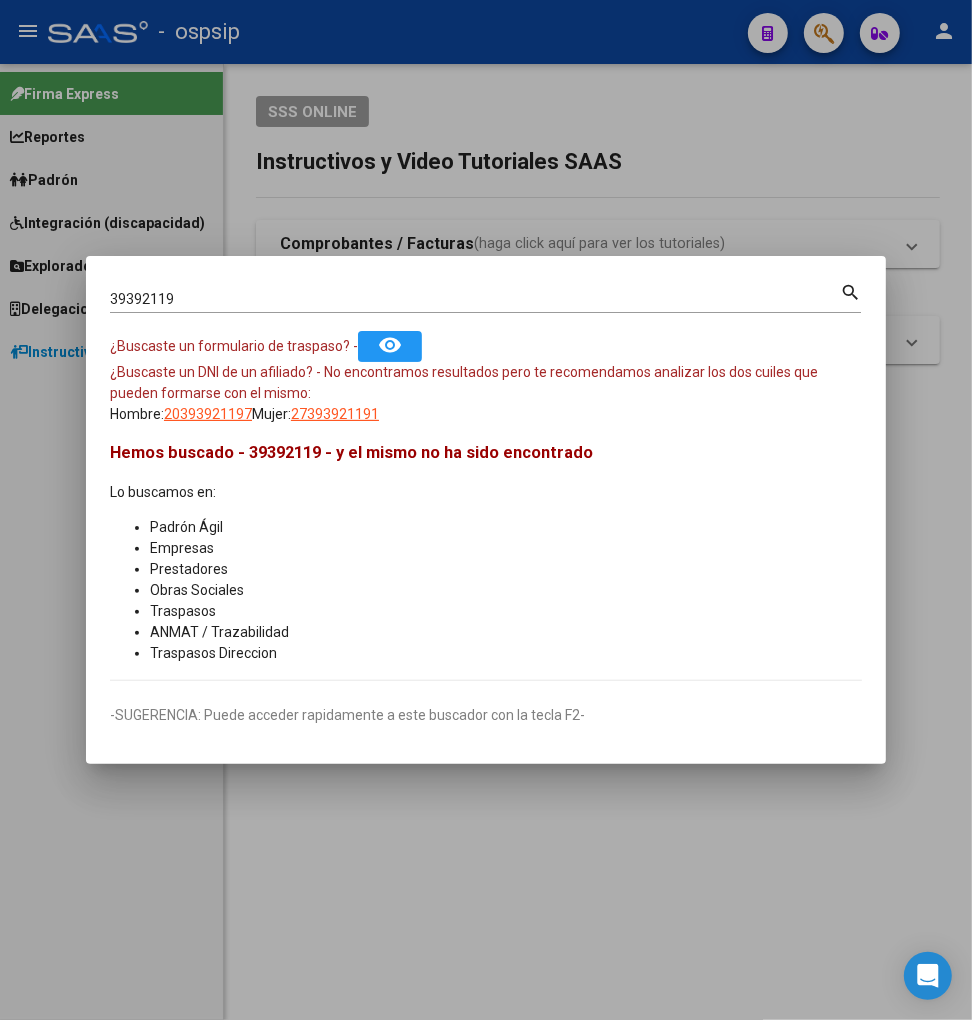 click on "39392119" at bounding box center [475, 299] 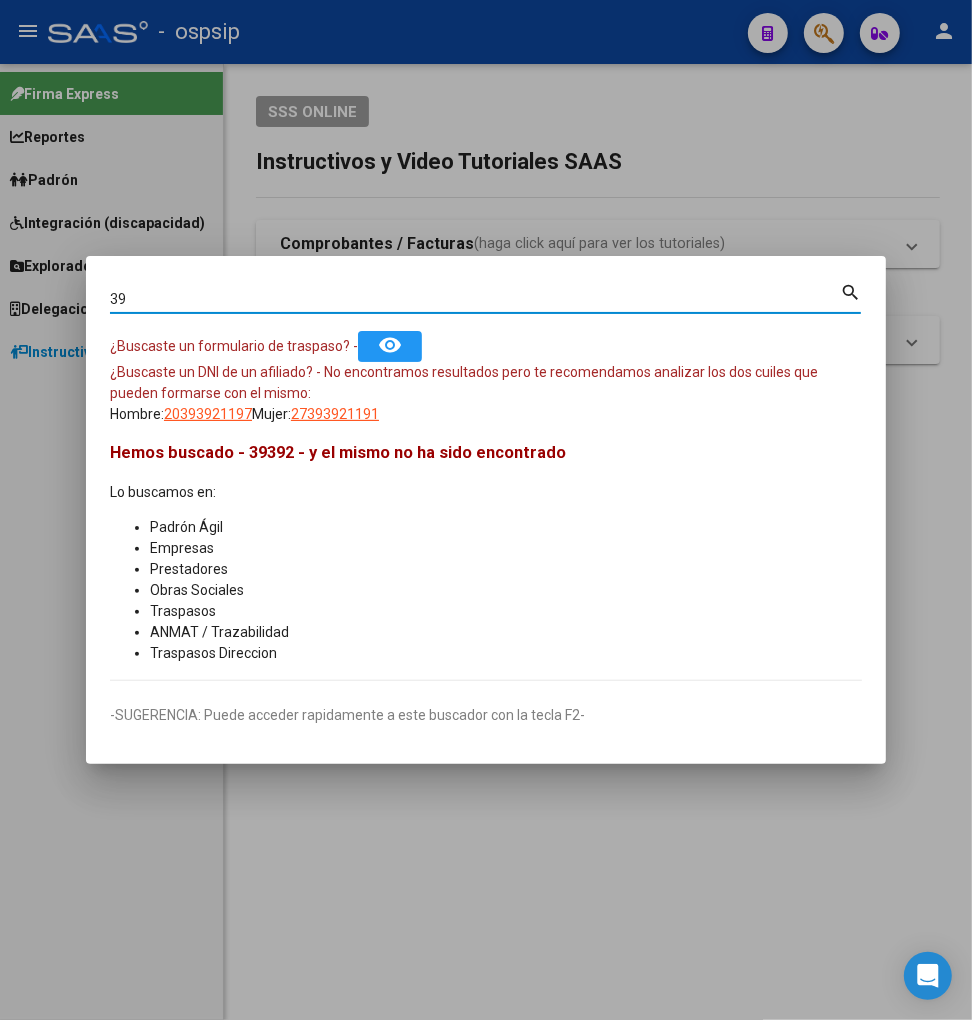 type on "3" 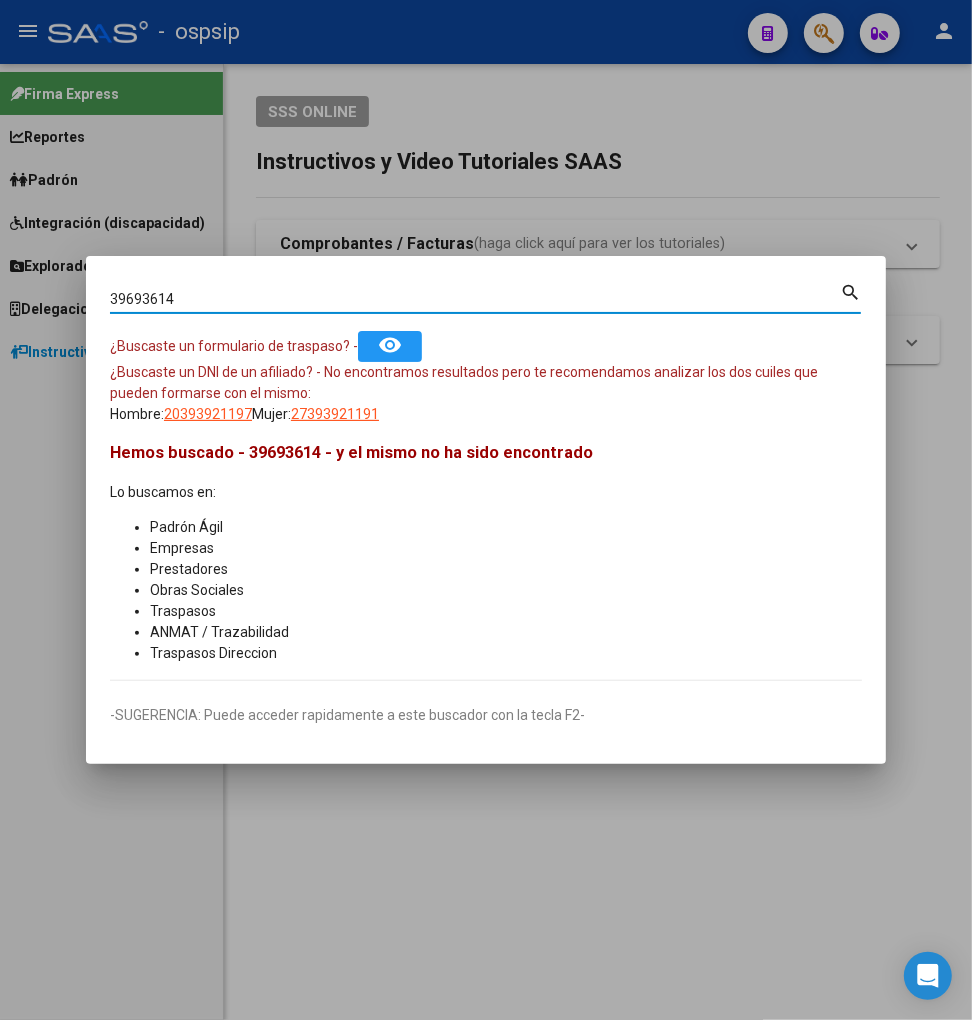 type on "39693614" 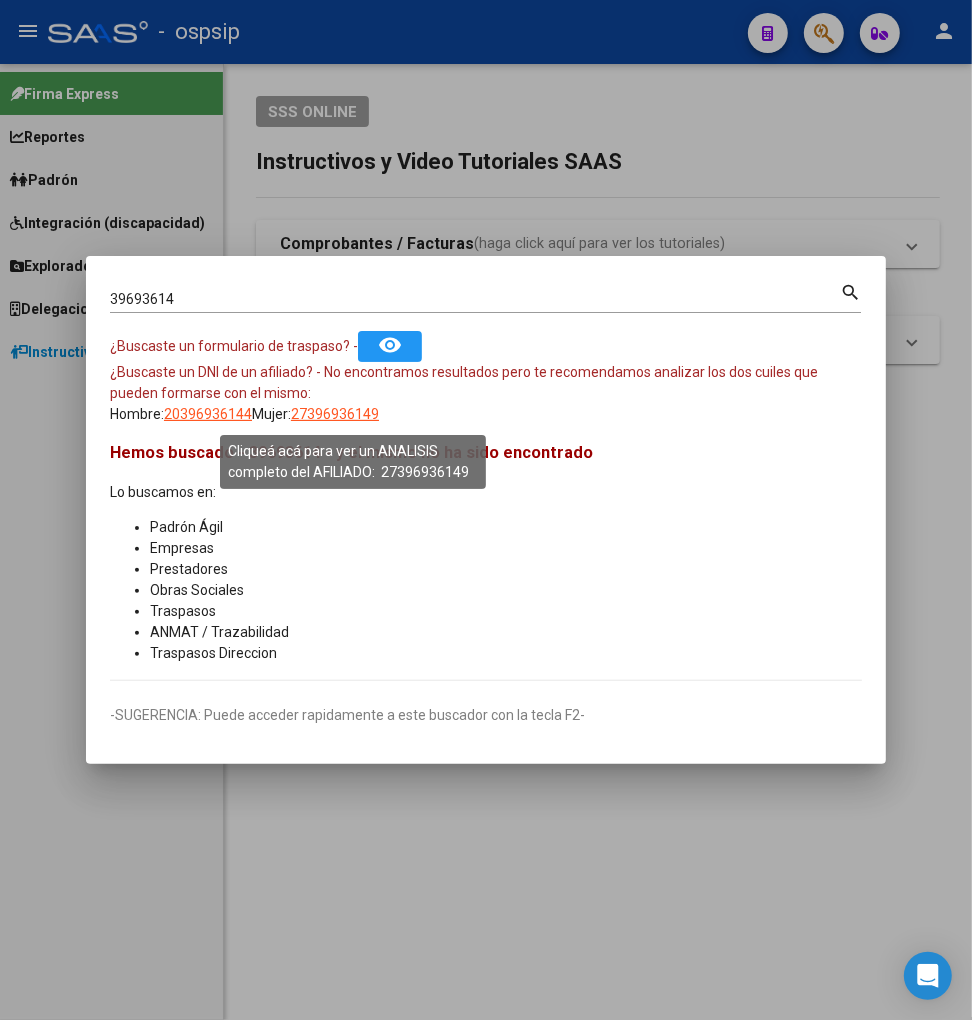 click on "27396936149" at bounding box center (335, 414) 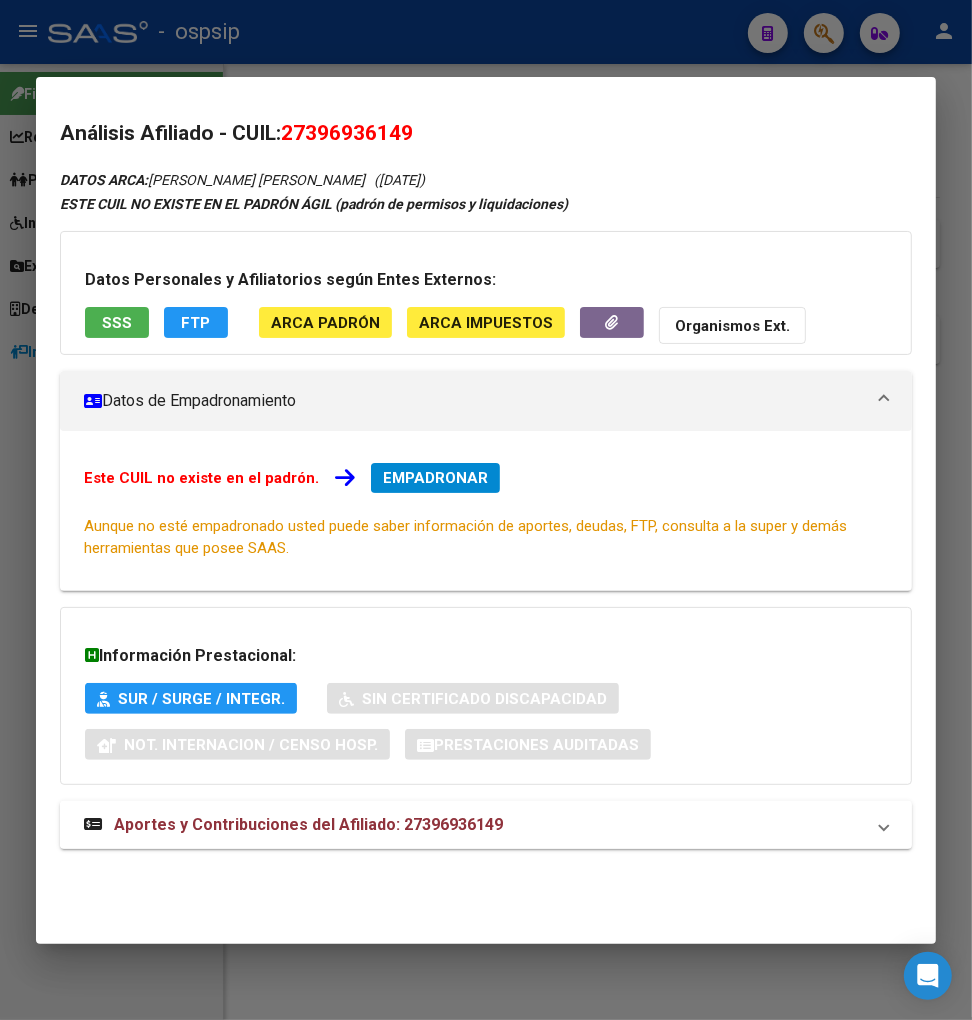 click on "Aportes y Contribuciones del Afiliado: 27396936149" at bounding box center (308, 824) 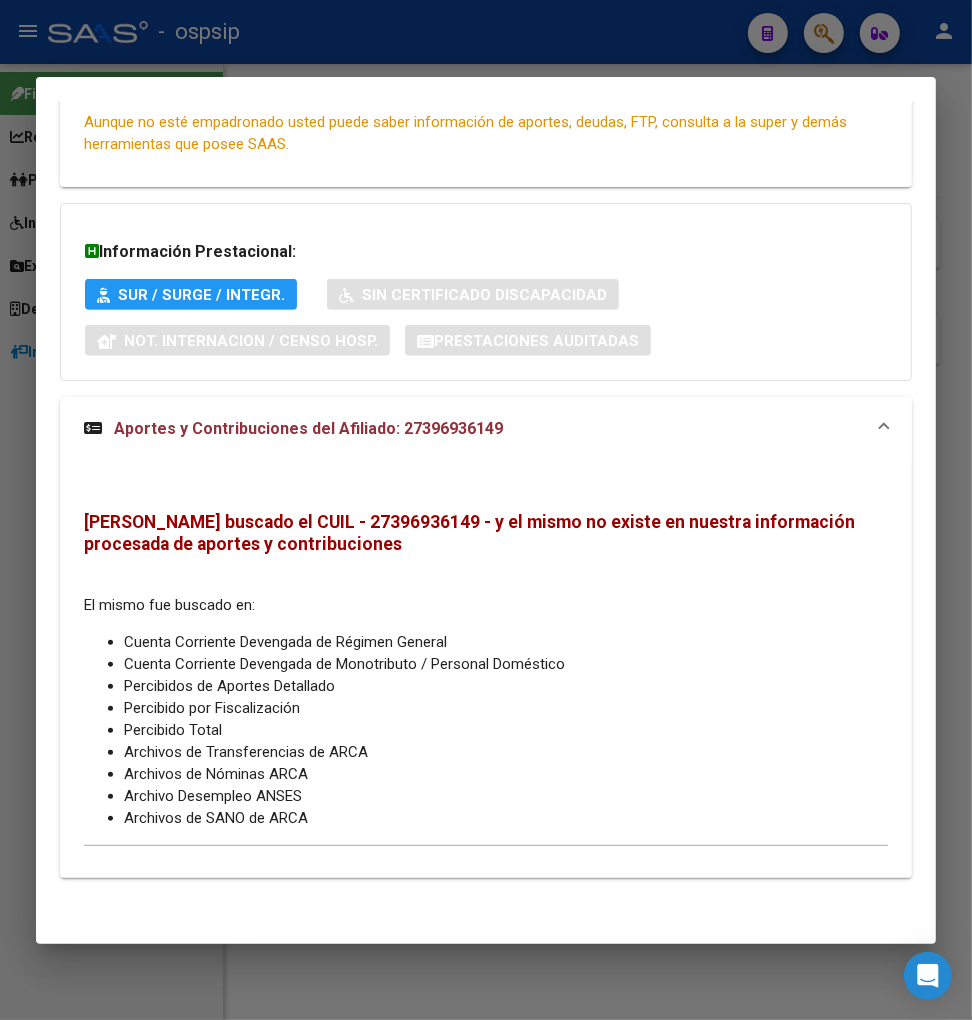 scroll, scrollTop: 405, scrollLeft: 0, axis: vertical 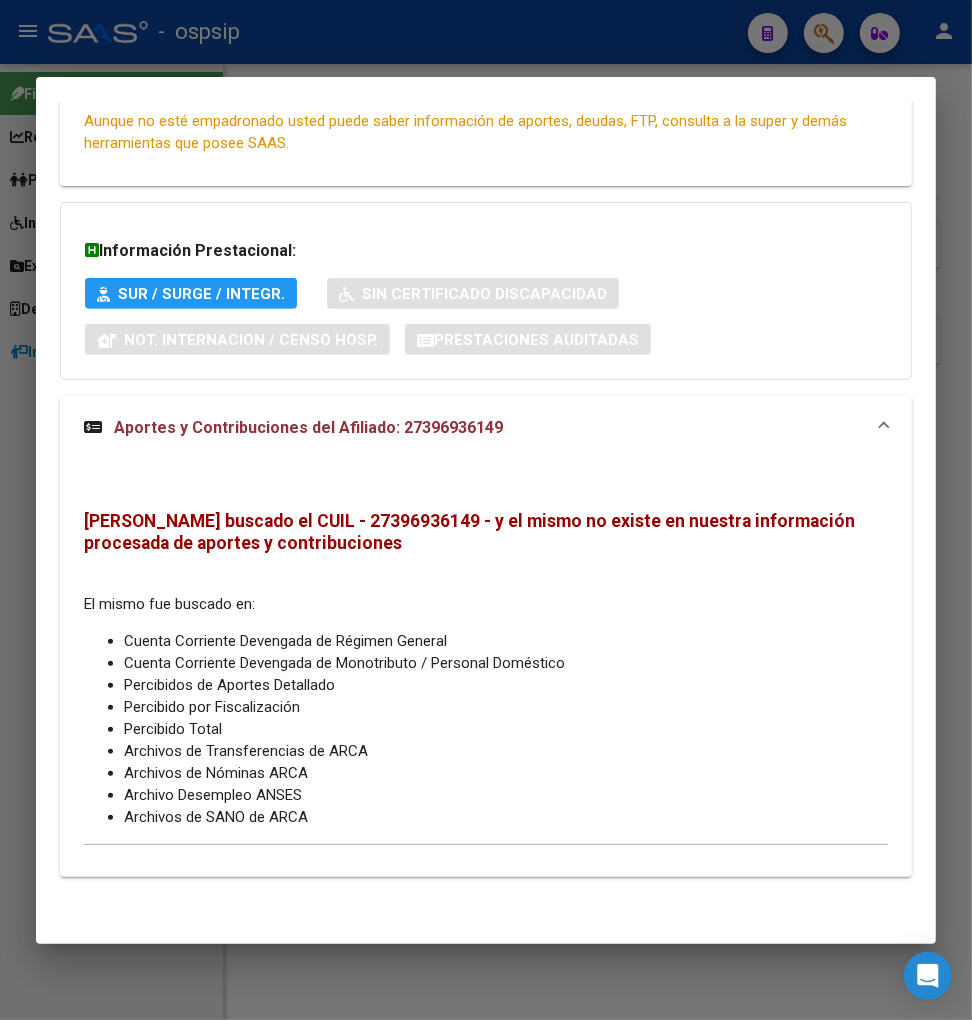 click at bounding box center (486, 510) 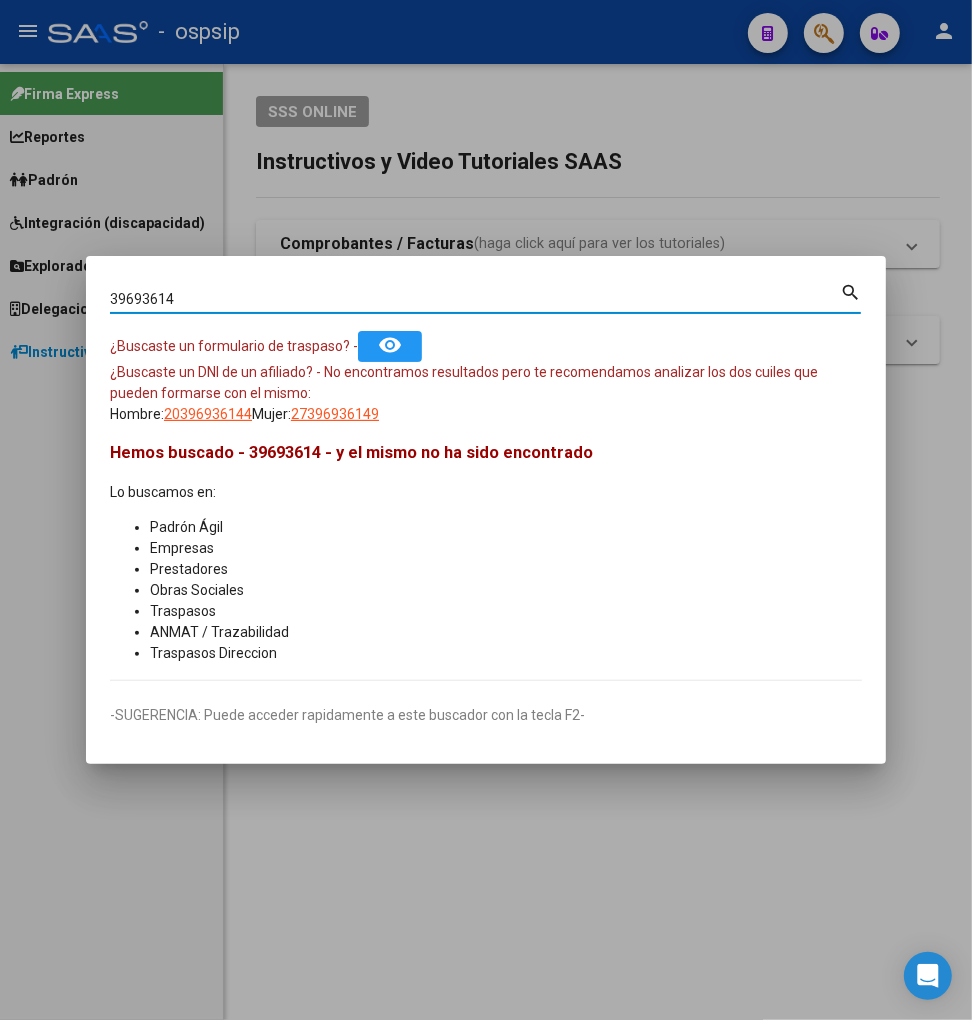 click on "39693614" at bounding box center (475, 299) 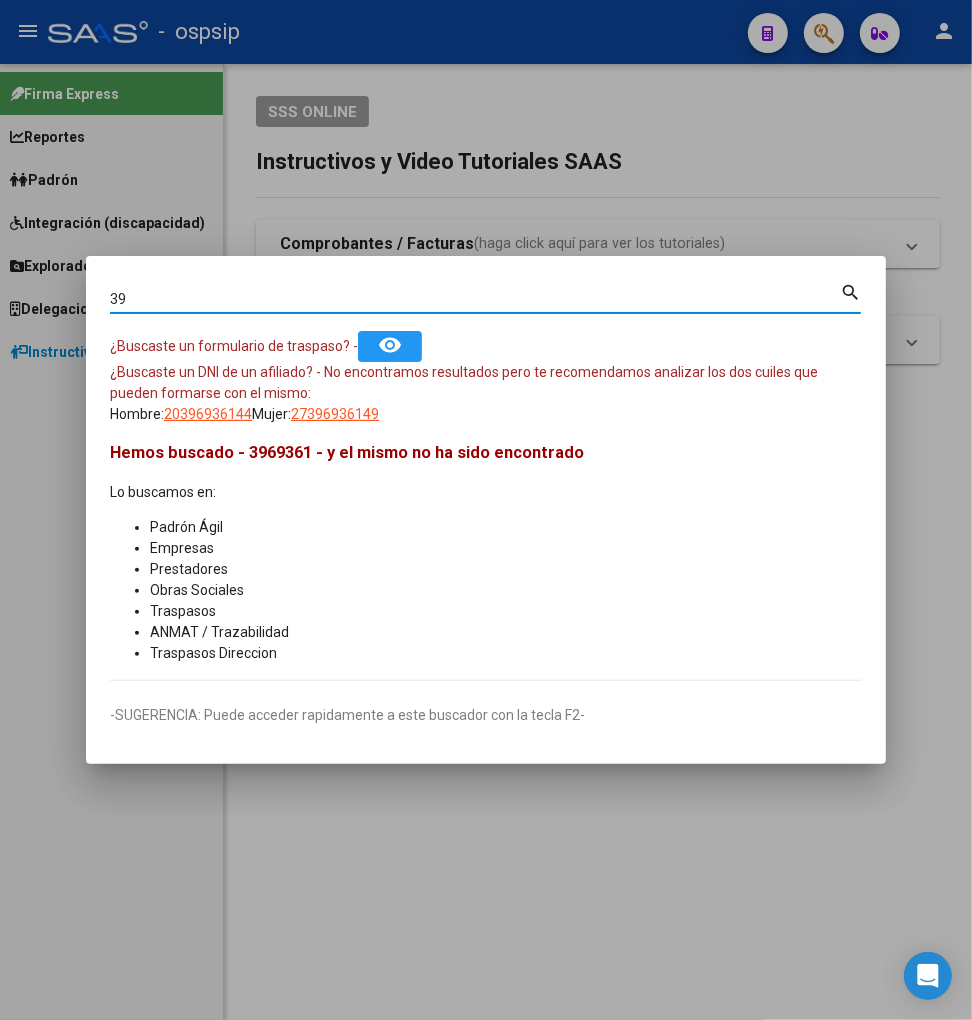 type on "3" 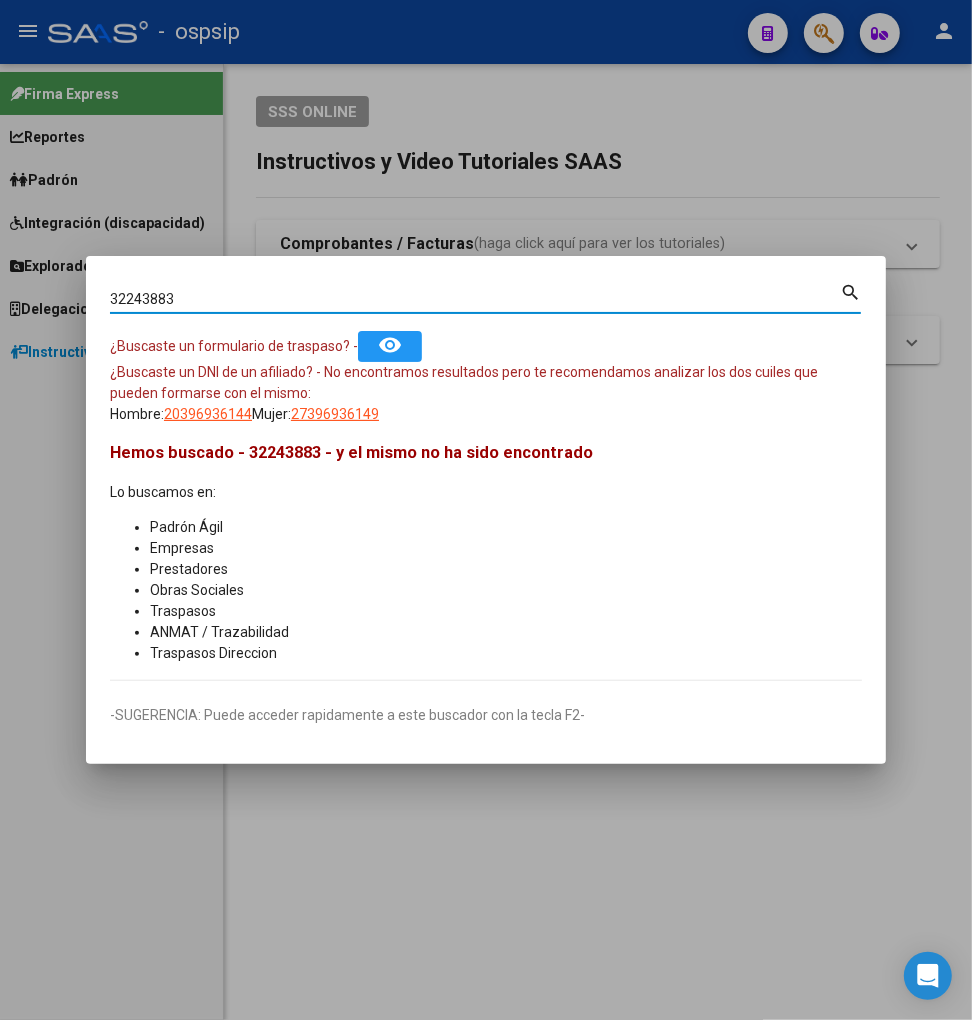 type on "32243883" 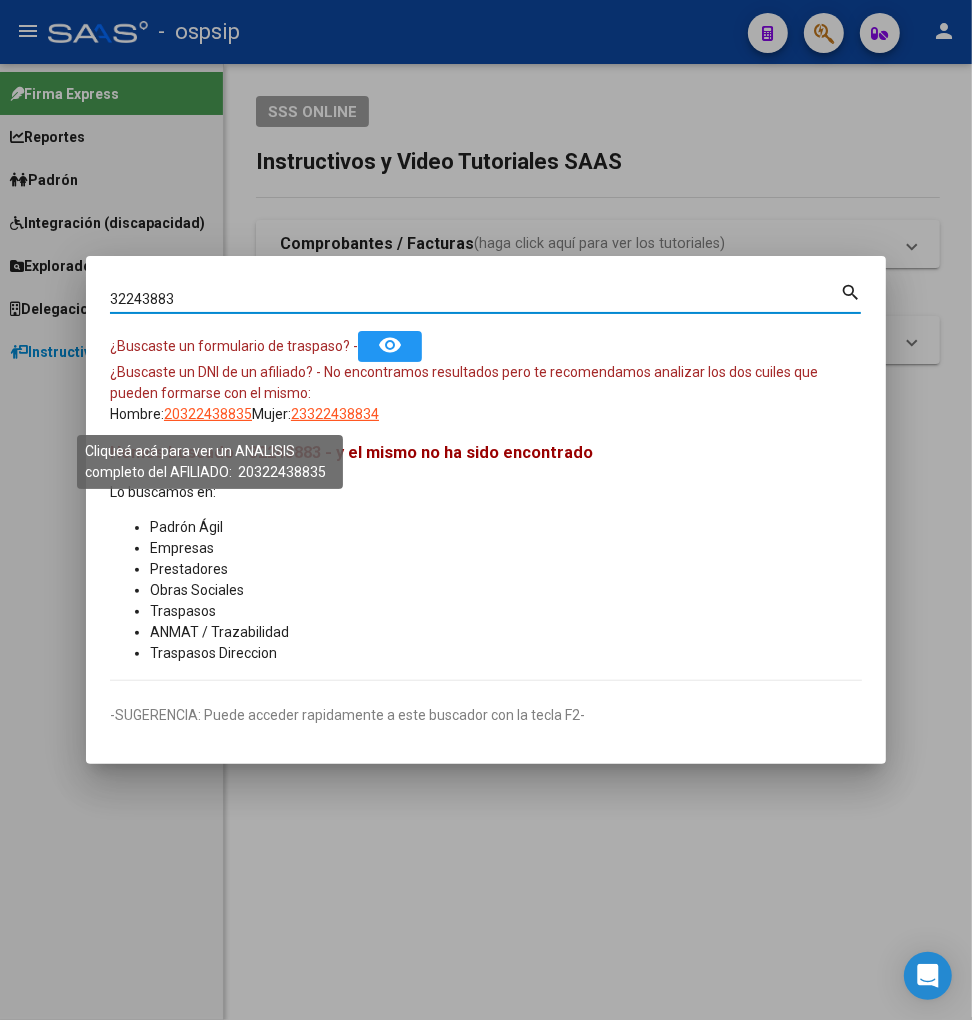 click on "20322438835" at bounding box center [208, 414] 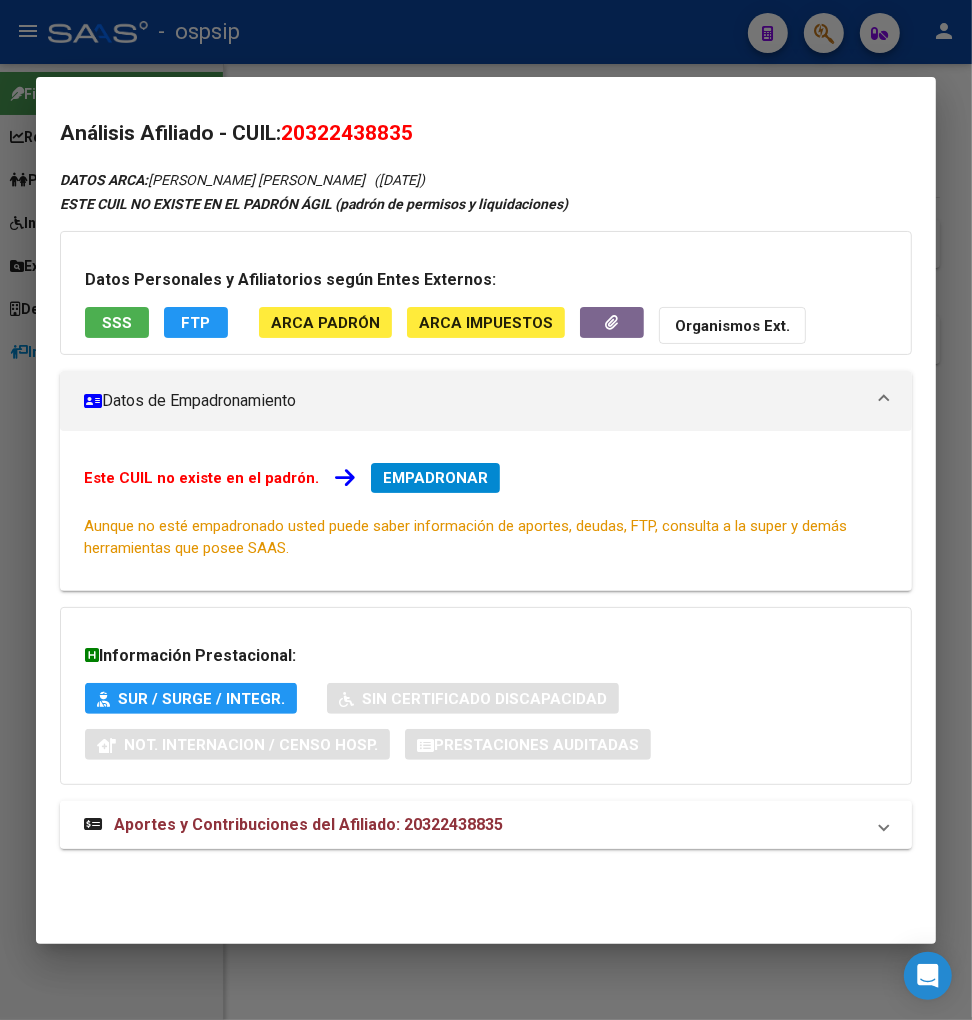 click on "Aportes y Contribuciones del Afiliado: 20322438835" at bounding box center (293, 825) 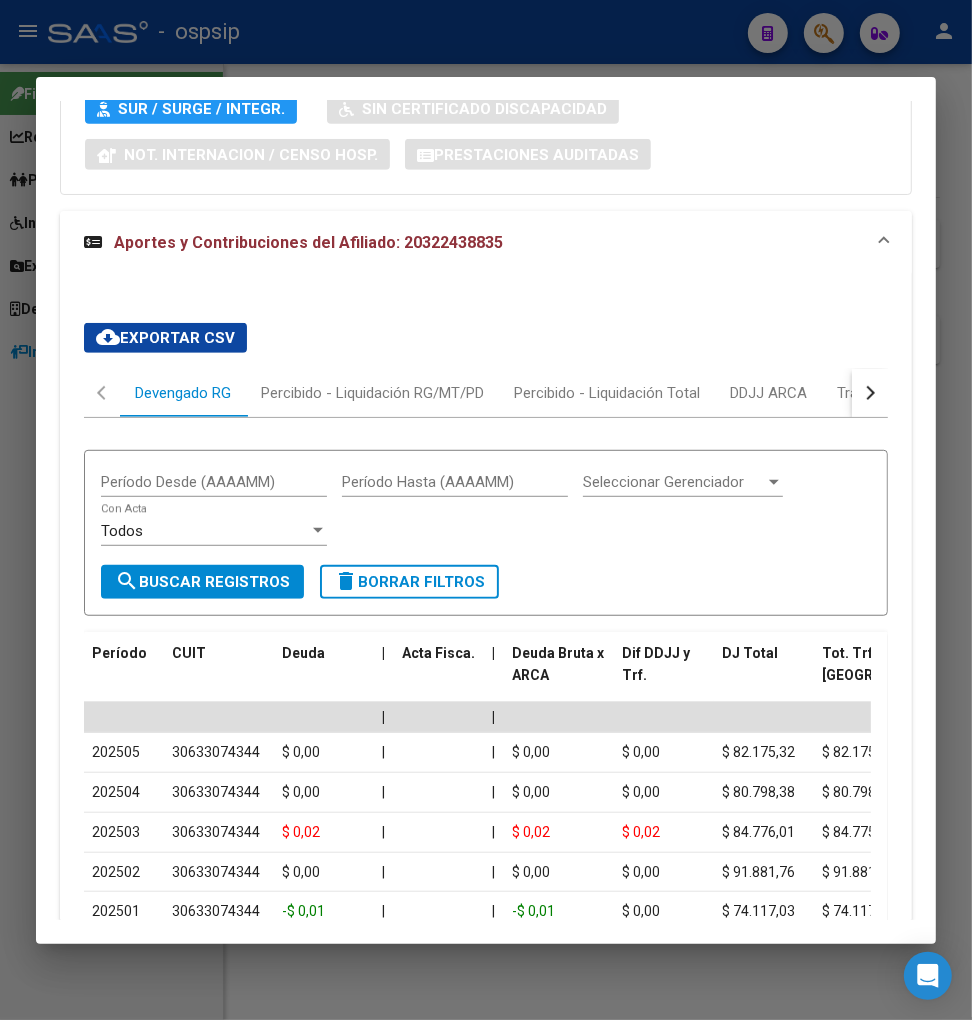 scroll, scrollTop: 644, scrollLeft: 0, axis: vertical 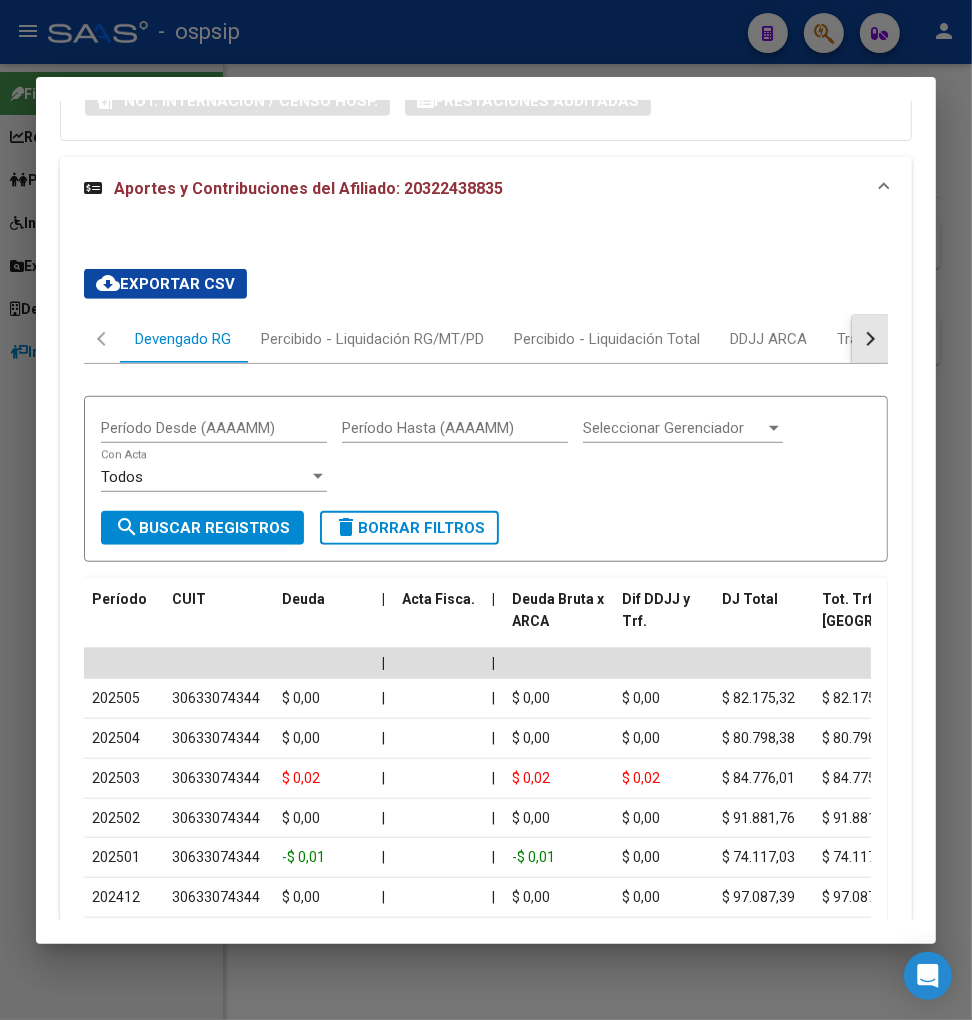 click at bounding box center (870, 339) 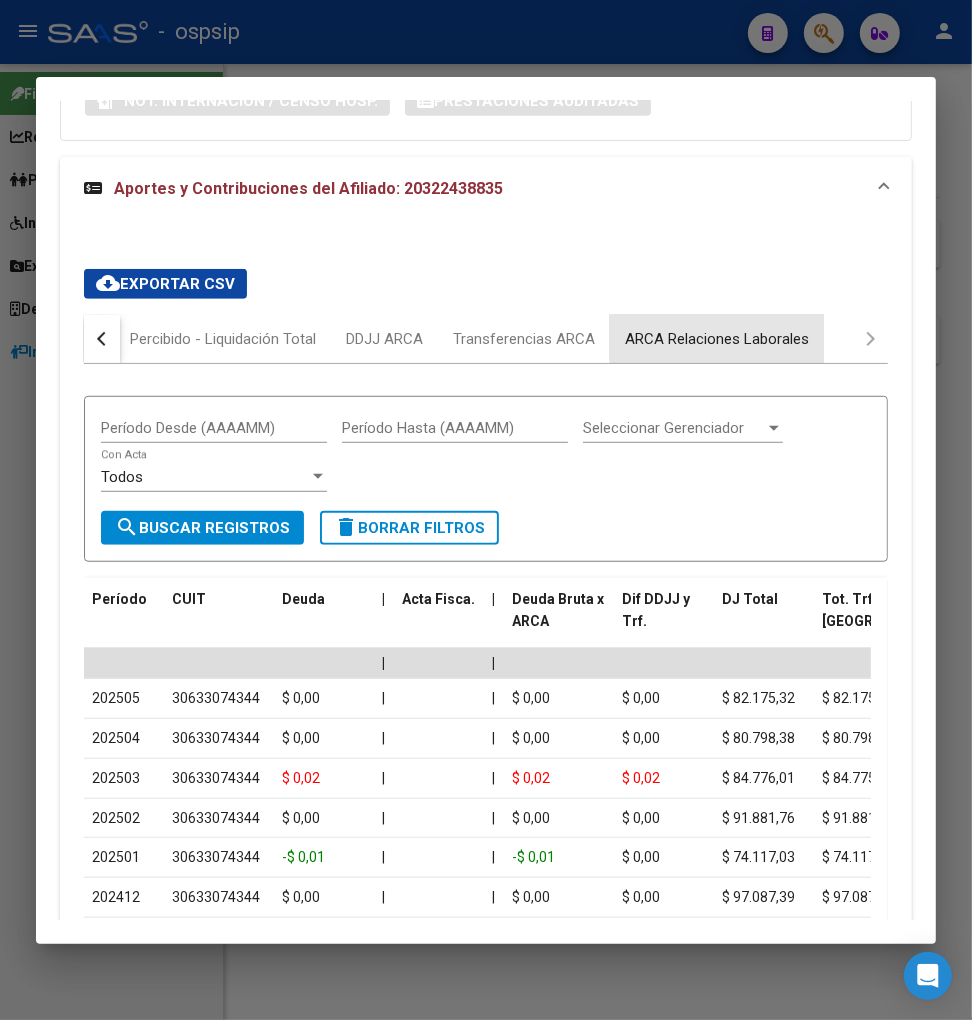 click on "ARCA Relaciones Laborales" at bounding box center (717, 339) 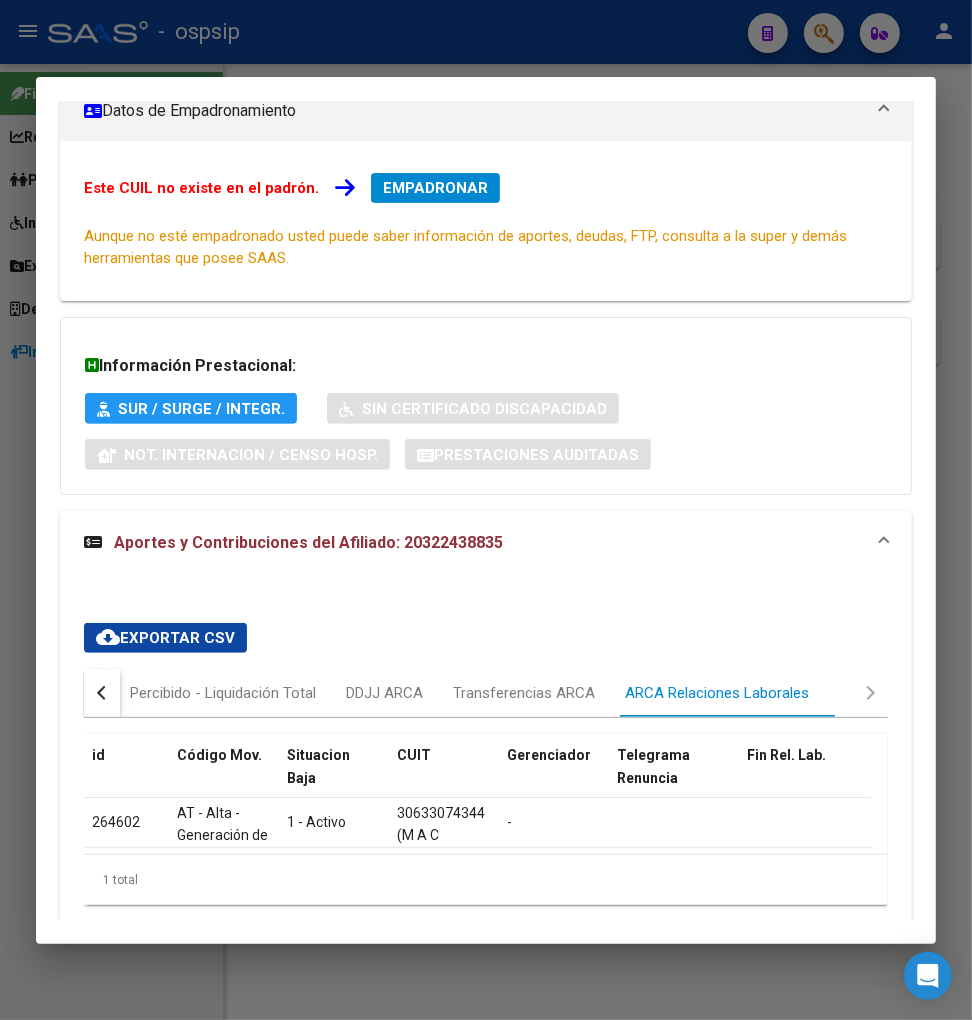scroll, scrollTop: 383, scrollLeft: 0, axis: vertical 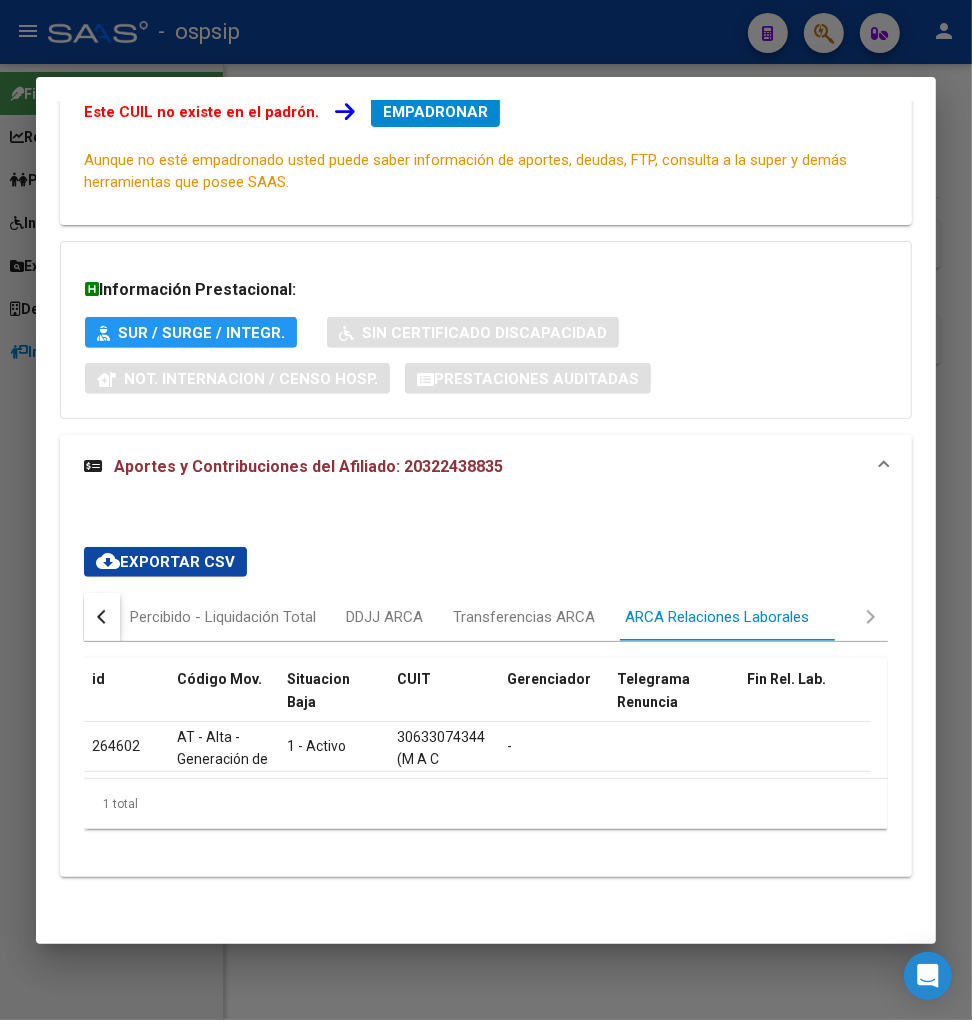 click at bounding box center (102, 617) 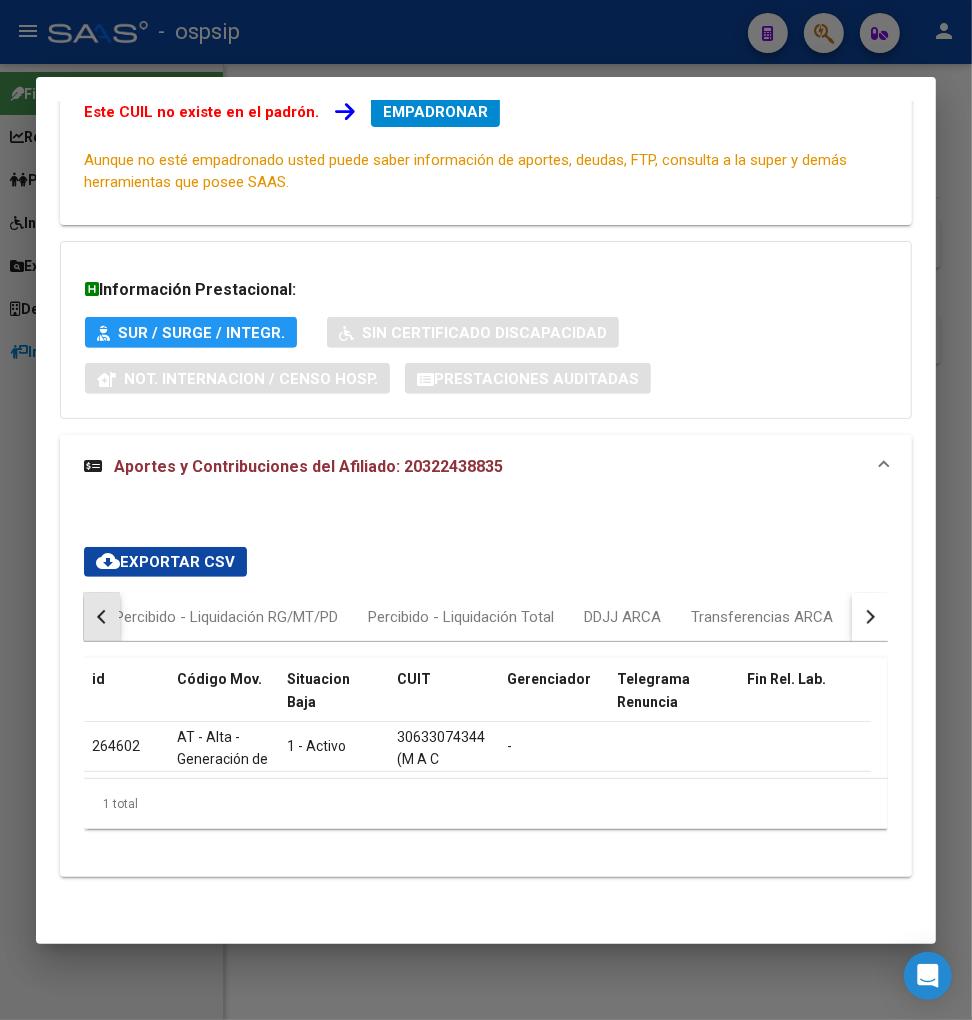 click at bounding box center (102, 617) 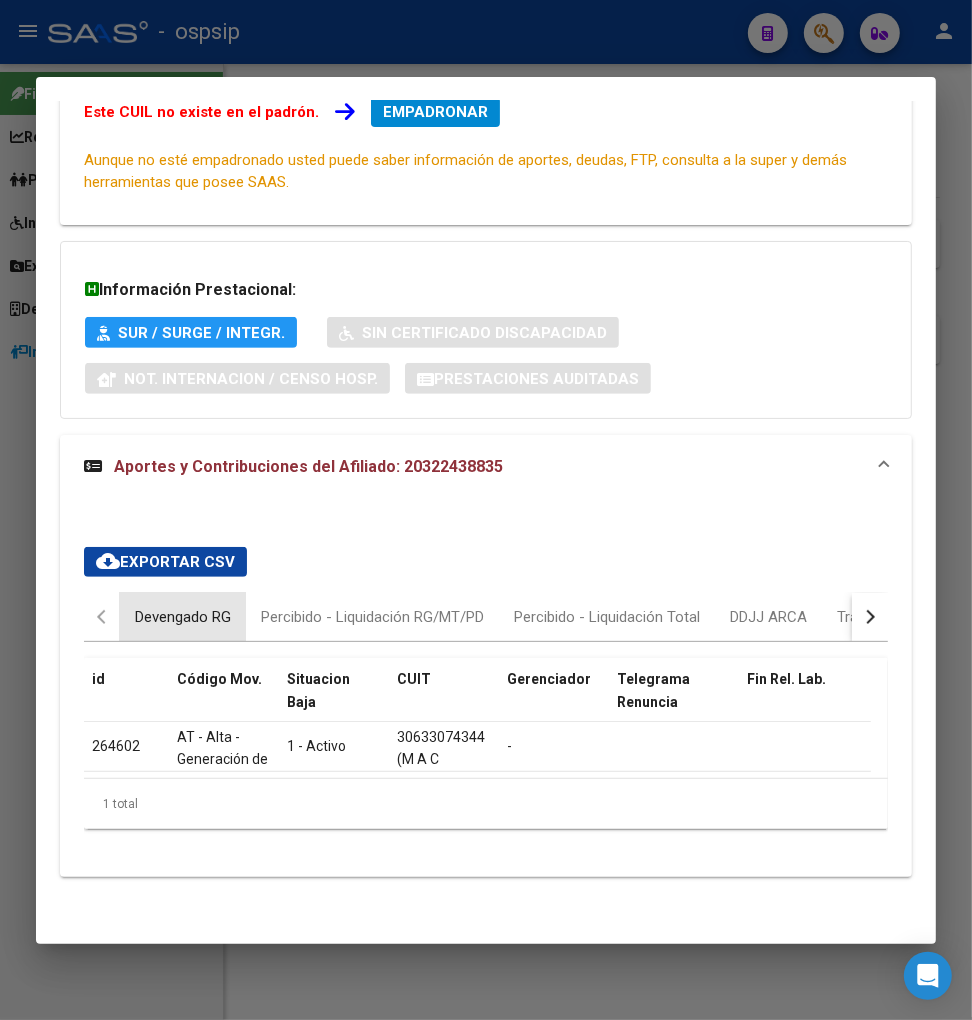 click on "Devengado RG" at bounding box center [183, 617] 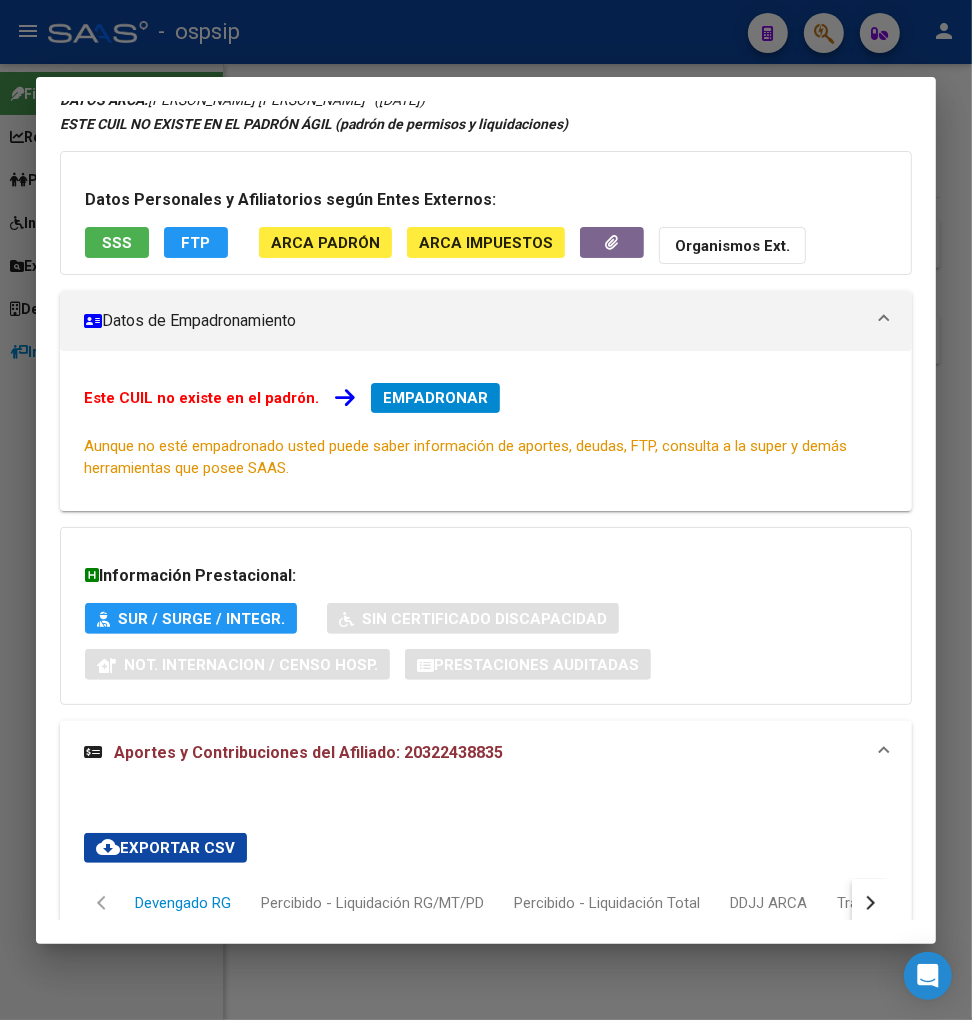scroll, scrollTop: 0, scrollLeft: 0, axis: both 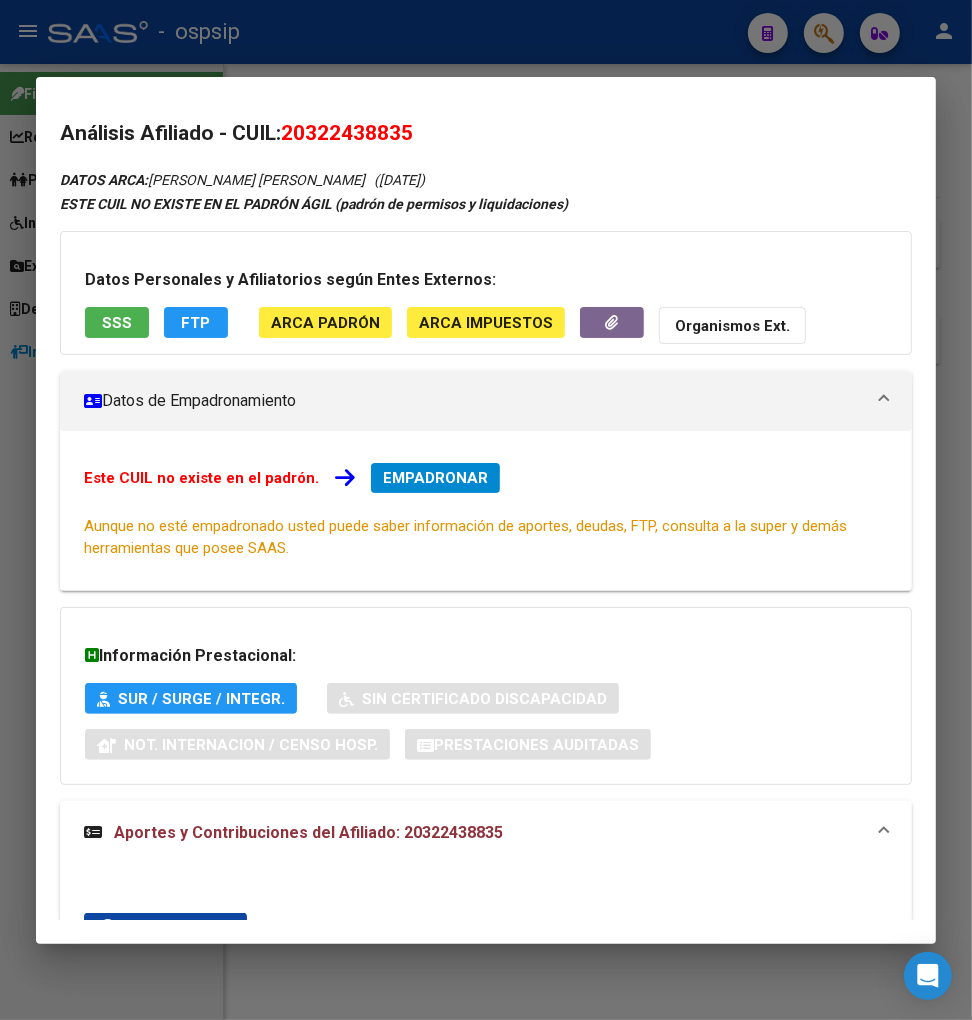 click on "EMPADRONAR" at bounding box center [435, 478] 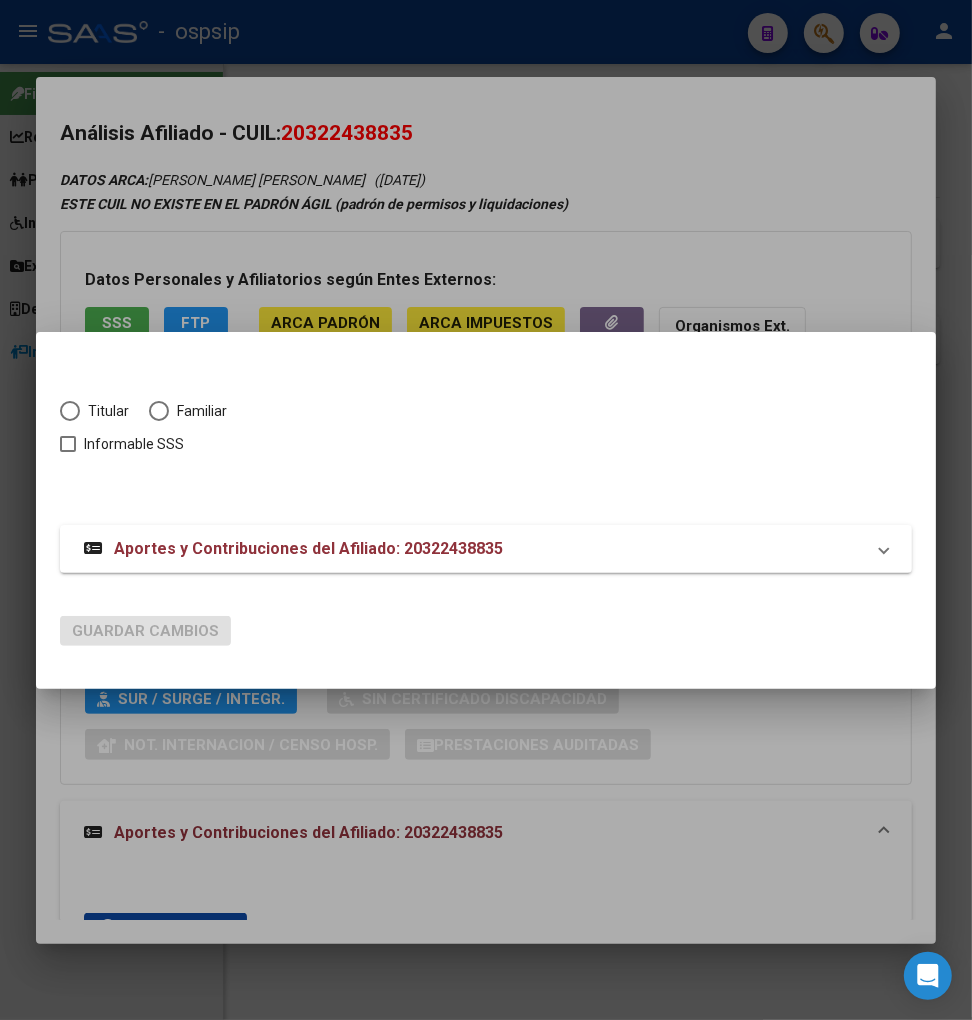 click at bounding box center [70, 411] 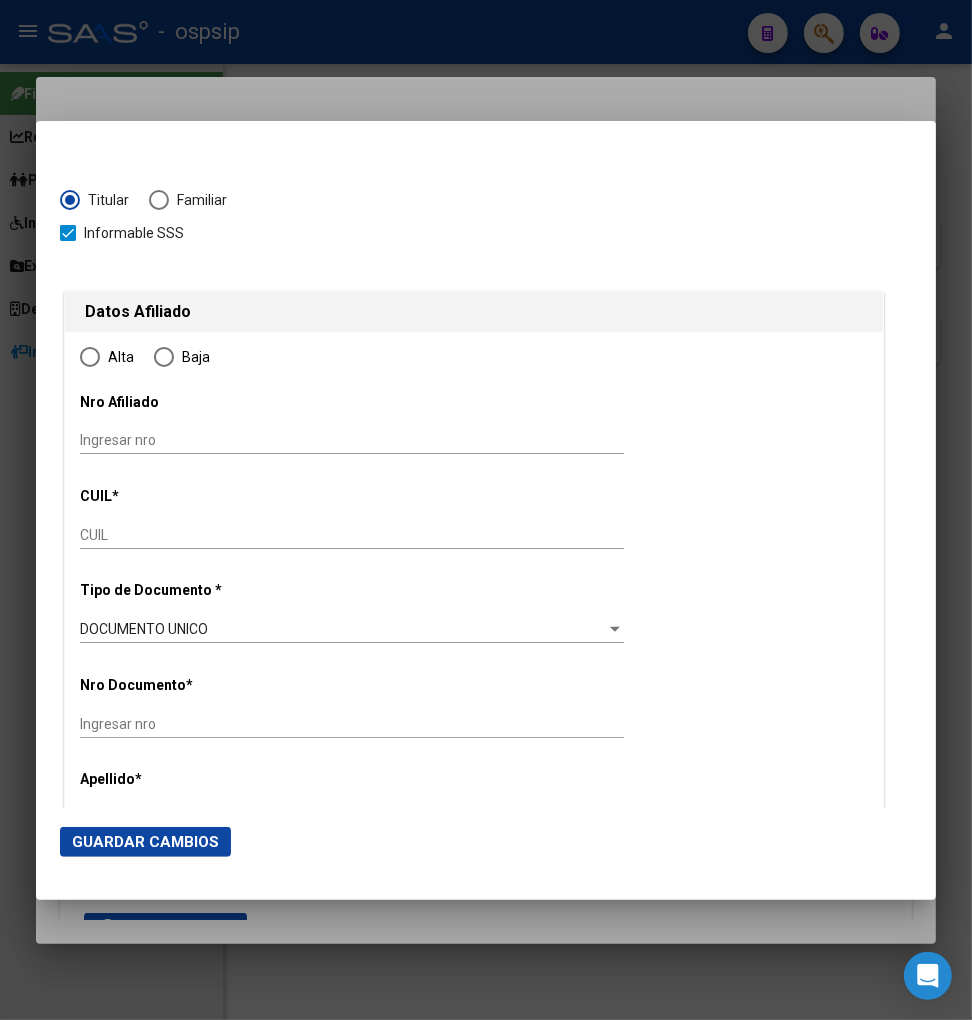 type on "20-32243883-5" 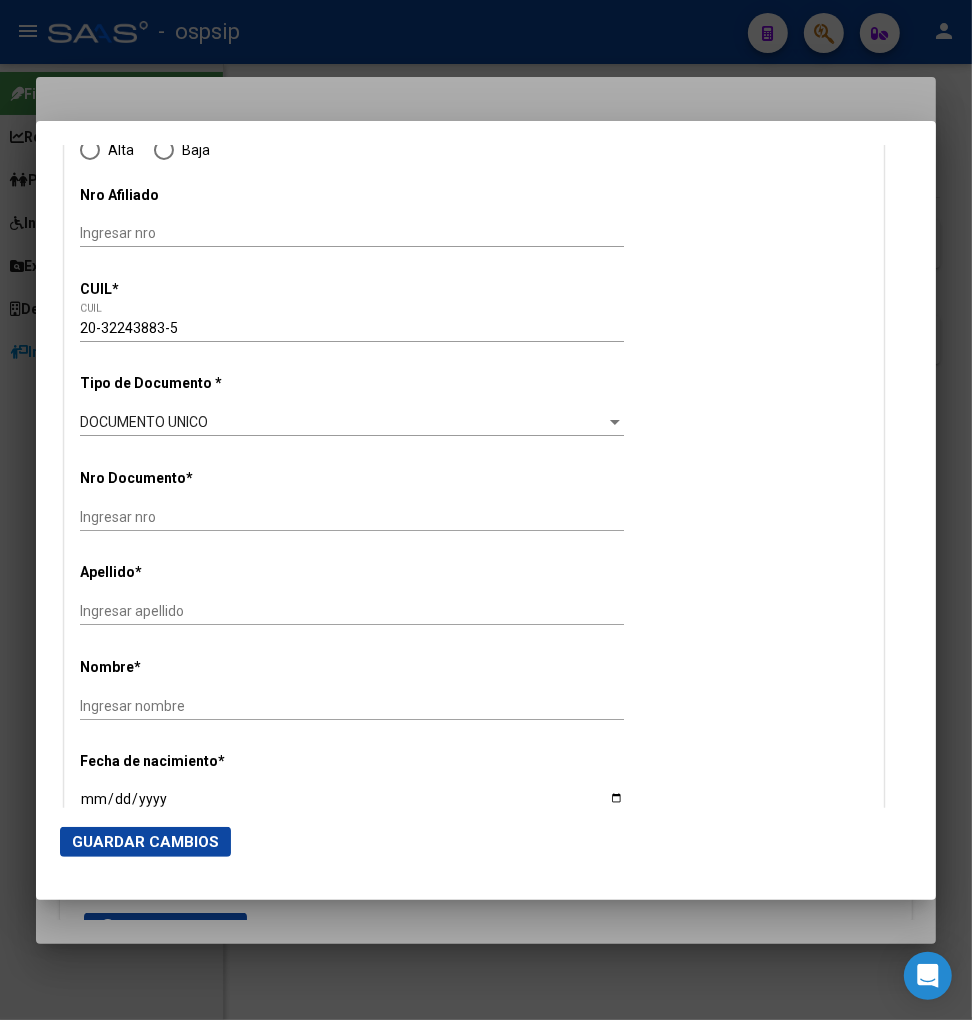 type on "32243883" 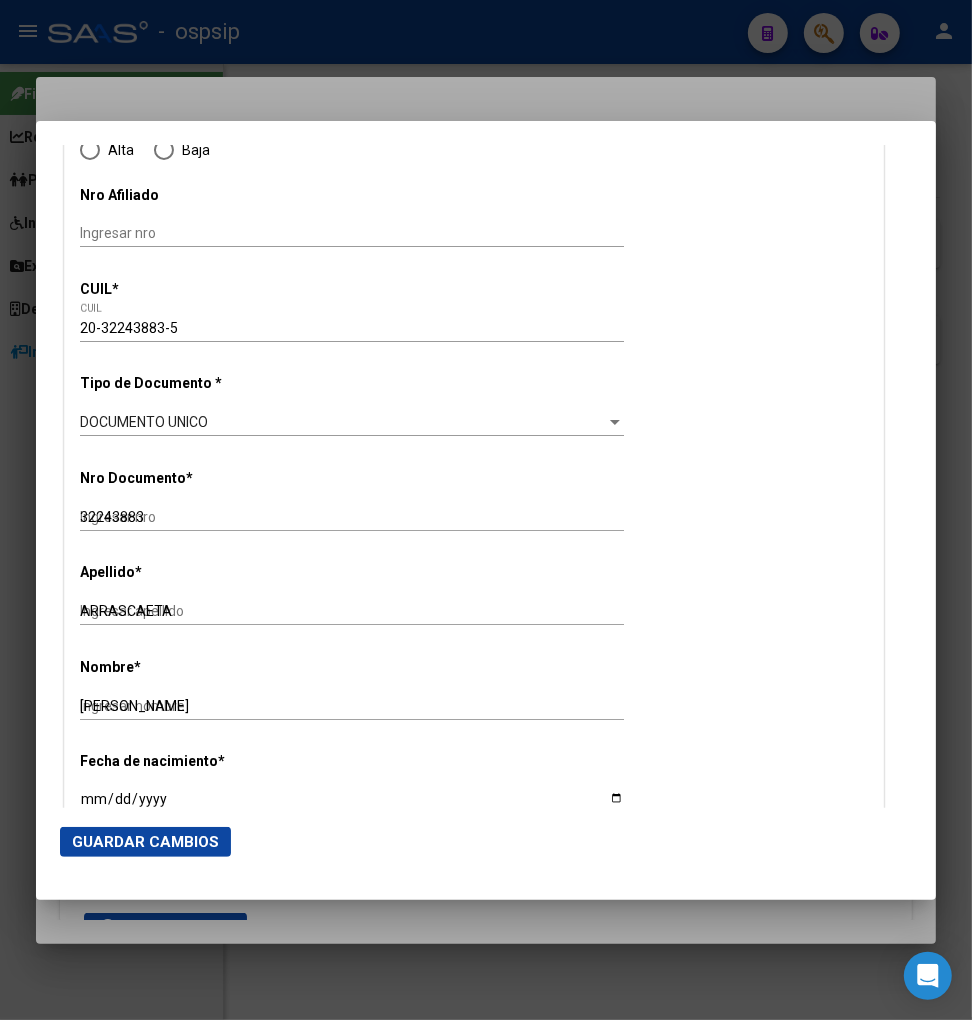 radio on "true" 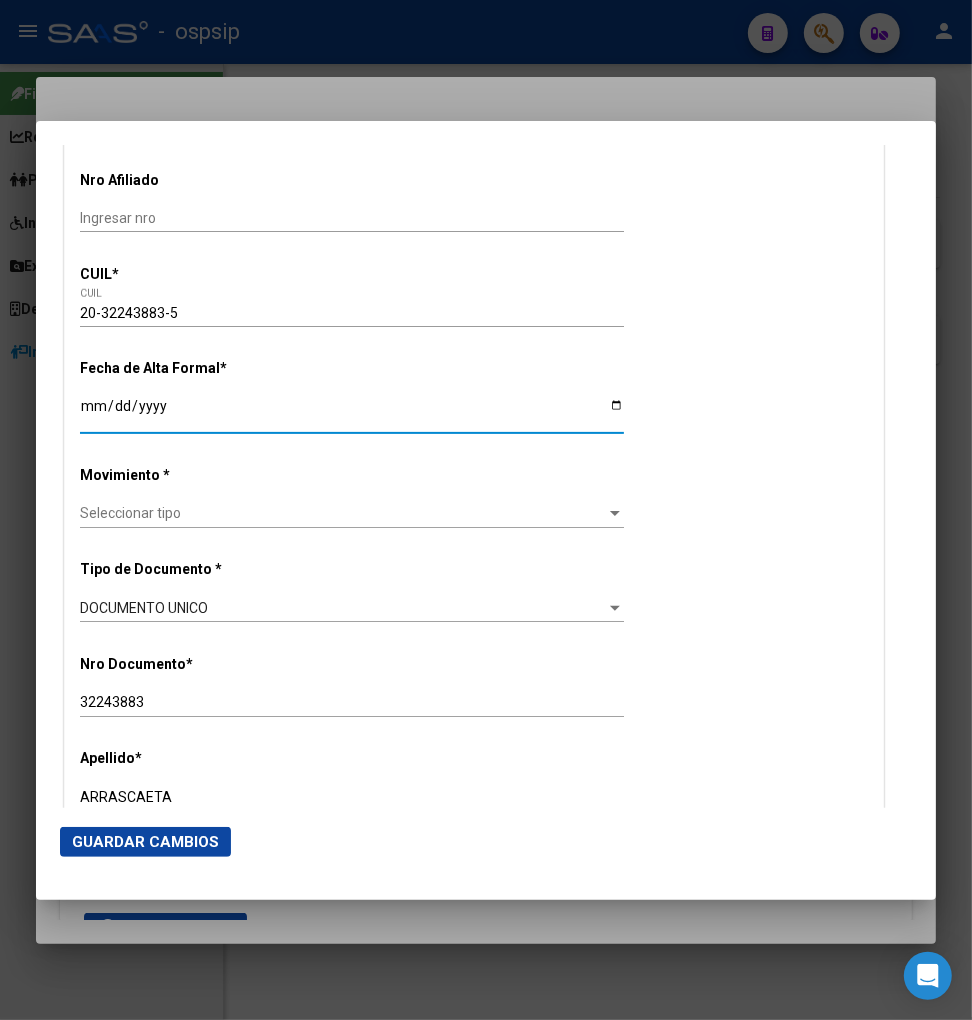 drag, startPoint x: 98, startPoint y: 401, endPoint x: 84, endPoint y: 508, distance: 107.912 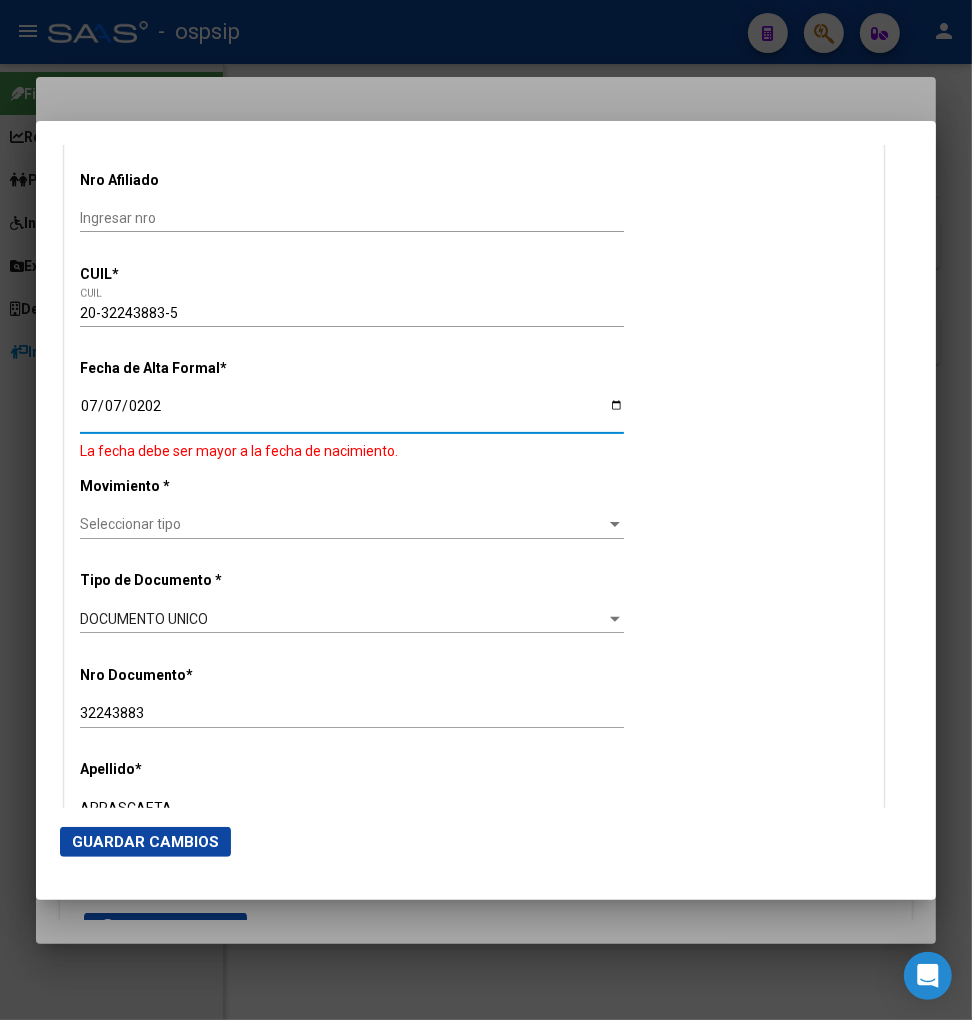 type on "[DATE]" 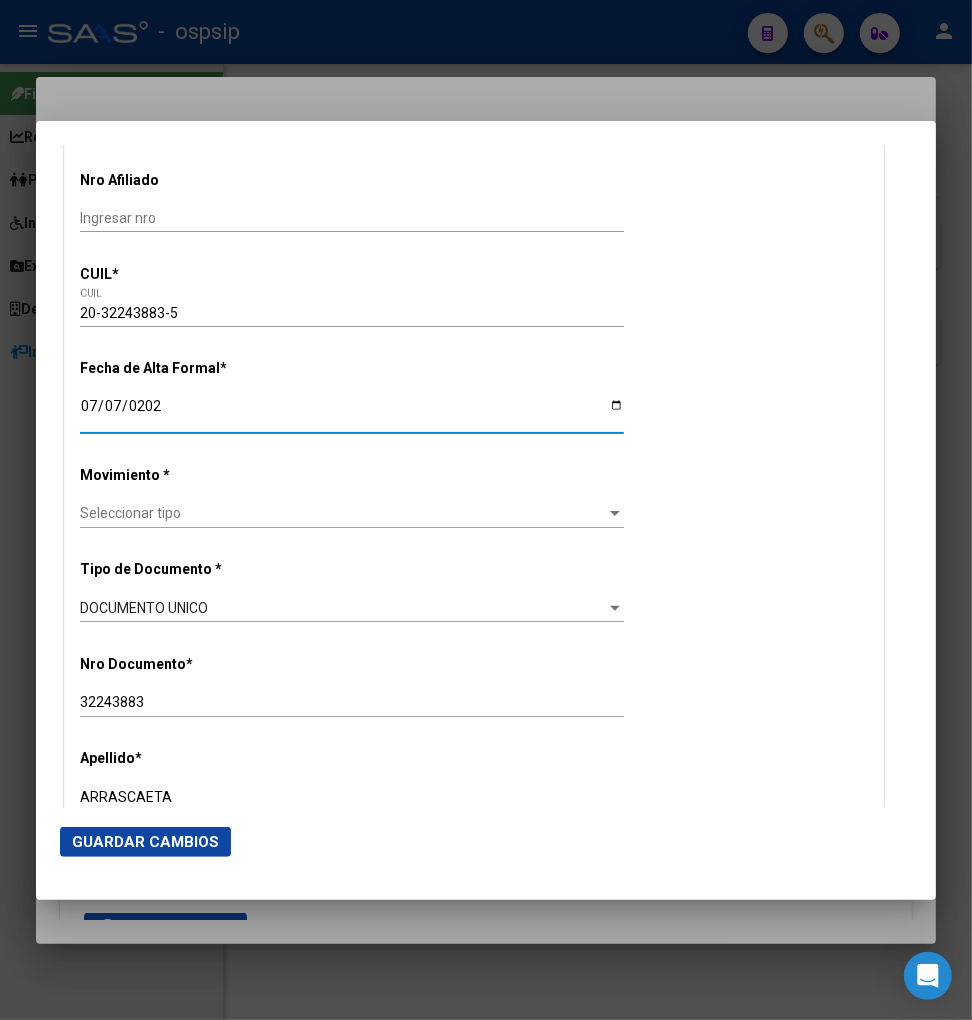 click on "Seleccionar tipo Seleccionar tipo" 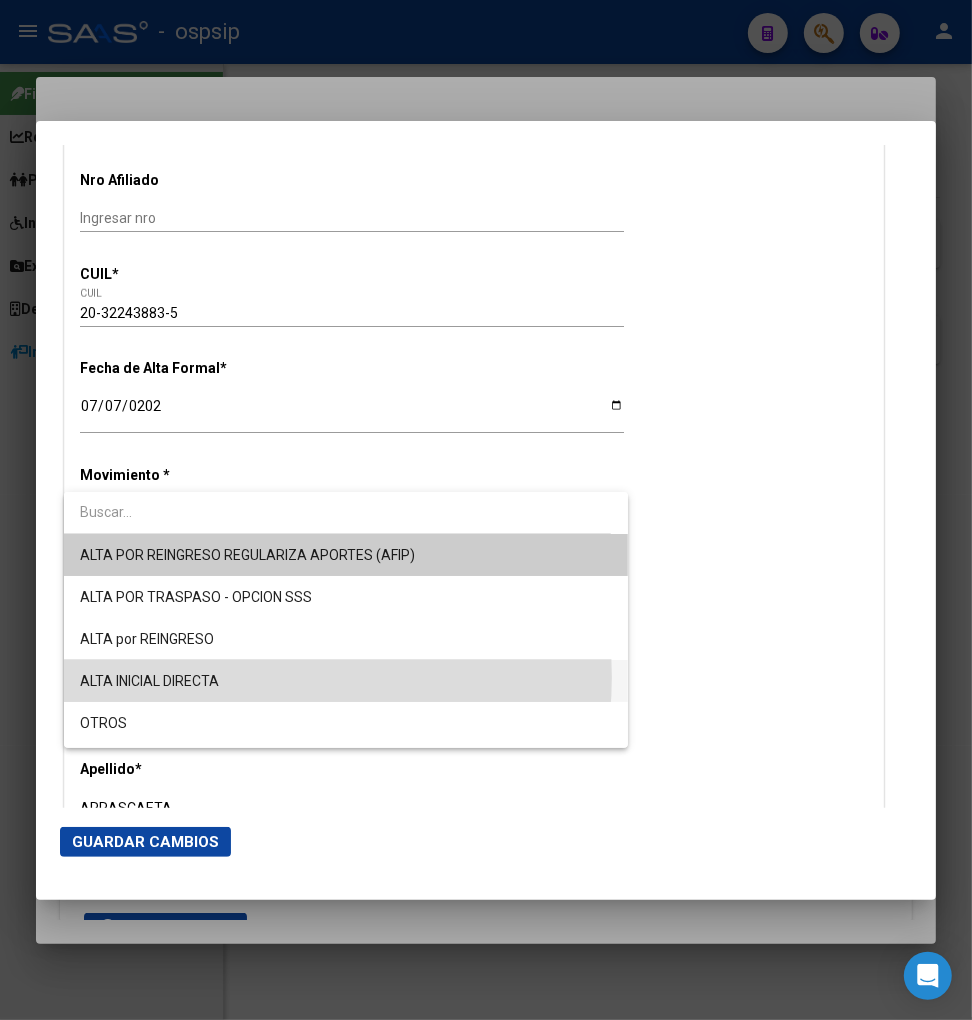 click on "ALTA INICIAL DIRECTA" at bounding box center [346, 681] 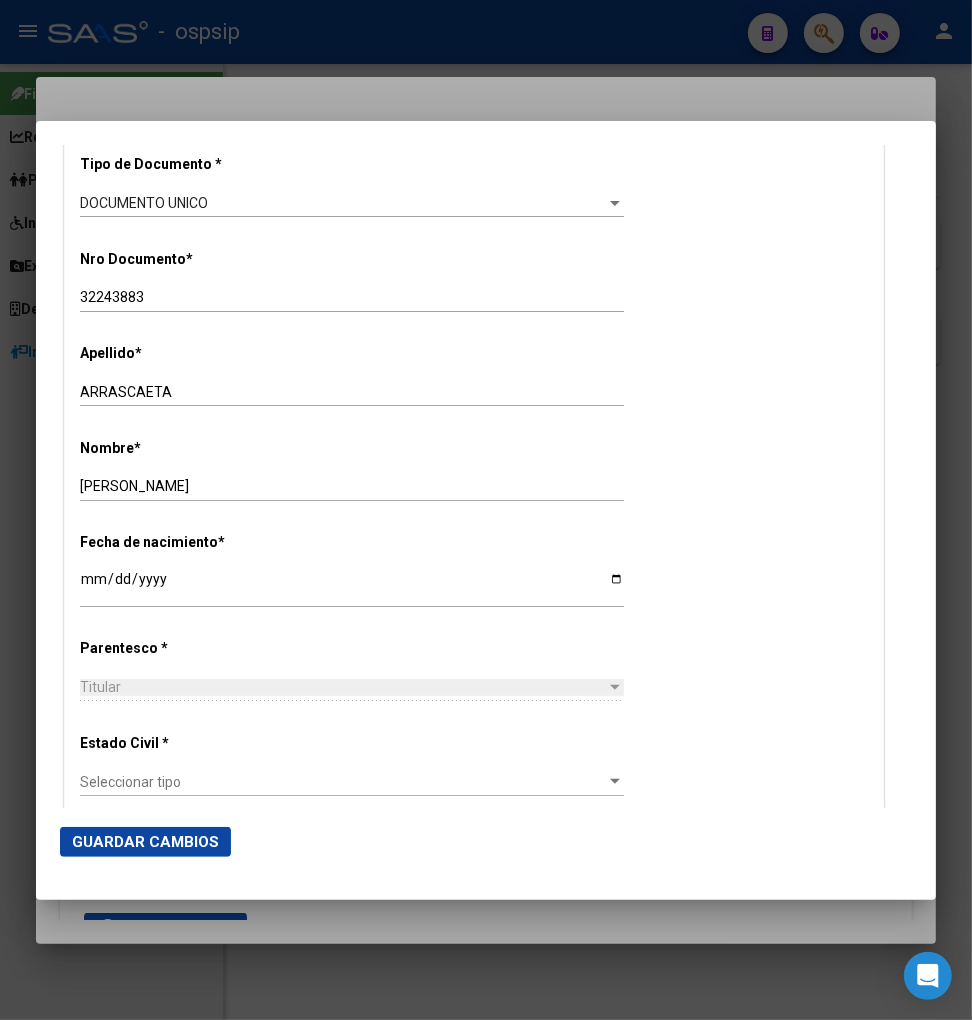 scroll, scrollTop: 666, scrollLeft: 0, axis: vertical 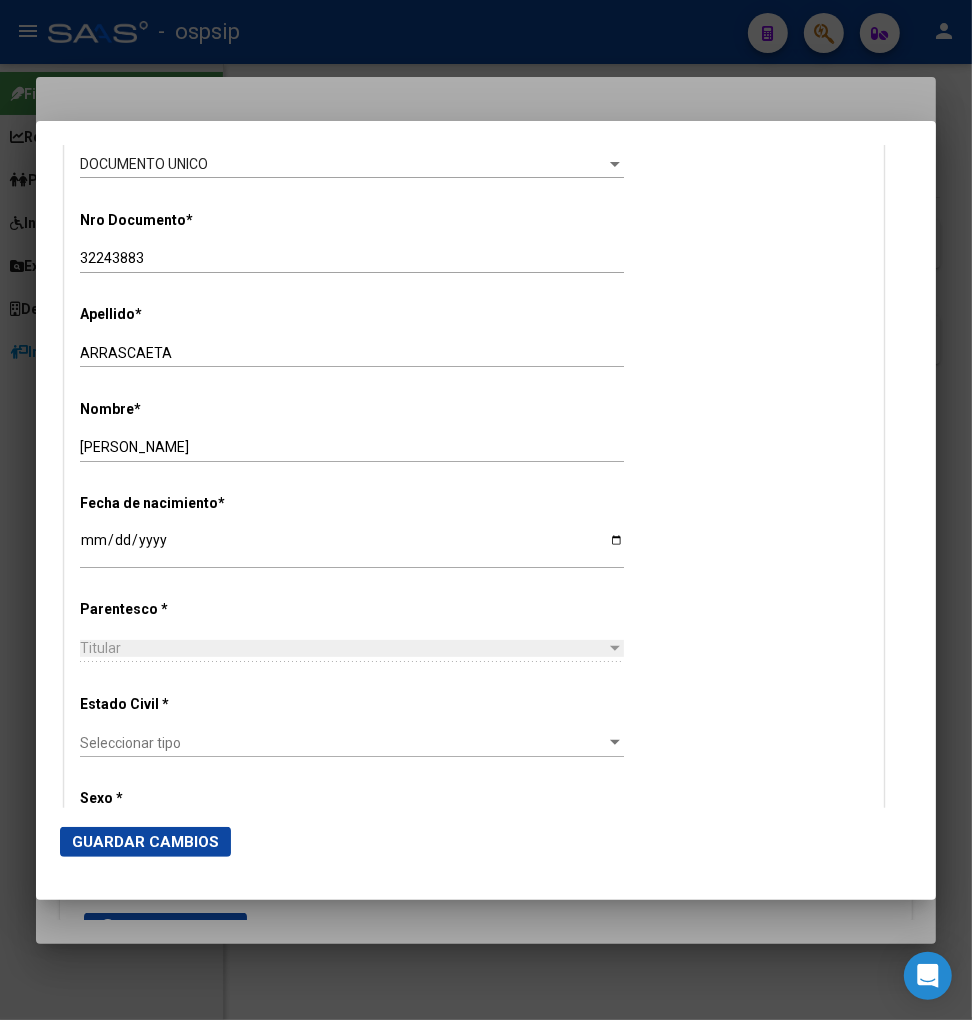 click on "Seleccionar tipo" at bounding box center [343, 743] 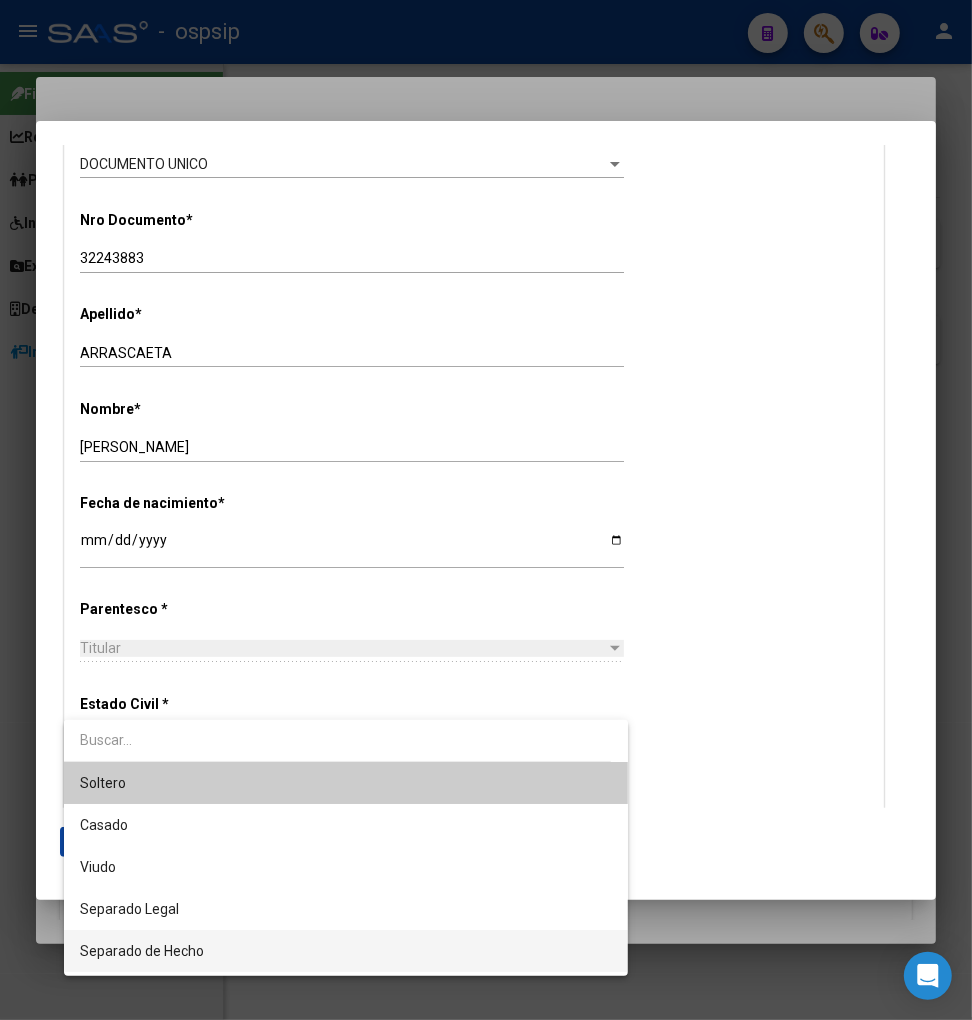 scroll, scrollTop: 80, scrollLeft: 0, axis: vertical 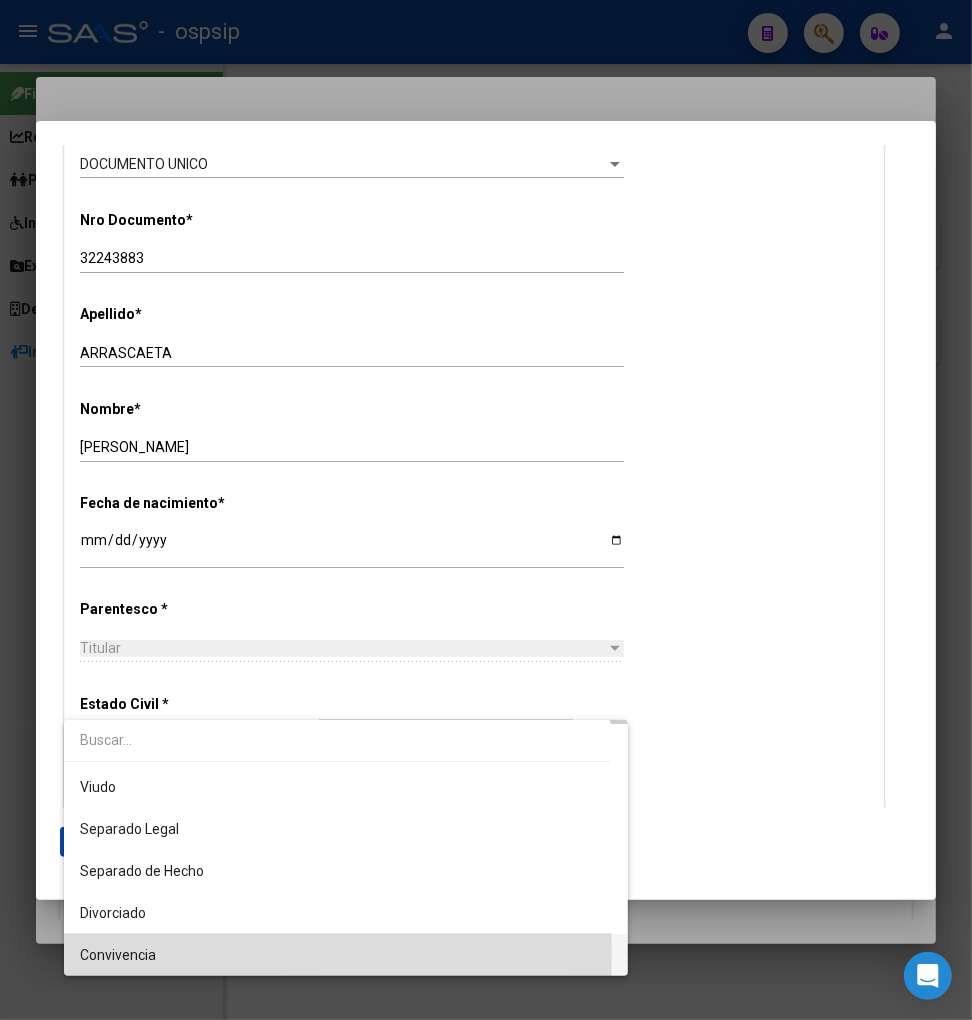 click on "Convivencia" at bounding box center (346, 955) 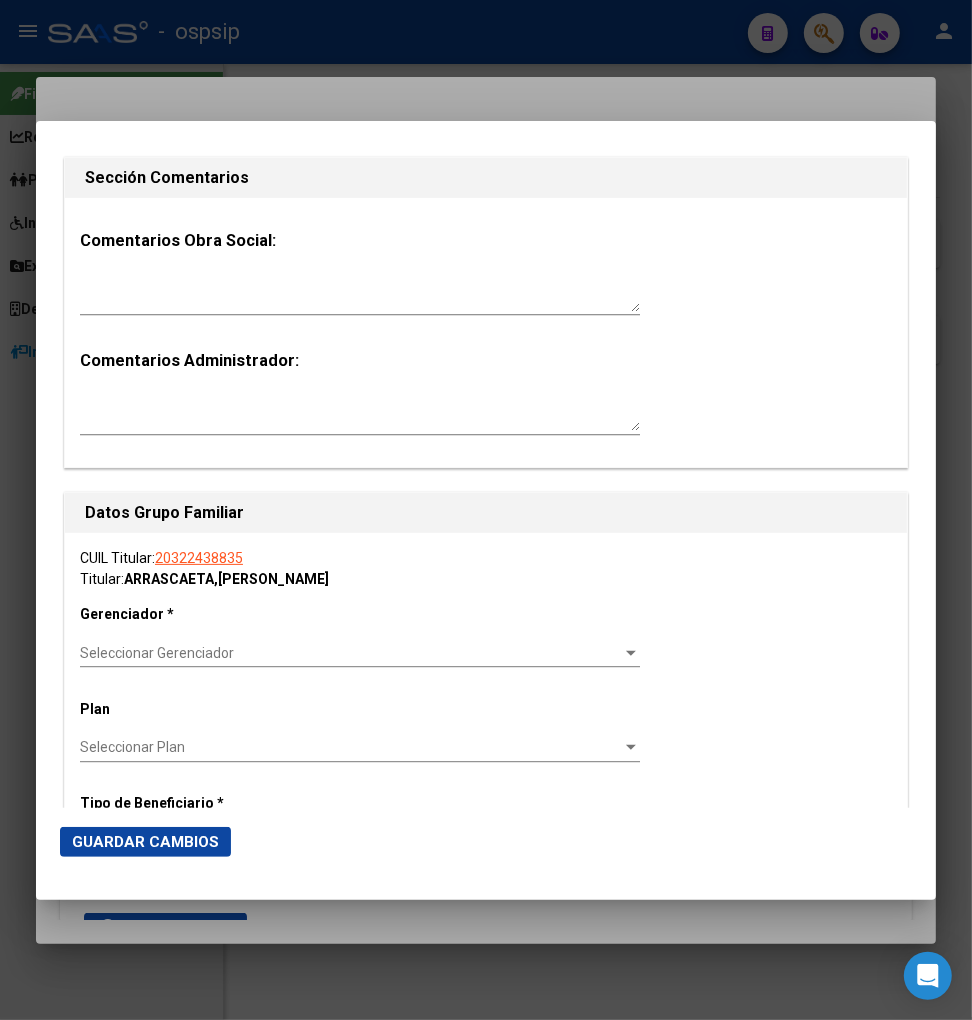 scroll, scrollTop: 3000, scrollLeft: 0, axis: vertical 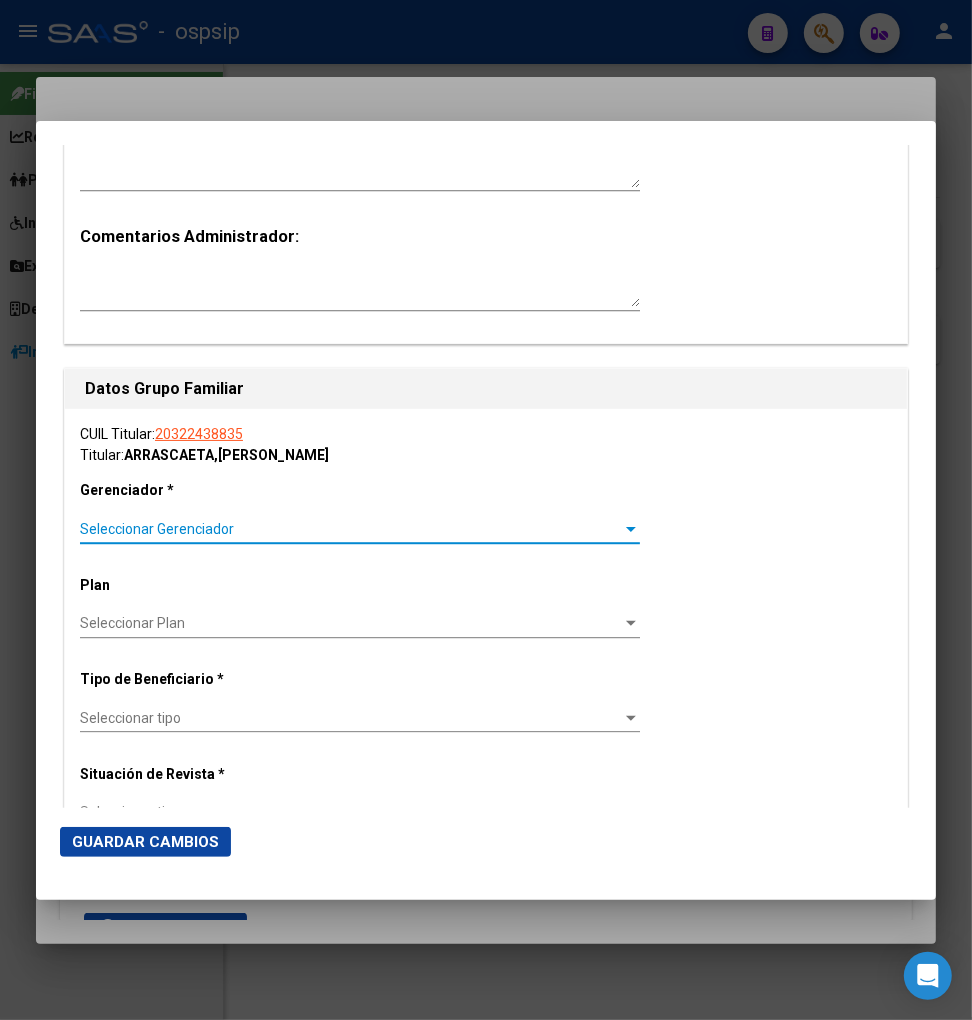 click on "Seleccionar Gerenciador" at bounding box center [351, 529] 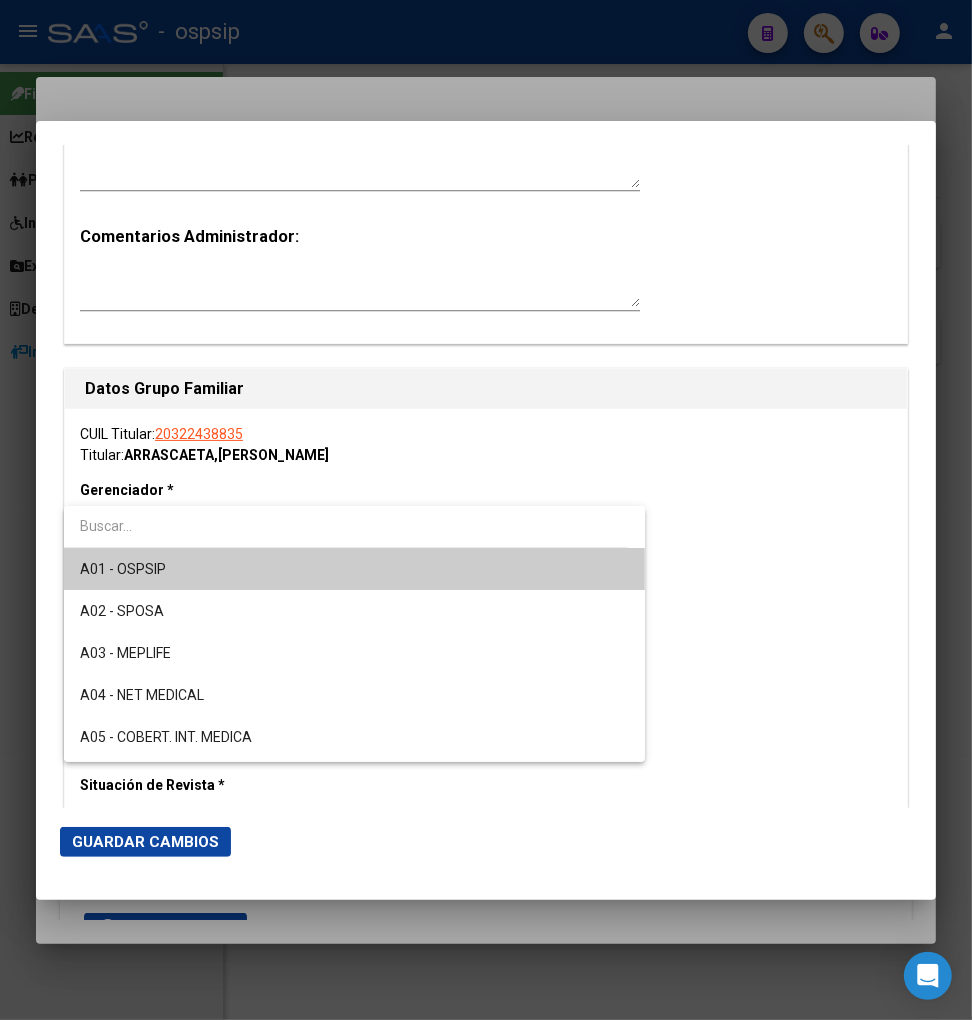 click on "A01 - OSPSIP" at bounding box center (354, 569) 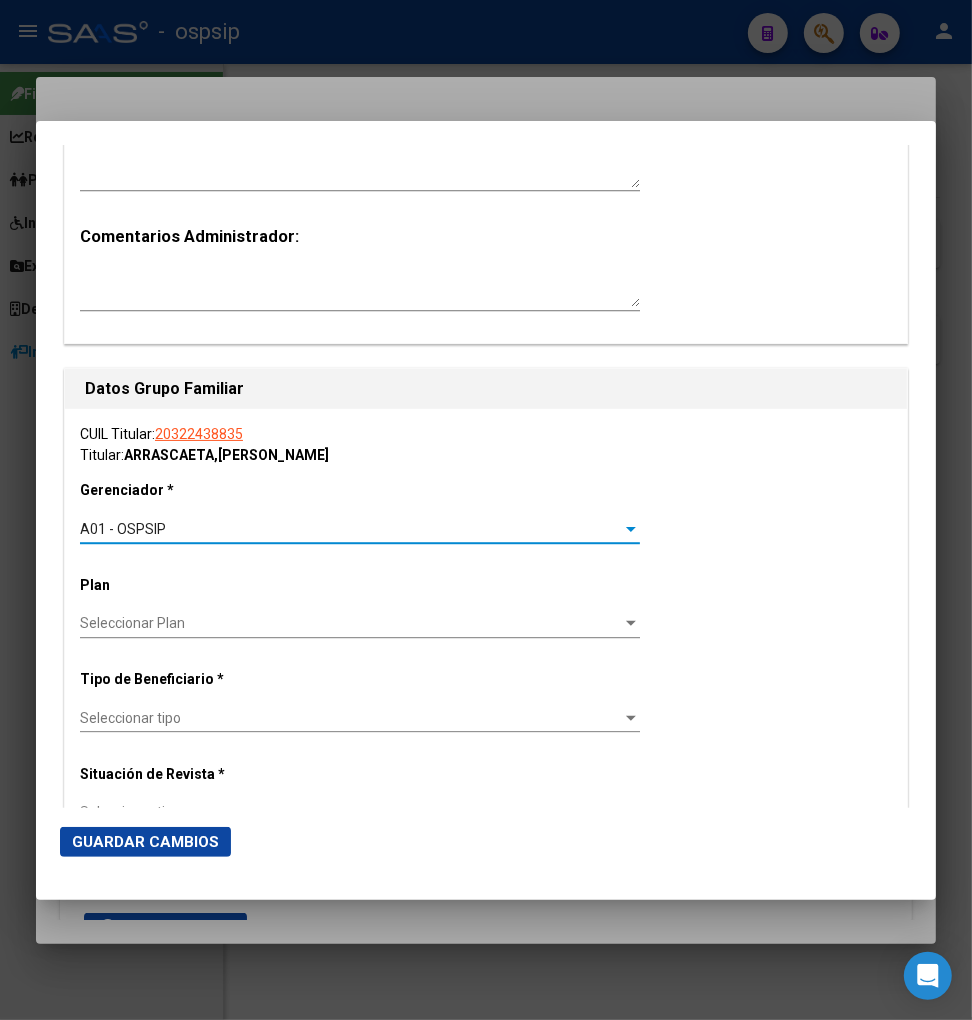 click at bounding box center [631, 718] 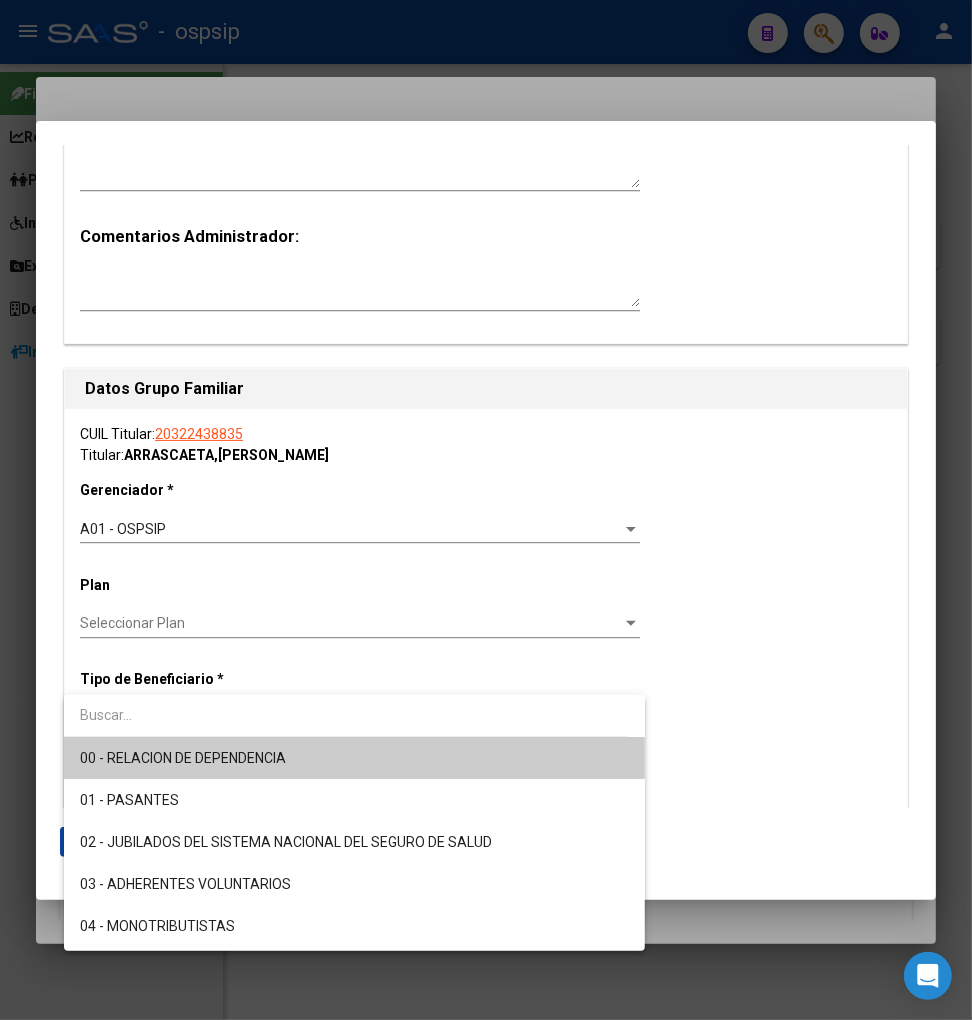 click on "00 - RELACION DE DEPENDENCIA" at bounding box center (354, 758) 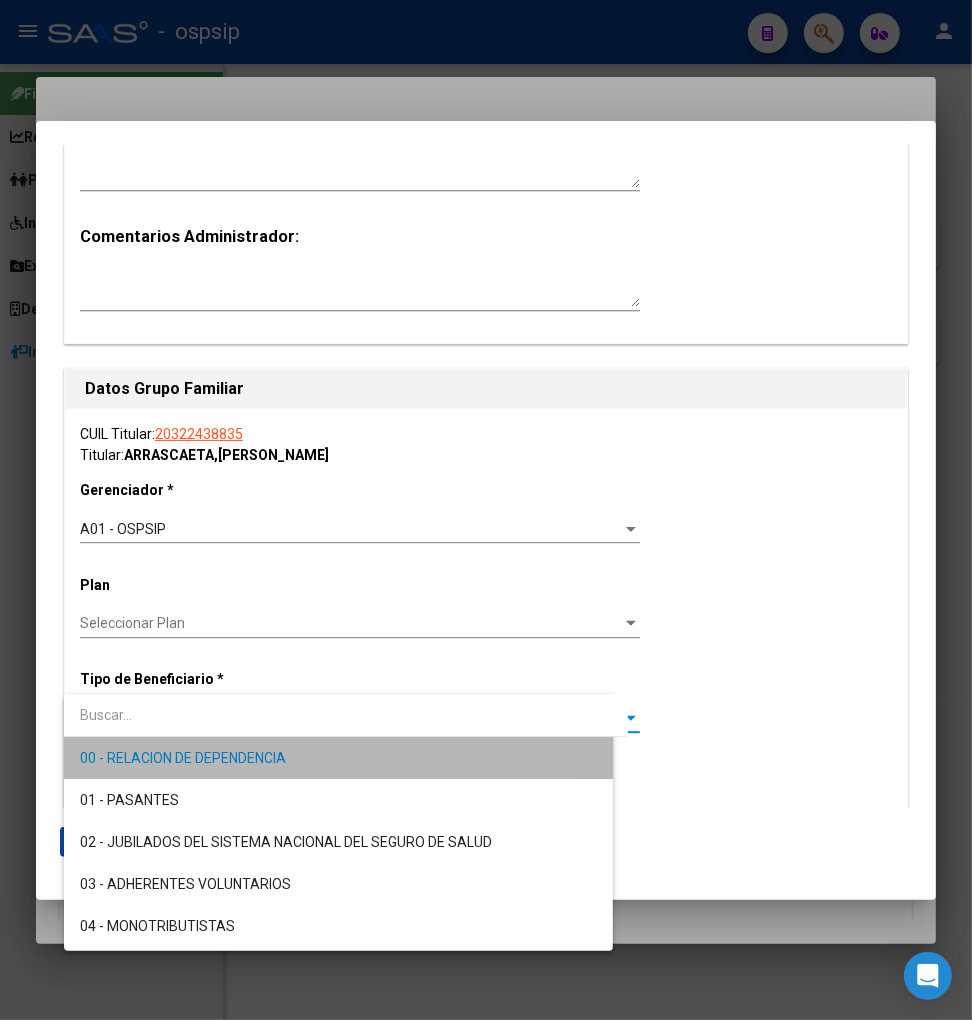 type on "30-63307434-4" 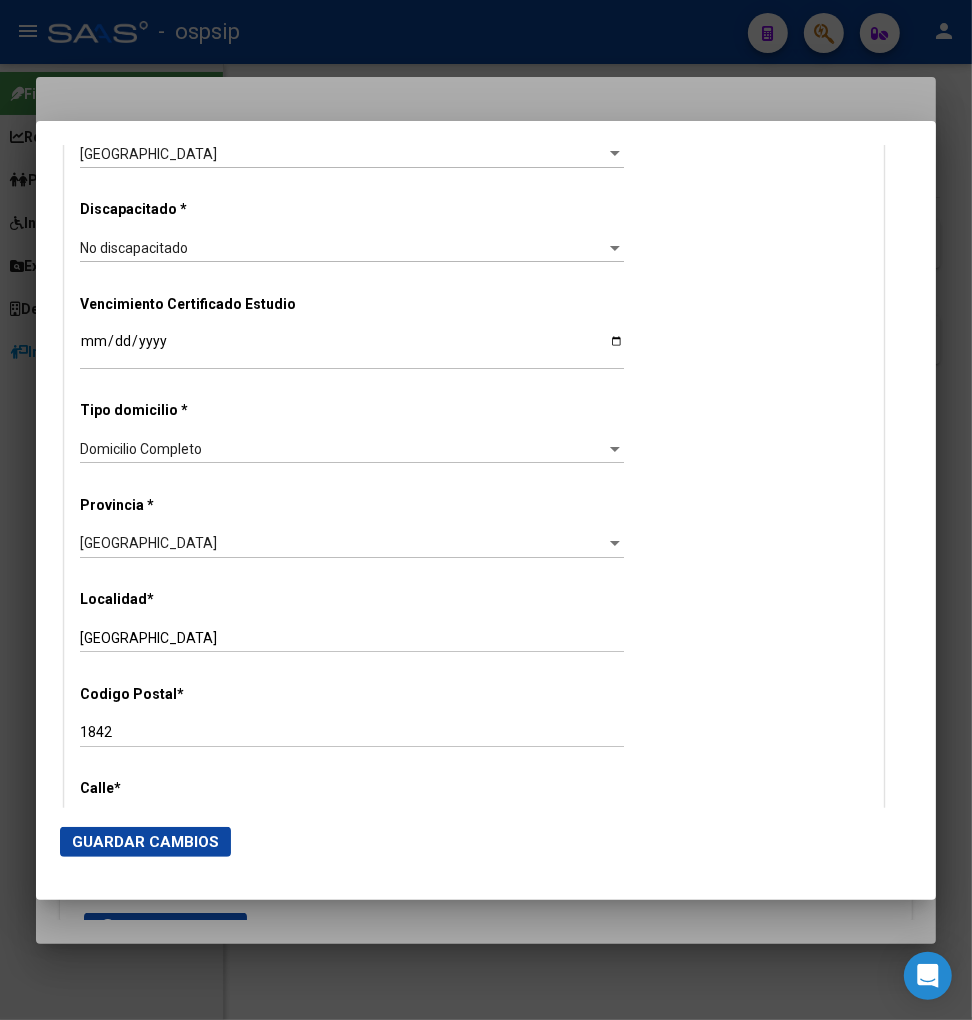 scroll, scrollTop: 2000, scrollLeft: 0, axis: vertical 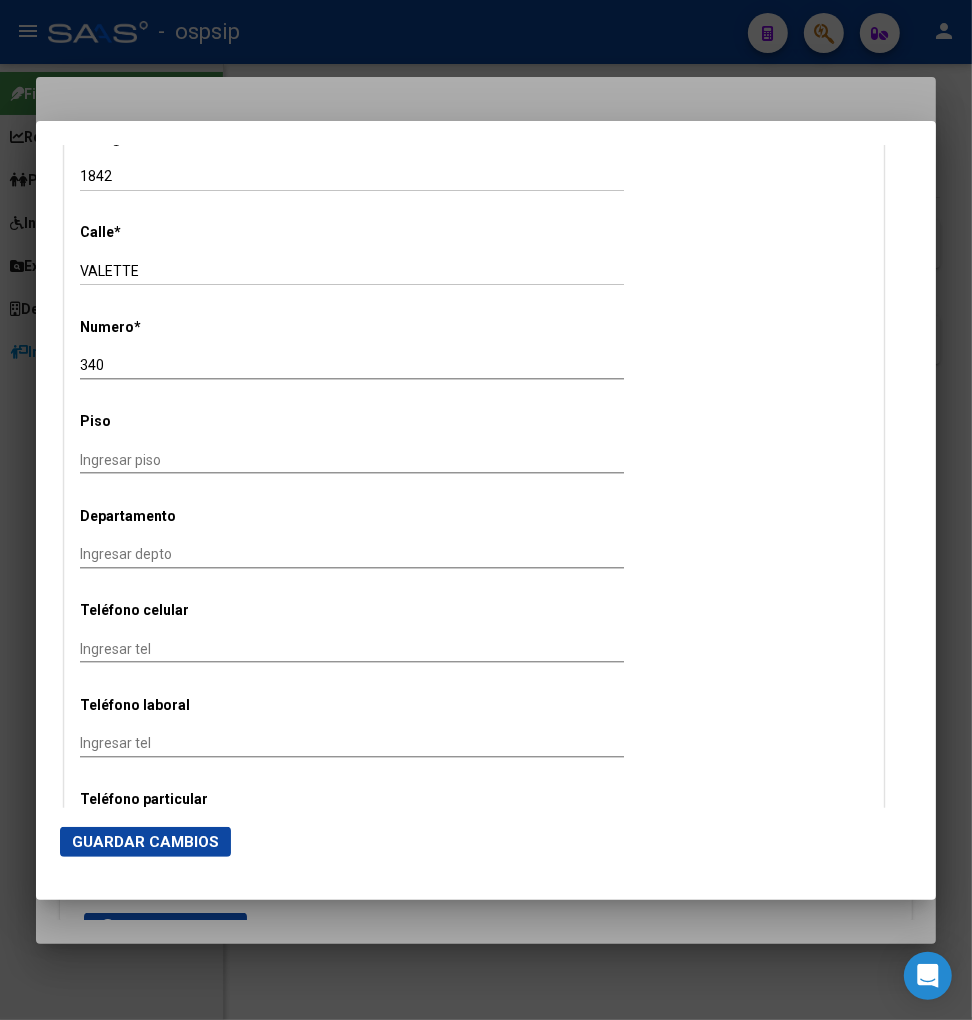 click on "Guardar Cambios" 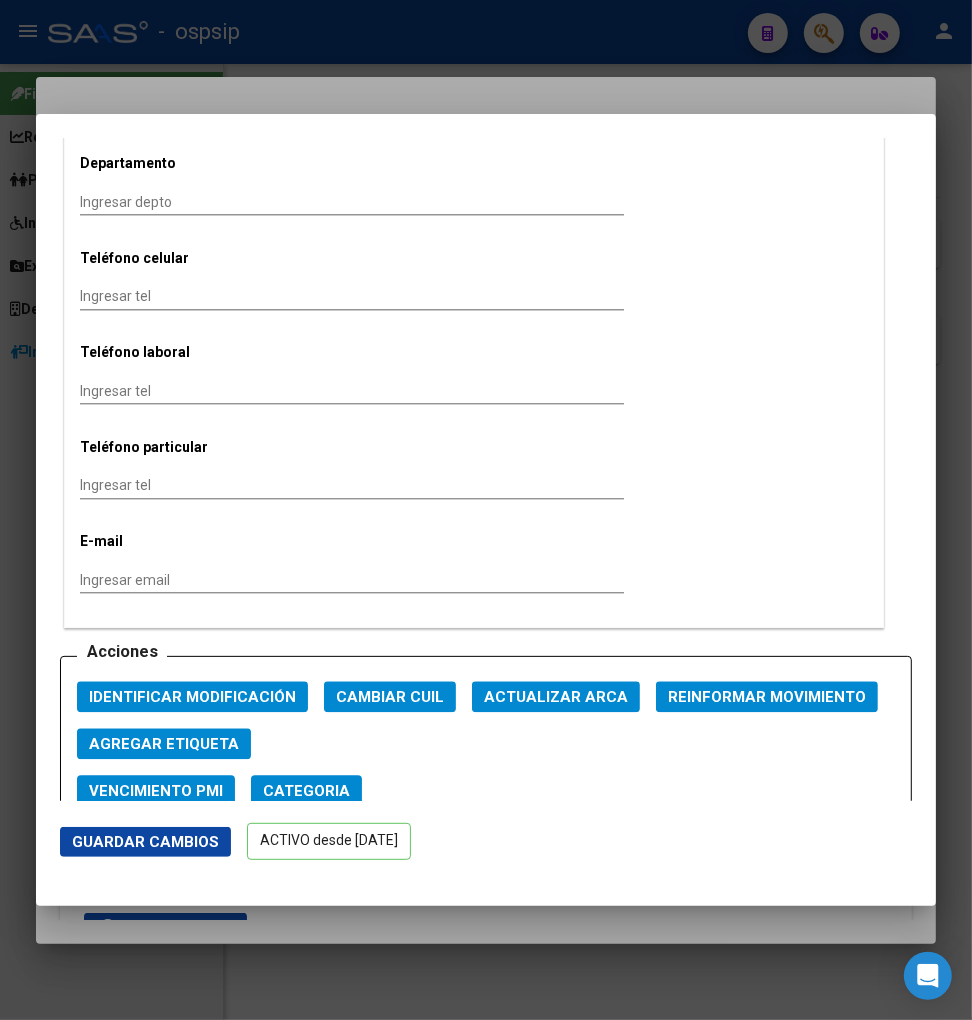 scroll, scrollTop: 2444, scrollLeft: 0, axis: vertical 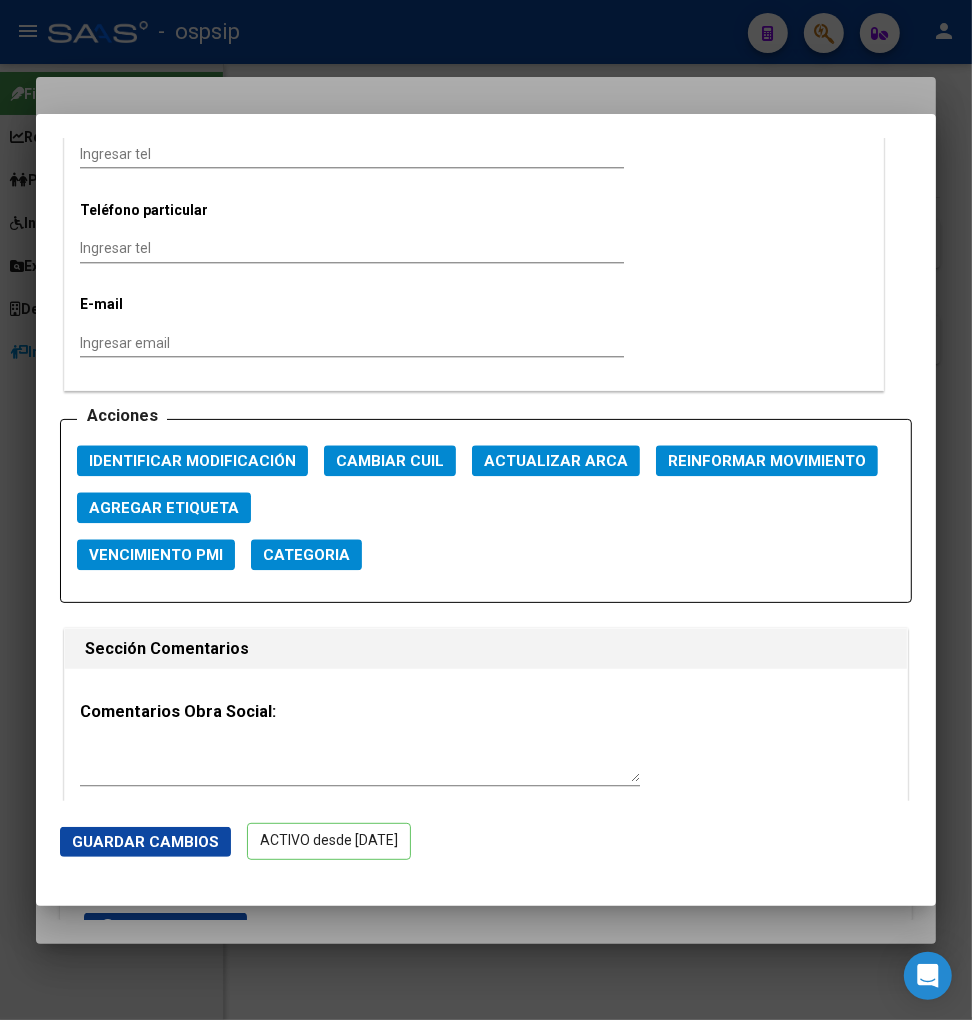 click on "Nro Afiliado    Ingresar nro  CUIL  *   20-32243883-5 CUIL  ARCA Padrón  Ult. Fecha Alta Formal: [DATE]  Tipo de Documento * DOCUMENTO UNICO Seleccionar tipo Nro Documento  *   32243883 Ingresar nro  Apellido  *   [PERSON_NAME] Ingresar apellido  Nombre  *   [PERSON_NAME] nombre  Fecha de nacimiento  *   [DEMOGRAPHIC_DATA] Ingresar fecha   Parentesco * Titular Seleccionar parentesco  Estado Civil * Convivencia Seleccionar tipo  Sexo * Masculino Seleccionar sexo  Nacionalidad * [DEMOGRAPHIC_DATA] Seleccionar tipo  Discapacitado * No discapacitado Seleccionar tipo Vencimiento Certificado Estudio    Ingresar fecha   Tipo domicilio * Domicilio Completo Seleccionar tipo domicilio  Provincia * [GEOGRAPHIC_DATA] Seleccionar provincia Localidad  *   [GEOGRAPHIC_DATA] el nombre  Codigo Postal  *   1842 Ingresar el codigo  Calle  *   [PERSON_NAME] Ingresar calle  Numero  *   340 Ingresar nro  Piso    Ingresar piso  Departamento    Ingresar depto  Teléfono celular    Ingresar tel  Teléfono laboral    Ingresar [GEOGRAPHIC_DATA] tel" at bounding box center [474, -829] 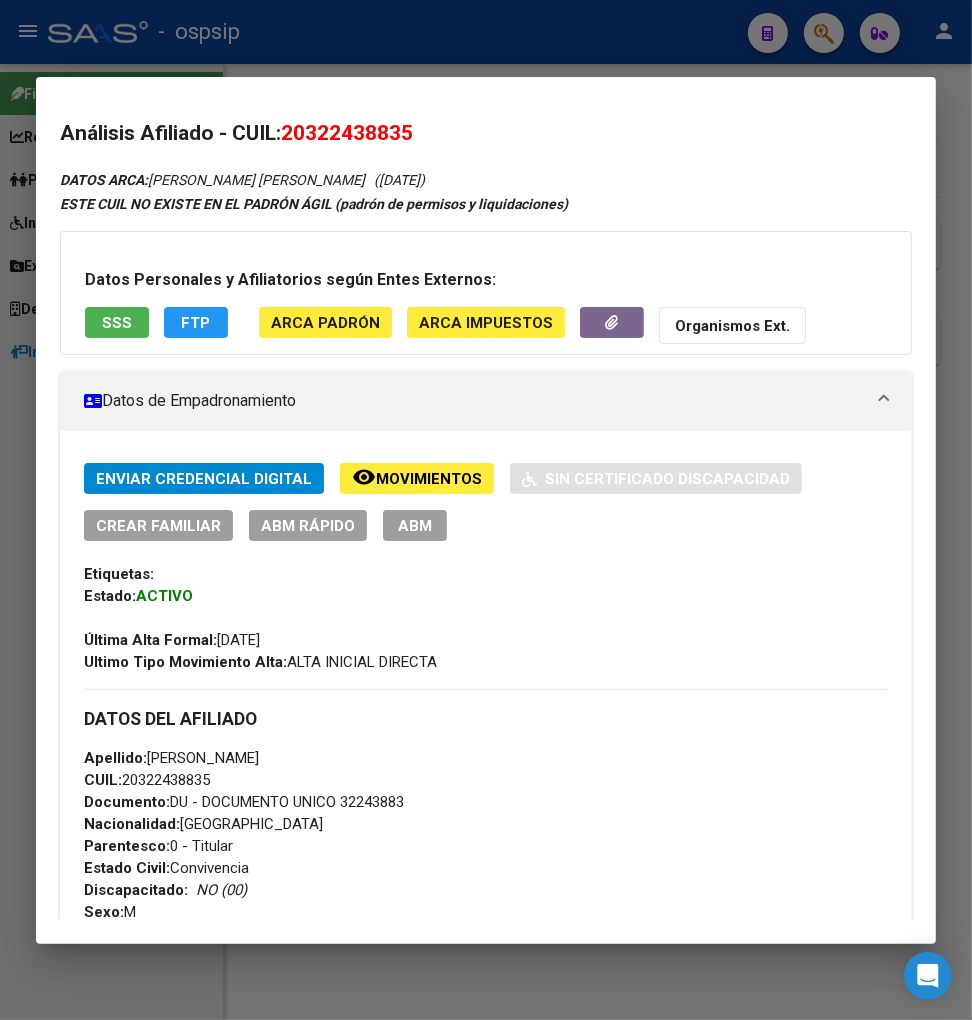 click on "ABM" at bounding box center [415, 525] 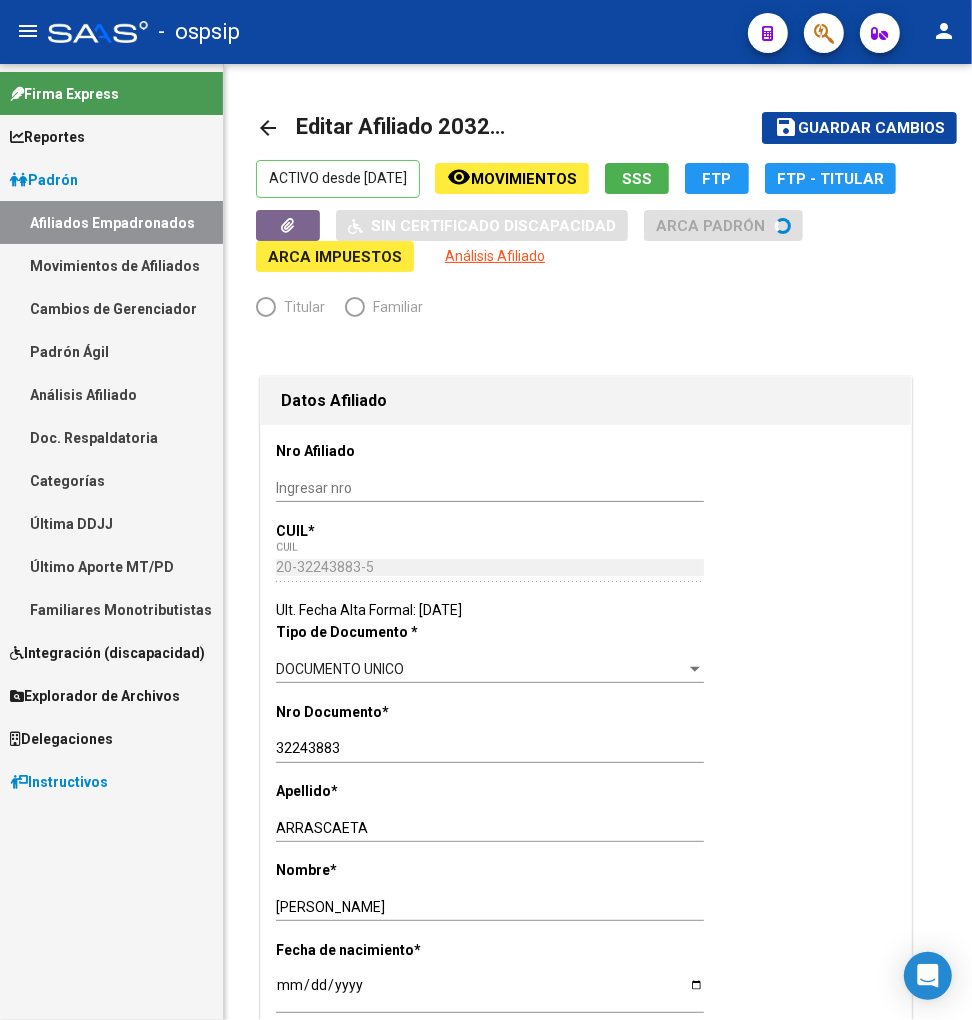 radio on "true" 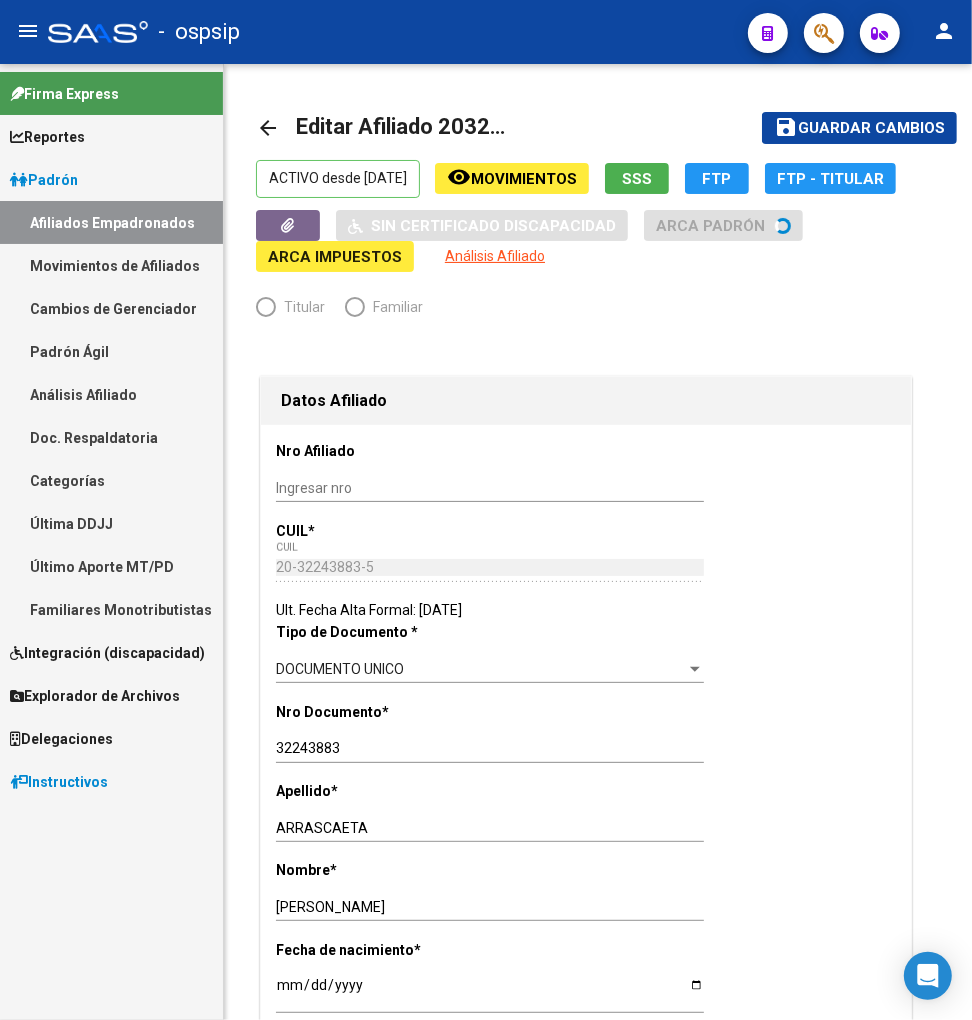 type on "30-63307434-4" 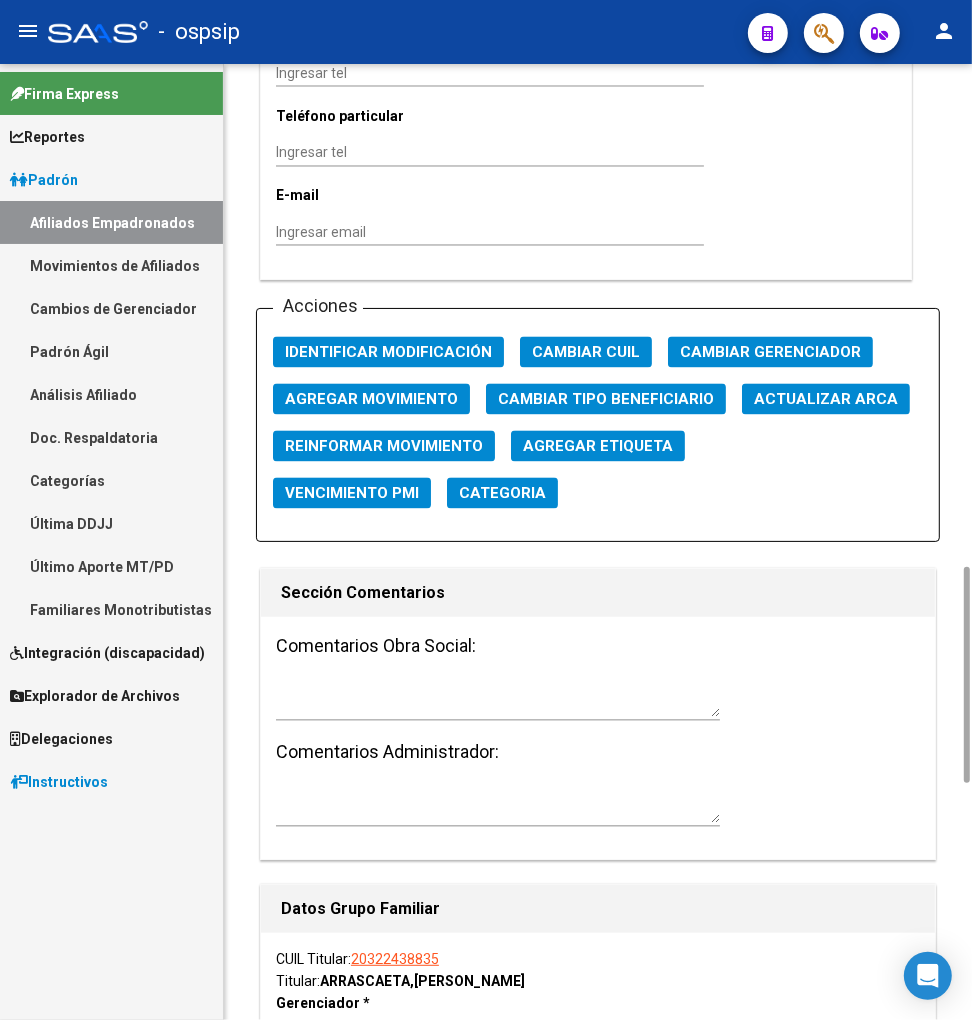 scroll, scrollTop: 2888, scrollLeft: 0, axis: vertical 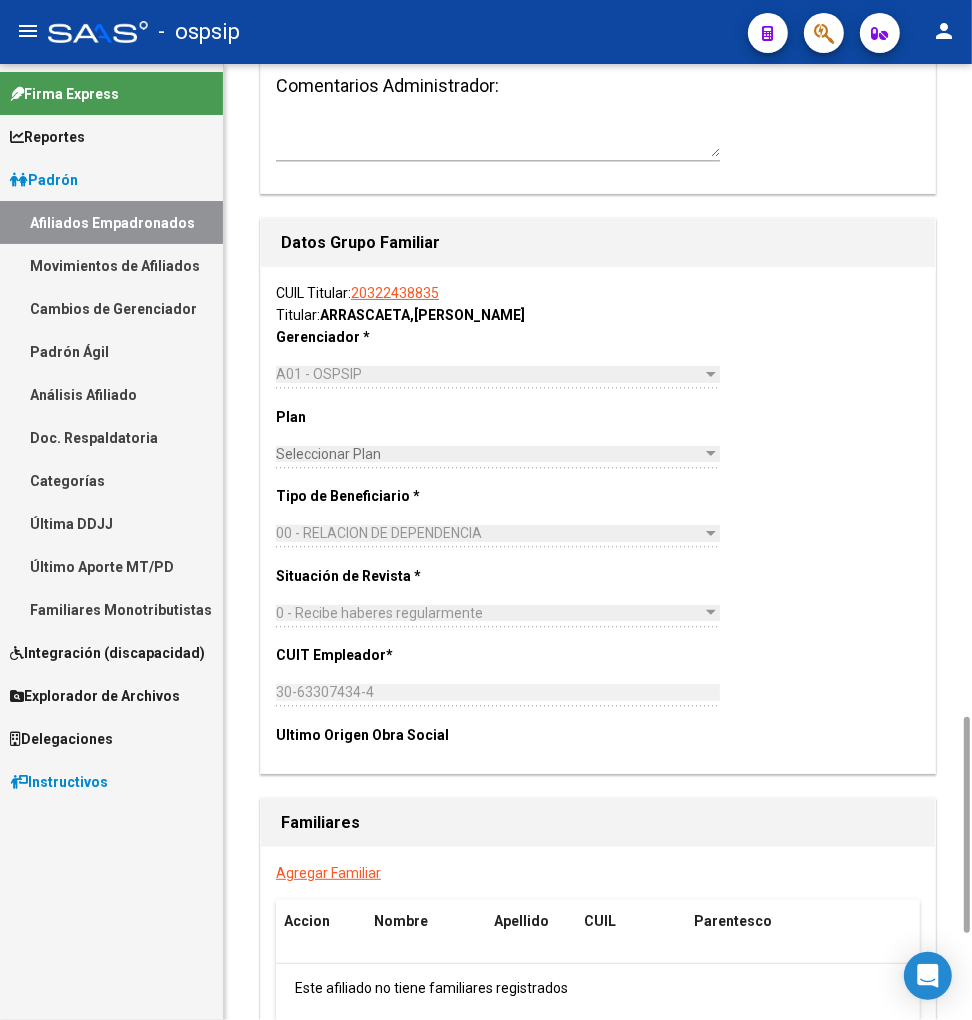 click on "Agregar Familiar" 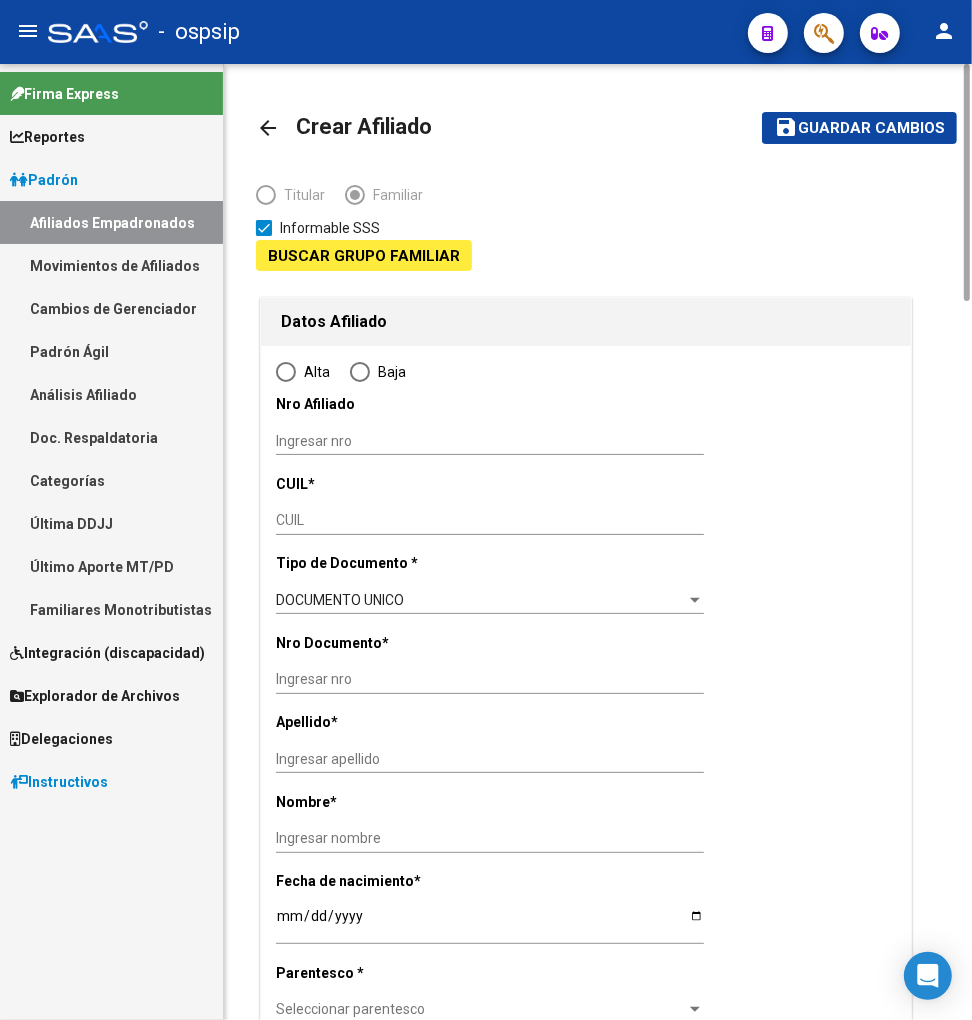 type on "30-63307434-4" 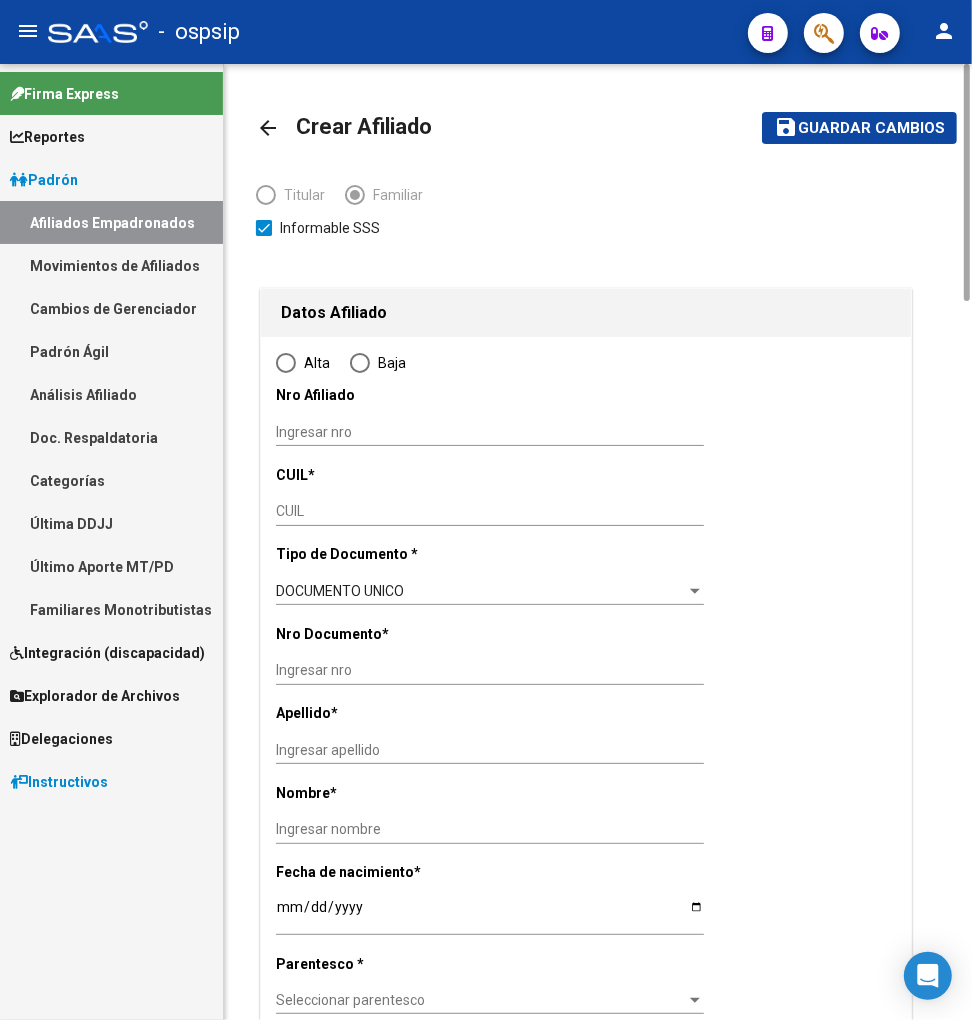 radio on "true" 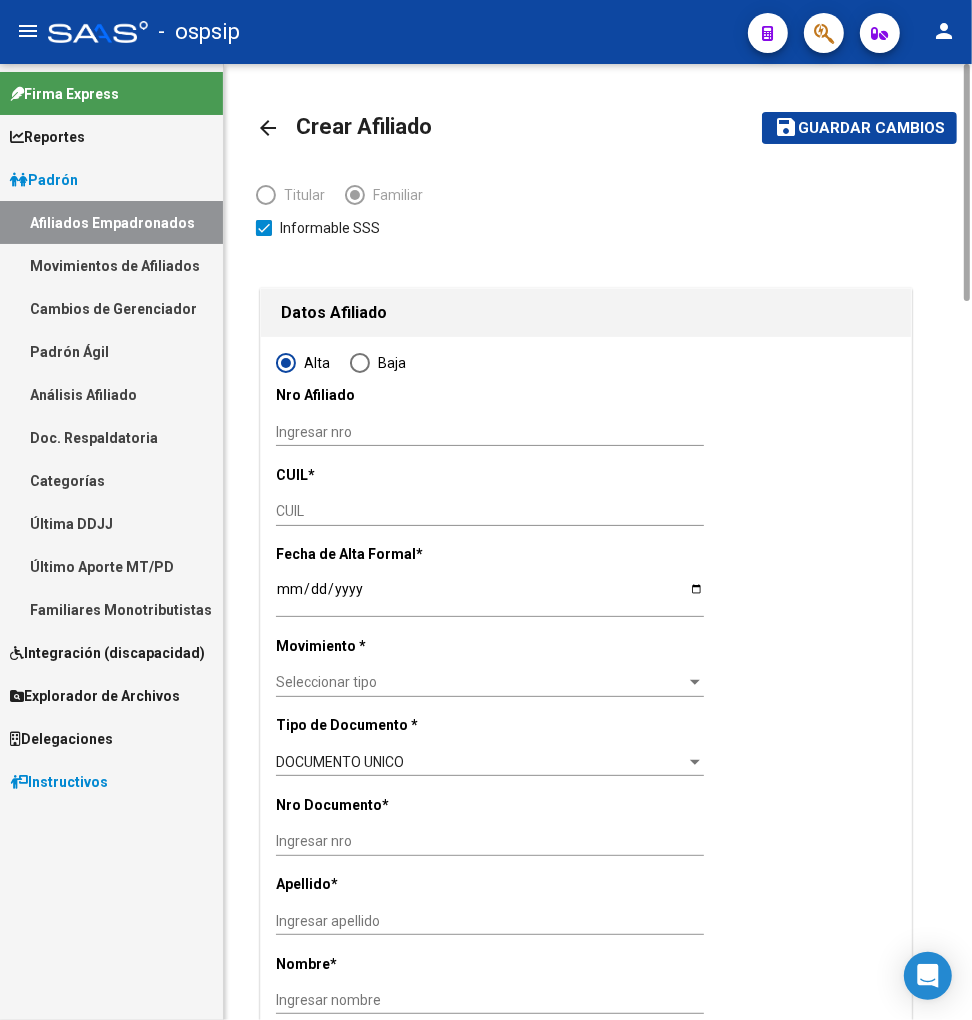 type on "30-63307434-4" 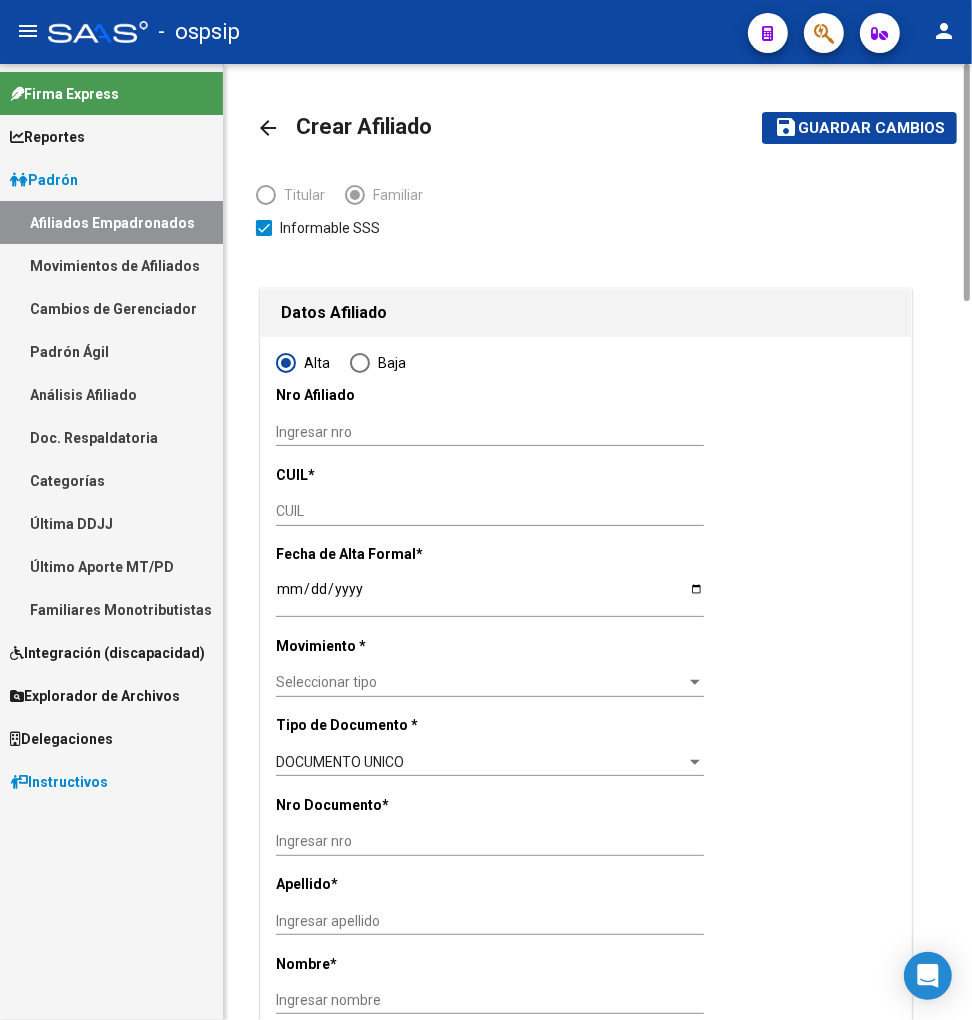 click on "CUIL" 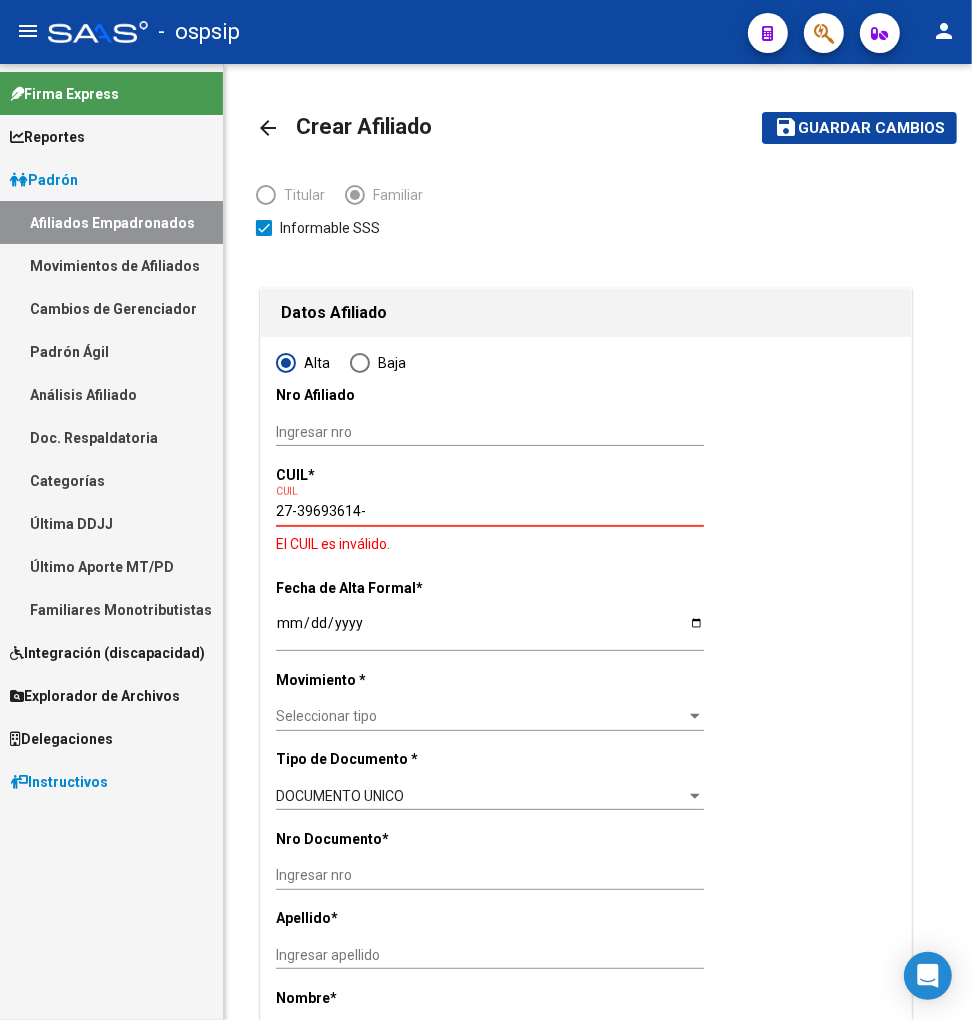 type on "27-39693614-9" 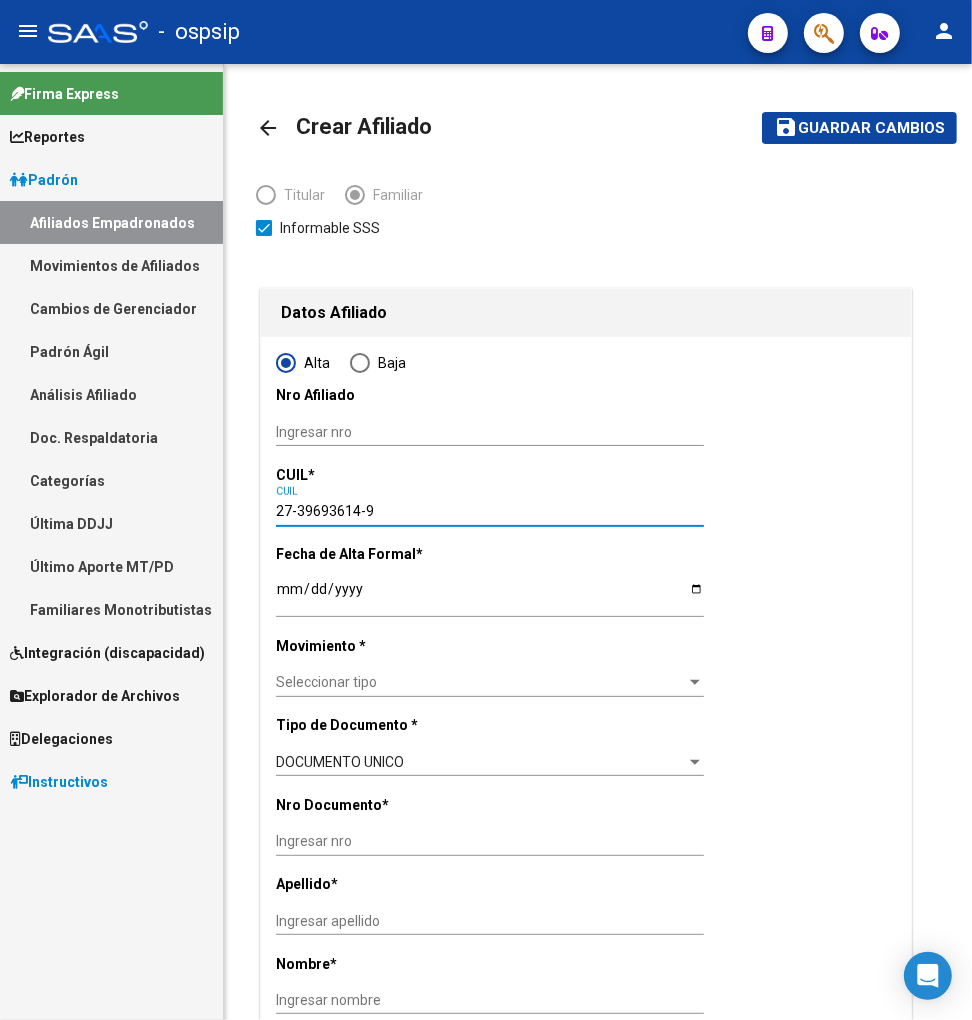 type on "39693614" 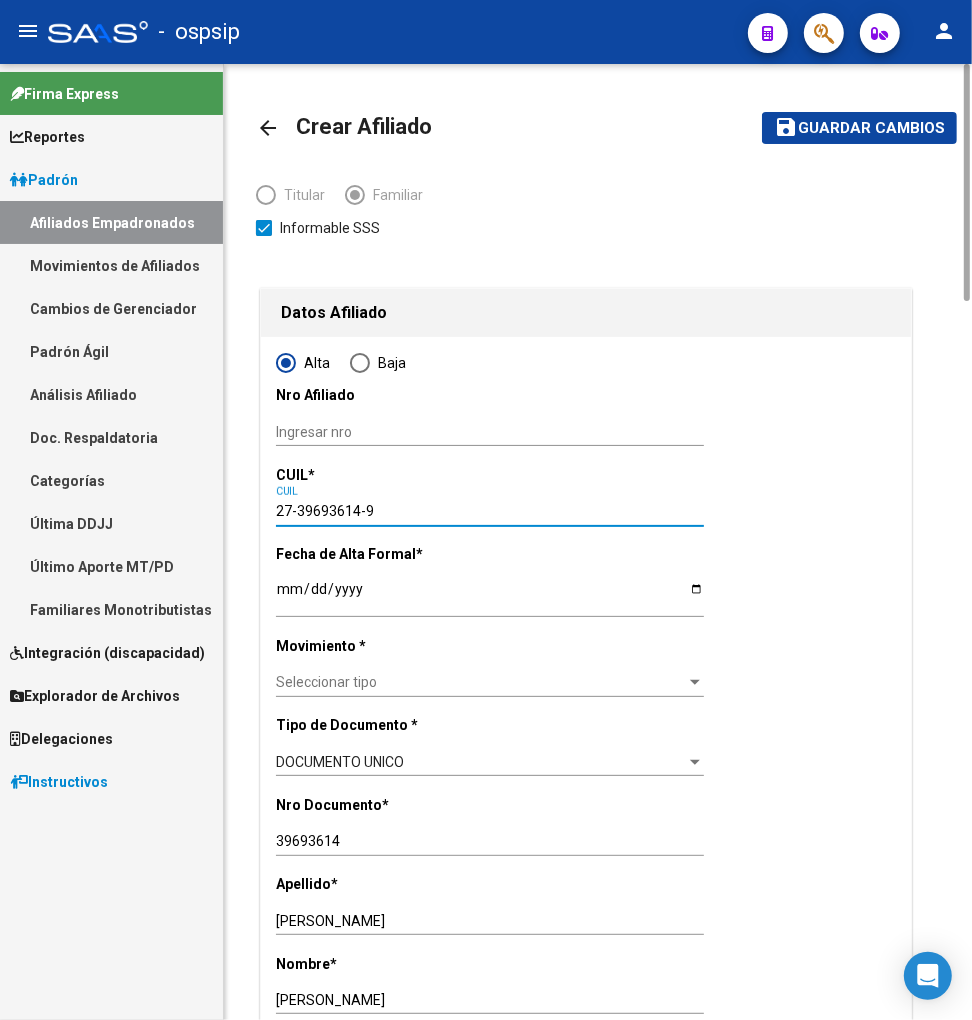 type on "27-39693614-9" 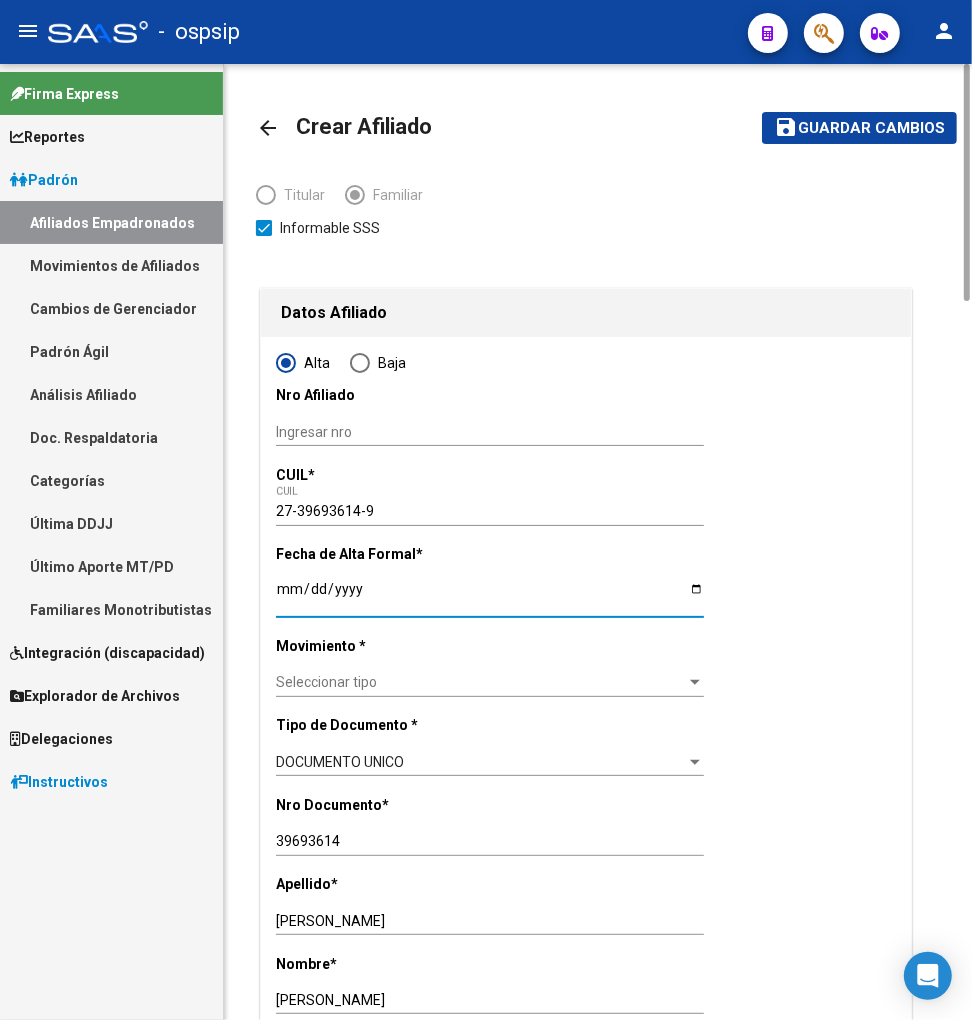 click on "Ingresar fecha" at bounding box center (490, 596) 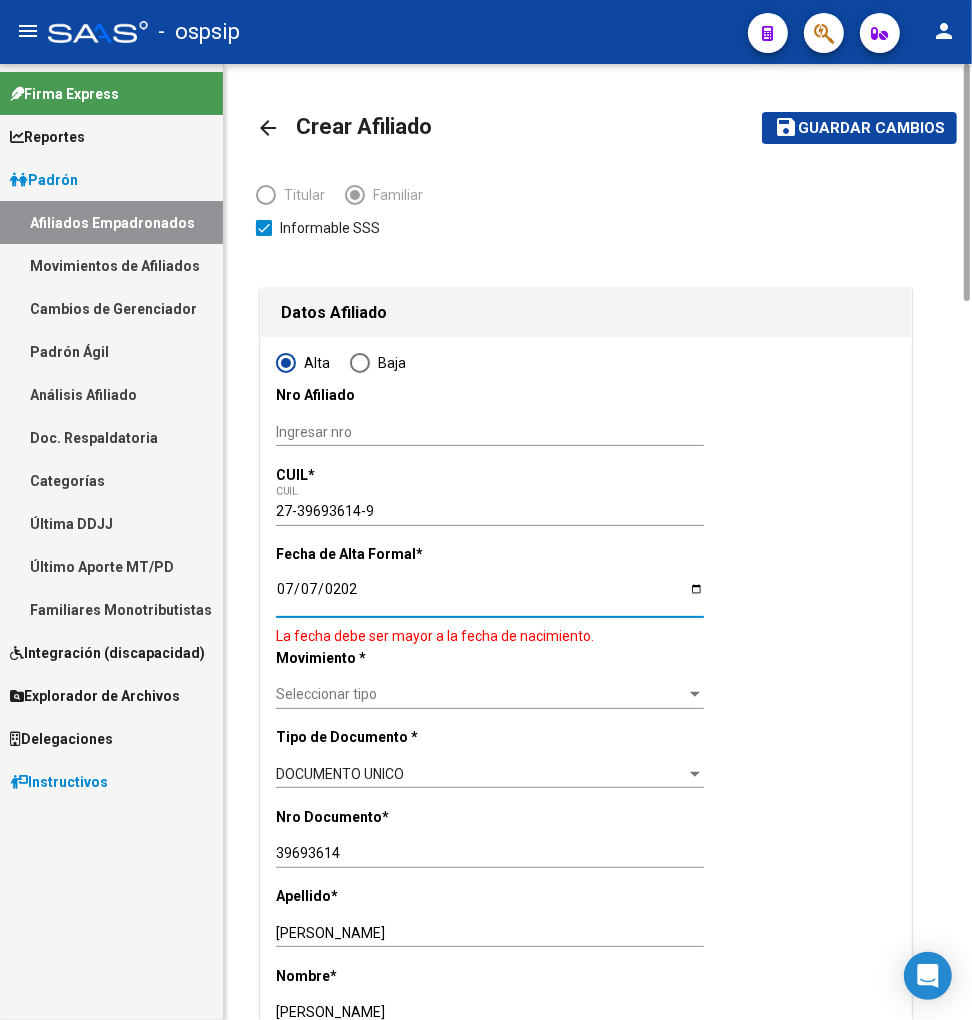type on "[DATE]" 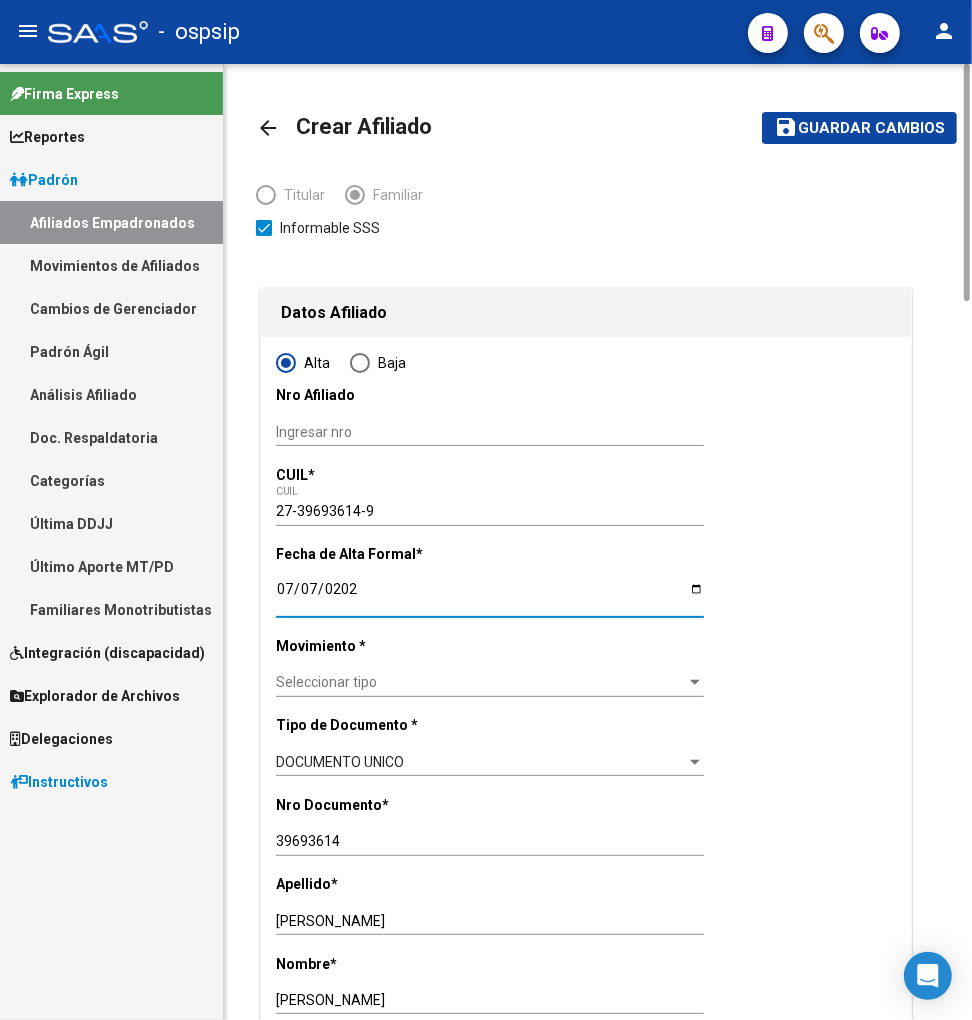 click on "Seleccionar tipo" at bounding box center (481, 682) 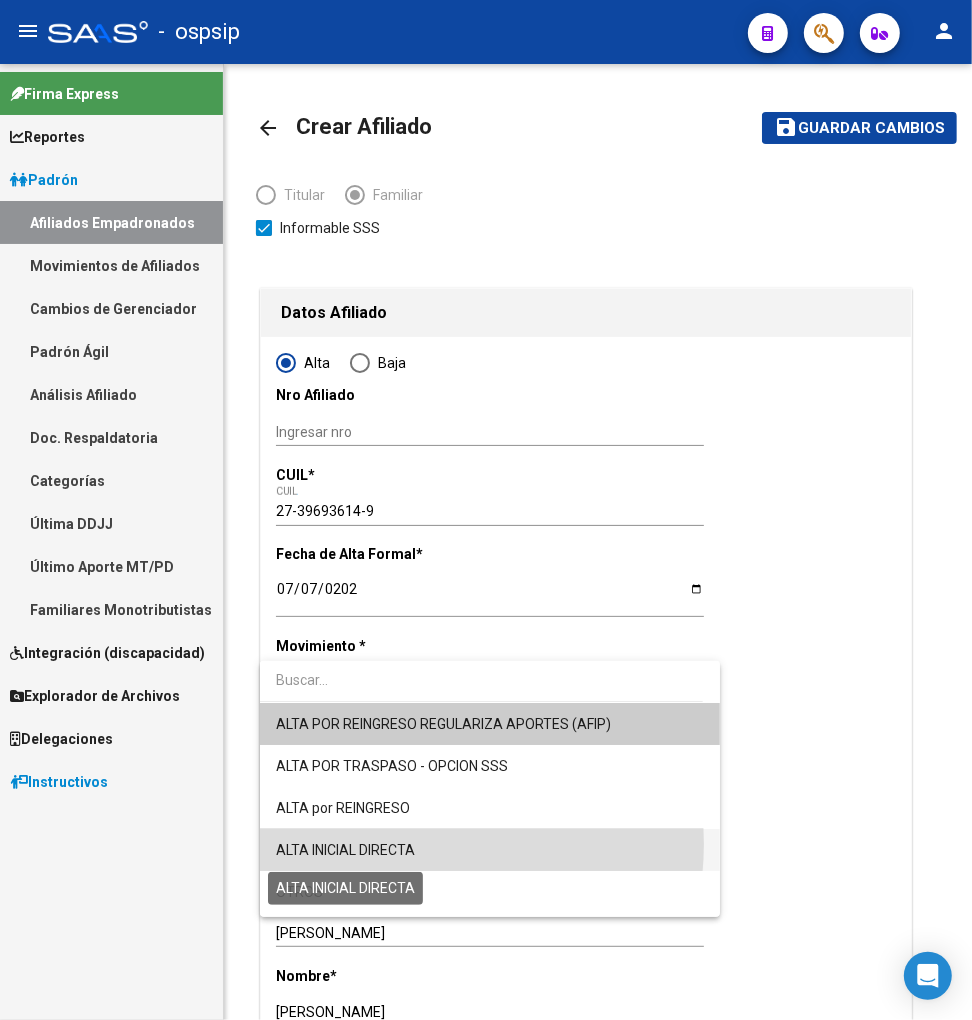 click on "ALTA INICIAL DIRECTA" at bounding box center [345, 850] 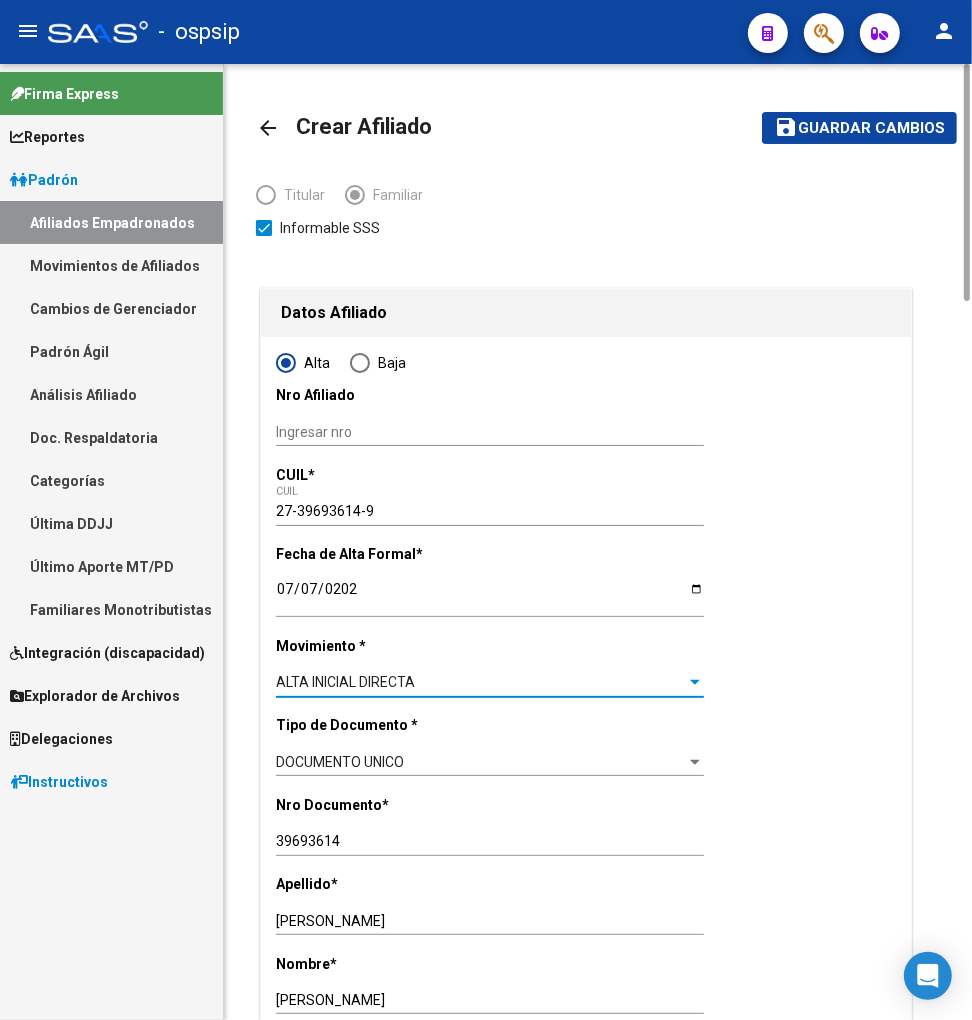 scroll, scrollTop: 444, scrollLeft: 0, axis: vertical 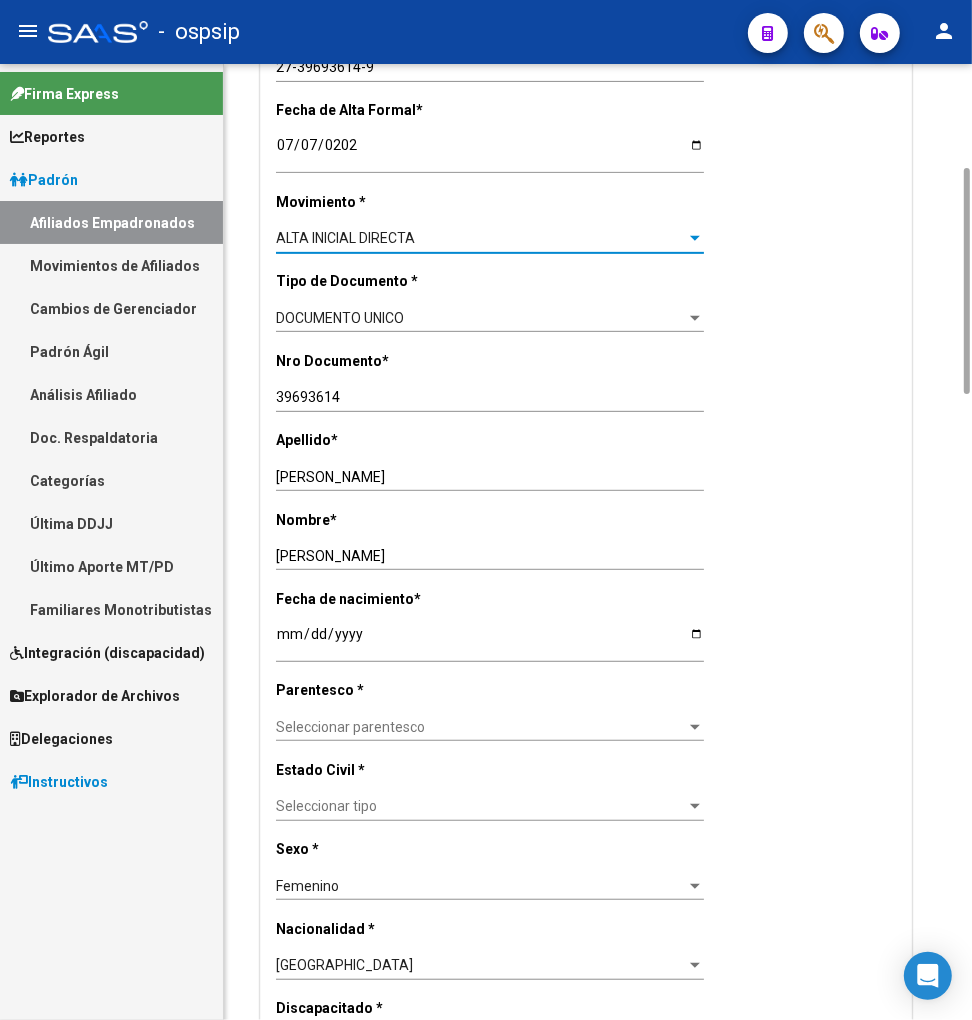 click on "Seleccionar parentesco" at bounding box center [481, 727] 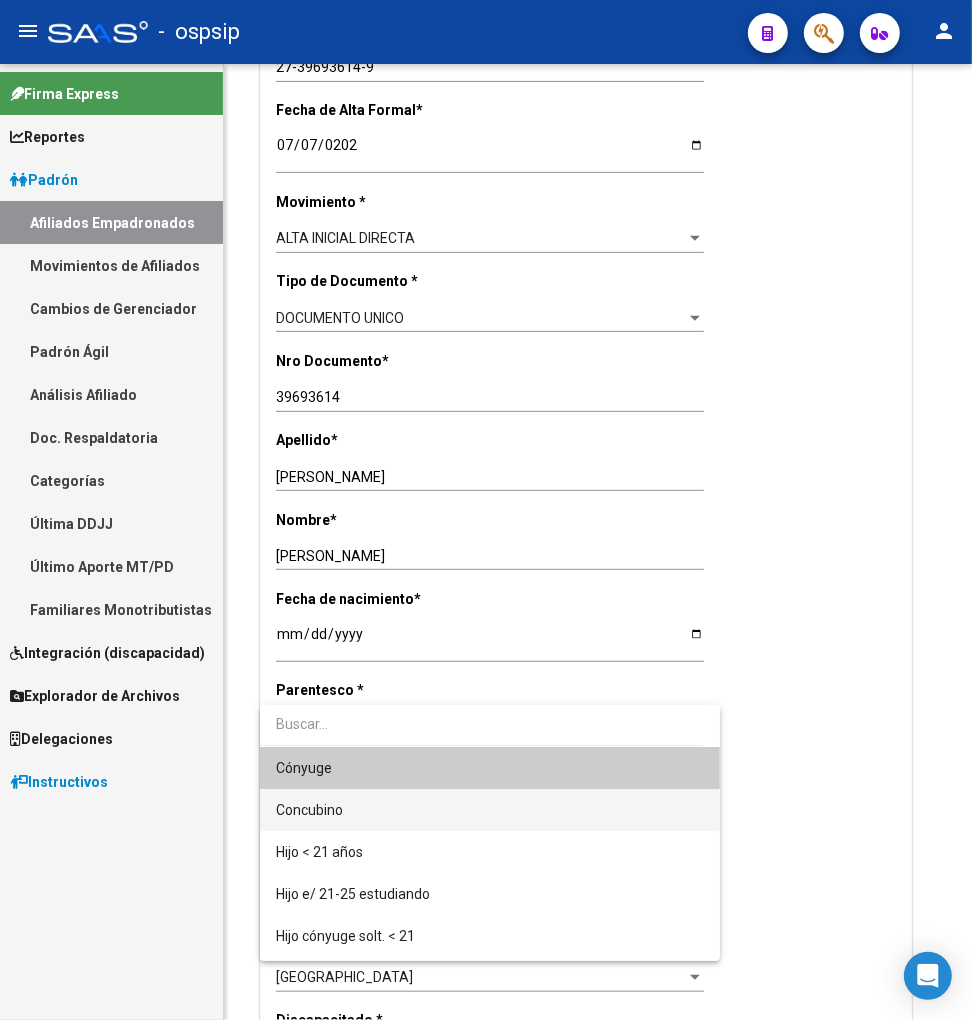 click on "Concubino" at bounding box center [490, 810] 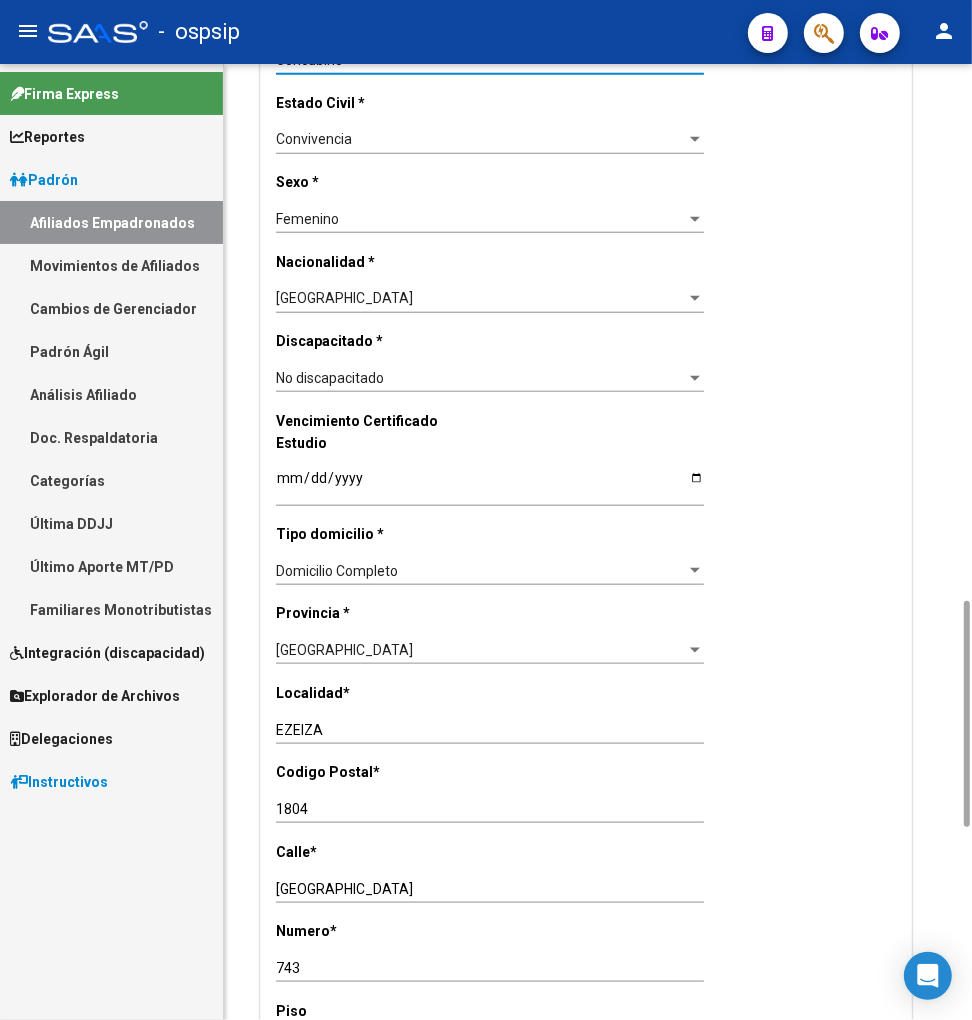scroll, scrollTop: 1333, scrollLeft: 0, axis: vertical 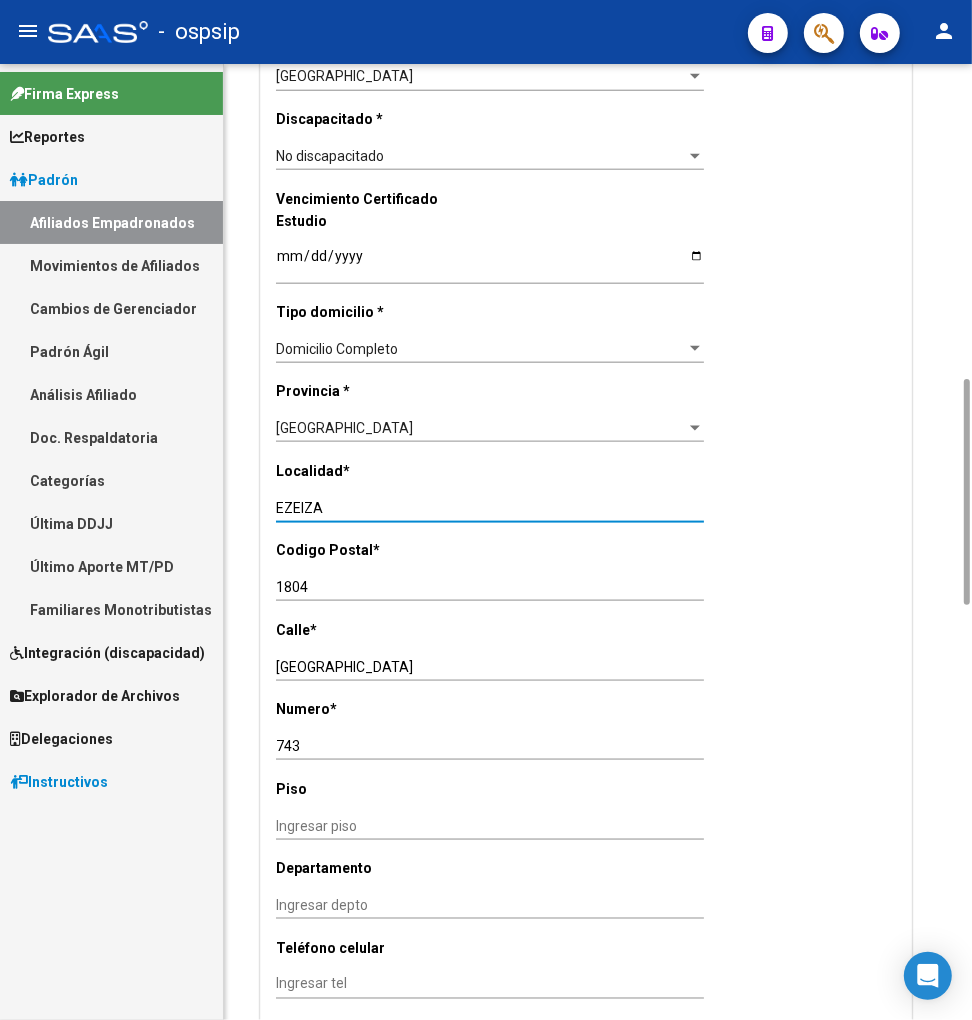 click on "EZEIZA" at bounding box center (490, 508) 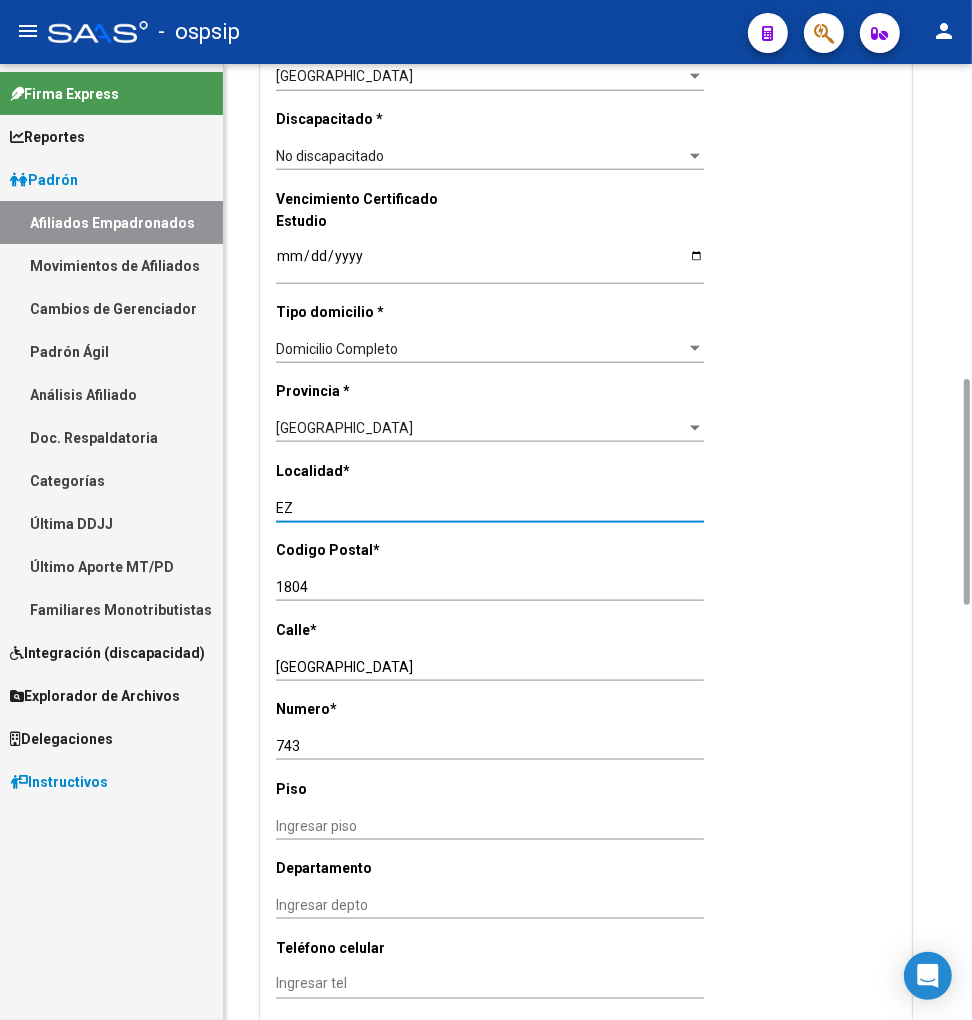 type on "E" 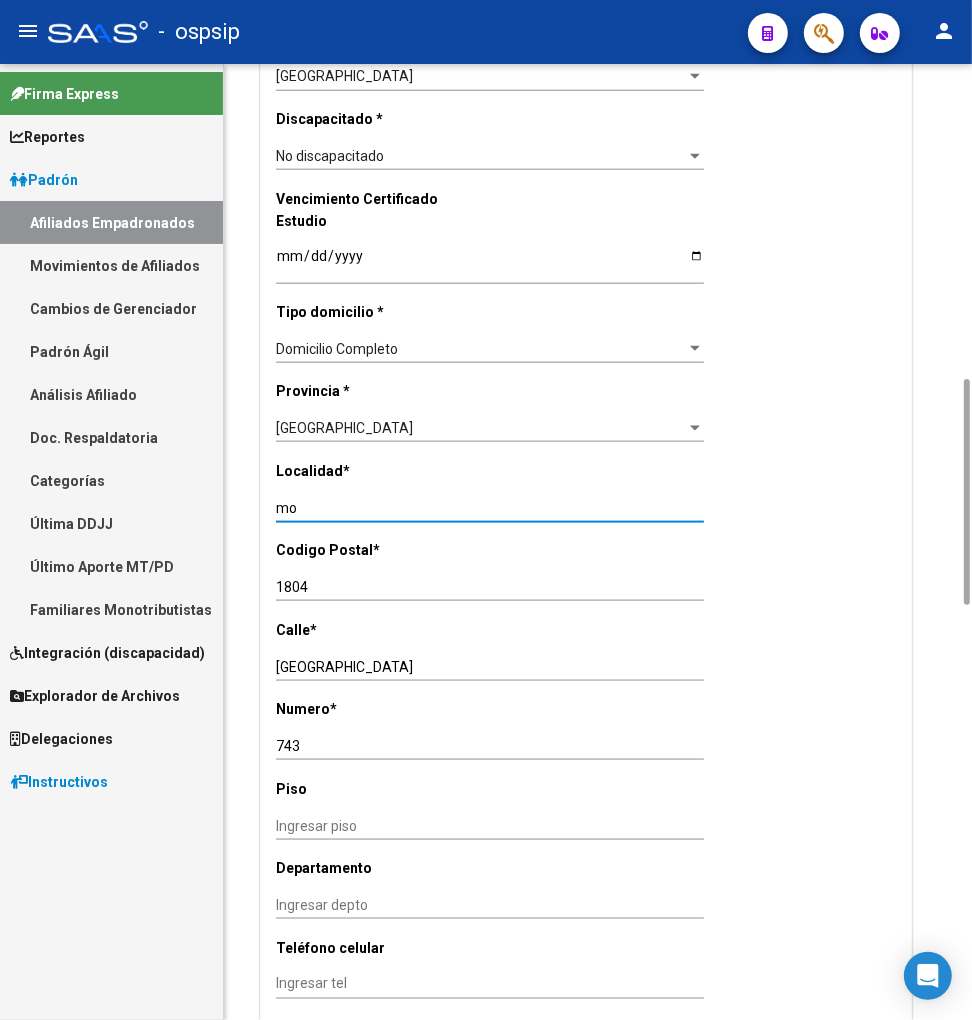 type on "m" 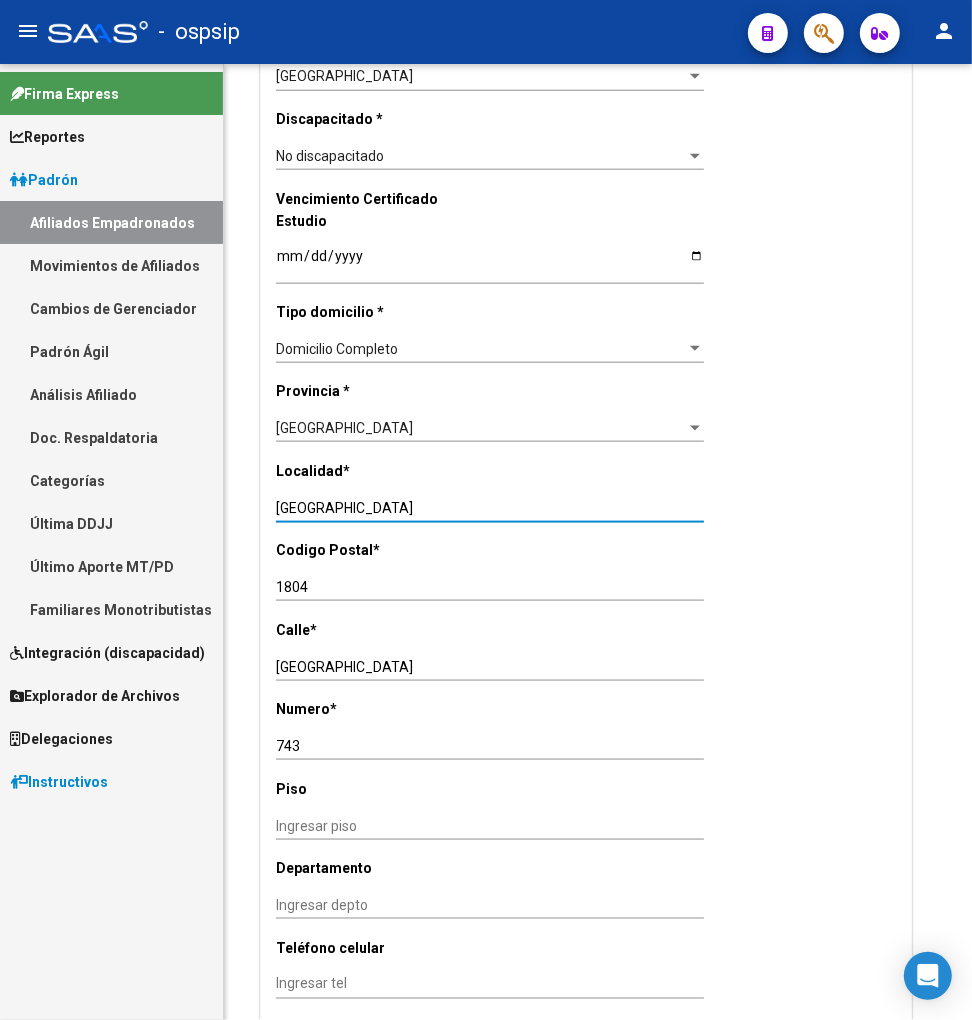 type on "[GEOGRAPHIC_DATA]" 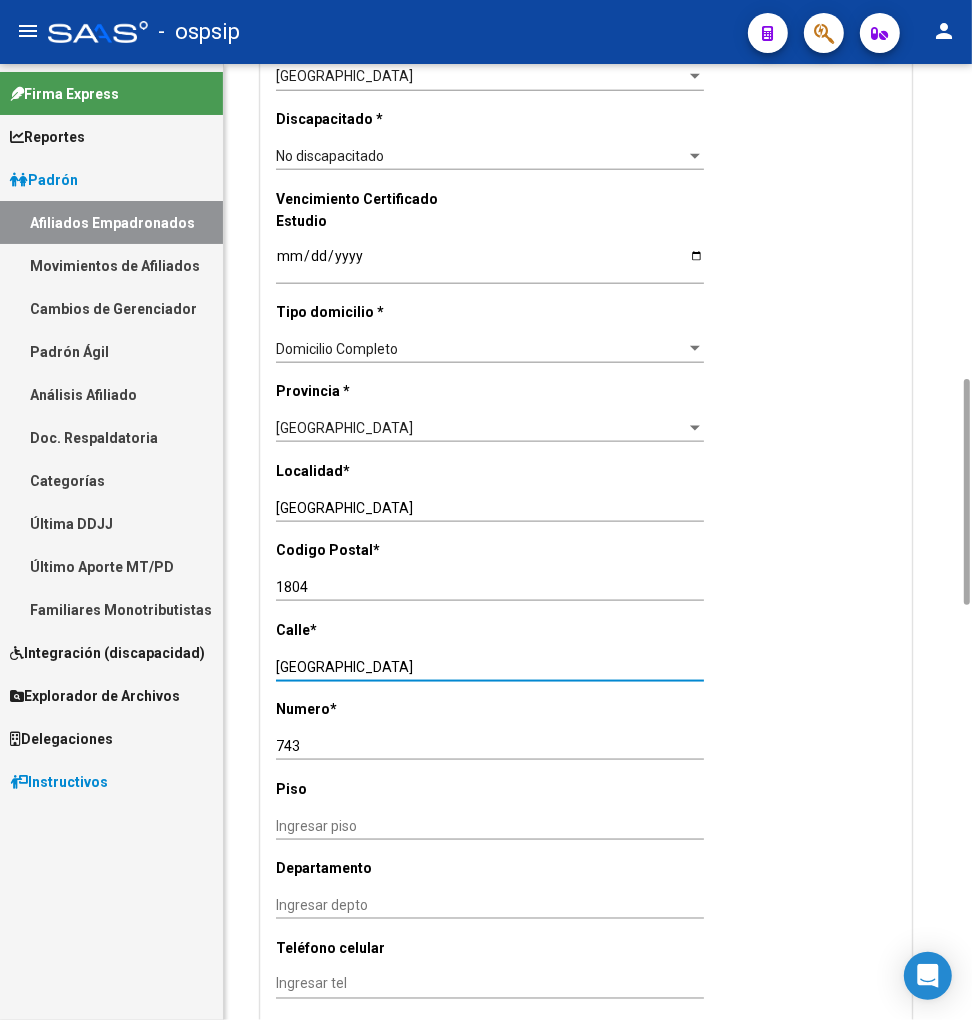 click on "[GEOGRAPHIC_DATA]" at bounding box center [490, 667] 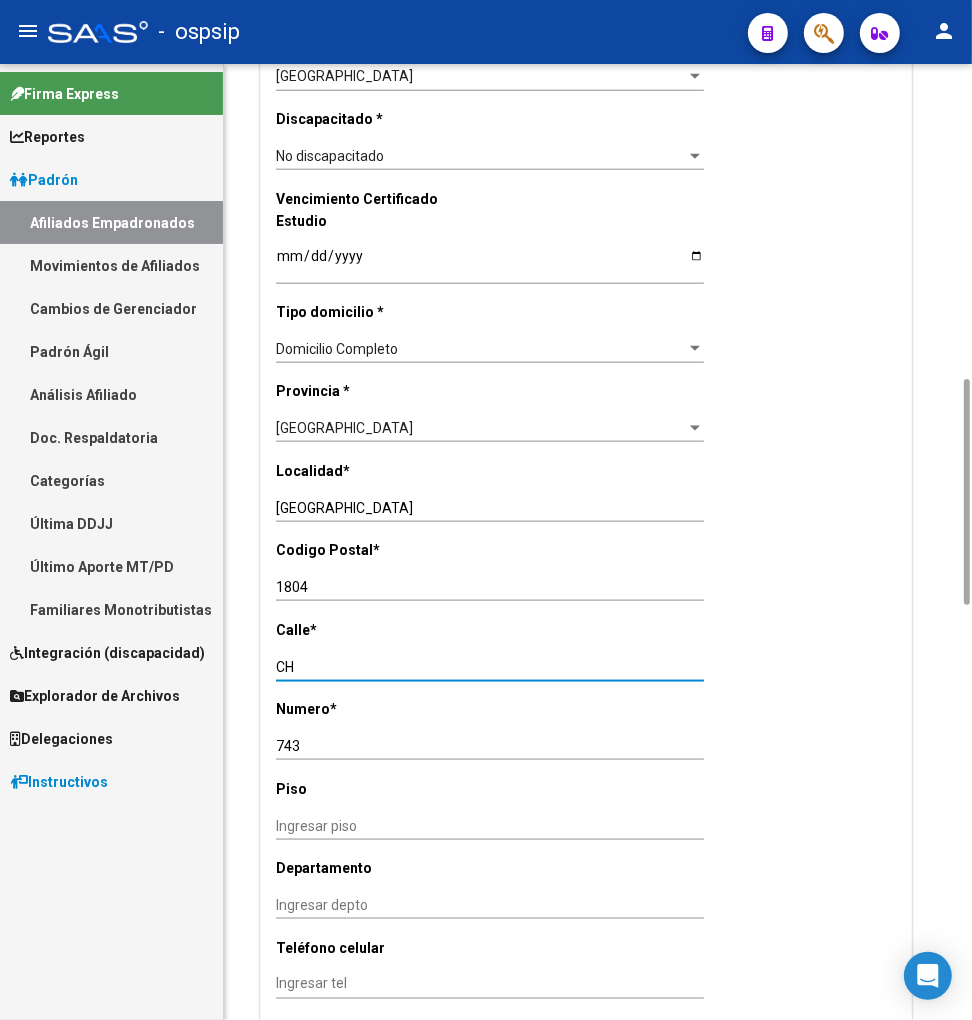 type on "C" 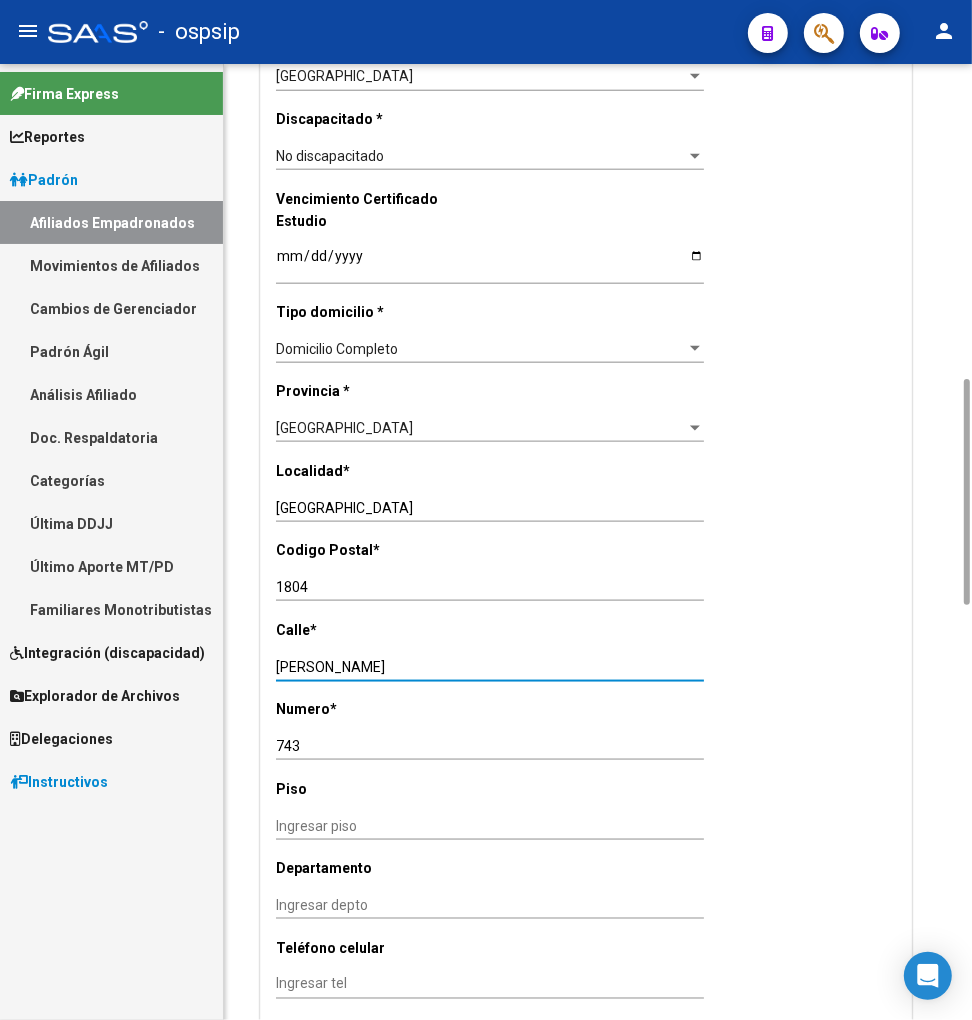 type on "[PERSON_NAME]" 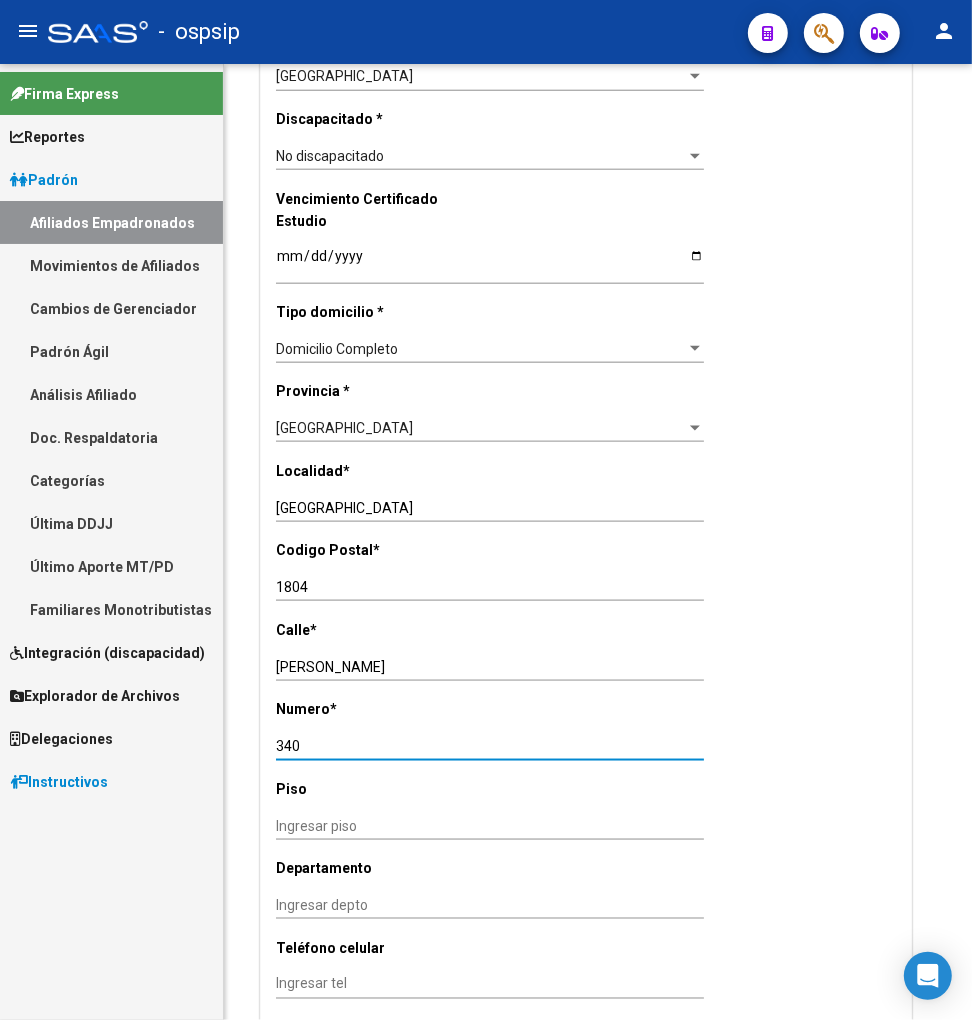 type on "340" 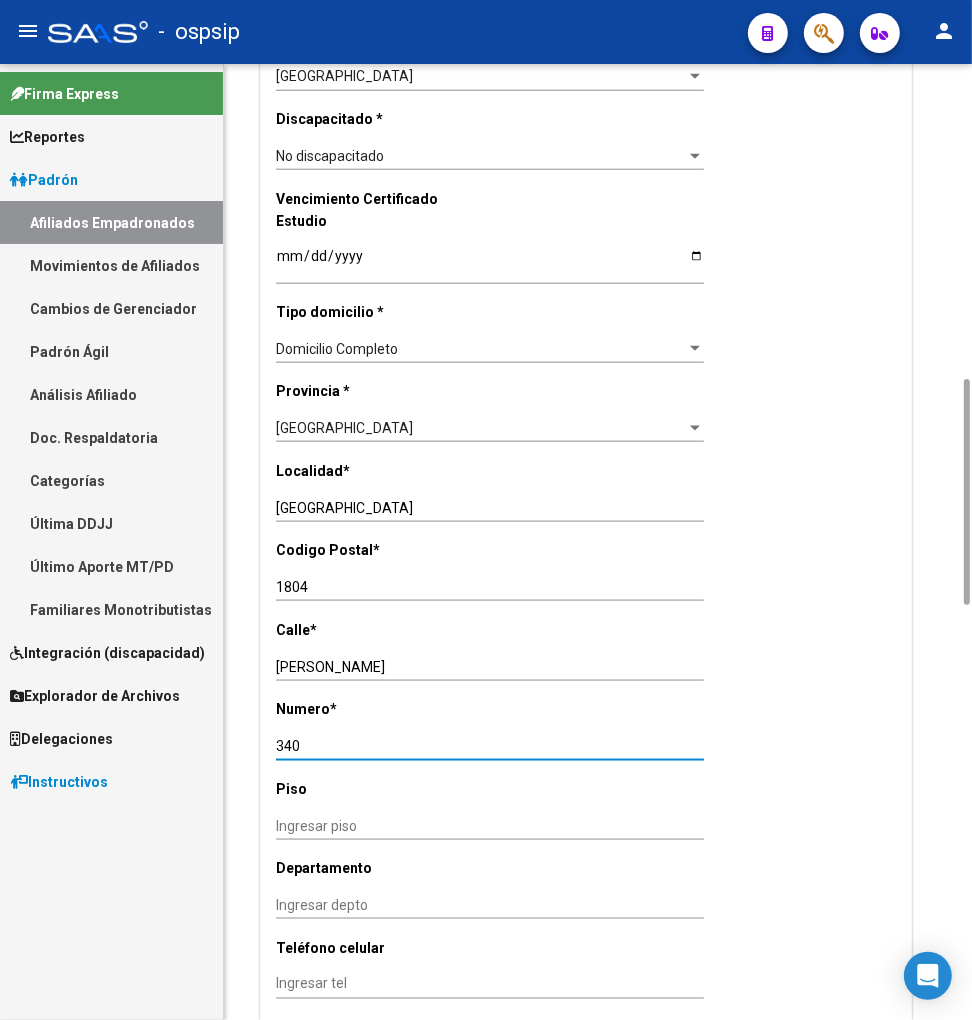 click on "1804" at bounding box center [490, 587] 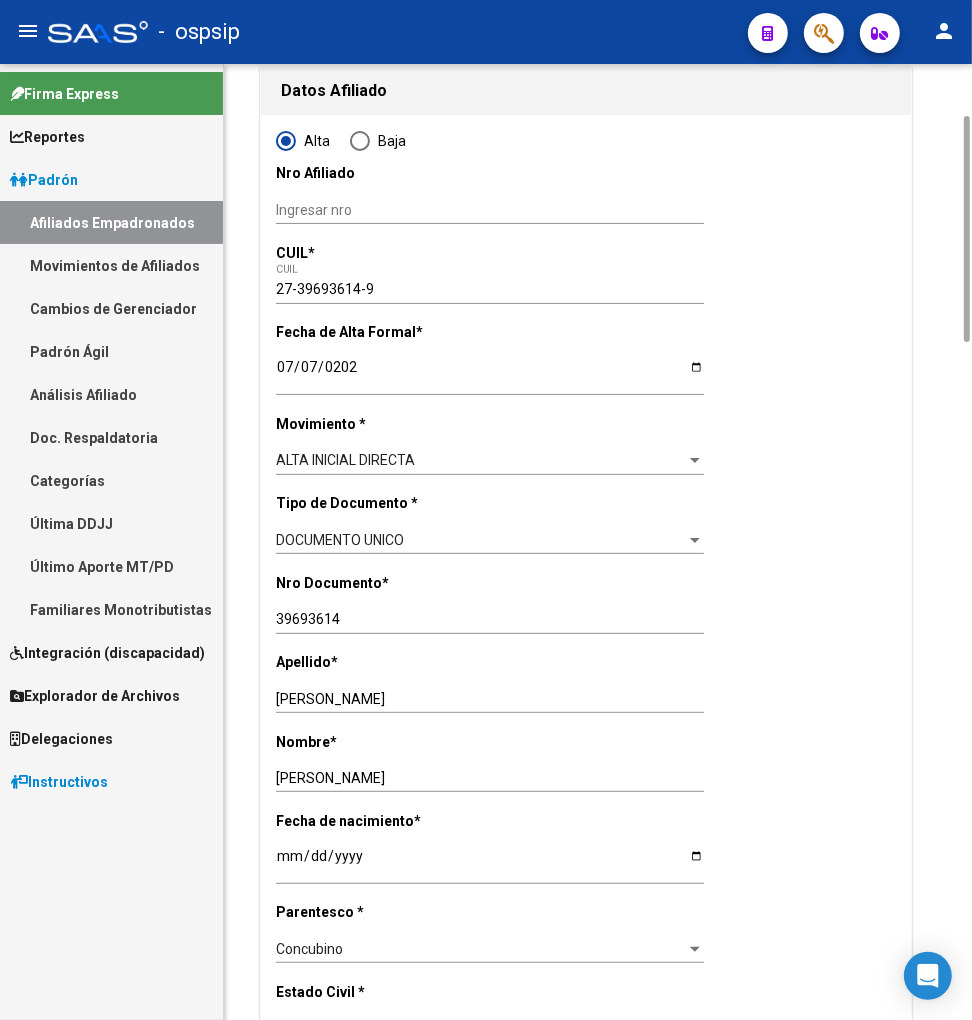 scroll, scrollTop: 0, scrollLeft: 0, axis: both 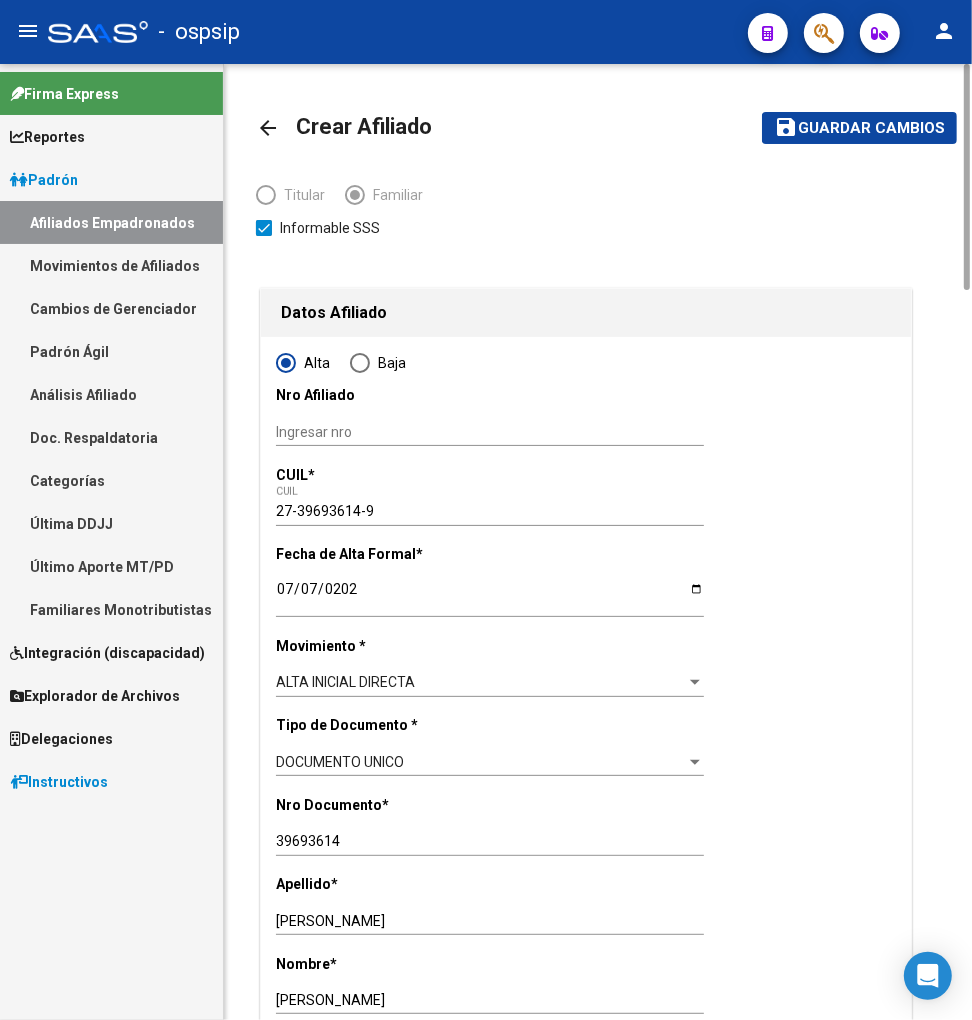 type on "1842" 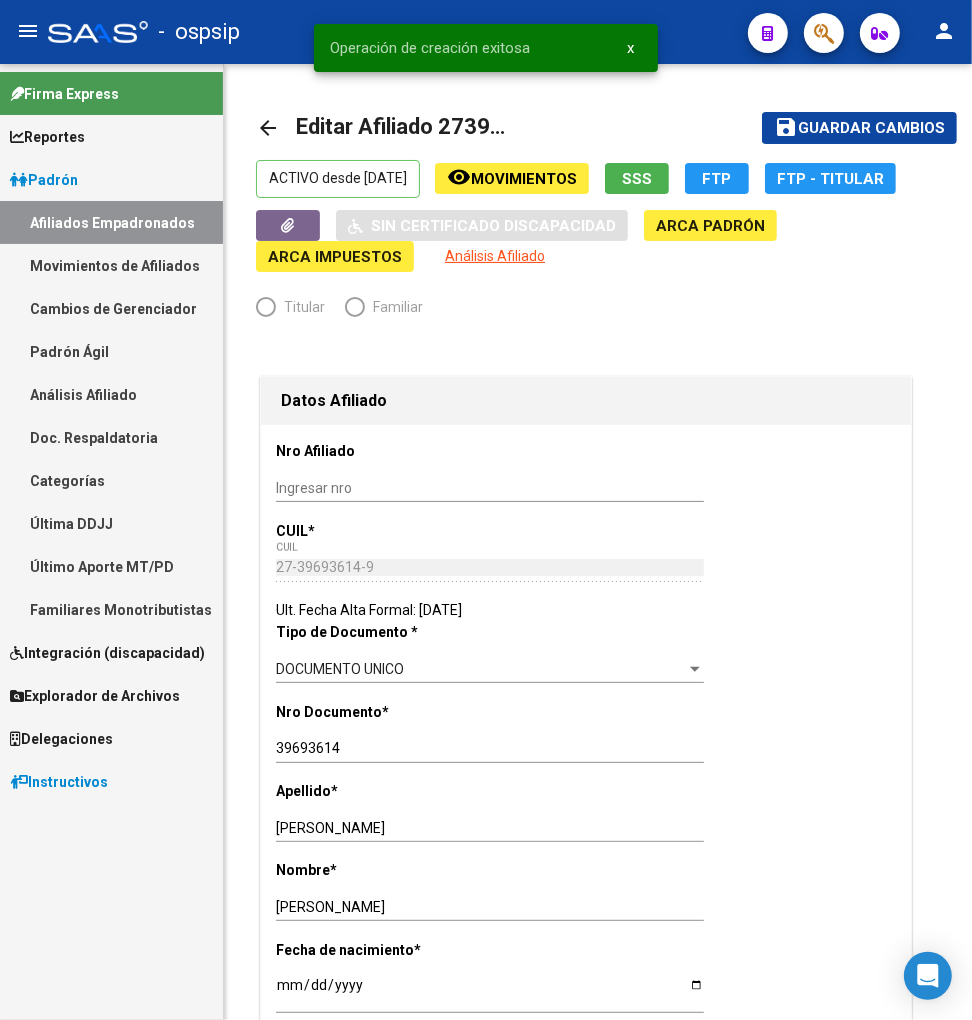 radio on "true" 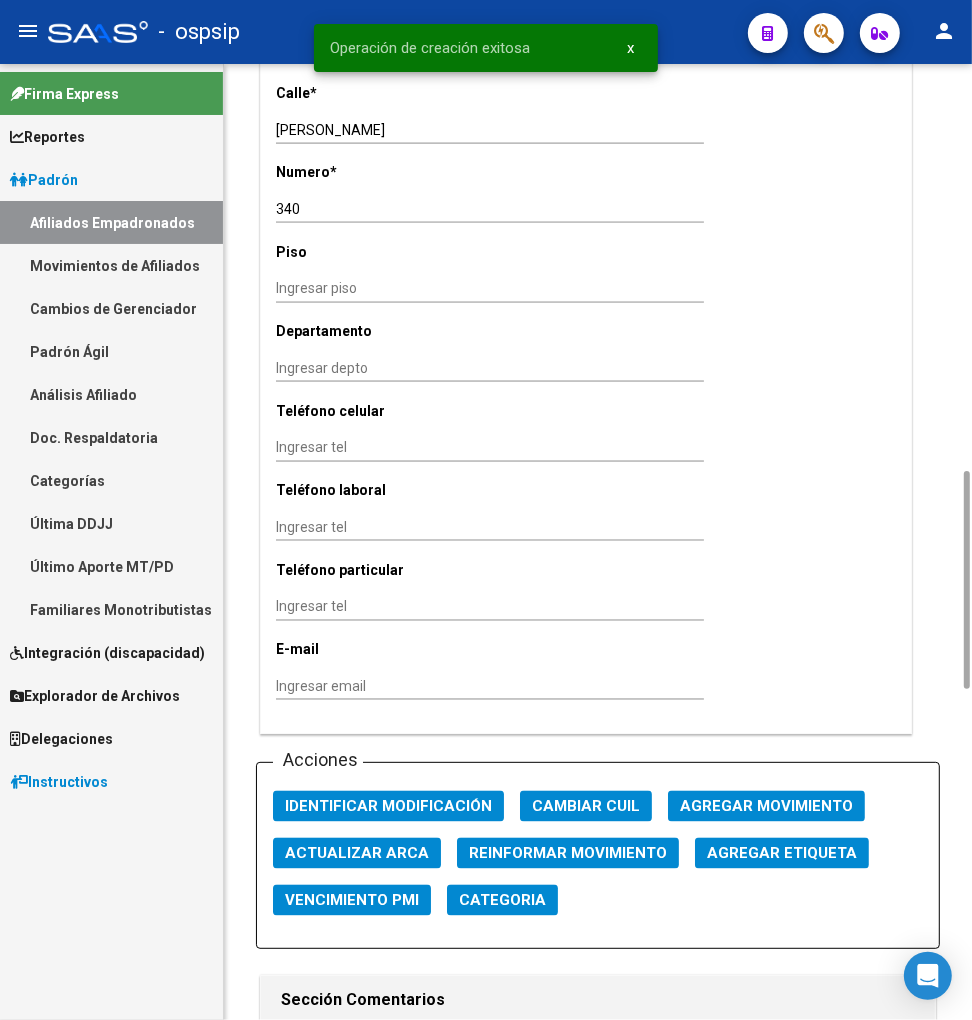 scroll, scrollTop: 2222, scrollLeft: 0, axis: vertical 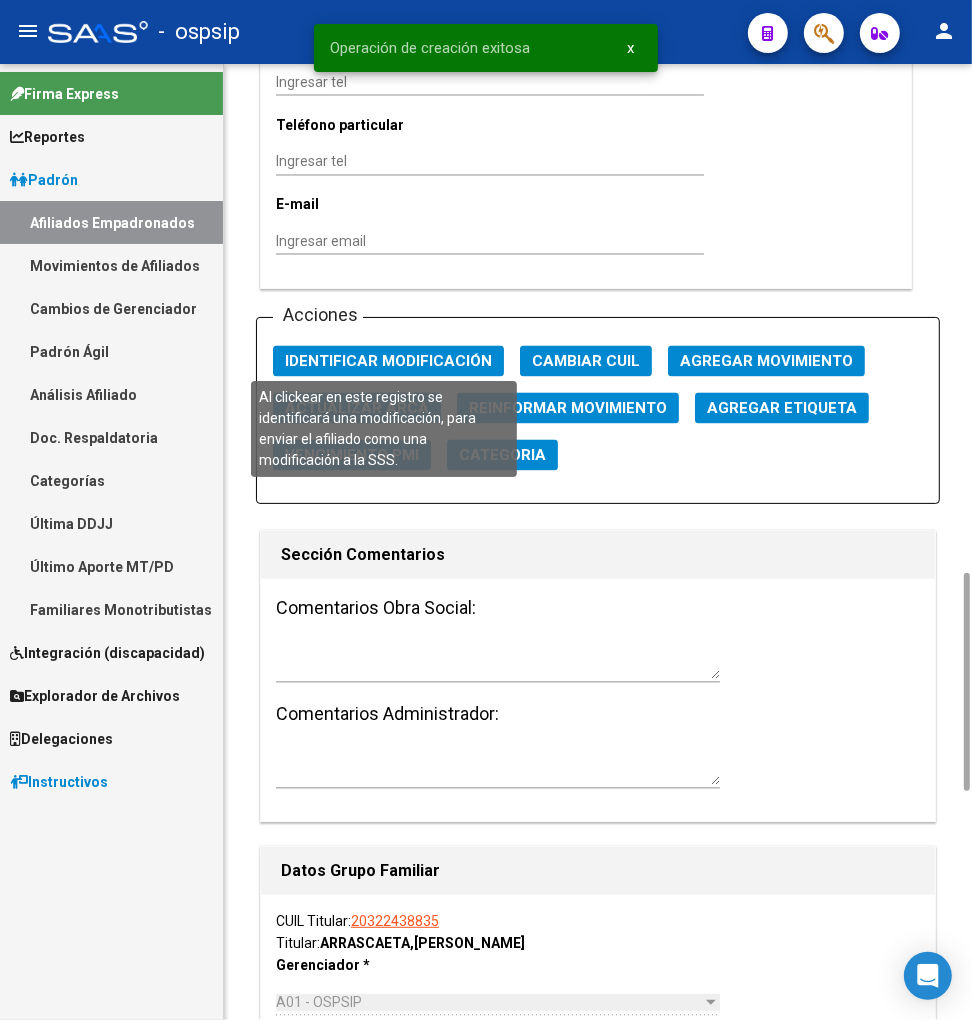 click on "Identificar Modificación" 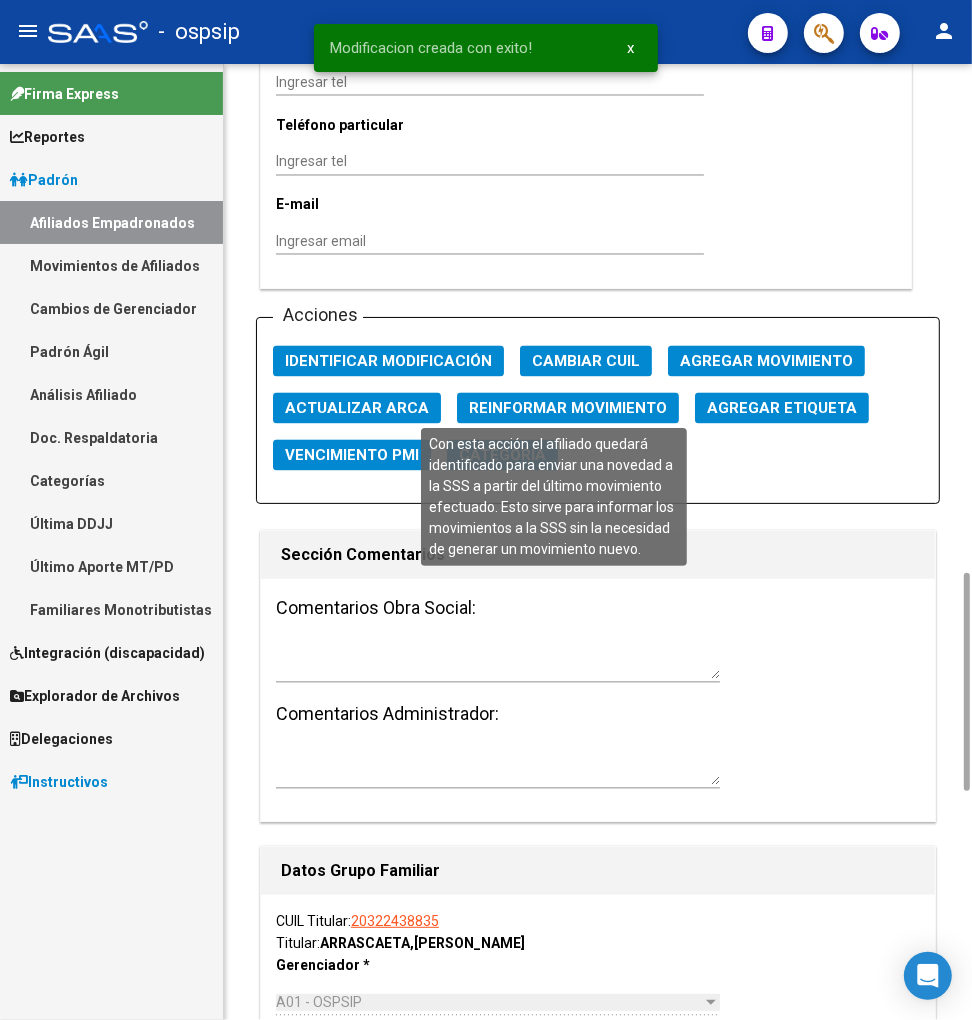 click on "Reinformar Movimiento" 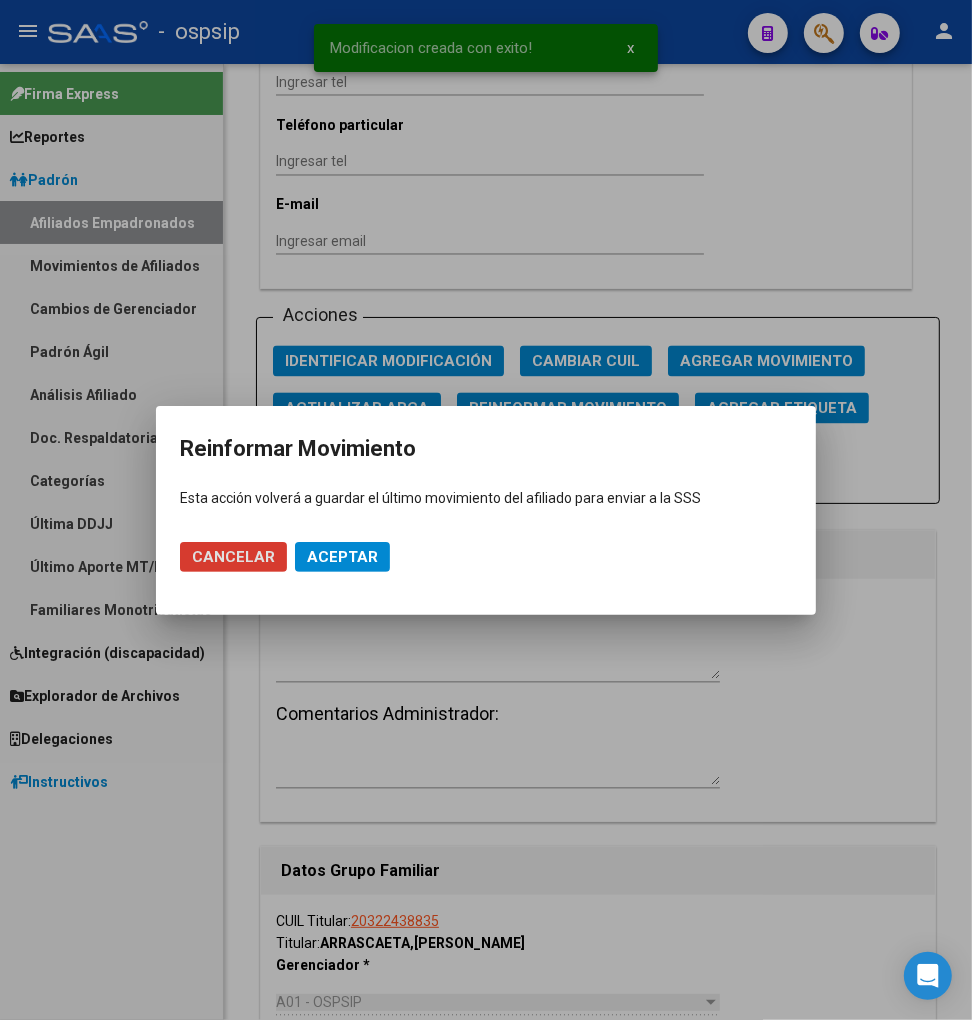 click on "Aceptar" at bounding box center [342, 557] 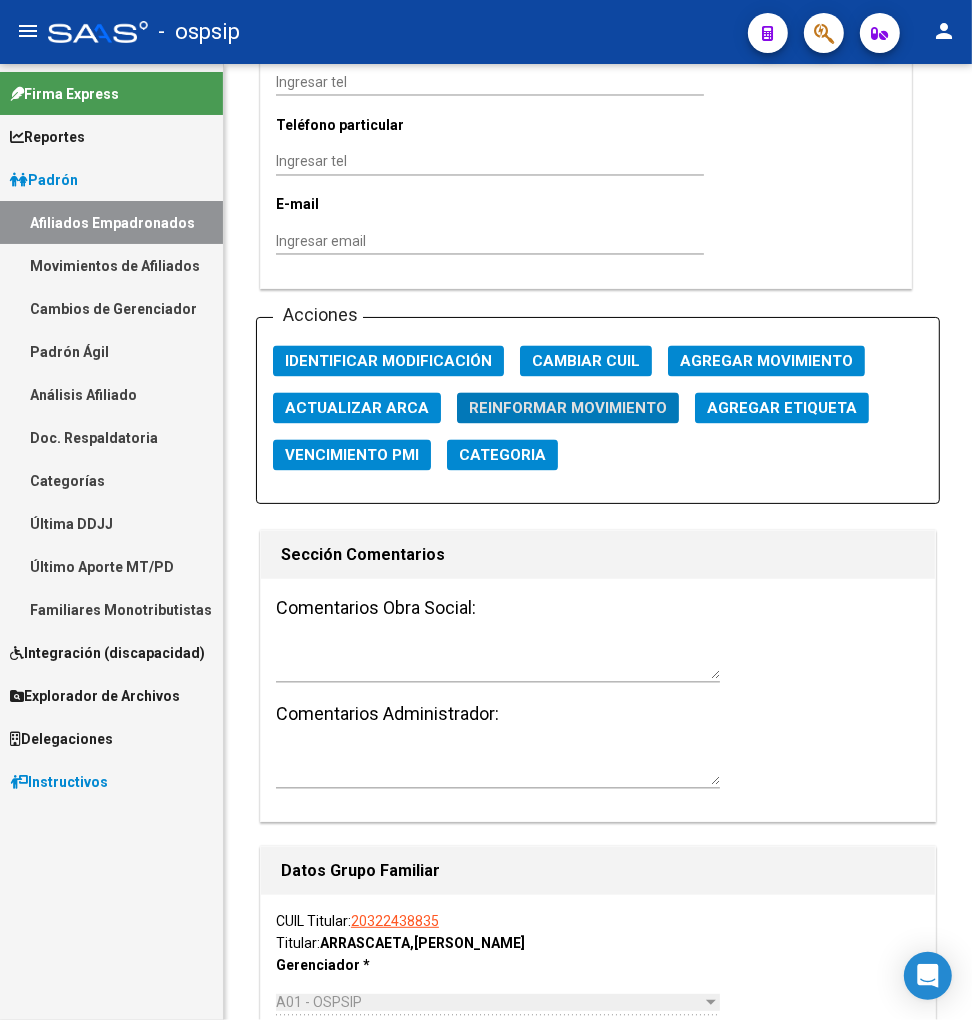 scroll, scrollTop: 2888, scrollLeft: 0, axis: vertical 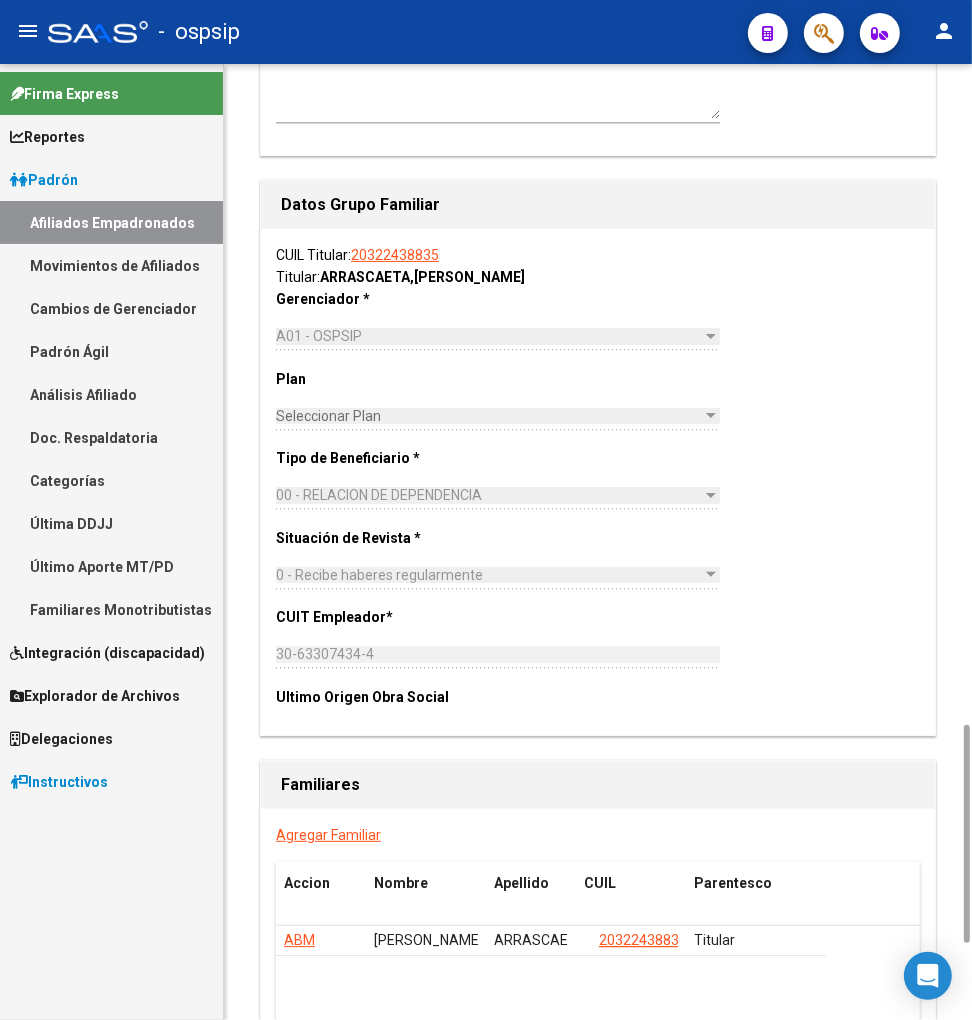 click on "Agregar Familiar" 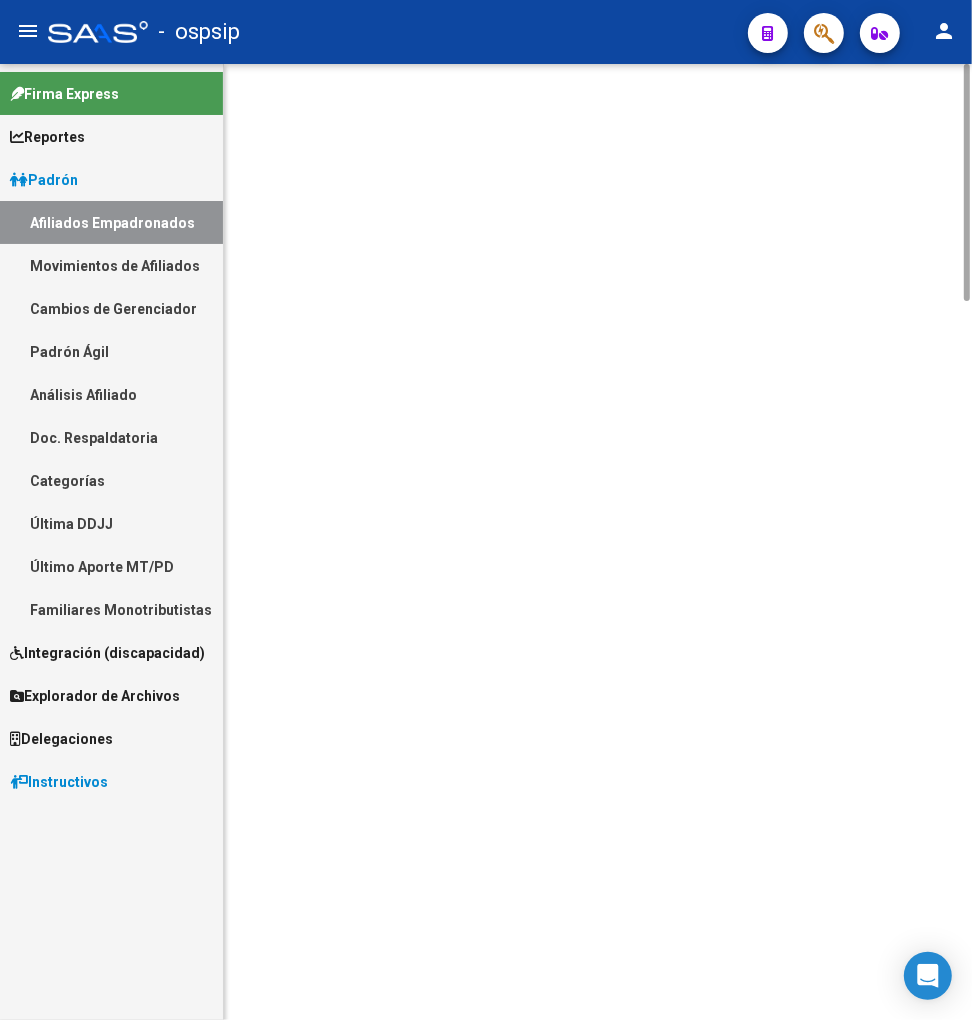 scroll, scrollTop: 0, scrollLeft: 0, axis: both 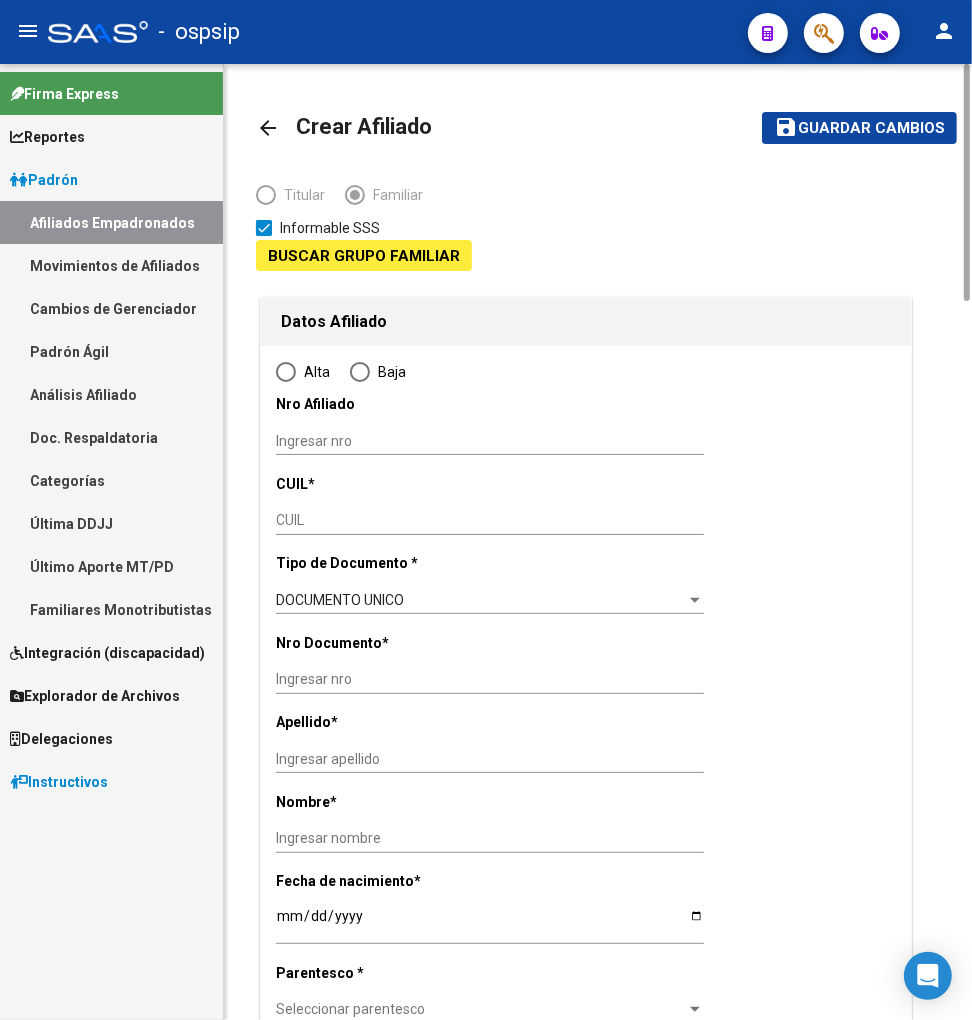 type on "30-63307434-4" 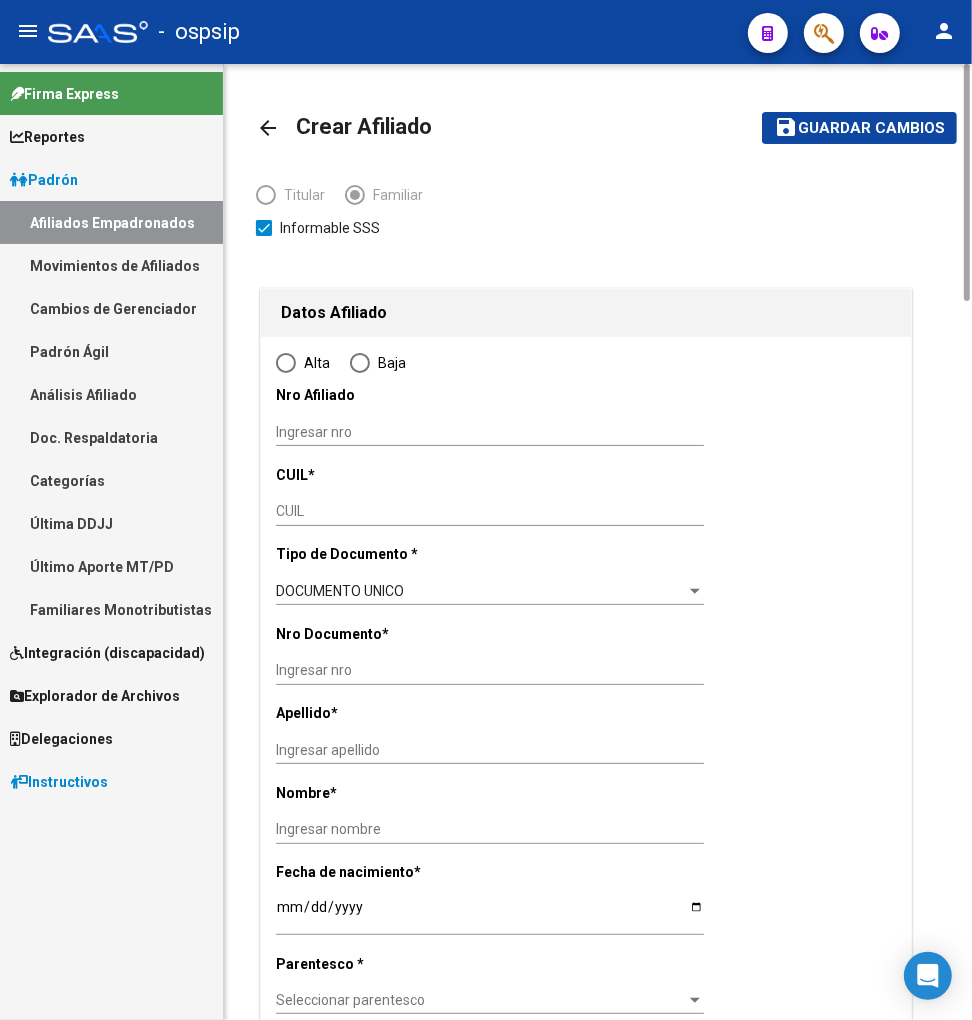 type on "[GEOGRAPHIC_DATA]" 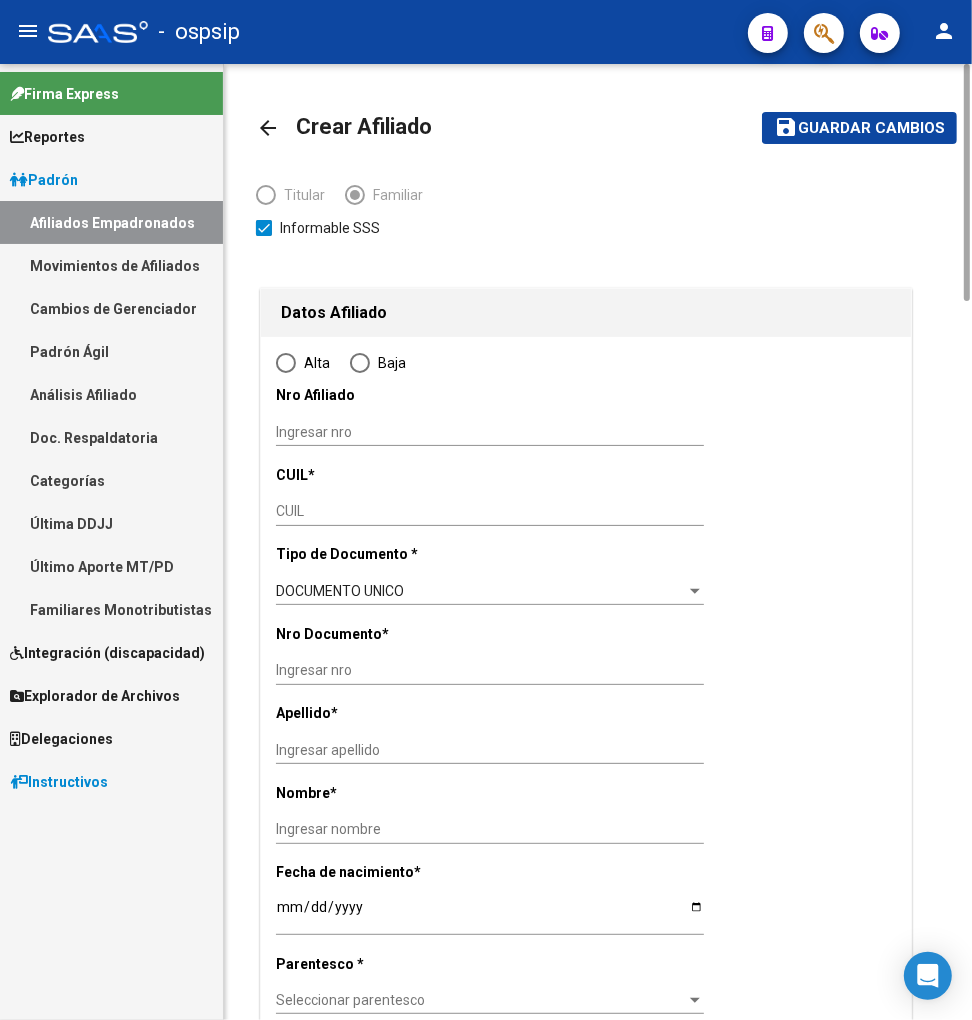 radio on "true" 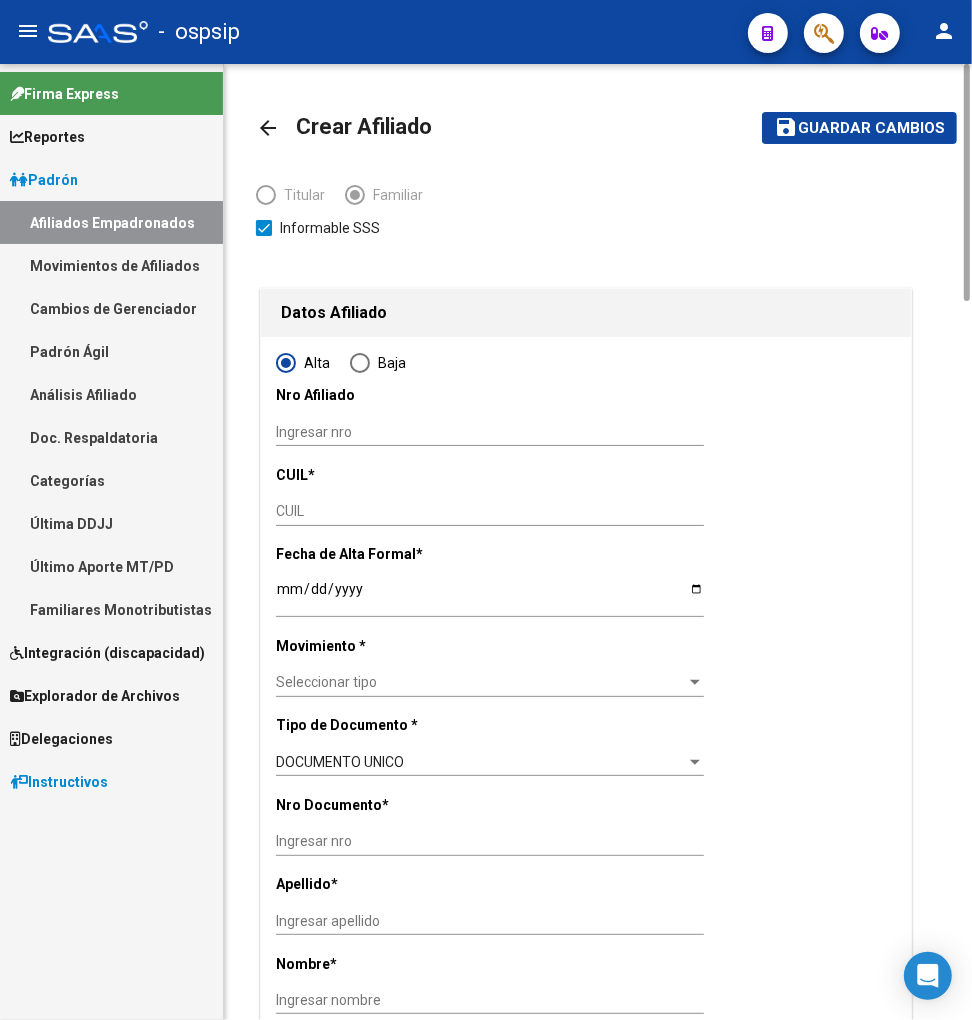type on "30-63307434-4" 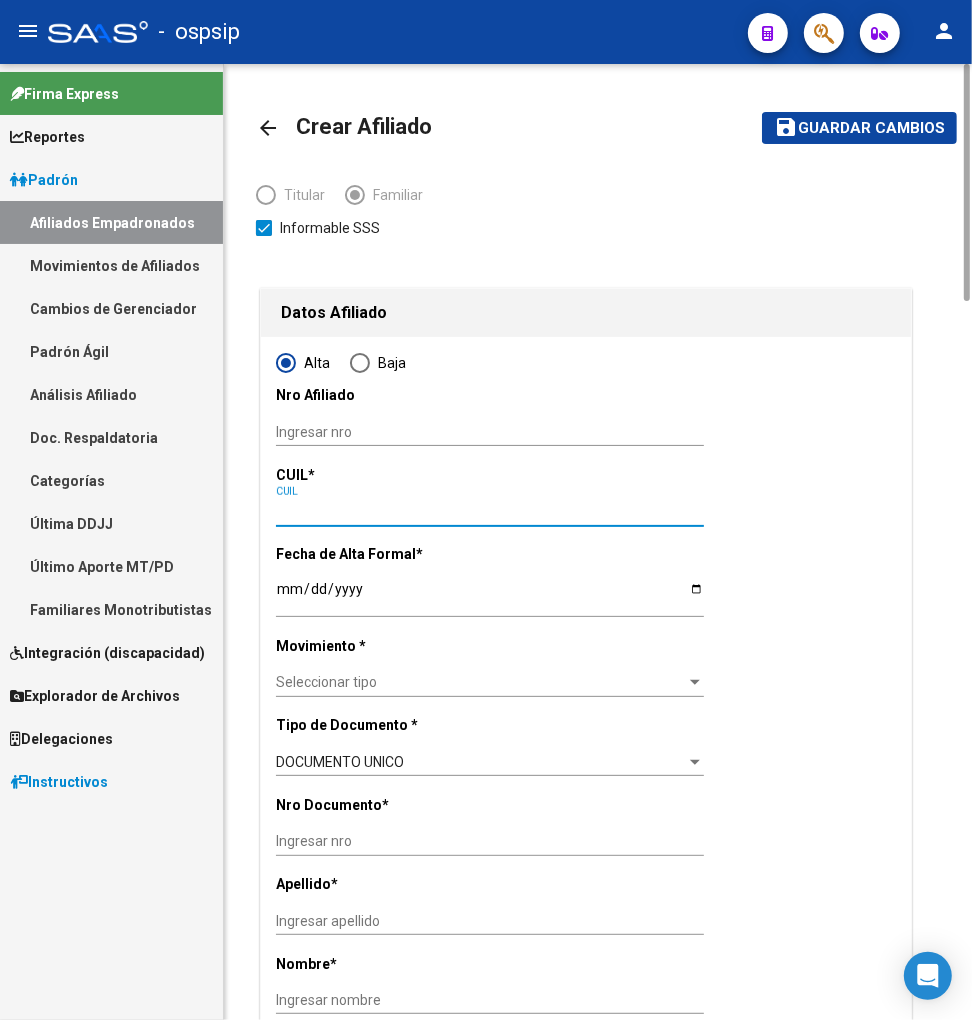 click on "CUIL" at bounding box center [490, 511] 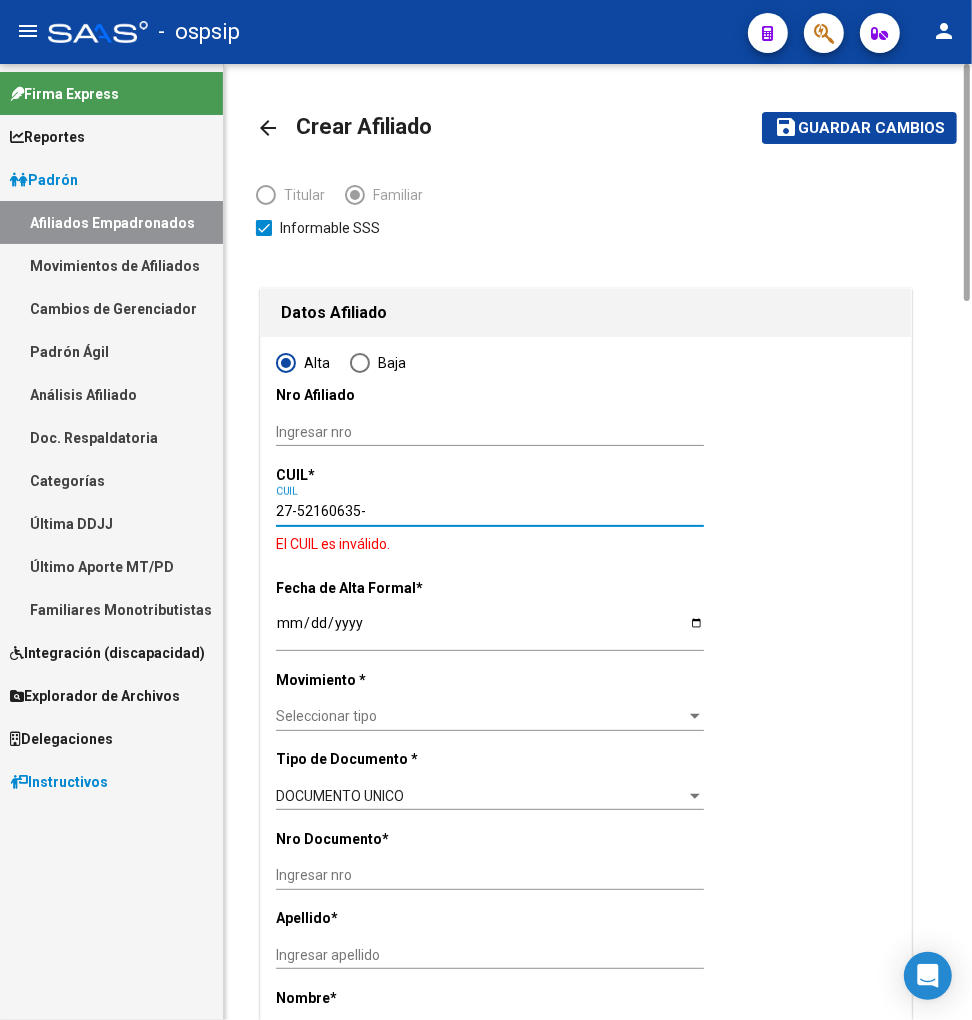 type on "27-52160635-0" 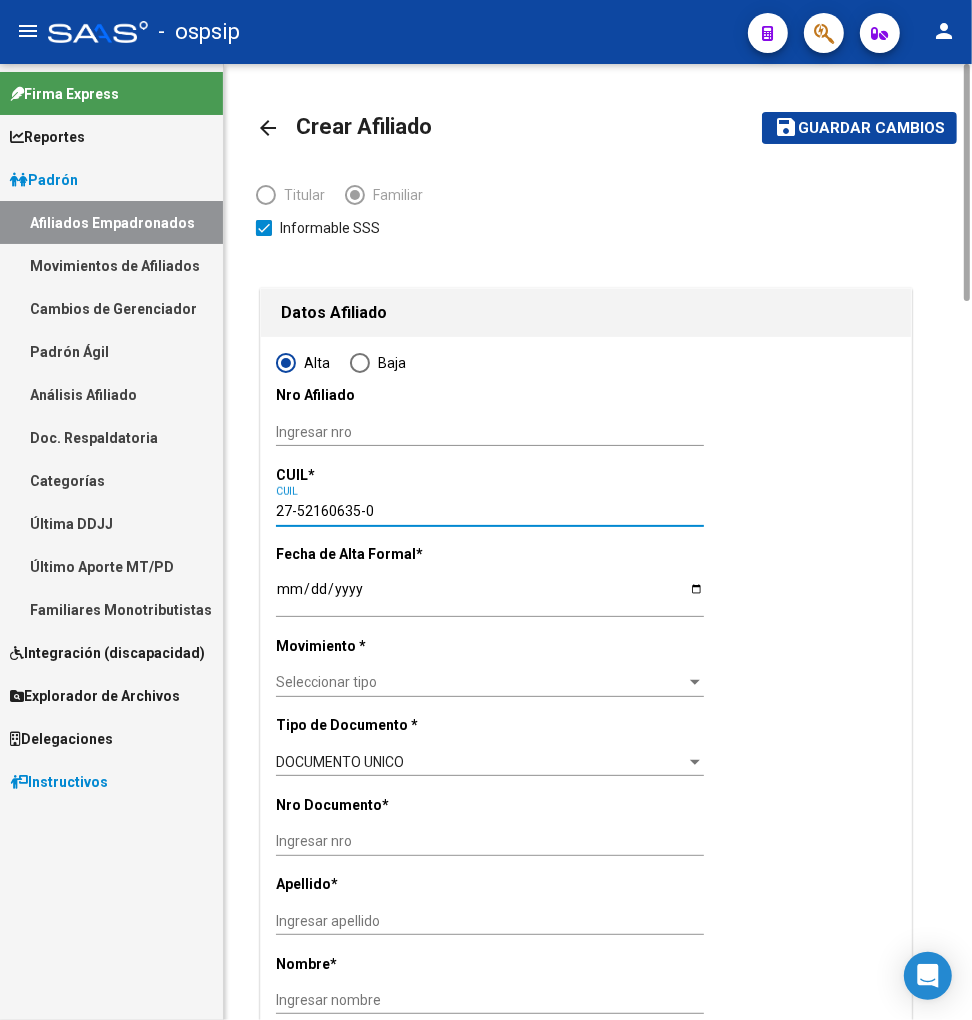 type on "52160635" 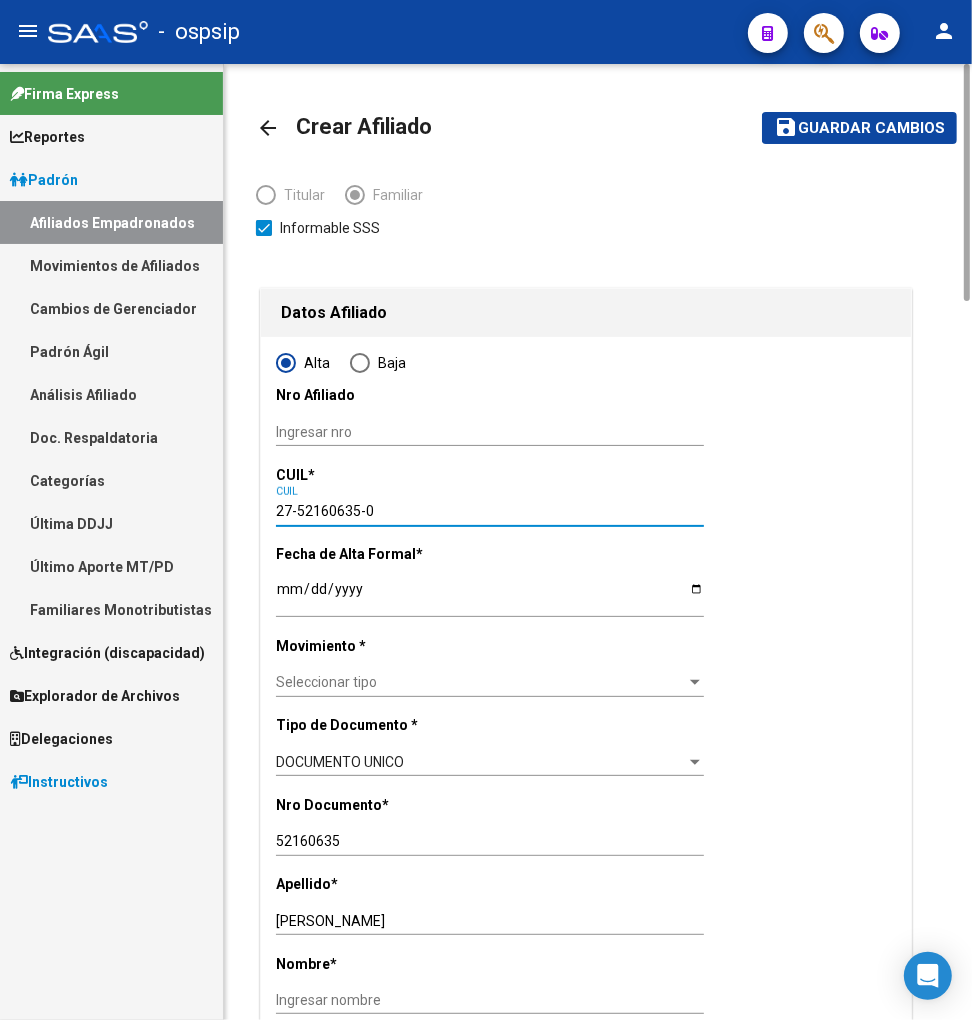 type on "27-52160635-0" 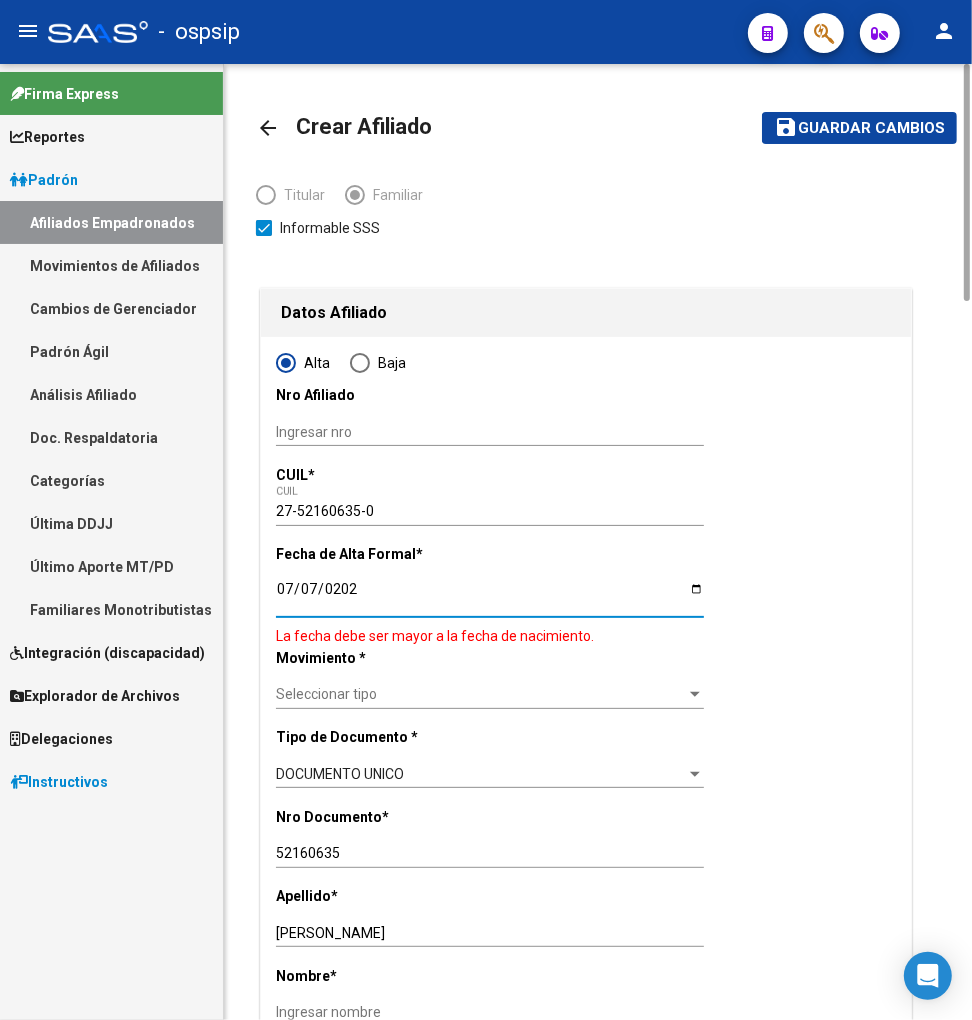 type on "[DATE]" 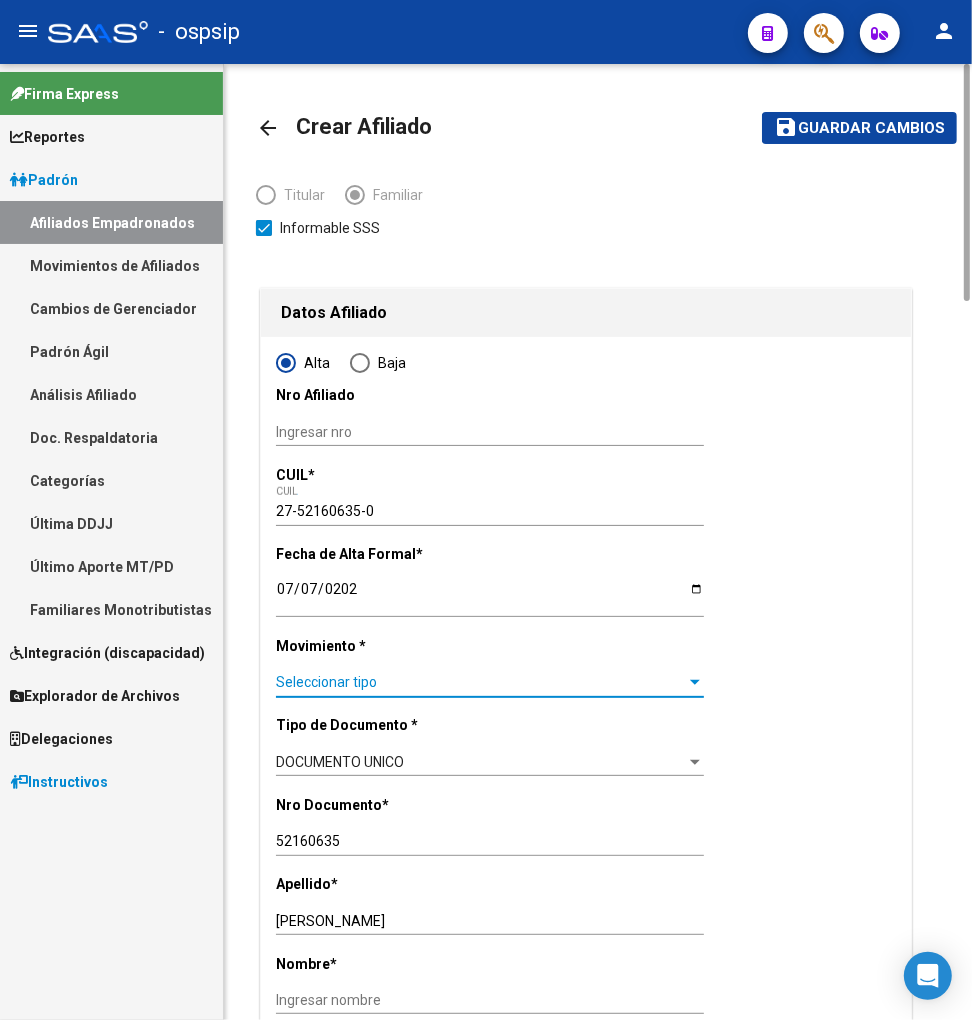 click on "Seleccionar tipo" at bounding box center (481, 682) 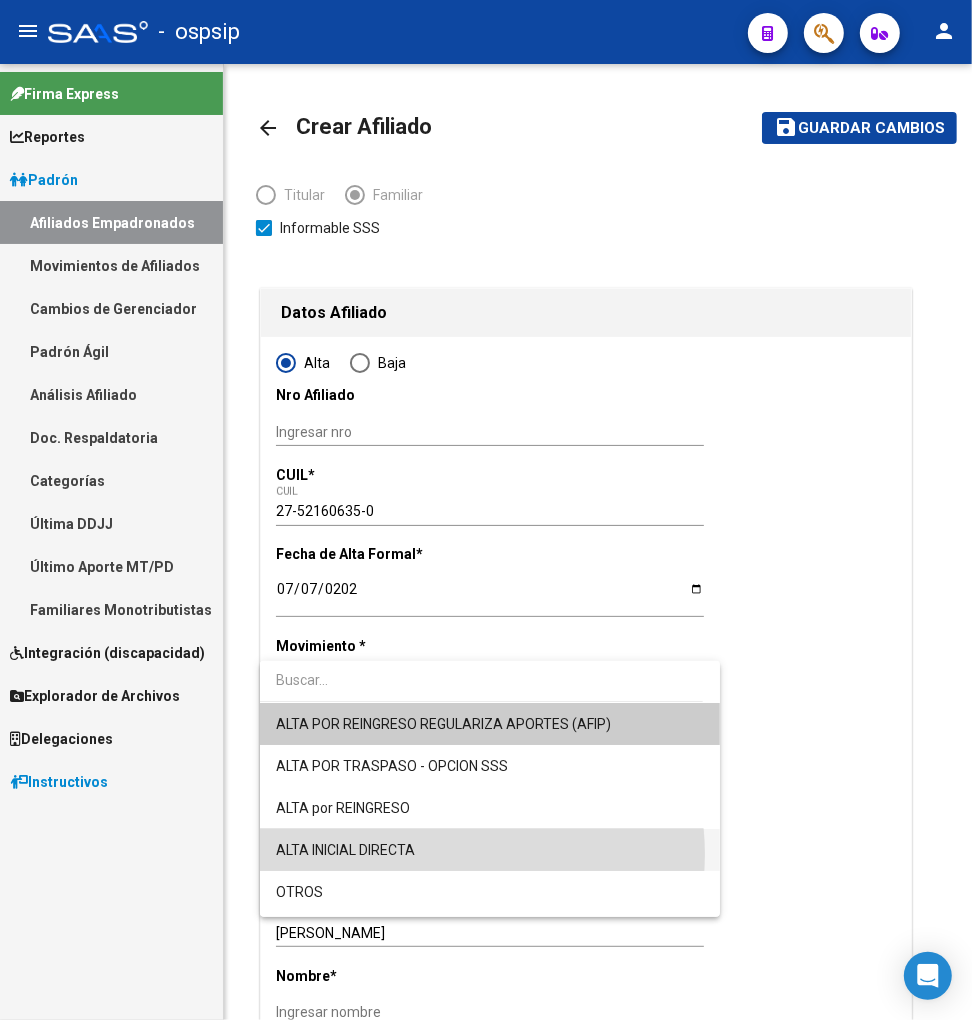 click on "ALTA INICIAL DIRECTA" at bounding box center [490, 850] 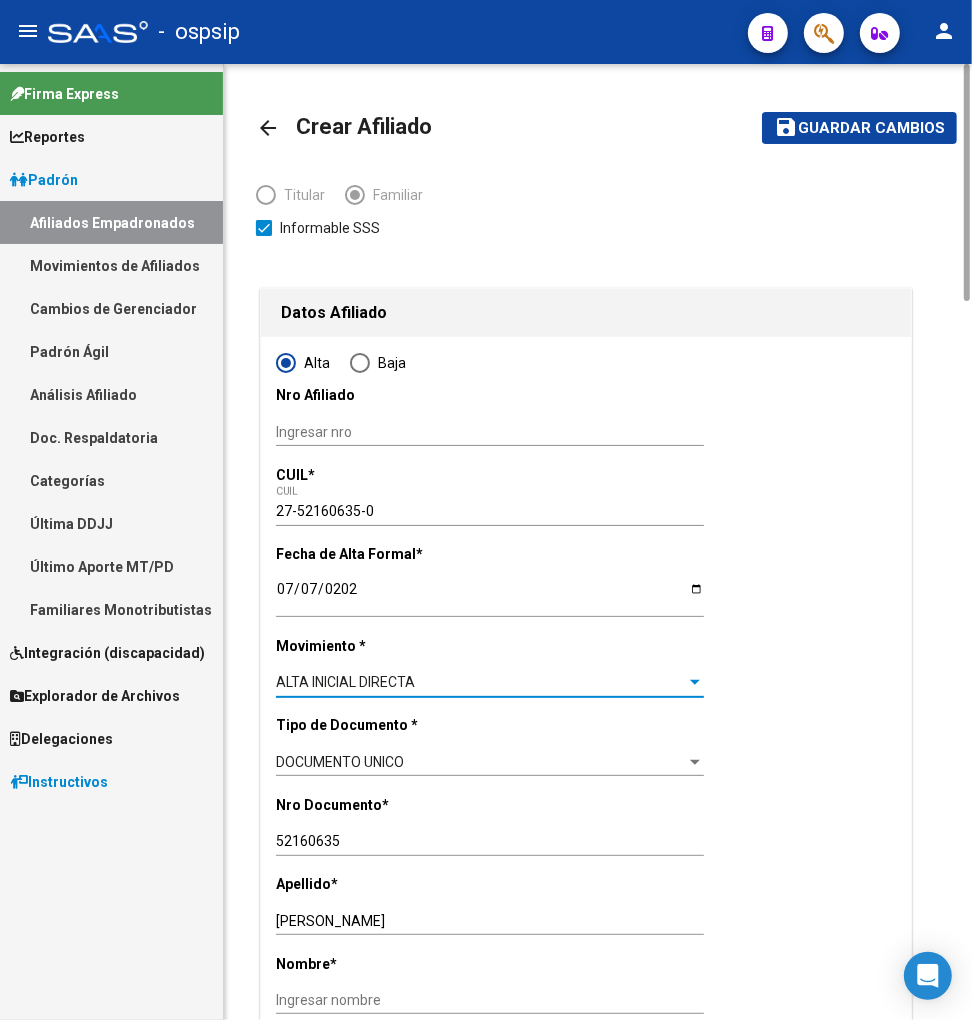 scroll, scrollTop: 222, scrollLeft: 0, axis: vertical 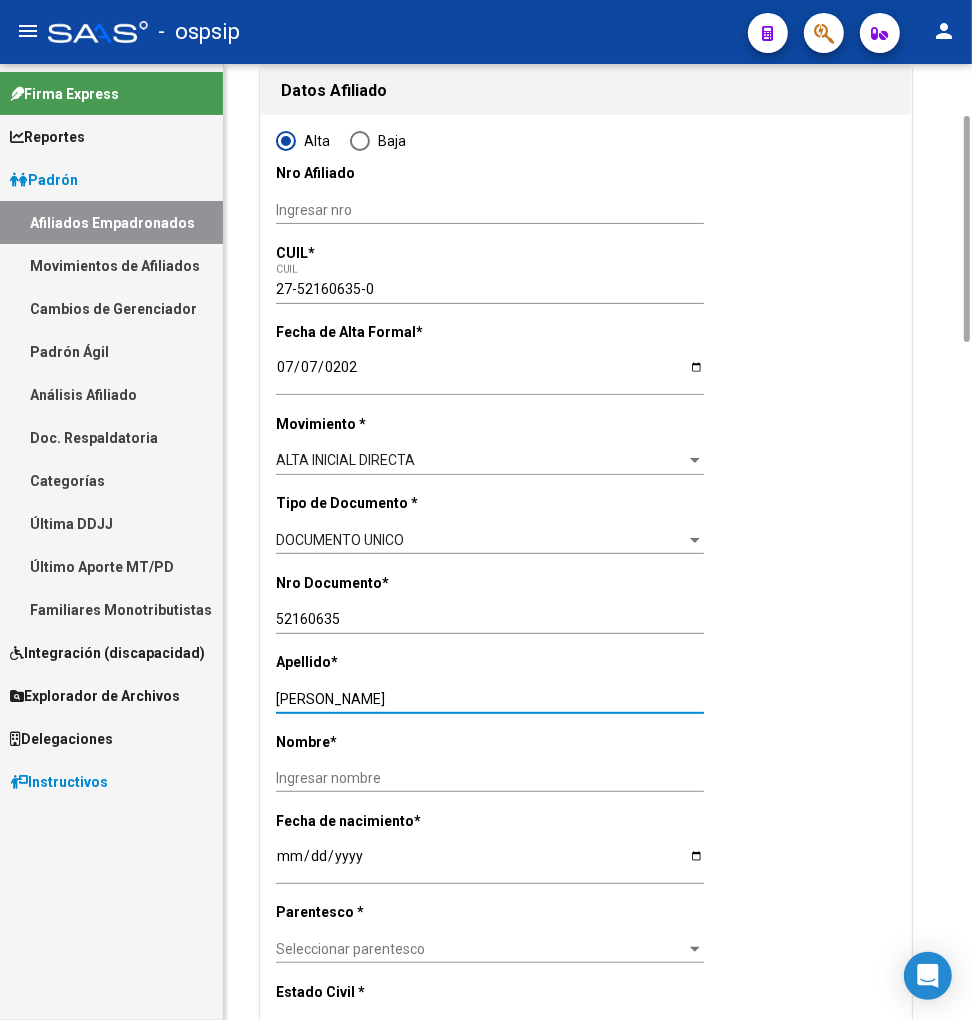 drag, startPoint x: 422, startPoint y: 692, endPoint x: 467, endPoint y: 690, distance: 45.044422 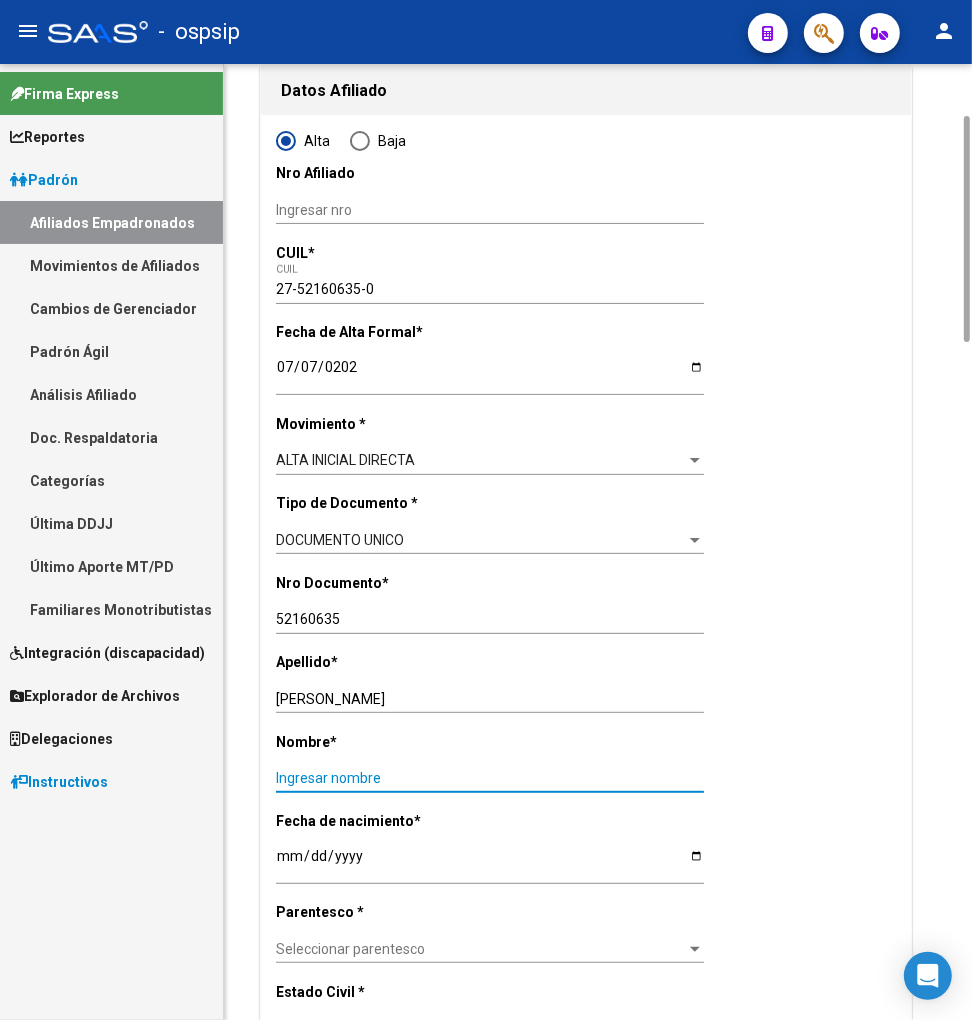 paste on "TAINA" 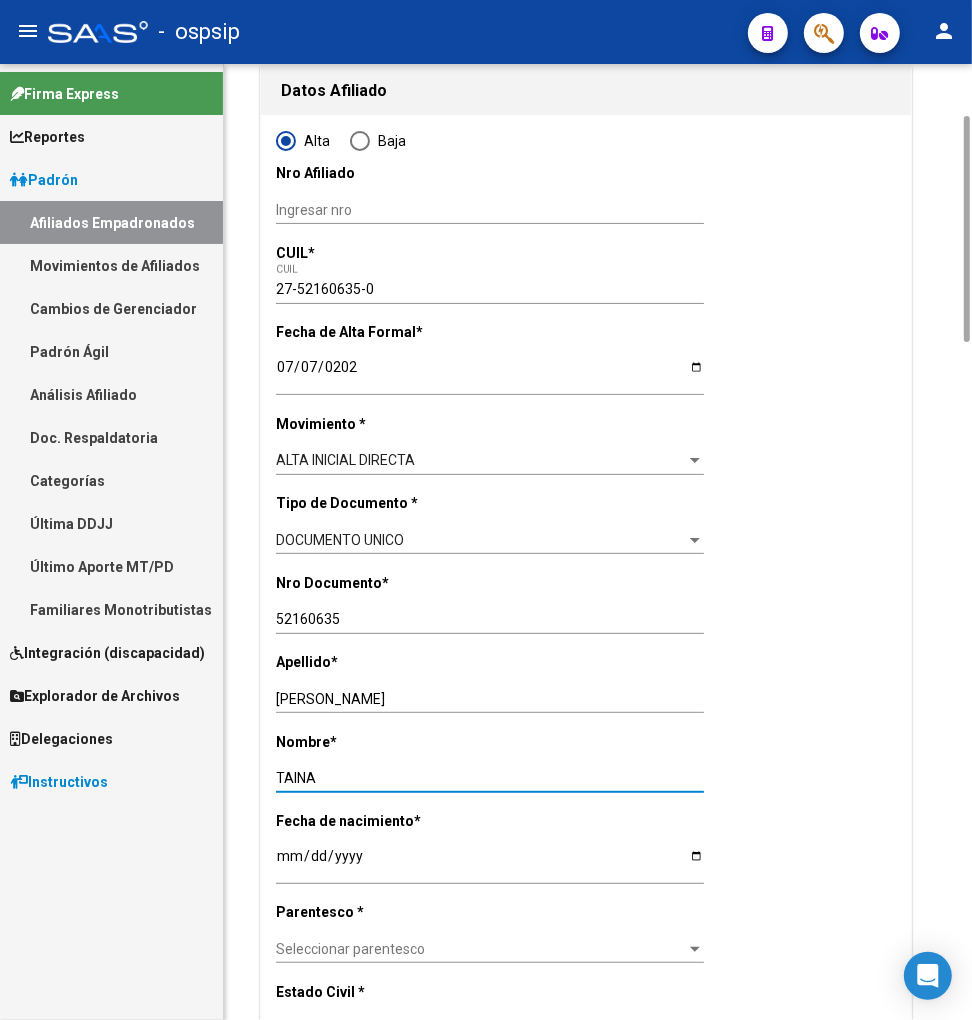 type on "TAINA" 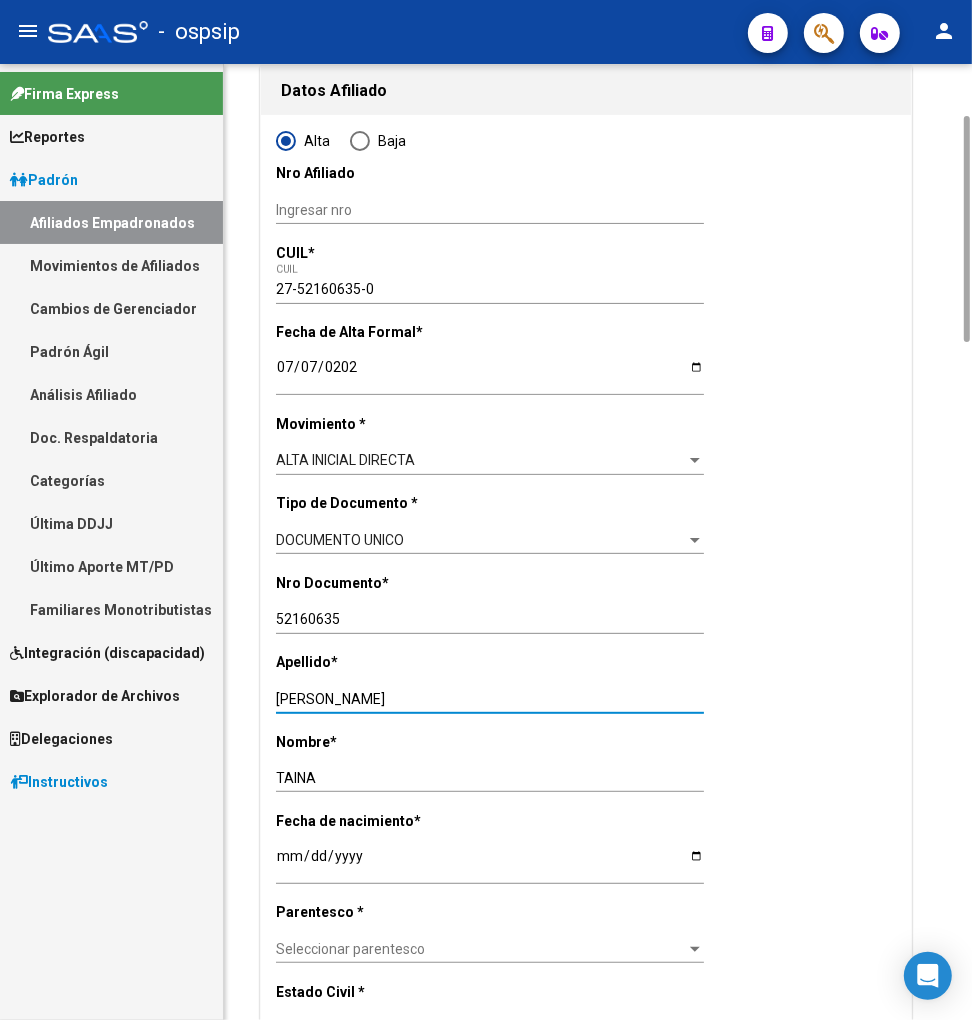 drag, startPoint x: 424, startPoint y: 697, endPoint x: 485, endPoint y: 687, distance: 61.81424 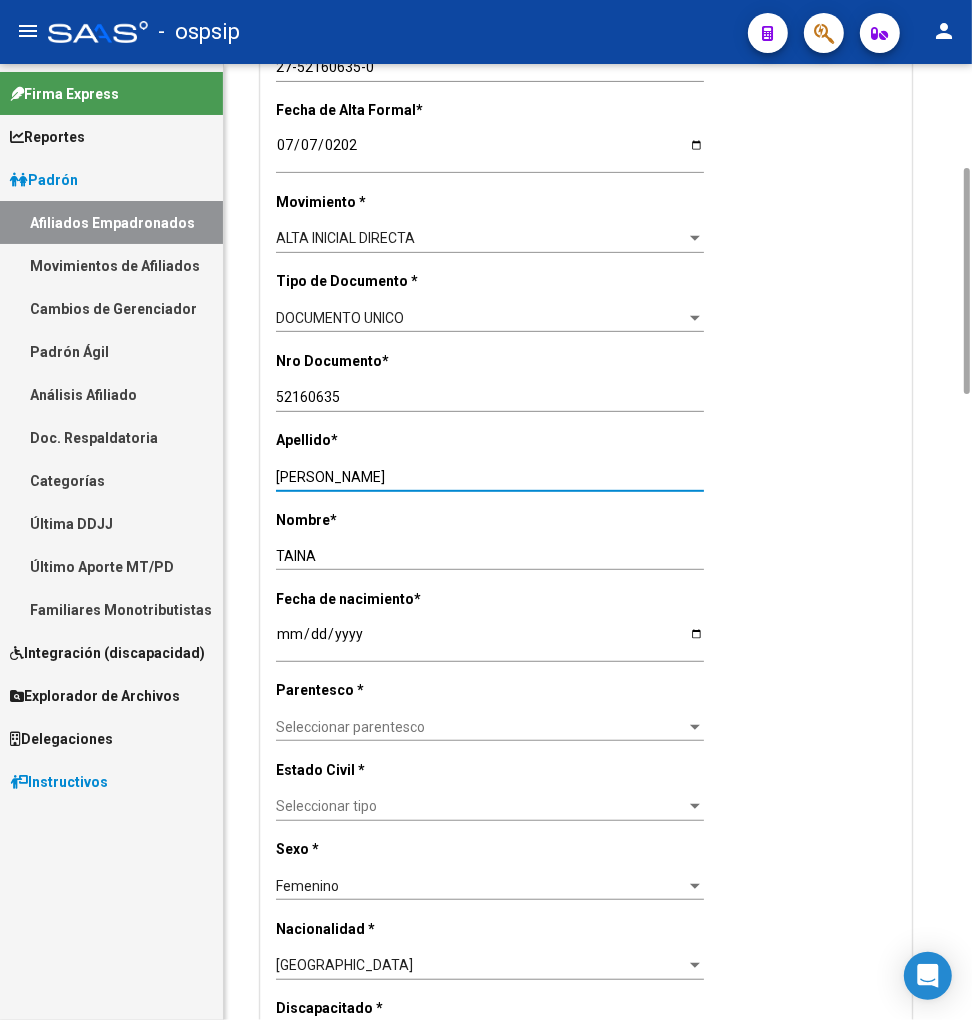 type on "[PERSON_NAME]" 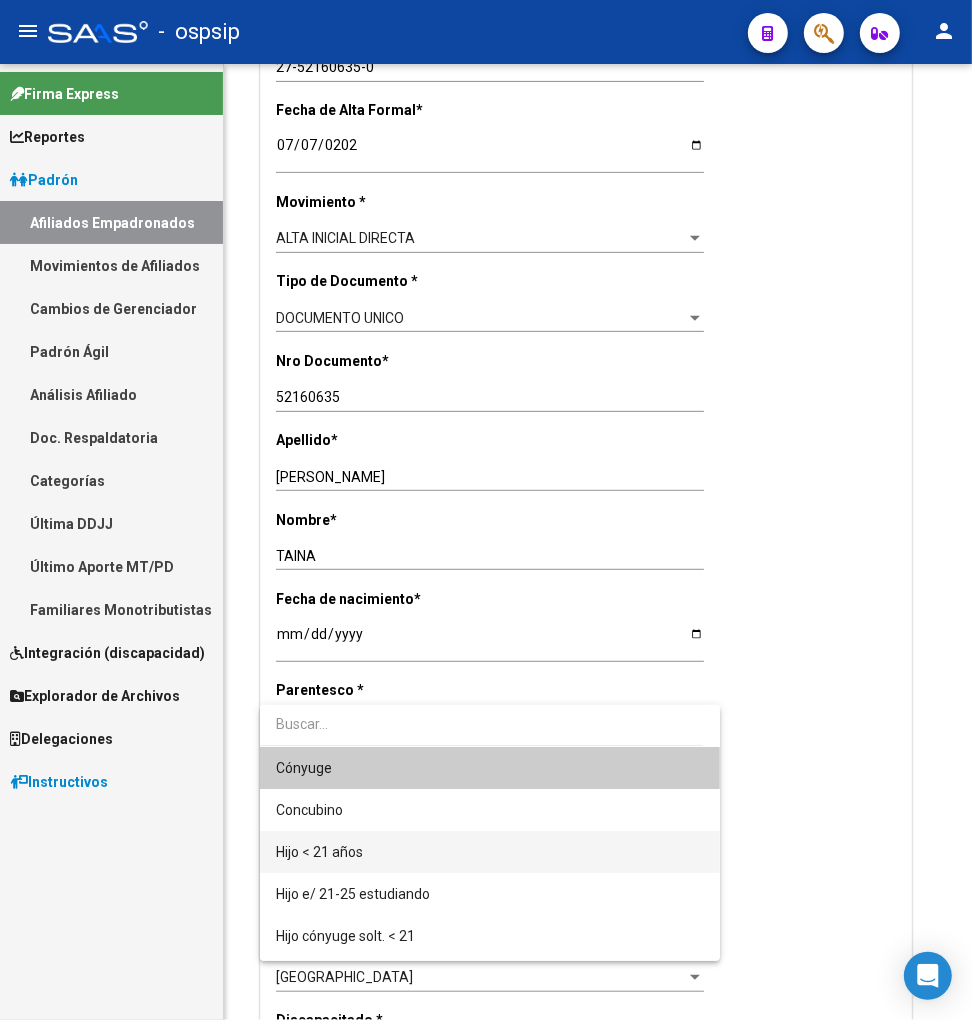 click on "Hijo < 21 años" at bounding box center [490, 852] 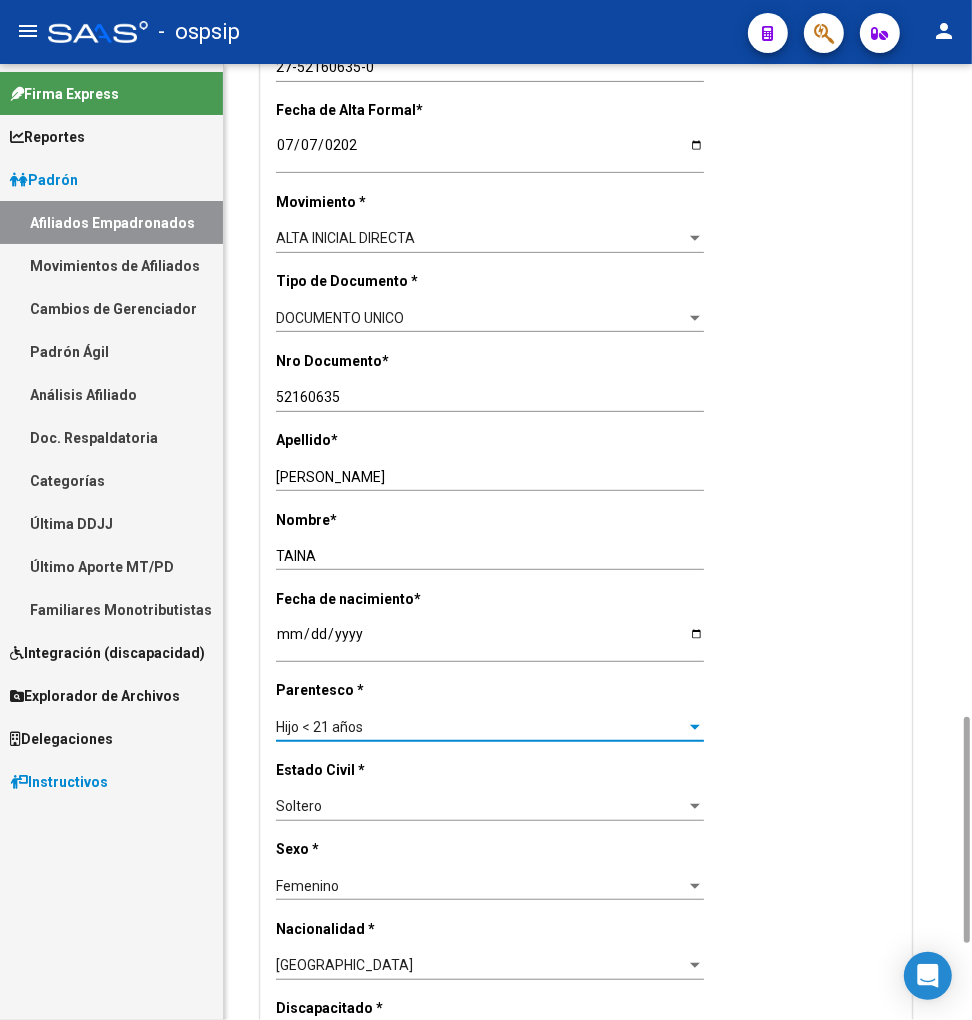 scroll, scrollTop: 1111, scrollLeft: 0, axis: vertical 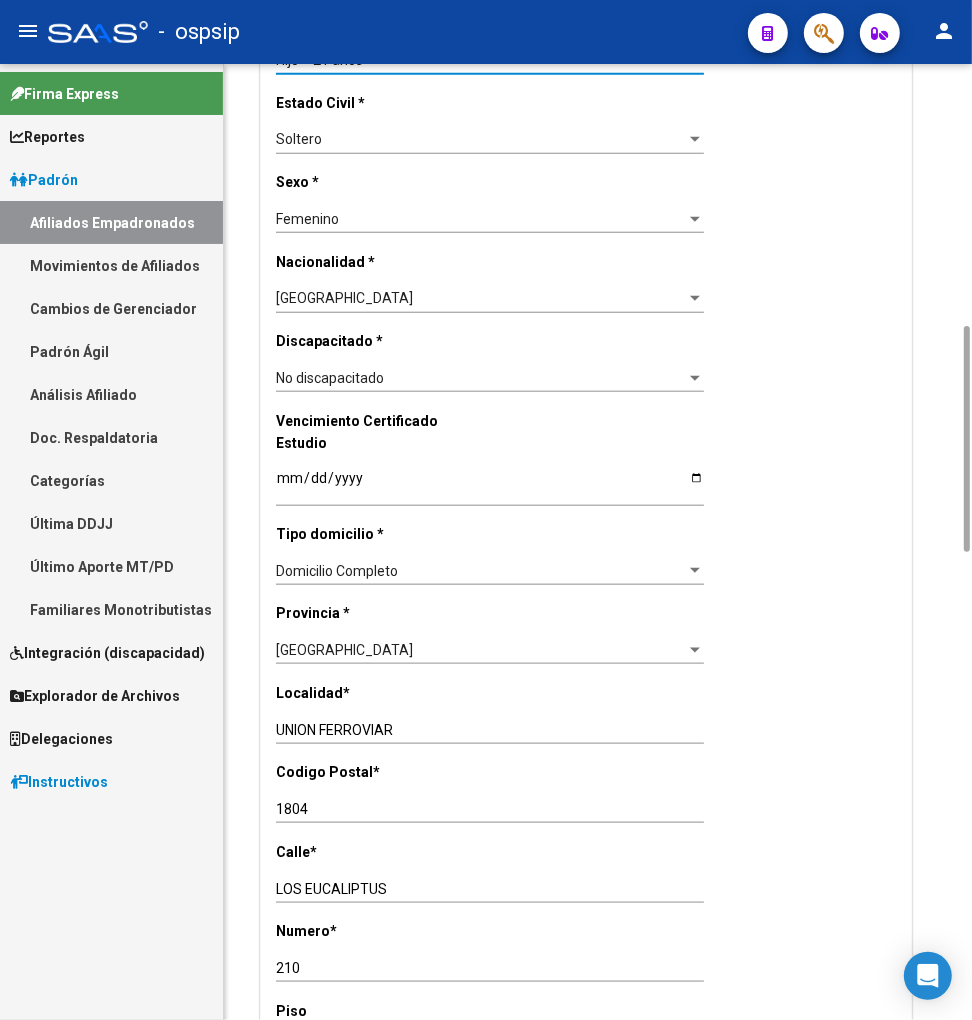 click on "UNION FERROVIAR" at bounding box center [490, 730] 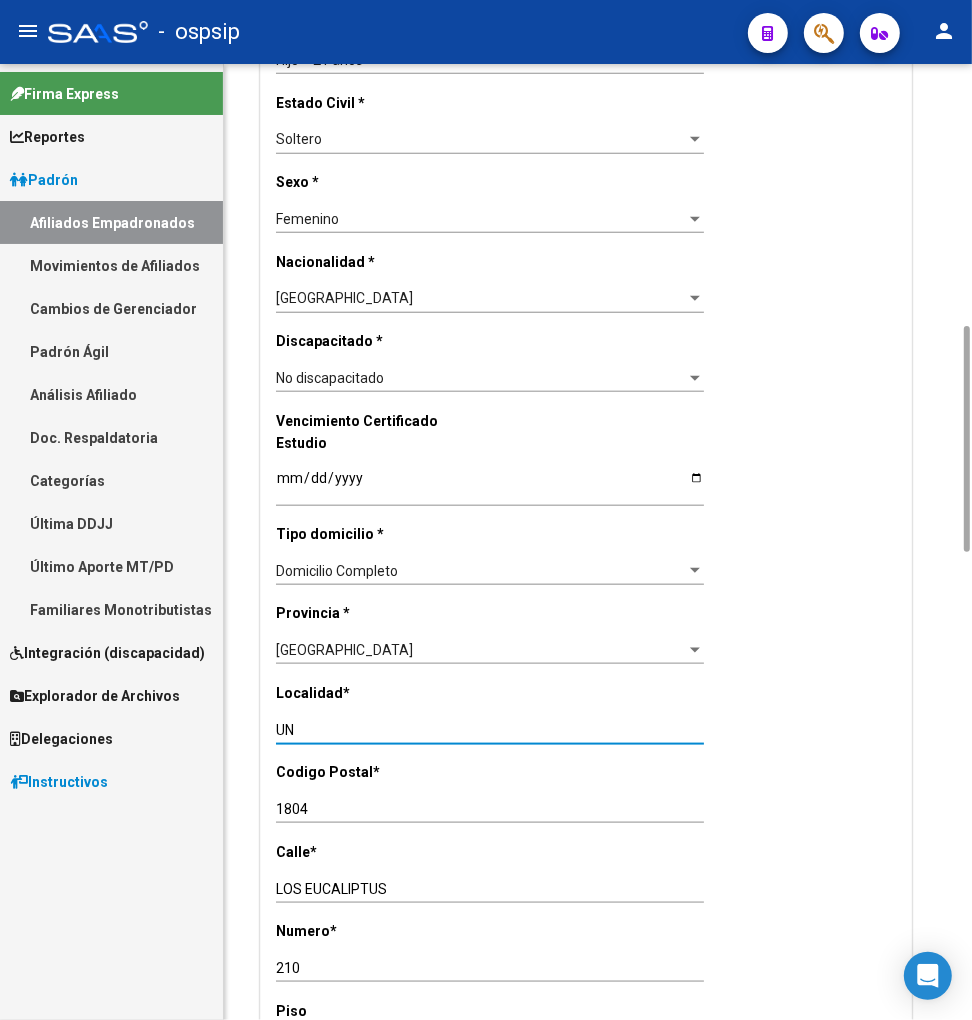 type on "U" 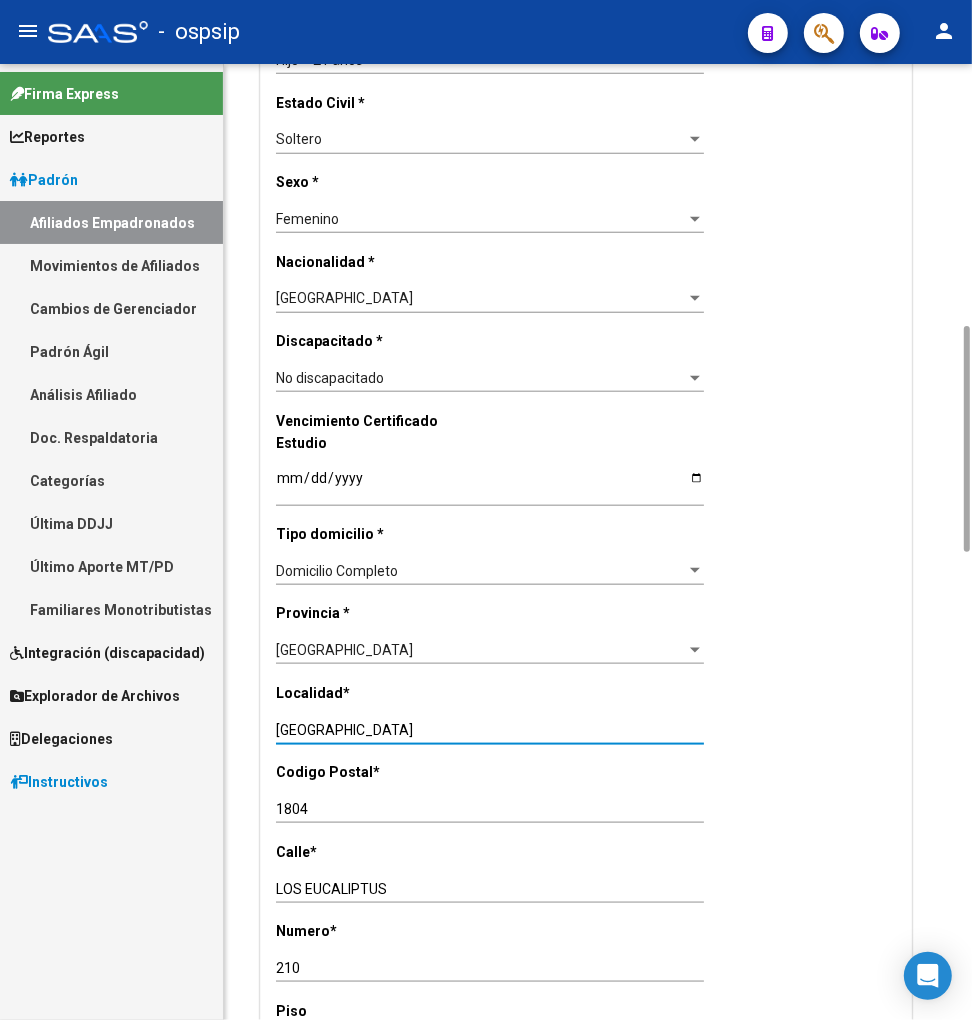 type on "[GEOGRAPHIC_DATA]" 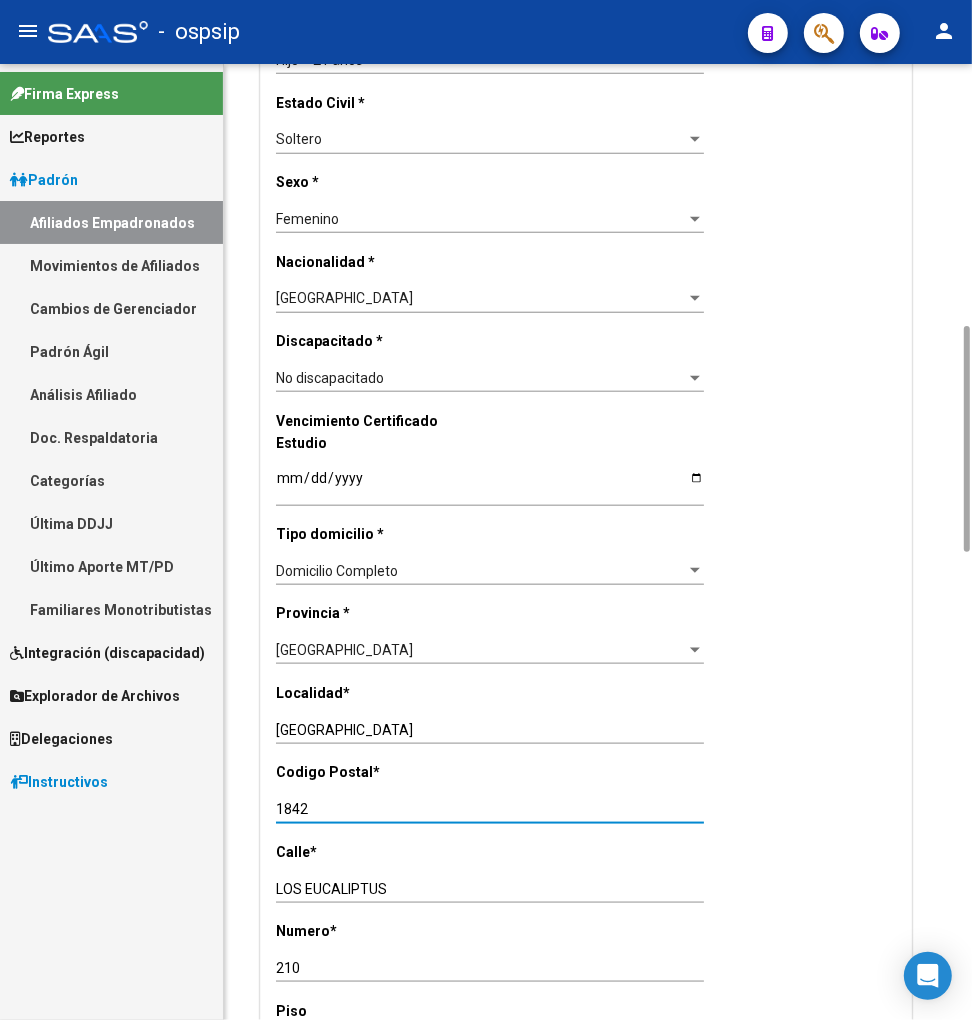 type on "1842" 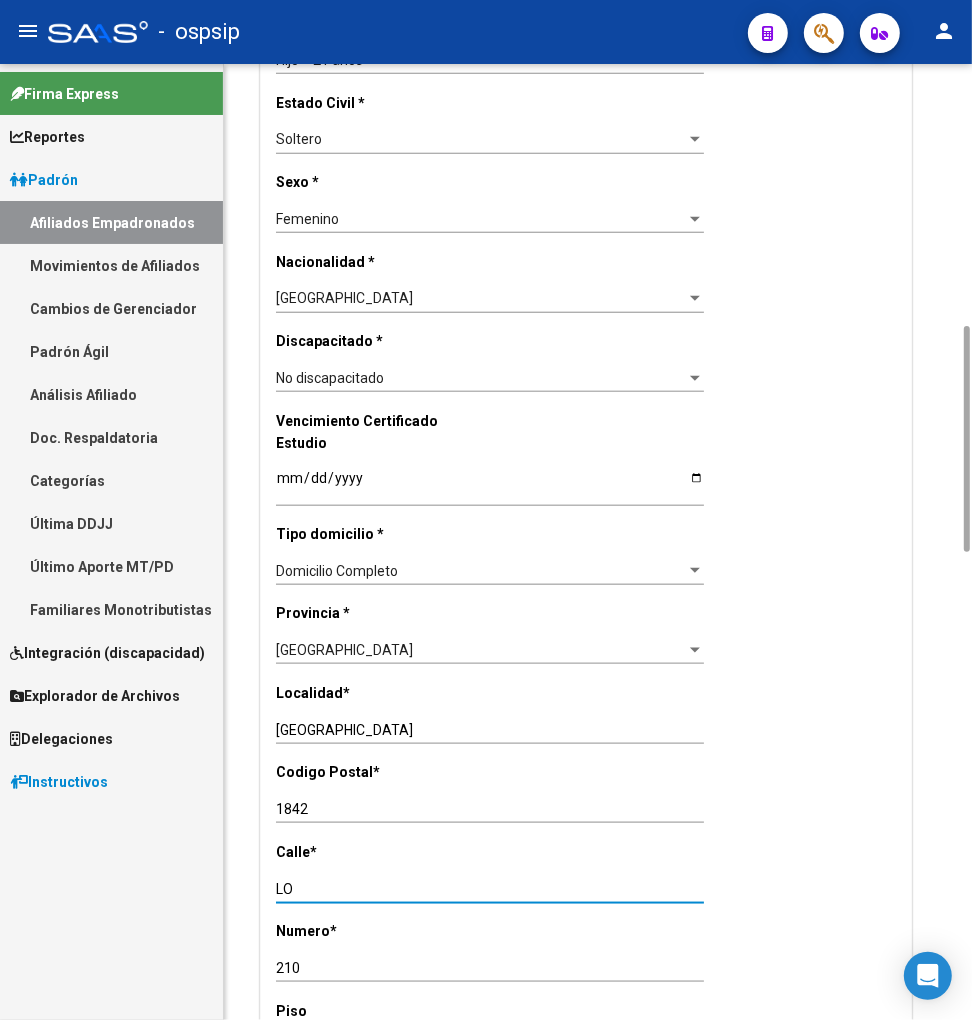 type on "L" 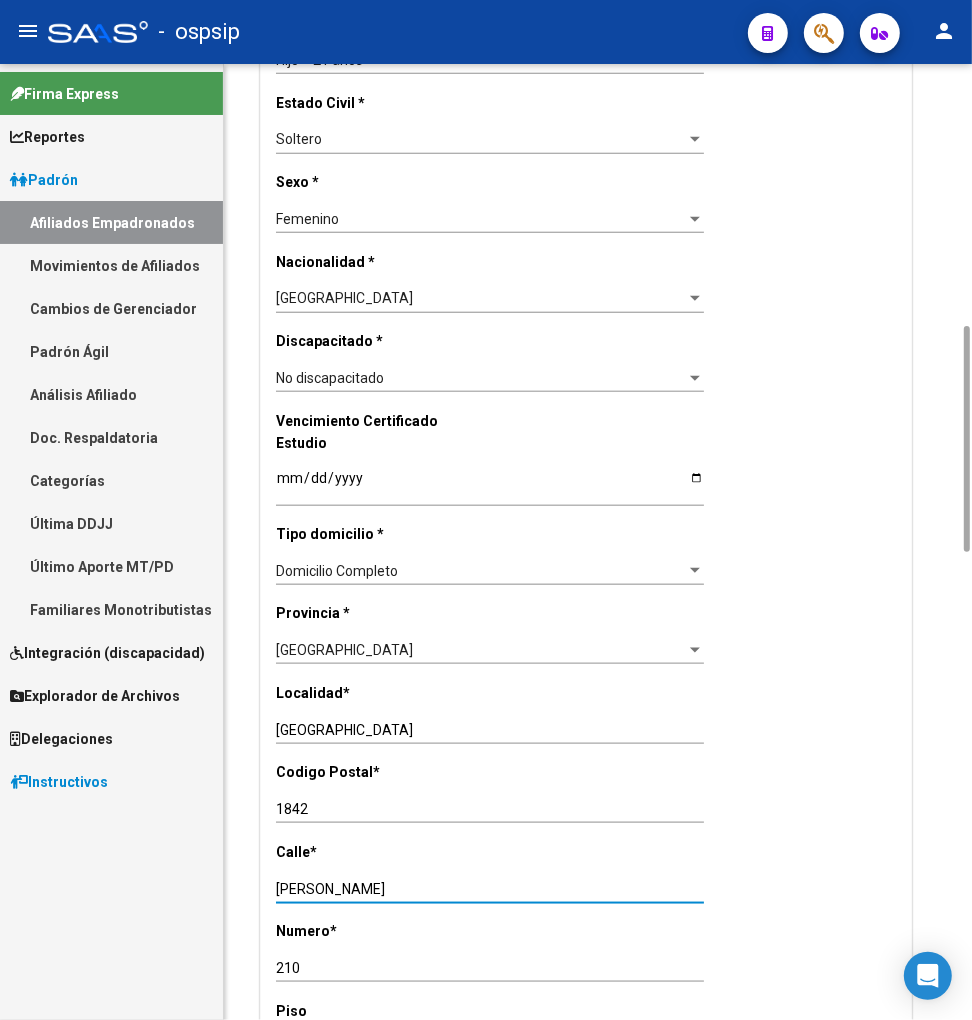 scroll, scrollTop: 1333, scrollLeft: 0, axis: vertical 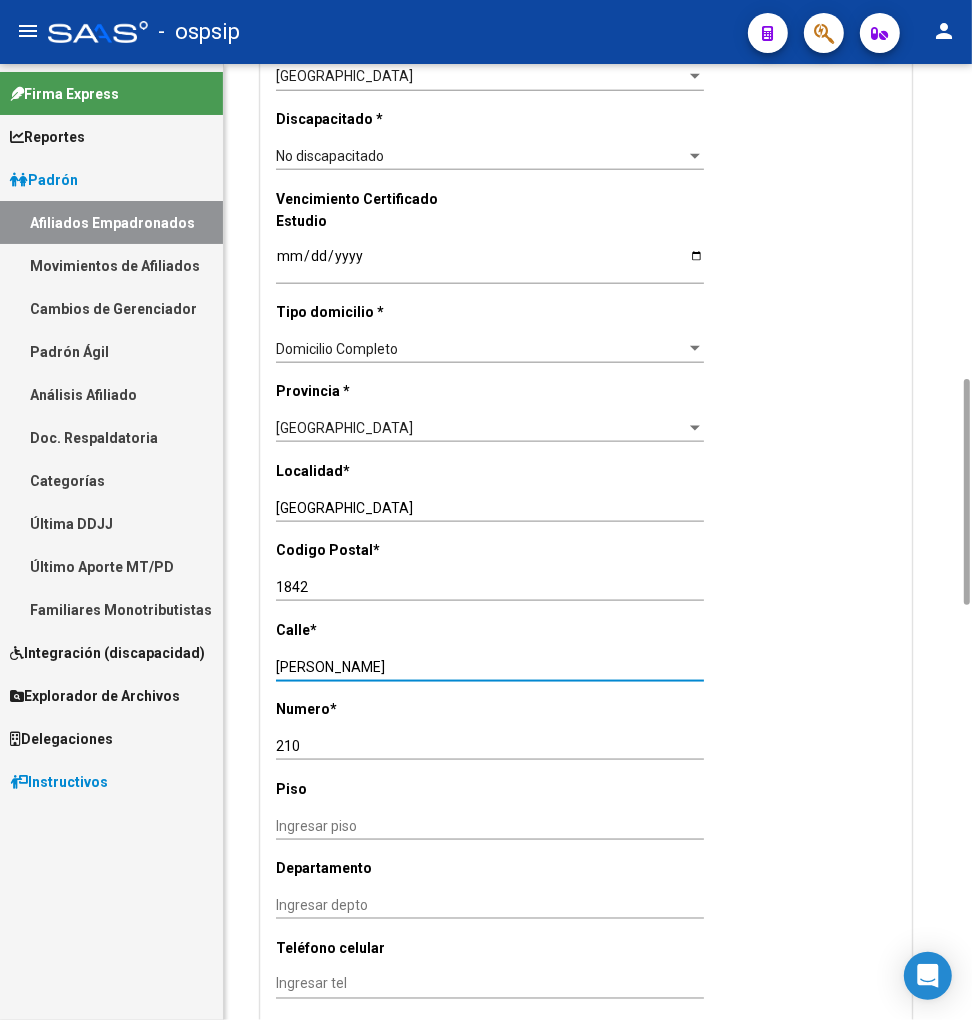 type on "[PERSON_NAME]" 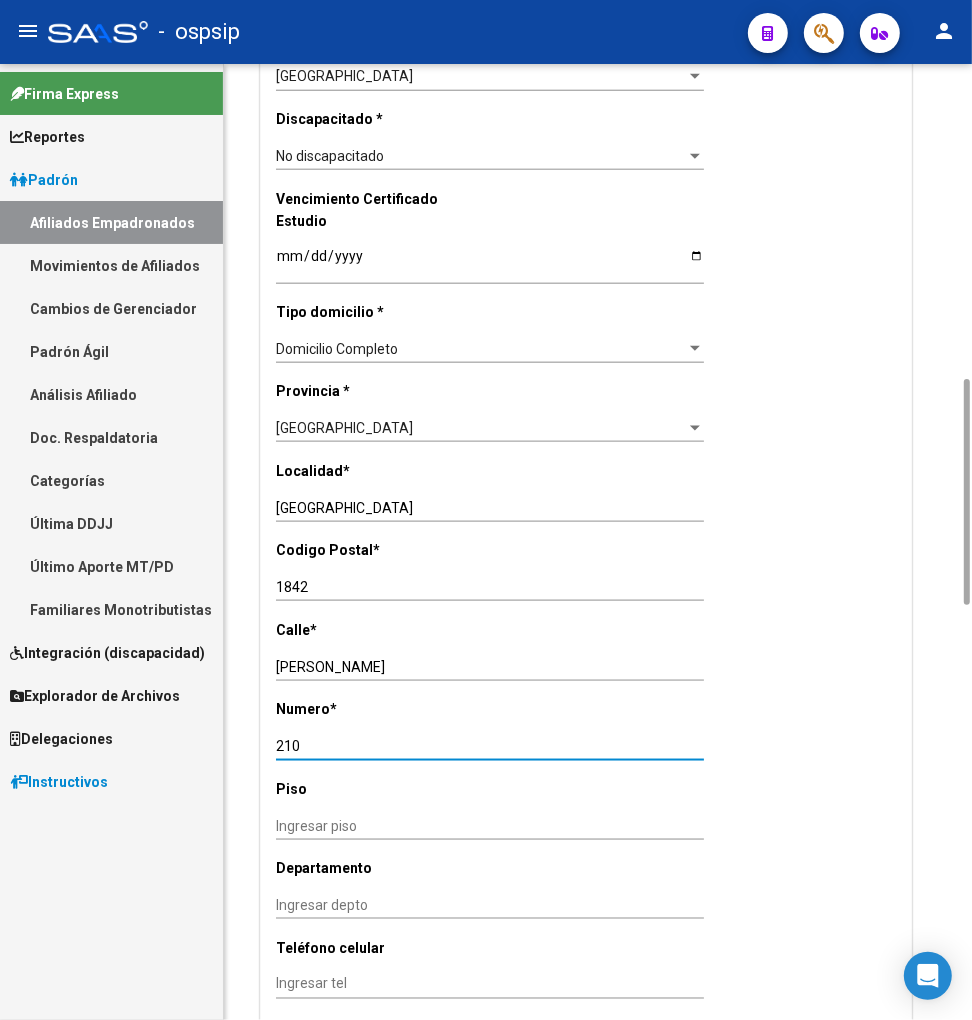 click on "210" at bounding box center [490, 746] 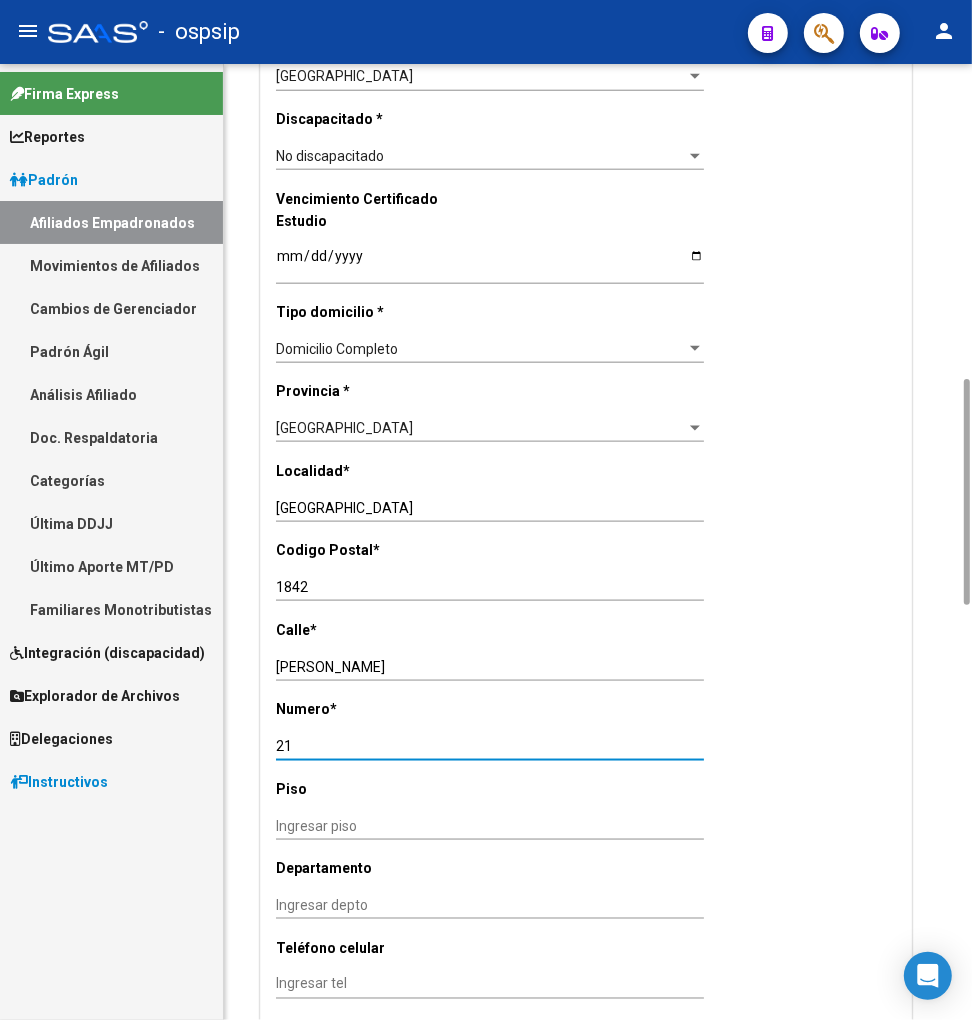 type on "2" 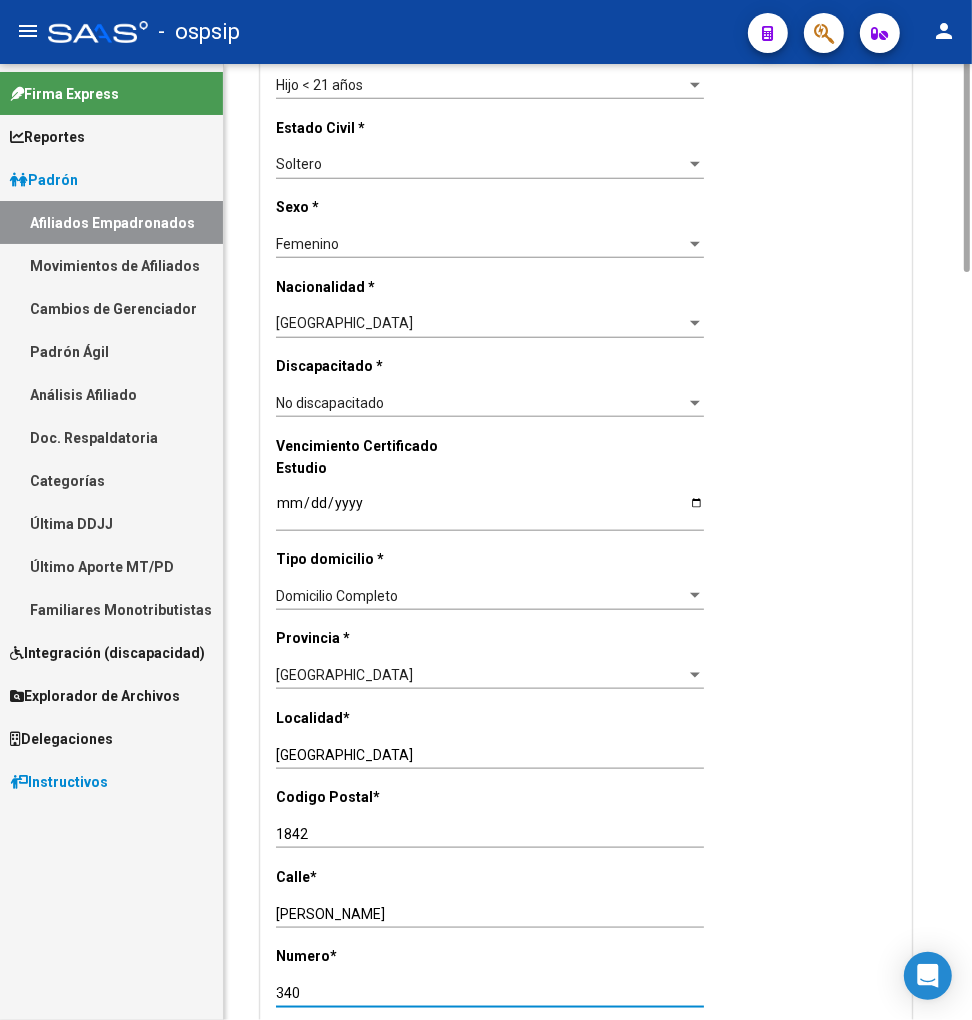 scroll, scrollTop: 0, scrollLeft: 0, axis: both 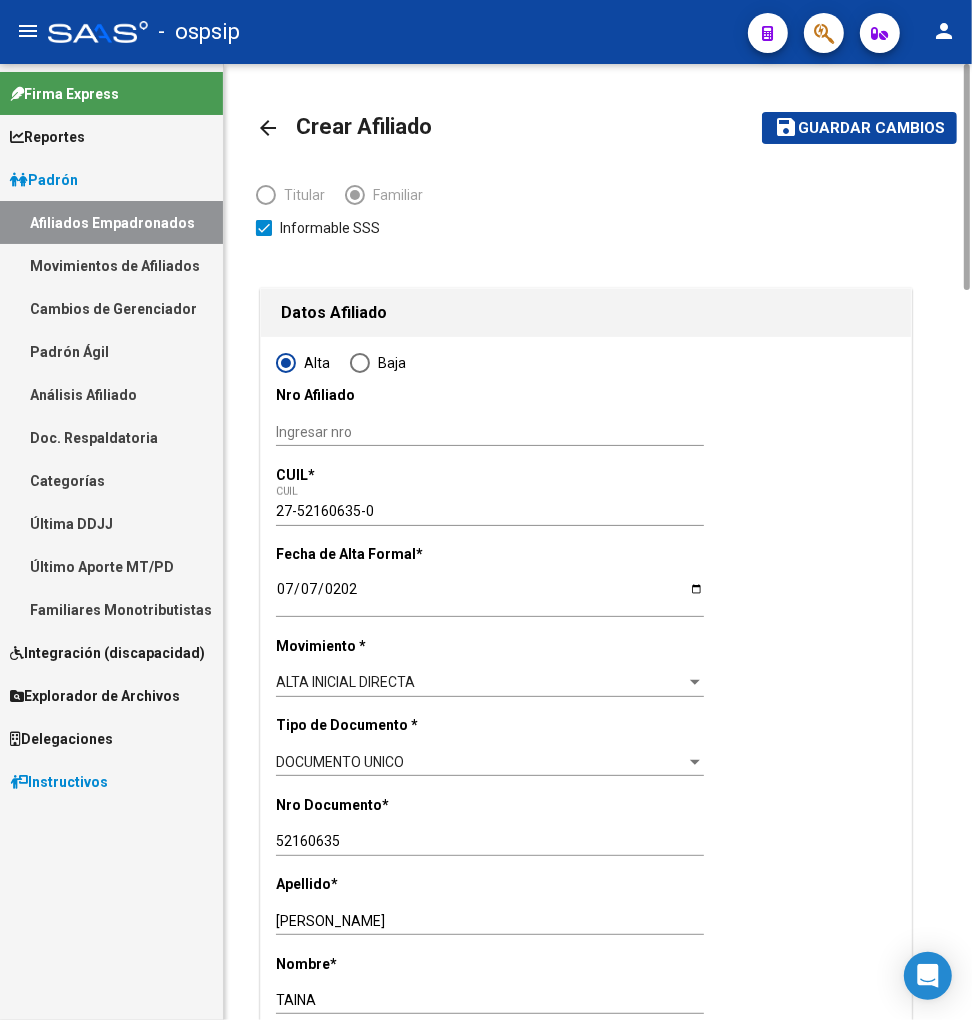 type on "340" 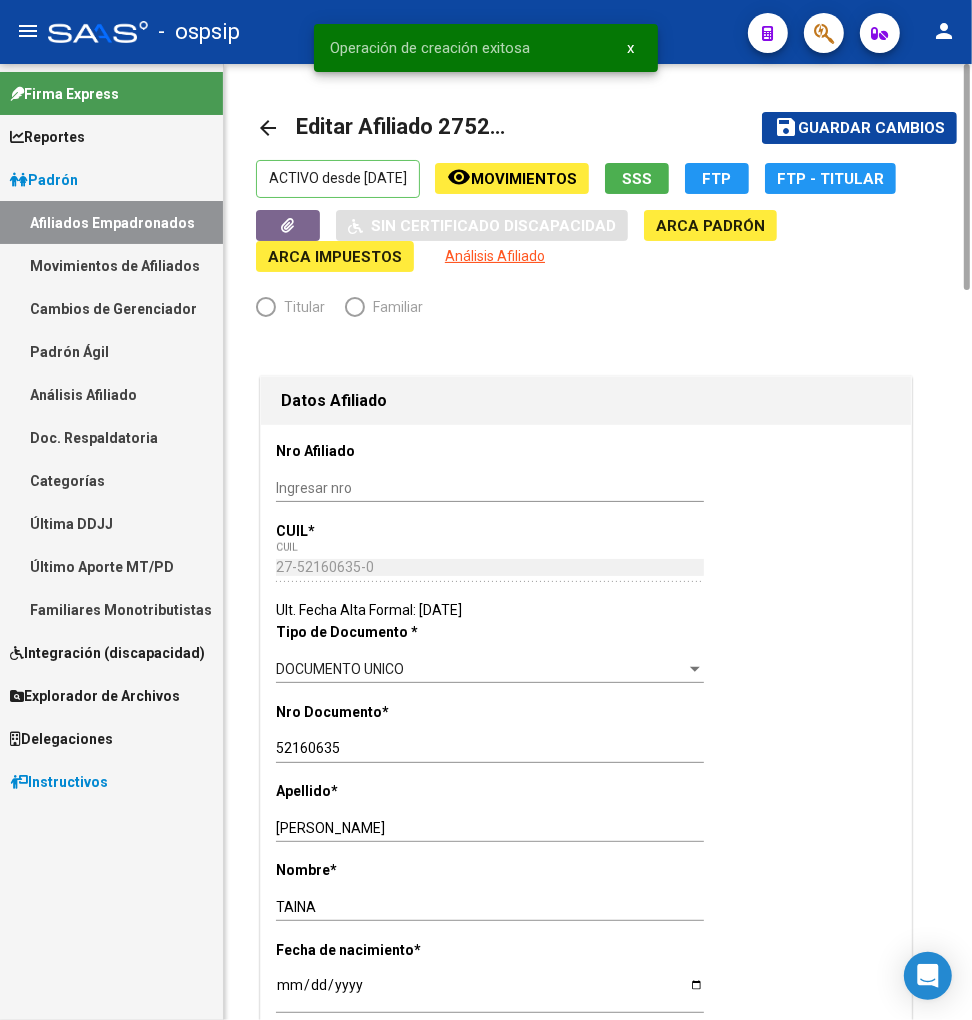 radio on "true" 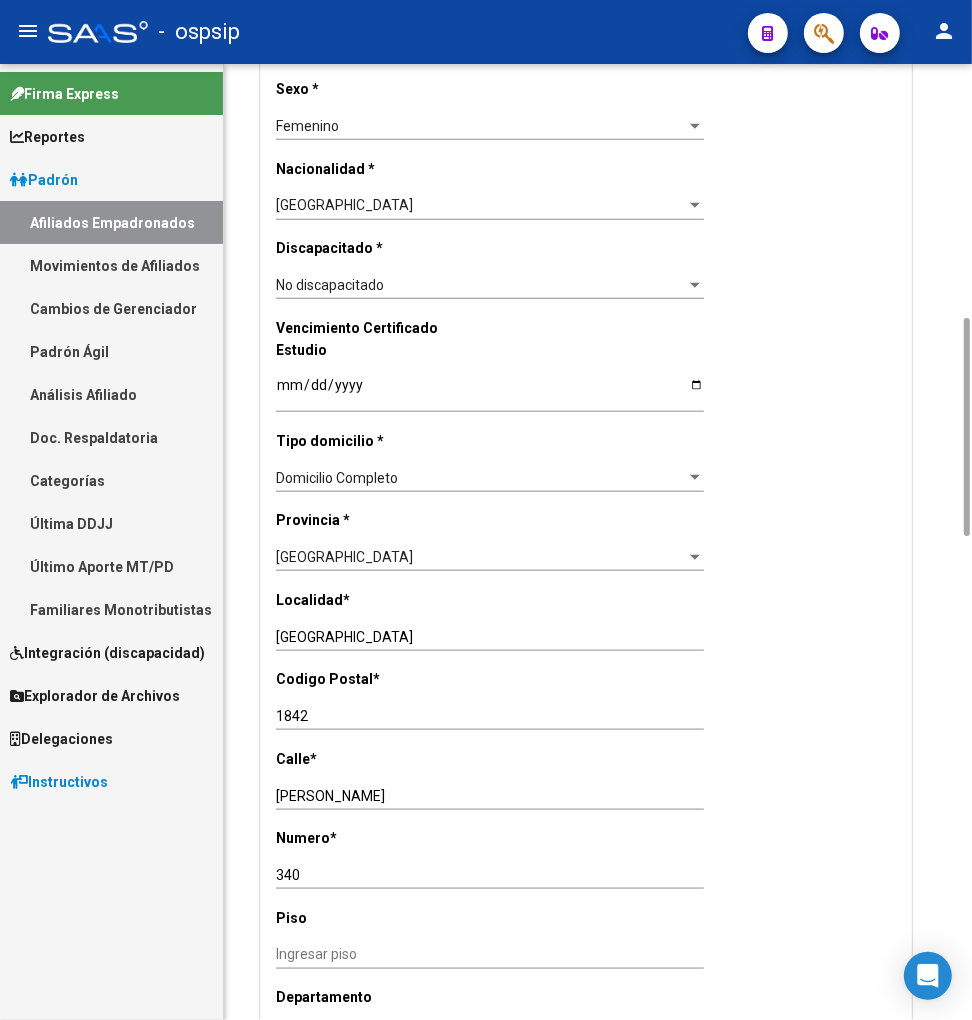 scroll, scrollTop: 0, scrollLeft: 0, axis: both 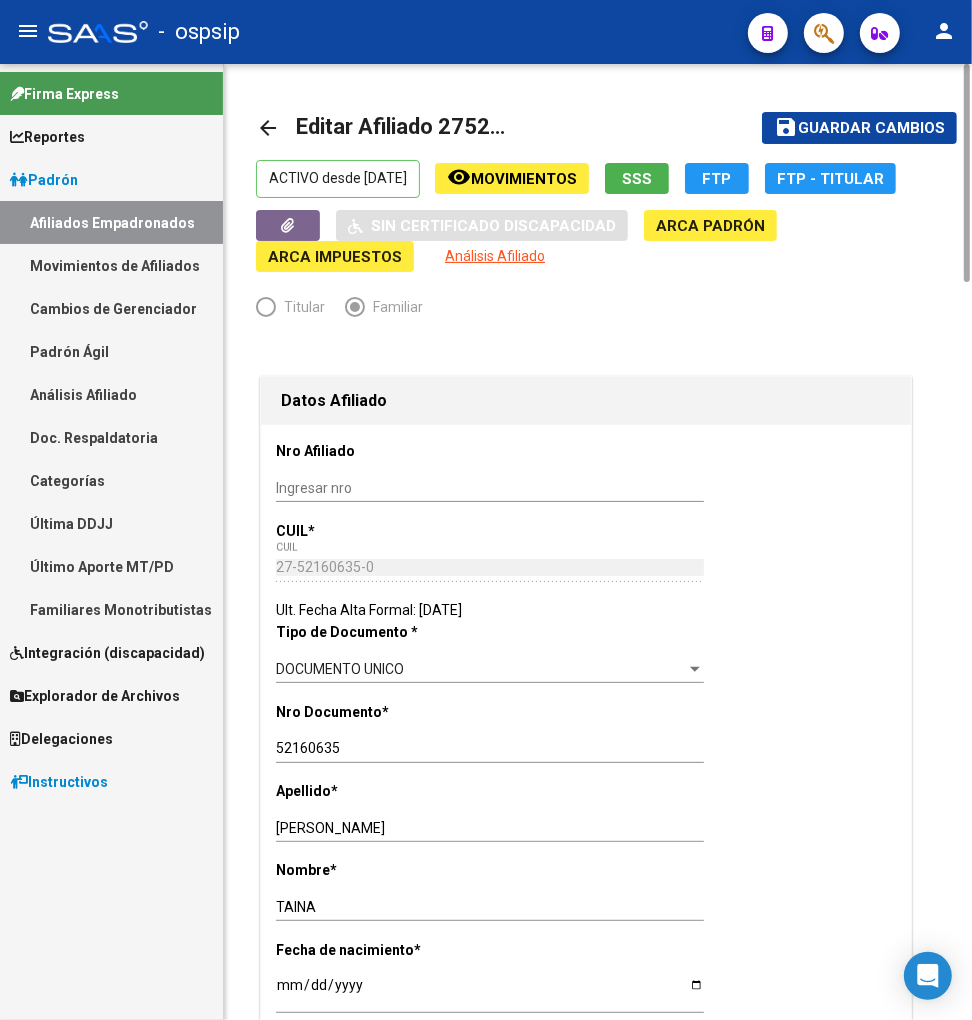 click on "Guardar cambios" 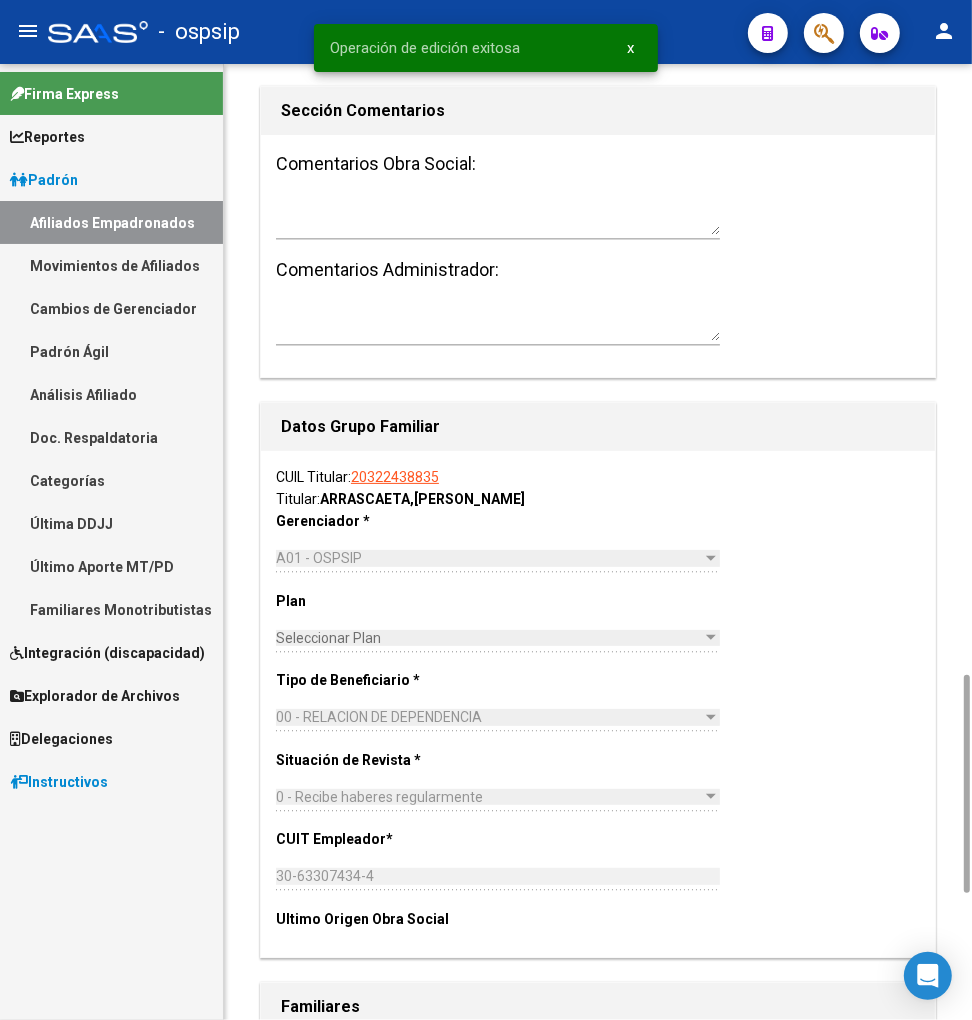 scroll, scrollTop: 3221, scrollLeft: 0, axis: vertical 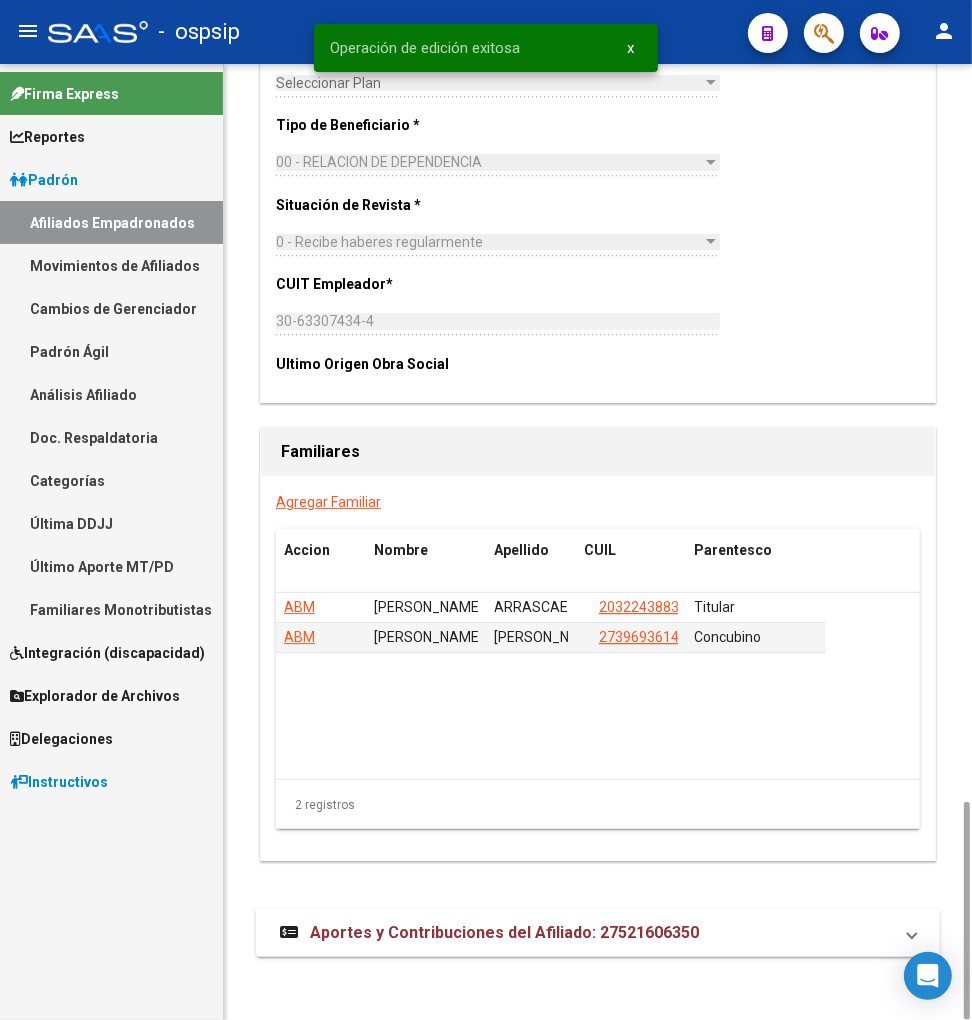 click on "Agregar Familiar" 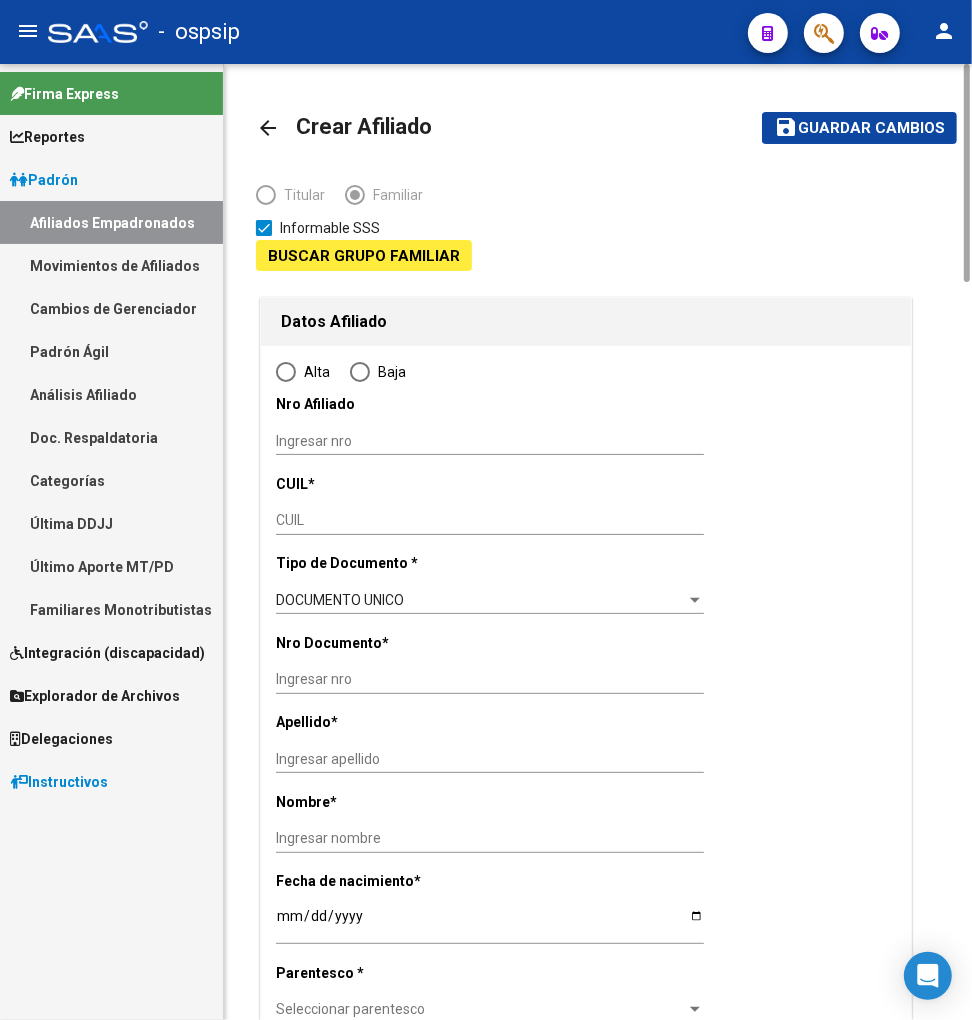 type on "30-63307434-4" 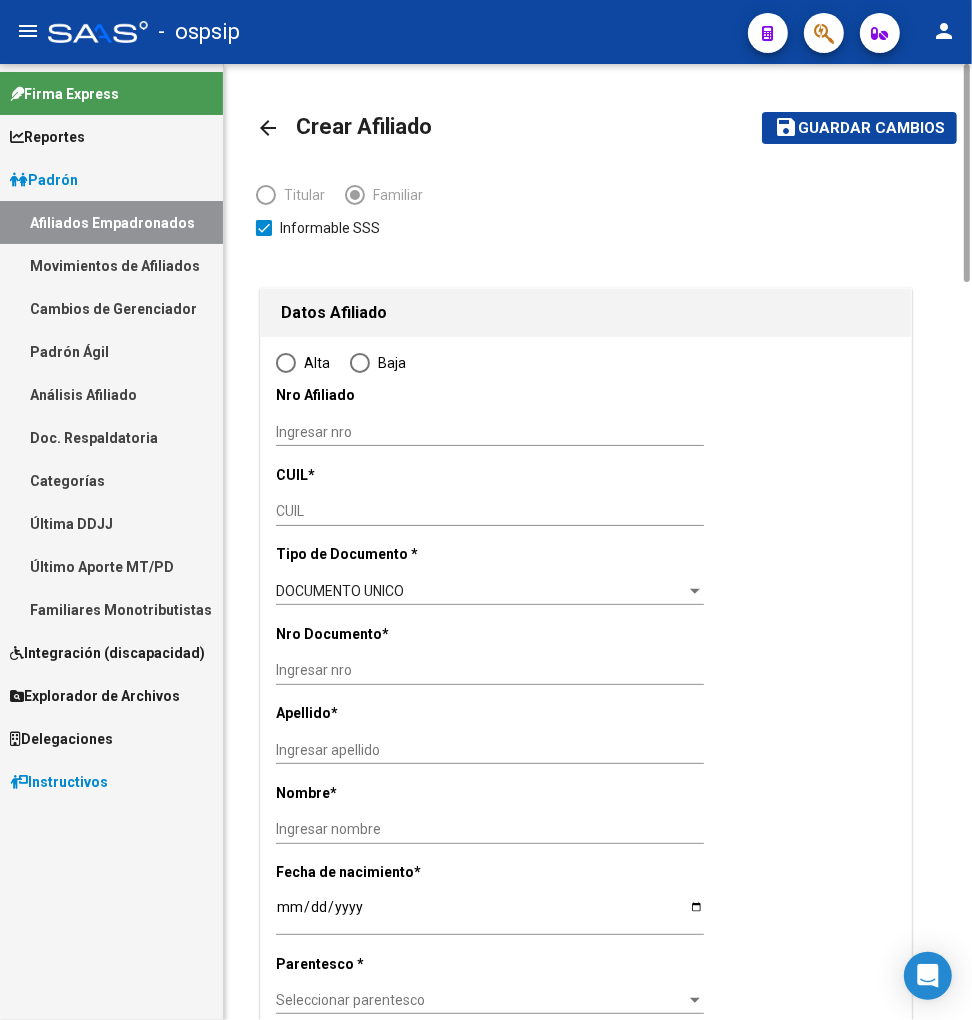 radio on "true" 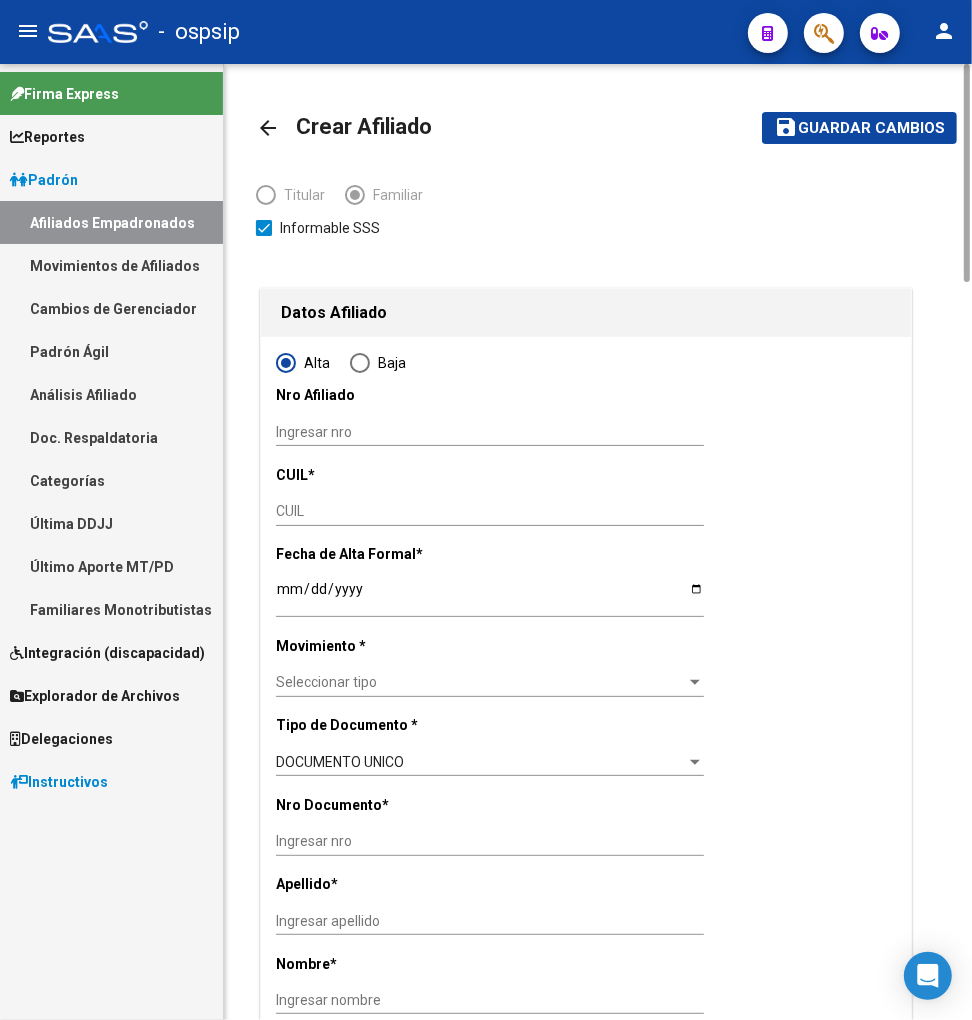 type on "30-63307434-4" 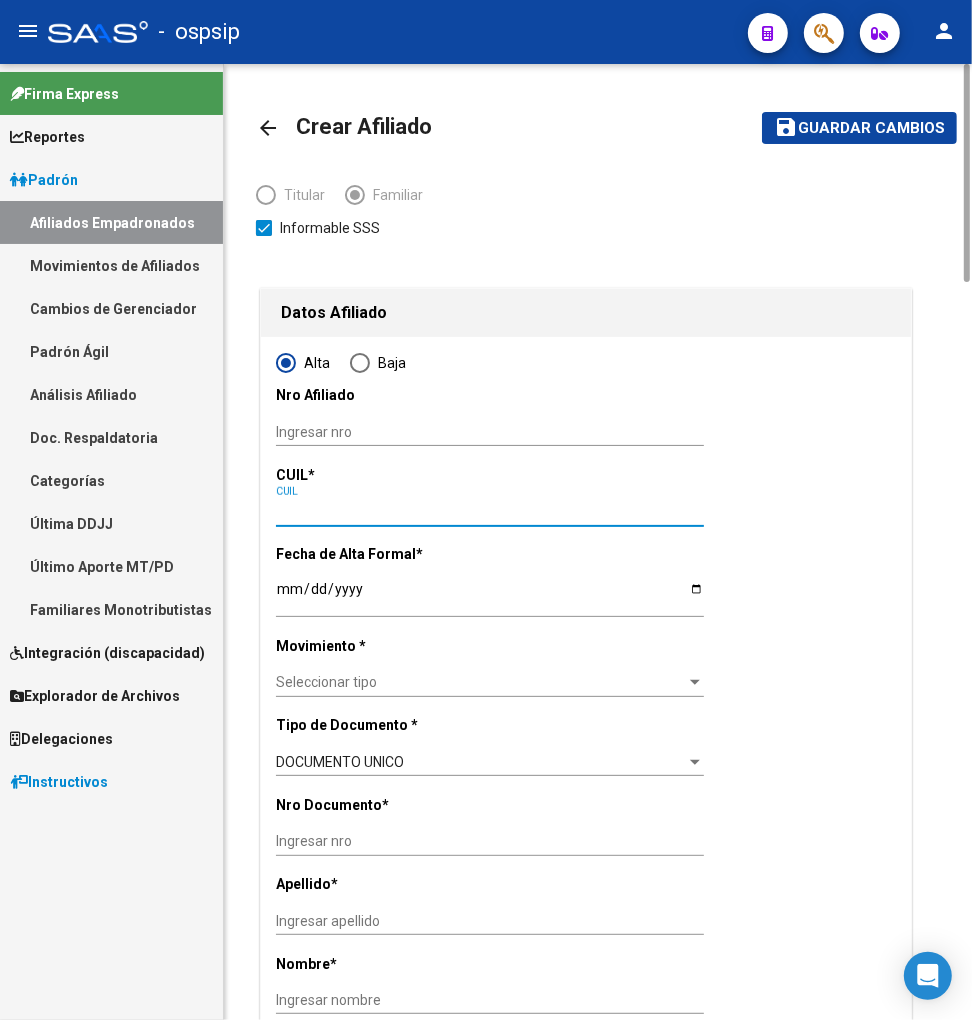 click on "CUIL" at bounding box center [490, 511] 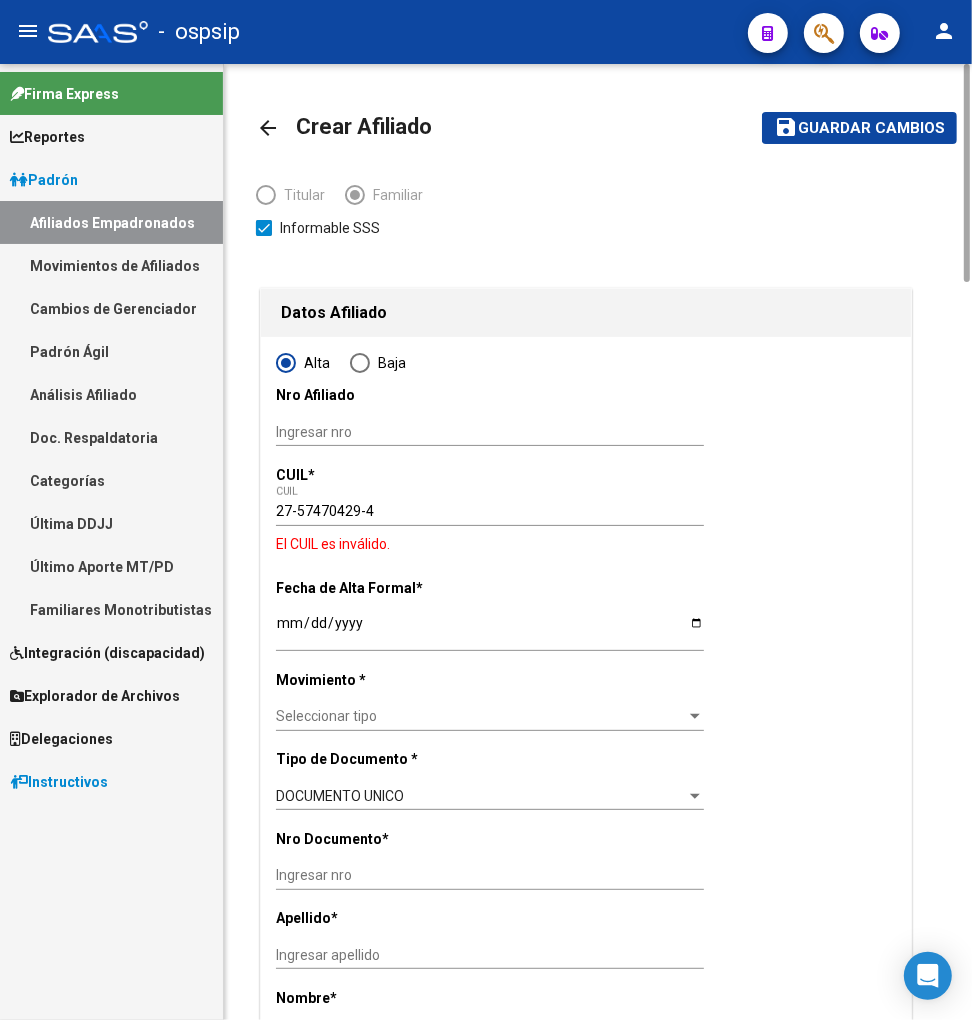 drag, startPoint x: 273, startPoint y: 511, endPoint x: 387, endPoint y: 496, distance: 114.982605 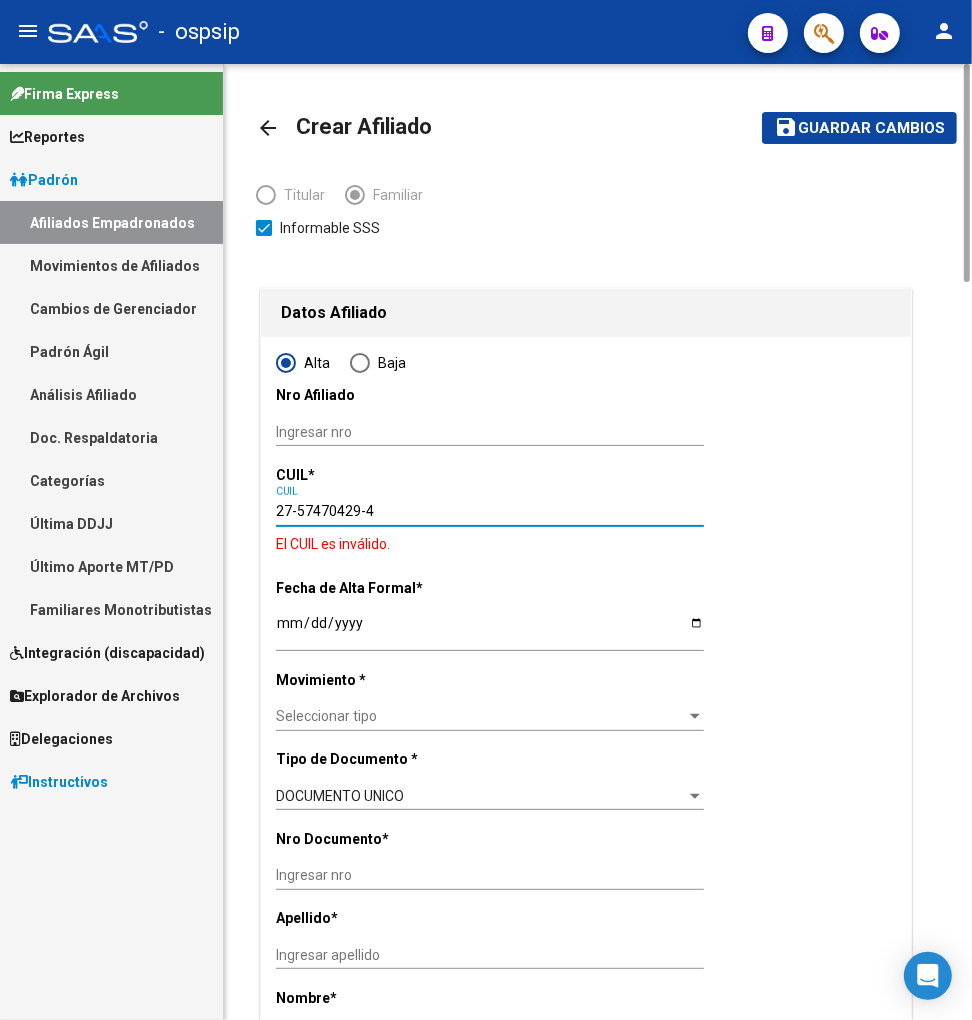 drag, startPoint x: 276, startPoint y: 512, endPoint x: 685, endPoint y: 507, distance: 409.03055 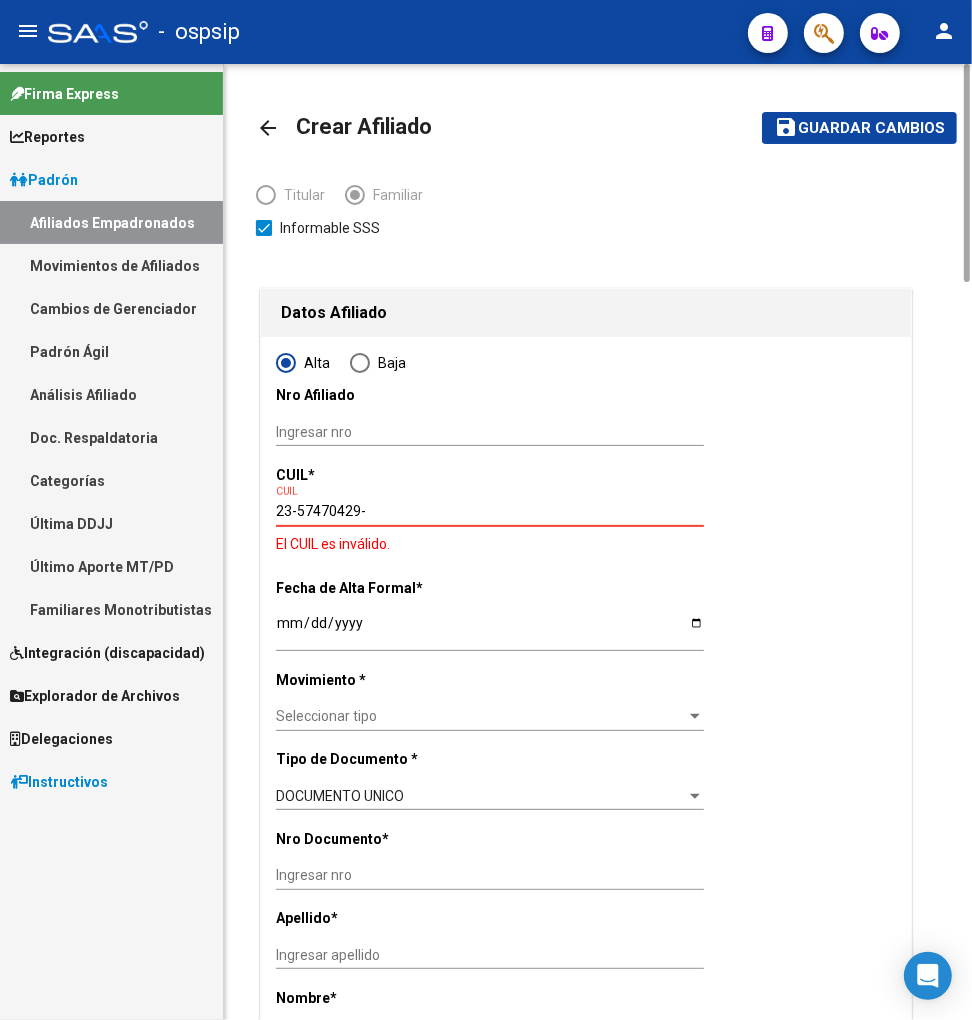 type on "23-57470429-4" 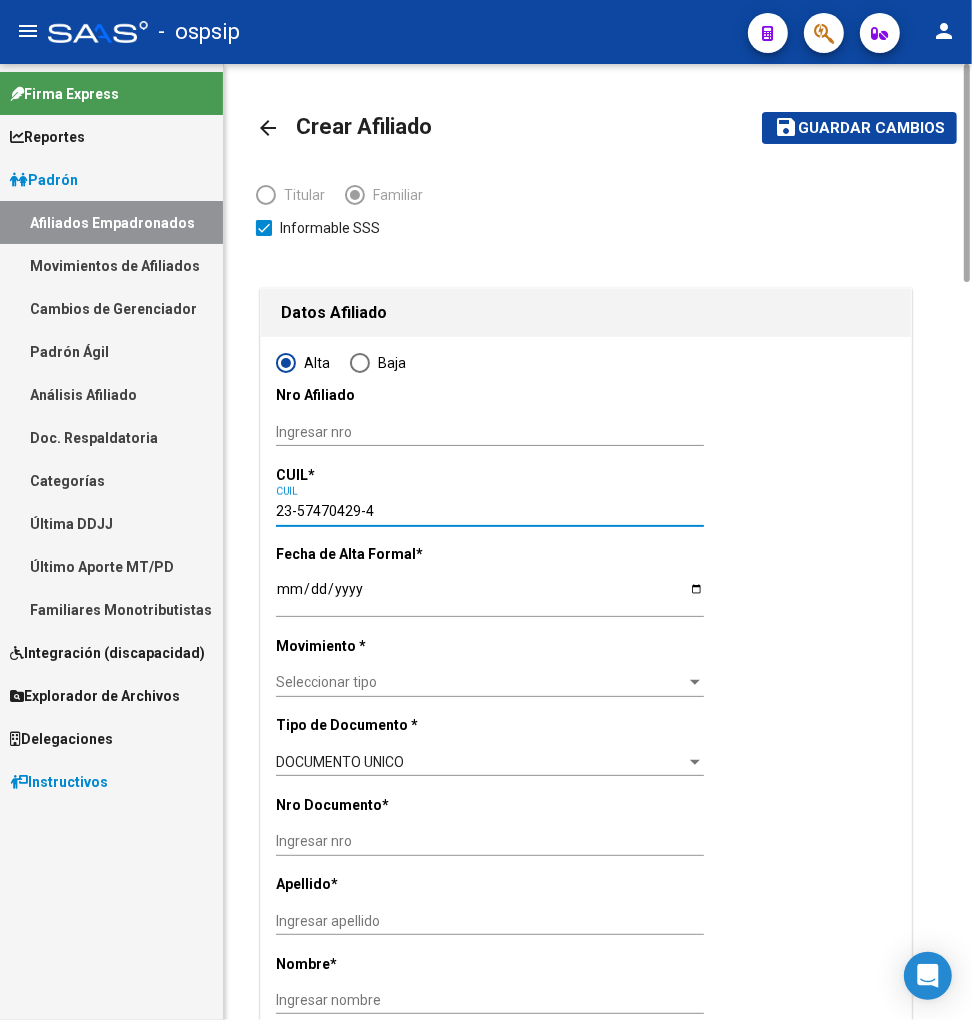 type on "57470429" 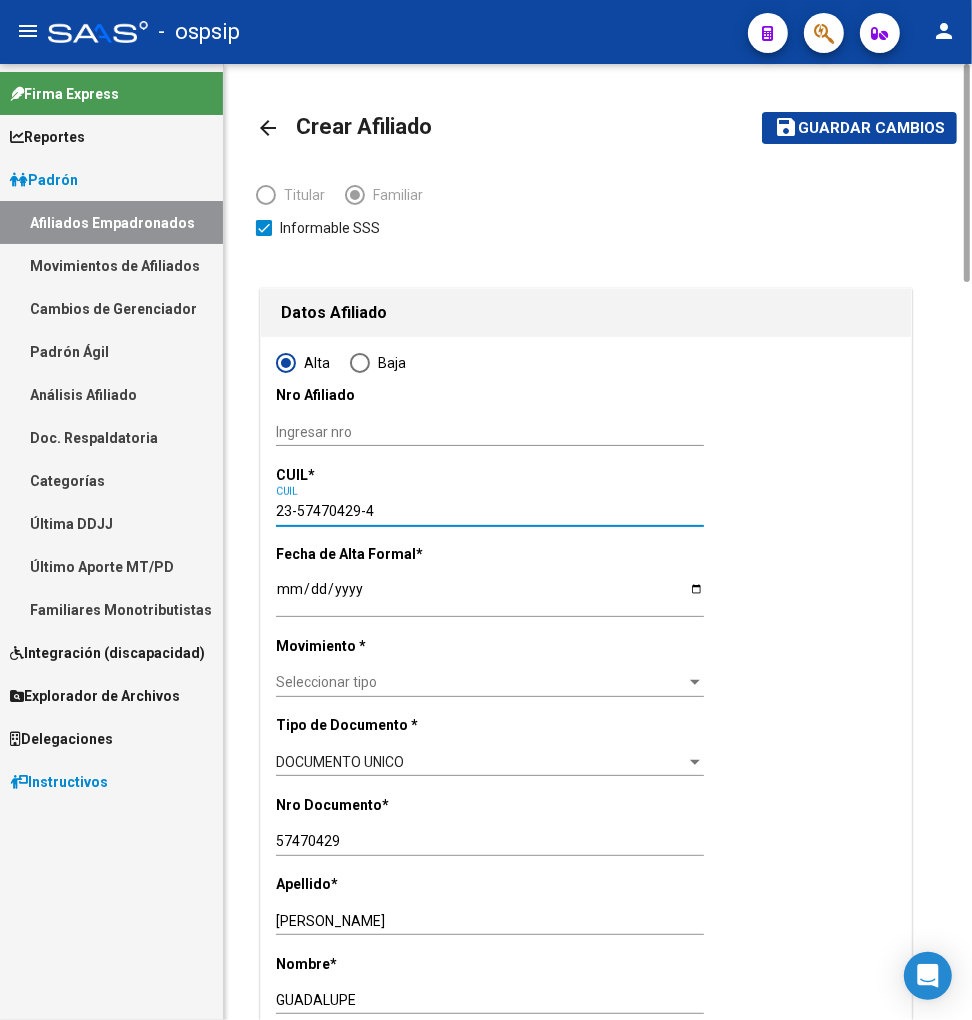 type on "23-57470429-4" 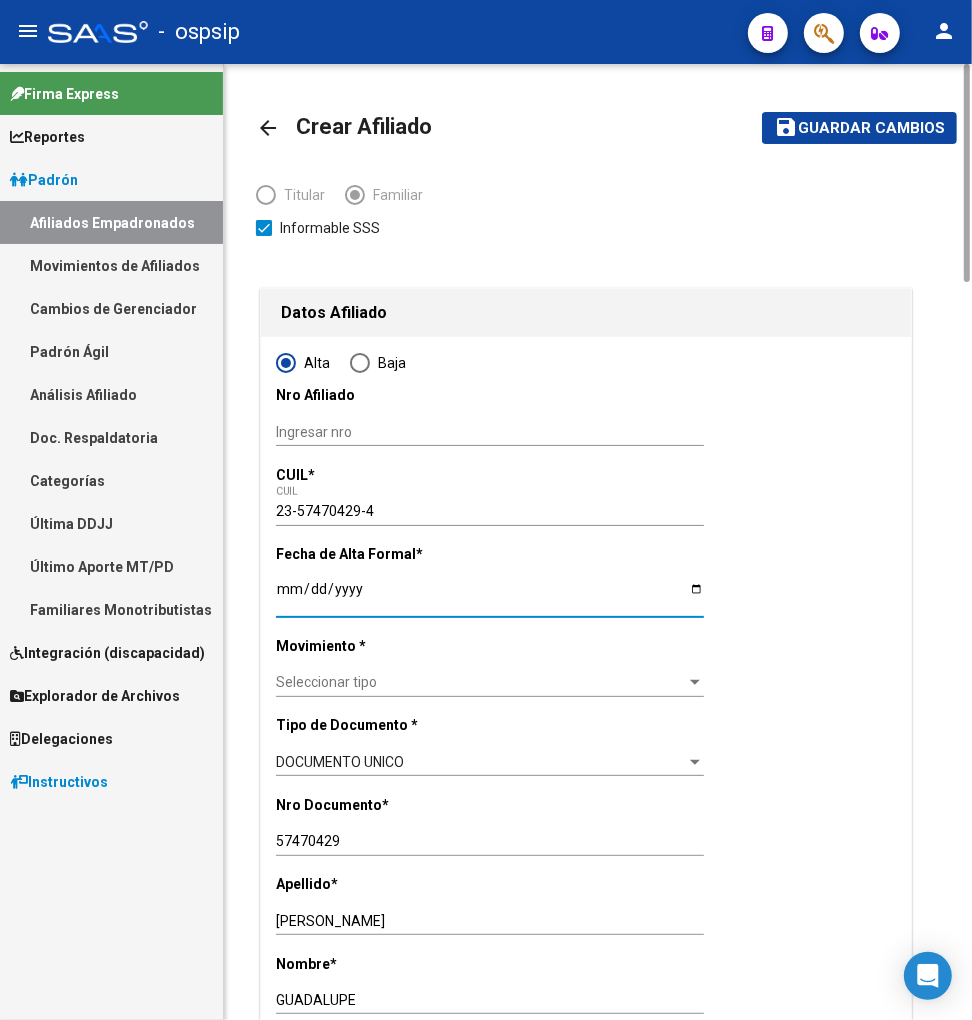 click on "Ingresar fecha" at bounding box center [490, 596] 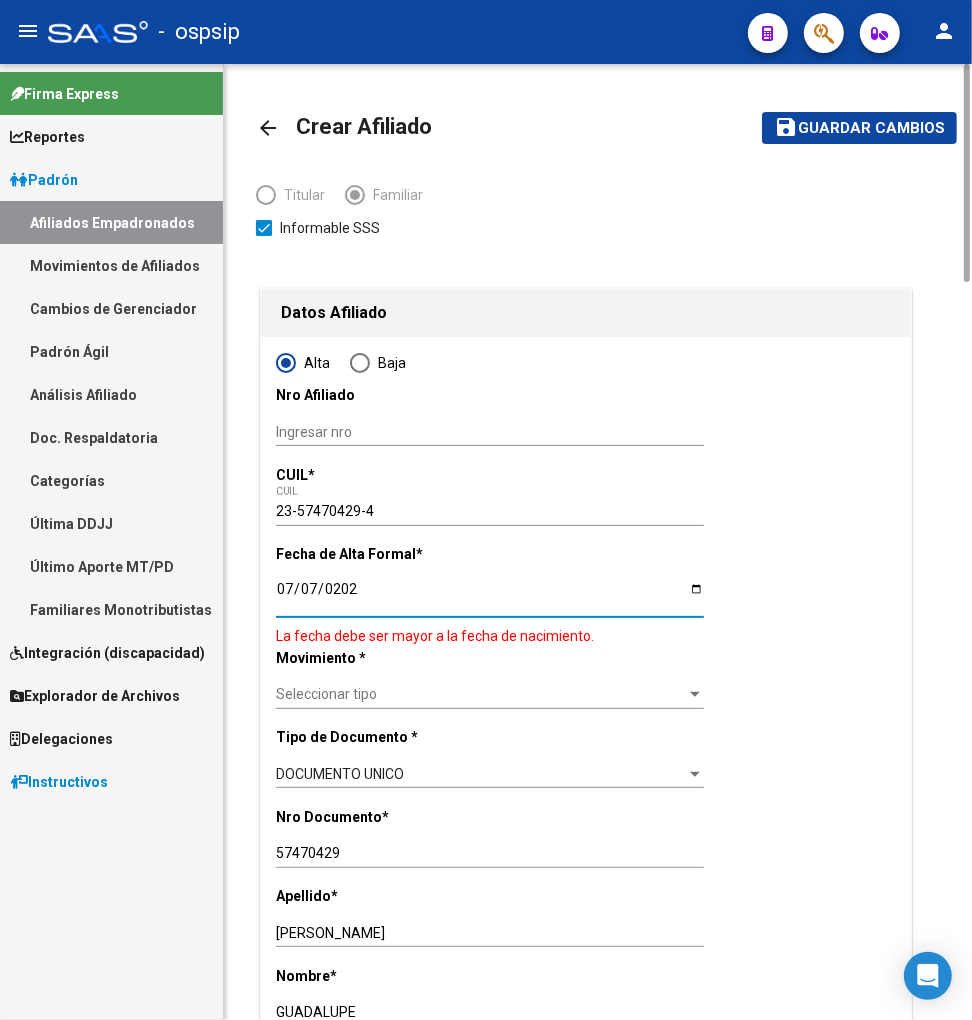 type on "[DATE]" 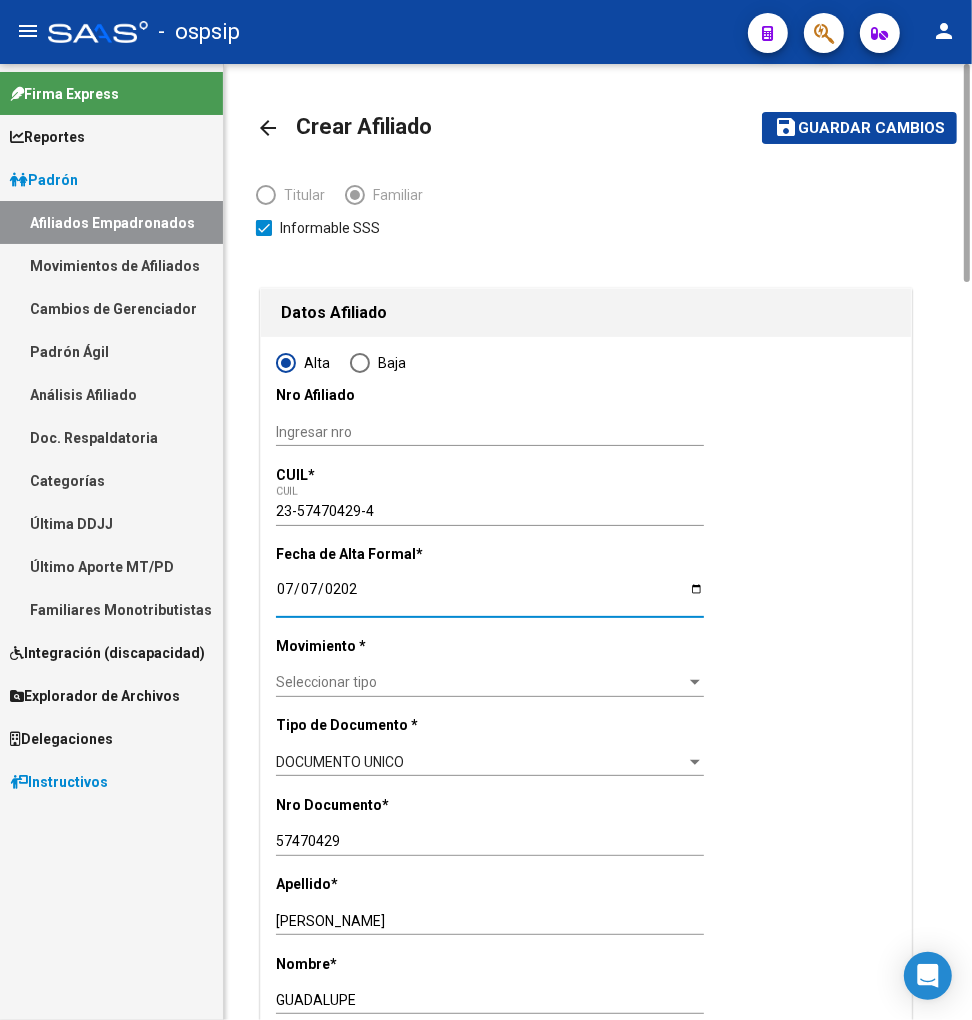 click on "Seleccionar tipo" at bounding box center (481, 682) 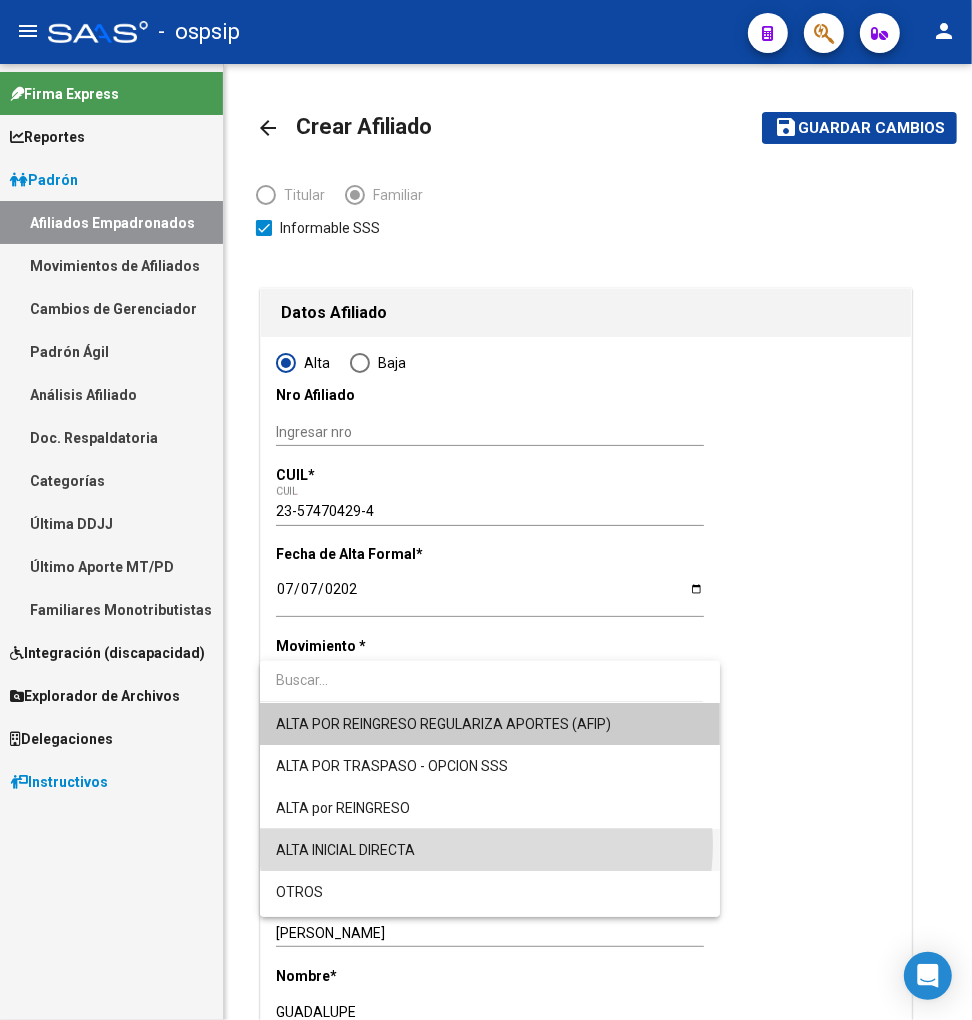 click on "ALTA INICIAL DIRECTA" at bounding box center [490, 850] 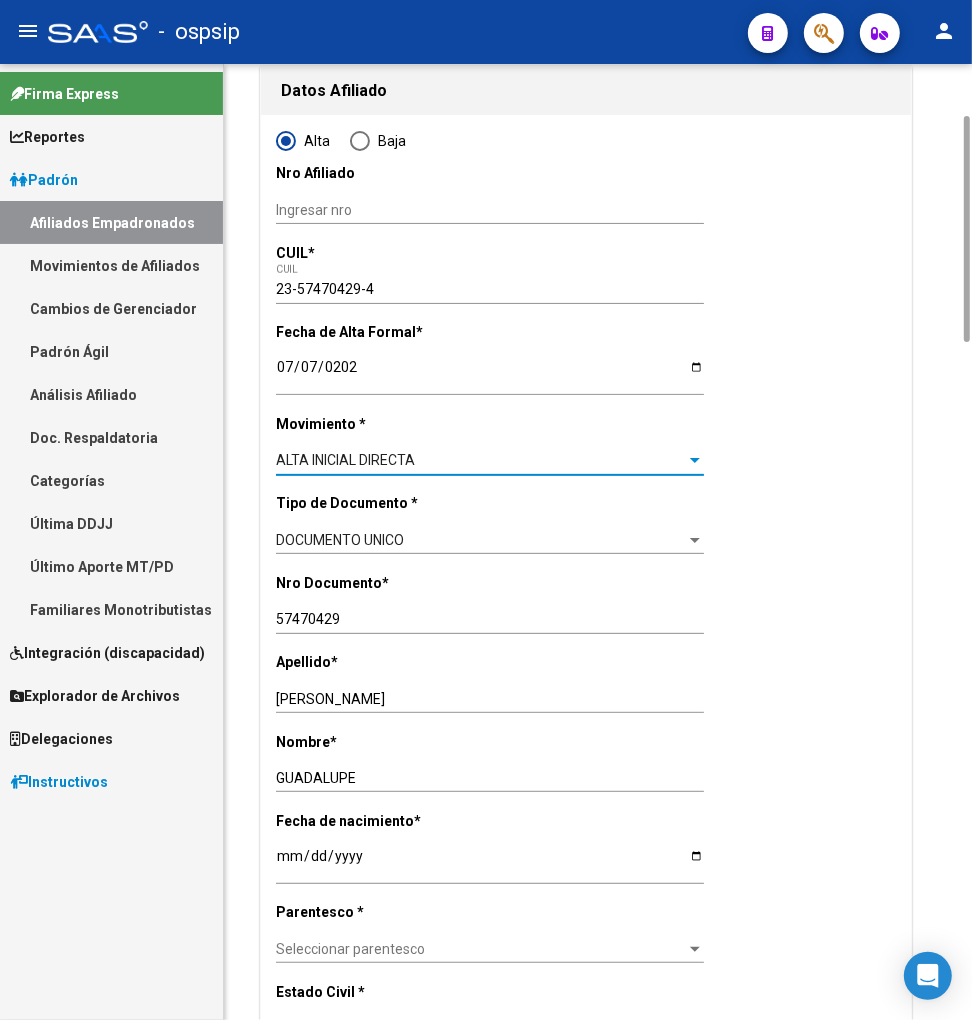 scroll, scrollTop: 444, scrollLeft: 0, axis: vertical 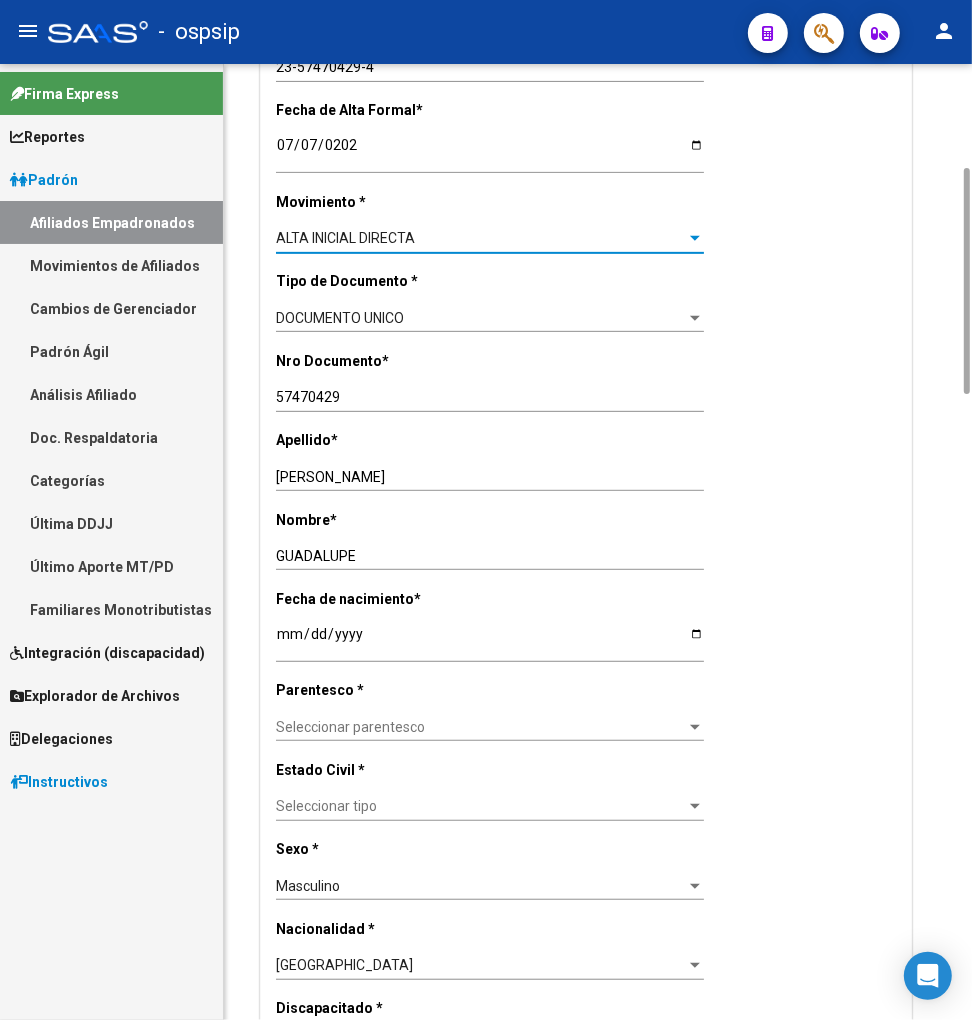 click on "Seleccionar parentesco Seleccionar parentesco" 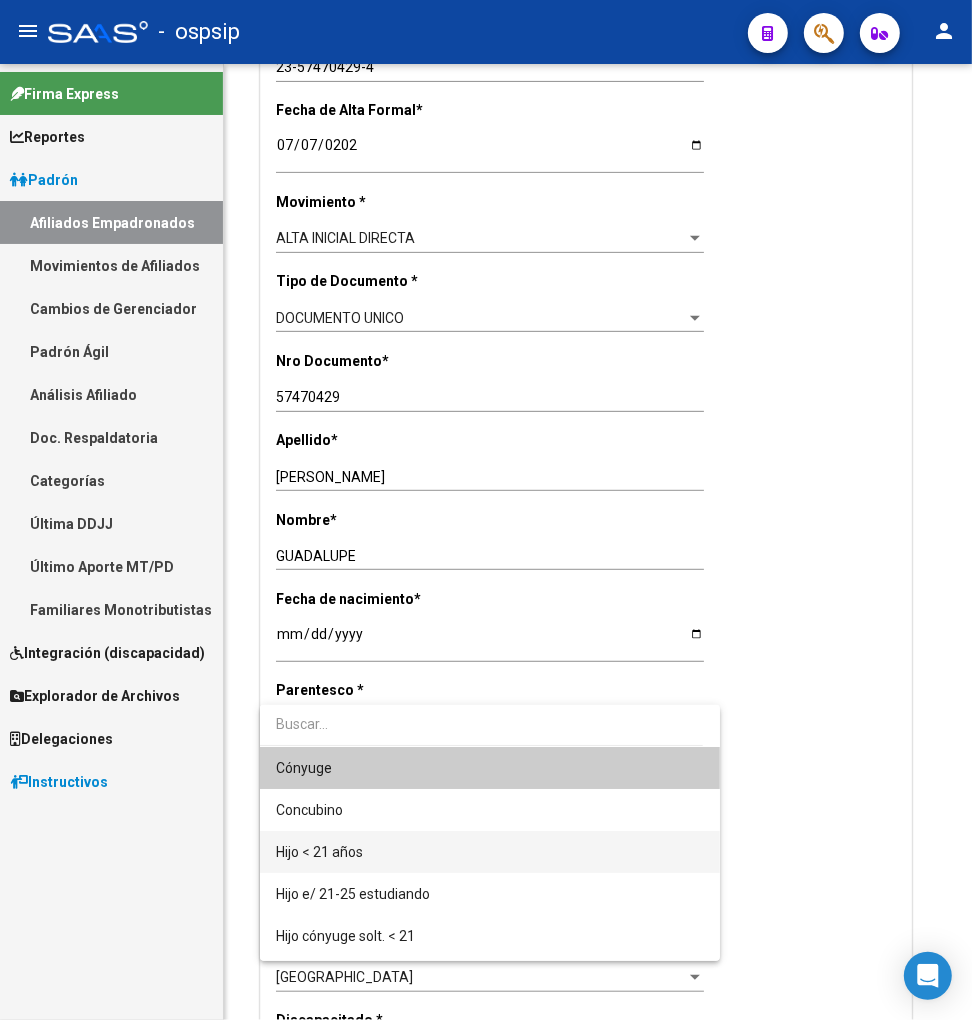 click on "Hijo < 21 años" at bounding box center [490, 852] 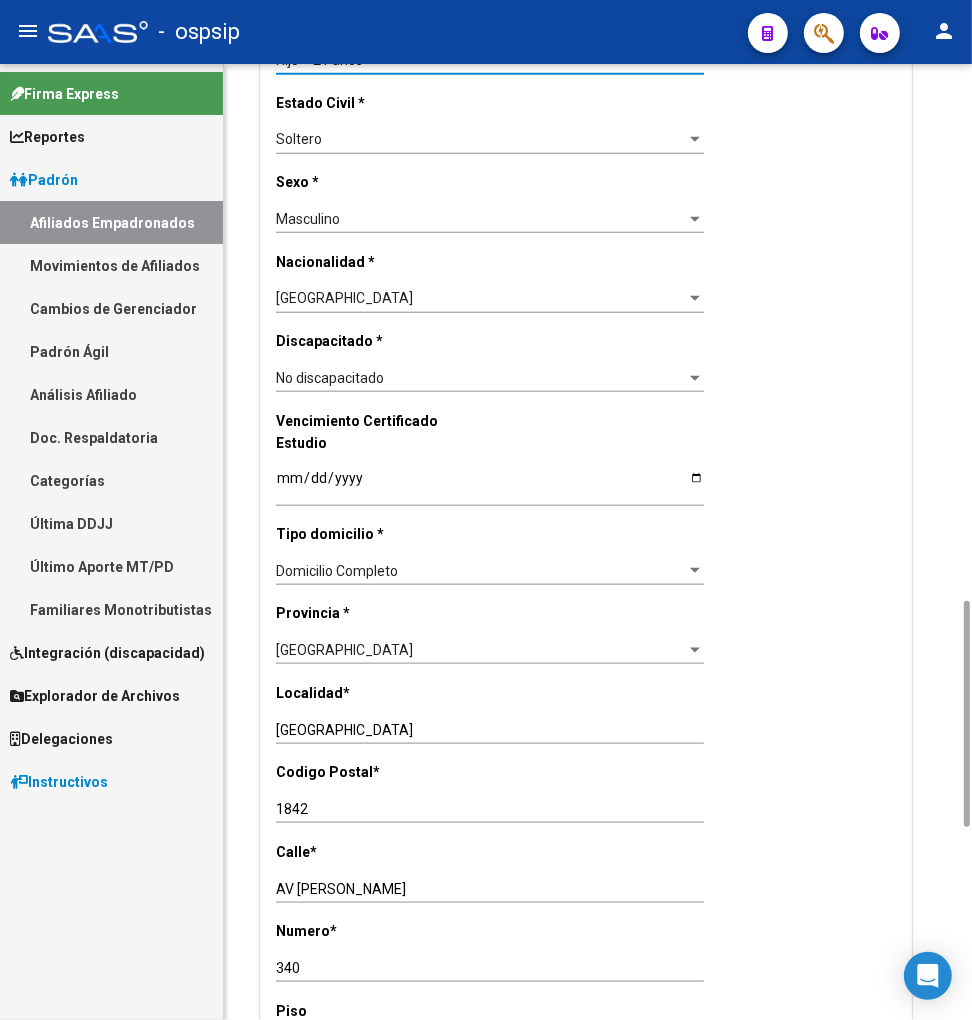 scroll, scrollTop: 1333, scrollLeft: 0, axis: vertical 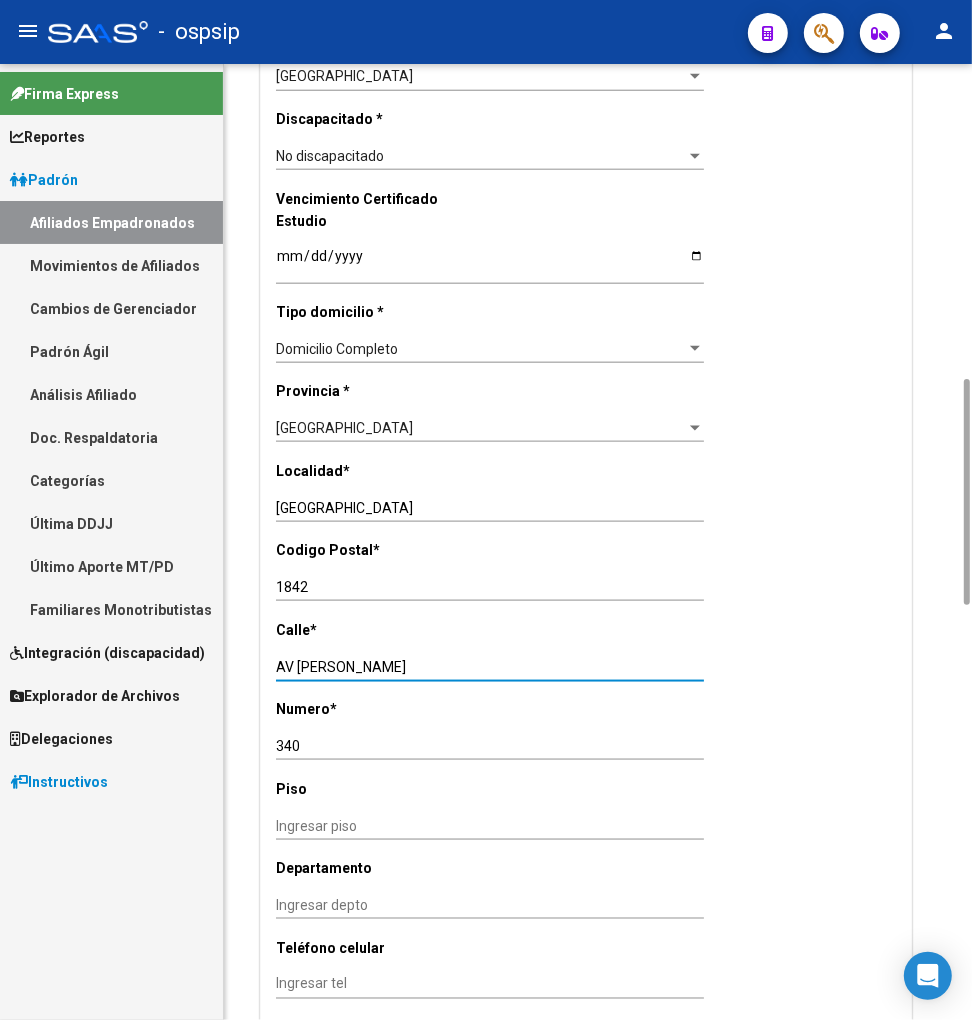 drag, startPoint x: 276, startPoint y: 657, endPoint x: 356, endPoint y: 666, distance: 80.50466 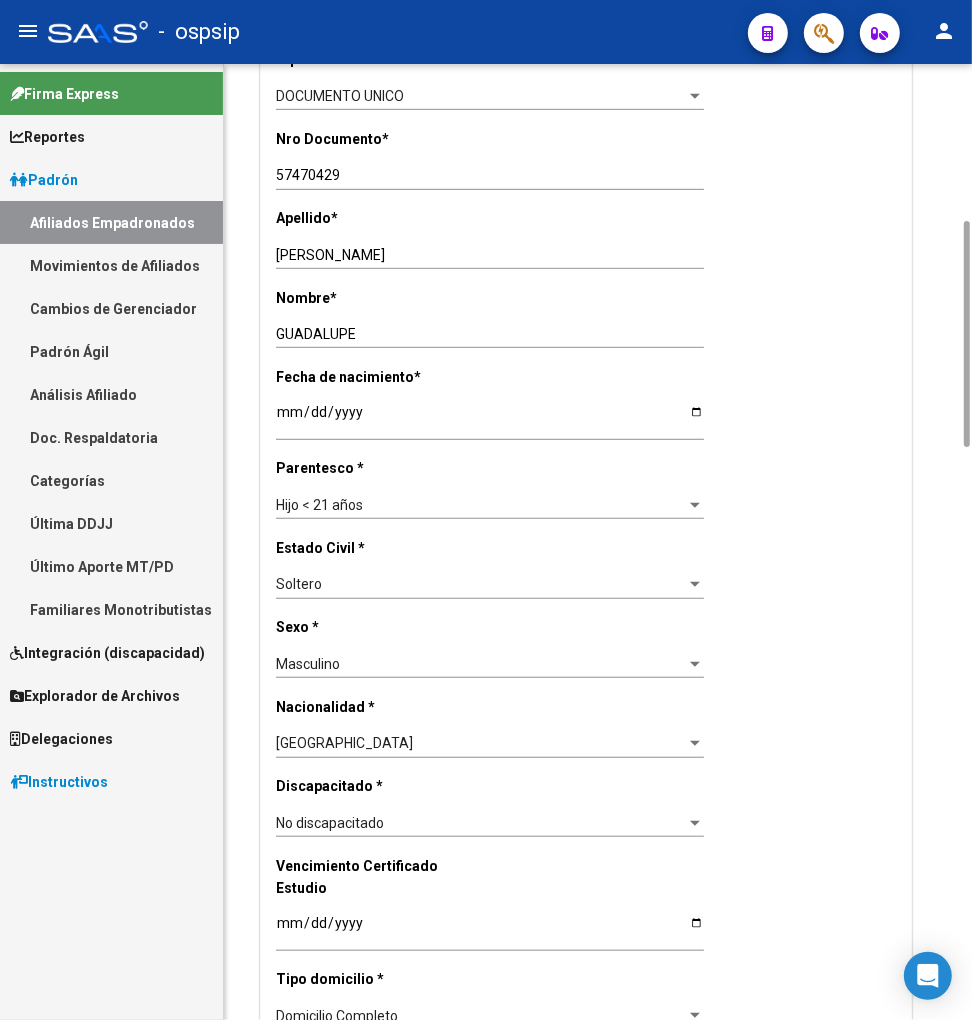 scroll, scrollTop: 0, scrollLeft: 0, axis: both 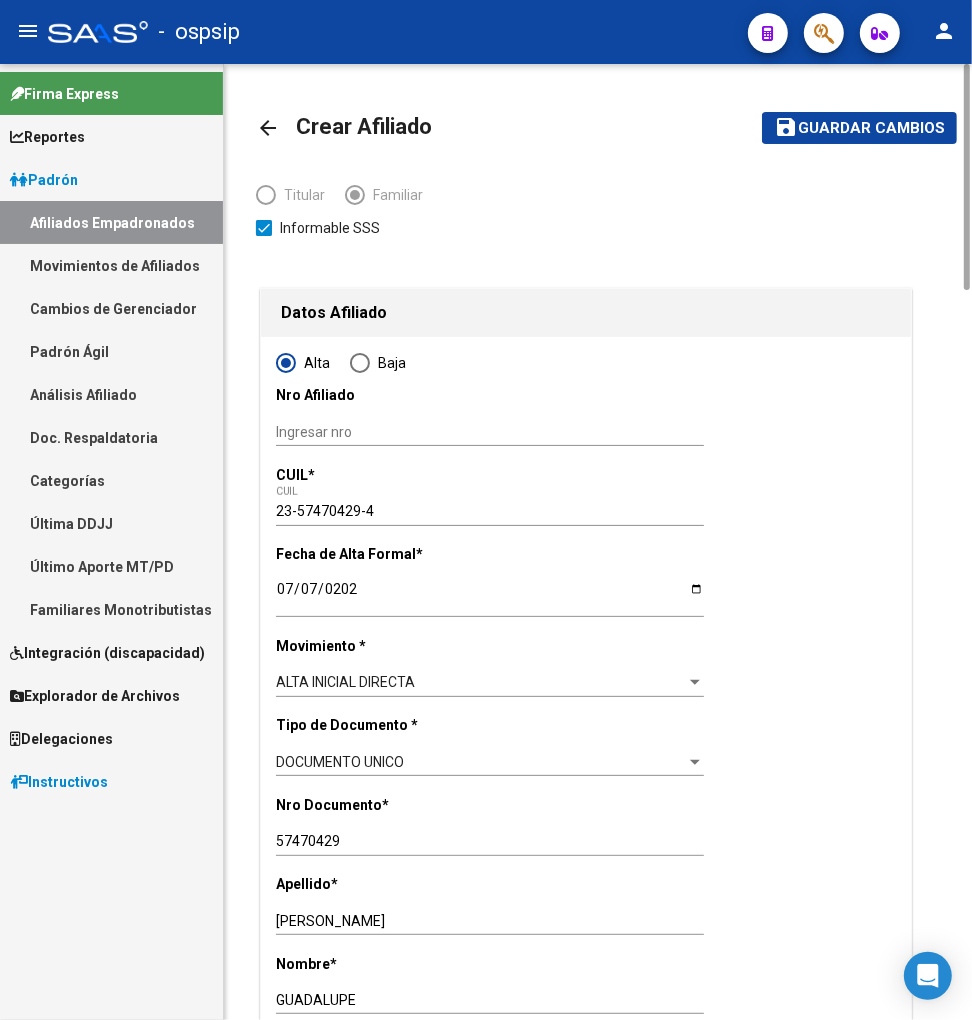 type on "VALETTE" 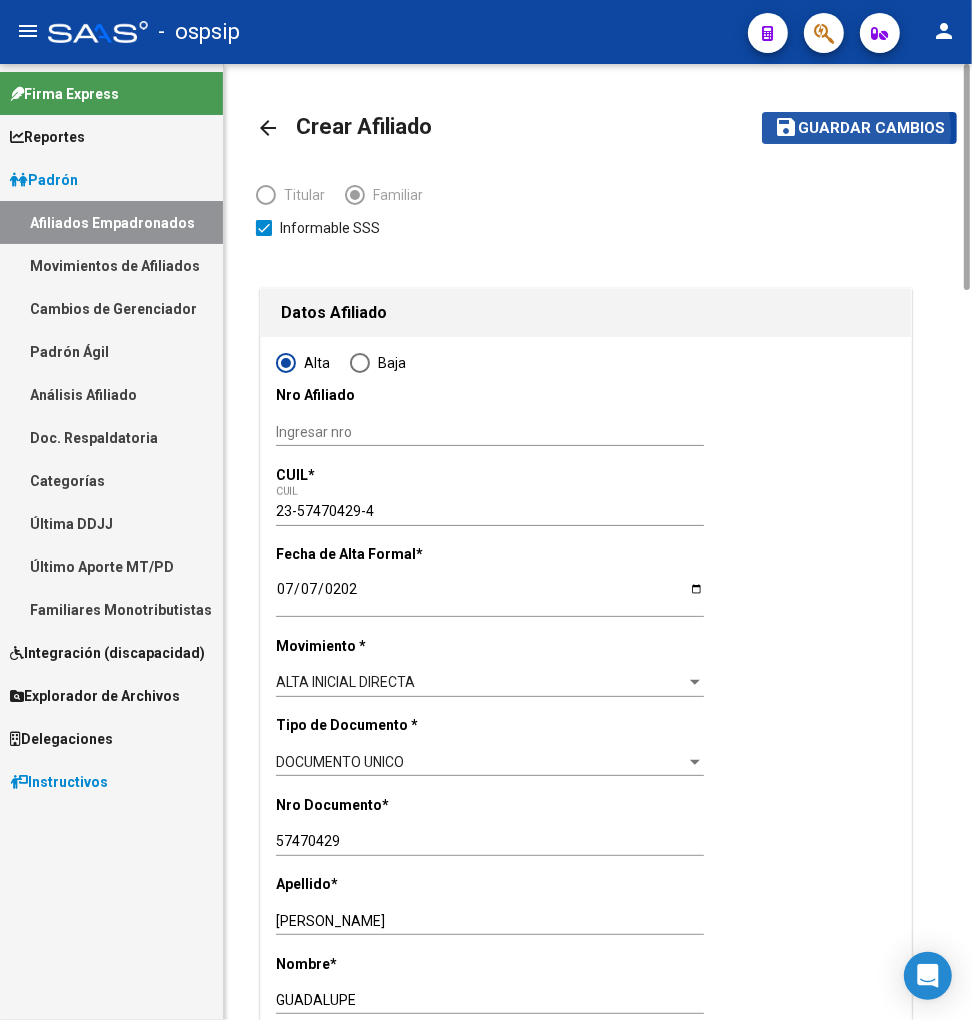 click on "Guardar cambios" 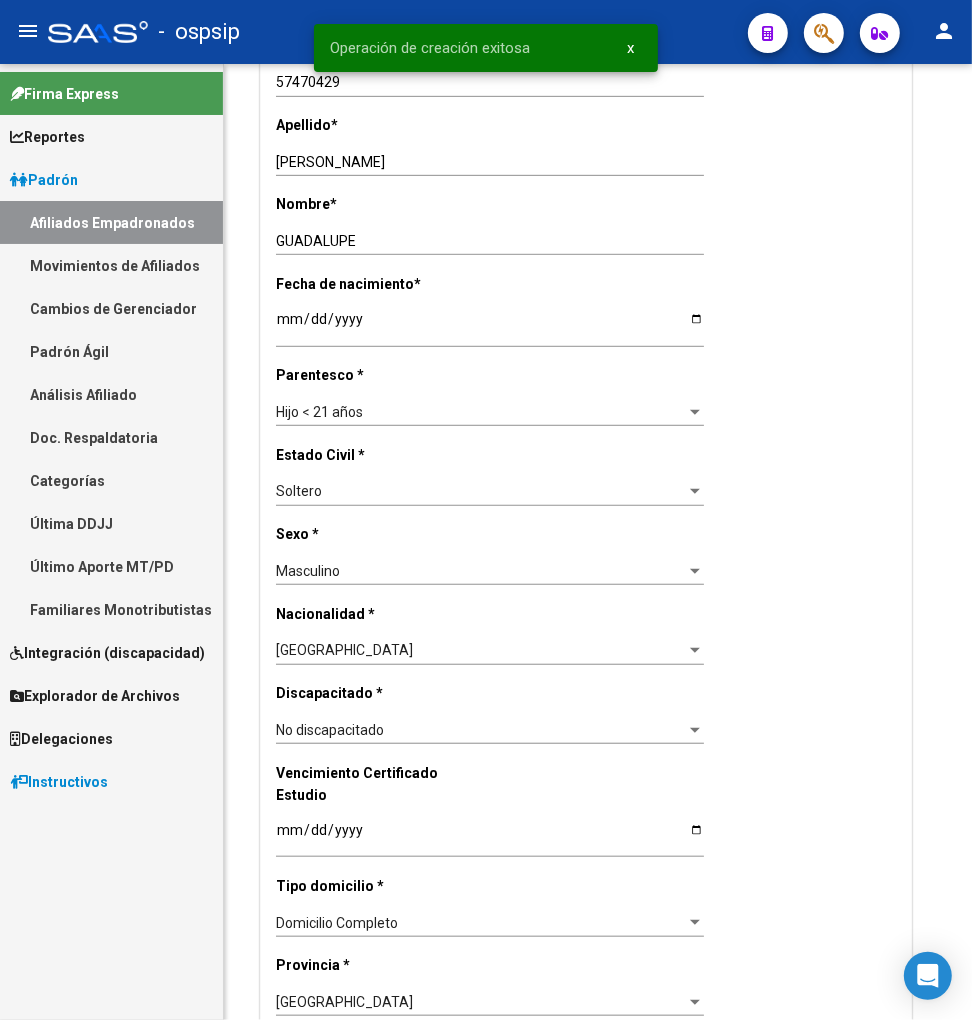 radio on "true" 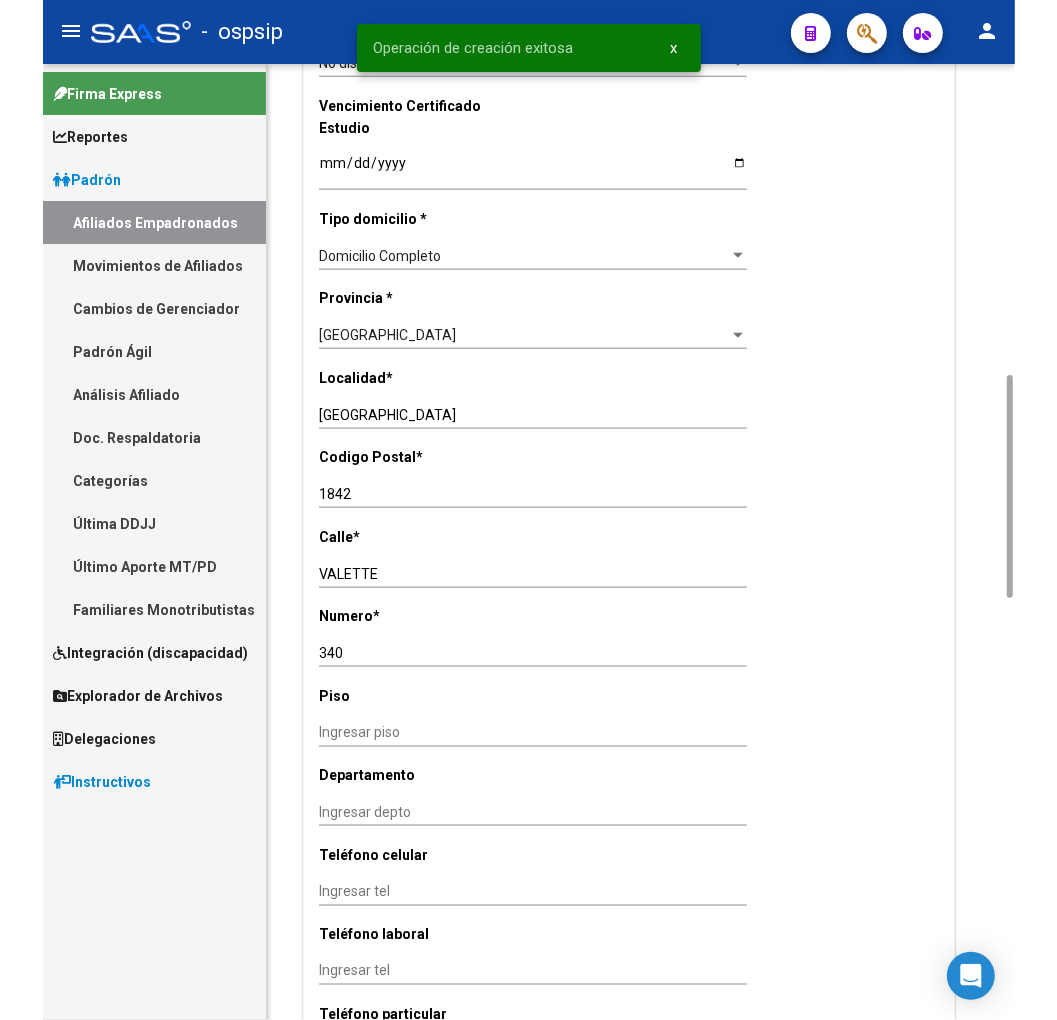 scroll, scrollTop: 2222, scrollLeft: 0, axis: vertical 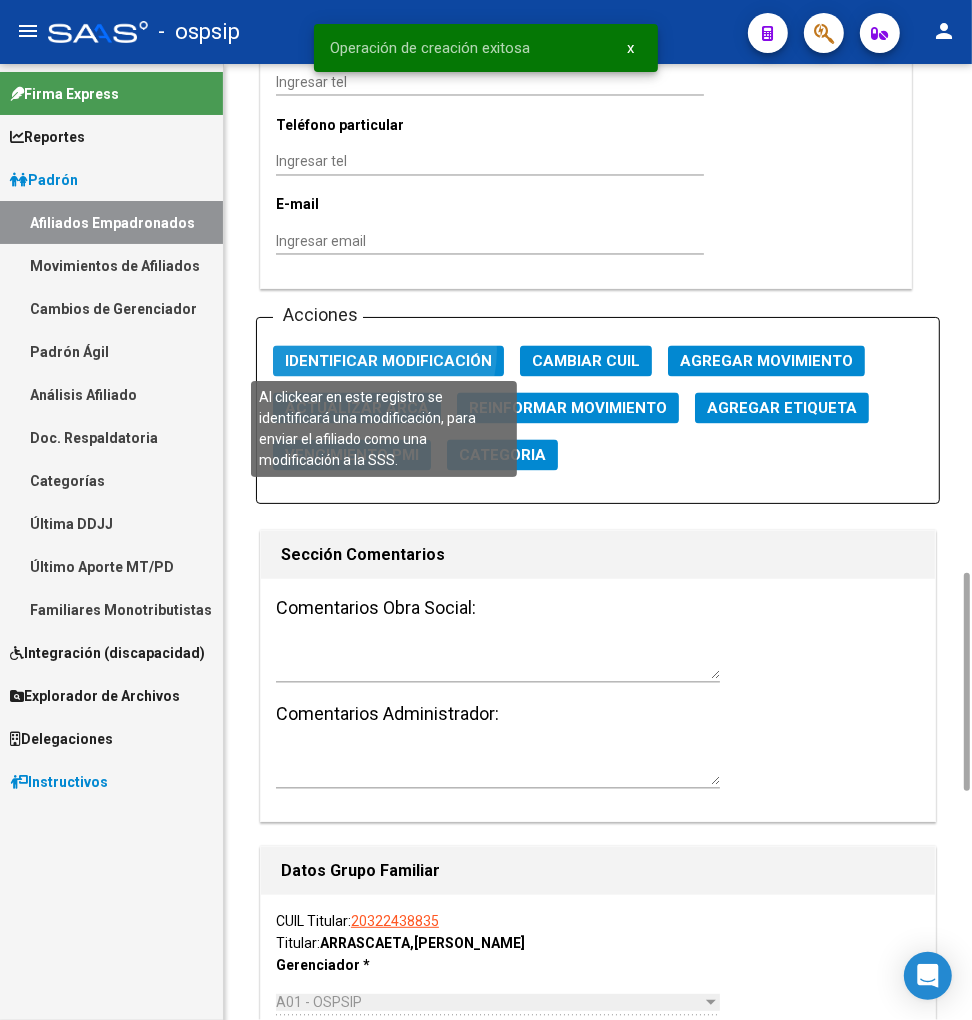 click on "Identificar Modificación" 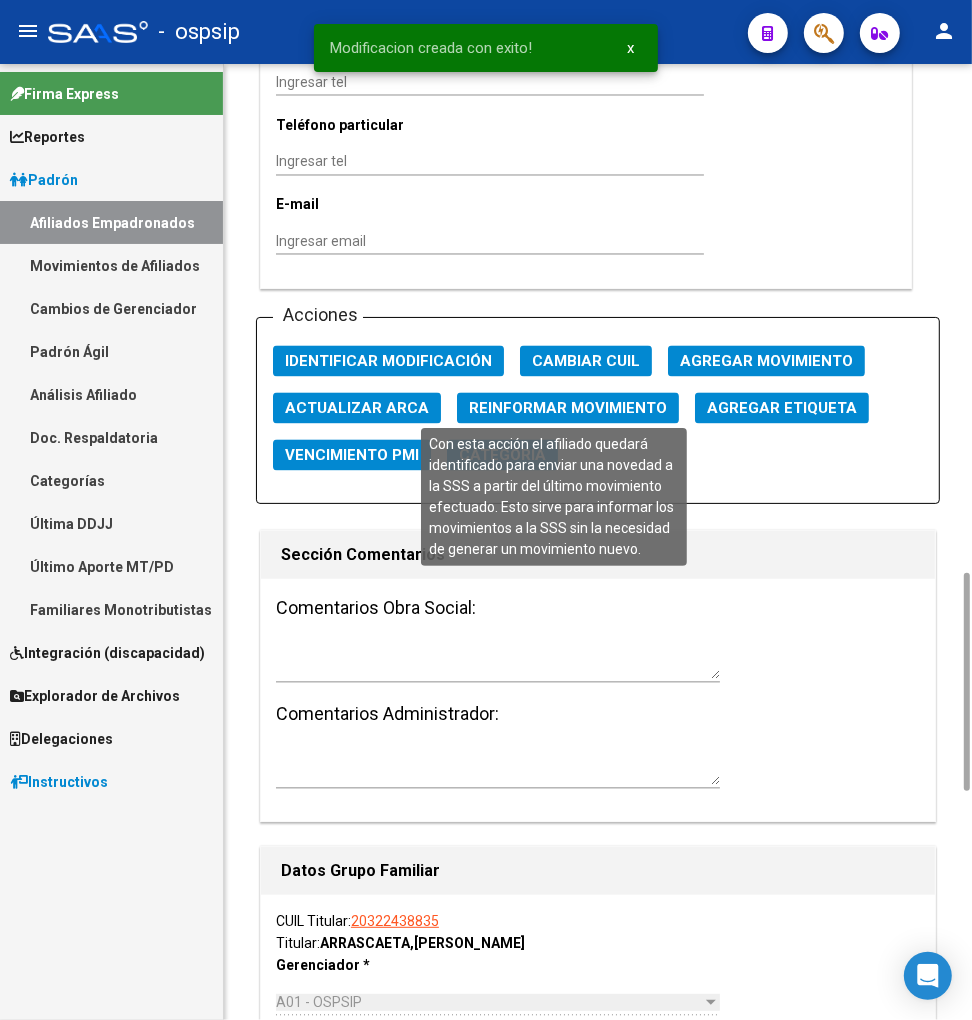click on "Reinformar Movimiento" 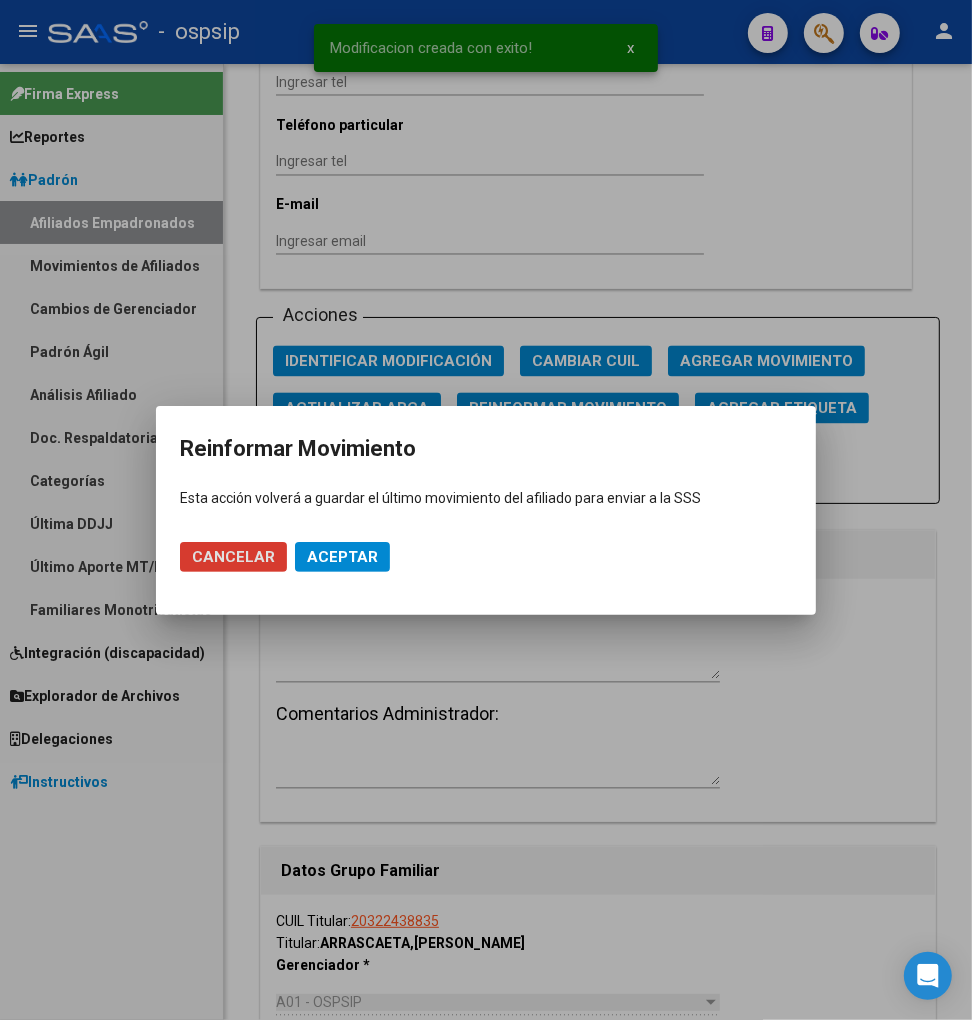 click on "Aceptar" at bounding box center [342, 557] 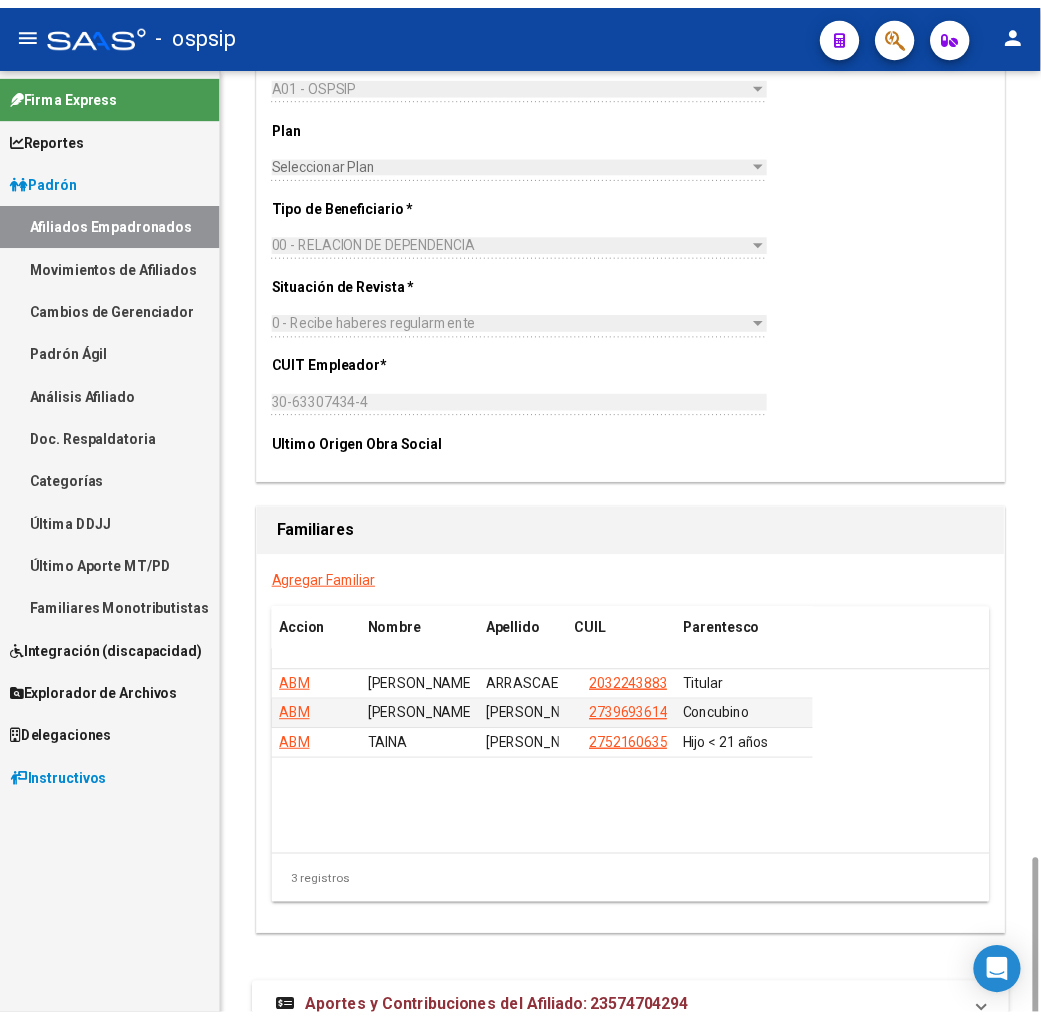scroll, scrollTop: 3176, scrollLeft: 0, axis: vertical 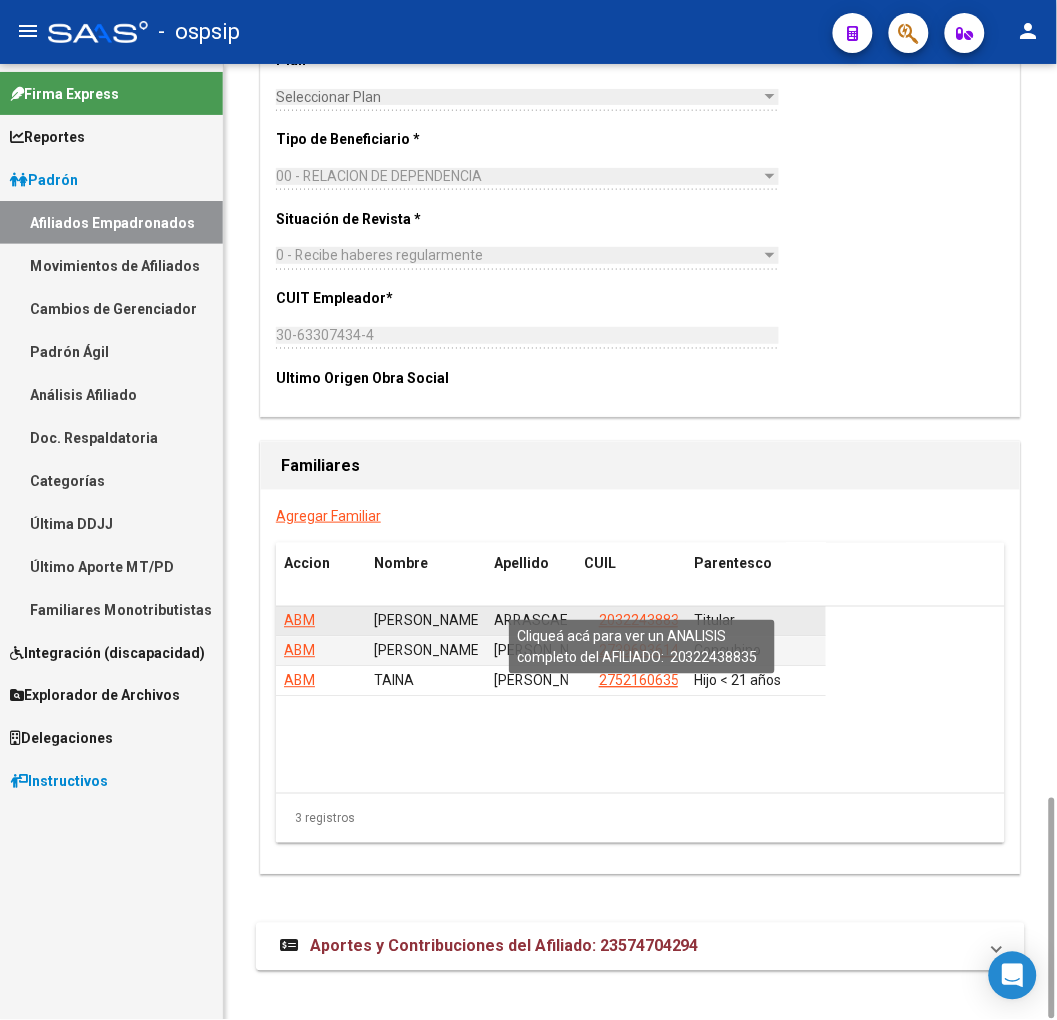 click on "20322438835" 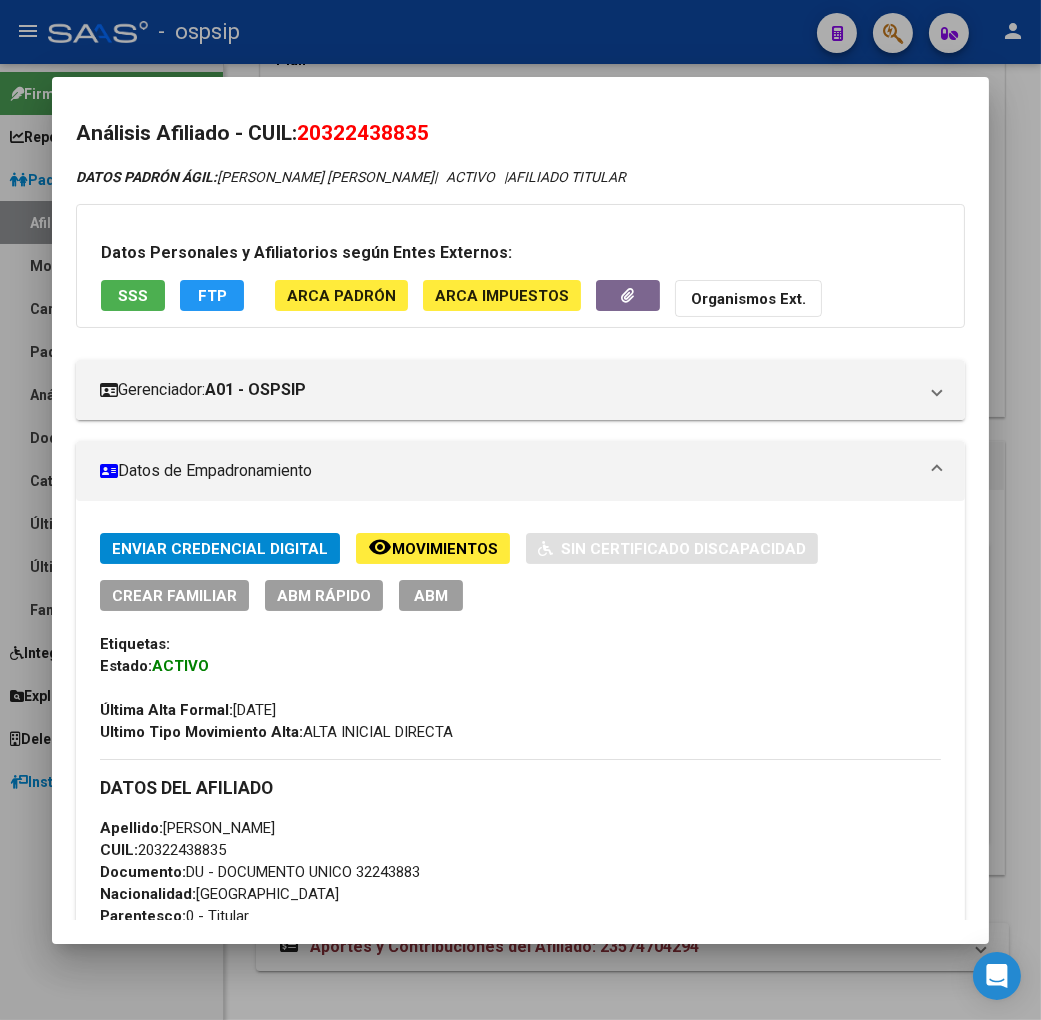 scroll, scrollTop: 333, scrollLeft: 0, axis: vertical 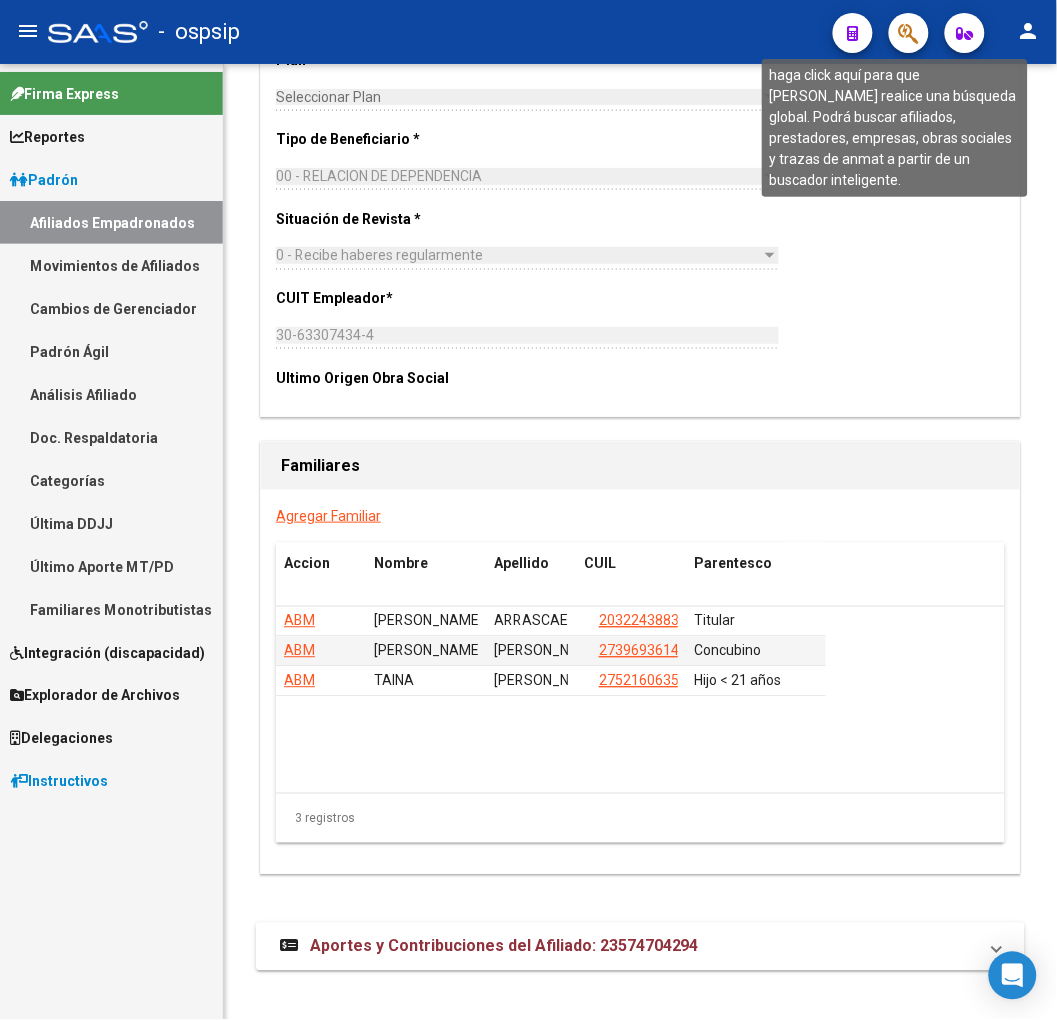 click 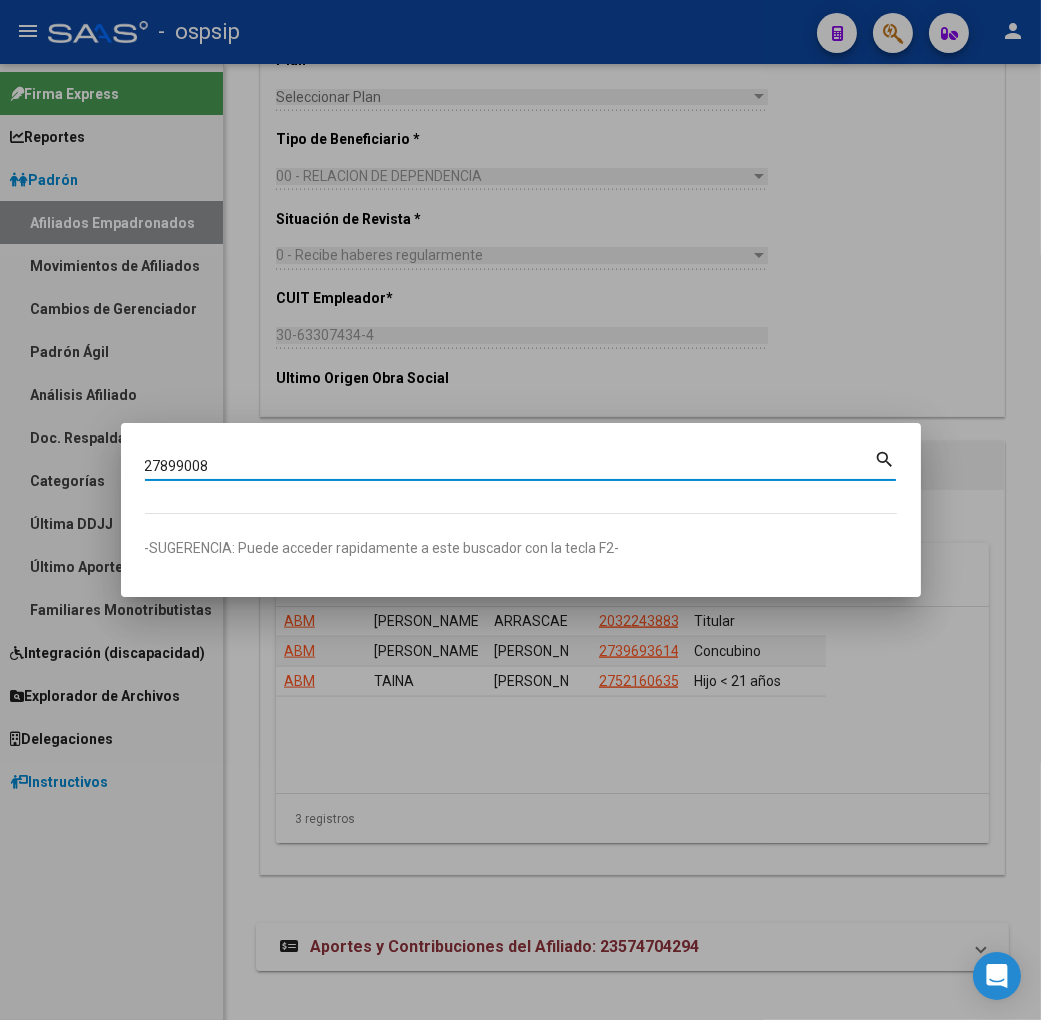 type on "27899008" 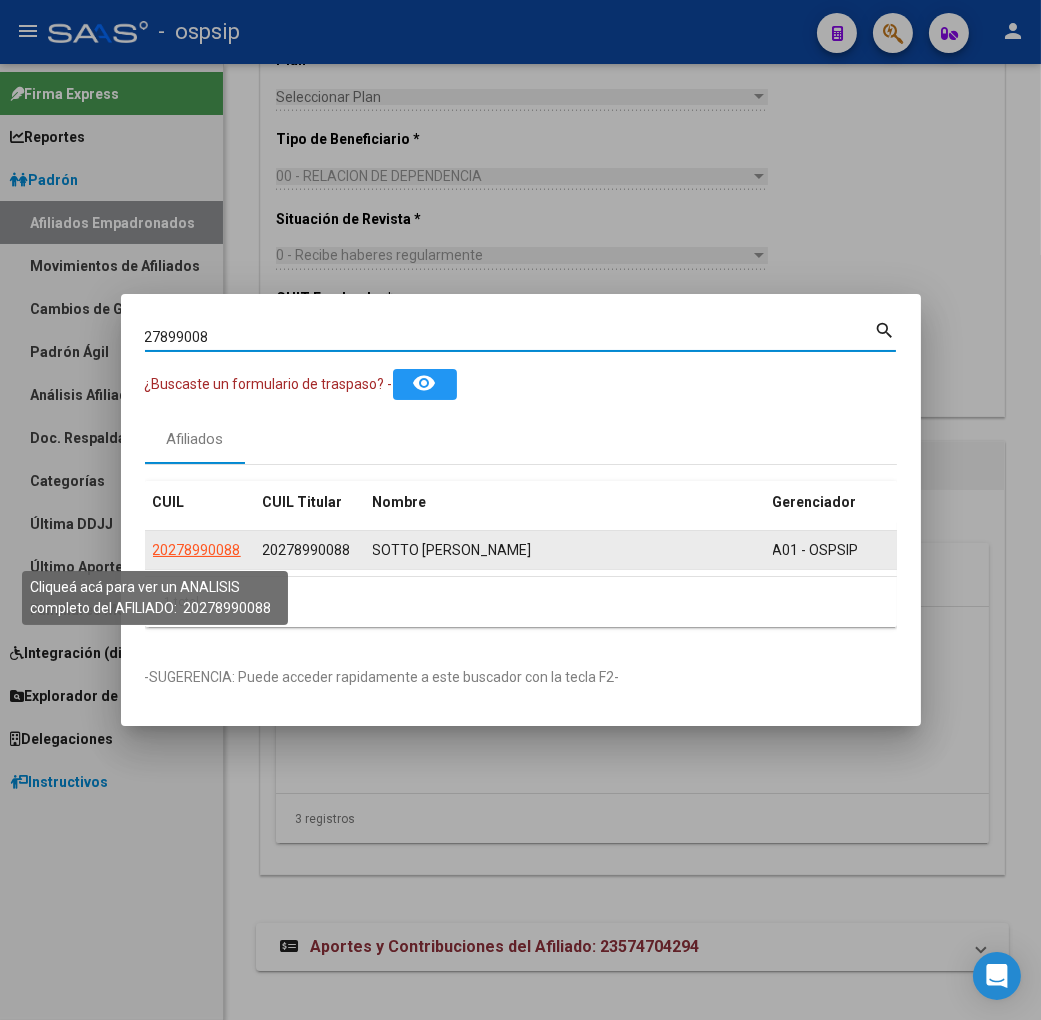 click on "20278990088" 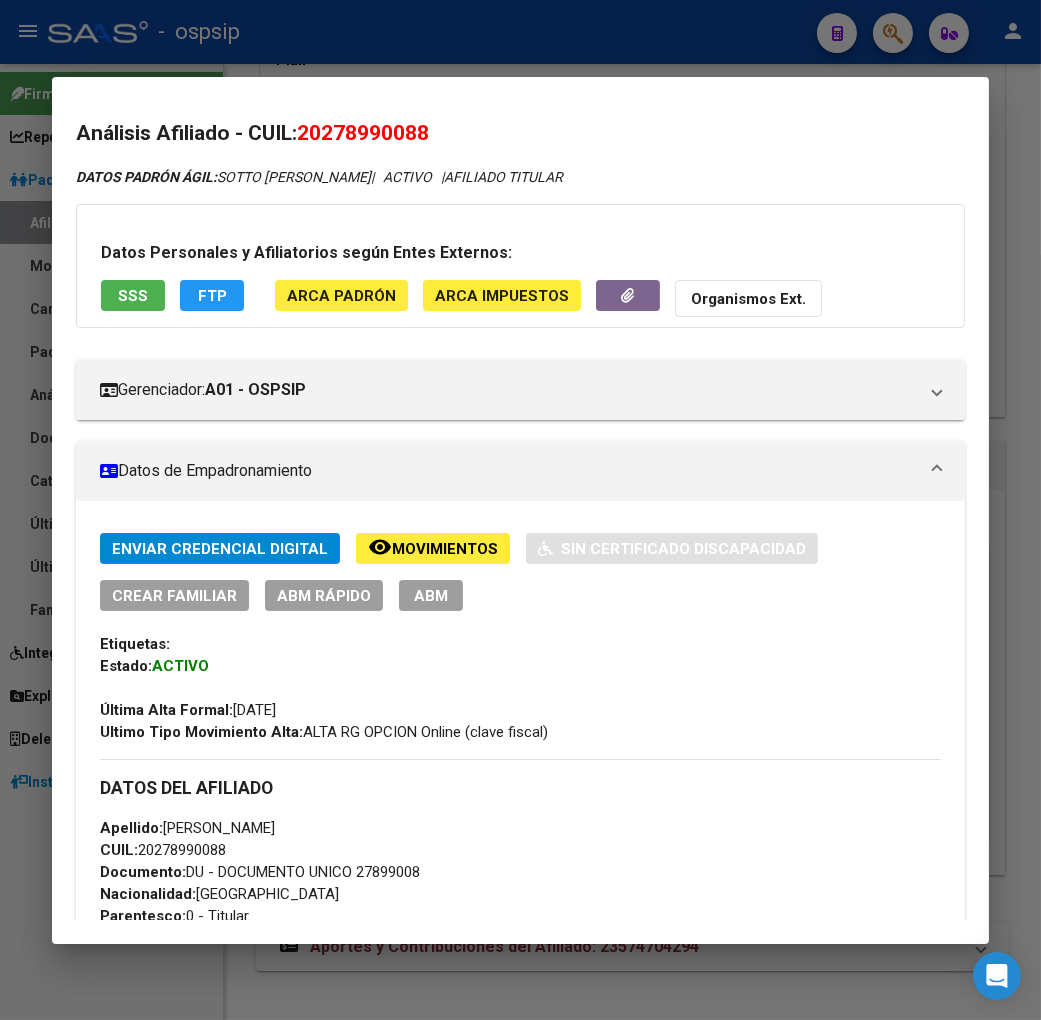 click on "Movimientos" 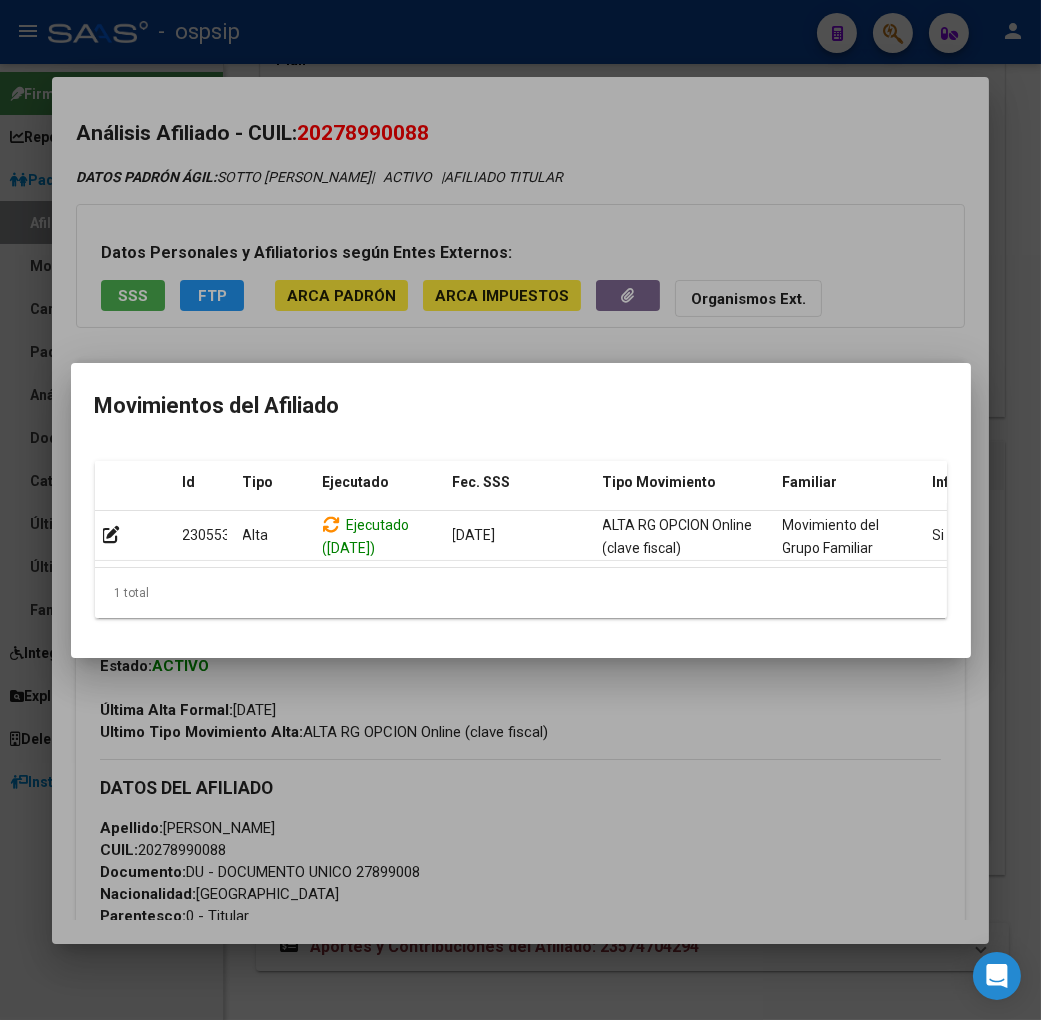 click at bounding box center [520, 510] 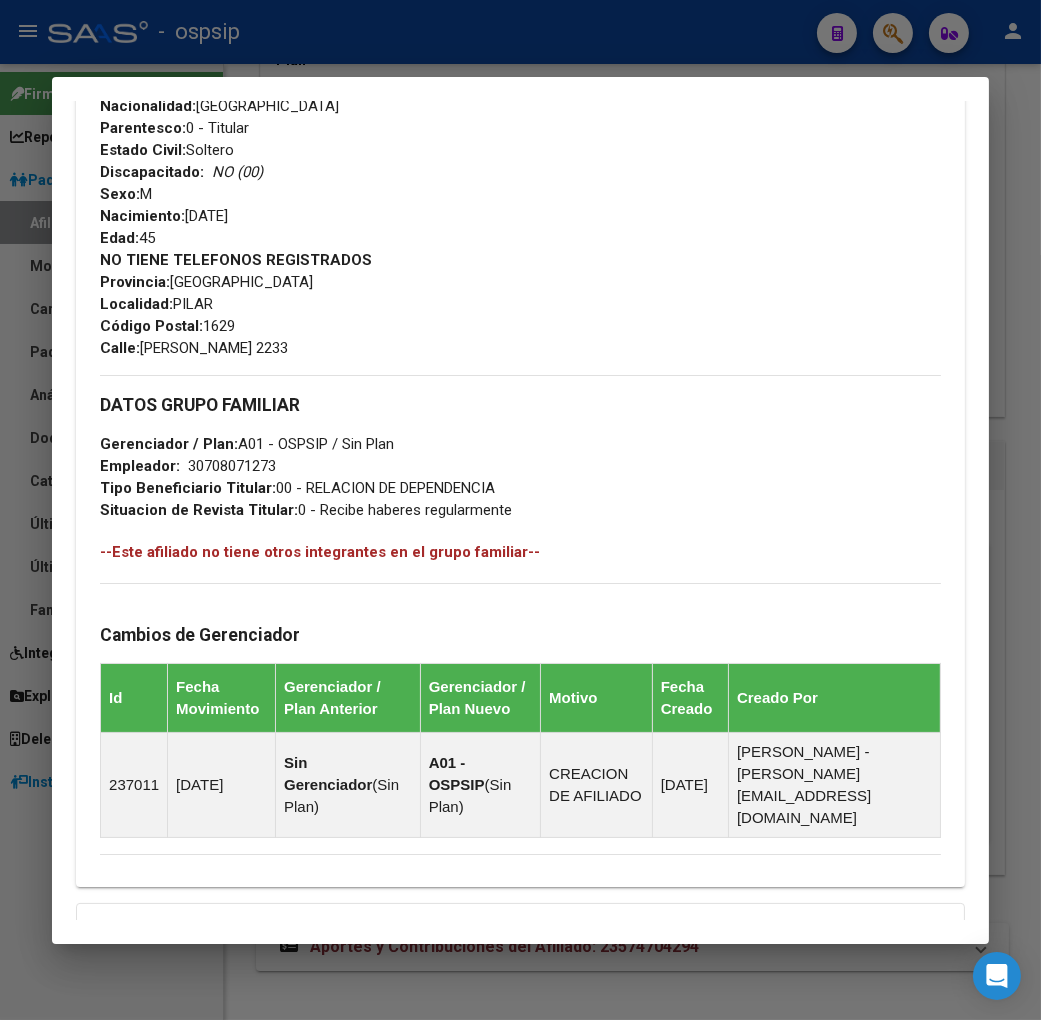 scroll, scrollTop: 1012, scrollLeft: 0, axis: vertical 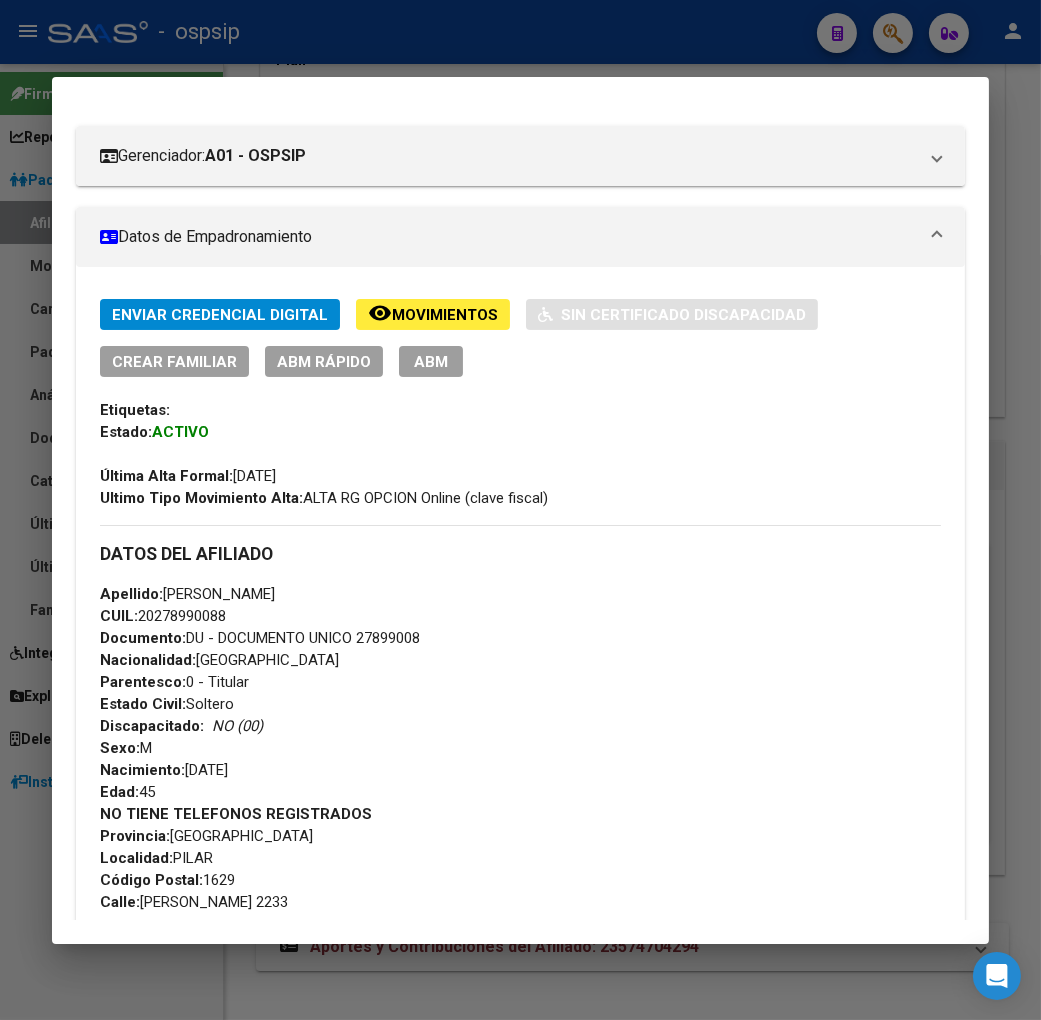 click on "ABM" at bounding box center [431, 361] 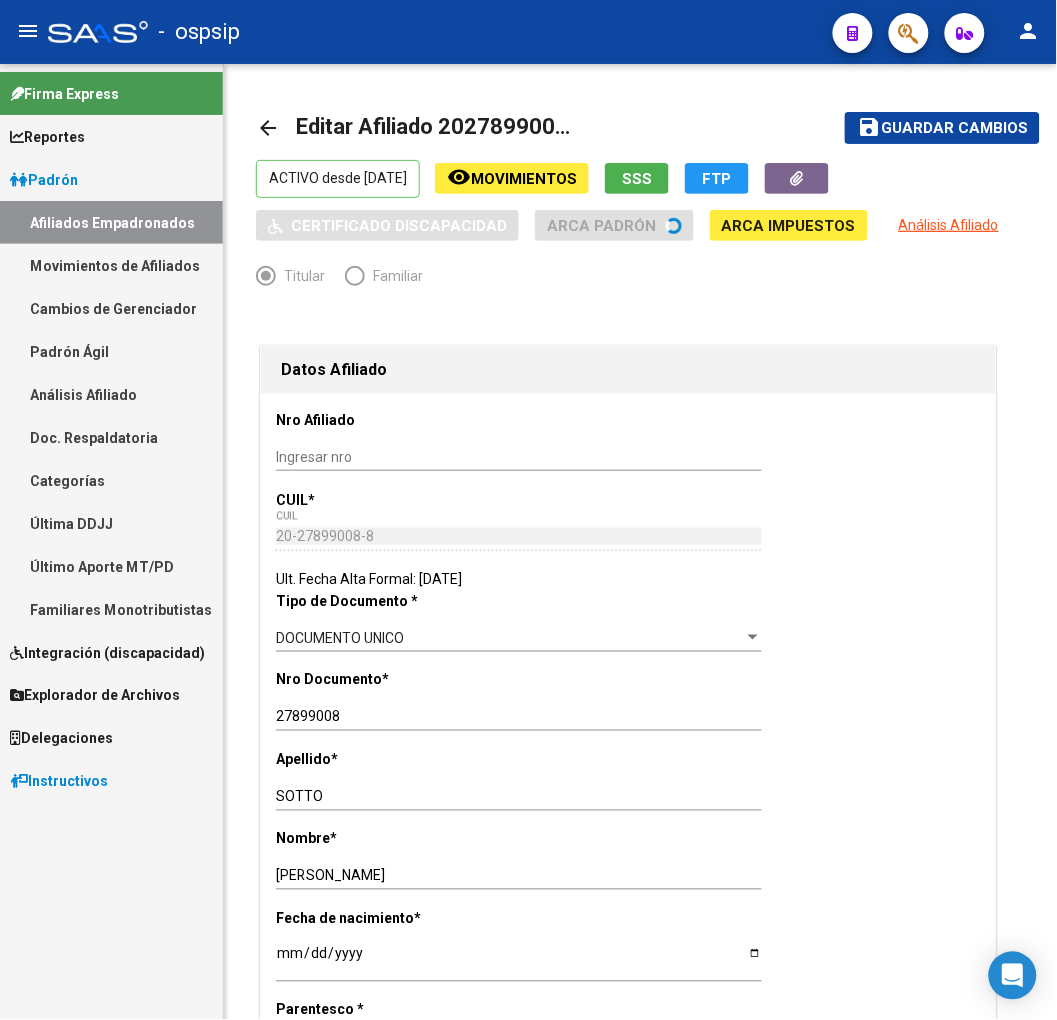 scroll, scrollTop: 444, scrollLeft: 0, axis: vertical 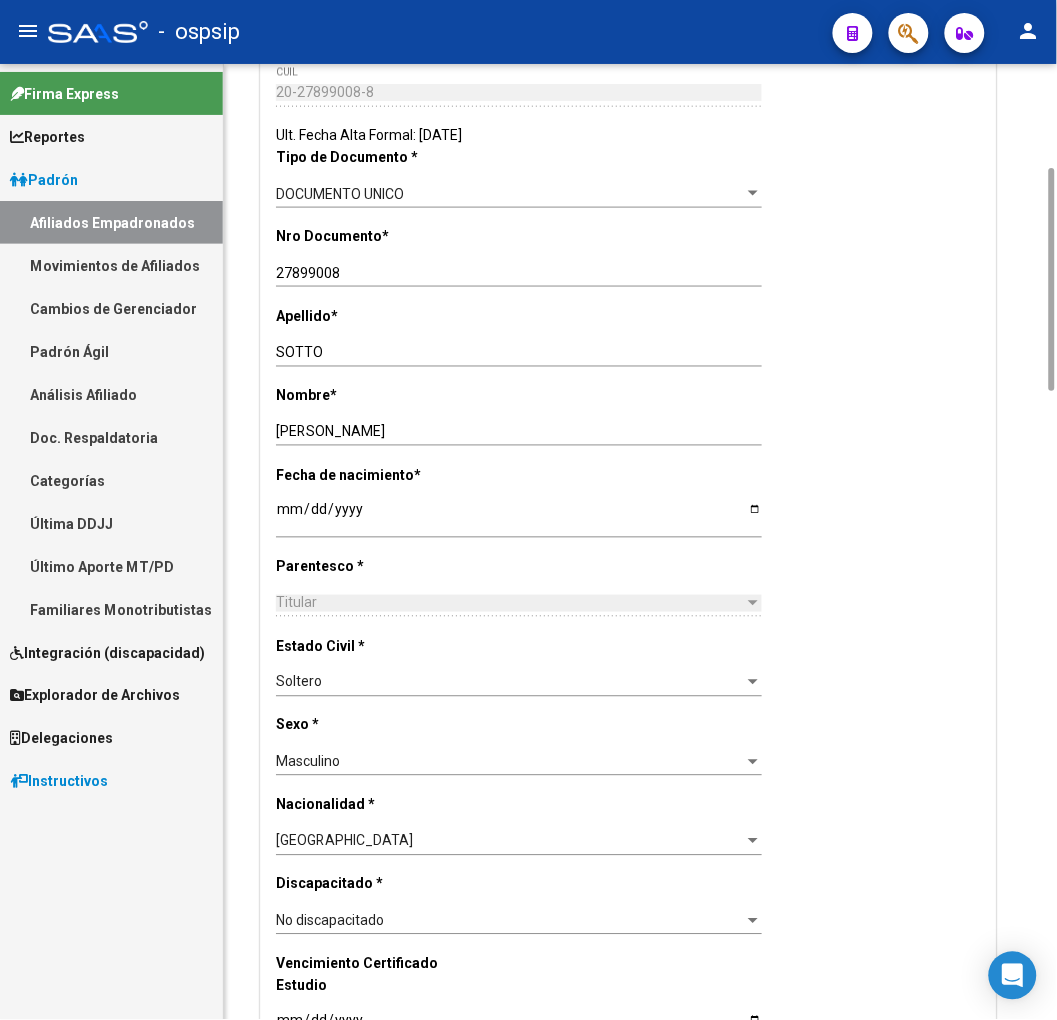 click at bounding box center [753, 683] 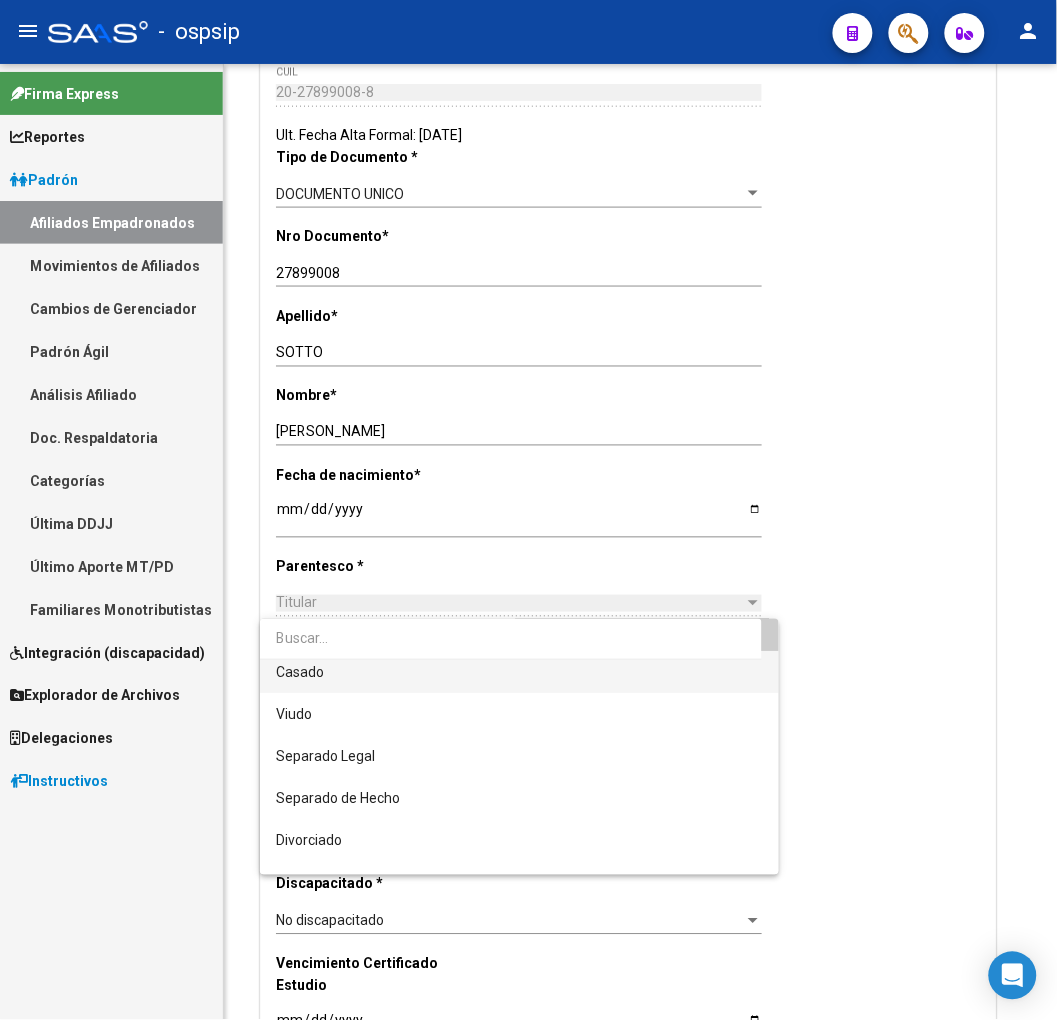 scroll, scrollTop: 80, scrollLeft: 0, axis: vertical 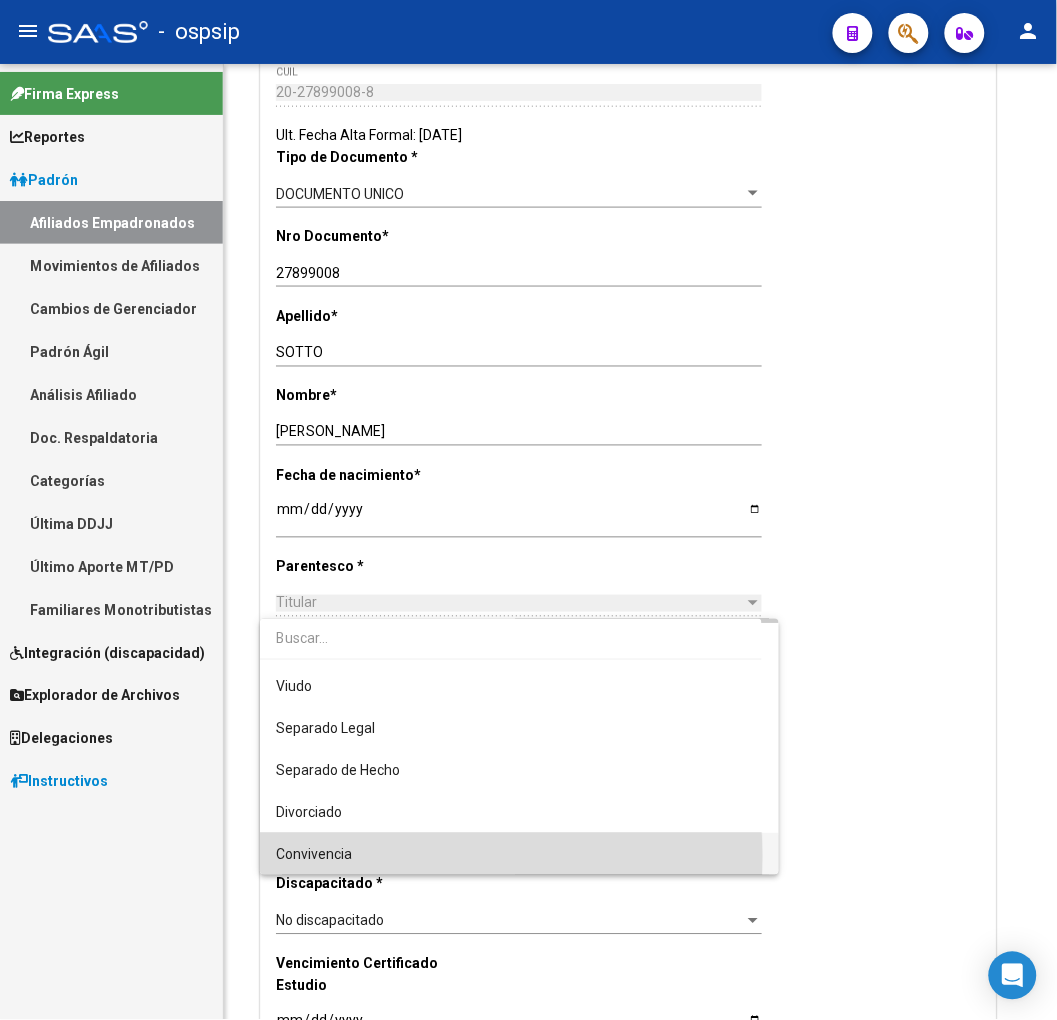 click on "Convivencia" at bounding box center [519, 854] 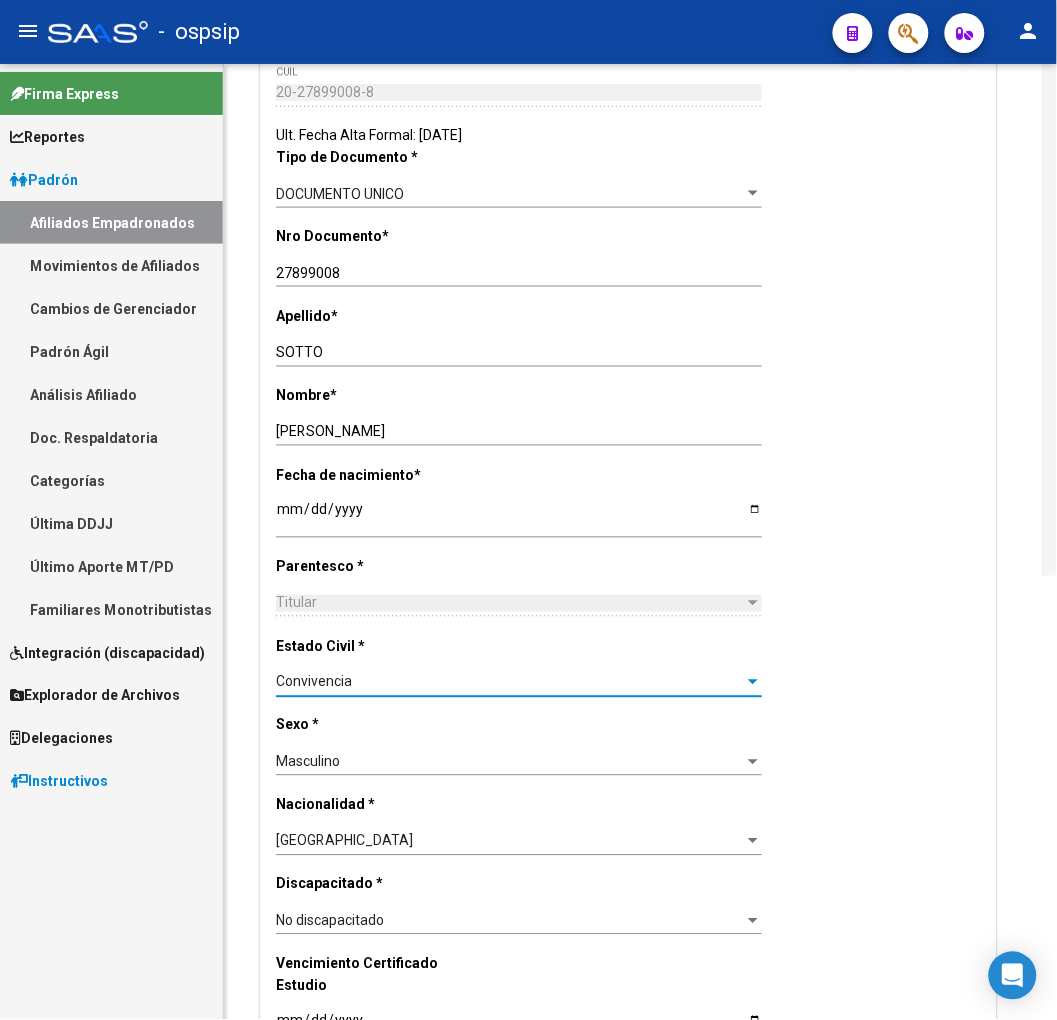 scroll, scrollTop: 0, scrollLeft: 0, axis: both 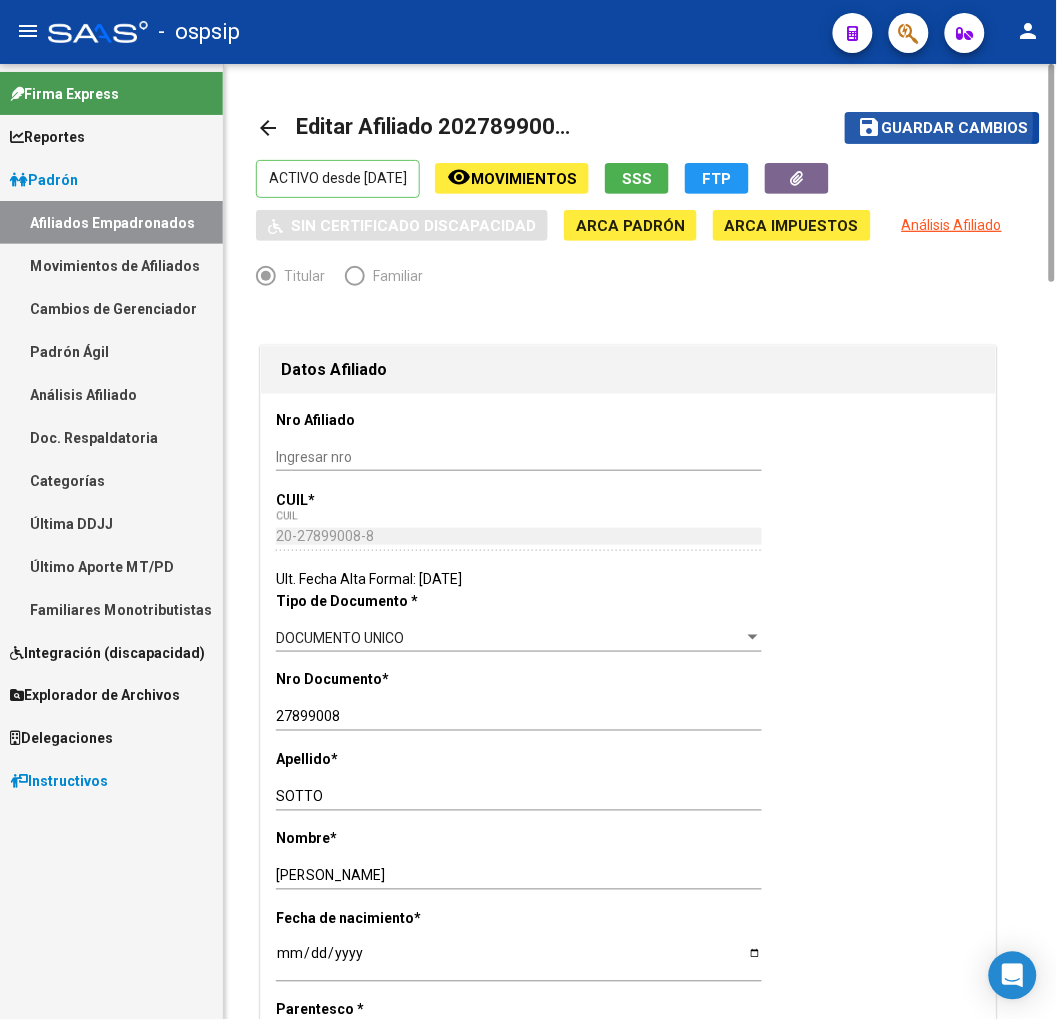 click on "Guardar cambios" 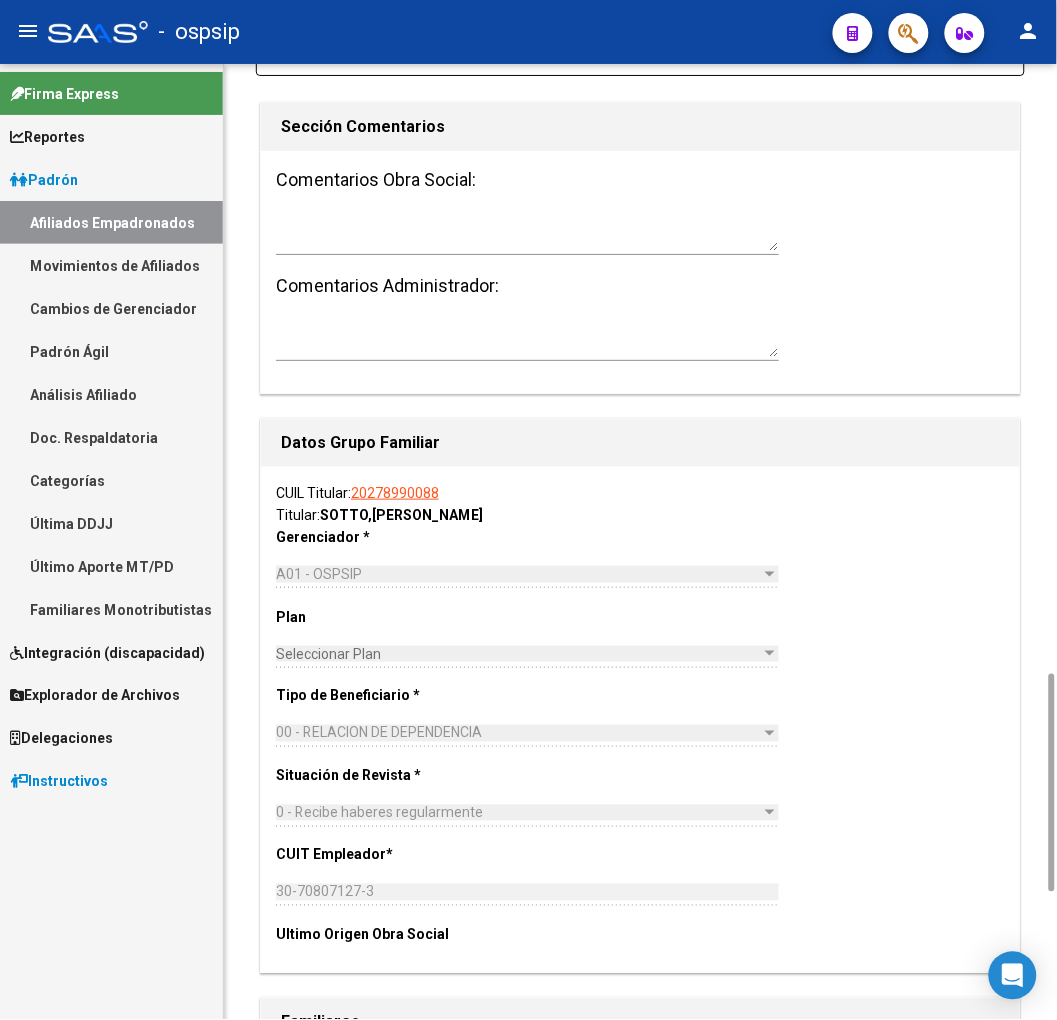 scroll, scrollTop: 3111, scrollLeft: 0, axis: vertical 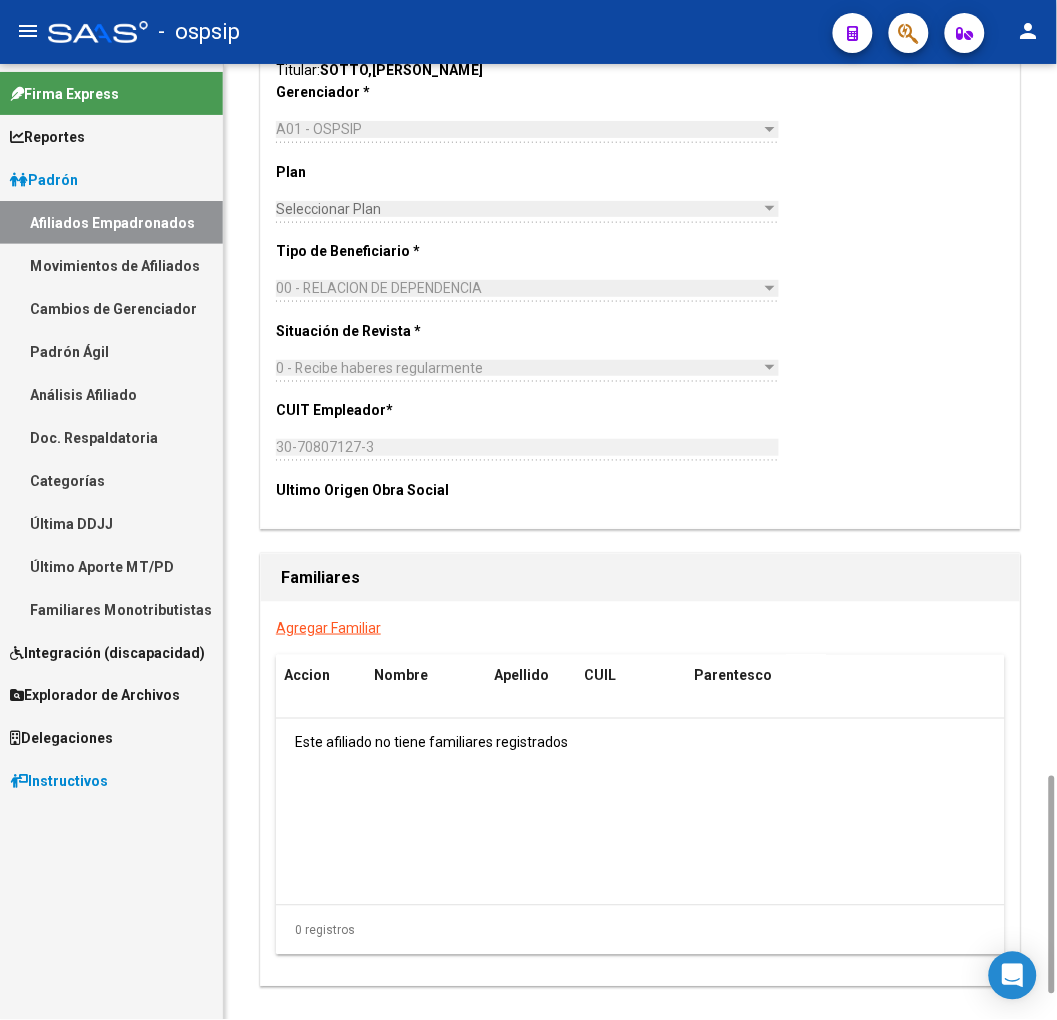 click on "Agregar Familiar" 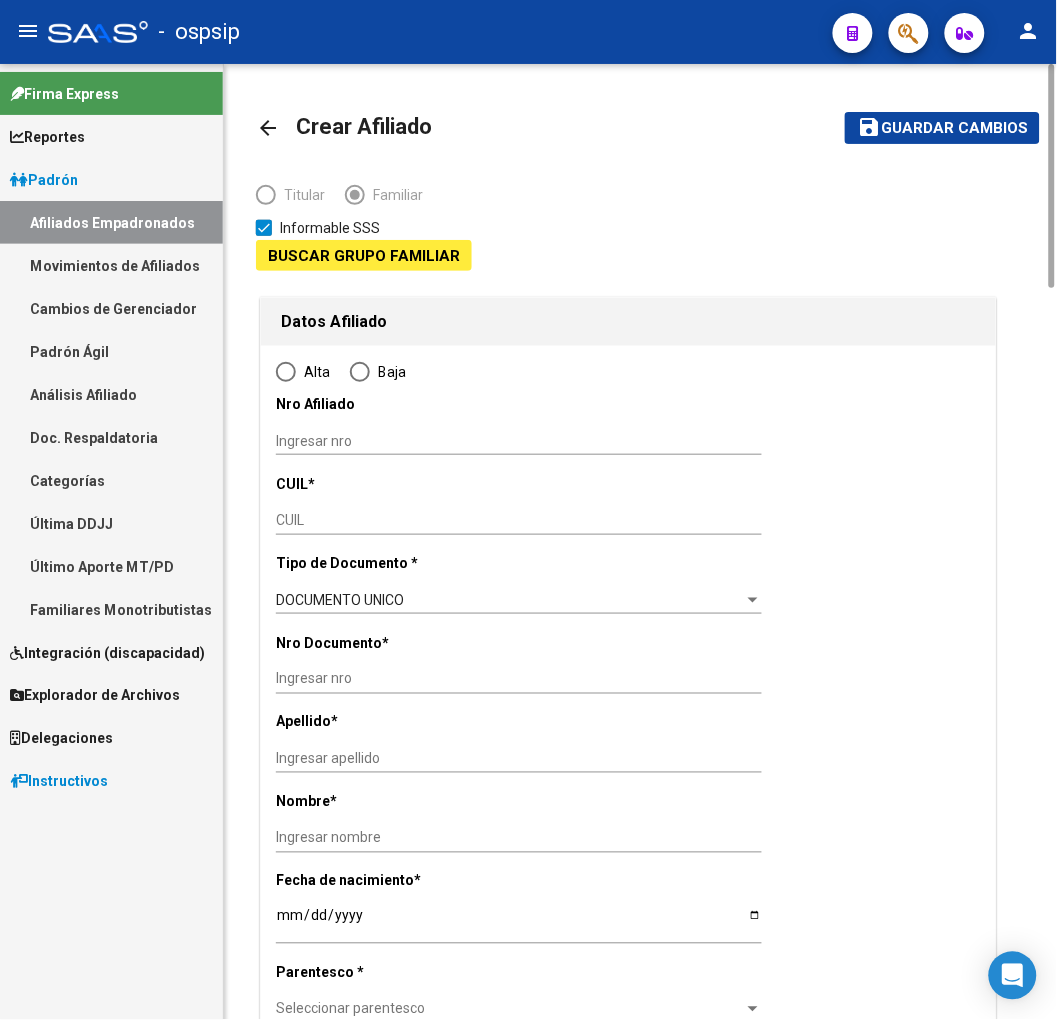 type on "30-70807127-3" 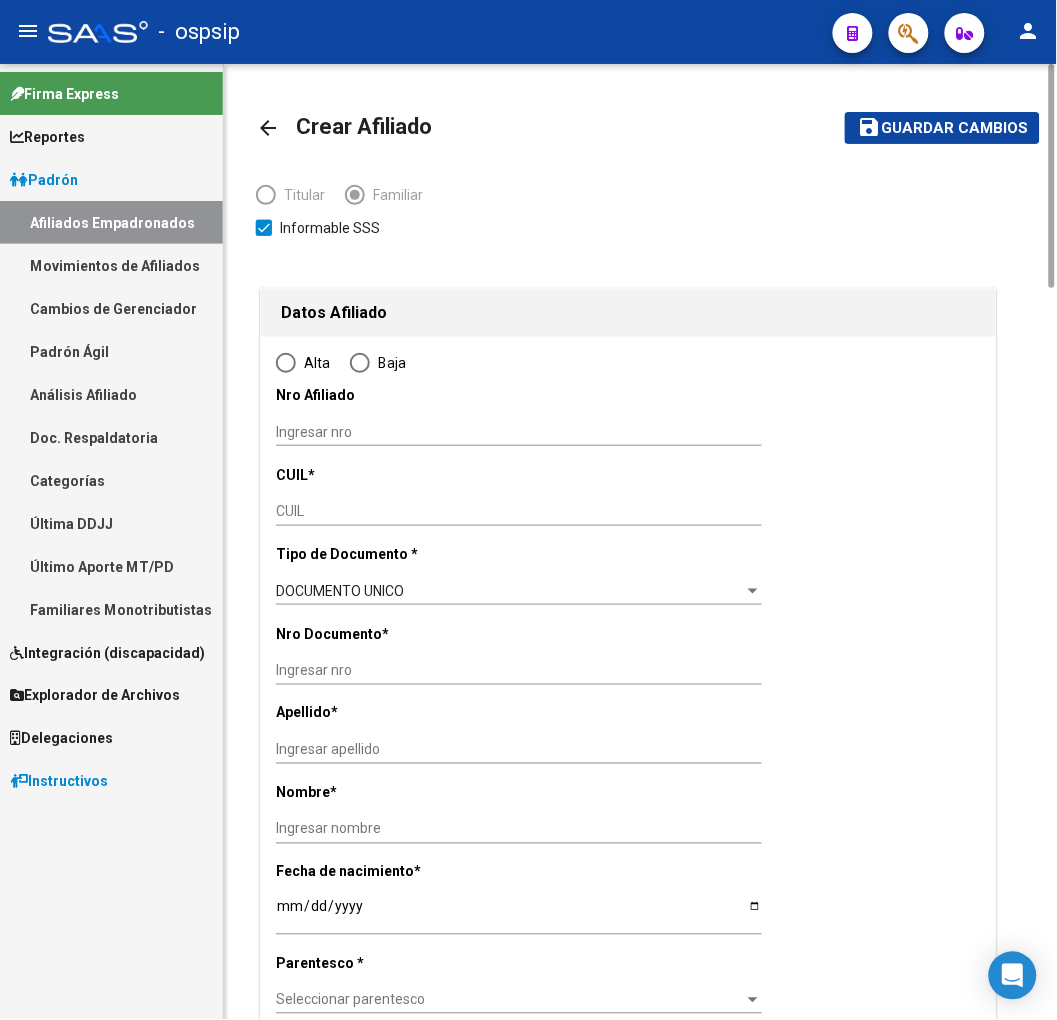 type on "PILAR" 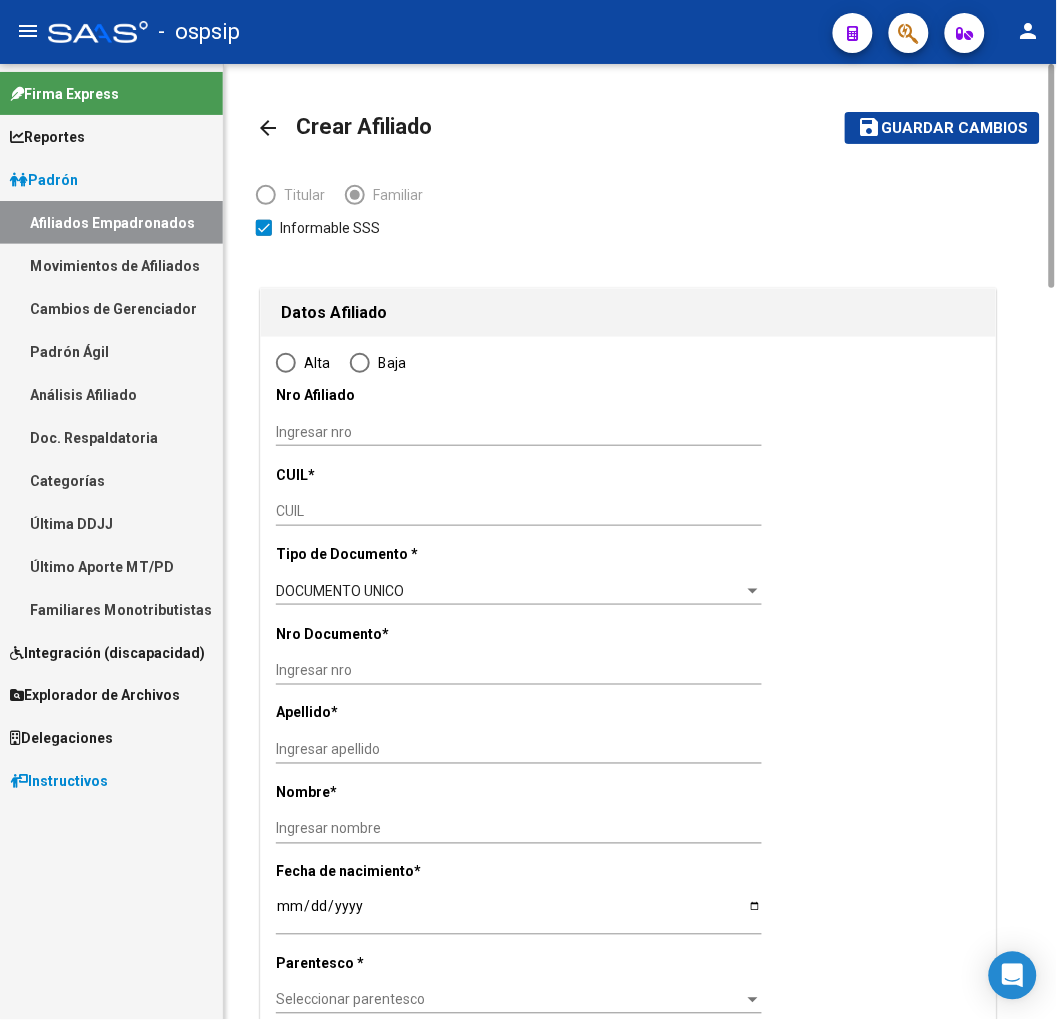radio on "true" 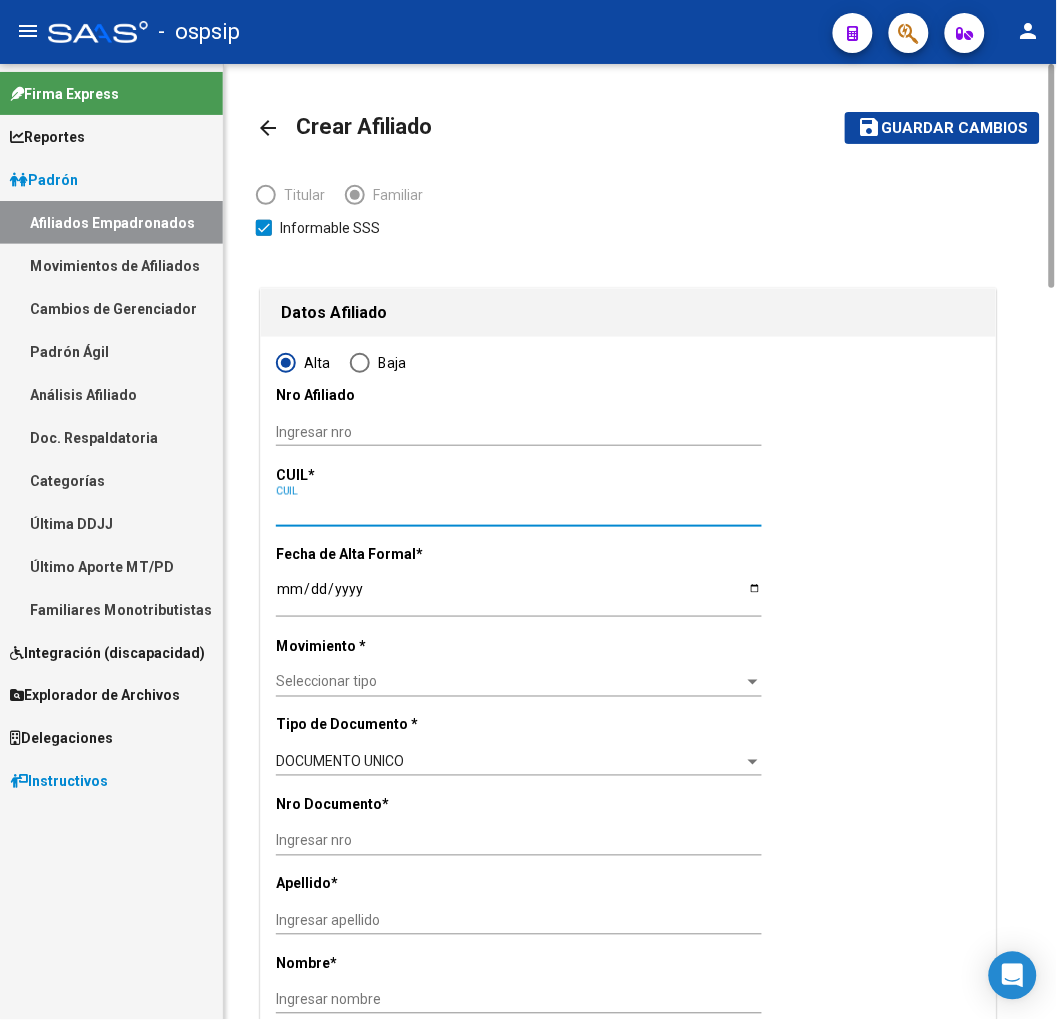 click on "CUIL" at bounding box center (519, 511) 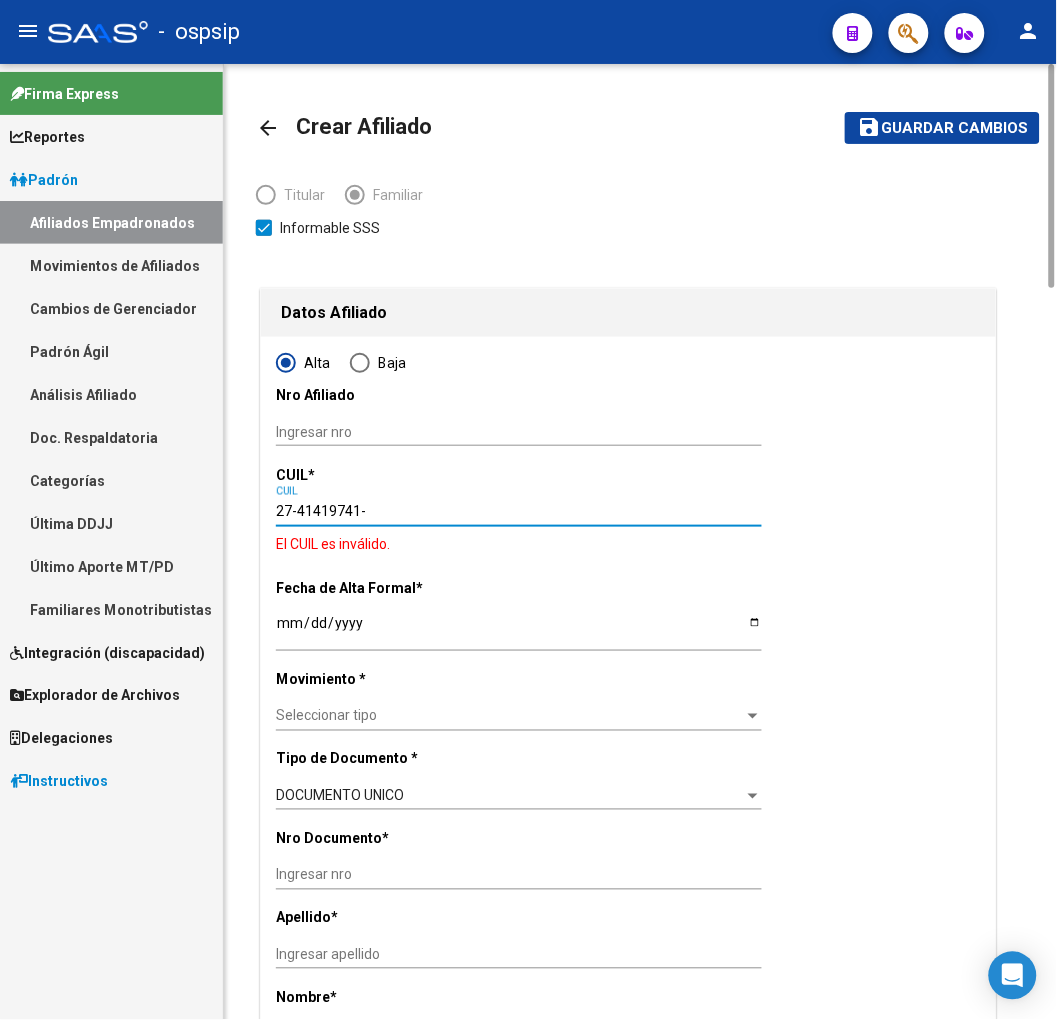 type on "27-41419741-3" 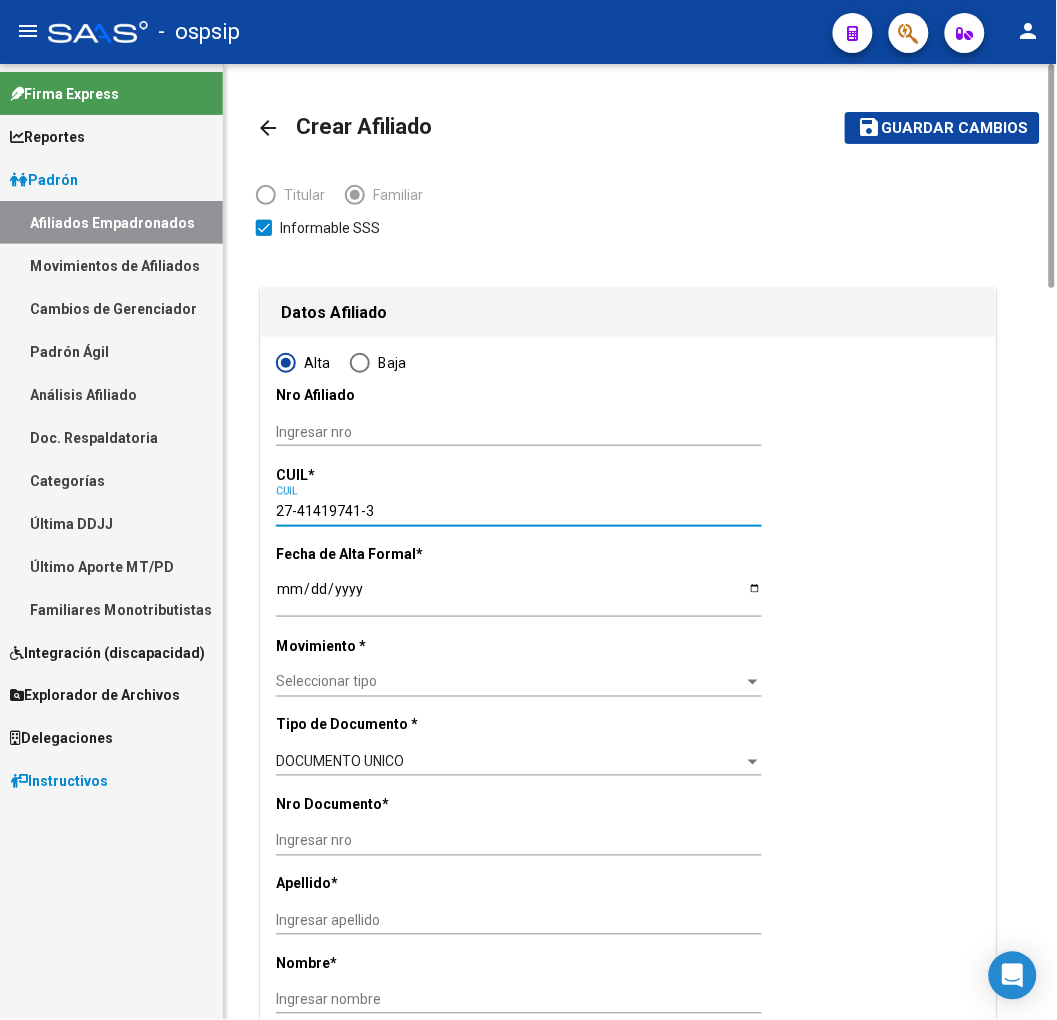 type on "41419741" 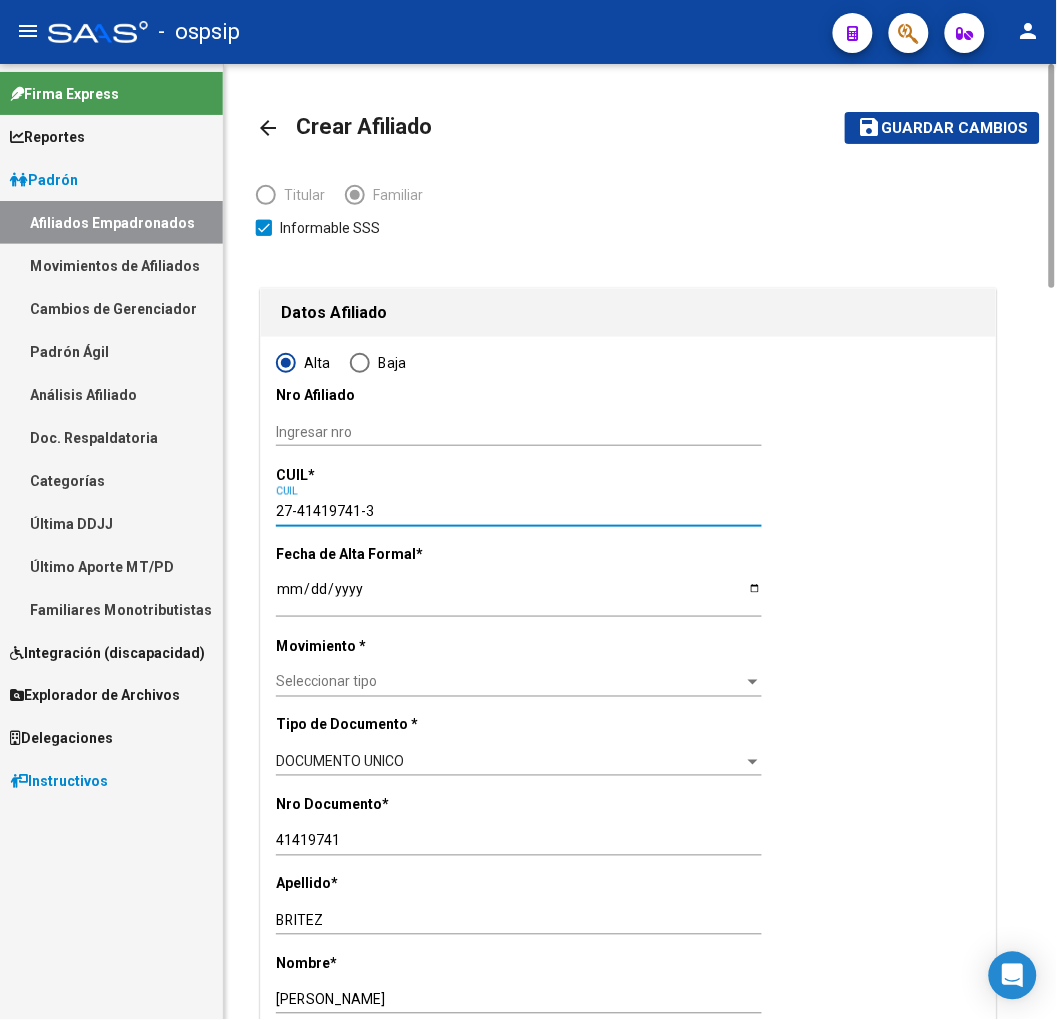 type on "27-41419741-3" 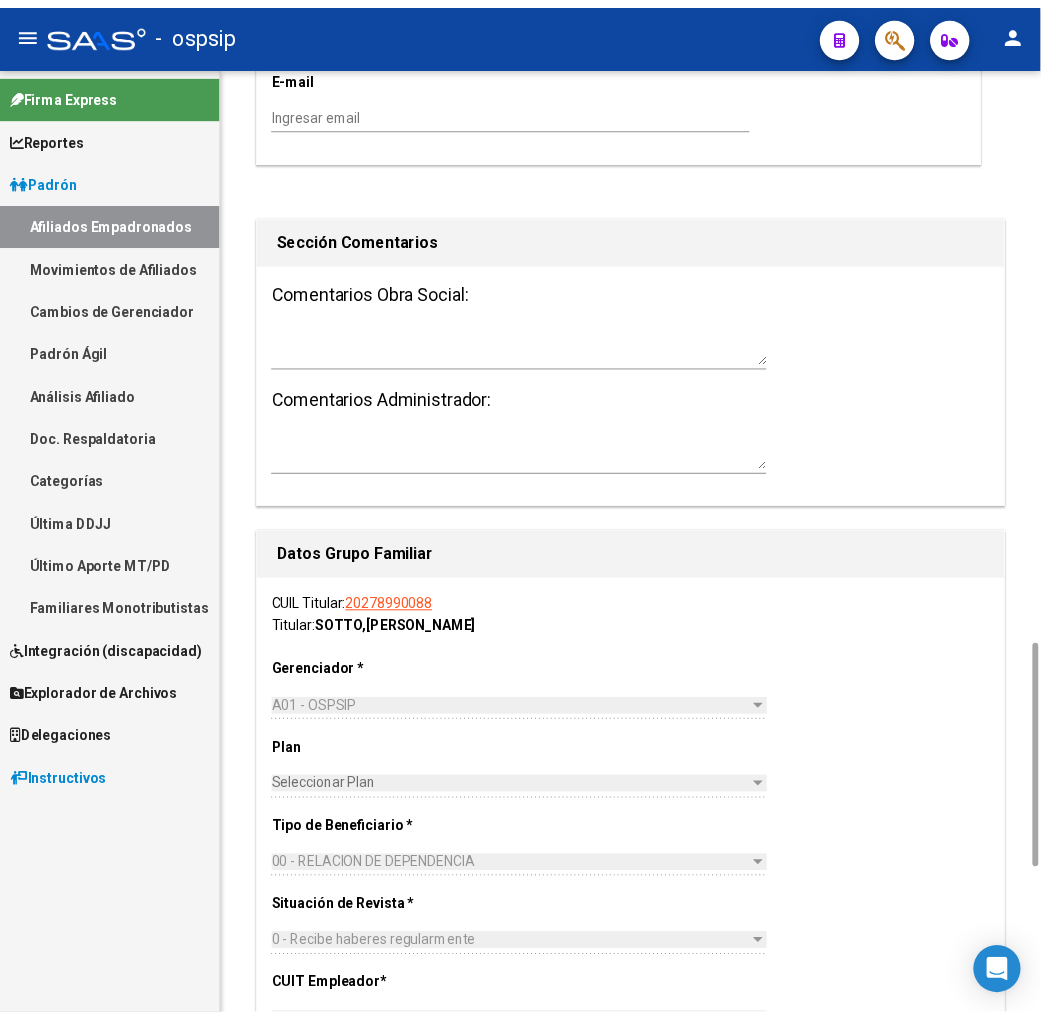 scroll, scrollTop: 3065, scrollLeft: 0, axis: vertical 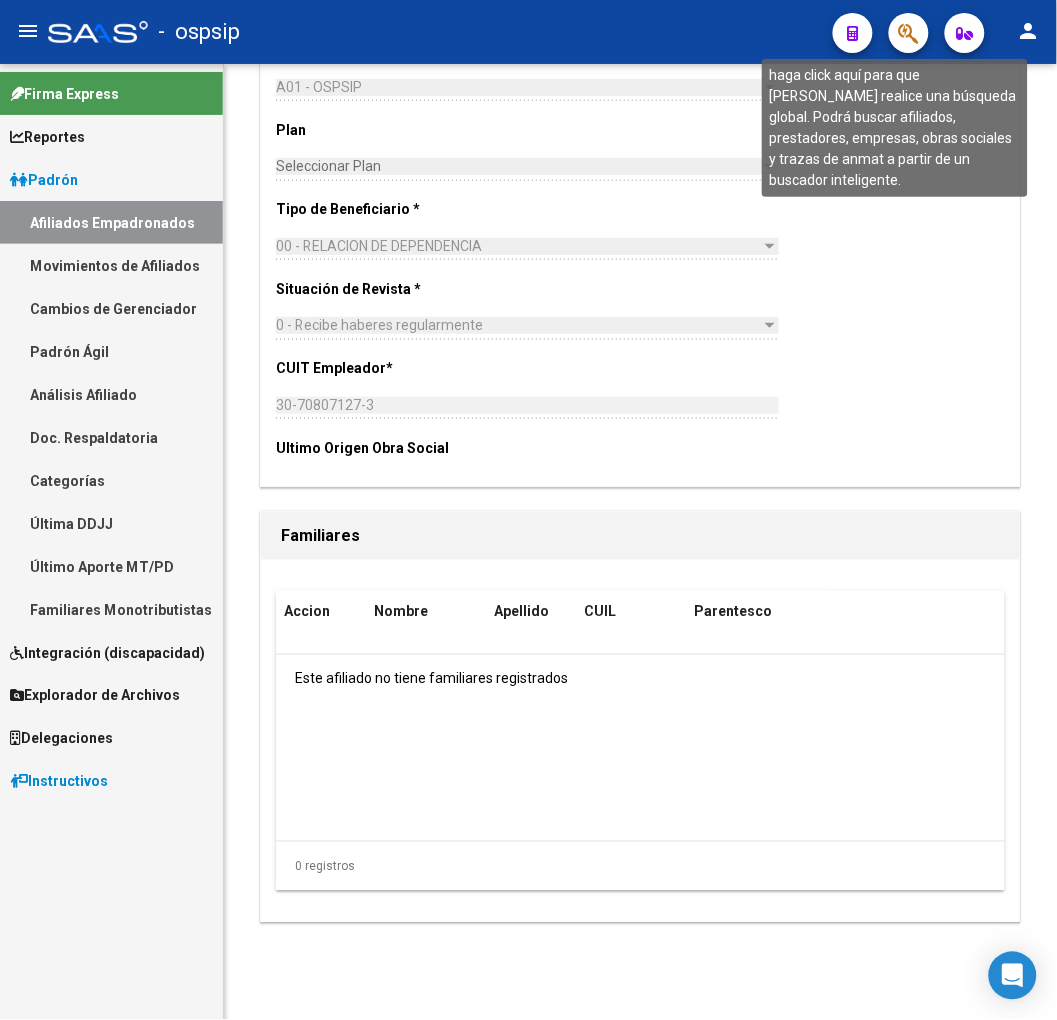 click 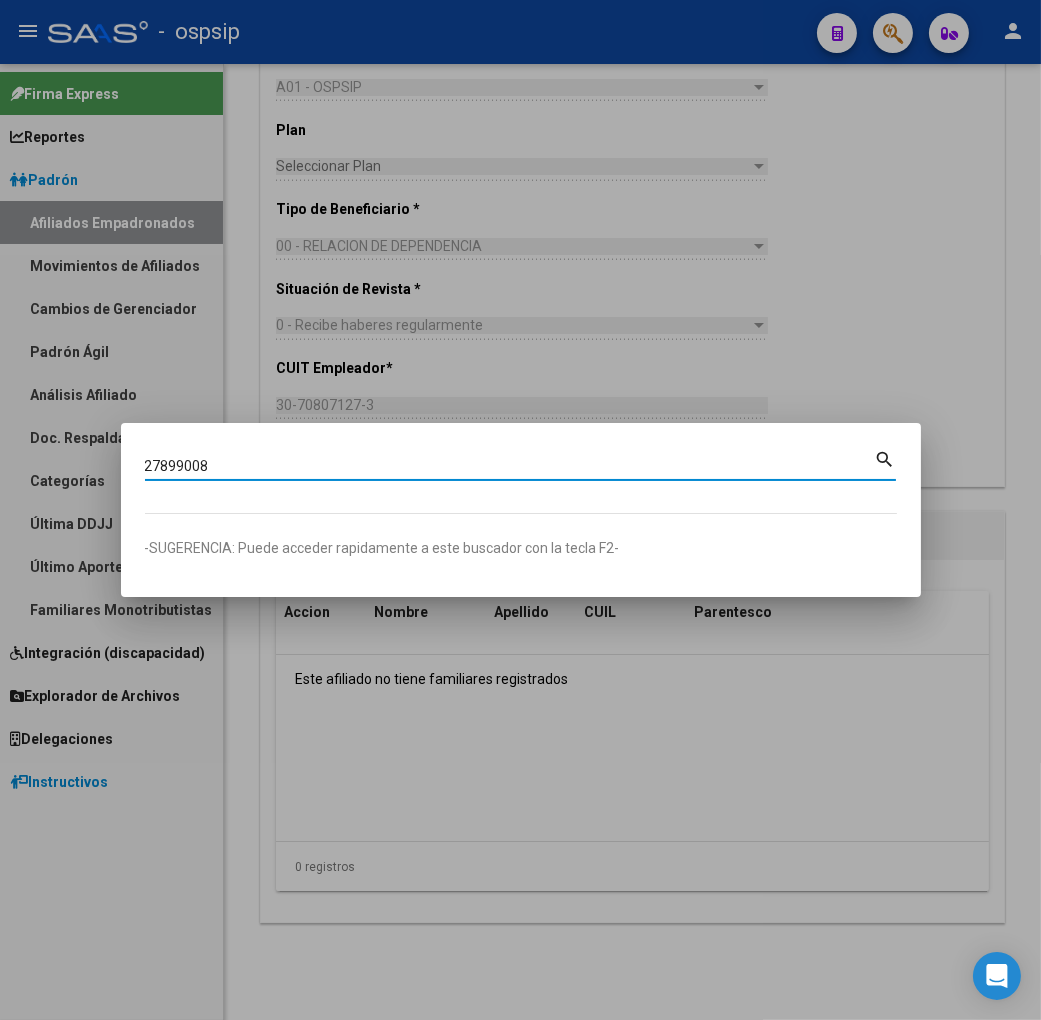 type on "27899008" 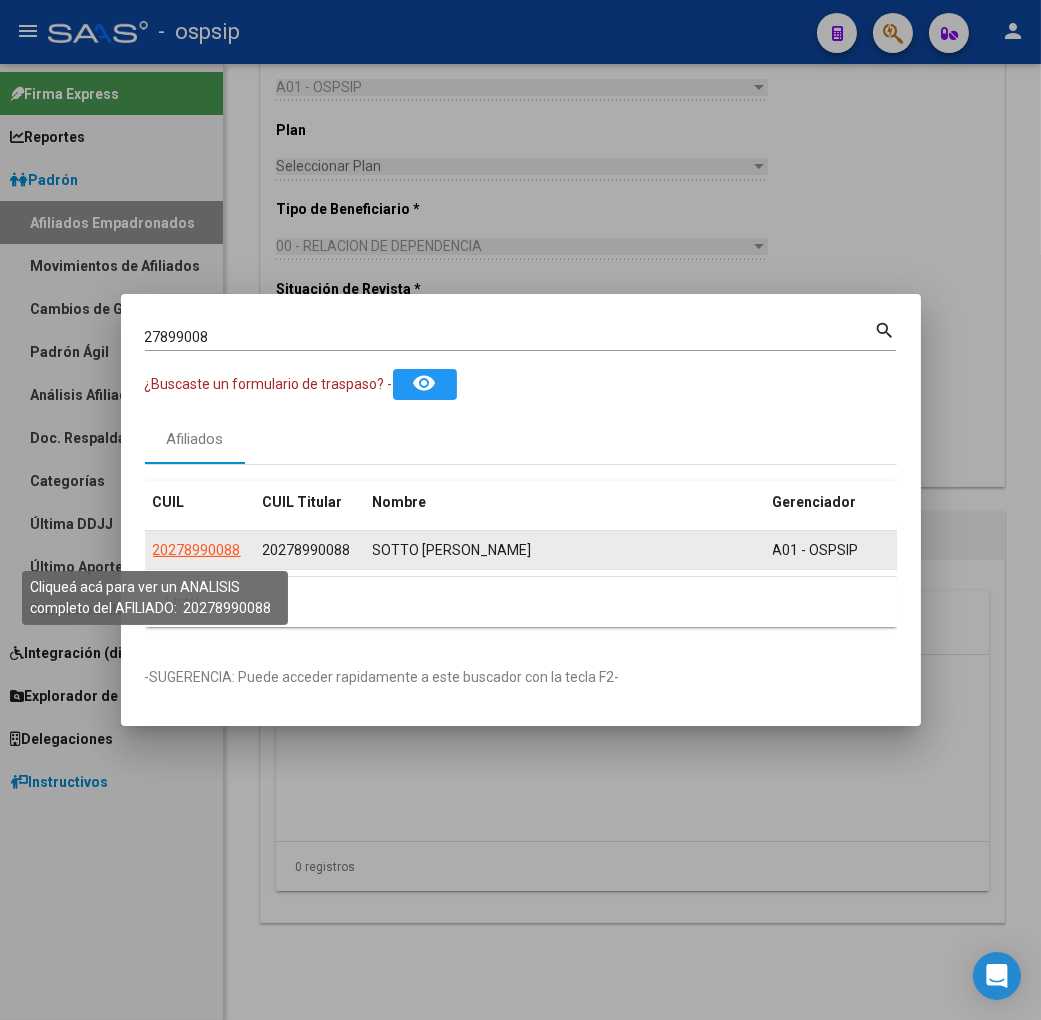 click on "20278990088" 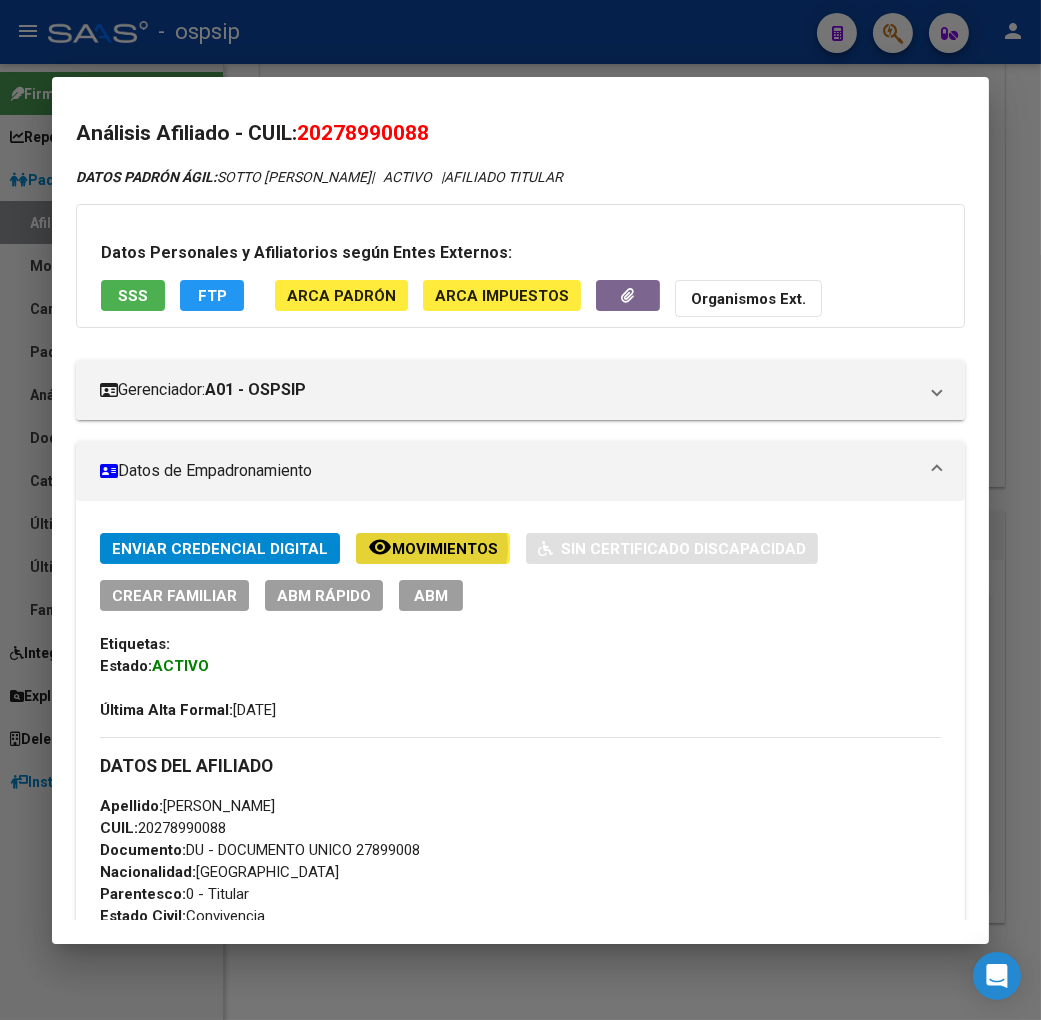 click on "Movimientos" 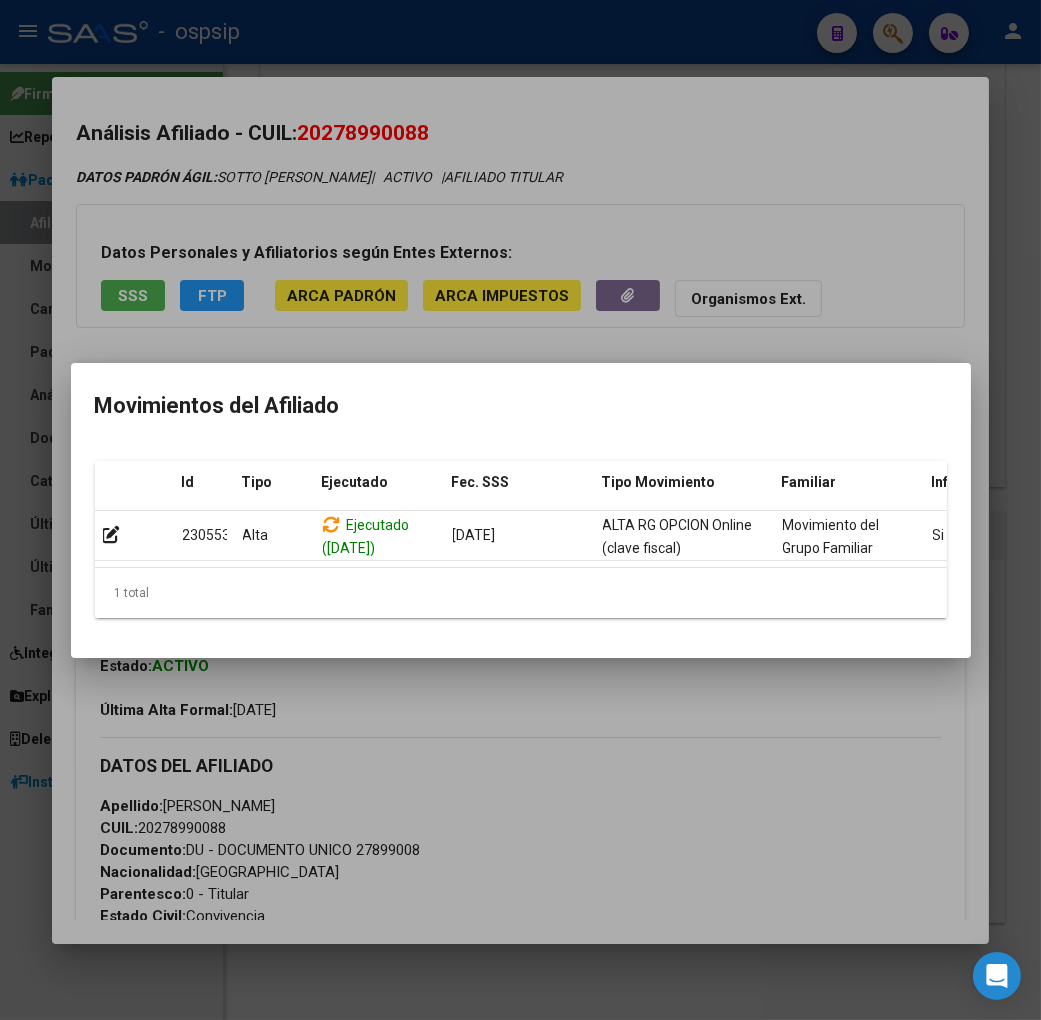 scroll, scrollTop: 0, scrollLeft: 327, axis: horizontal 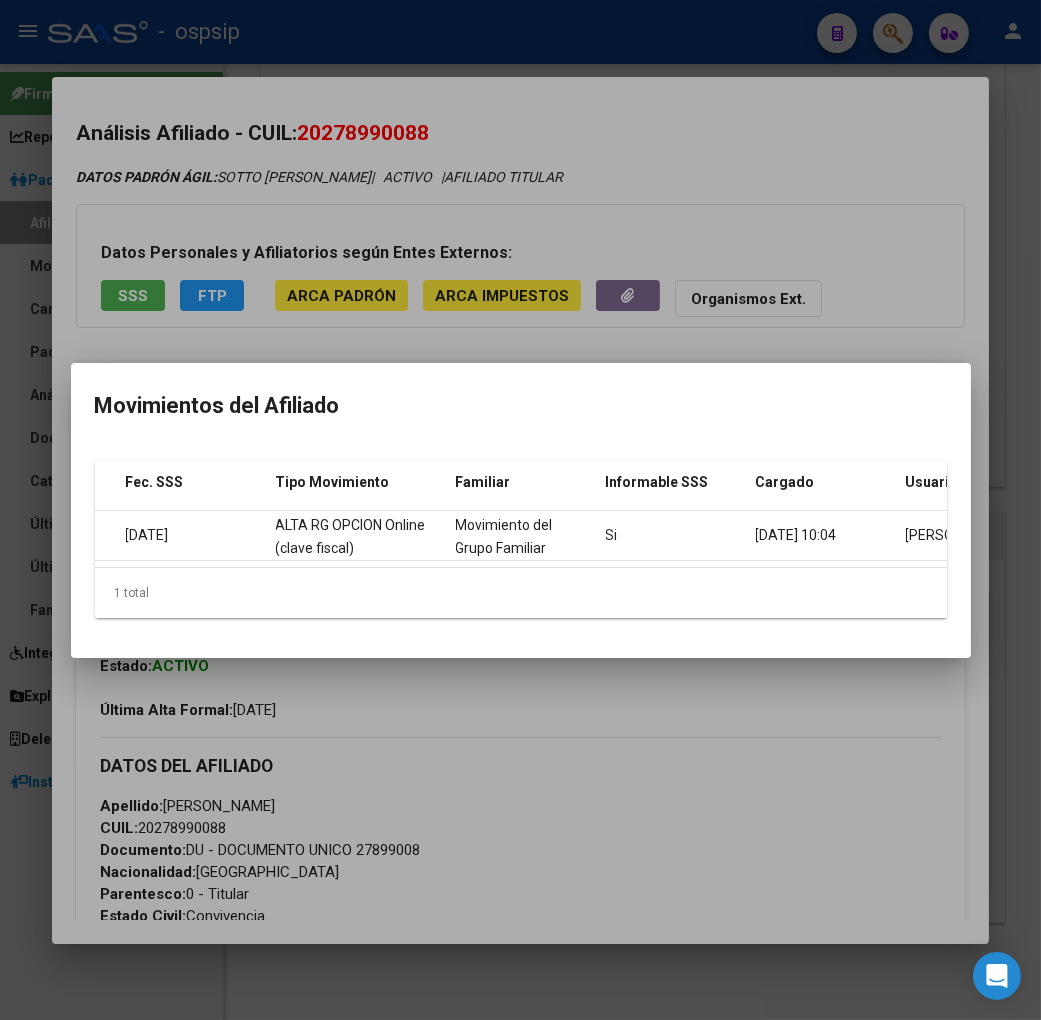 click at bounding box center (520, 510) 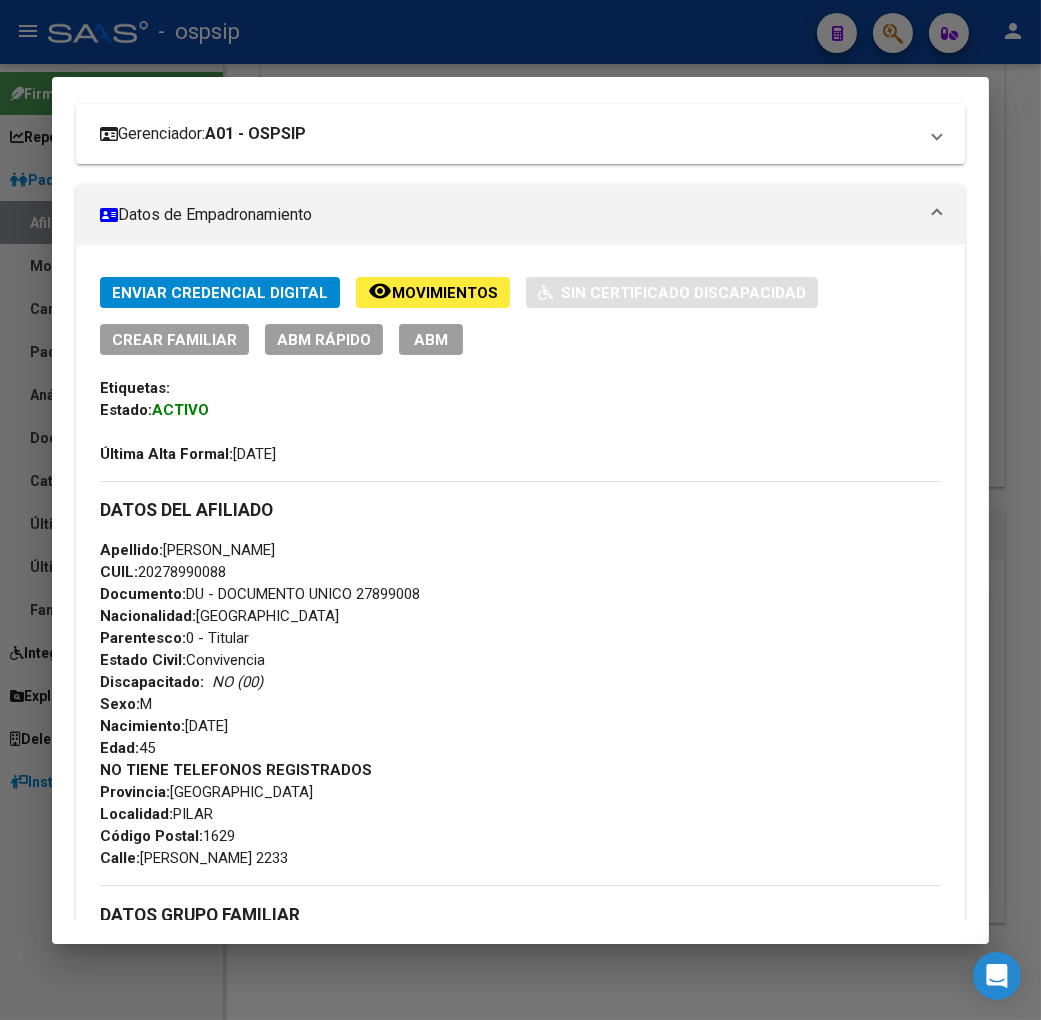 scroll, scrollTop: 0, scrollLeft: 0, axis: both 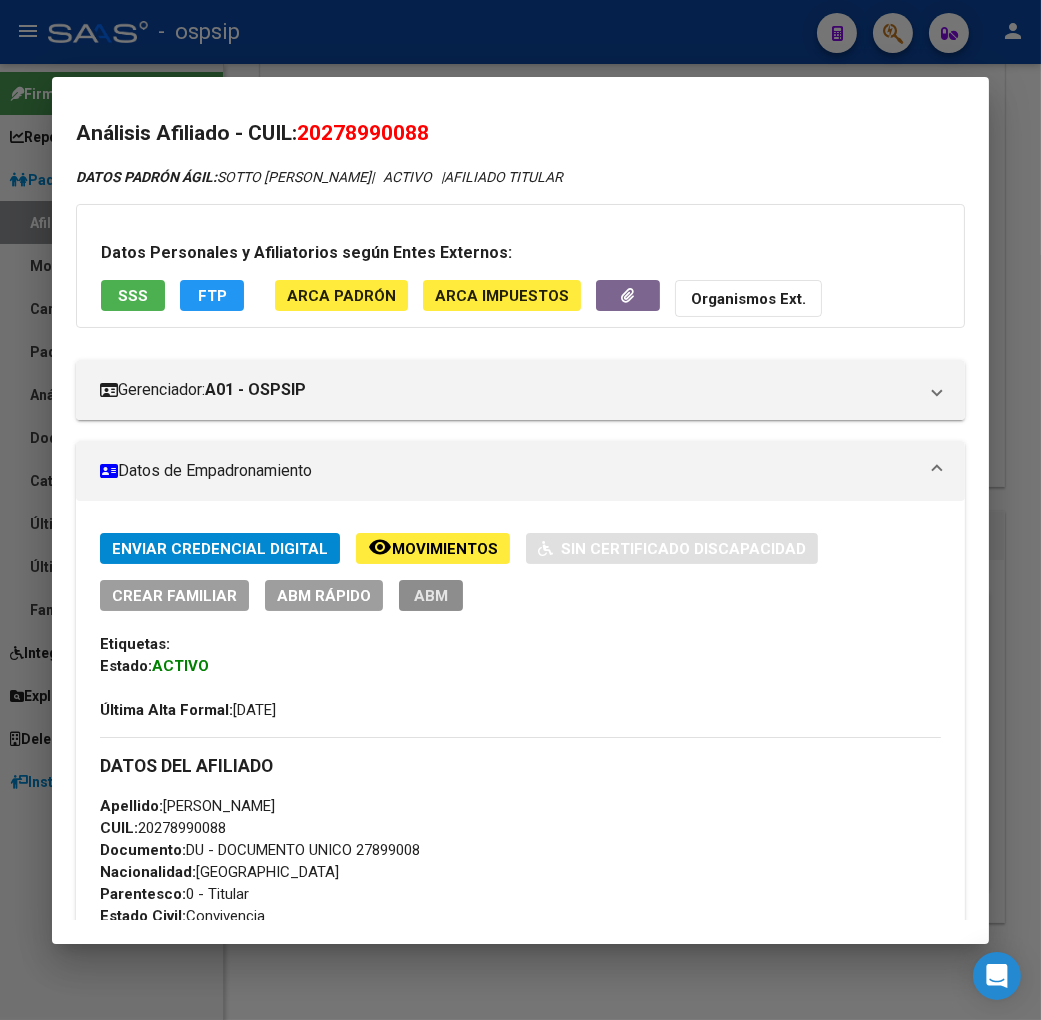 click on "ABM" at bounding box center [431, 596] 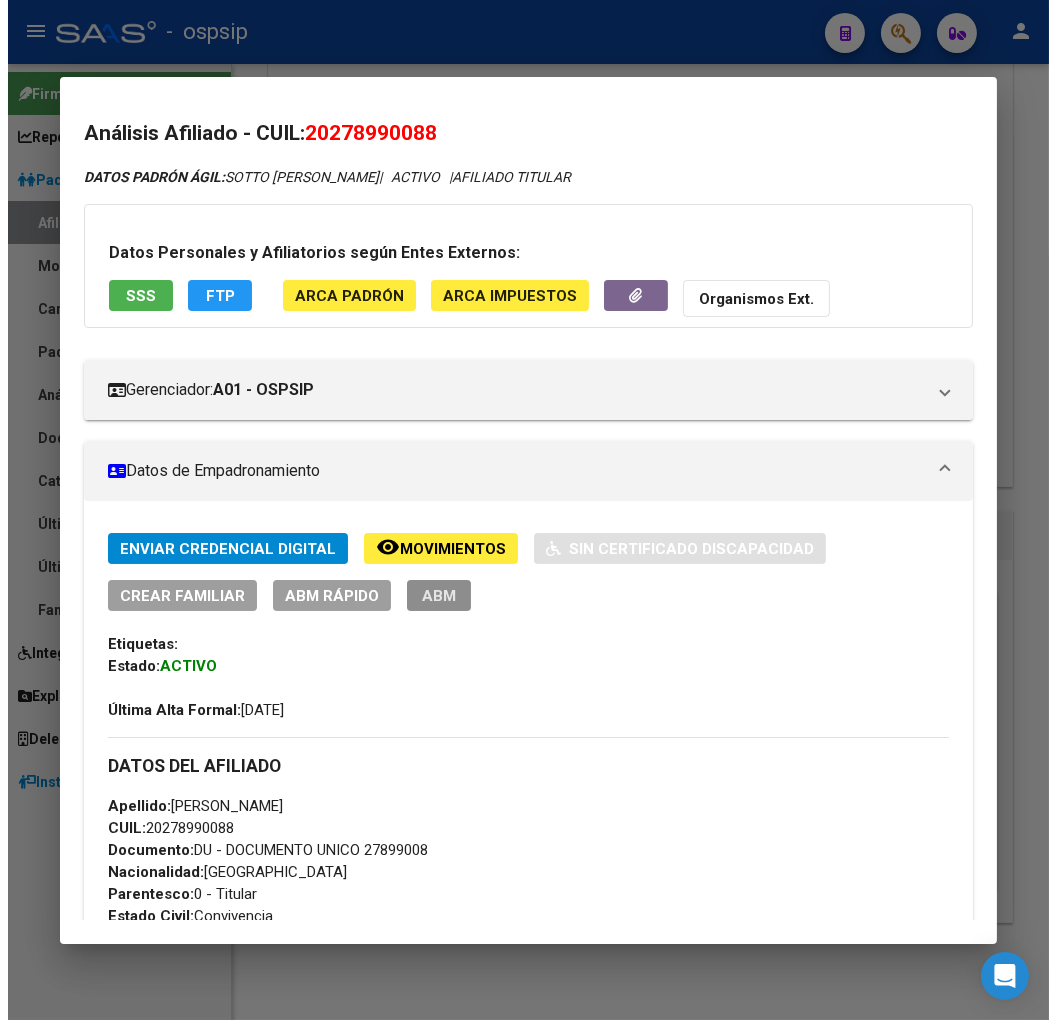 scroll, scrollTop: 0, scrollLeft: 0, axis: both 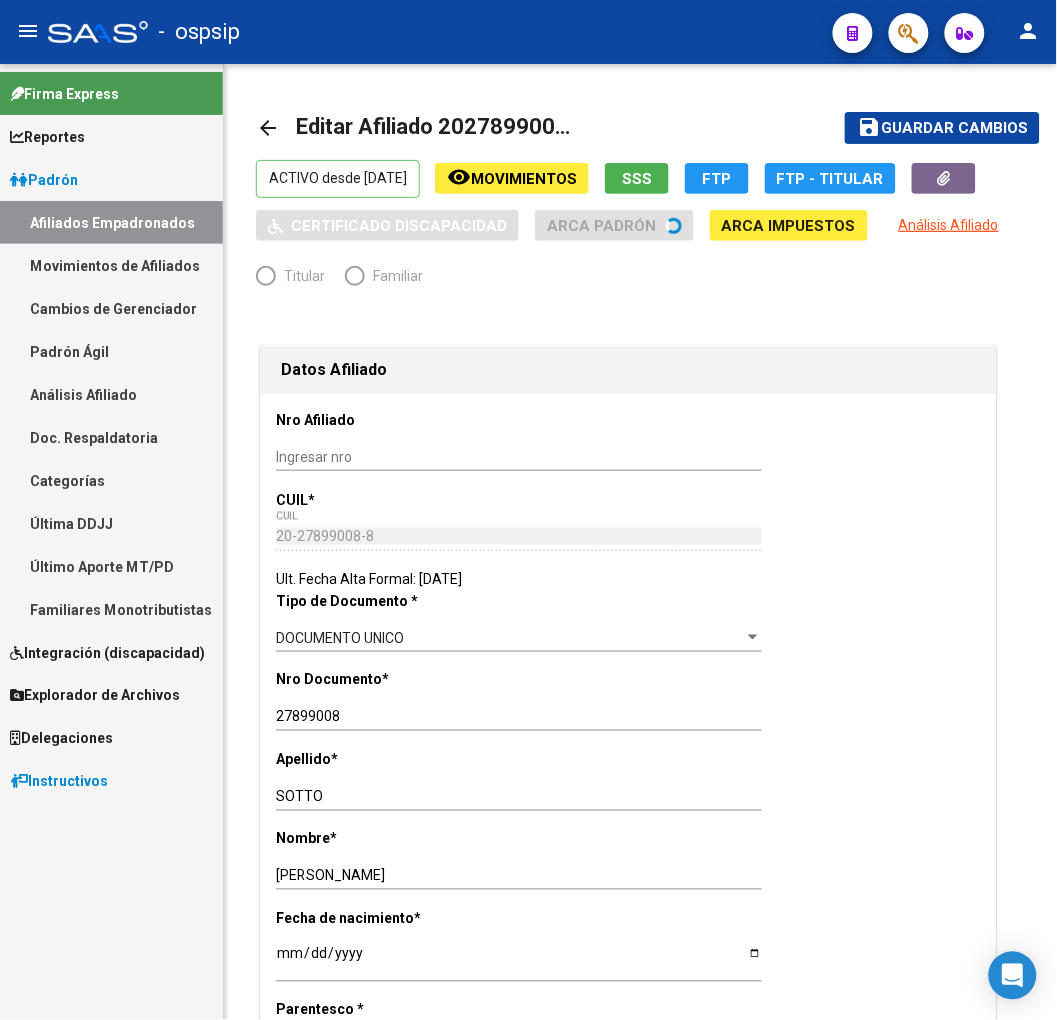 radio on "true" 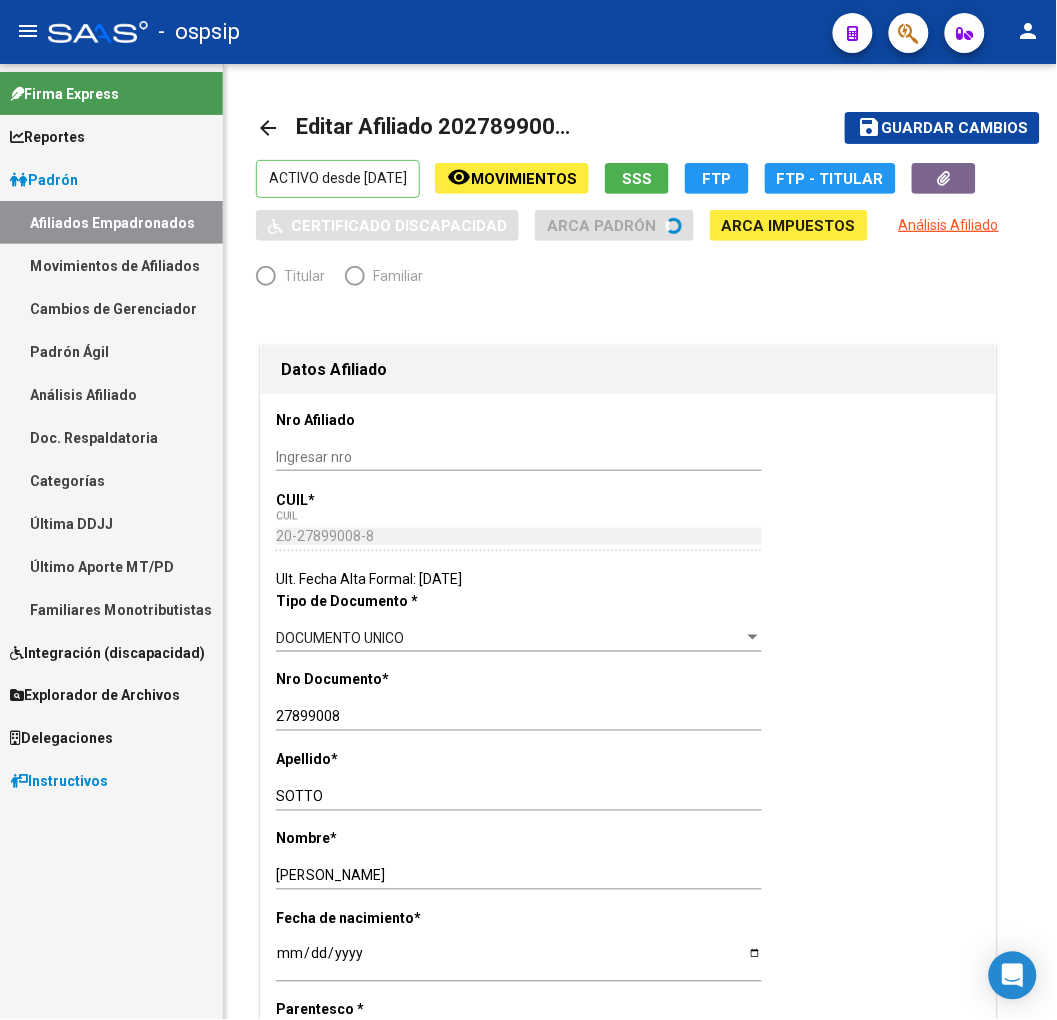 type on "30-70807127-3" 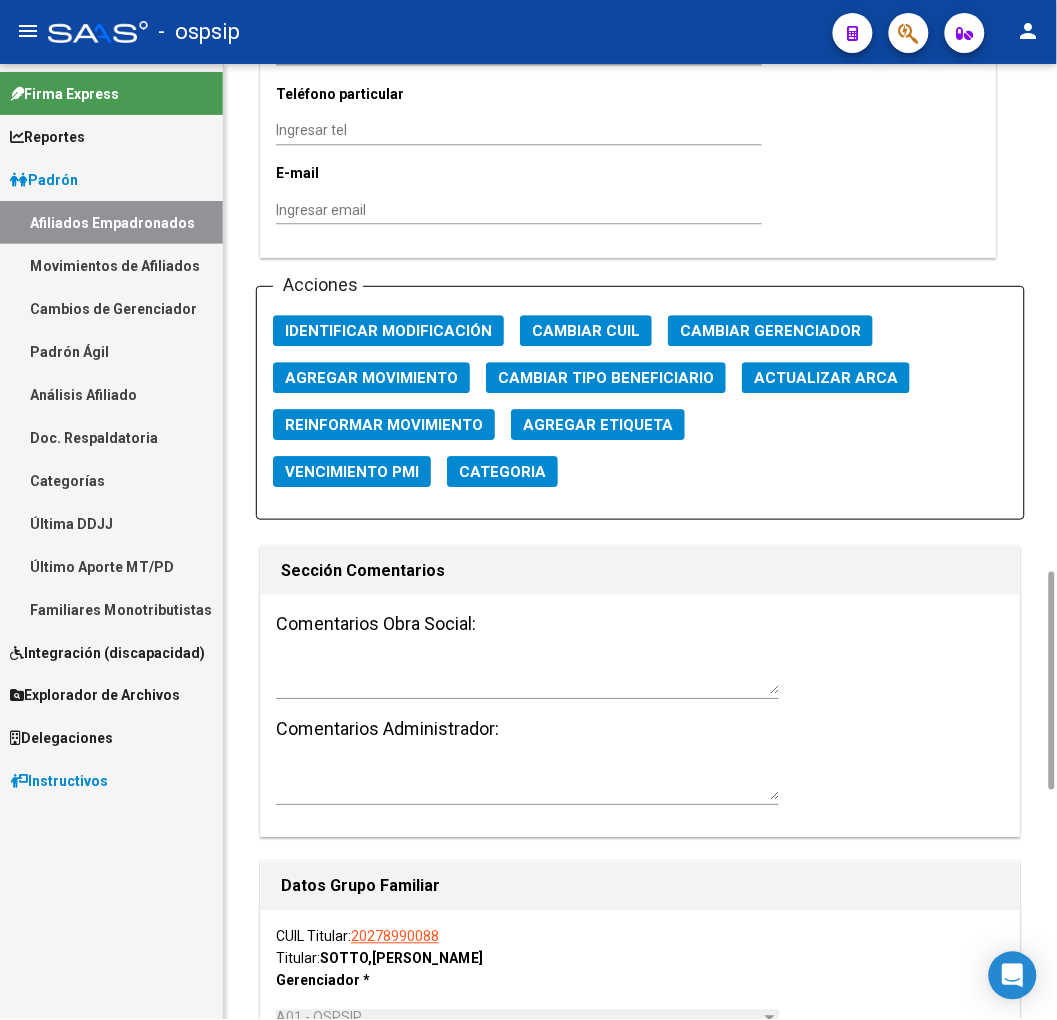 scroll, scrollTop: 2888, scrollLeft: 0, axis: vertical 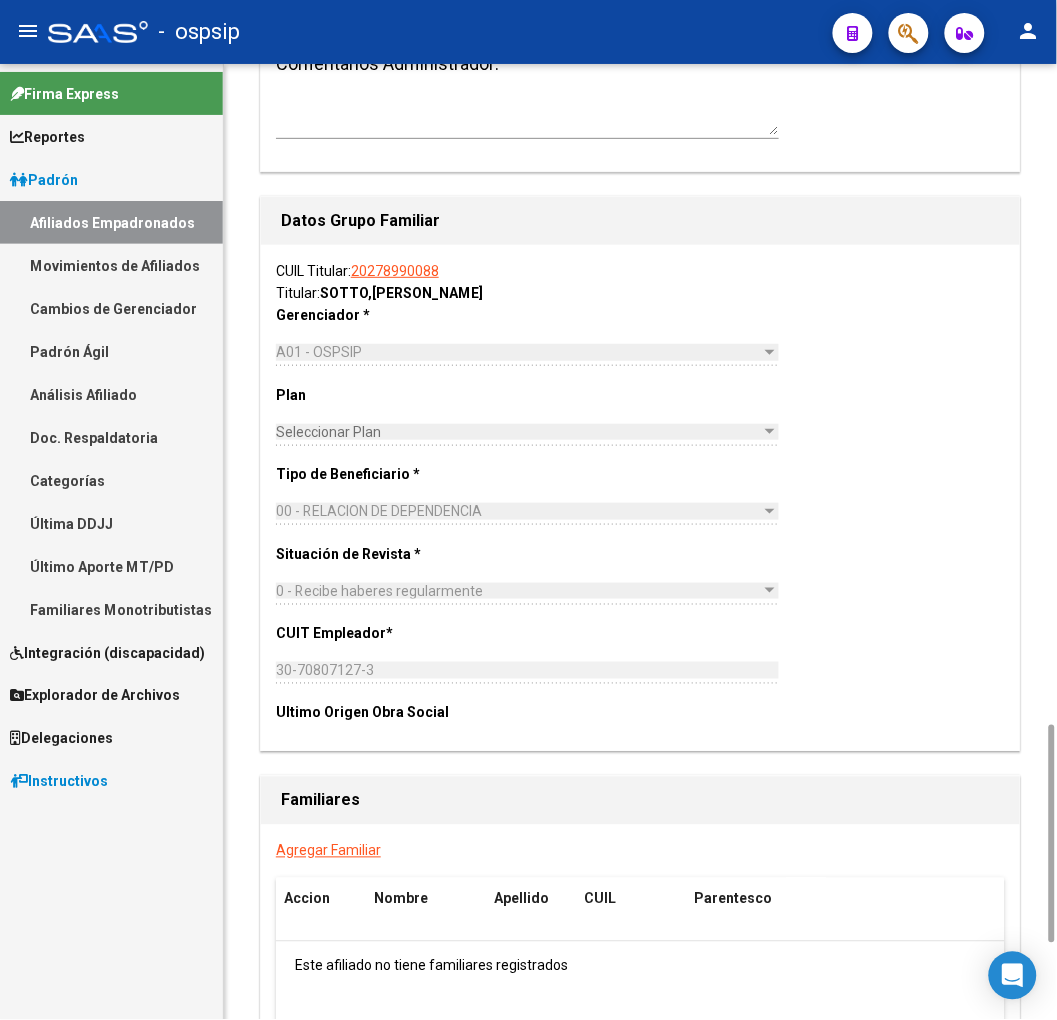click on "Agregar Familiar" 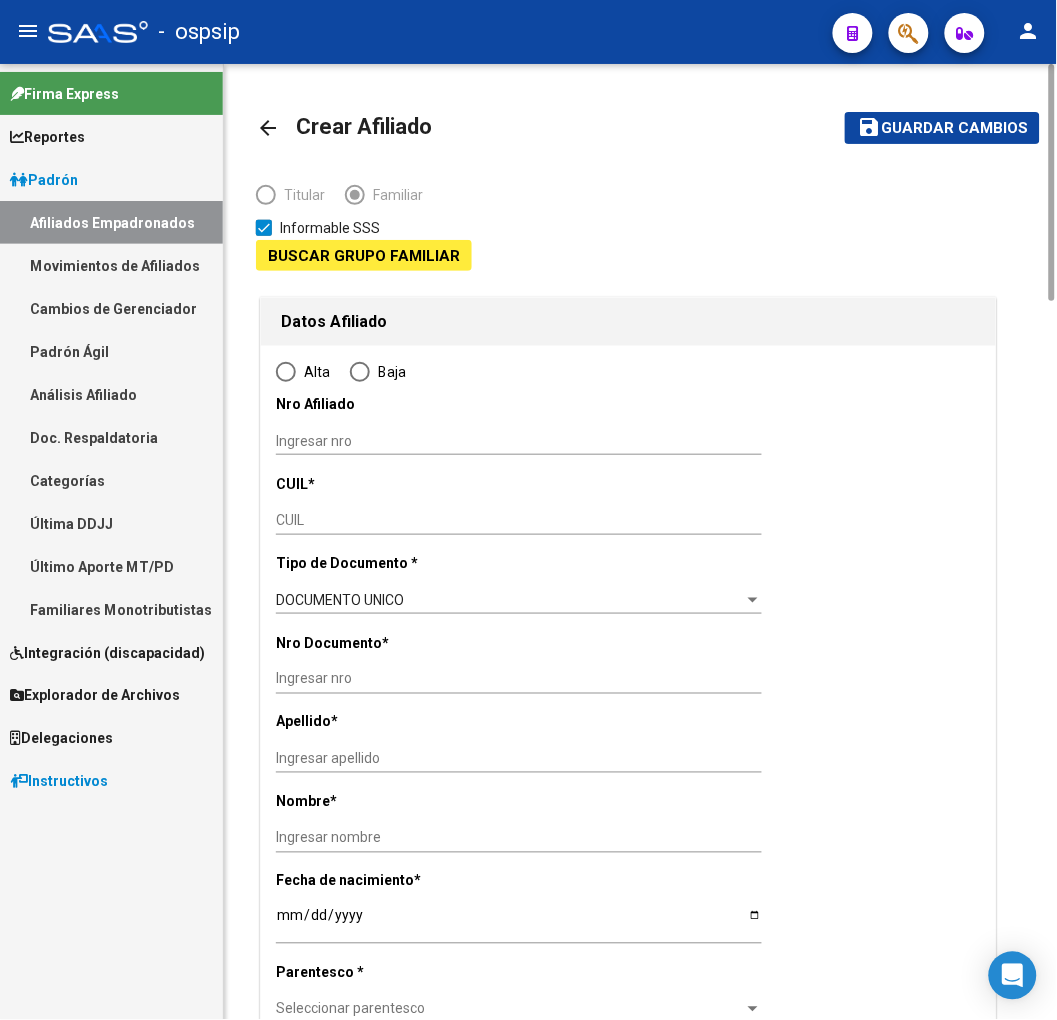type on "30-70807127-3" 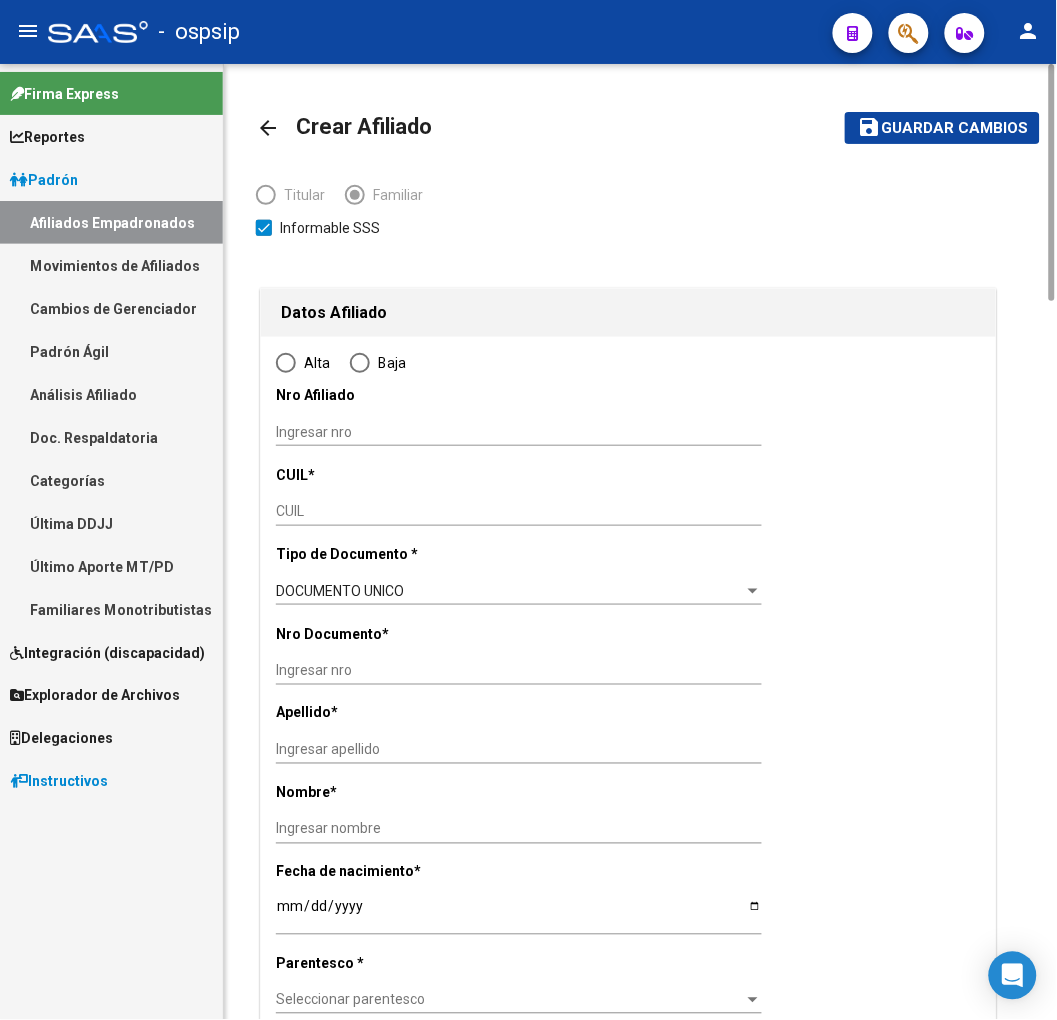 radio on "true" 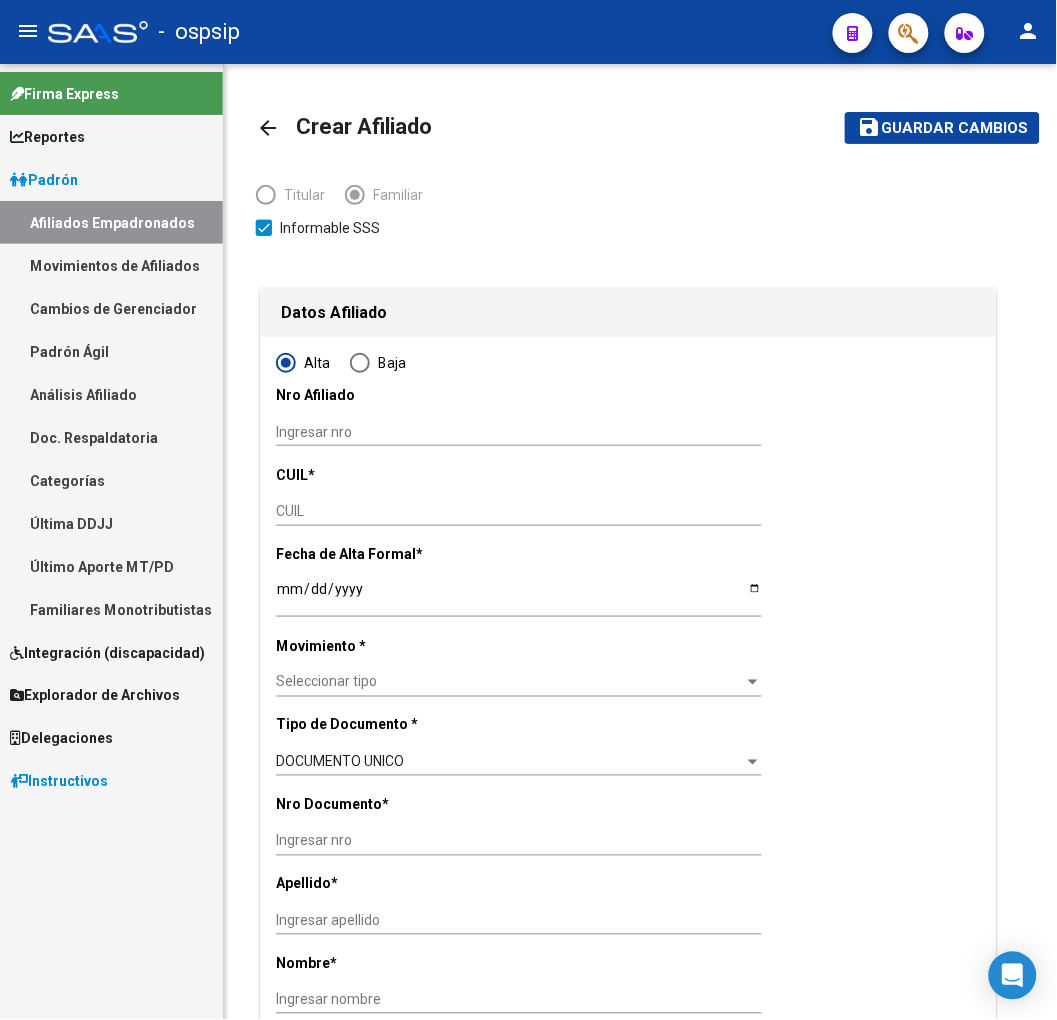 type on "30-70807127-3" 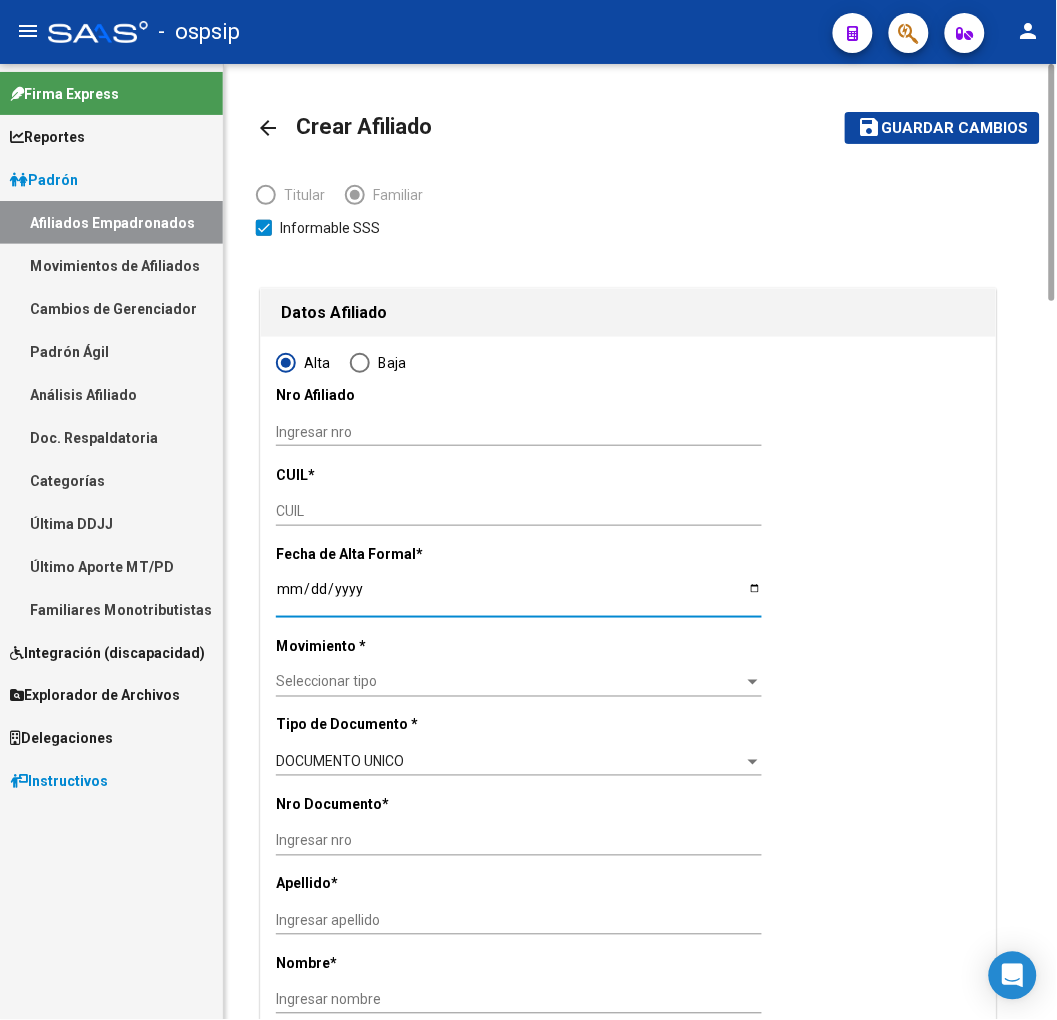 click on "Ingresar fecha" at bounding box center [519, 596] 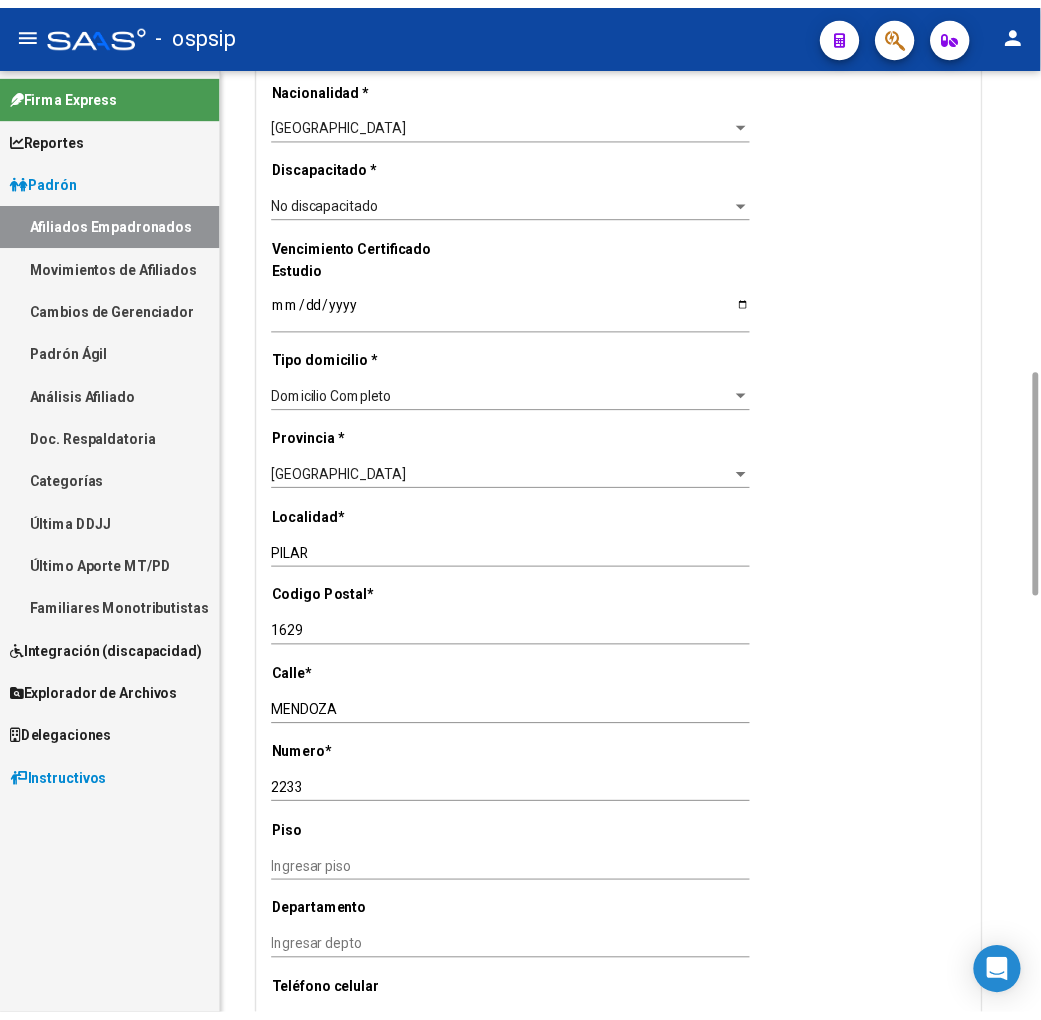 scroll, scrollTop: 398, scrollLeft: 0, axis: vertical 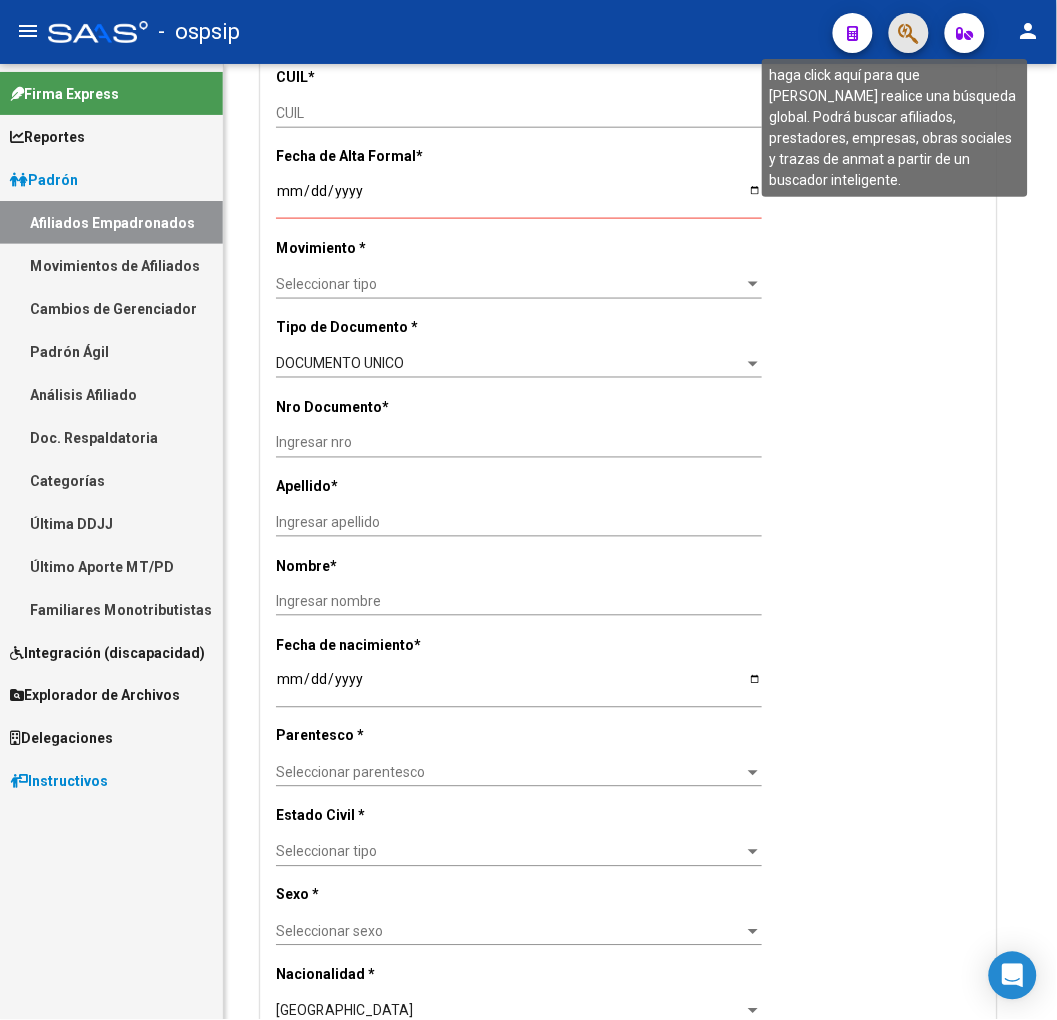 click 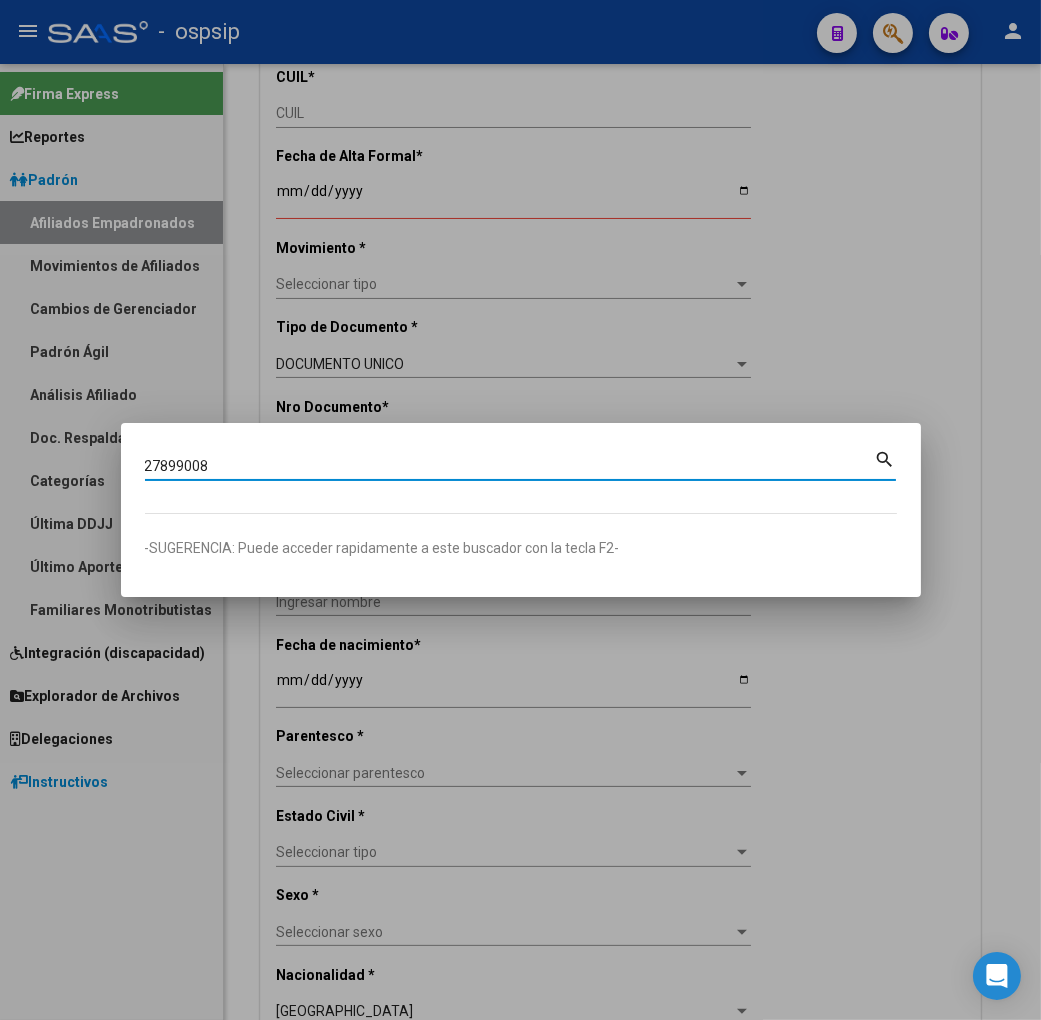 type on "27899008" 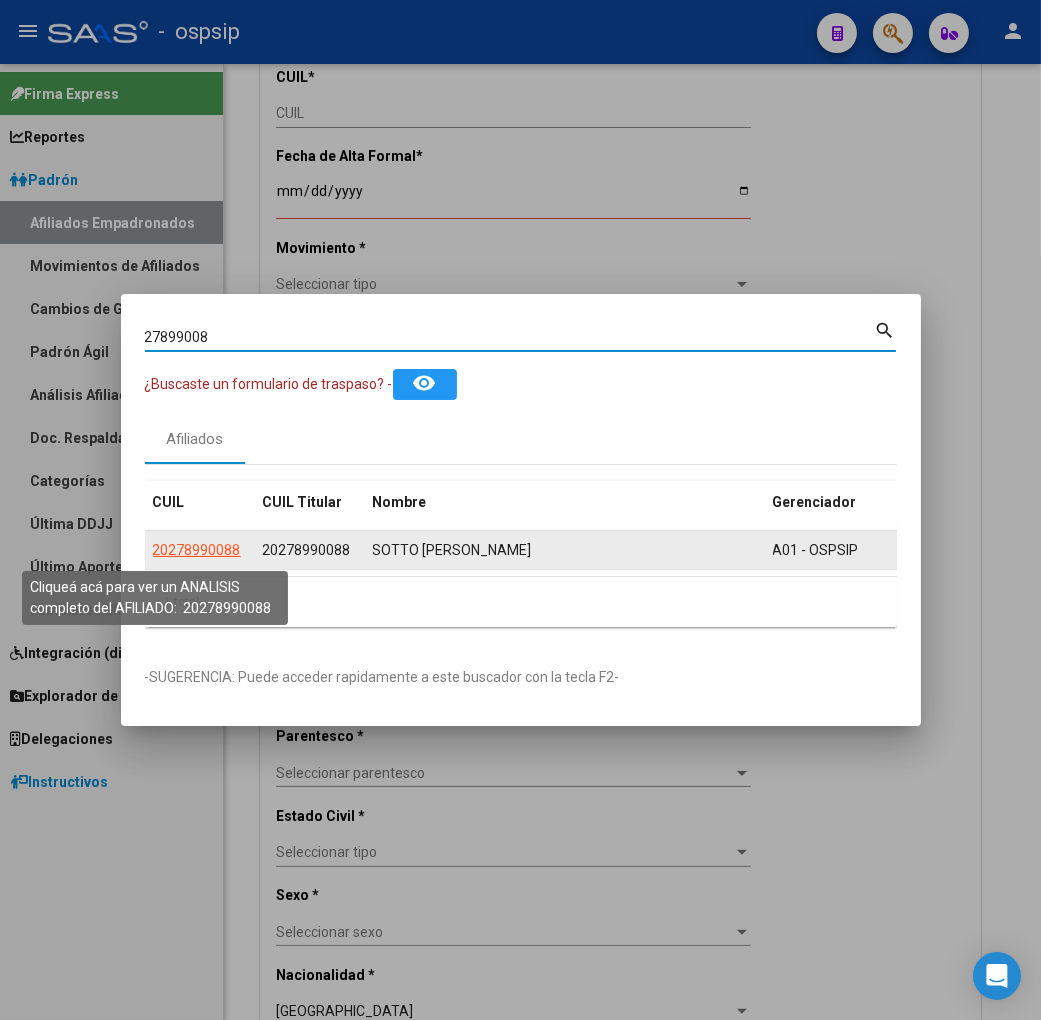 click on "20278990088" 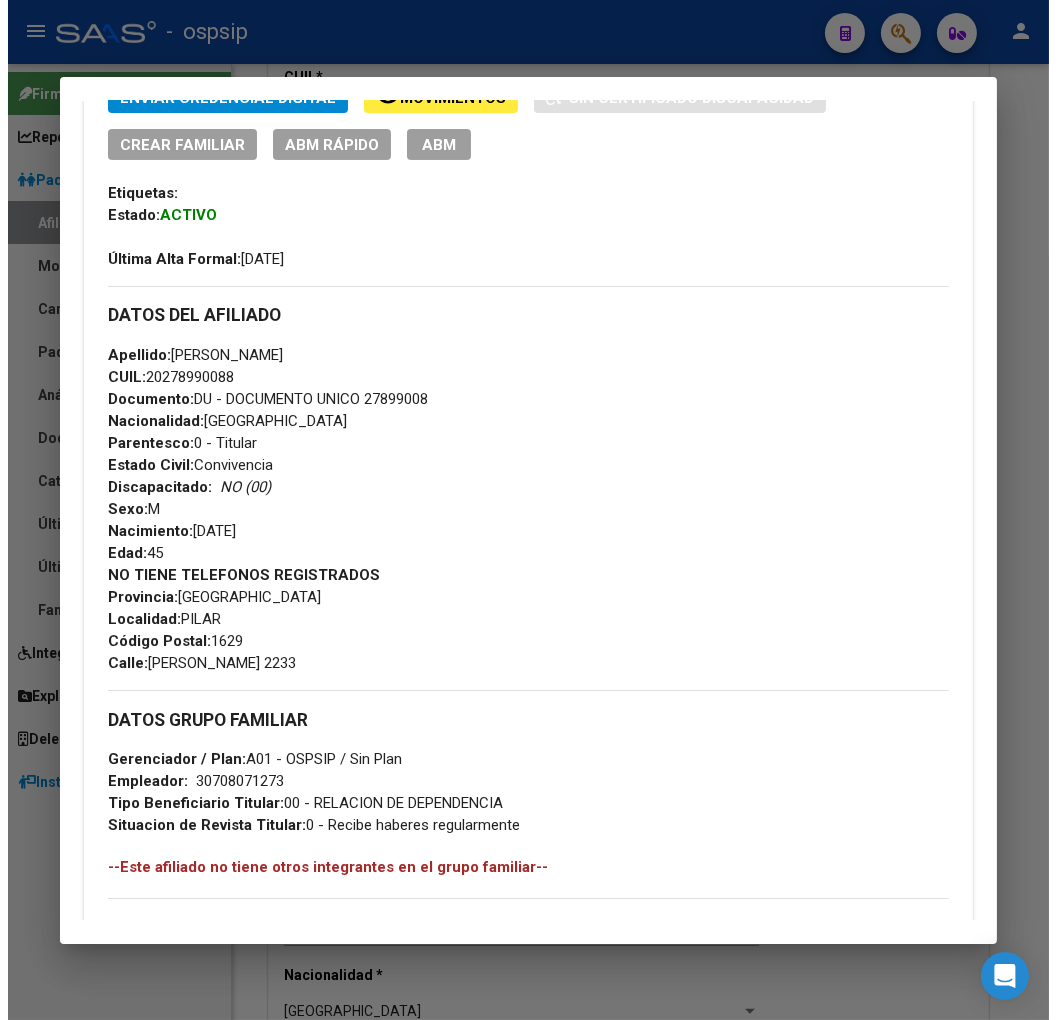 scroll, scrollTop: 333, scrollLeft: 0, axis: vertical 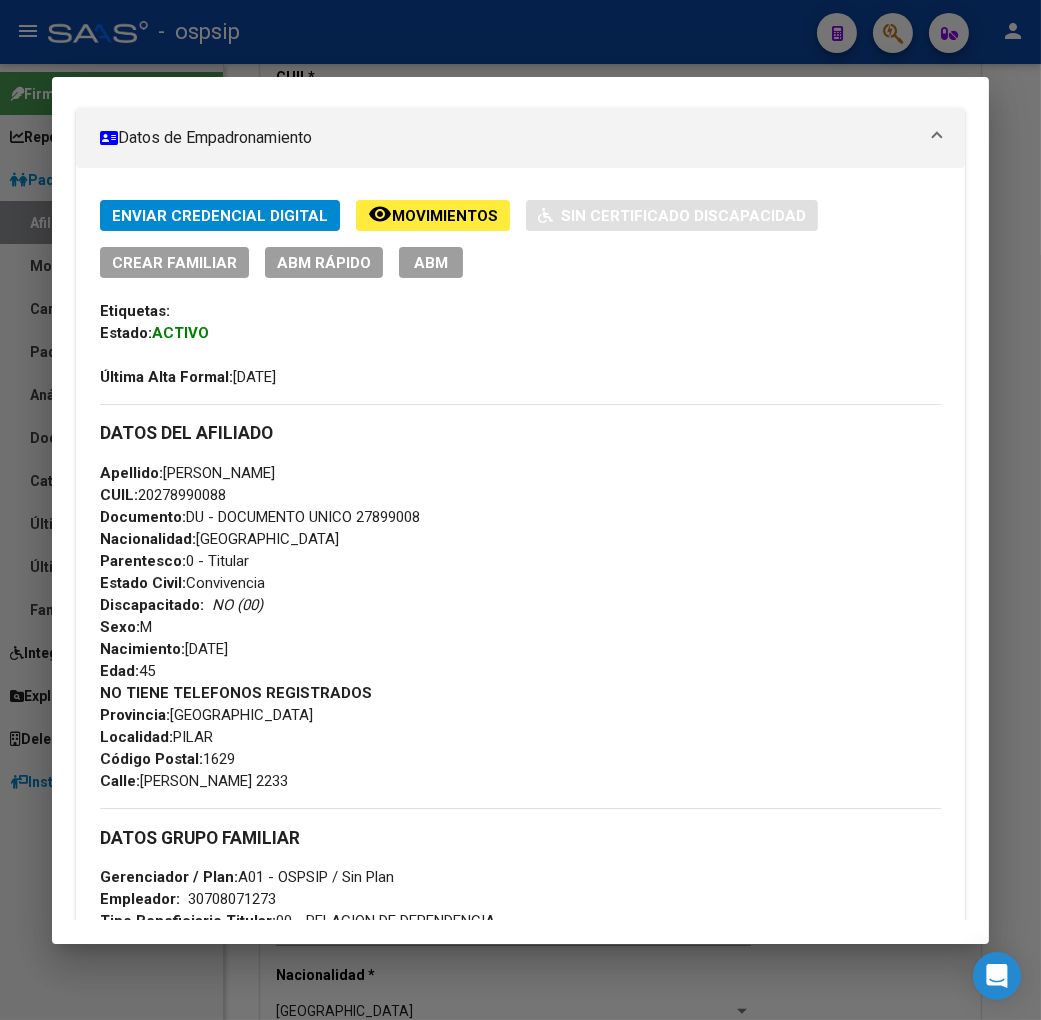 click on "ABM" at bounding box center (431, 262) 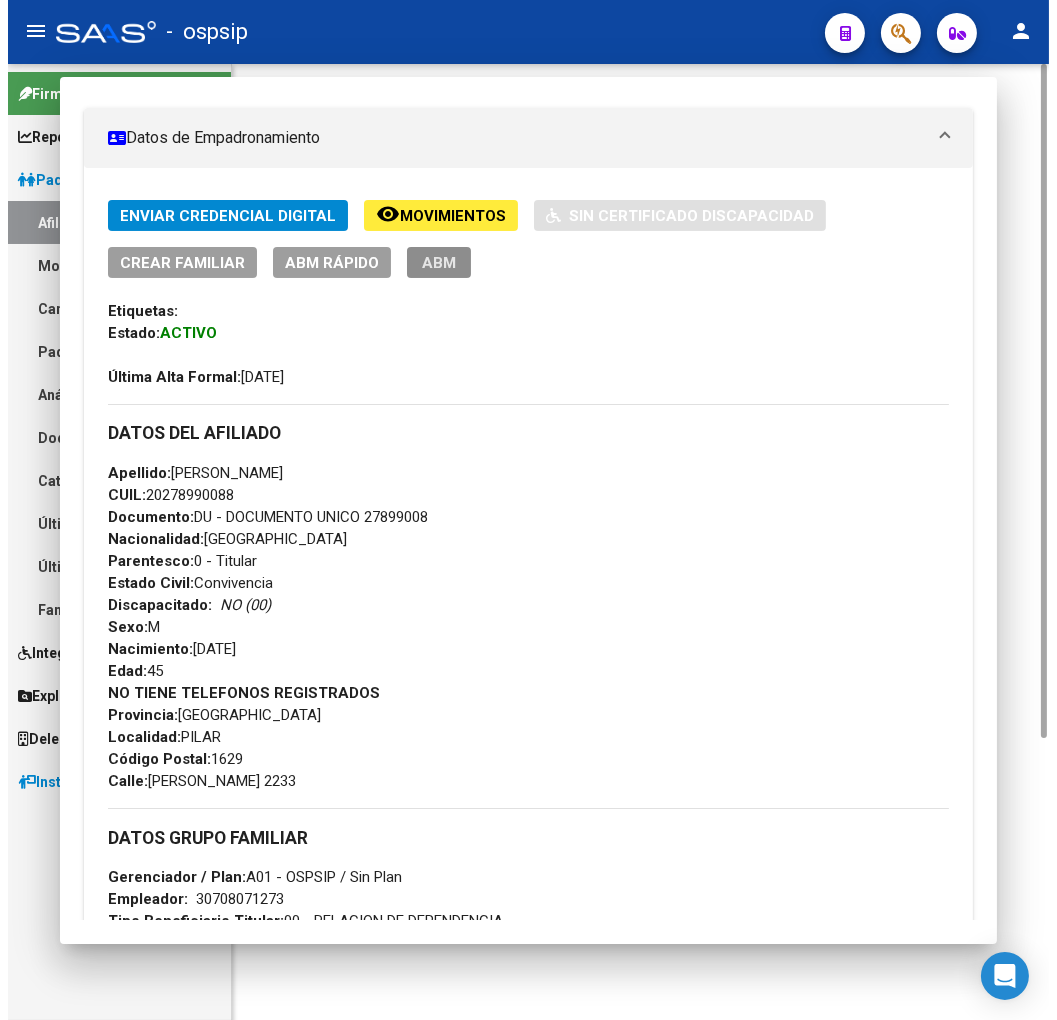 scroll, scrollTop: 0, scrollLeft: 0, axis: both 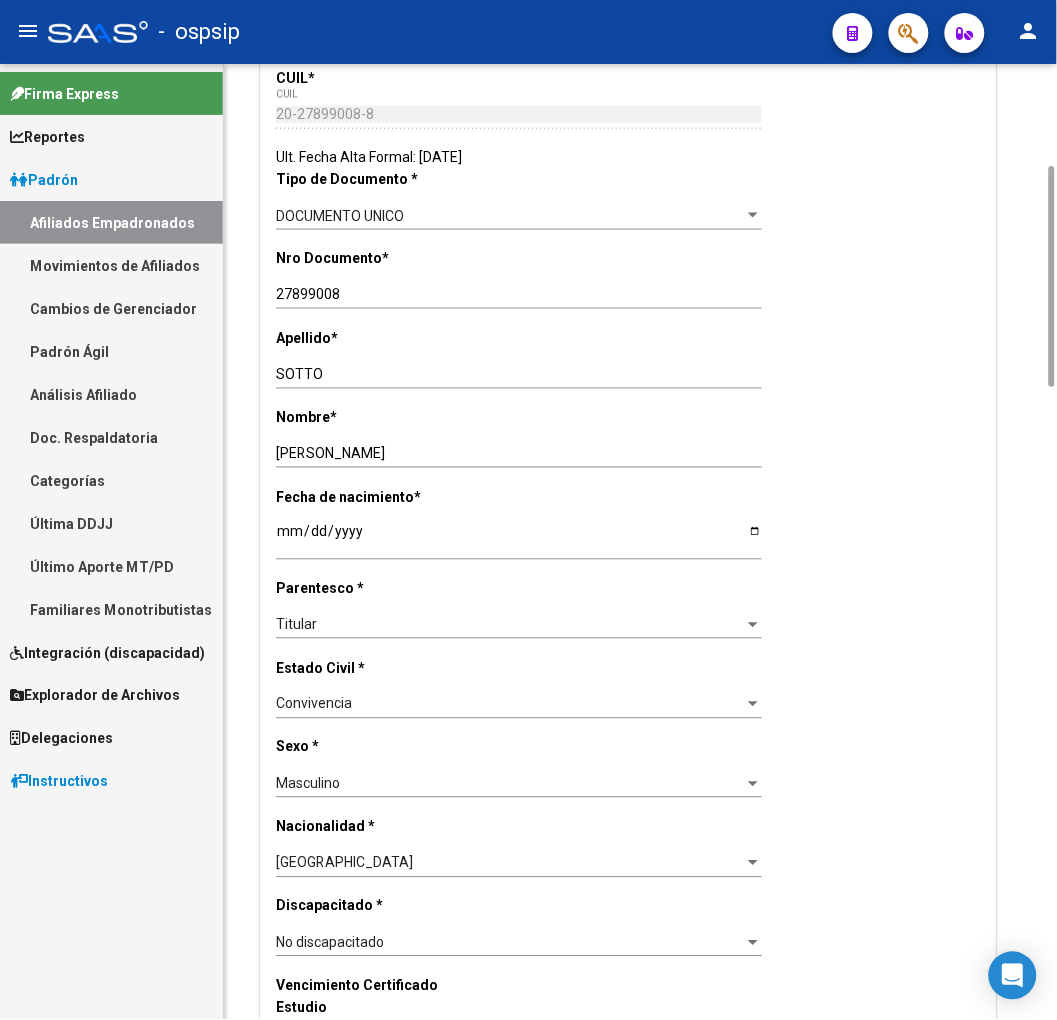 radio on "true" 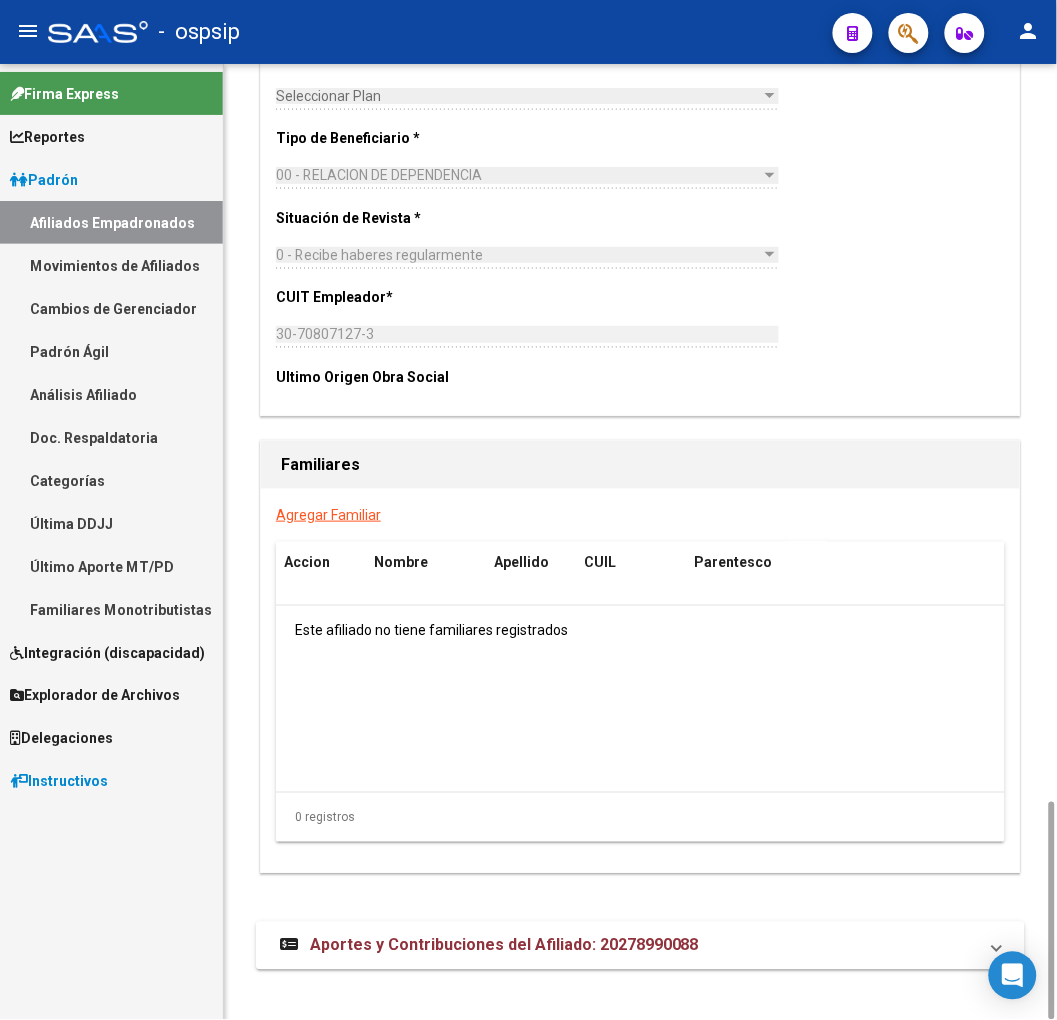 scroll, scrollTop: 3002, scrollLeft: 0, axis: vertical 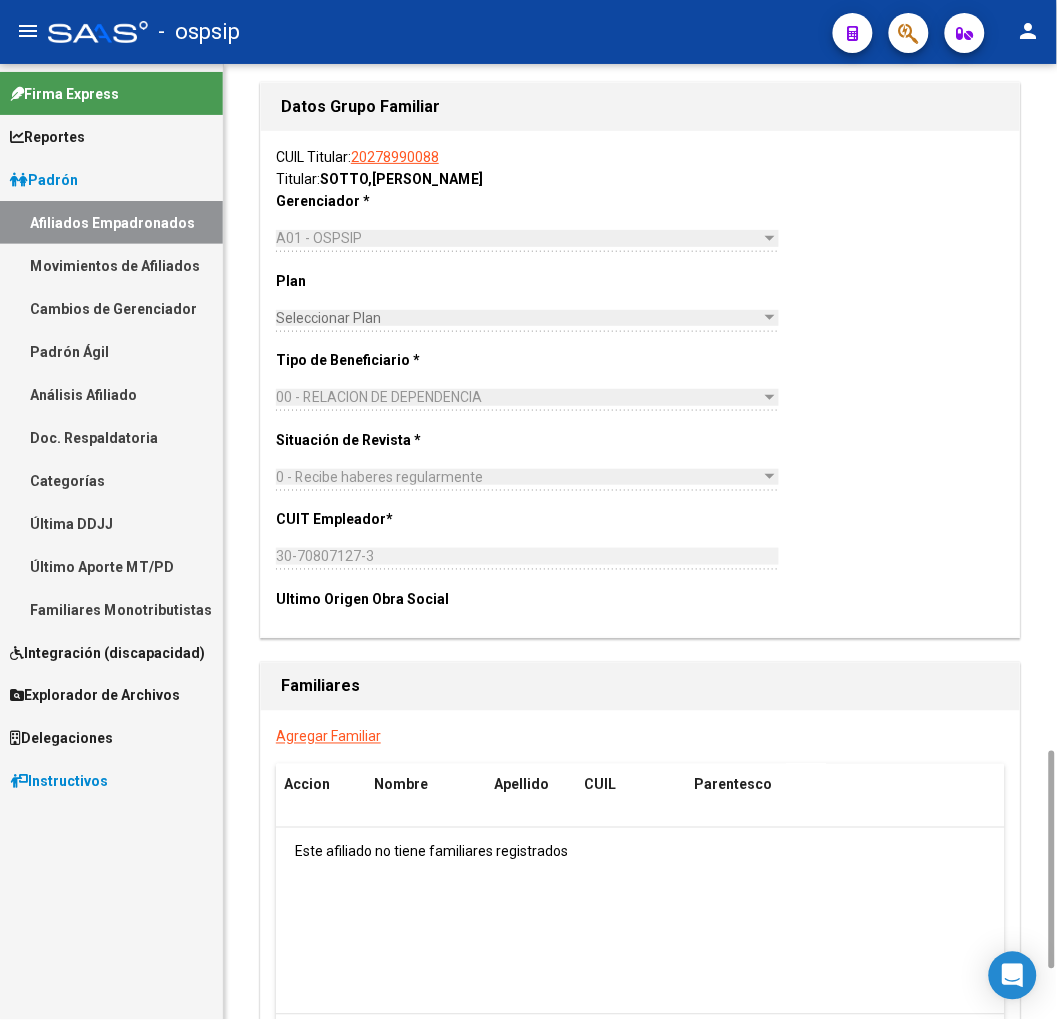 click on "Agregar Familiar" 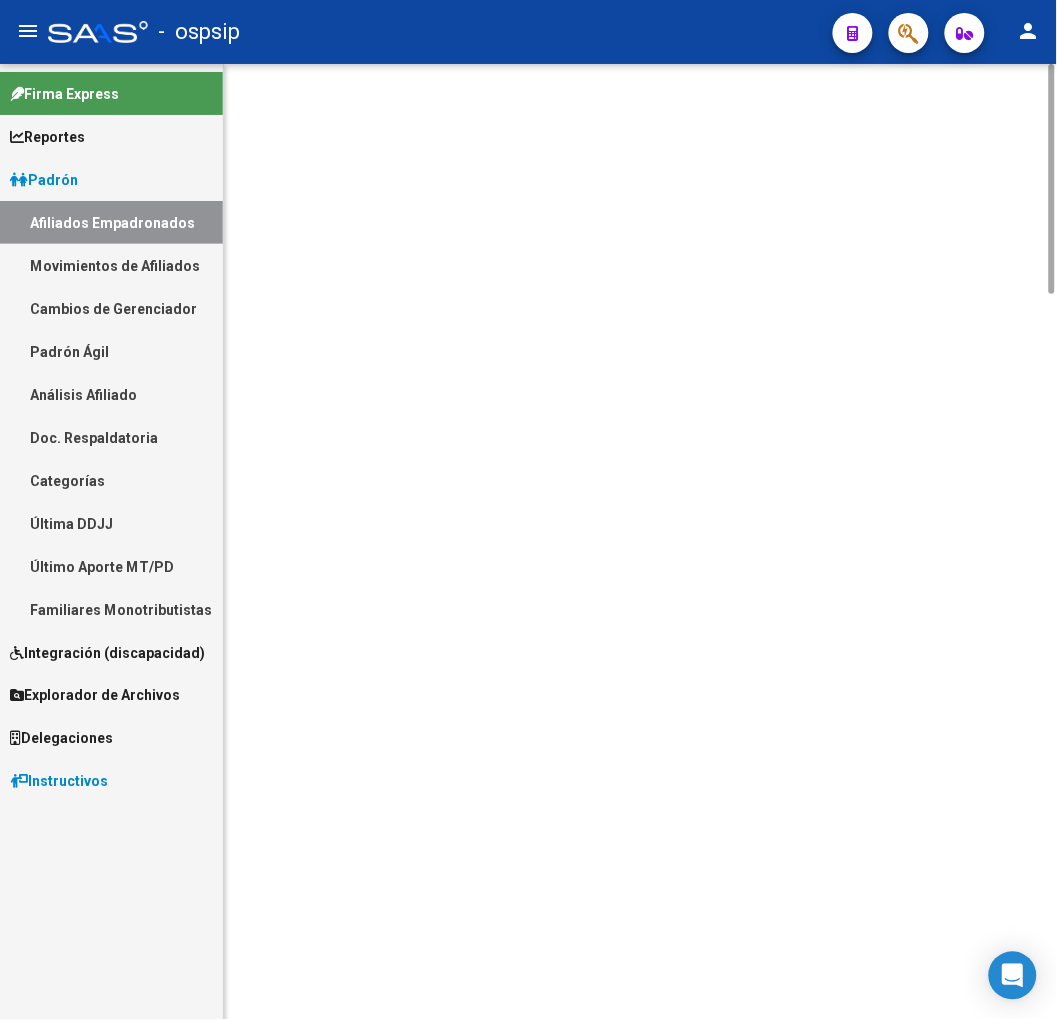 scroll, scrollTop: 0, scrollLeft: 0, axis: both 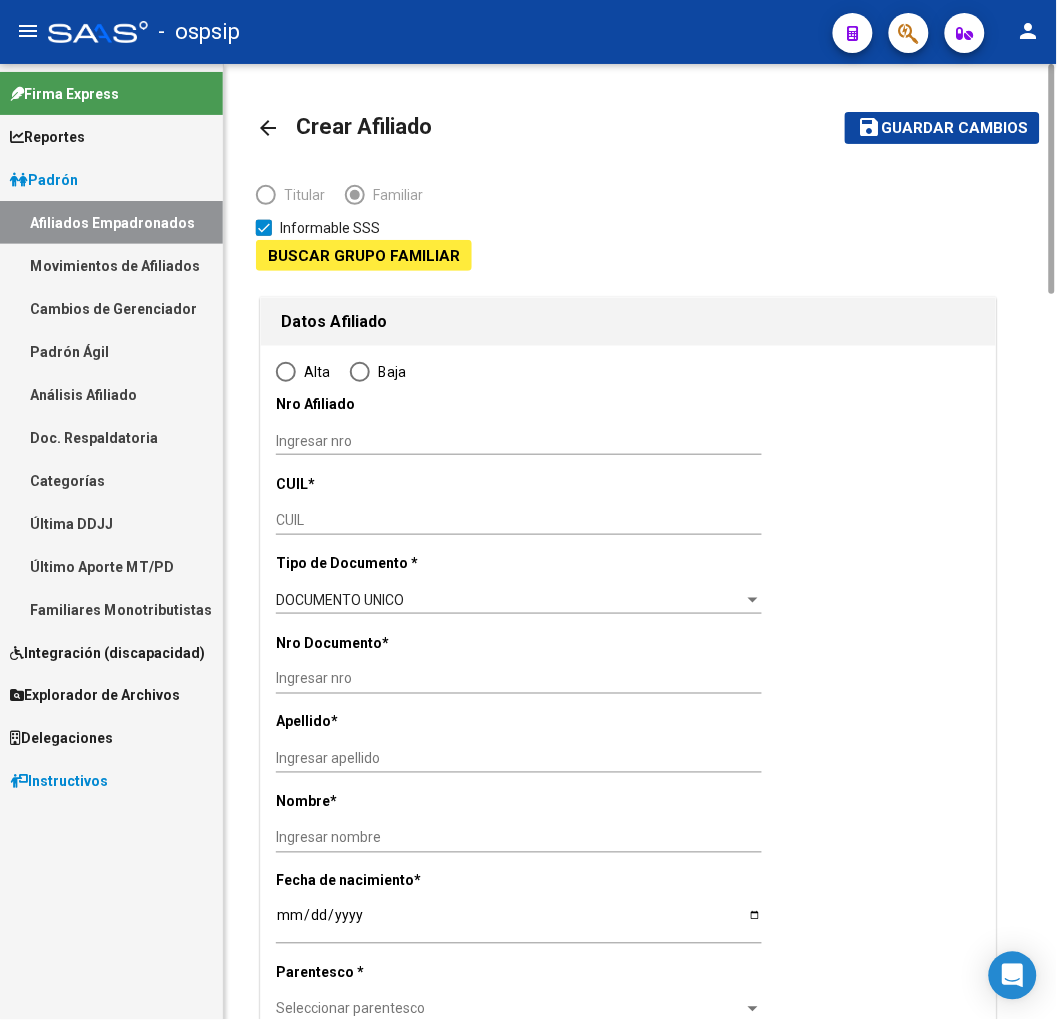 type on "30-70807127-3" 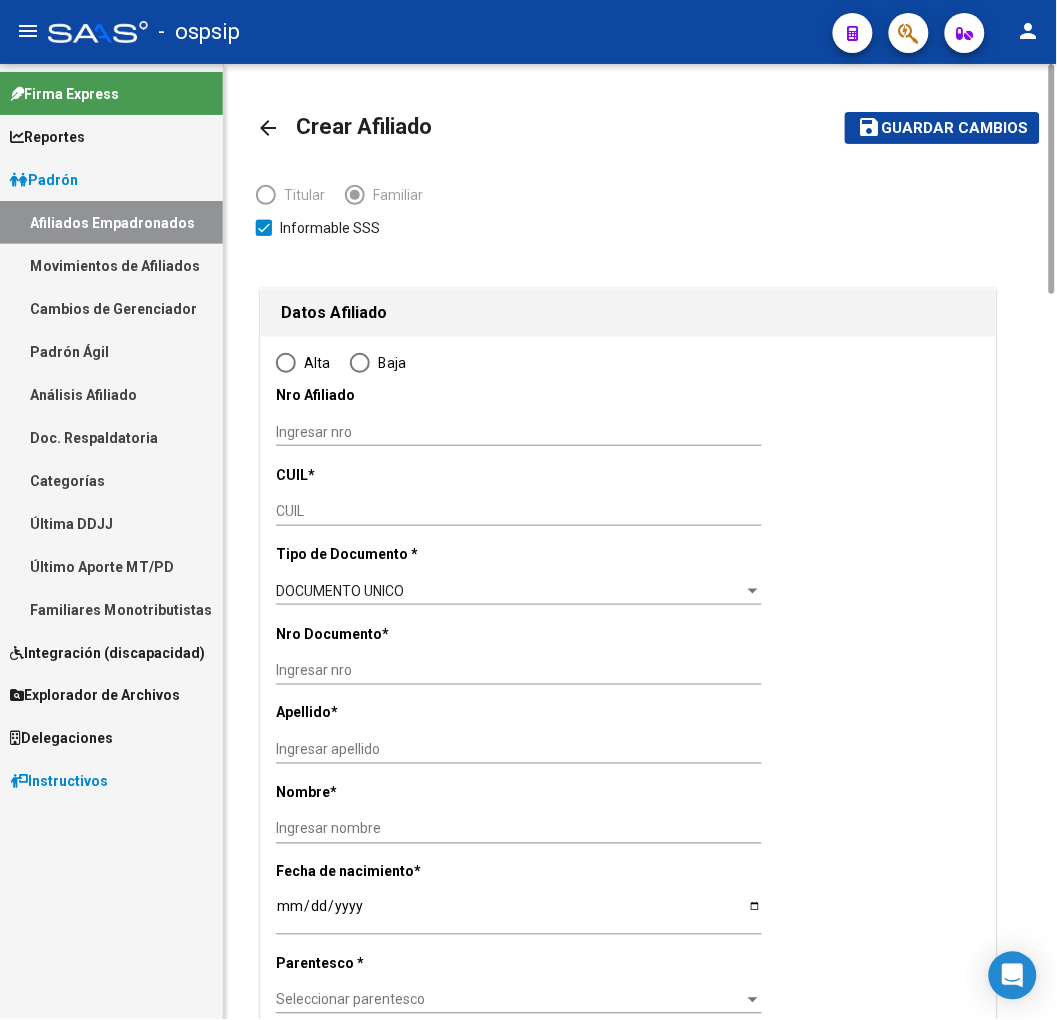 radio on "true" 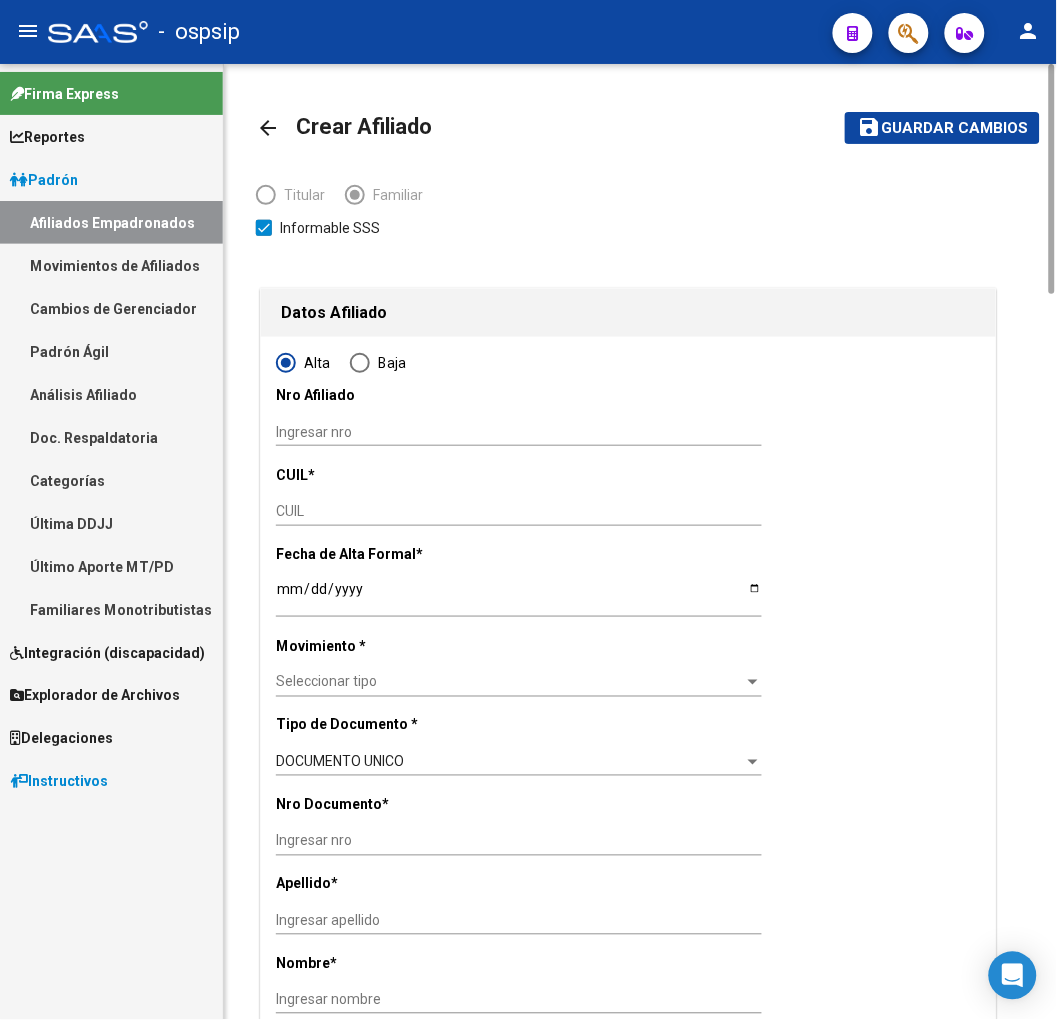 type on "30-70807127-3" 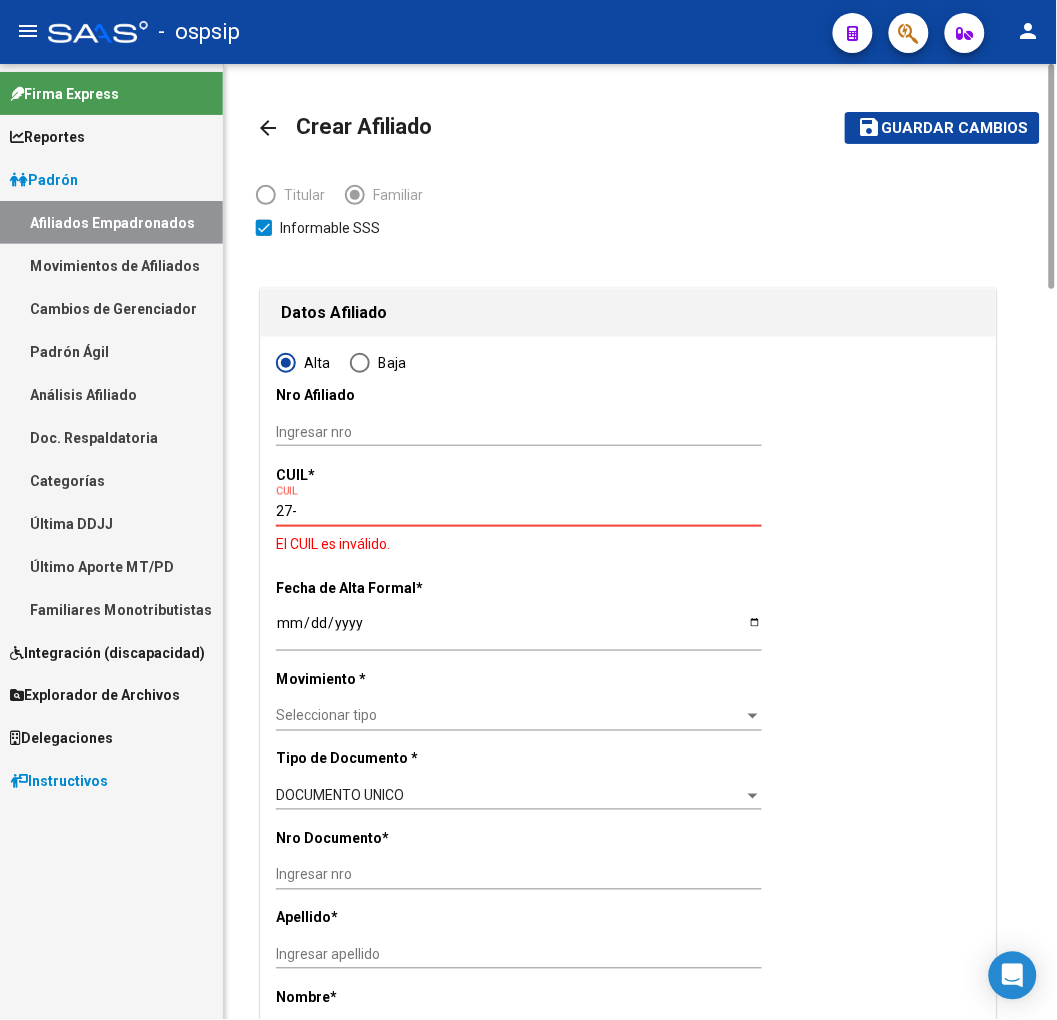 click on "27-" at bounding box center [519, 511] 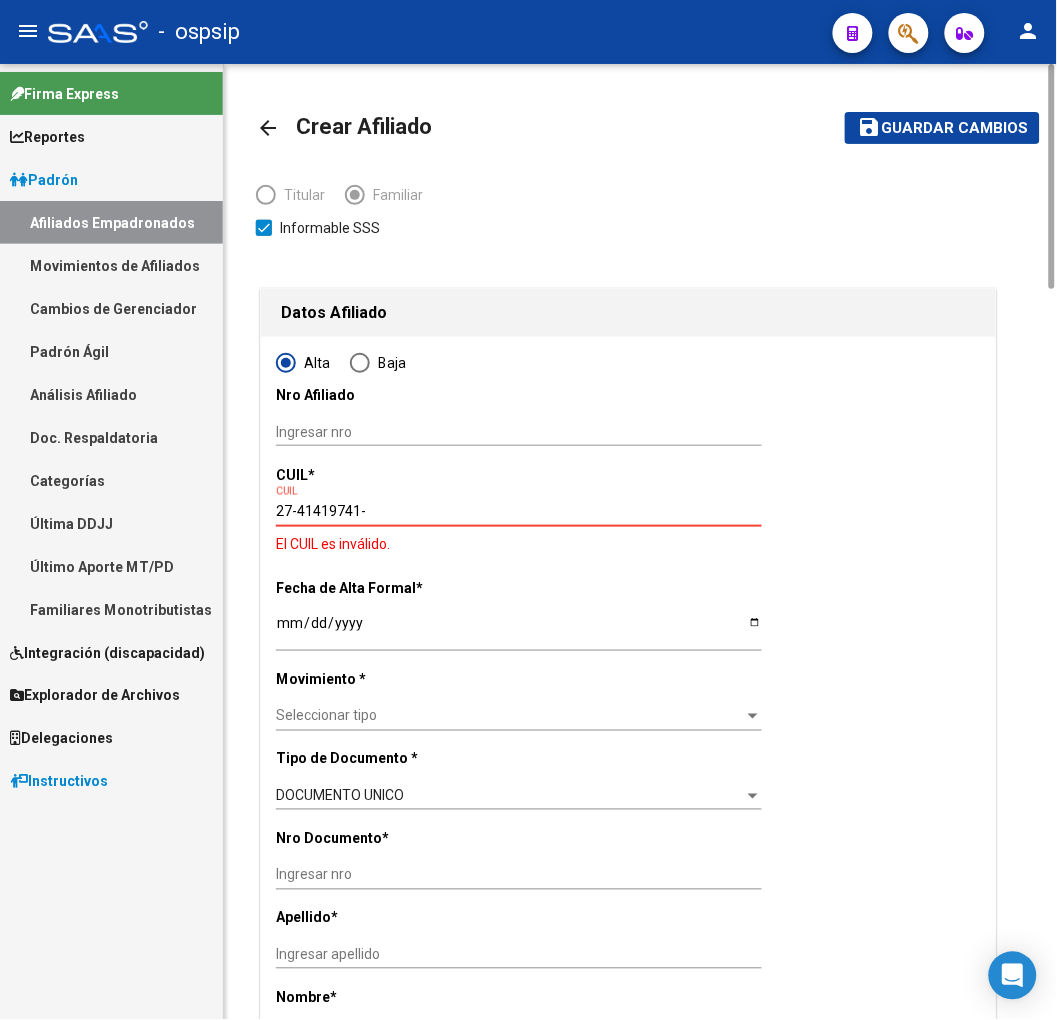 type on "27-41419741-3" 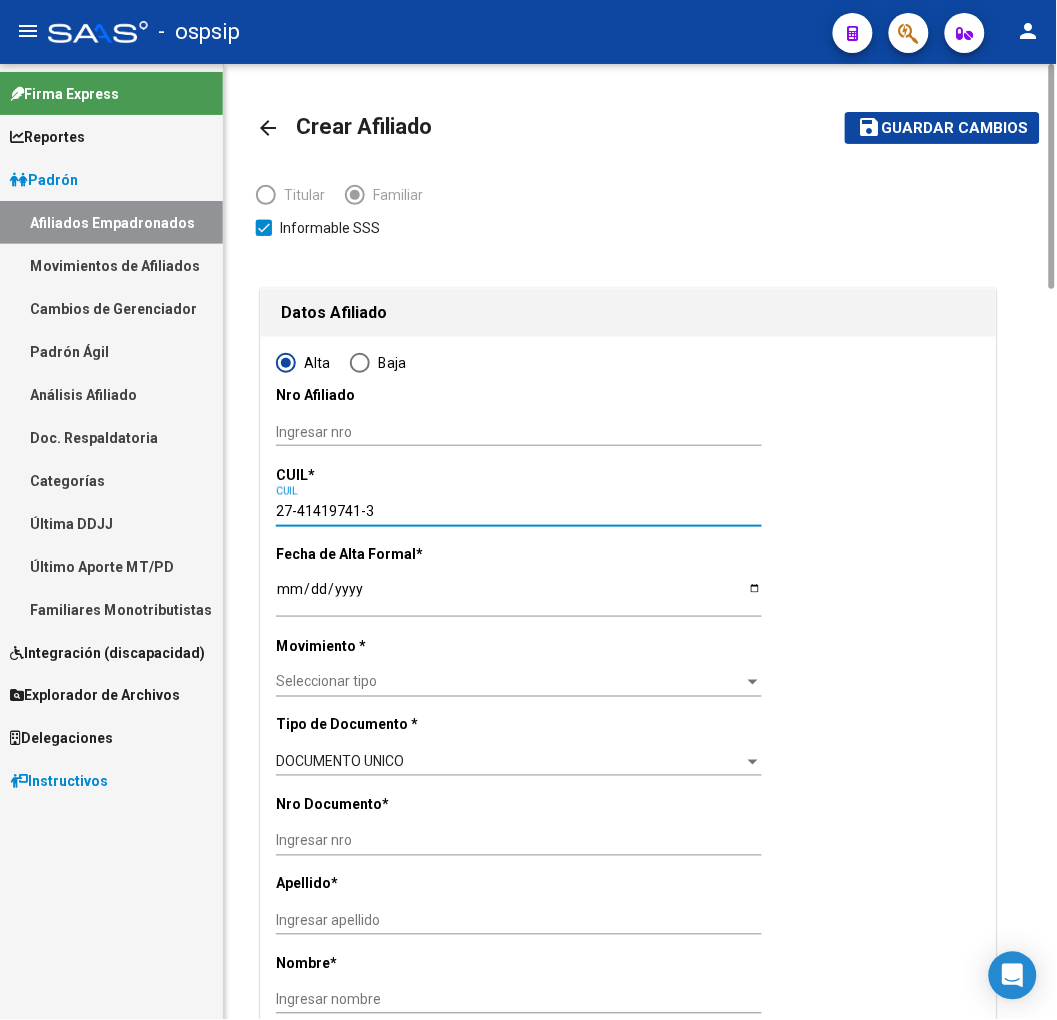 type 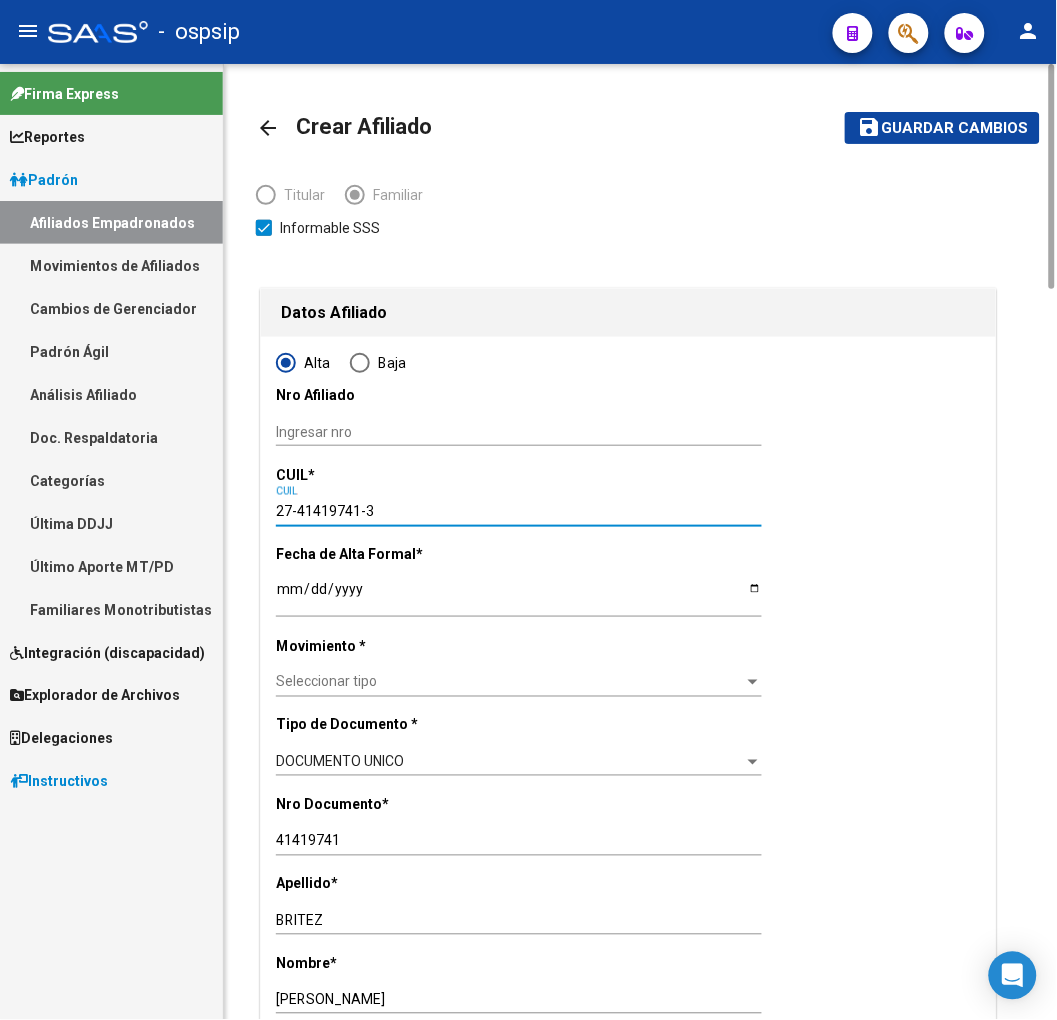 click on "Ingresar fecha" at bounding box center (519, 596) 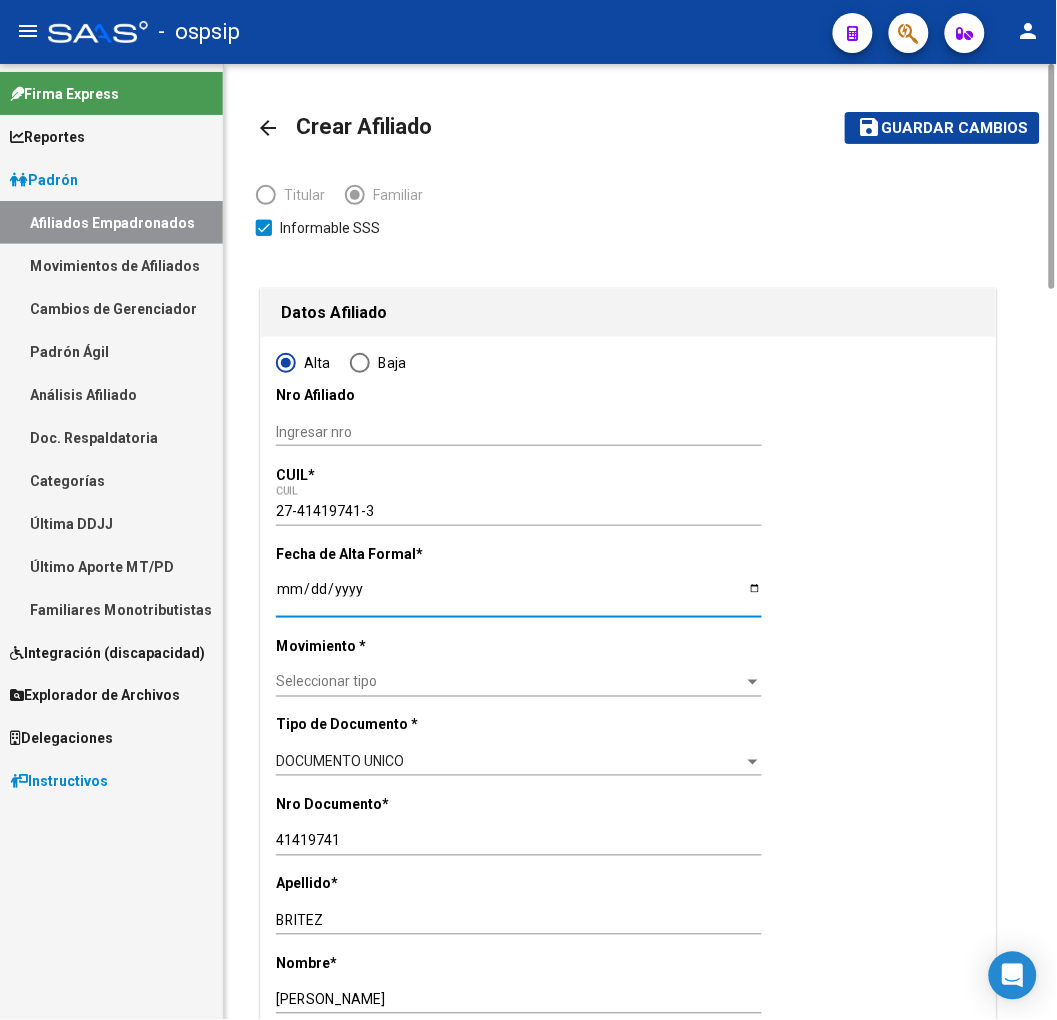 click on "Seleccionar tipo" at bounding box center [510, 682] 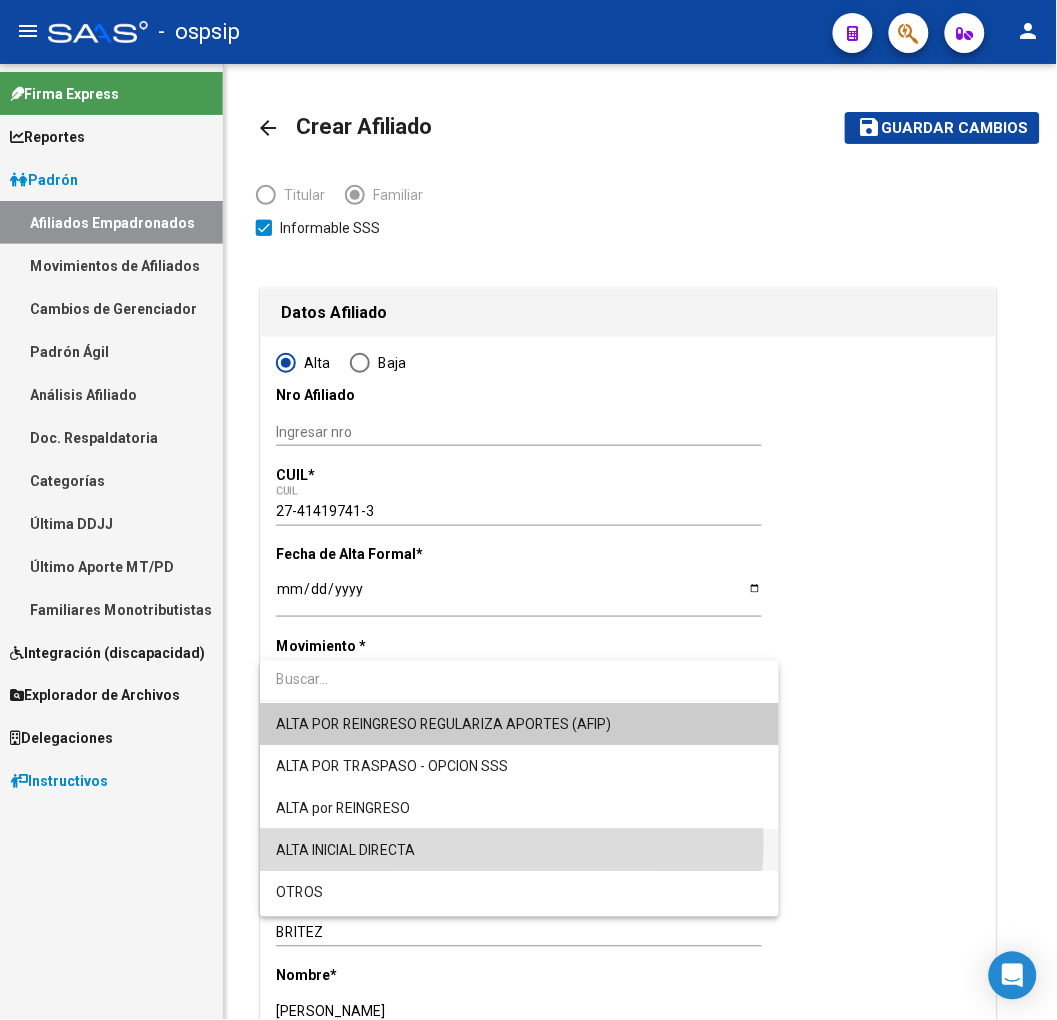 click on "ALTA INICIAL DIRECTA" at bounding box center (519, 850) 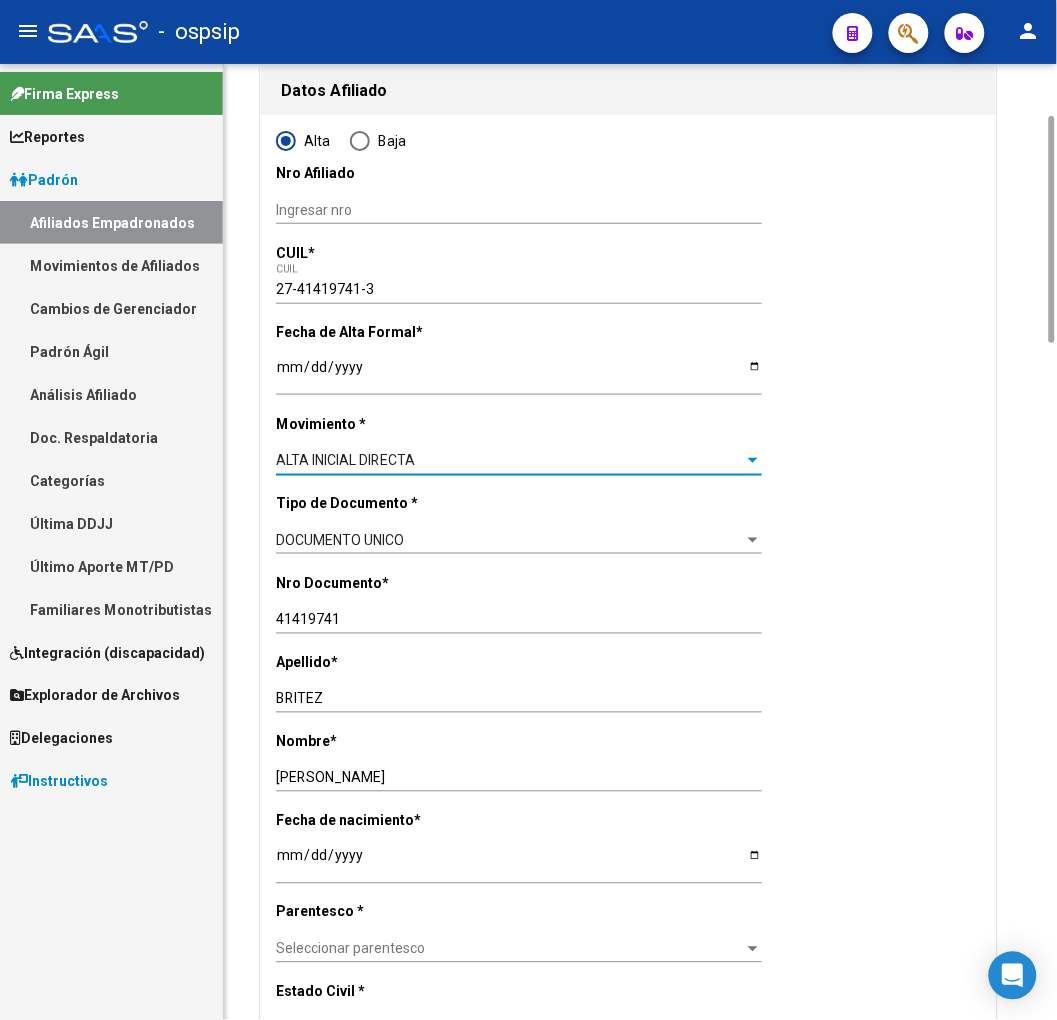 scroll, scrollTop: 444, scrollLeft: 0, axis: vertical 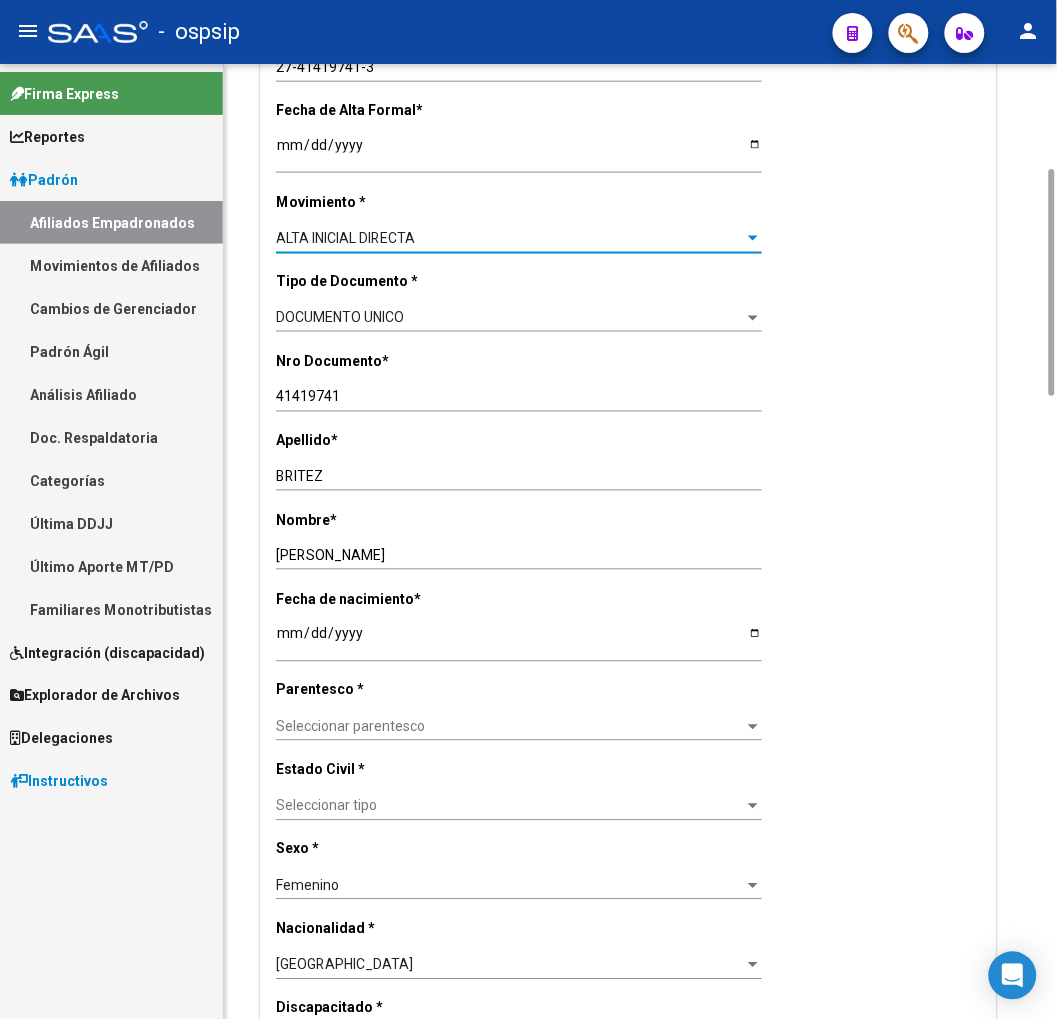 click on "Seleccionar parentesco Seleccionar parentesco" 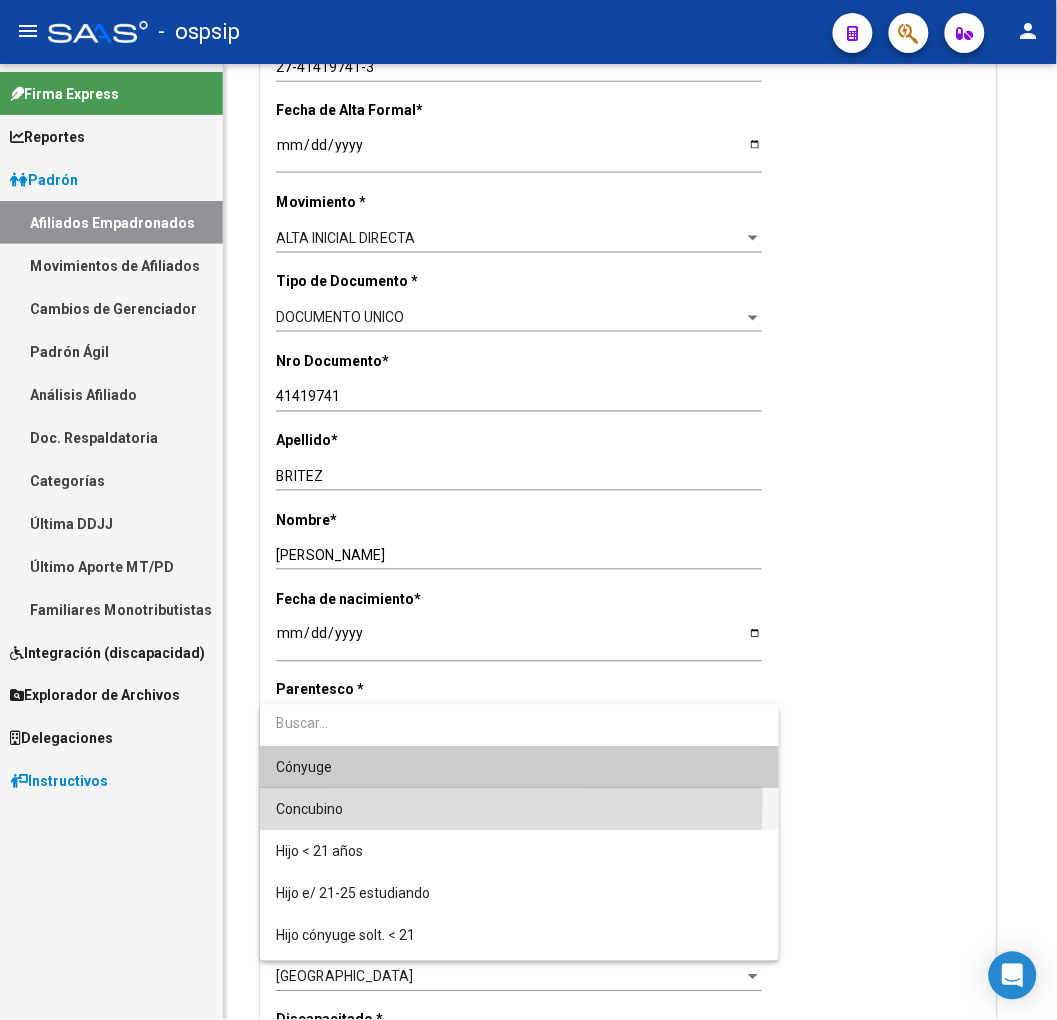 click on "Concubino" at bounding box center [519, 810] 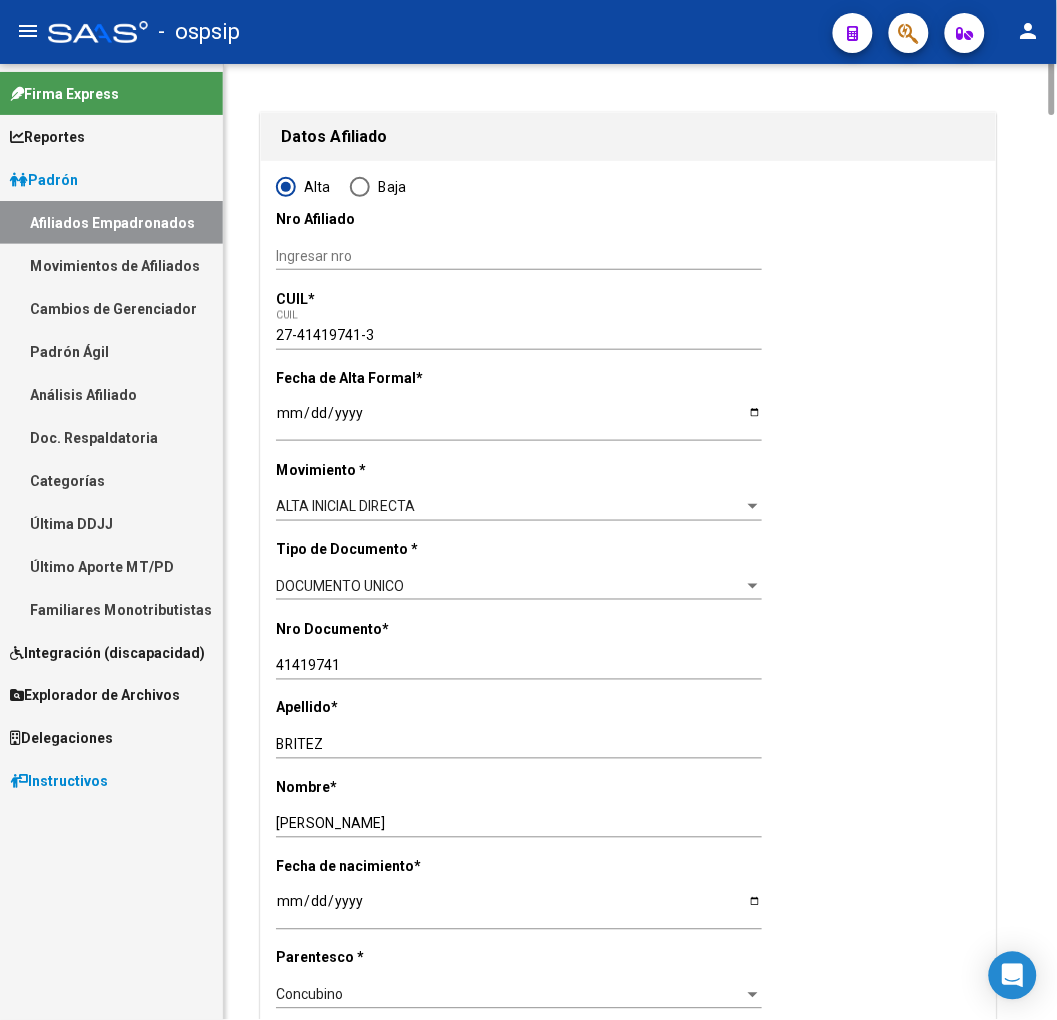 scroll, scrollTop: 0, scrollLeft: 0, axis: both 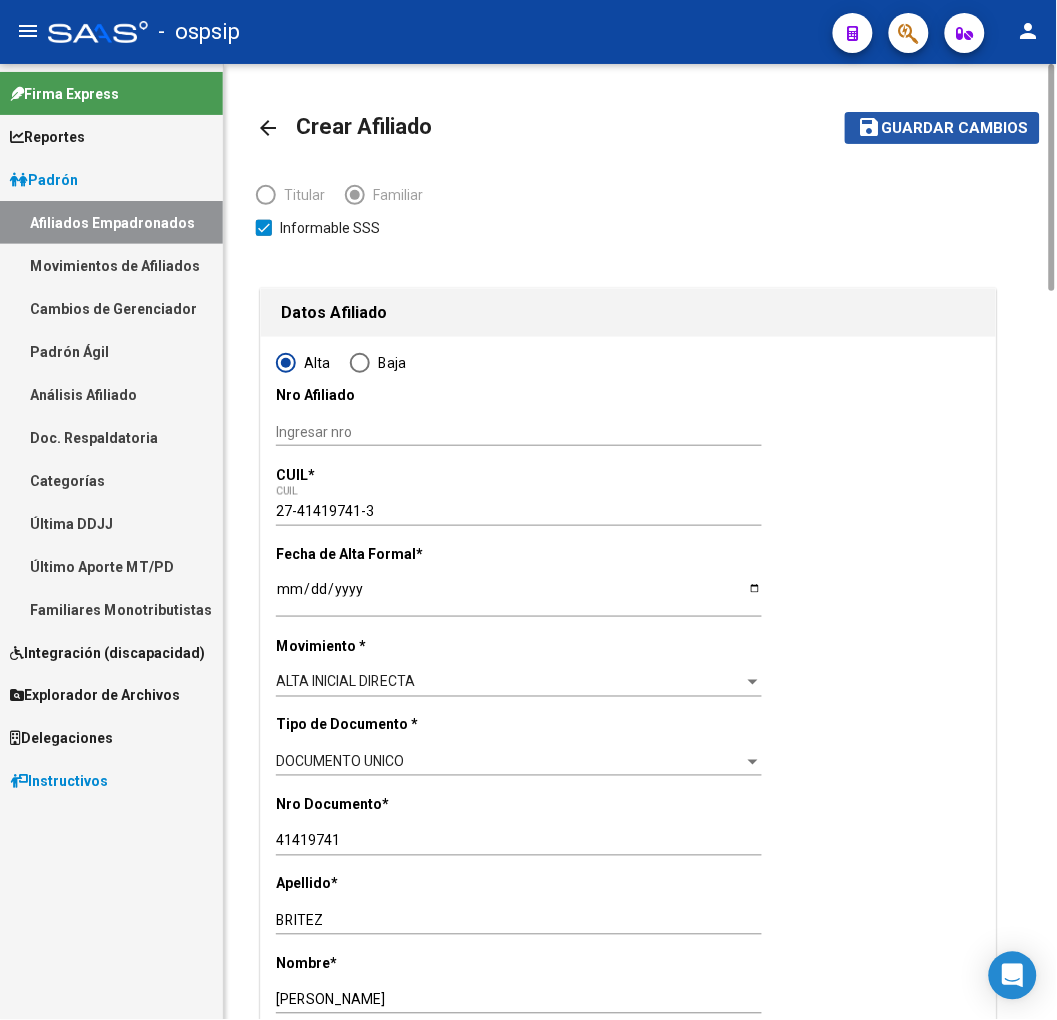click on "Guardar cambios" 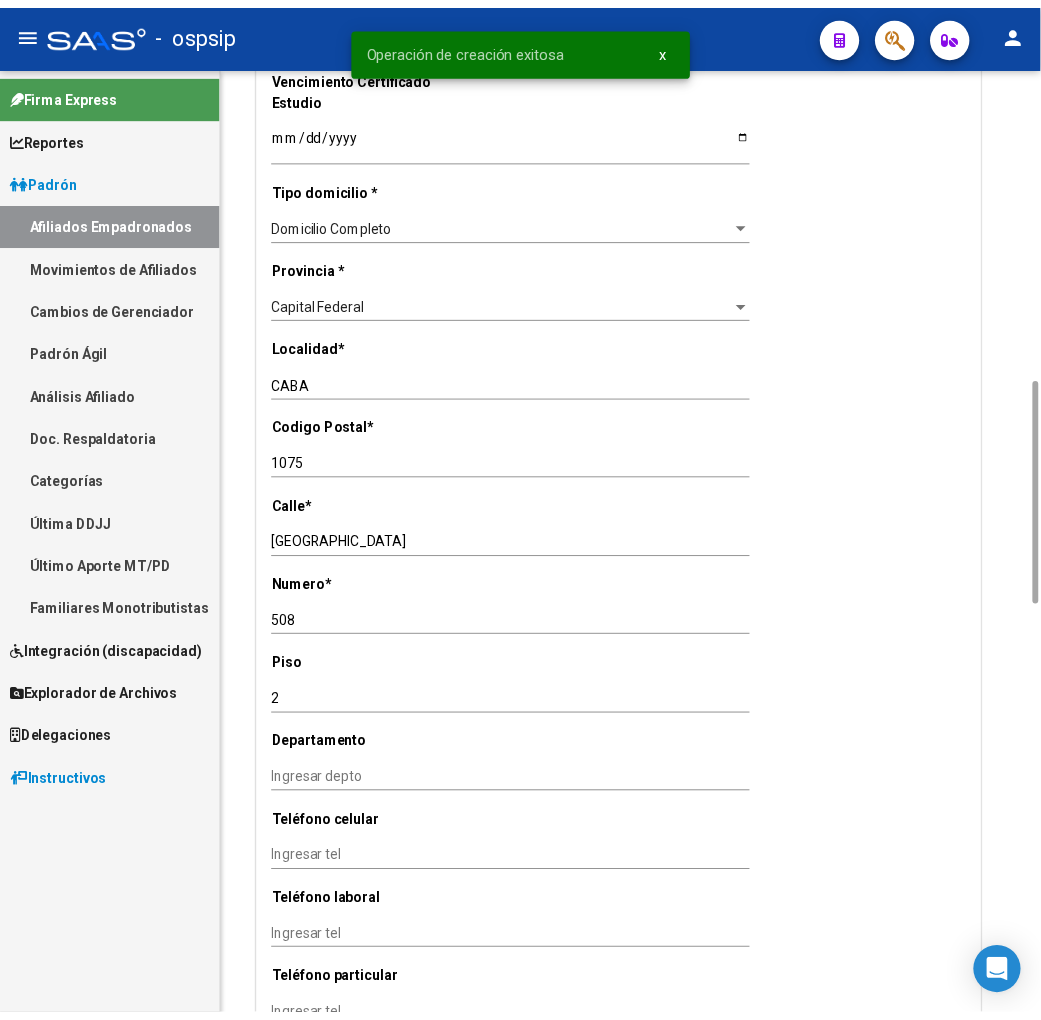 scroll, scrollTop: 2000, scrollLeft: 0, axis: vertical 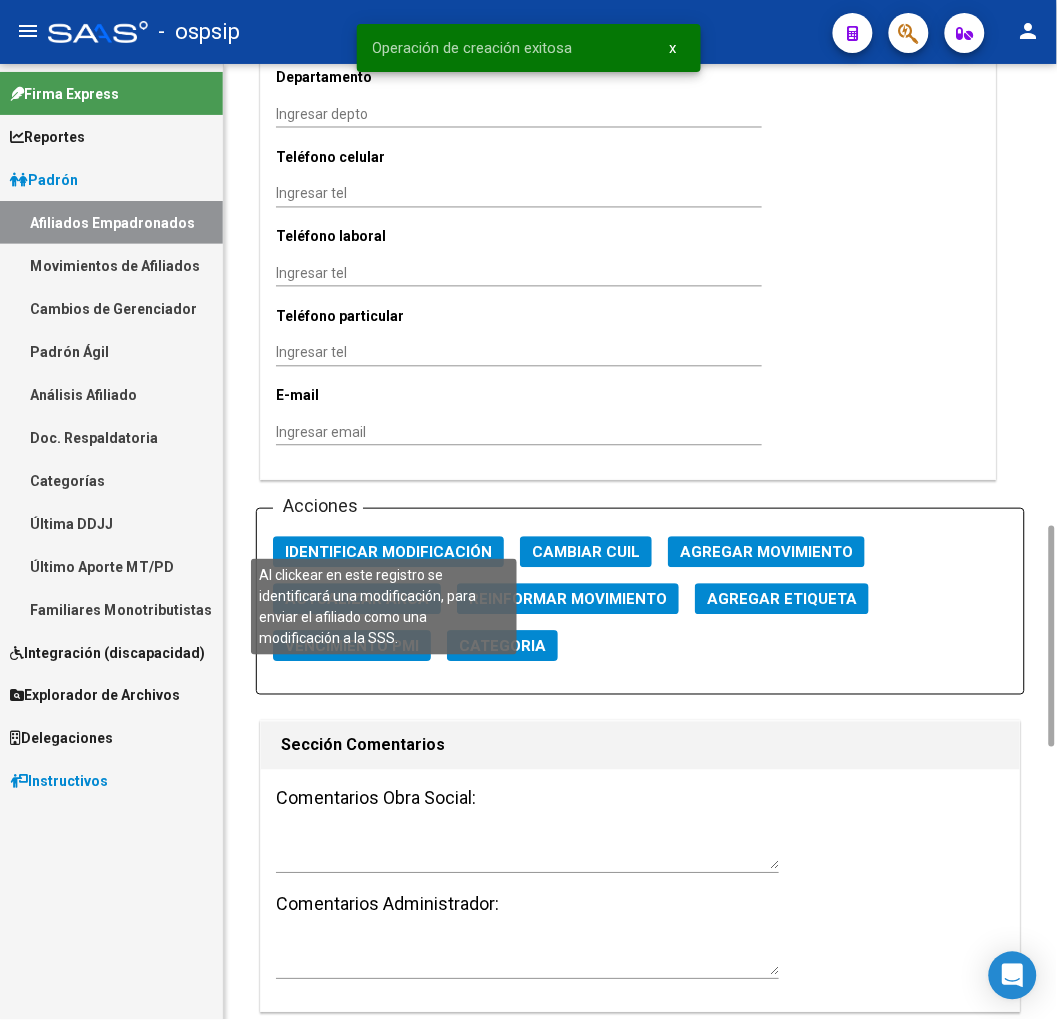 click on "Identificar Modificación" 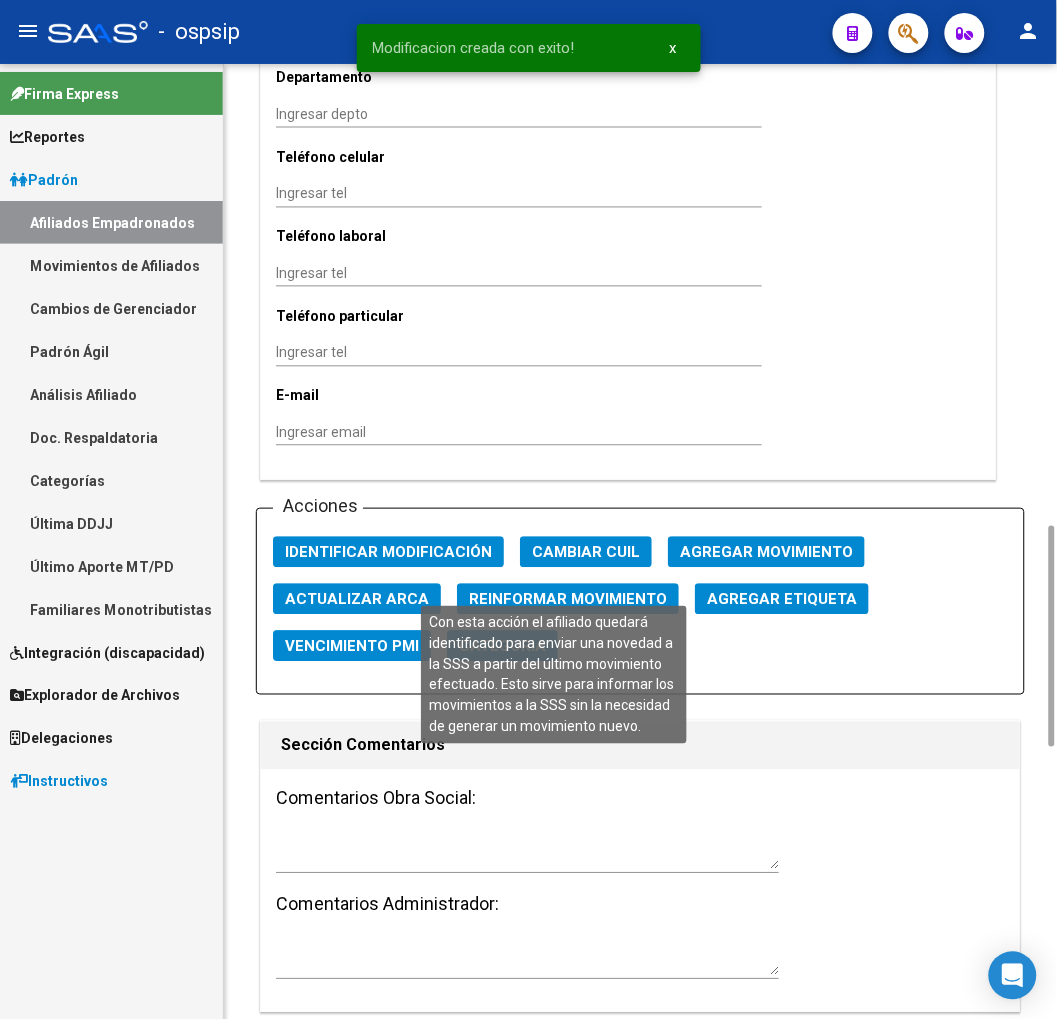 click on "Reinformar Movimiento" 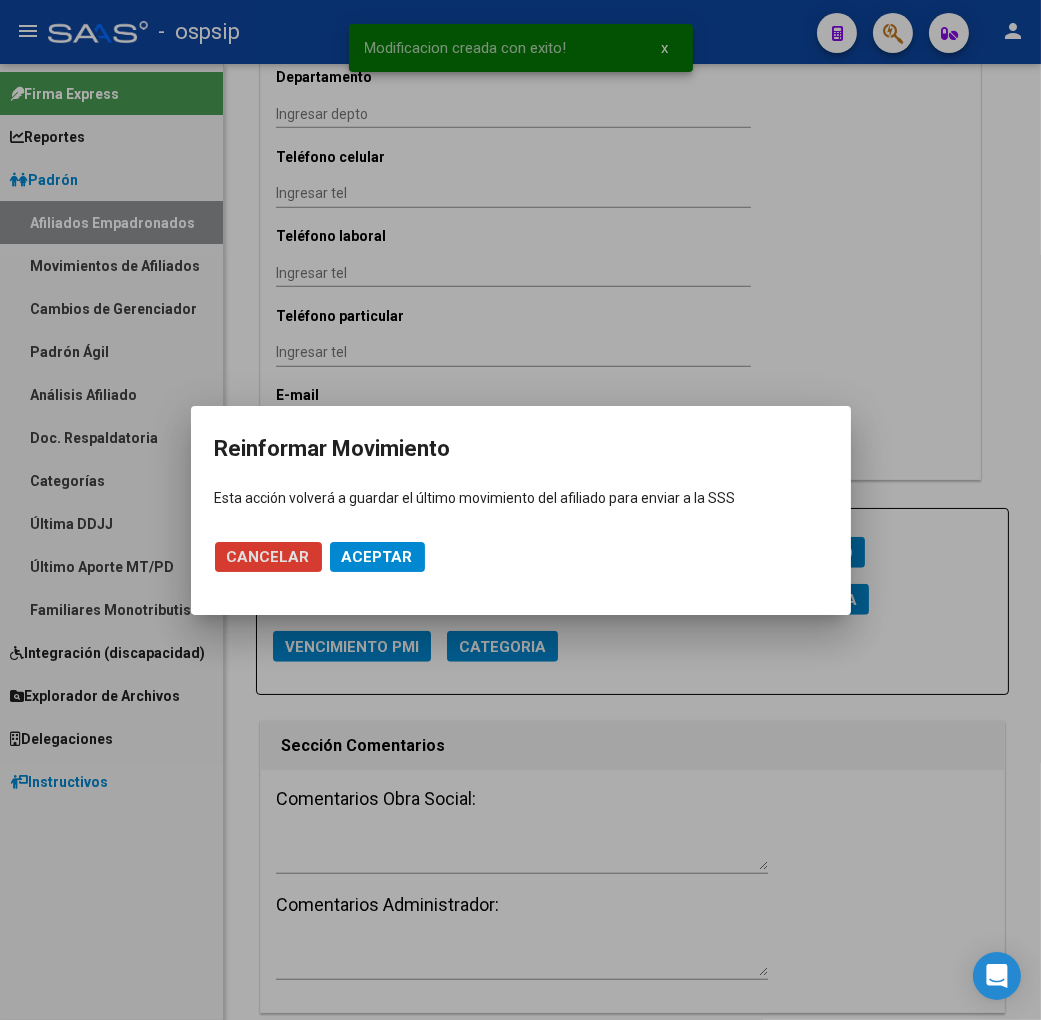 click on "Aceptar" at bounding box center [377, 557] 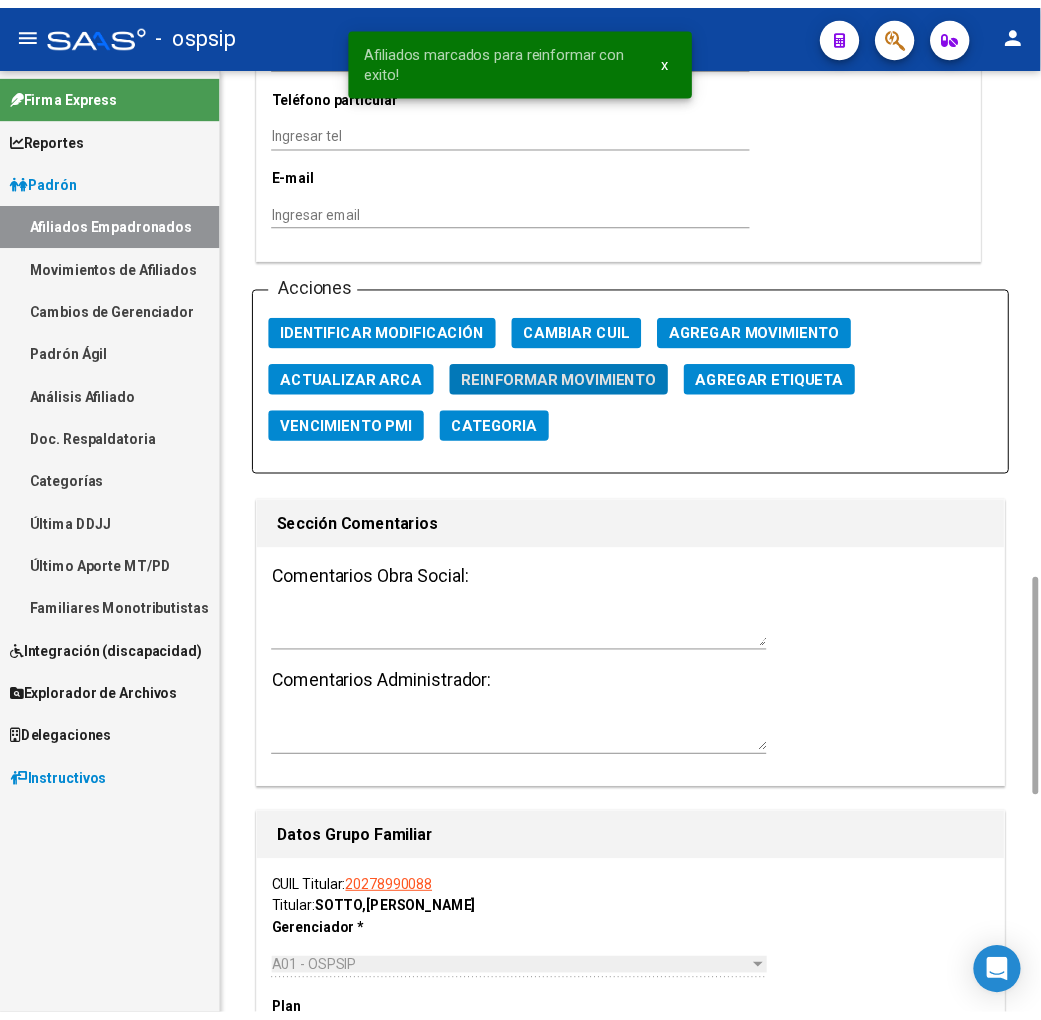 scroll, scrollTop: 3176, scrollLeft: 0, axis: vertical 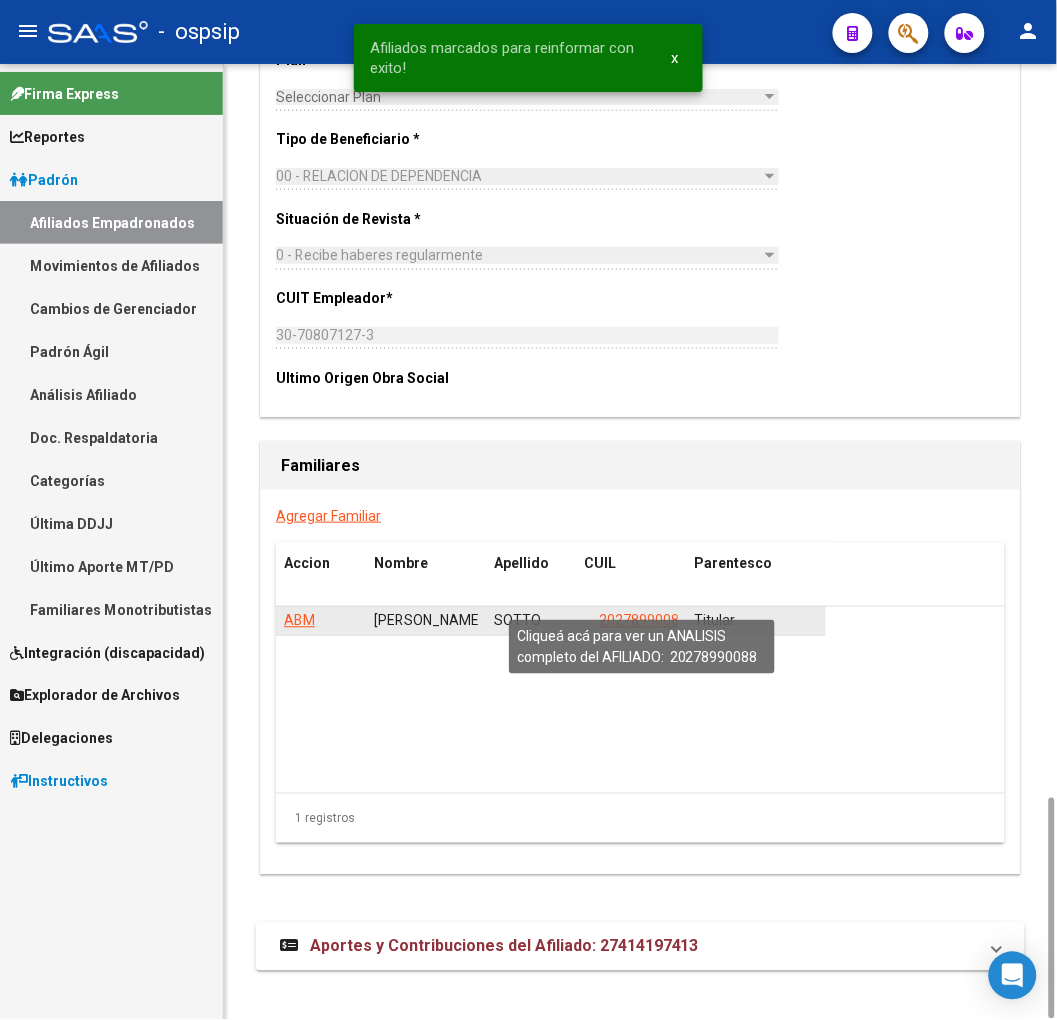 click on "20278990088" 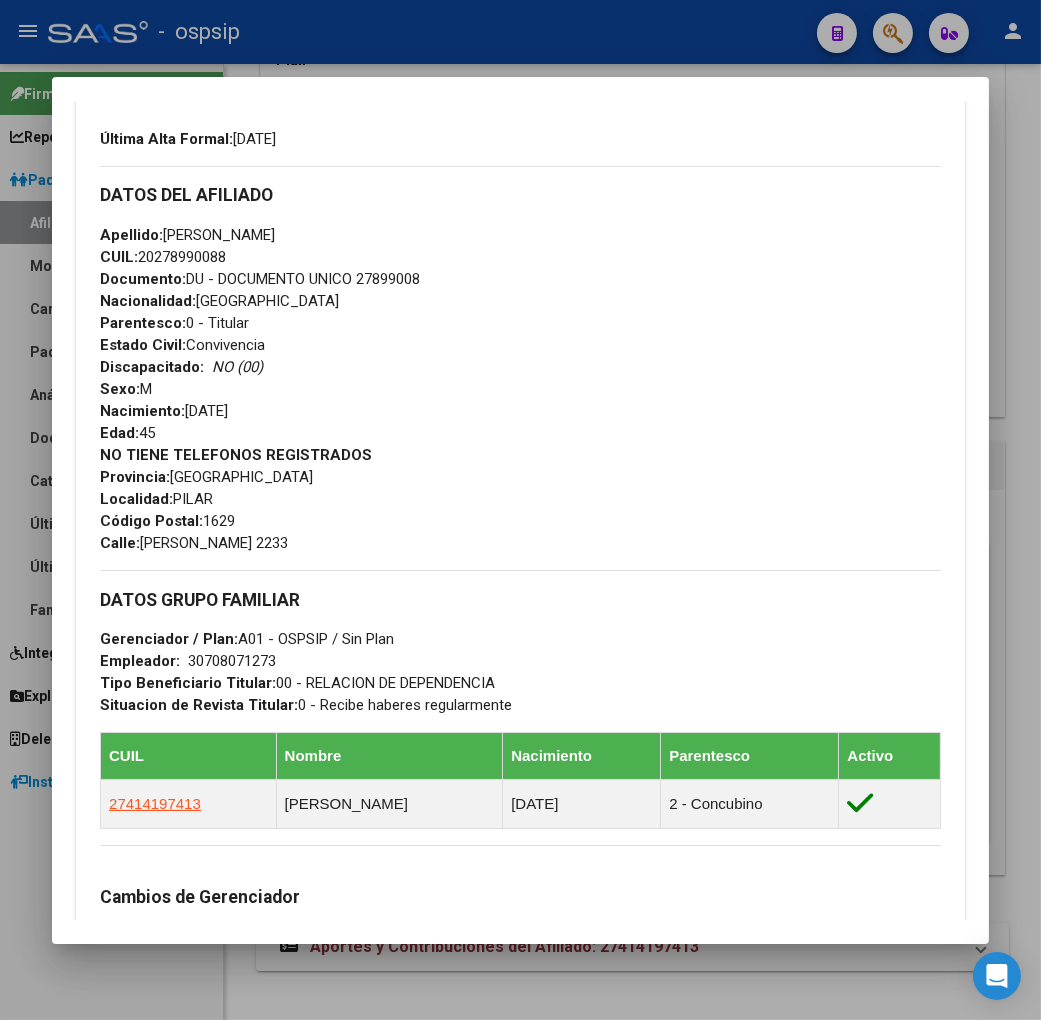 scroll, scrollTop: 333, scrollLeft: 0, axis: vertical 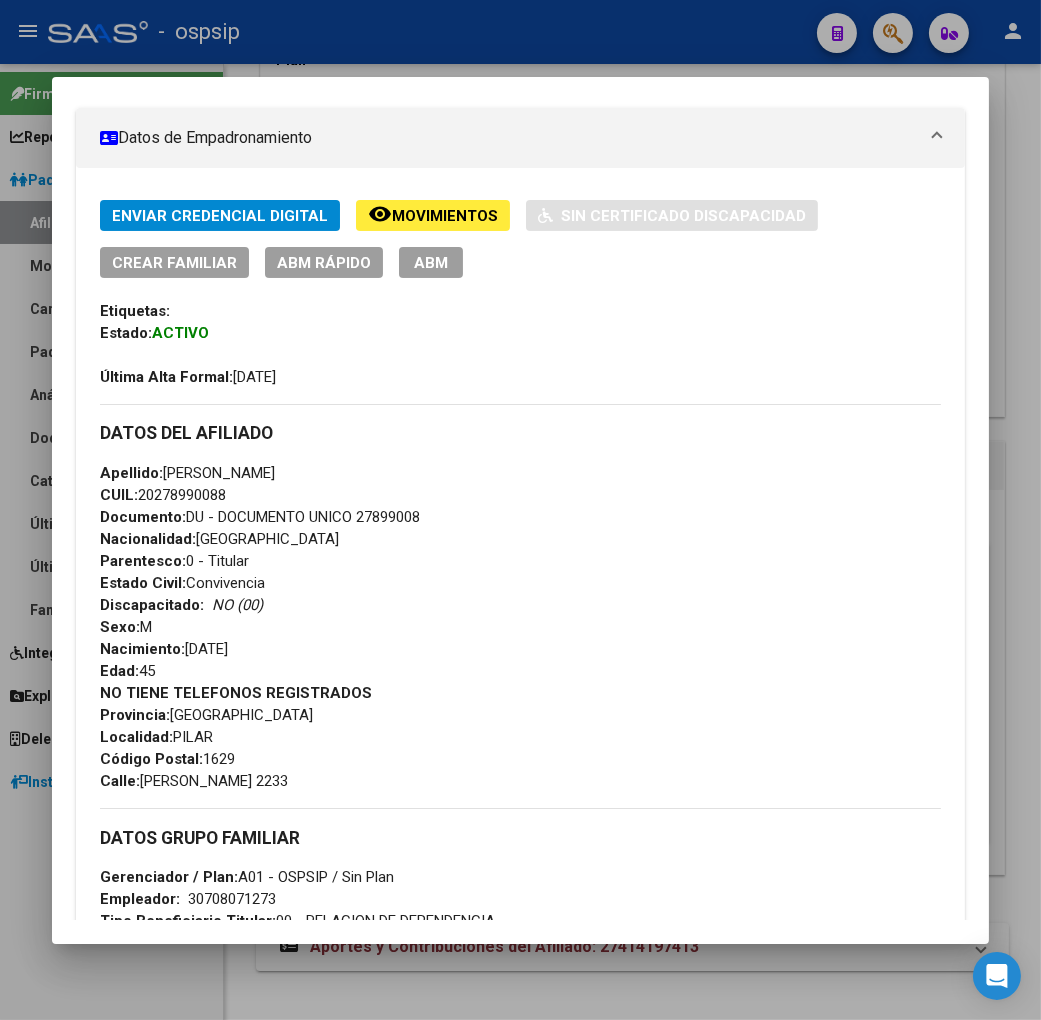 click on "ABM" at bounding box center [431, 263] 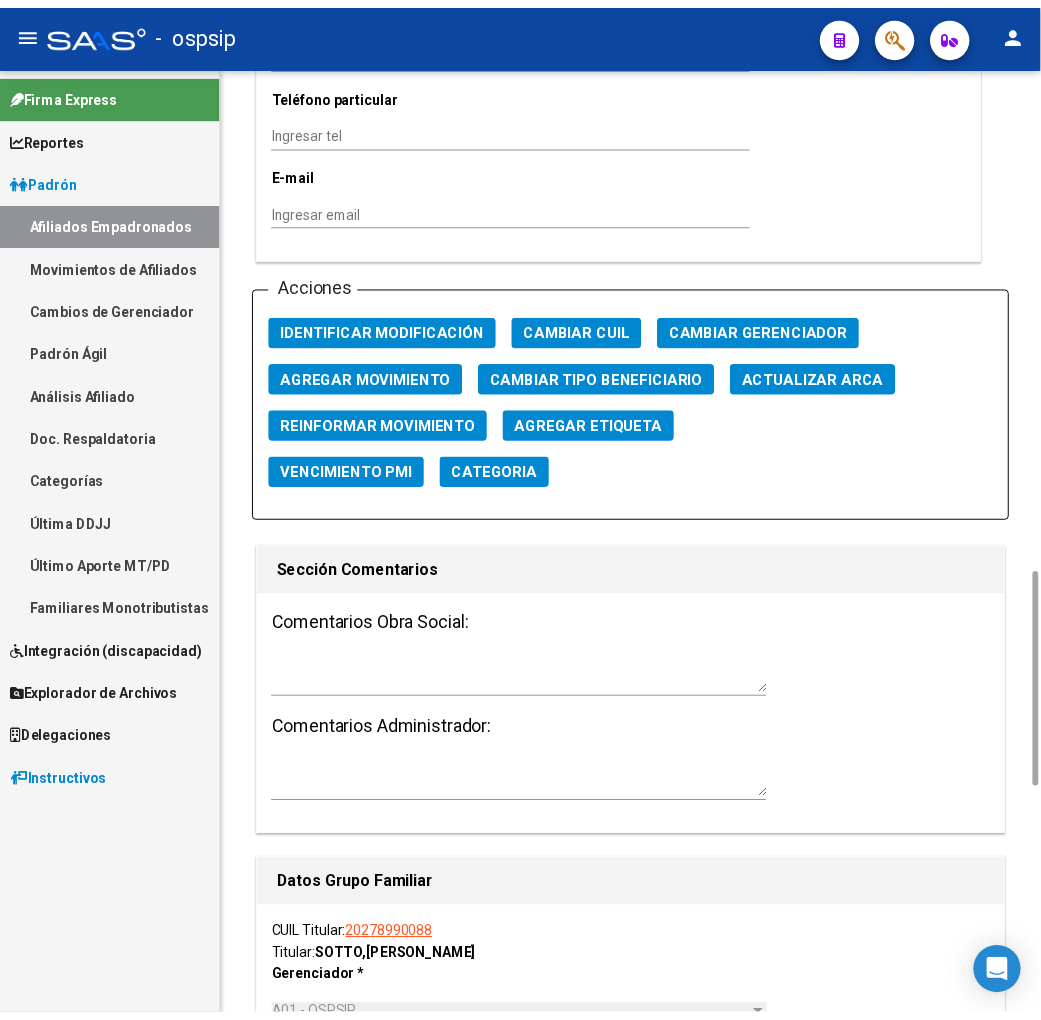 scroll, scrollTop: 3111, scrollLeft: 0, axis: vertical 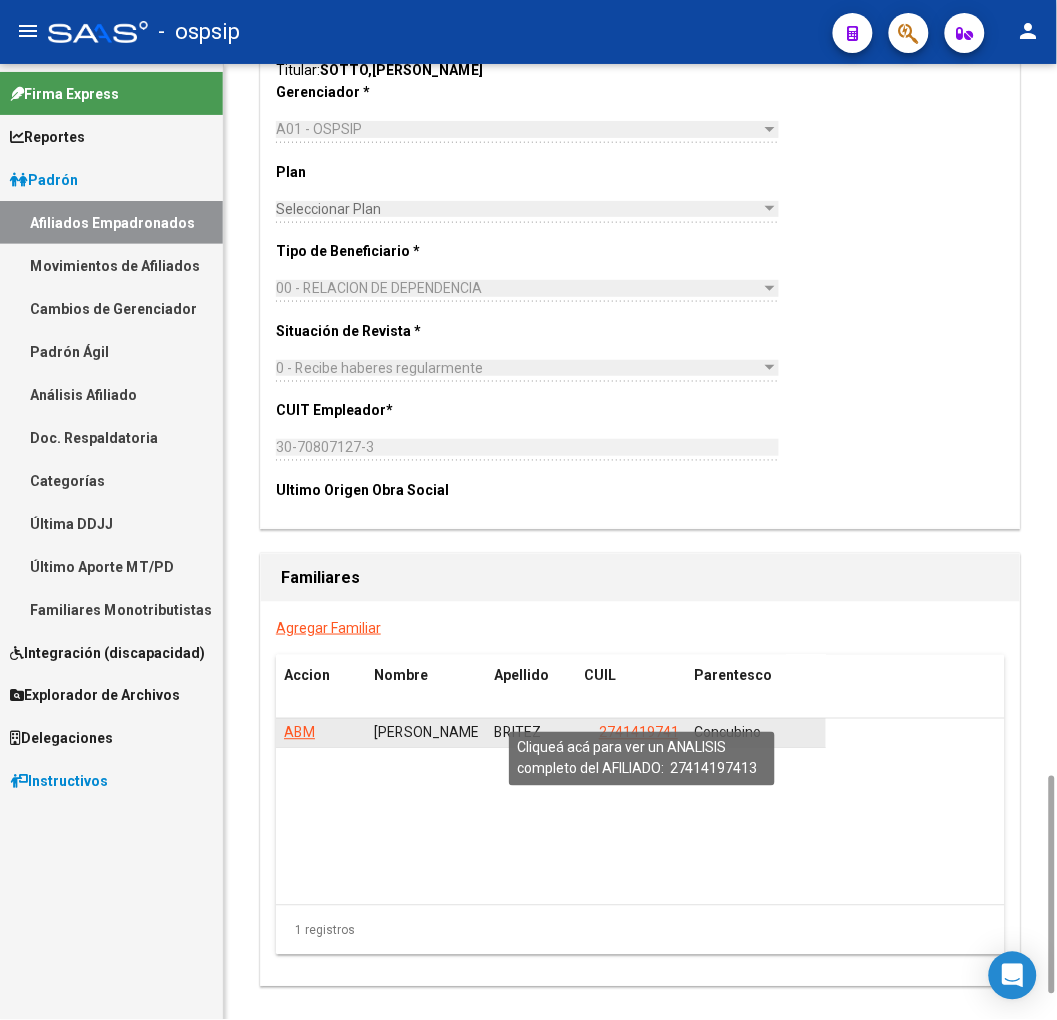 click on "27414197413" 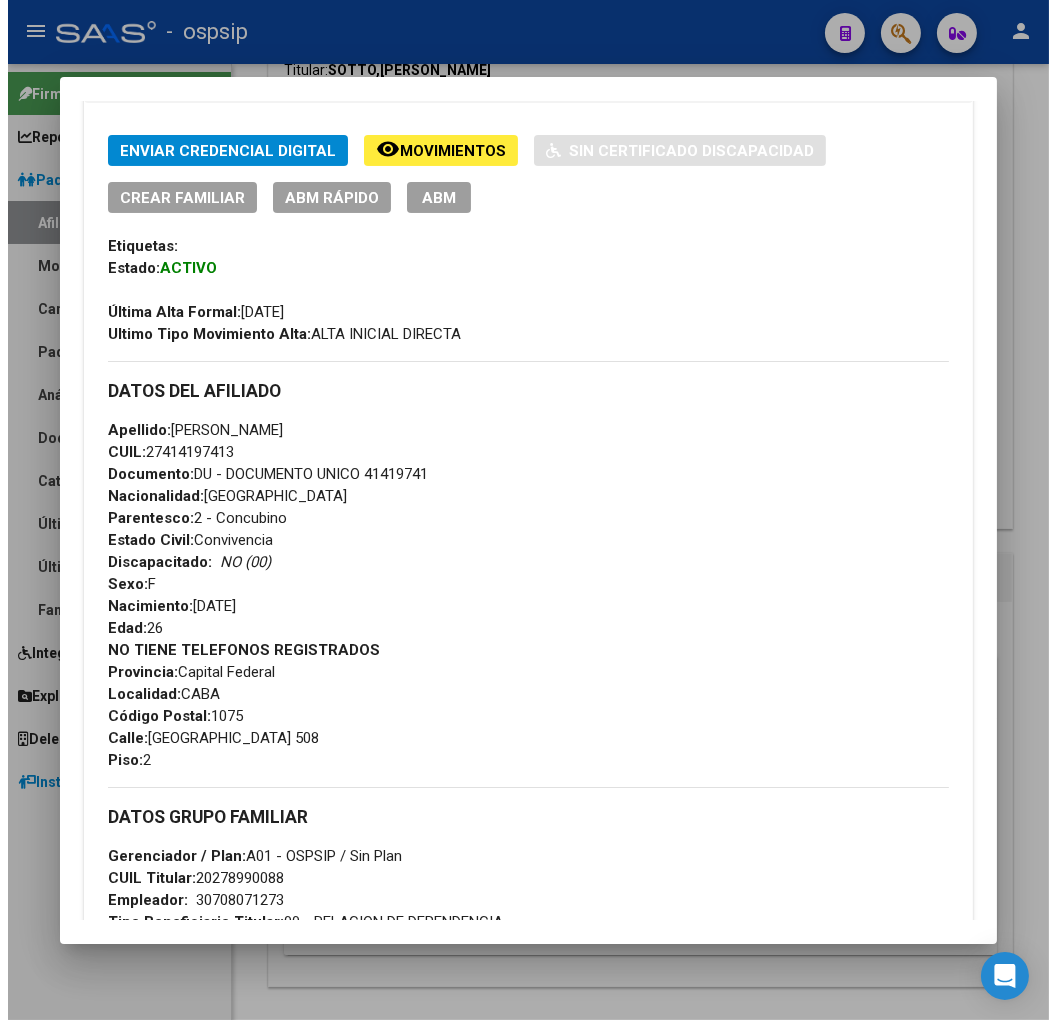 scroll, scrollTop: 888, scrollLeft: 0, axis: vertical 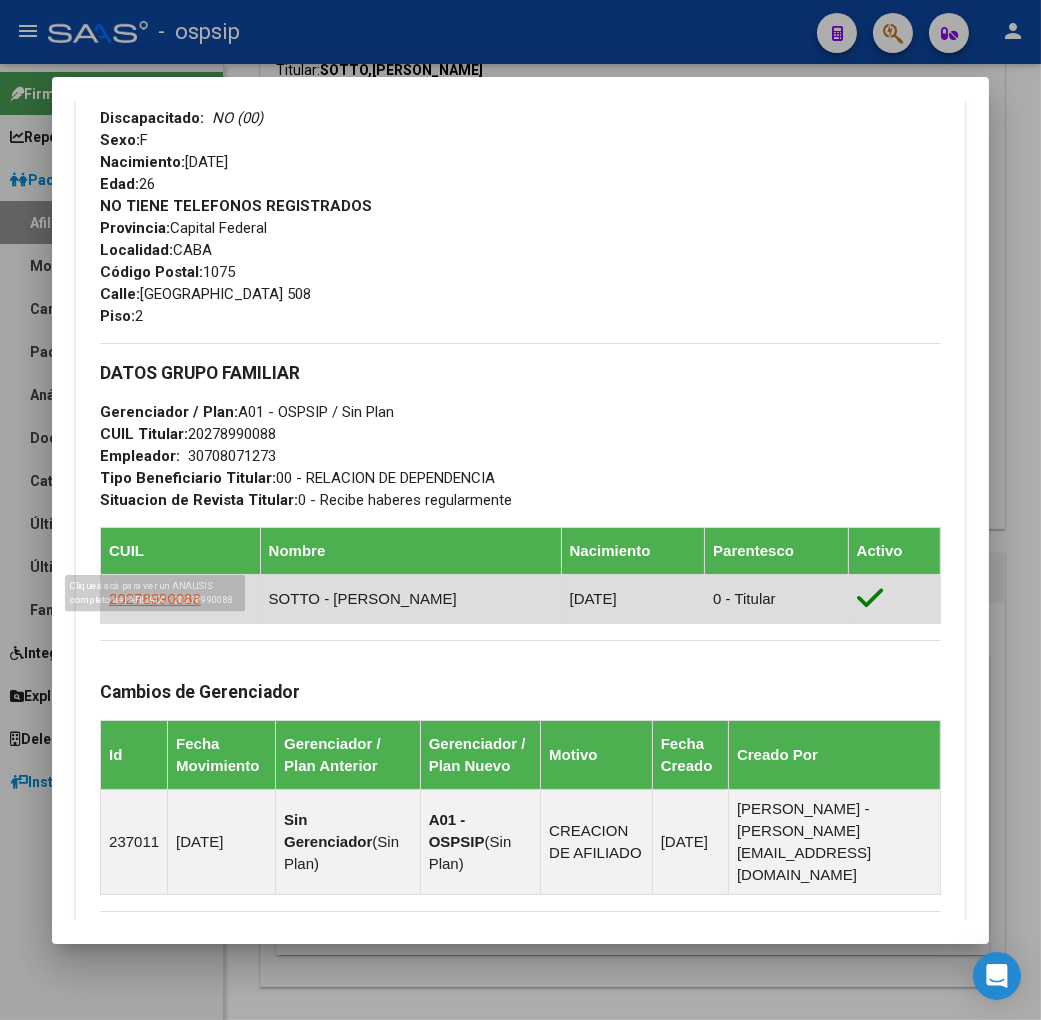 click on "20278990088" at bounding box center (155, 598) 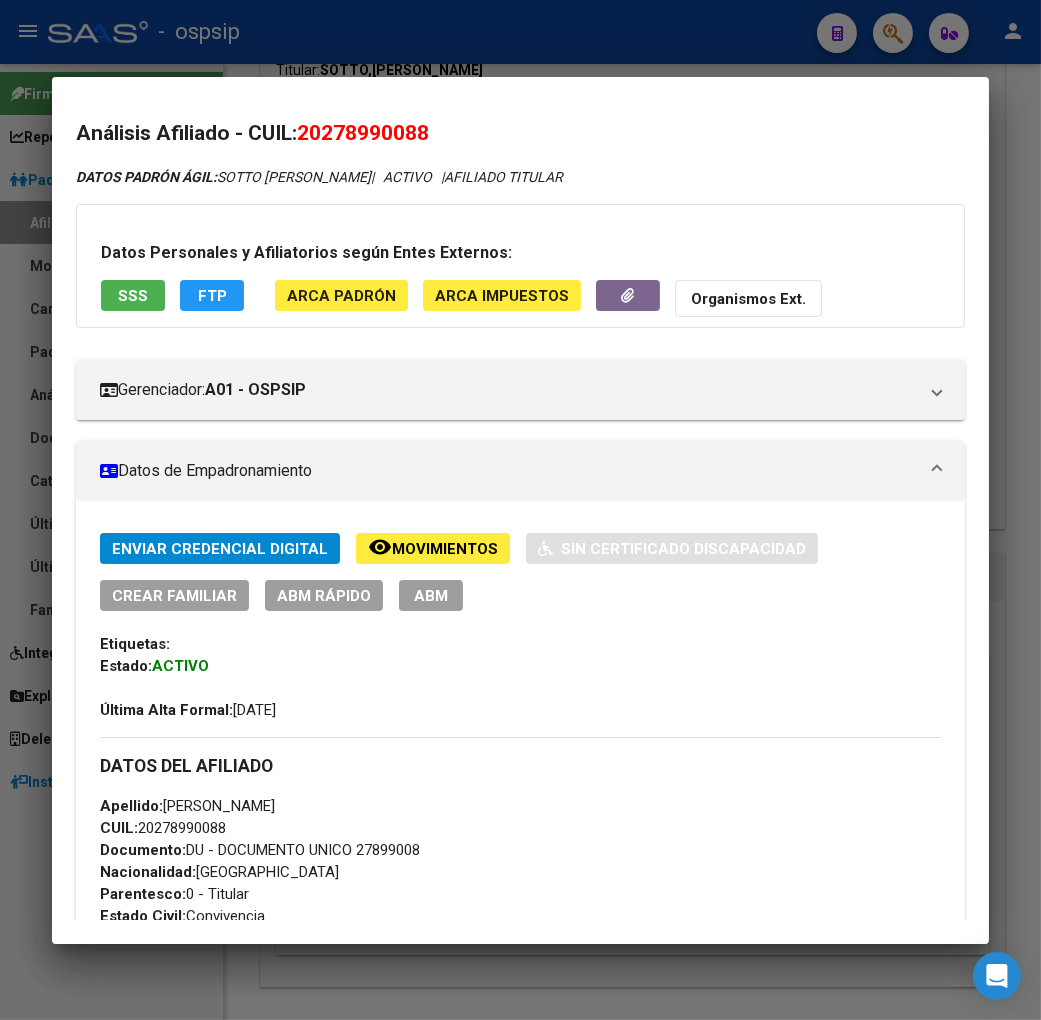 click on "ABM" at bounding box center [431, 596] 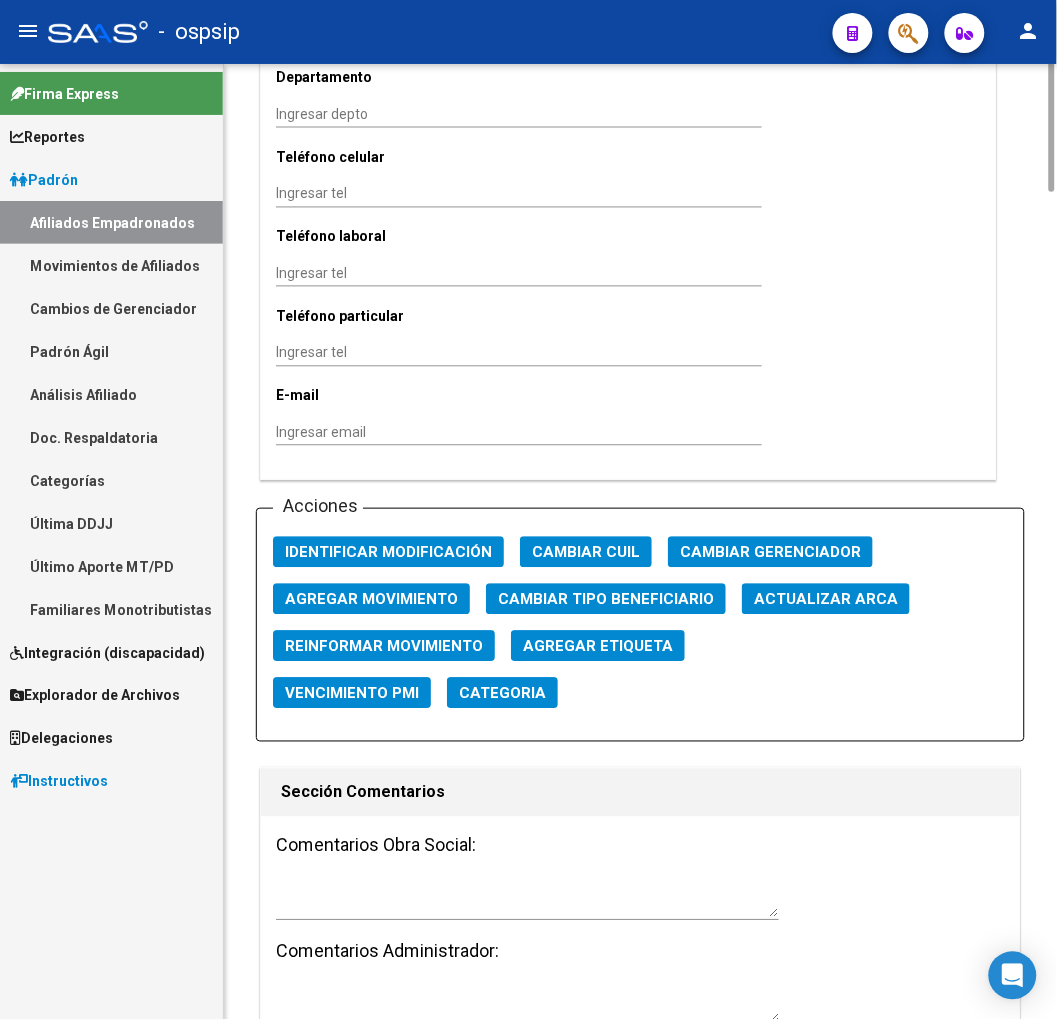 scroll, scrollTop: 1111, scrollLeft: 0, axis: vertical 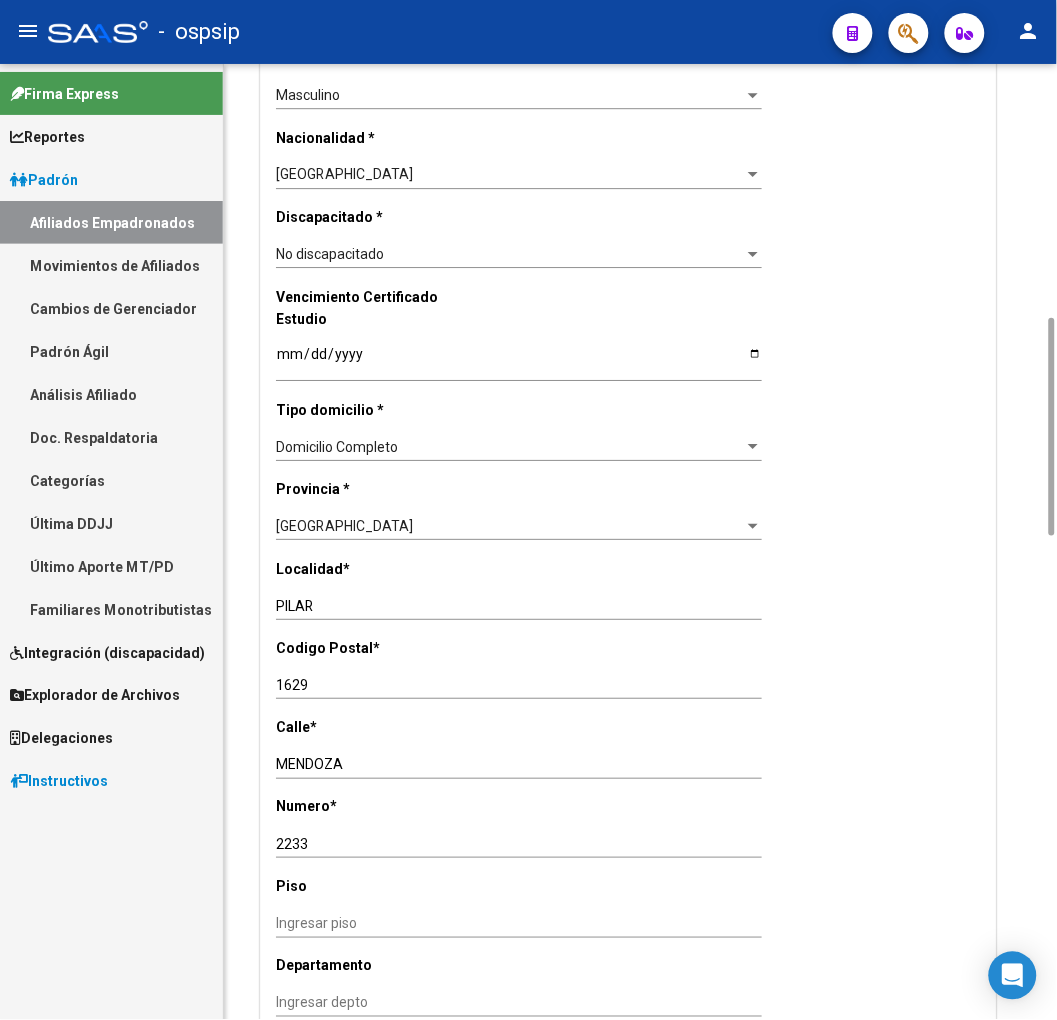 click on "1629" at bounding box center [519, 685] 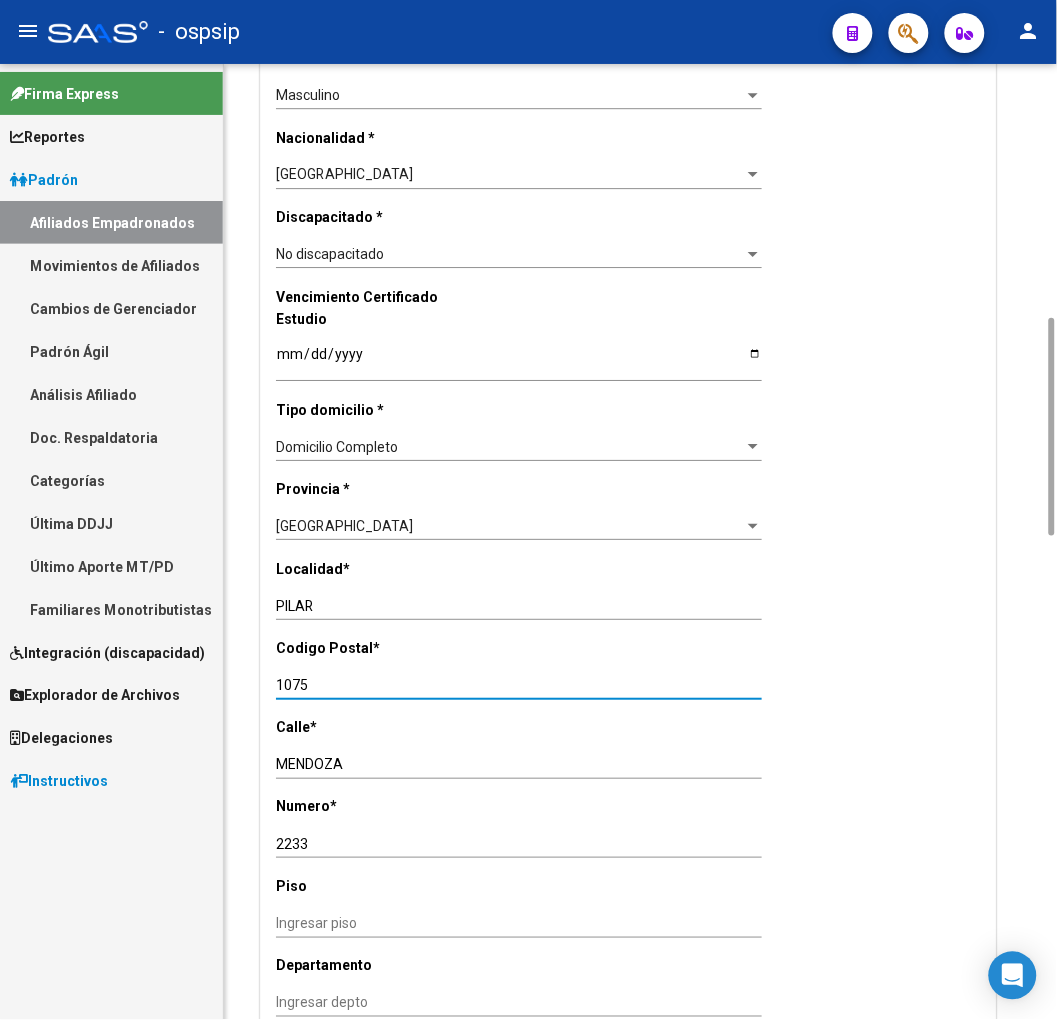 click on "MENDOZA" at bounding box center (519, 764) 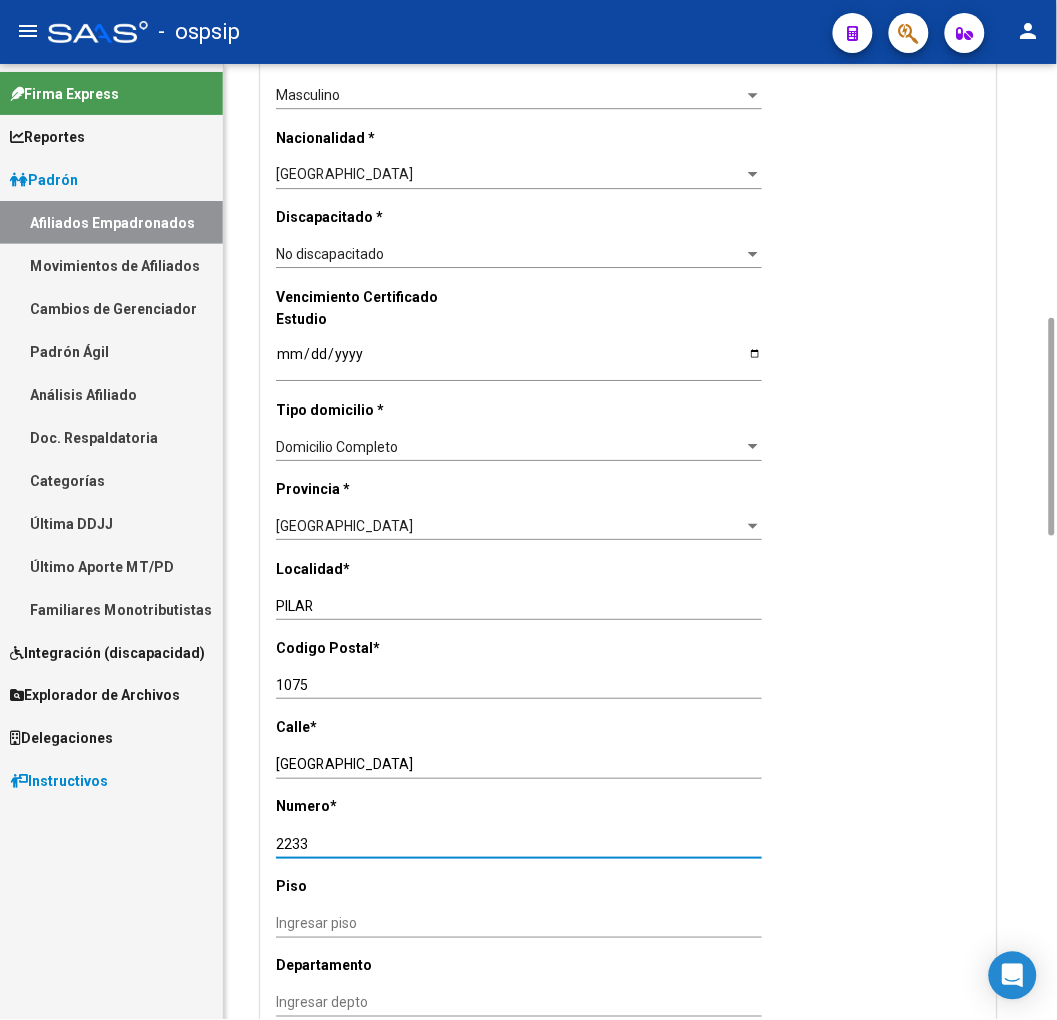 click on "2233" at bounding box center (519, 844) 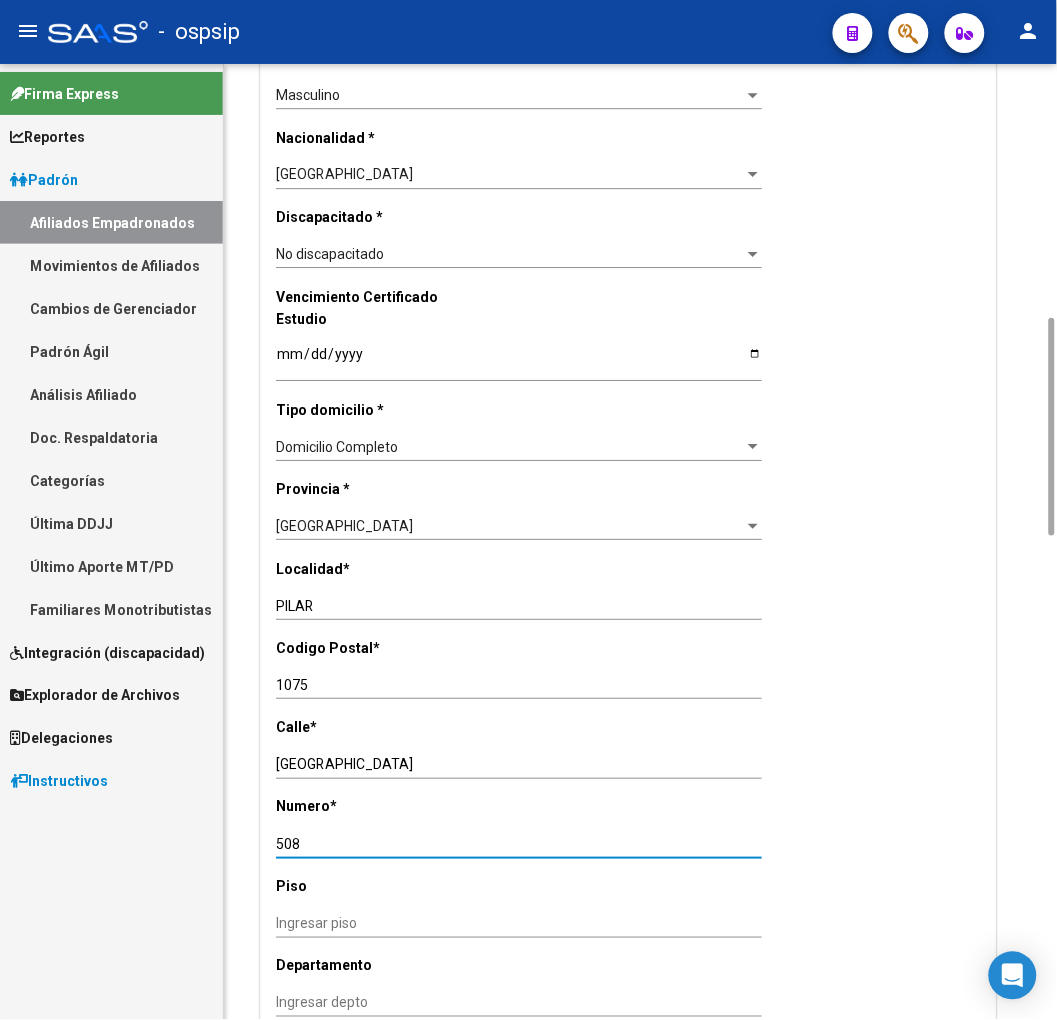 click on "PILAR" at bounding box center (519, 606) 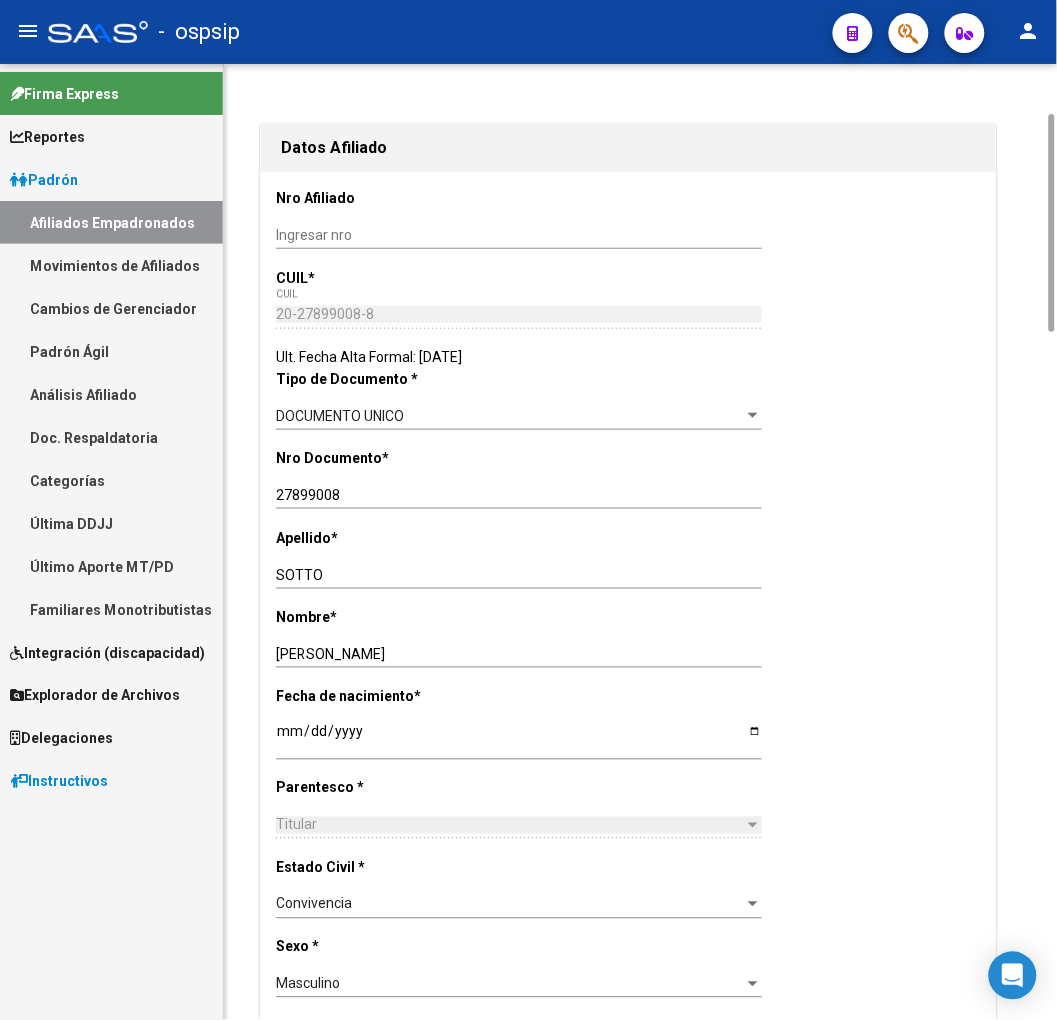 scroll, scrollTop: 0, scrollLeft: 0, axis: both 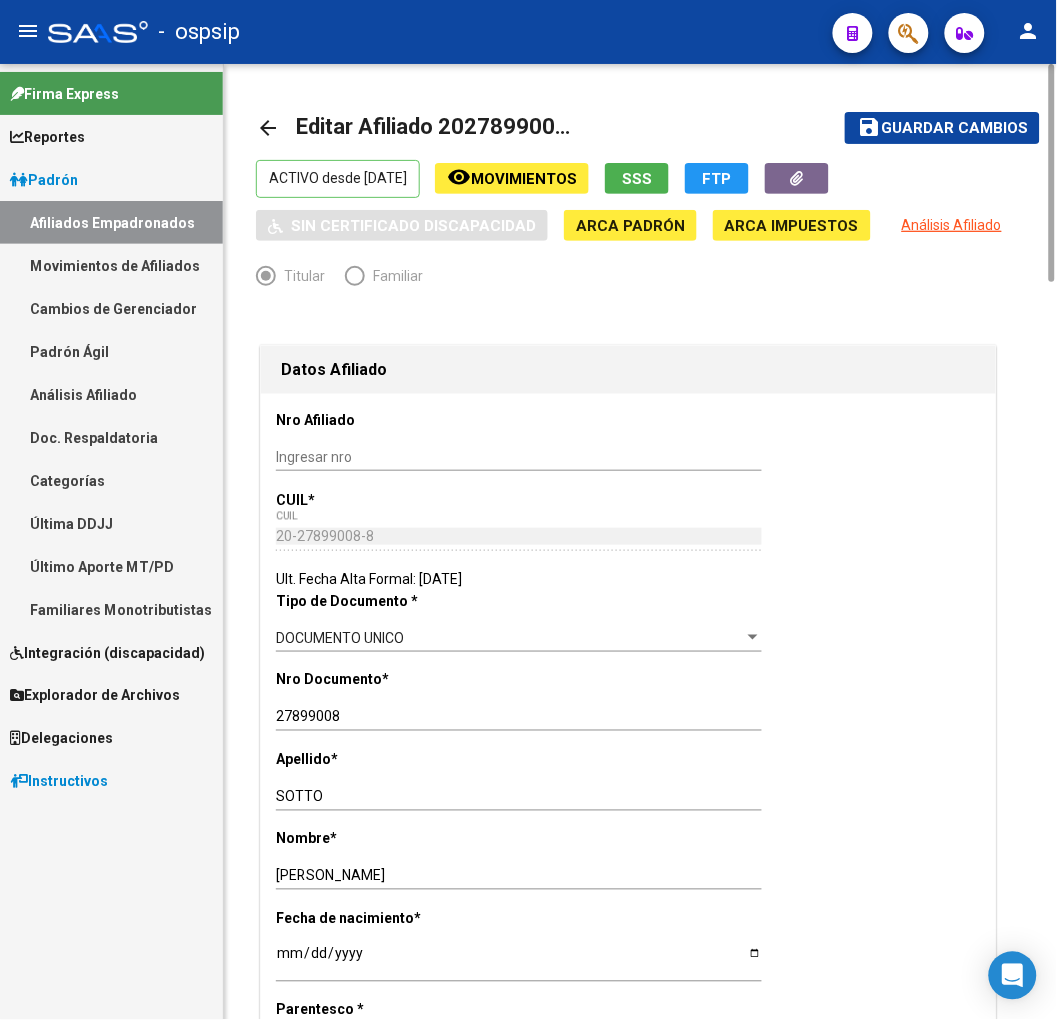 click on "Guardar cambios" 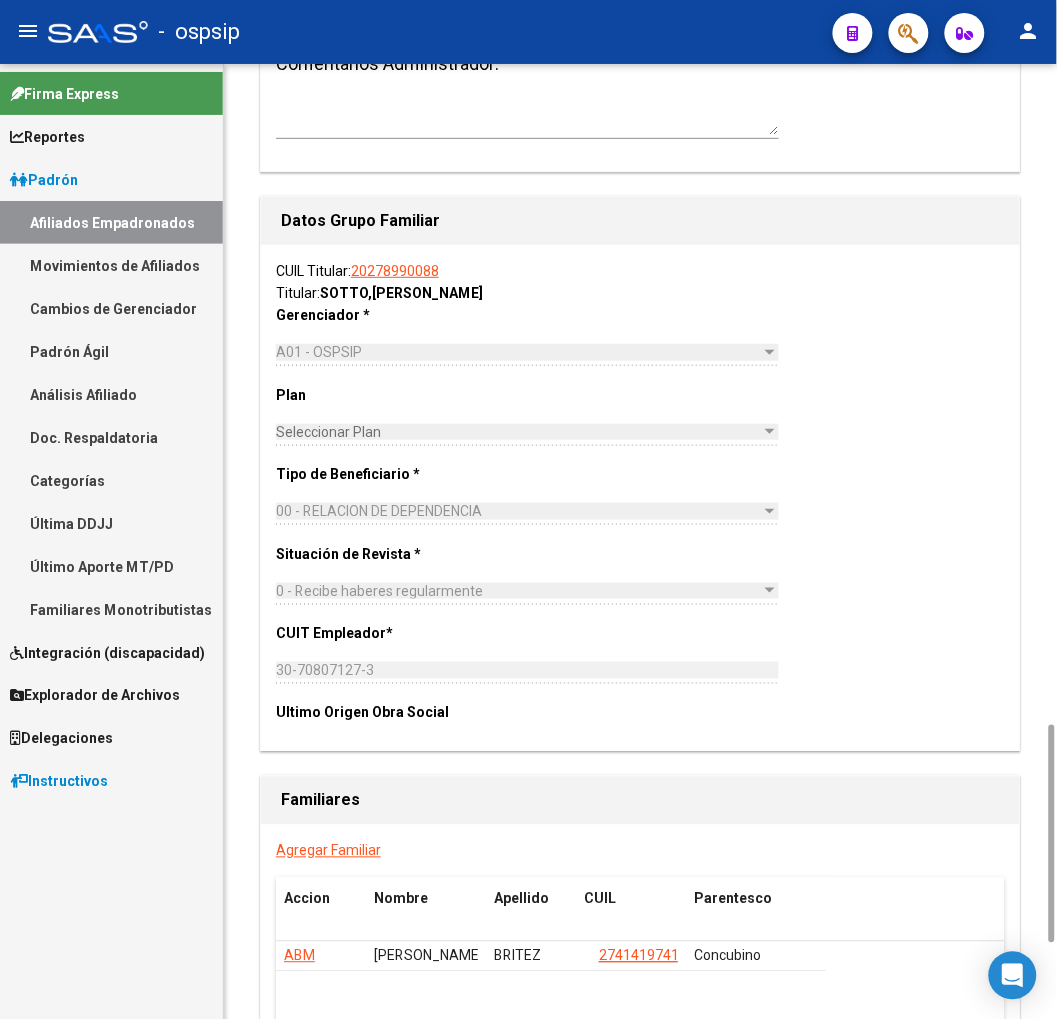 scroll, scrollTop: 3111, scrollLeft: 0, axis: vertical 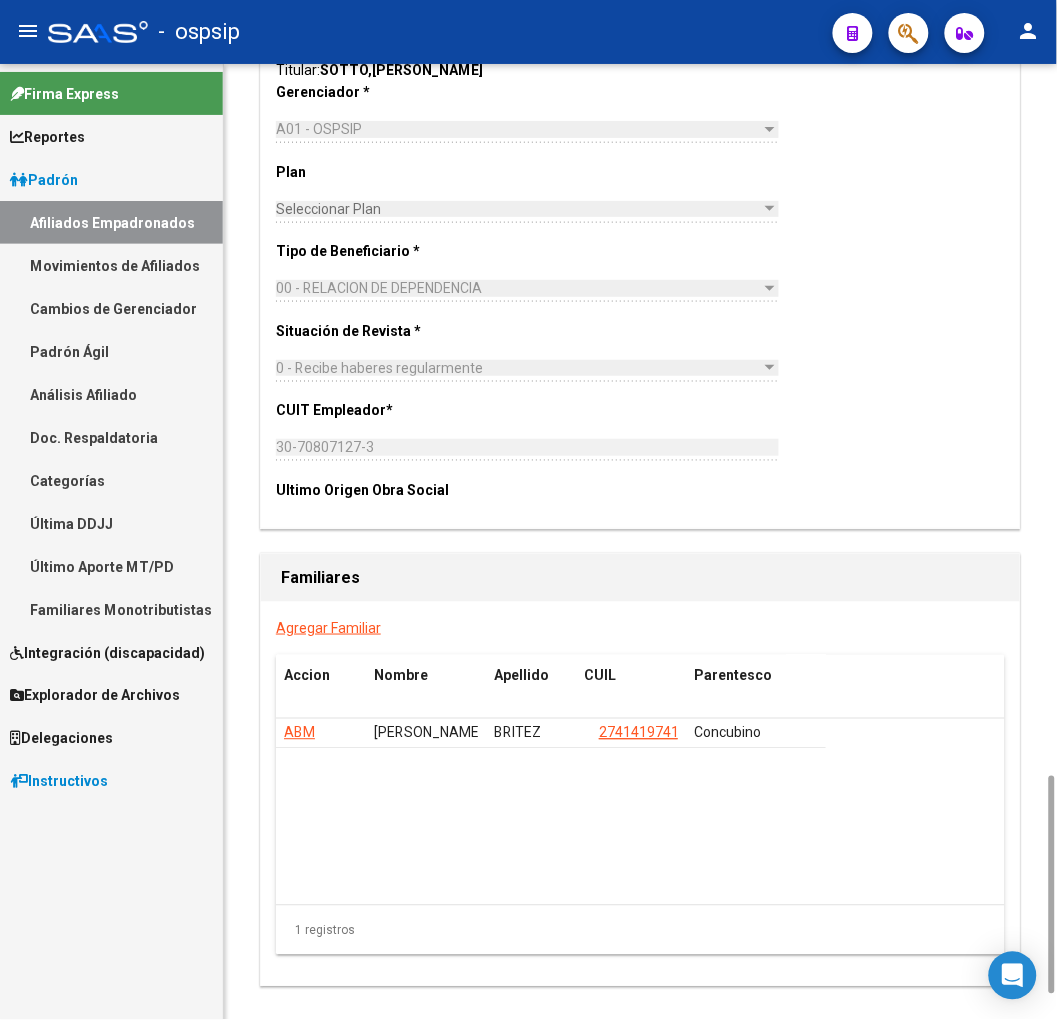 click on "Agregar Familiar" 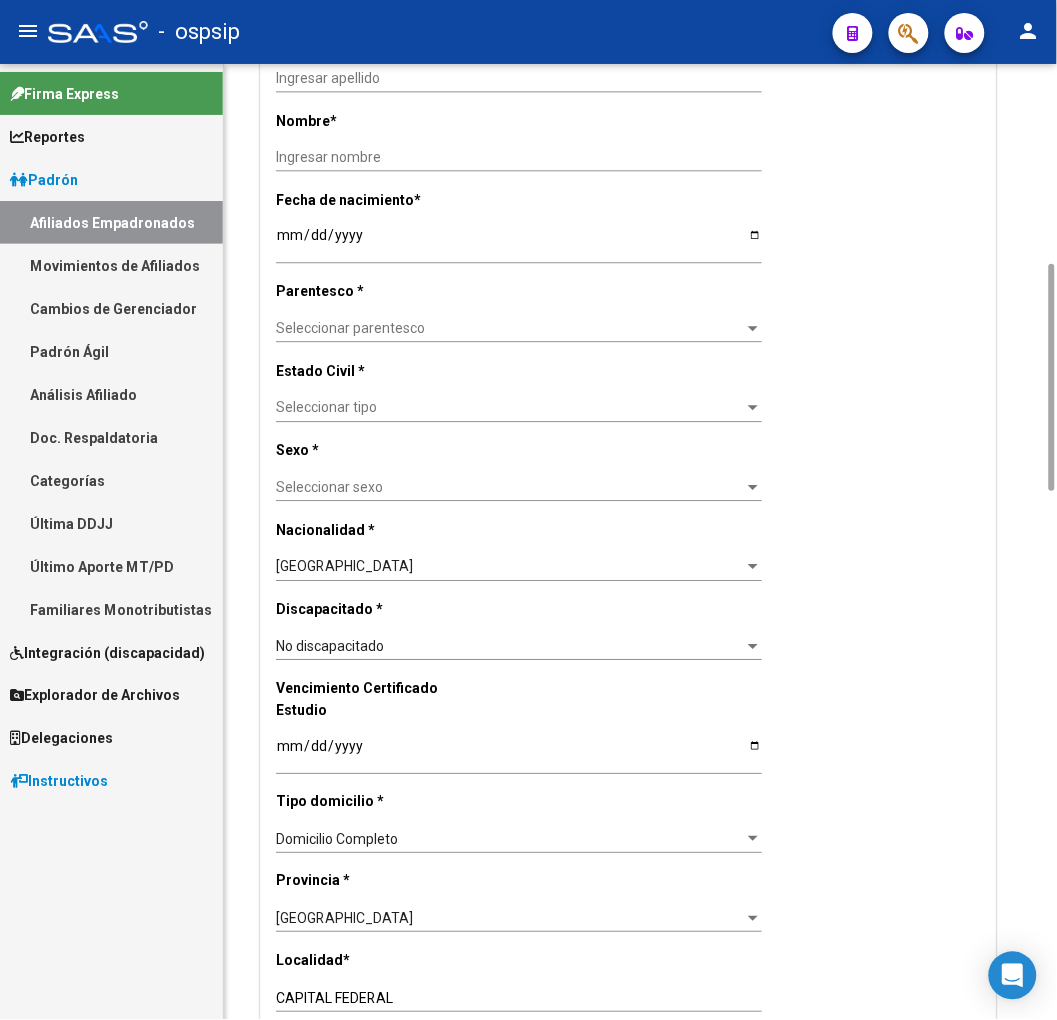 scroll, scrollTop: 0, scrollLeft: 0, axis: both 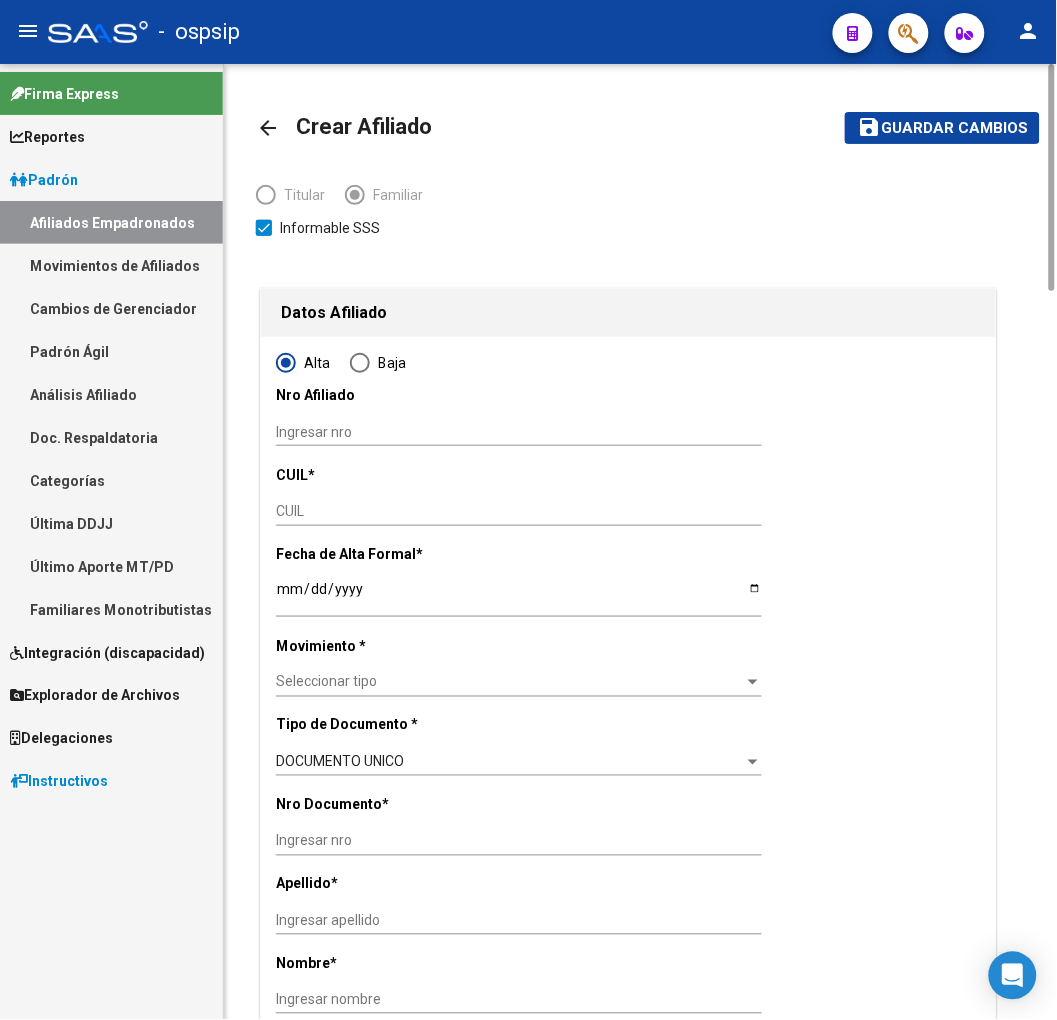 click on "Guardar cambios" 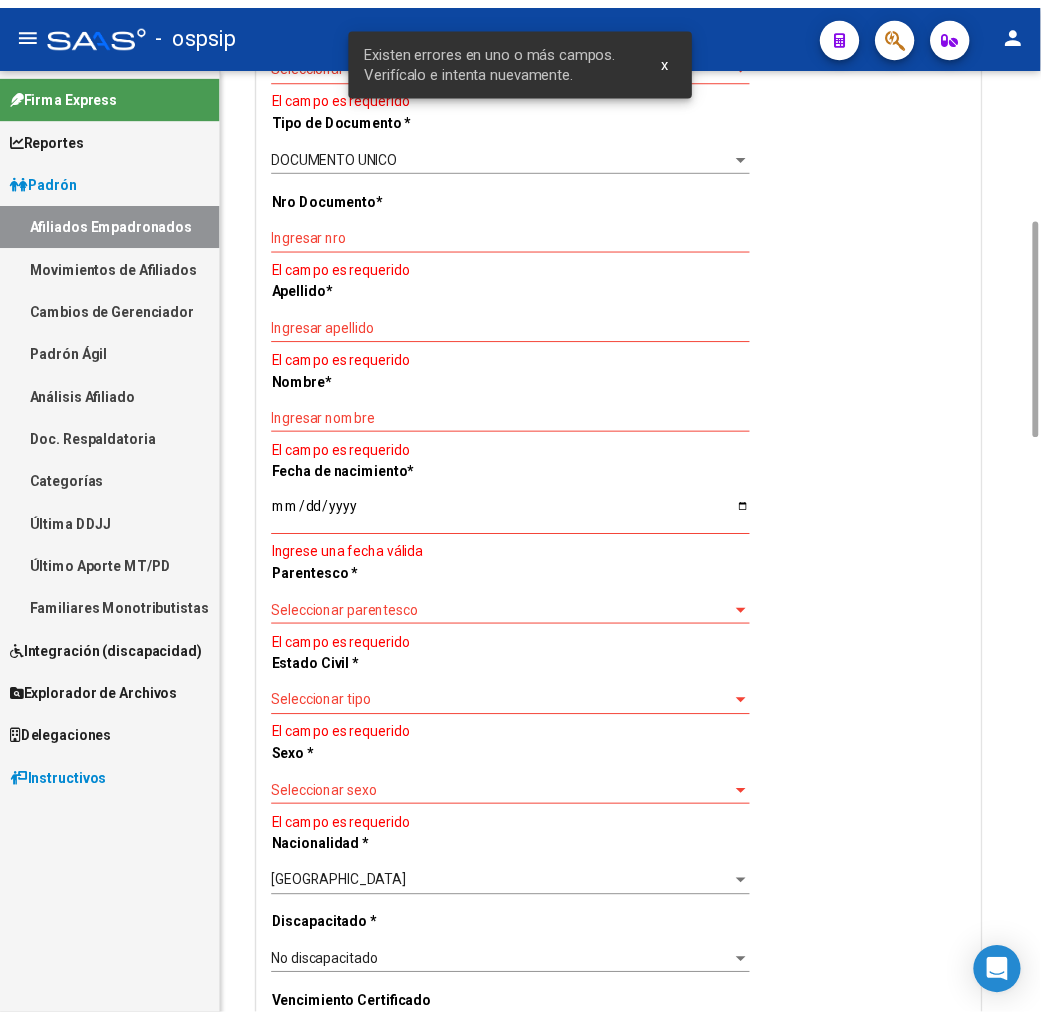 scroll, scrollTop: 0, scrollLeft: 0, axis: both 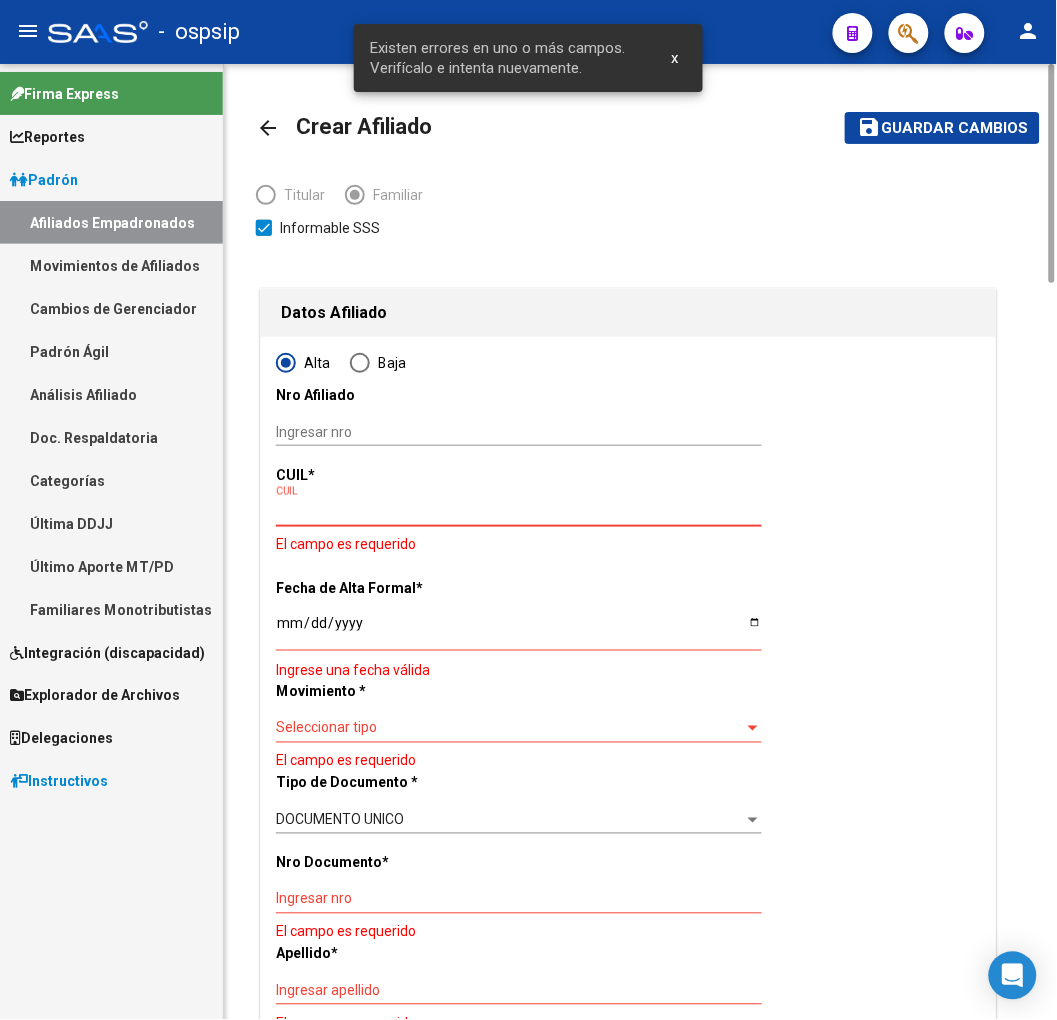 click on "CUIL" at bounding box center (519, 511) 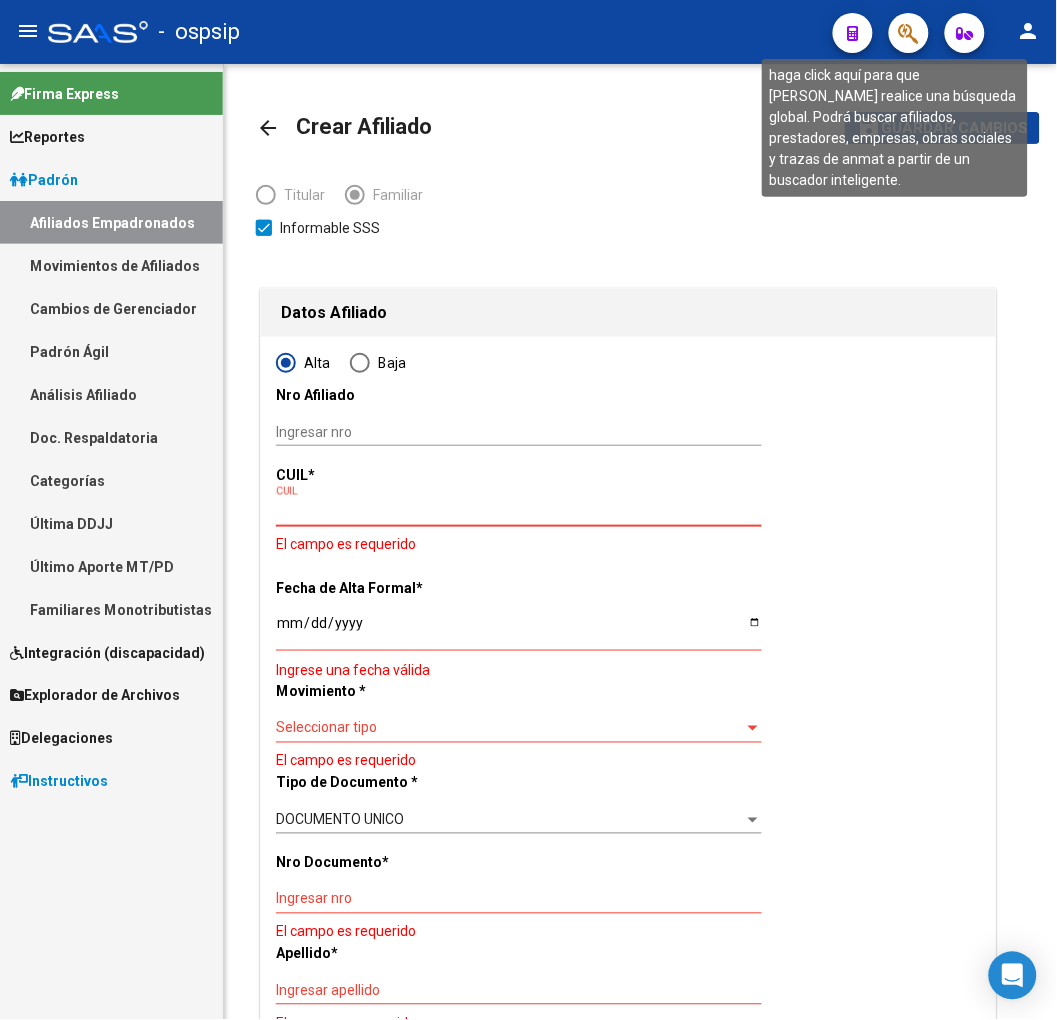 click 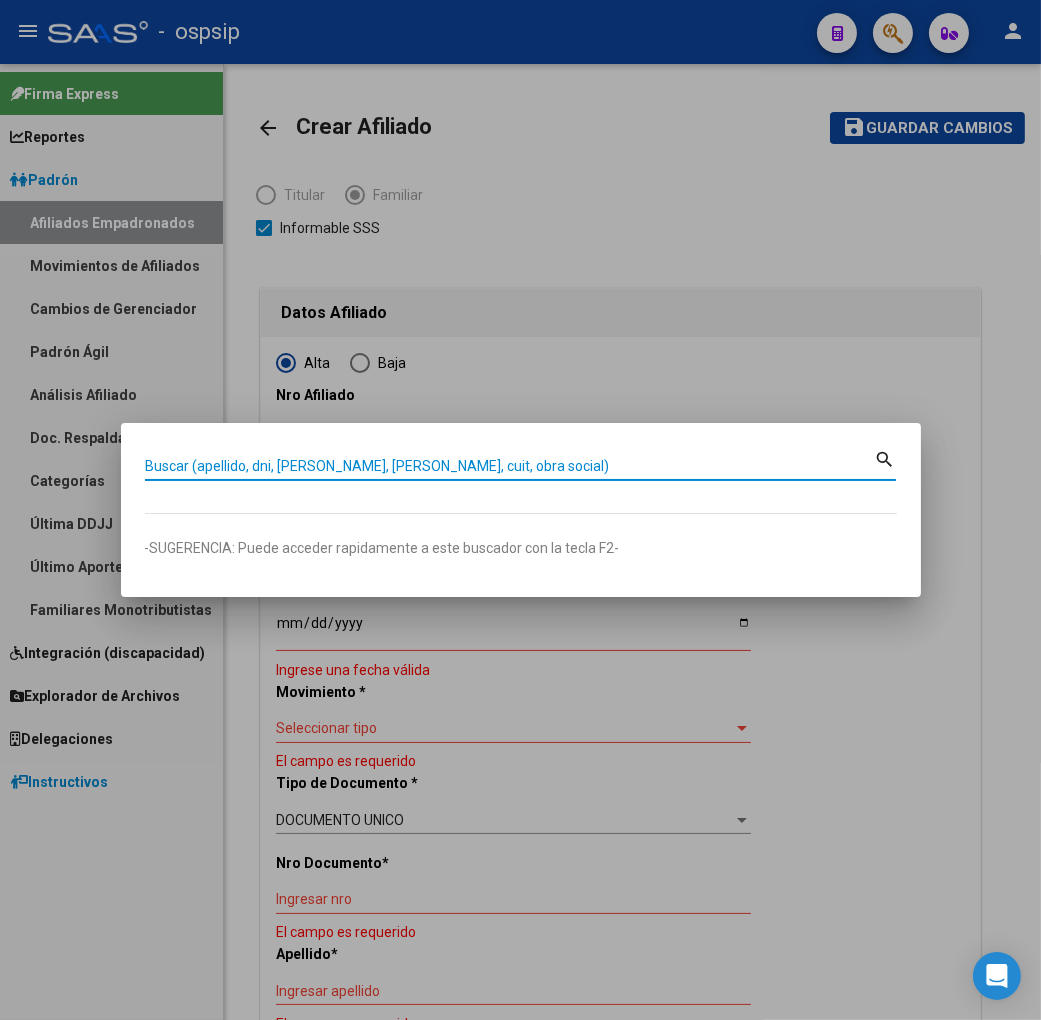 click on "Buscar (apellido, dni, [PERSON_NAME], [PERSON_NAME], cuit, obra social)" at bounding box center (510, 466) 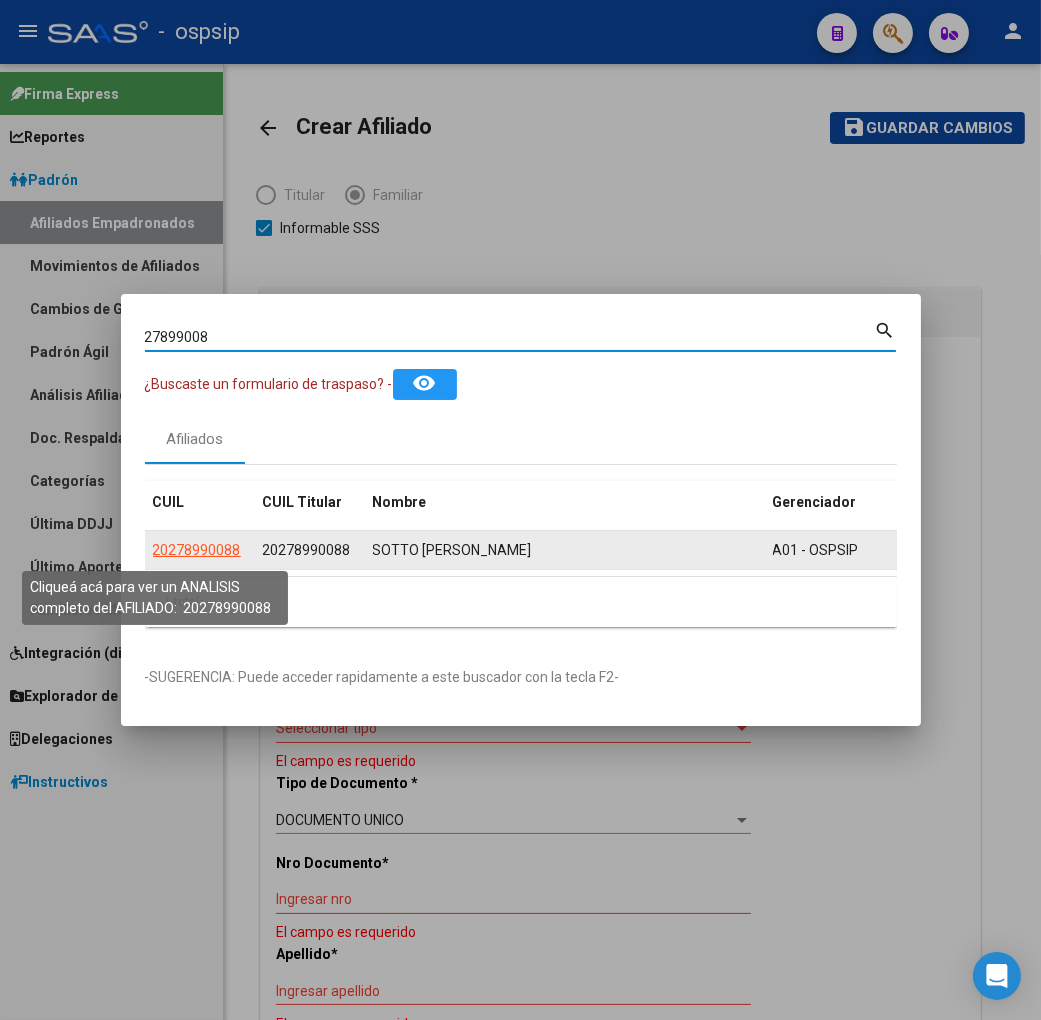 click on "20278990088" 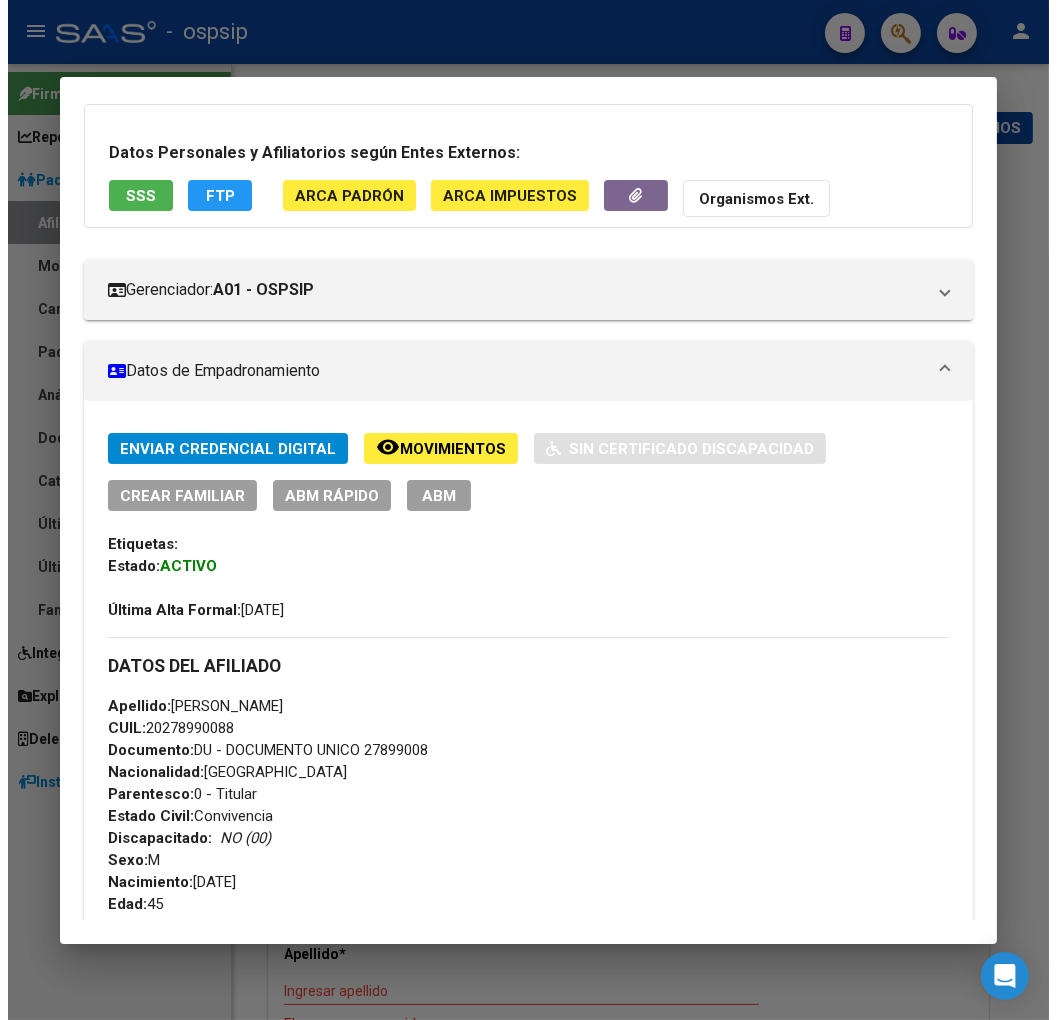 scroll, scrollTop: 0, scrollLeft: 0, axis: both 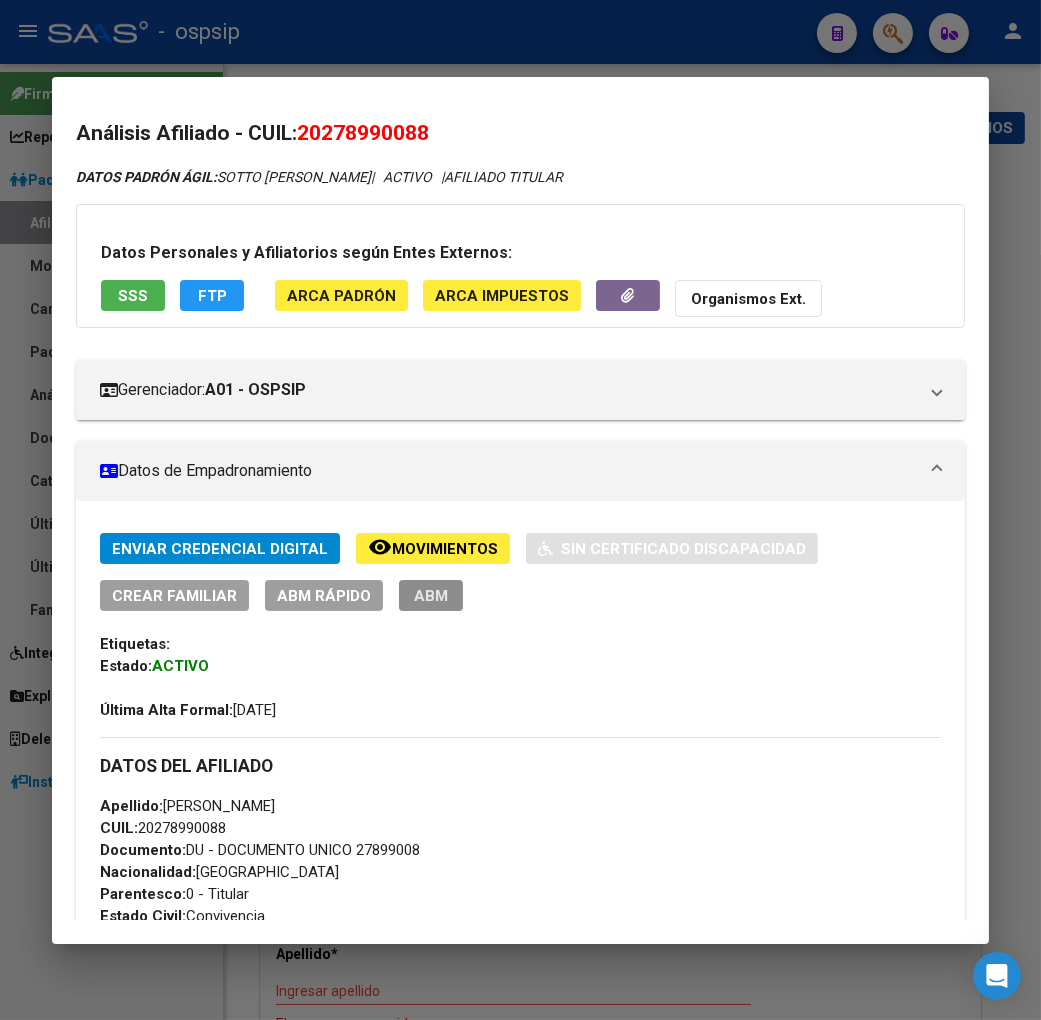 click on "ABM" at bounding box center (431, 595) 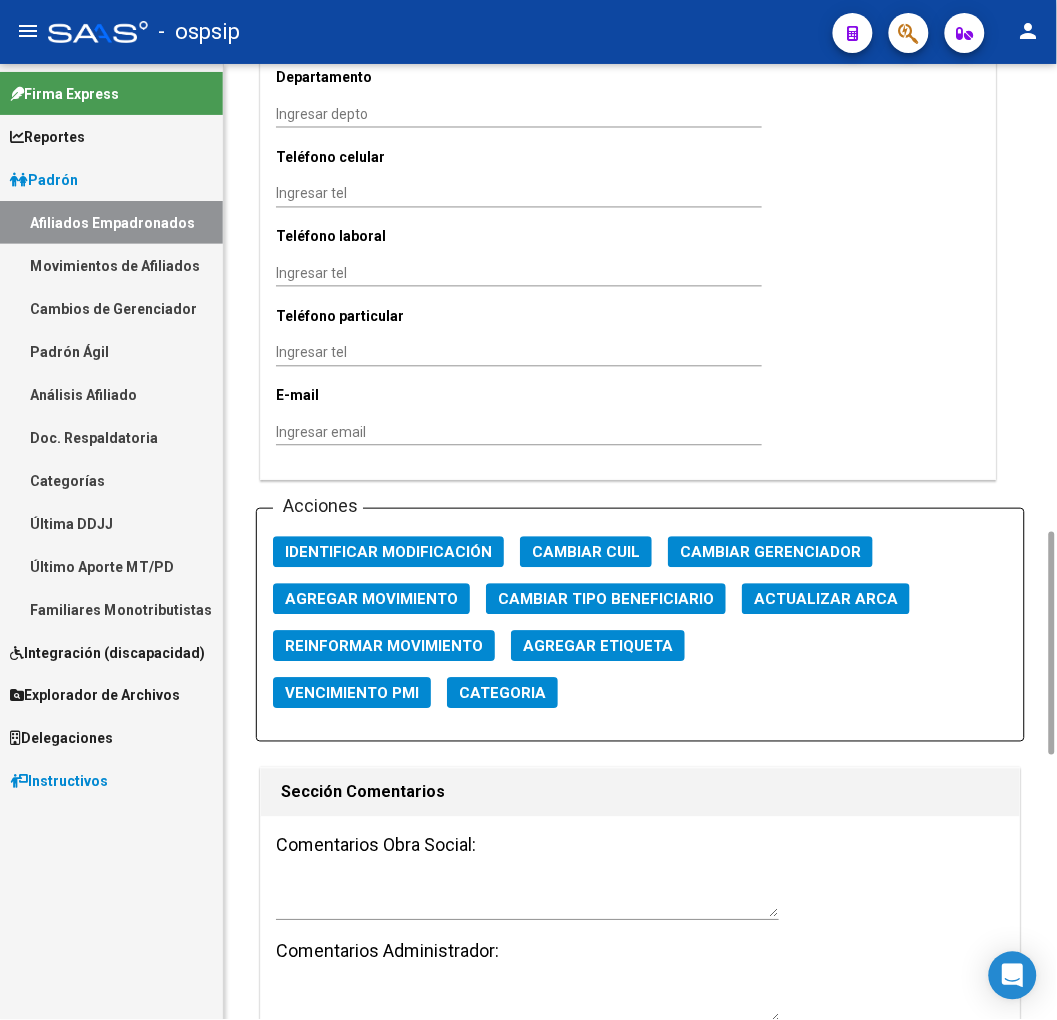 scroll, scrollTop: 2888, scrollLeft: 0, axis: vertical 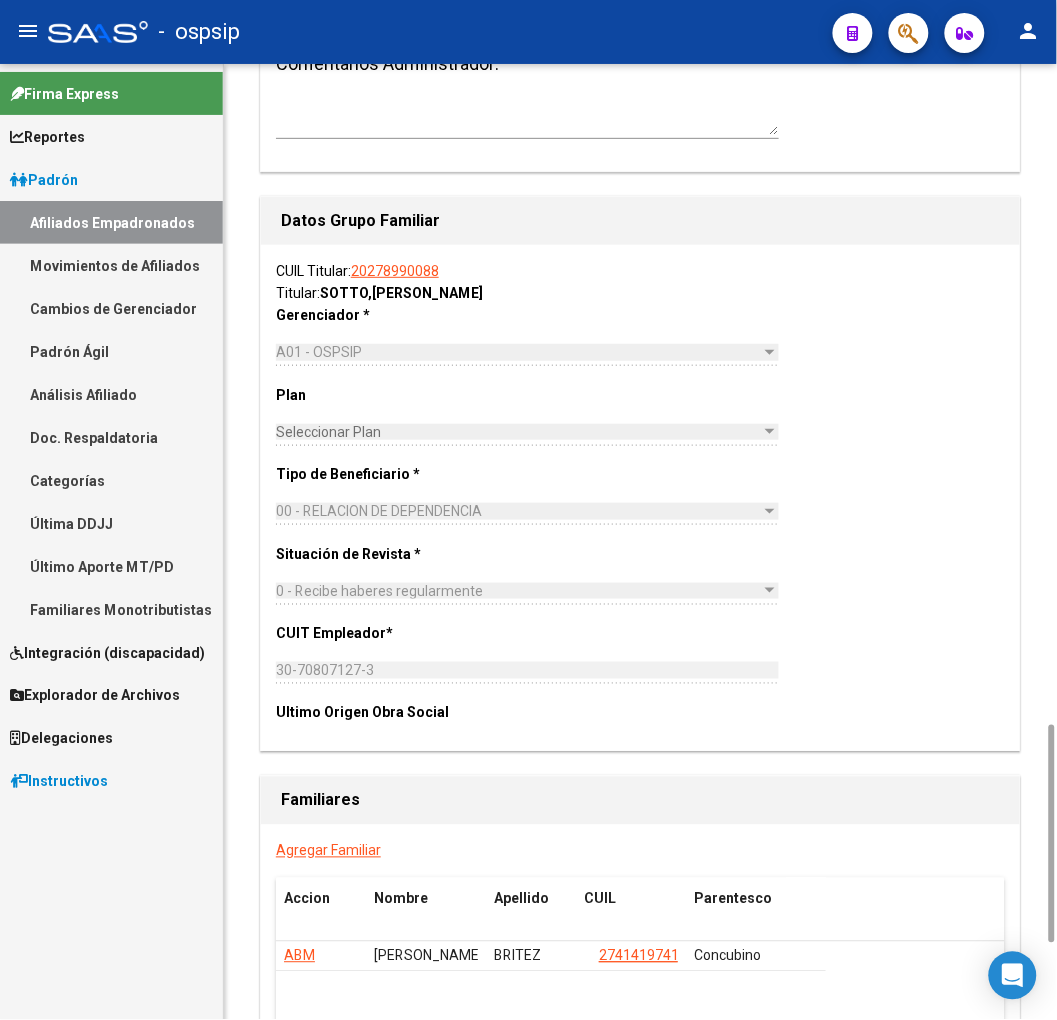 click on "Agregar Familiar Accion Nombre Apellido CUIL Parentesco ABM [PERSON_NAME] 27414197413  Concubino   1 registros   1" 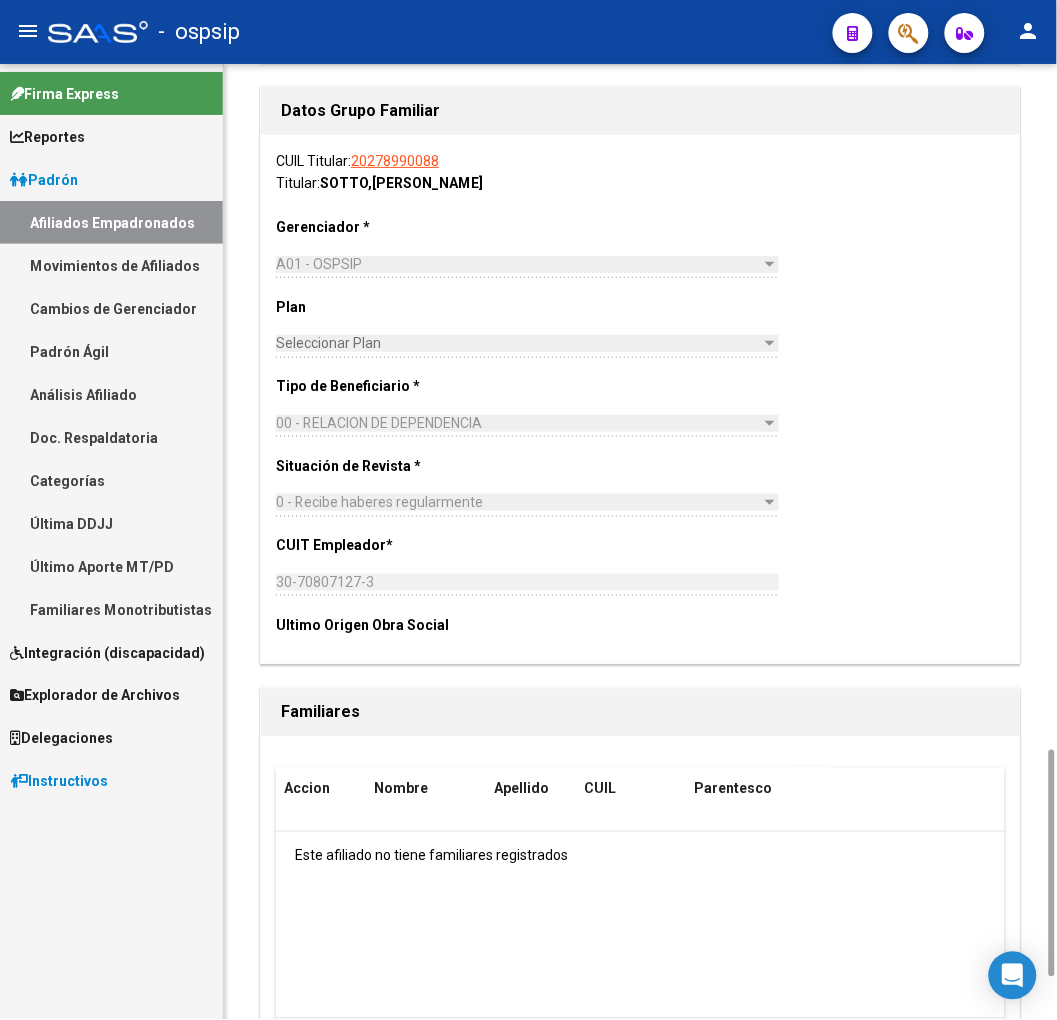 scroll, scrollTop: 3065, scrollLeft: 0, axis: vertical 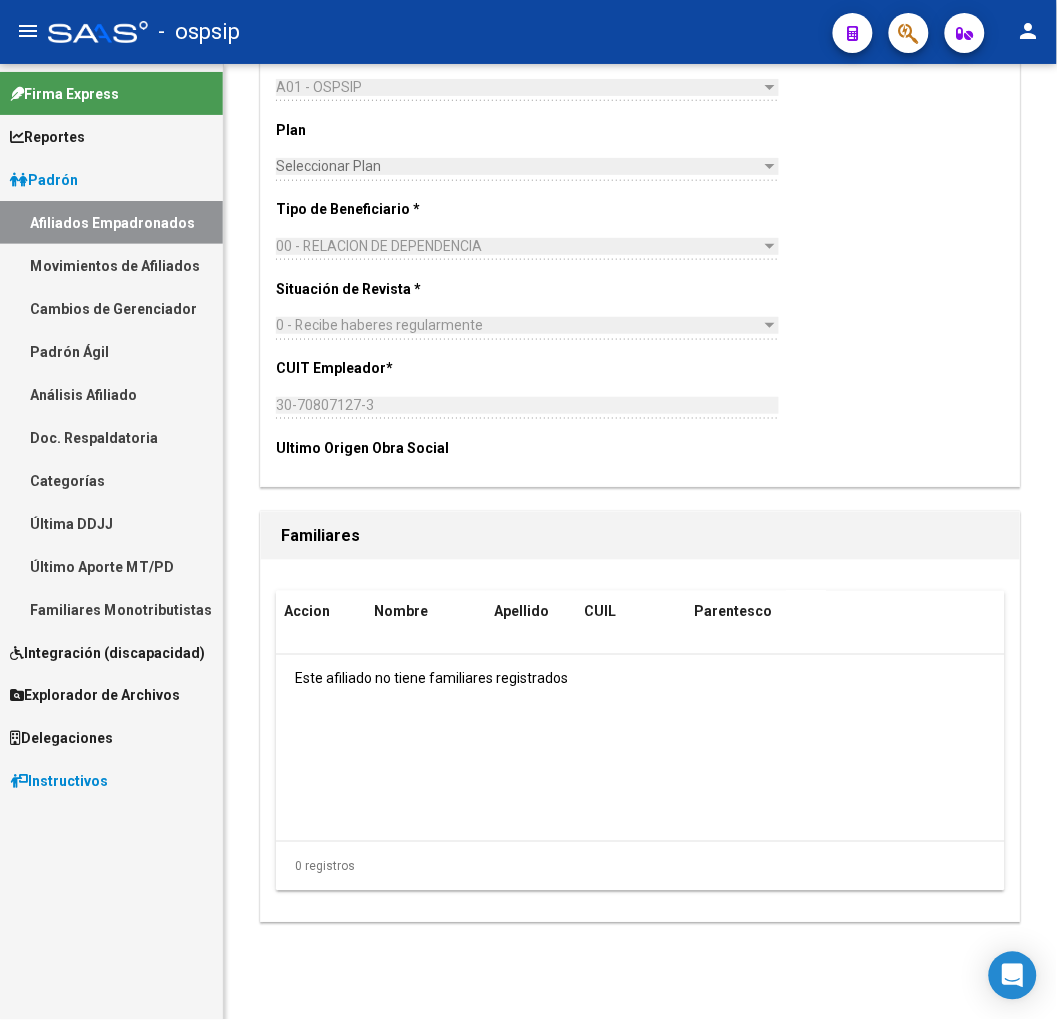 click 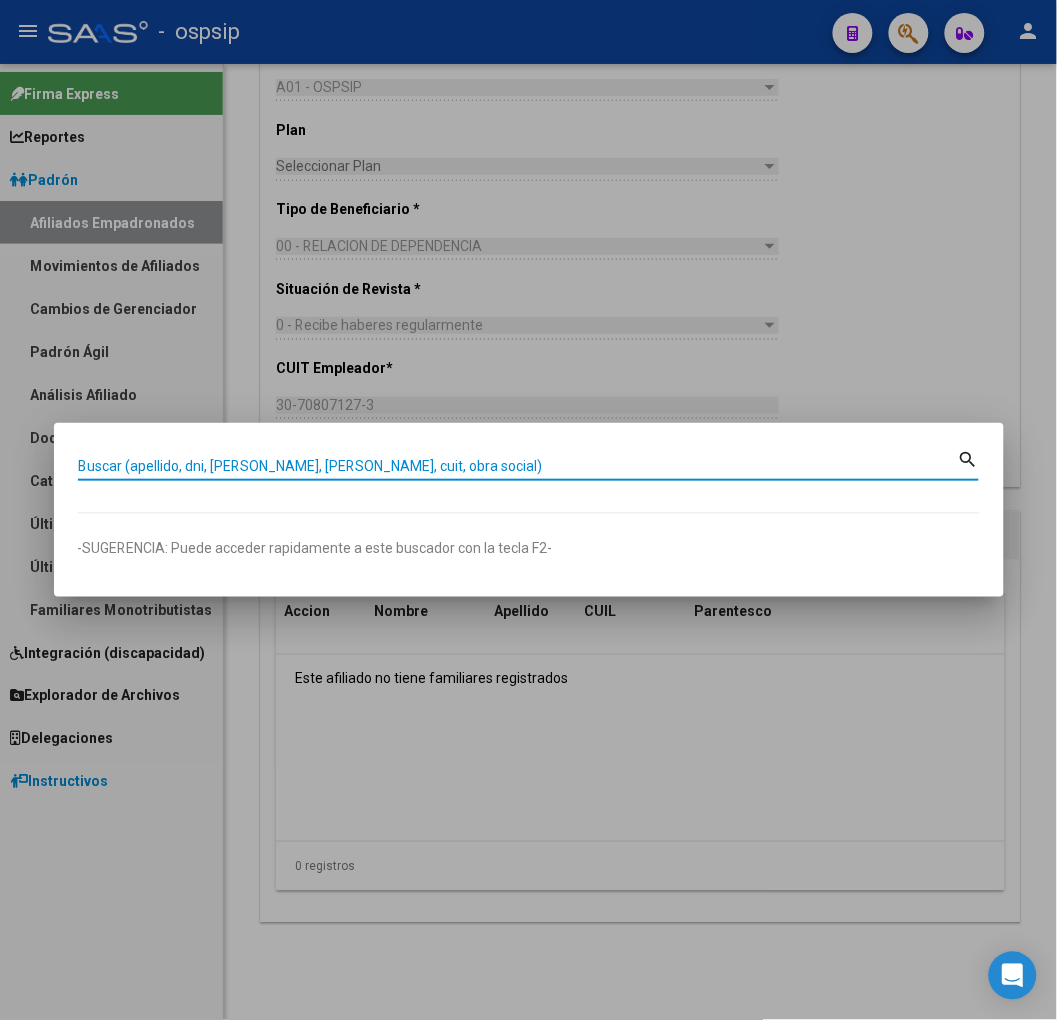 scroll, scrollTop: 0, scrollLeft: 0, axis: both 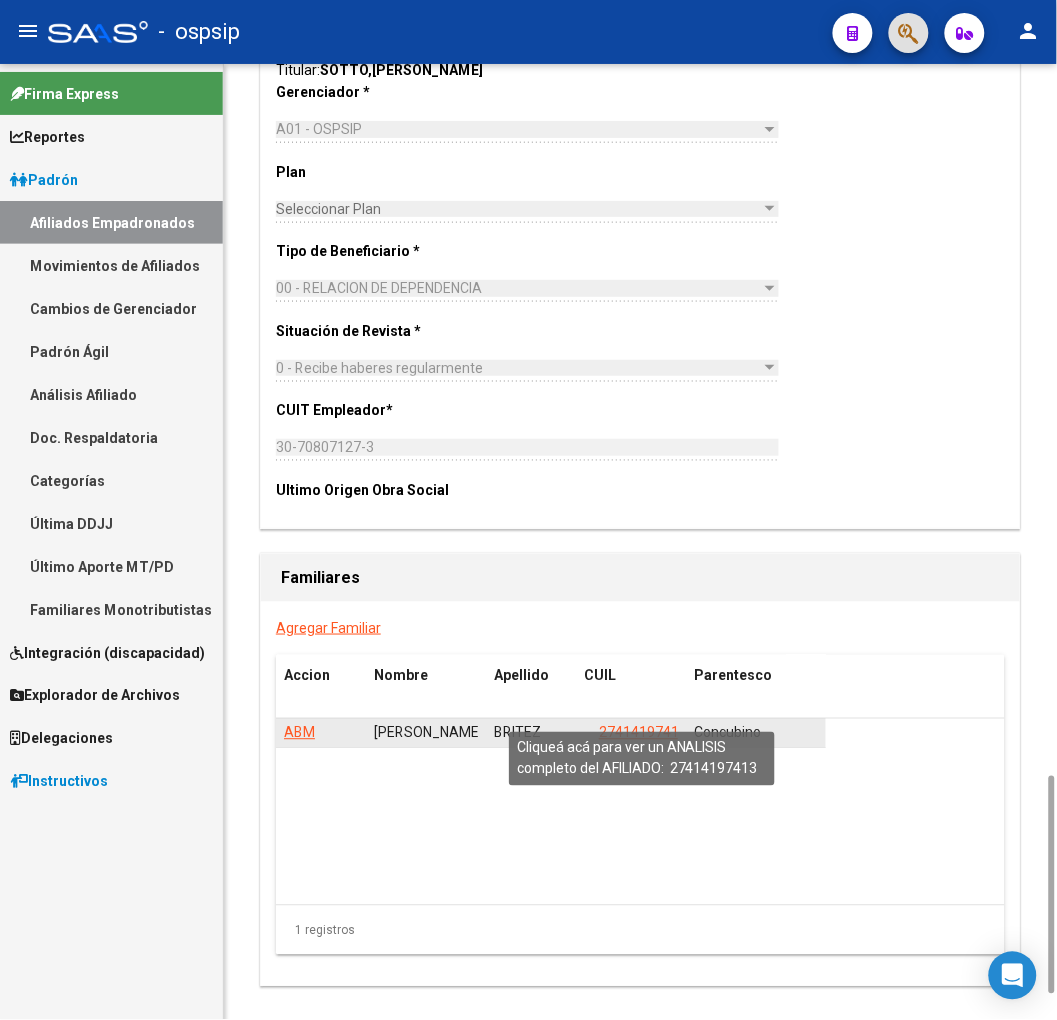 click on "27414197413" 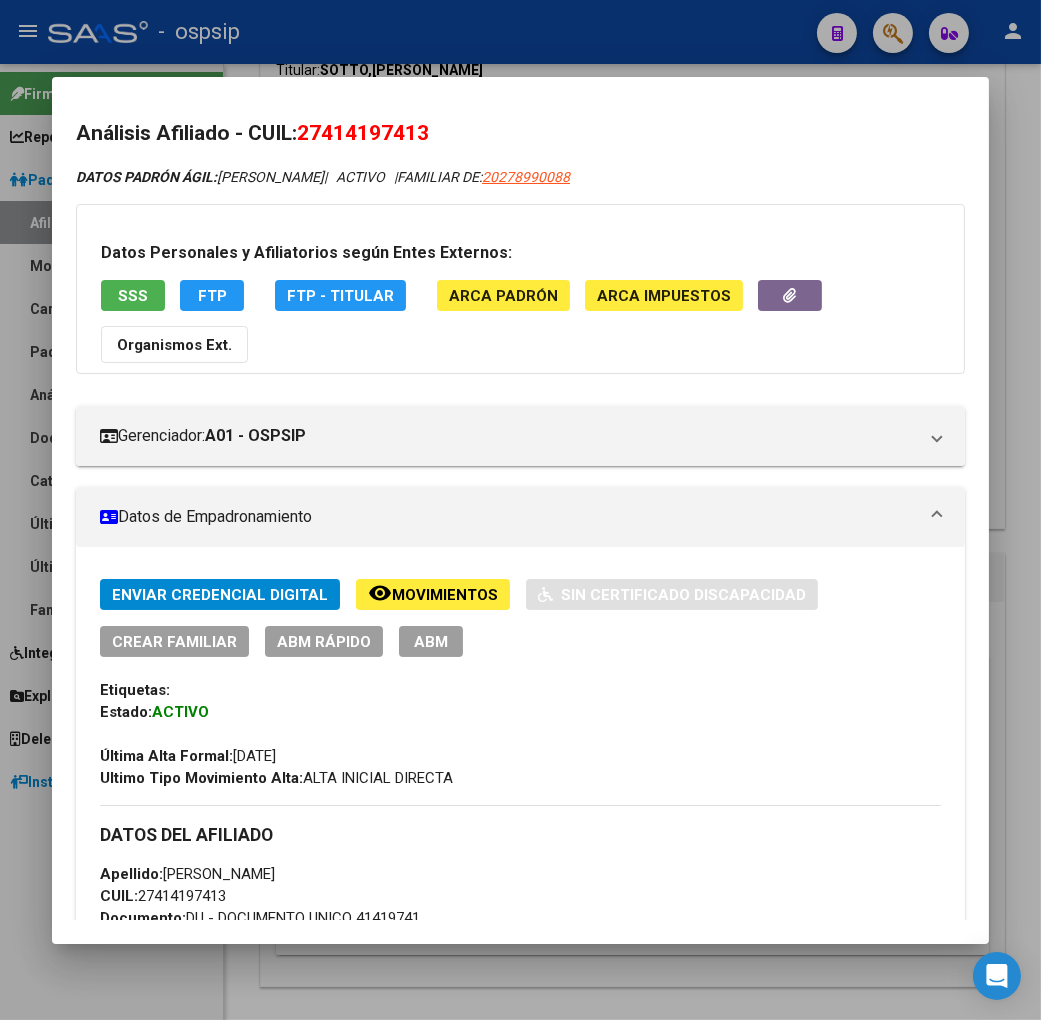 click on "ABM" at bounding box center [431, 642] 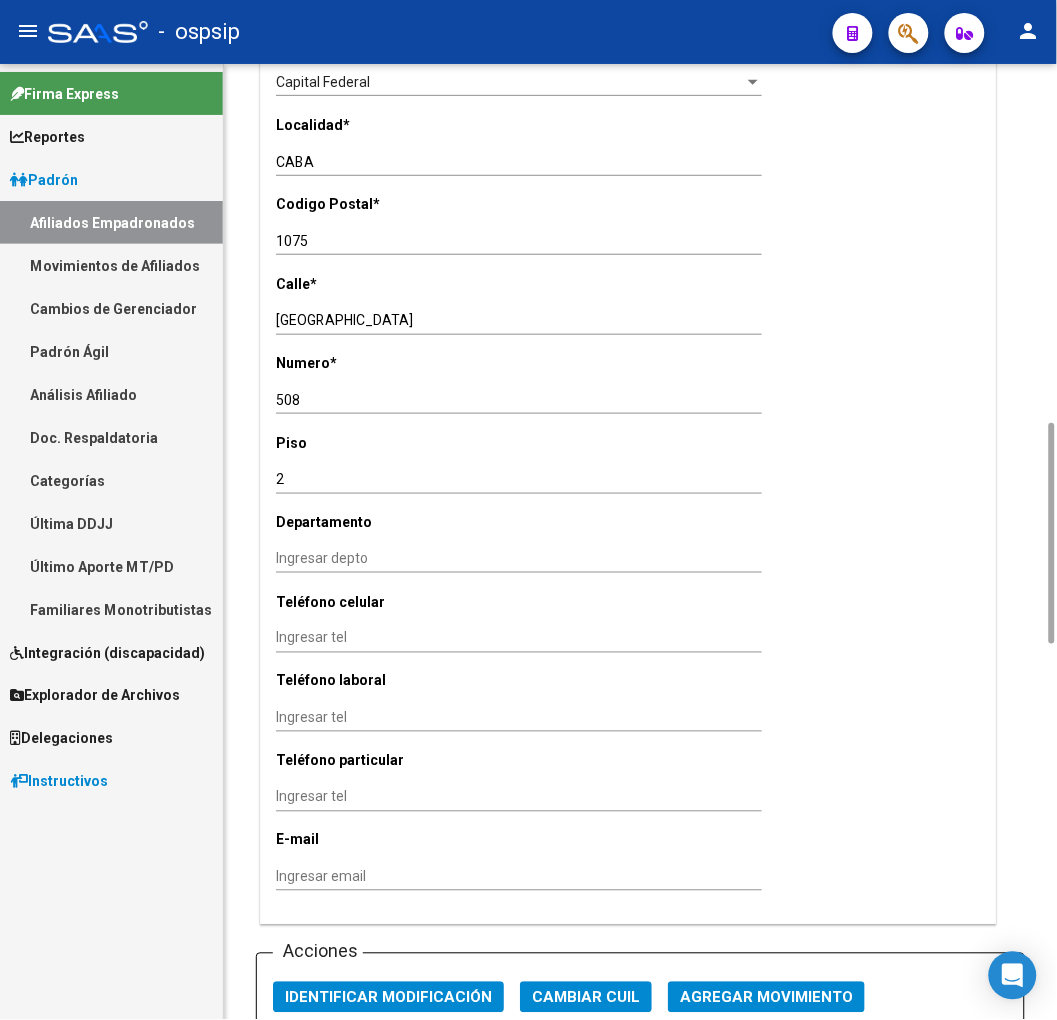 scroll, scrollTop: 2222, scrollLeft: 0, axis: vertical 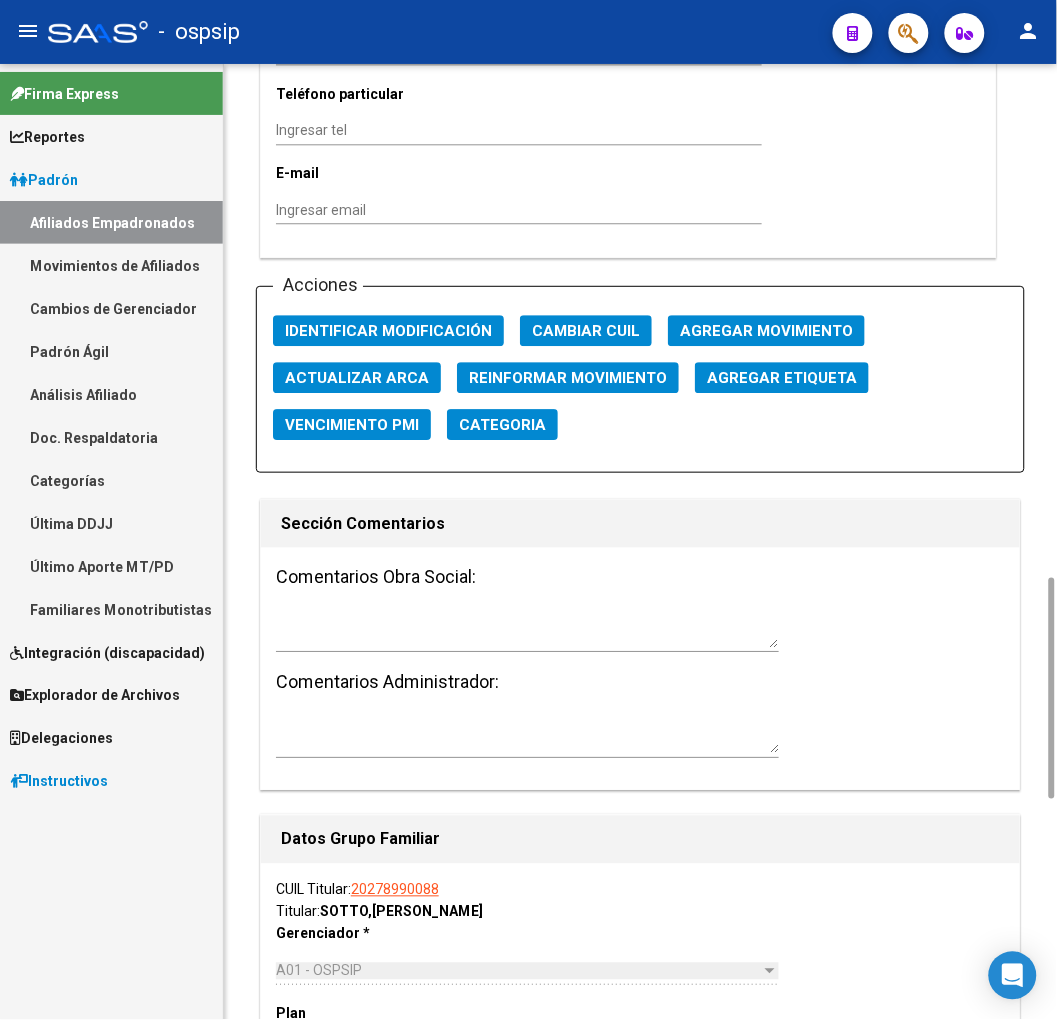 click 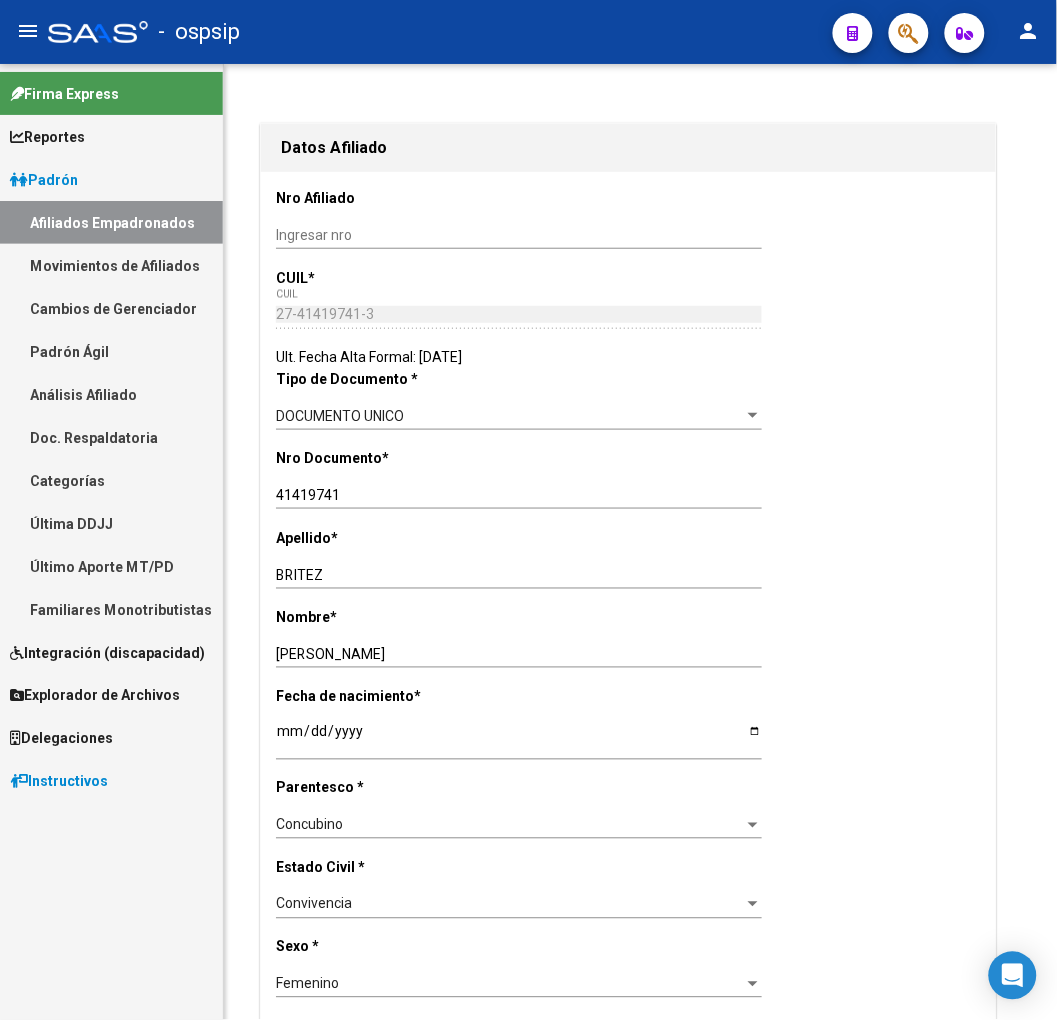 scroll, scrollTop: 0, scrollLeft: 0, axis: both 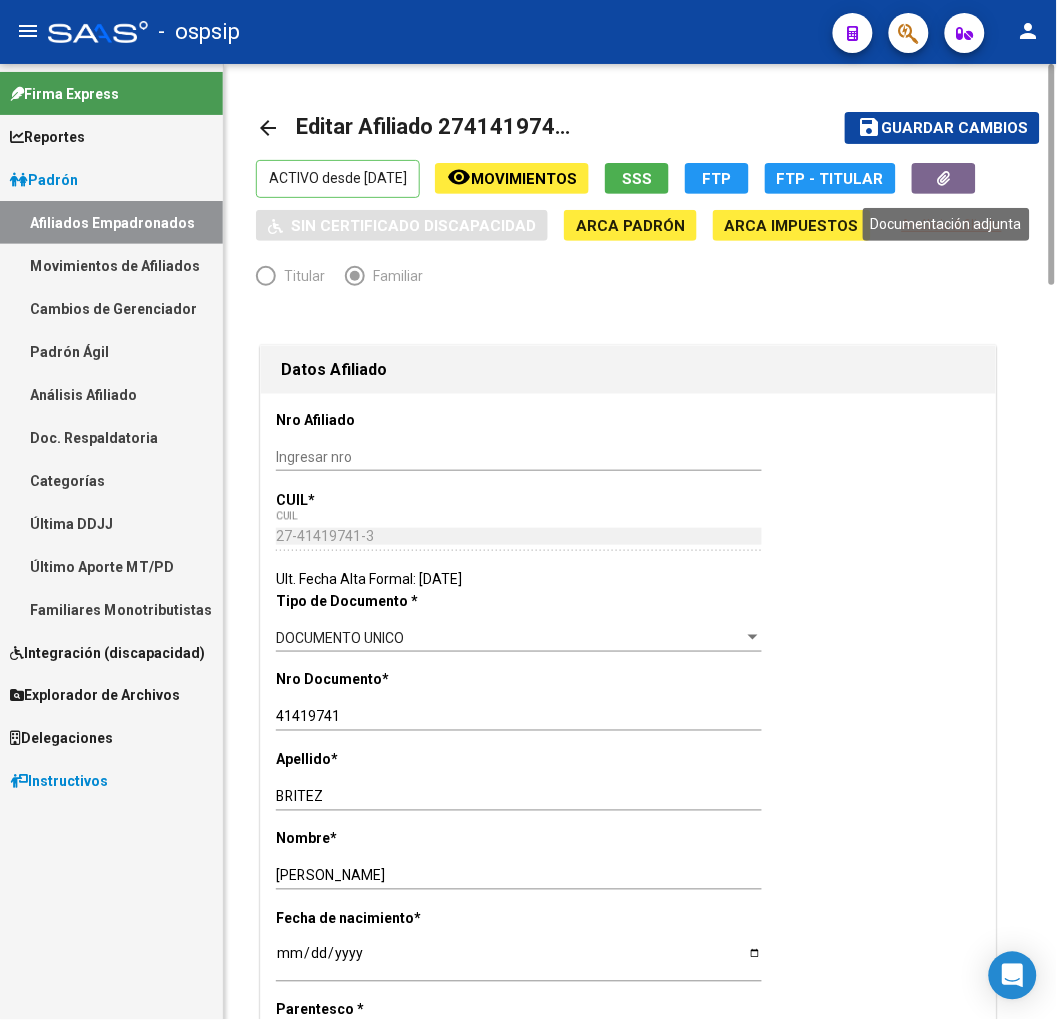 click 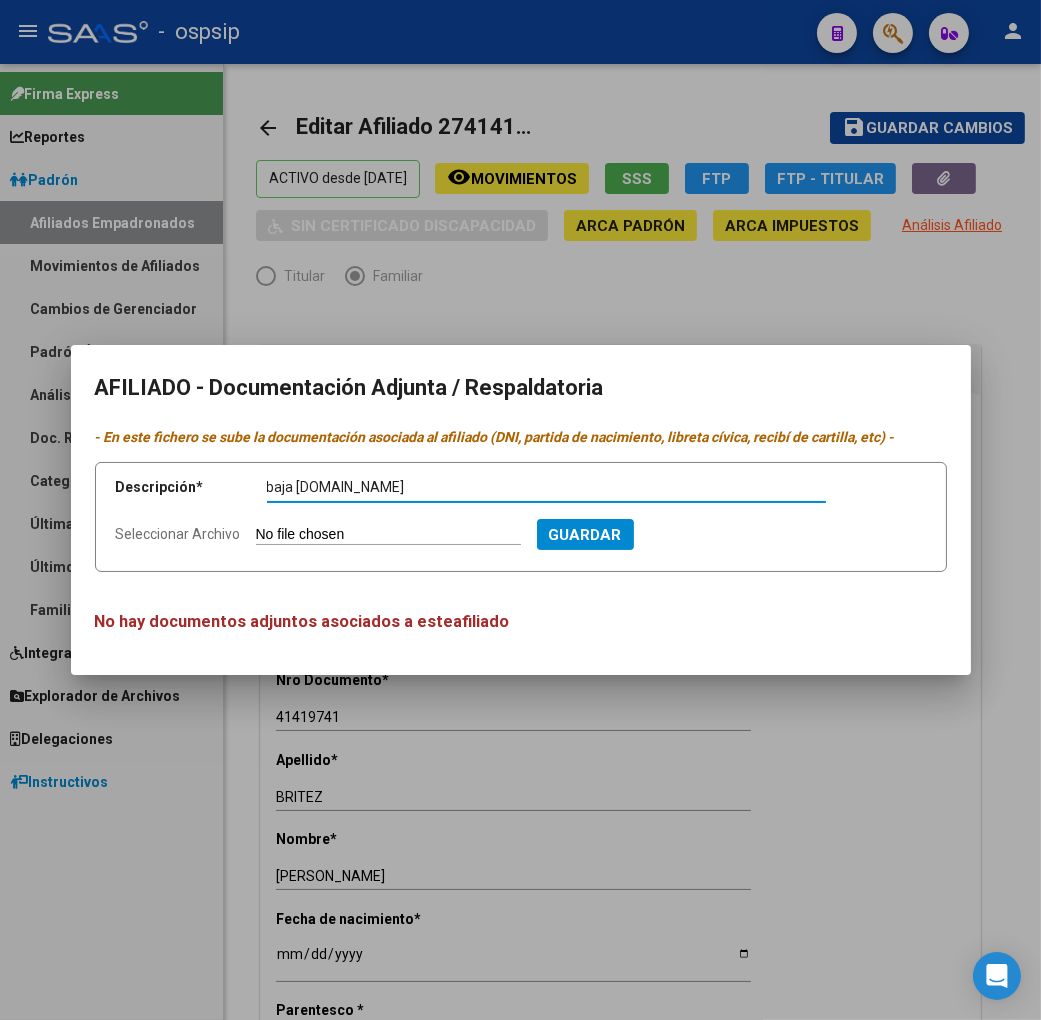 click on "Seleccionar Archivo" at bounding box center (388, 535) 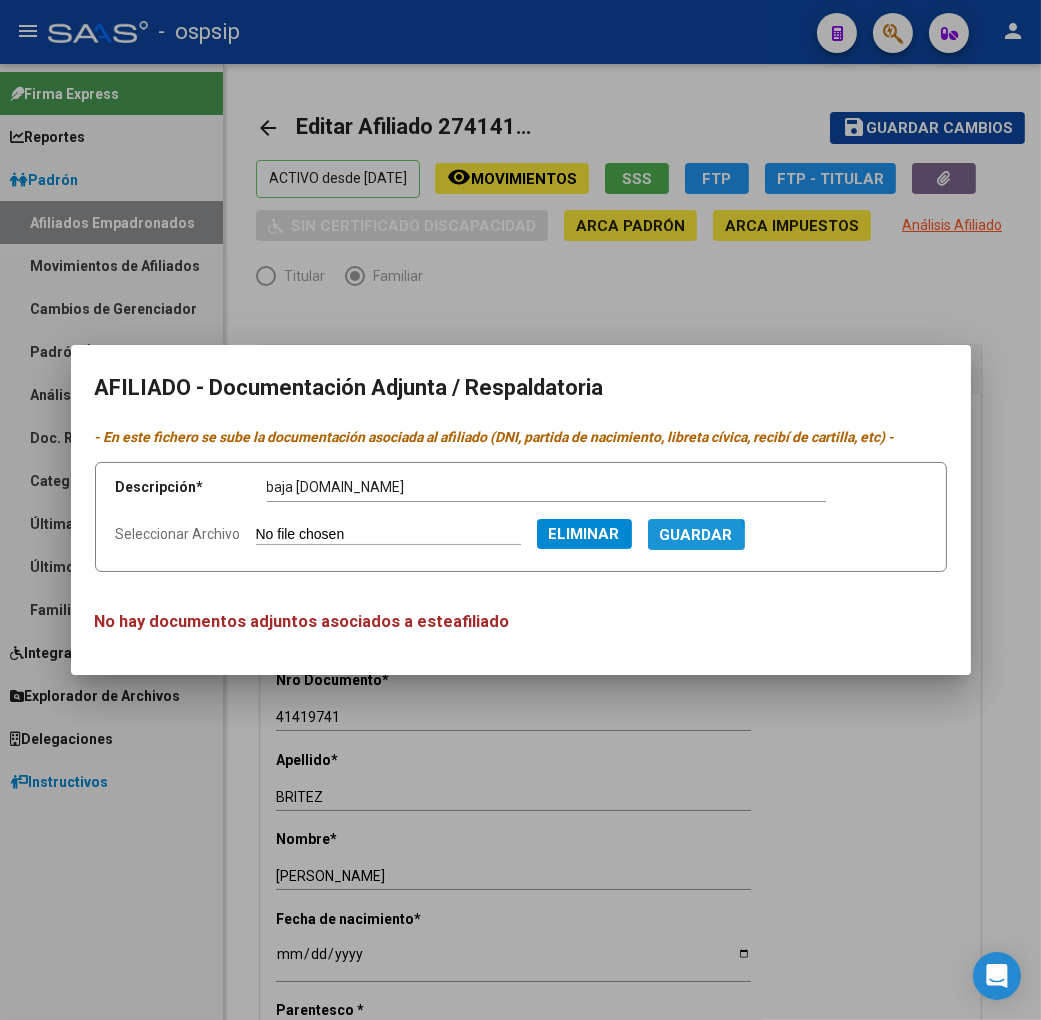 click on "Guardar" at bounding box center [696, 534] 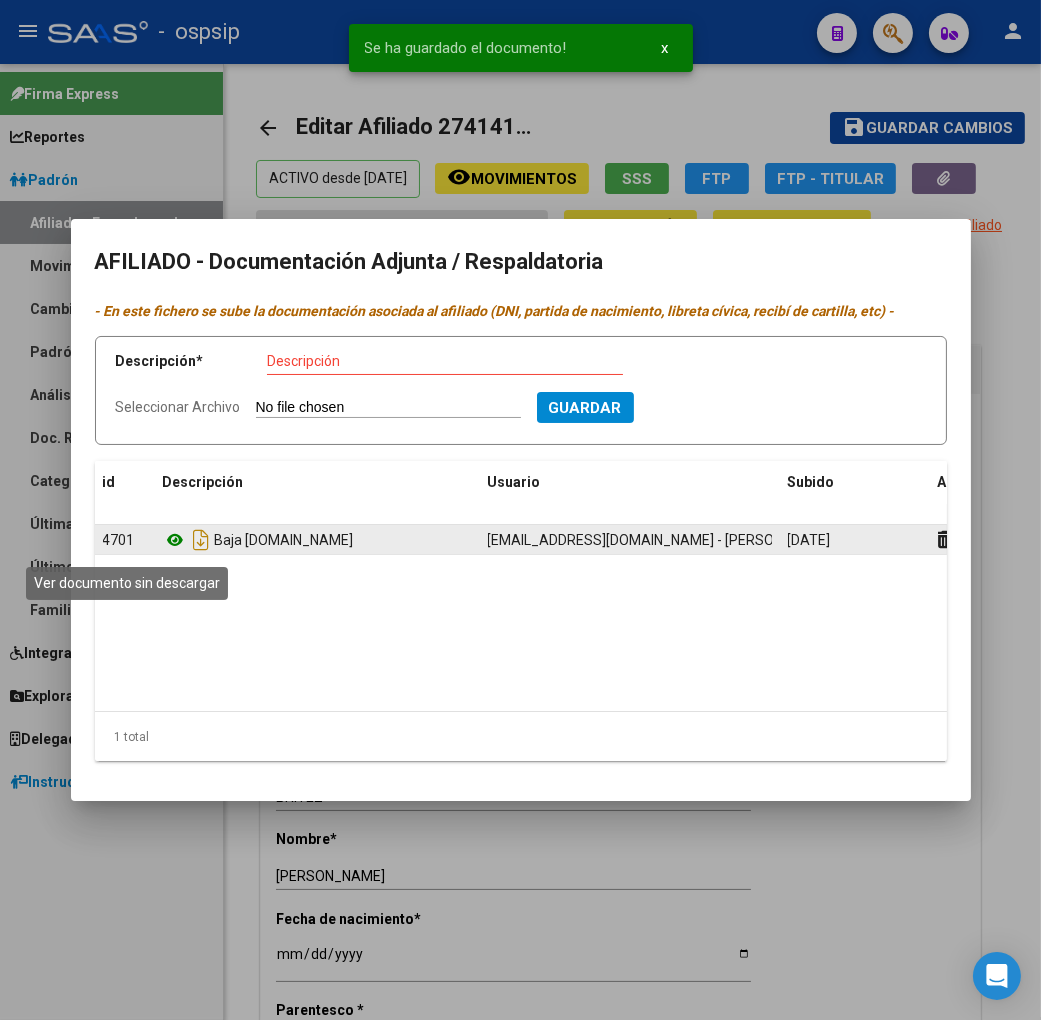 click 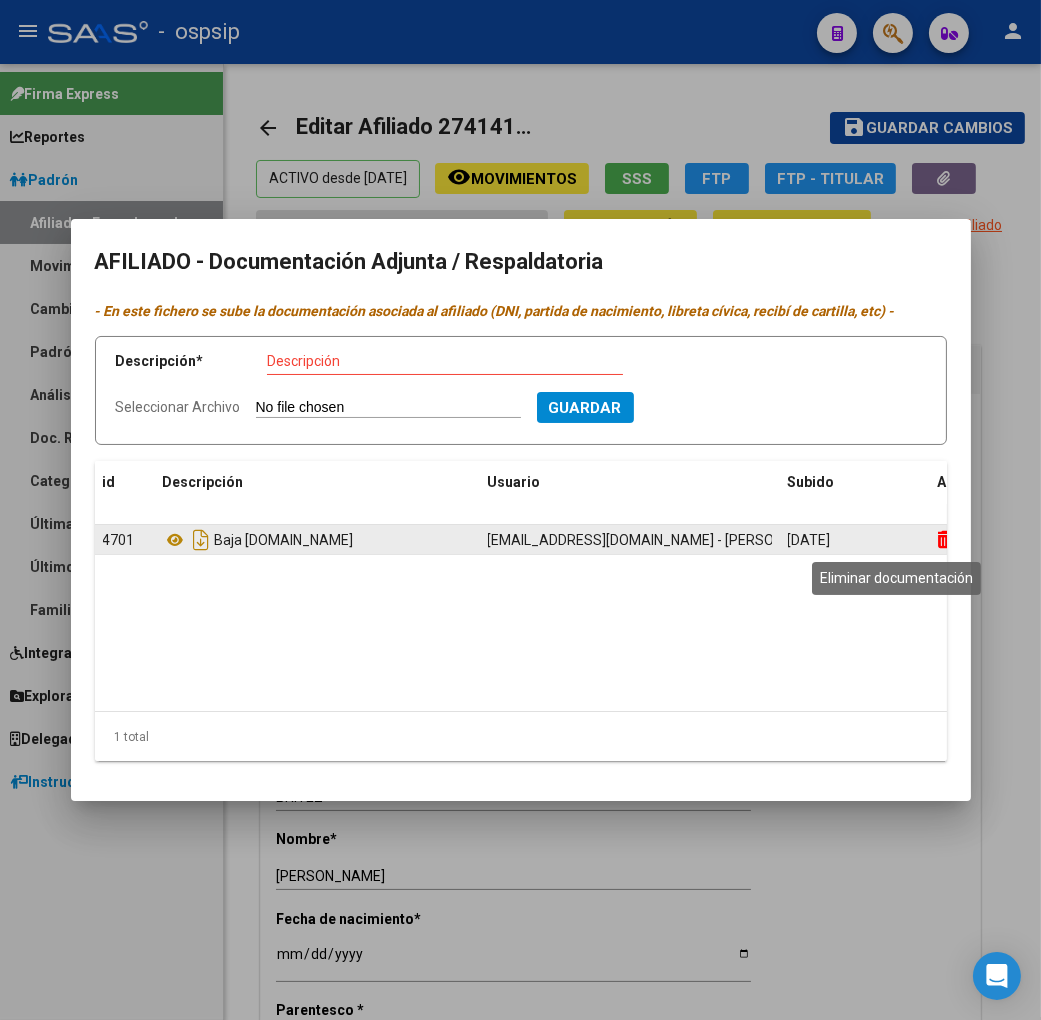 click 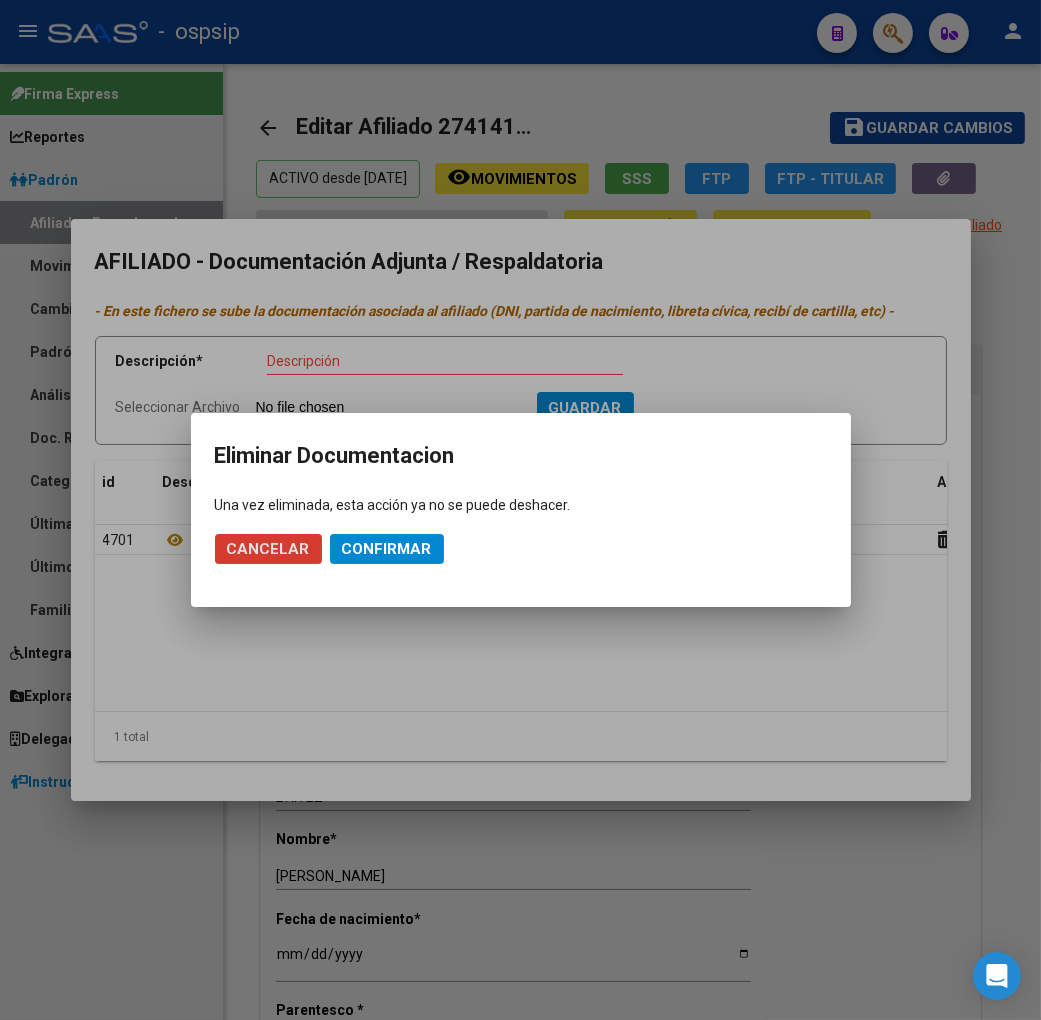 click on "Confirmar" 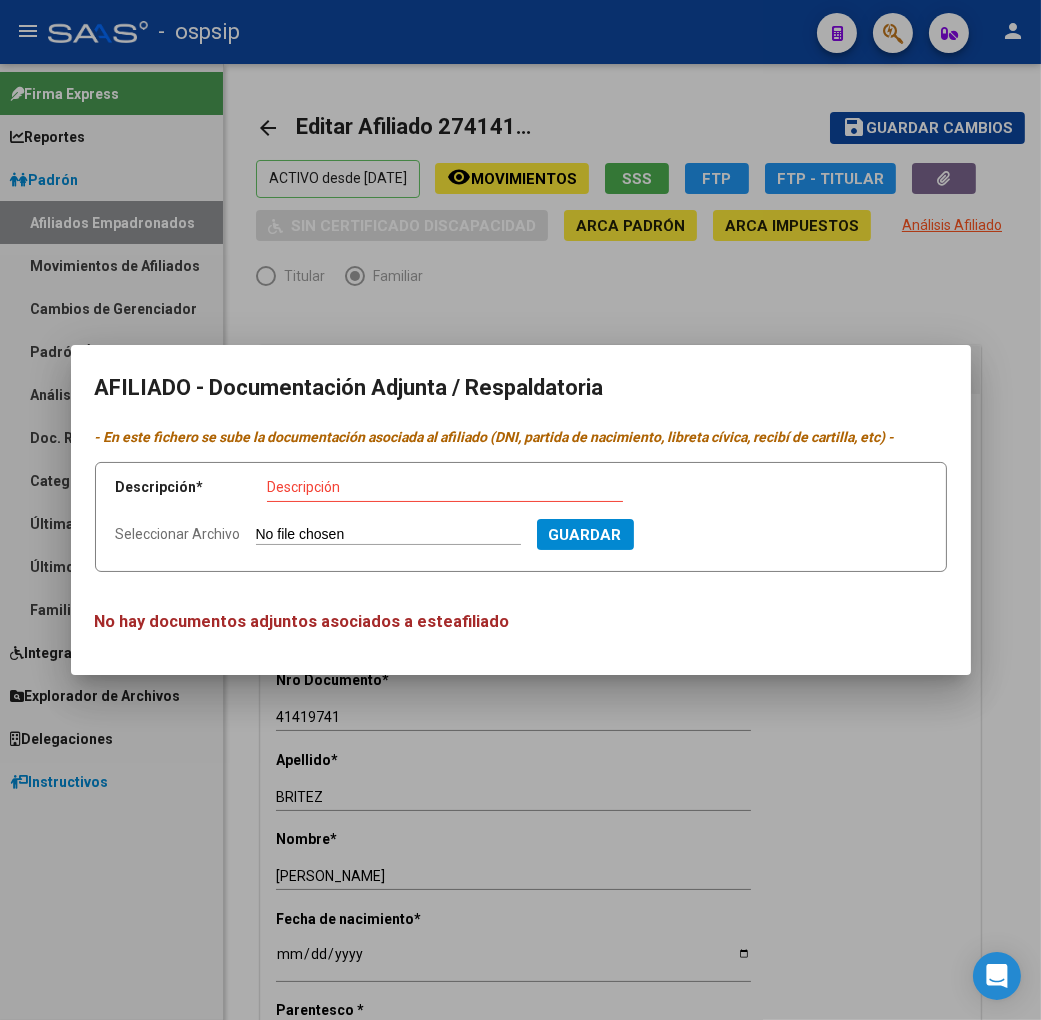 click on "Descripción" at bounding box center (445, 487) 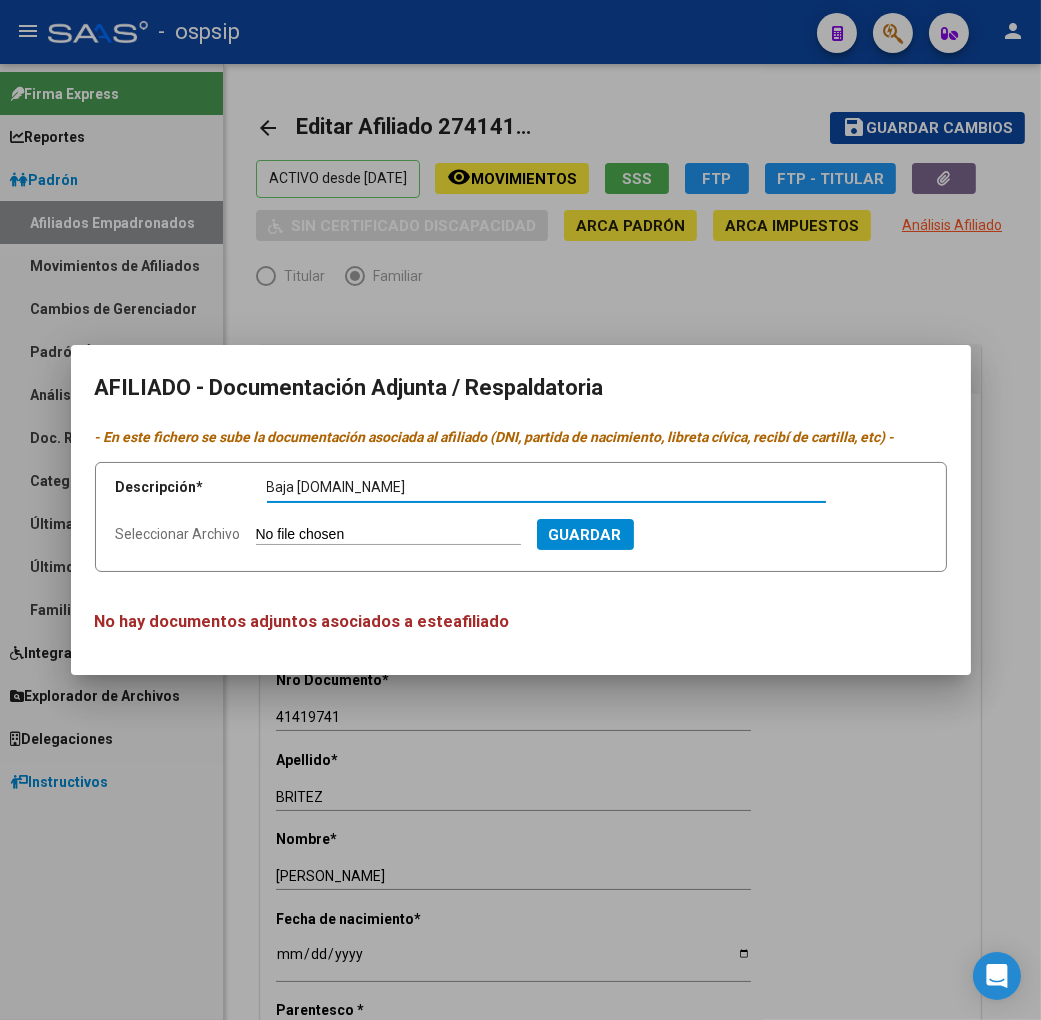 click on "Seleccionar Archivo" at bounding box center (388, 535) 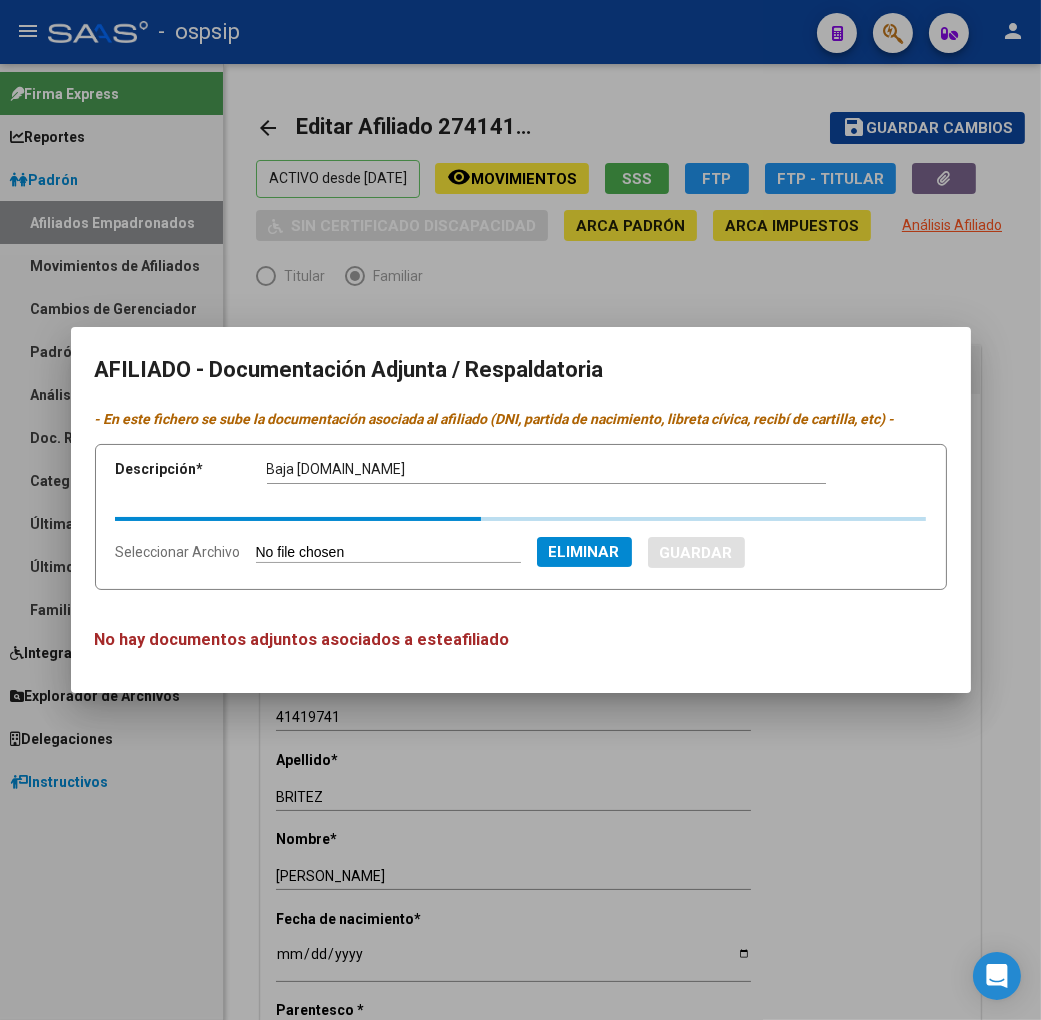 click at bounding box center [520, 510] 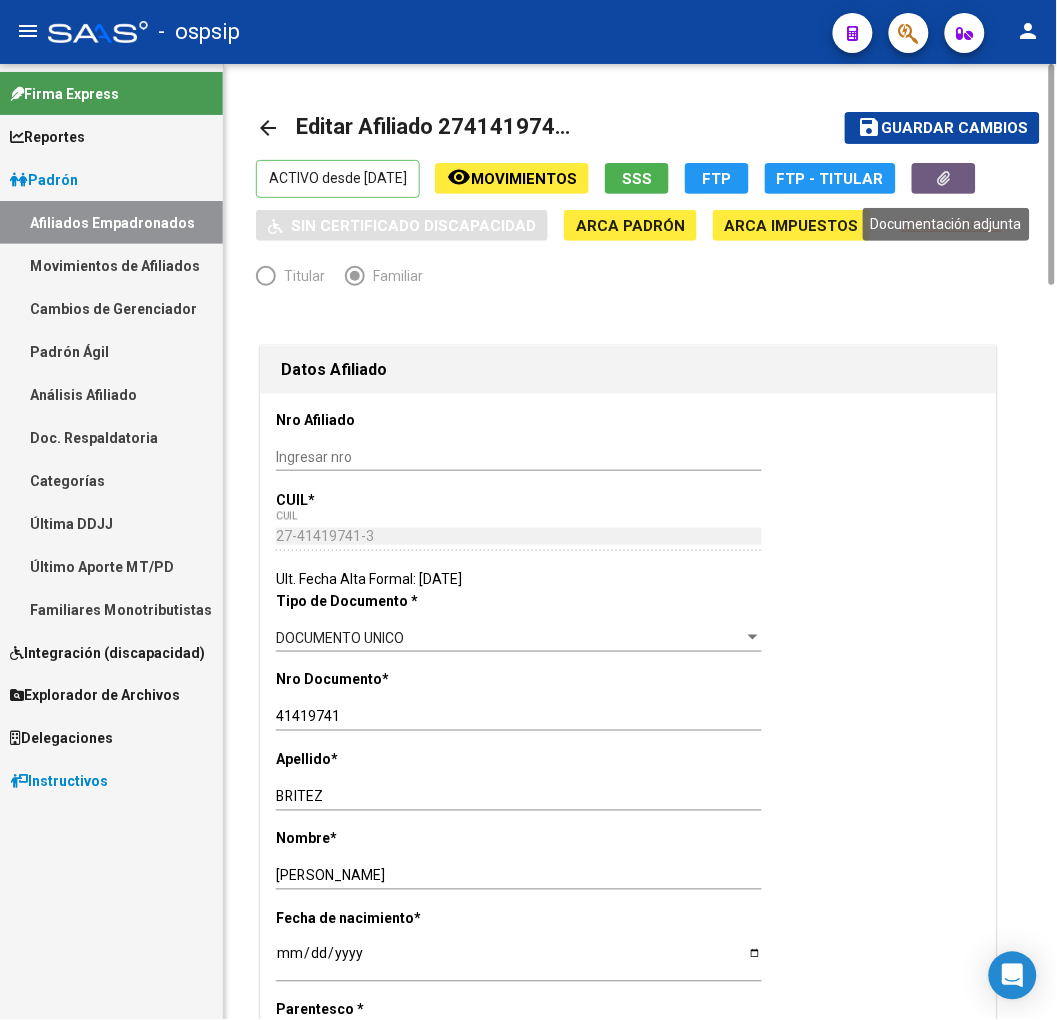 click 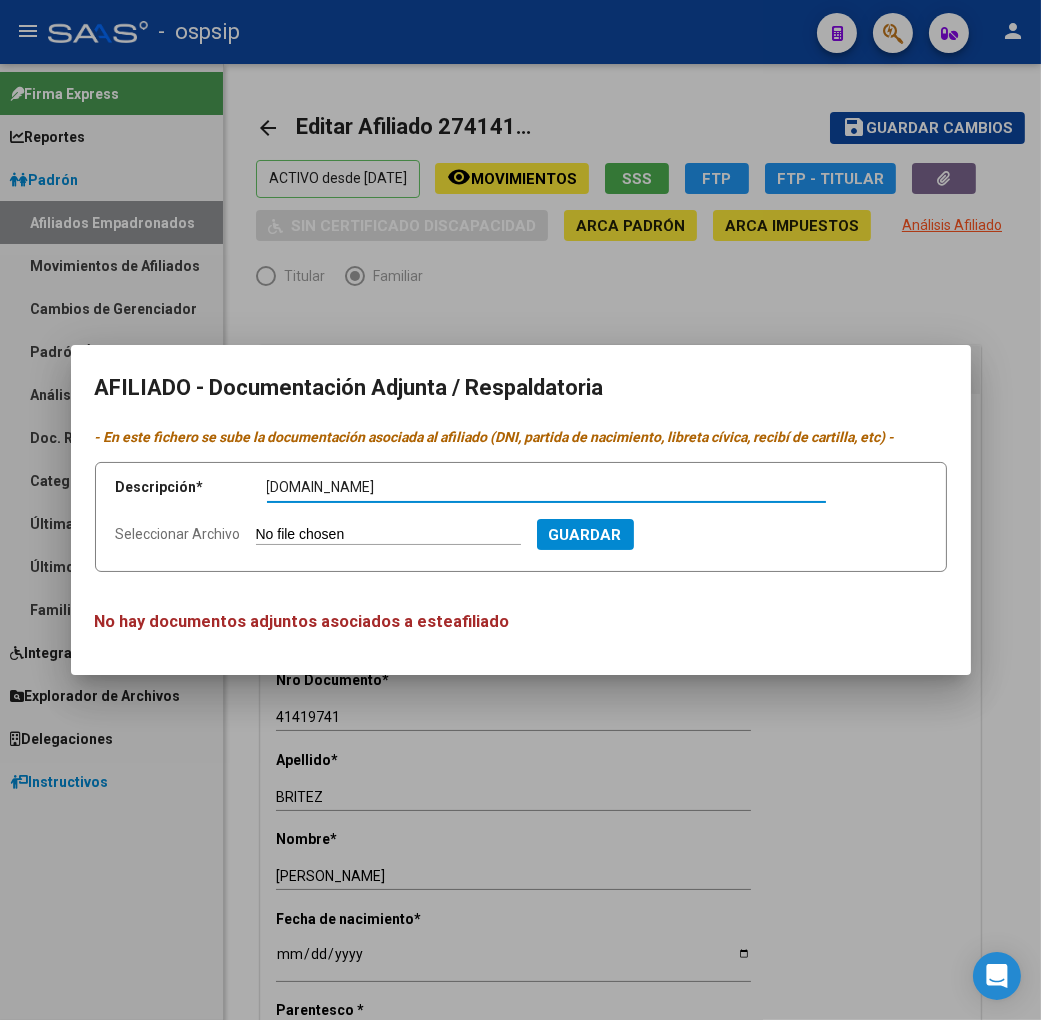 click on "Seleccionar Archivo" at bounding box center (388, 535) 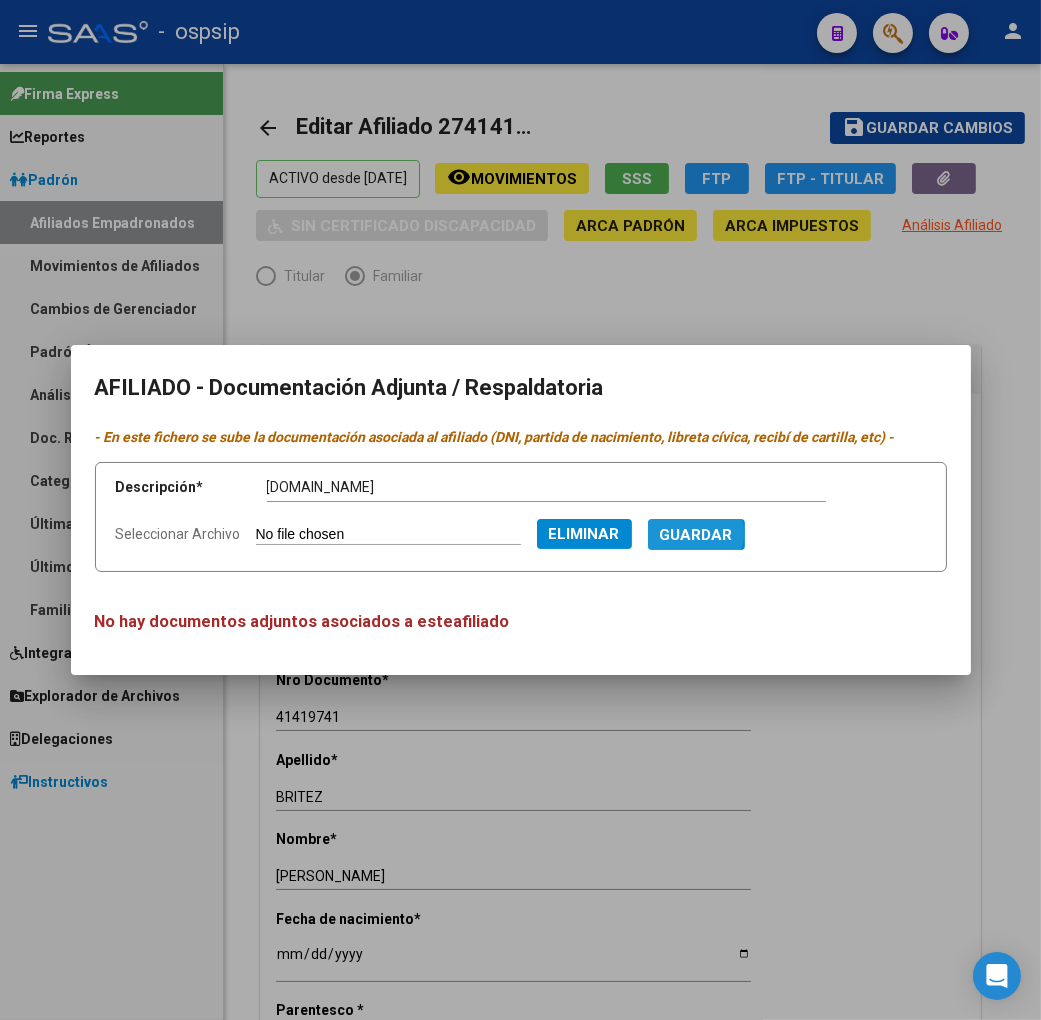 click on "Guardar" at bounding box center (696, 535) 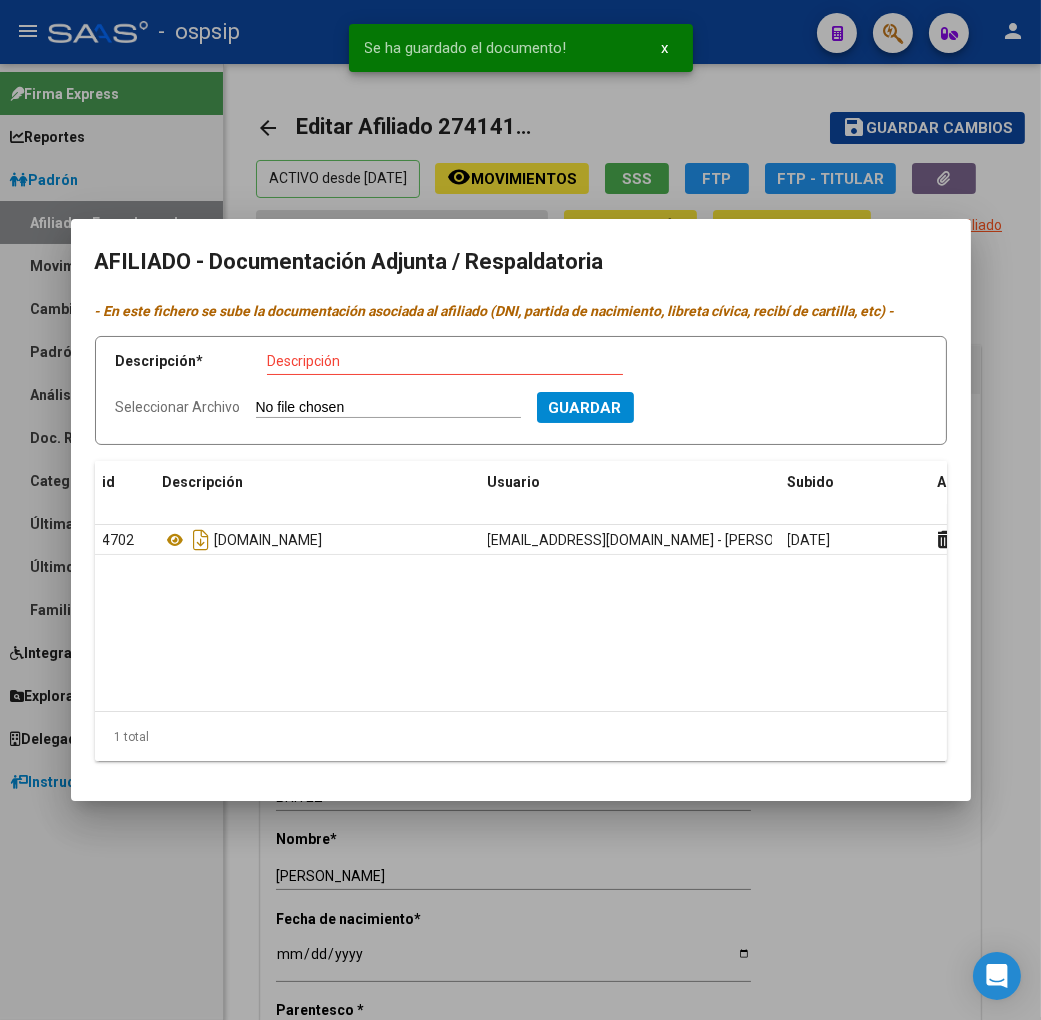 click at bounding box center (520, 510) 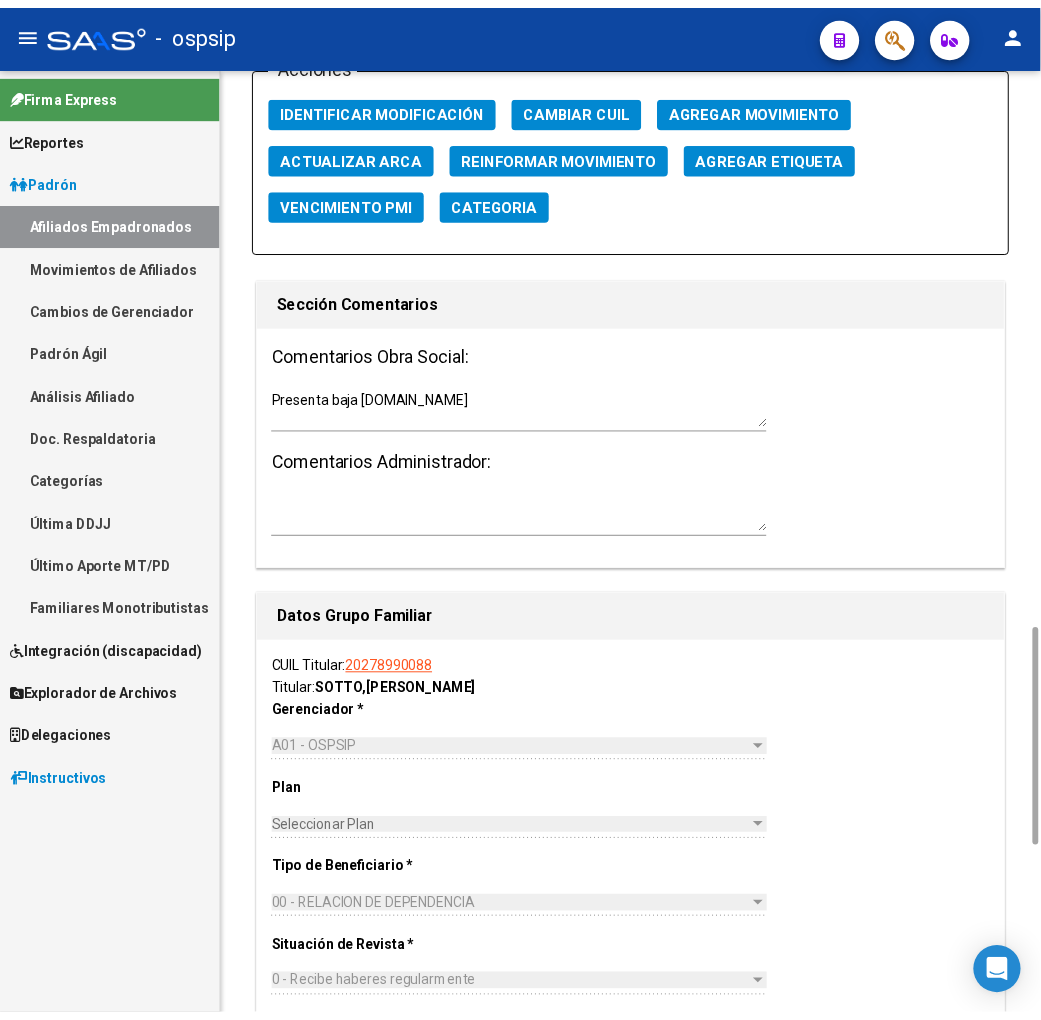 scroll, scrollTop: 3176, scrollLeft: 0, axis: vertical 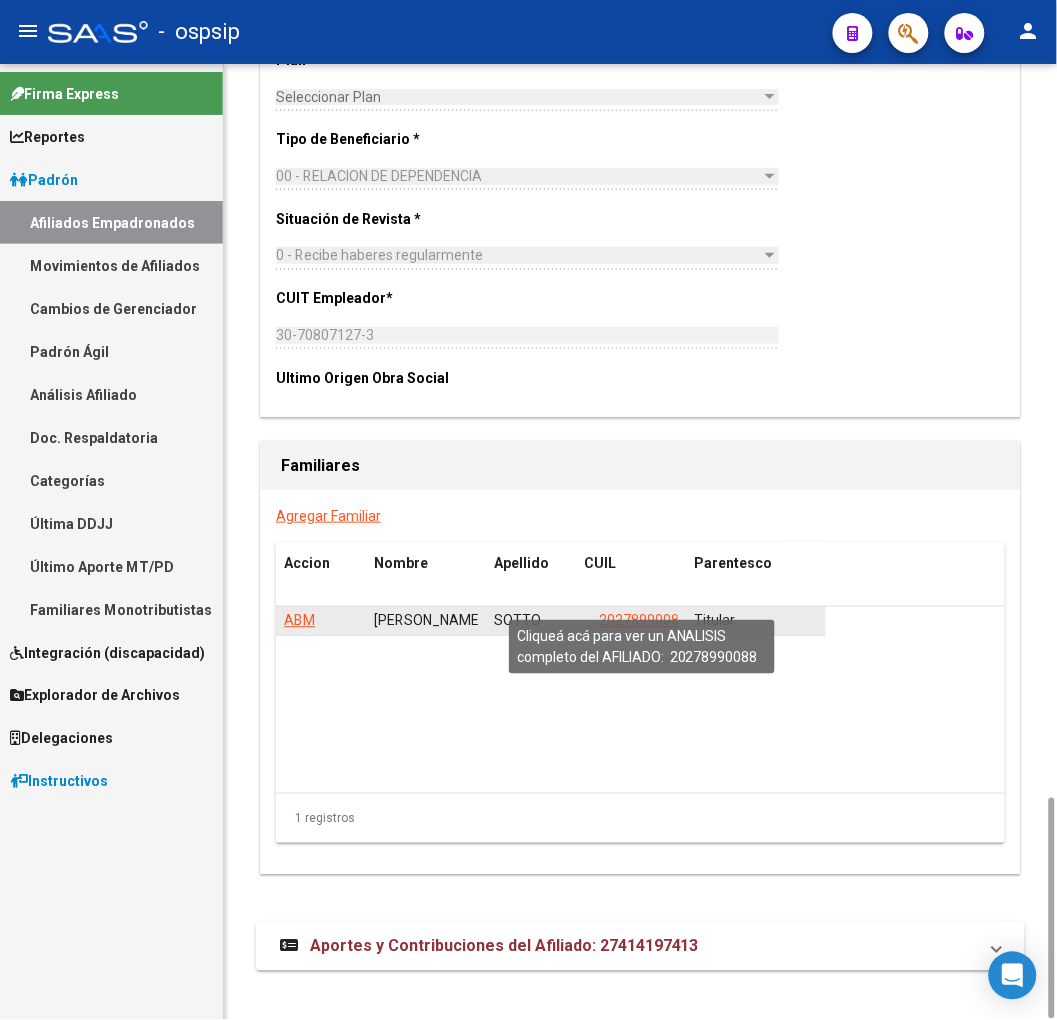 click on "20278990088" 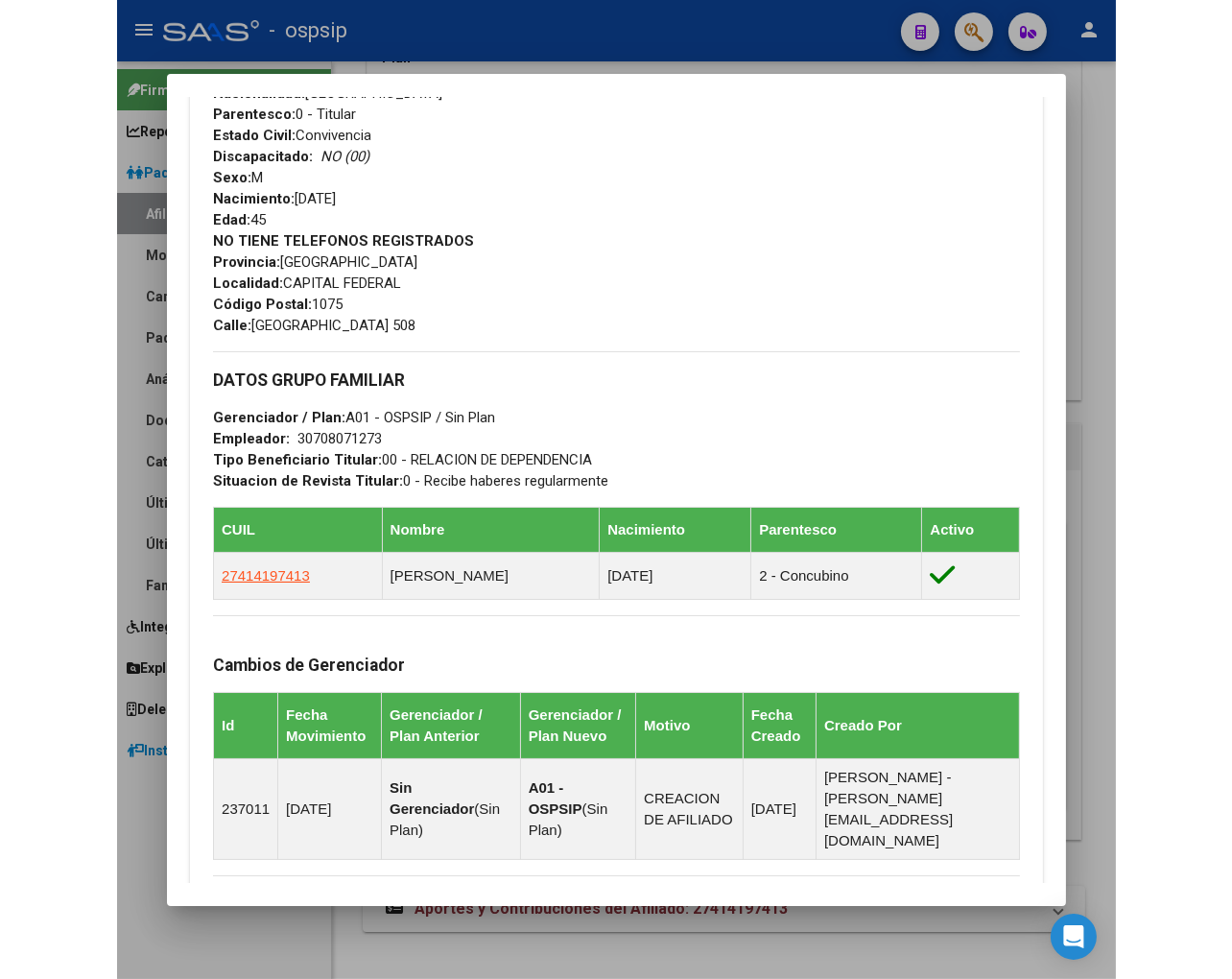 scroll, scrollTop: 746, scrollLeft: 0, axis: vertical 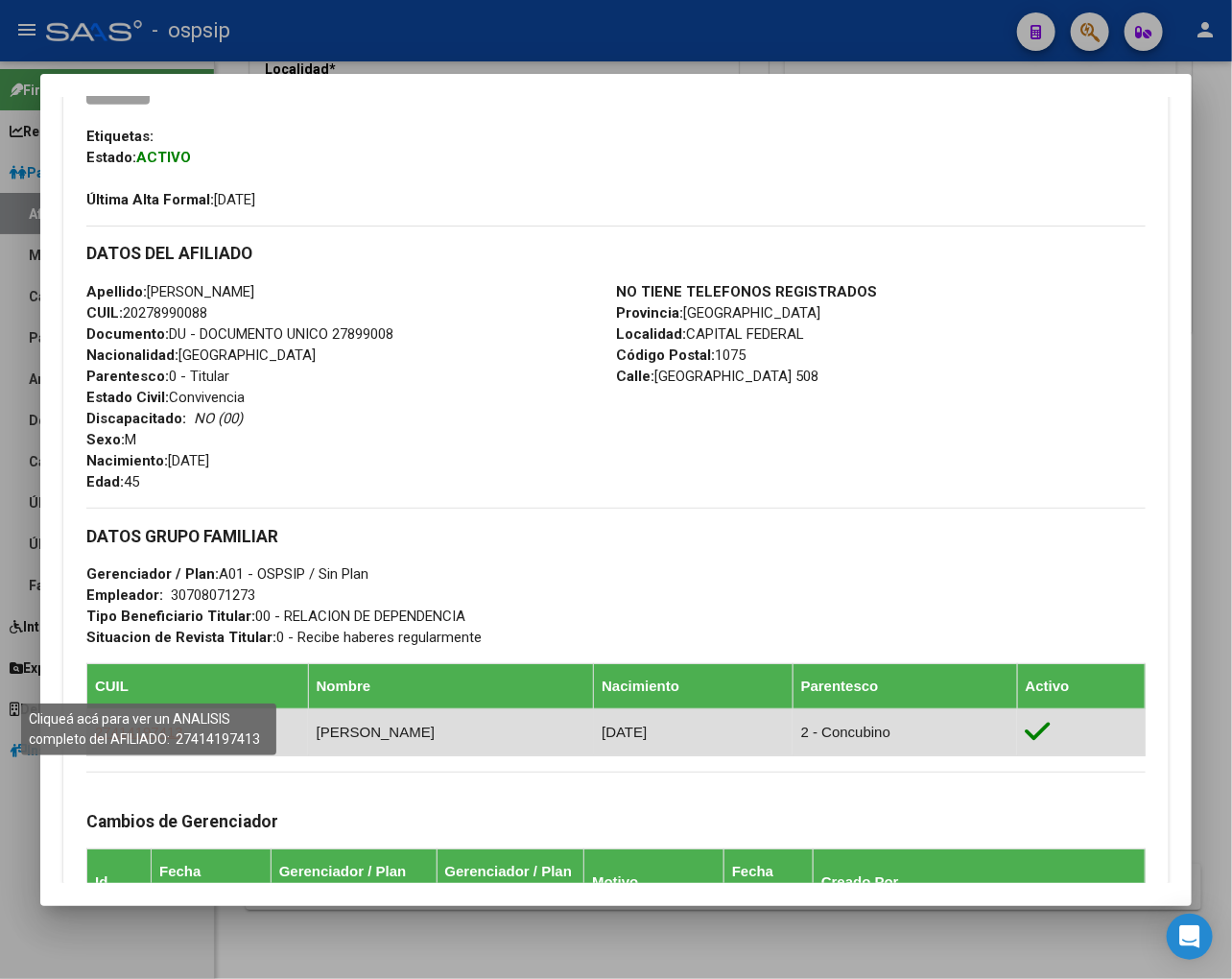 click on "27414197413" at bounding box center [139, 731] 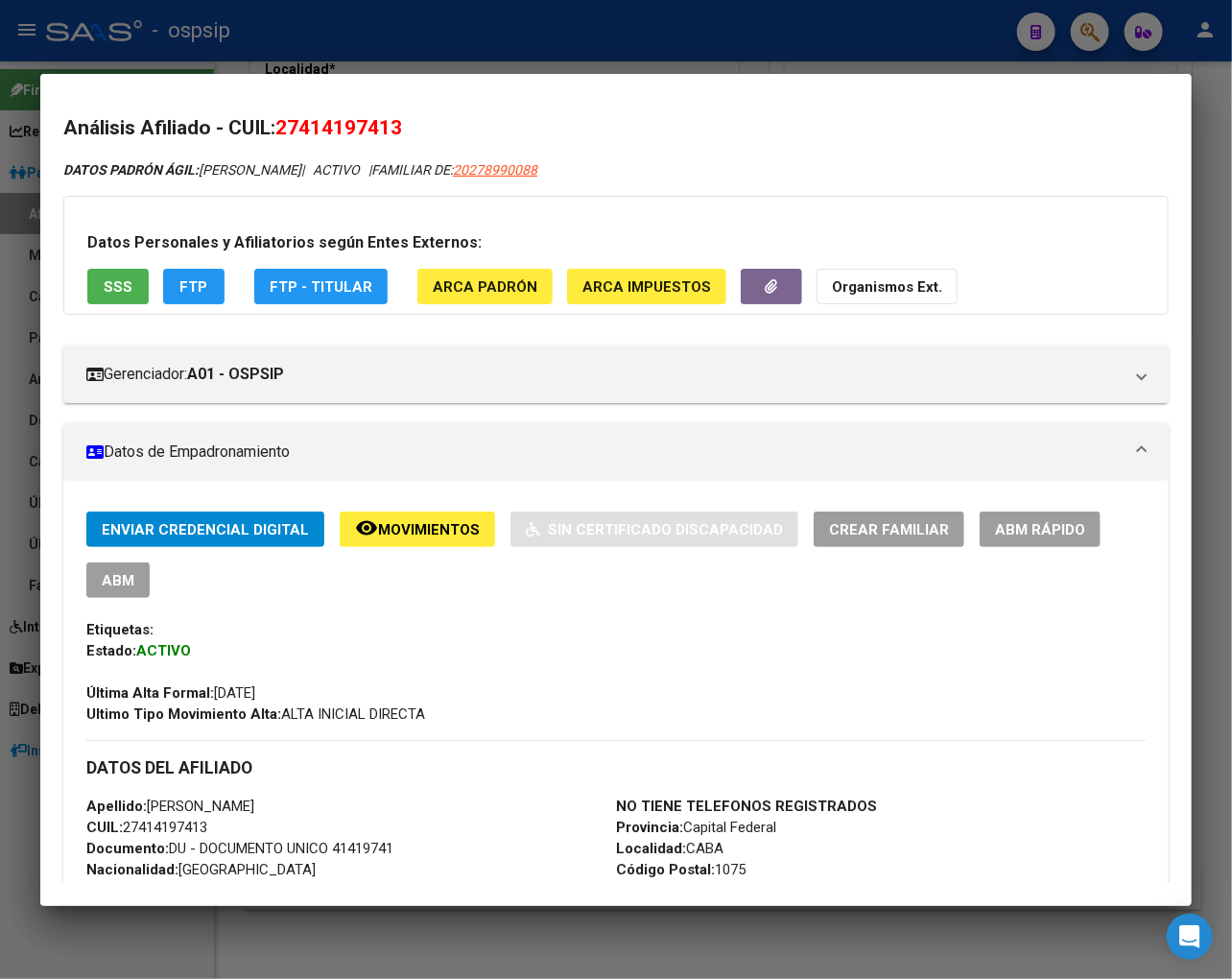 click on "Movimientos" 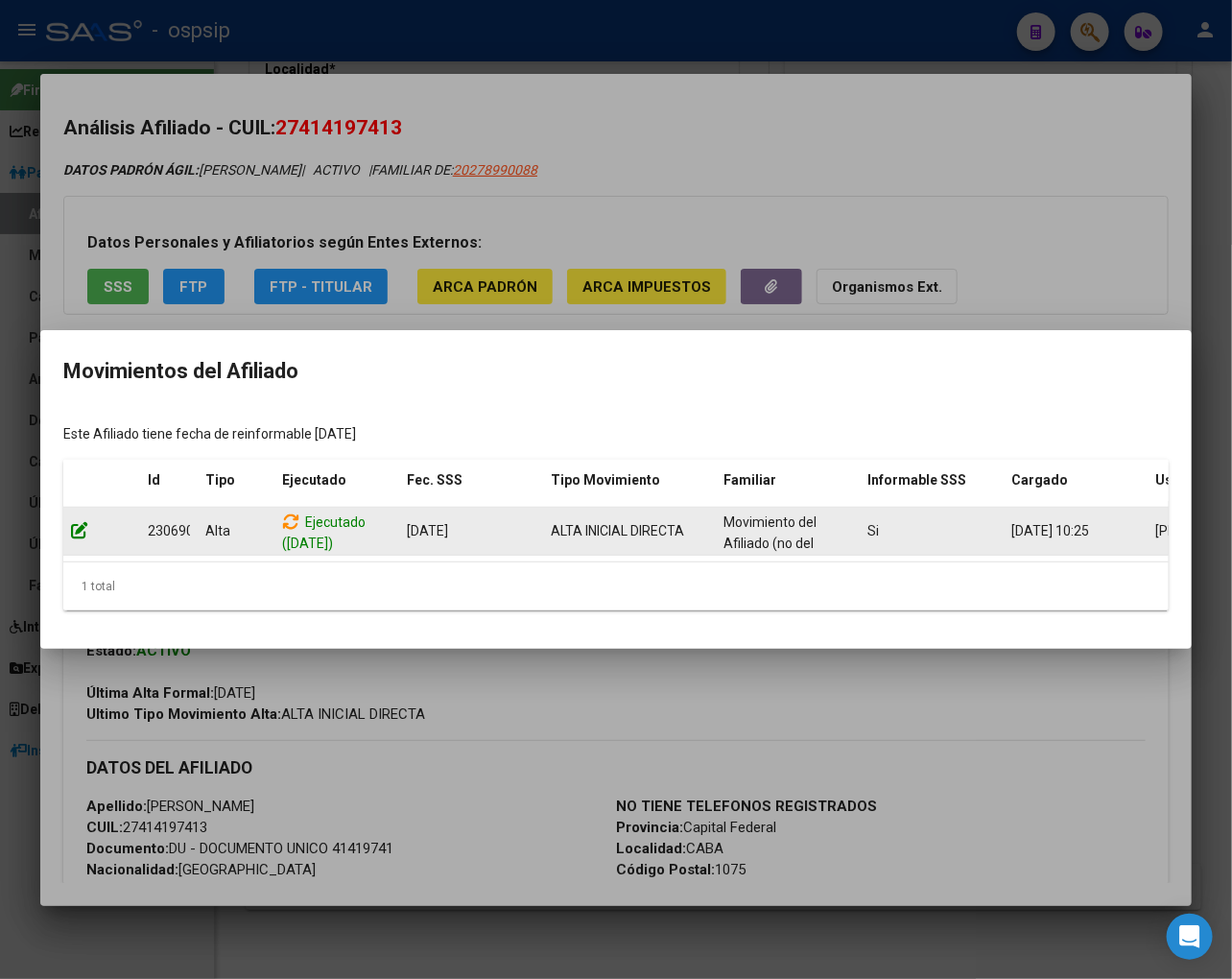 click 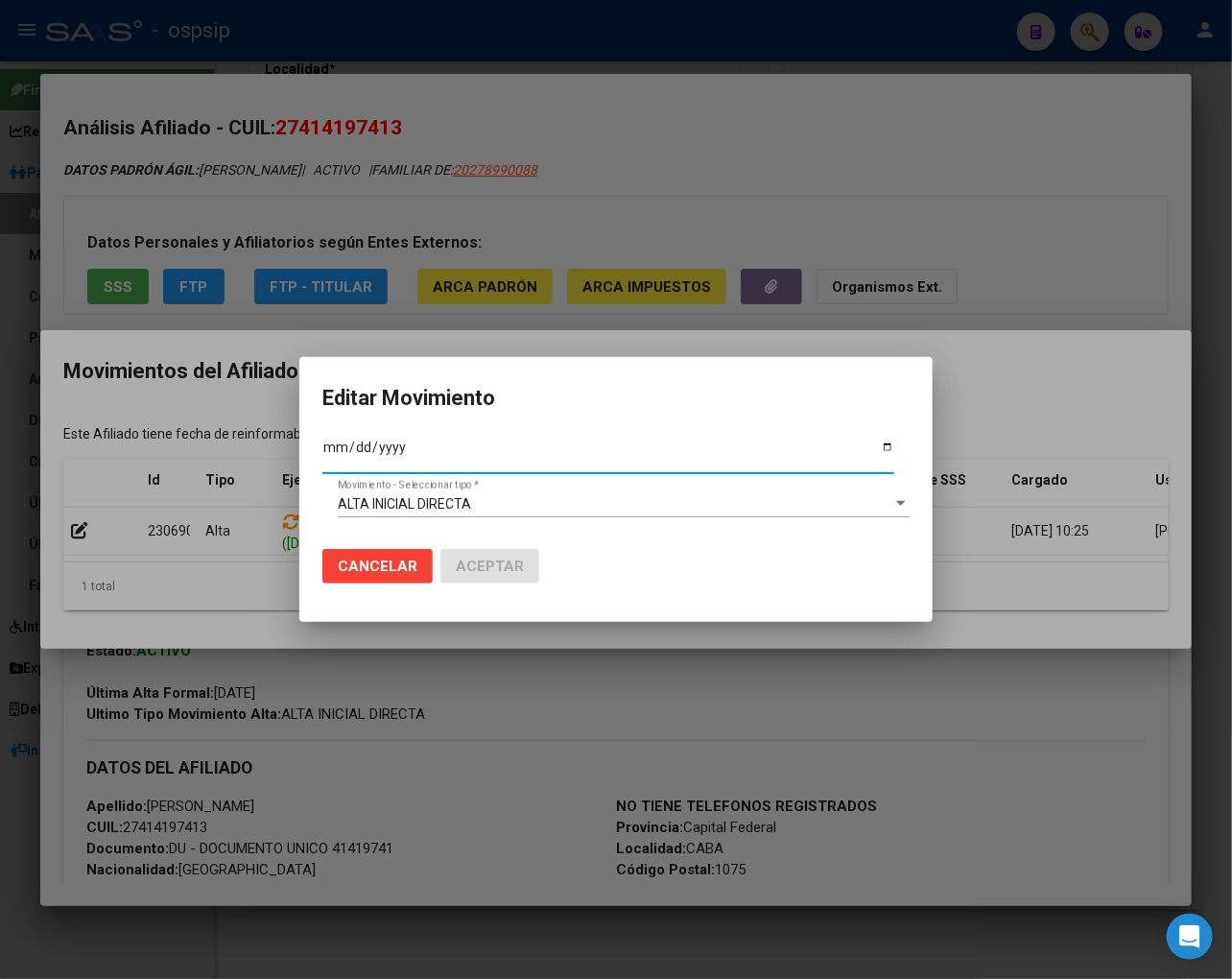 click at bounding box center (901, 504) 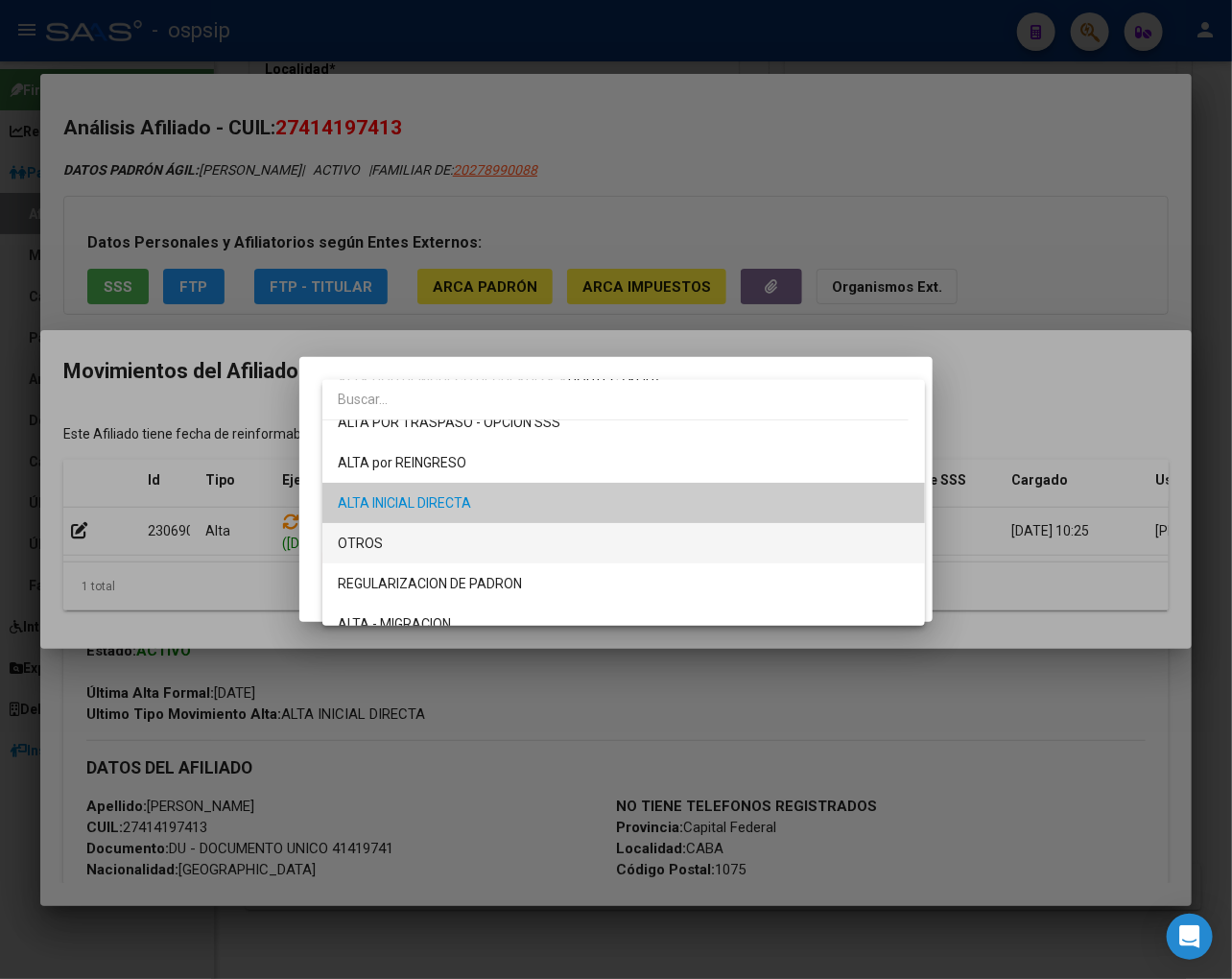 scroll, scrollTop: 0, scrollLeft: 0, axis: both 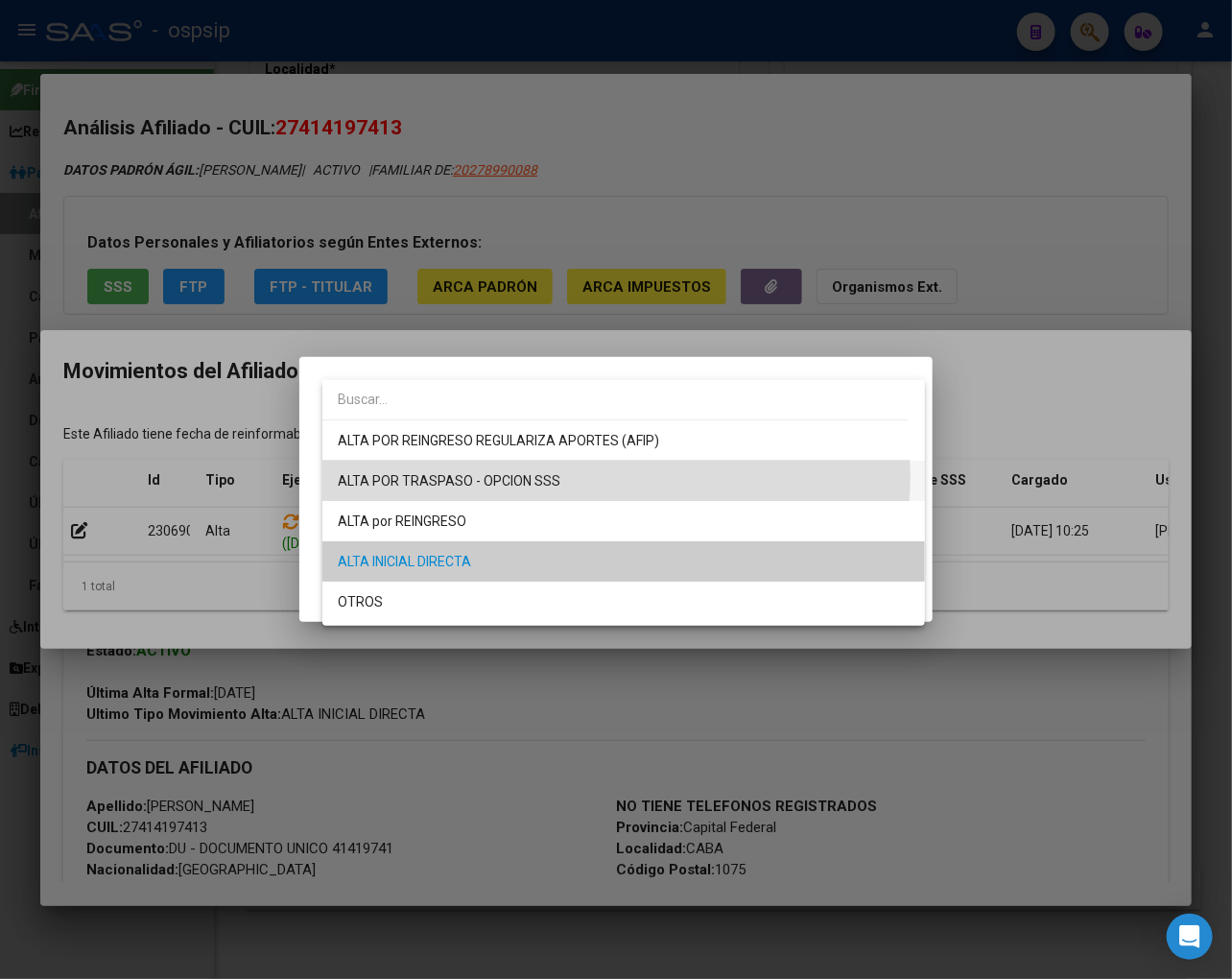 click on "ALTA POR TRASPASO - OPCION SSS" at bounding box center (624, 481) 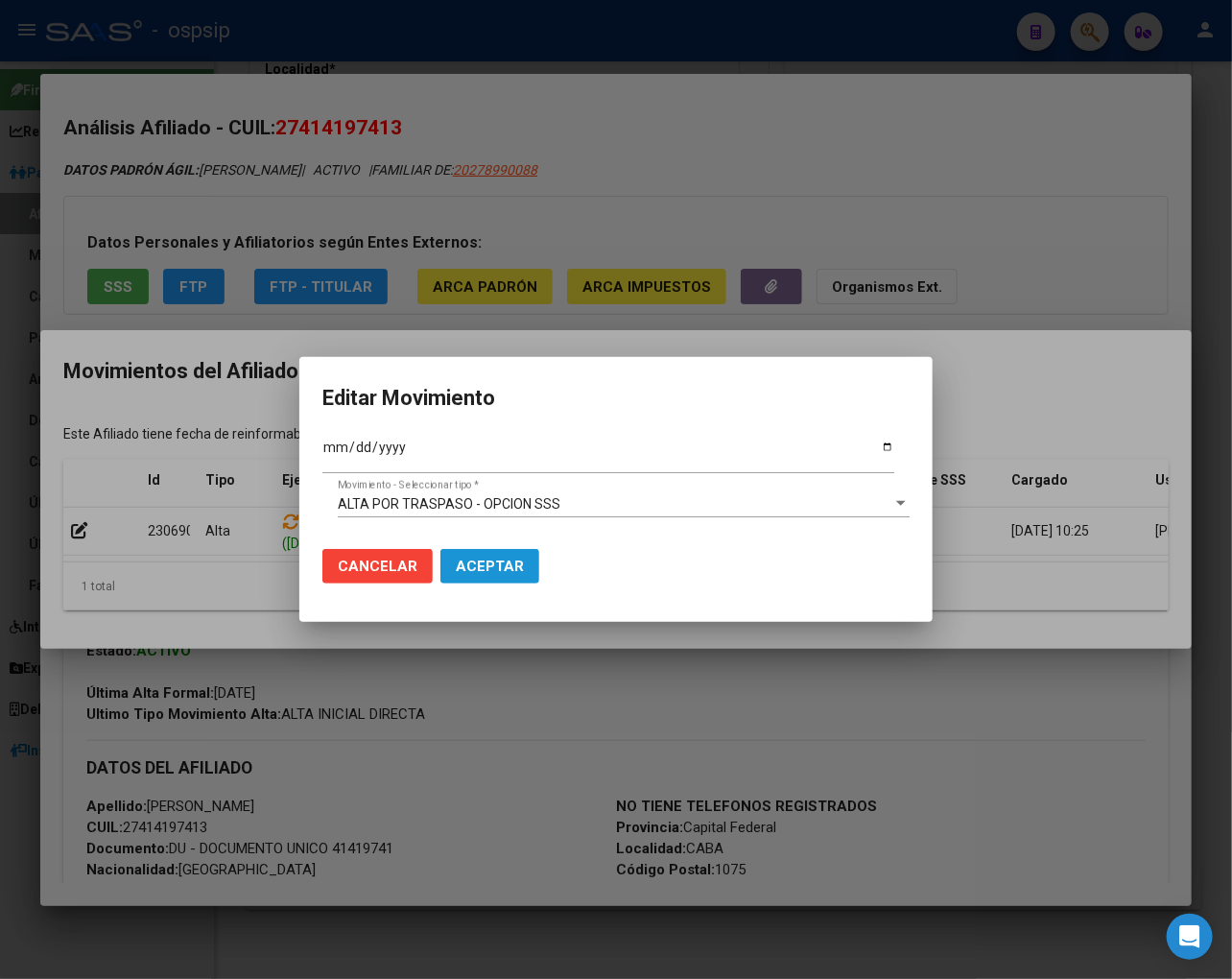 click on "Aceptar" 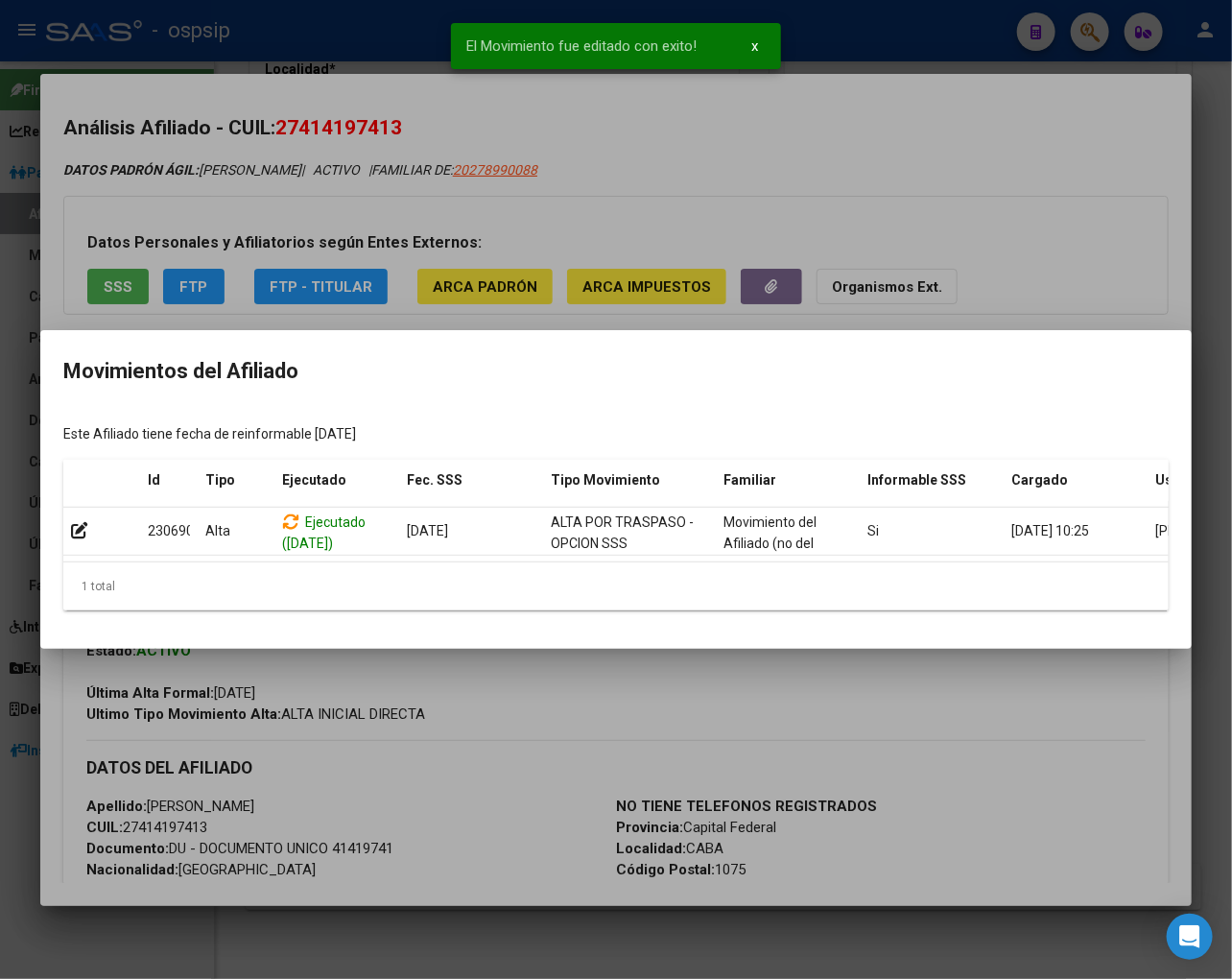 click at bounding box center (616, 490) 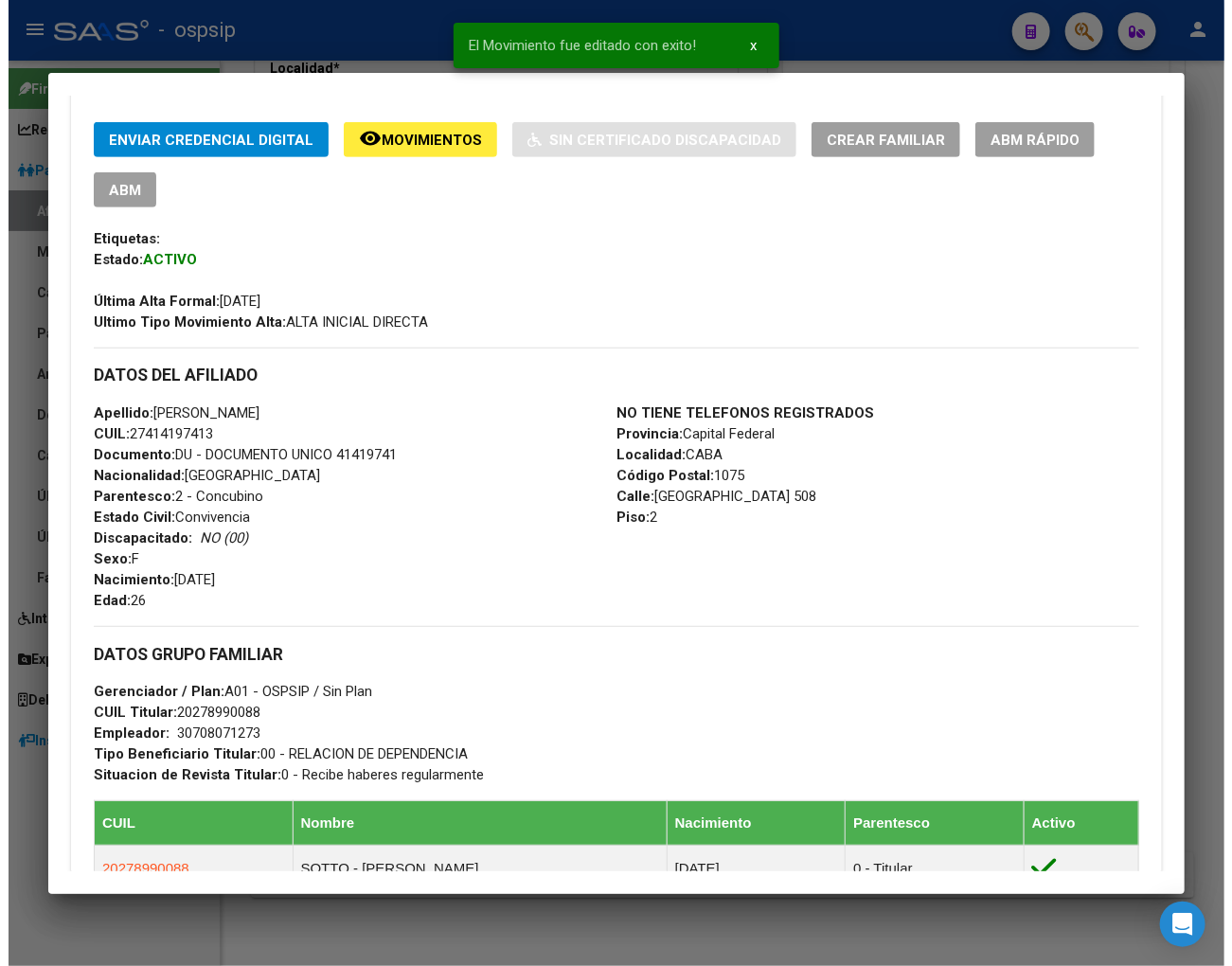 scroll, scrollTop: 0, scrollLeft: 0, axis: both 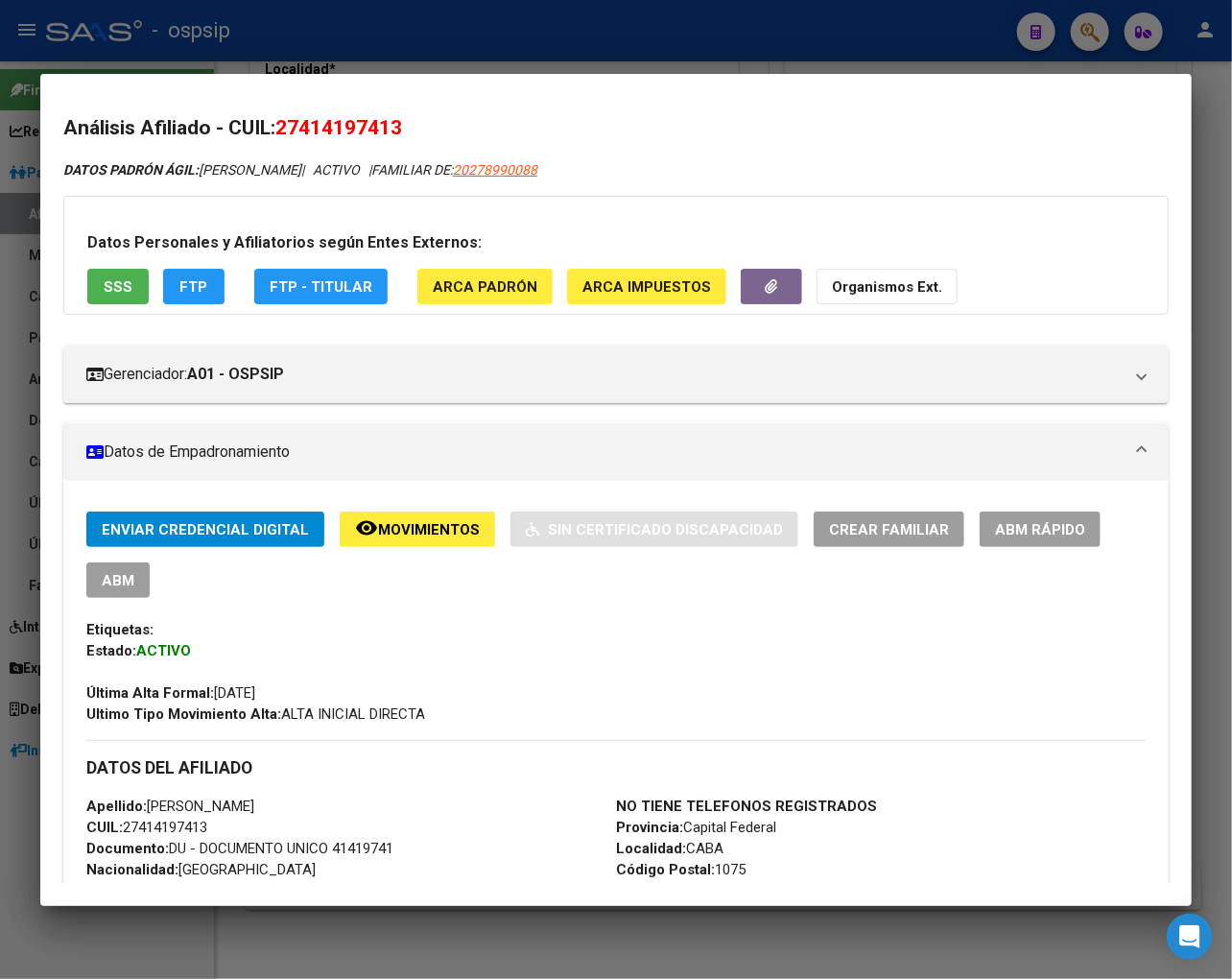 click on "ABM" at bounding box center (118, 581) 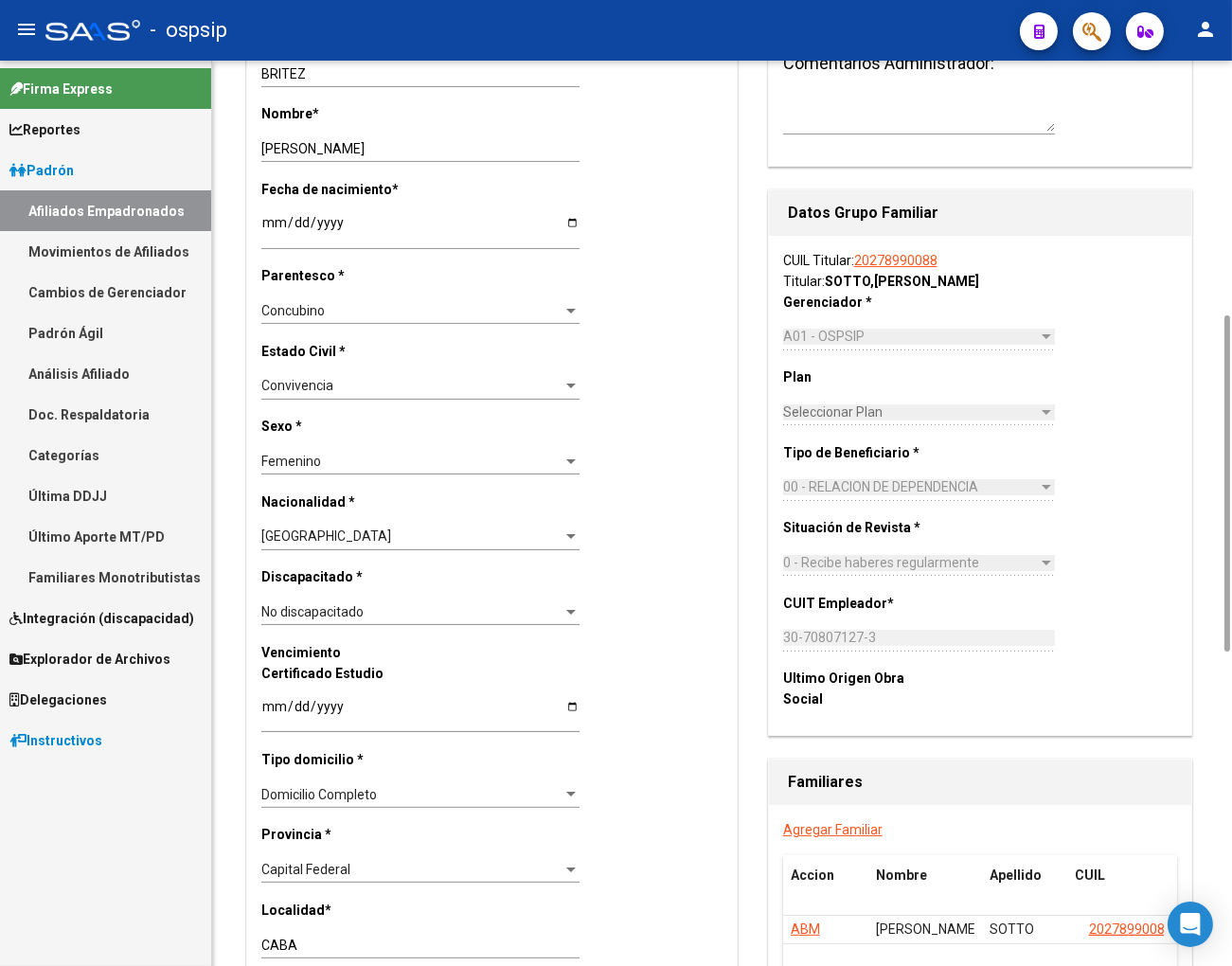scroll, scrollTop: 0, scrollLeft: 0, axis: both 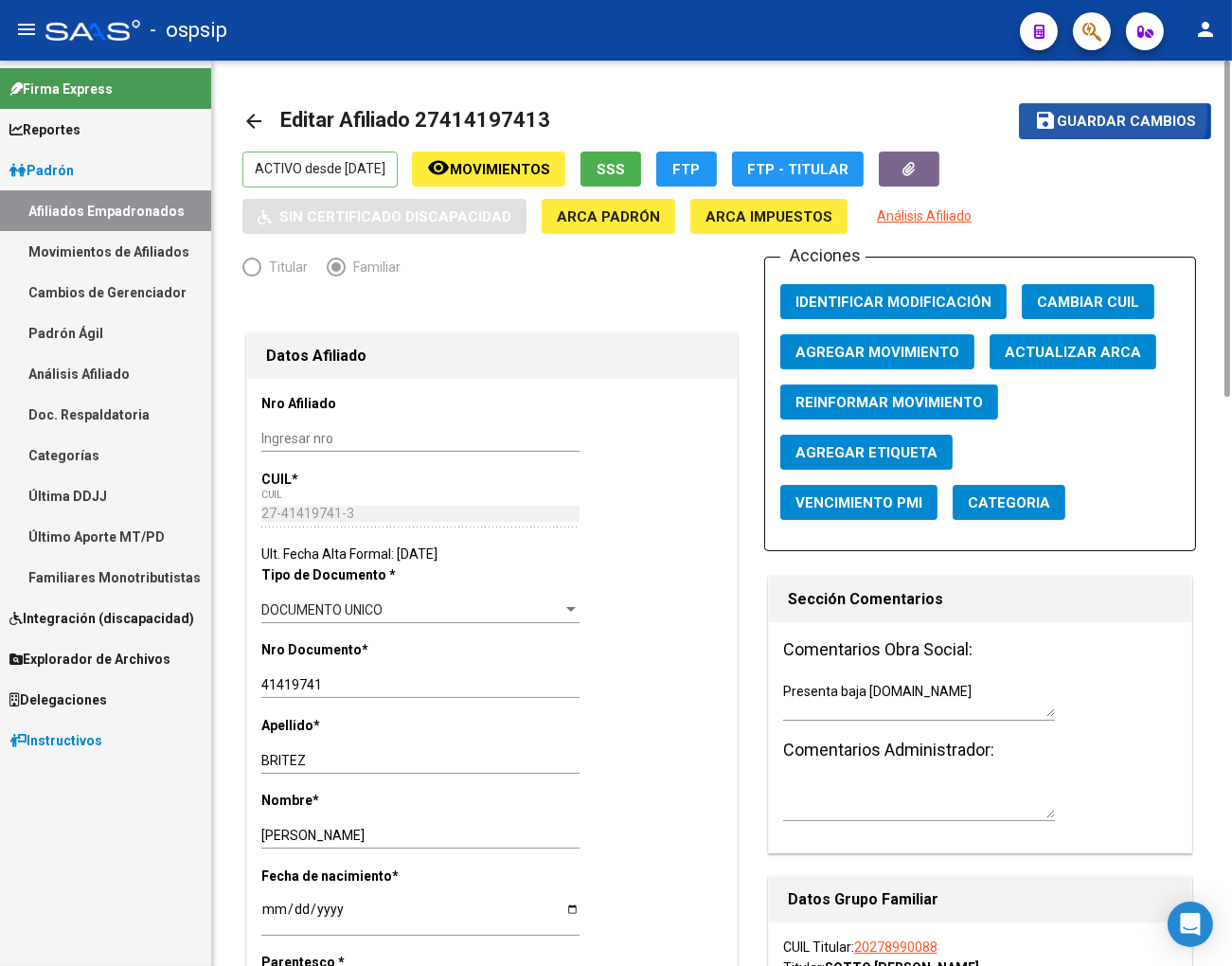 click on "Guardar cambios" 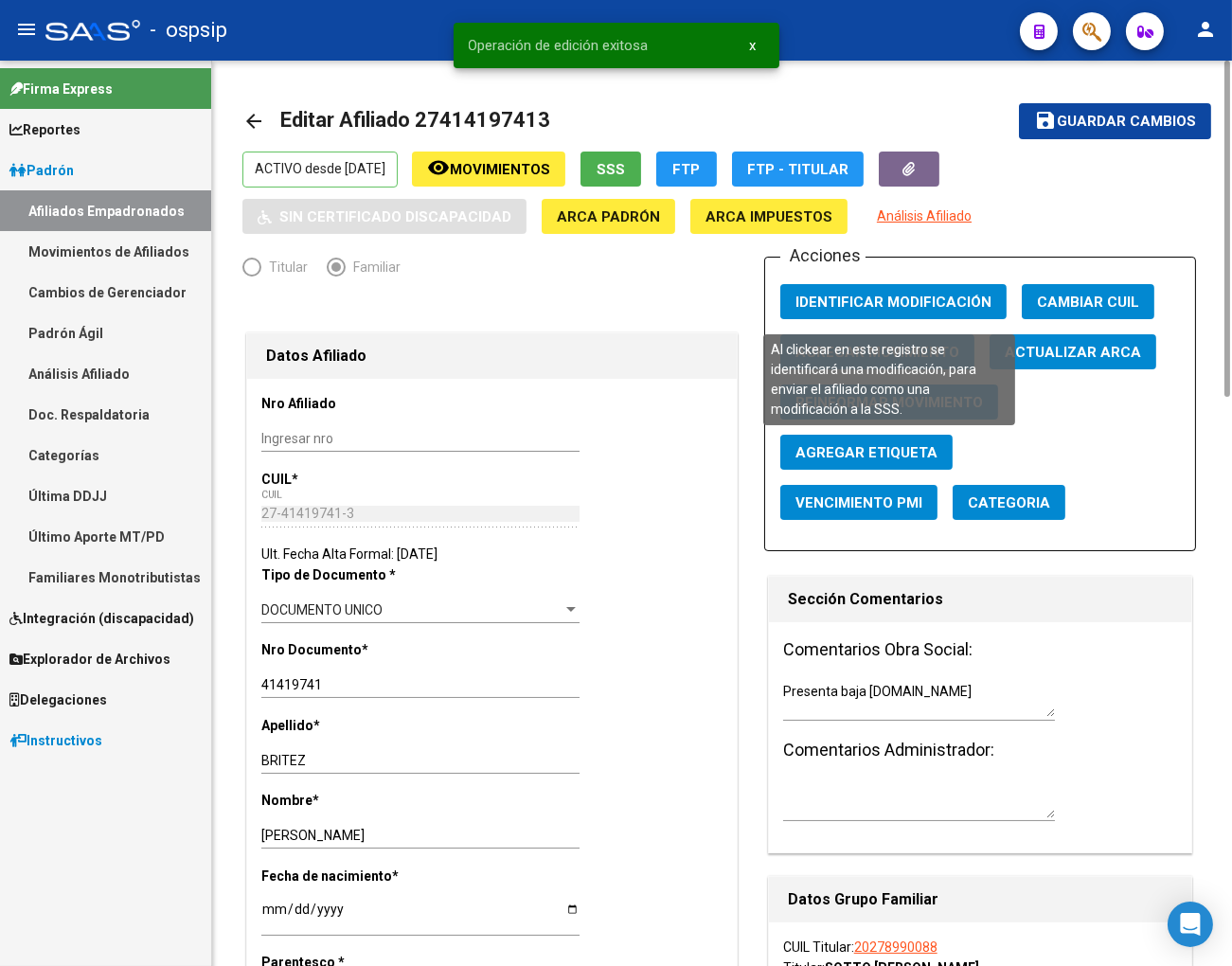 click on "Identificar Modificación" 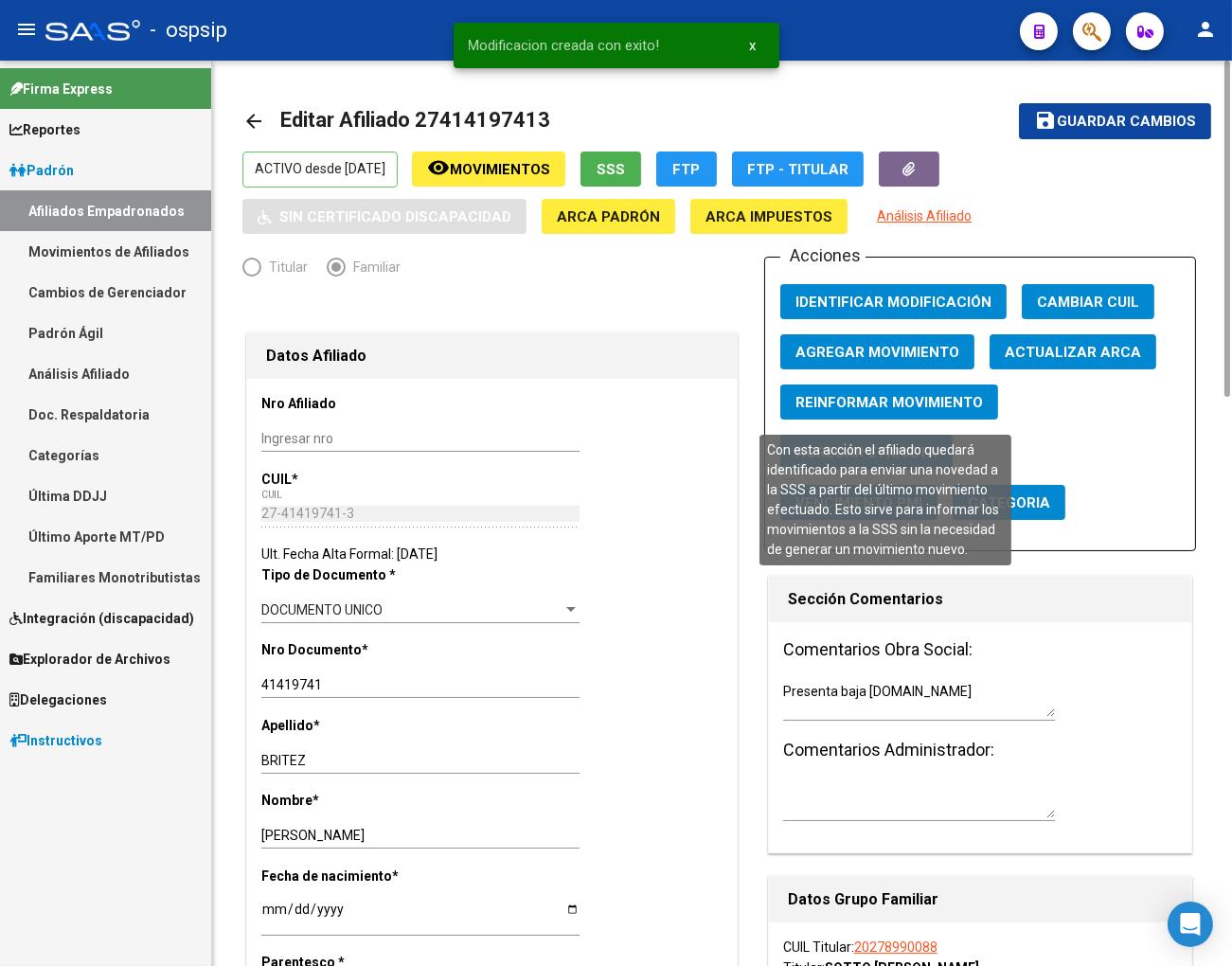 click on "Reinformar Movimiento" 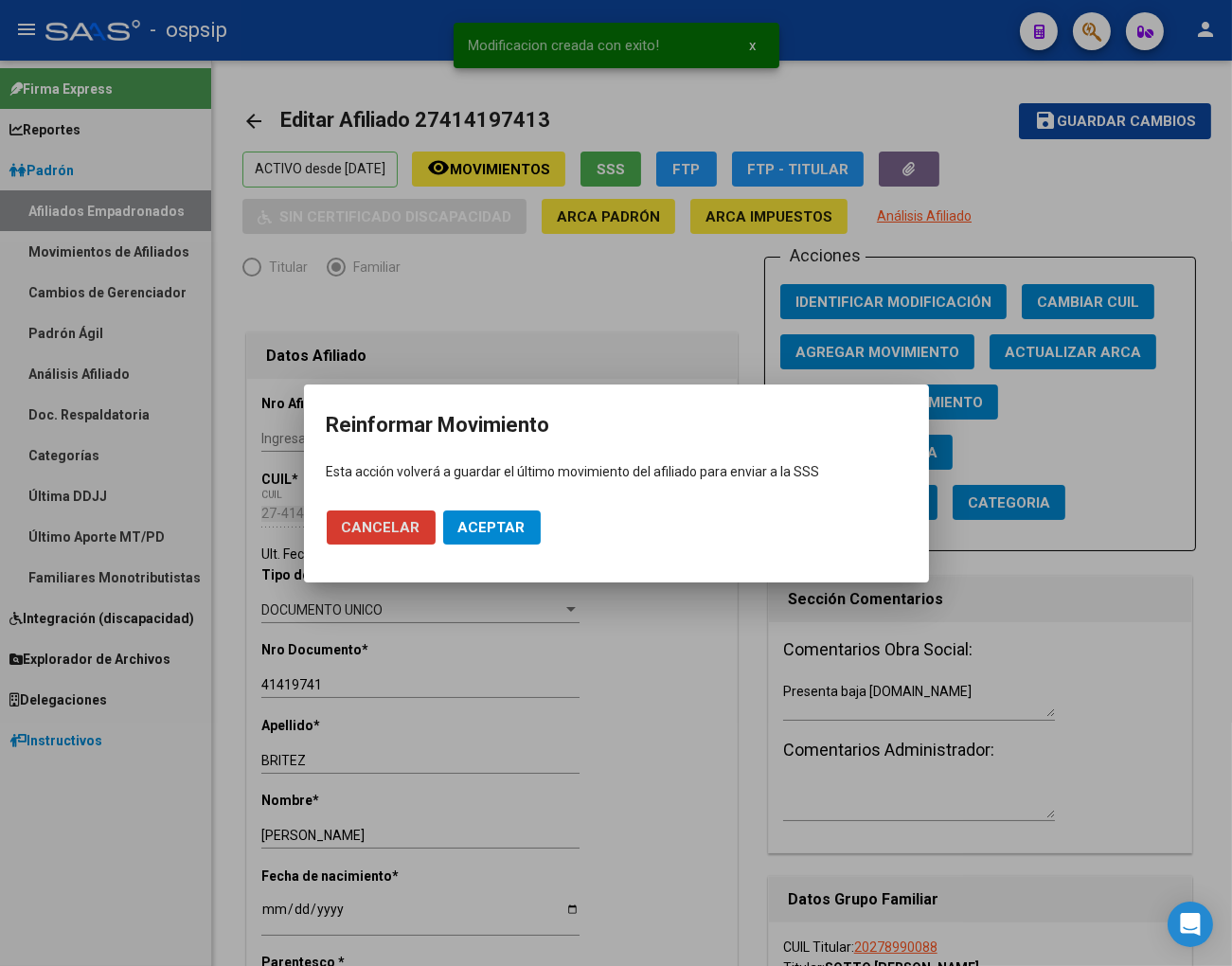 click on "Aceptar" at bounding box center [491, 528] 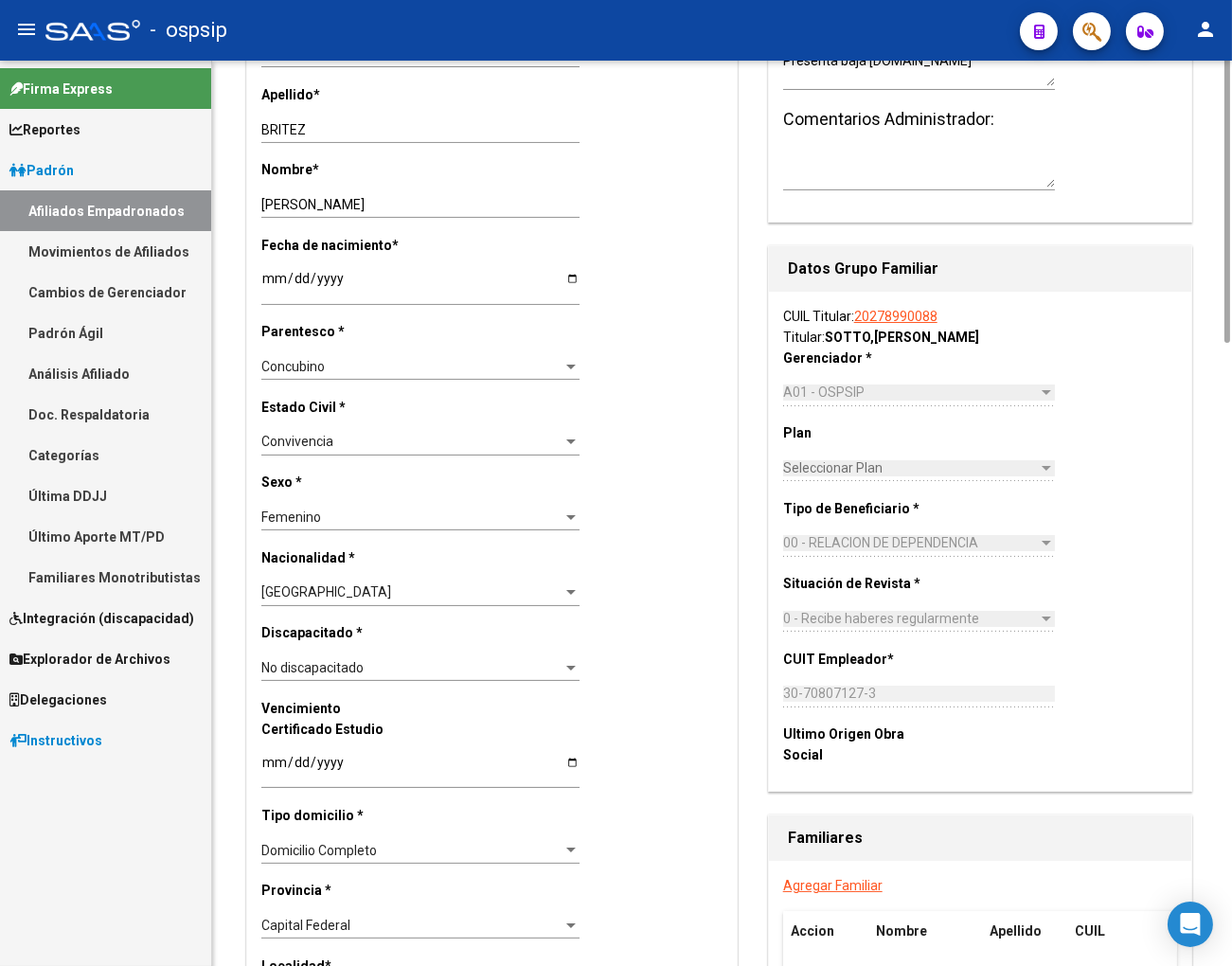 scroll, scrollTop: 420, scrollLeft: 0, axis: vertical 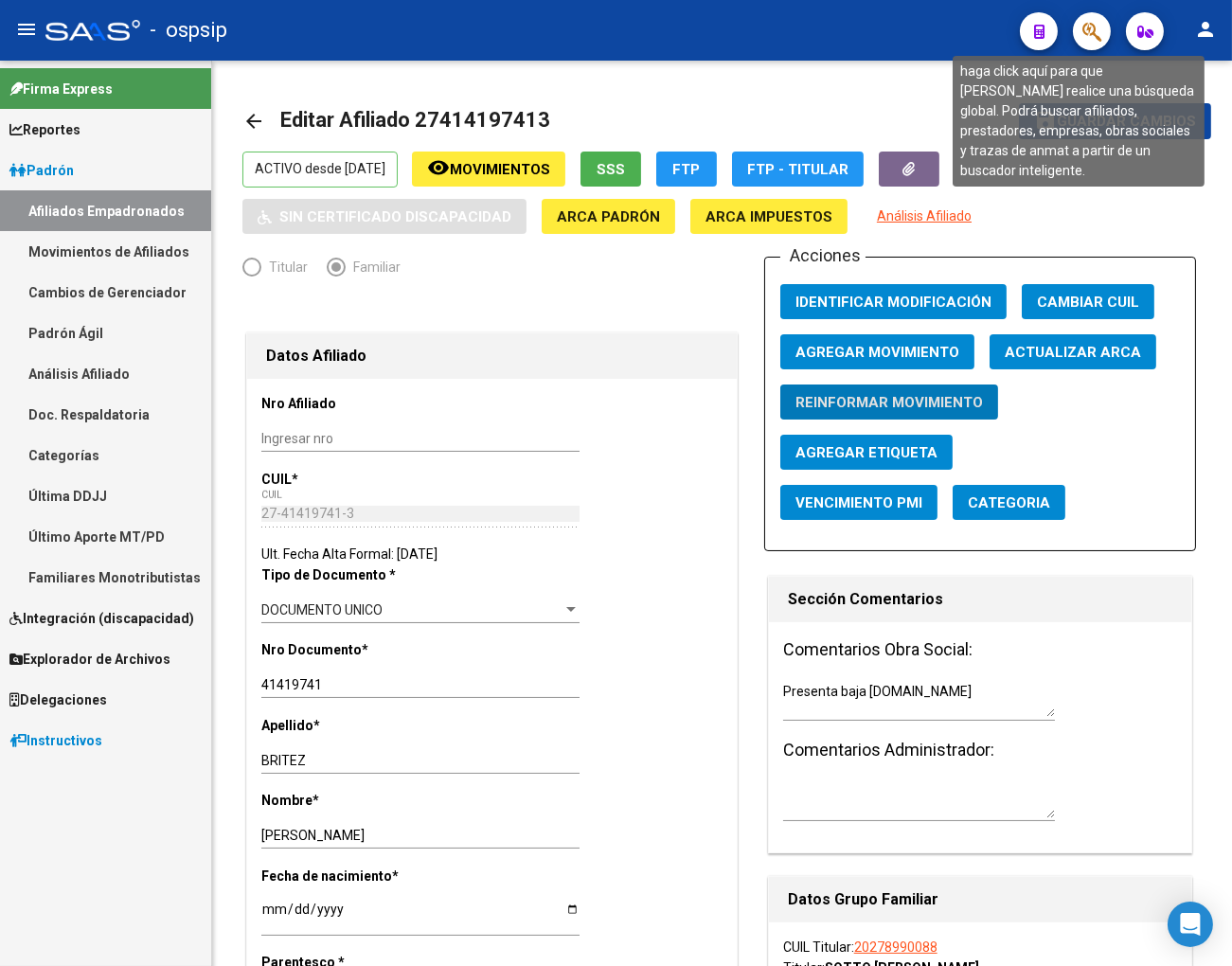 click 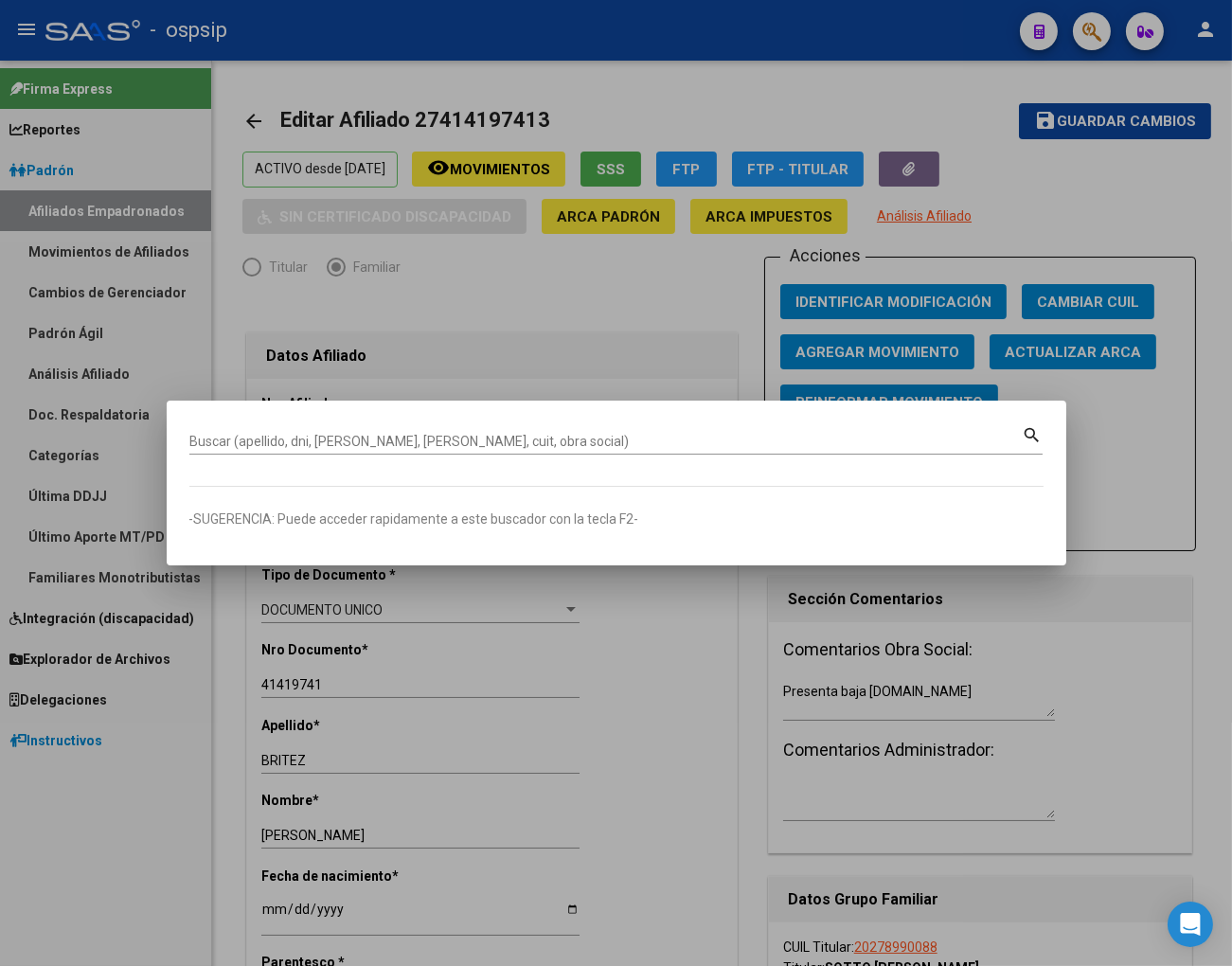 click on "Buscar (apellido, dni, [PERSON_NAME], [PERSON_NAME], cuit, obra social)" at bounding box center [606, 441] 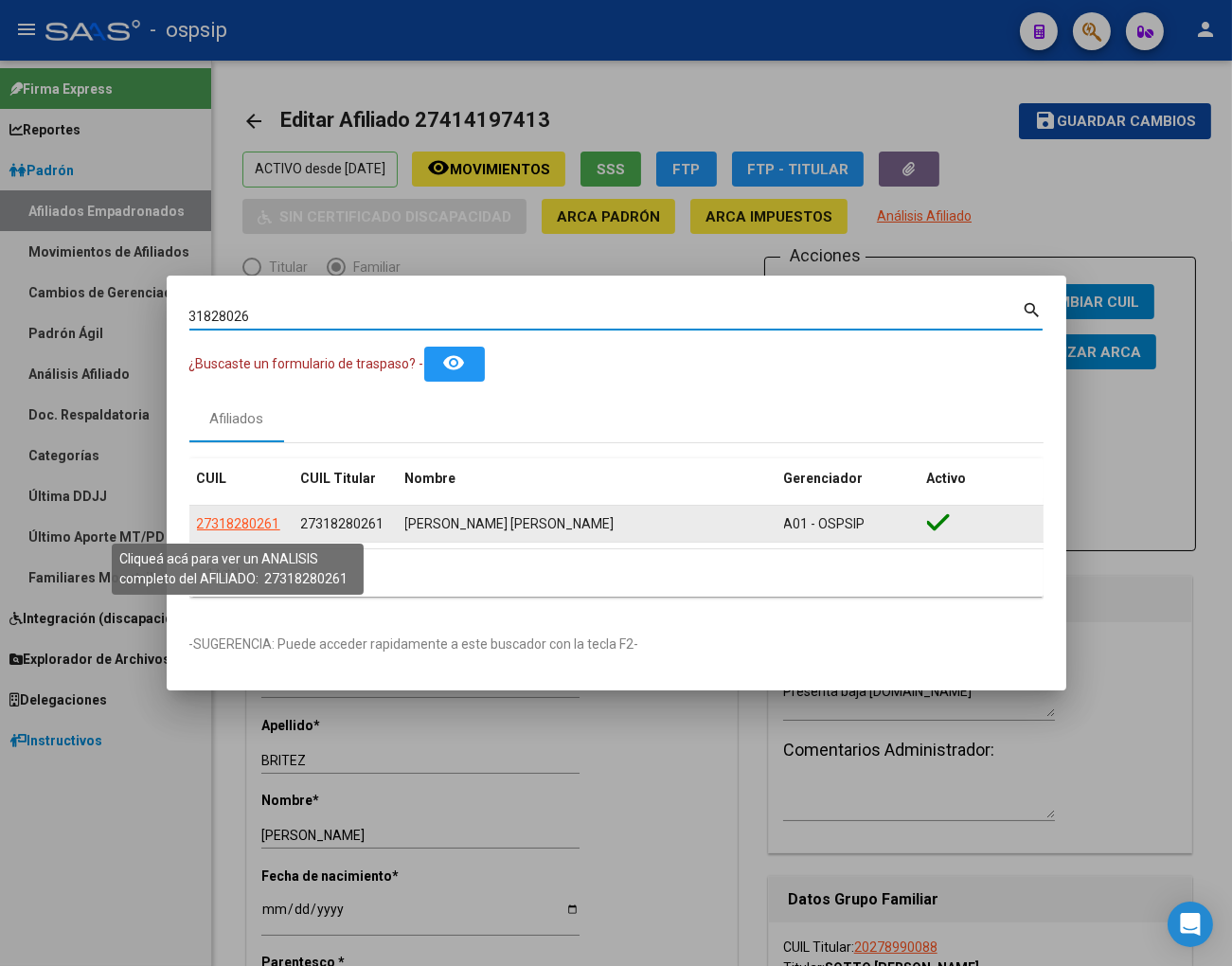 click on "27318280261" 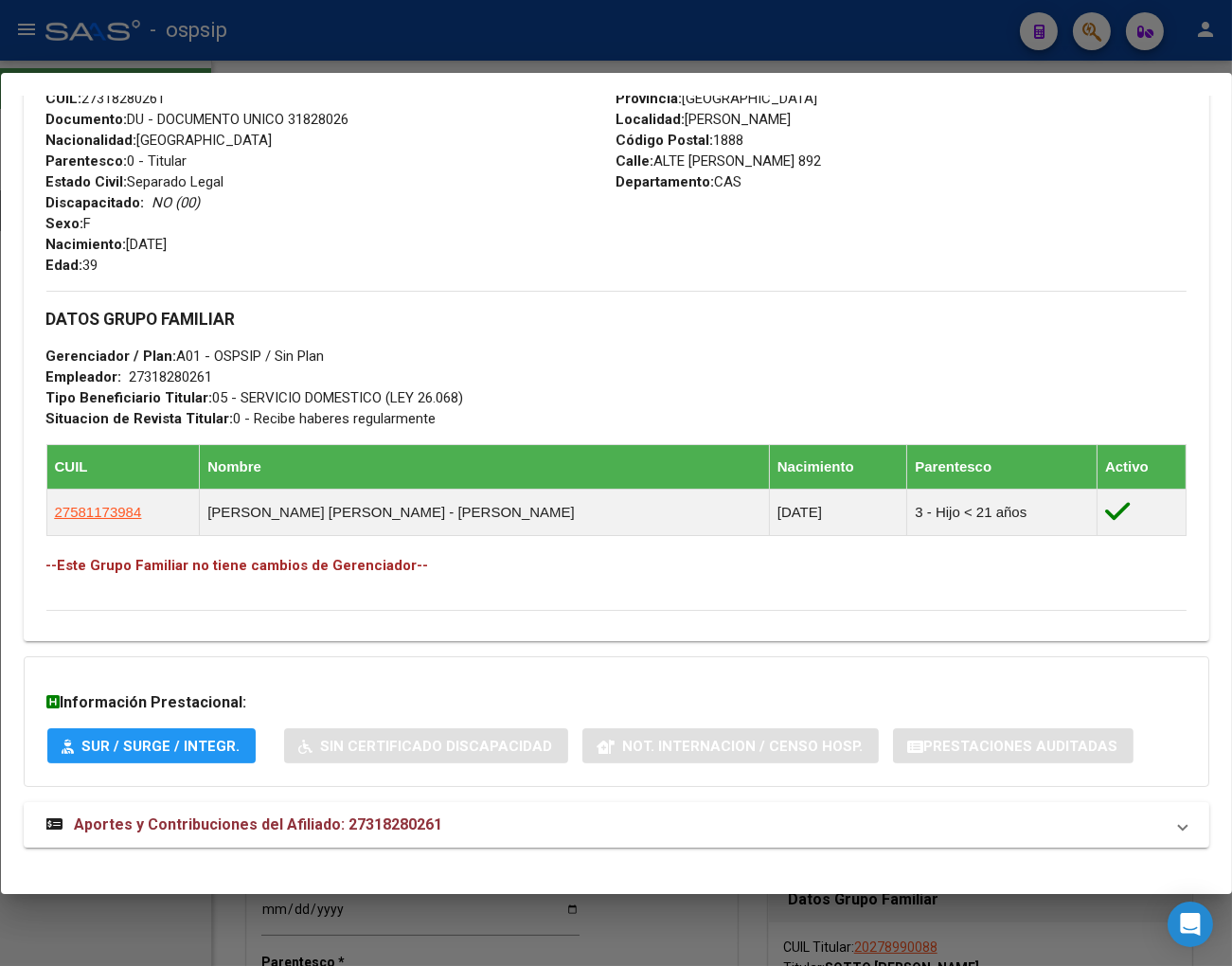 scroll, scrollTop: 686, scrollLeft: 0, axis: vertical 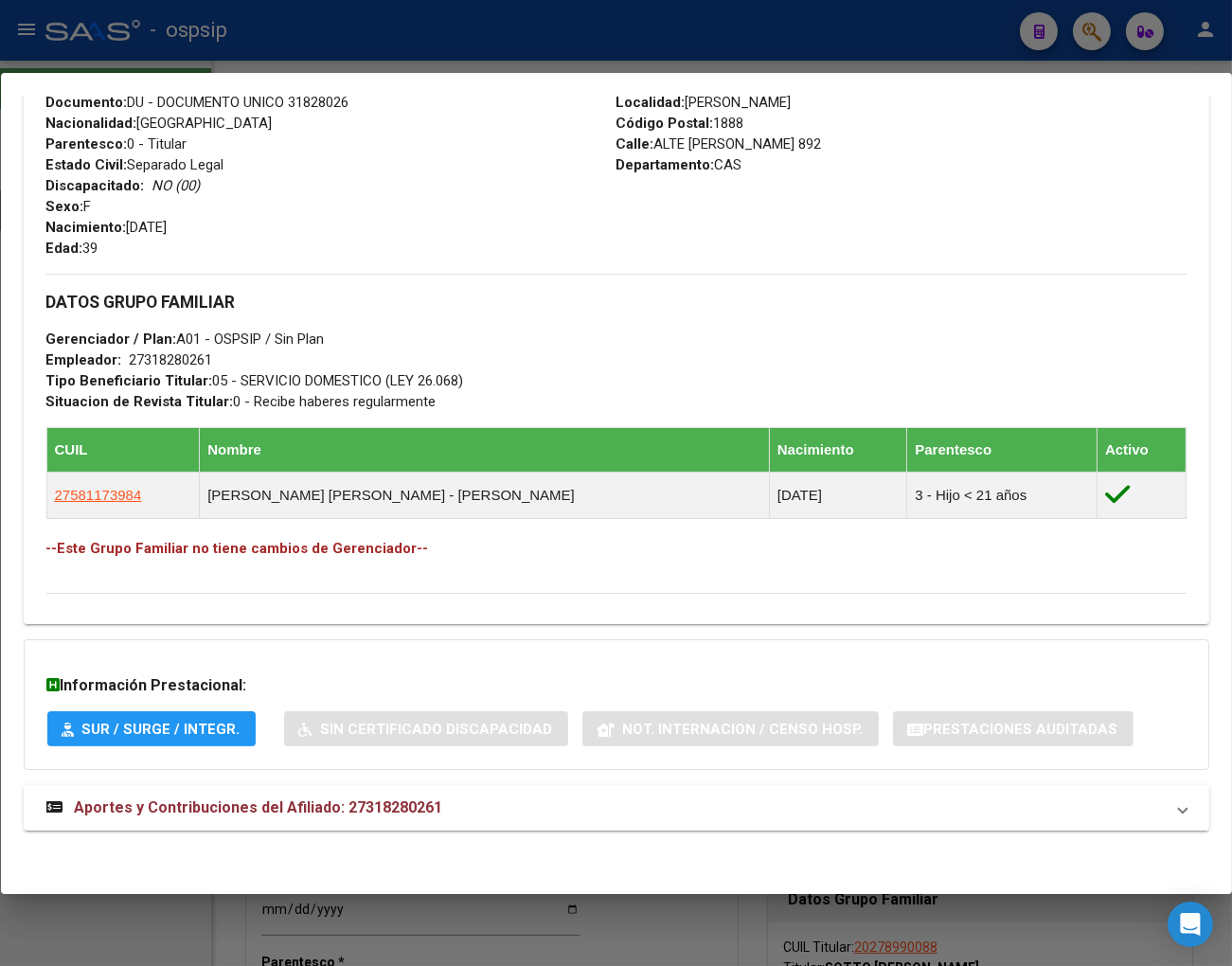 click on "Aportes y Contribuciones del Afiliado: 27318280261" at bounding box center [259, 807] 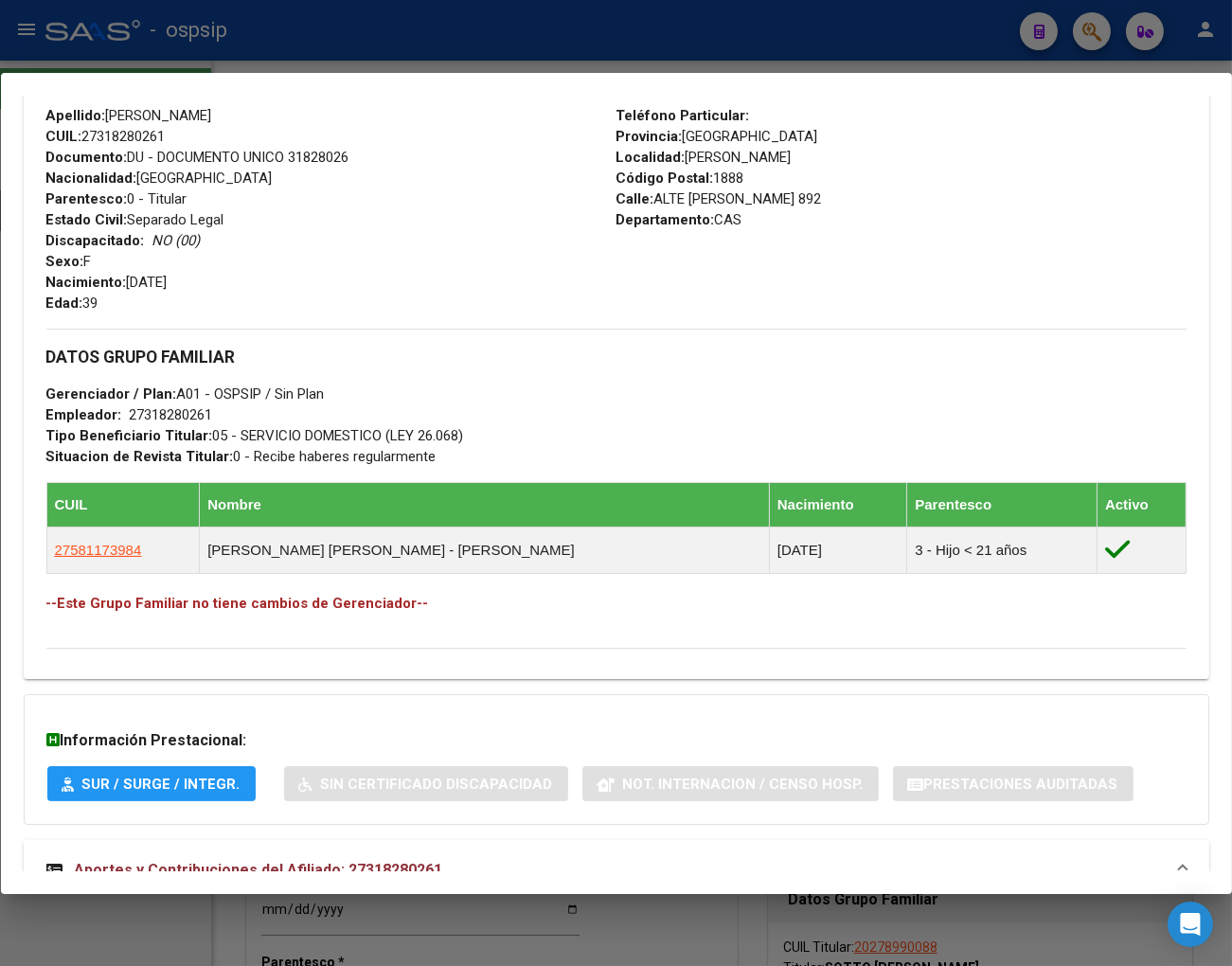 scroll, scrollTop: 631, scrollLeft: 0, axis: vertical 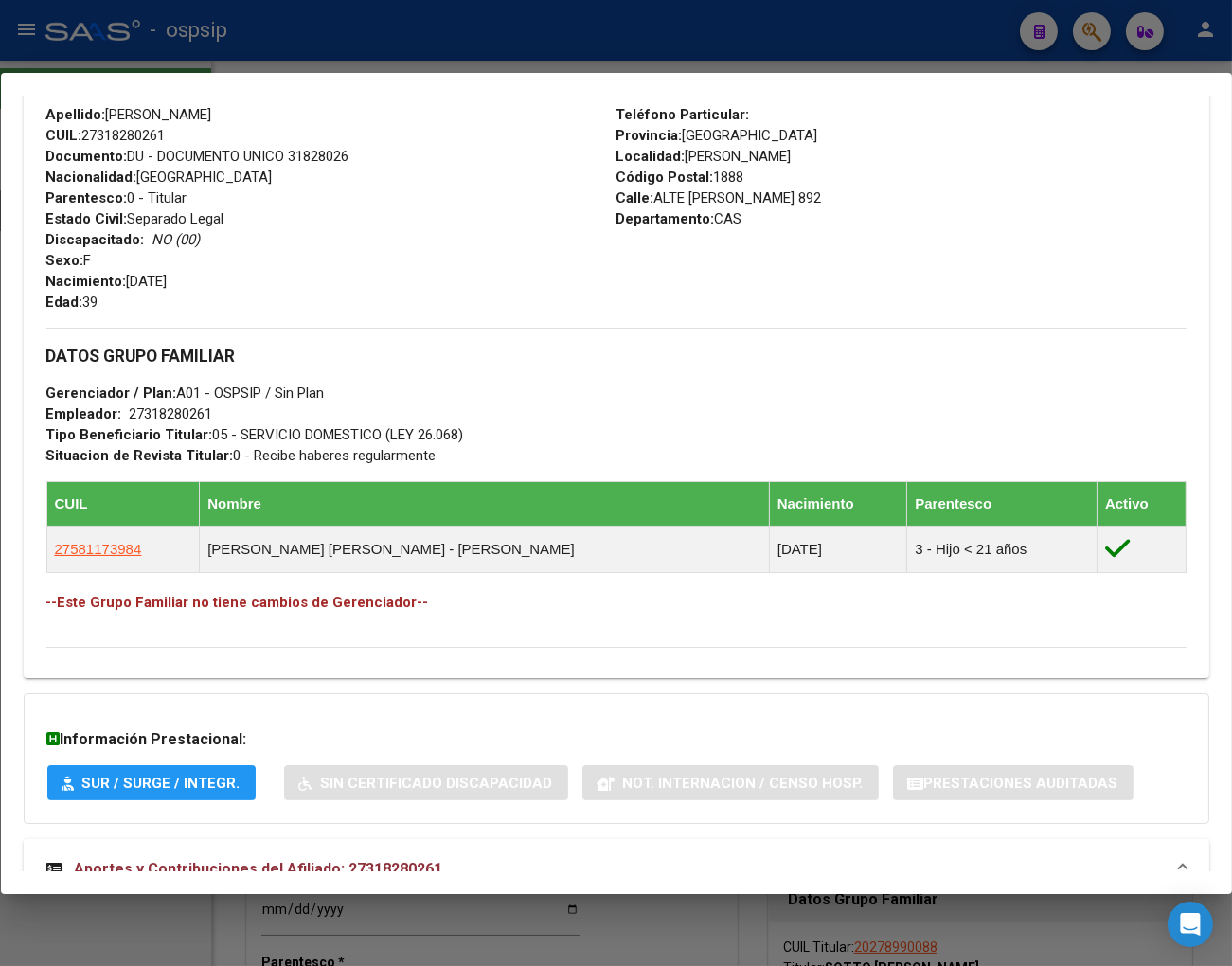 click on "Enviar Credencial Digital remove_red_eye Movimientos    Sin Certificado Discapacidad Crear Familiar ABM Rápido ABM Etiquetas: Estado: ACTIVO Última Alta Formal:  [DATE] Última Baja Formal:  [DATE] DATOS DEL AFILIADO Apellido:  [PERSON_NAME] CUIL:  27318280261 Documento:  DU - DOCUMENTO UNICO 31828026  Nacionalidad:  [DEMOGRAPHIC_DATA] Parentesco:  0 - Titular Estado Civil:  [DEMOGRAPHIC_DATA] Legal Discapacitado:    NO (00) Sexo:  F Nacimiento:  [DEMOGRAPHIC_DATA] Edad:  39  Teléfono Particular:                       Provincia:  [GEOGRAPHIC_DATA] Localidad:  [PERSON_NAME] Código Postal:  1888 Calle:  ALTE [PERSON_NAME] 892 Departamento:  CAS DATOS GRUPO FAMILIAR Gerenciador / Plan:  A01 - OSPSIP / Sin Plan Empleador:    27318280261 Tipo Beneficiario Titular:   05 - SERVICIO DOMESTICO (LEY 26.068)  Situacion de Revista Titular:  0 - Recibe haberes regularmente  CUIL Nombre Nacimiento Parentesco Activo 27581173984 [PERSON_NAME] [PERSON_NAME] - [PERSON_NAME] [DATE]  3 - Hijo < 21 años" at bounding box center (616, 268) 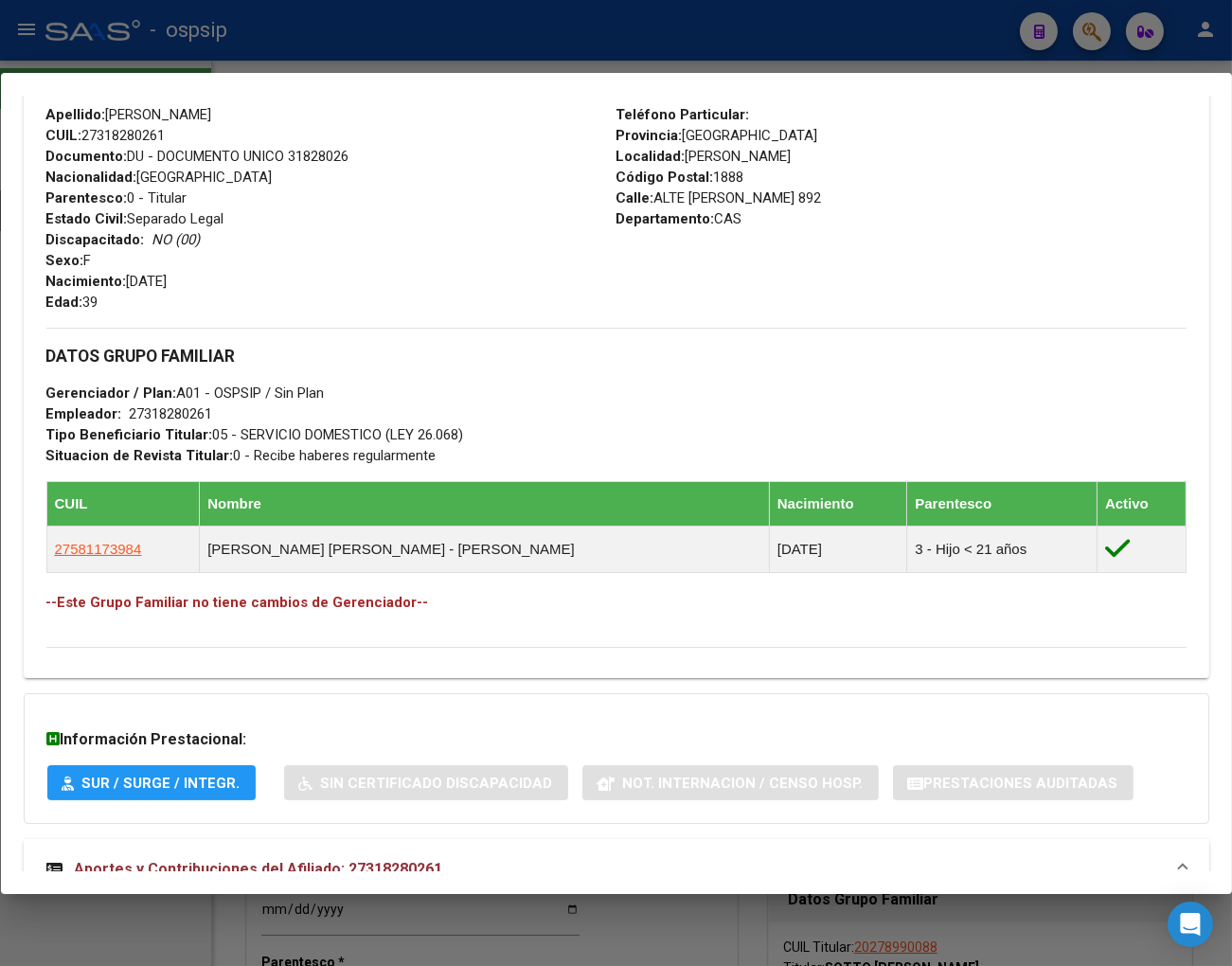 click on "DATOS GRUPO FAMILIAR Gerenciador / Plan:  A01 - OSPSIP / Sin Plan Empleador:    27318280261 Tipo Beneficiario Titular:   05 - SERVICIO DOMESTICO (LEY 26.068)  Situacion de Revista Titular:  0 - Recibe haberes regularmente  CUIL Nombre Nacimiento Parentesco Activo 27581173984 [PERSON_NAME] [PERSON_NAME] - [PERSON_NAME] [DATE]  3 - Hijo < 21 años --Este Grupo Familiar no tiene cambios de Gerenciador--" at bounding box center (616, 479) 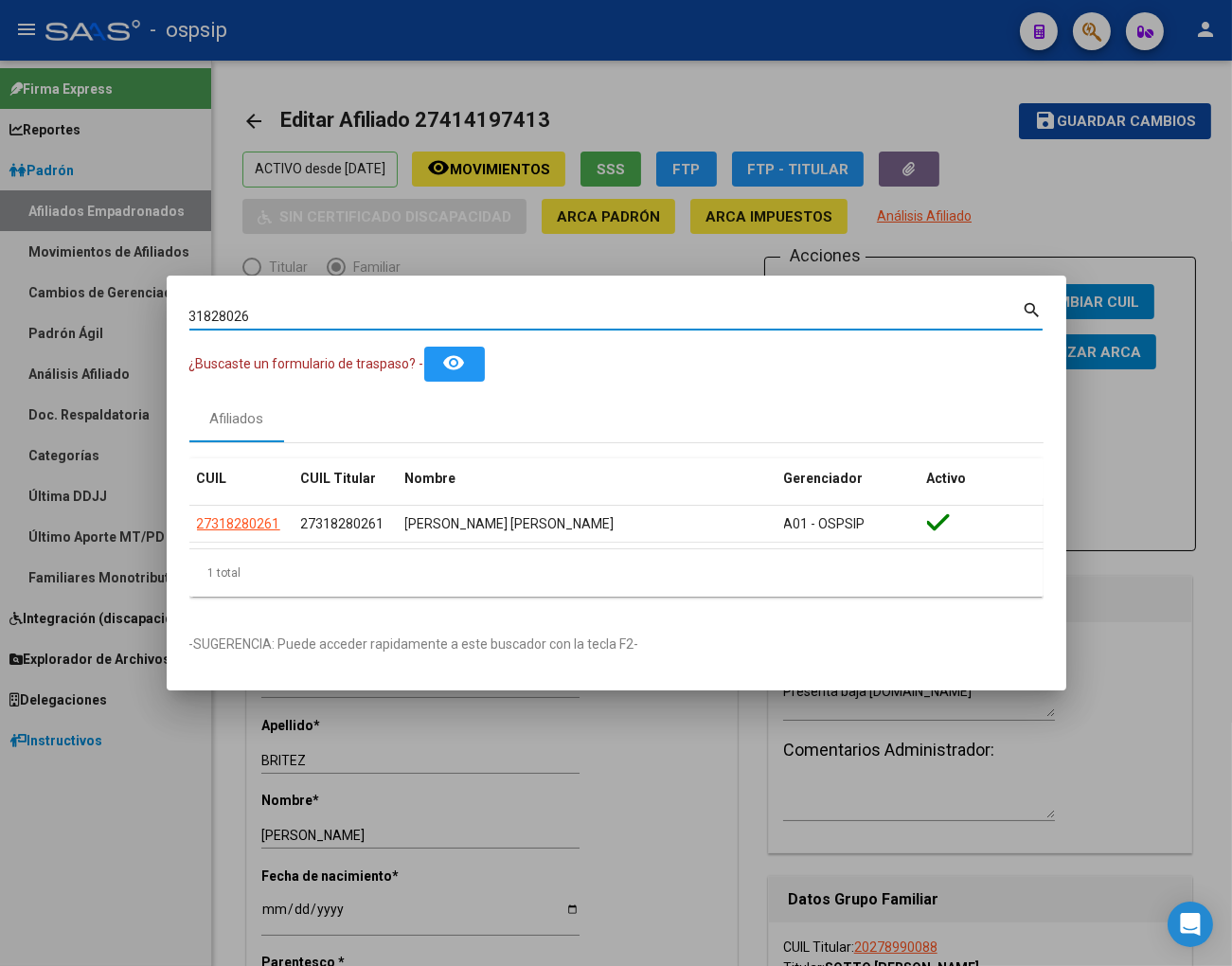 click on "31828026" at bounding box center (606, 316) 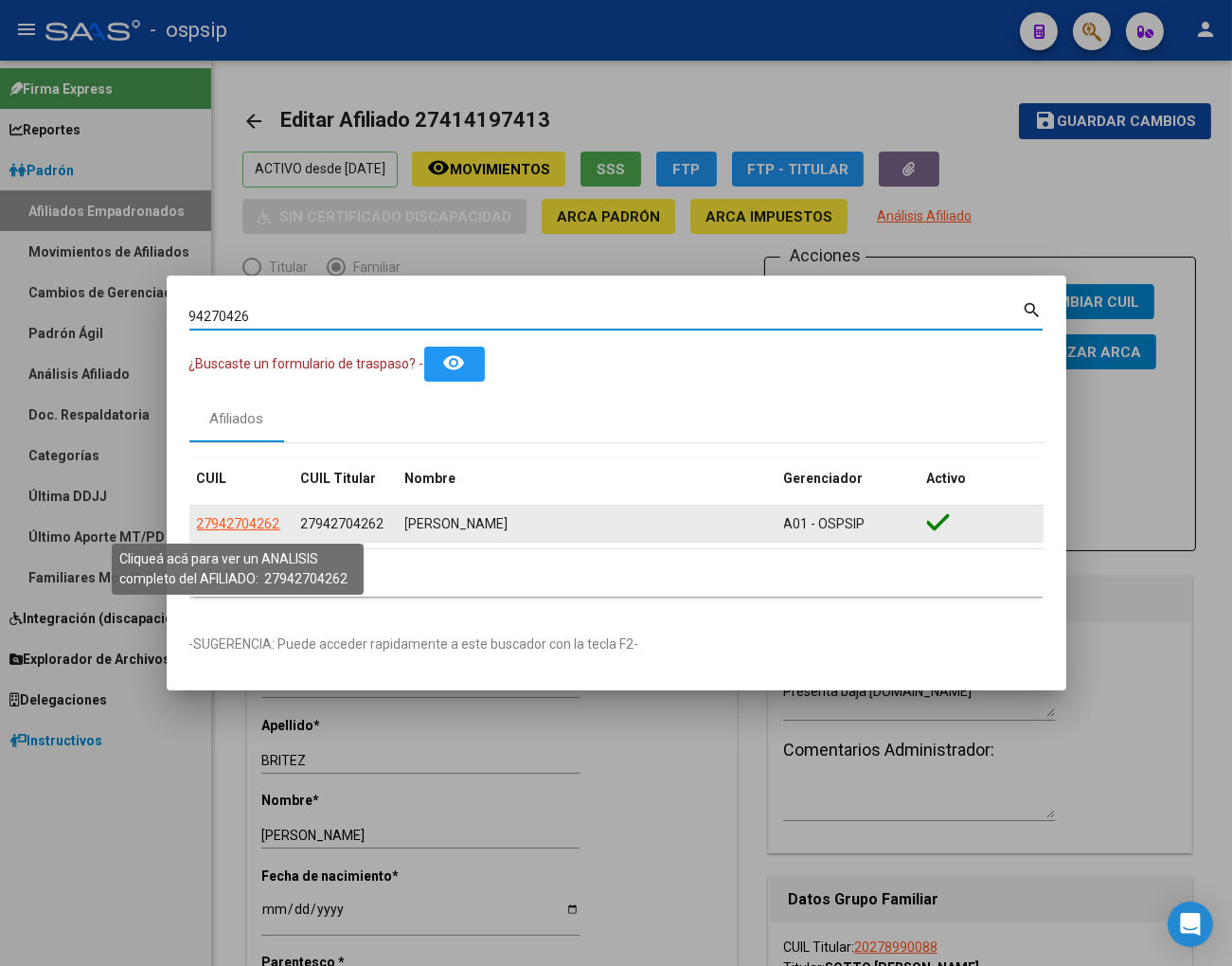 click on "27942704262" 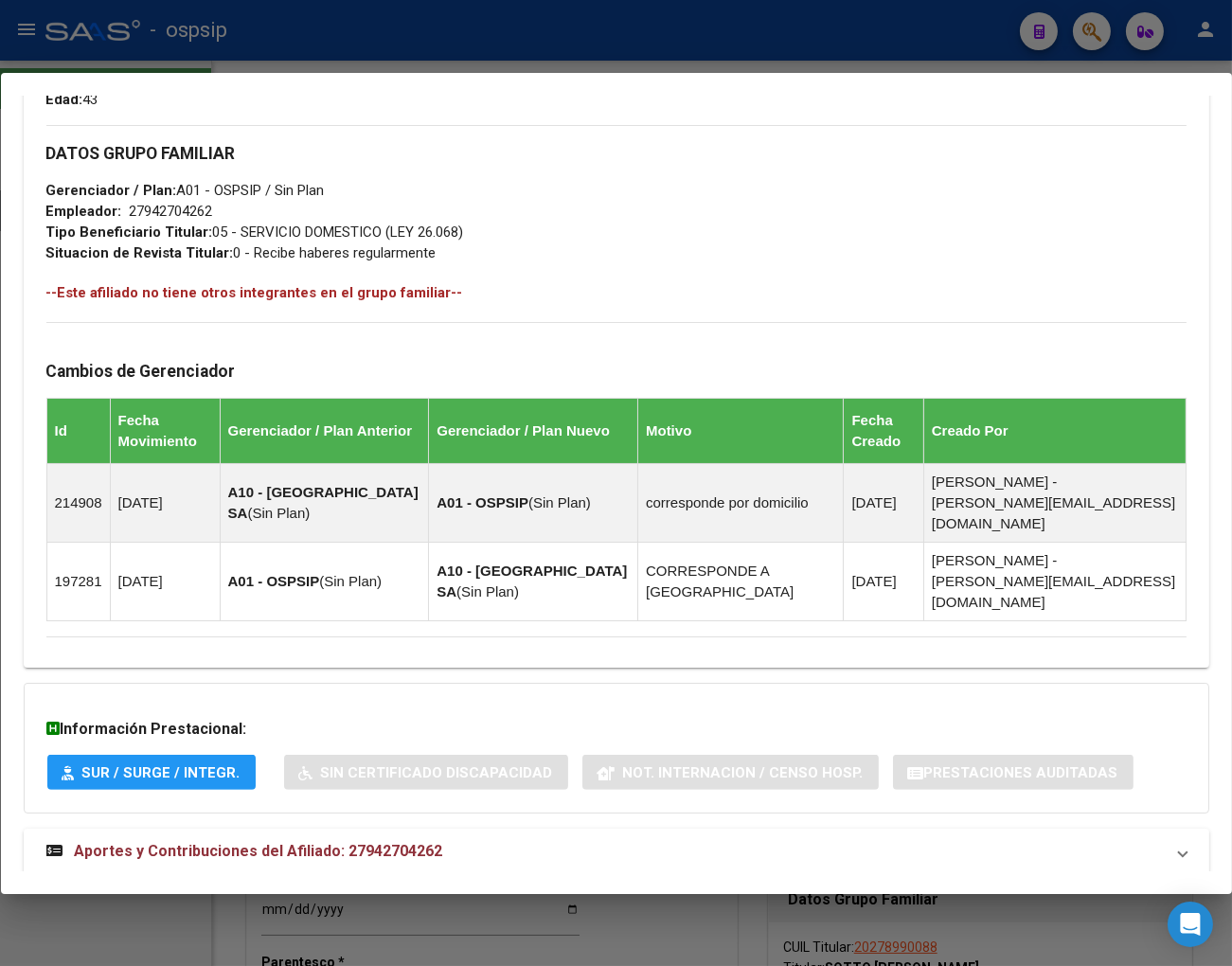 scroll, scrollTop: 836, scrollLeft: 0, axis: vertical 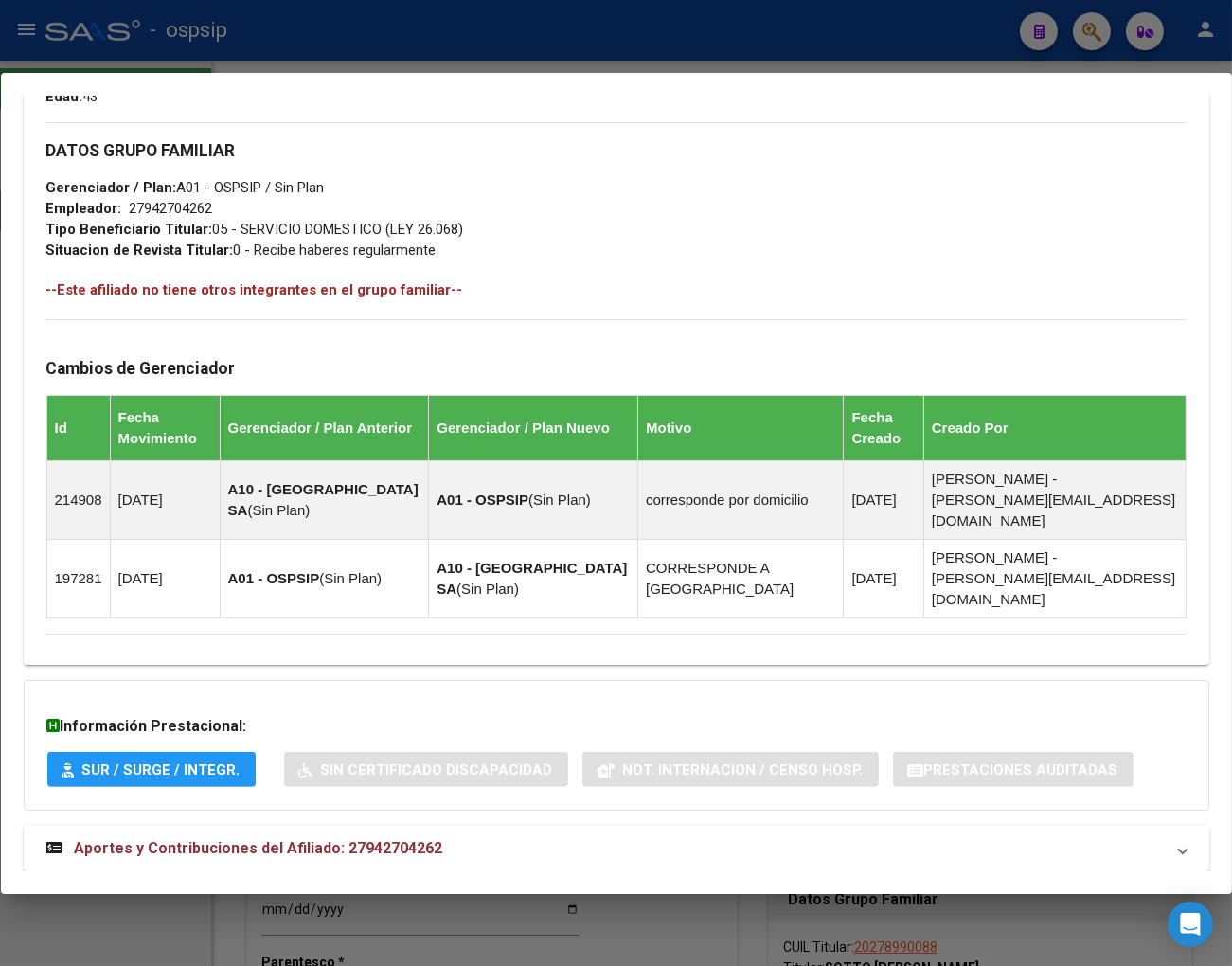 click on "Aportes y Contribuciones del Afiliado: 27942704262" at bounding box center [259, 848] 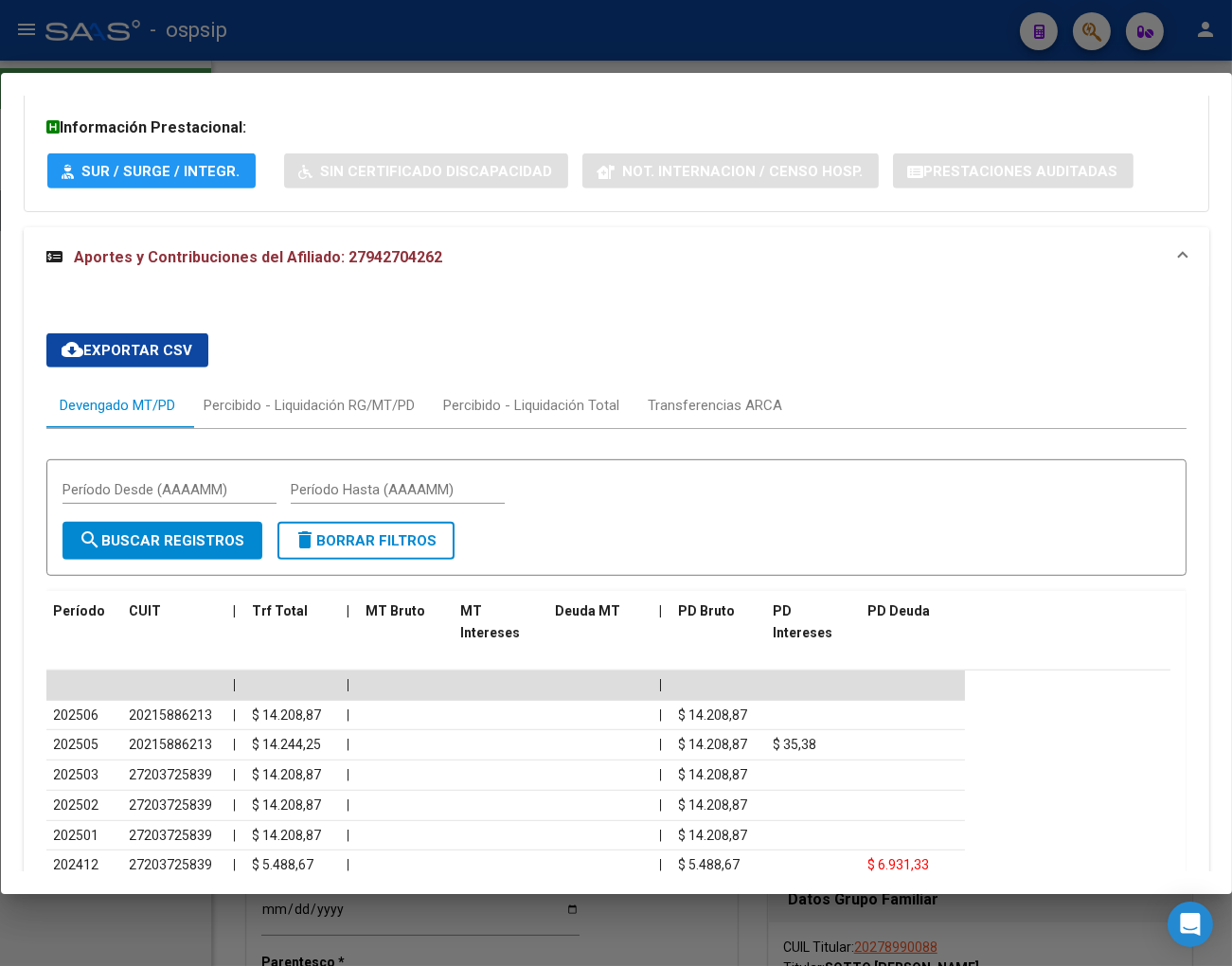 scroll, scrollTop: 1468, scrollLeft: 0, axis: vertical 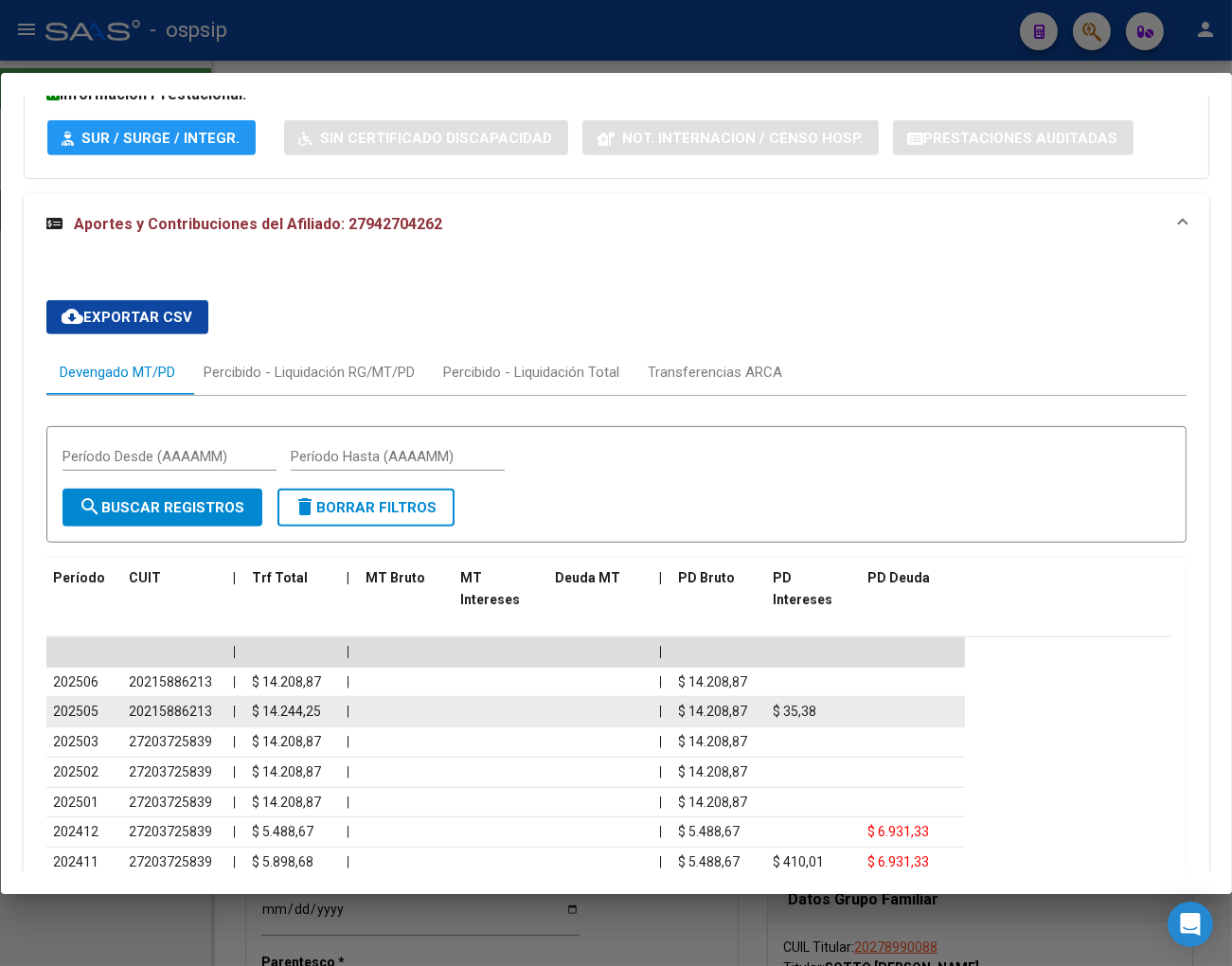 click 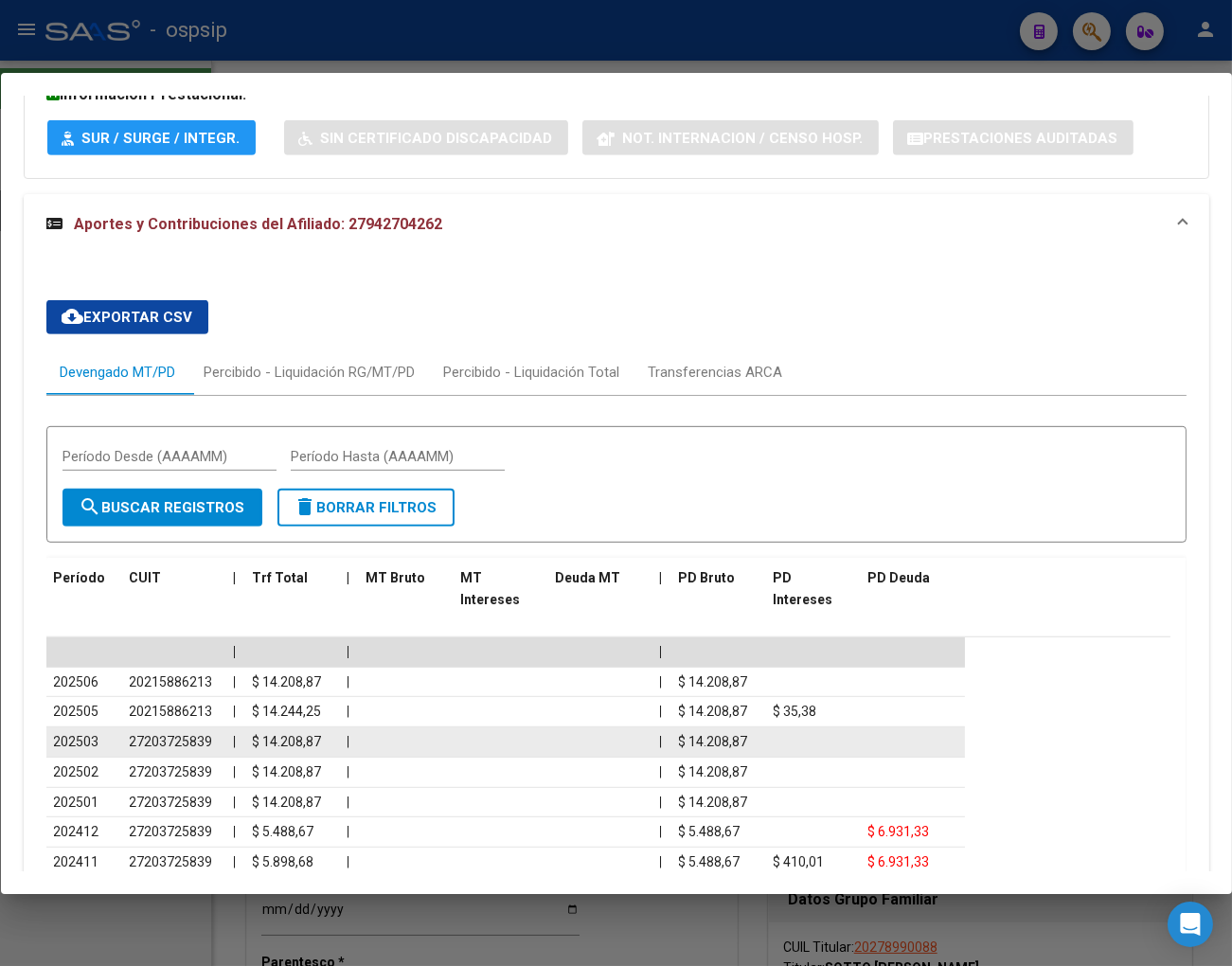 click 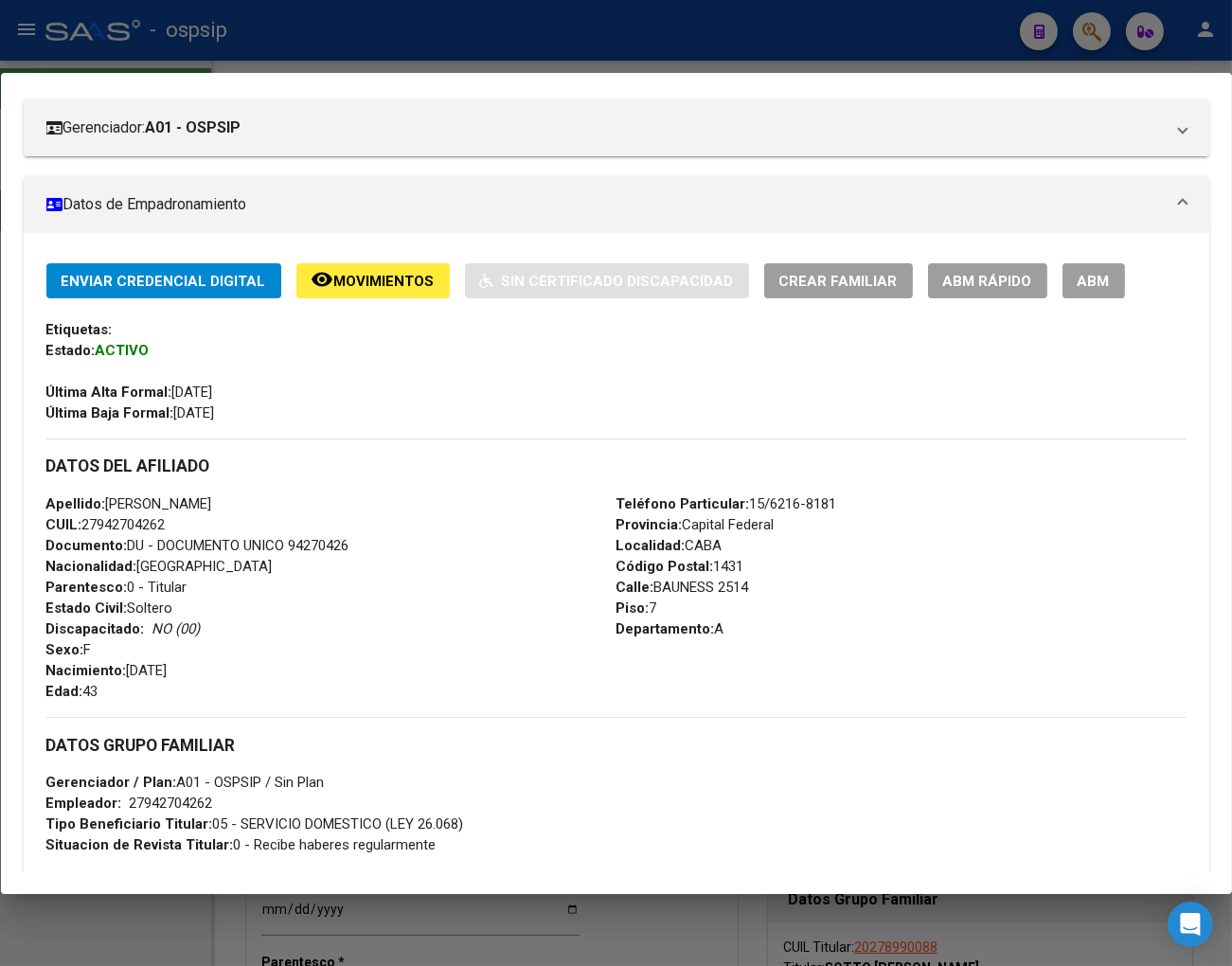 scroll, scrollTop: 205, scrollLeft: 0, axis: vertical 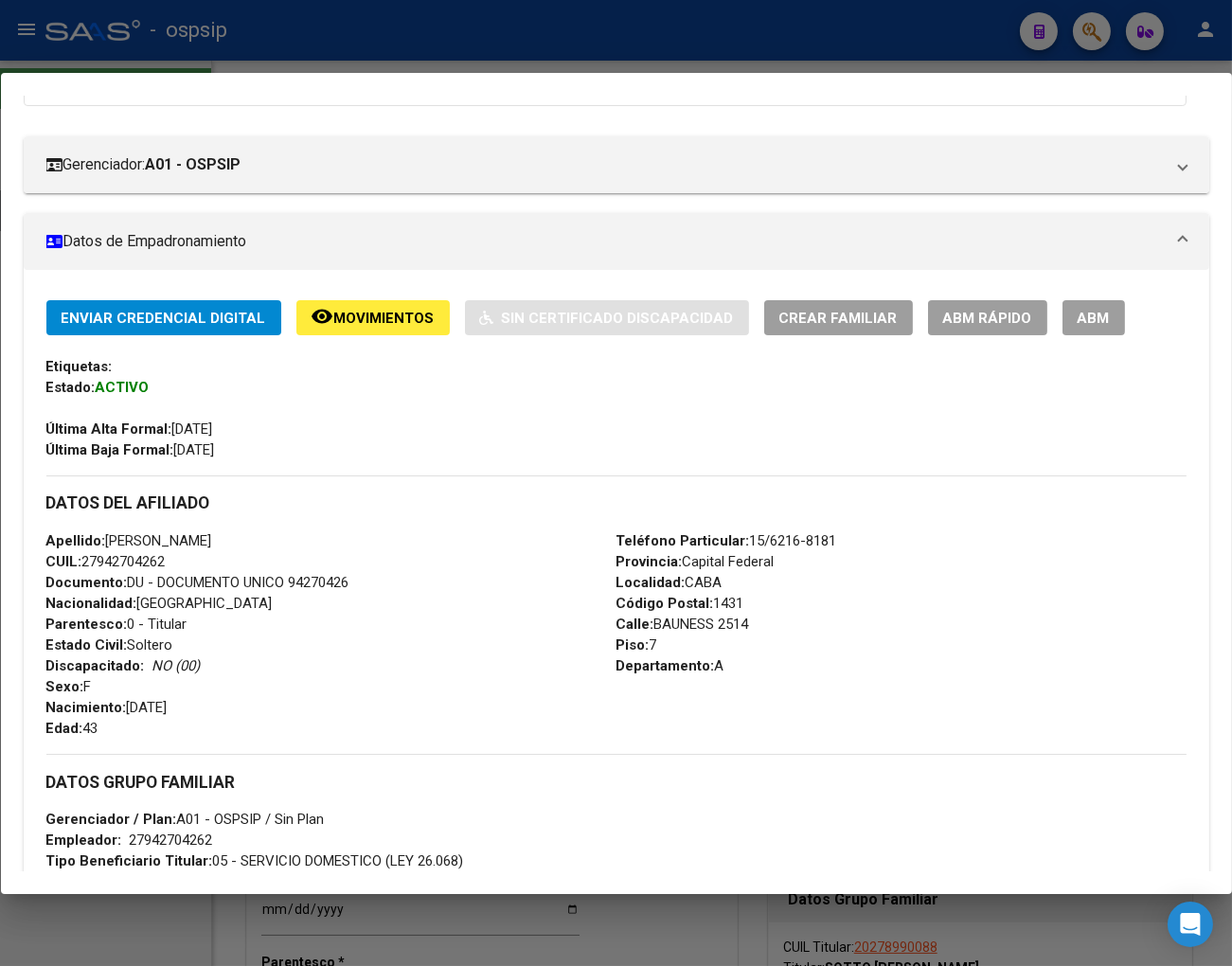 click on "remove_red_eye" 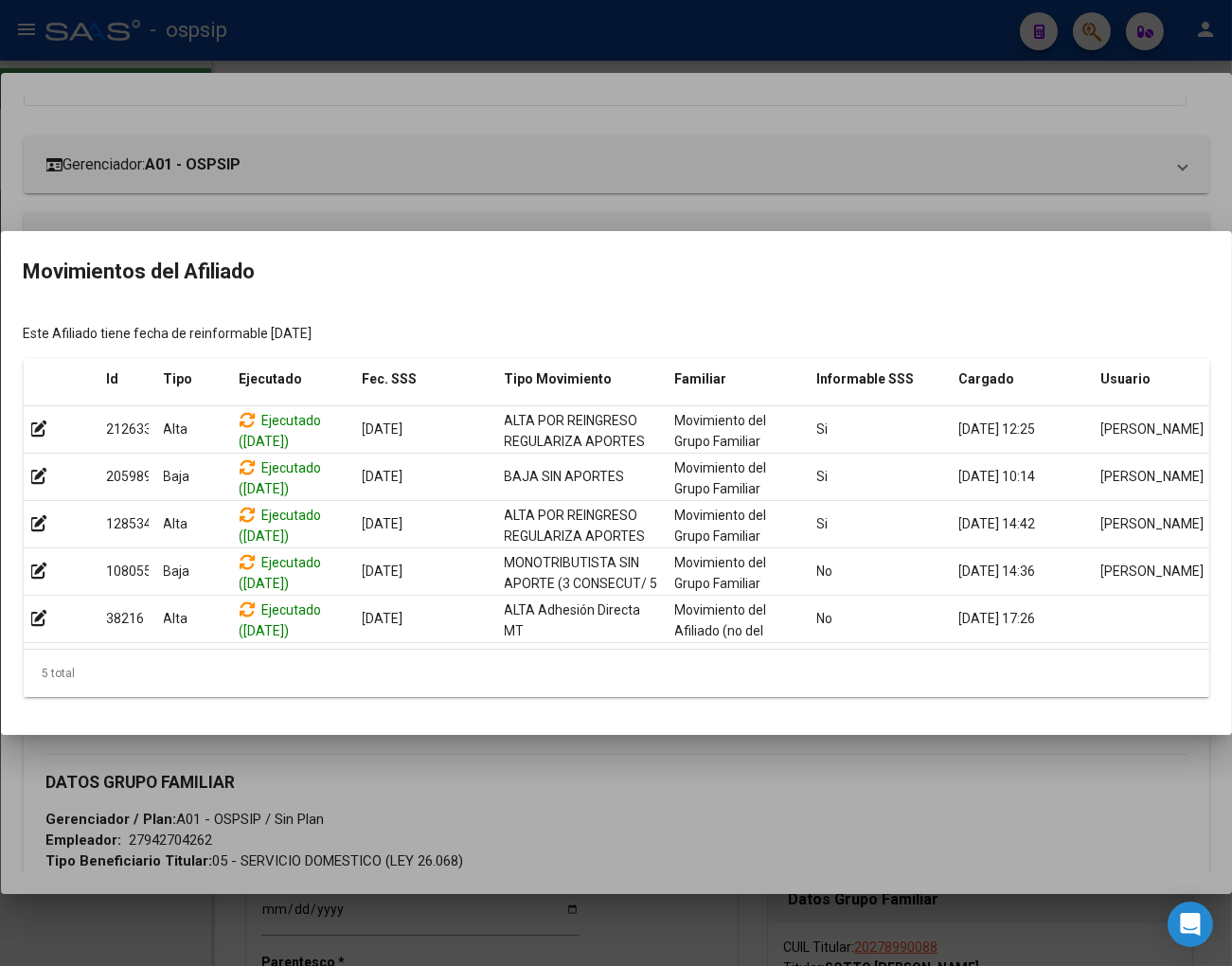 scroll, scrollTop: 0, scrollLeft: 26, axis: horizontal 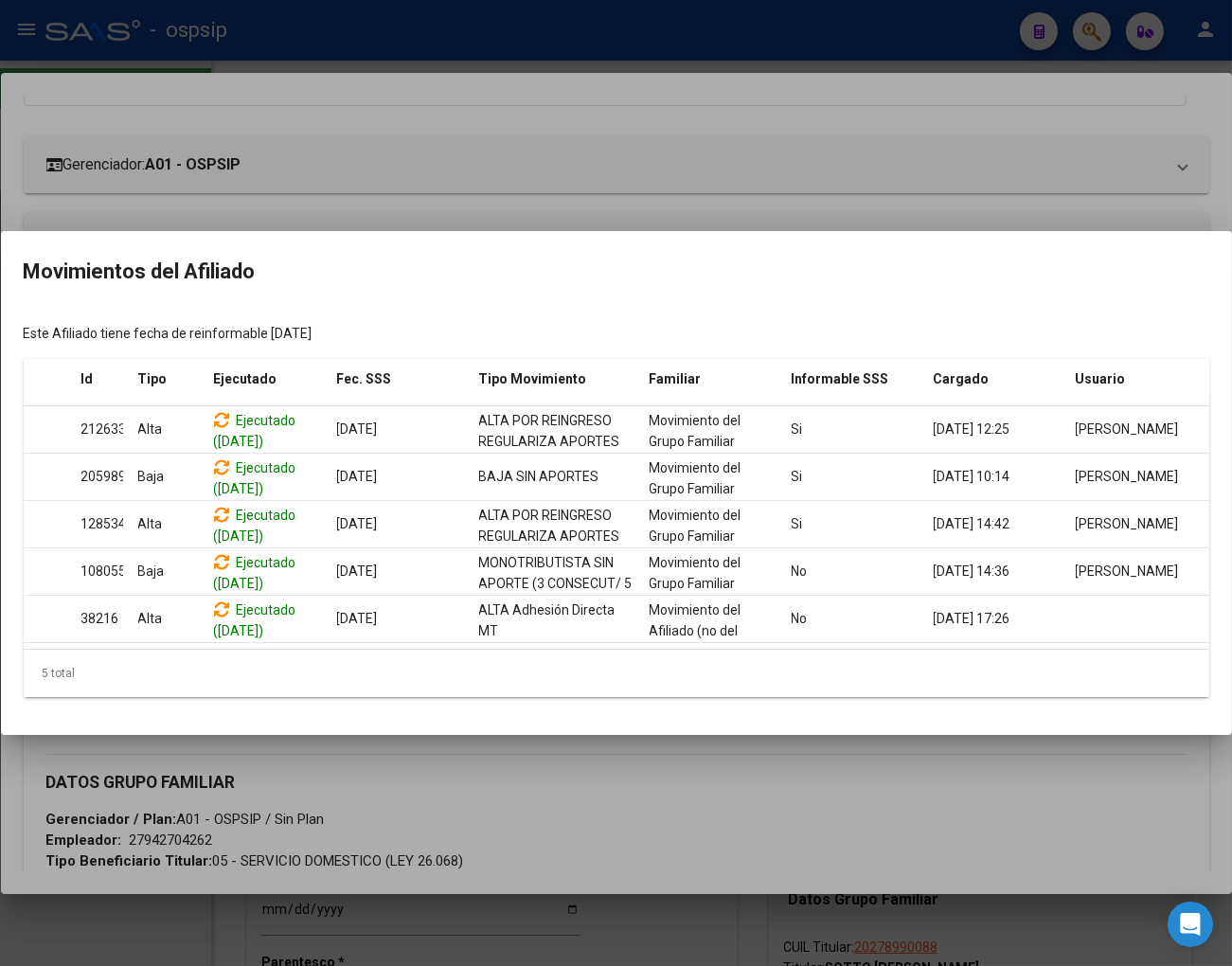 click at bounding box center [616, 483] 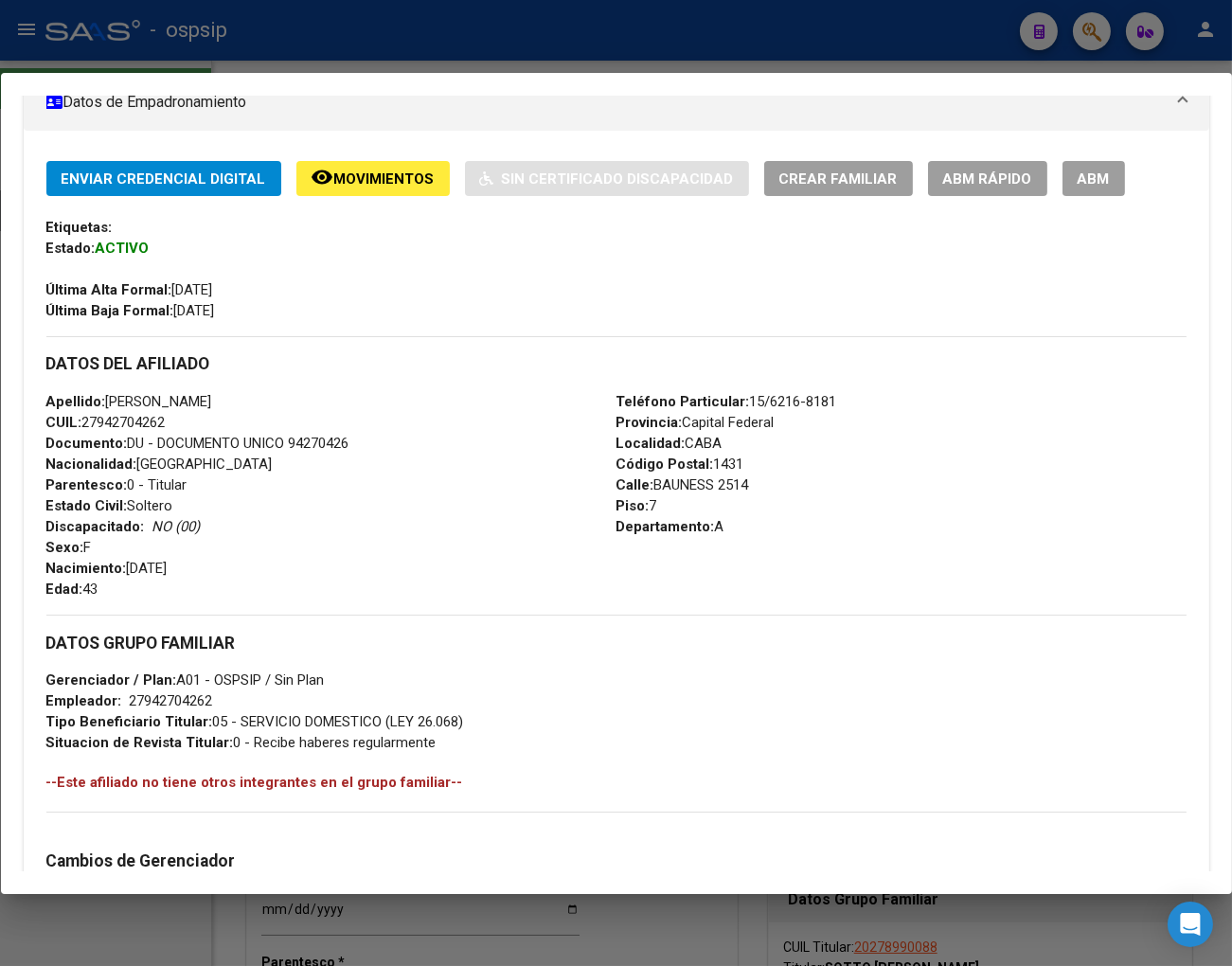 scroll, scrollTop: 310, scrollLeft: 0, axis: vertical 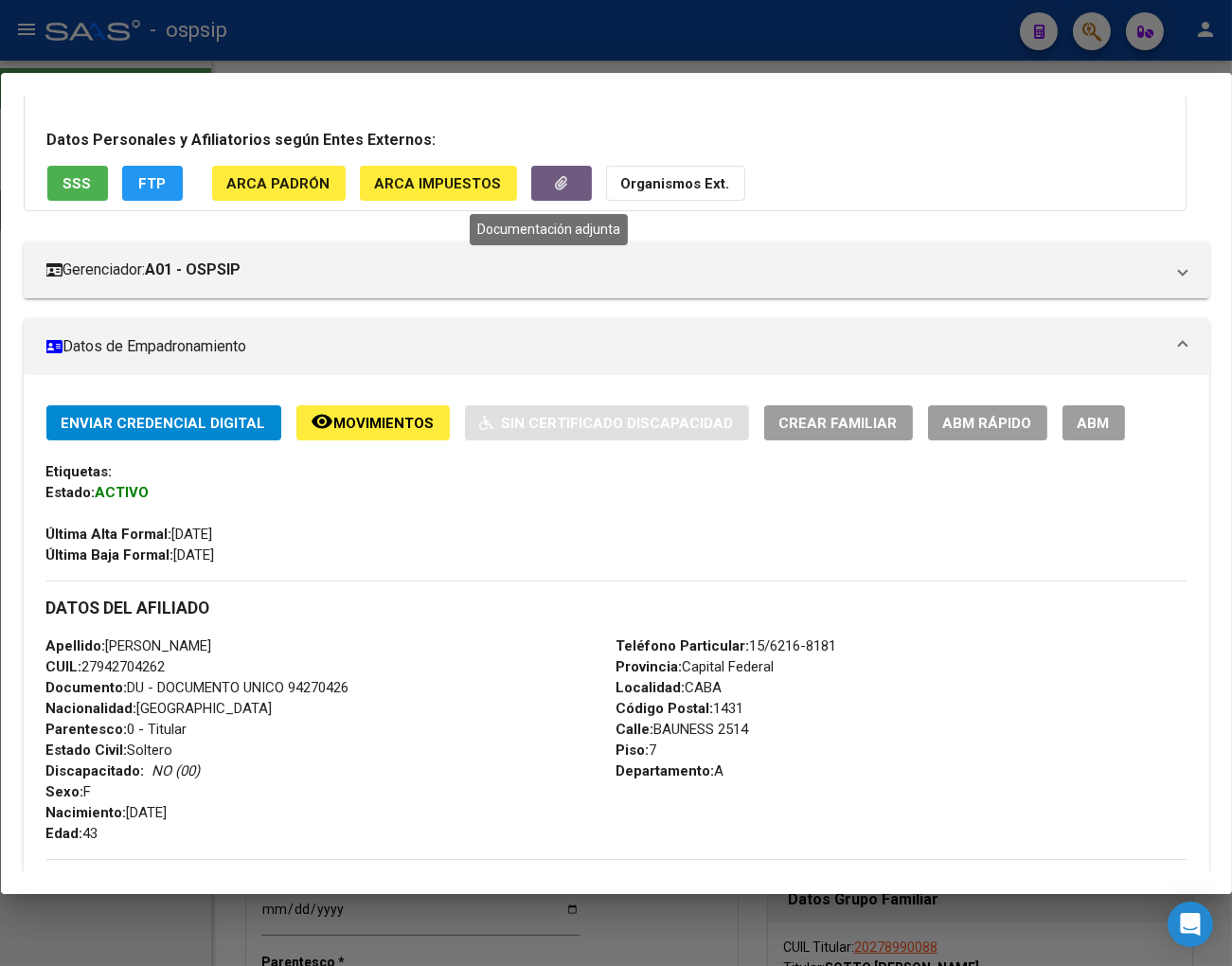 click 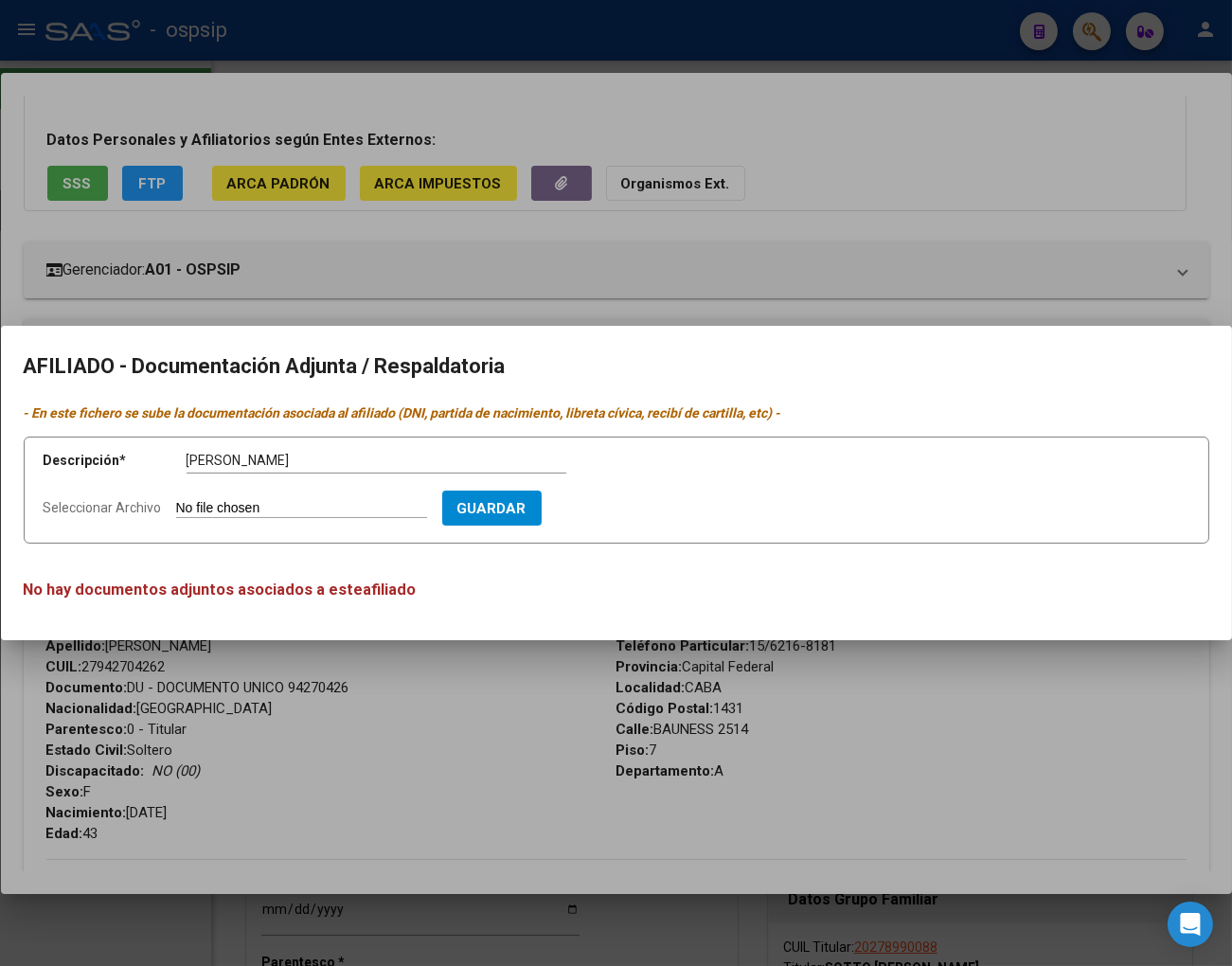 click on "Seleccionar Archivo" at bounding box center [301, 509] 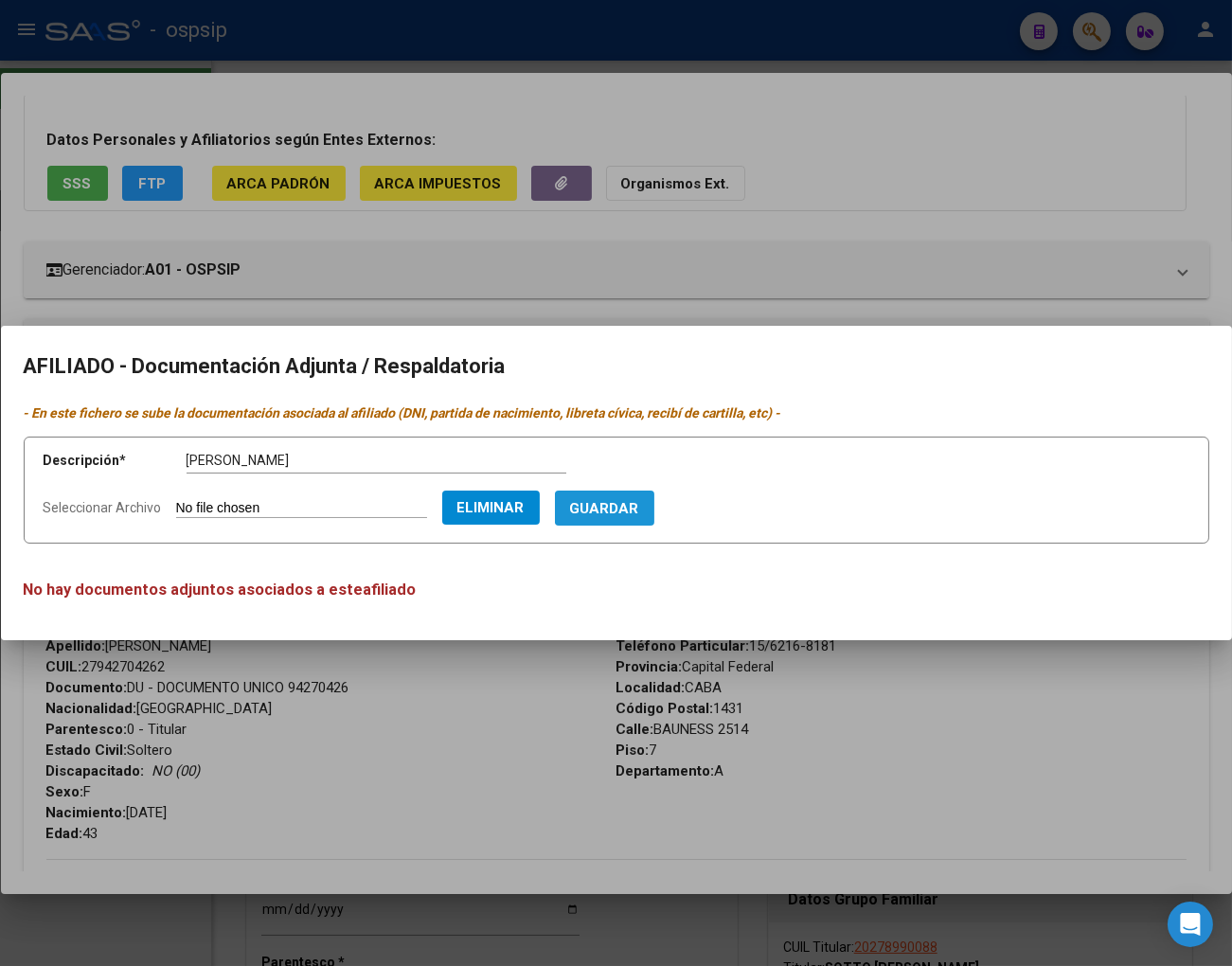 click on "Guardar" at bounding box center (604, 509) 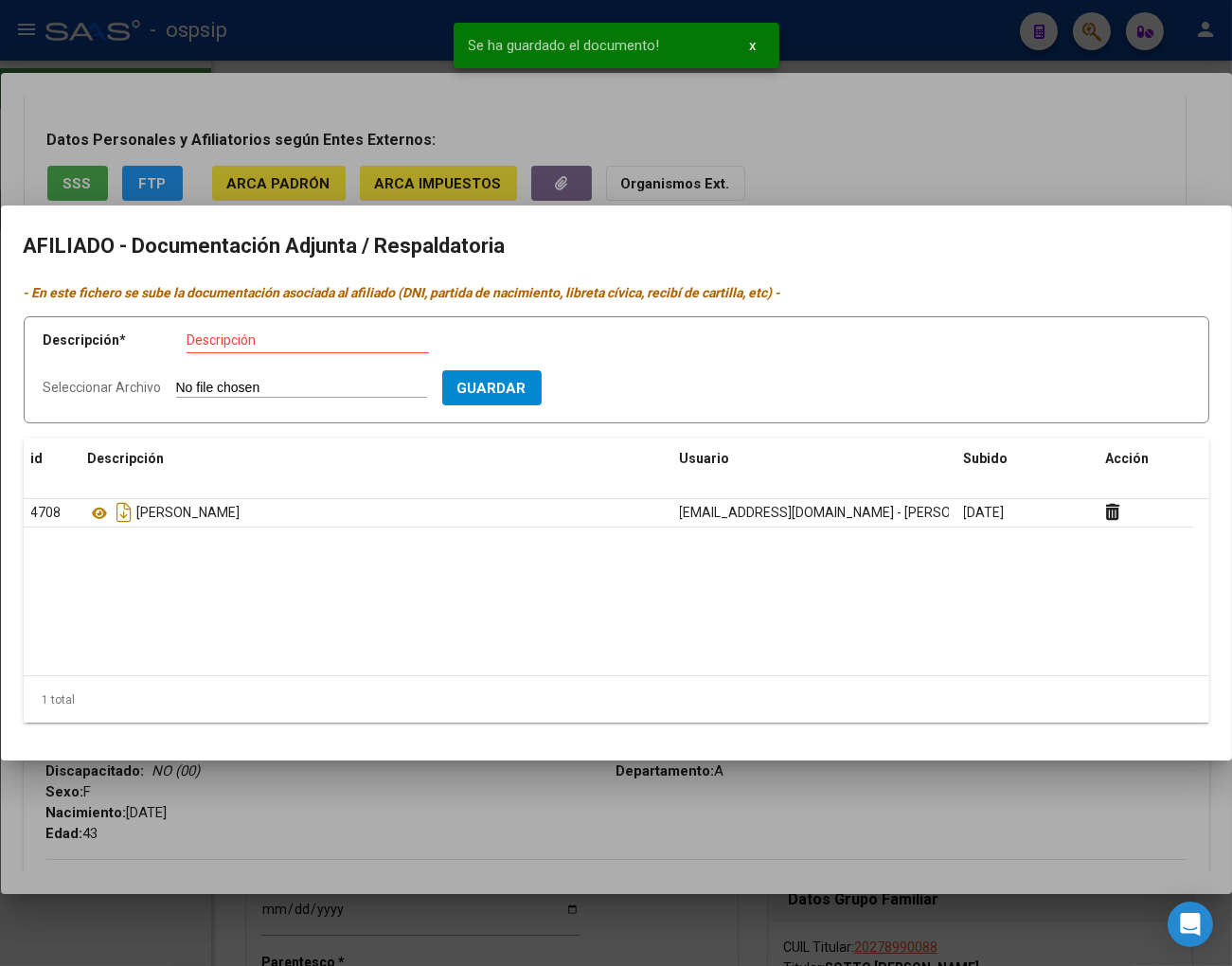 click at bounding box center (616, 483) 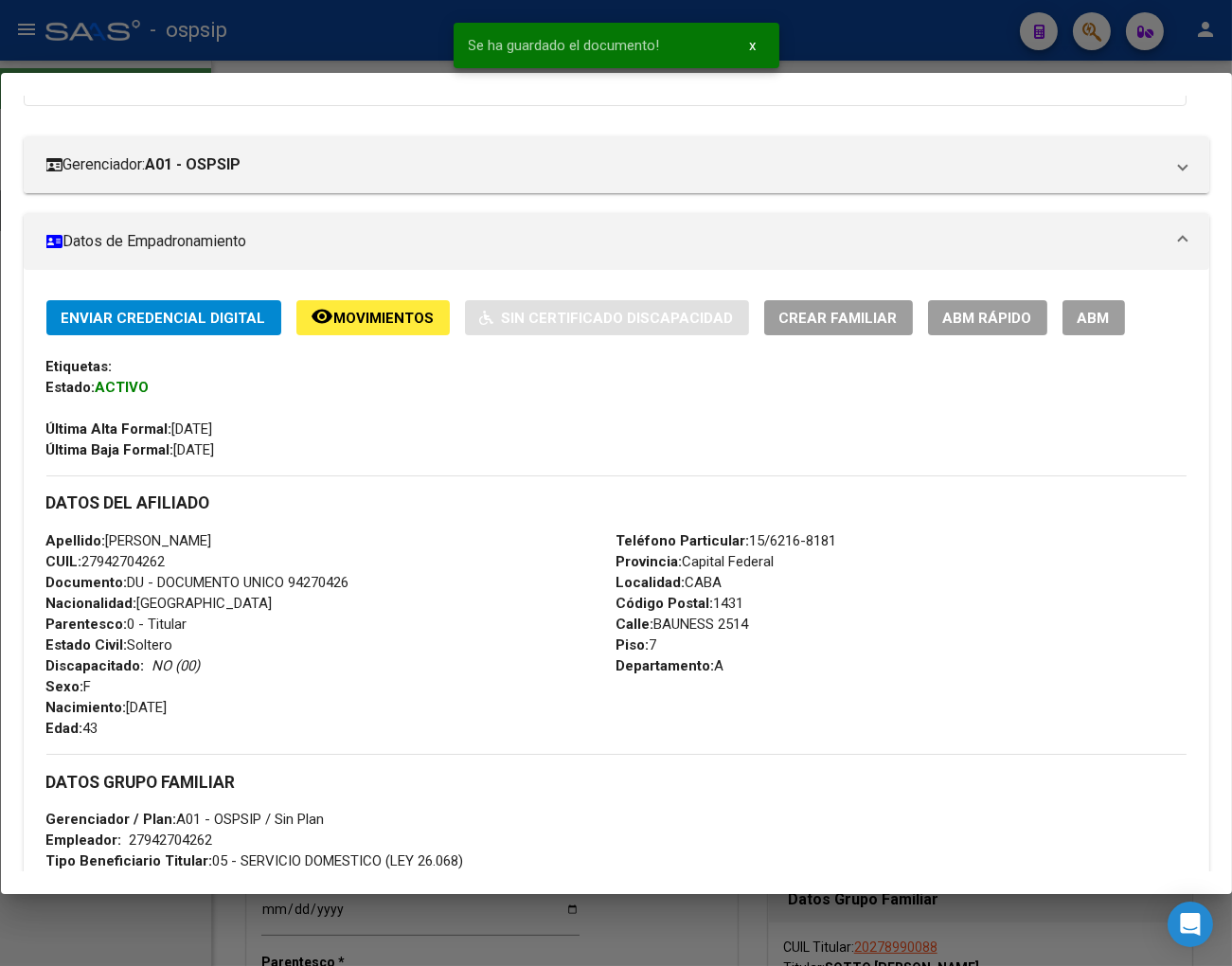scroll, scrollTop: 0, scrollLeft: 0, axis: both 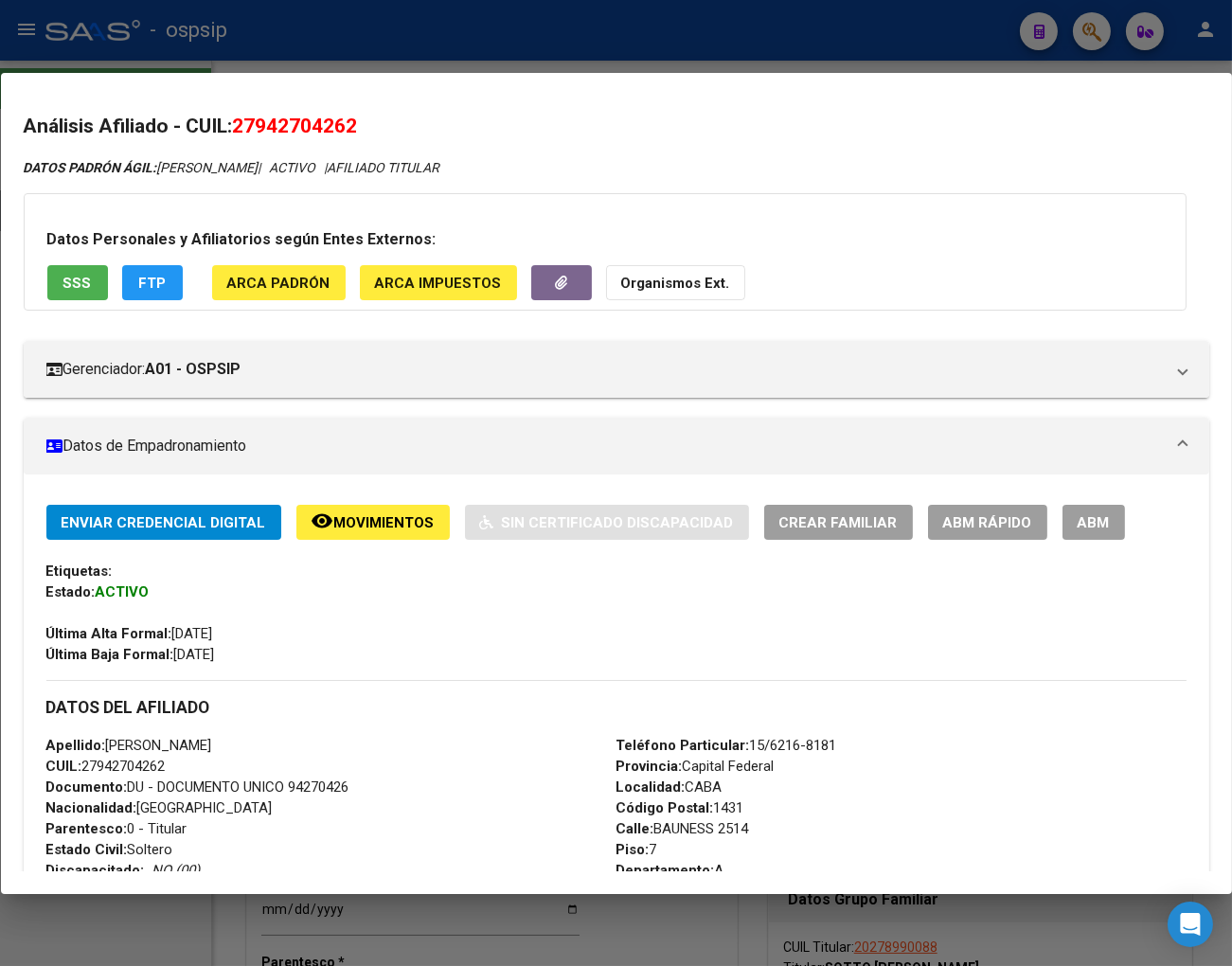click on "ABM Rápido" 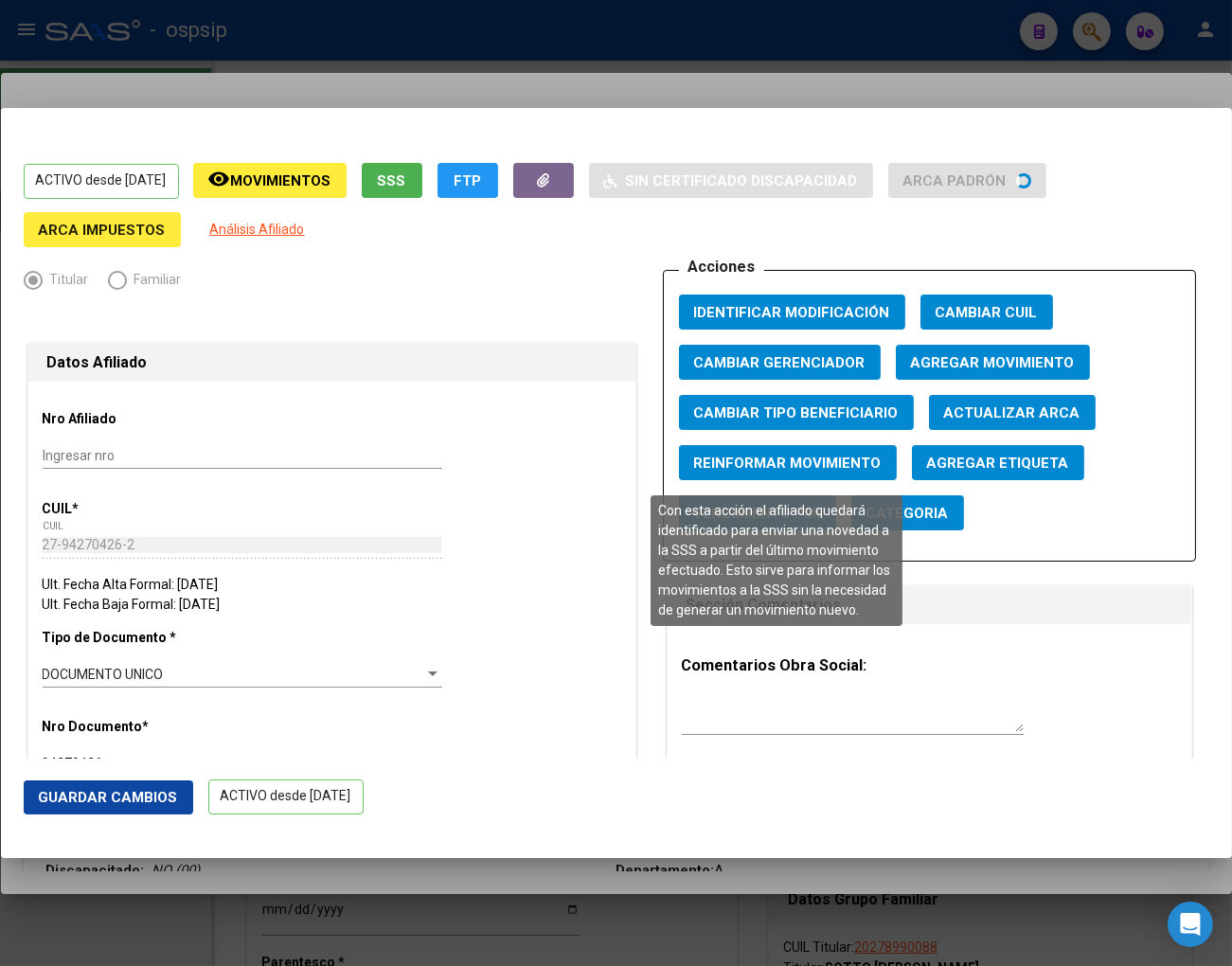 scroll, scrollTop: 105, scrollLeft: 0, axis: vertical 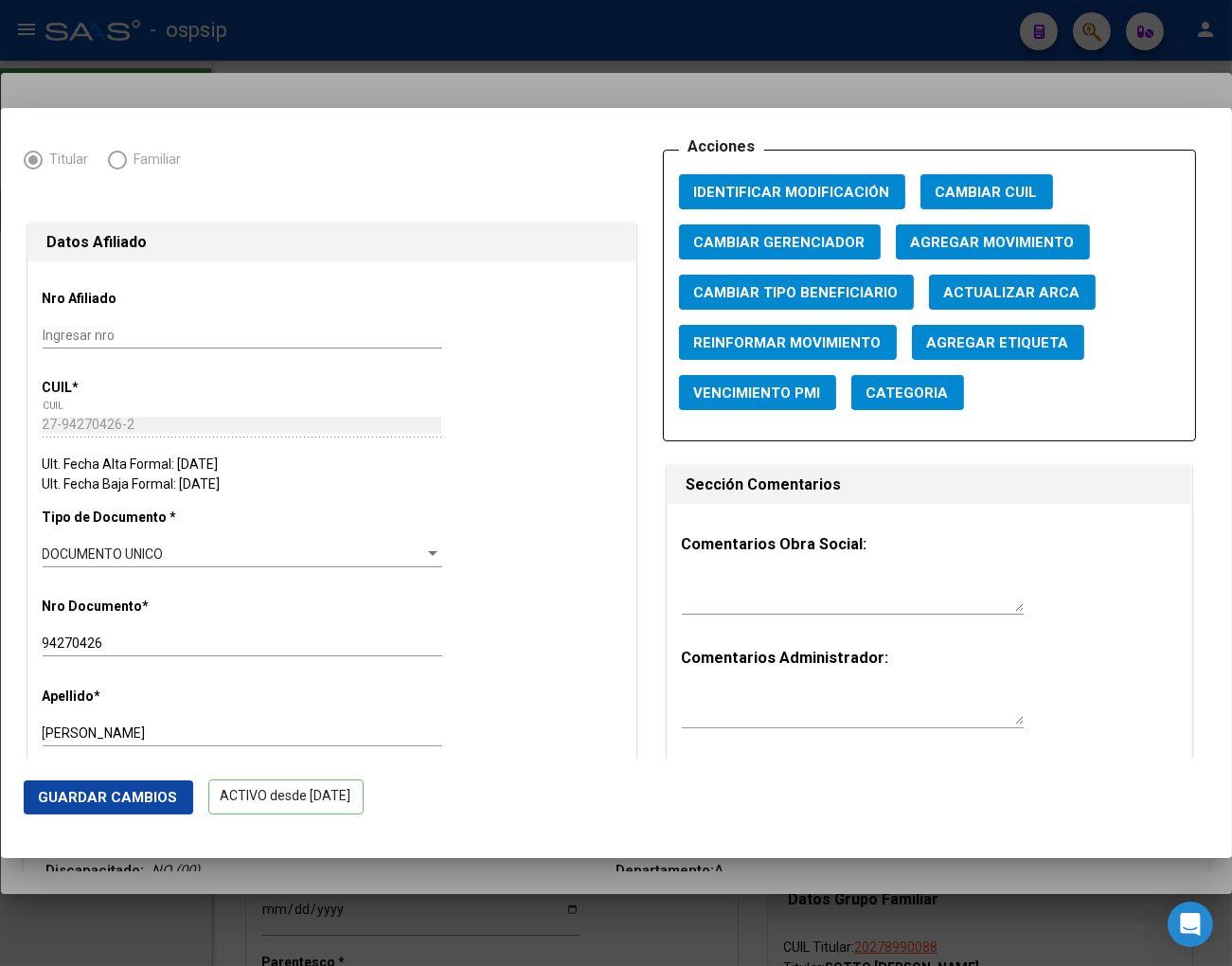 click at bounding box center (852, 594) 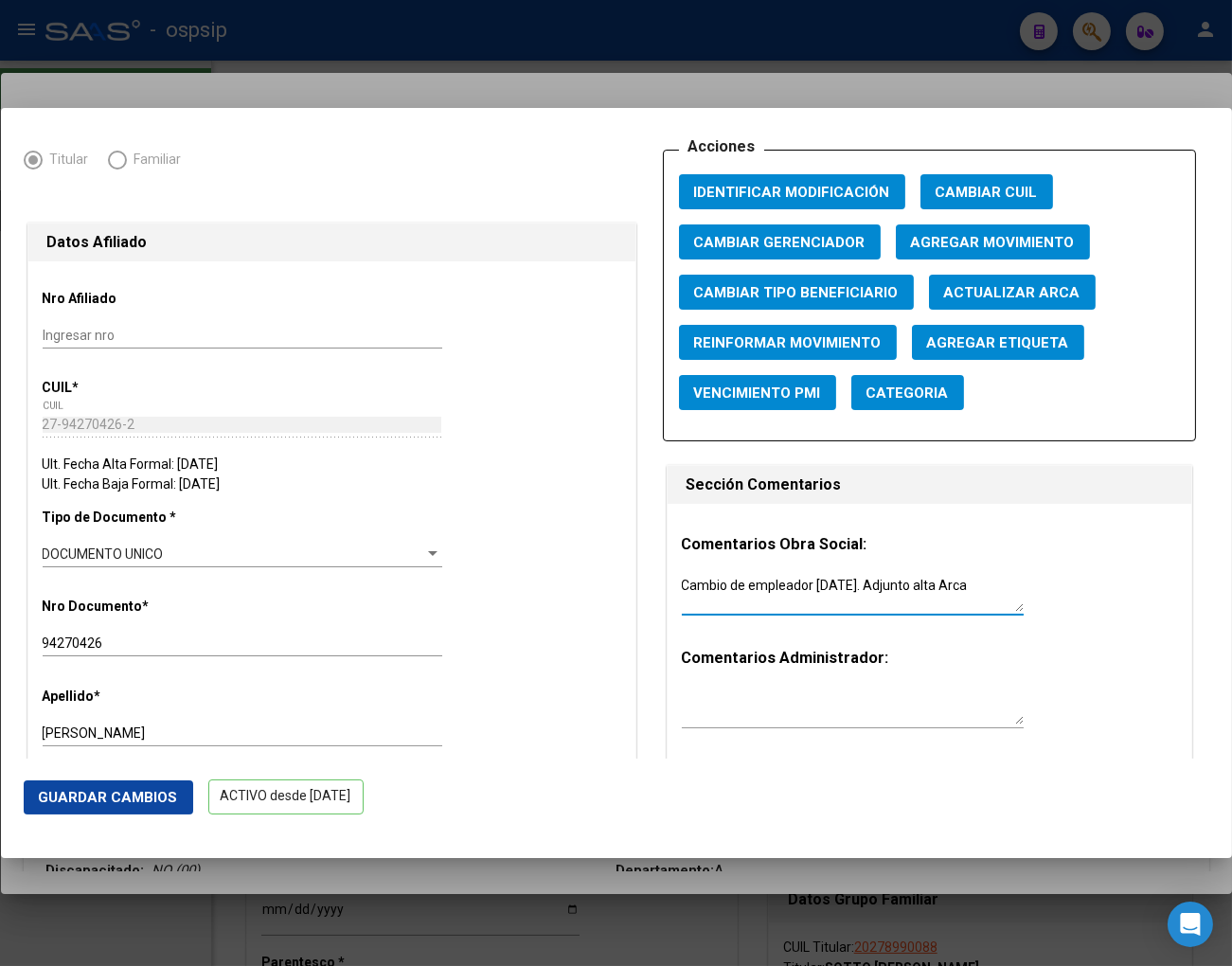 click on "Guardar Cambios" 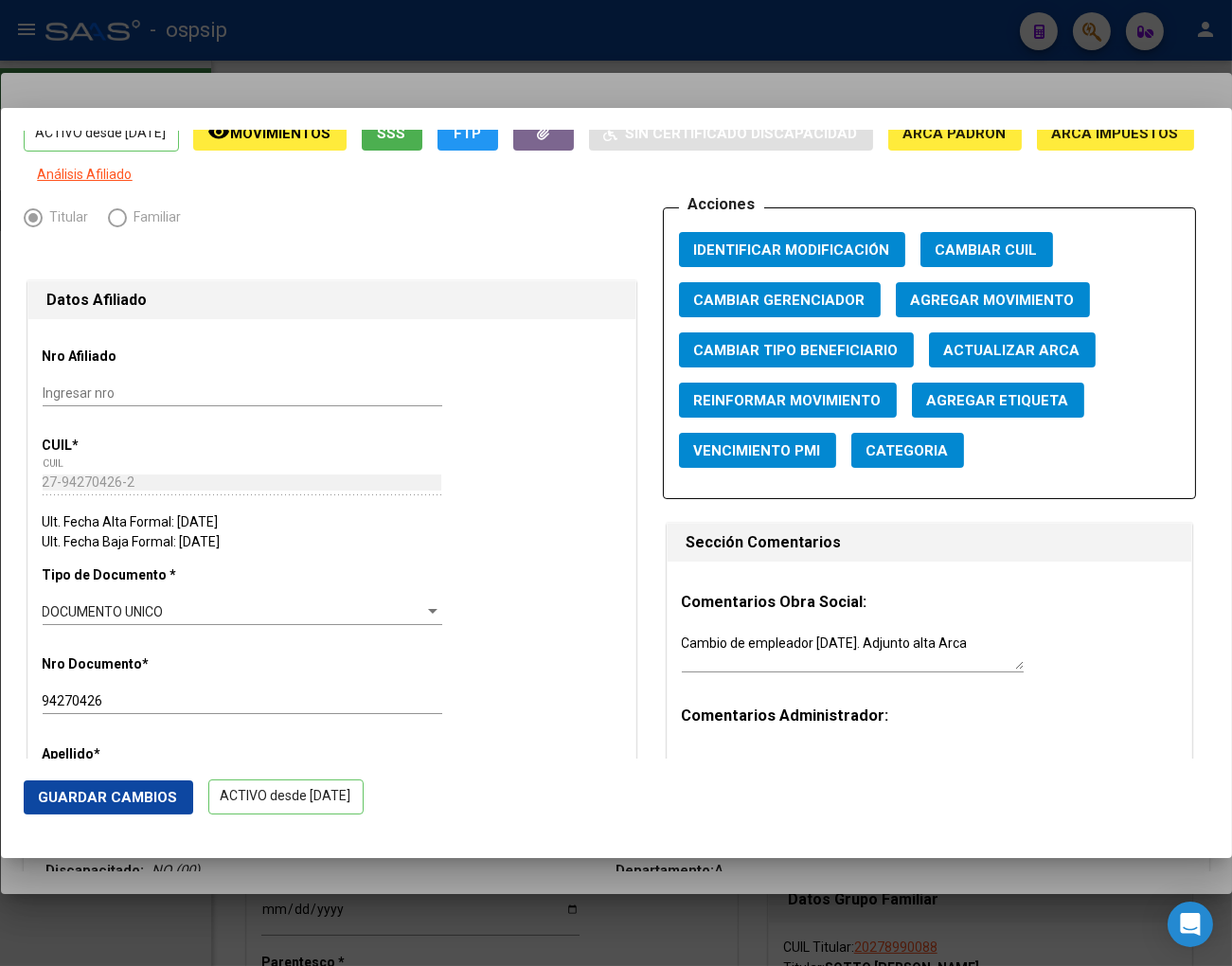 scroll, scrollTop: 0, scrollLeft: 0, axis: both 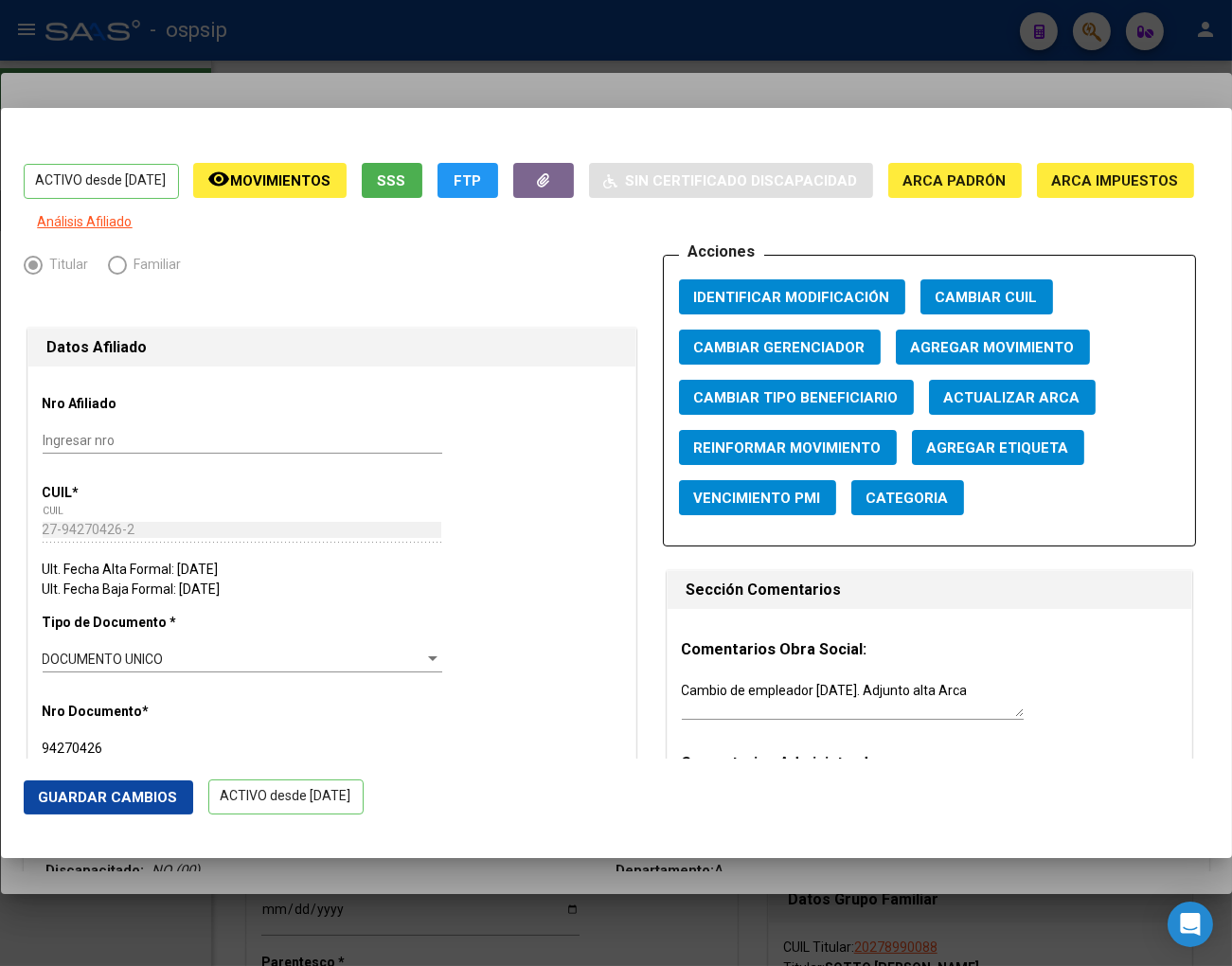 click at bounding box center [616, 483] 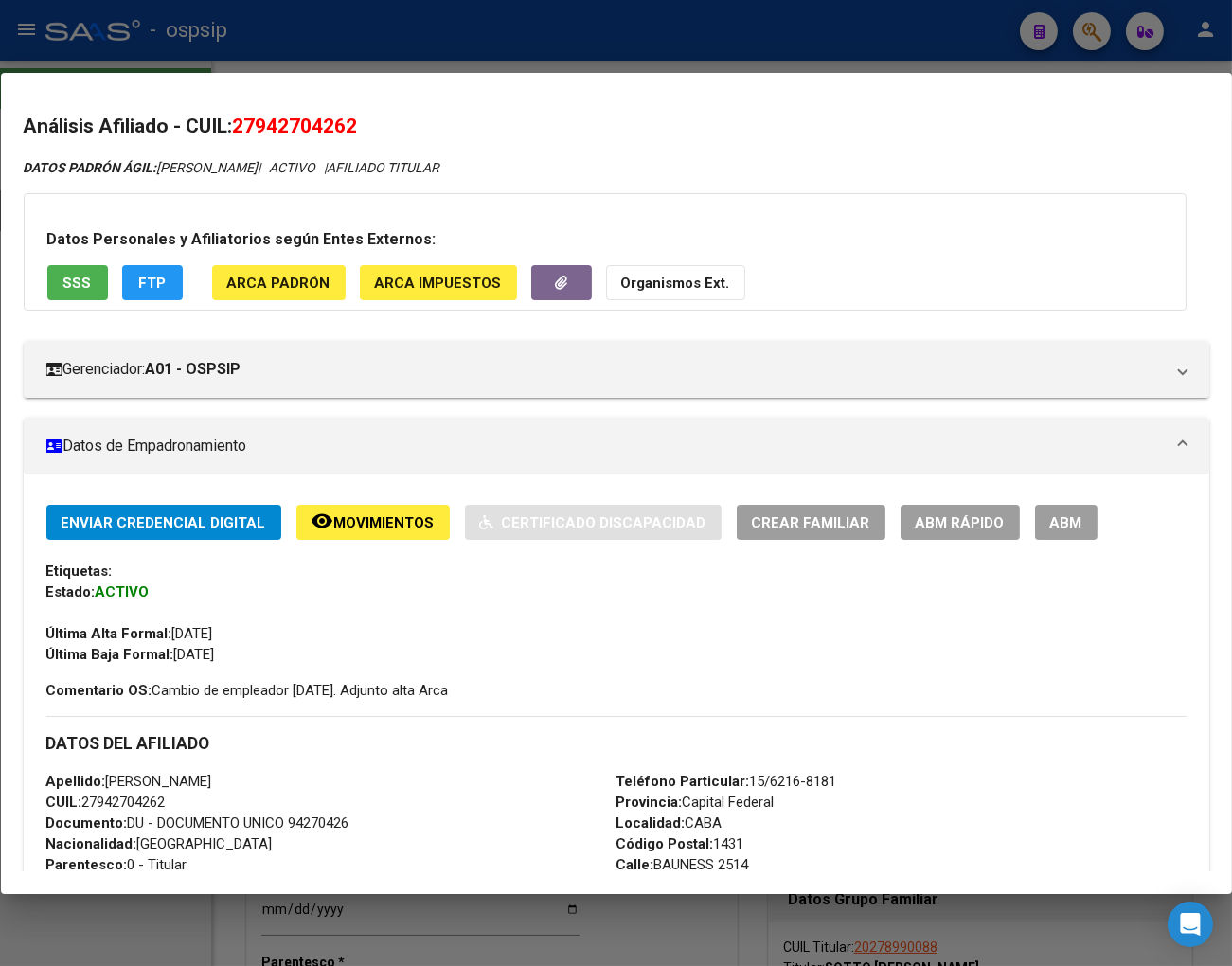 click at bounding box center (616, 483) 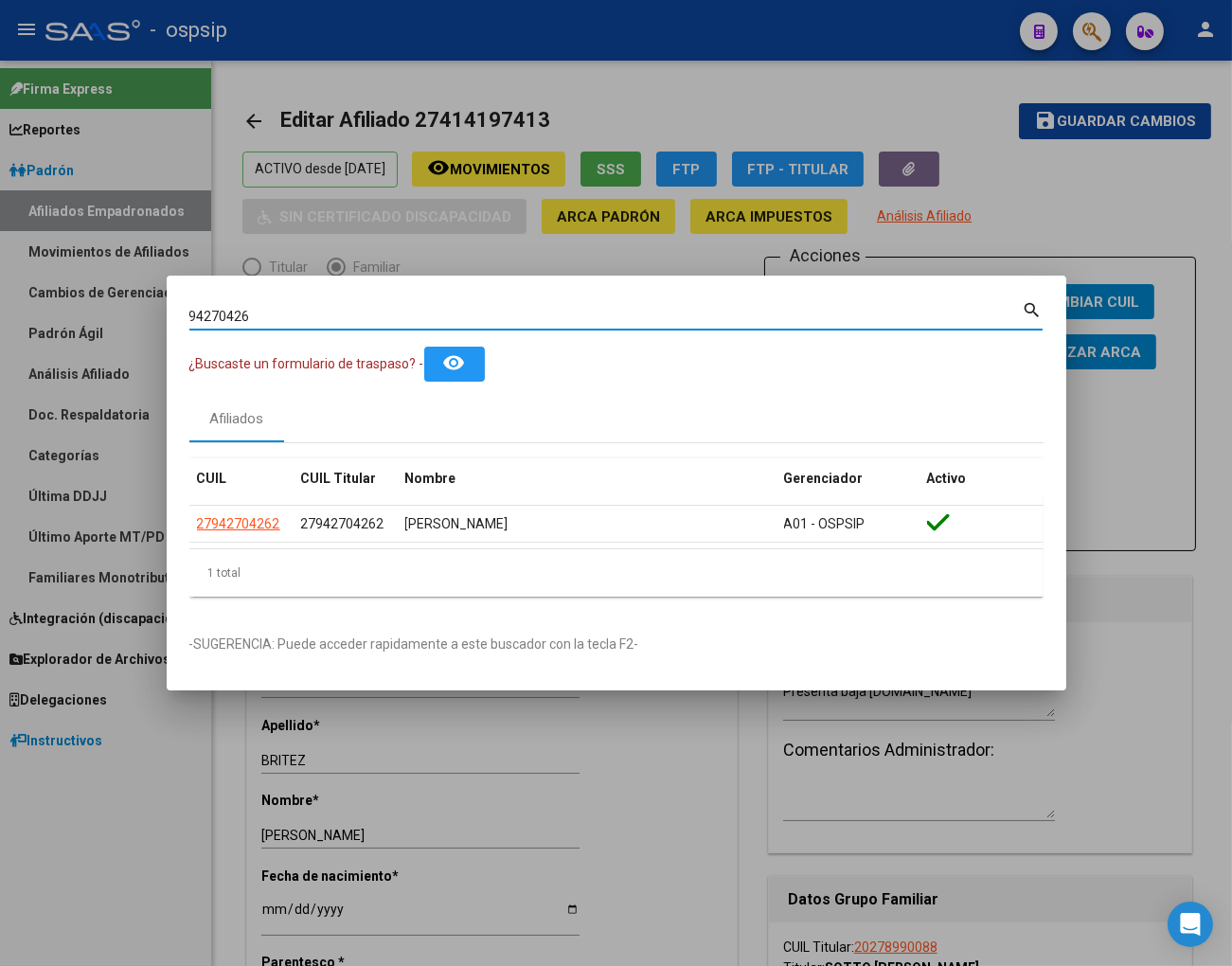 click on "94270426" at bounding box center (606, 316) 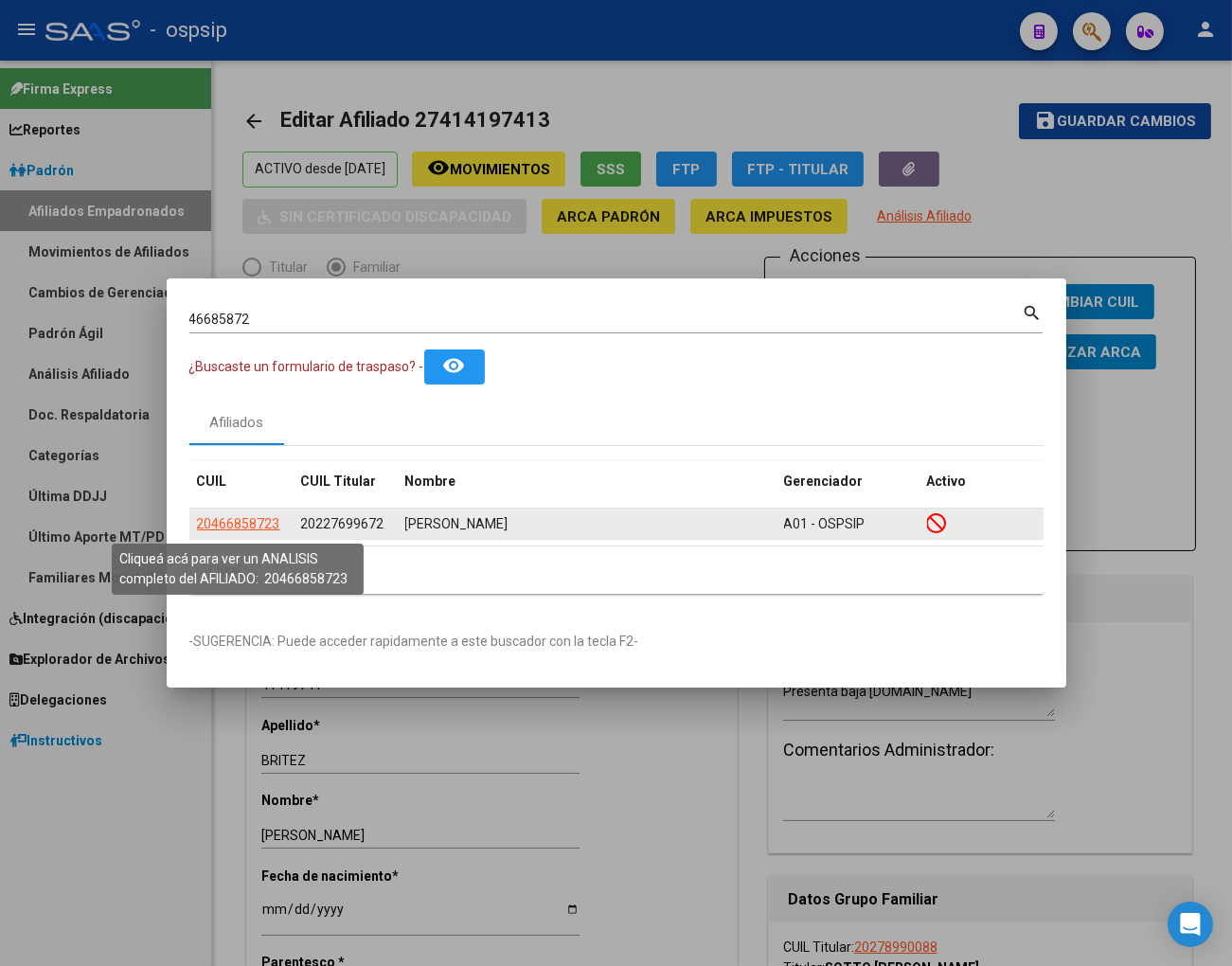click on "20466858723" 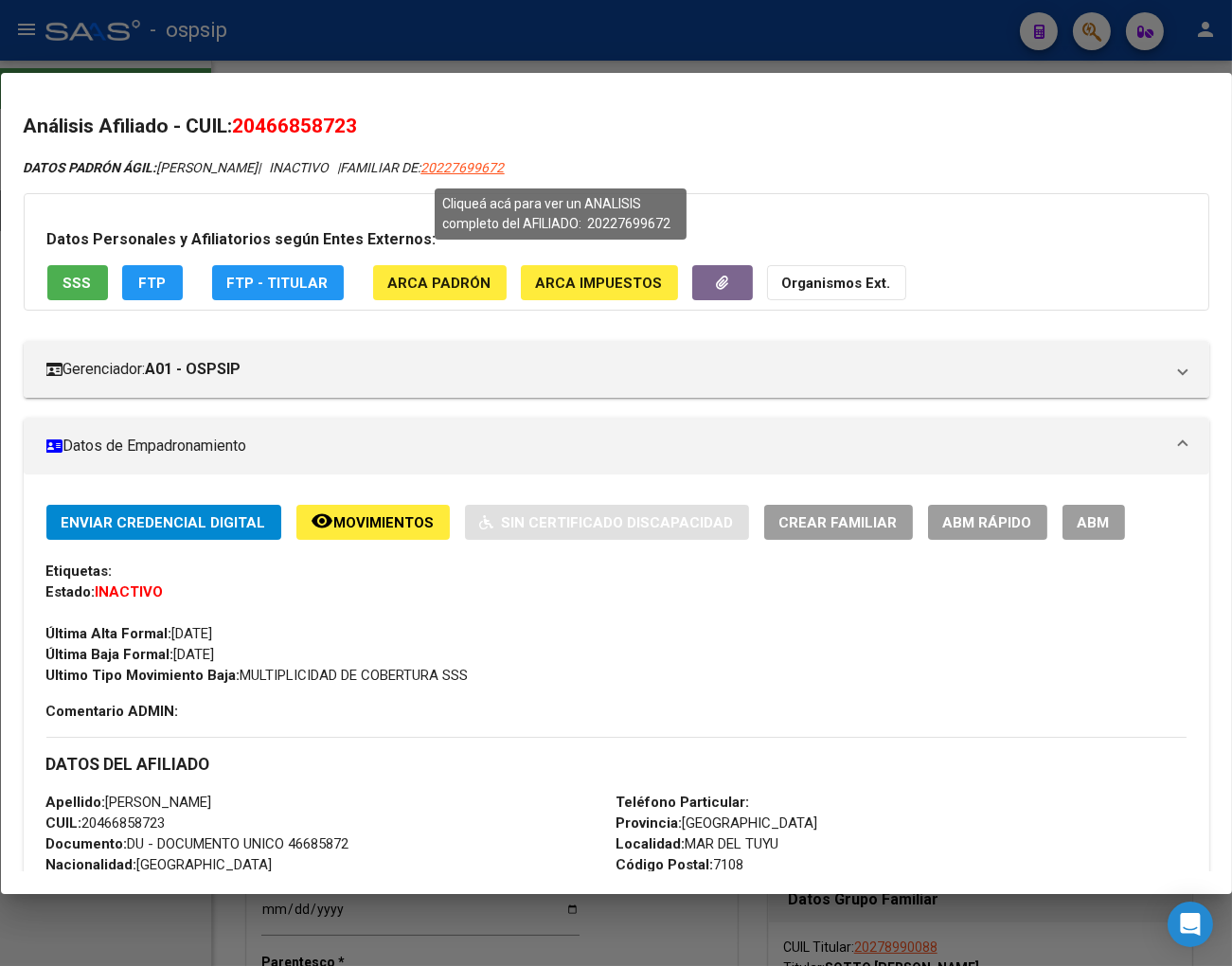 click on "20227699672" at bounding box center [463, 168] 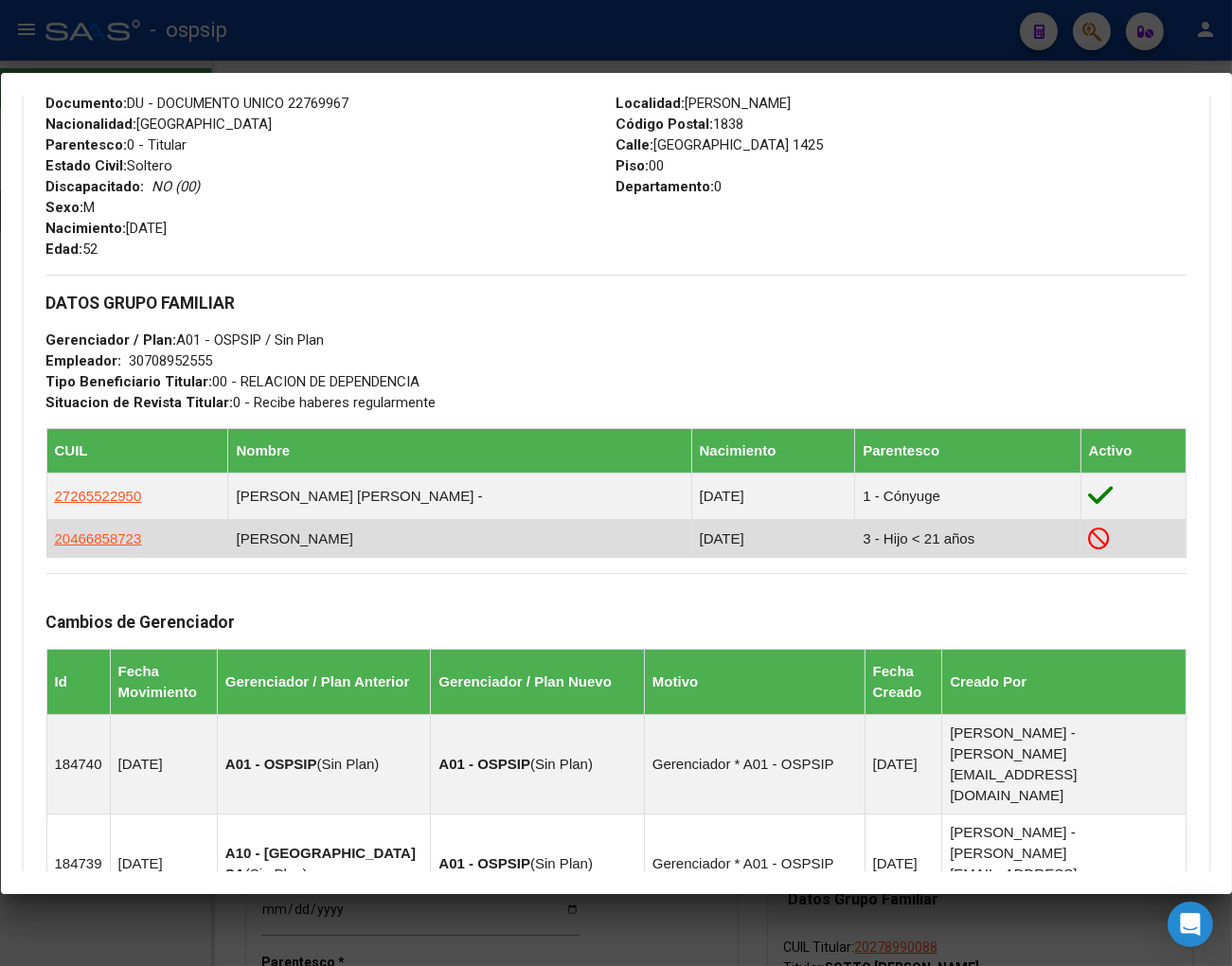 scroll, scrollTop: 736, scrollLeft: 0, axis: vertical 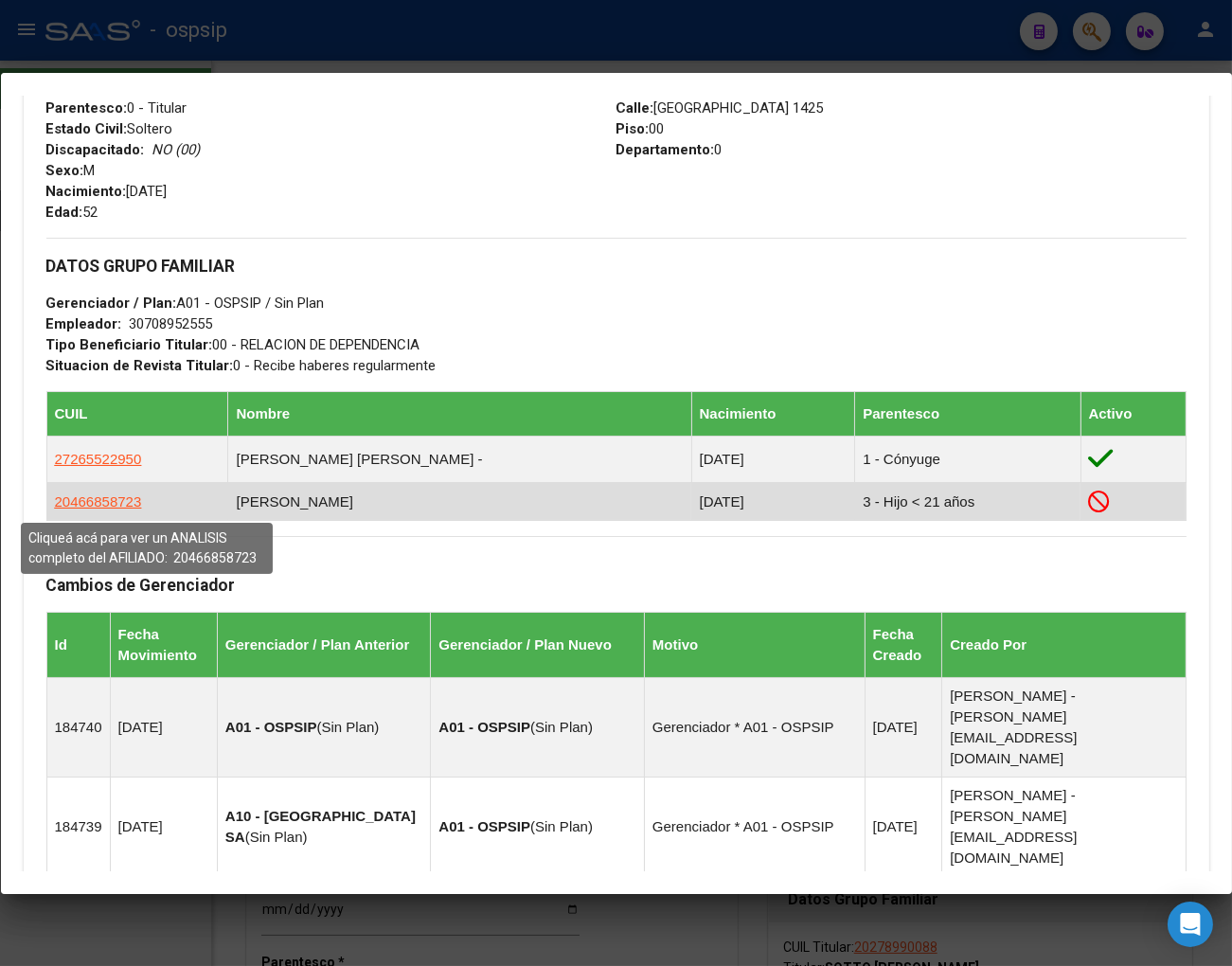 click on "20466858723" at bounding box center (98, 501) 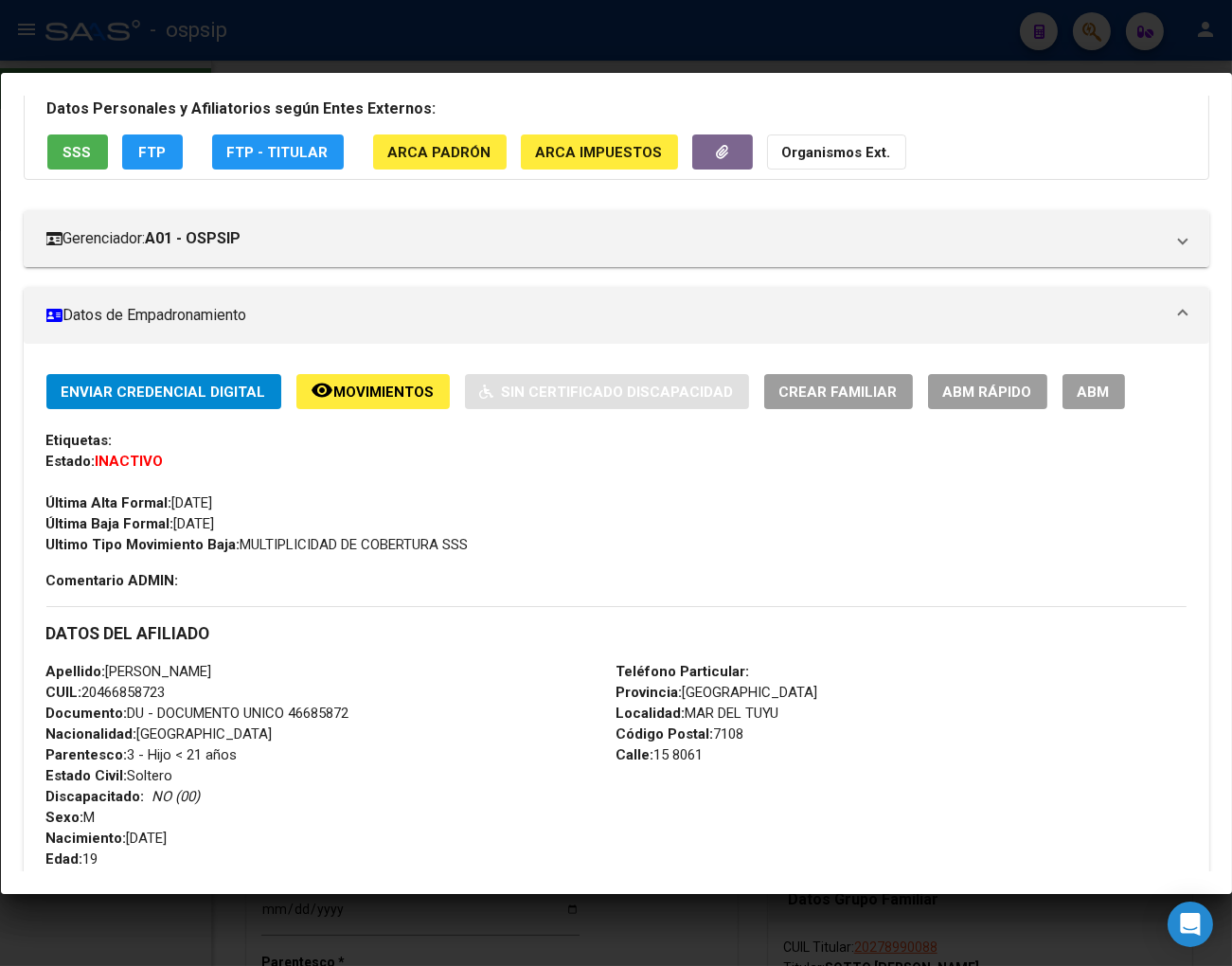 scroll, scrollTop: 315, scrollLeft: 0, axis: vertical 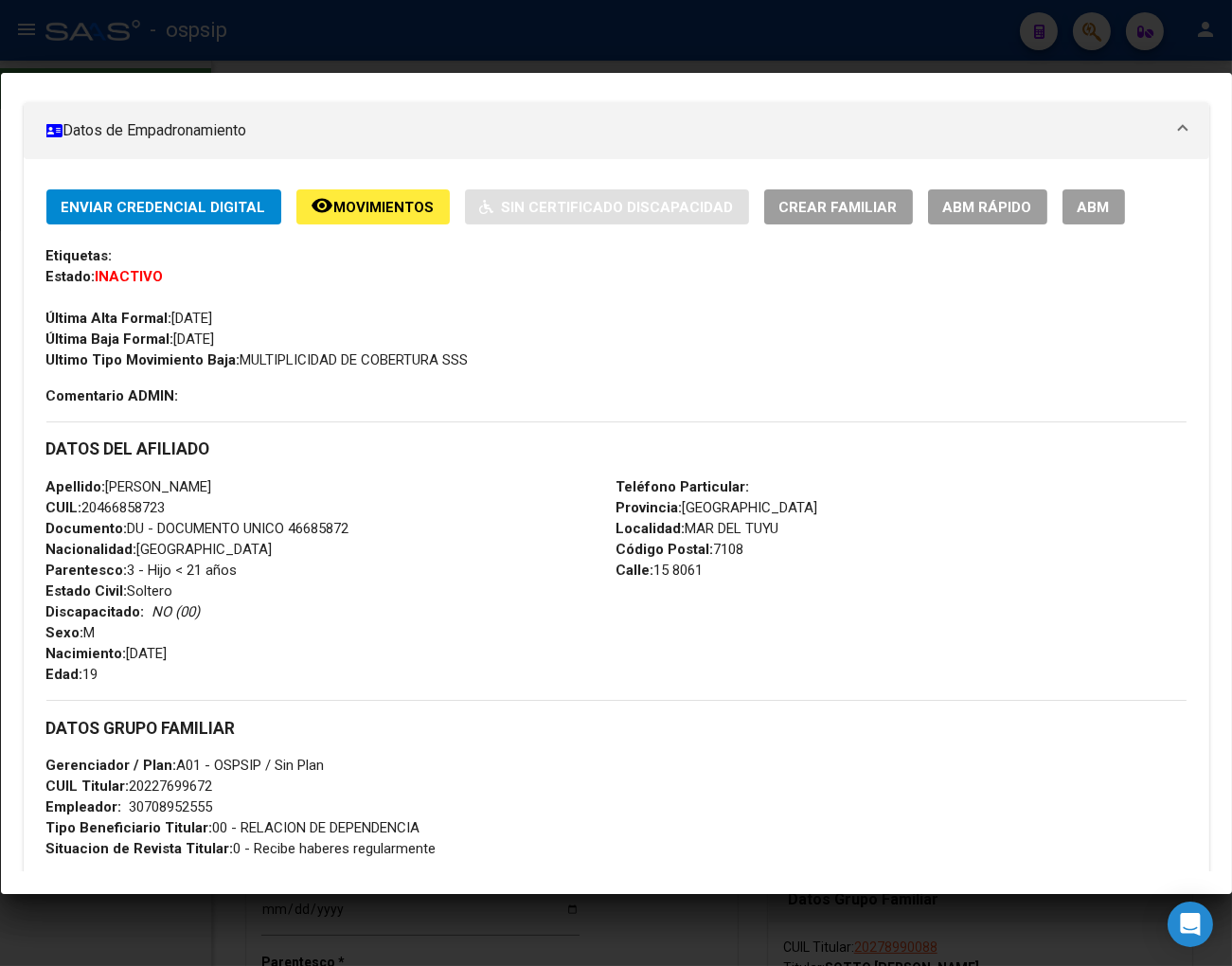 click on "ABM" at bounding box center (1094, 207) 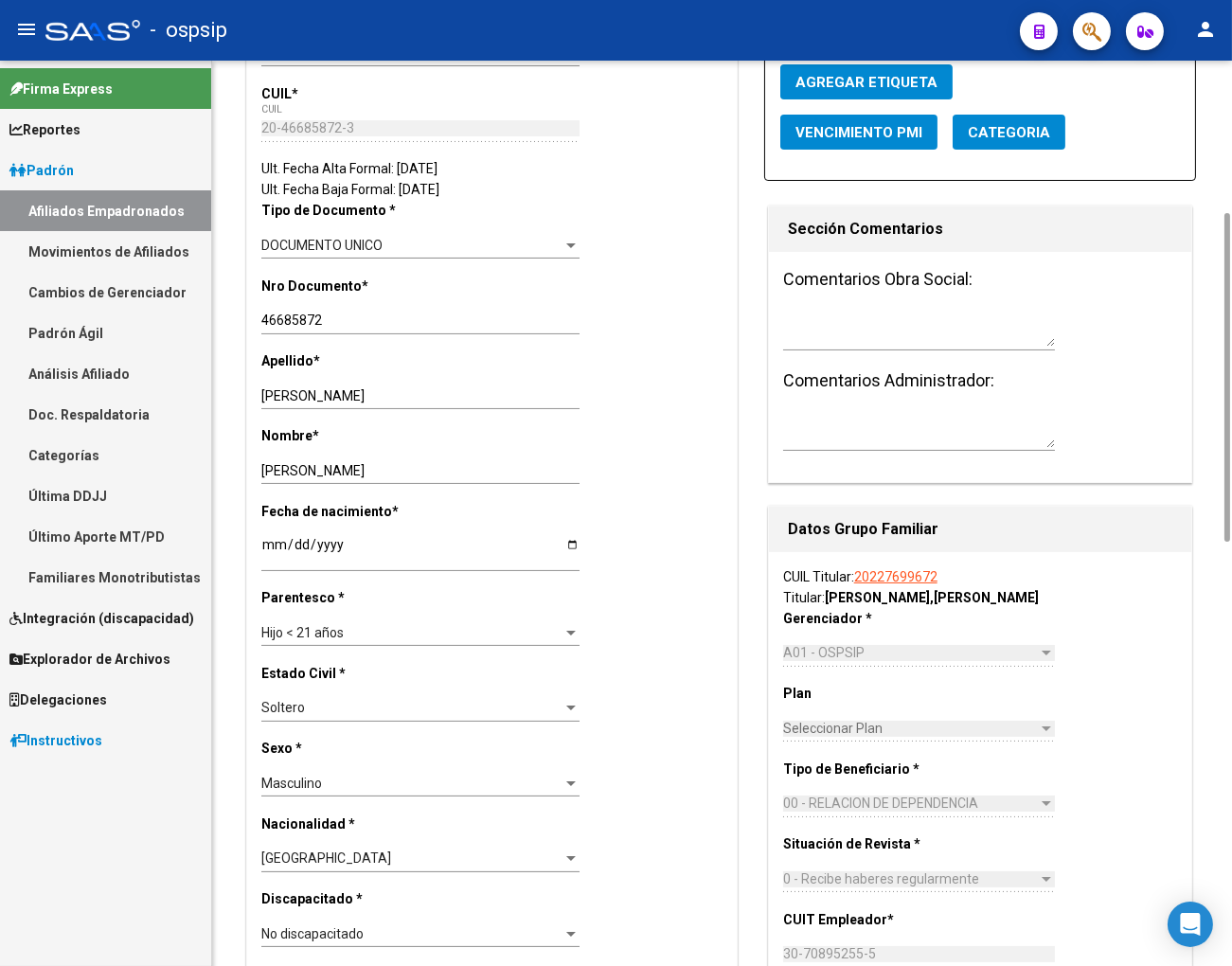 scroll, scrollTop: 210, scrollLeft: 0, axis: vertical 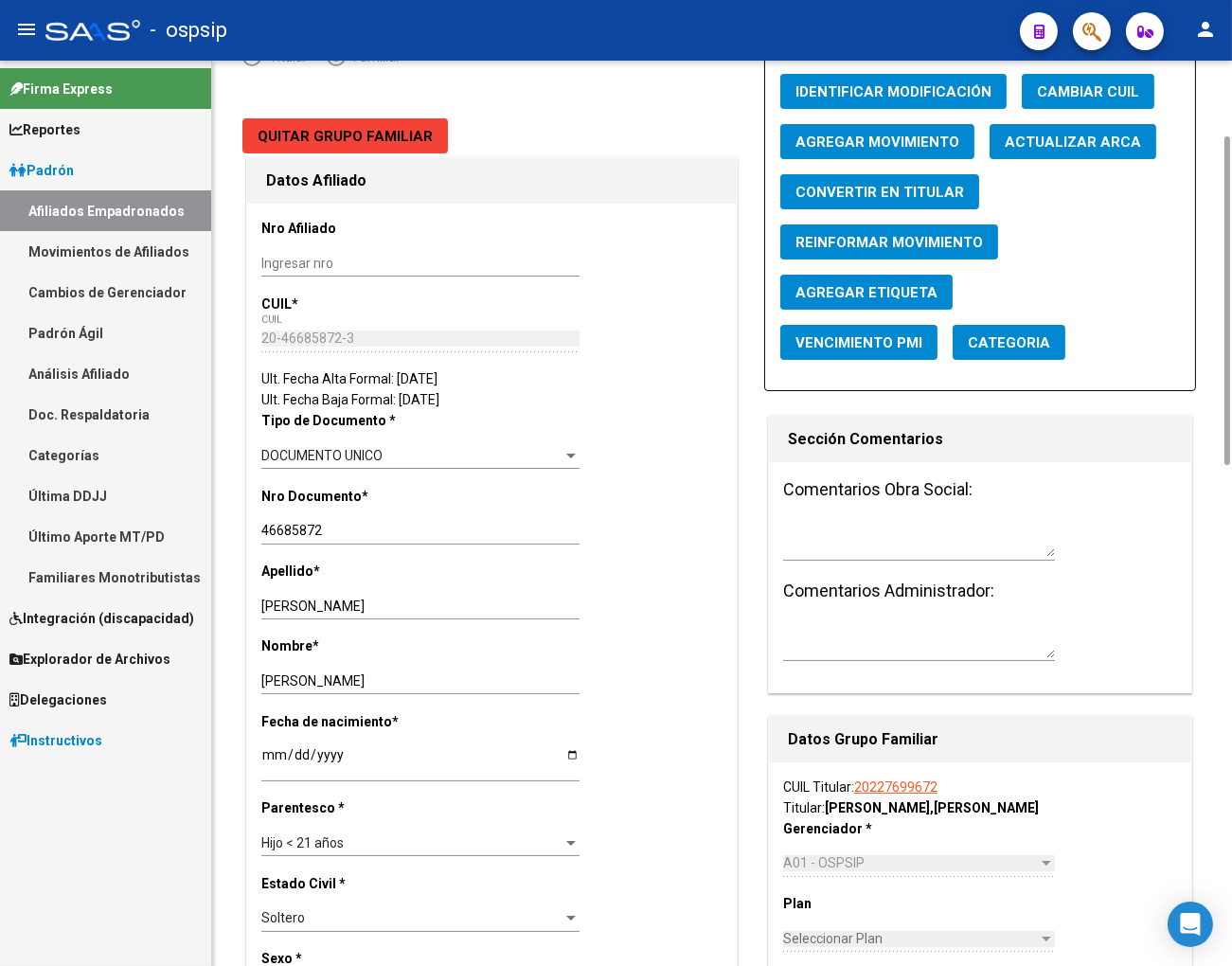 click at bounding box center [919, 540] 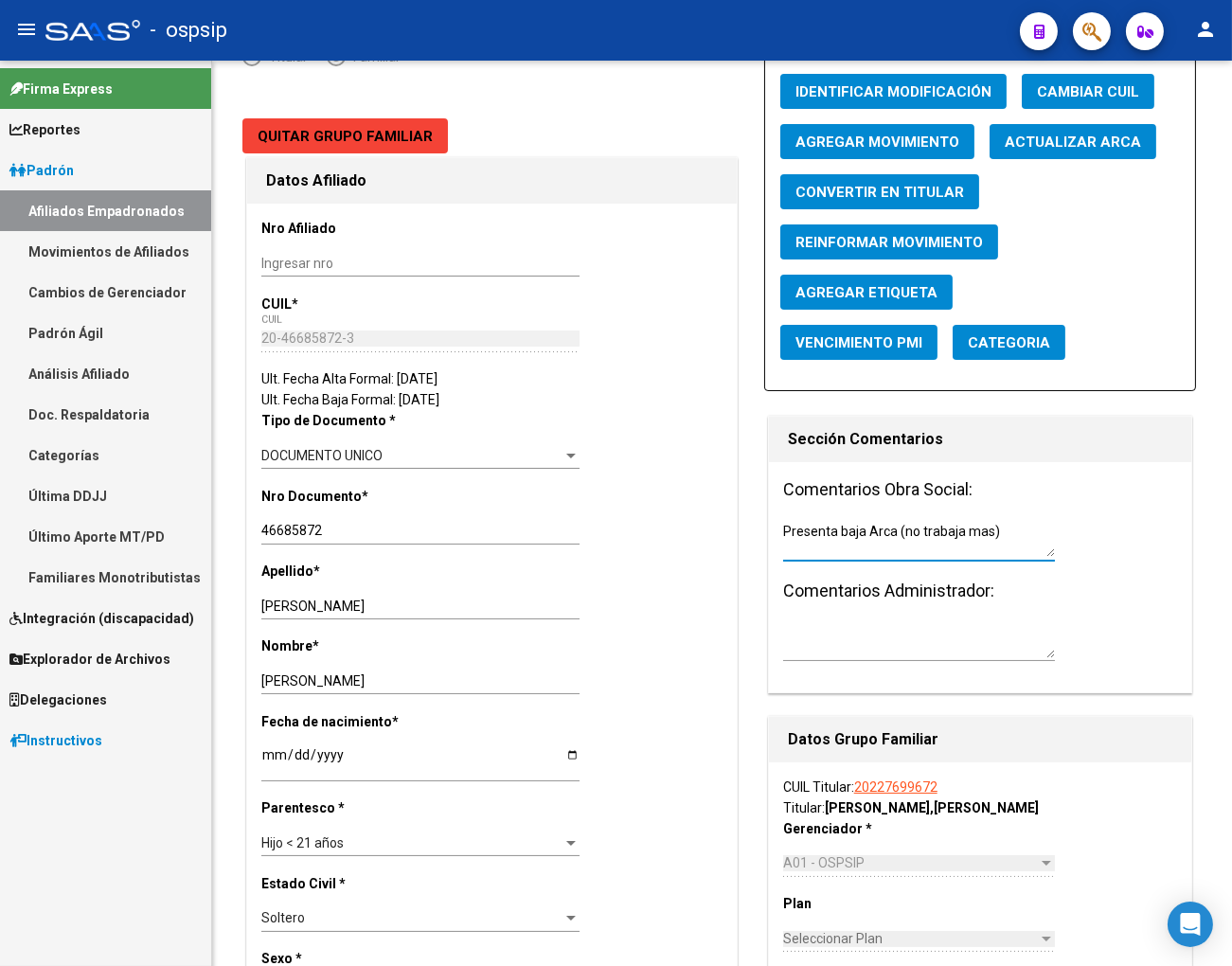 scroll, scrollTop: 0, scrollLeft: 0, axis: both 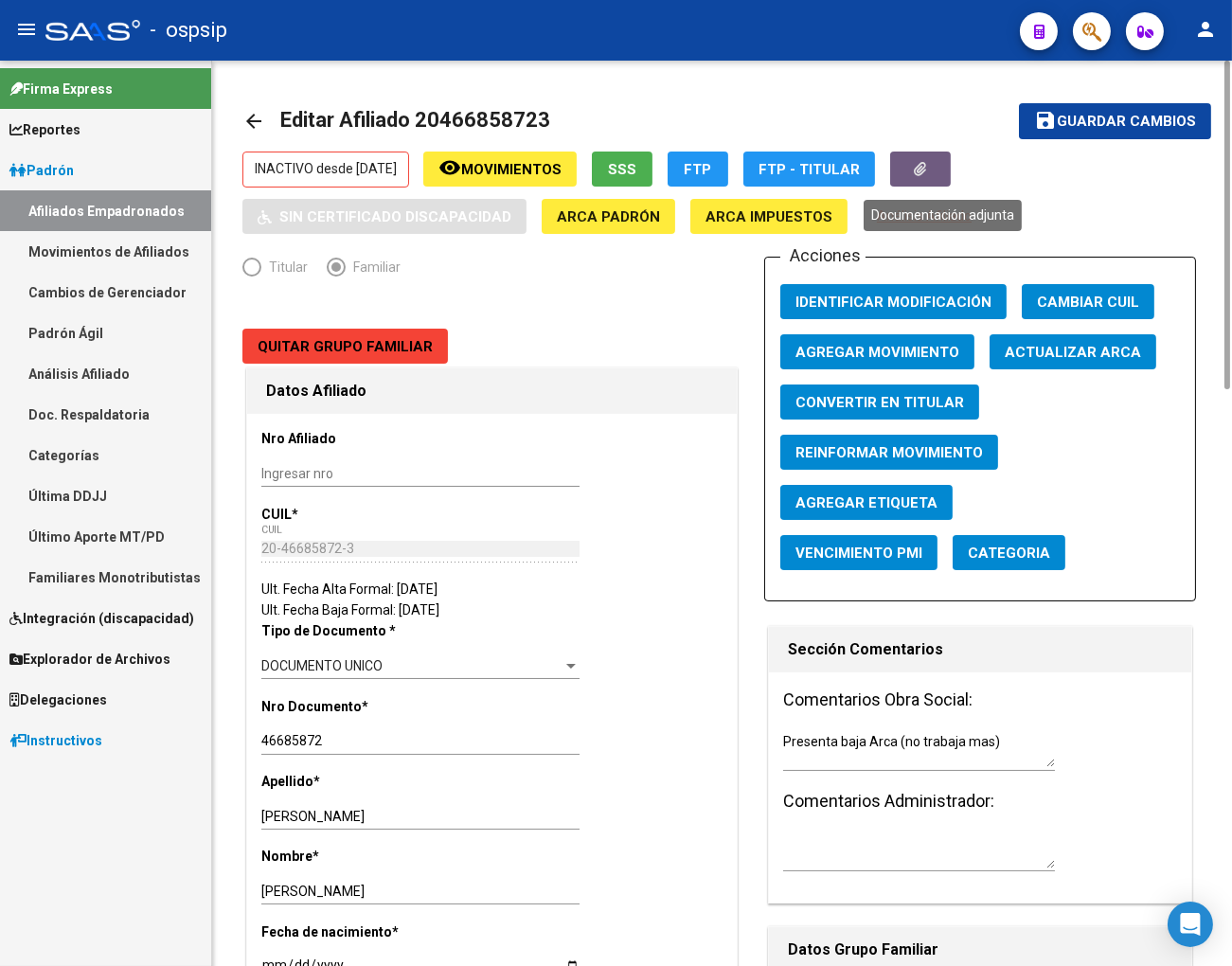 click 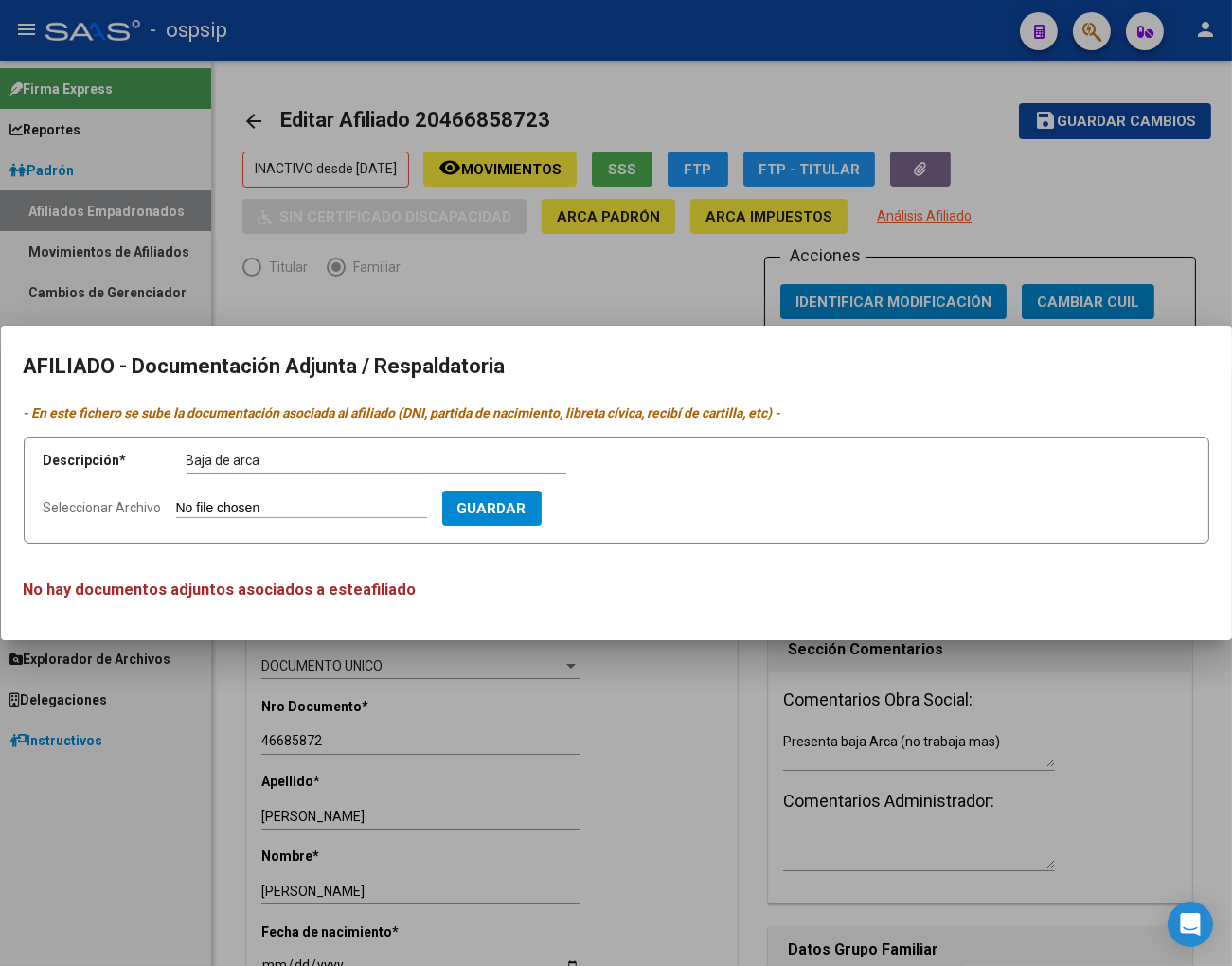 click on "Seleccionar Archivo" at bounding box center [301, 509] 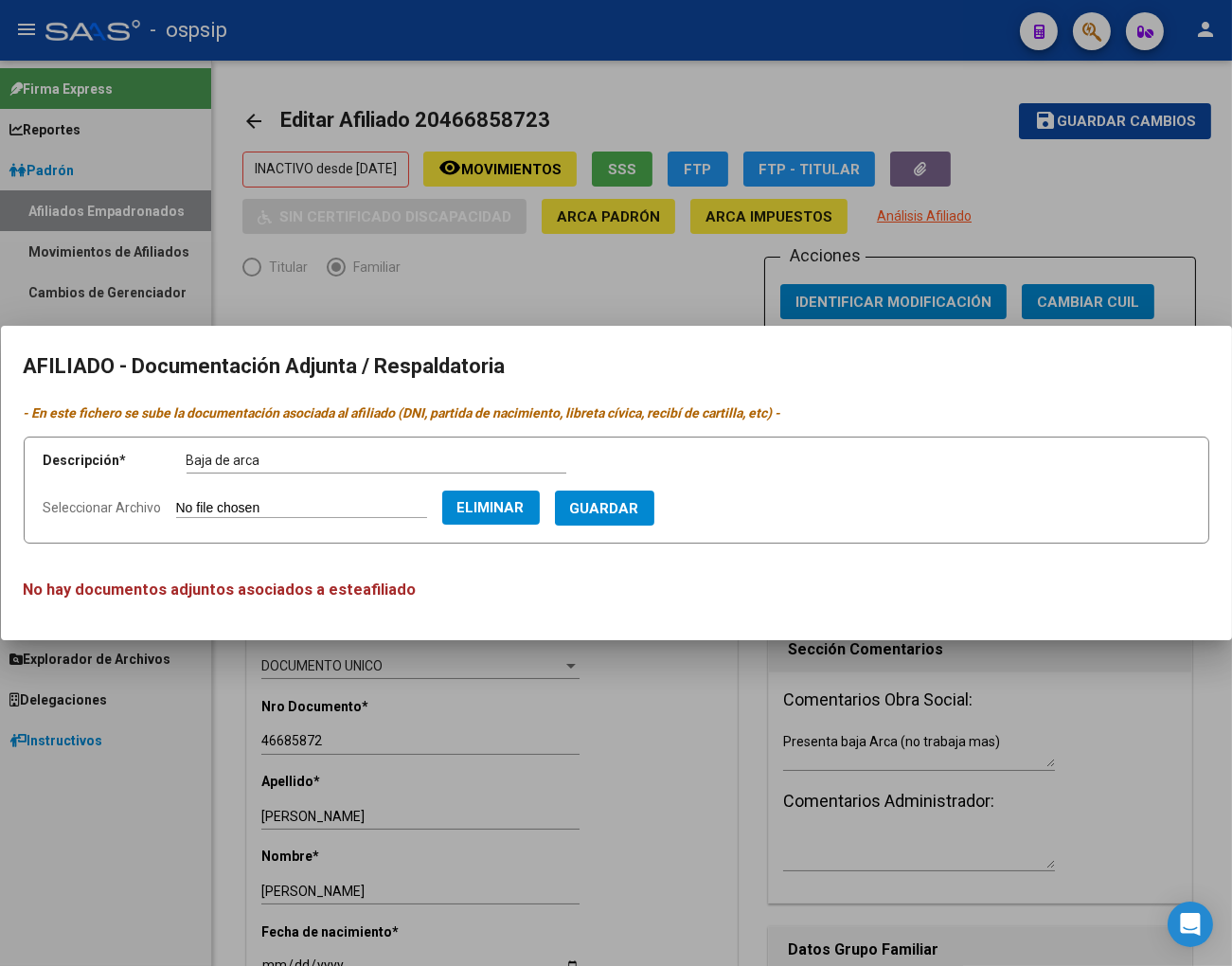 click on "Guardar" at bounding box center (604, 509) 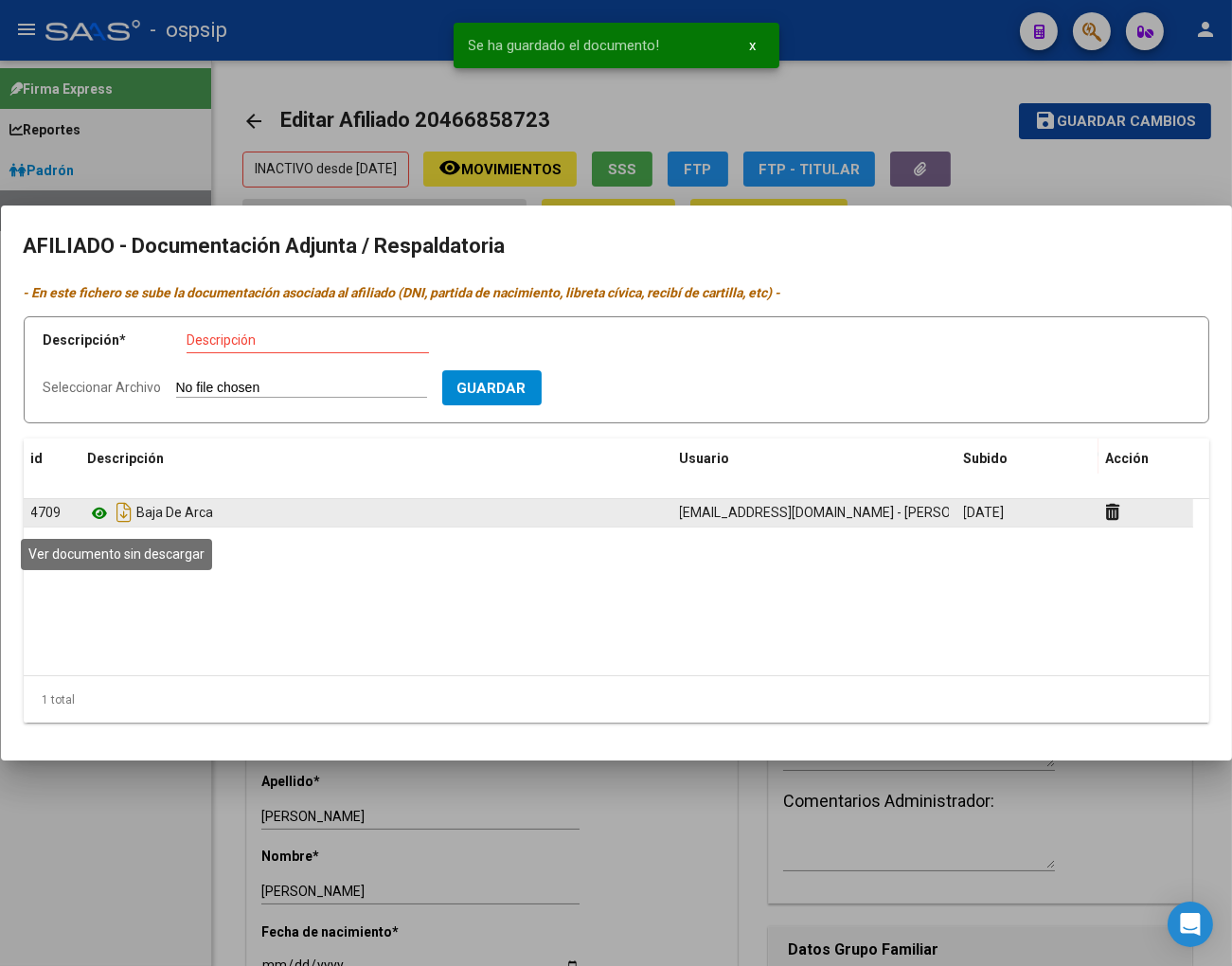 click 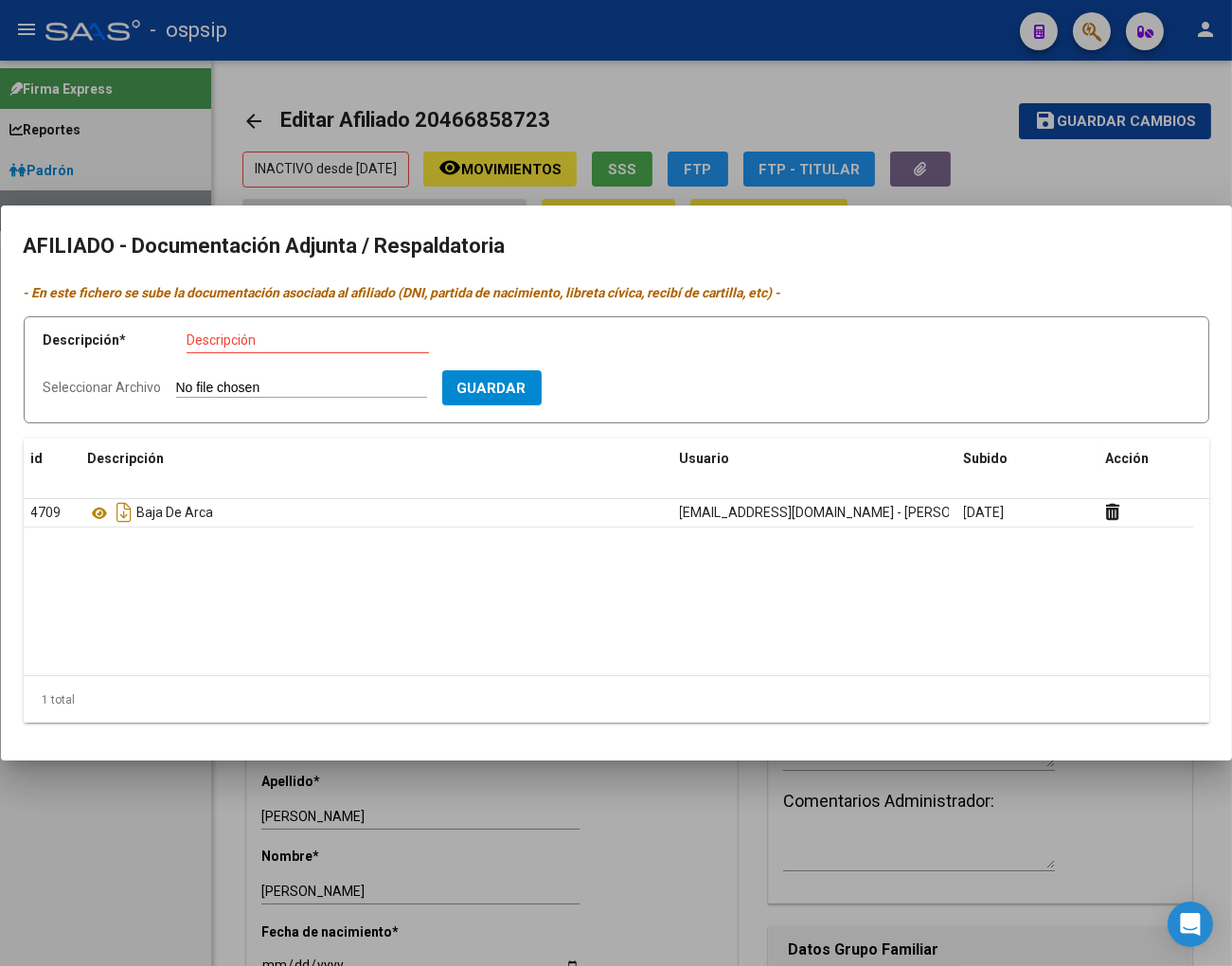 click on "Guardar" at bounding box center (491, 388) 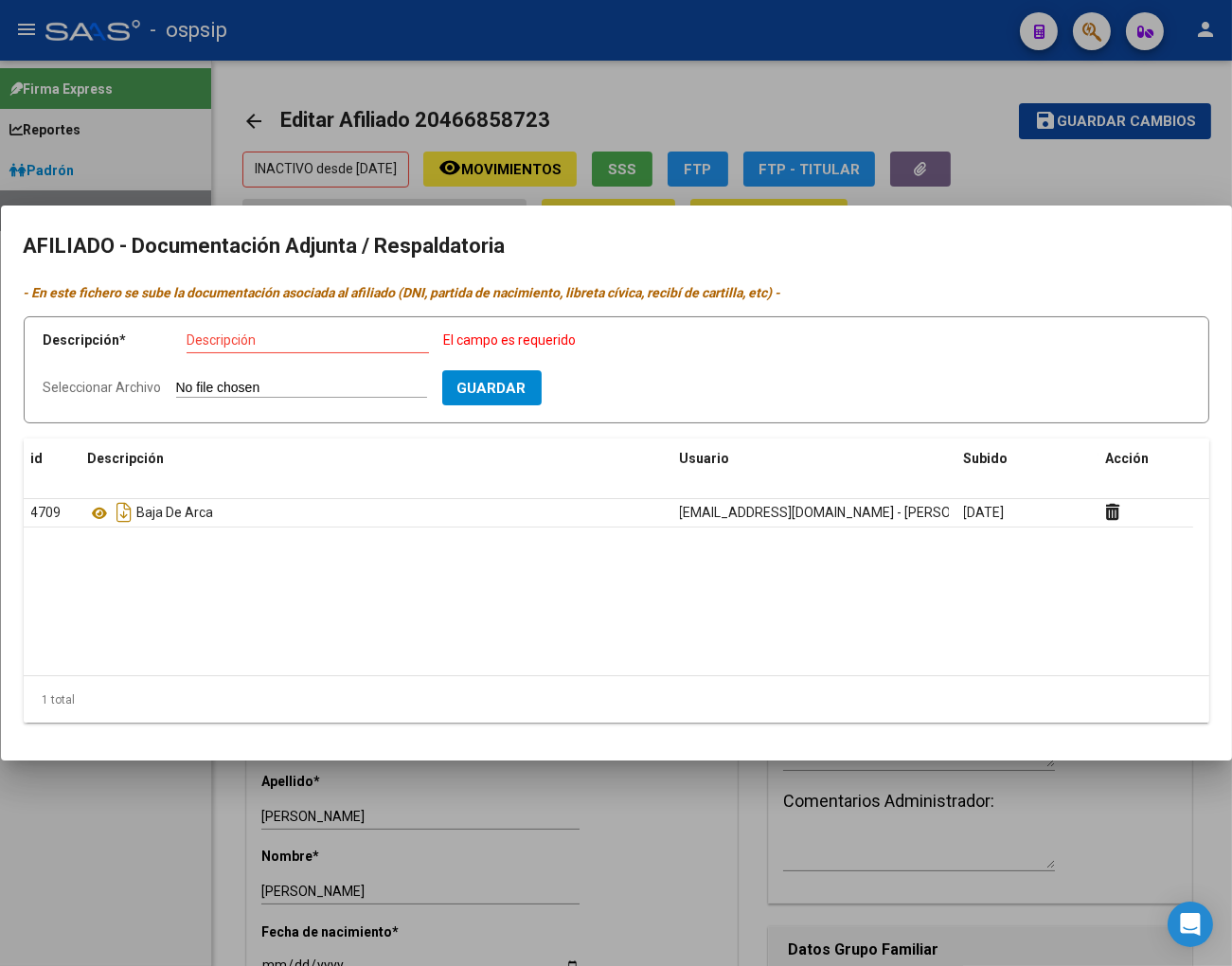click at bounding box center [616, 483] 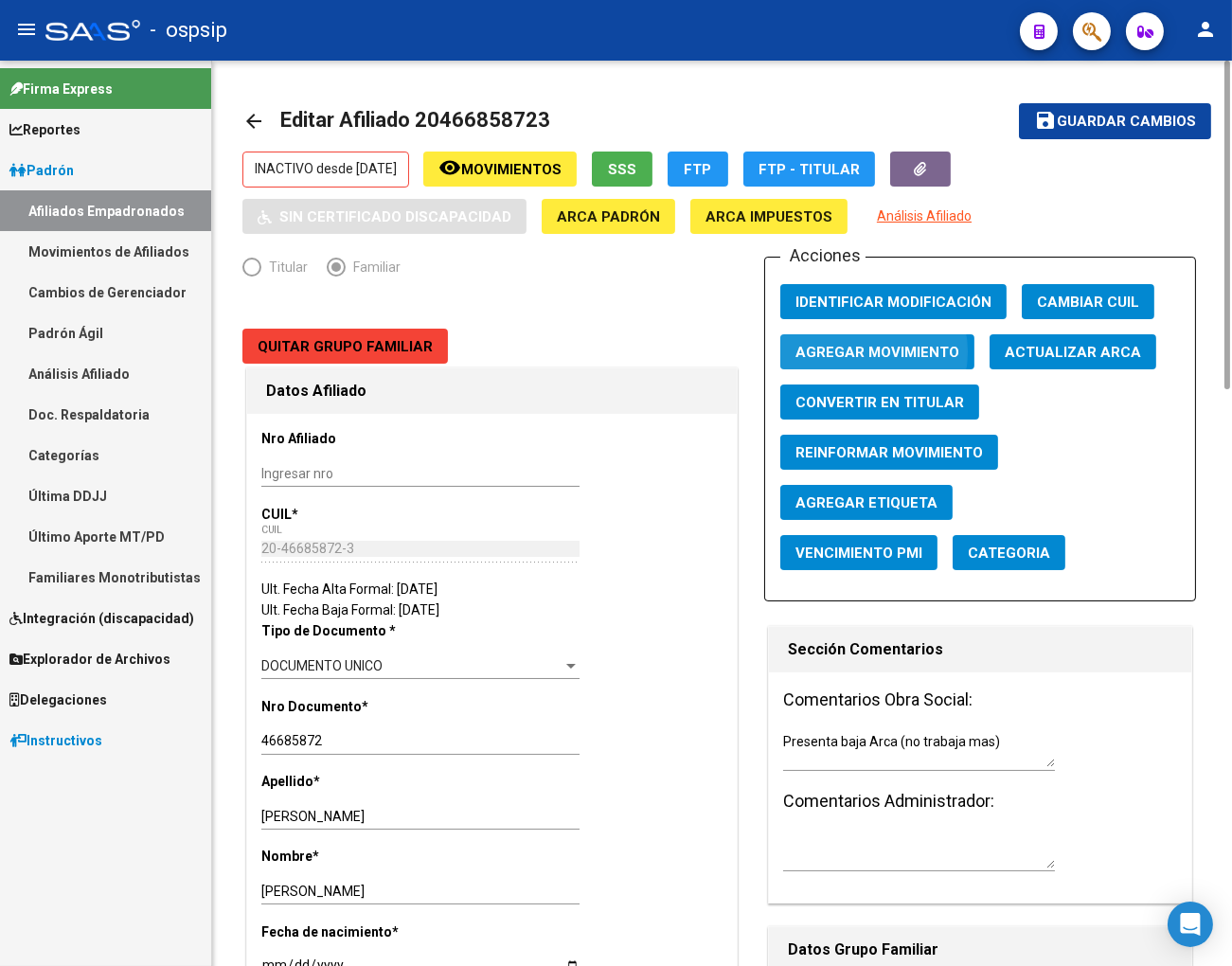 click on "Agregar Movimiento" 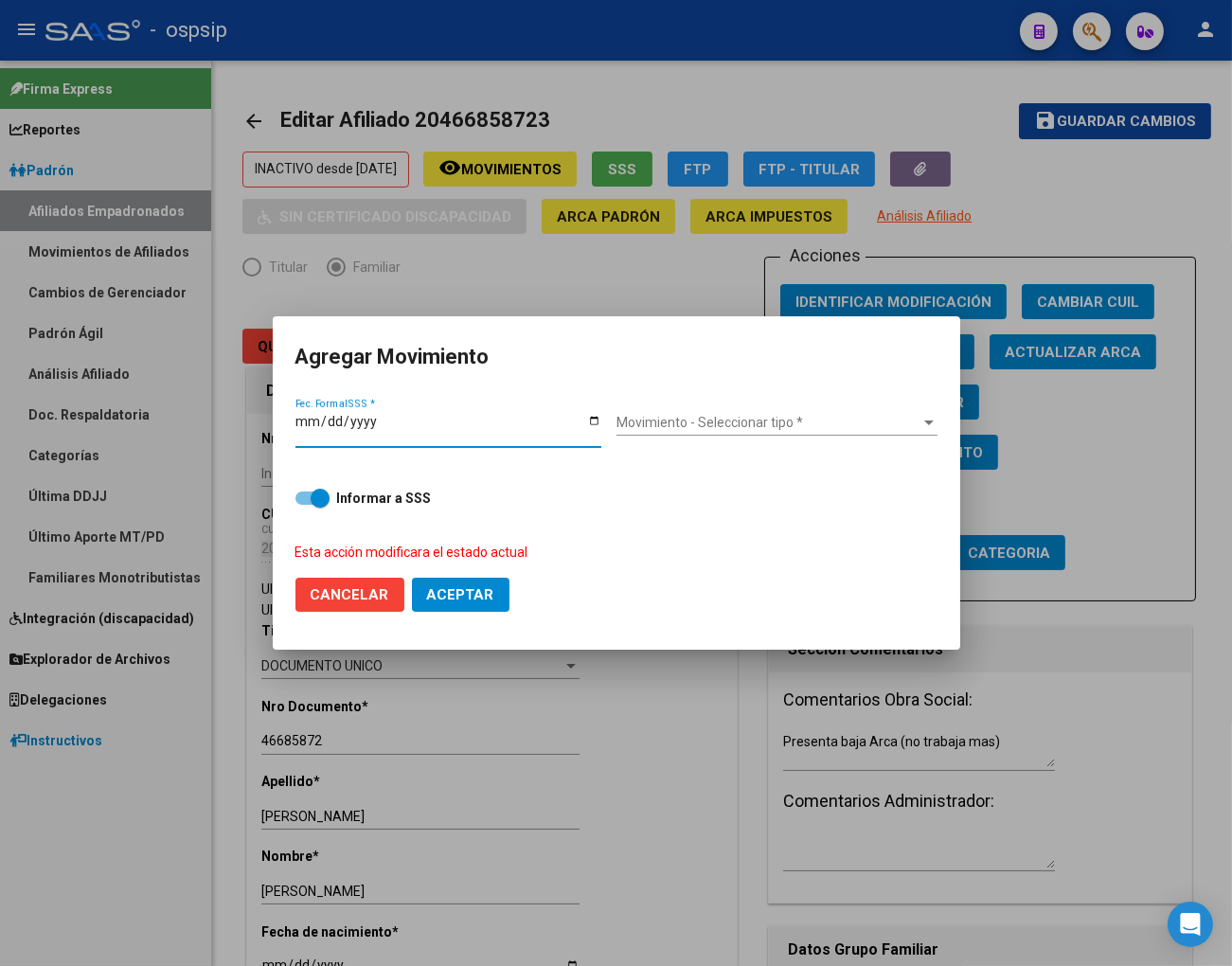 click on "Movimiento - Seleccionar tipo *" at bounding box center [768, 422] 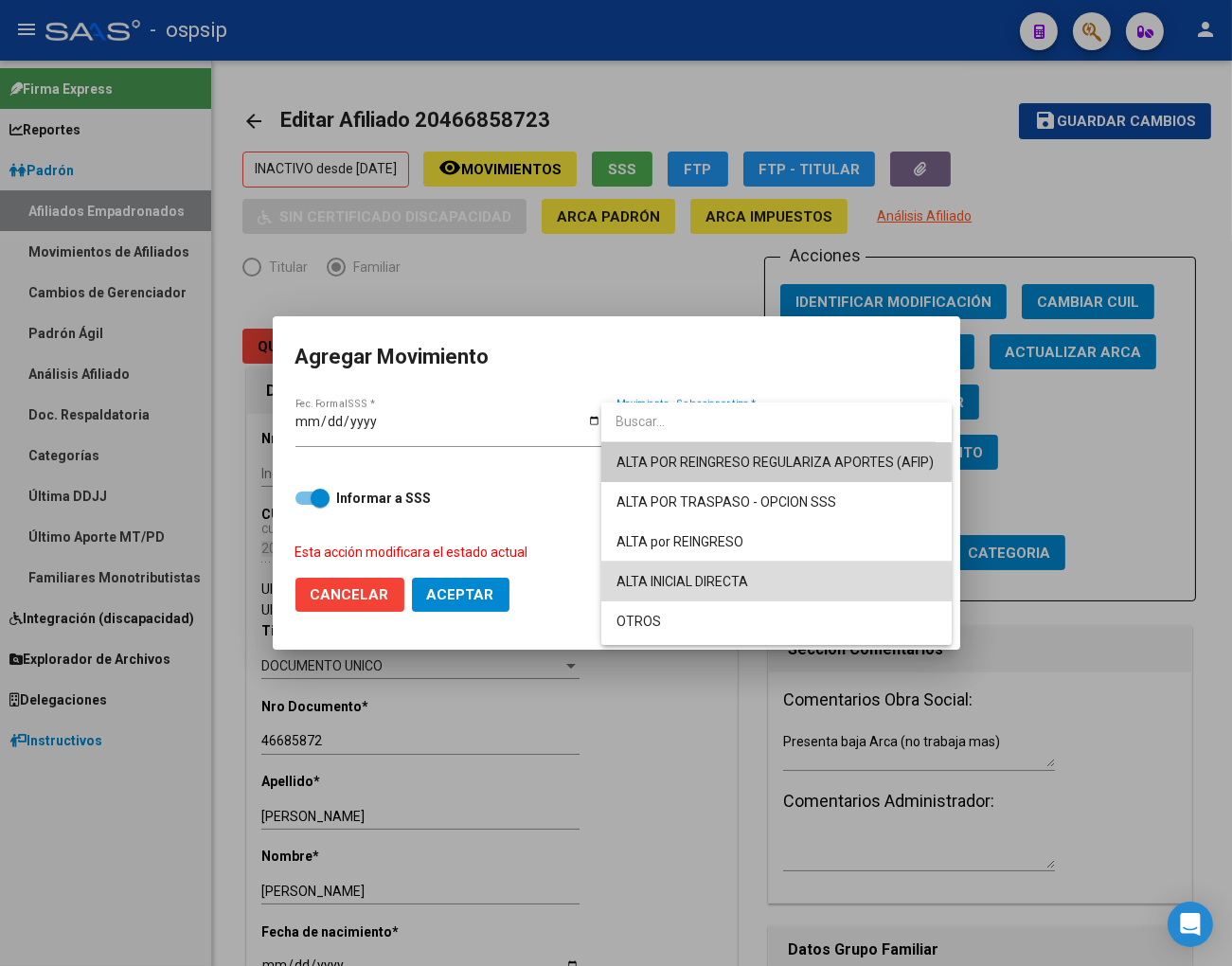 click on "ALTA INICIAL DIRECTA" at bounding box center (777, 581) 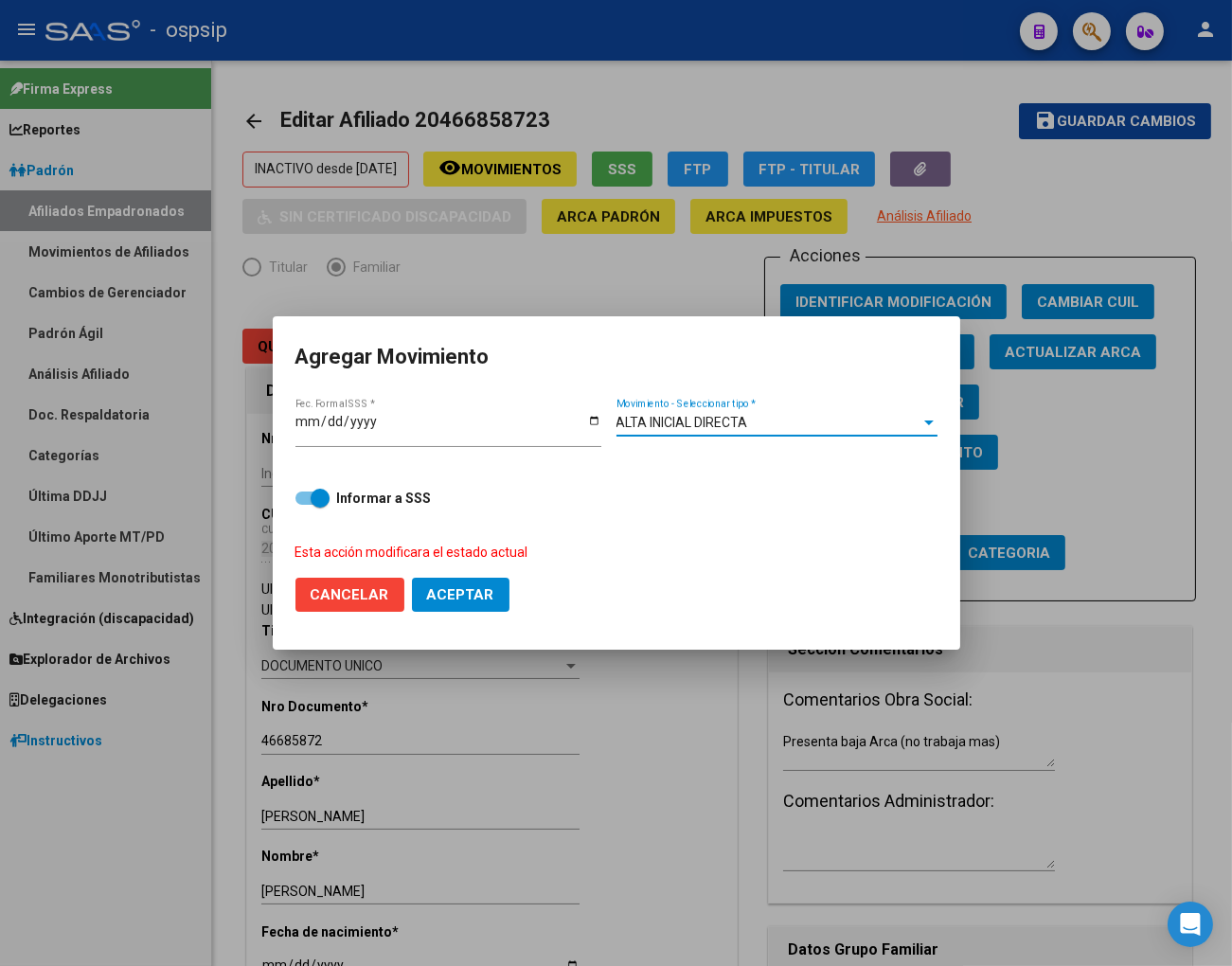 click on "Aceptar" 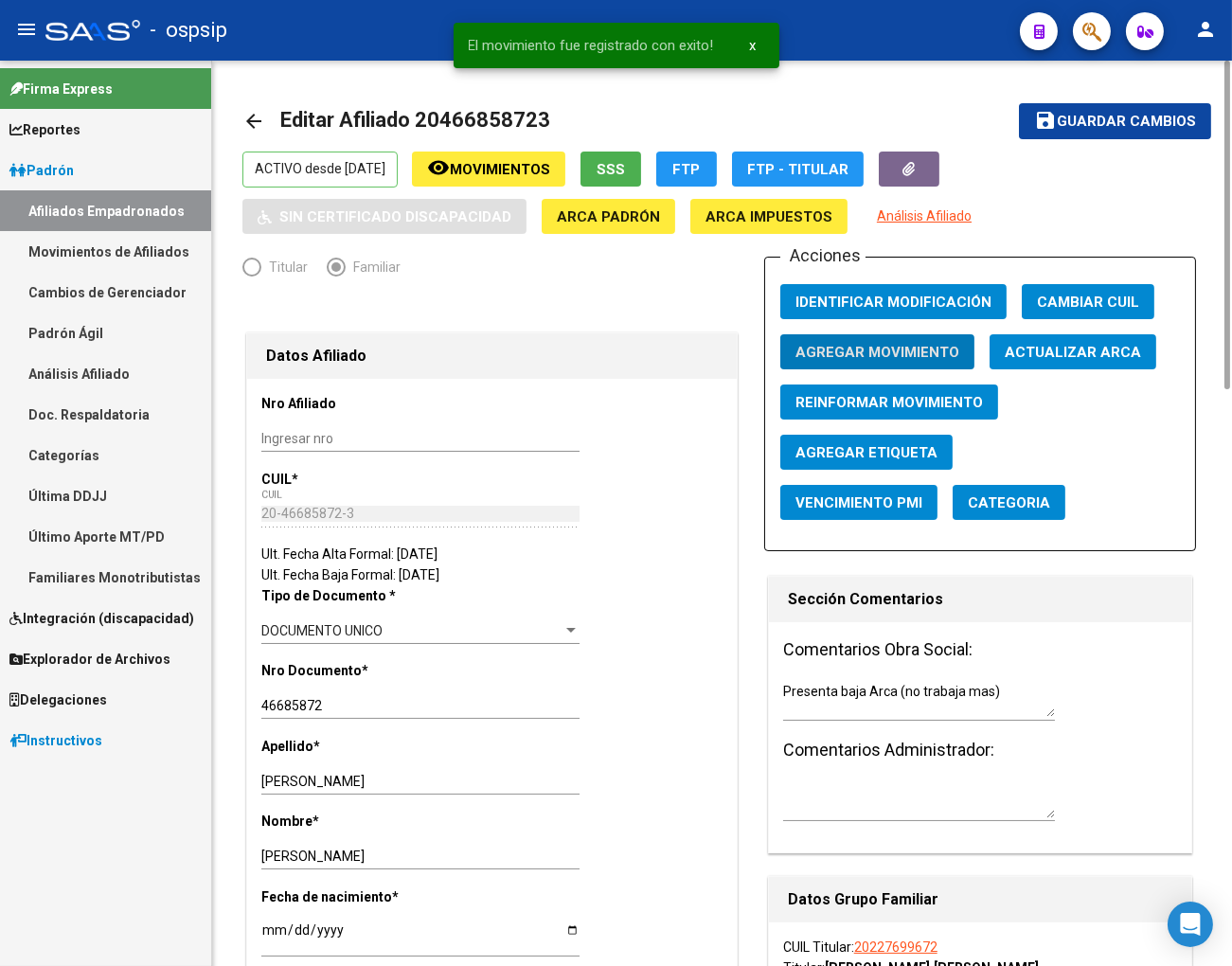 click on "Guardar cambios" 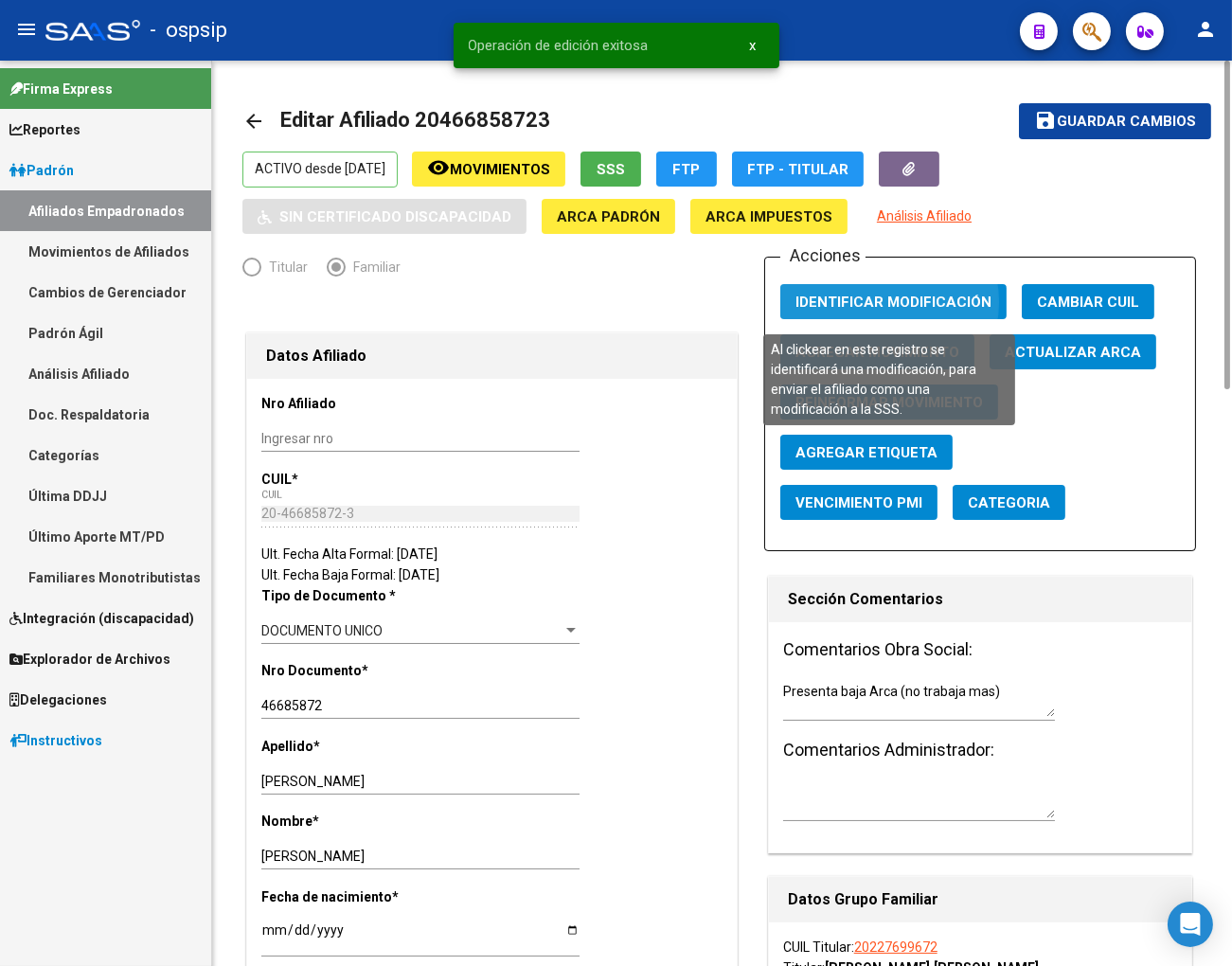 click on "Identificar Modificación" 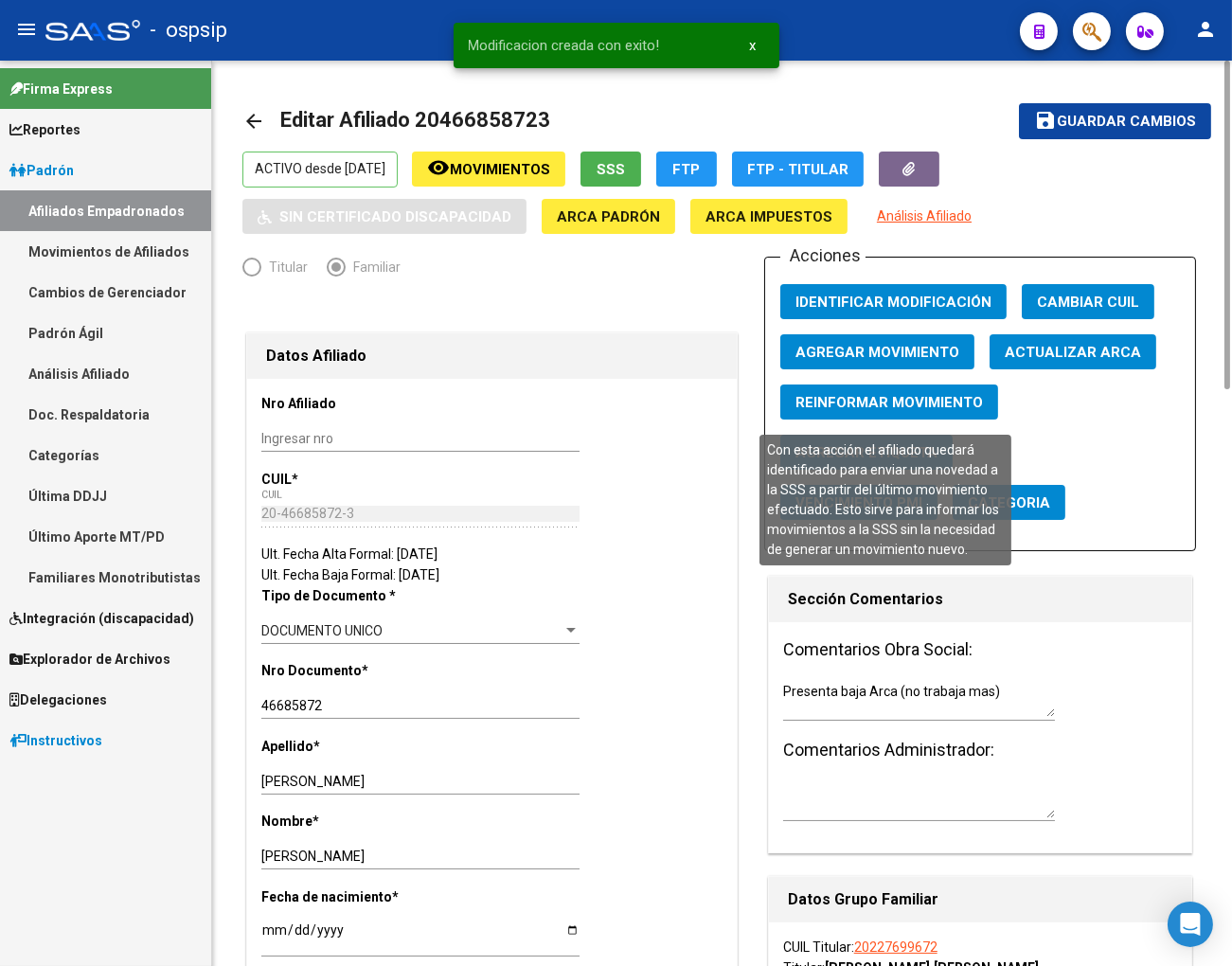 click on "Reinformar Movimiento" 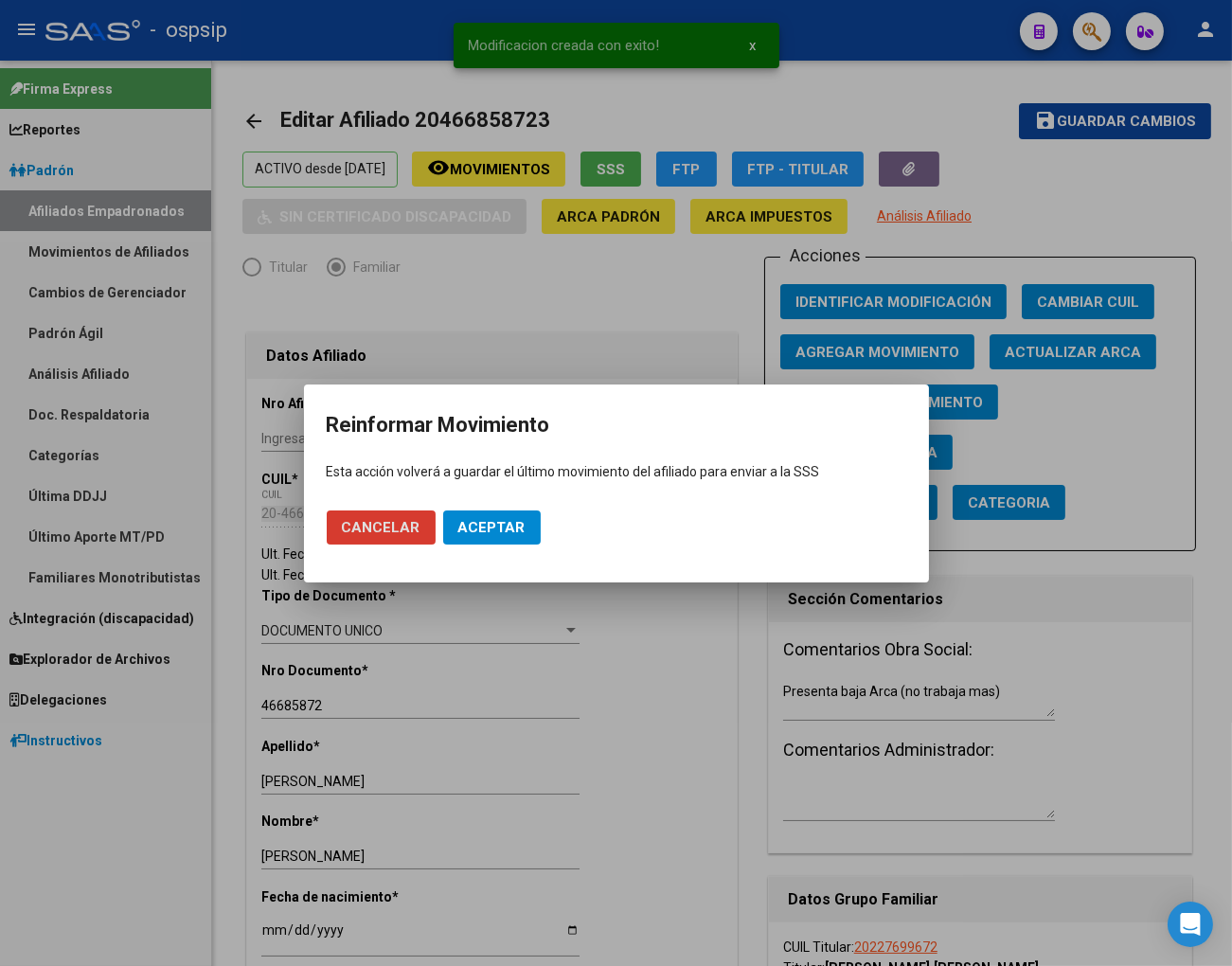click on "Aceptar" at bounding box center (491, 528) 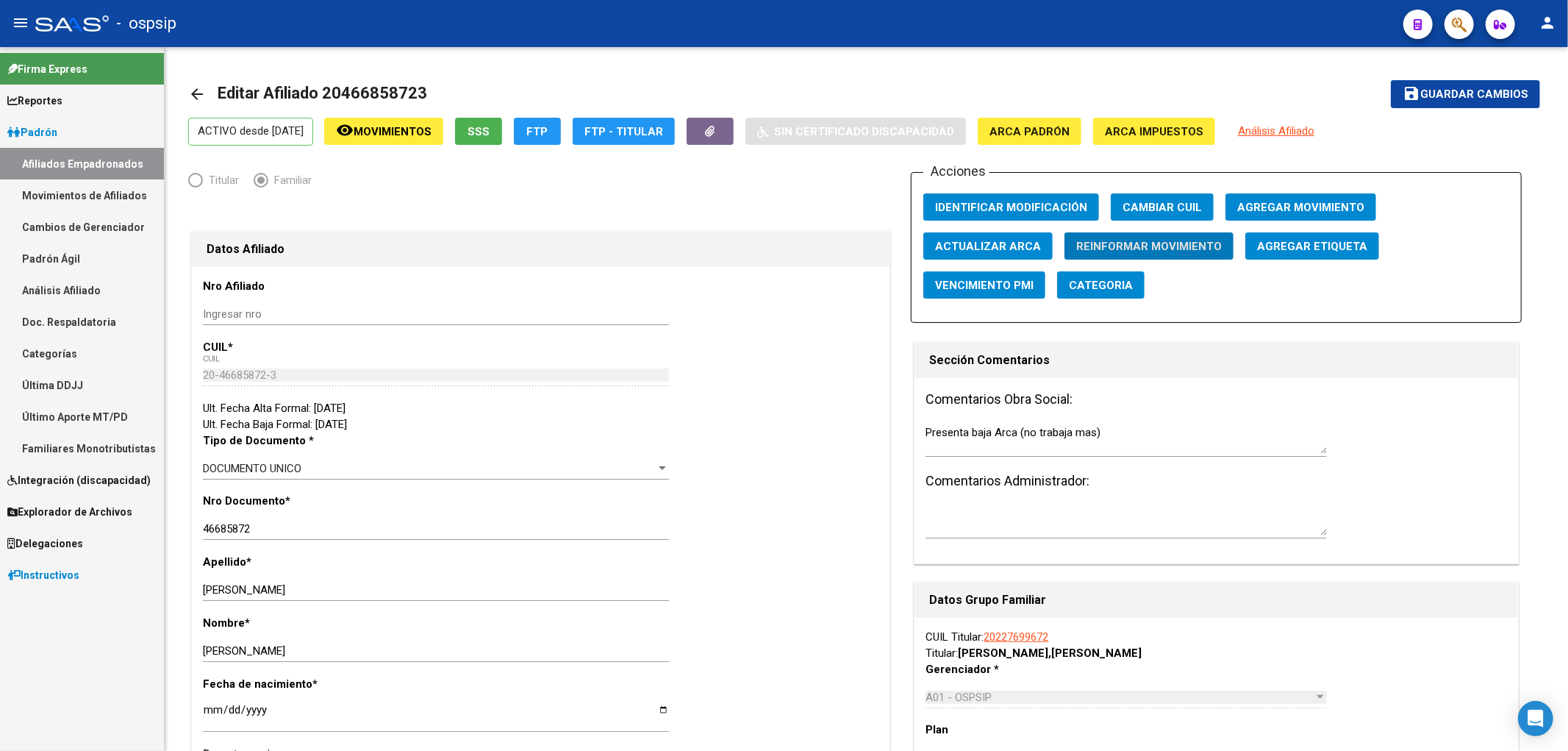 scroll, scrollTop: 653, scrollLeft: 0, axis: vertical 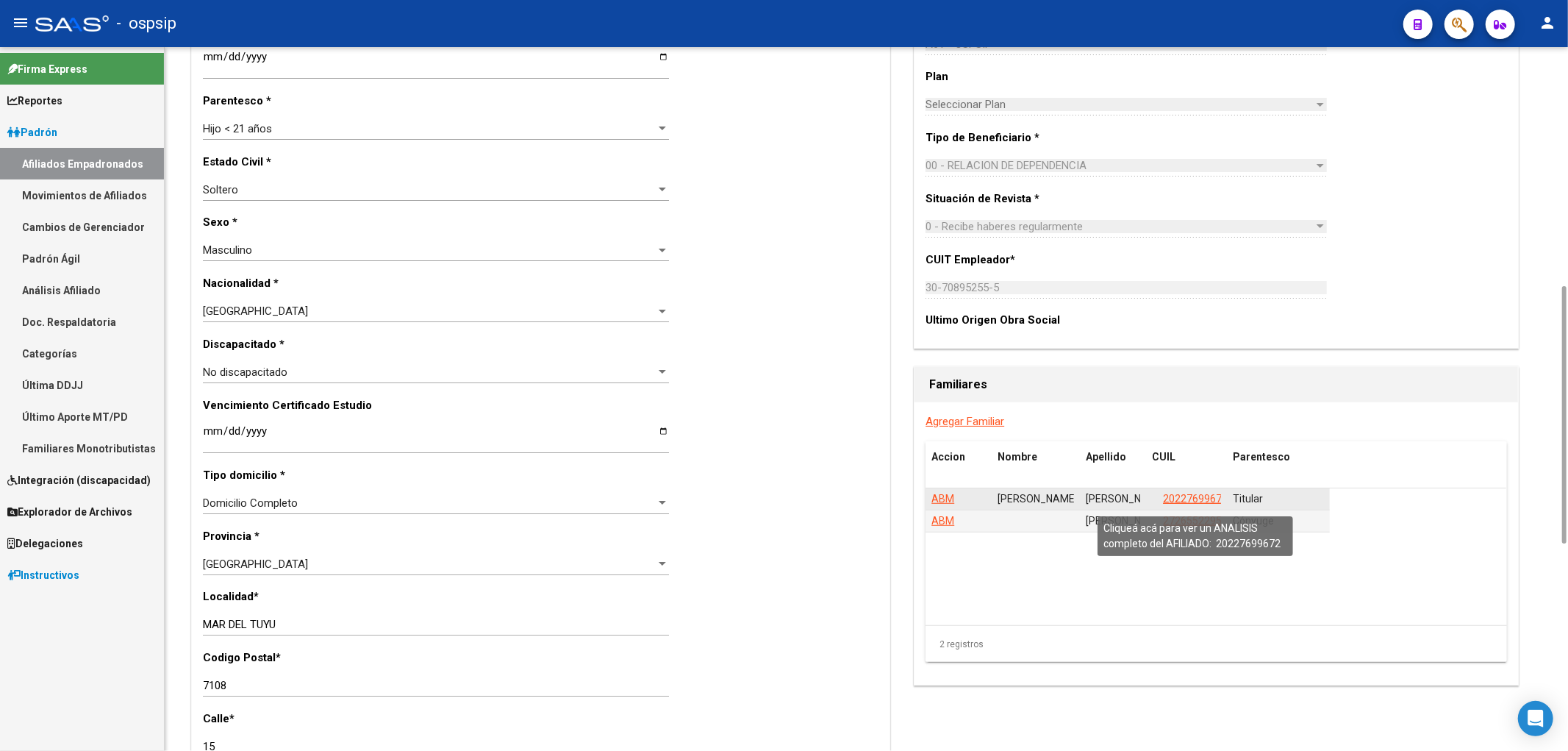 click on "20227699672" 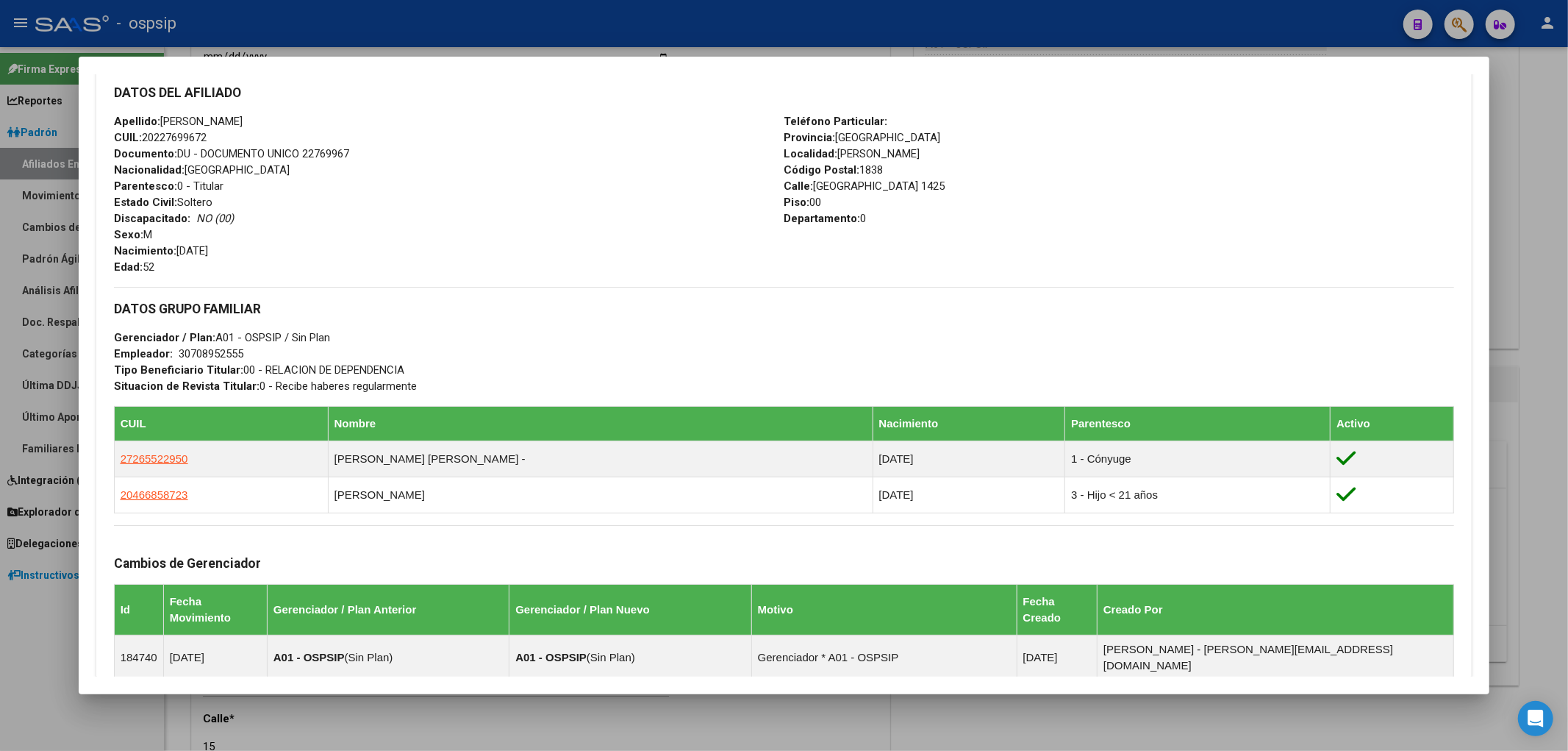 scroll, scrollTop: 490, scrollLeft: 0, axis: vertical 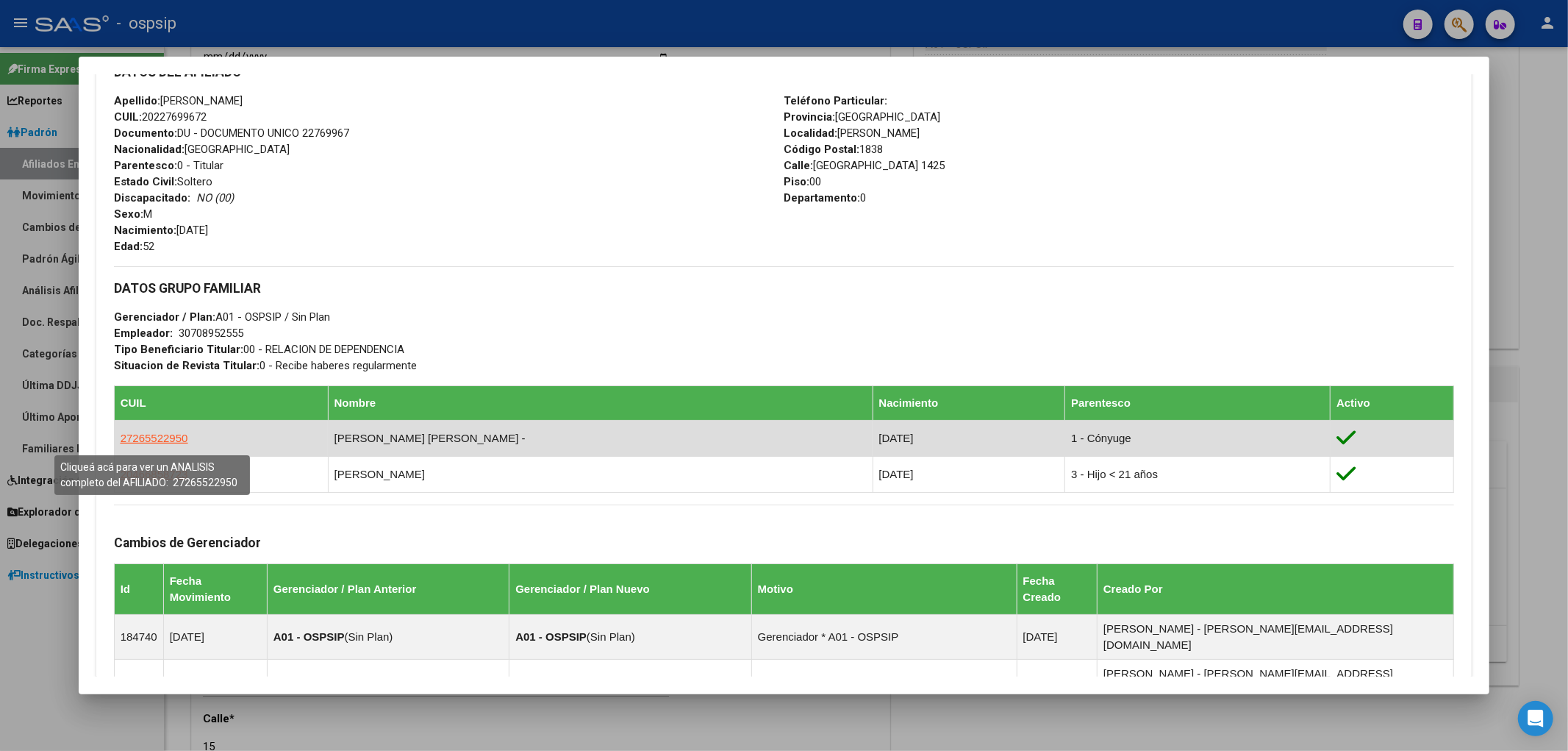 click on "27265522950" at bounding box center [154, 438] 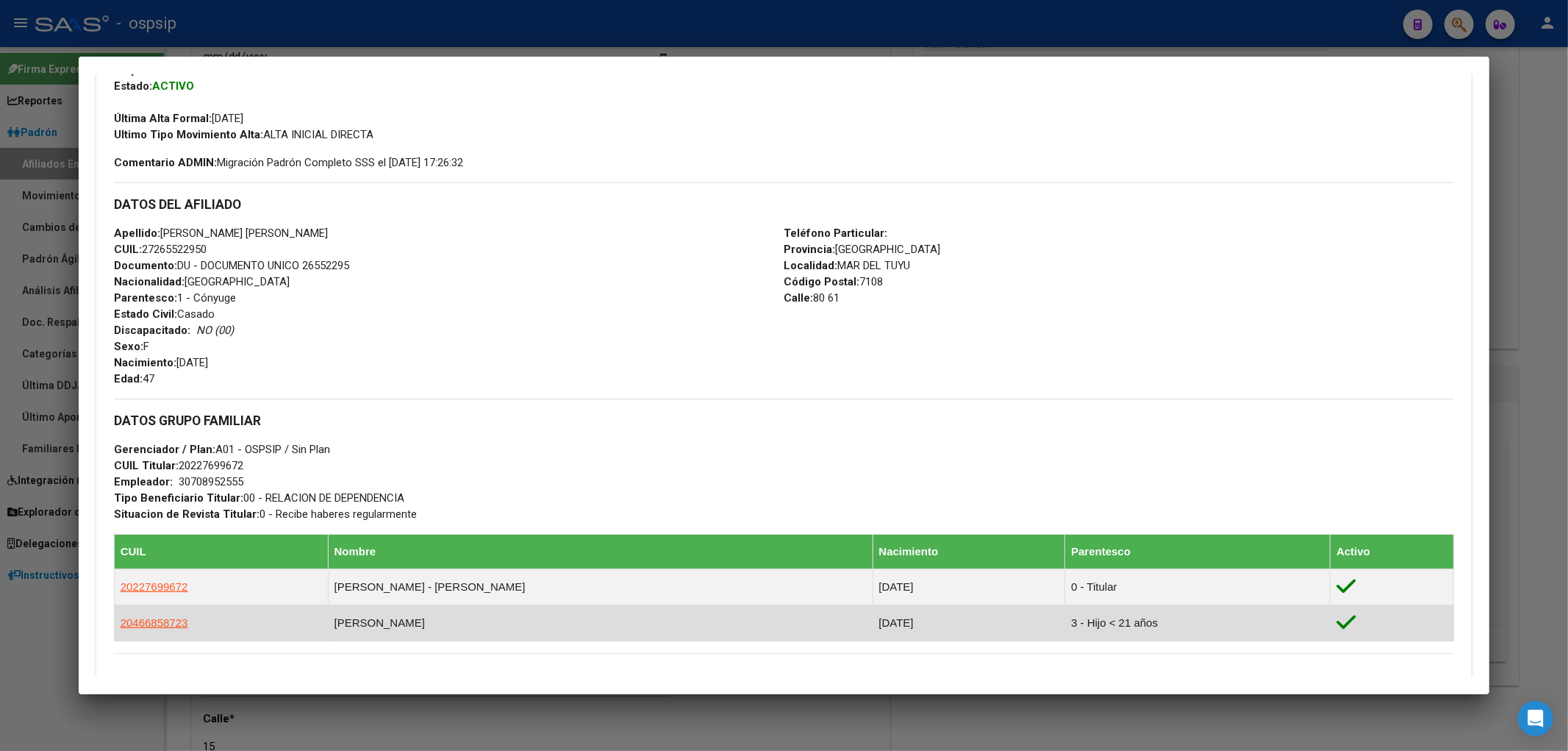 scroll, scrollTop: 490, scrollLeft: 0, axis: vertical 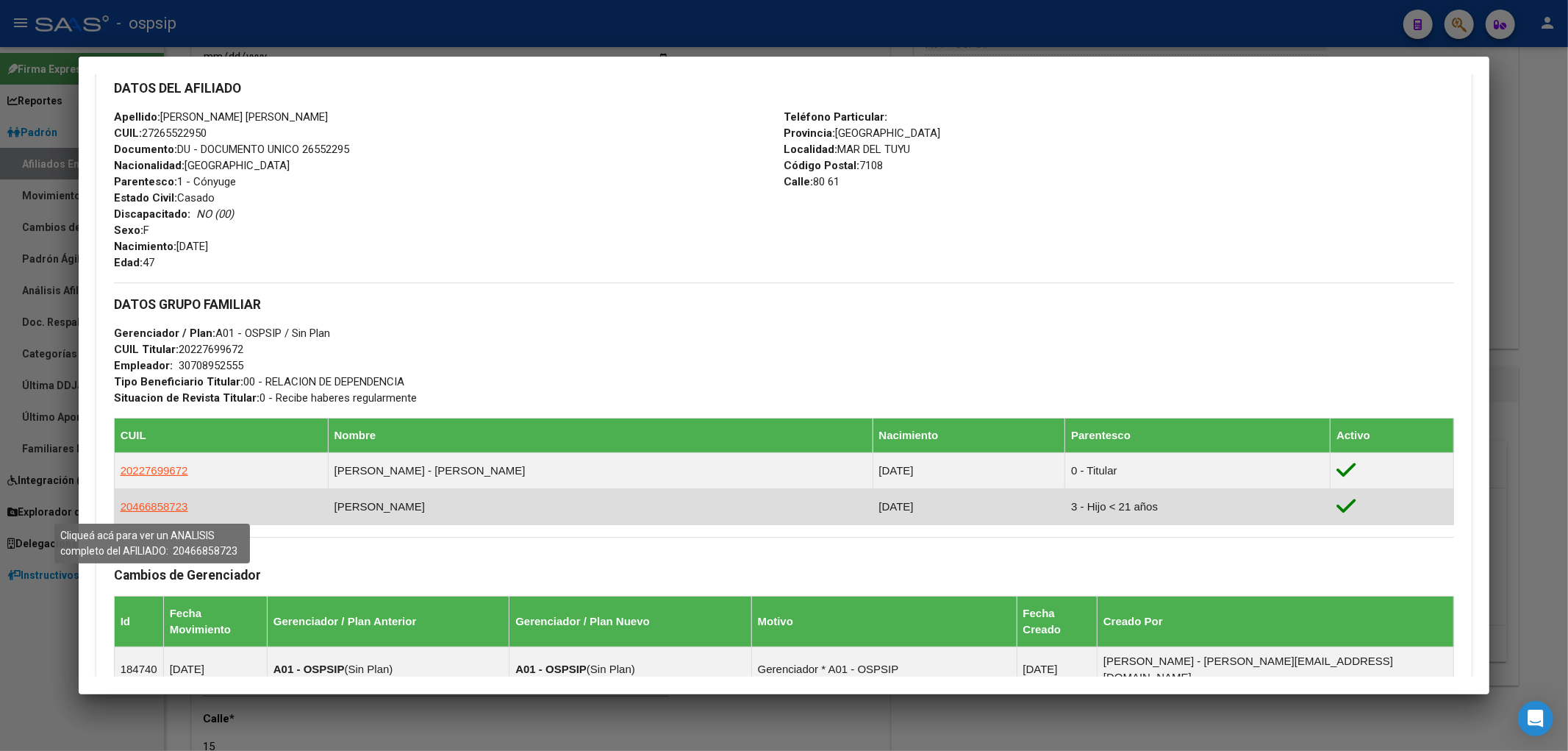 click on "20466858723" at bounding box center [154, 506] 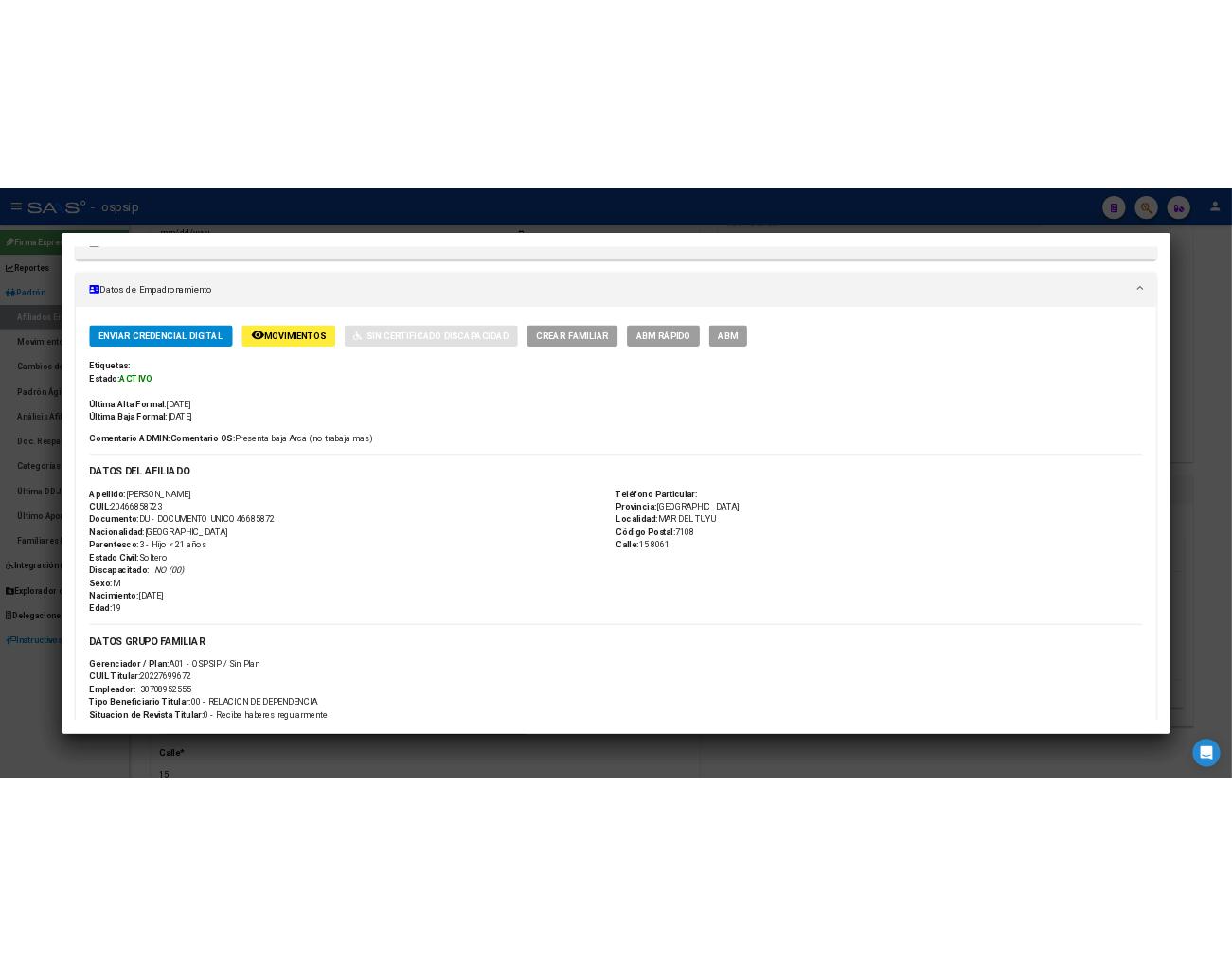 scroll, scrollTop: 315, scrollLeft: 0, axis: vertical 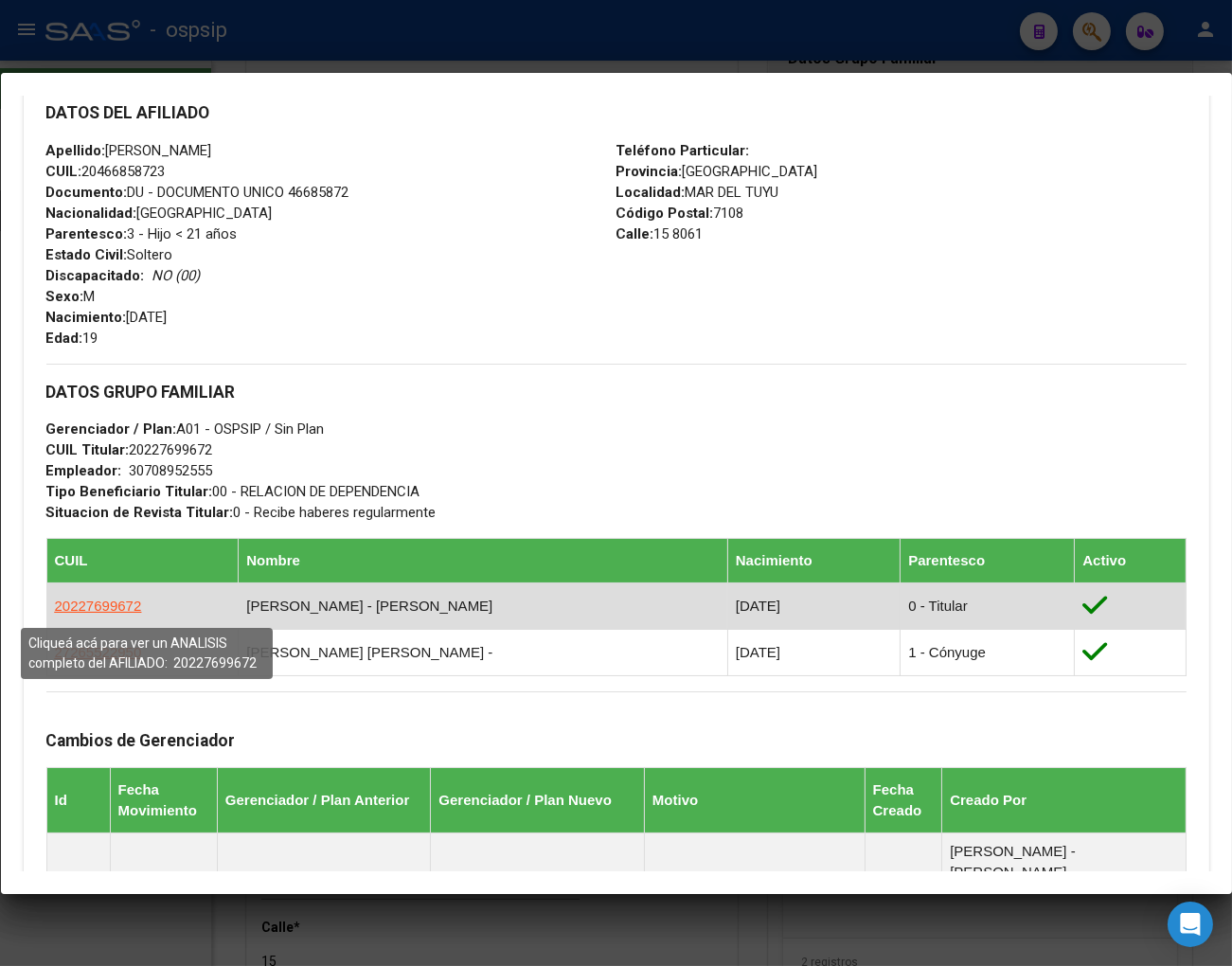 click on "20227699672" at bounding box center (98, 605) 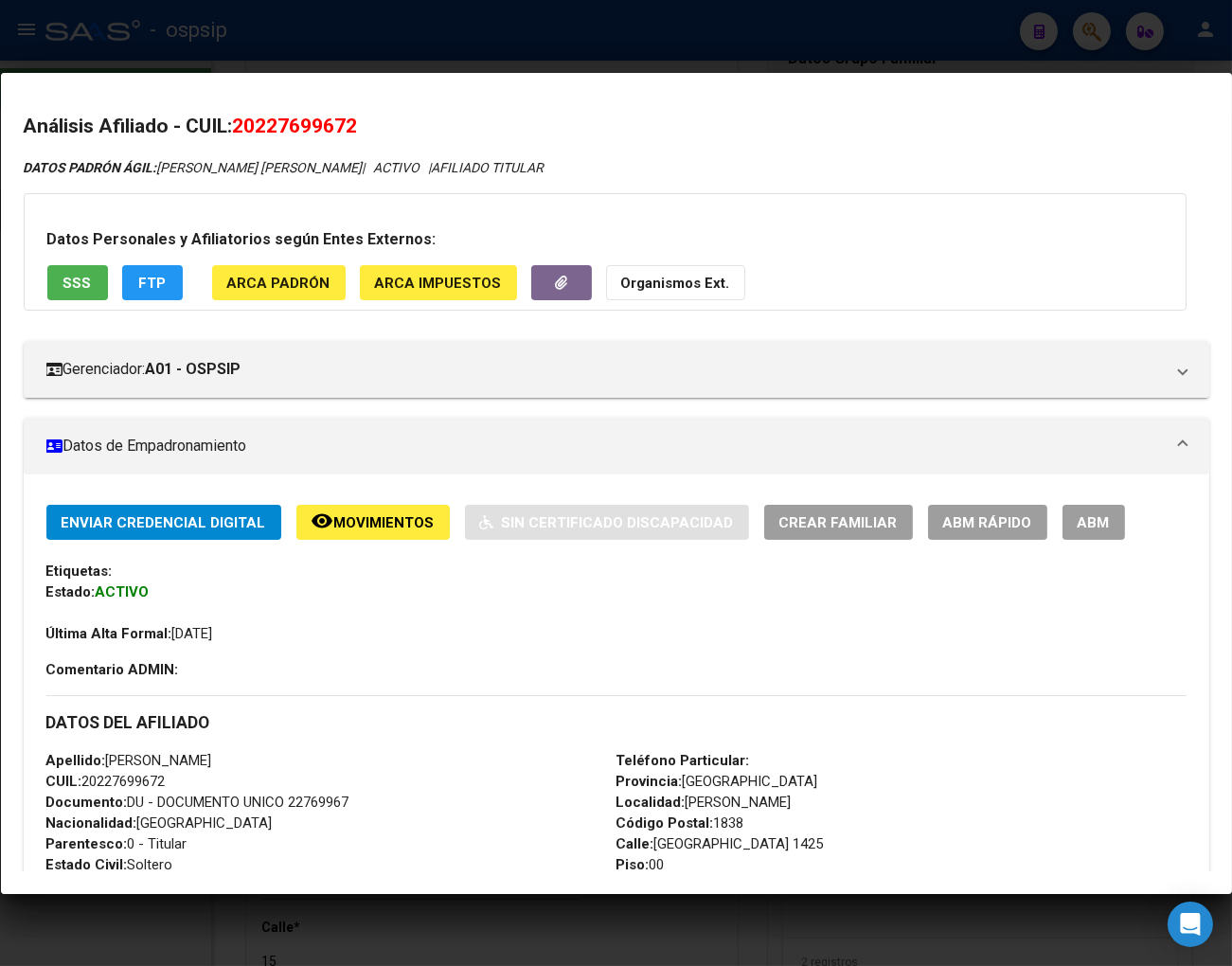 drag, startPoint x: 262, startPoint y: 121, endPoint x: 357, endPoint y: 127, distance: 95.18929 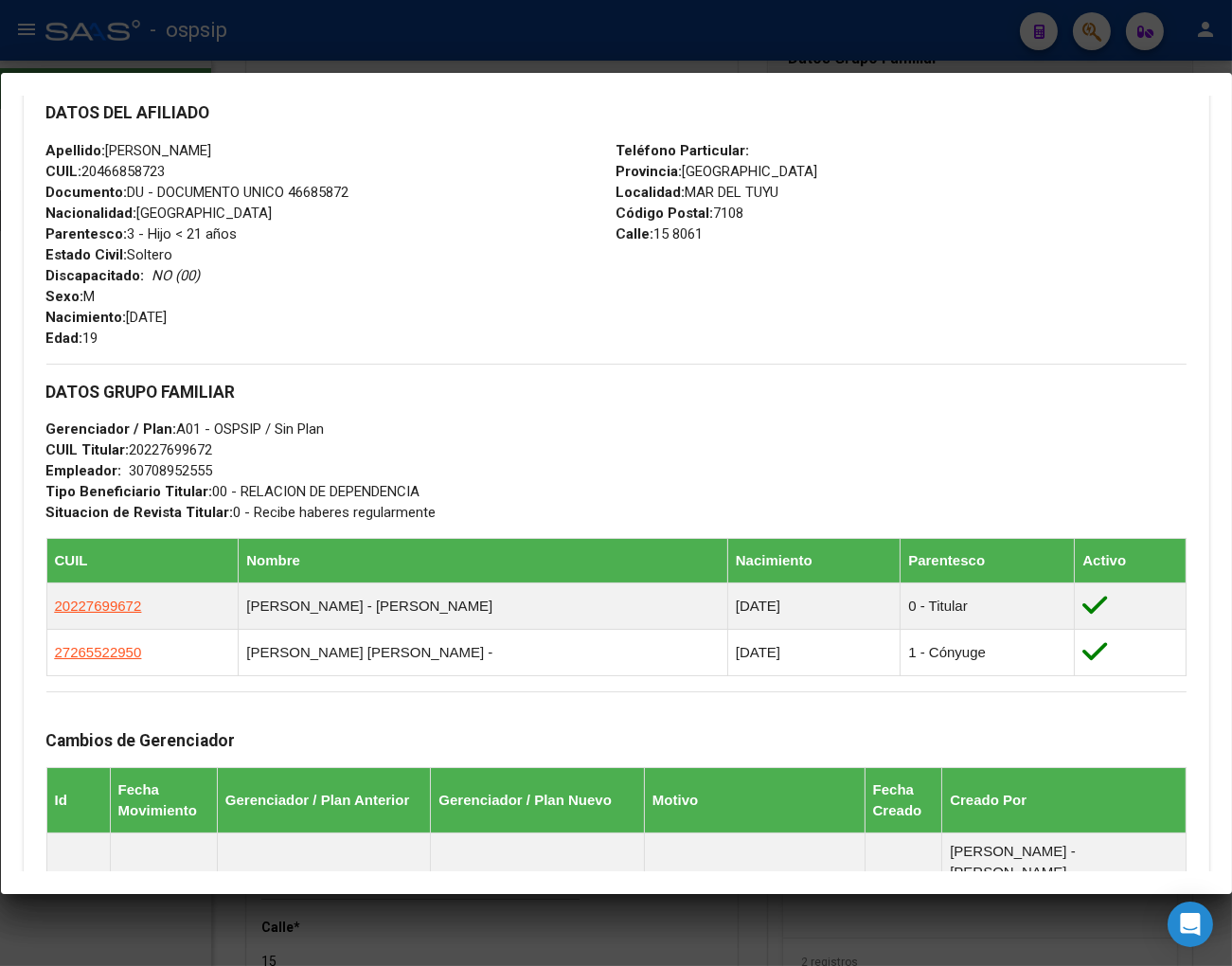 click at bounding box center (616, 483) 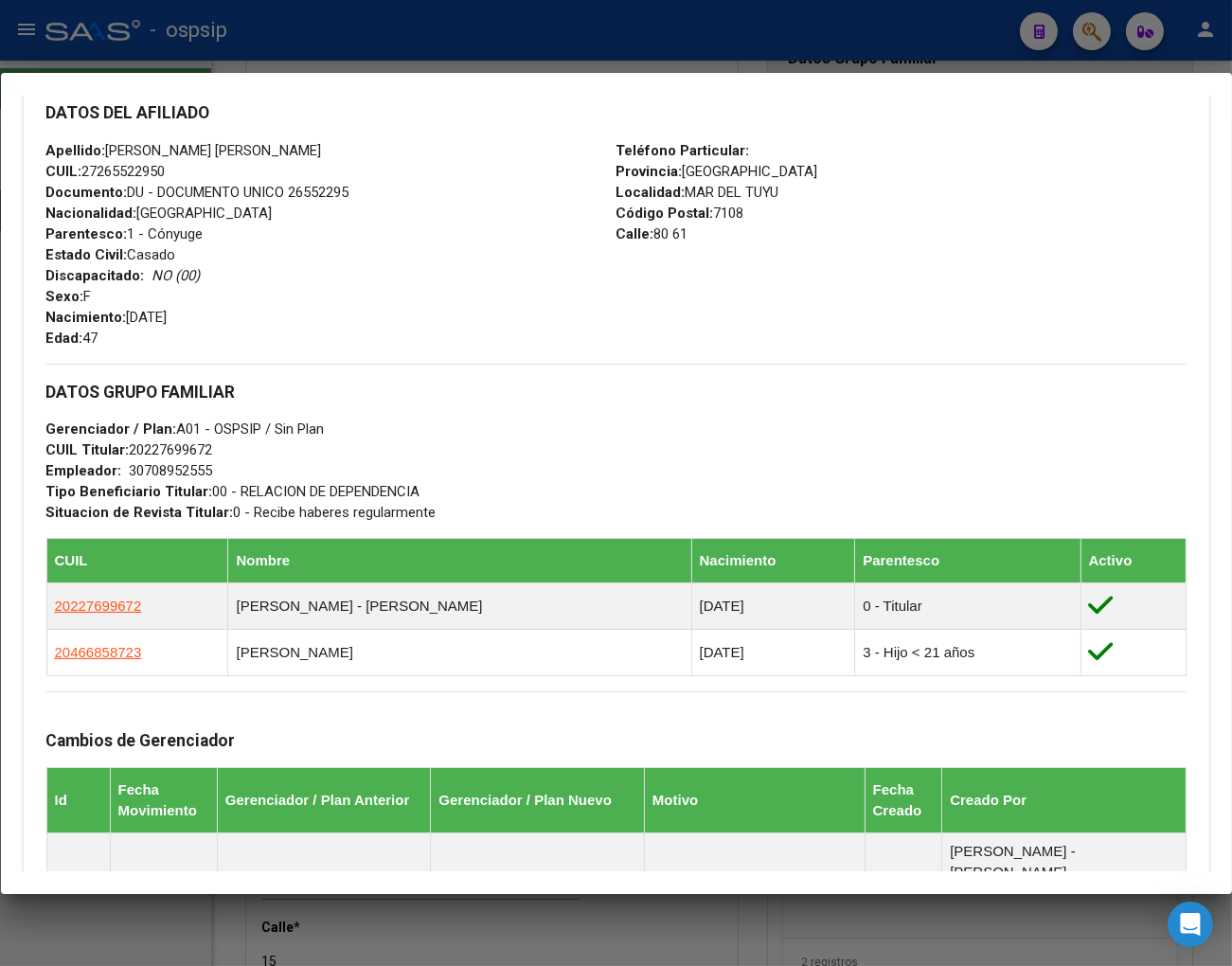 click at bounding box center (616, 483) 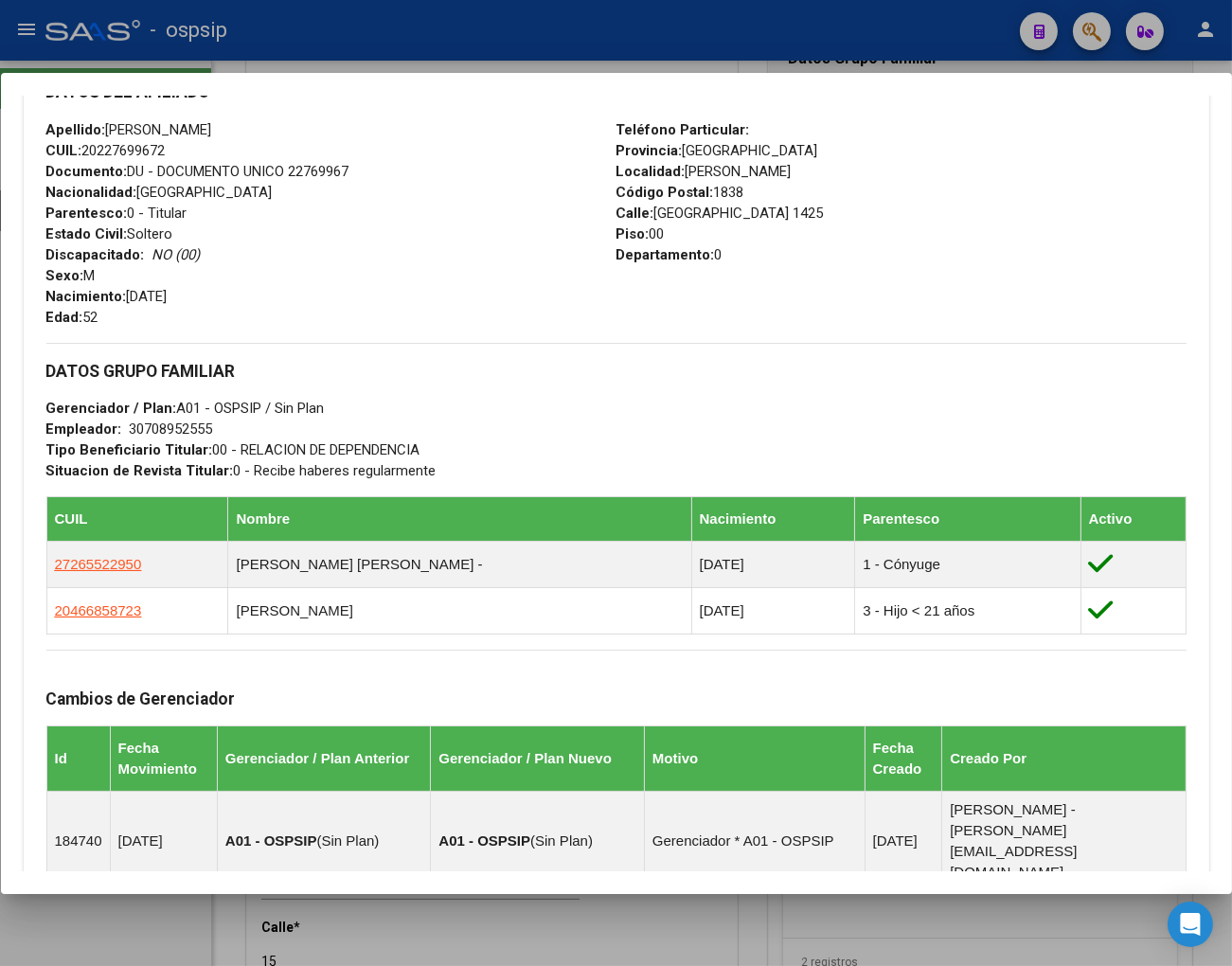 click at bounding box center (616, 483) 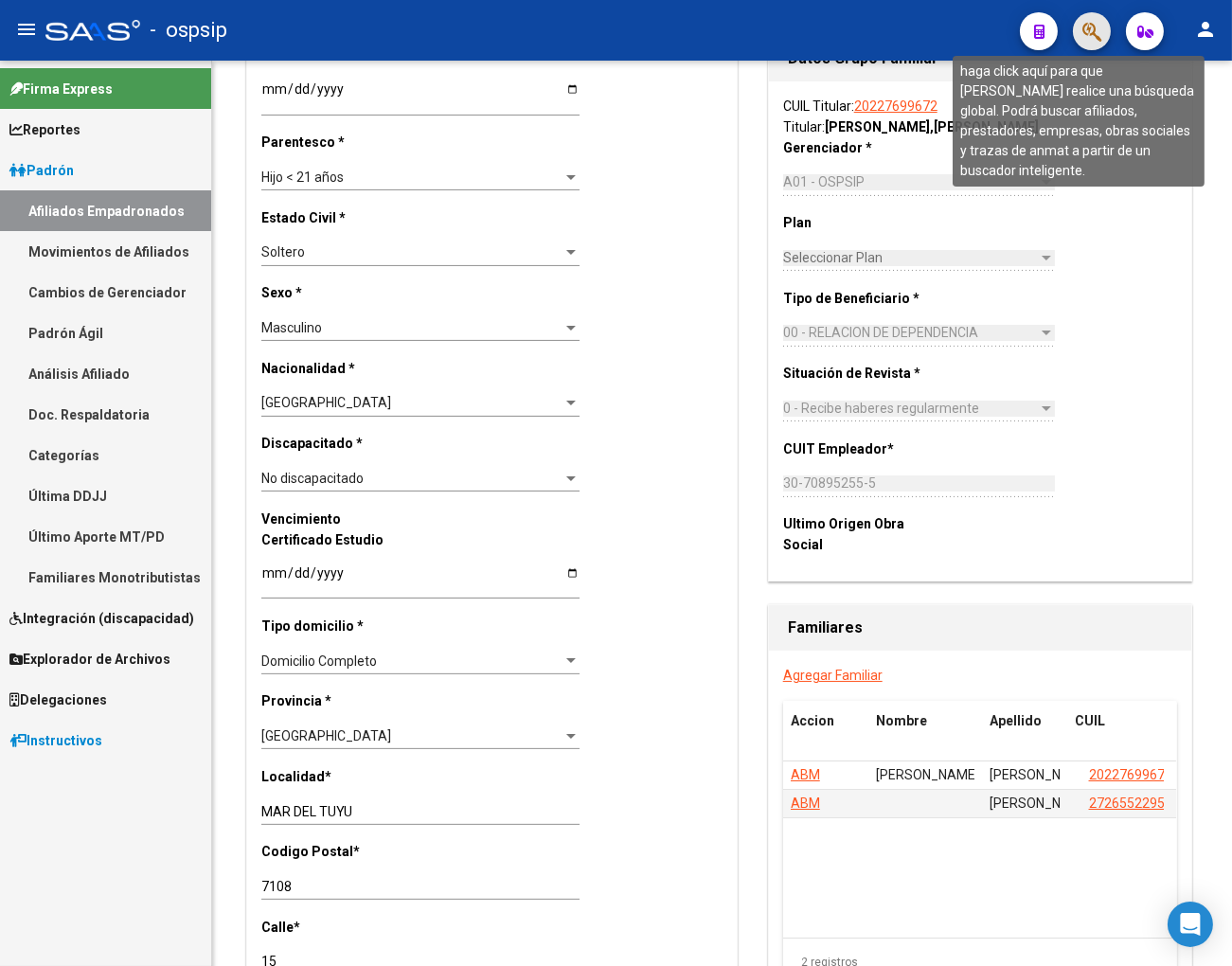 click 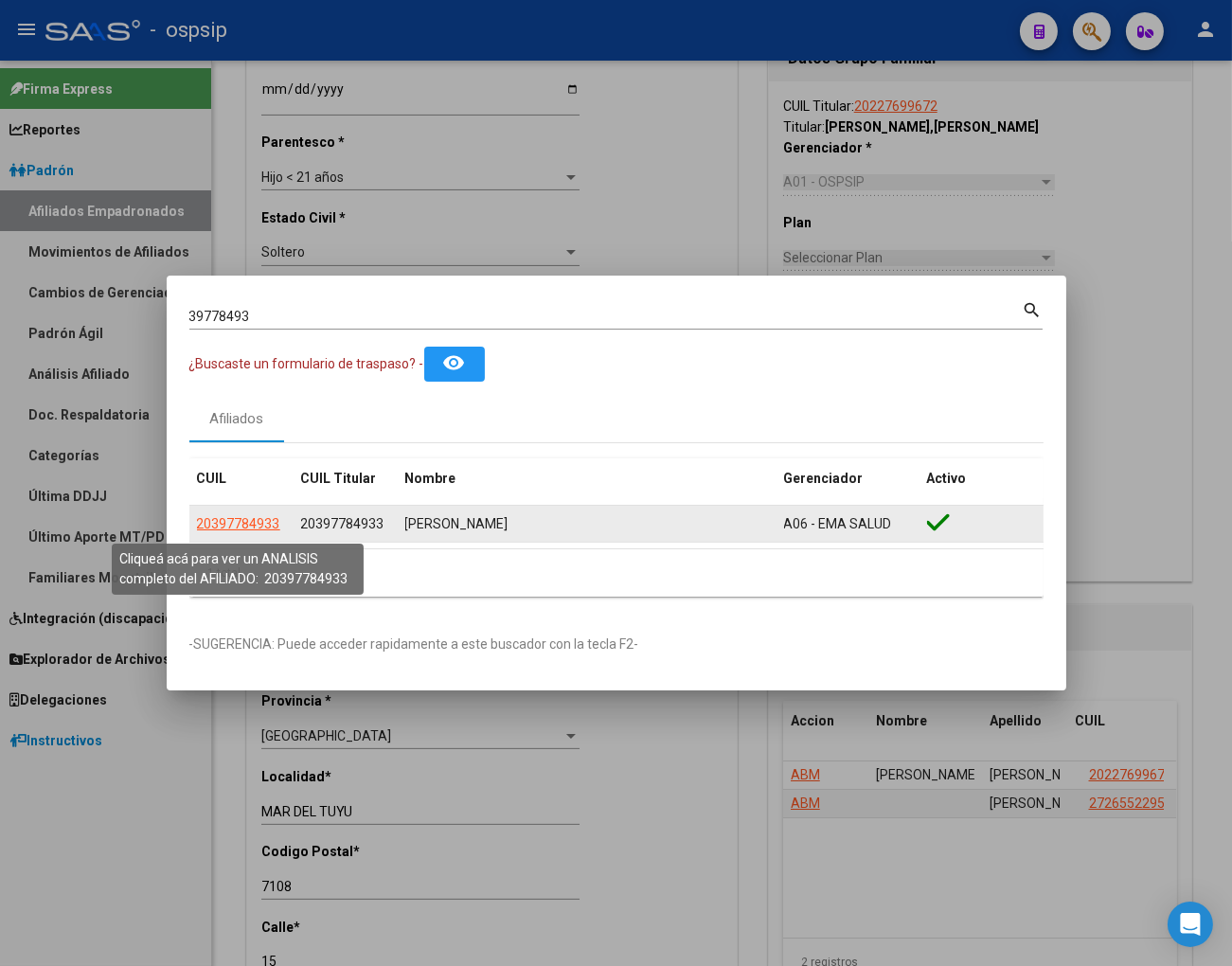 click on "20397784933" 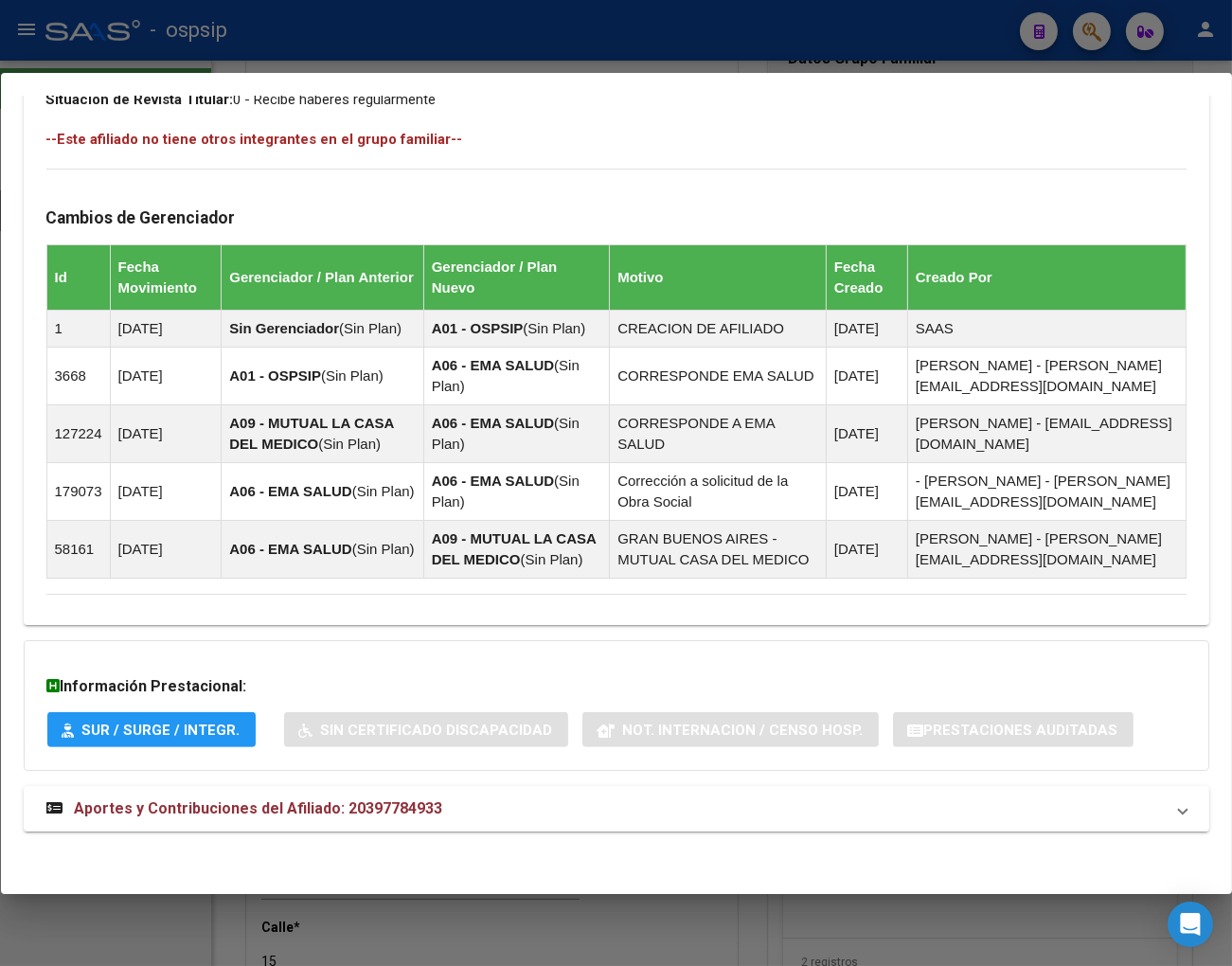 scroll, scrollTop: 989, scrollLeft: 0, axis: vertical 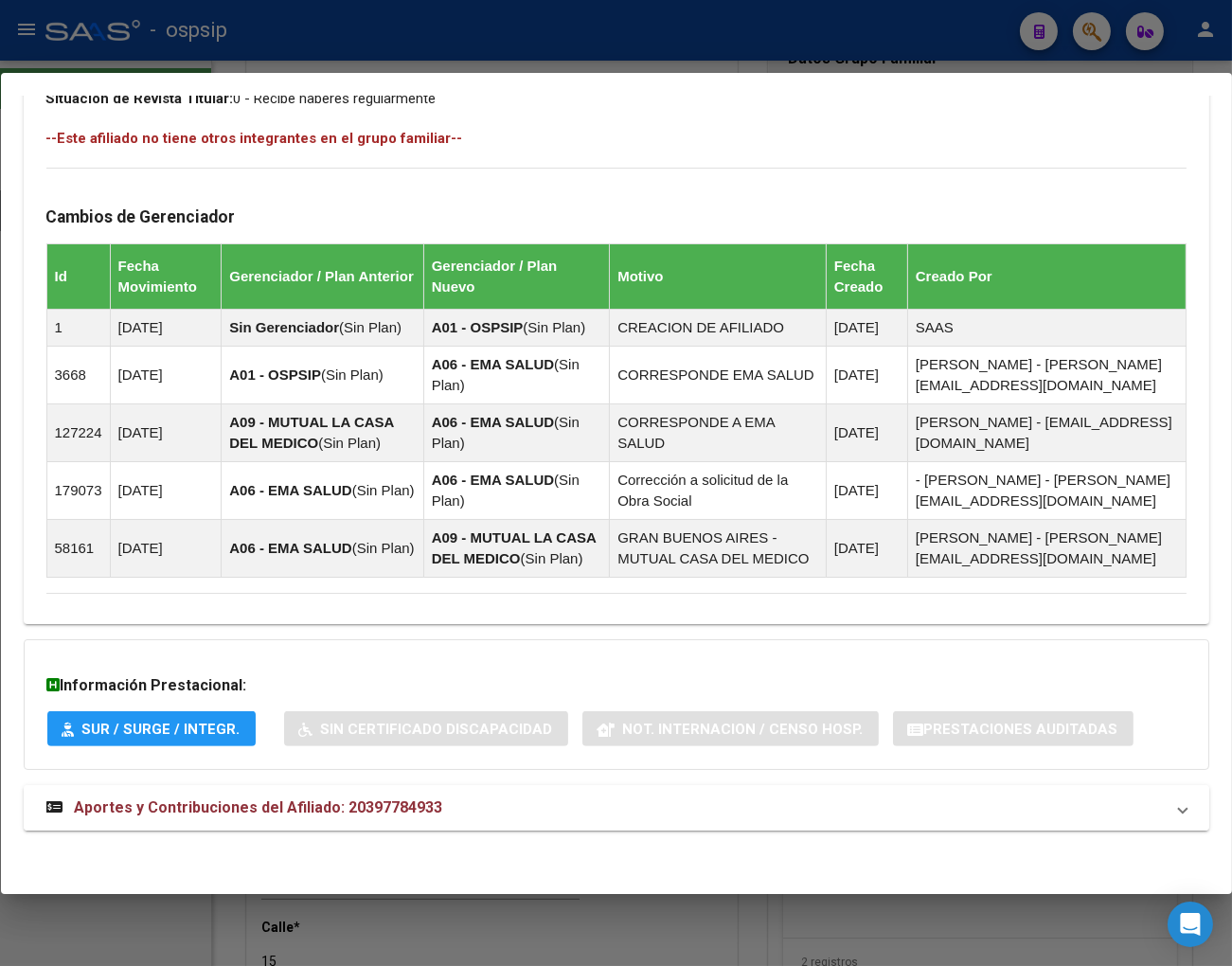 click on "Aportes y Contribuciones del Afiliado: 20397784933" at bounding box center (259, 807) 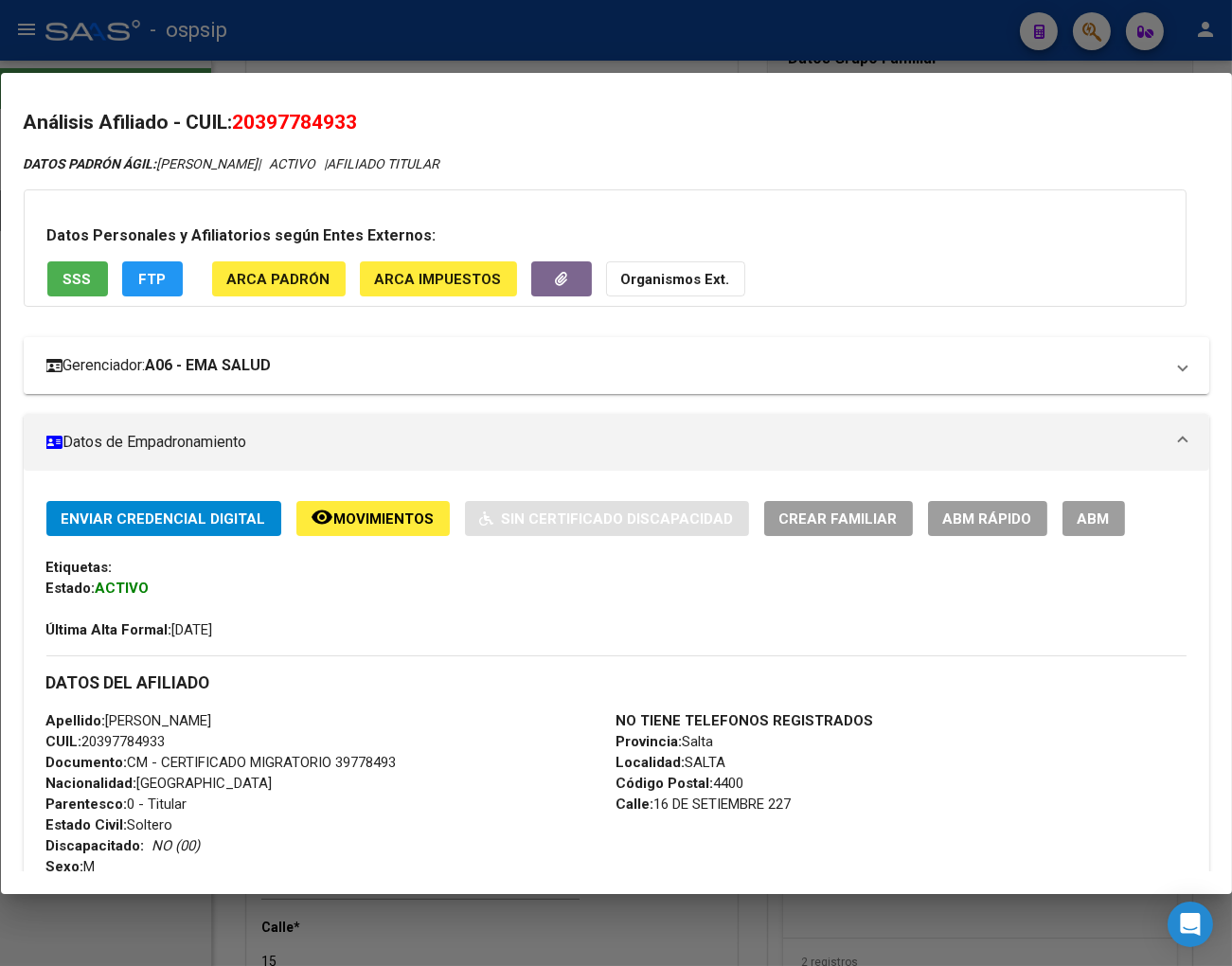 scroll, scrollTop: 0, scrollLeft: 0, axis: both 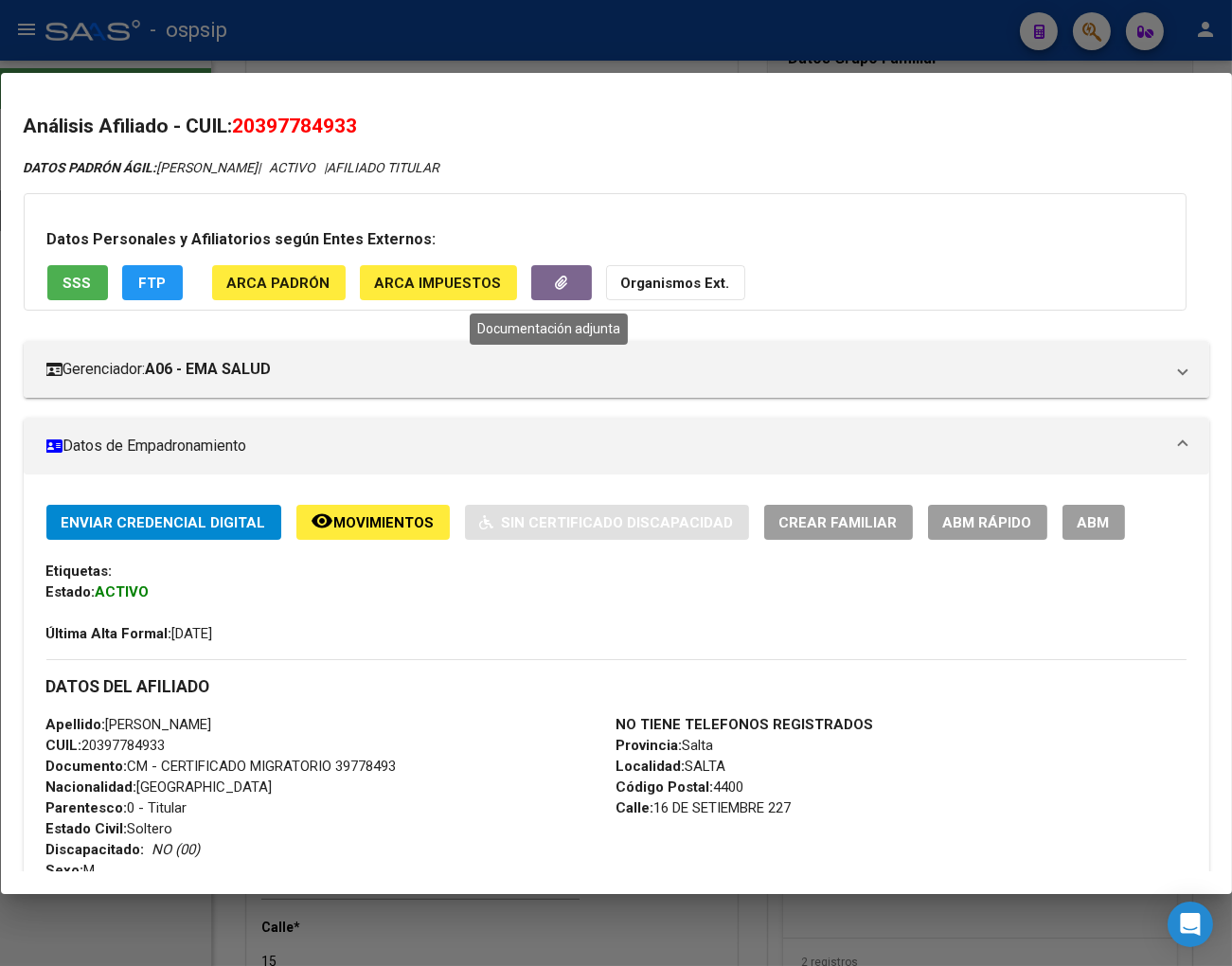 click 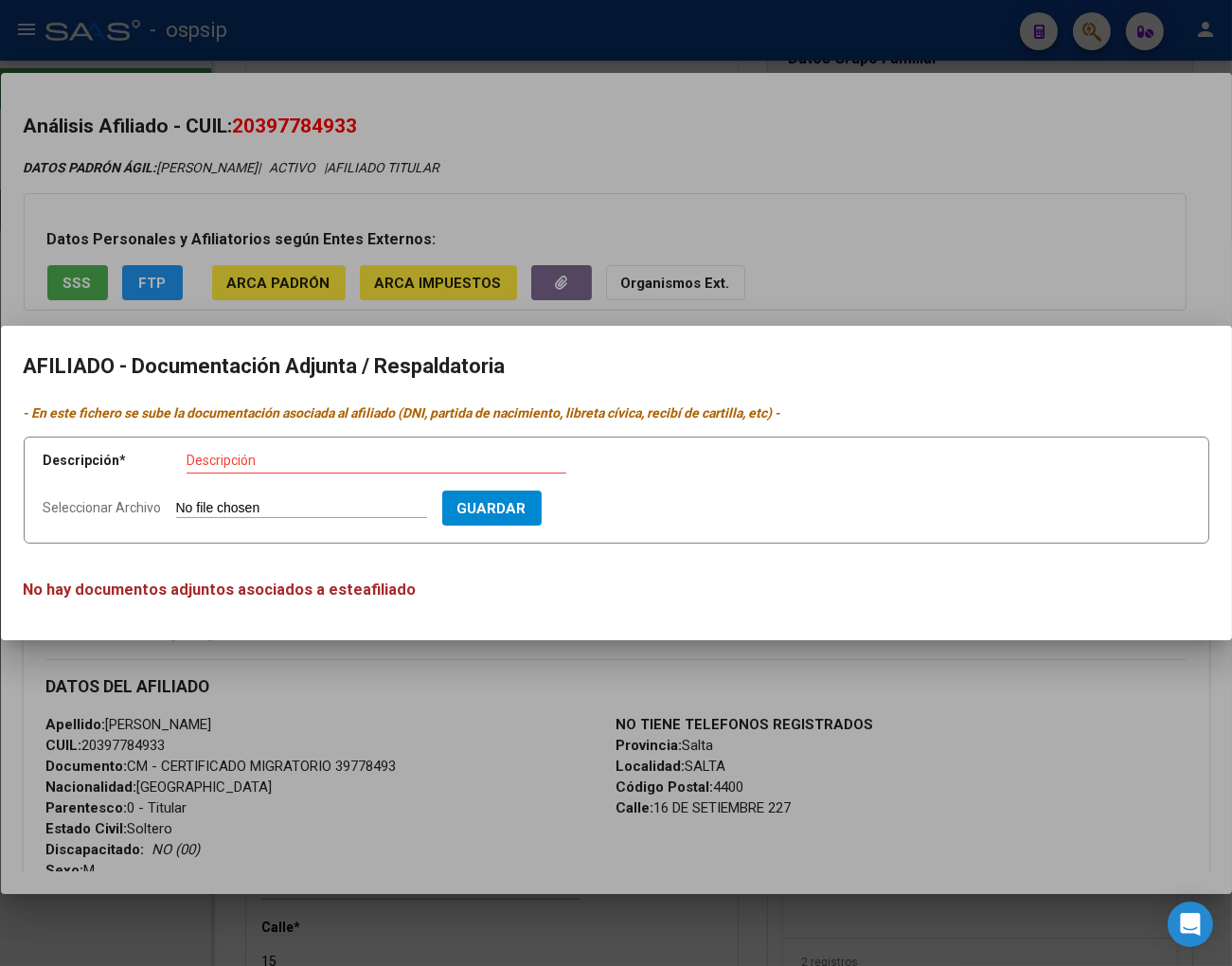 click at bounding box center (616, 483) 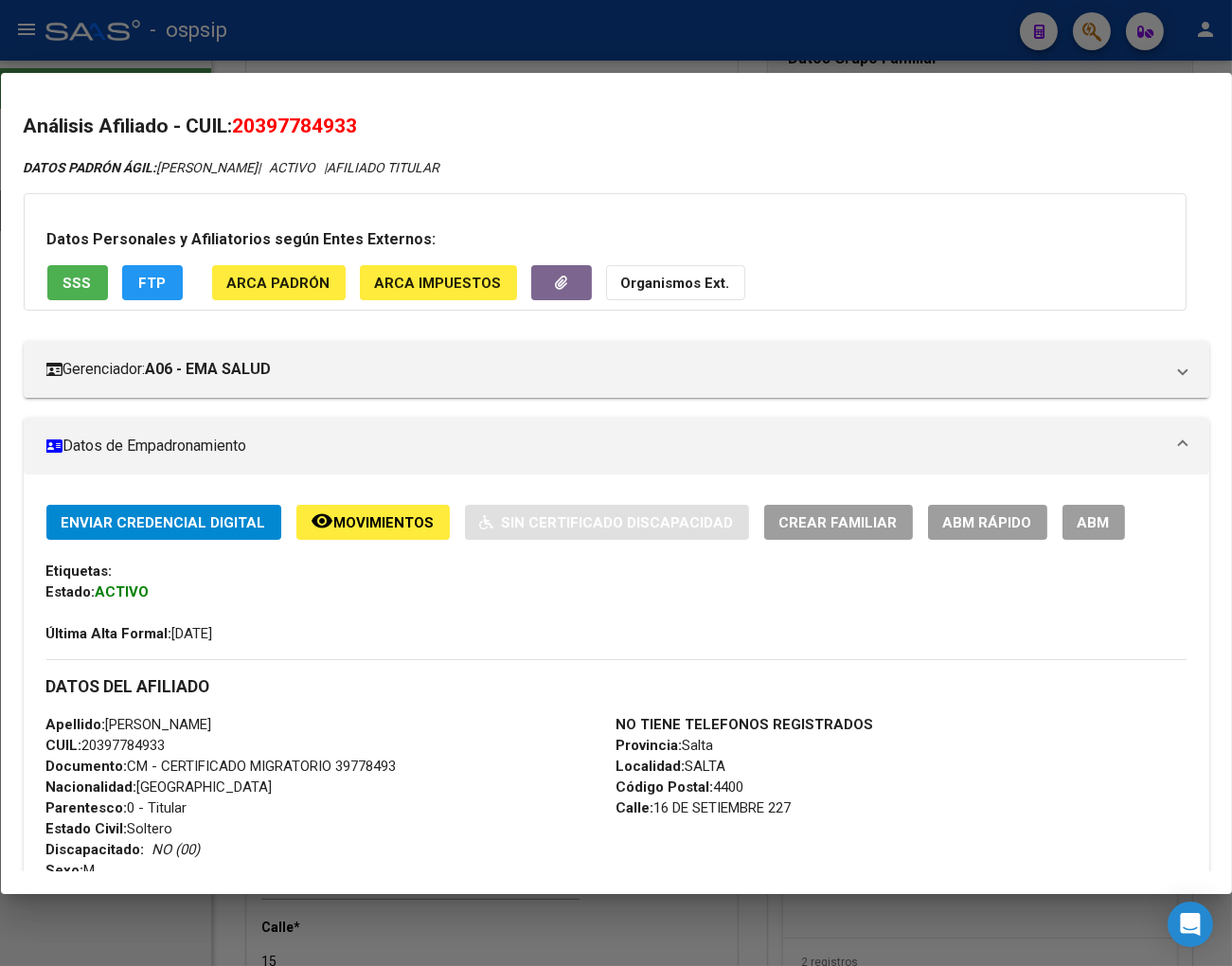 click on "Movimientos" 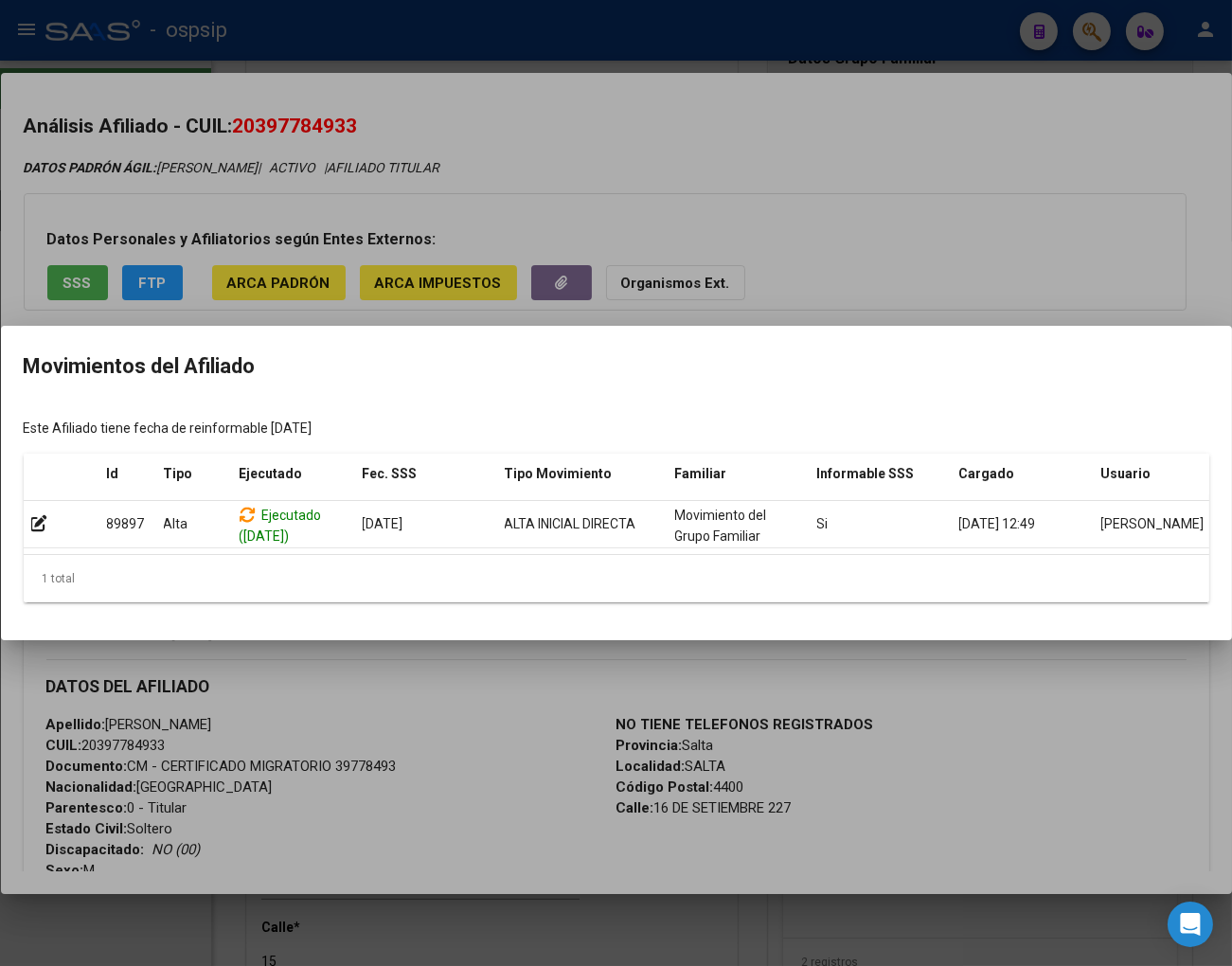 click at bounding box center [616, 483] 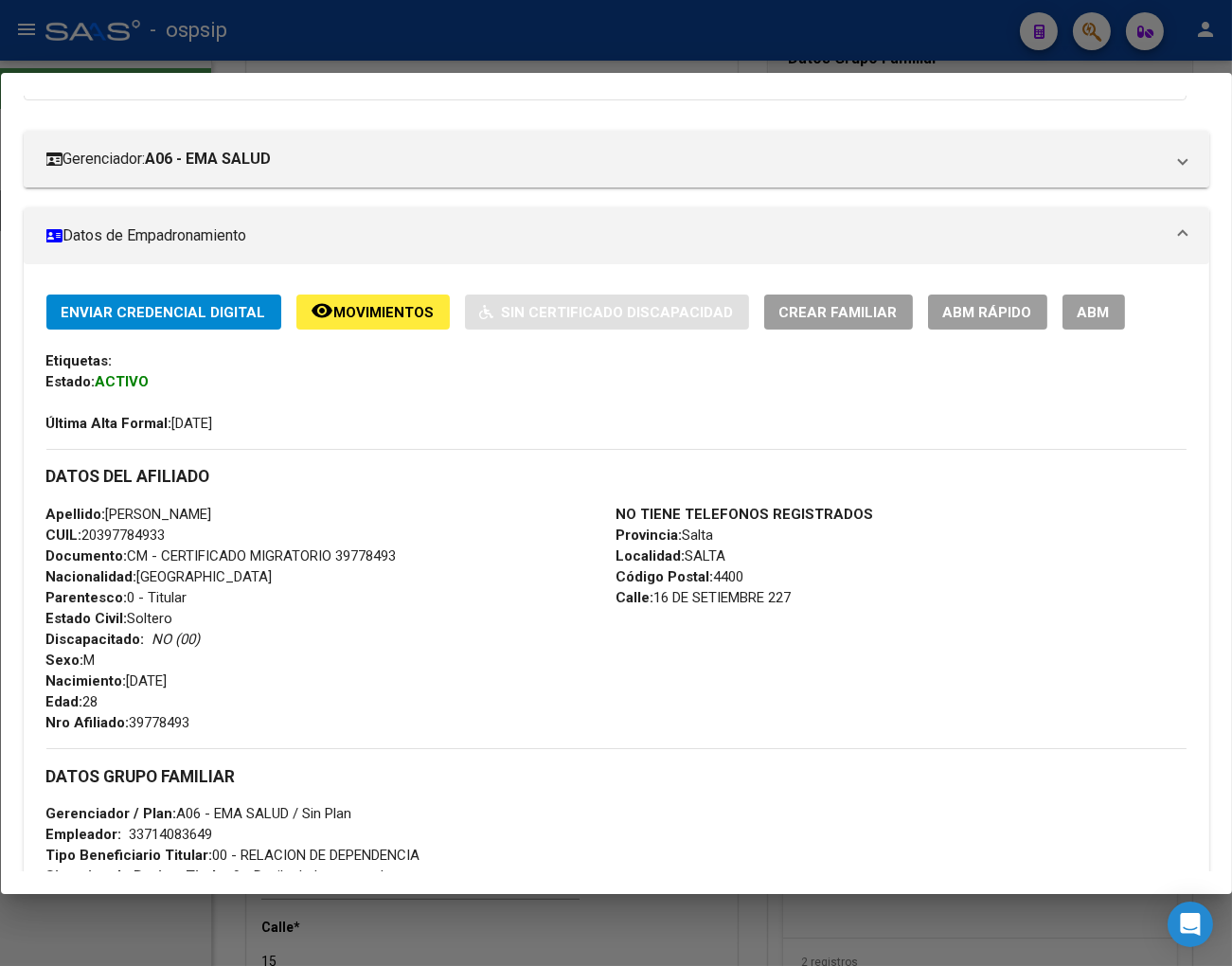 scroll, scrollTop: 0, scrollLeft: 0, axis: both 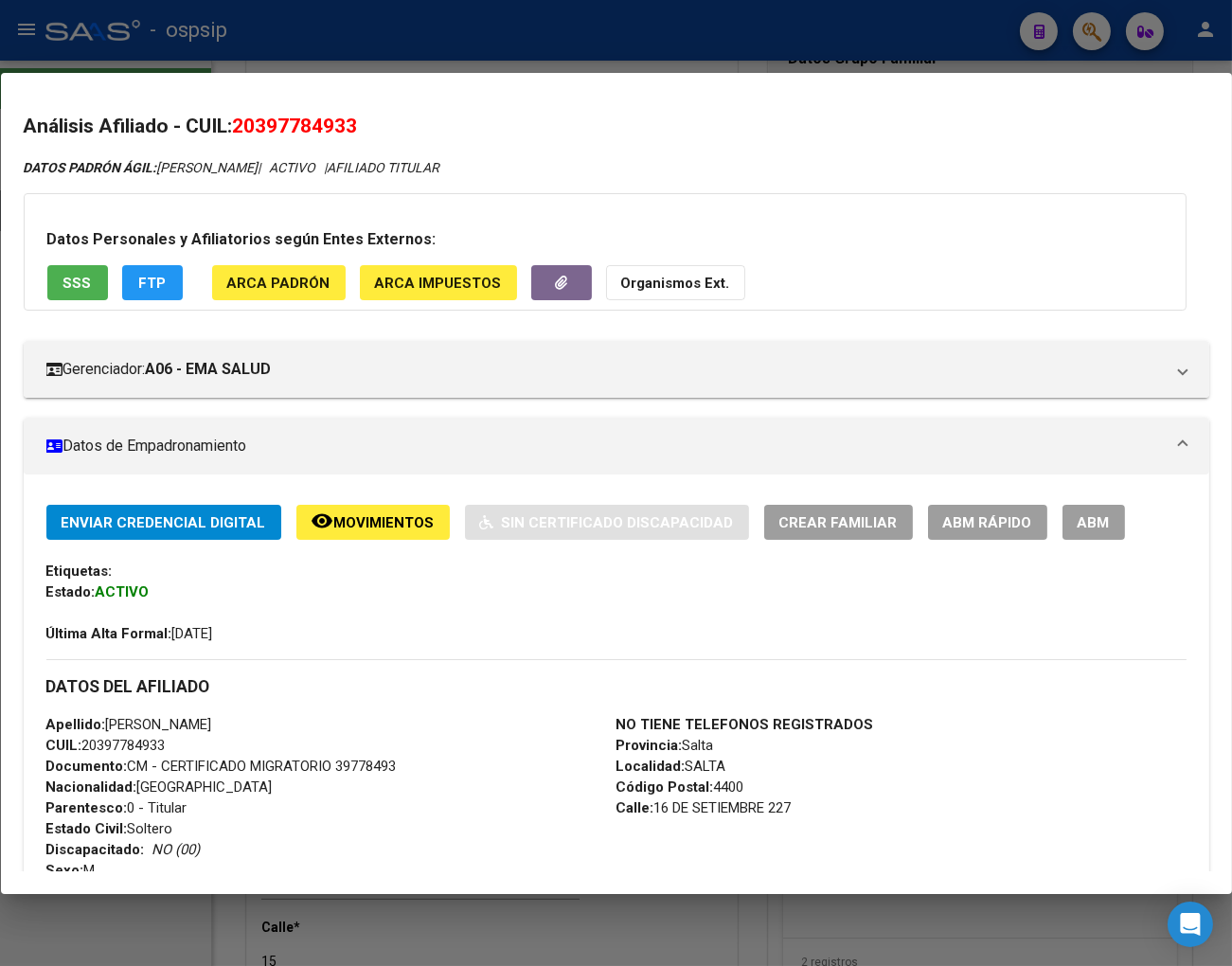 drag, startPoint x: 265, startPoint y: 124, endPoint x: 353, endPoint y: 104, distance: 90.24411 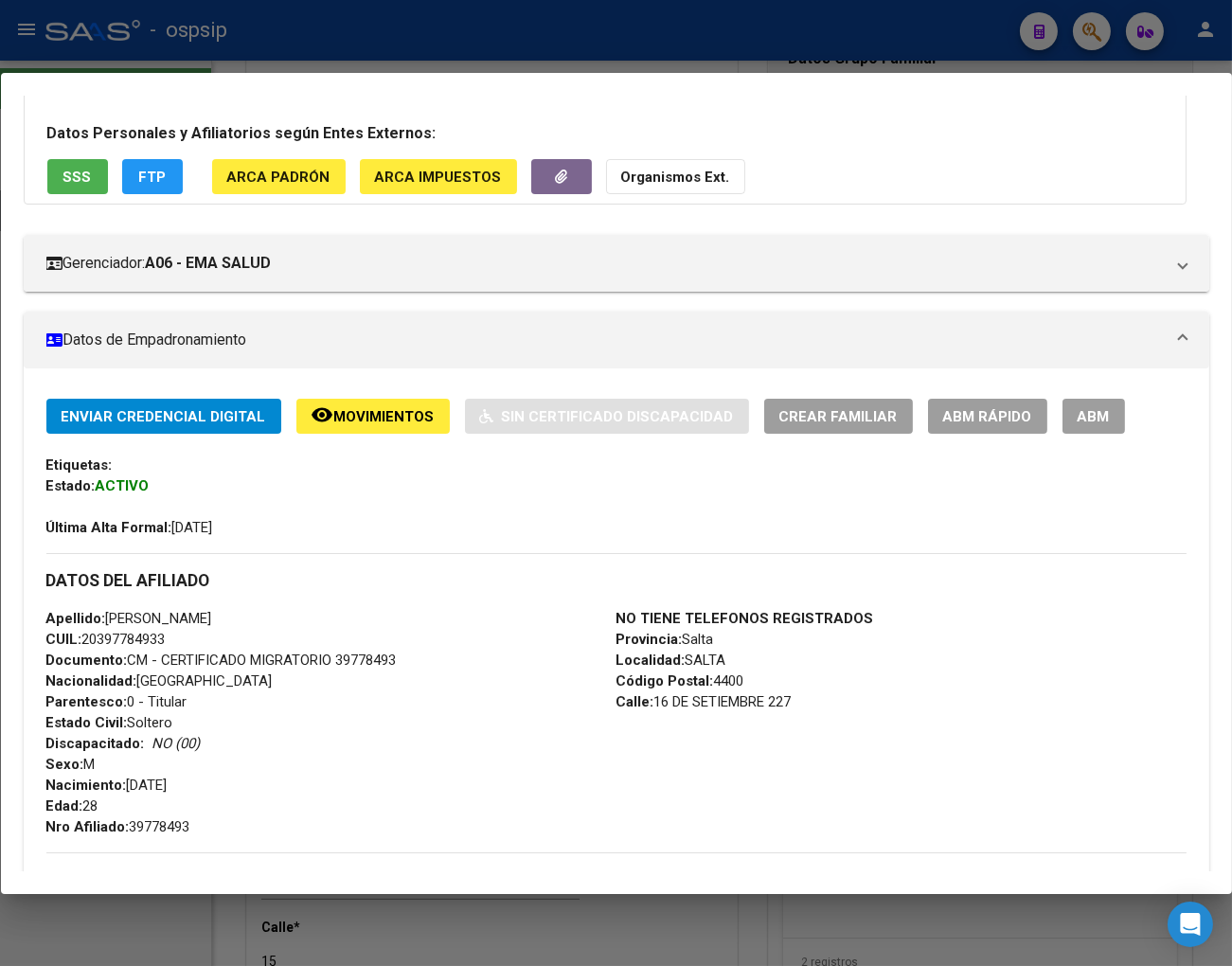 scroll, scrollTop: 105, scrollLeft: 0, axis: vertical 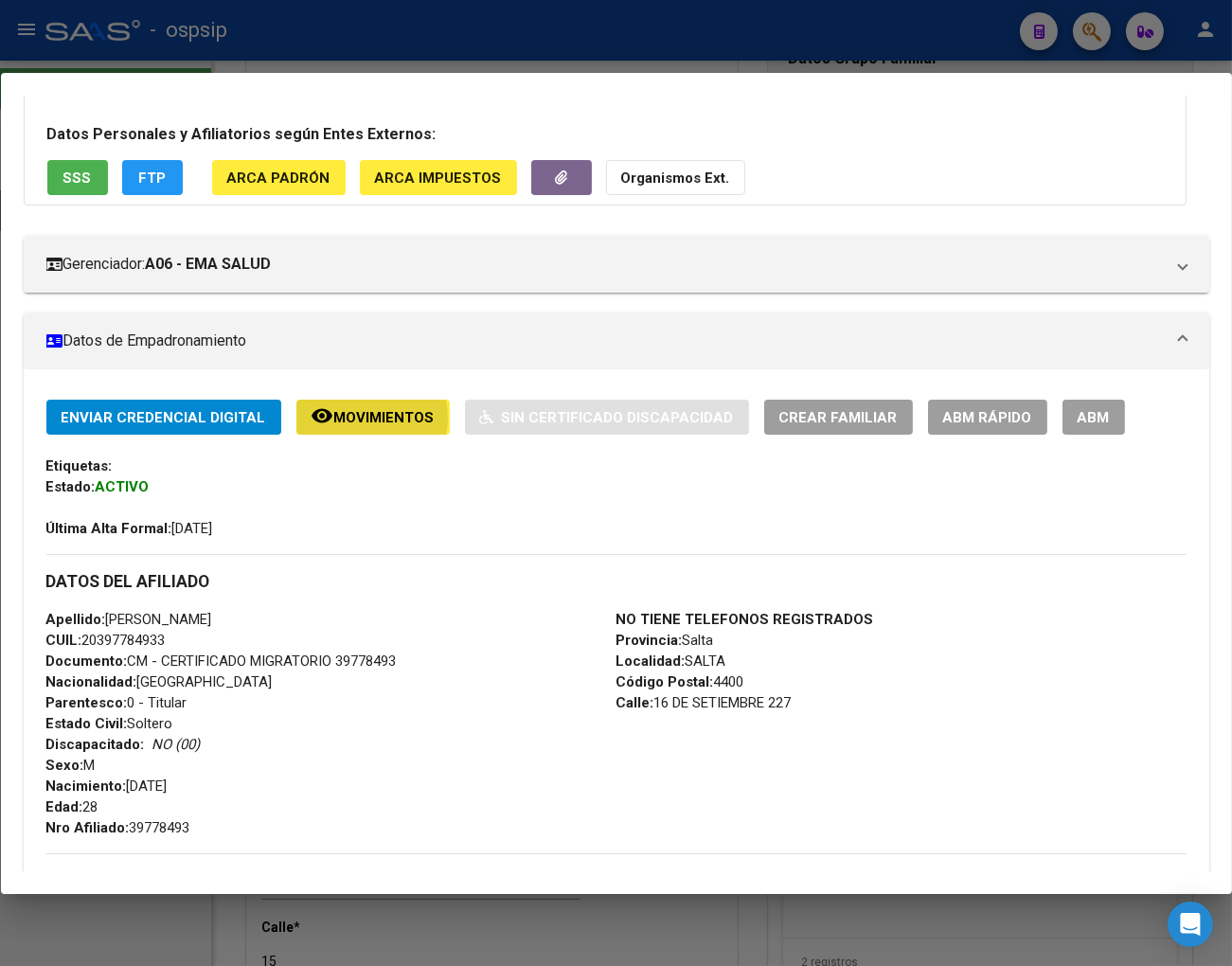 click on "Movimientos" 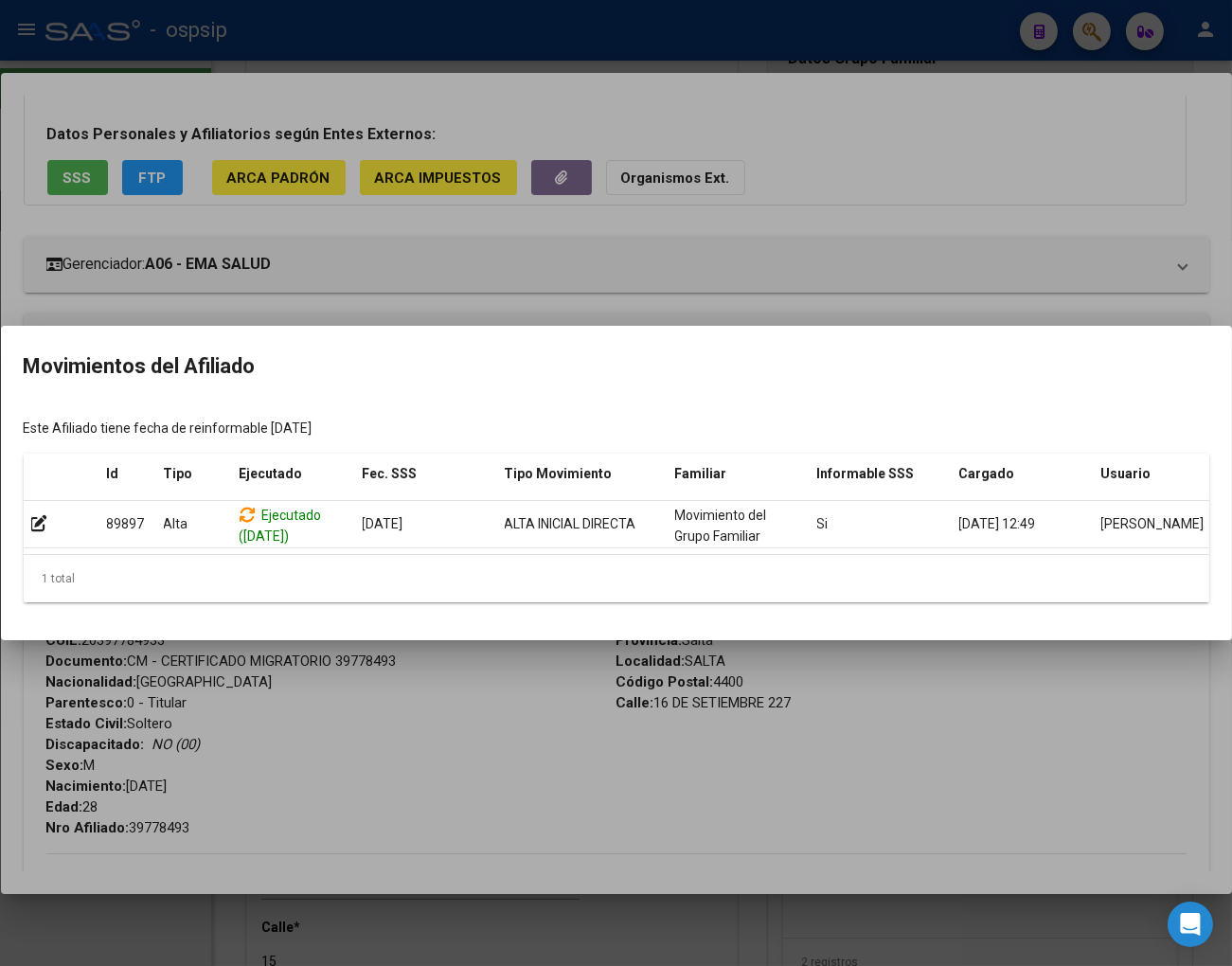 scroll, scrollTop: 0, scrollLeft: 26, axis: horizontal 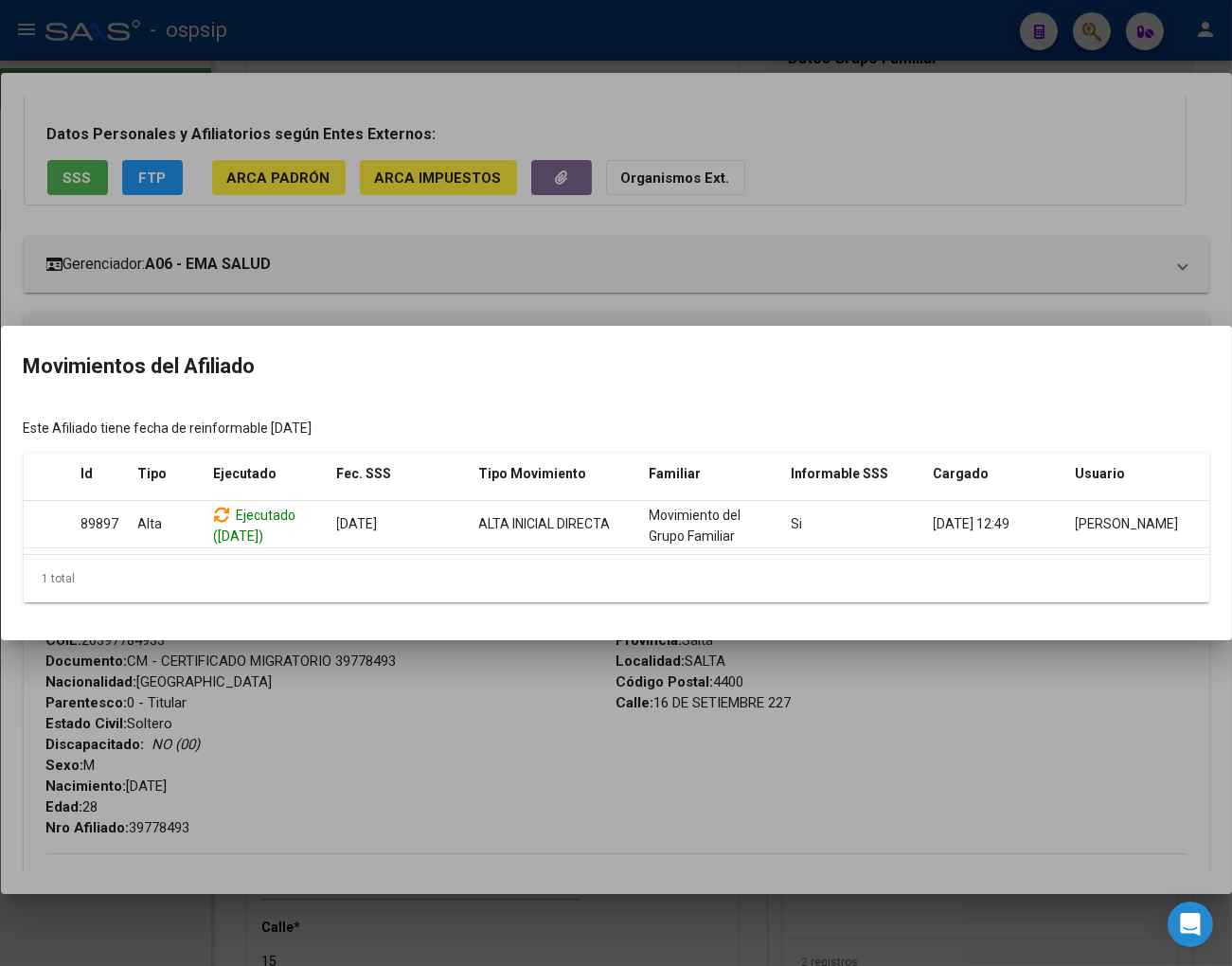 click at bounding box center [616, 483] 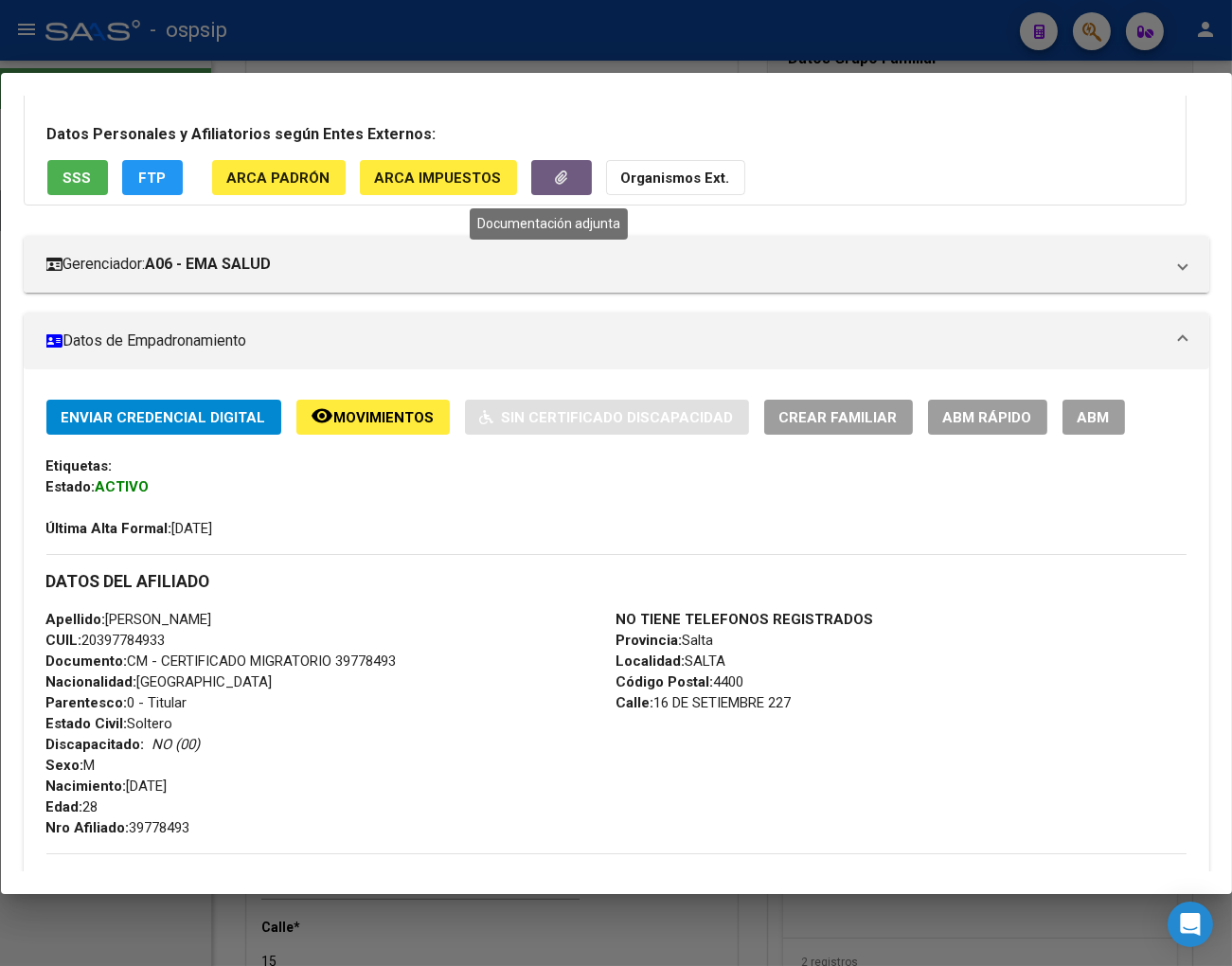 click 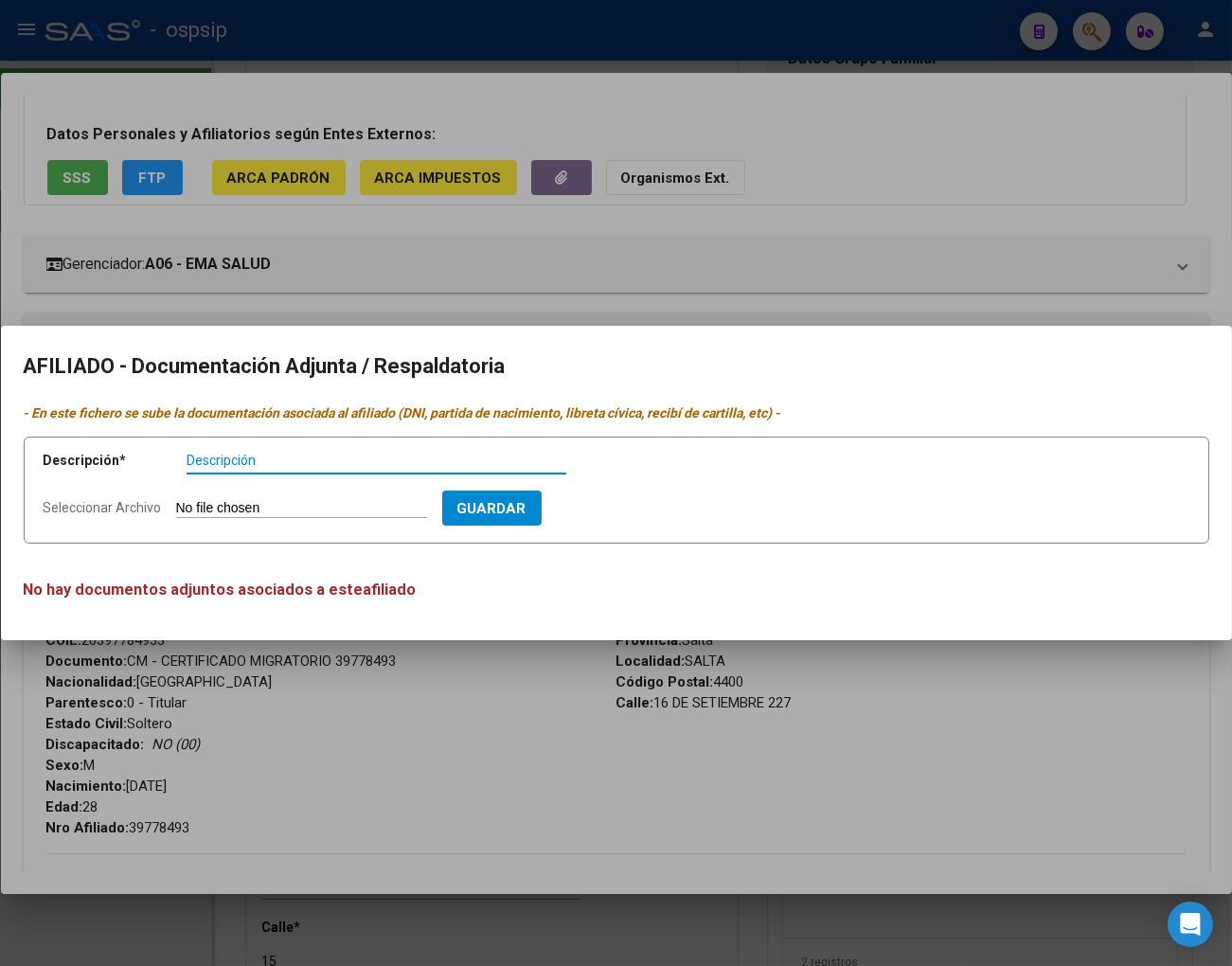 click at bounding box center (616, 483) 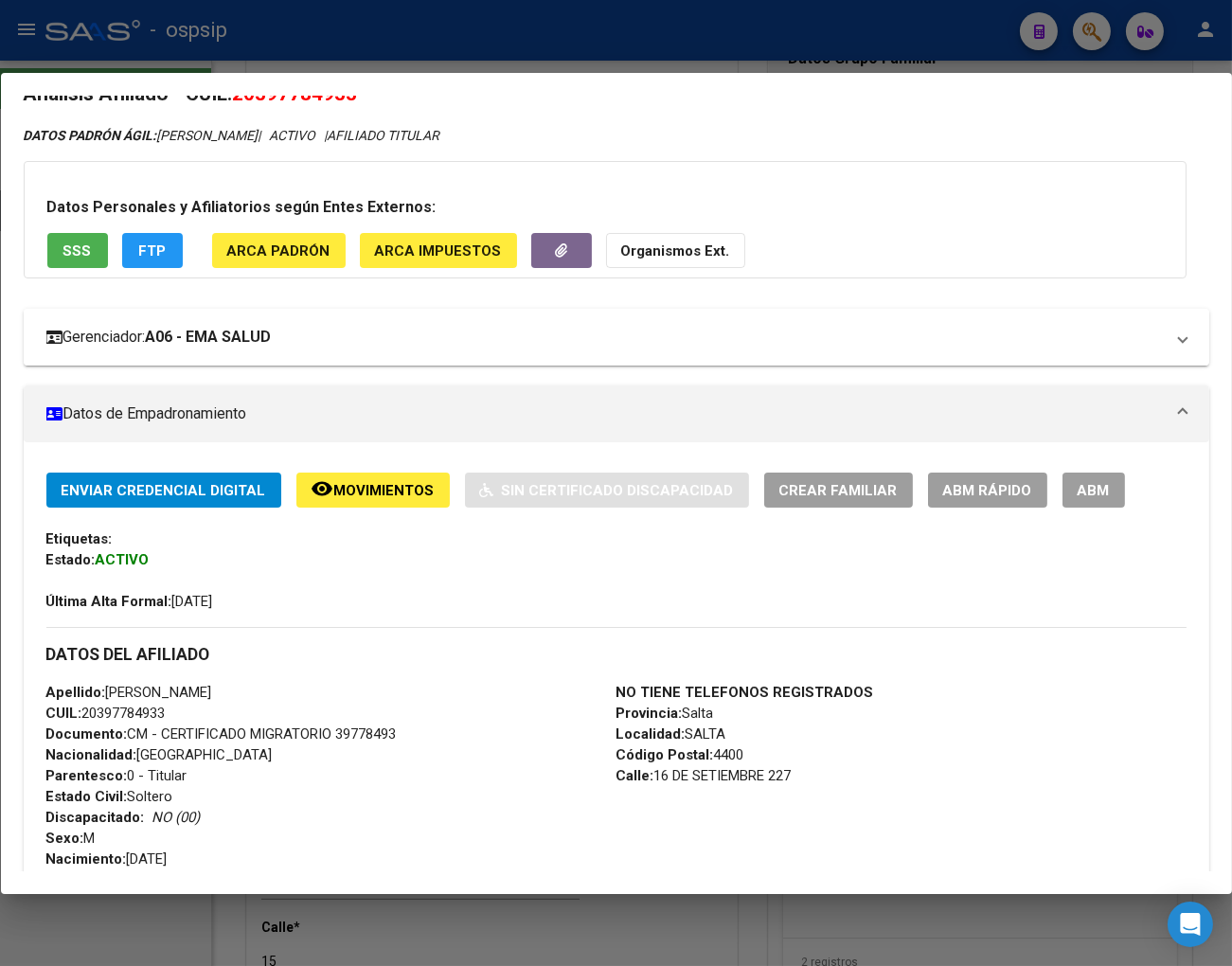 scroll, scrollTop: 0, scrollLeft: 0, axis: both 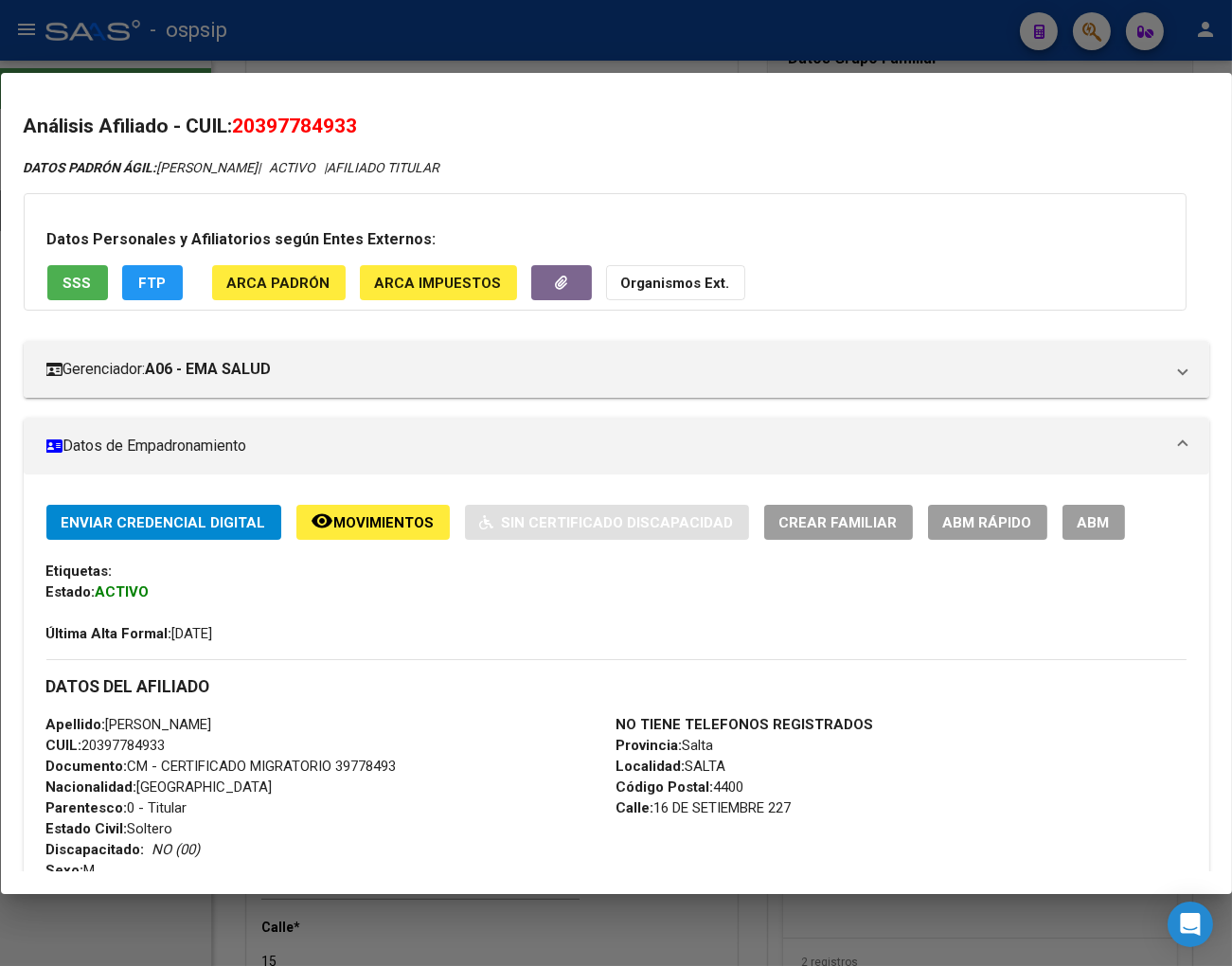drag, startPoint x: 259, startPoint y: 119, endPoint x: 303, endPoint y: 126, distance: 44.553339 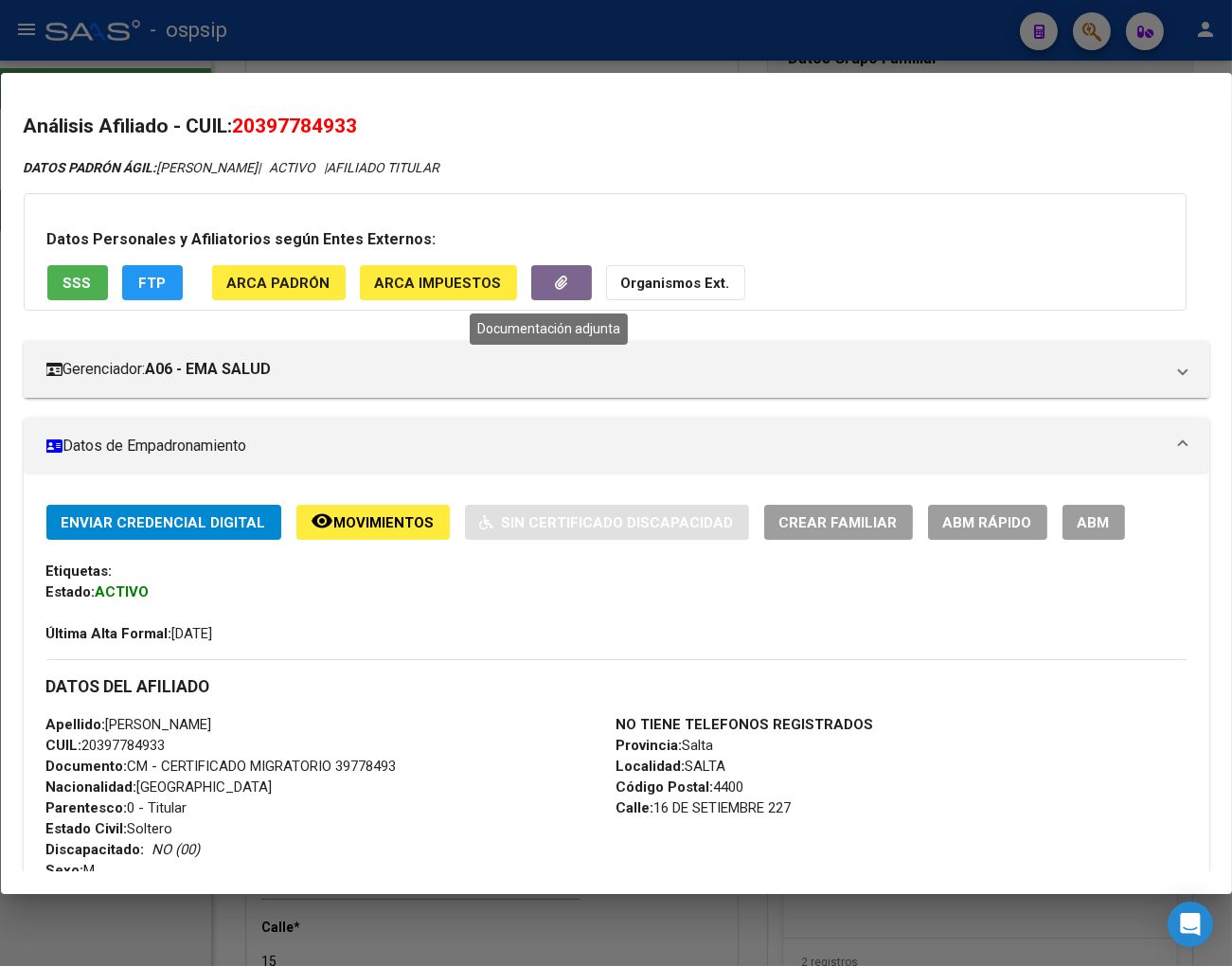 click 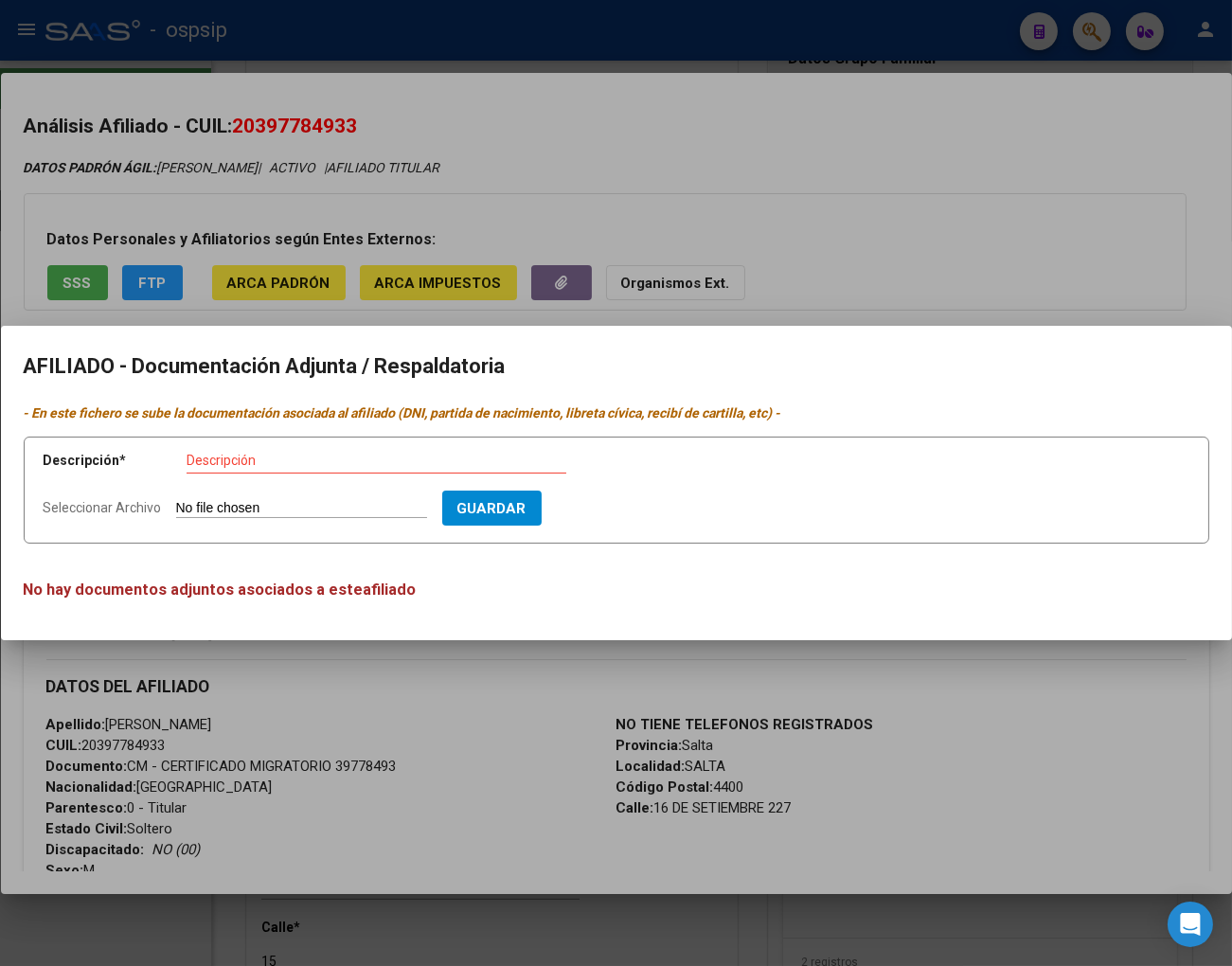 click at bounding box center (616, 483) 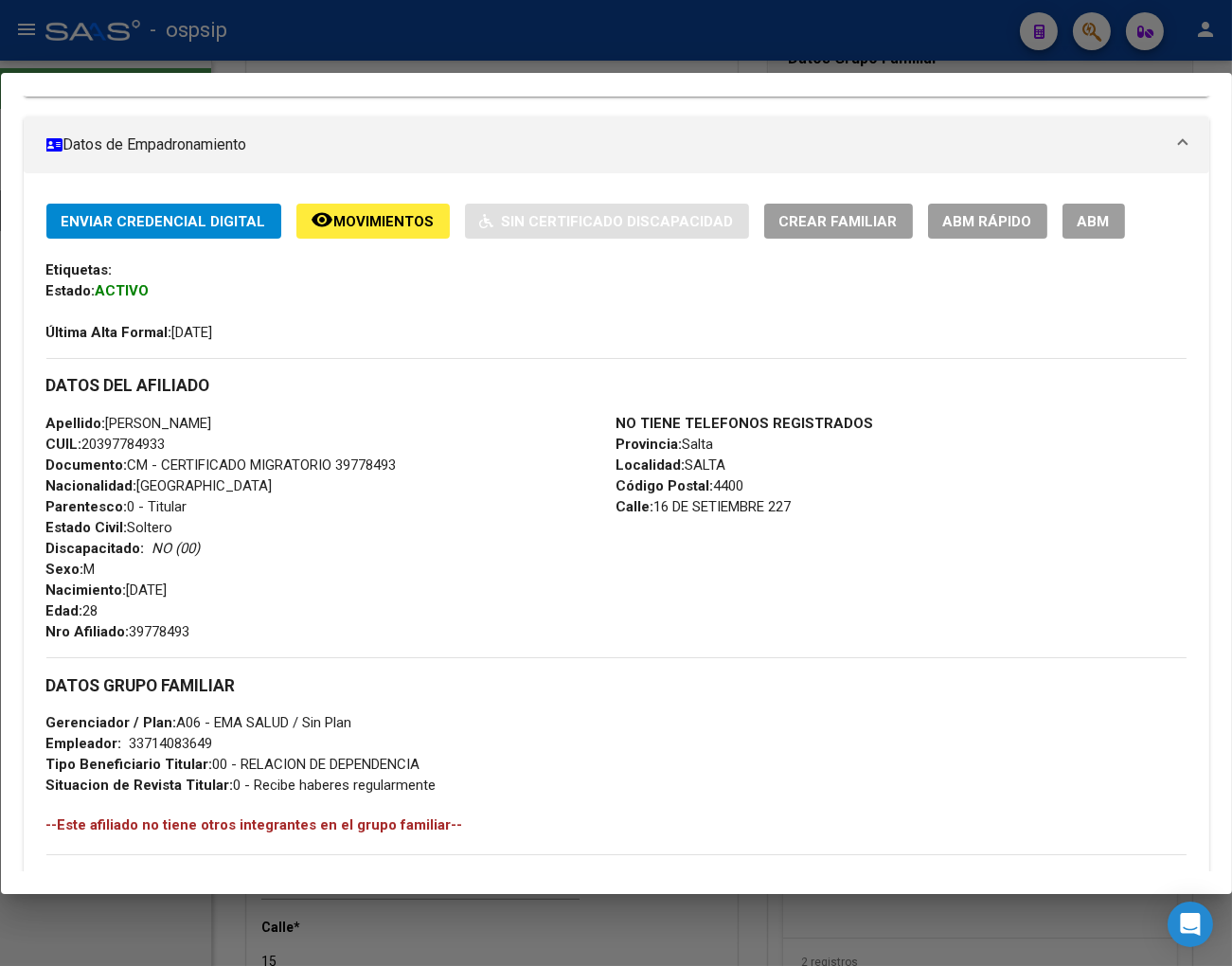 scroll, scrollTop: 116, scrollLeft: 0, axis: vertical 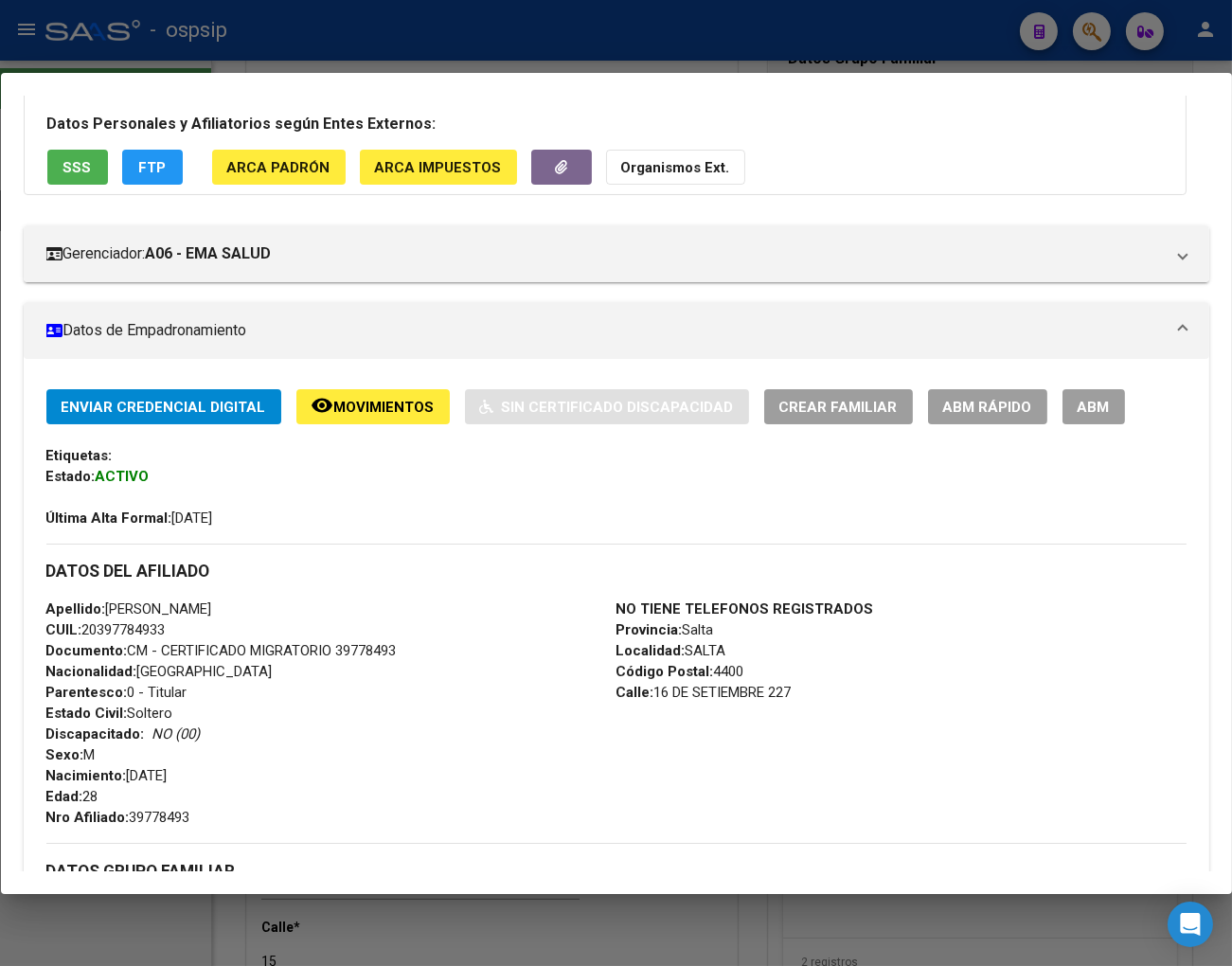 click at bounding box center [616, 483] 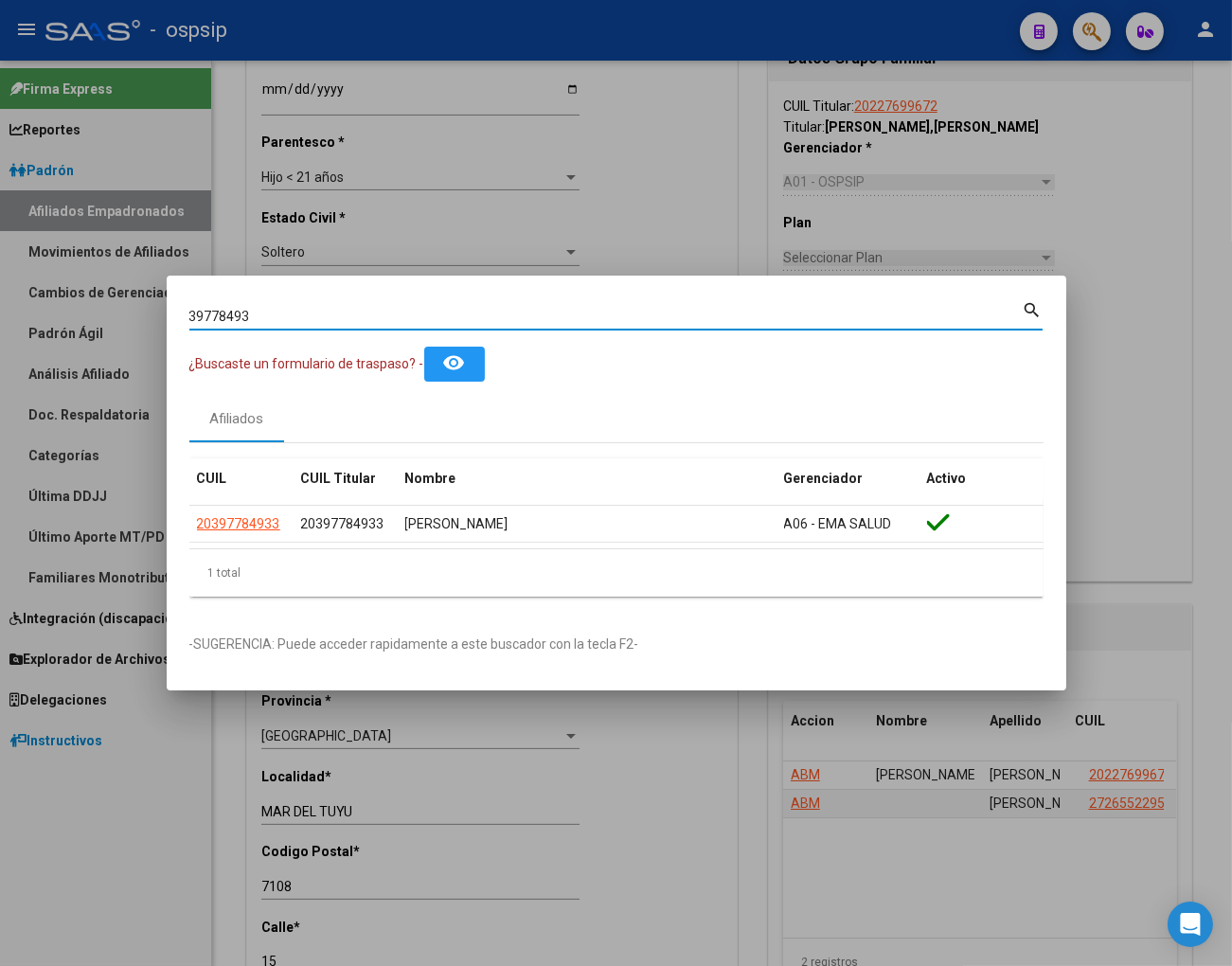 click on "39778493" at bounding box center (606, 316) 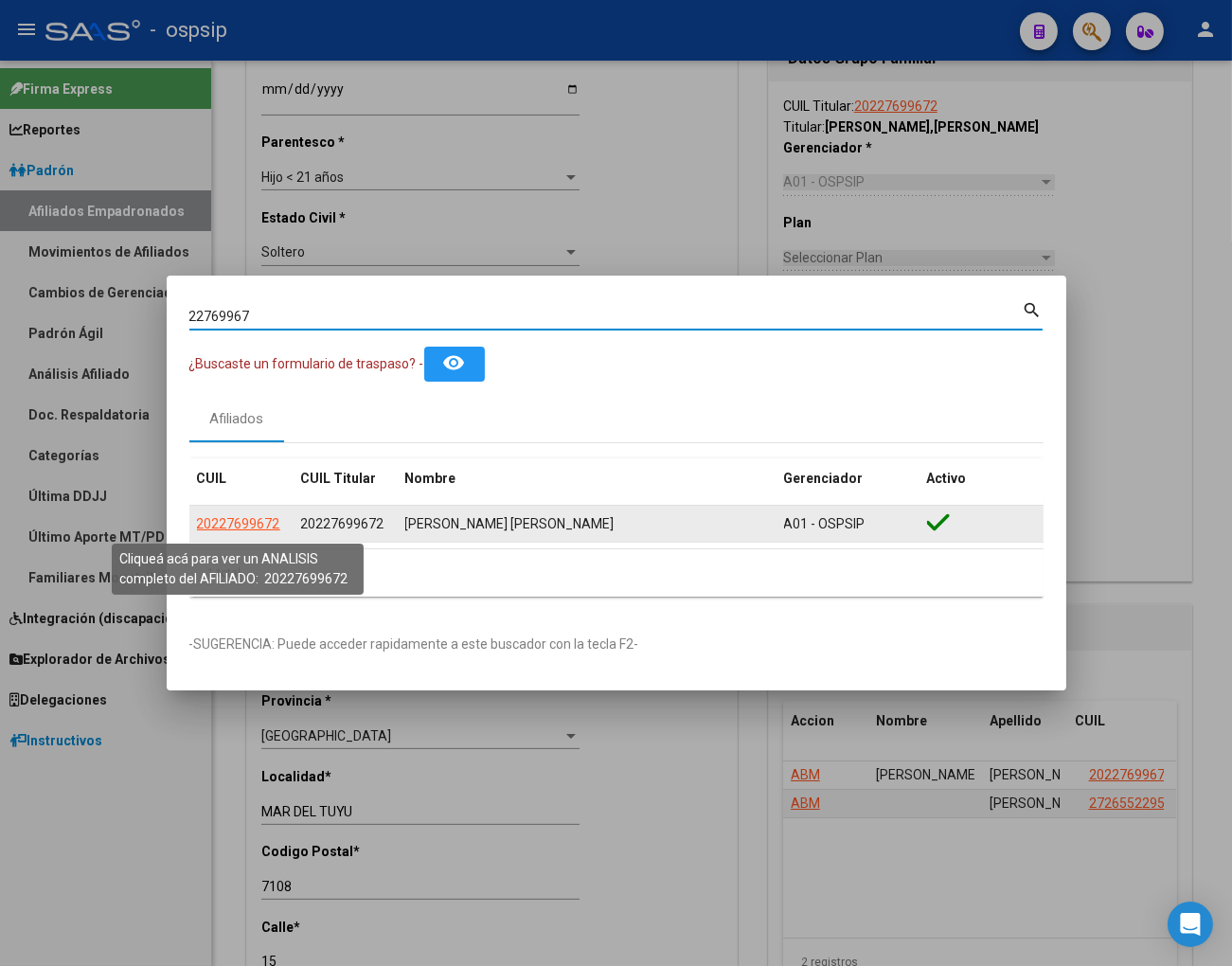 click on "20227699672" 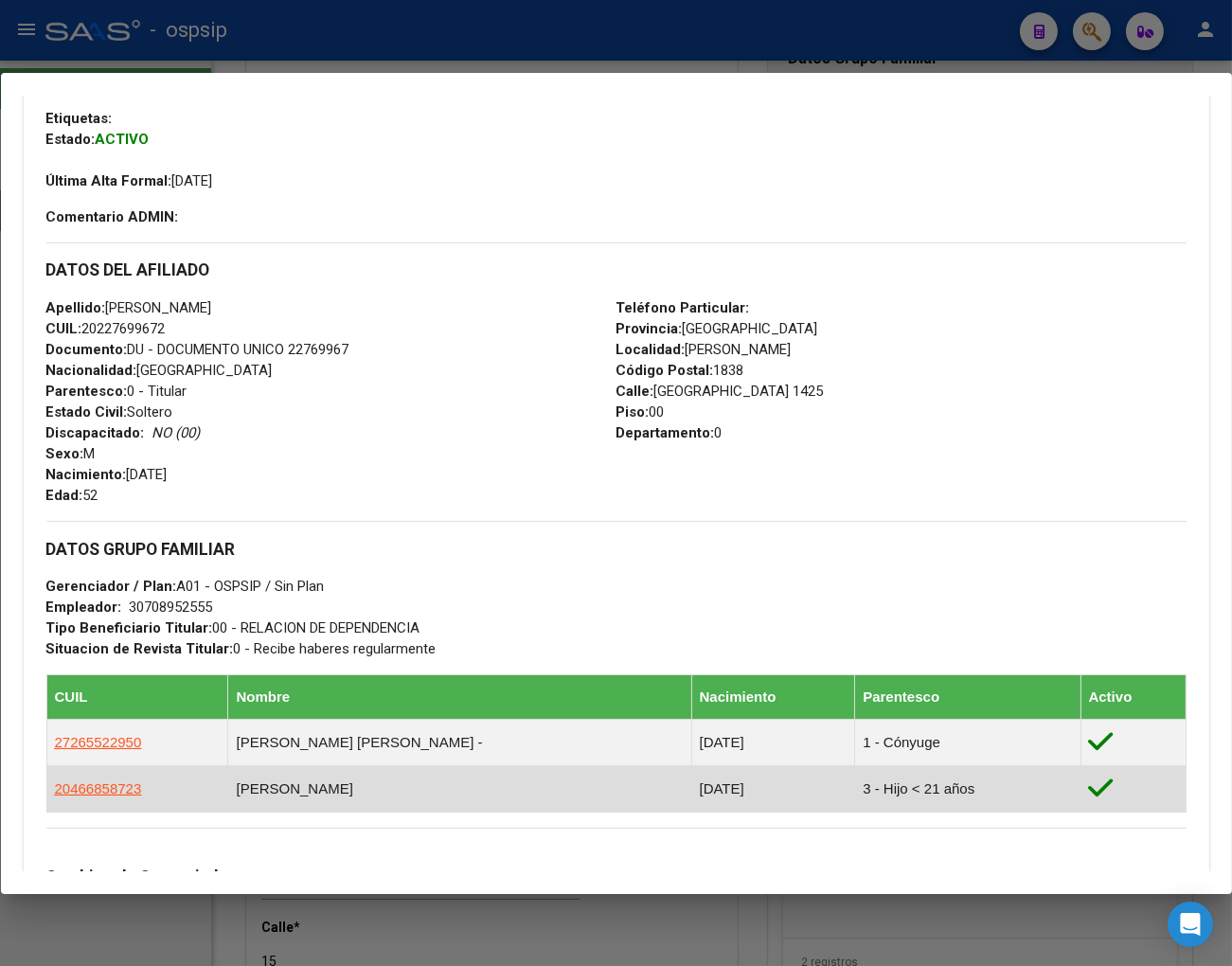 scroll, scrollTop: 631, scrollLeft: 0, axis: vertical 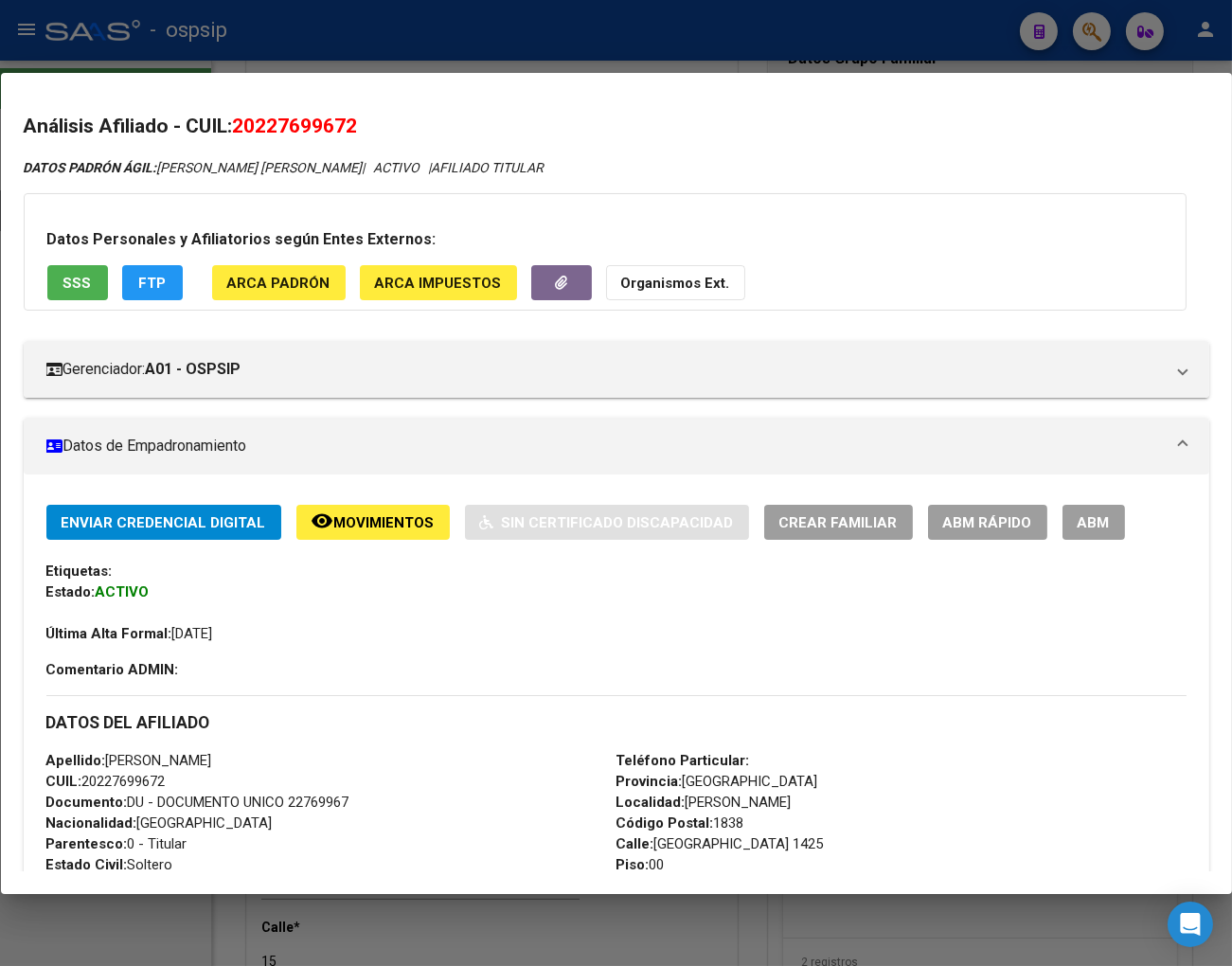 drag, startPoint x: 259, startPoint y: 128, endPoint x: 351, endPoint y: 117, distance: 92.65528 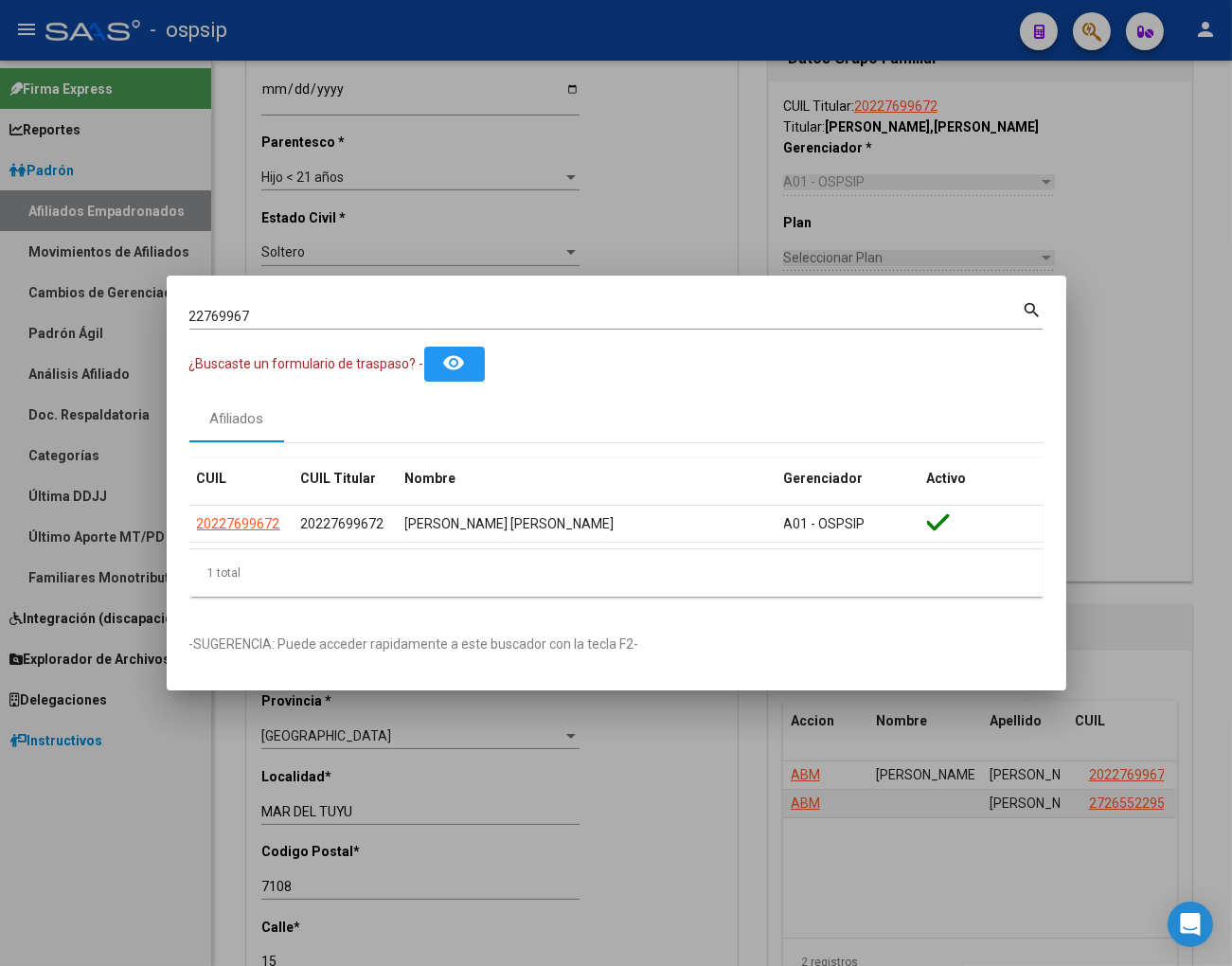 click on "22769967" at bounding box center [606, 316] 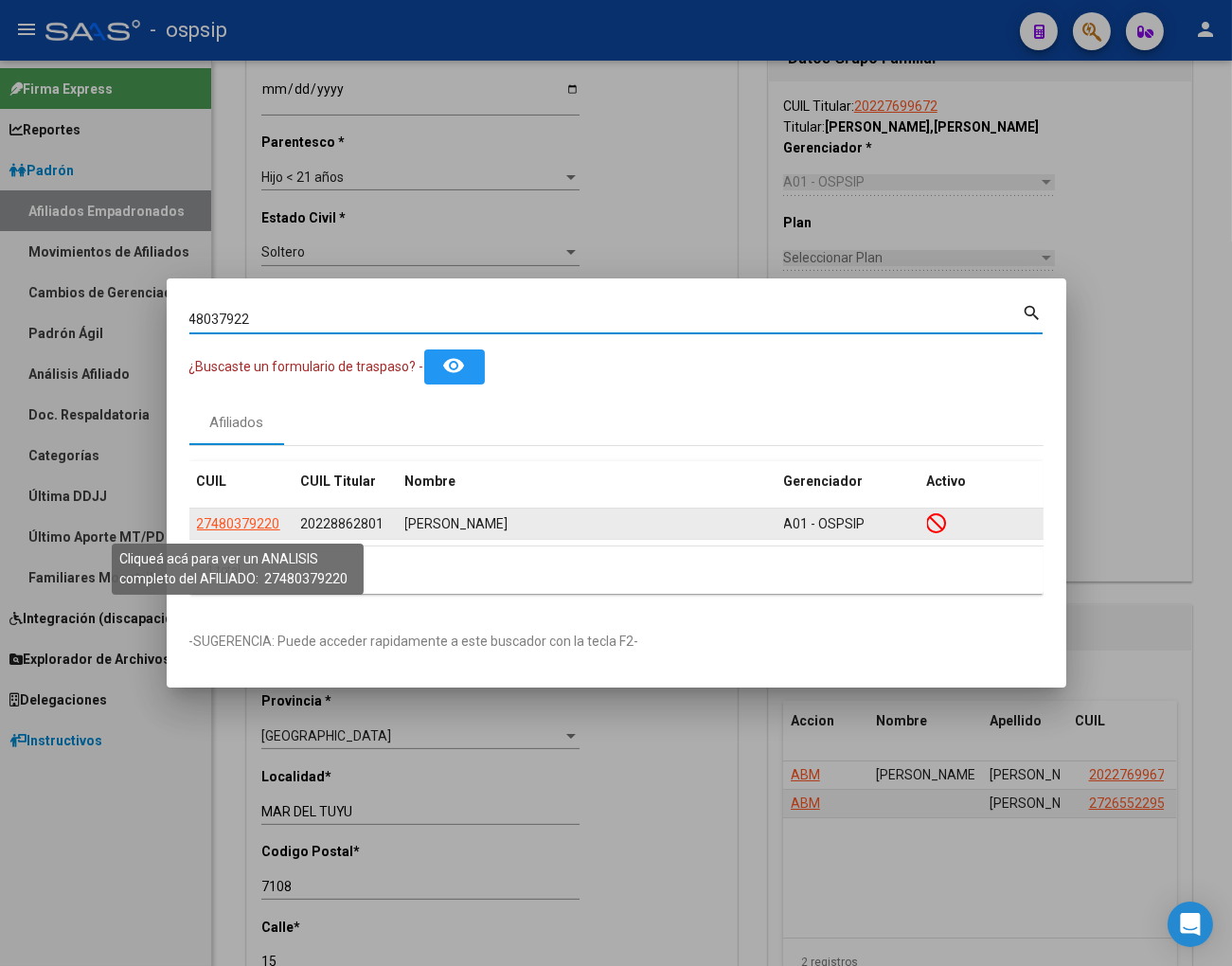 click on "27480379220" 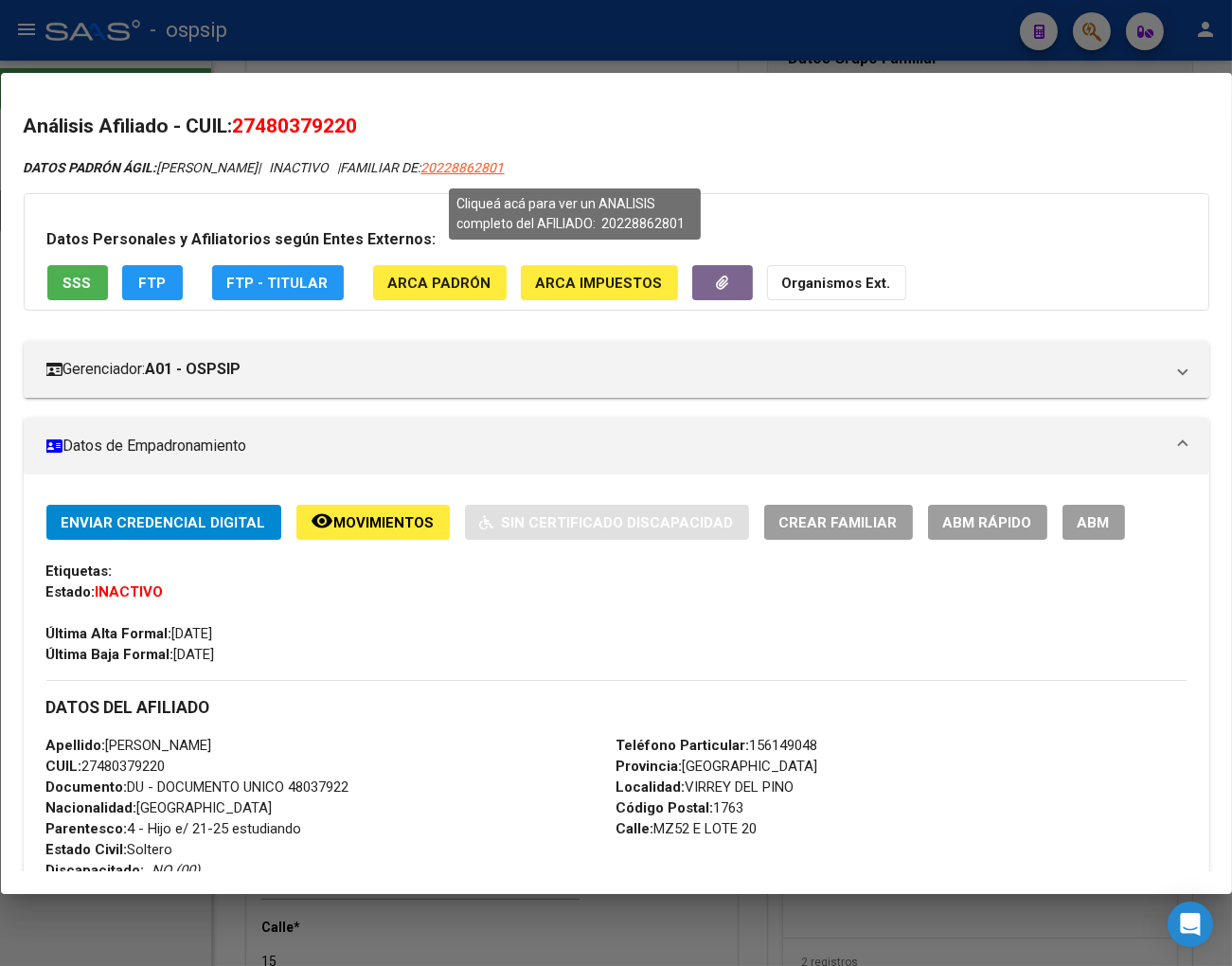click on "20228862801" at bounding box center [463, 168] 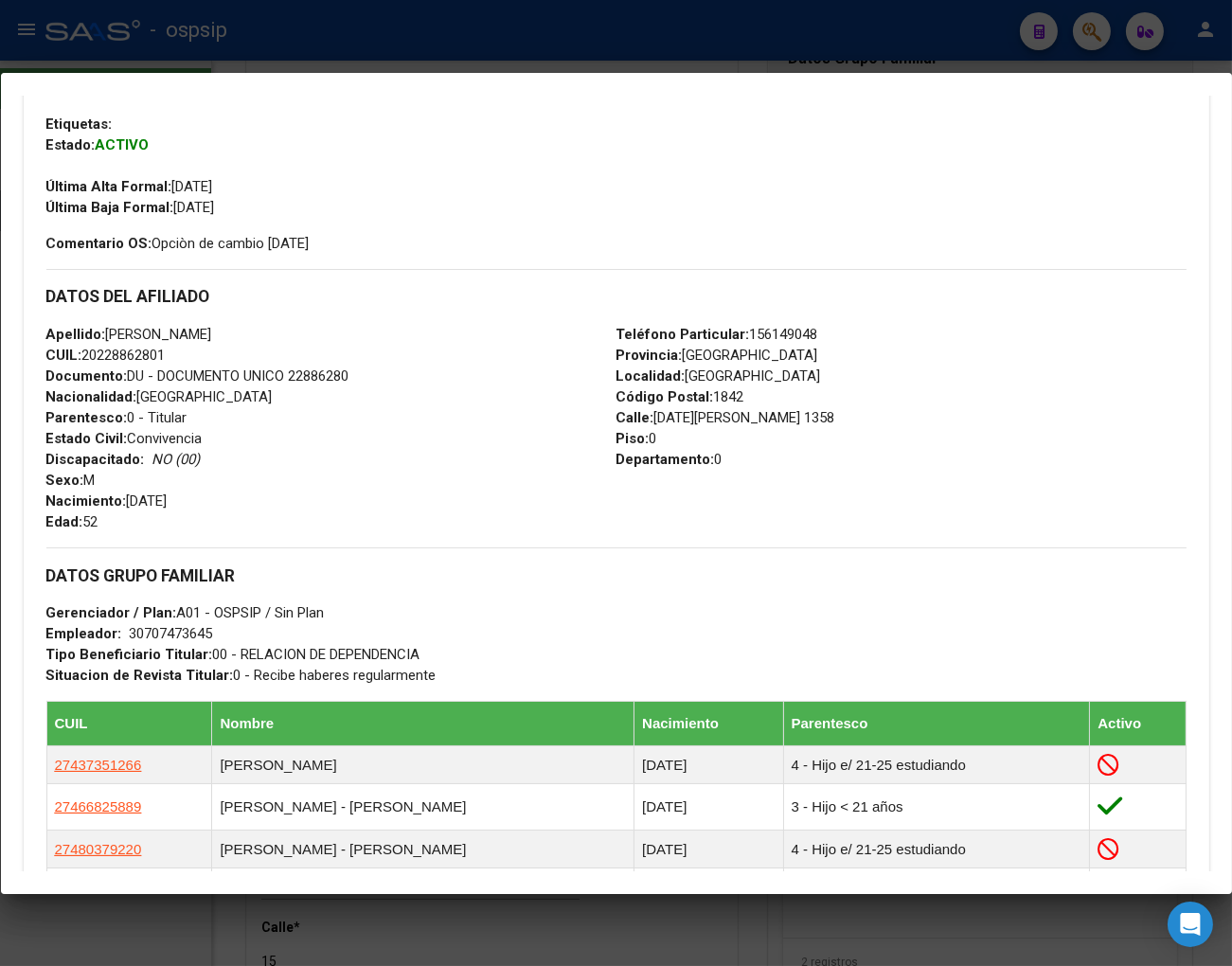 scroll, scrollTop: 736, scrollLeft: 0, axis: vertical 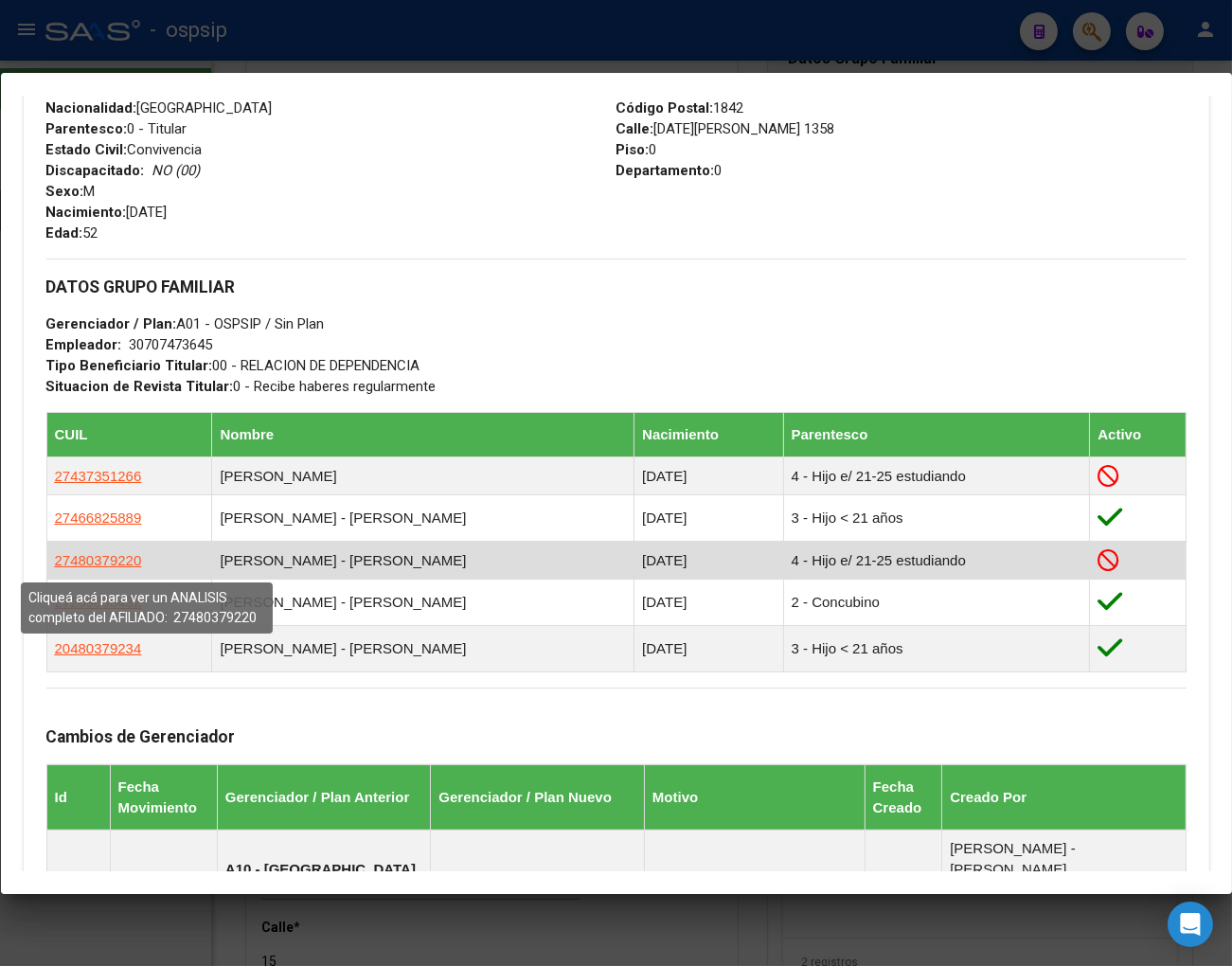 click on "27480379220" at bounding box center [98, 560] 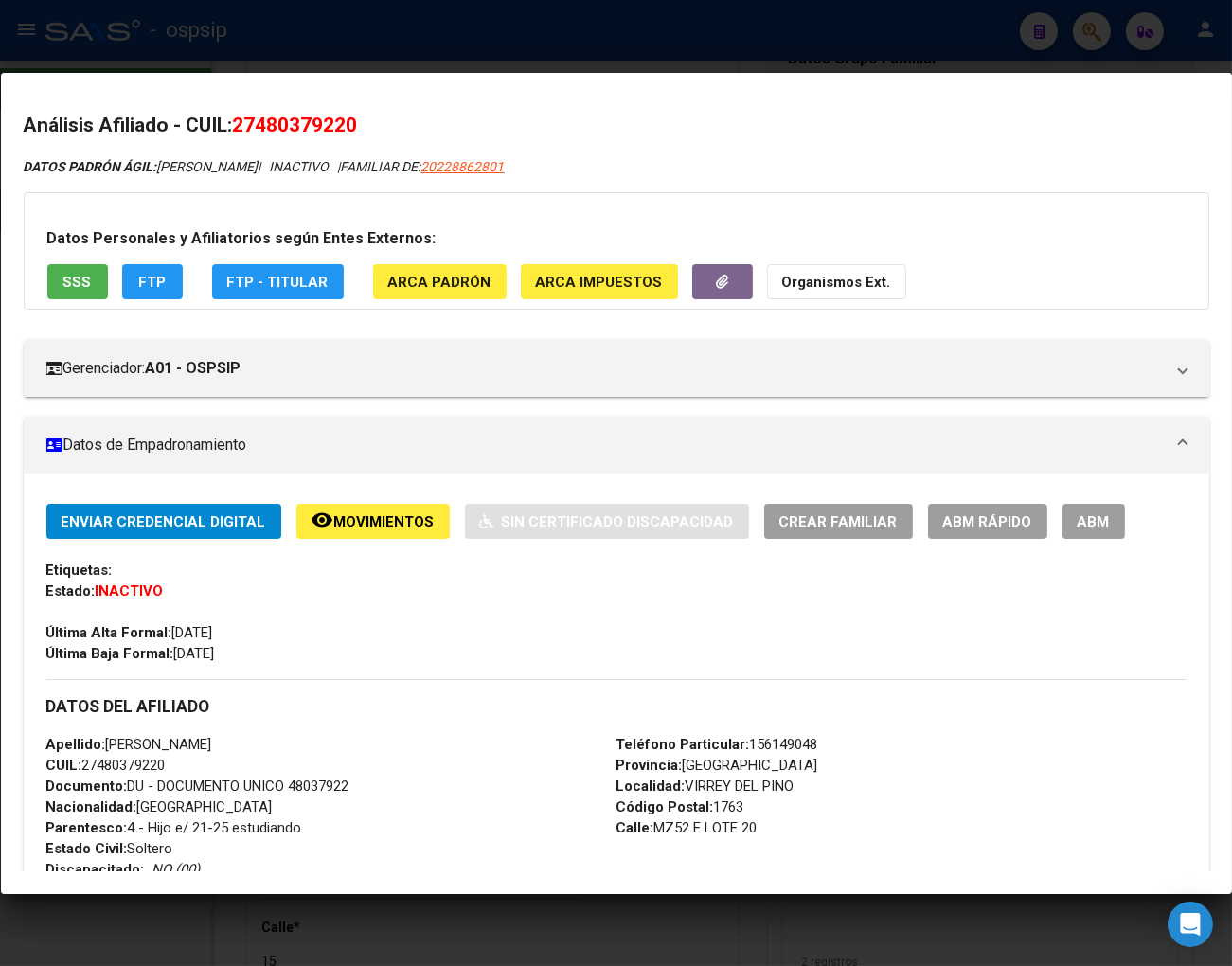 scroll, scrollTop: 0, scrollLeft: 0, axis: both 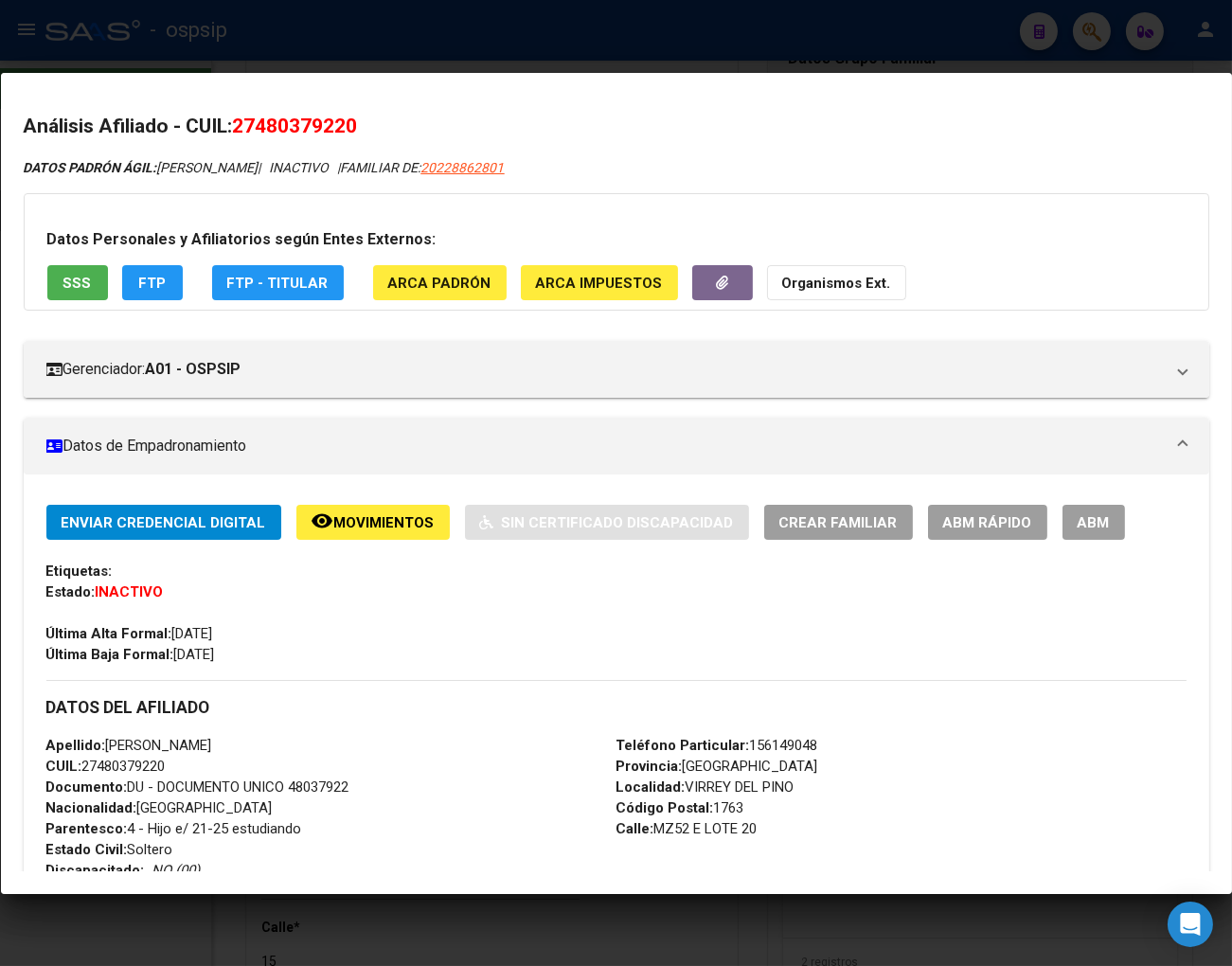 drag, startPoint x: 266, startPoint y: 117, endPoint x: 348, endPoint y: 124, distance: 82.29824 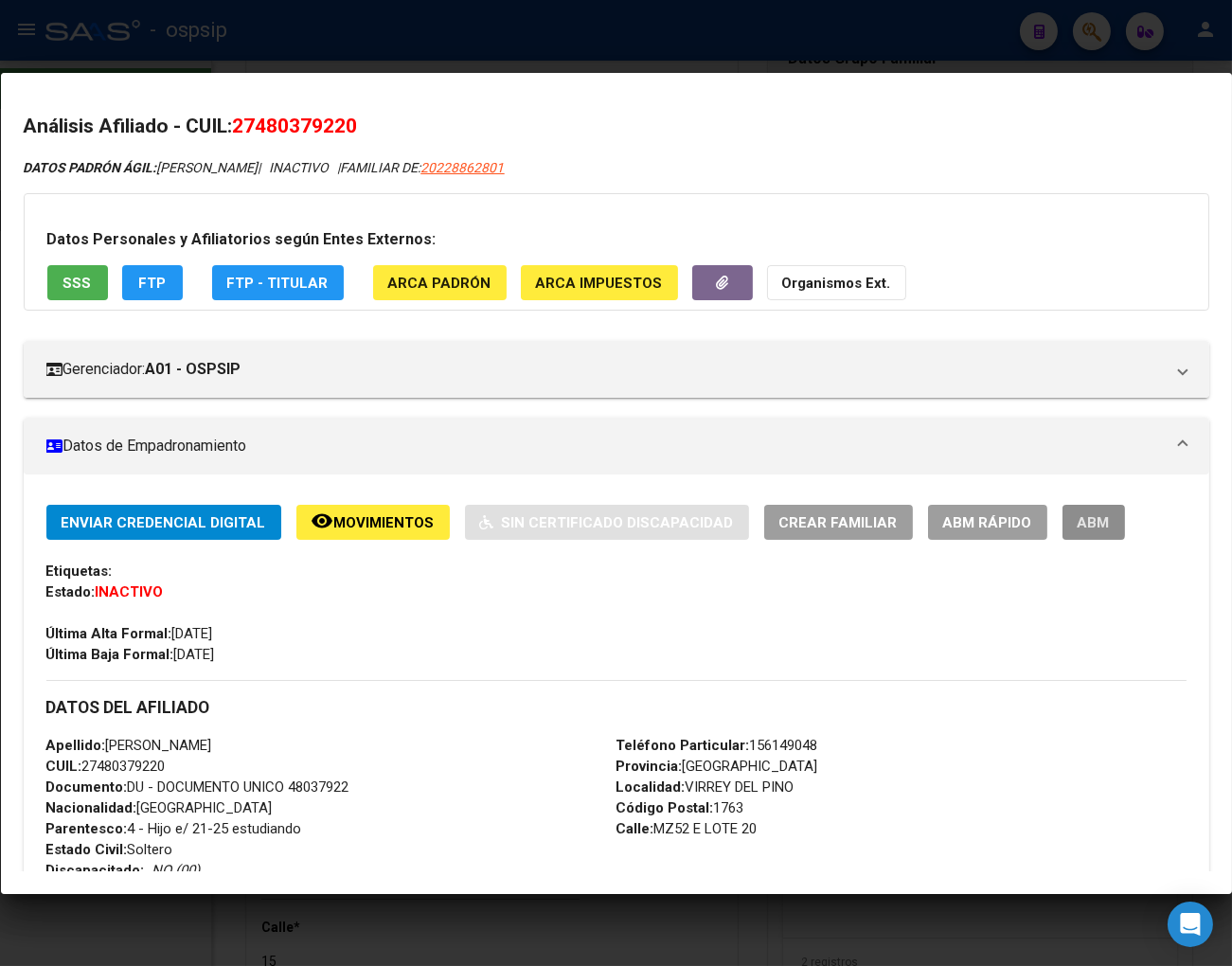 click on "ABM" at bounding box center (1094, 523) 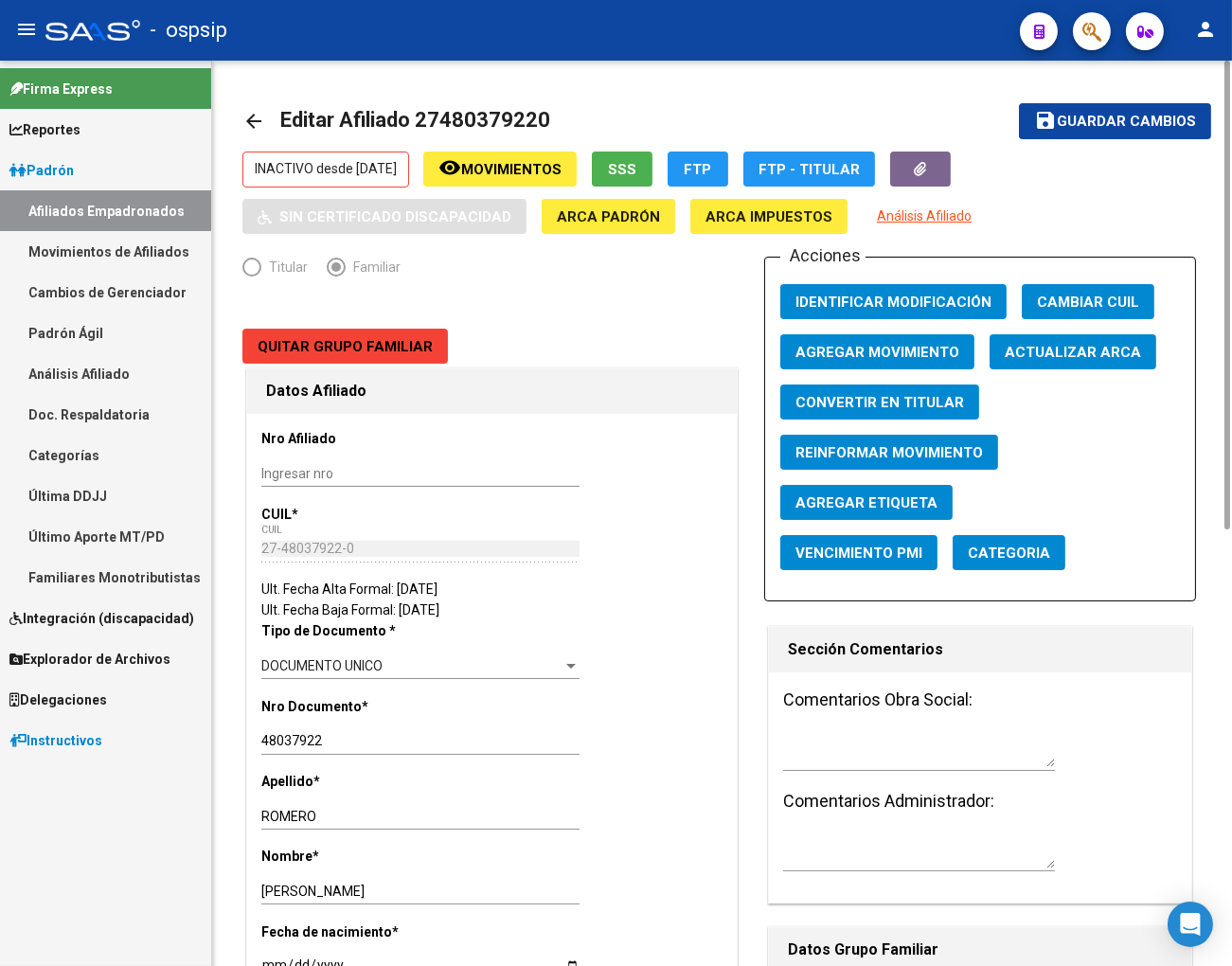 click at bounding box center [919, 750] 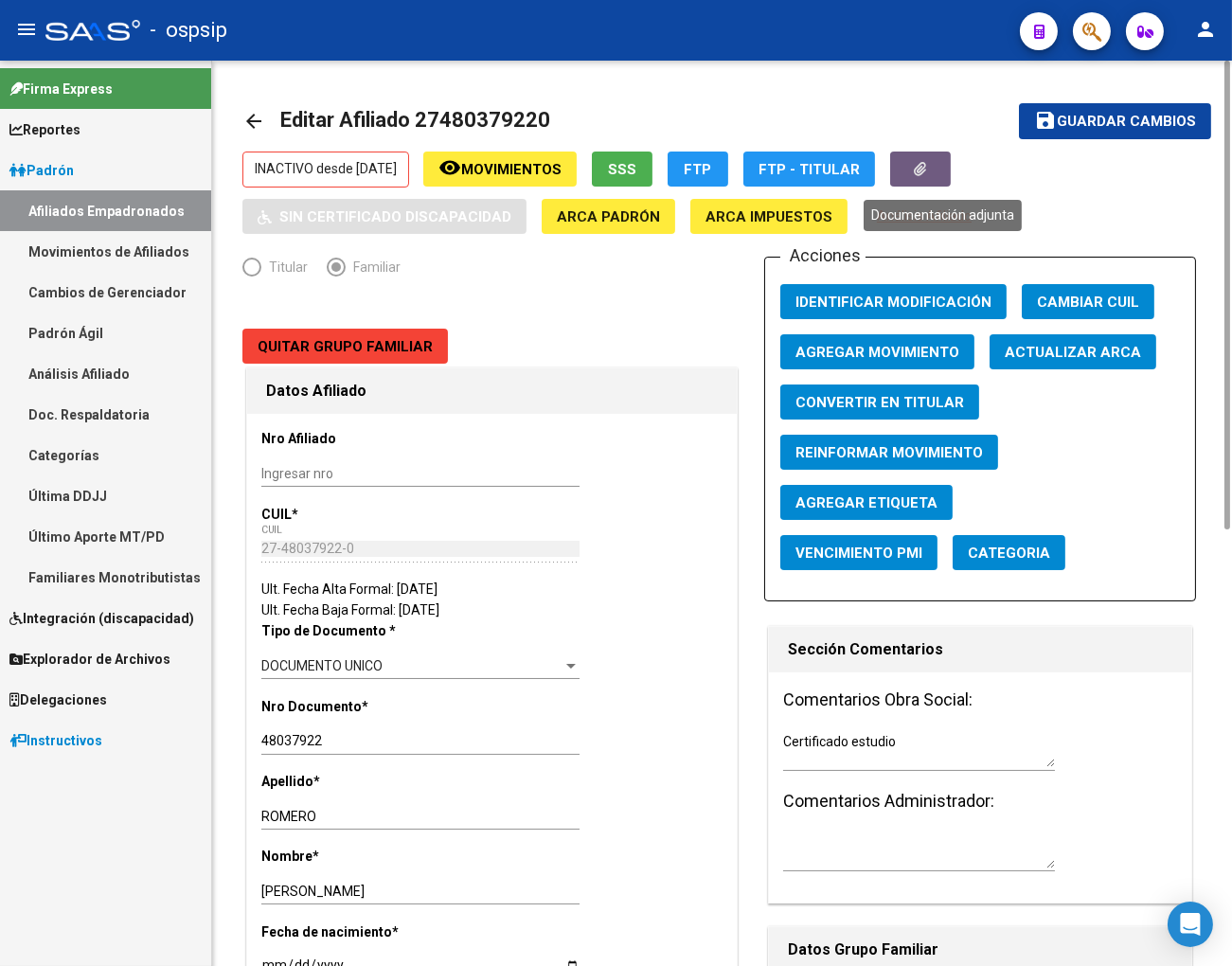 click 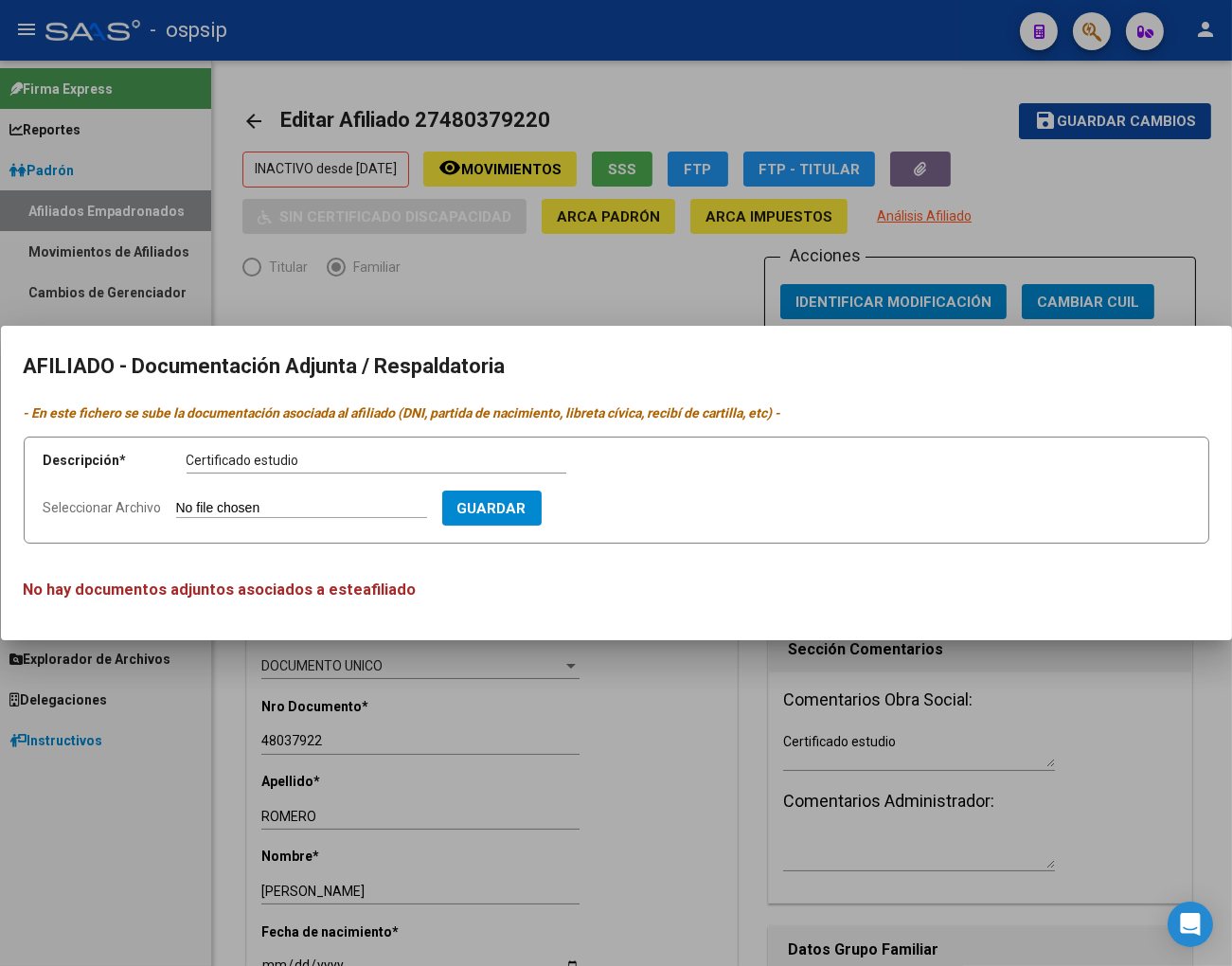click on "Seleccionar Archivo" at bounding box center [301, 509] 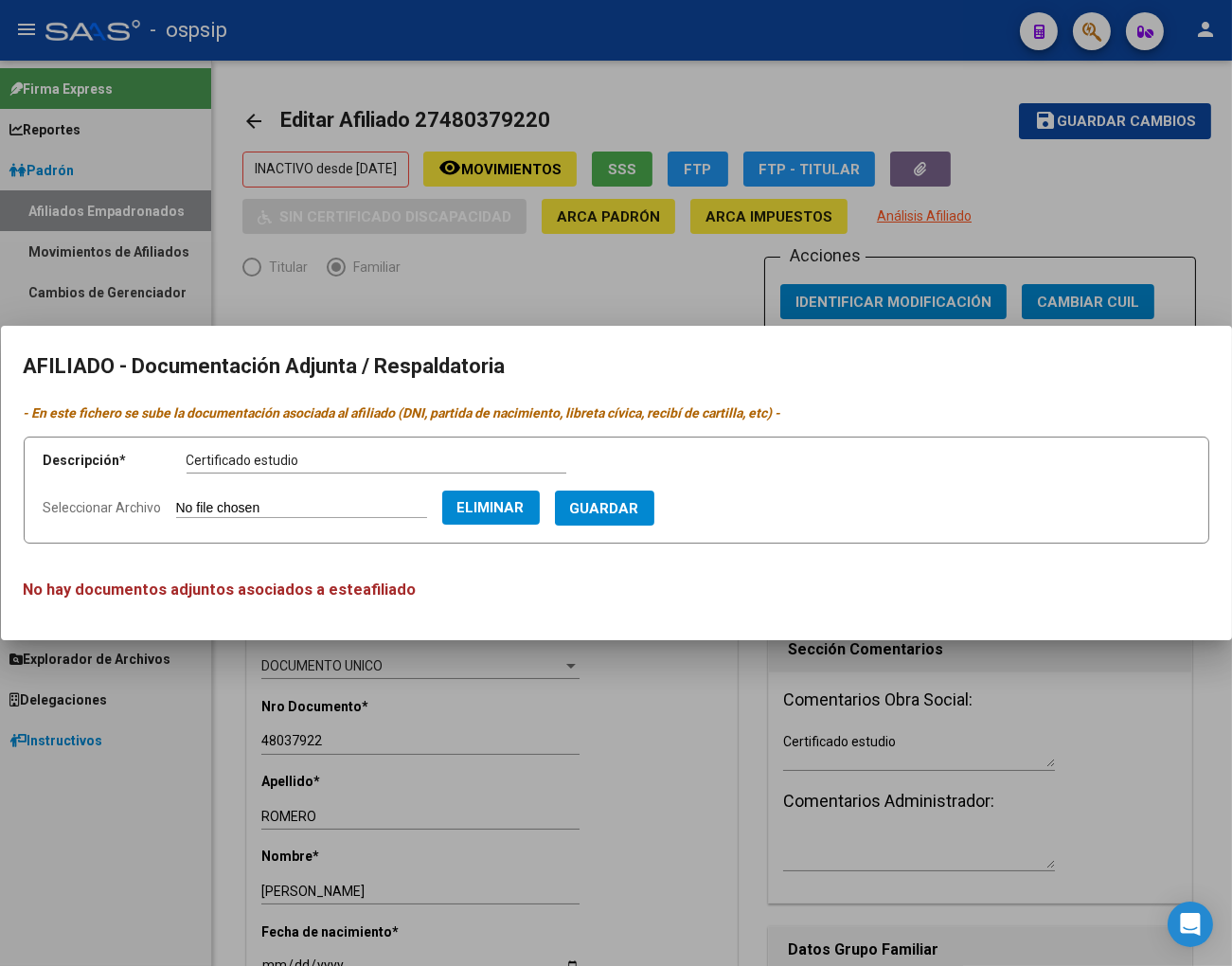 click on "Guardar" at bounding box center (604, 509) 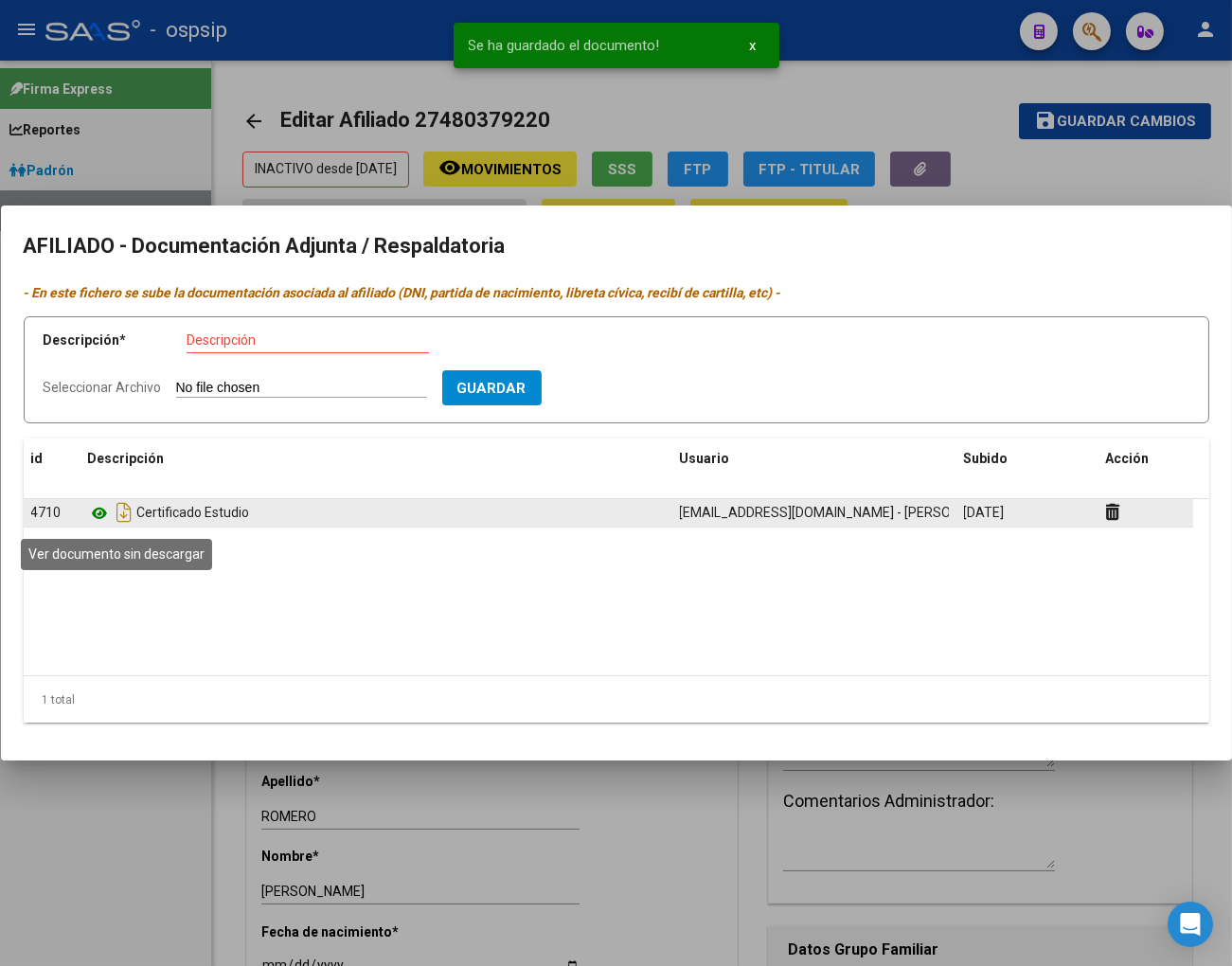 click 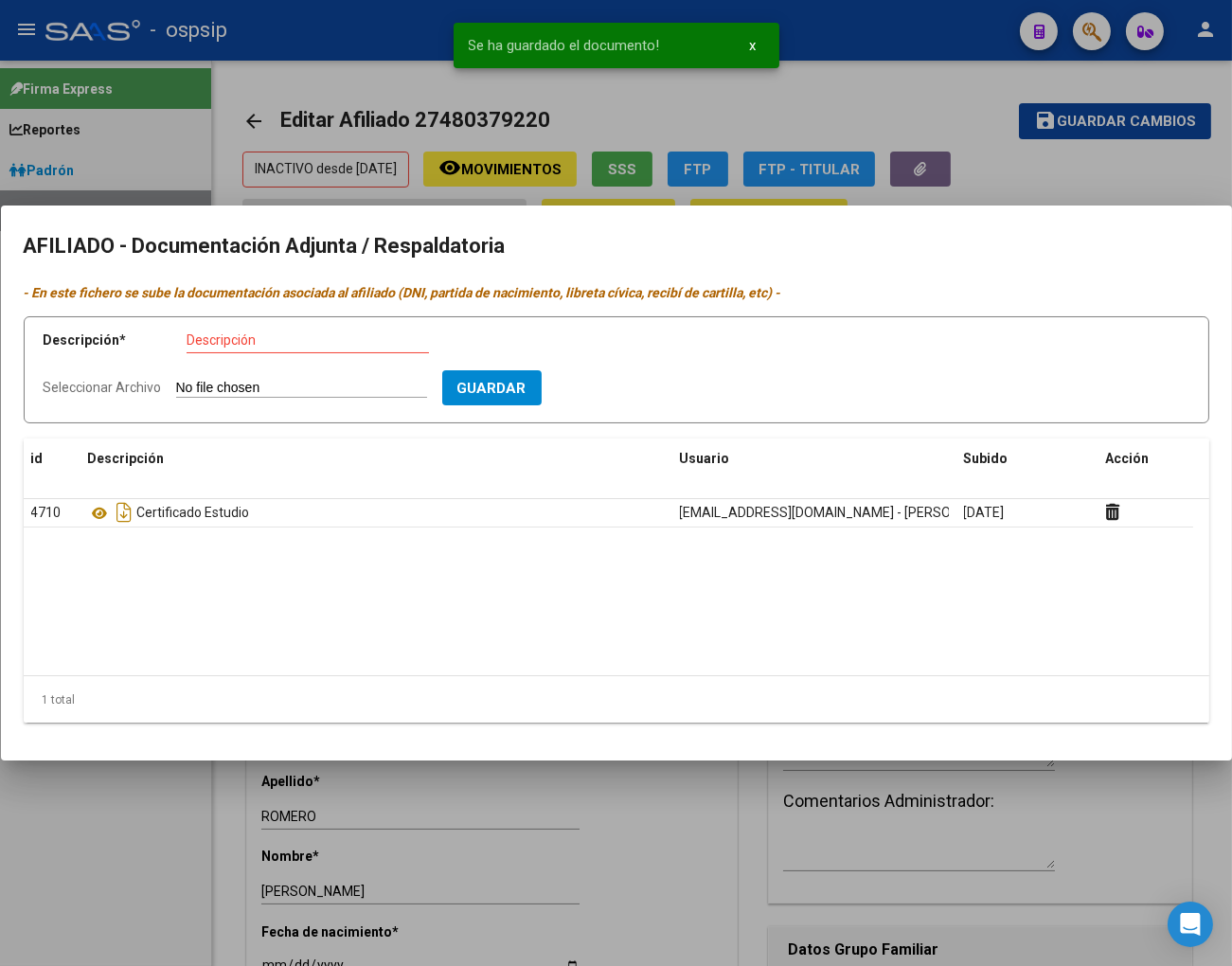 click at bounding box center [616, 483] 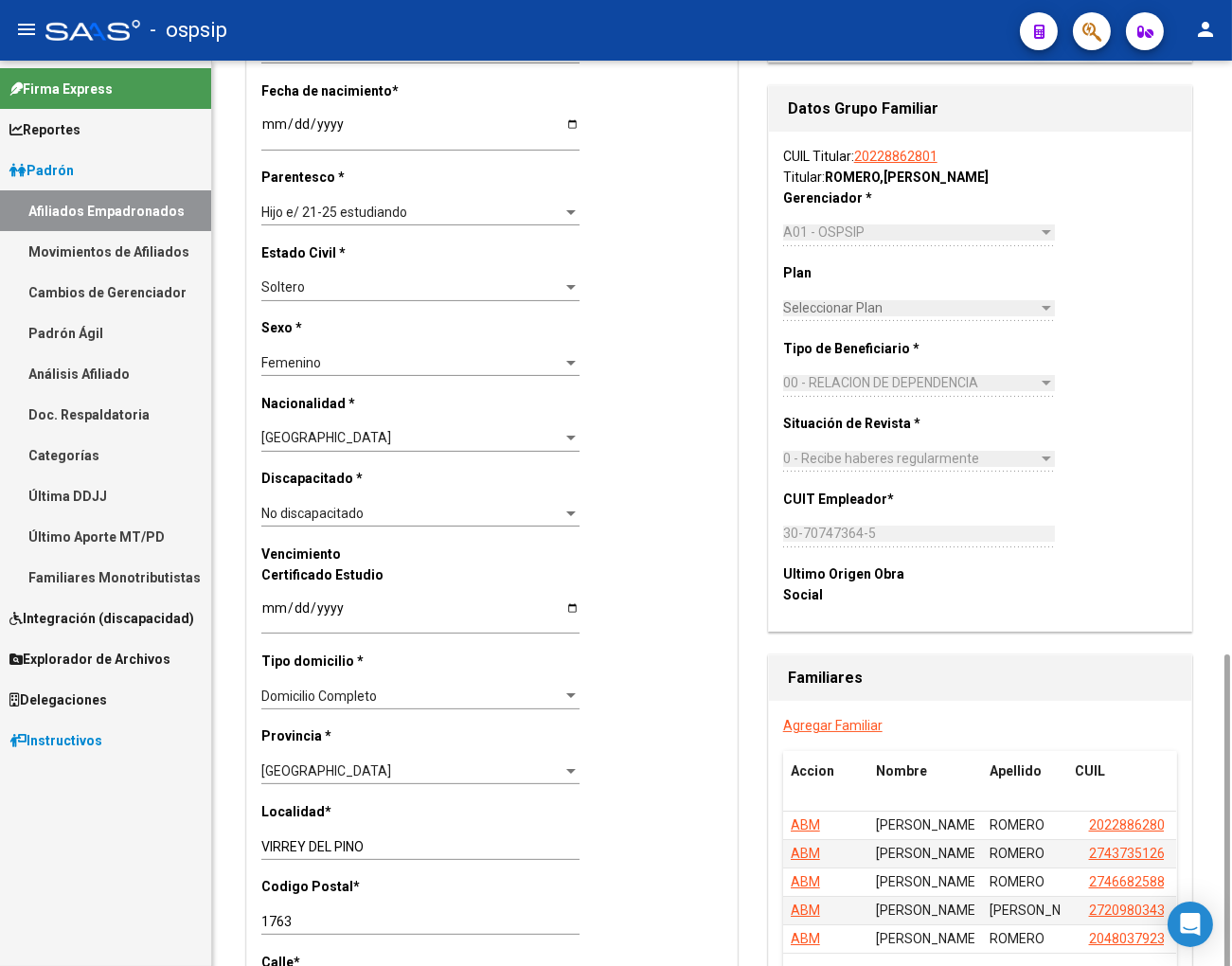 scroll, scrollTop: 1052, scrollLeft: 0, axis: vertical 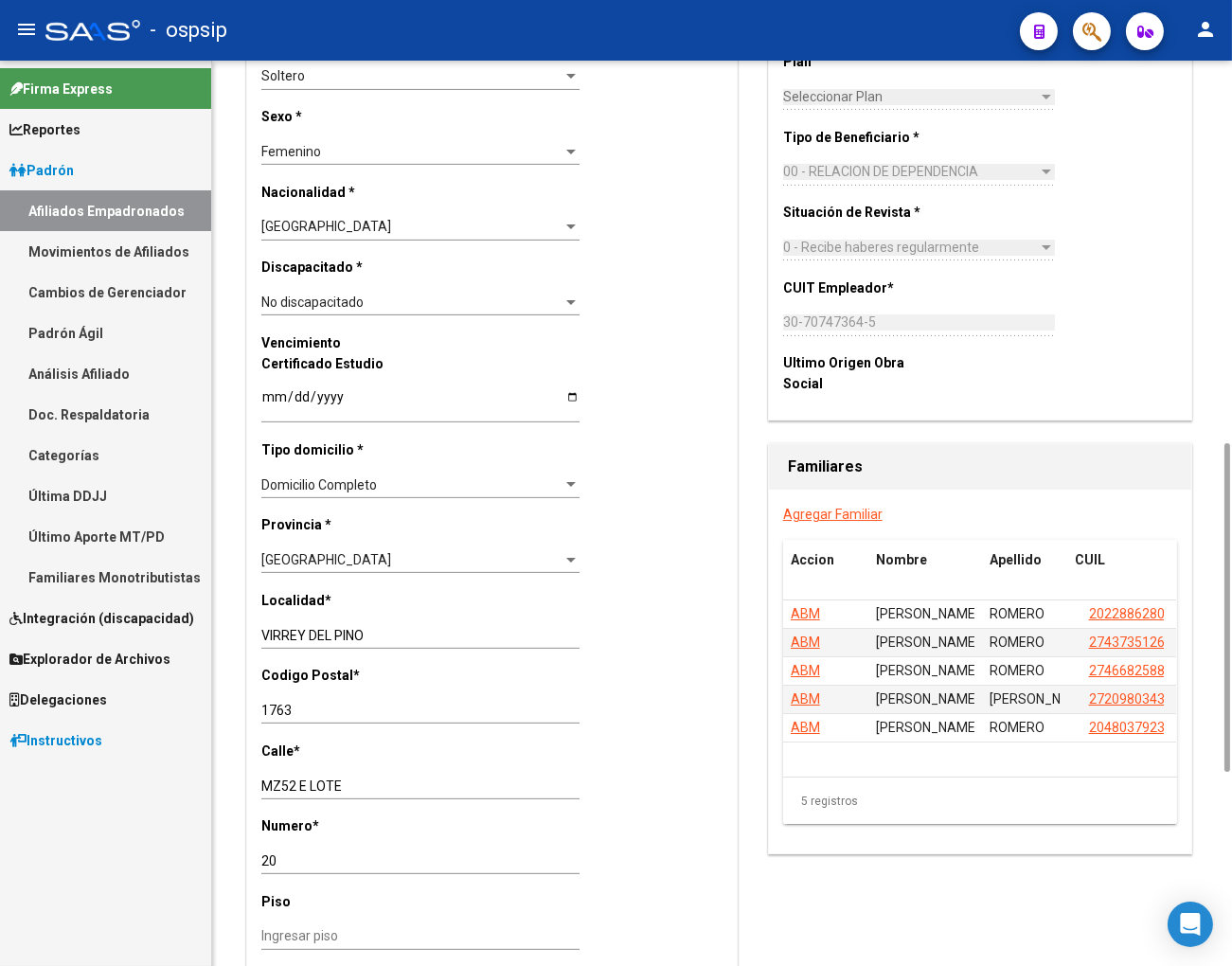 click on "Ingresar fecha" at bounding box center [420, 403] 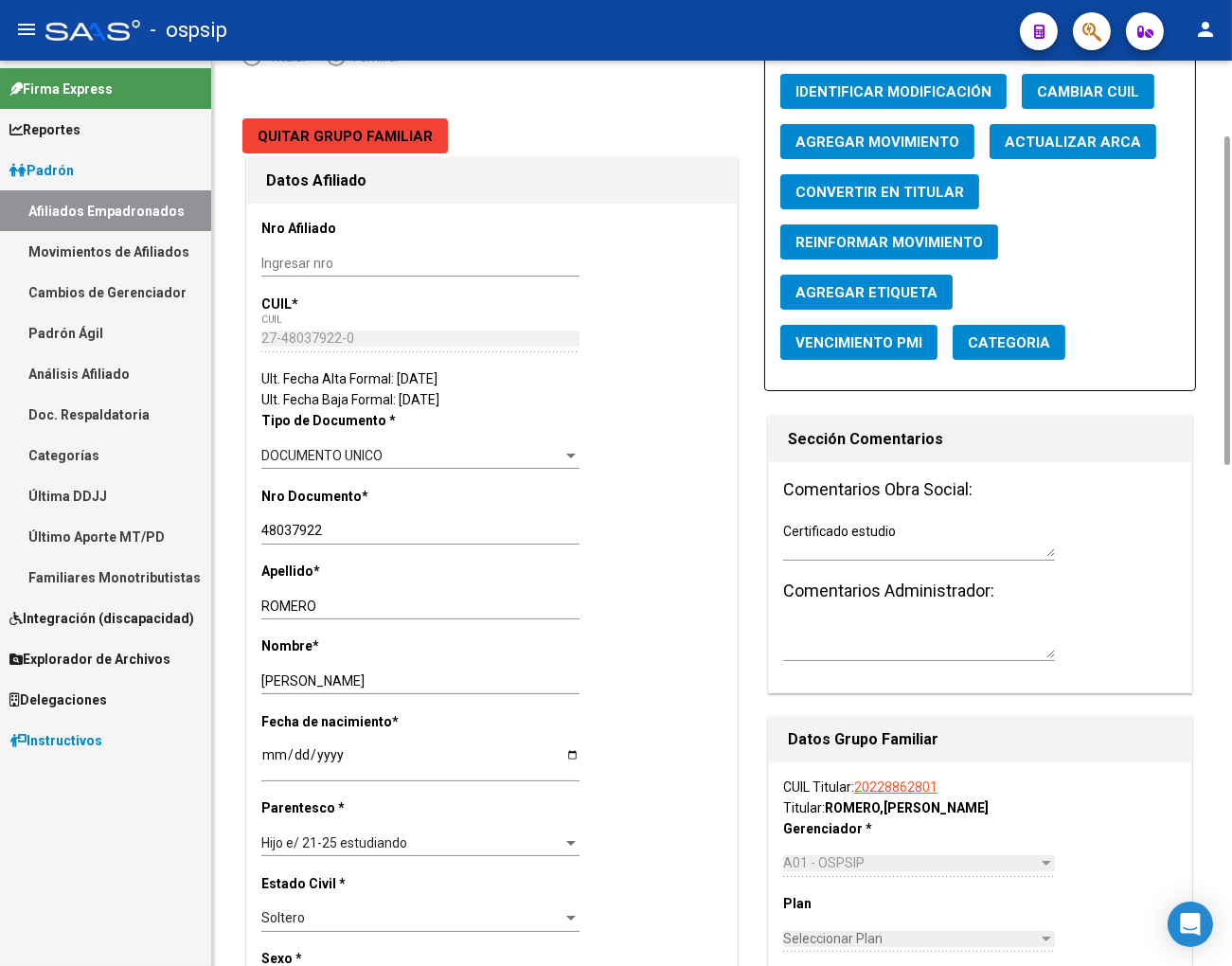 scroll, scrollTop: 0, scrollLeft: 0, axis: both 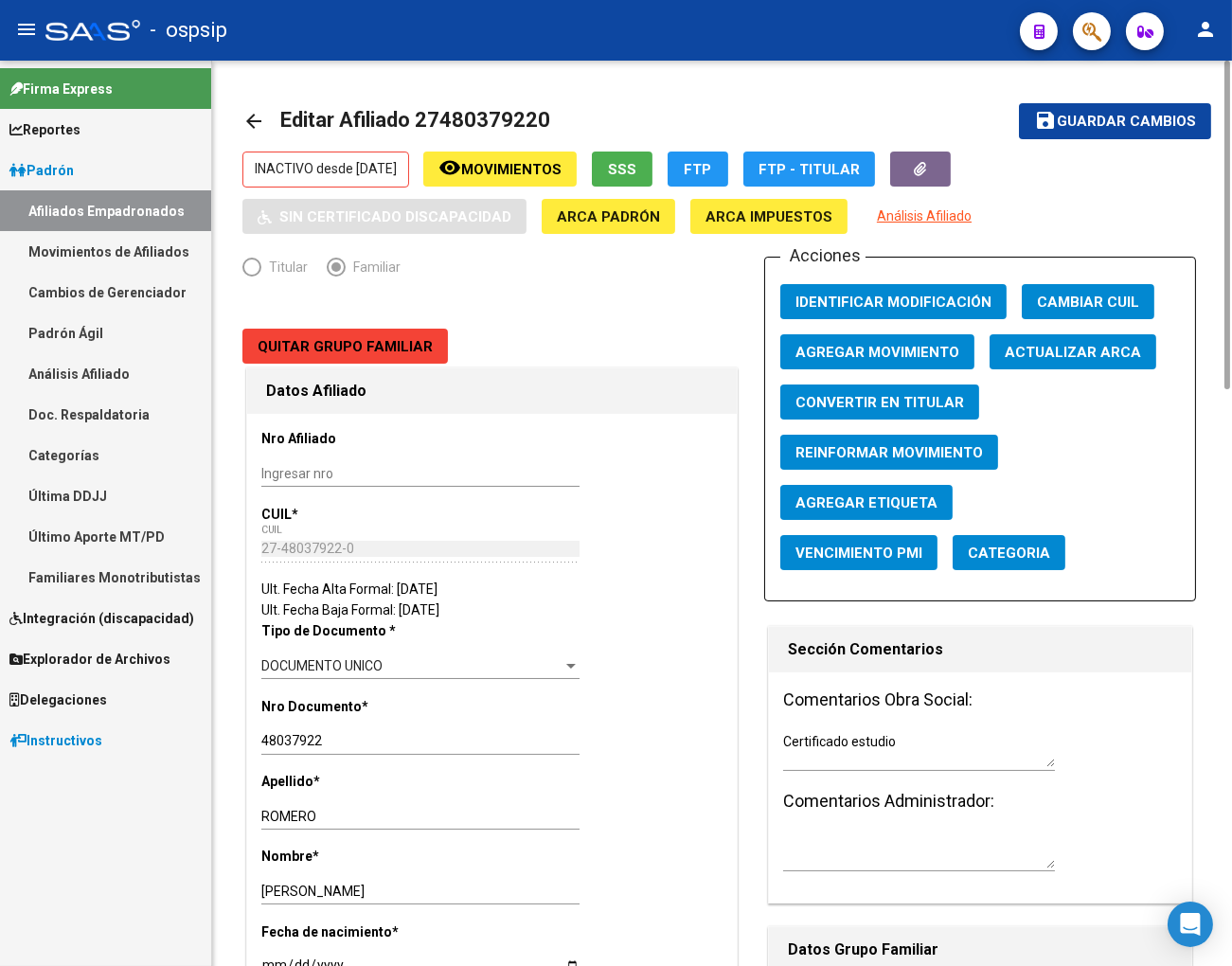click on "Guardar cambios" 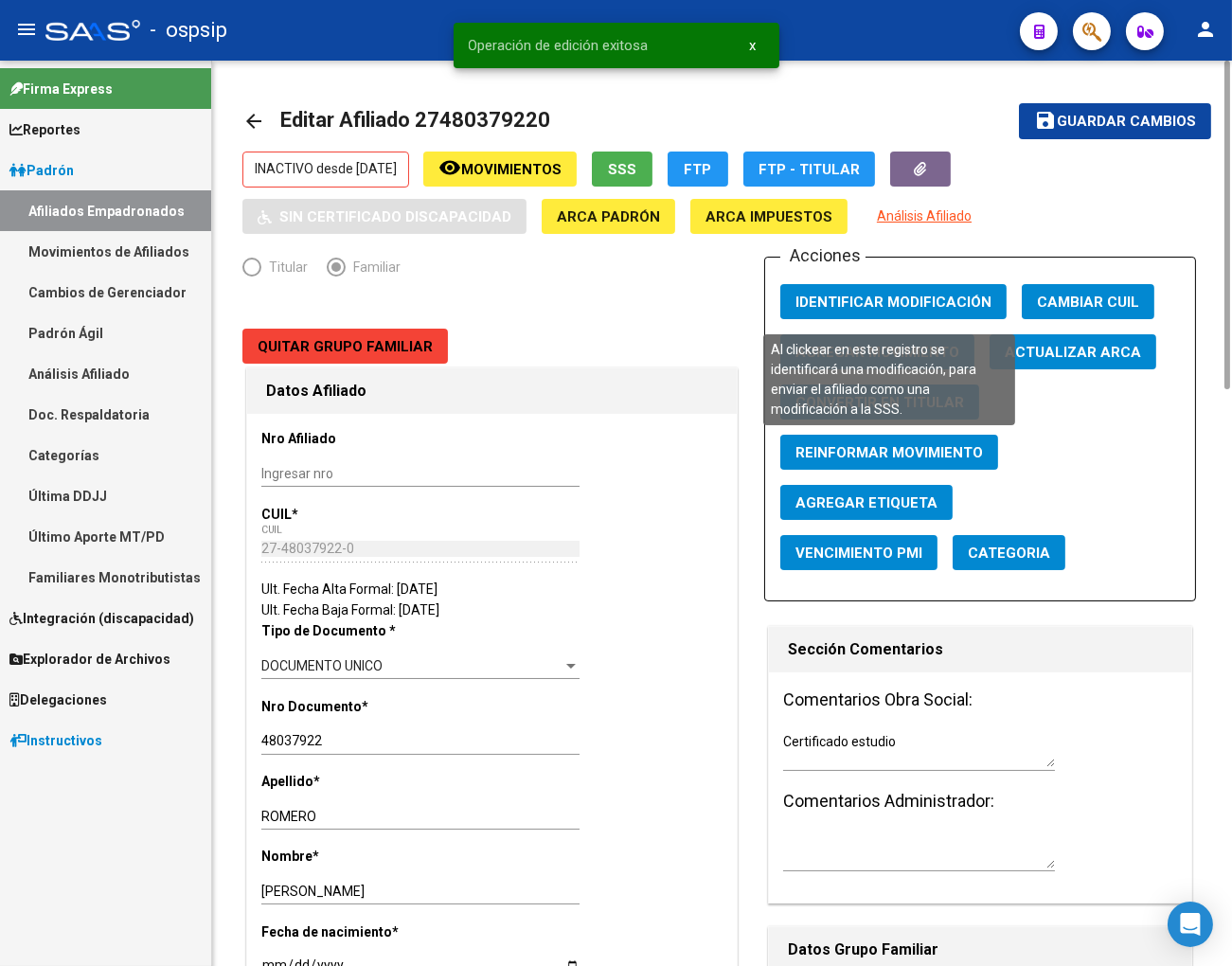 click on "Identificar Modificación" 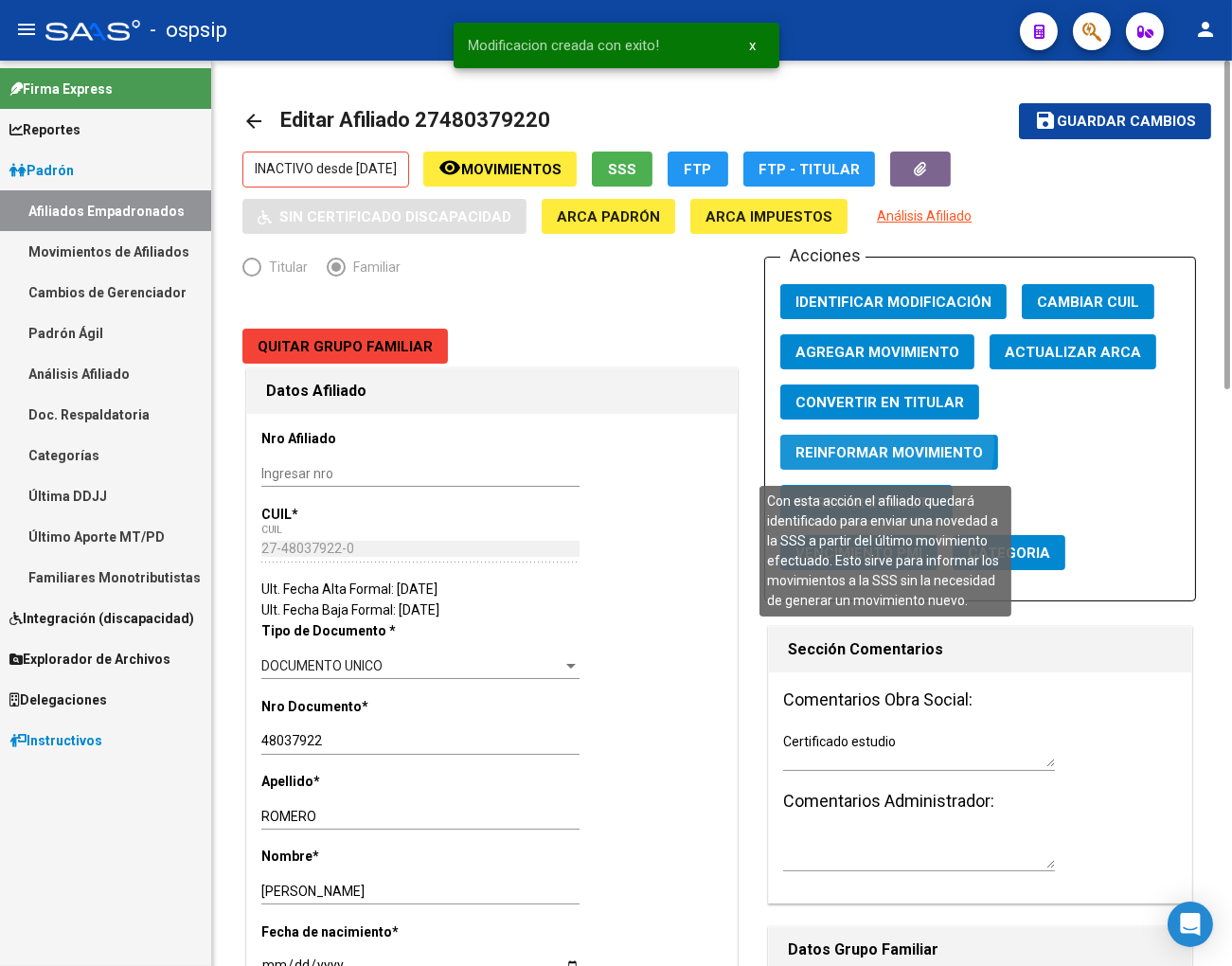 click on "Reinformar Movimiento" 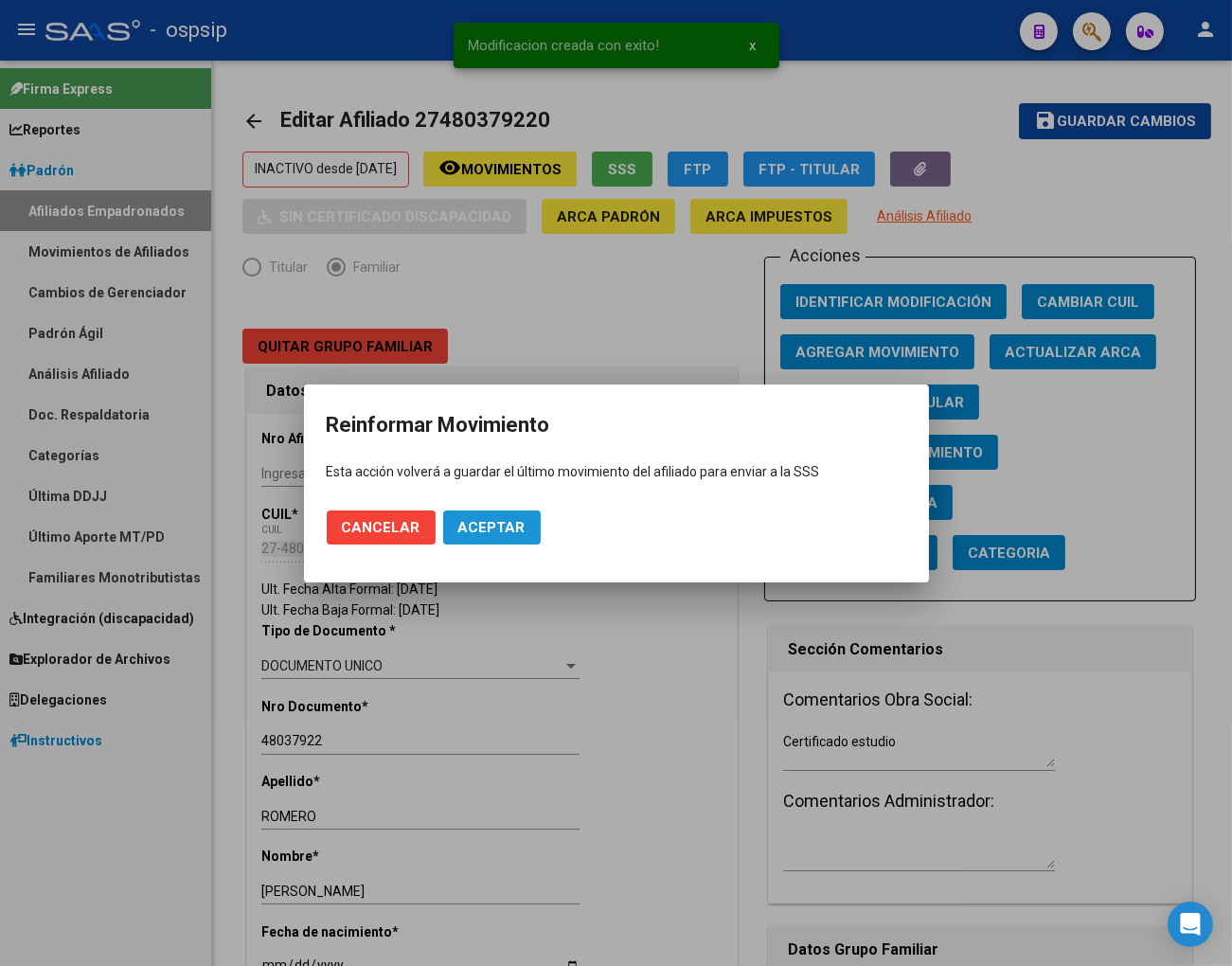 click on "Aceptar" at bounding box center [491, 528] 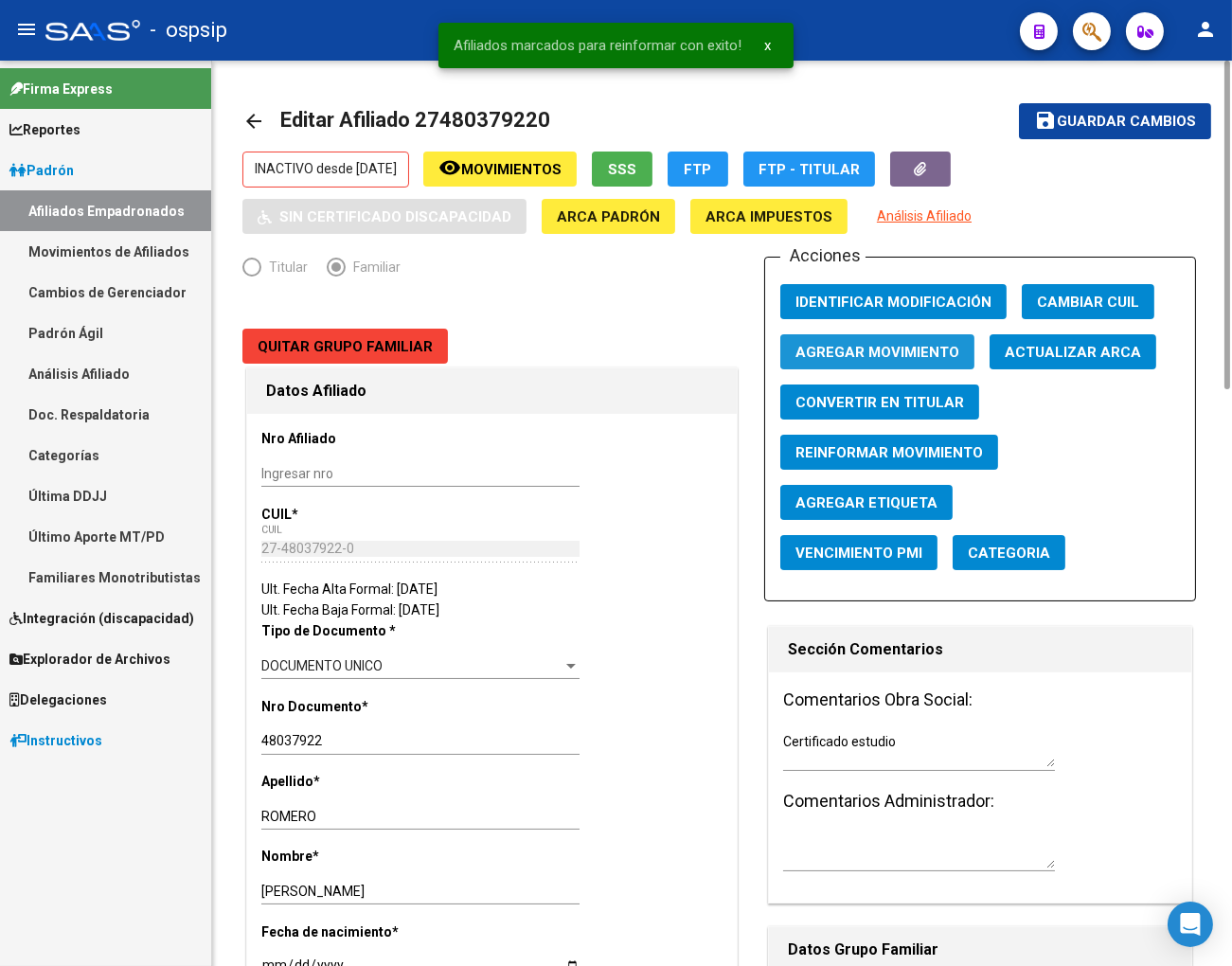 click on "Agregar Movimiento" 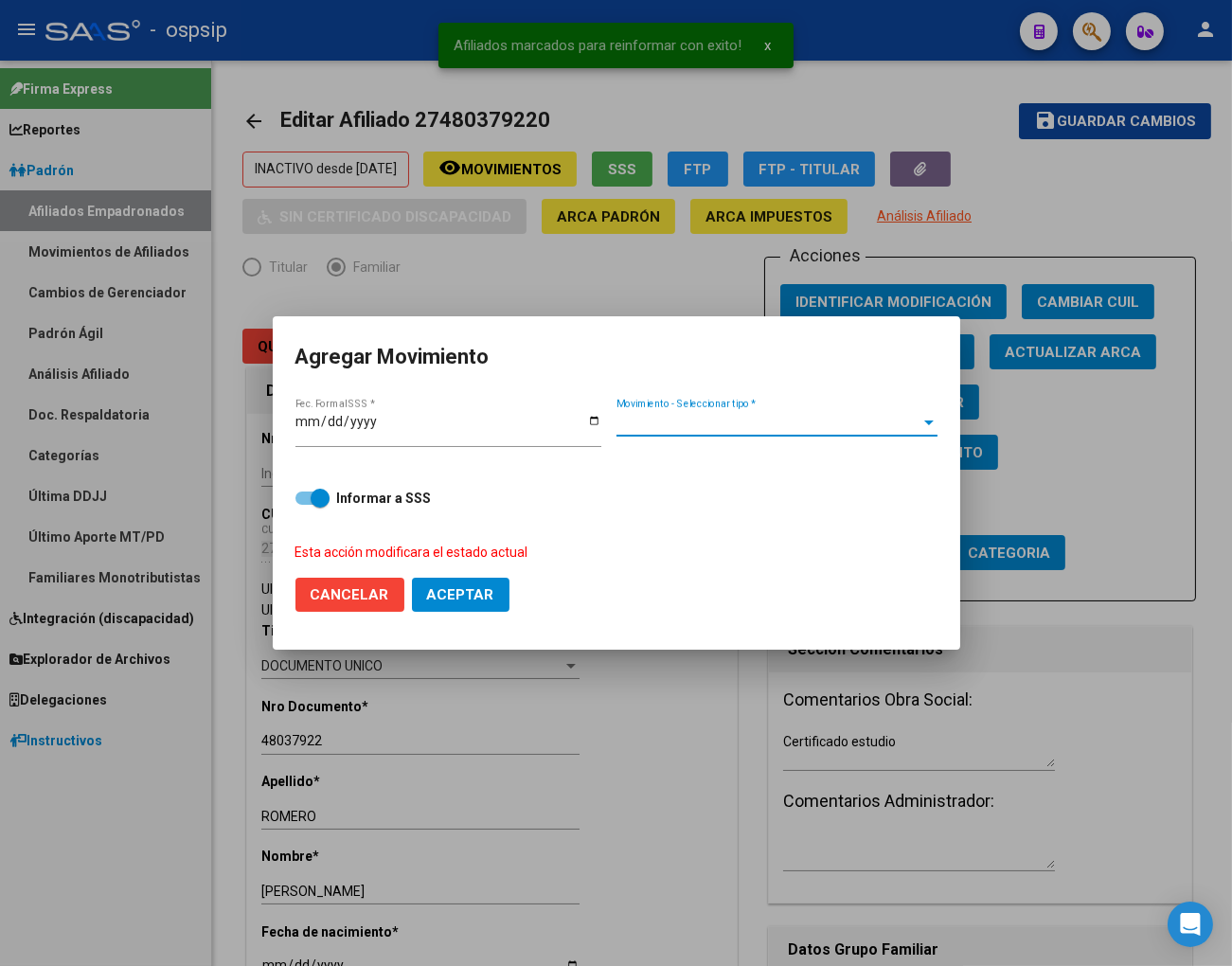 click on "Movimiento - Seleccionar tipo *" at bounding box center (768, 422) 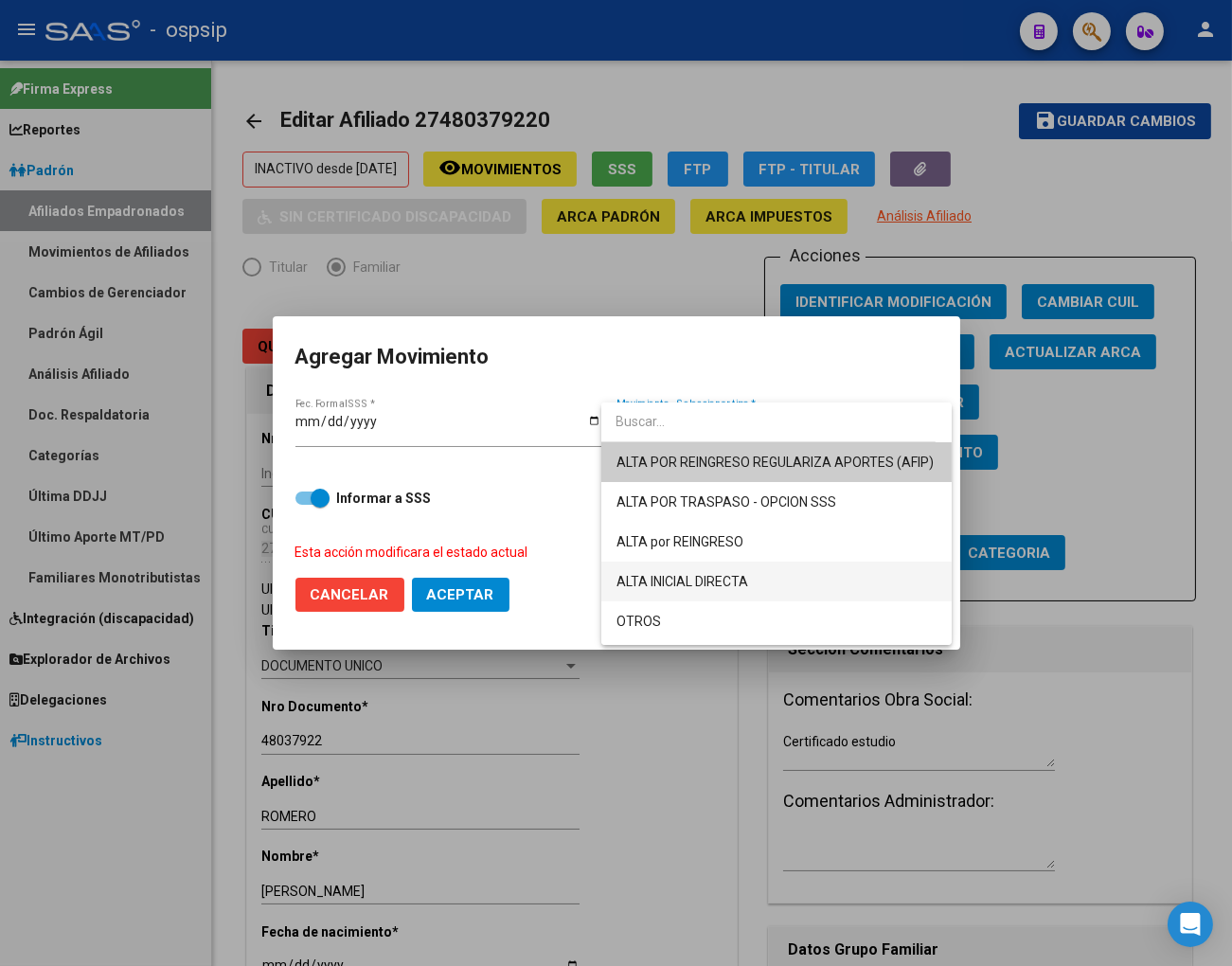 click on "ALTA INICIAL DIRECTA" at bounding box center (777, 581) 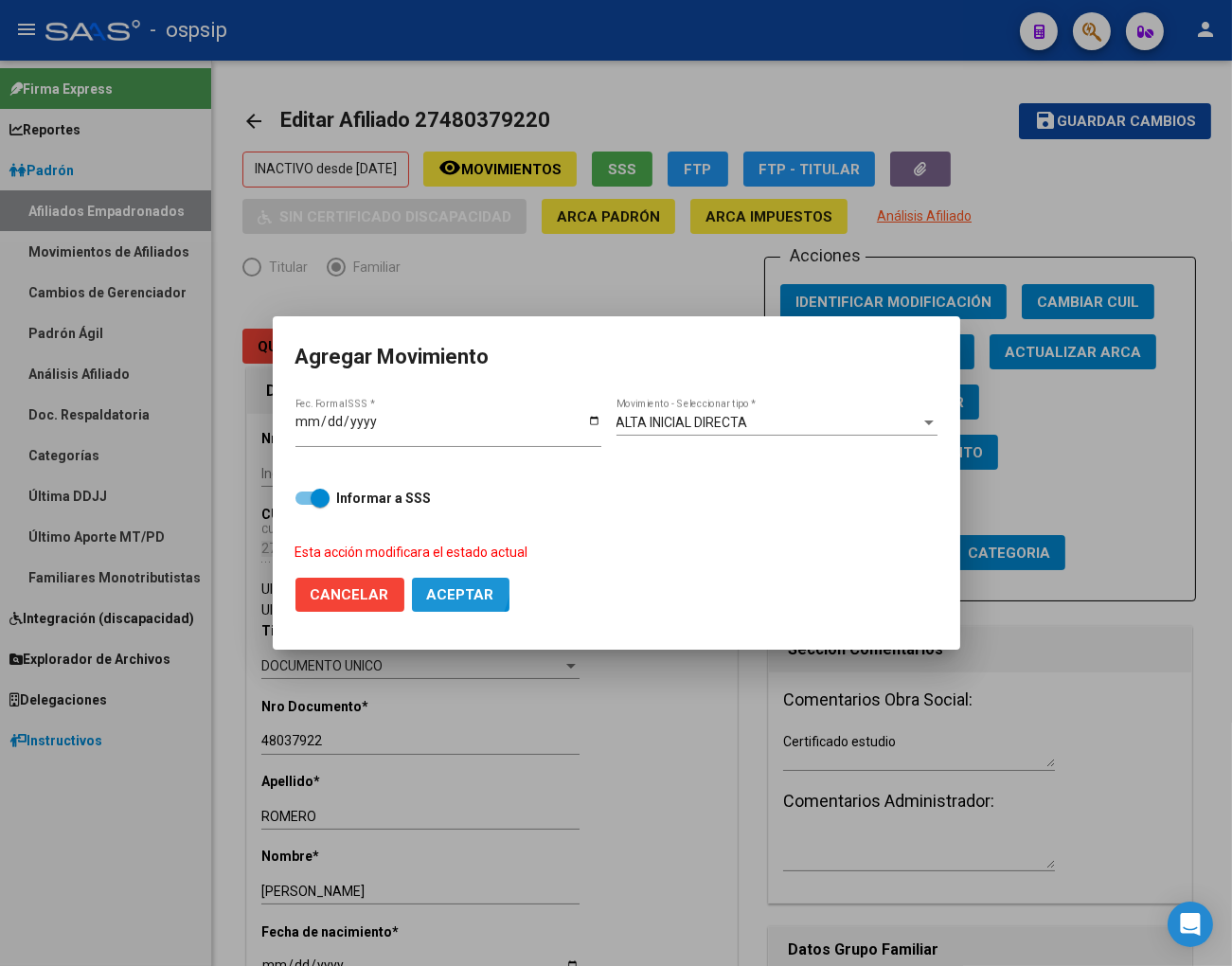 click on "Aceptar" 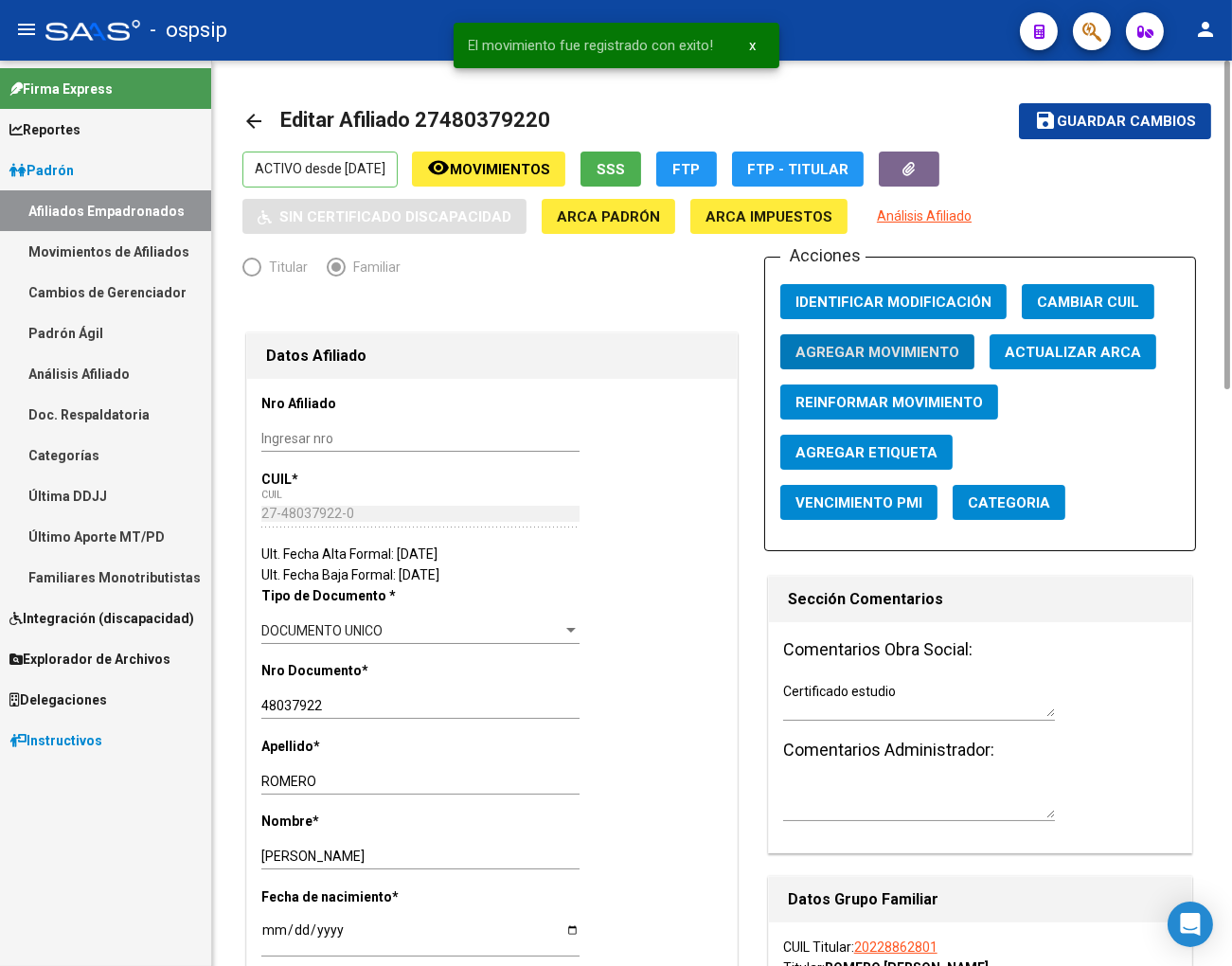 click on "Guardar cambios" 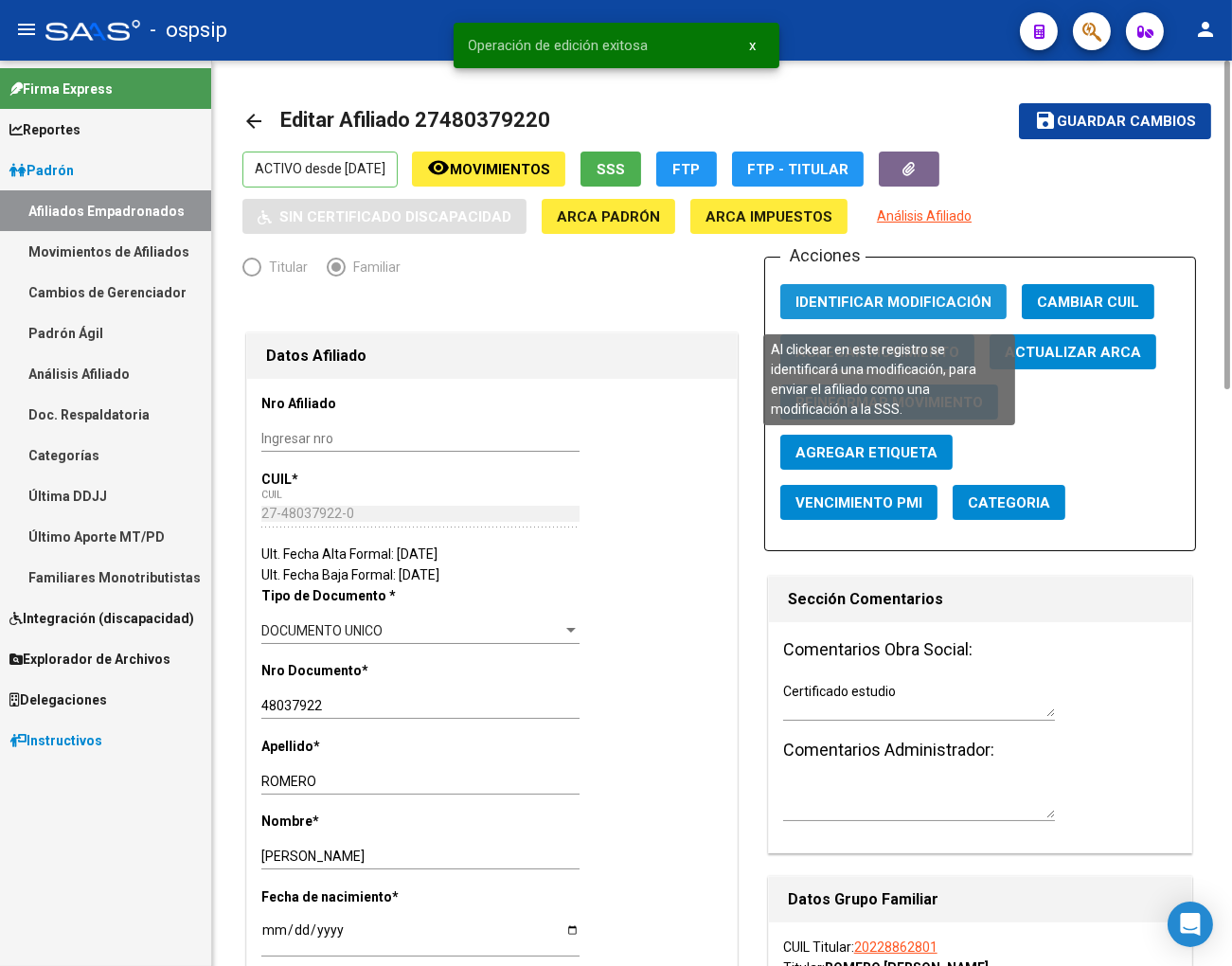 click on "Identificar Modificación" 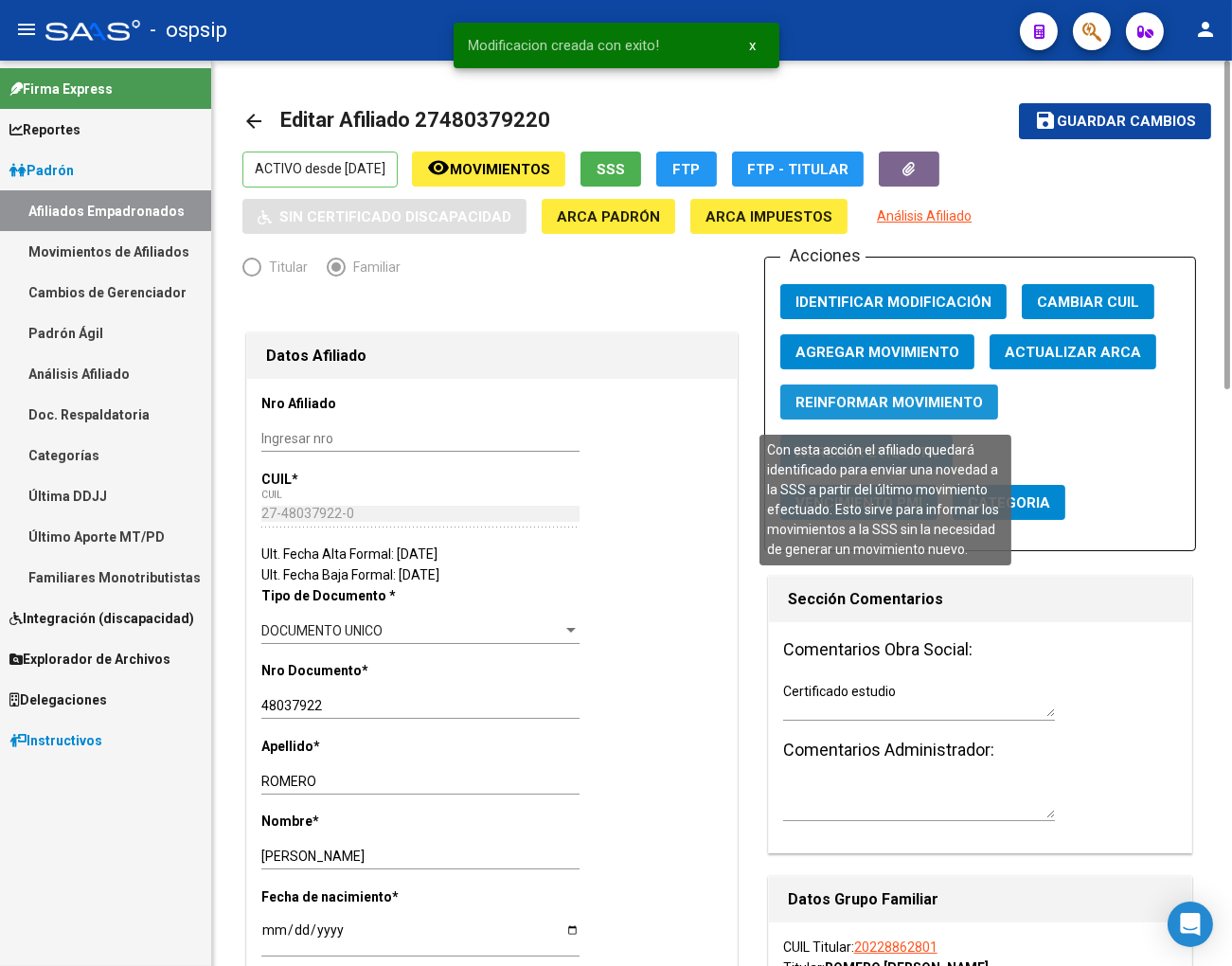 click on "Reinformar Movimiento" 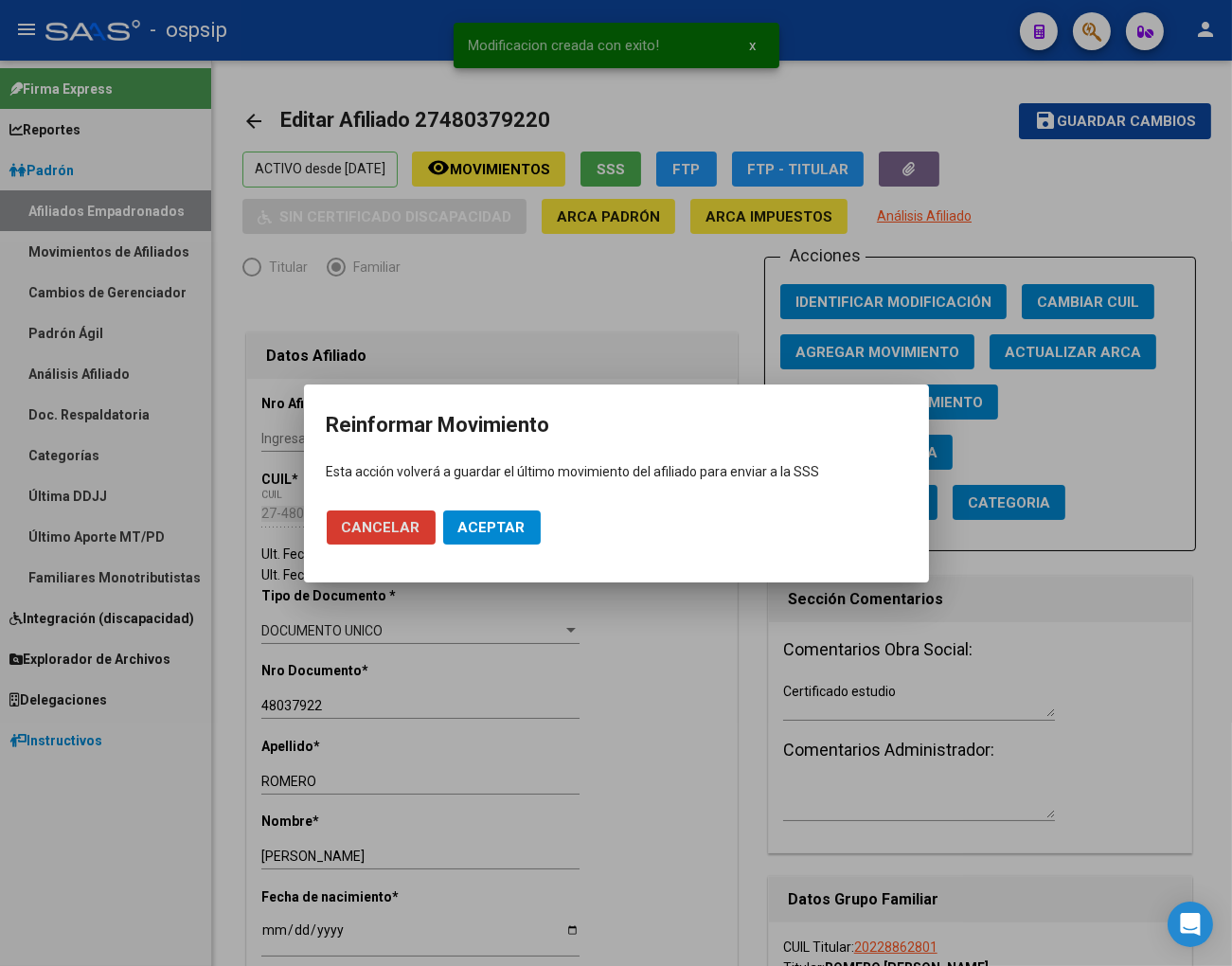 click on "Aceptar" at bounding box center (491, 528) 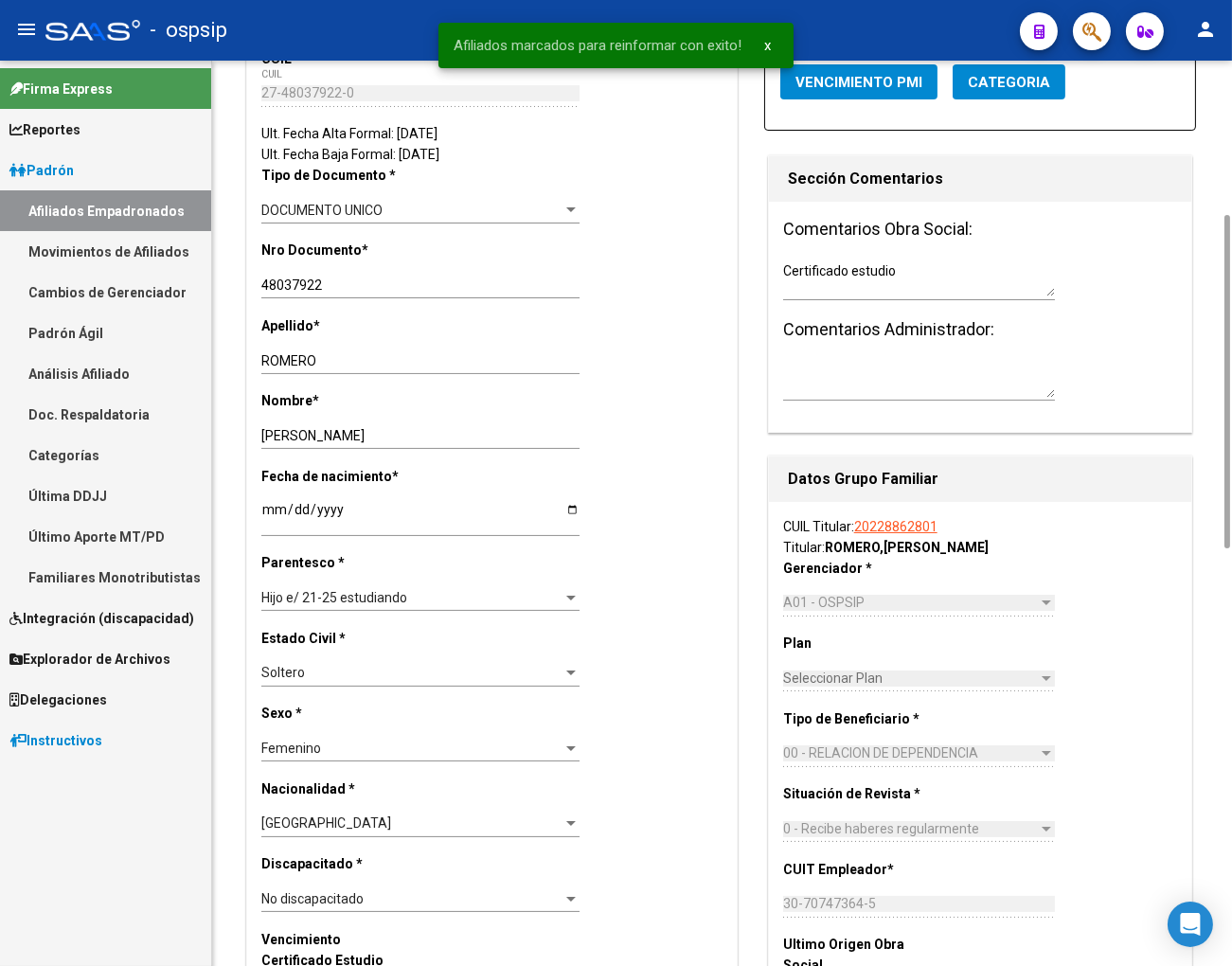 scroll, scrollTop: 1262, scrollLeft: 0, axis: vertical 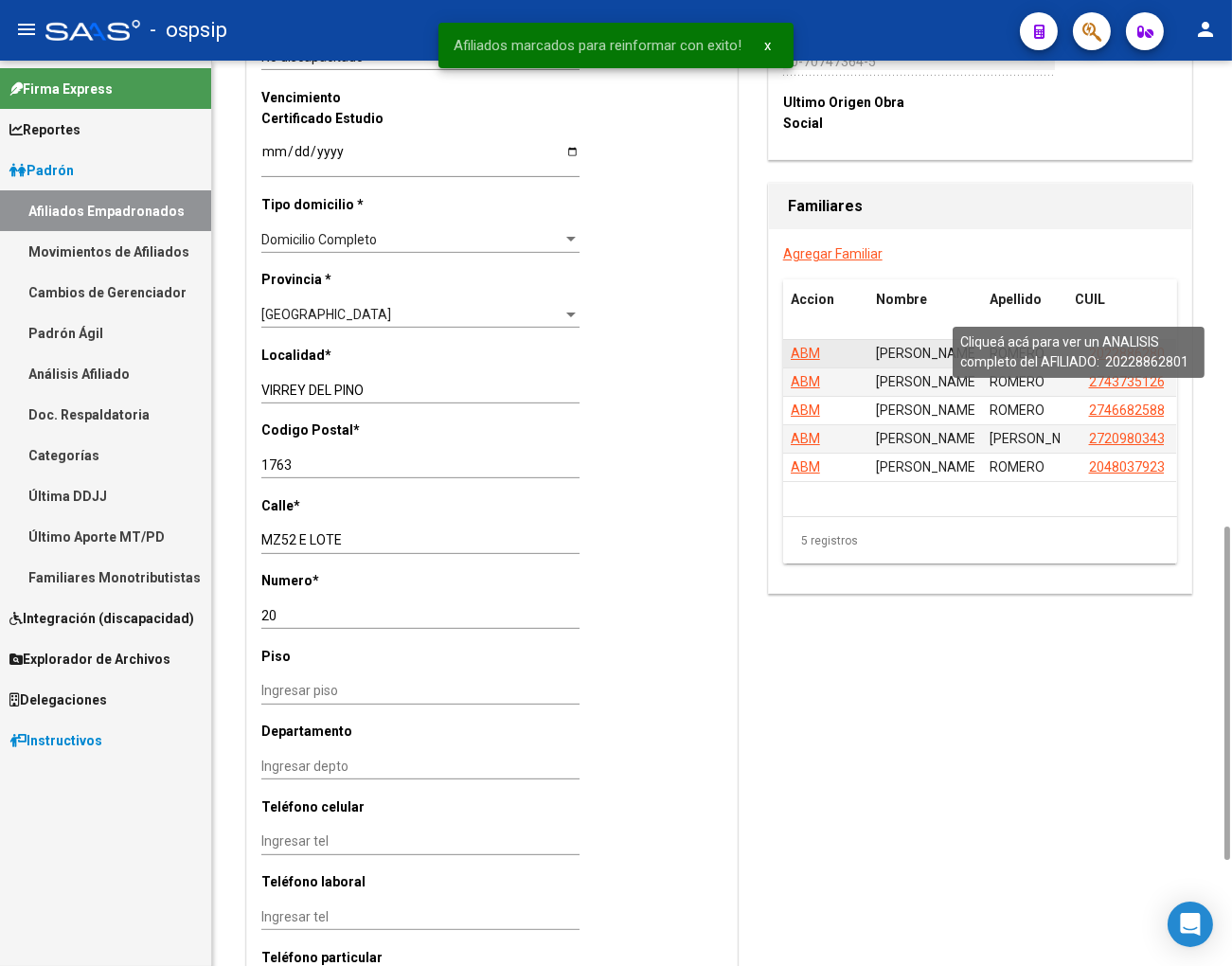 click on "20228862801" 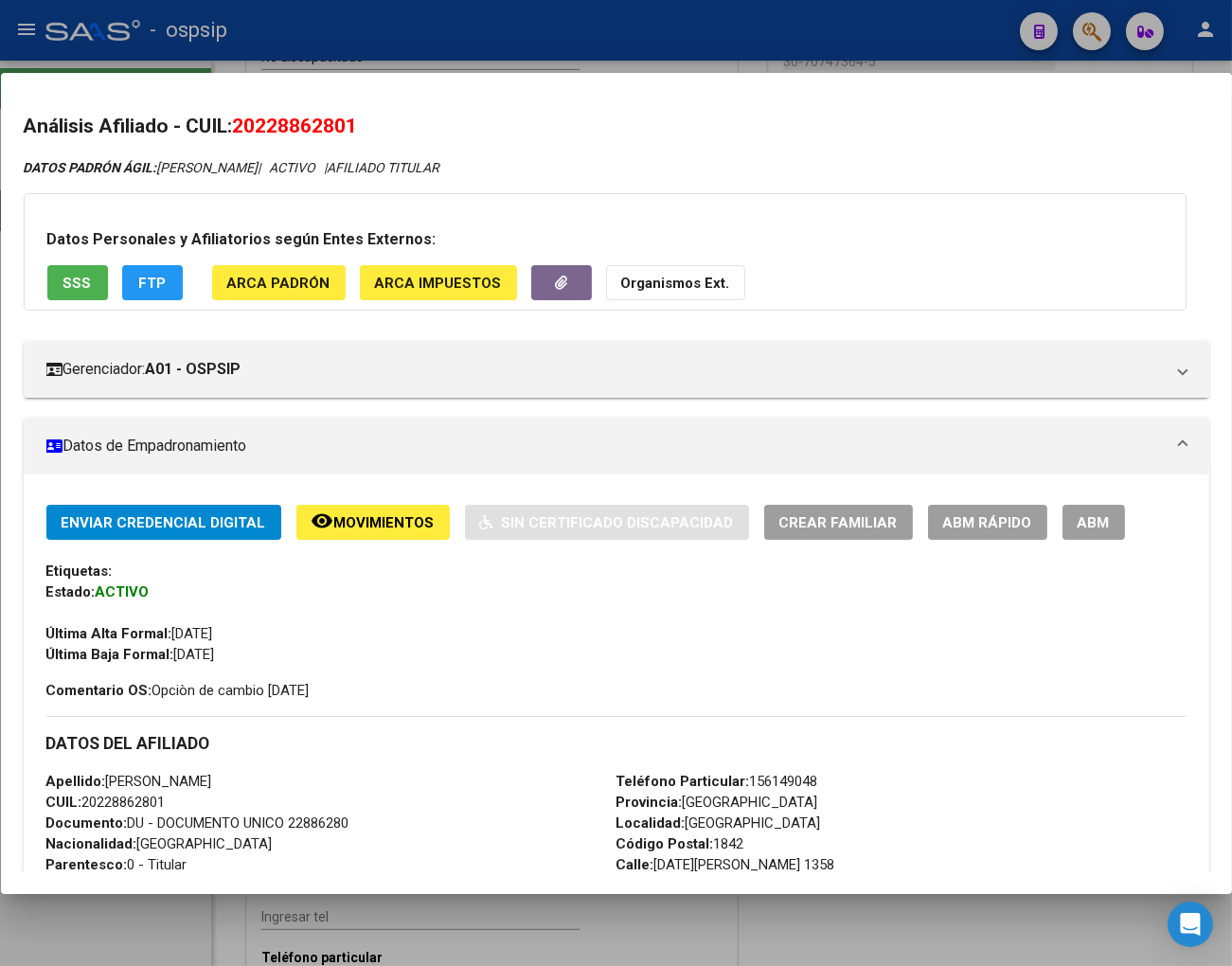drag, startPoint x: 259, startPoint y: 123, endPoint x: 350, endPoint y: 129, distance: 91.19759 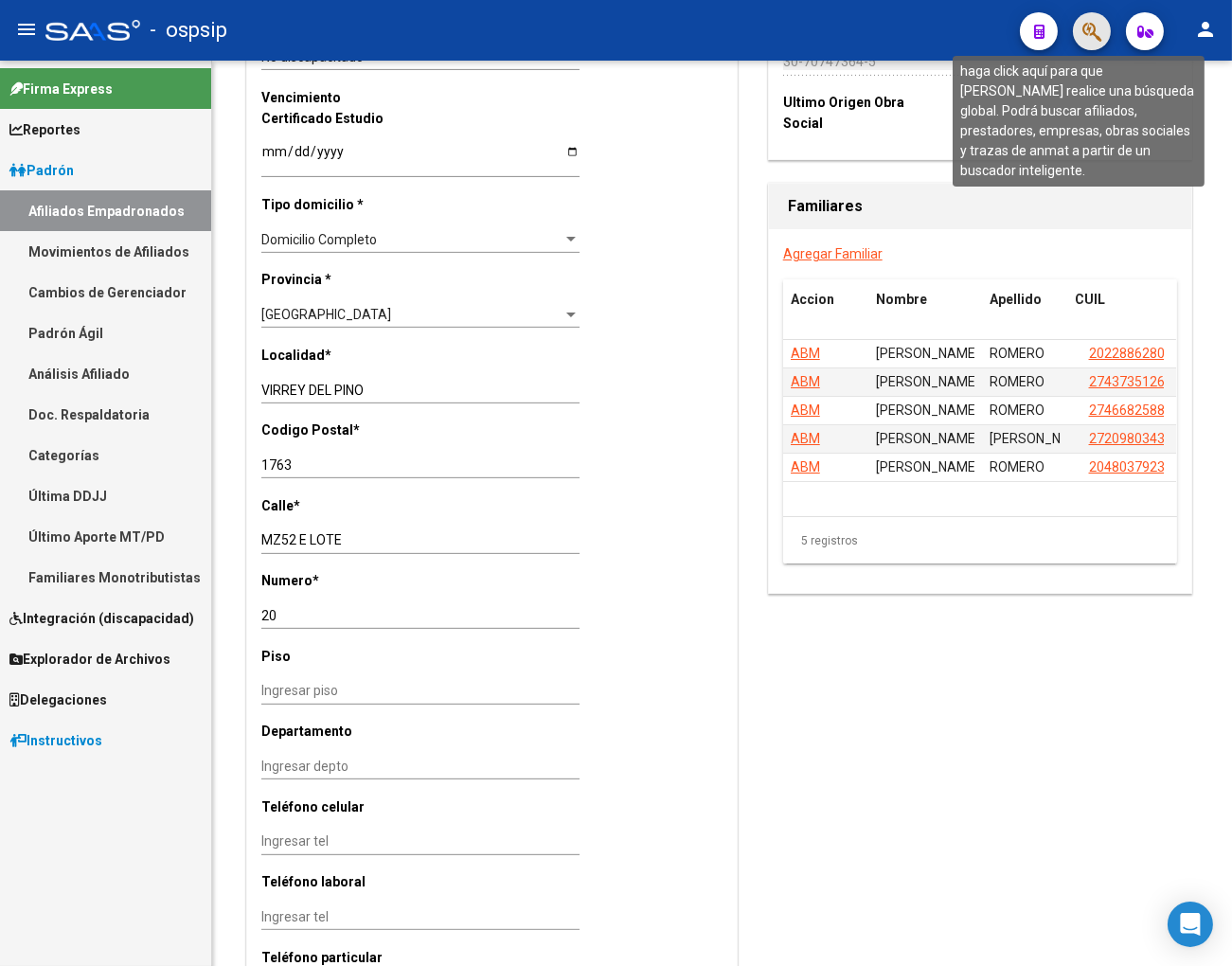 click 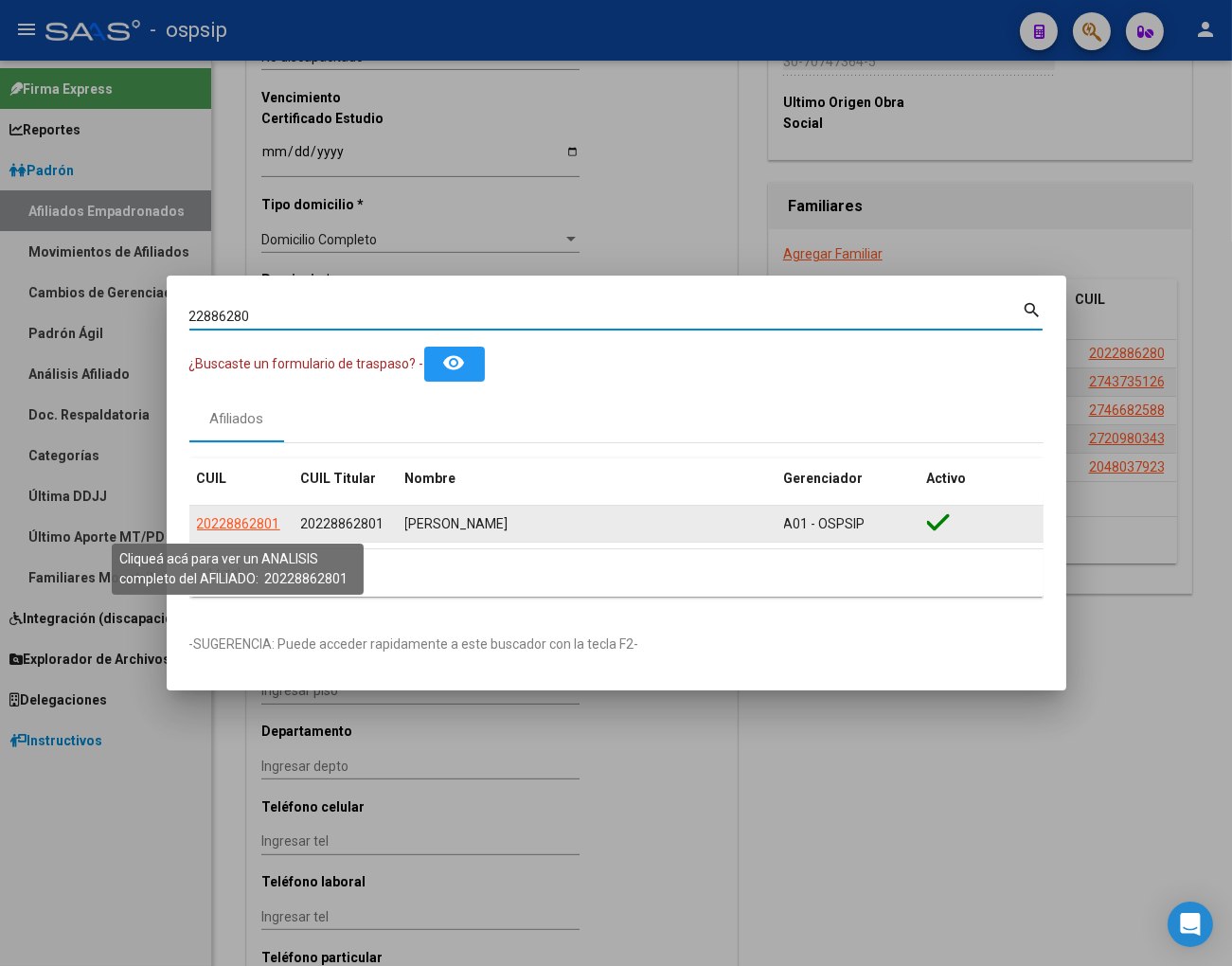 click on "20228862801" 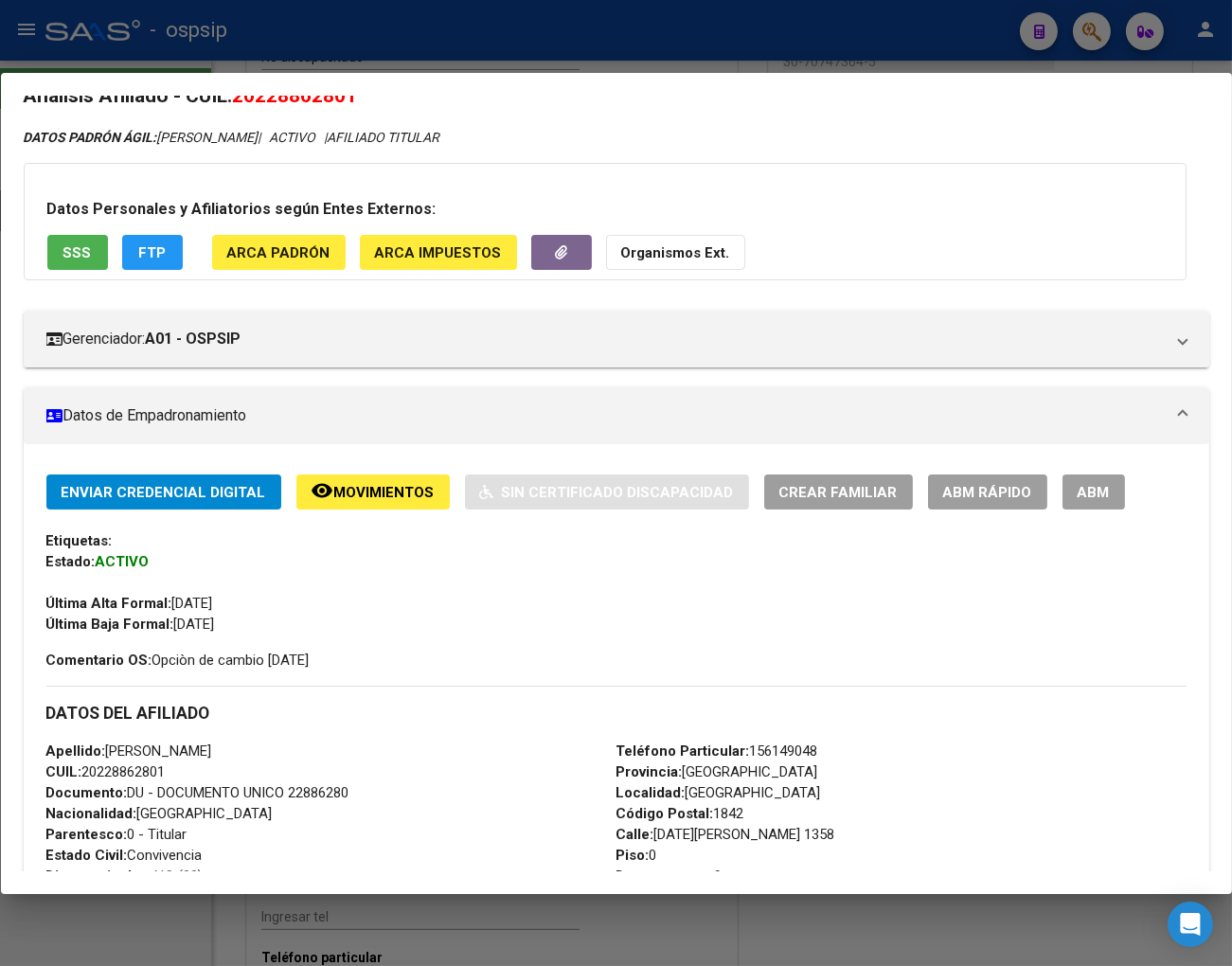 scroll, scrollTop: 0, scrollLeft: 0, axis: both 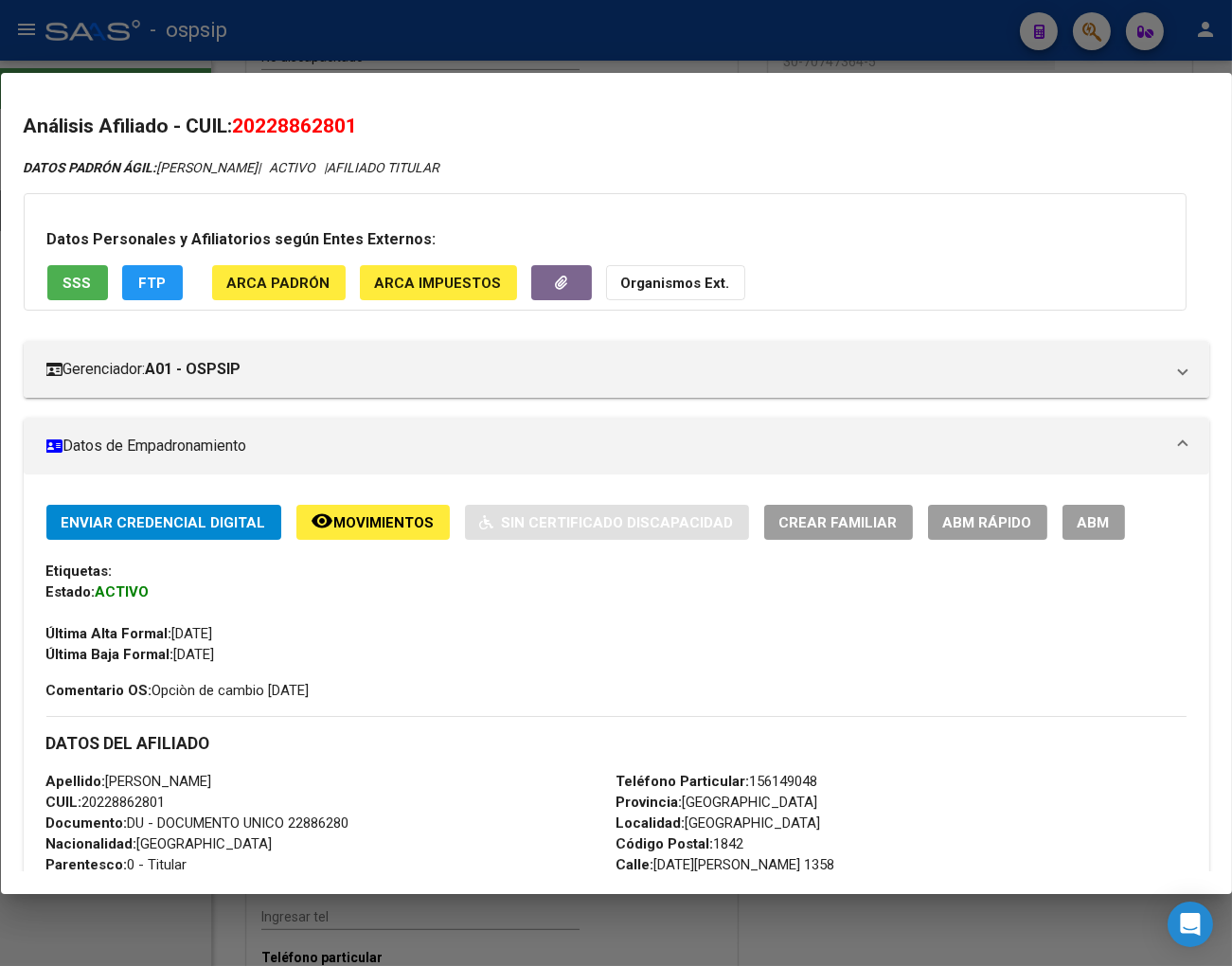 drag, startPoint x: 262, startPoint y: 119, endPoint x: 353, endPoint y: 121, distance: 91.02198 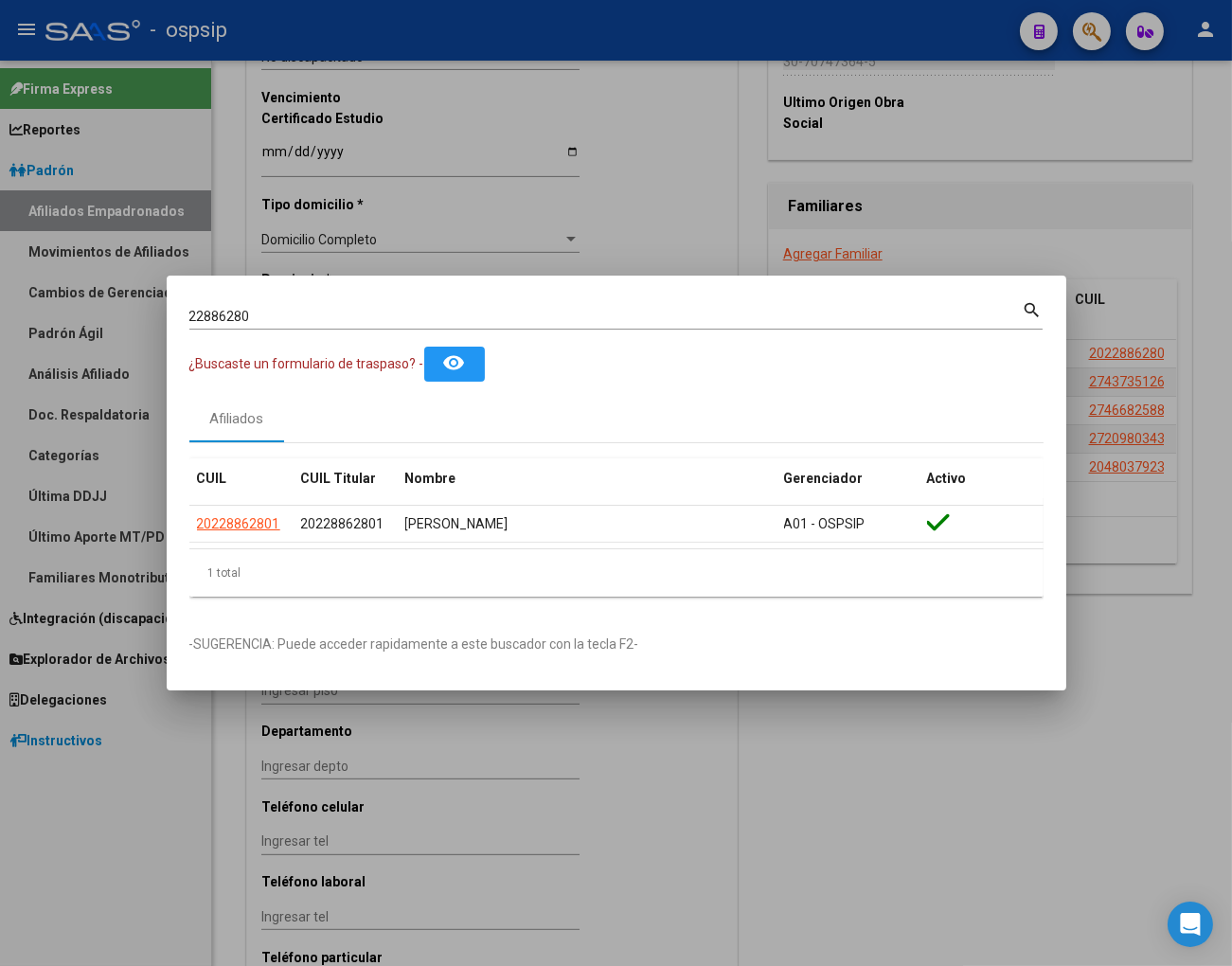 click on "22886280 Buscar (apellido, dni, [PERSON_NAME], [PERSON_NAME], cuit, obra social)" at bounding box center (606, 316) 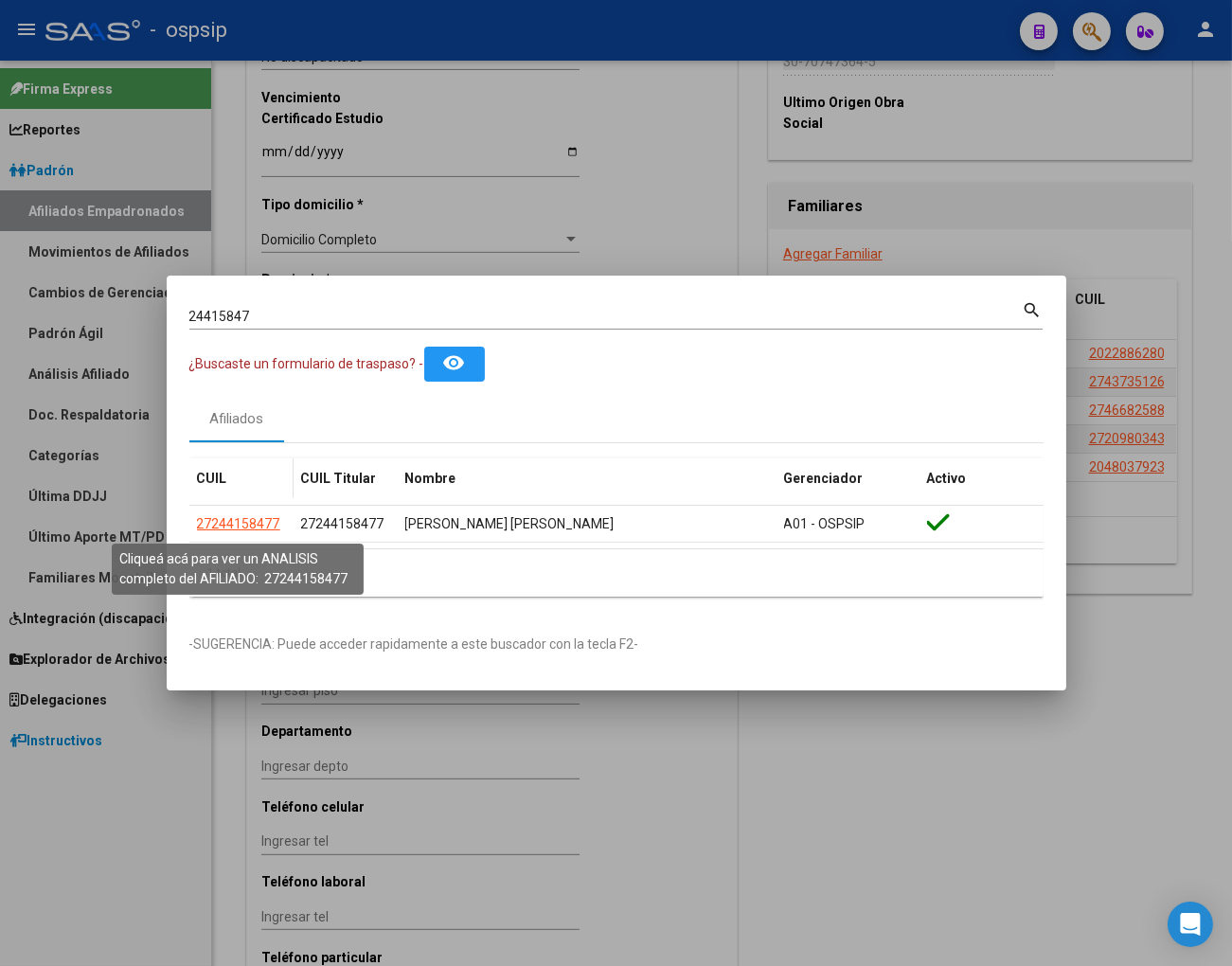 click on "27244158477" 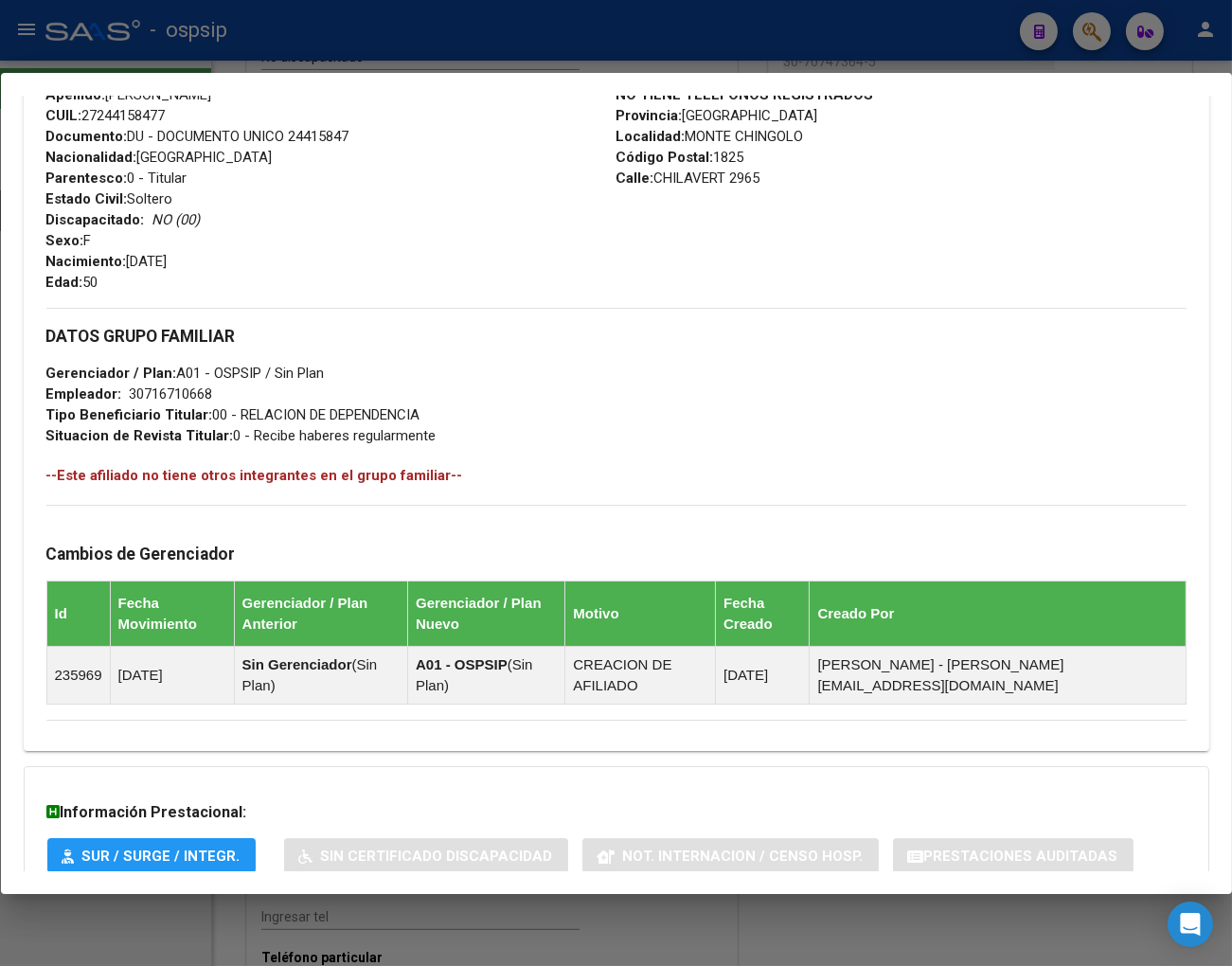 scroll, scrollTop: 715, scrollLeft: 0, axis: vertical 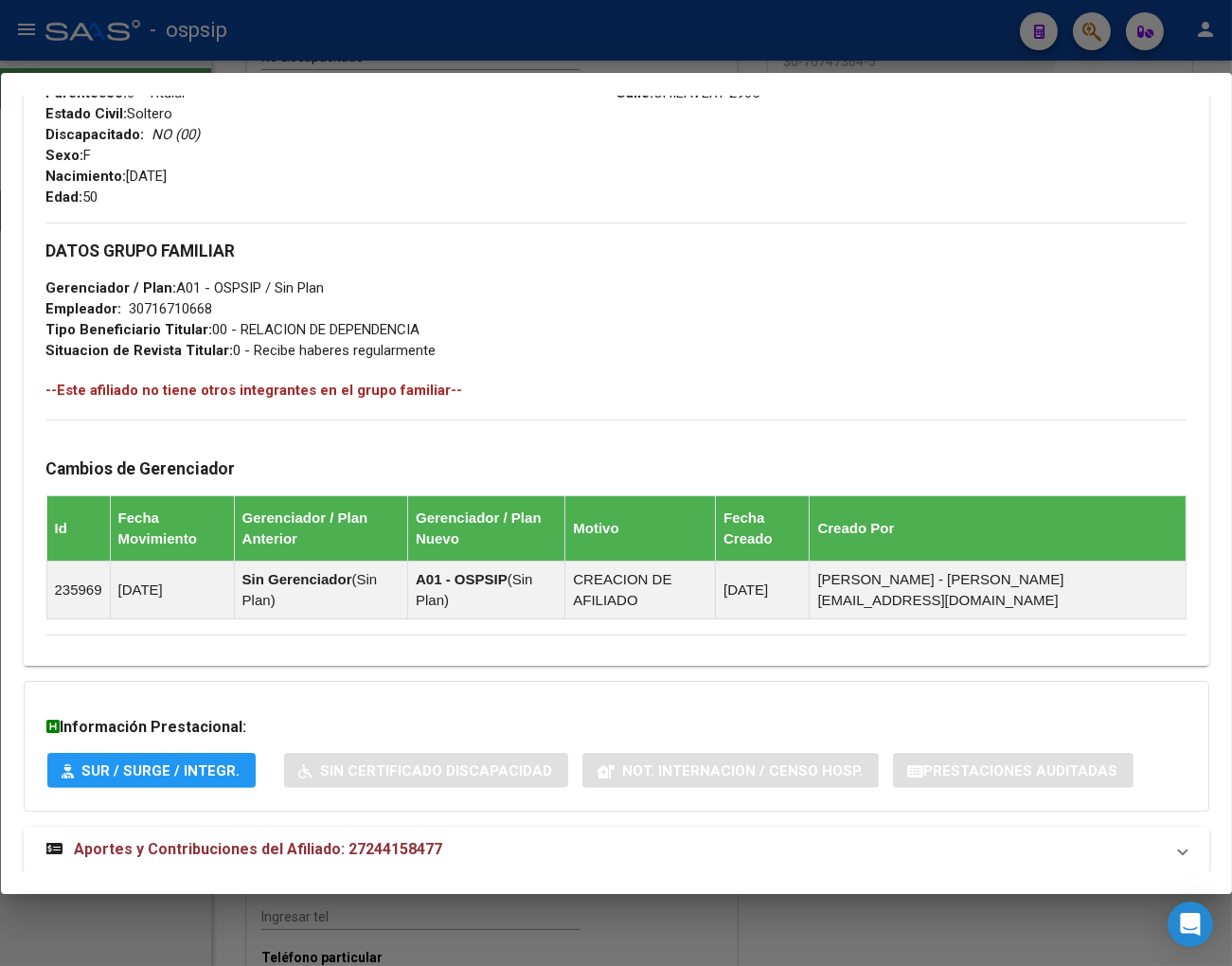 click on "Aportes y Contribuciones del Afiliado: 27244158477" at bounding box center (259, 849) 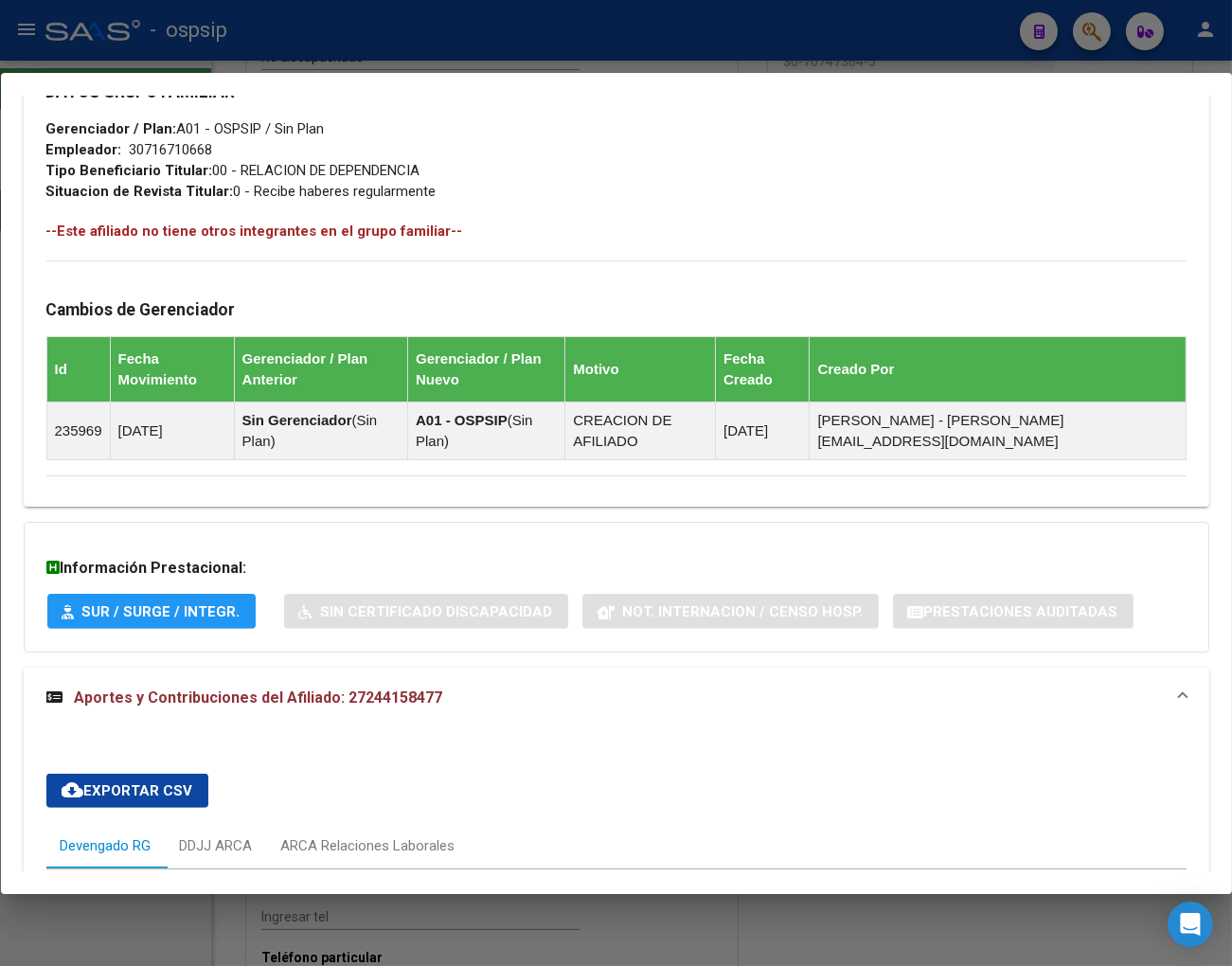 scroll, scrollTop: 689, scrollLeft: 0, axis: vertical 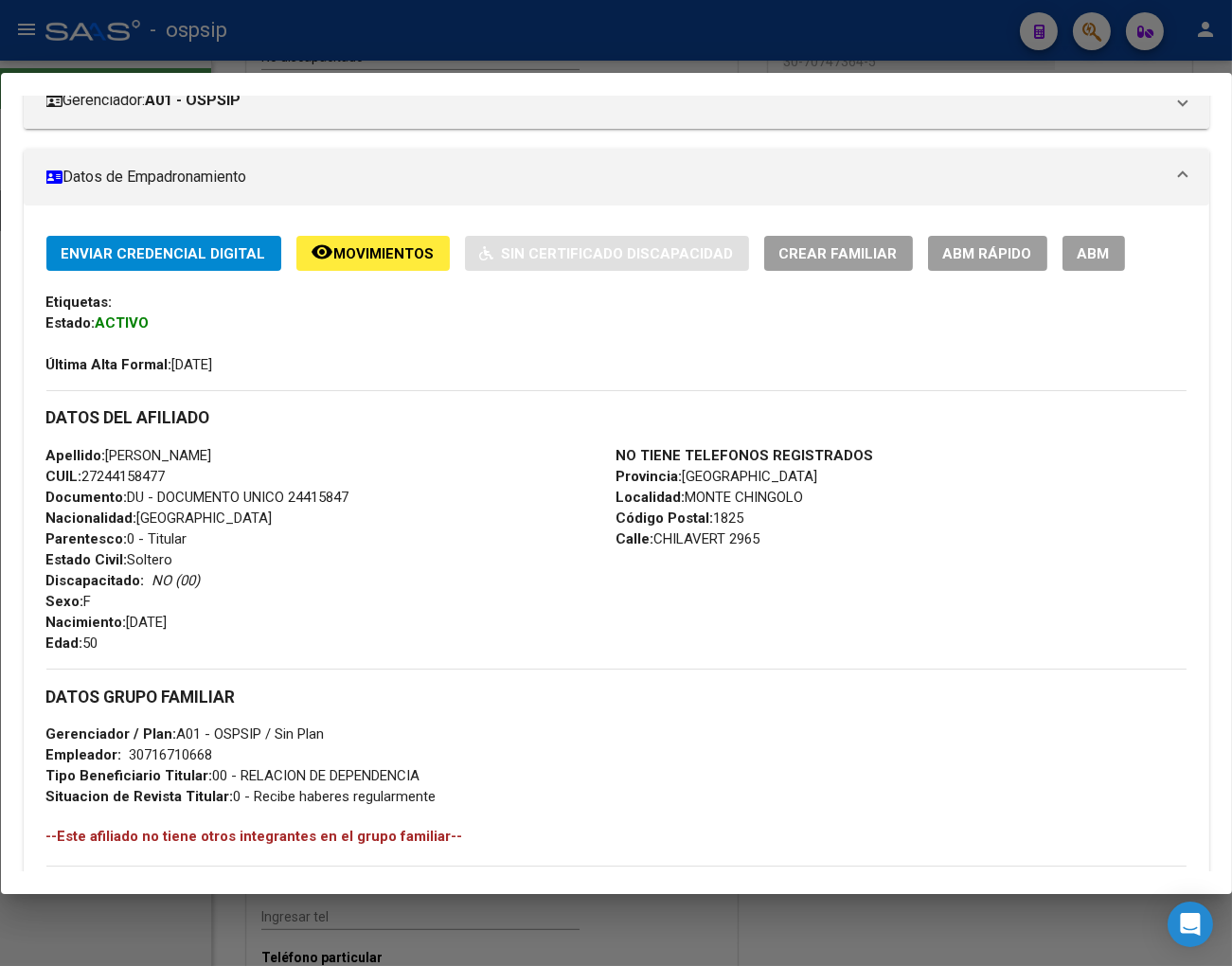 click on "Apellido:  [PERSON_NAME]:  27244158477 Documento:  DU - DOCUMENTO UNICO 24415847  Nacionalidad:  [DEMOGRAPHIC_DATA] Parentesco:  0 - Titular Estado Civil:  [DEMOGRAPHIC_DATA] Discapacitado:    NO (00) Sexo:  F Nacimiento:  [DEMOGRAPHIC_DATA] Edad:  50" at bounding box center (331, 549) 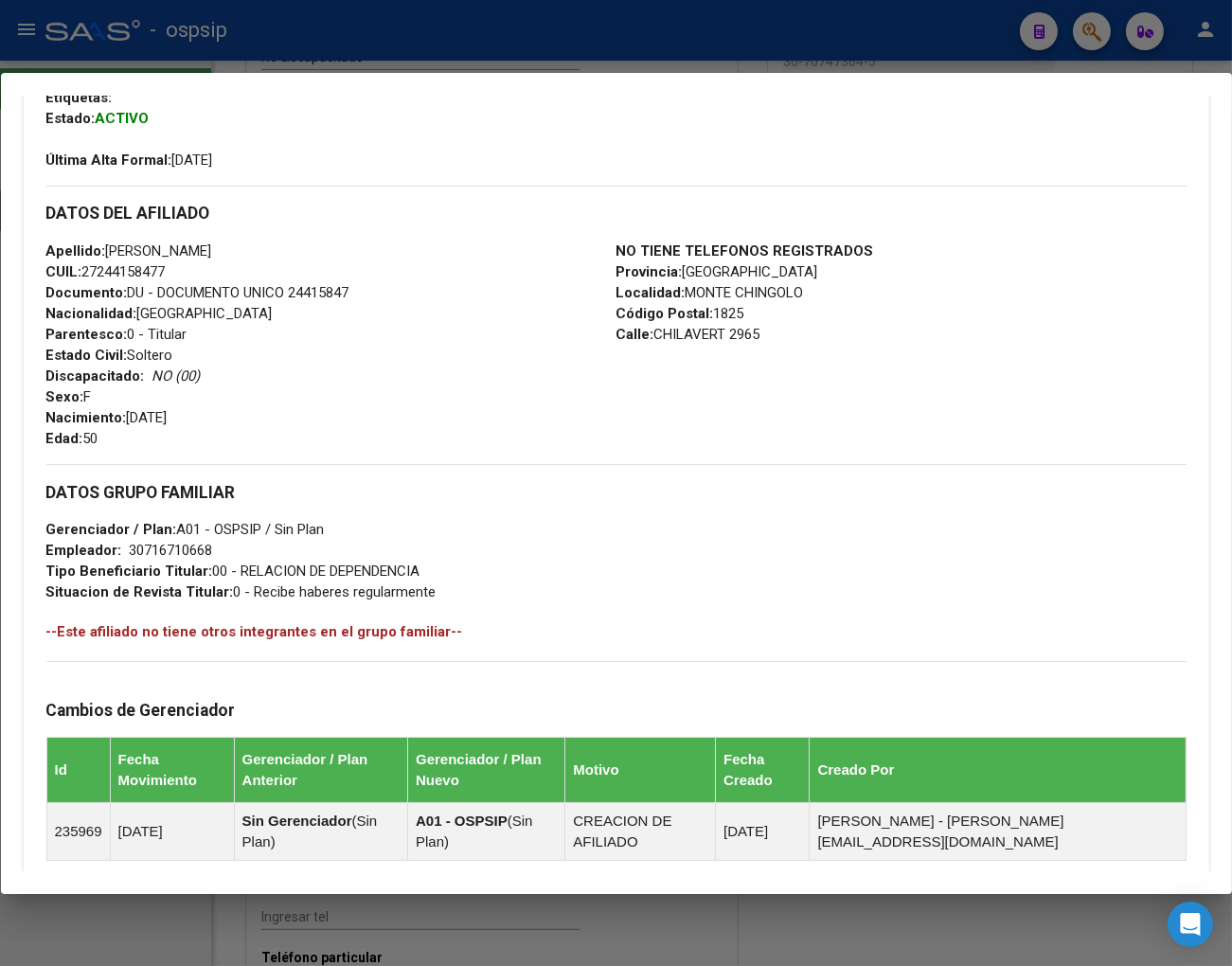 scroll, scrollTop: 374, scrollLeft: 0, axis: vertical 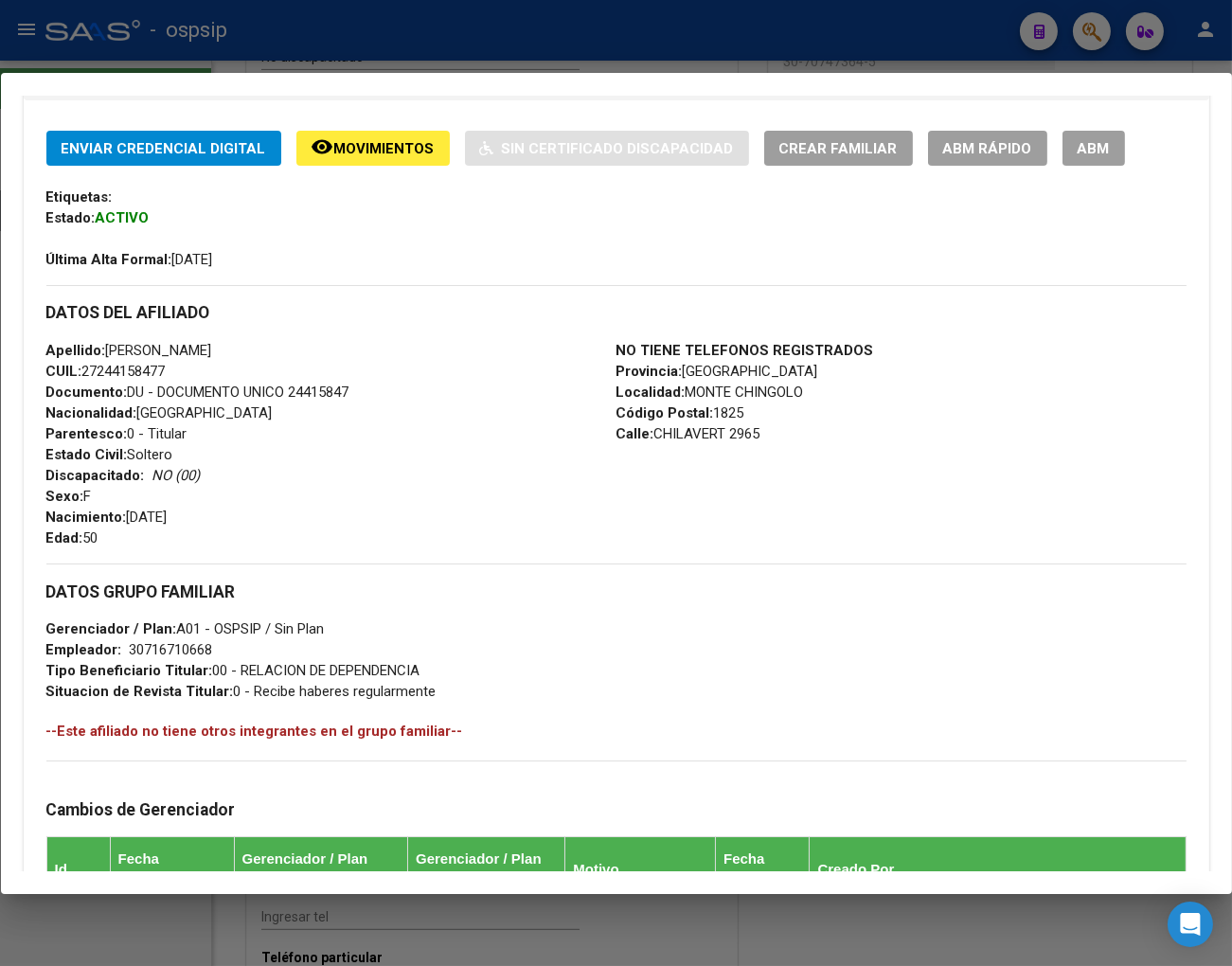 click on "ABM" at bounding box center (1094, 149) 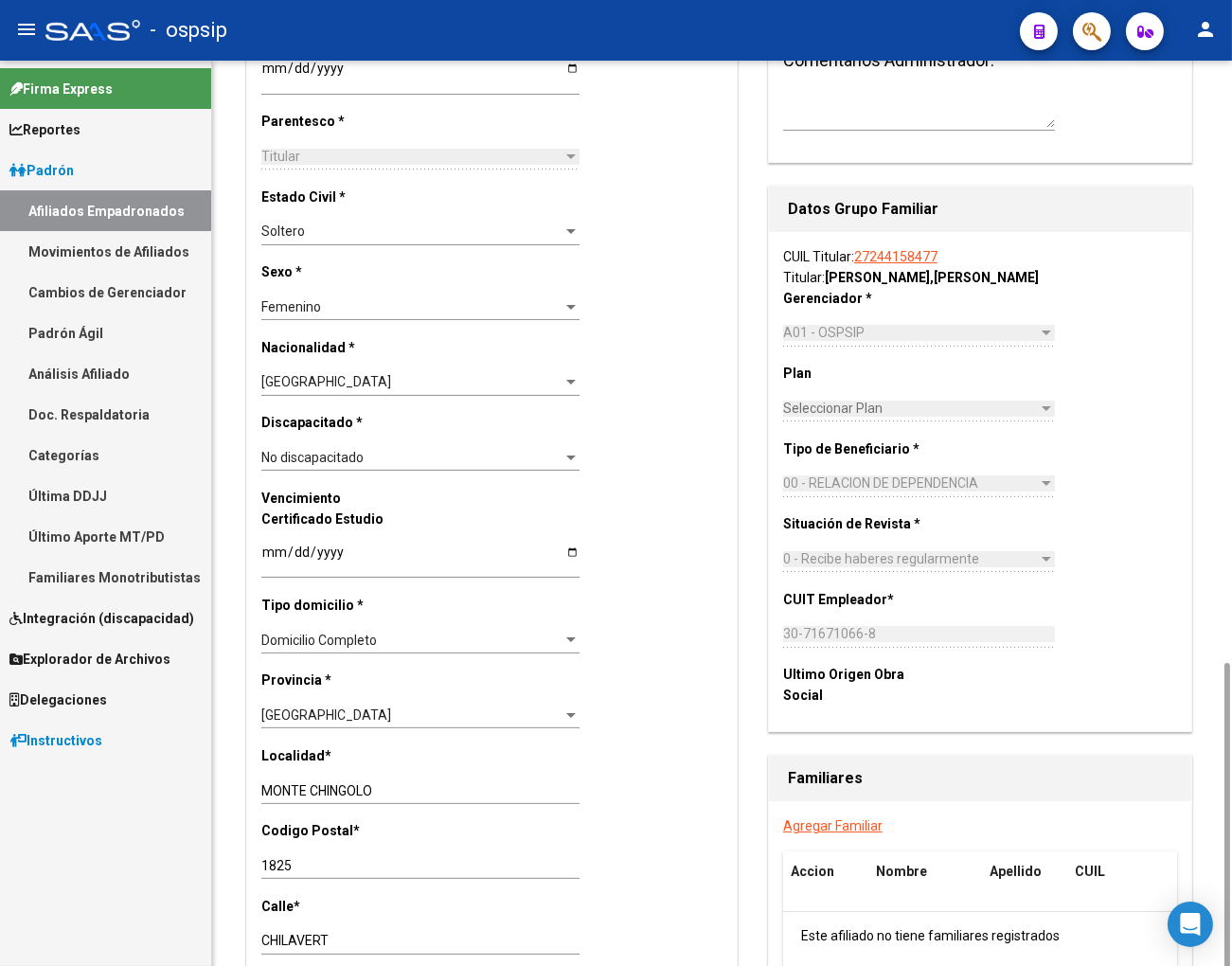 scroll, scrollTop: 1052, scrollLeft: 0, axis: vertical 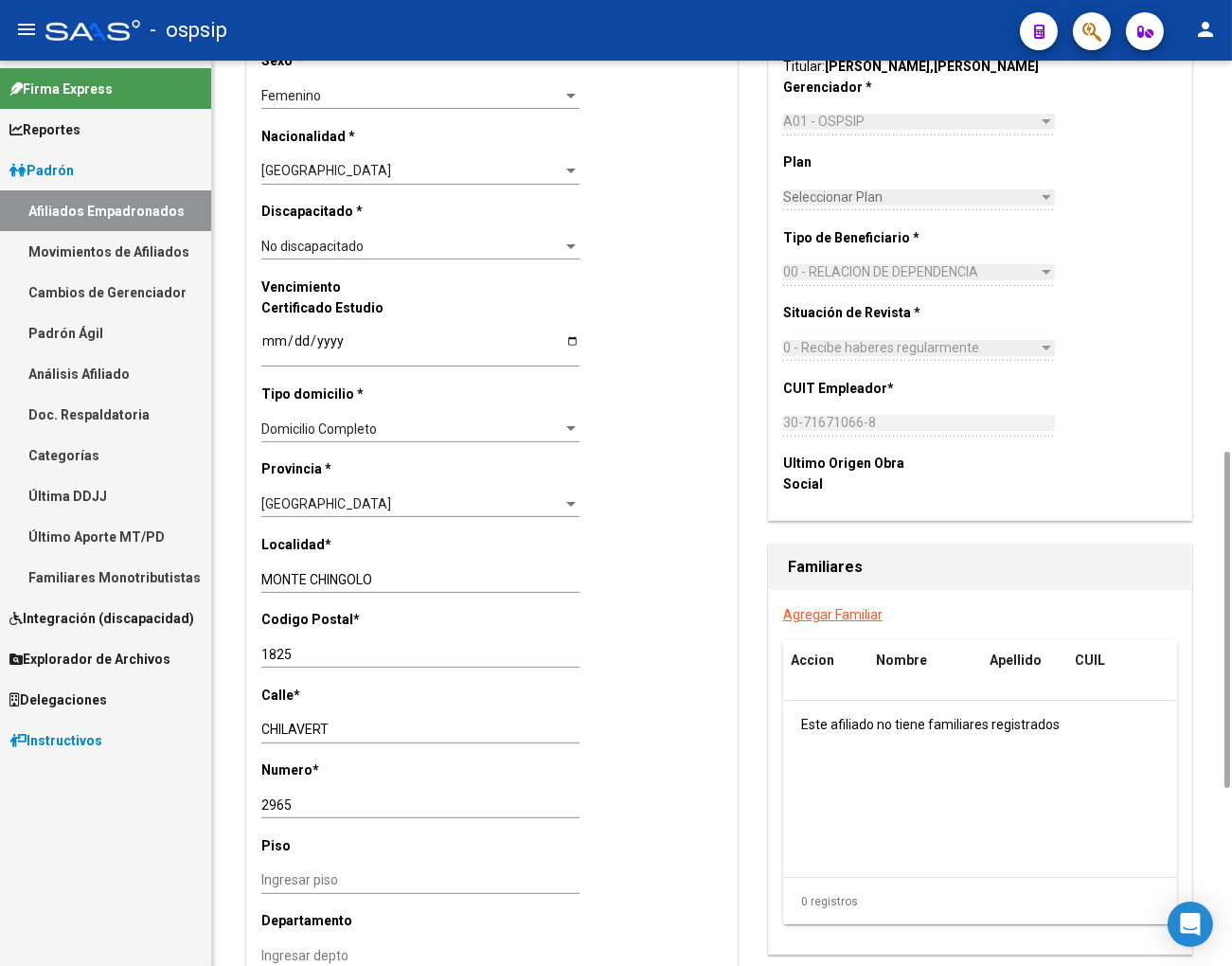 click on "Agregar Familiar" 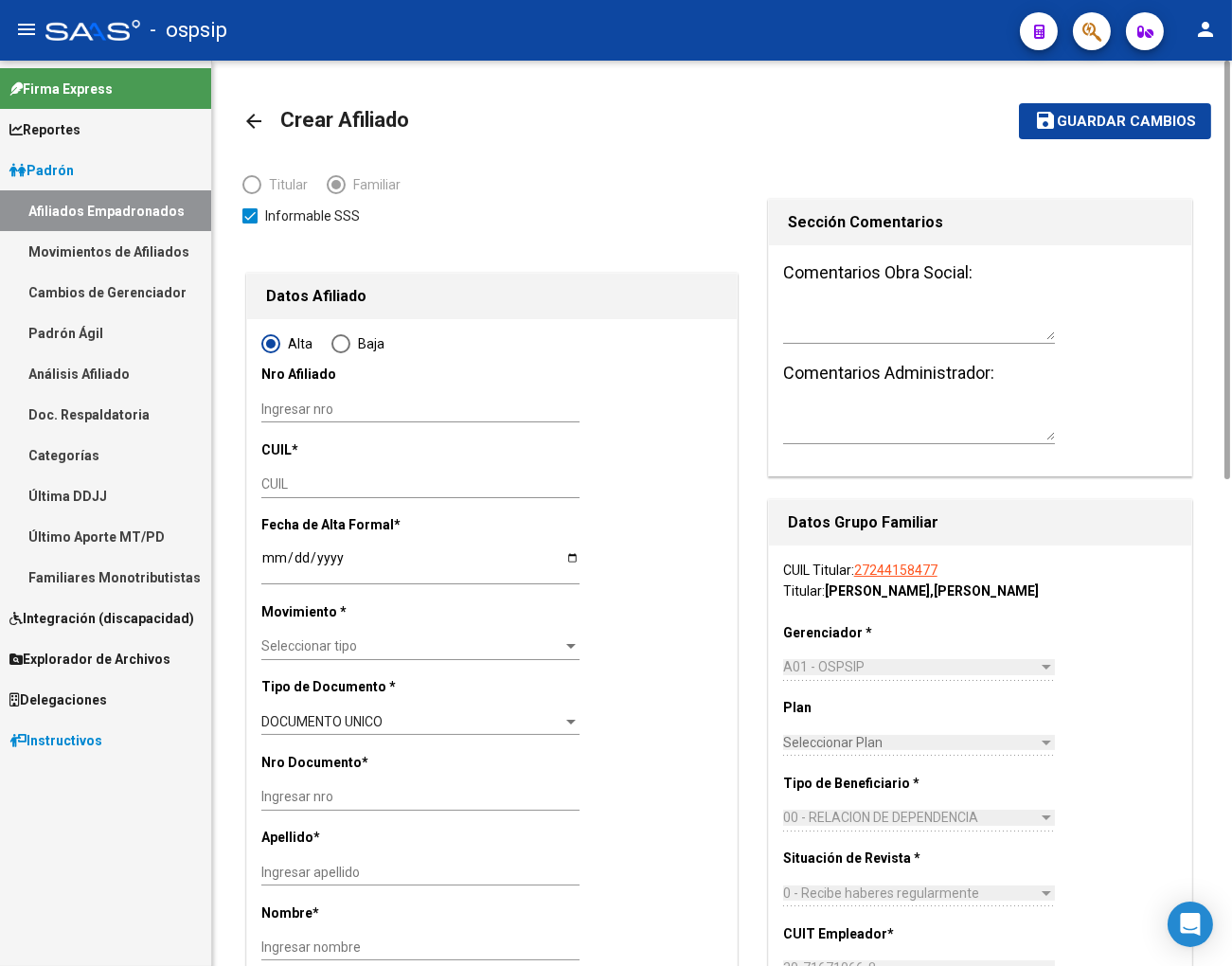 click on "CUIL" at bounding box center (420, 484) 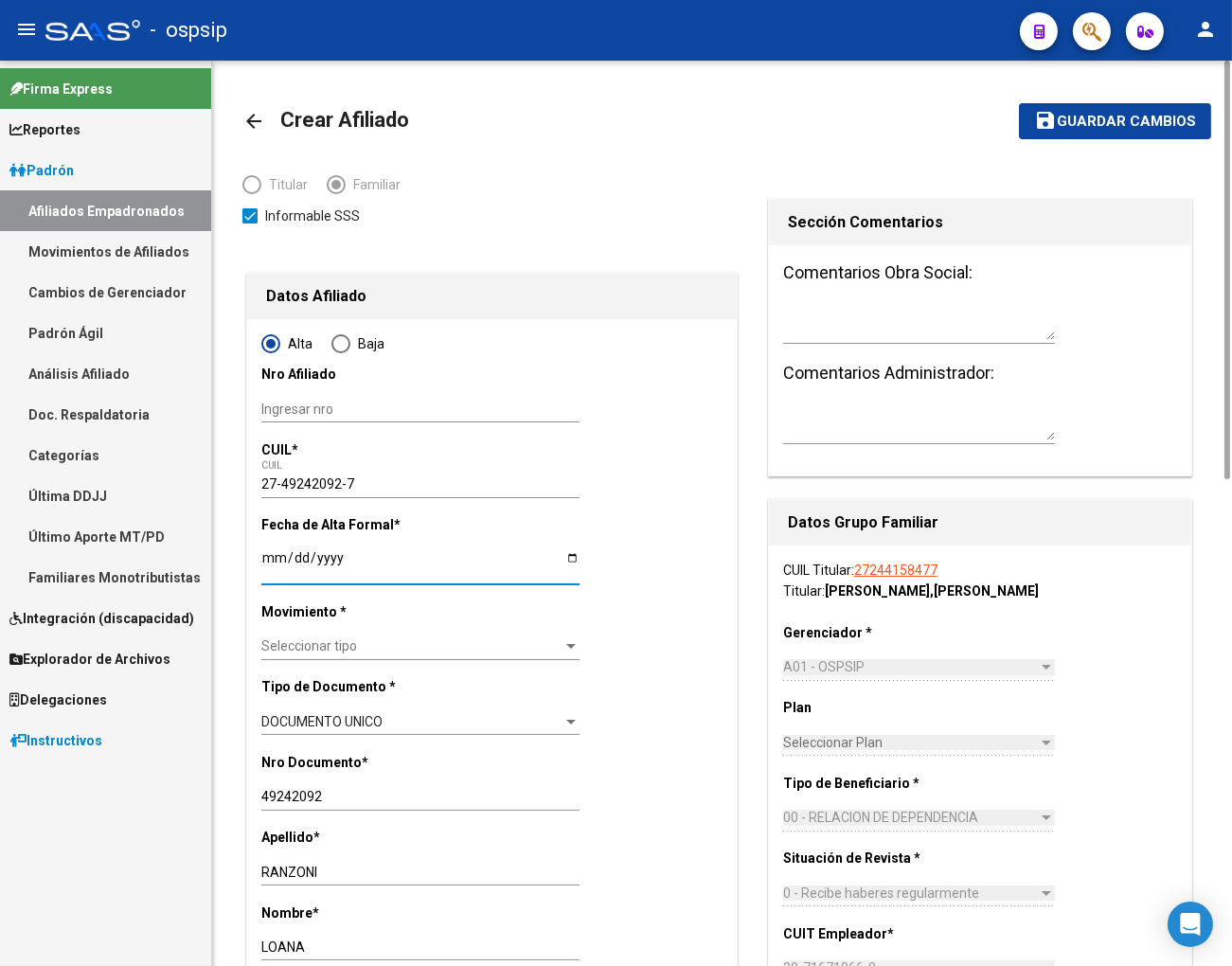 click on "Ingresar fecha" at bounding box center (420, 564) 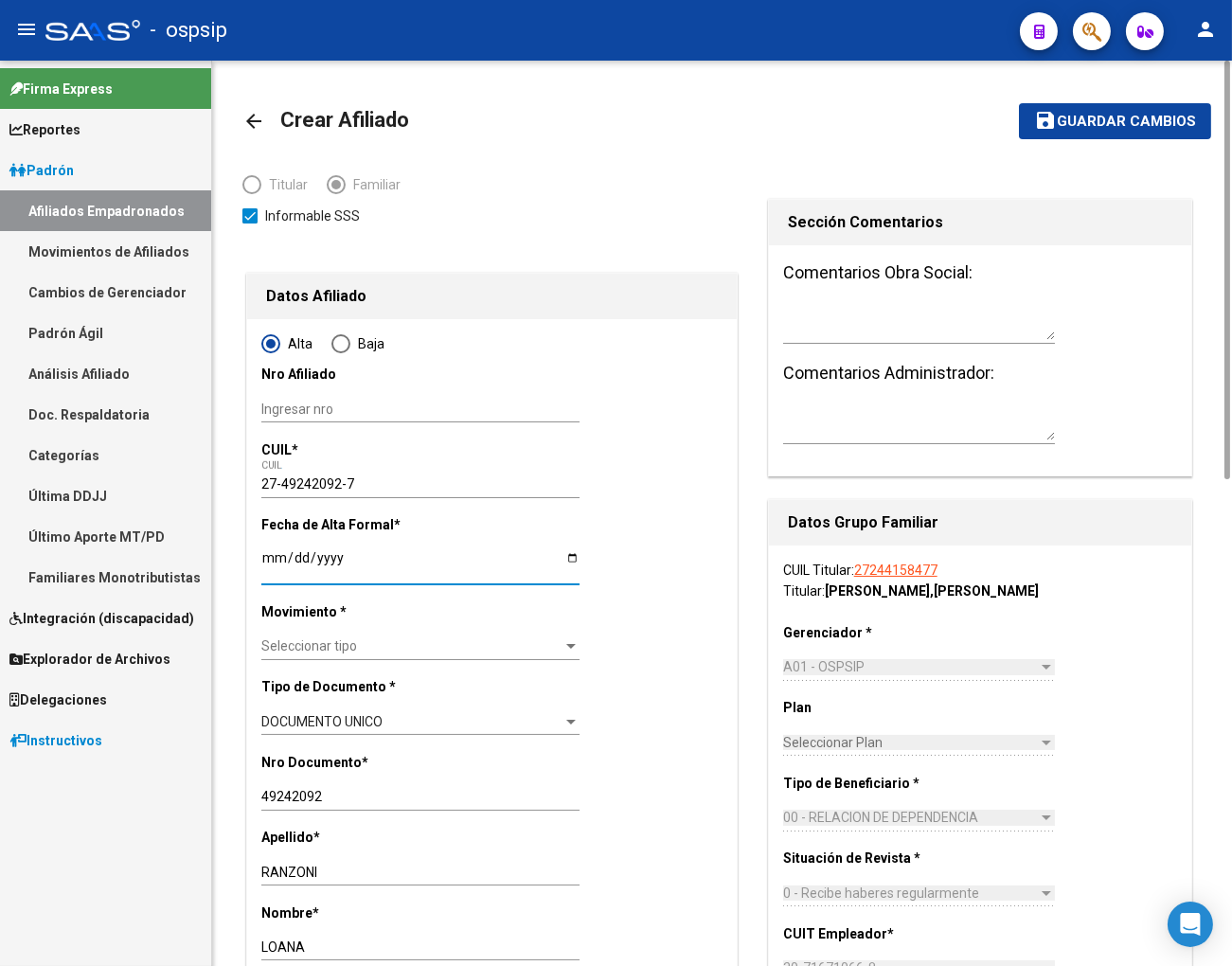 click on "Seleccionar tipo" at bounding box center (412, 646) 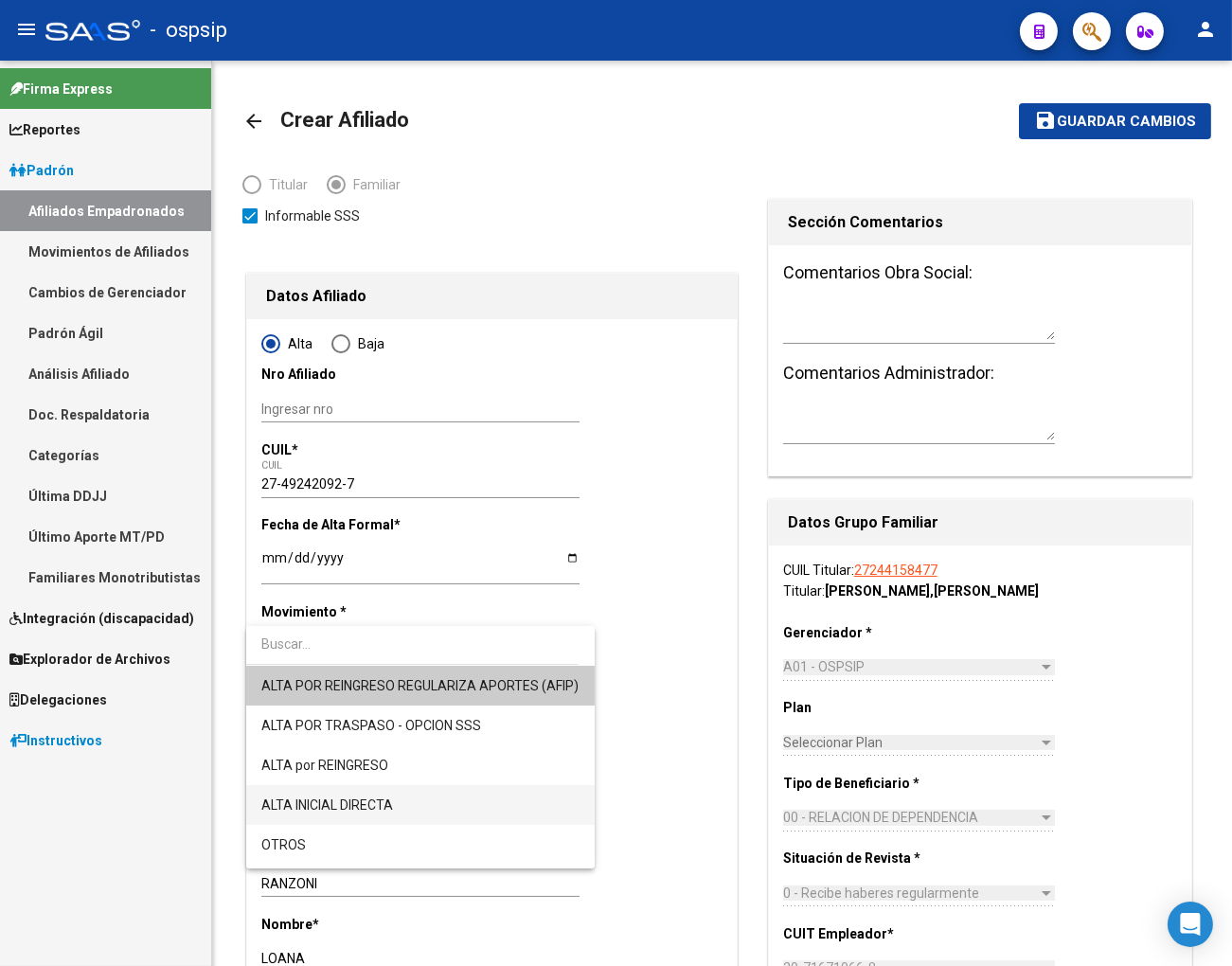 click on "ALTA INICIAL DIRECTA" at bounding box center [420, 805] 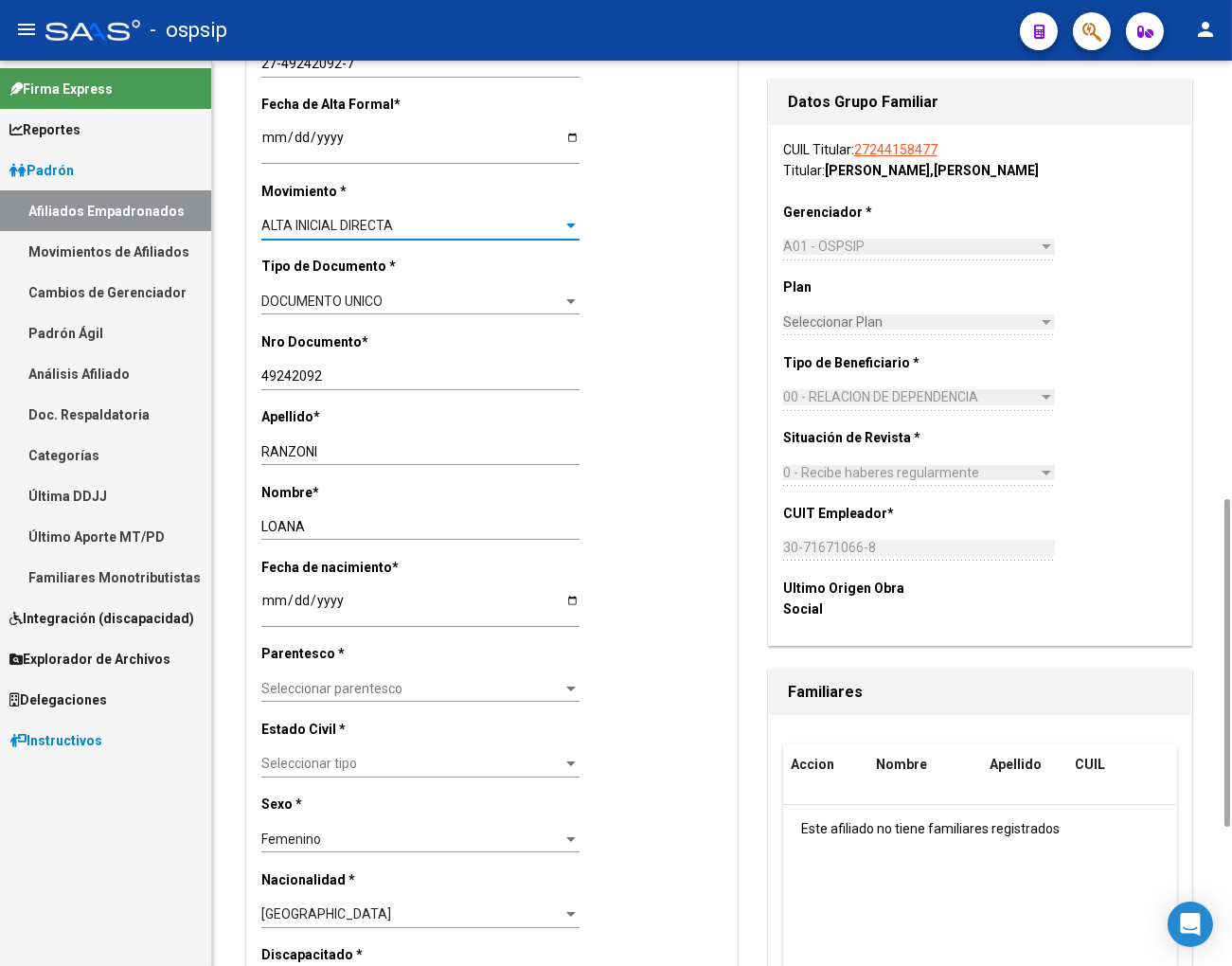 scroll, scrollTop: 631, scrollLeft: 0, axis: vertical 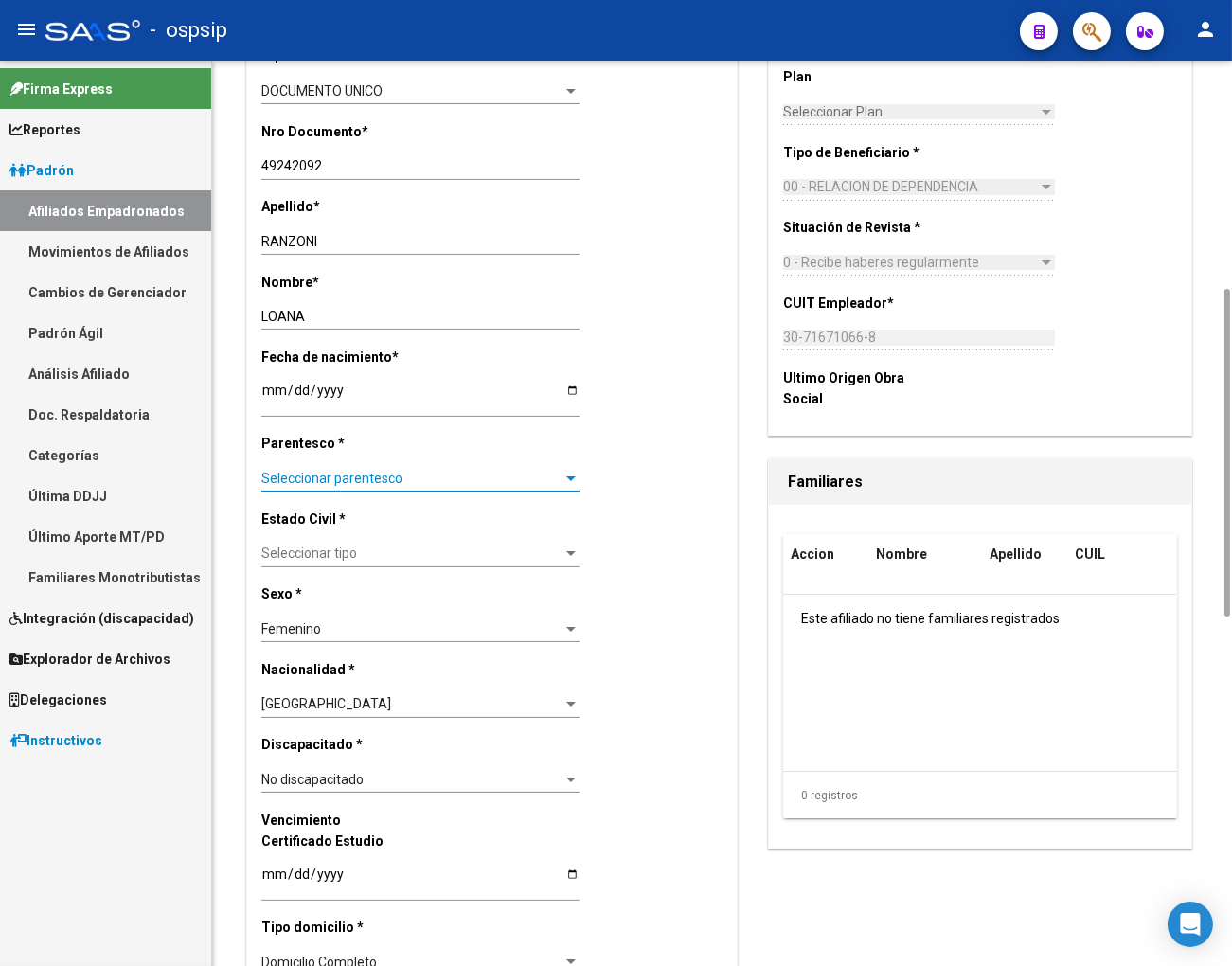 click on "Seleccionar parentesco" at bounding box center [412, 478] 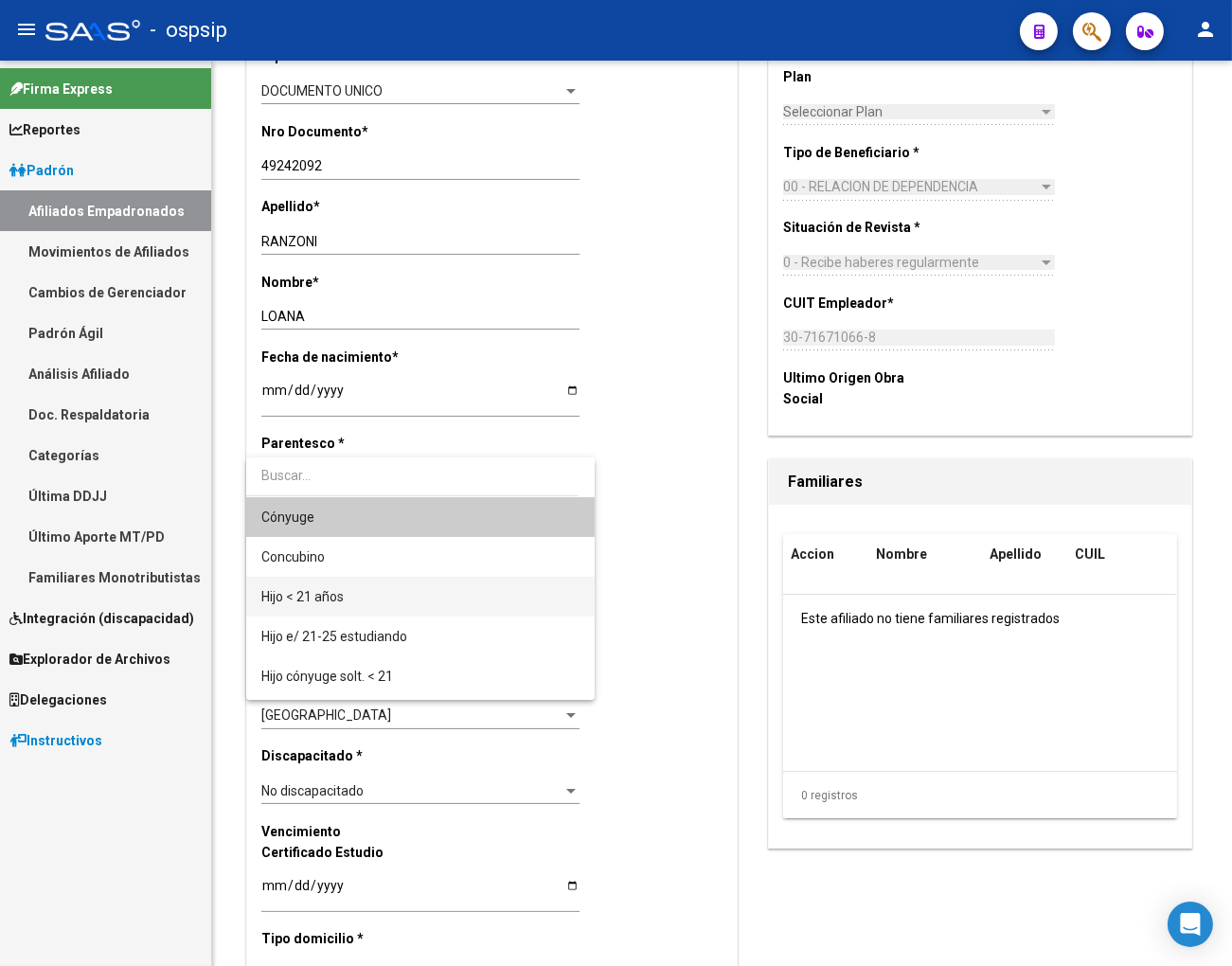 click on "Hijo < 21 años" at bounding box center [420, 597] 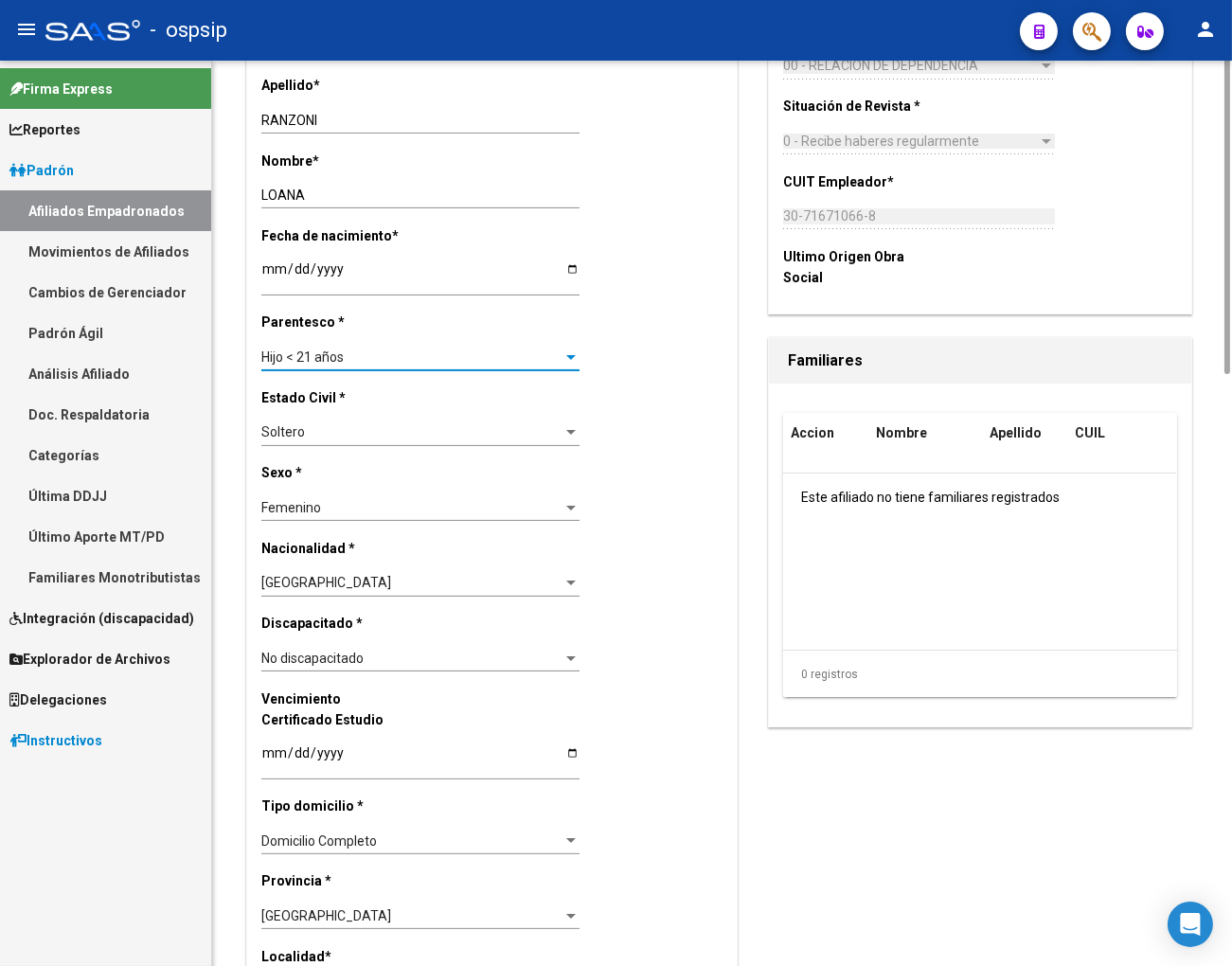 scroll, scrollTop: 0, scrollLeft: 0, axis: both 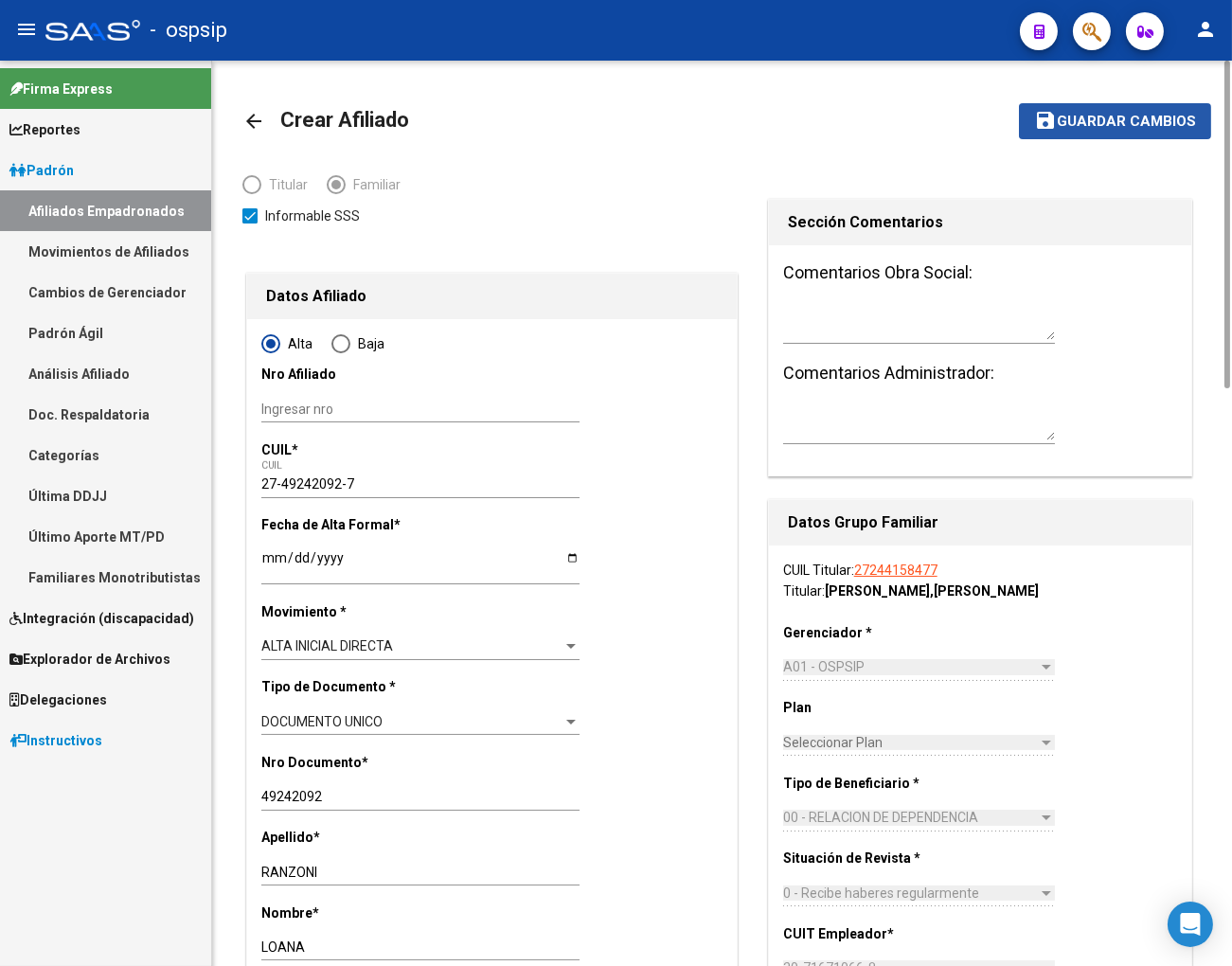 click on "Guardar cambios" 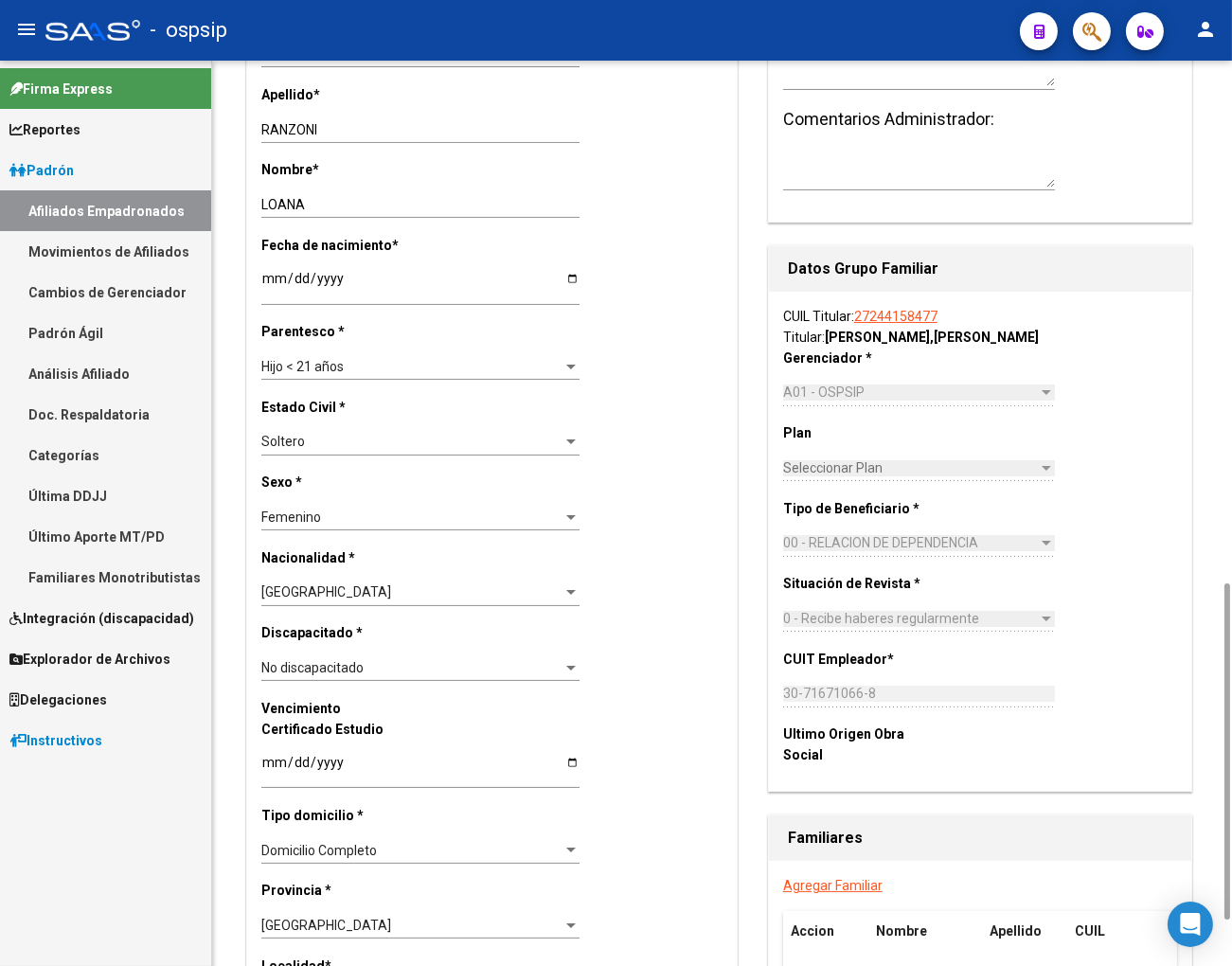 scroll, scrollTop: 841, scrollLeft: 0, axis: vertical 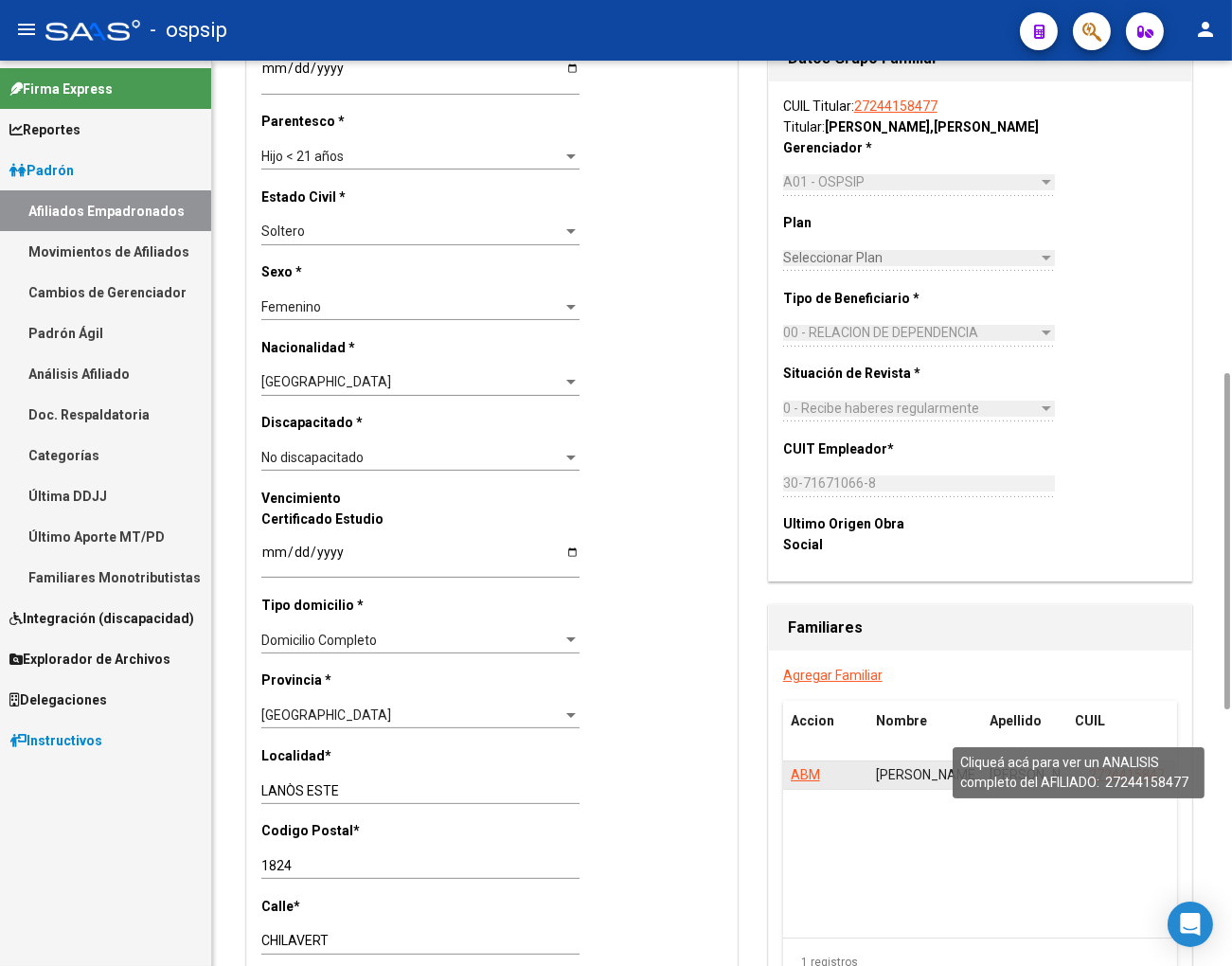 click on "27244158477" 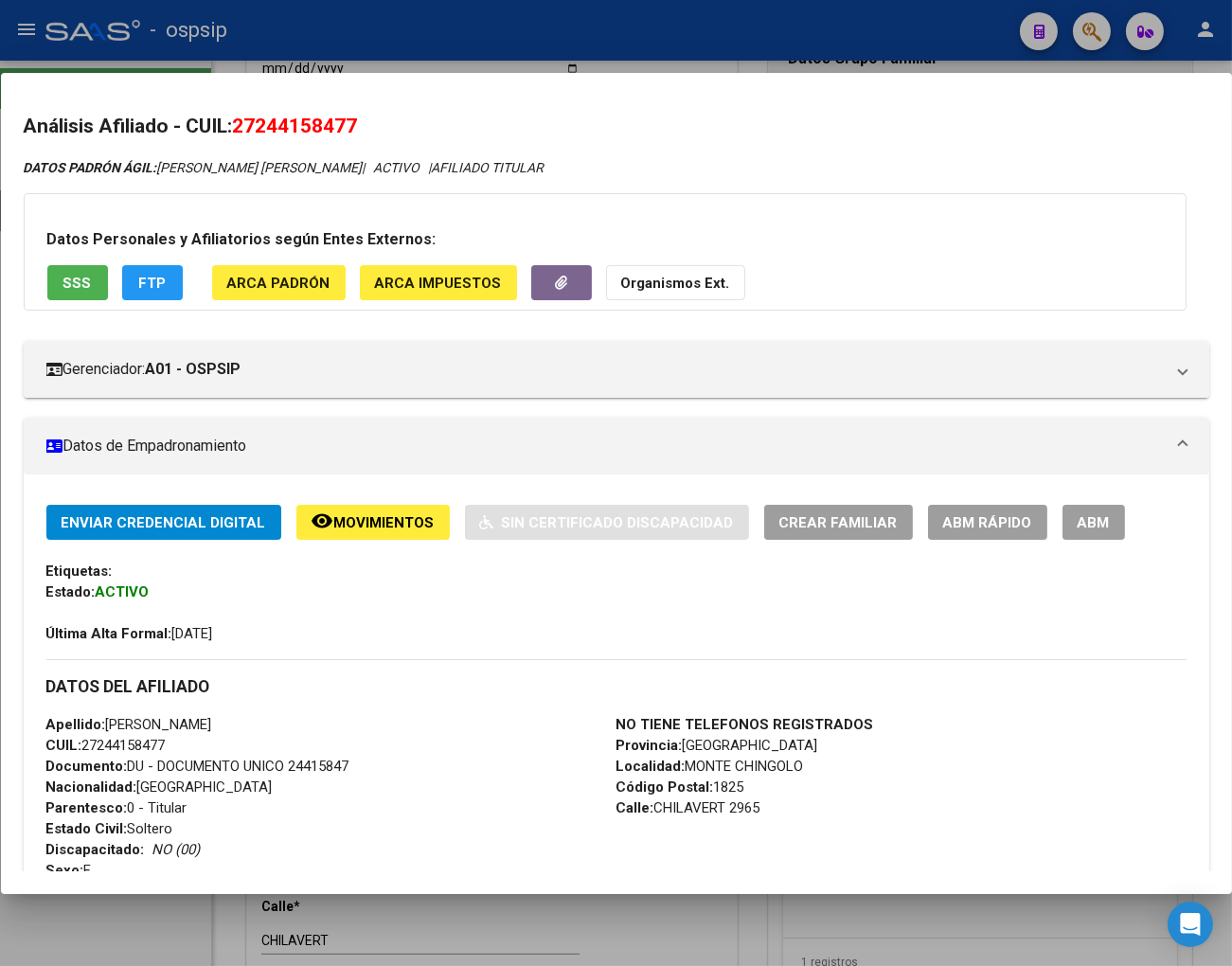 drag, startPoint x: 262, startPoint y: 120, endPoint x: 353, endPoint y: 112, distance: 91.35097 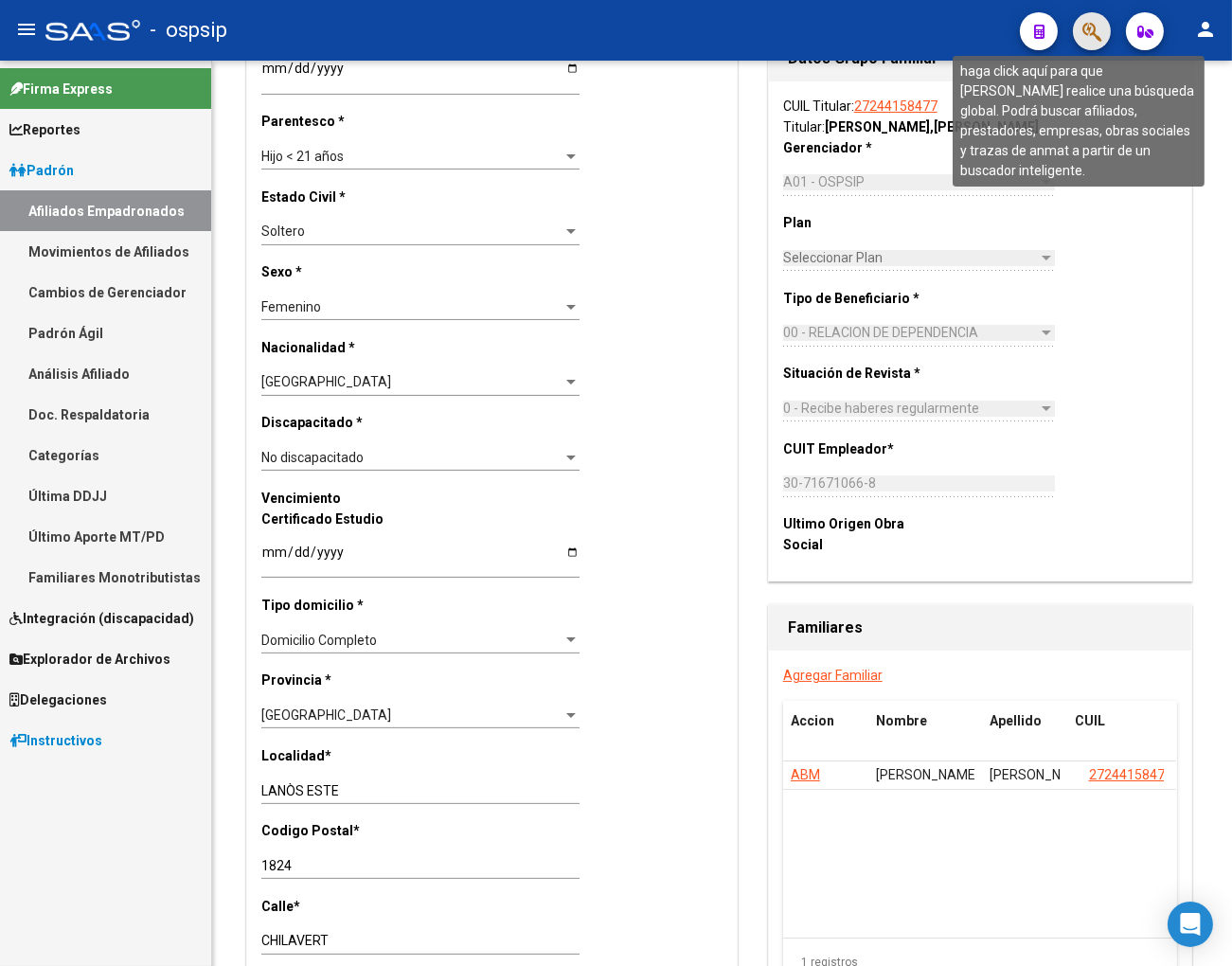 click 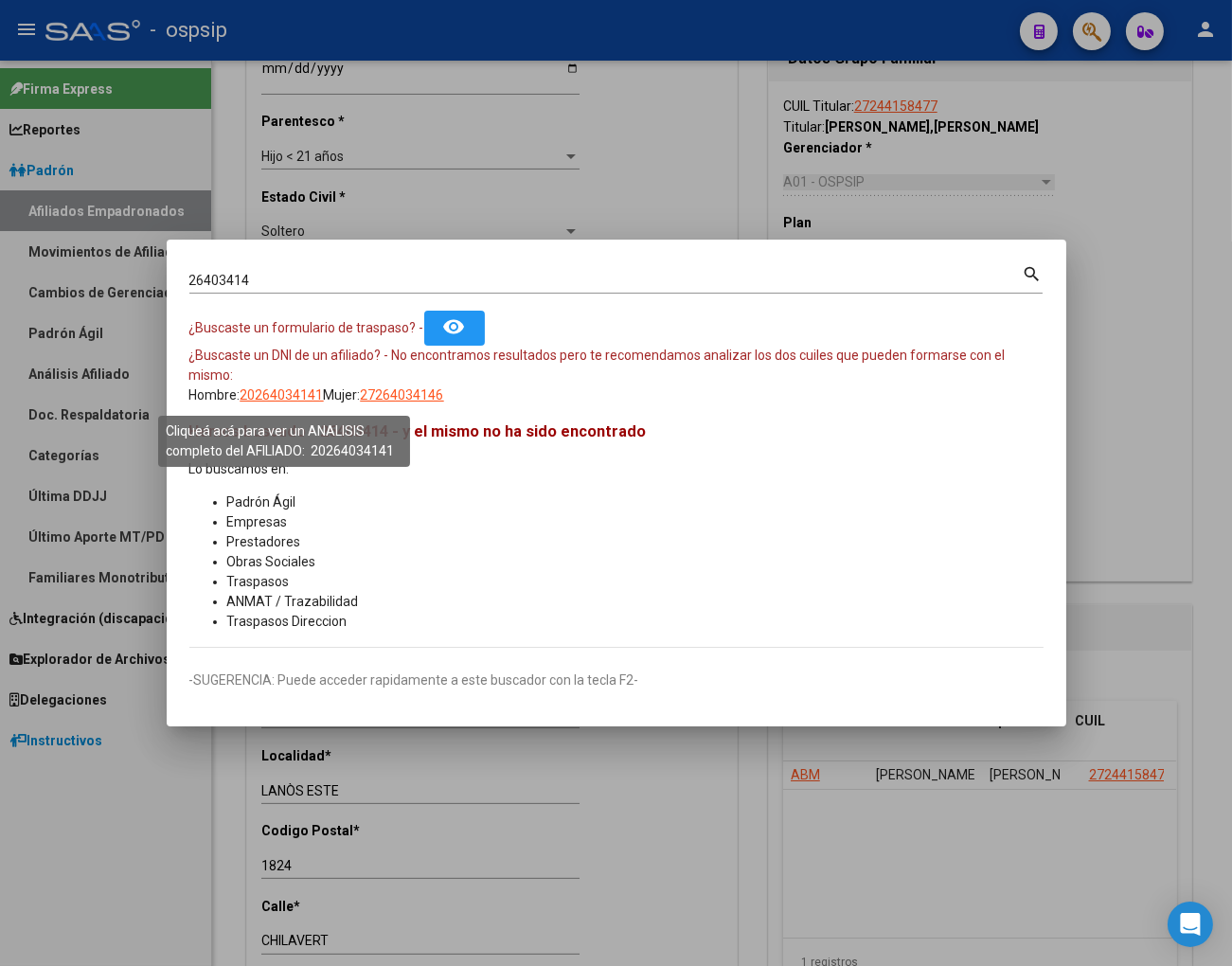 click on "20264034141" at bounding box center [282, 395] 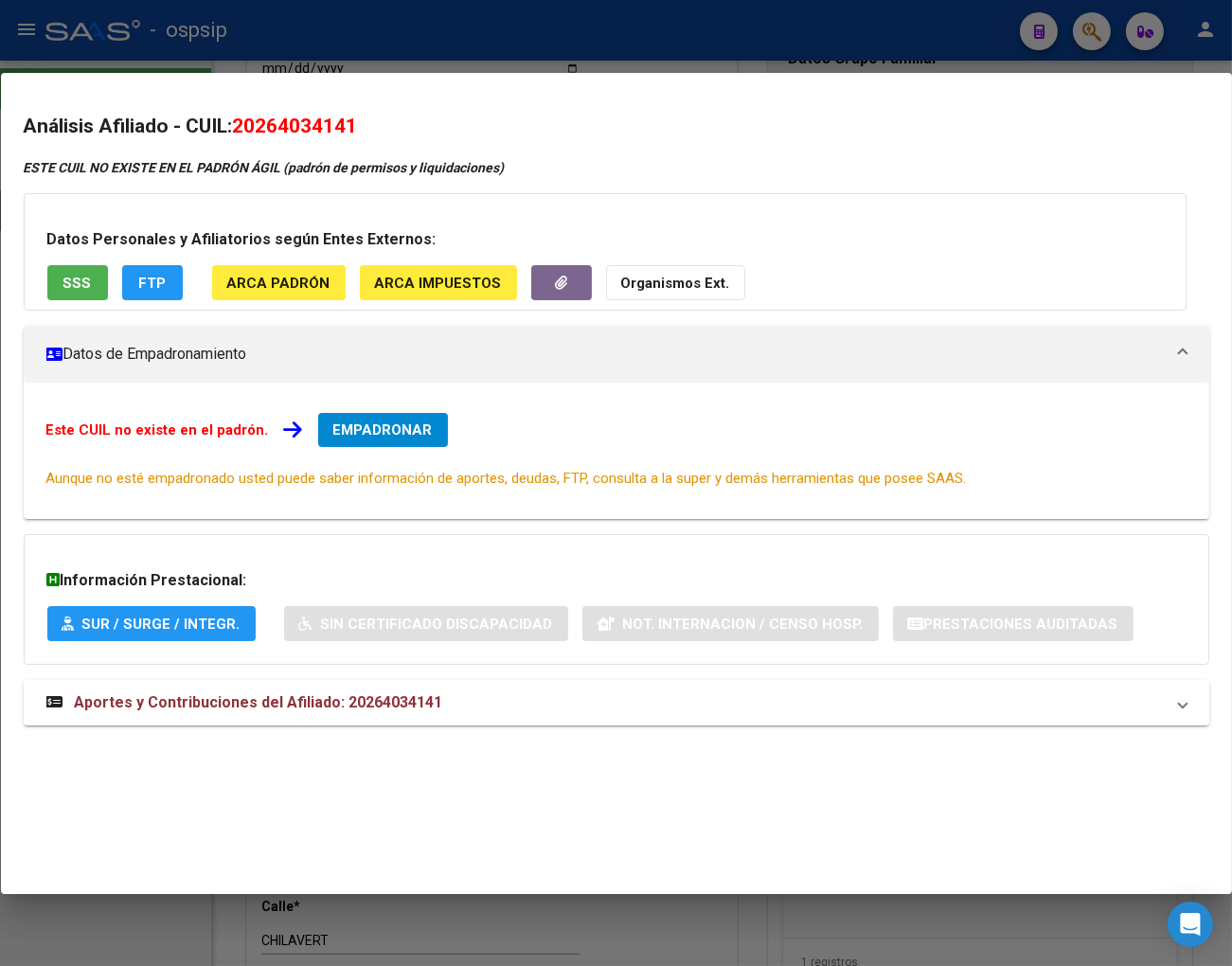 click on "Aportes y Contribuciones del Afiliado: 20264034141" at bounding box center (259, 702) 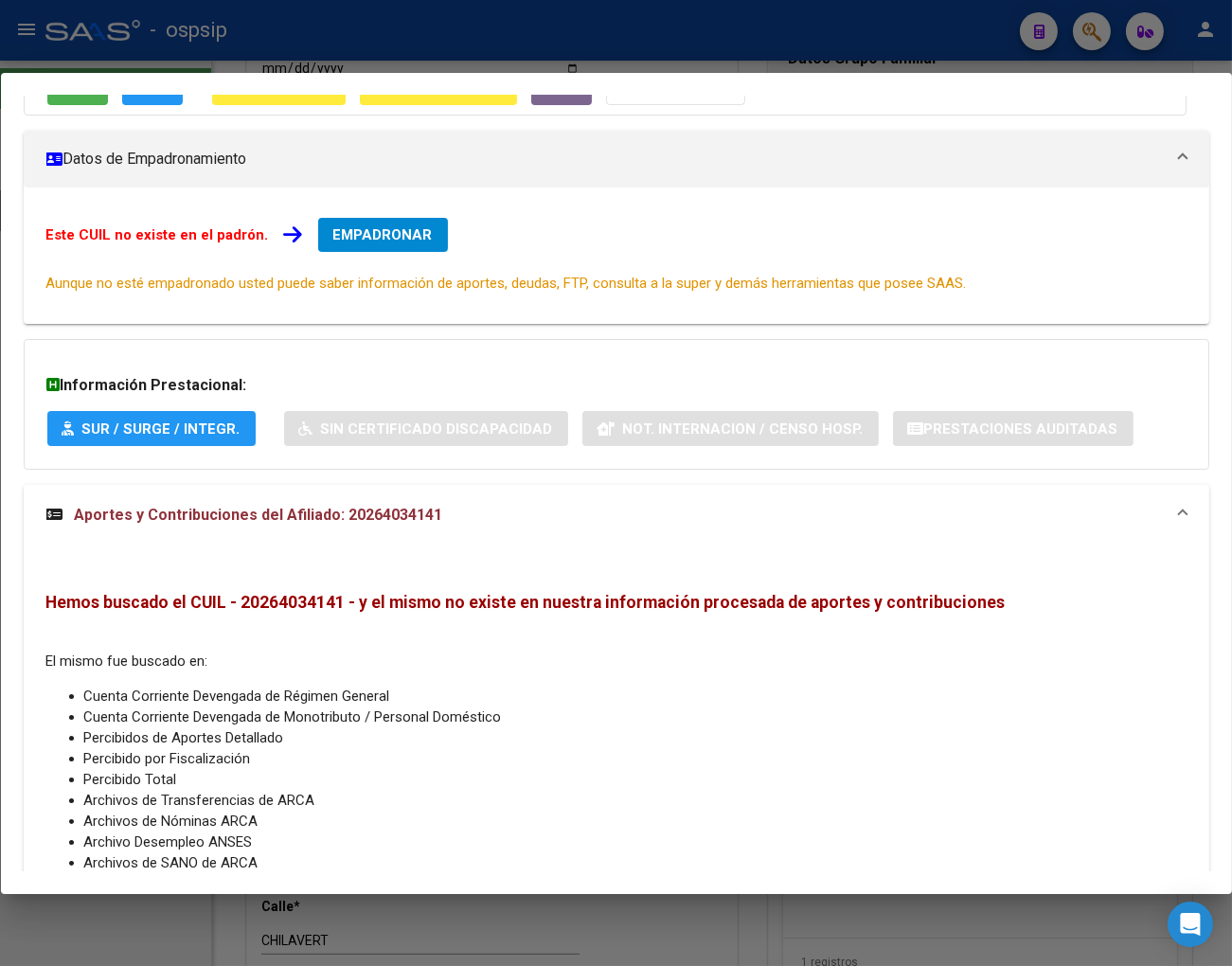 scroll, scrollTop: 210, scrollLeft: 0, axis: vertical 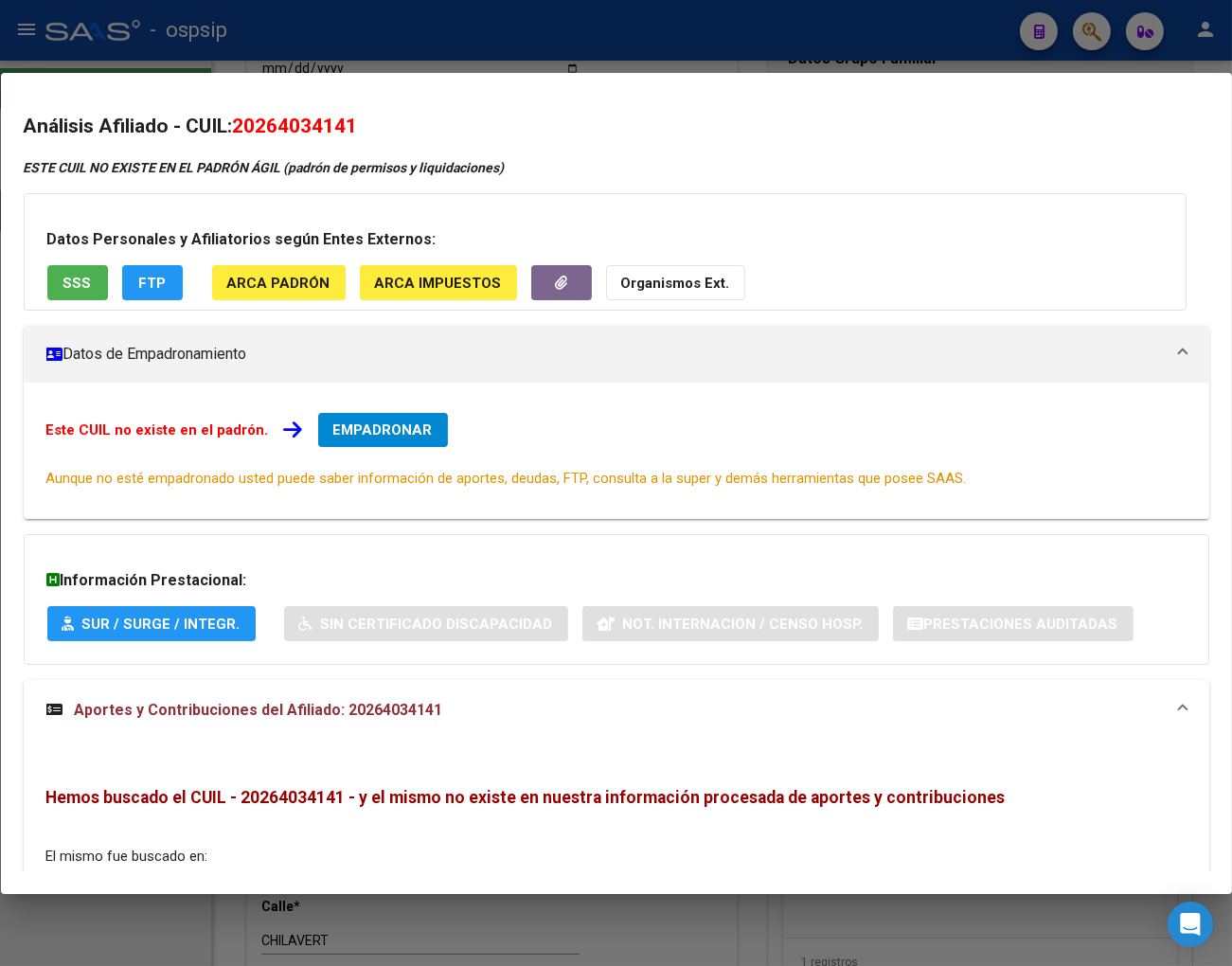 drag, startPoint x: 265, startPoint y: 119, endPoint x: 354, endPoint y: 101, distance: 90.80198 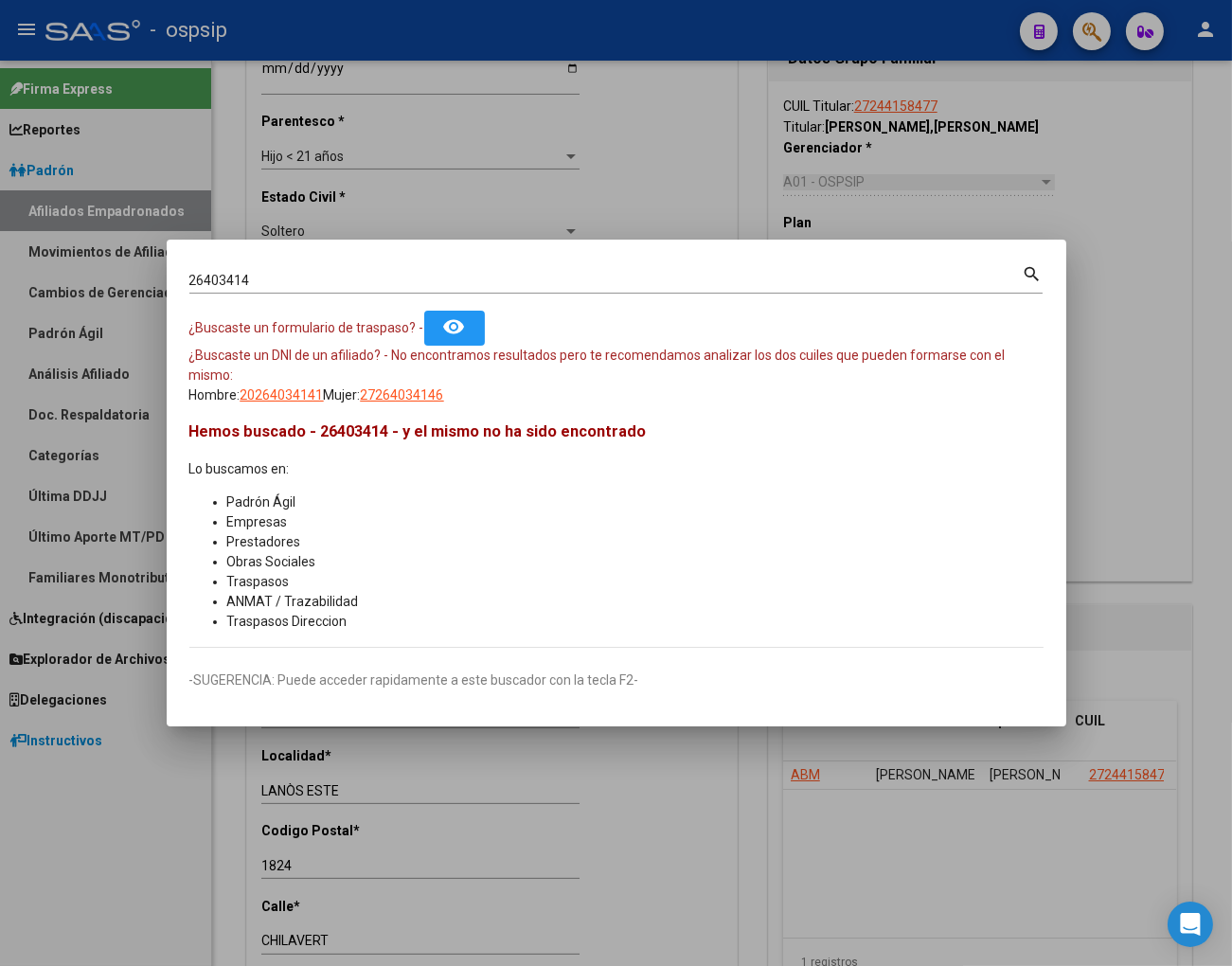 click on "26403414" at bounding box center [606, 280] 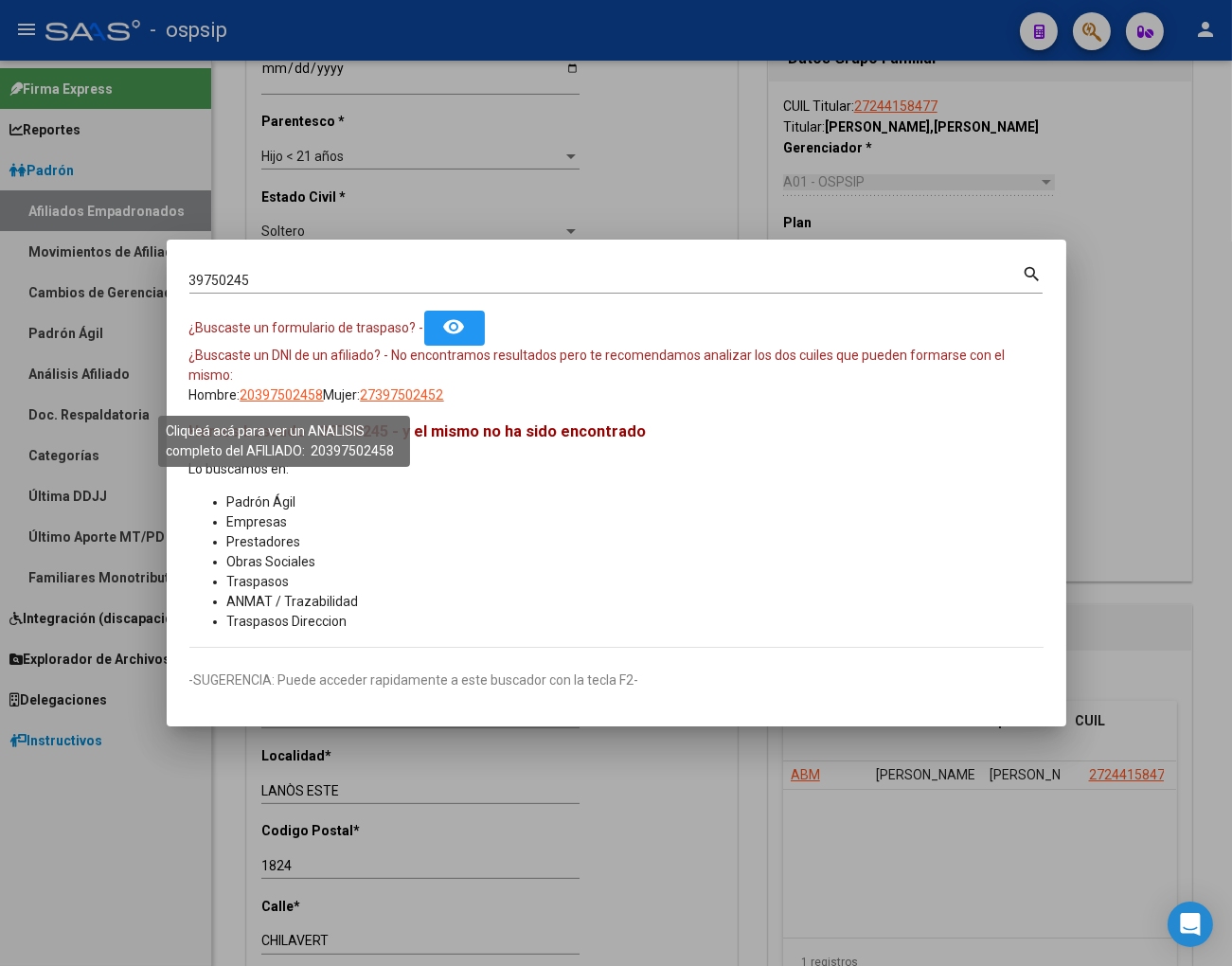 click on "20397502458" at bounding box center [282, 395] 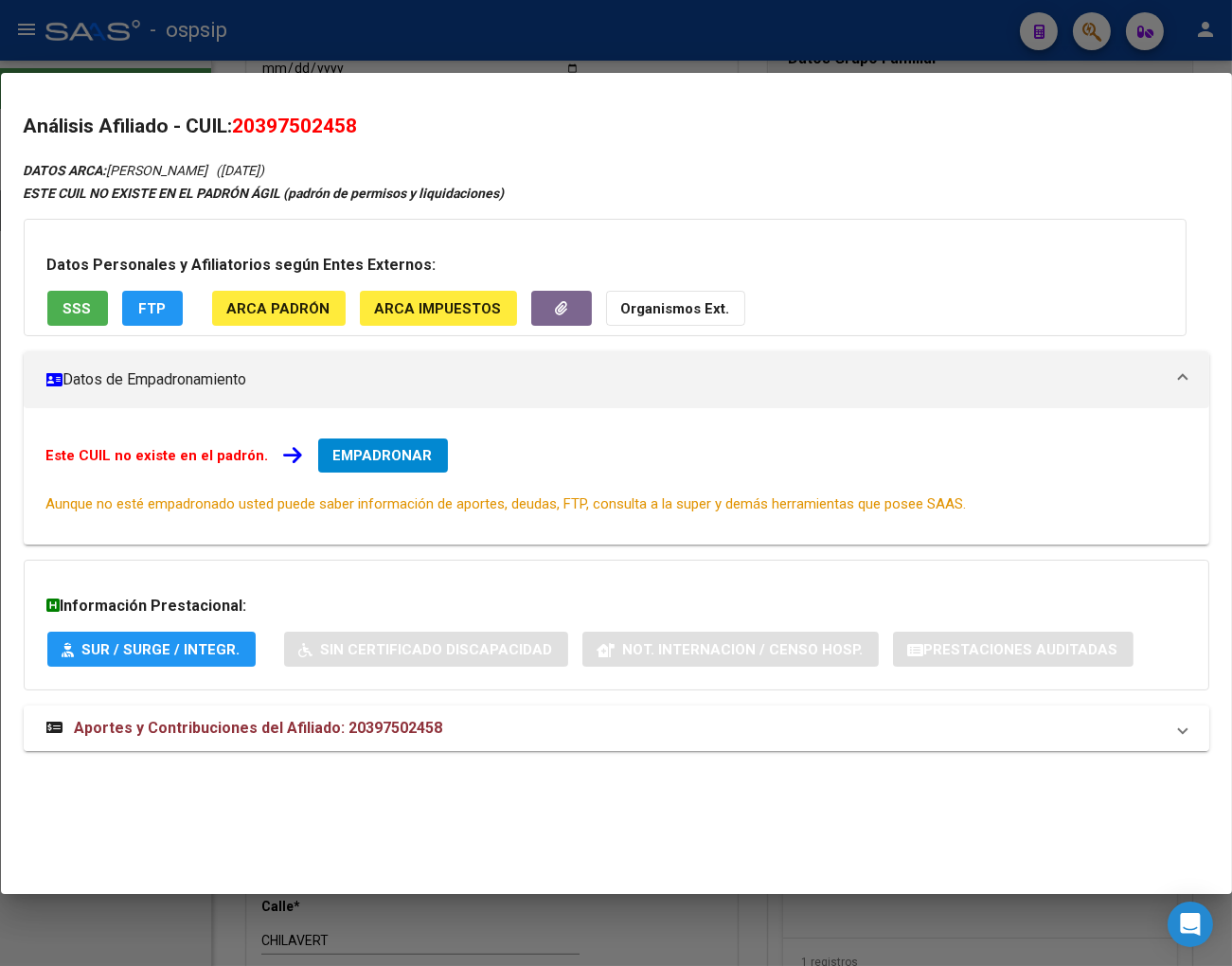 click on "Aportes y Contribuciones del Afiliado: 20397502458" at bounding box center [259, 727] 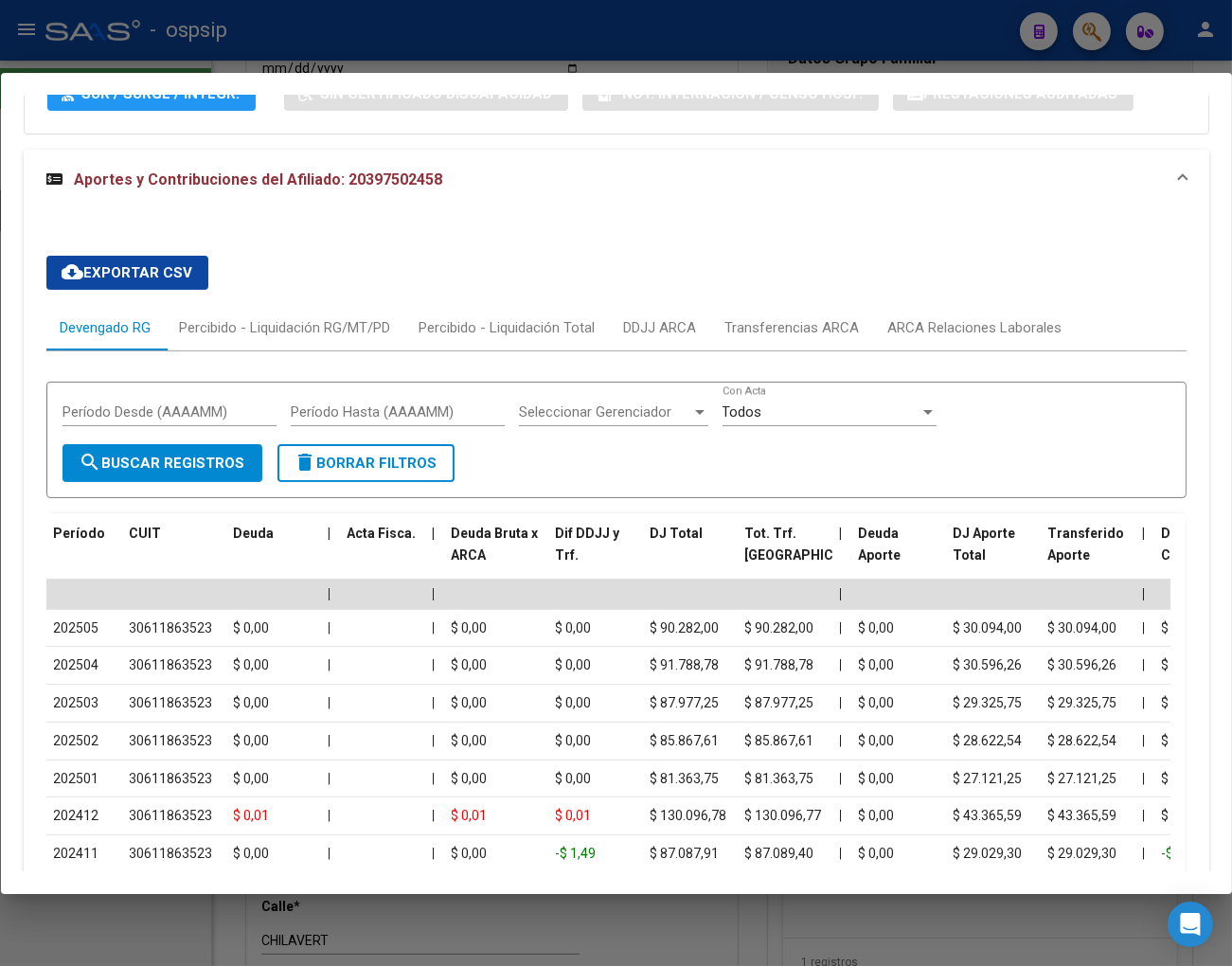 scroll, scrollTop: 557, scrollLeft: 0, axis: vertical 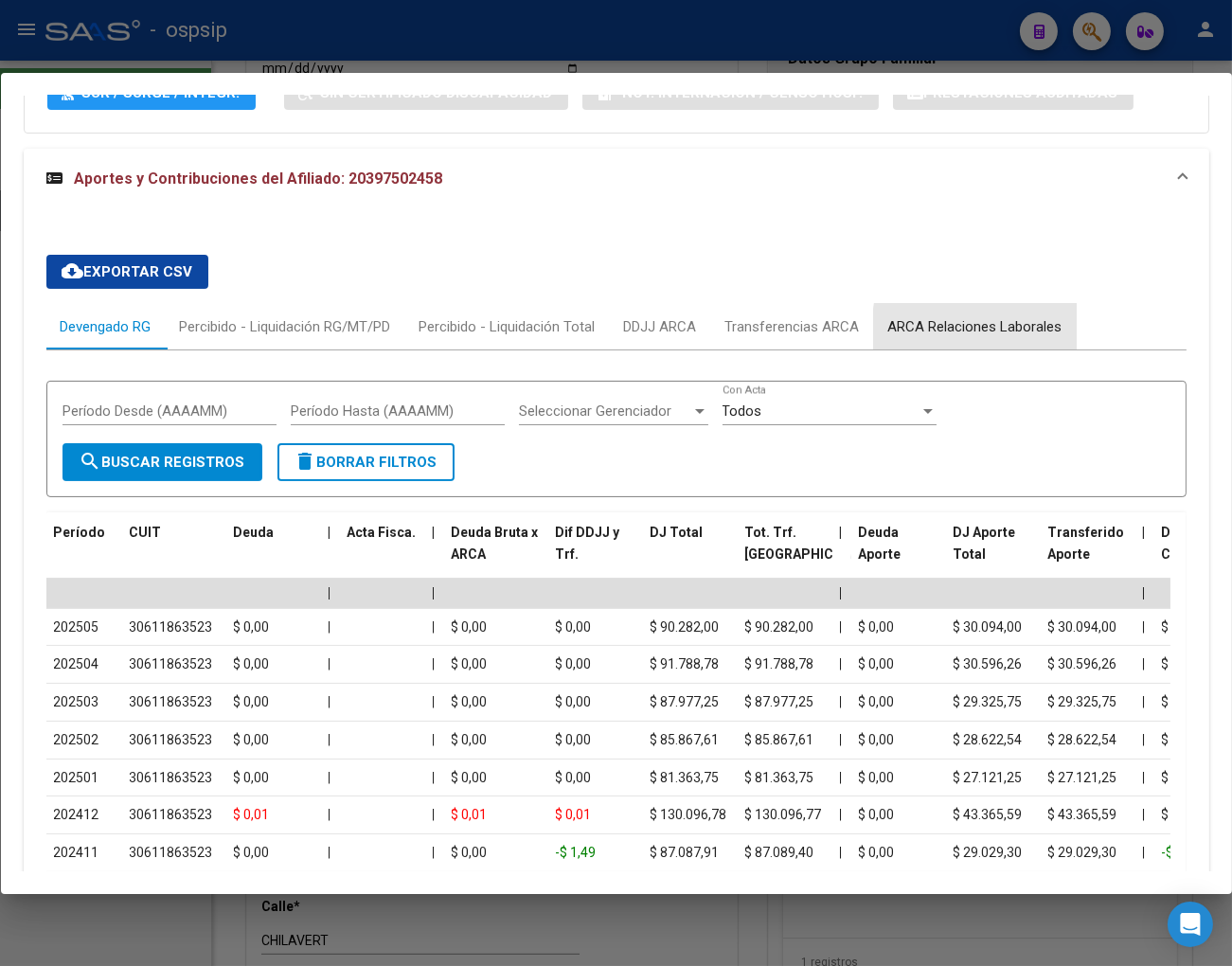 click on "ARCA Relaciones Laborales" at bounding box center (975, 327) 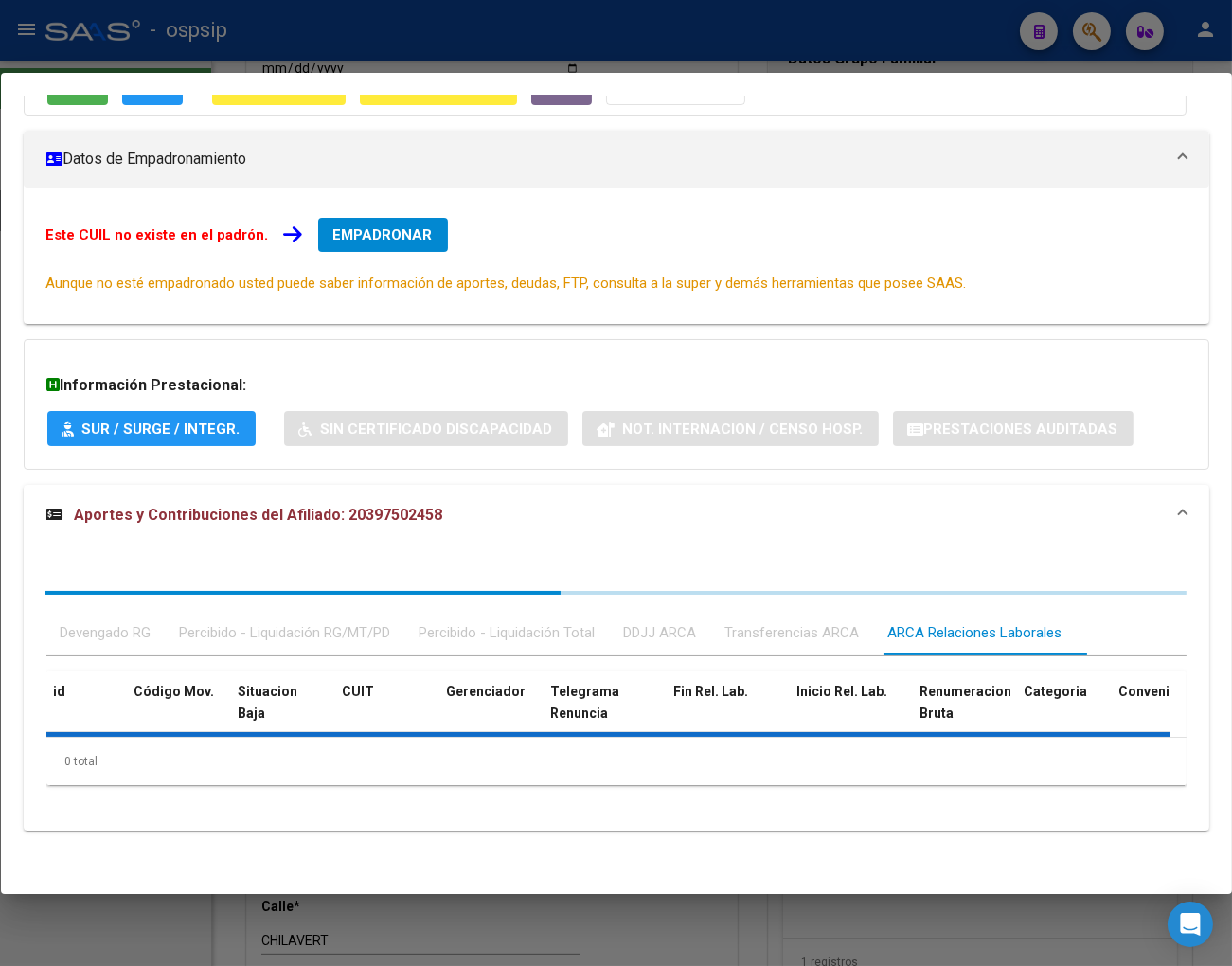scroll, scrollTop: 316, scrollLeft: 0, axis: vertical 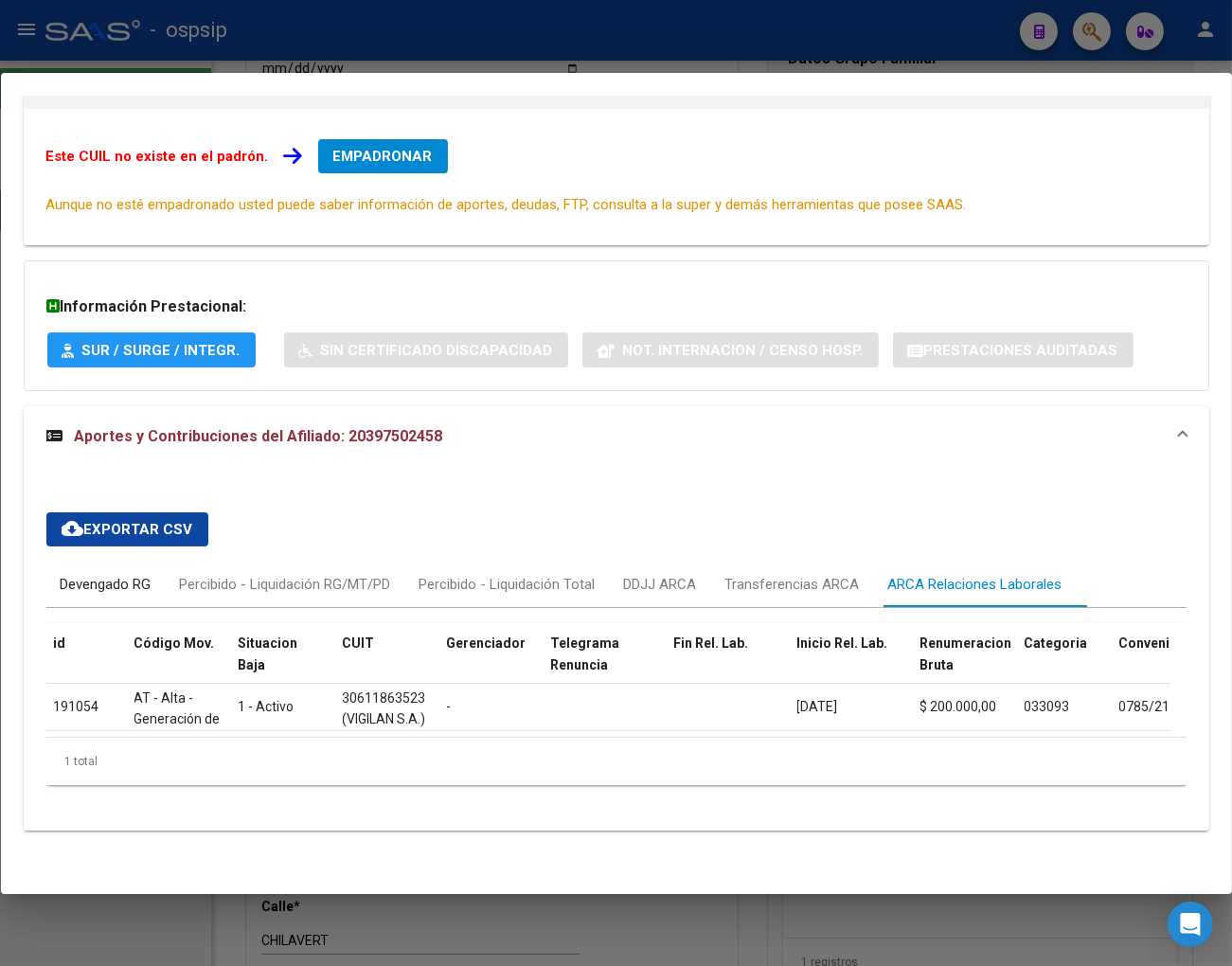 click on "Devengado RG" at bounding box center (106, 584) 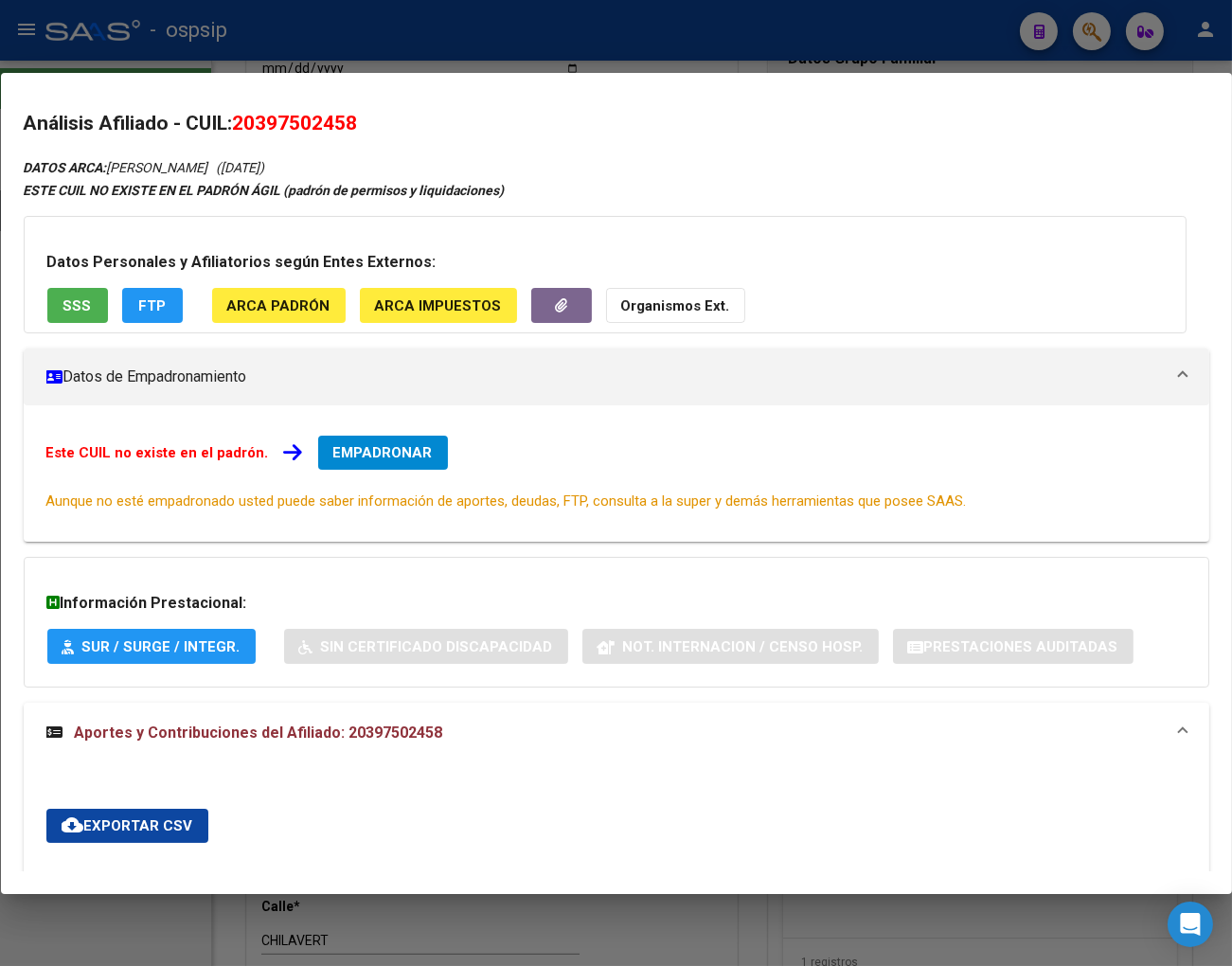scroll, scrollTop: 0, scrollLeft: 0, axis: both 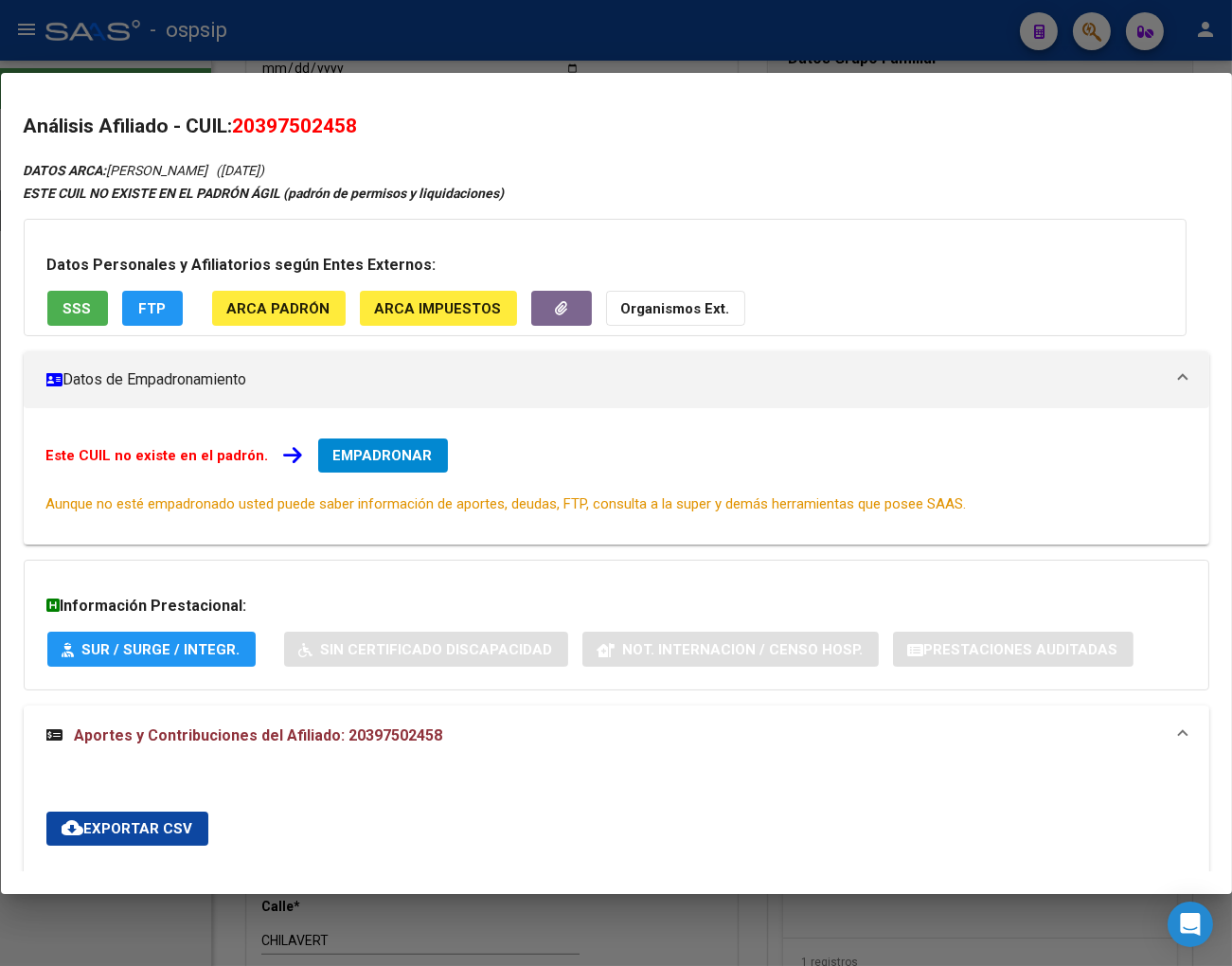 click on "EMPADRONAR" at bounding box center (383, 456) 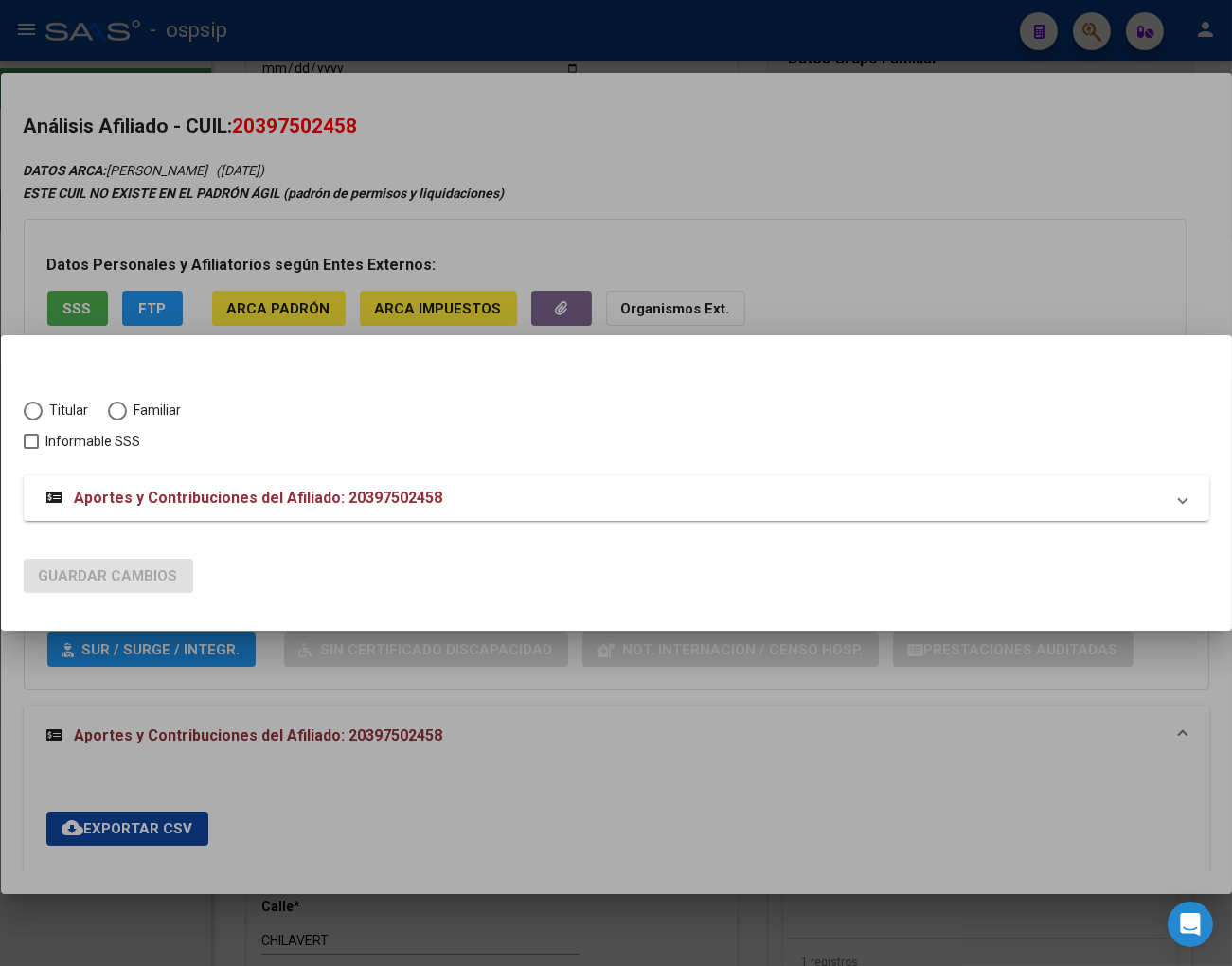 click at bounding box center [33, 411] 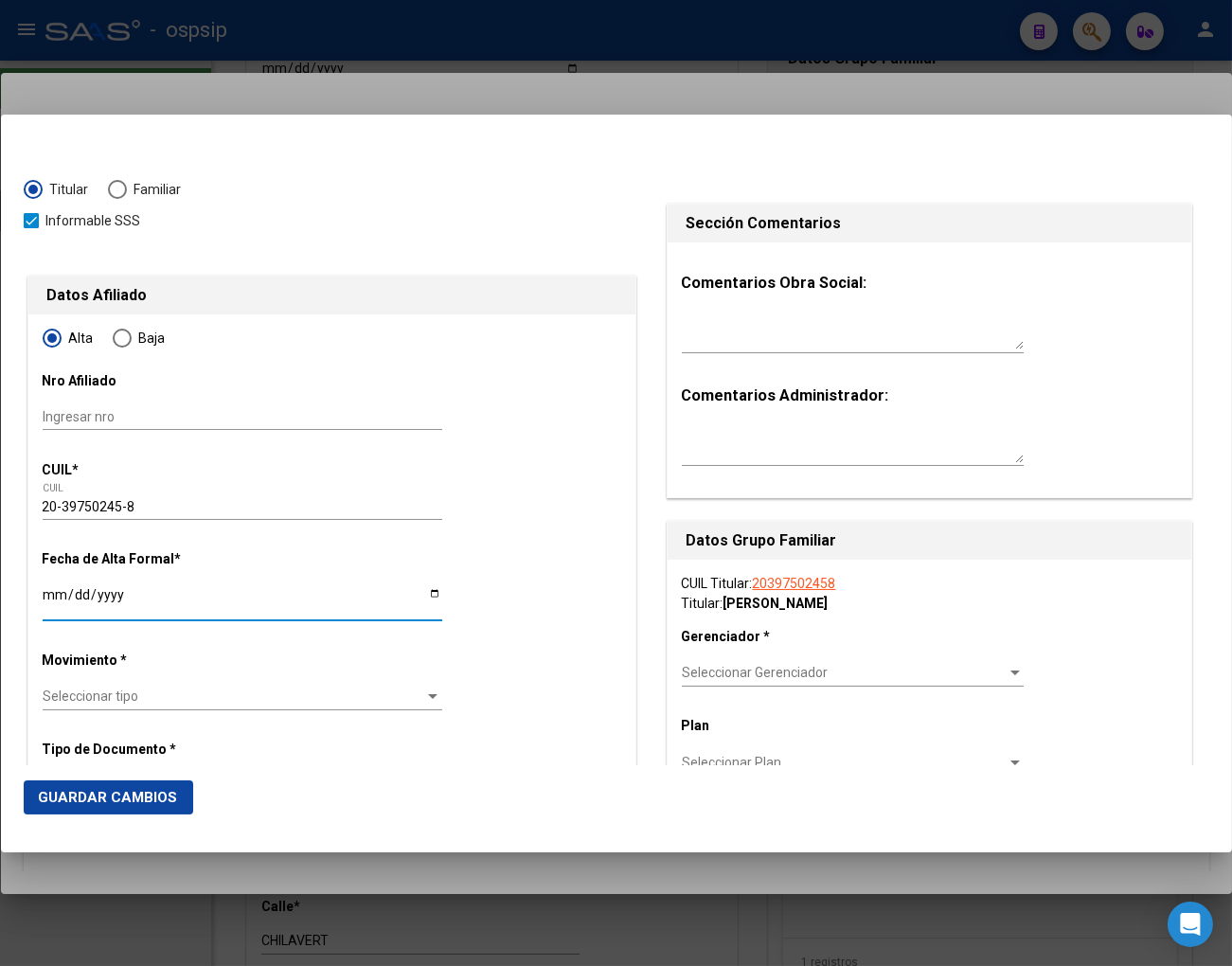 click on "Ingresar fecha" at bounding box center (242, 601) 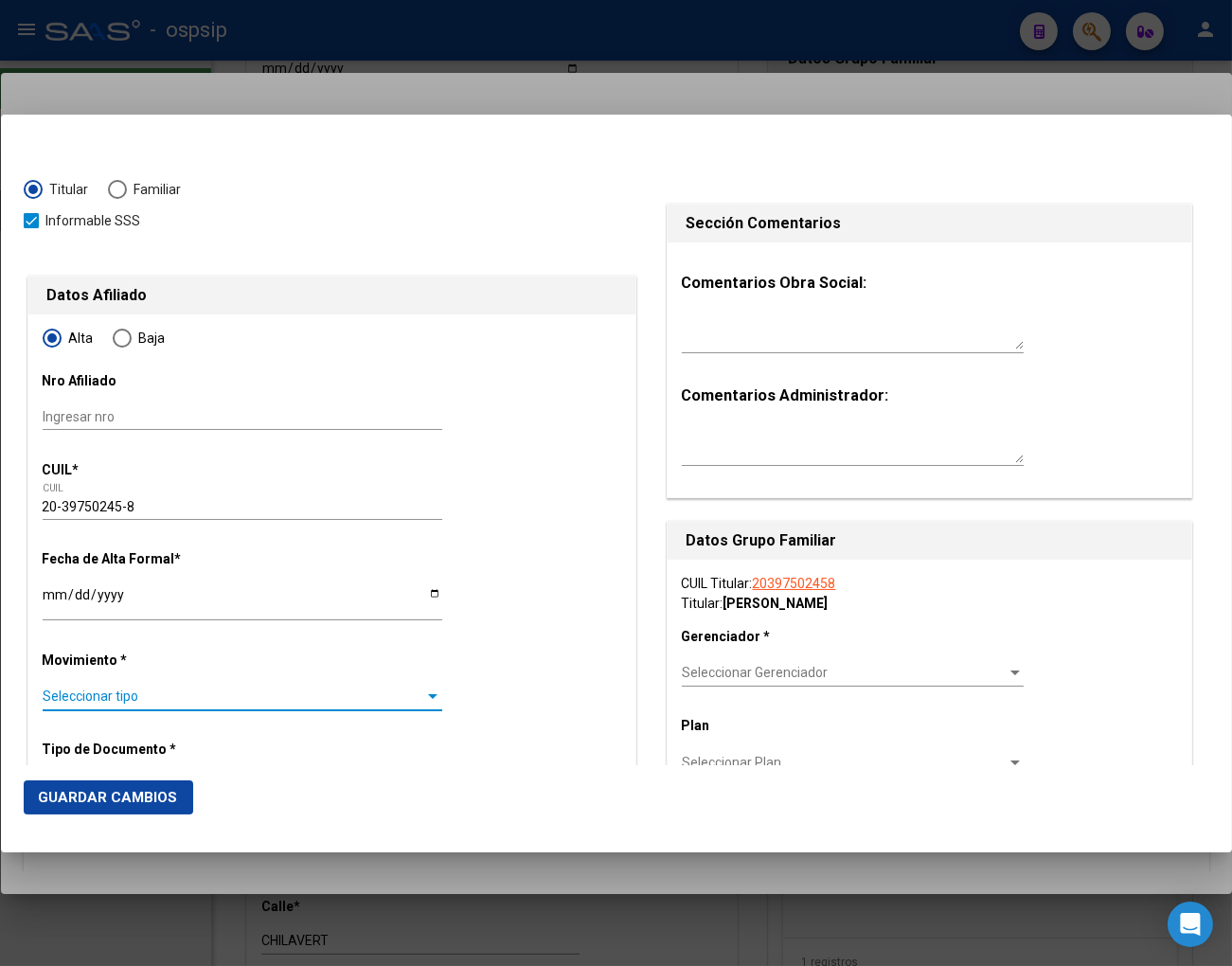 click on "Seleccionar tipo" at bounding box center [234, 696] 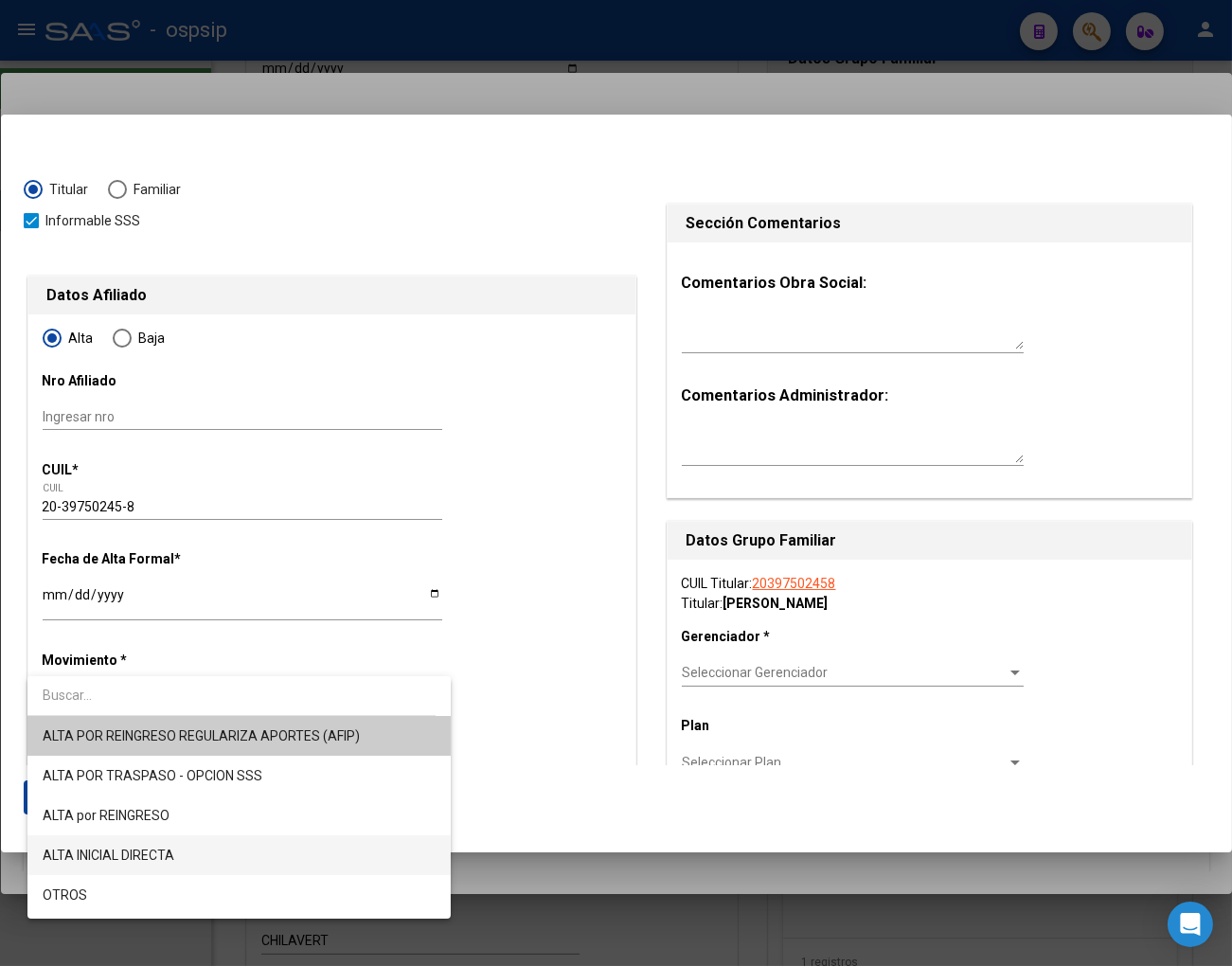 click on "ALTA INICIAL DIRECTA" at bounding box center [239, 855] 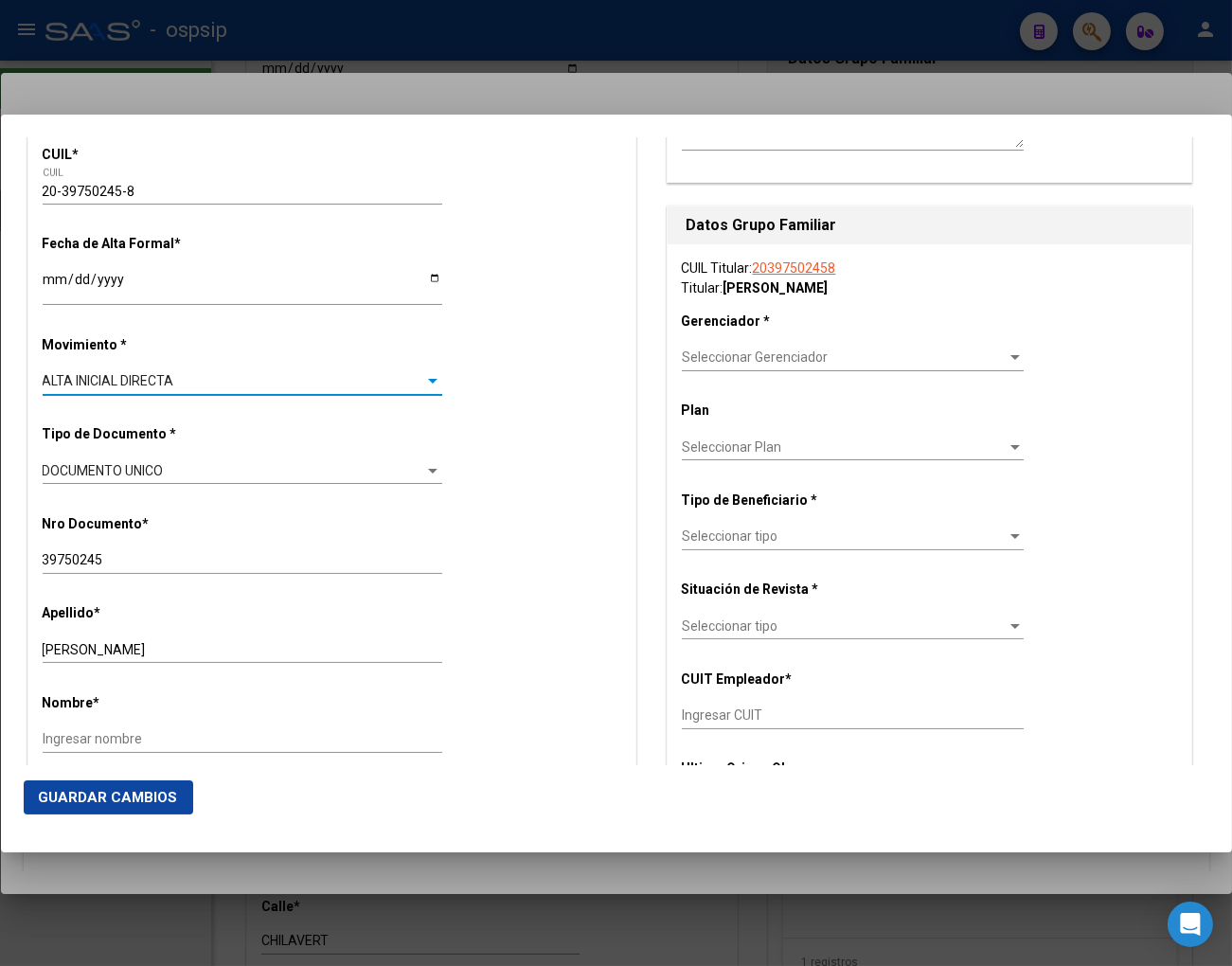 scroll, scrollTop: 420, scrollLeft: 0, axis: vertical 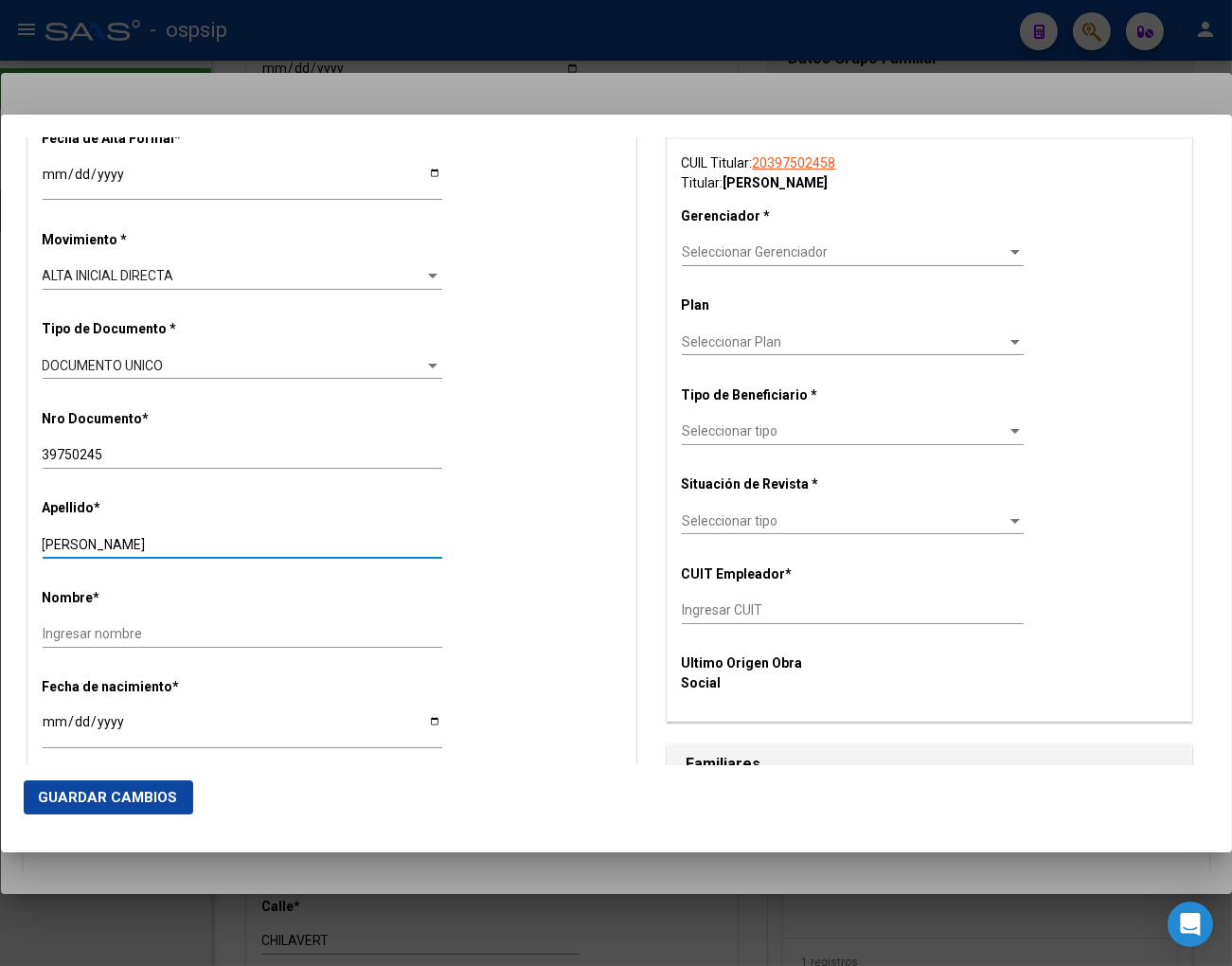 drag, startPoint x: 91, startPoint y: 540, endPoint x: 202, endPoint y: 543, distance: 111.04053 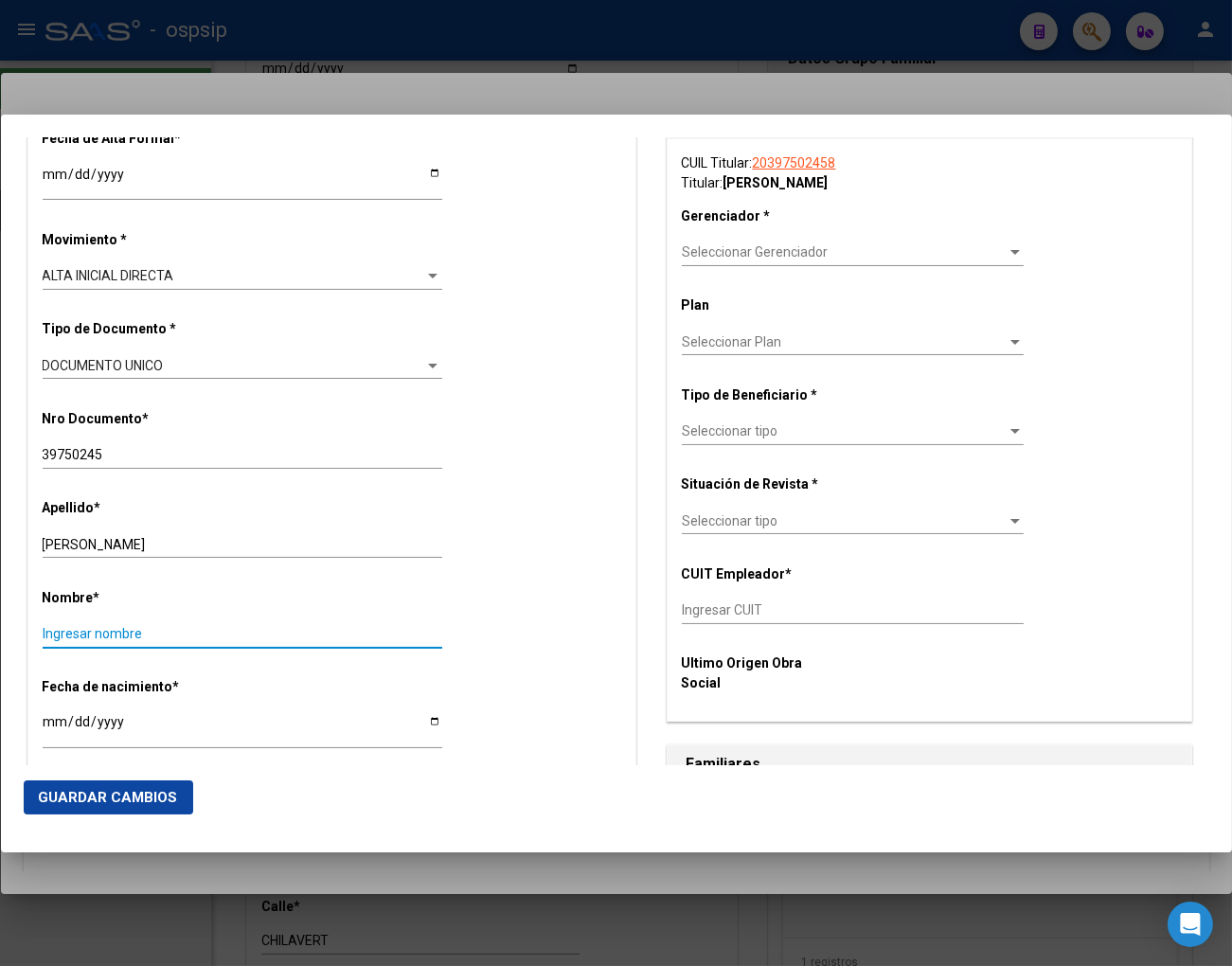 paste on "[PERSON_NAME]" 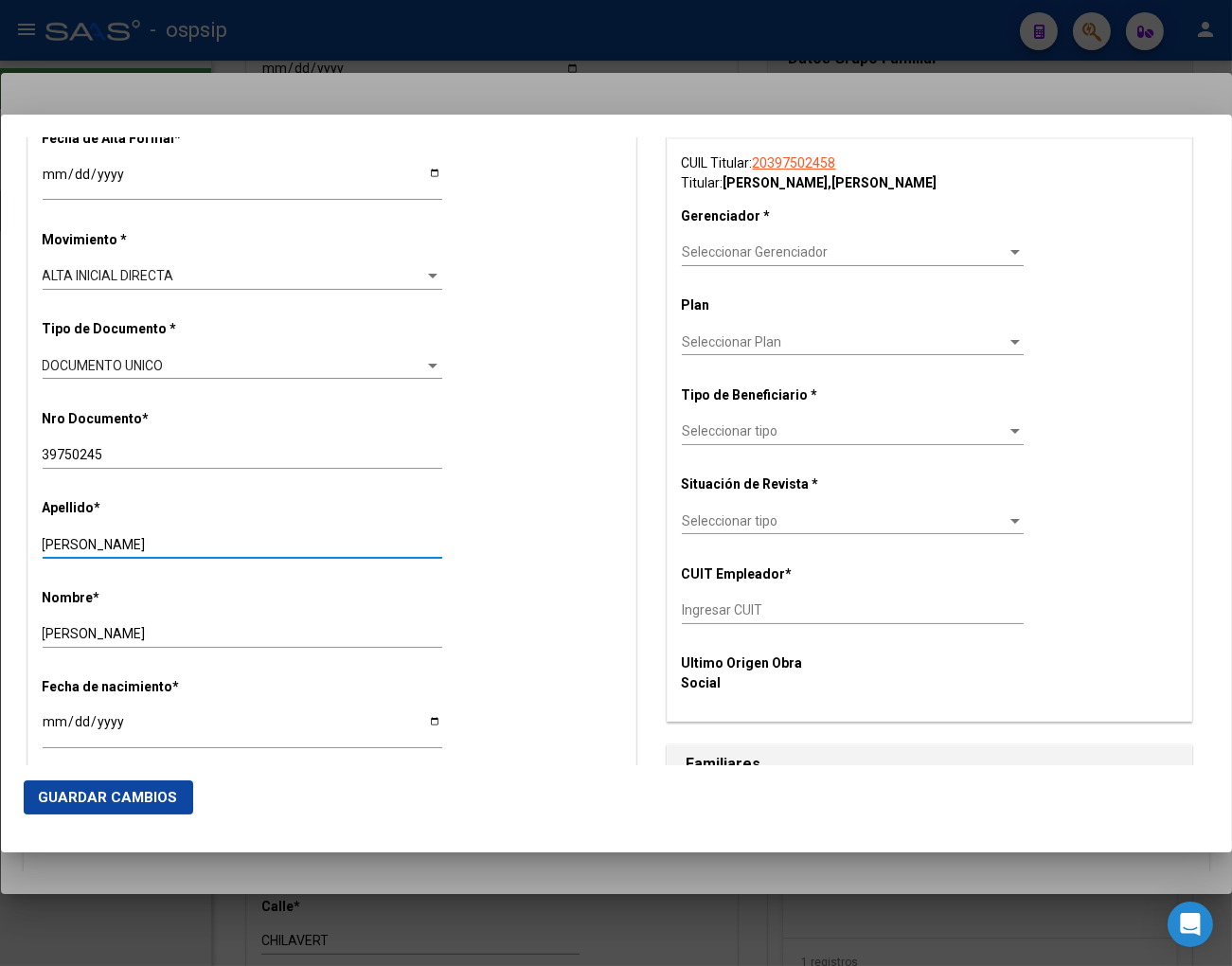 drag, startPoint x: 92, startPoint y: 546, endPoint x: 270, endPoint y: 528, distance: 178.9078 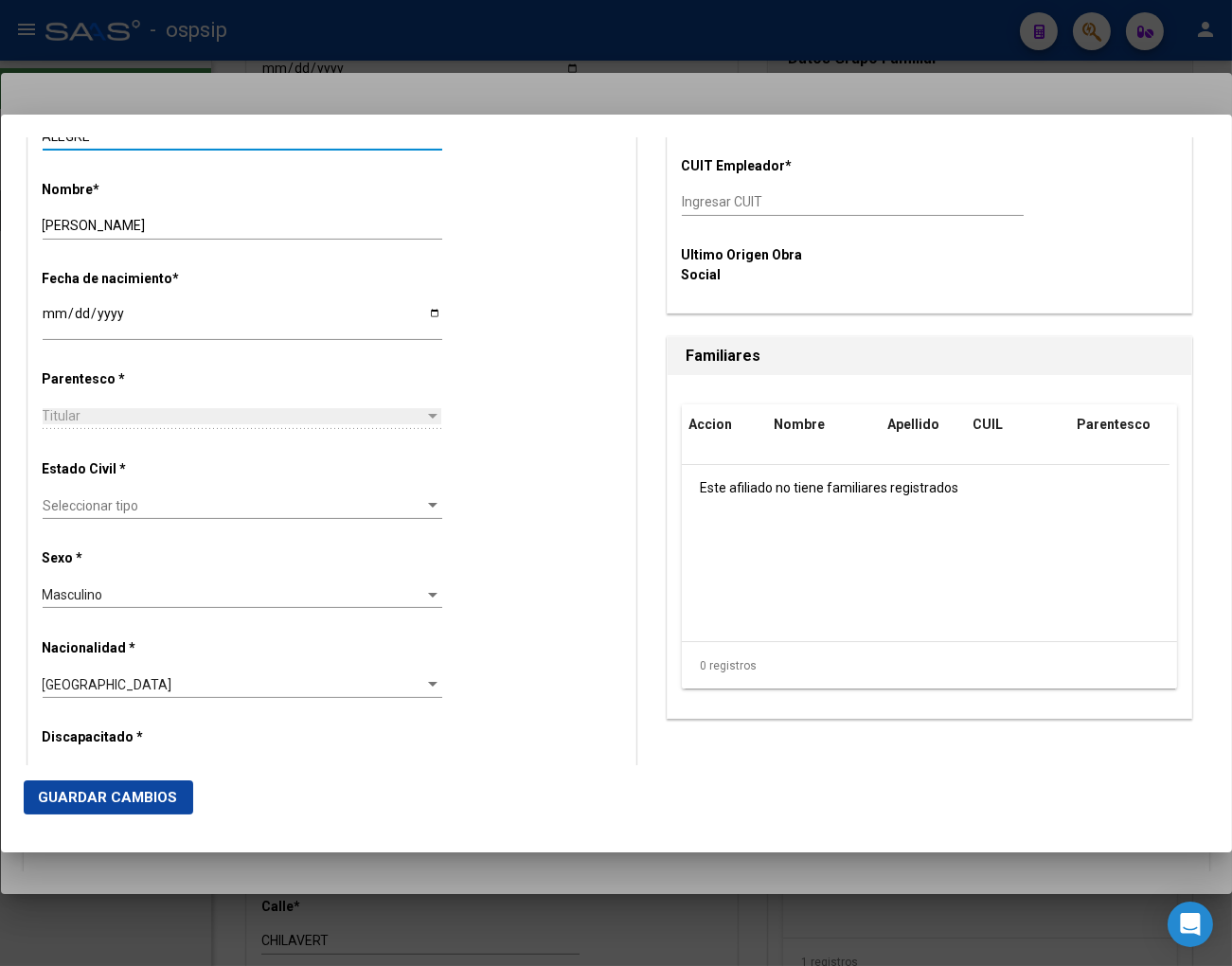 scroll, scrollTop: 841, scrollLeft: 0, axis: vertical 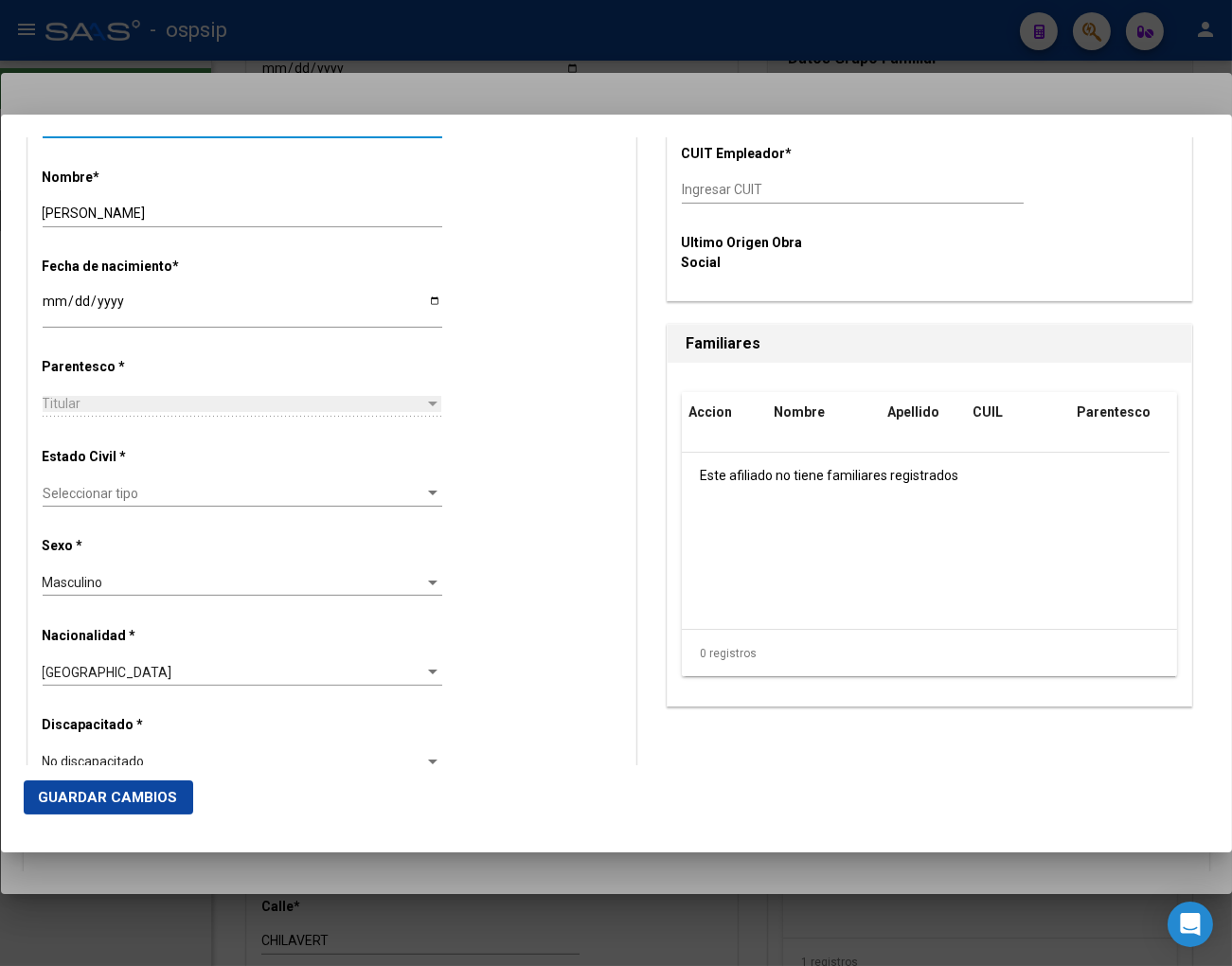 click on "Seleccionar tipo Seleccionar tipo" at bounding box center [242, 493] 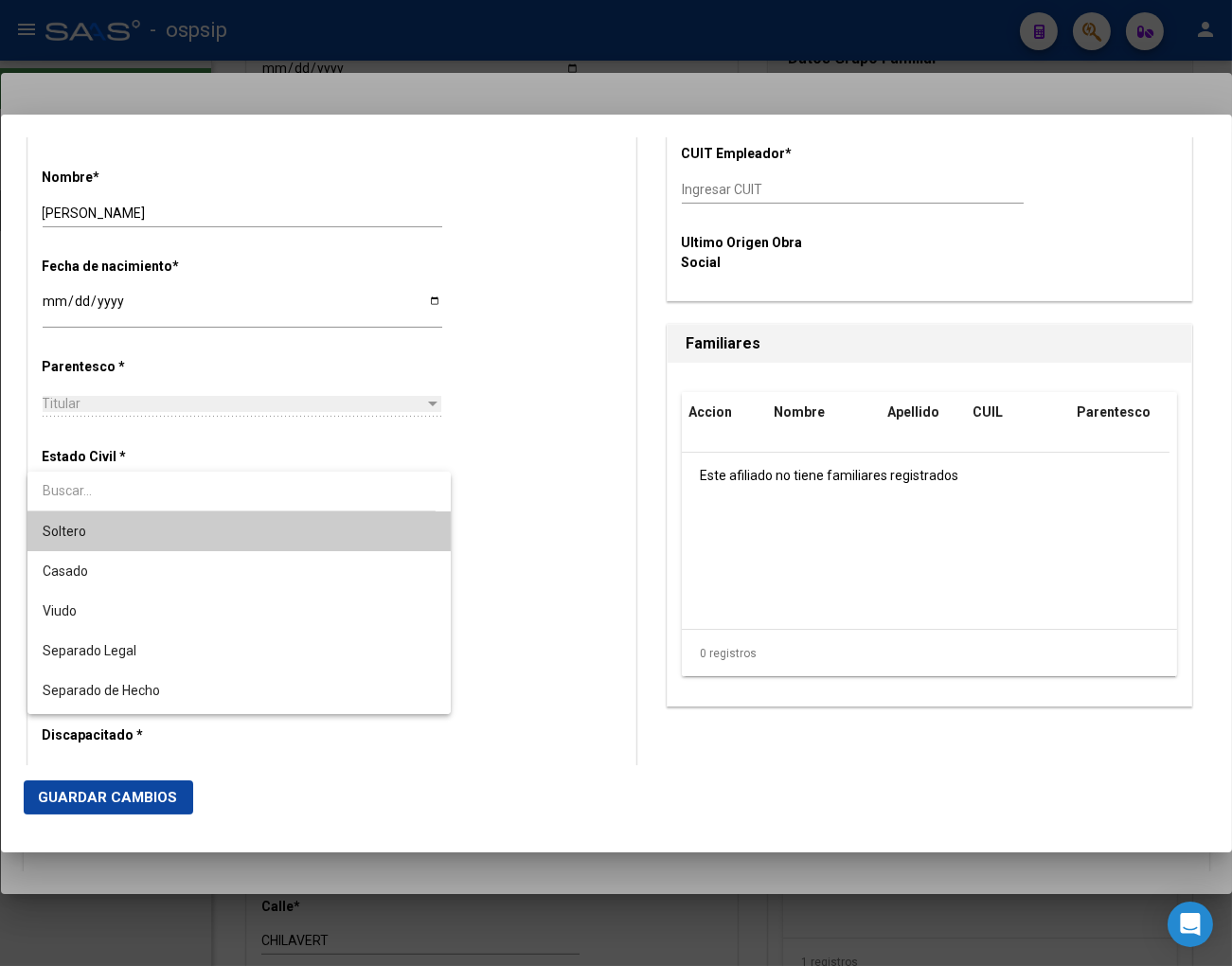click on "Soltero" at bounding box center (239, 531) 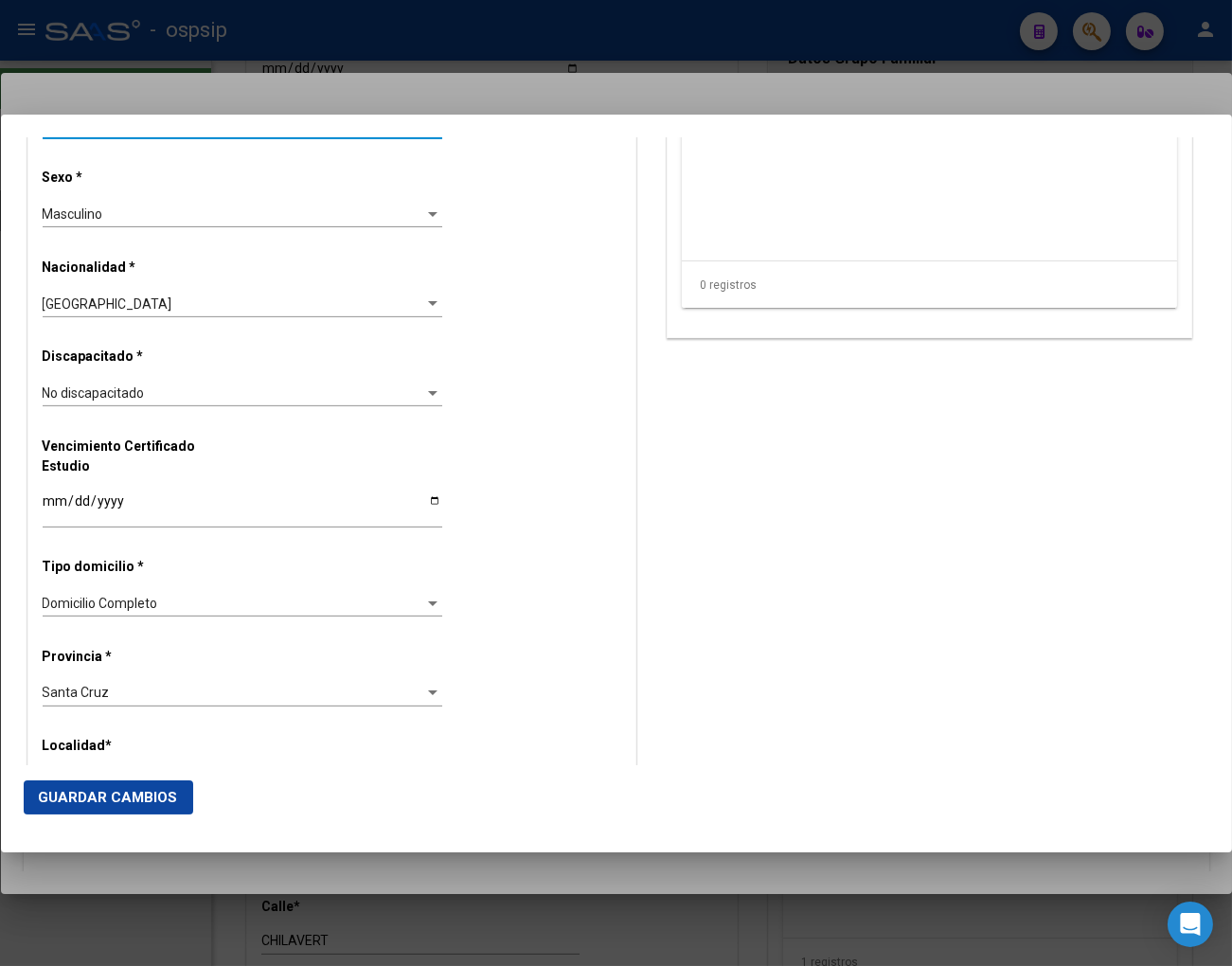 scroll, scrollTop: 1262, scrollLeft: 0, axis: vertical 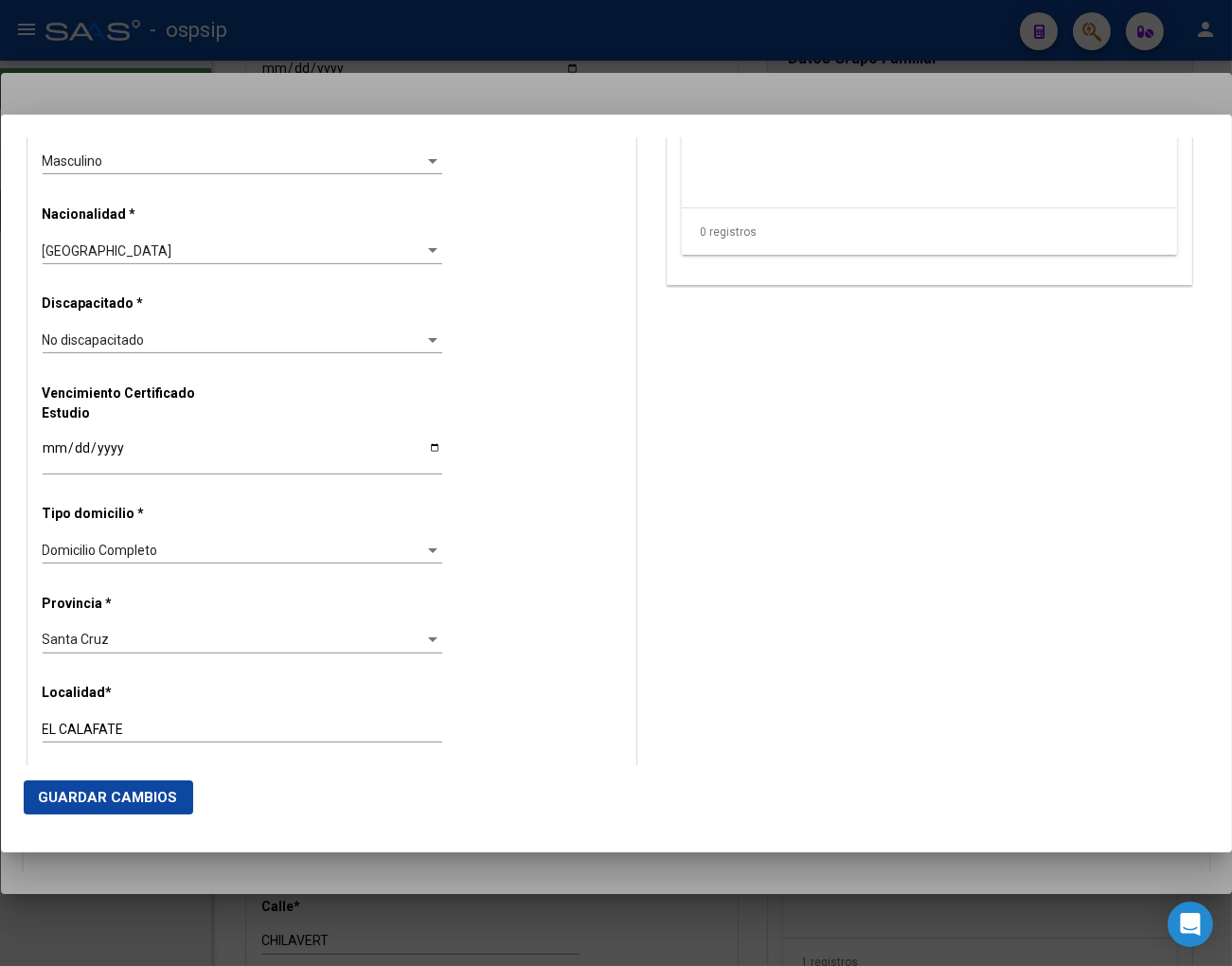 click on "Sección Comentarios Comentarios Obra Social: Comentarios Administrador:  Datos Grupo Familiar  CUIL Titular:   20397502458   Titular:   [PERSON_NAME] [PERSON_NAME]  Gerenciador * Seleccionar Gerenciador Seleccionar Gerenciador  Plan  Seleccionar Plan Seleccionar Plan  Tipo de Beneficiario * Seleccionar tipo Seleccionar tipo  Situación de Revista * Seleccionar tipo Seleccionar tipo CUIT Empleador  *   Ingresar CUIT  Ultimo Origen Obra Social  Familiares Accion Nombre Apellido CUIL Parentesco Este afiliado no tiene familiares registrados  0 registros   1" at bounding box center (929, 251) 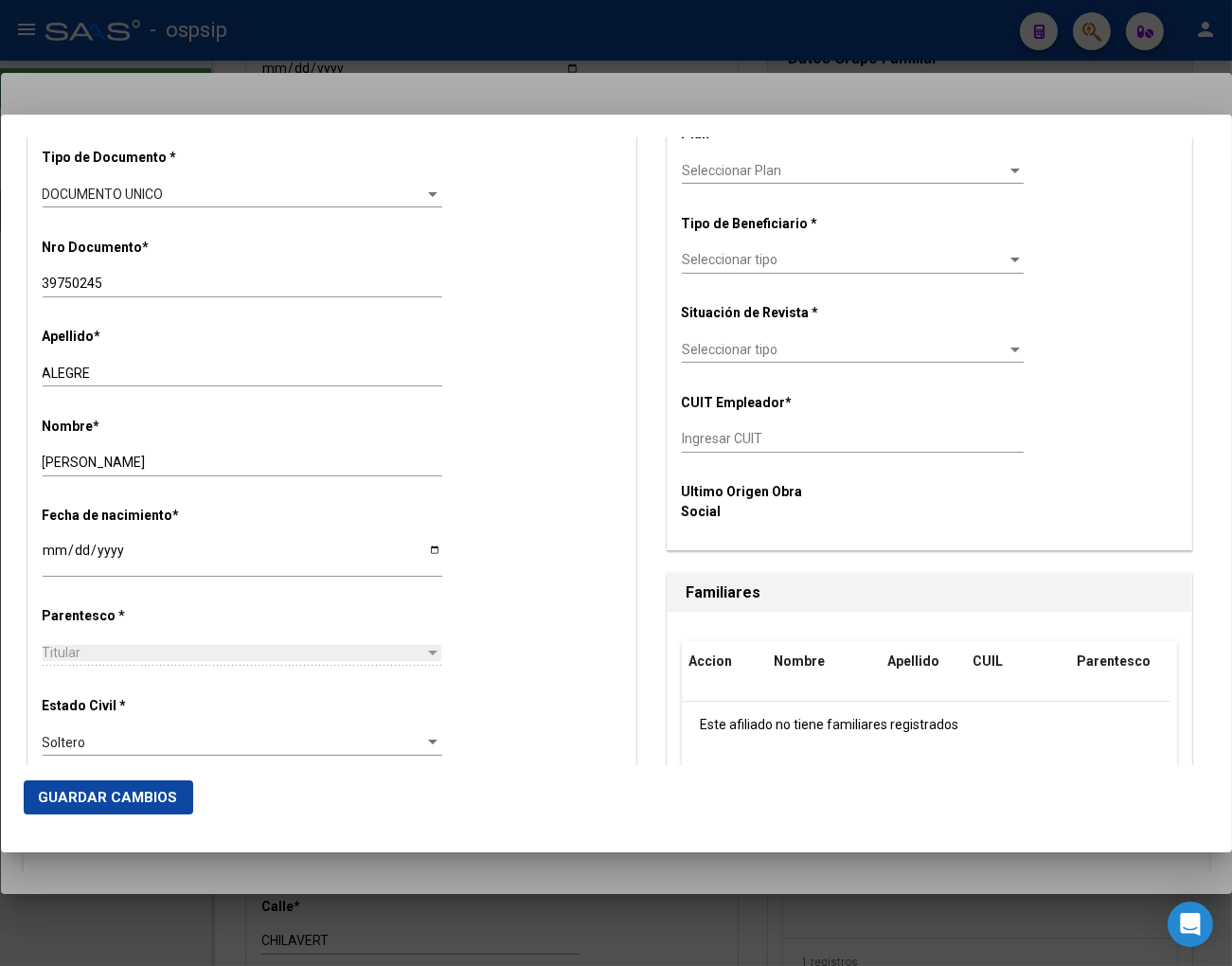 scroll, scrollTop: 277, scrollLeft: 0, axis: vertical 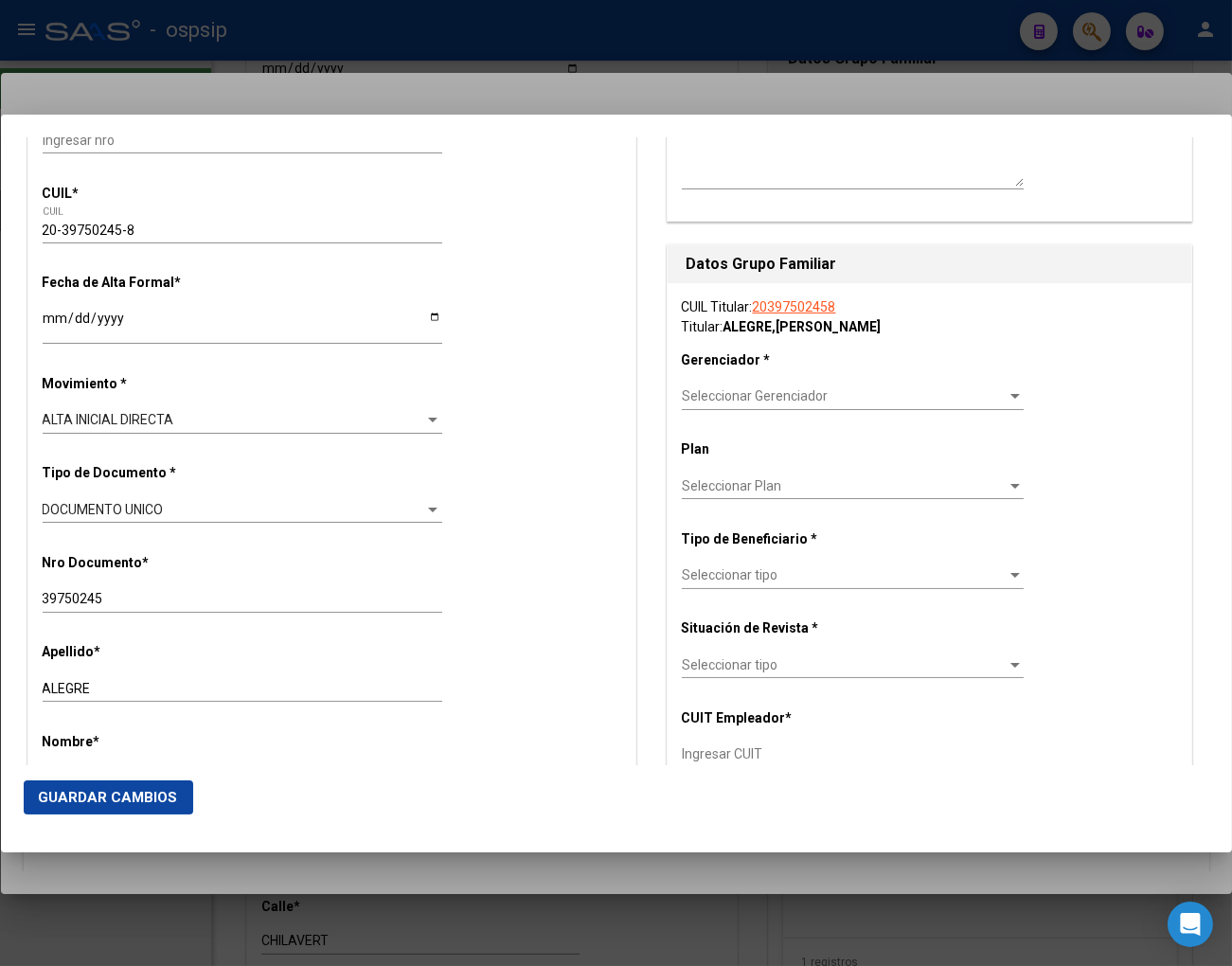 click on "CUIL Titular:   20397502458   Titular:   [PERSON_NAME] [PERSON_NAME]  Gerenciador * Seleccionar Gerenciador Seleccionar Gerenciador  Plan  Seleccionar Plan Seleccionar Plan  Tipo de Beneficiario * Seleccionar tipo Seleccionar tipo  Situación de Revista * Seleccionar tipo Seleccionar tipo CUIT Empleador  *   Ingresar CUIT  Ultimo Origen Obra Social" at bounding box center [929, 574] 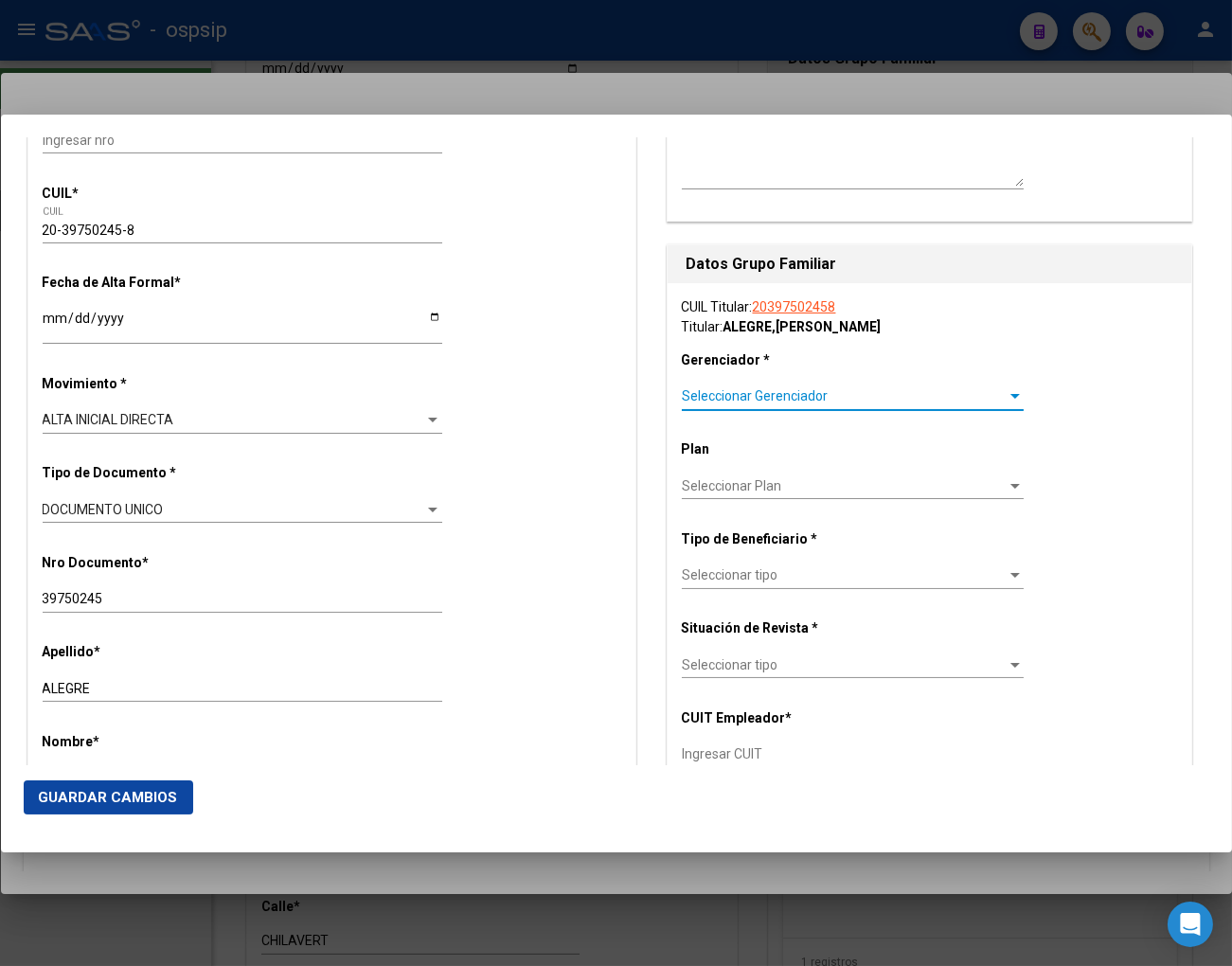 click on "Seleccionar Gerenciador" at bounding box center (844, 396) 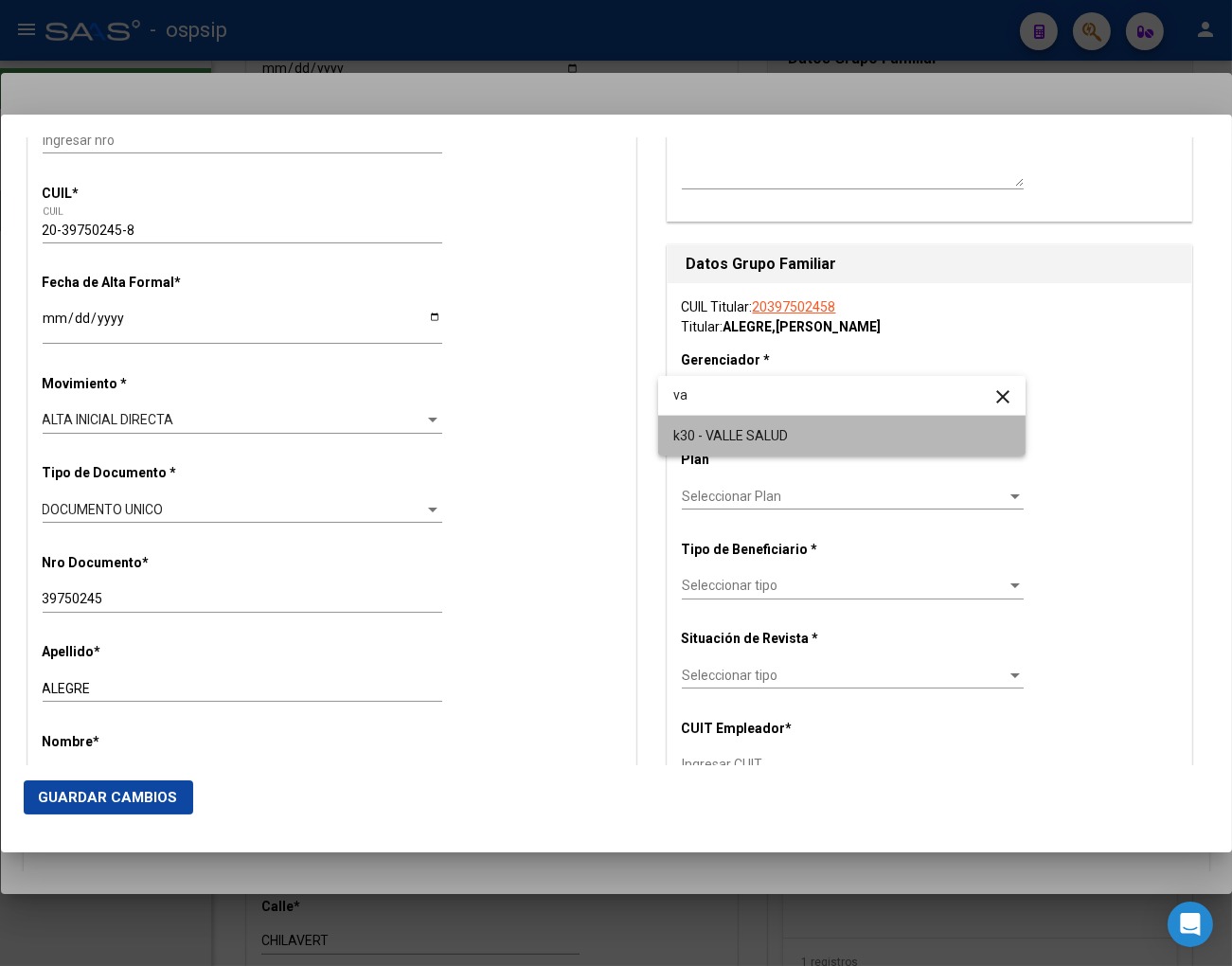 click on "k30 - VALLE SALUD" at bounding box center (842, 436) 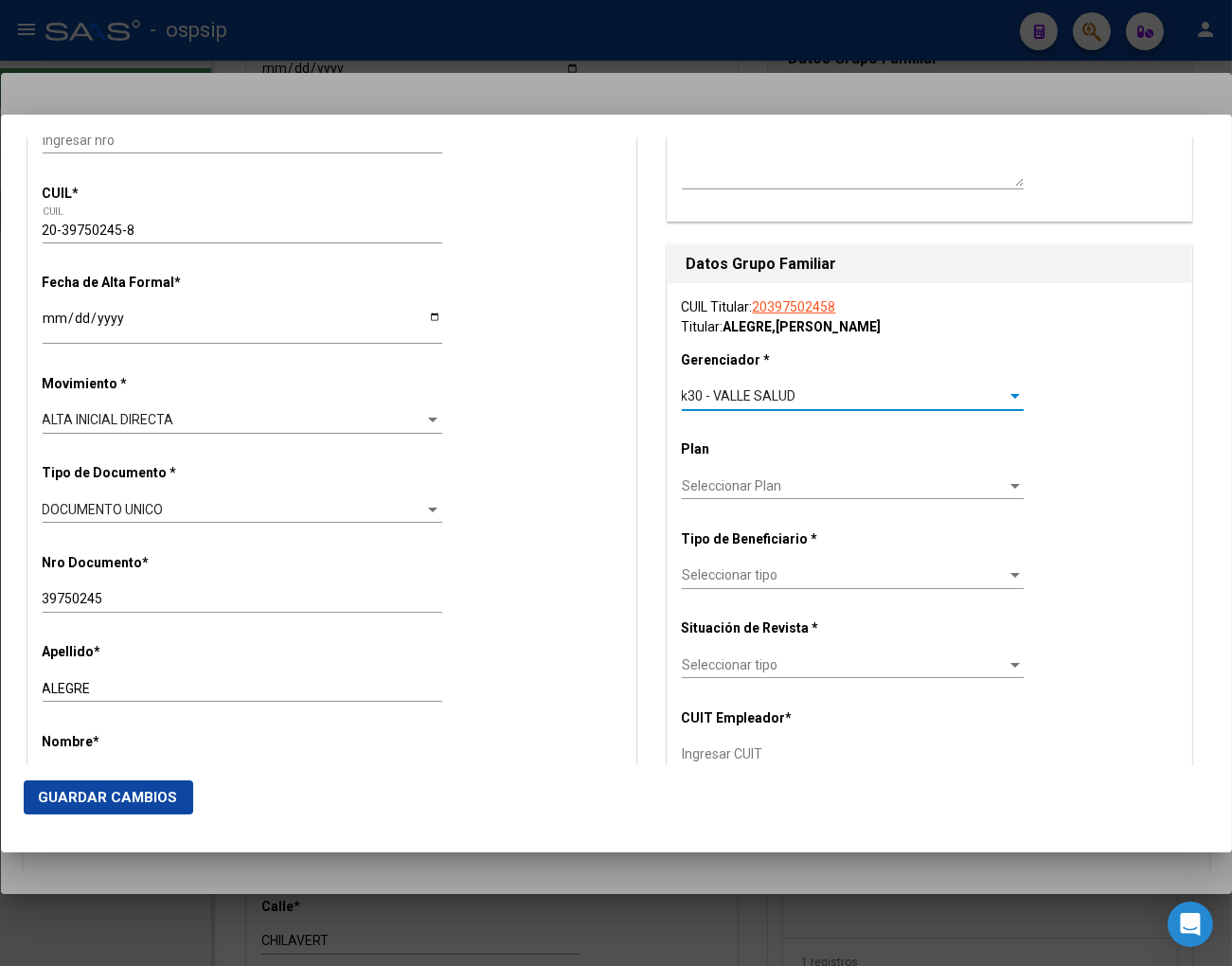 click on "Seleccionar tipo" at bounding box center (844, 575) 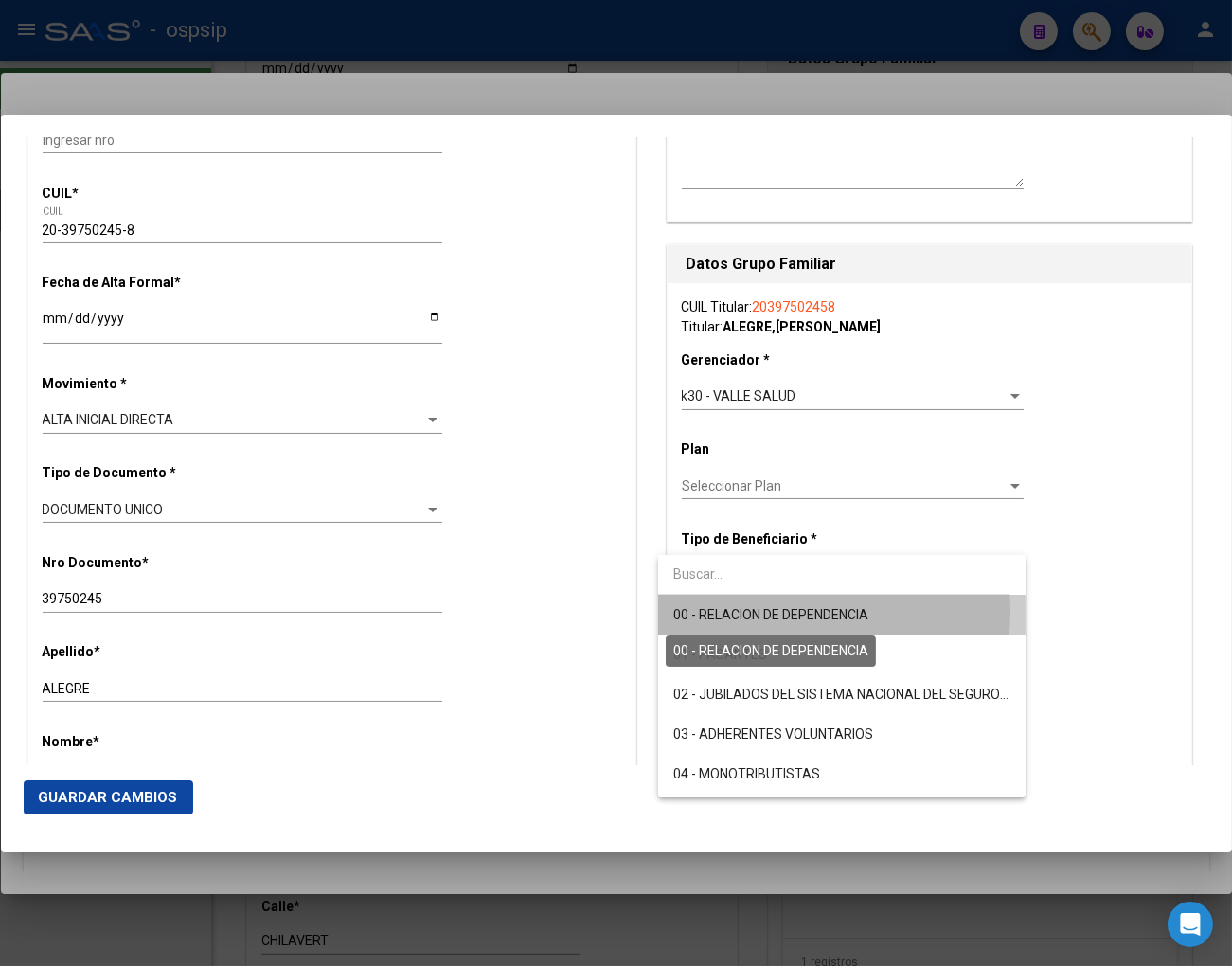 click on "00 - RELACION DE DEPENDENCIA" at bounding box center (771, 615) 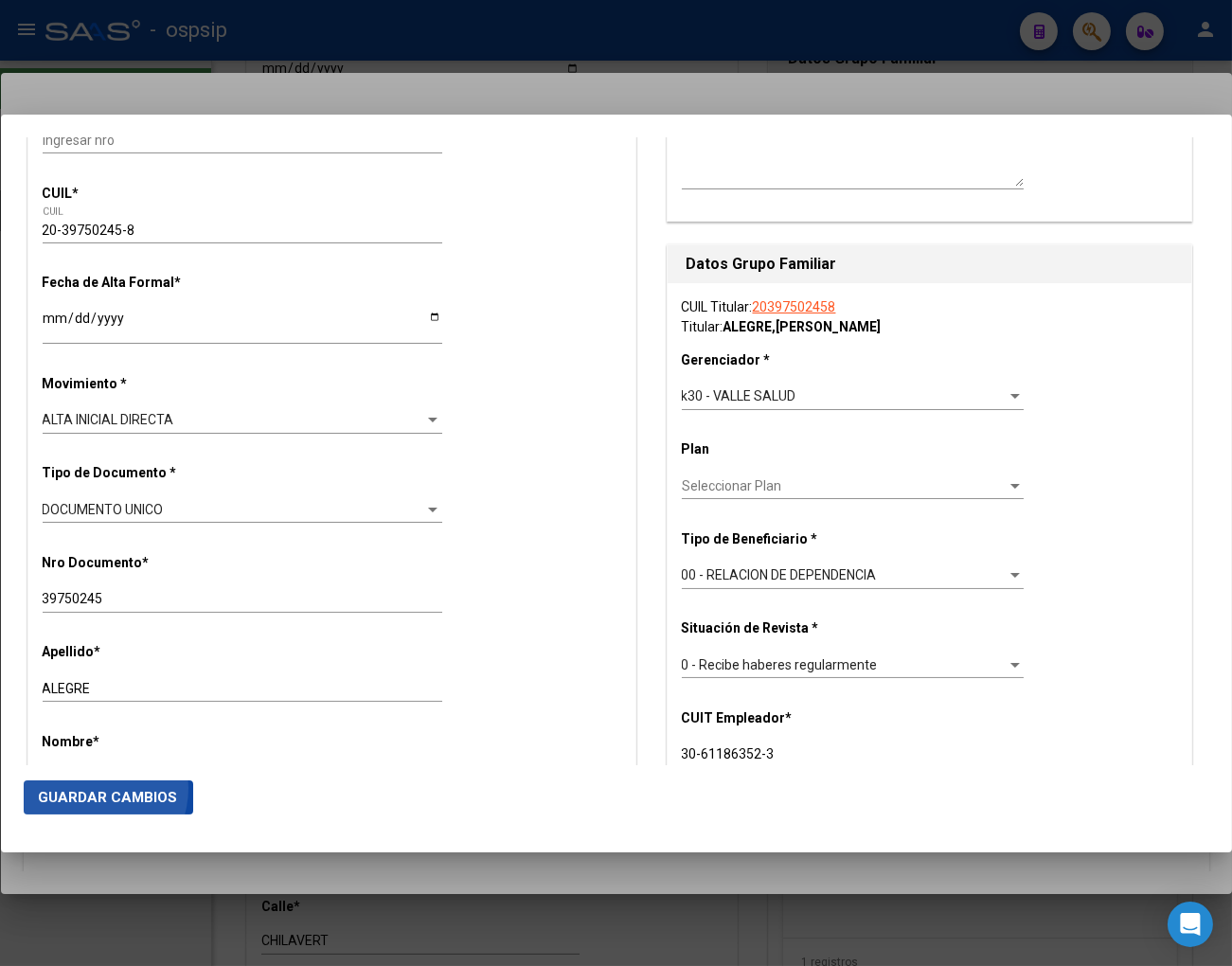 click on "Guardar Cambios" 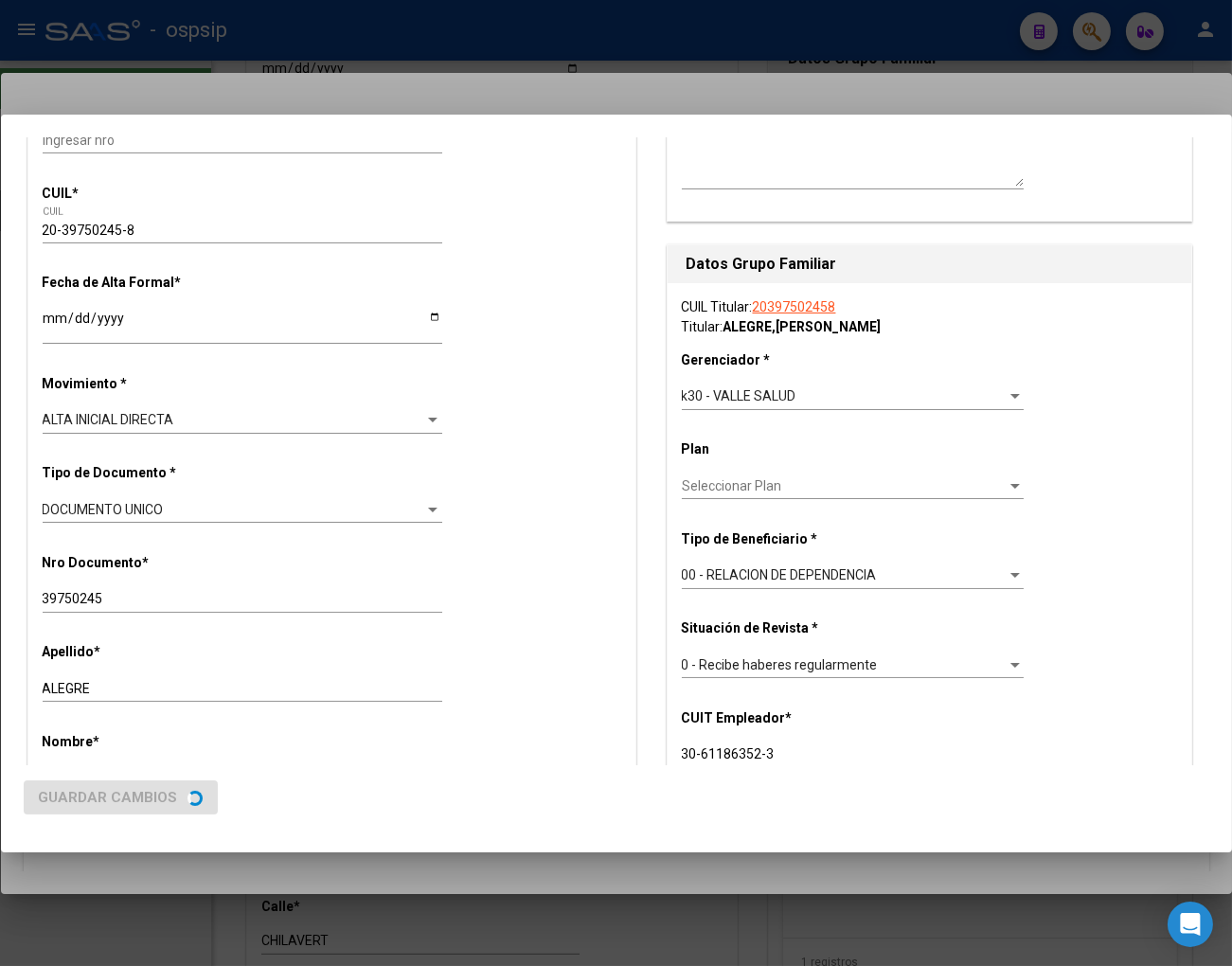 scroll, scrollTop: 0, scrollLeft: 0, axis: both 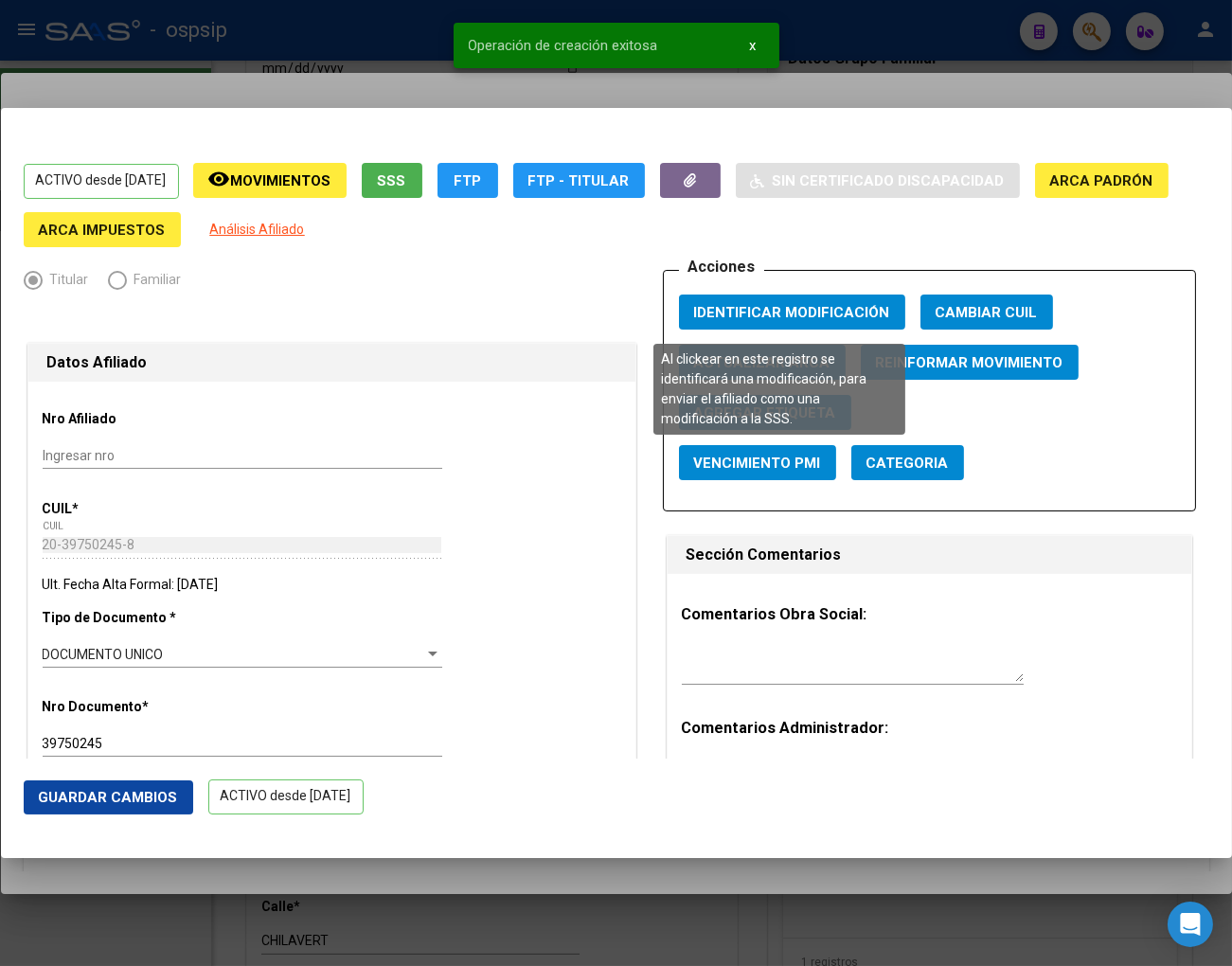 click on "Identificar Modificación" at bounding box center [792, 313] 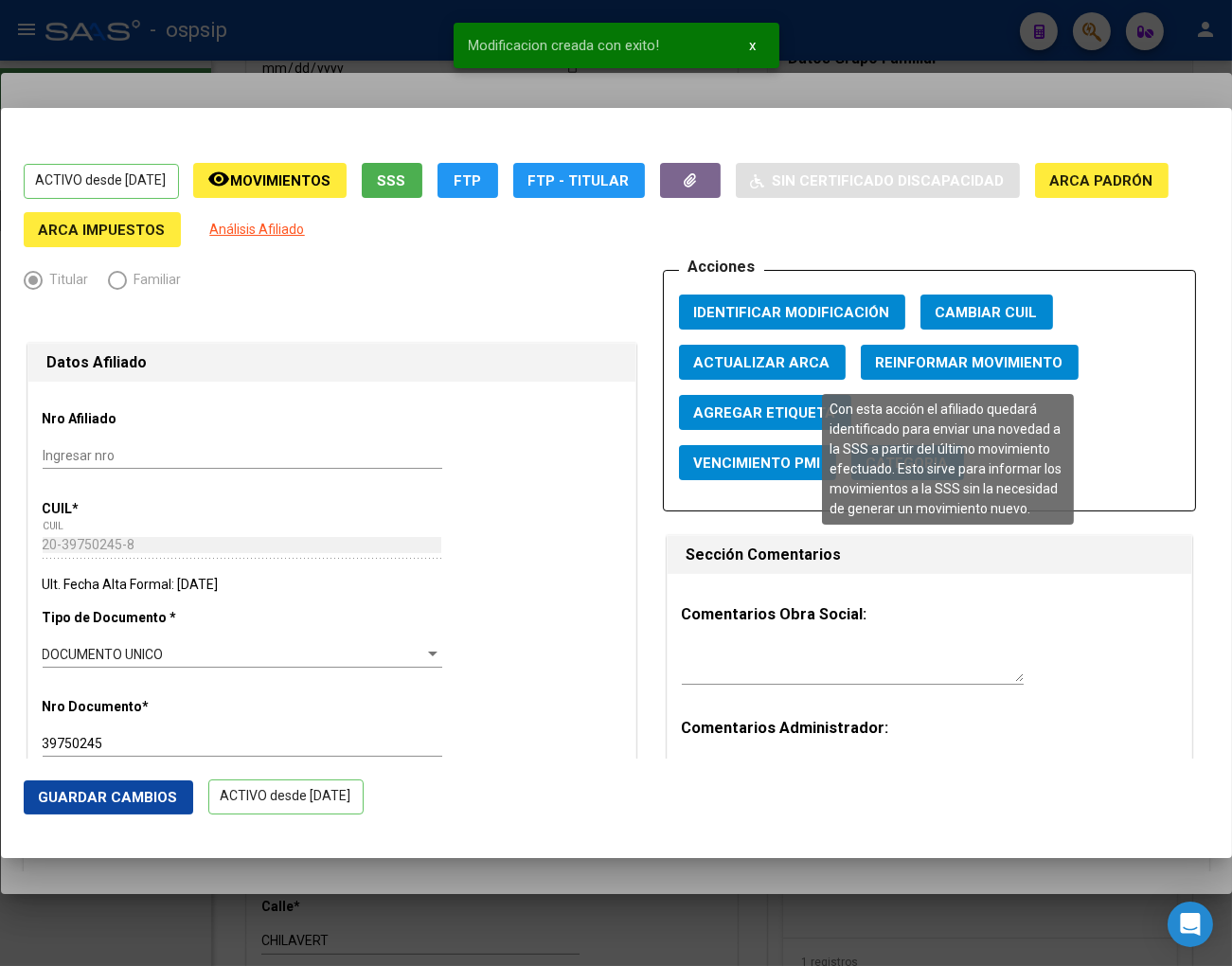 click on "Reinformar Movimiento" 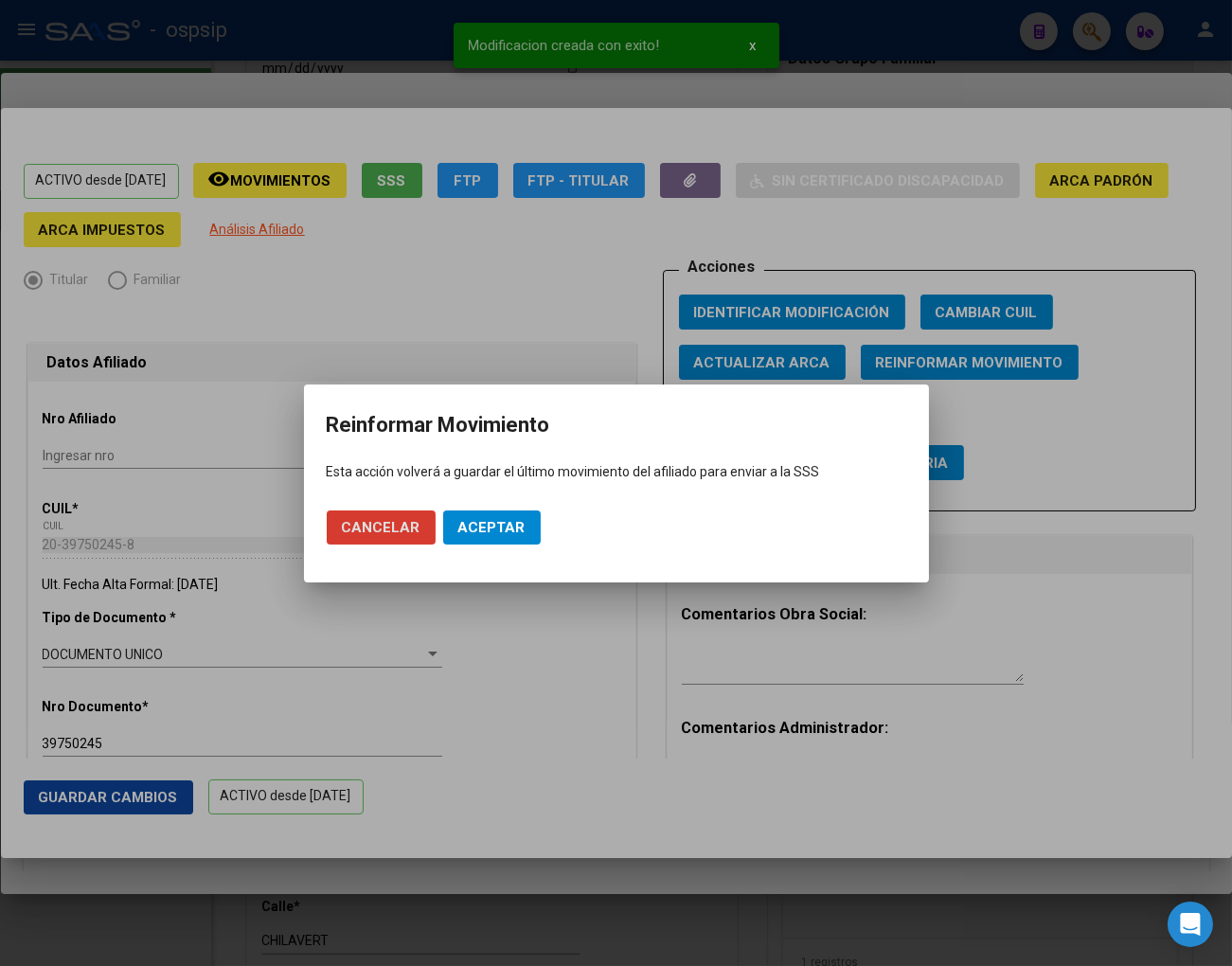 click on "Aceptar" at bounding box center (491, 528) 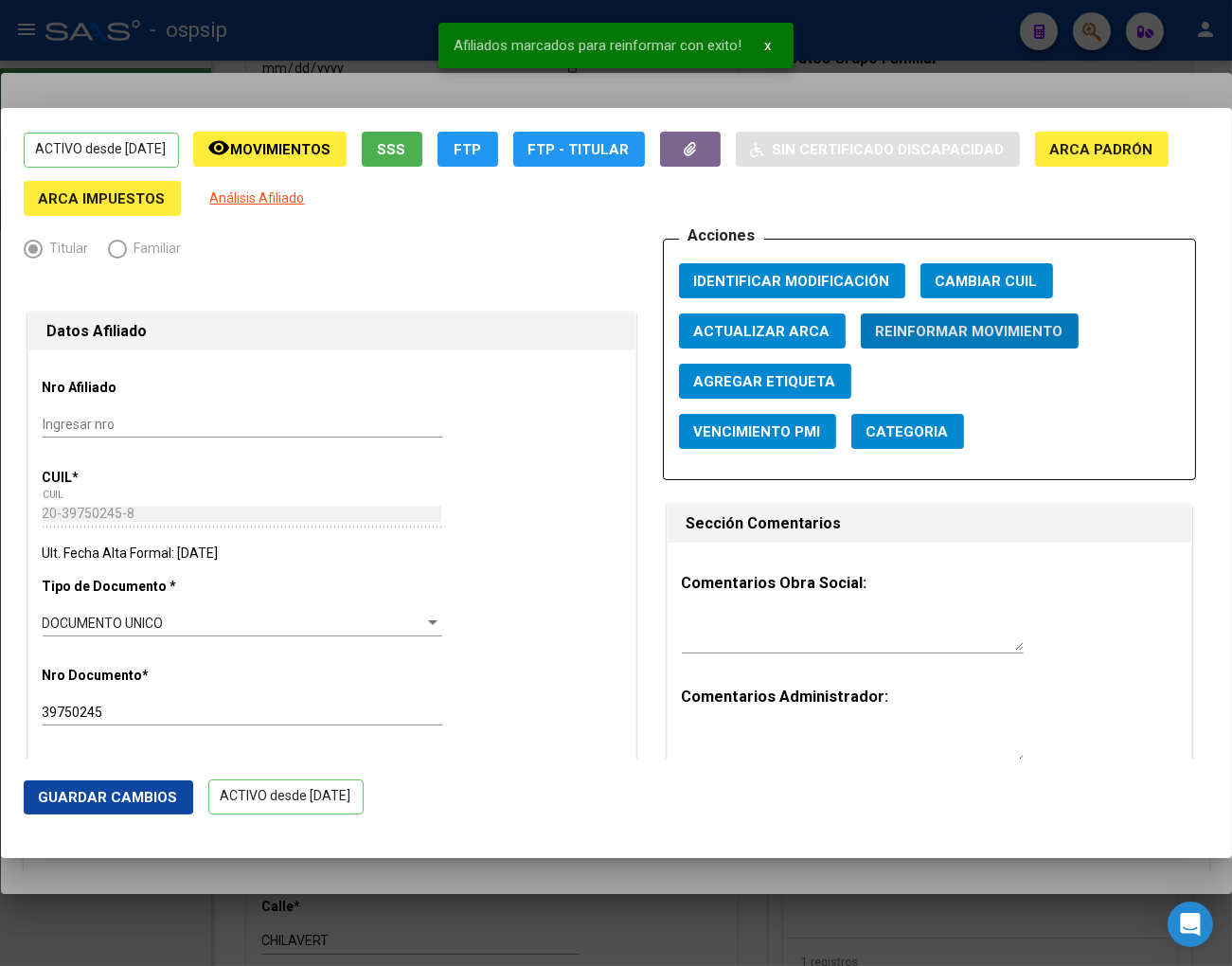 scroll, scrollTop: 0, scrollLeft: 0, axis: both 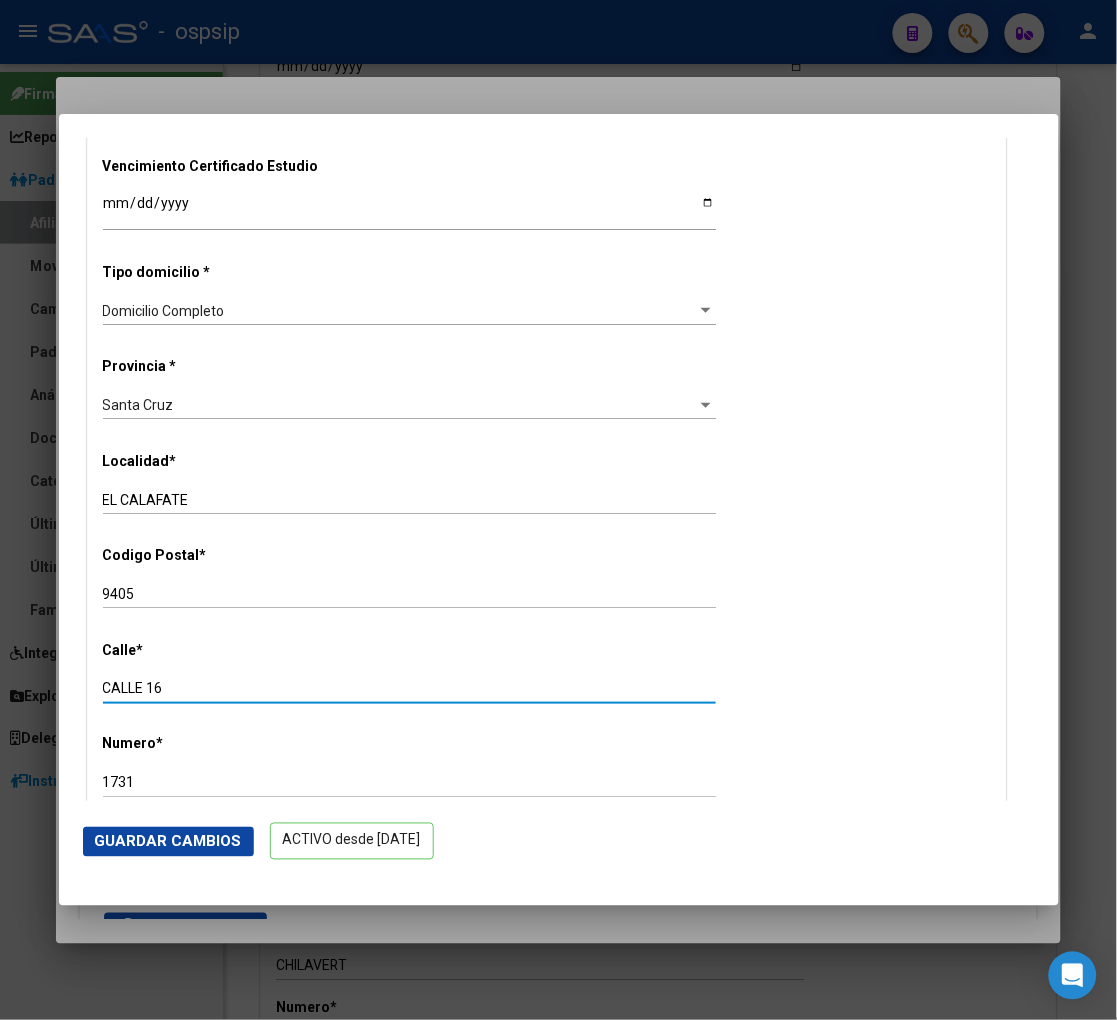 click on "CALLE 16" at bounding box center [409, 688] 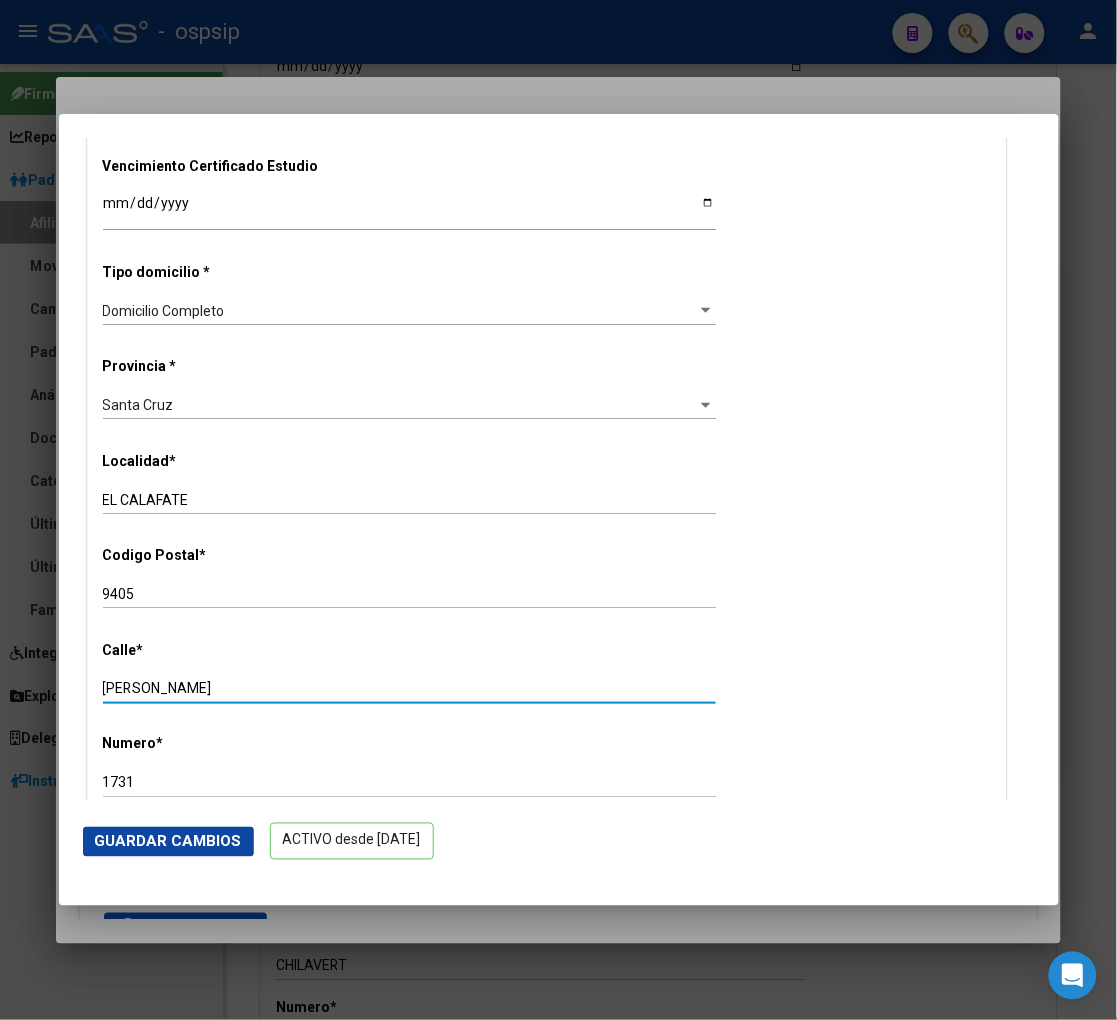 click on "1731" at bounding box center (409, 783) 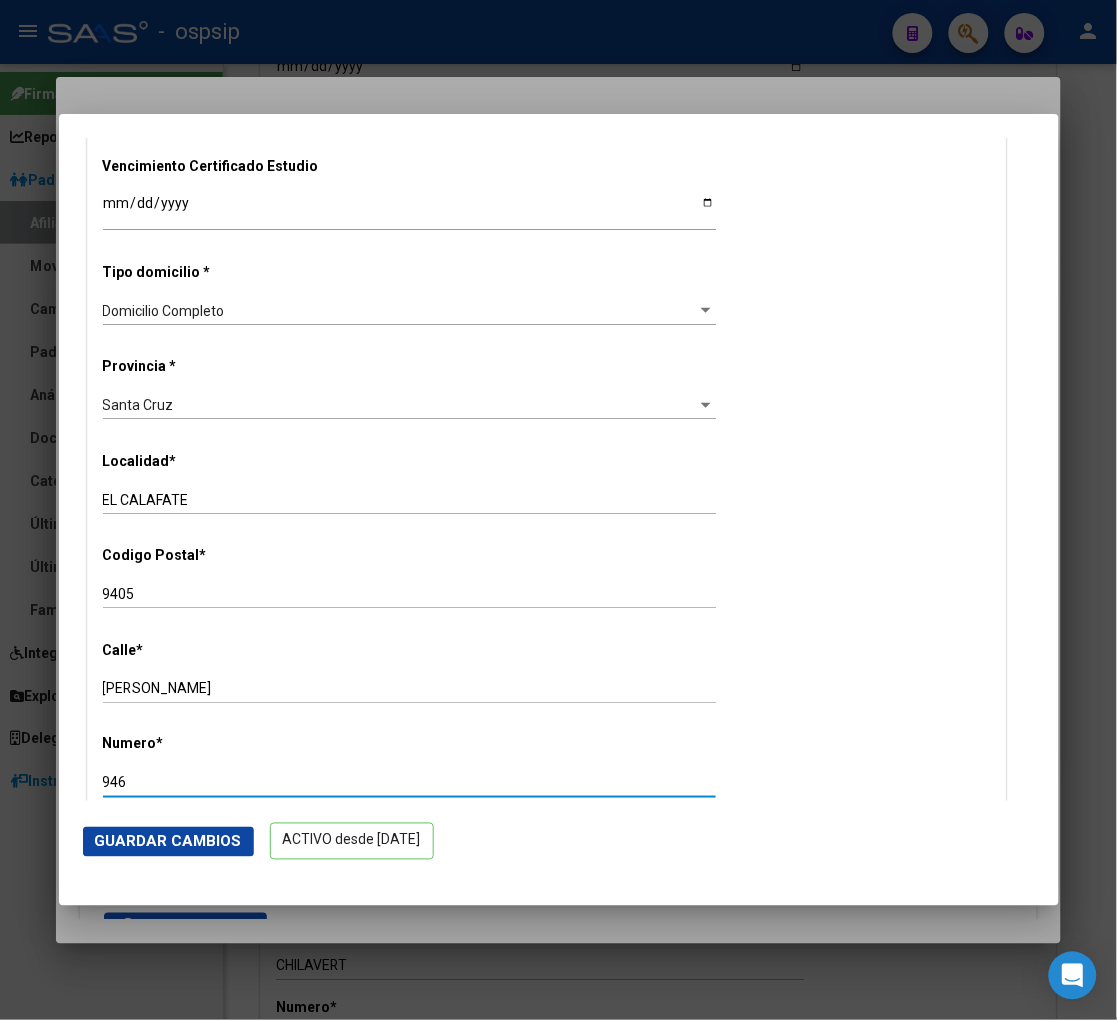 click on "Guardar Cambios" 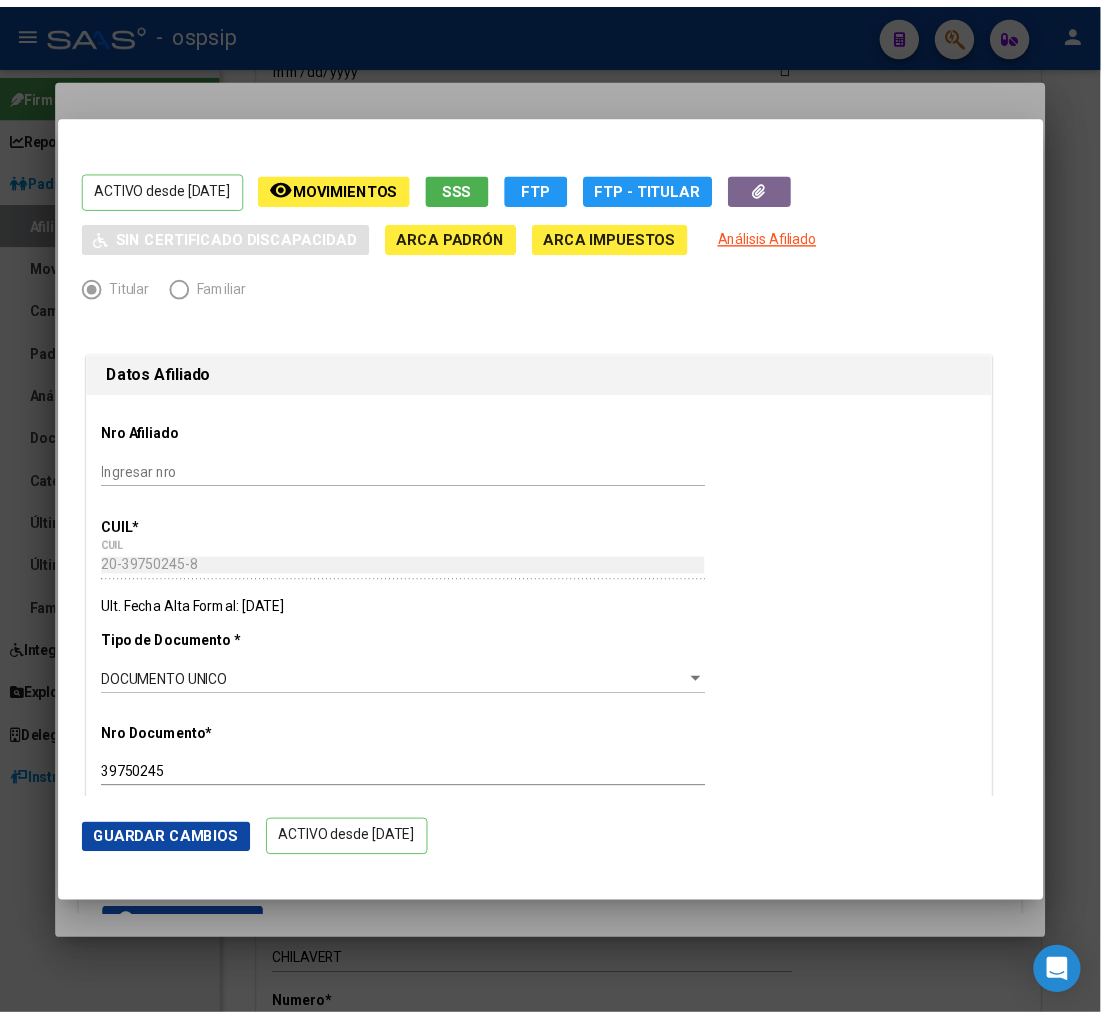 scroll, scrollTop: 0, scrollLeft: 0, axis: both 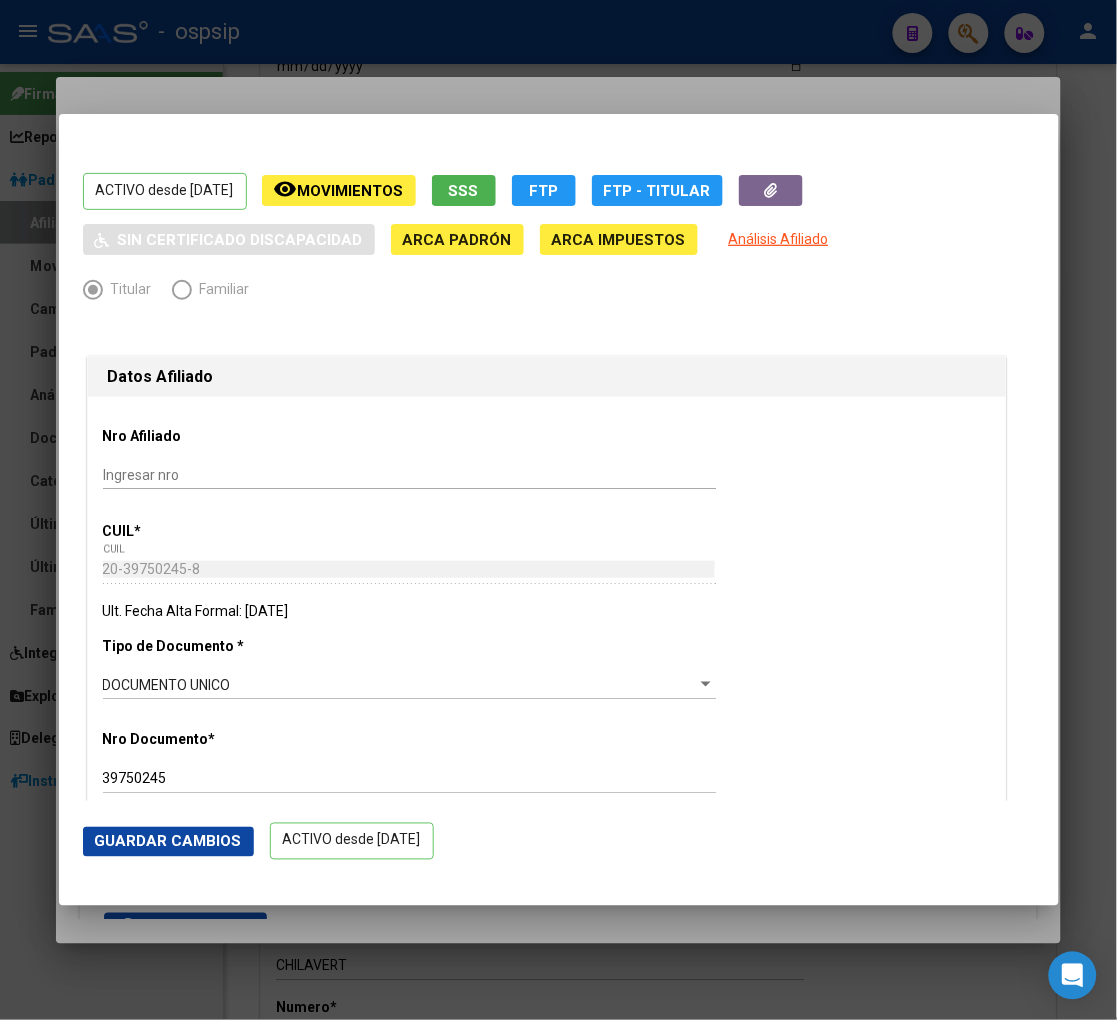 click at bounding box center (558, 510) 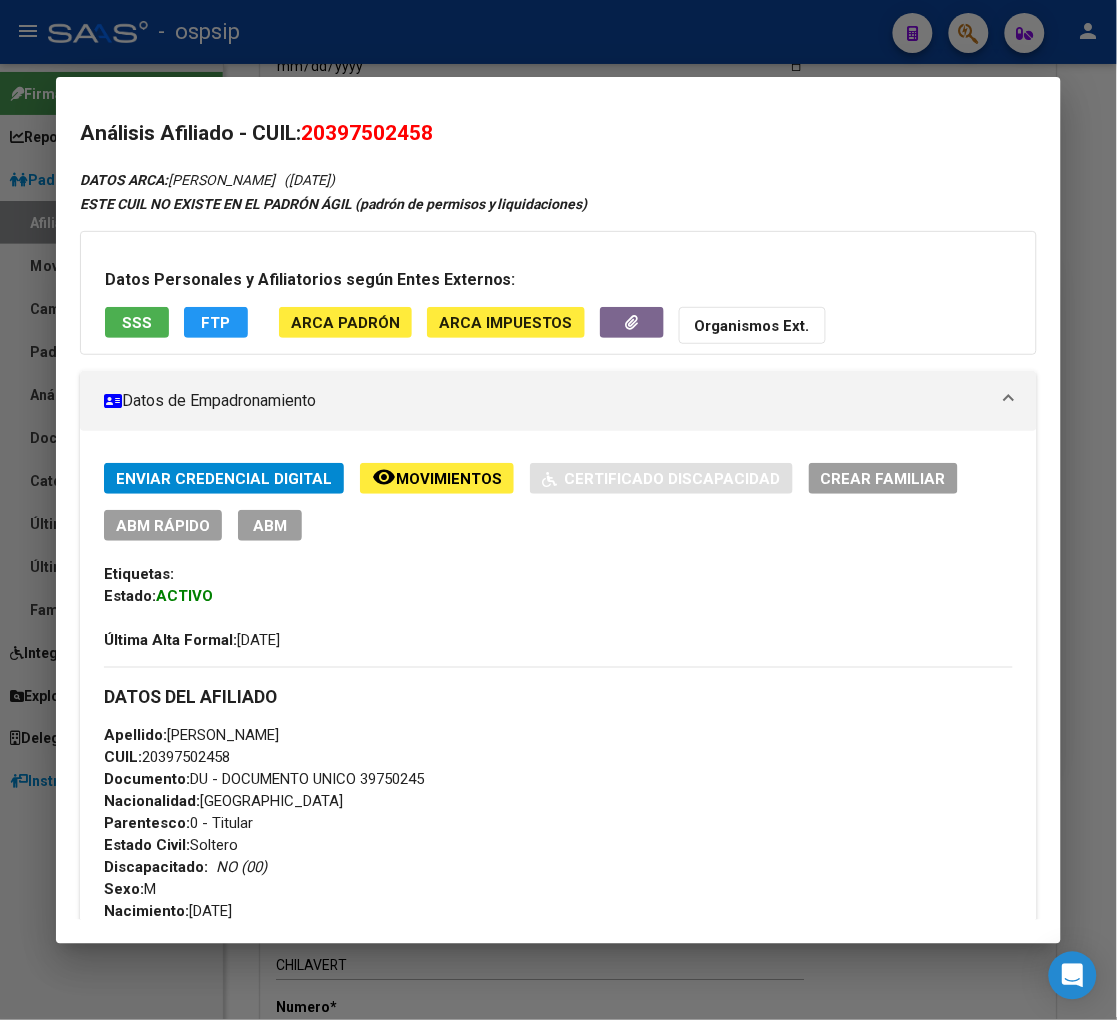 click at bounding box center [558, 510] 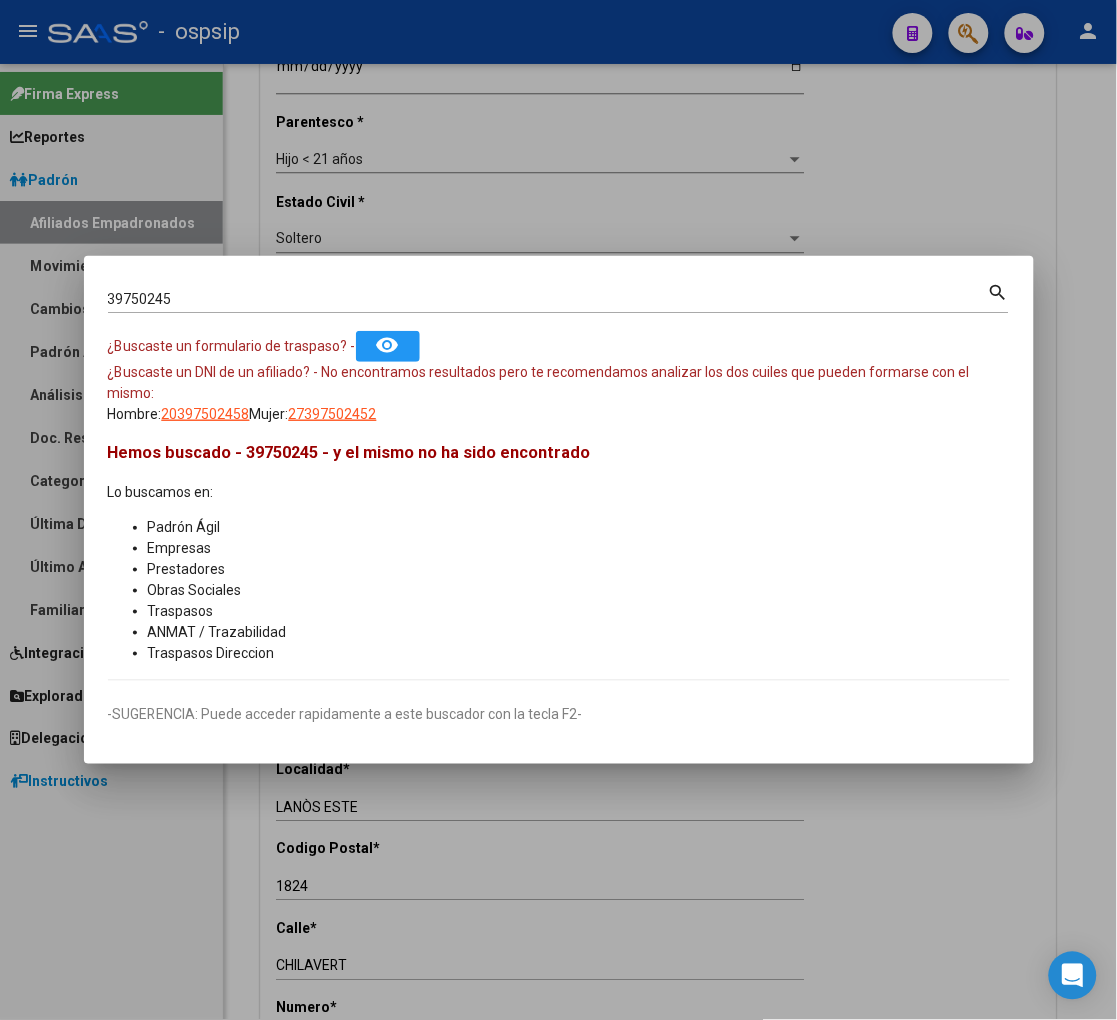 click on "39750245 Buscar (apellido, dni, [PERSON_NAME], [PERSON_NAME], cuit, obra social)" at bounding box center (548, 299) 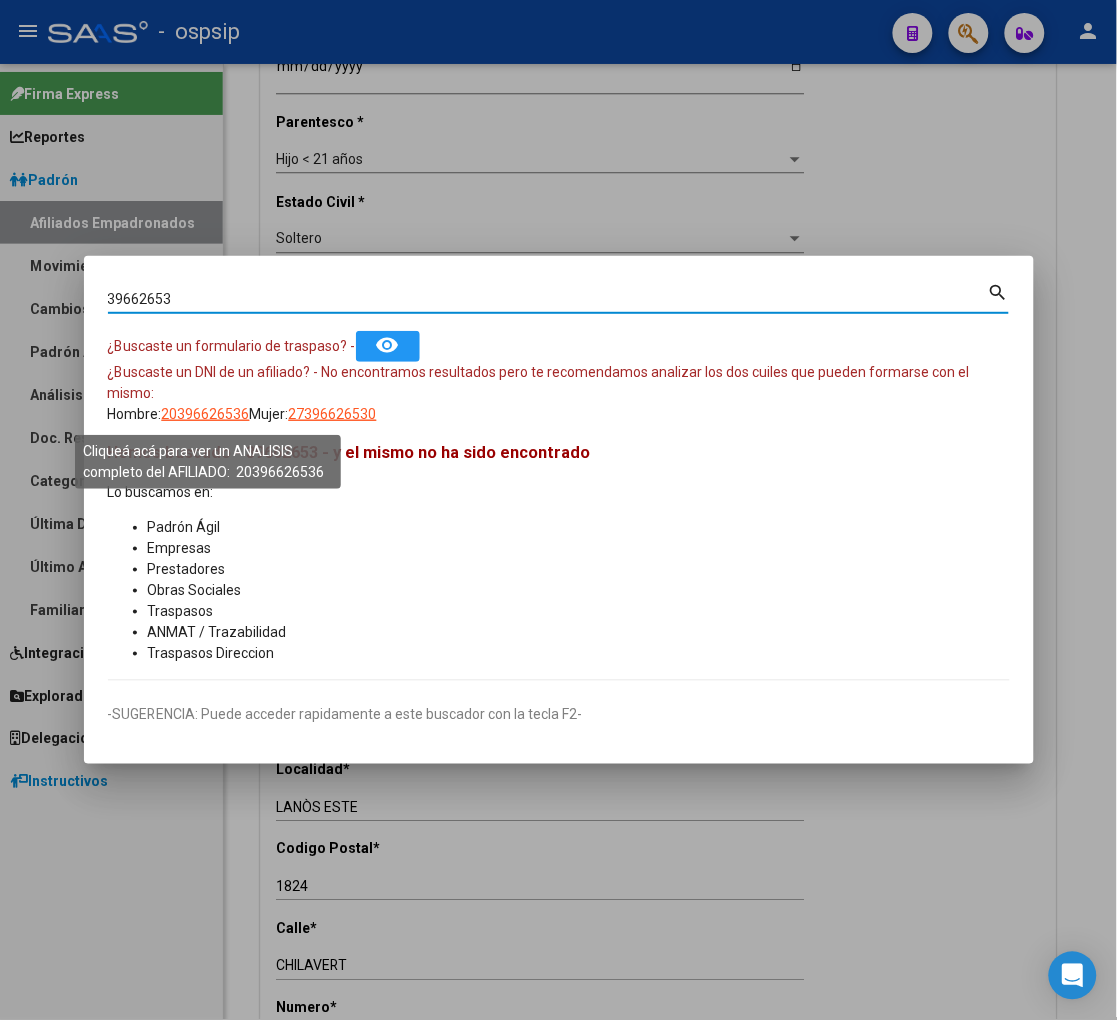 click on "20396626536" at bounding box center (206, 414) 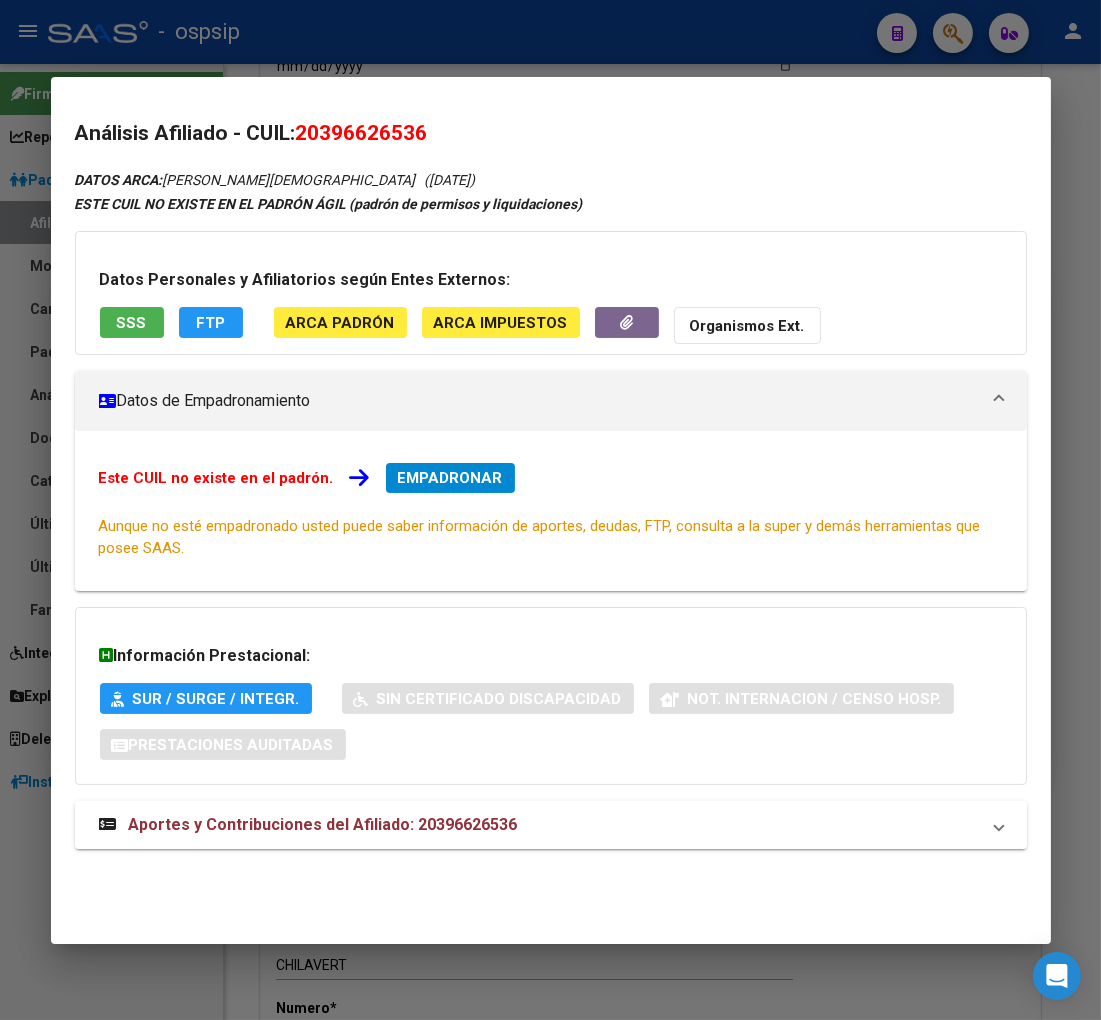 click on "Aportes y Contribuciones del Afiliado: 20396626536" at bounding box center [323, 824] 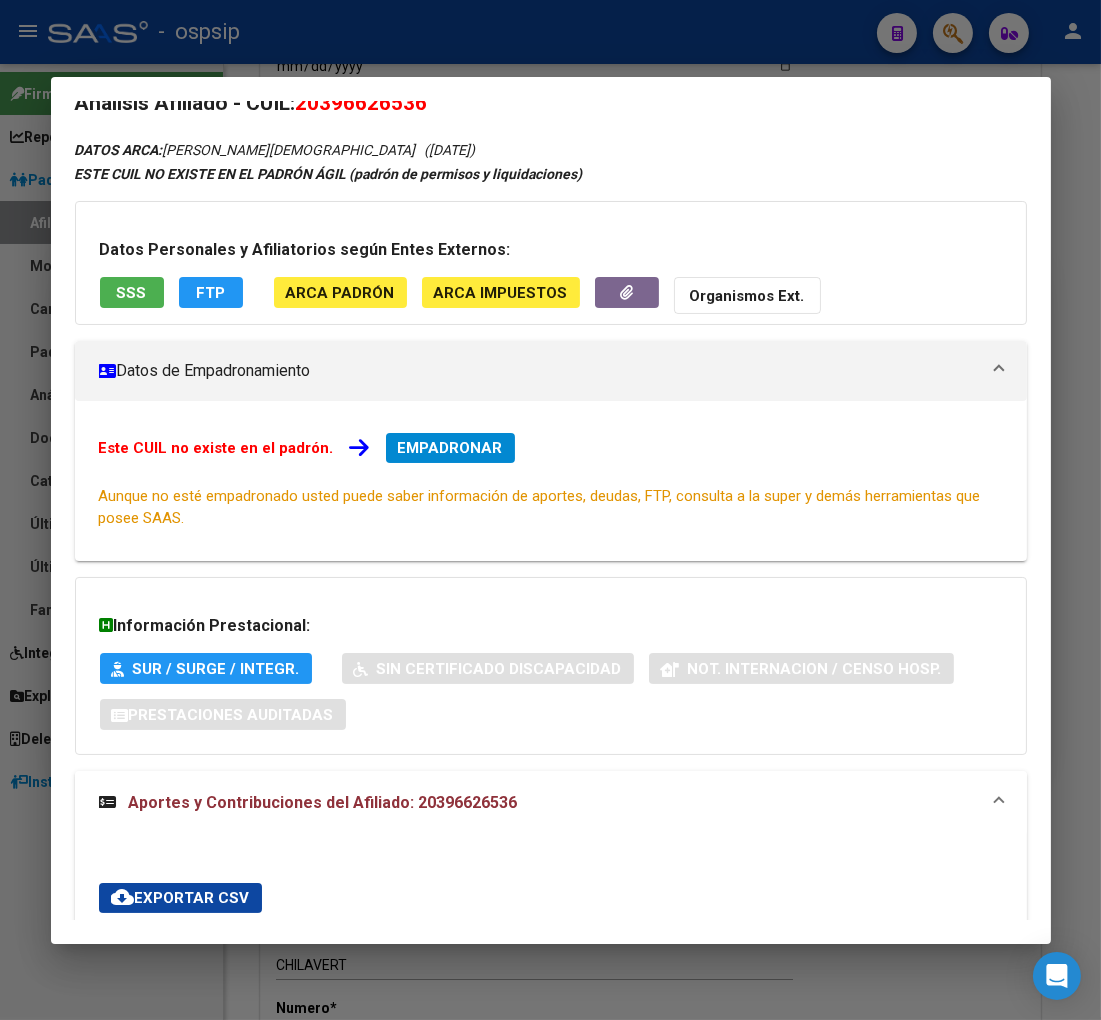 scroll, scrollTop: 0, scrollLeft: 0, axis: both 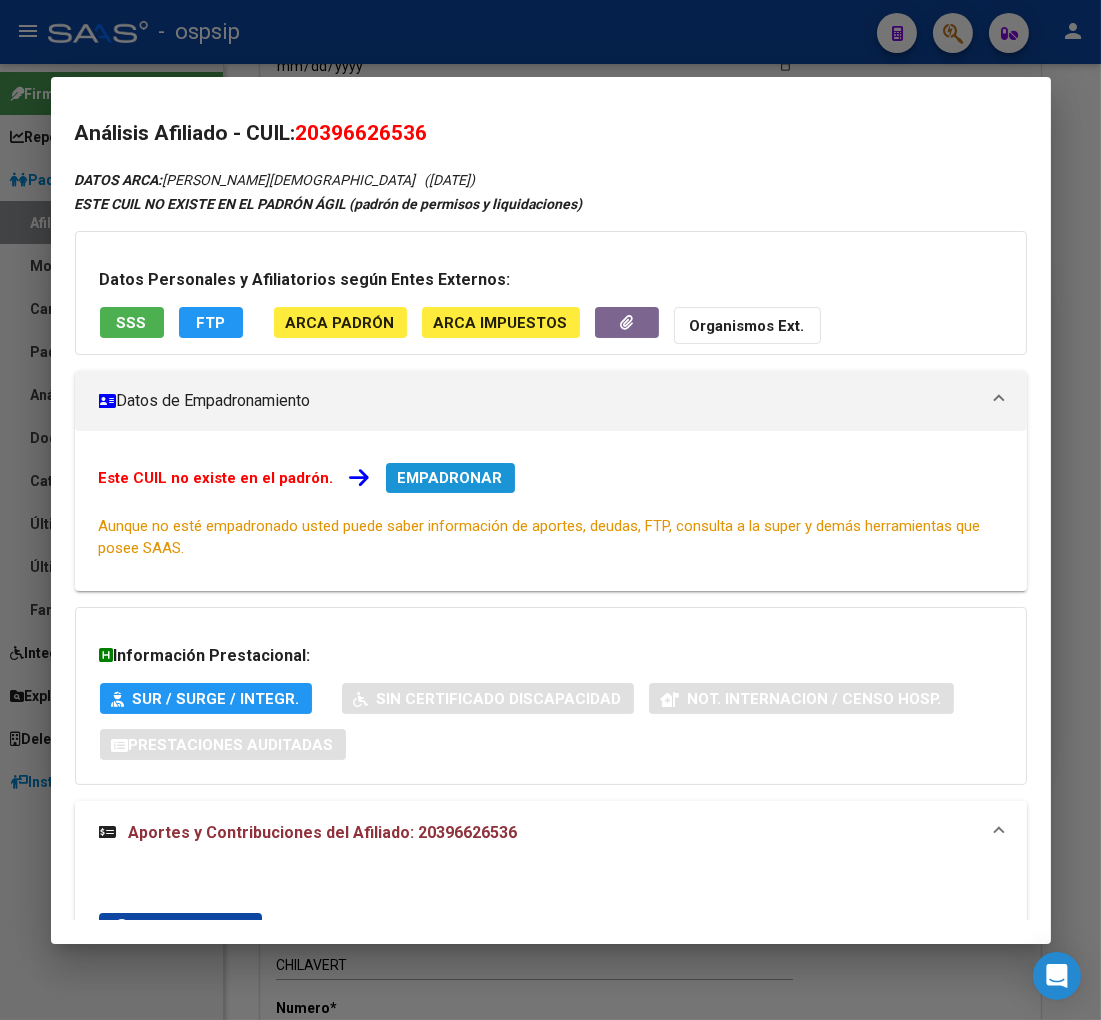 click on "EMPADRONAR" at bounding box center (450, 478) 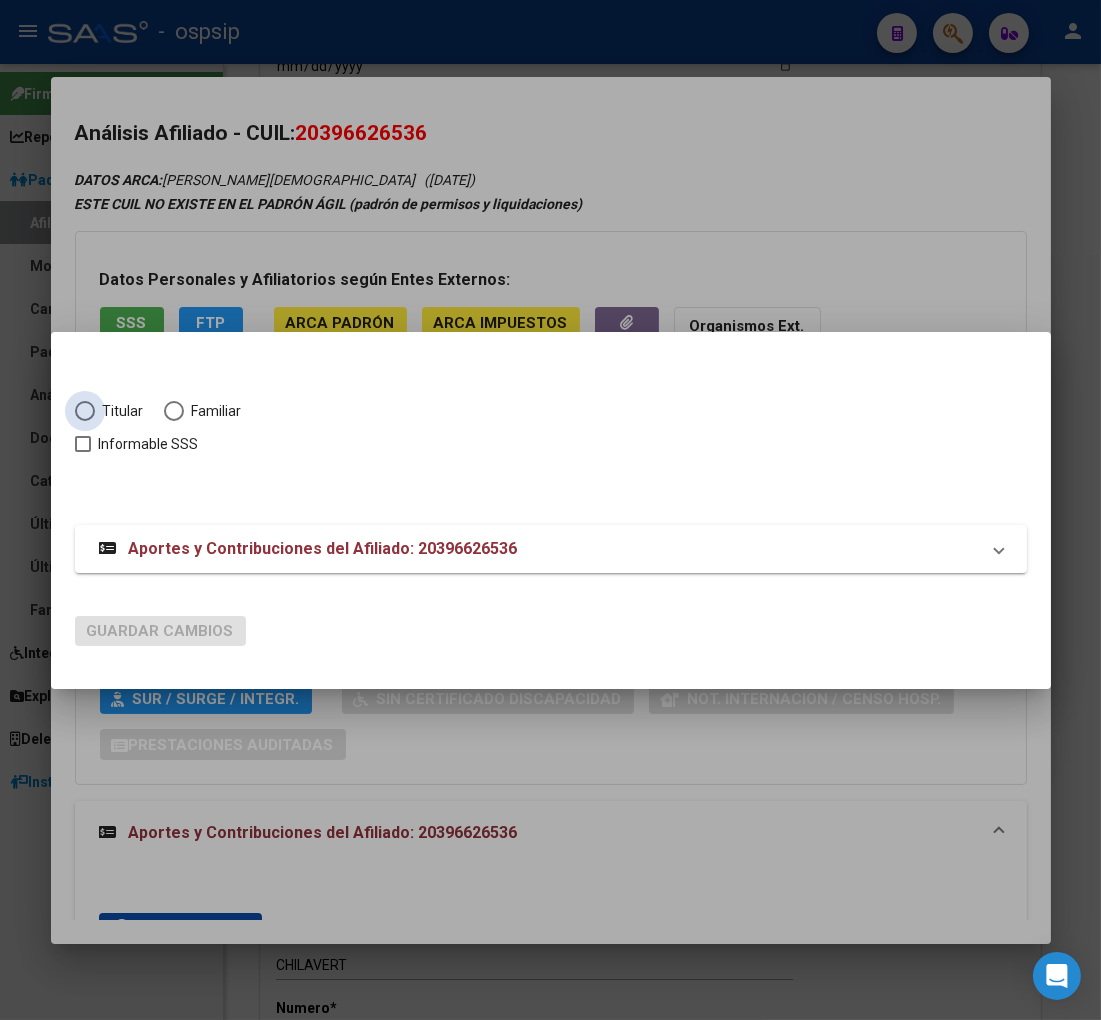 click at bounding box center [85, 411] 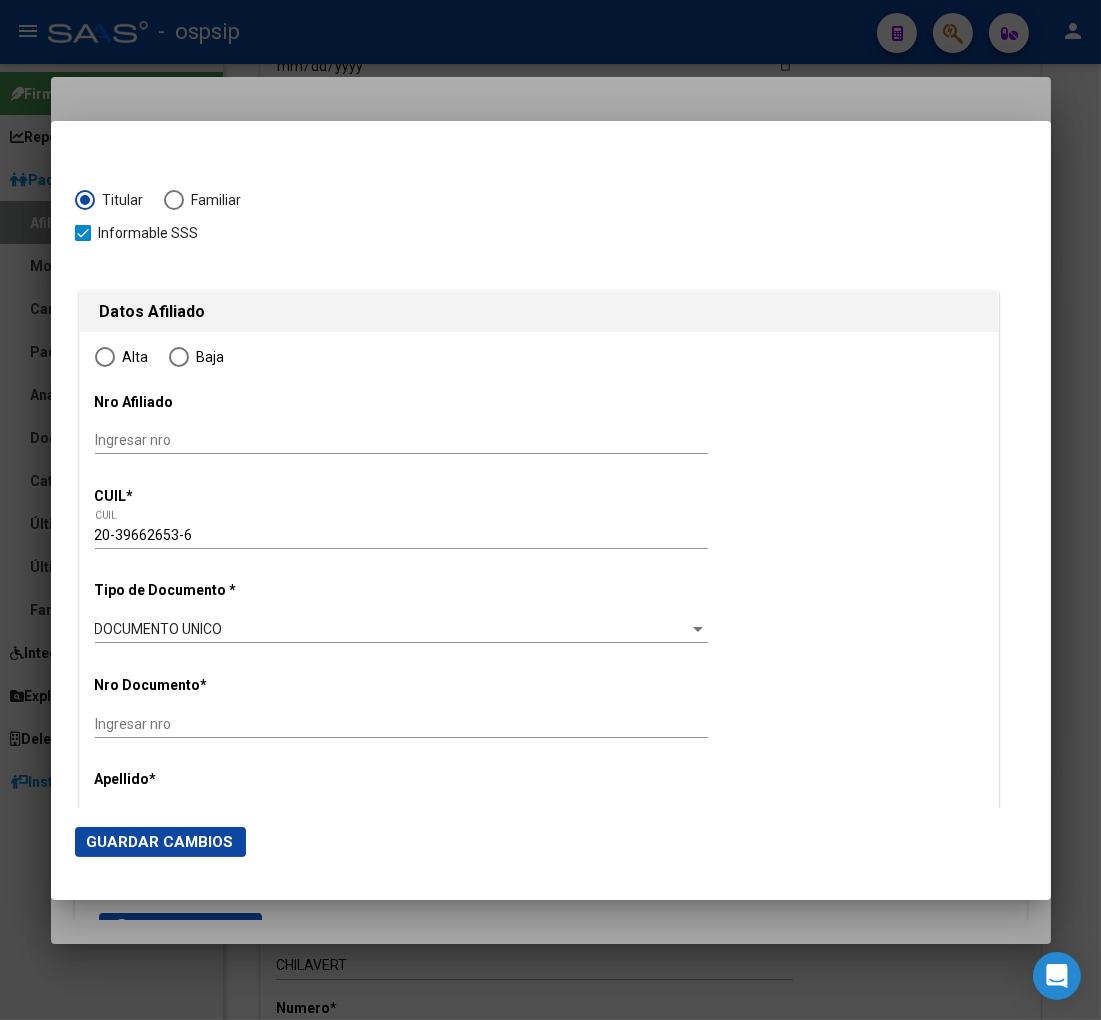 scroll, scrollTop: 111, scrollLeft: 0, axis: vertical 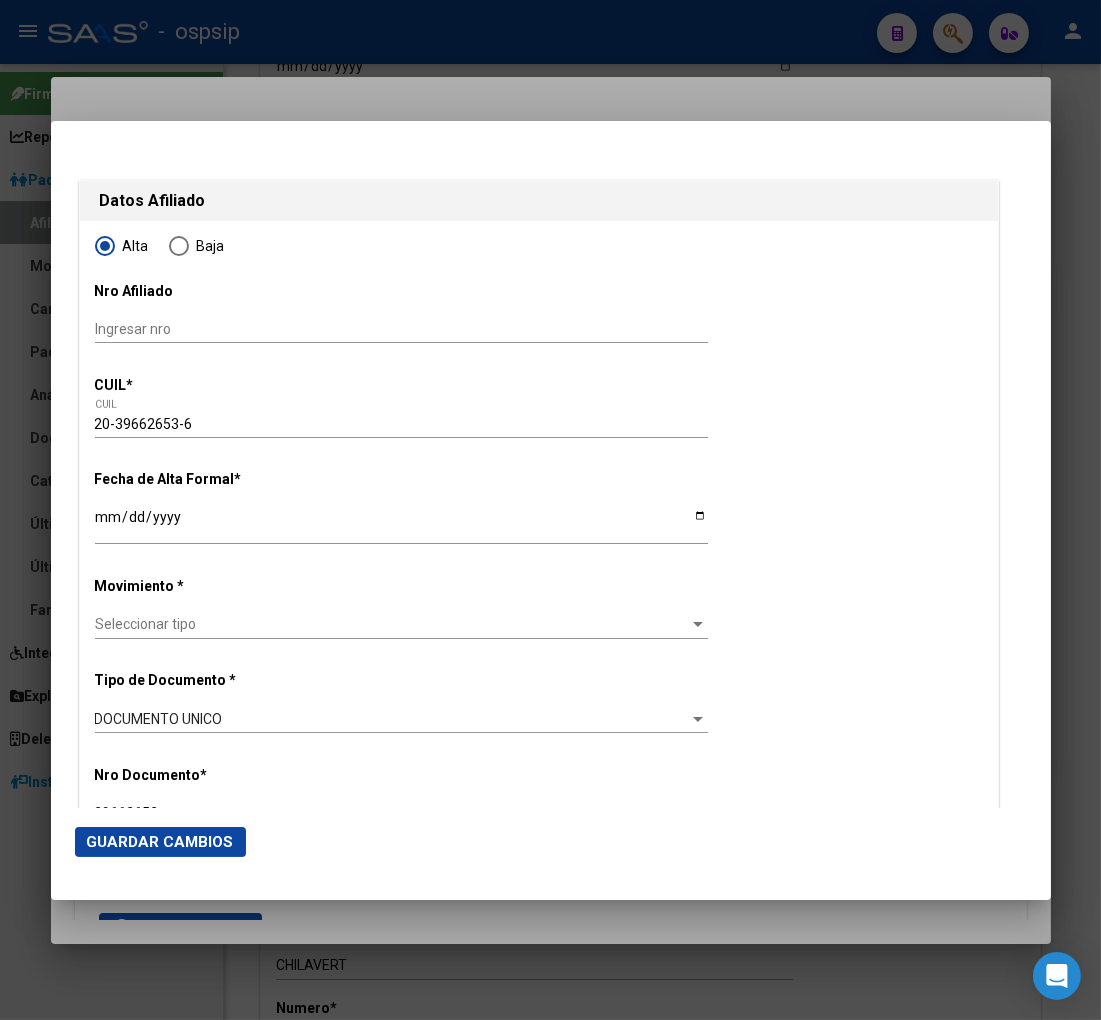 click on "Ingresar fecha" at bounding box center [401, 524] 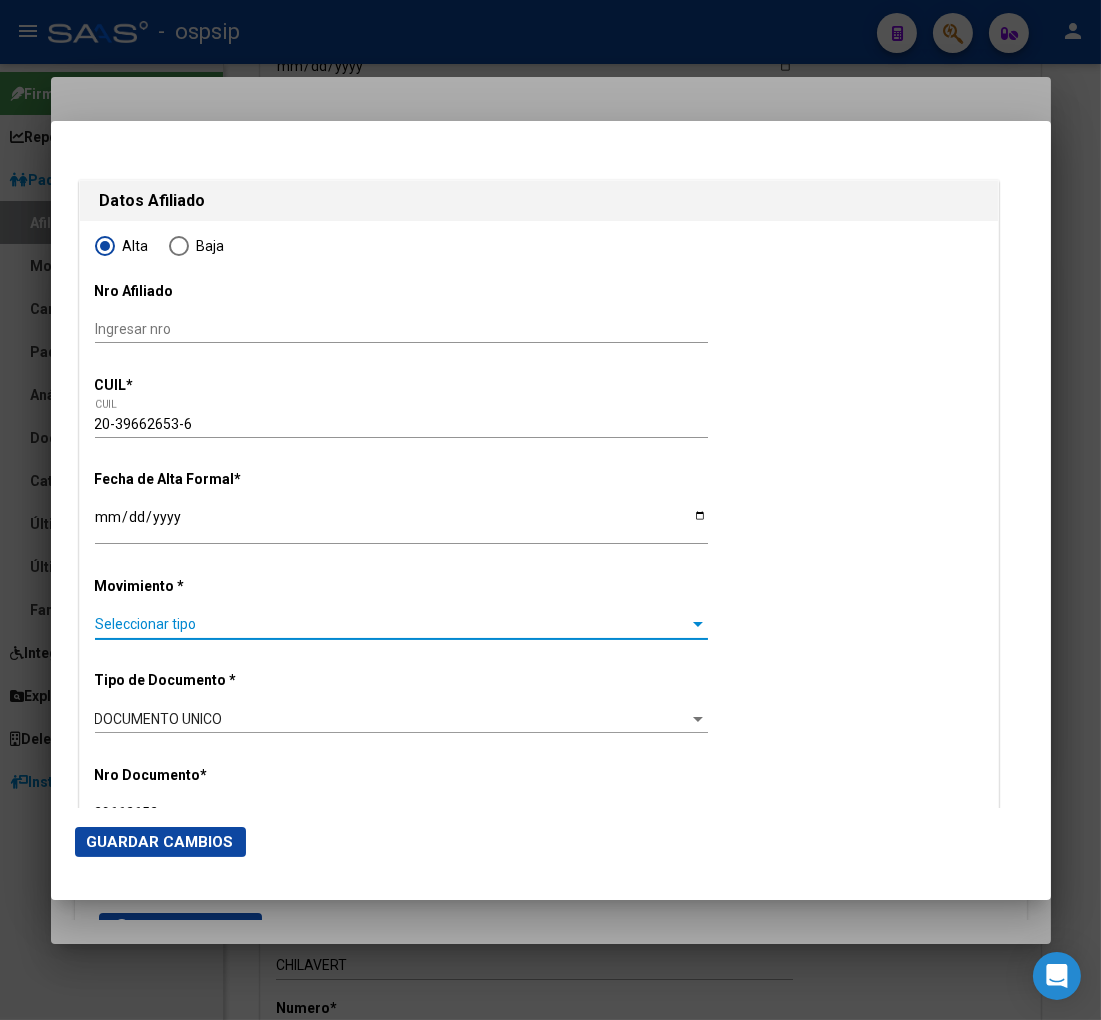 click on "Seleccionar tipo" at bounding box center (392, 624) 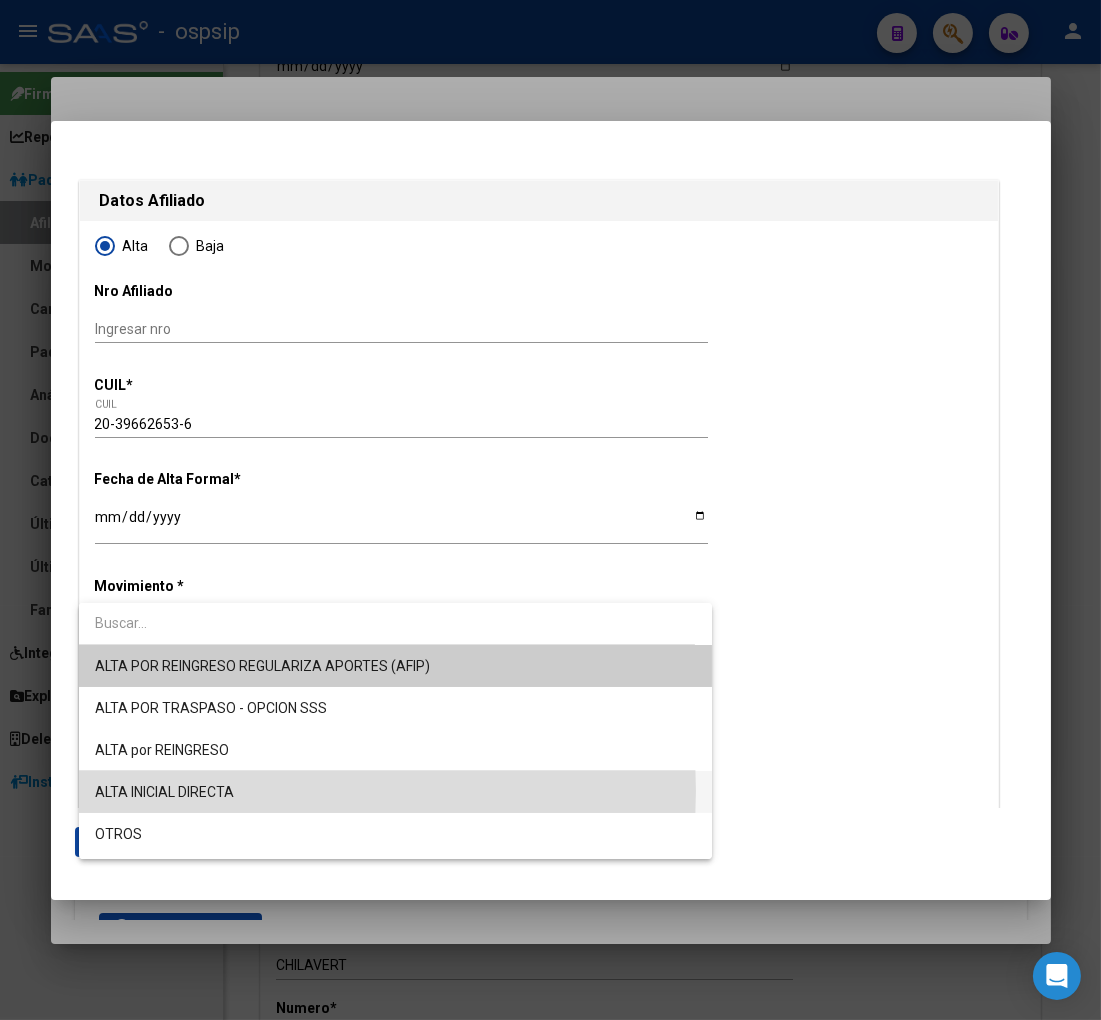 click on "ALTA INICIAL DIRECTA" at bounding box center [395, 792] 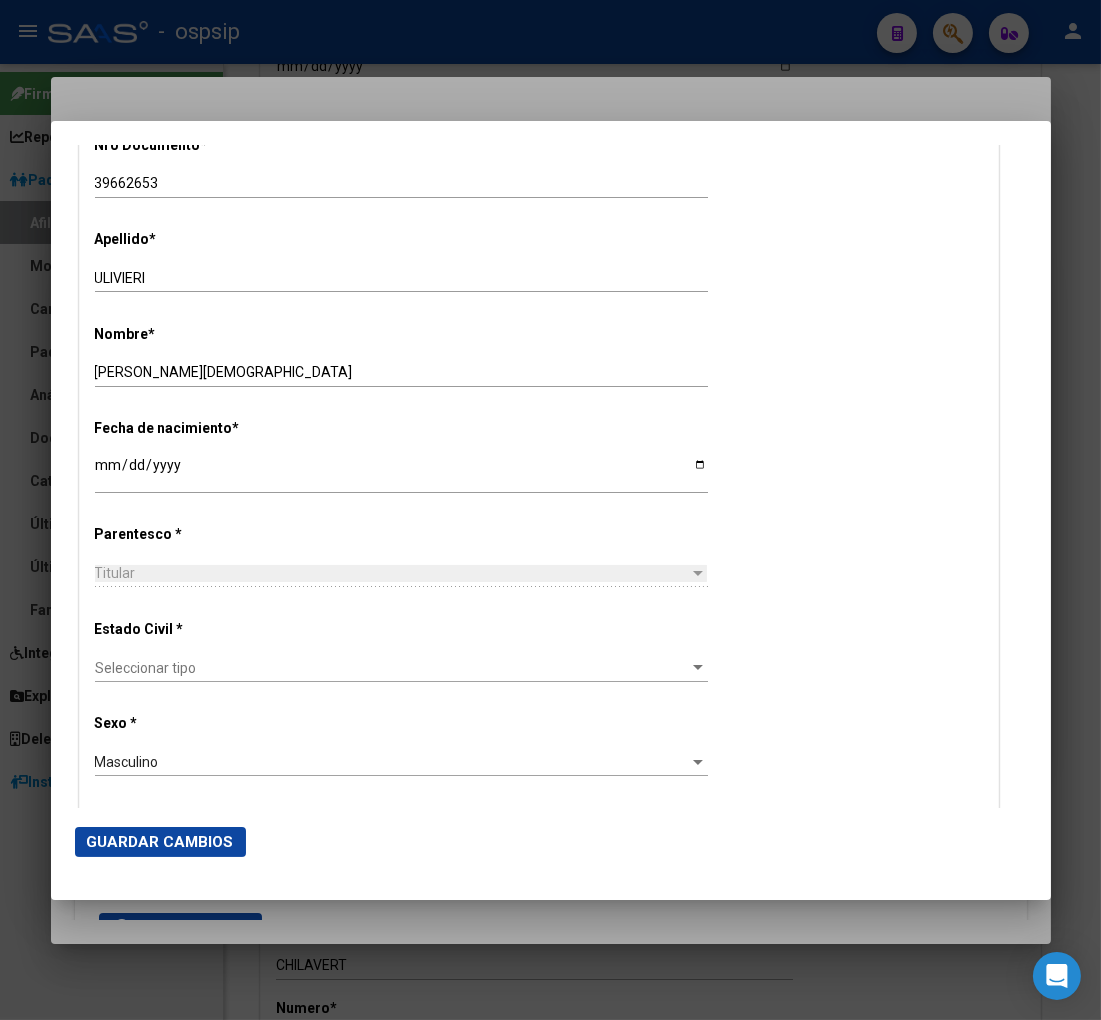 scroll, scrollTop: 777, scrollLeft: 0, axis: vertical 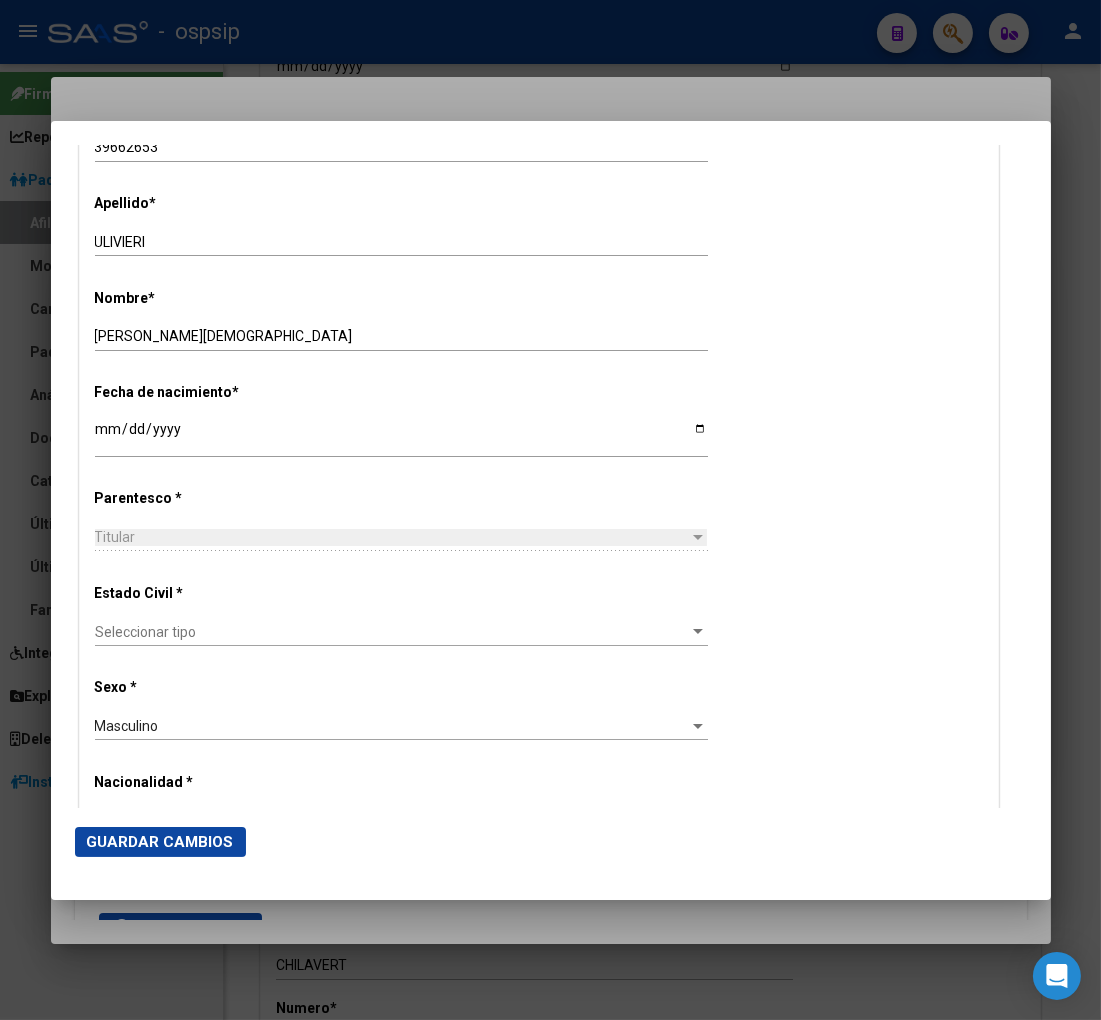 click on "Seleccionar tipo" at bounding box center (392, 632) 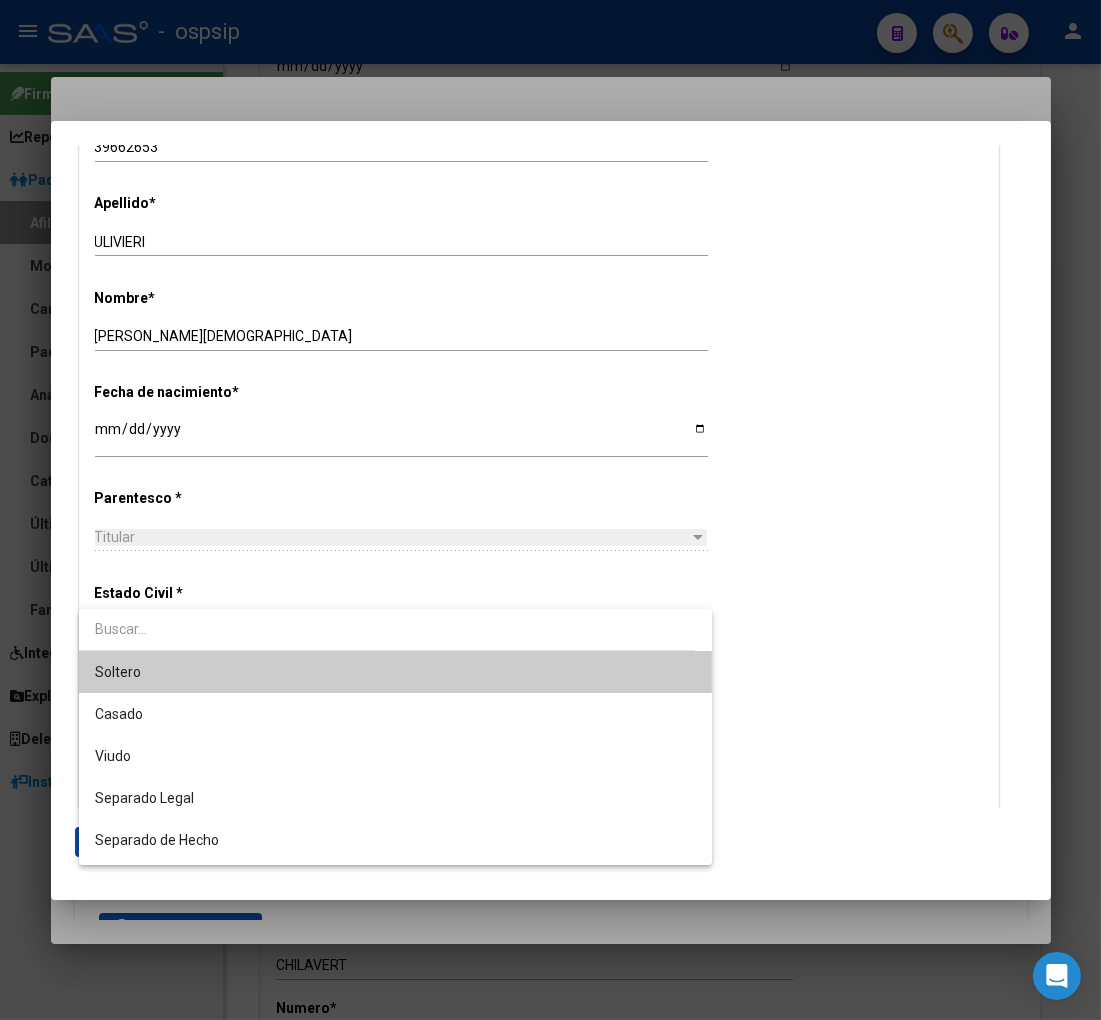 click on "Soltero" at bounding box center [395, 672] 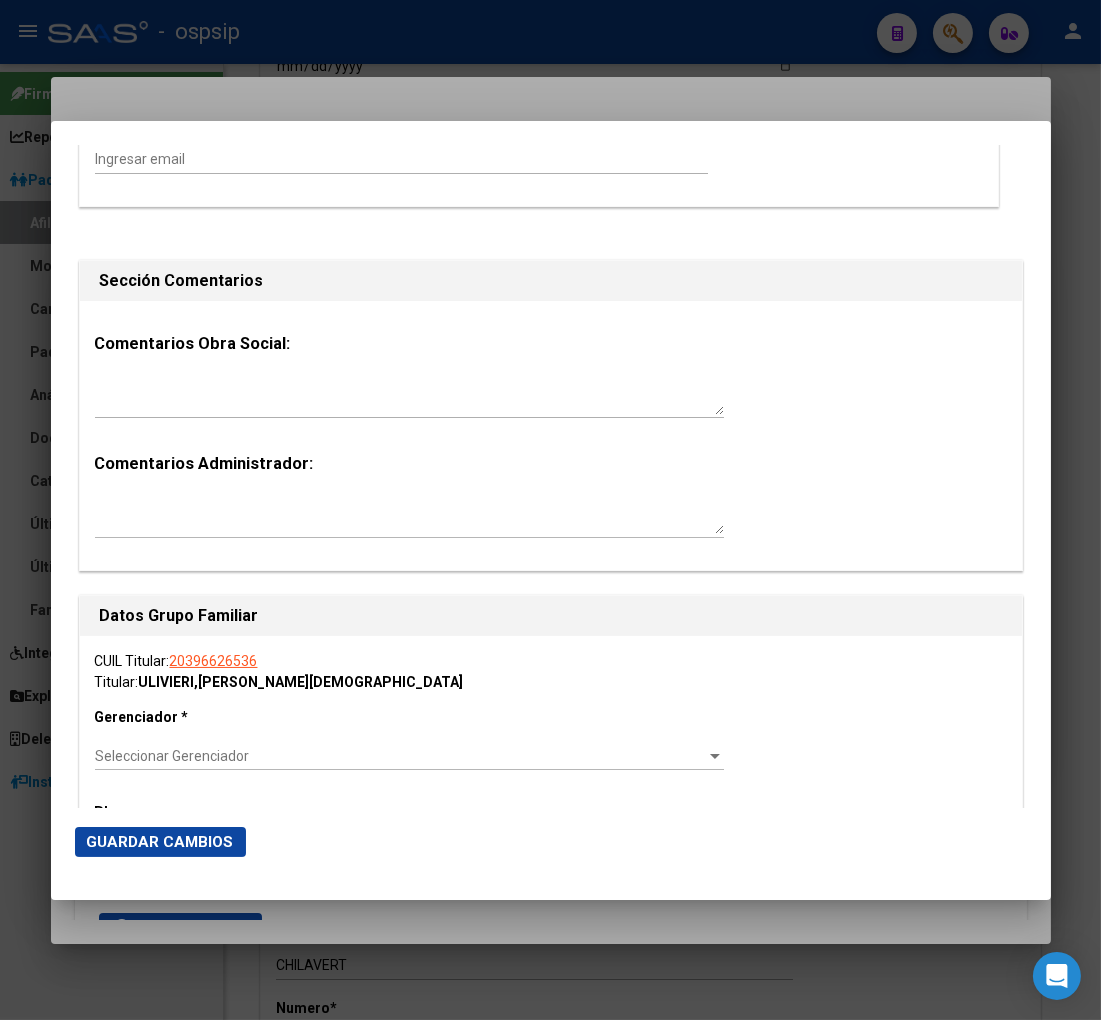 scroll, scrollTop: 2888, scrollLeft: 0, axis: vertical 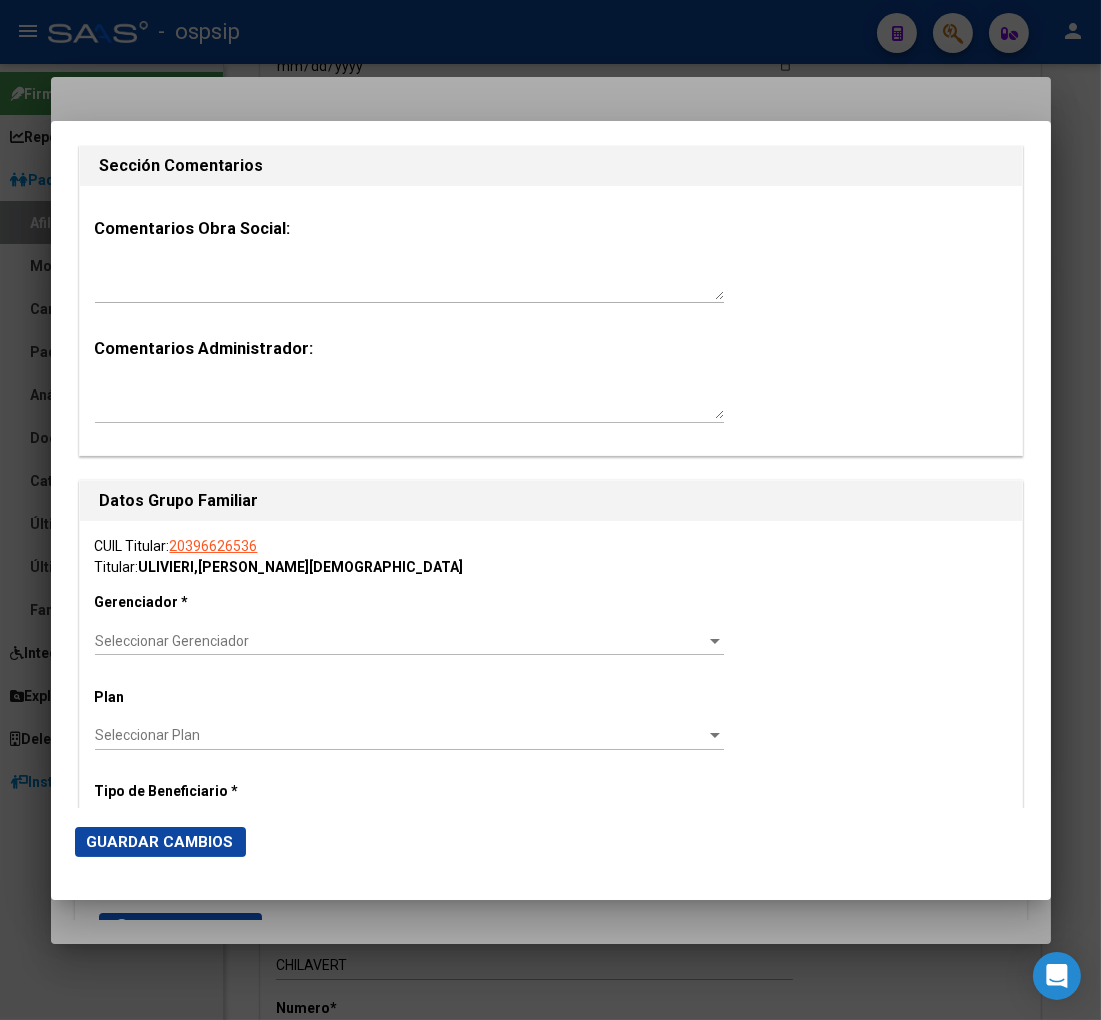 click at bounding box center (715, 641) 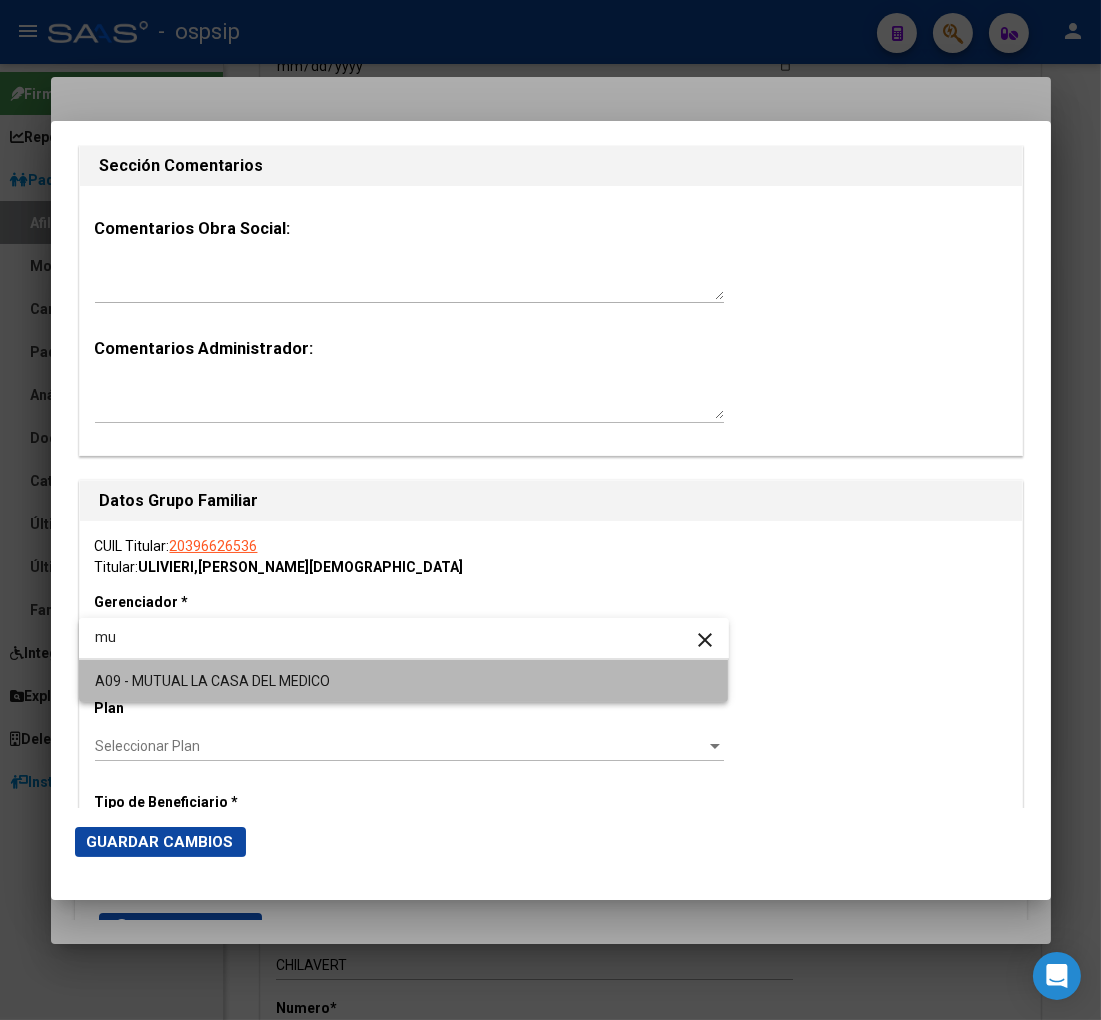 click on "A09 - MUTUAL LA CASA DEL MEDICO" at bounding box center [404, 681] 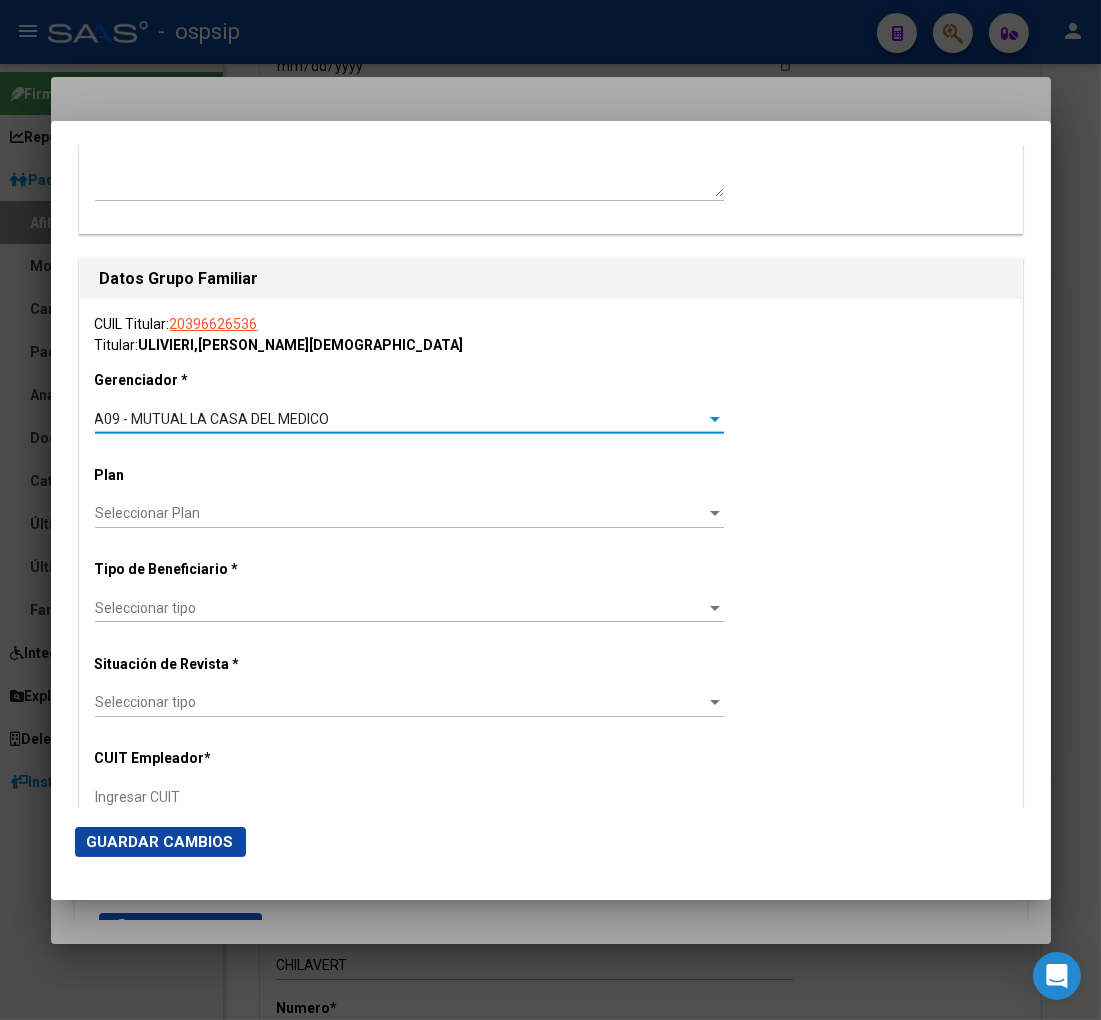 scroll, scrollTop: 3111, scrollLeft: 0, axis: vertical 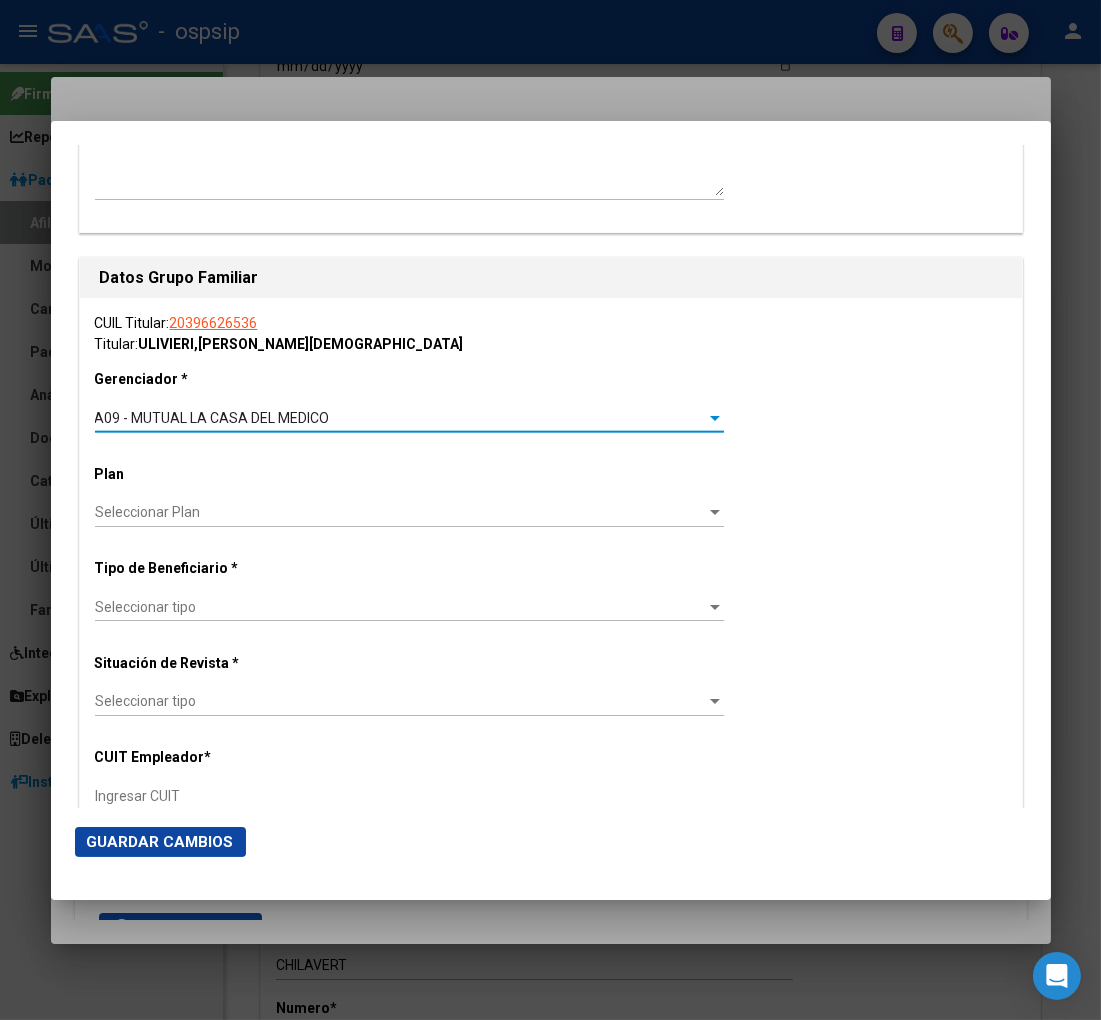 click on "Seleccionar tipo" at bounding box center [400, 607] 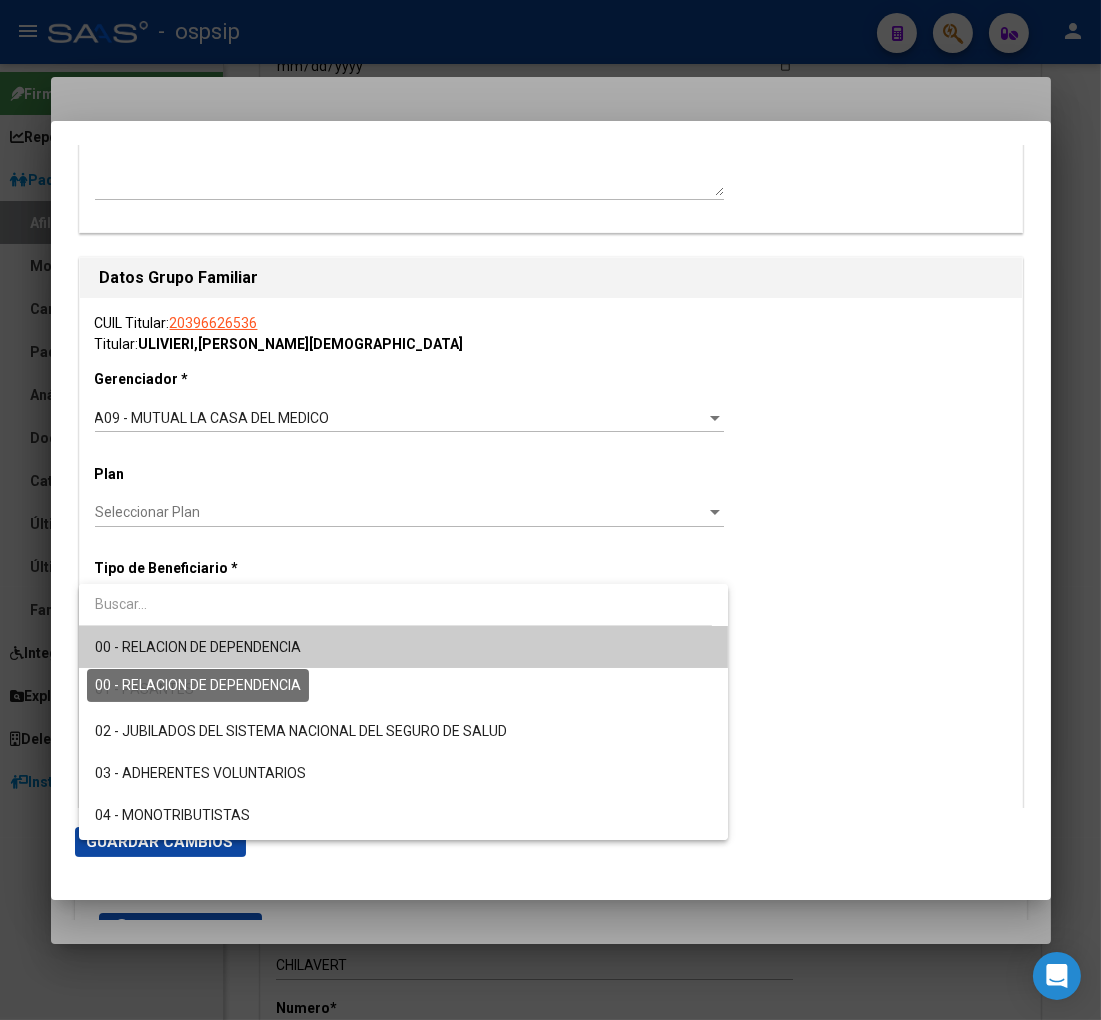 click on "00 - RELACION DE DEPENDENCIA" at bounding box center [198, 647] 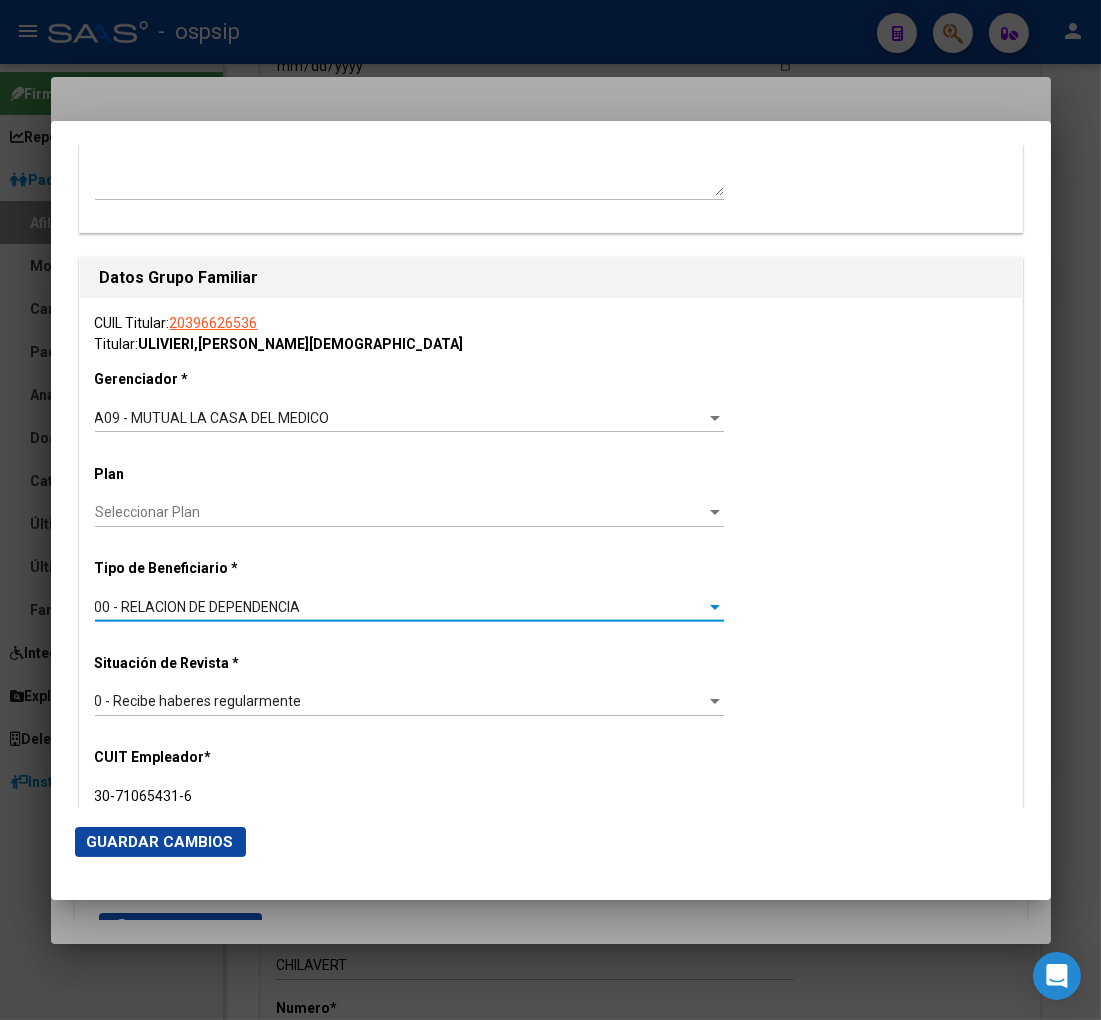 click on "Guardar Cambios" 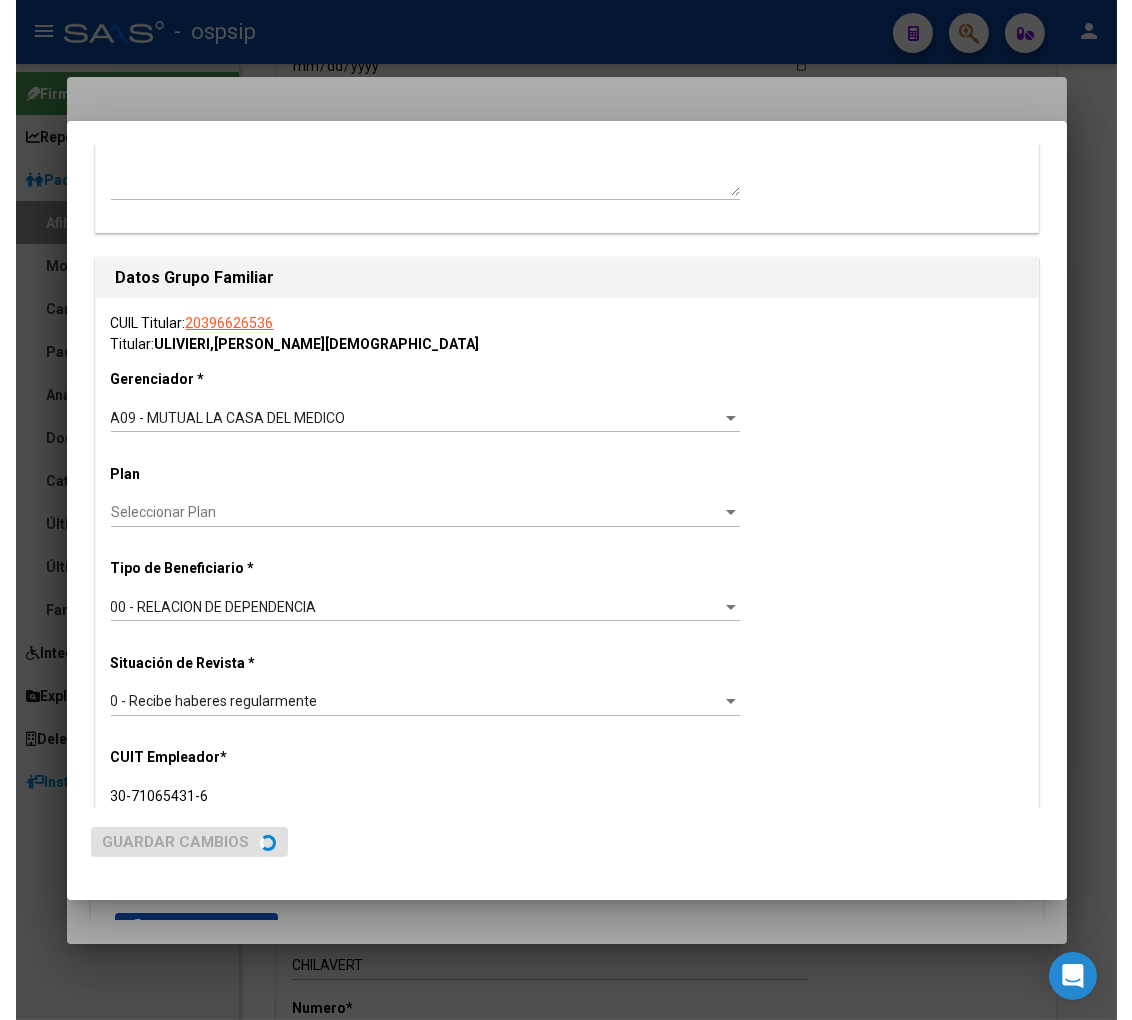 scroll, scrollTop: 0, scrollLeft: 0, axis: both 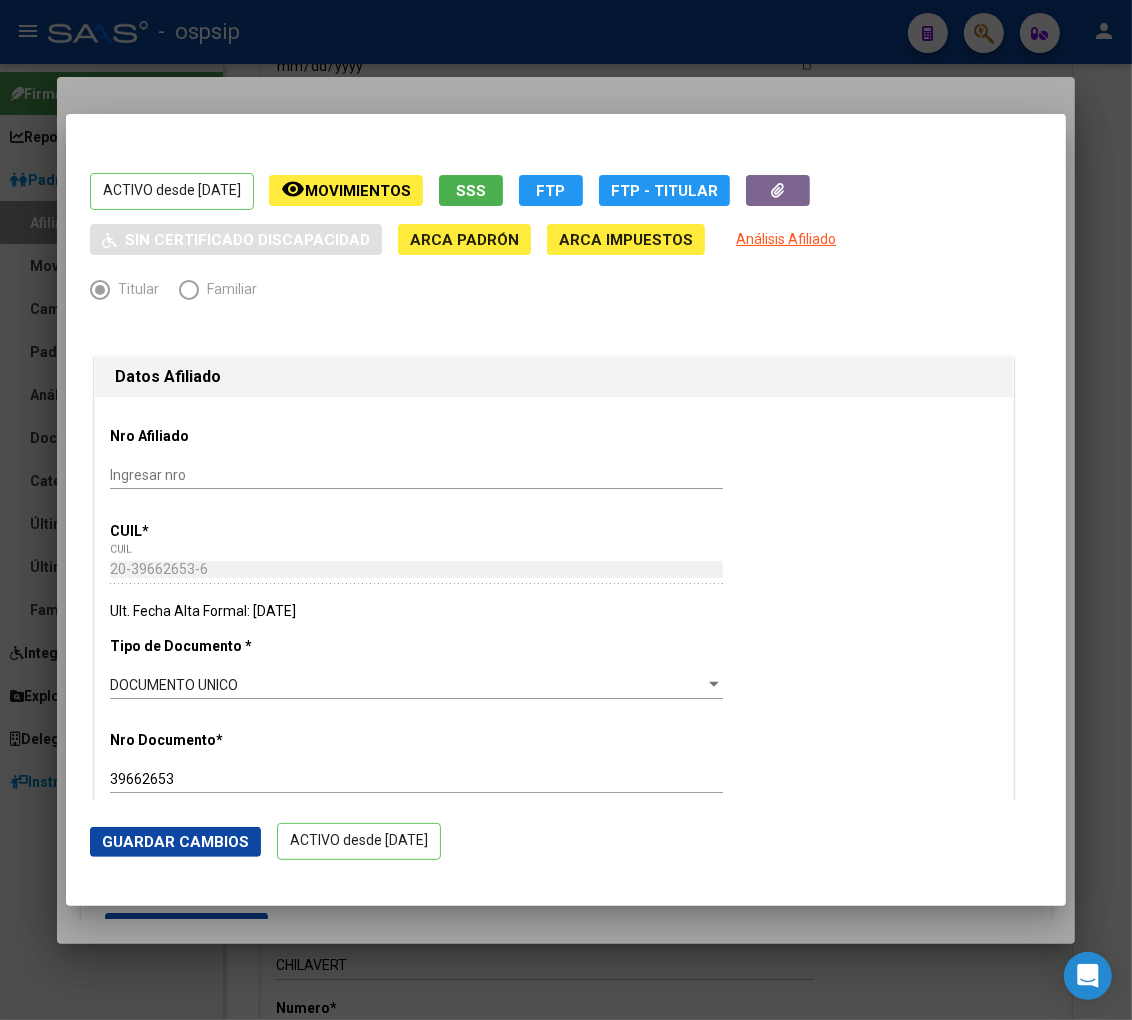 click at bounding box center (566, 510) 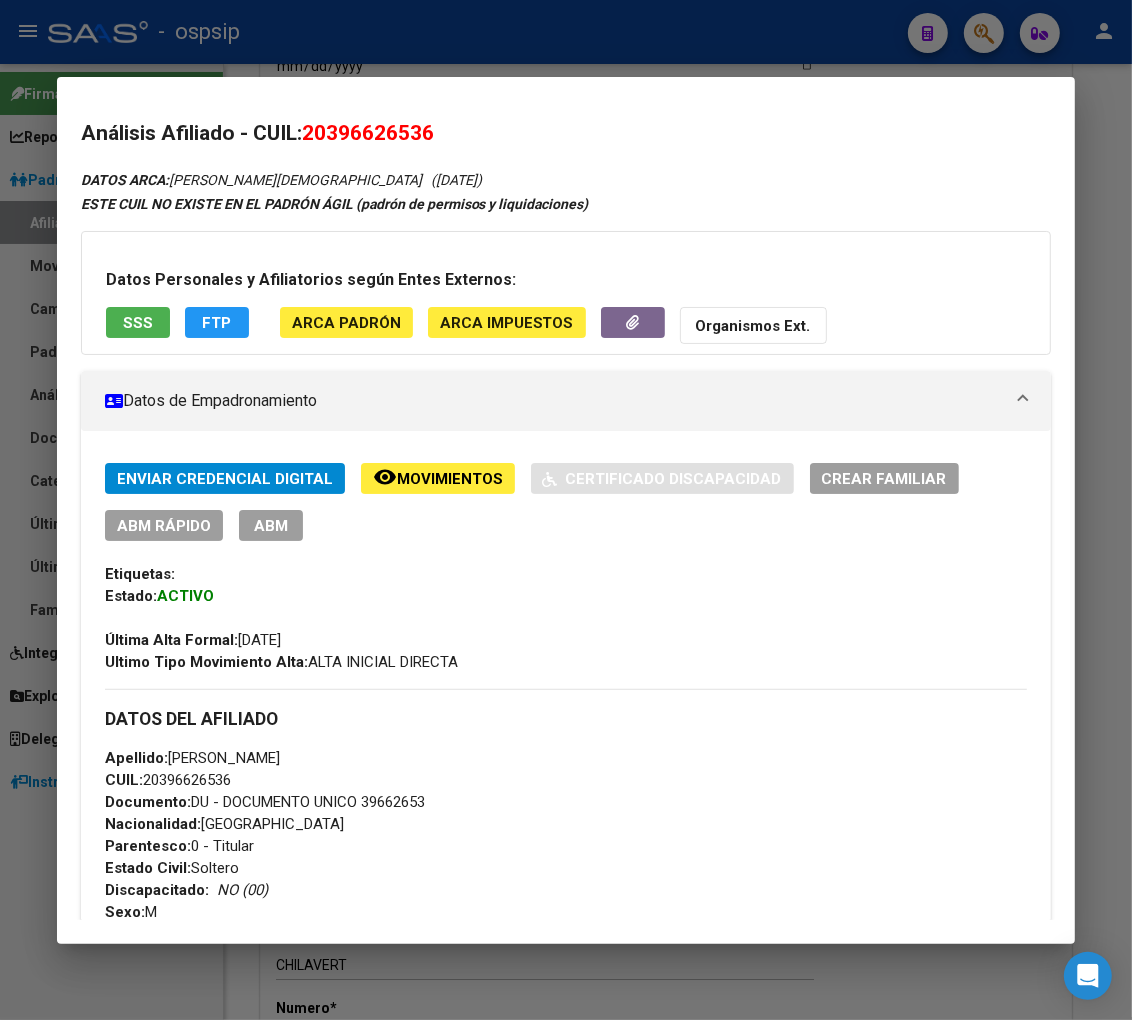 click at bounding box center (566, 510) 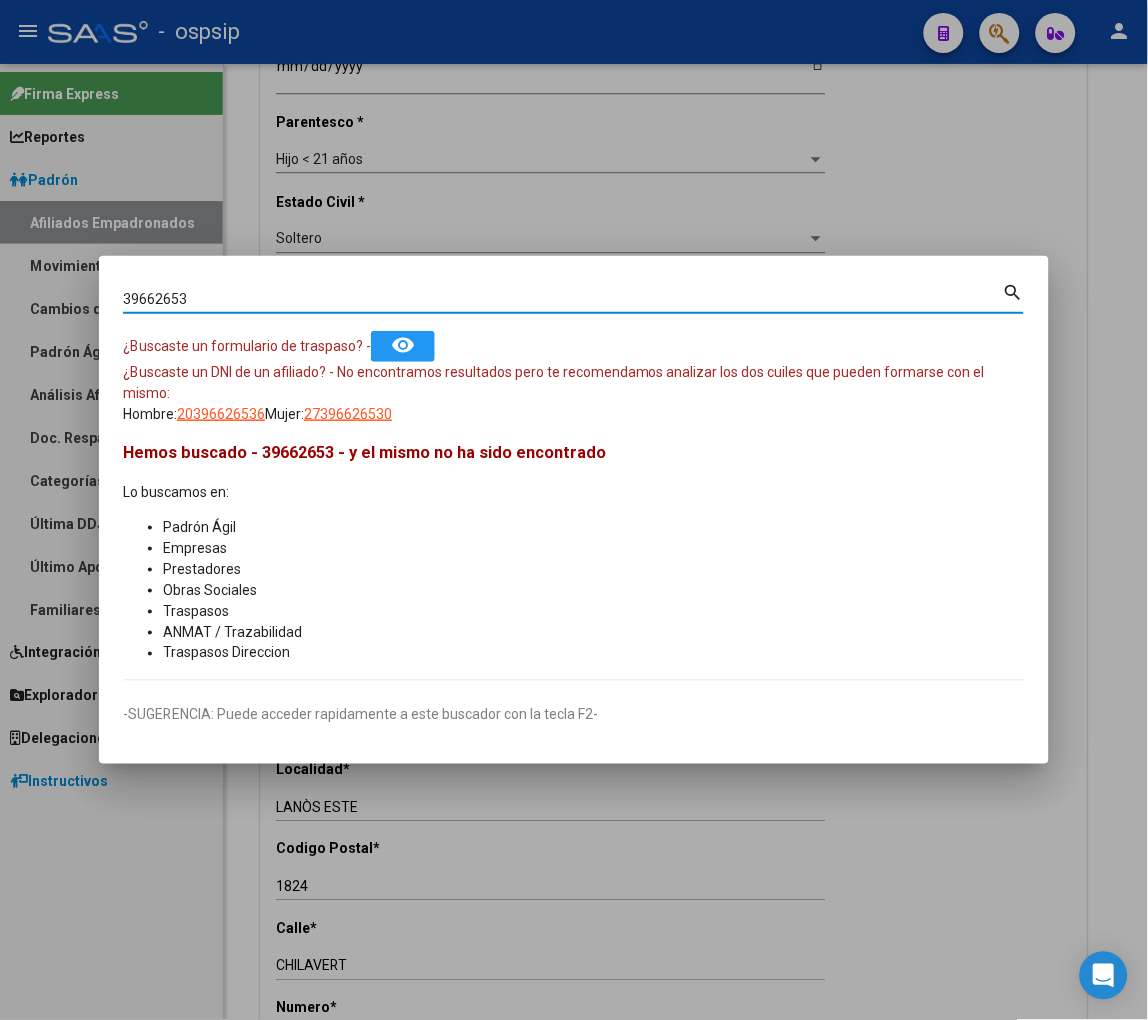 click on "39662653" at bounding box center (563, 299) 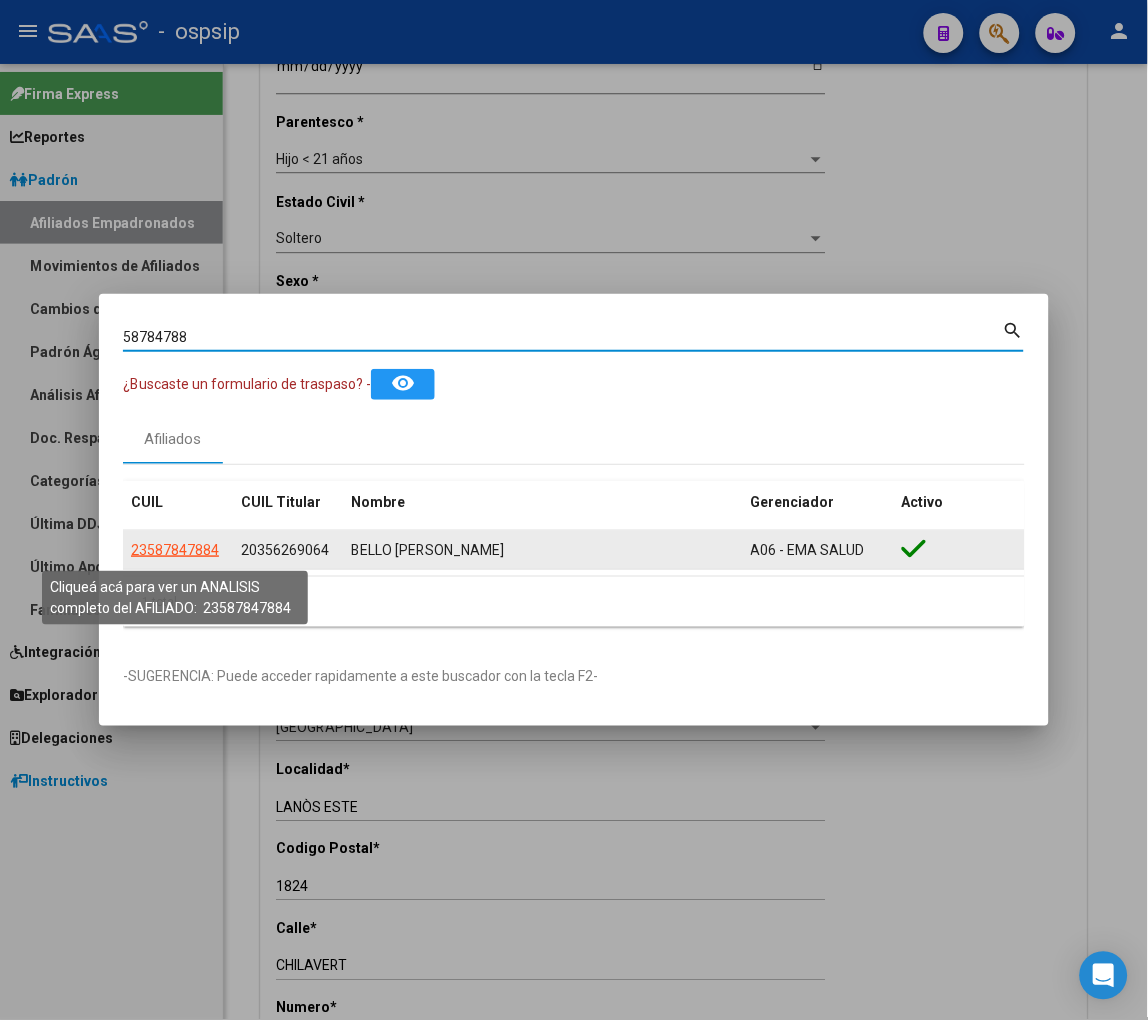 click on "23587847884" 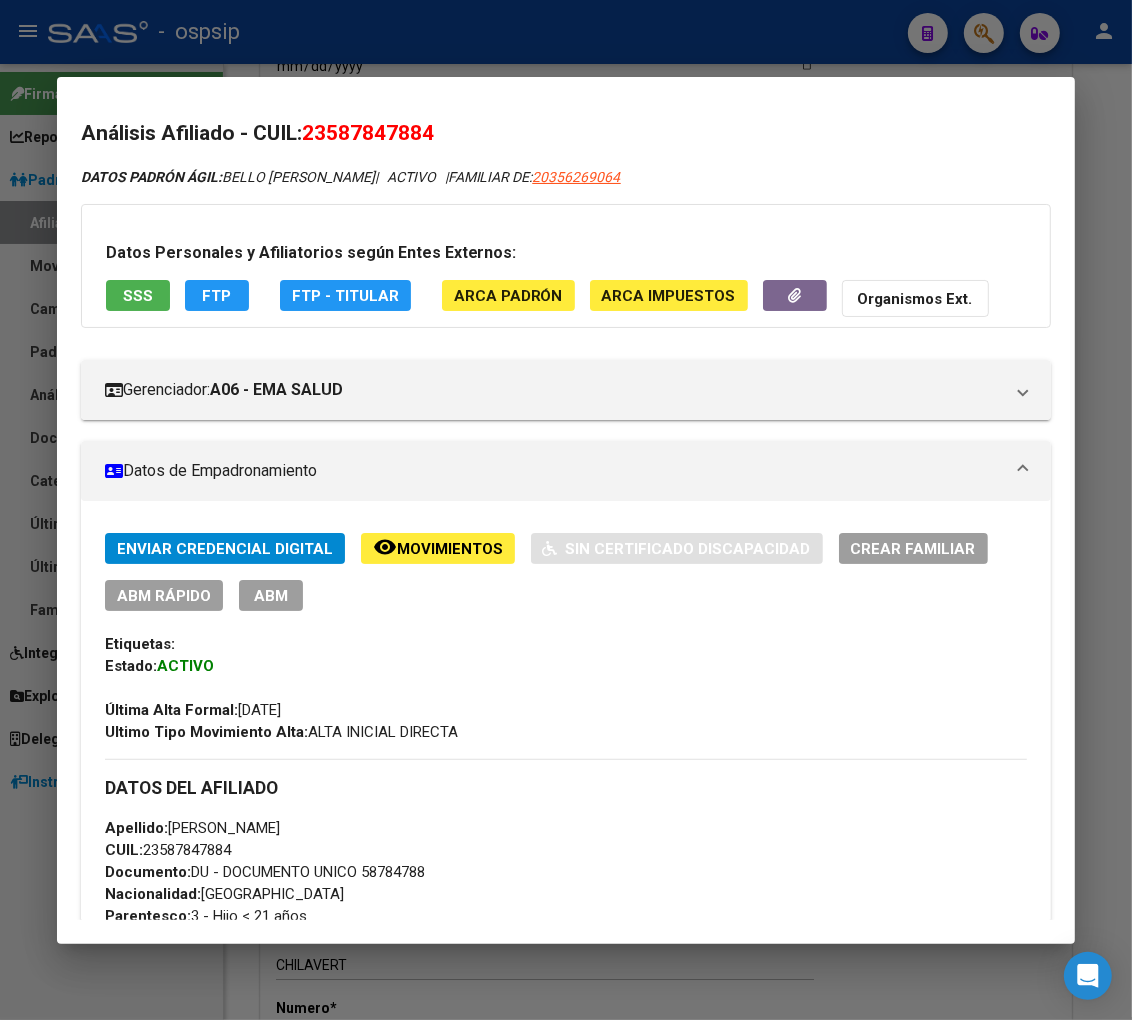 scroll, scrollTop: 333, scrollLeft: 0, axis: vertical 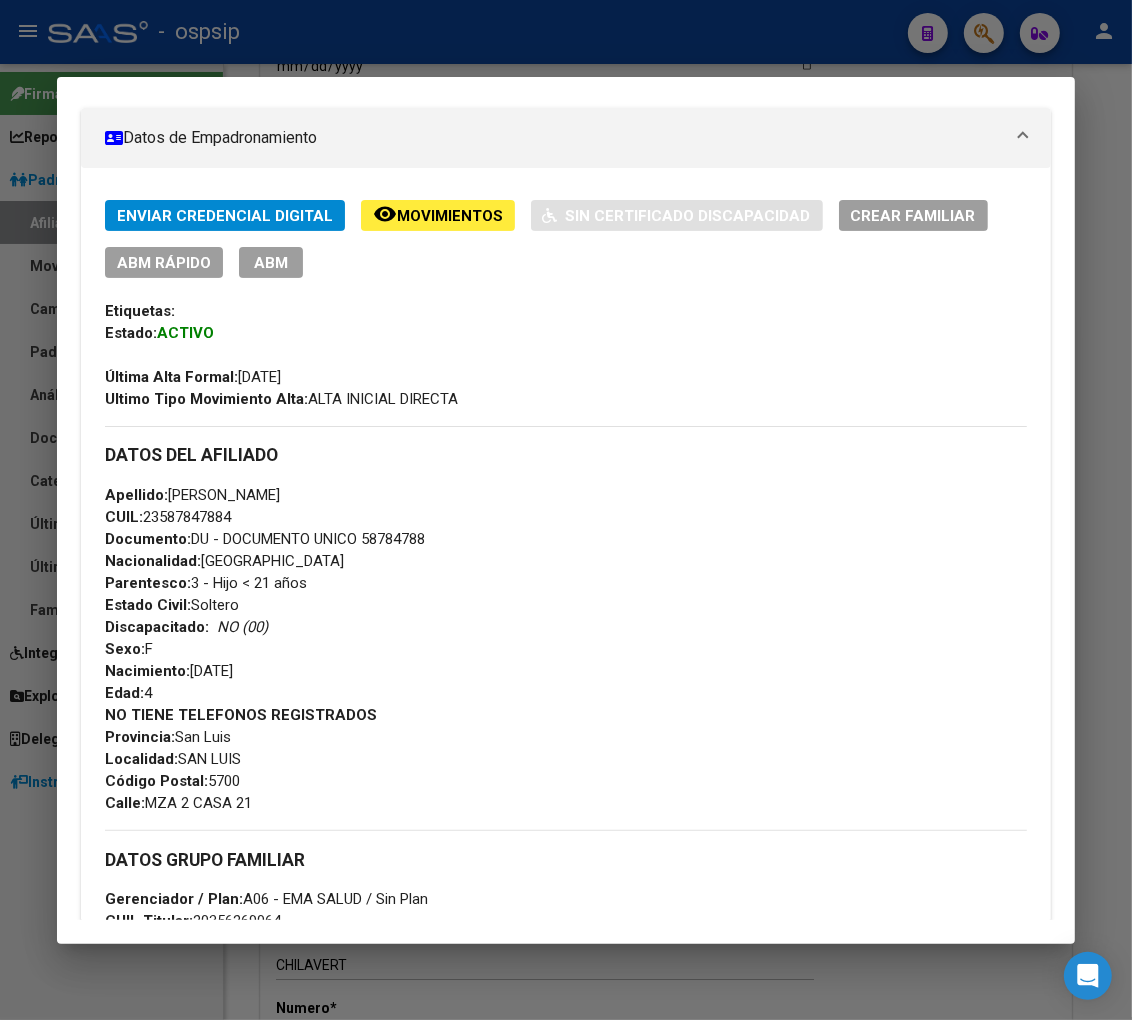 click on "Apellido:  [PERSON_NAME] CUIL:  23587847884 Documento:  DU - DOCUMENTO UNICO 58784788  Nacionalidad:  [DEMOGRAPHIC_DATA] Parentesco:  3 - Hijo < 21 años Estado Civil:  [DEMOGRAPHIC_DATA] Discapacitado:    NO (00) Sexo:  F Nacimiento:  [DEMOGRAPHIC_DATA] Edad:  4" at bounding box center [566, 594] 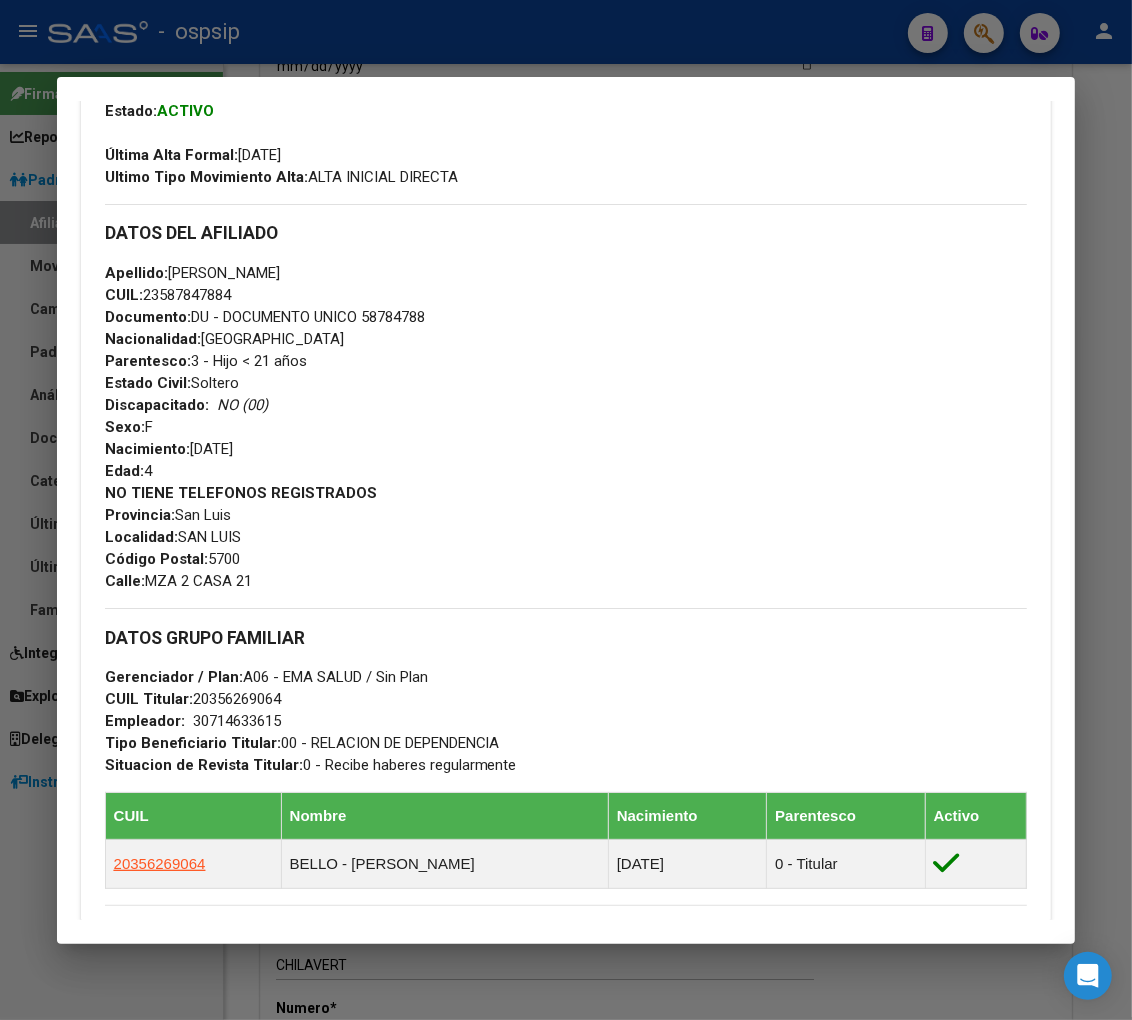 scroll, scrollTop: 666, scrollLeft: 0, axis: vertical 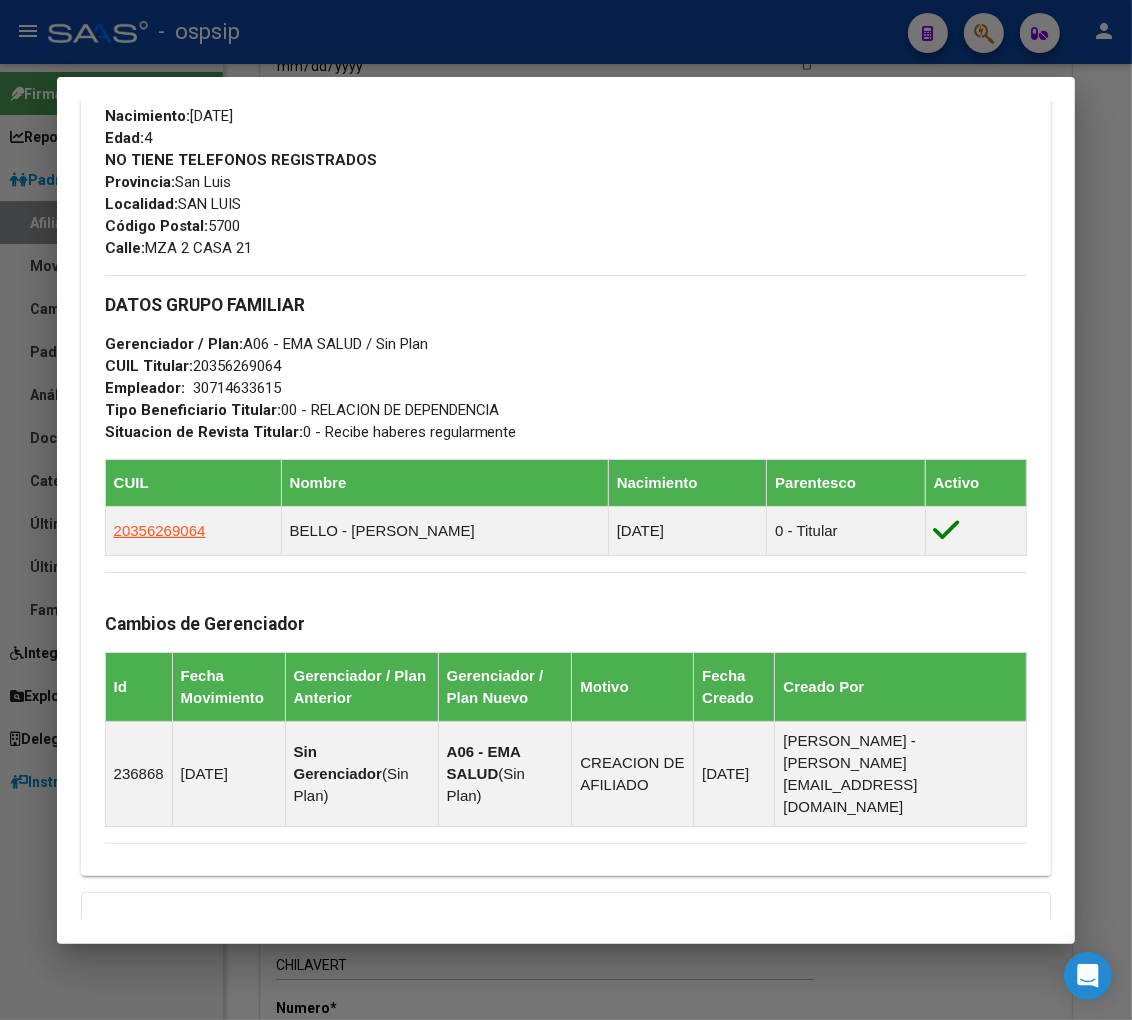 click at bounding box center [566, 510] 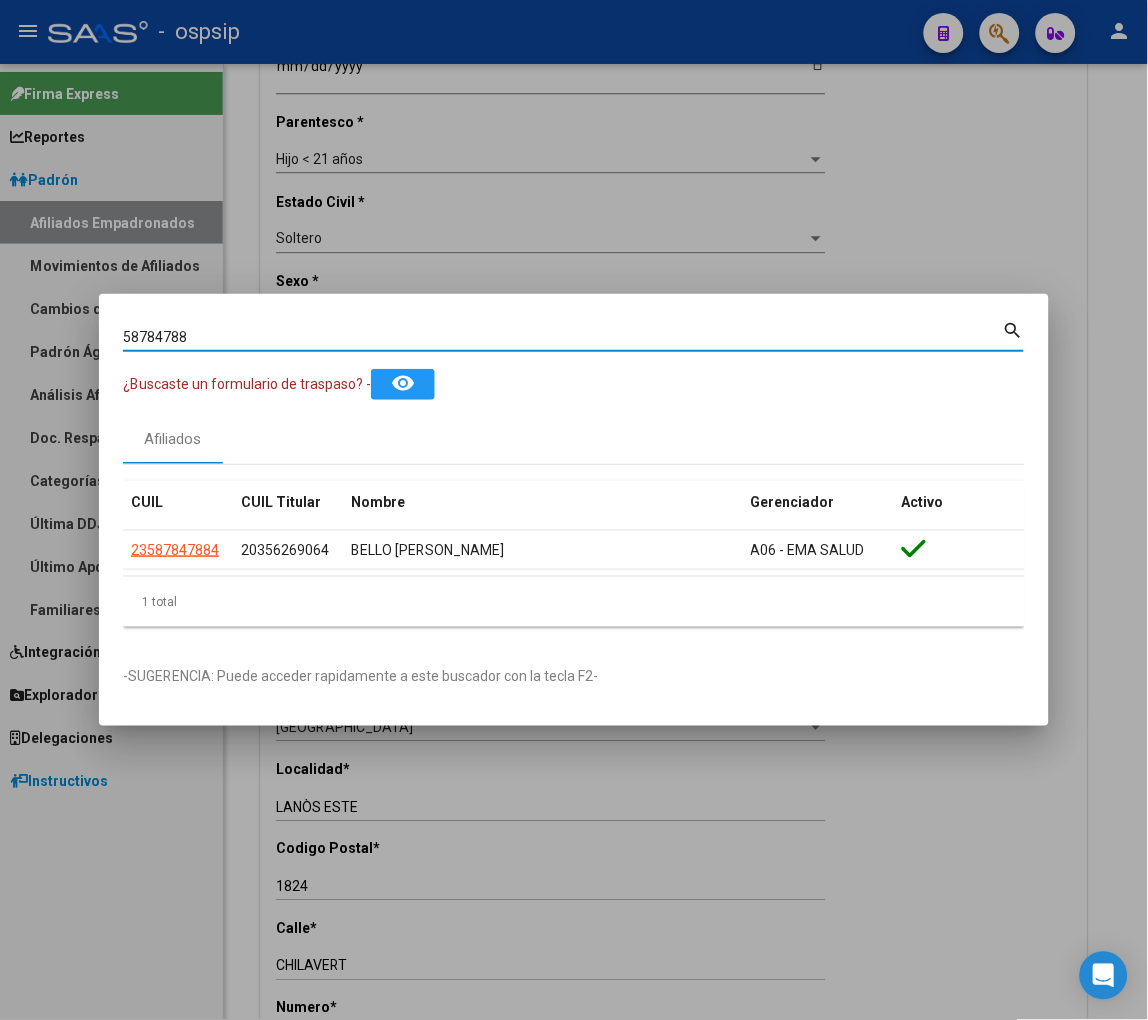 click on "58784788" at bounding box center [563, 337] 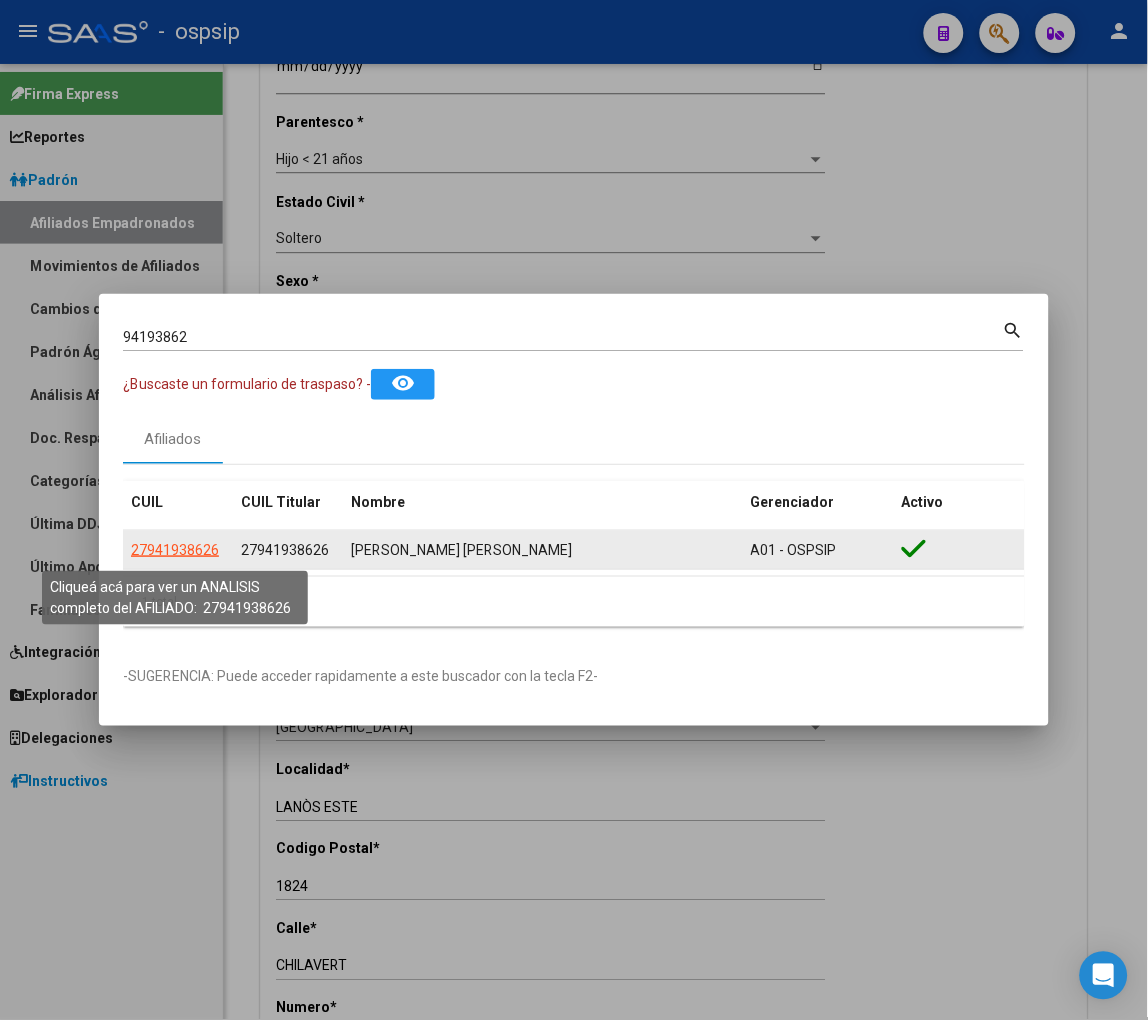 click on "27941938626" 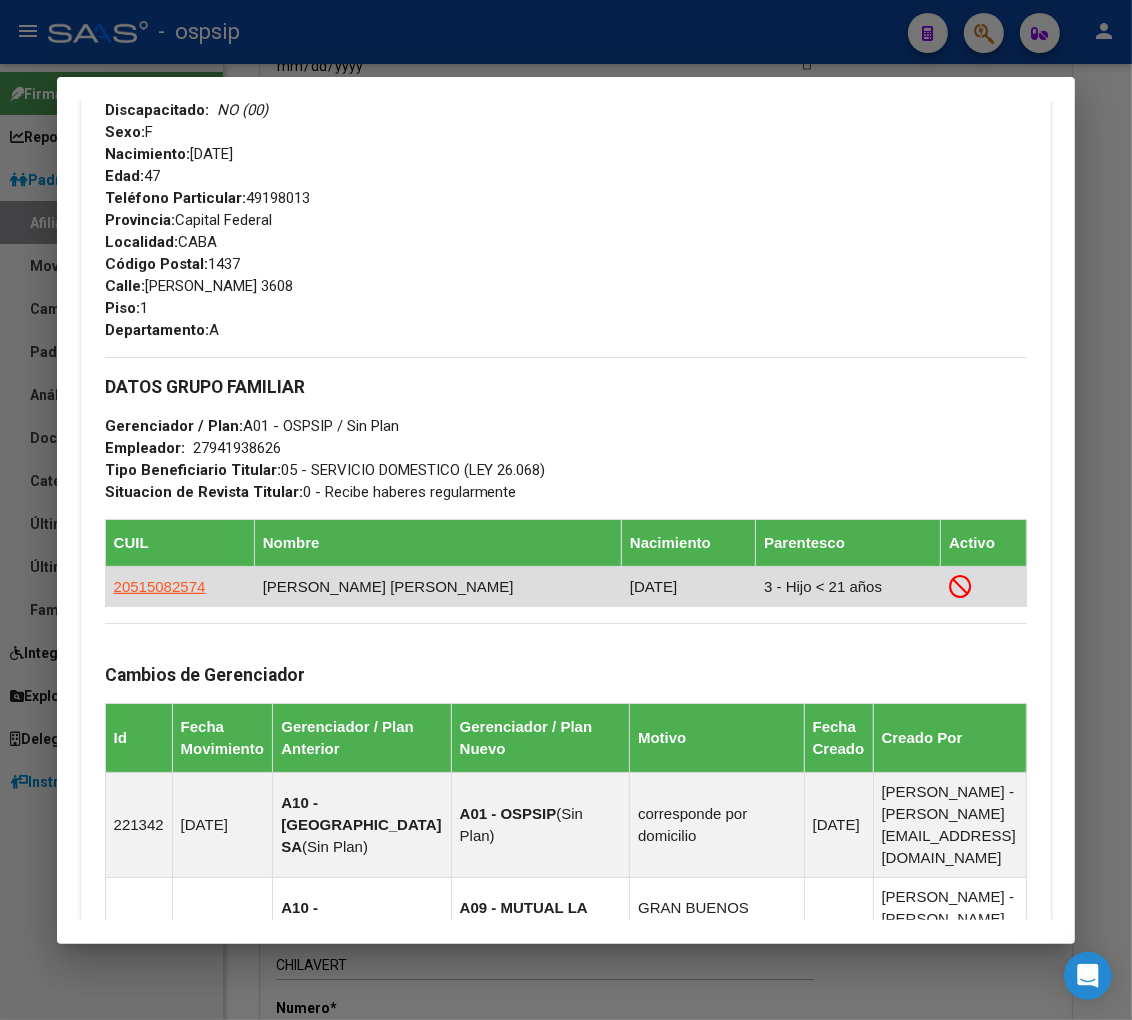 scroll, scrollTop: 1111, scrollLeft: 0, axis: vertical 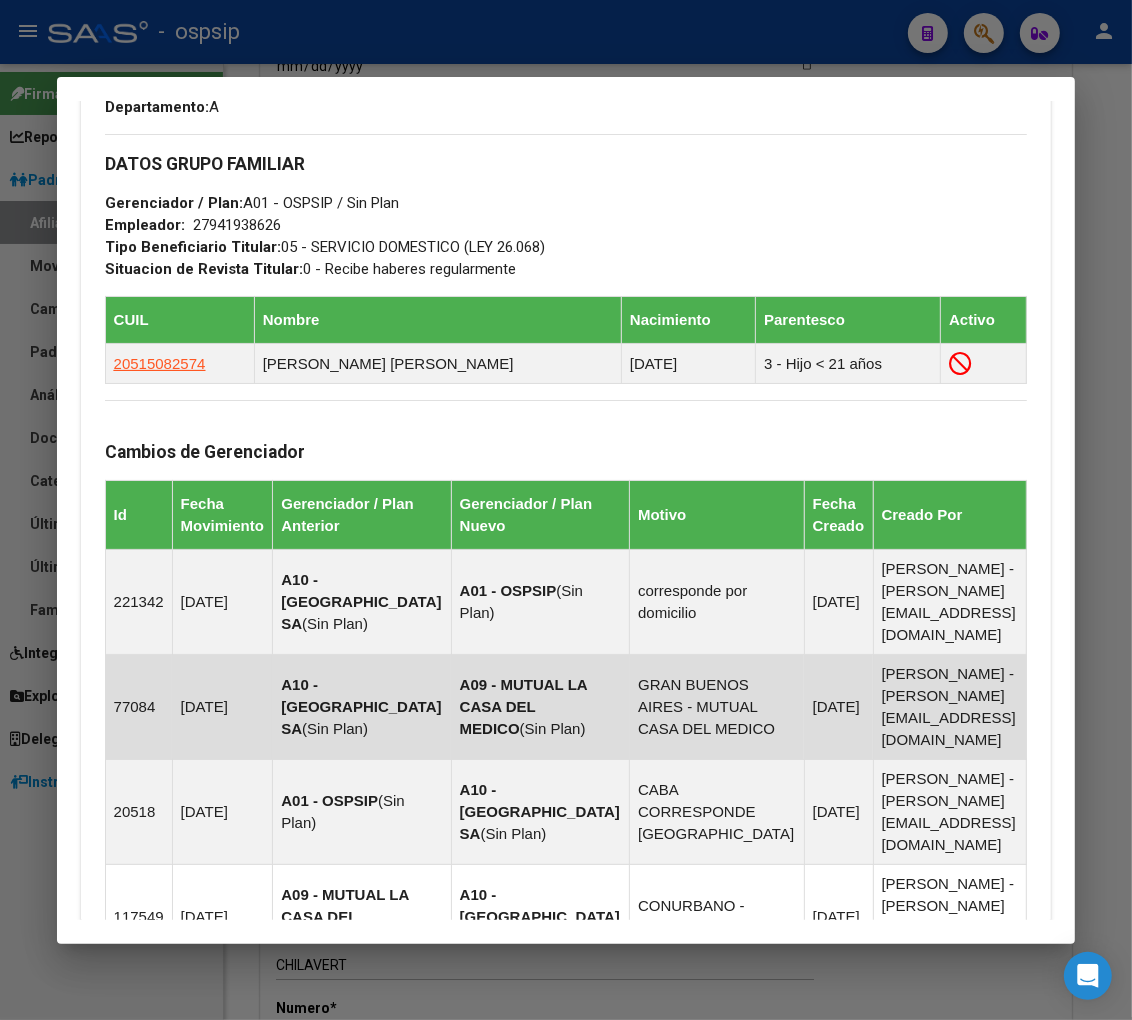 click on "Sin Plan" at bounding box center [553, 728] 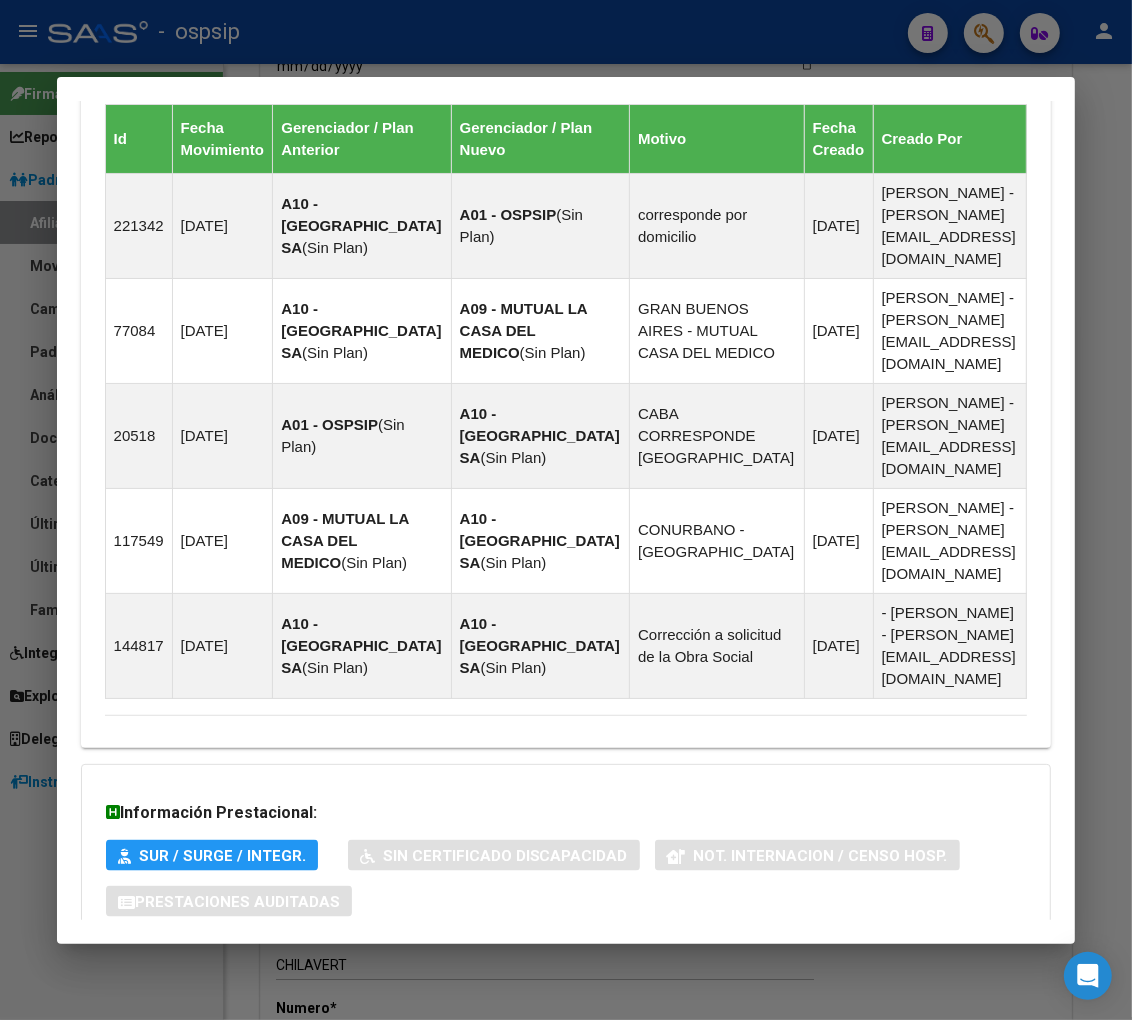 scroll, scrollTop: 1507, scrollLeft: 0, axis: vertical 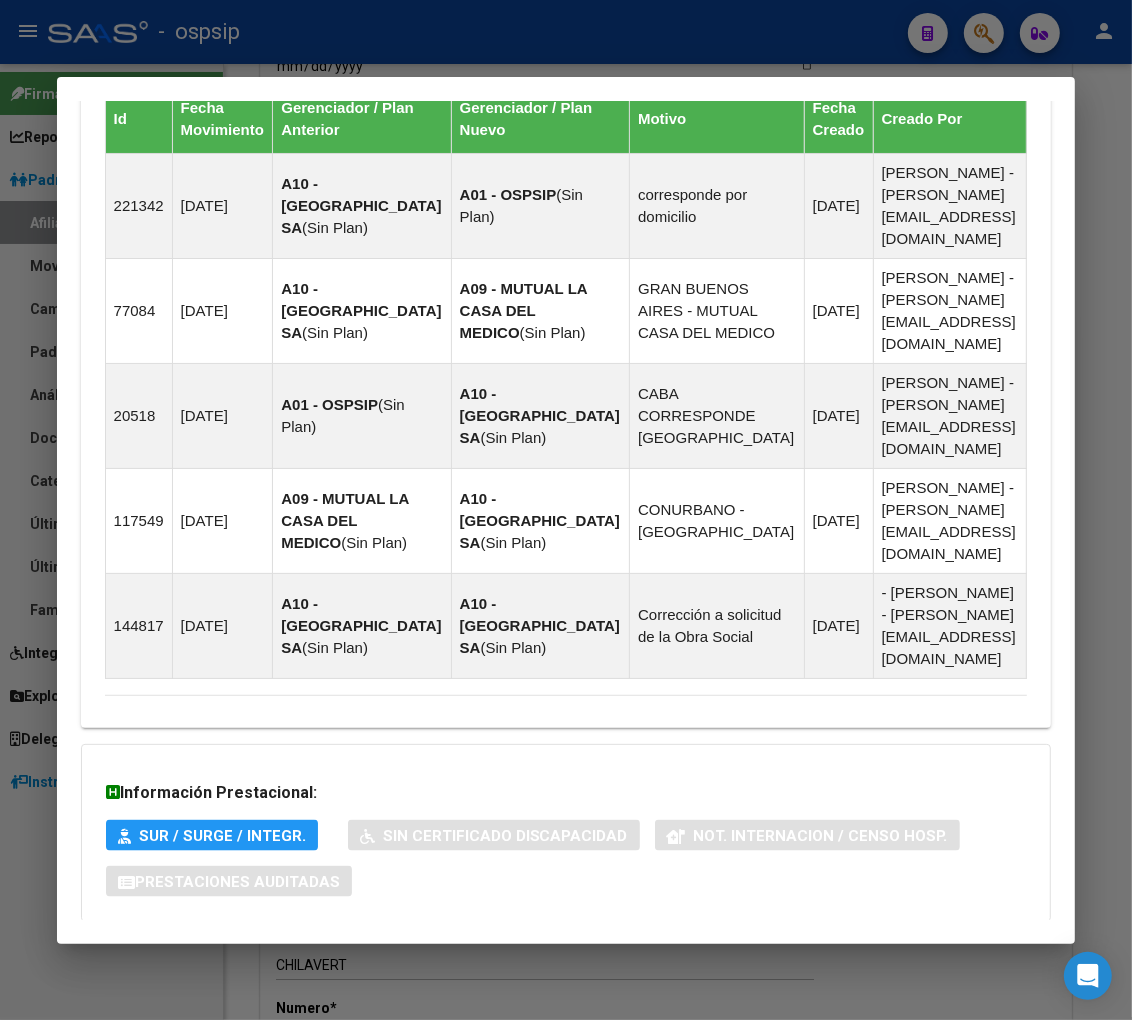 click on "Aportes y Contribuciones del Afiliado: 27941938626" at bounding box center [329, 961] 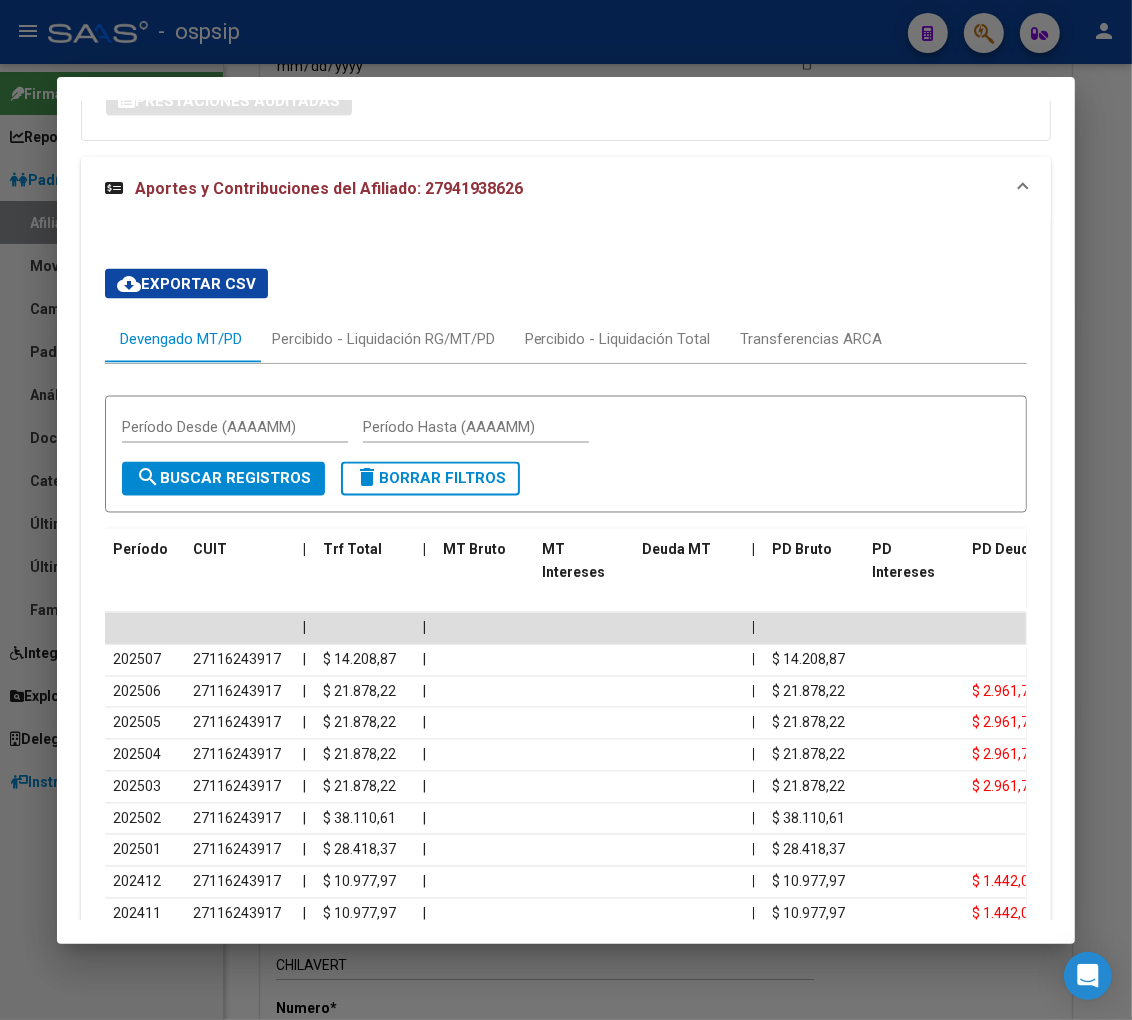 scroll, scrollTop: 2325, scrollLeft: 0, axis: vertical 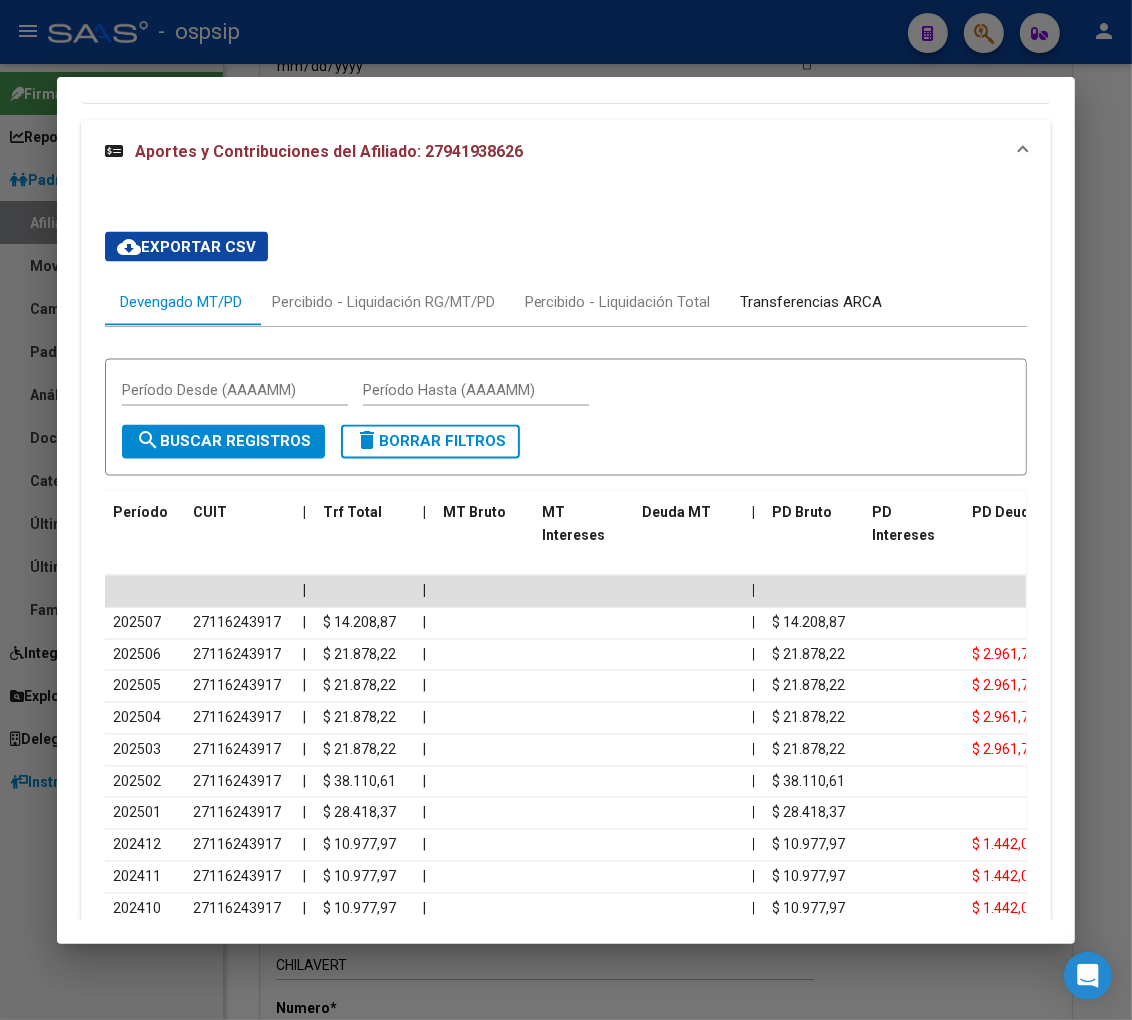 click on "Transferencias ARCA" at bounding box center [812, 302] 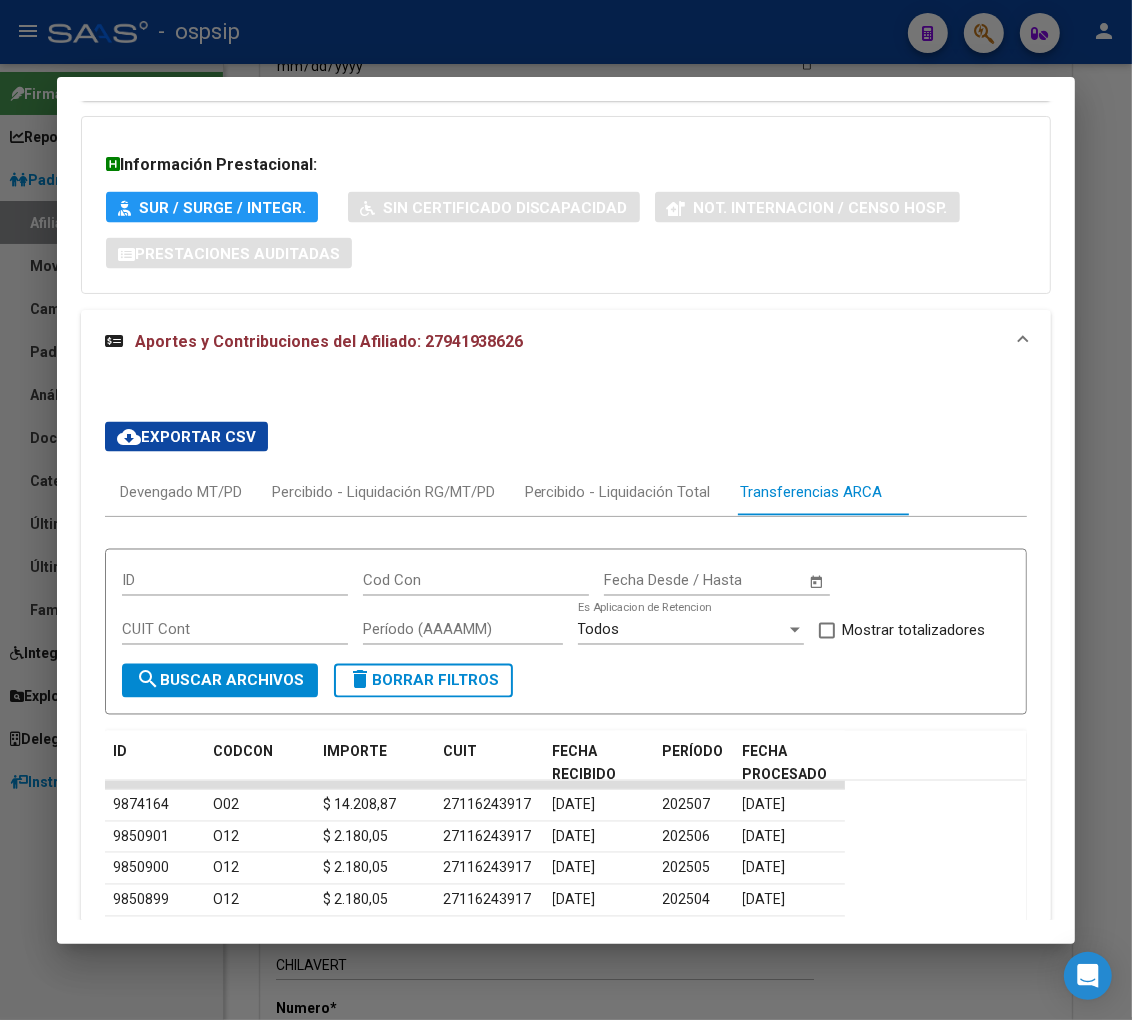 scroll, scrollTop: 2357, scrollLeft: 0, axis: vertical 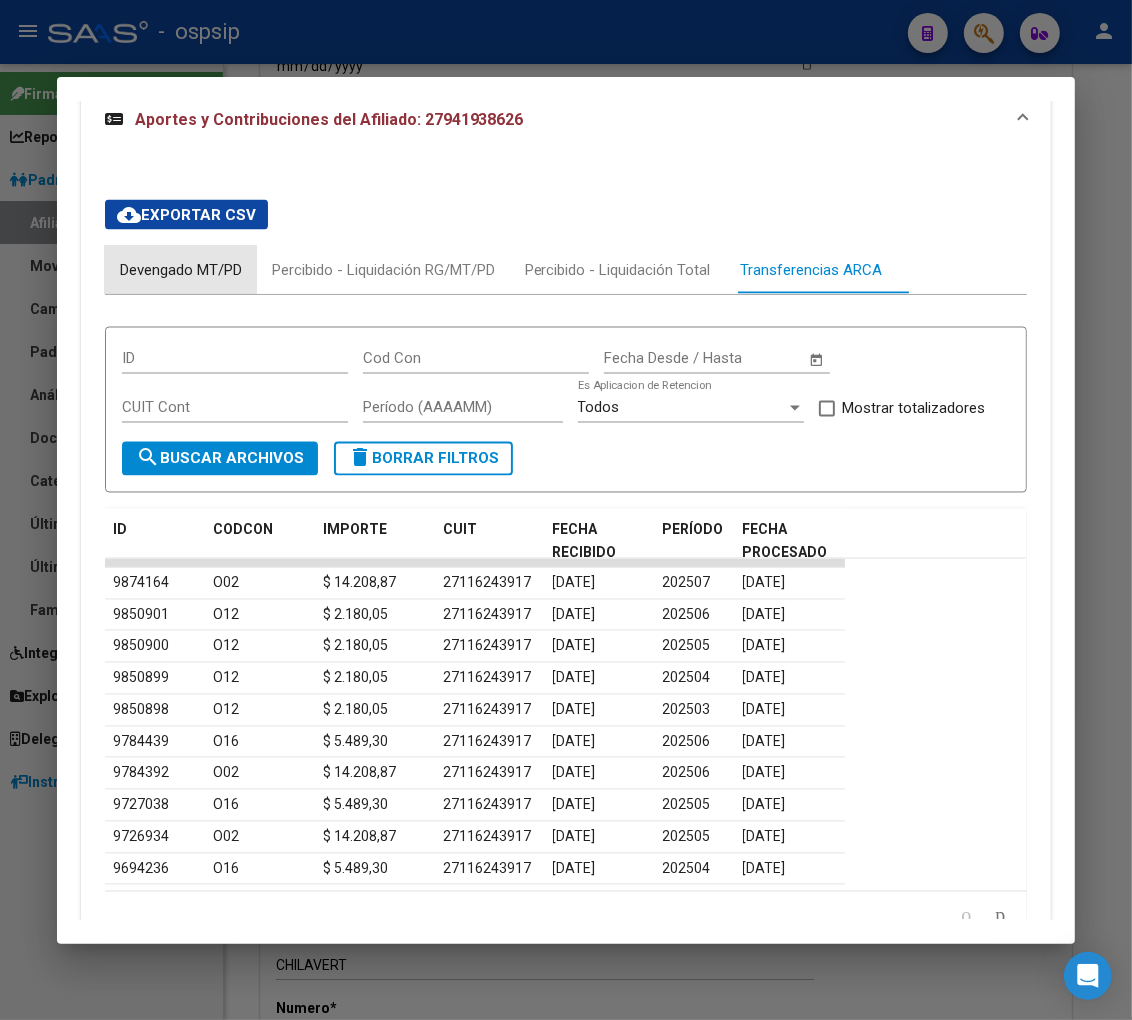 click on "Devengado MT/PD" at bounding box center (181, 270) 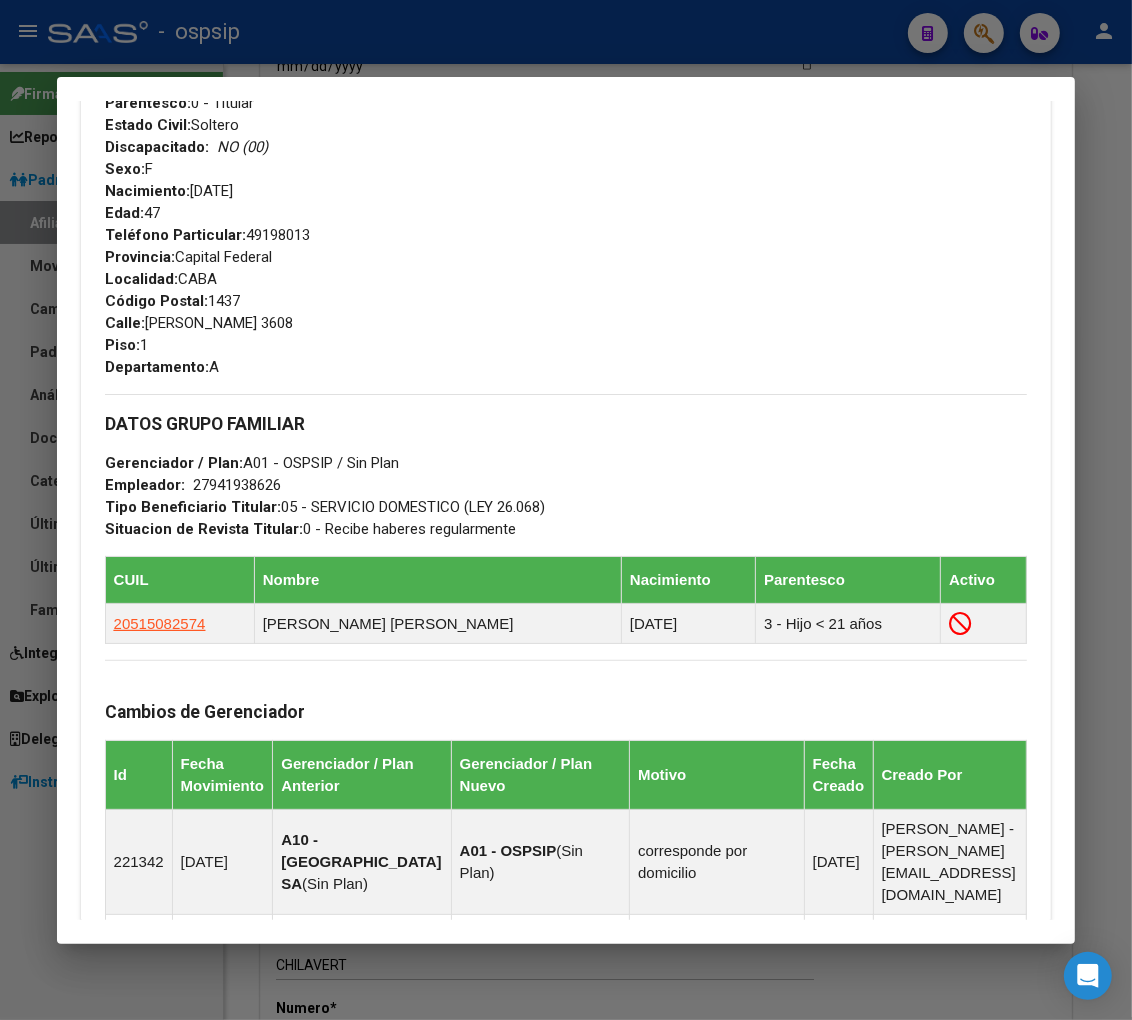 scroll, scrollTop: 888, scrollLeft: 0, axis: vertical 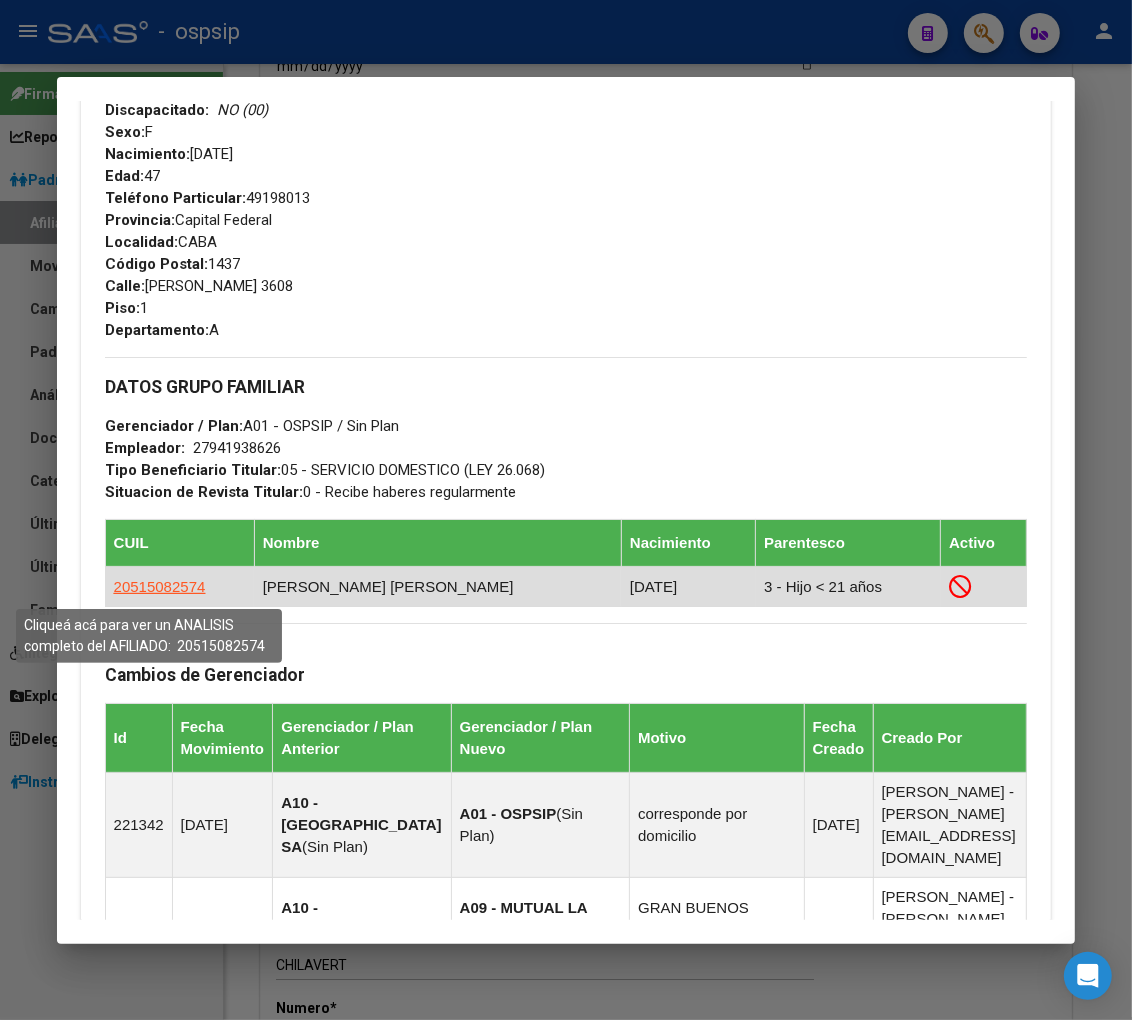 click on "20515082574" at bounding box center (160, 586) 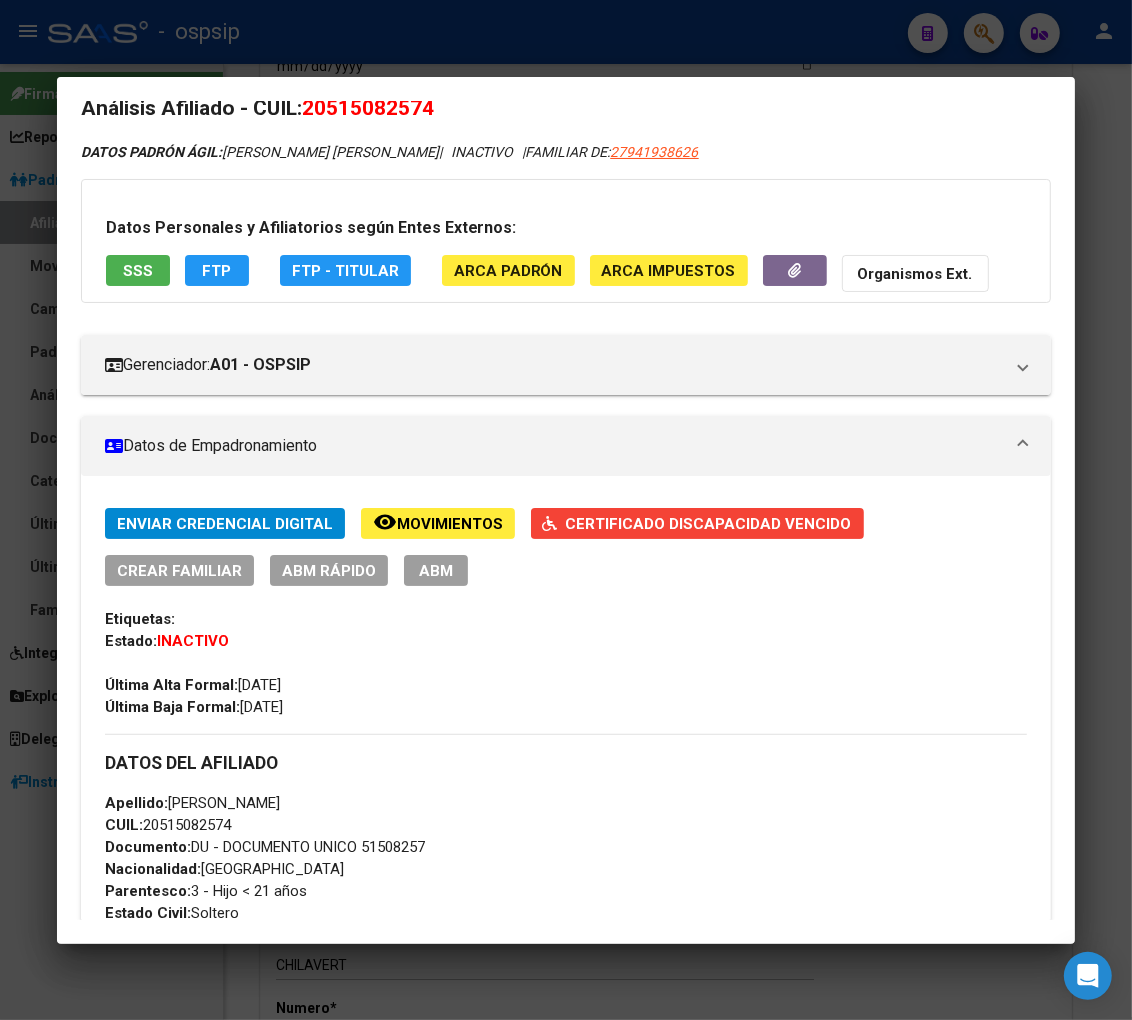 scroll, scrollTop: 0, scrollLeft: 0, axis: both 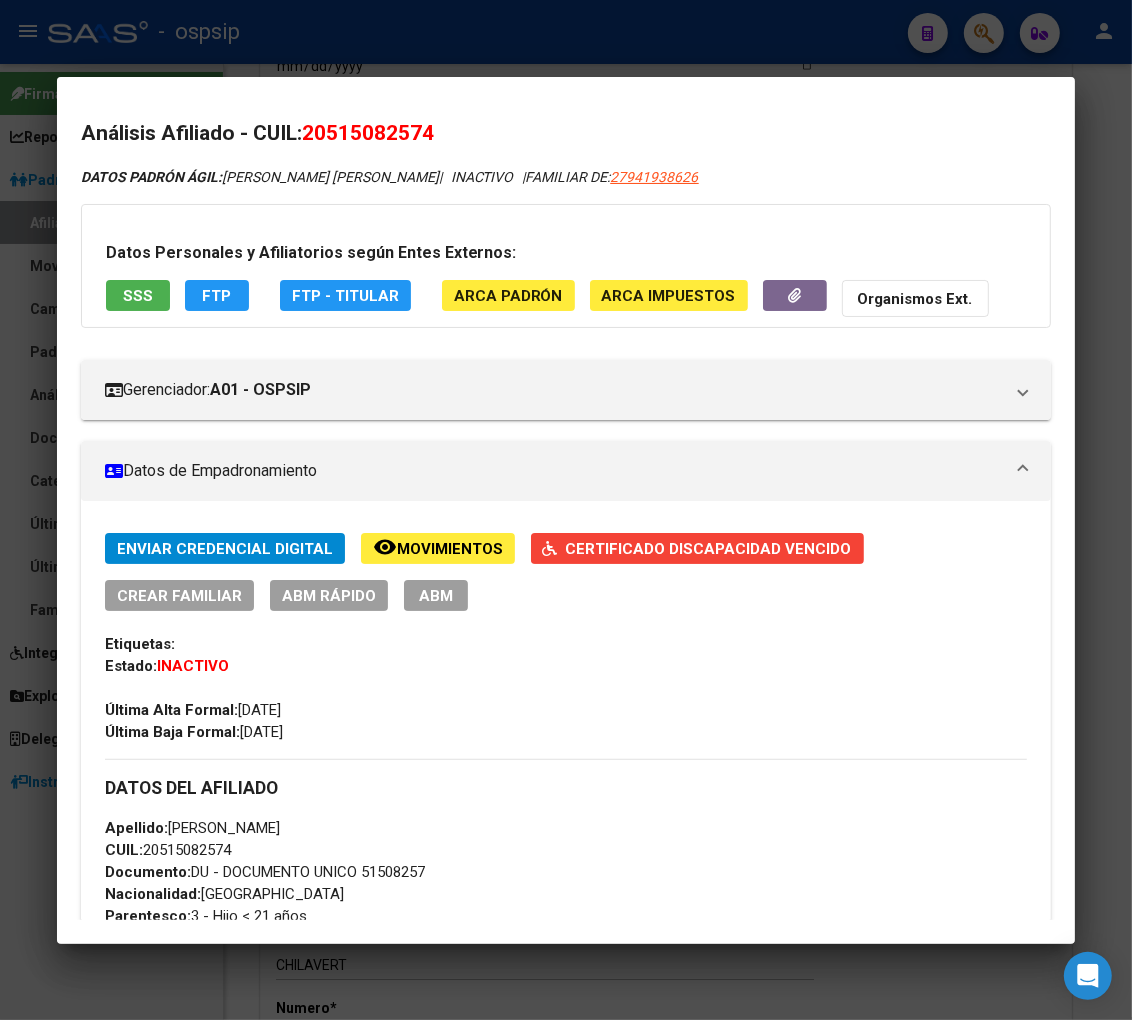 click on "ABM" at bounding box center (436, 596) 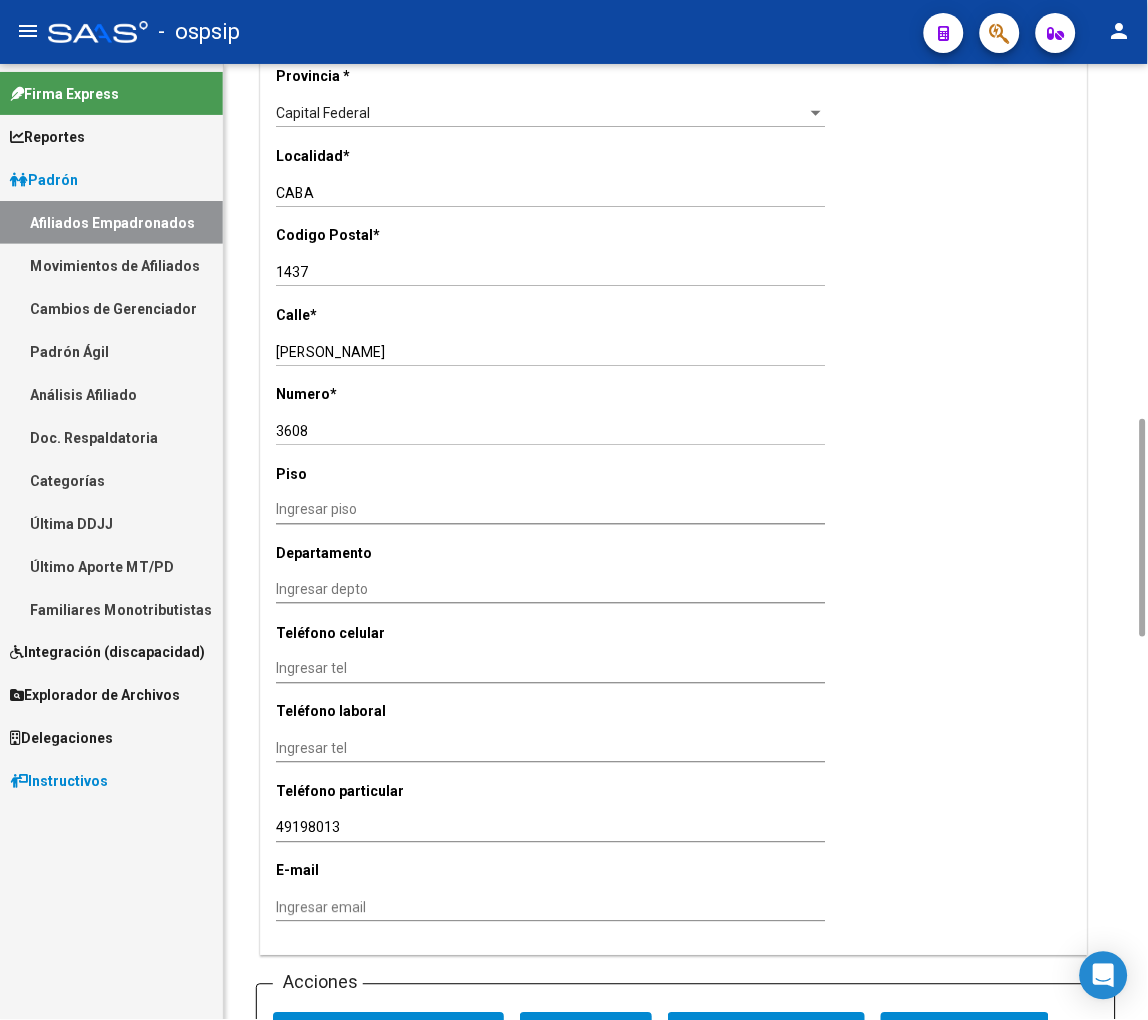scroll, scrollTop: 2444, scrollLeft: 0, axis: vertical 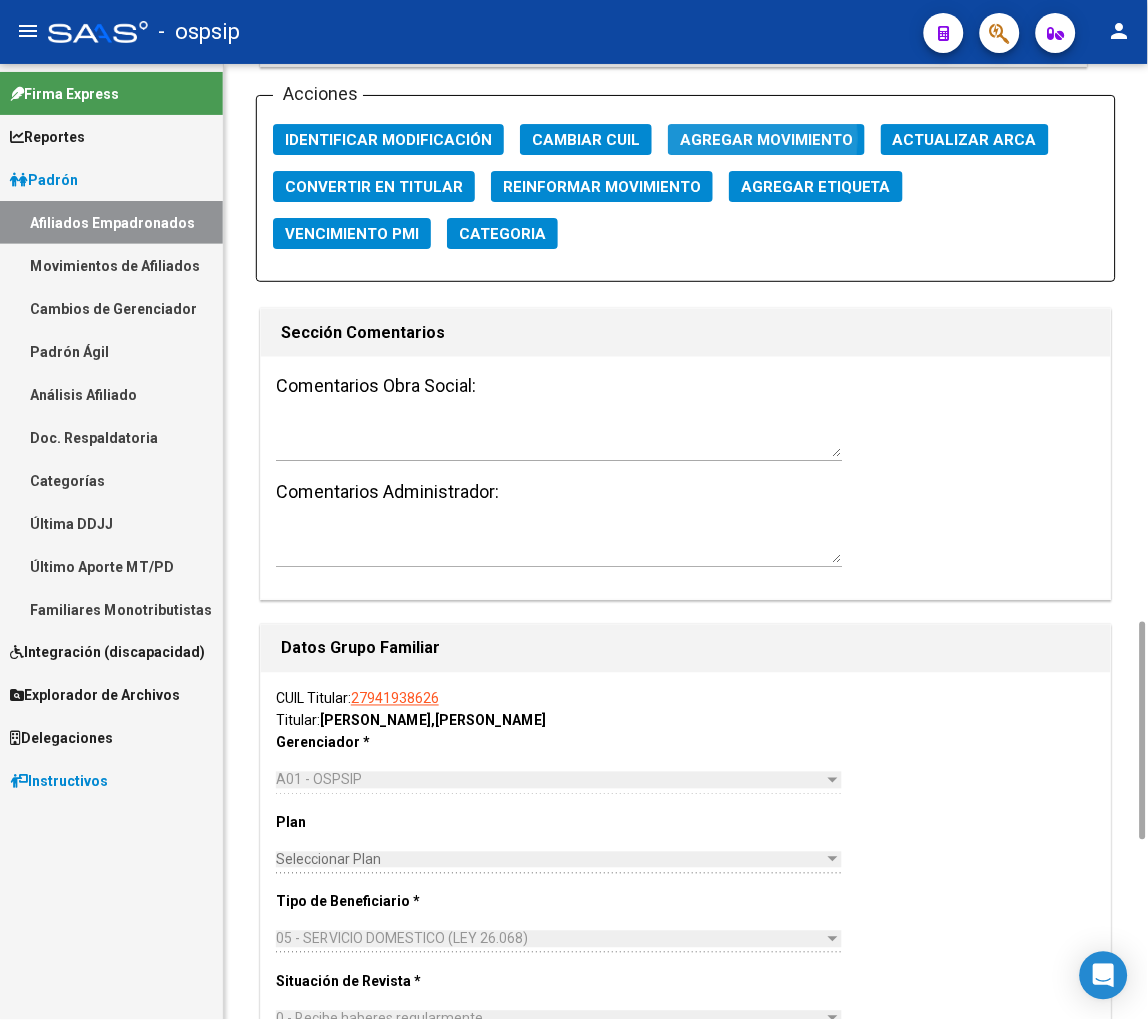 click on "Agregar Movimiento" 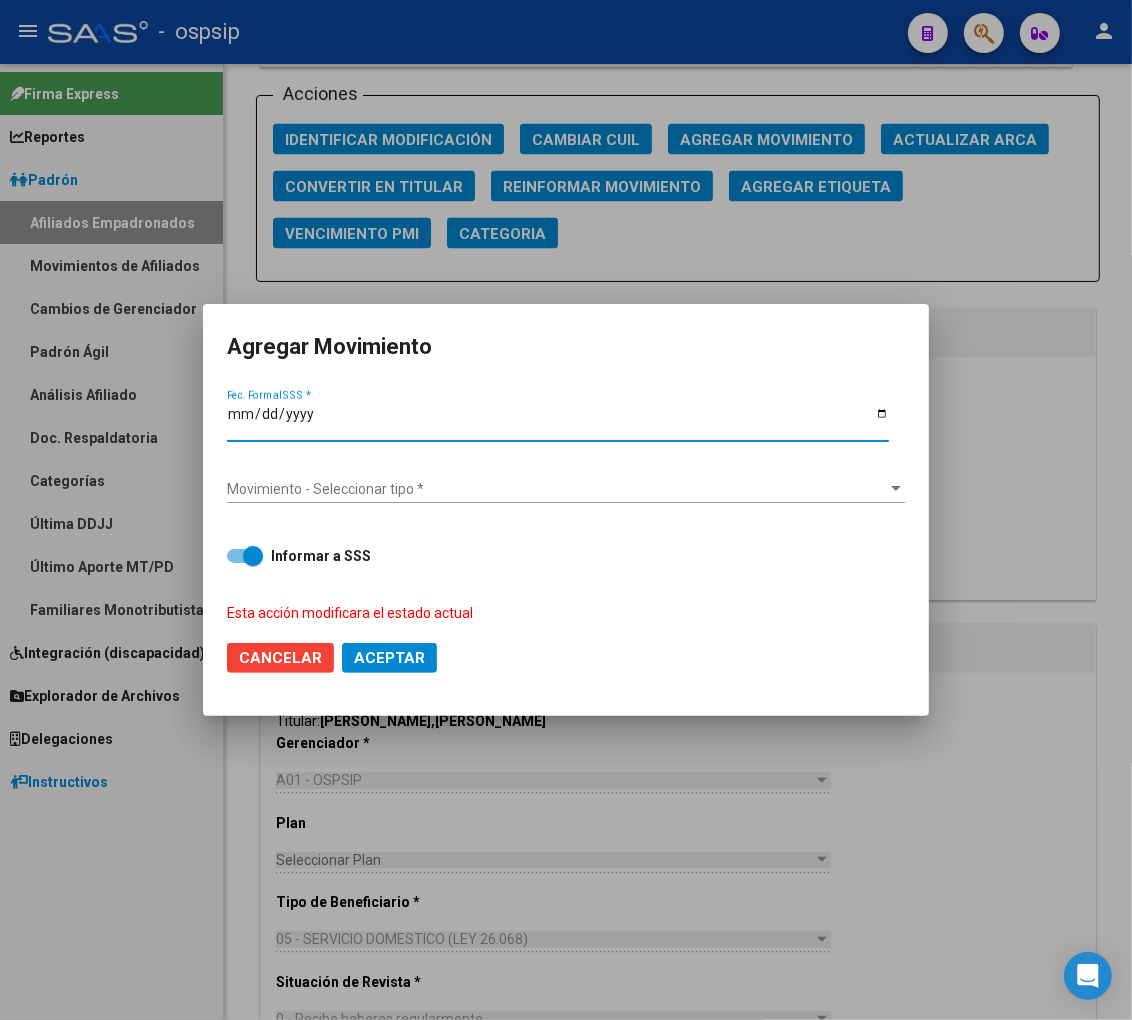 click on "Movimiento - Seleccionar tipo * Movimiento - Seleccionar tipo *" at bounding box center (566, 489) 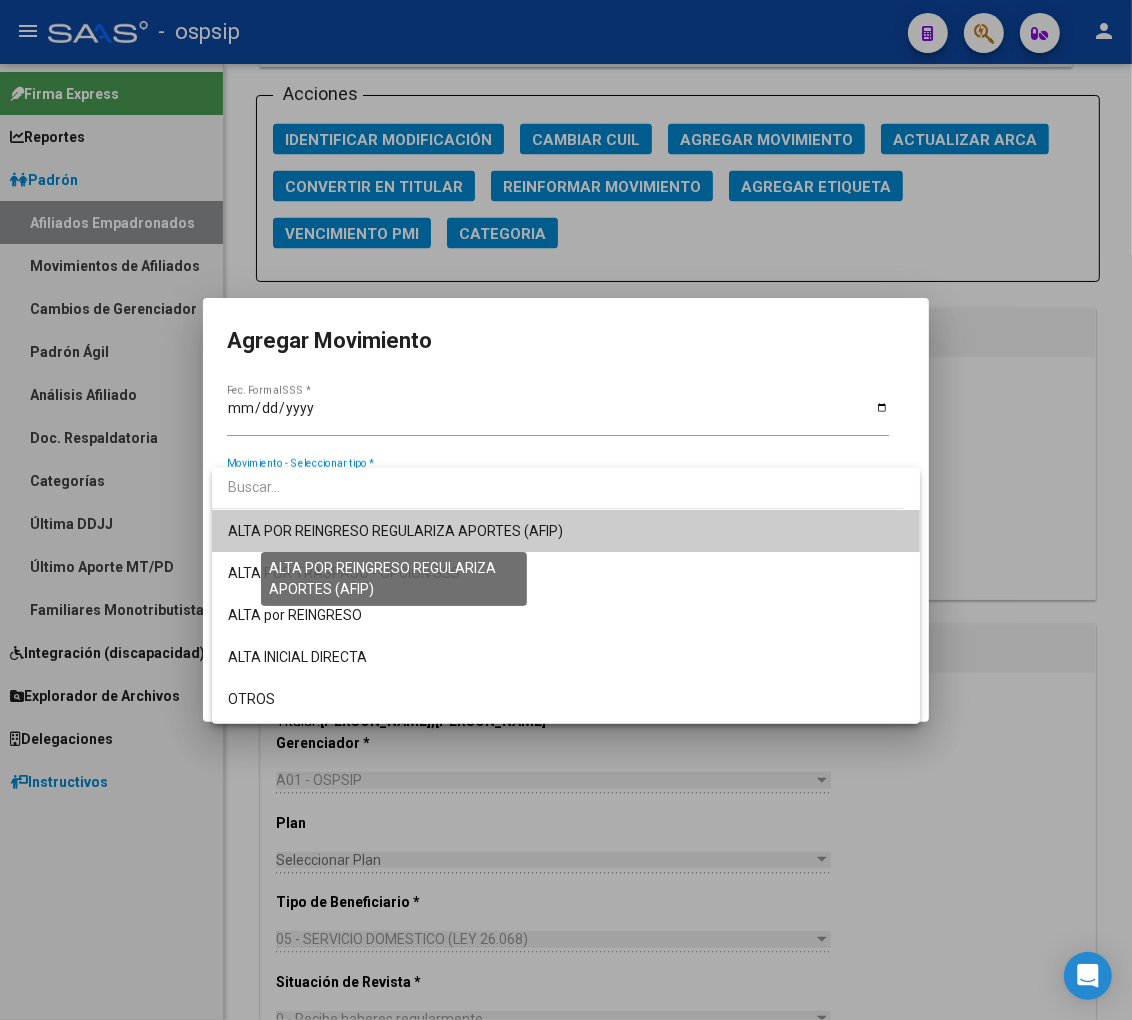 click on "ALTA POR REINGRESO REGULARIZA APORTES (AFIP)" at bounding box center [395, 531] 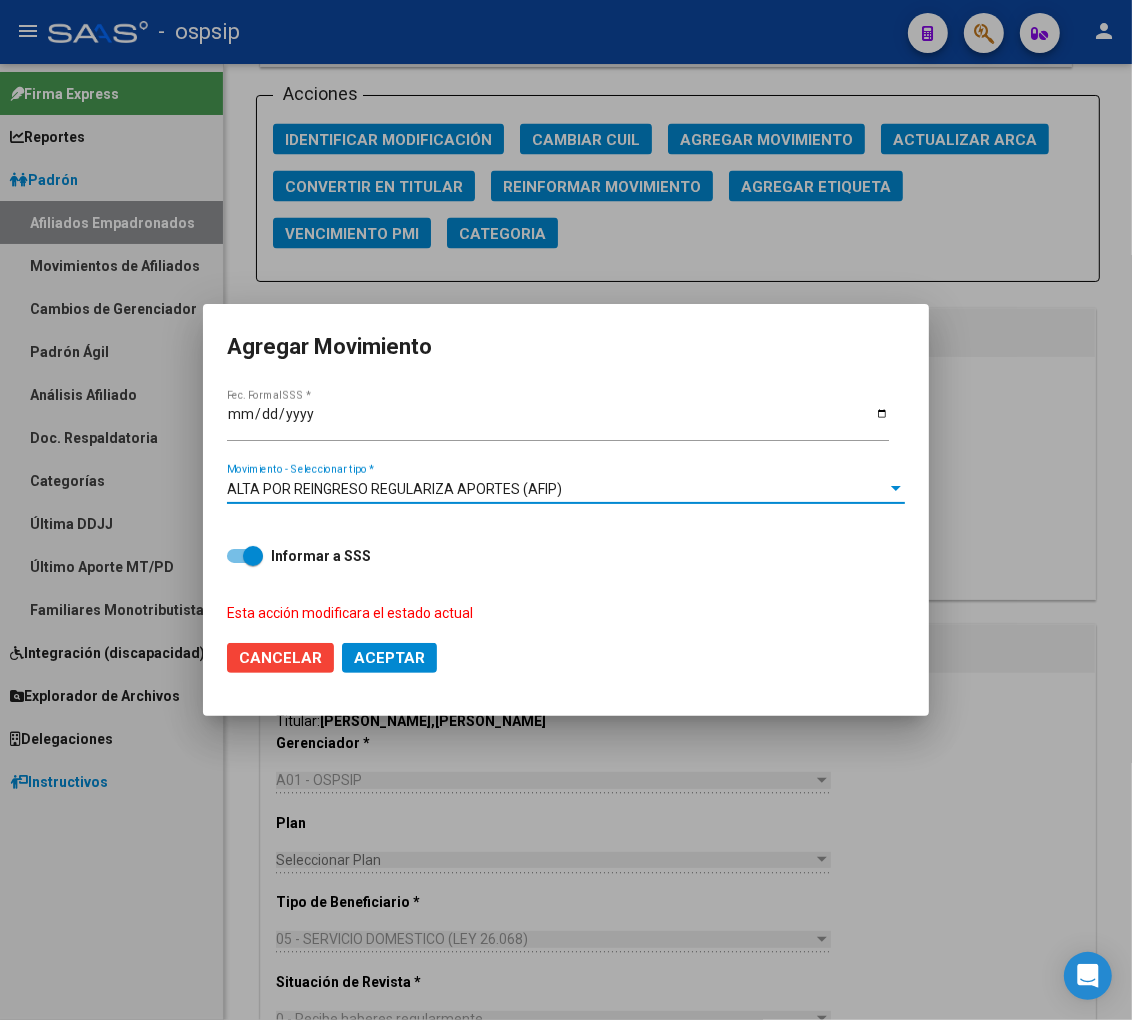 click on "Aceptar" 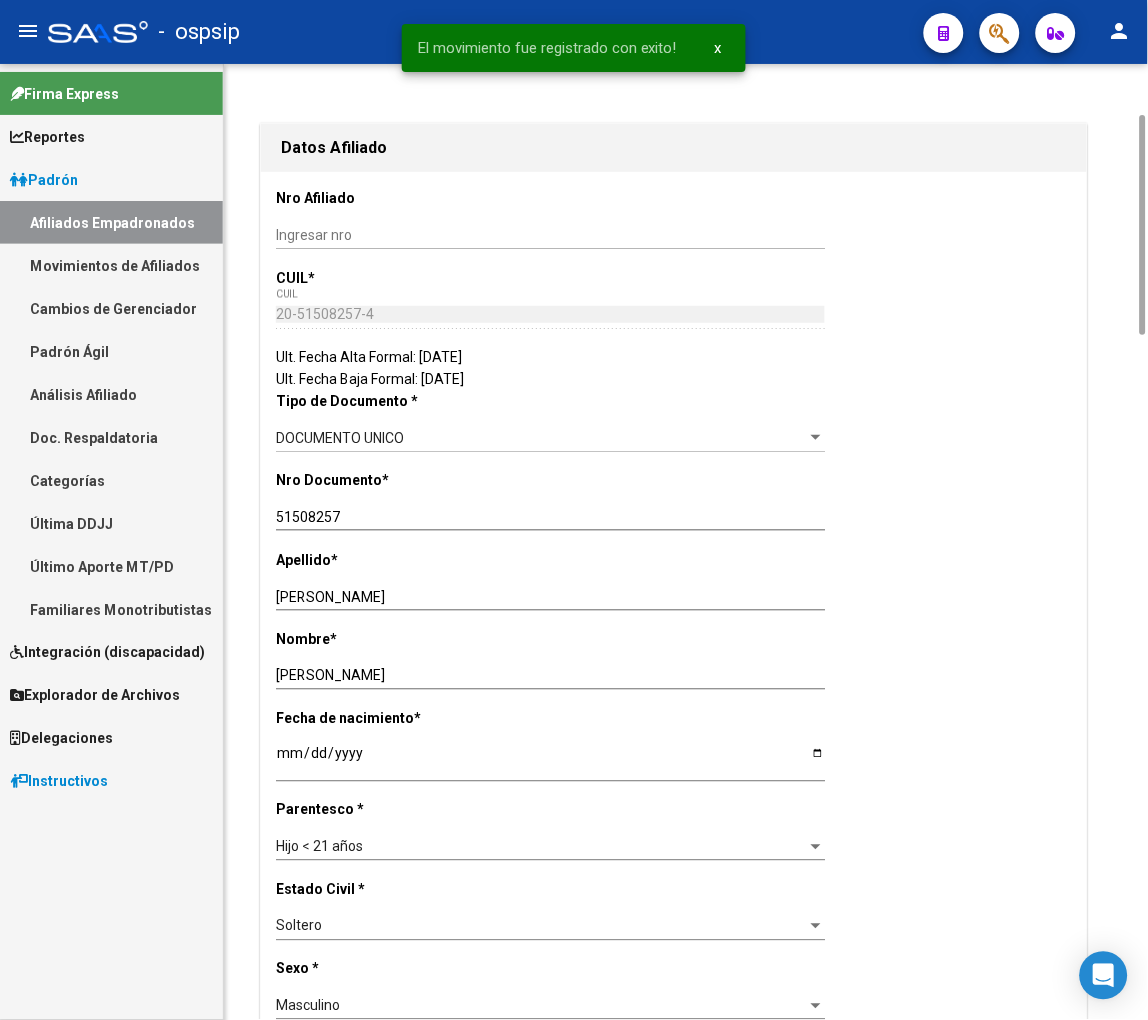 scroll, scrollTop: 0, scrollLeft: 0, axis: both 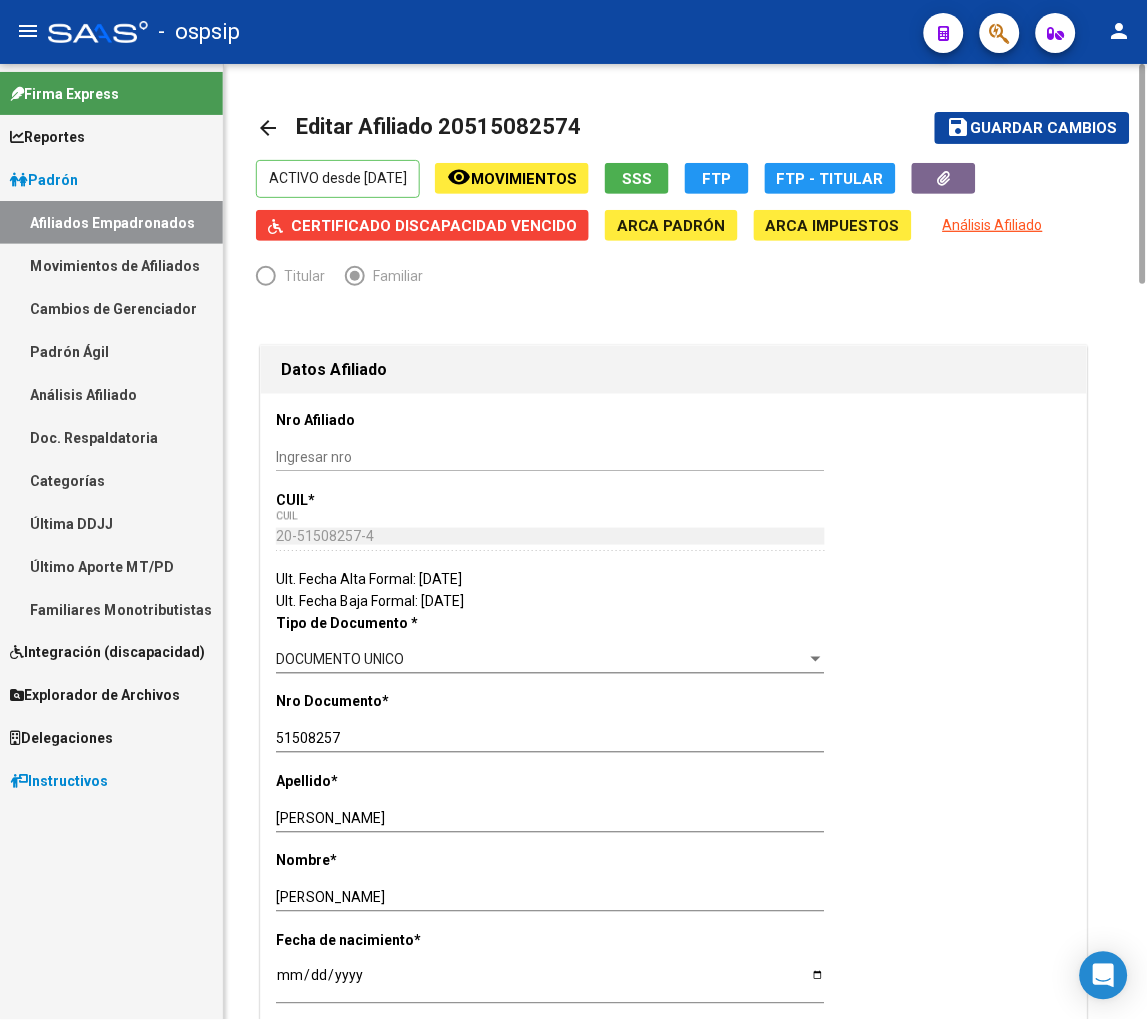 click on "Movimientos" 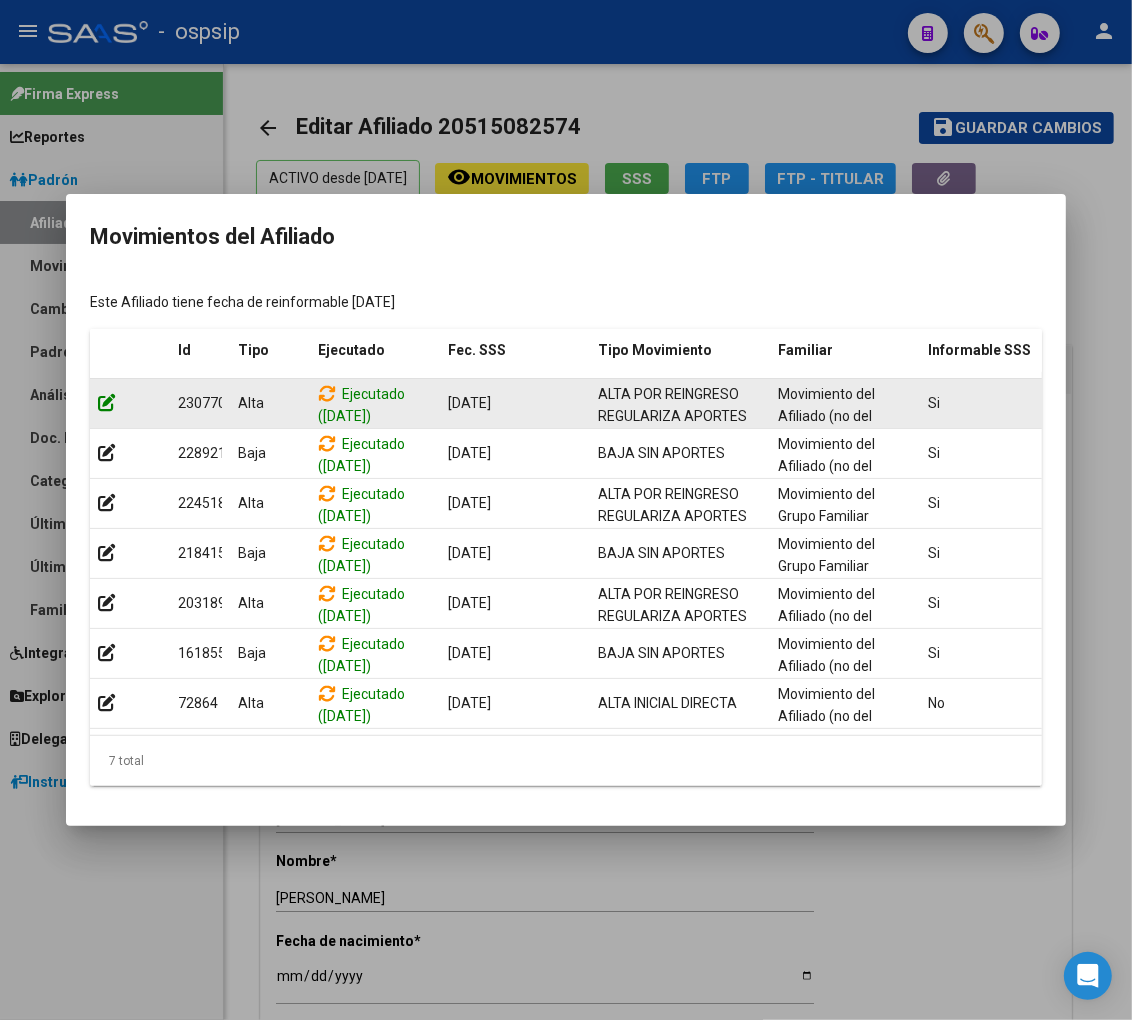 click 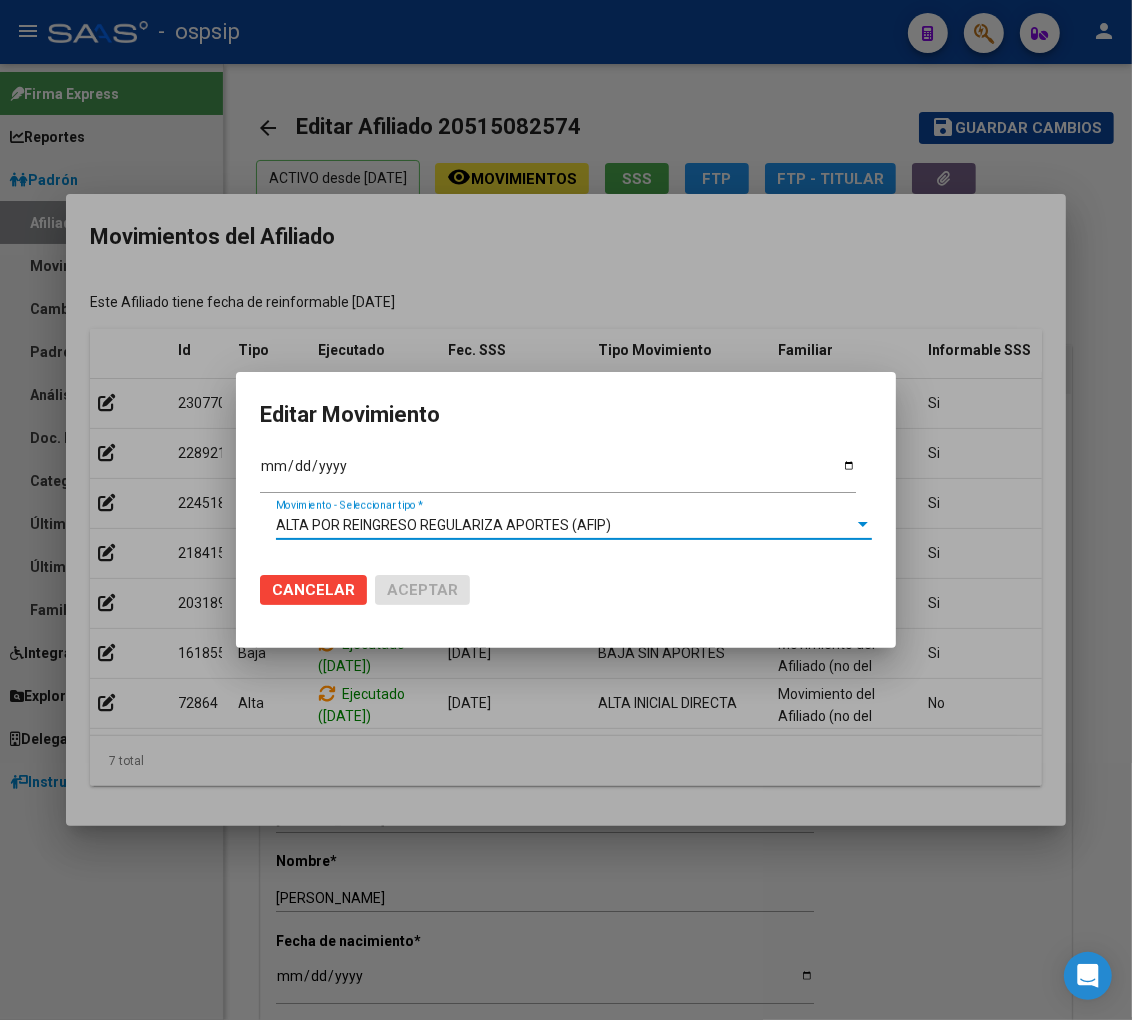 click at bounding box center (863, 524) 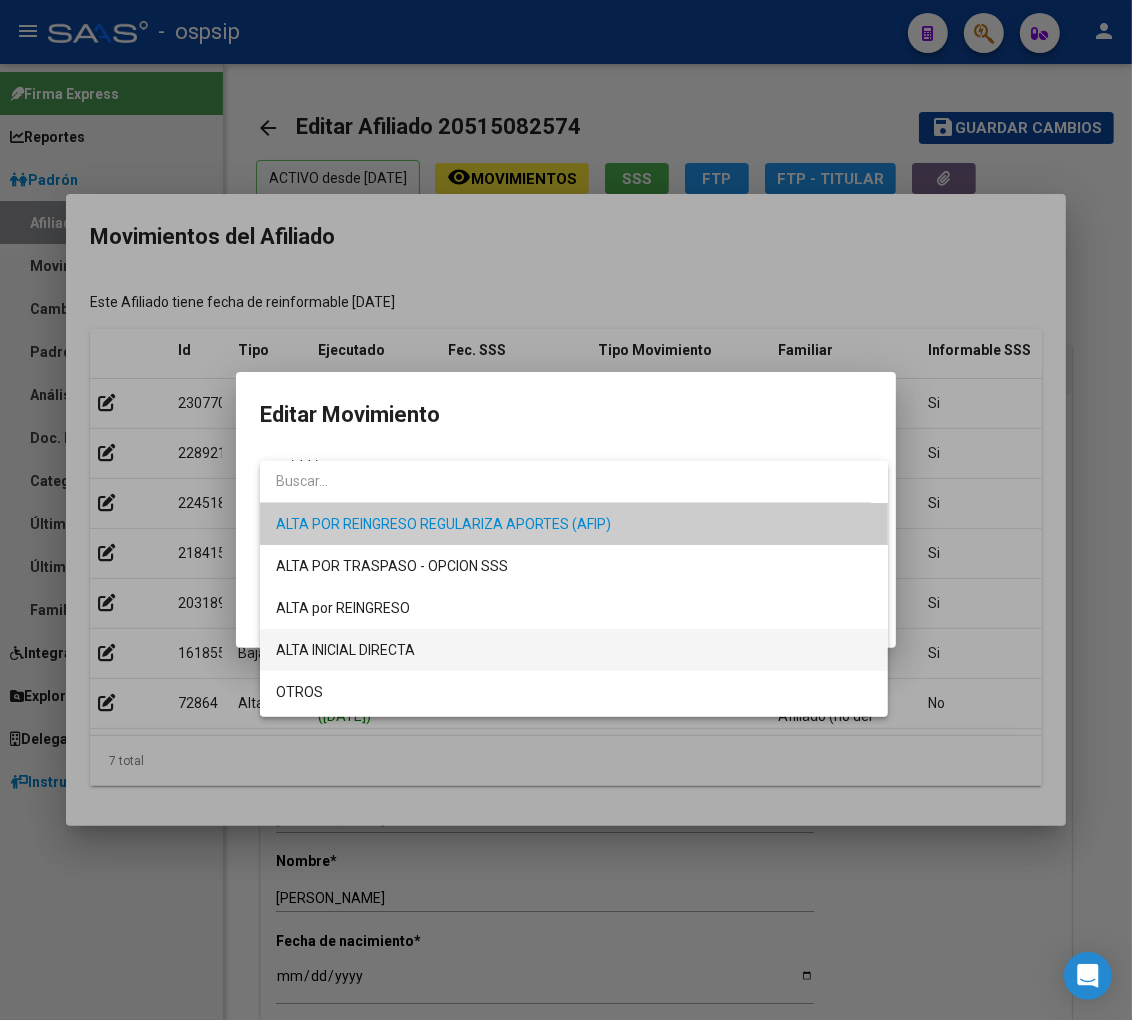 click on "ALTA INICIAL DIRECTA" at bounding box center [574, 650] 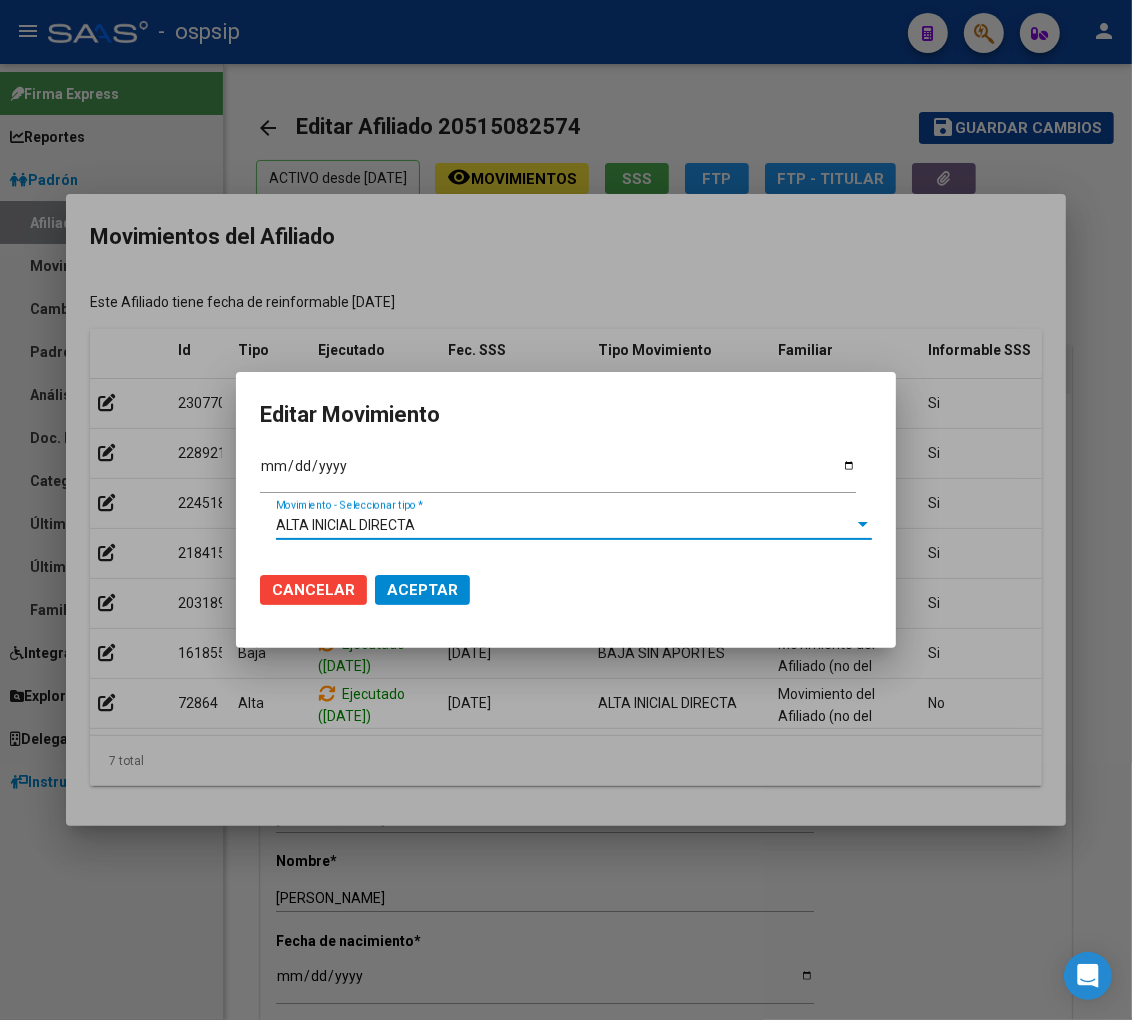 click on "Aceptar" 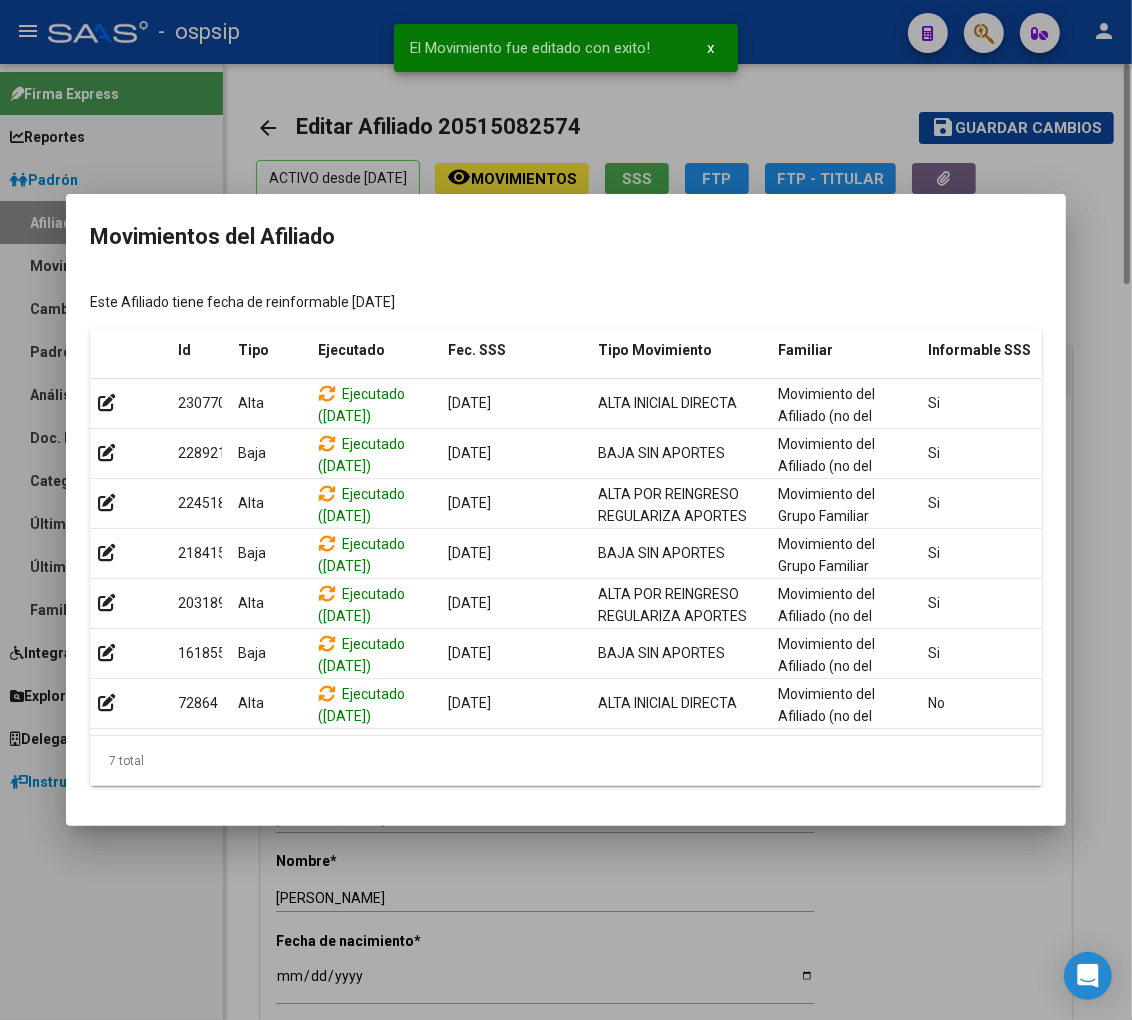 click at bounding box center (566, 510) 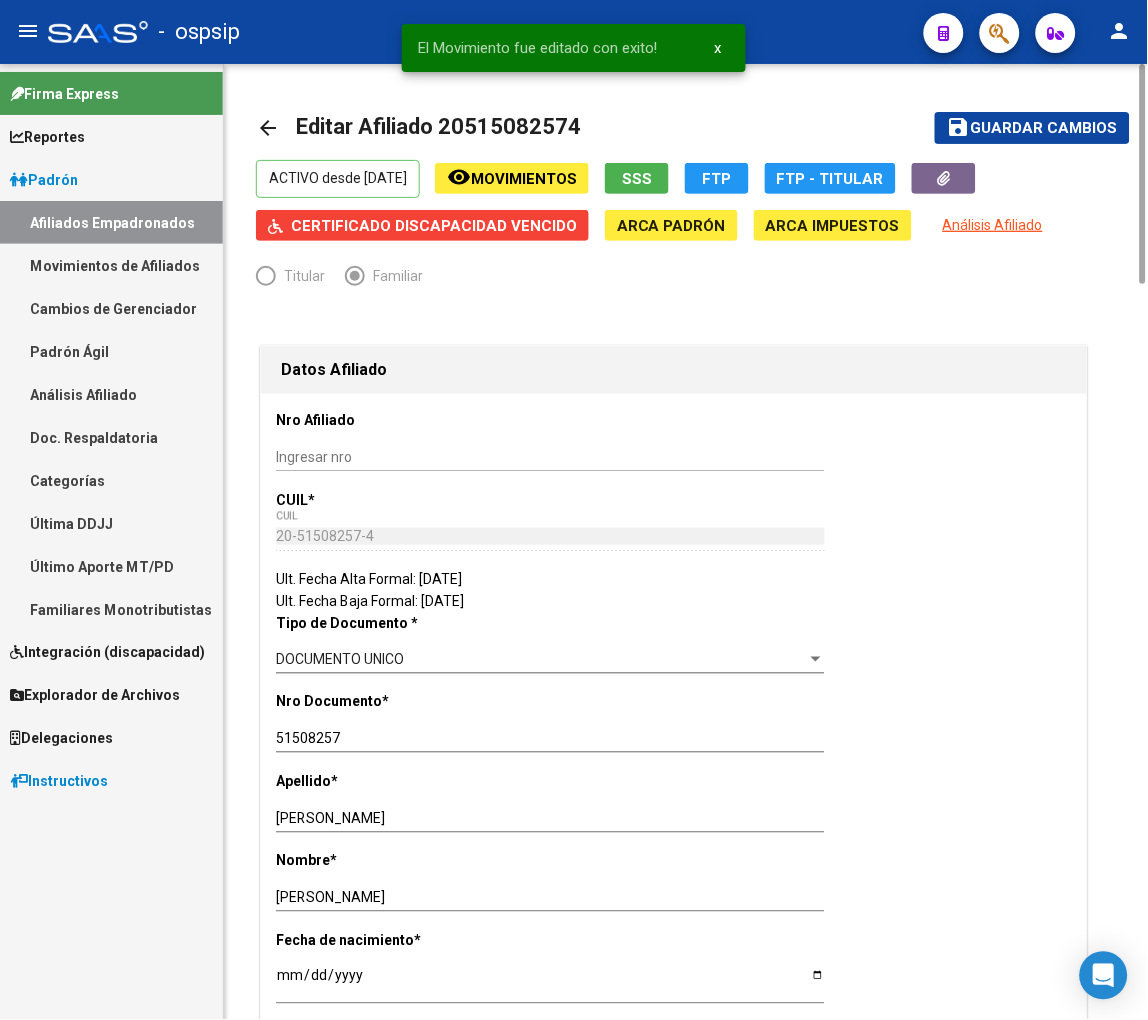 click on "Guardar cambios" 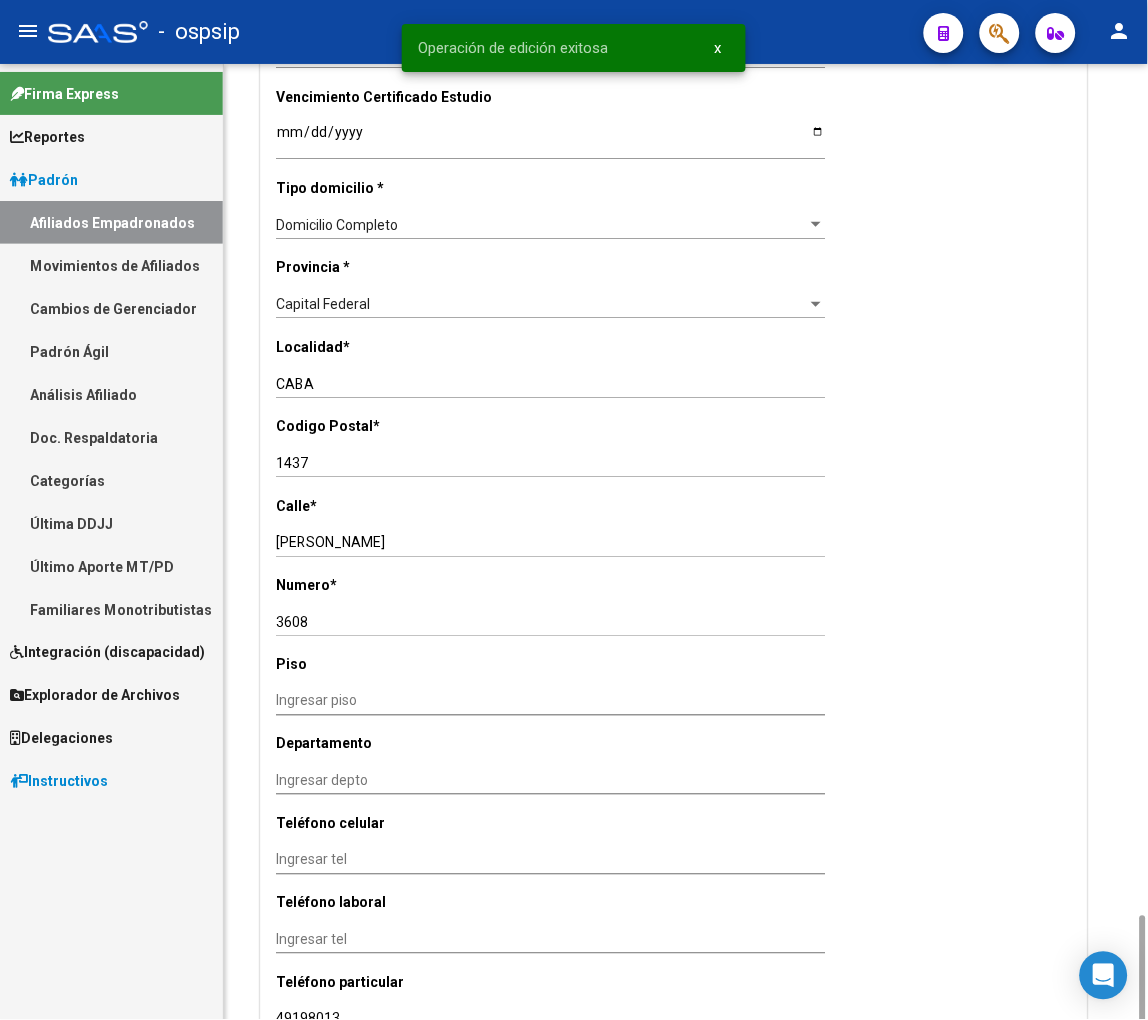 scroll, scrollTop: 1777, scrollLeft: 0, axis: vertical 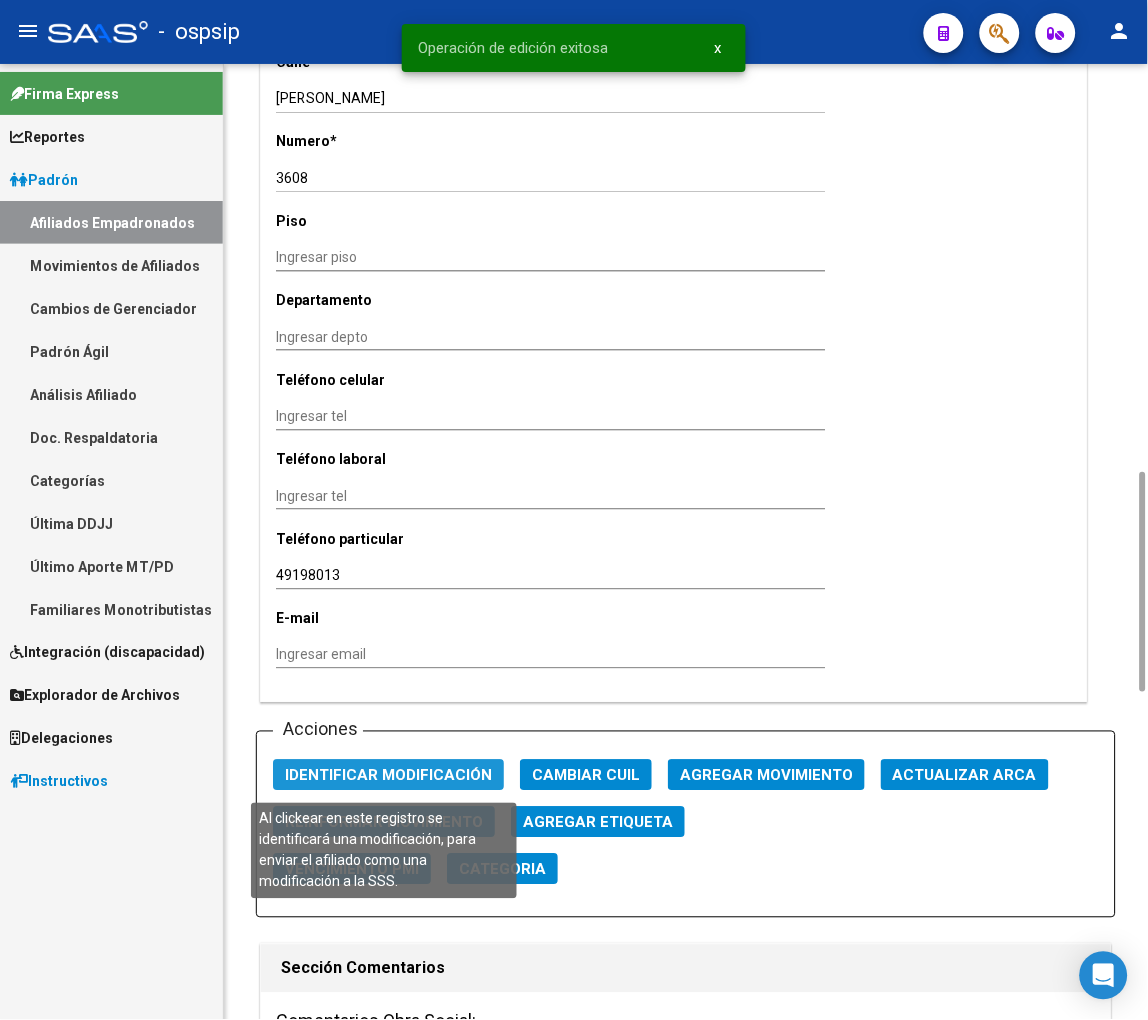 click on "Identificar Modificación" 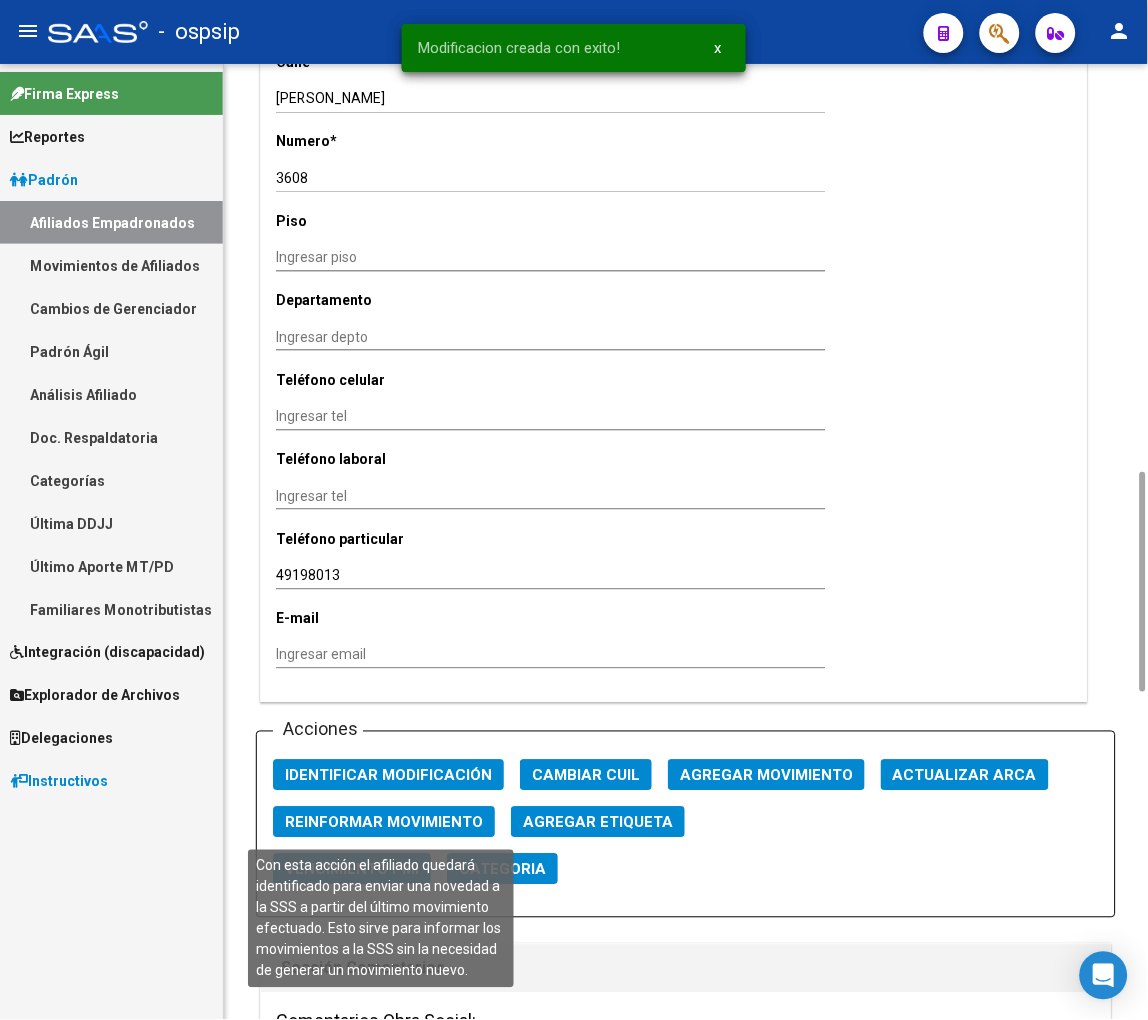 click on "Reinformar Movimiento" 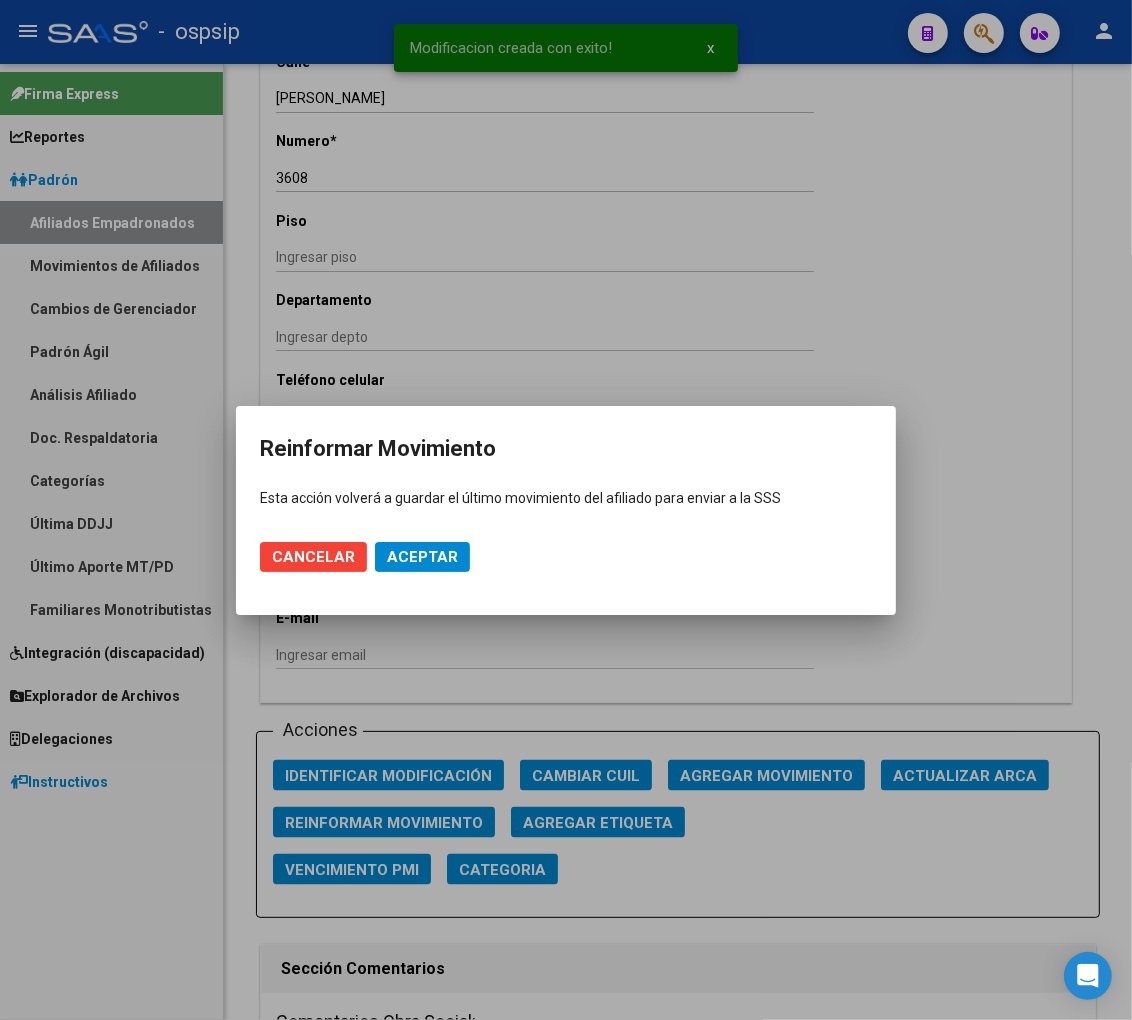 click on "Cancelar Aceptar" at bounding box center [566, 557] 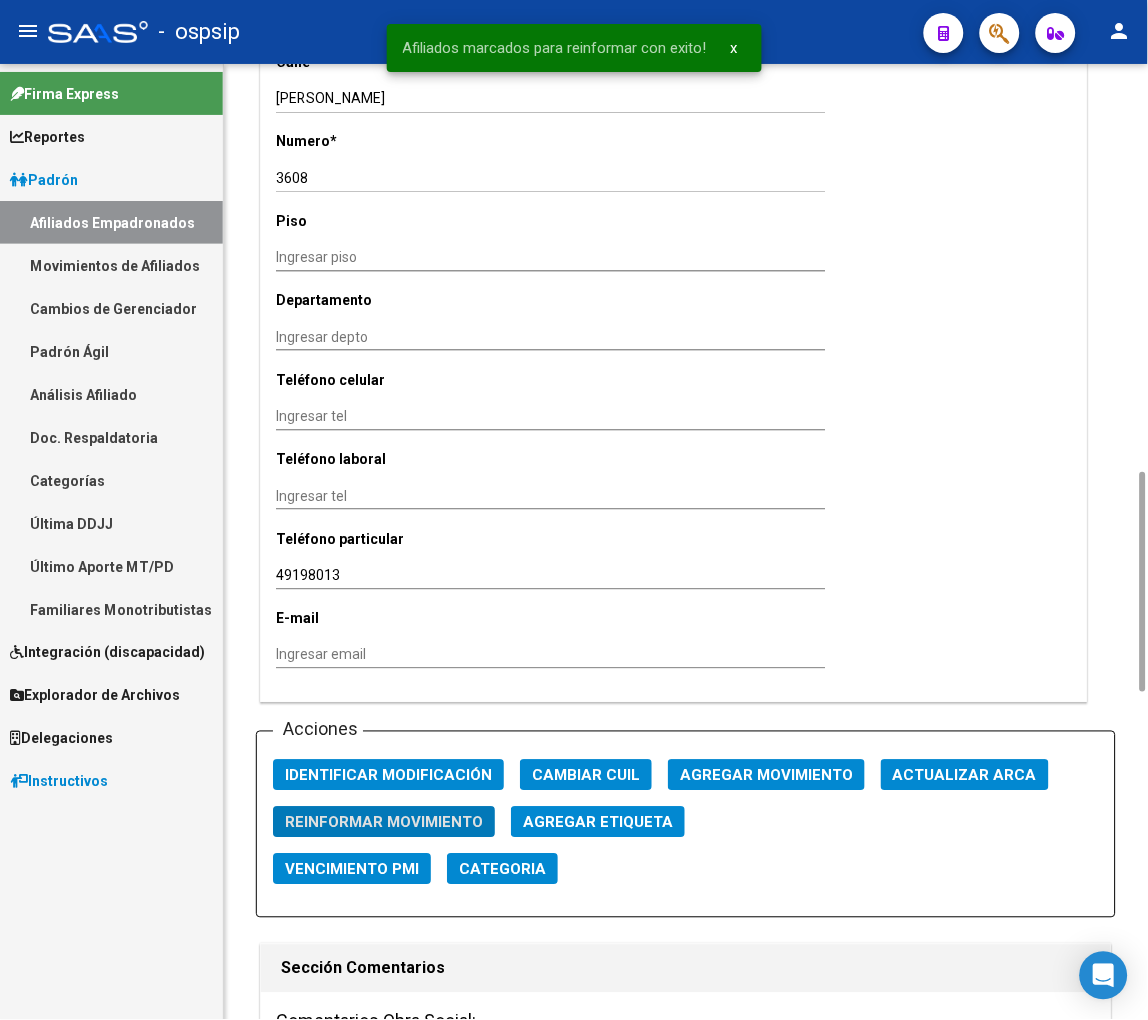 scroll, scrollTop: 2444, scrollLeft: 0, axis: vertical 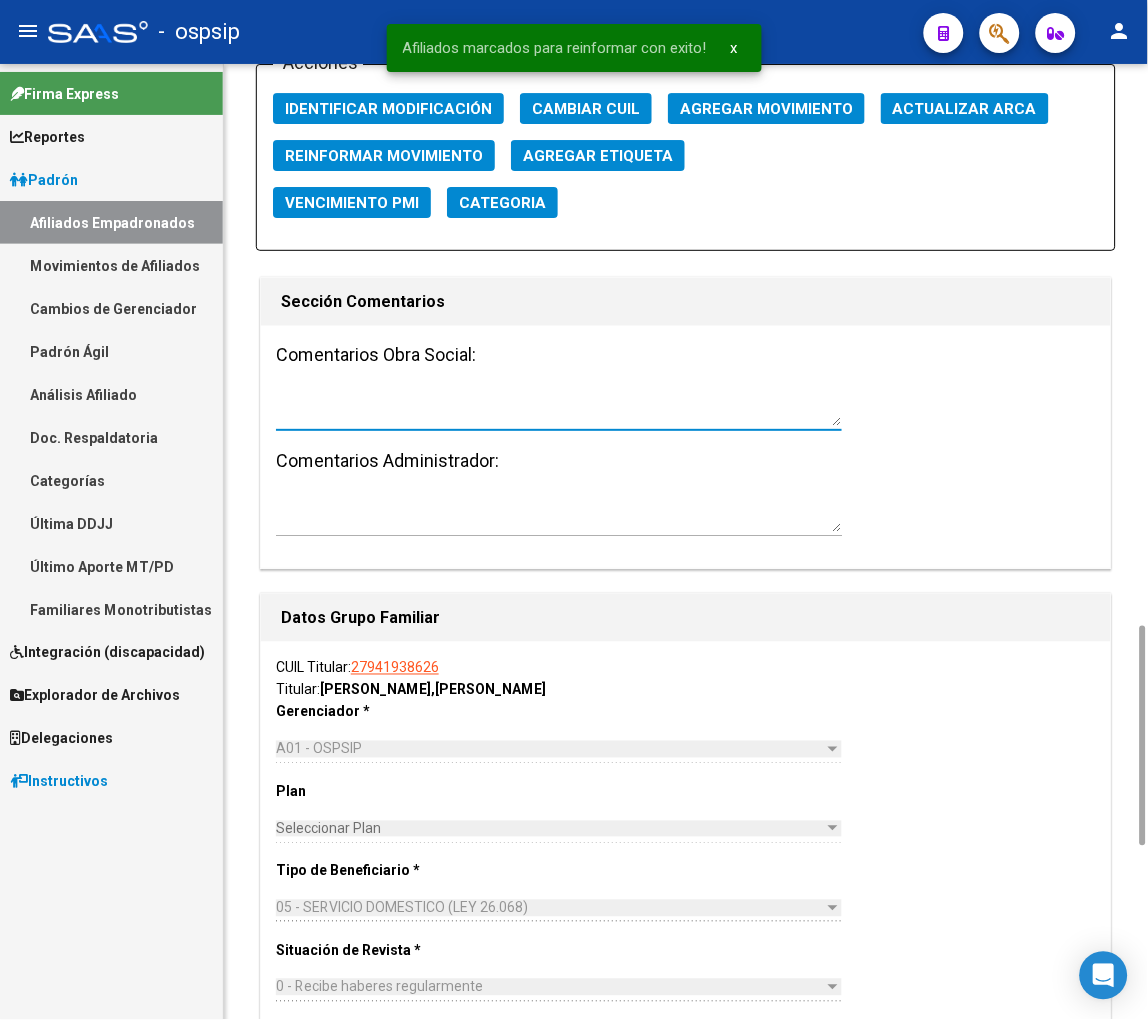 click at bounding box center (559, 407) 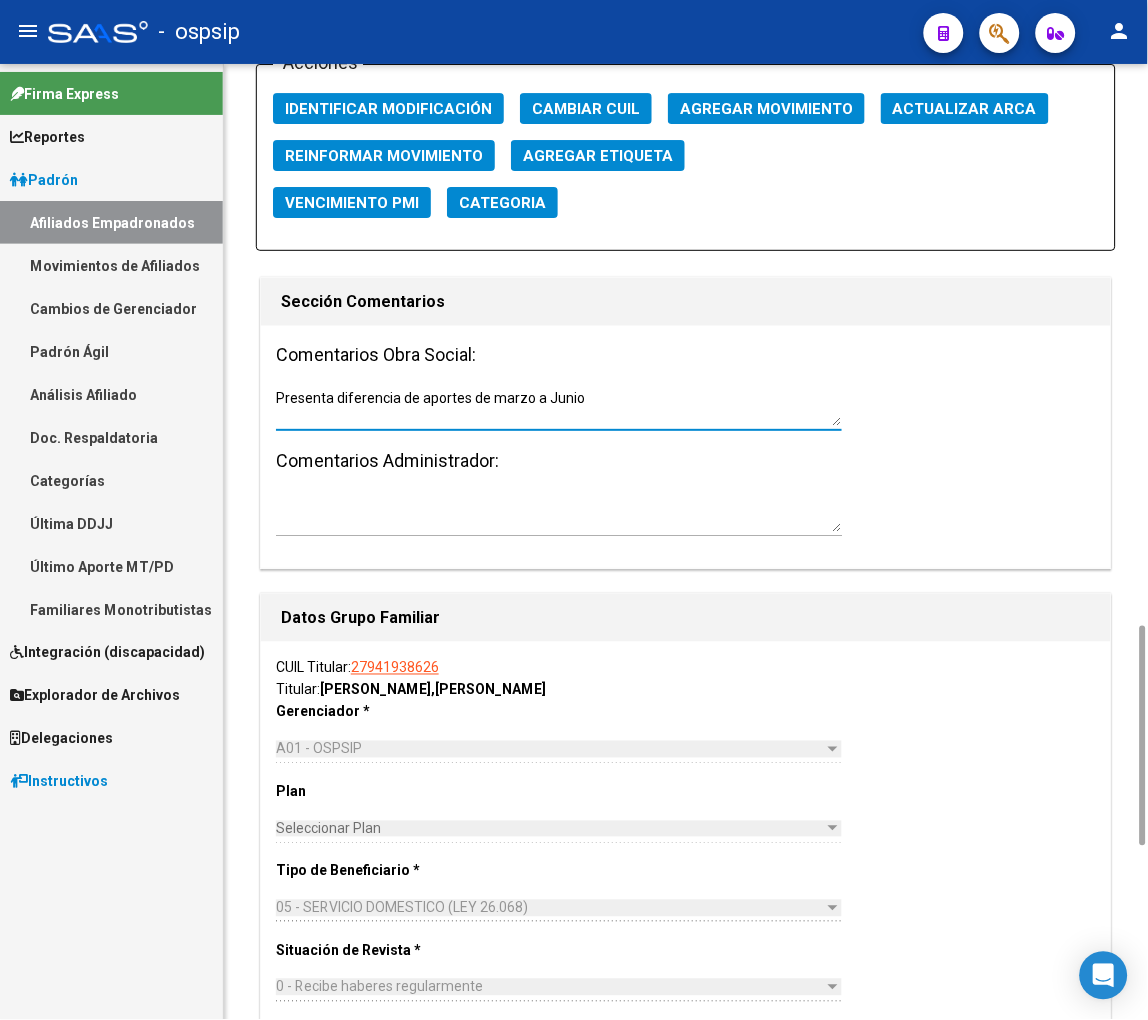 scroll, scrollTop: 3198, scrollLeft: 0, axis: vertical 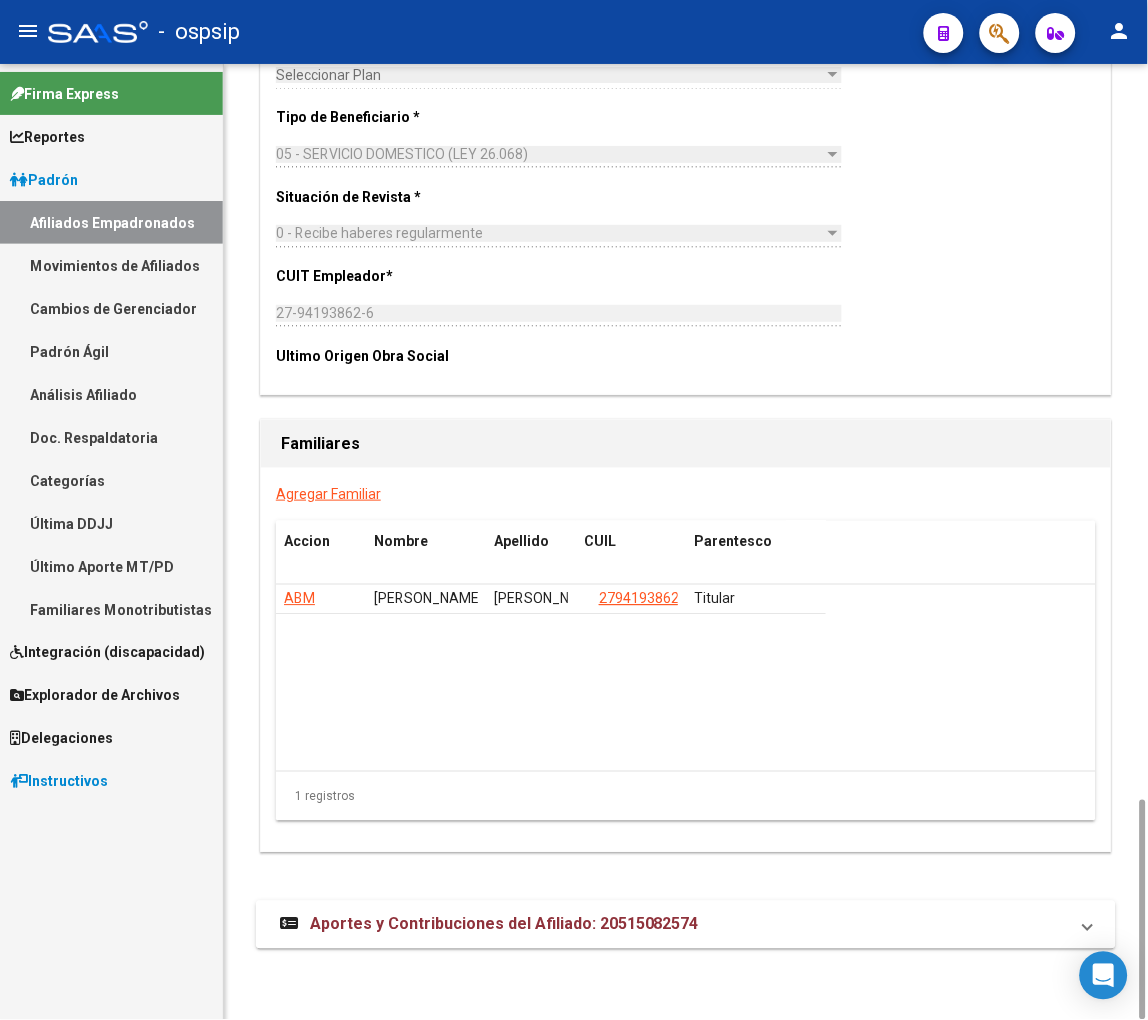 click on "Aportes y Contribuciones del Afiliado: 20515082574" at bounding box center (504, 924) 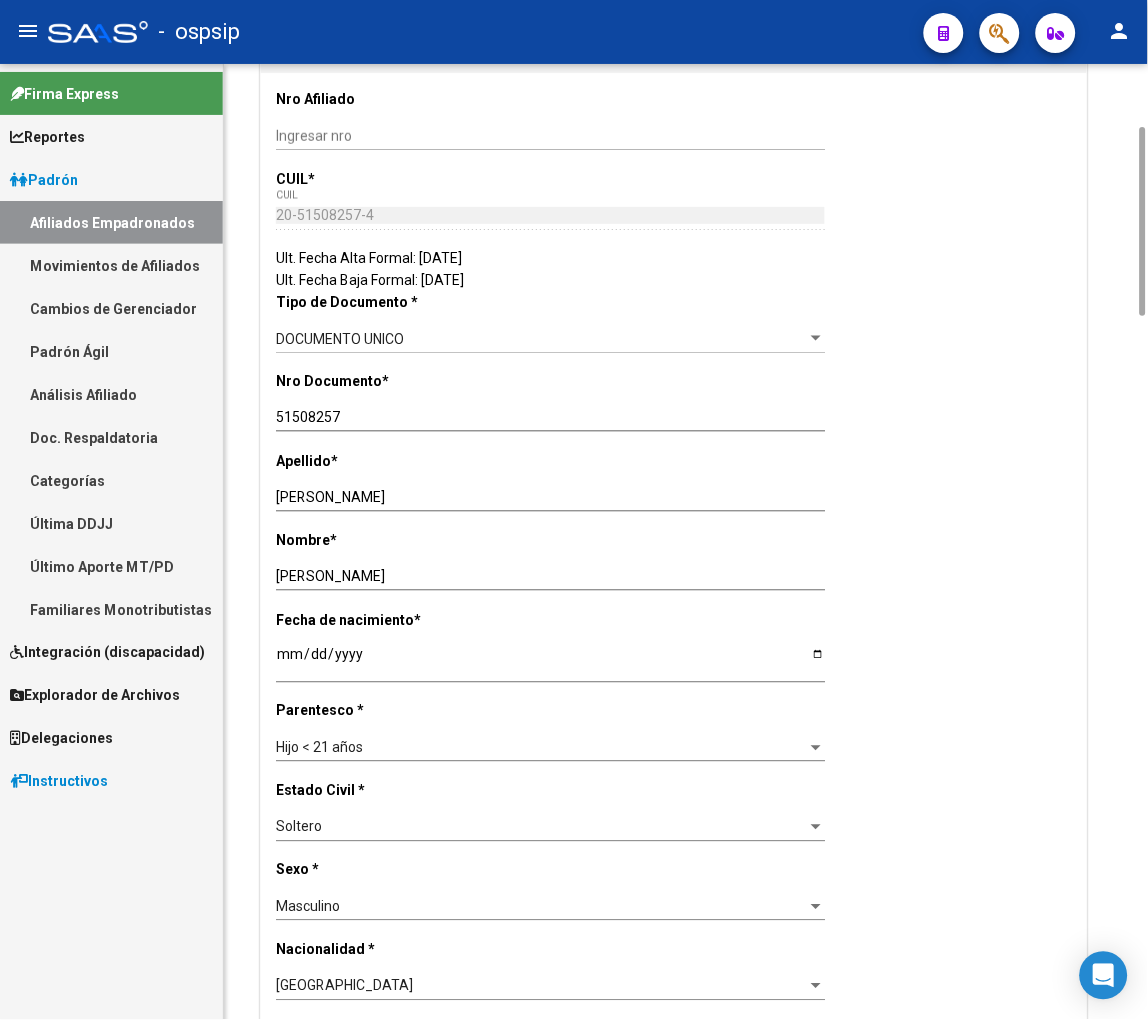 scroll, scrollTop: 0, scrollLeft: 0, axis: both 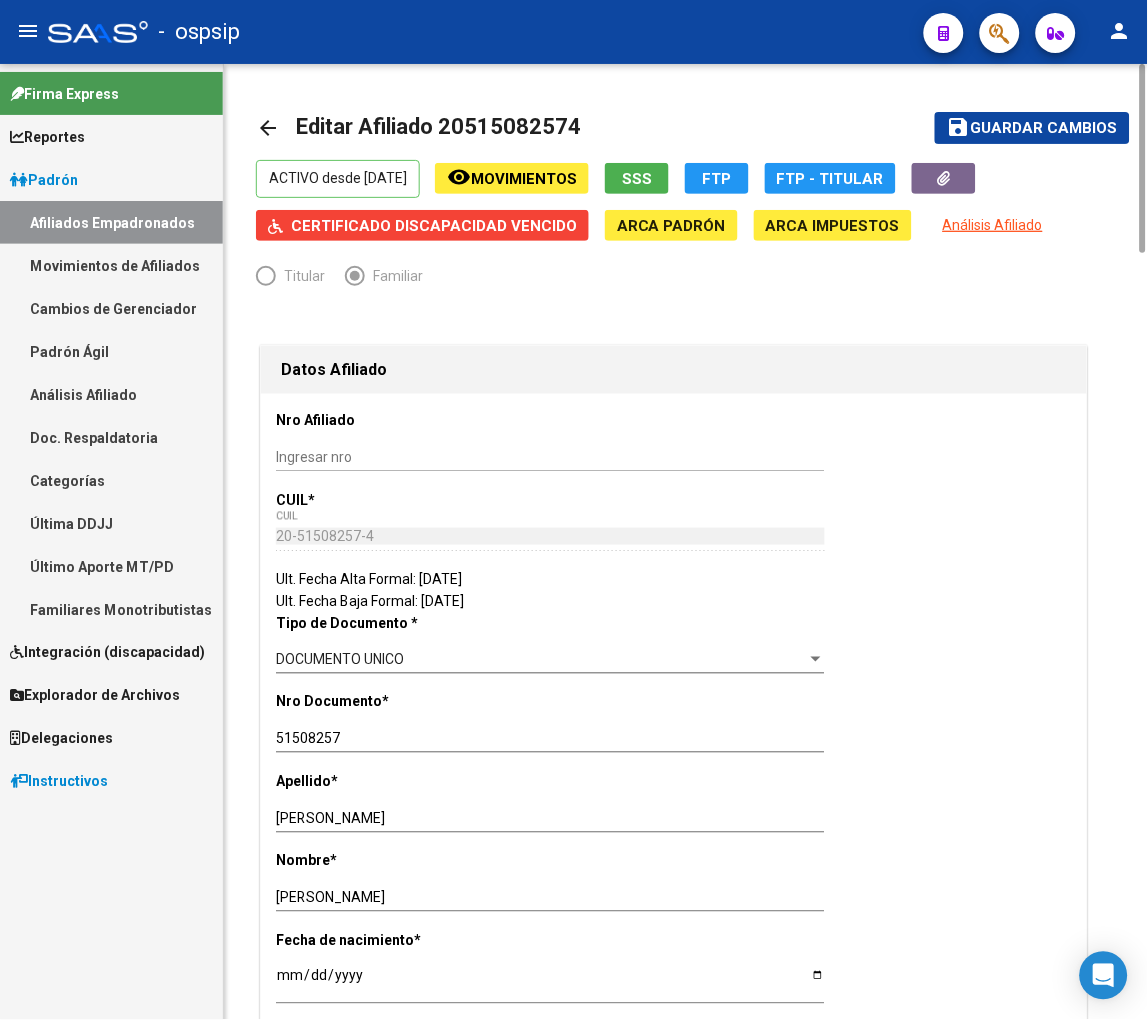 click on "Guardar cambios" 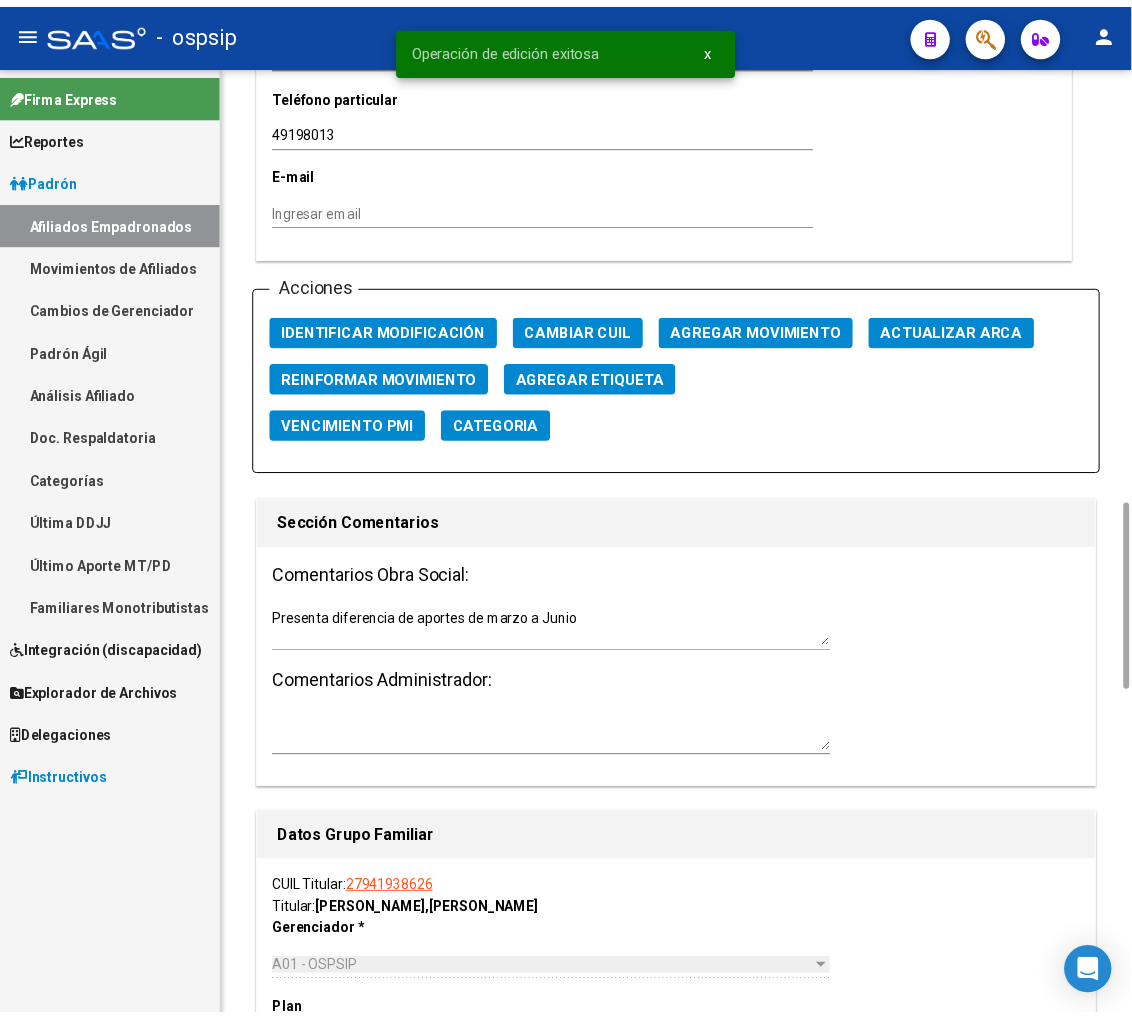 scroll, scrollTop: 2888, scrollLeft: 0, axis: vertical 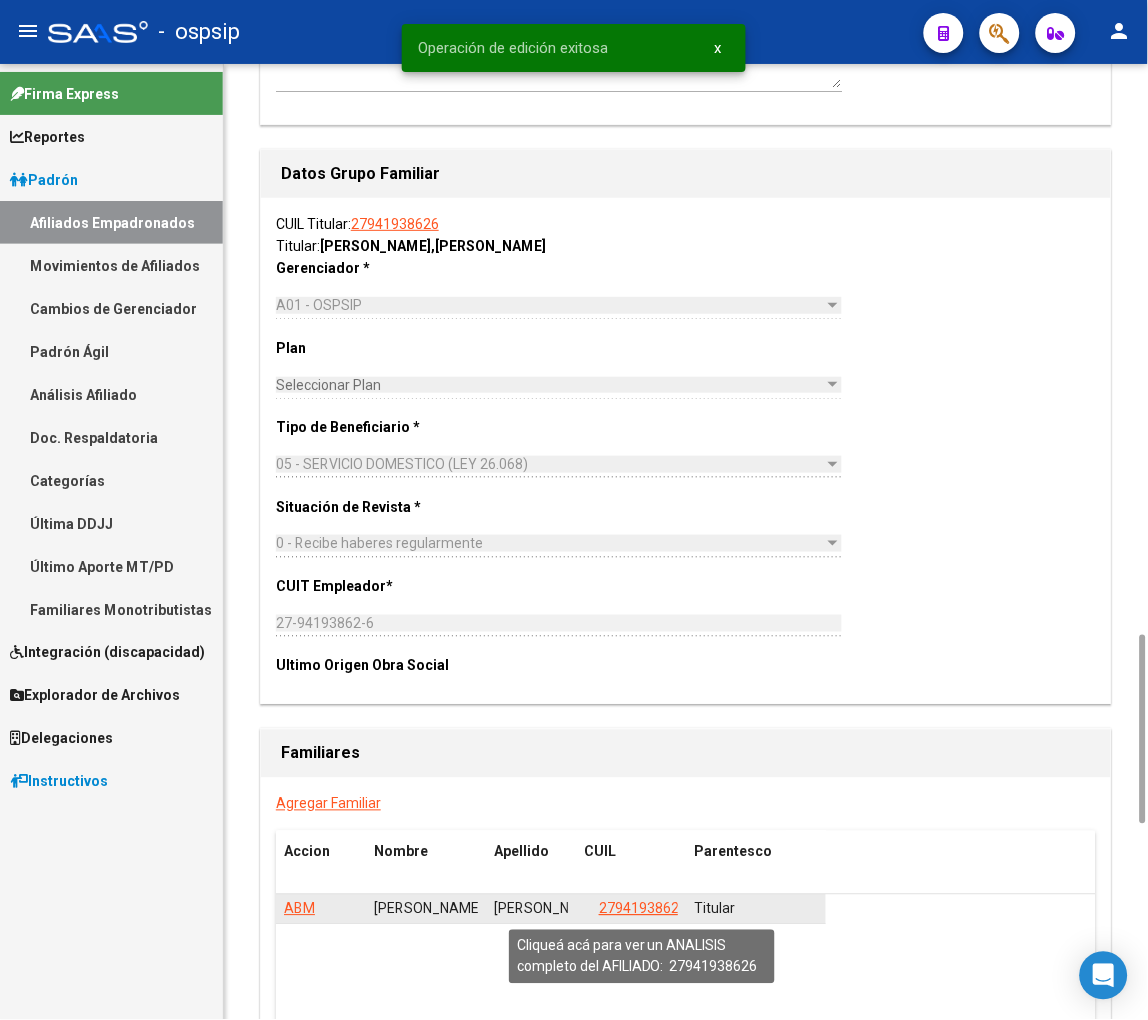 click on "27941938626" 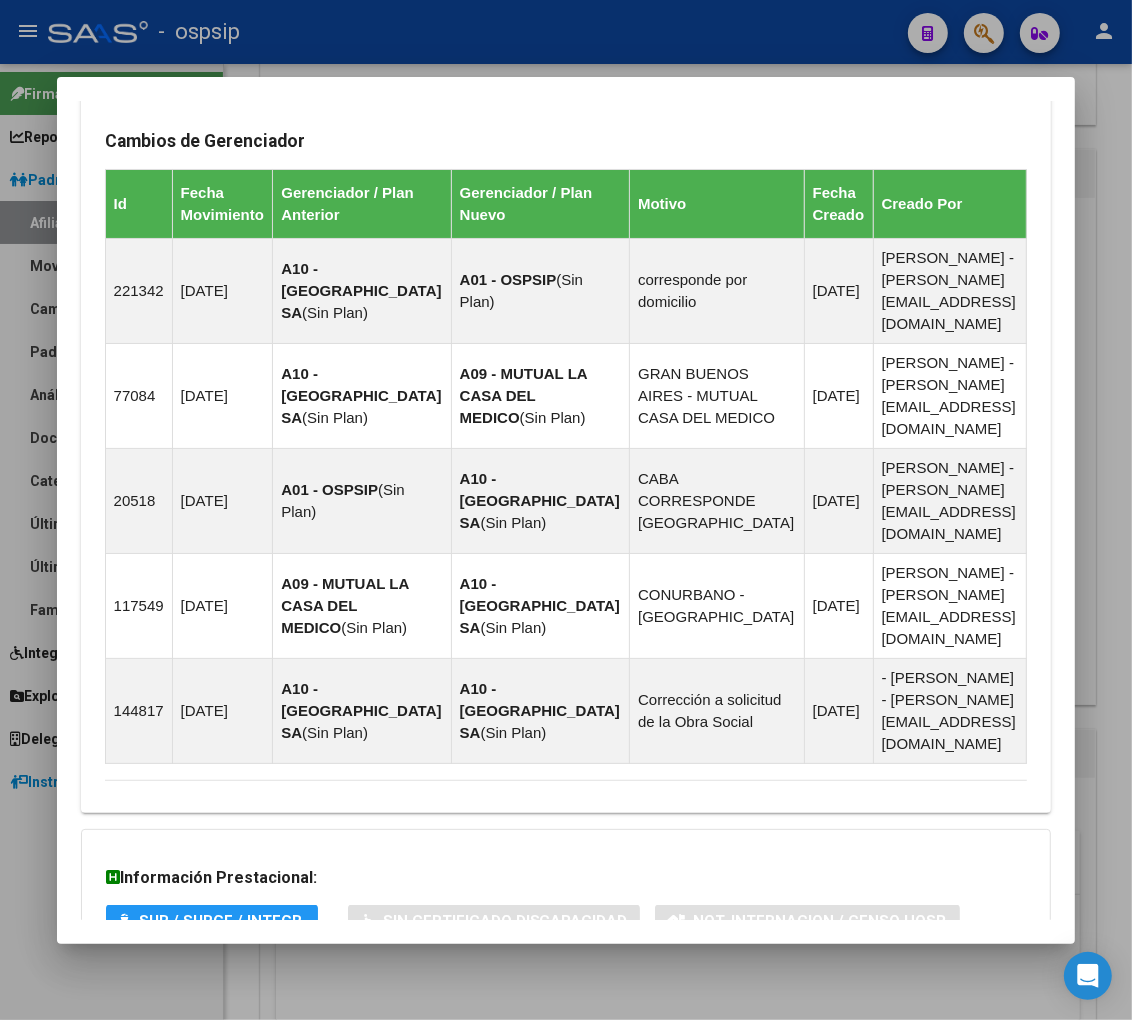 scroll, scrollTop: 1516, scrollLeft: 0, axis: vertical 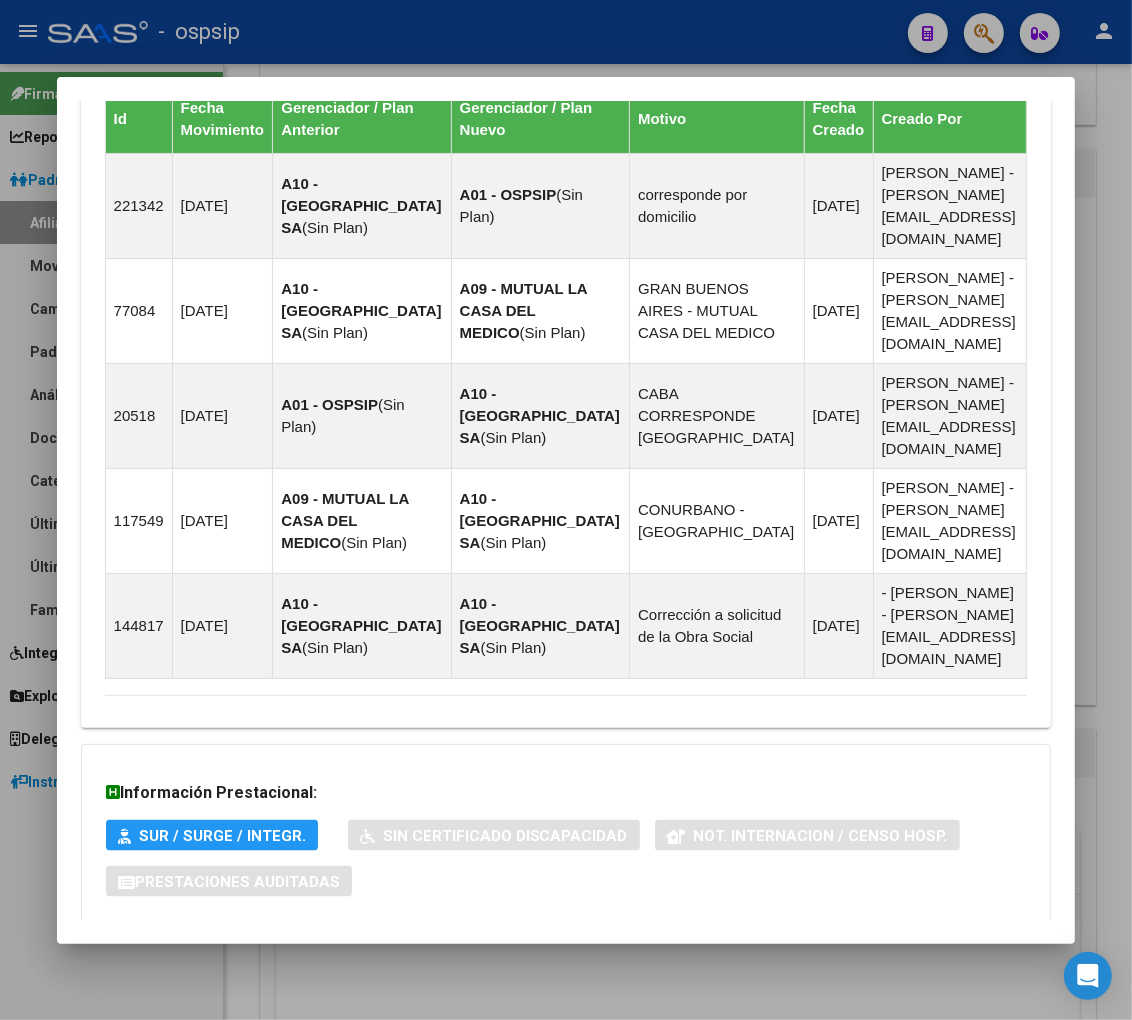 click on "Aportes y Contribuciones del Afiliado: 27941938626" at bounding box center (329, 961) 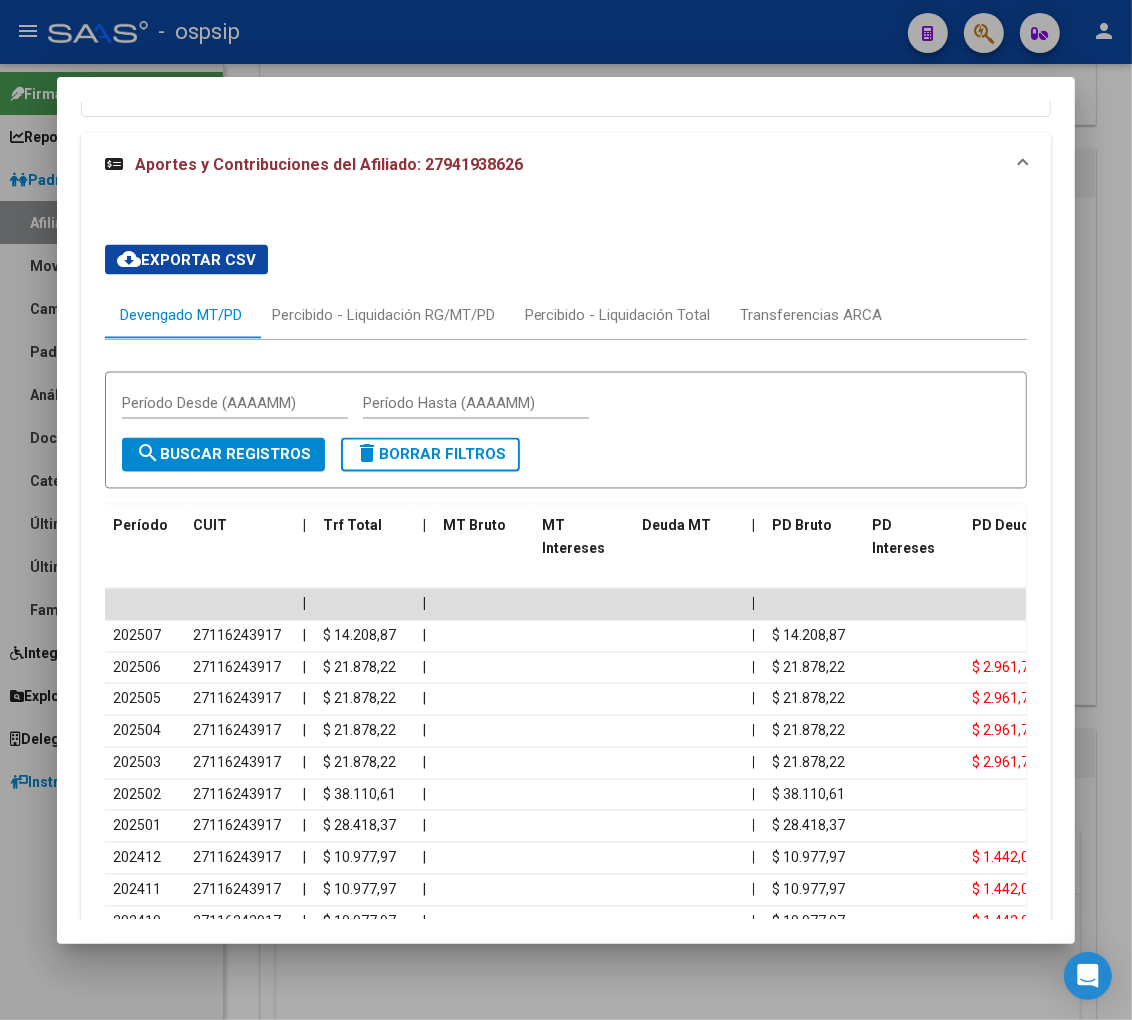 scroll, scrollTop: 2333, scrollLeft: 0, axis: vertical 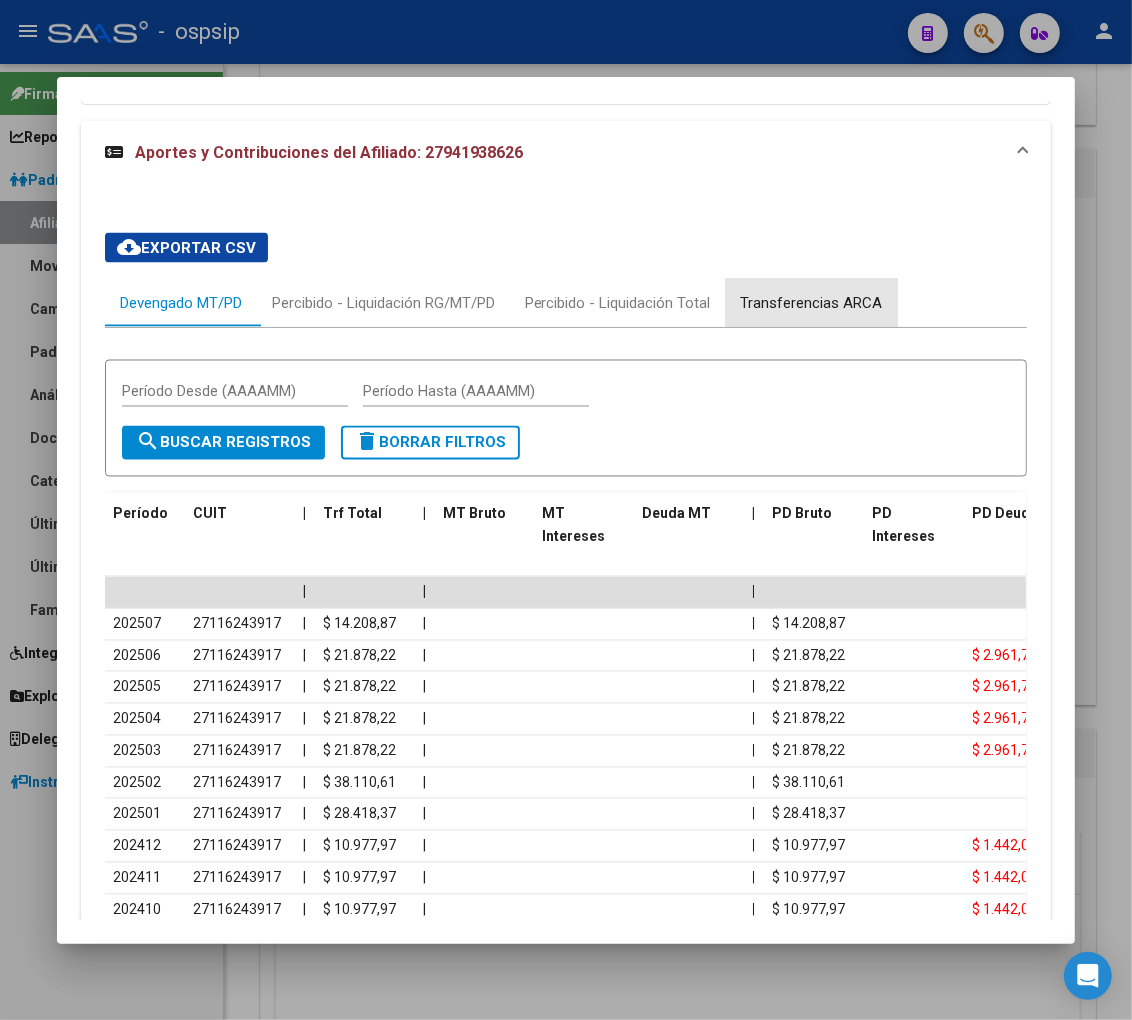 click on "Transferencias ARCA" at bounding box center [812, 303] 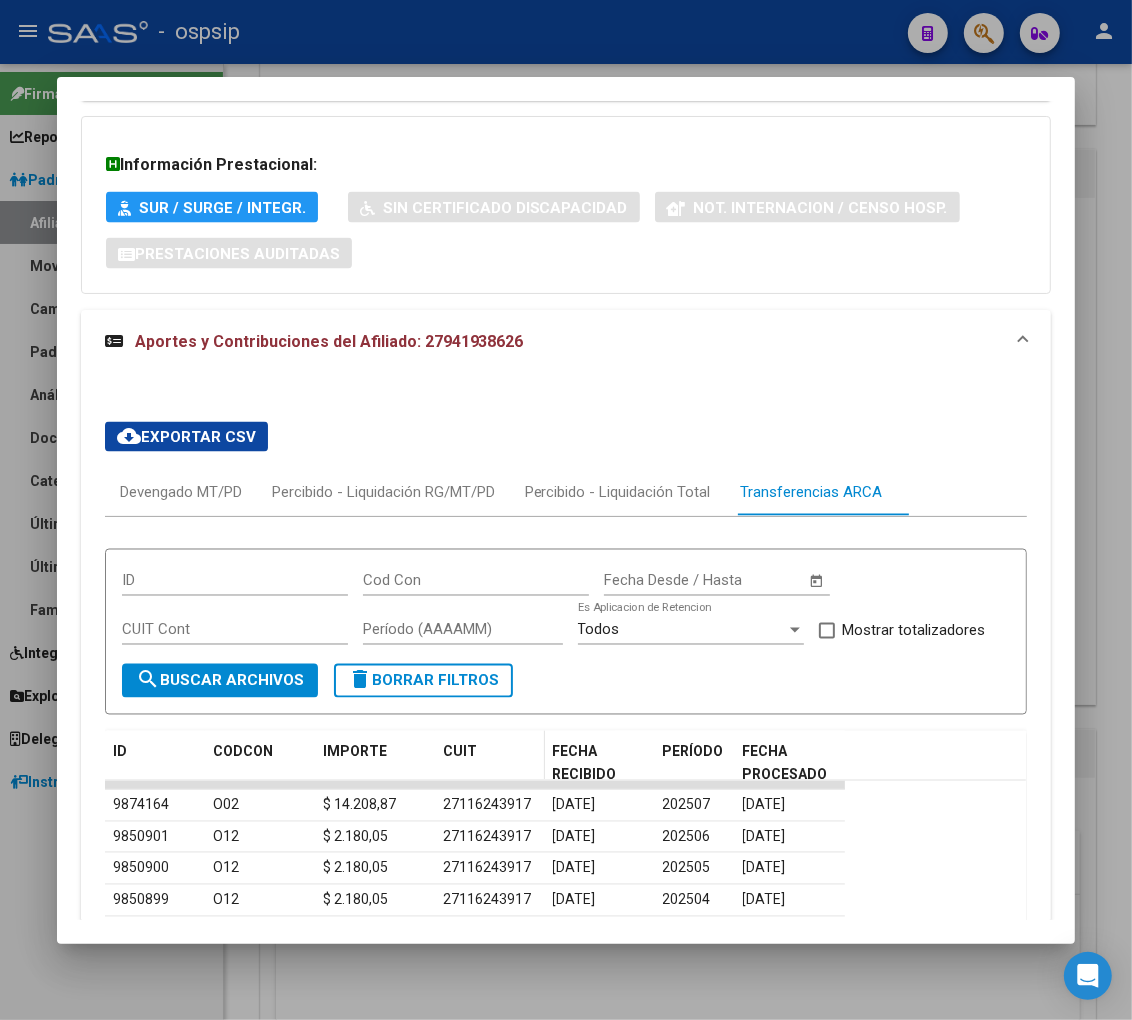 scroll, scrollTop: 2255, scrollLeft: 0, axis: vertical 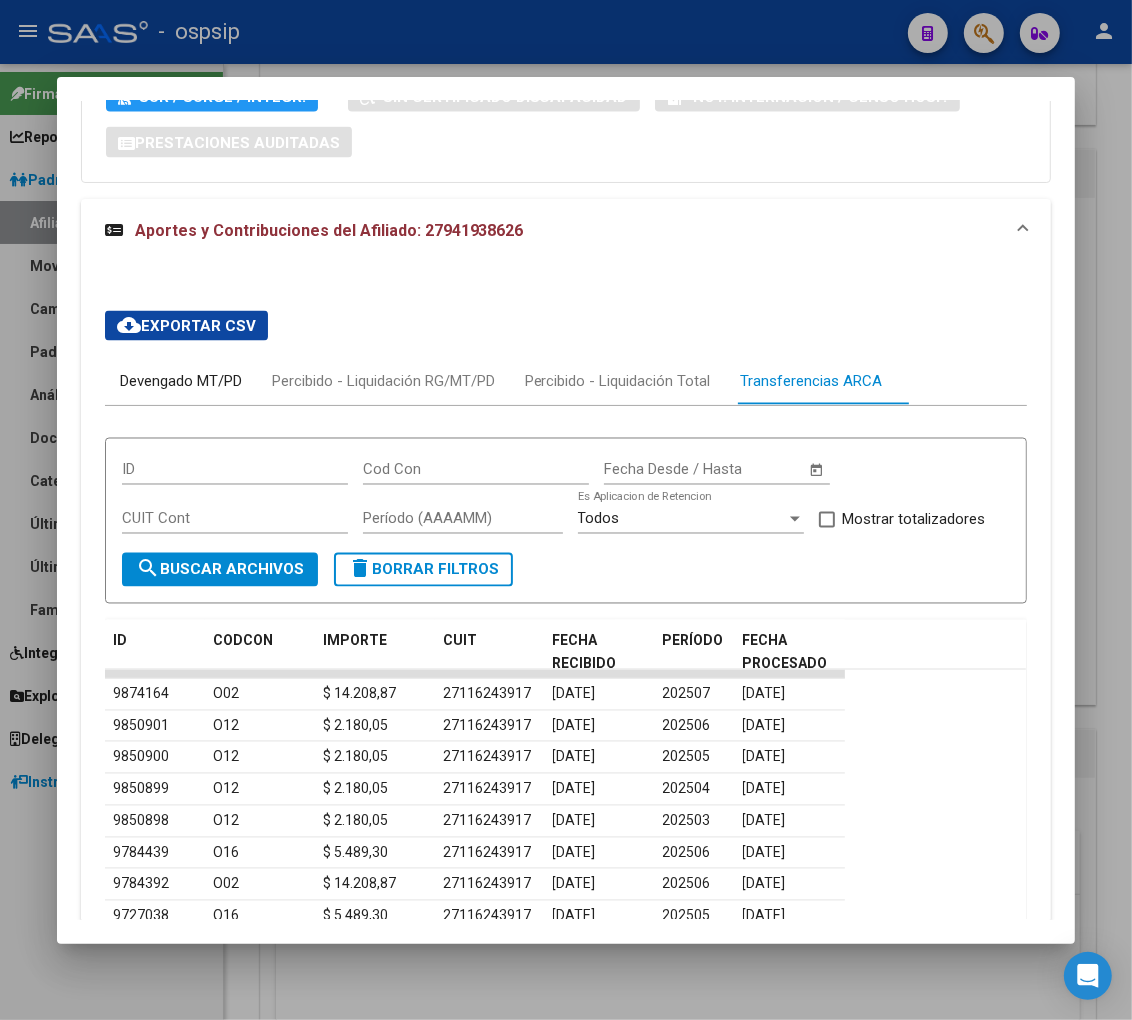click on "Devengado MT/PD" at bounding box center (181, 381) 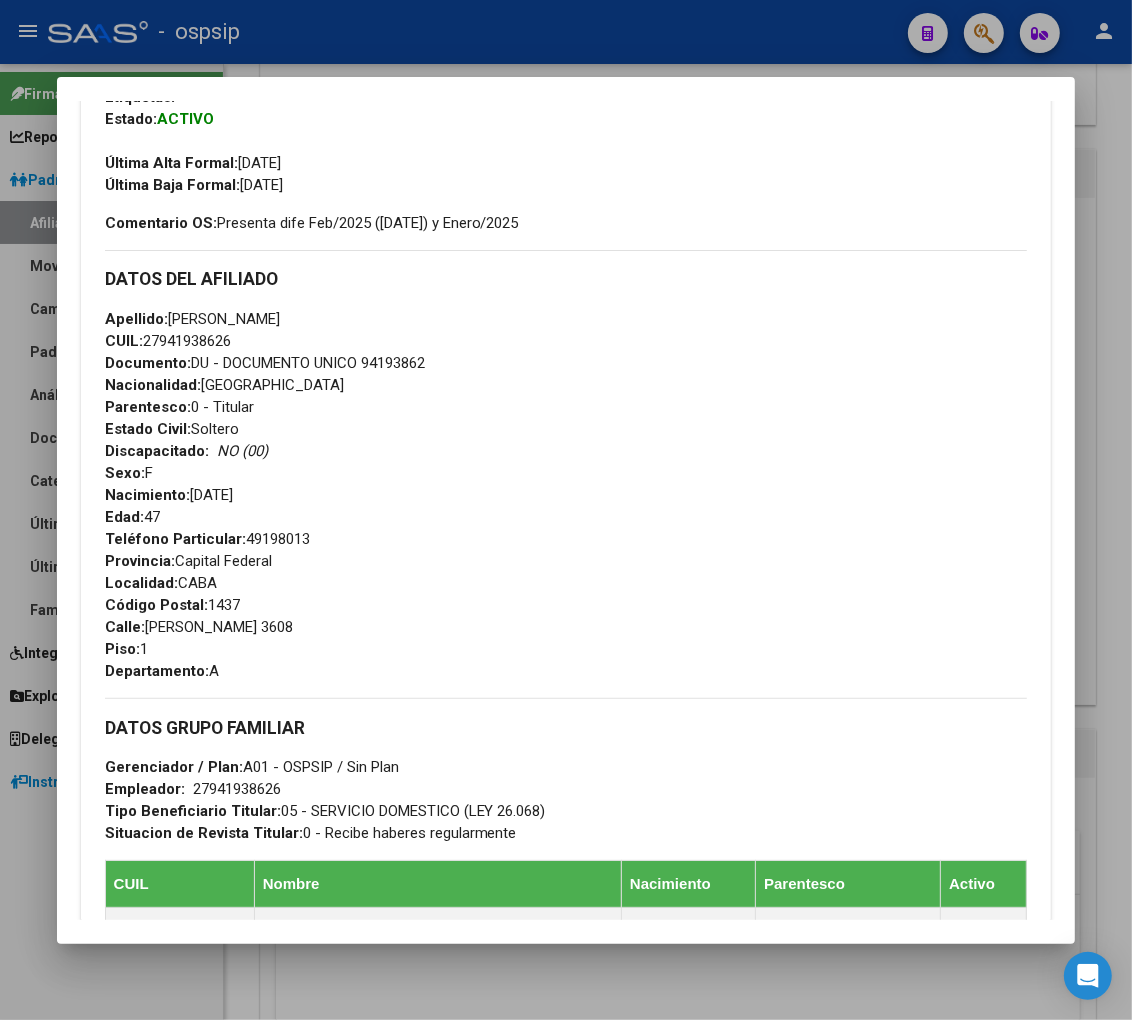 scroll, scrollTop: 366, scrollLeft: 0, axis: vertical 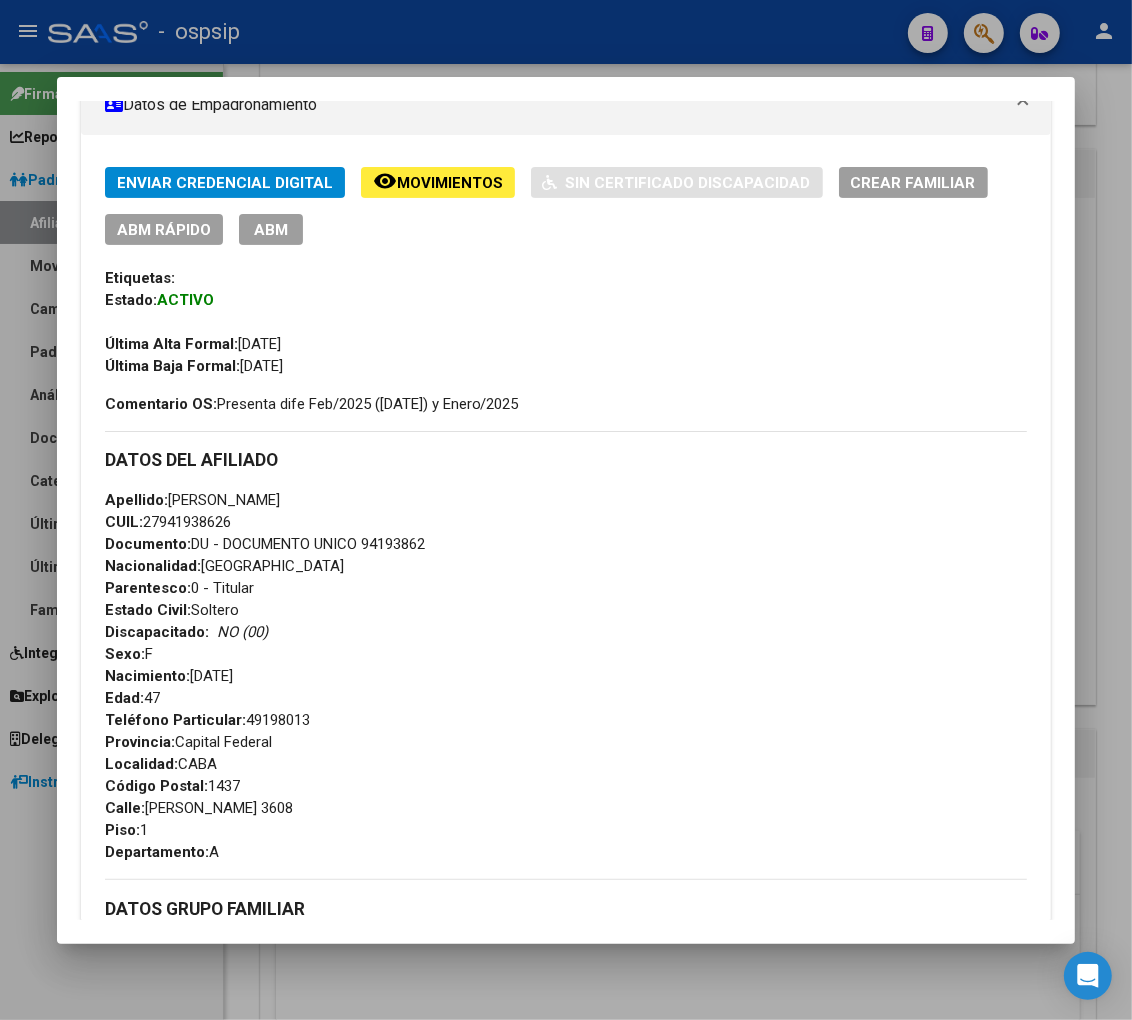 click on "ABM" at bounding box center [271, 230] 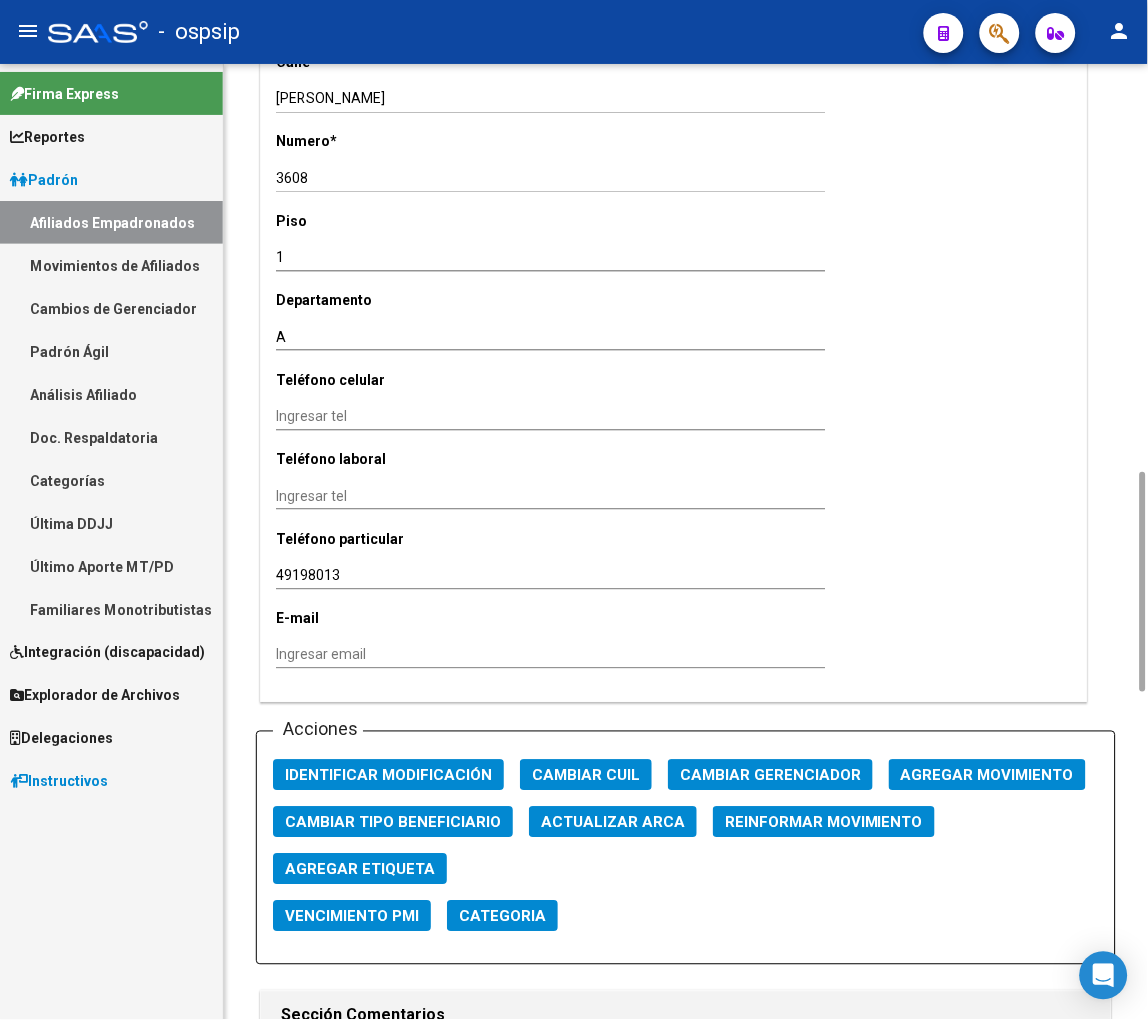 scroll, scrollTop: 2222, scrollLeft: 0, axis: vertical 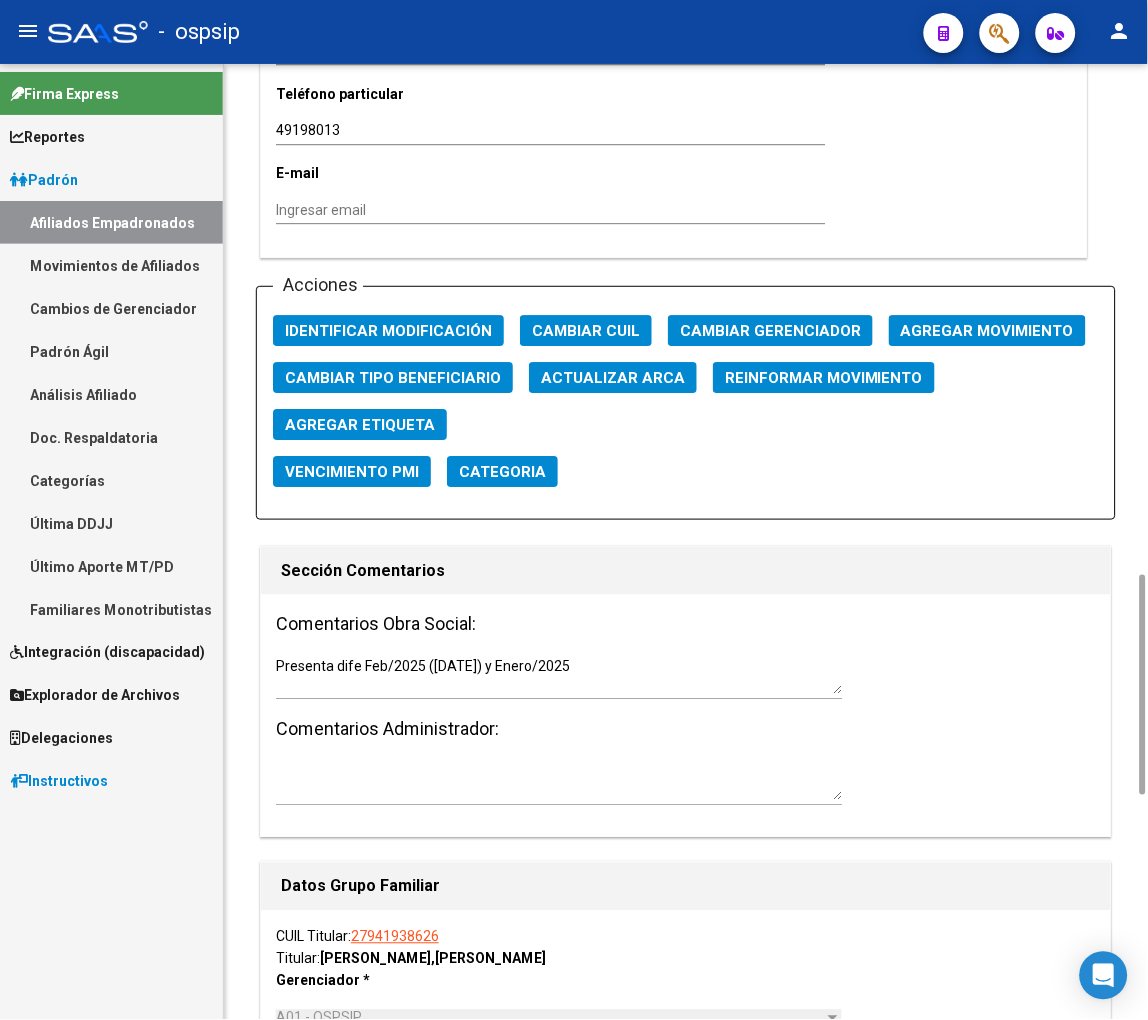 click on "Presenta dife Feb/2025 ([DATE]) y Enero/2025" at bounding box center (559, 676) 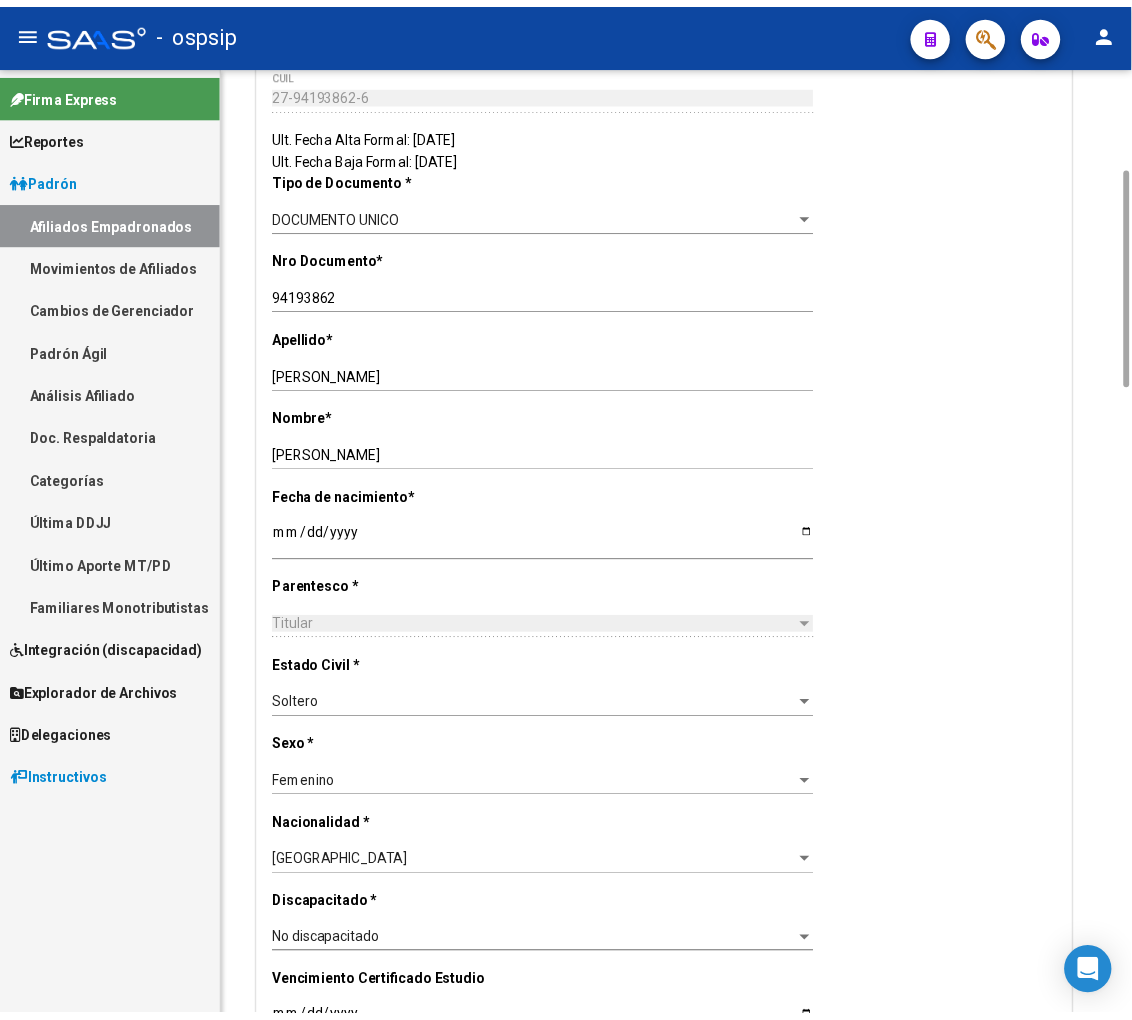 scroll, scrollTop: 0, scrollLeft: 0, axis: both 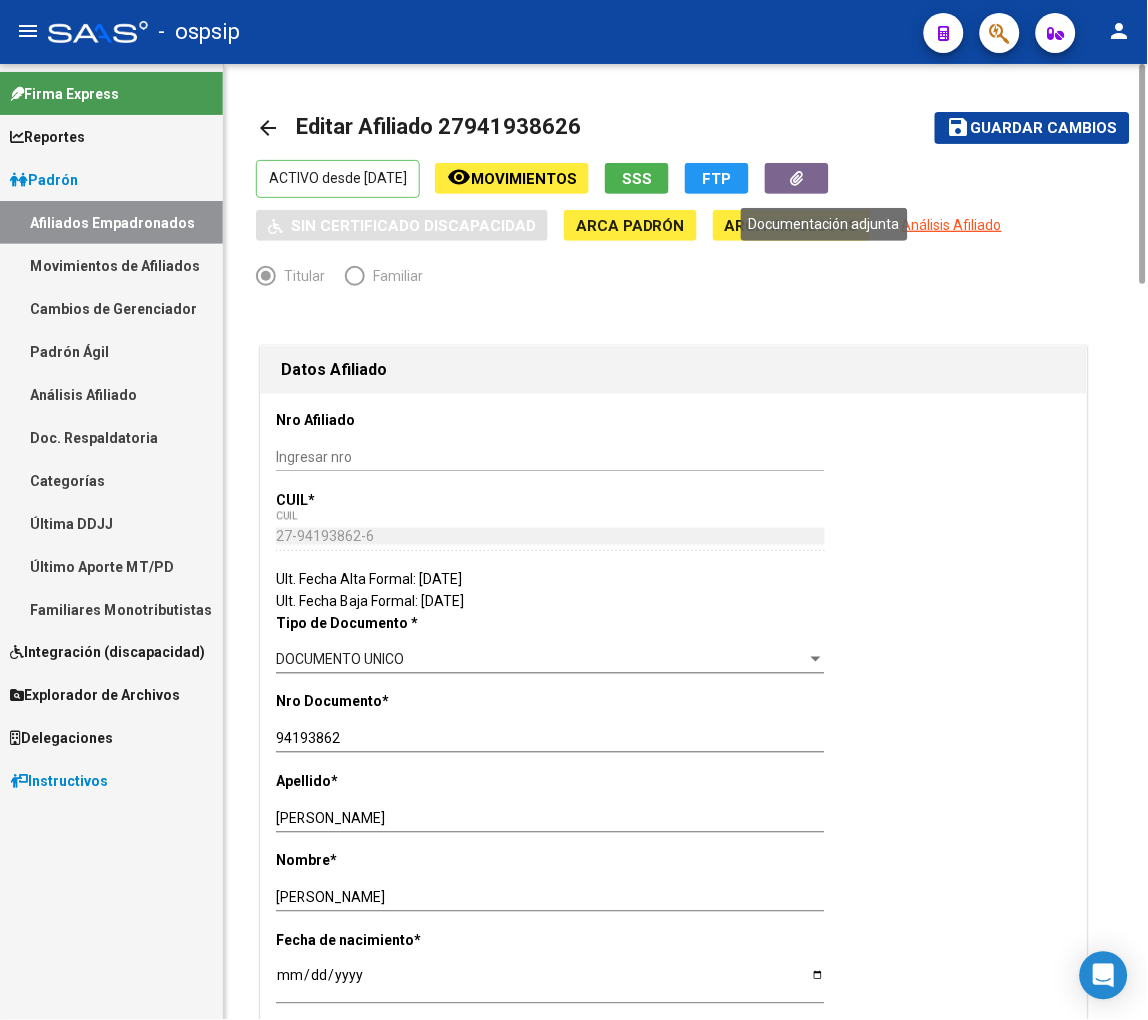 click 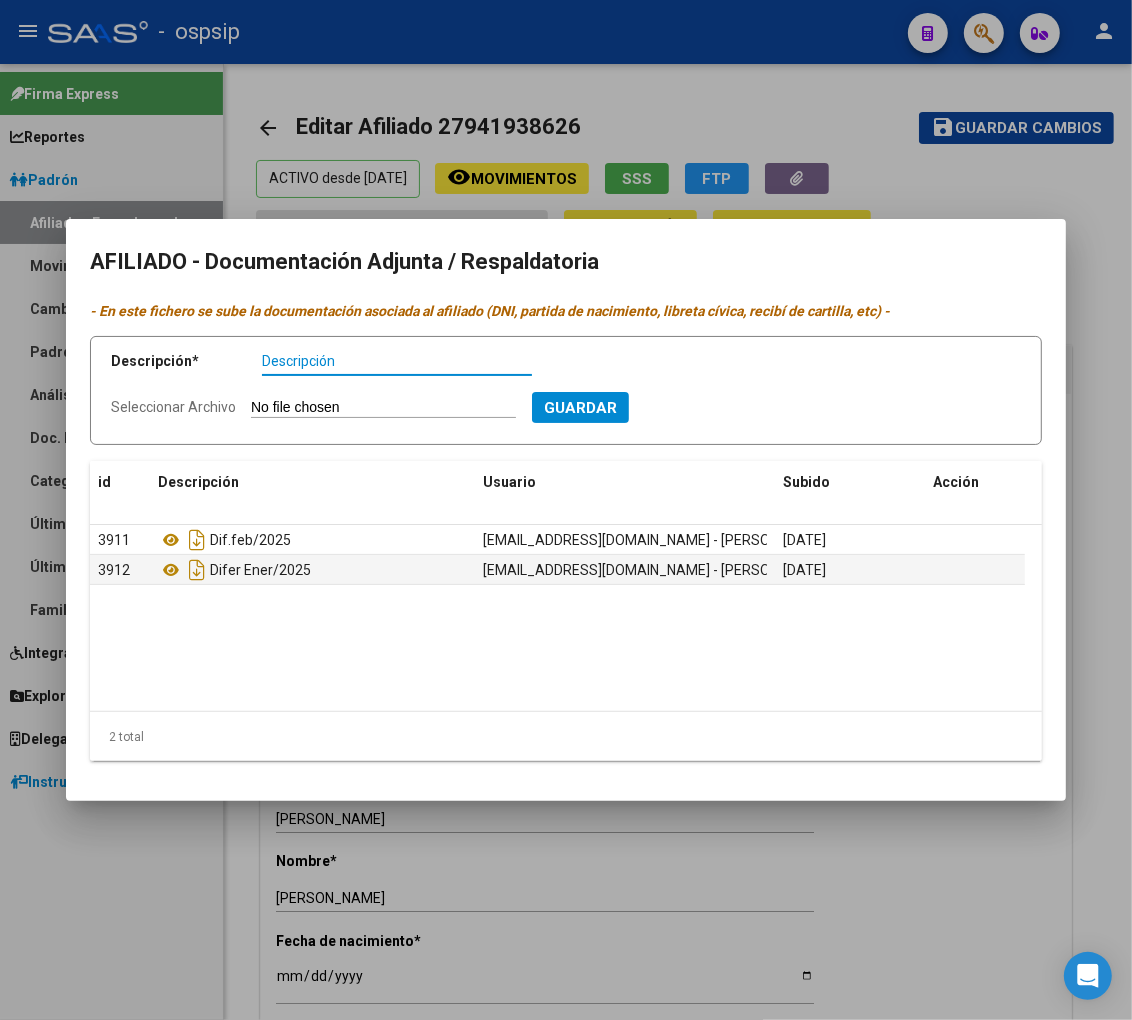 click on "Descripción" at bounding box center [397, 361] 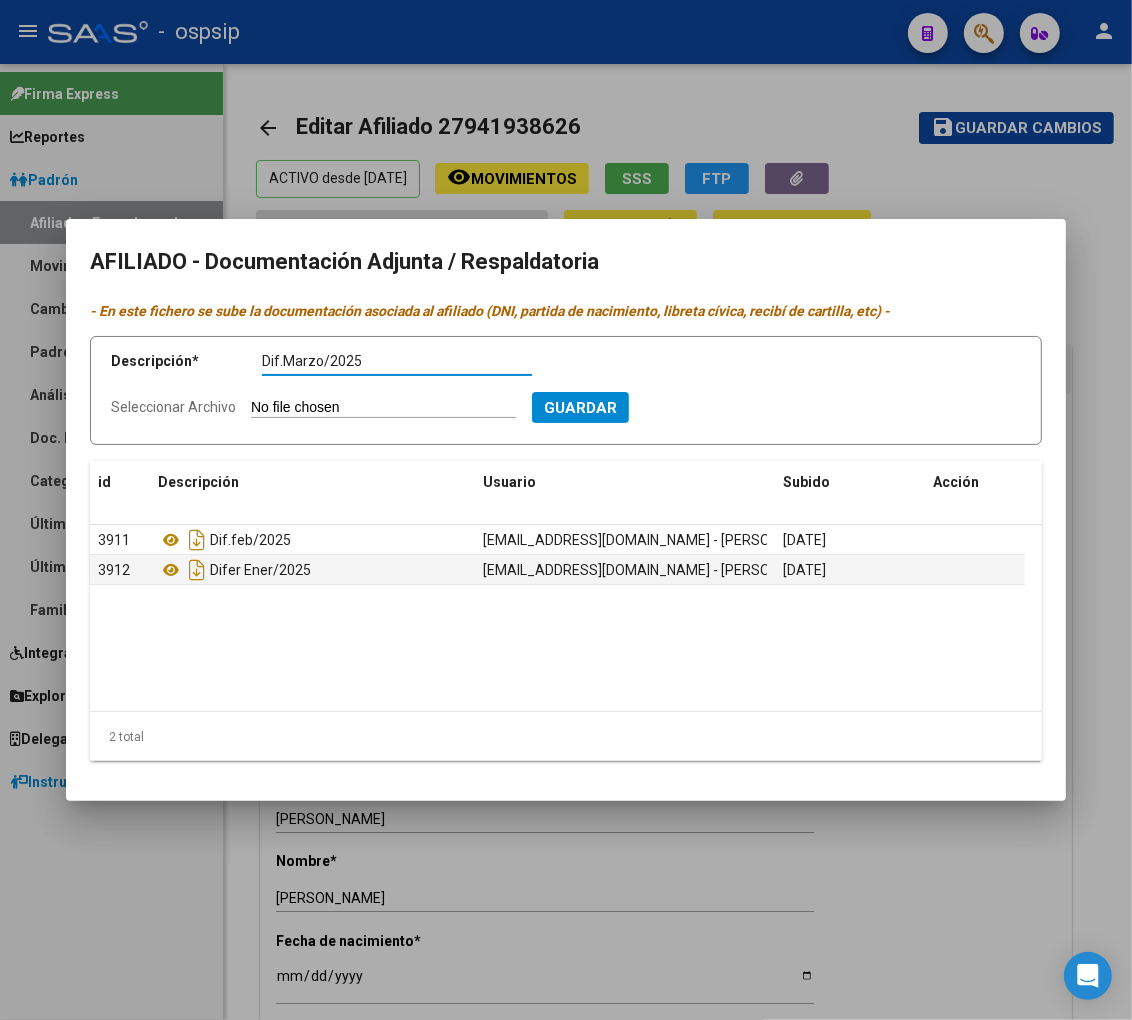 click on "Seleccionar Archivo" at bounding box center (383, 408) 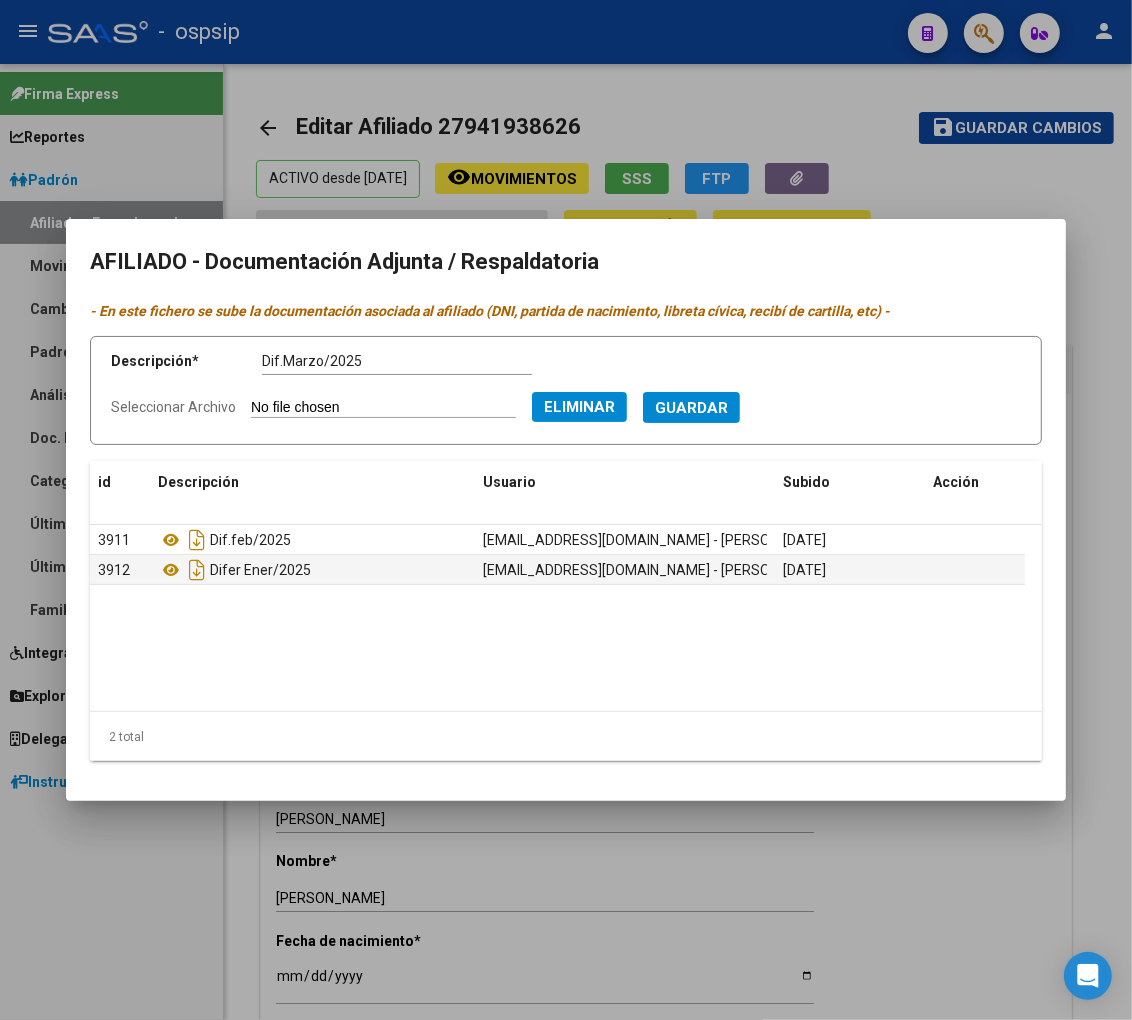 click on "Guardar" at bounding box center [691, 408] 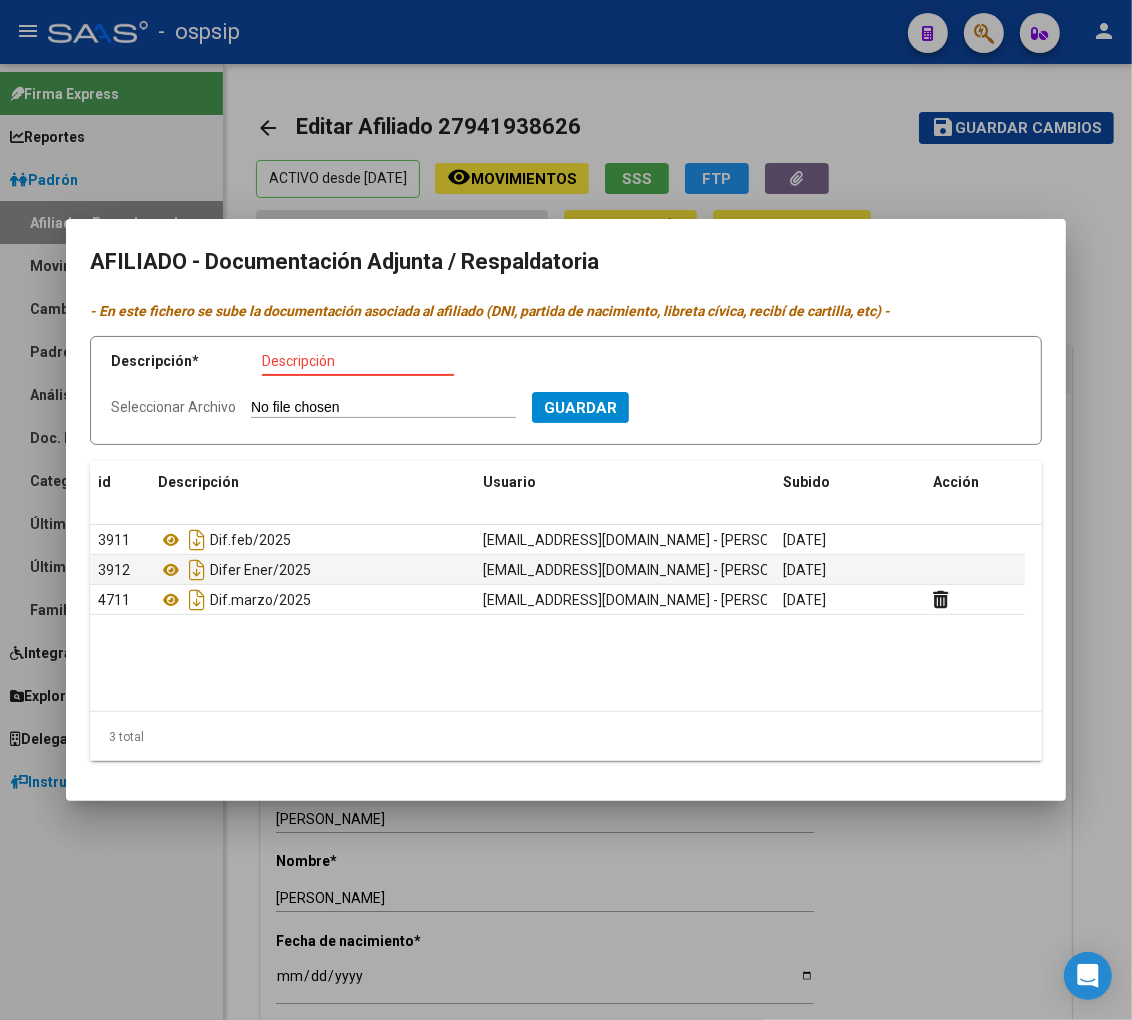click on "Descripción" at bounding box center (358, 361) 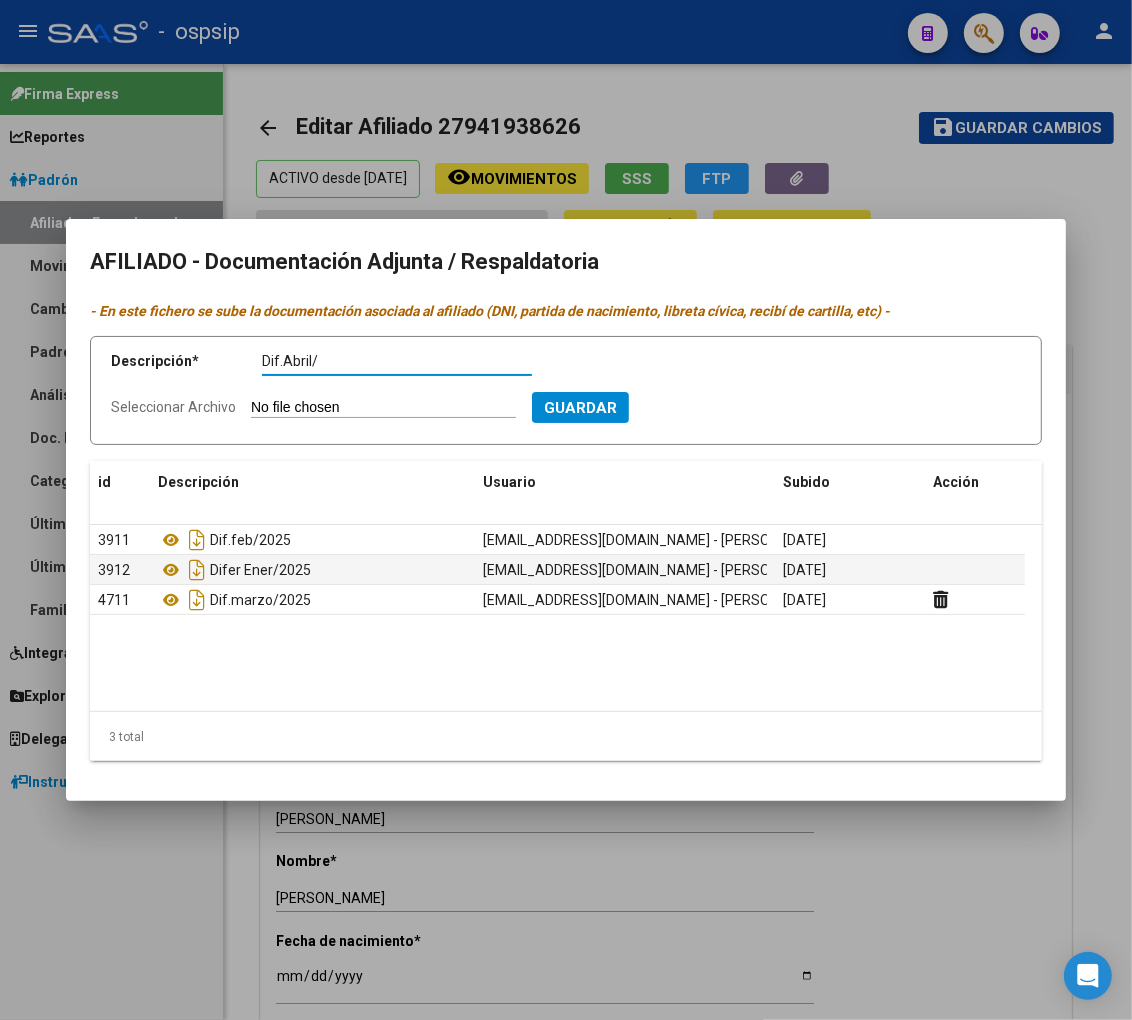click on "Dif.Abril/" at bounding box center [397, 361] 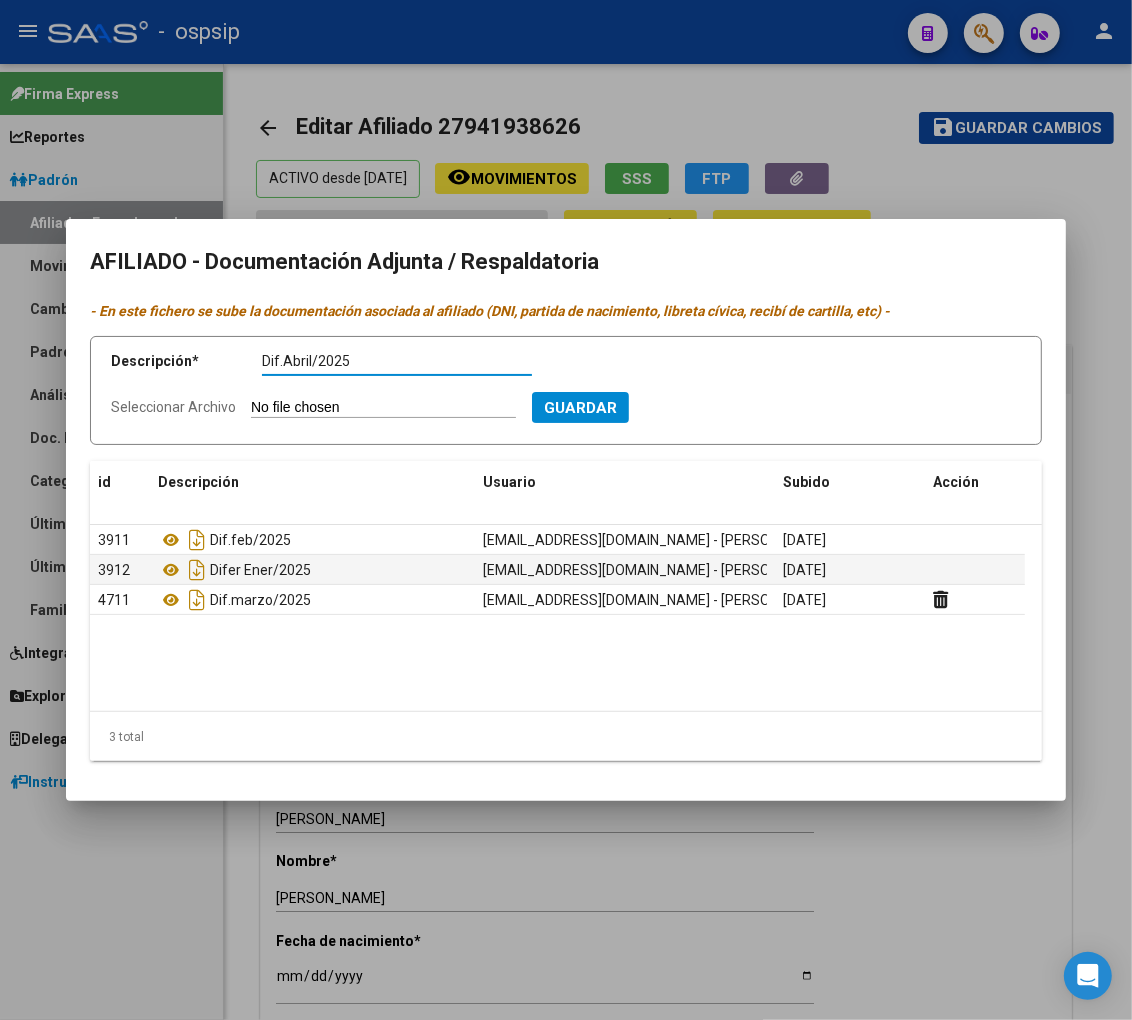 click on "Seleccionar Archivo" at bounding box center (383, 408) 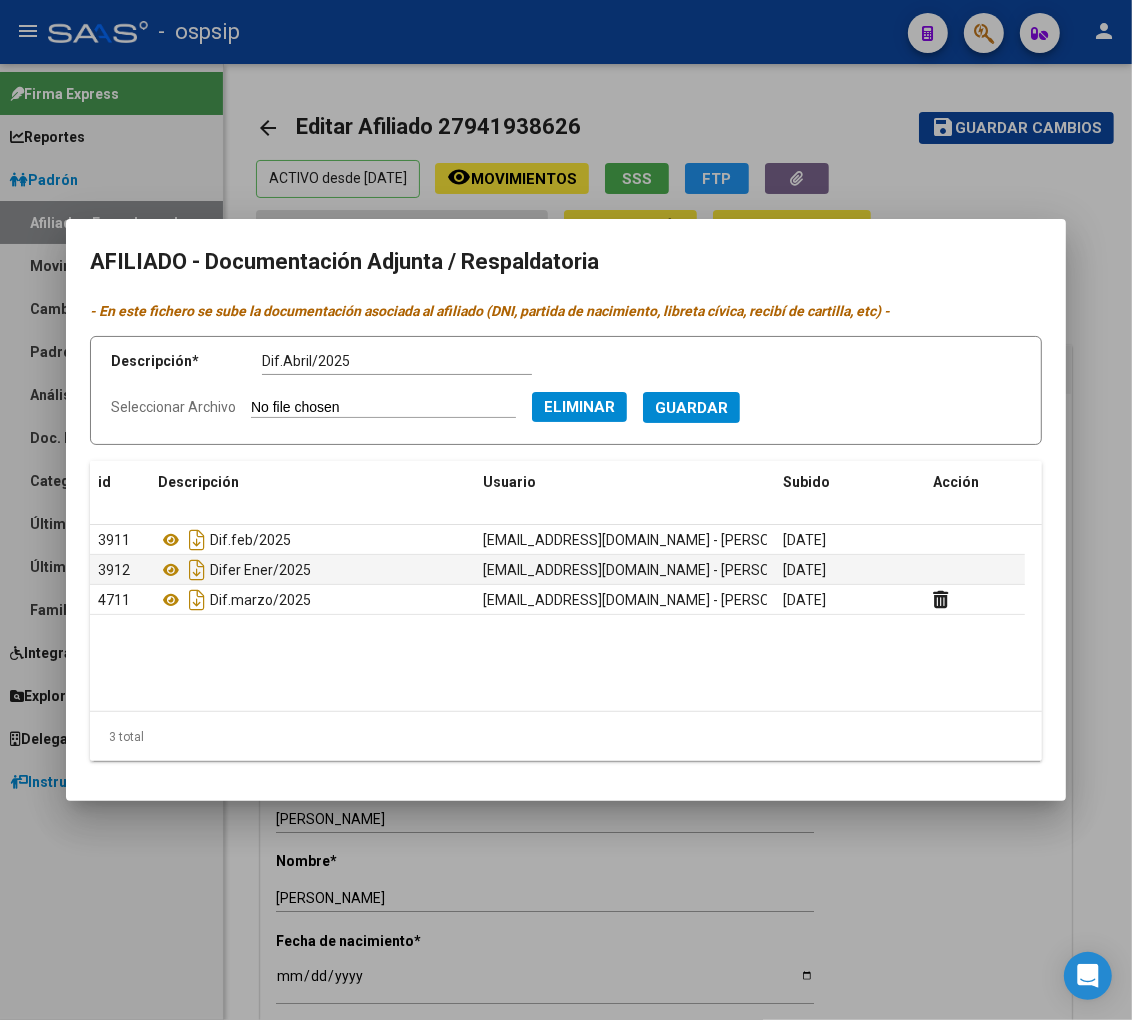 click on "Guardar" at bounding box center (691, 408) 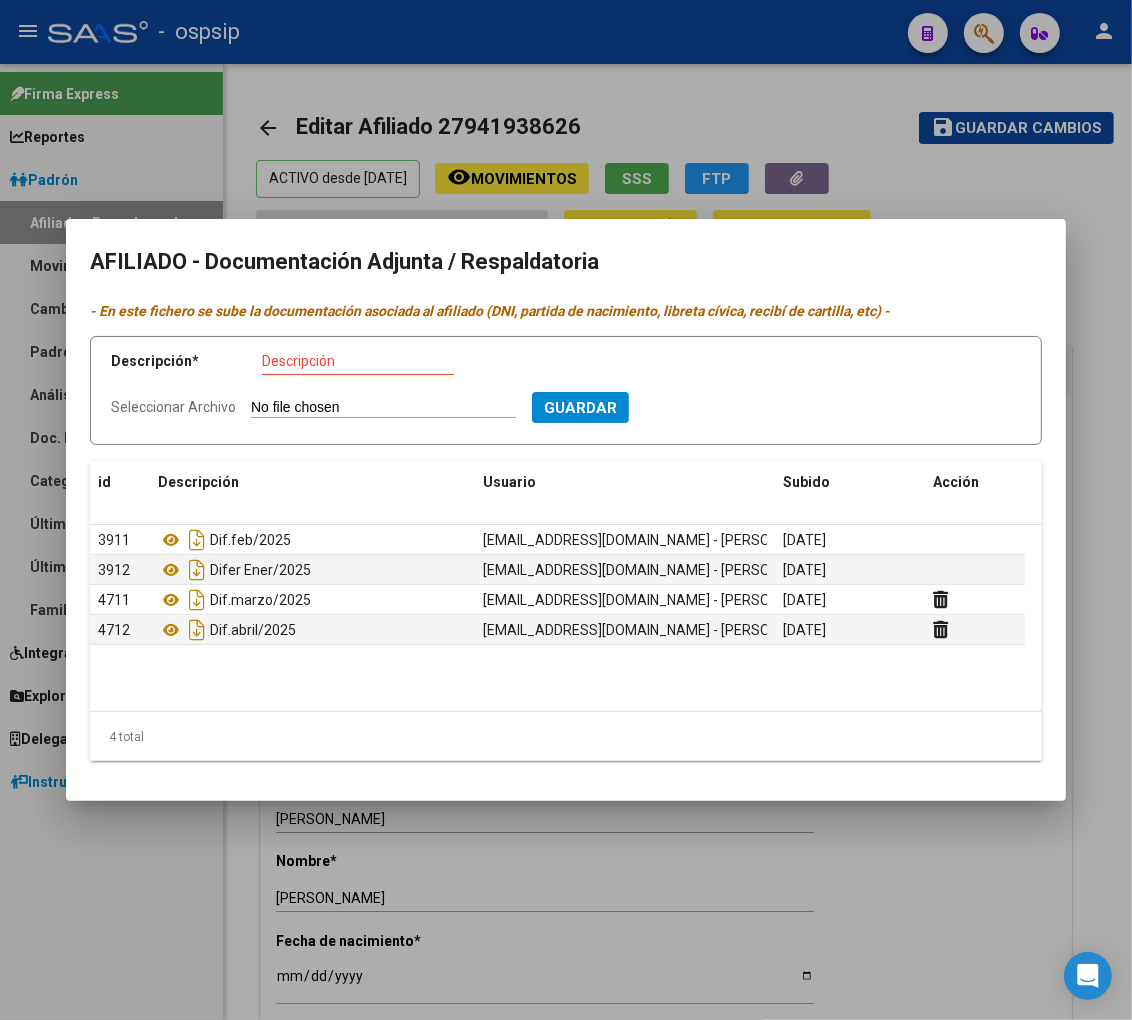 click on "Descripción" at bounding box center (358, 361) 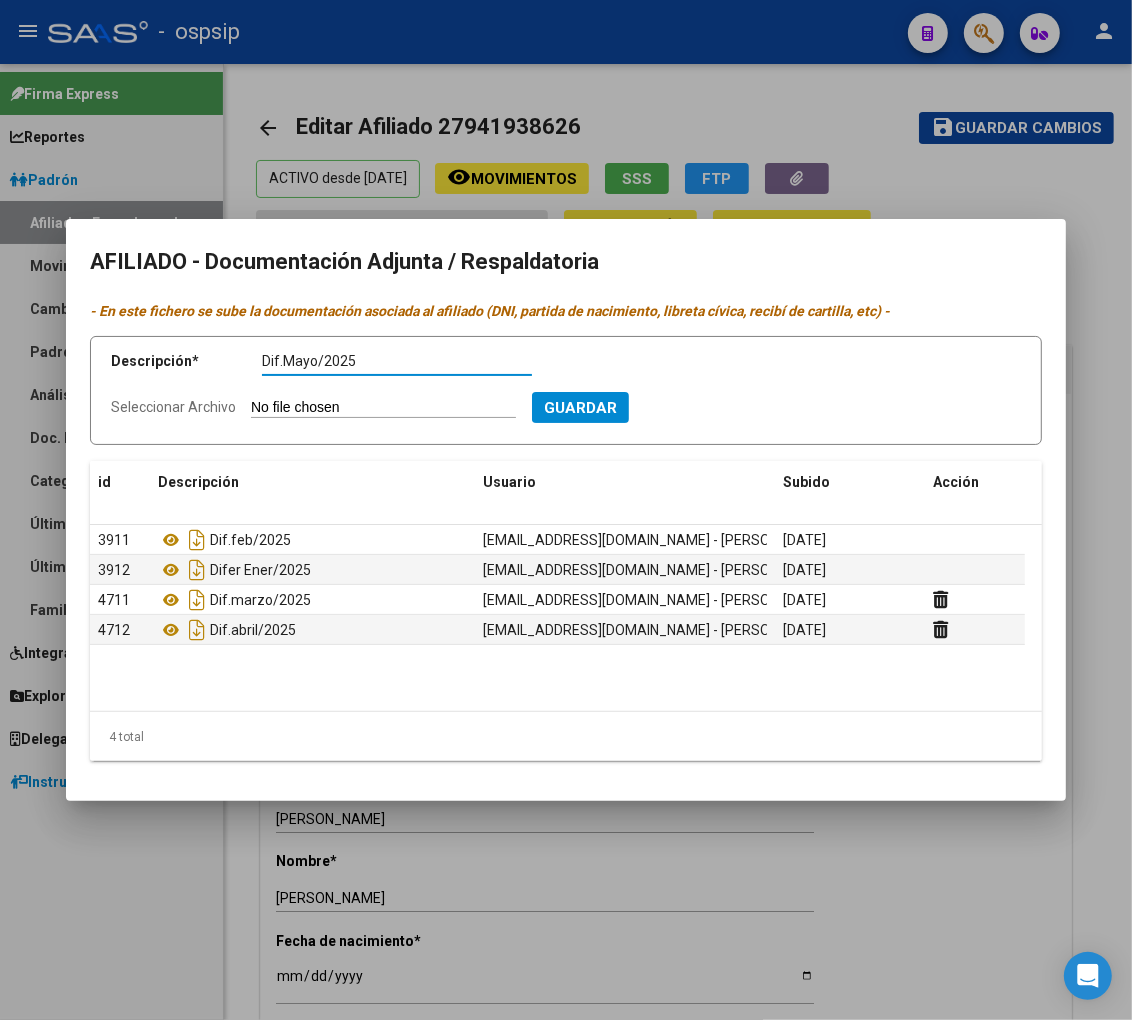 click on "Seleccionar Archivo" at bounding box center (383, 408) 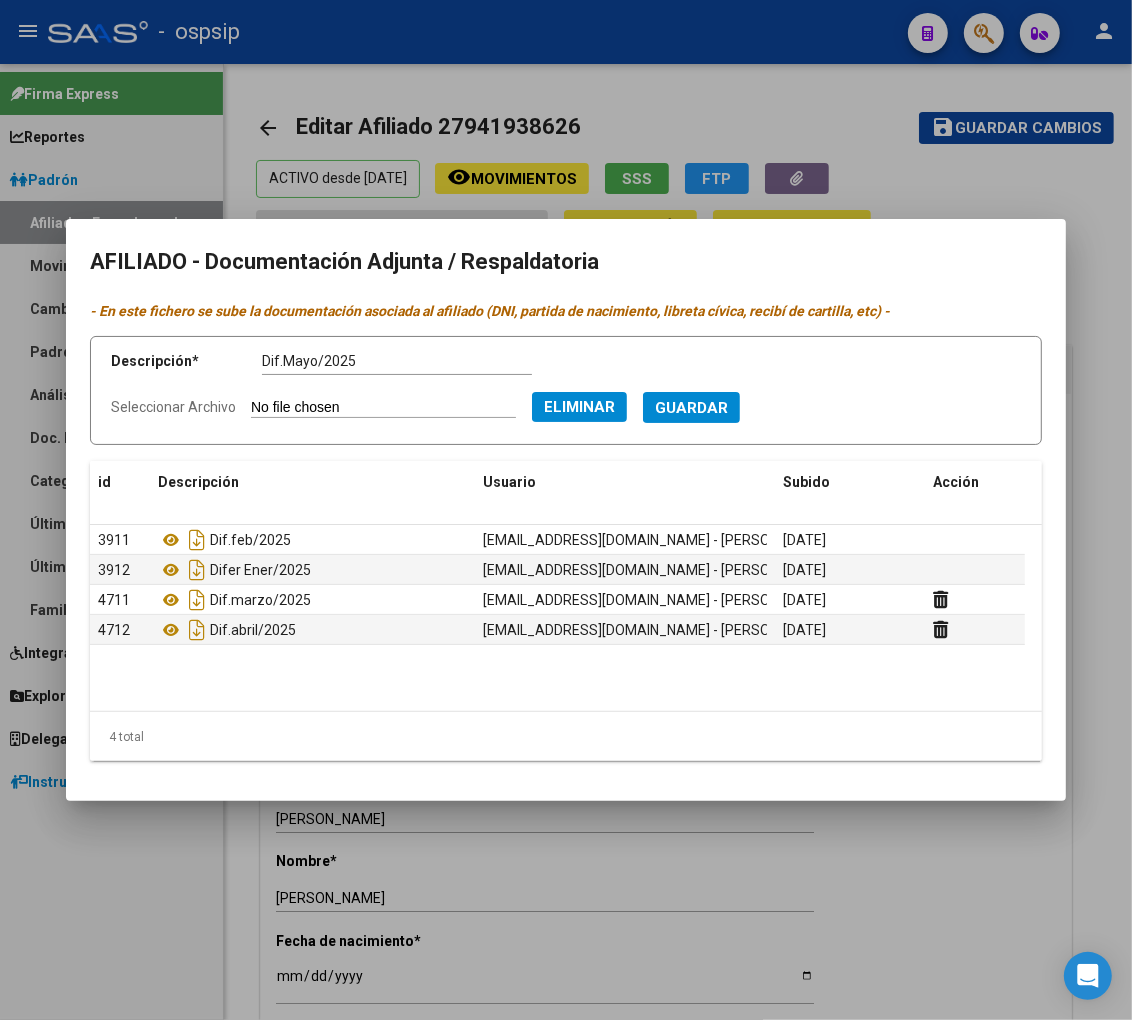 click on "Guardar" at bounding box center (691, 408) 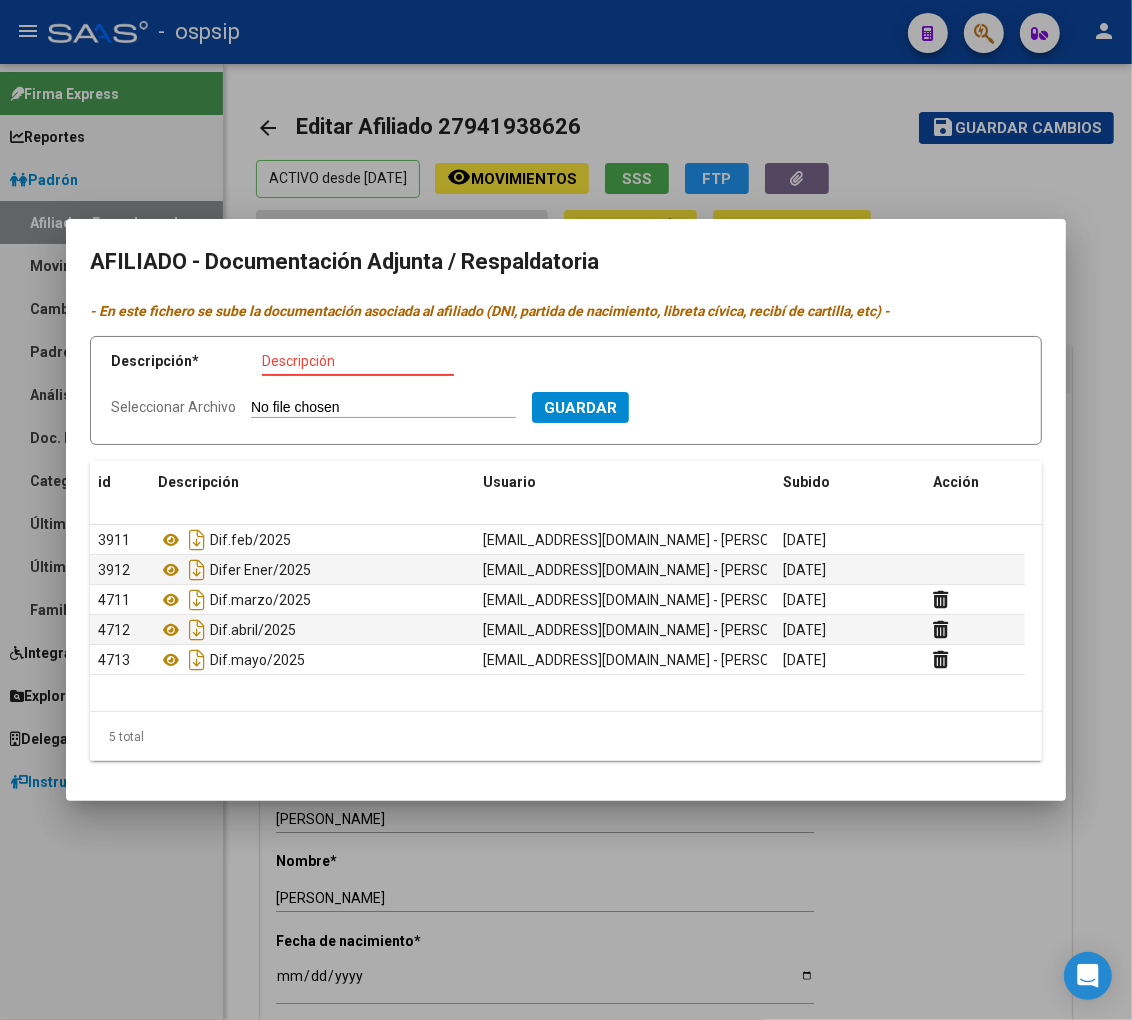 click on "Descripción" at bounding box center (358, 361) 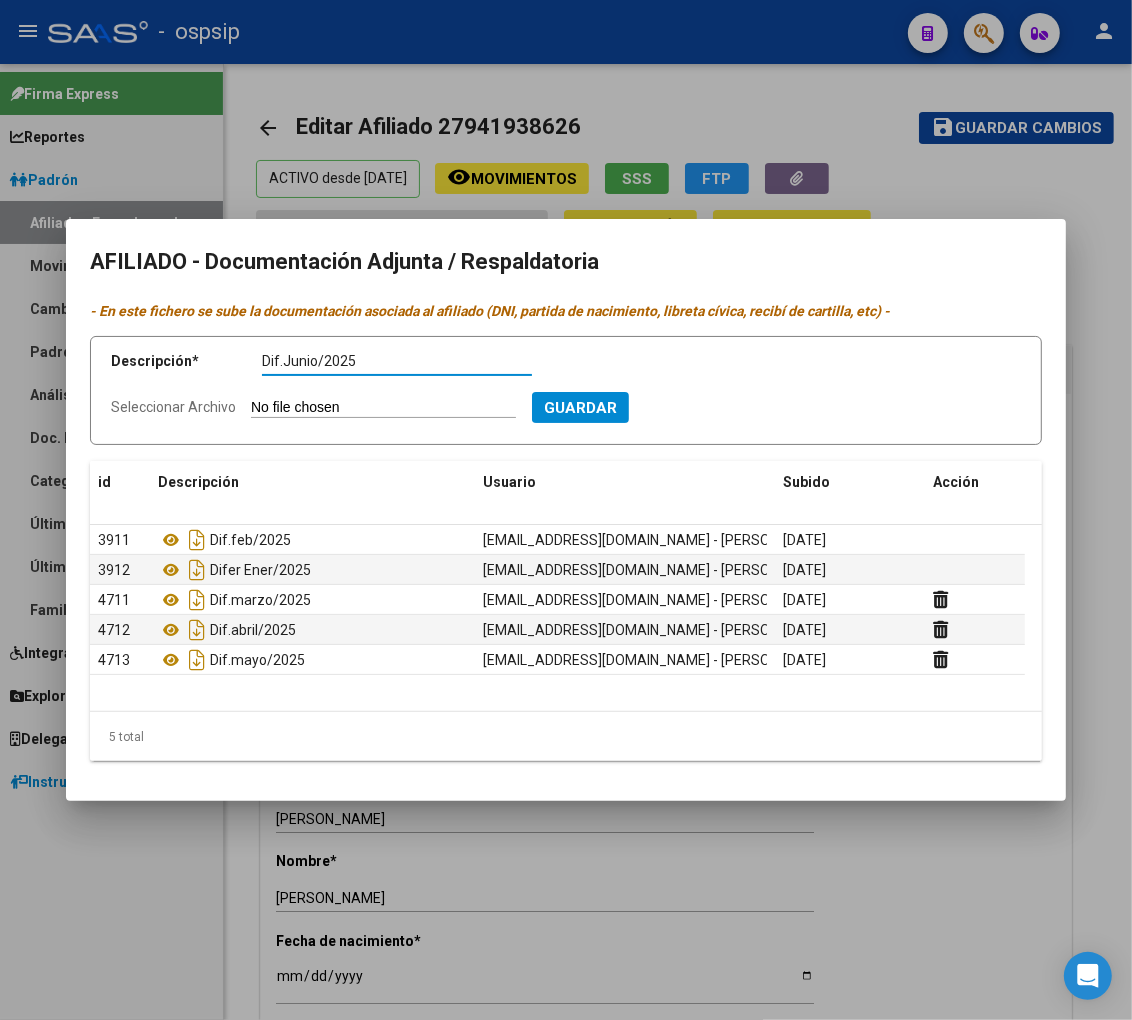 click on "Seleccionar Archivo" at bounding box center (383, 408) 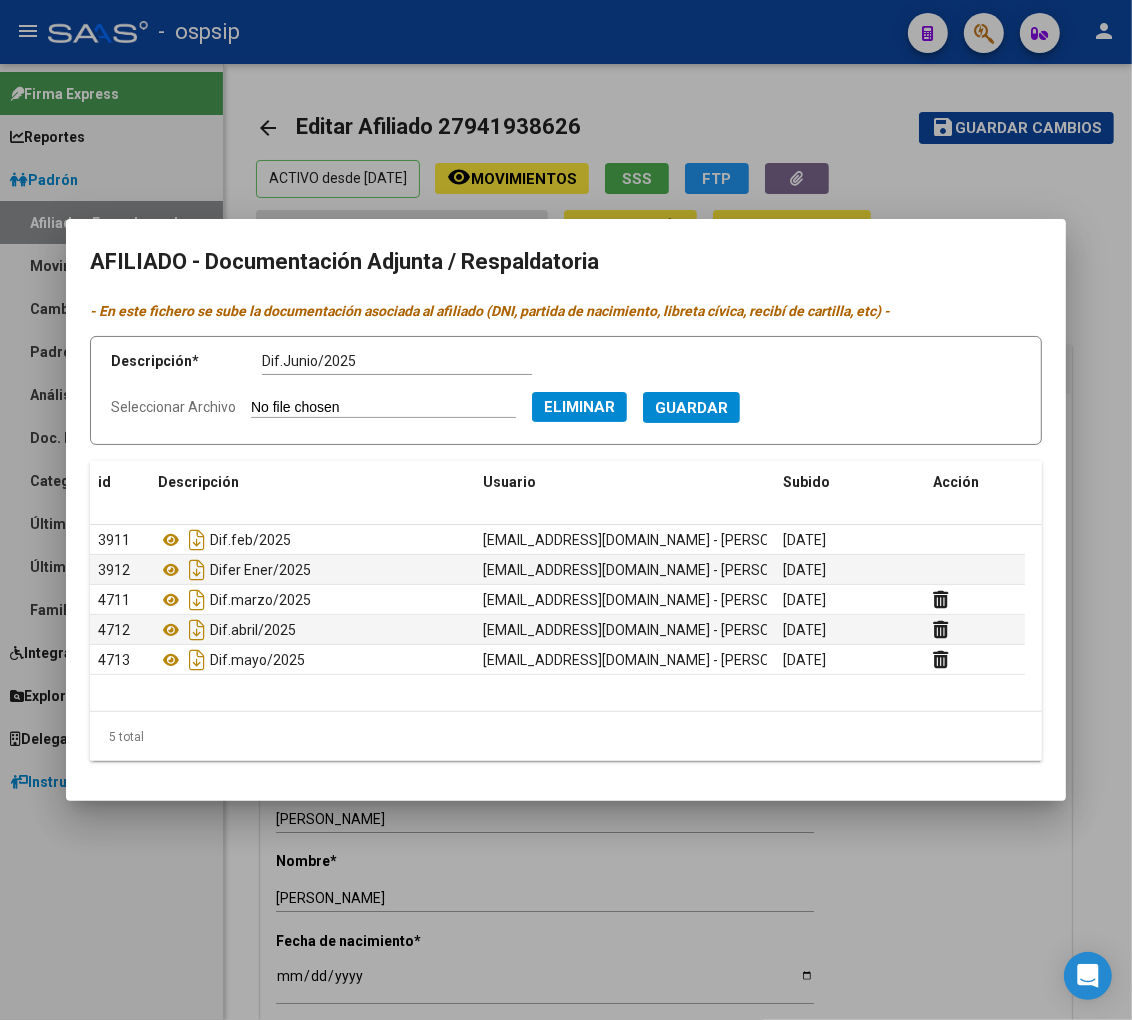click on "Guardar" at bounding box center [691, 408] 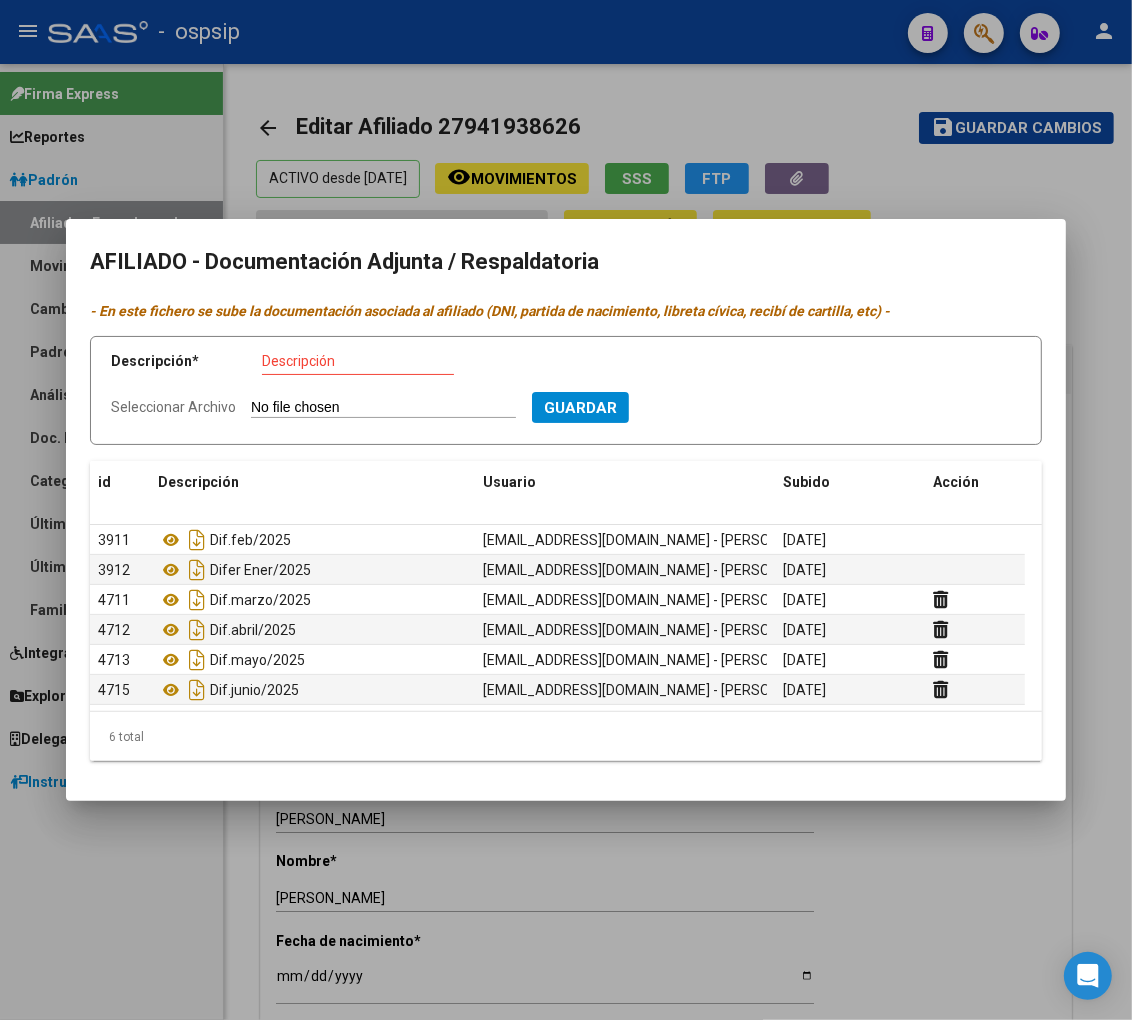 click on "Descripción  *   Descripción" at bounding box center (329, 365) 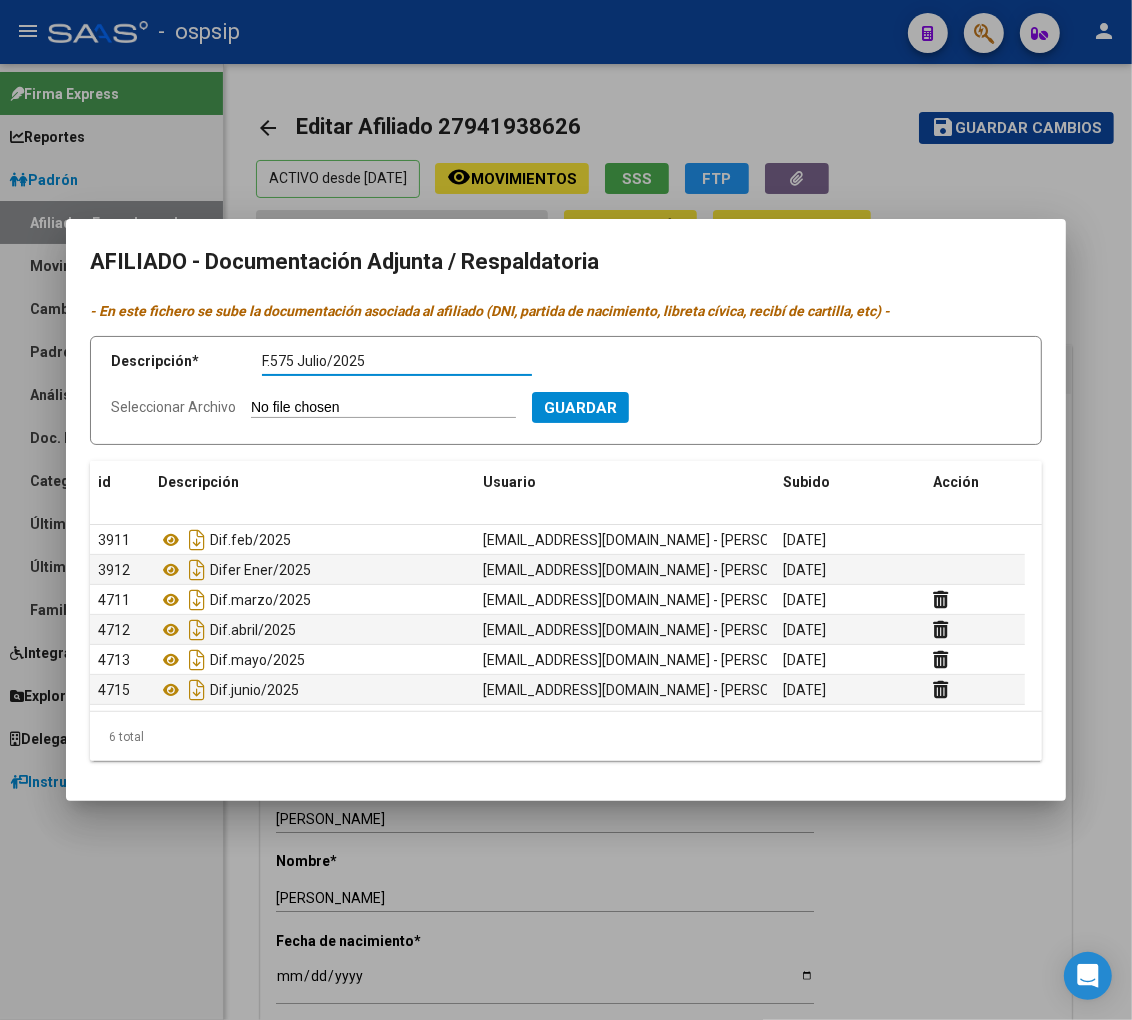 click on "Seleccionar Archivo" at bounding box center (383, 408) 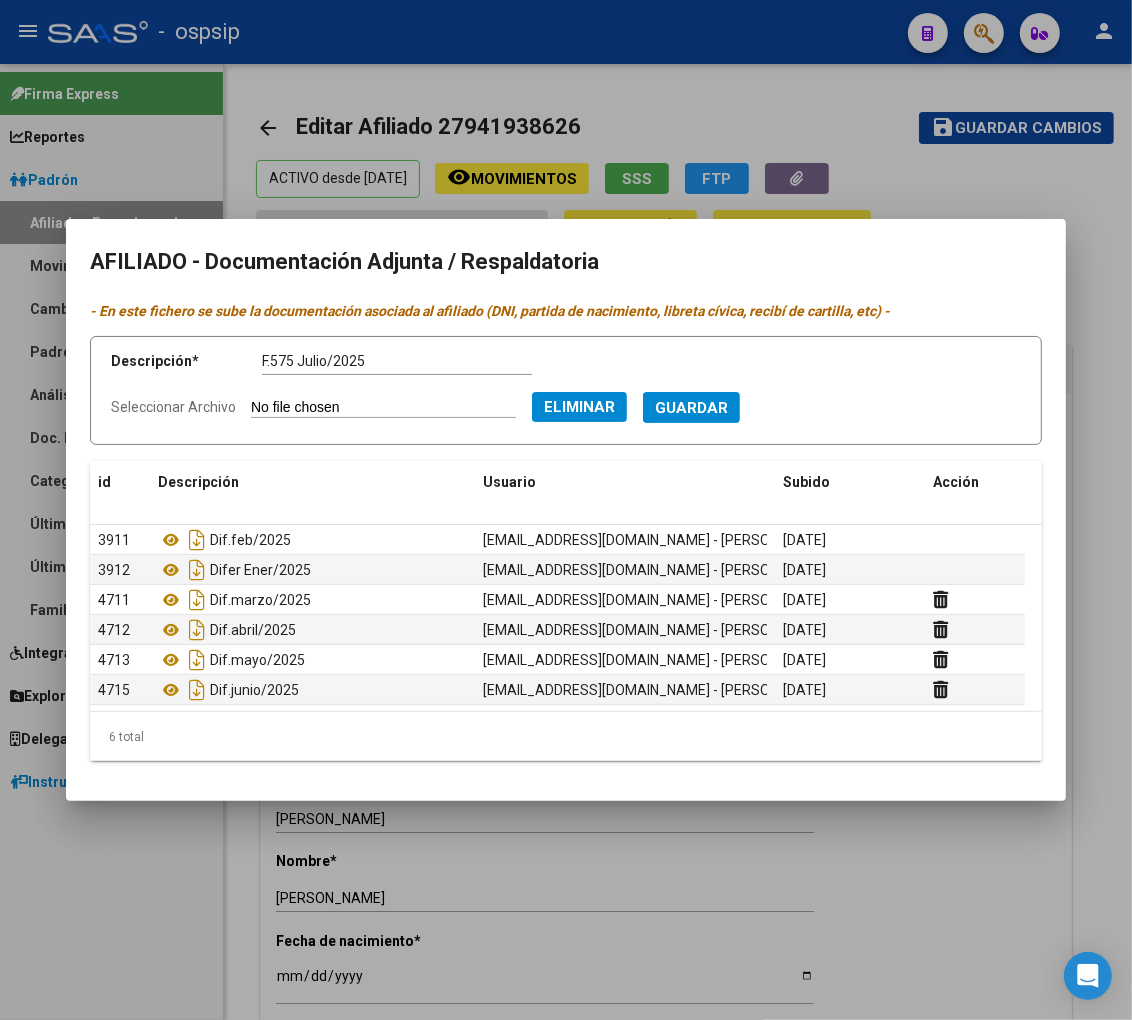 click on "Guardar" at bounding box center [691, 408] 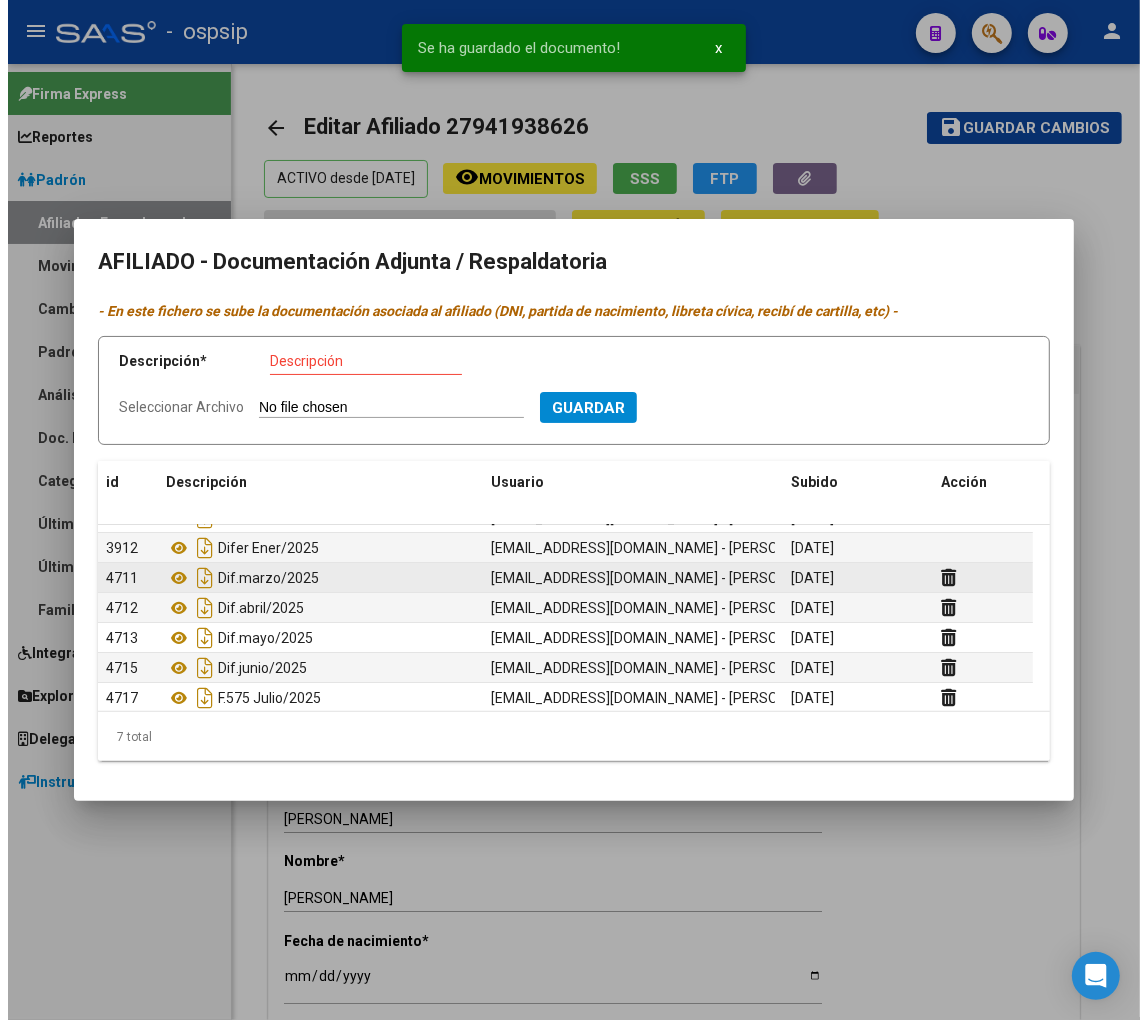 scroll, scrollTop: 31, scrollLeft: 0, axis: vertical 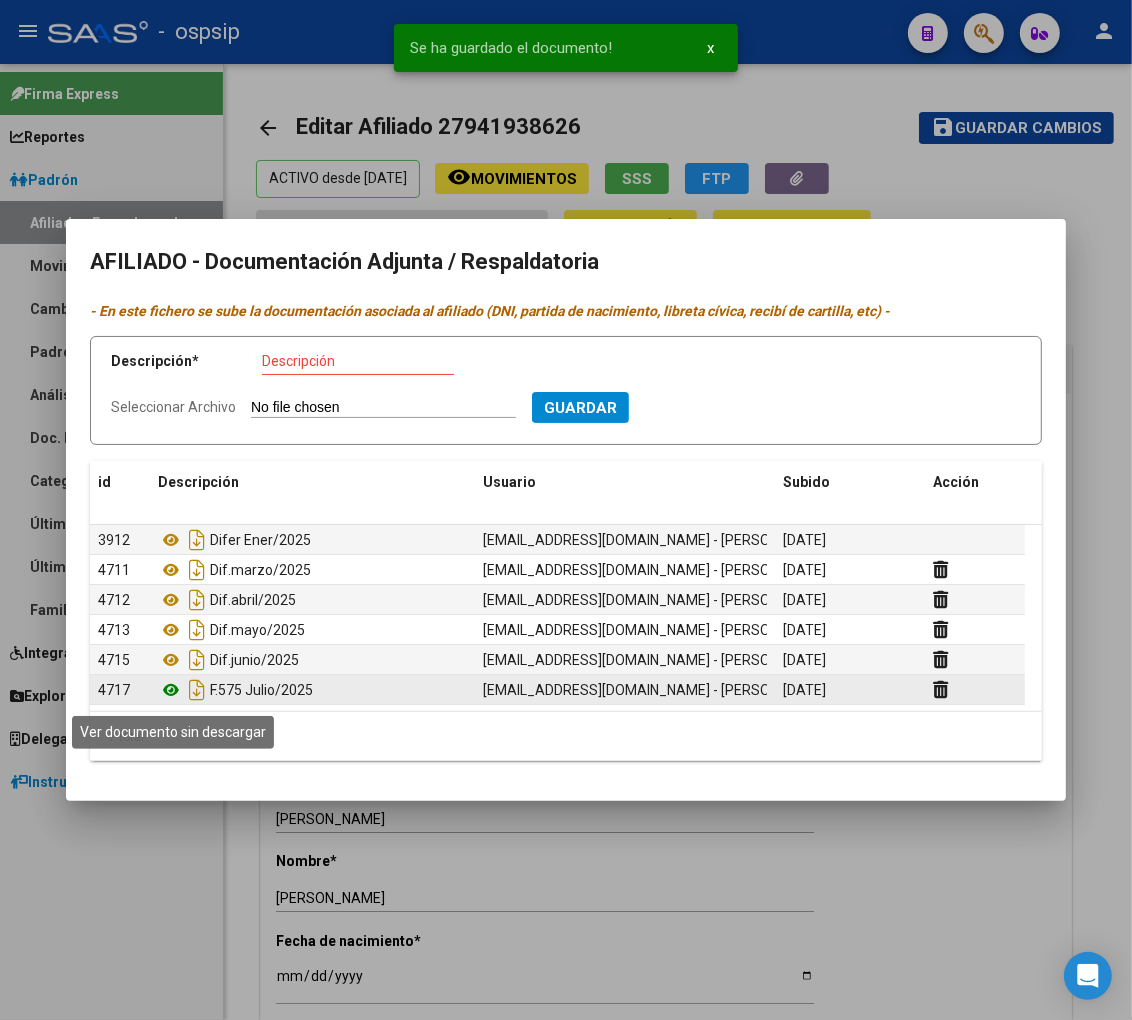 click 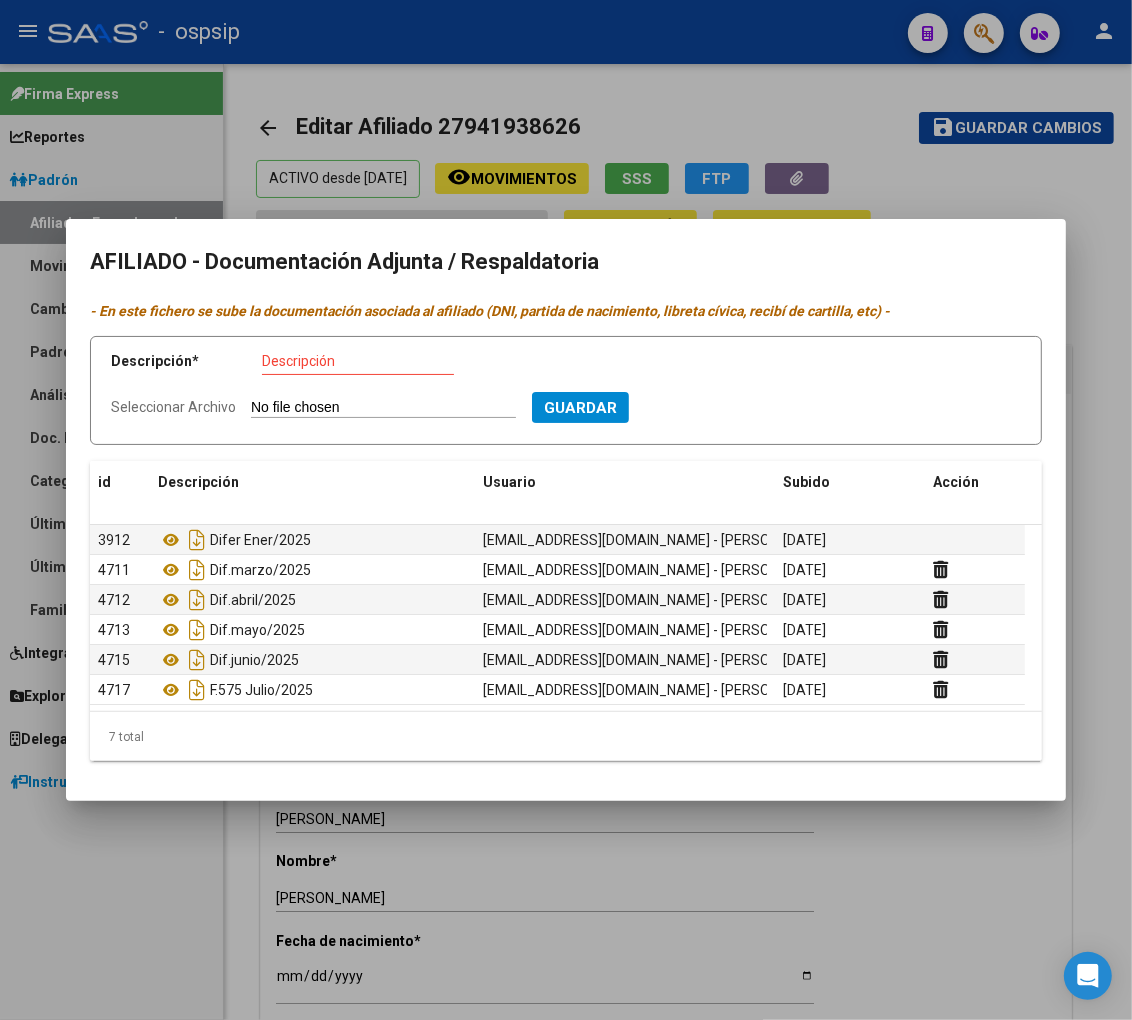 click at bounding box center (566, 510) 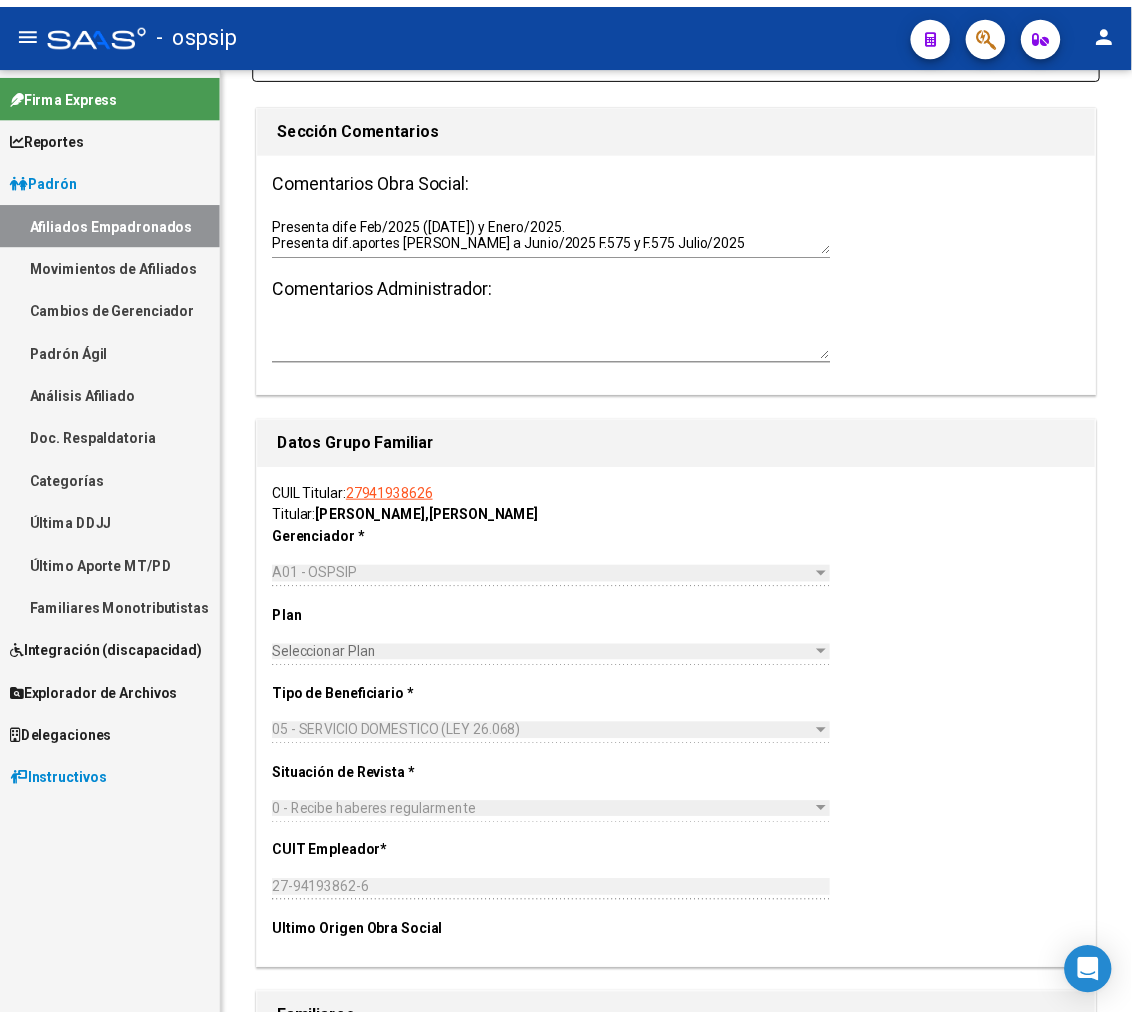 scroll, scrollTop: 3198, scrollLeft: 0, axis: vertical 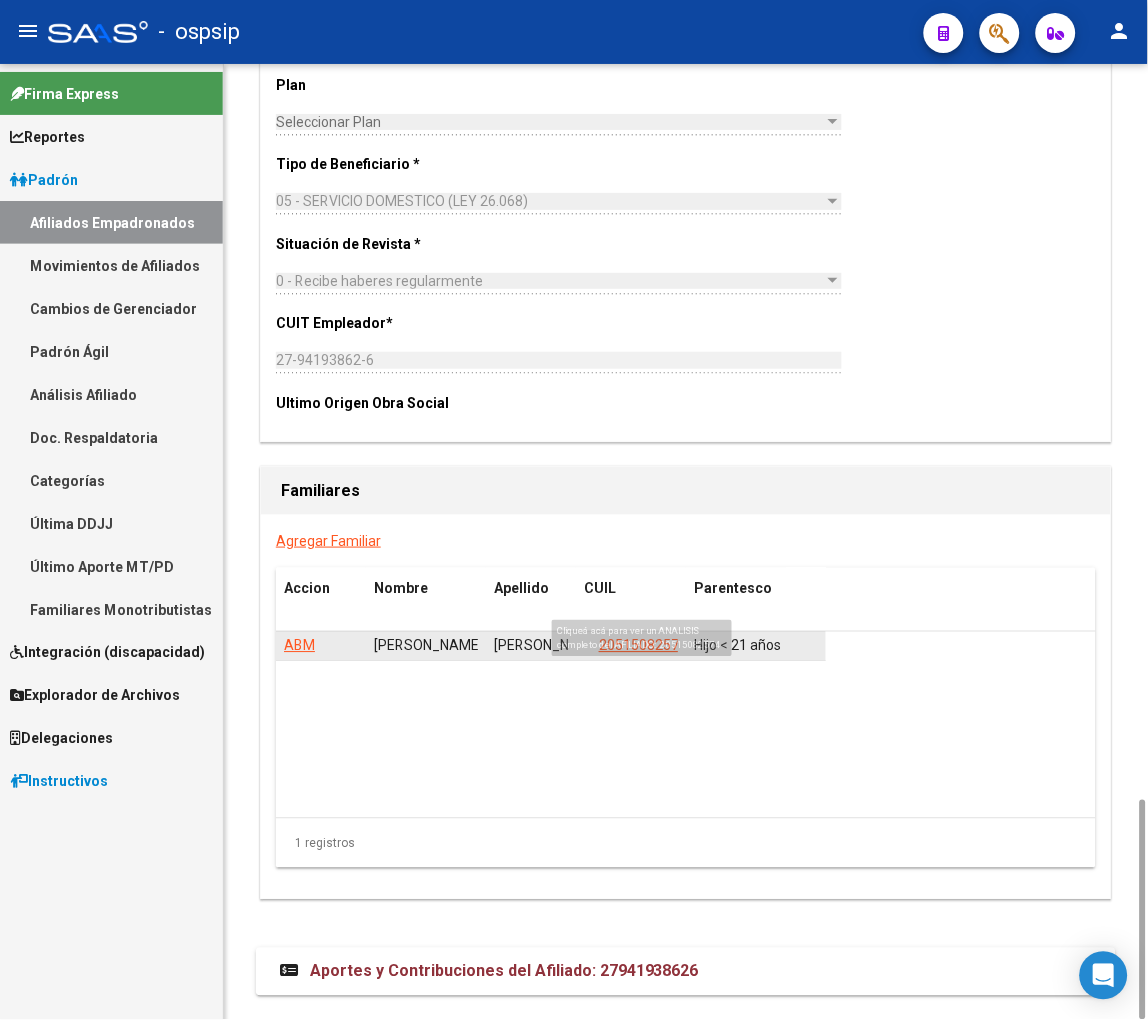 click on "20515082574" 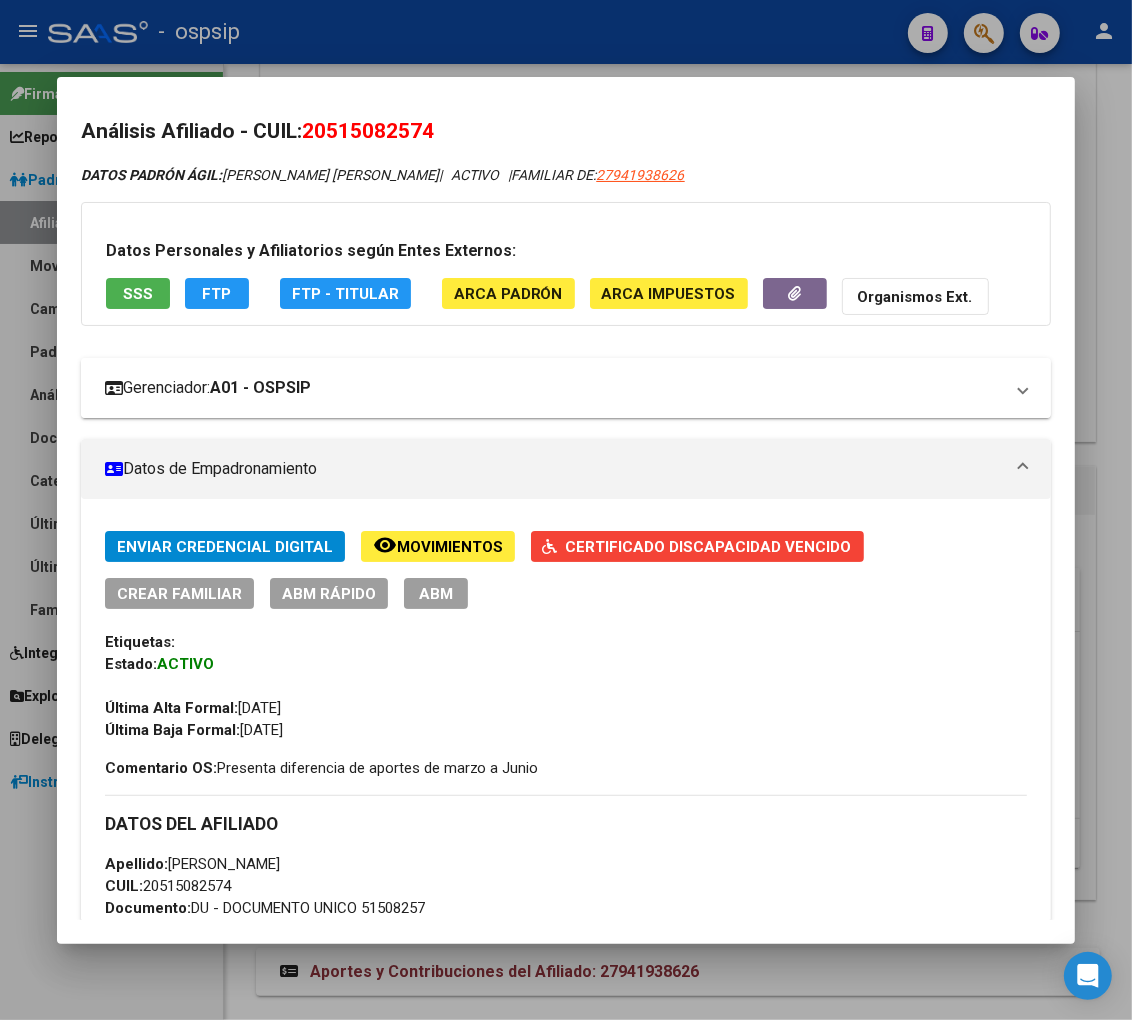 scroll, scrollTop: 0, scrollLeft: 0, axis: both 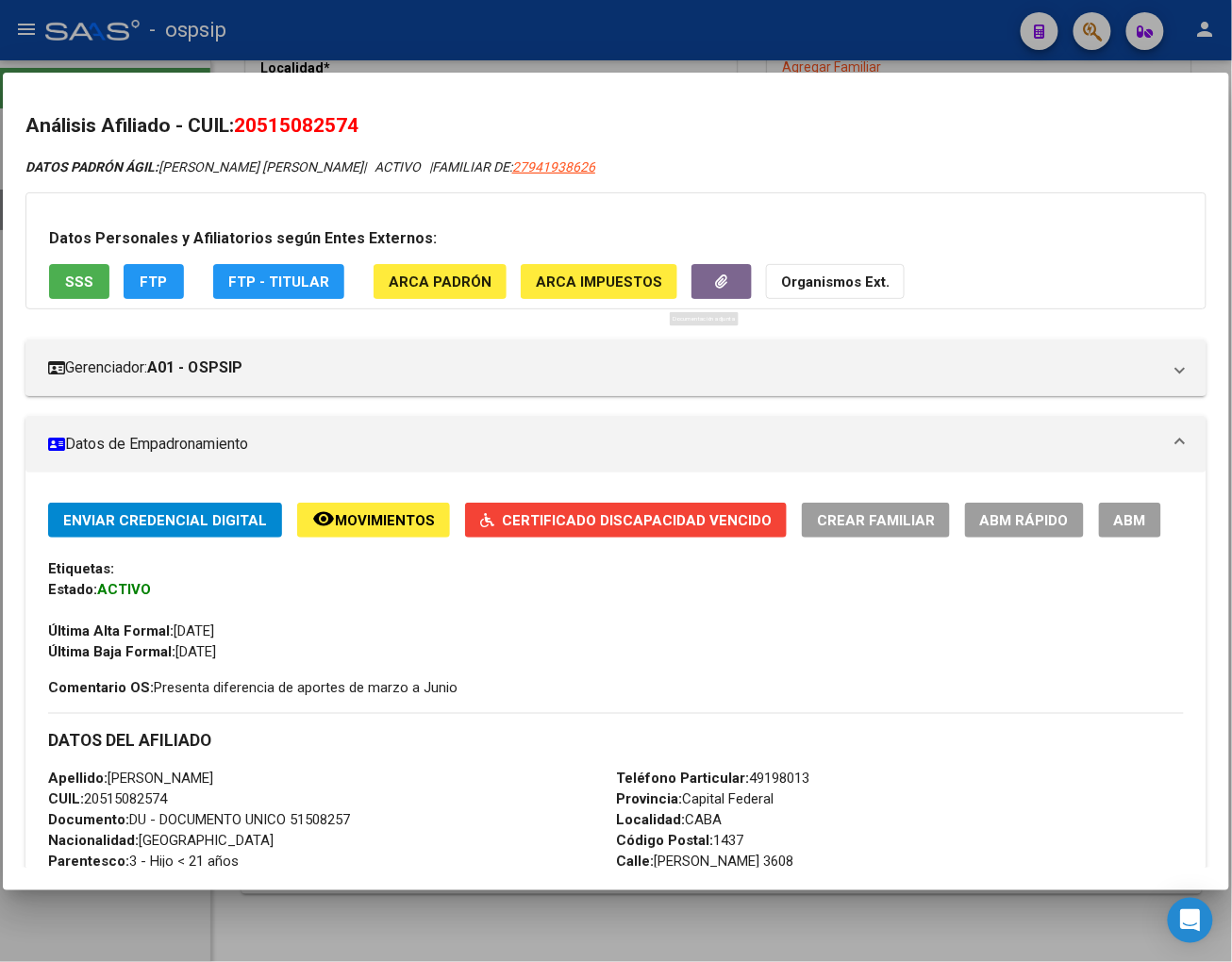 click 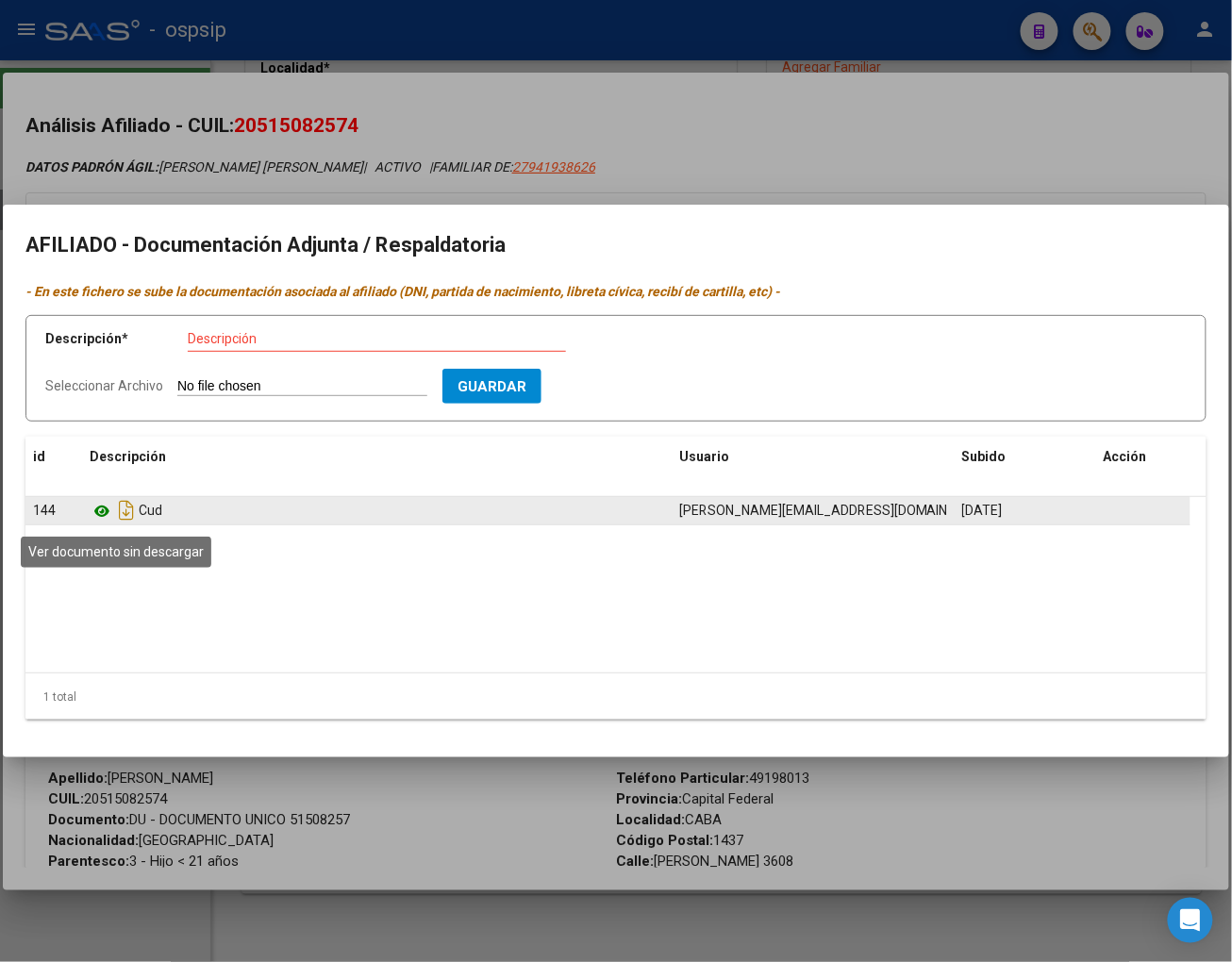 click 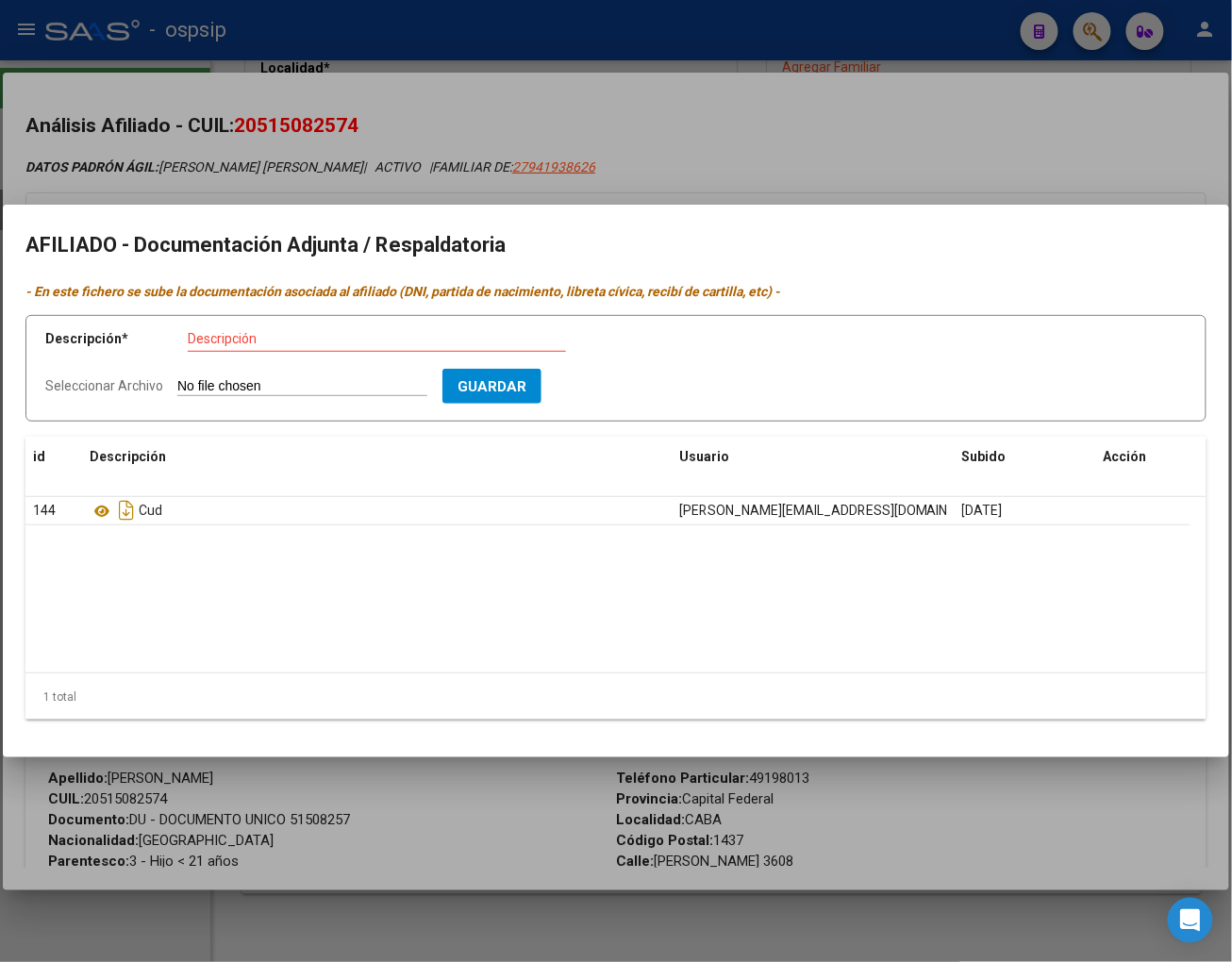 click at bounding box center [616, 481] 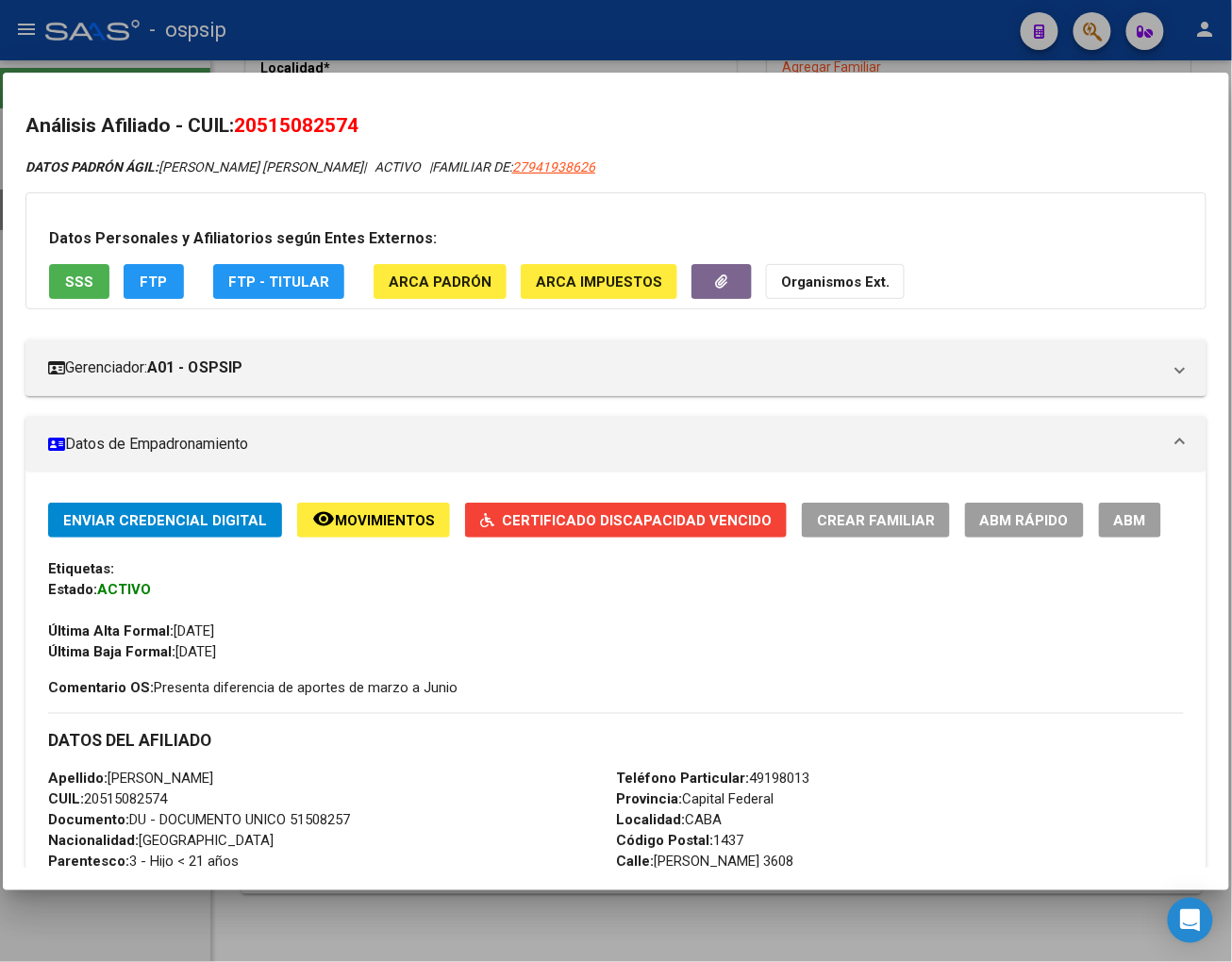 click at bounding box center [616, 481] 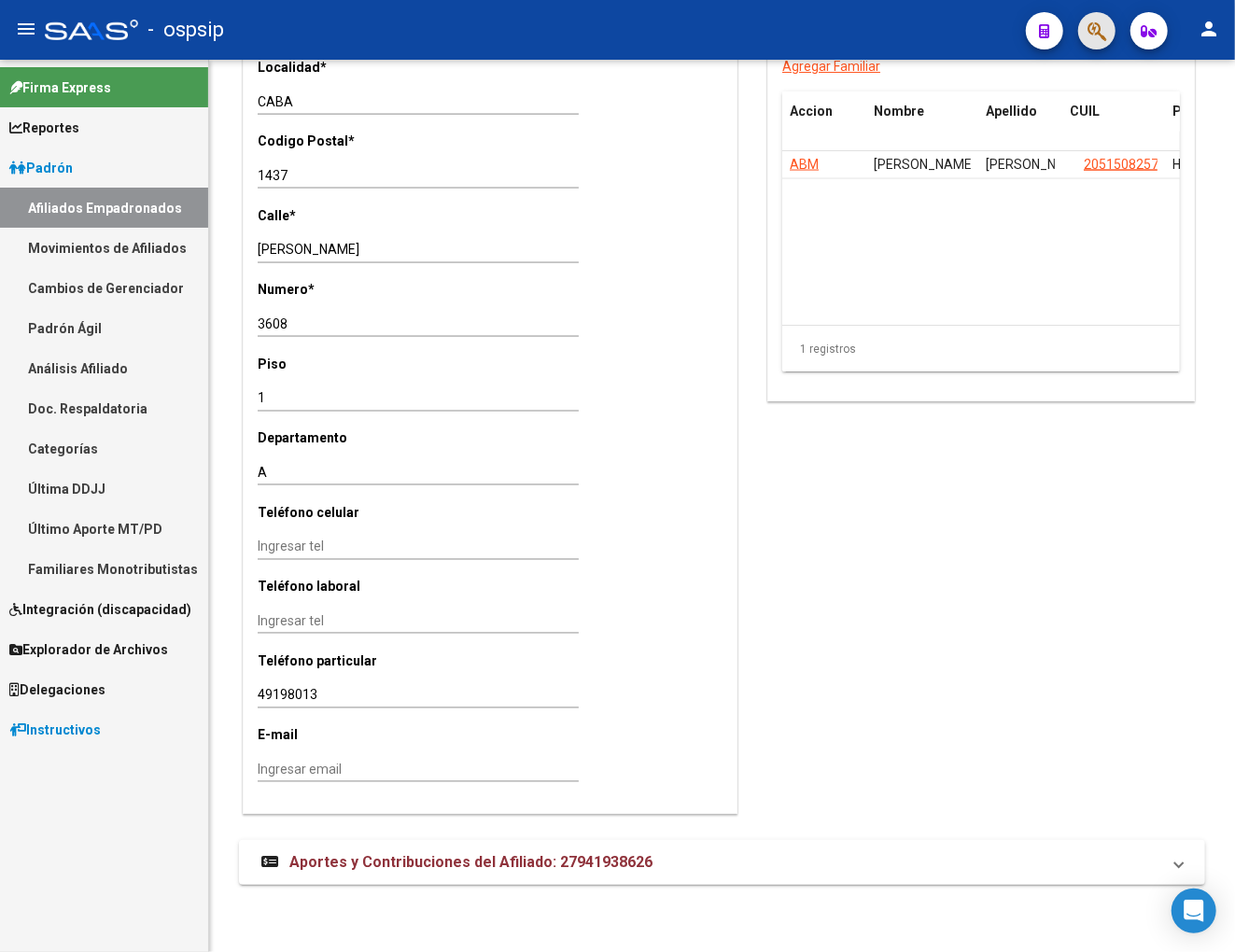 click 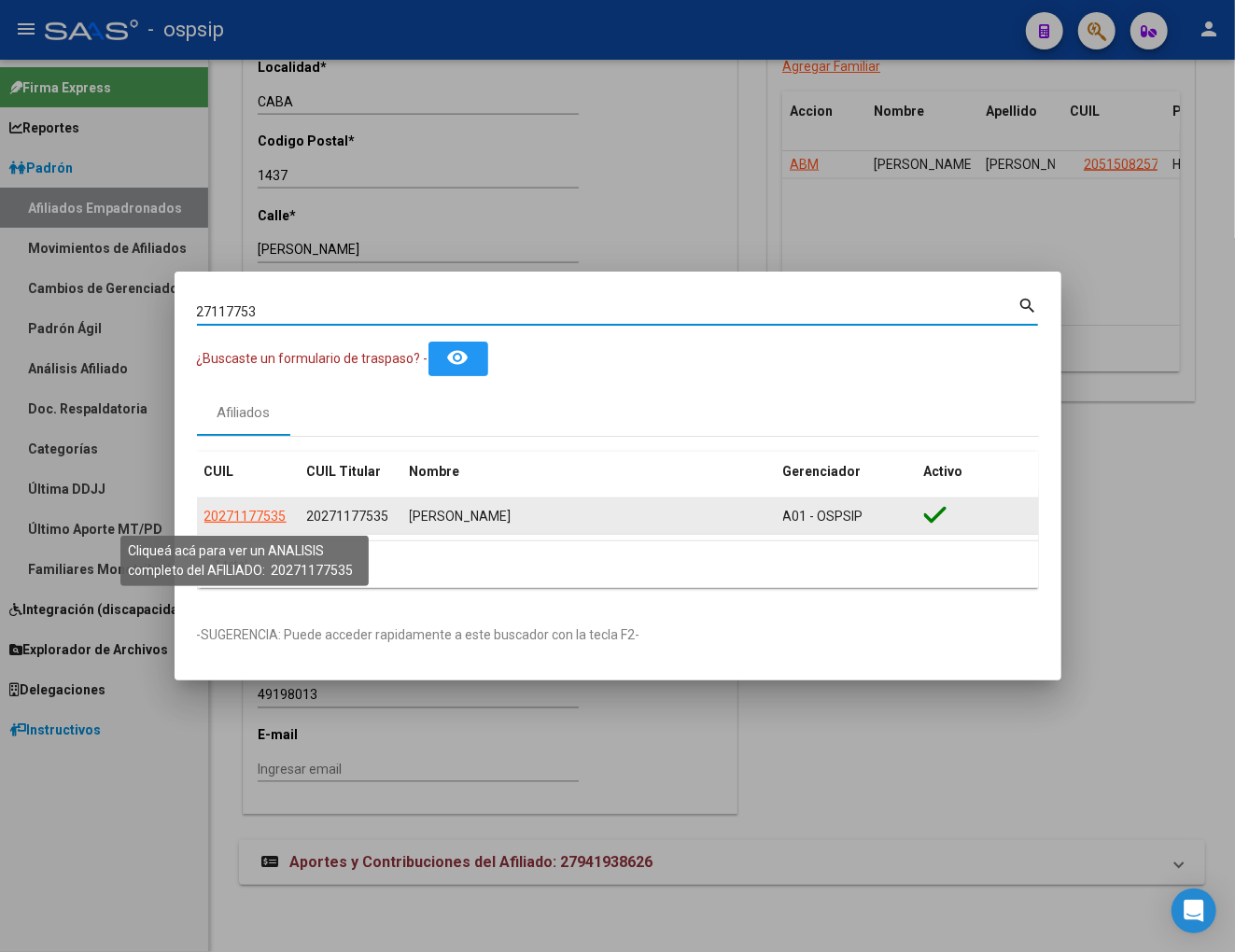 click on "20271177535" 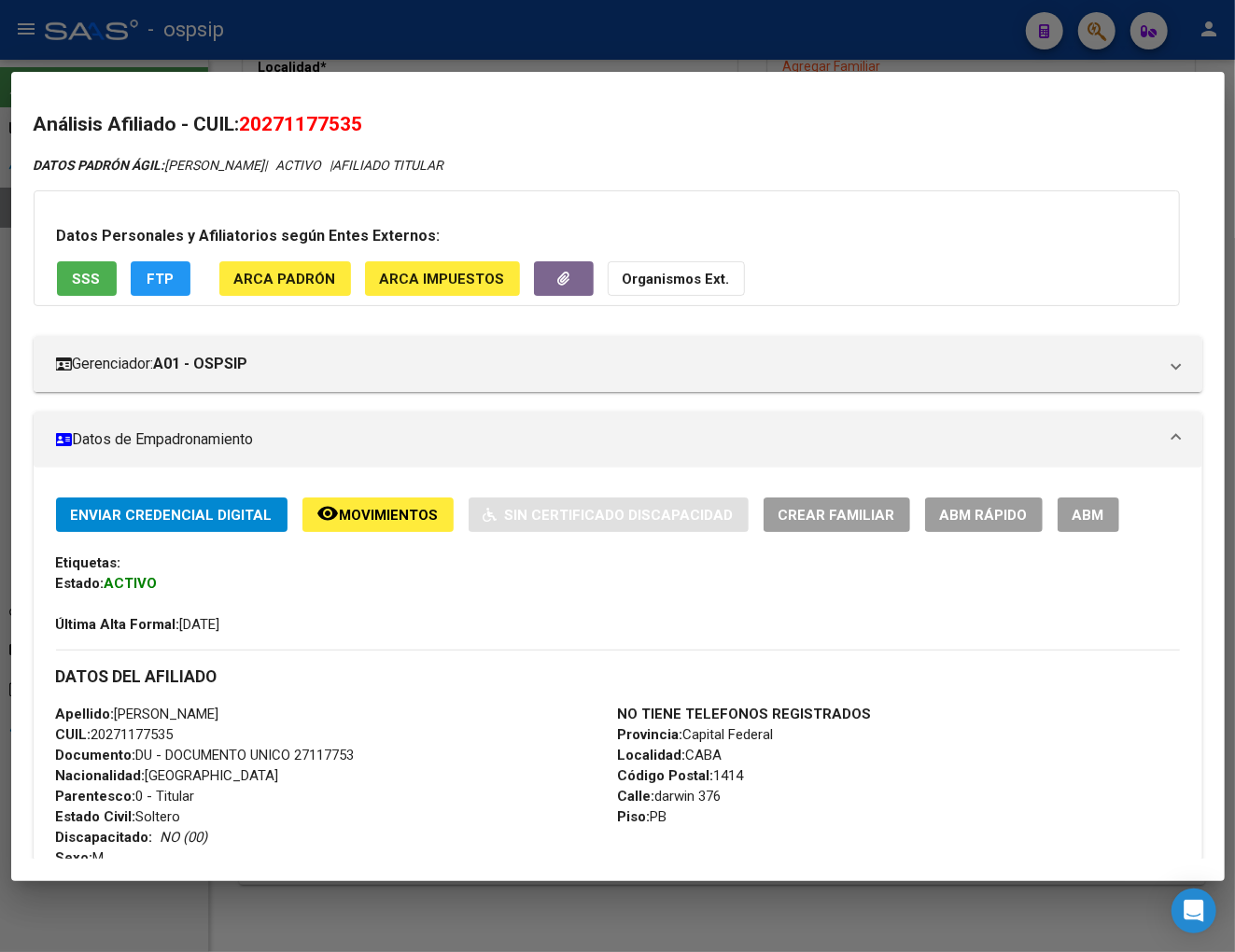 click on "Movimientos" 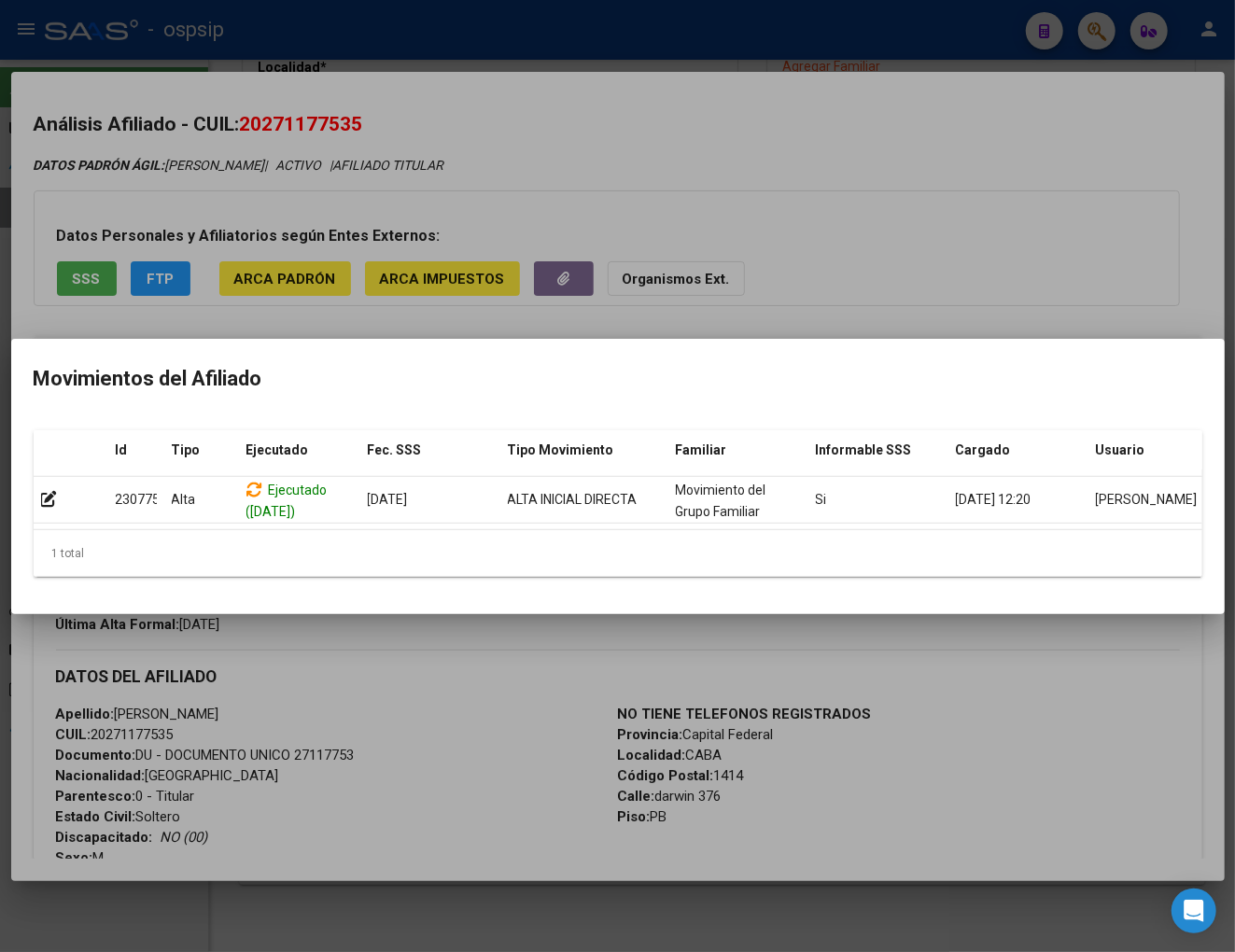 scroll, scrollTop: 0, scrollLeft: 25, axis: horizontal 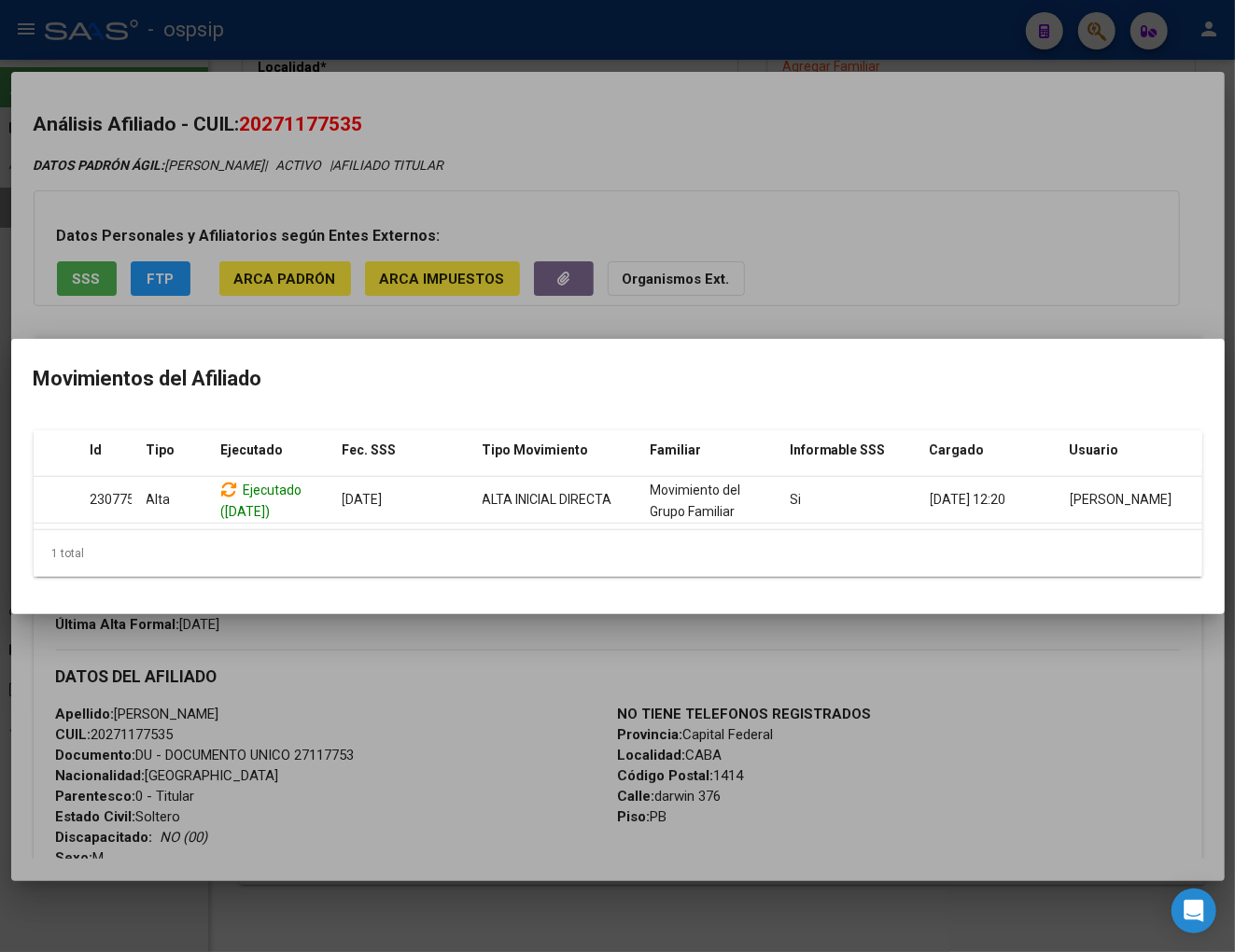 click at bounding box center (617, 476) 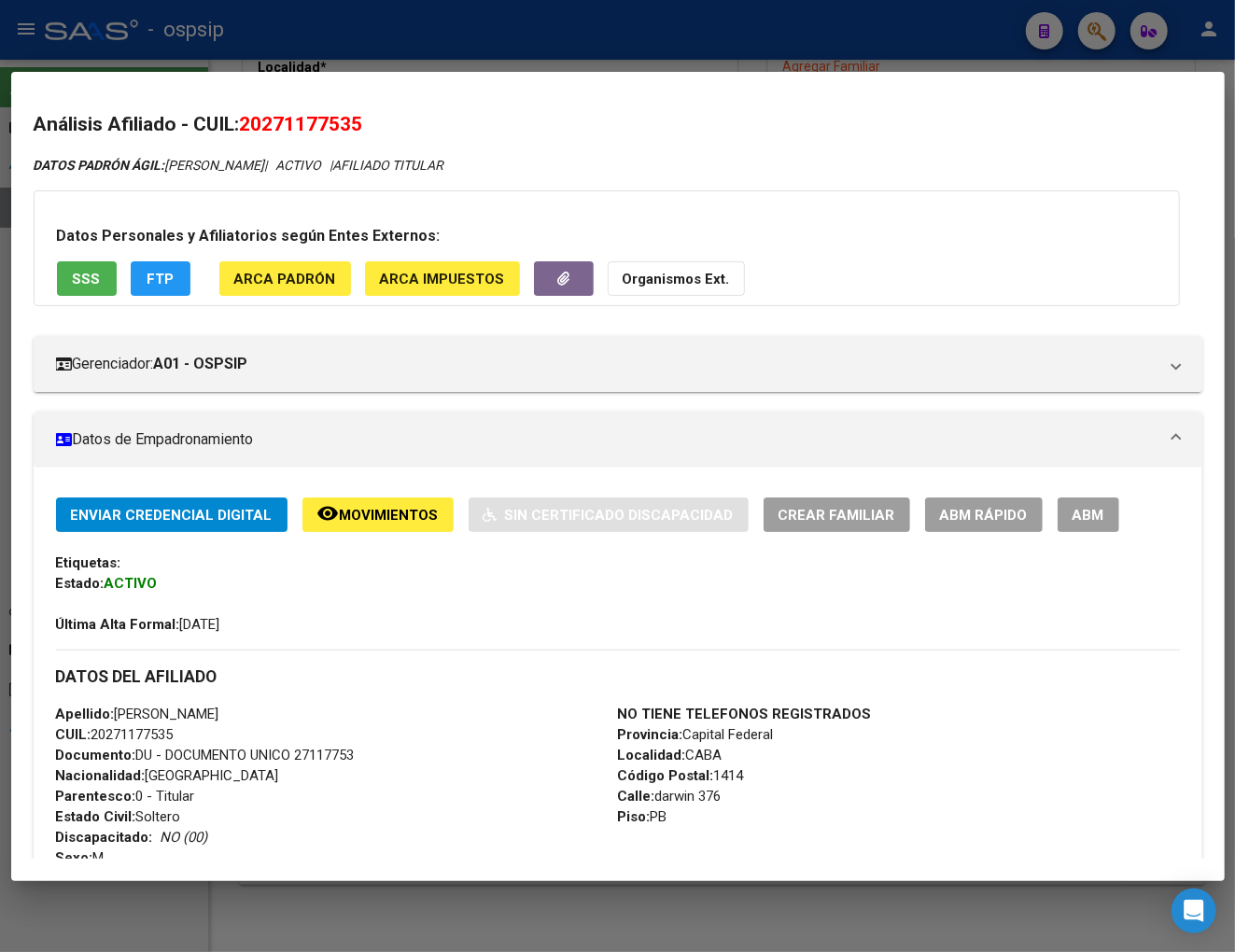 click at bounding box center [617, 476] 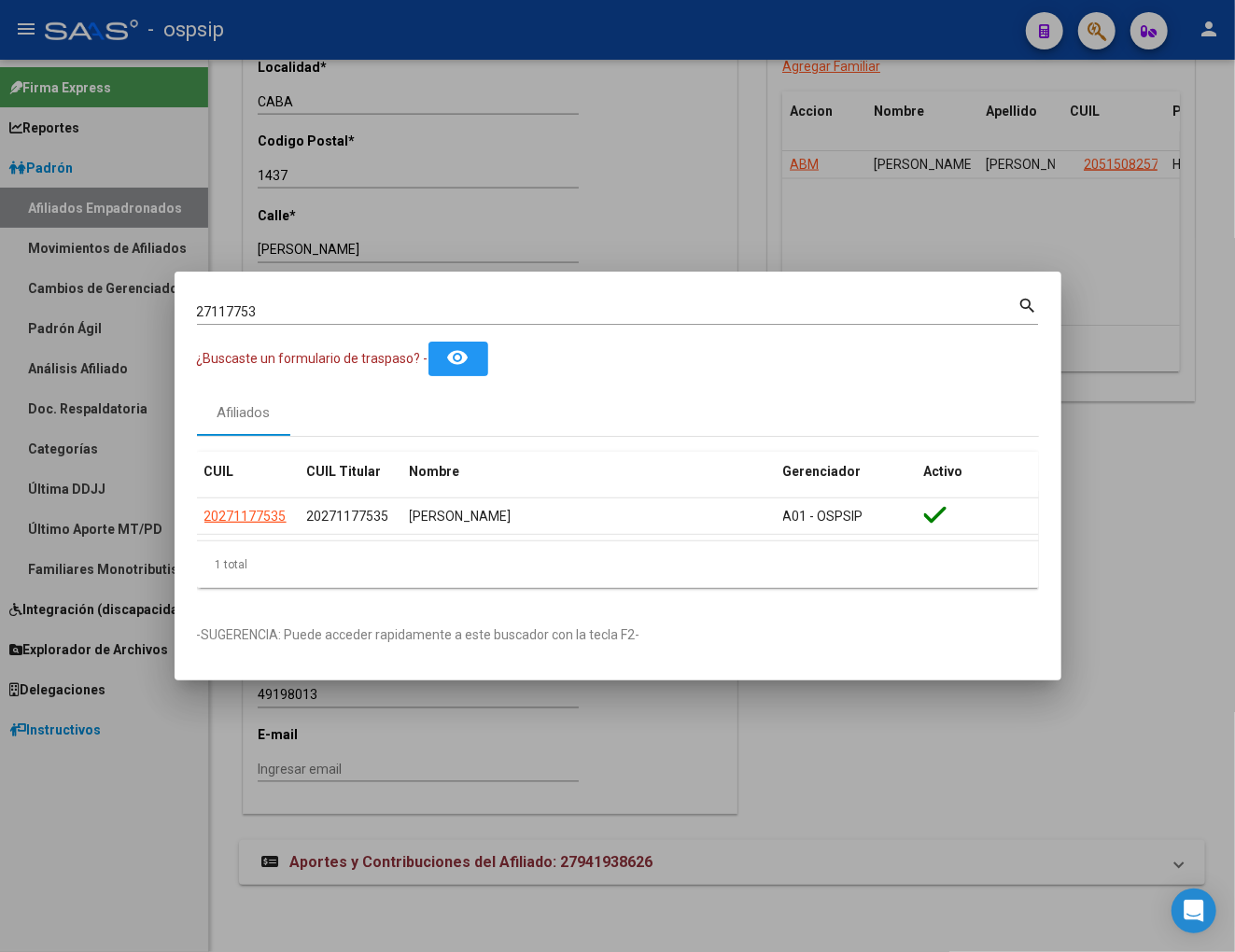 click on "27117753" at bounding box center [608, 312] 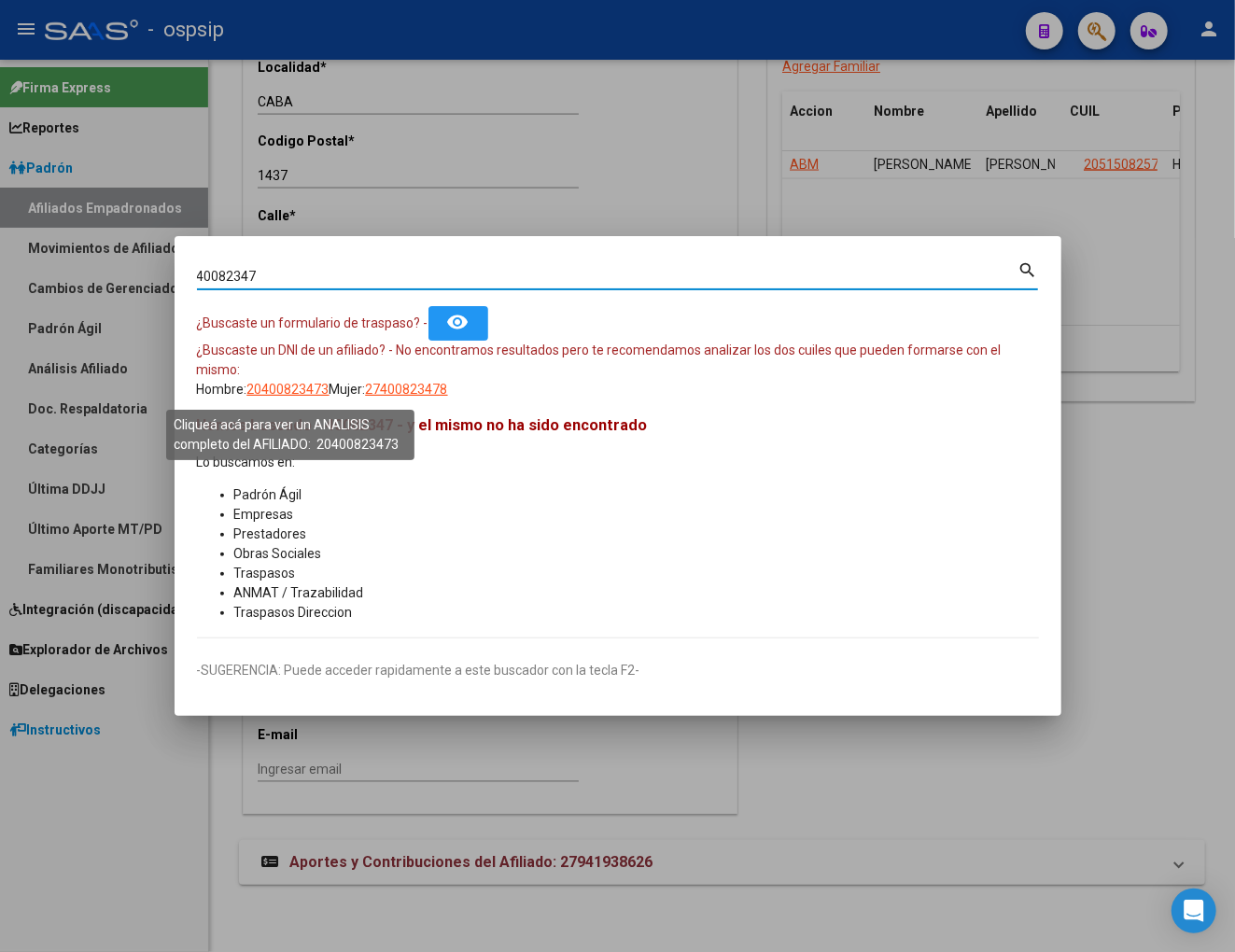 click on "20400823473" at bounding box center [288, 389] 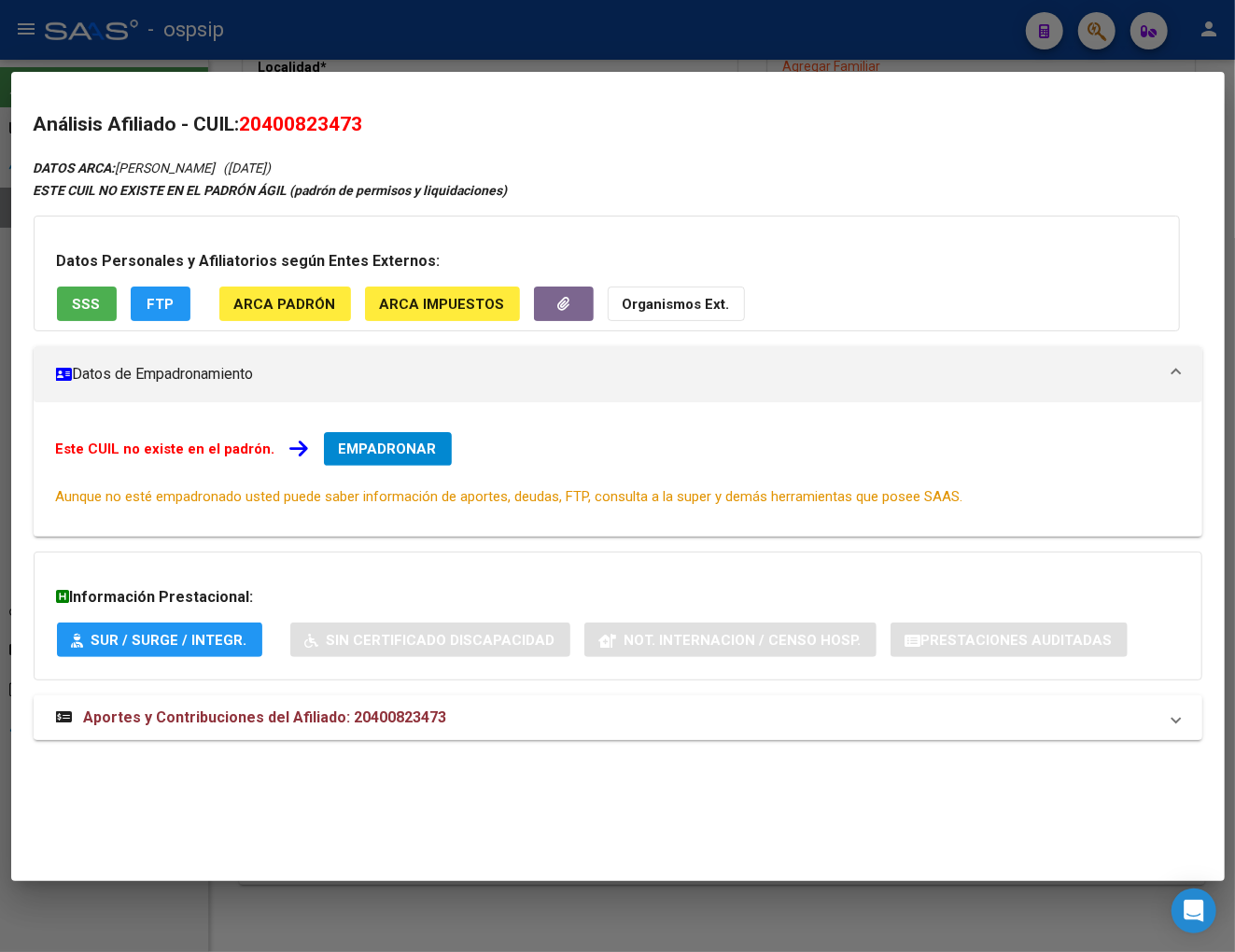click on "Aportes y Contribuciones del Afiliado: 20400823473" at bounding box center [618, 718] 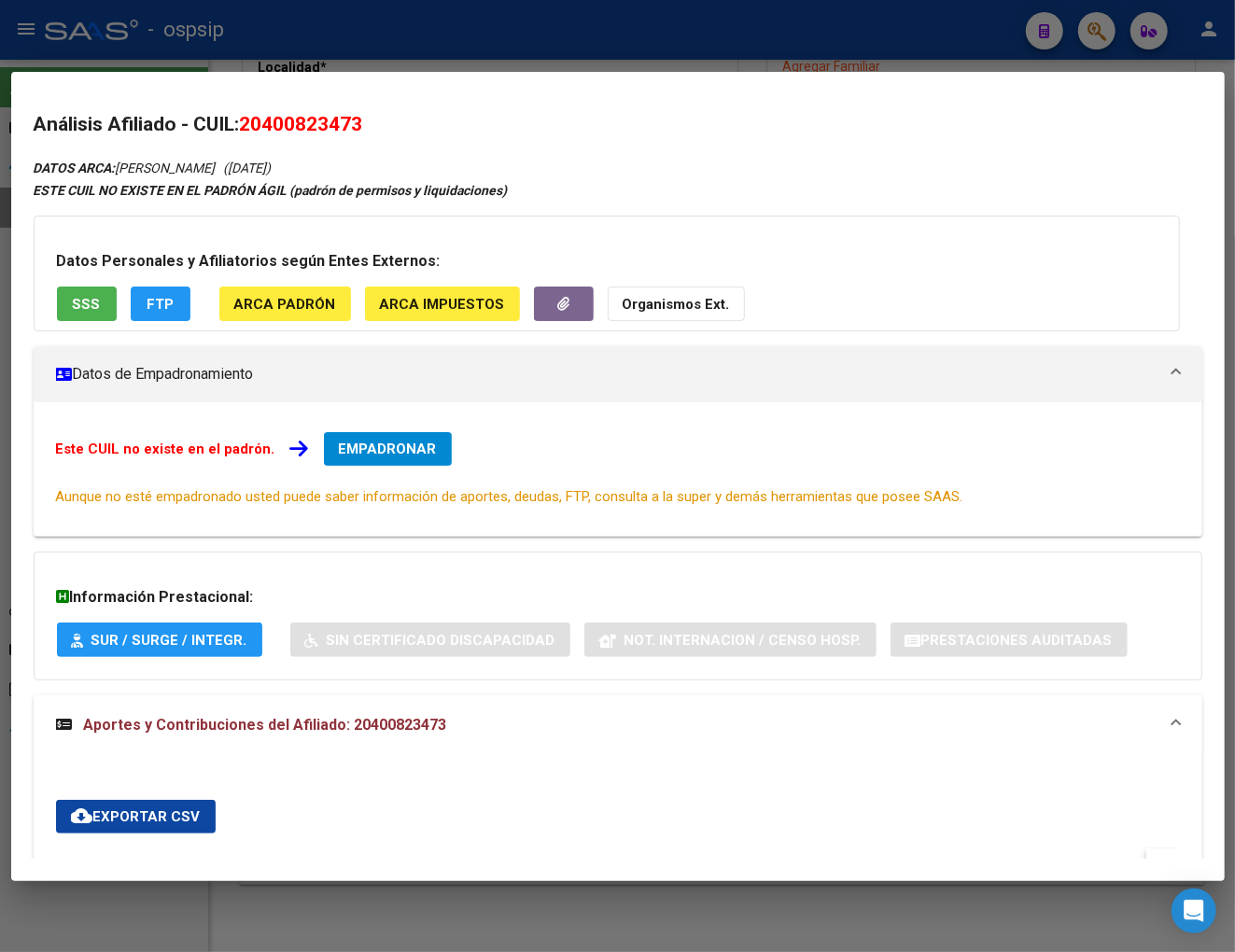 click on "Aportes y Contribuciones del Afiliado: 20400823473" at bounding box center (265, 724) 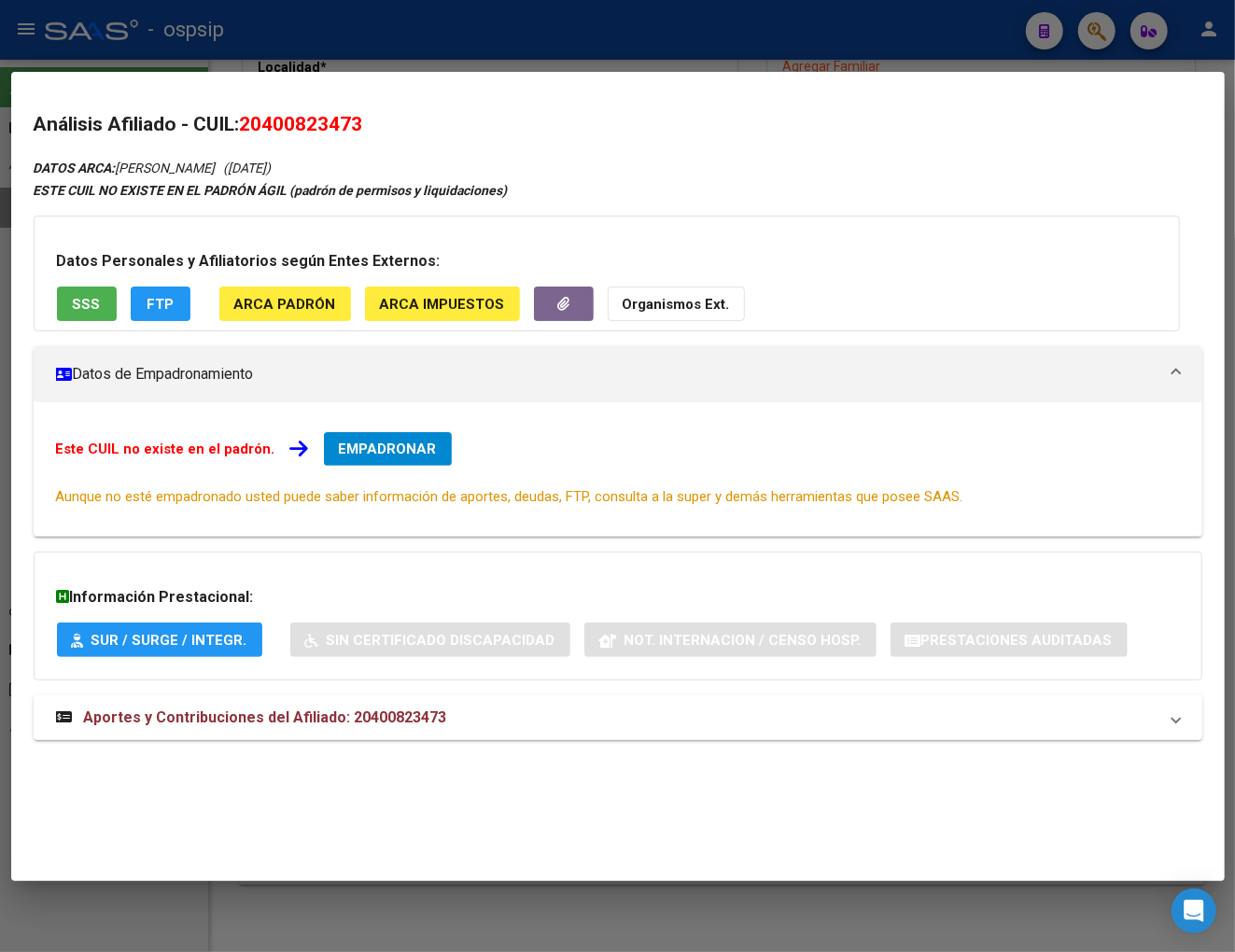 click on "Aportes y Contribuciones del Afiliado: 20400823473" at bounding box center [265, 717] 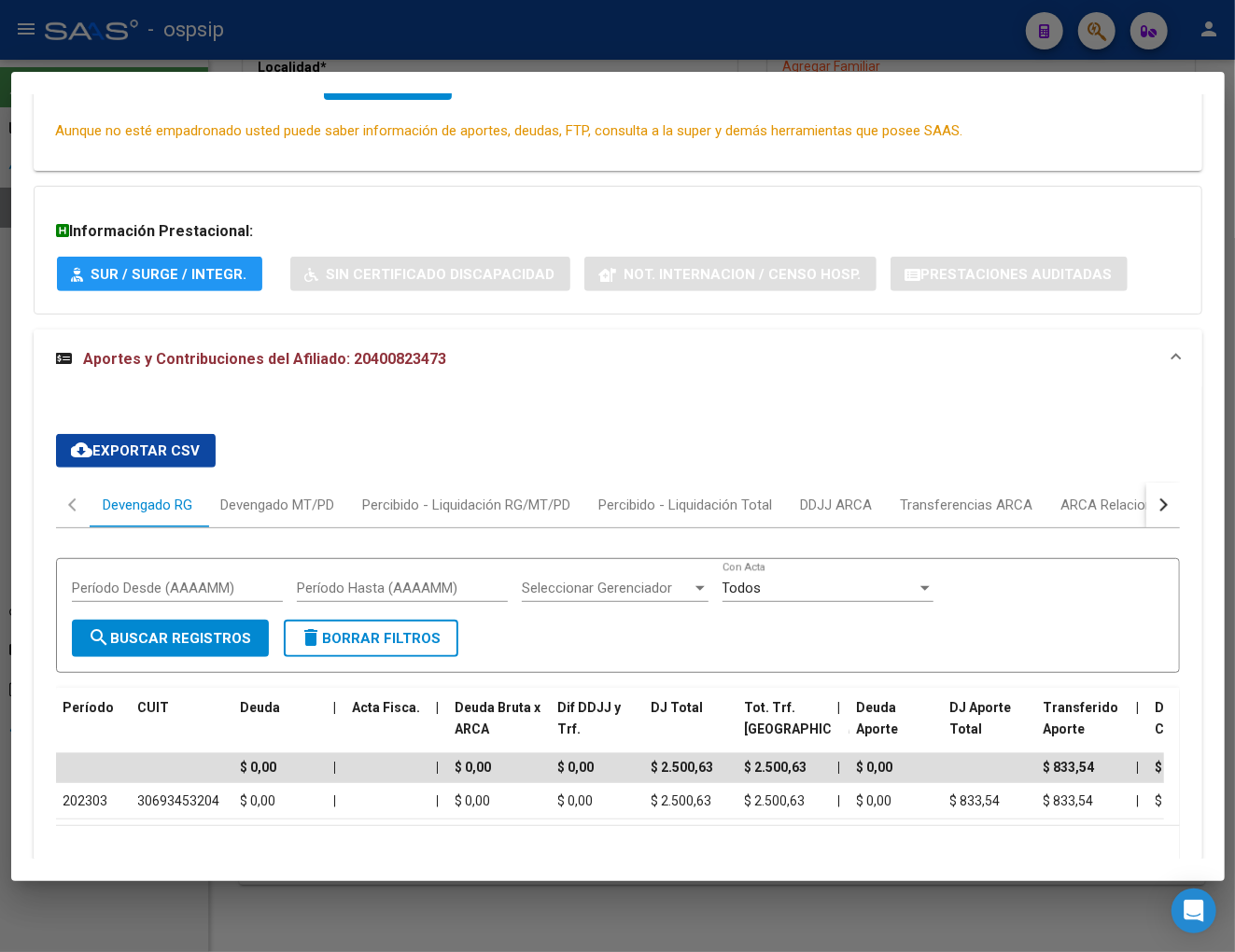 scroll, scrollTop: 469, scrollLeft: 0, axis: vertical 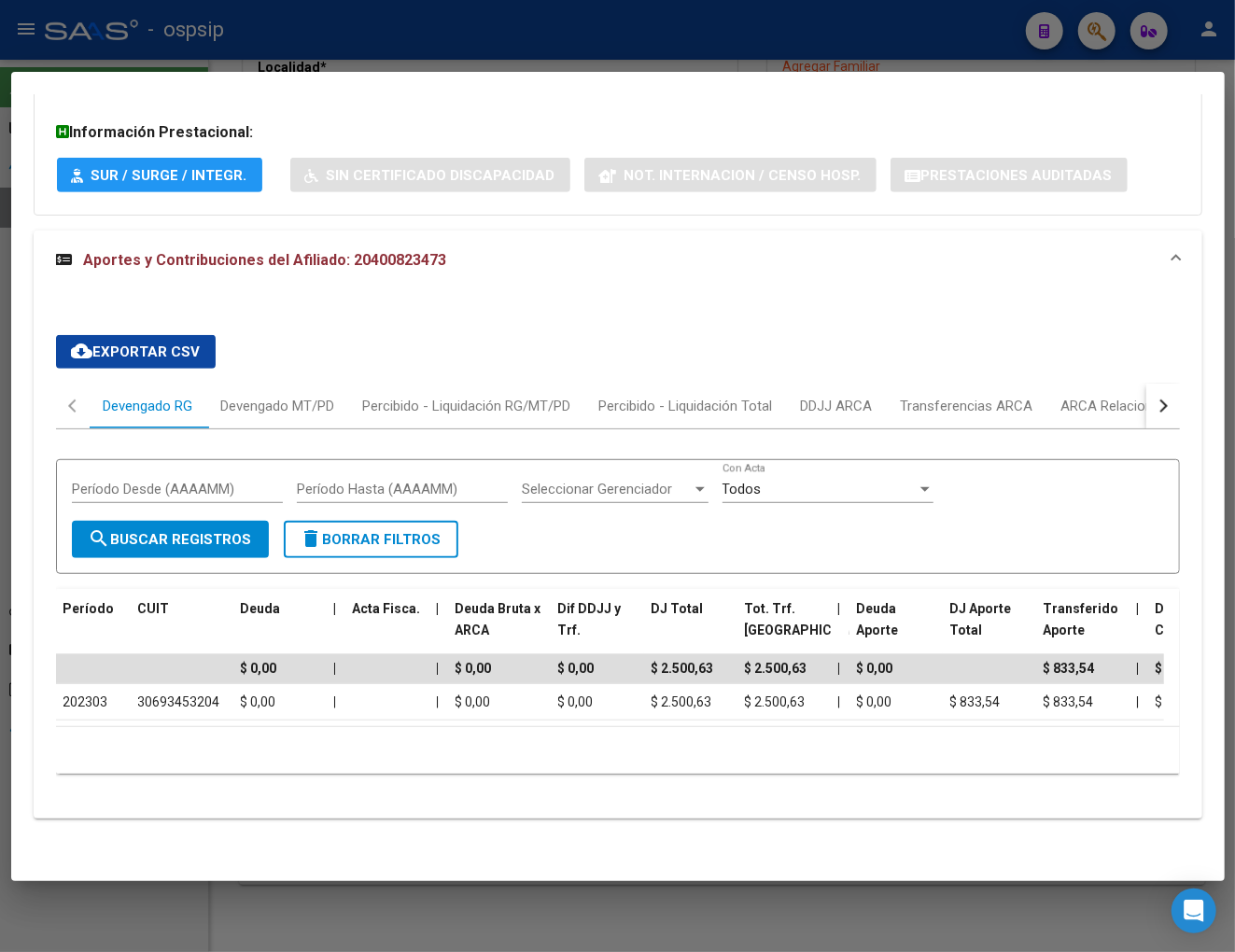 click at bounding box center (1163, 406) 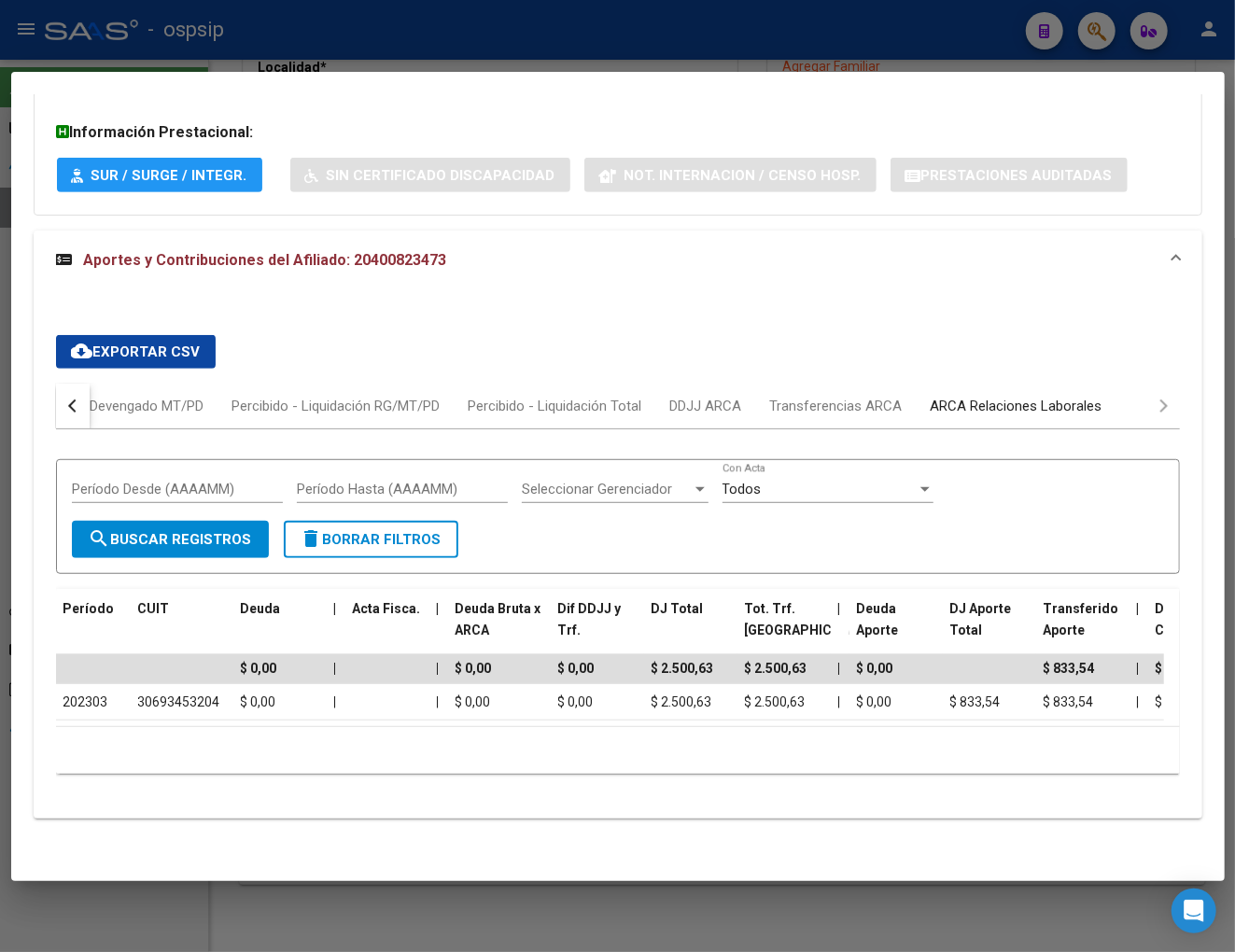 click on "ARCA Relaciones Laborales" at bounding box center (1017, 406) 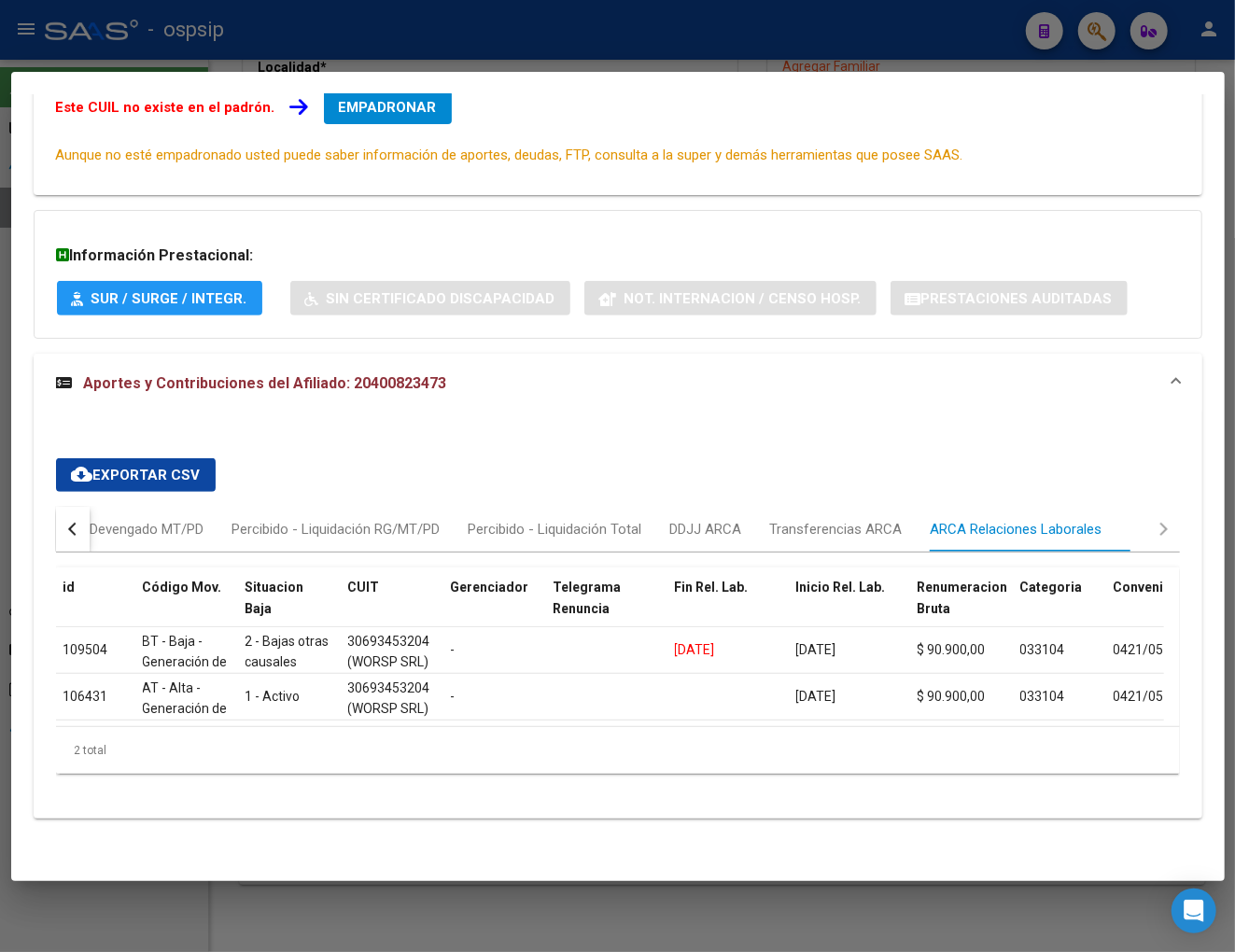 scroll, scrollTop: 357, scrollLeft: 0, axis: vertical 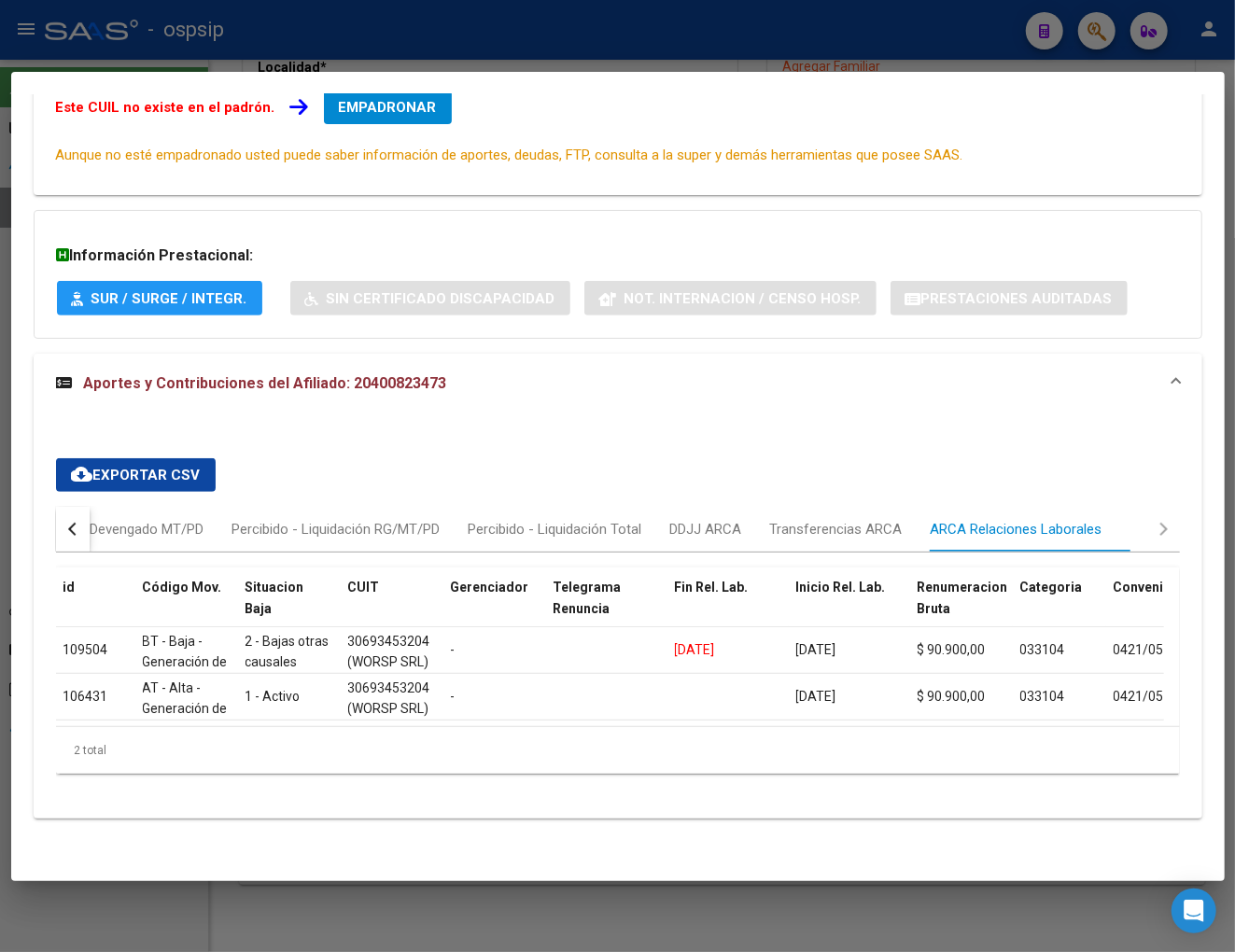 click at bounding box center (73, 529) 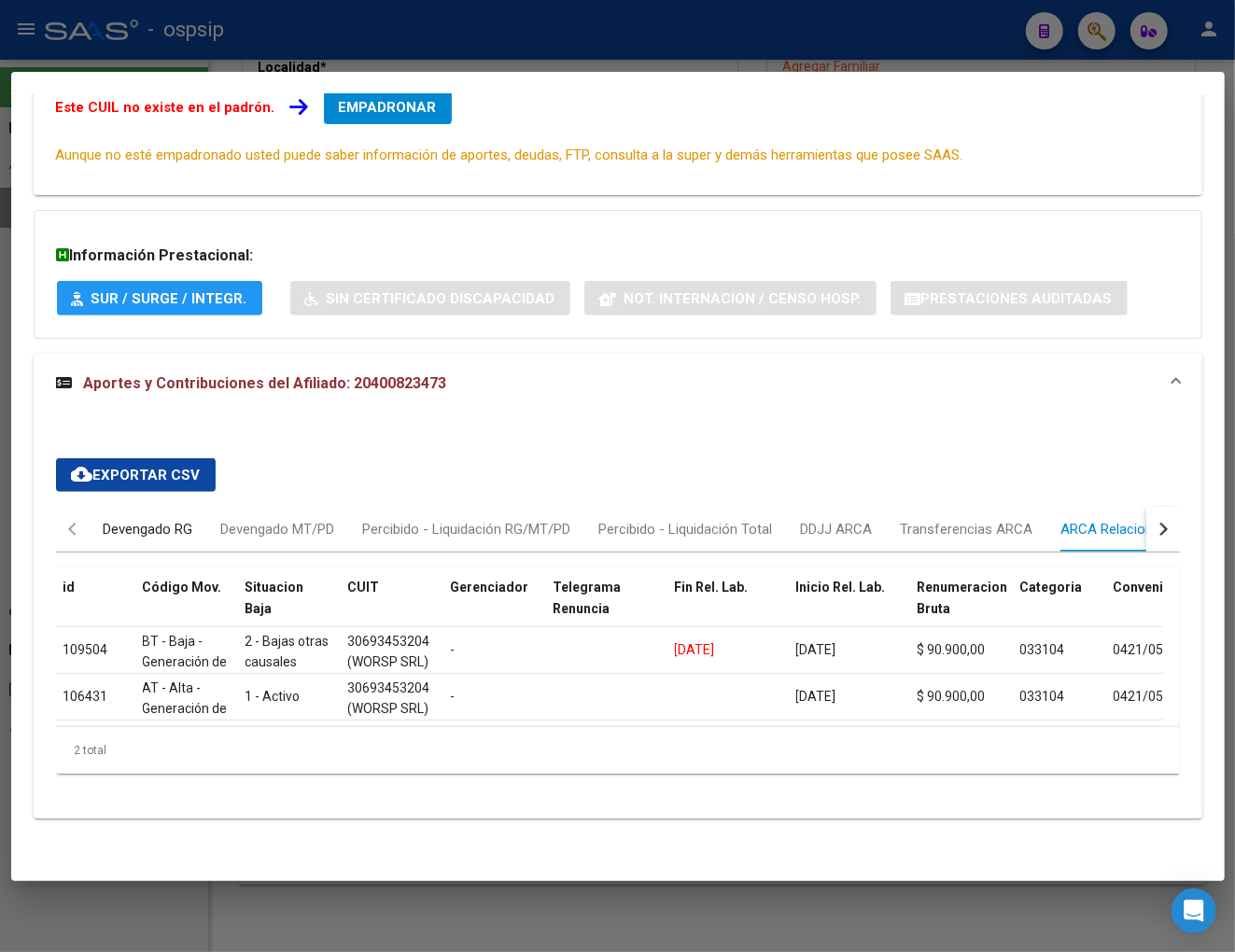 click on "Devengado RG" at bounding box center [148, 529] 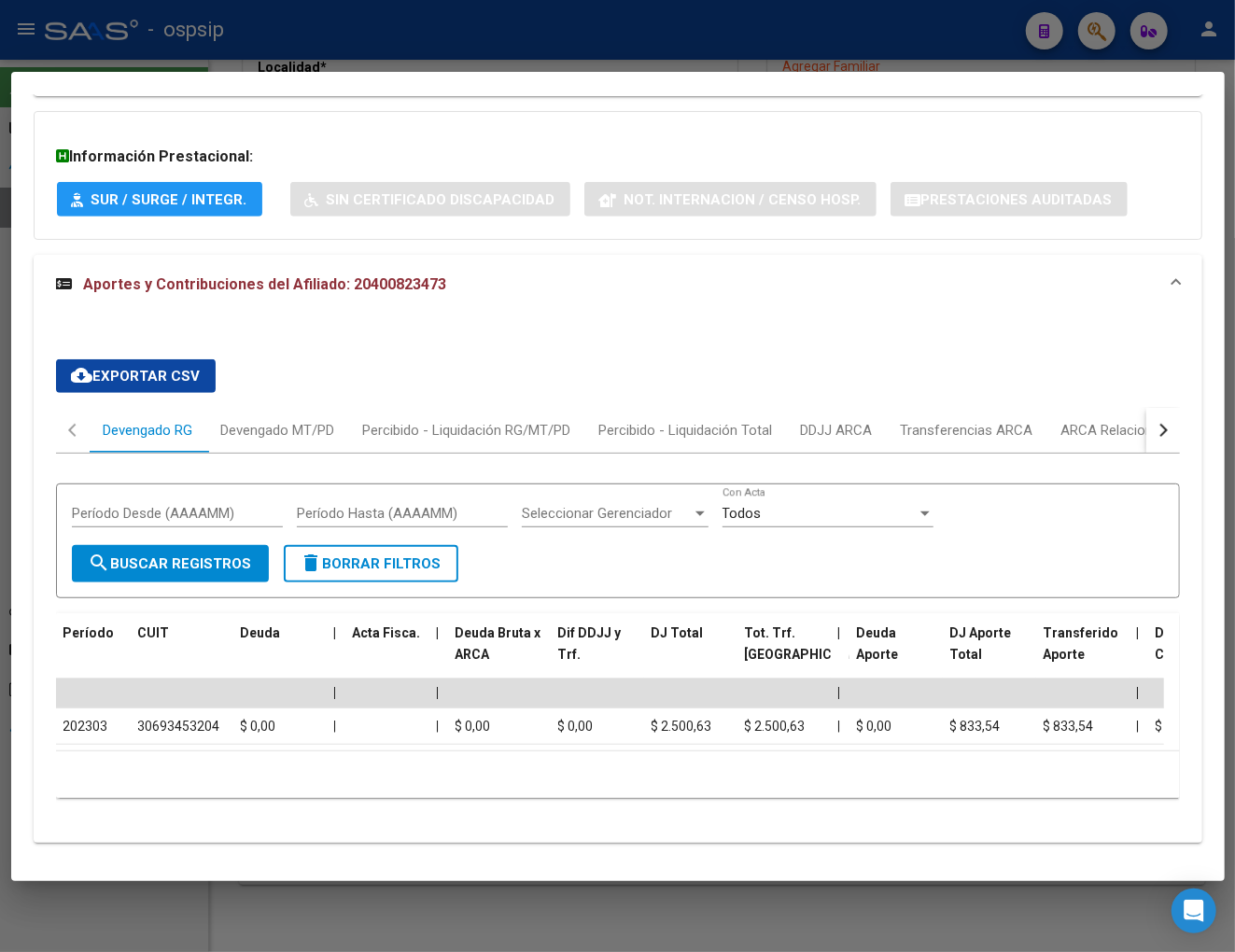 scroll, scrollTop: 481, scrollLeft: 0, axis: vertical 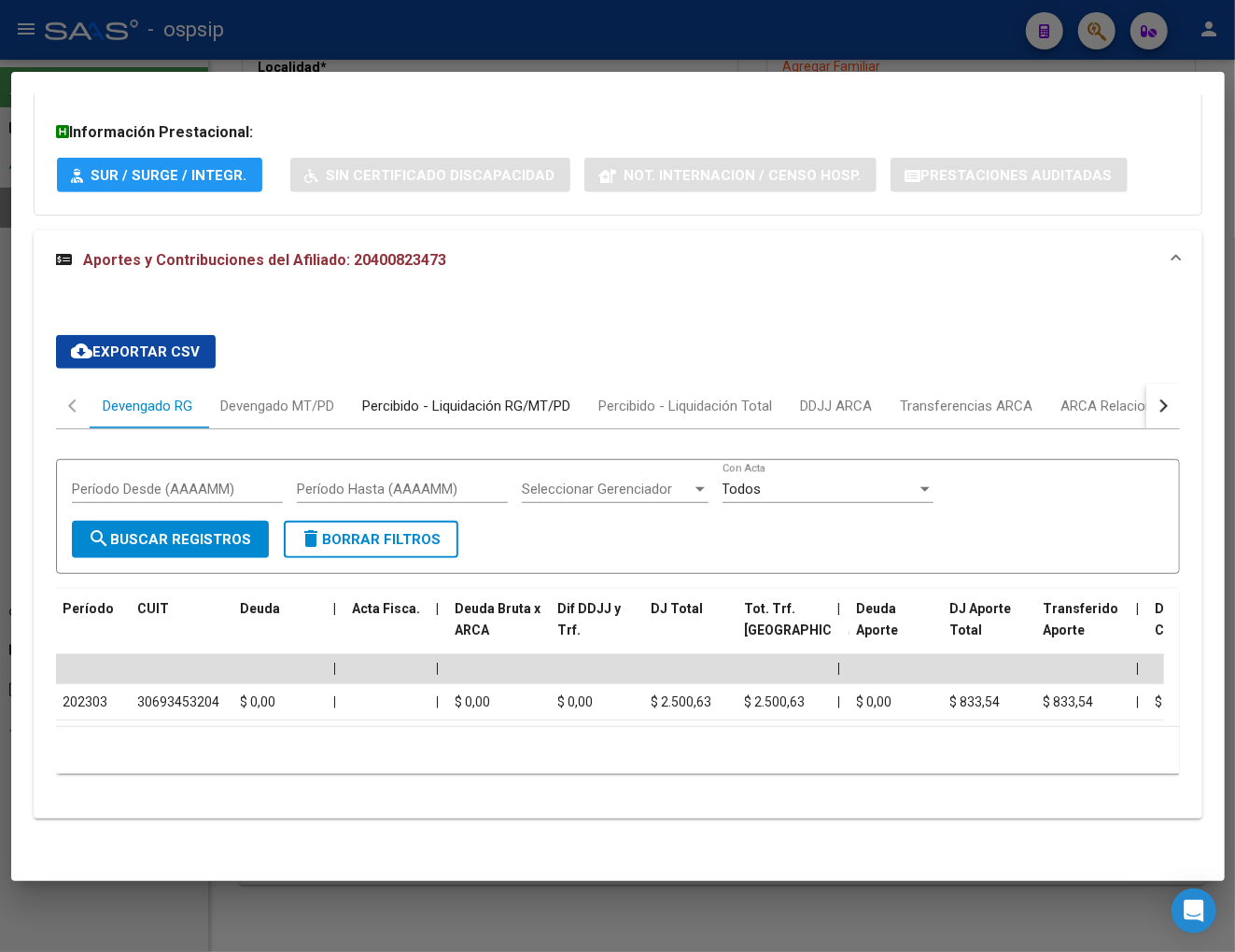click on "Percibido - Liquidación RG/MT/PD" at bounding box center [467, 406] 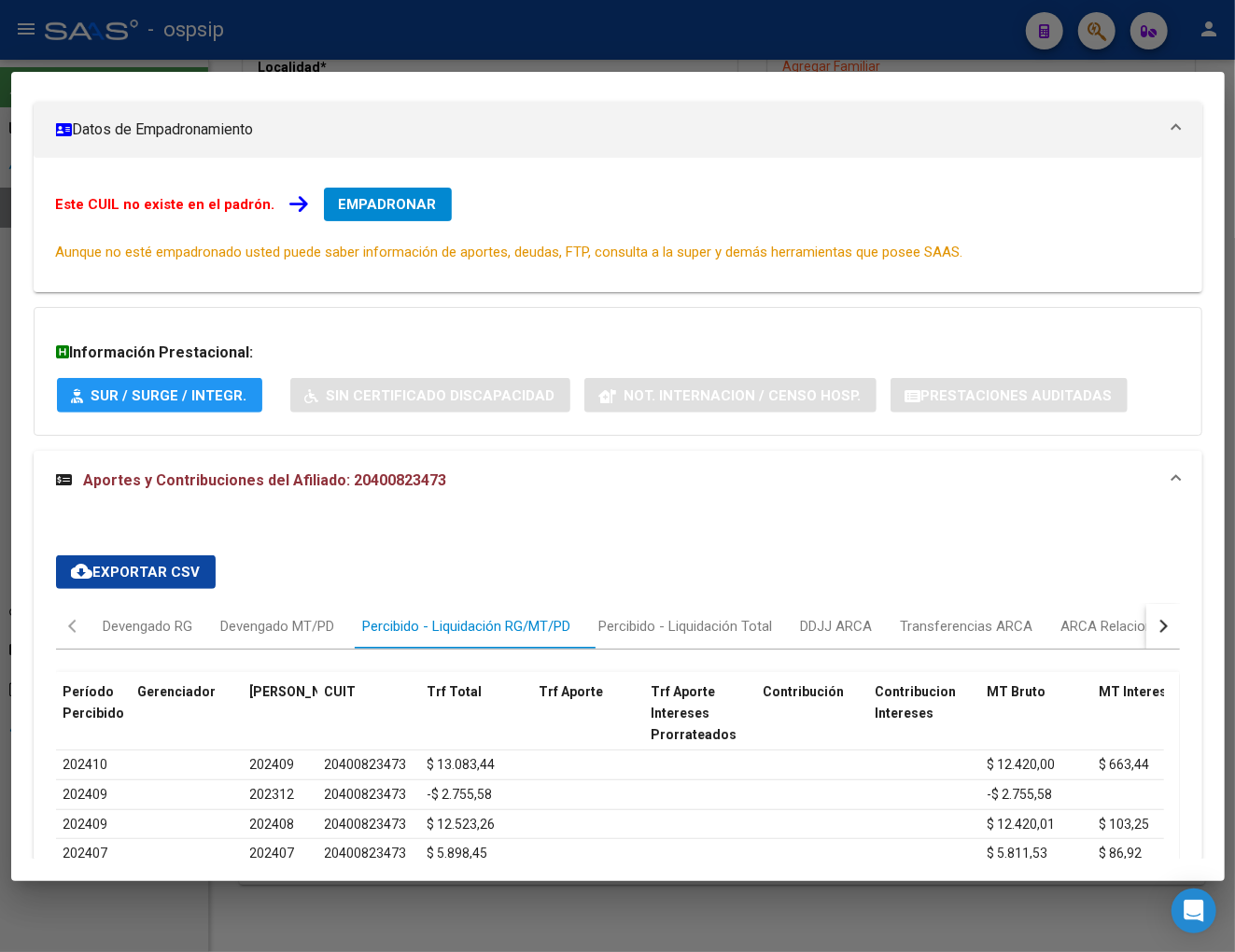 scroll, scrollTop: 370, scrollLeft: 0, axis: vertical 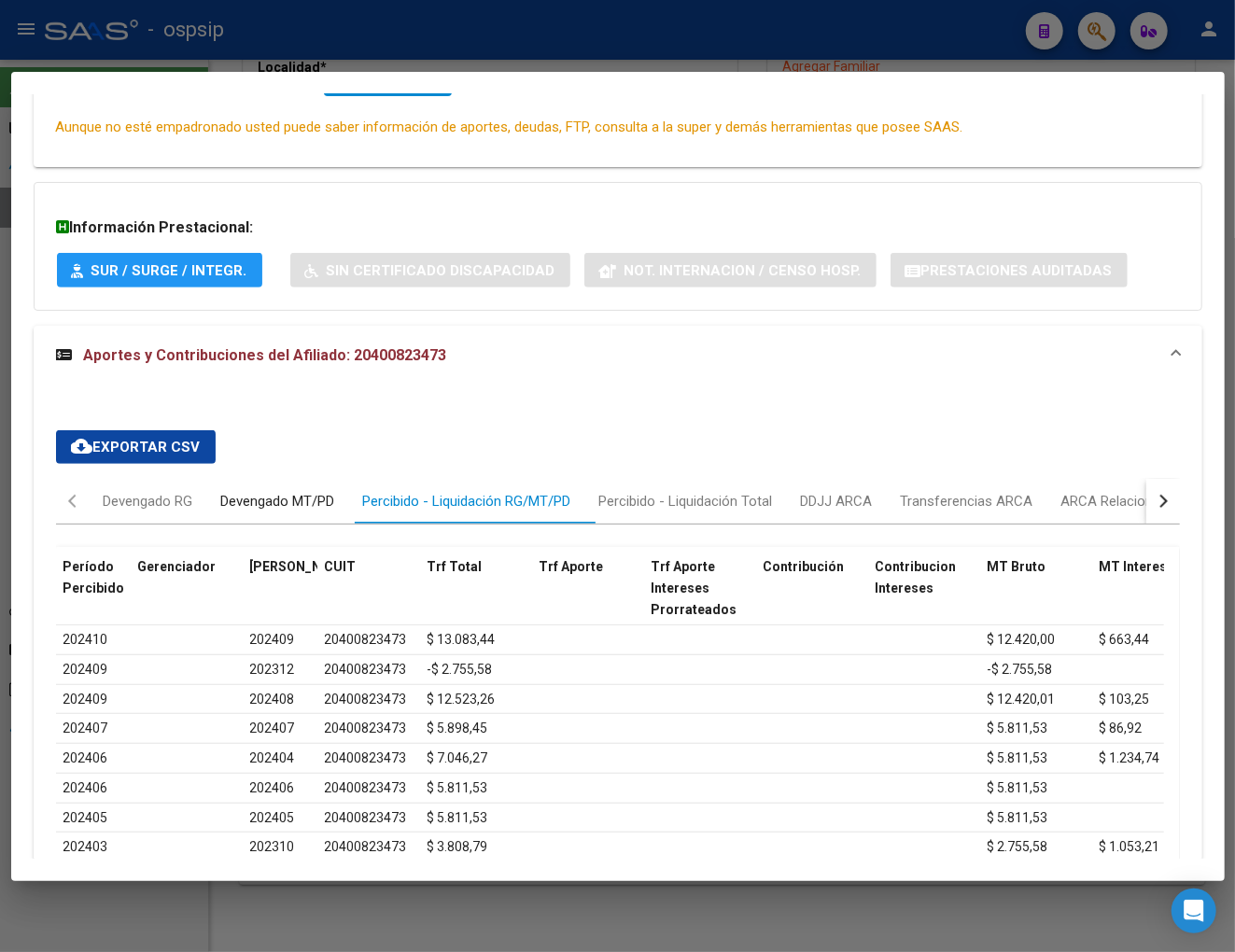 click on "Devengado MT/PD" at bounding box center (278, 501) 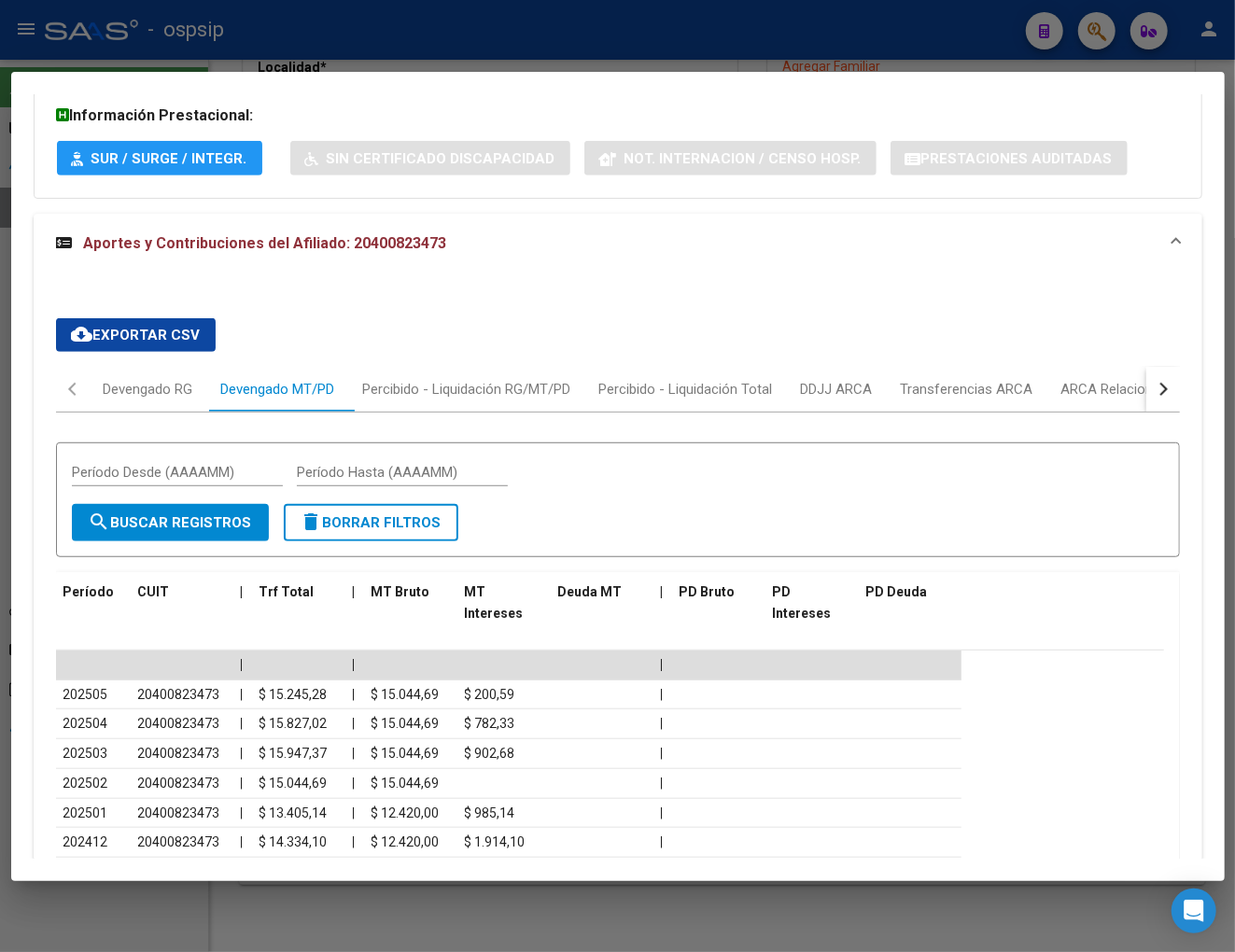 scroll, scrollTop: 725, scrollLeft: 0, axis: vertical 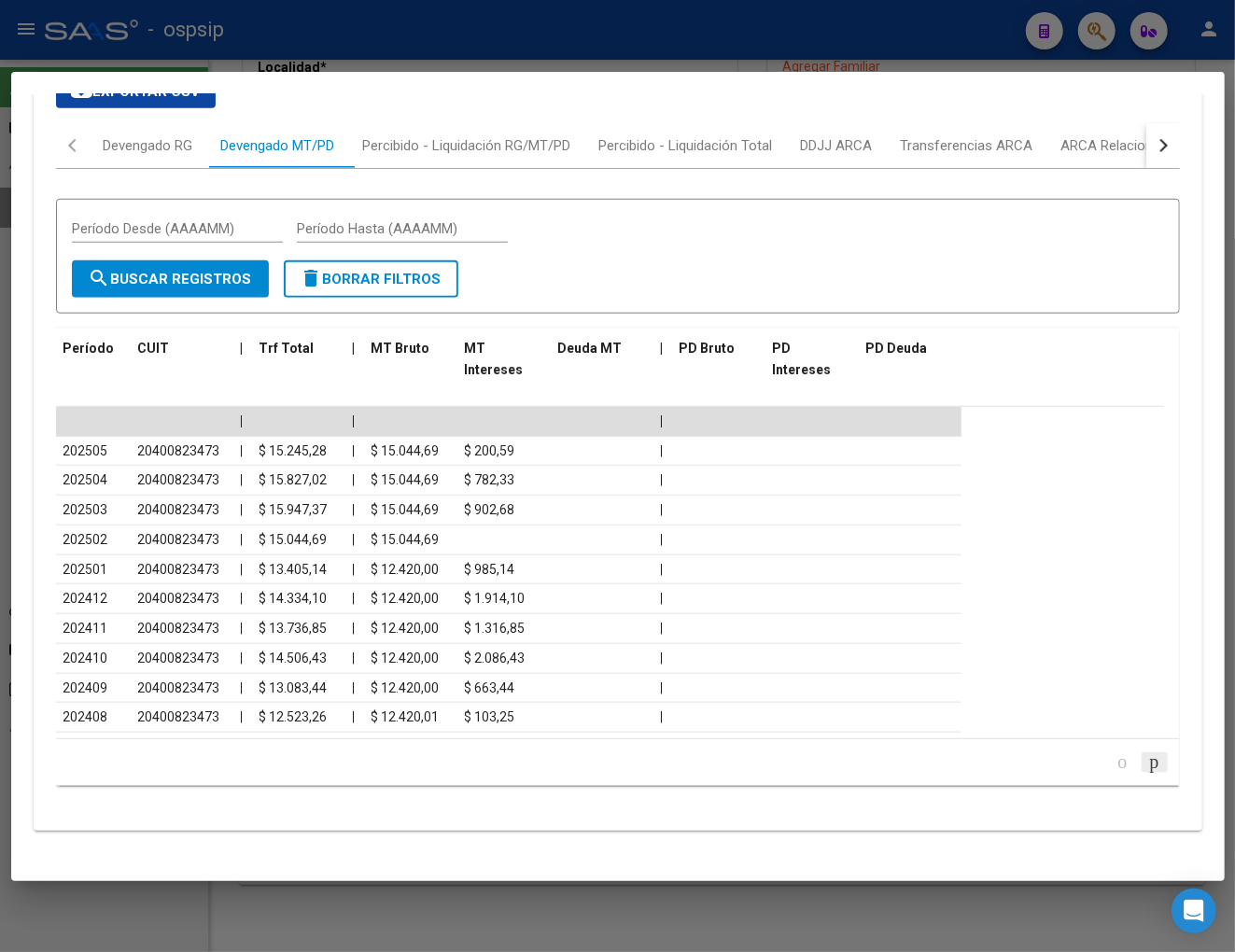 click 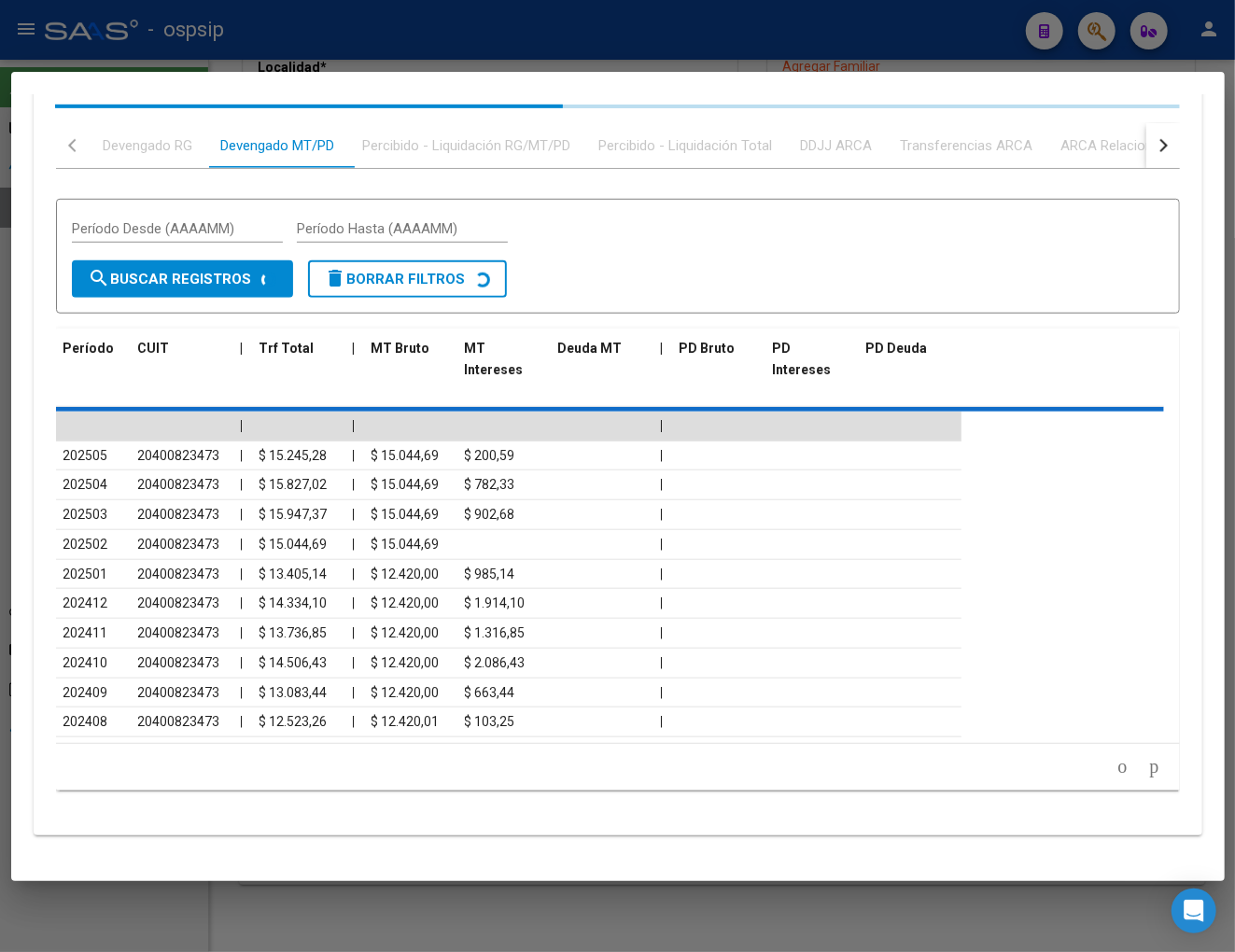 scroll, scrollTop: 725, scrollLeft: 0, axis: vertical 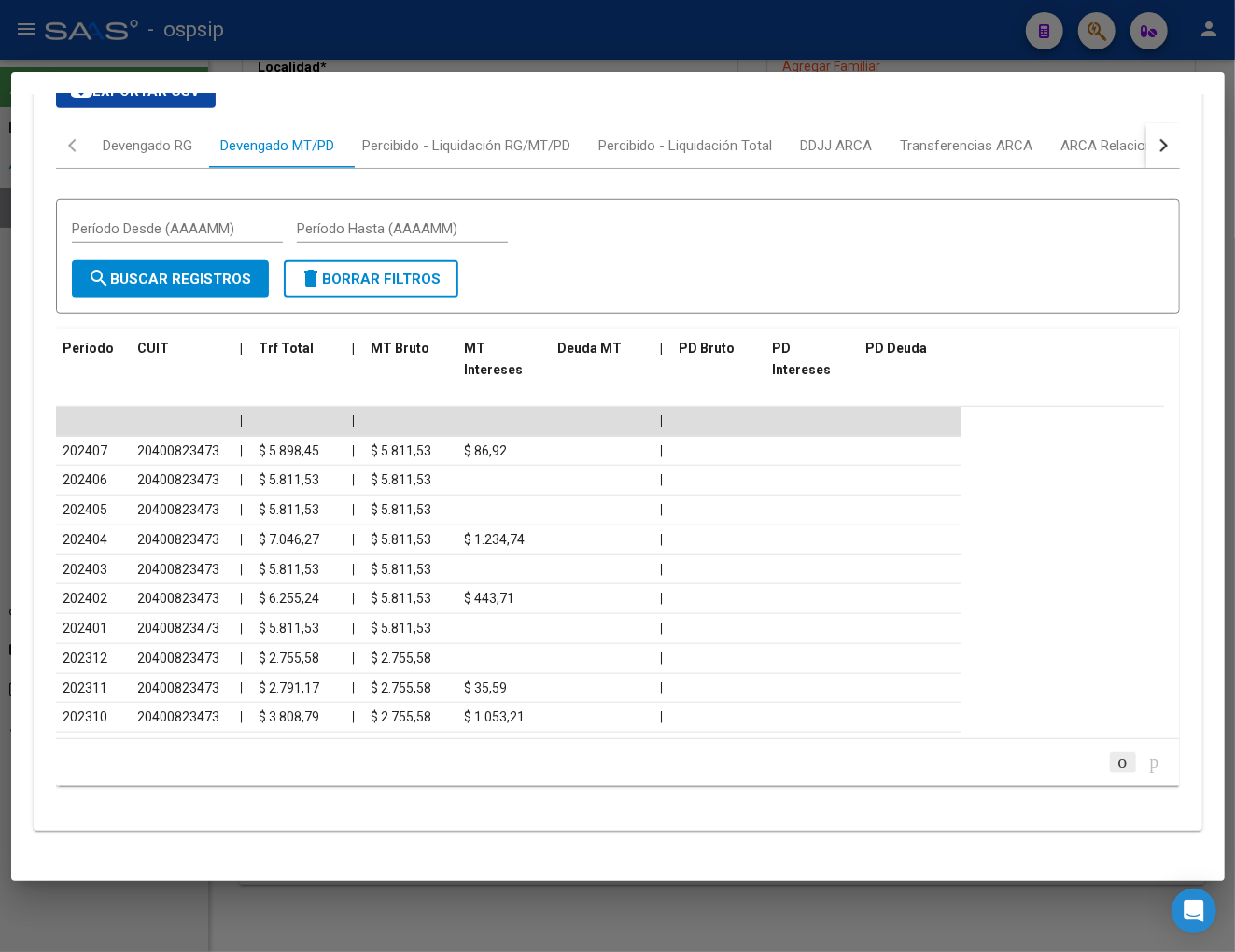 click 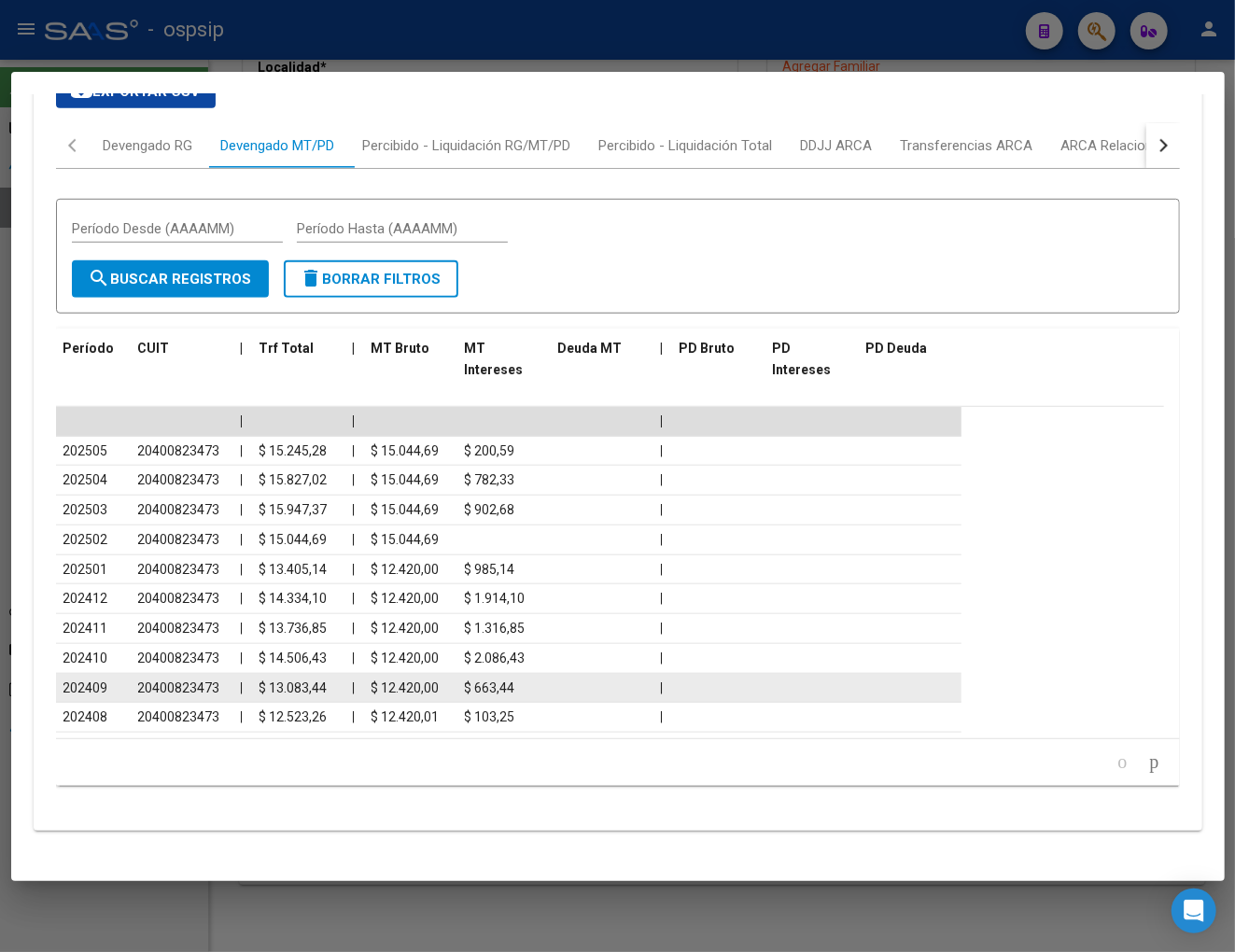 scroll, scrollTop: 622, scrollLeft: 0, axis: vertical 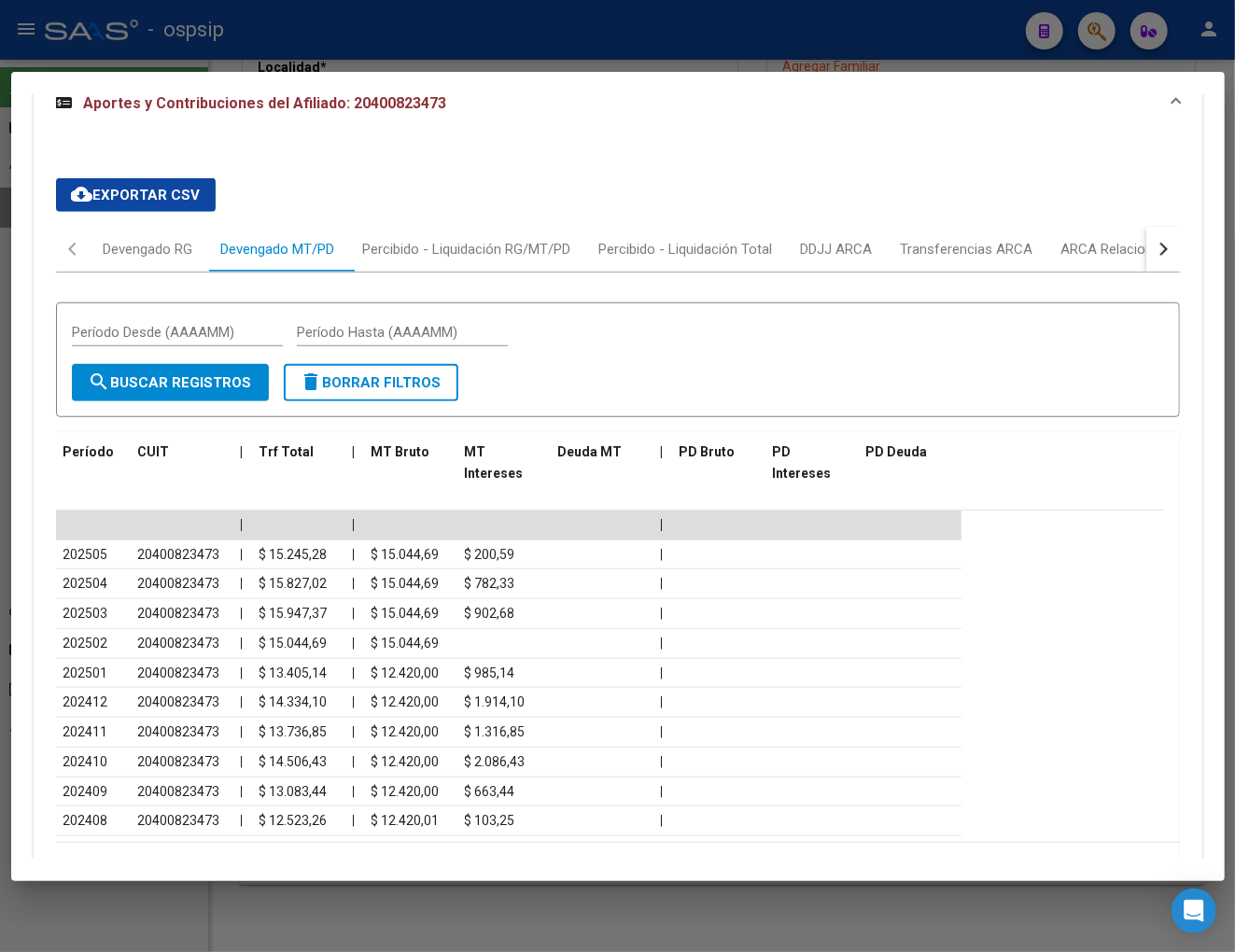 click at bounding box center [617, 476] 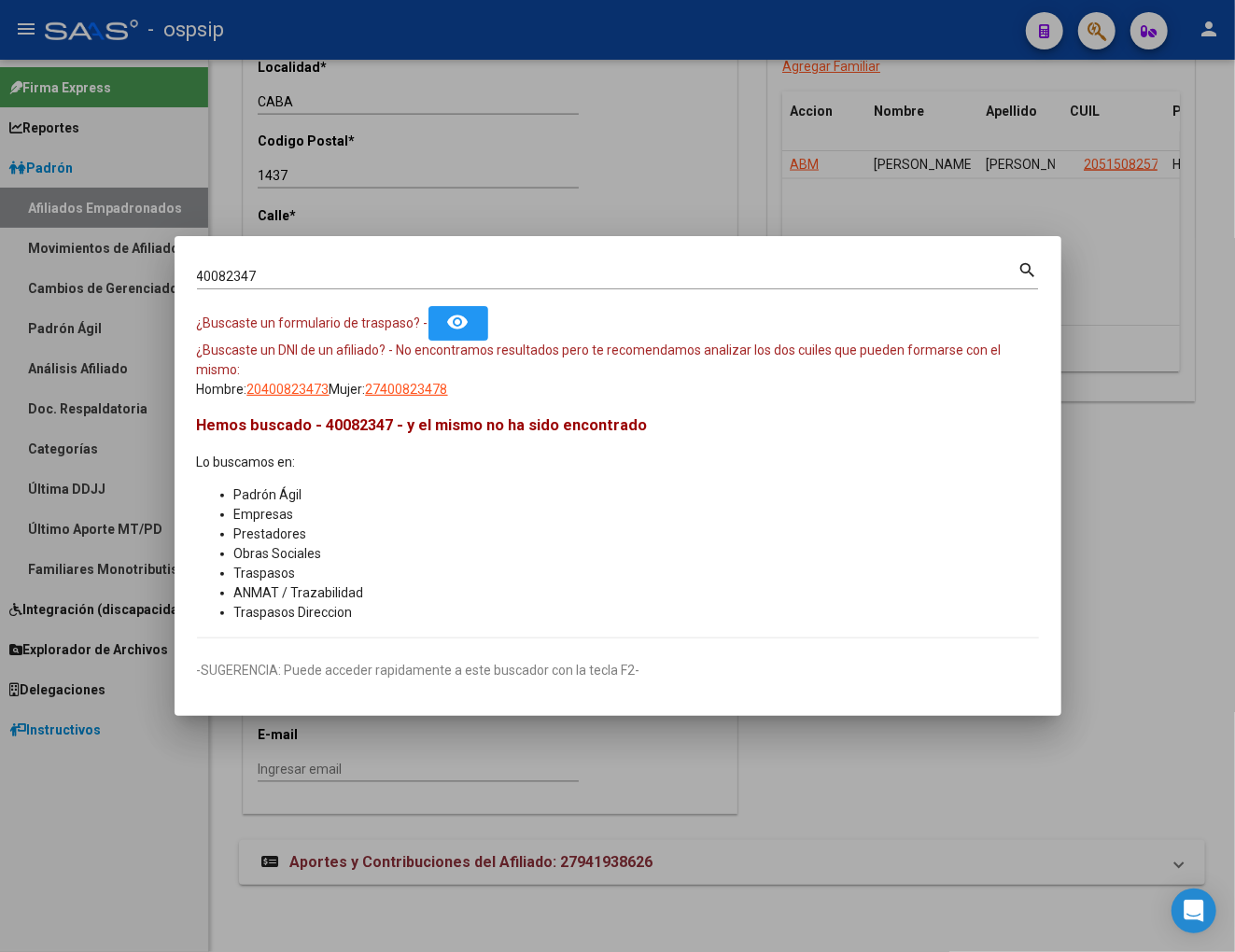 click on "40082347 Buscar (apellido, dni, [PERSON_NAME], [PERSON_NAME], cuit, obra social)" at bounding box center [608, 276] 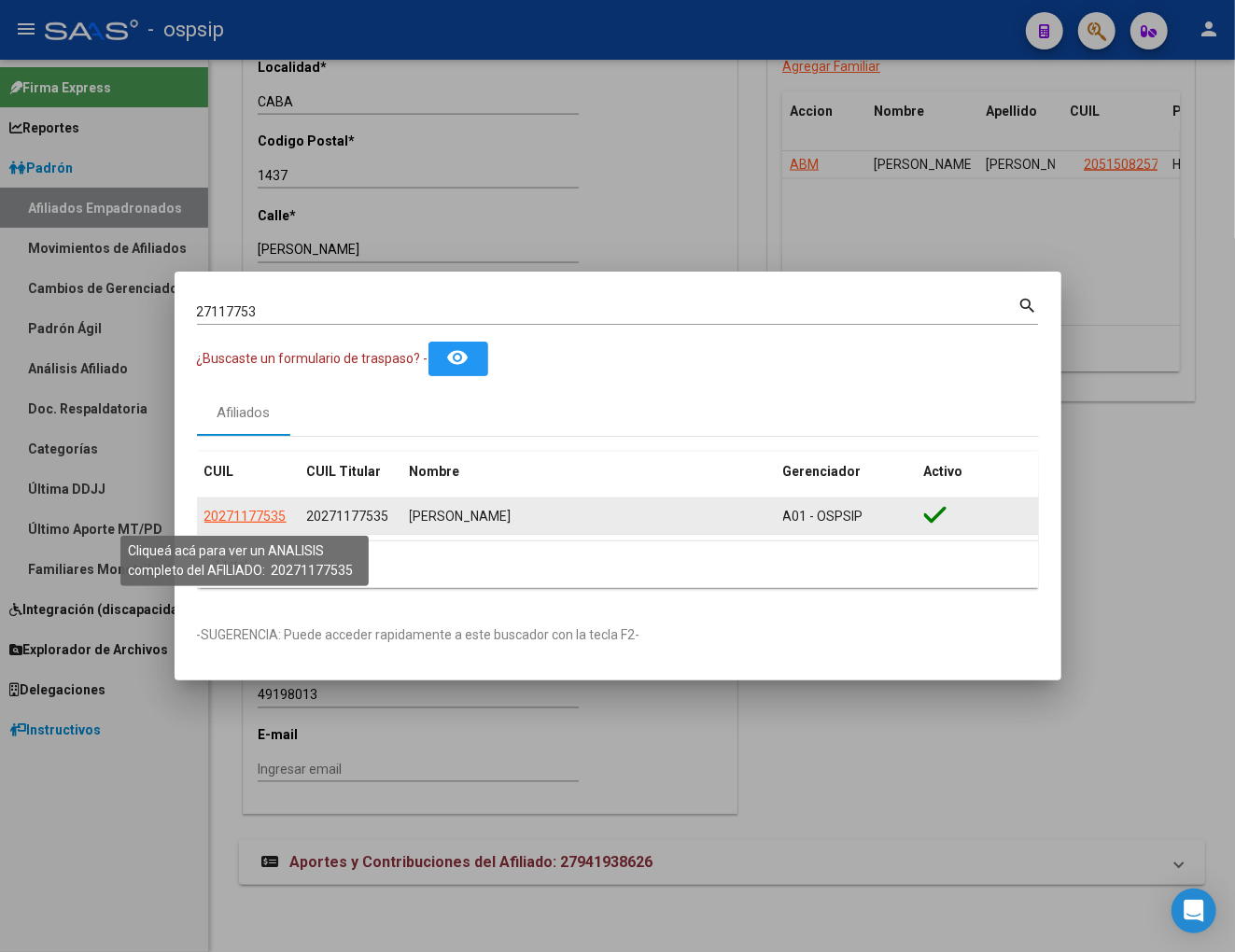 click on "20271177535" 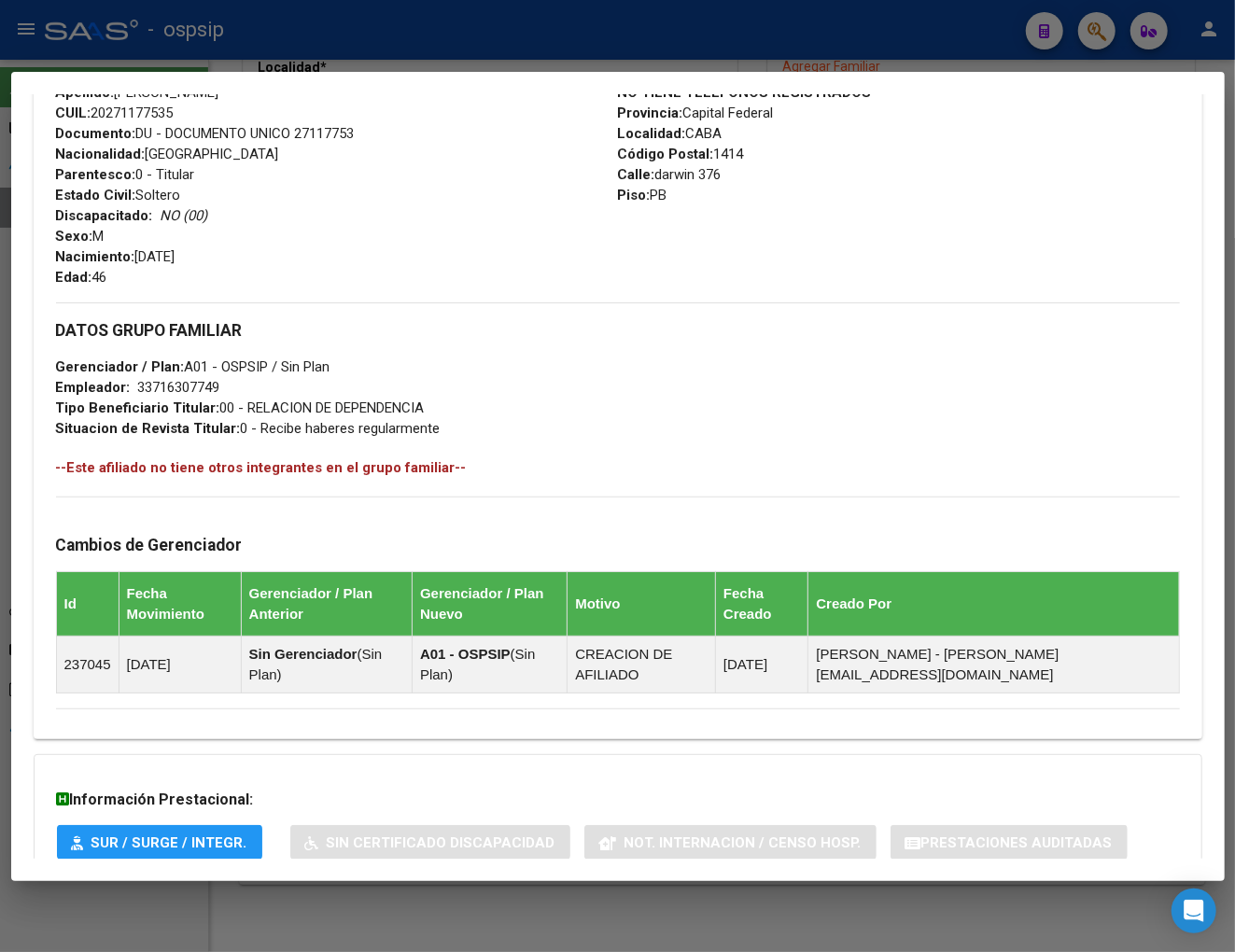 scroll, scrollTop: 747, scrollLeft: 0, axis: vertical 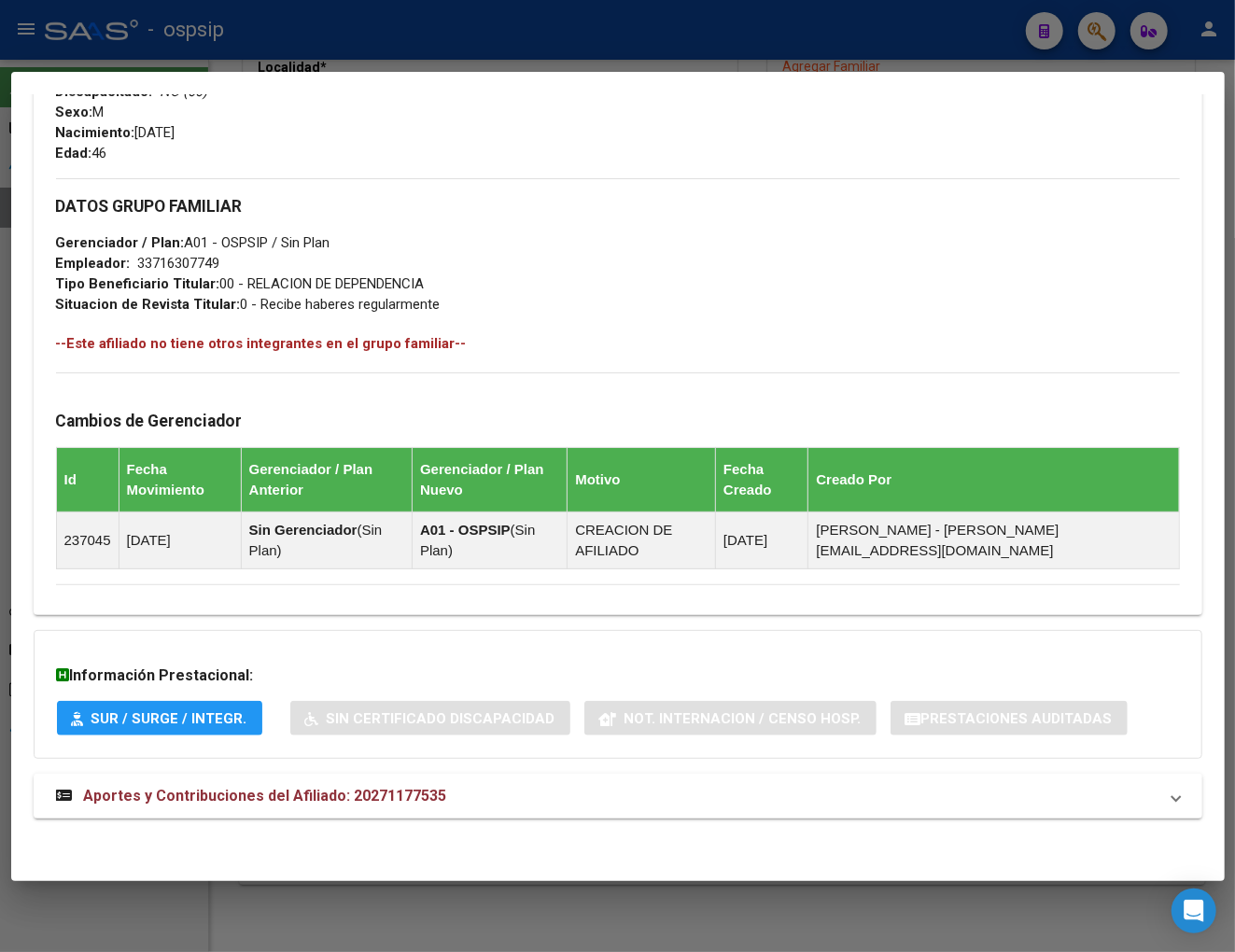 drag, startPoint x: 250, startPoint y: 796, endPoint x: 272, endPoint y: 735, distance: 64.84597 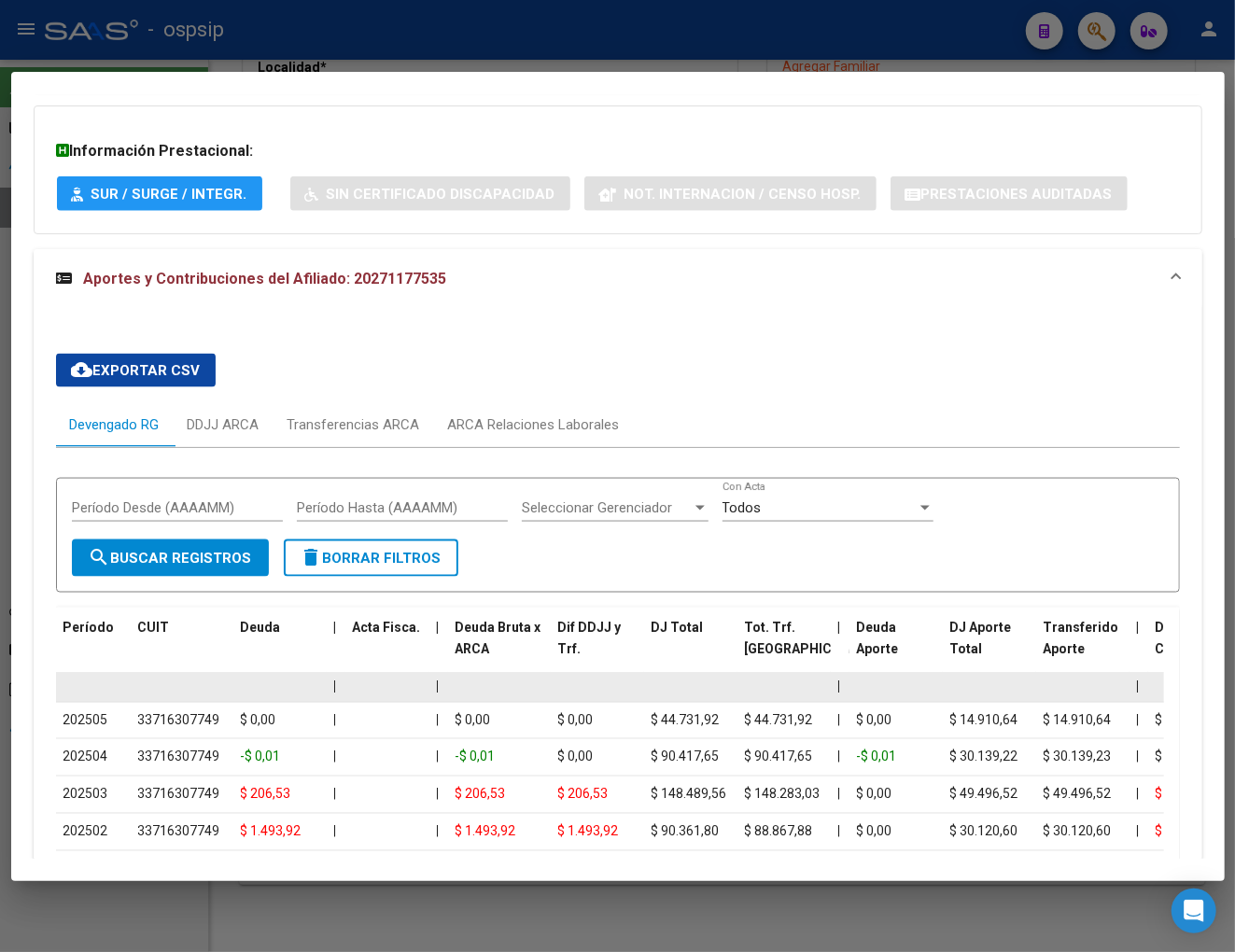 scroll, scrollTop: 1374, scrollLeft: 0, axis: vertical 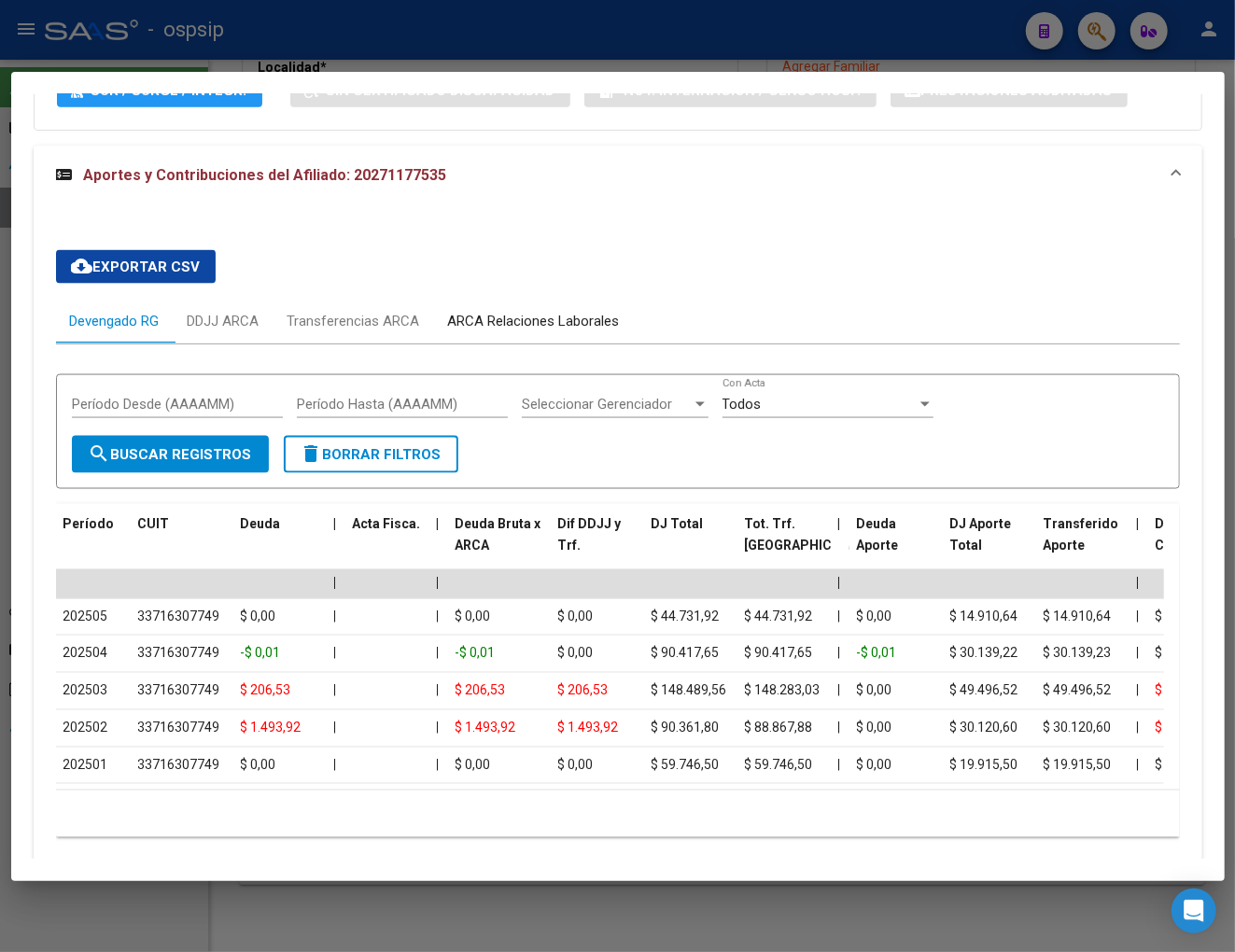 click on "ARCA Relaciones Laborales" at bounding box center [534, 321] 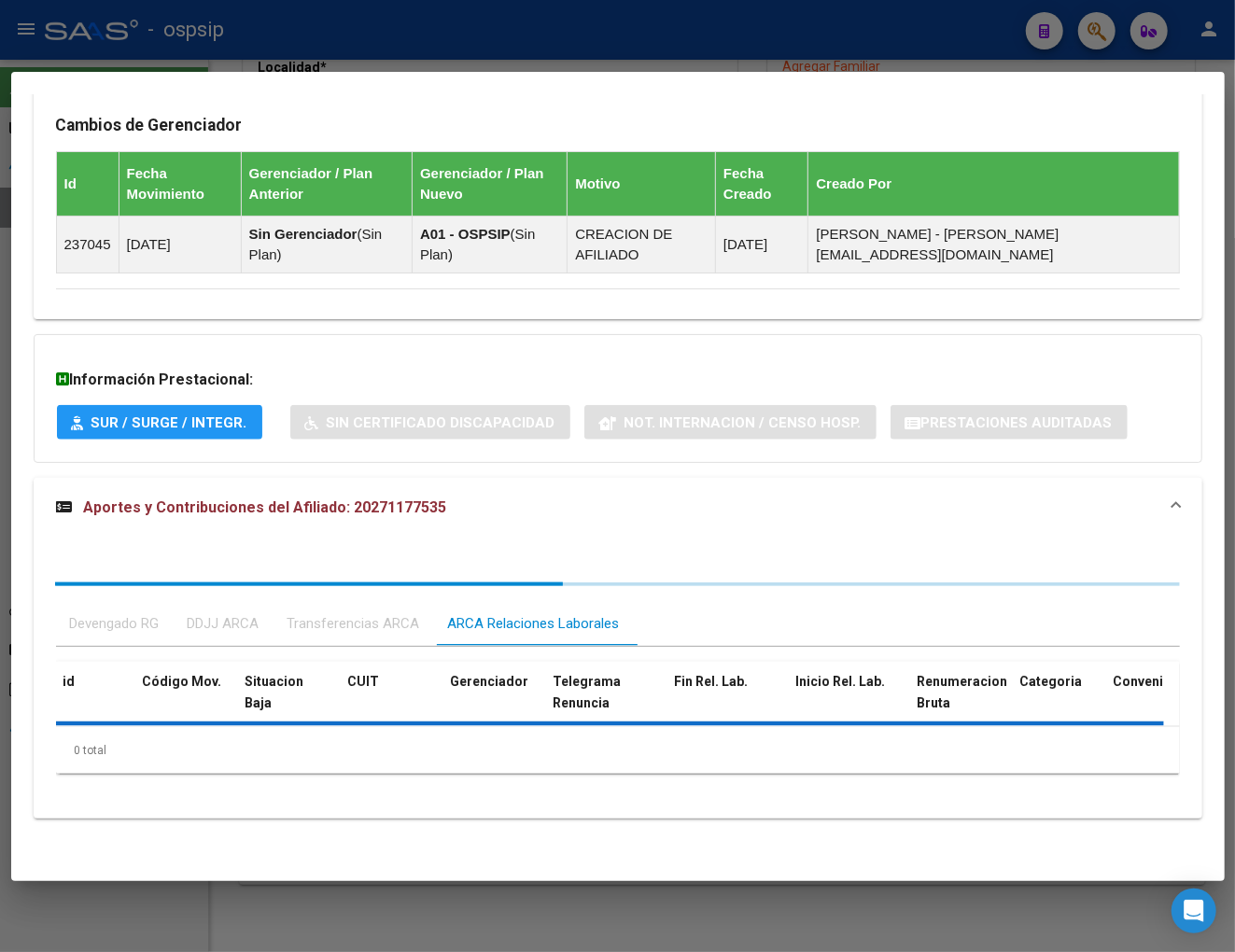 scroll, scrollTop: 1136, scrollLeft: 0, axis: vertical 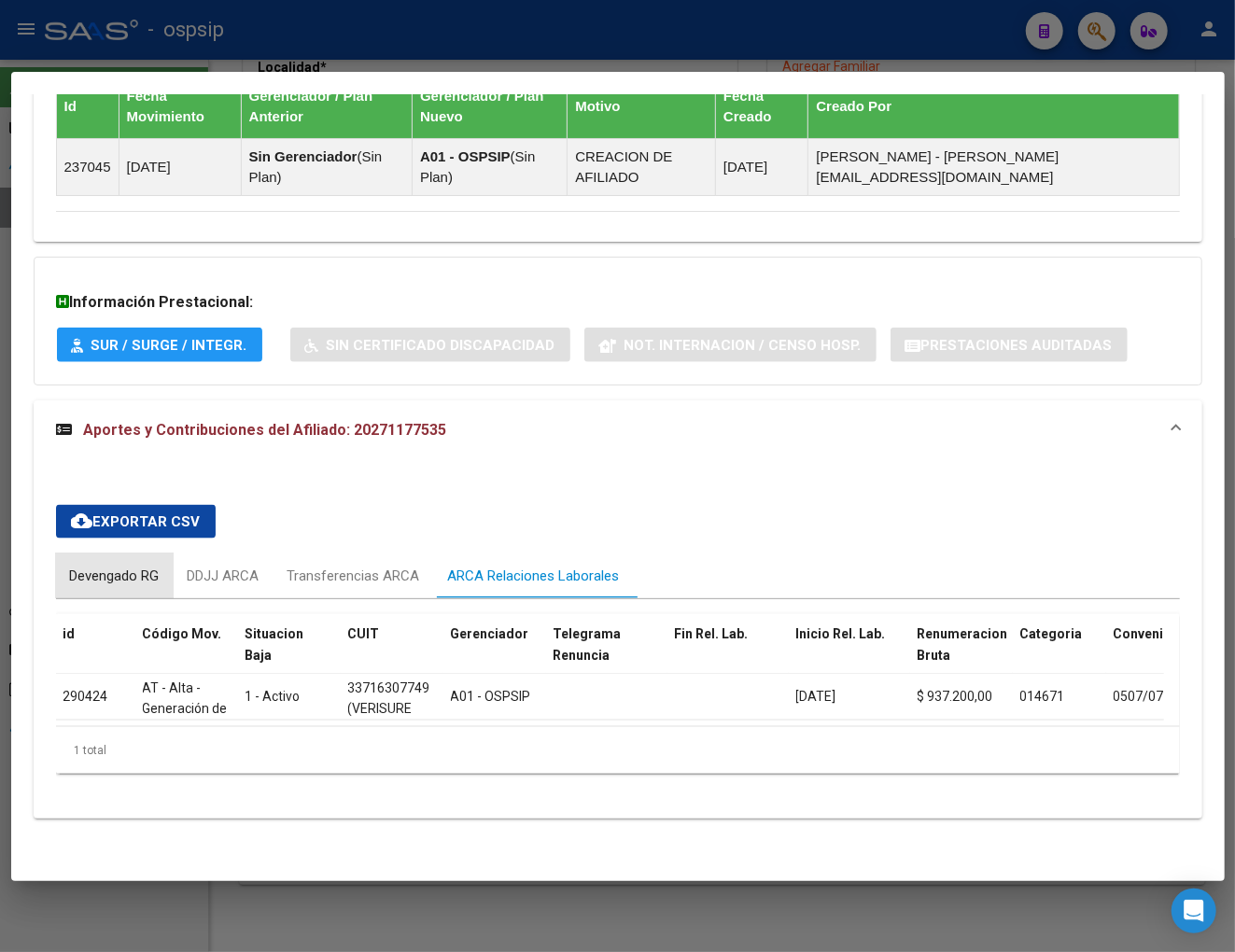 click on "Devengado RG" at bounding box center [115, 576] 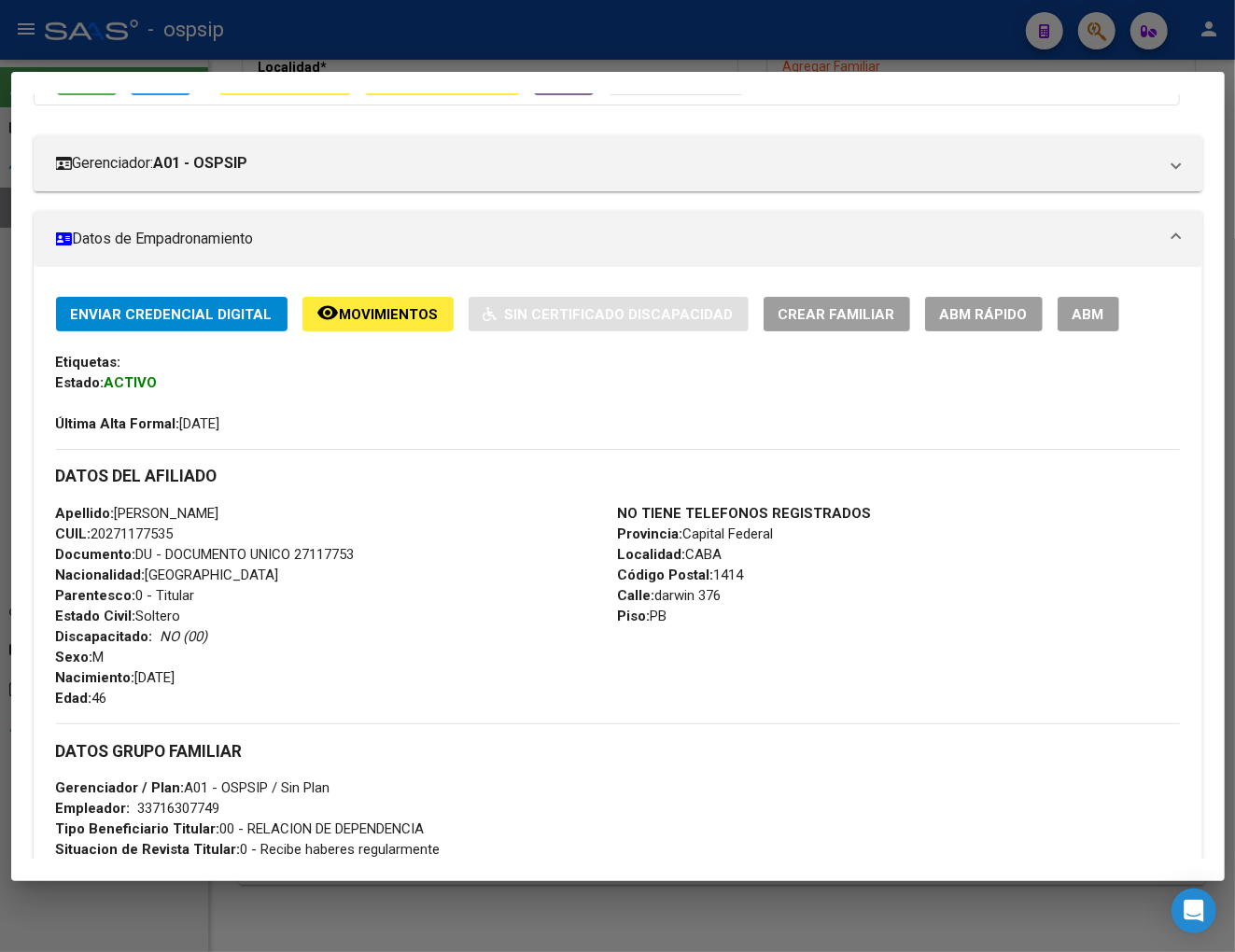 scroll, scrollTop: 414, scrollLeft: 0, axis: vertical 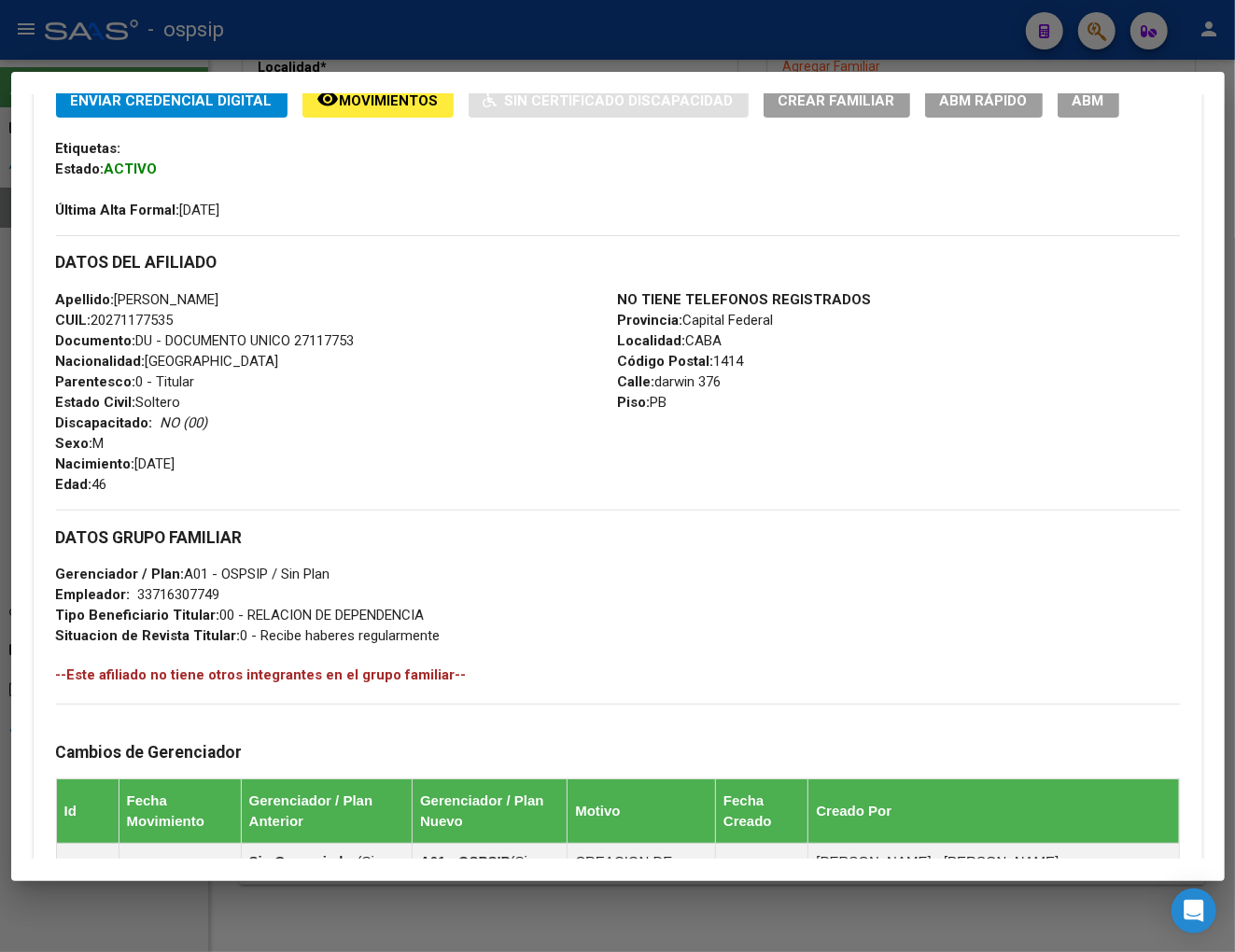 click at bounding box center (617, 476) 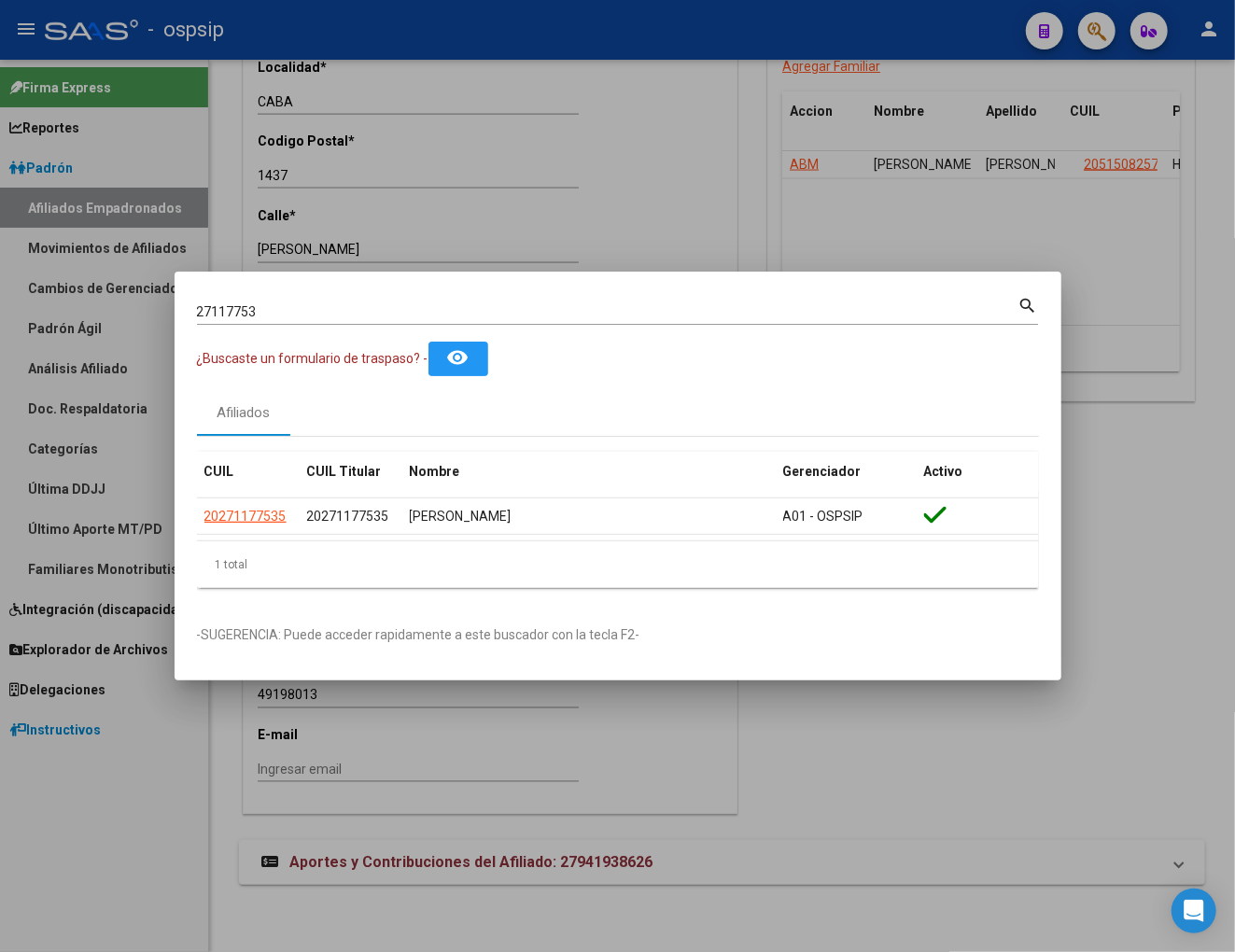 click on "27117753" at bounding box center [608, 312] 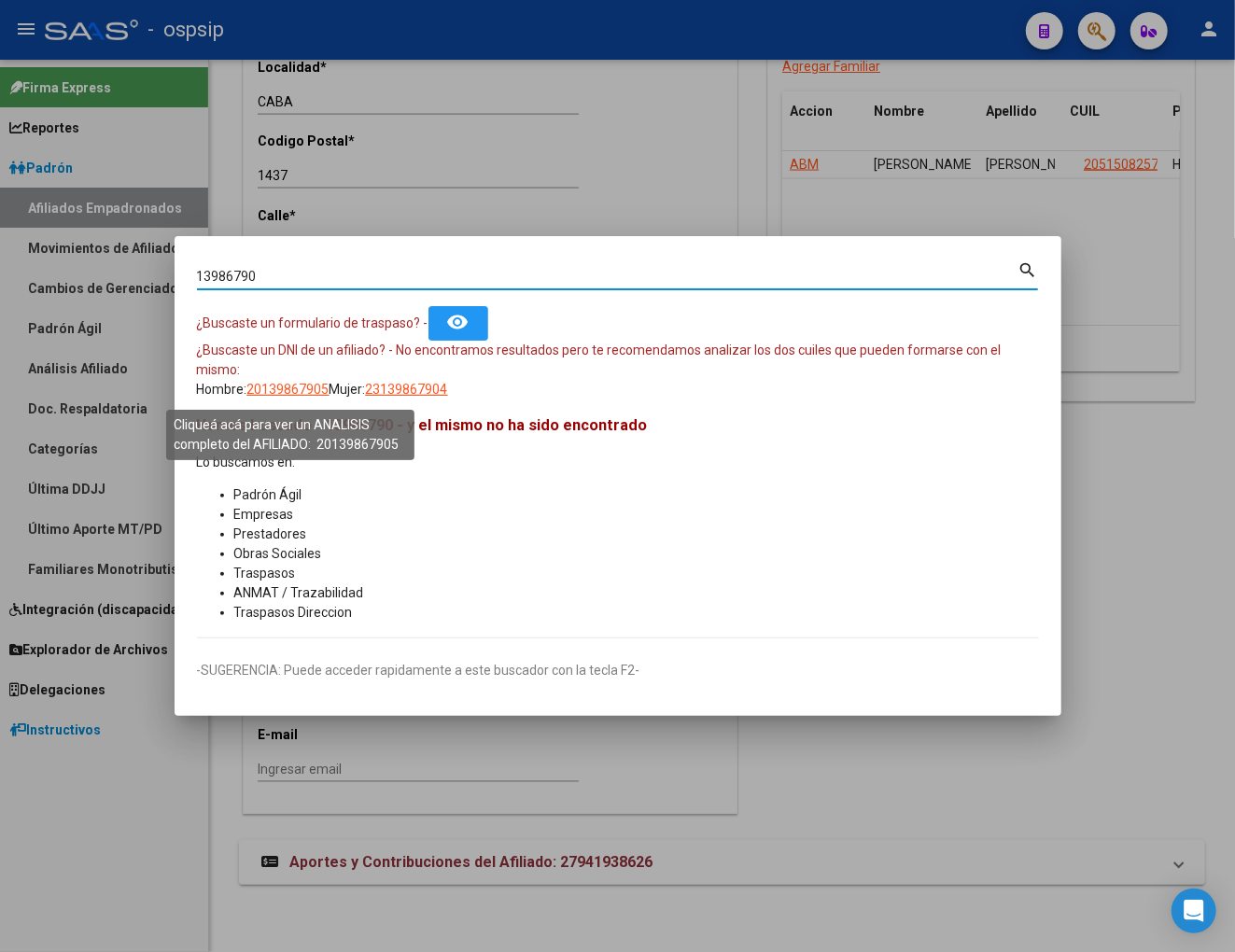 click on "20139867905" at bounding box center (288, 389) 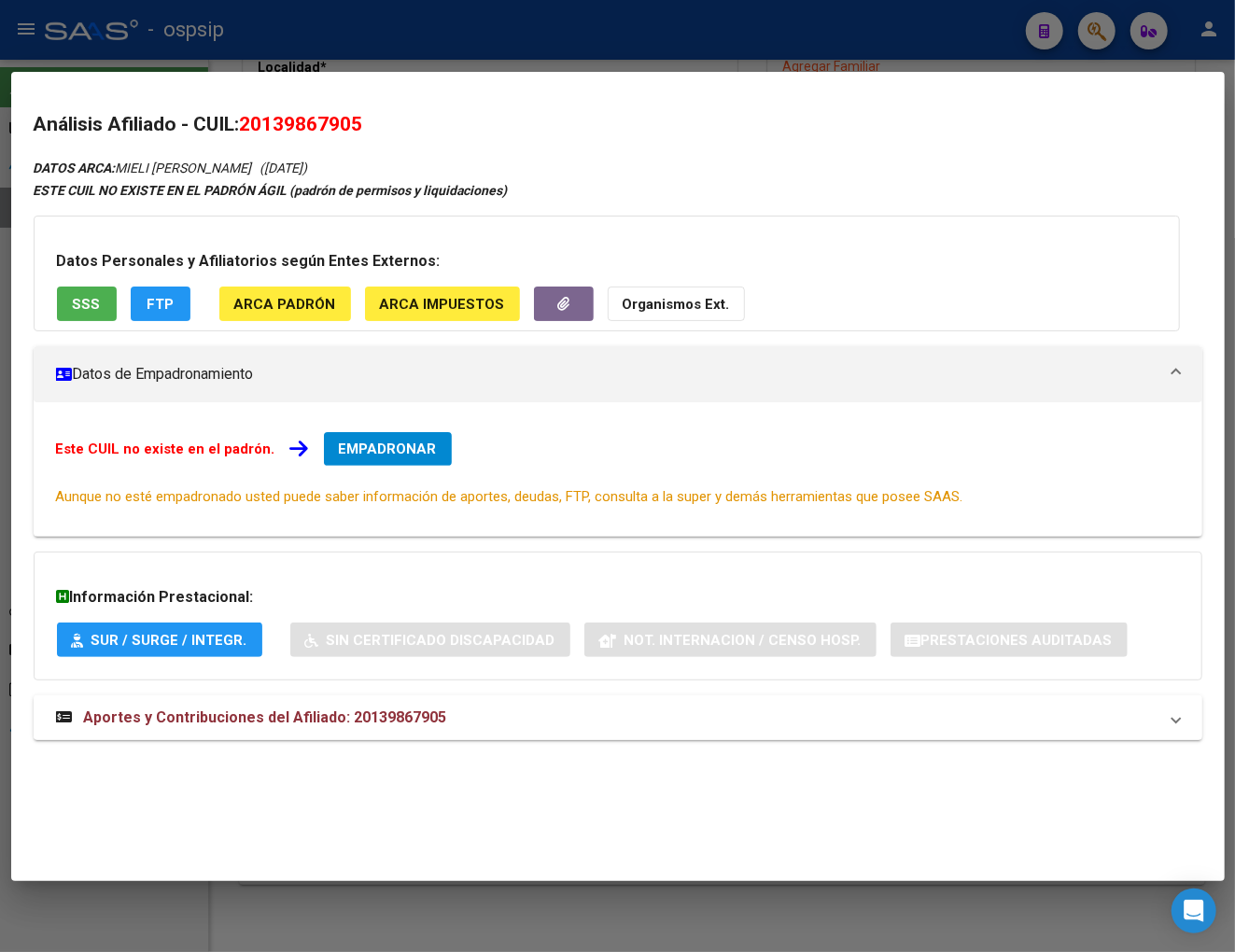 click on "Aportes y Contribuciones del Afiliado: 20139867905" at bounding box center [265, 717] 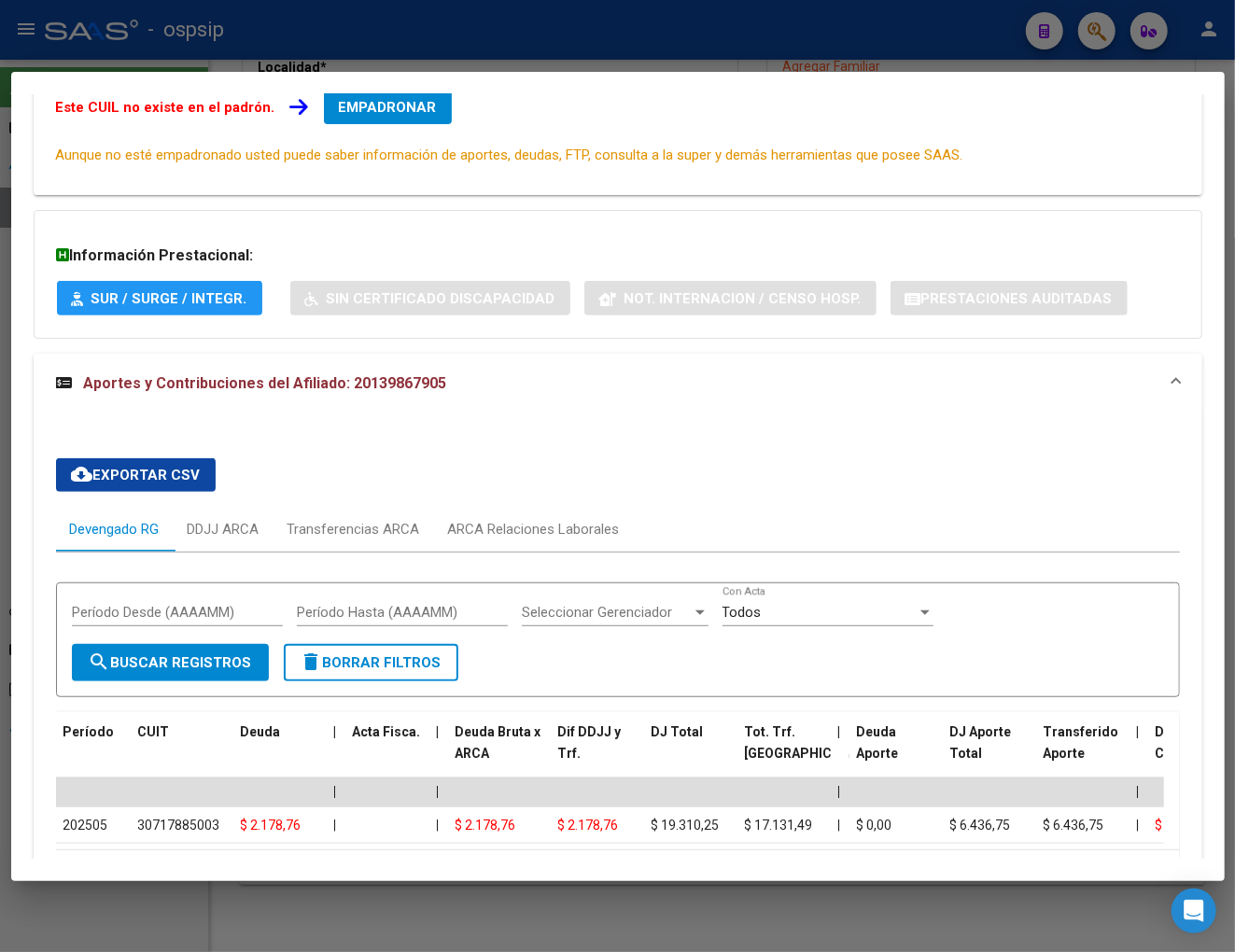 scroll, scrollTop: 445, scrollLeft: 0, axis: vertical 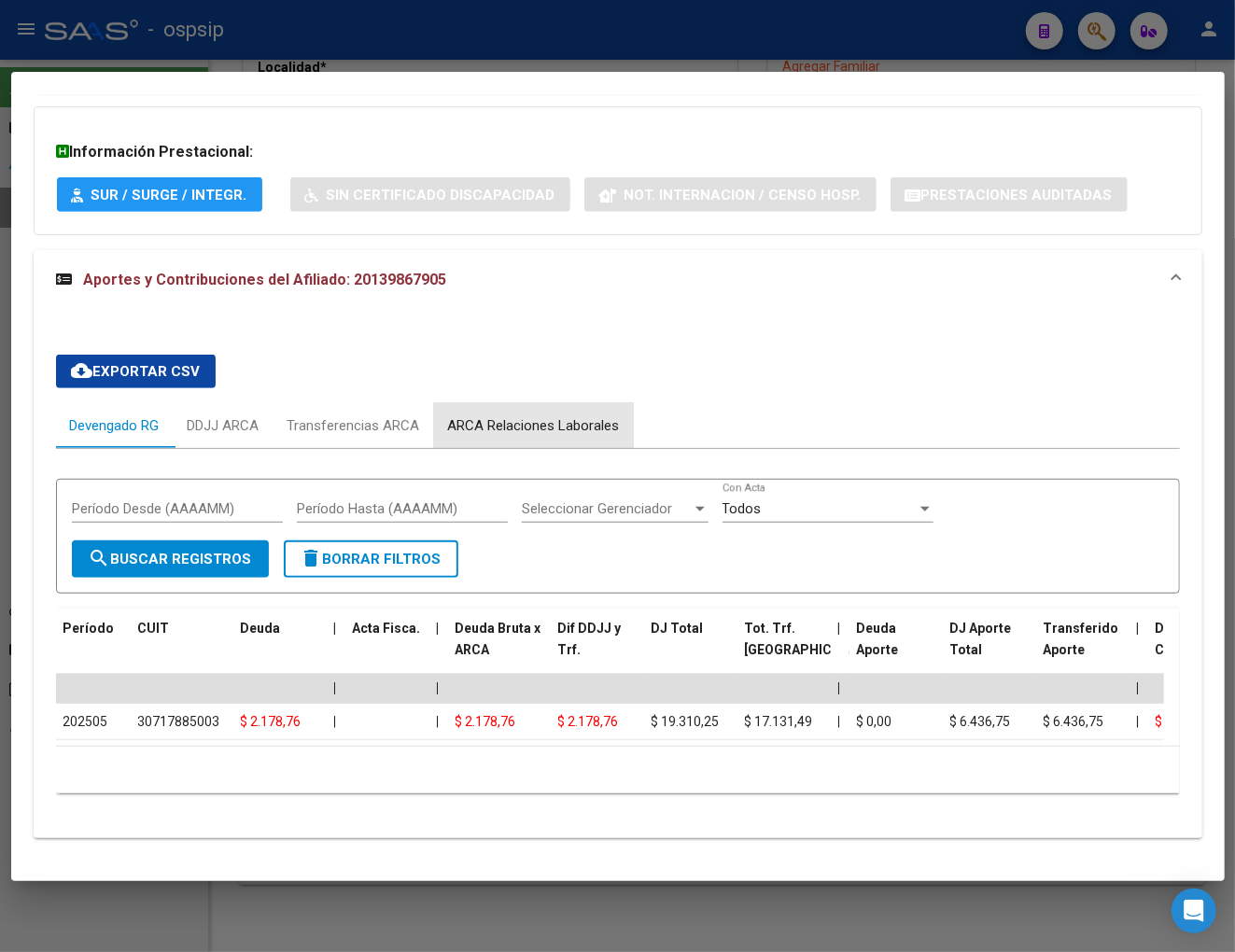 click on "ARCA Relaciones Laborales" at bounding box center (534, 426) 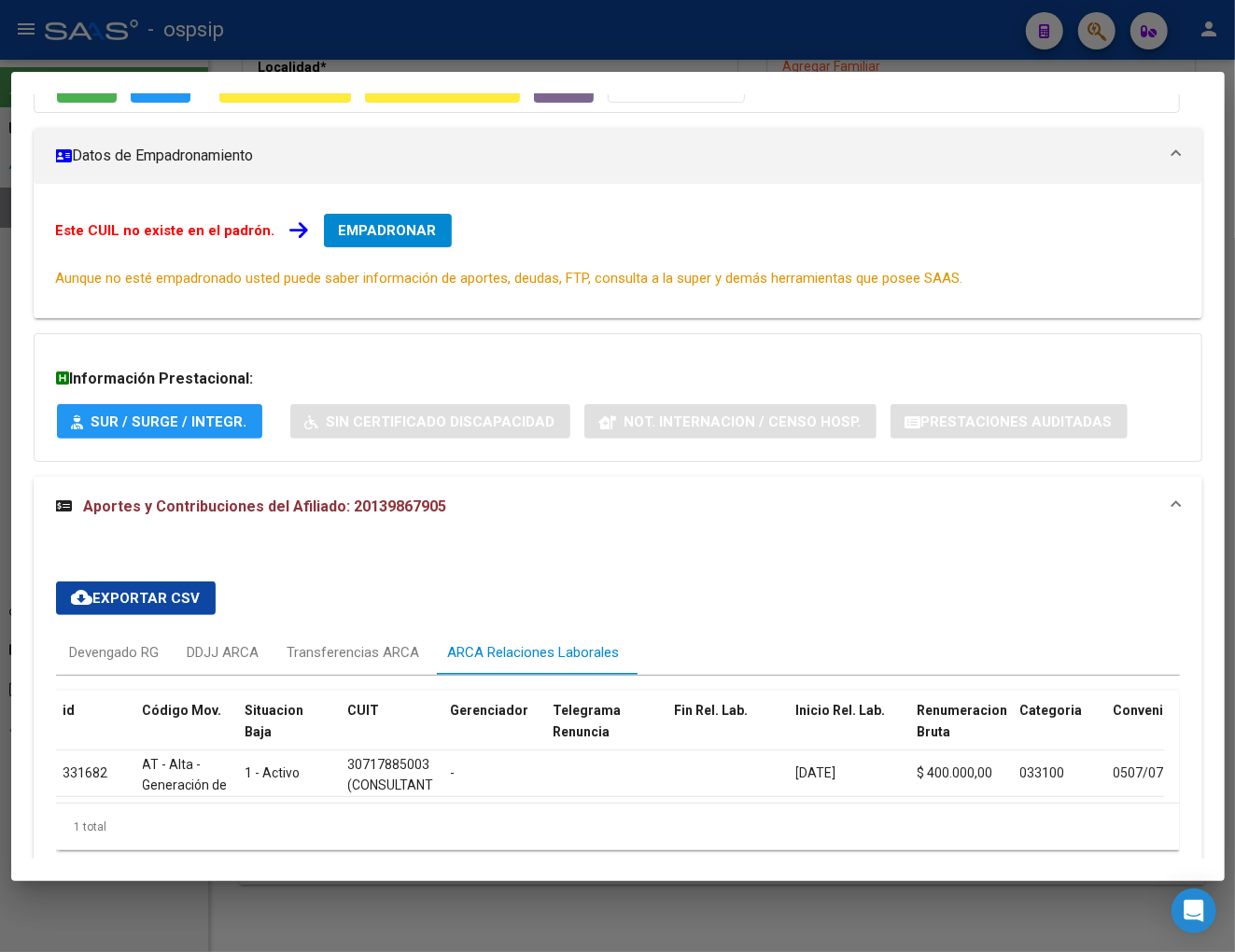 scroll, scrollTop: 312, scrollLeft: 0, axis: vertical 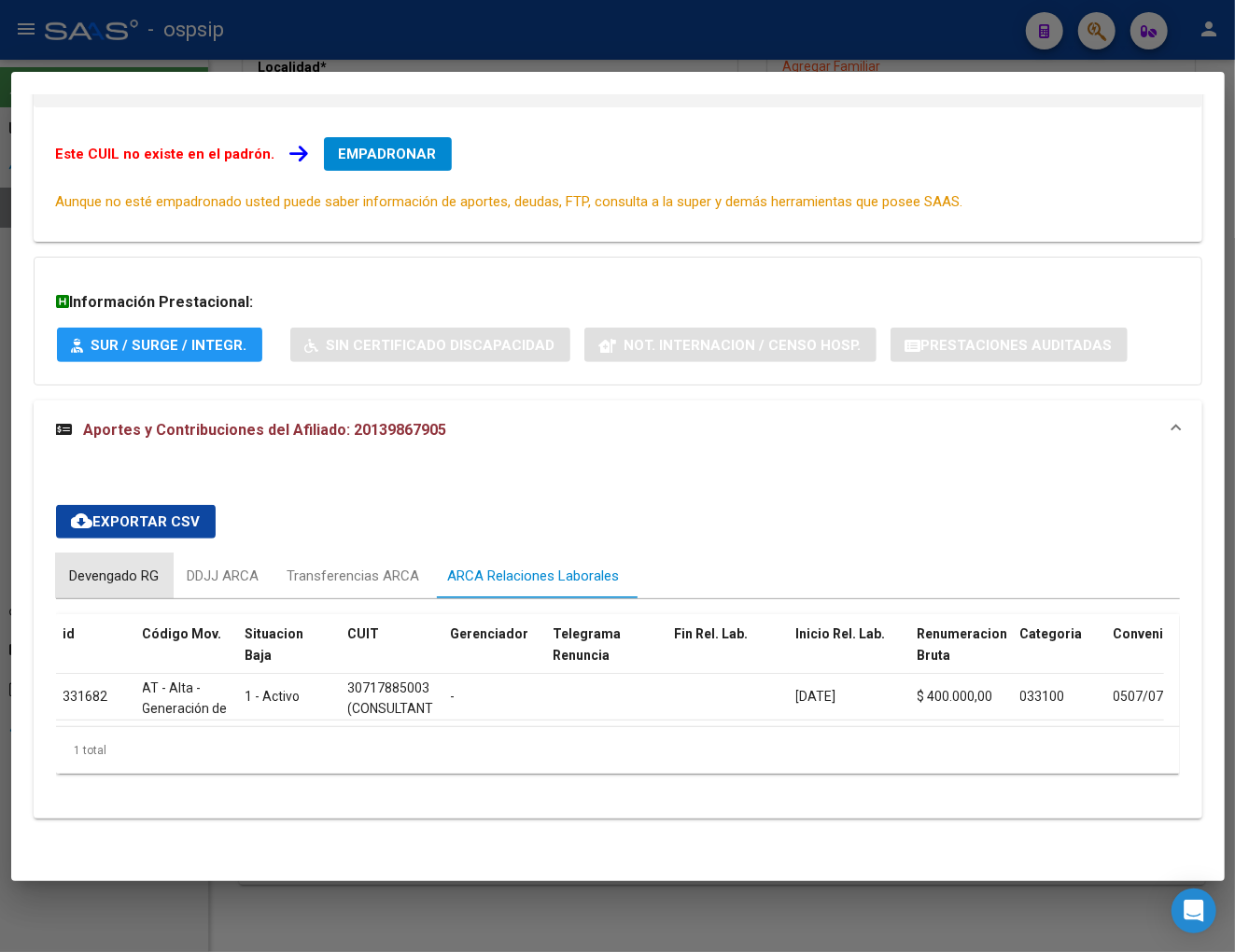 click on "Devengado RG" at bounding box center (115, 576) 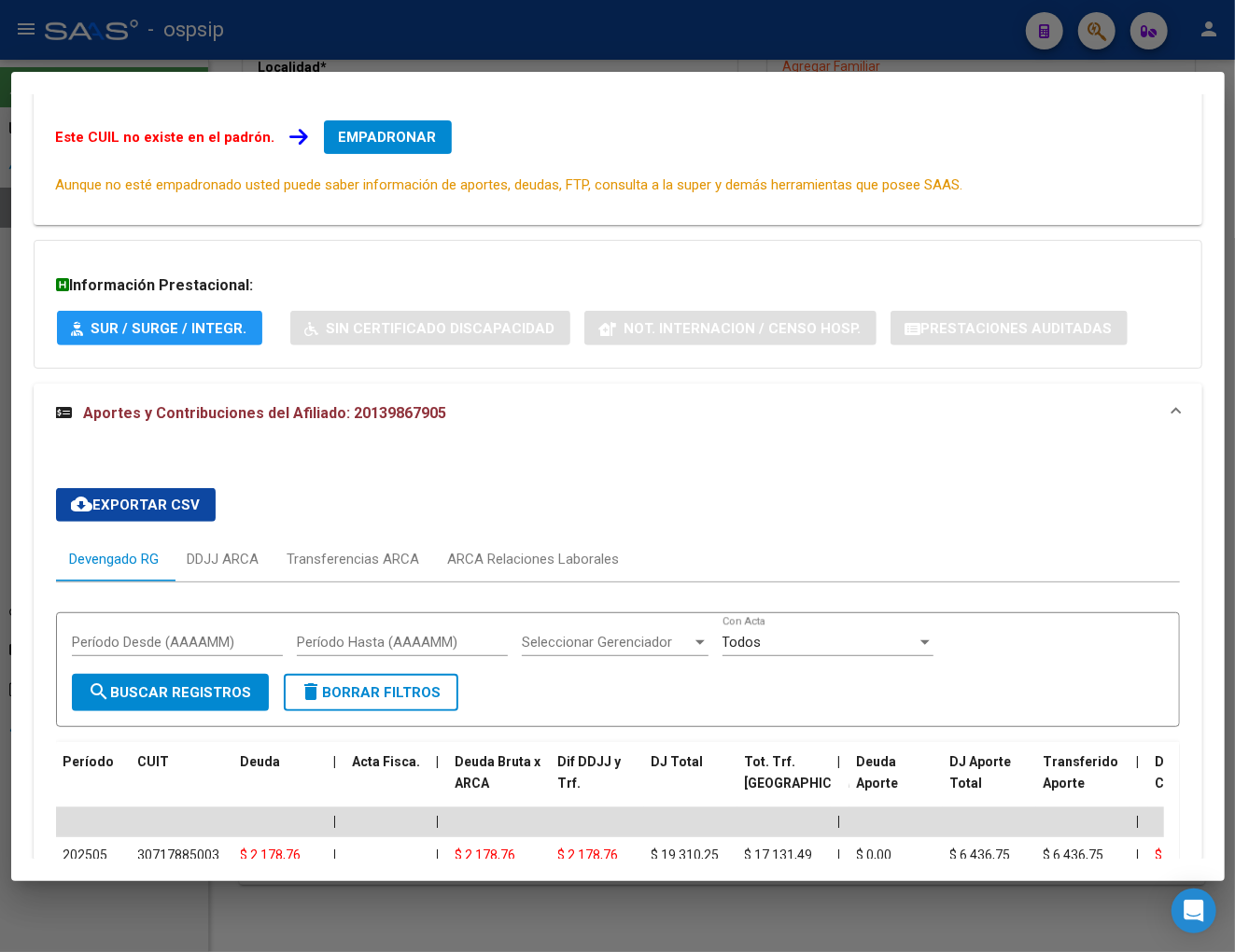 scroll, scrollTop: 481, scrollLeft: 0, axis: vertical 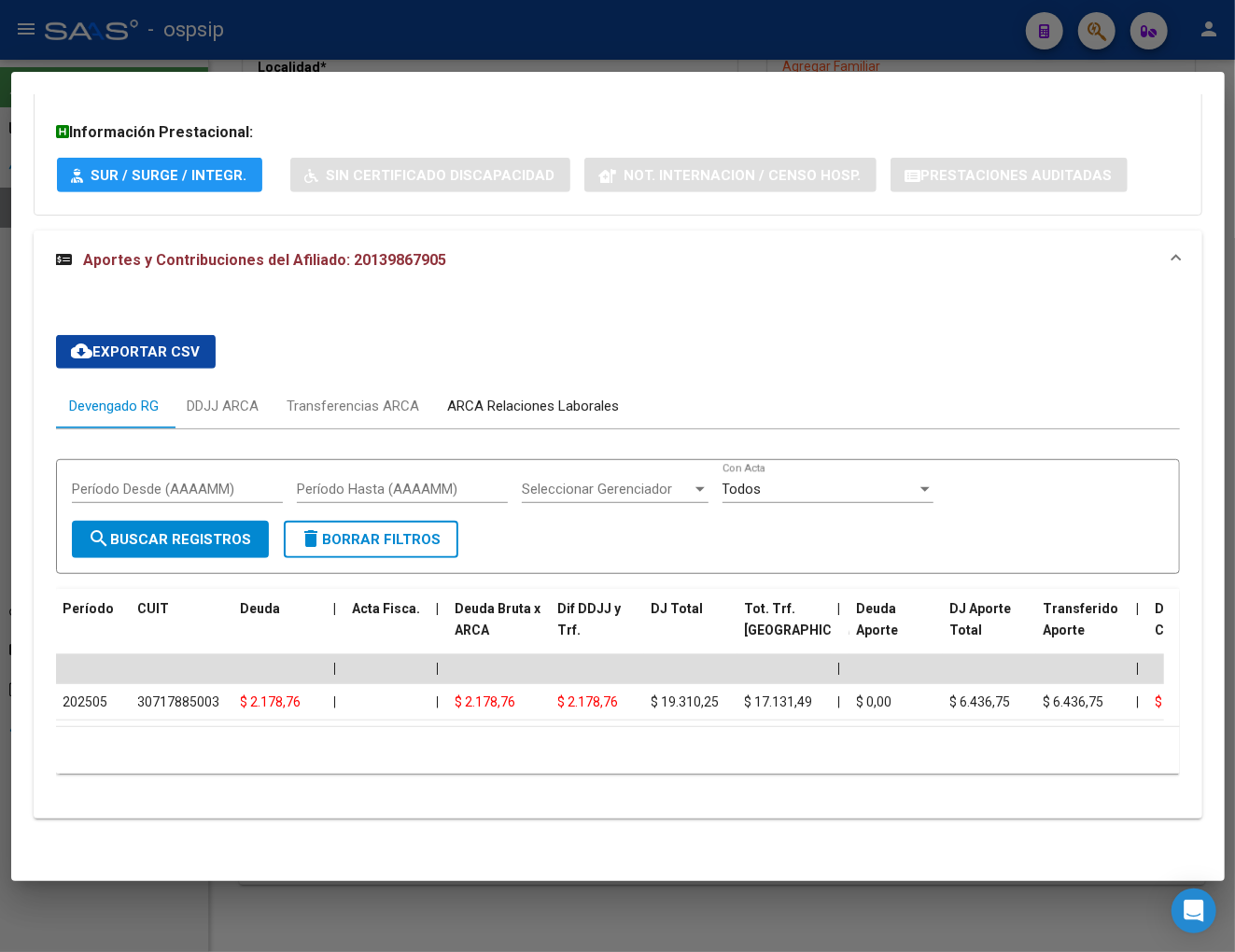 click on "ARCA Relaciones Laborales" at bounding box center (534, 406) 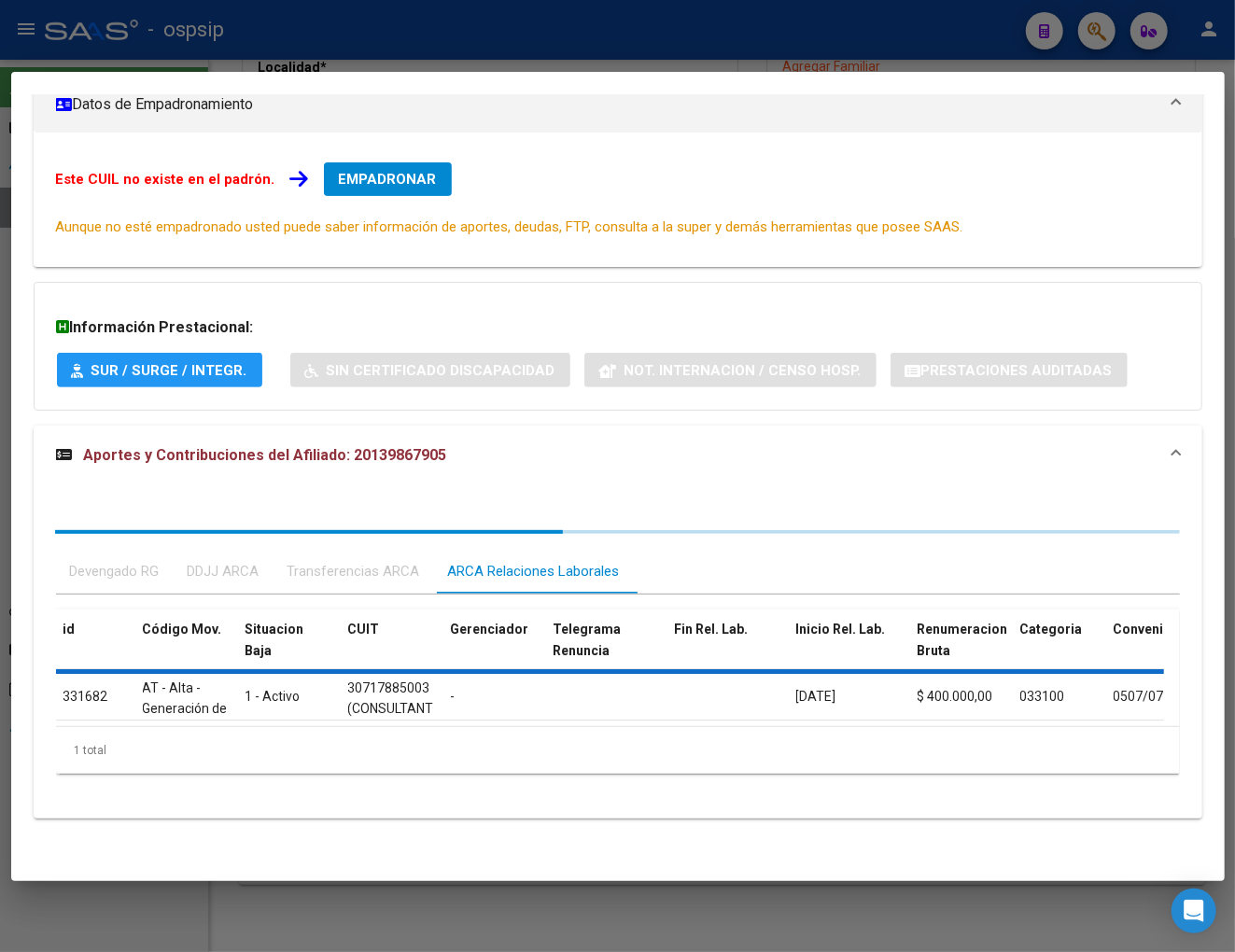 scroll, scrollTop: 312, scrollLeft: 0, axis: vertical 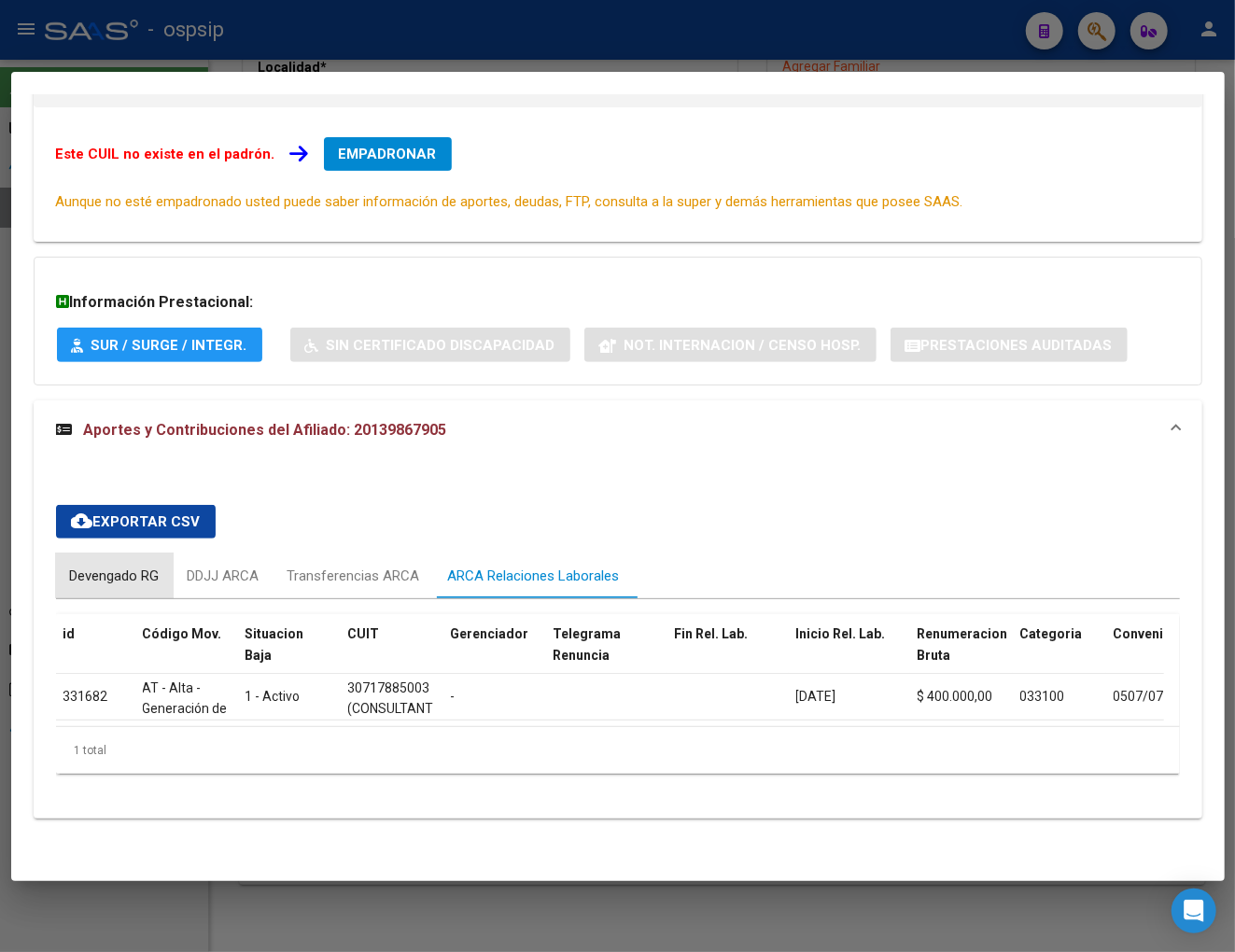 click on "Devengado RG" at bounding box center [115, 576] 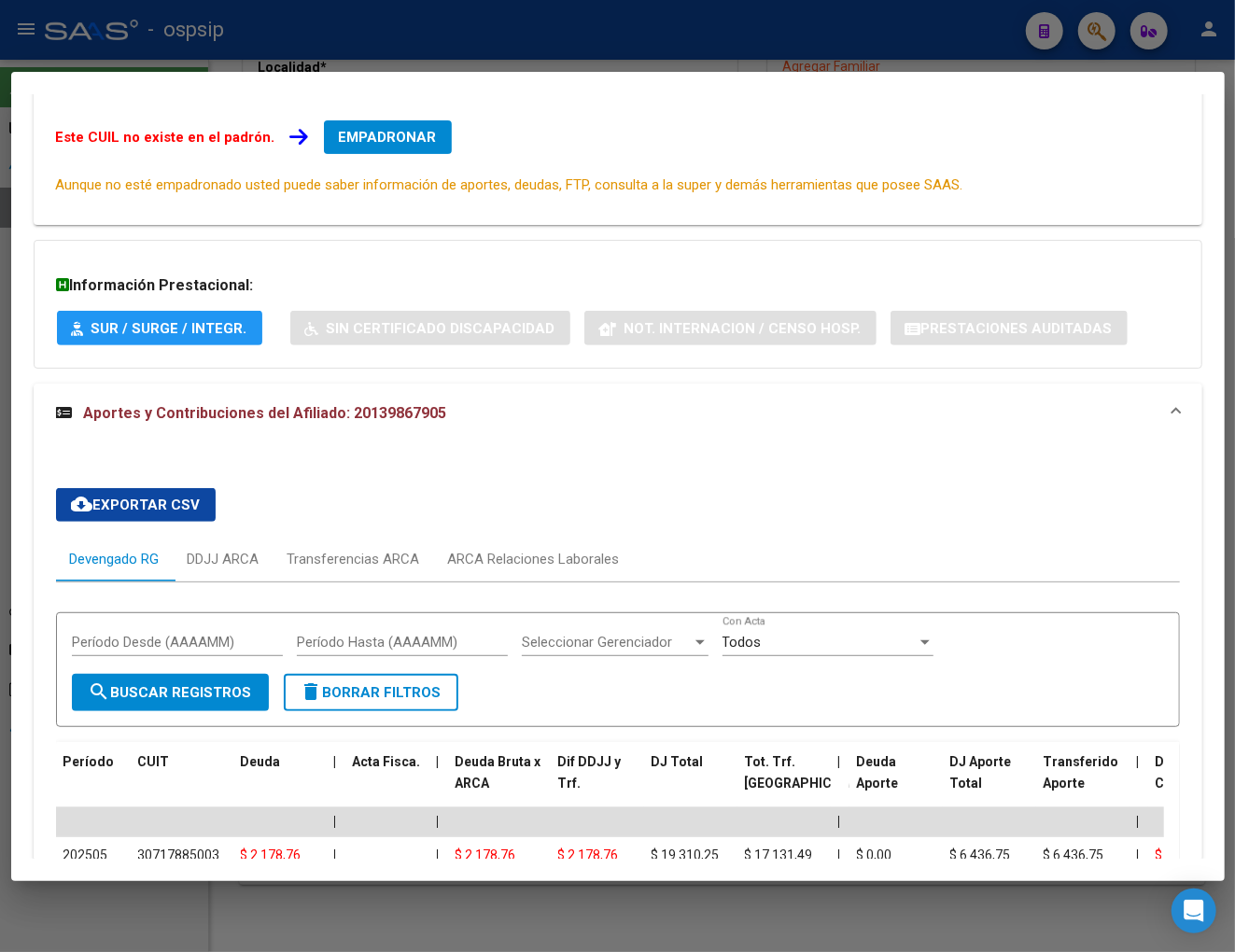 scroll, scrollTop: 0, scrollLeft: 0, axis: both 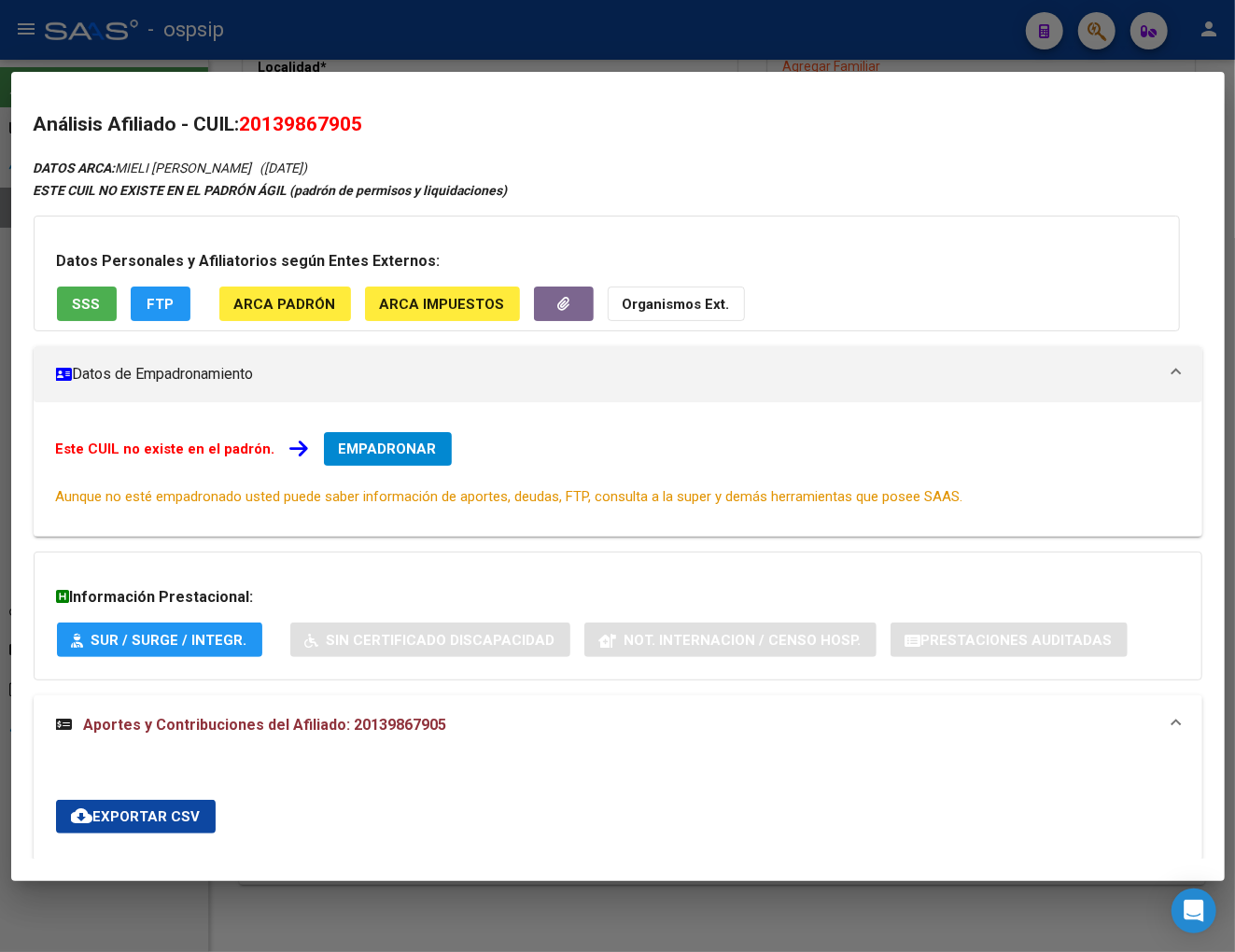 drag, startPoint x: 267, startPoint y: 123, endPoint x: 360, endPoint y: 101, distance: 95.56673 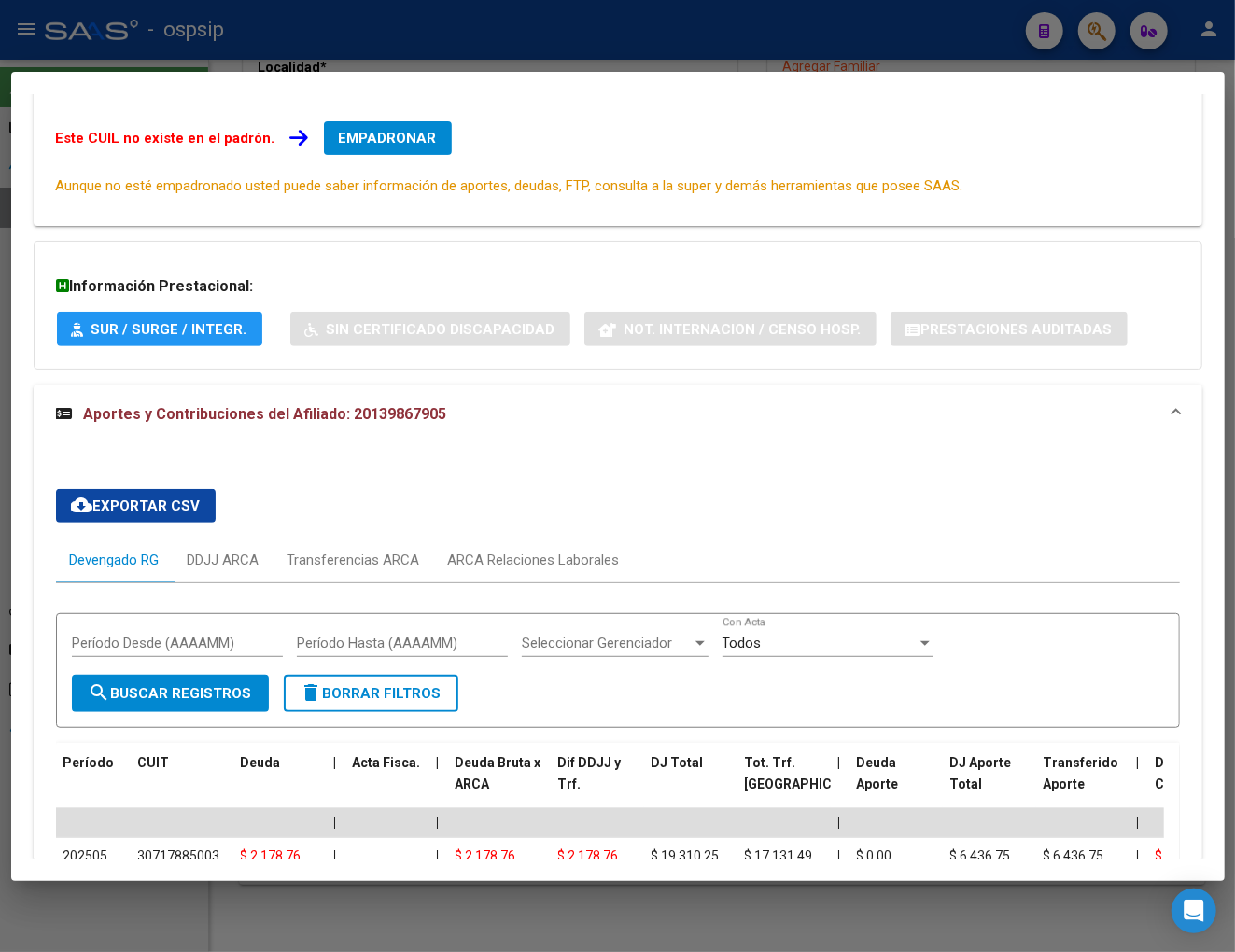 scroll, scrollTop: 481, scrollLeft: 0, axis: vertical 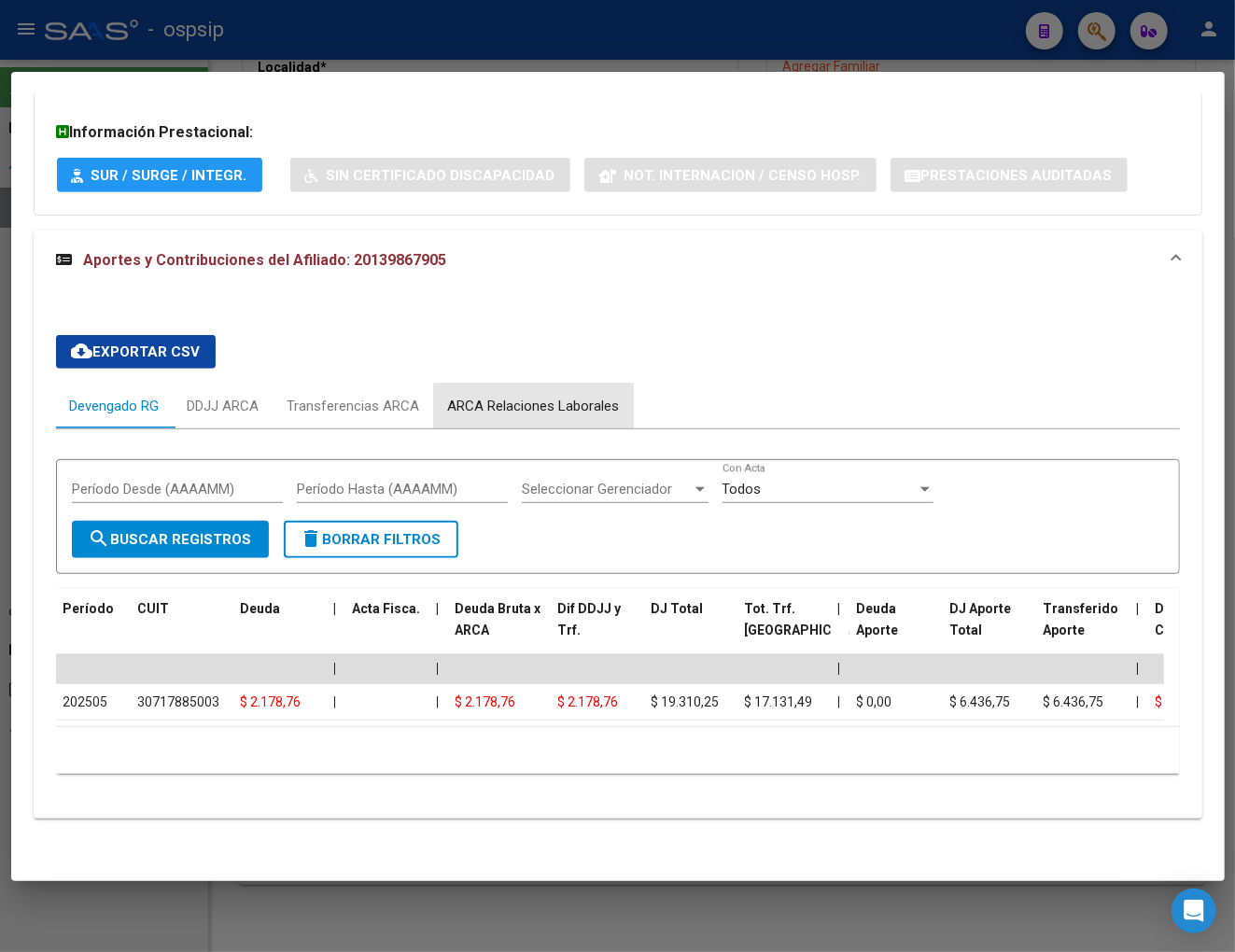 click on "ARCA Relaciones Laborales" at bounding box center (534, 406) 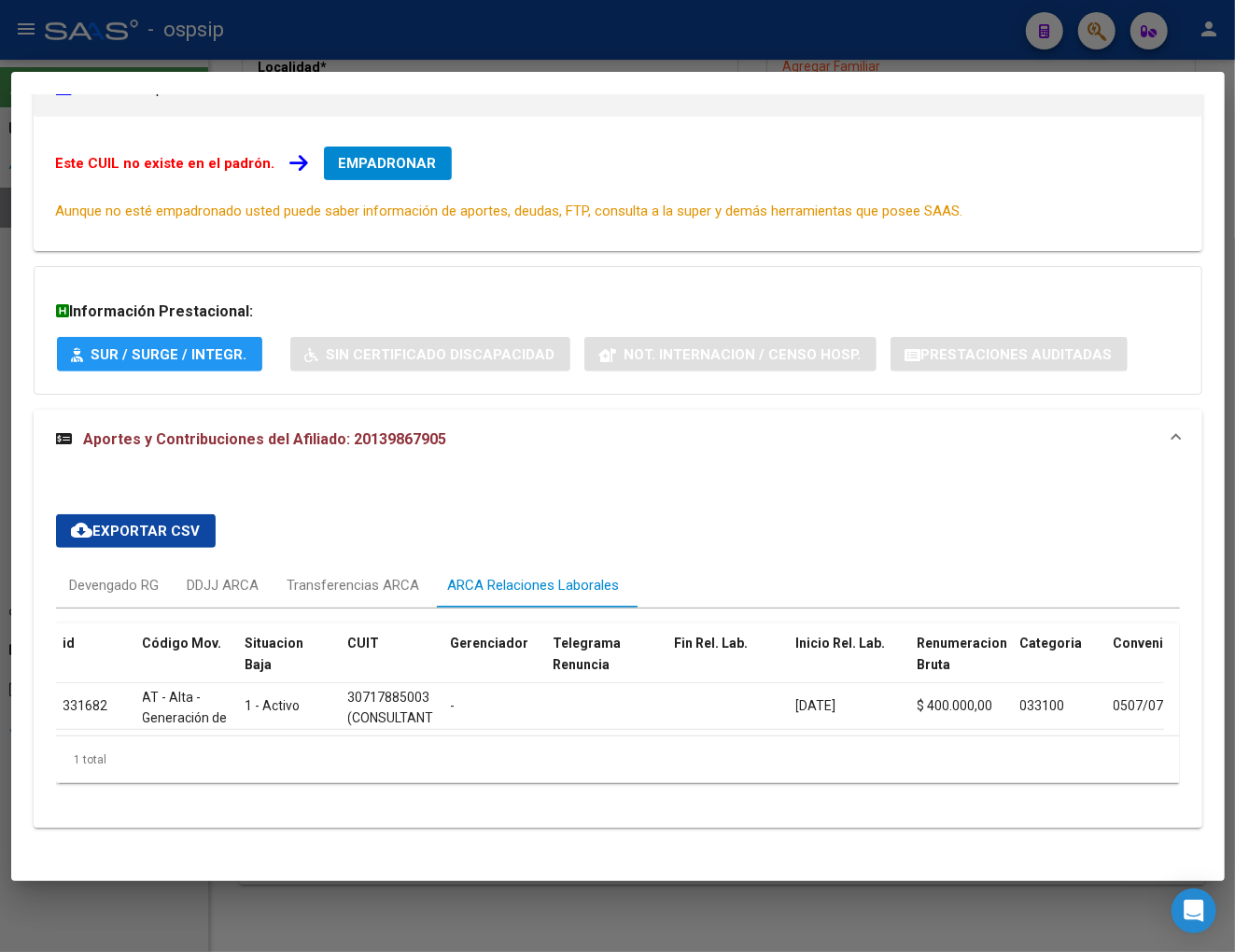 scroll, scrollTop: 312, scrollLeft: 0, axis: vertical 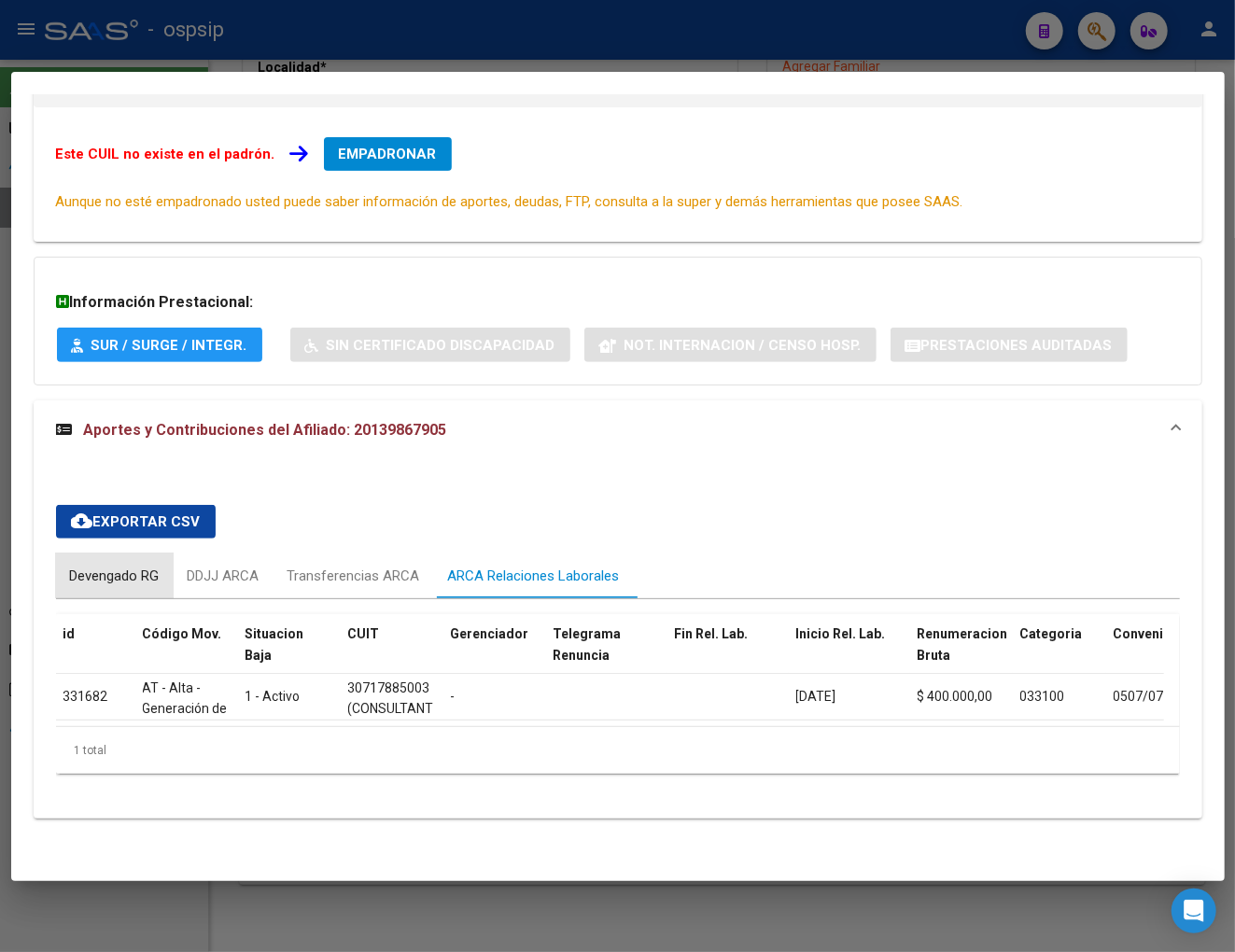 click on "Devengado RG" at bounding box center [115, 576] 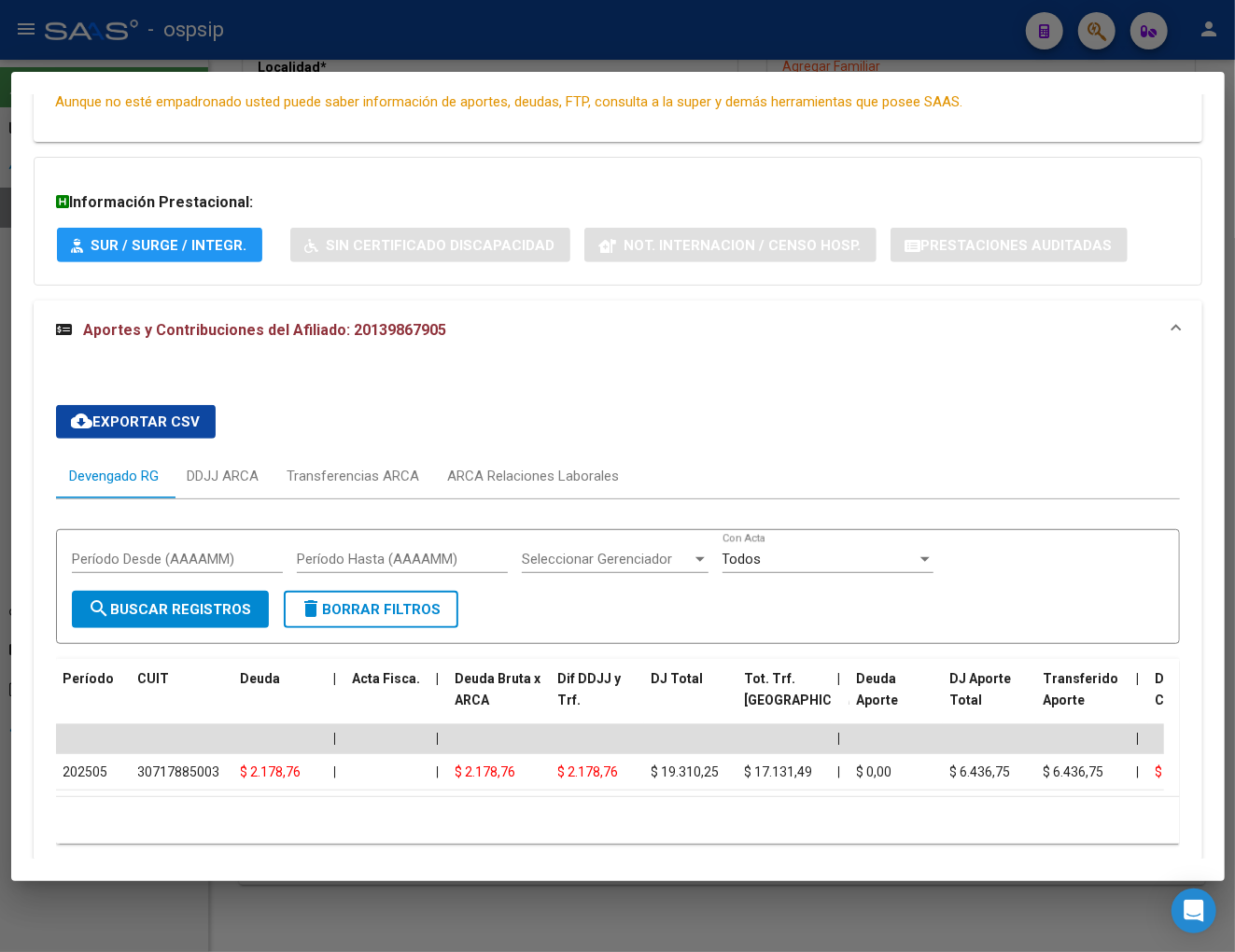 scroll, scrollTop: 481, scrollLeft: 0, axis: vertical 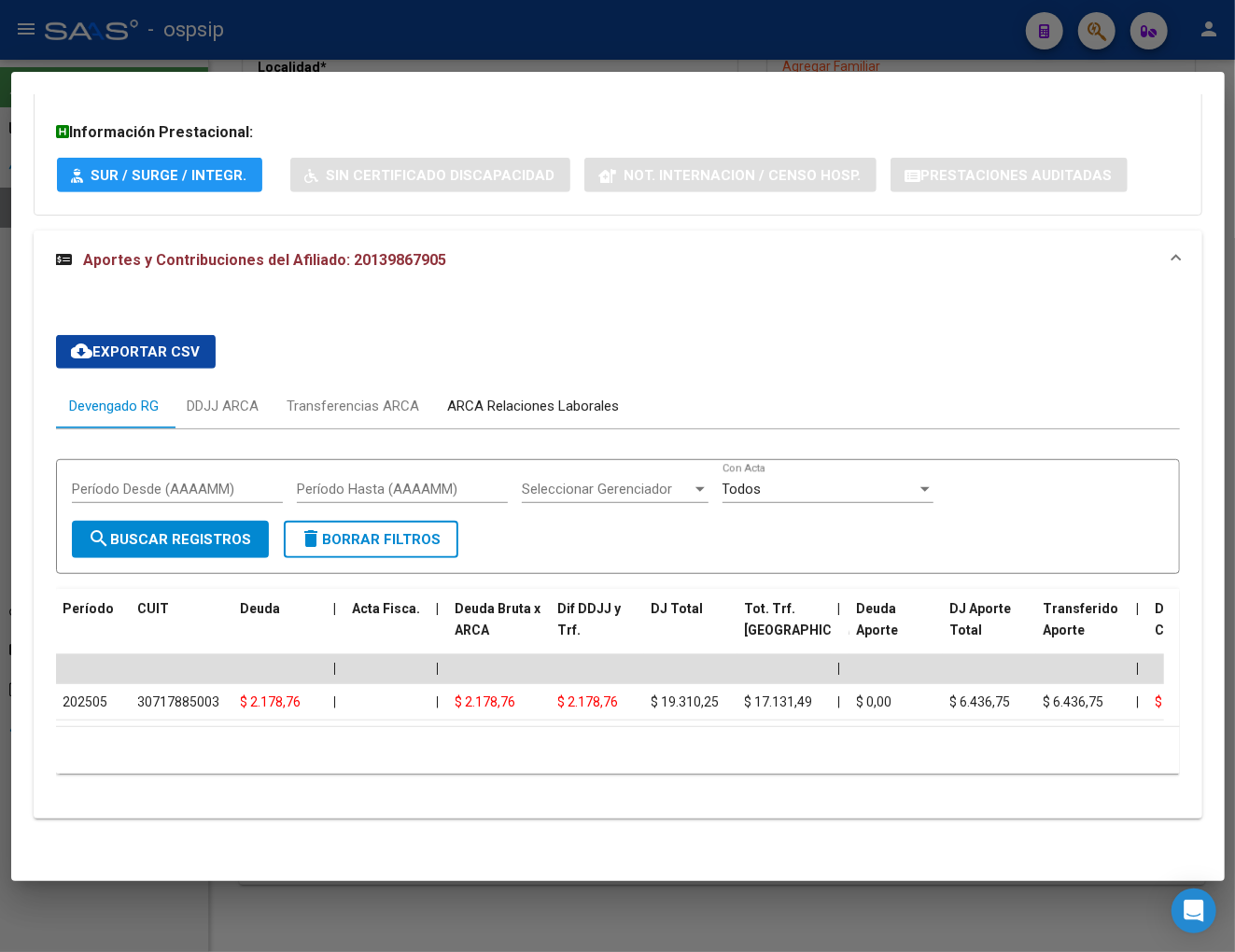 click on "ARCA Relaciones Laborales" at bounding box center (534, 406) 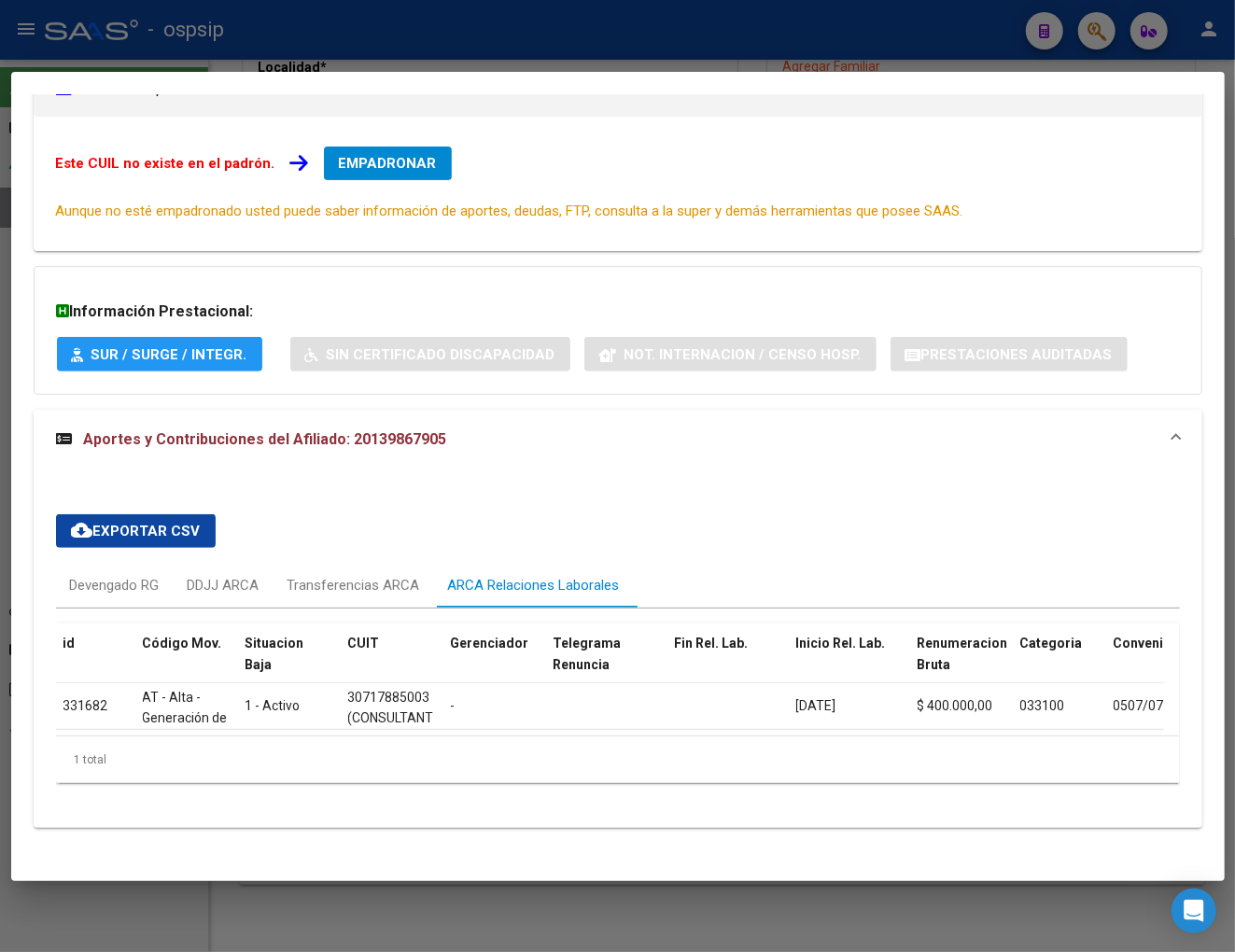 scroll, scrollTop: 312, scrollLeft: 0, axis: vertical 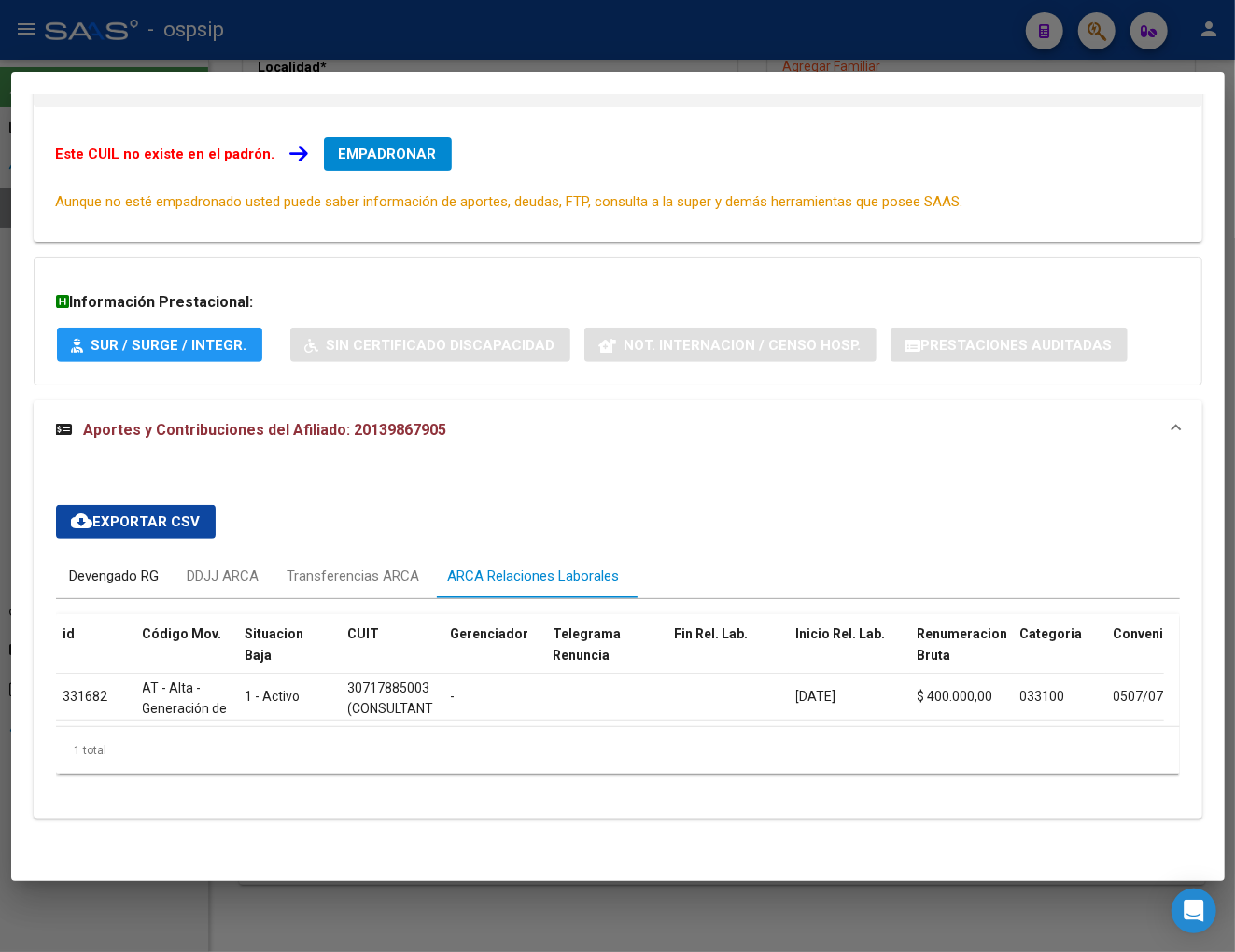 click on "Devengado RG" at bounding box center [115, 576] 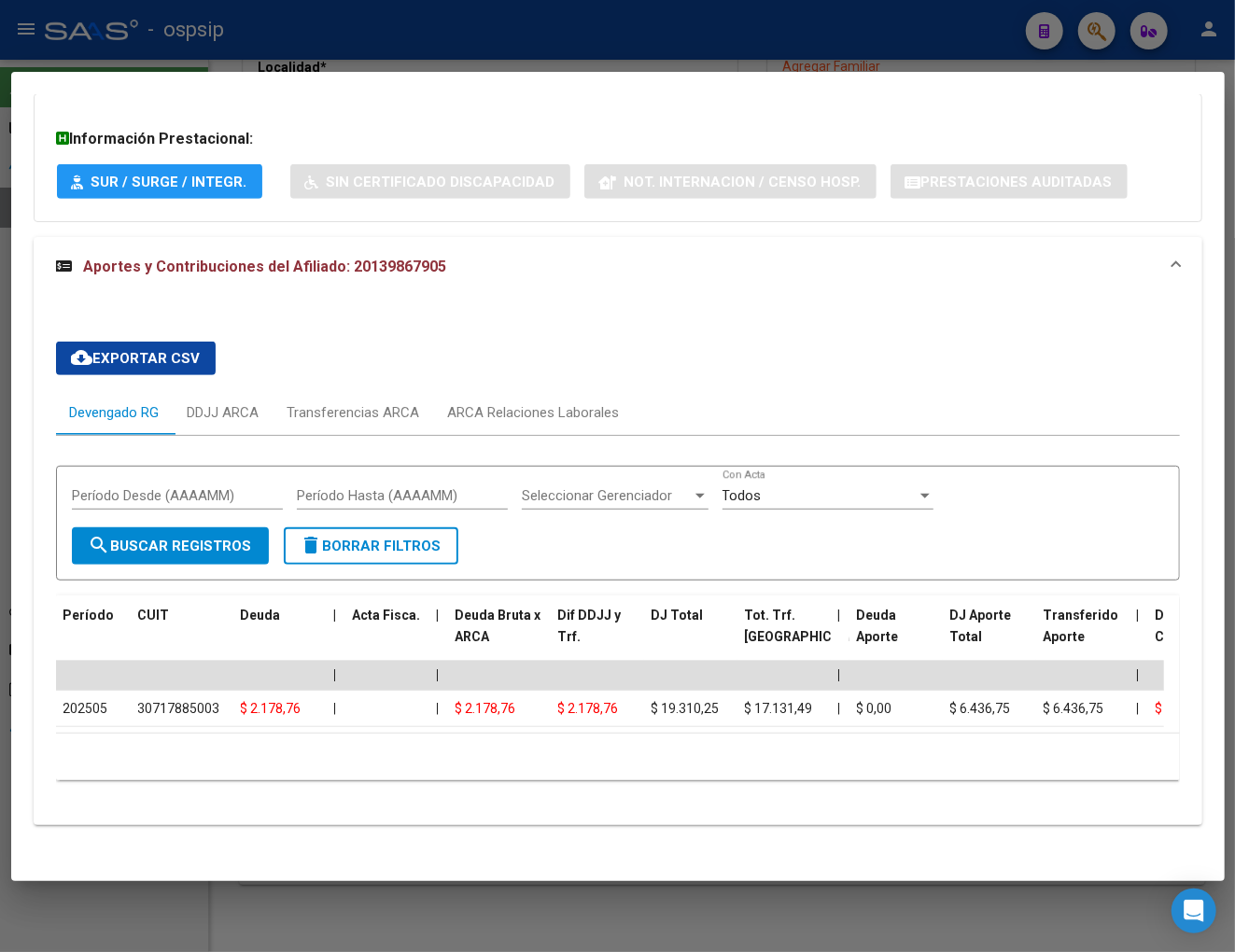 scroll, scrollTop: 481, scrollLeft: 0, axis: vertical 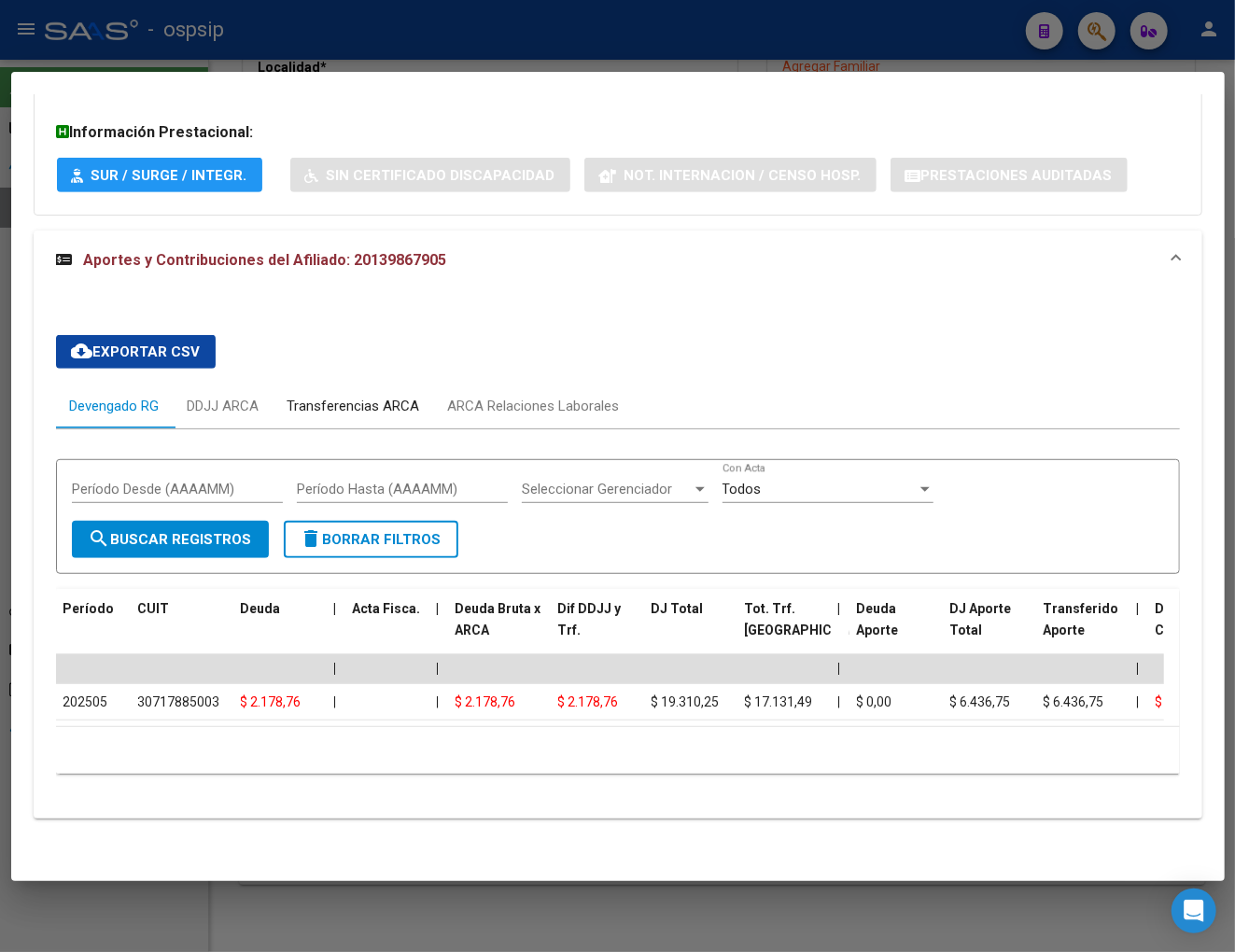 click on "Transferencias ARCA" at bounding box center [354, 406] 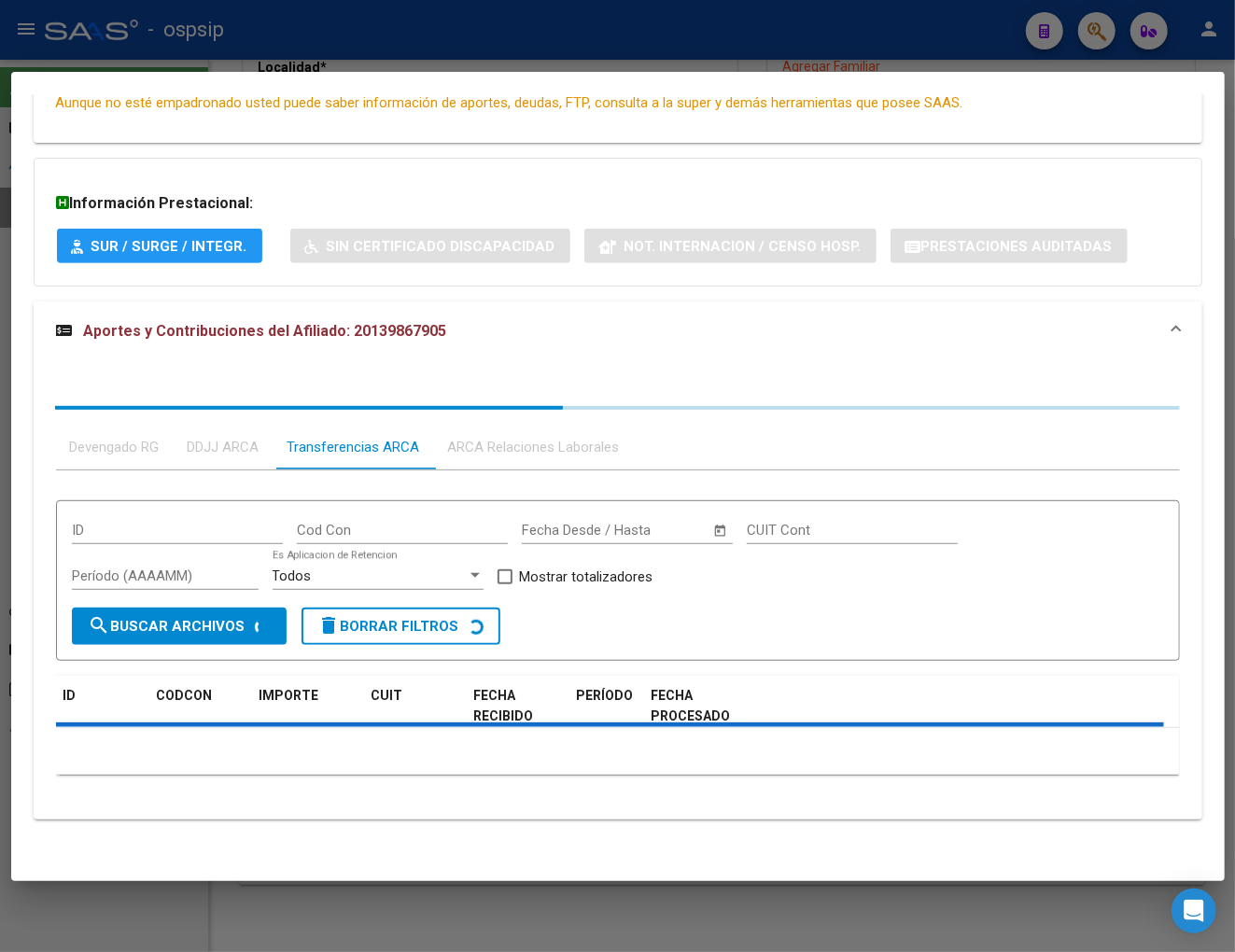 scroll, scrollTop: 463, scrollLeft: 0, axis: vertical 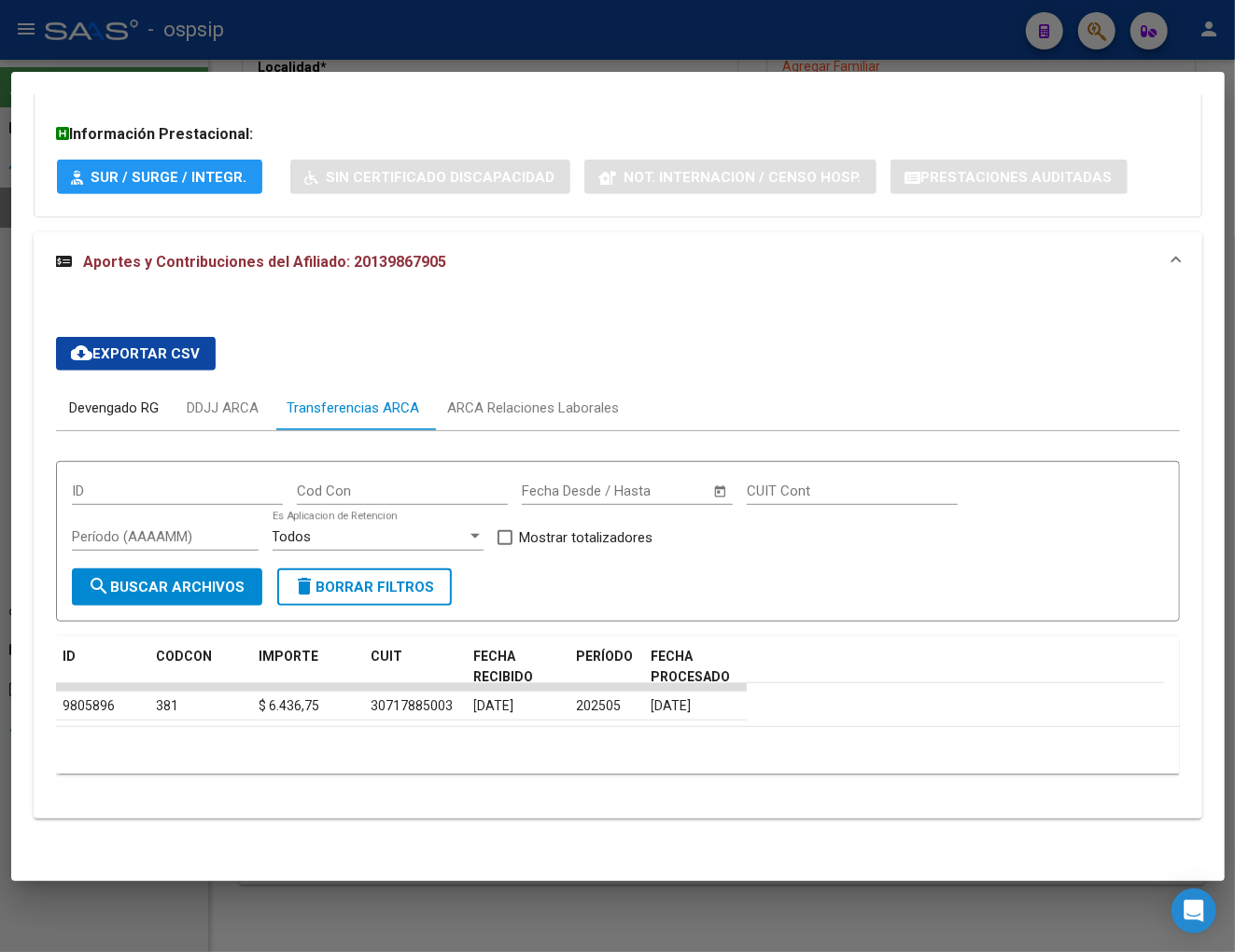 click on "Devengado RG" at bounding box center [115, 408] 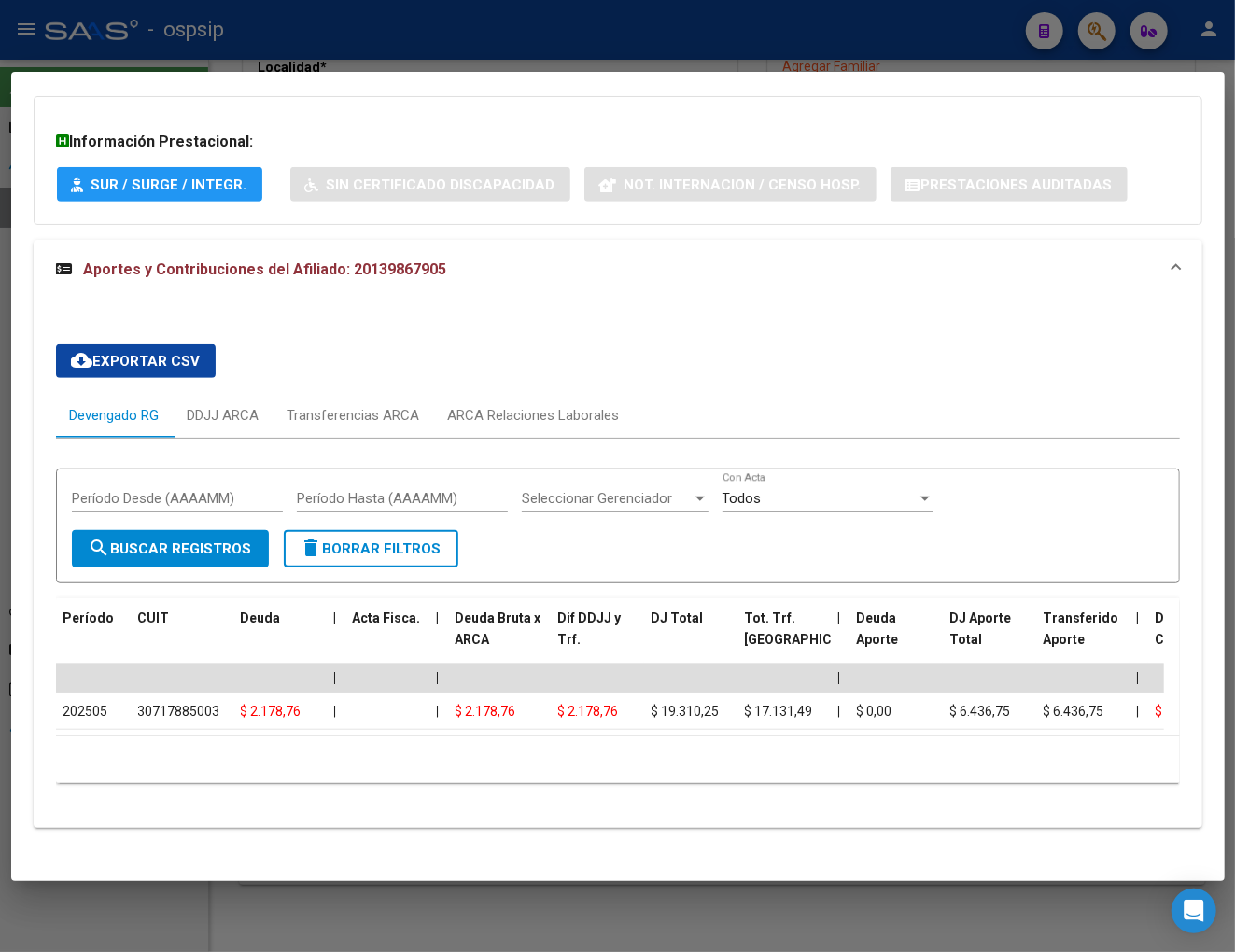 scroll, scrollTop: 463, scrollLeft: 0, axis: vertical 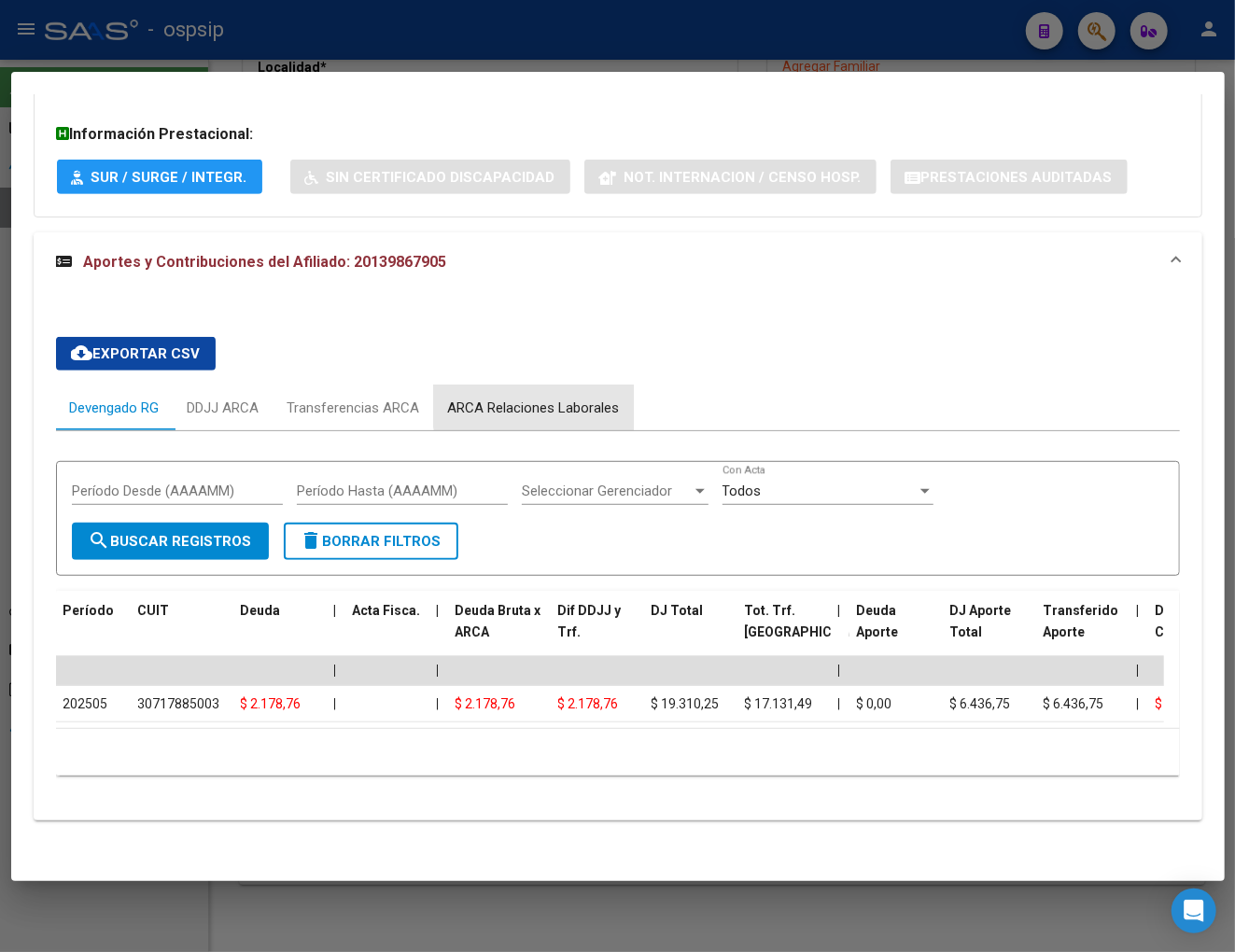 click on "ARCA Relaciones Laborales" at bounding box center [534, 408] 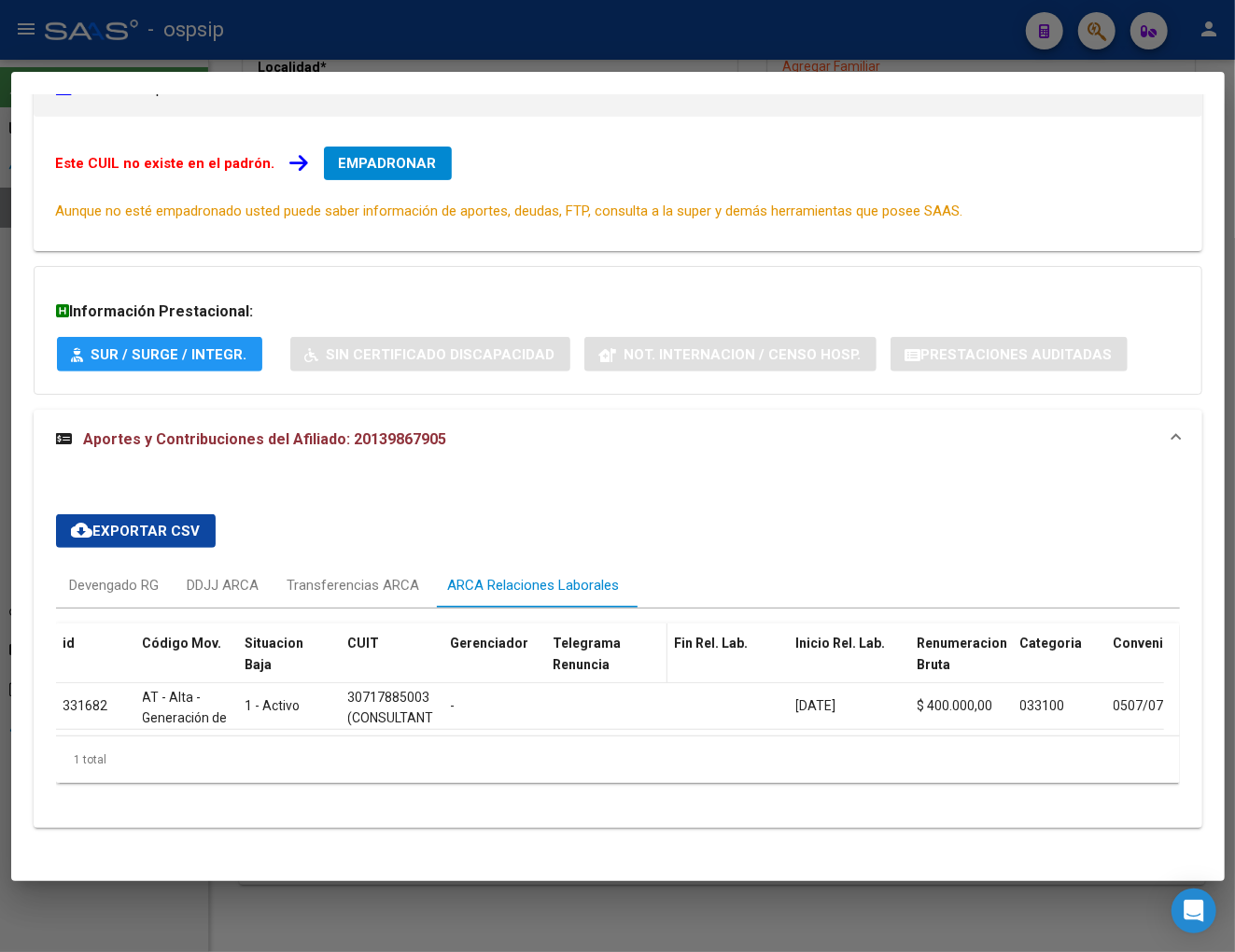 scroll, scrollTop: 312, scrollLeft: 0, axis: vertical 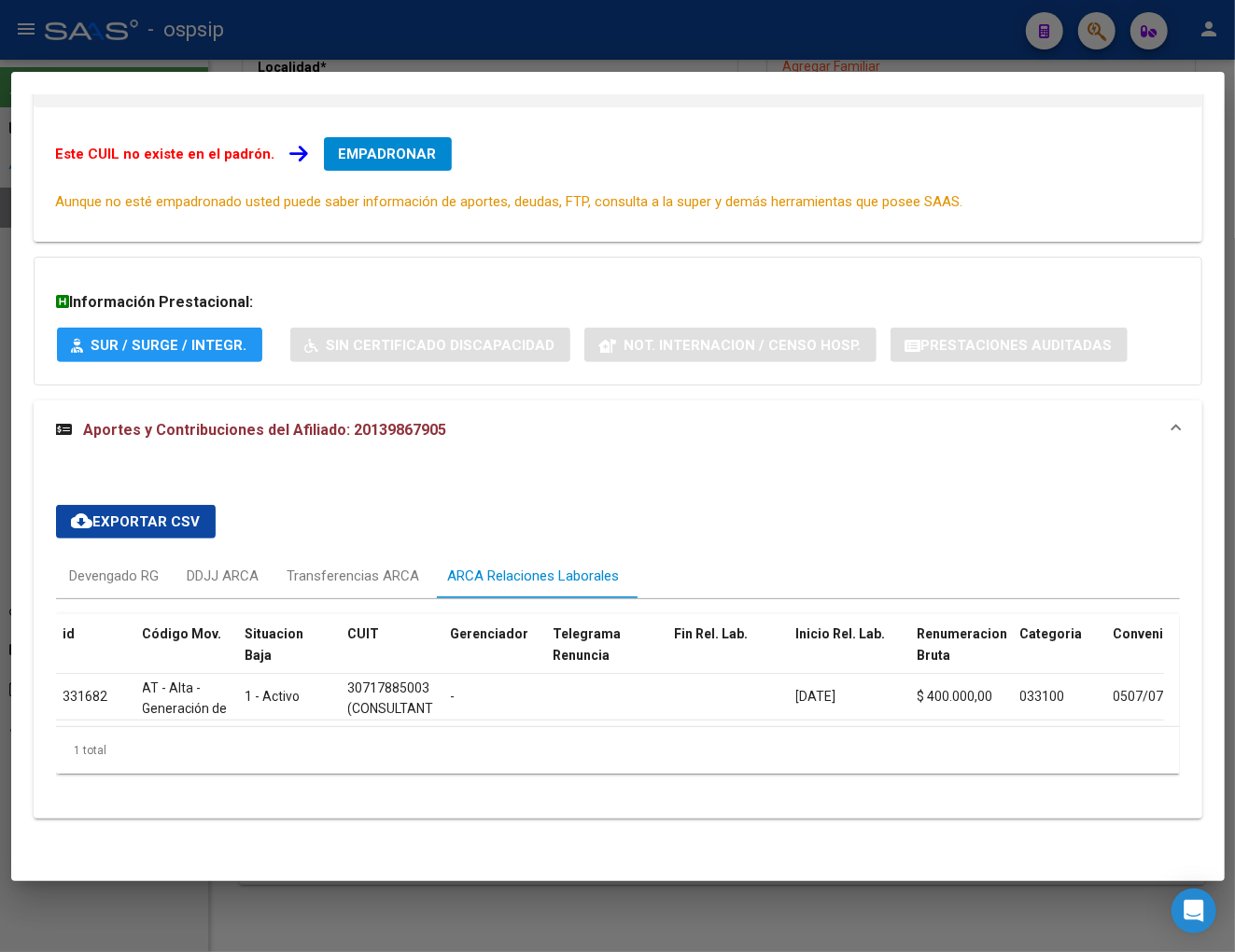 click at bounding box center [617, 476] 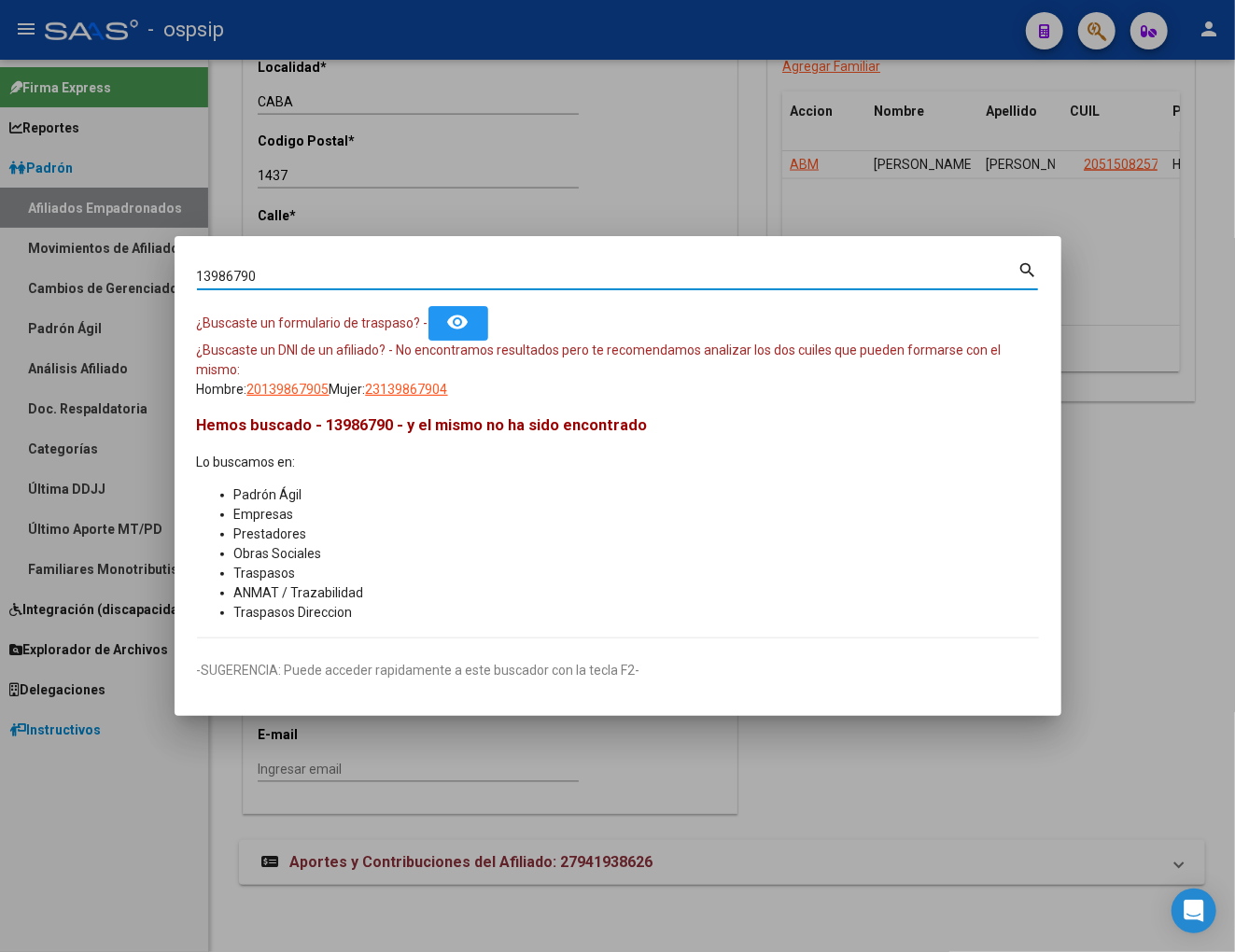 click on "13986790" at bounding box center [608, 276] 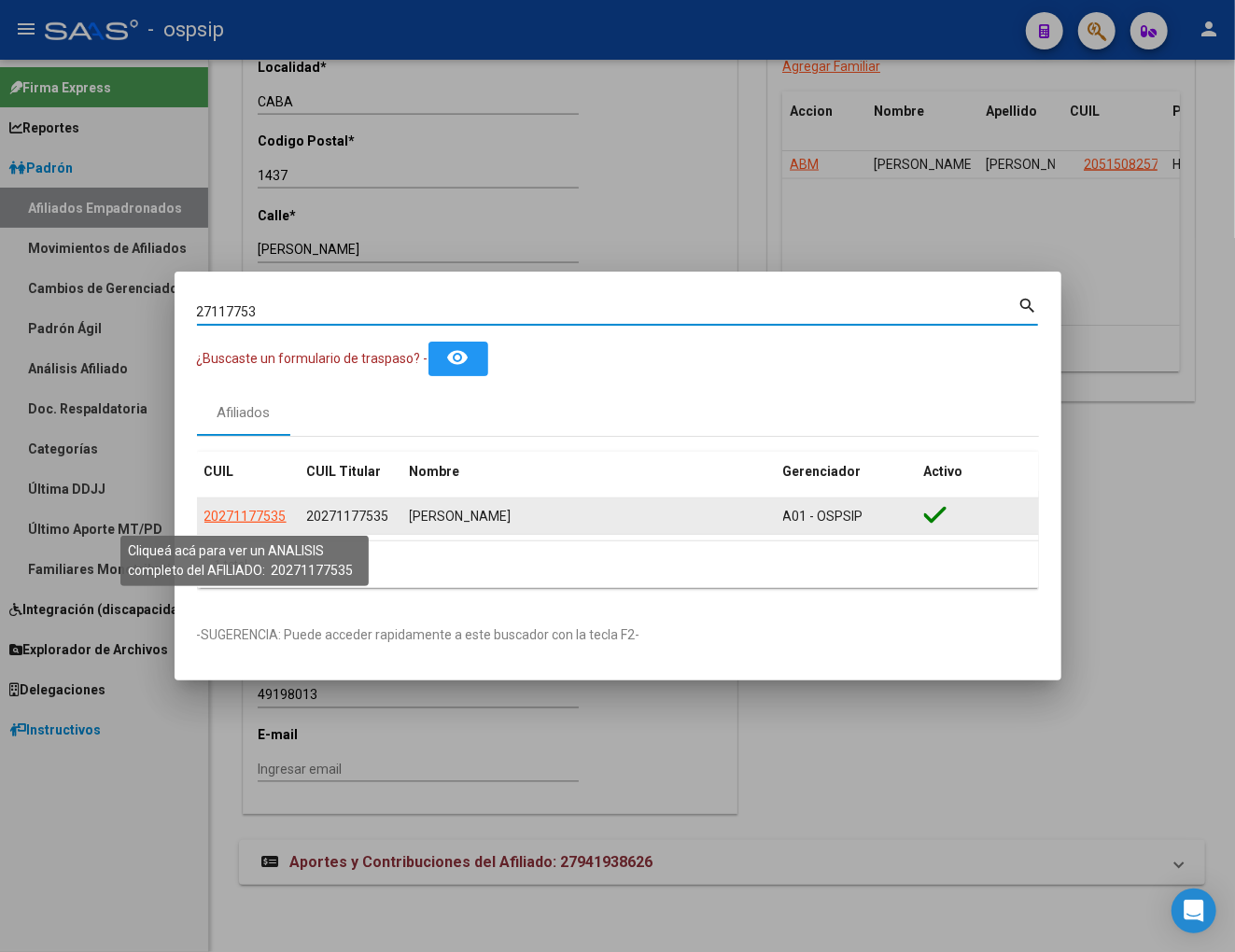 click on "20271177535" 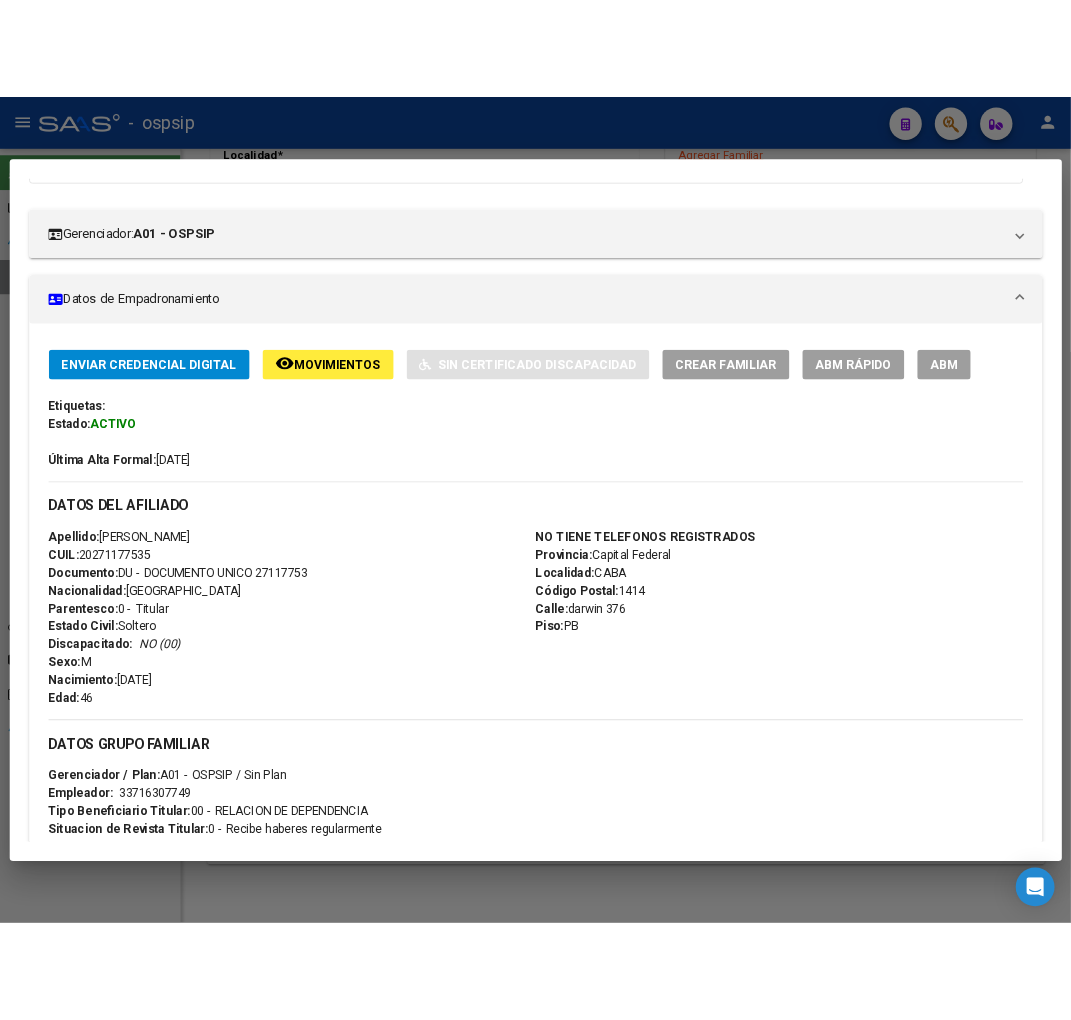 scroll, scrollTop: 222, scrollLeft: 0, axis: vertical 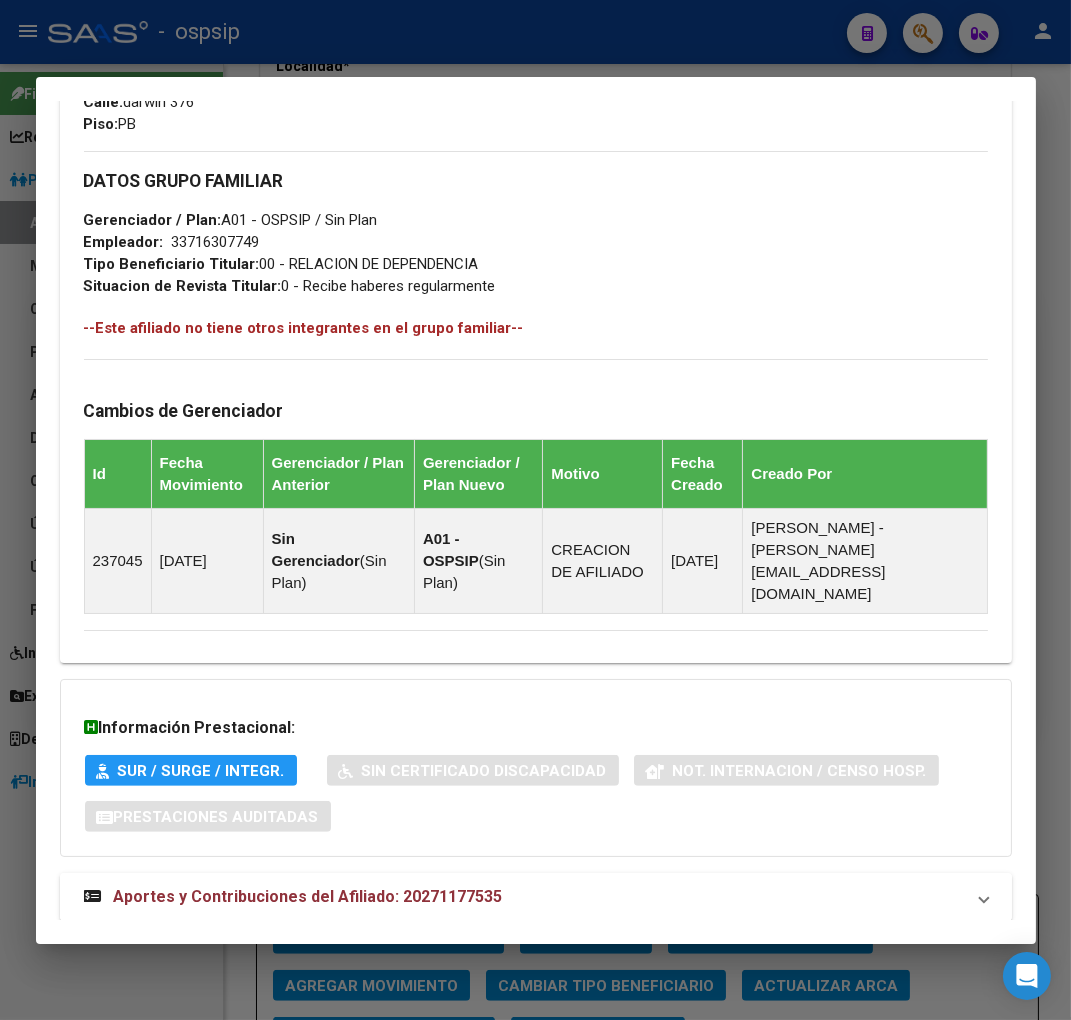 click on "Aportes y Contribuciones del Afiliado: 20271177535" at bounding box center [308, 896] 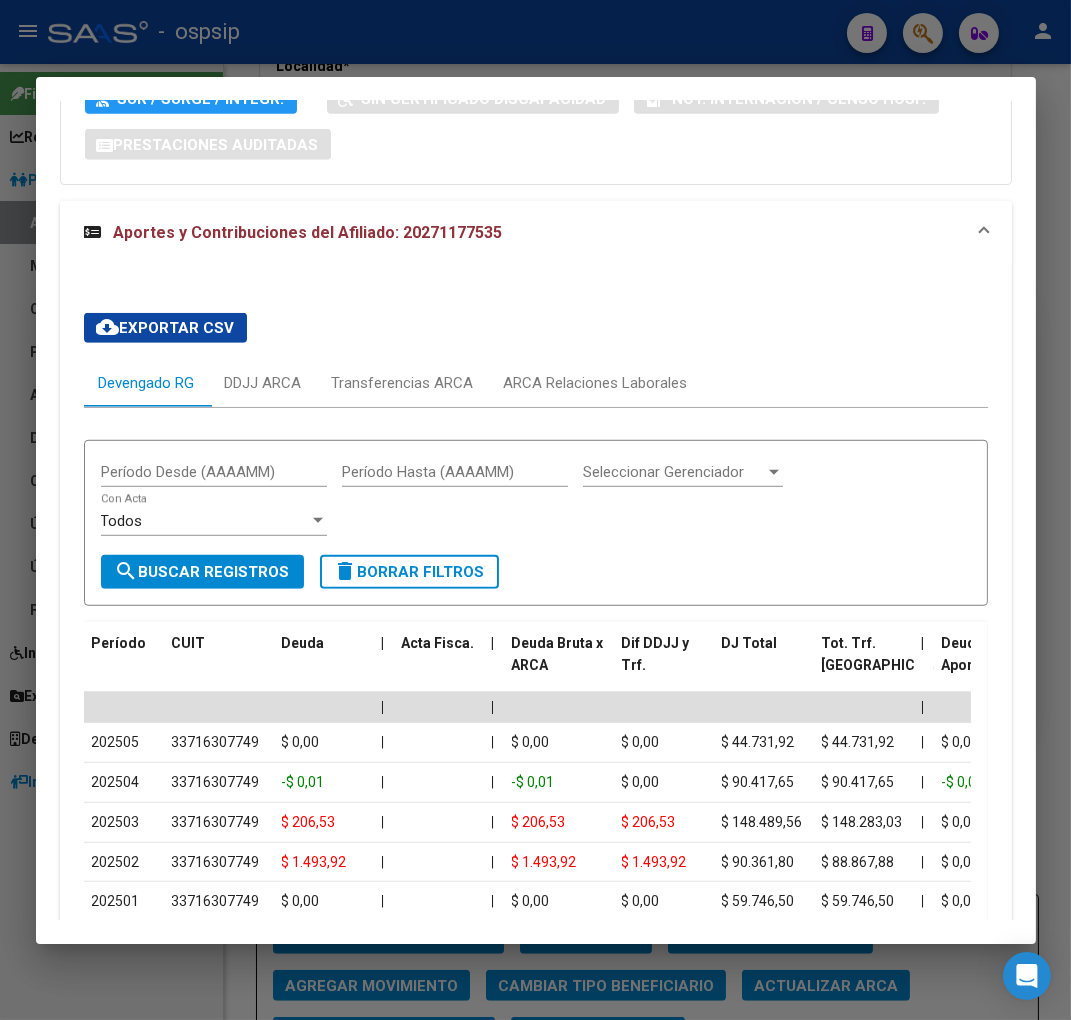 scroll, scrollTop: 1685, scrollLeft: 0, axis: vertical 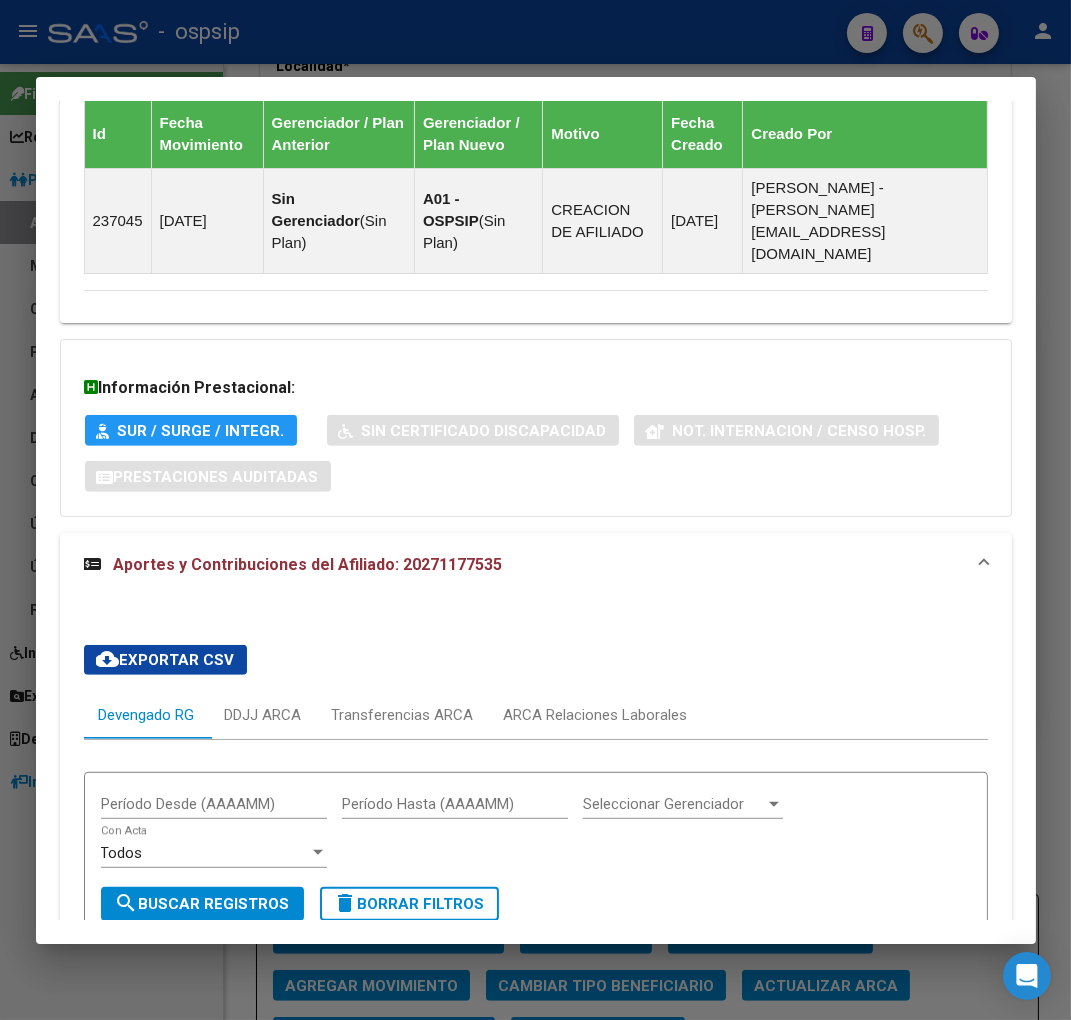 click at bounding box center (535, 510) 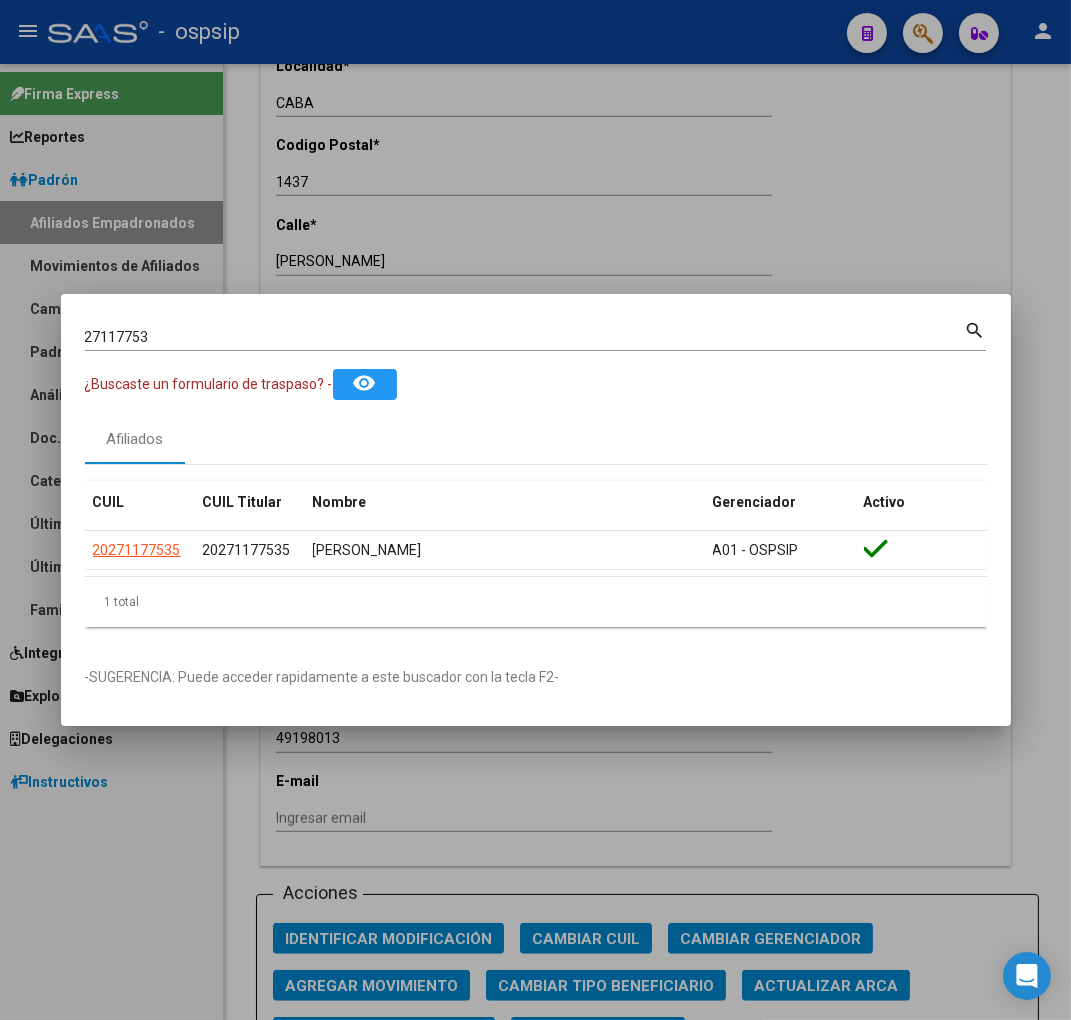 click on "27117753 Buscar (apellido, dni, [PERSON_NAME], [PERSON_NAME], cuit, obra social)" at bounding box center (525, 337) 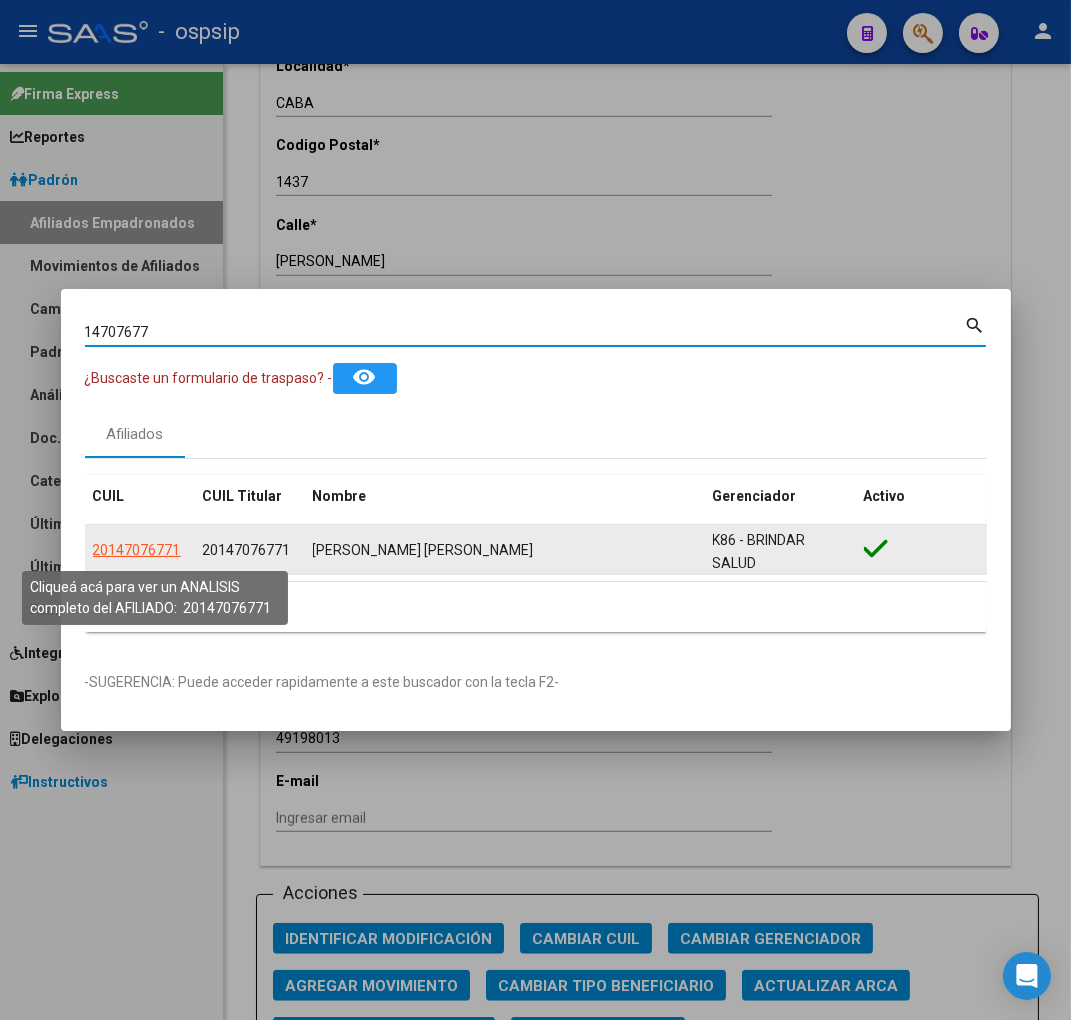 click on "20147076771" 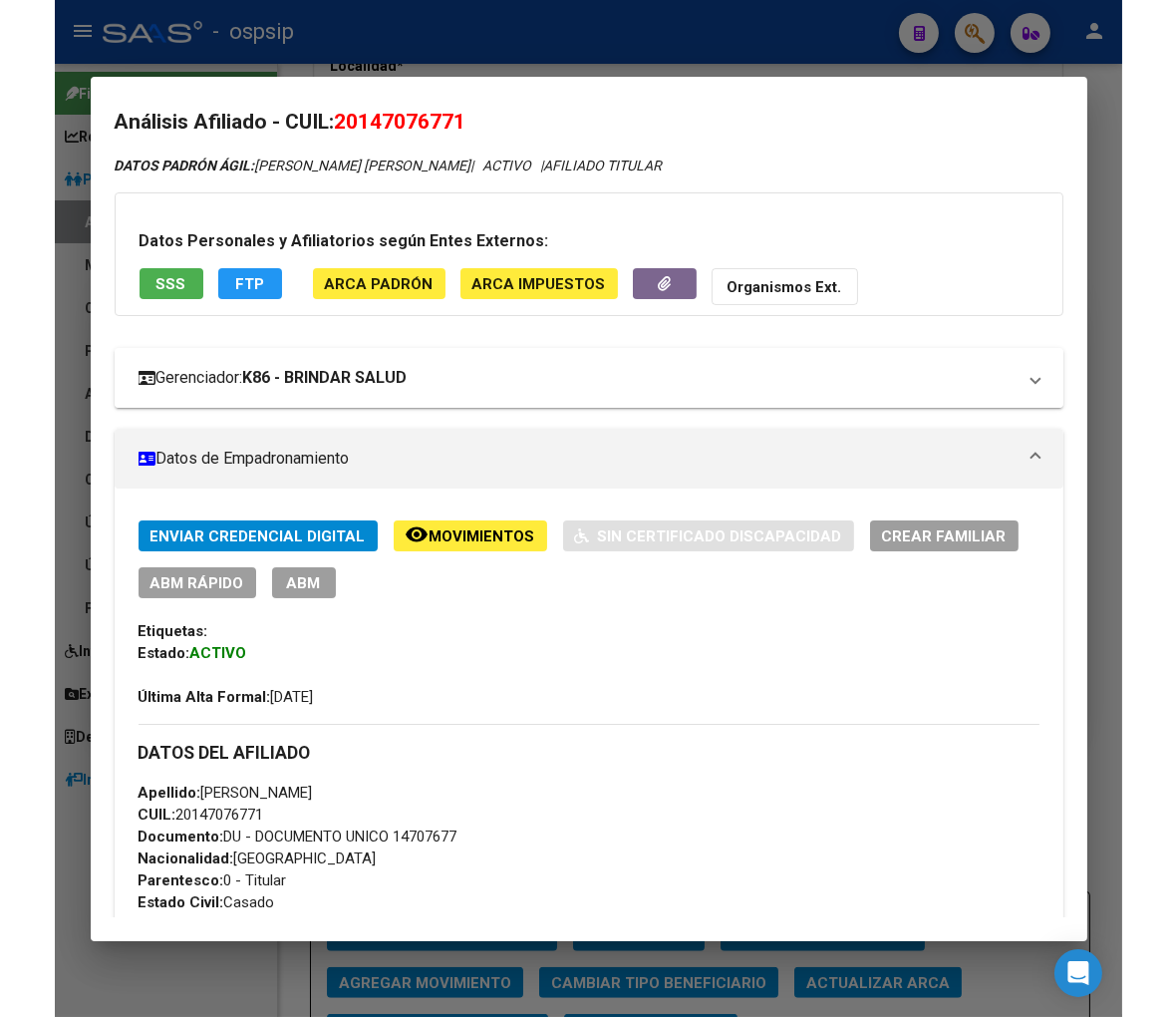 scroll, scrollTop: 0, scrollLeft: 0, axis: both 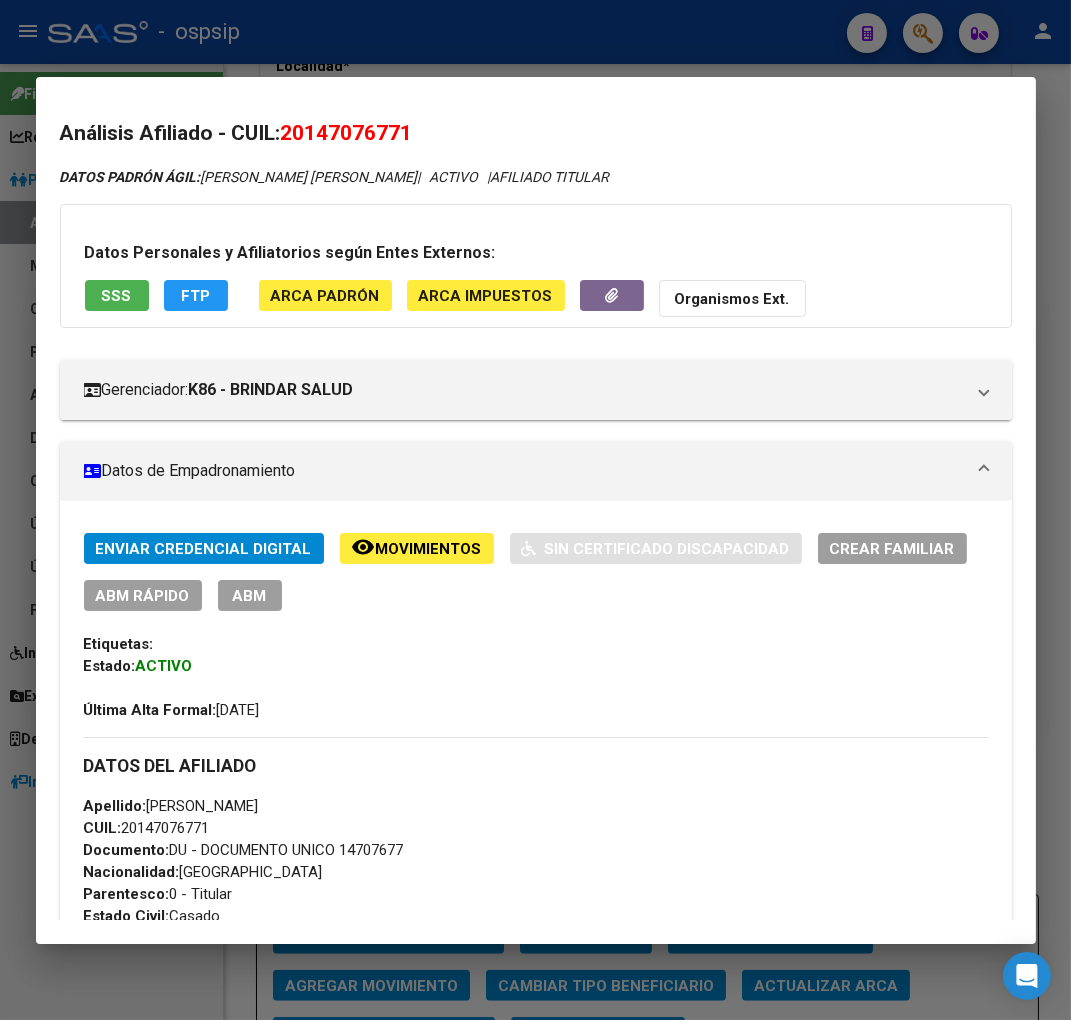 drag, startPoint x: 311, startPoint y: 132, endPoint x: 403, endPoint y: 100, distance: 97.406364 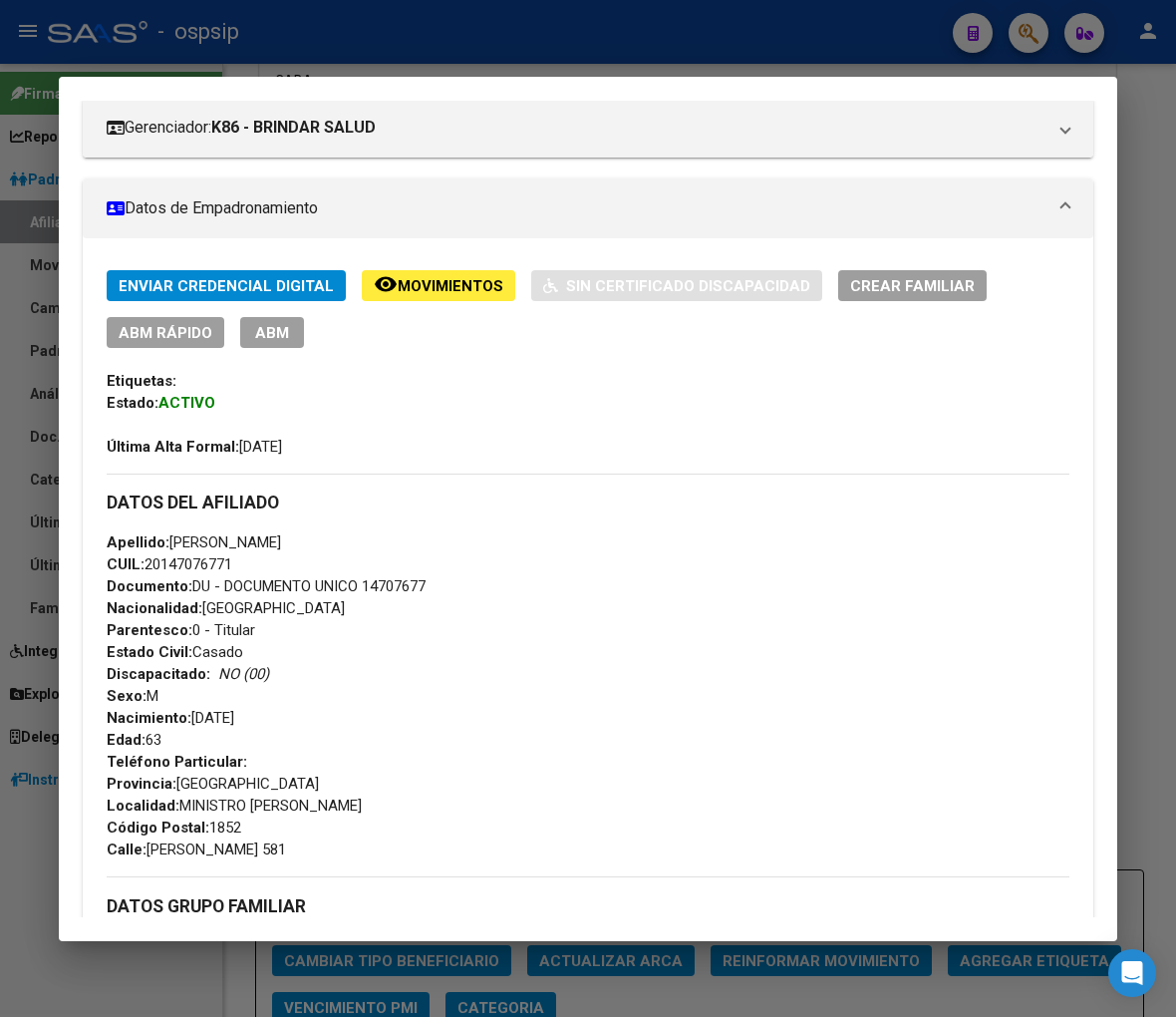 scroll, scrollTop: 443, scrollLeft: 0, axis: vertical 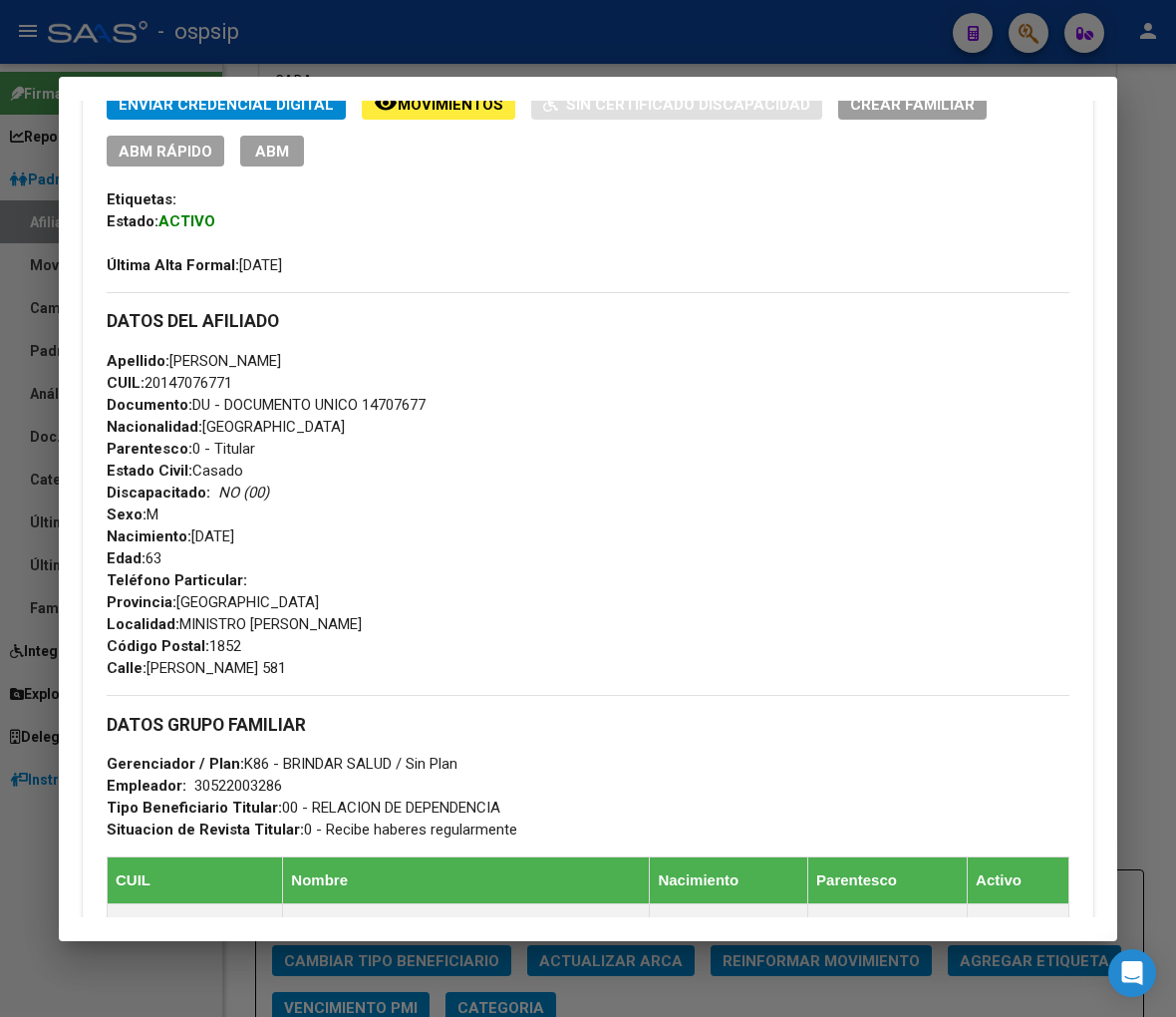 click at bounding box center (588, 508) 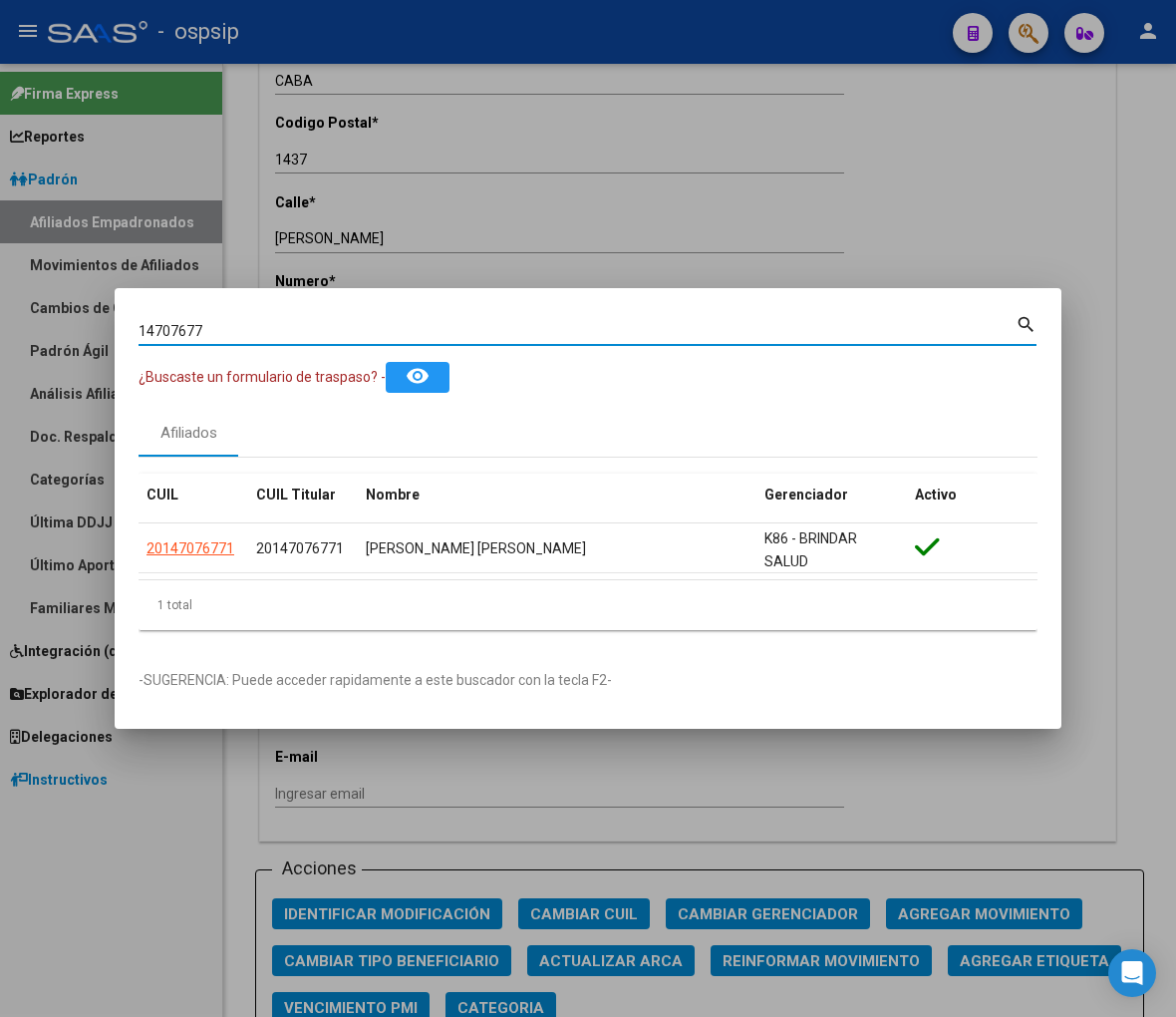 click on "14707677" at bounding box center (577, 331) 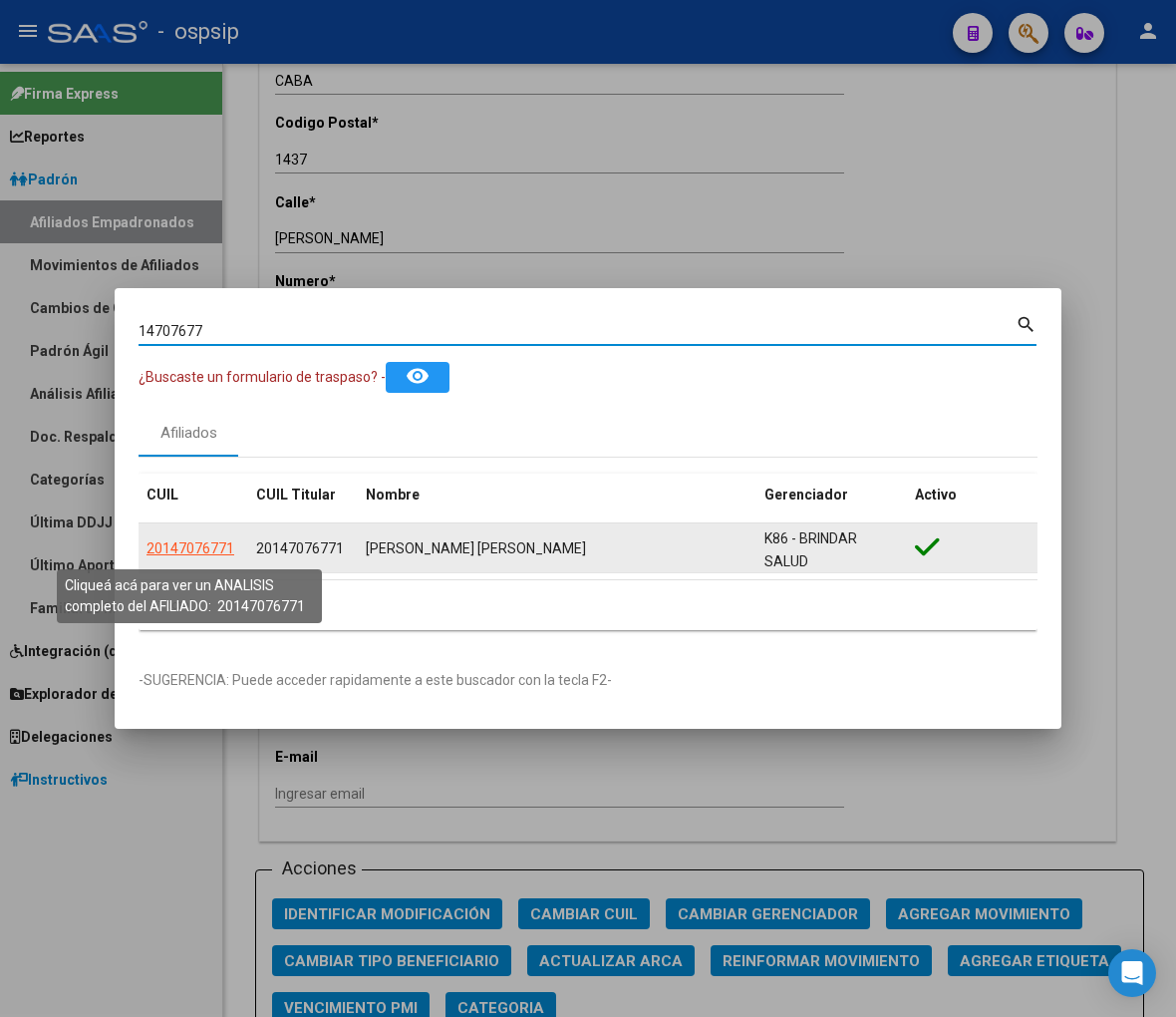 click on "20147076771" 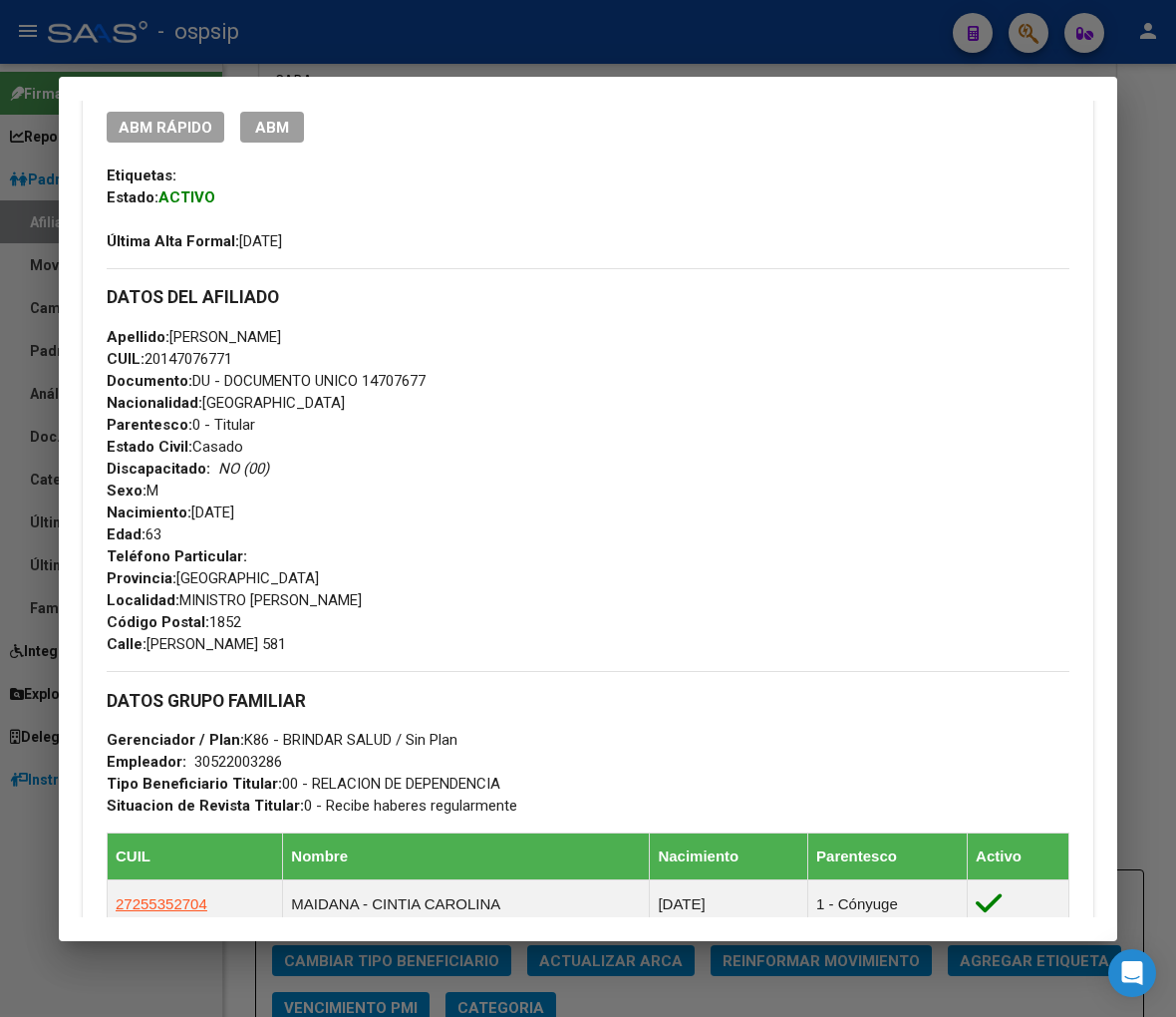 scroll, scrollTop: 775, scrollLeft: 0, axis: vertical 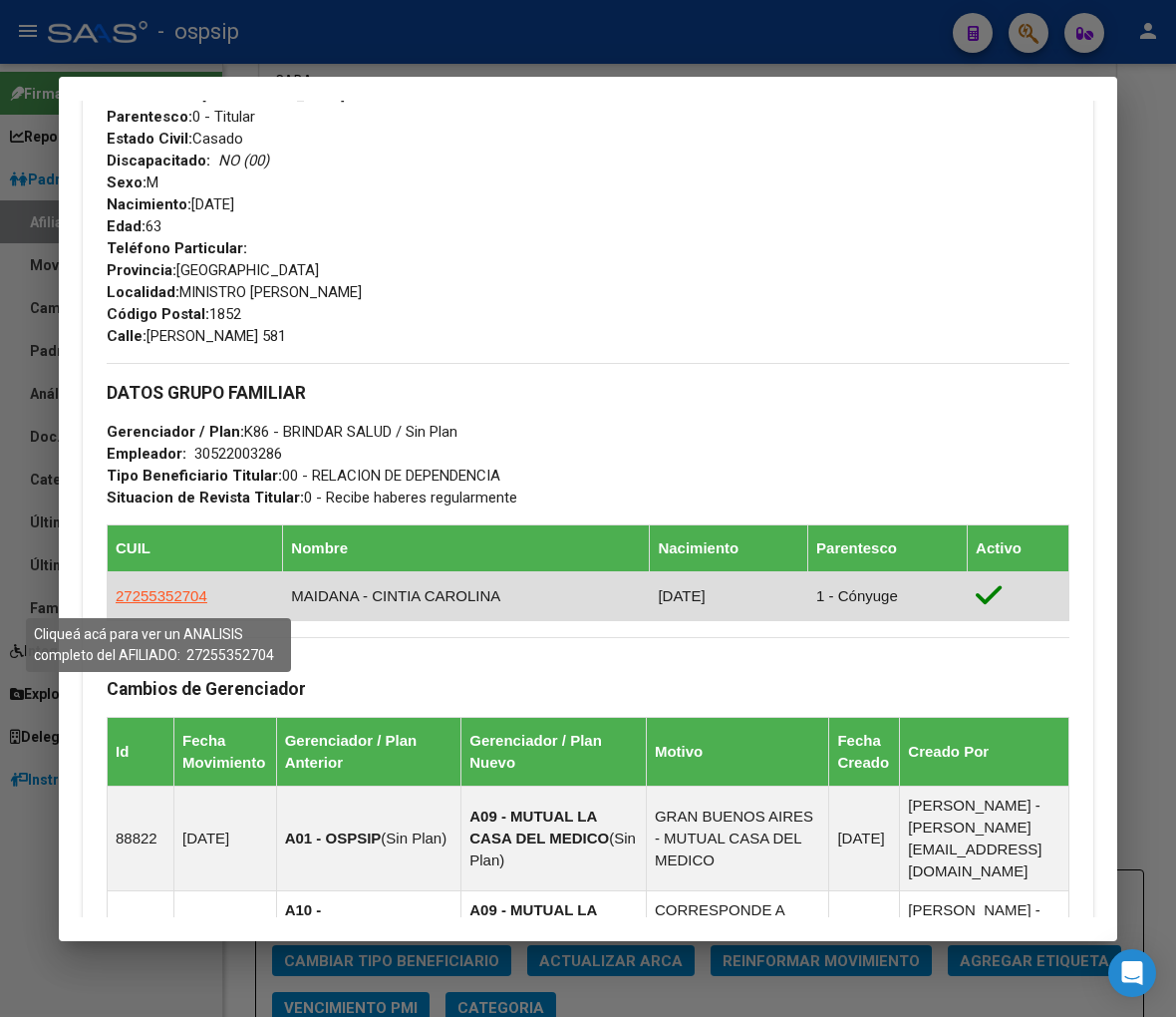 click on "27255352704" at bounding box center (161, 595) 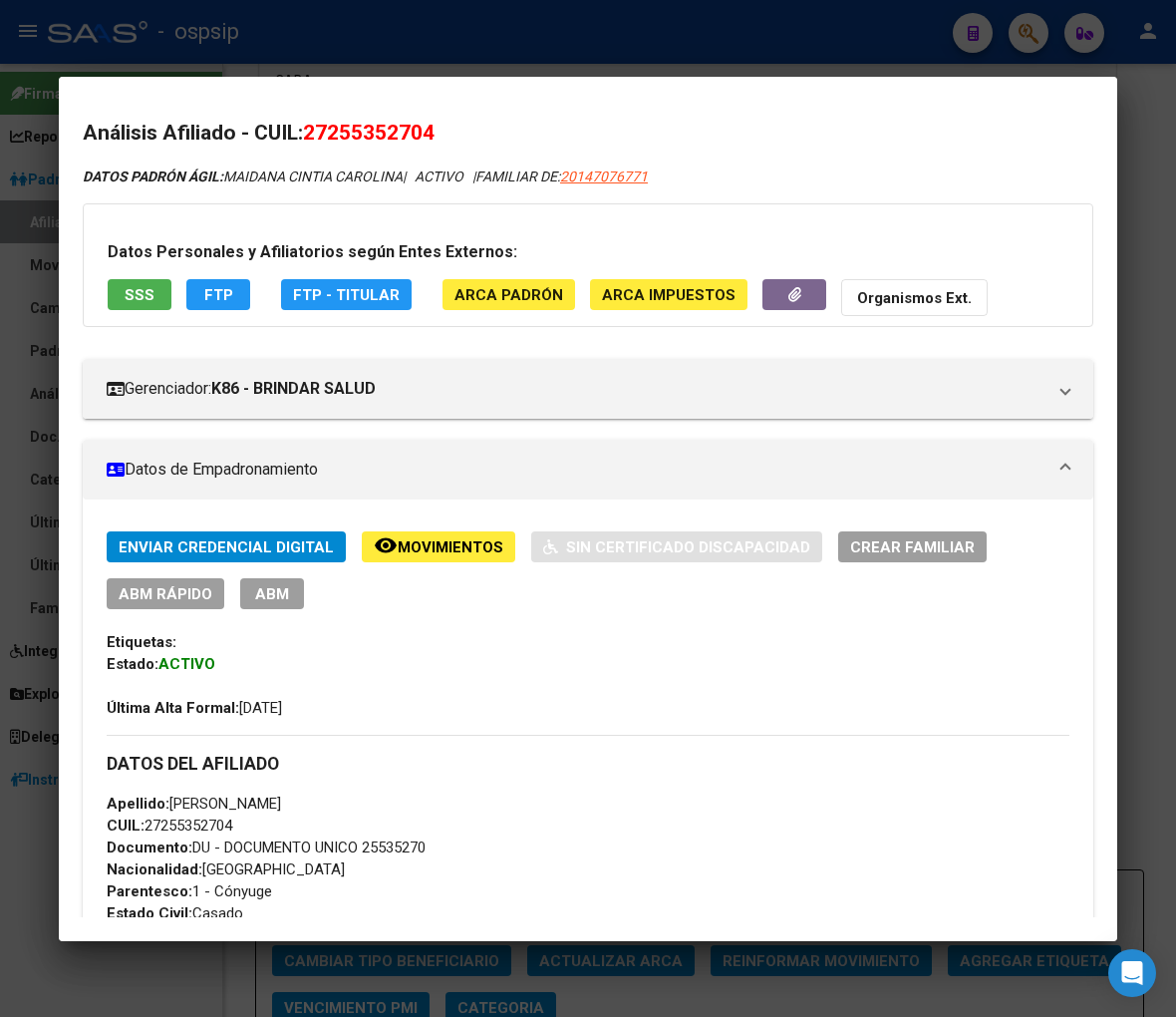 click at bounding box center [588, 508] 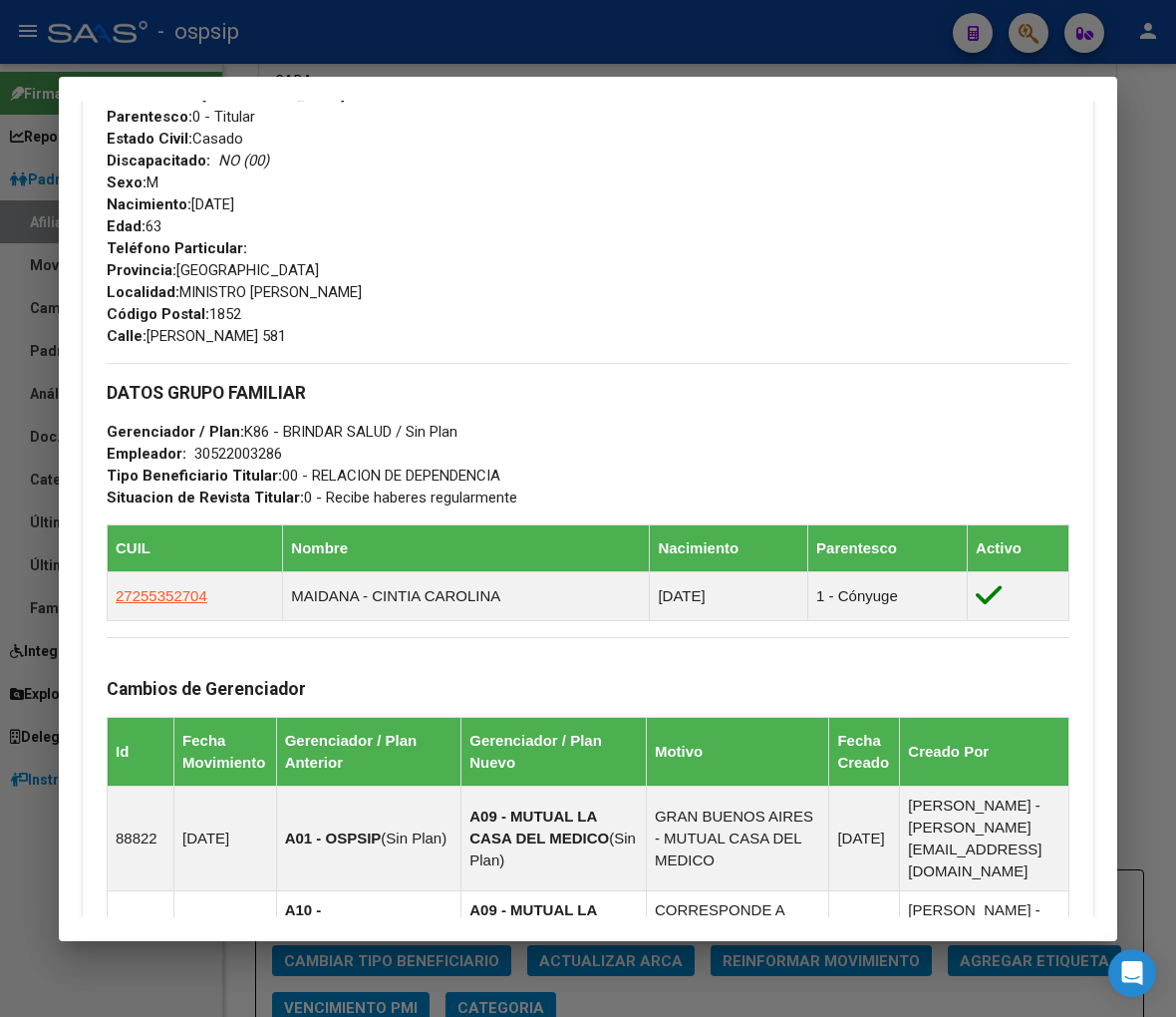 click at bounding box center (588, 508) 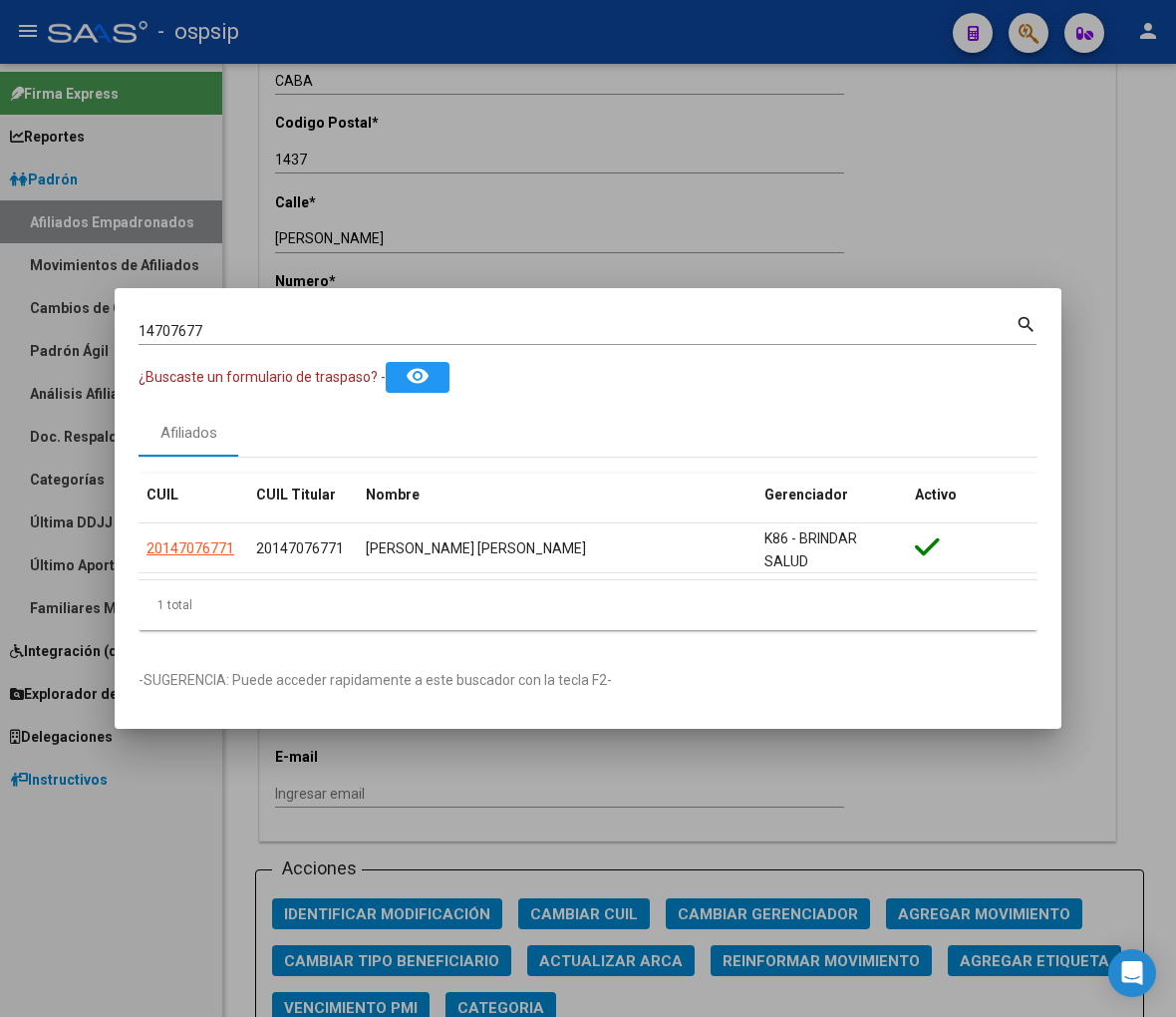 click on "14707677 Buscar (apellido, dni, [PERSON_NAME], [PERSON_NAME], cuit, obra social)" at bounding box center (577, 331) 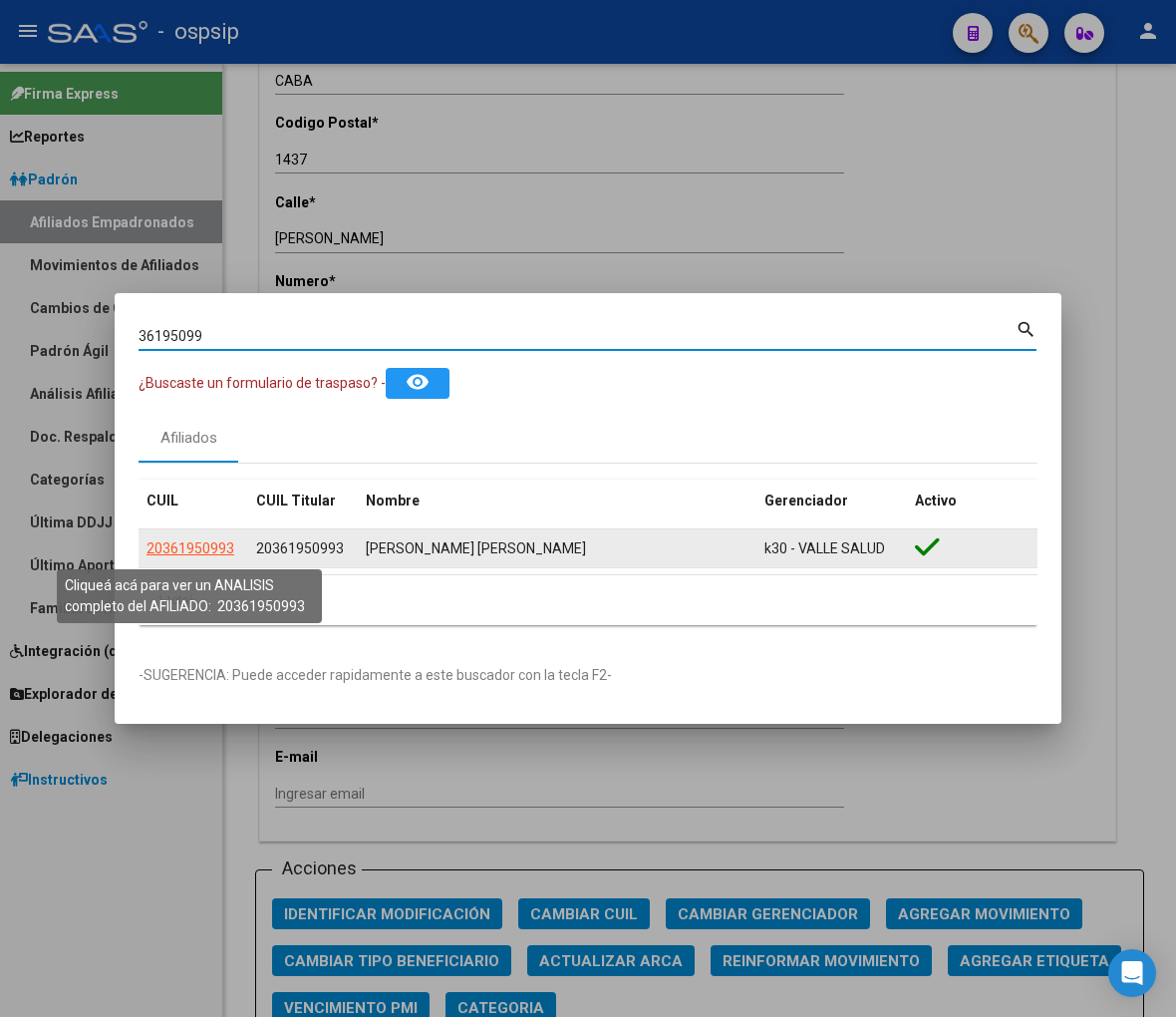 click on "20361950993" 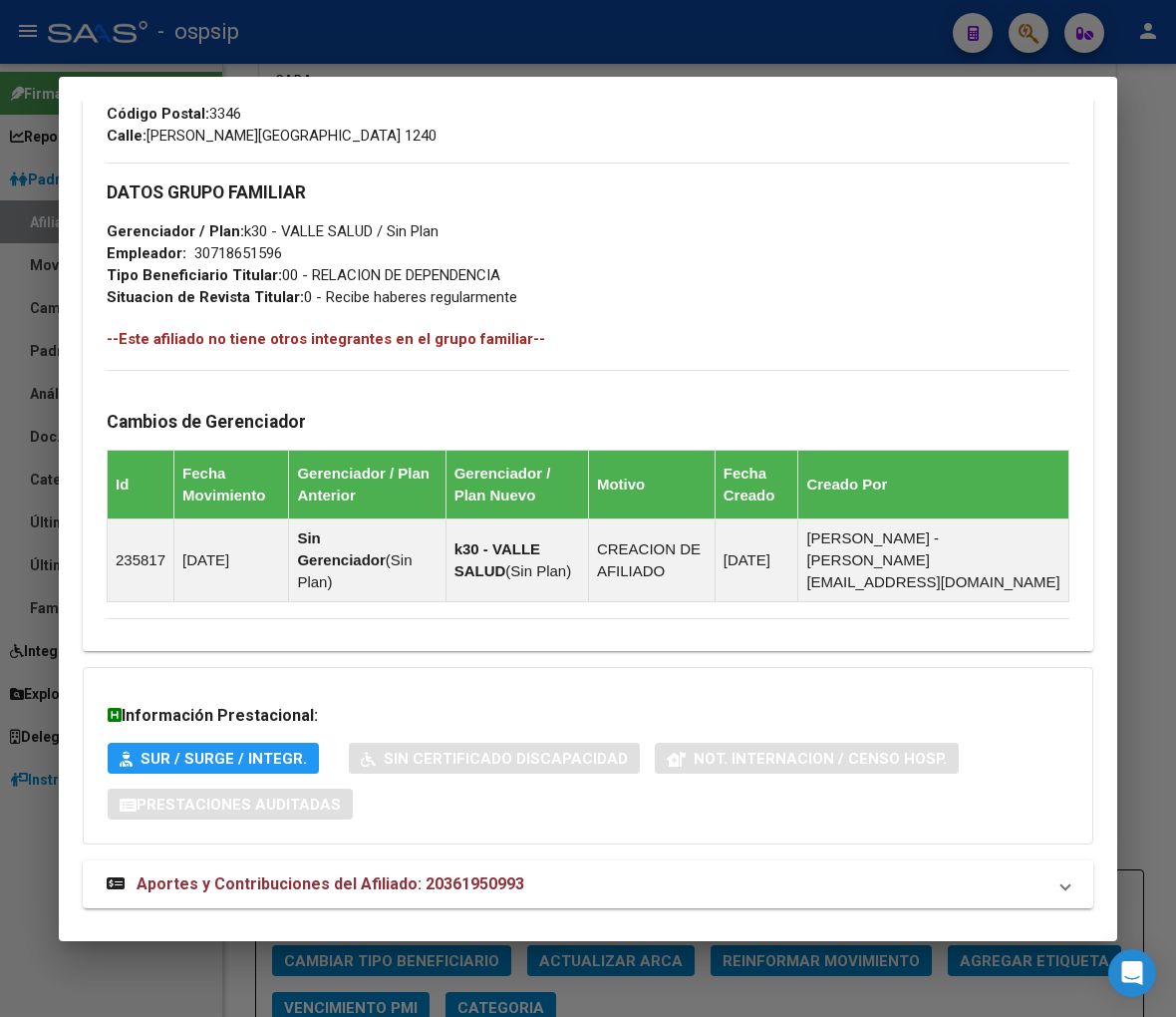 scroll, scrollTop: 1009, scrollLeft: 0, axis: vertical 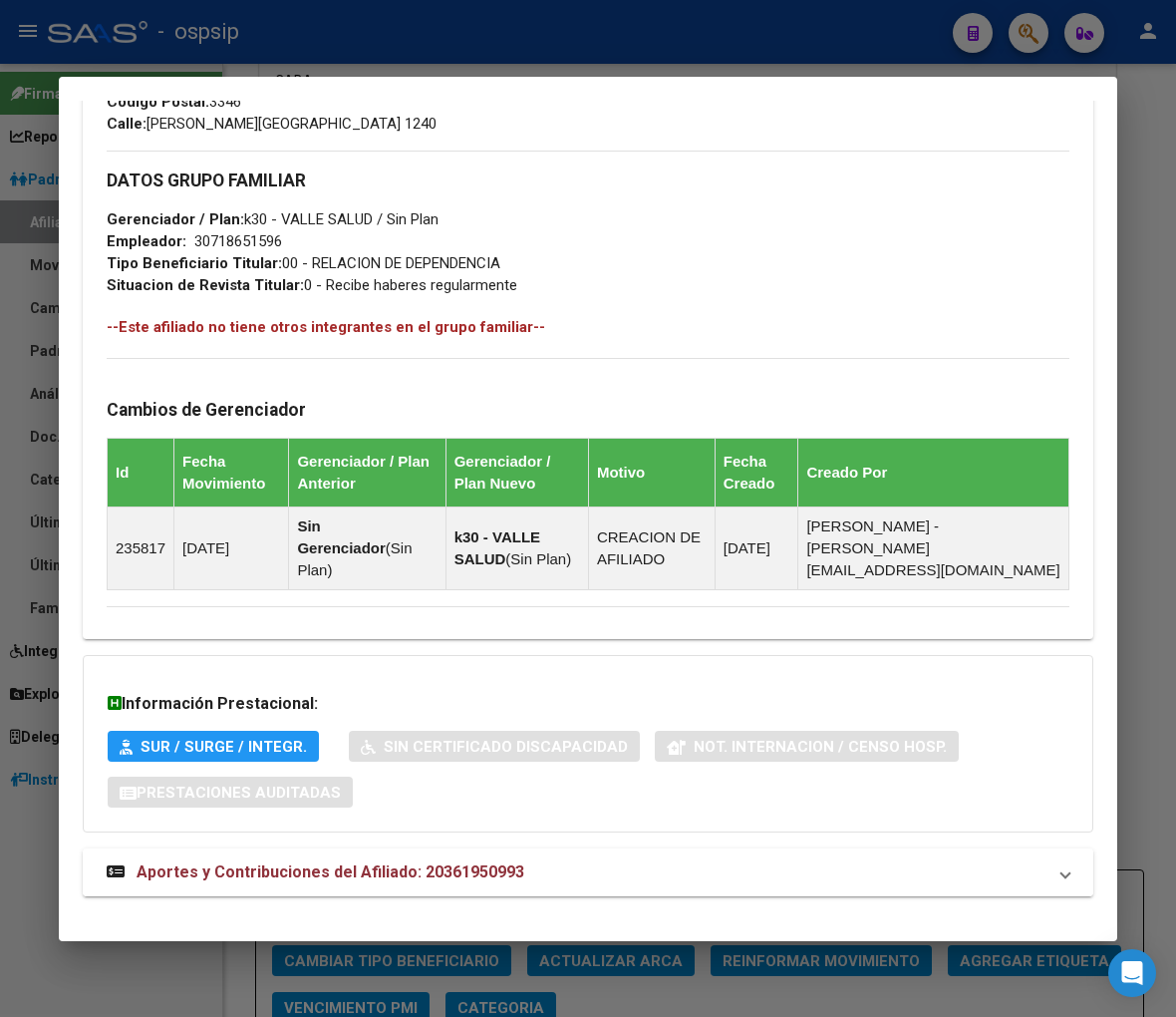 click on "Aportes y Contribuciones del Afiliado: 20361950993" at bounding box center (330, 871) 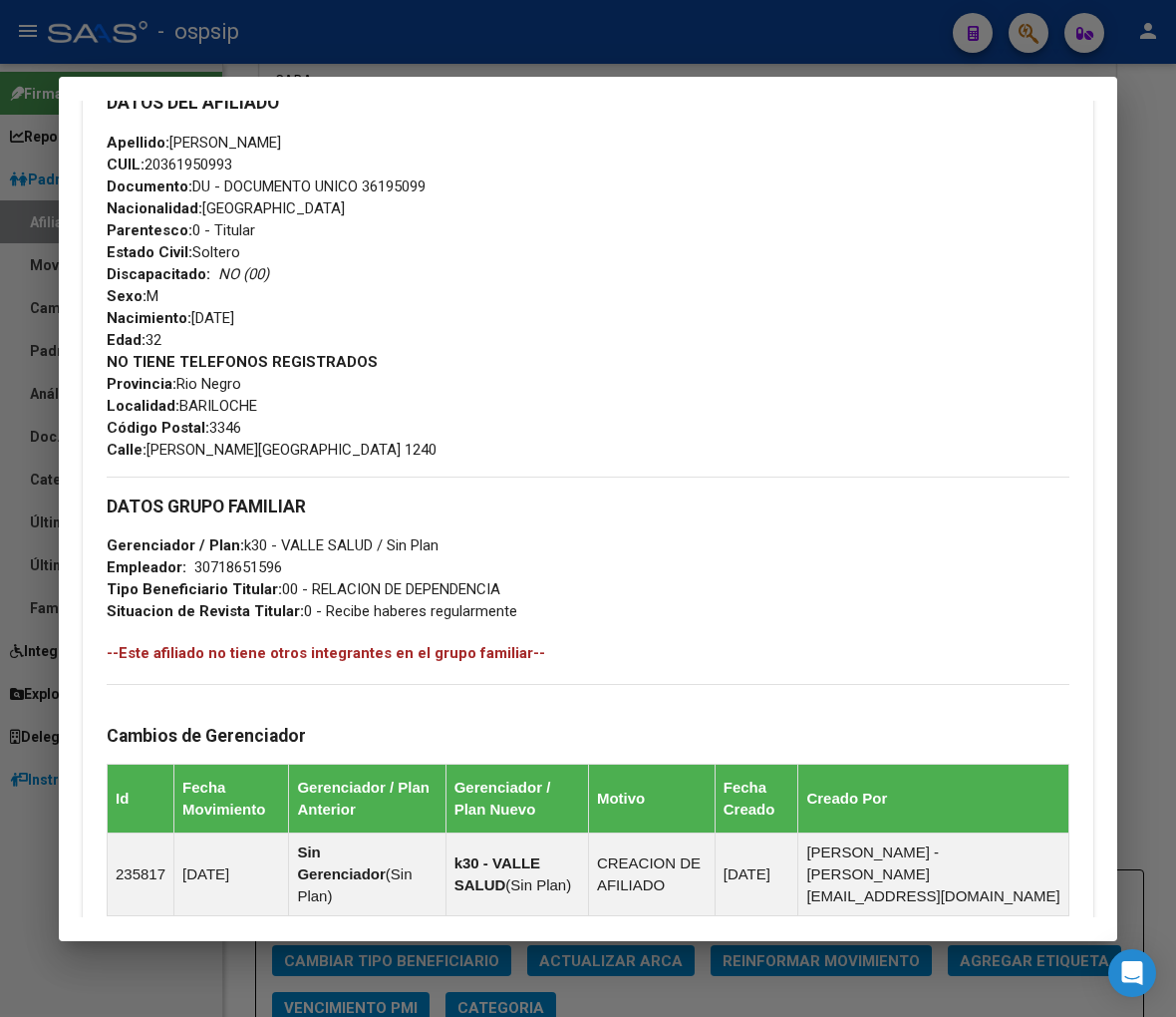scroll, scrollTop: 351, scrollLeft: 0, axis: vertical 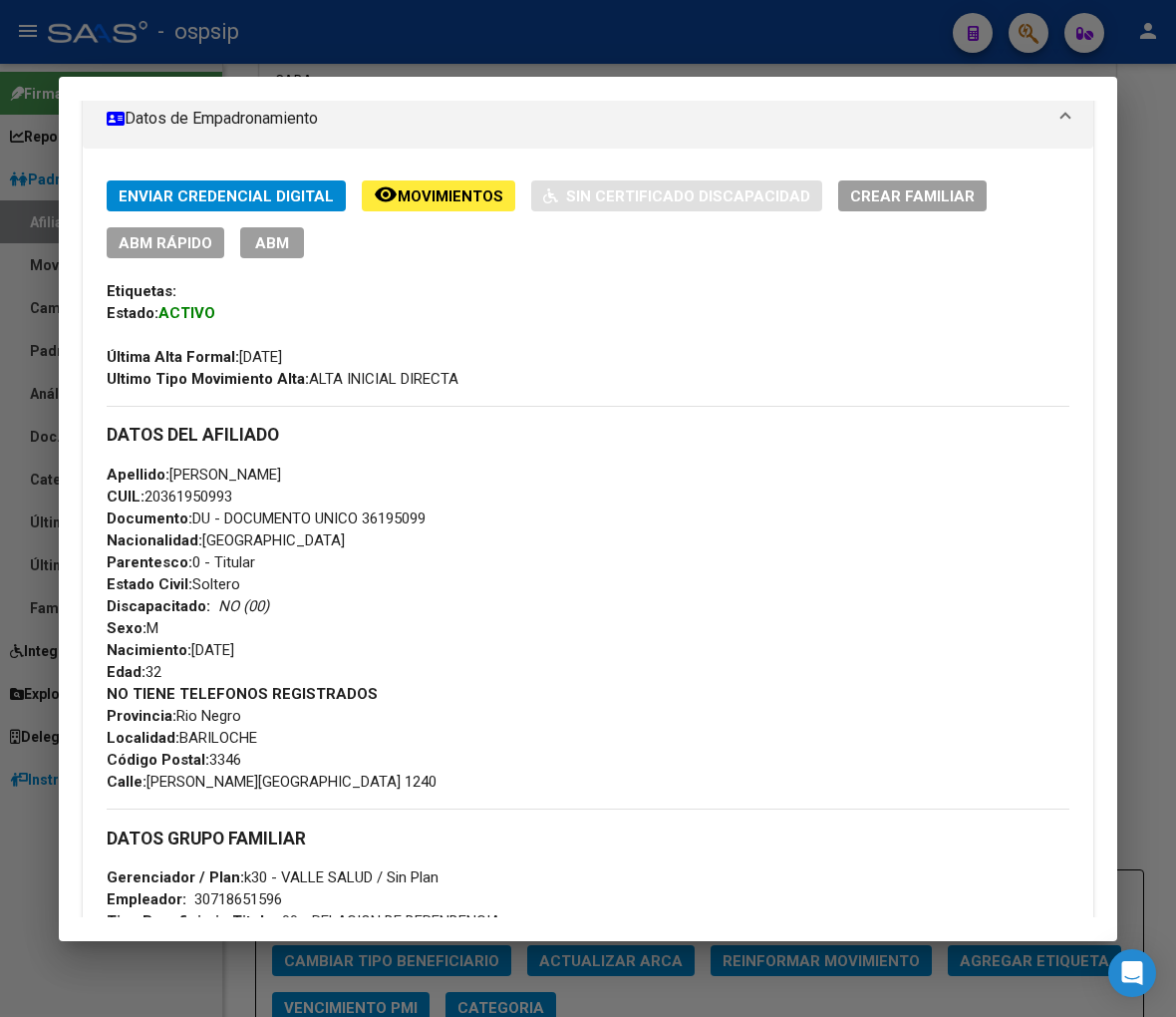 click at bounding box center [588, 508] 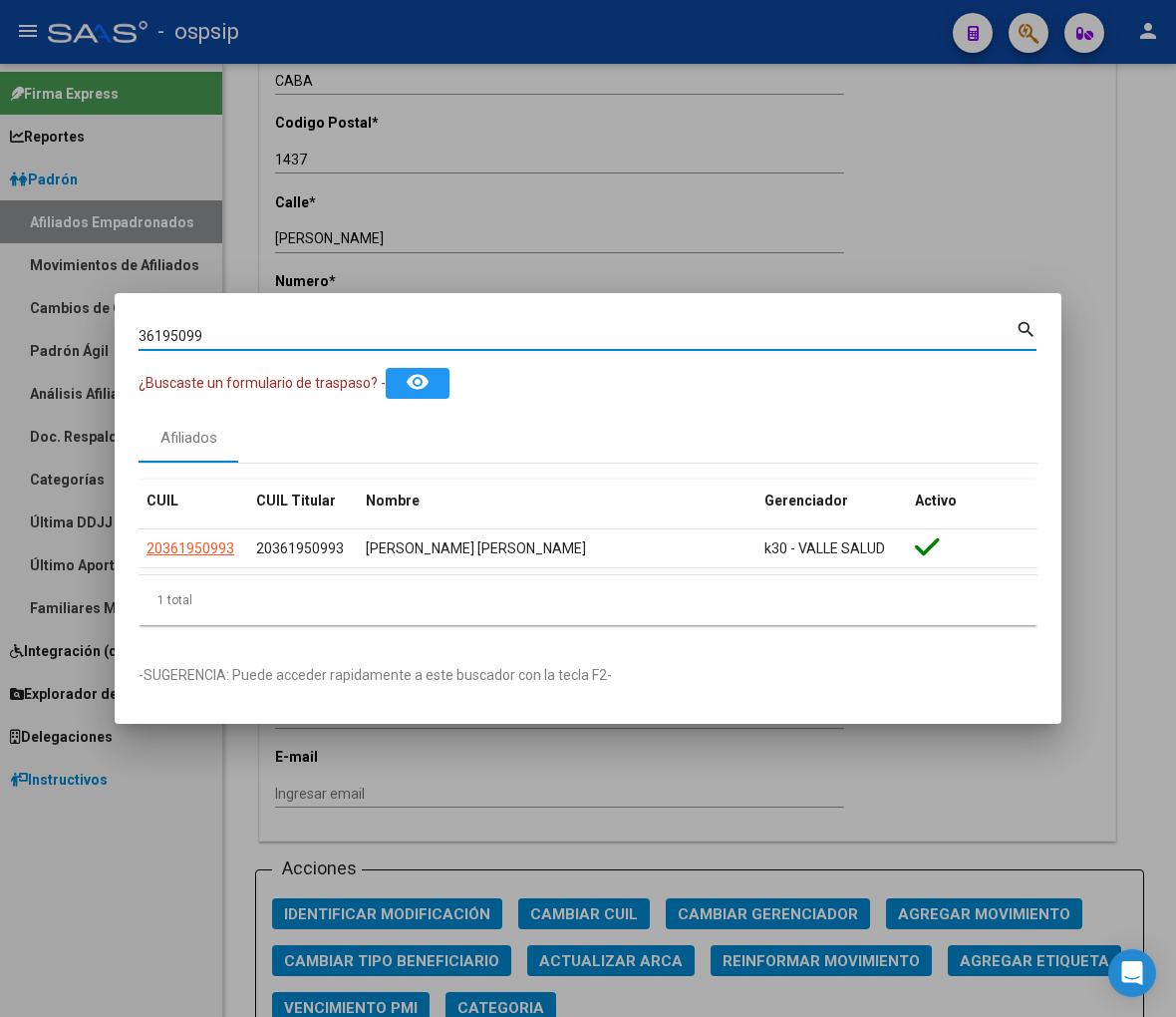 click on "36195099" at bounding box center (577, 336) 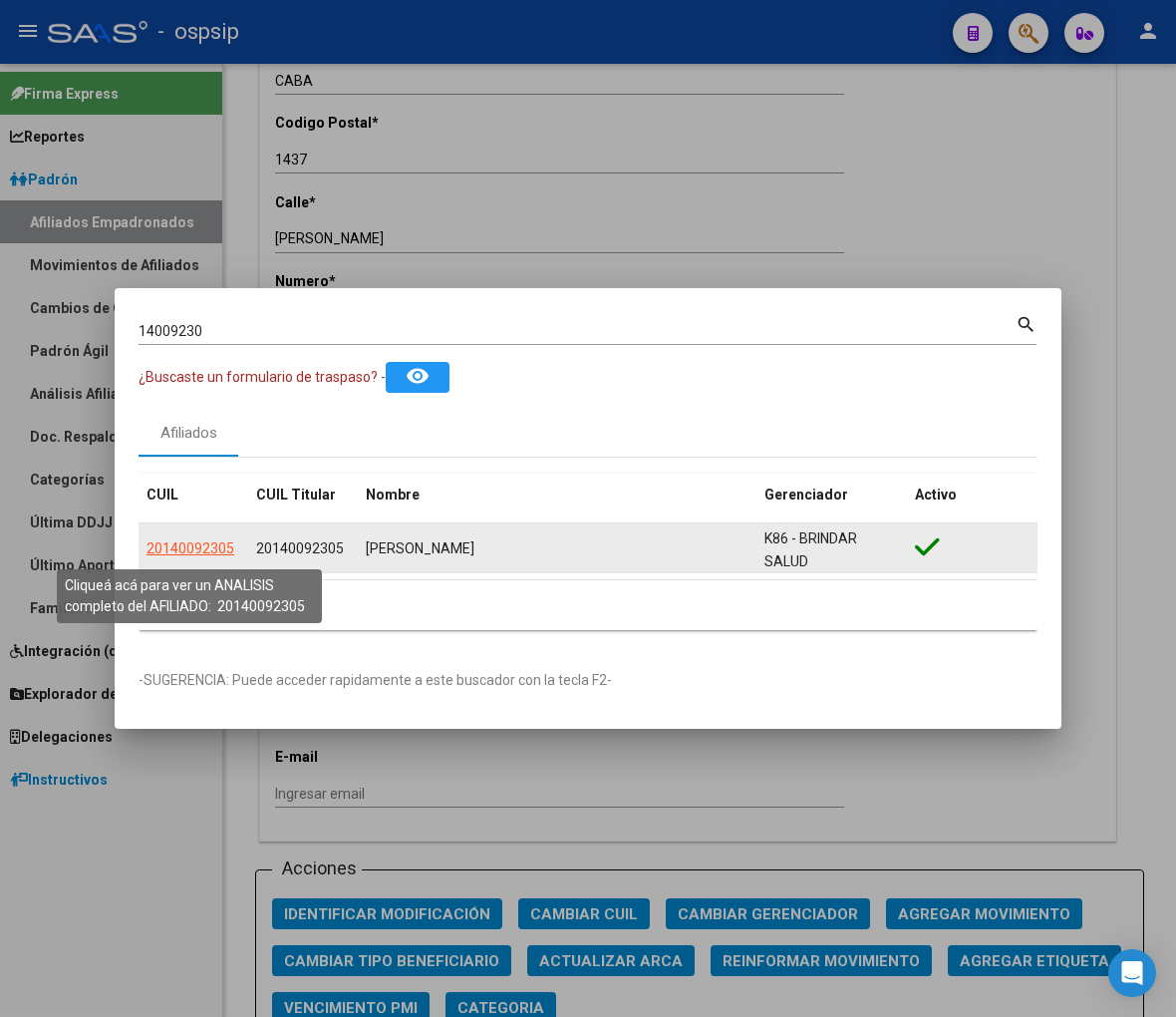 click on "20140092305" 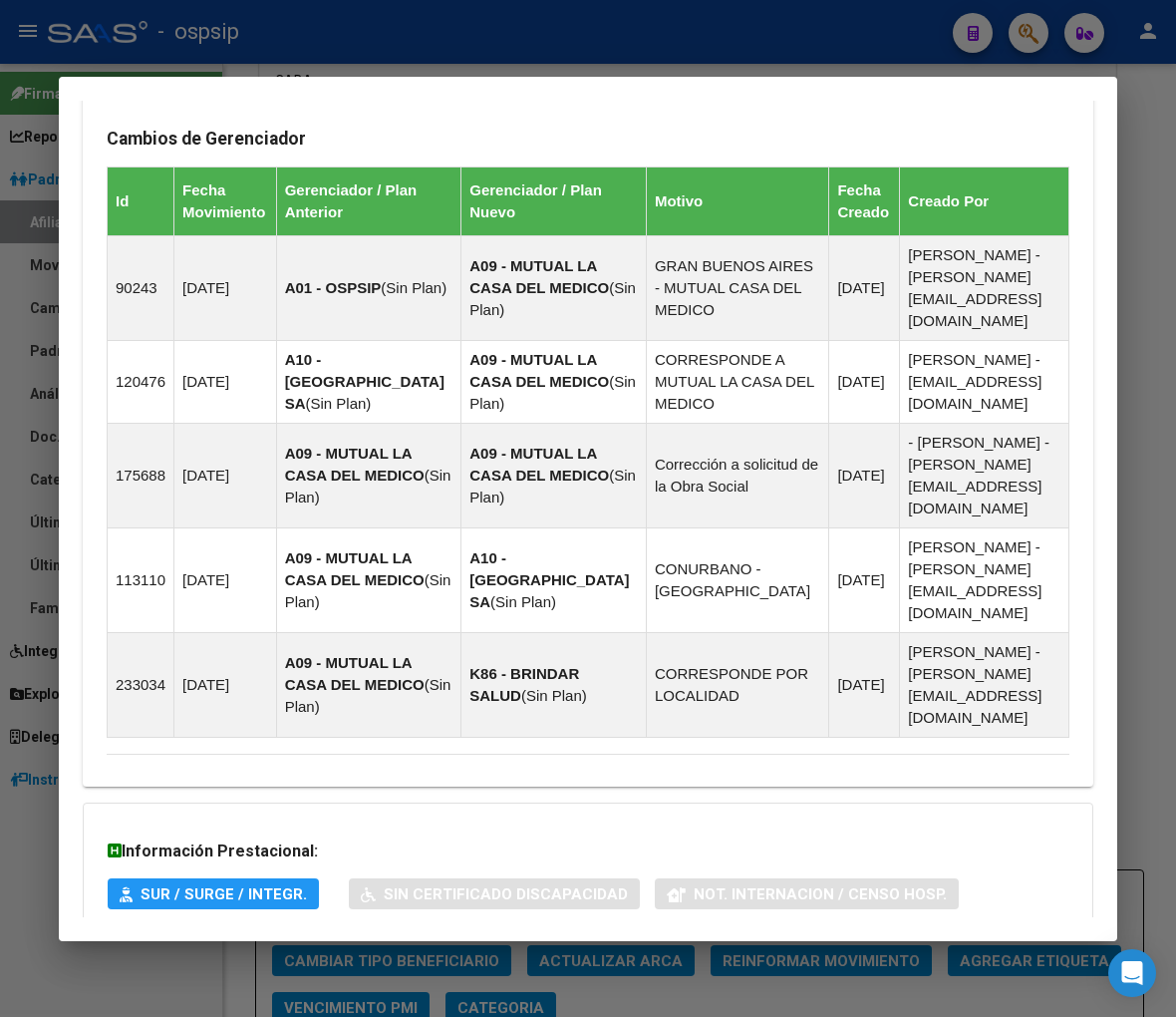 scroll, scrollTop: 1378, scrollLeft: 0, axis: vertical 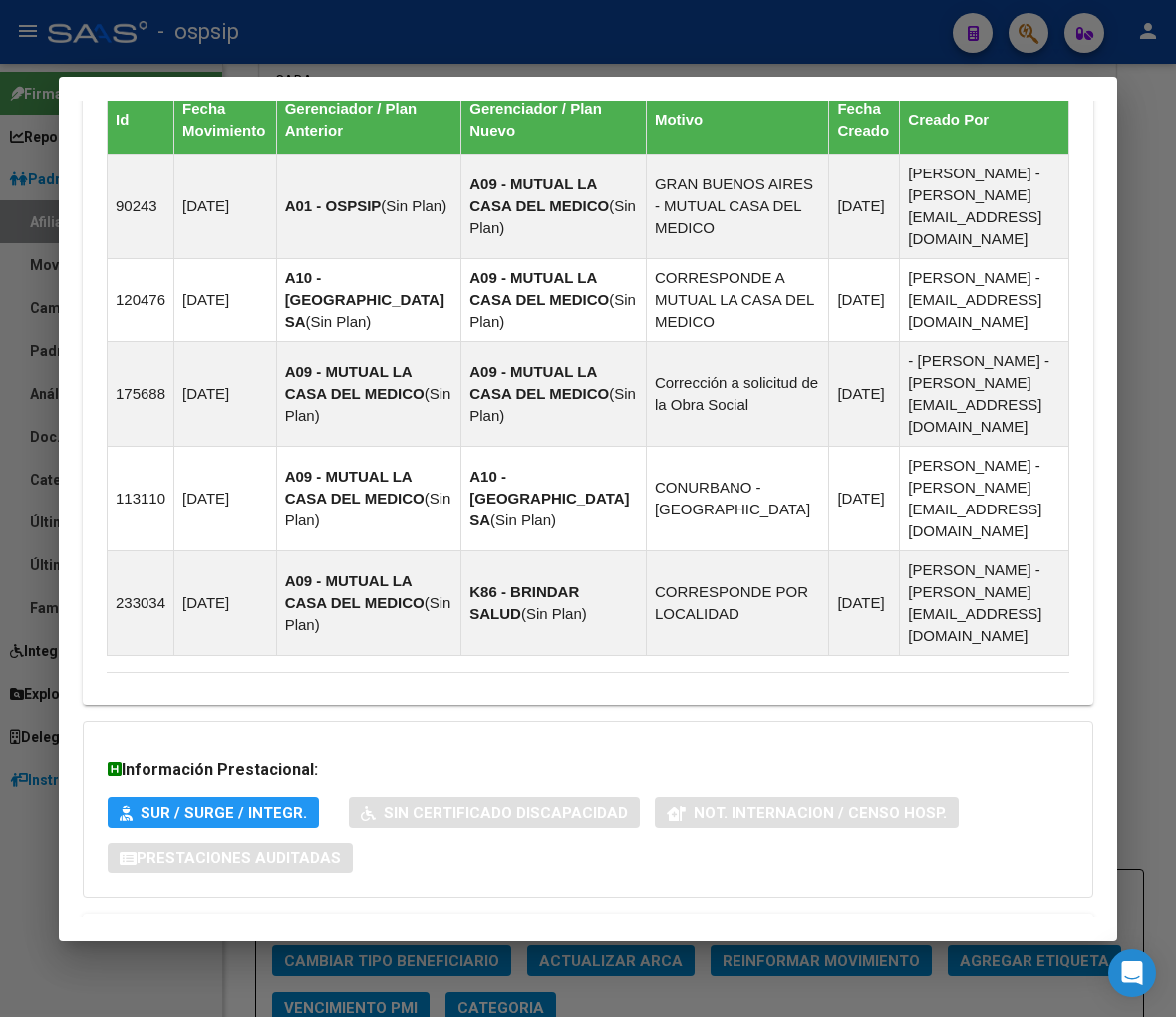 click on "Aportes y Contribuciones del Afiliado: 20140092305" at bounding box center [330, 937] 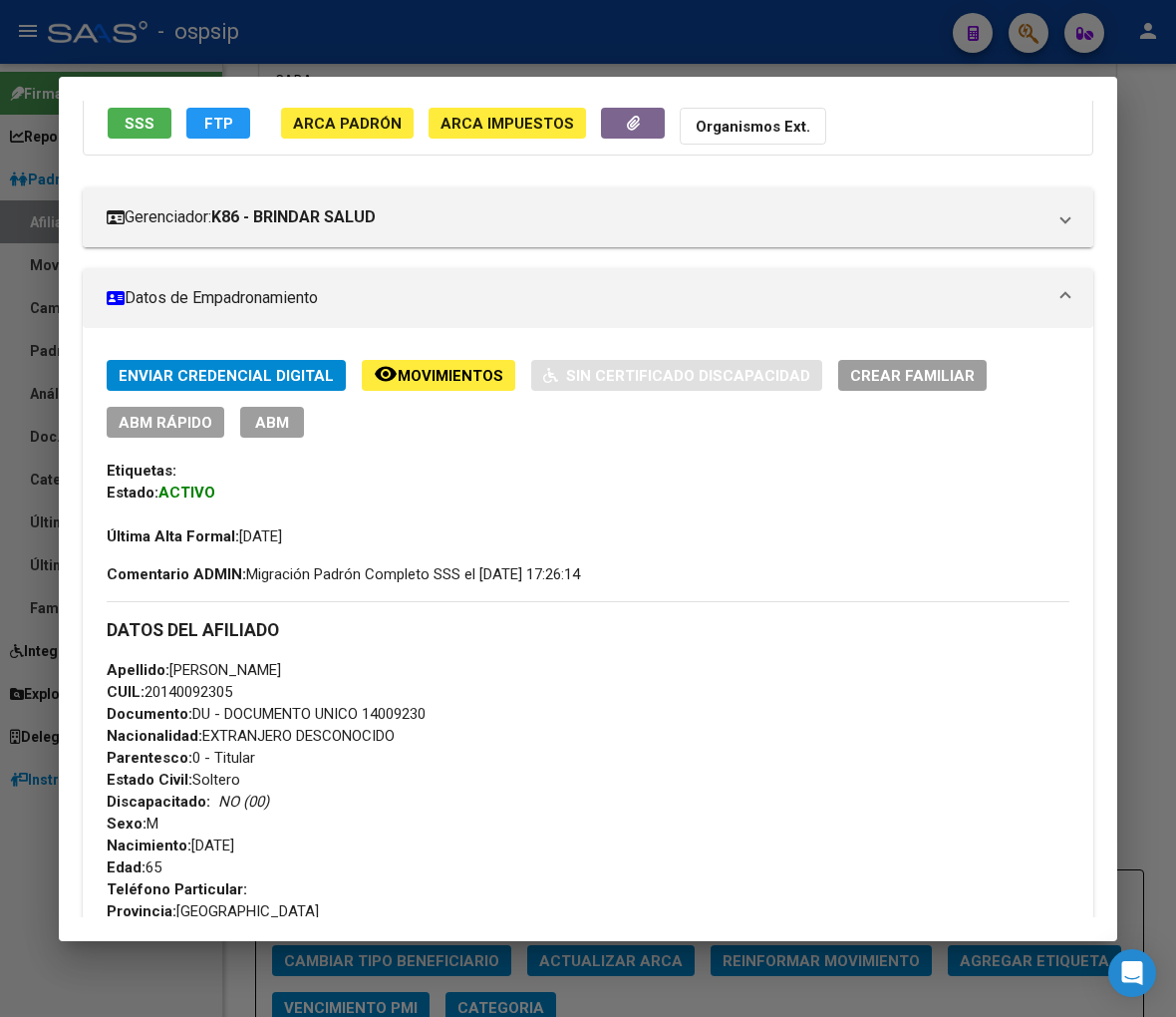 scroll, scrollTop: 166, scrollLeft: 0, axis: vertical 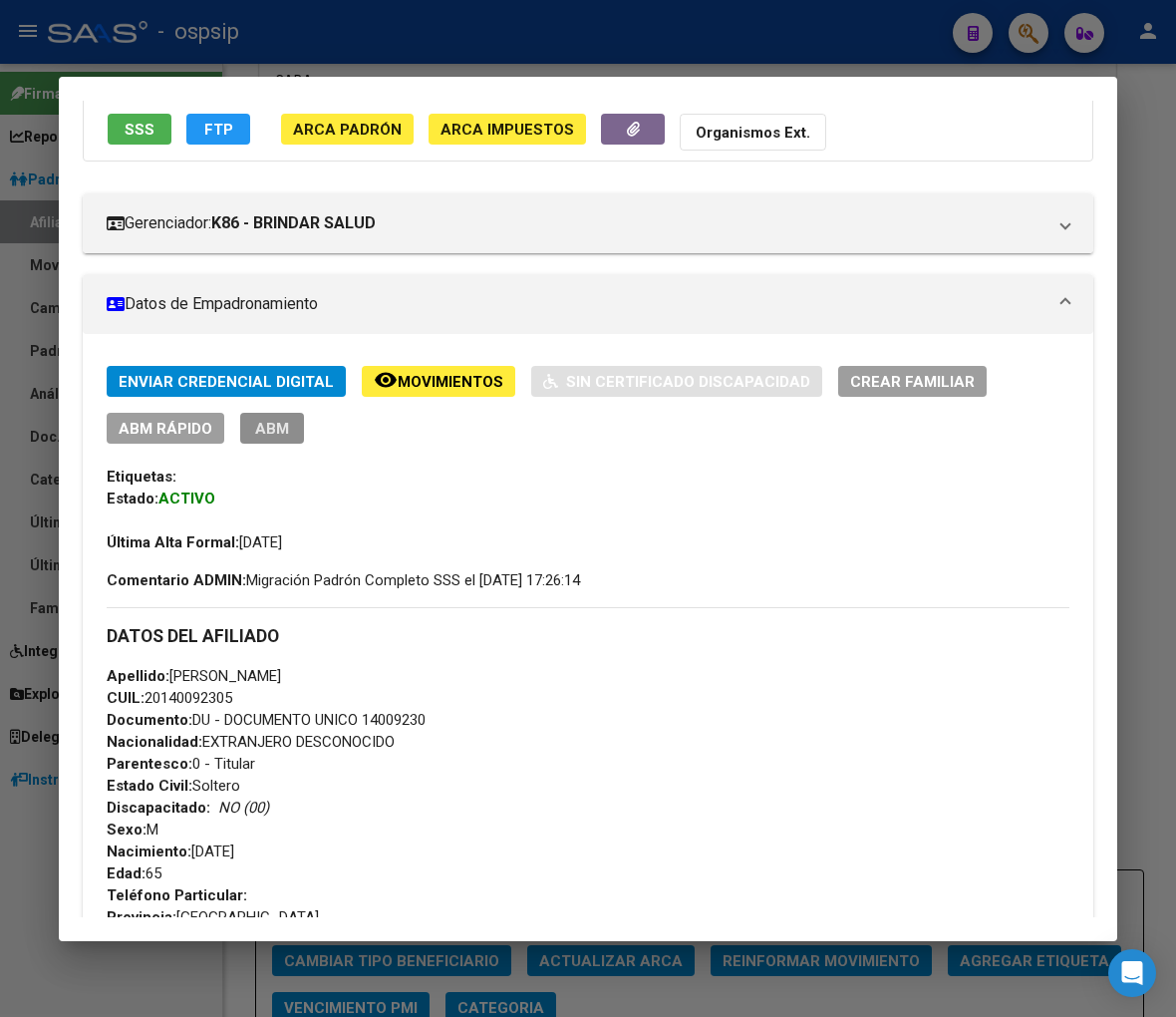 click on "ABM" at bounding box center (272, 429) 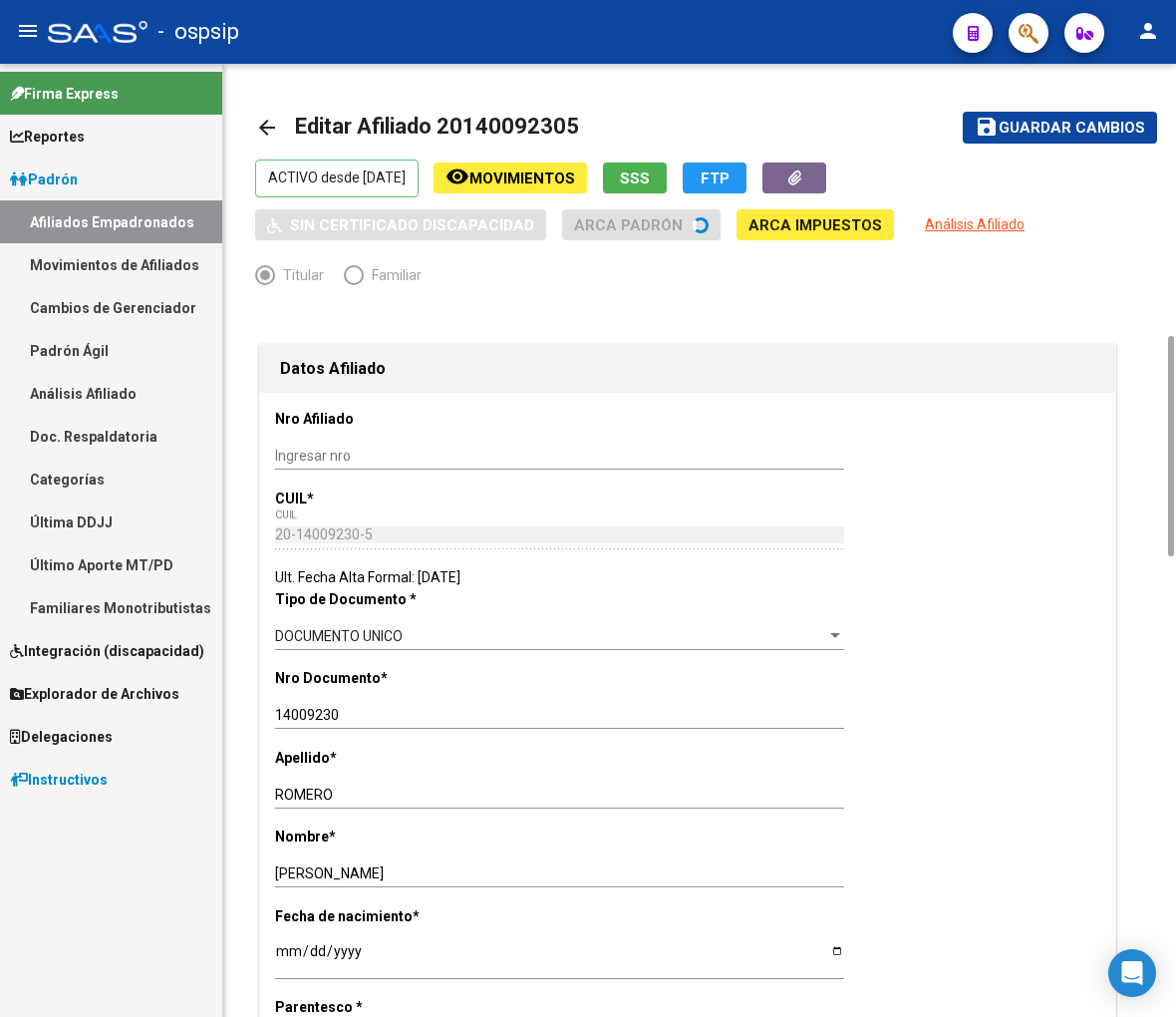 scroll, scrollTop: 0, scrollLeft: 0, axis: both 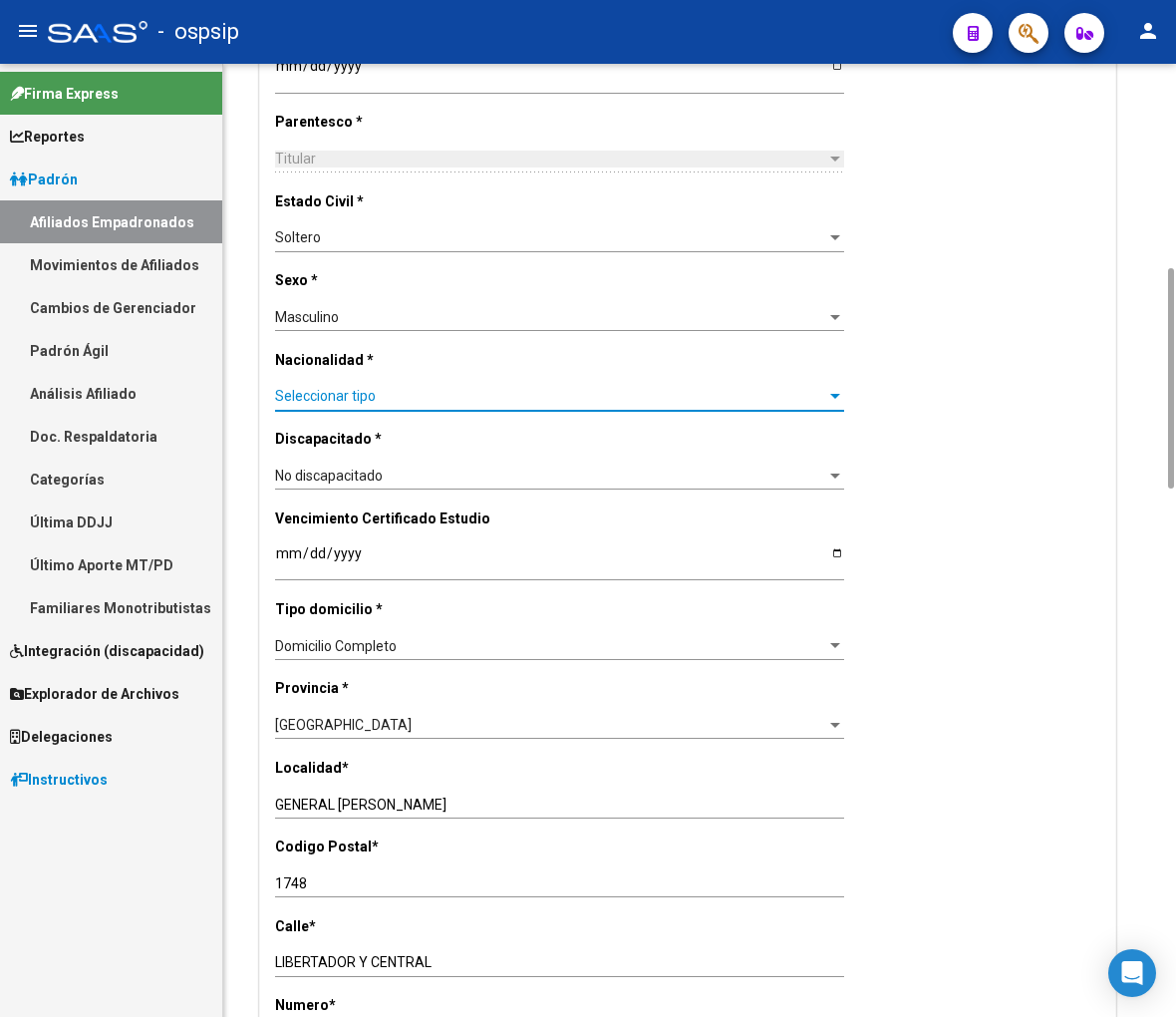 click on "Seleccionar tipo" at bounding box center (550, 396) 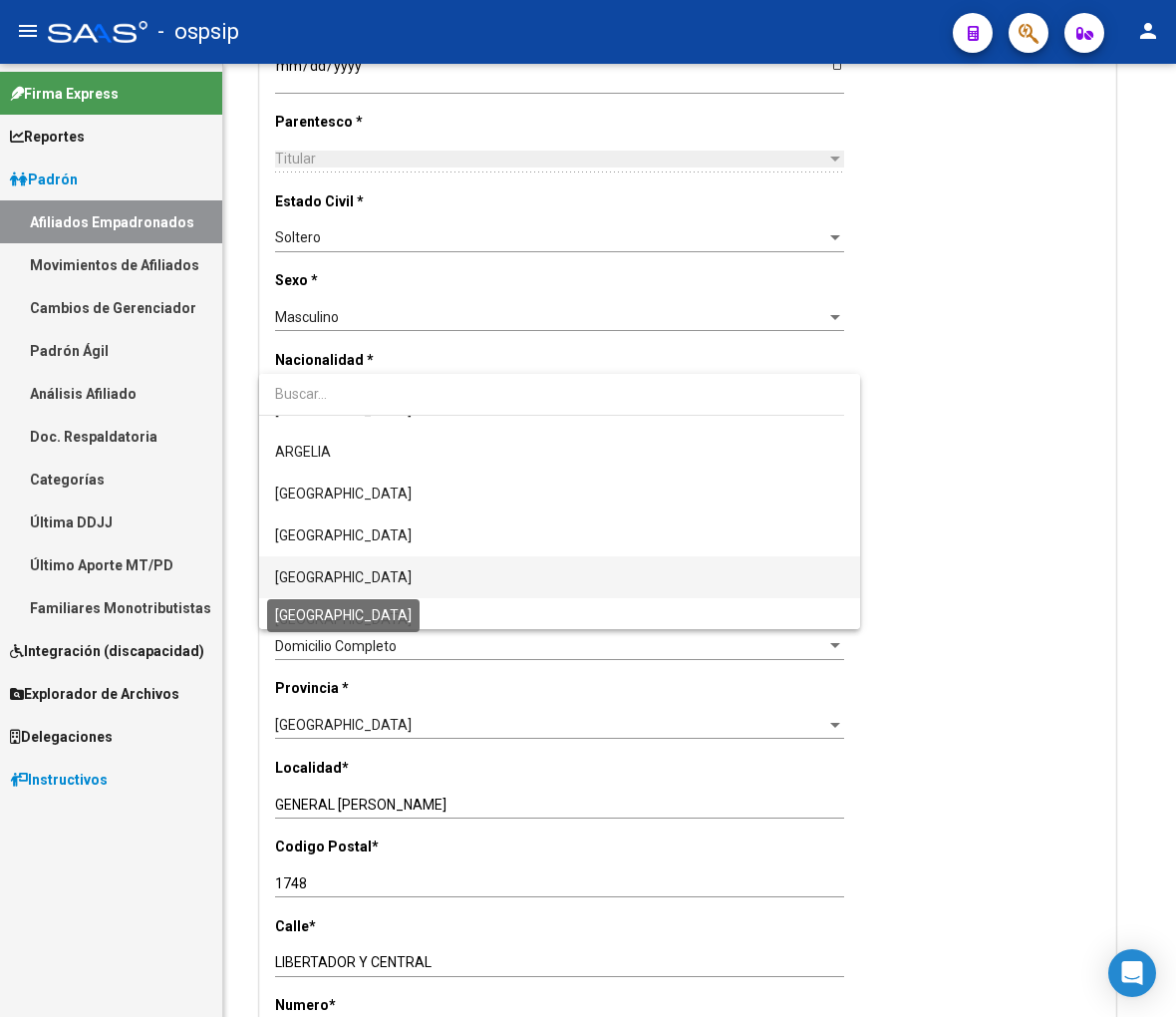 scroll, scrollTop: 221, scrollLeft: 0, axis: vertical 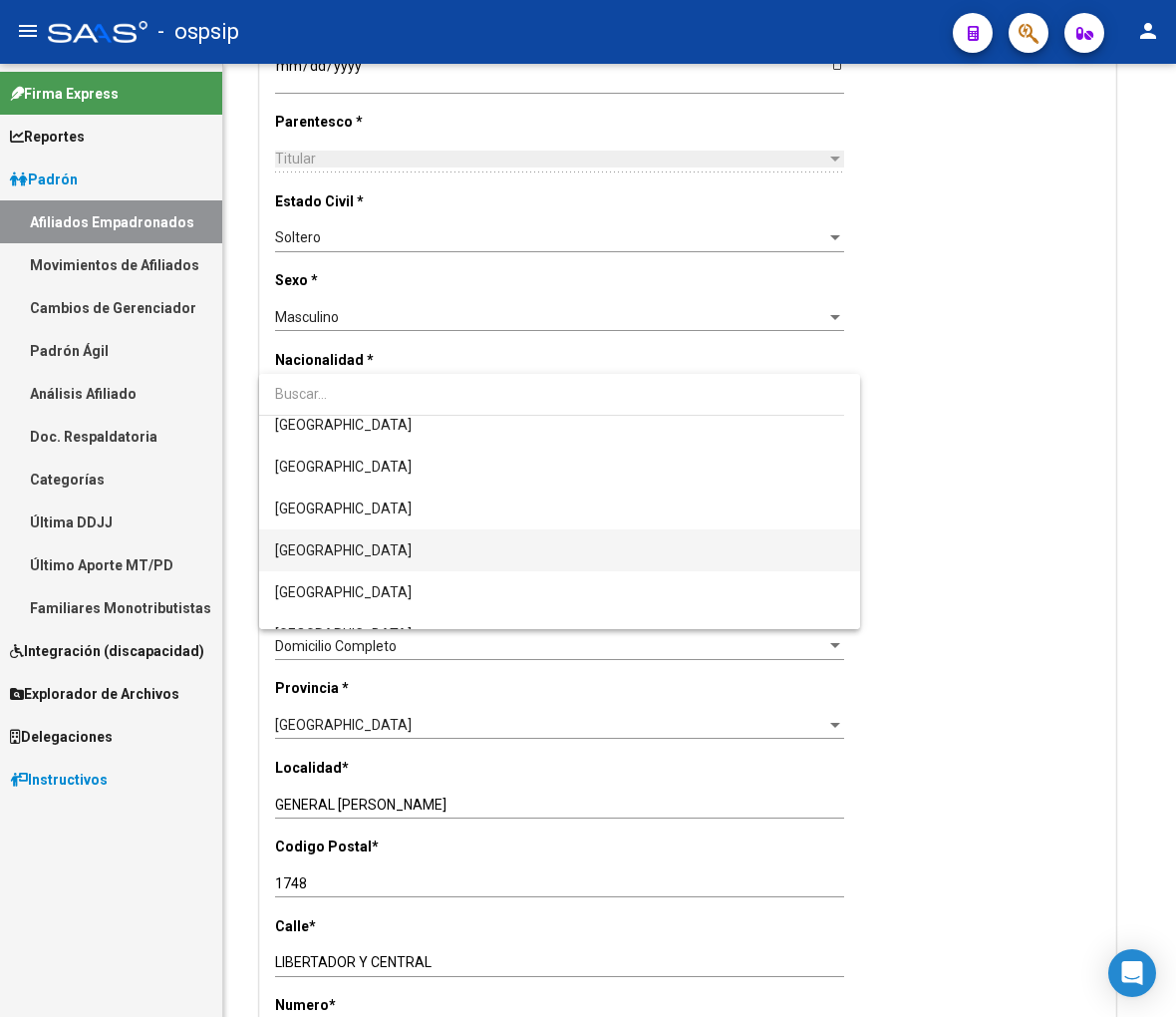 click on "[GEOGRAPHIC_DATA]" at bounding box center [559, 550] 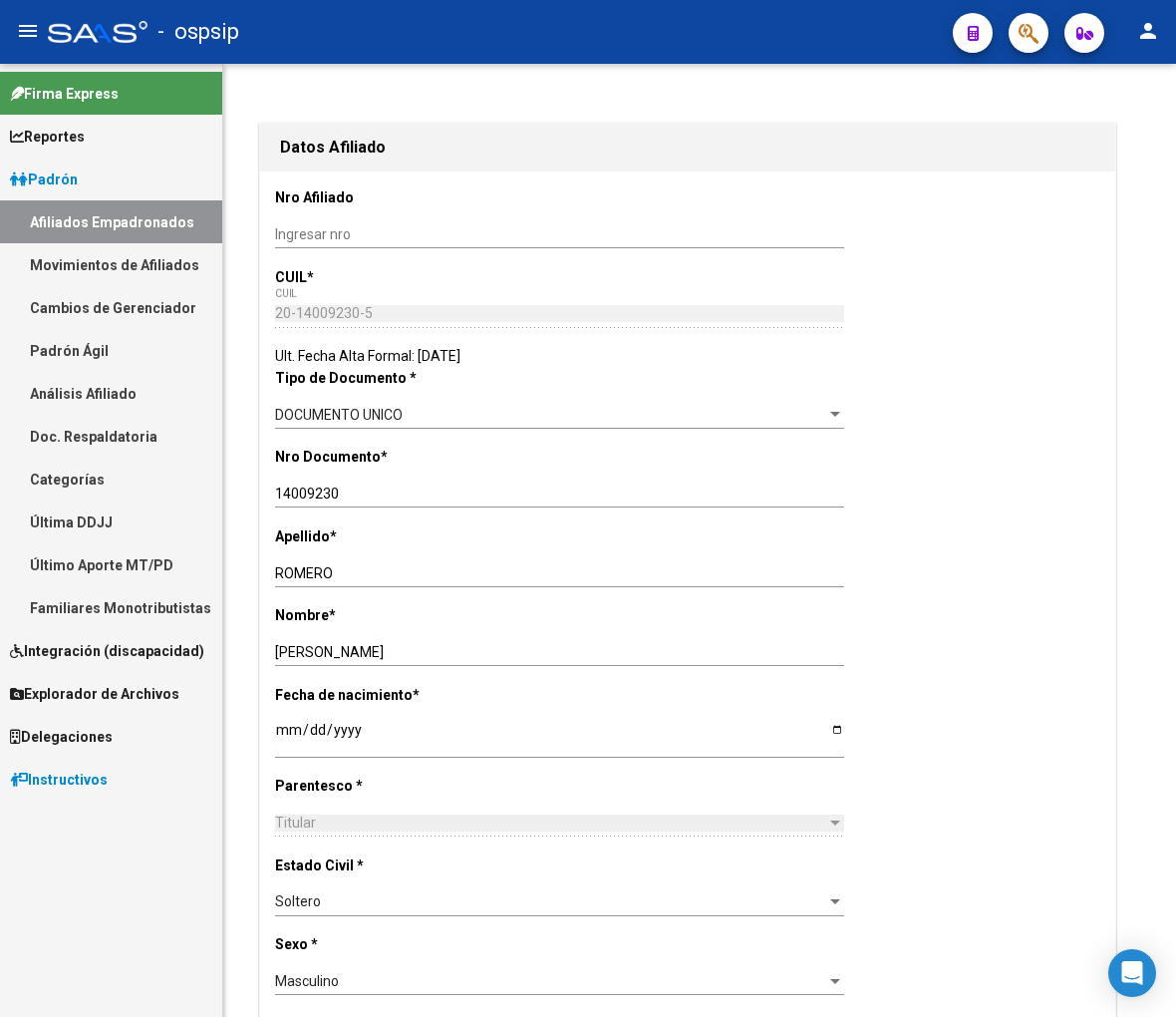 scroll, scrollTop: 0, scrollLeft: 0, axis: both 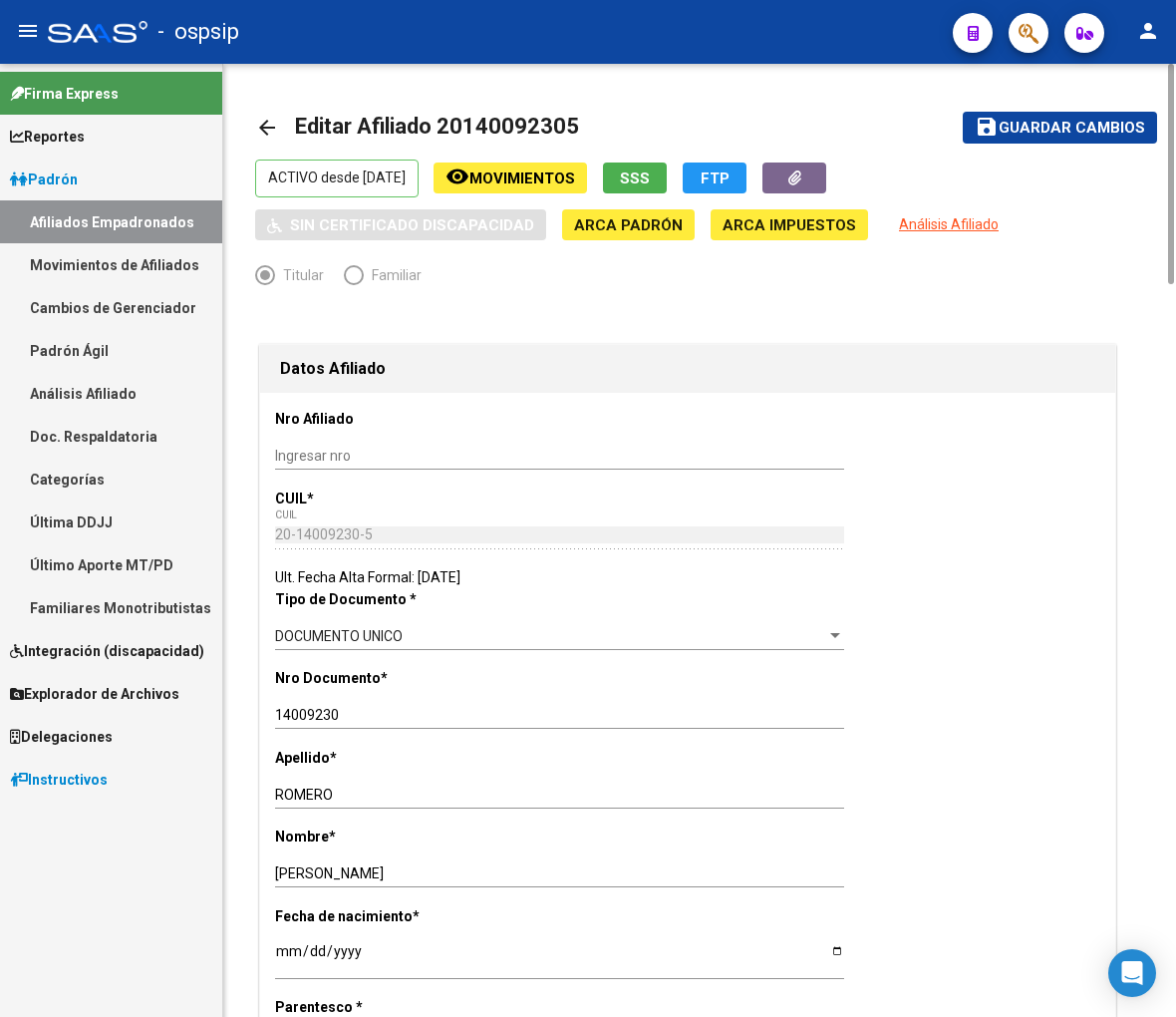 click on "save Guardar cambios" 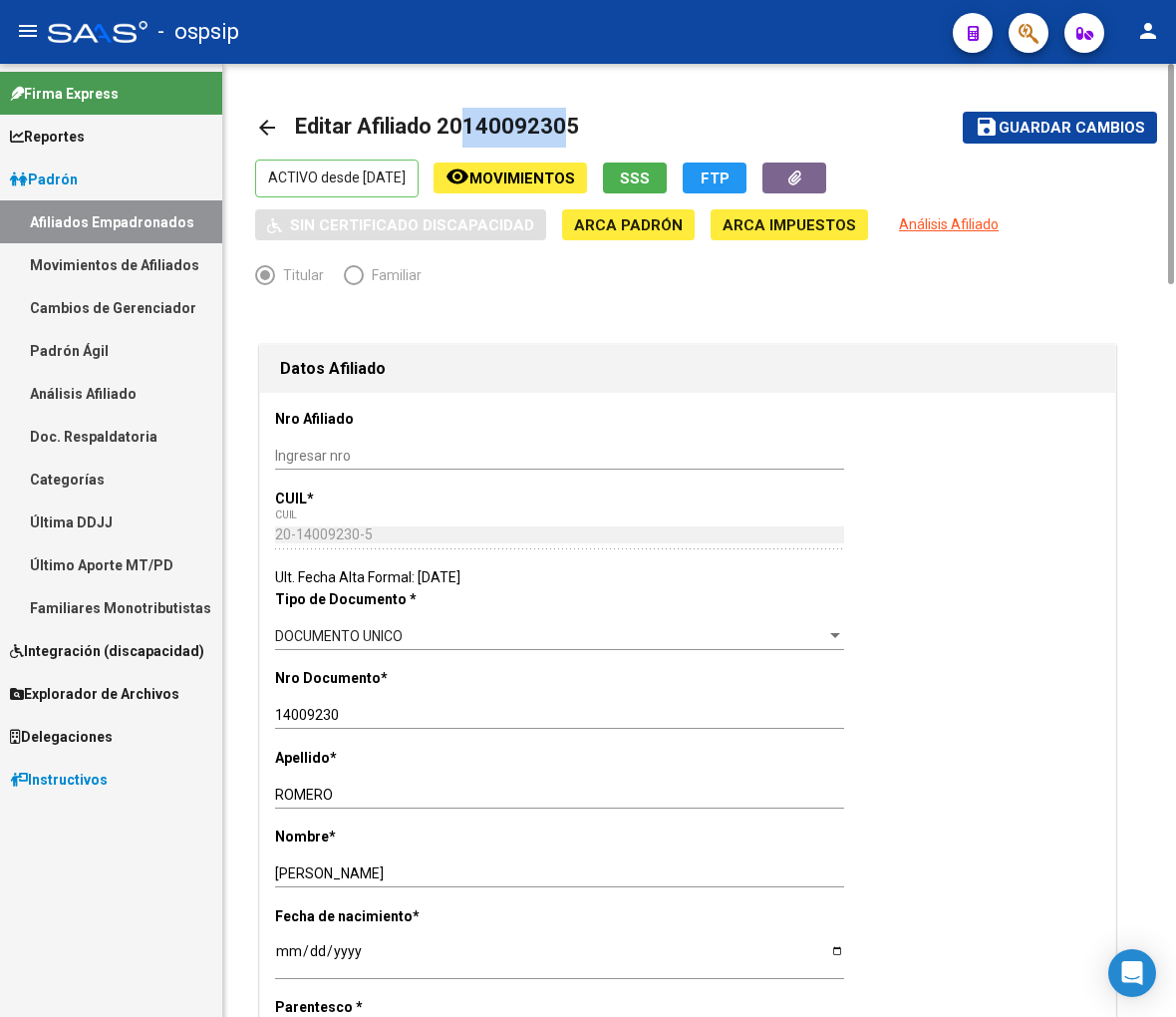 drag, startPoint x: 462, startPoint y: 121, endPoint x: 562, endPoint y: 111, distance: 100.49876 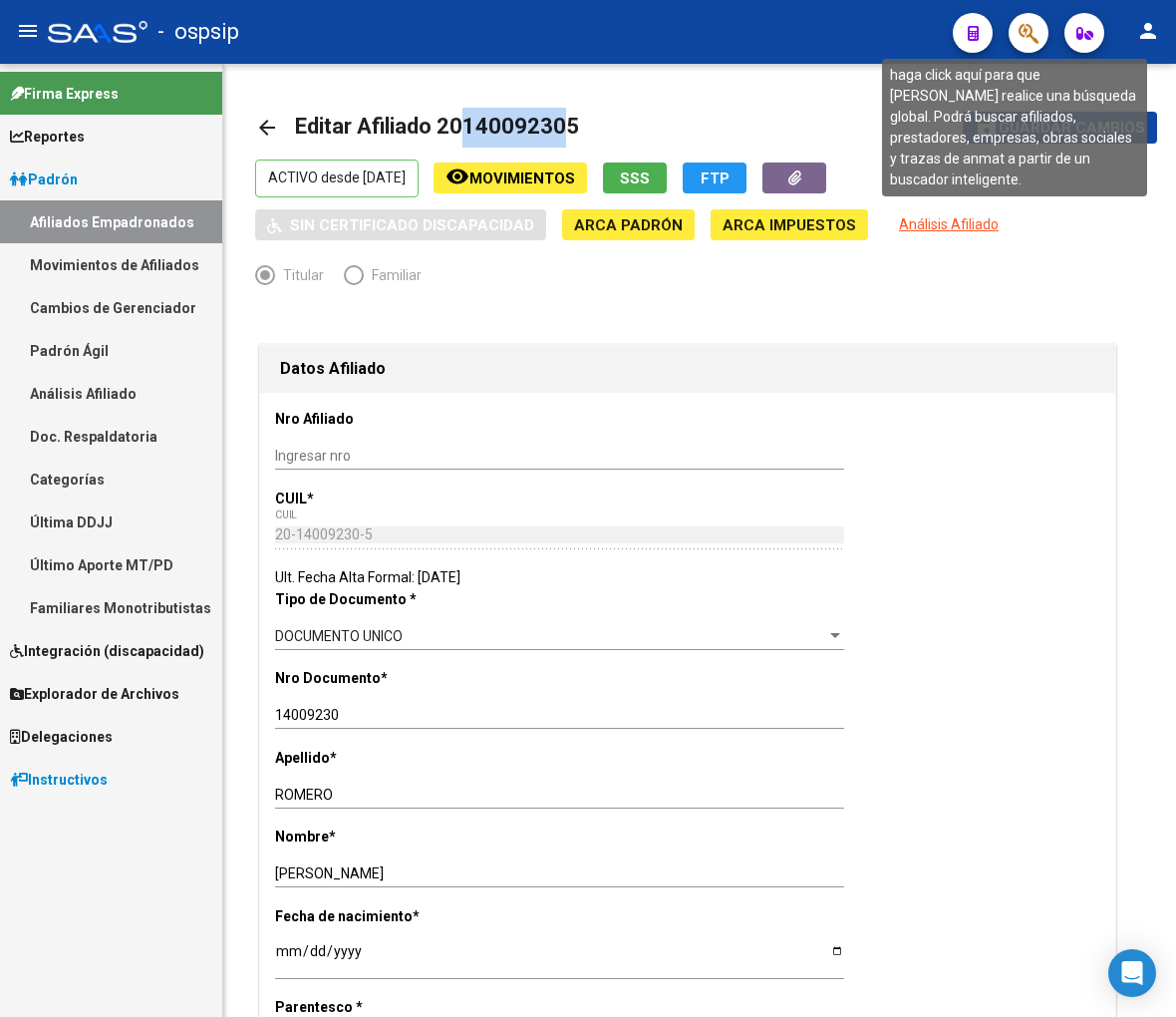 click 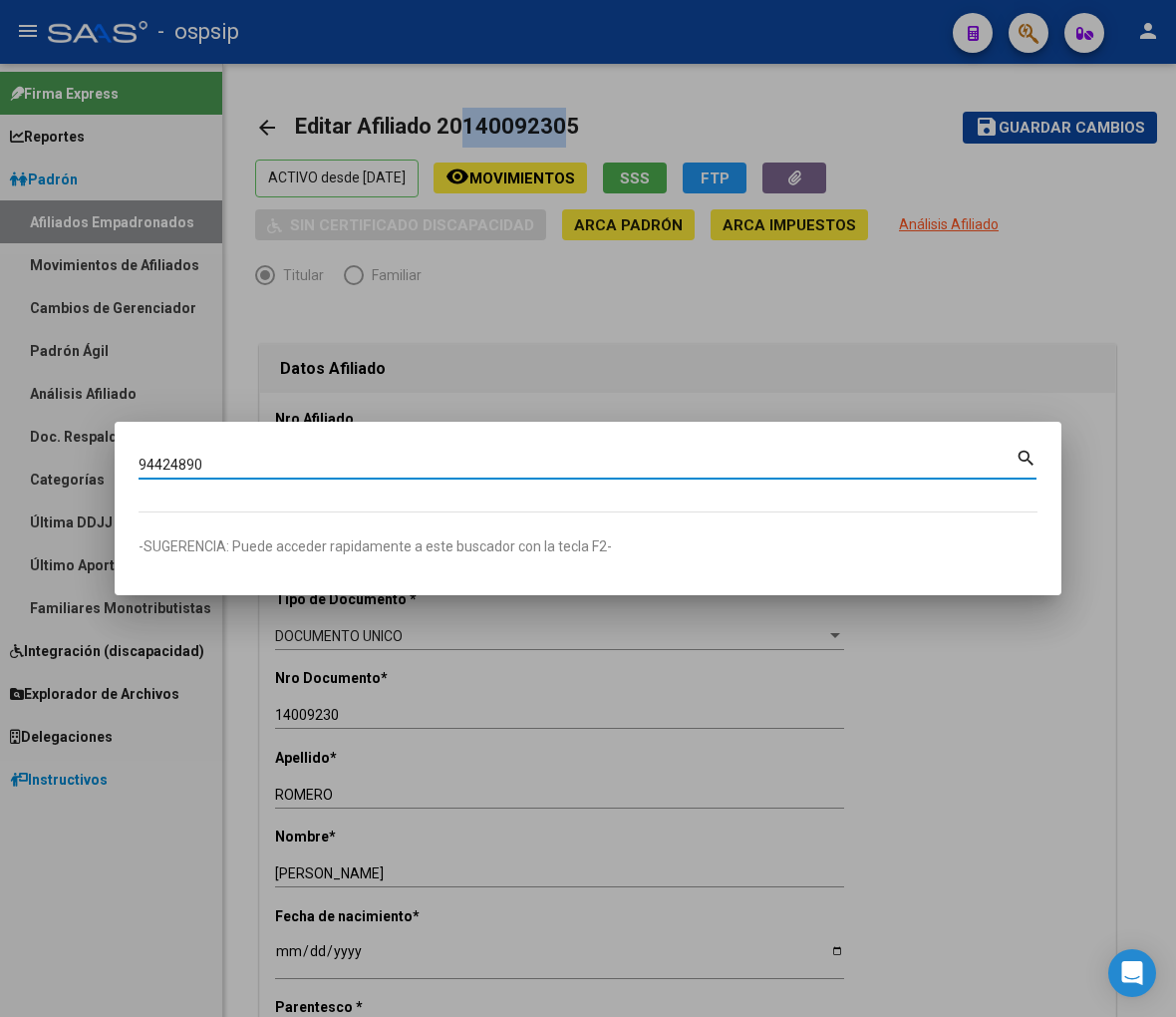 type on "94424890" 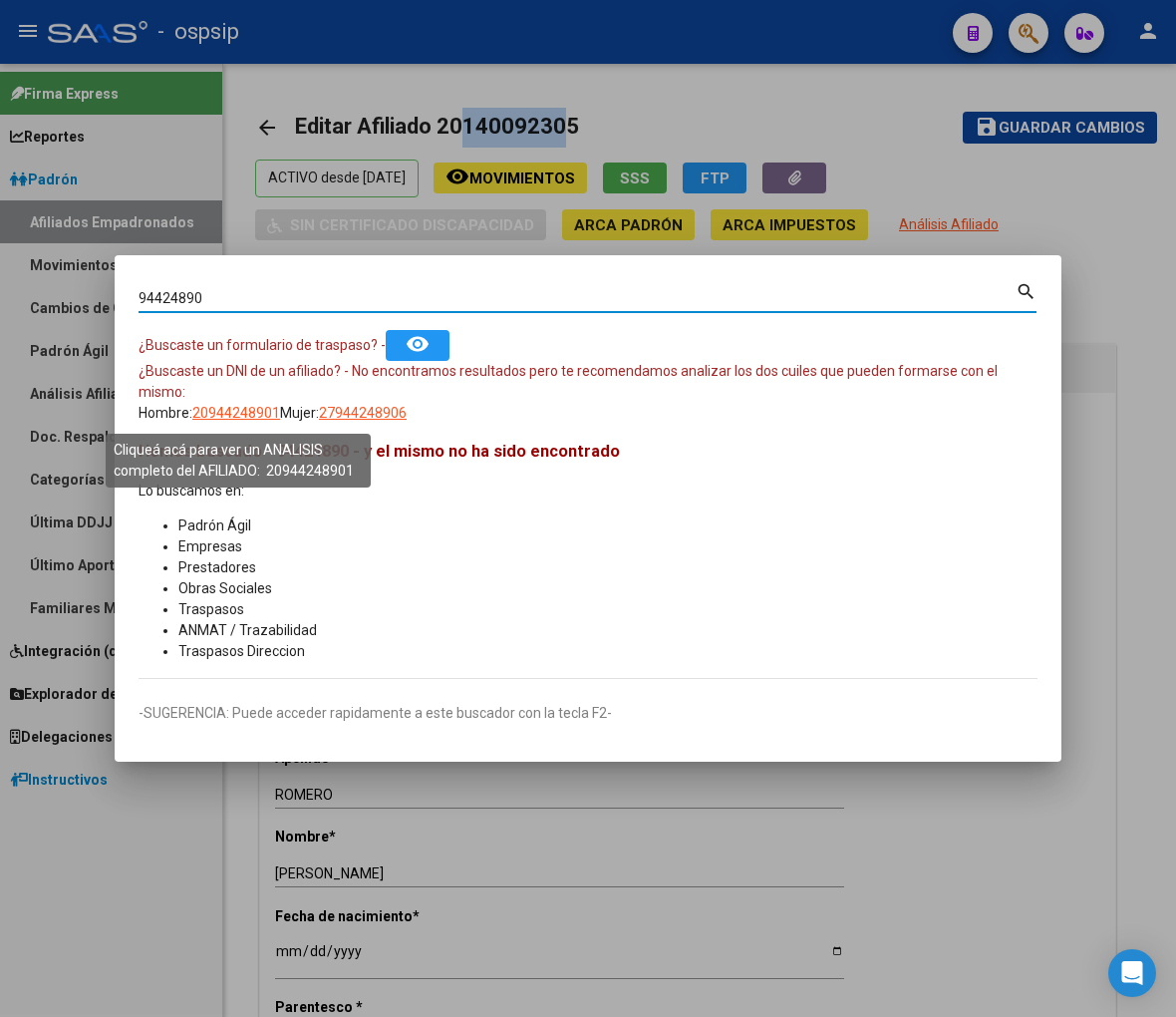 click on "20944248901" at bounding box center (236, 413) 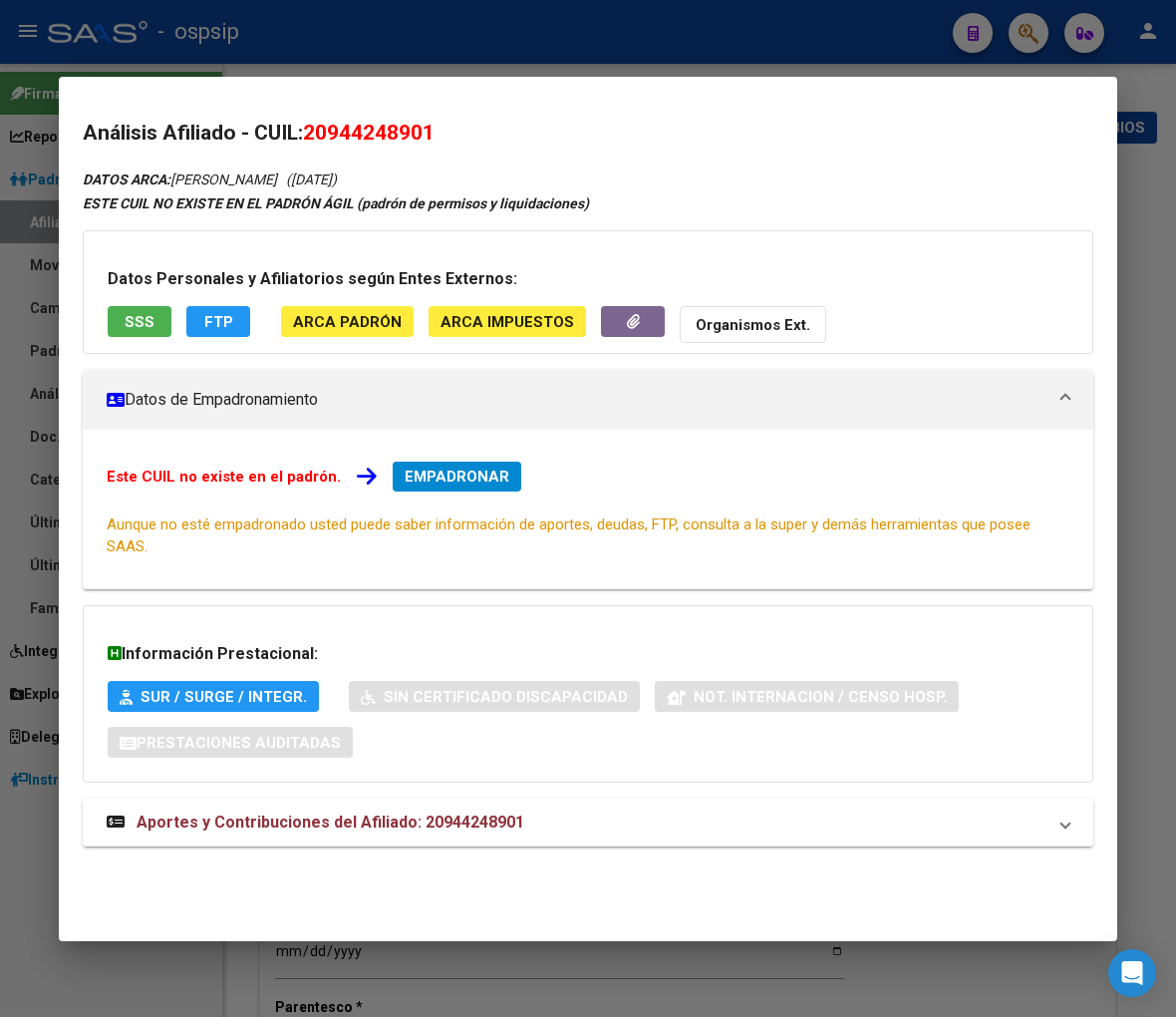 click on "Aportes y Contribuciones del Afiliado: 20944248901" at bounding box center (330, 822) 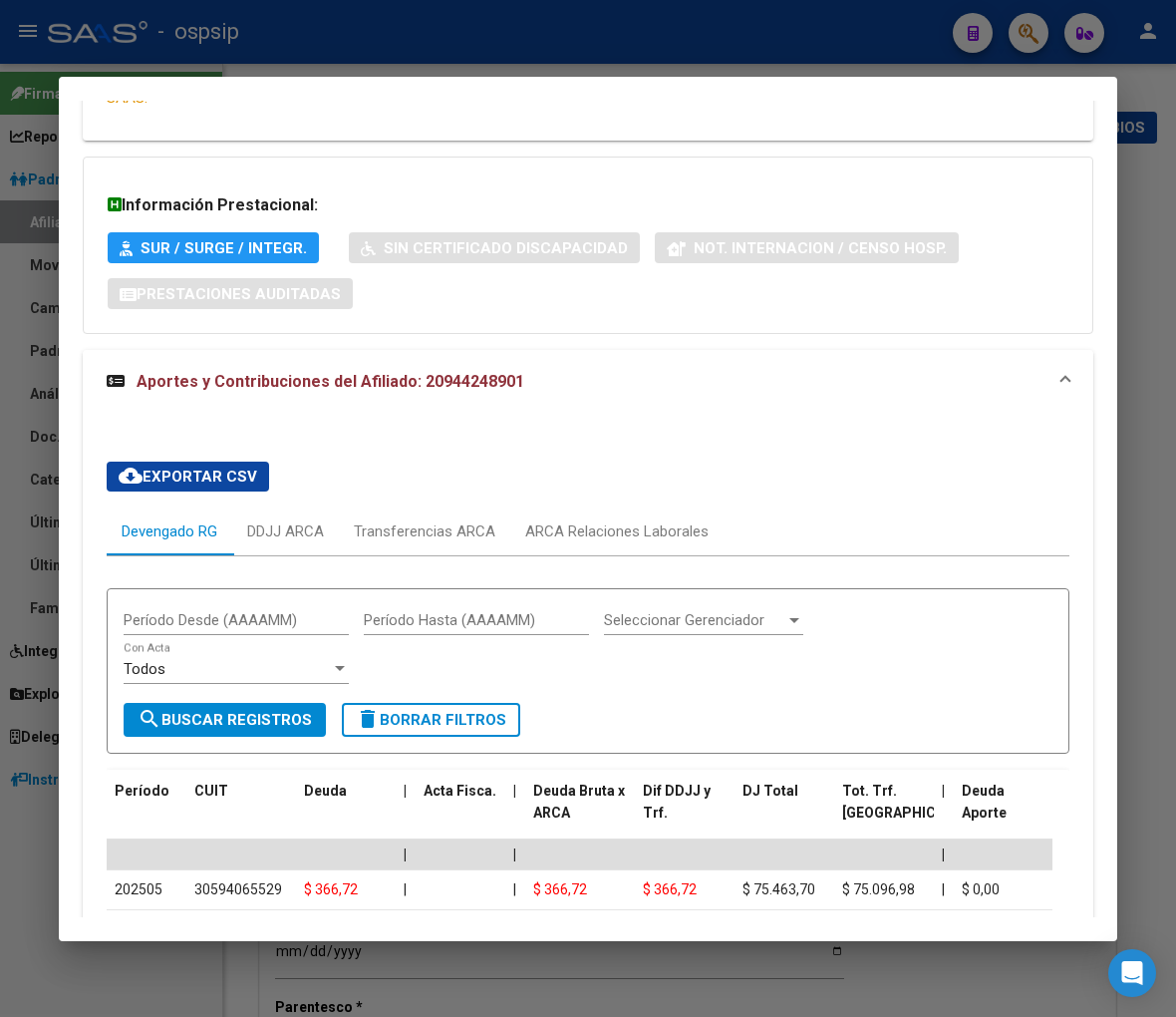 scroll, scrollTop: 664, scrollLeft: 0, axis: vertical 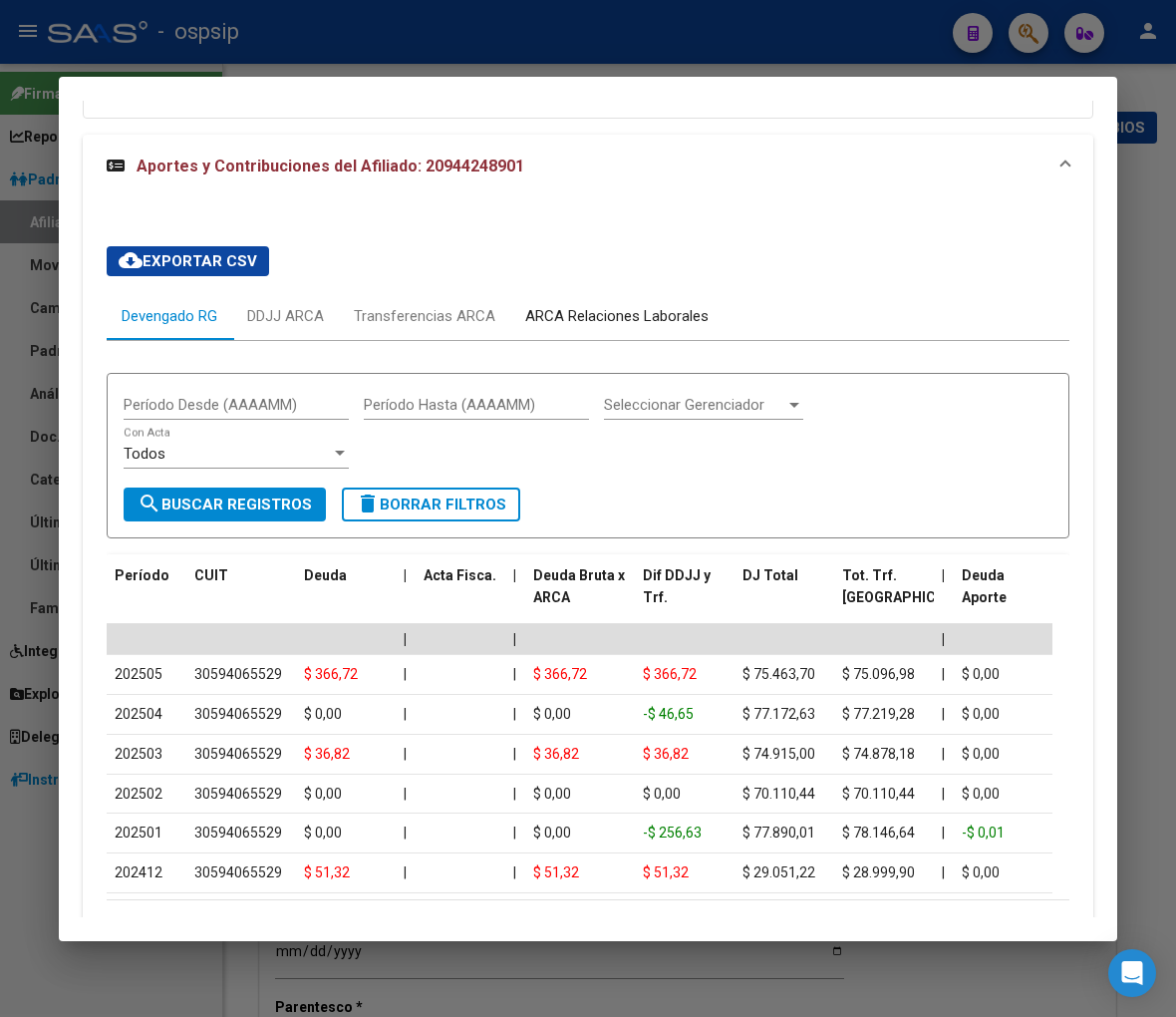 click on "ARCA Relaciones Laborales" at bounding box center [617, 316] 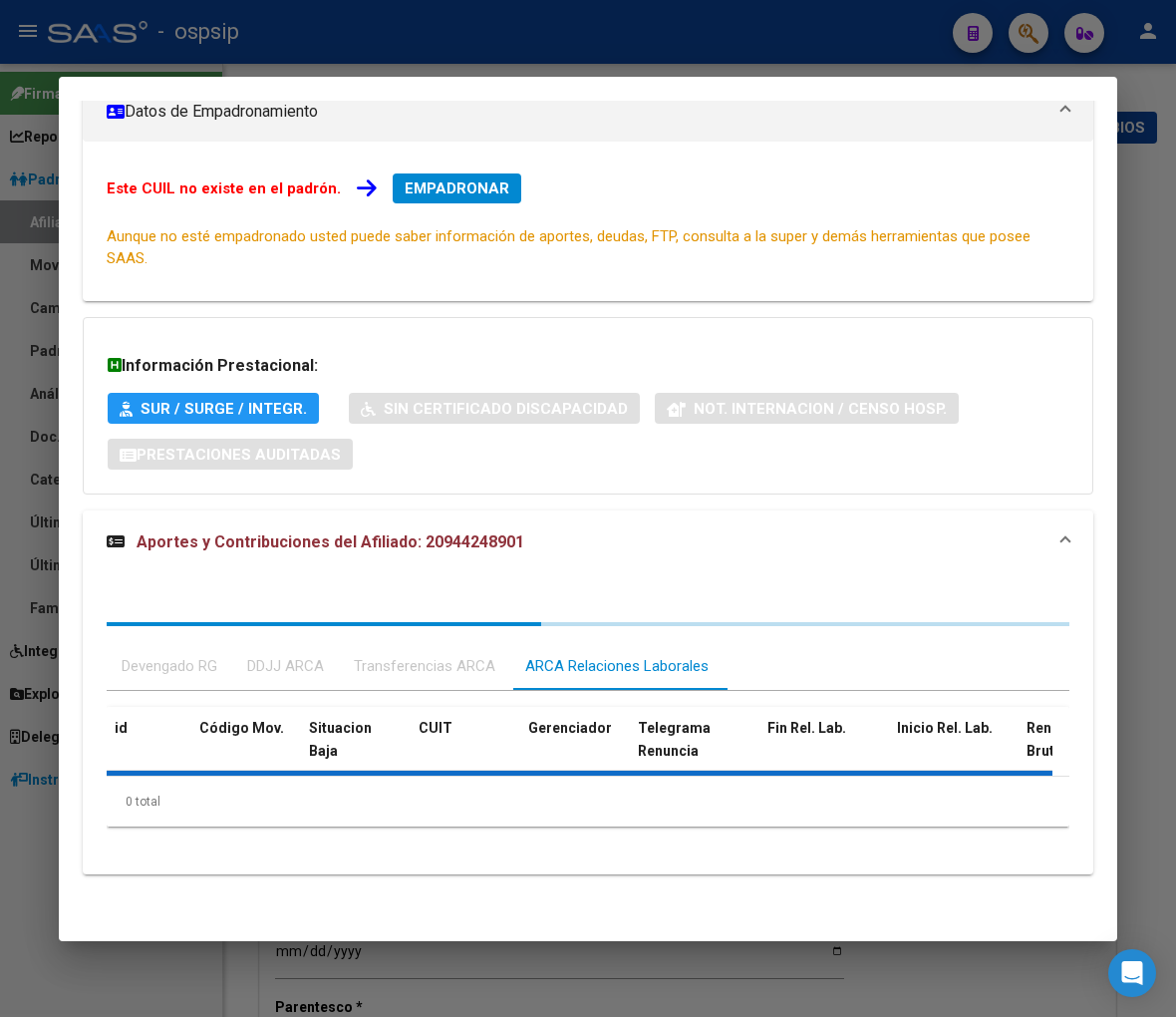 scroll, scrollTop: 382, scrollLeft: 0, axis: vertical 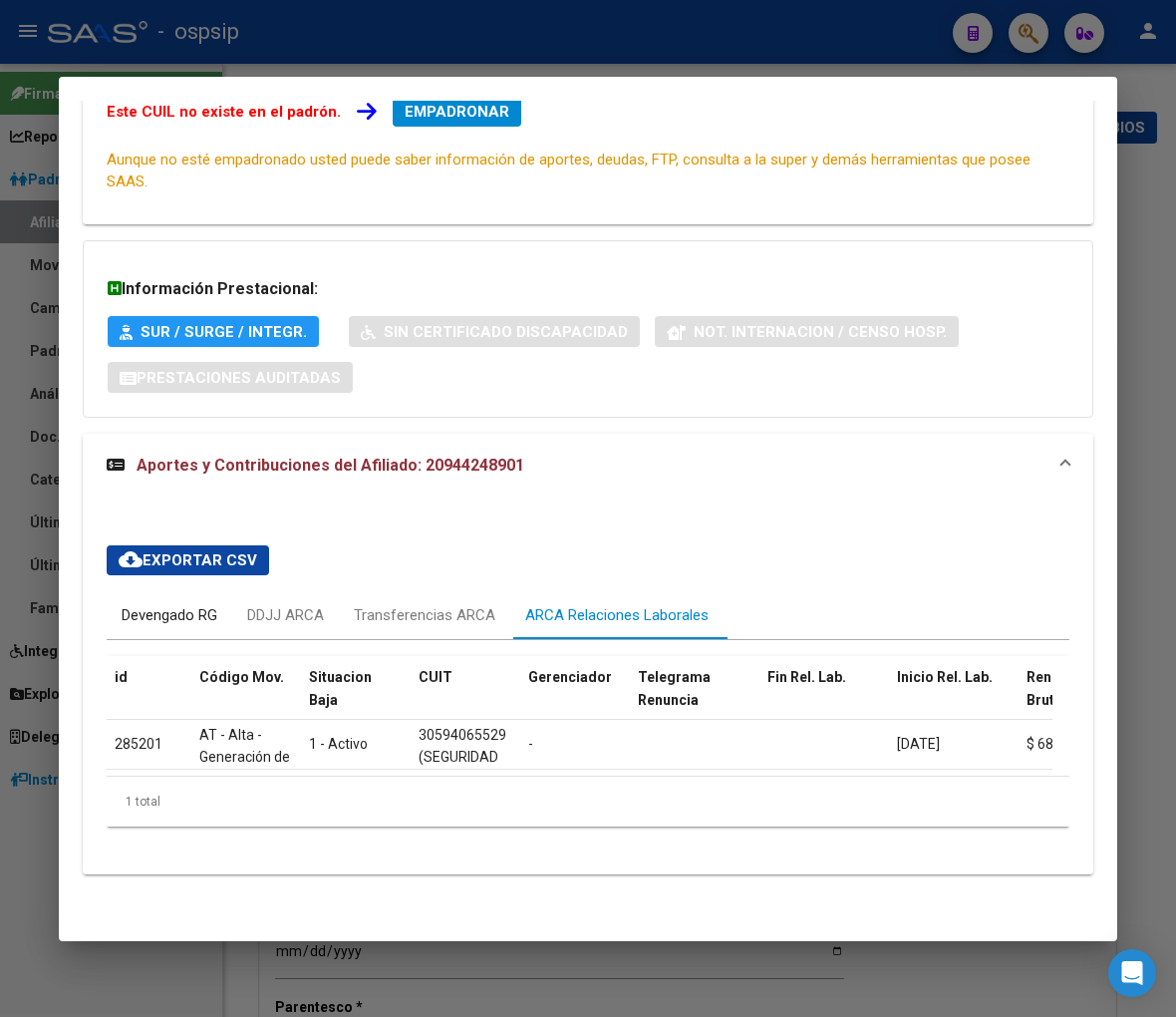 click on "Devengado RG" at bounding box center [169, 615] 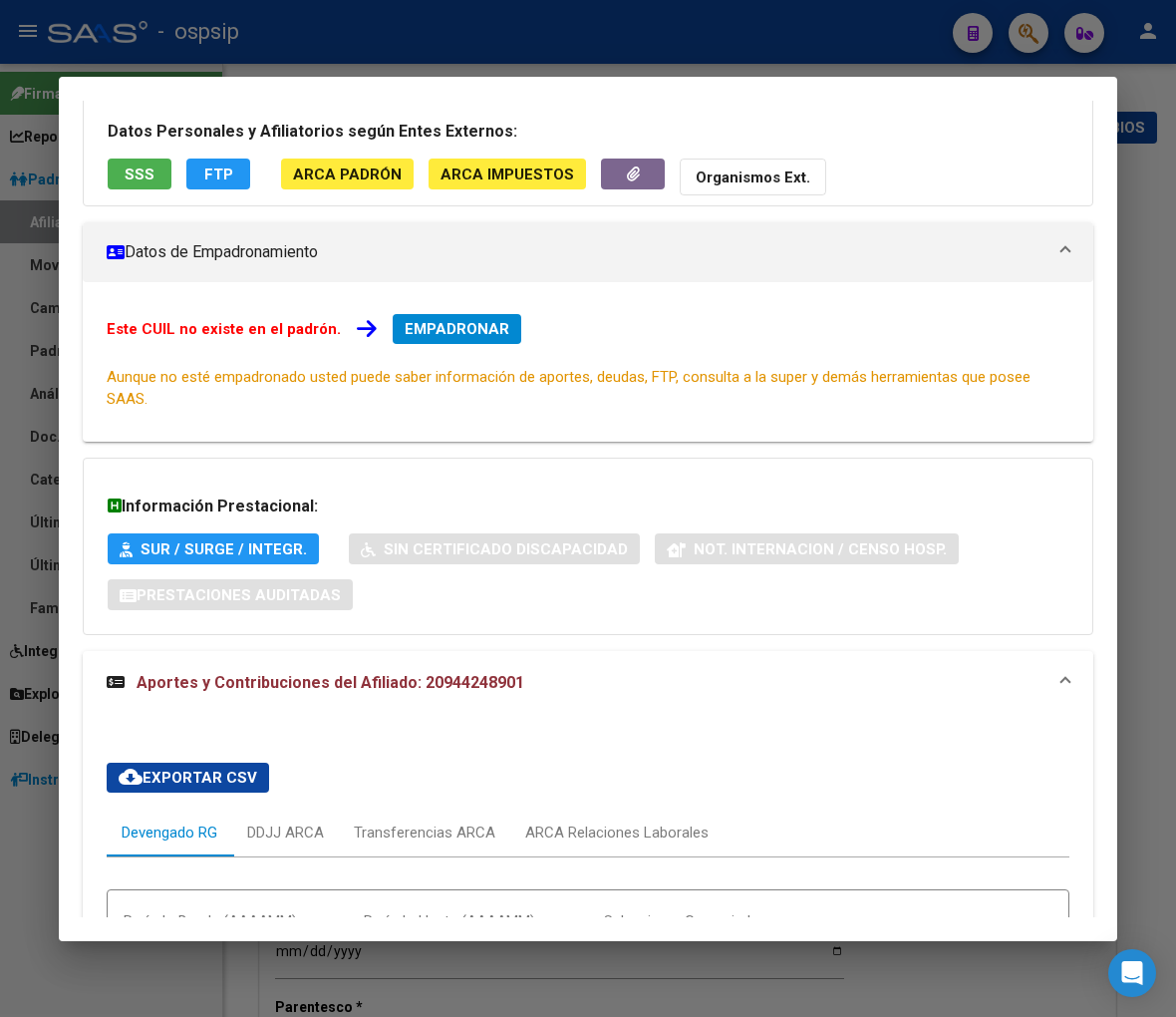 scroll, scrollTop: 0, scrollLeft: 0, axis: both 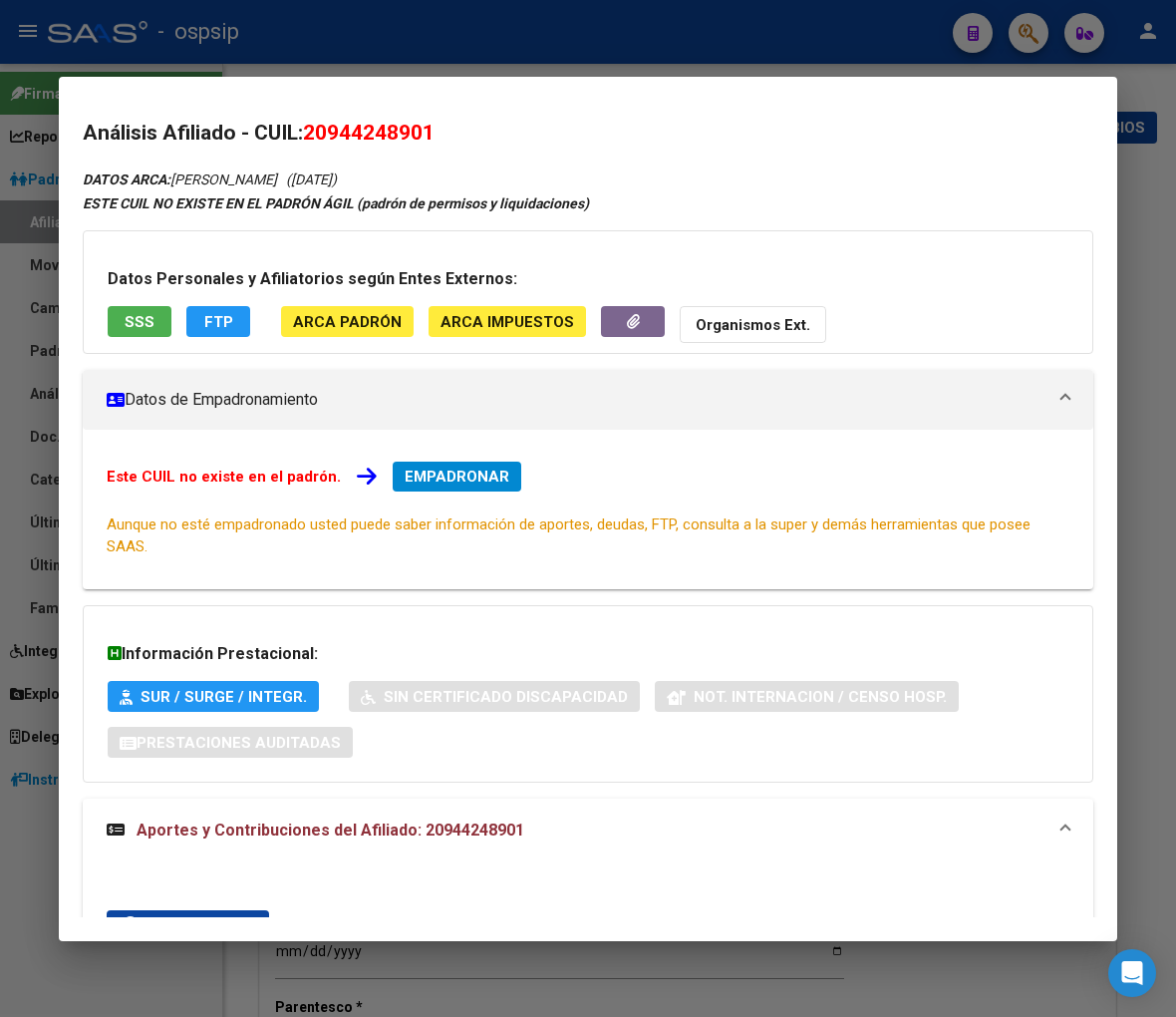 drag, startPoint x: 337, startPoint y: 141, endPoint x: 433, endPoint y: 120, distance: 98.270036 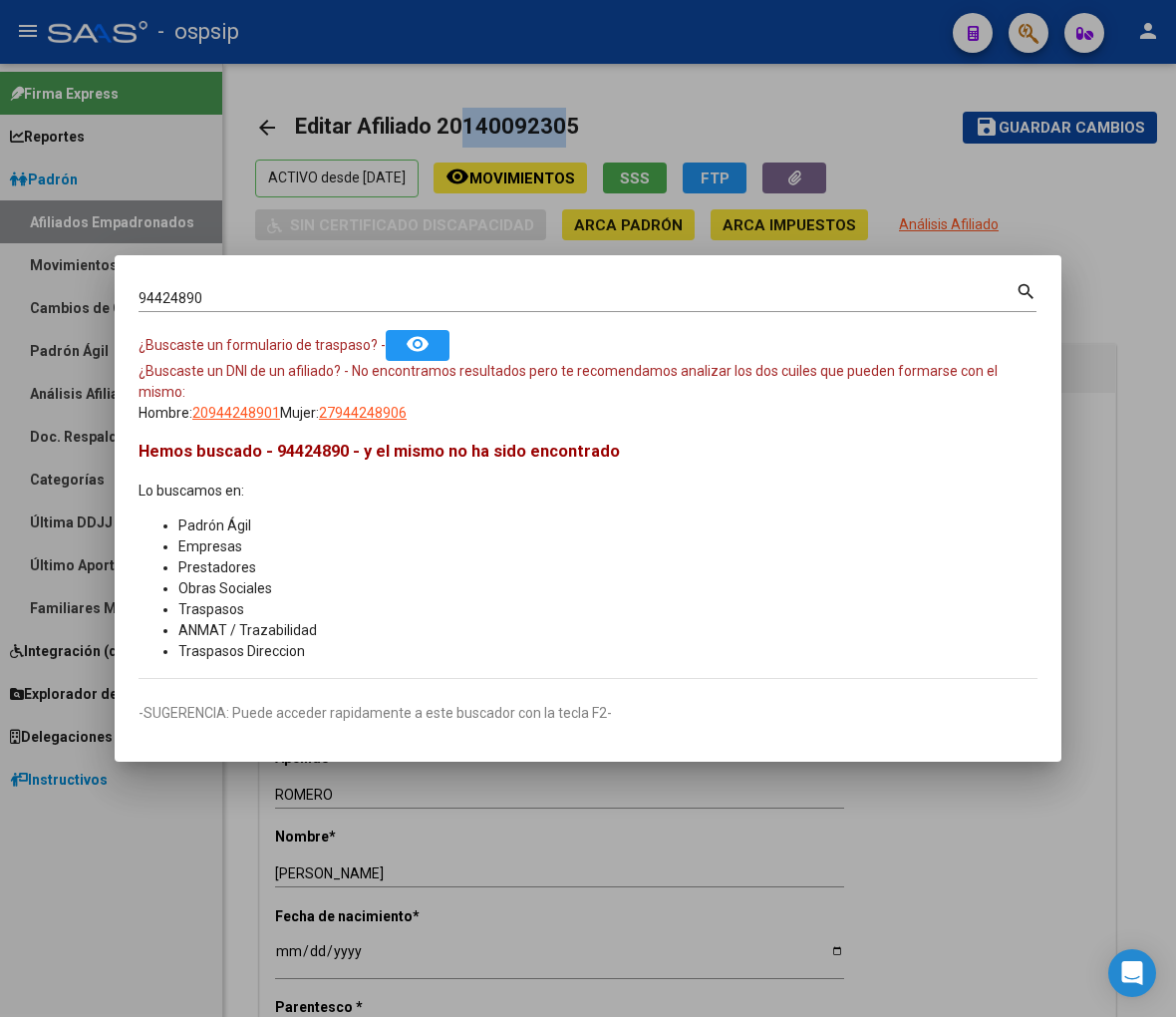 click on "94424890" at bounding box center [577, 298] 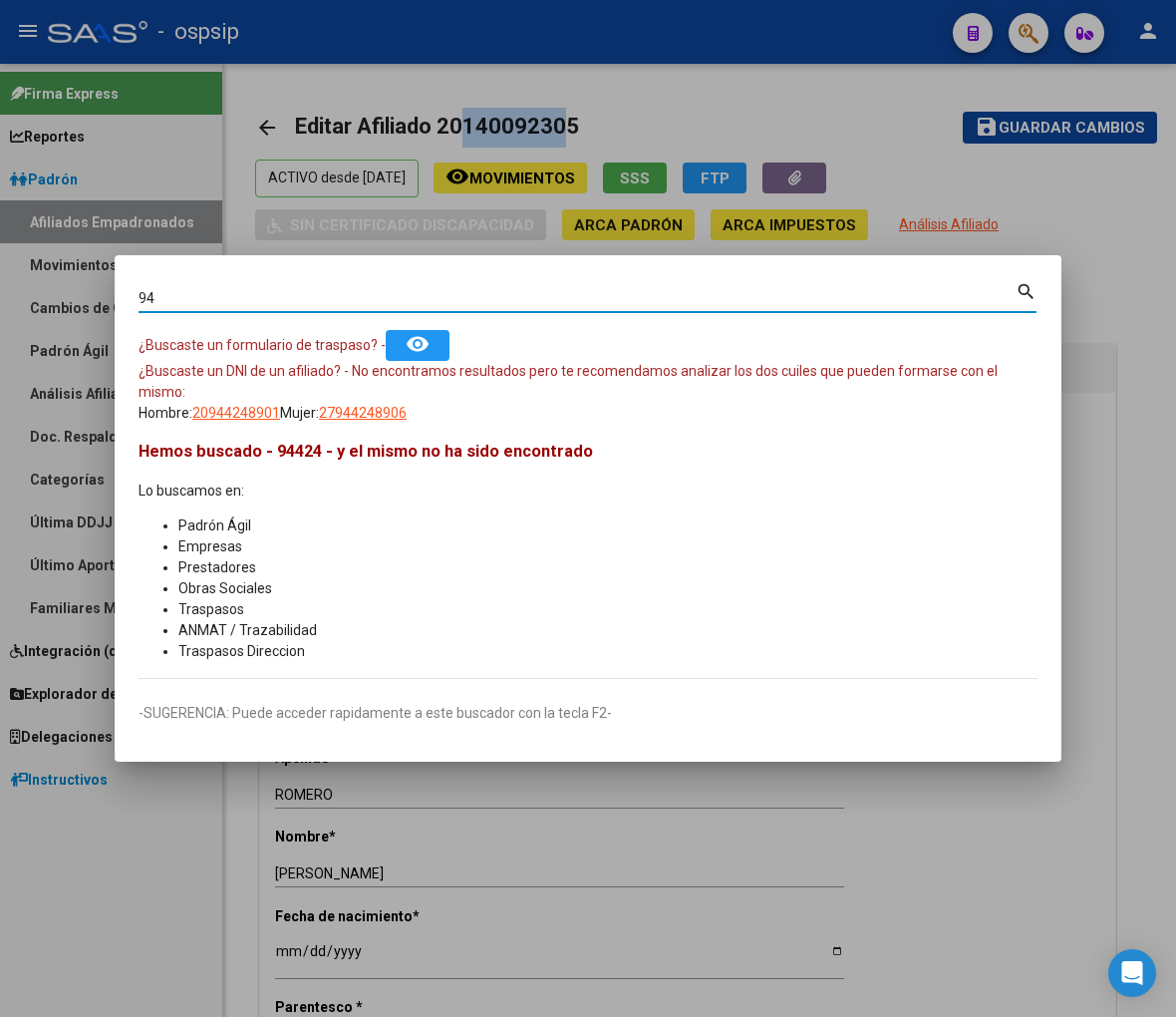 type on "9" 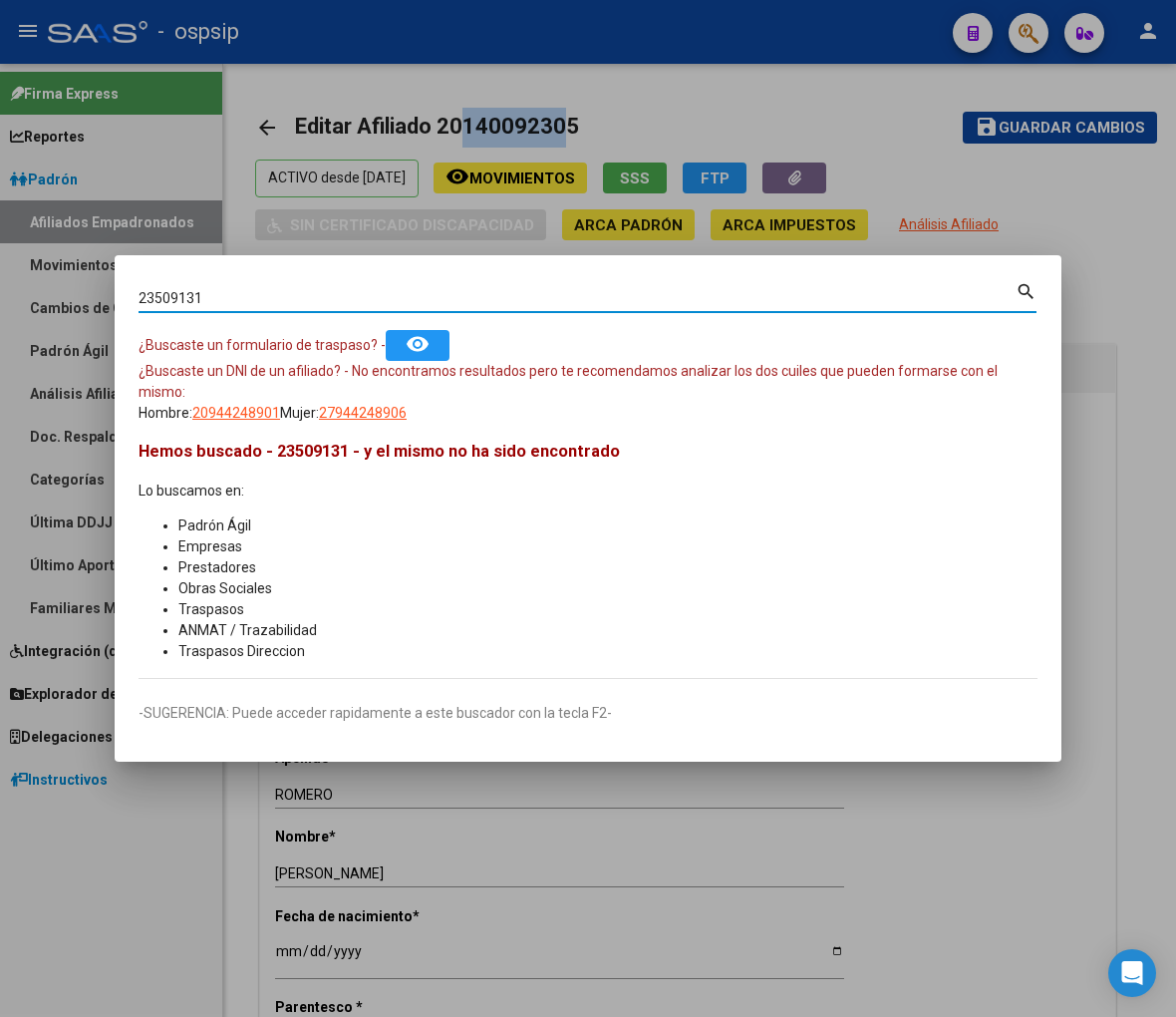 type on "23509131" 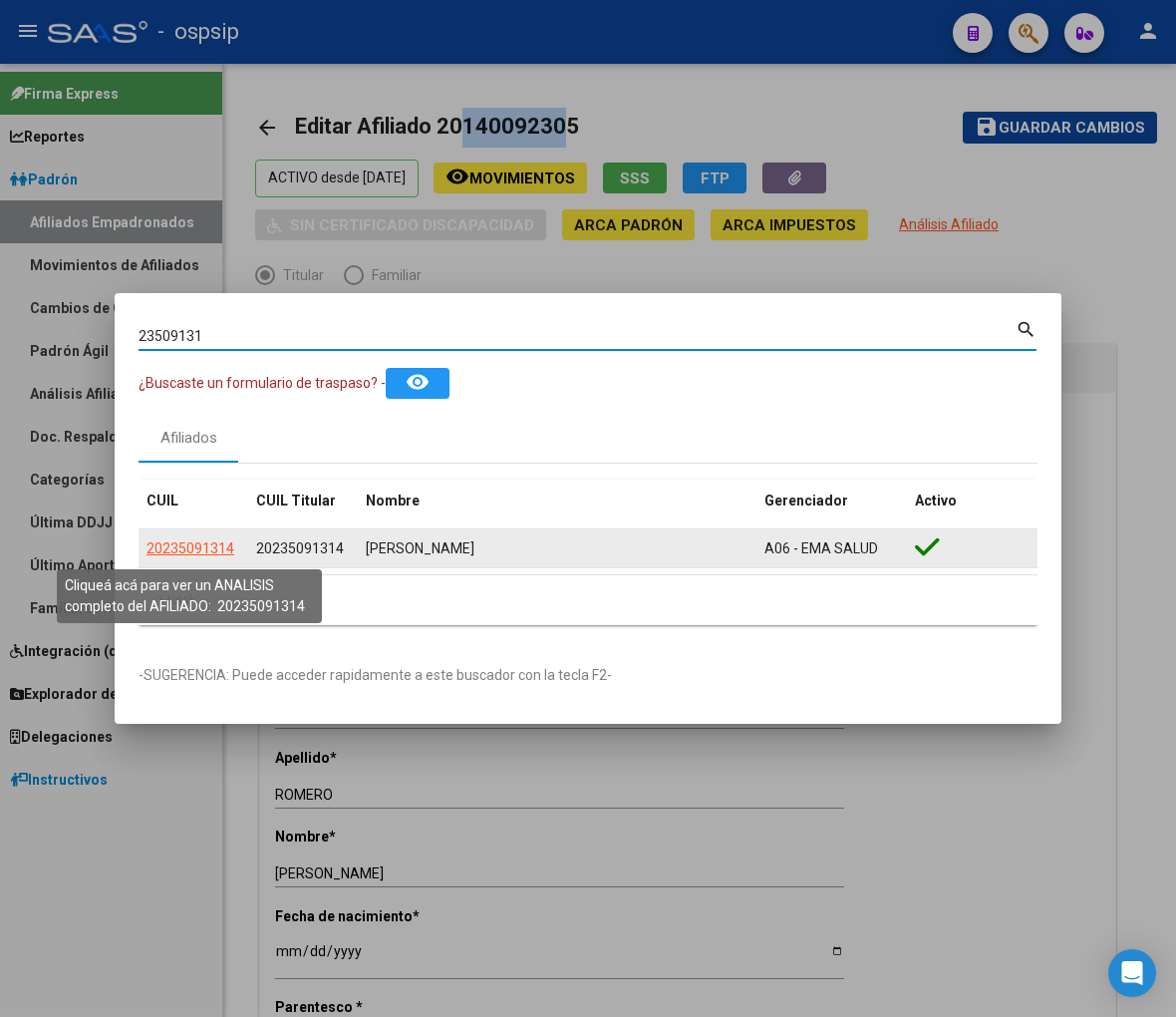 click on "20235091314" 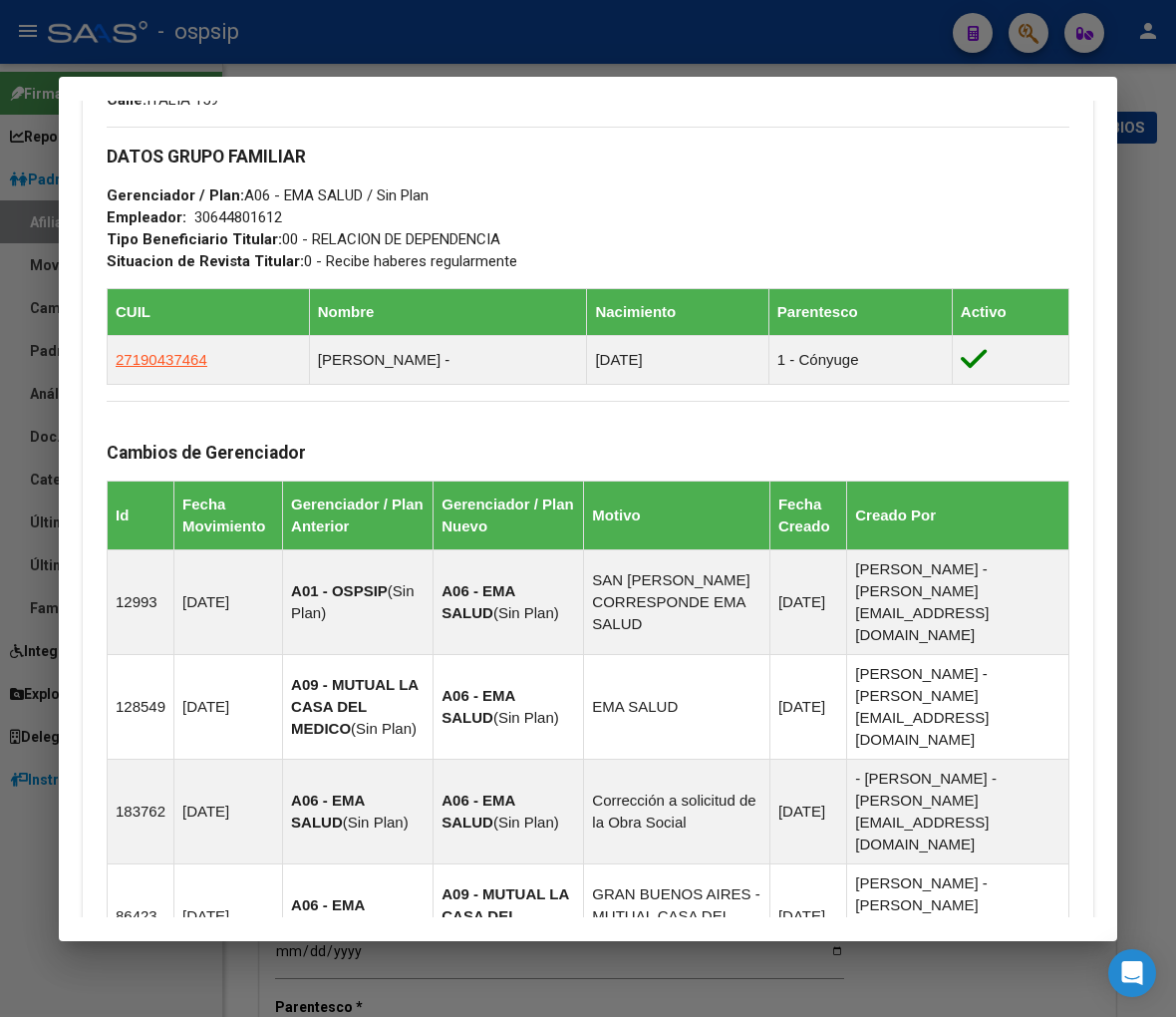 scroll, scrollTop: 1329, scrollLeft: 0, axis: vertical 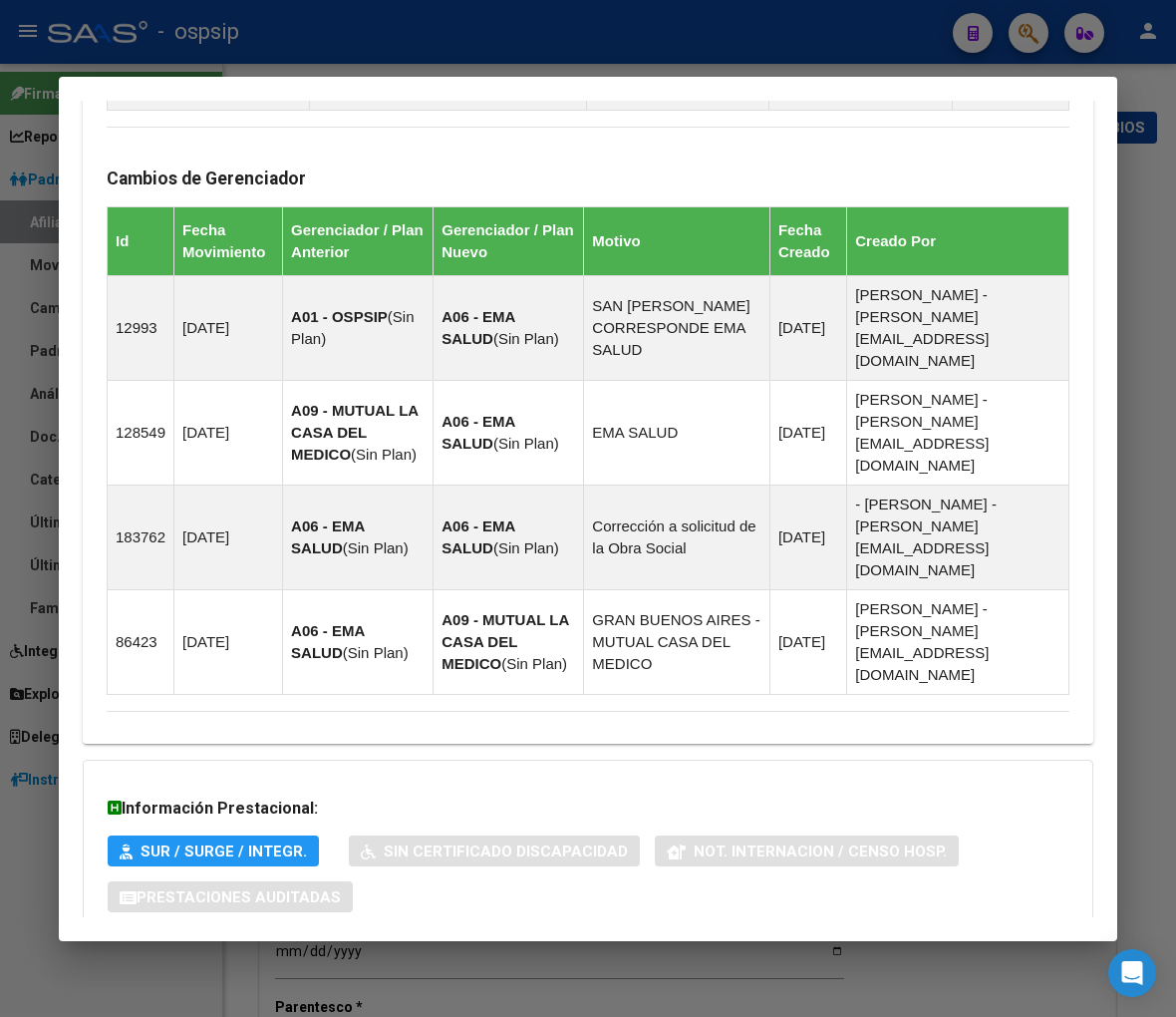 click on "Aportes y Contribuciones del Afiliado: 20235091314" at bounding box center [330, 976] 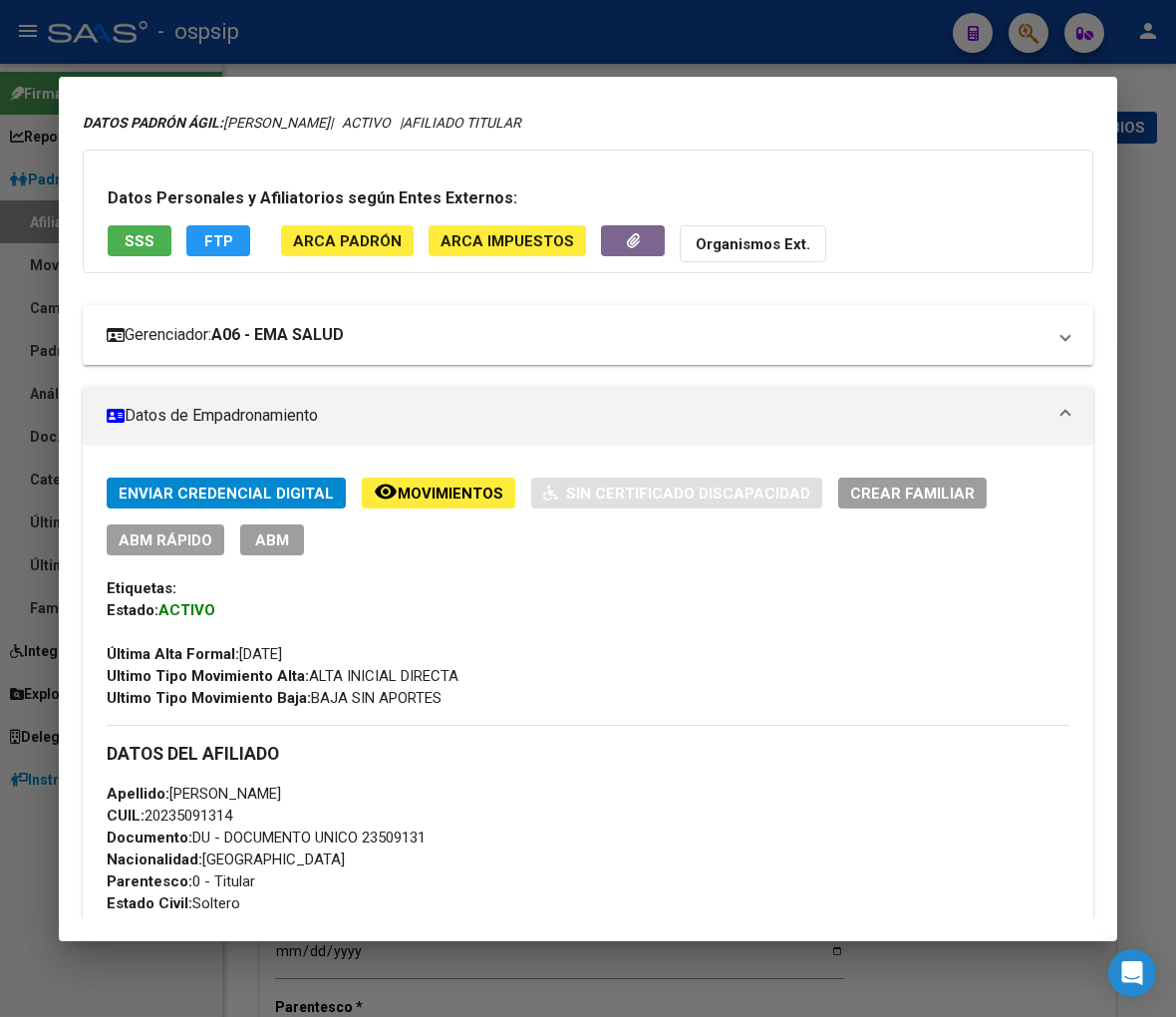 scroll, scrollTop: 0, scrollLeft: 0, axis: both 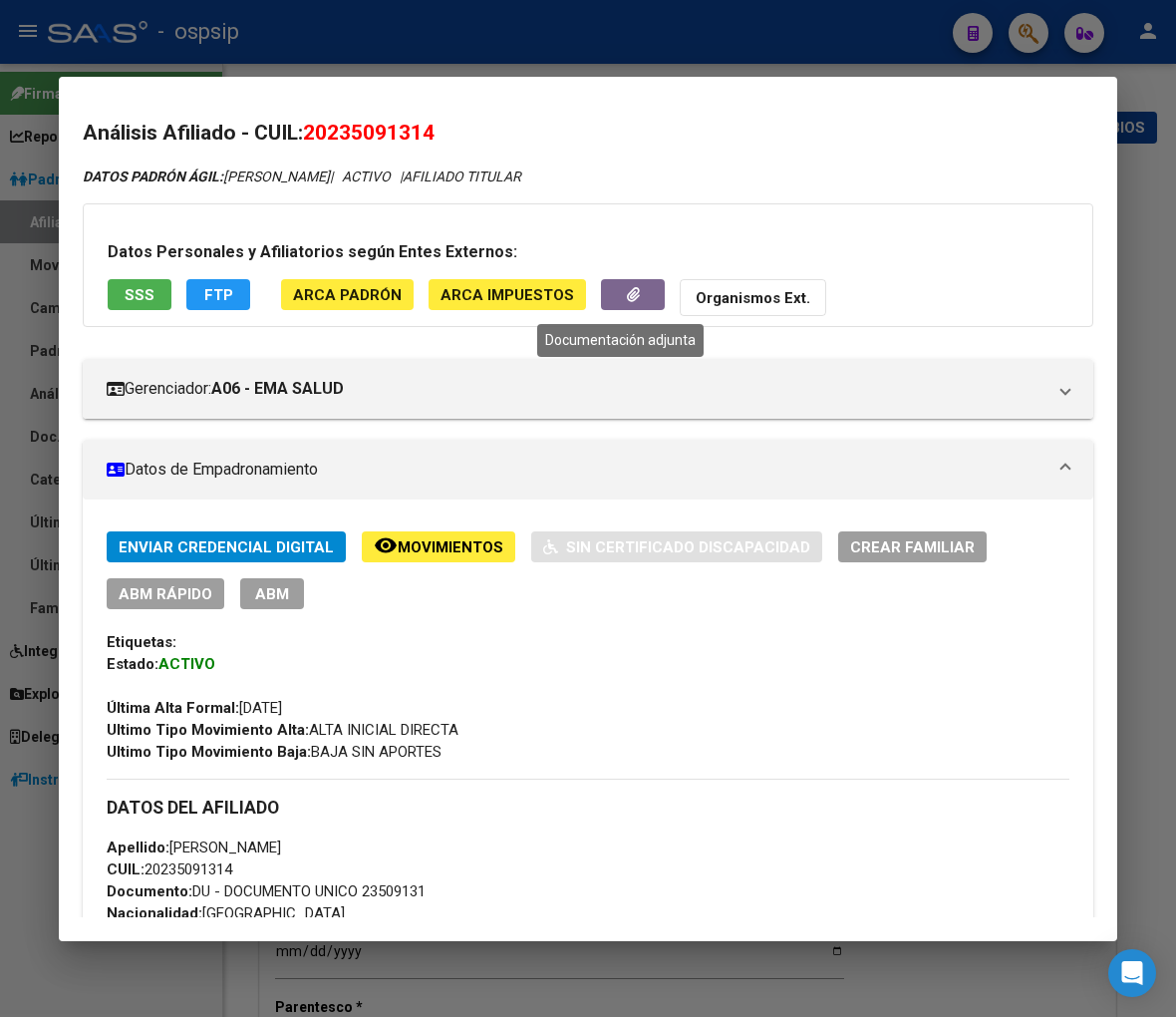 click 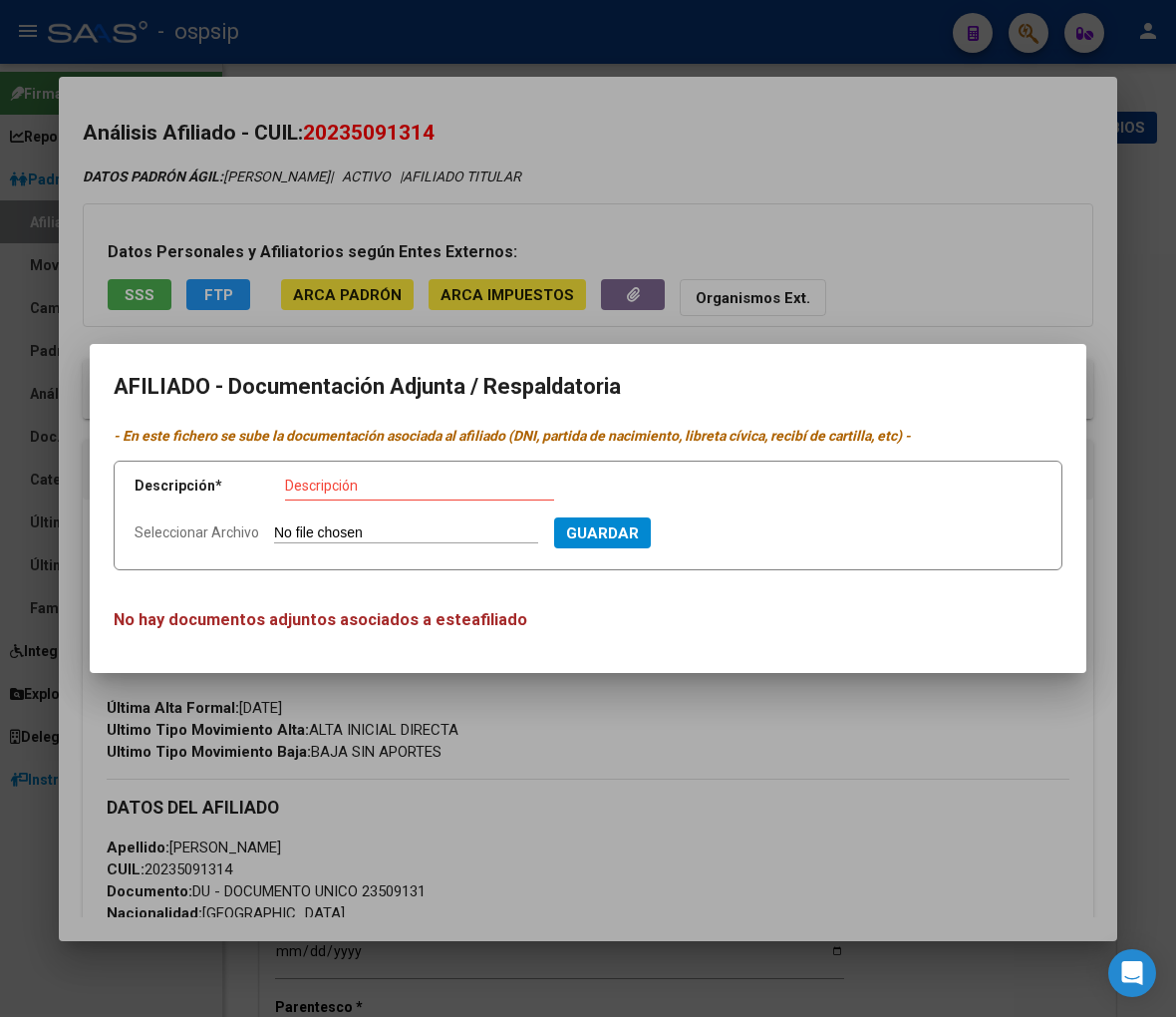 click at bounding box center (588, 508) 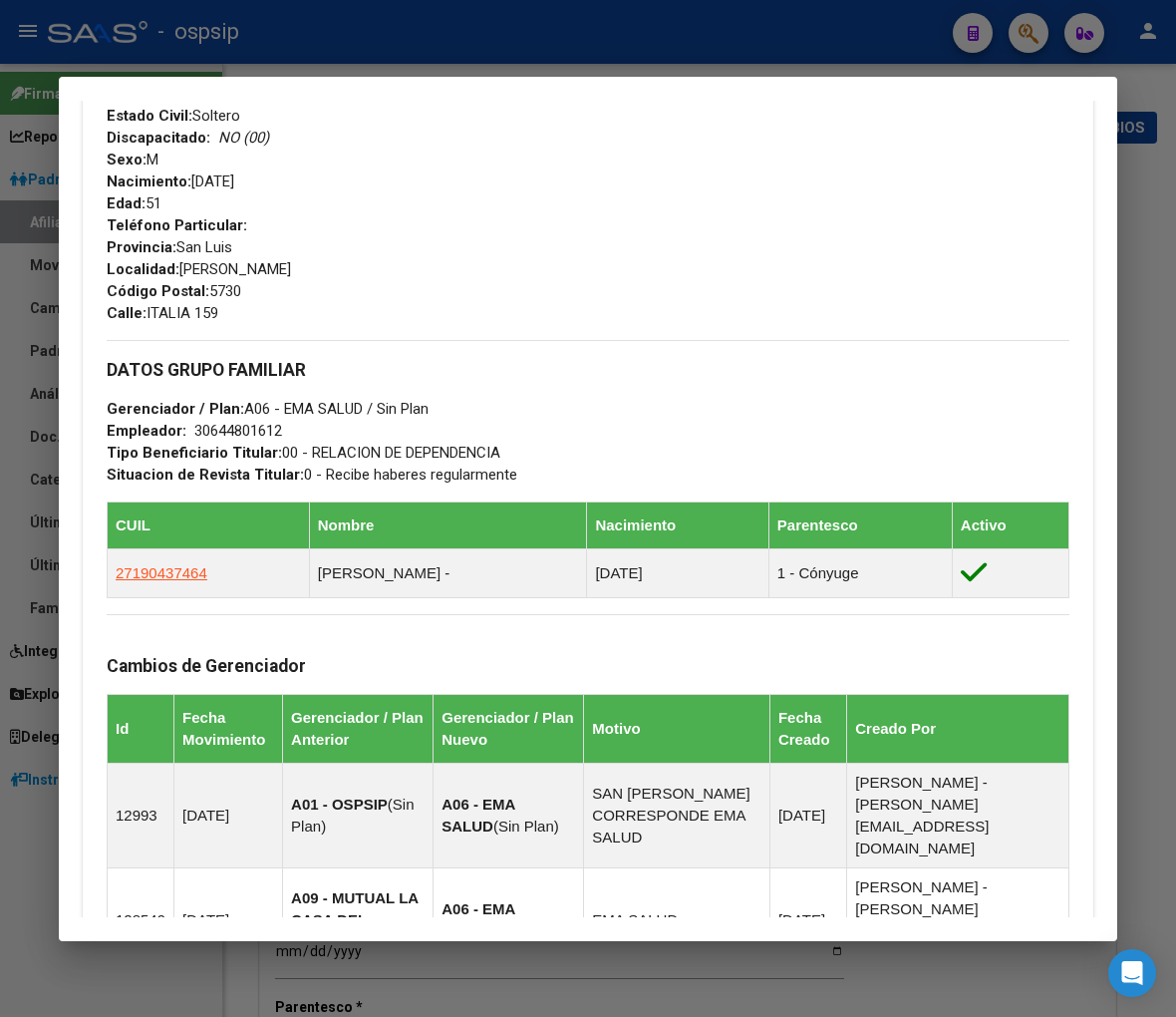 scroll, scrollTop: 885, scrollLeft: 0, axis: vertical 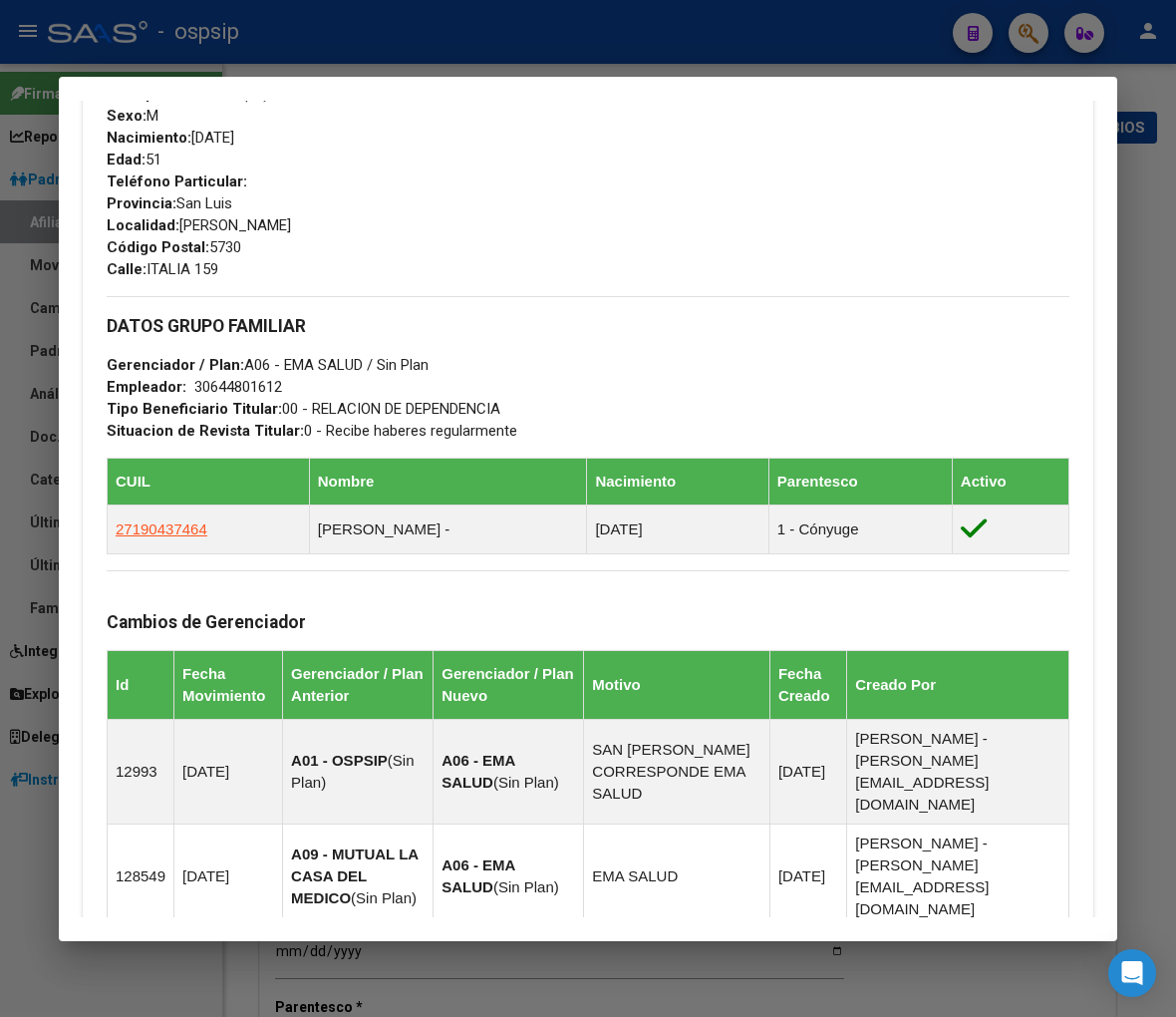 click on "Teléfono Particular:                       Provincia:  San Luis Localidad:  VILLA MERCEDES Código Postal:  5730 Calle:  ITALIA 159" at bounding box center (588, 225) 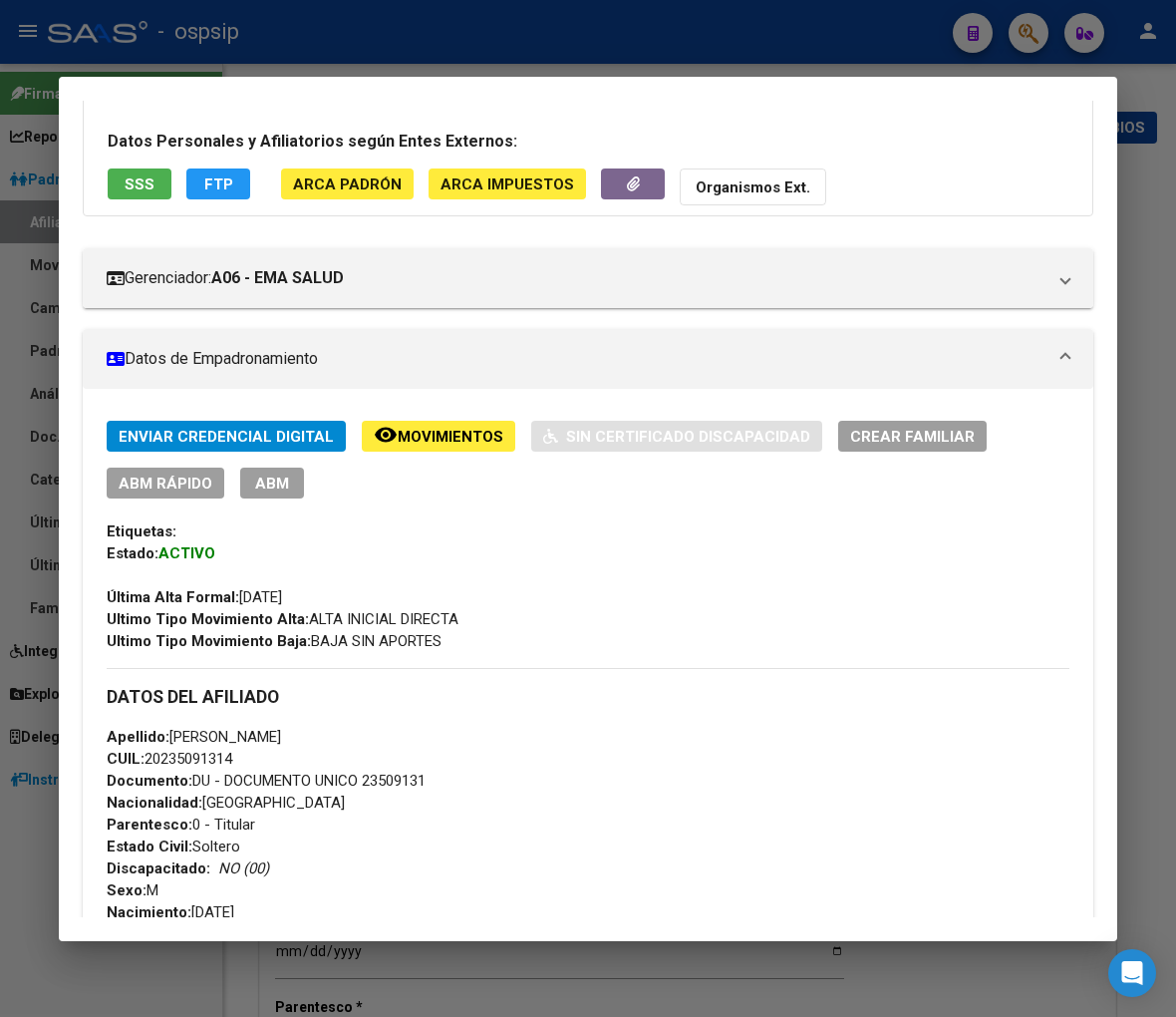 scroll, scrollTop: 0, scrollLeft: 0, axis: both 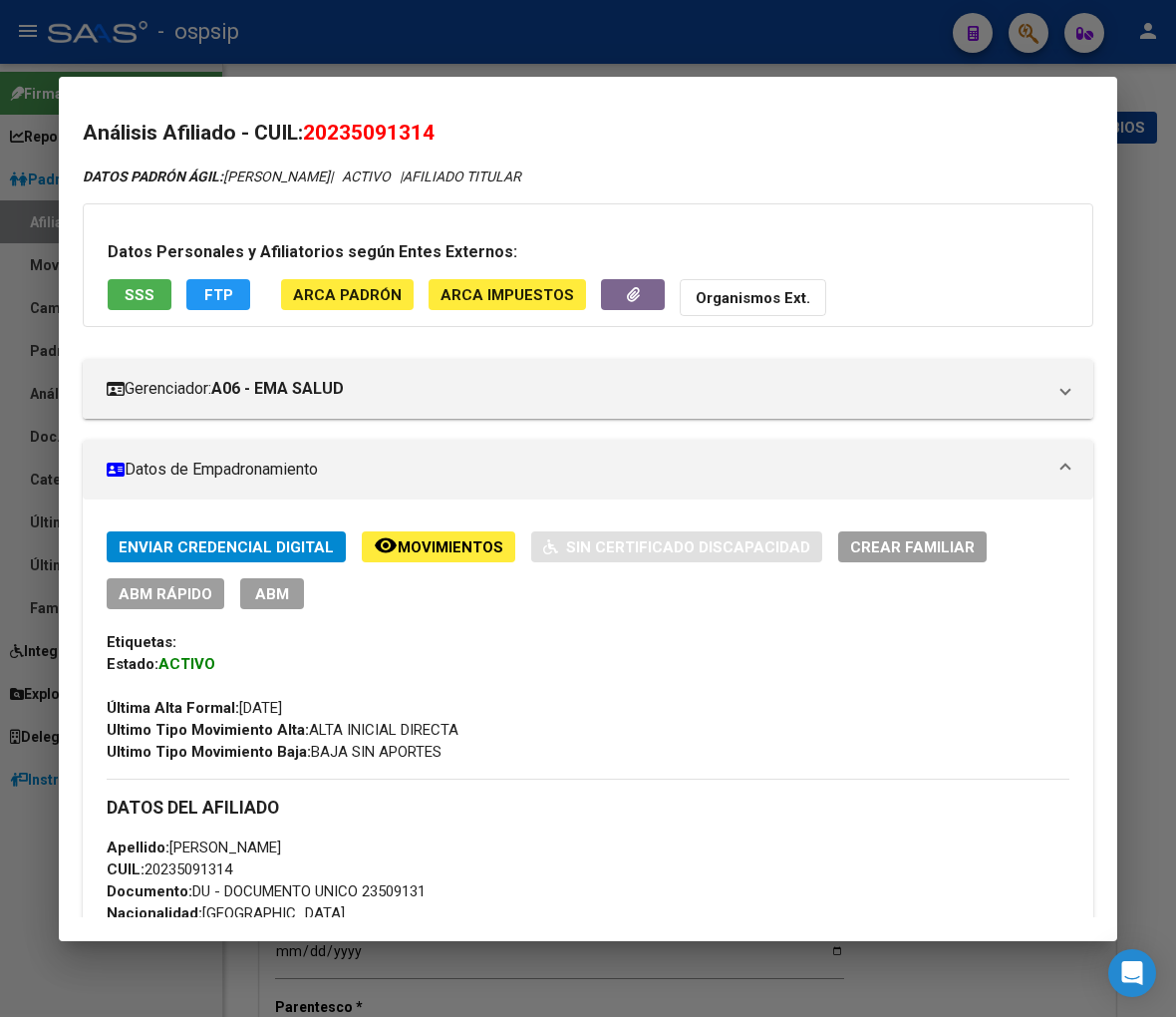 drag, startPoint x: 330, startPoint y: 125, endPoint x: 434, endPoint y: 140, distance: 105.076163 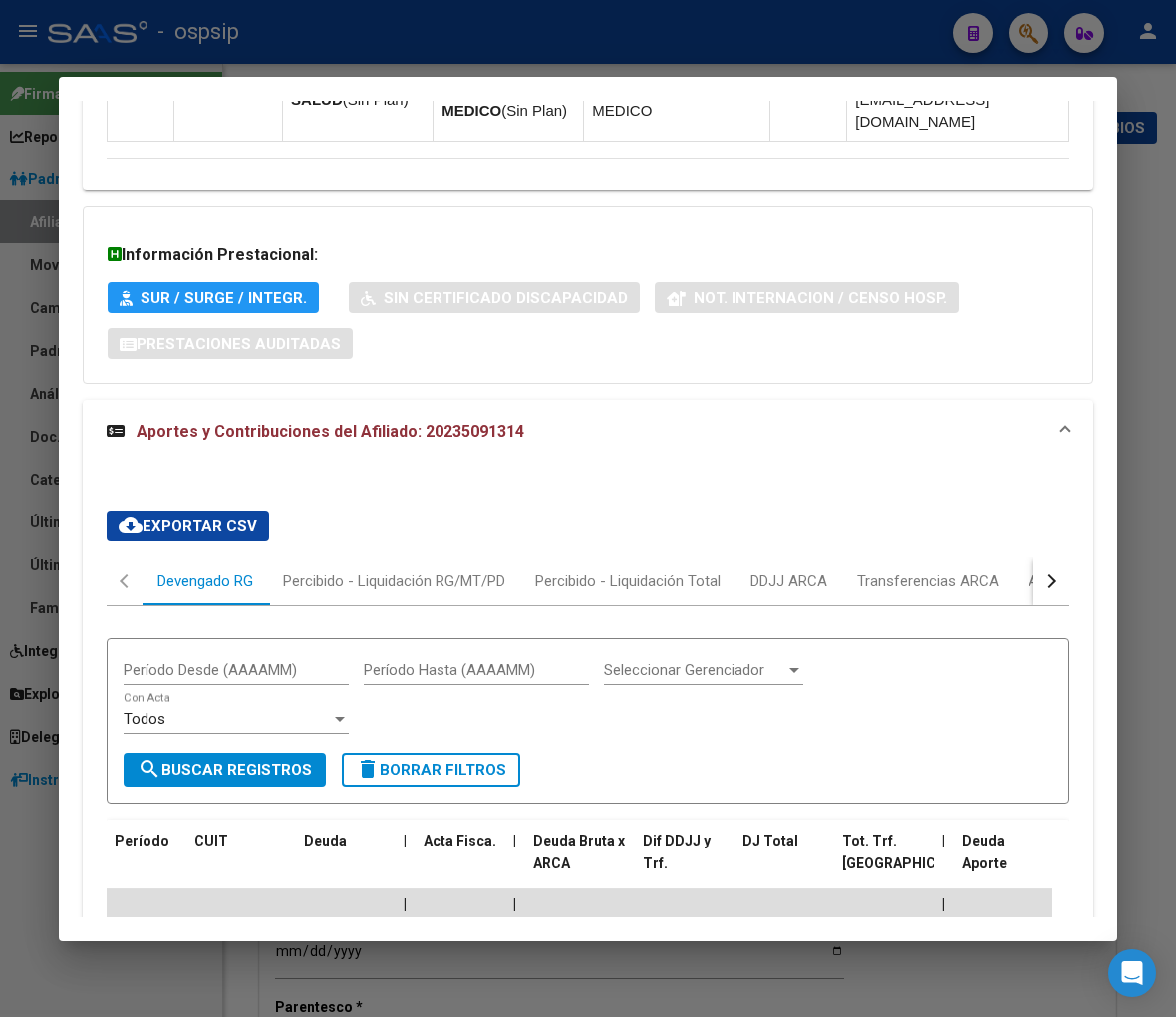 scroll, scrollTop: 2105, scrollLeft: 0, axis: vertical 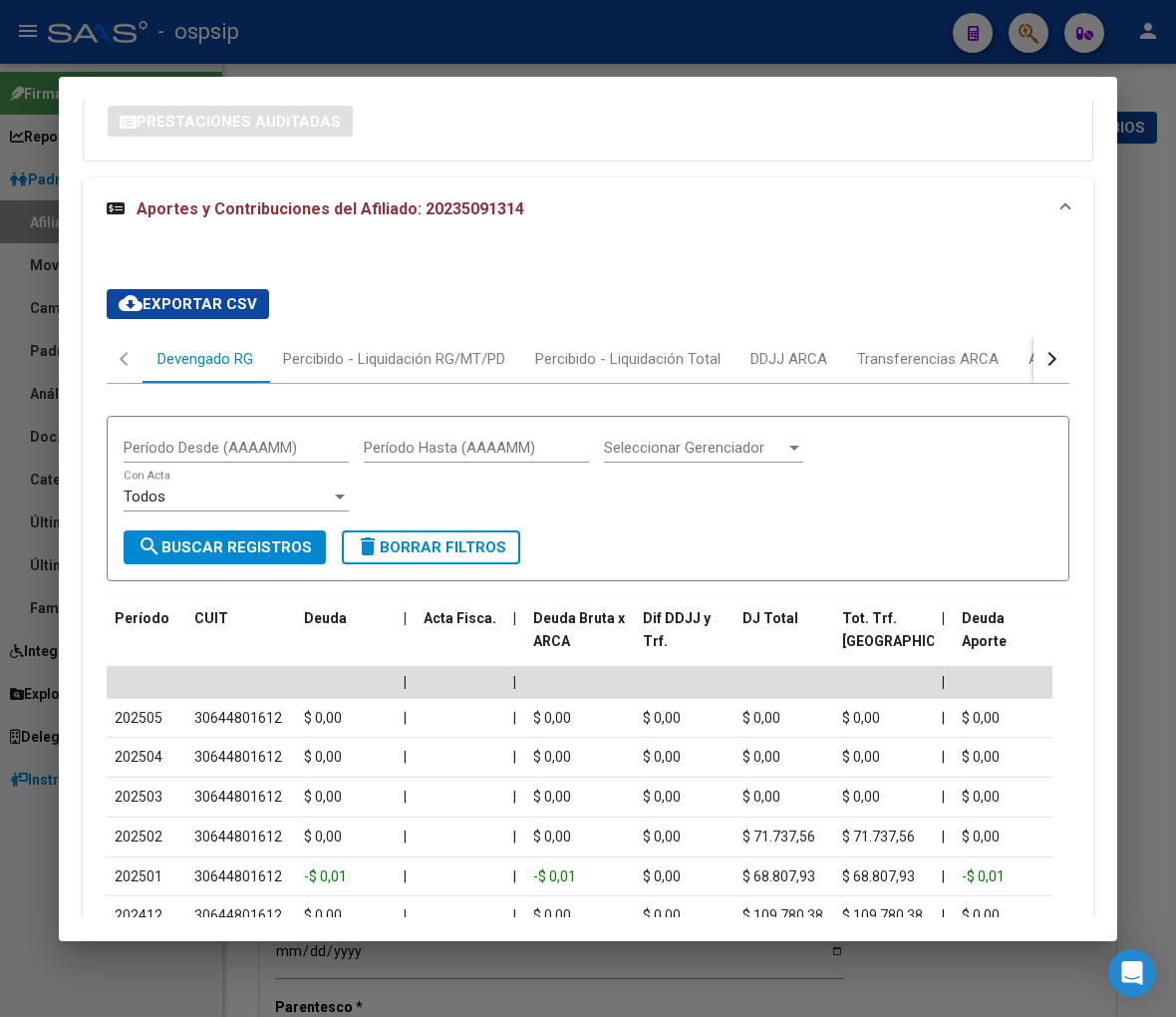click on "Período Desde (AAAAMM) Período Hasta (AAAAMM) Seleccionar Gerenciador Seleccionar Gerenciador Todos  Con Acta search  Buscar Registros  delete  Borrar Filtros" at bounding box center (588, 499) 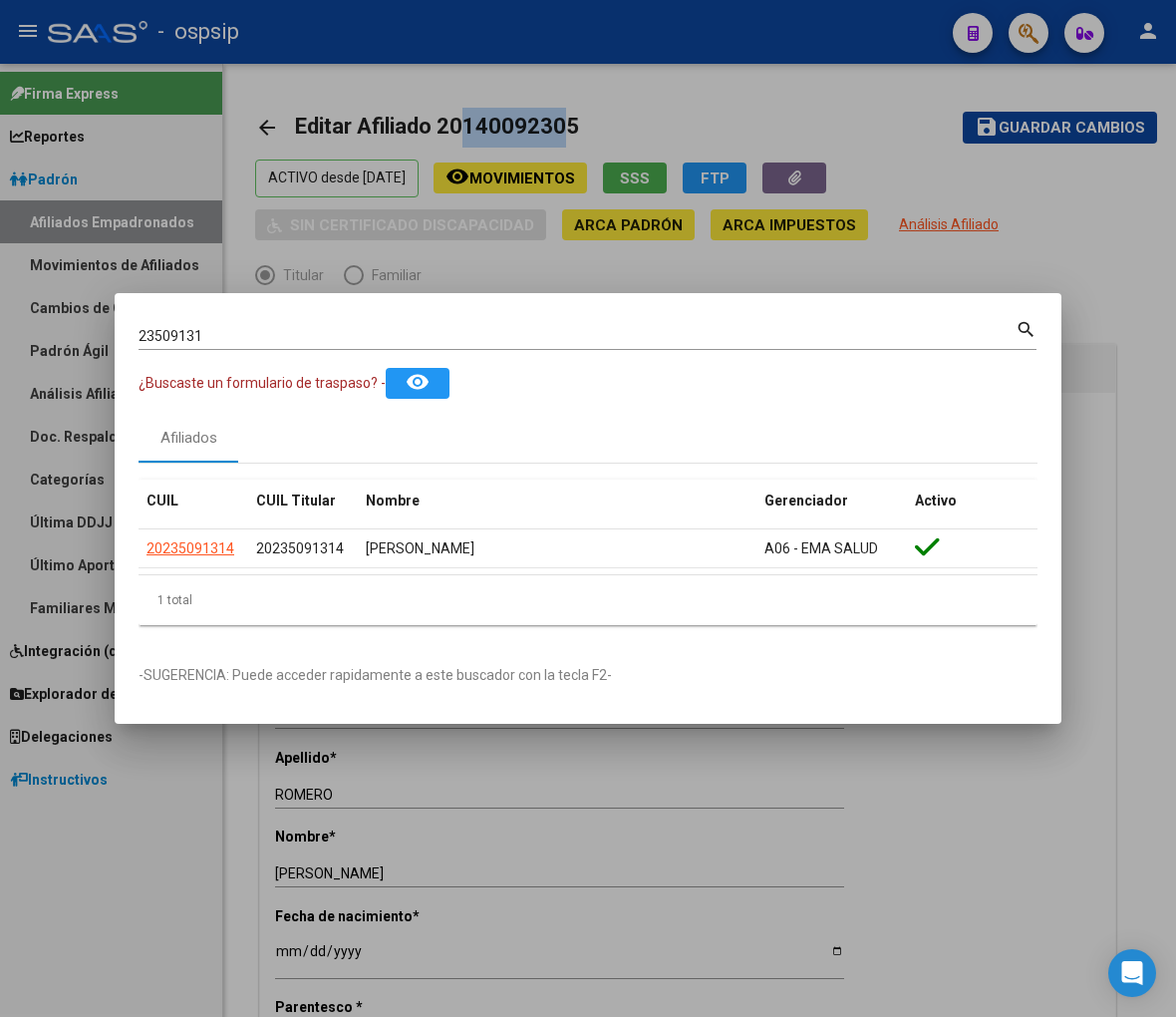 click on "23509131" at bounding box center [577, 336] 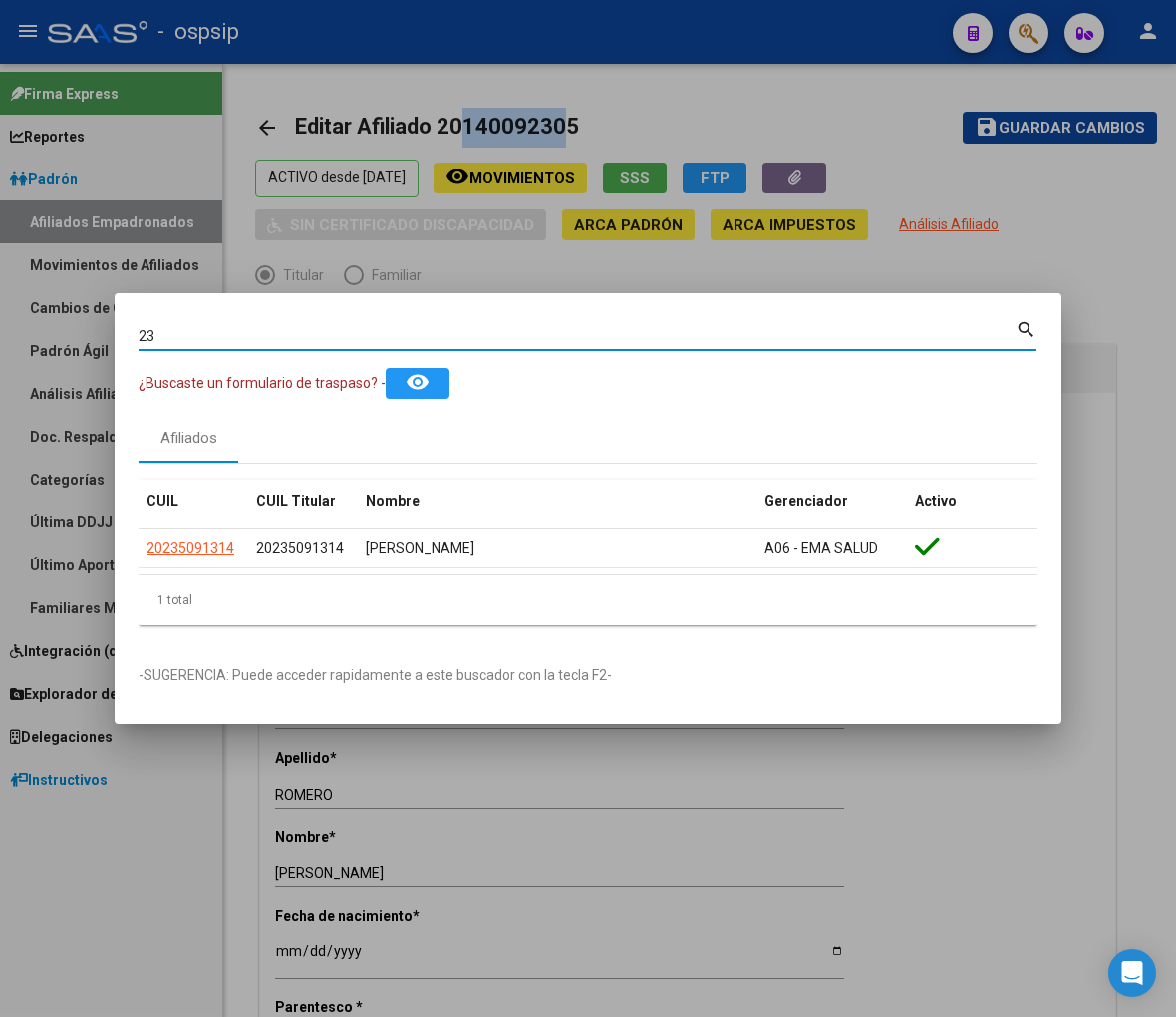 type on "2" 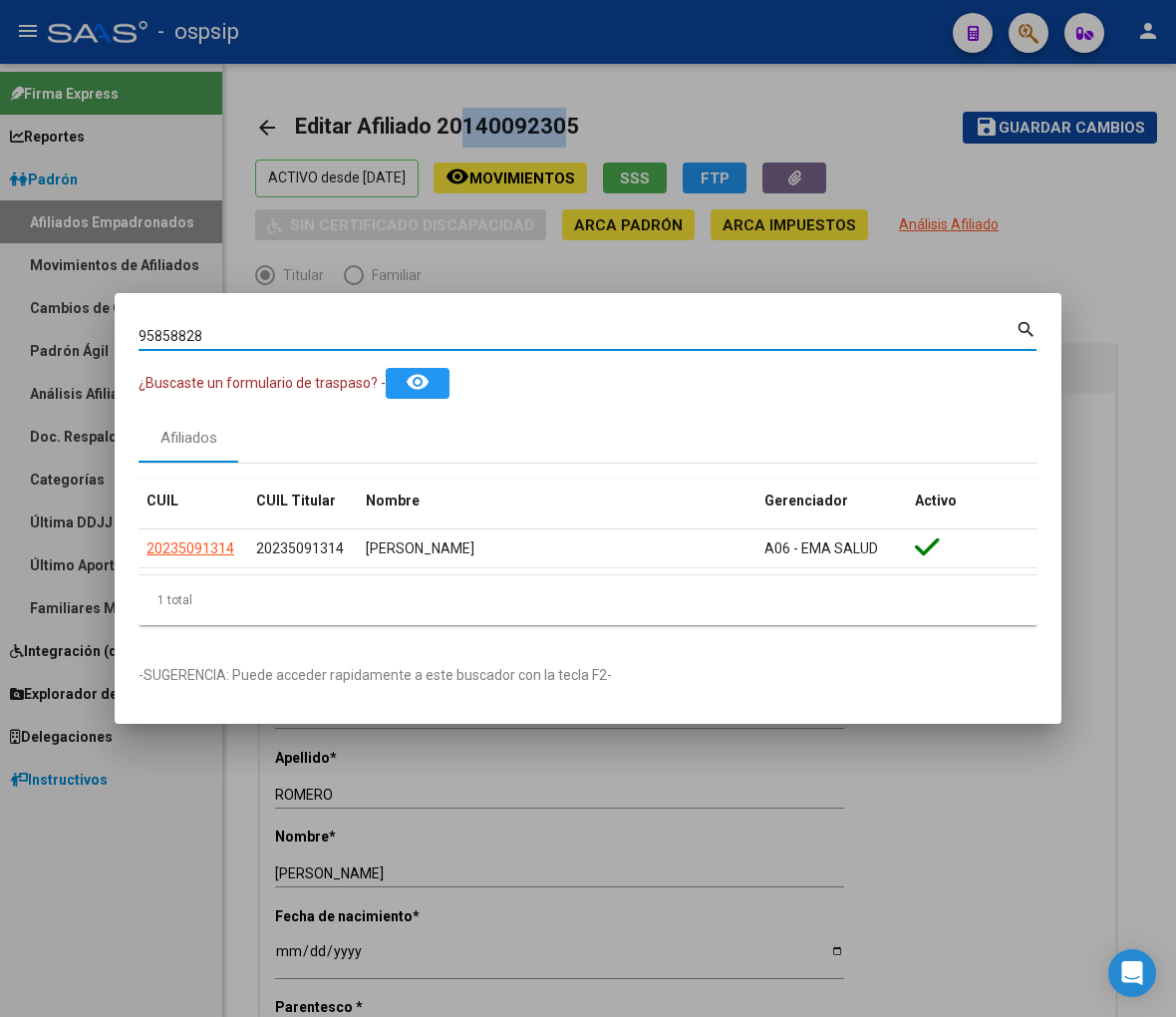 type on "95858828" 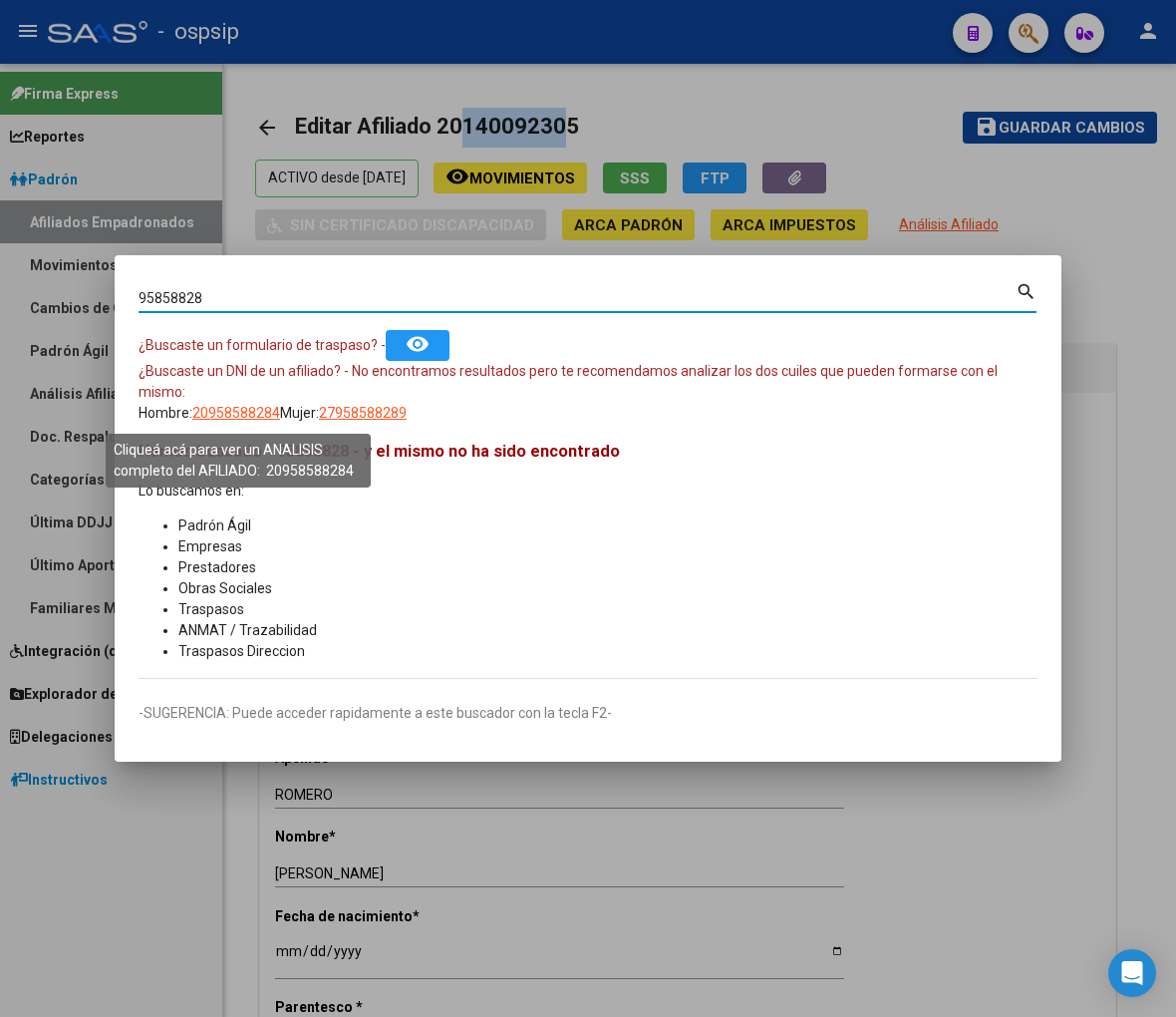 click on "20958588284" at bounding box center (236, 413) 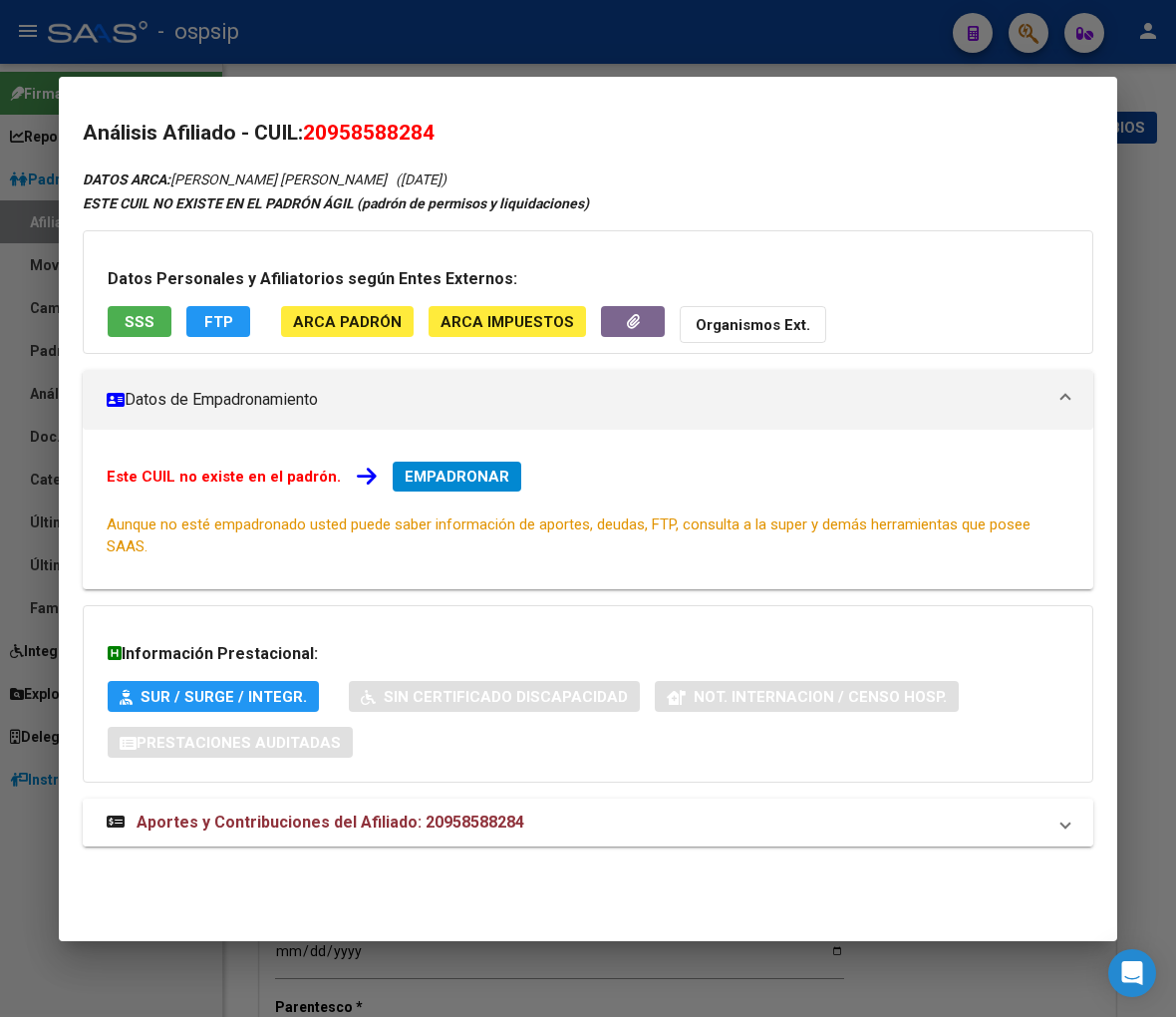 click on "Aportes y Contribuciones del Afiliado: 20958588284" at bounding box center (330, 822) 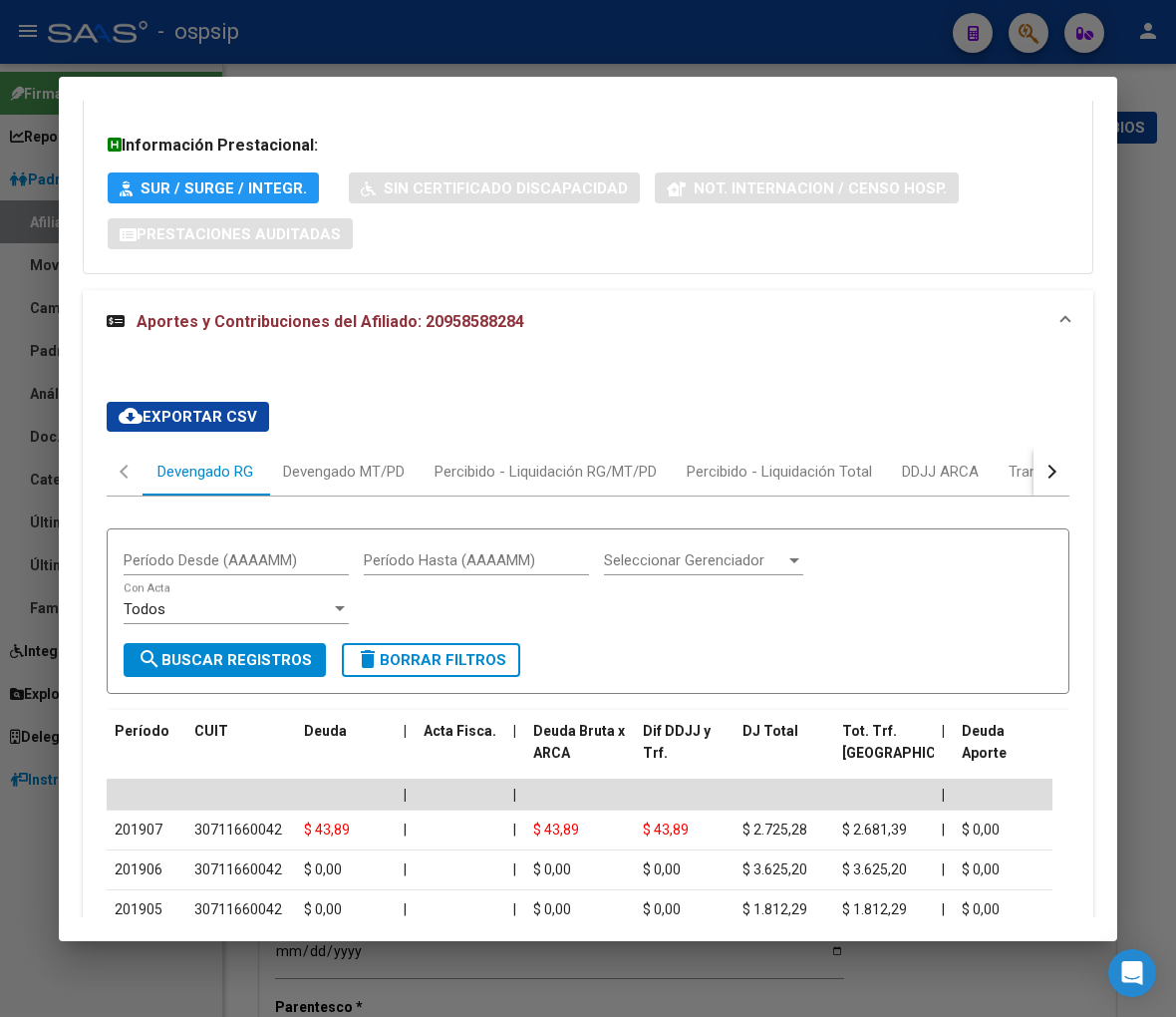 scroll, scrollTop: 642, scrollLeft: 0, axis: vertical 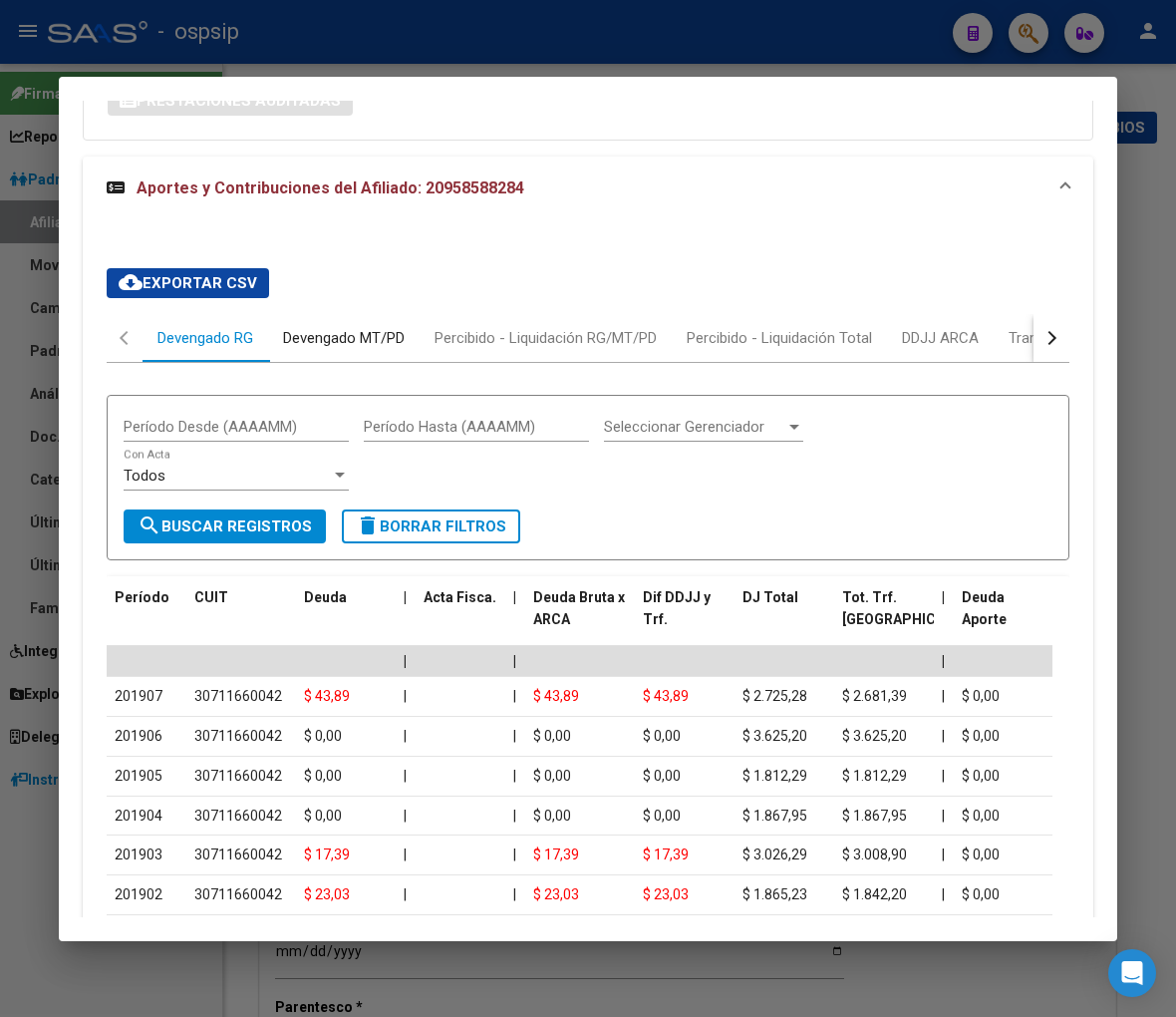 click on "Devengado MT/PD" at bounding box center [344, 338] 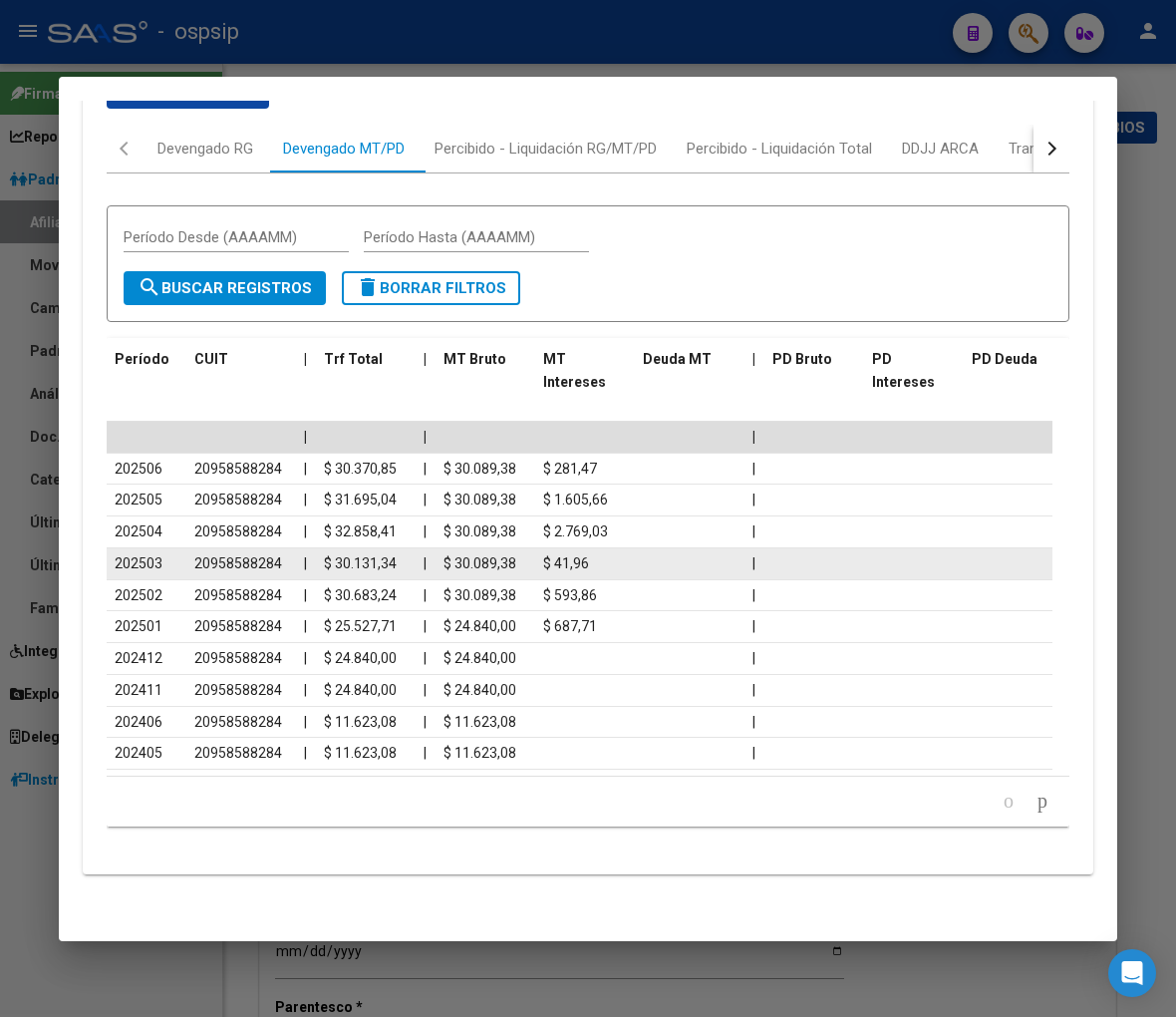 scroll, scrollTop: 848, scrollLeft: 0, axis: vertical 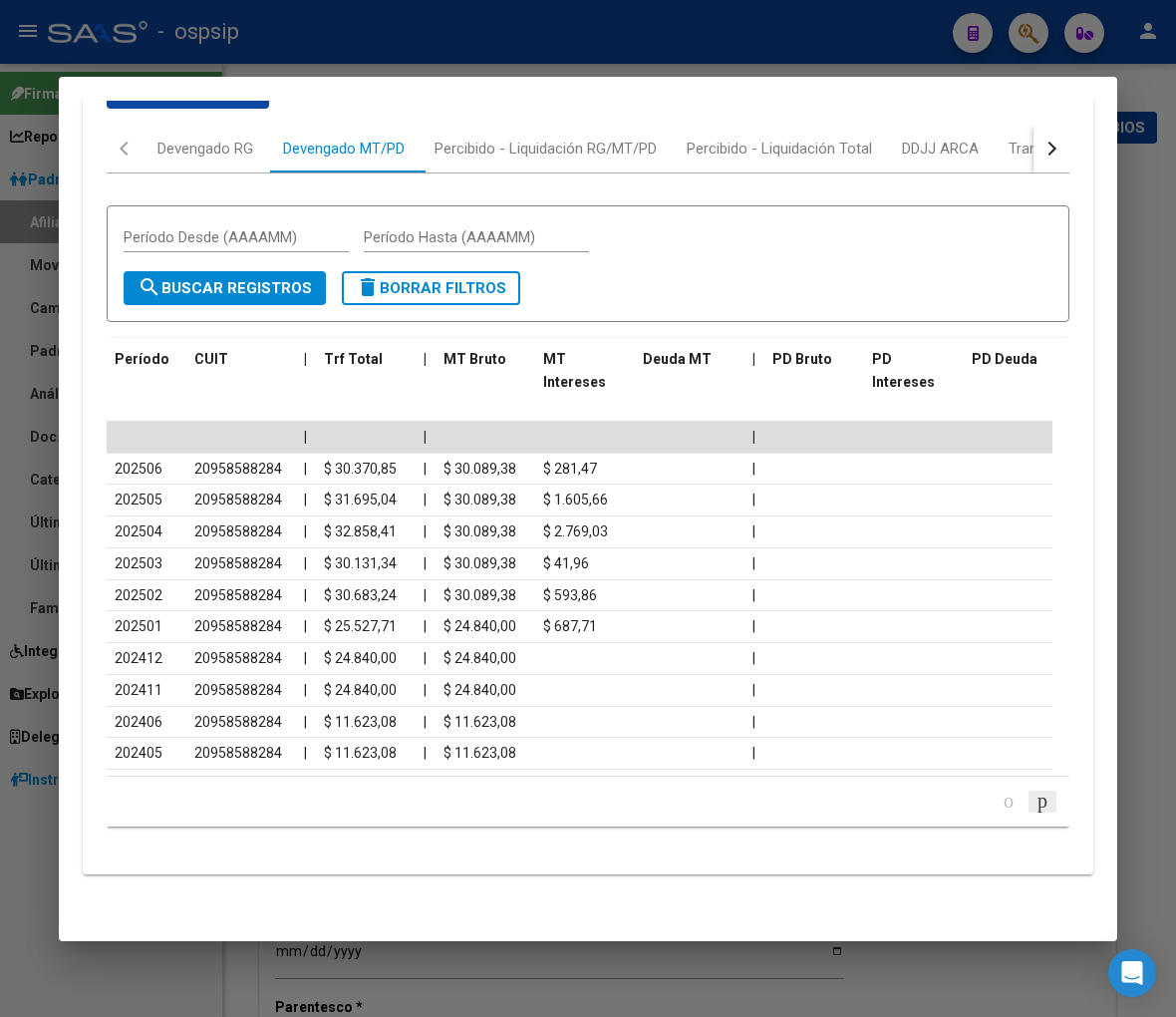 click 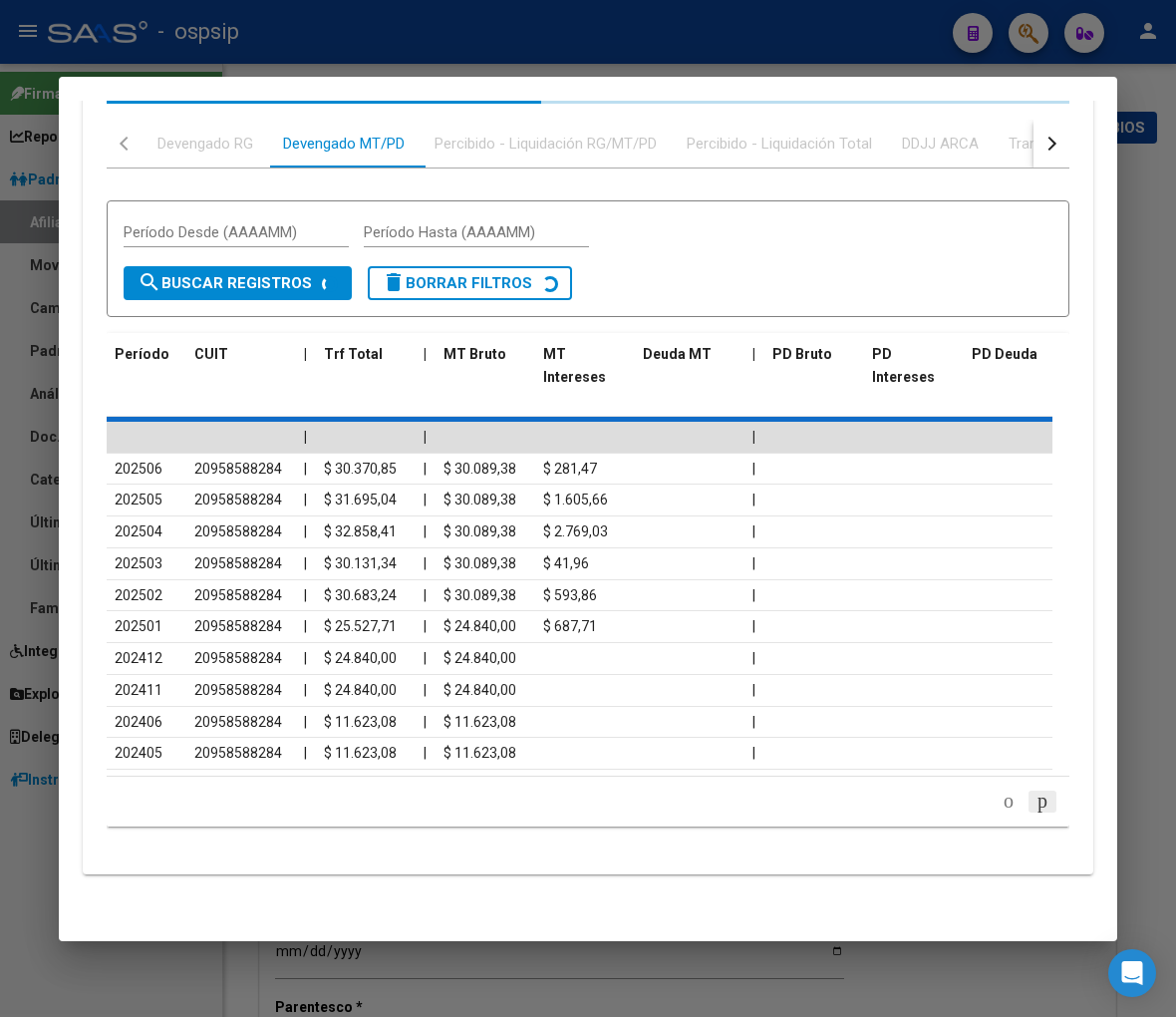 scroll, scrollTop: 848, scrollLeft: 0, axis: vertical 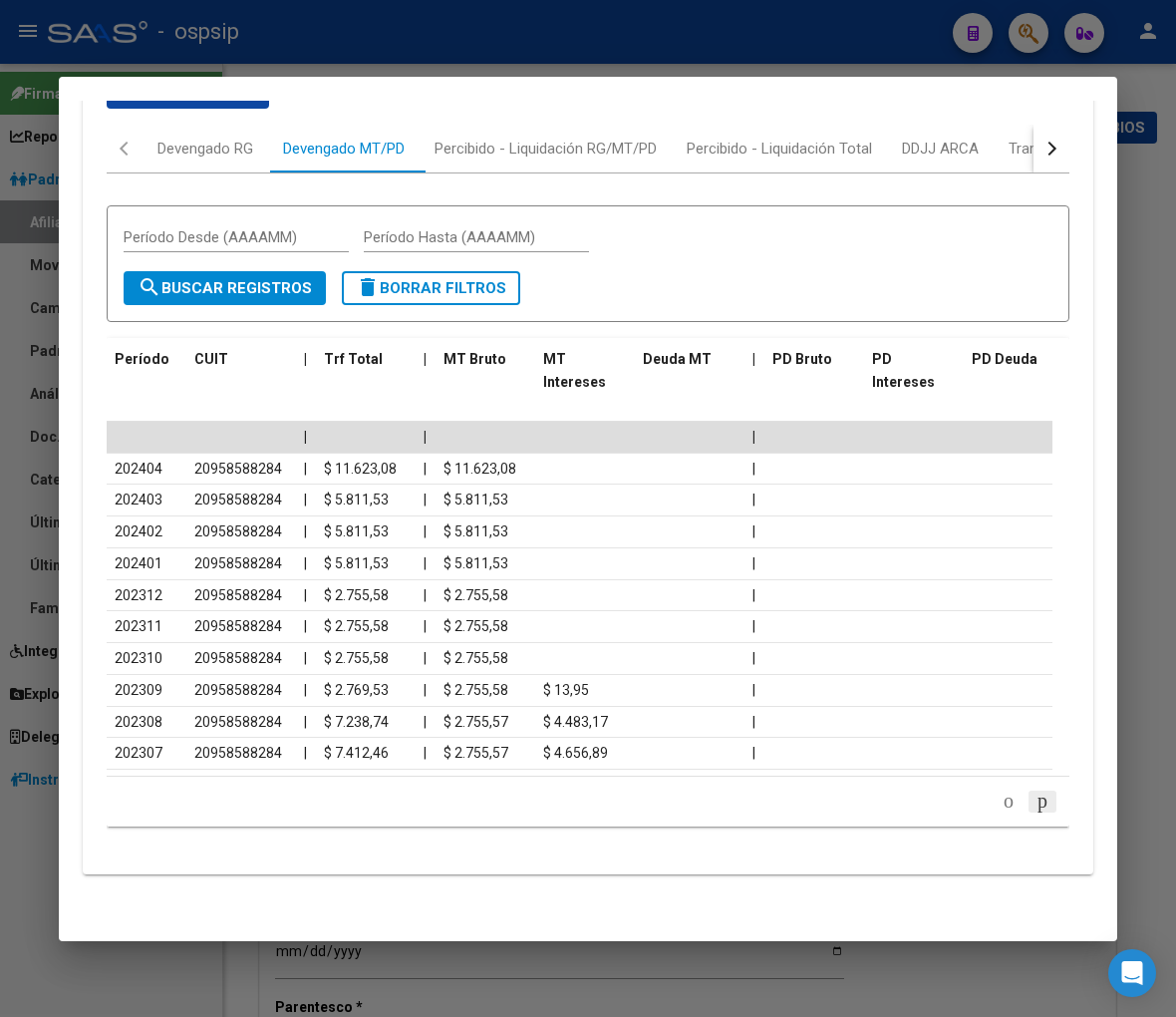 click 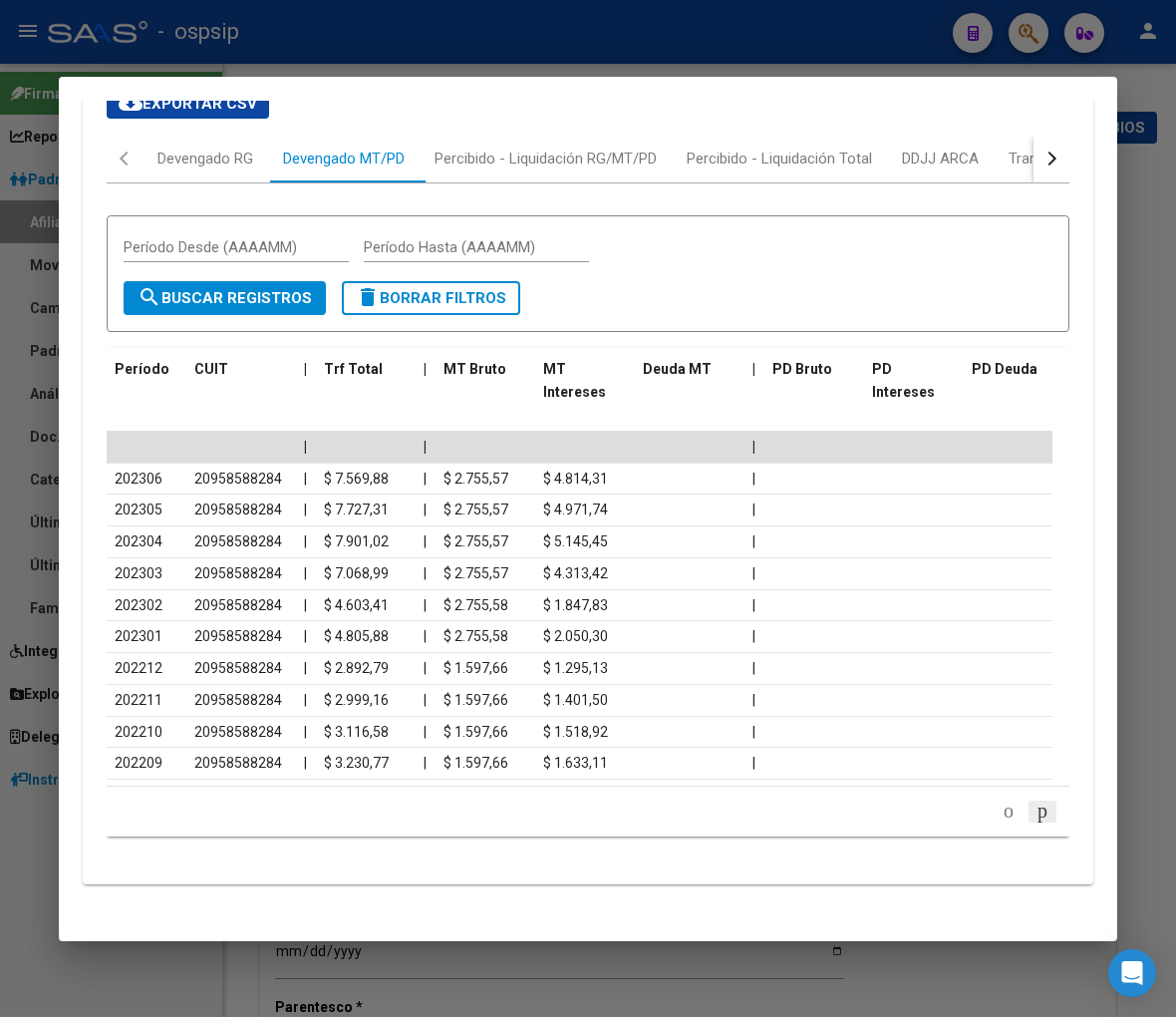 scroll, scrollTop: 848, scrollLeft: 0, axis: vertical 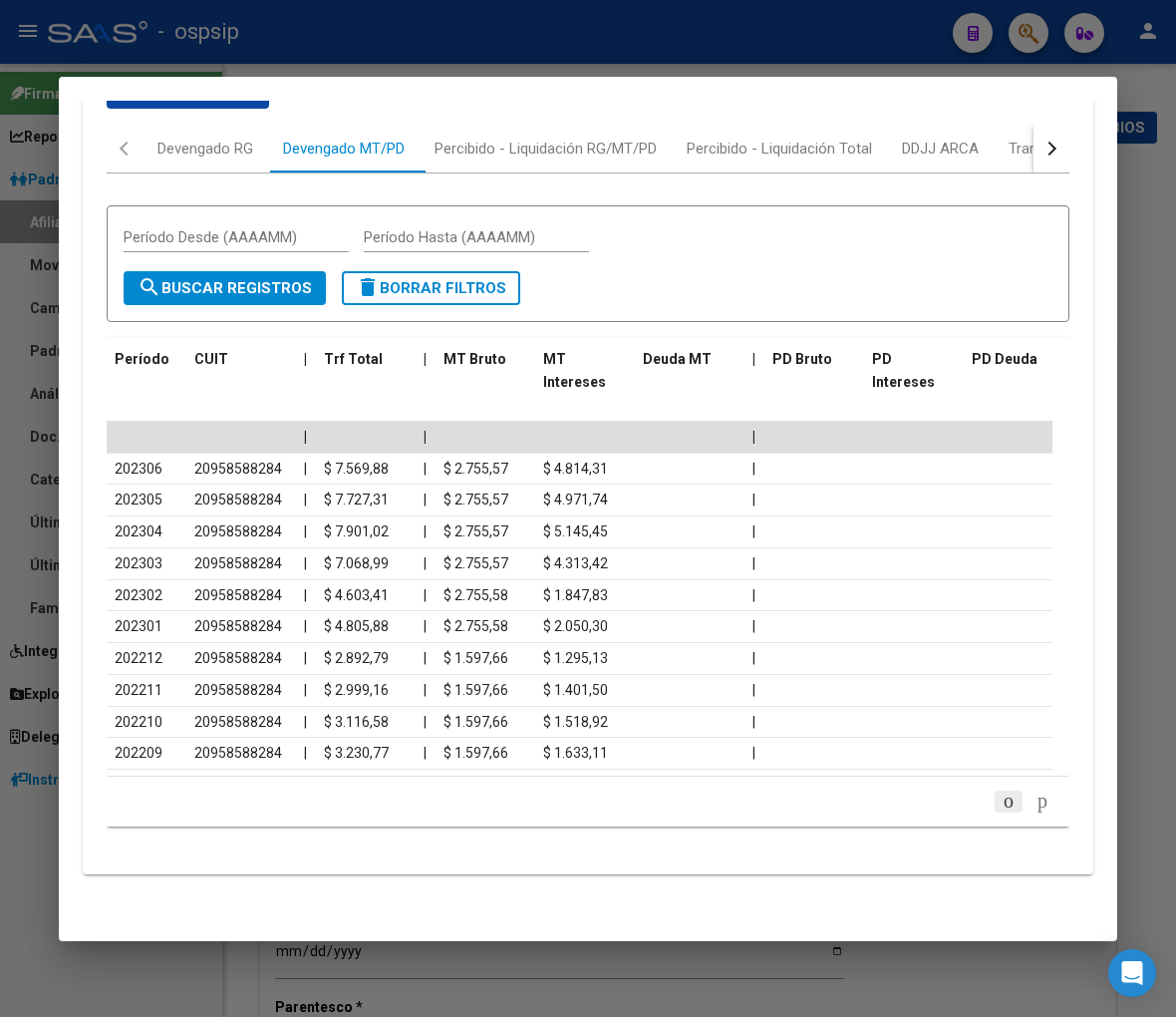 click 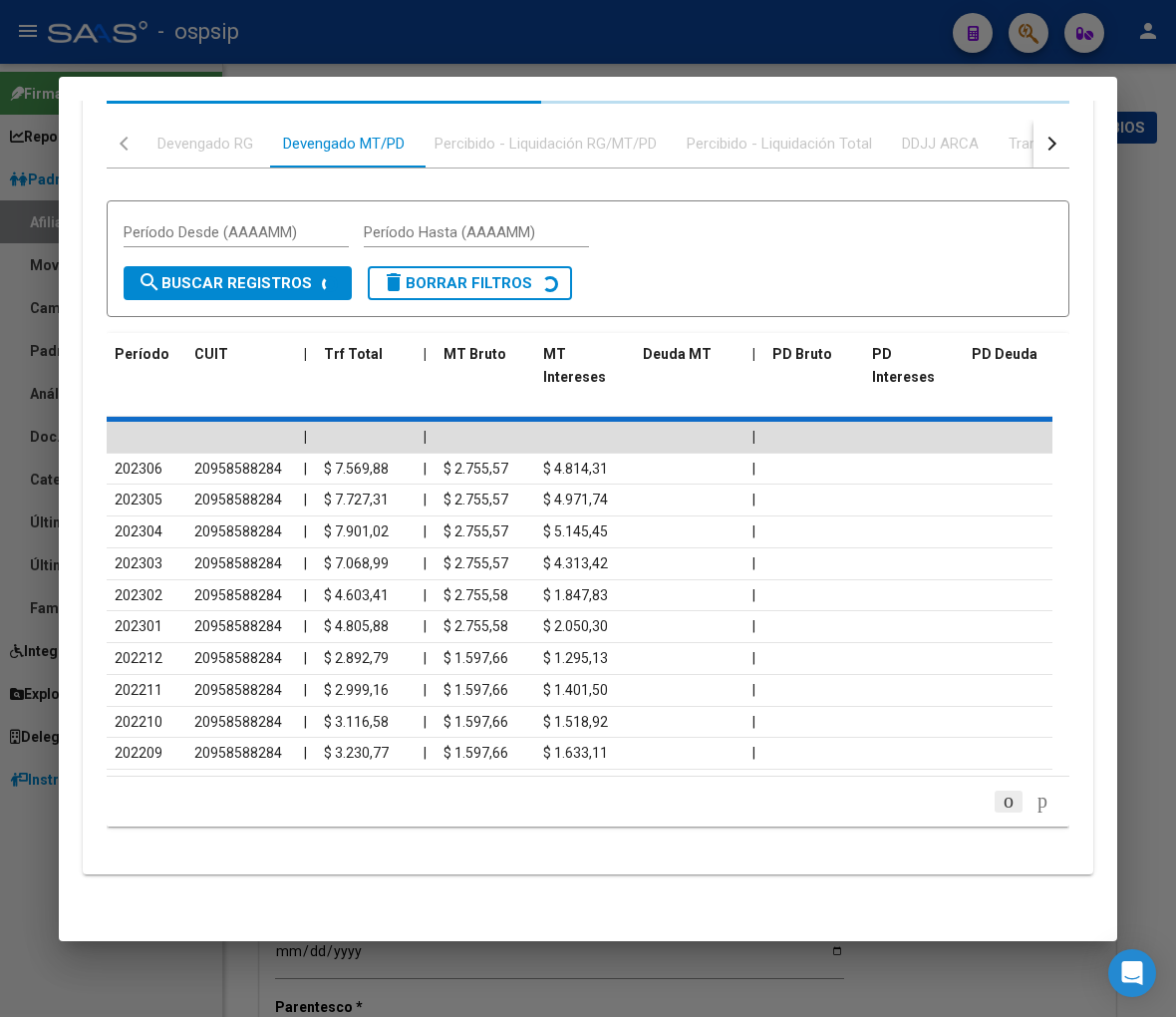 scroll, scrollTop: 848, scrollLeft: 0, axis: vertical 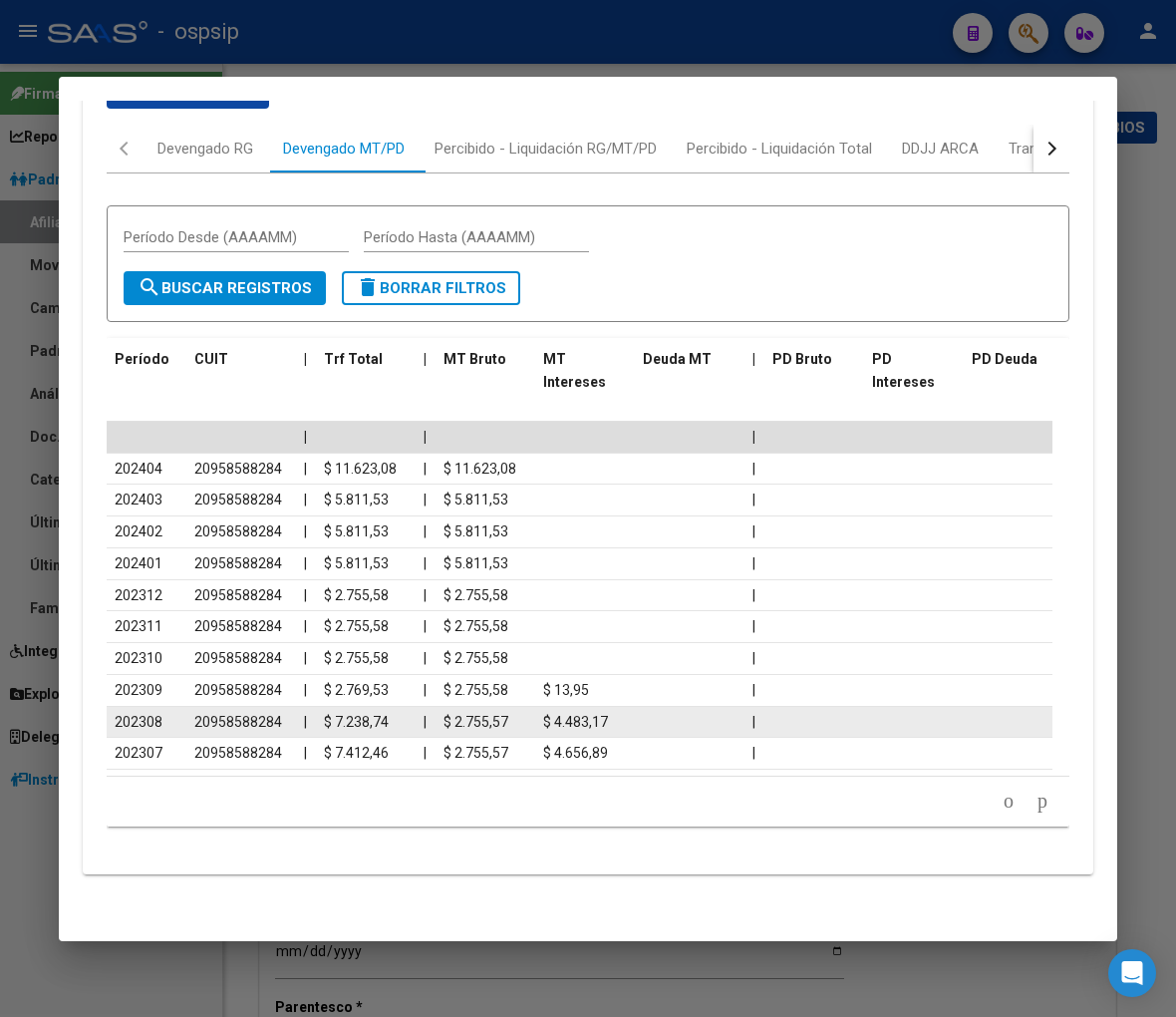 click 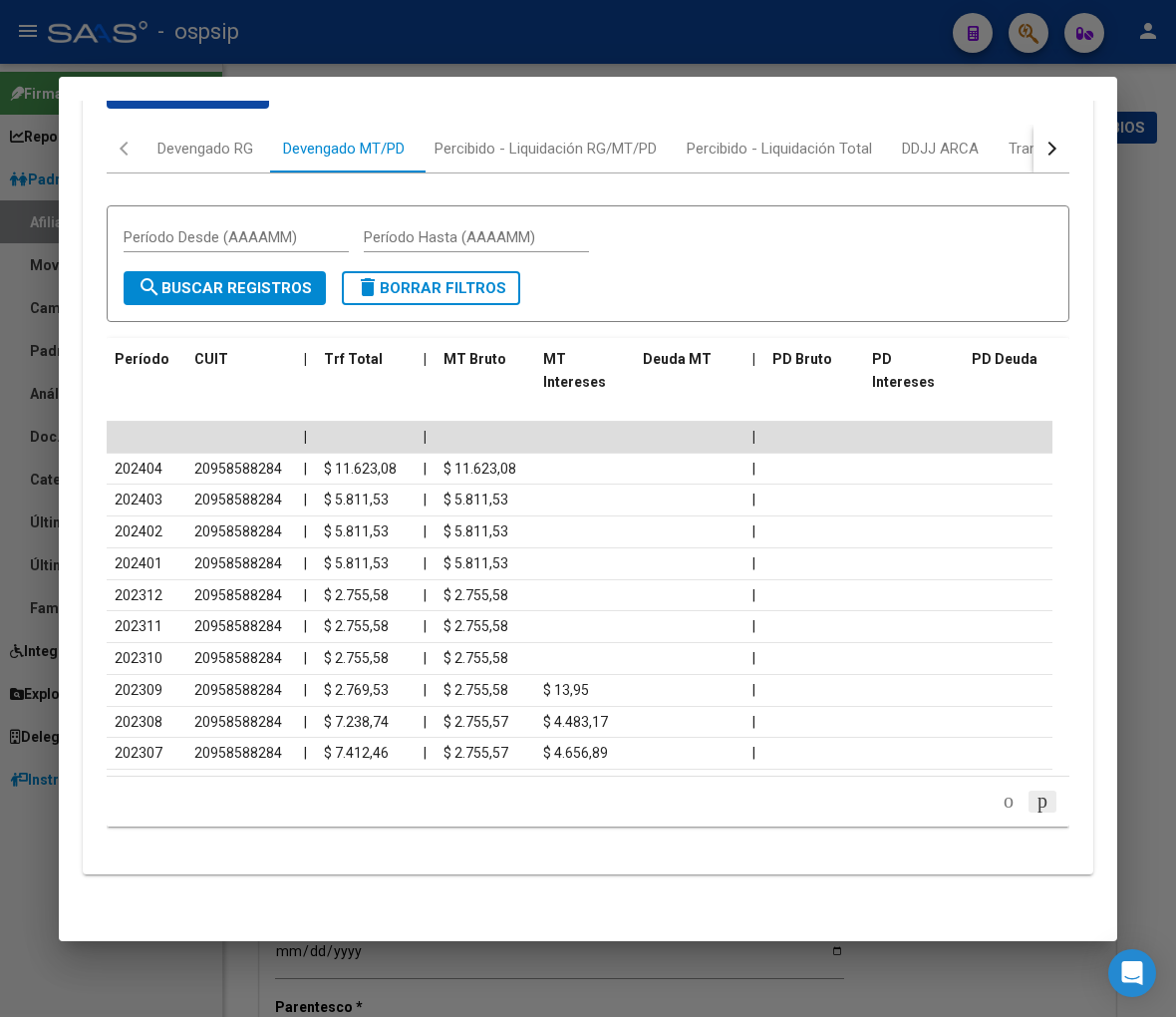 click 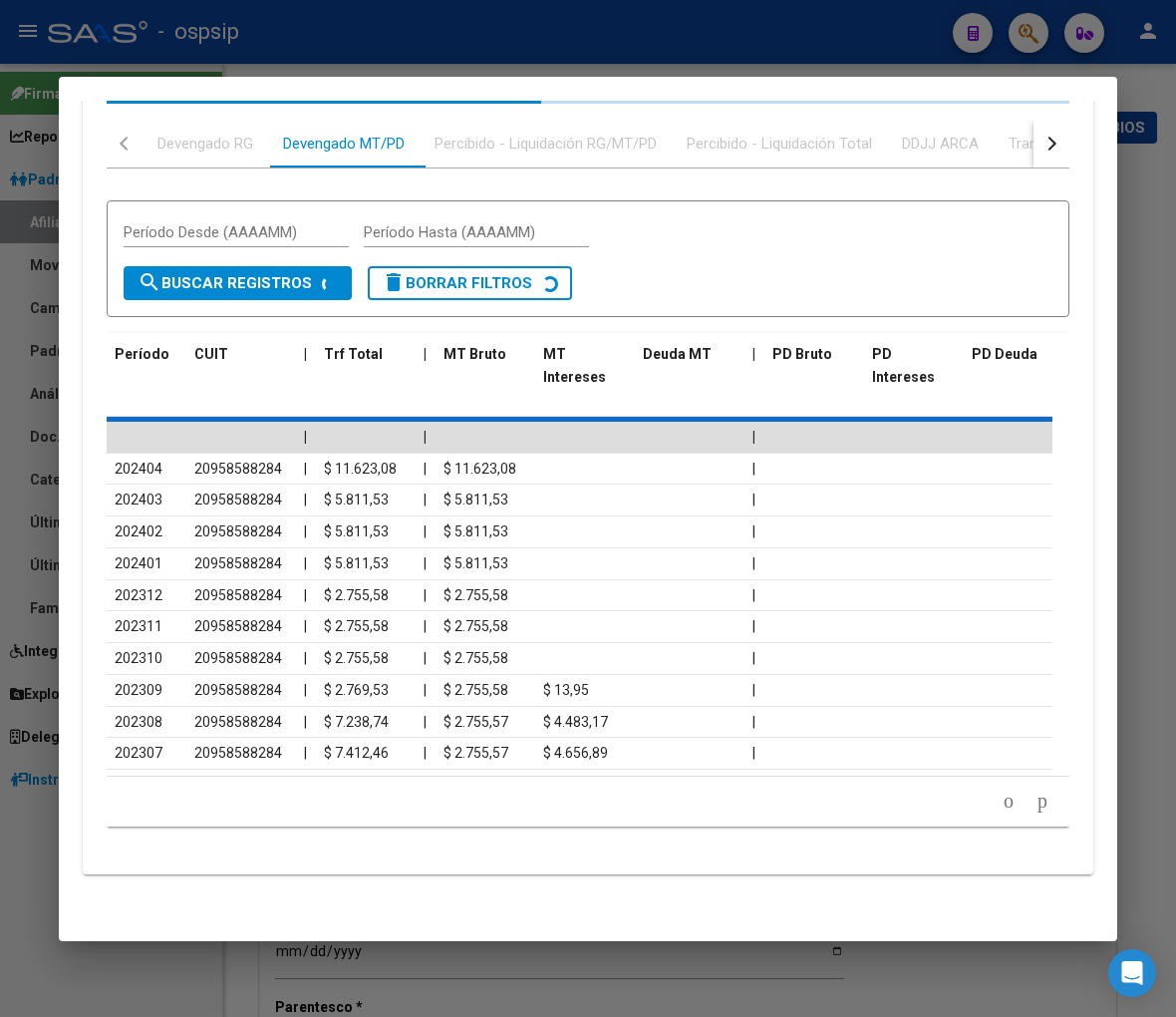 scroll, scrollTop: 848, scrollLeft: 0, axis: vertical 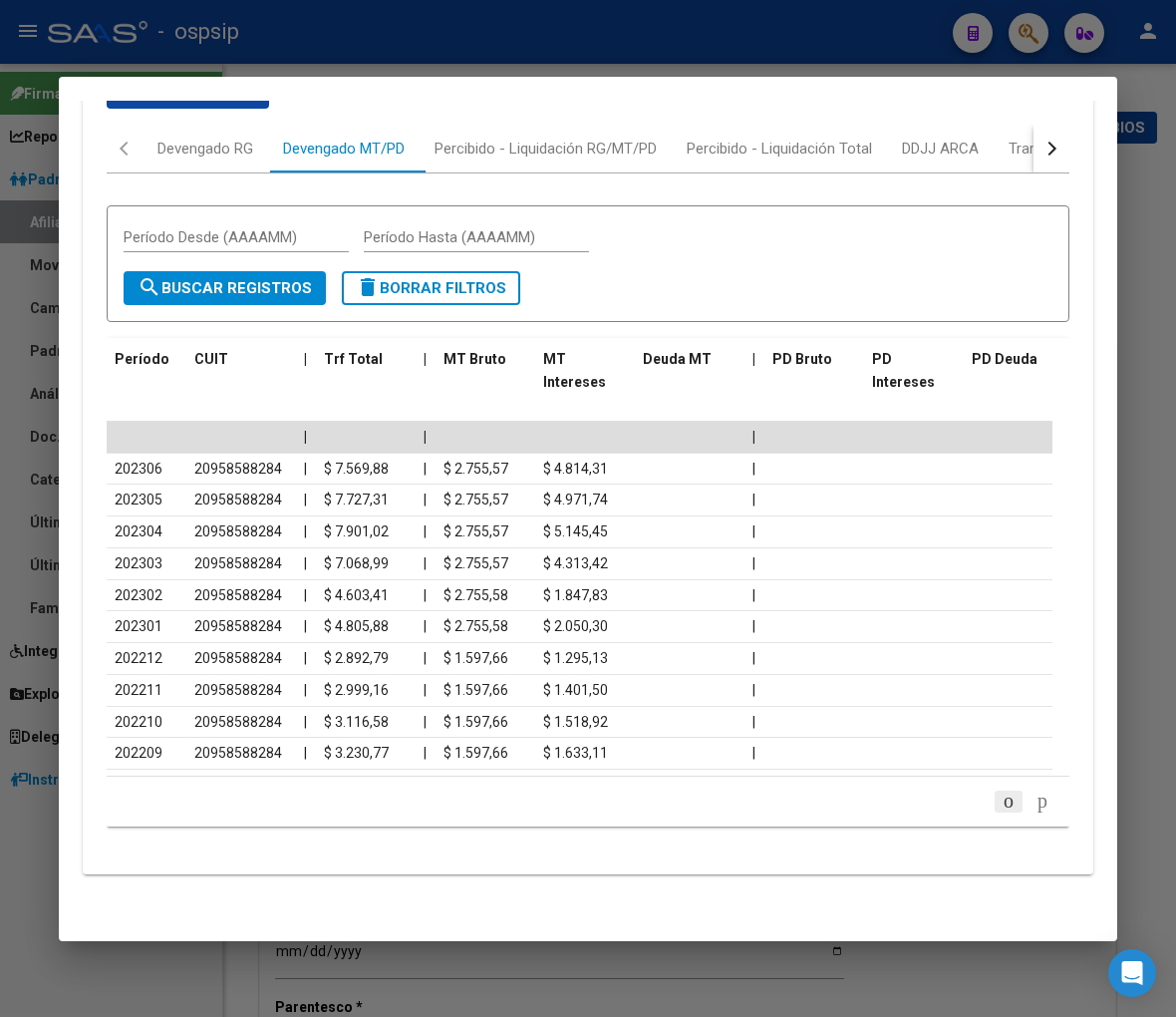click 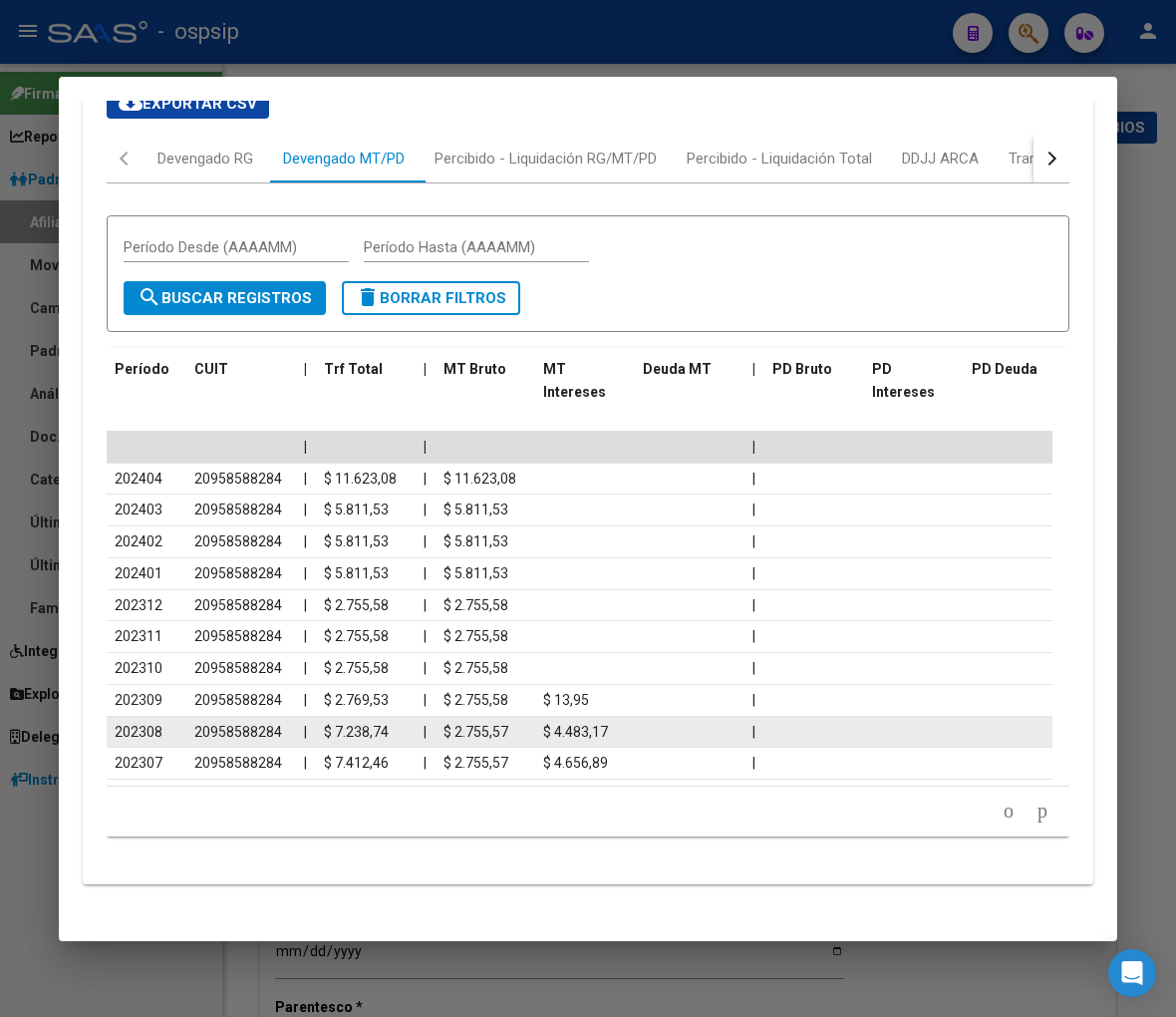 scroll, scrollTop: 848, scrollLeft: 0, axis: vertical 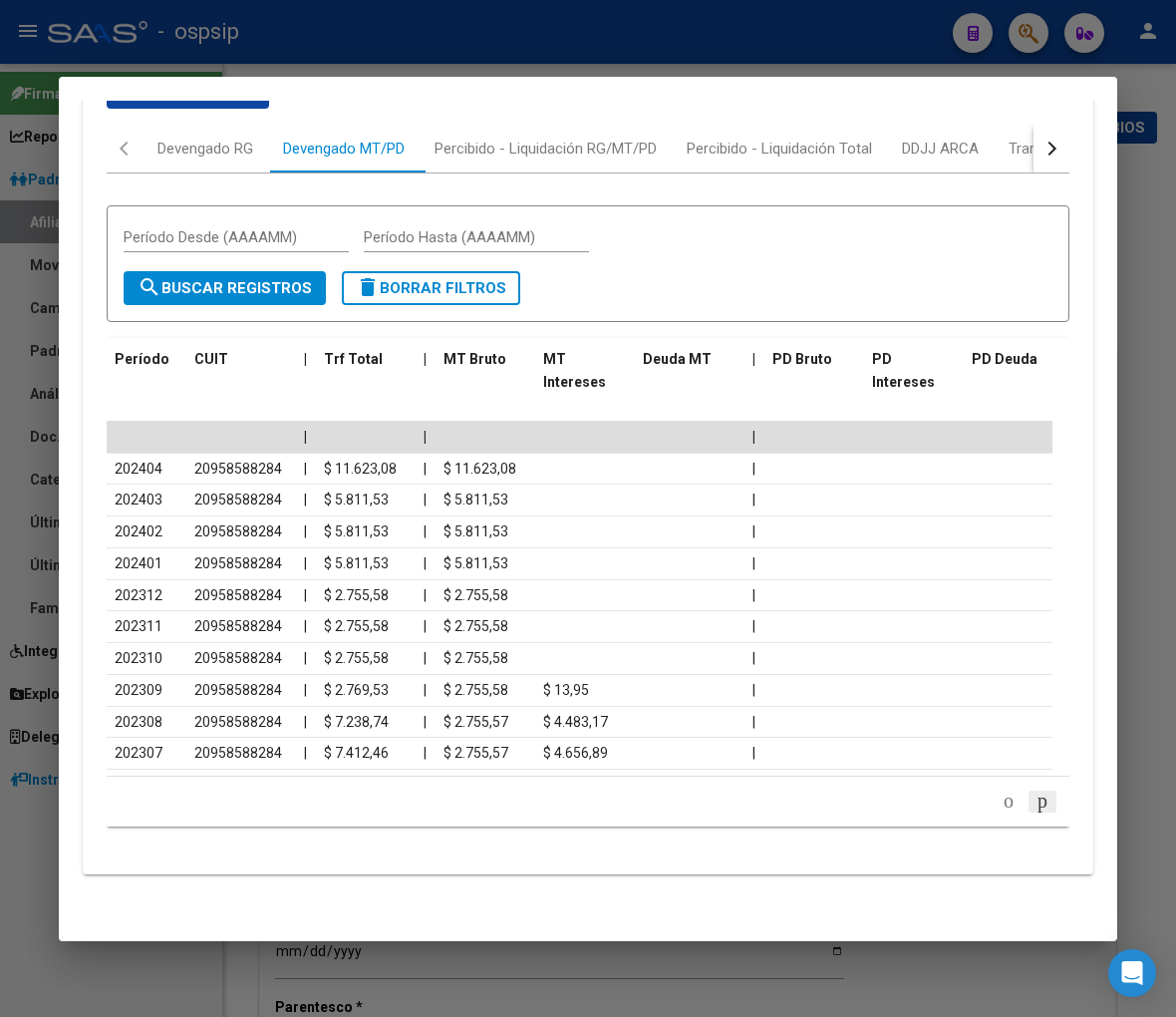 click 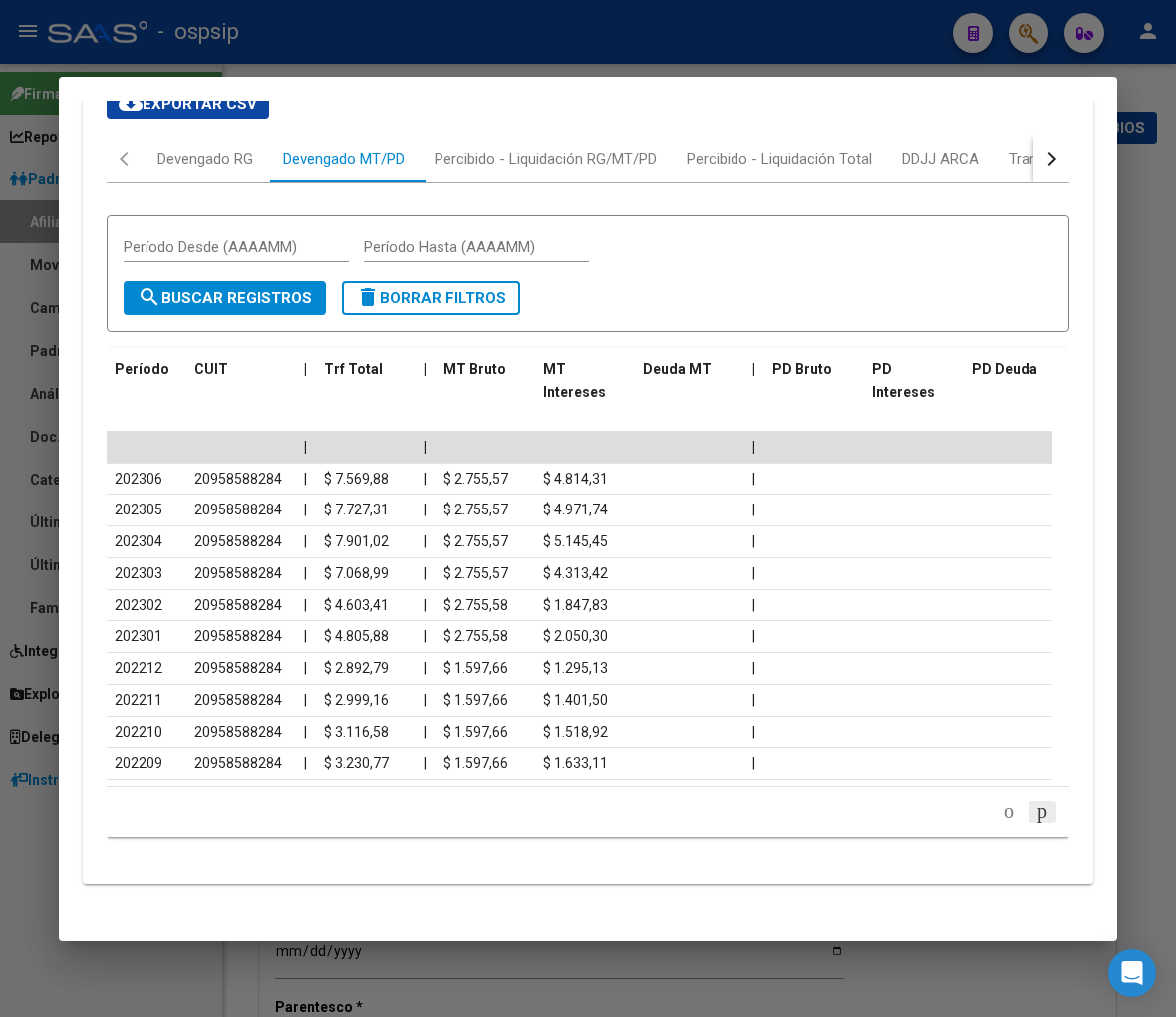 scroll, scrollTop: 848, scrollLeft: 0, axis: vertical 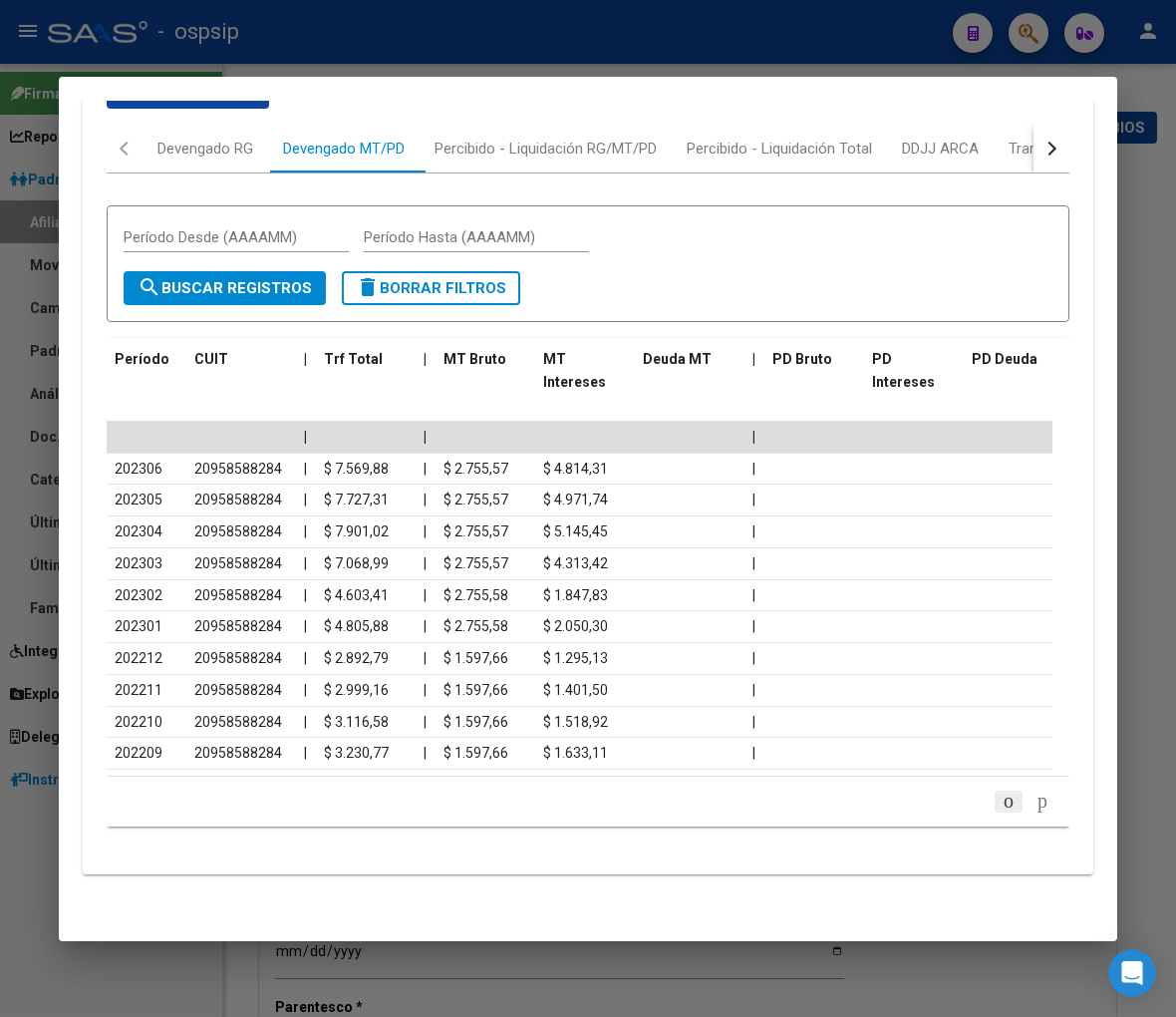 click 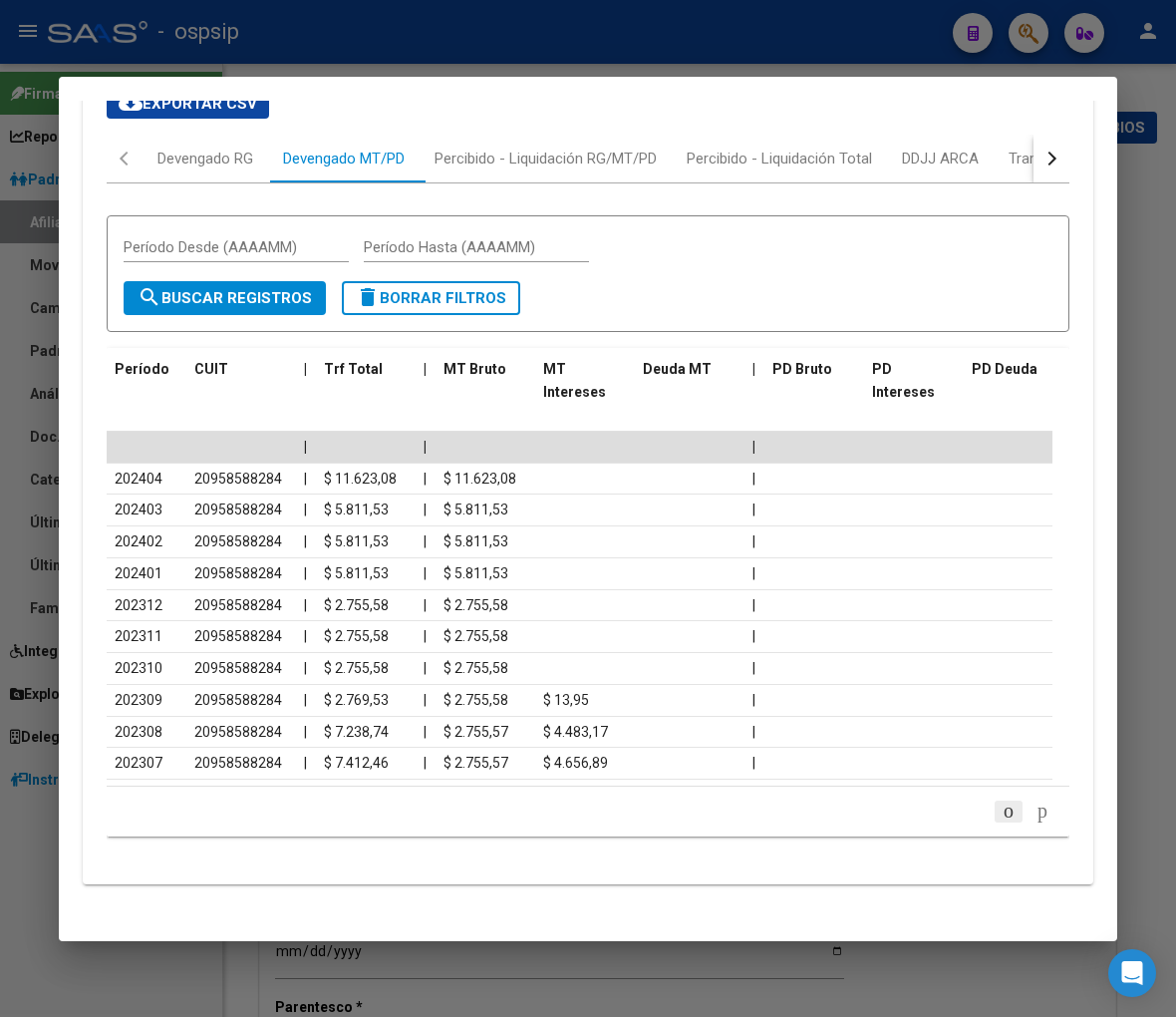 scroll, scrollTop: 848, scrollLeft: 0, axis: vertical 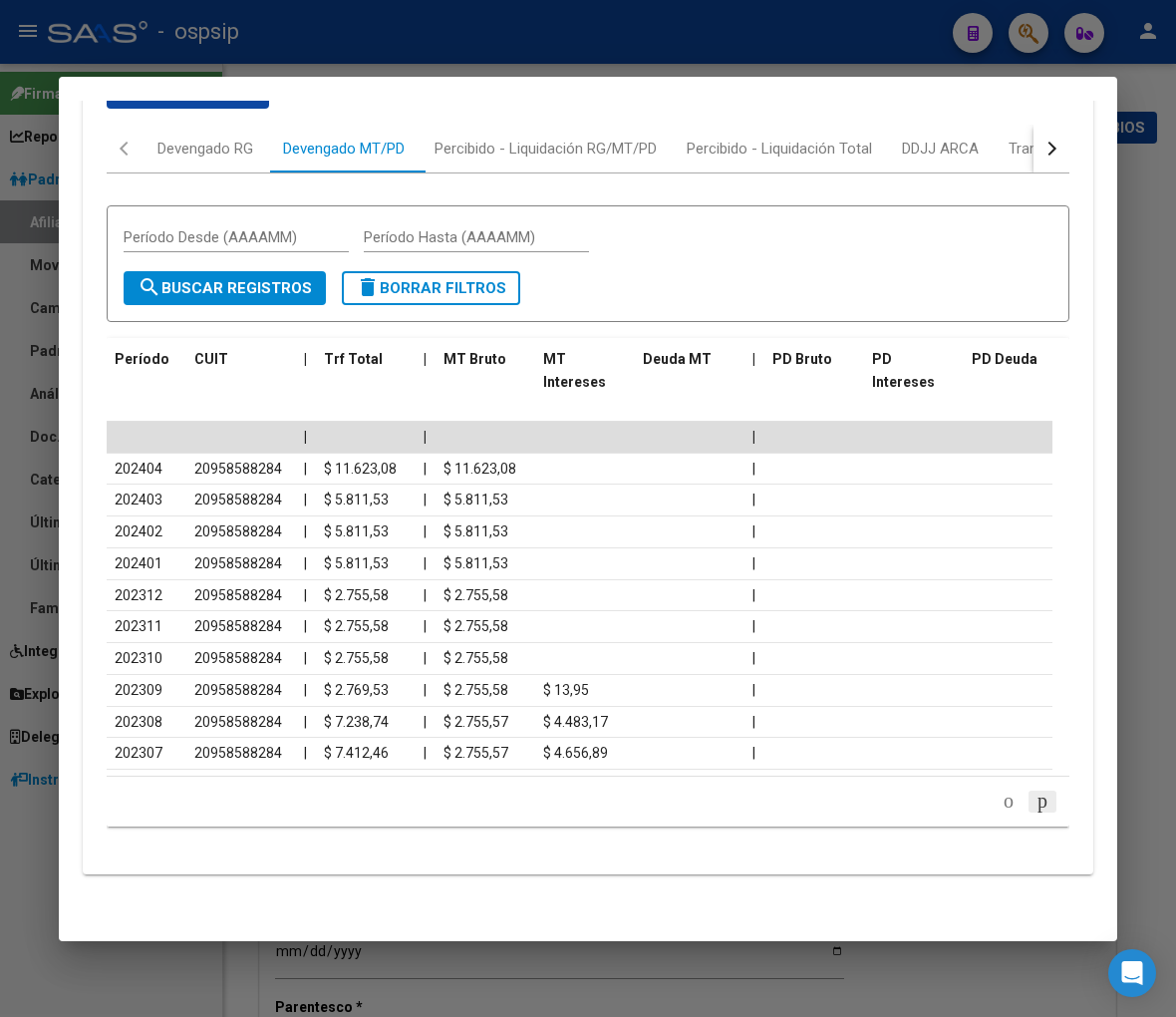 click 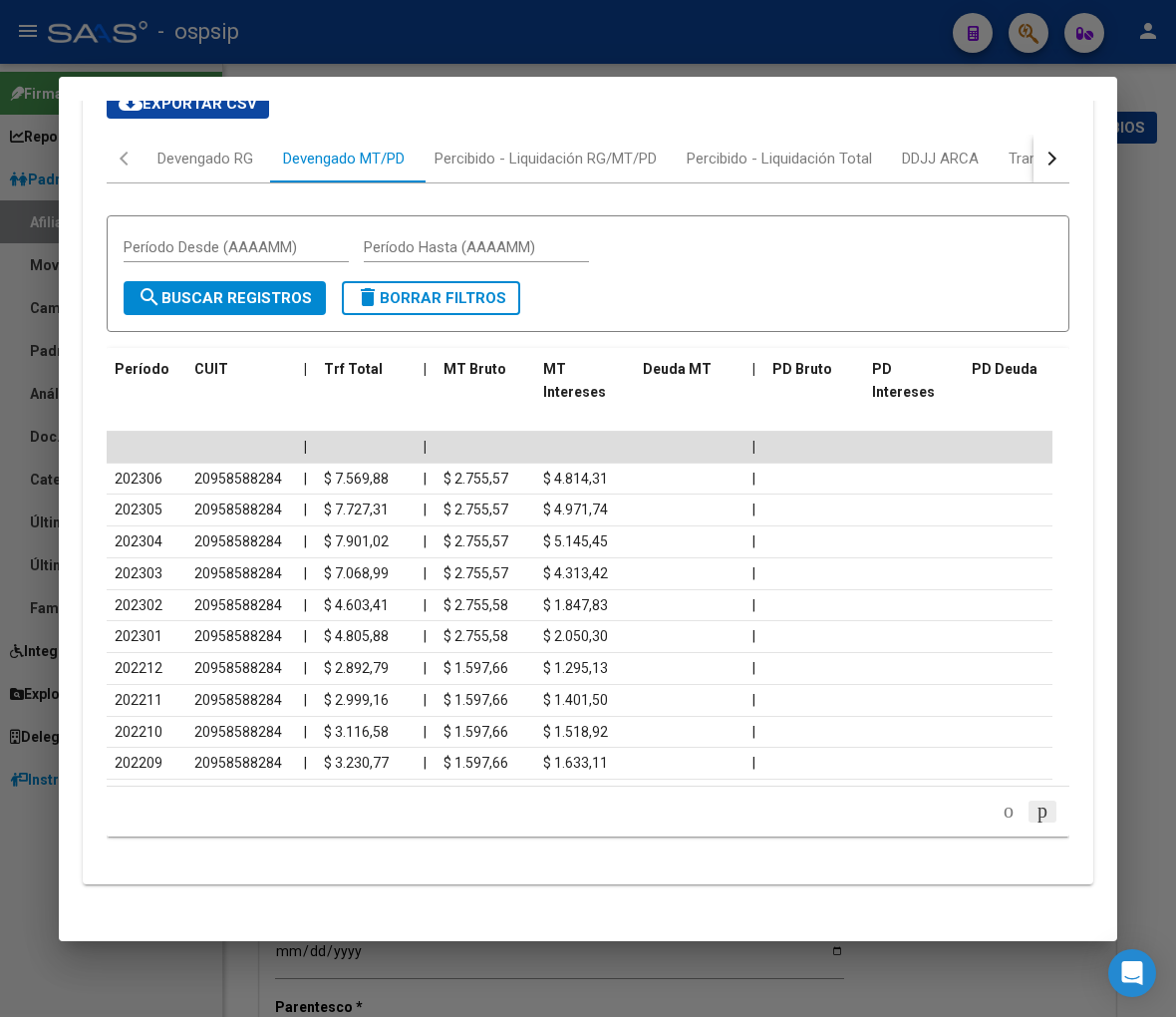 scroll, scrollTop: 848, scrollLeft: 0, axis: vertical 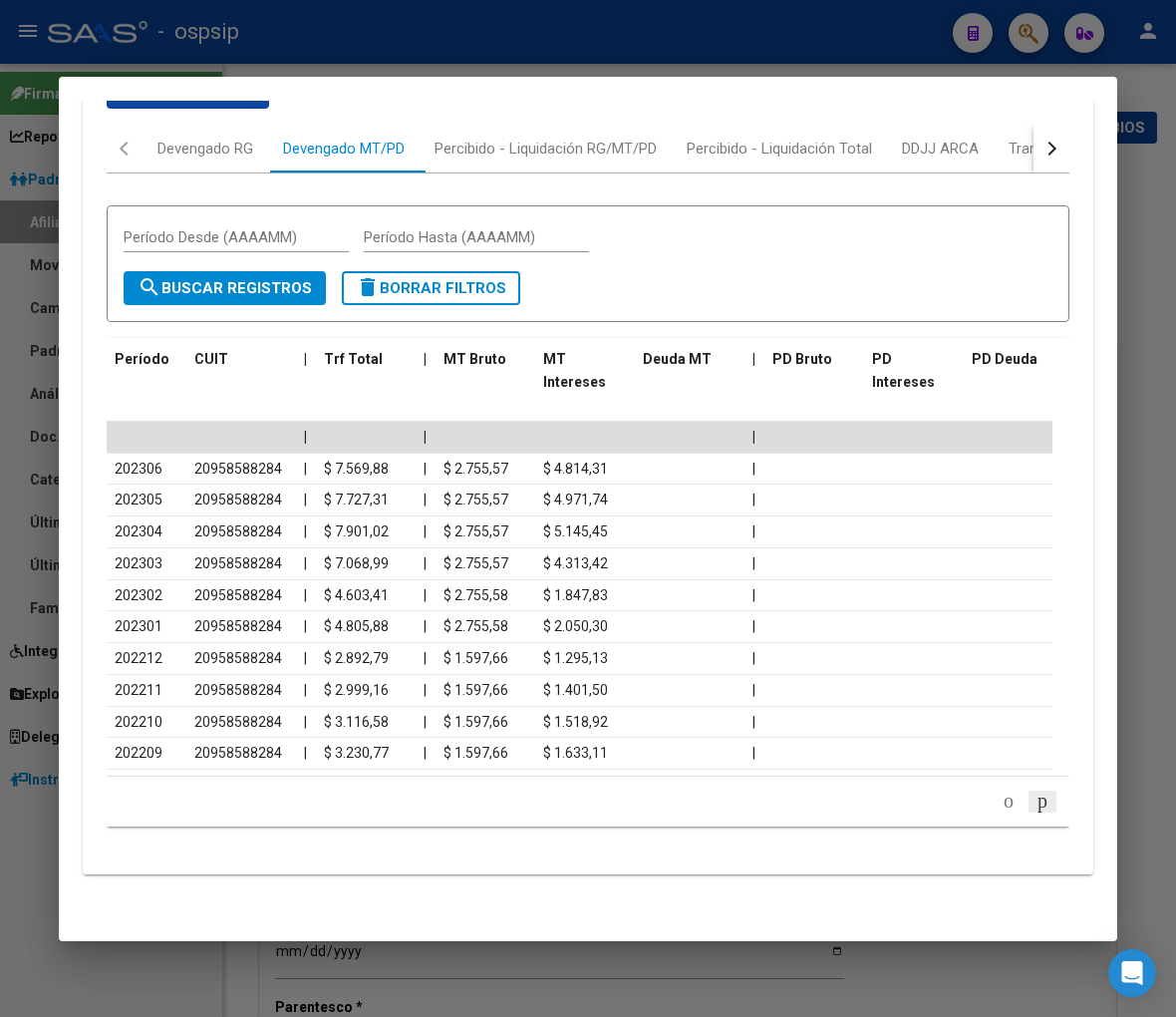 click 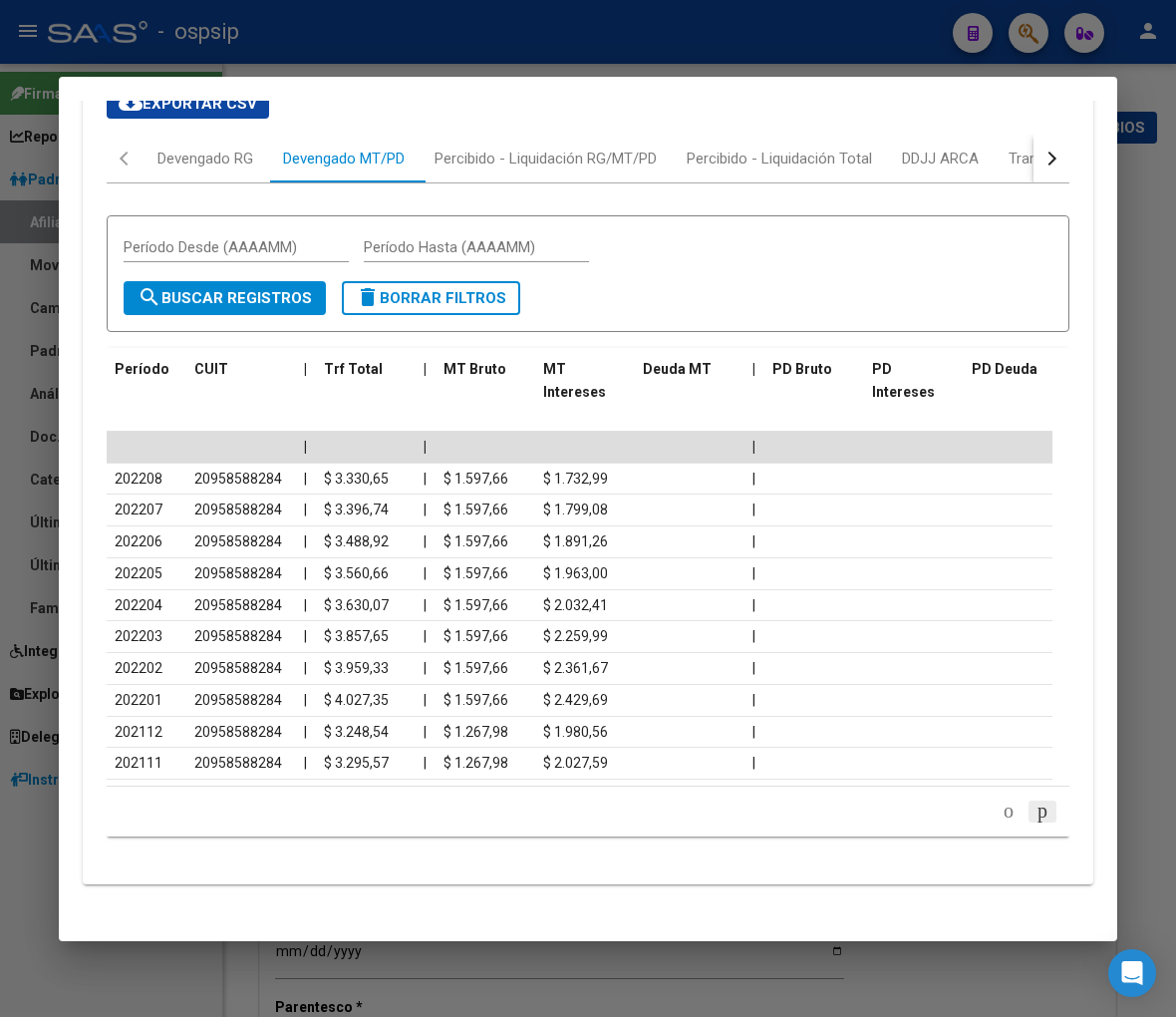 scroll, scrollTop: 848, scrollLeft: 0, axis: vertical 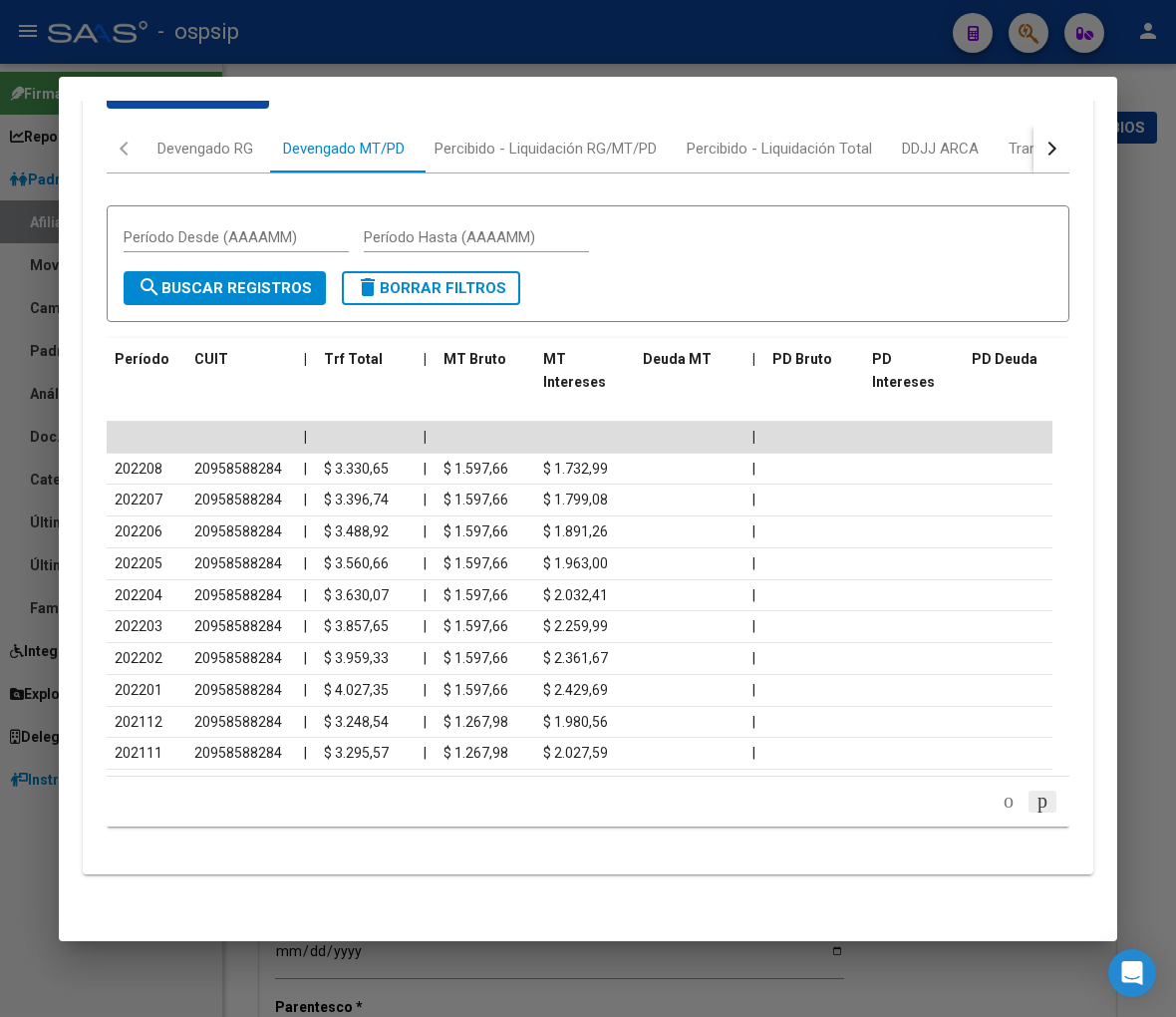 click 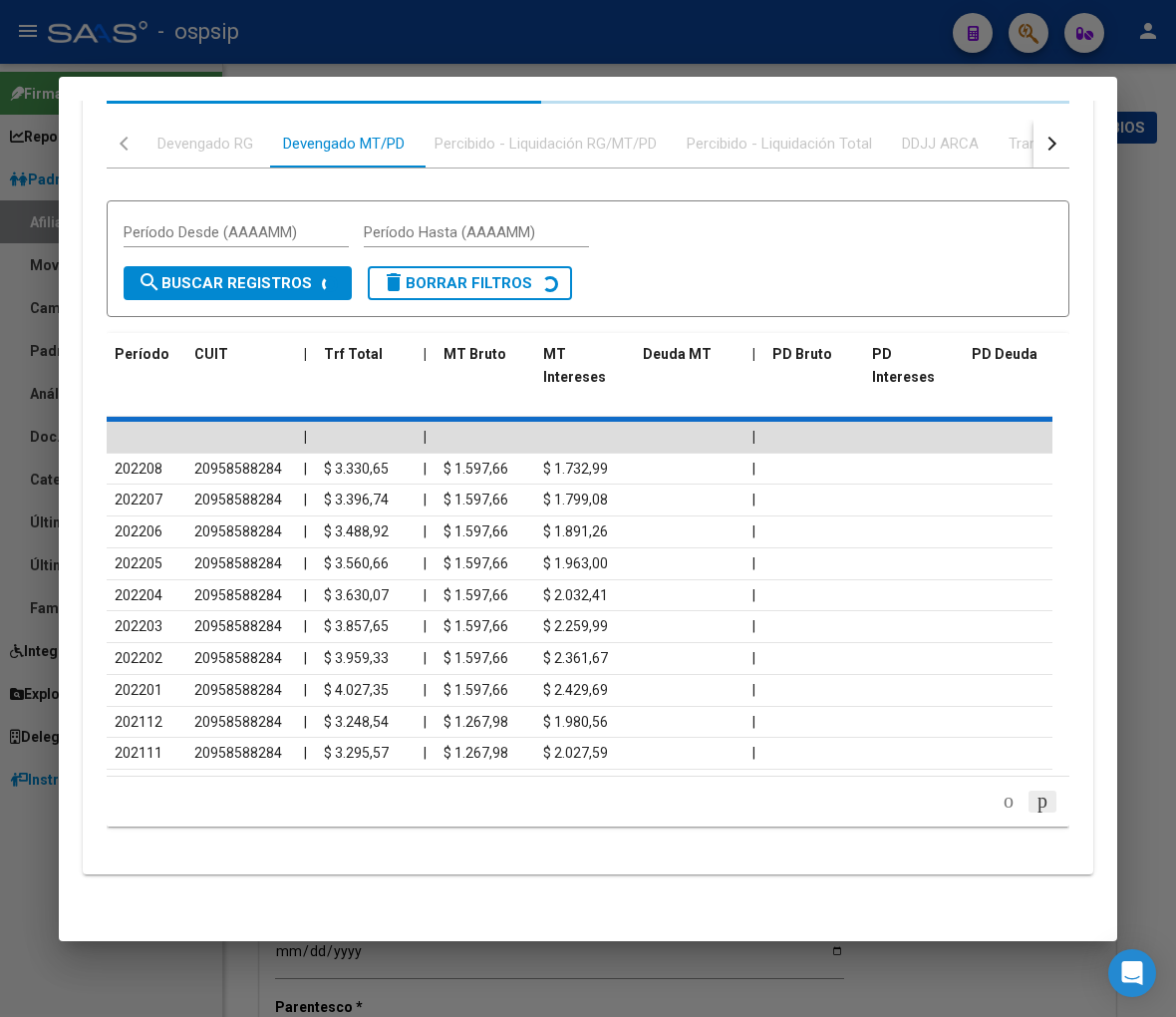 scroll, scrollTop: 753, scrollLeft: 0, axis: vertical 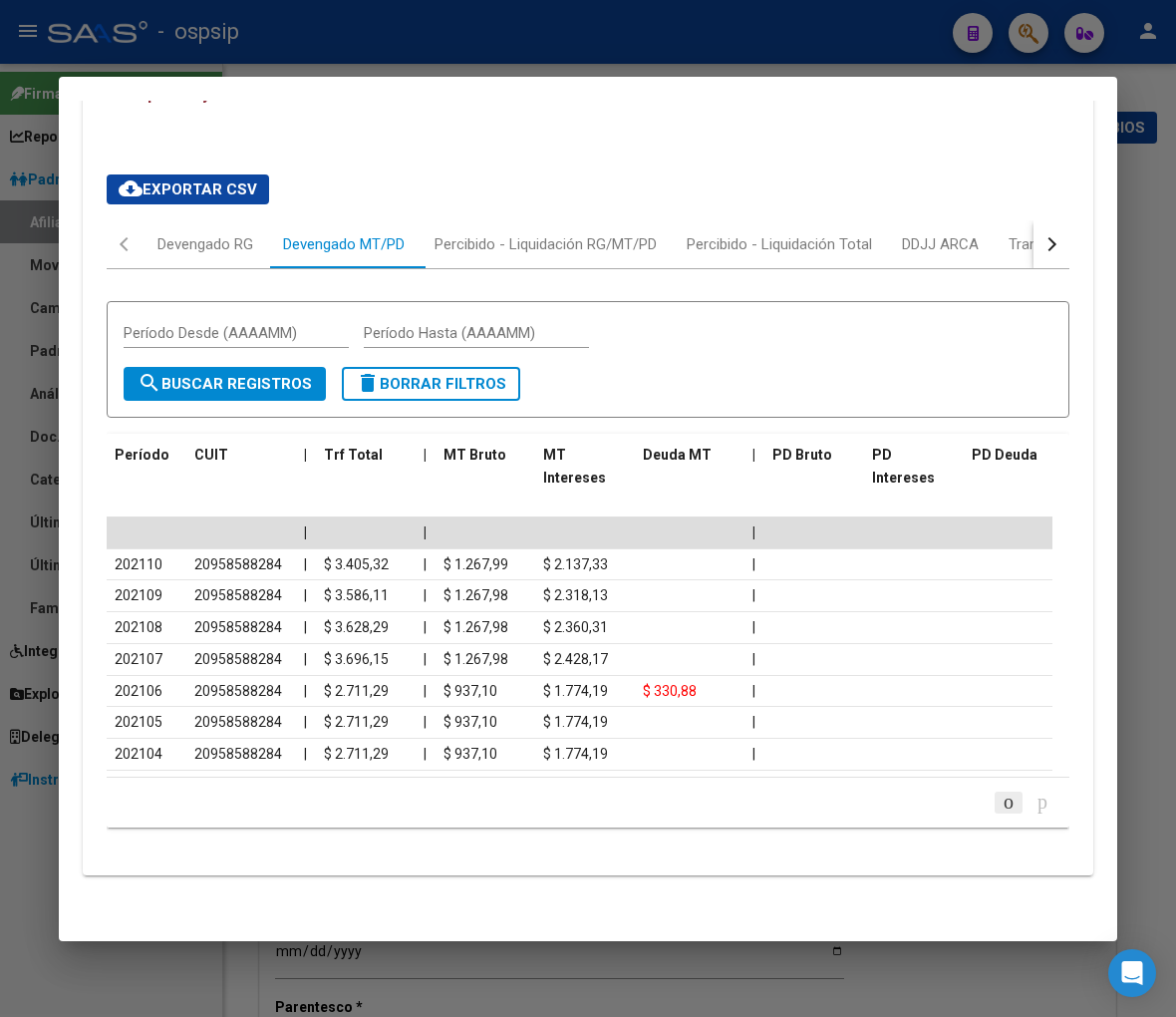 click 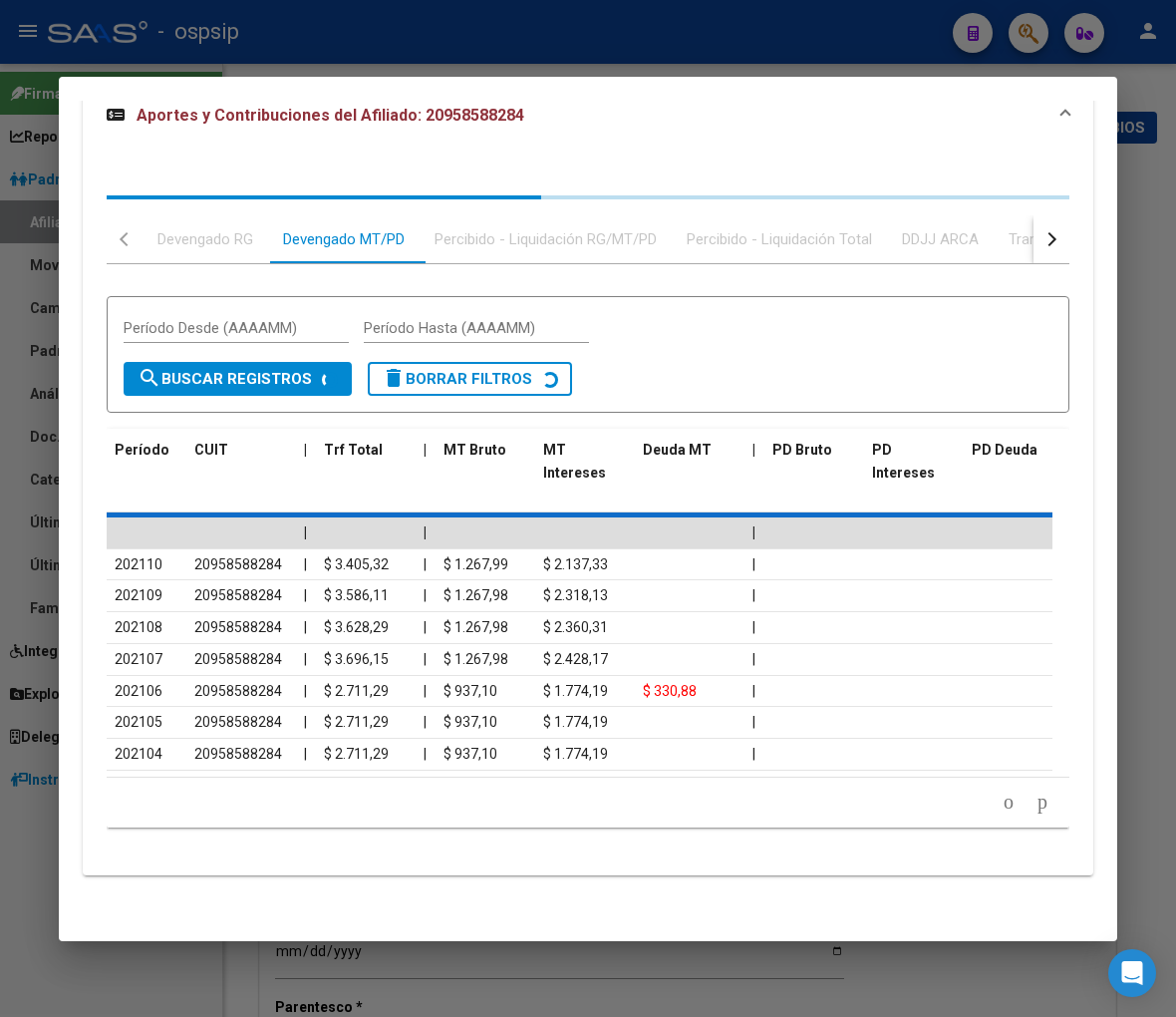 scroll, scrollTop: 753, scrollLeft: 0, axis: vertical 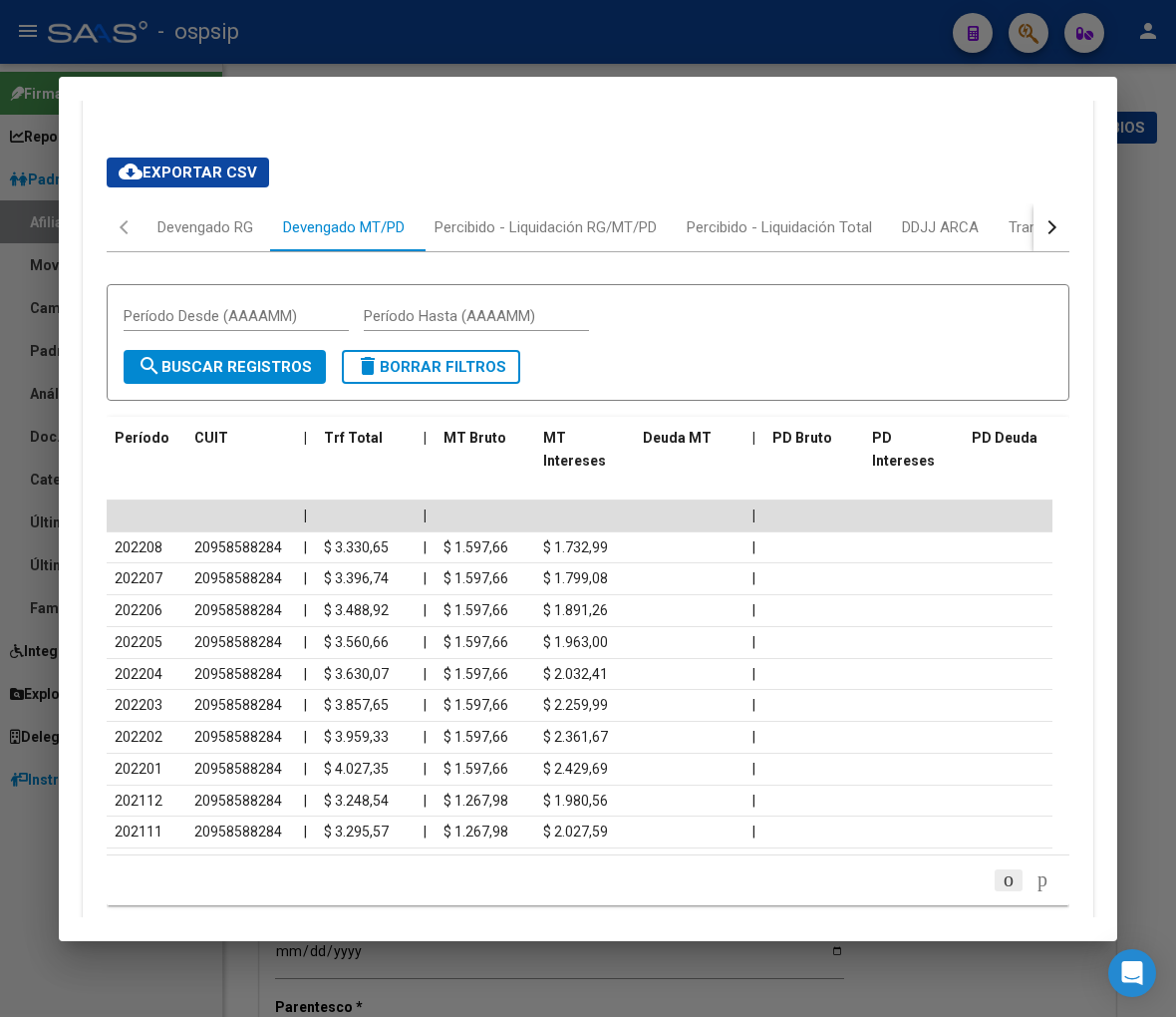 click 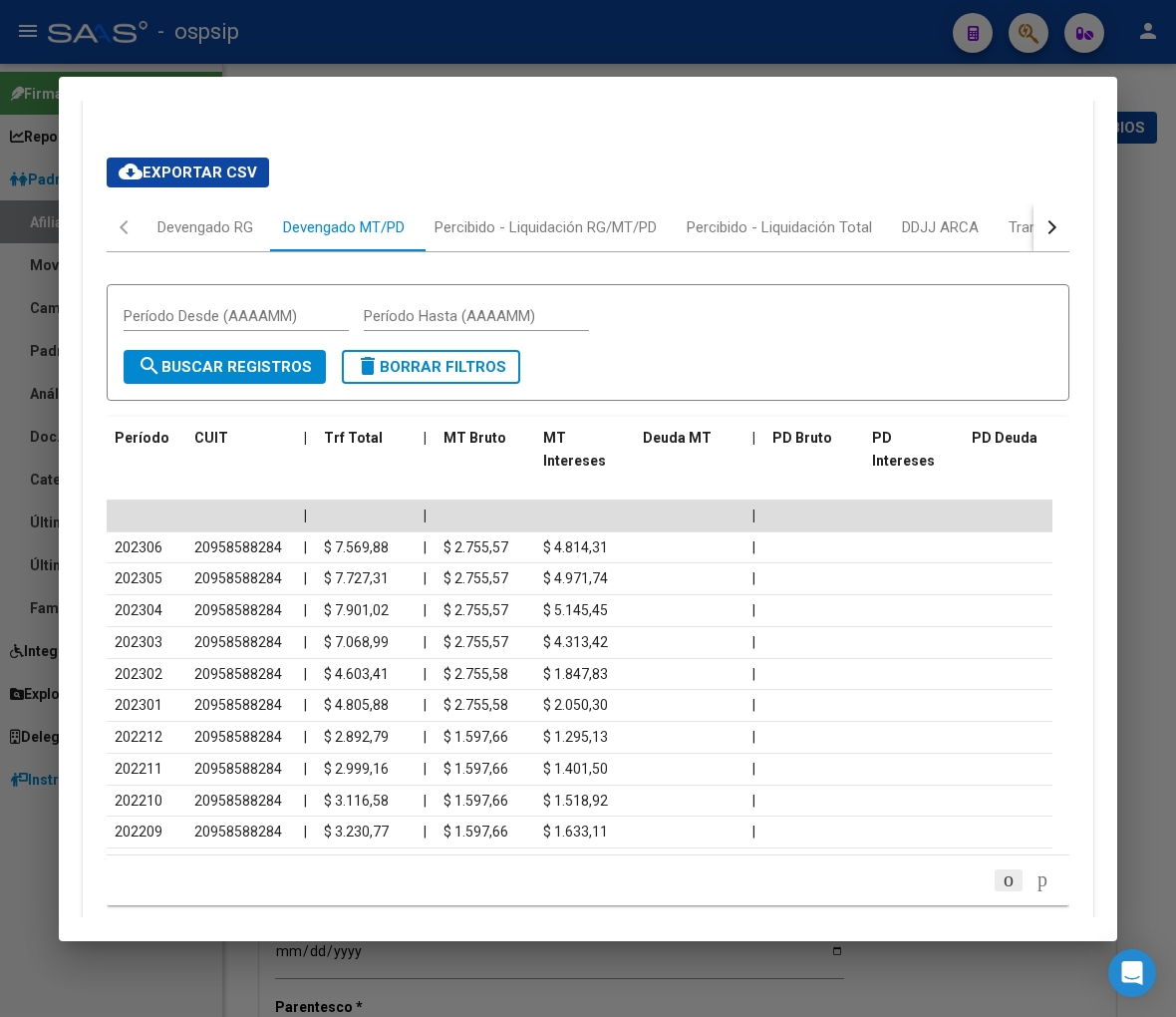 click 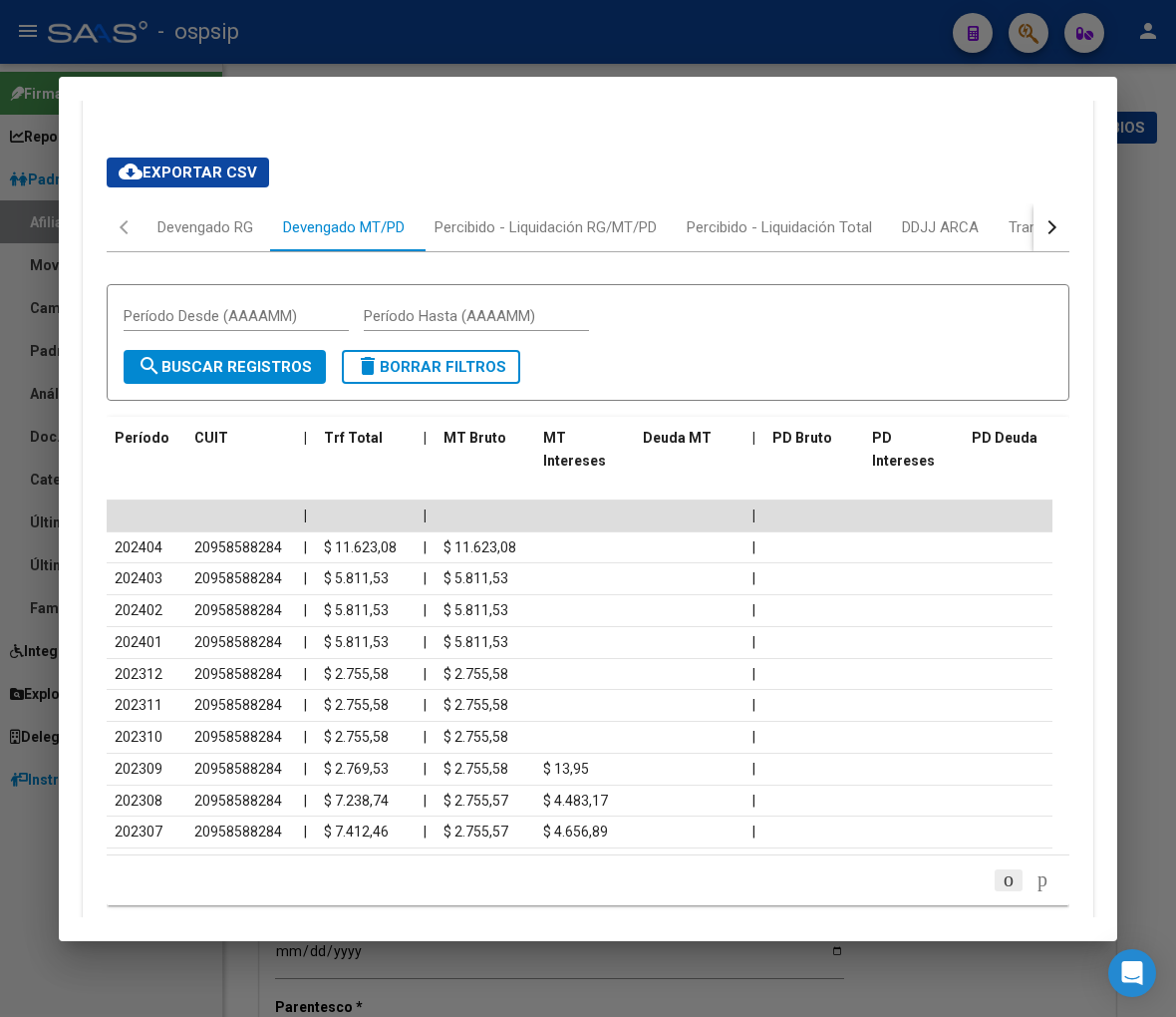 click 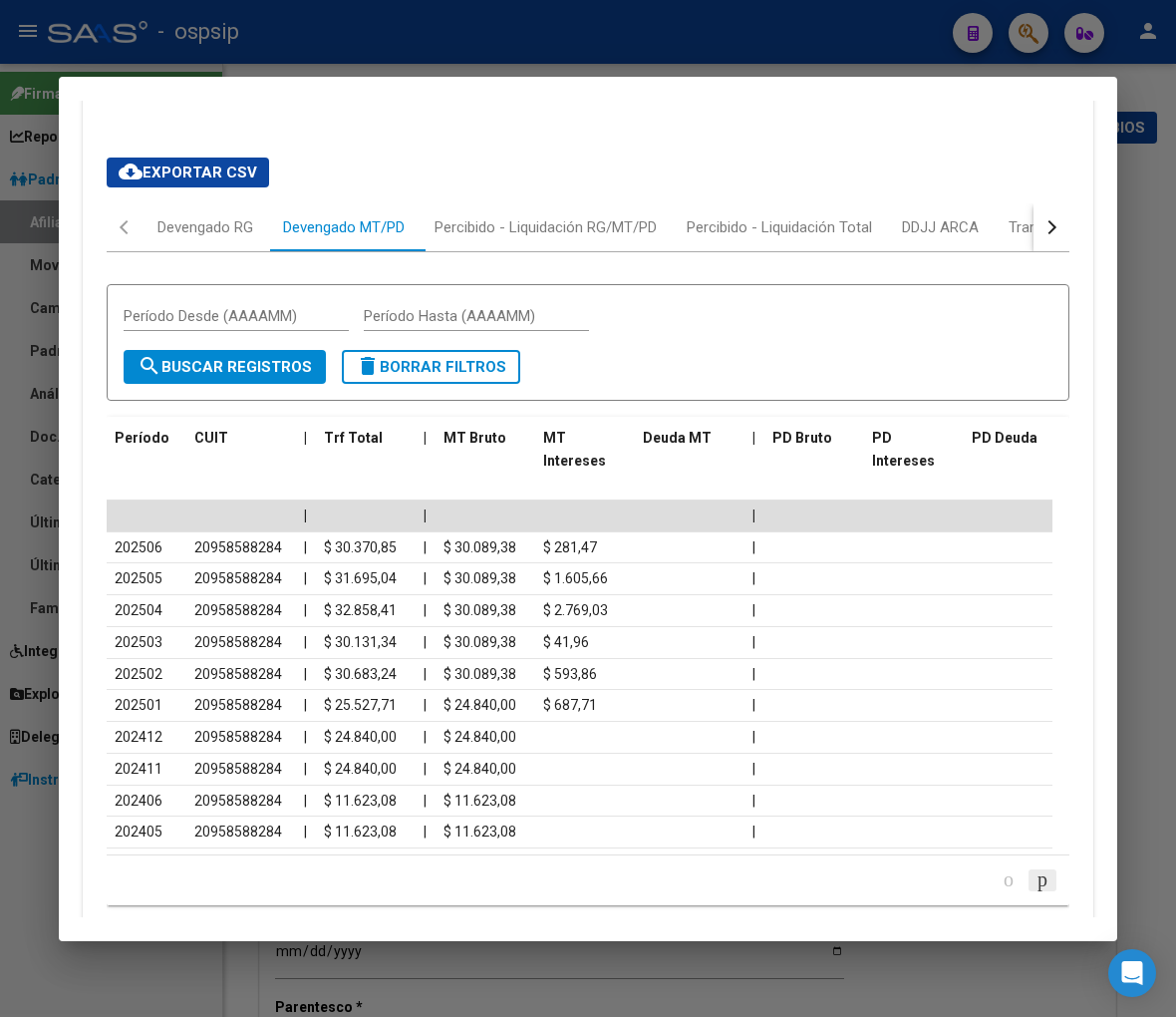 click 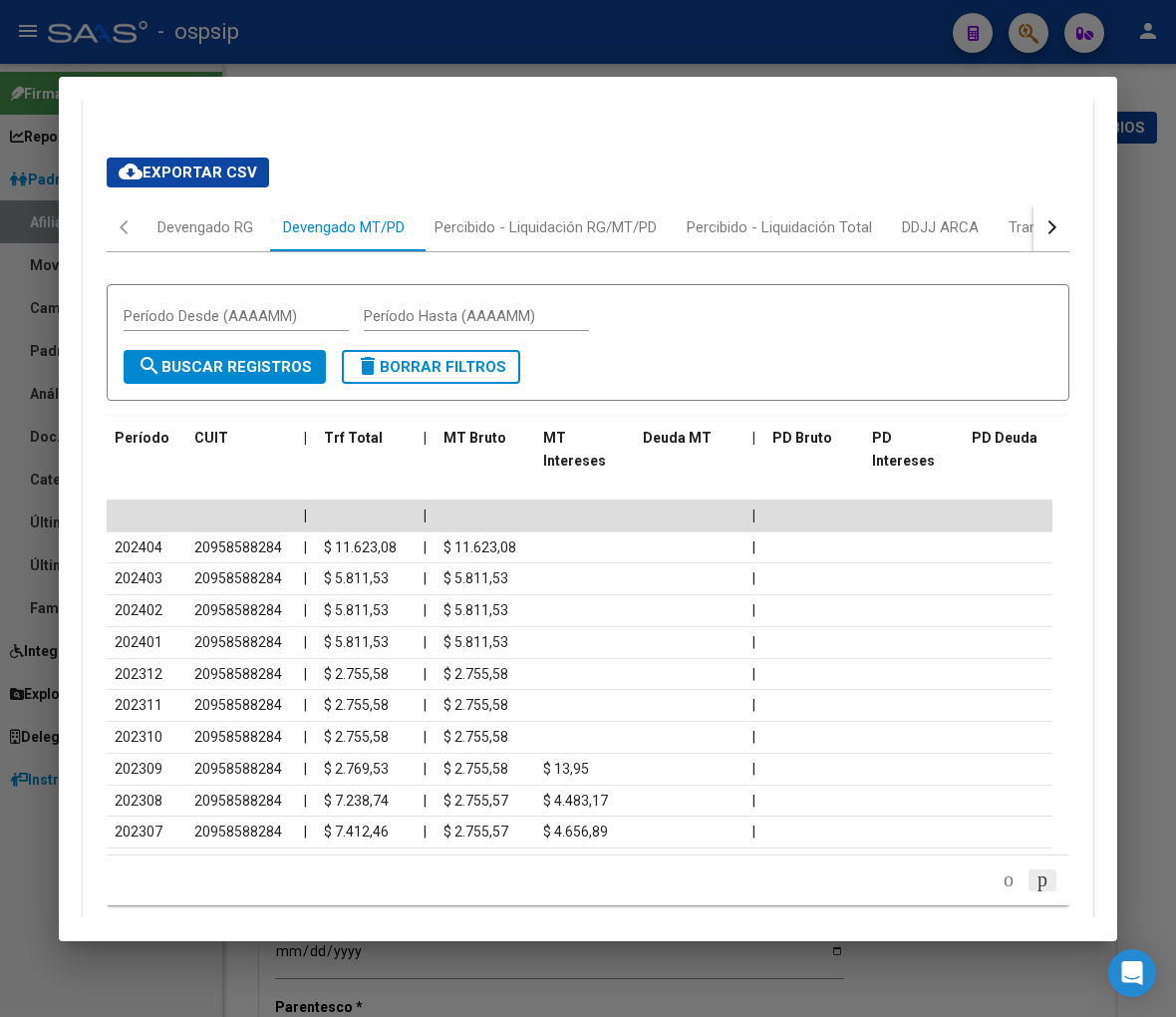 click 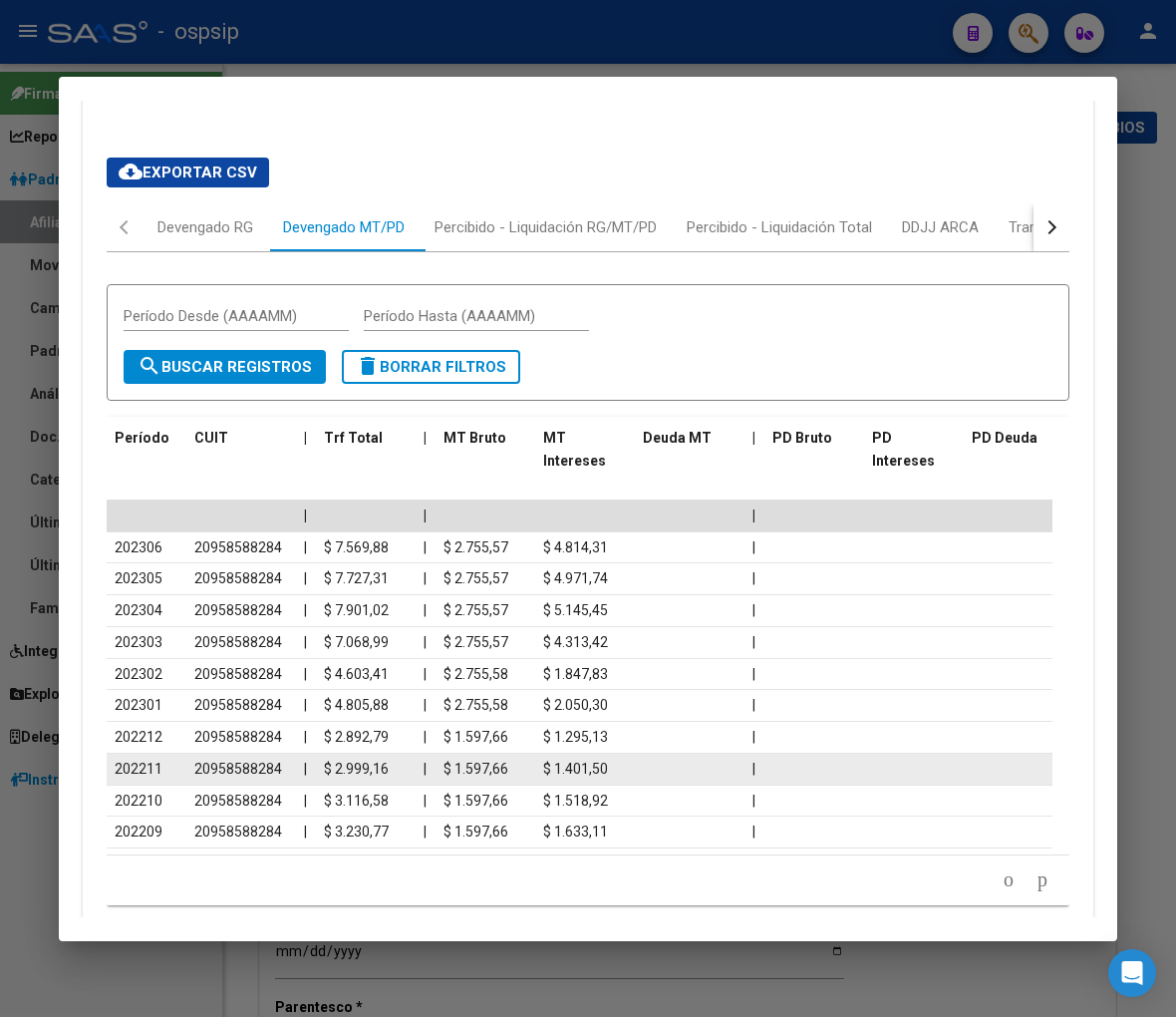 click on "|" 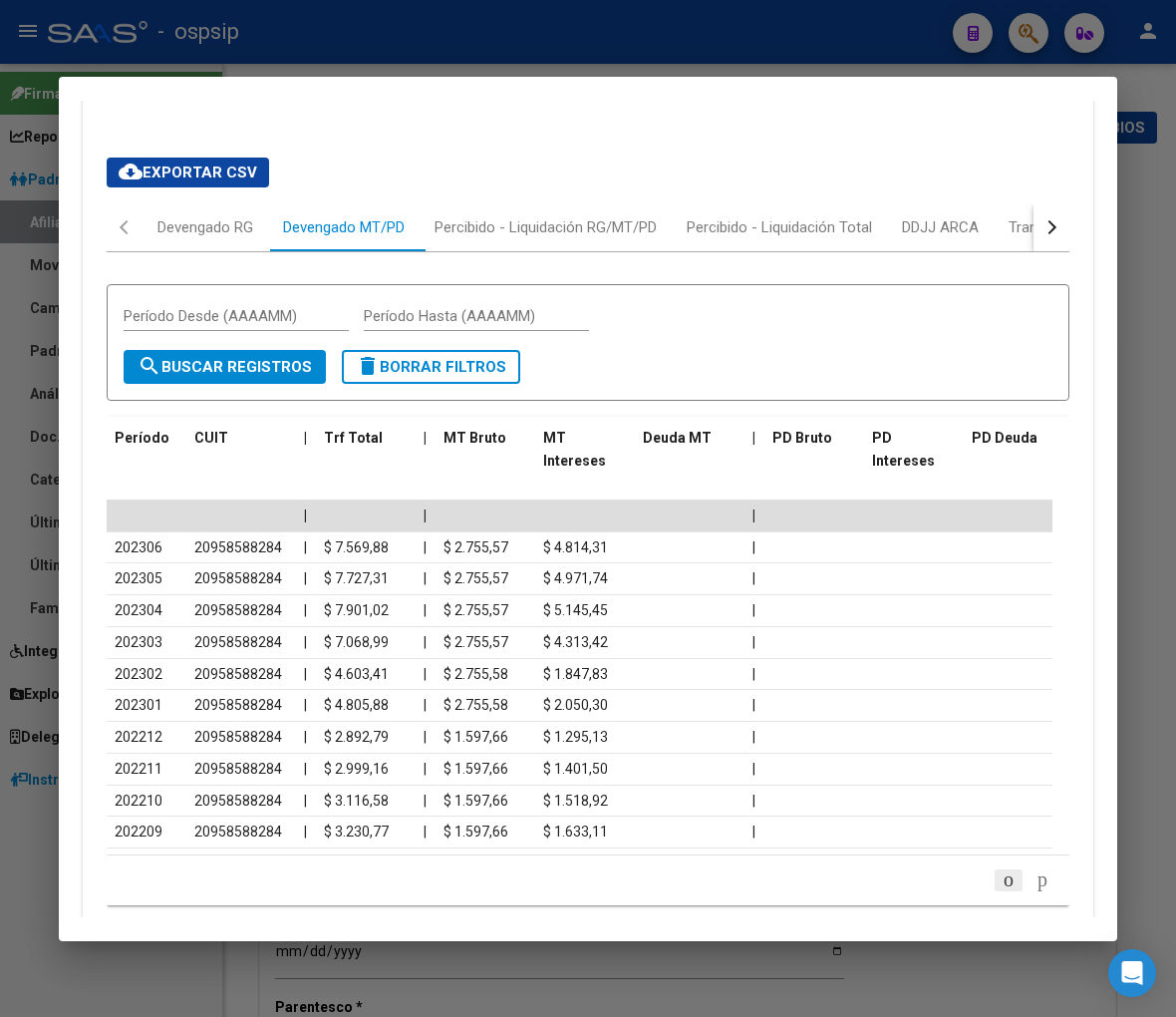 click 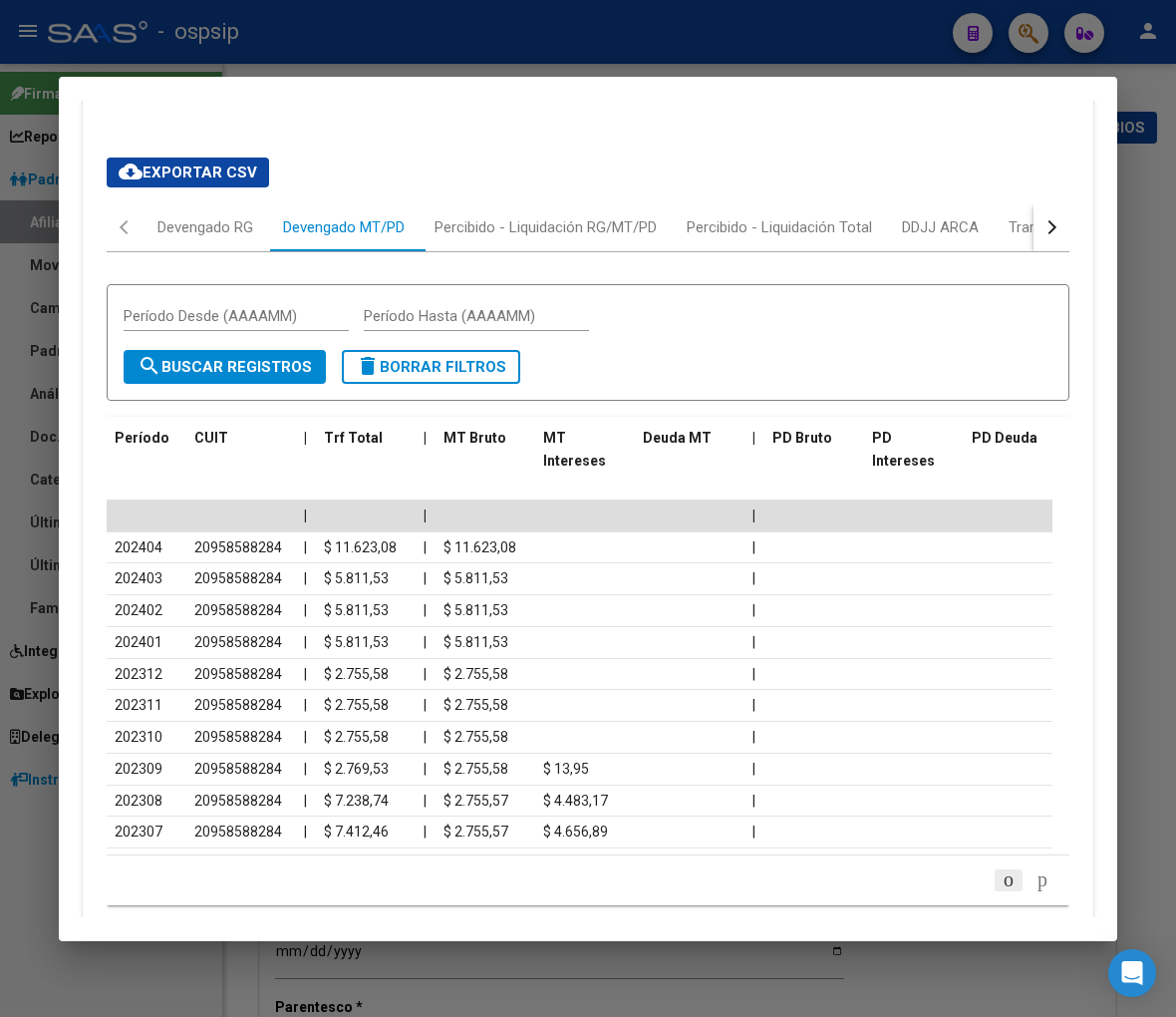 click 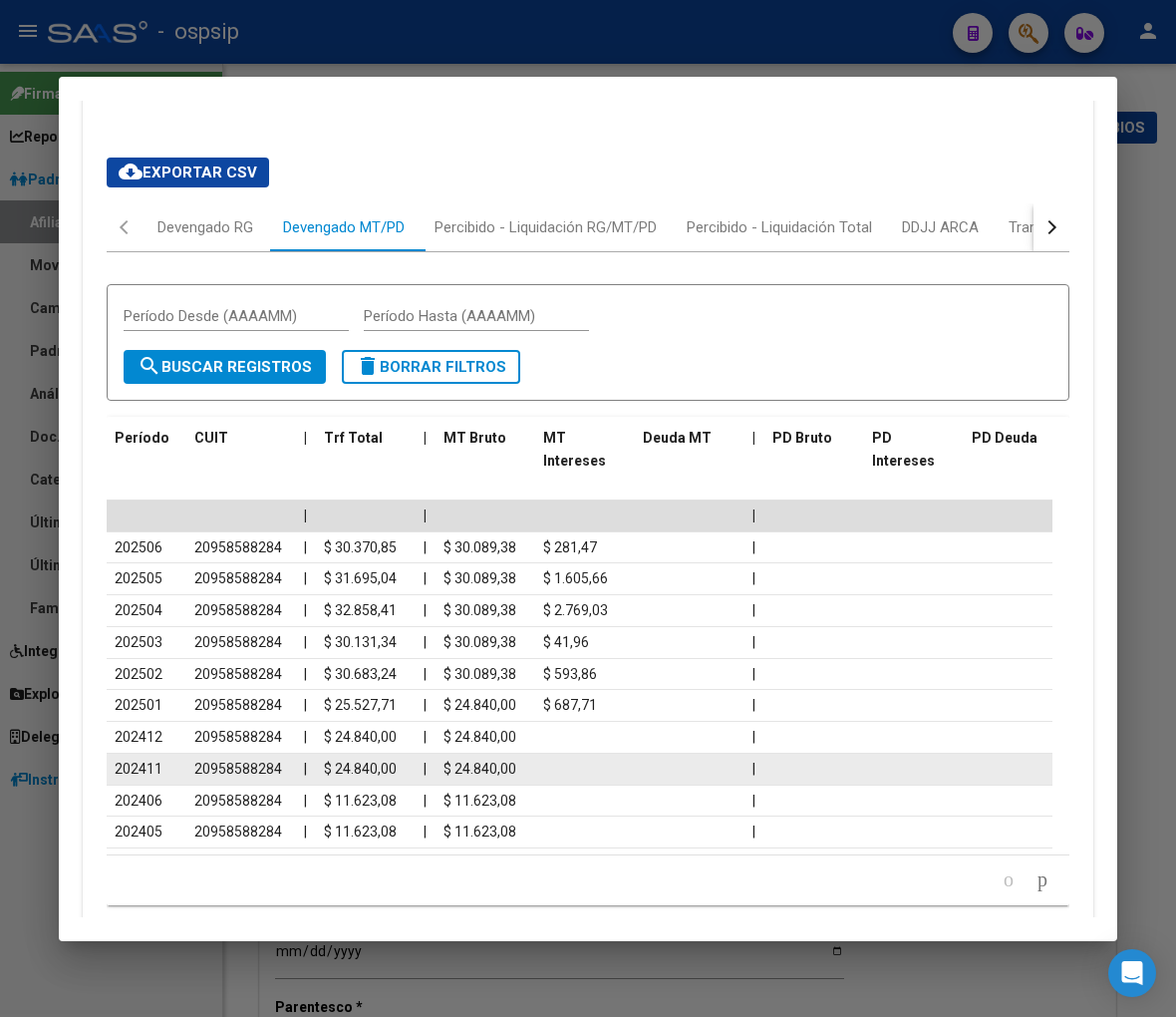 click on "$ 24.840,00" 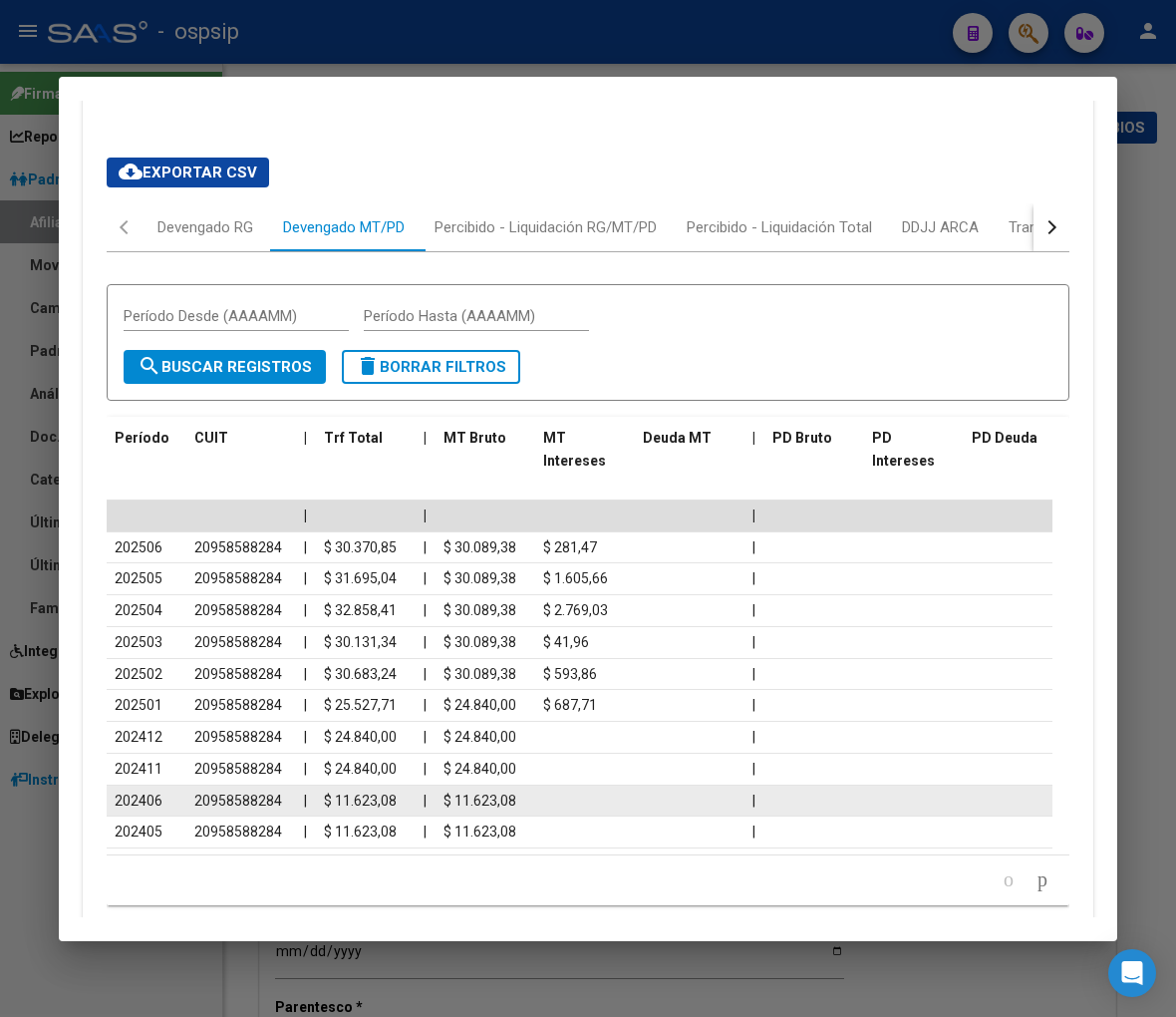 click on "$ 11.623,08" 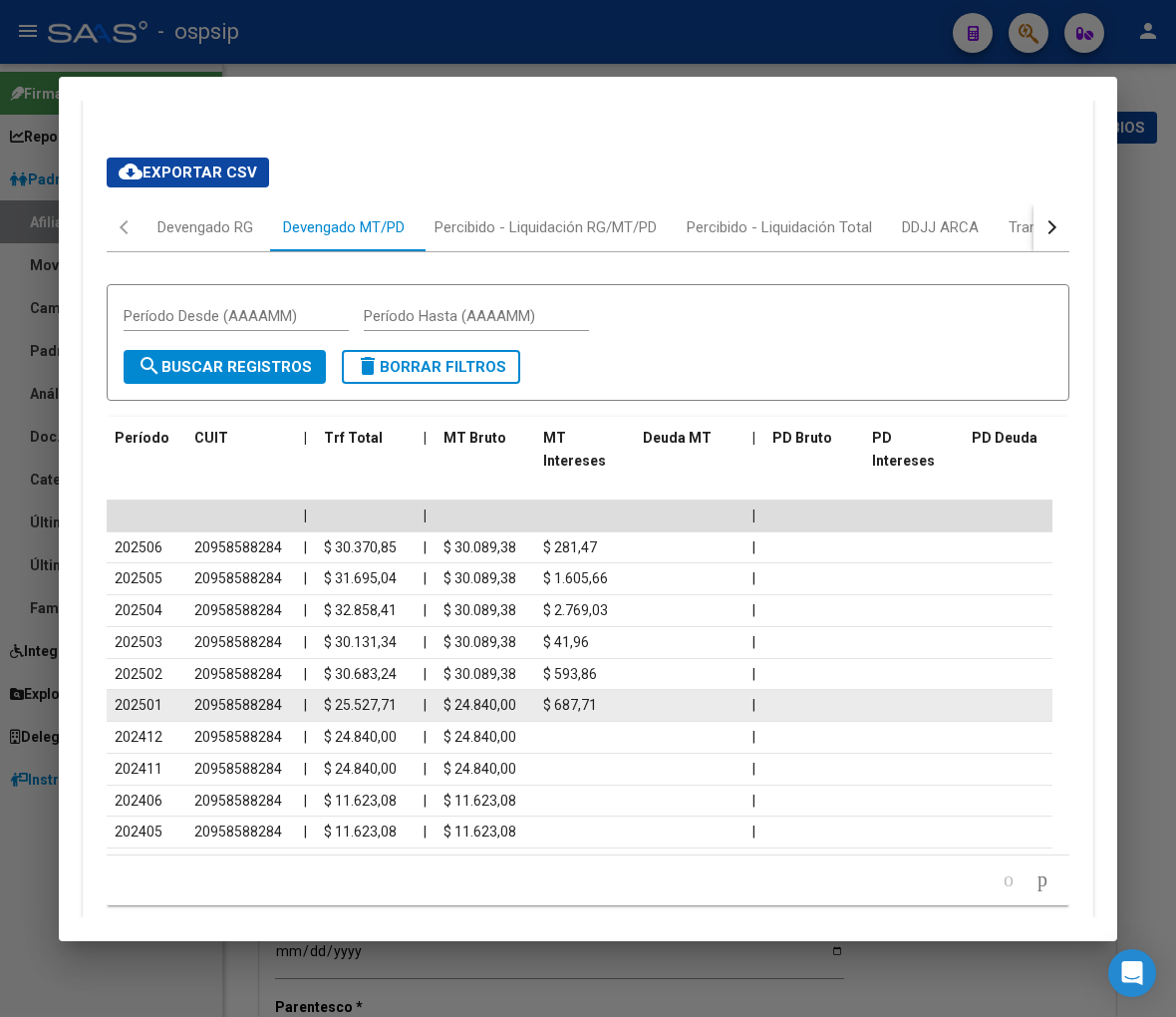 click 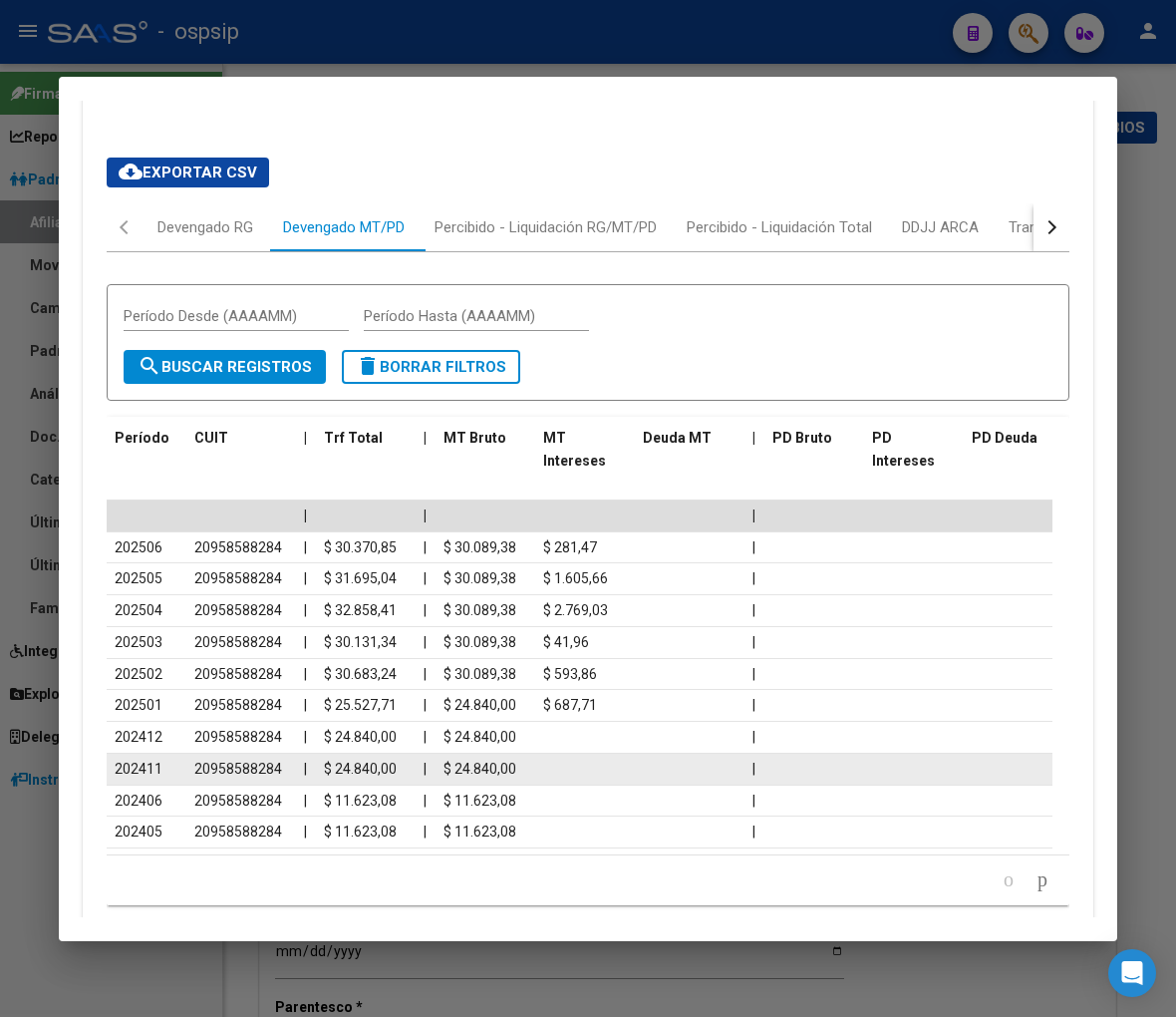 click 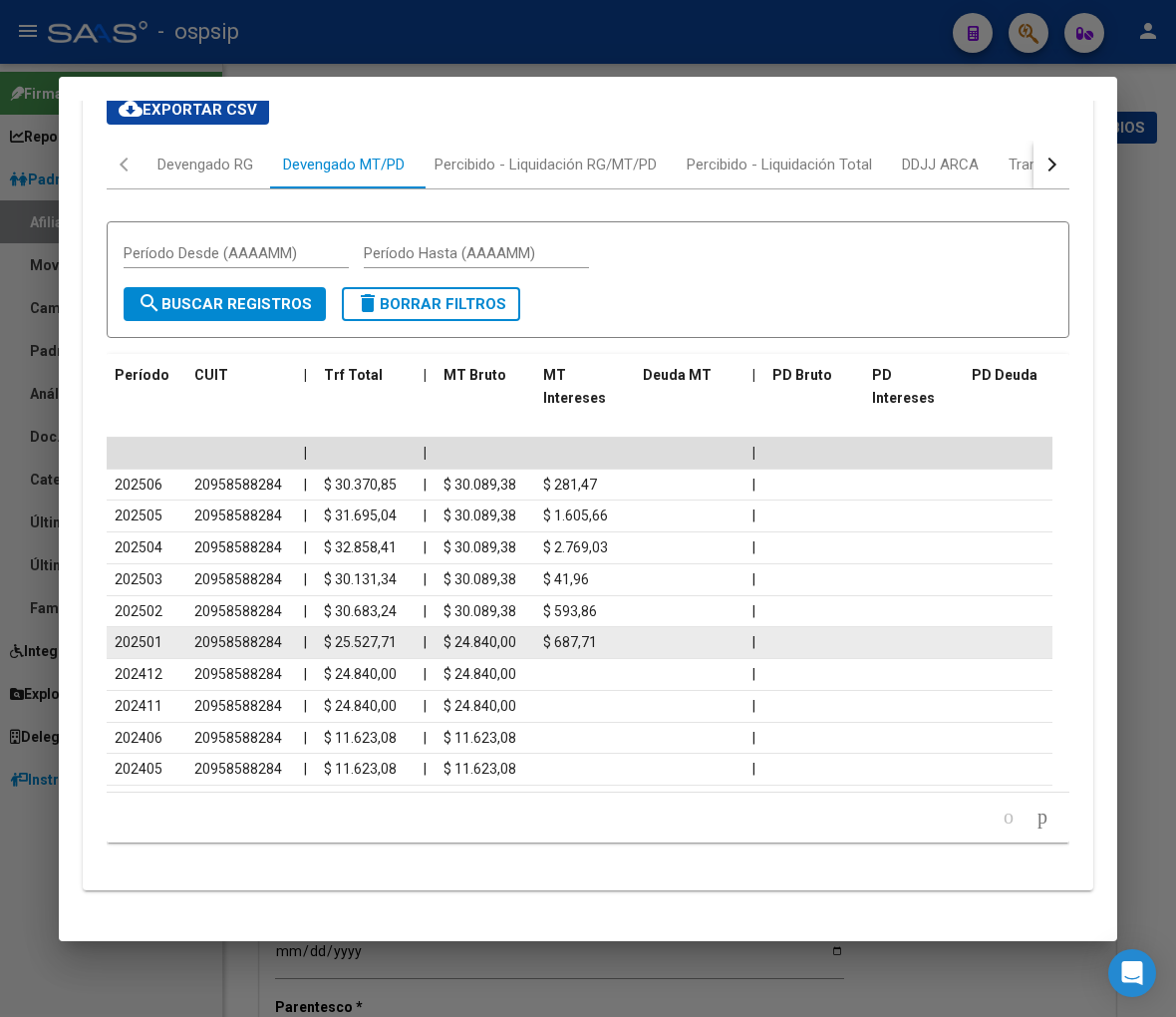 scroll, scrollTop: 848, scrollLeft: 0, axis: vertical 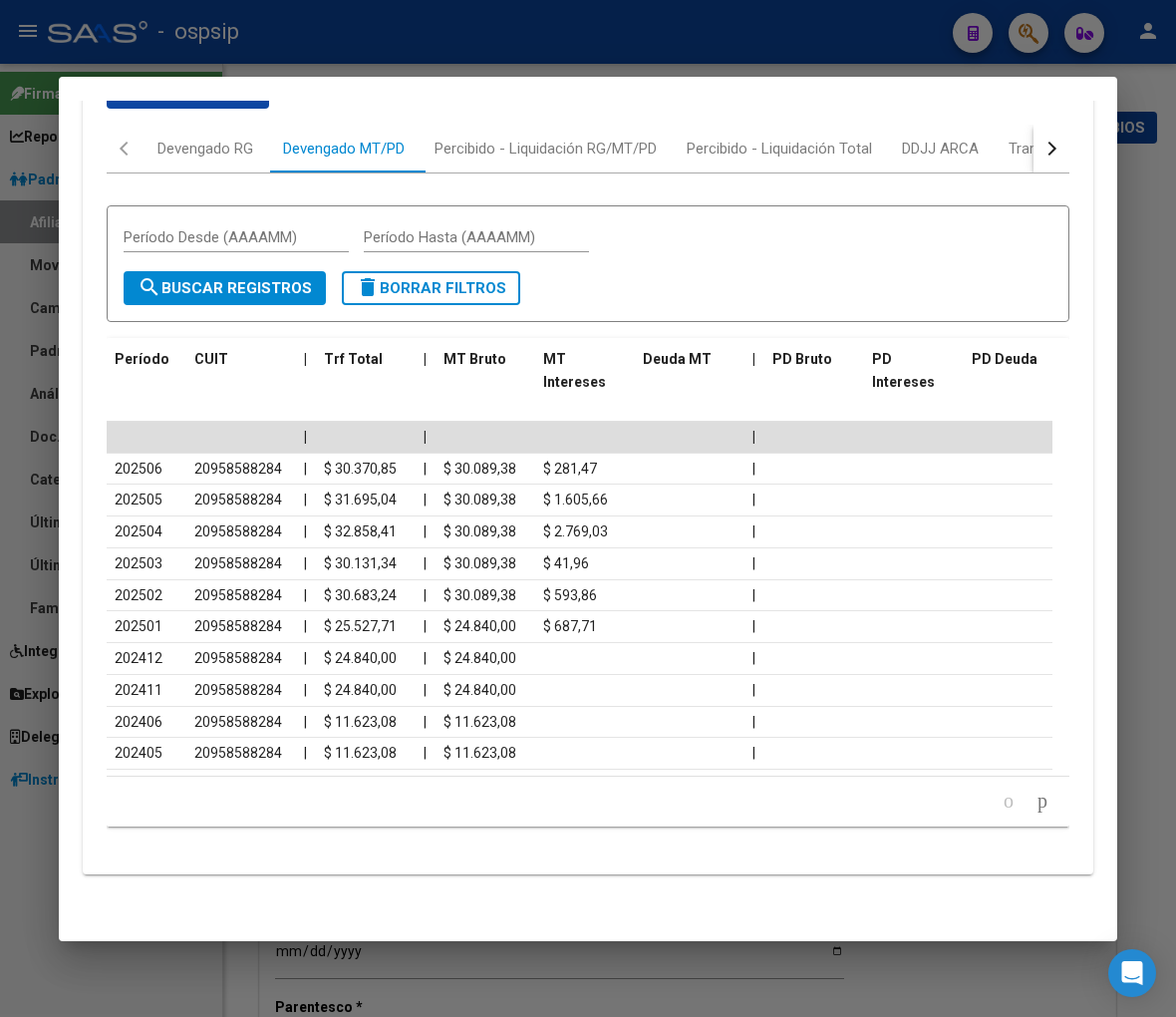 click 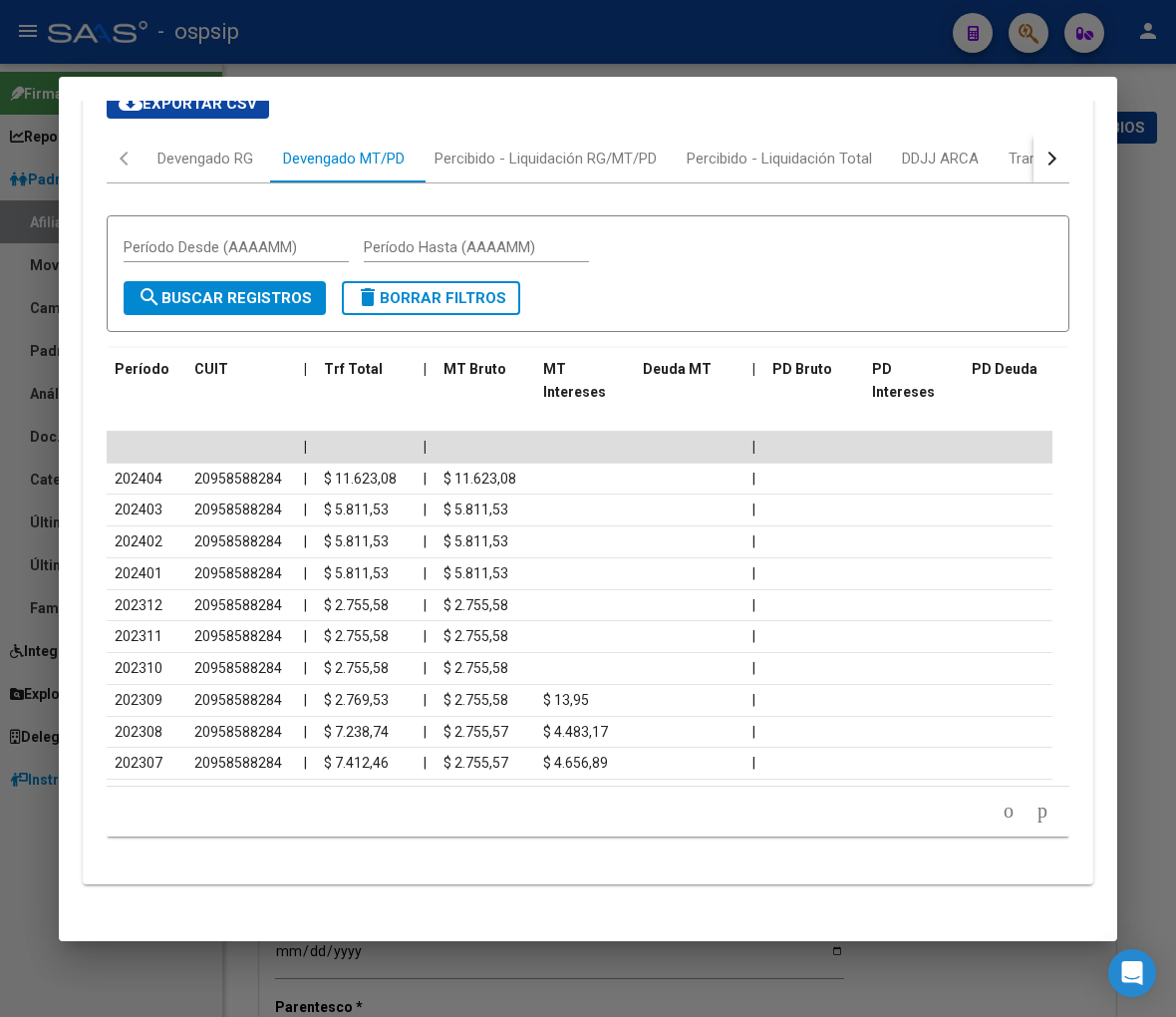 scroll, scrollTop: 848, scrollLeft: 0, axis: vertical 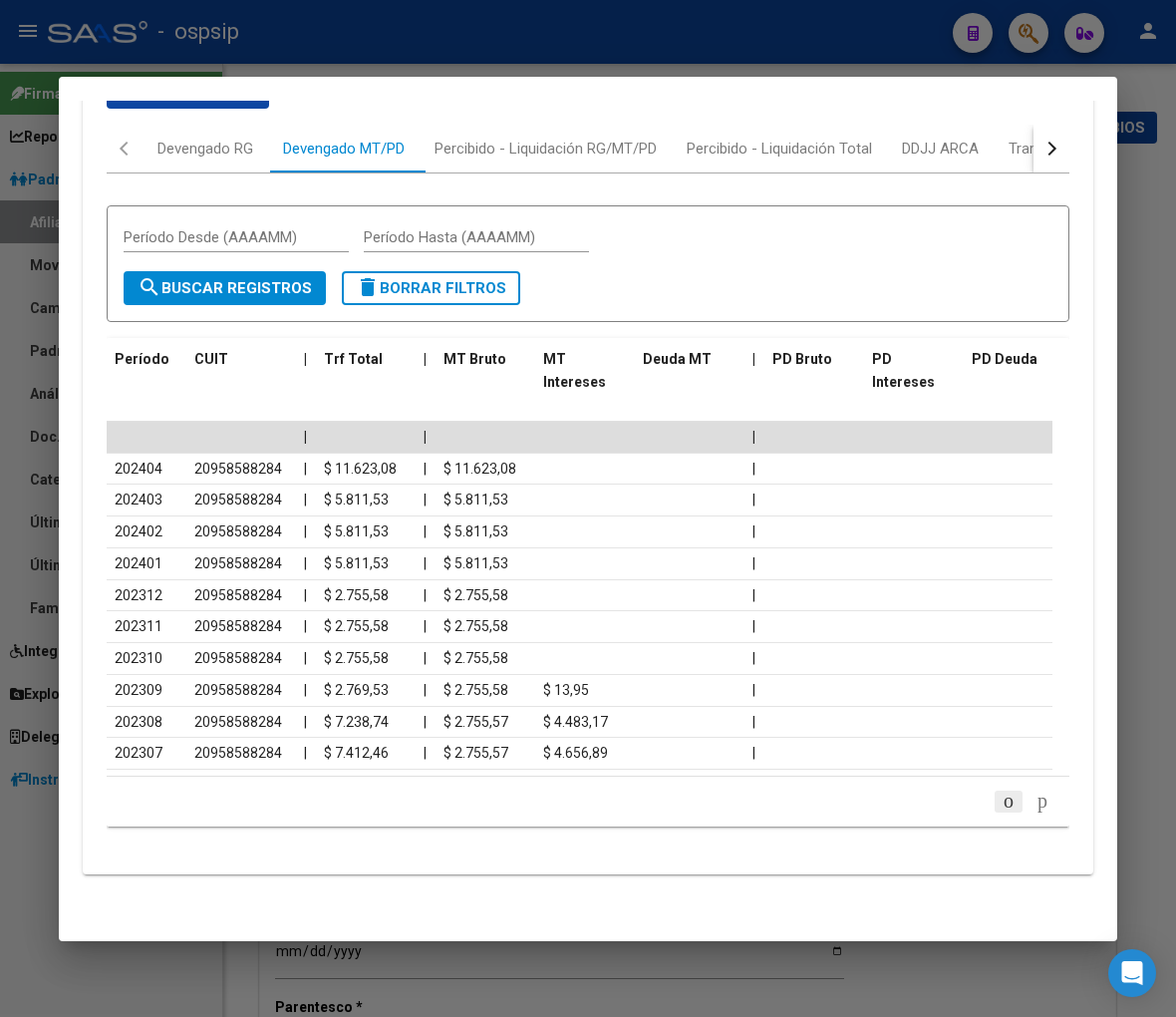 click 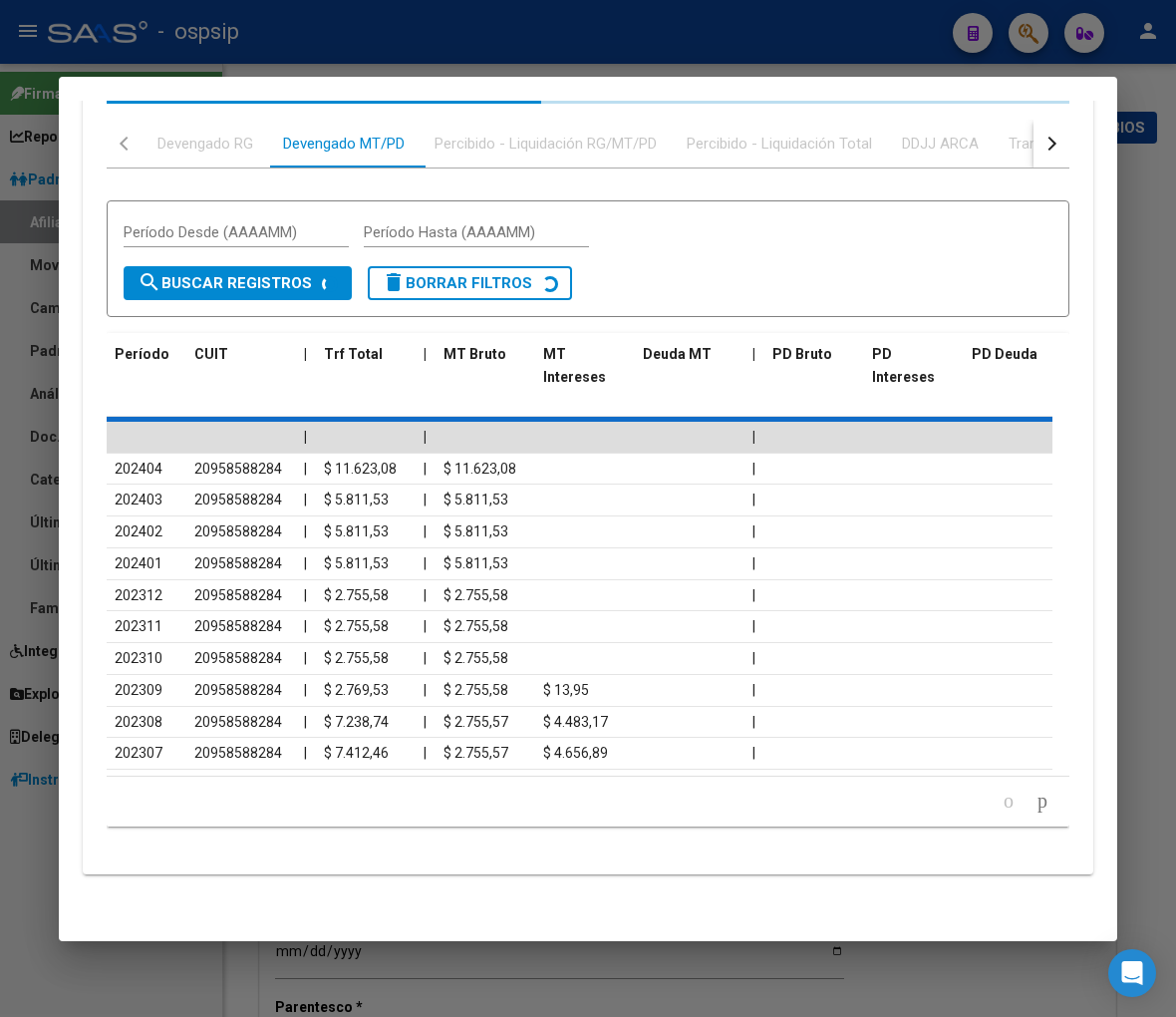 click on "179.769.313.486.231.570.000.000.000.000.000.000.000.000.000.000.000.000.000.000.000.000.000.000.000.000.000.000.000.000.000.000.000.000.000.000.000.000.000.000.000.000.000.000.000.000.000.000.000.000.000.000.000.000.000.000.000.000.000.000.000.000.000.000.000.000.000.000.000.000.000.000.000.000.000.000.000.000.000.000.000.000.000.000.000.000.000.000.000.000.000.000.000.000.000.000.000.000.000.000.000.000.000 total   1   2   3   4   5" 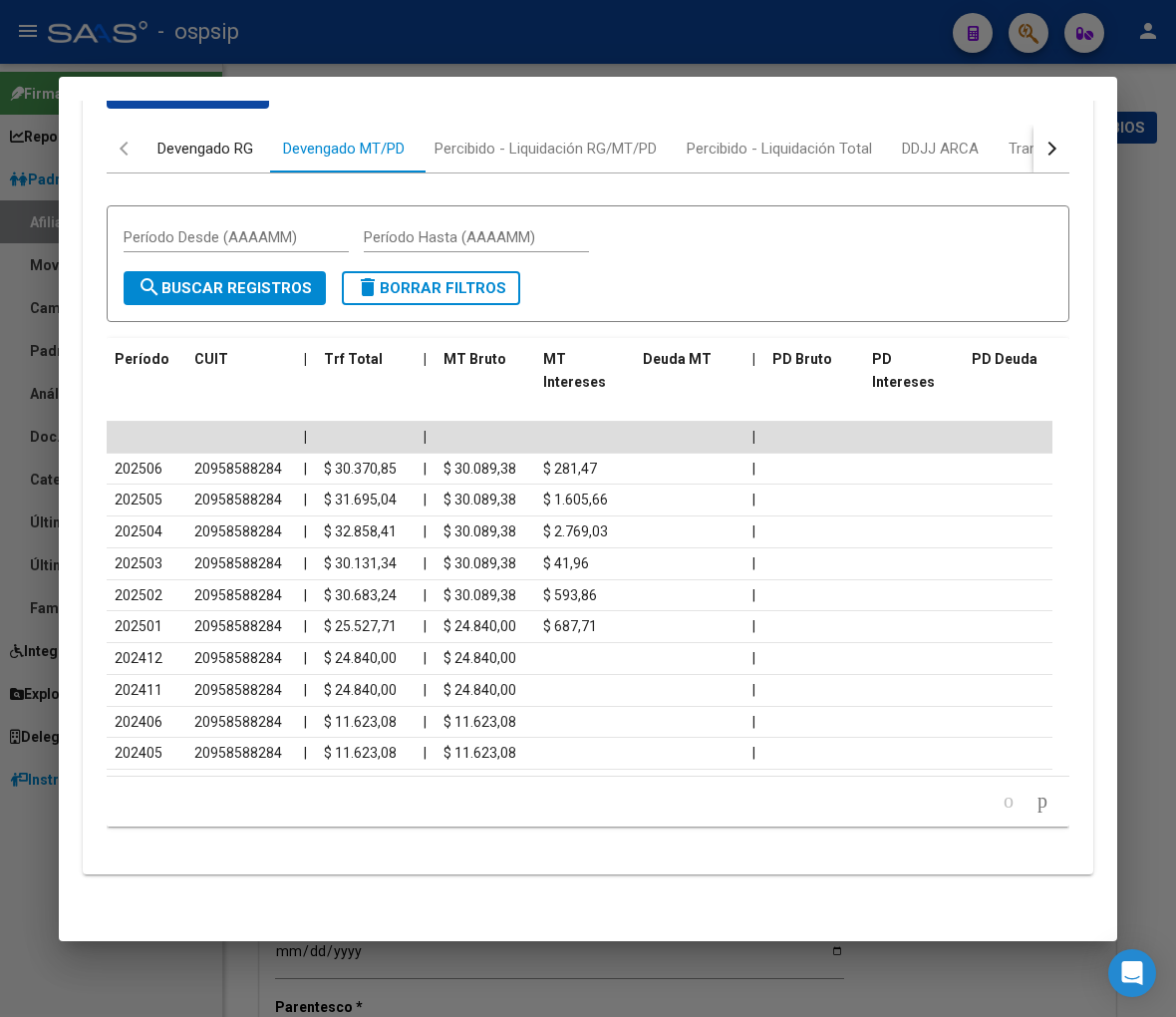 click on "Devengado RG" at bounding box center (205, 149) 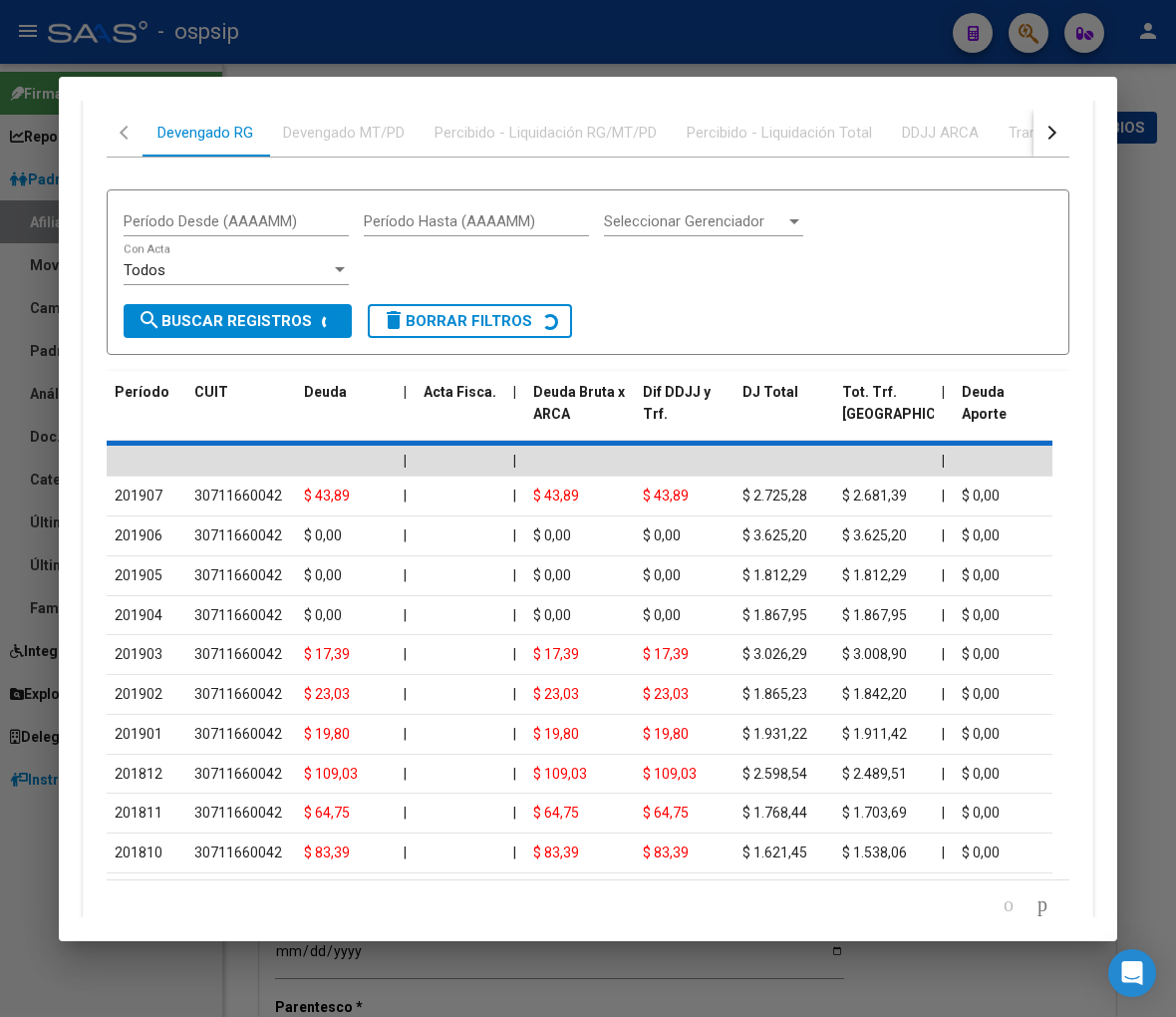 scroll, scrollTop: 848, scrollLeft: 0, axis: vertical 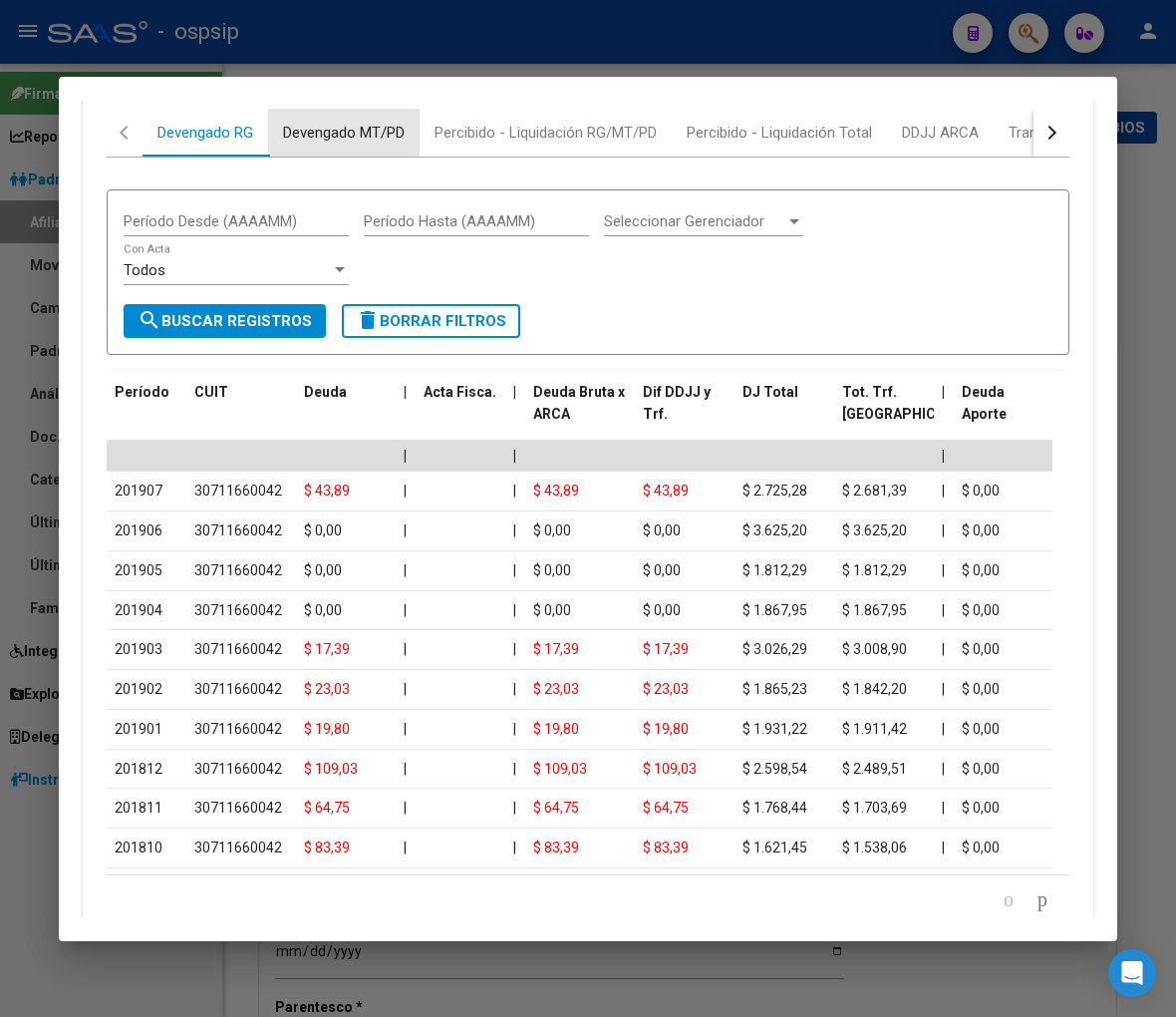 click on "Devengado MT/PD" at bounding box center (344, 133) 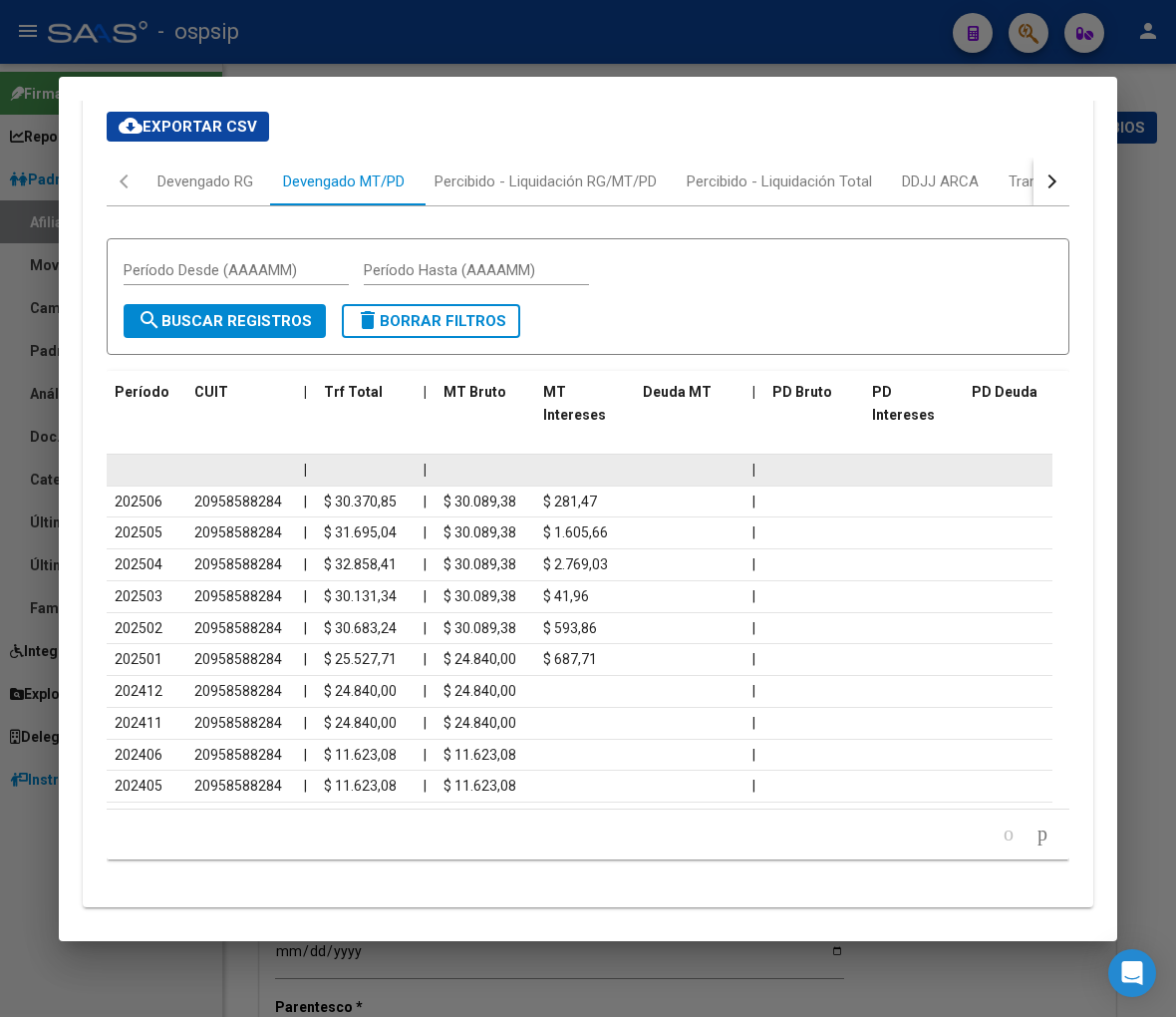 scroll, scrollTop: 848, scrollLeft: 0, axis: vertical 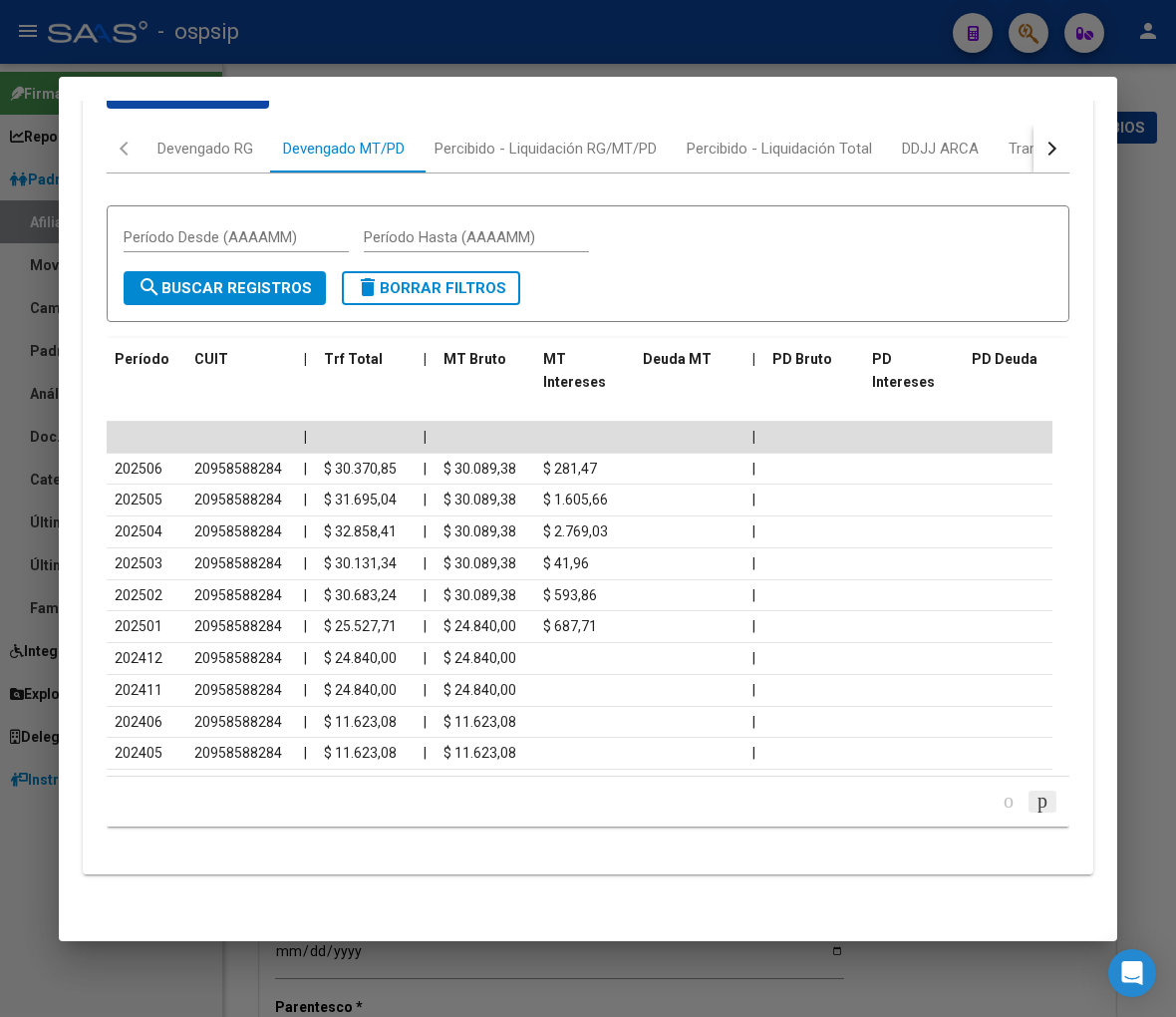 click 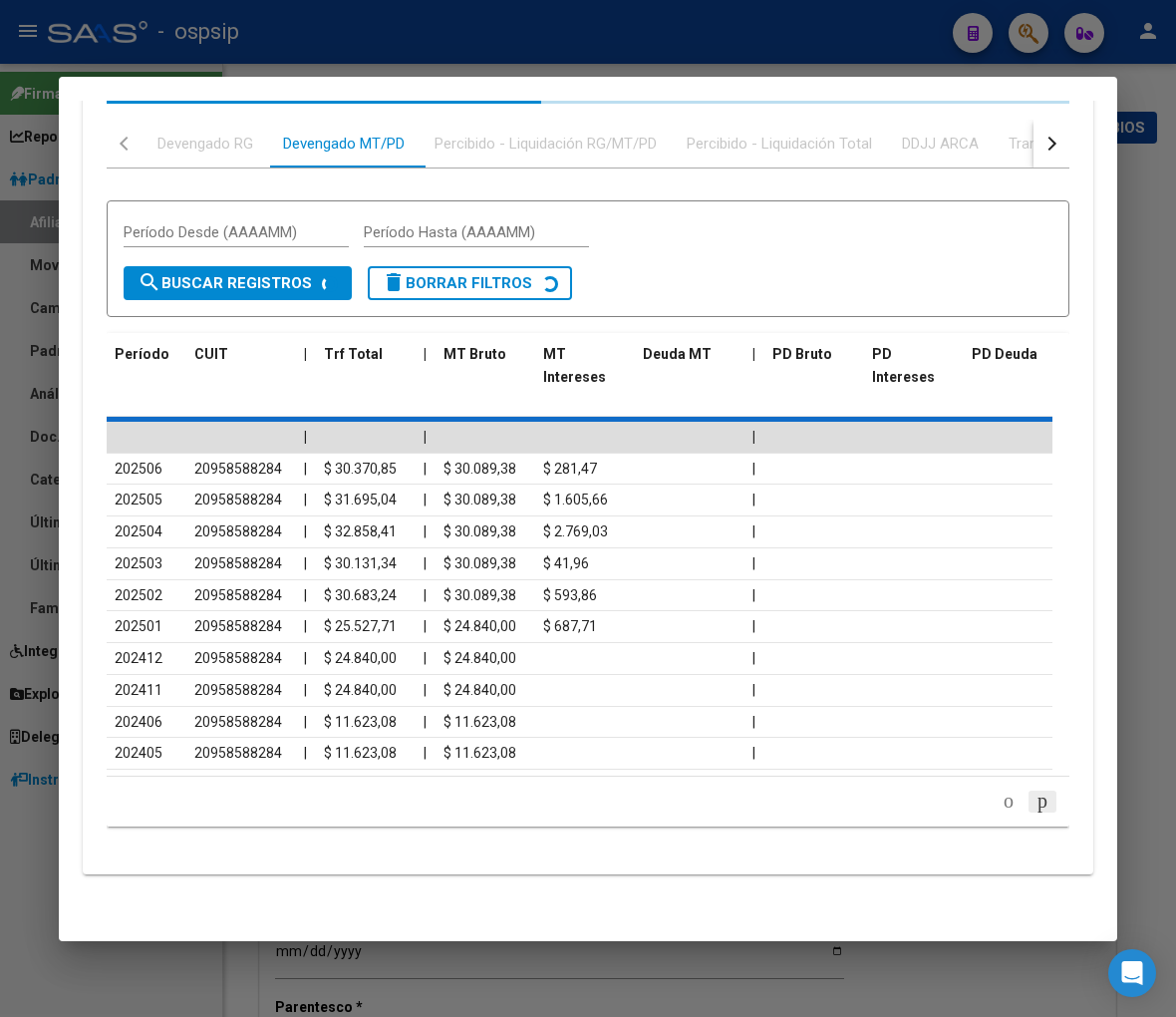 scroll, scrollTop: 848, scrollLeft: 0, axis: vertical 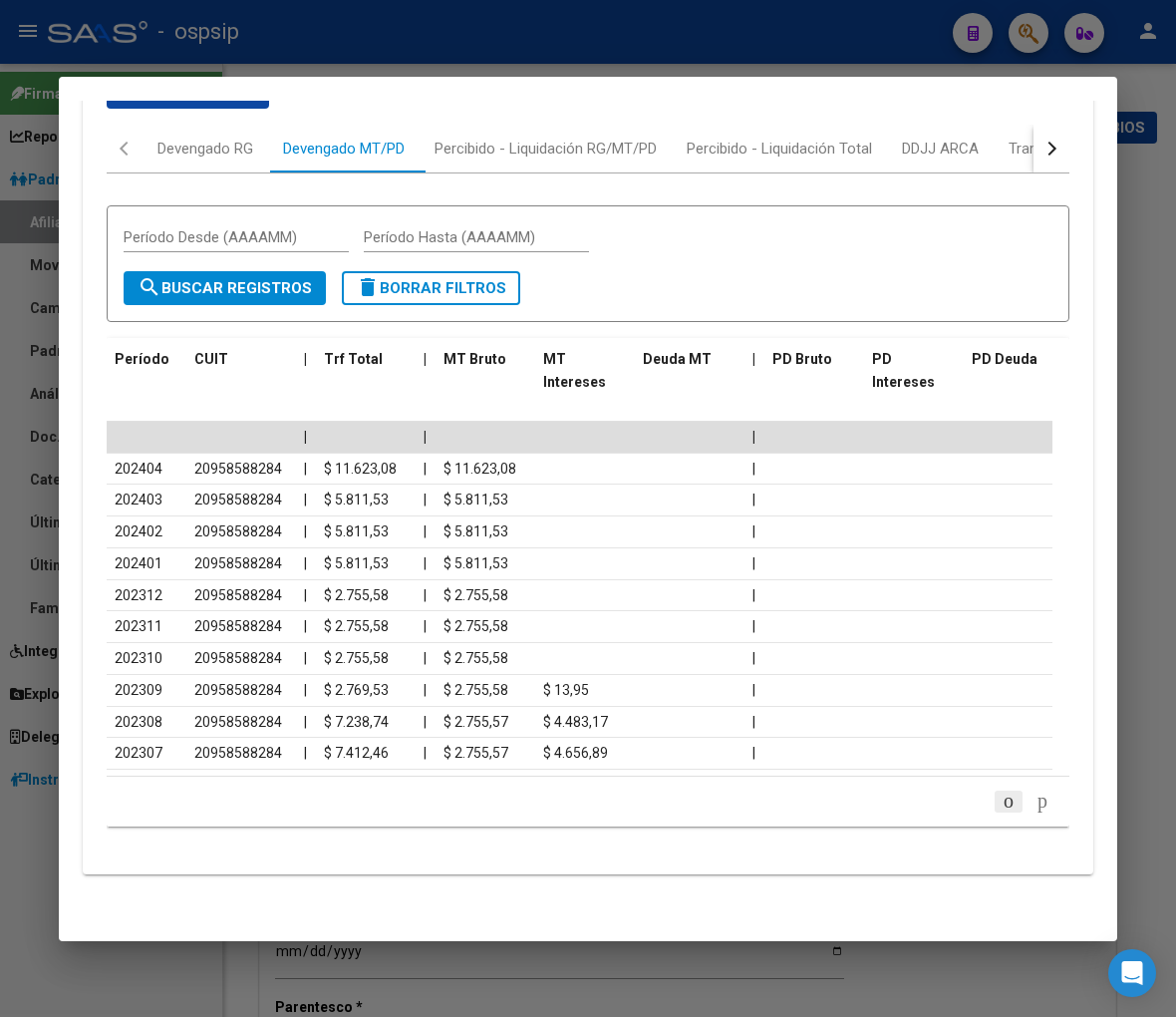 click 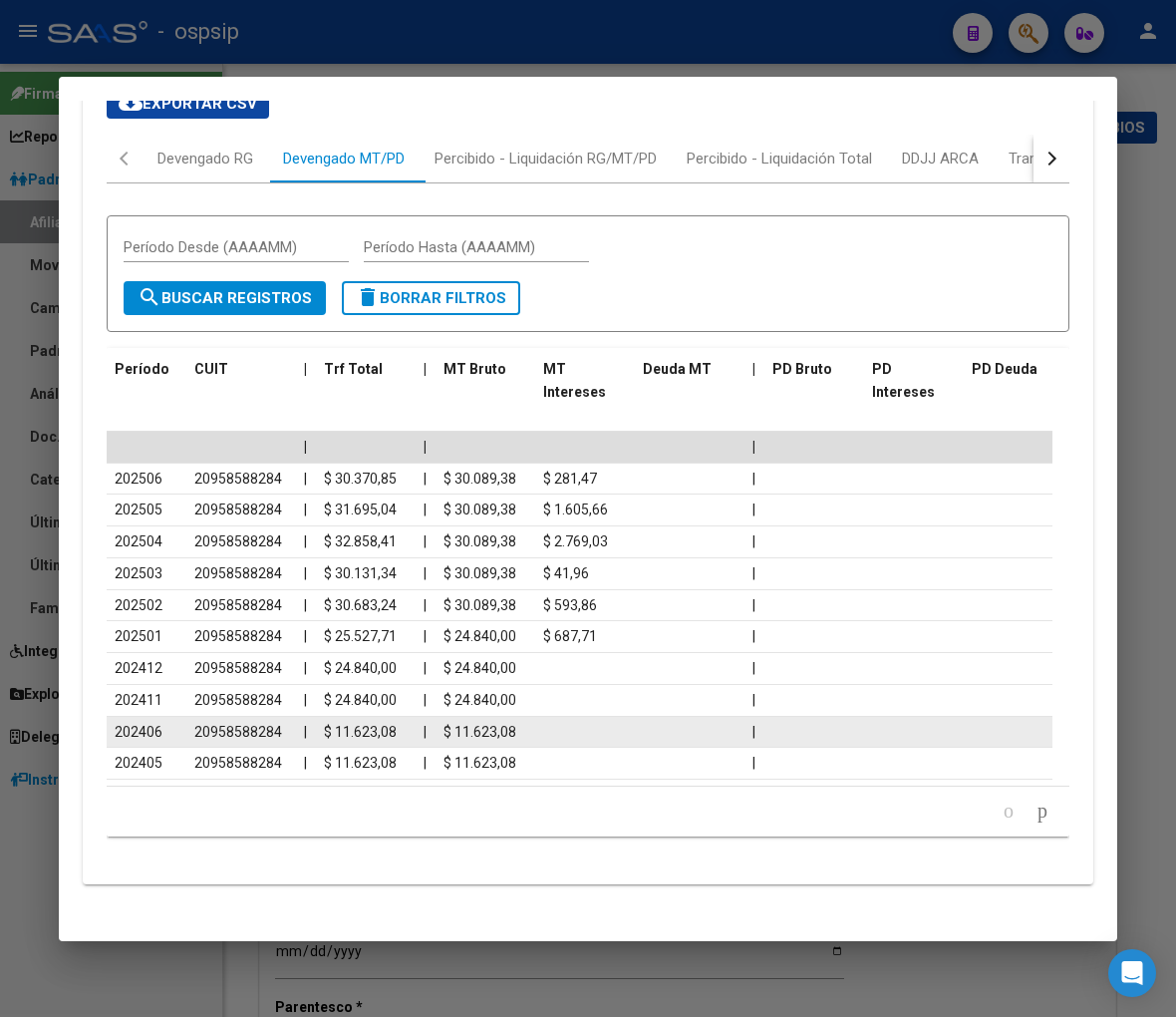 scroll, scrollTop: 848, scrollLeft: 0, axis: vertical 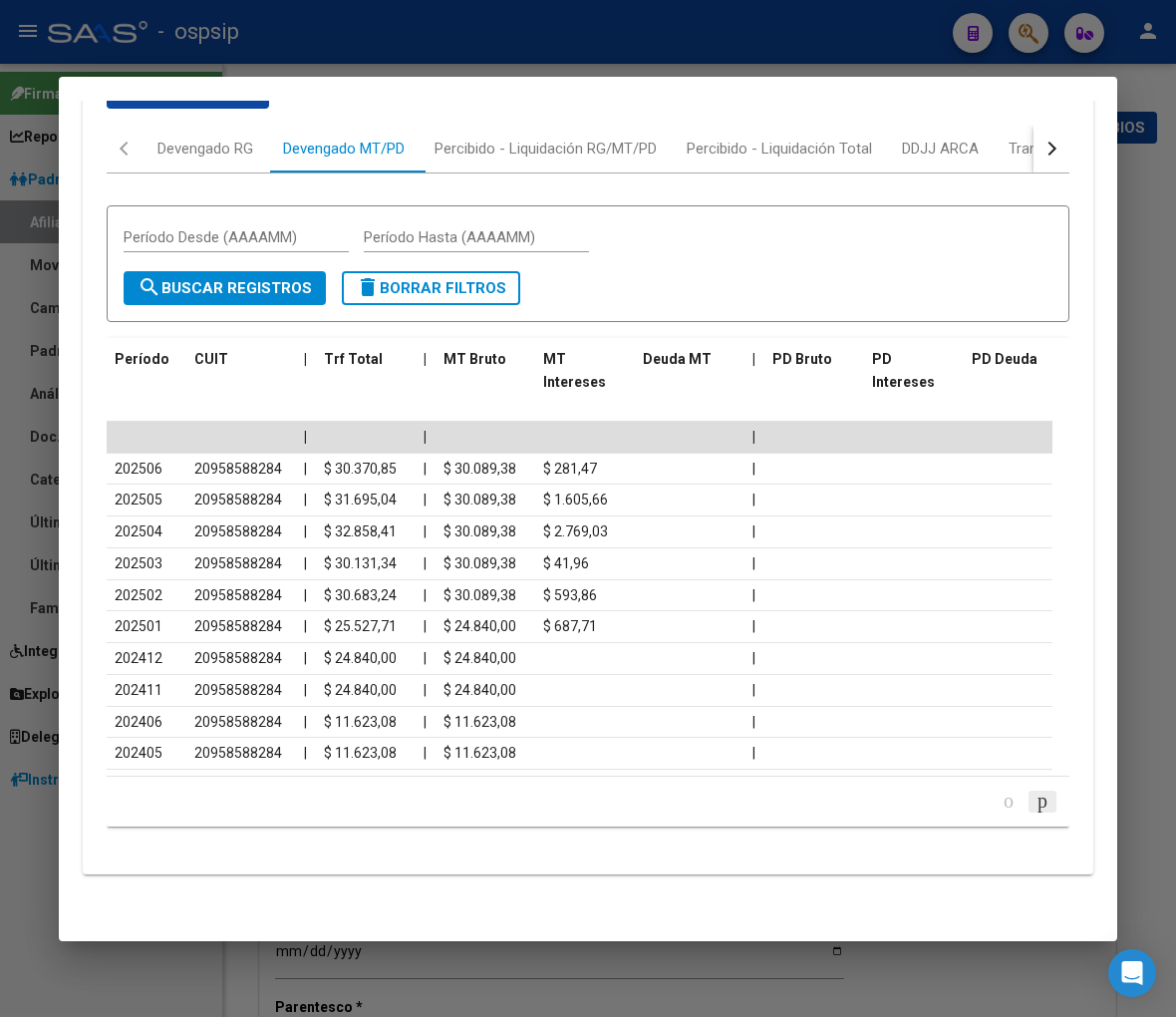 click 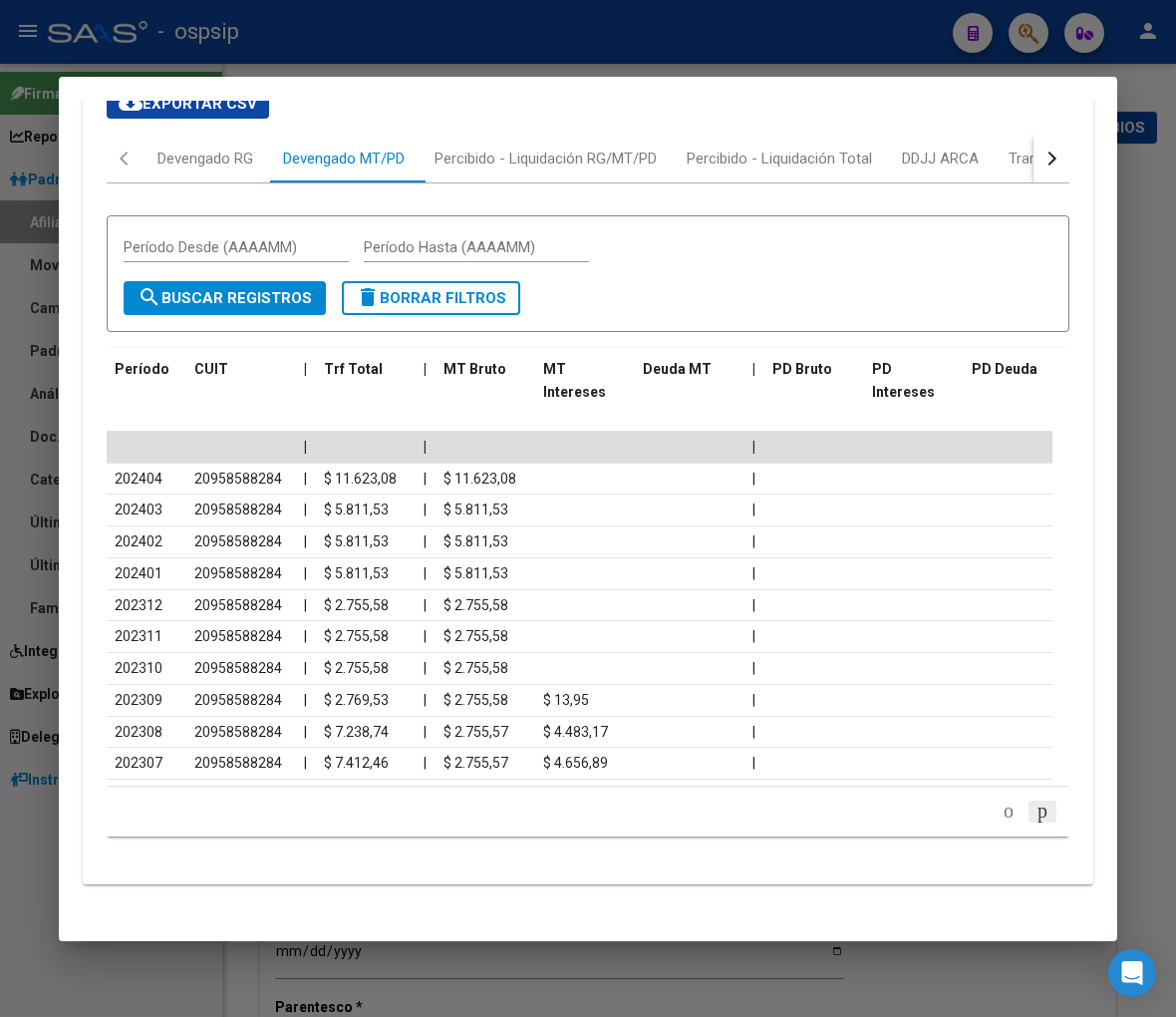 scroll, scrollTop: 848, scrollLeft: 0, axis: vertical 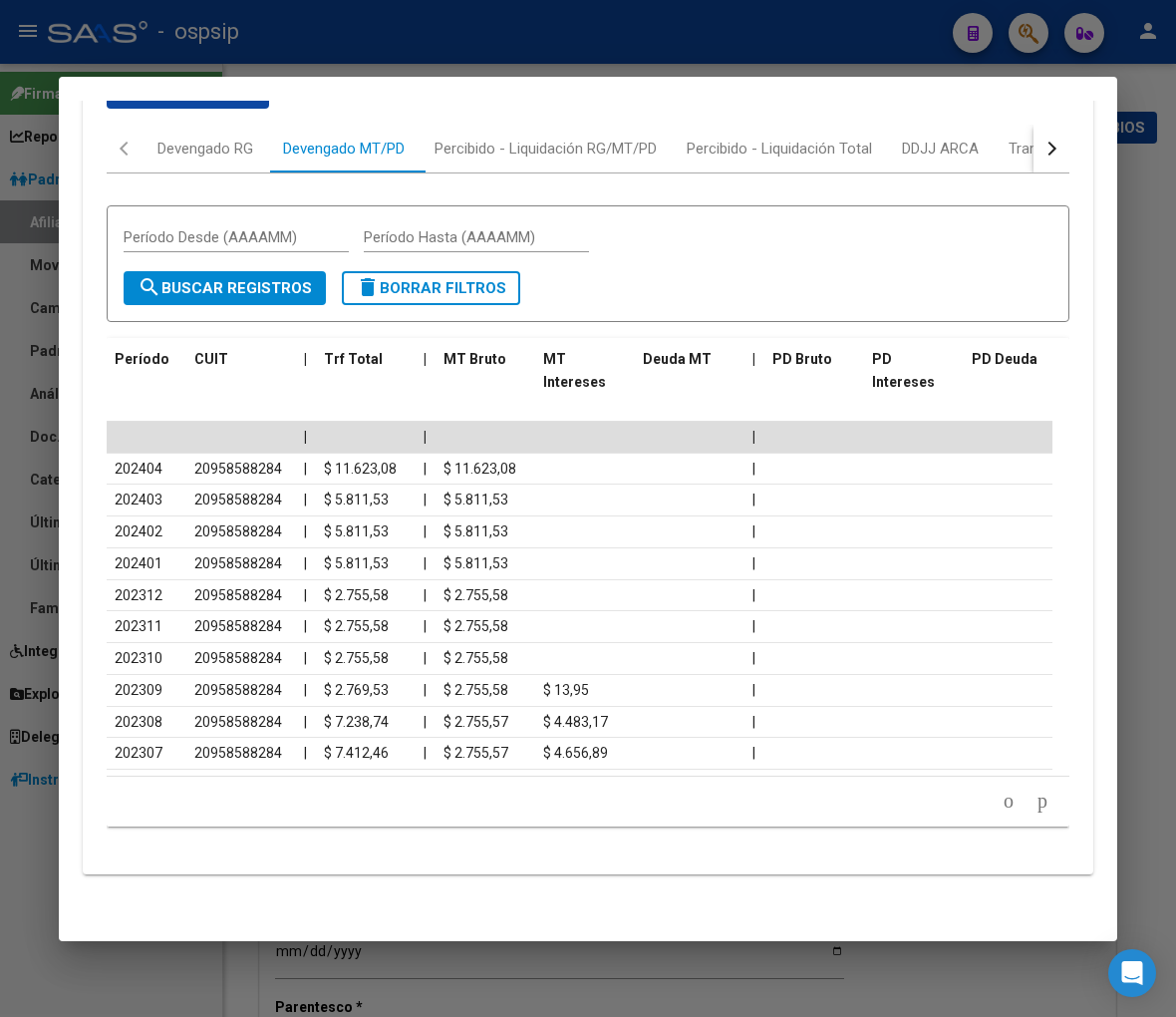 click at bounding box center [588, 508] 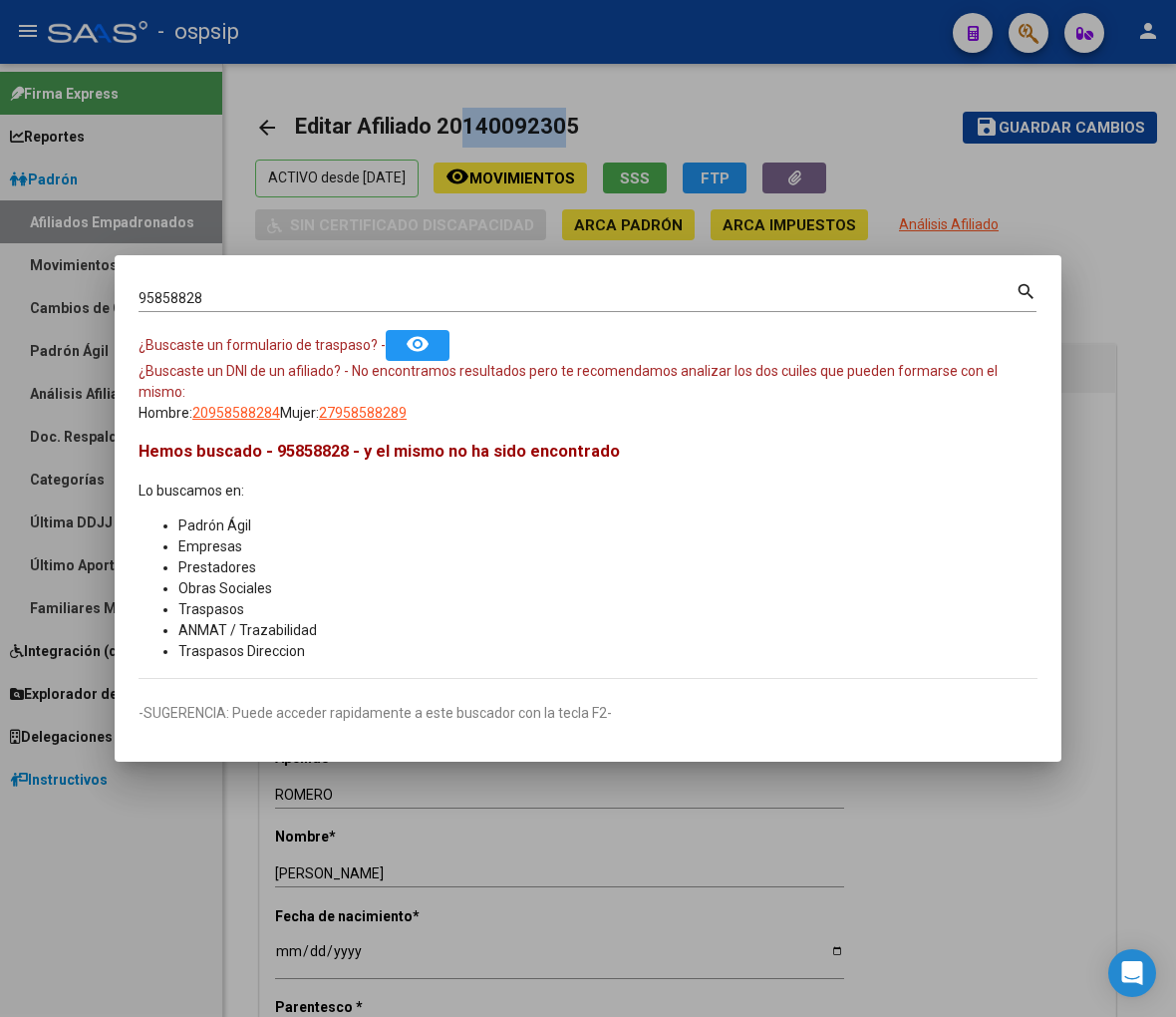 click on "95858828" at bounding box center (577, 298) 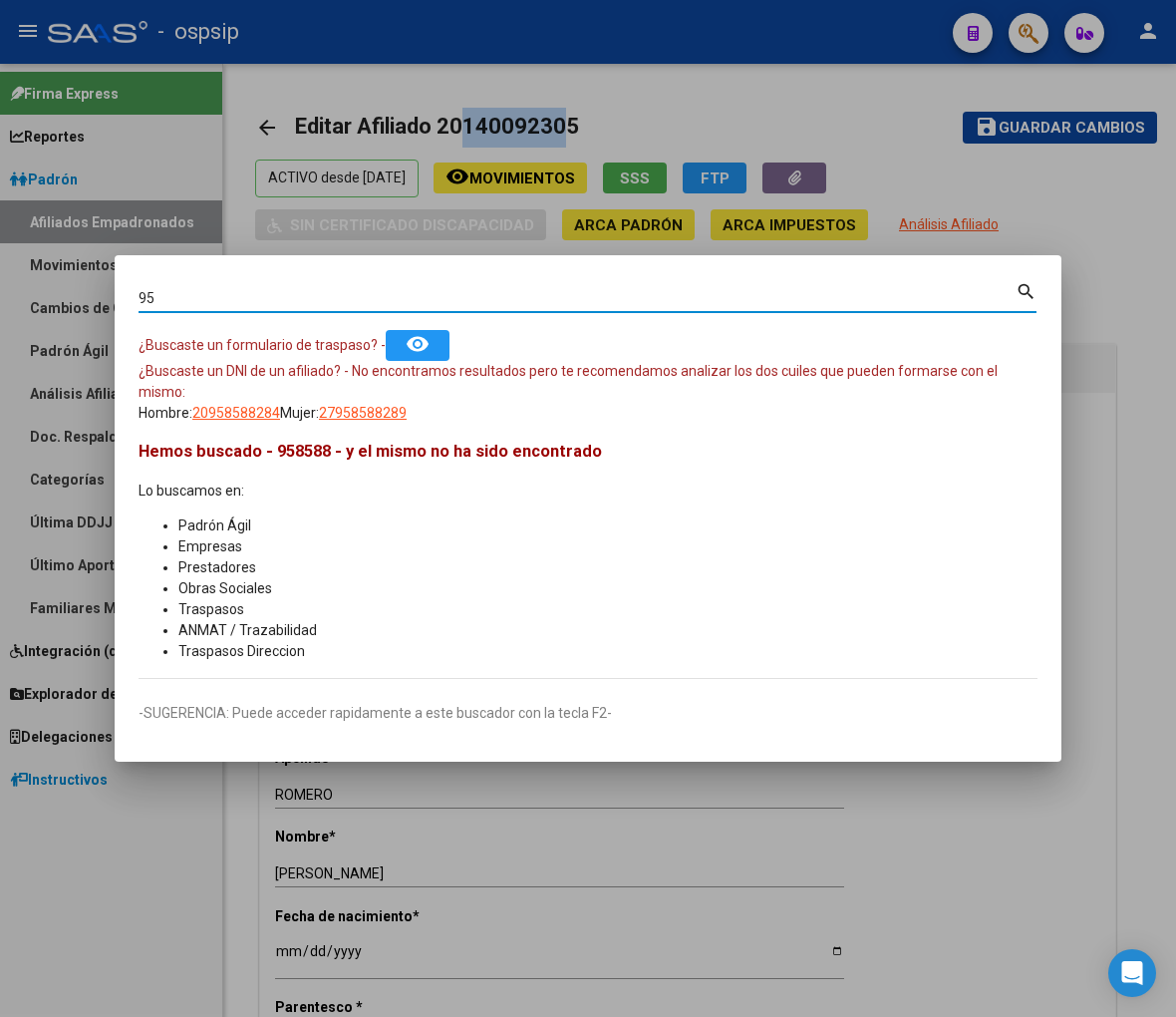 type on "9" 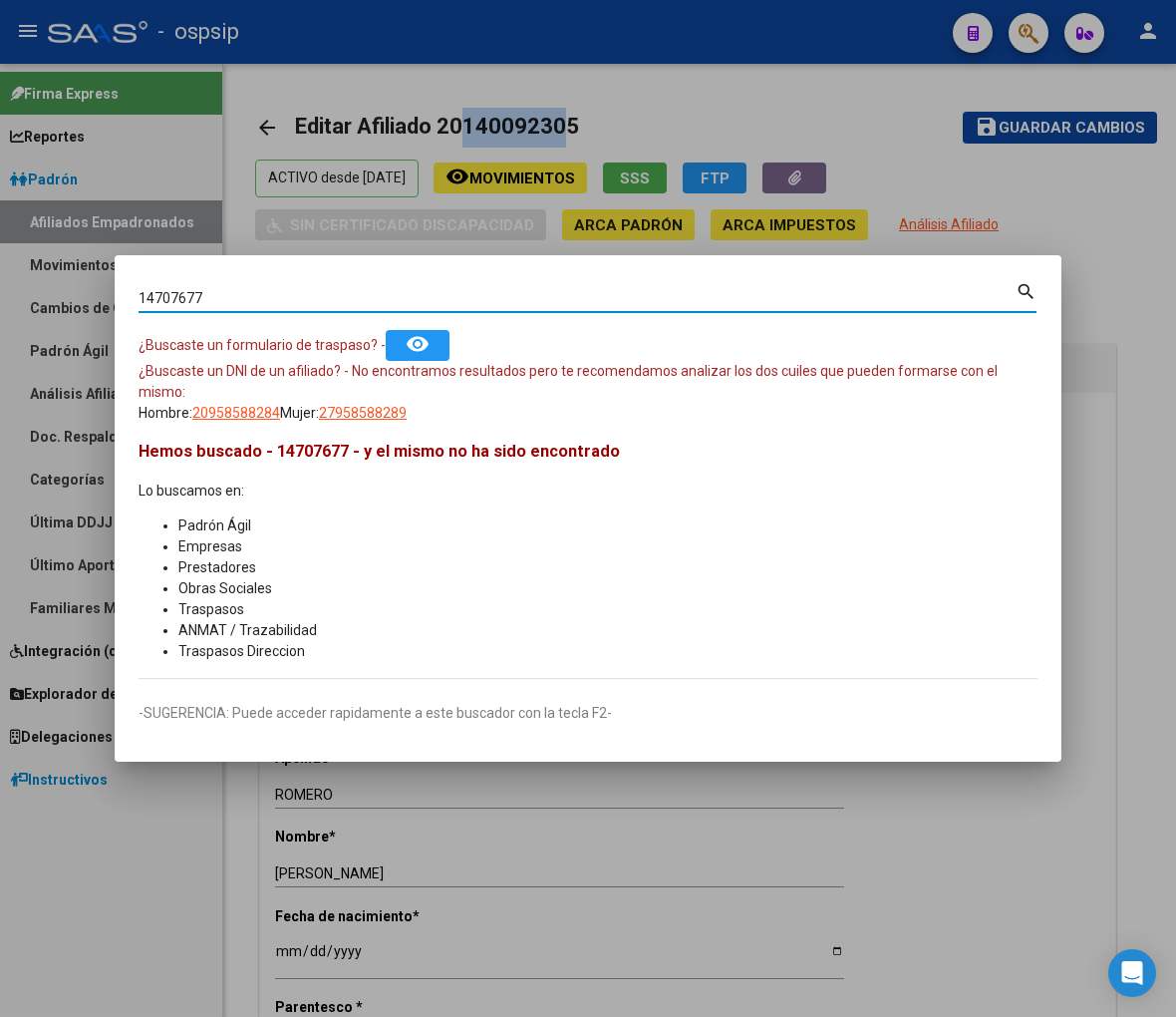 type on "14707677" 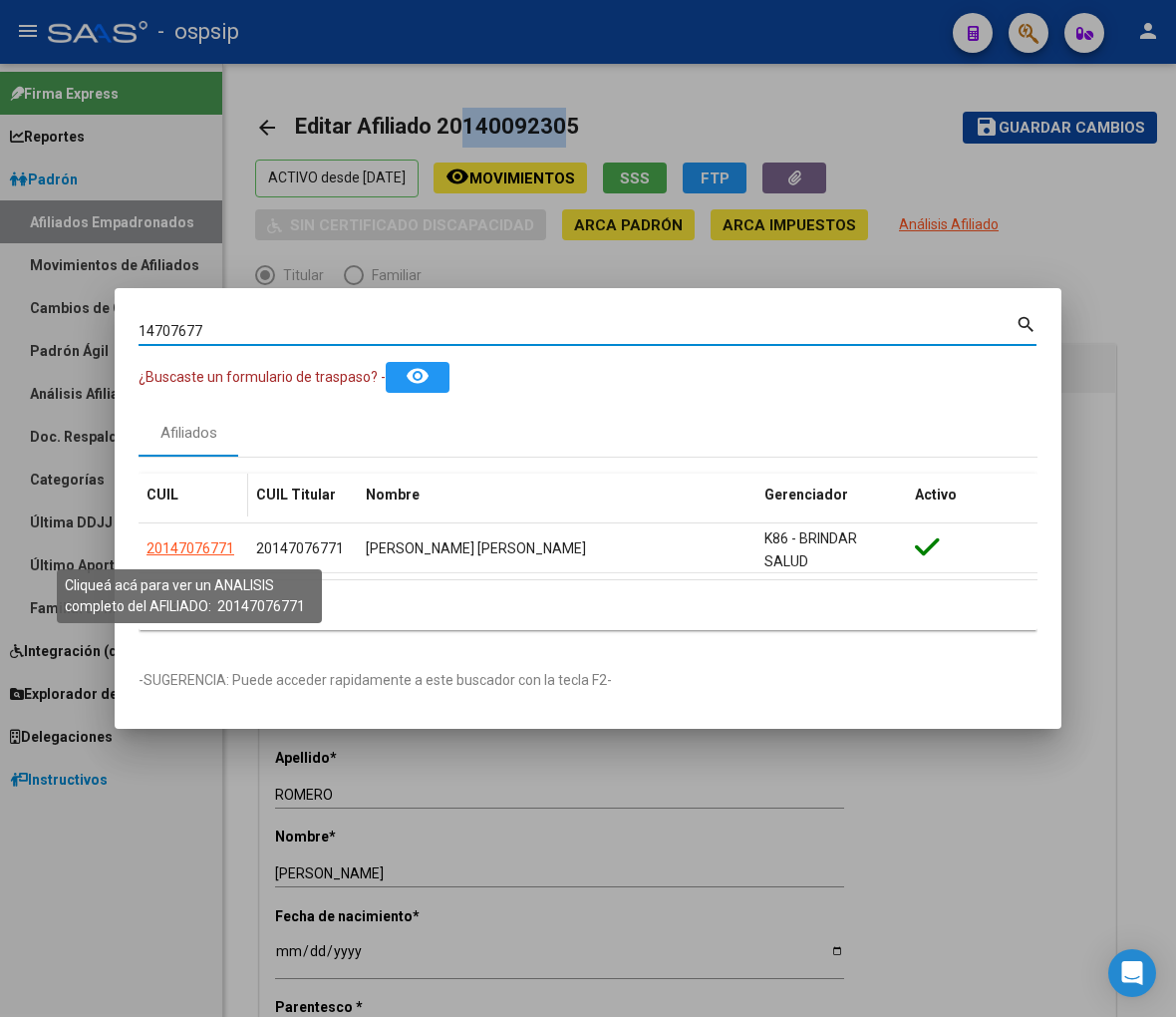 click on "20147076771" 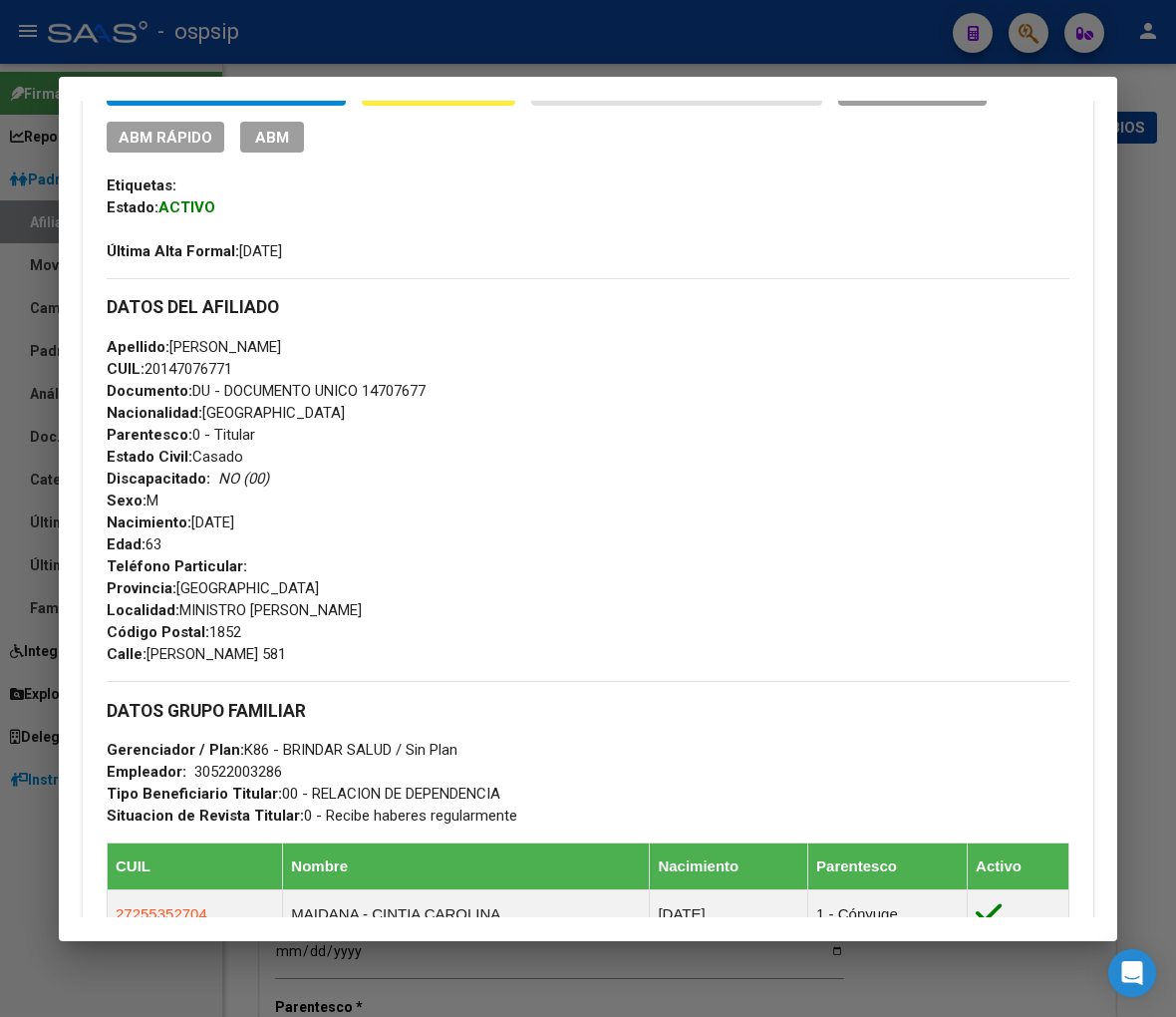 scroll, scrollTop: 664, scrollLeft: 0, axis: vertical 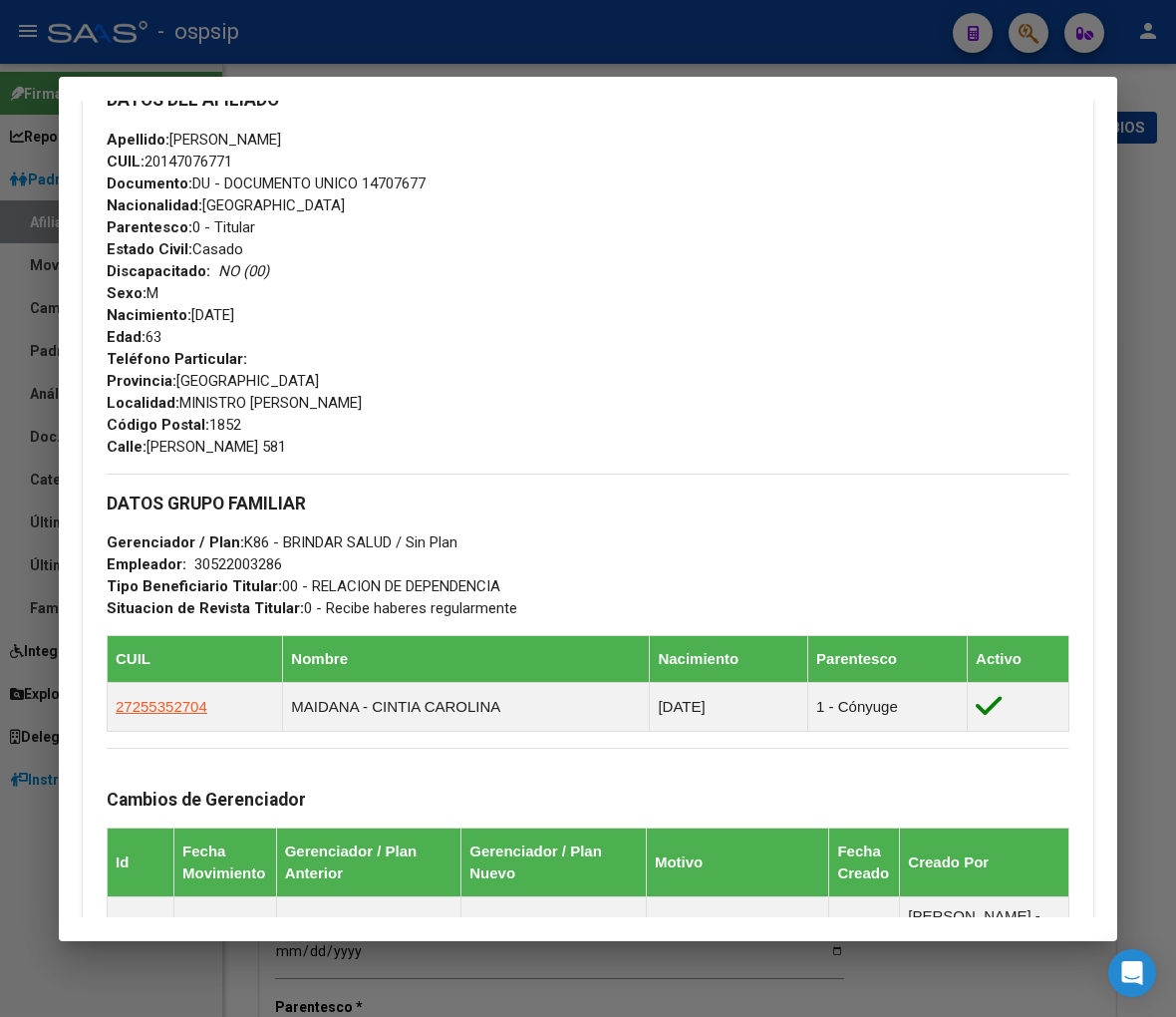 click on "Teléfono Particular:                       Provincia:  Buenos Aires Localidad:  MINISTRO RIVADA Código Postal:  1852 Calle:  G ESCOBAR 581" at bounding box center [588, 403] 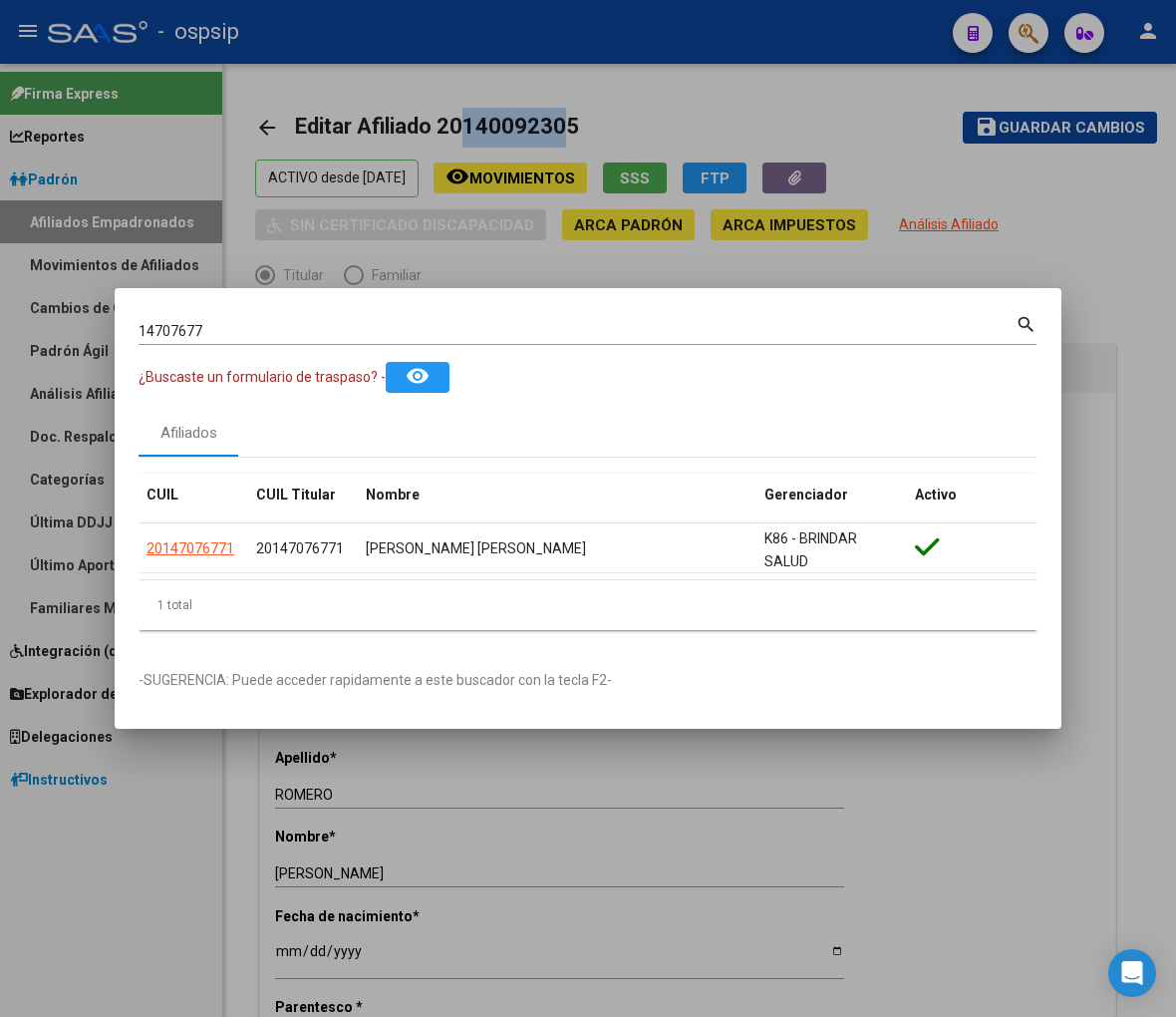click on "14707677" at bounding box center (577, 331) 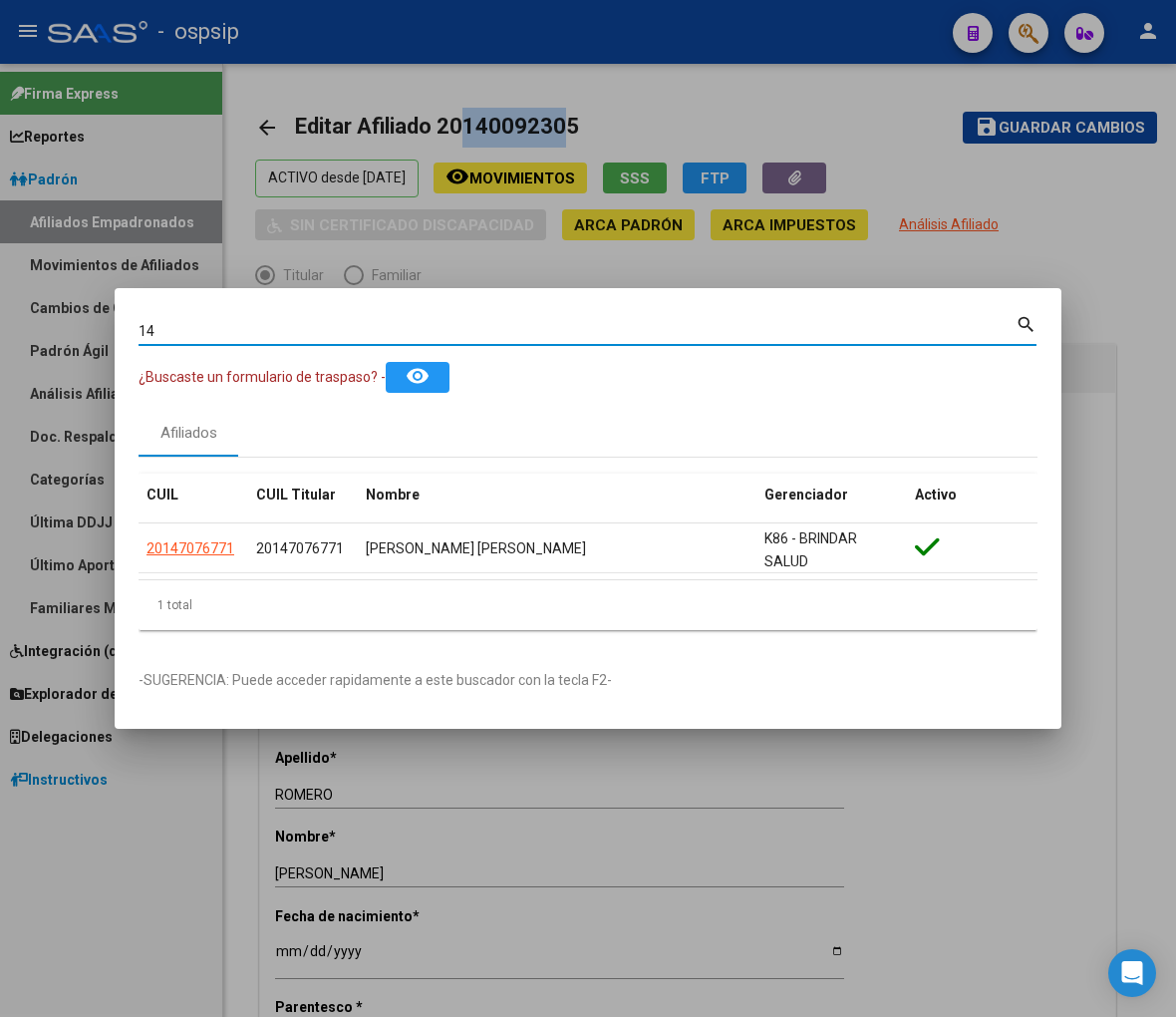 type on "1" 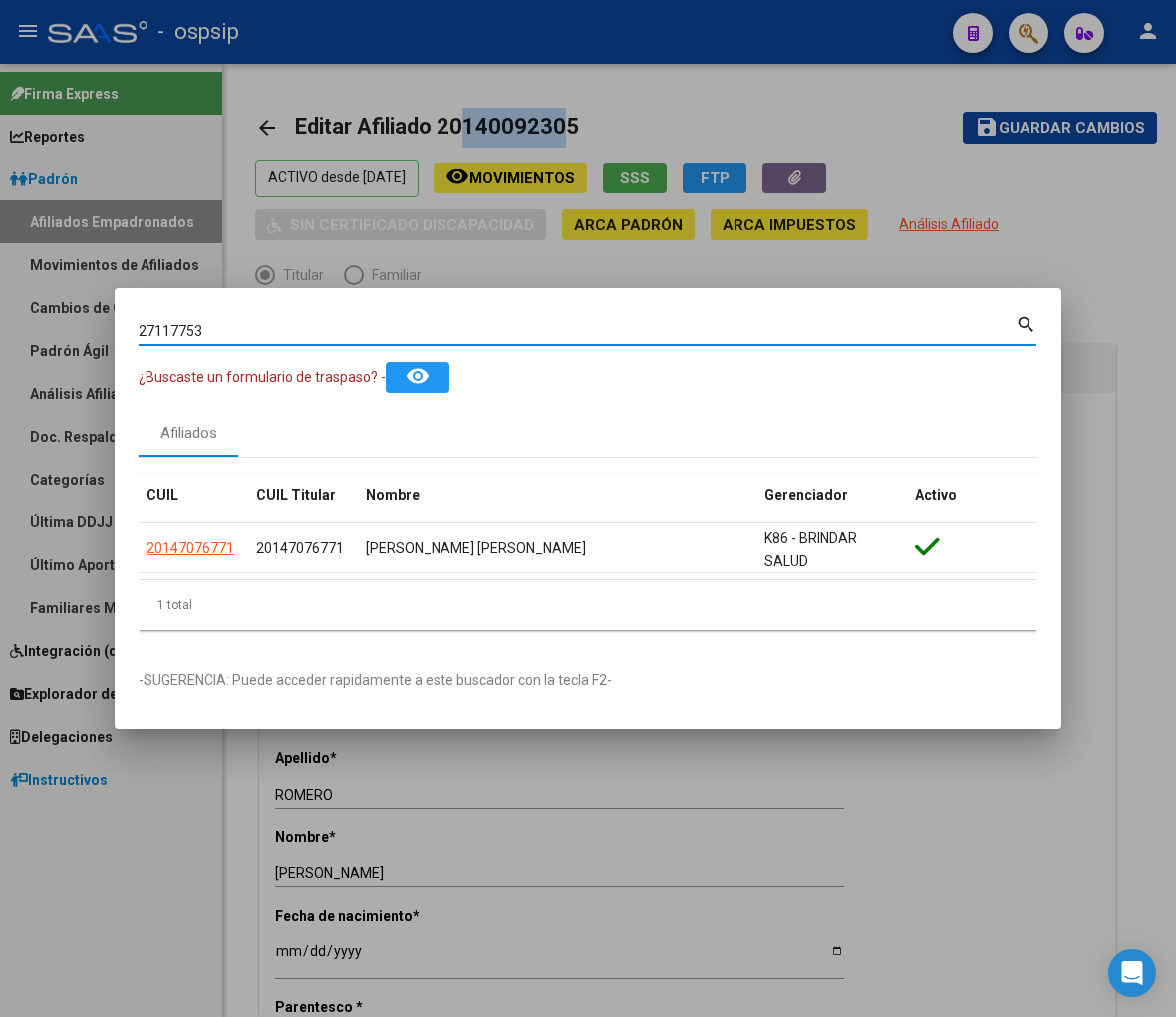 type on "27117753" 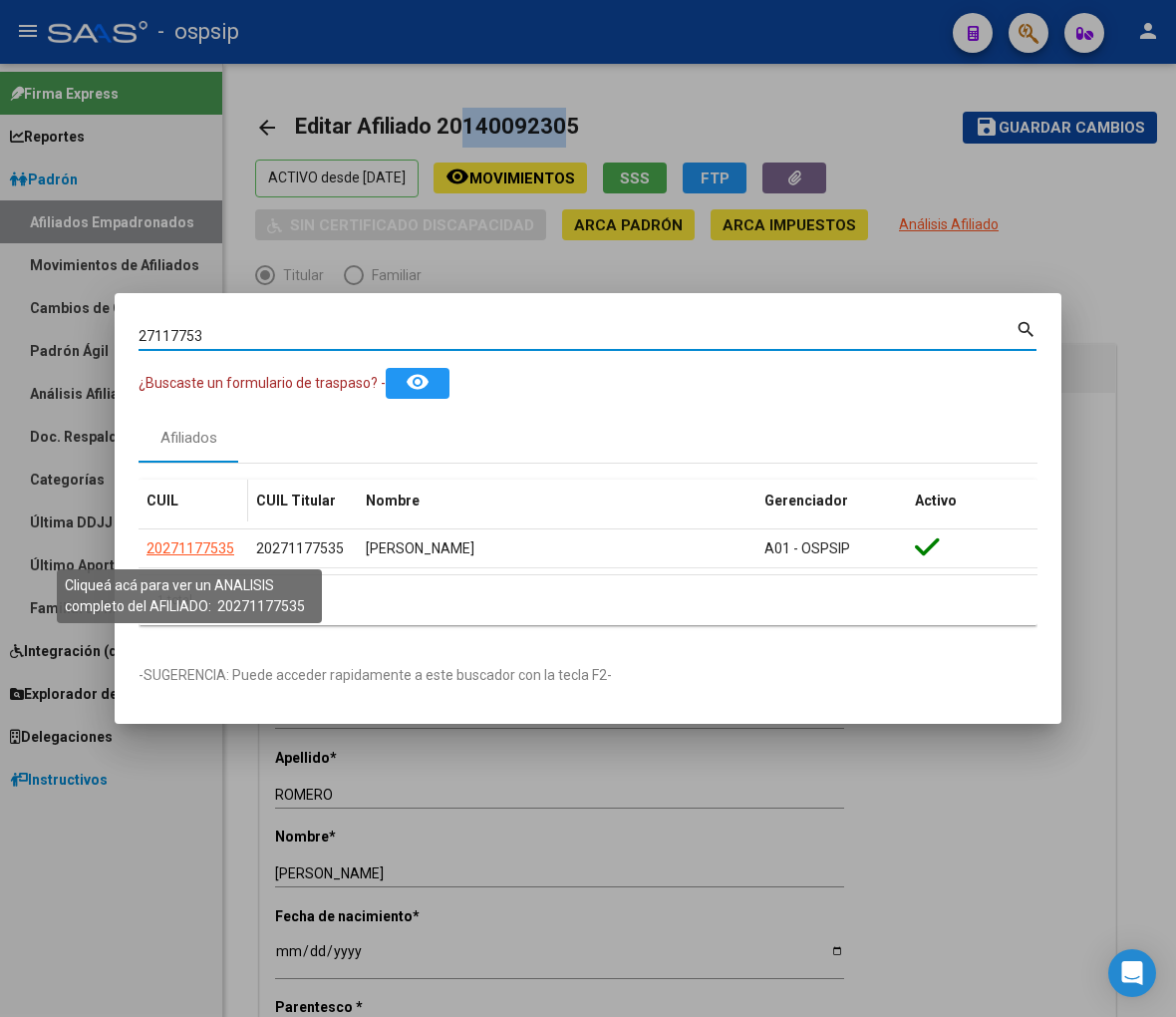 click on "20271177535" 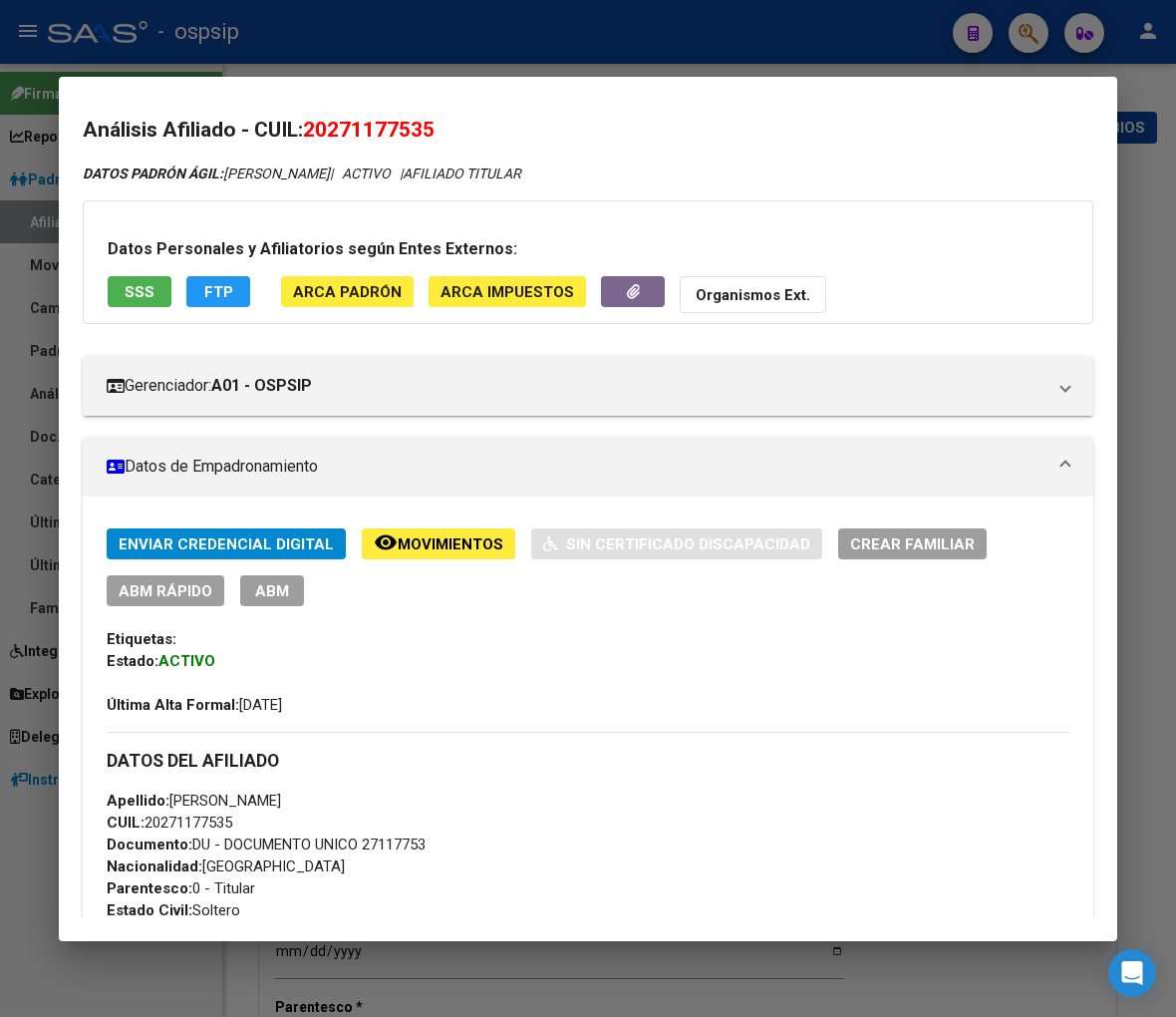 scroll, scrollTop: 0, scrollLeft: 0, axis: both 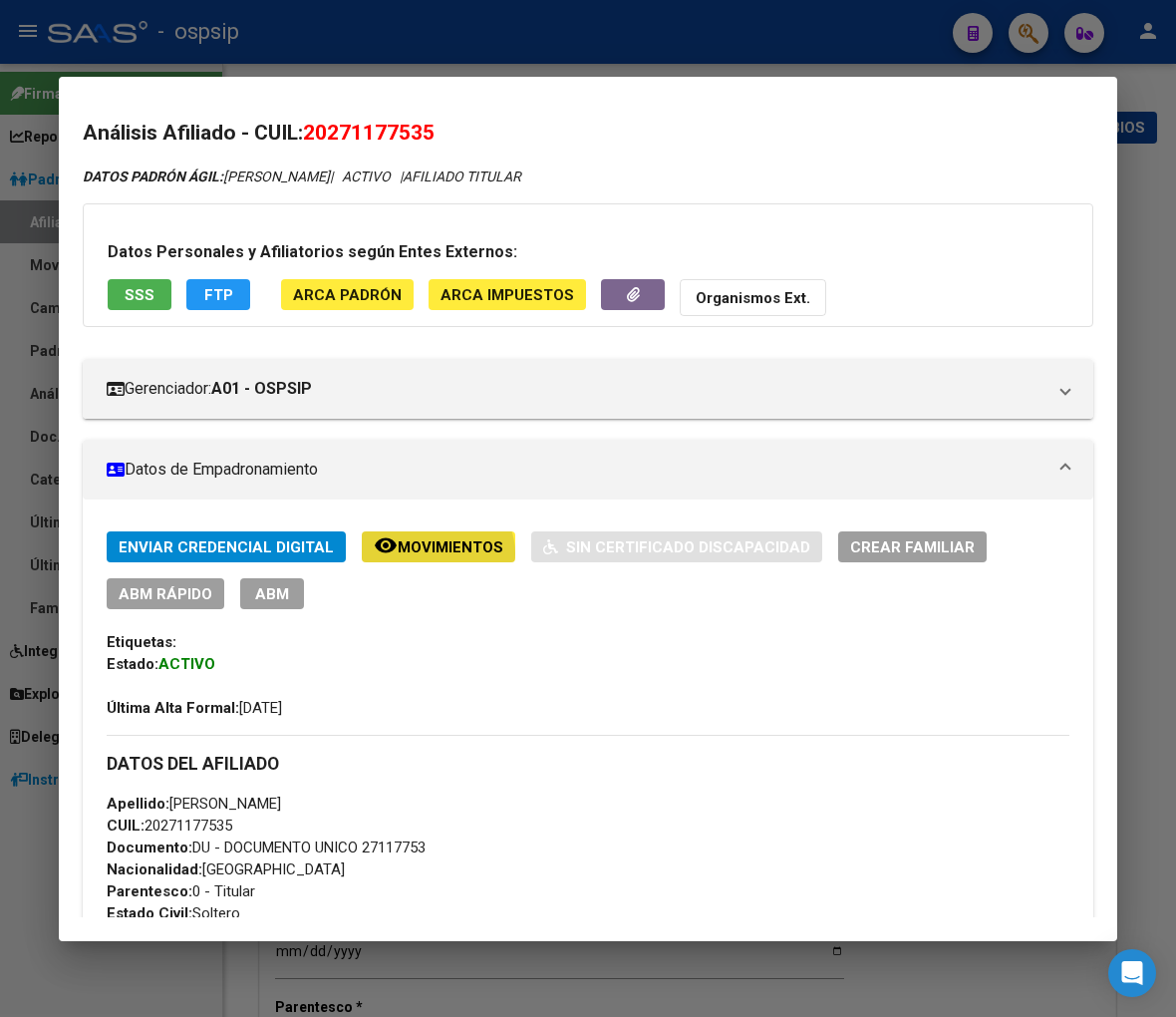 click on "Movimientos" 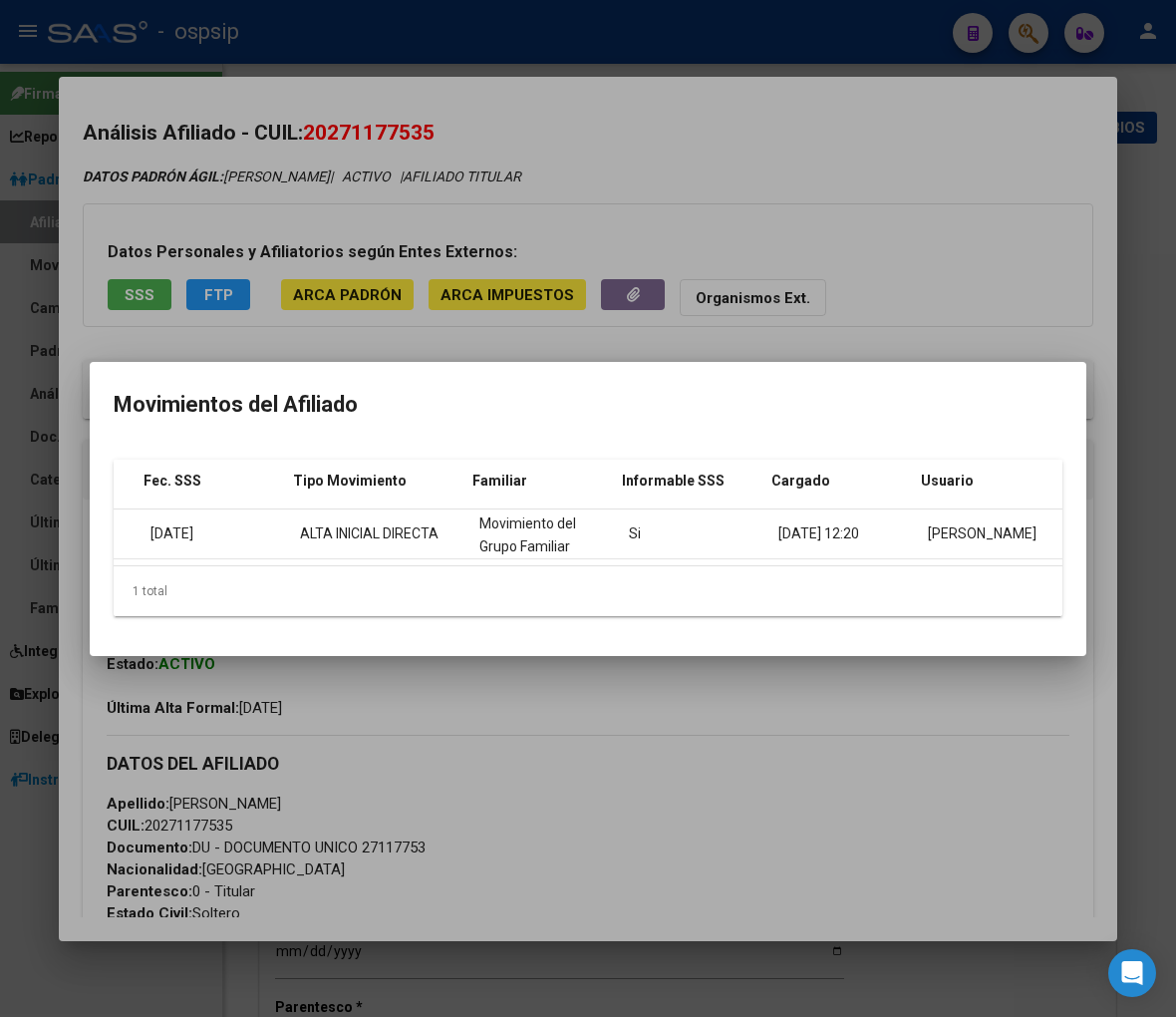 scroll, scrollTop: 0, scrollLeft: 326, axis: horizontal 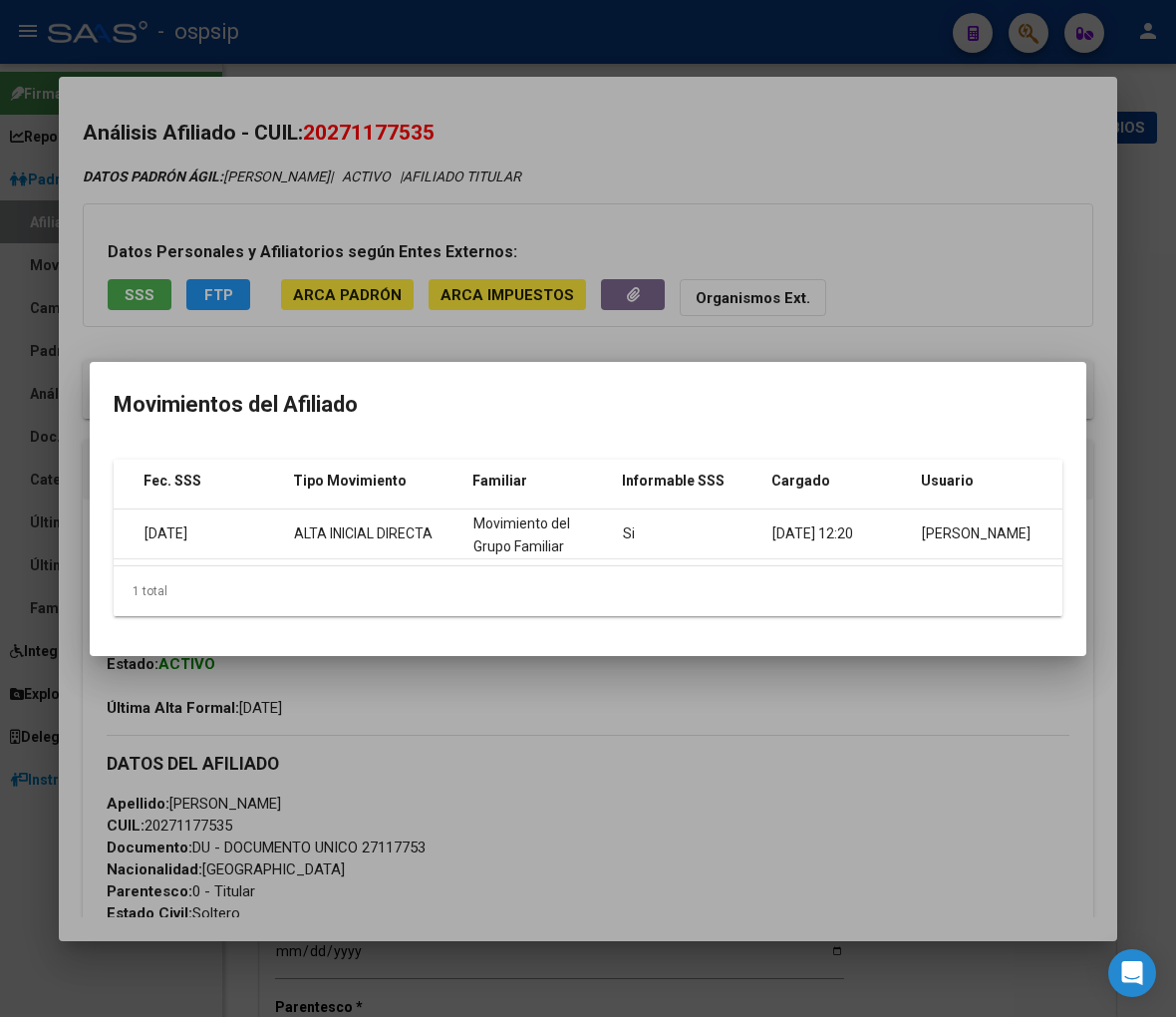 click at bounding box center (588, 508) 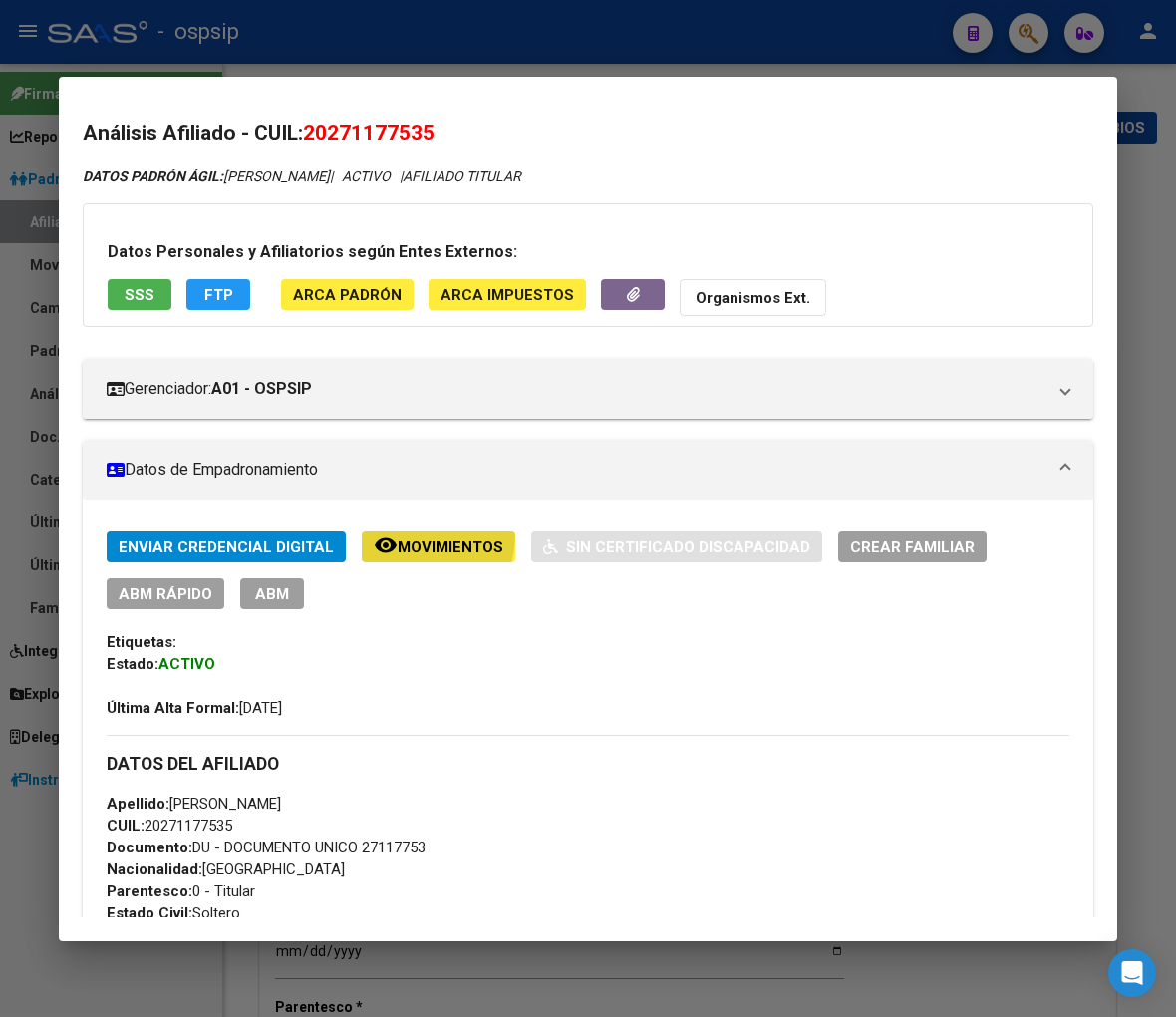 click on "remove_red_eye Movimientos" 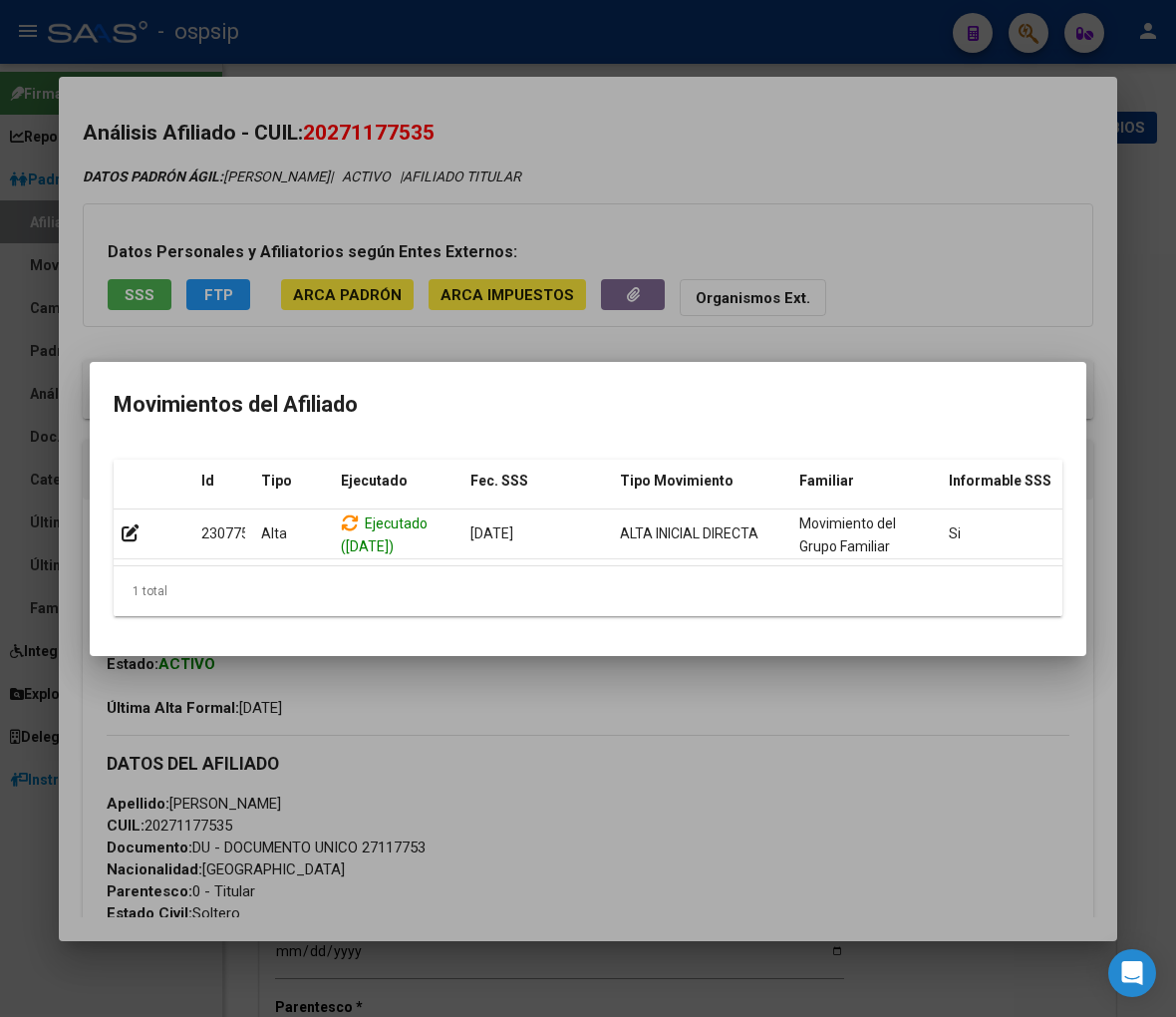 scroll, scrollTop: 0, scrollLeft: 326, axis: horizontal 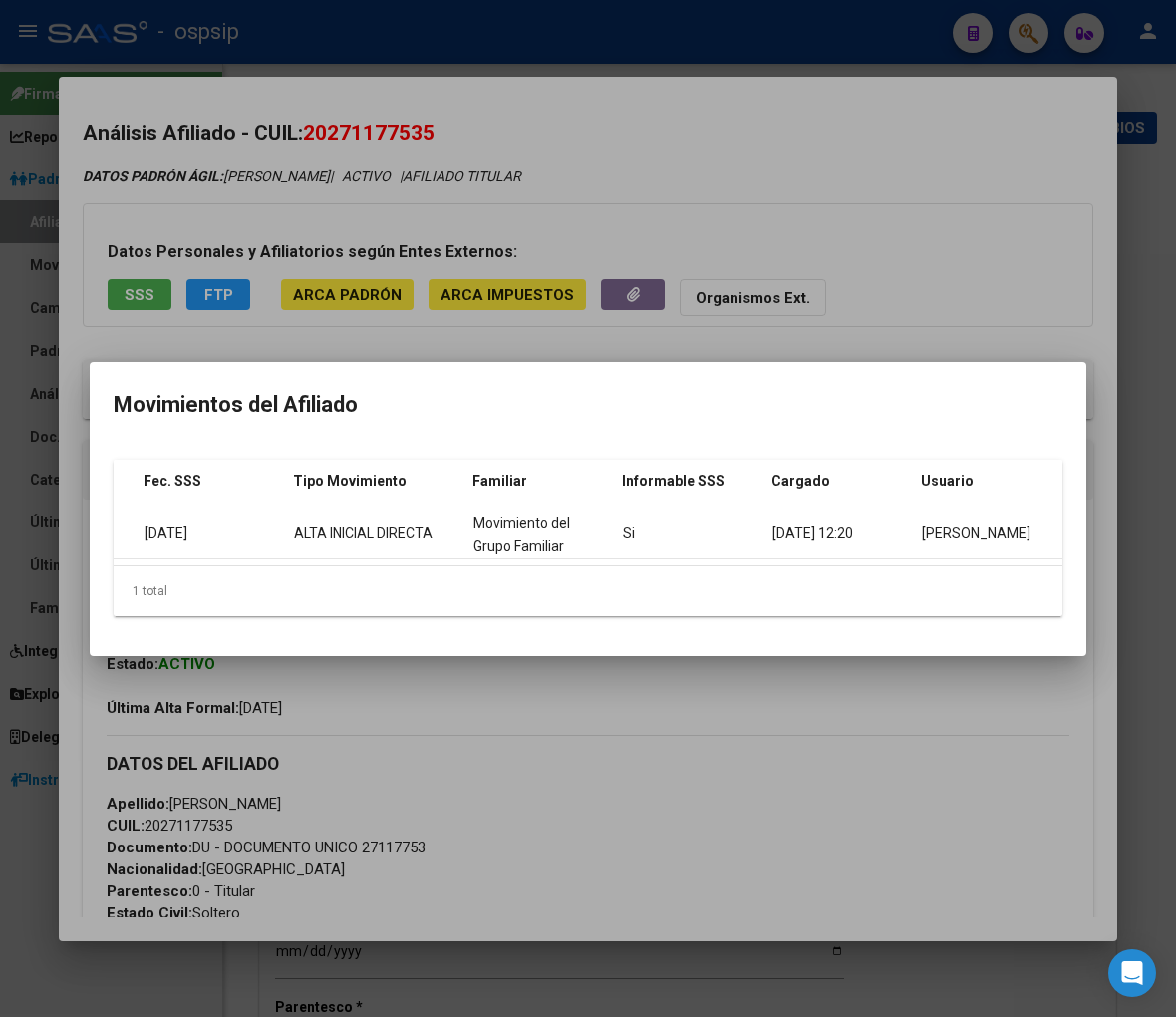 click at bounding box center [588, 508] 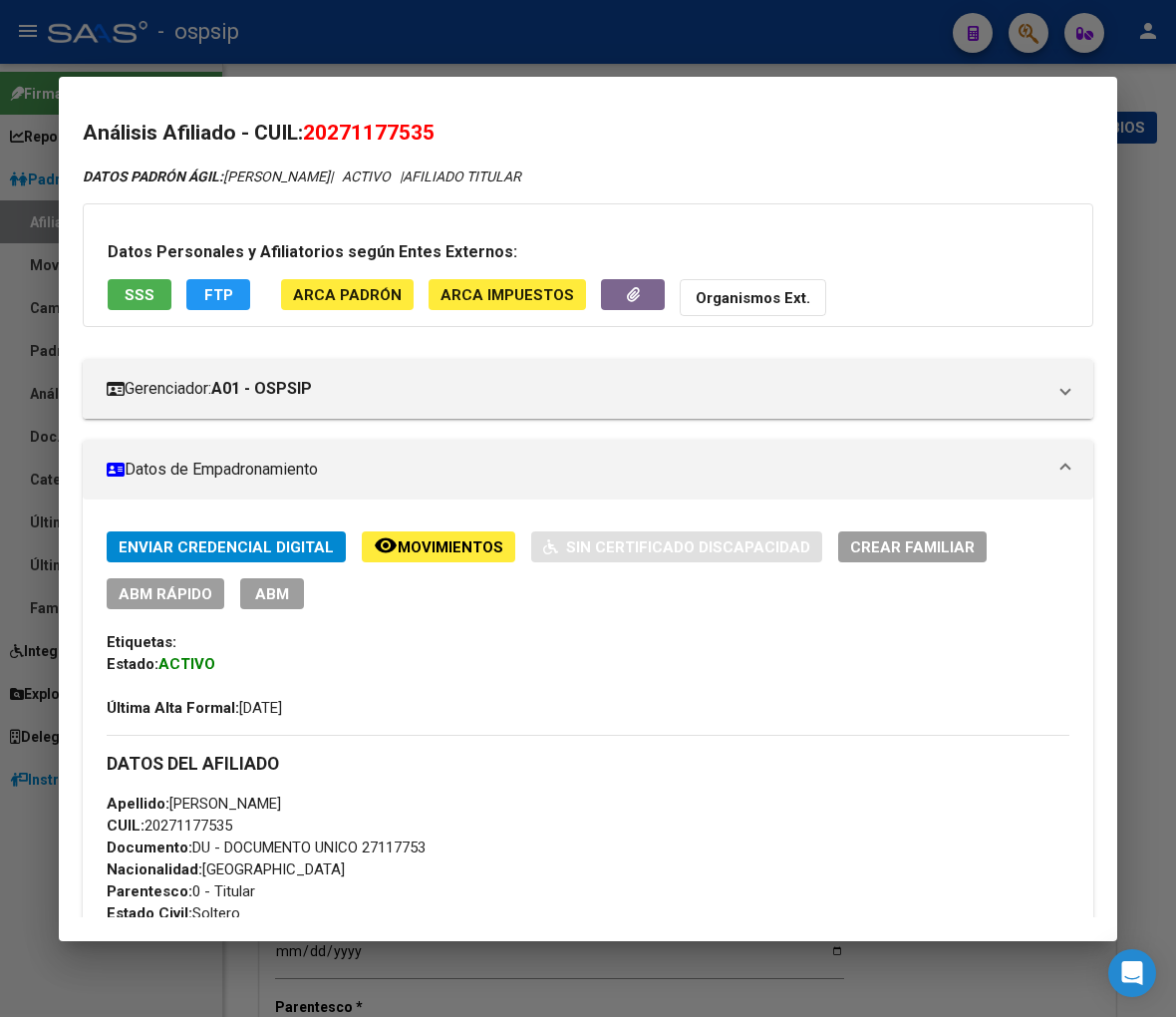 click at bounding box center [588, 508] 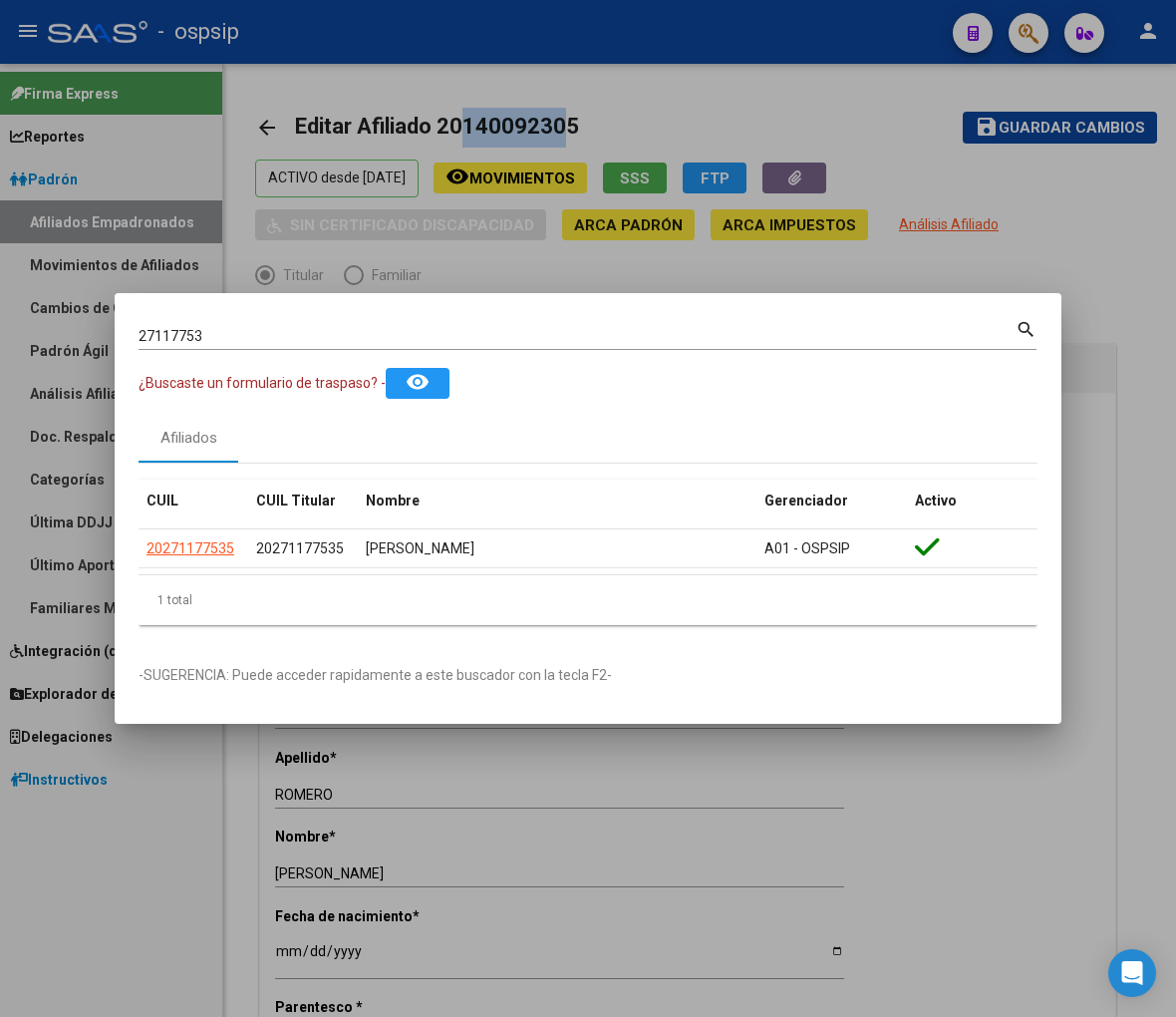 click on "27117753 Buscar (apellido, dni, [PERSON_NAME], [PERSON_NAME], cuit, obra social)" at bounding box center (577, 336) 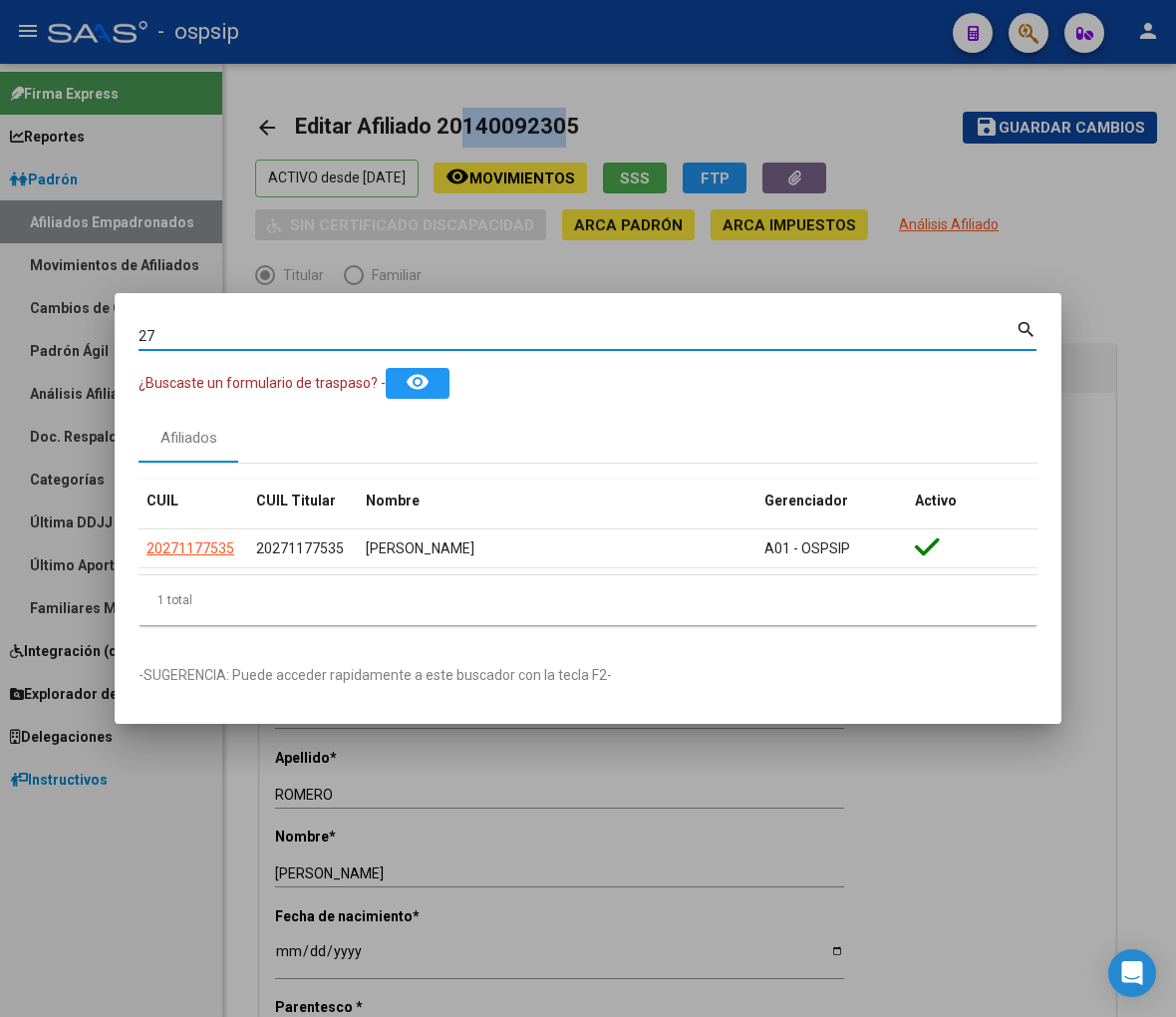 type on "2" 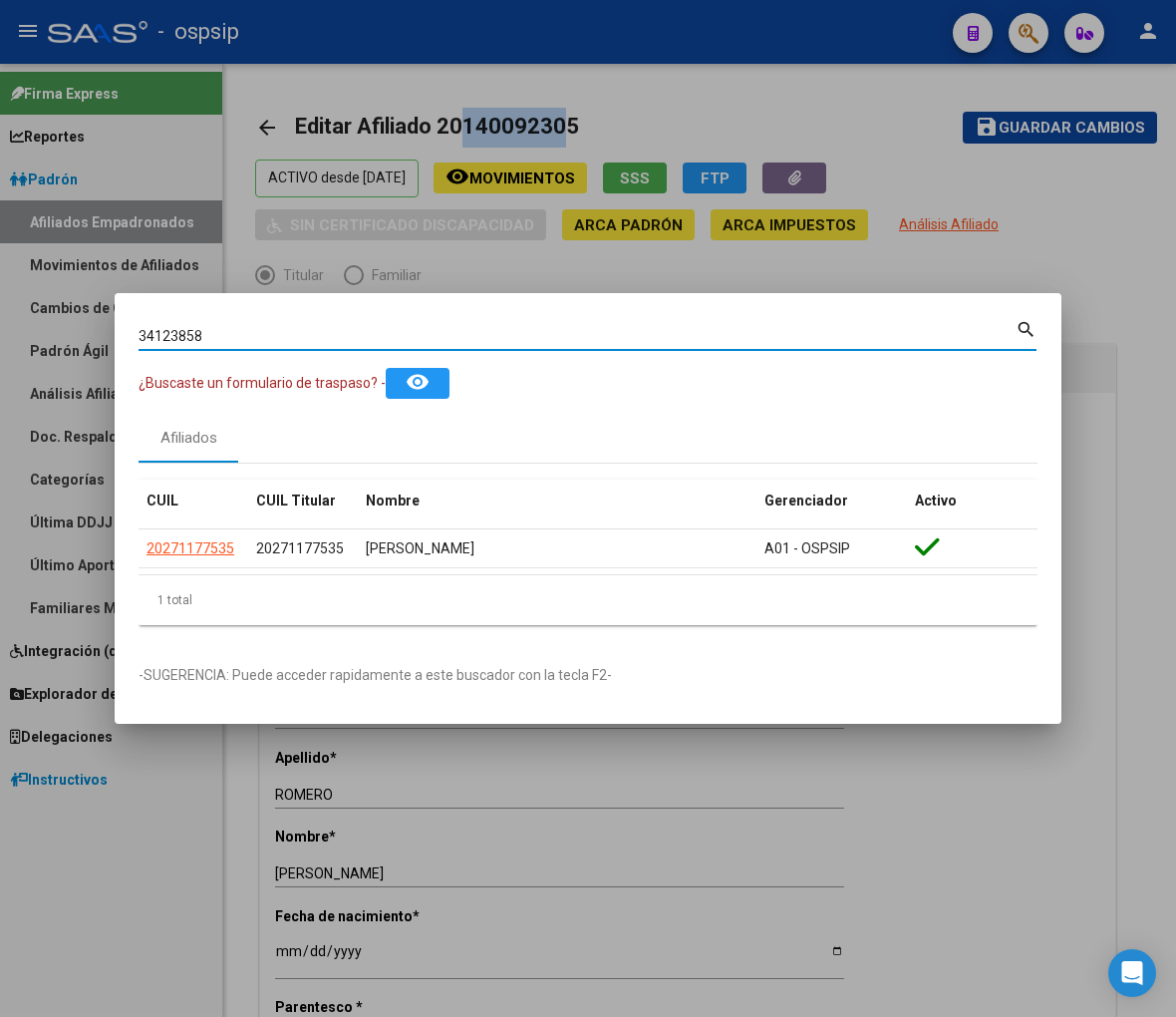 type on "34123858" 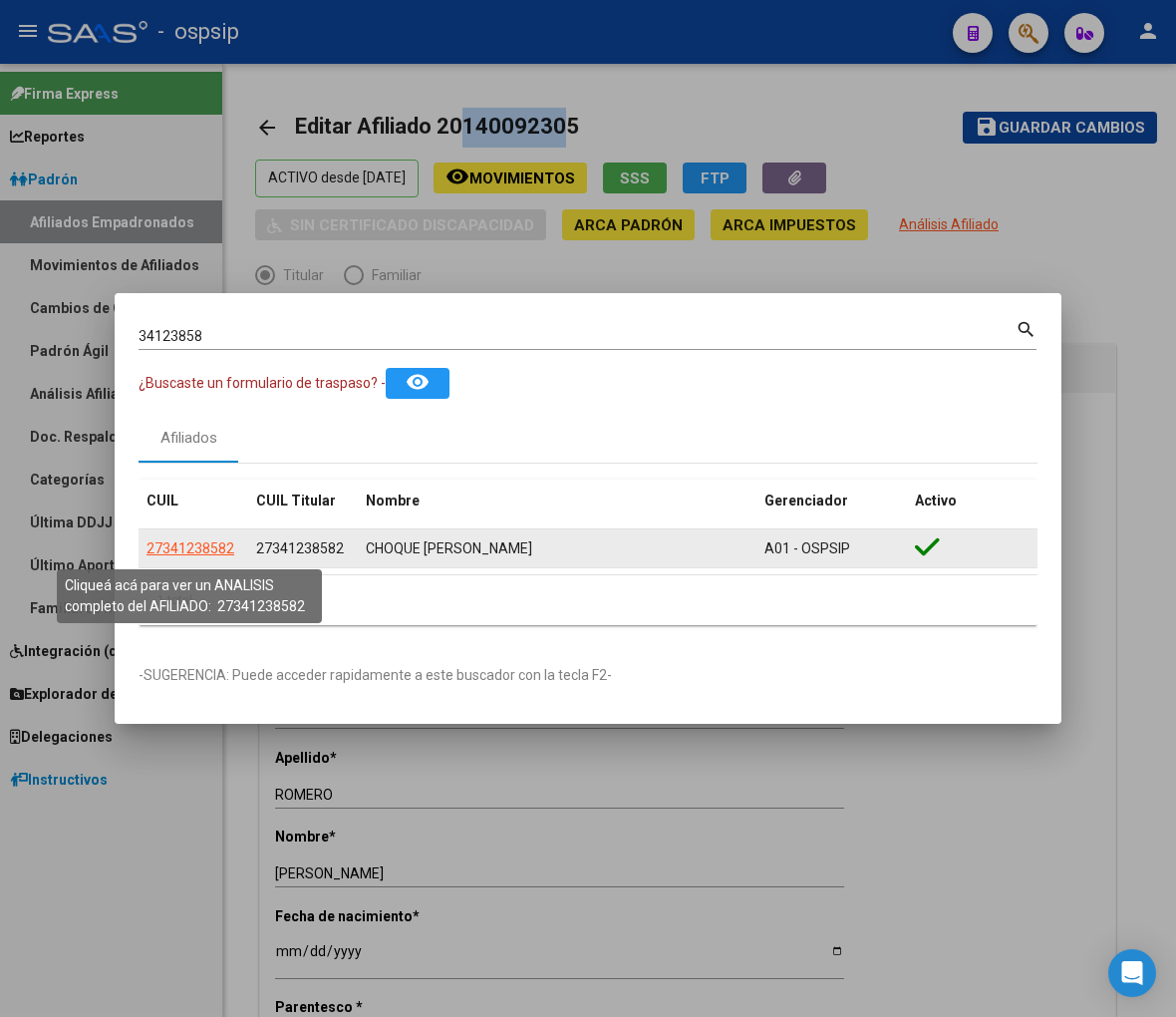 click on "27341238582" 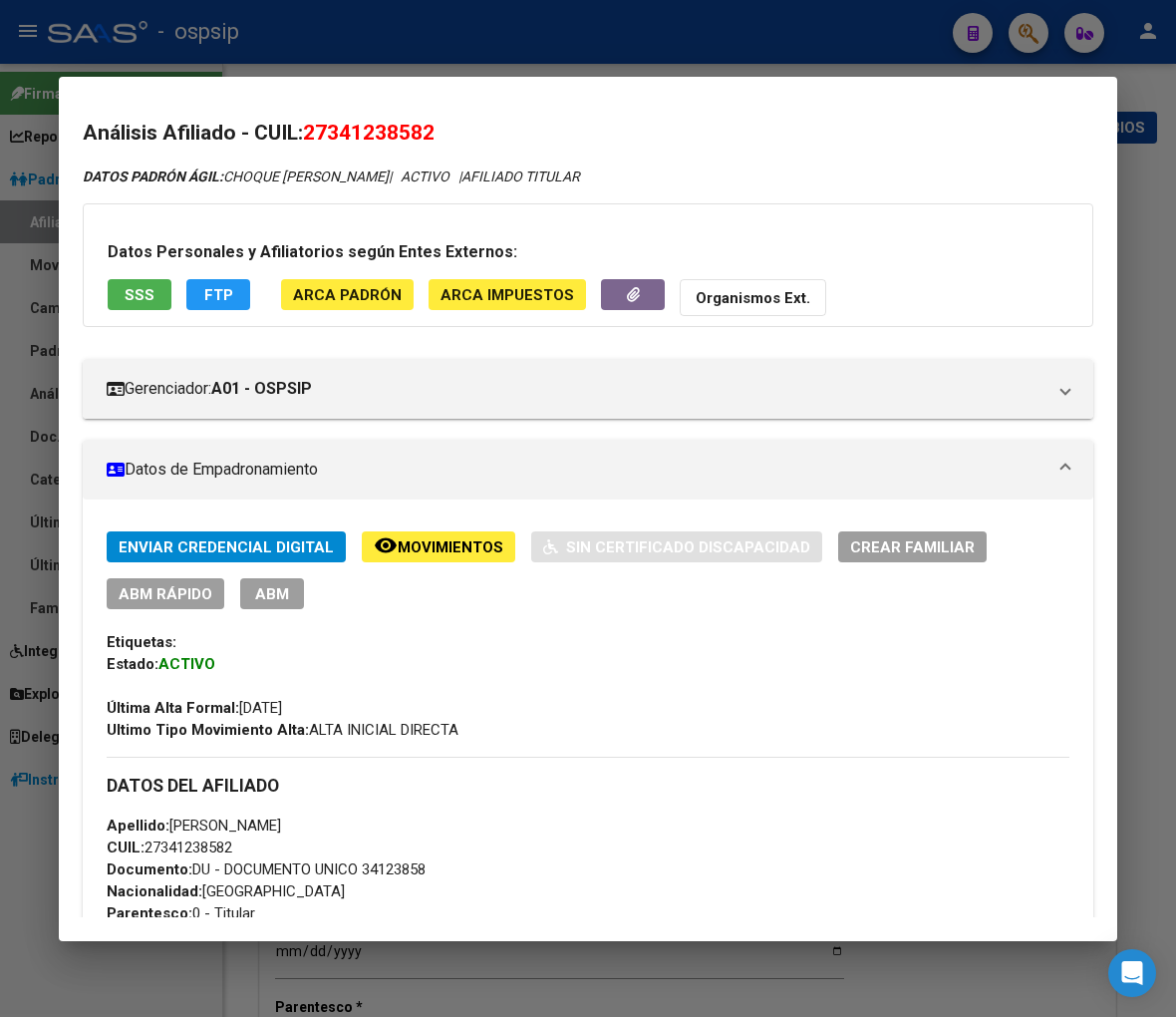 click at bounding box center [588, 508] 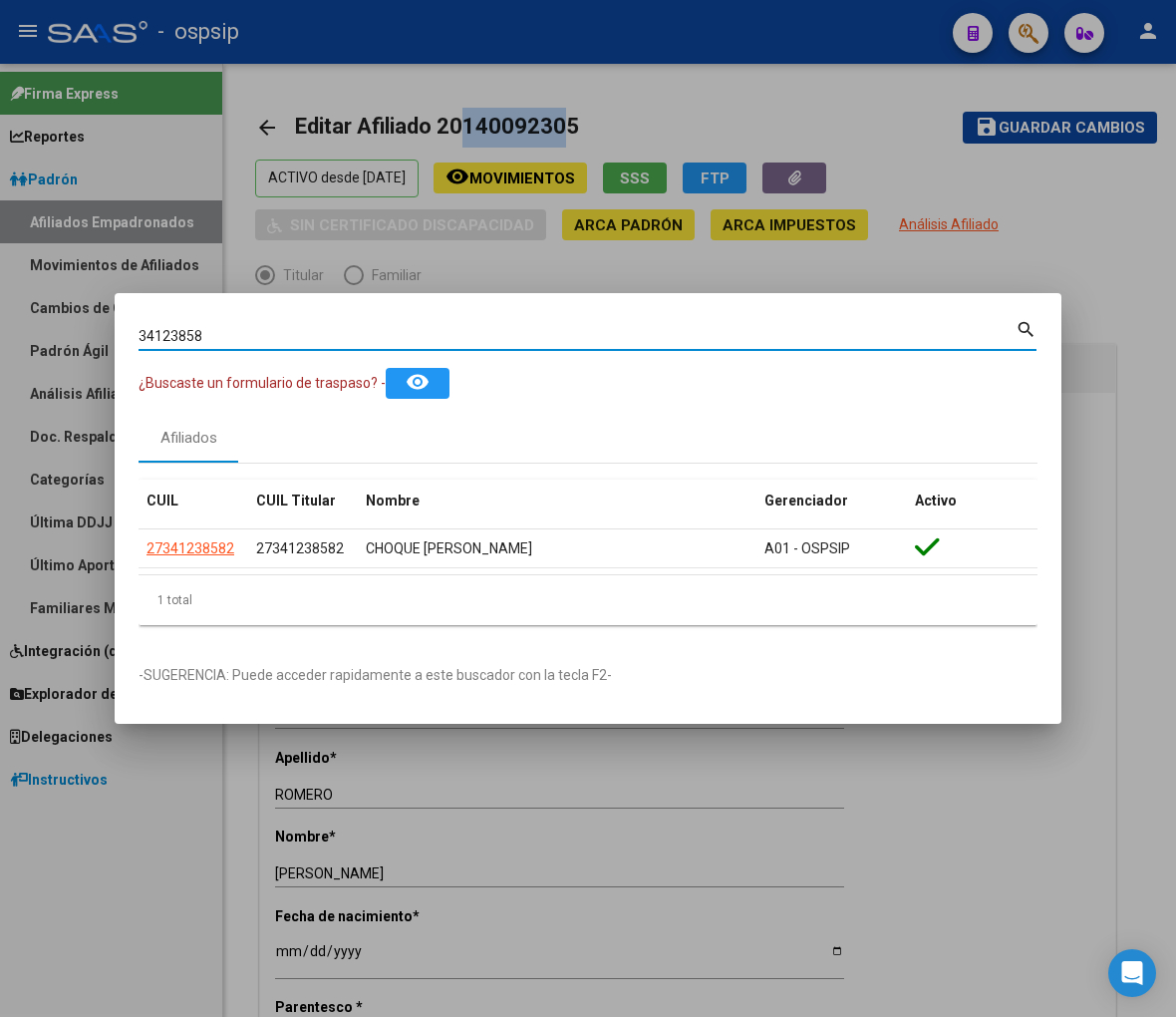 click on "34123858" at bounding box center [577, 336] 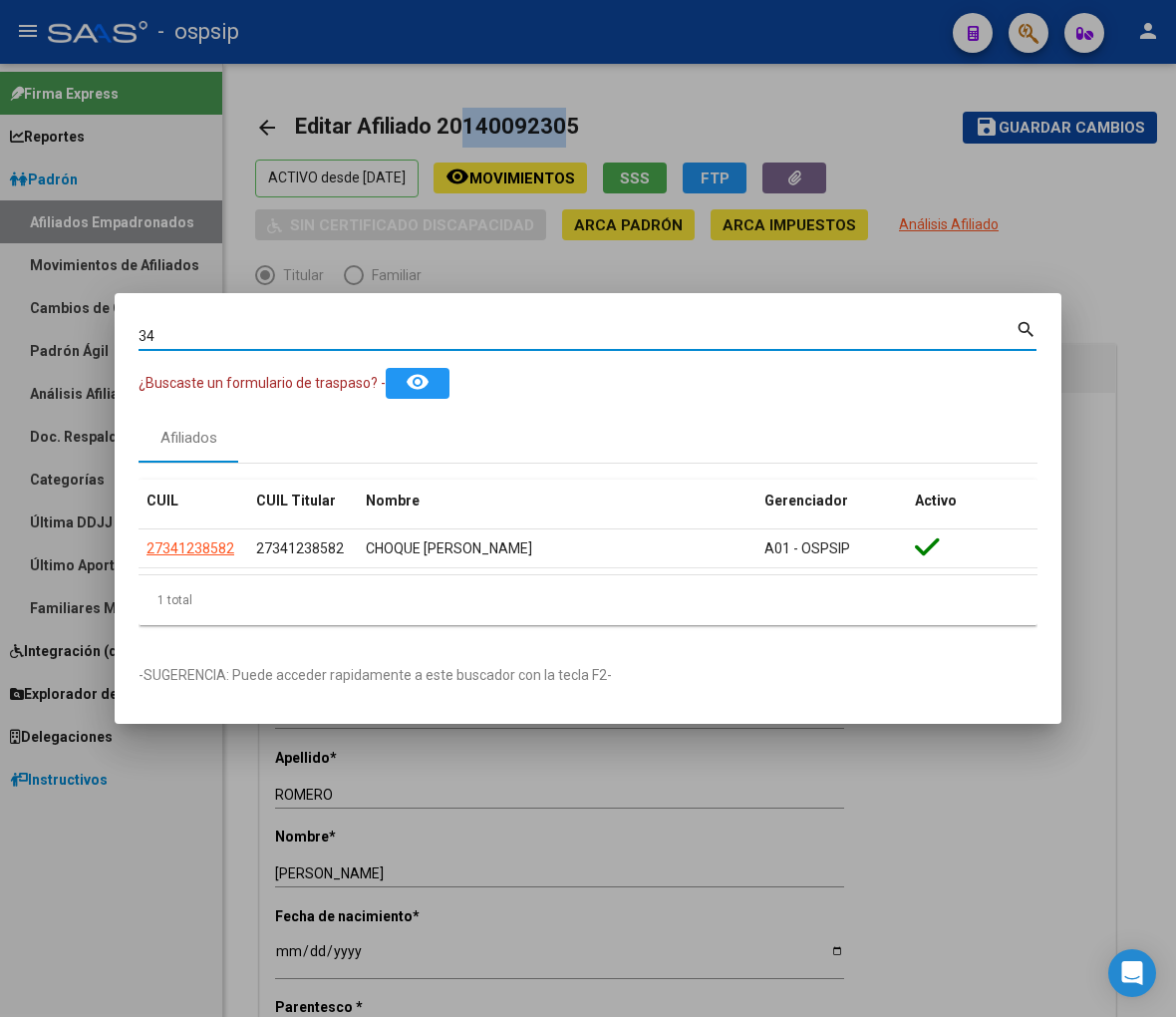 type on "3" 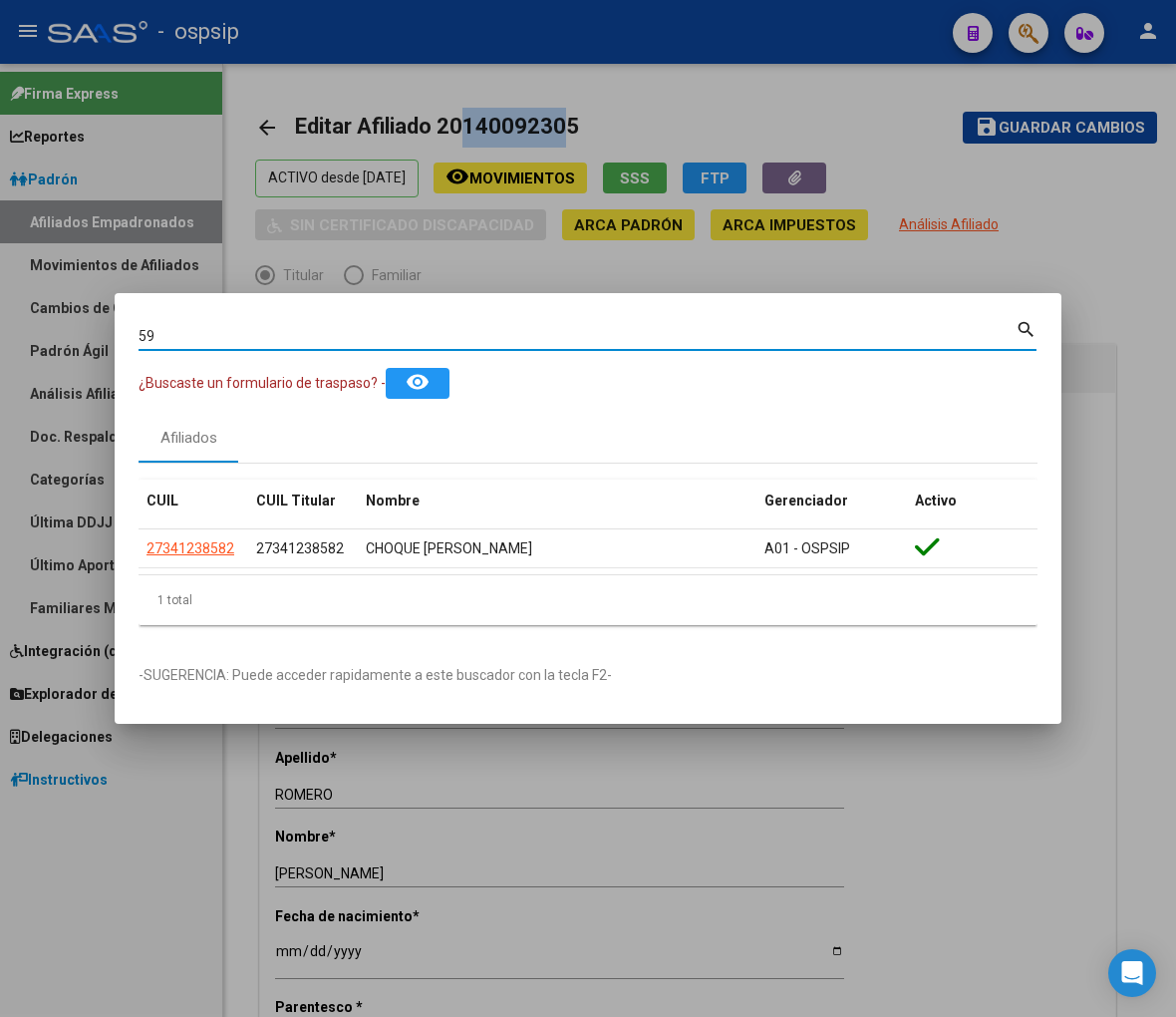 type on "5" 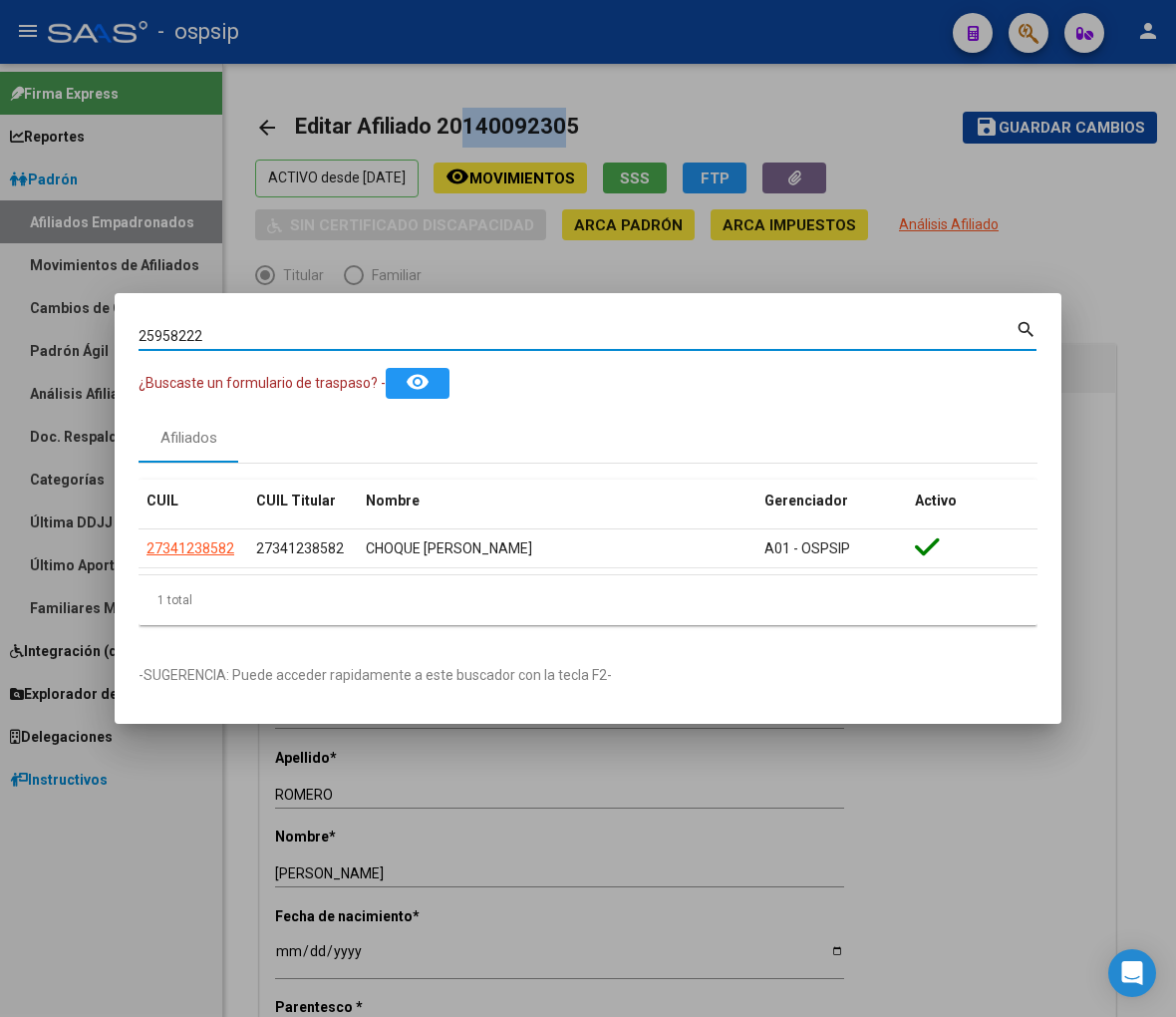 type on "25958222" 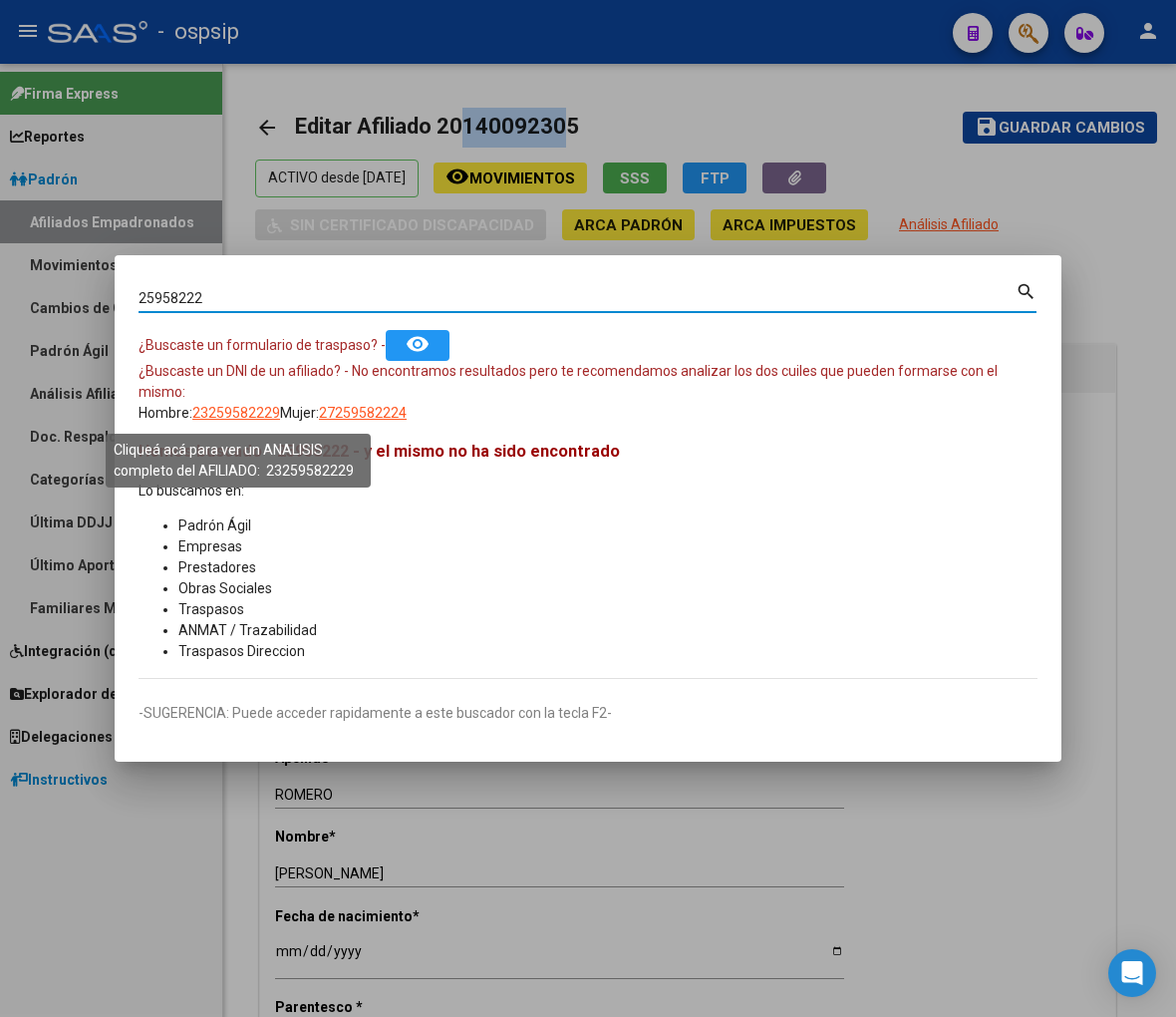click on "23259582229" at bounding box center [236, 413] 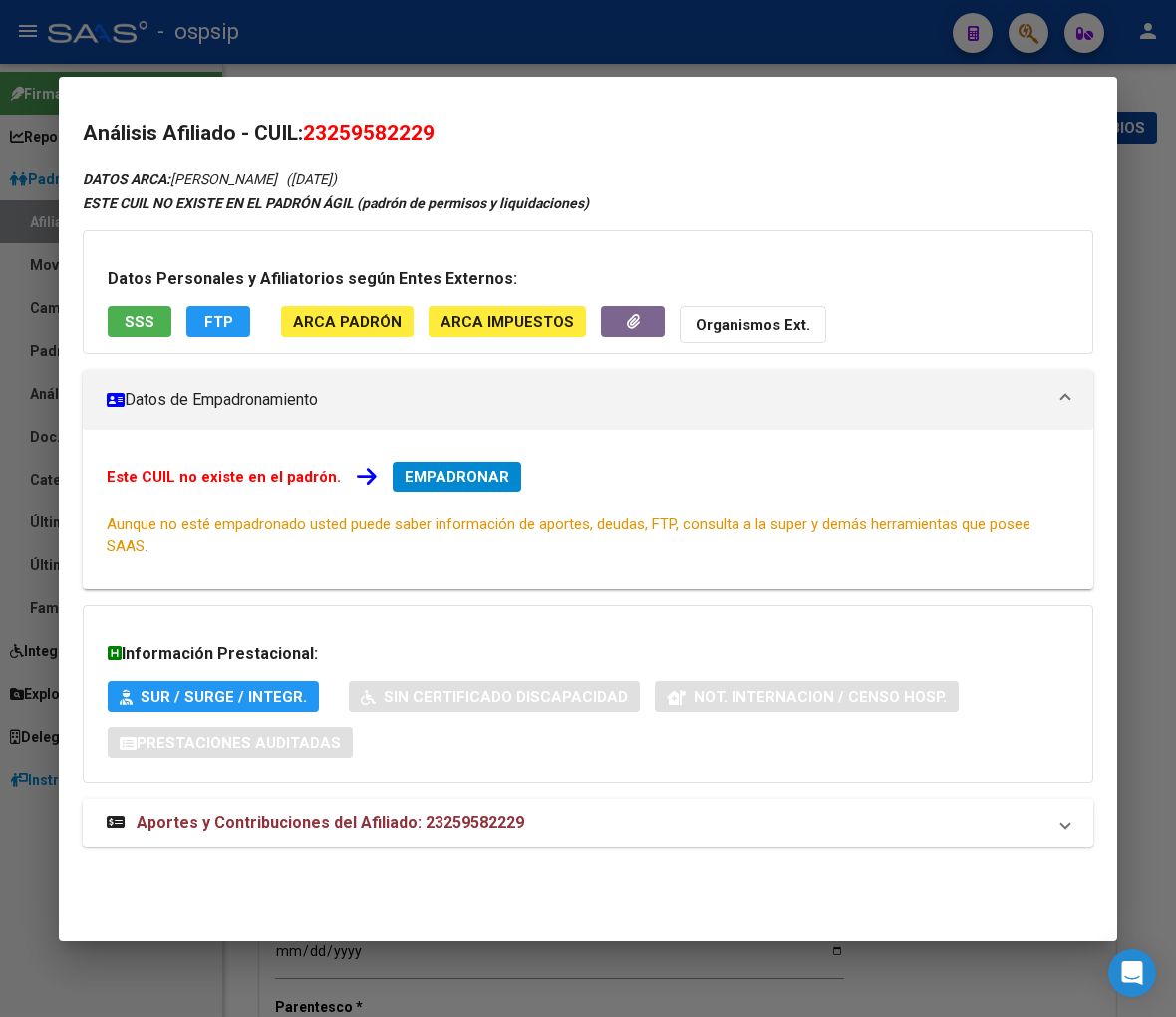click on "Aportes y Contribuciones del Afiliado: 23259582229" at bounding box center [330, 822] 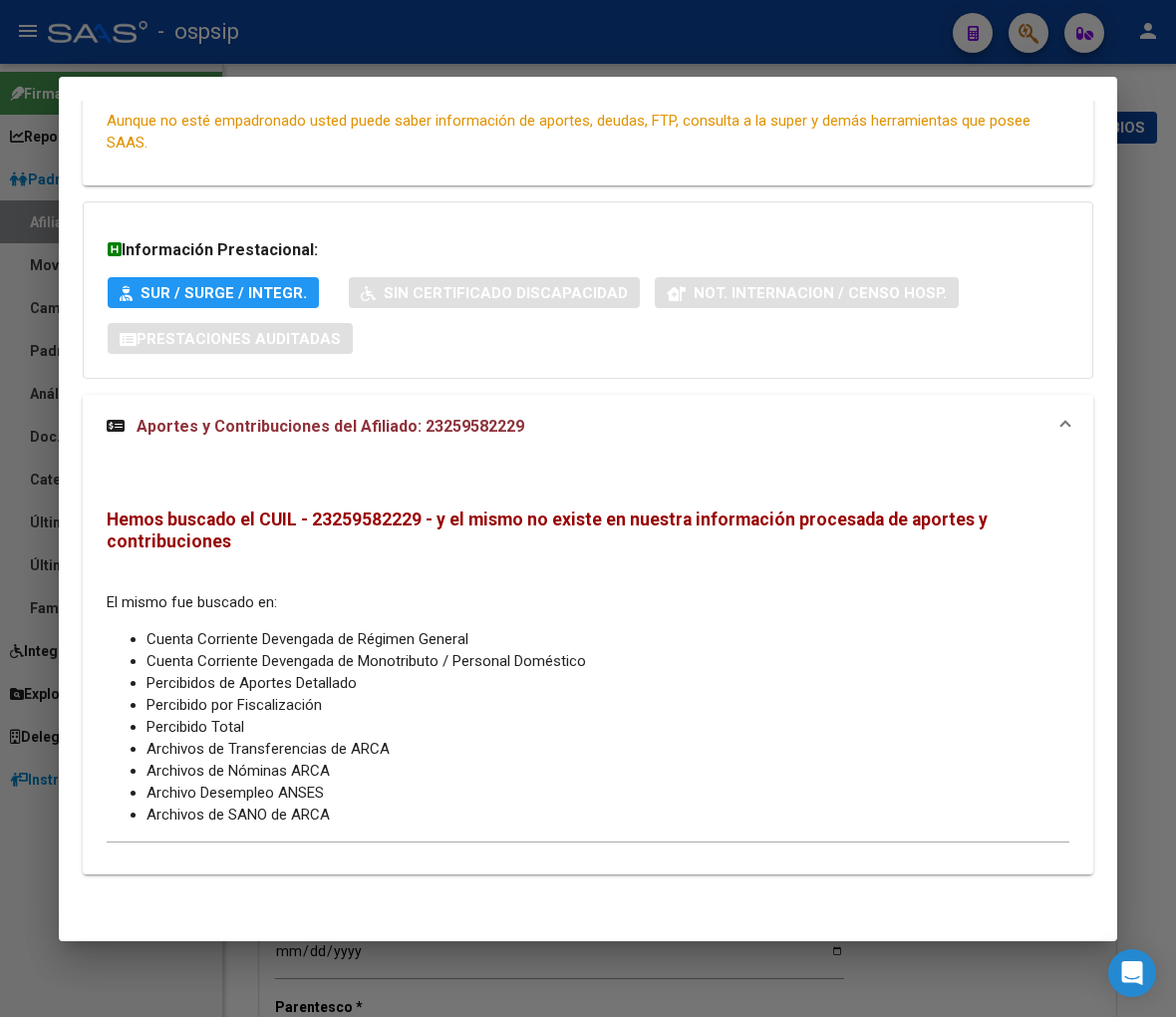 scroll, scrollTop: 0, scrollLeft: 0, axis: both 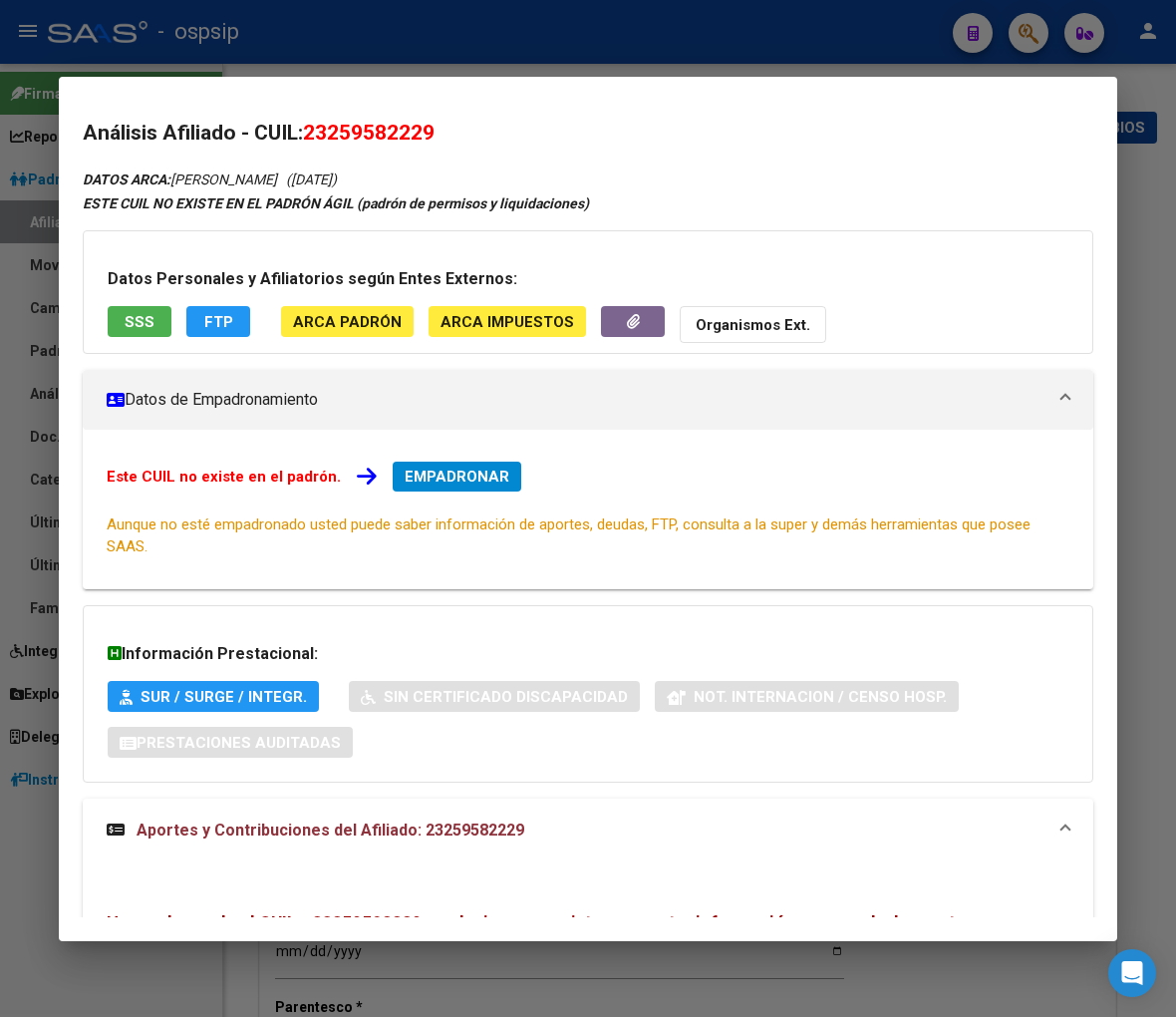 click at bounding box center (588, 508) 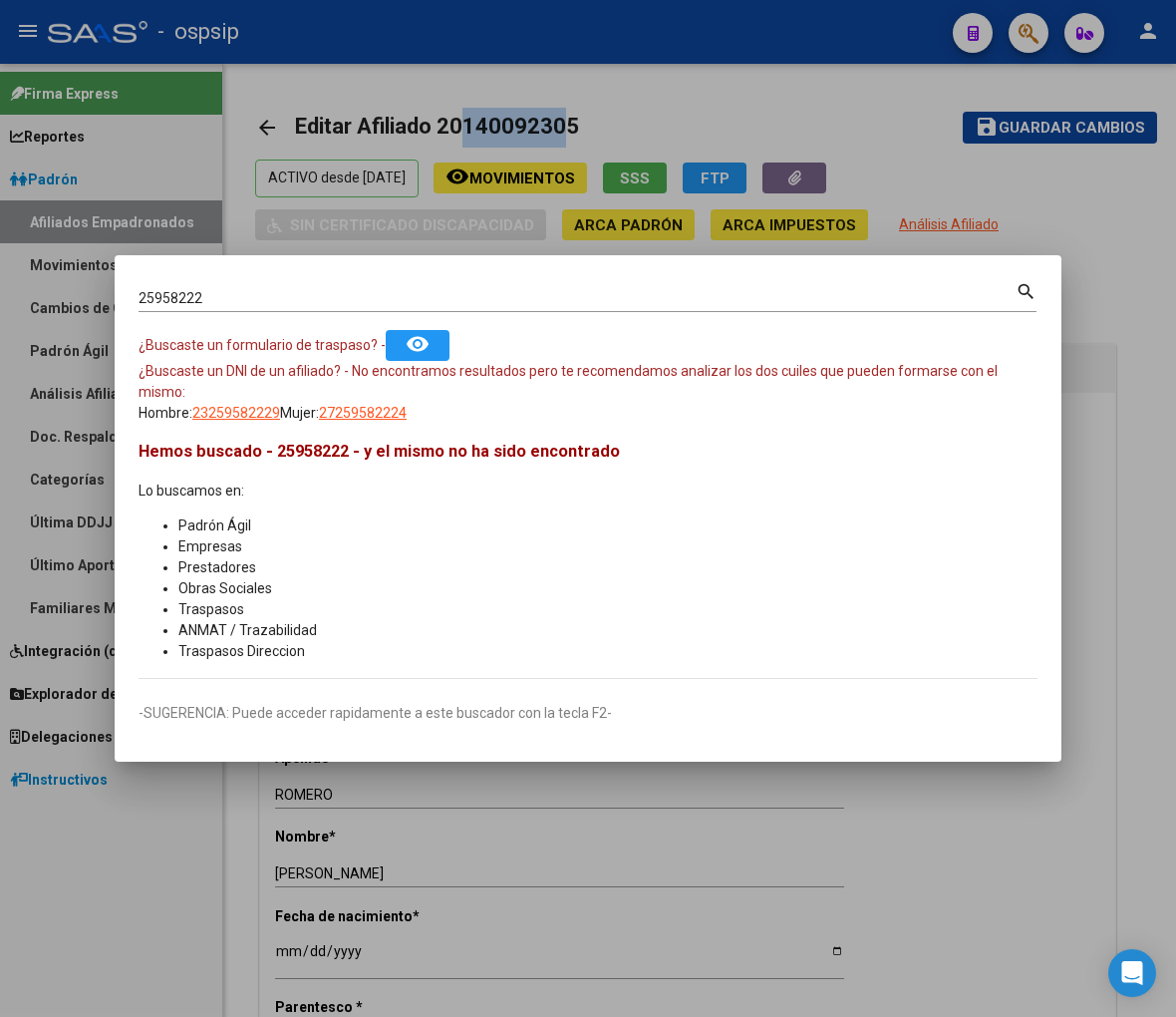 click on "25958222" at bounding box center [577, 298] 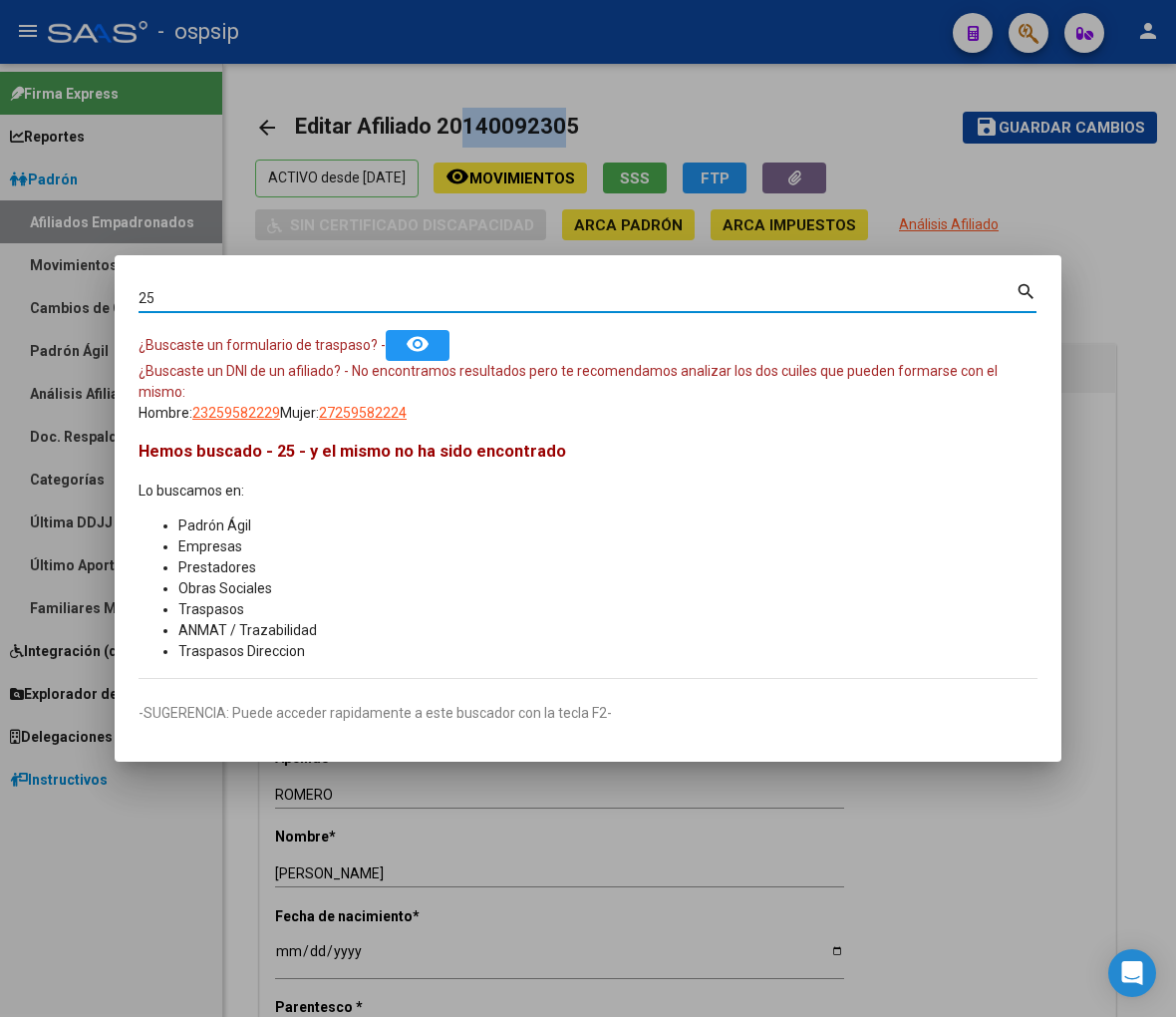 type on "2" 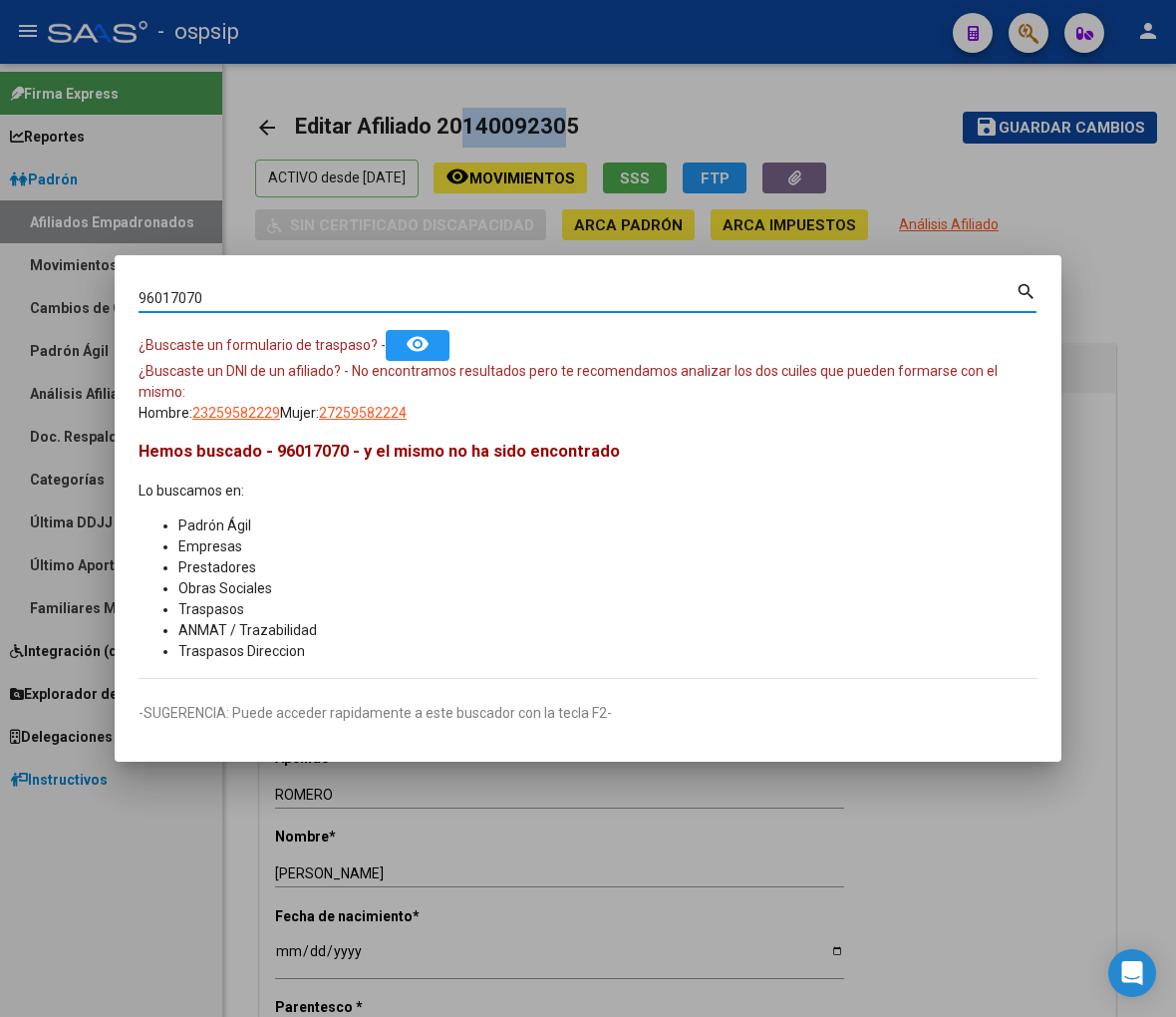 type on "96017070" 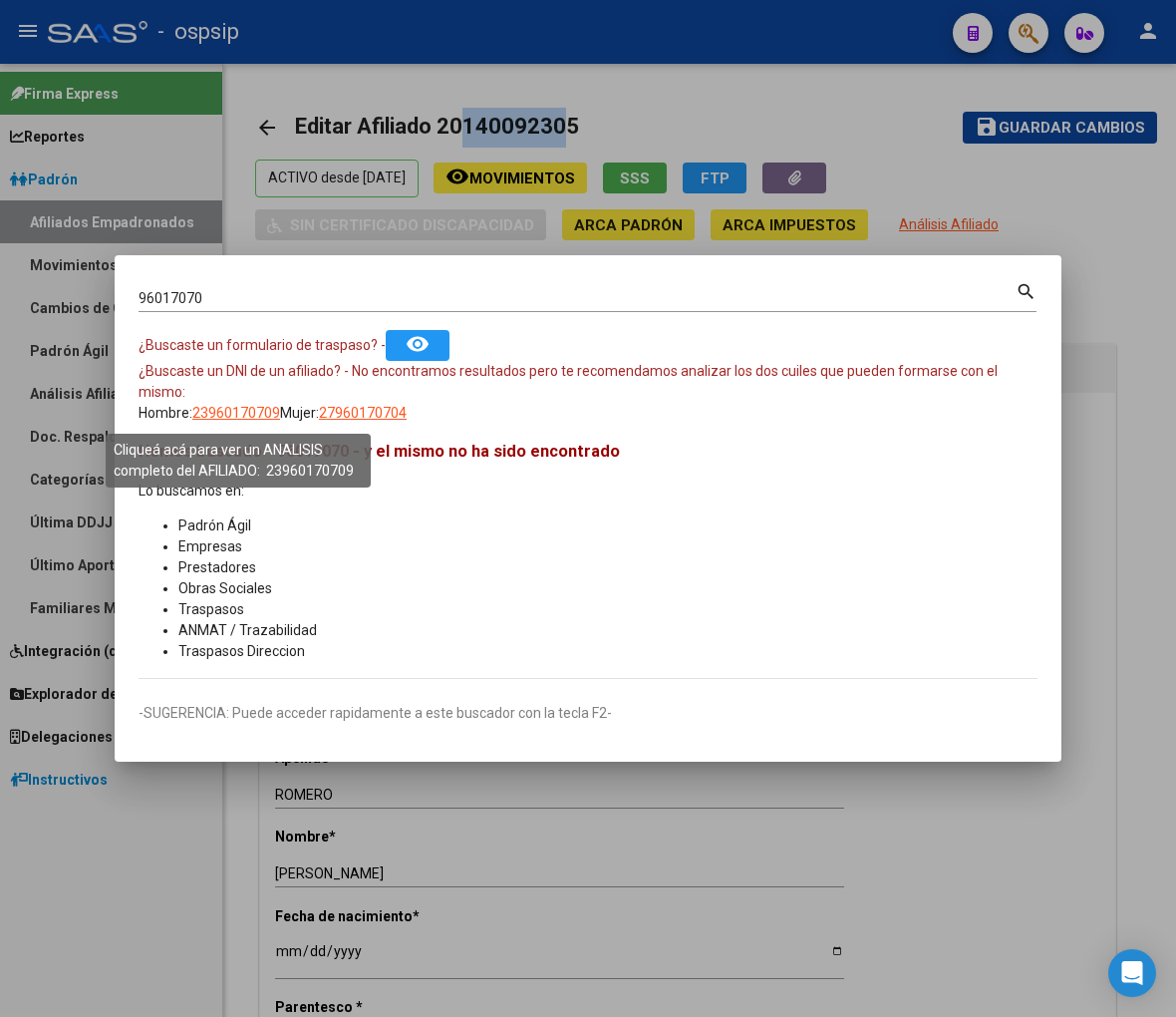 click on "23960170709" at bounding box center [236, 413] 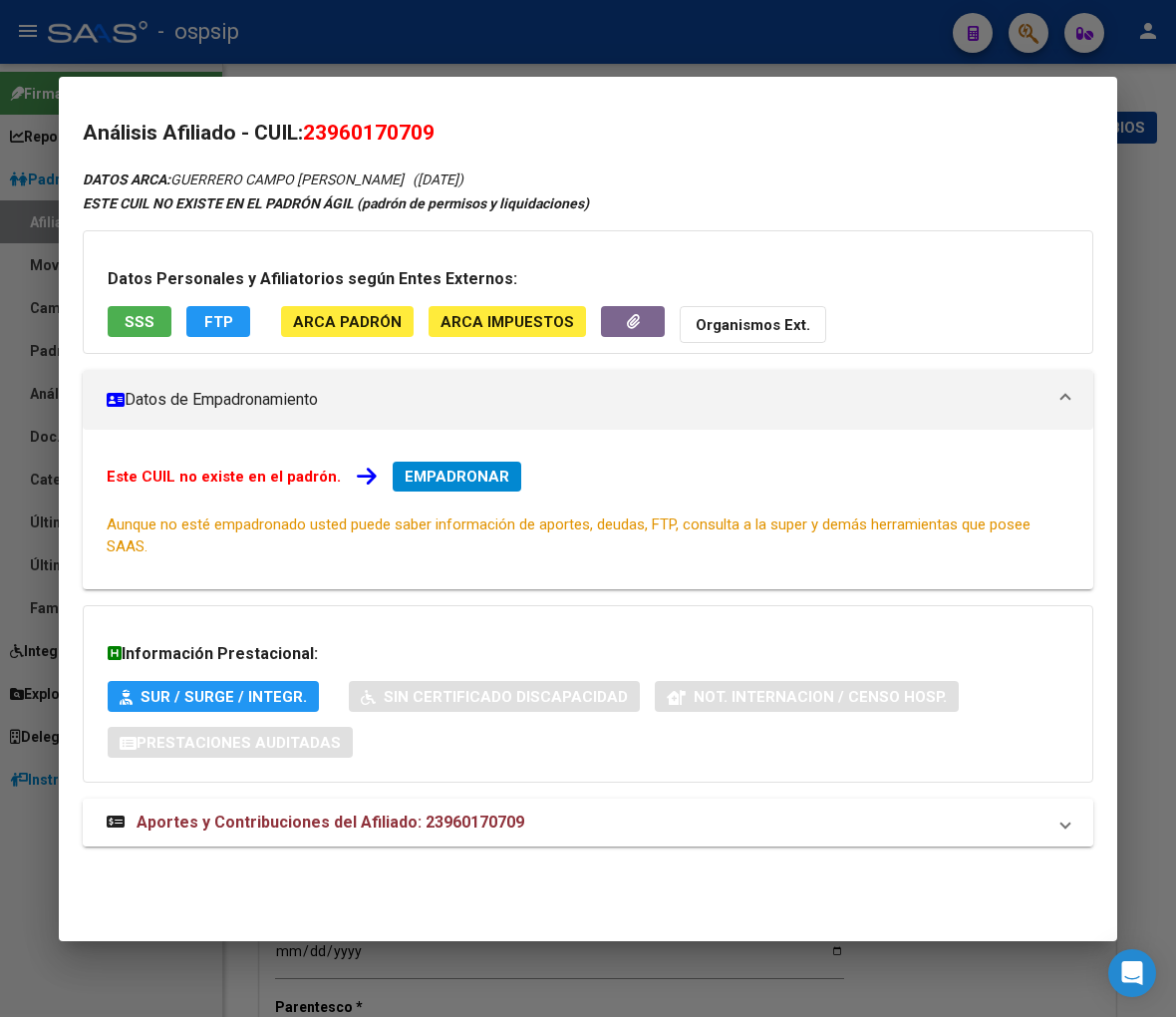 click on "Aportes y Contribuciones del Afiliado: 23960170709" at bounding box center [330, 822] 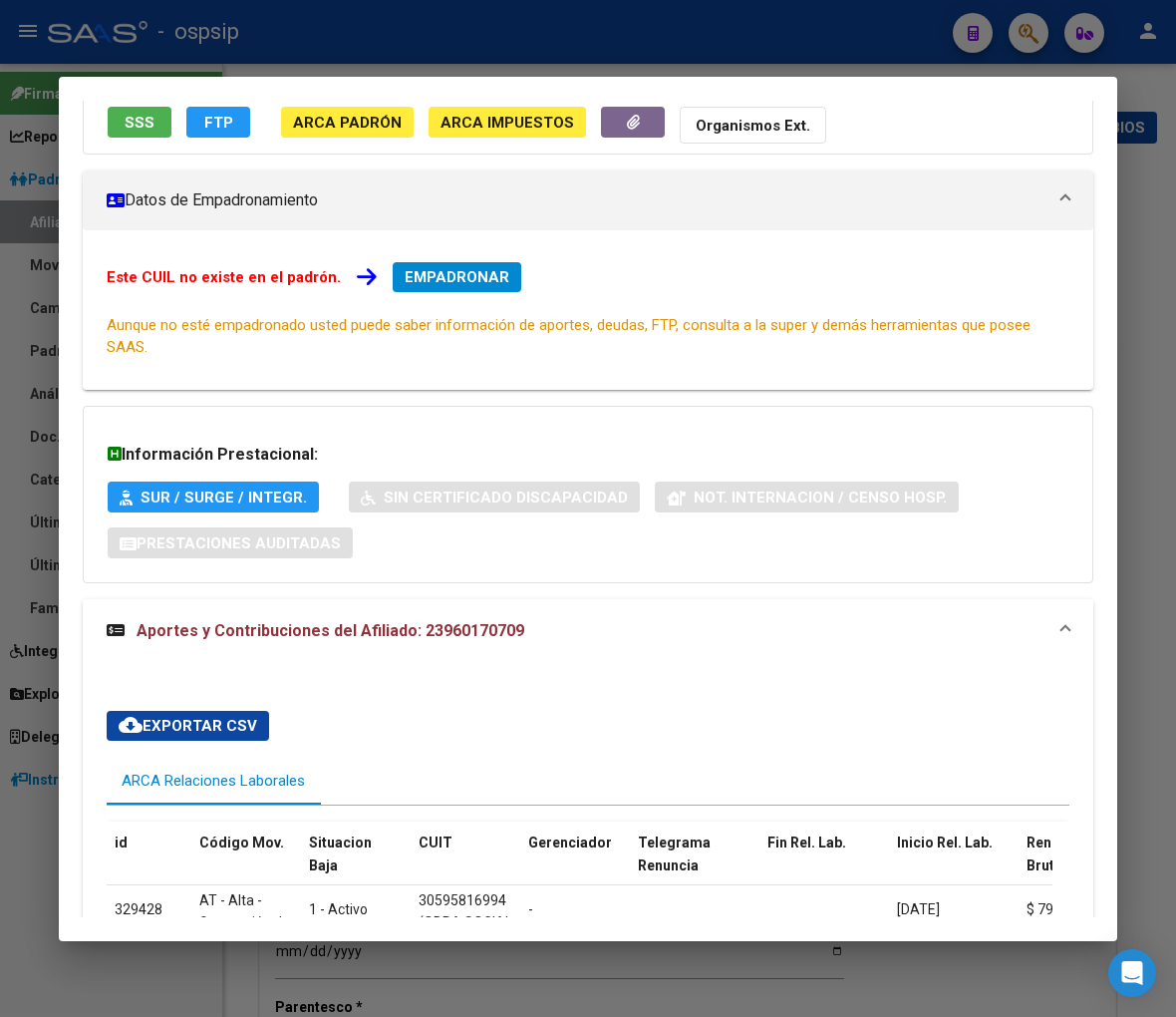 scroll, scrollTop: 287, scrollLeft: 0, axis: vertical 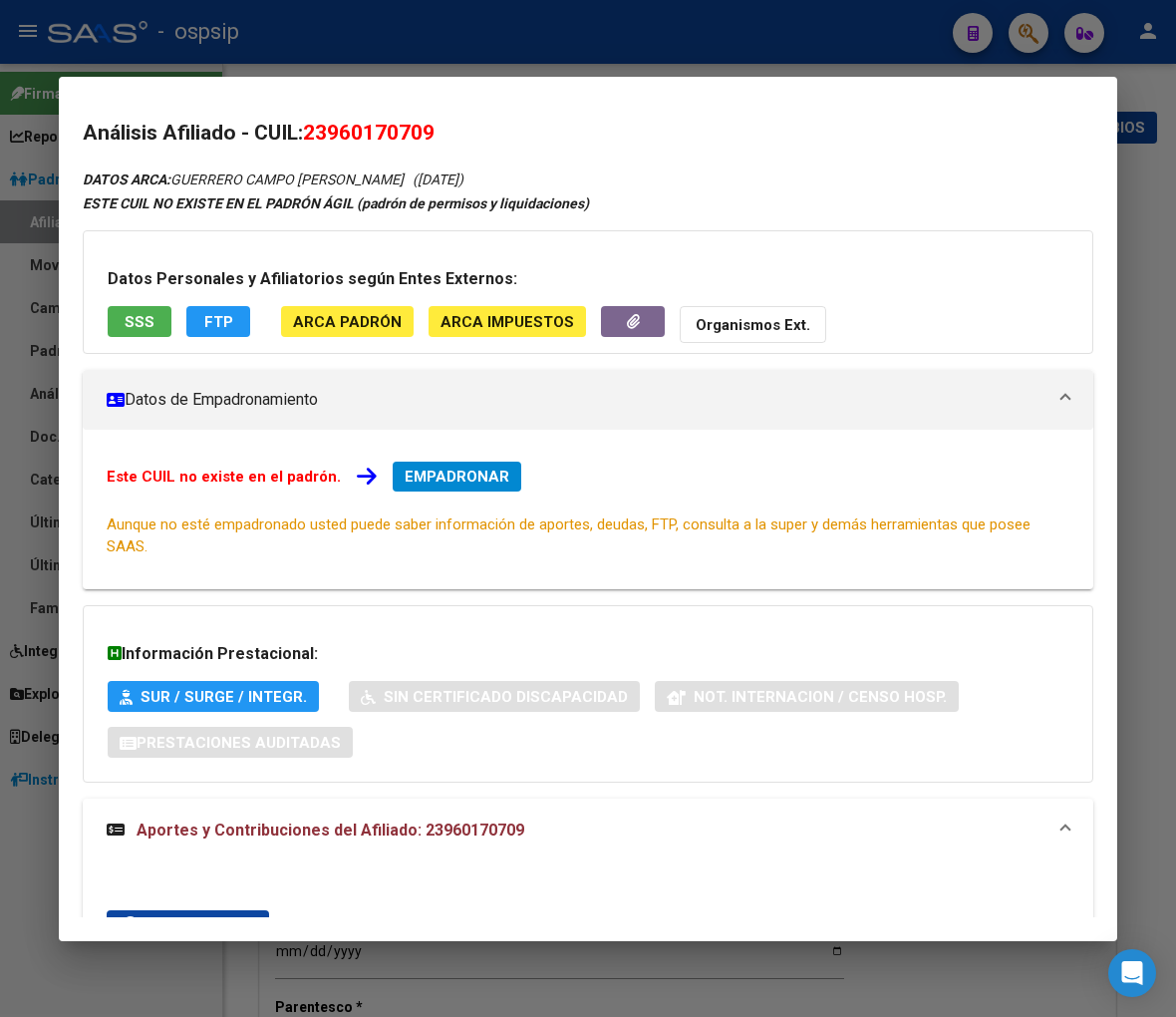 drag, startPoint x: 336, startPoint y: 130, endPoint x: 427, endPoint y: 134, distance: 91.08787 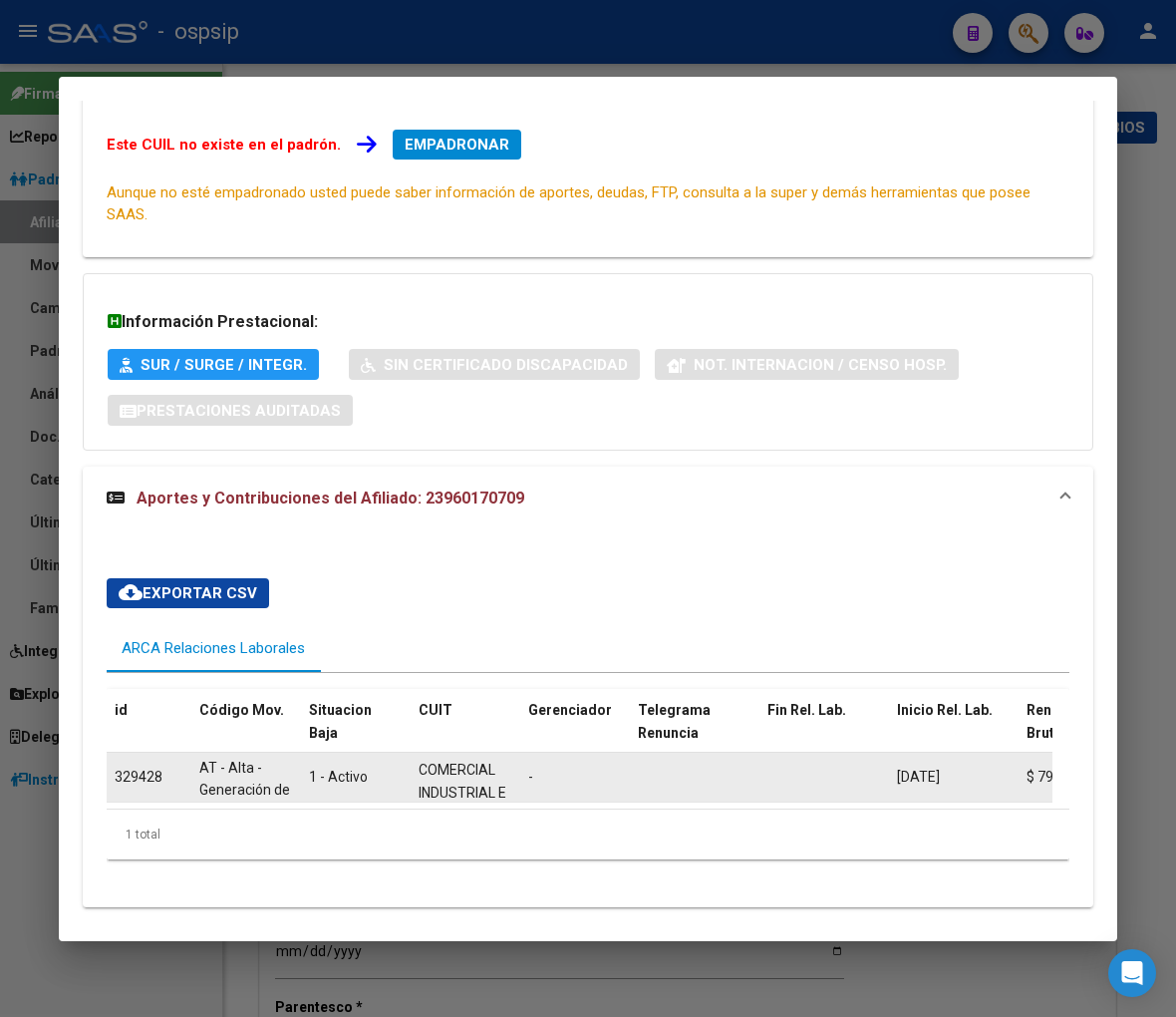 scroll, scrollTop: 162, scrollLeft: 0, axis: vertical 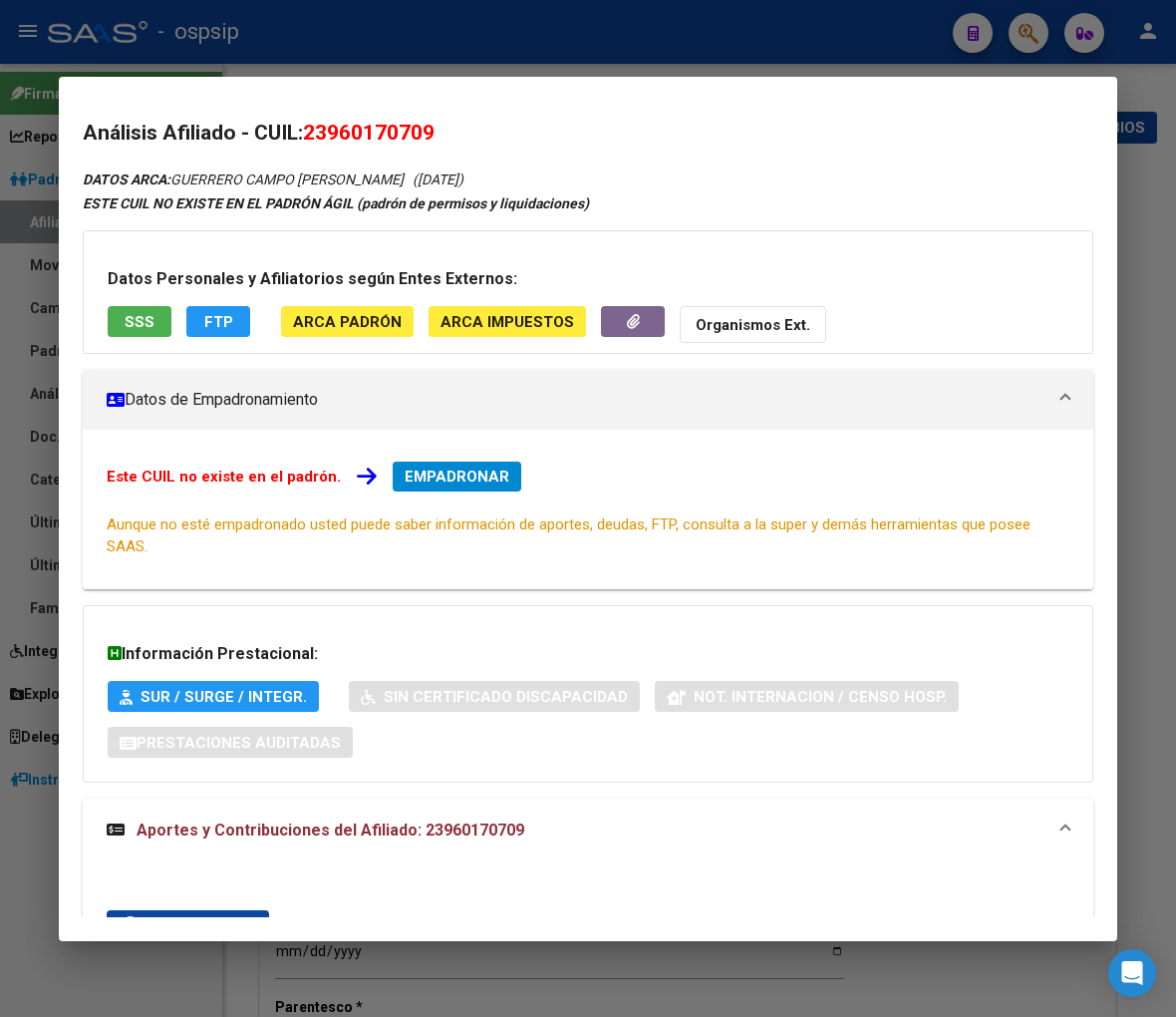 copy on "96017070" 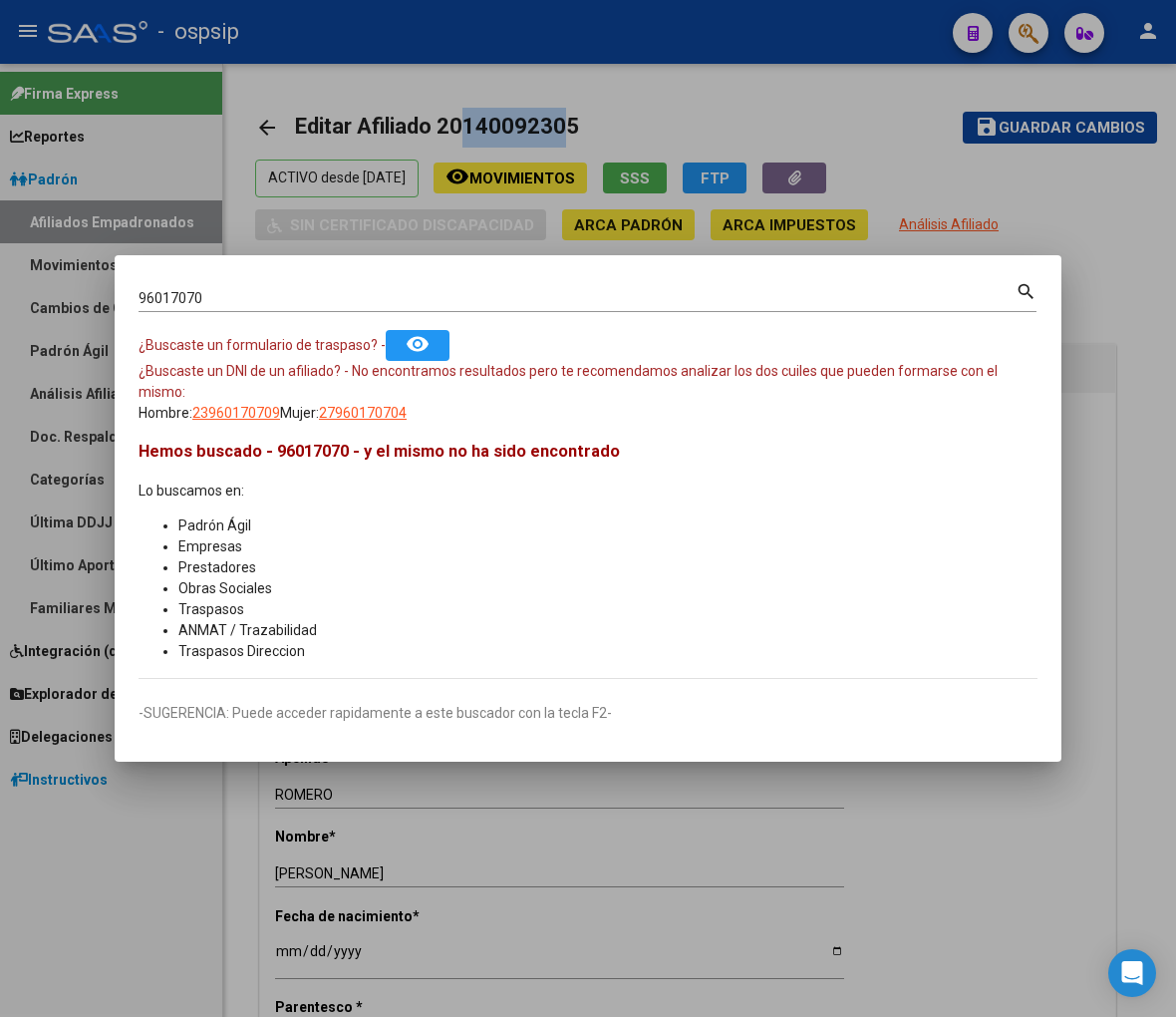 click on "96017070 Buscar (apellido, dni, cuil, nro traspaso, cuit, obra social)" at bounding box center [577, 298] 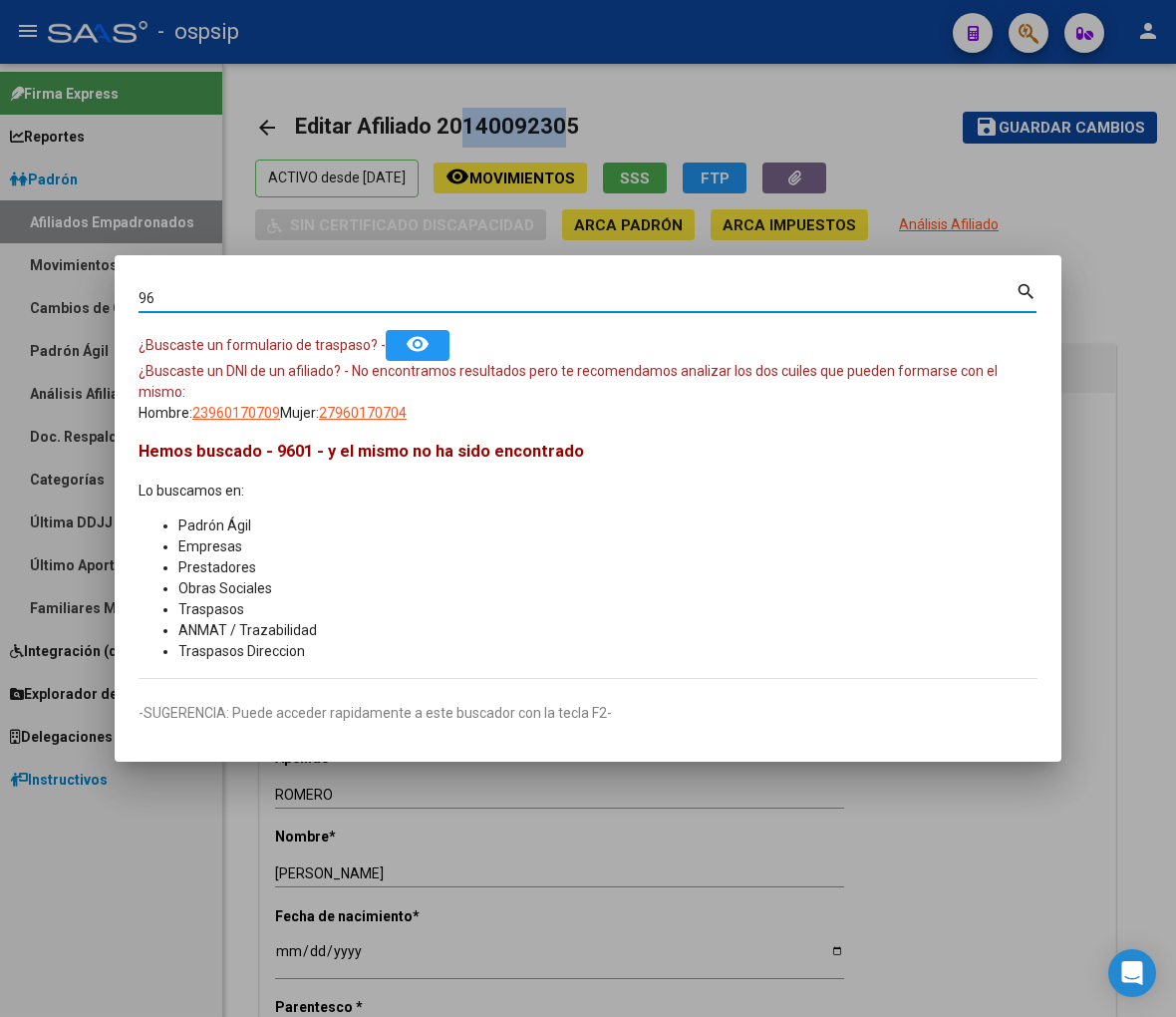 type on "9" 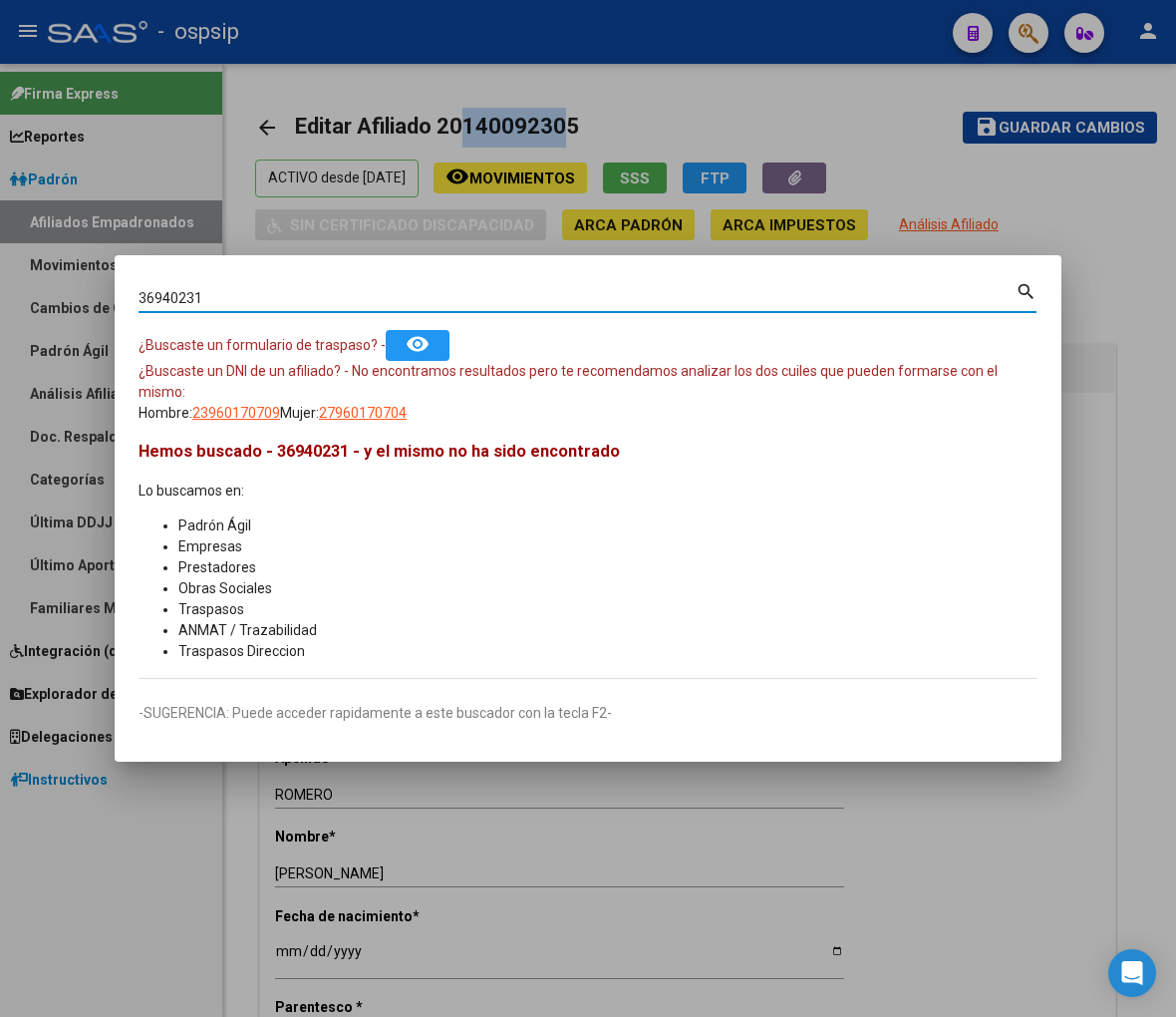 type on "36940231" 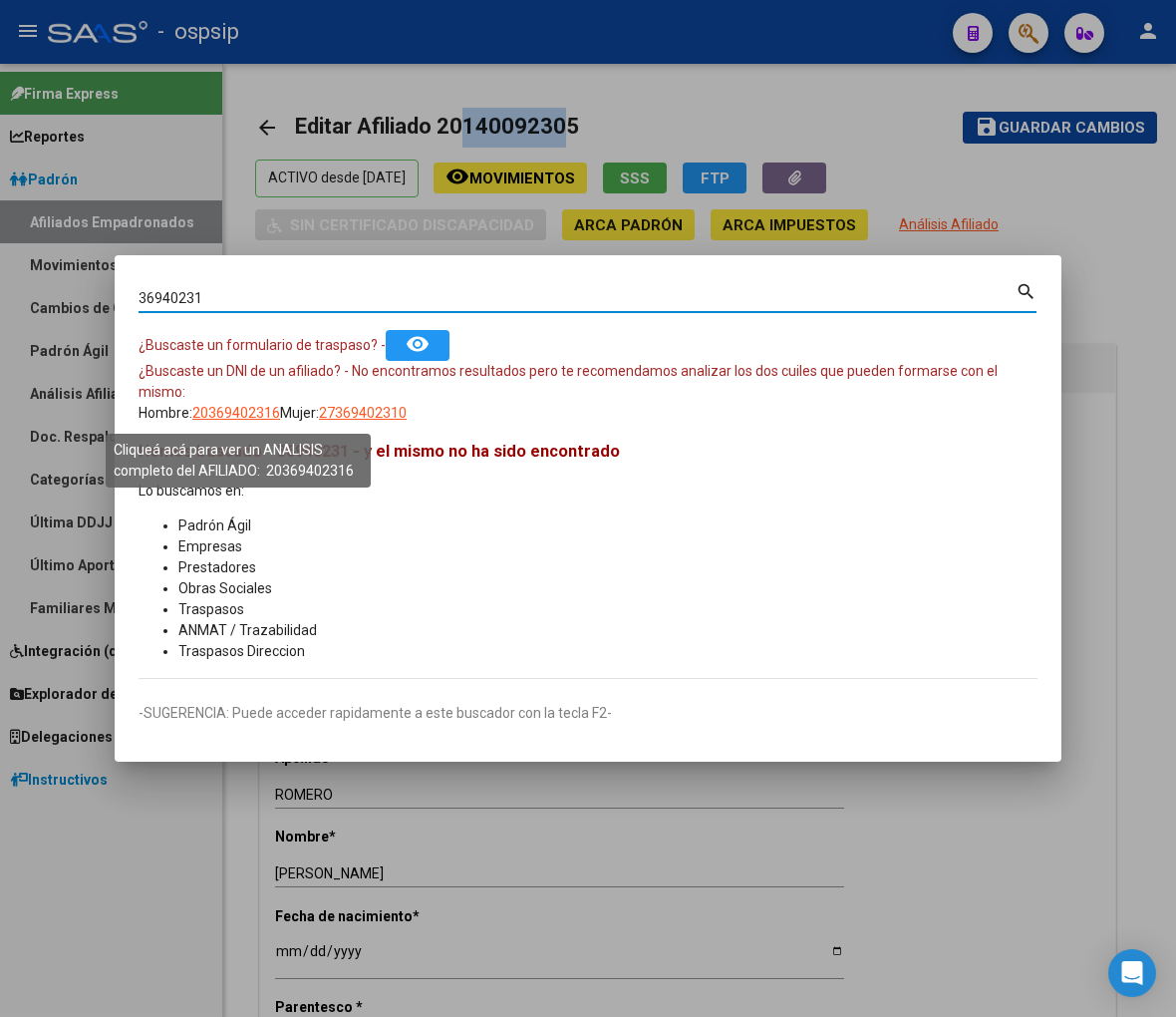 click on "20369402316" at bounding box center [236, 413] 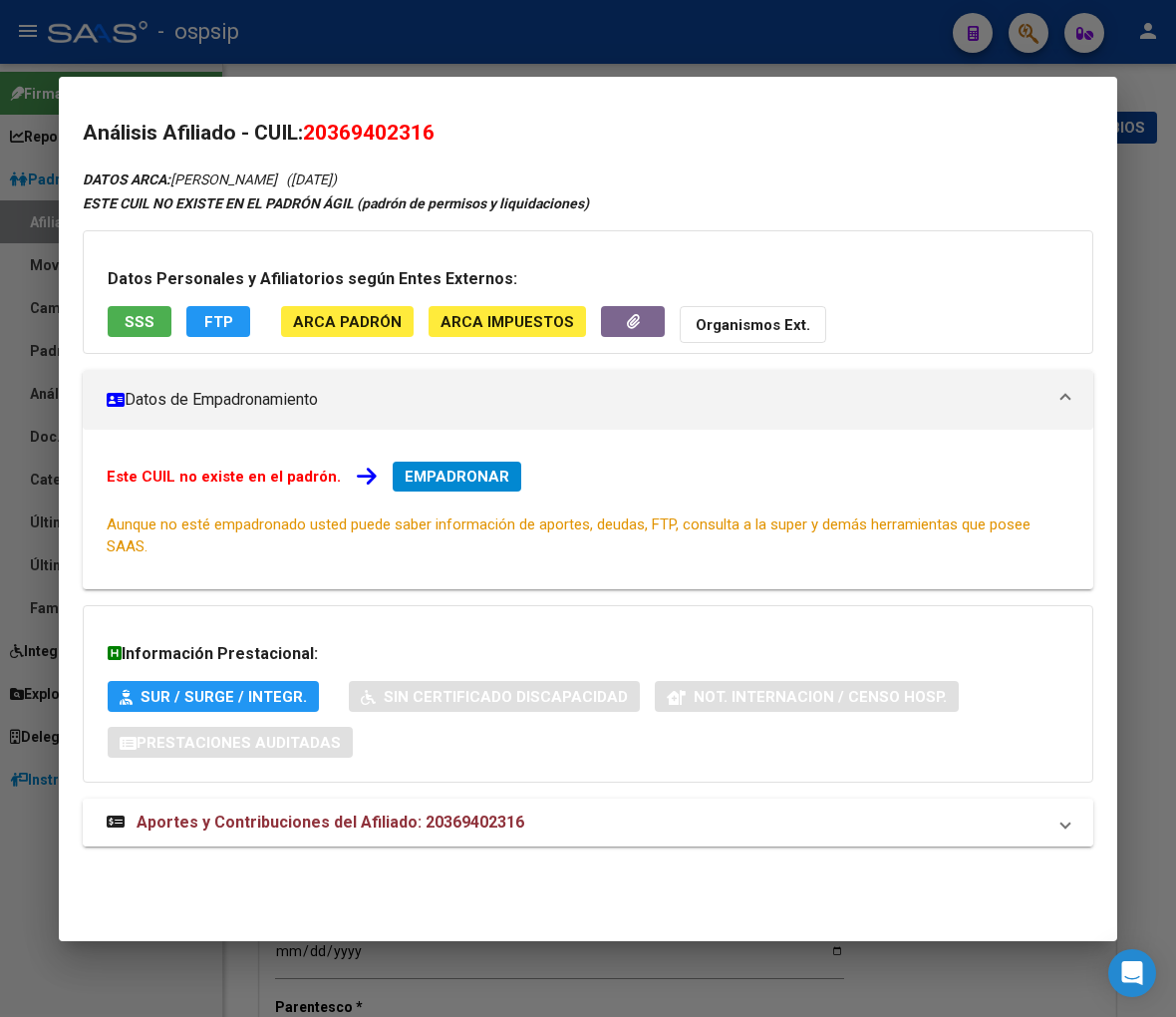 click on "Aportes y Contribuciones del Afiliado: 20369402316" at bounding box center [330, 822] 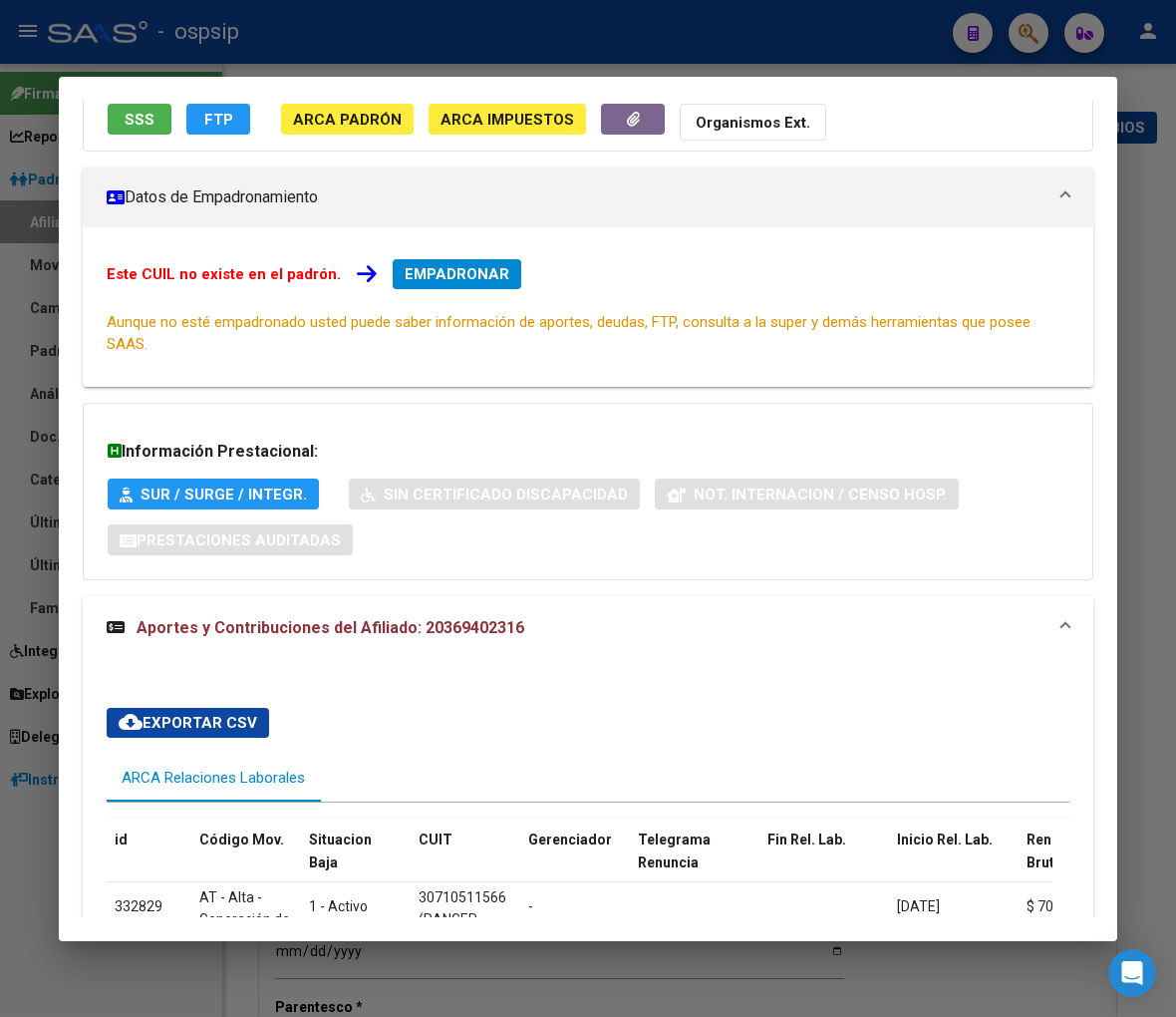 scroll, scrollTop: 0, scrollLeft: 0, axis: both 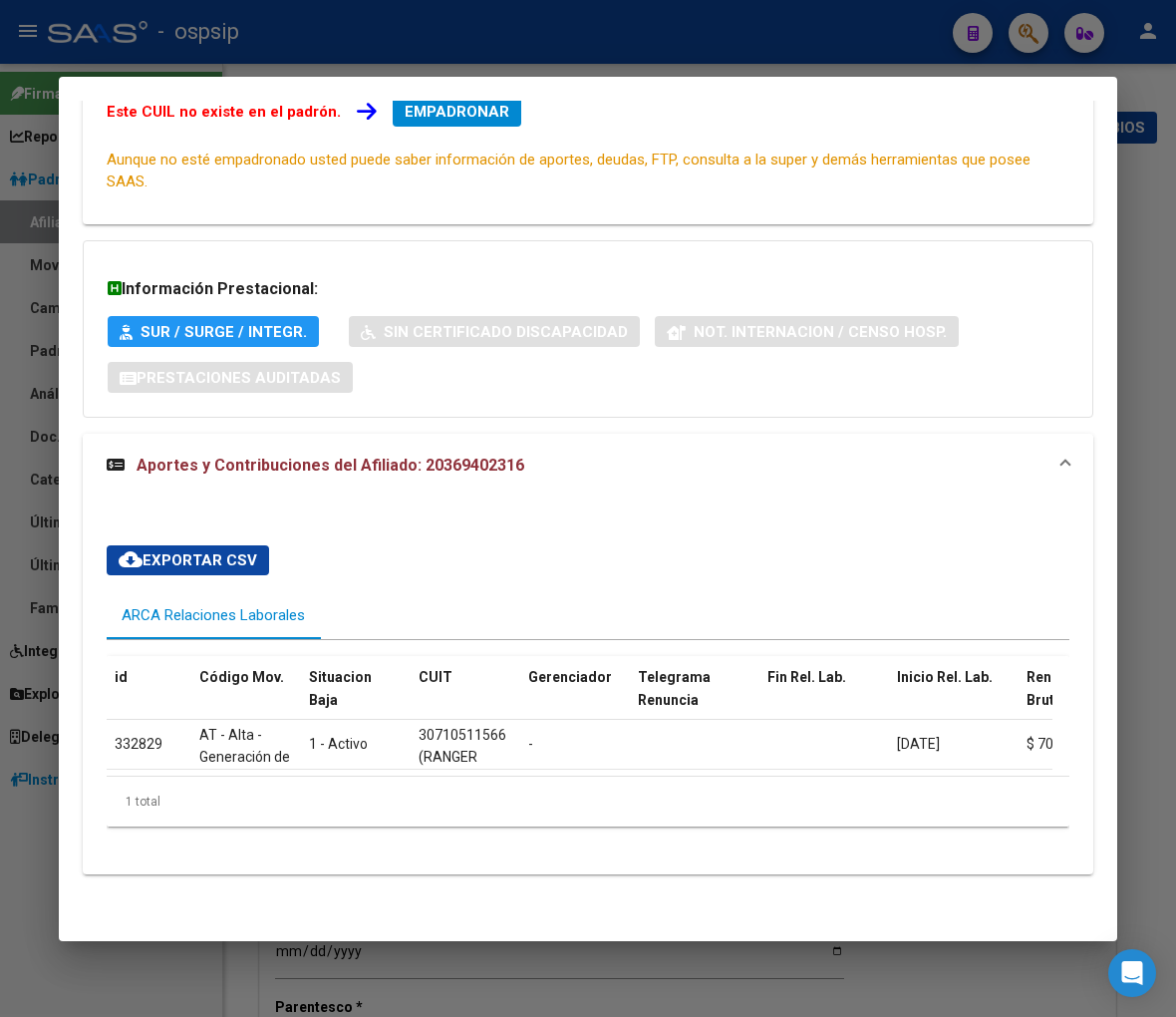 click on "Aportes y Contribuciones del Afiliado: 20369402316" at bounding box center (588, 466) 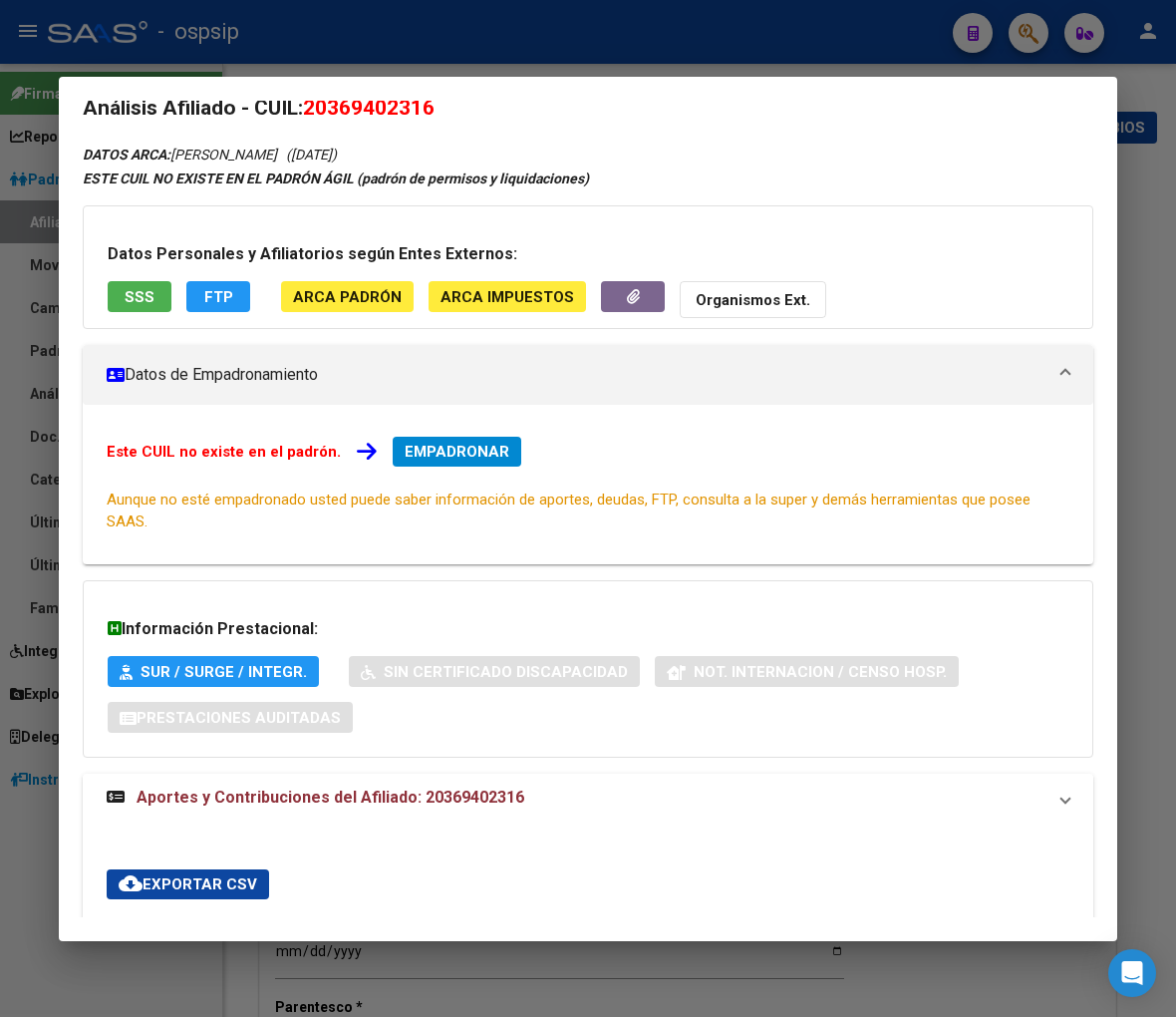 scroll, scrollTop: 0, scrollLeft: 0, axis: both 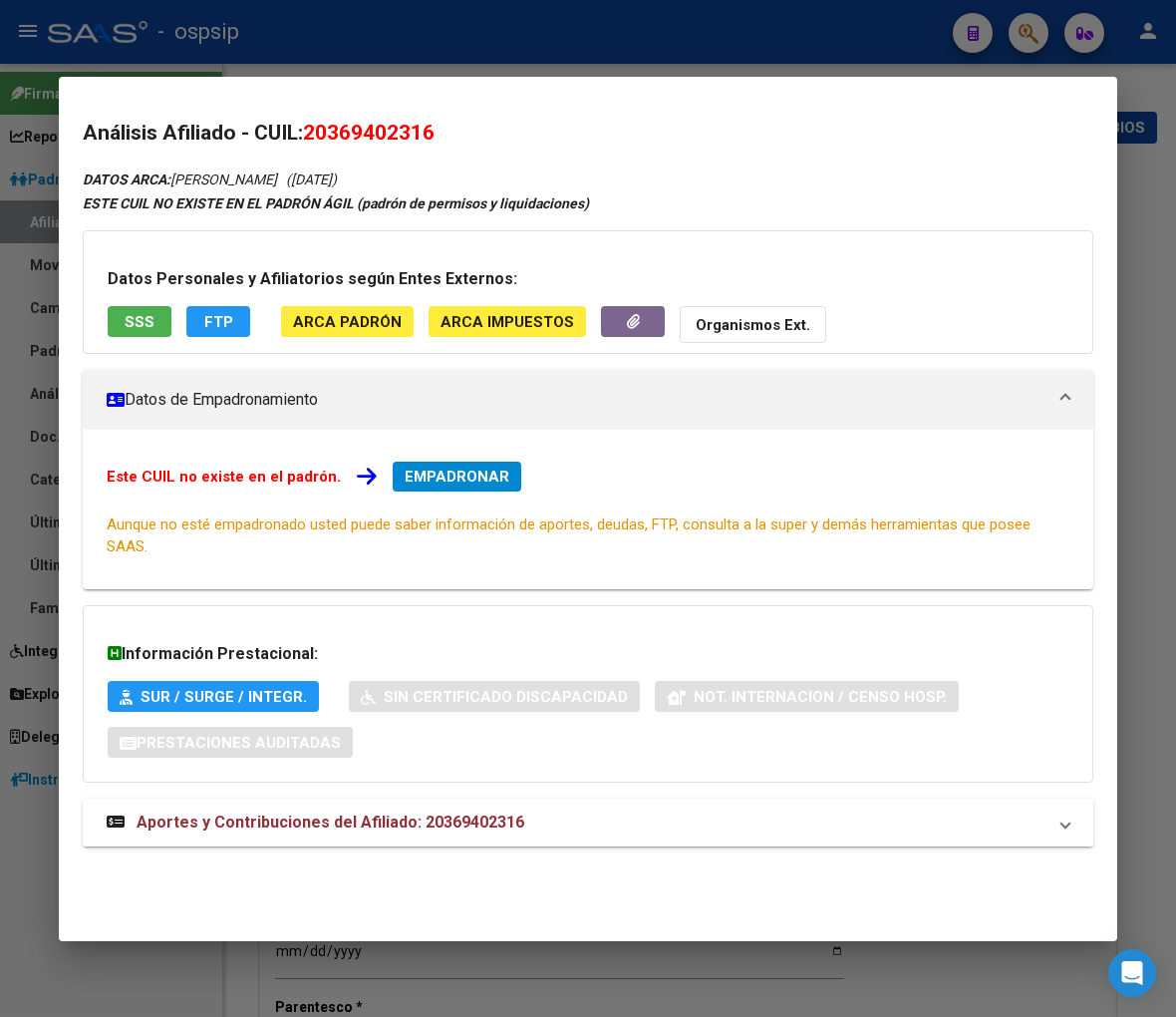drag, startPoint x: 367, startPoint y: 832, endPoint x: 370, endPoint y: 820, distance: 12.369317 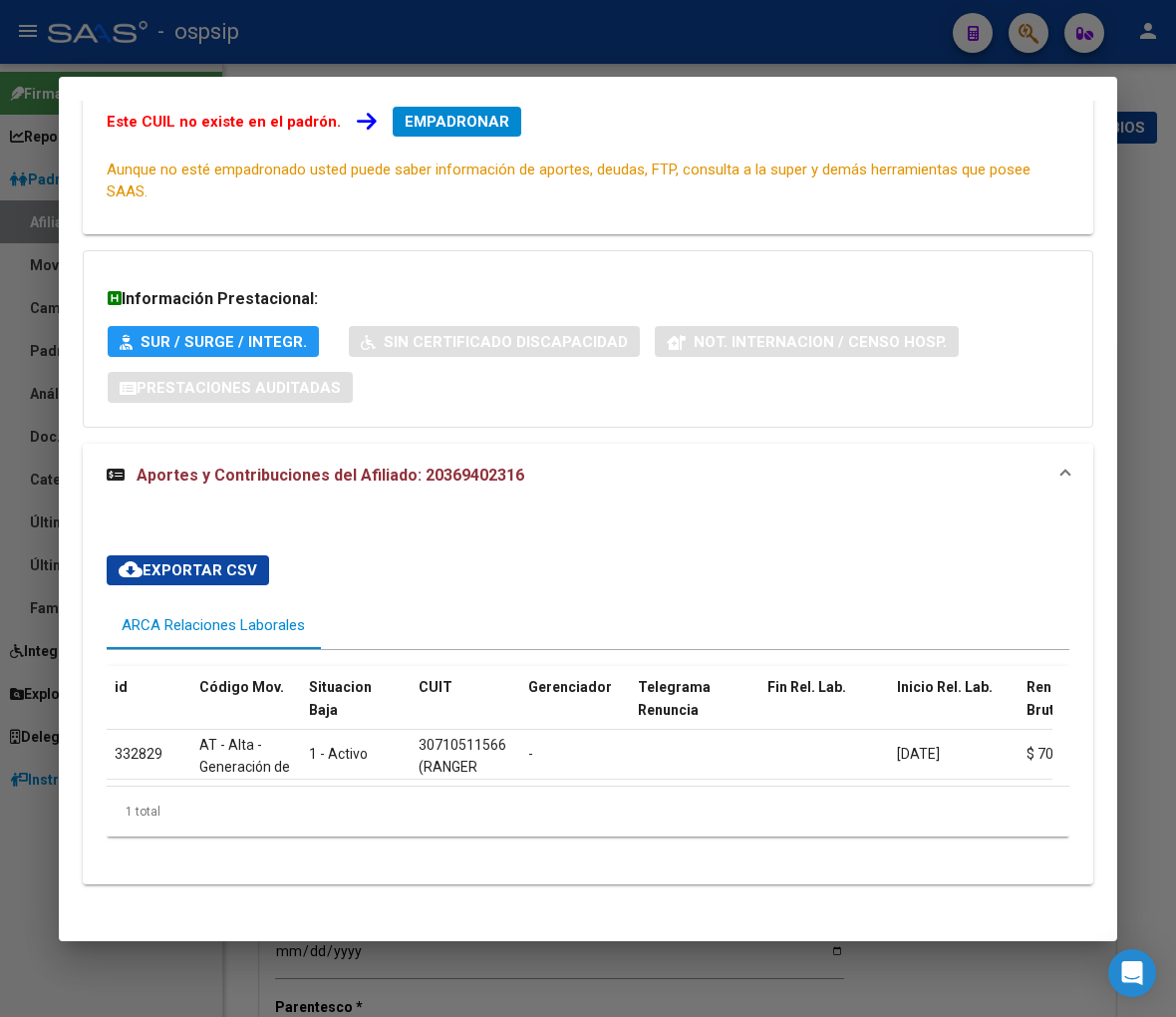 scroll, scrollTop: 382, scrollLeft: 0, axis: vertical 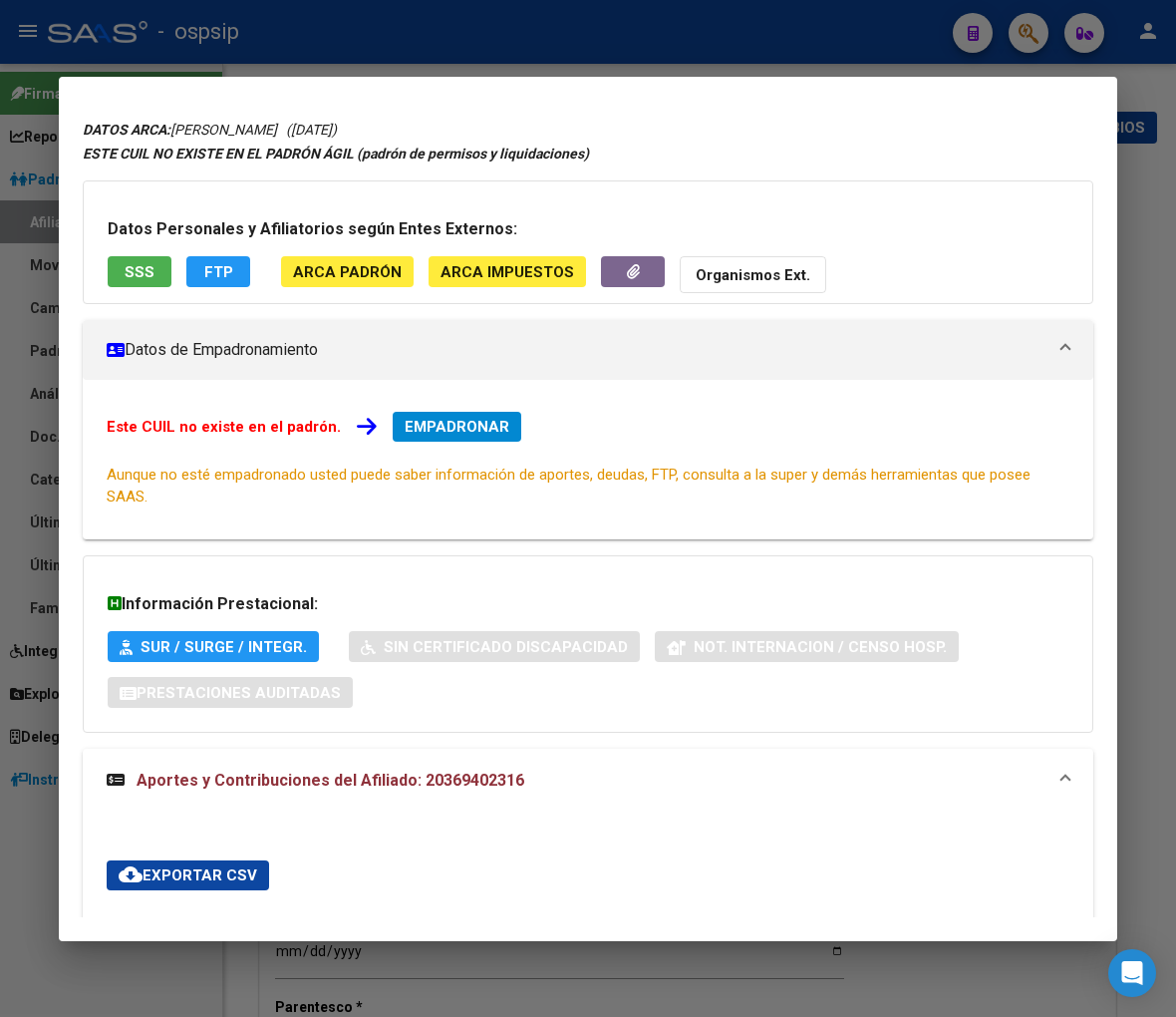 click at bounding box center (588, 508) 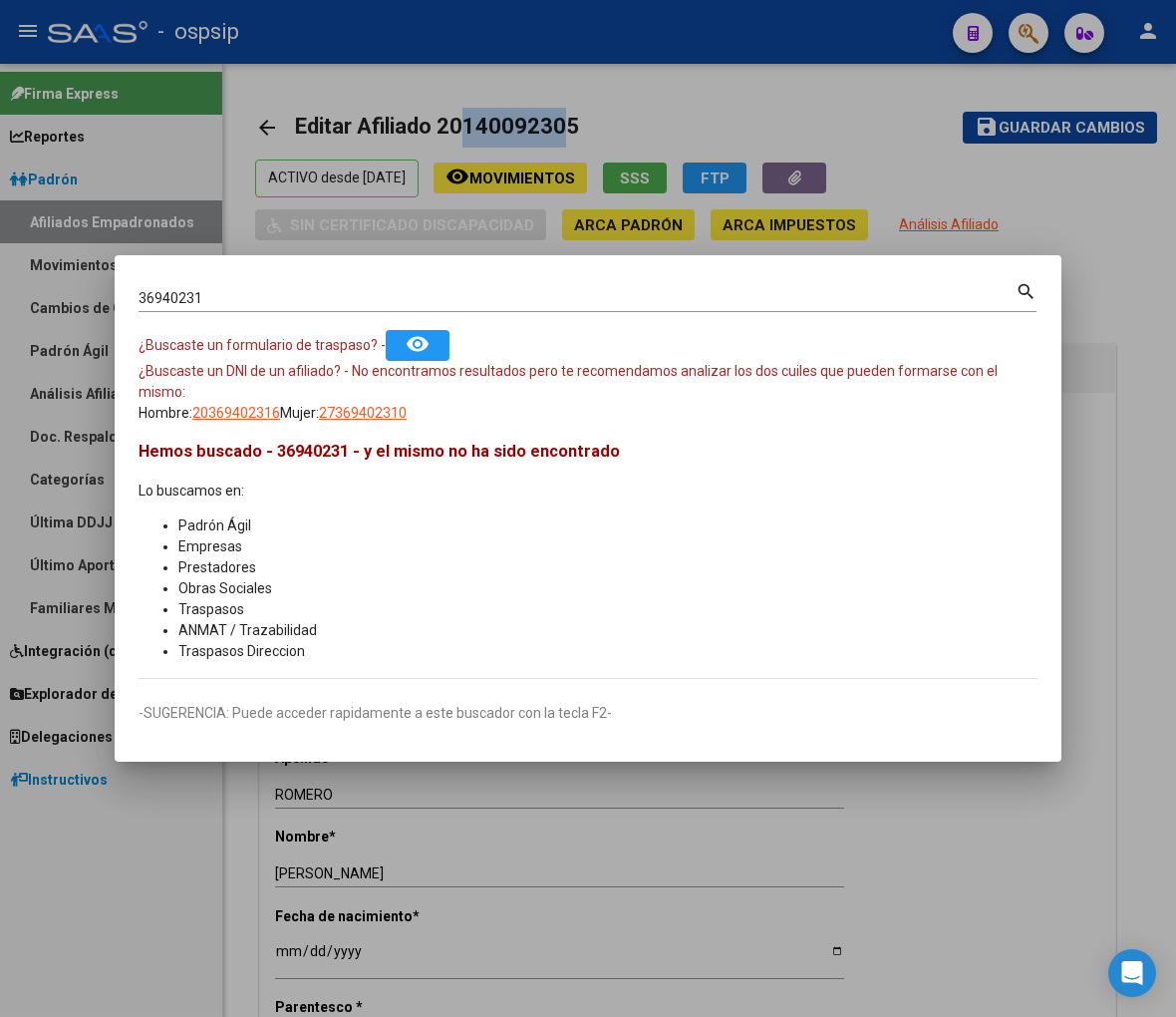click on "36940231" at bounding box center (577, 298) 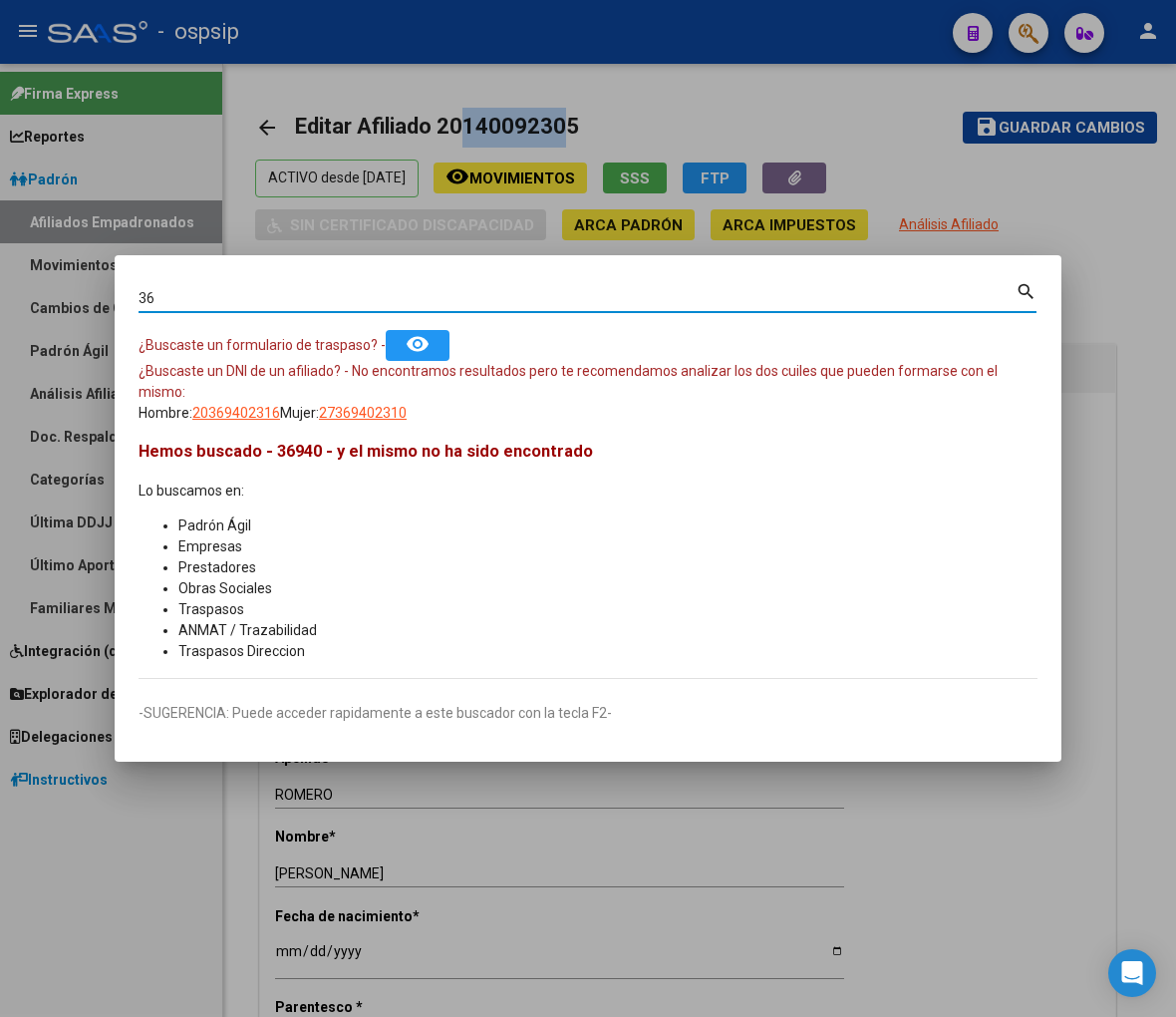 type on "3" 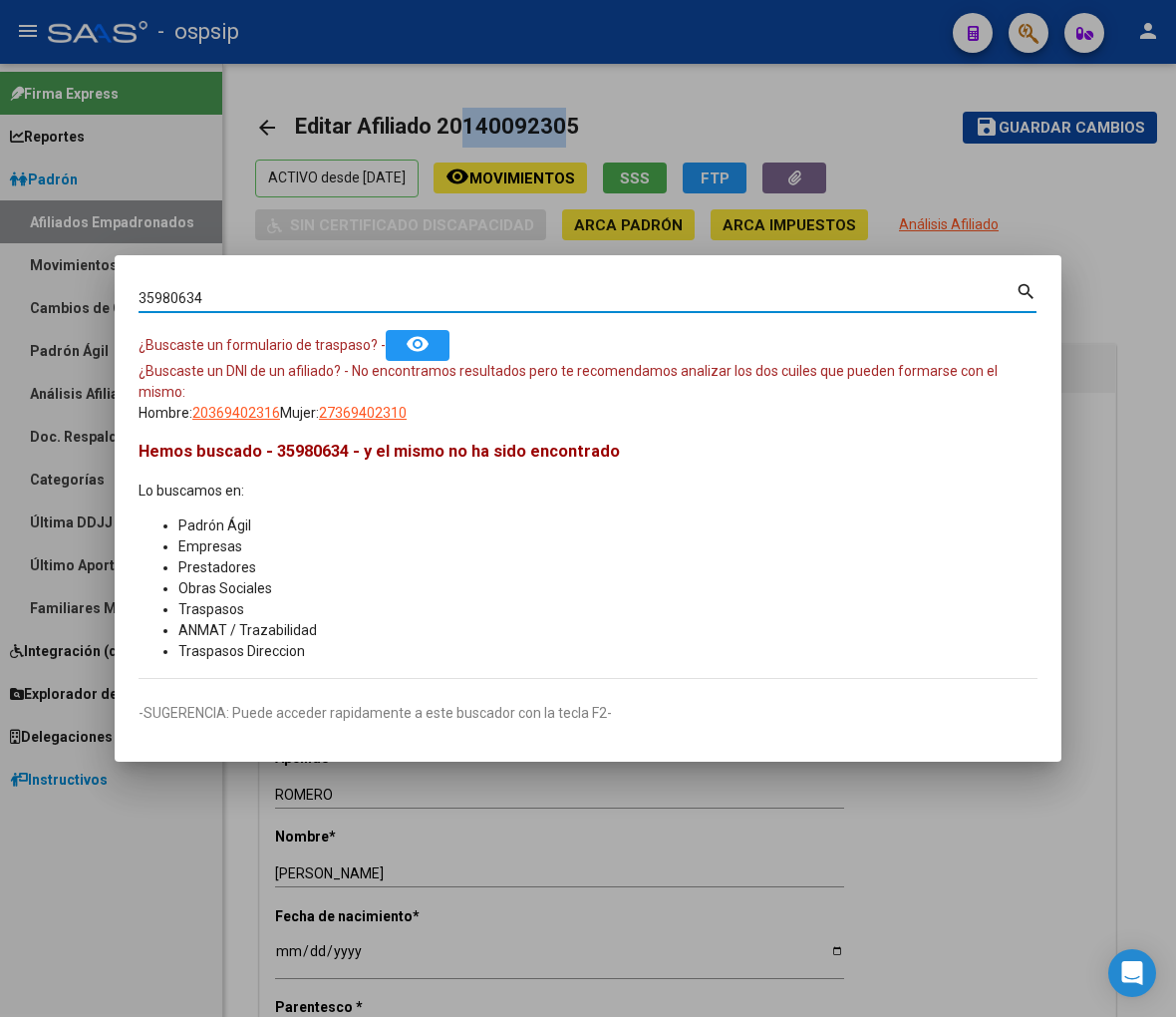 type on "35980634" 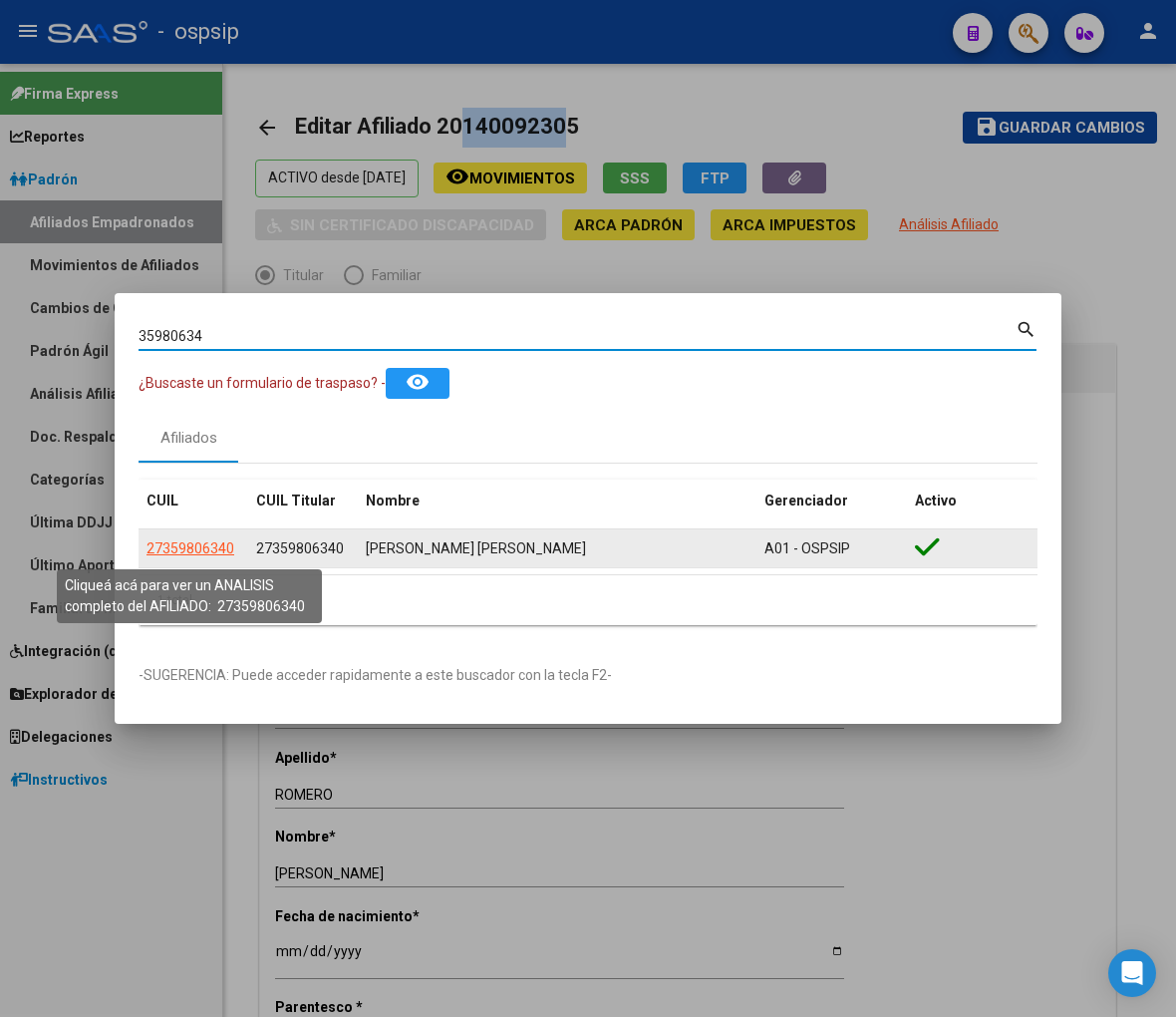 click on "27359806340" 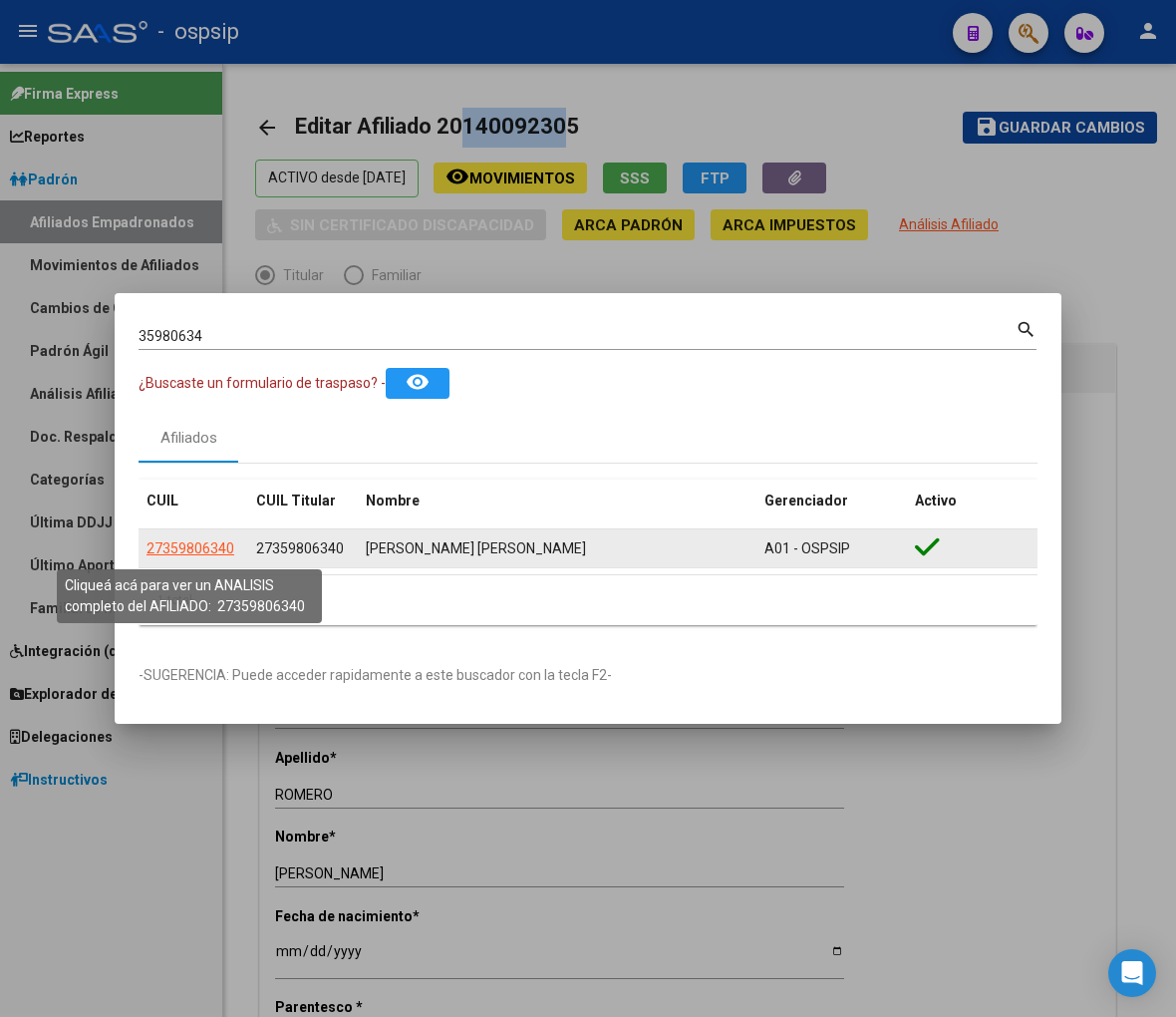 type on "27359806340" 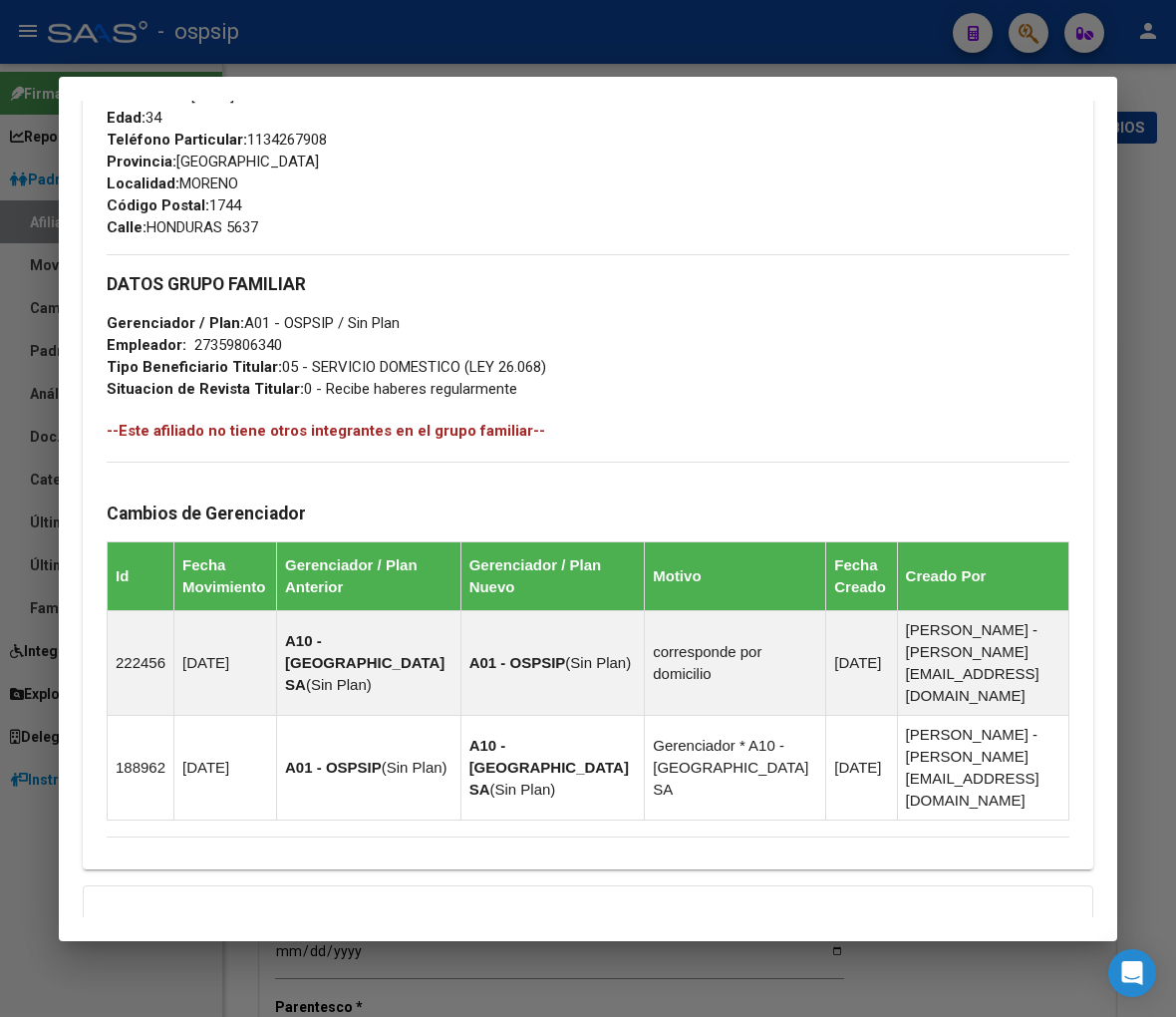 scroll, scrollTop: 1108, scrollLeft: 0, axis: vertical 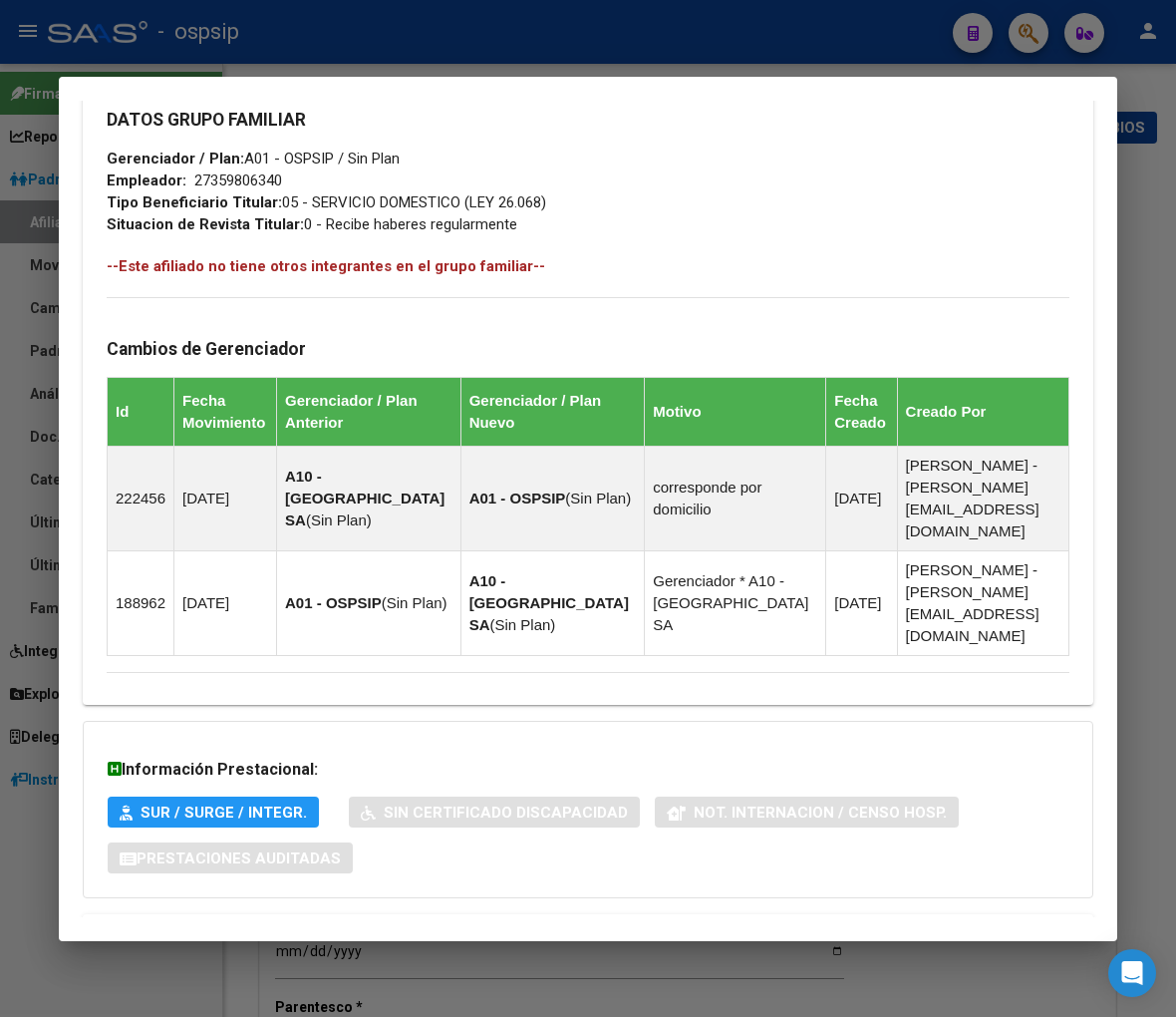 click on "Aportes y Contribuciones del Afiliado: 27359806340" at bounding box center [330, 937] 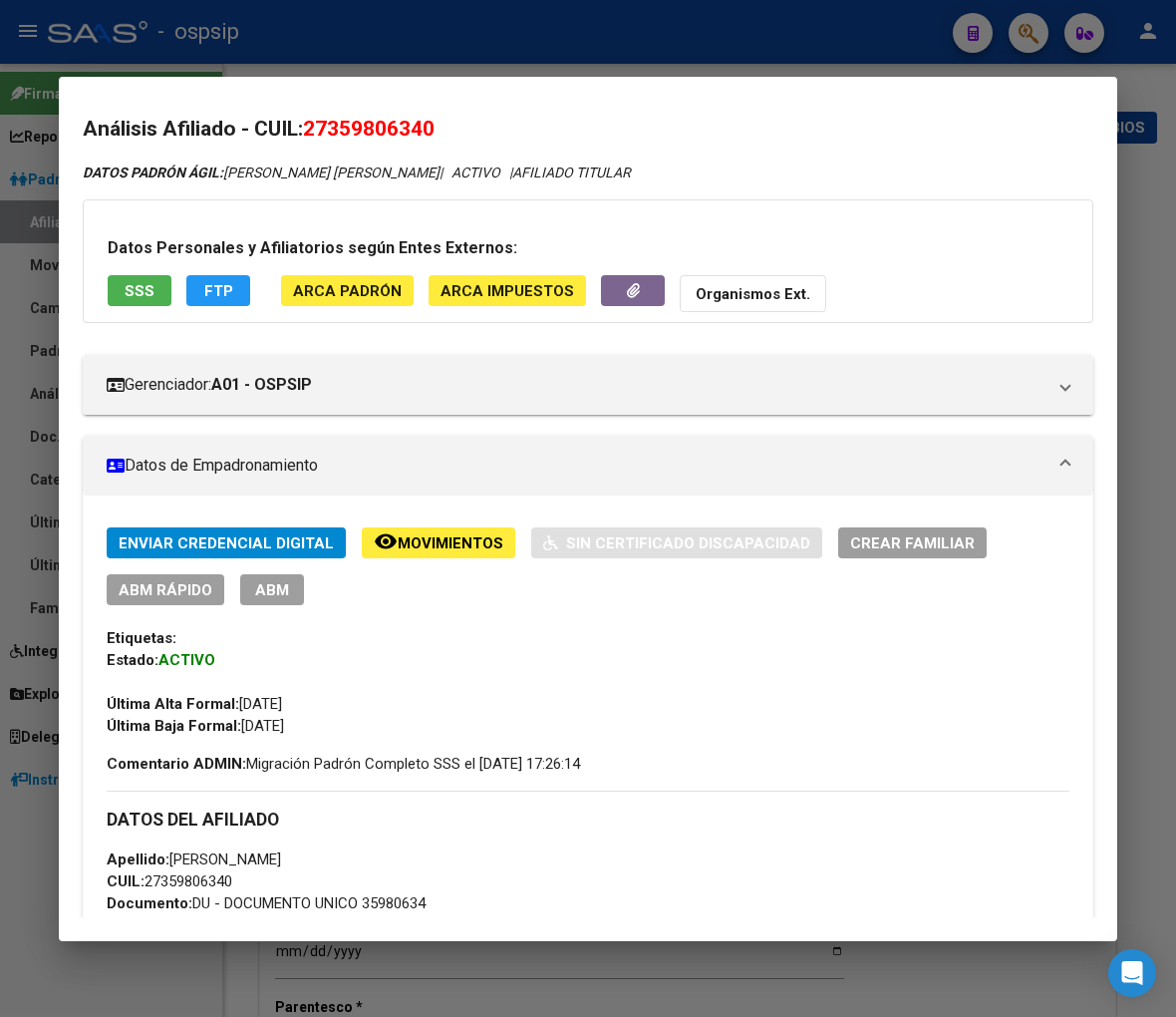 scroll, scrollTop: 0, scrollLeft: 0, axis: both 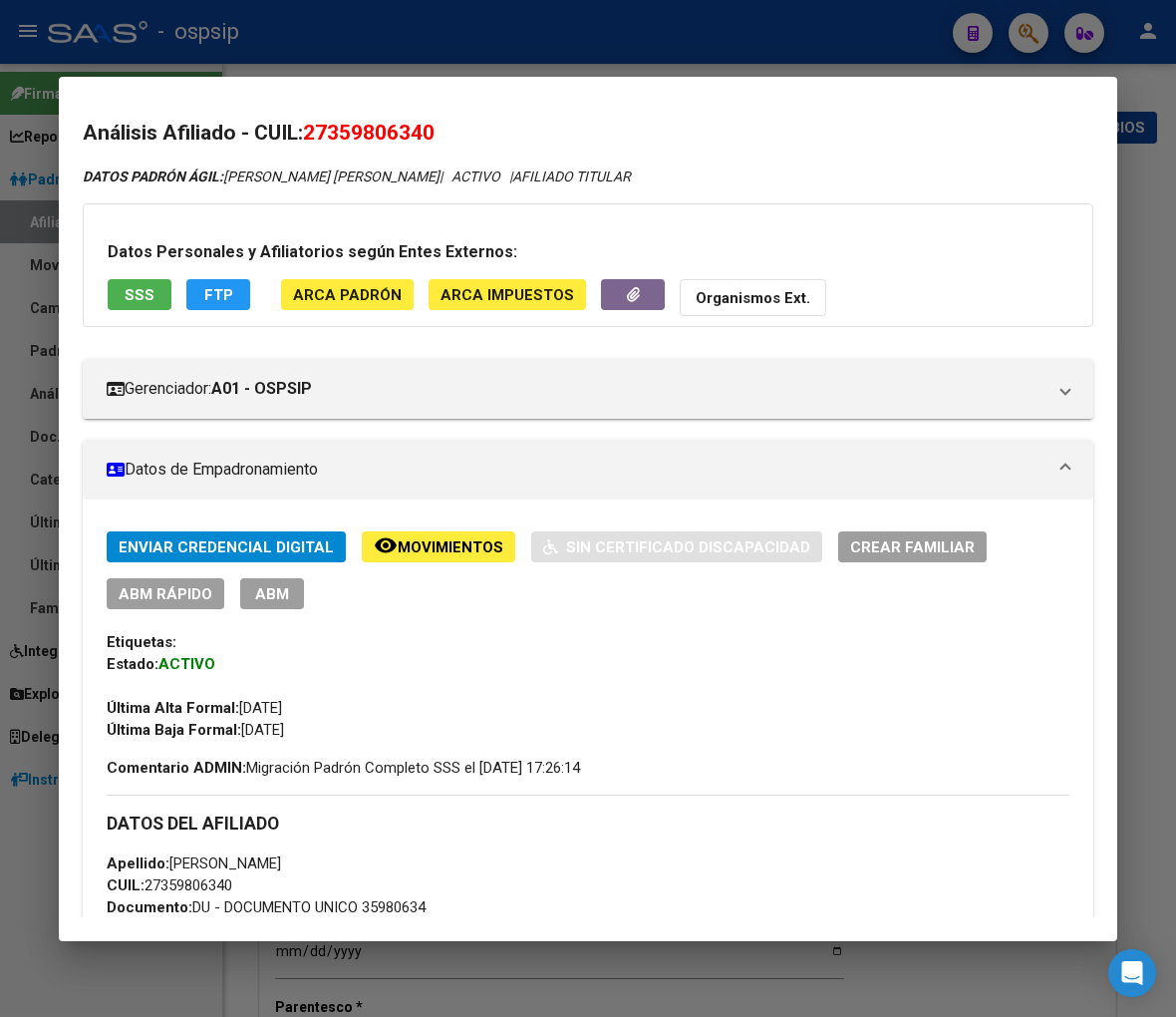 drag, startPoint x: 334, startPoint y: 137, endPoint x: 426, endPoint y: 121, distance: 93.38094 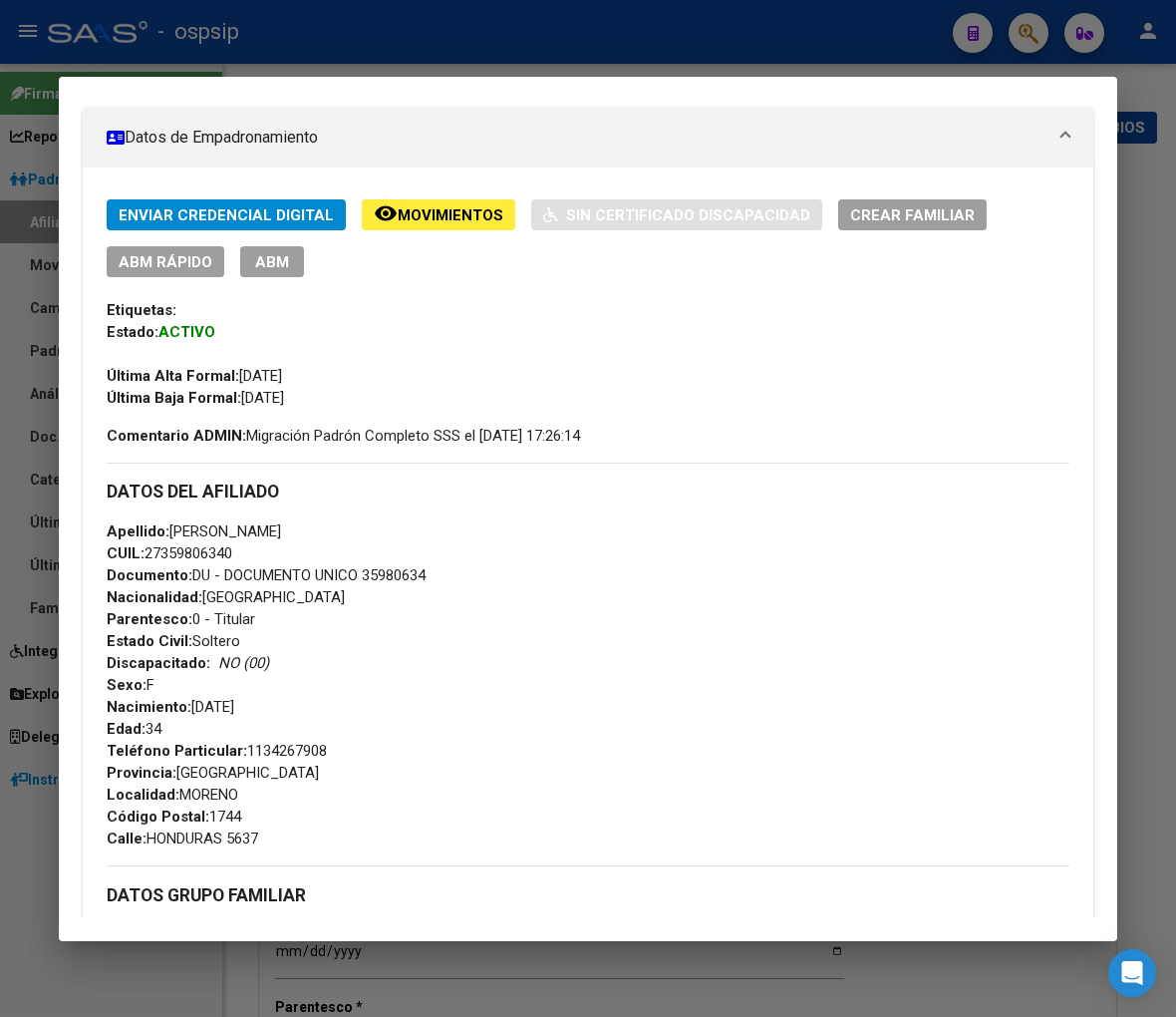 scroll, scrollTop: 111, scrollLeft: 0, axis: vertical 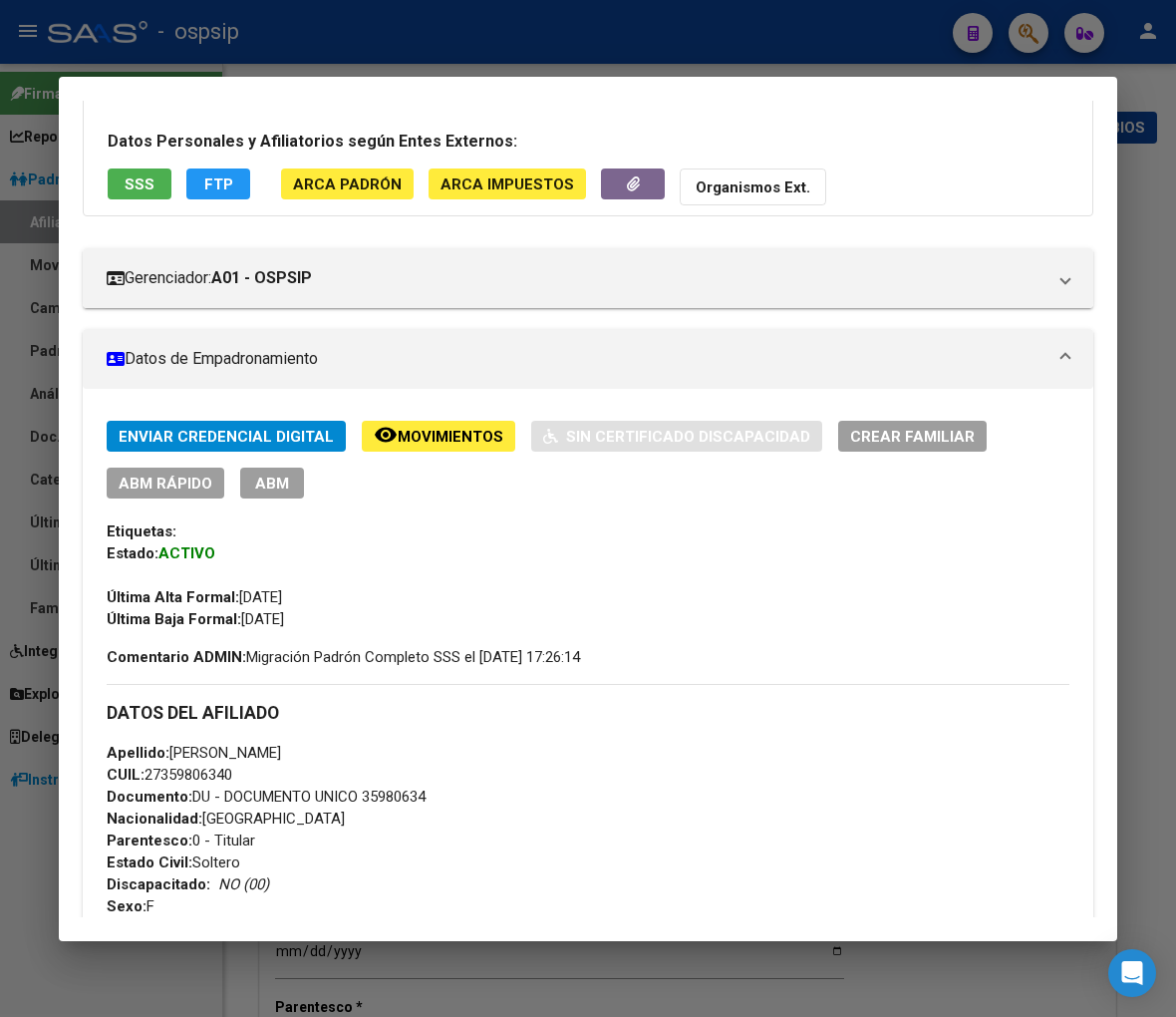 click at bounding box center (588, 508) 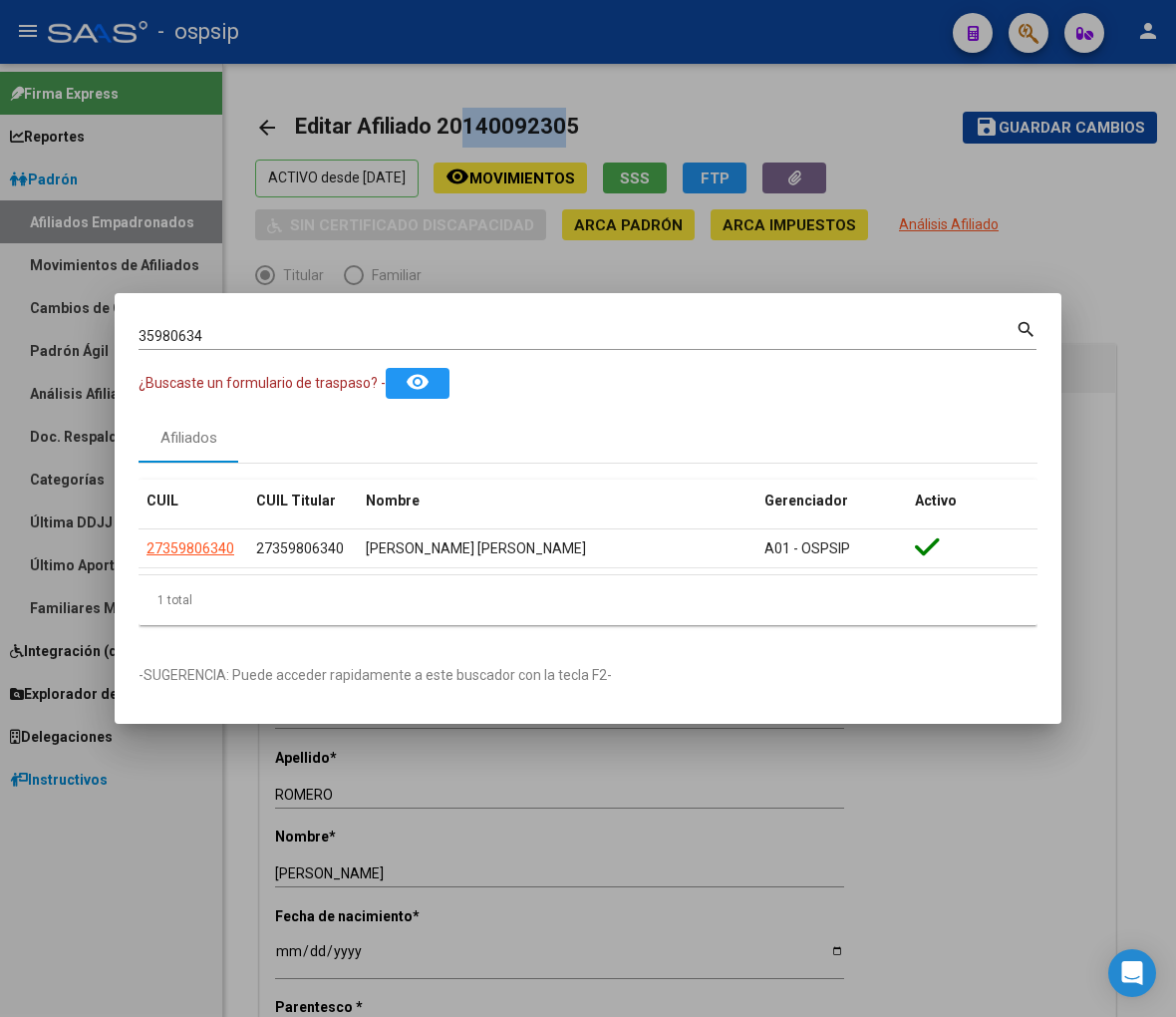 click on "35980634 Buscar (apellido, dni, cuil, nro traspaso, cuit, obra social) search" at bounding box center [587, 342] 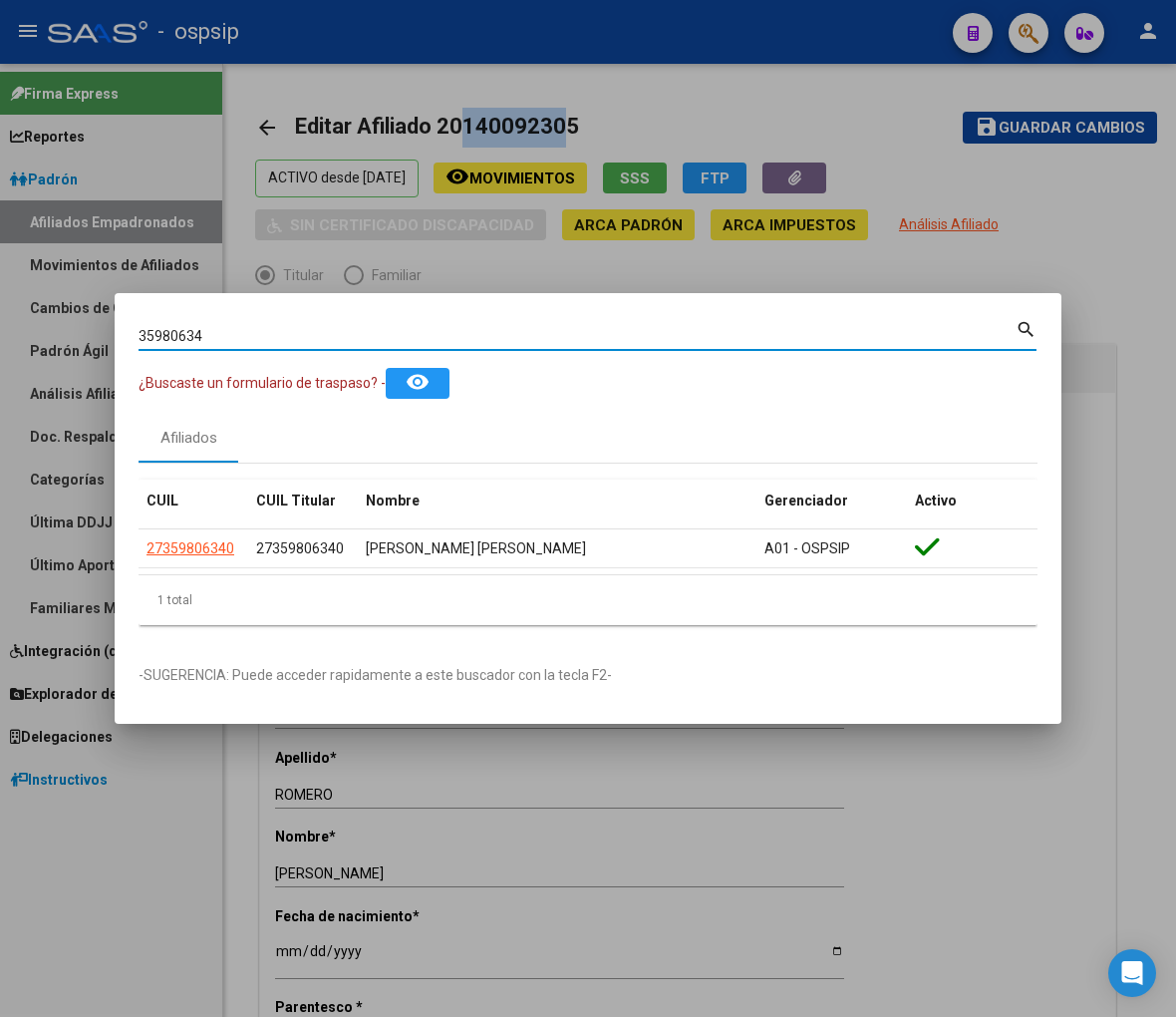 click on "35980634" at bounding box center [577, 336] 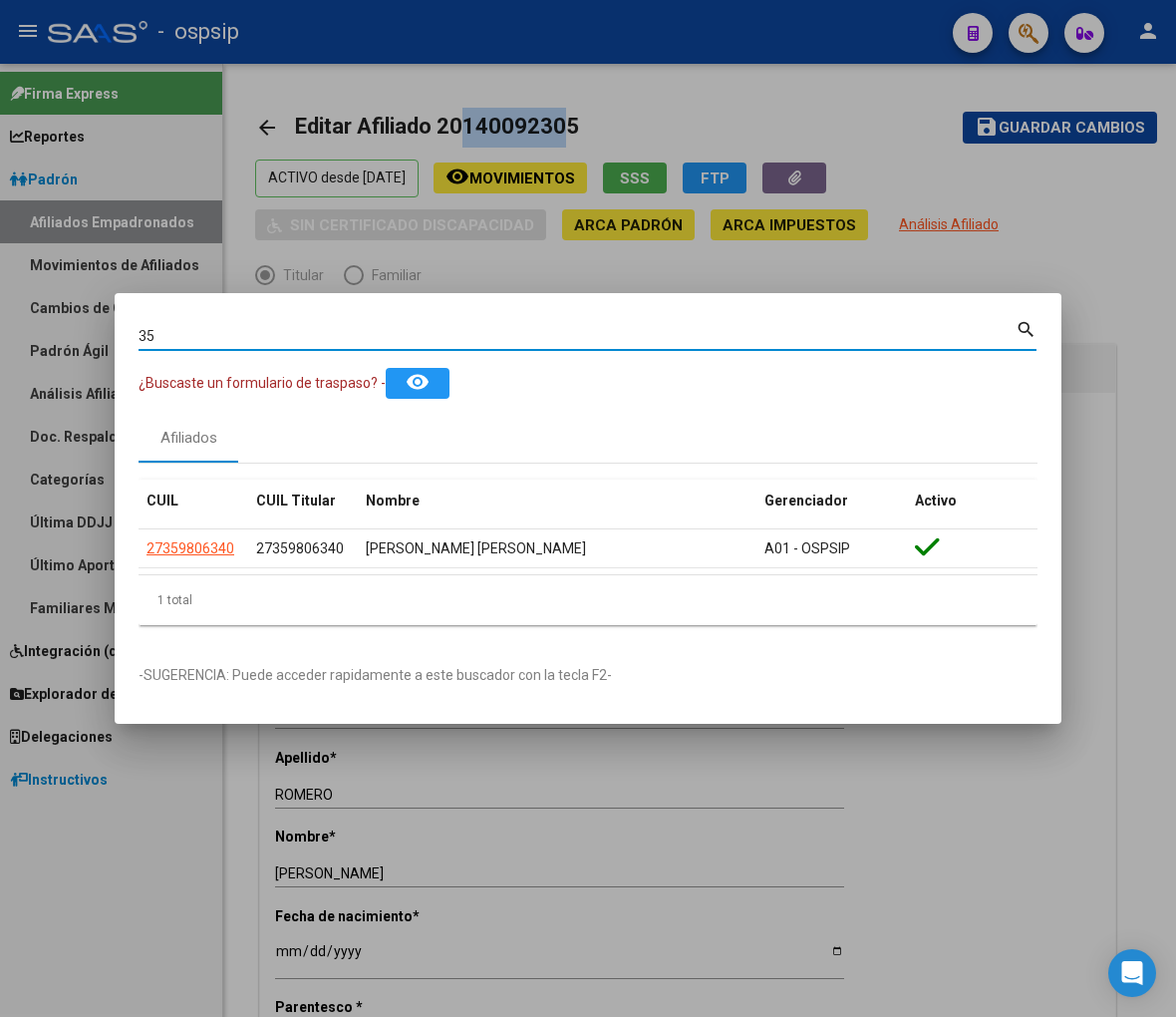 type on "3" 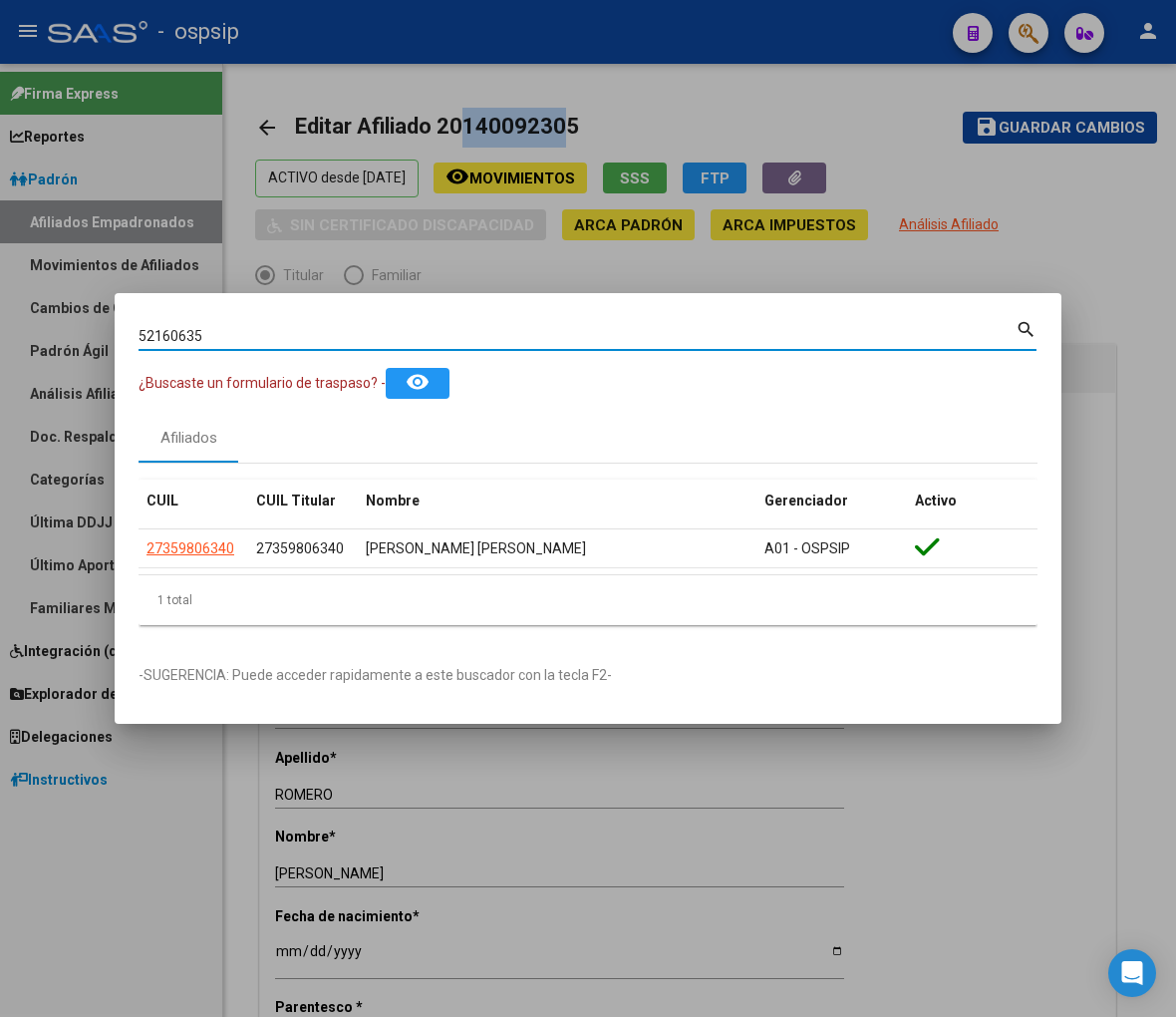 type on "52160635" 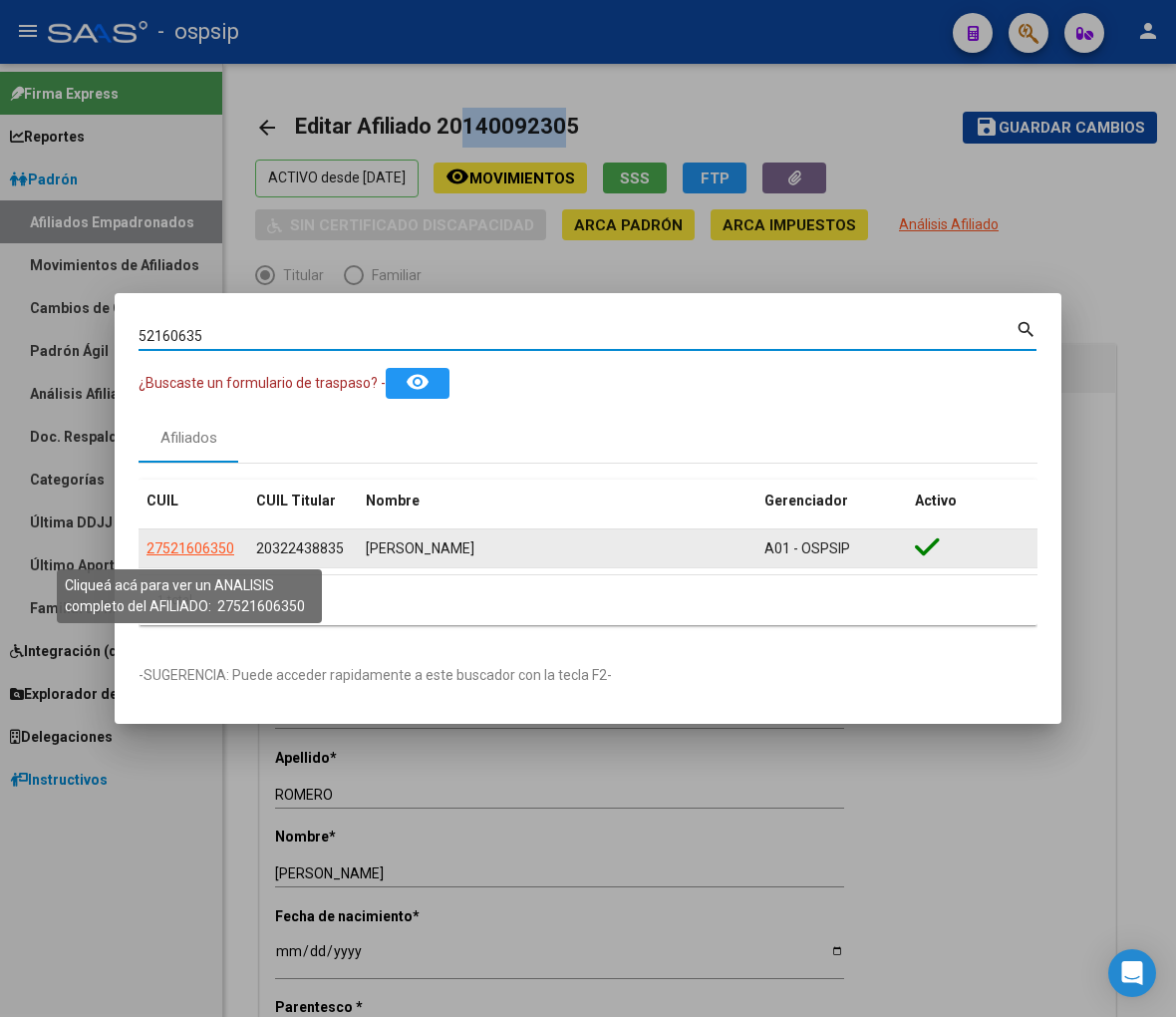 click on "27521606350" 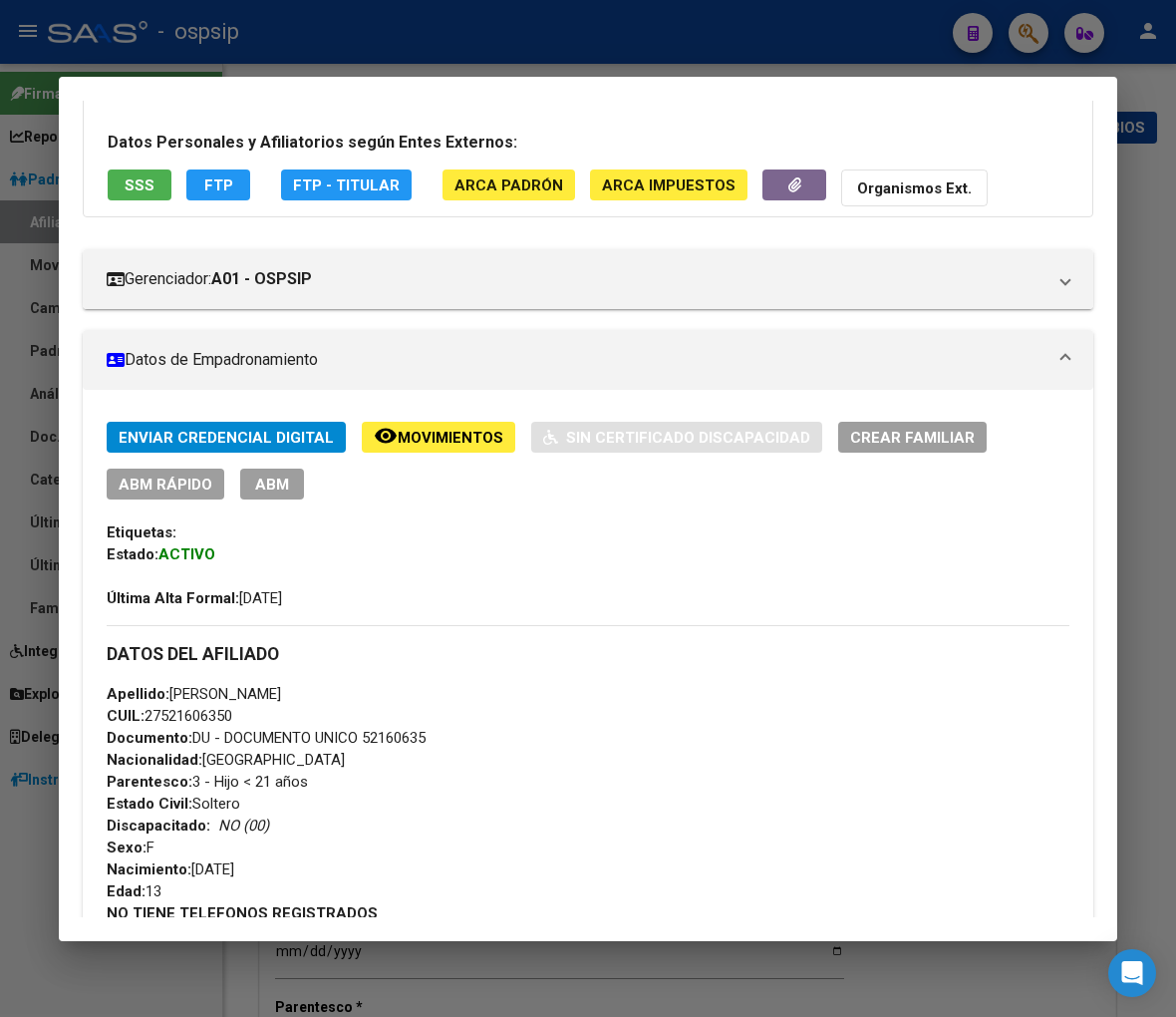 scroll, scrollTop: 221, scrollLeft: 0, axis: vertical 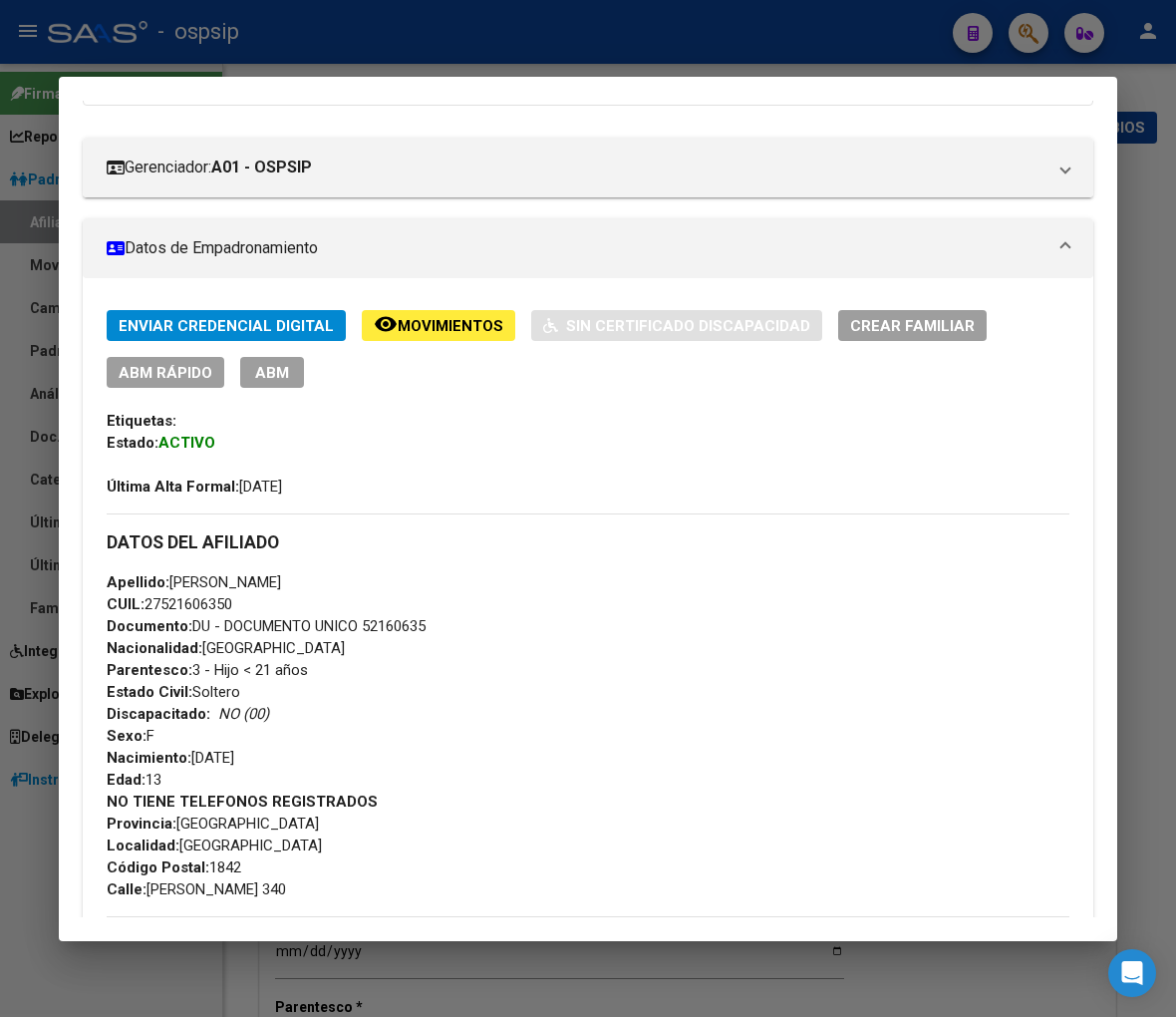 click on "ABM" at bounding box center (272, 373) 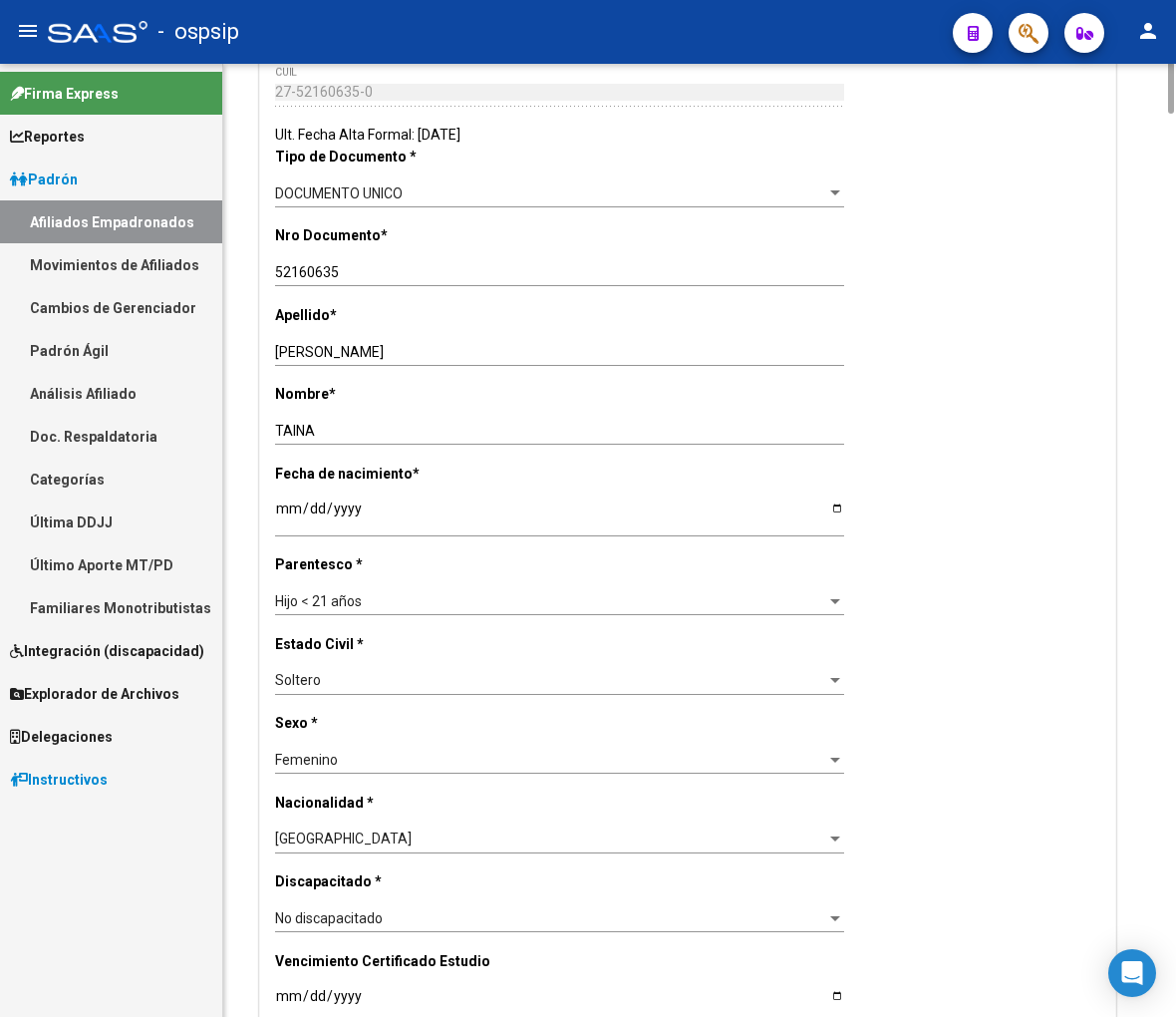 scroll, scrollTop: 221, scrollLeft: 0, axis: vertical 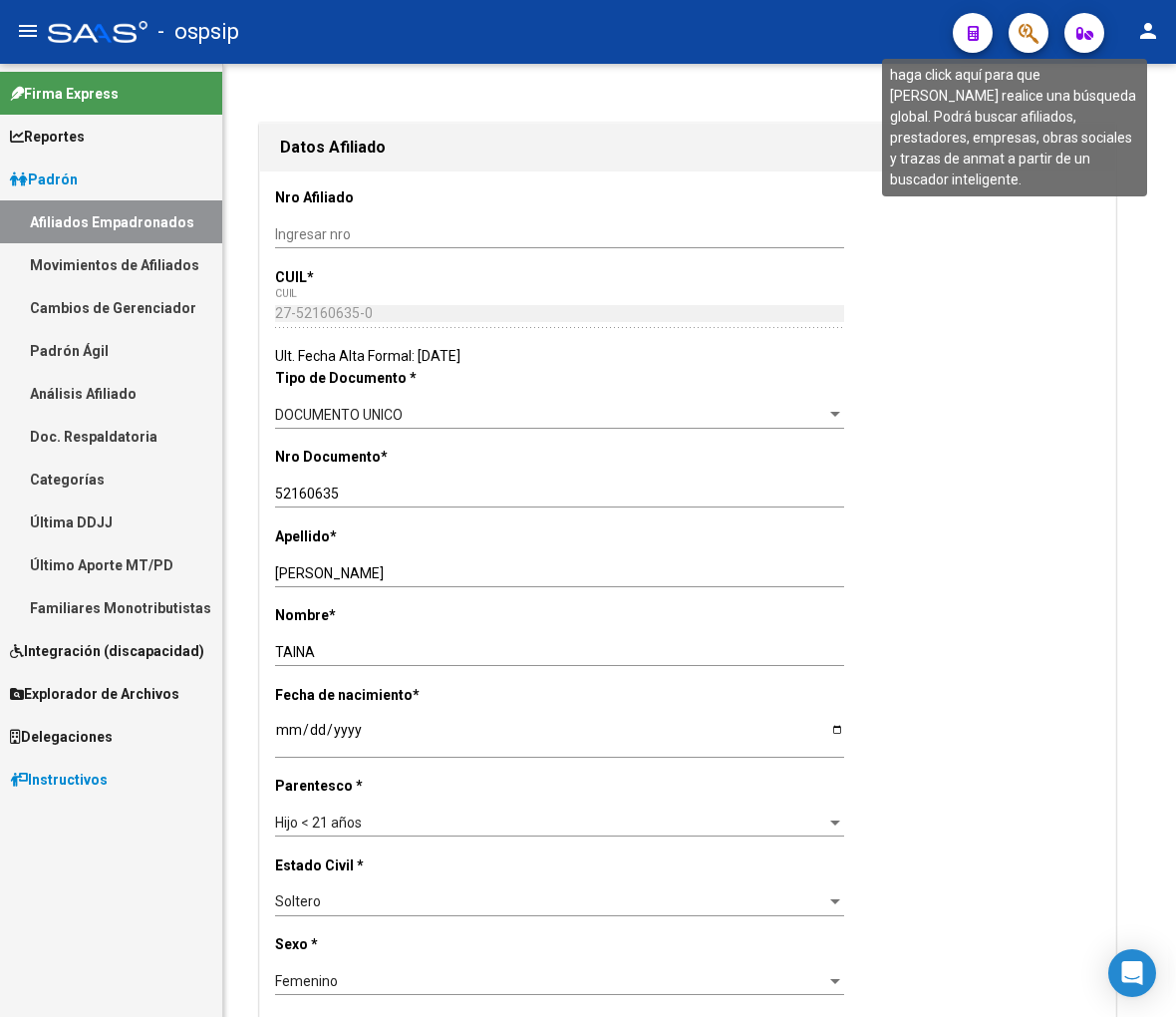 click 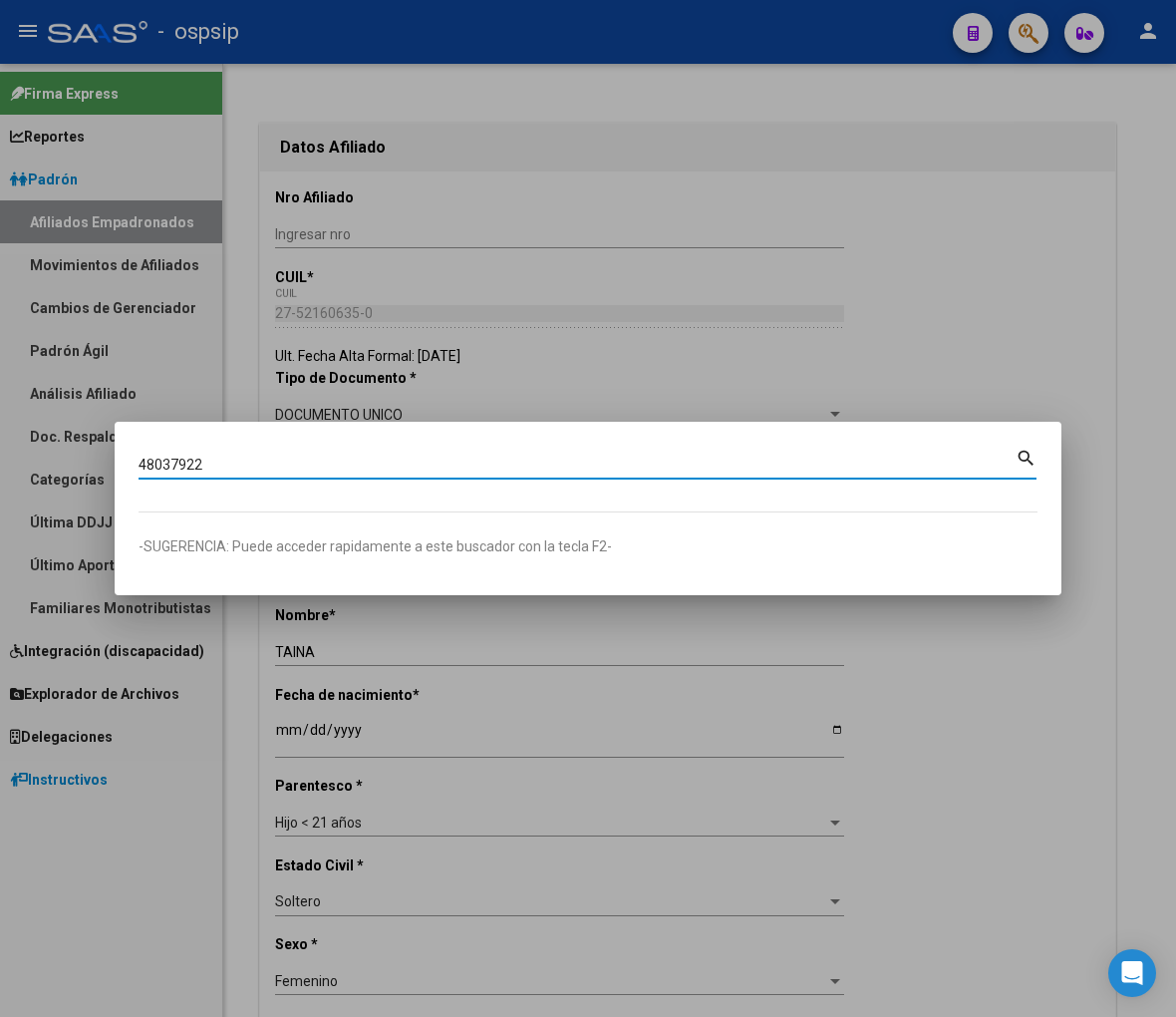 type on "48037922" 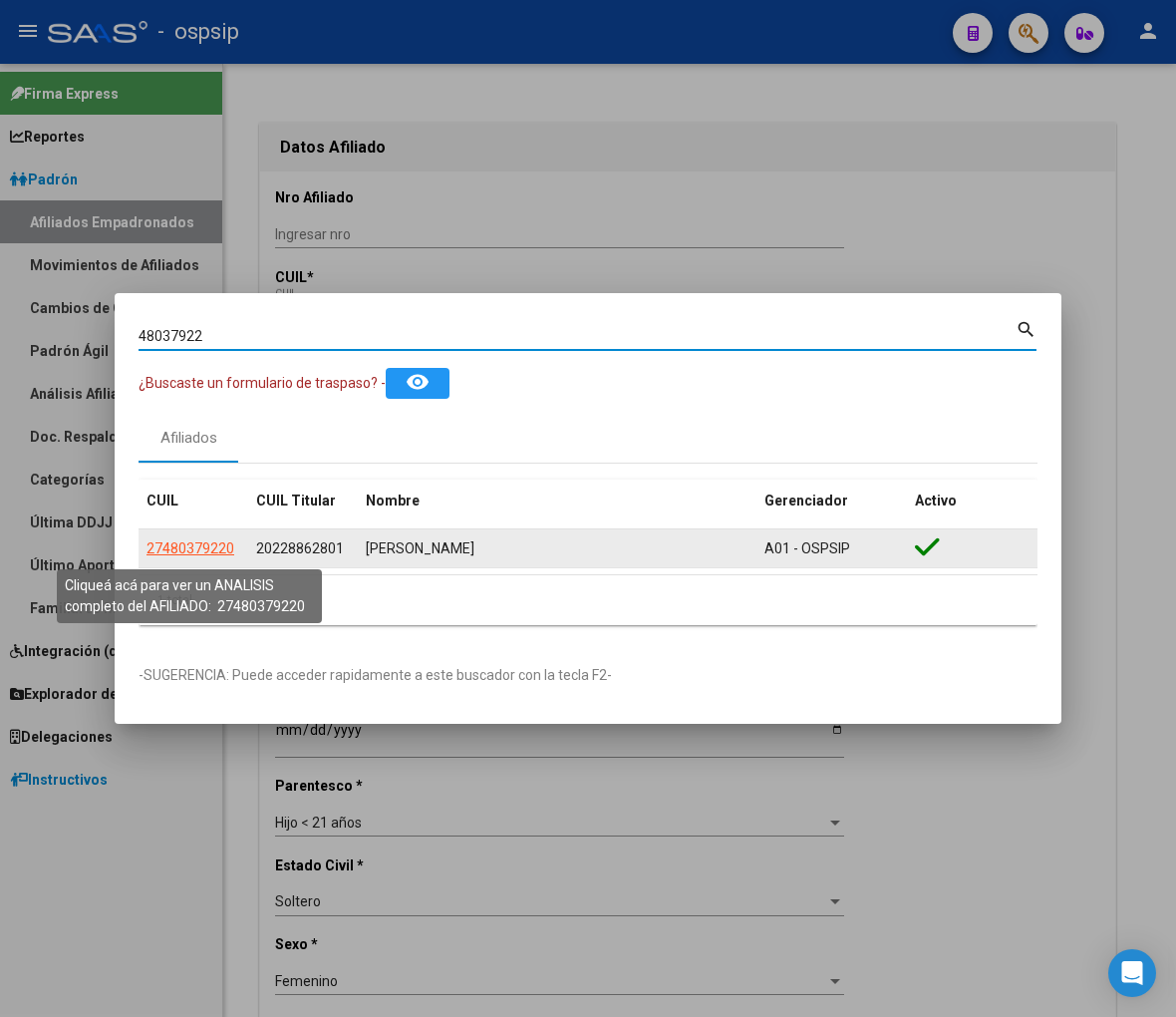click on "27480379220" 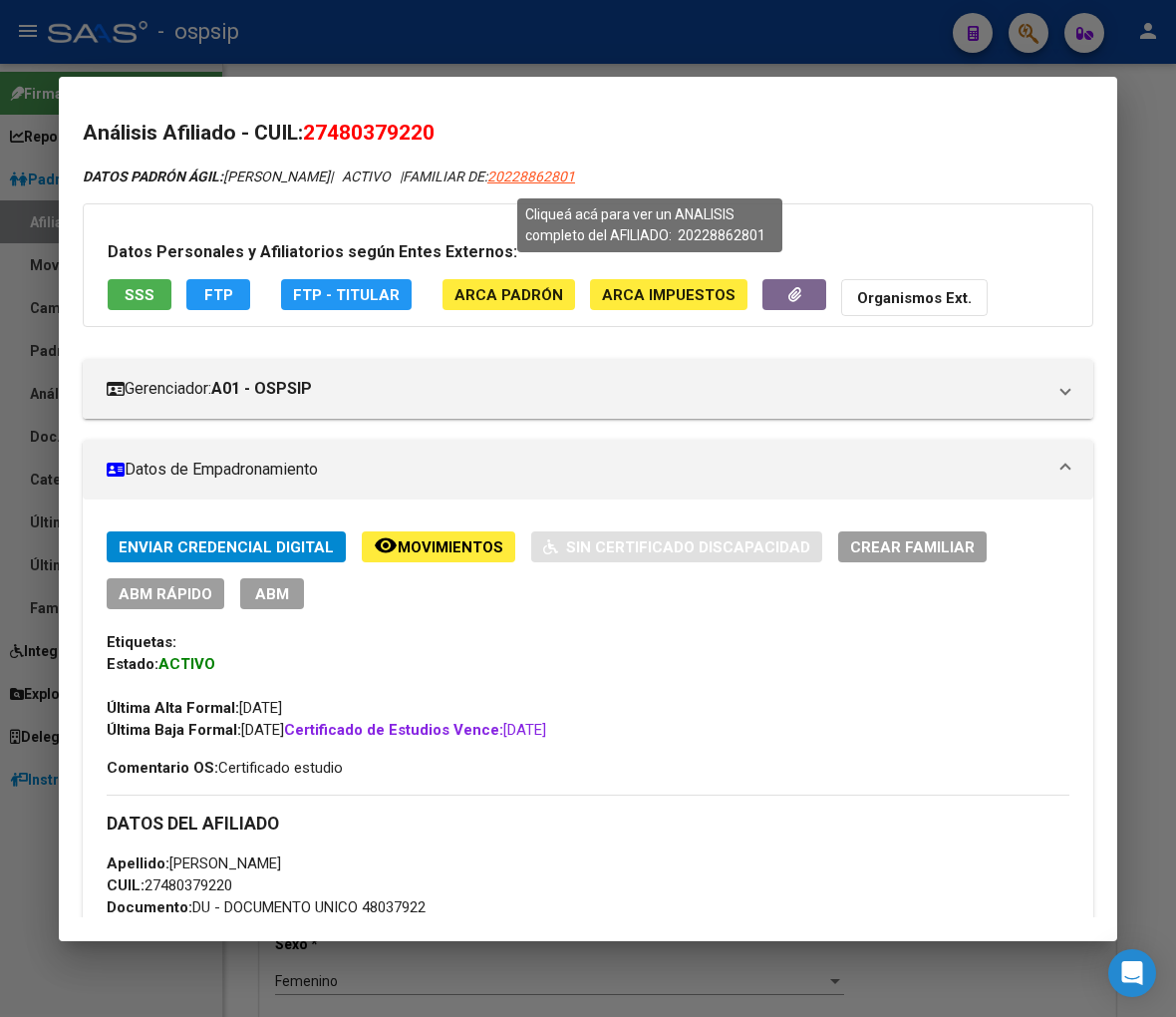 click on "20228862801" at bounding box center [531, 176] 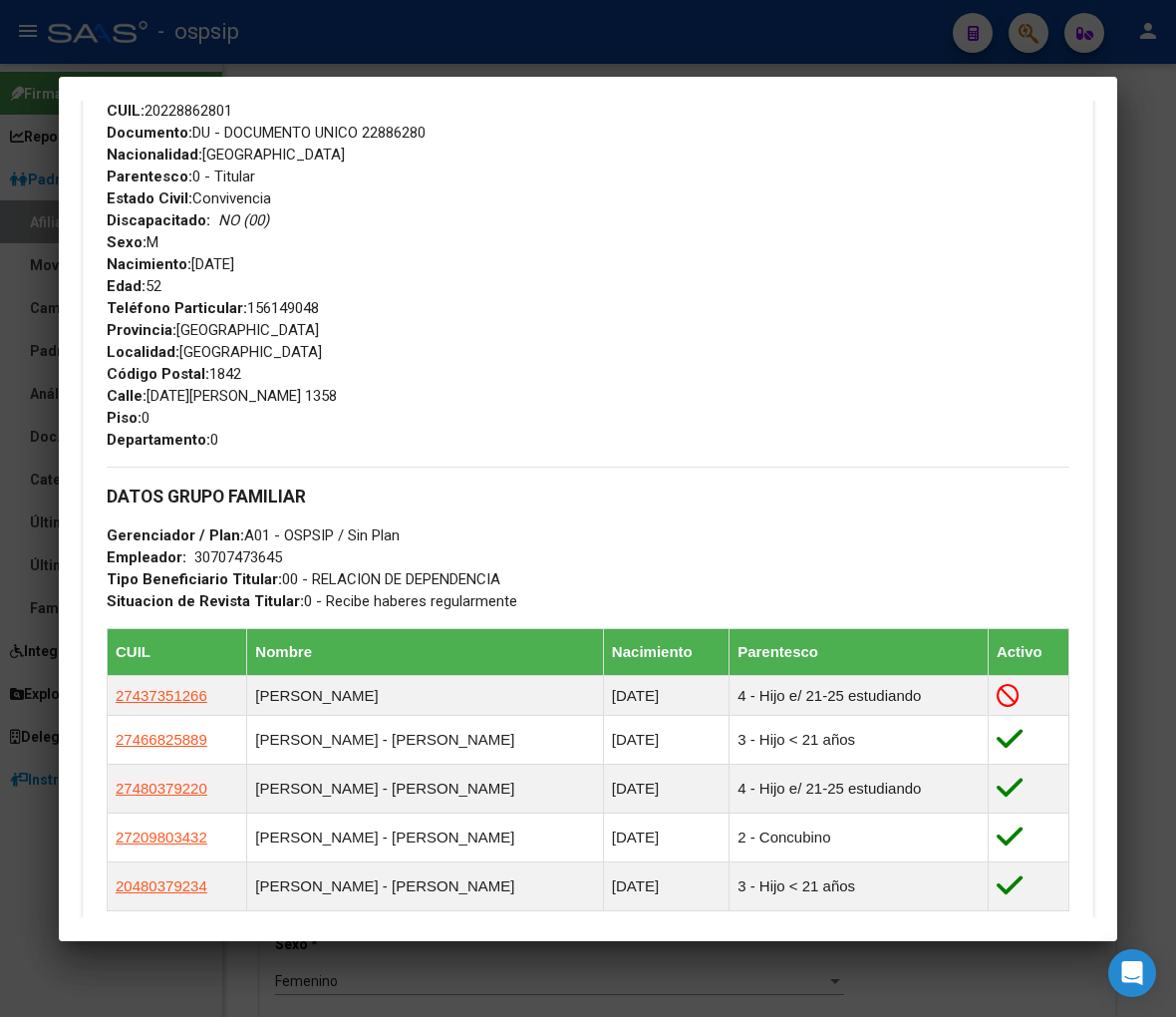 scroll, scrollTop: 885, scrollLeft: 0, axis: vertical 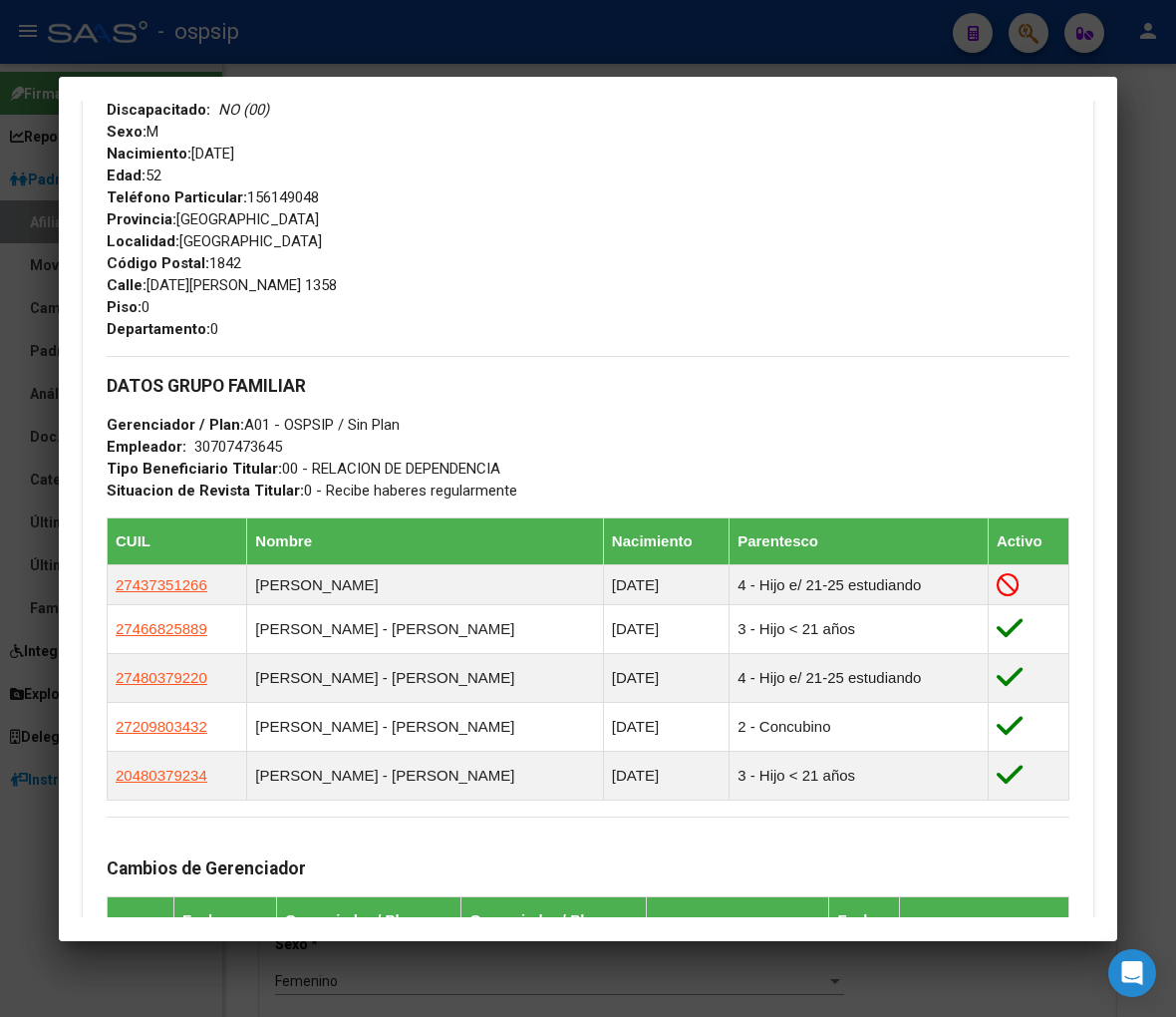 click on "Teléfono Particular:  156149048            Provincia:  Buenos Aires Localidad:  MONTE GRANDE Código Postal:  1842 Calle:  DOMINGO SARMIENTO 1358 Piso:  0  Departamento:  0" at bounding box center (588, 263) 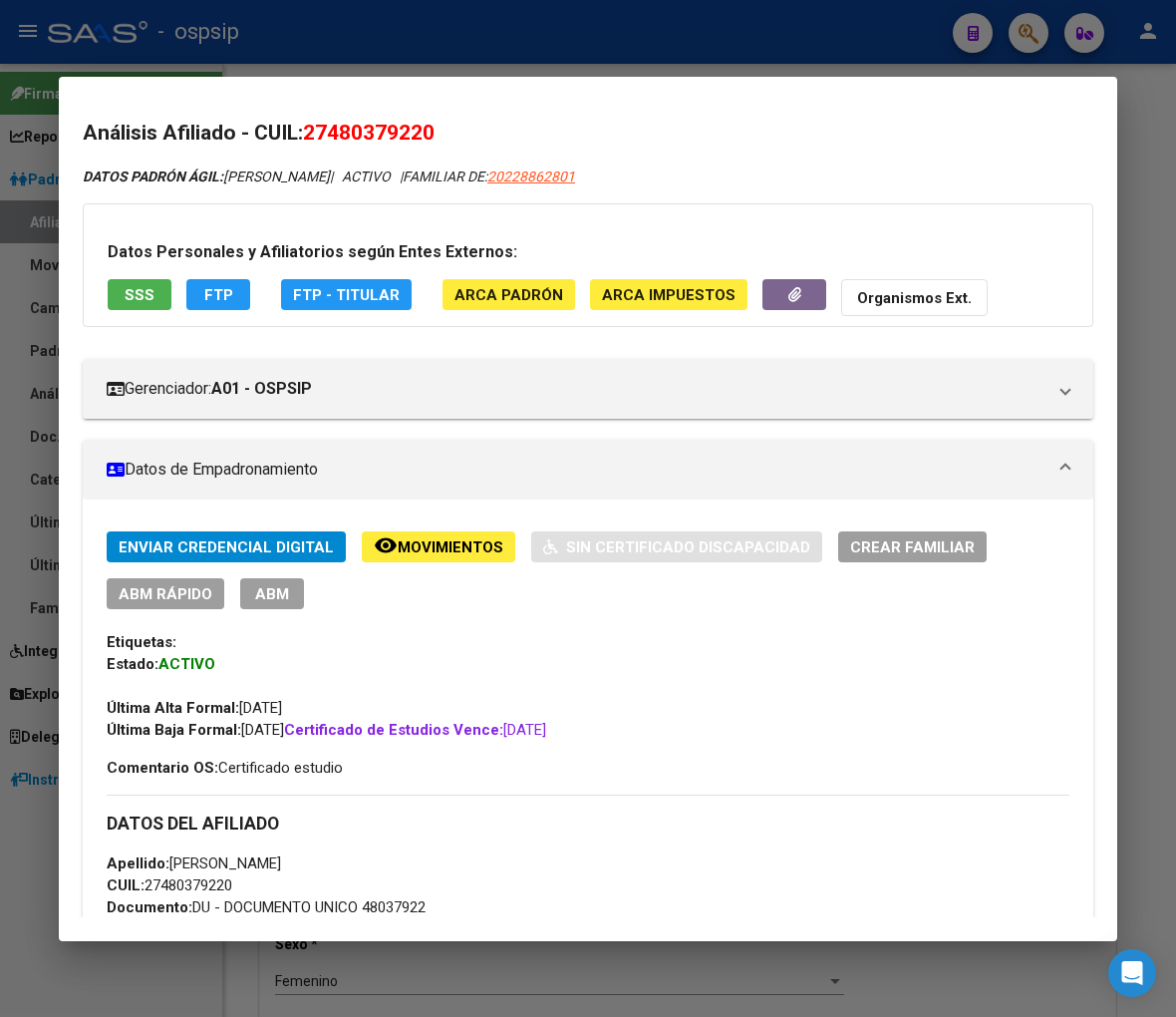 click at bounding box center (588, 508) 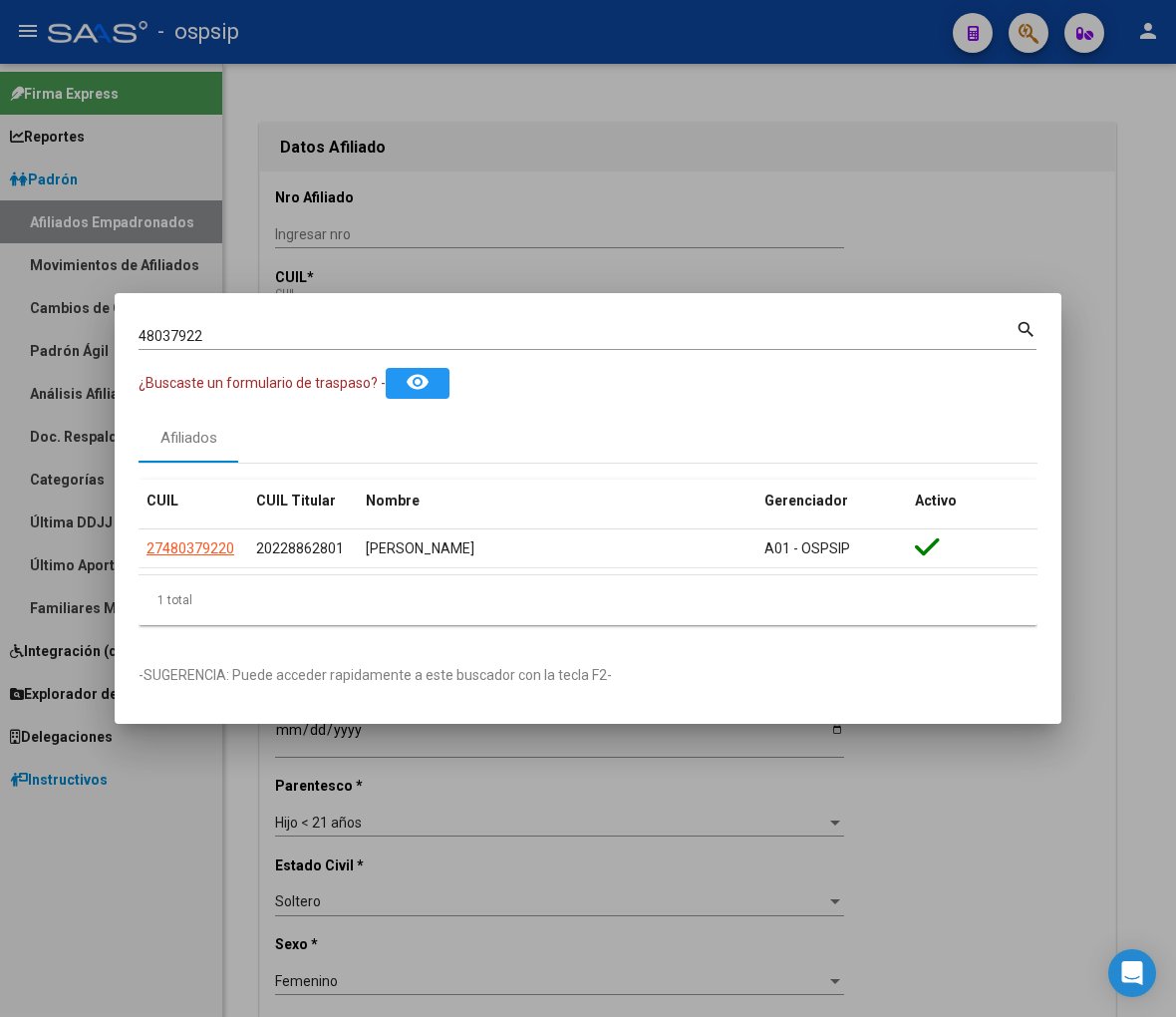 click on "48037922 Buscar (apellido, dni, cuil, nro traspaso, cuit, obra social) search" at bounding box center (587, 342) 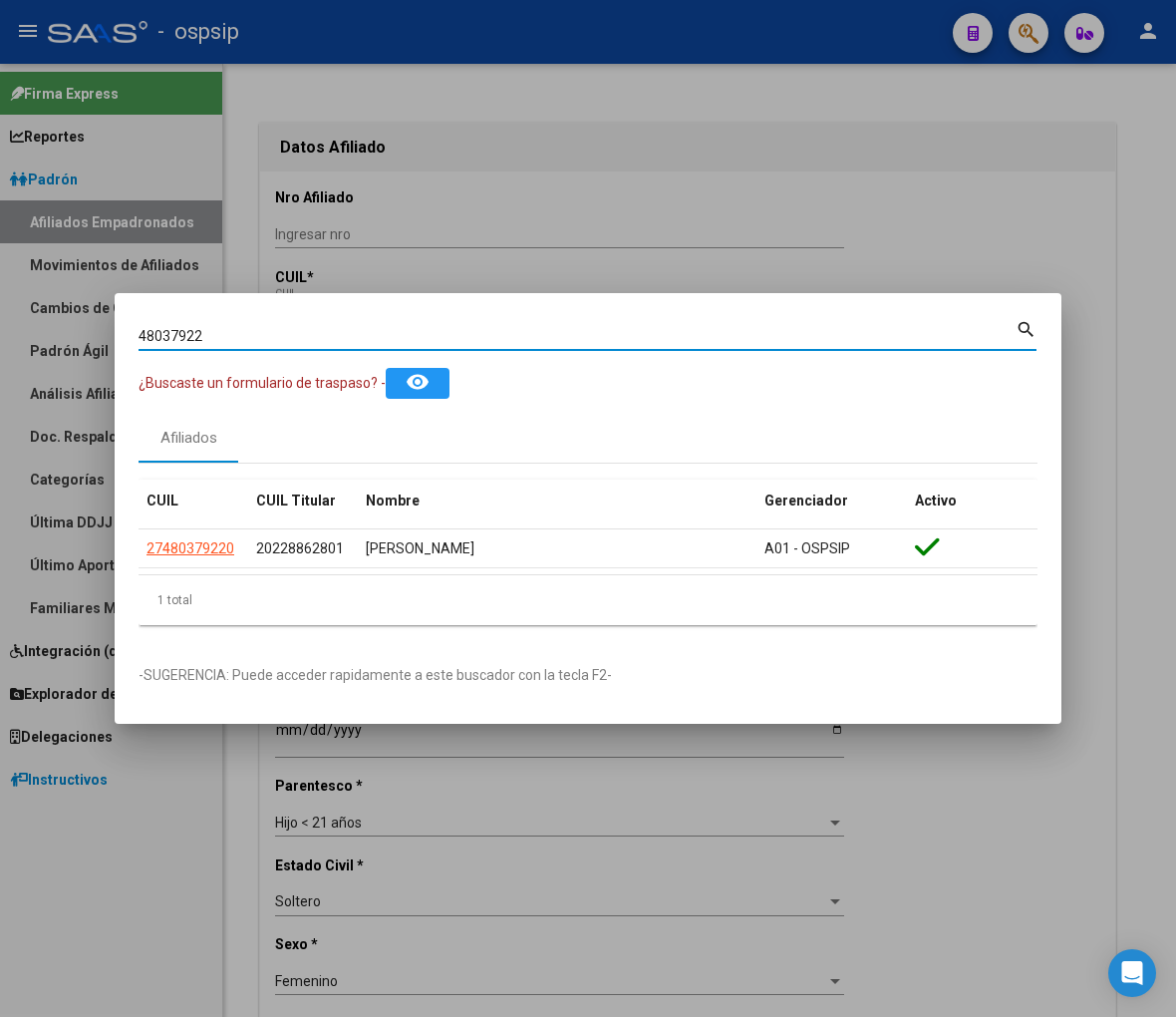 click on "48037922" at bounding box center [577, 336] 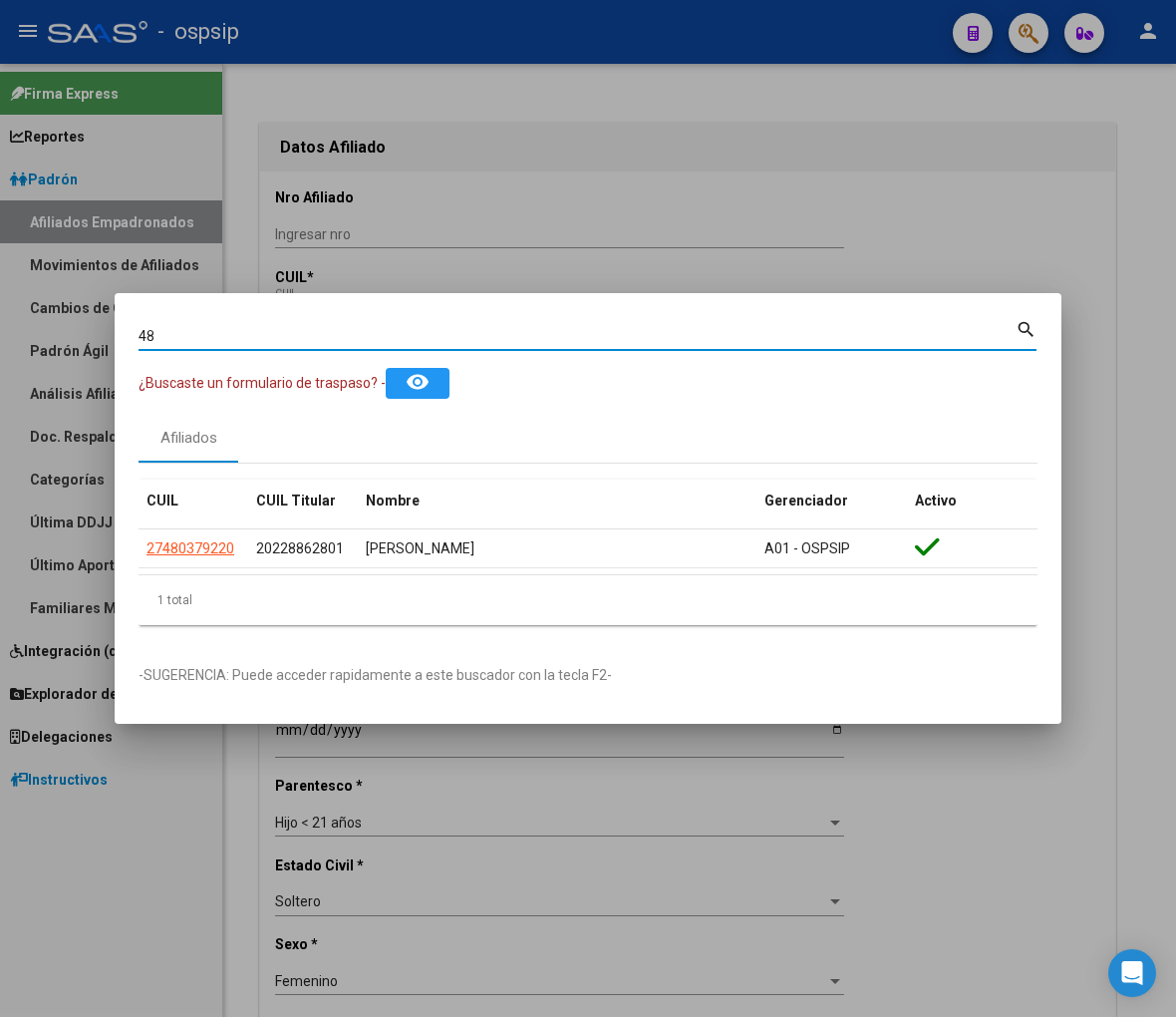 type on "4" 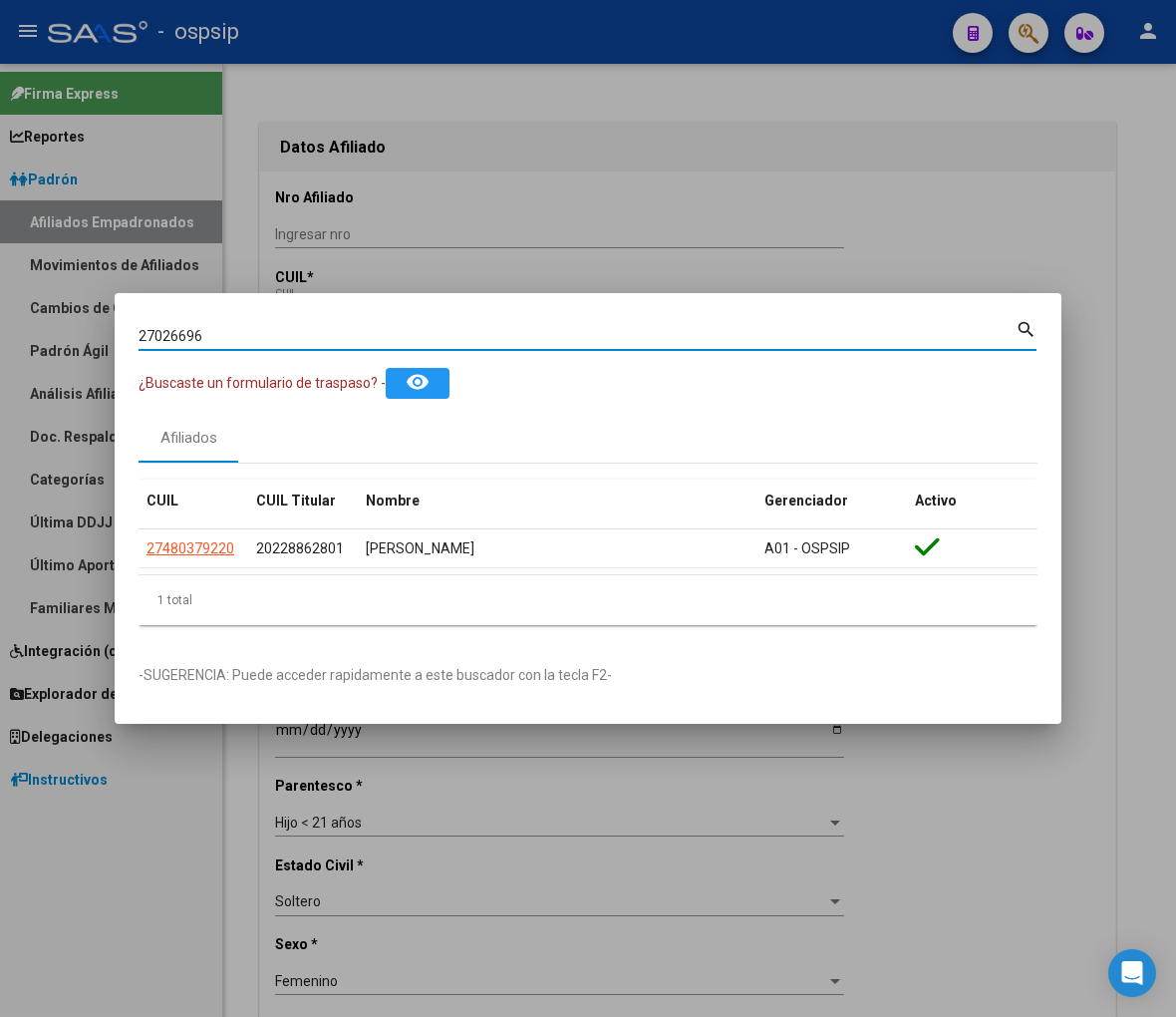 type on "27026696" 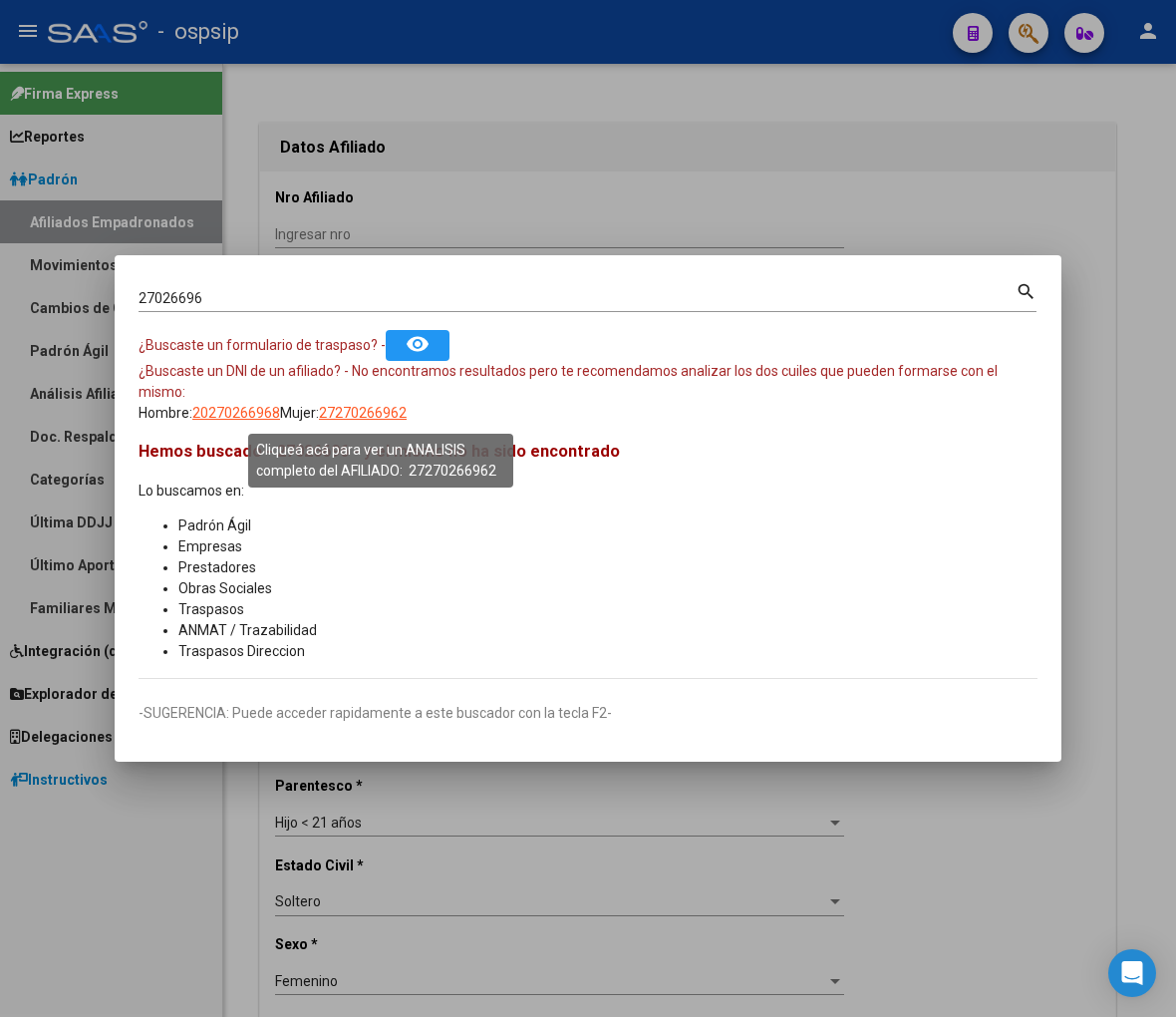 click on "27270266962" at bounding box center (363, 413) 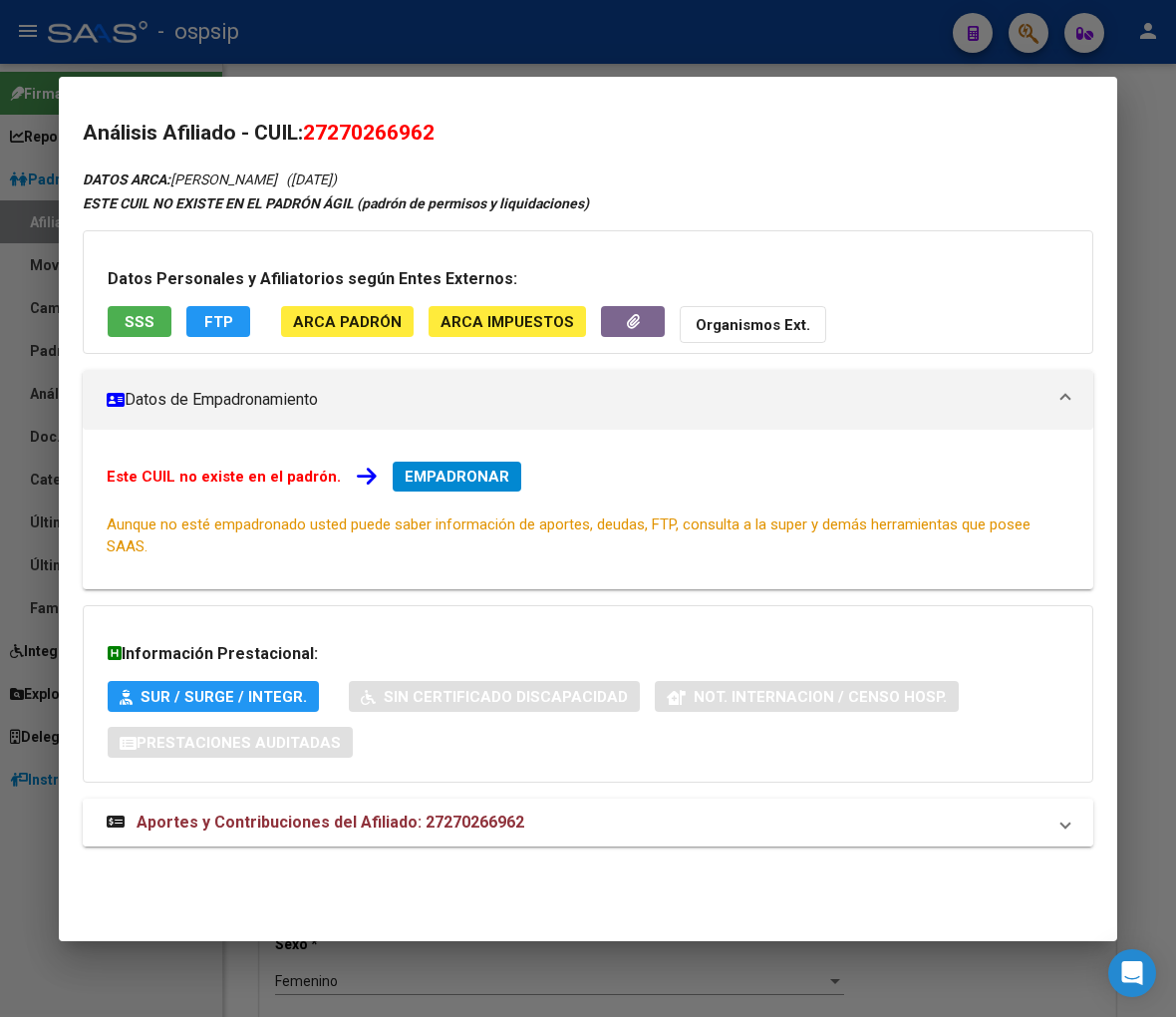 click on "Aportes y Contribuciones del Afiliado: 27270266962" at bounding box center [330, 822] 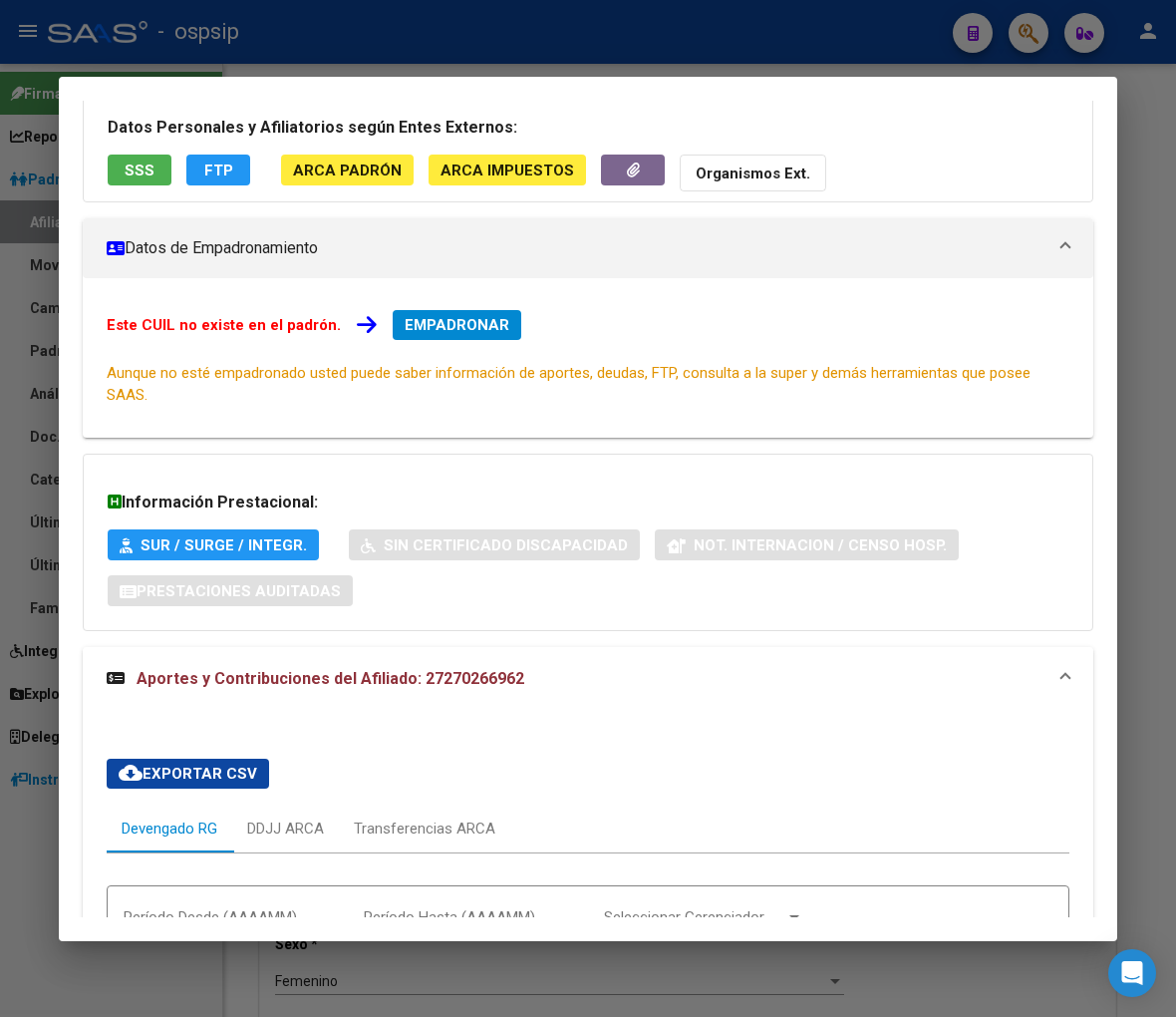 scroll, scrollTop: 46, scrollLeft: 0, axis: vertical 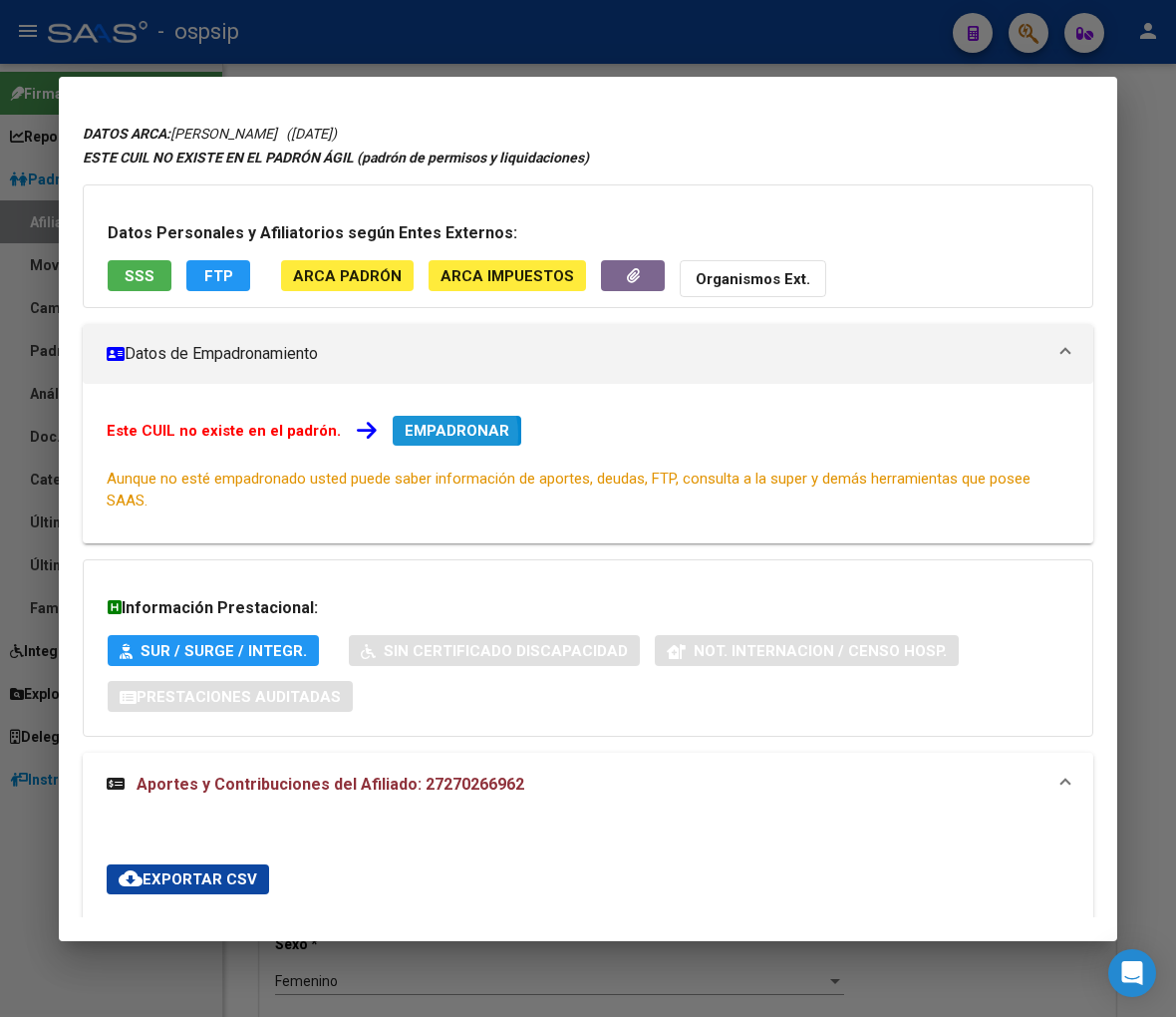 click on "EMPADRONAR" at bounding box center [456, 431] 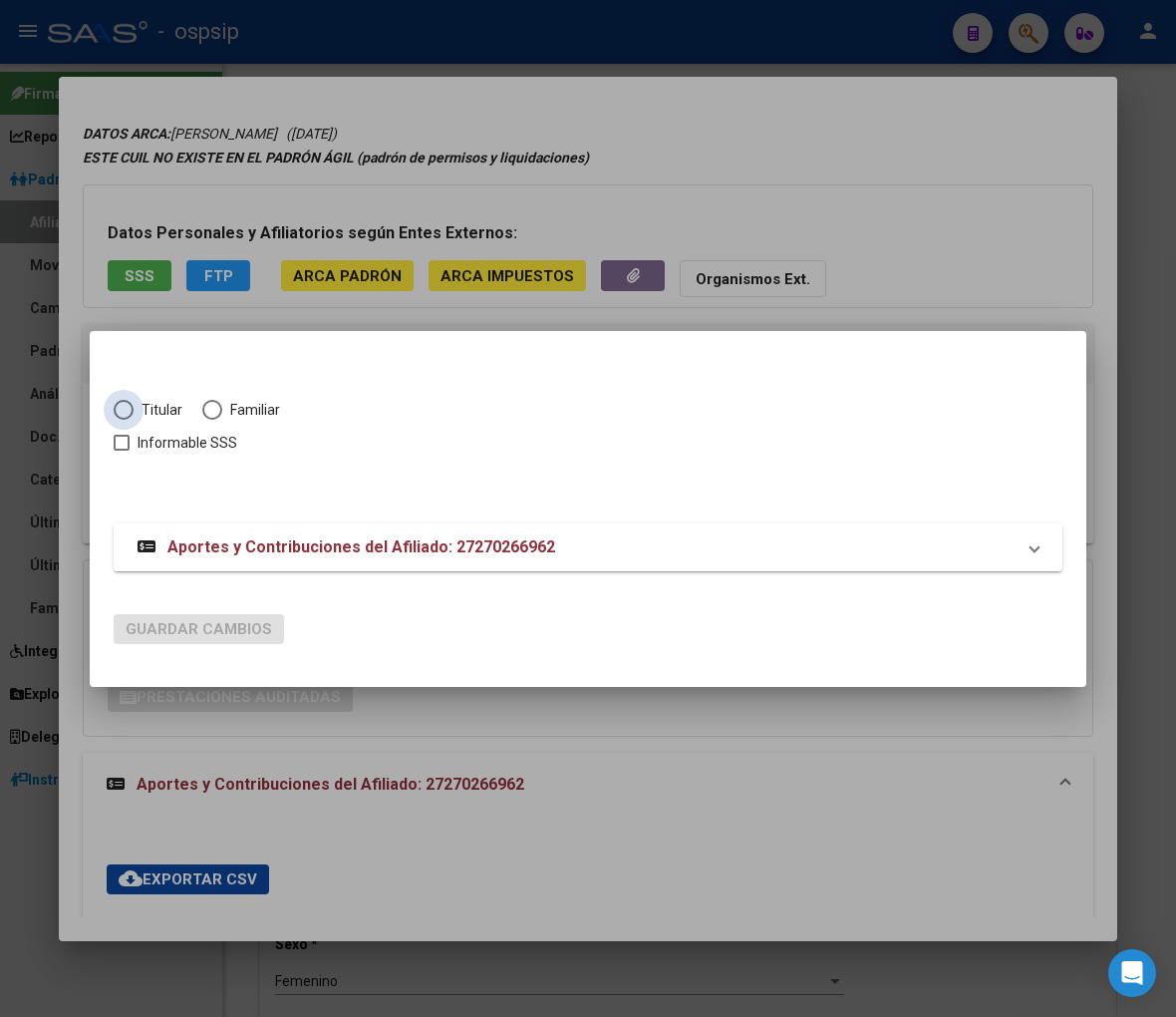 click at bounding box center (124, 410) 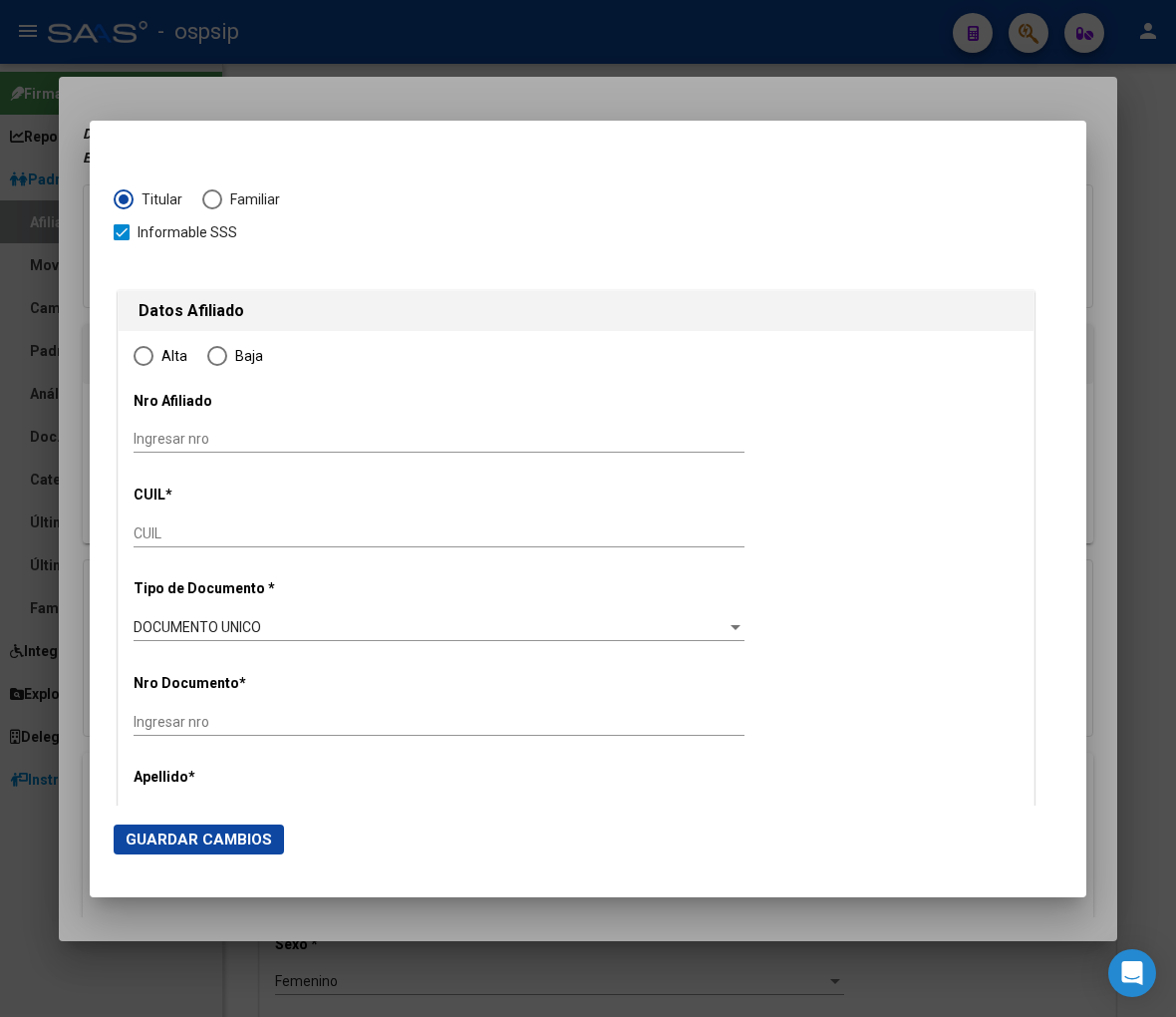 type on "27-27026696-2" 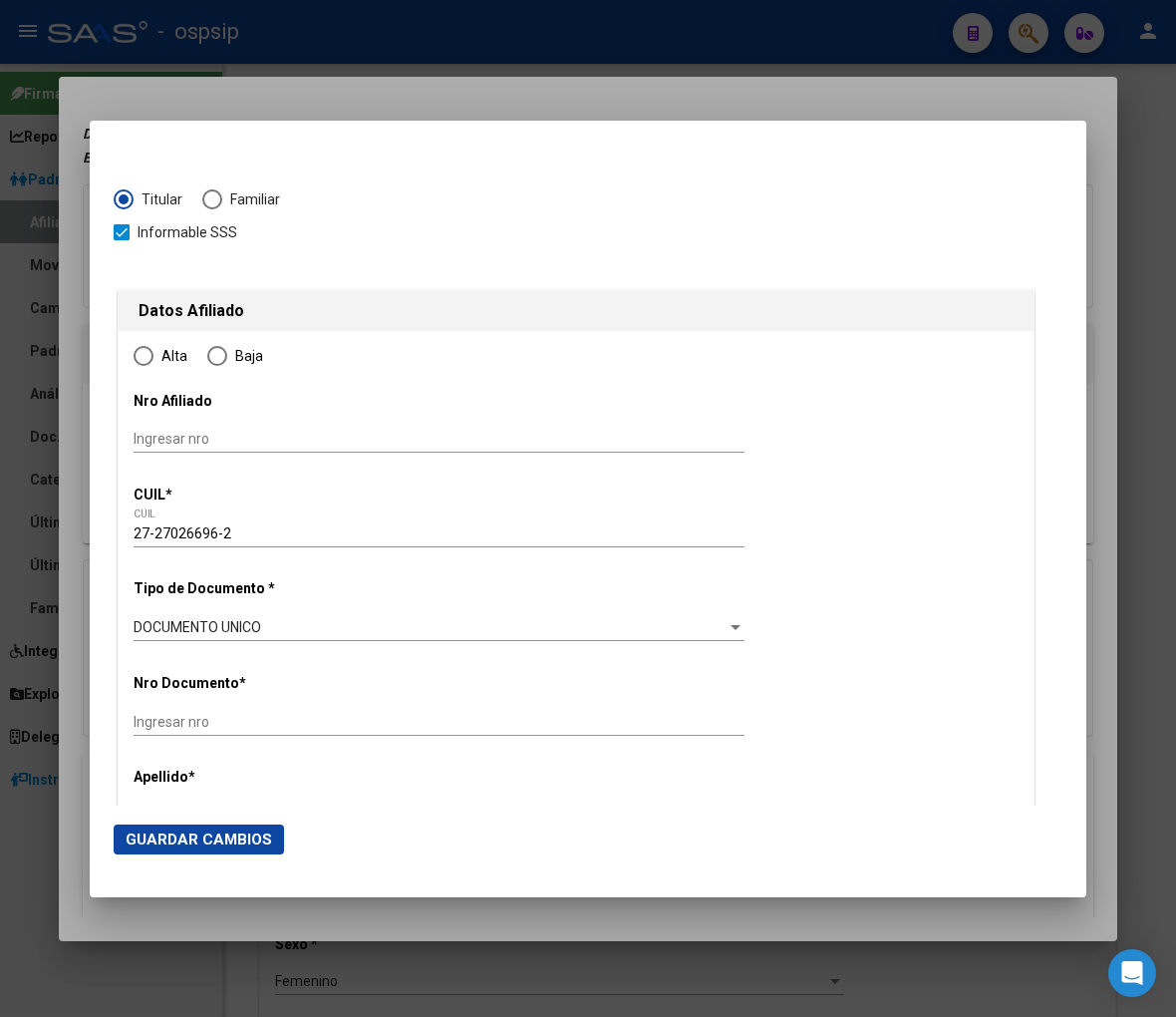 radio on "true" 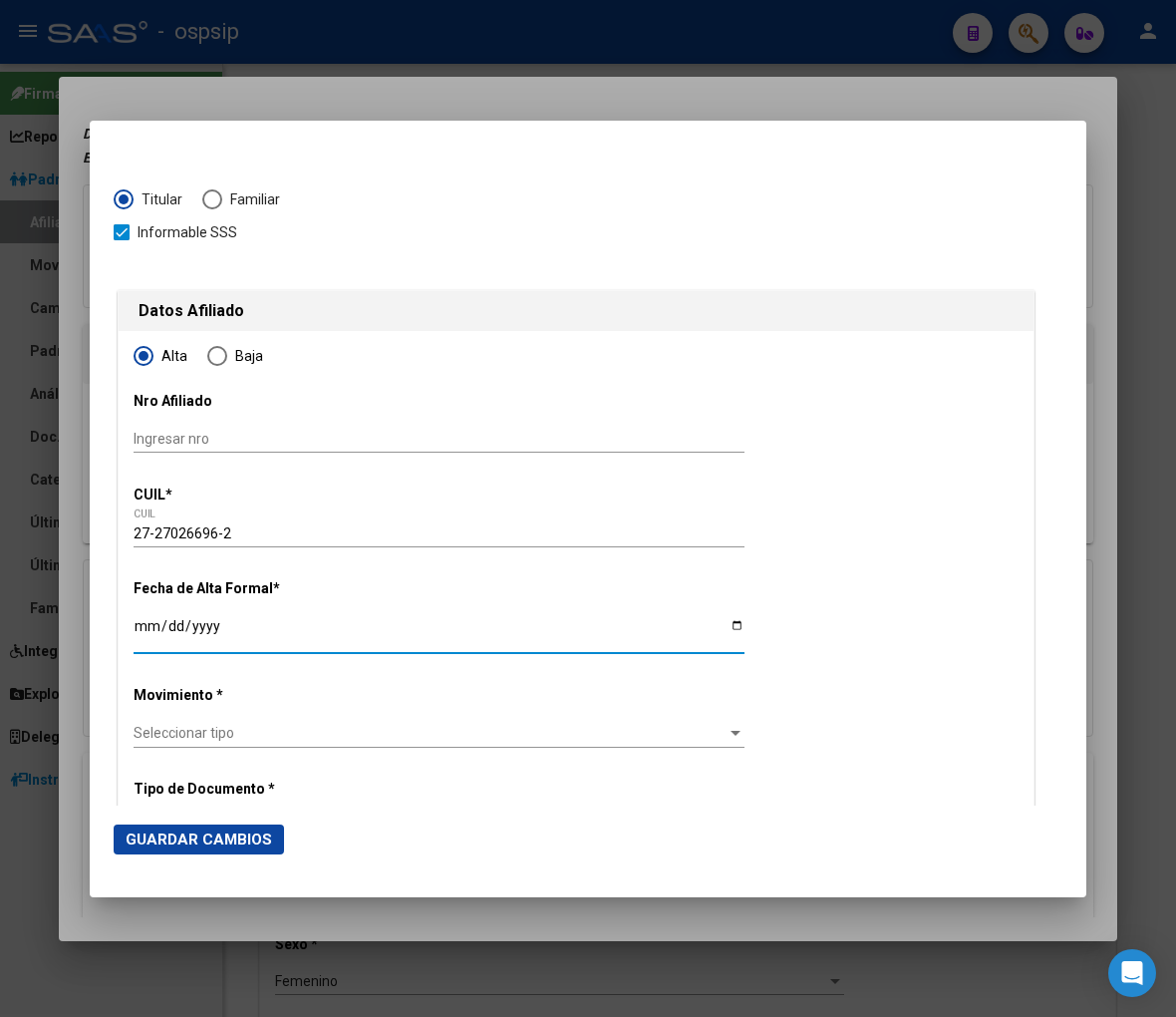 click on "Ingresar fecha" at bounding box center (439, 633) 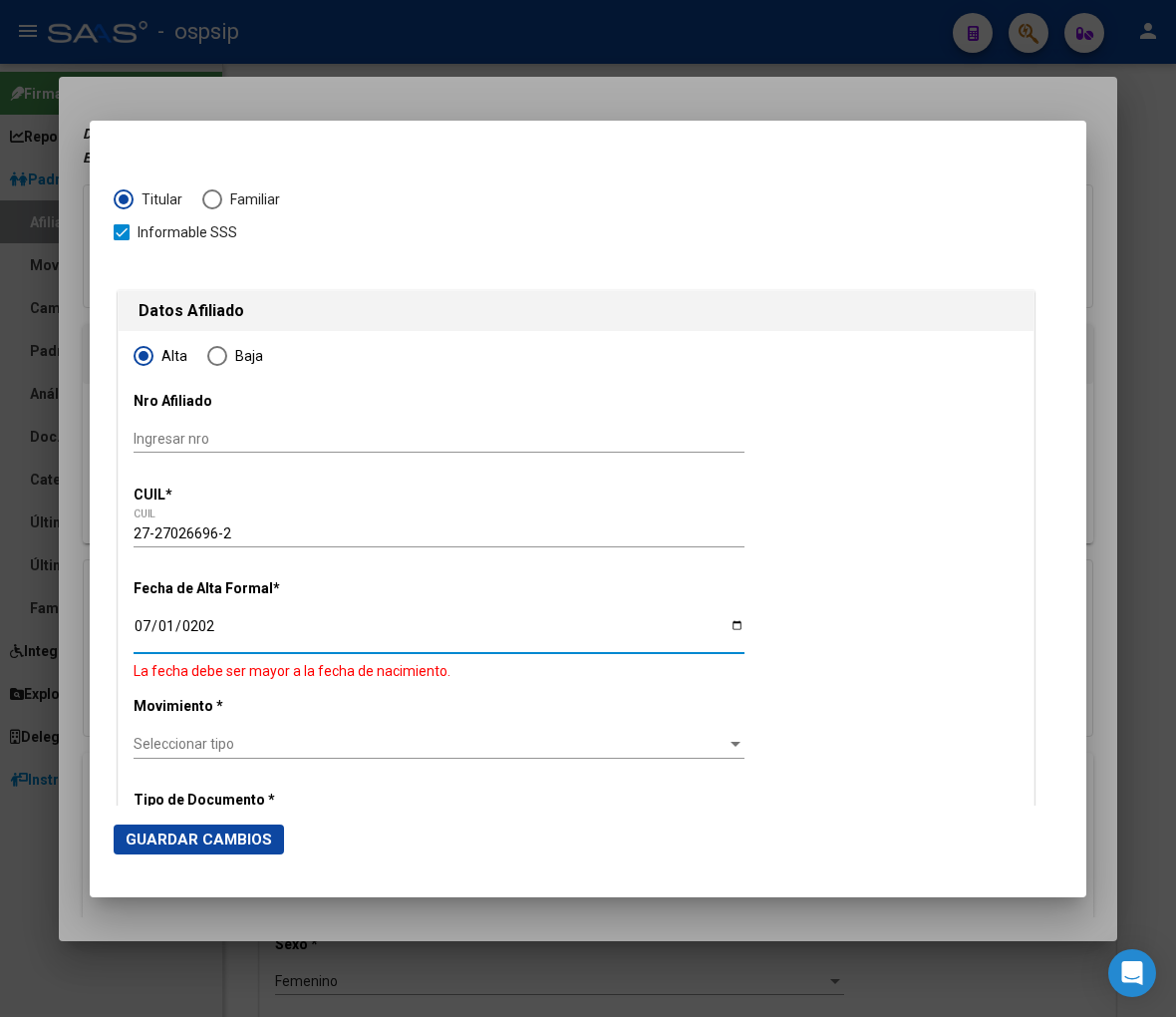 type on "2025-07-01" 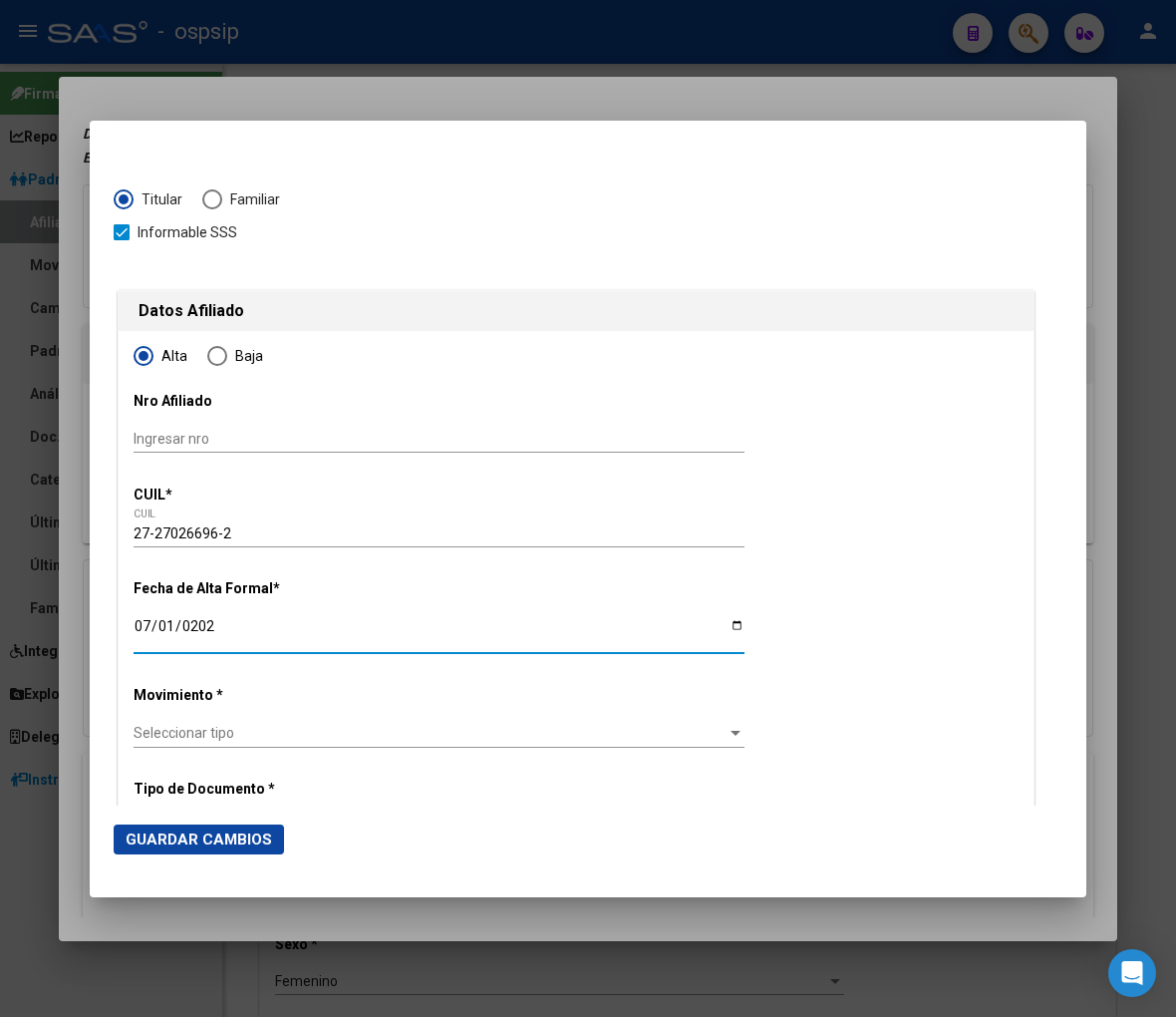 click on "Seleccionar tipo" at bounding box center [430, 733] 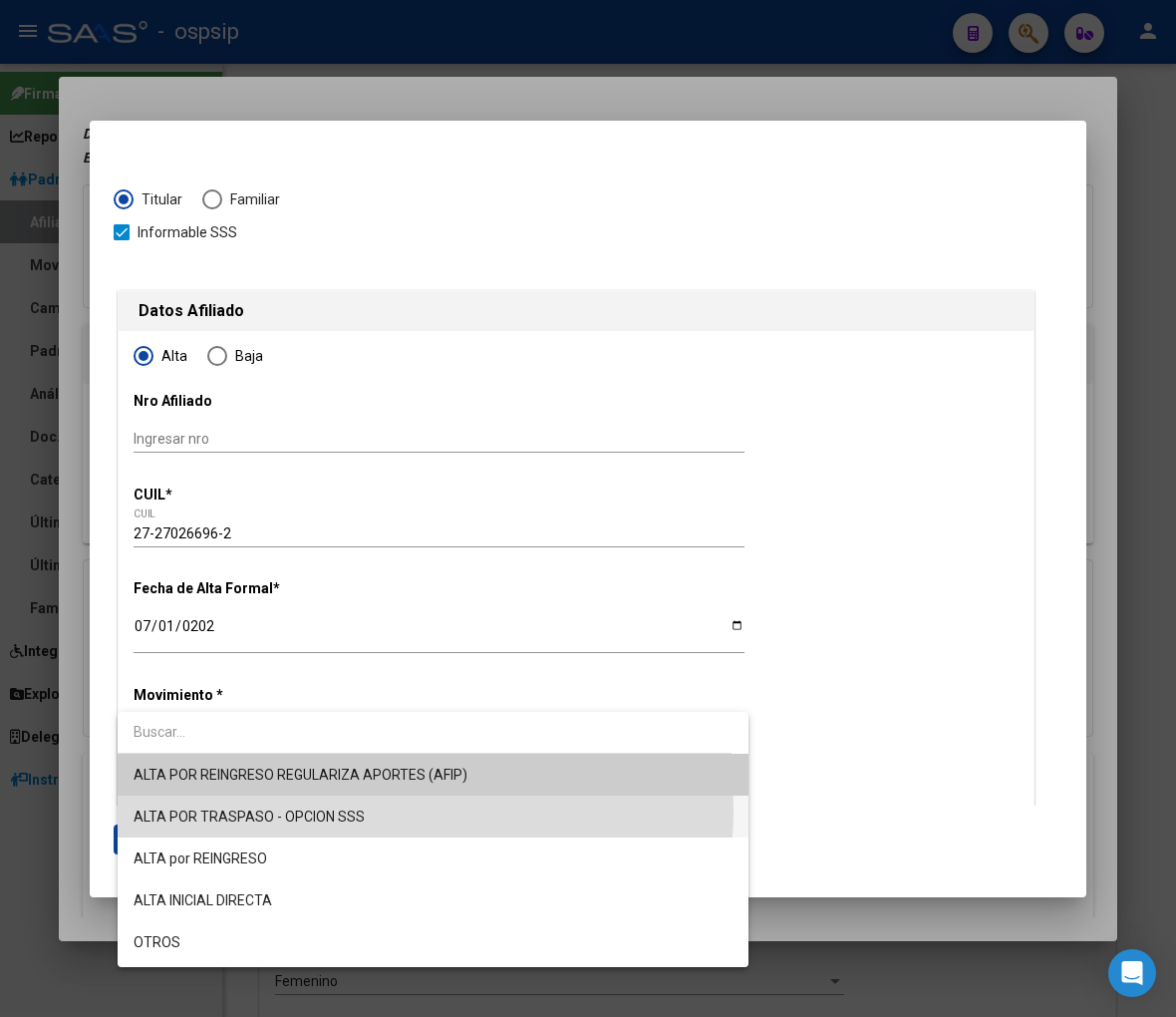 click on "ALTA POR TRASPASO - OPCION SSS" at bounding box center (433, 817) 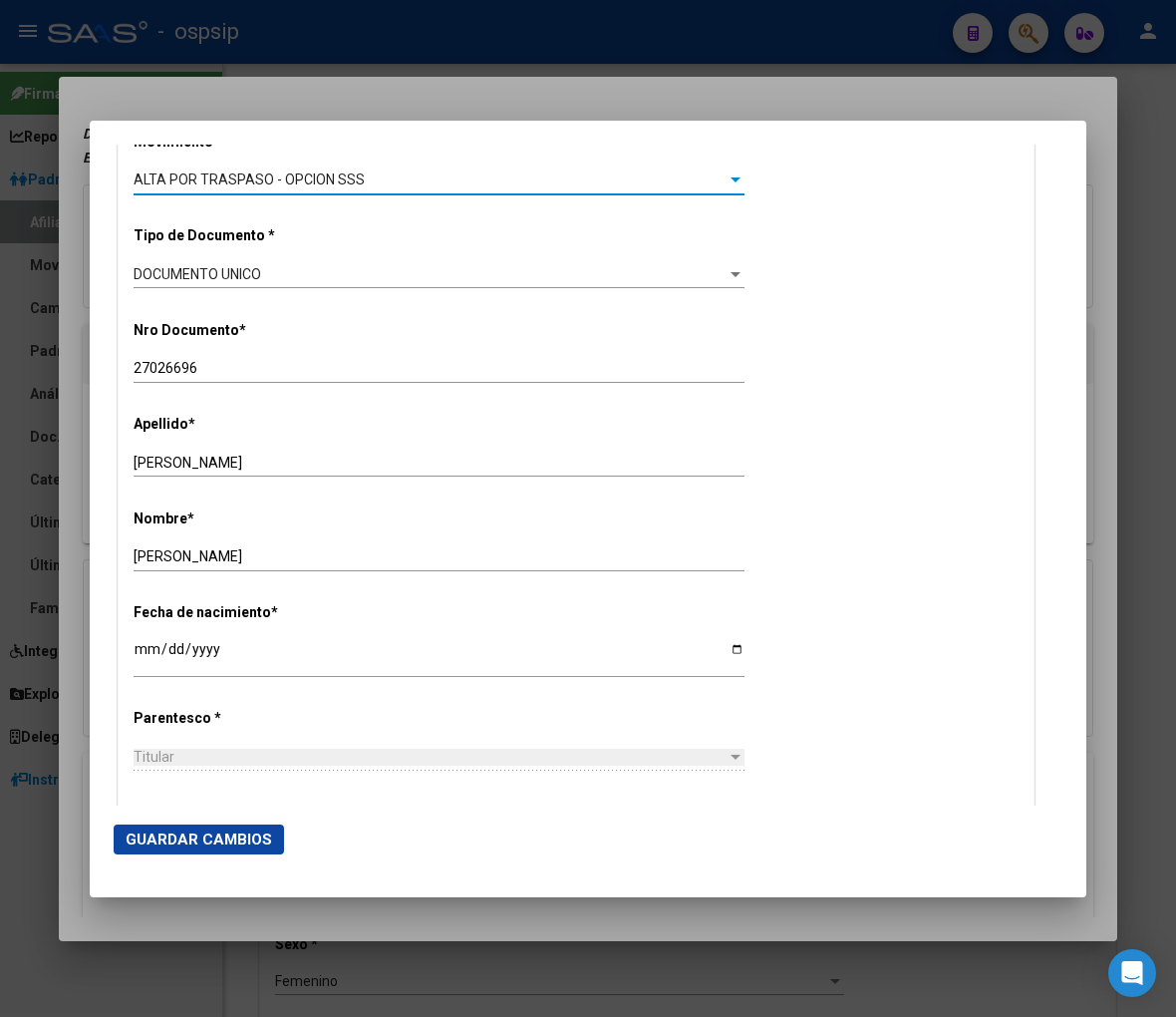 scroll, scrollTop: 664, scrollLeft: 0, axis: vertical 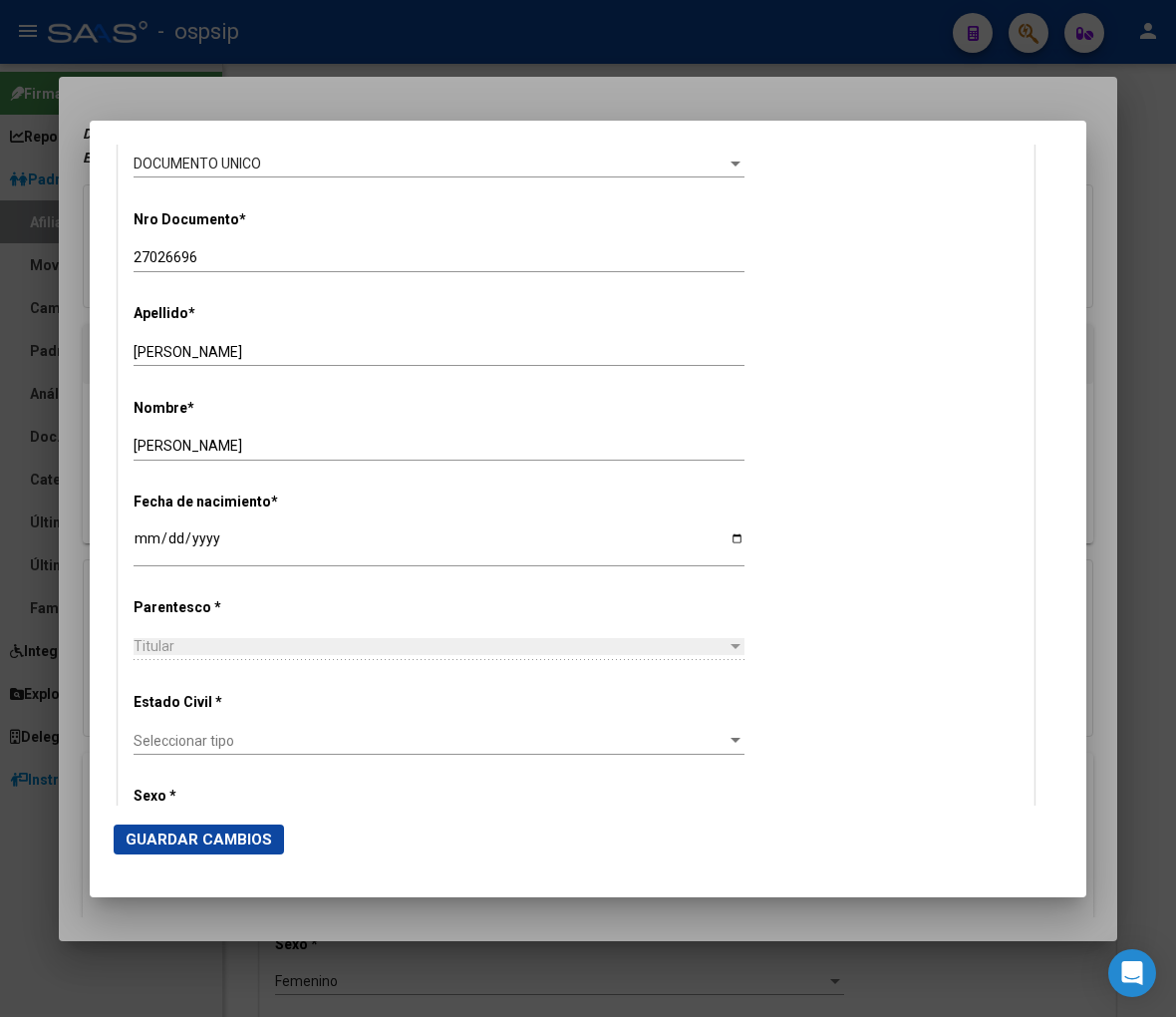 click on "Seleccionar tipo" at bounding box center [430, 741] 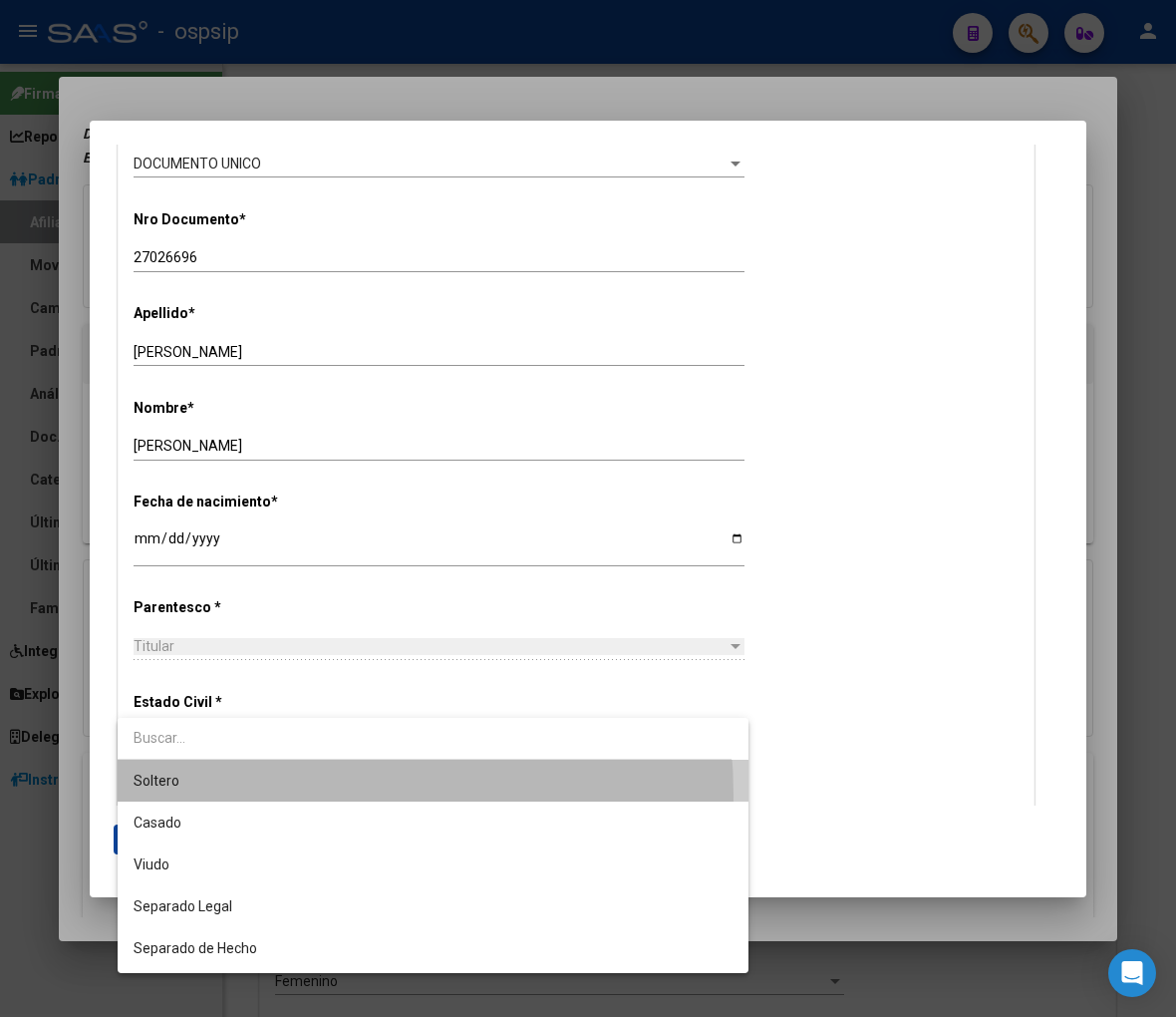 click on "Soltero" at bounding box center [433, 781] 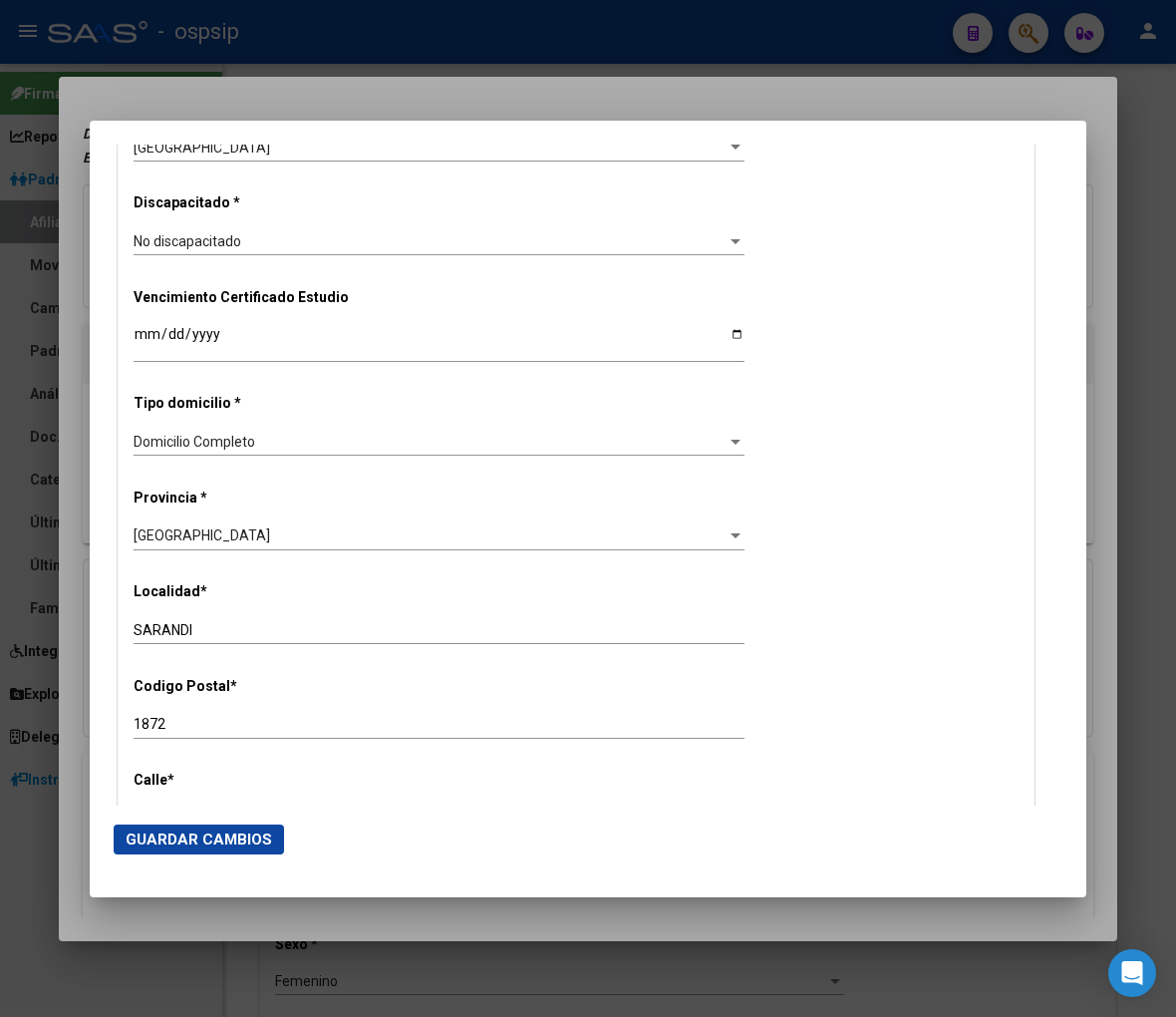 scroll, scrollTop: 1550, scrollLeft: 0, axis: vertical 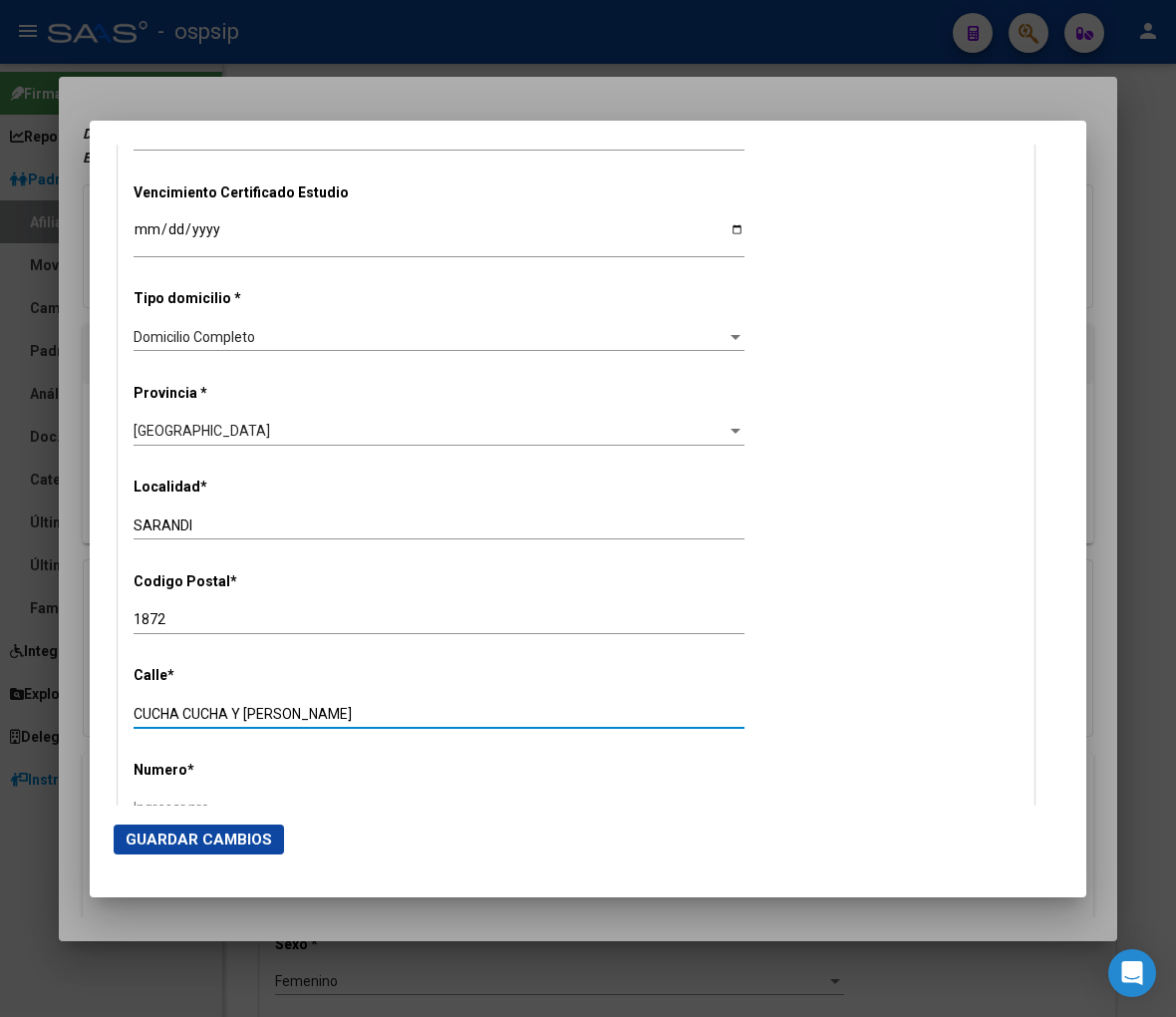 click on "CUCHA CUCHA Y EDISON" at bounding box center [439, 714] 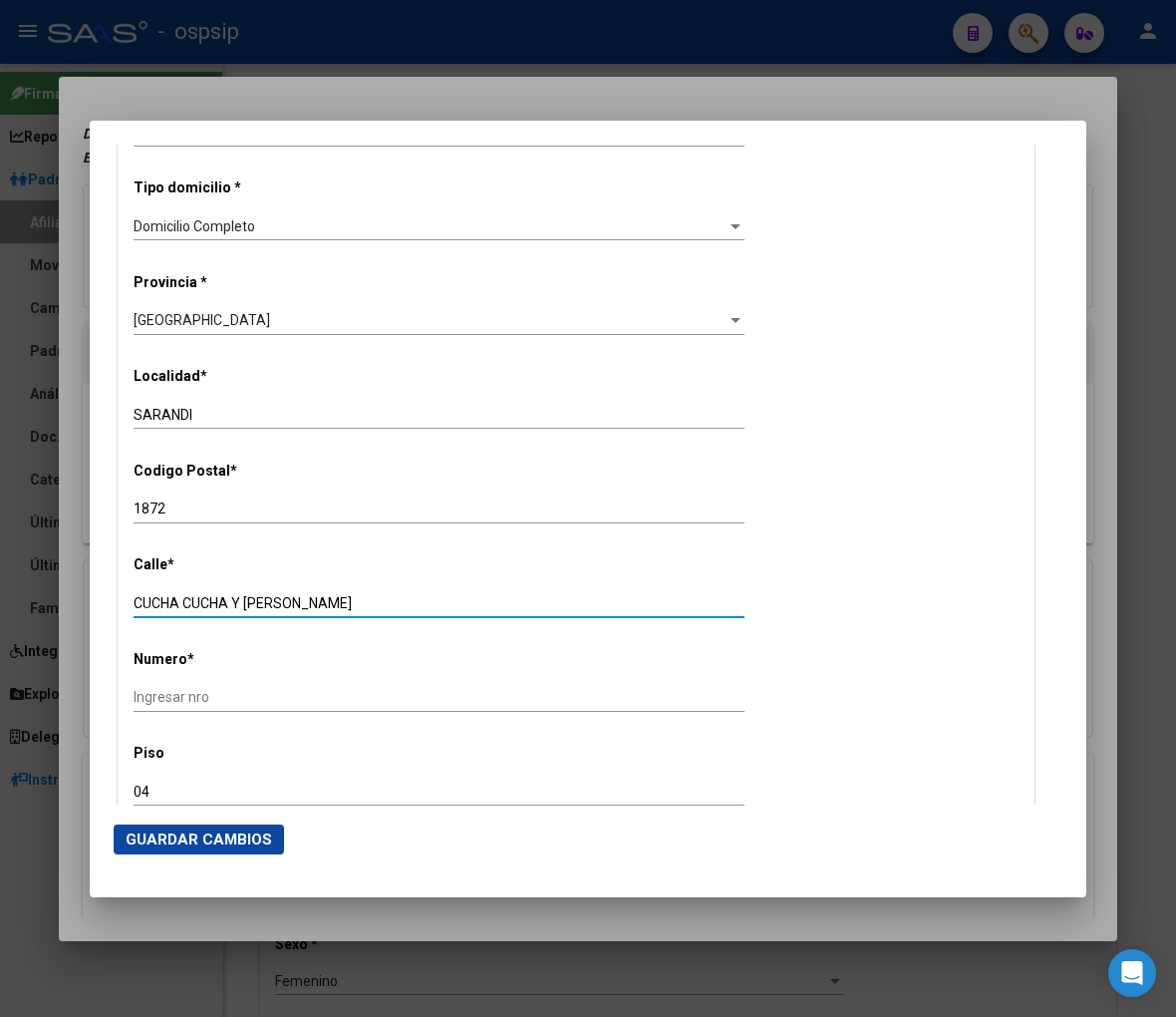 click on "Ingresar nro" 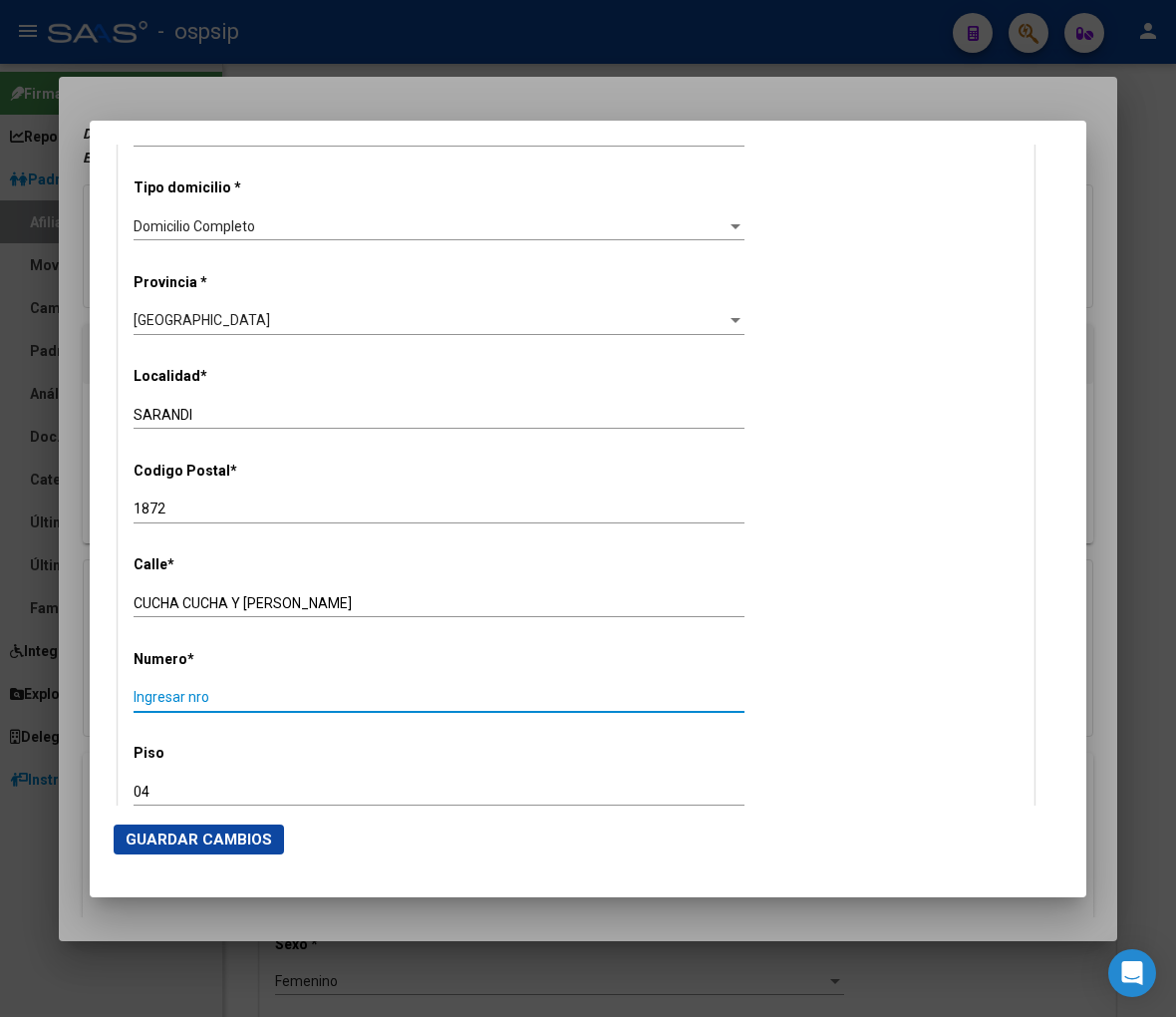 type on "a" 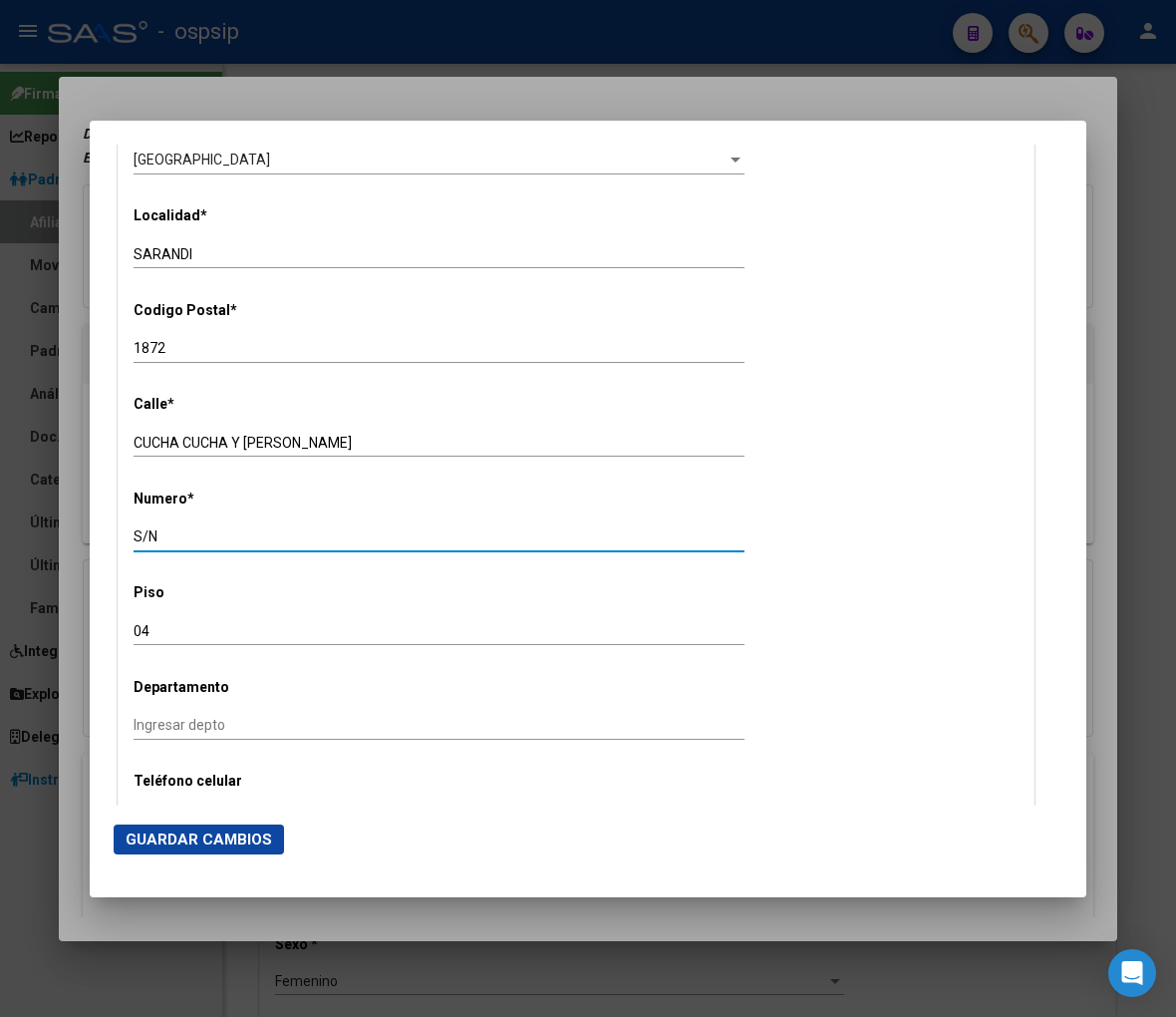 scroll, scrollTop: 1994, scrollLeft: 0, axis: vertical 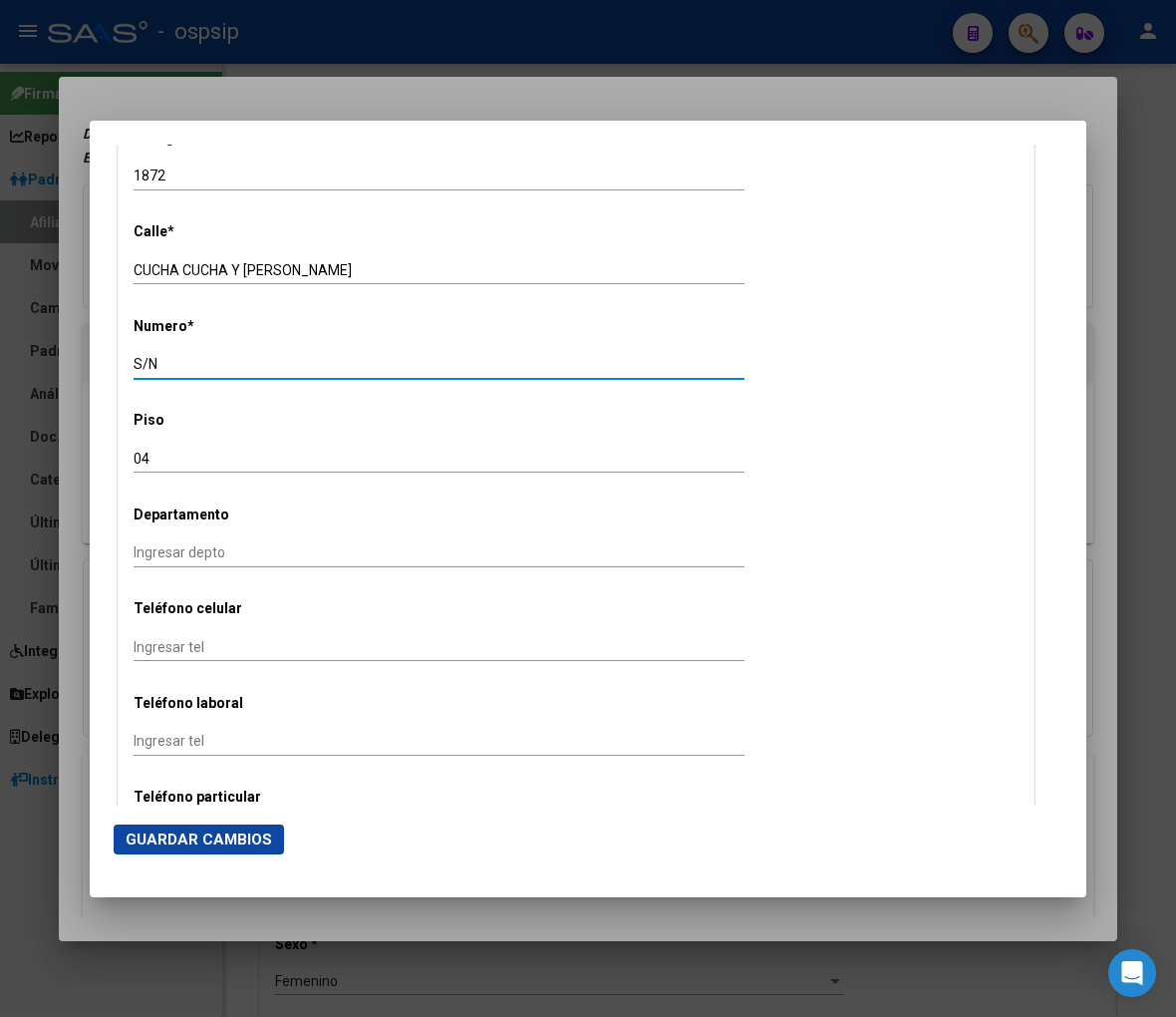type on "S/N" 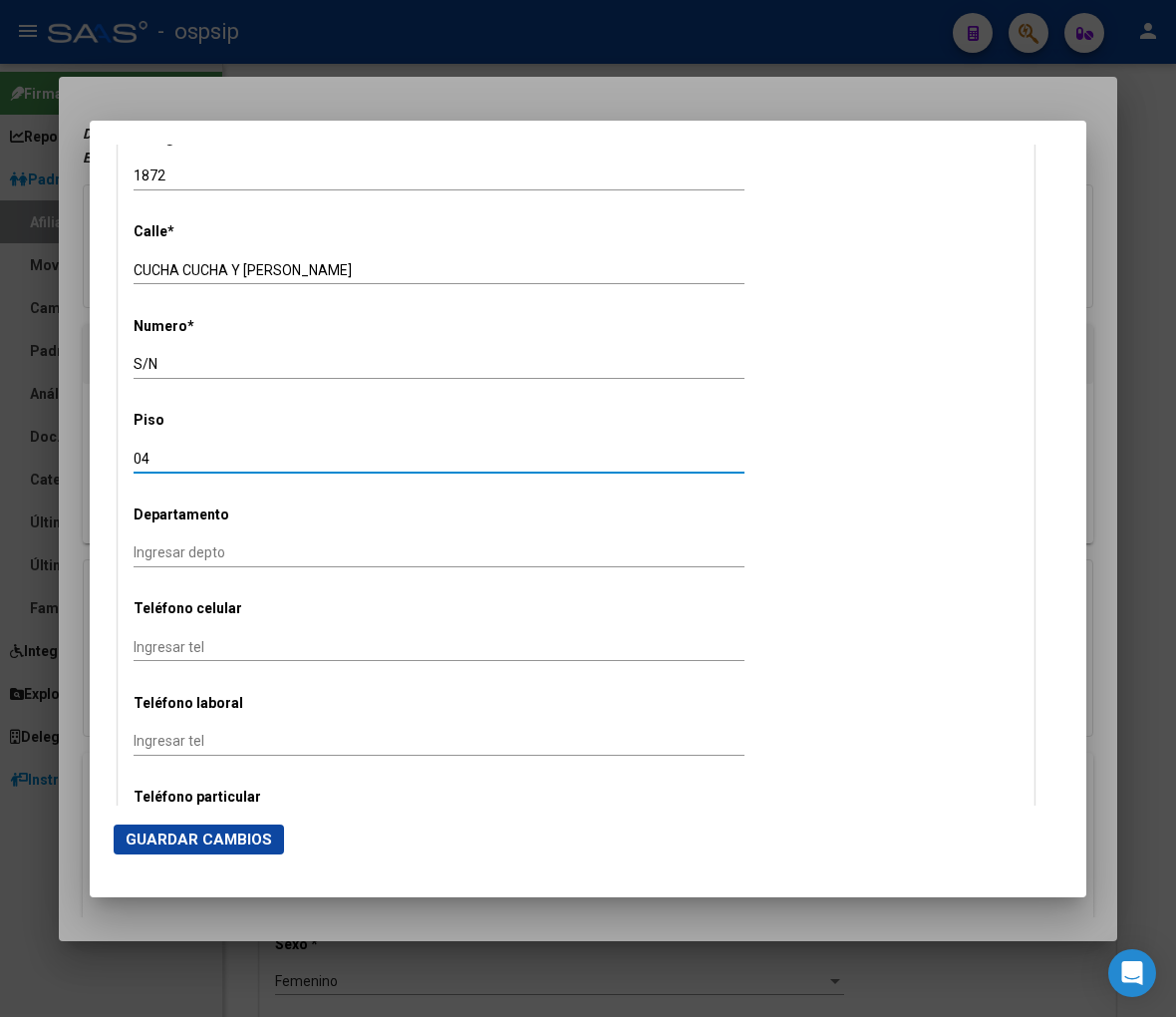 click on "04" at bounding box center (439, 459) 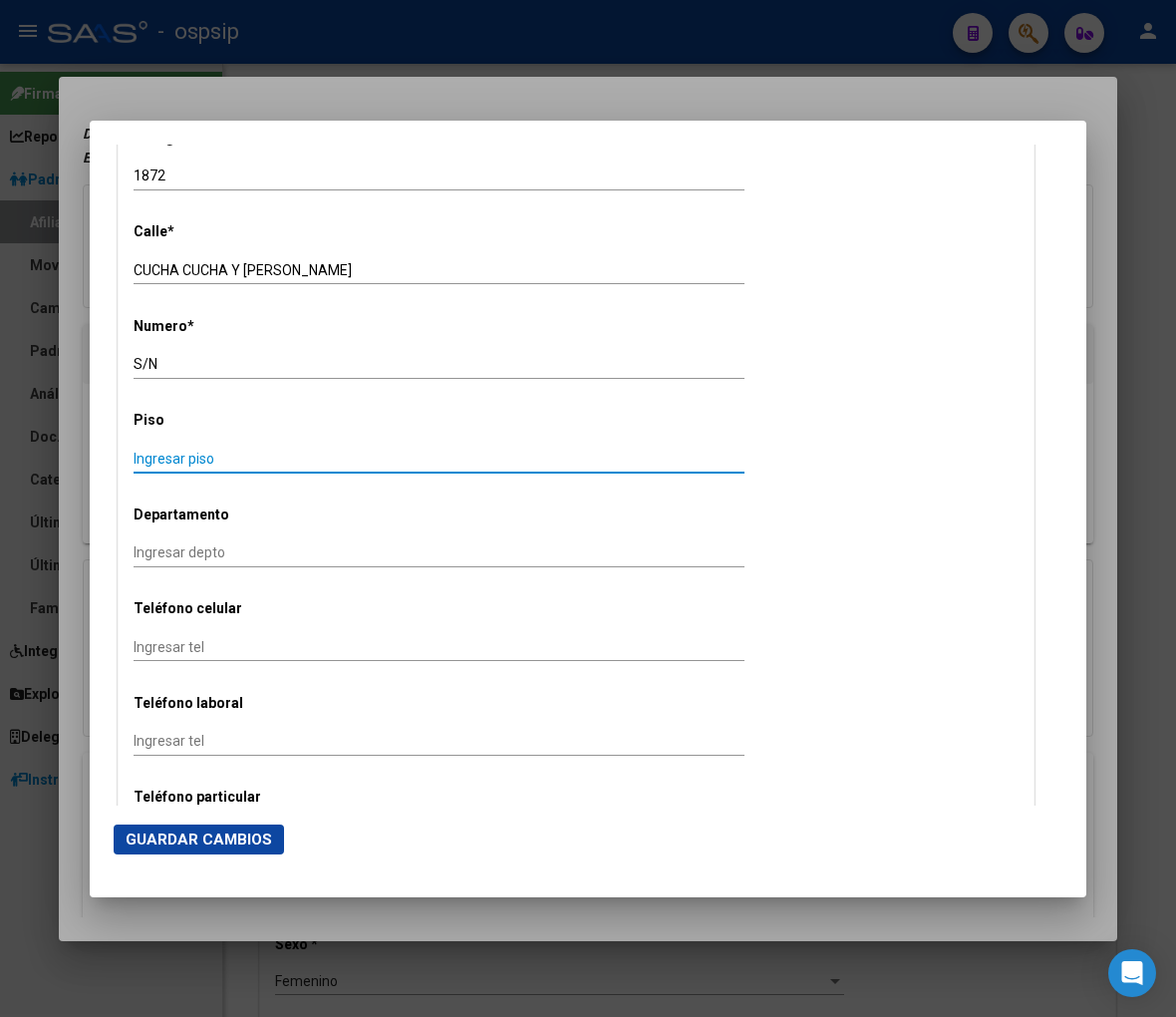 type 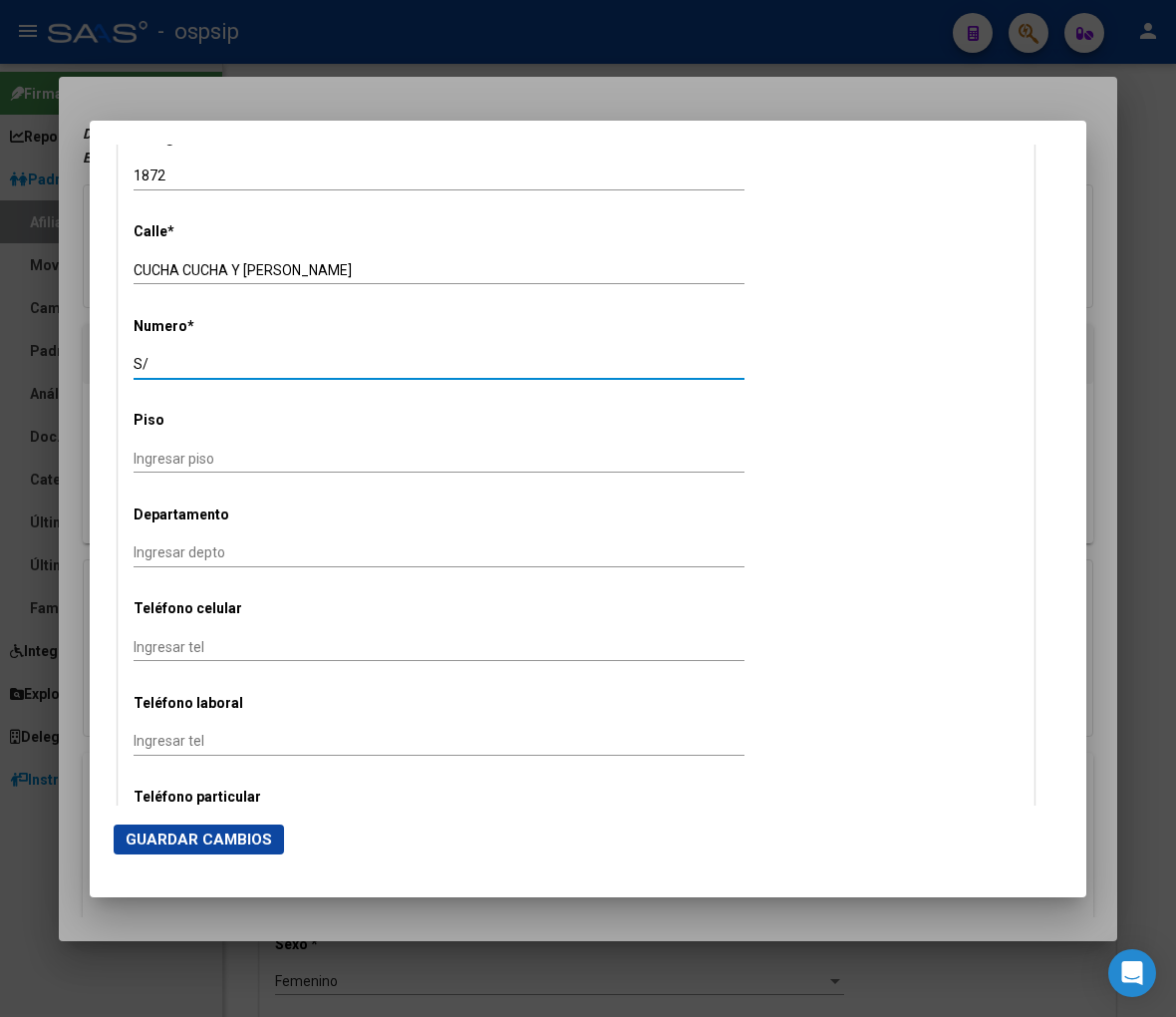 type on "S" 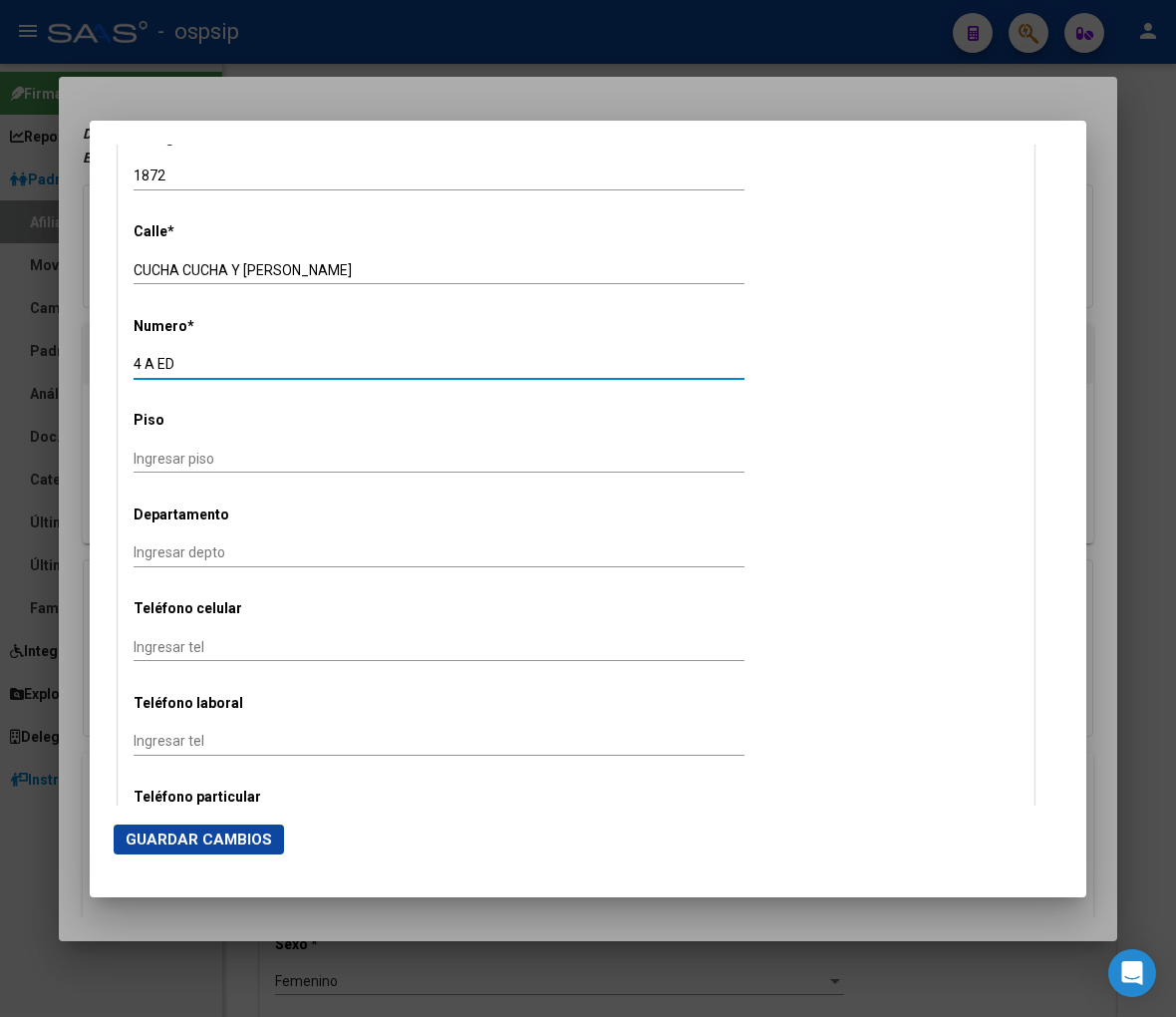 type on "4 A ED" 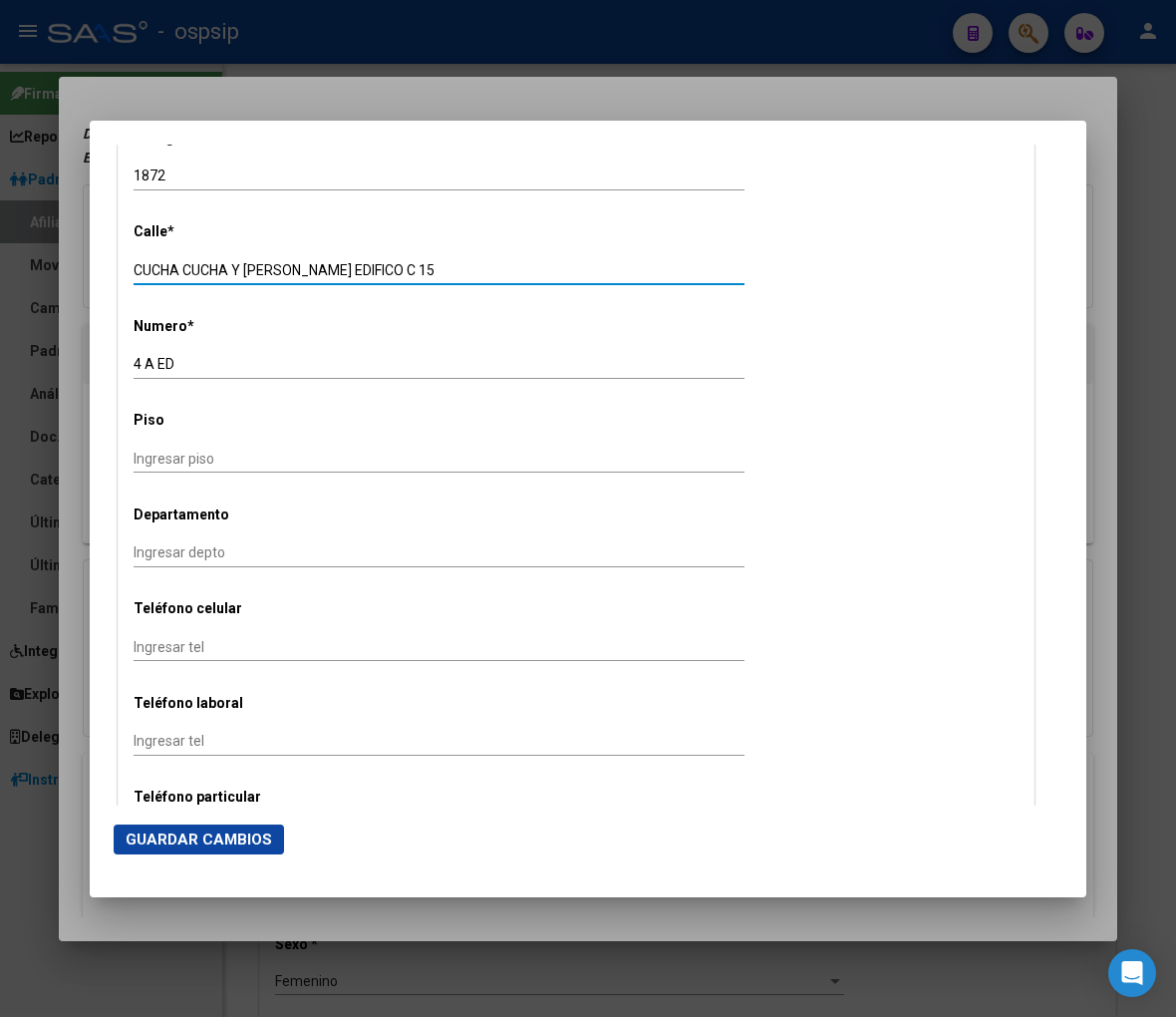 type on "CUCHA CUCHA Y EDISON EDIFICO C 15" 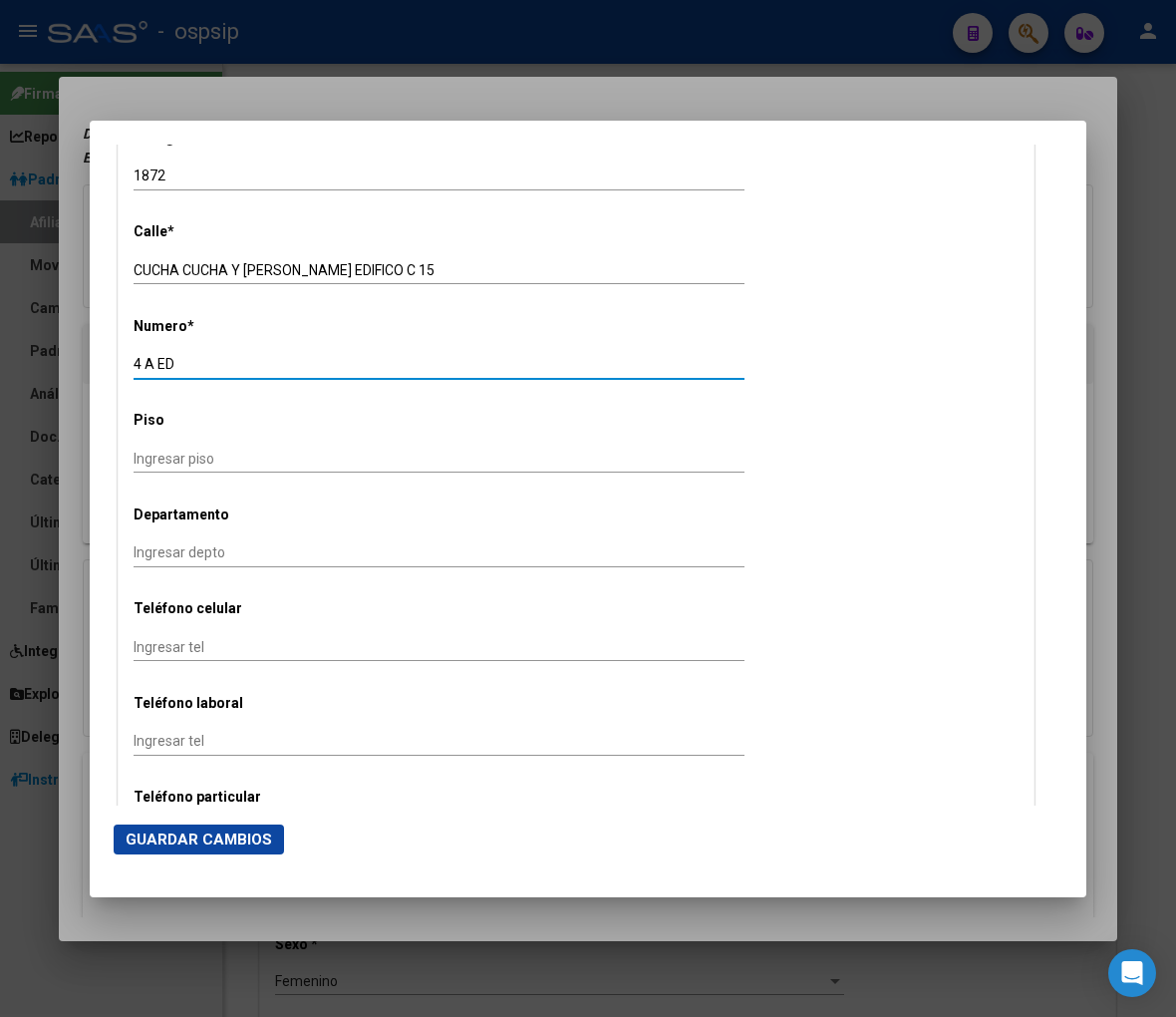 click on "4 A ED" at bounding box center (439, 364) 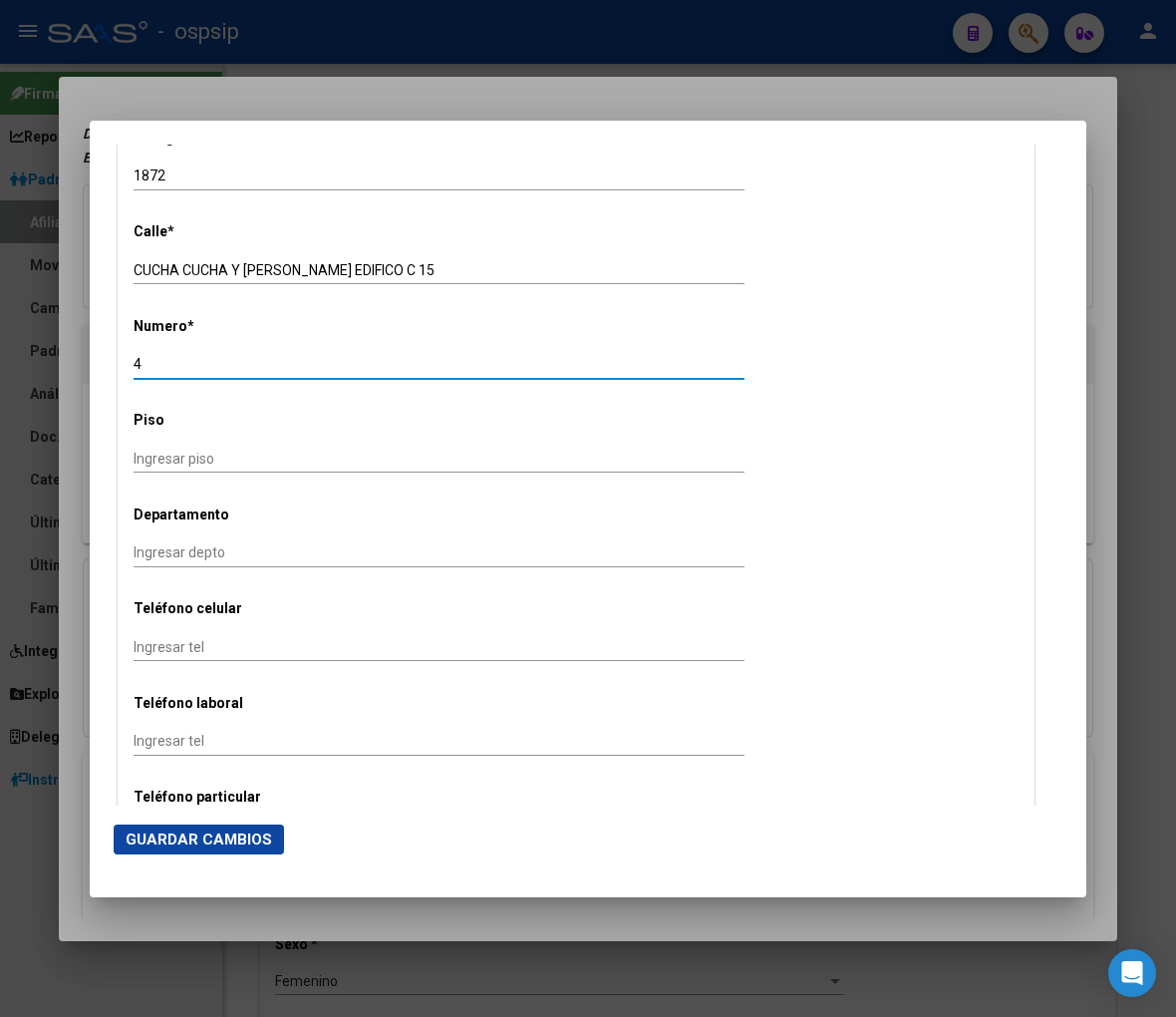 type on "4" 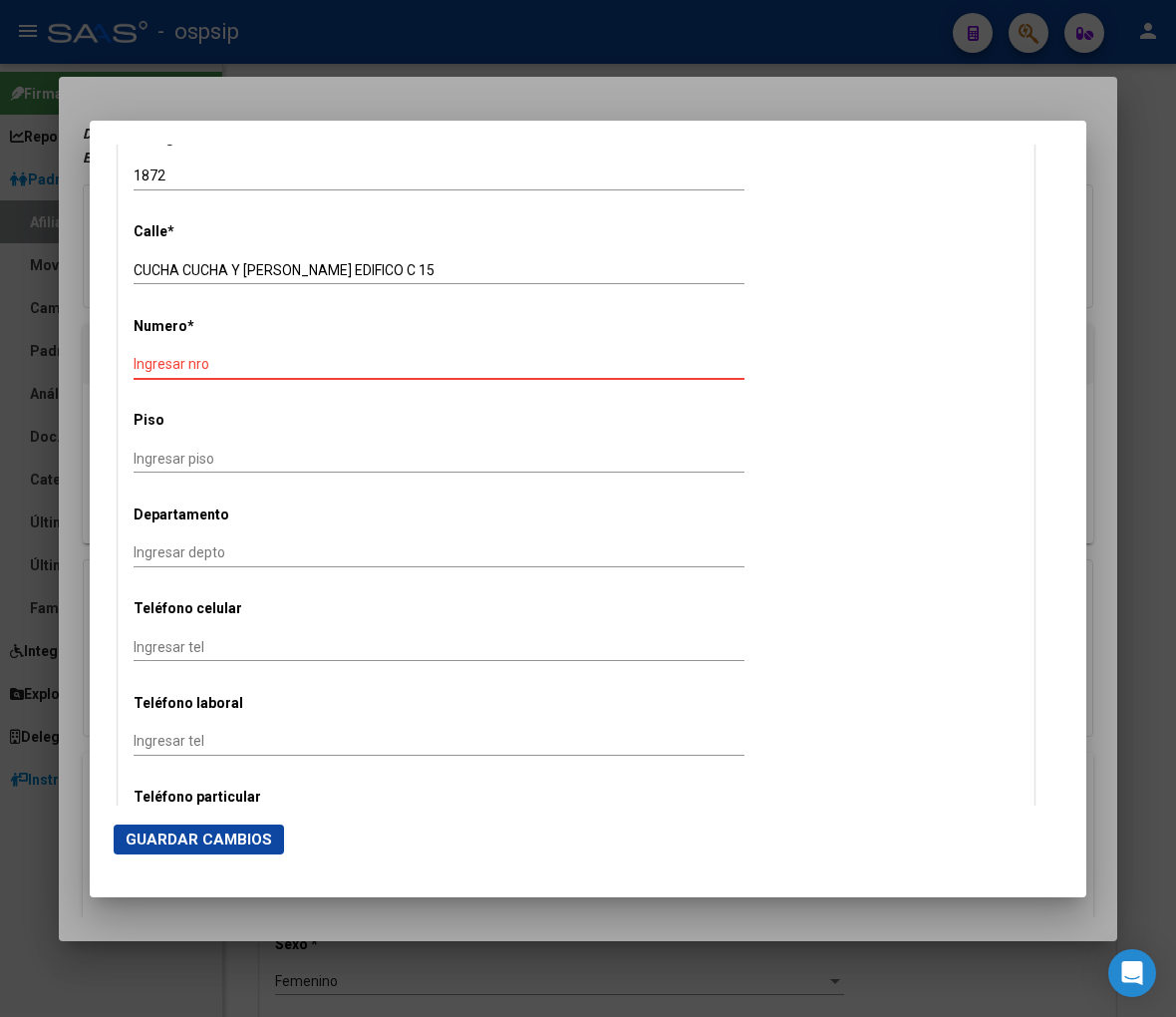 type on "A" 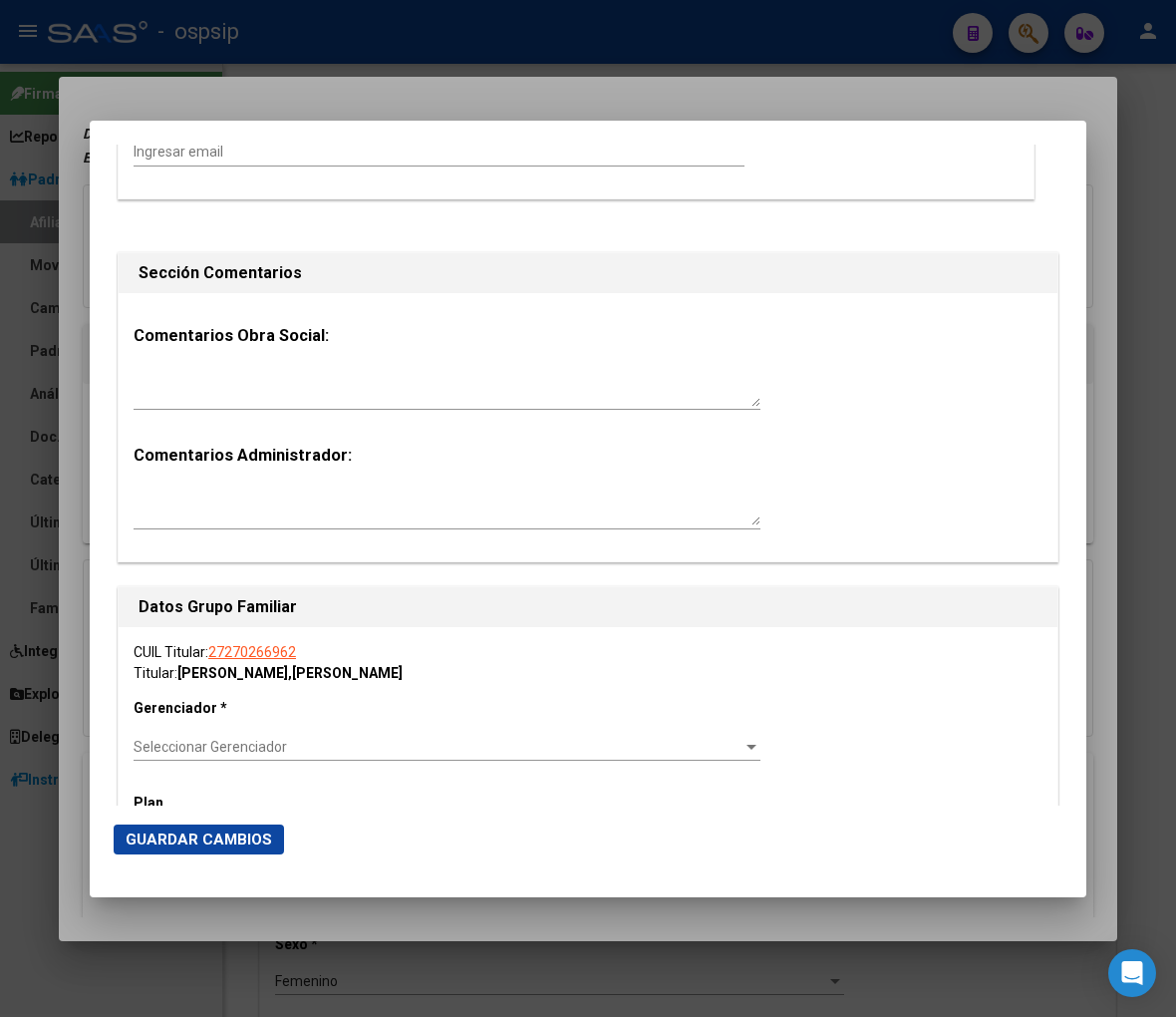 scroll, scrollTop: 2880, scrollLeft: 0, axis: vertical 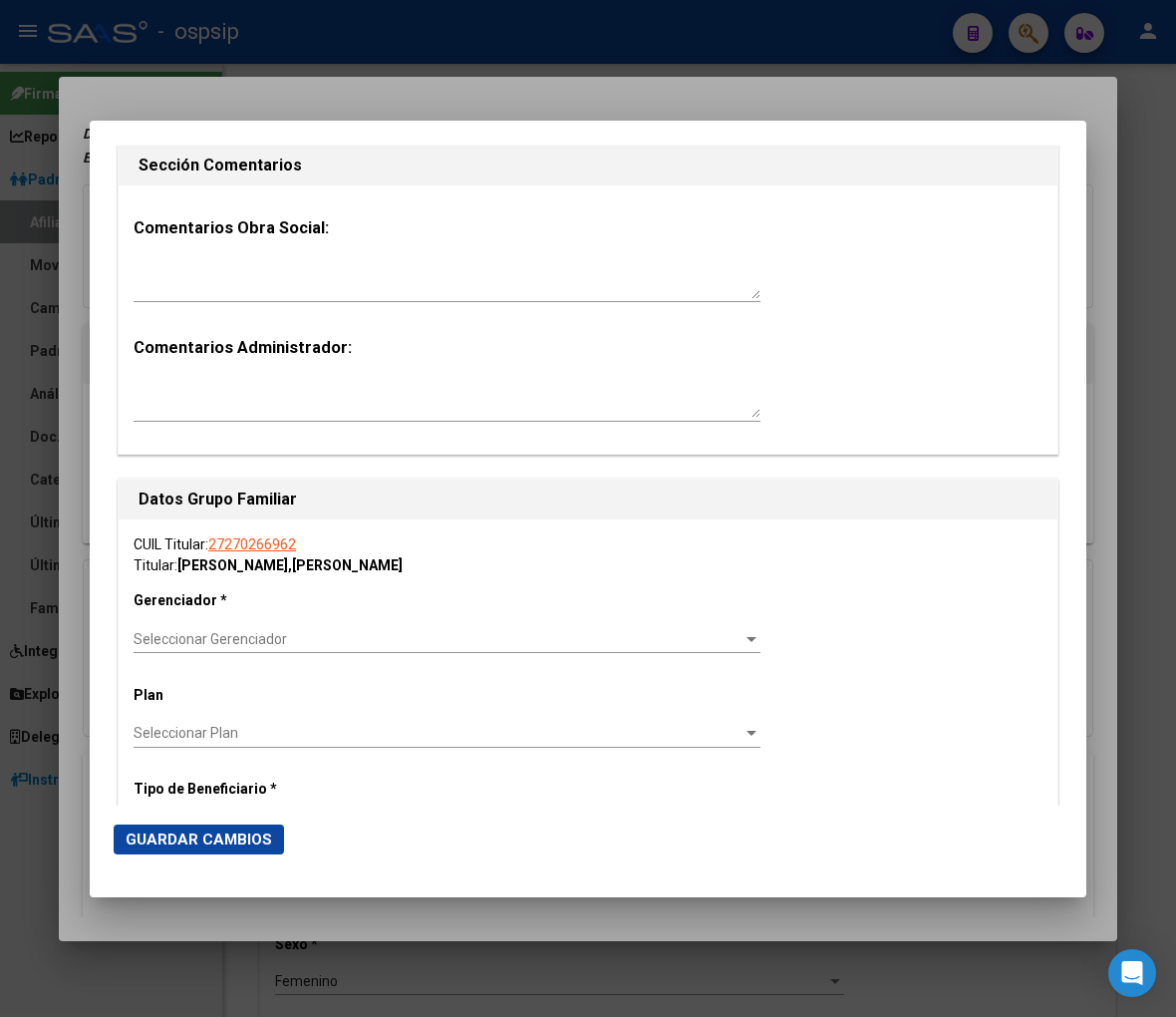 type on "S/N" 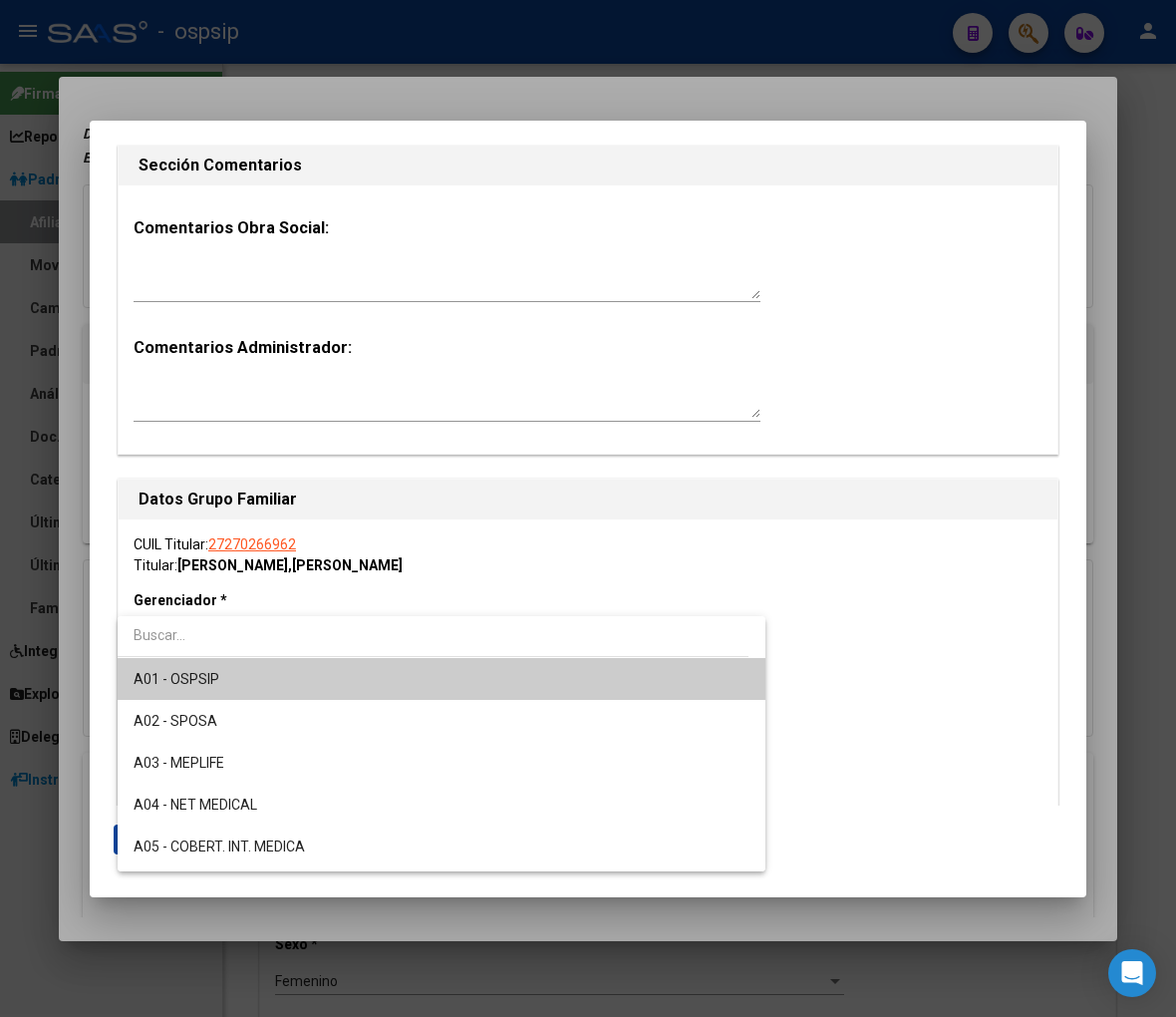 click on "A01 - OSPSIP" at bounding box center [441, 679] 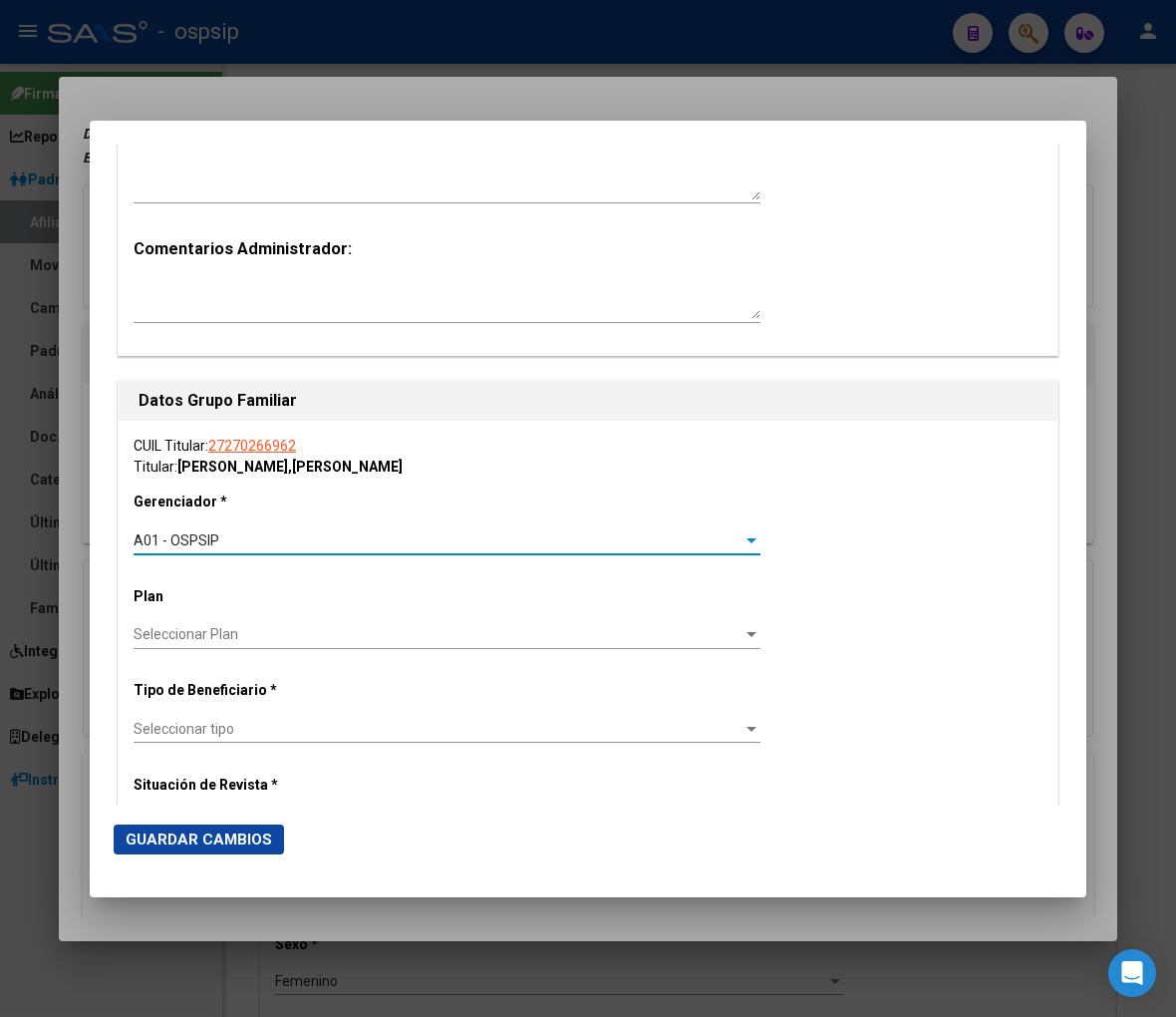 scroll, scrollTop: 3102, scrollLeft: 0, axis: vertical 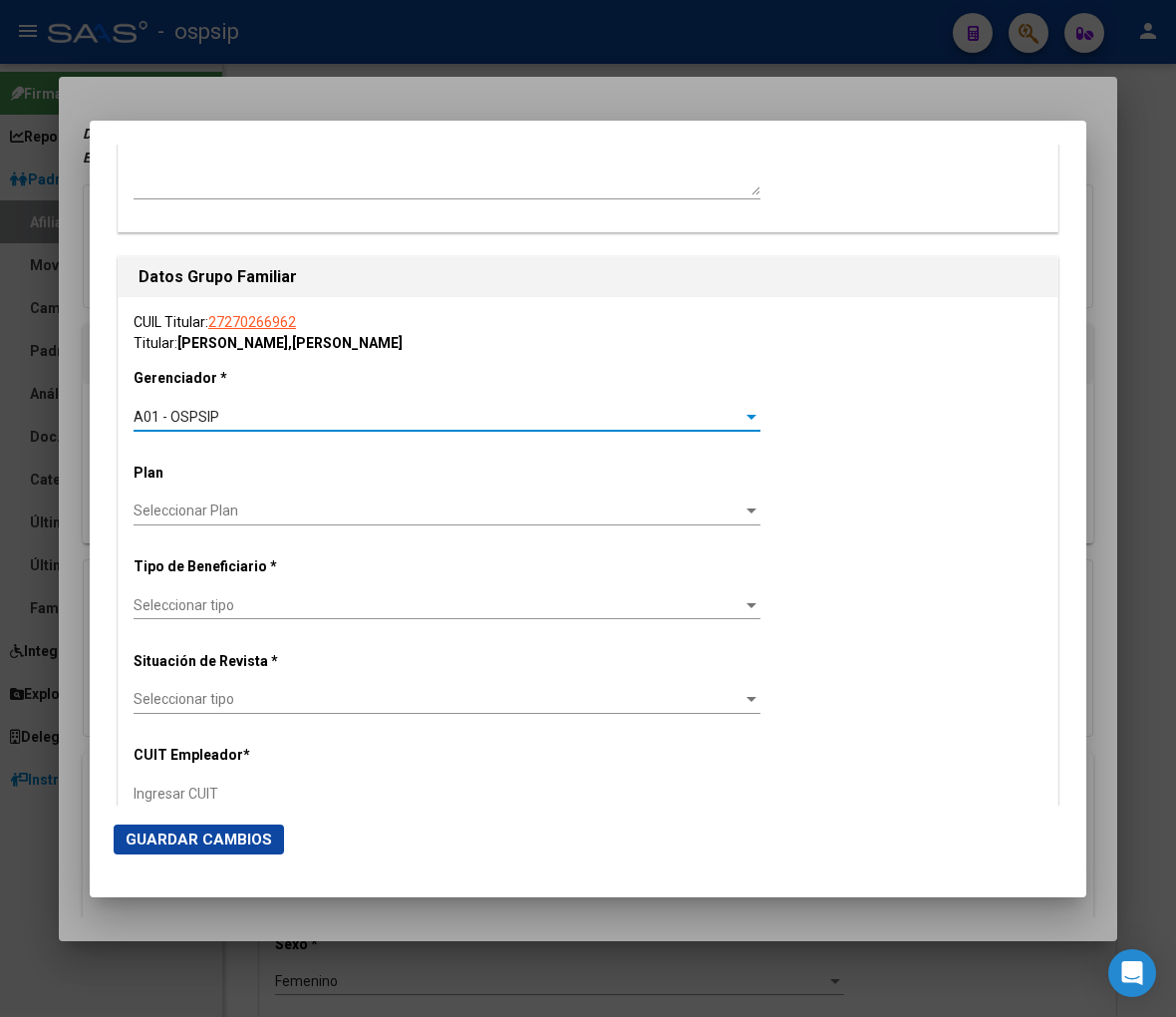 click on "Seleccionar tipo" at bounding box center [438, 605] 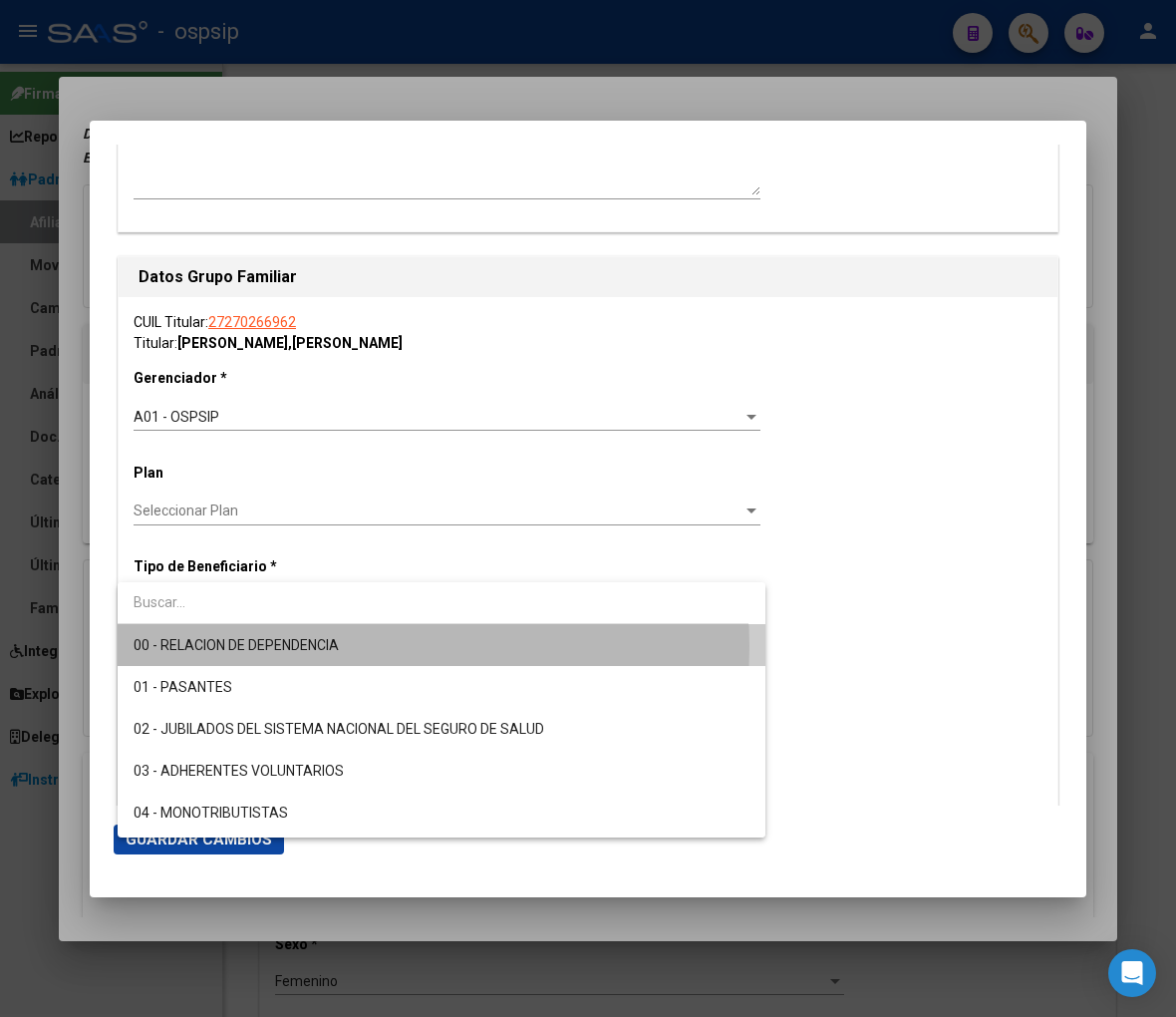 click on "00 - RELACION DE DEPENDENCIA" at bounding box center [441, 645] 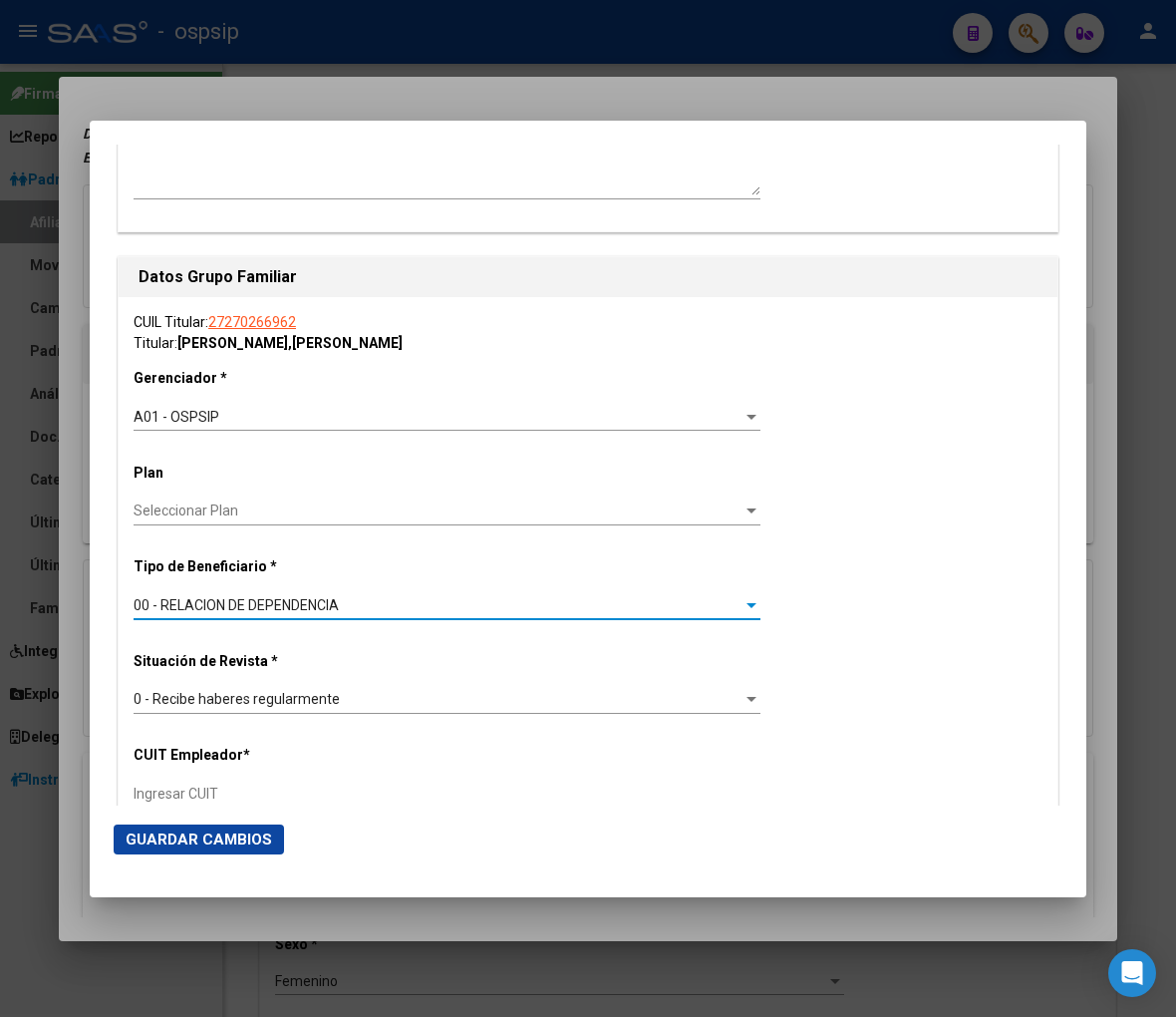 type on "30-70981267-6" 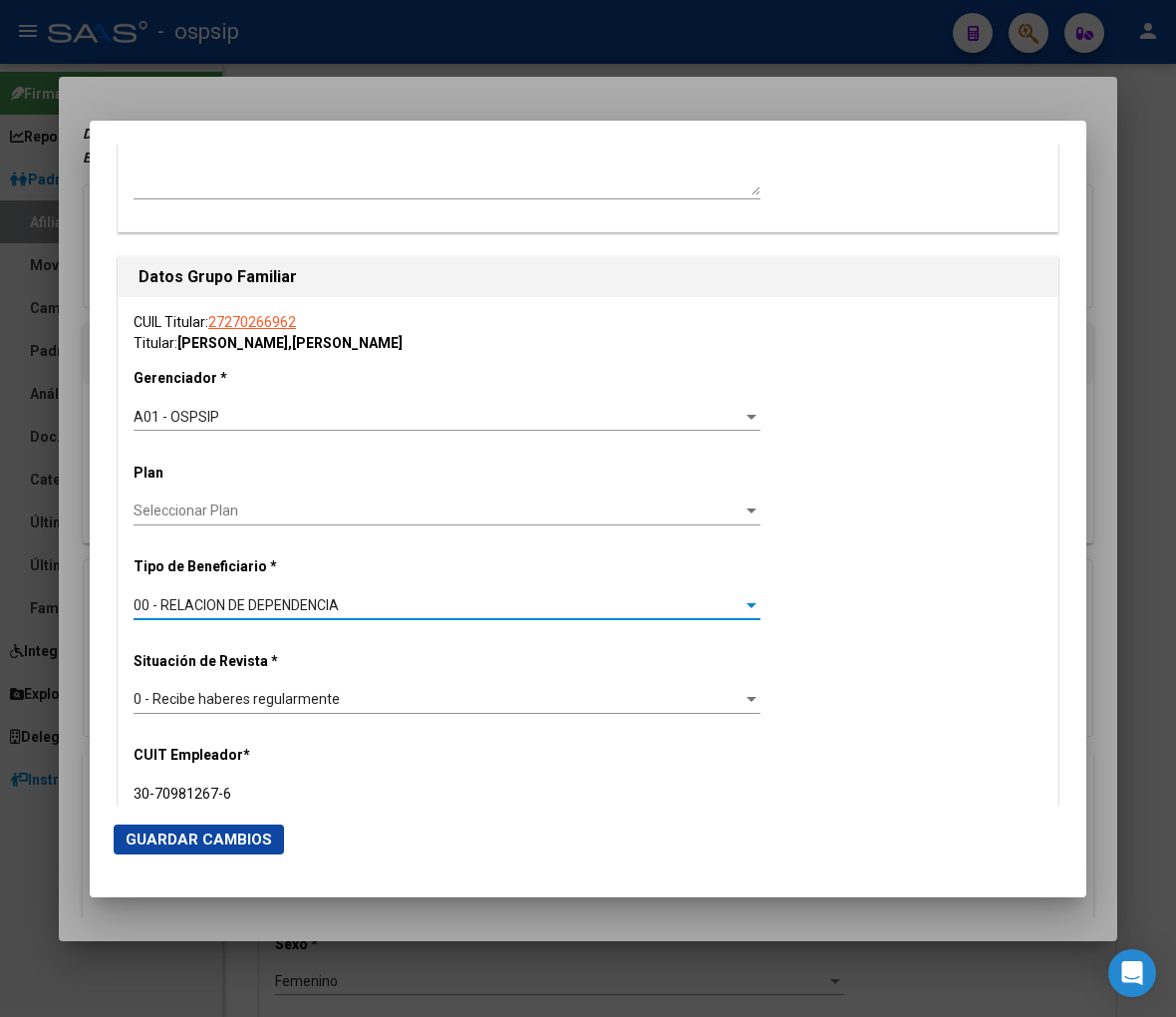 scroll, scrollTop: 3323, scrollLeft: 0, axis: vertical 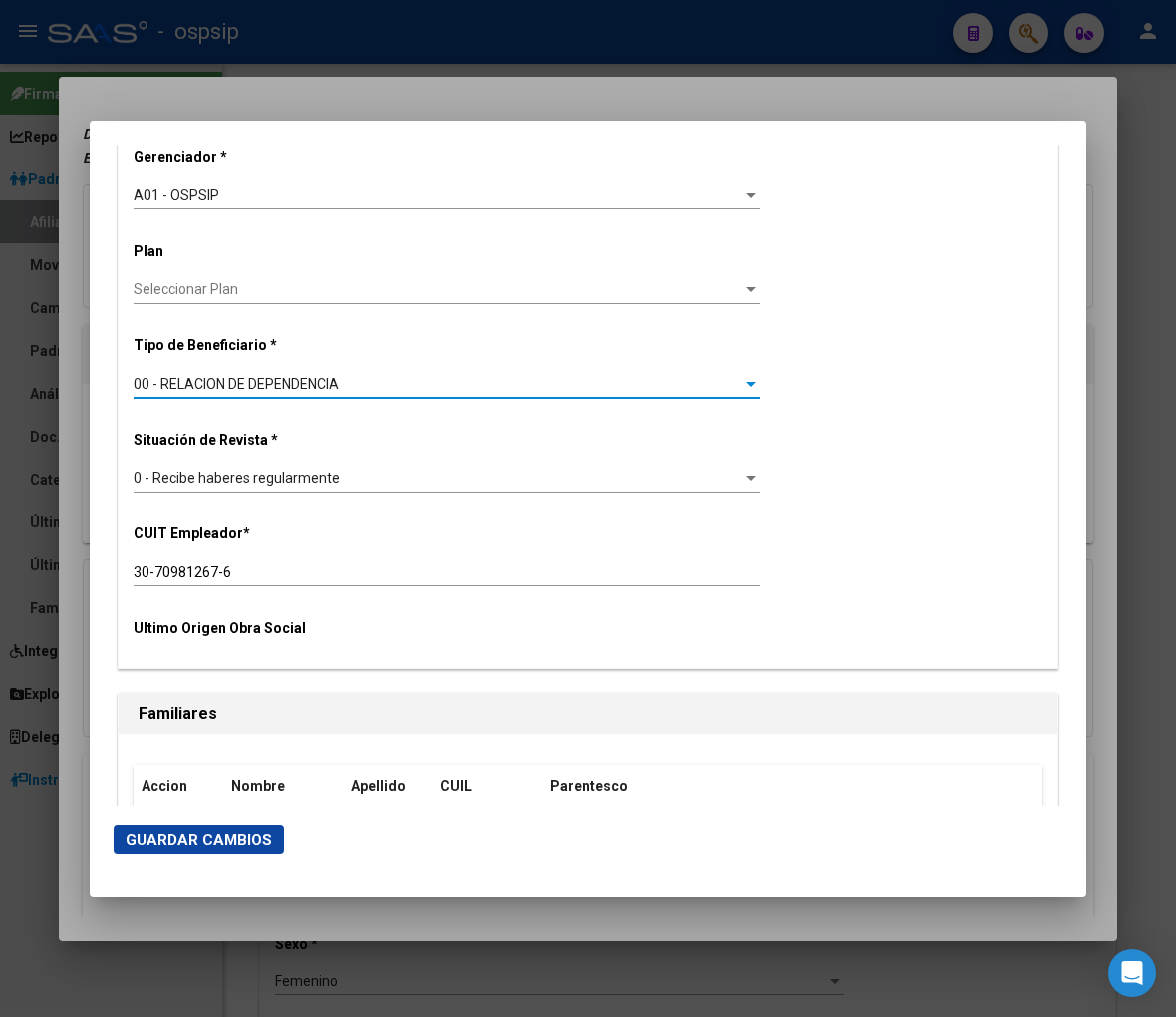 click on "Guardar Cambios" 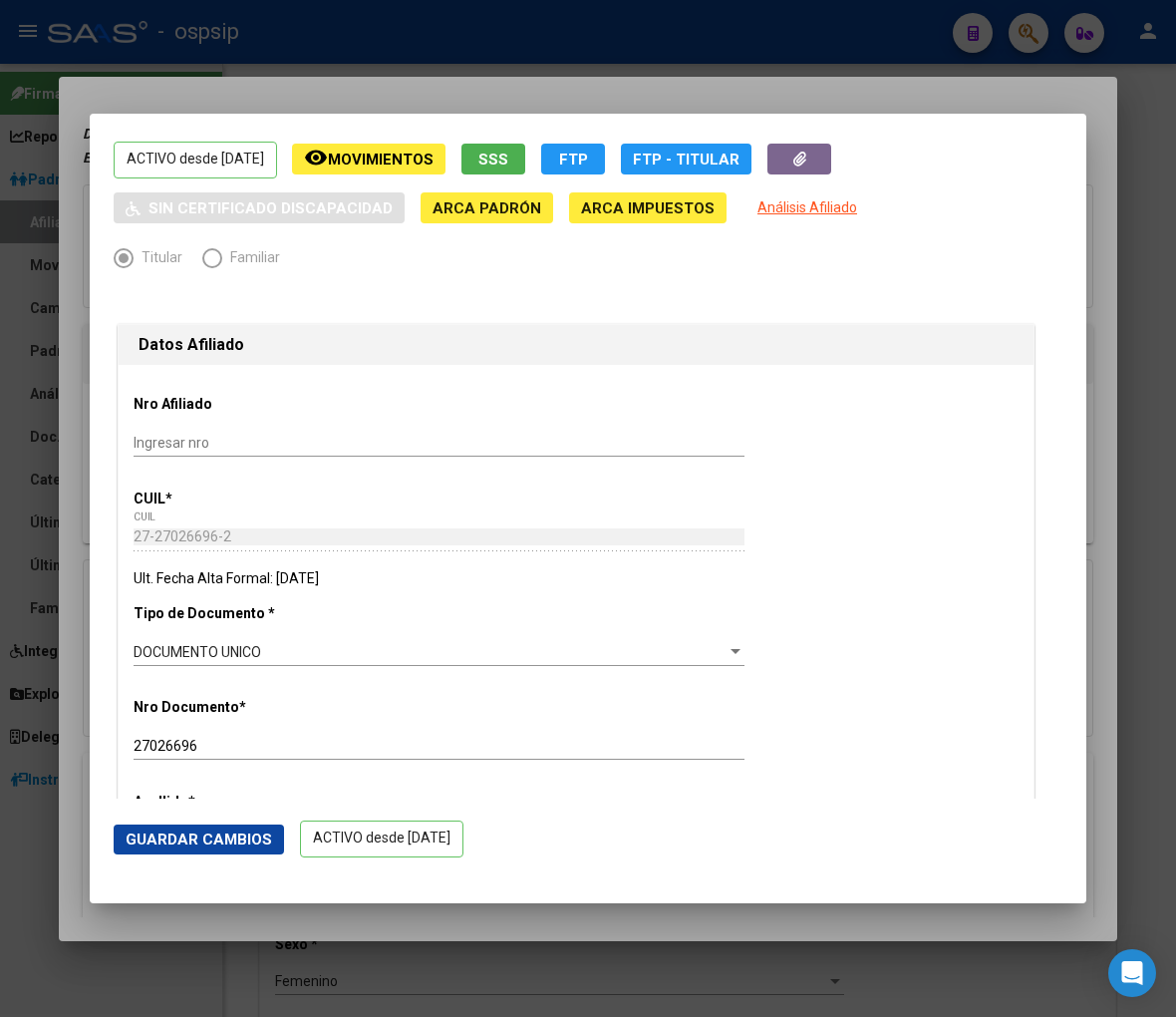 scroll, scrollTop: 0, scrollLeft: 0, axis: both 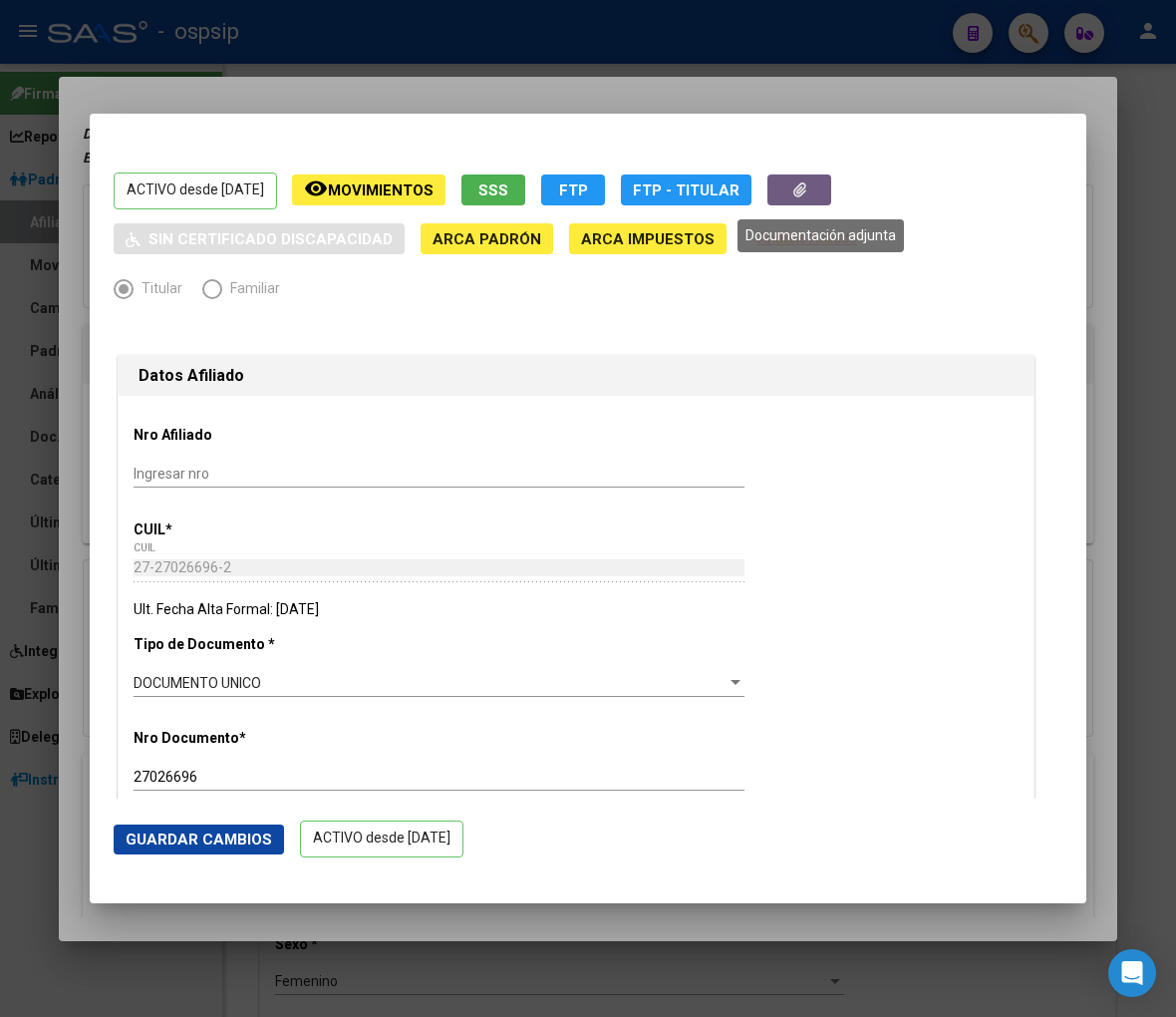 click 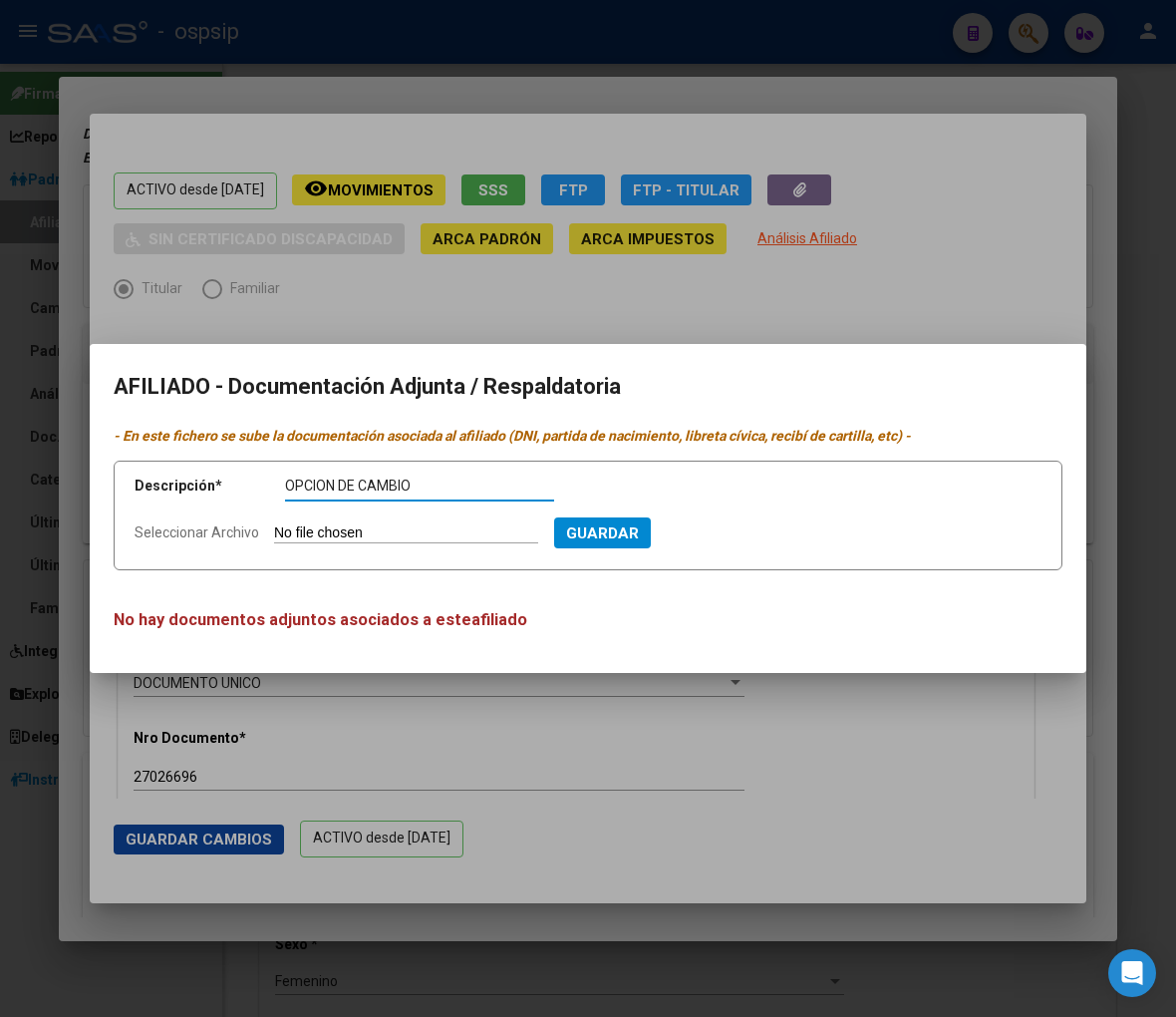 type on "OPCION DE CAMBIO" 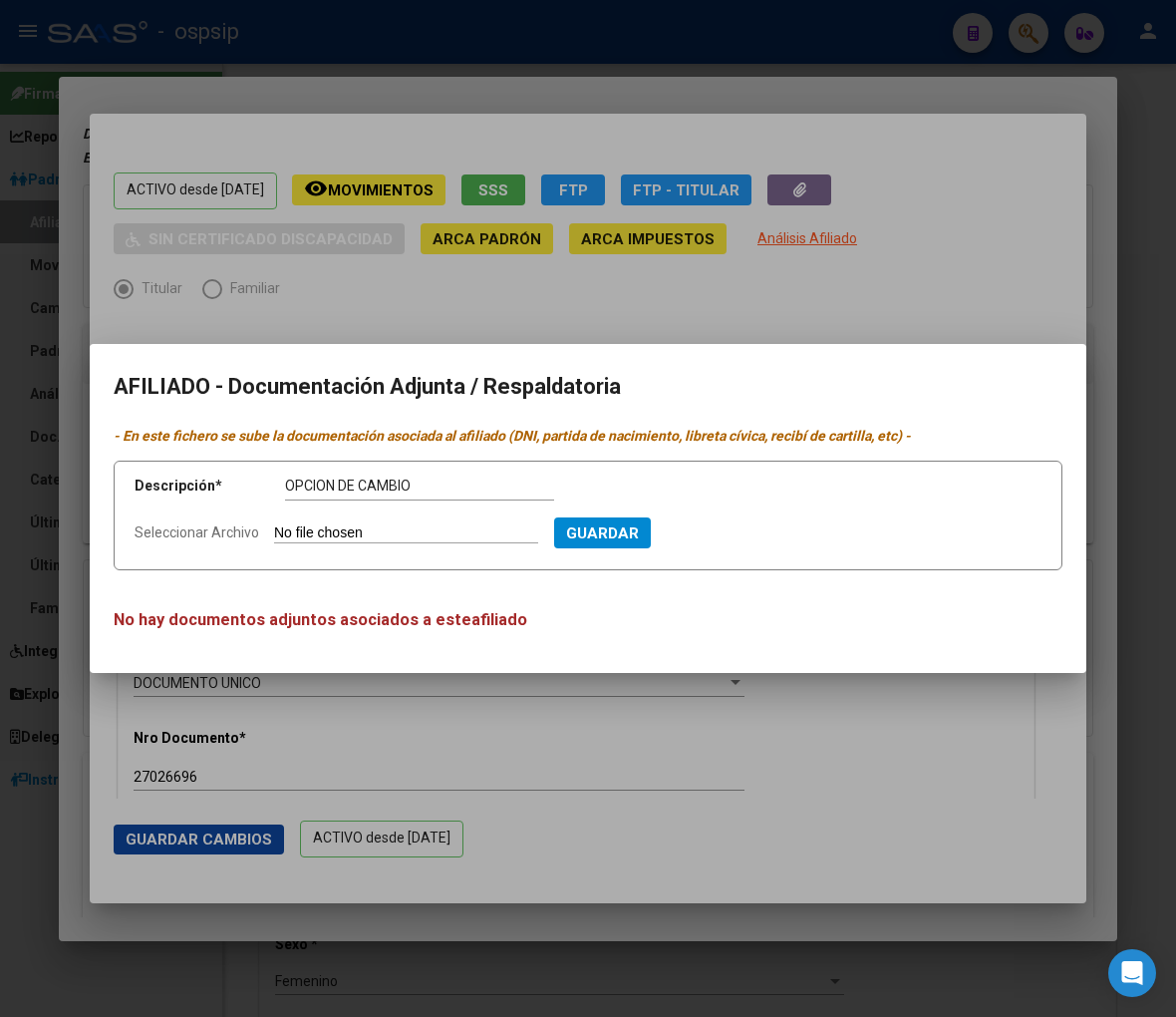 type on "C:\fakepath\1000839681.jpg" 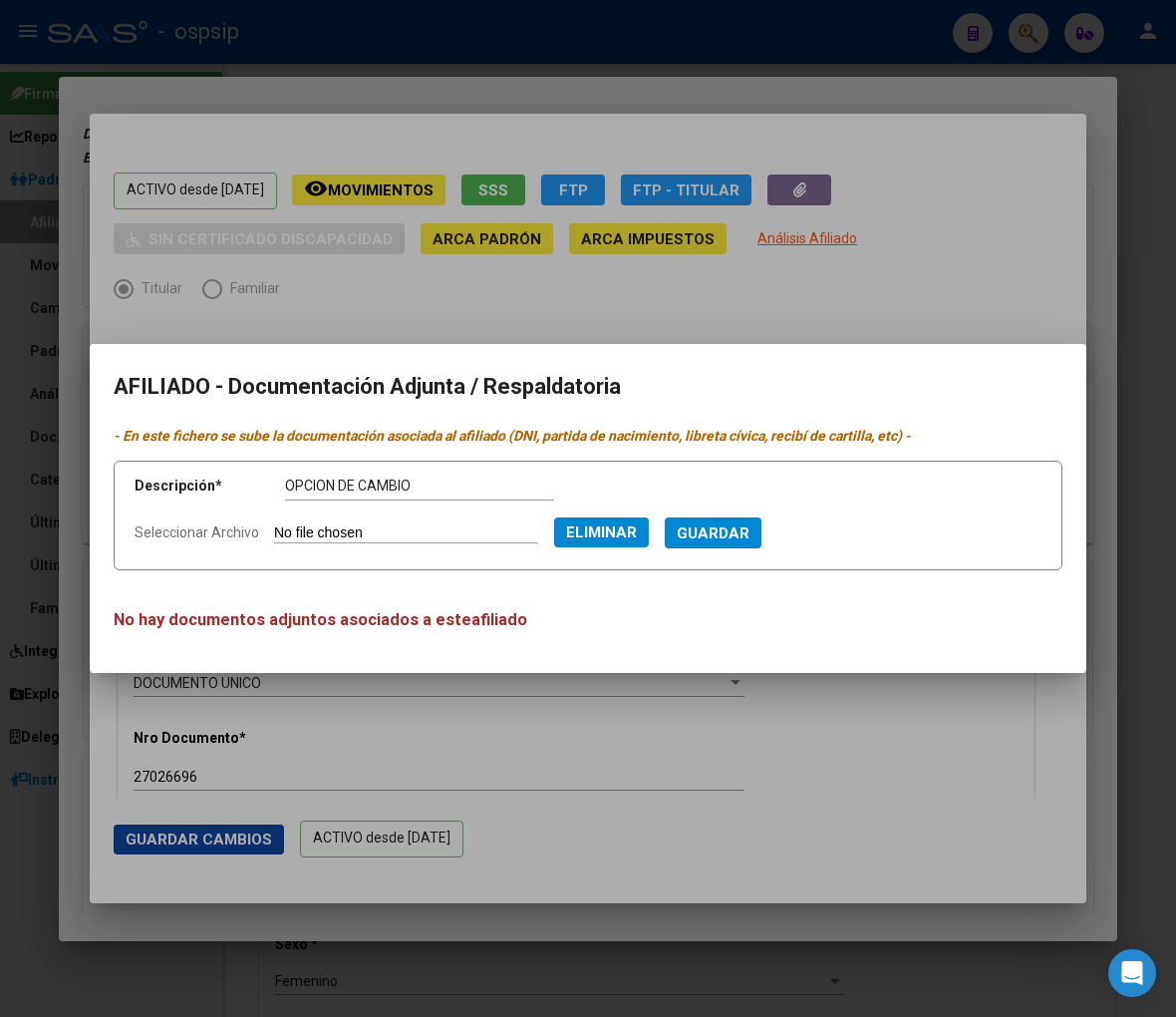 click on "Guardar" at bounding box center [713, 533] 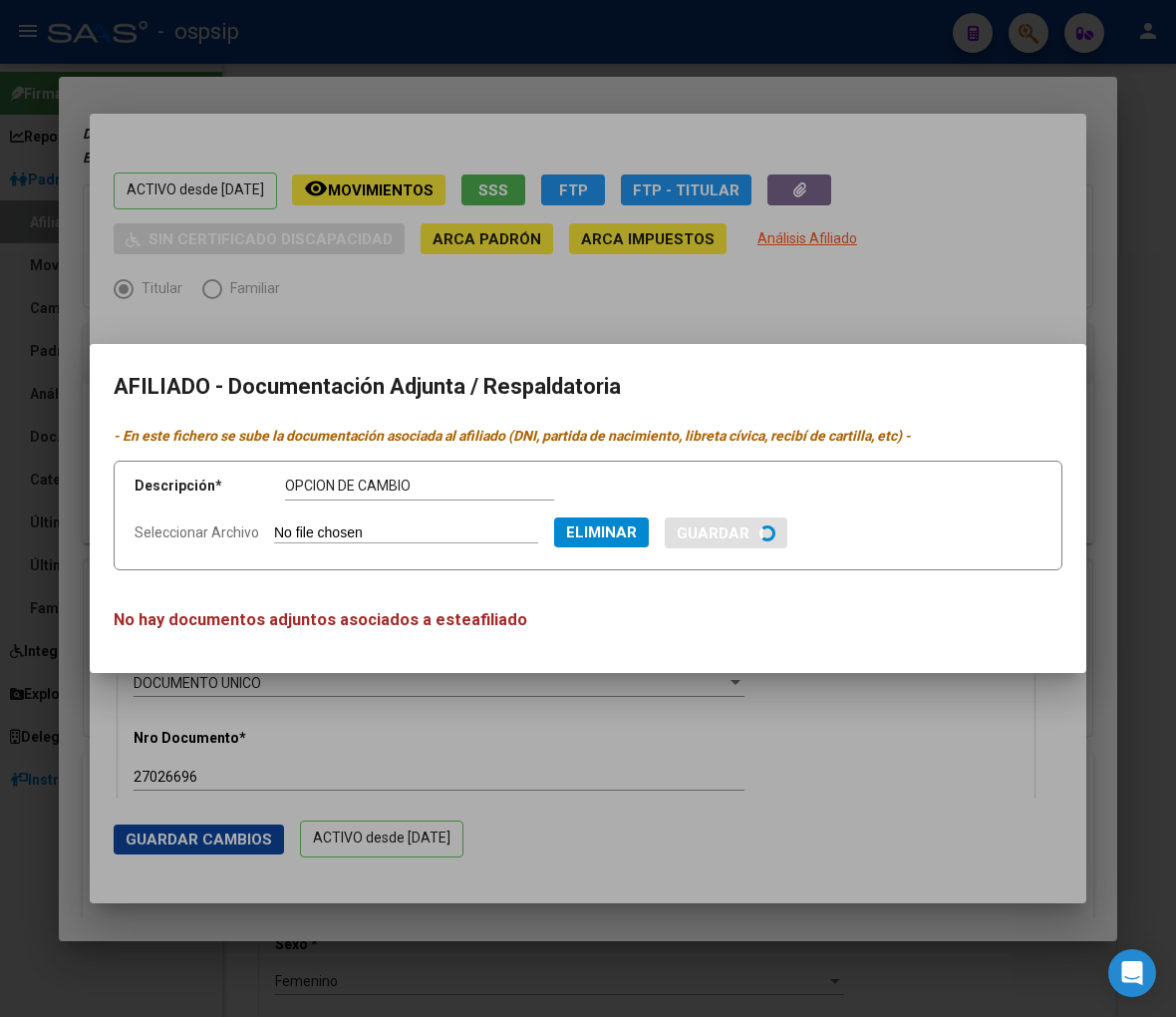 type 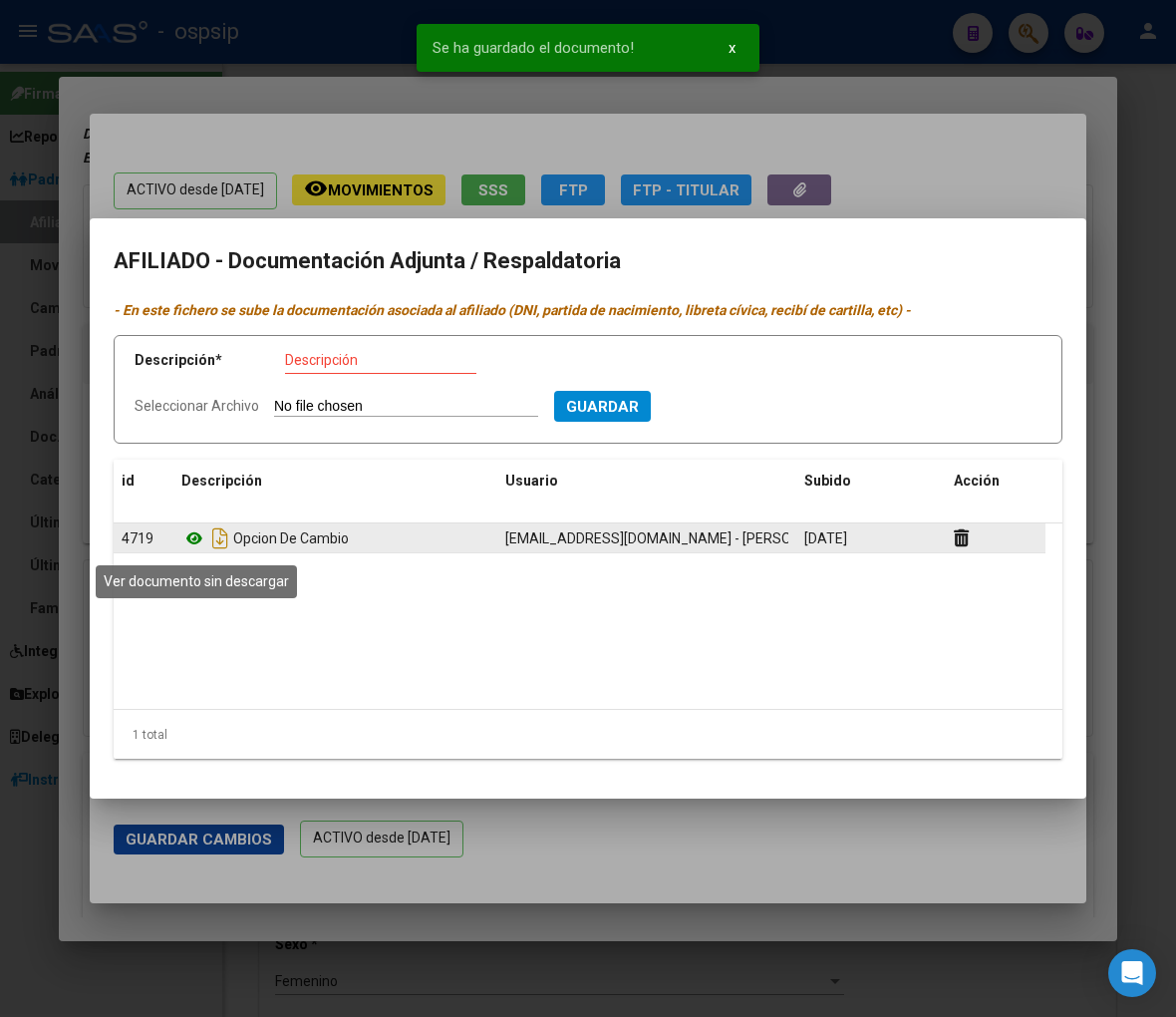 click 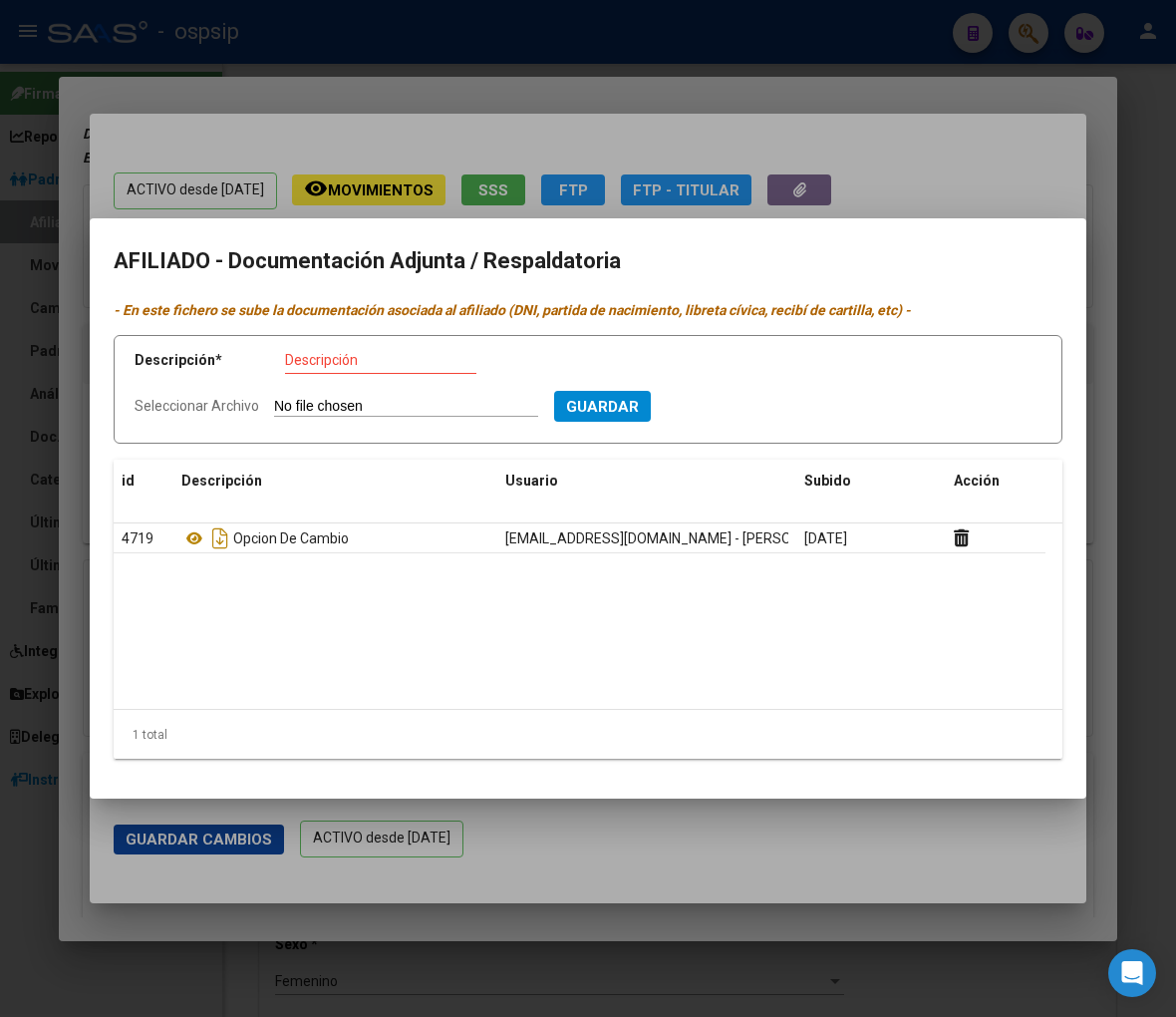 click at bounding box center [588, 508] 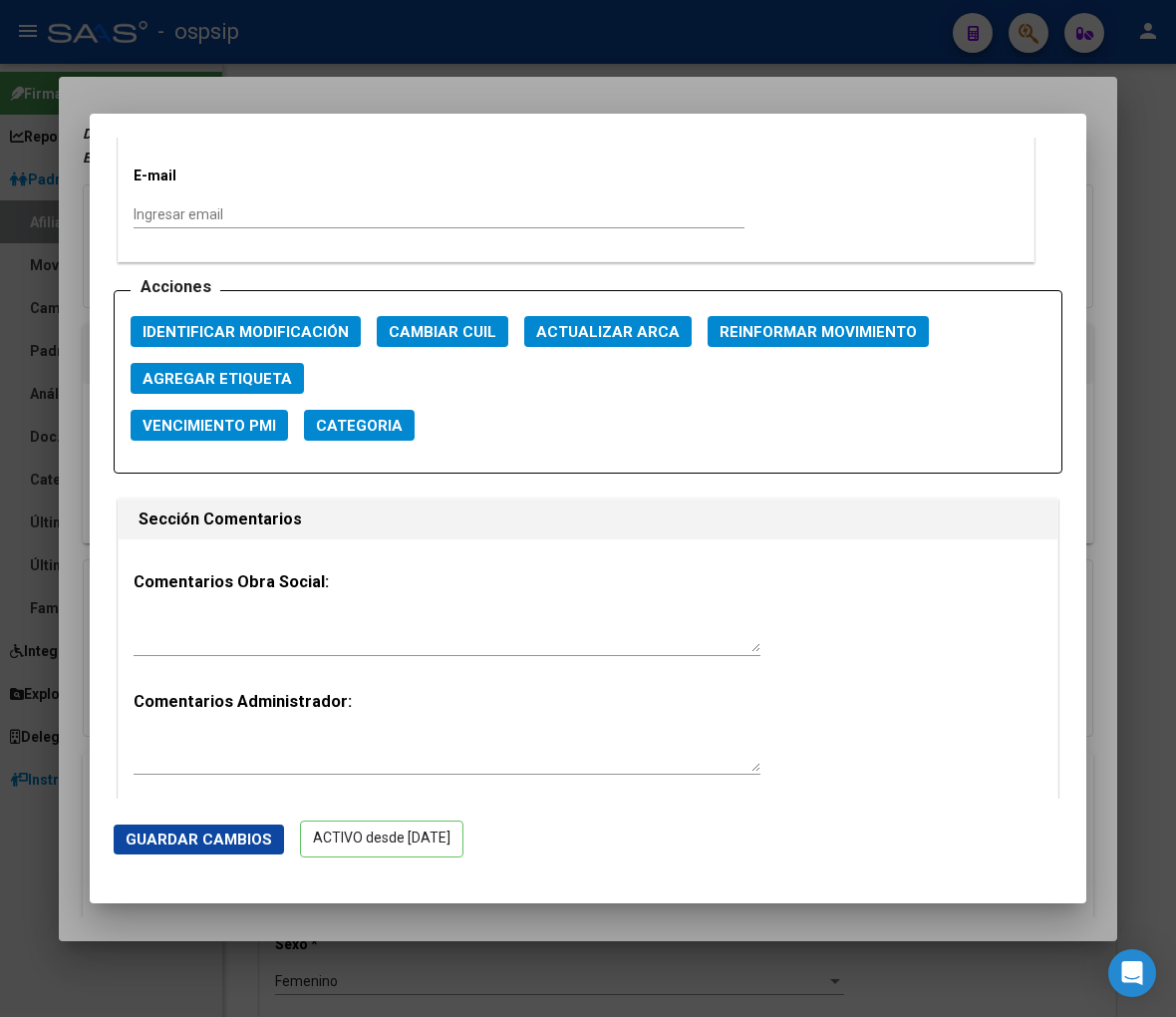 scroll, scrollTop: 2658, scrollLeft: 0, axis: vertical 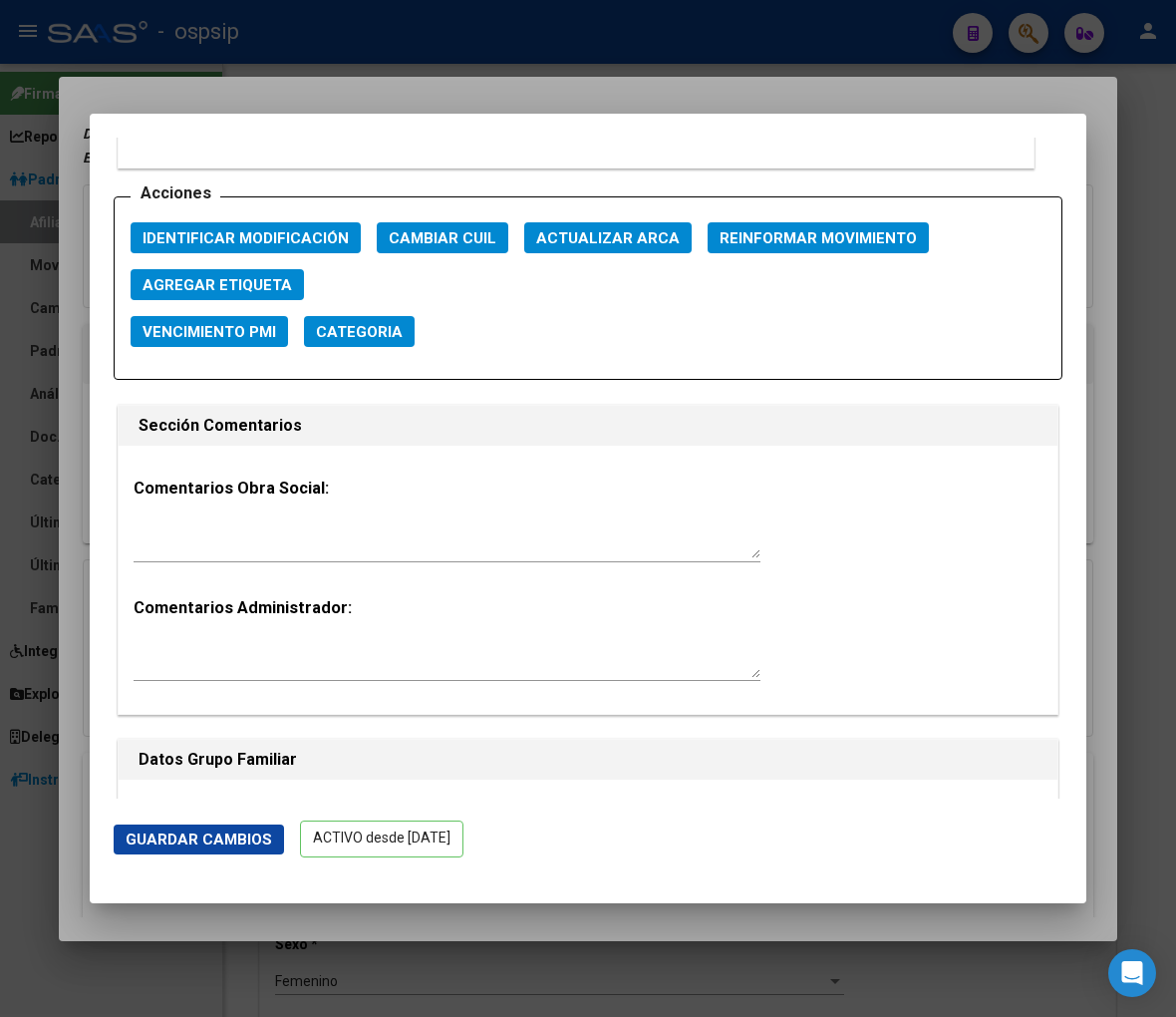 click at bounding box center (446, 540) 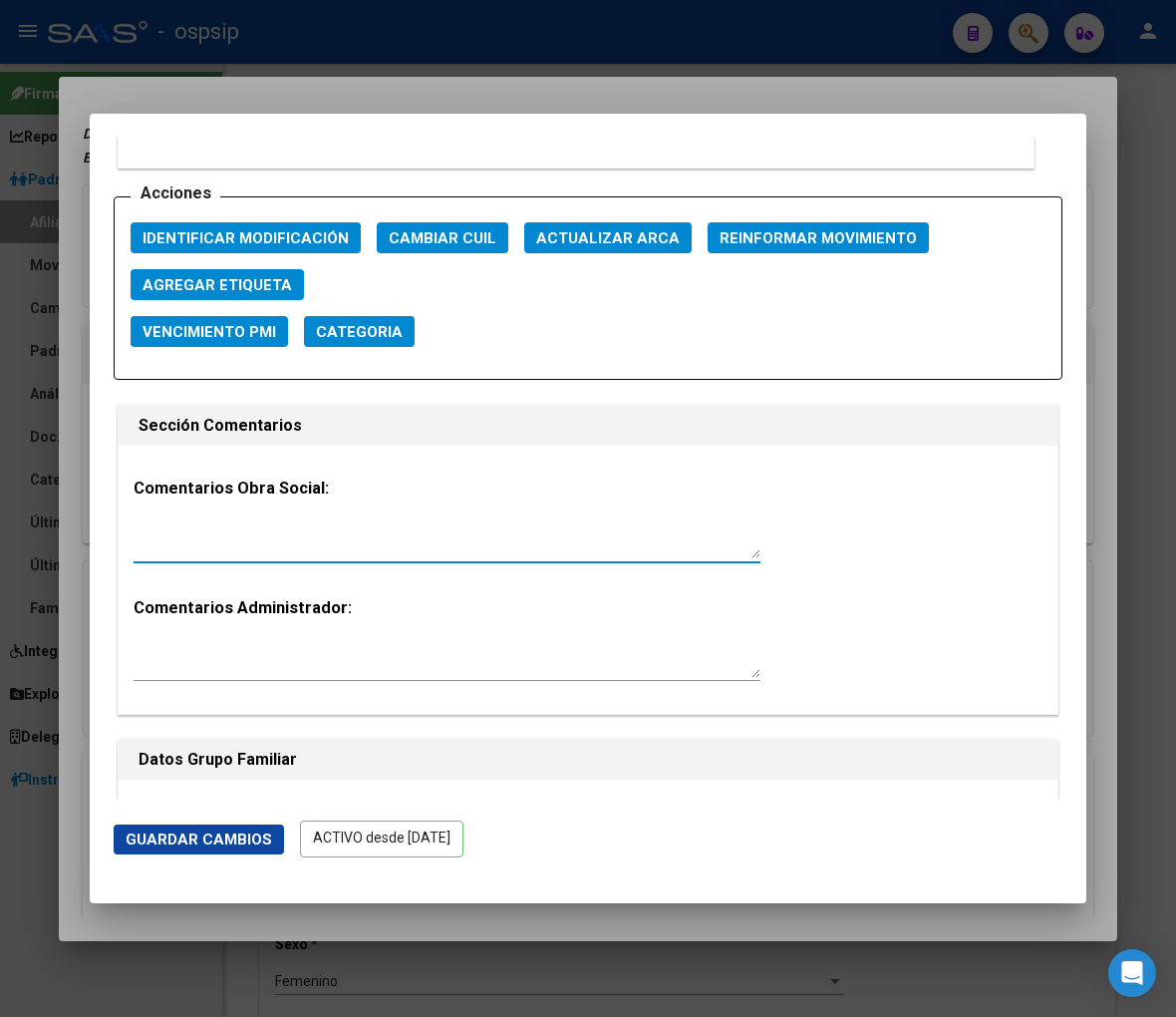 type on "o" 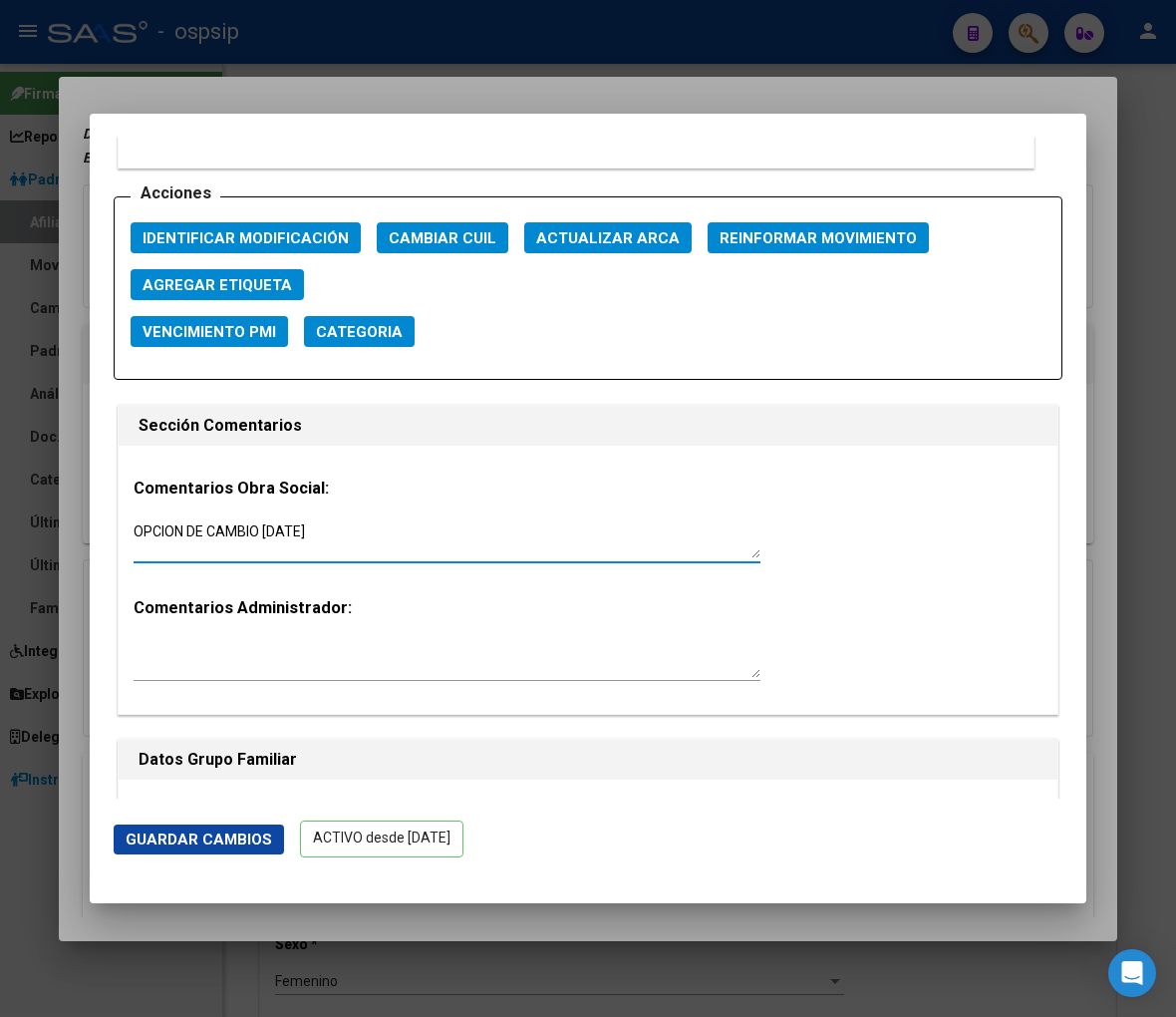 type on "OPCION DE CAMBIO 01/07/2025" 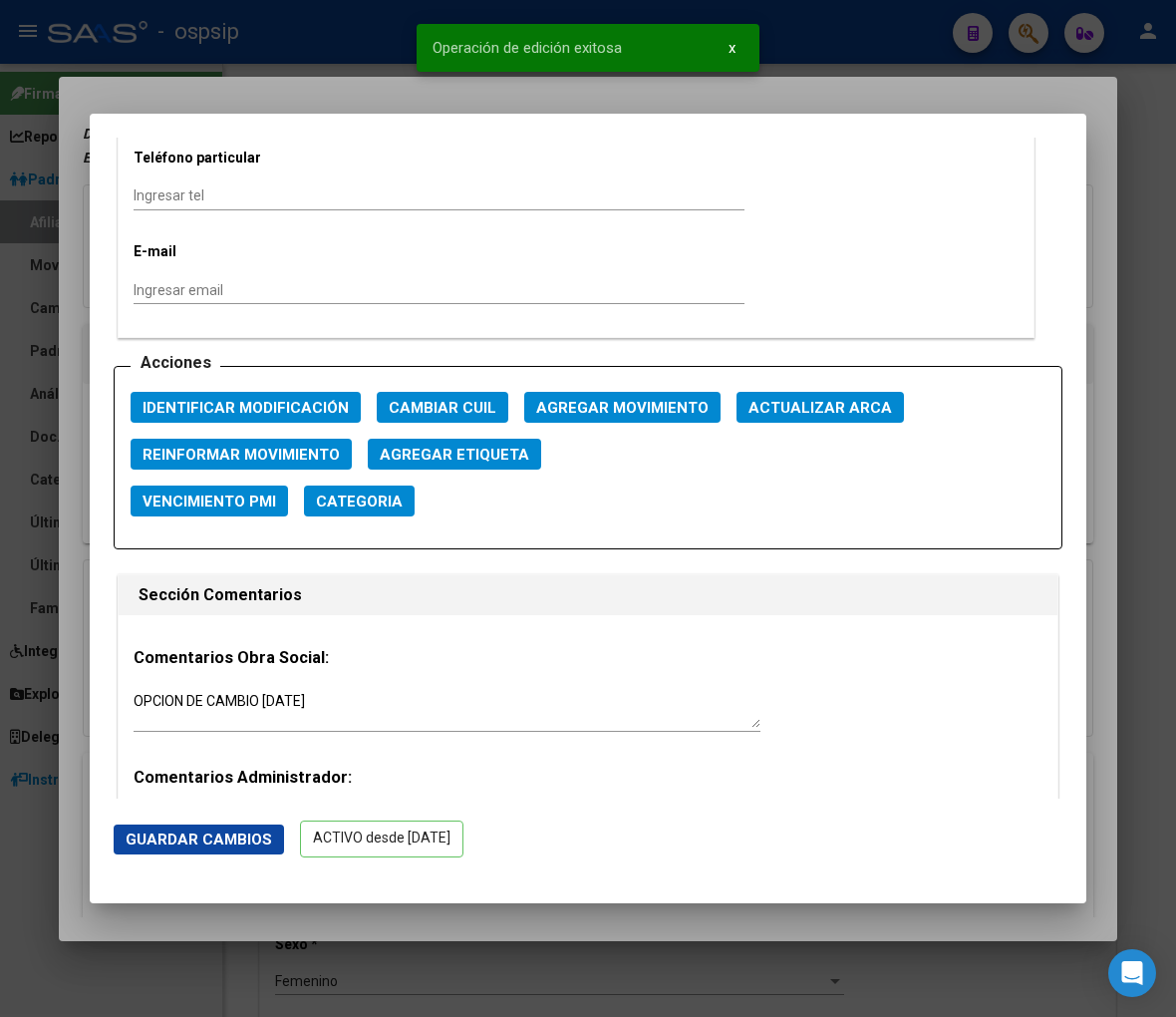 scroll, scrollTop: 2215, scrollLeft: 0, axis: vertical 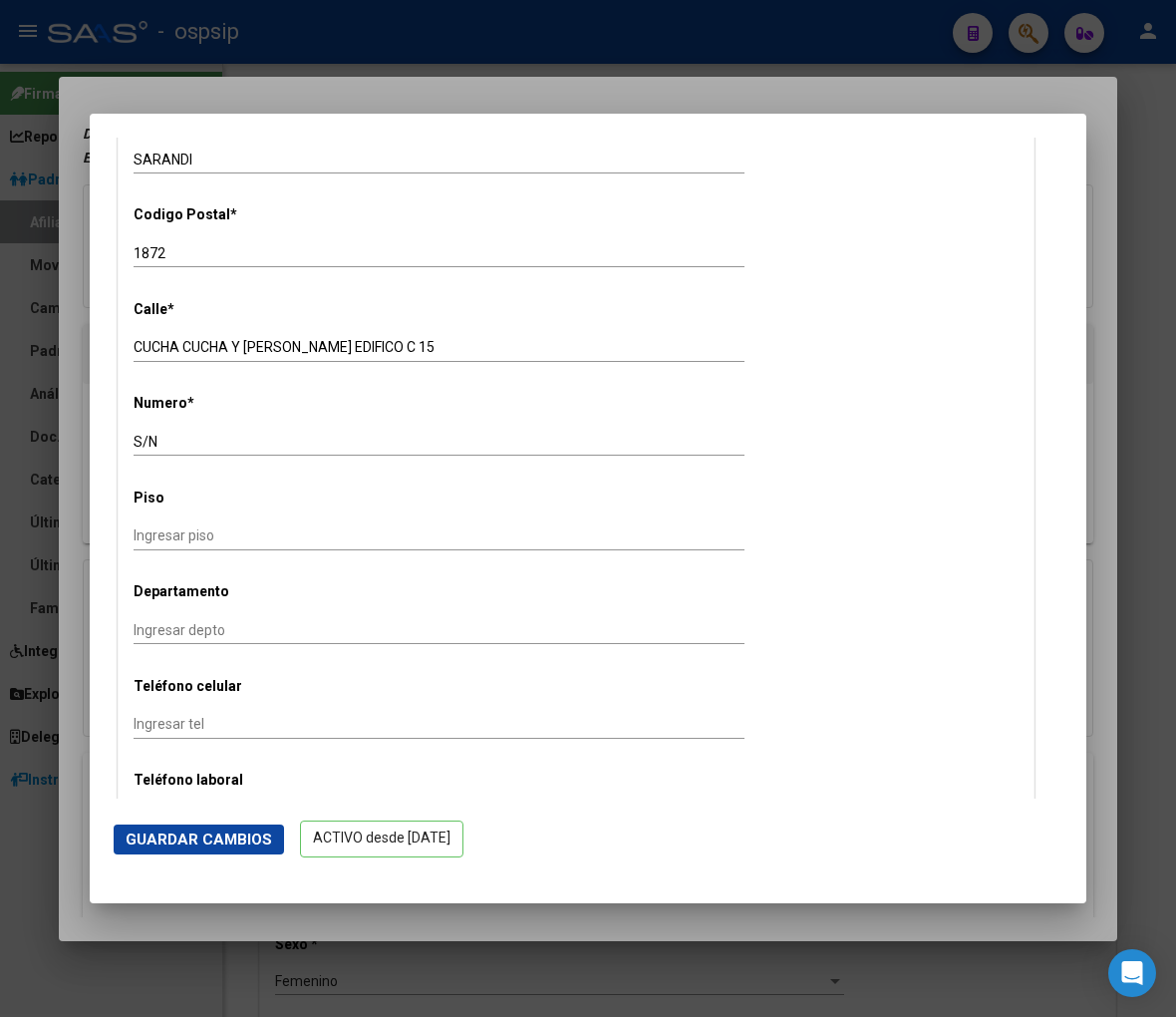 click on "Guardar Cambios" 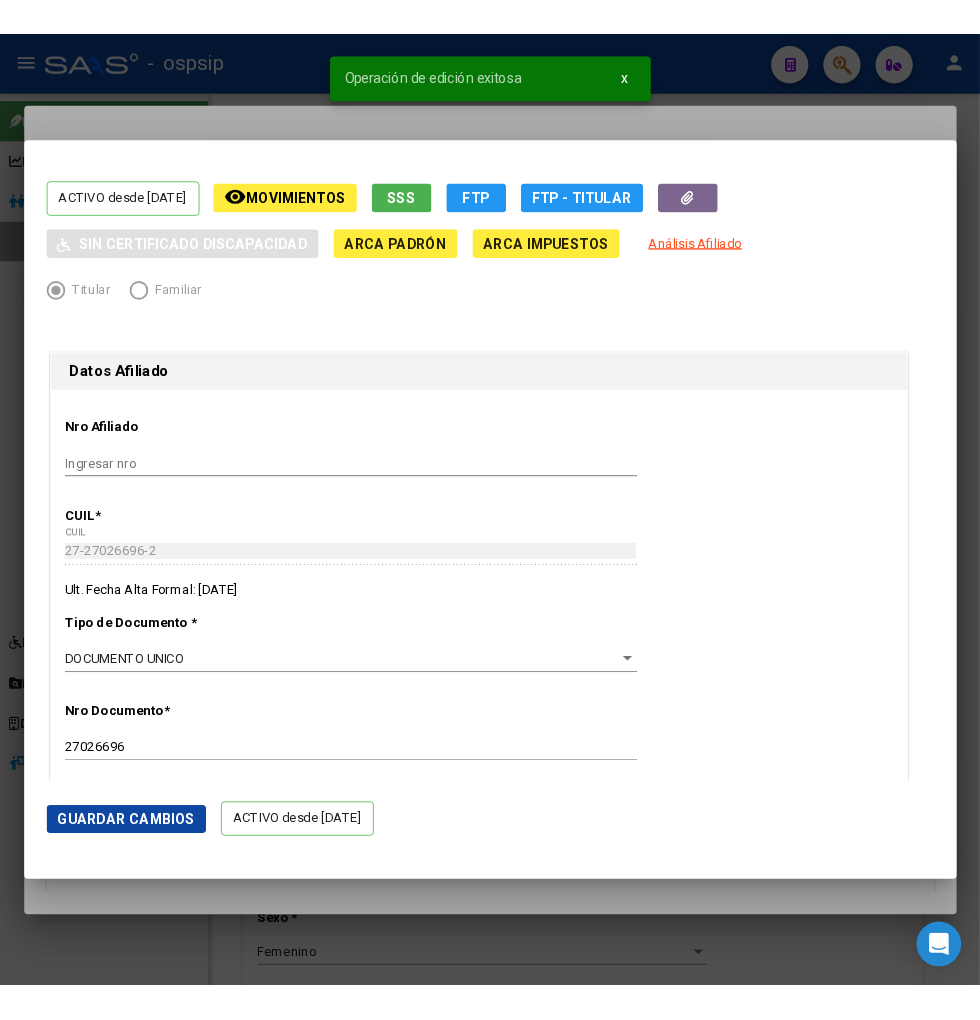 scroll, scrollTop: 0, scrollLeft: 0, axis: both 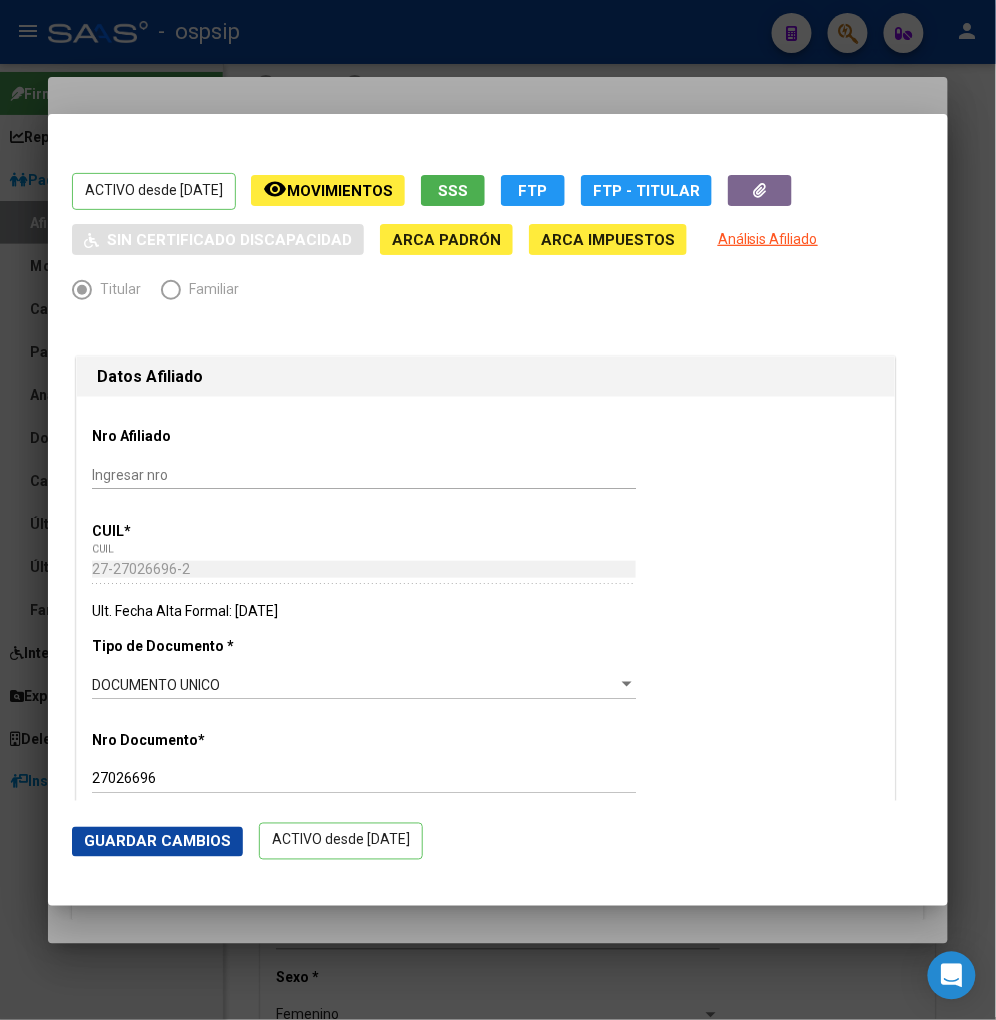 click at bounding box center (498, 510) 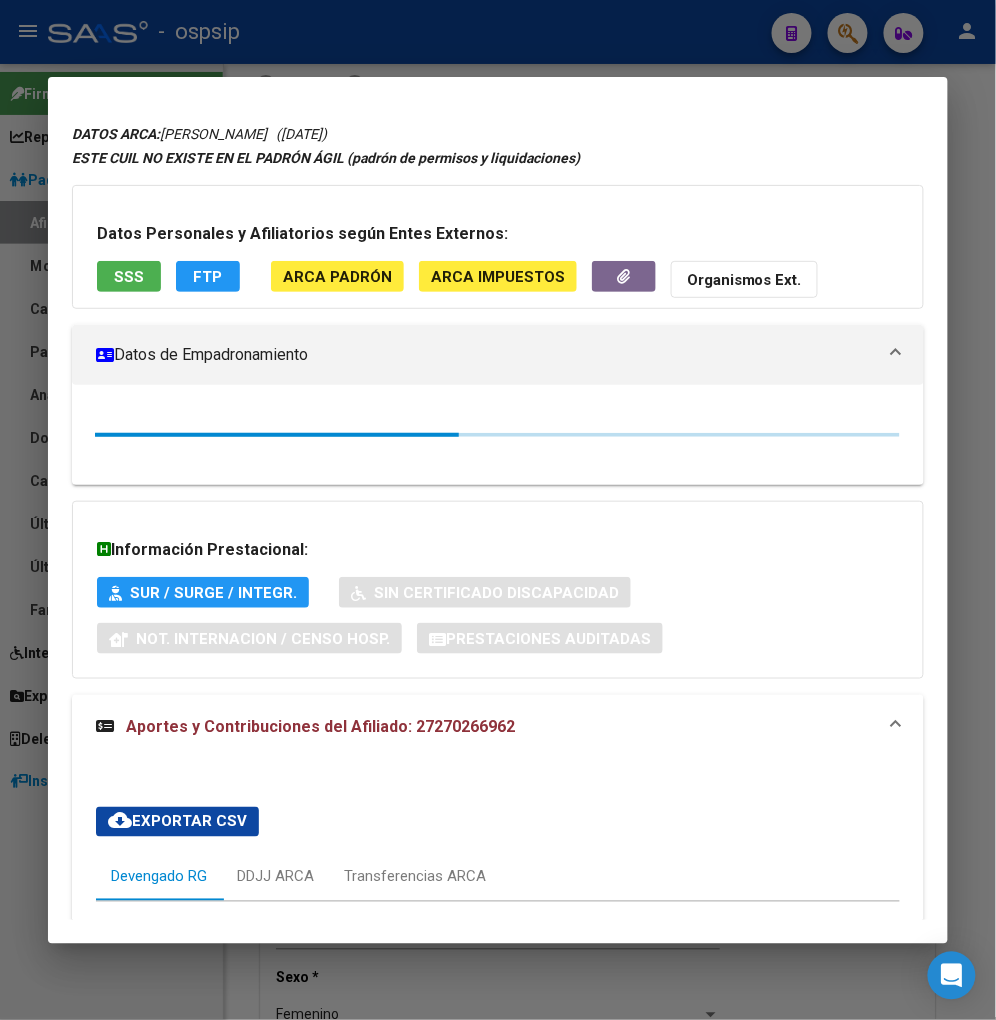 click at bounding box center [498, 510] 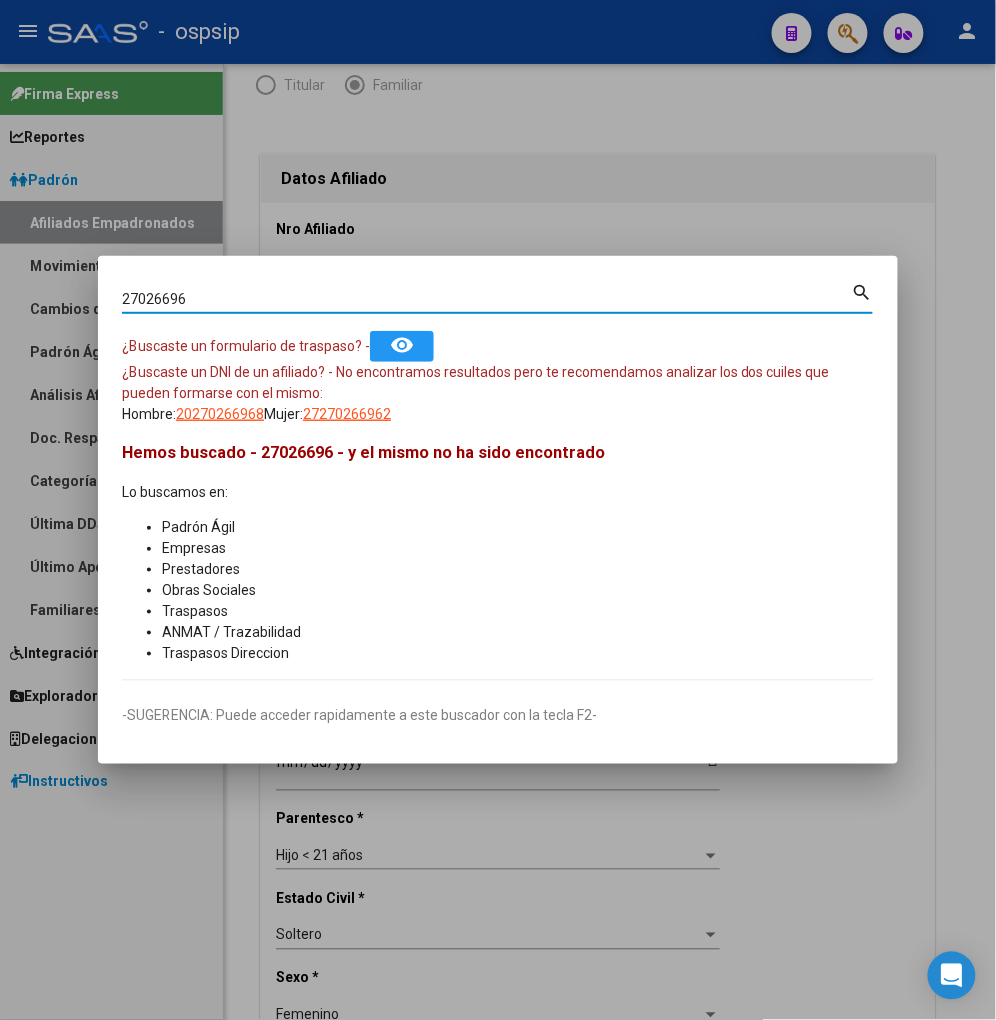 click on "27026696" at bounding box center (487, 299) 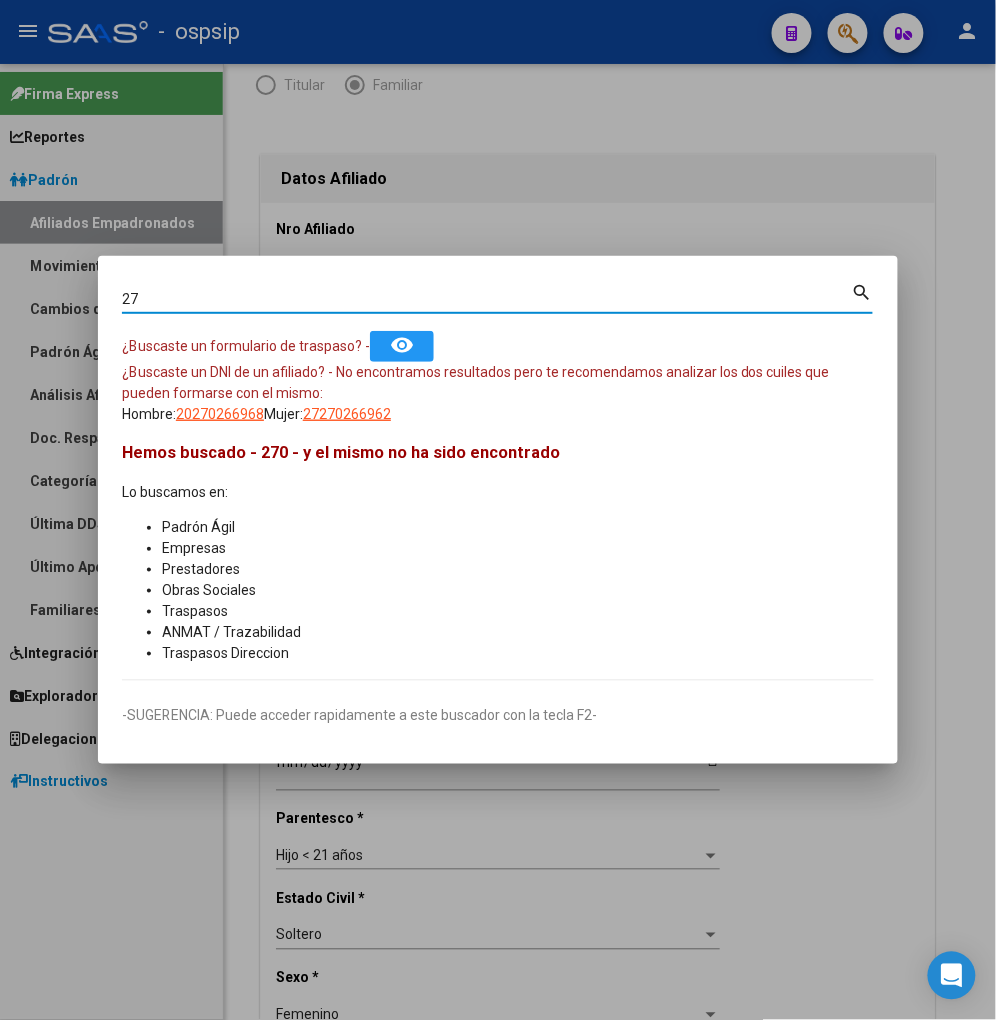 type on "2" 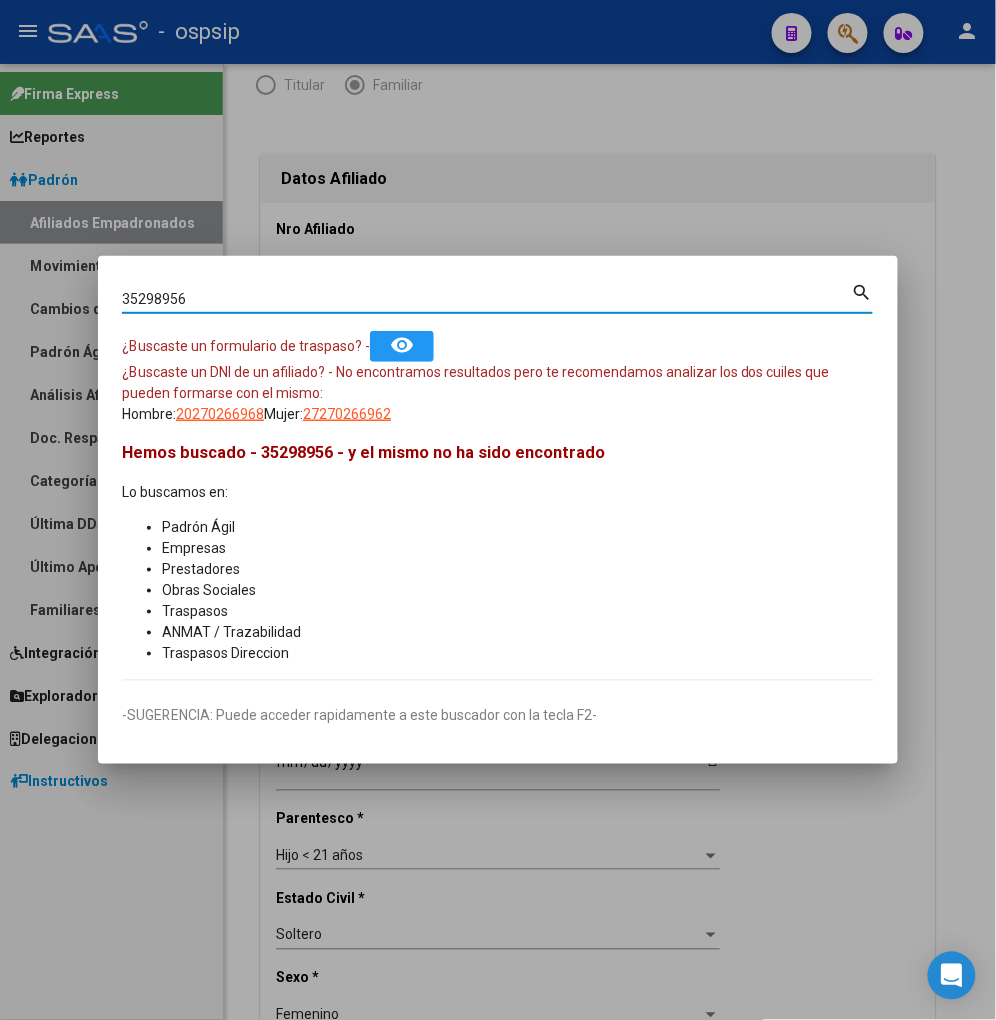 type on "35298956" 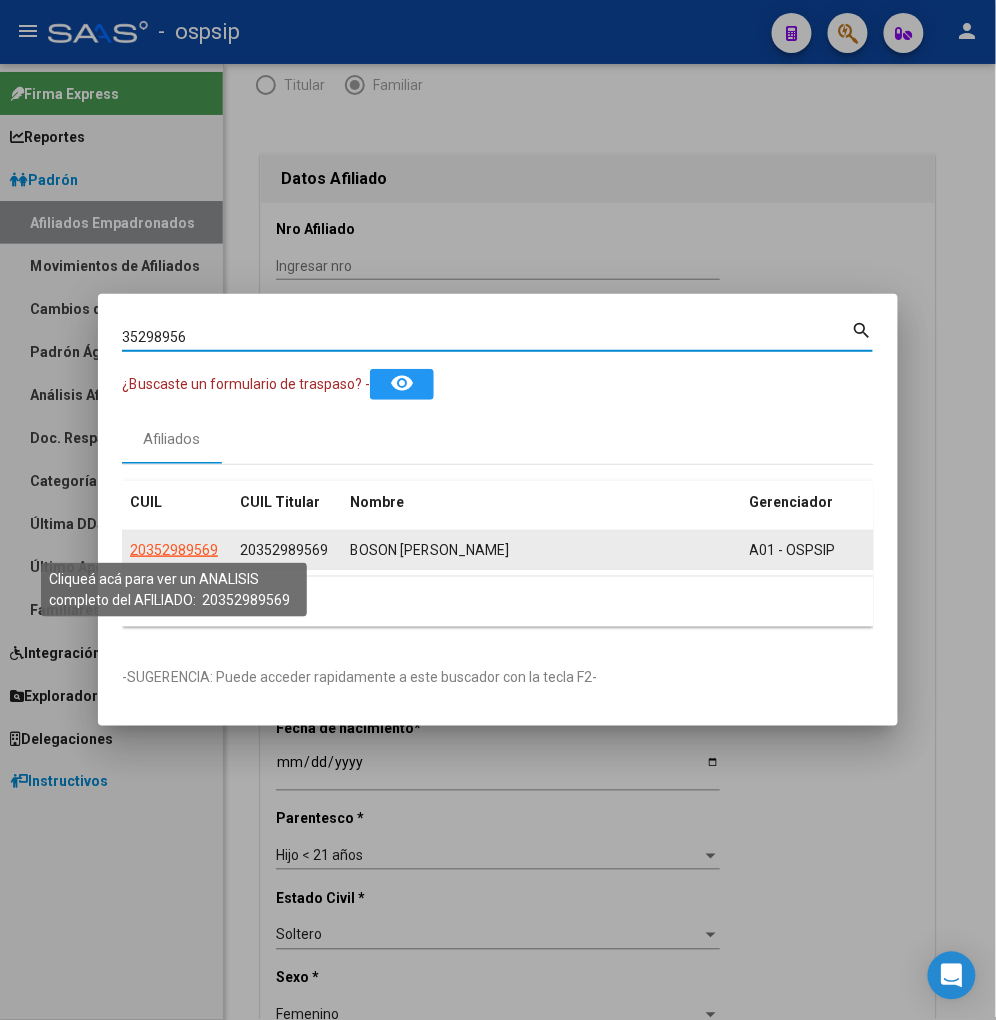 click on "20352989569" 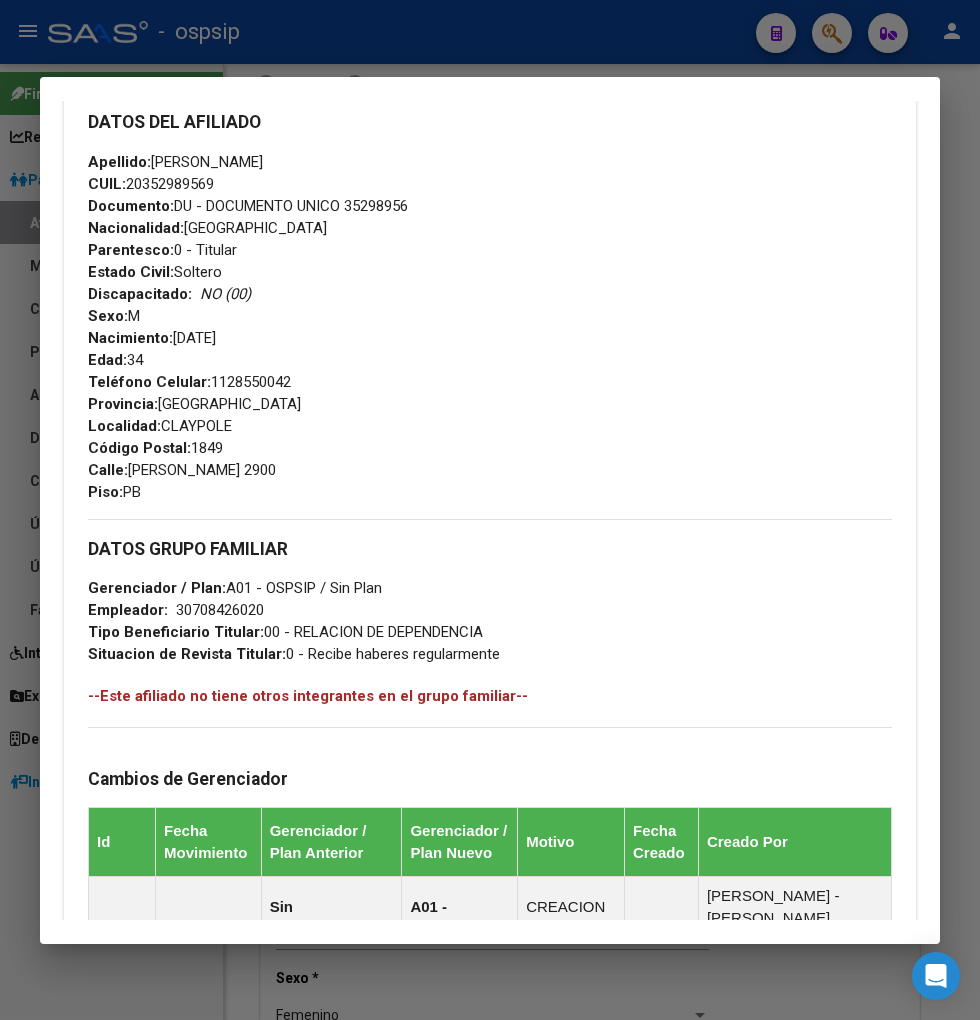 scroll, scrollTop: 1056, scrollLeft: 0, axis: vertical 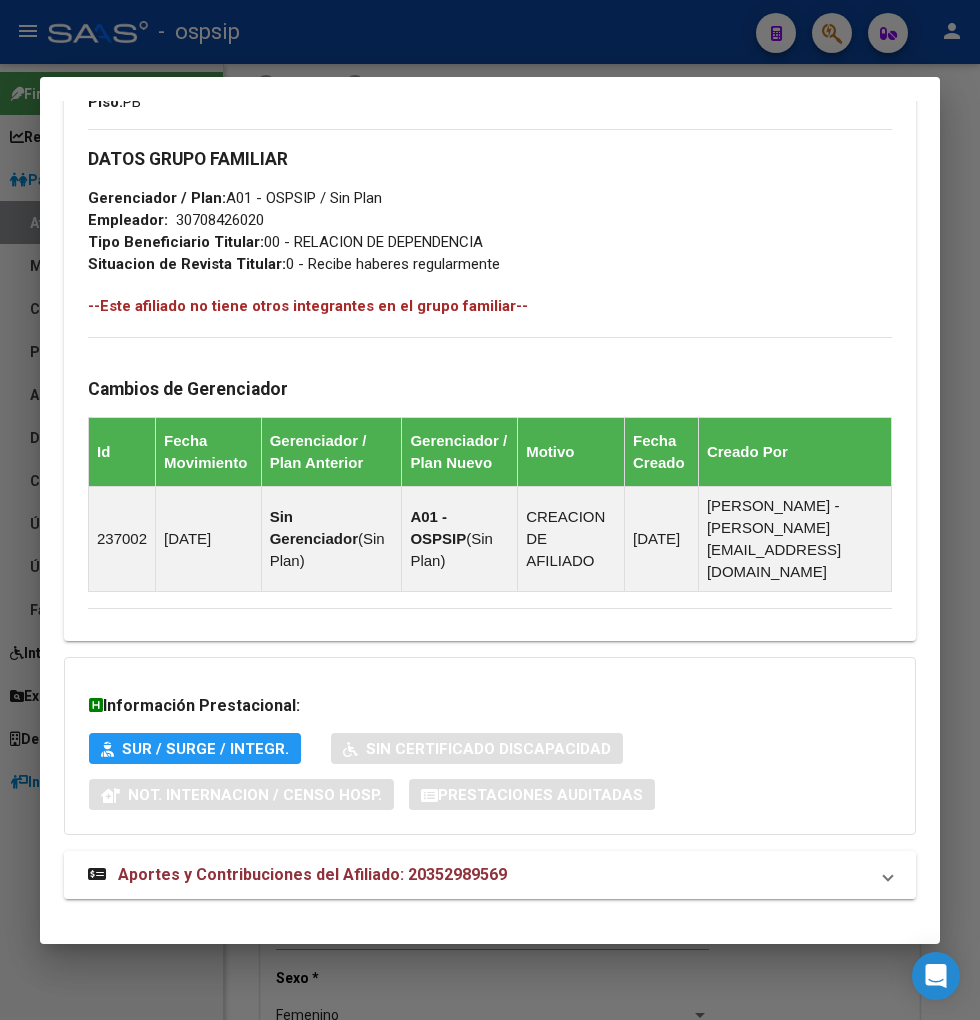 click on "Aportes y Contribuciones del Afiliado: 20352989569" at bounding box center (312, 874) 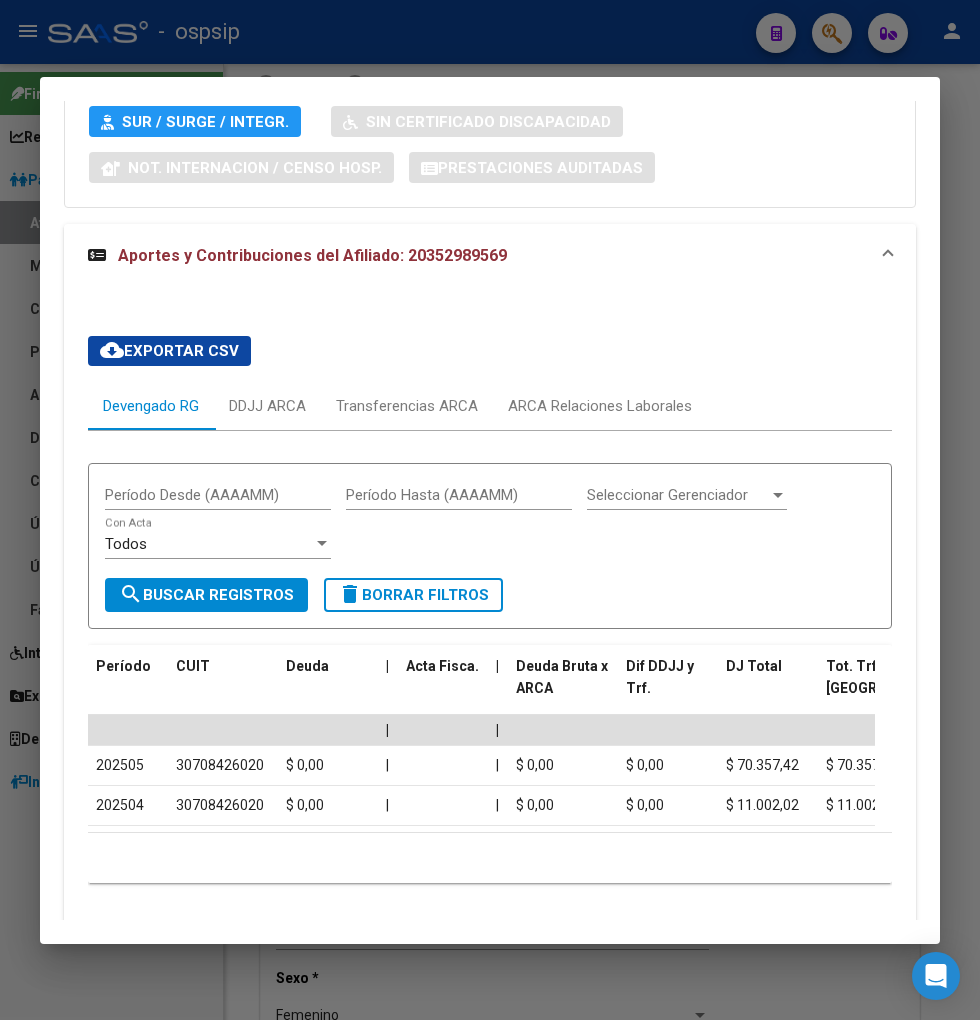 scroll, scrollTop: 1733, scrollLeft: 0, axis: vertical 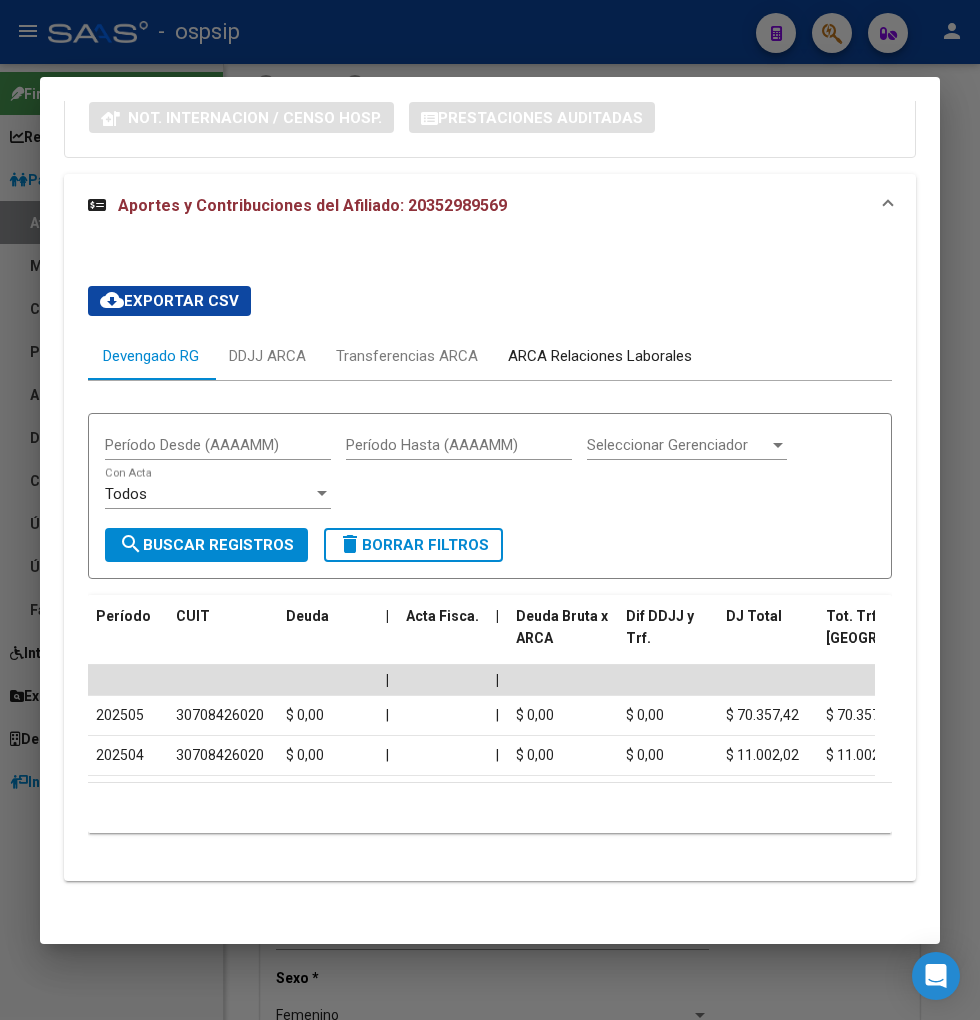 click on "ARCA Relaciones Laborales" at bounding box center [600, 356] 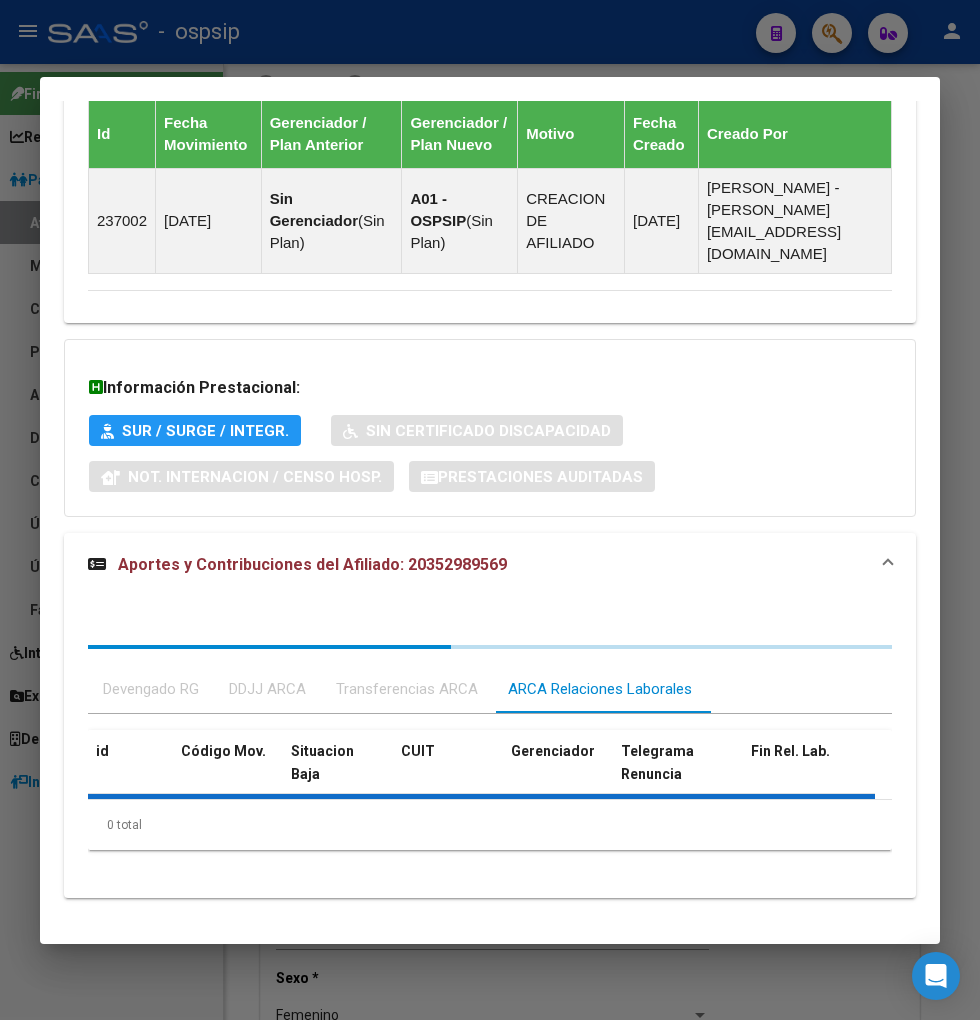 scroll, scrollTop: 1468, scrollLeft: 0, axis: vertical 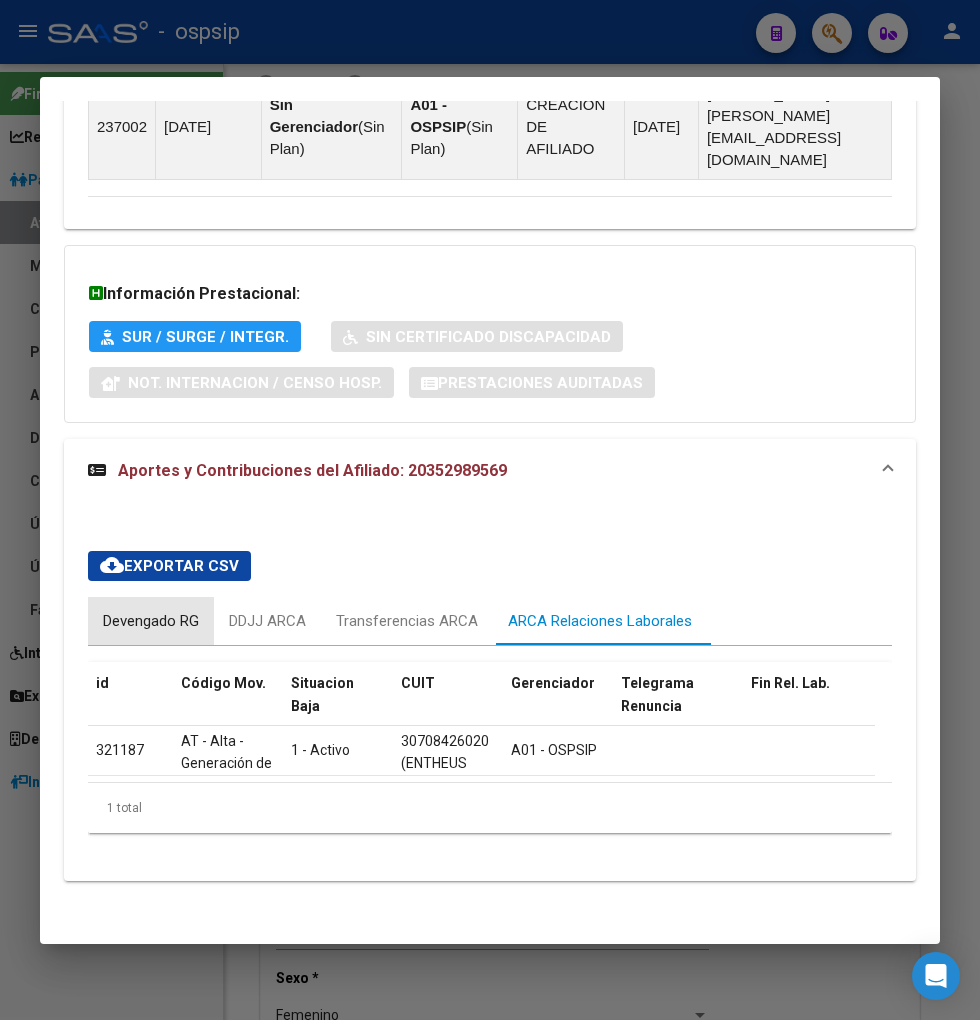 click on "Devengado RG" at bounding box center [151, 621] 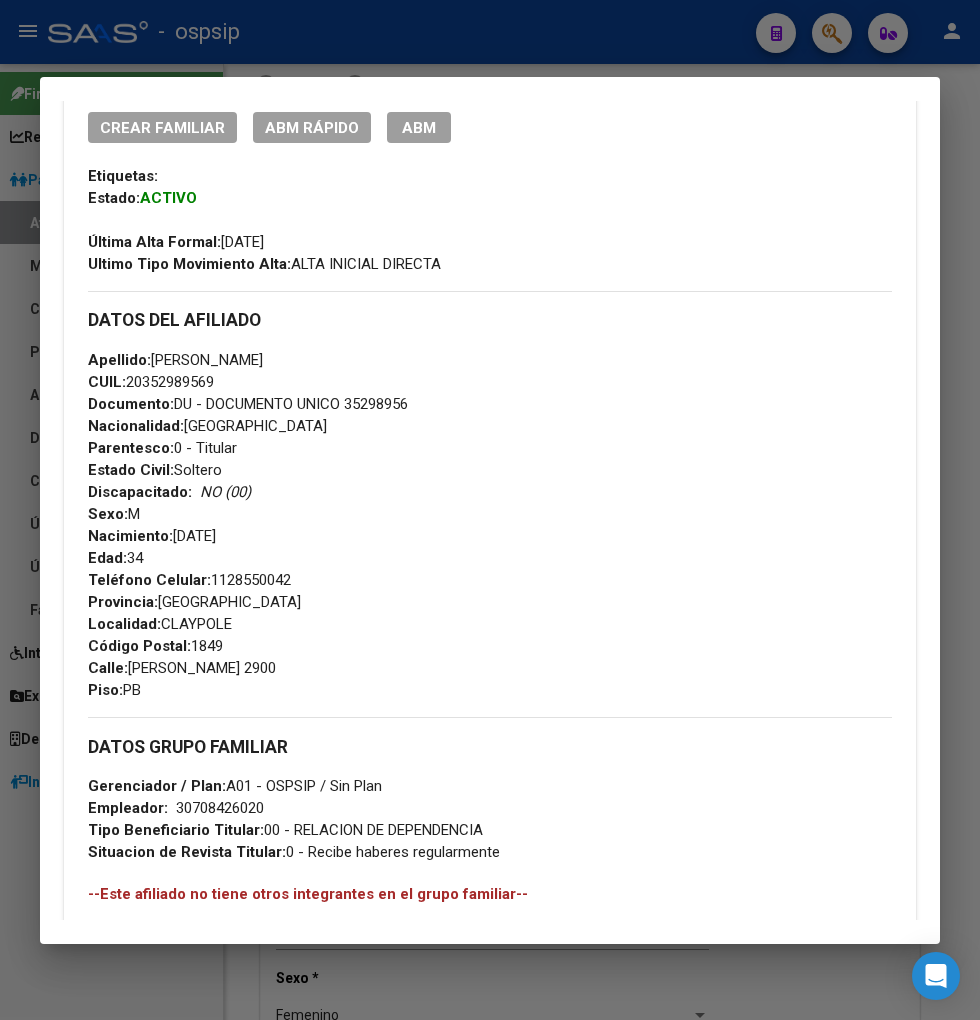 scroll, scrollTop: 0, scrollLeft: 0, axis: both 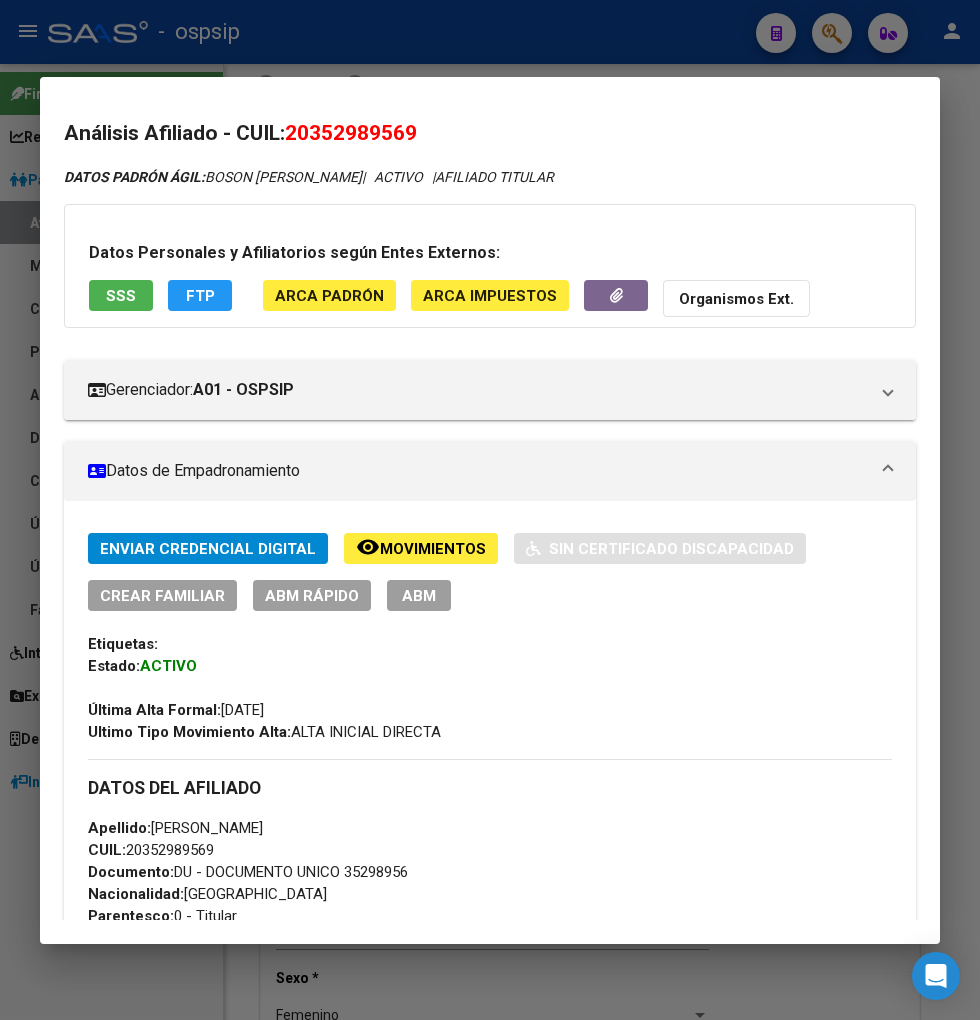 drag, startPoint x: 318, startPoint y: 131, endPoint x: 415, endPoint y: 143, distance: 97.73945 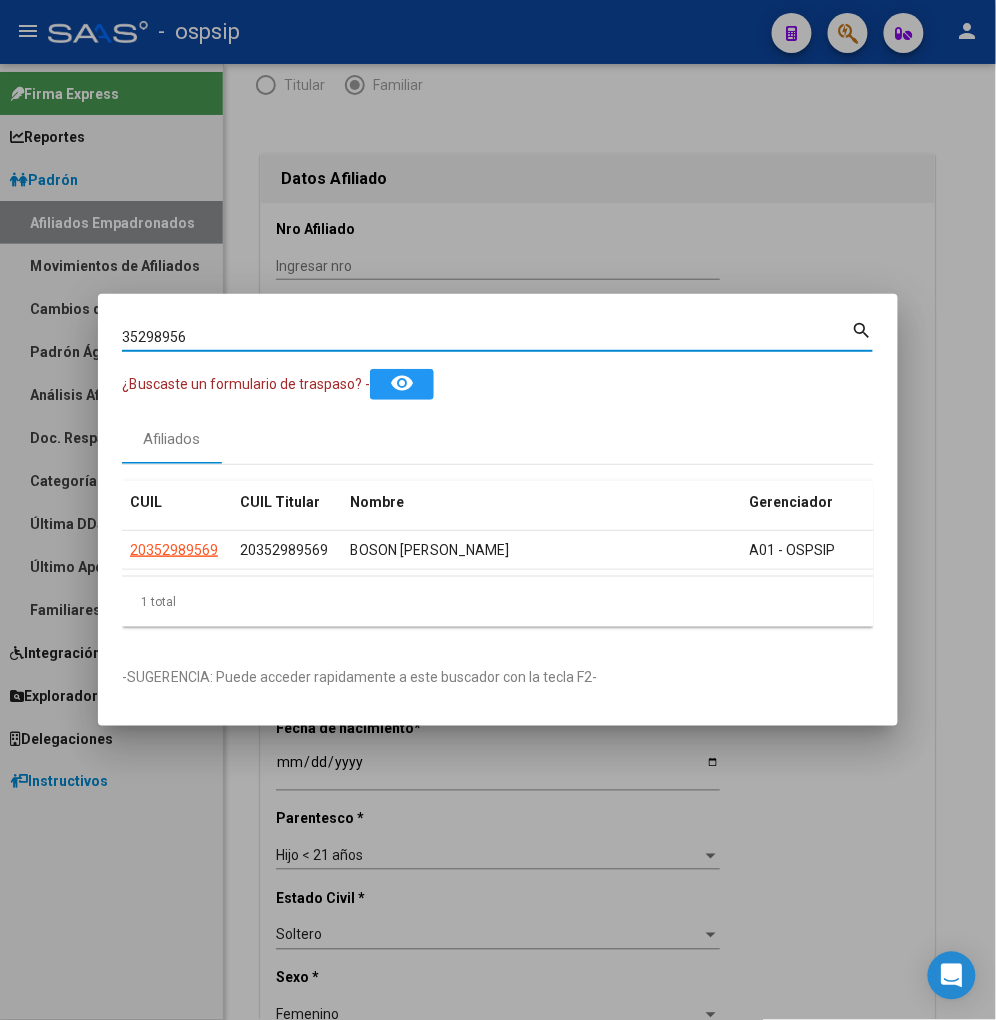 click on "35298956" at bounding box center (487, 337) 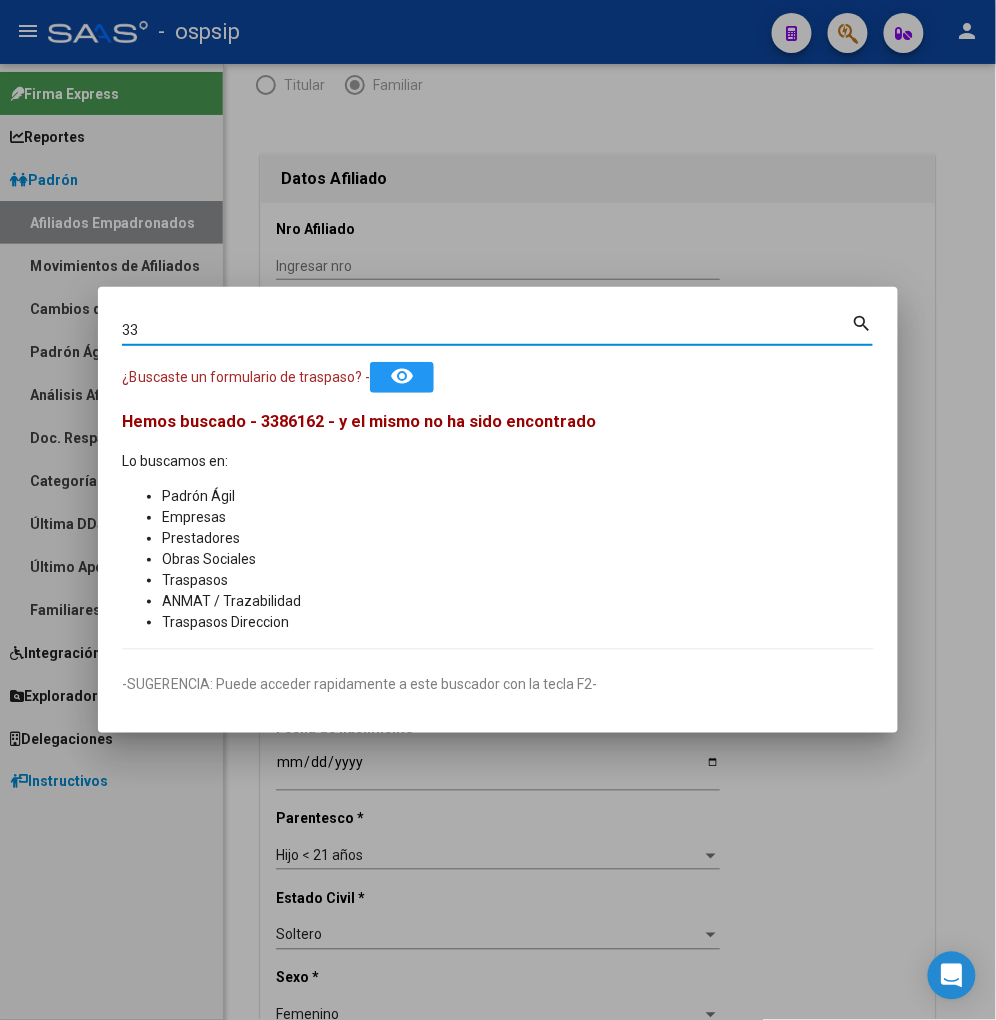 type on "3" 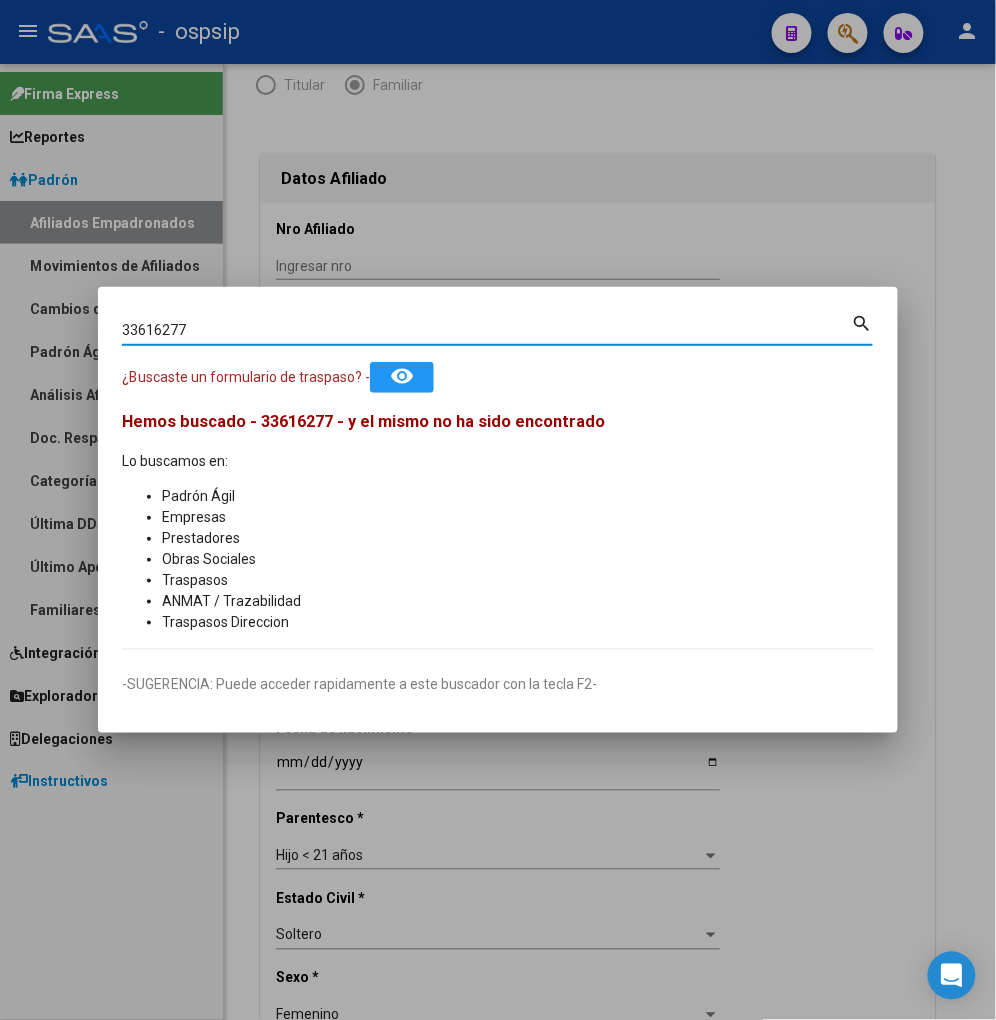 type on "33616277" 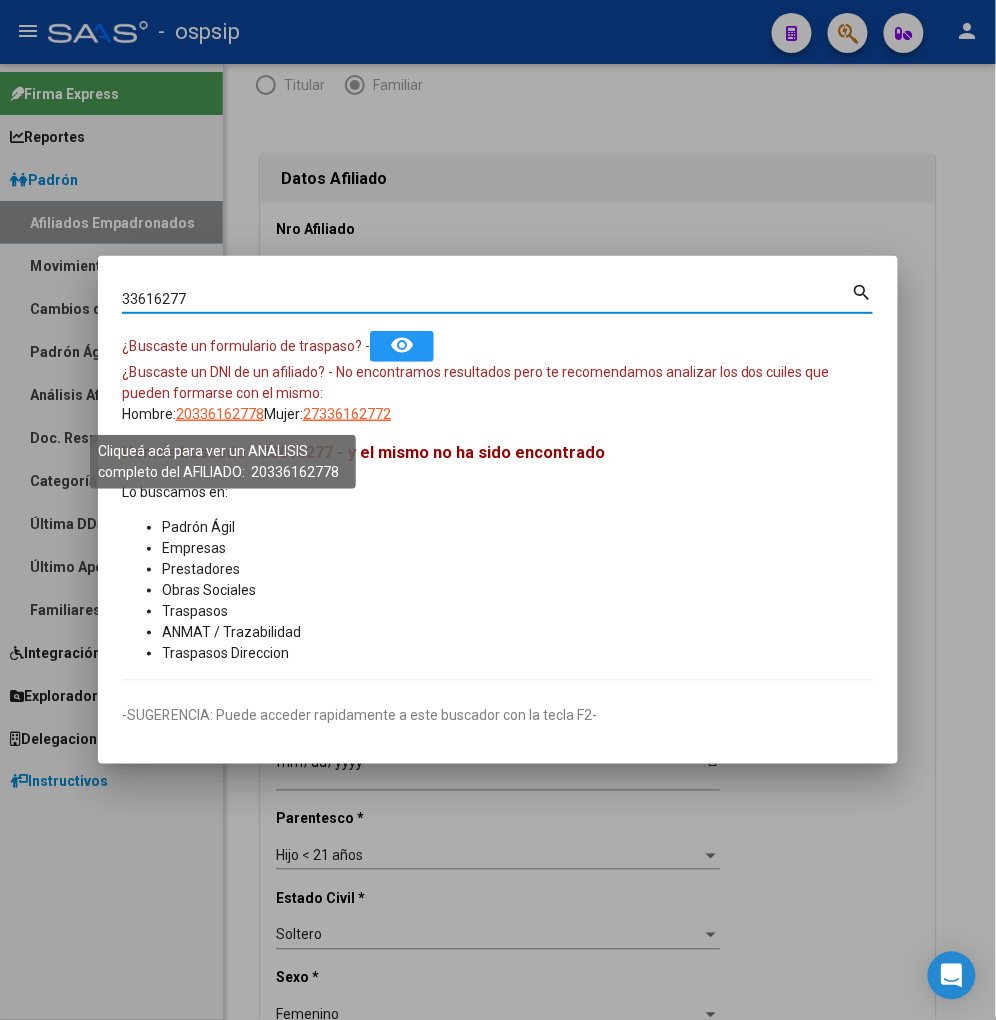 click on "20336162778" at bounding box center [220, 414] 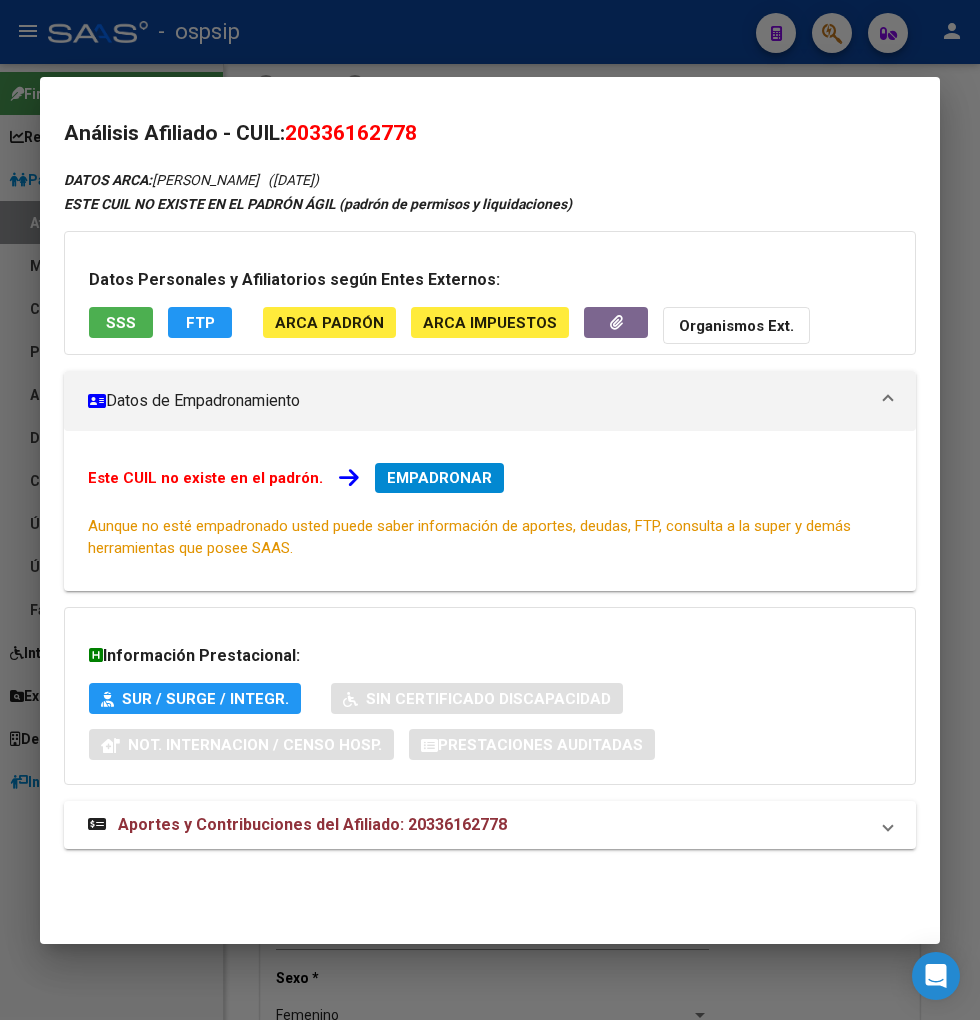 click at bounding box center [490, 510] 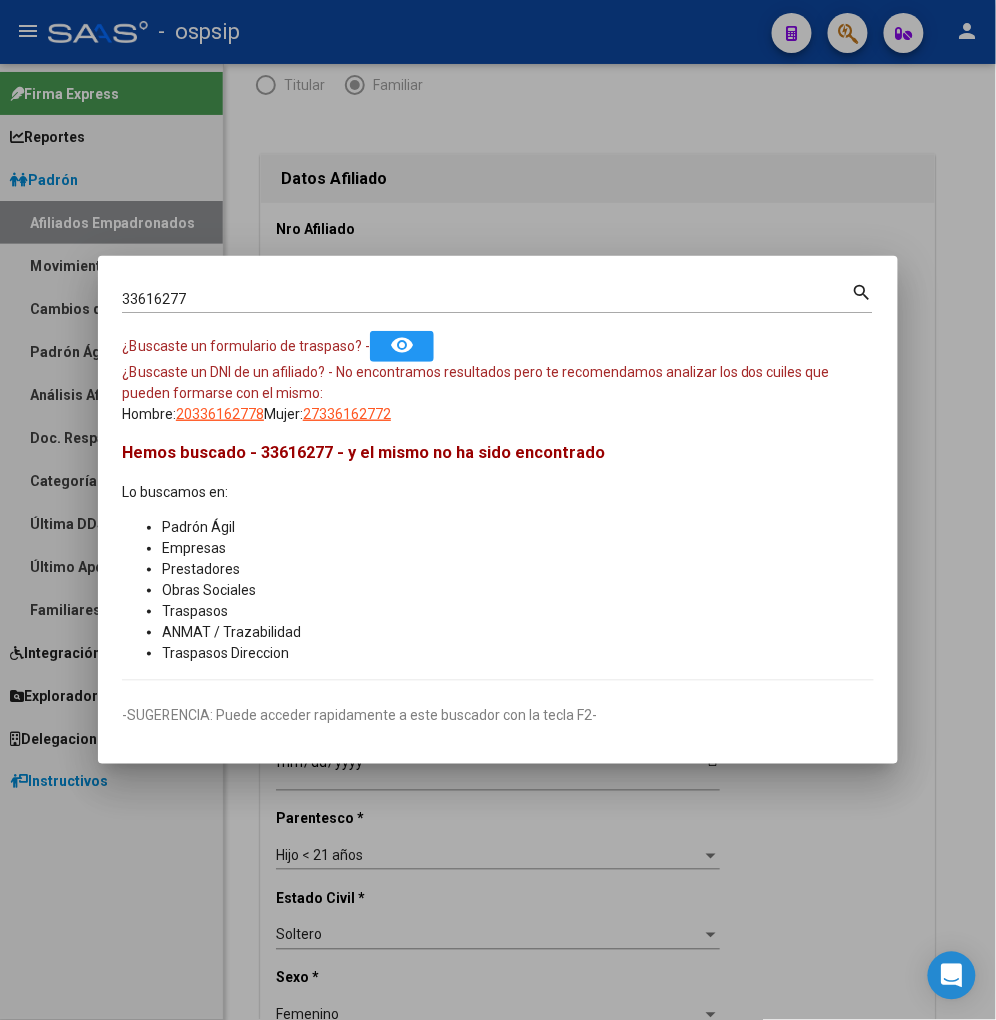 click on "33616277" at bounding box center [487, 299] 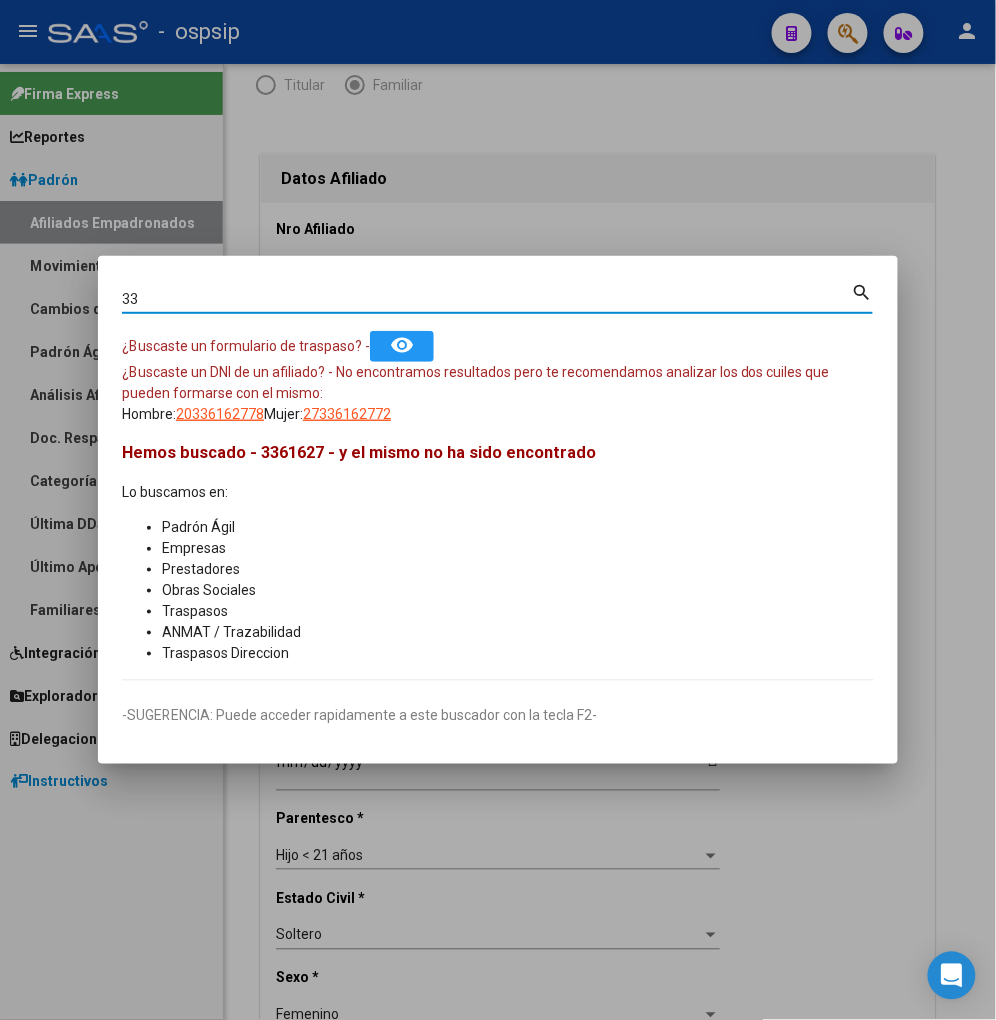 type on "3" 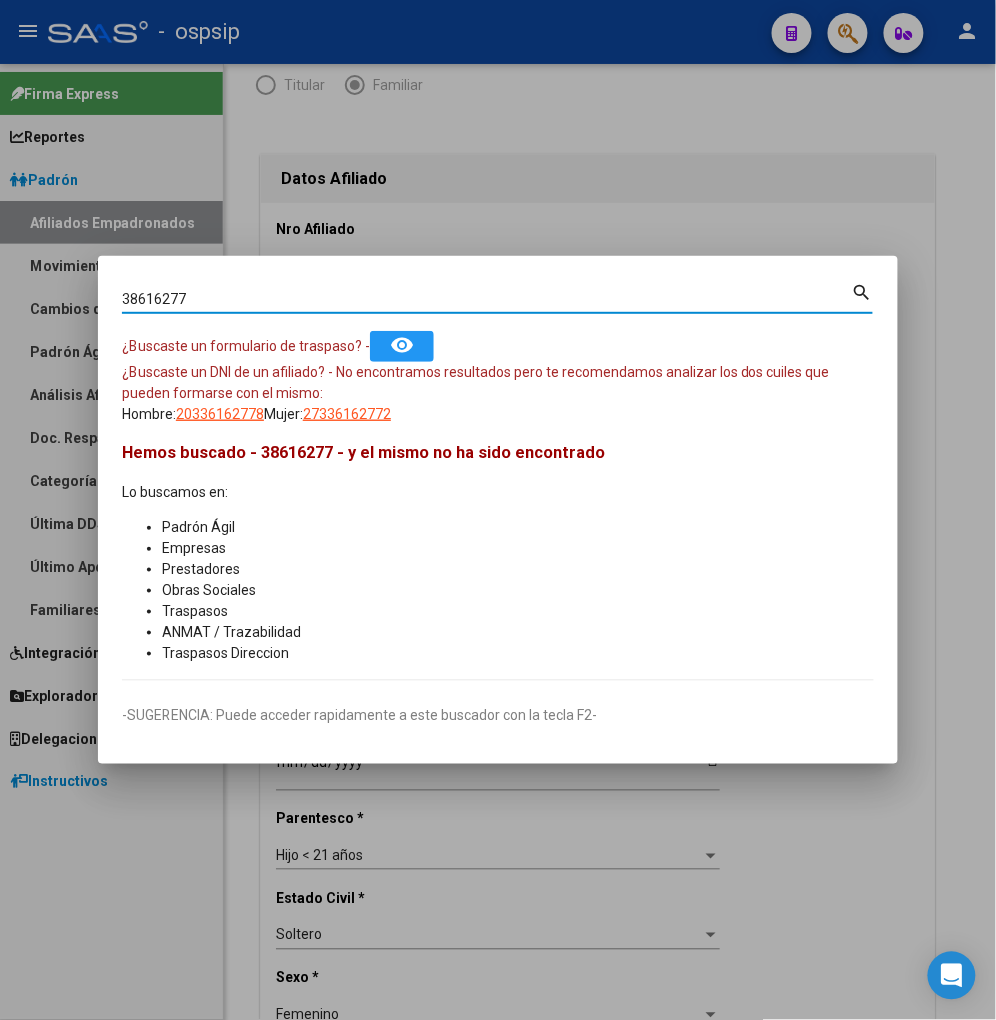 type on "38616277" 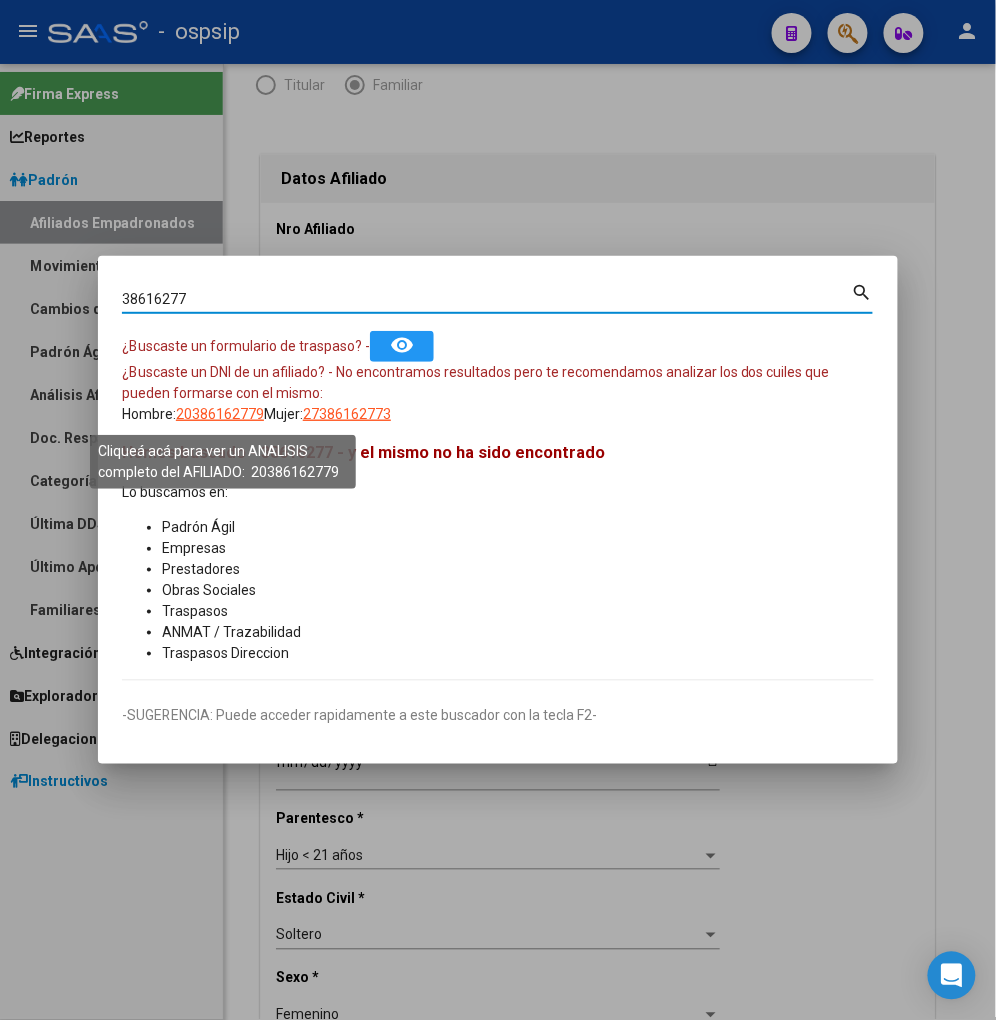 click on "20386162779" at bounding box center [220, 414] 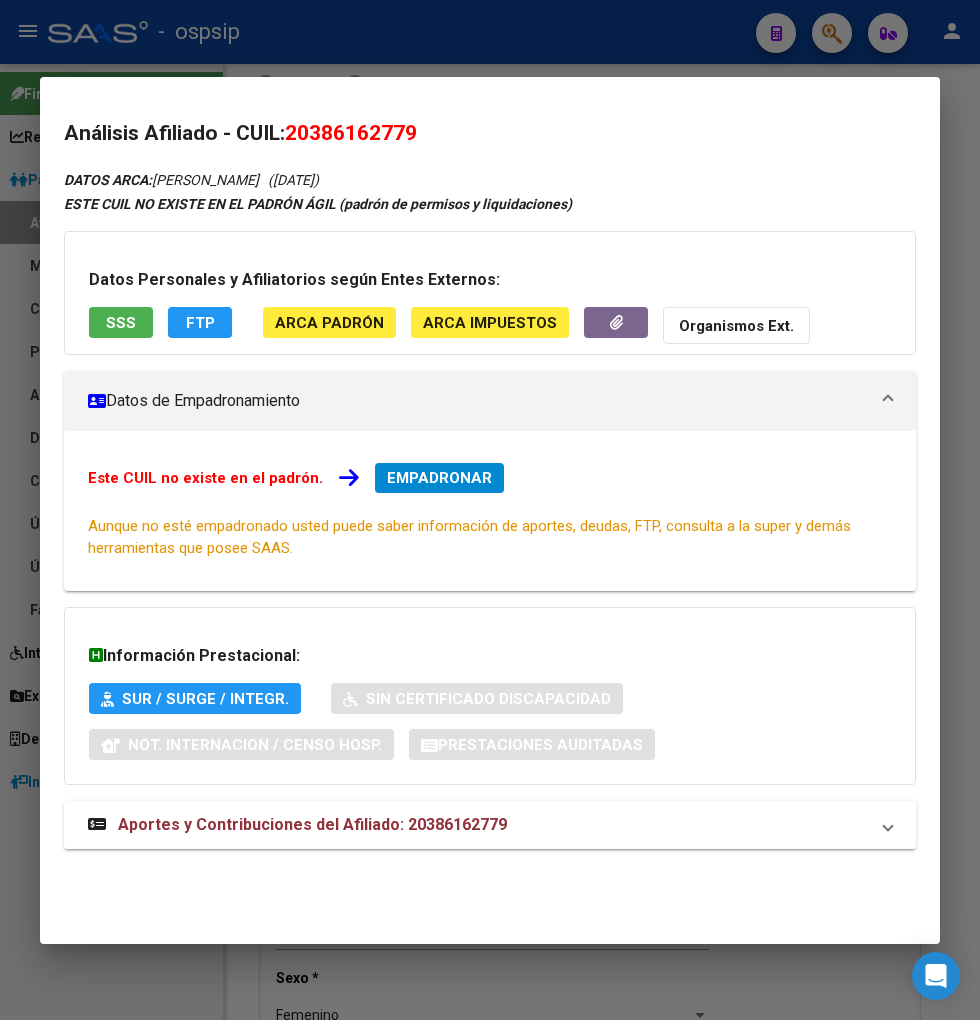 click on "Aportes y Contribuciones del Afiliado: 20386162779" at bounding box center (312, 824) 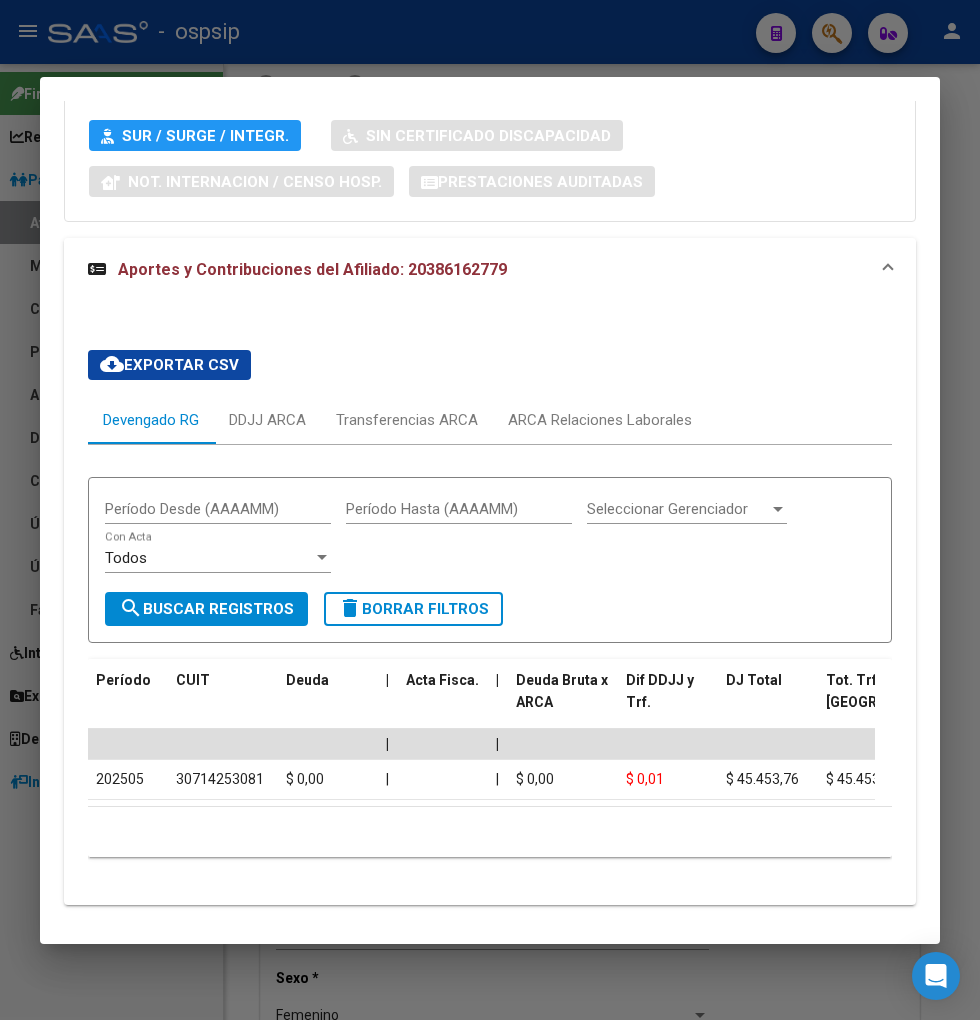 scroll, scrollTop: 602, scrollLeft: 0, axis: vertical 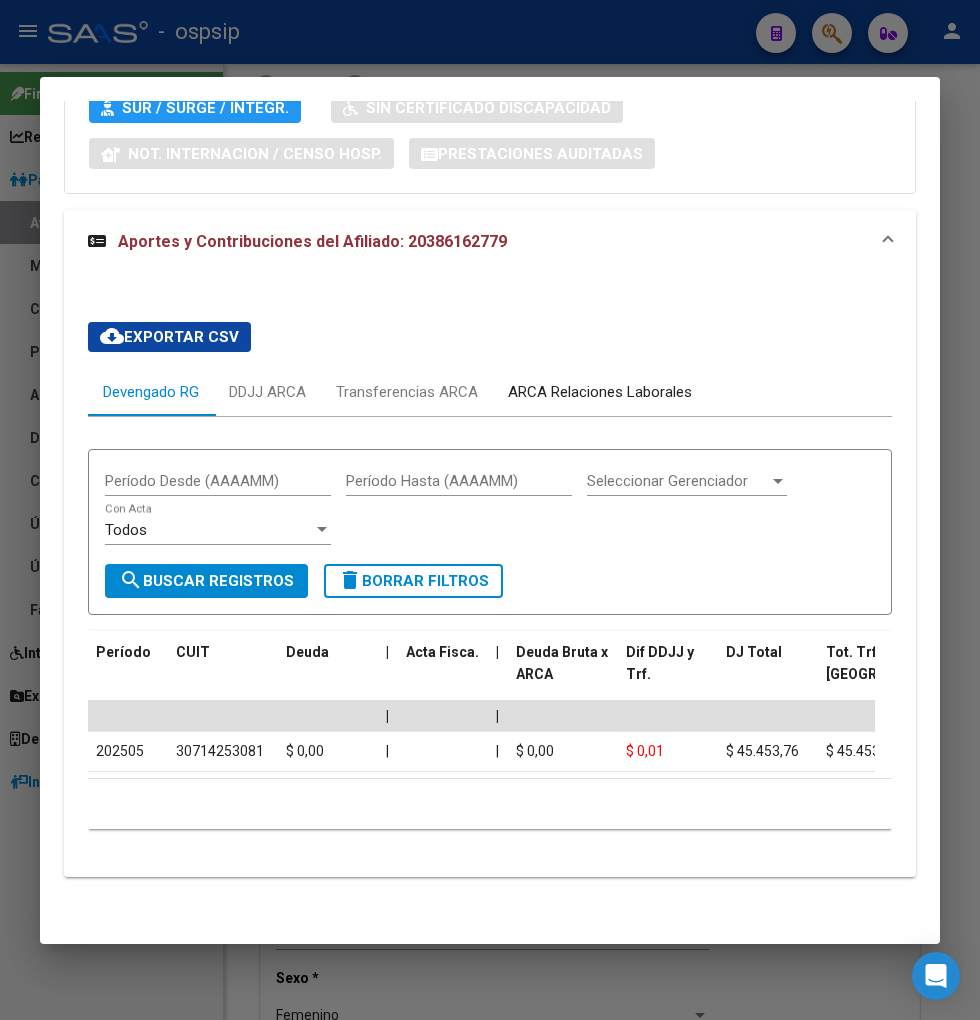 click on "ARCA Relaciones Laborales" at bounding box center (600, 392) 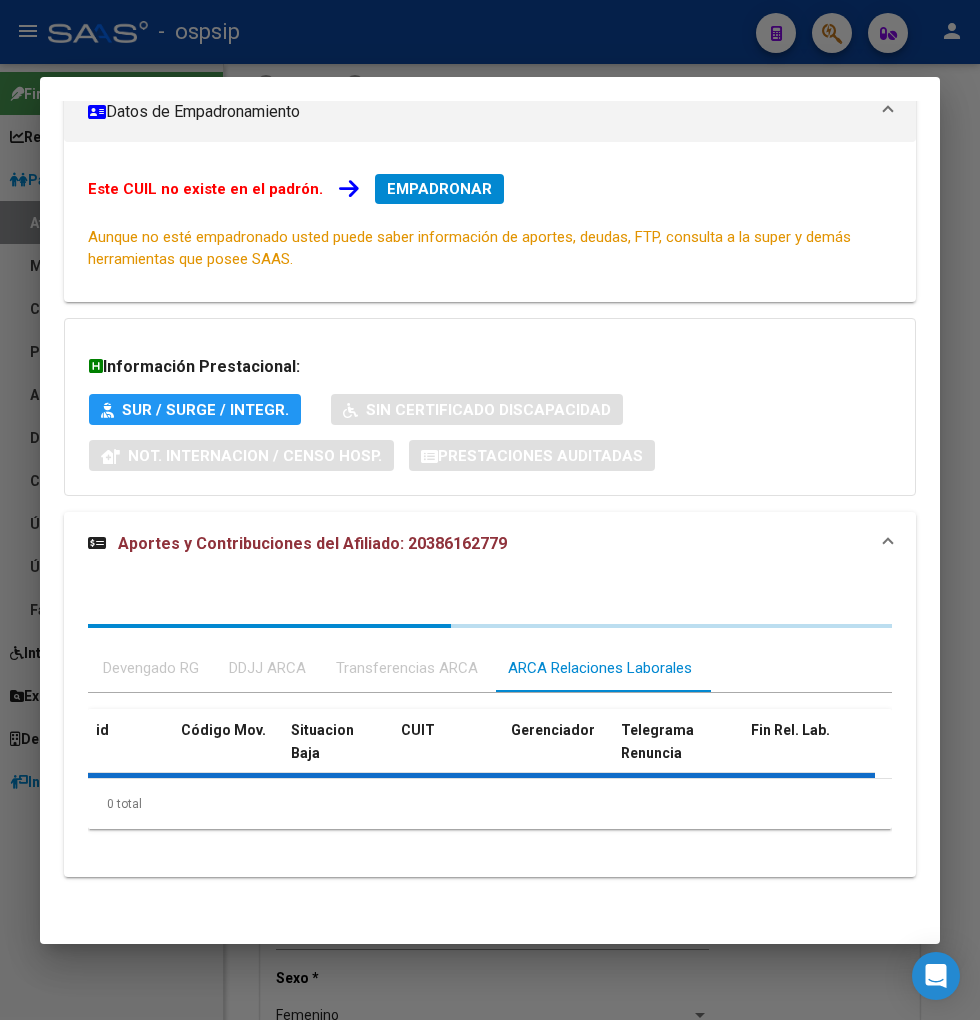 scroll, scrollTop: 383, scrollLeft: 0, axis: vertical 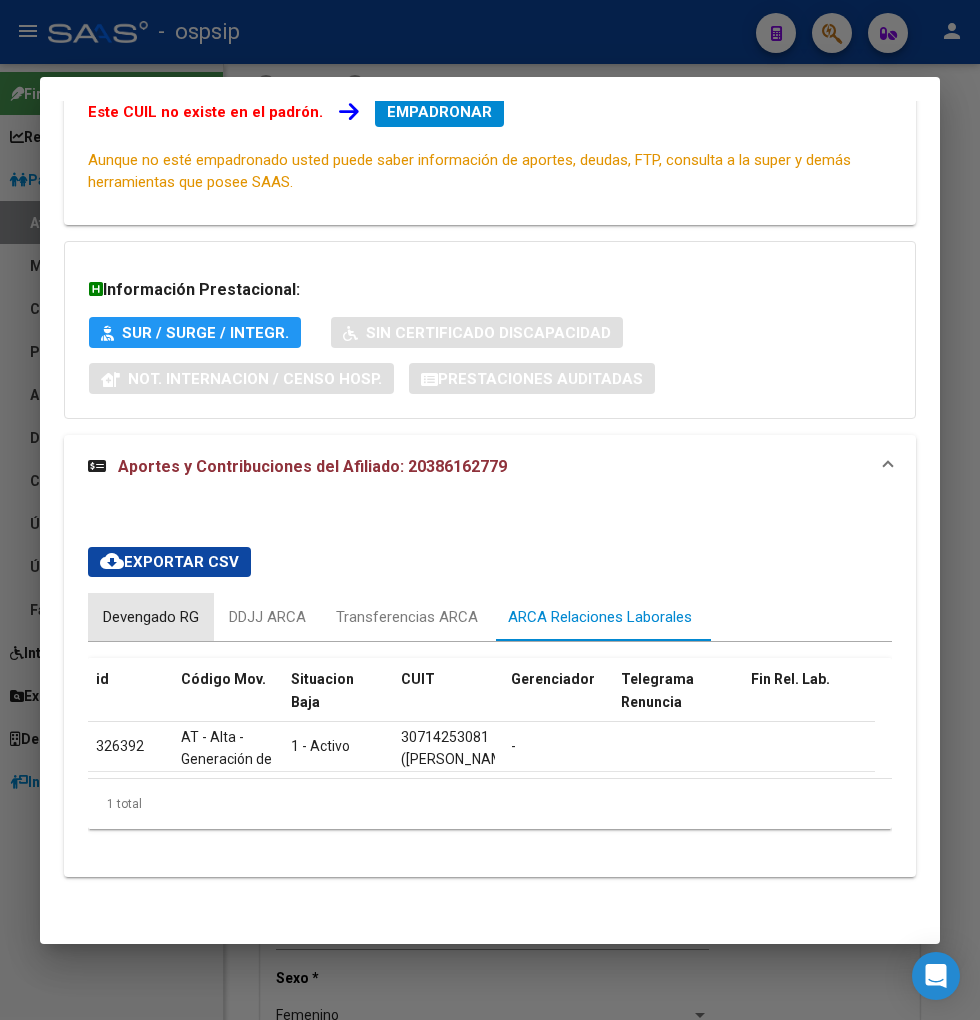 click on "Devengado RG" at bounding box center (151, 617) 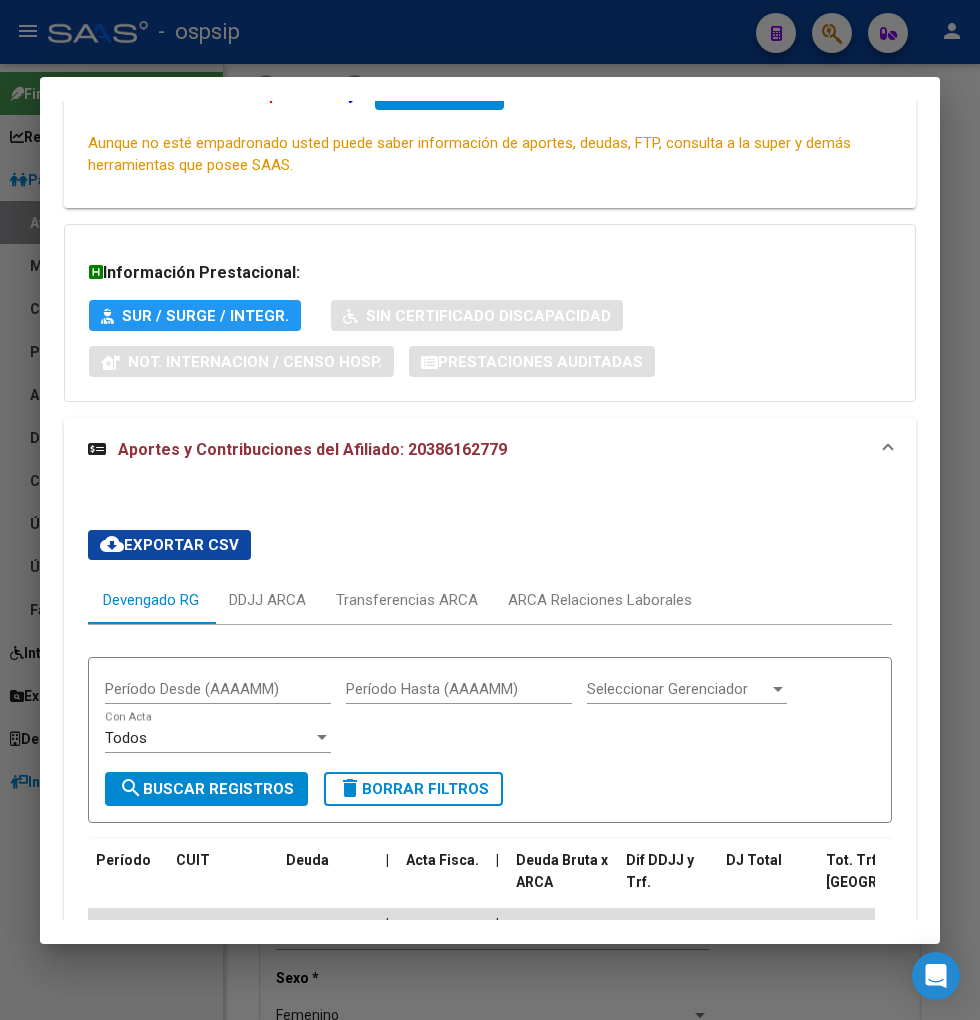 scroll, scrollTop: 586, scrollLeft: 0, axis: vertical 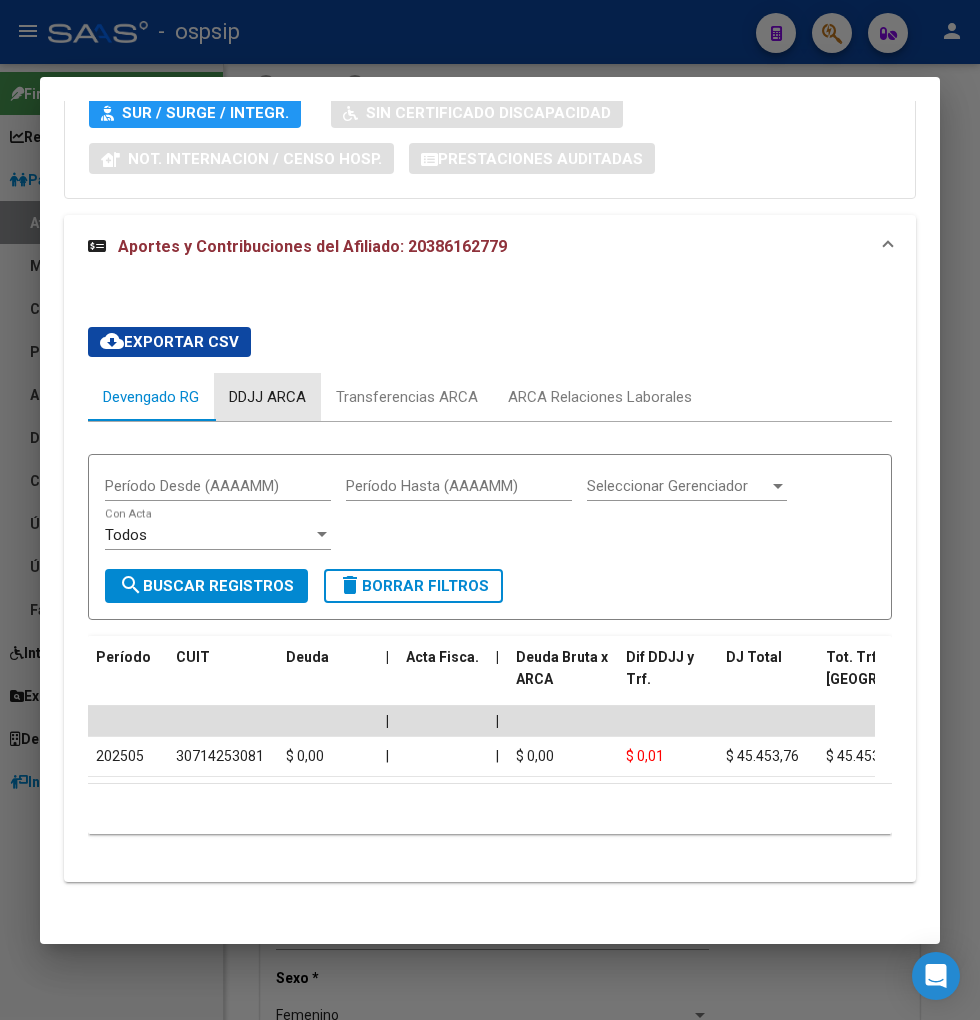 click on "DDJJ ARCA" at bounding box center (267, 397) 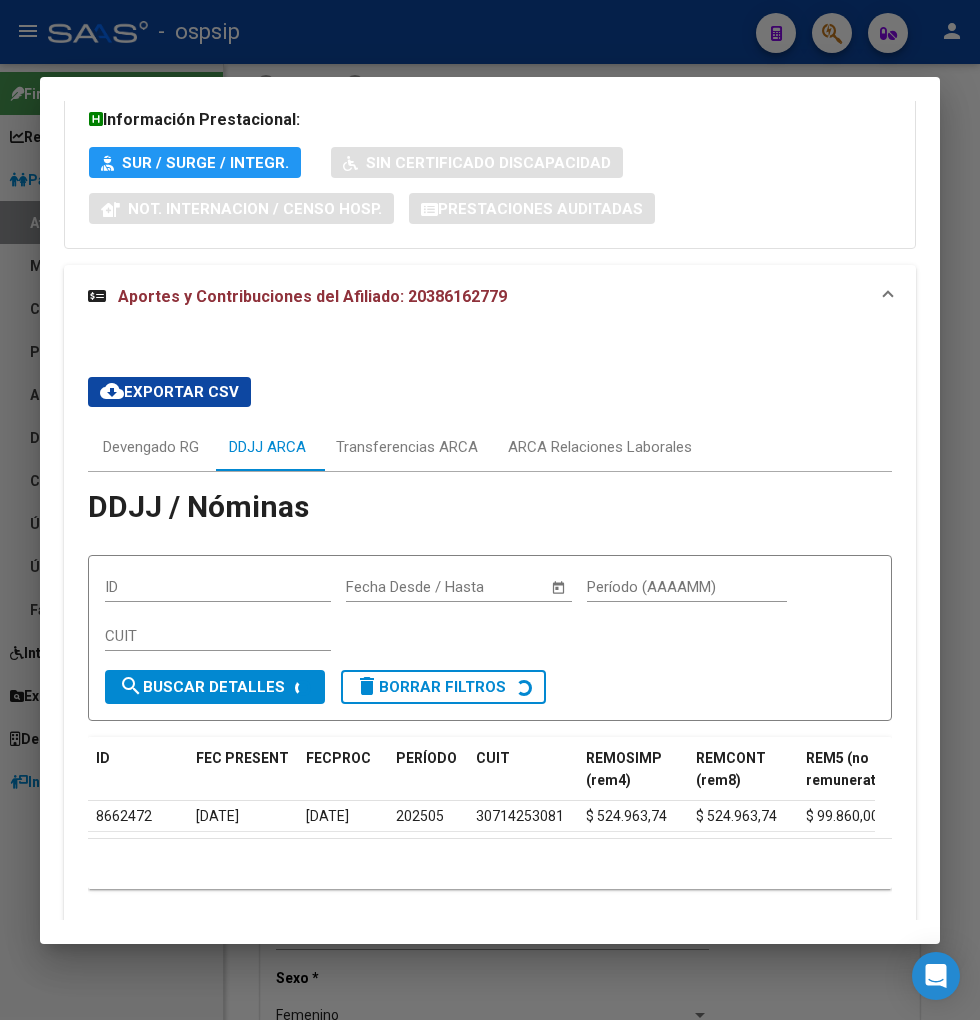 scroll, scrollTop: 586, scrollLeft: 0, axis: vertical 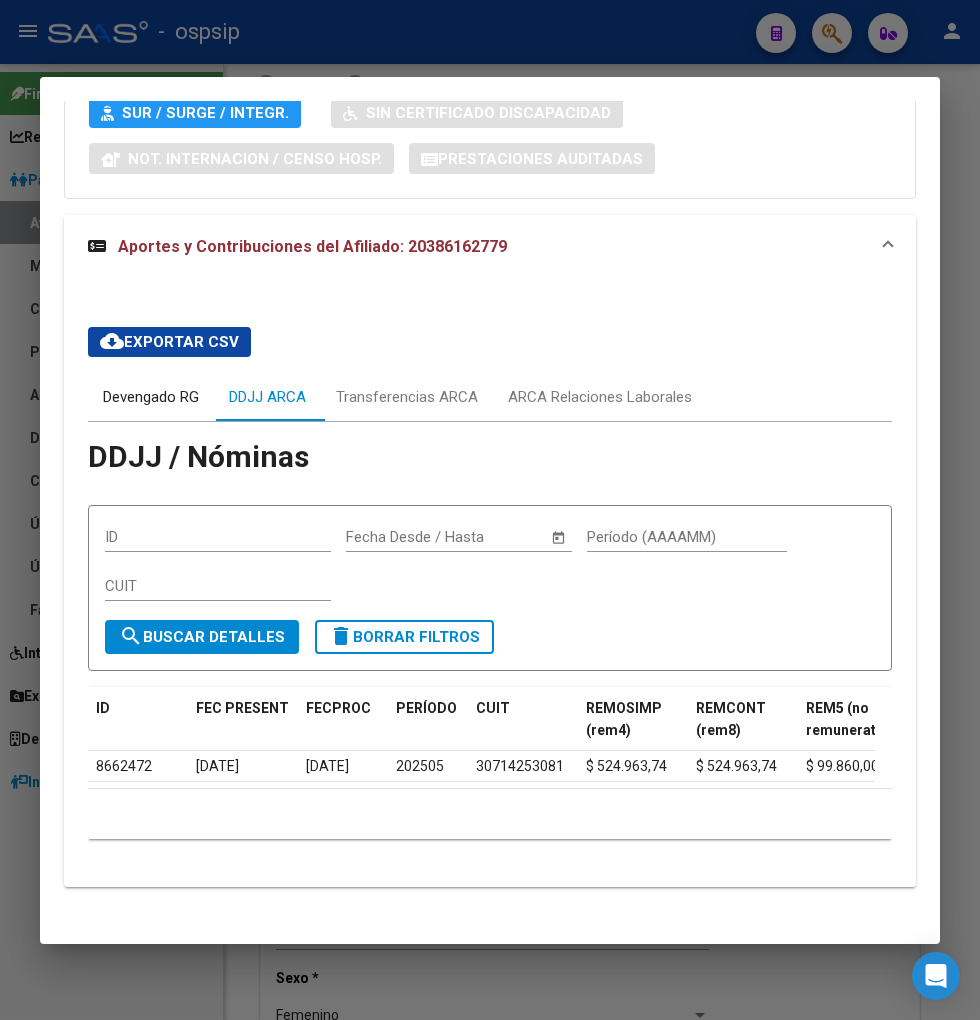 click on "Devengado RG" at bounding box center (151, 397) 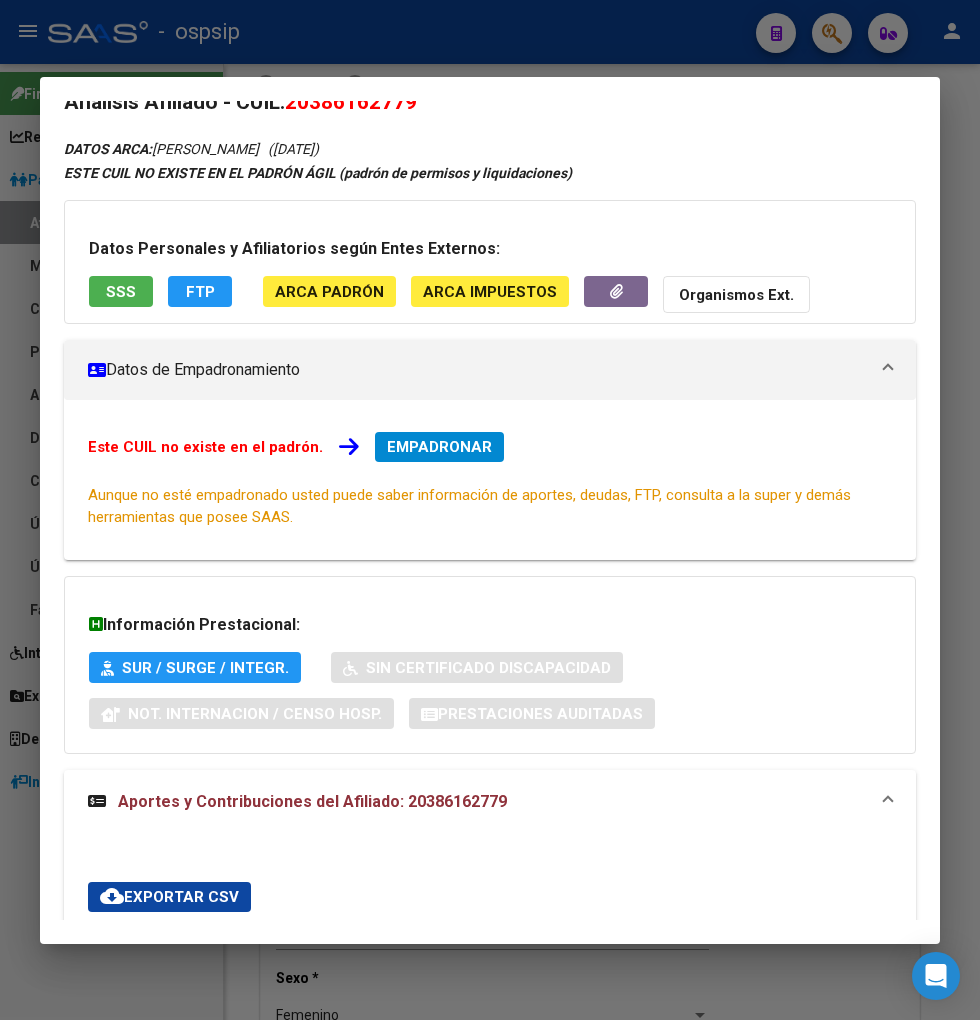 scroll, scrollTop: 0, scrollLeft: 0, axis: both 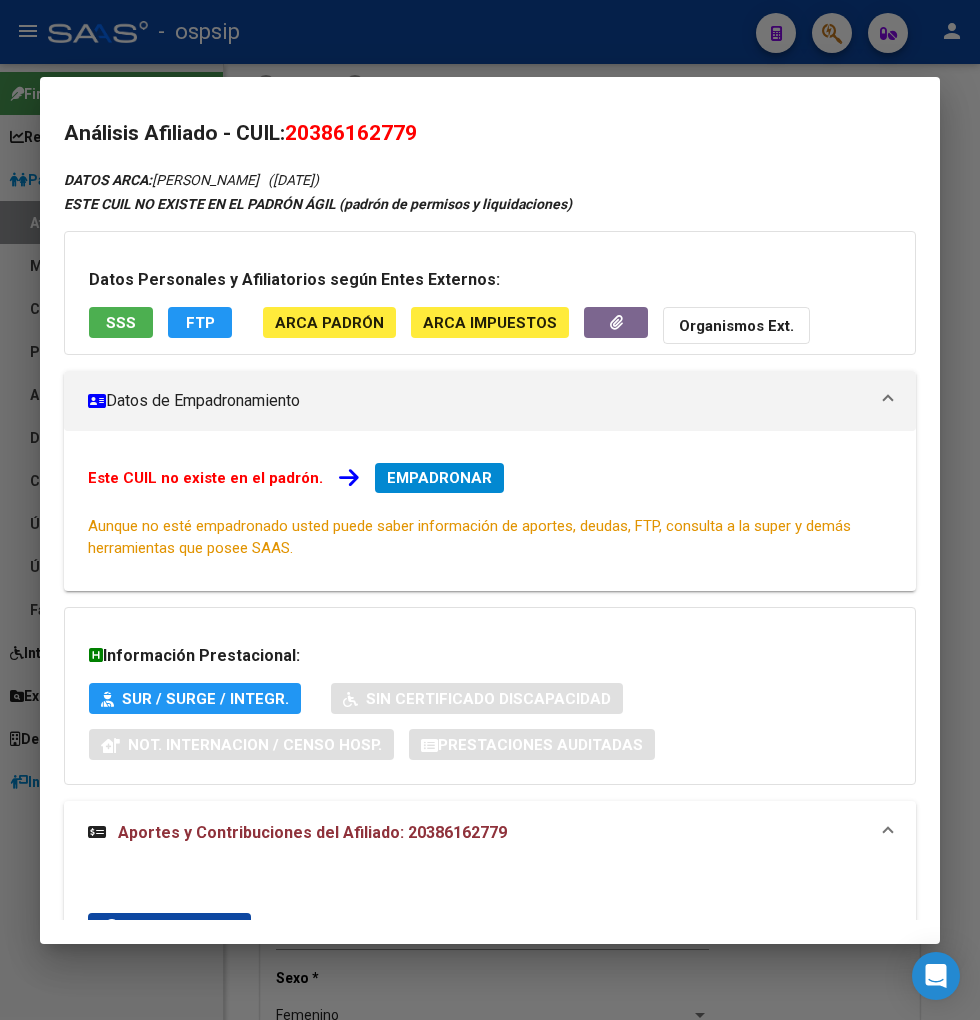 click on "EMPADRONAR" at bounding box center [439, 478] 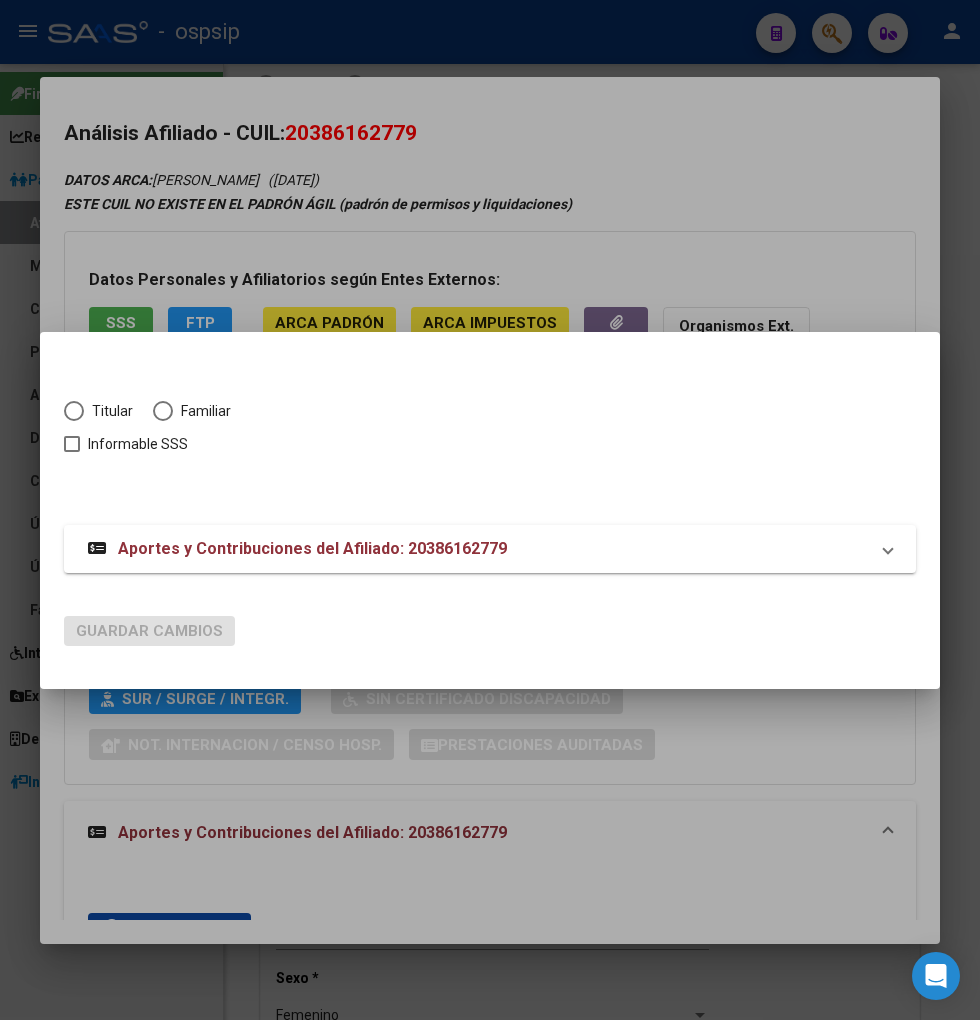 click at bounding box center [74, 411] 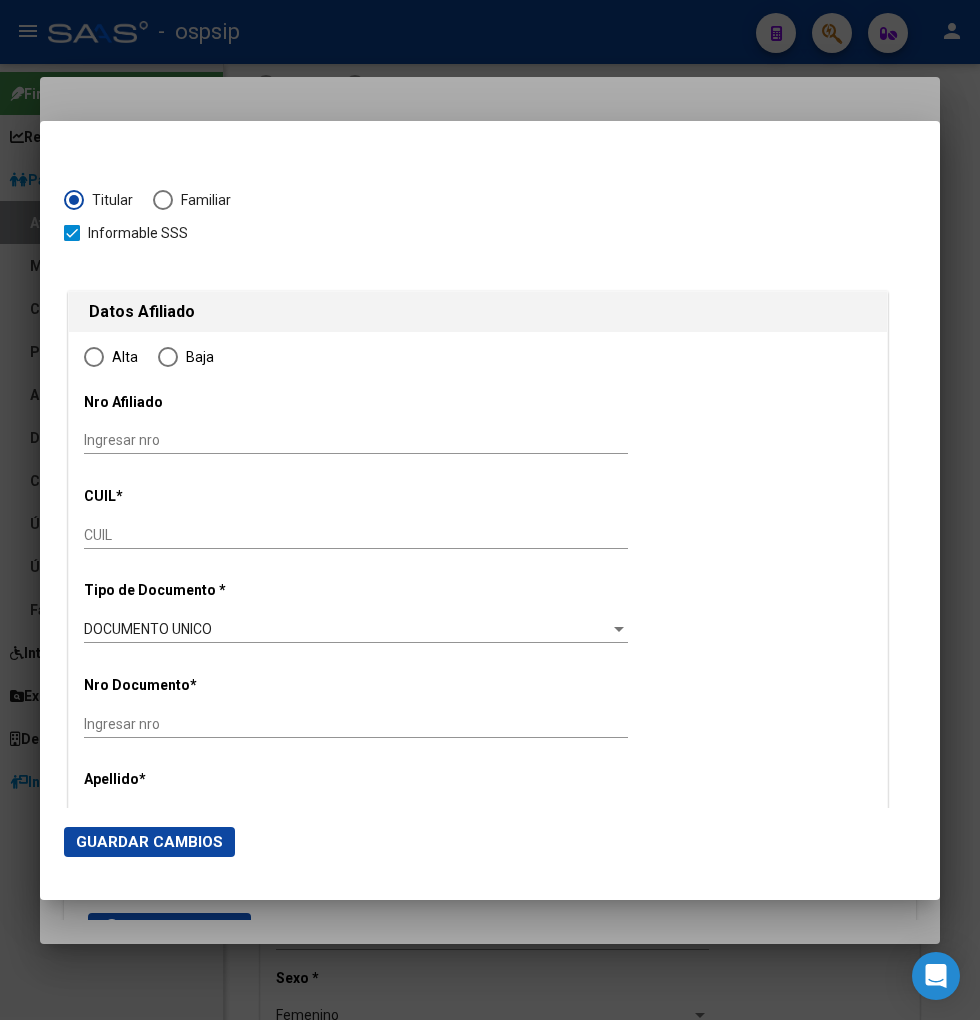 type on "20-38616277-9" 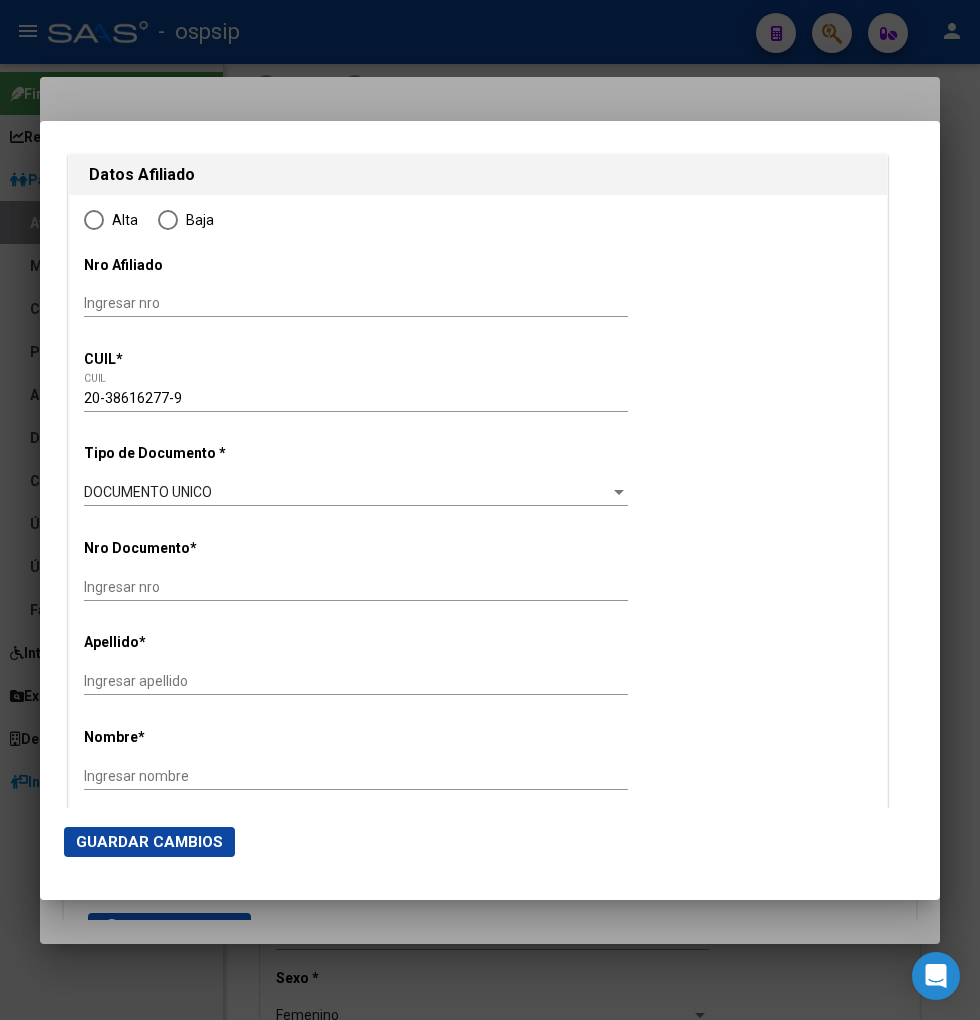 scroll, scrollTop: 222, scrollLeft: 0, axis: vertical 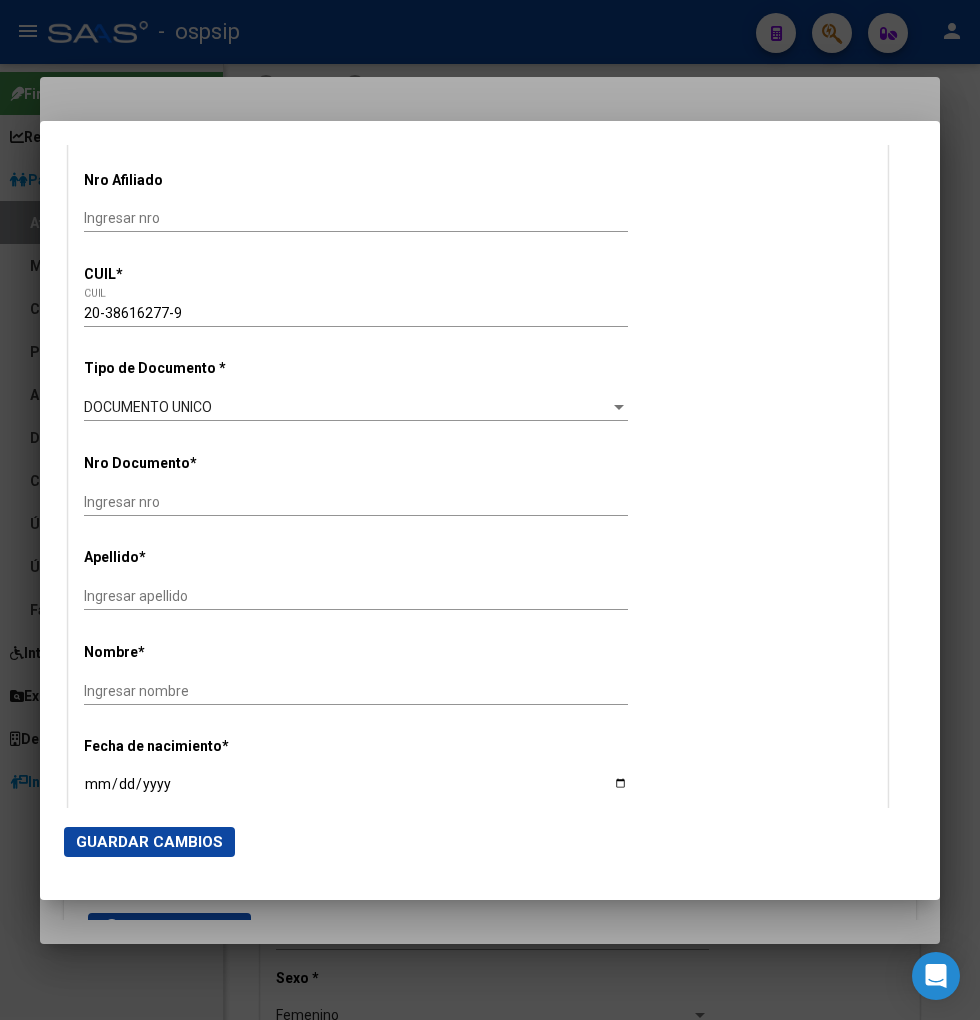 radio on "true" 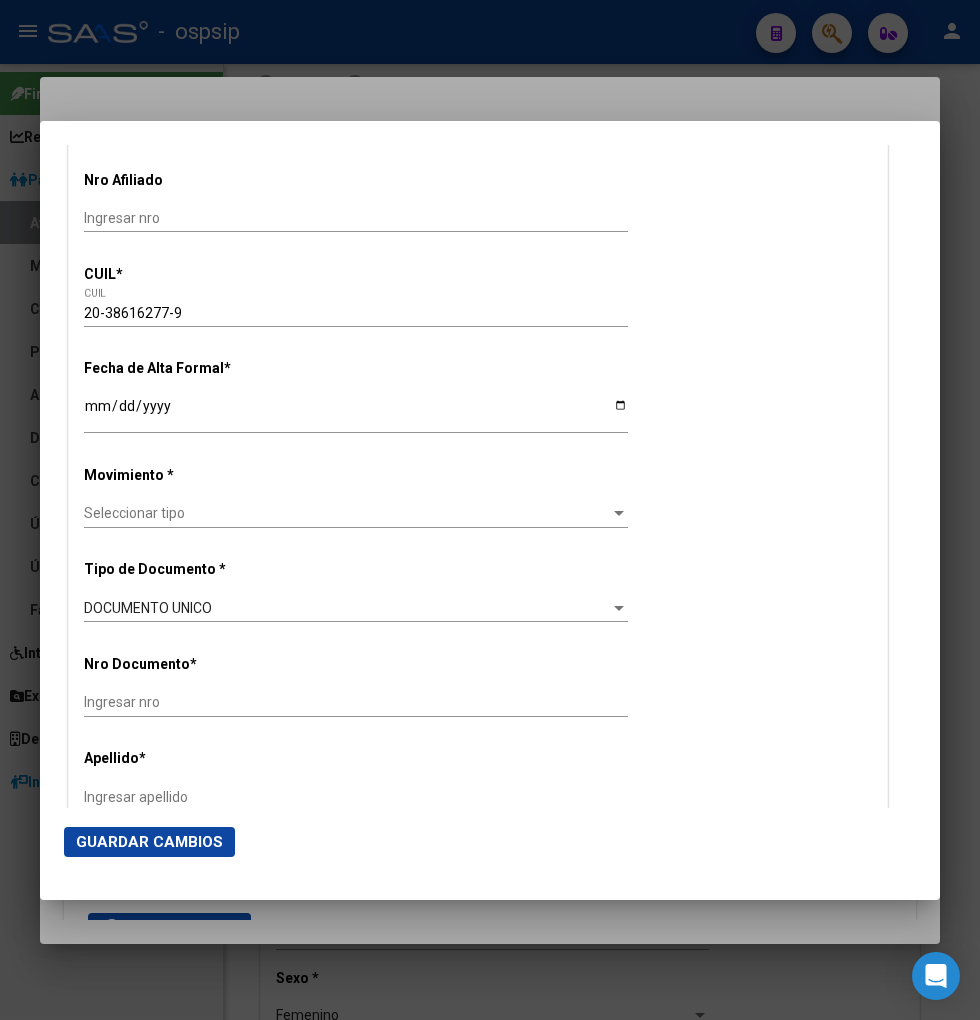 type on "38616277" 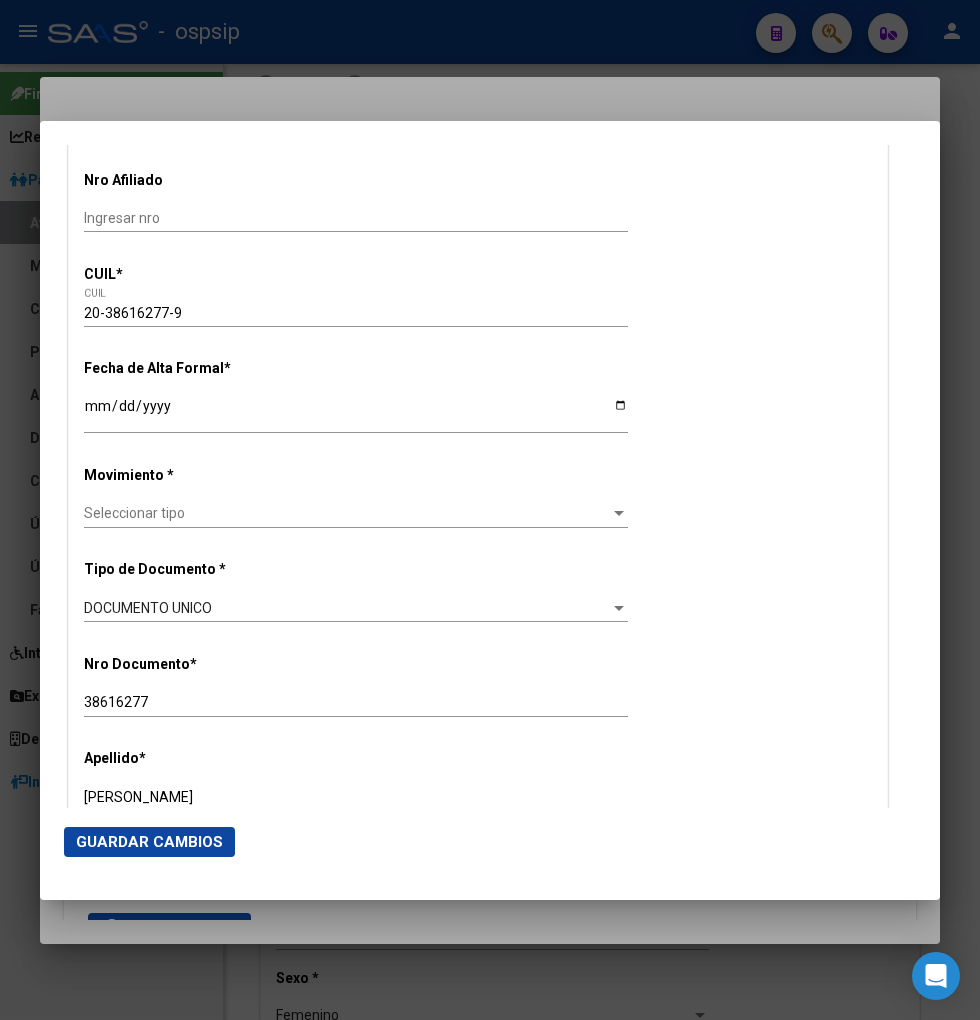 click on "Ingresar fecha" at bounding box center (356, 413) 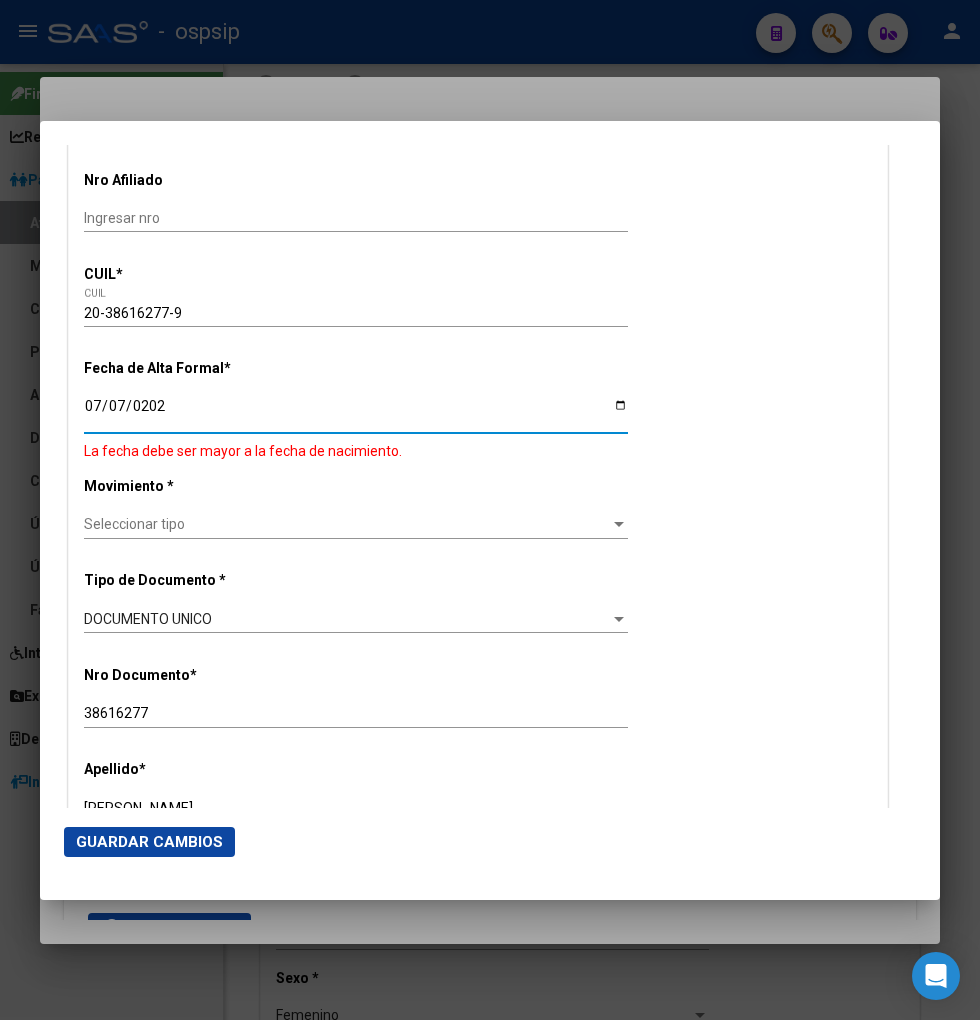 type on "[DATE]" 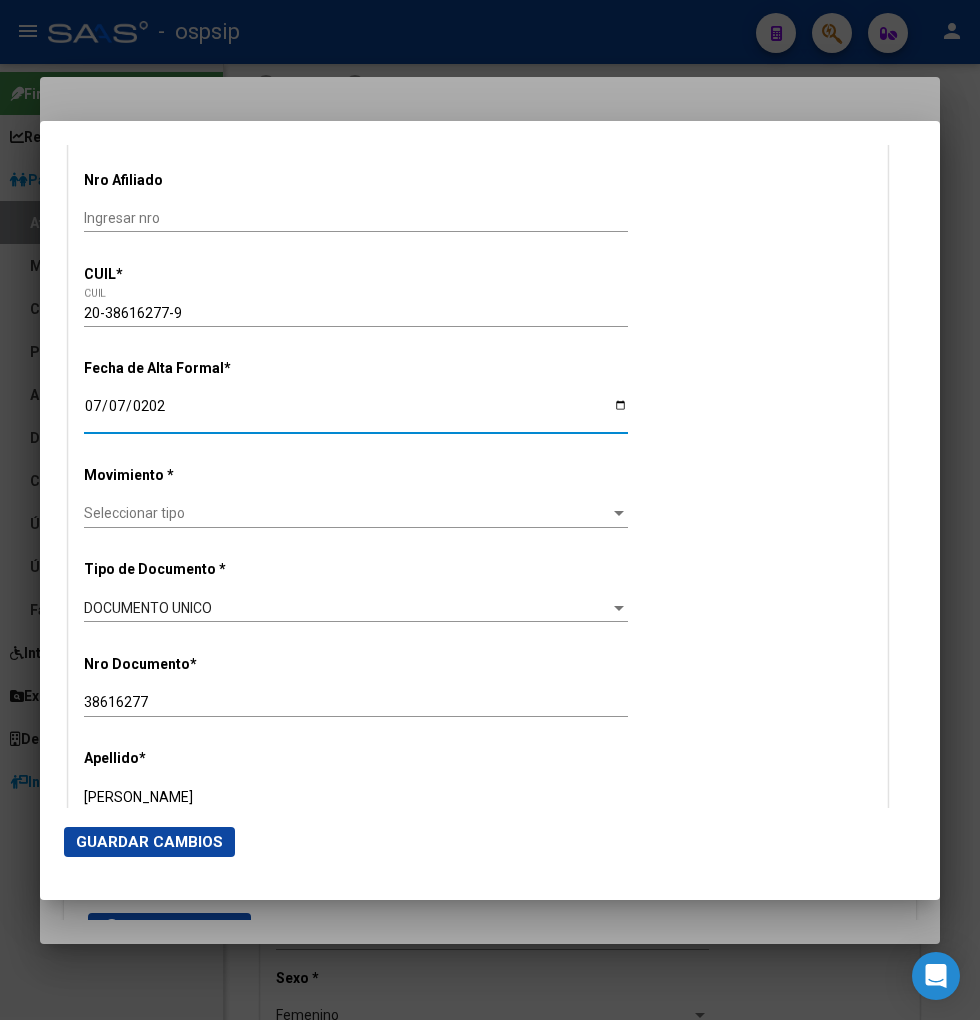 click on "Seleccionar tipo" at bounding box center [347, 513] 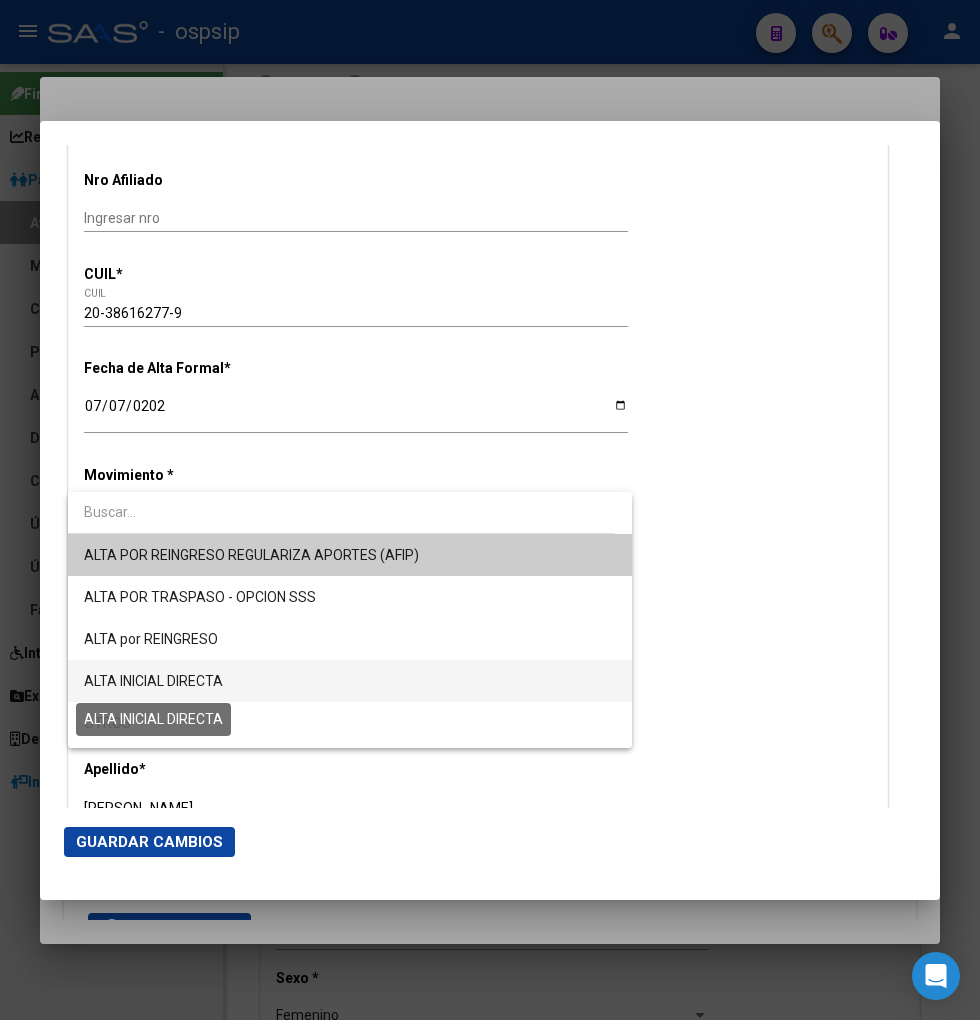 click on "ALTA INICIAL DIRECTA" at bounding box center [153, 681] 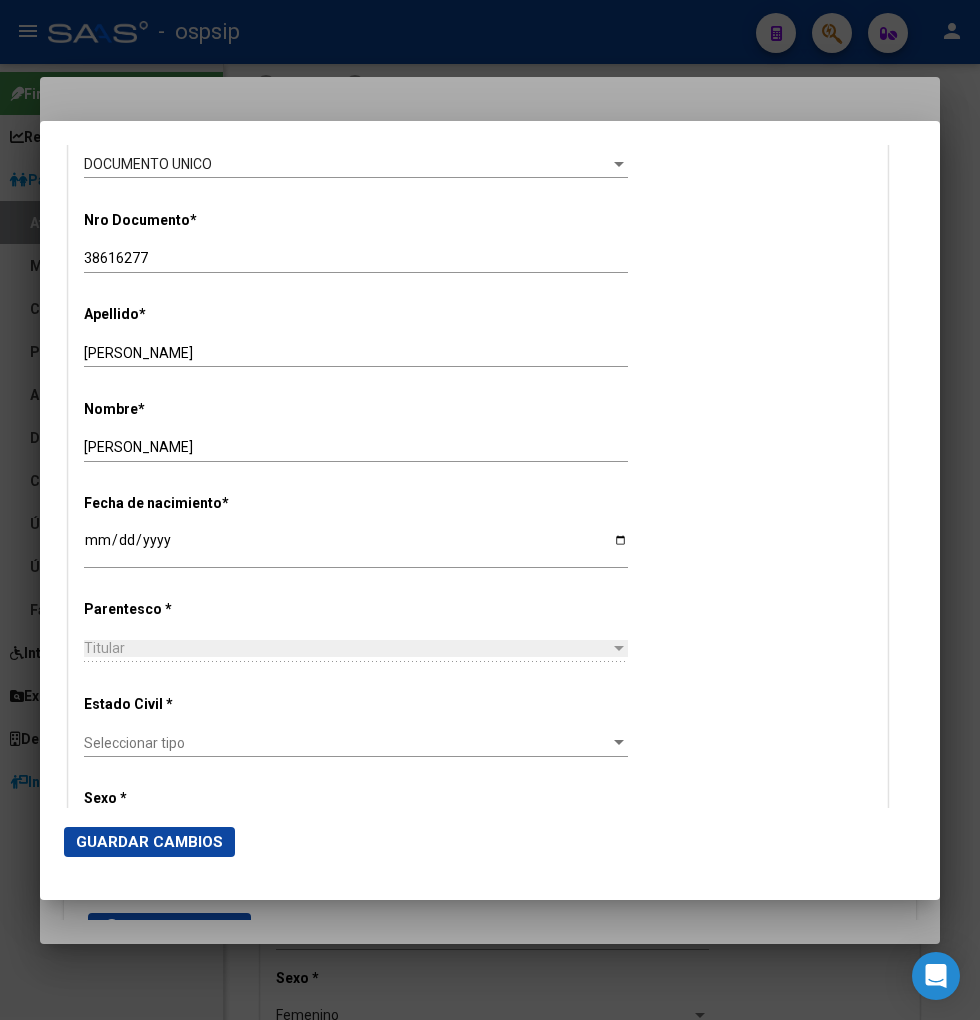 scroll, scrollTop: 777, scrollLeft: 0, axis: vertical 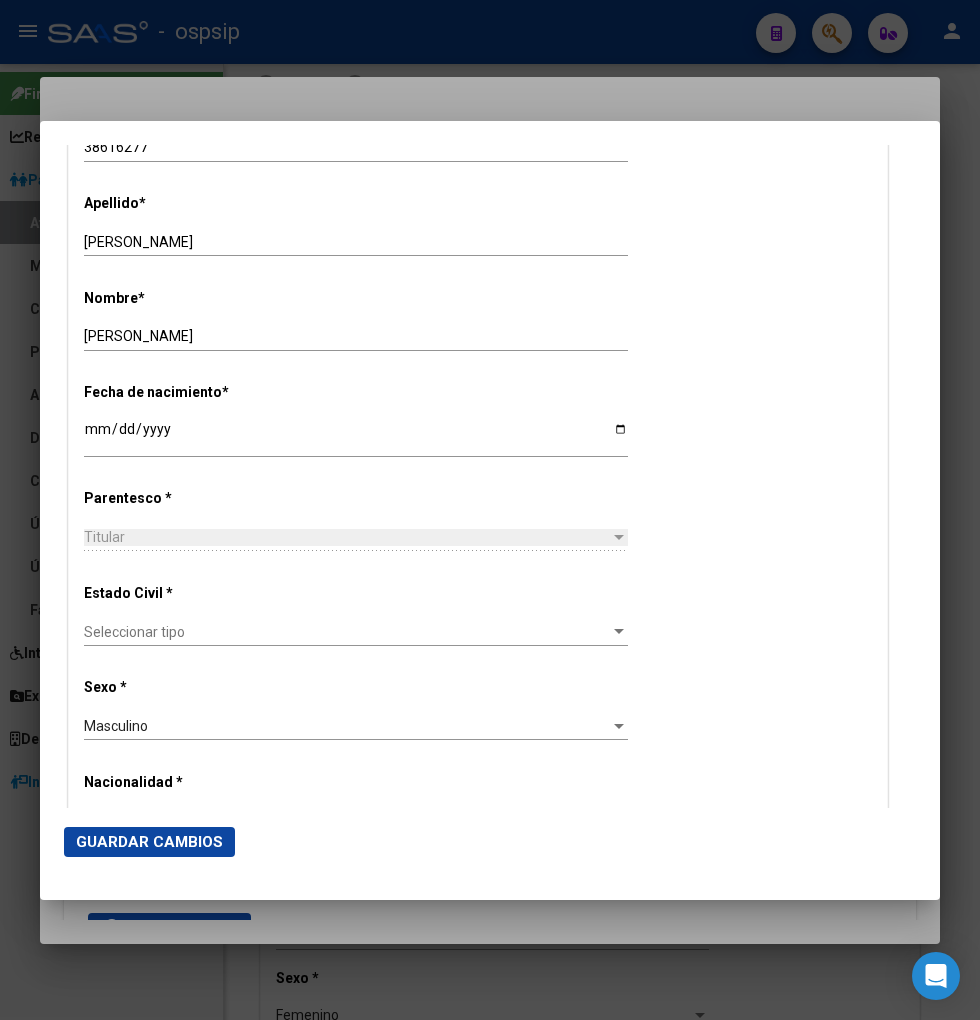 click on "Seleccionar tipo" at bounding box center (347, 632) 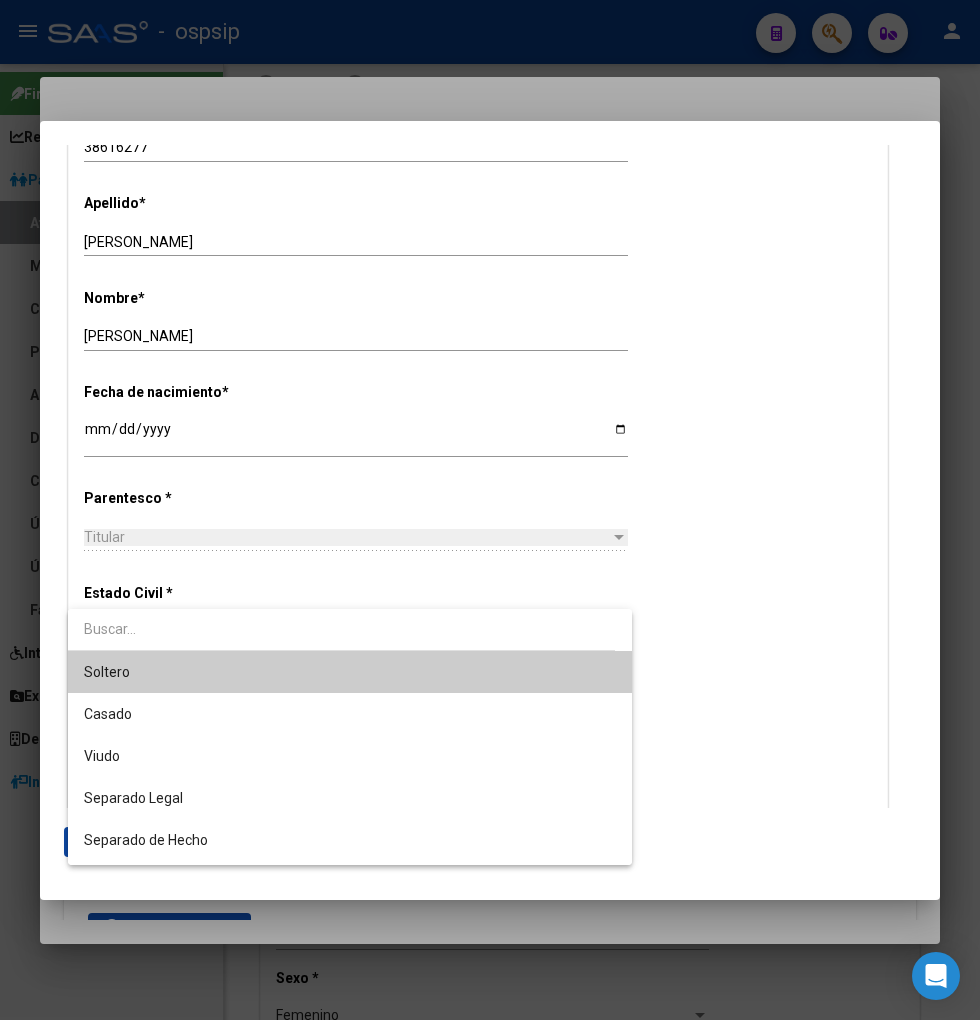 click on "Soltero" at bounding box center [350, 672] 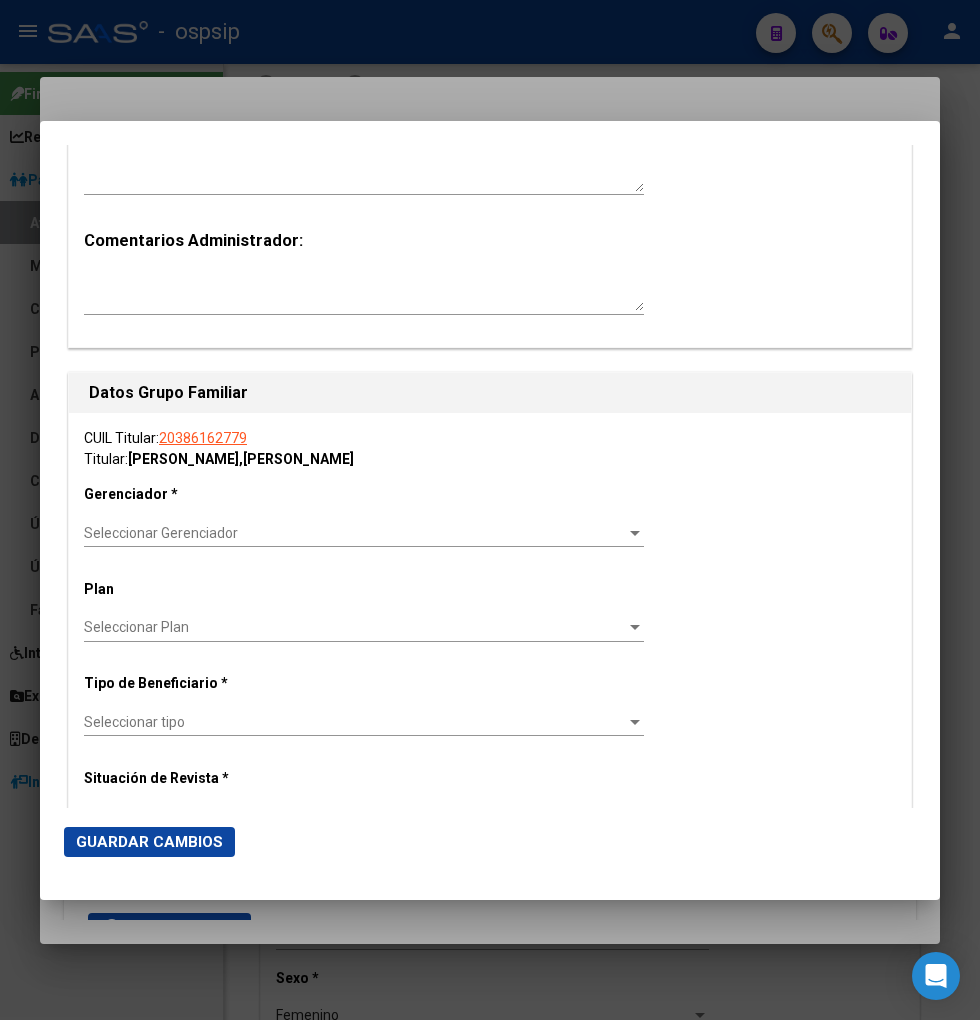 scroll, scrollTop: 3000, scrollLeft: 0, axis: vertical 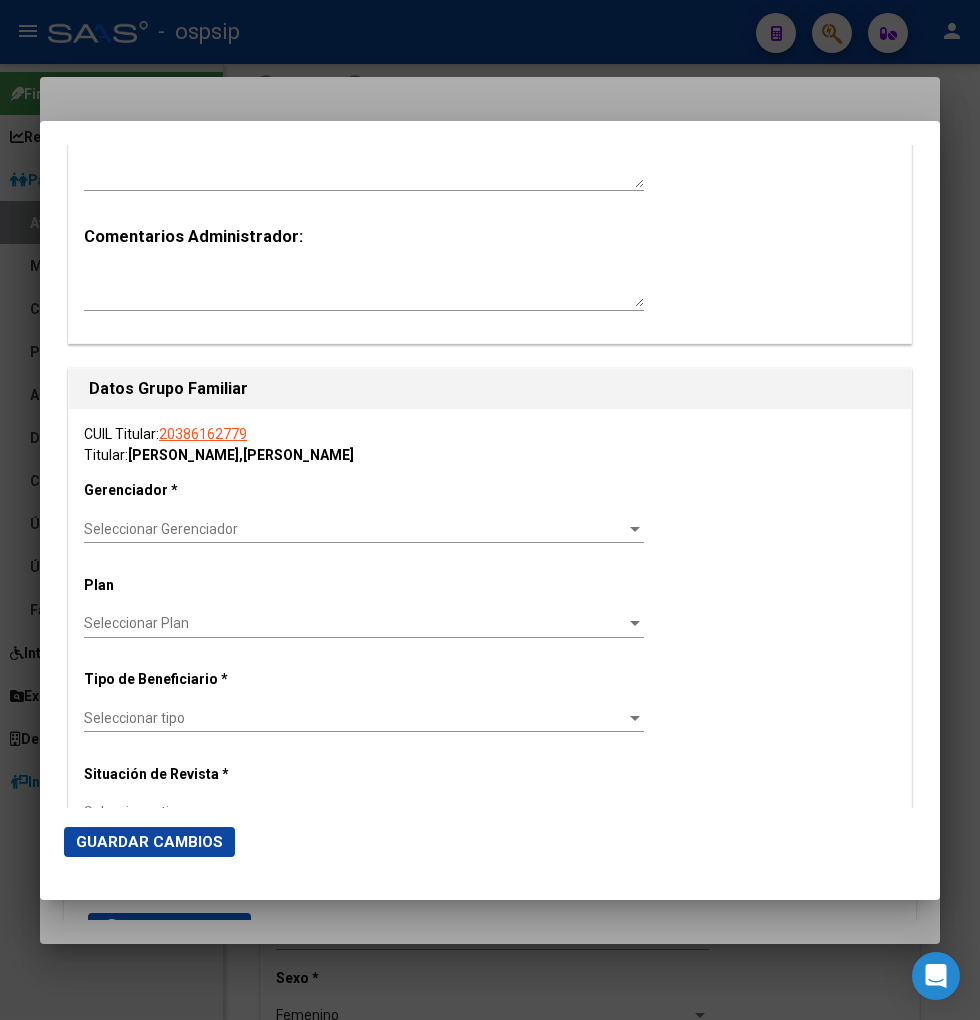 click on "Seleccionar Gerenciador" at bounding box center [355, 529] 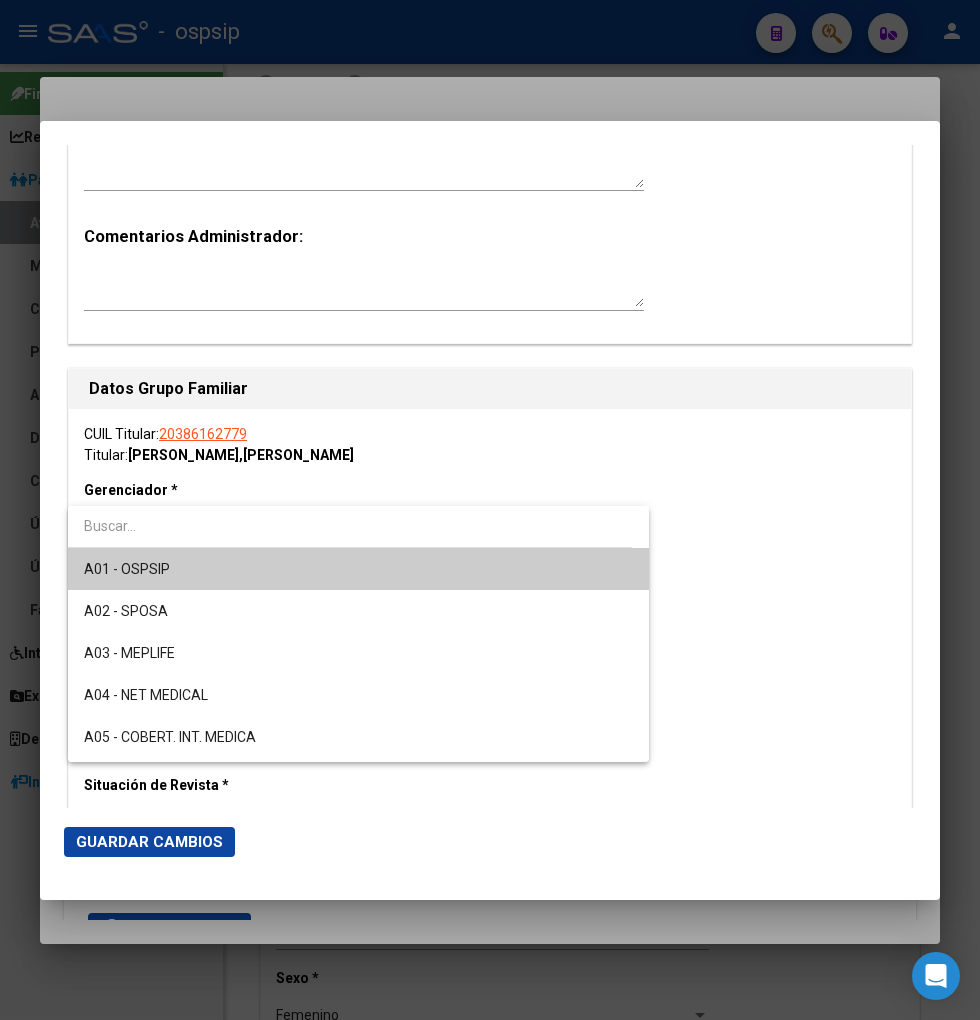 click on "A01 - OSPSIP" at bounding box center [358, 569] 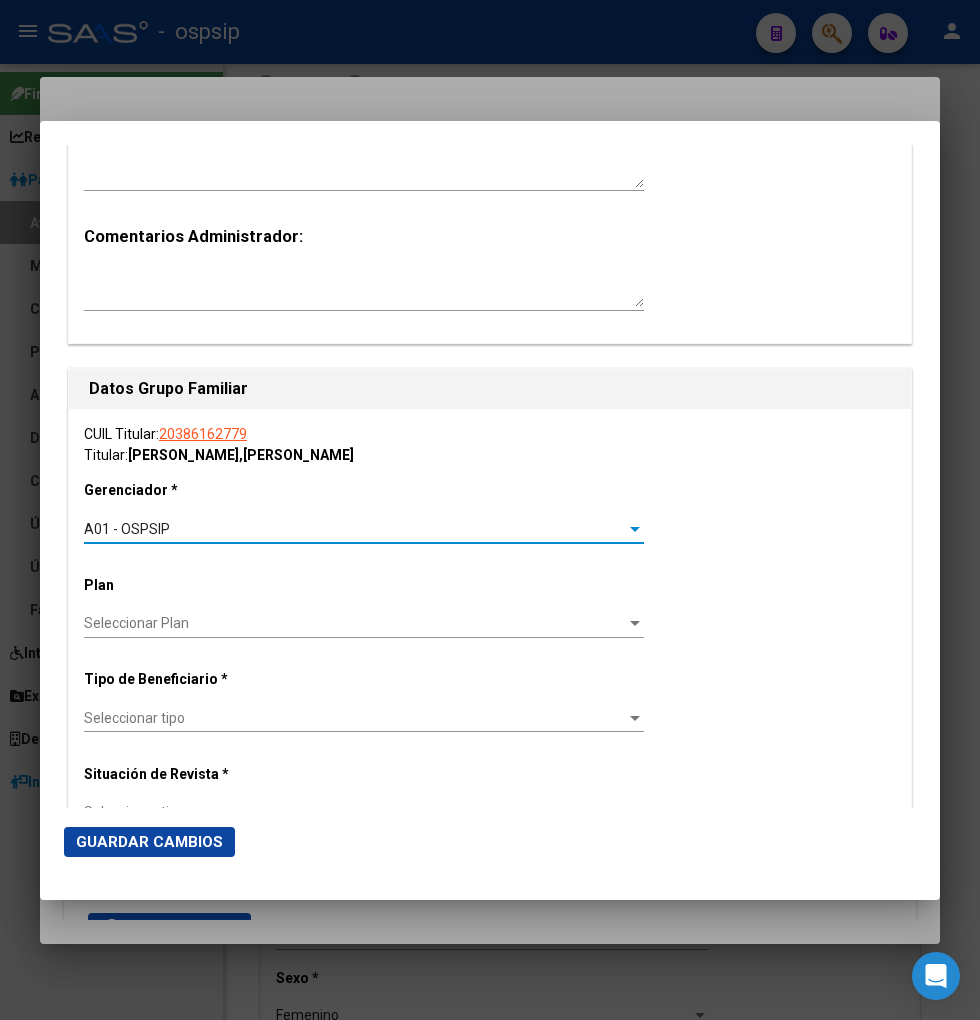 scroll, scrollTop: 3111, scrollLeft: 0, axis: vertical 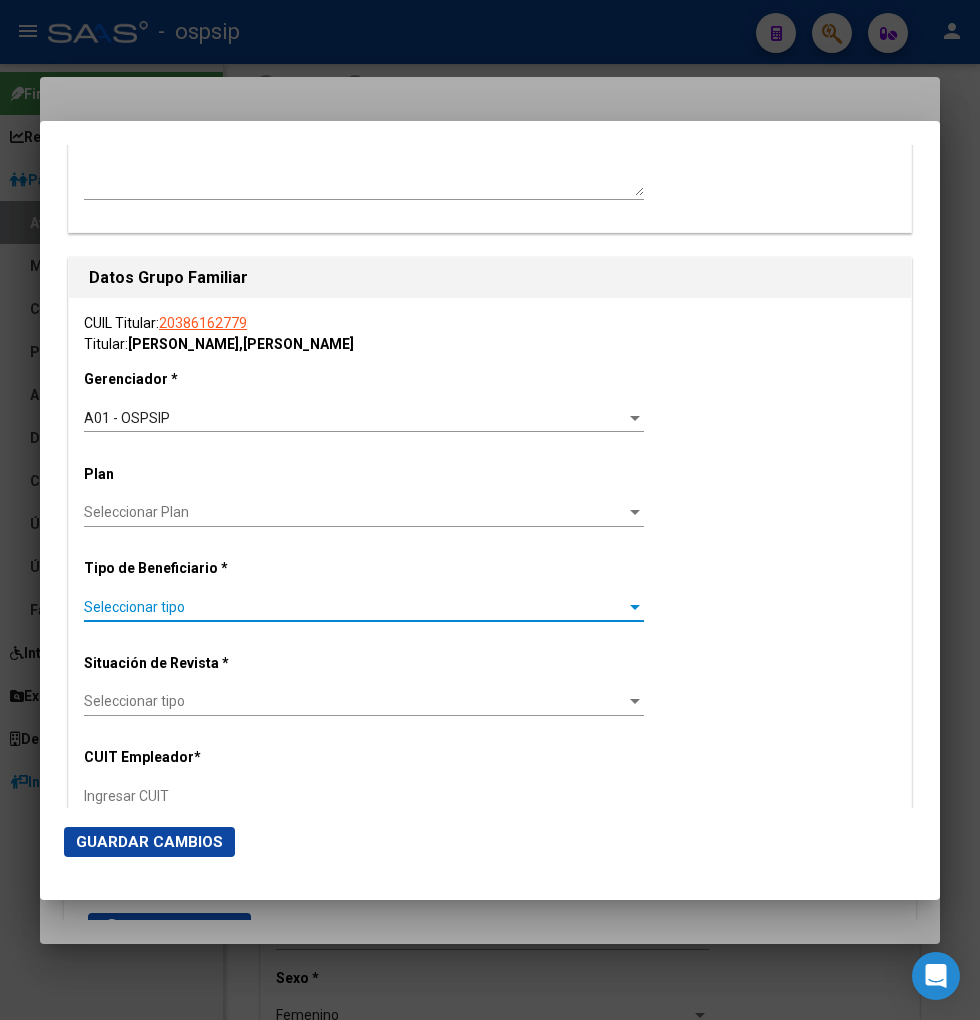 click on "Seleccionar tipo" at bounding box center (355, 607) 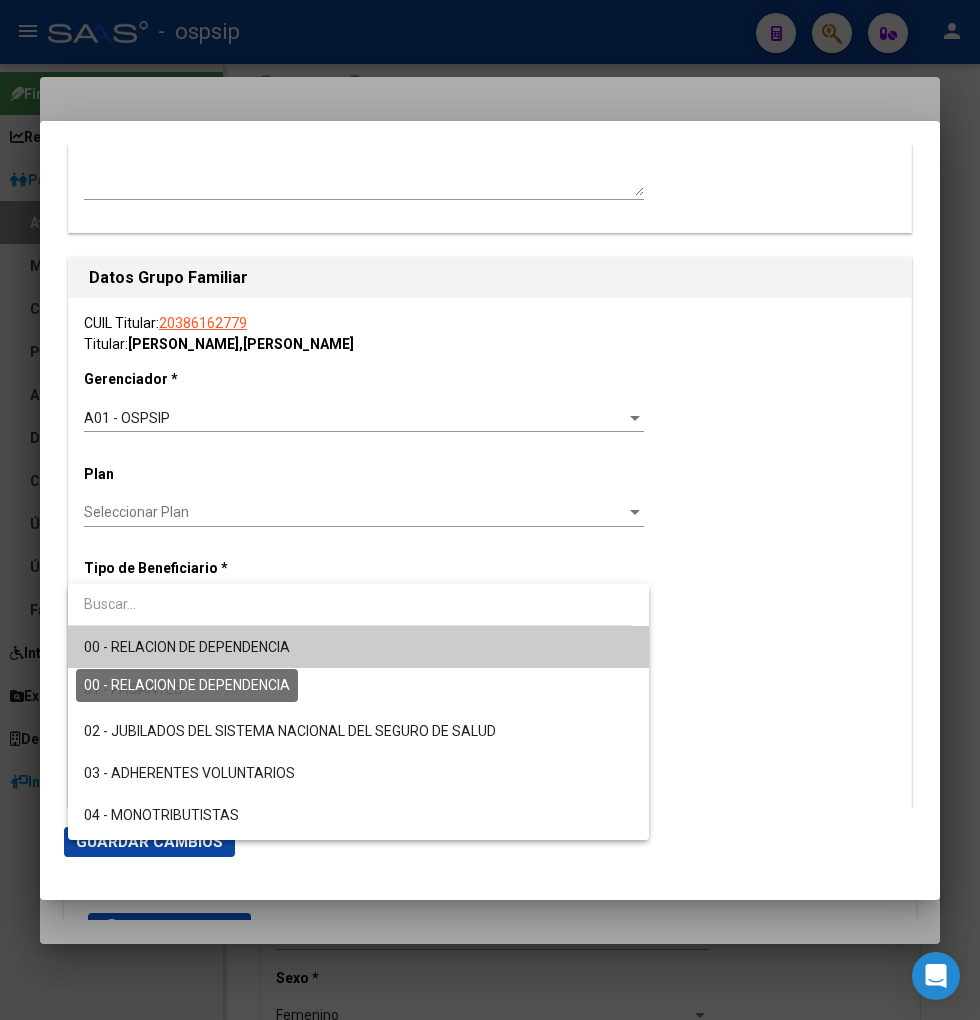 click on "00 - RELACION DE DEPENDENCIA" at bounding box center [187, 647] 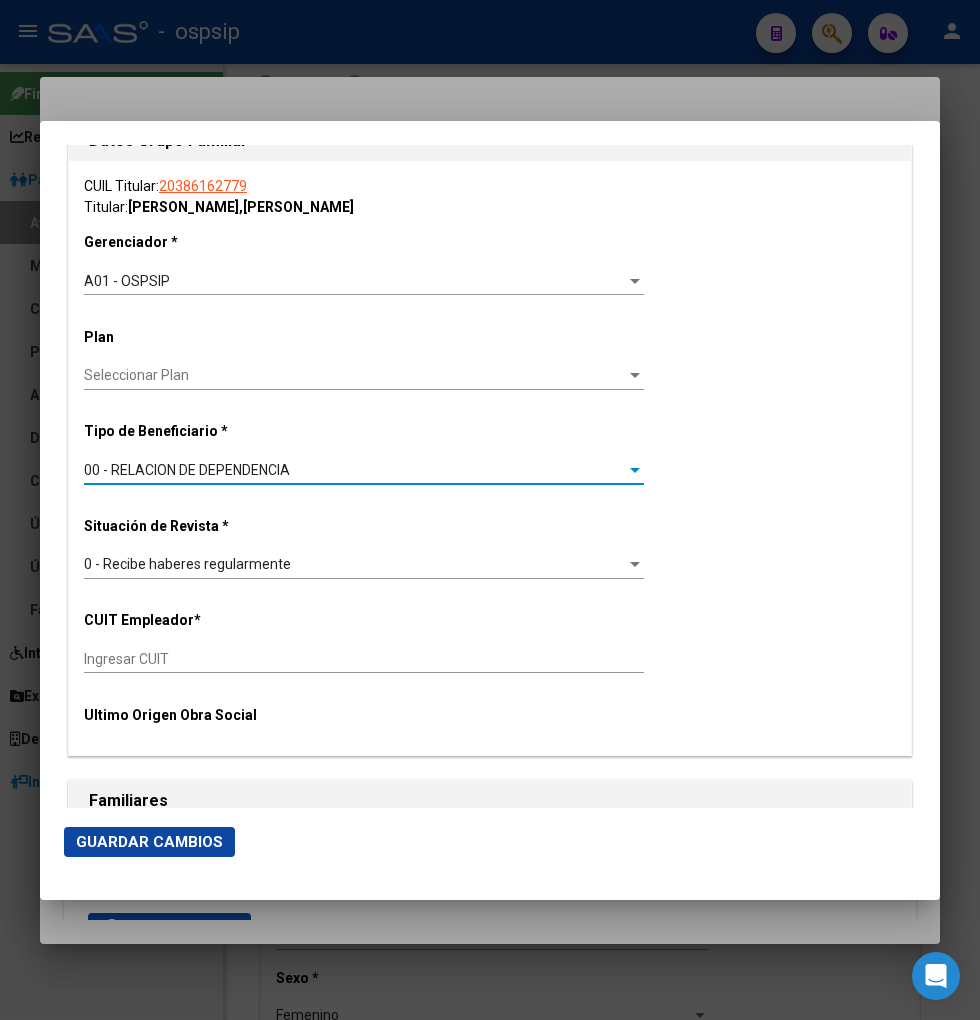 type on "30-71425308-1" 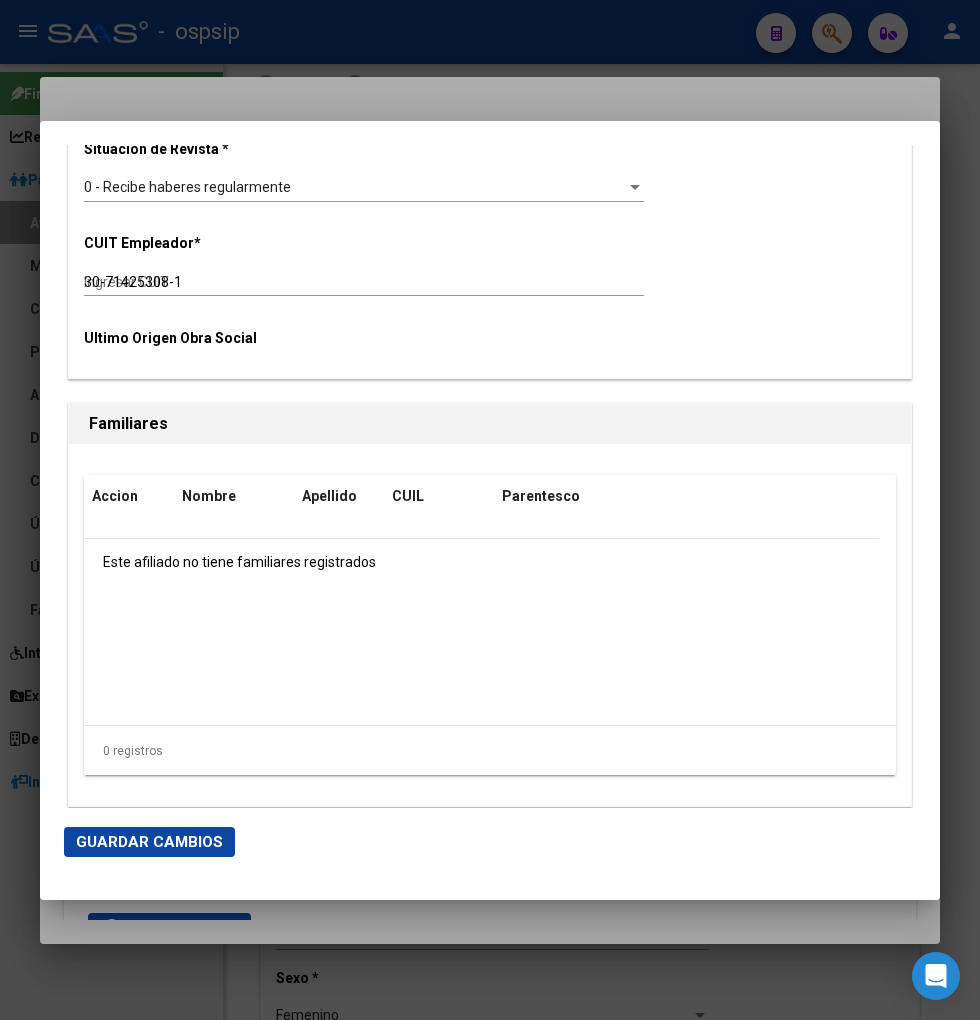 scroll, scrollTop: 3646, scrollLeft: 0, axis: vertical 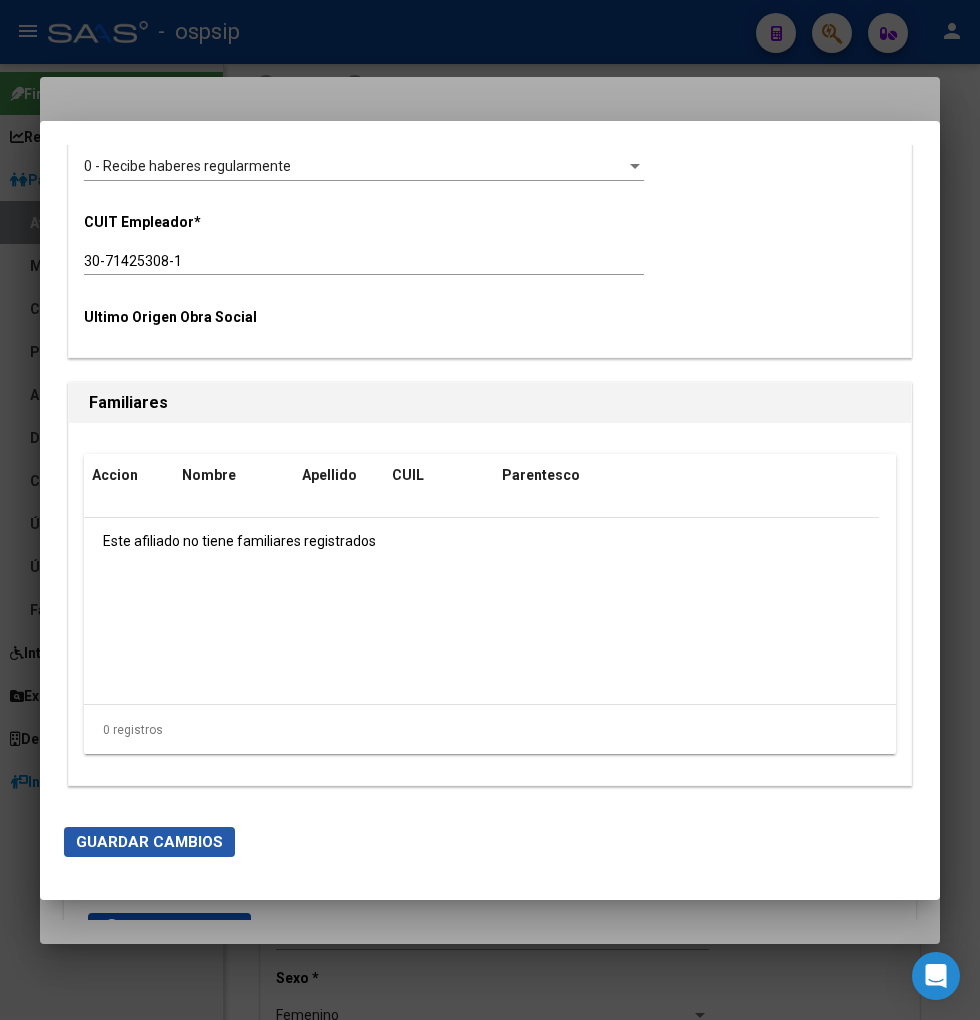 click on "Guardar Cambios" 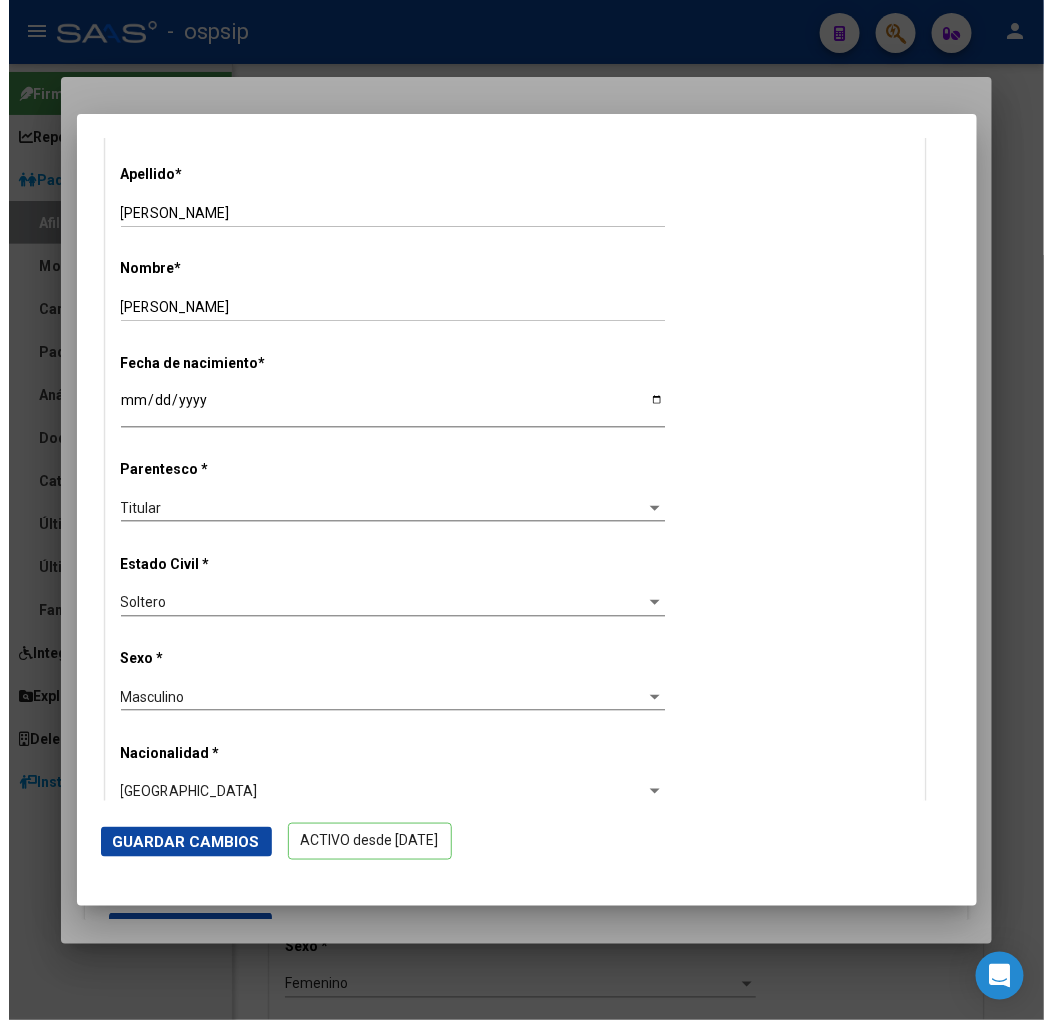 scroll, scrollTop: 216, scrollLeft: 0, axis: vertical 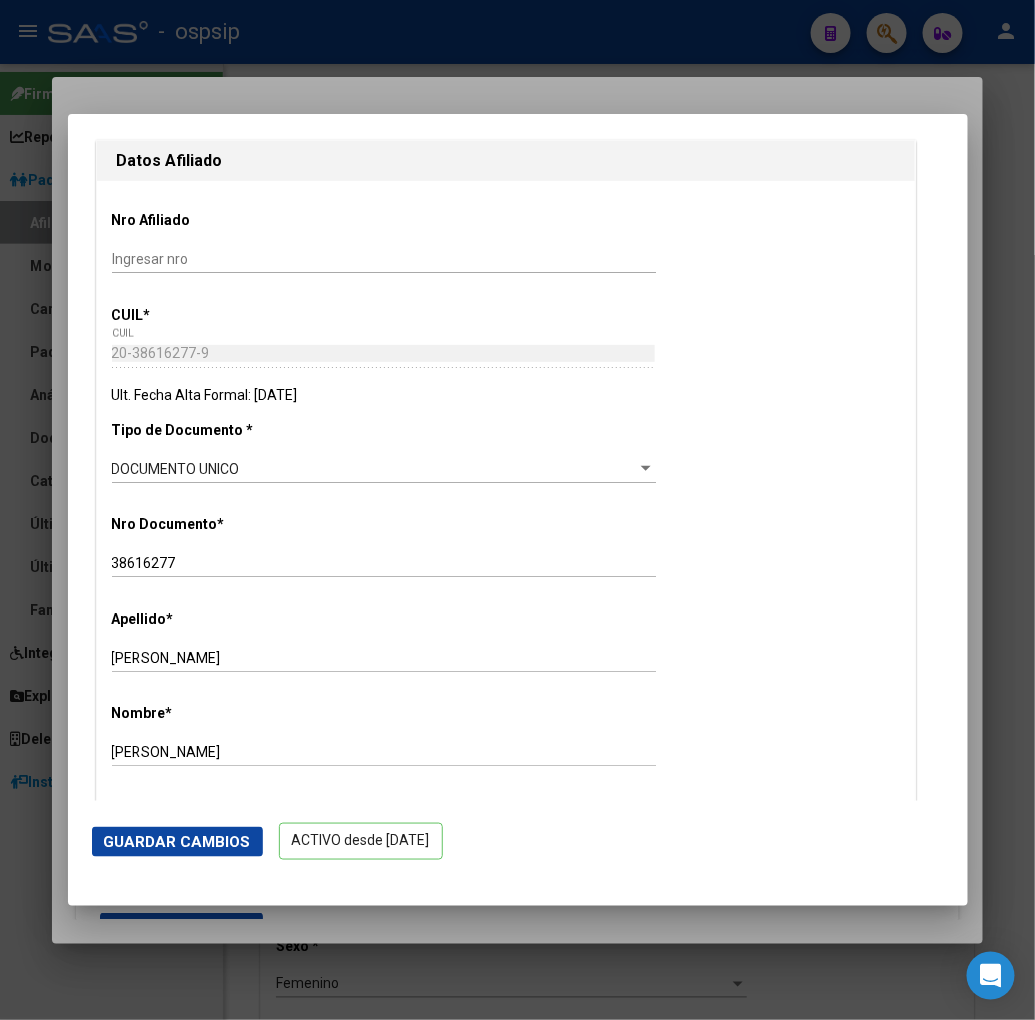 click at bounding box center (517, 510) 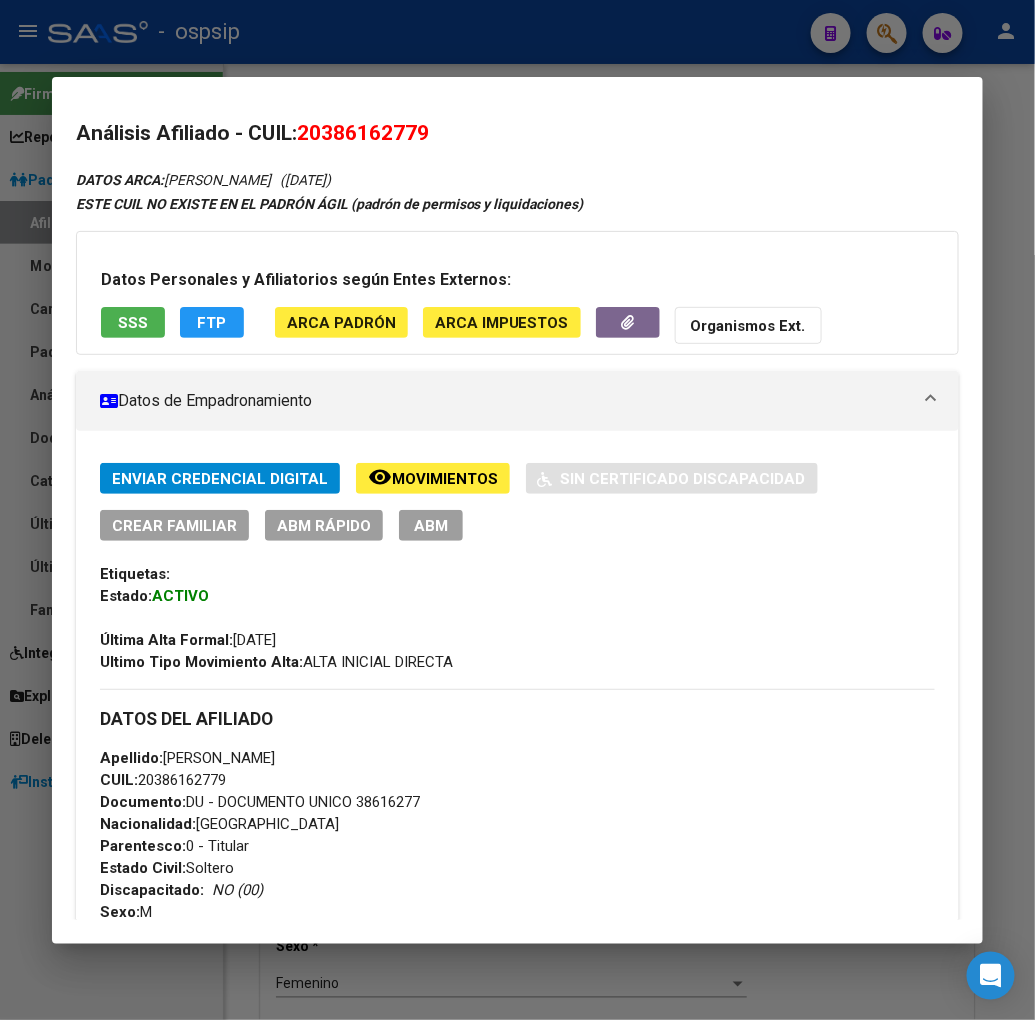 click at bounding box center [517, 510] 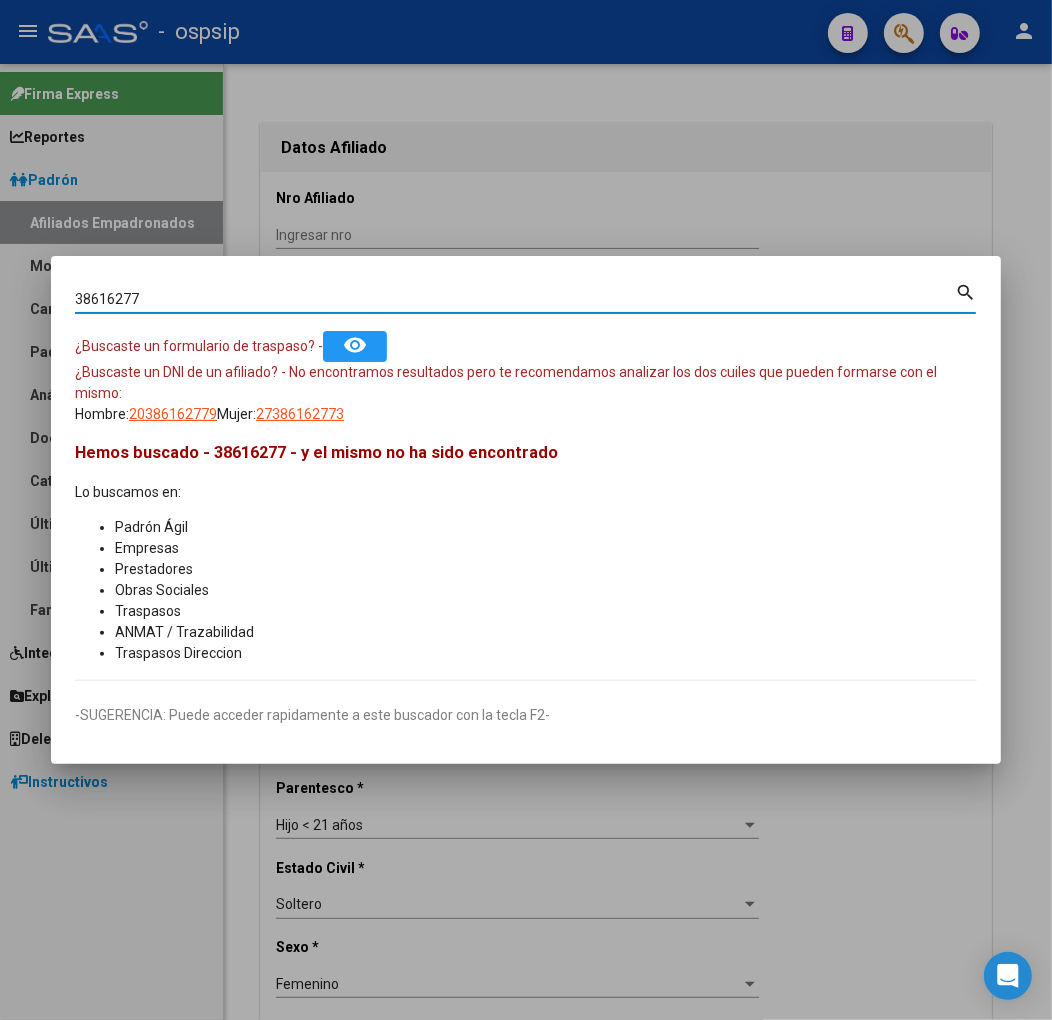 click on "38616277" at bounding box center (515, 299) 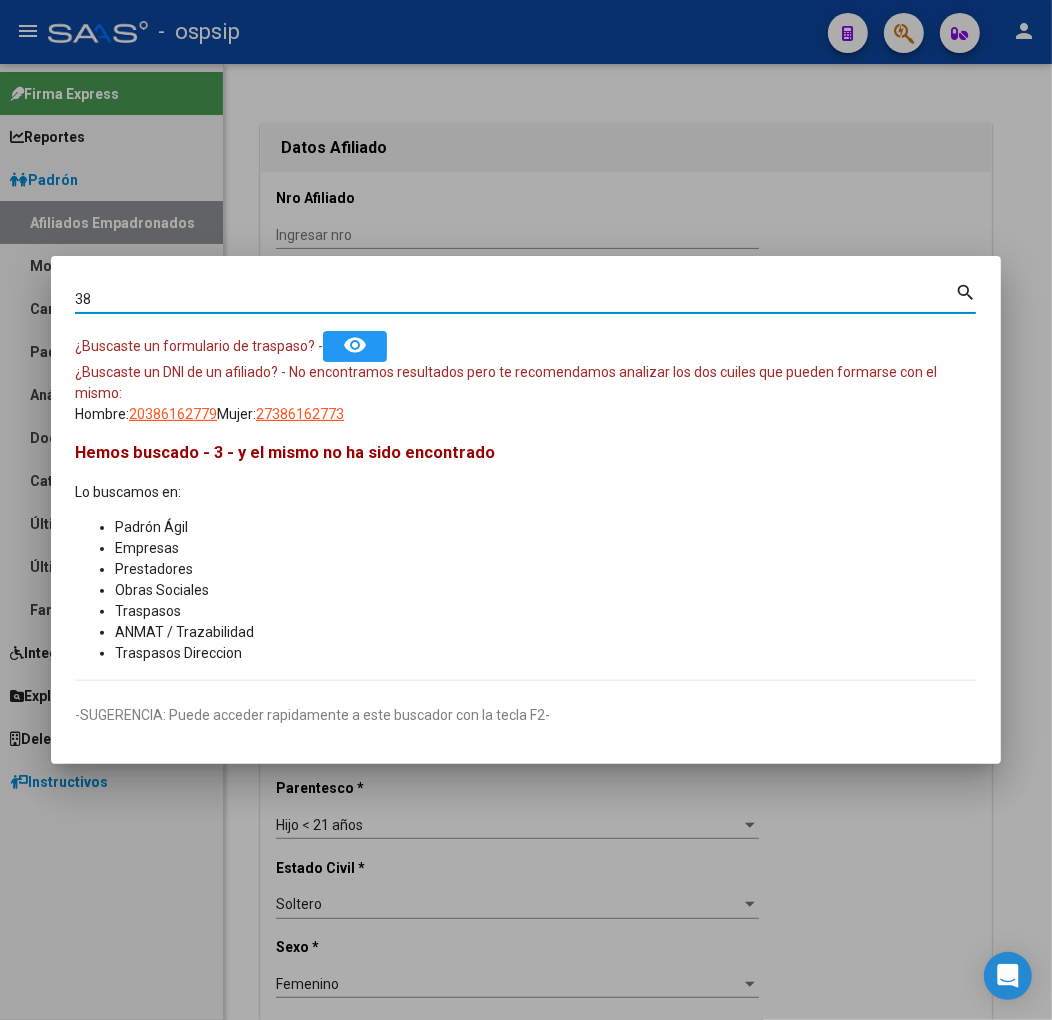 type on "3" 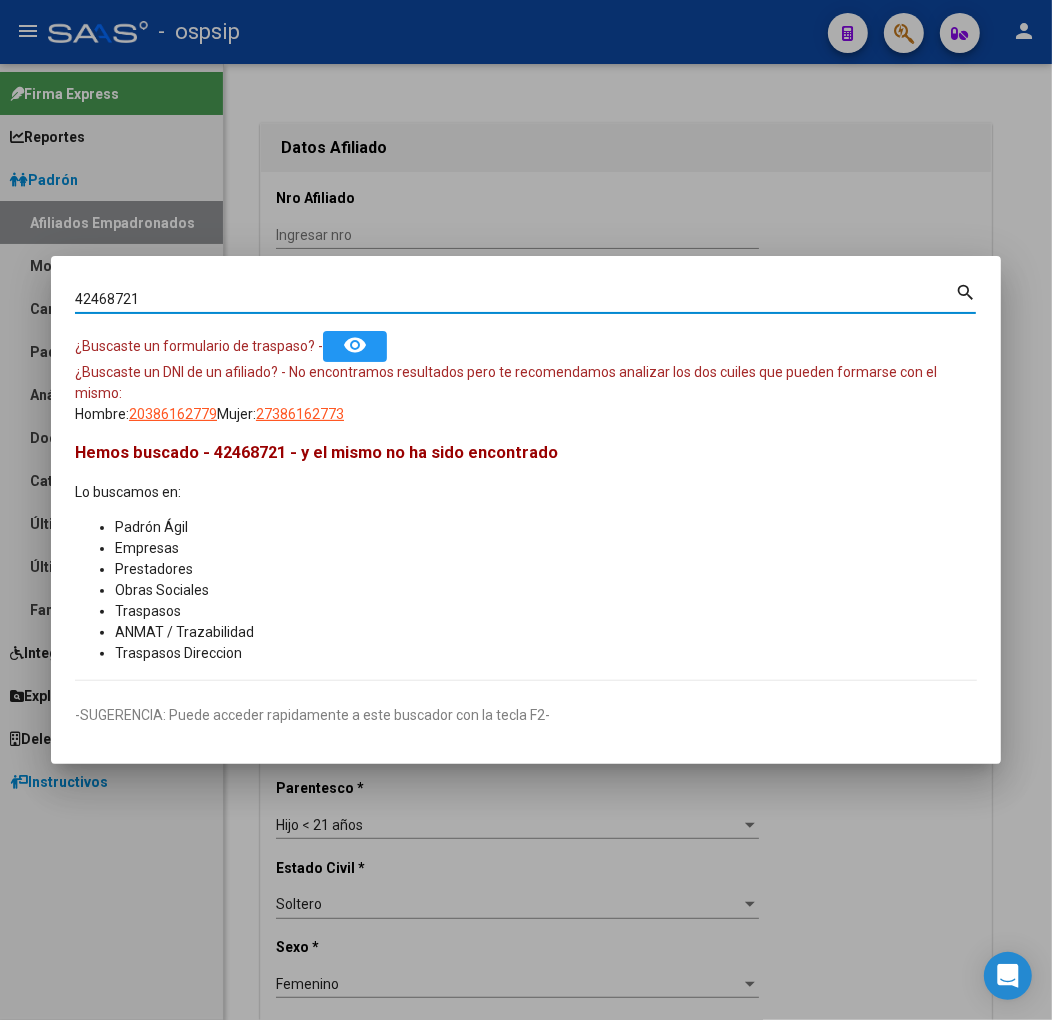 type on "42468721" 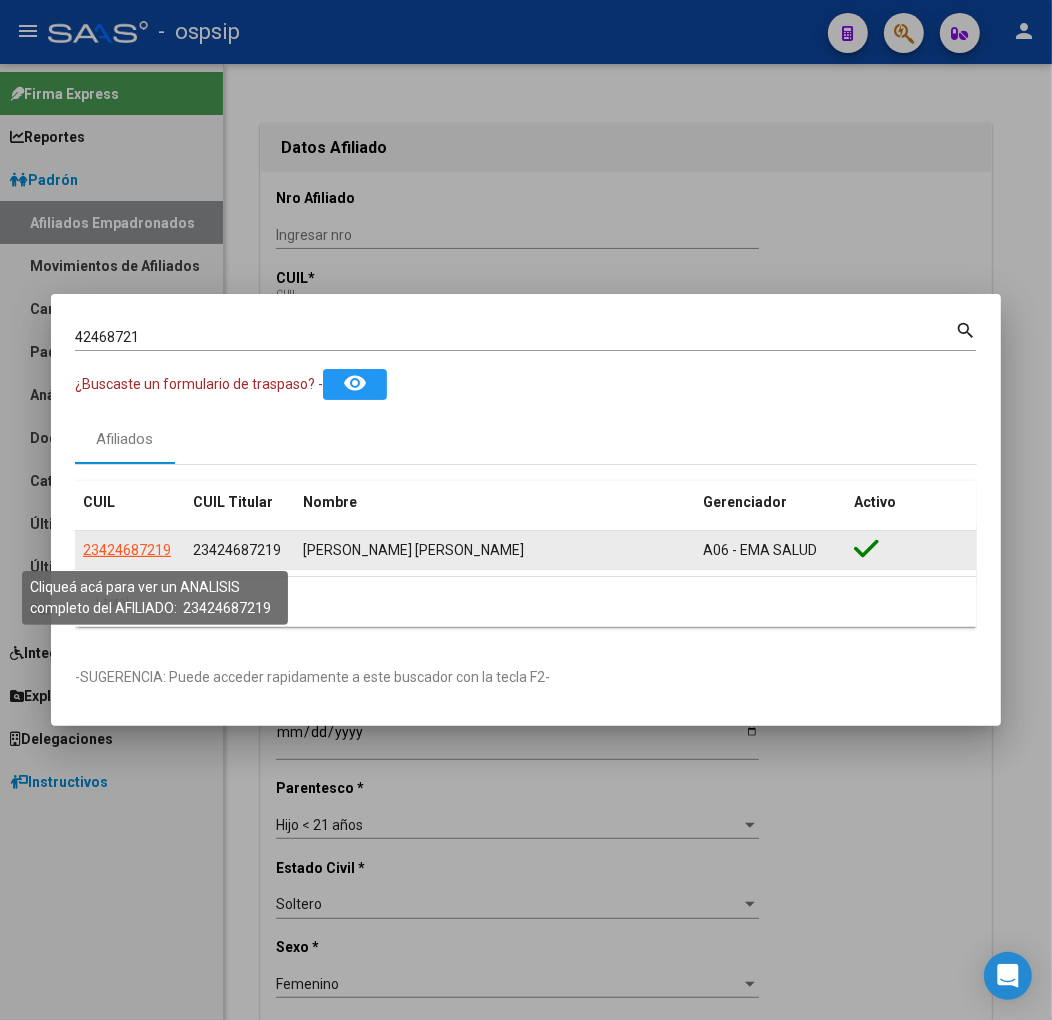 click on "23424687219" 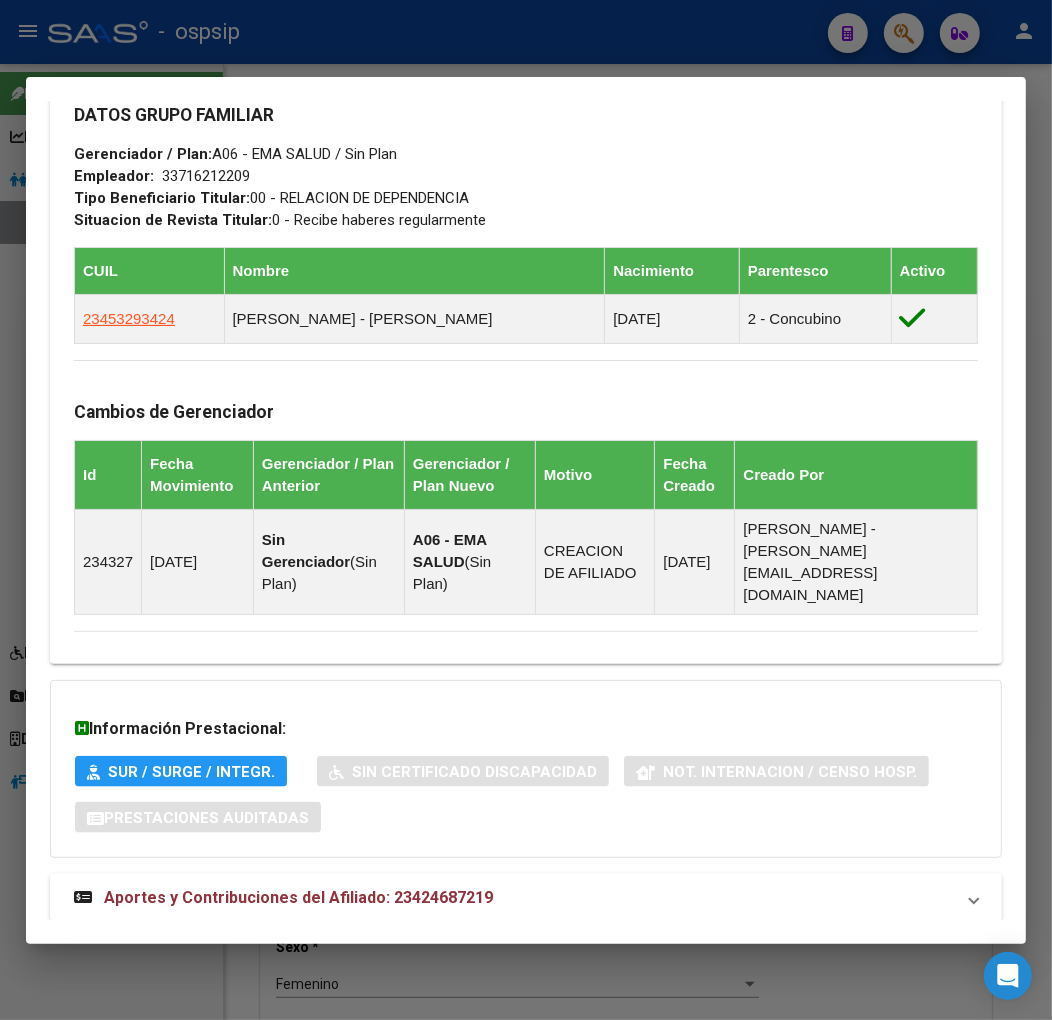scroll, scrollTop: 1117, scrollLeft: 0, axis: vertical 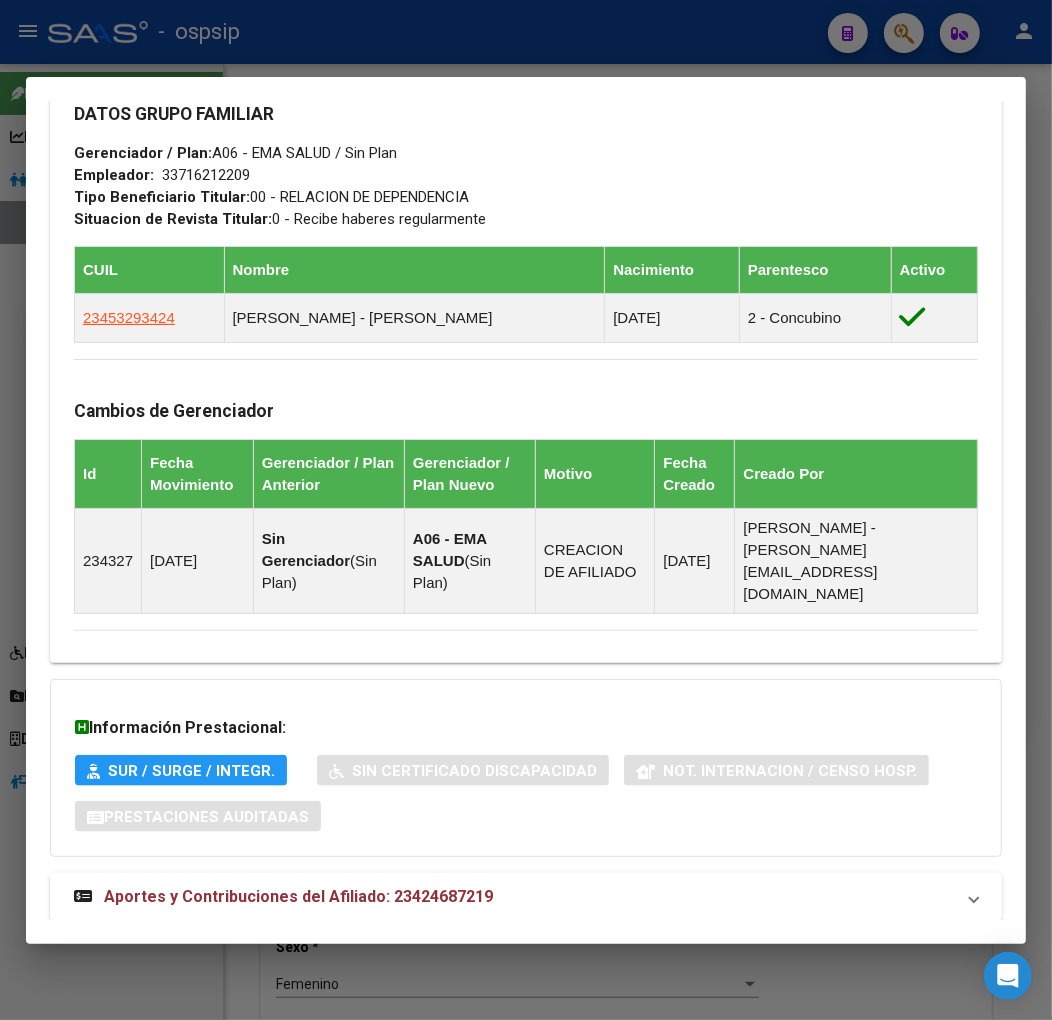 click on "Aportes y Contribuciones del Afiliado: 23424687219" at bounding box center [298, 896] 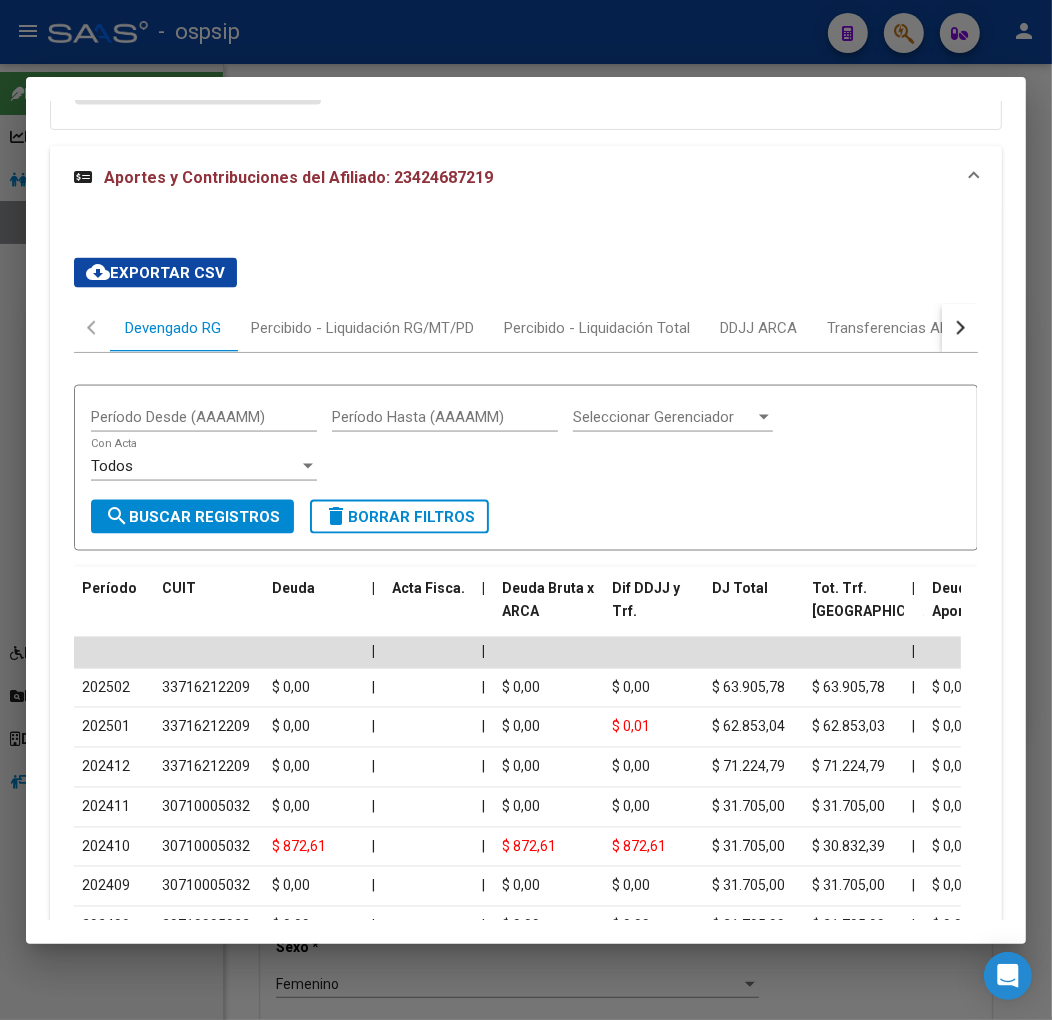scroll, scrollTop: 1858, scrollLeft: 0, axis: vertical 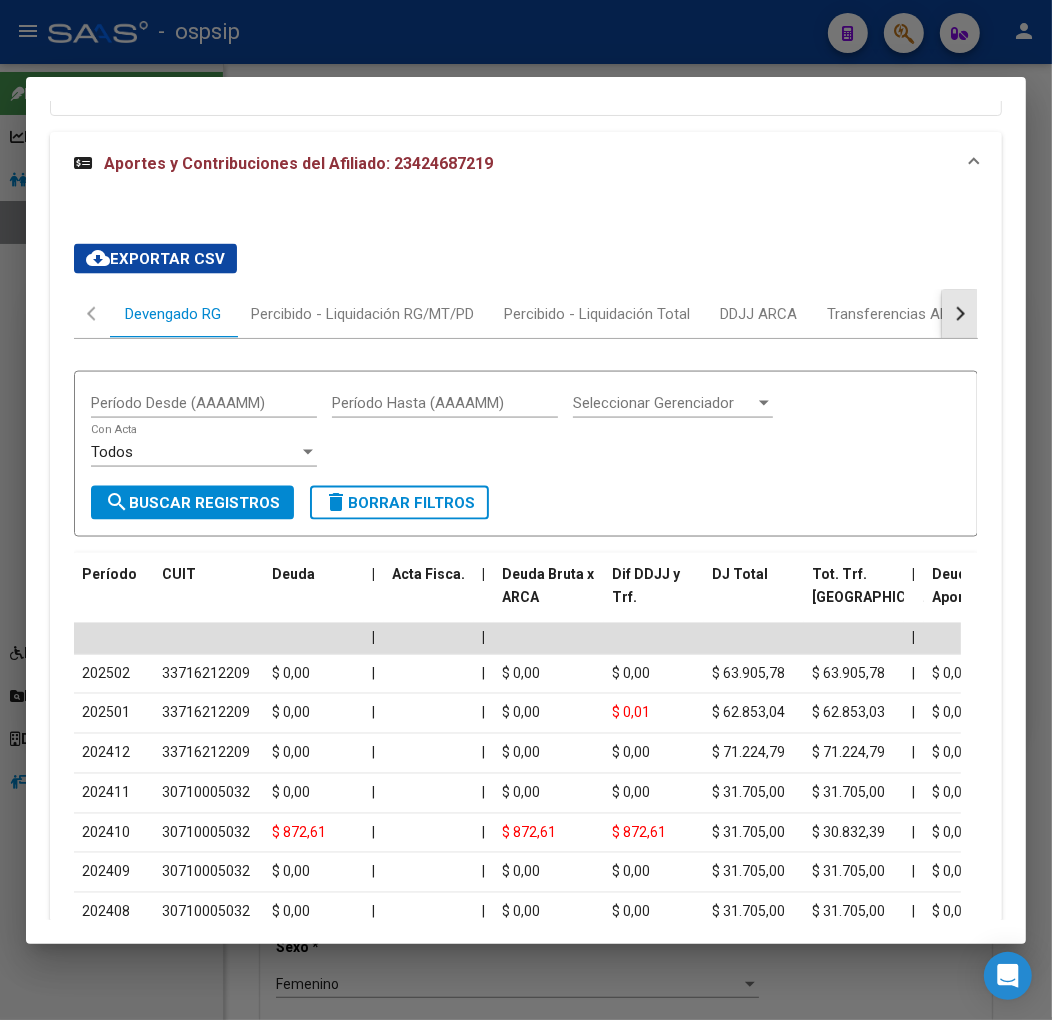 click at bounding box center (960, 314) 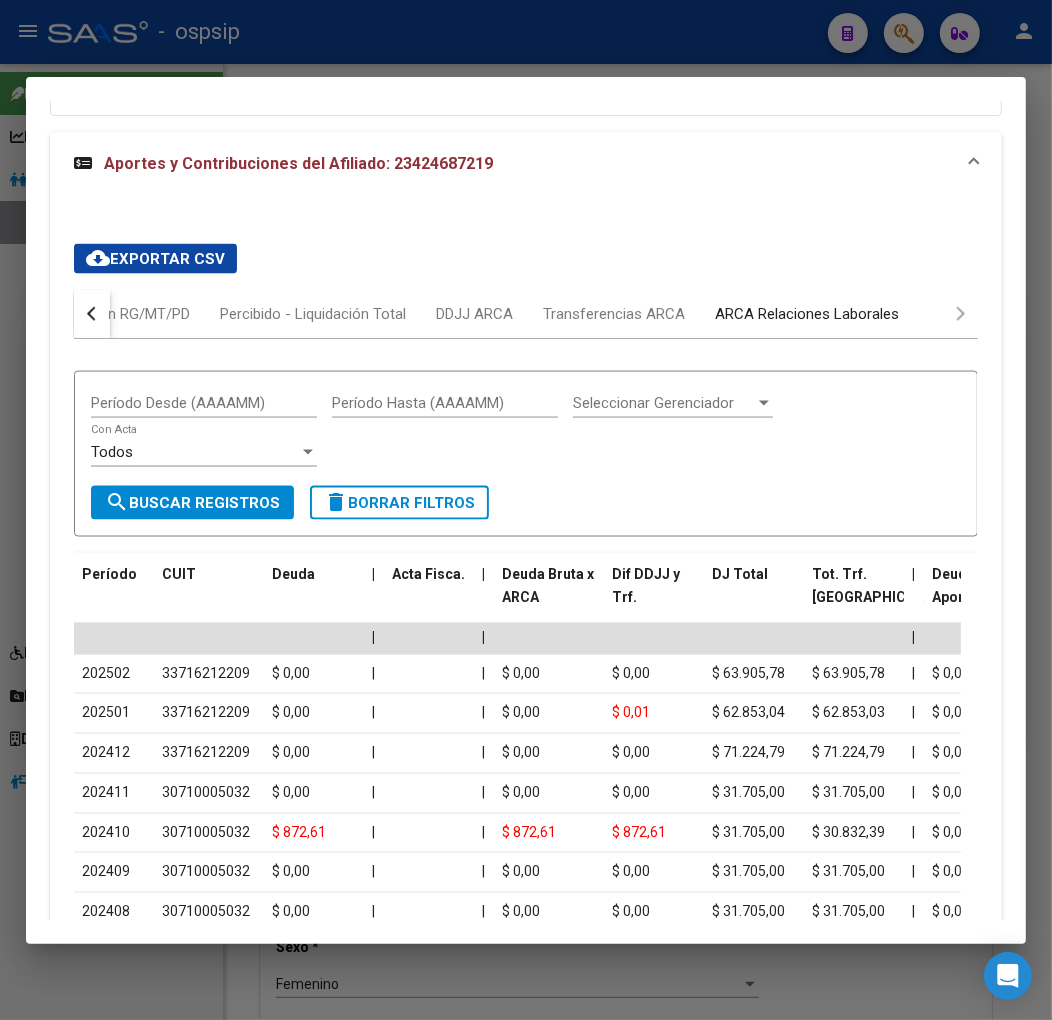 click on "ARCA Relaciones Laborales" at bounding box center [807, 314] 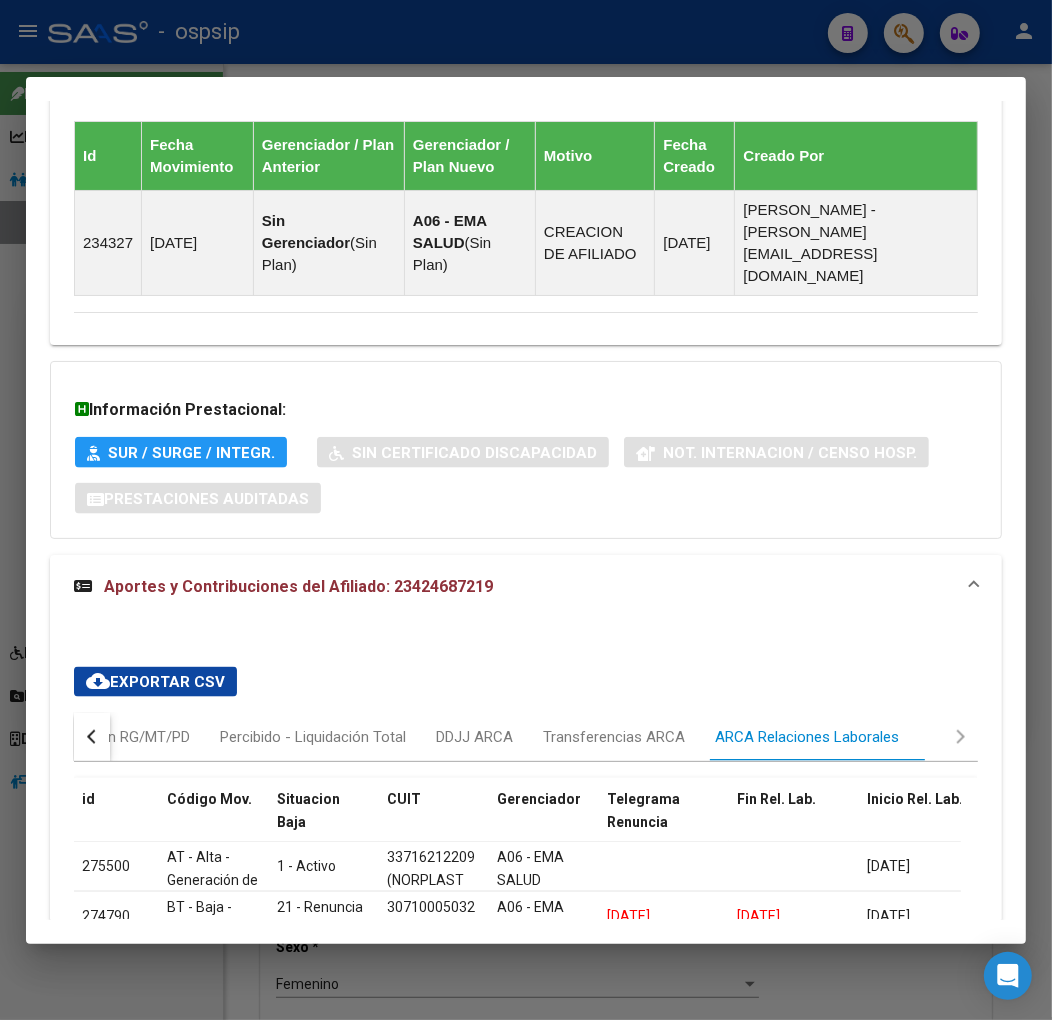 scroll, scrollTop: 1564, scrollLeft: 0, axis: vertical 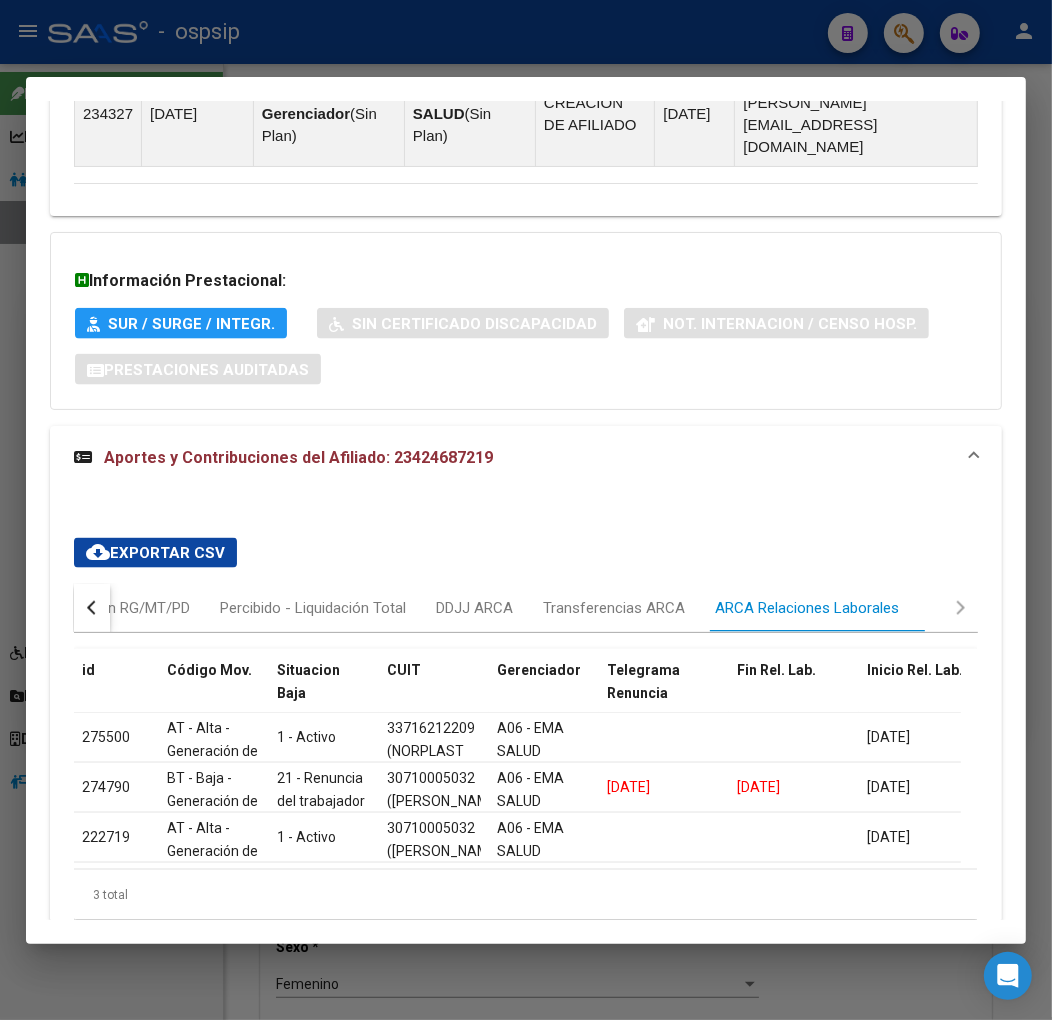 click at bounding box center [92, 608] 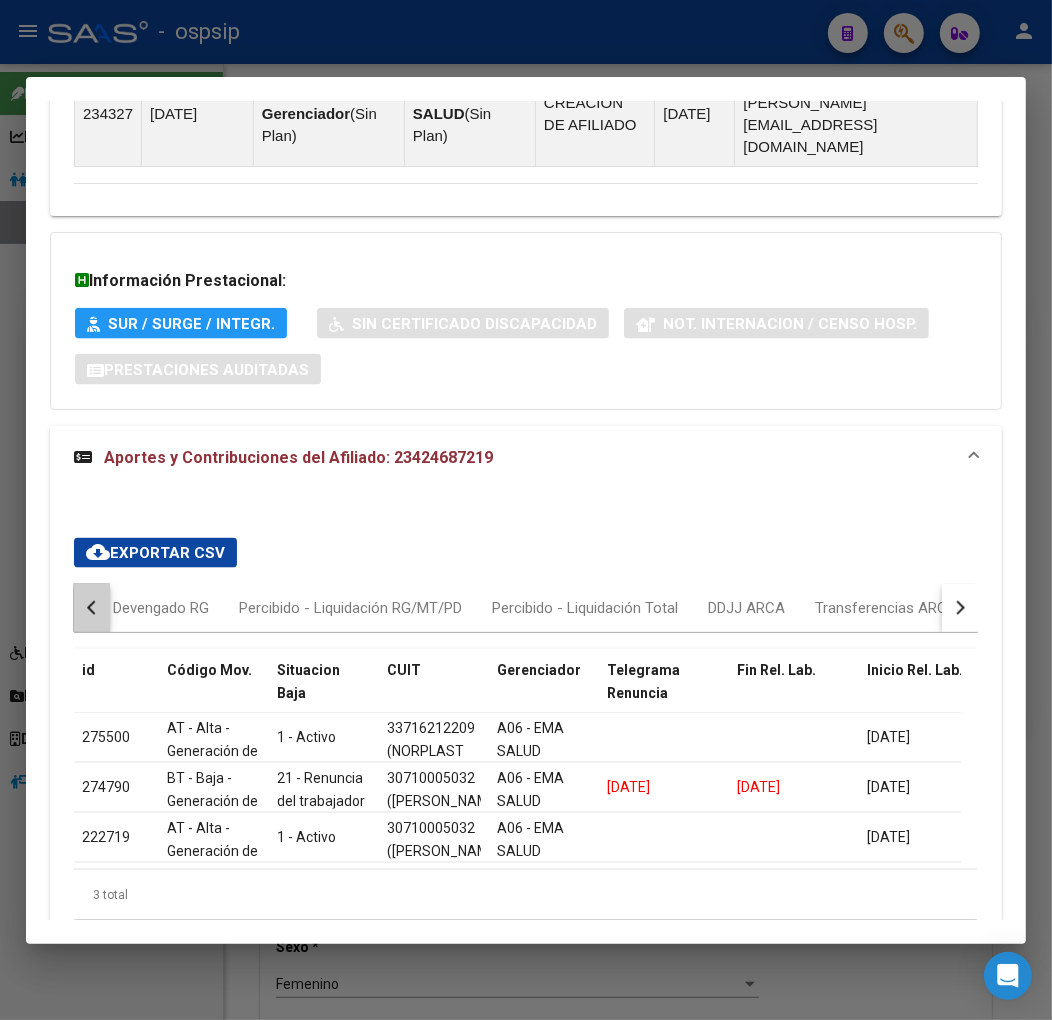 click at bounding box center [92, 608] 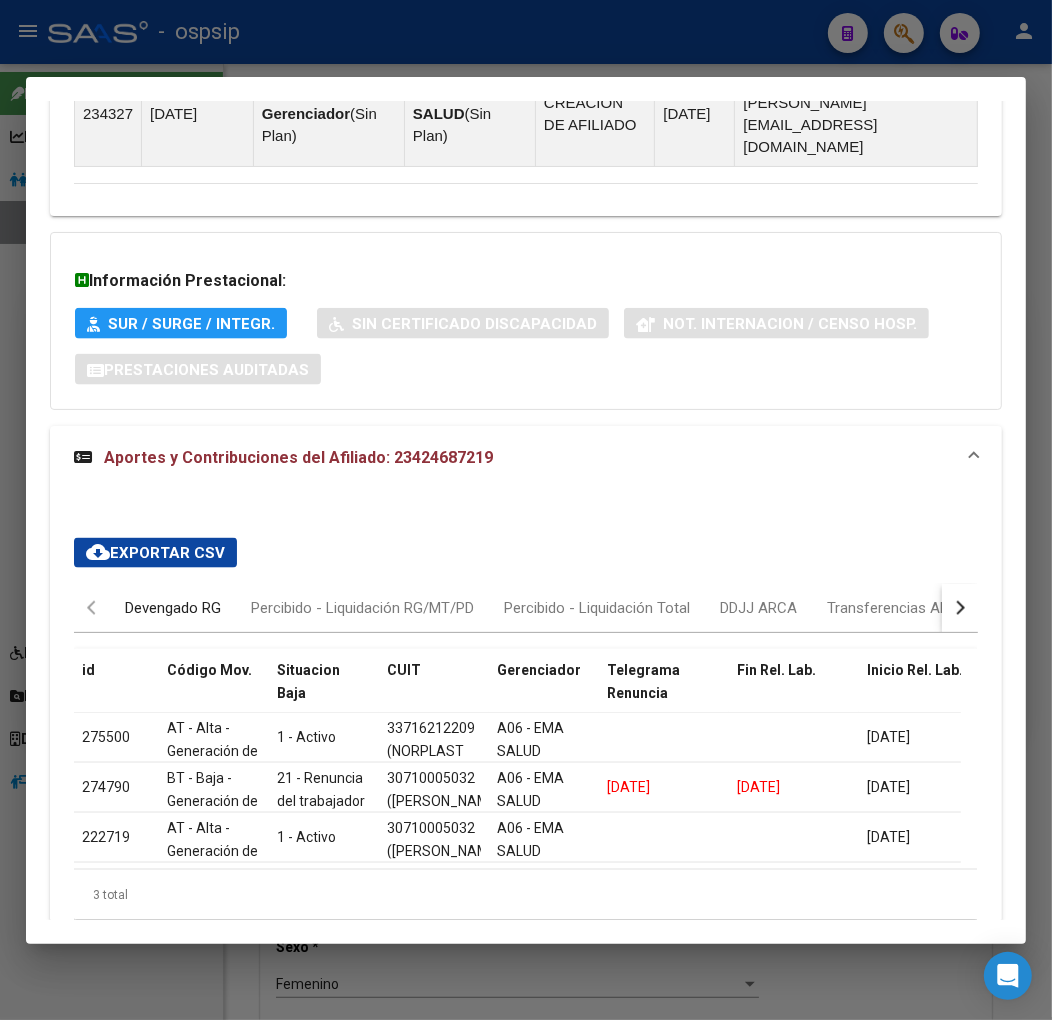 click on "Devengado RG" at bounding box center [173, 608] 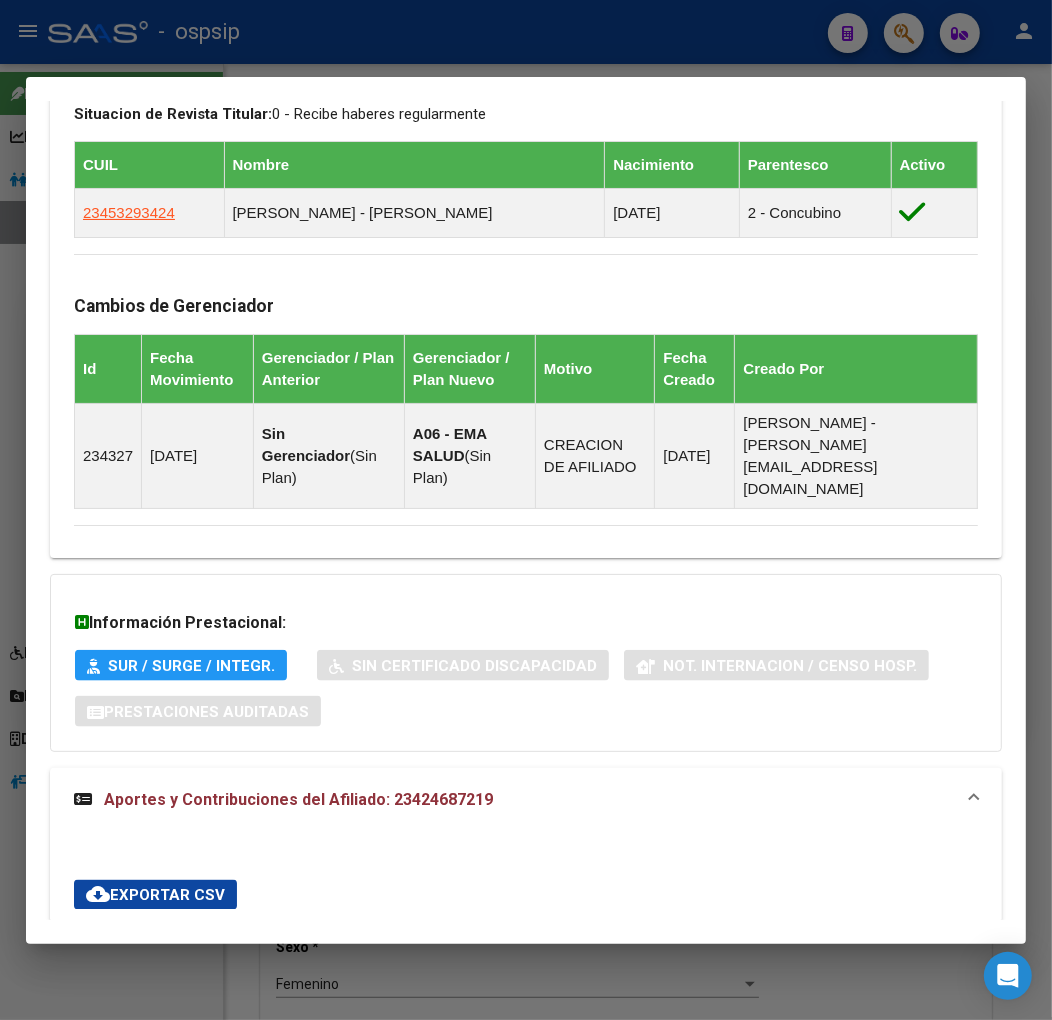 scroll, scrollTop: 1666, scrollLeft: 0, axis: vertical 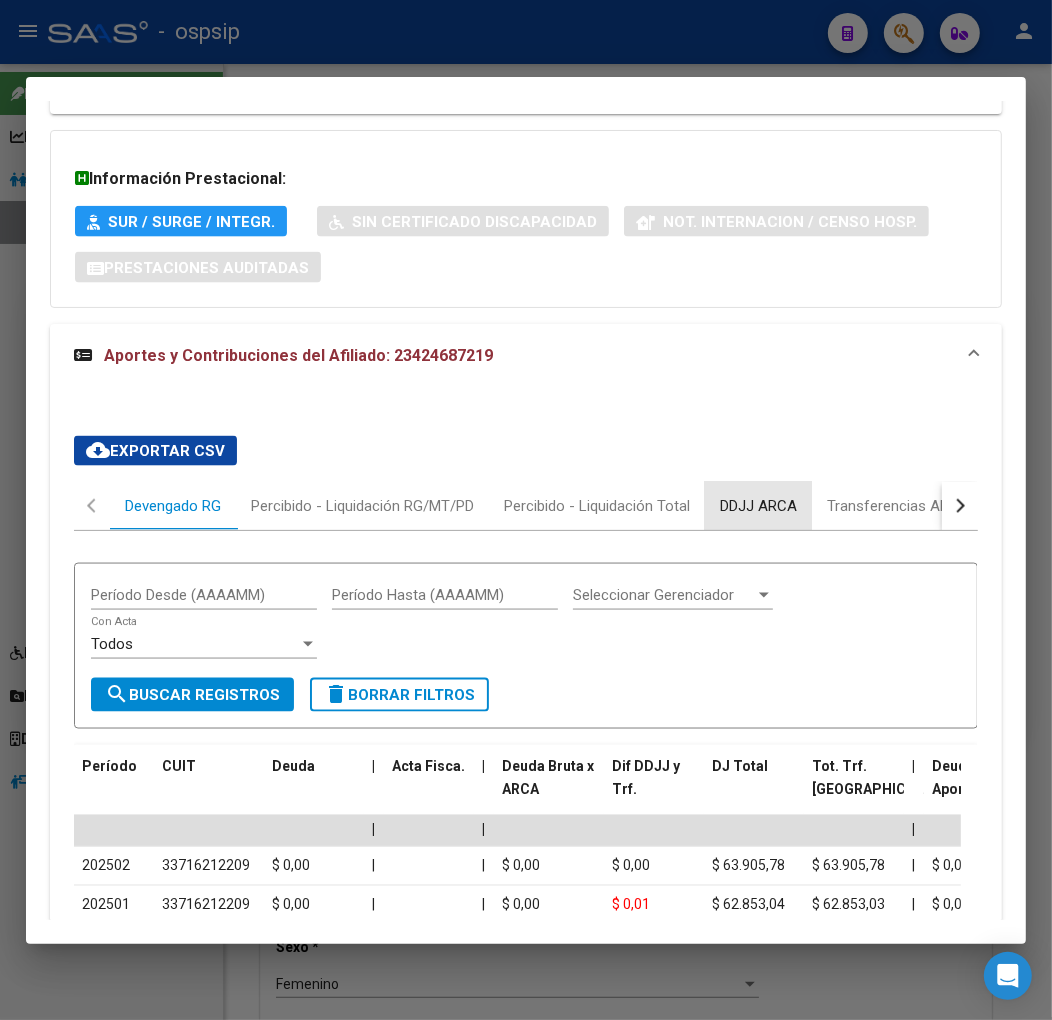 click on "DDJJ ARCA" at bounding box center [758, 506] 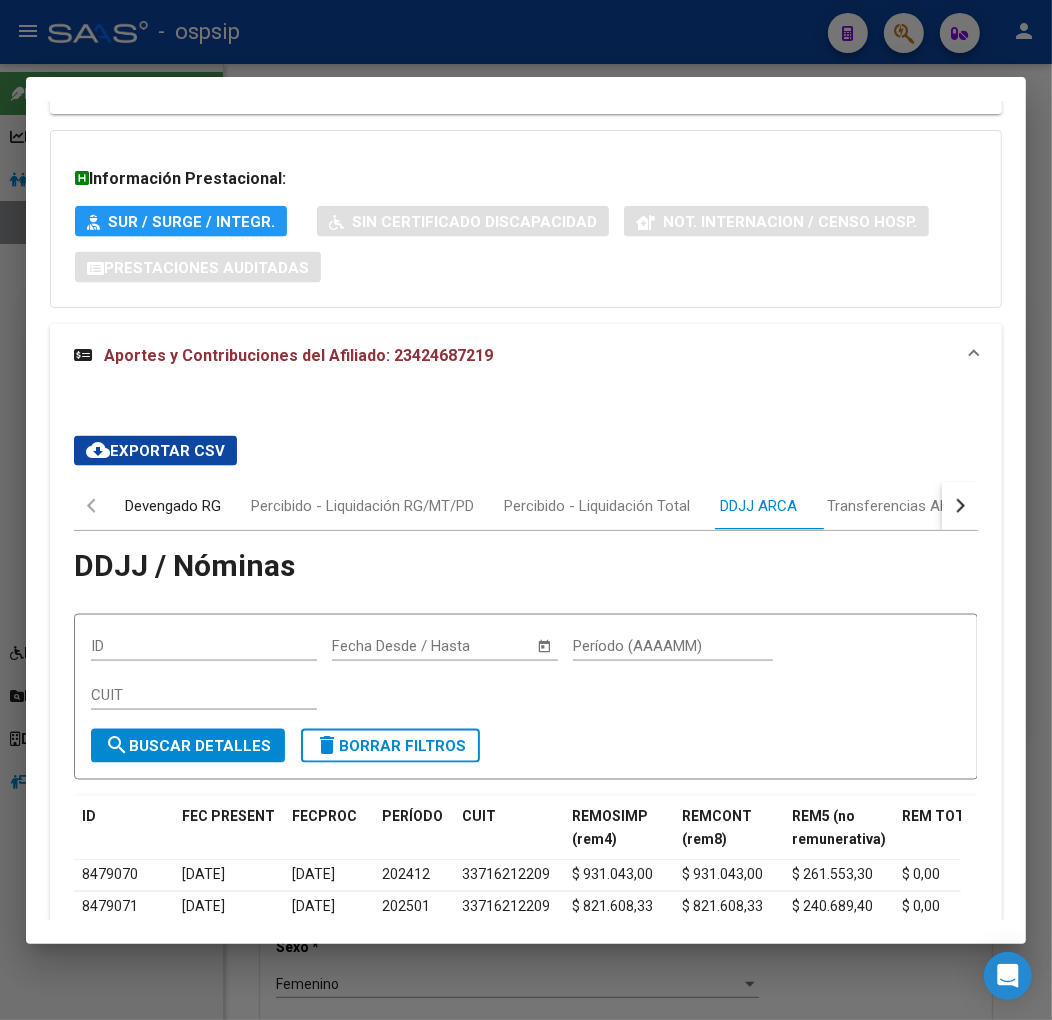 click on "Devengado RG" at bounding box center [173, 506] 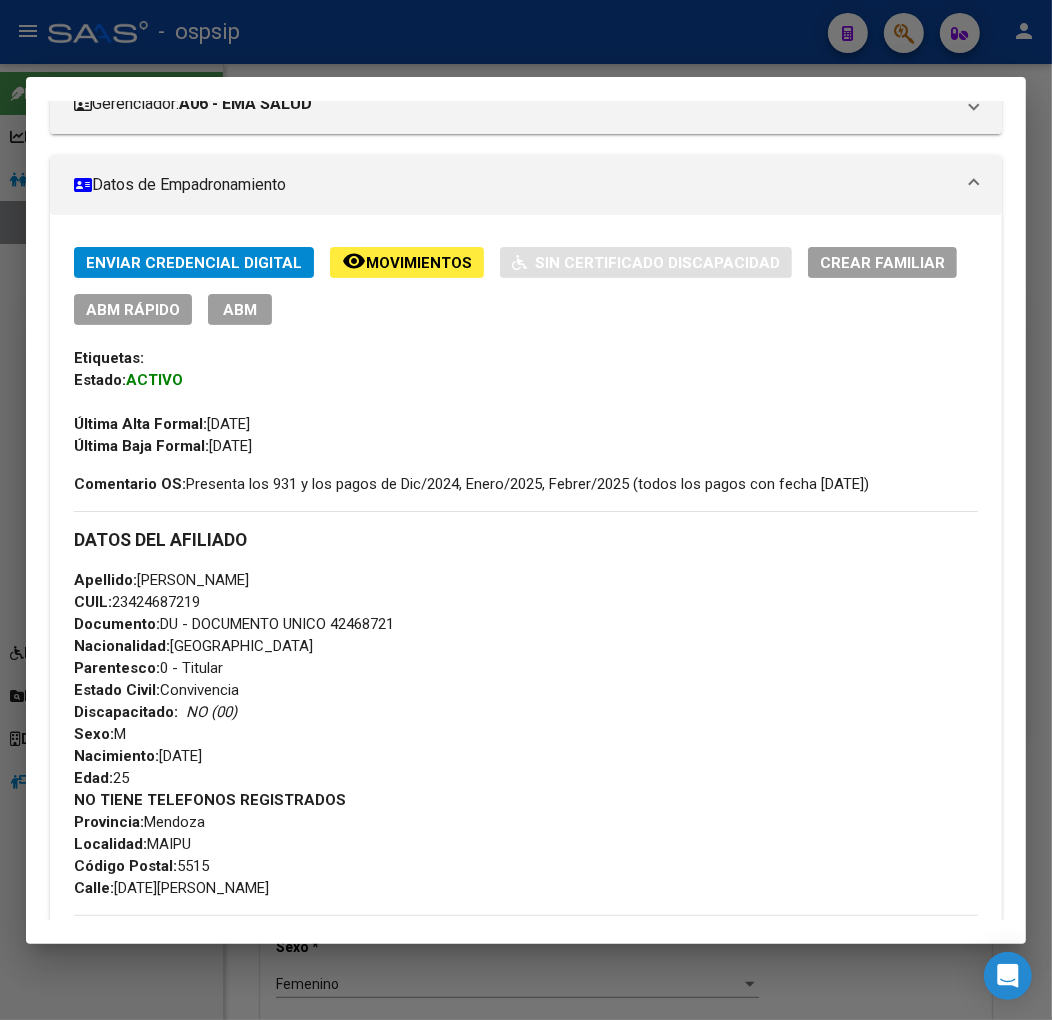 scroll, scrollTop: 0, scrollLeft: 0, axis: both 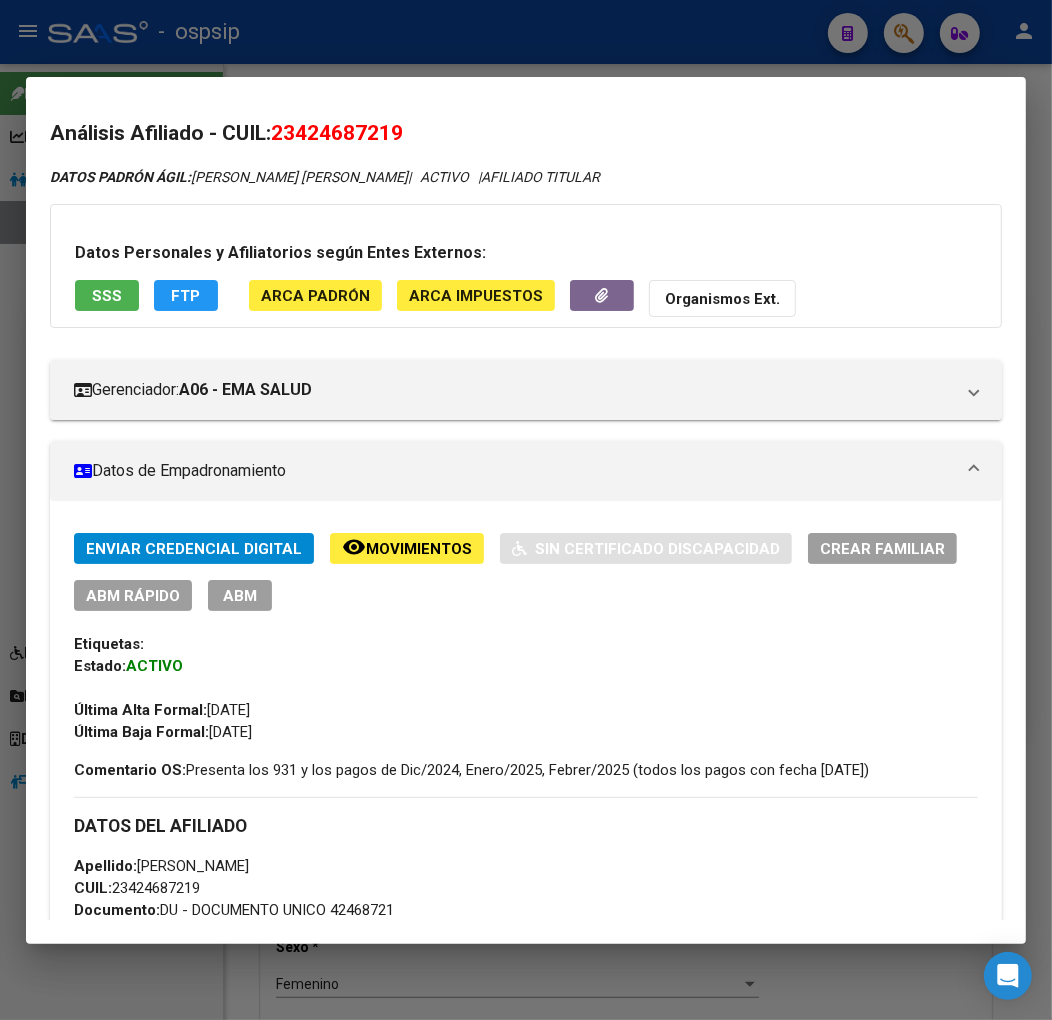click at bounding box center (526, 510) 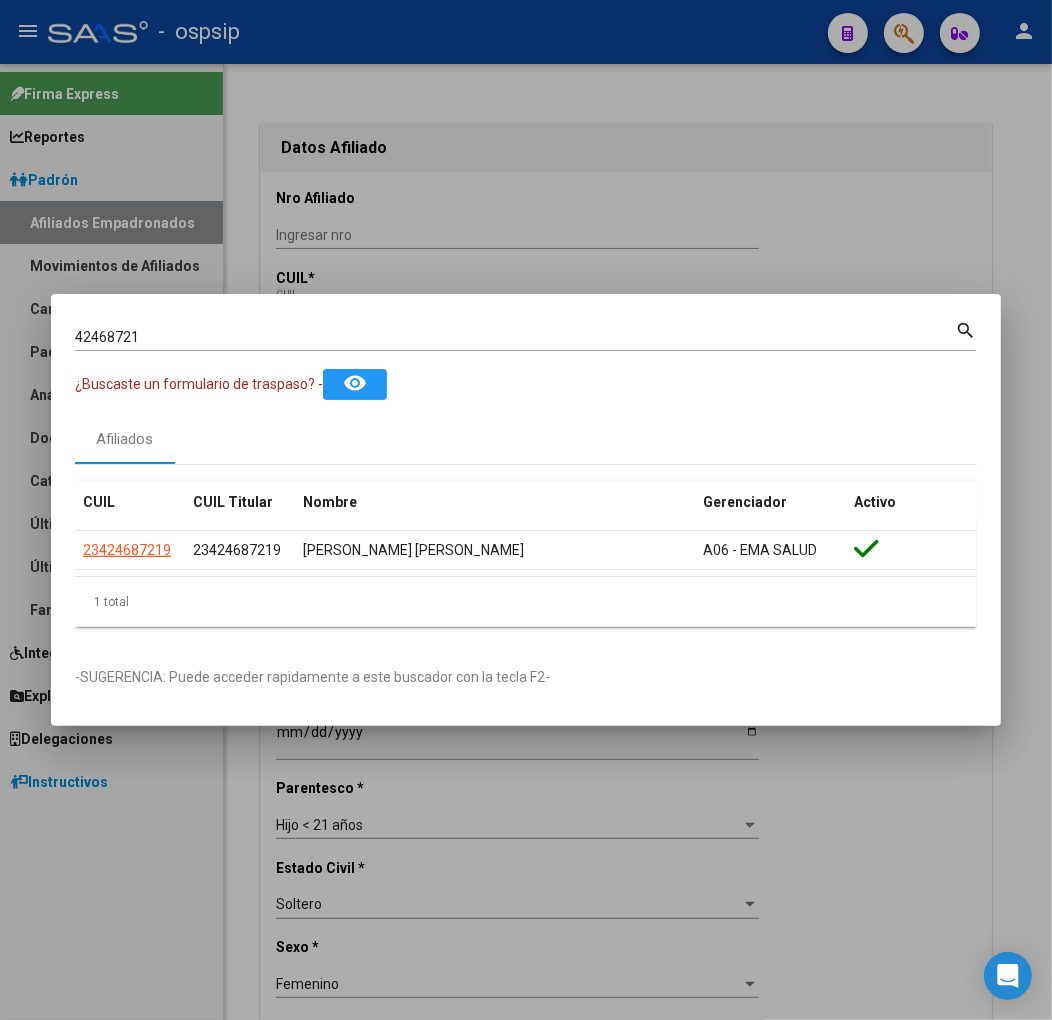 click on "42468721" at bounding box center (515, 337) 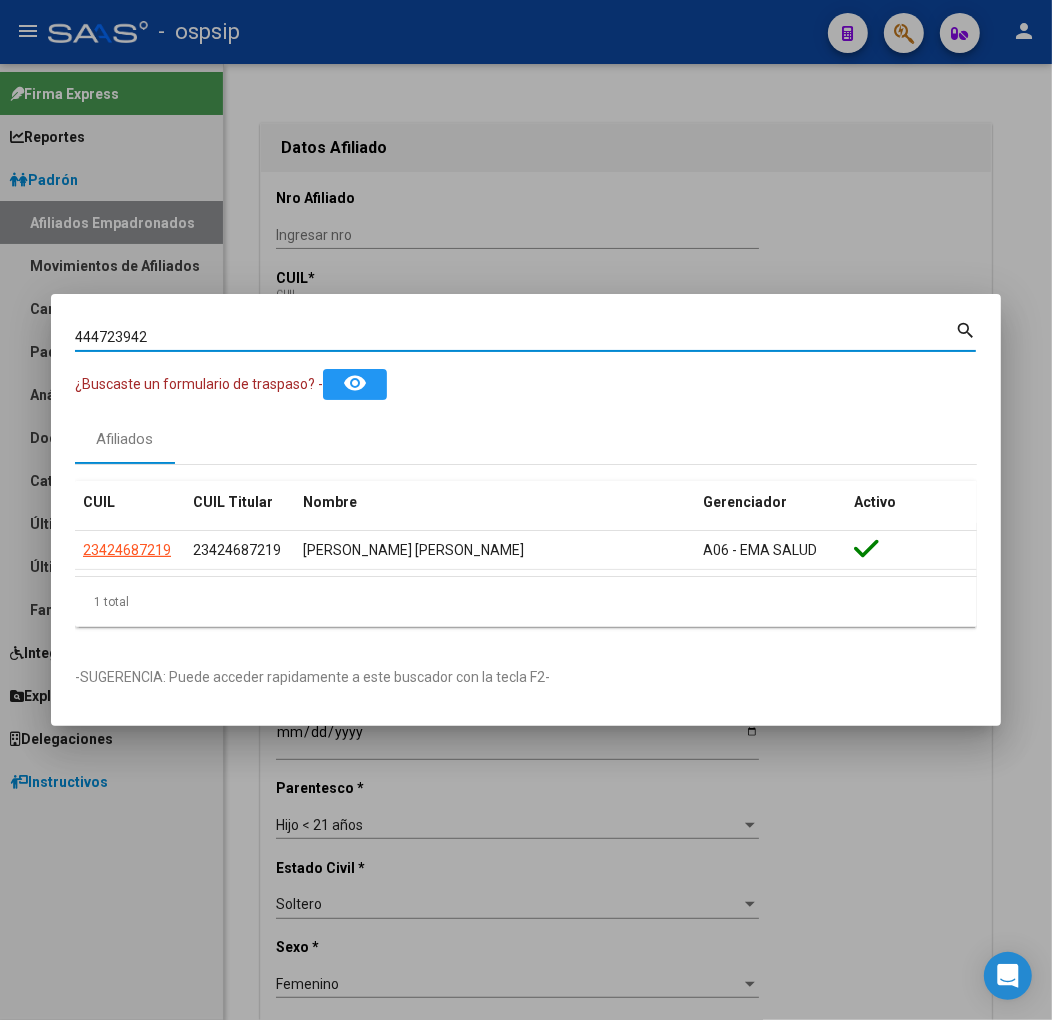 type on "444723942" 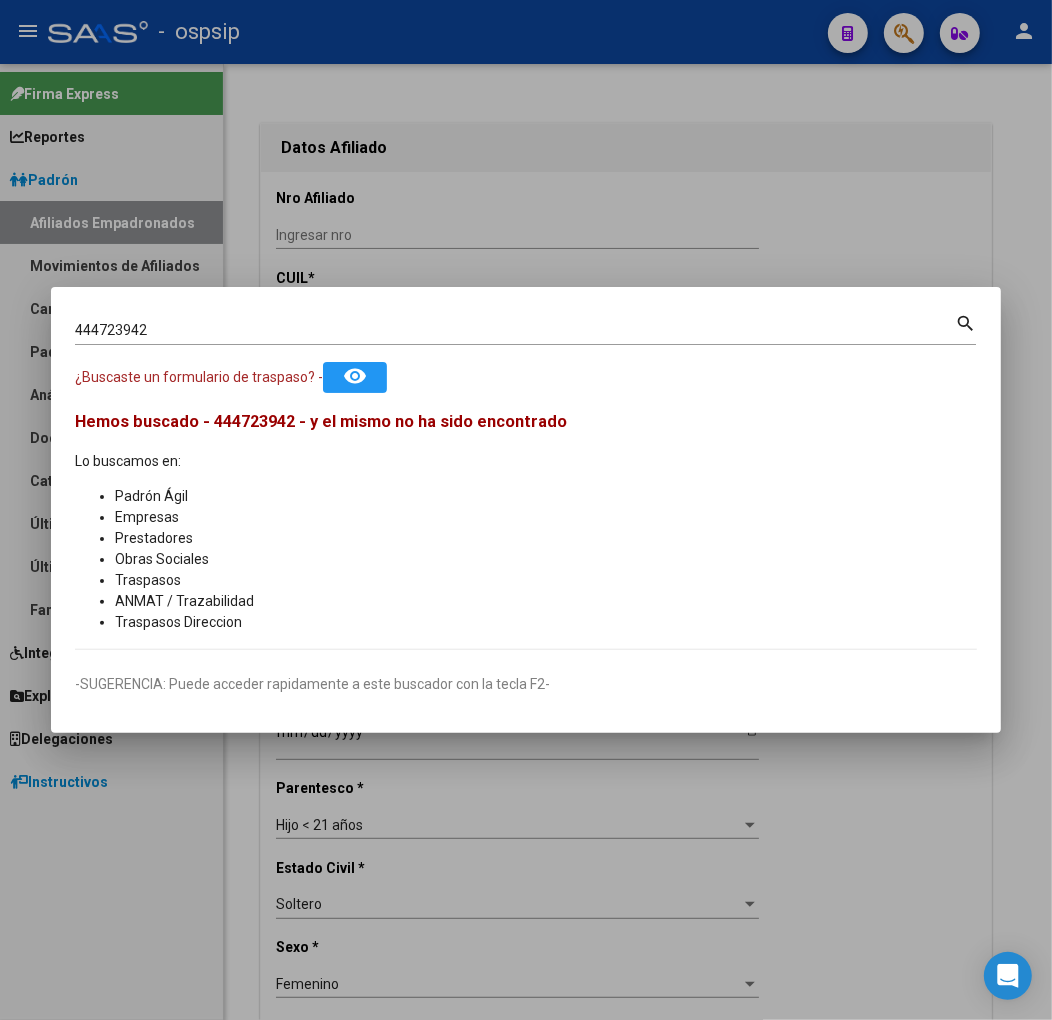 drag, startPoint x: 71, startPoint y: 327, endPoint x: 156, endPoint y: 318, distance: 85.47514 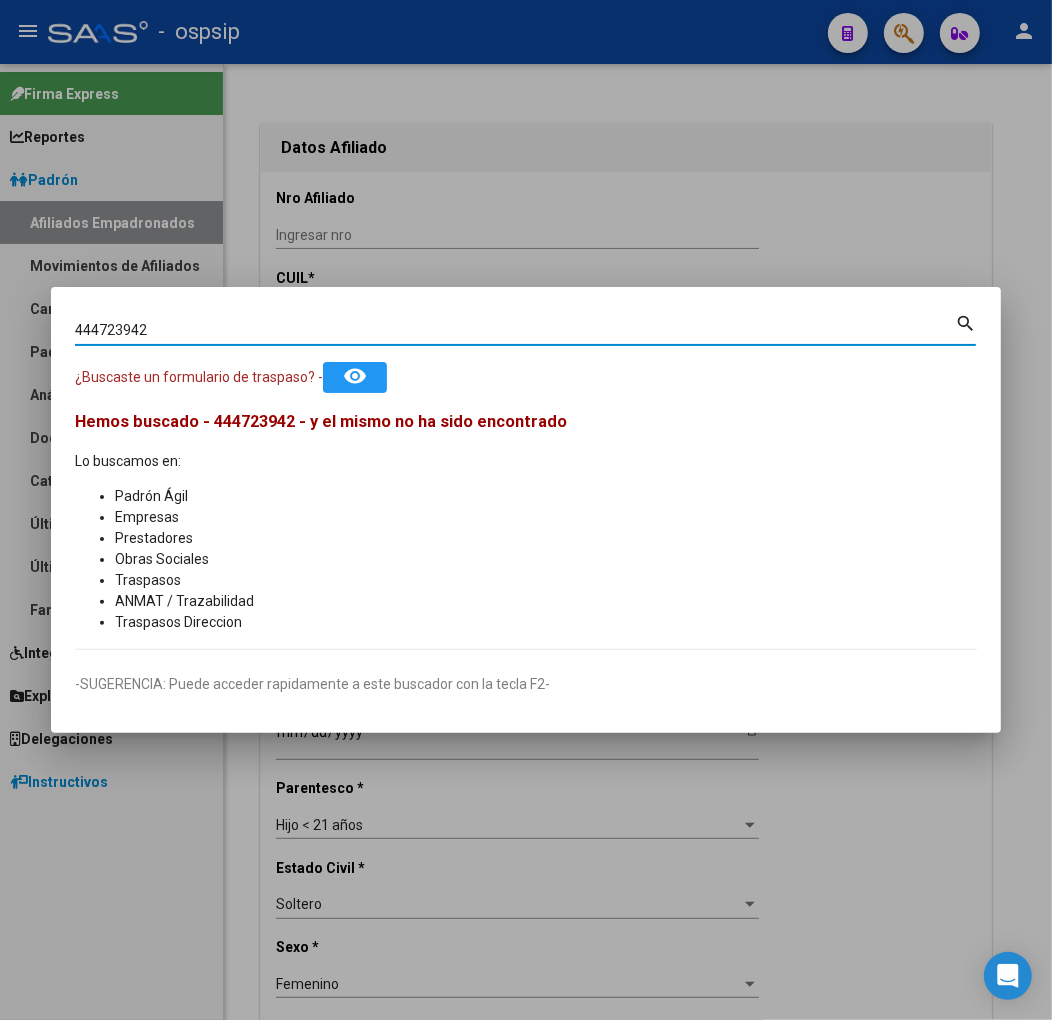 drag, startPoint x: 77, startPoint y: 322, endPoint x: 211, endPoint y: 312, distance: 134.37262 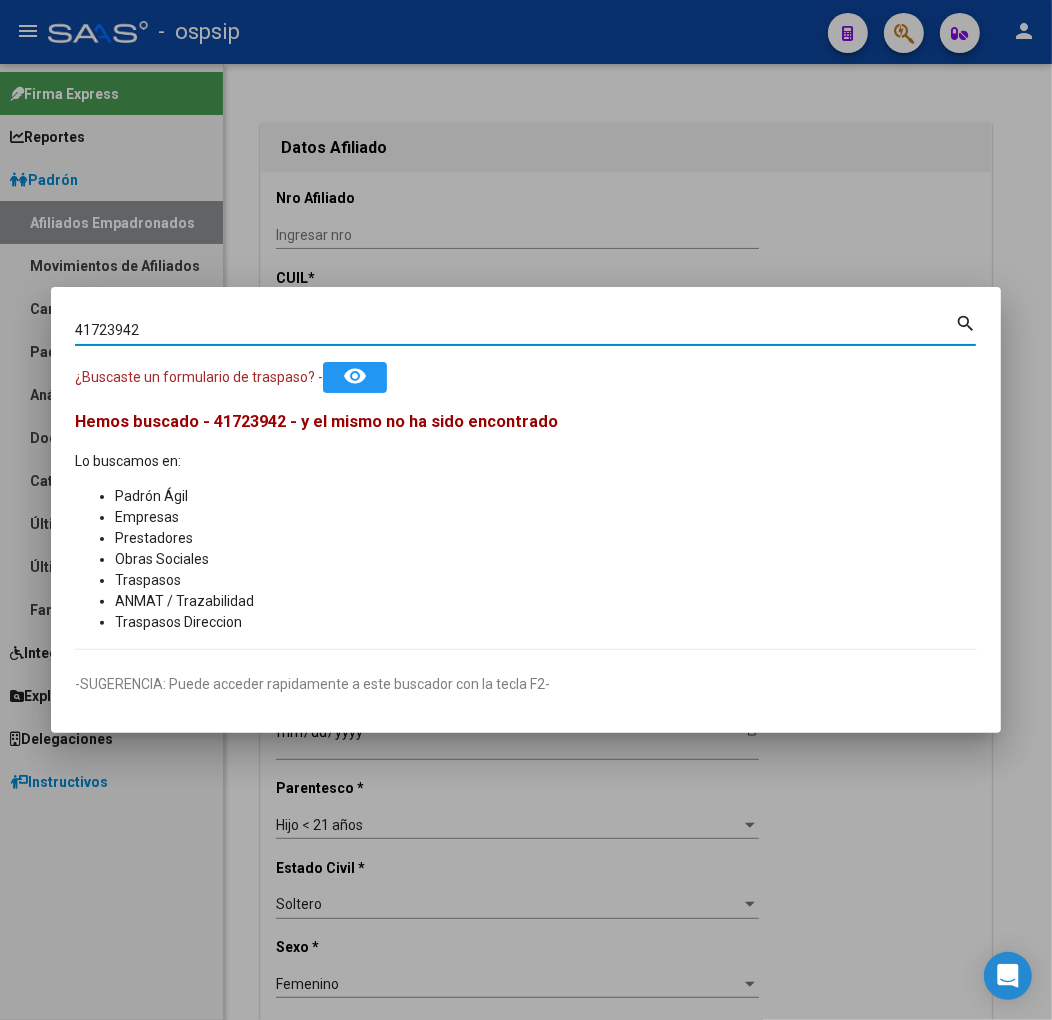 type on "41723942" 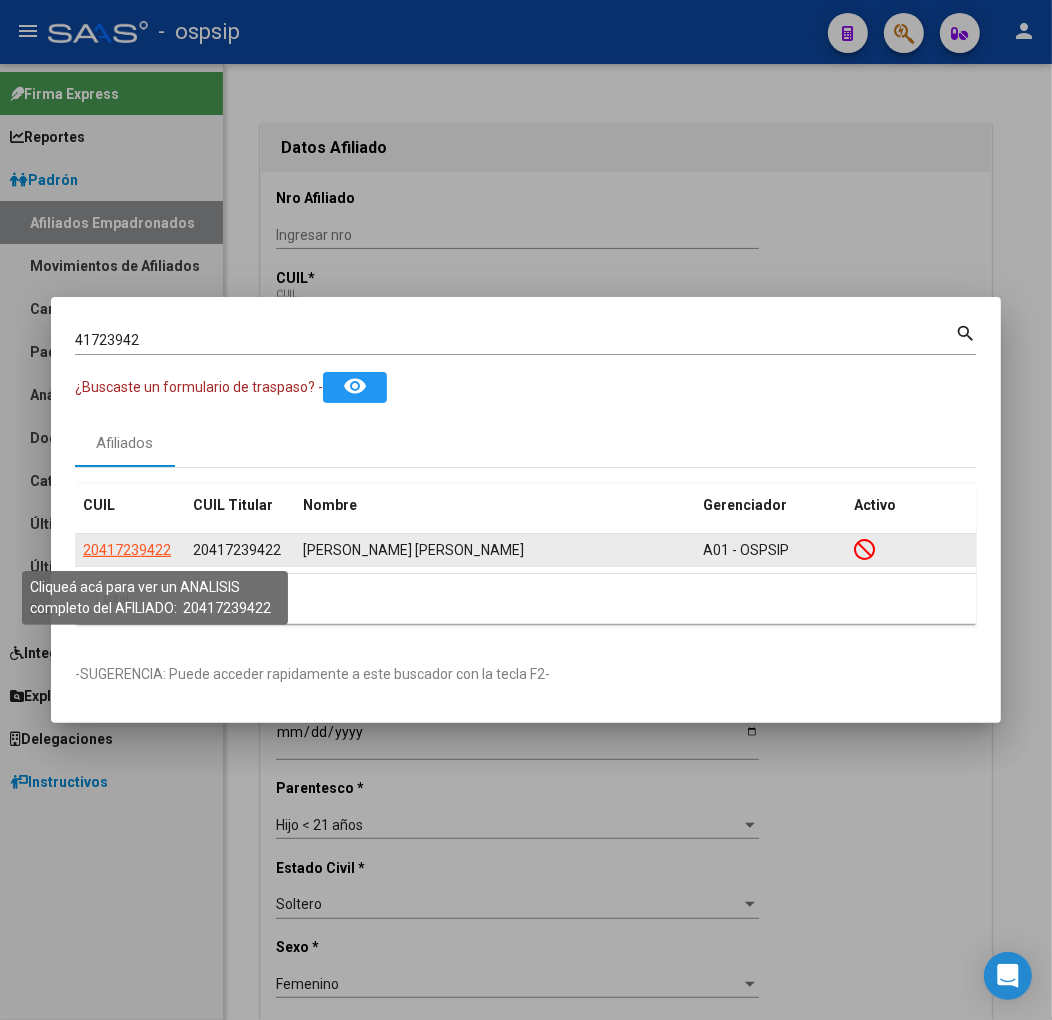 click on "20417239422" 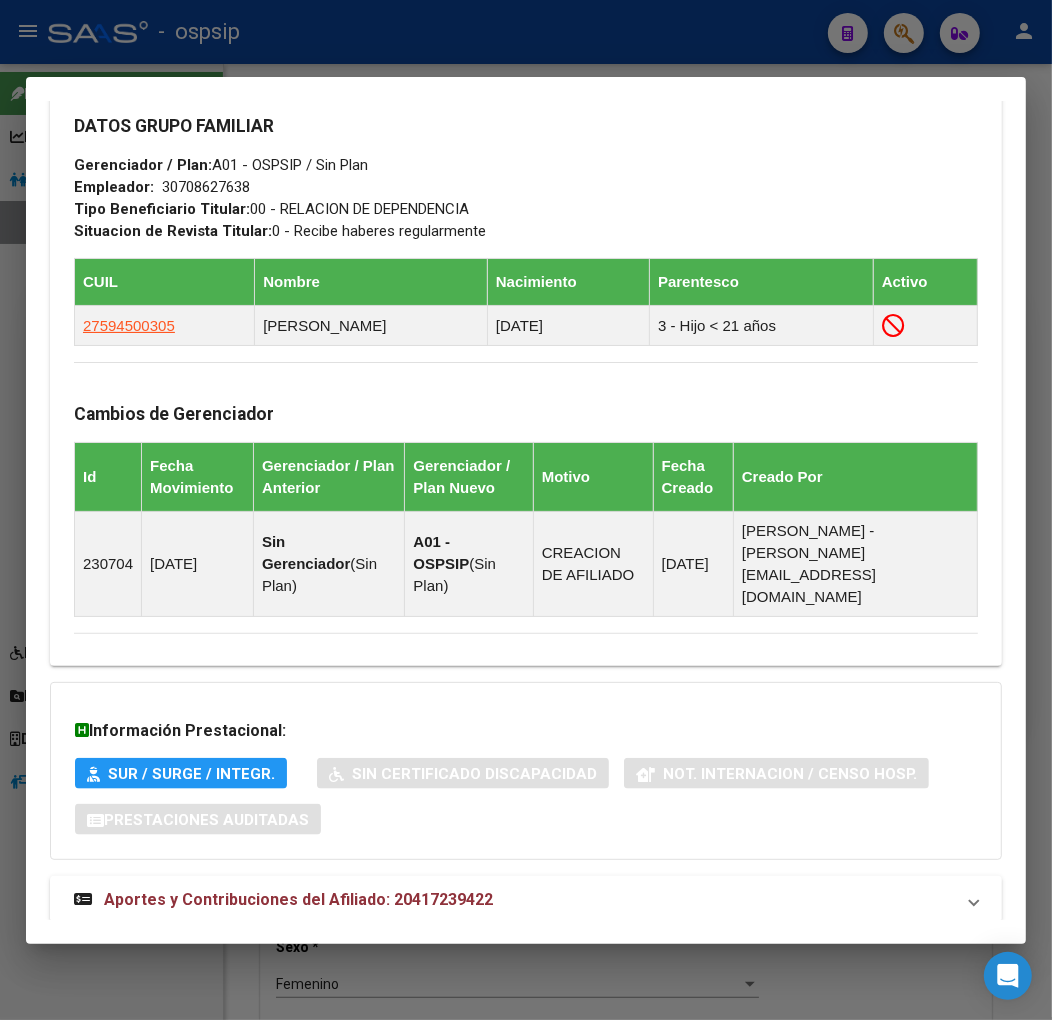 scroll, scrollTop: 1115, scrollLeft: 0, axis: vertical 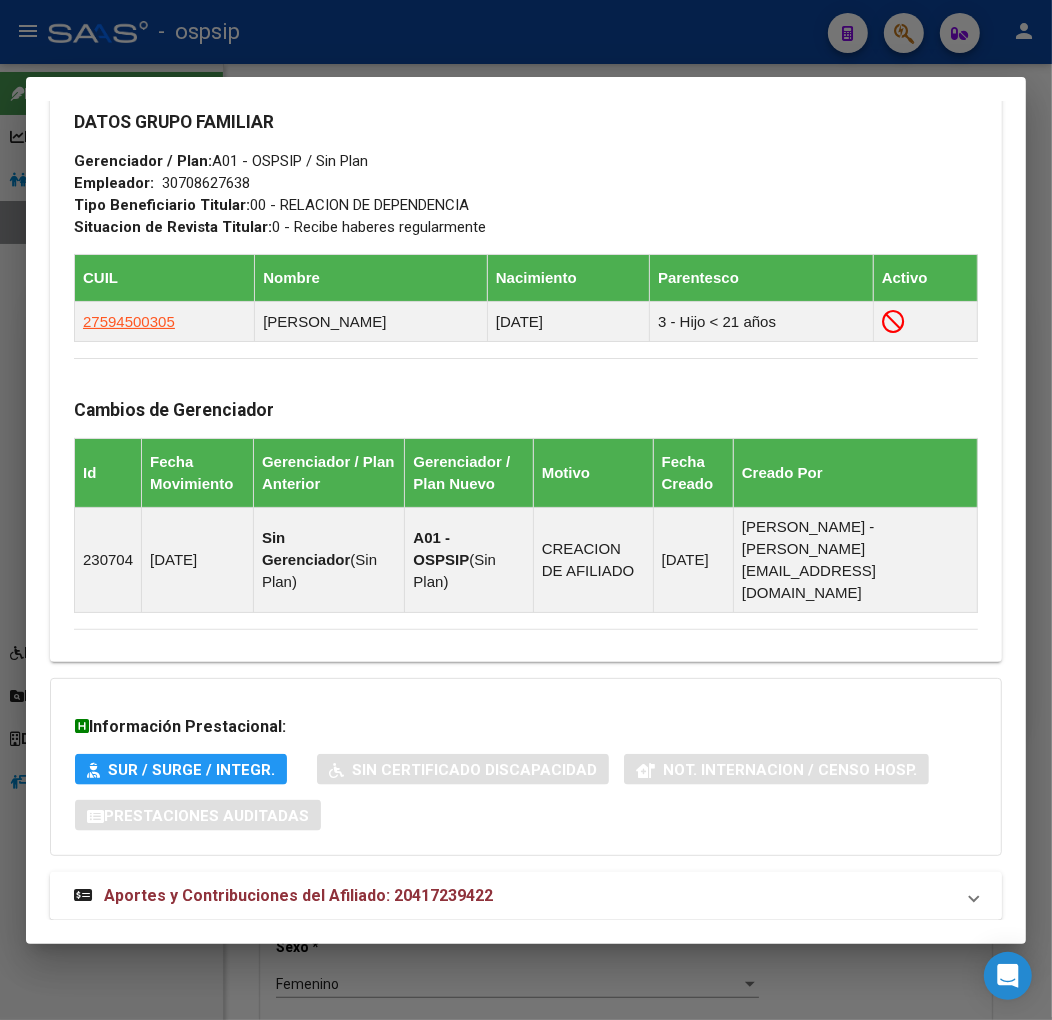 click on "Aportes y Contribuciones del Afiliado: 20417239422" at bounding box center (298, 895) 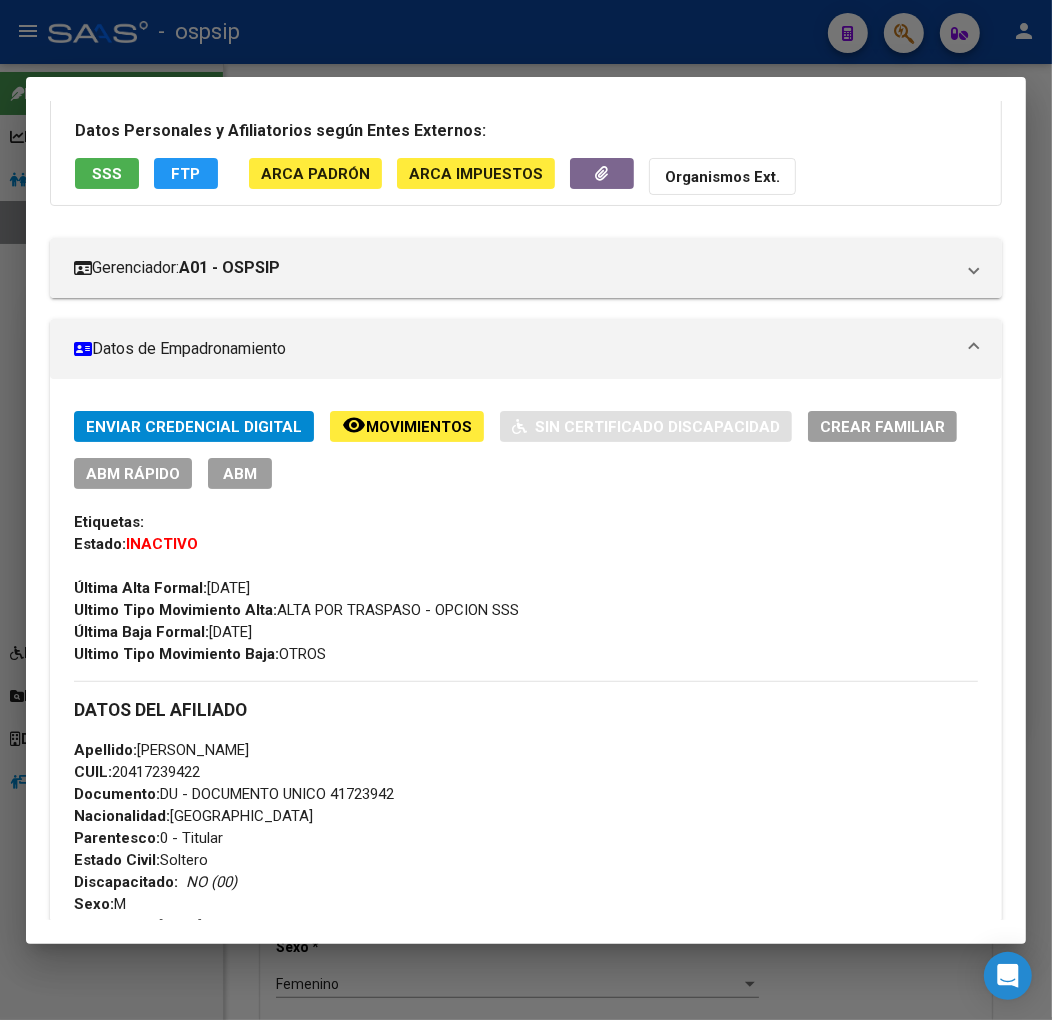 scroll, scrollTop: 115, scrollLeft: 0, axis: vertical 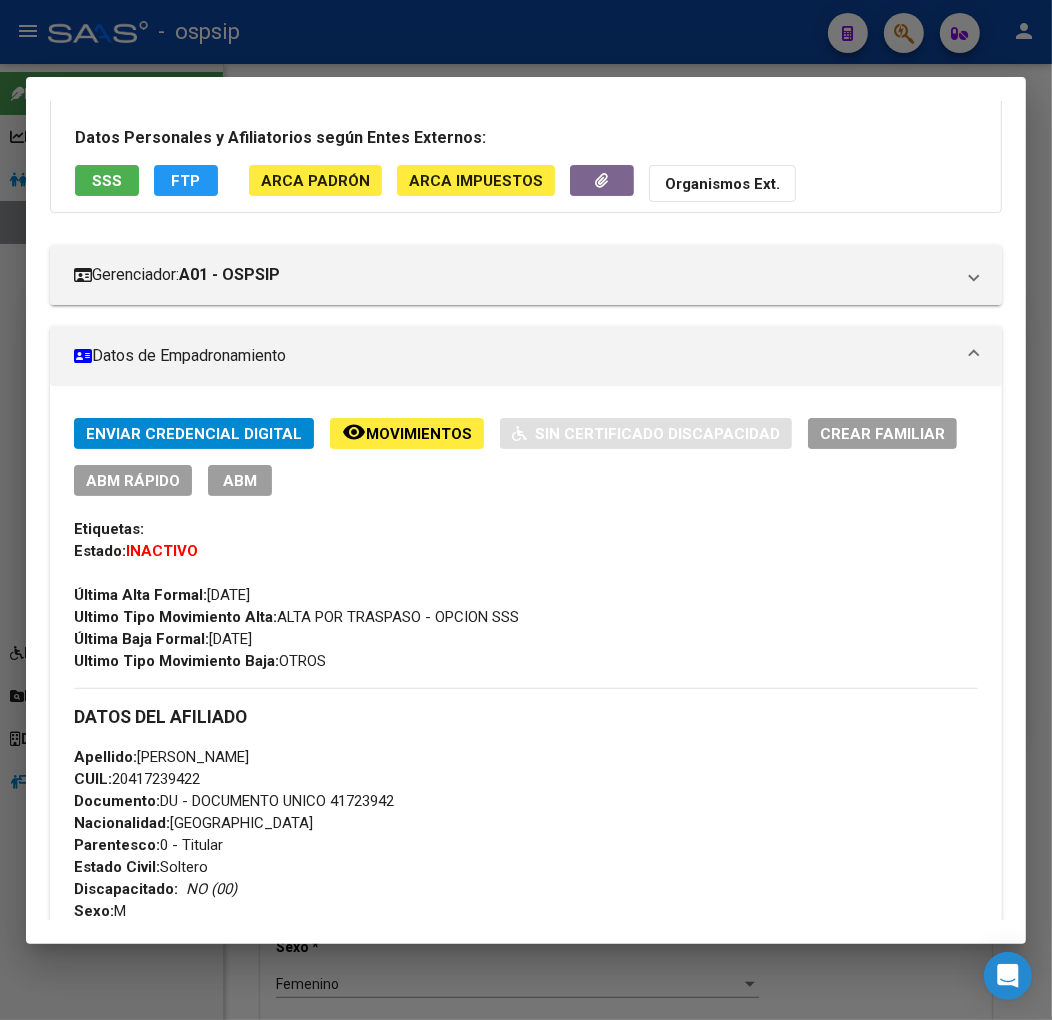 click on "ABM" at bounding box center (240, 481) 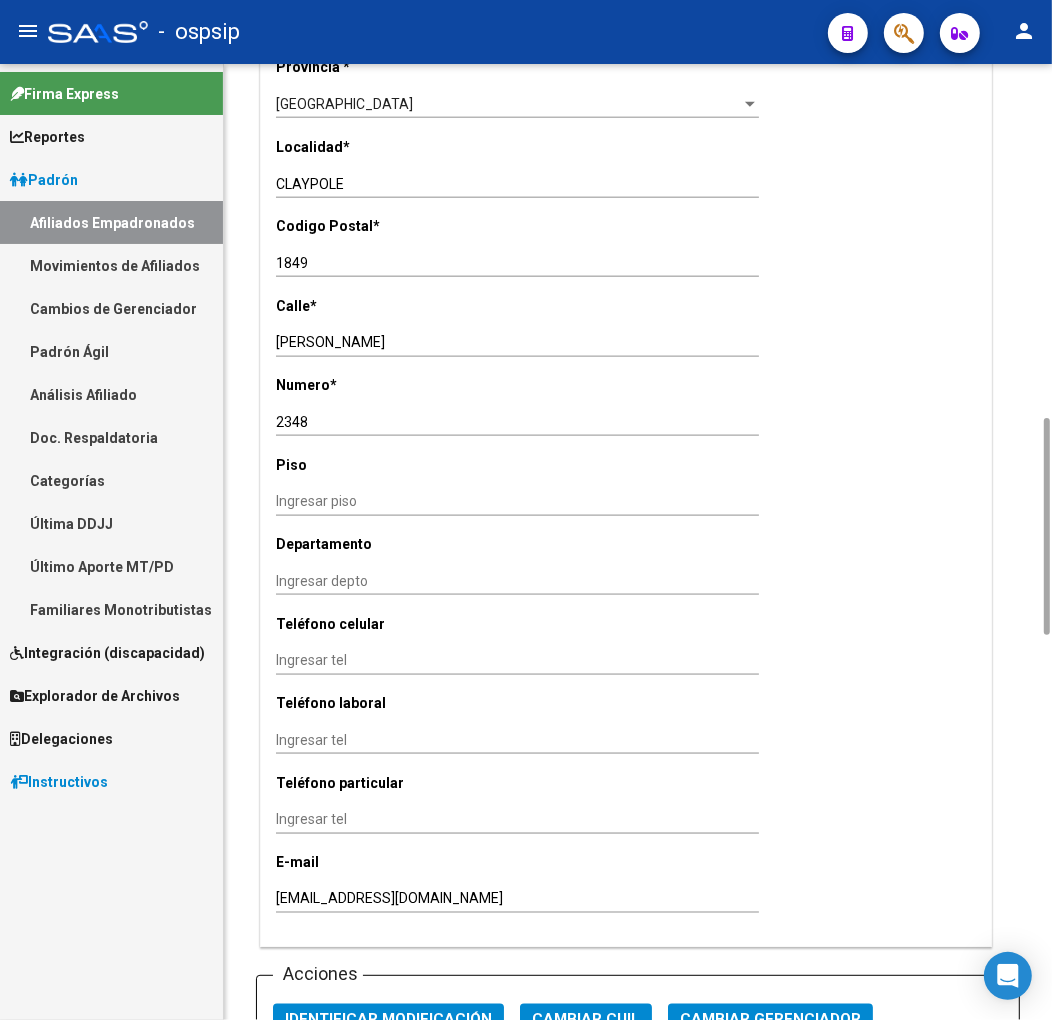 scroll, scrollTop: 2222, scrollLeft: 0, axis: vertical 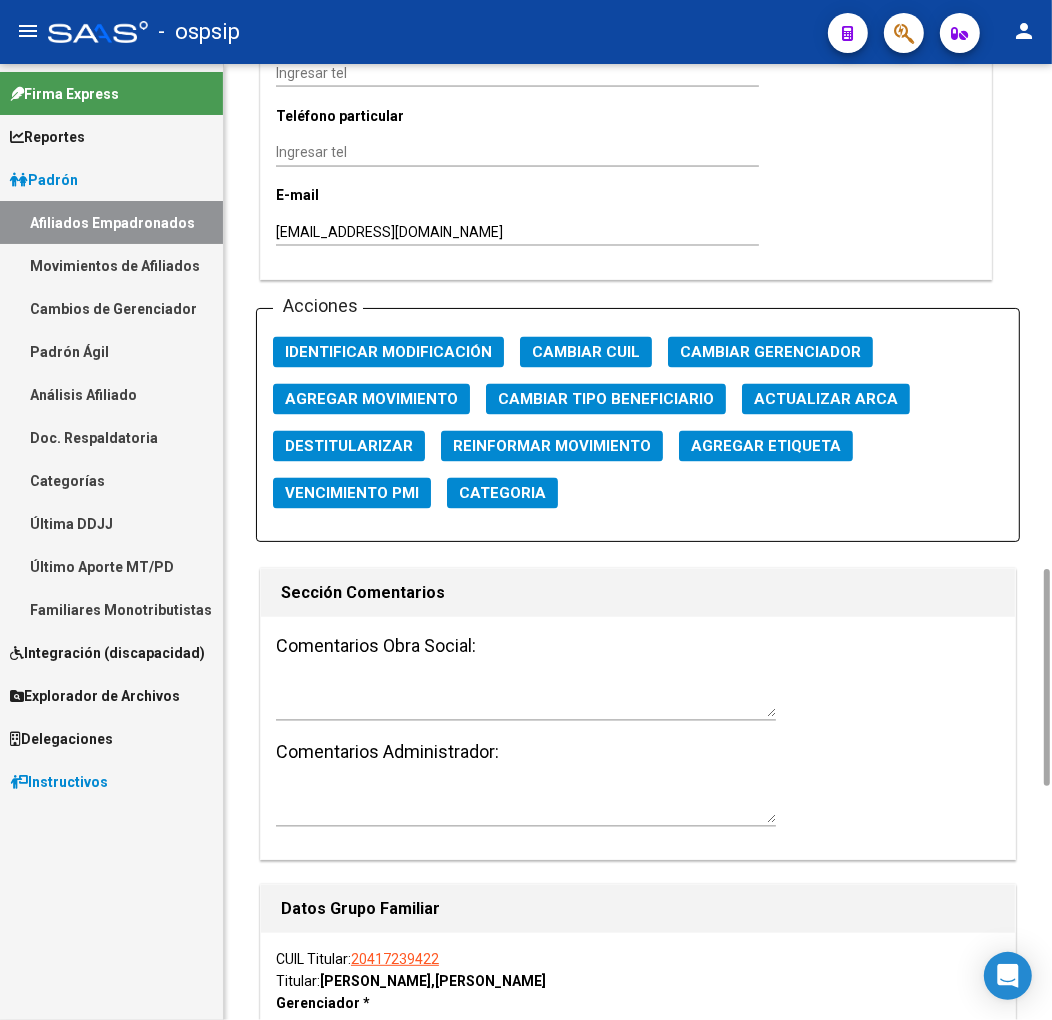 click on "Agregar Movimiento" 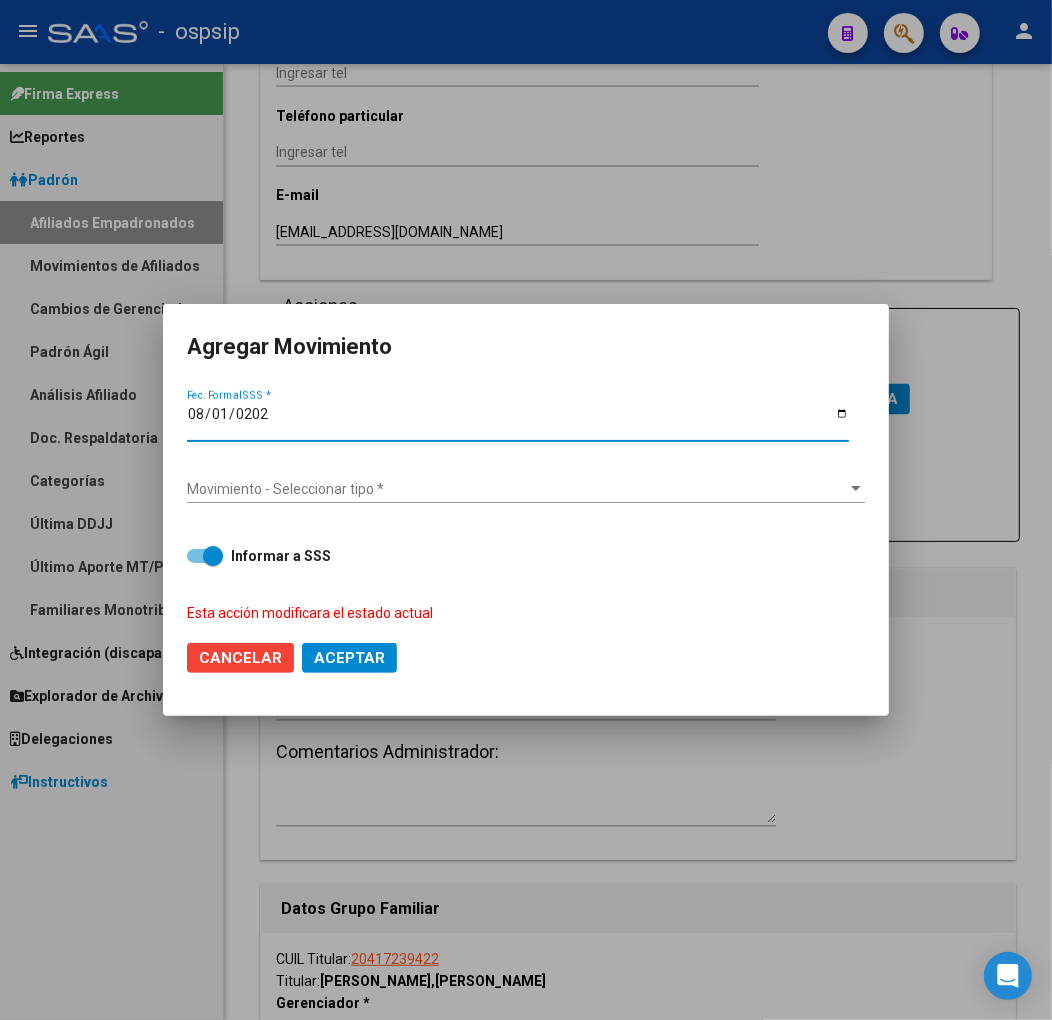 type on "2025-08-01" 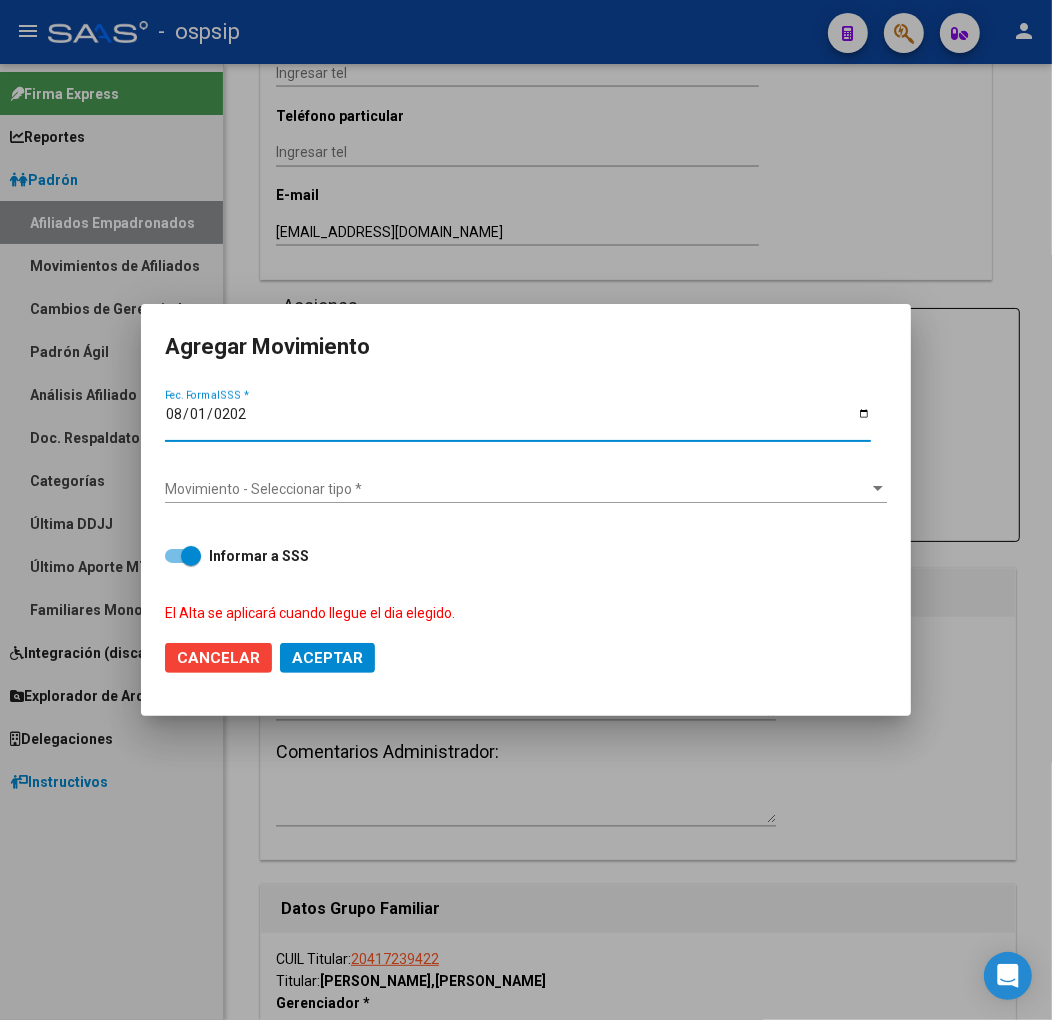 click on "Movimiento - Seleccionar tipo *" at bounding box center (517, 489) 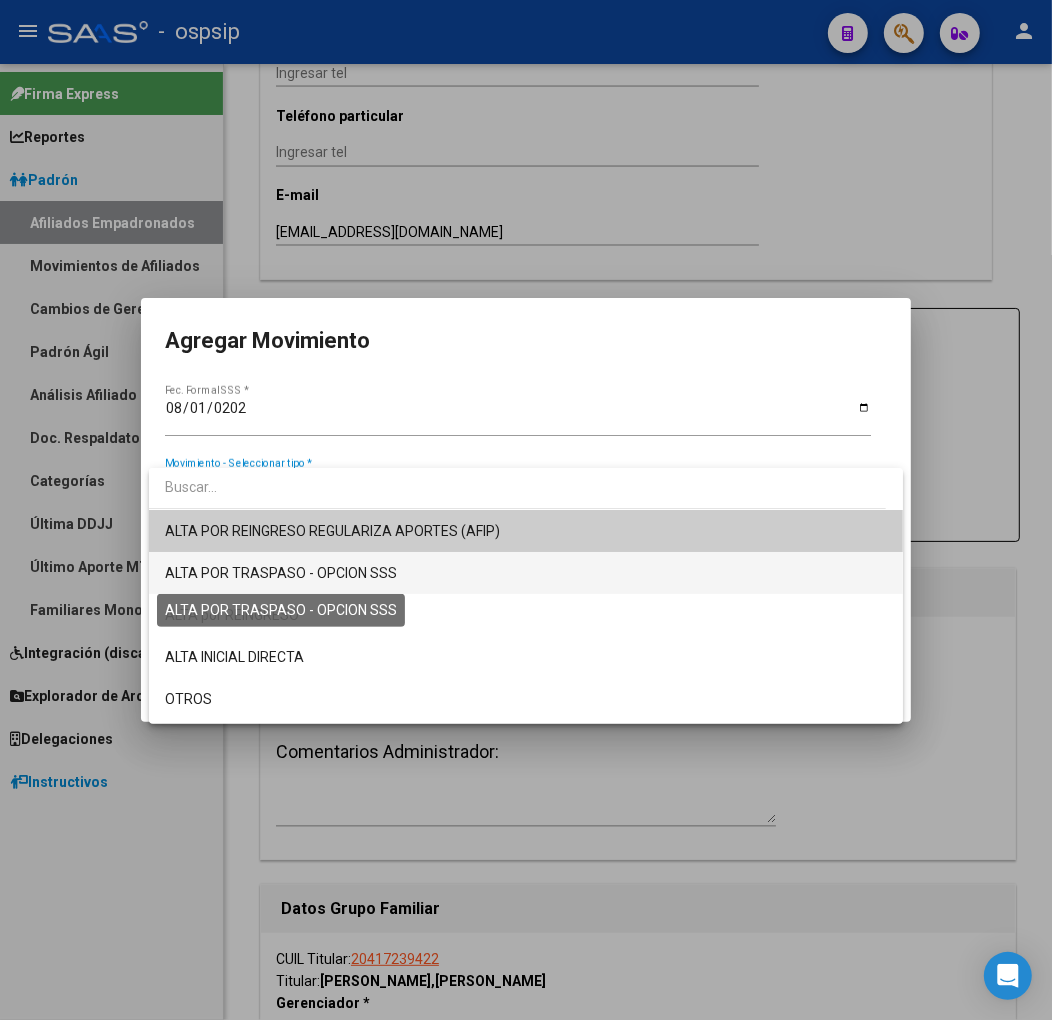 click on "ALTA POR TRASPASO - OPCION SSS" at bounding box center (281, 573) 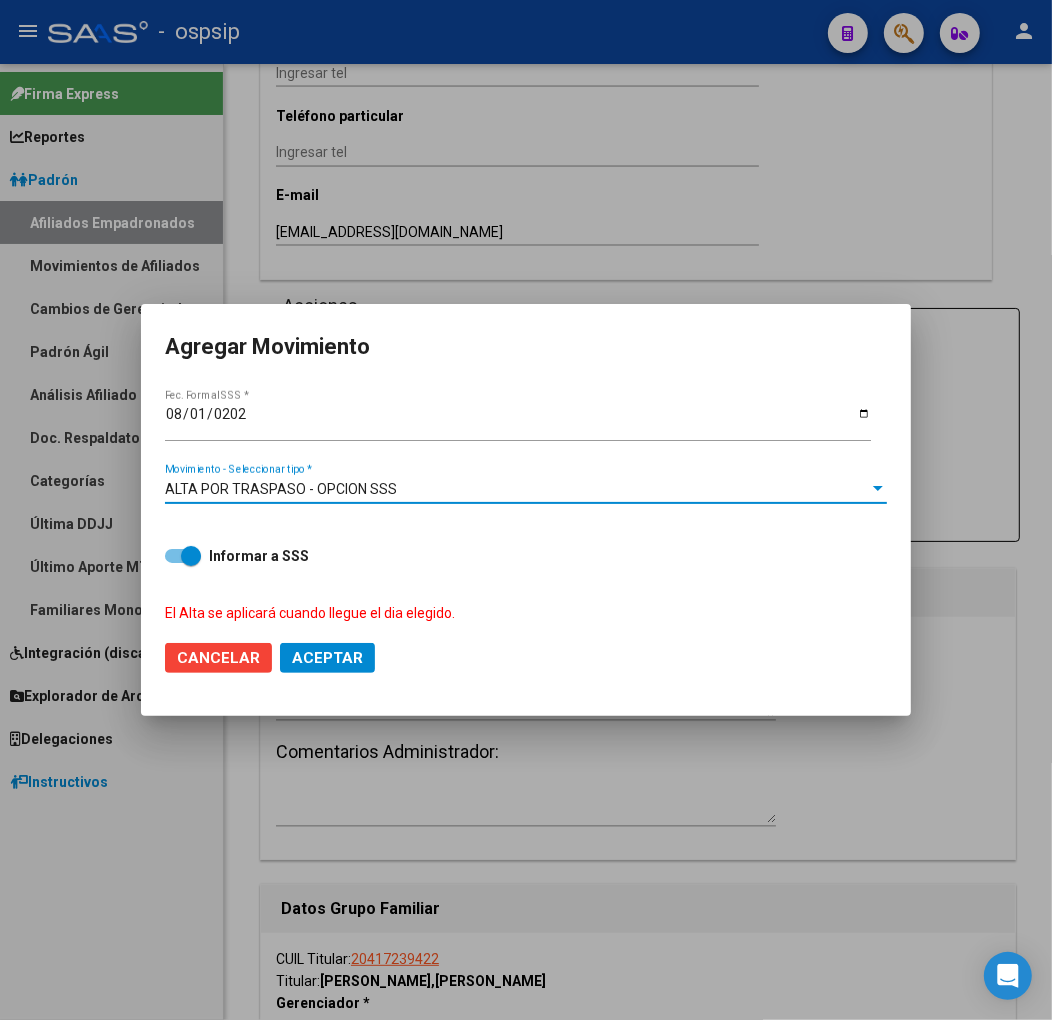 click on "Aceptar" 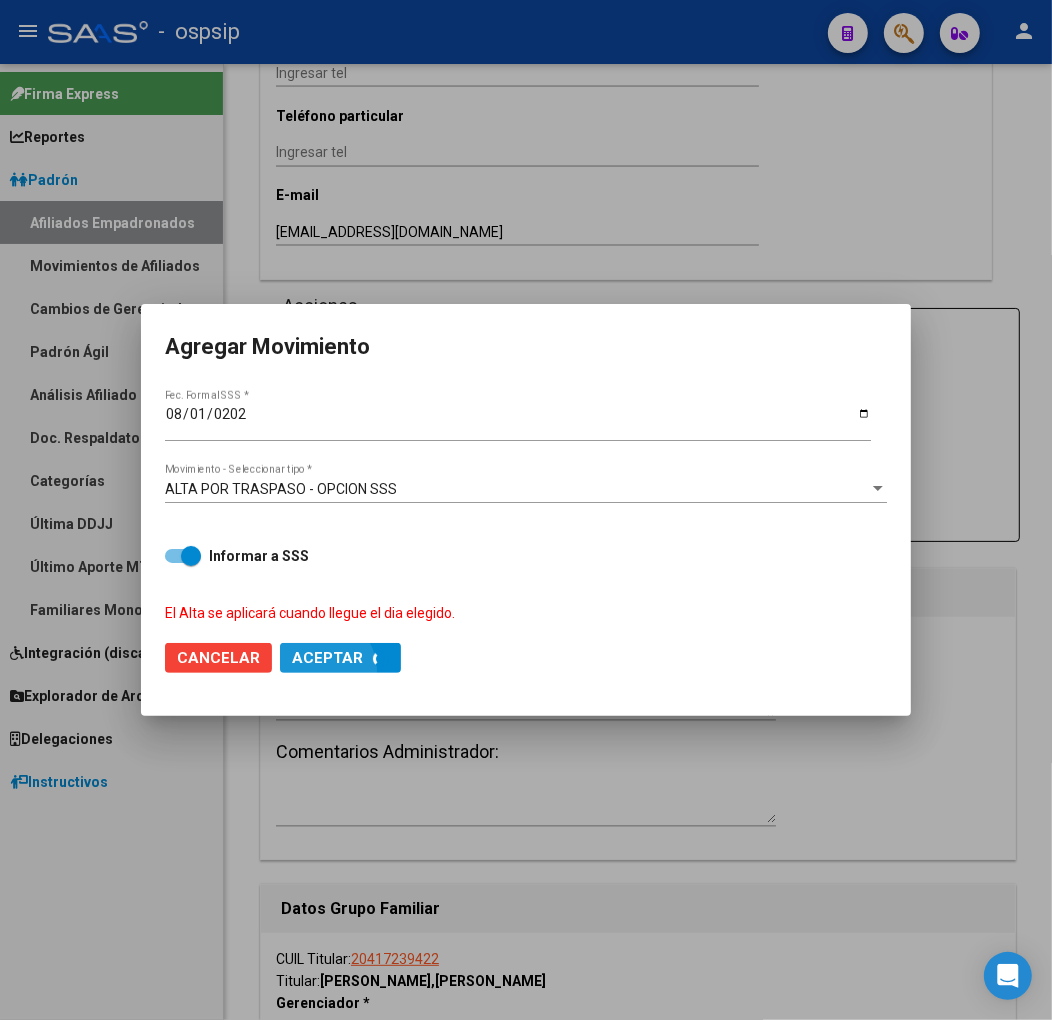 checkbox on "false" 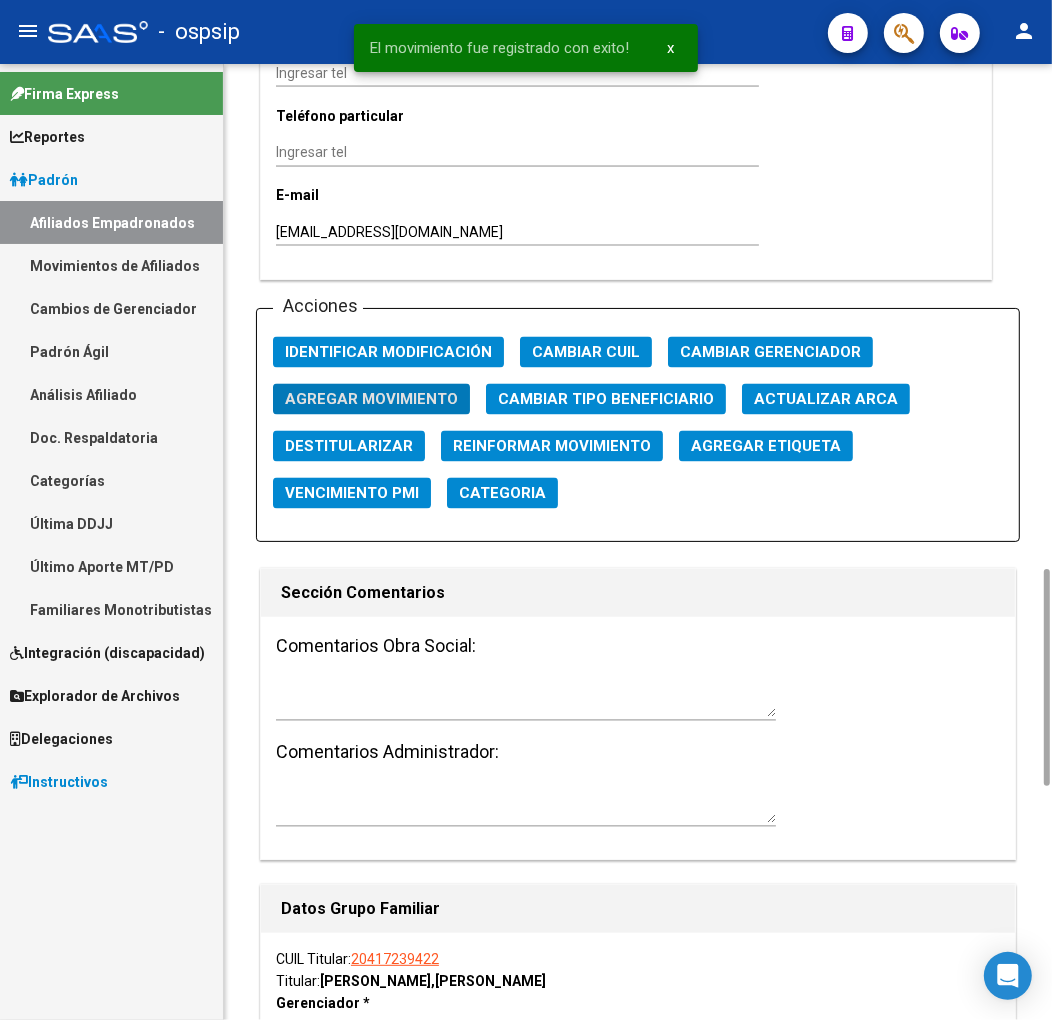 click at bounding box center [526, 698] 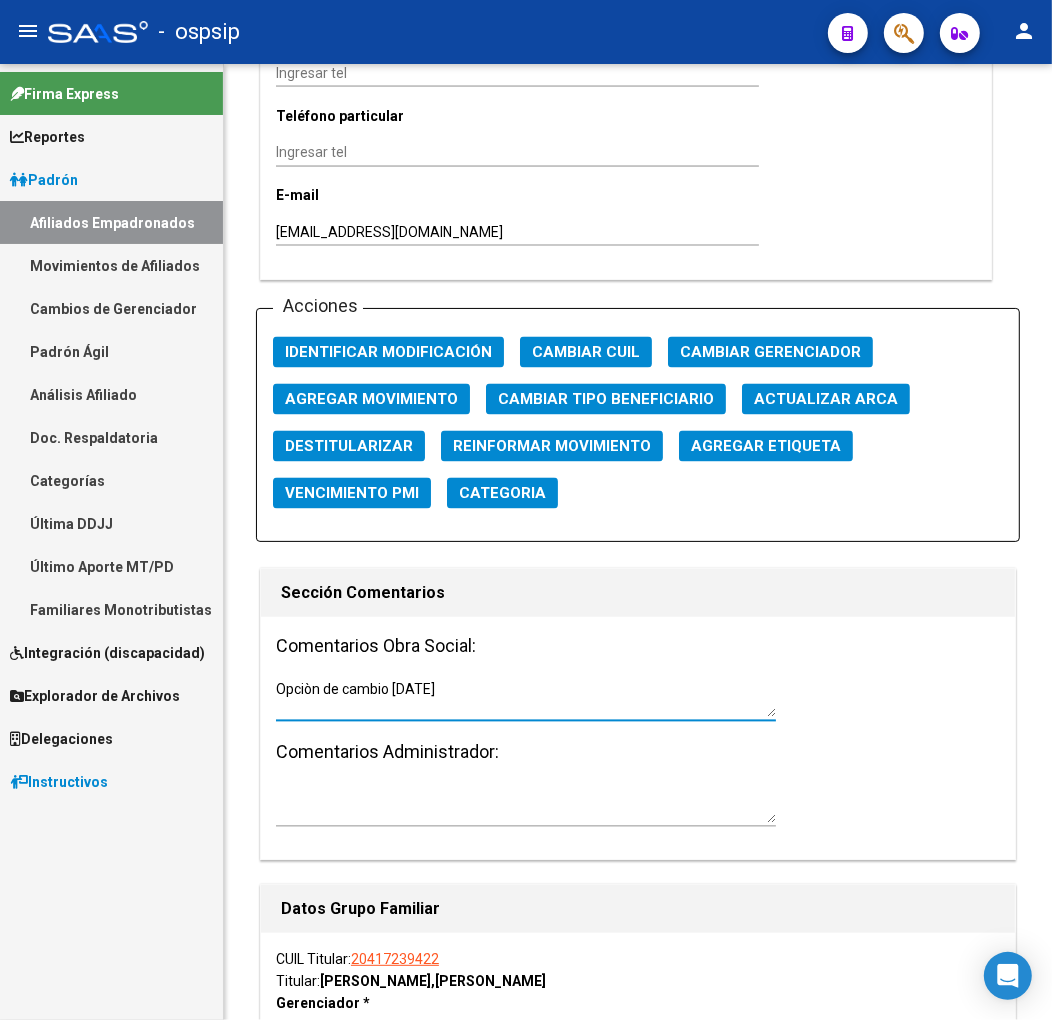 type on "Opciòn de cambio 01/08/2025" 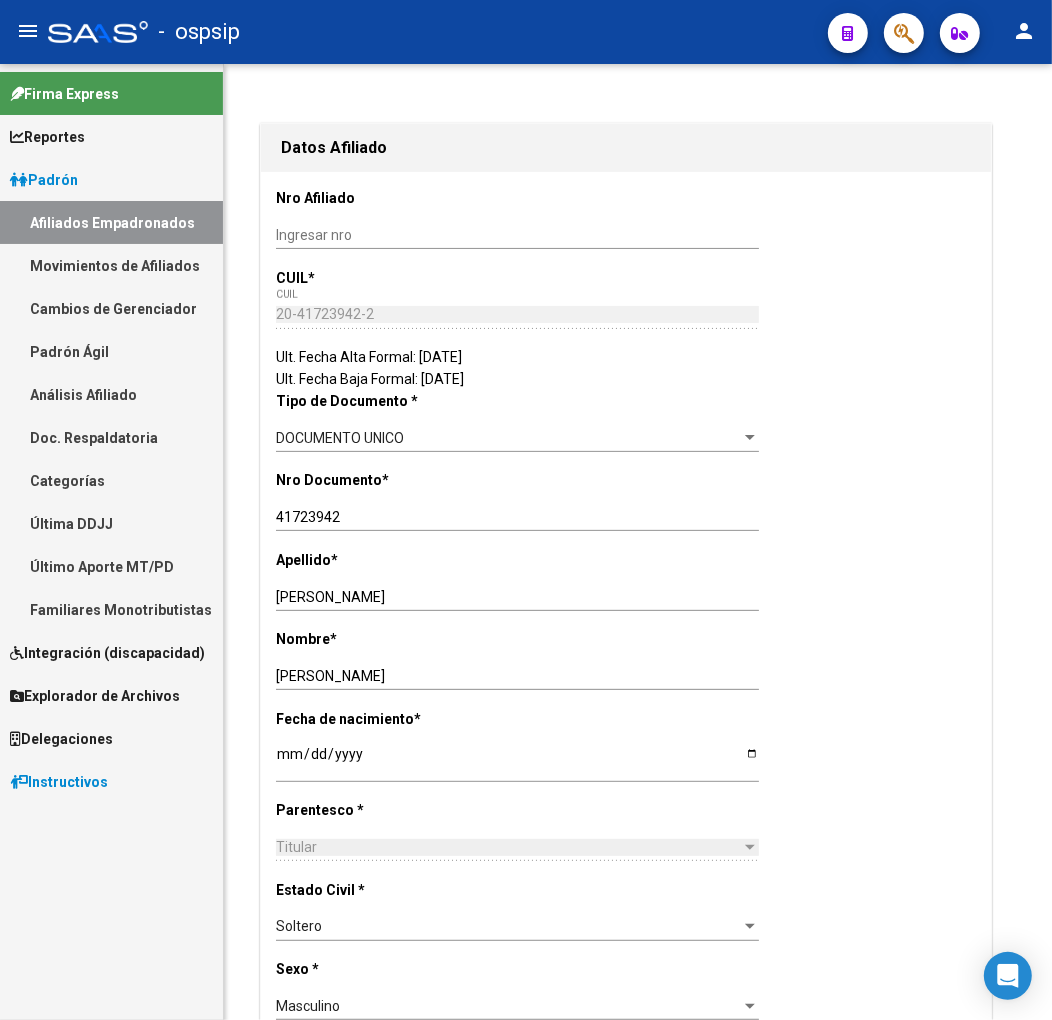 scroll, scrollTop: 0, scrollLeft: 0, axis: both 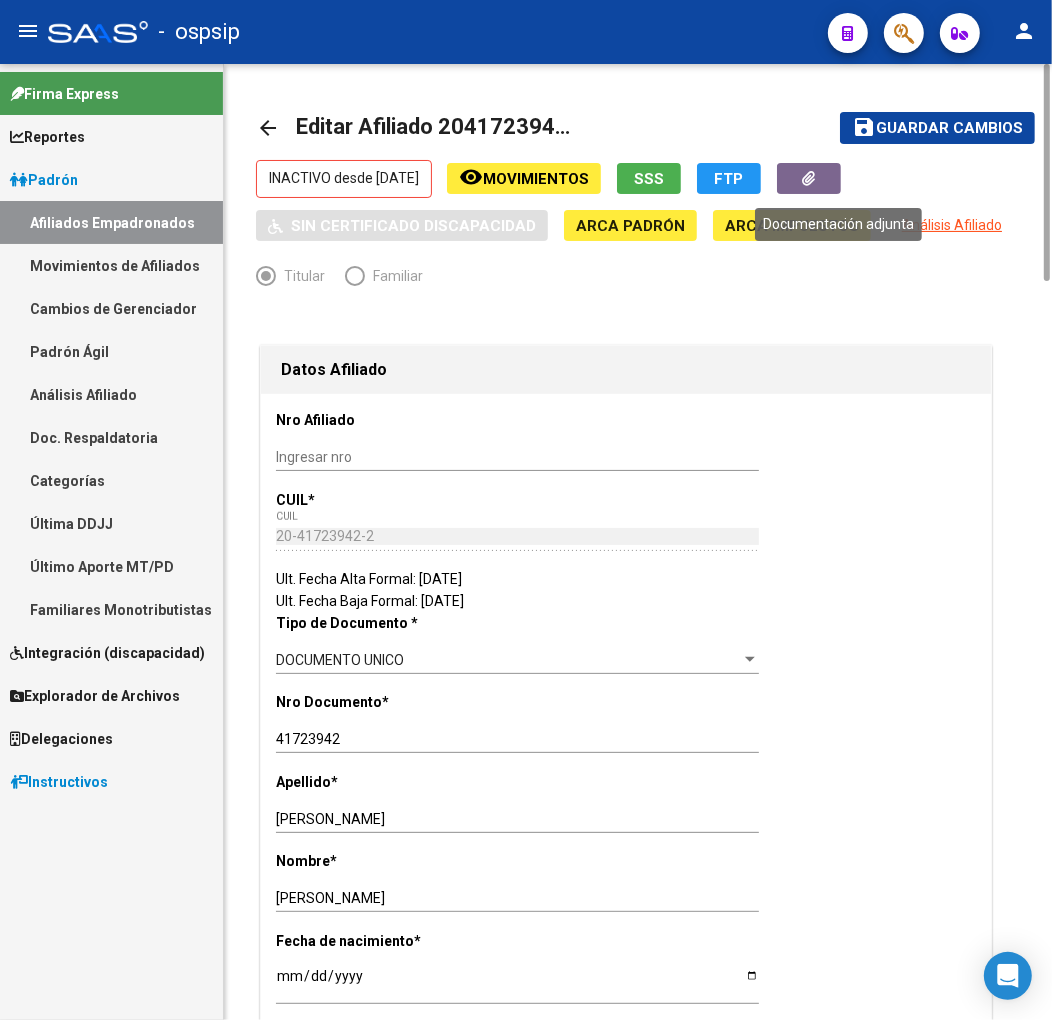 click 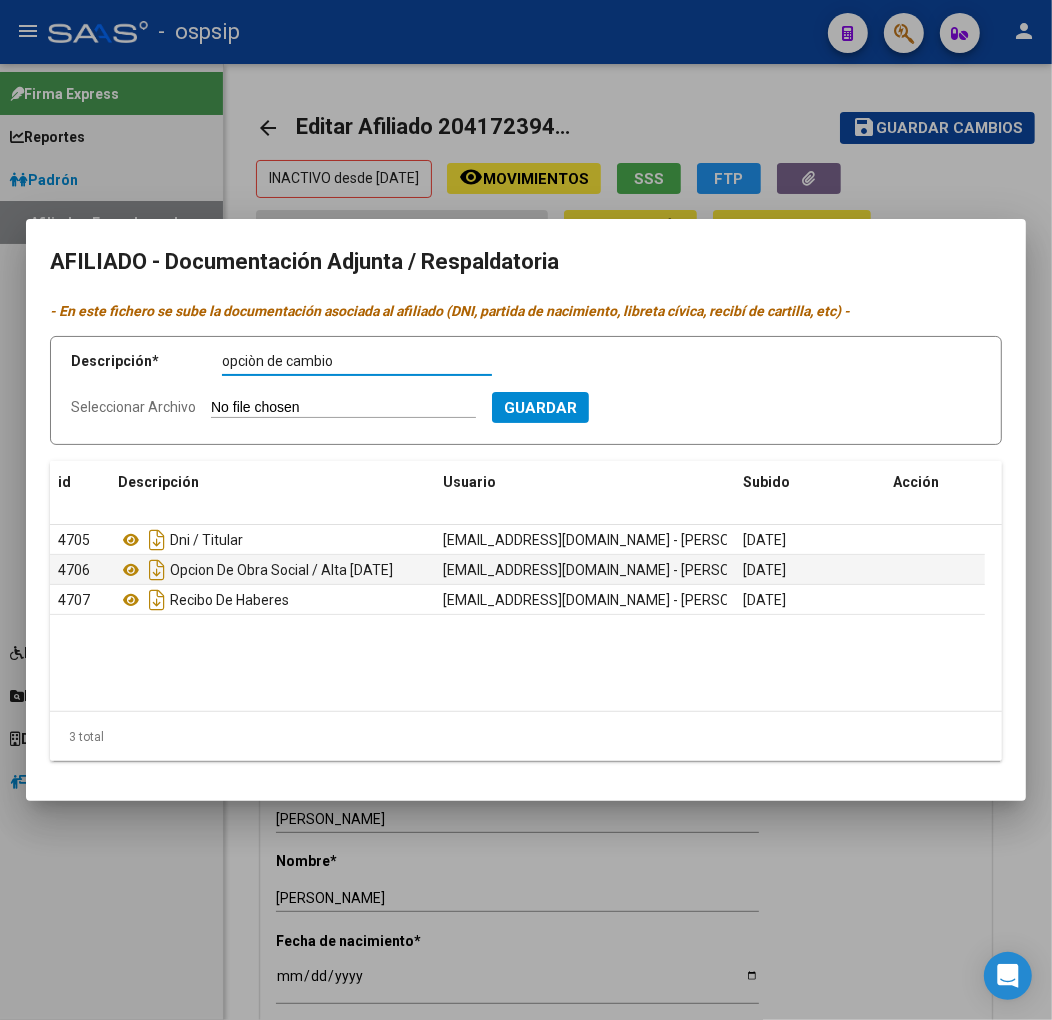 type on "opciòn de cambio" 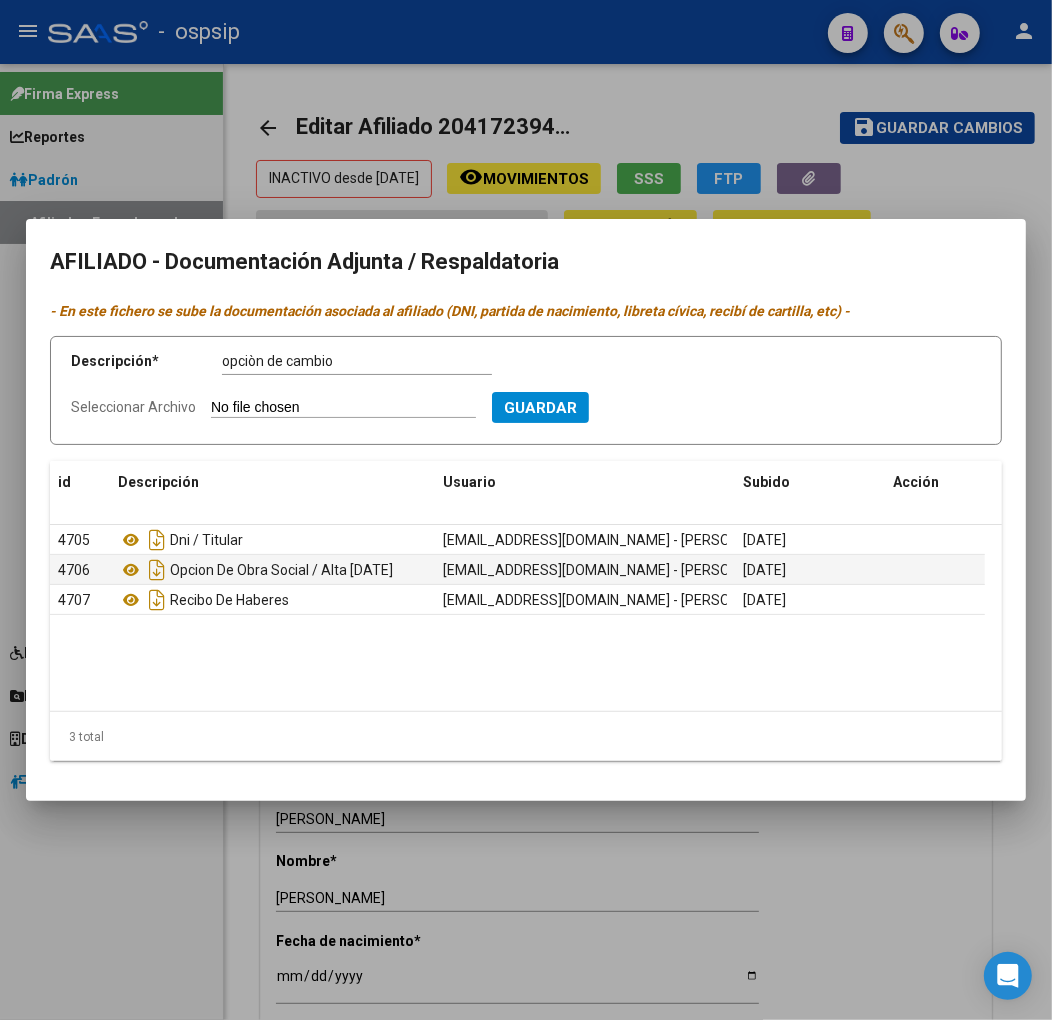type on "C:\fakepath\Alan Alvarez Opcion de cambio.pdf" 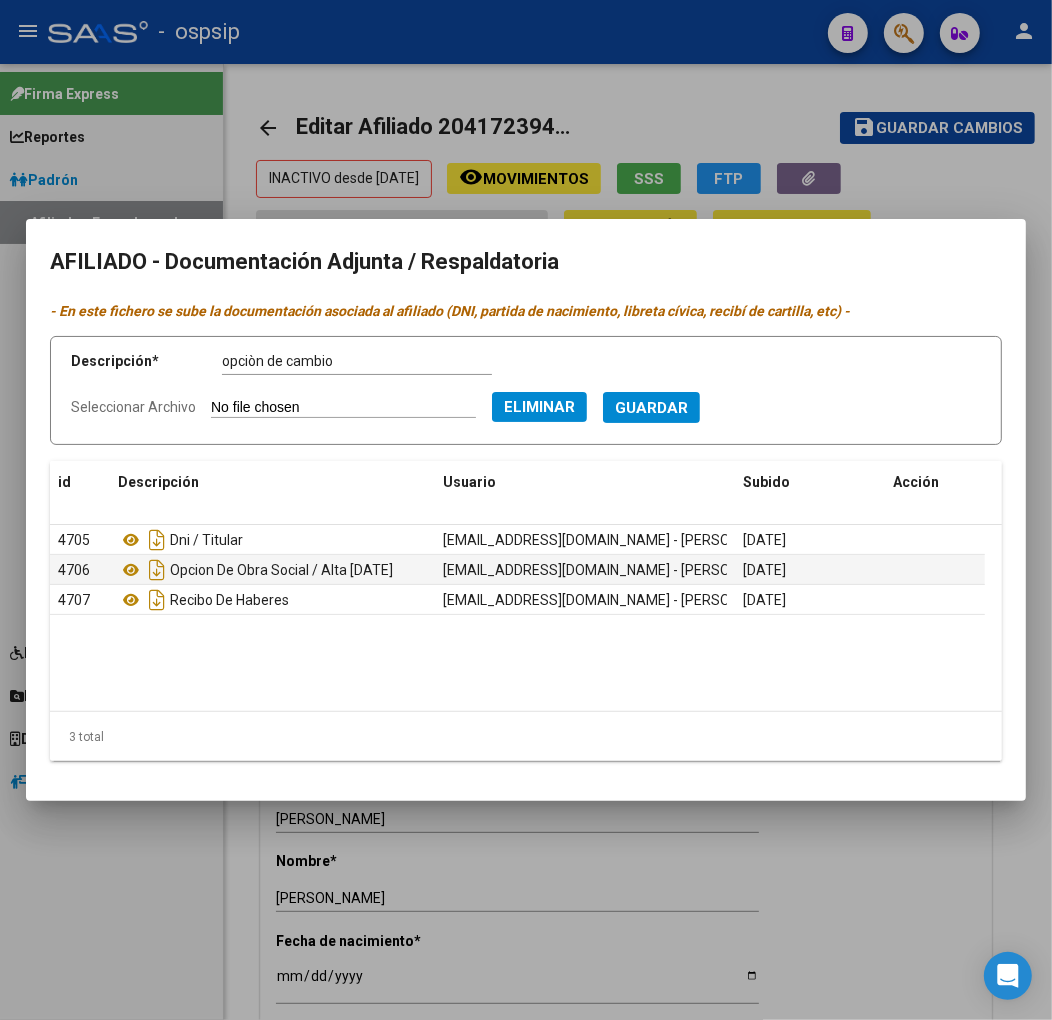click on "Guardar" at bounding box center [651, 408] 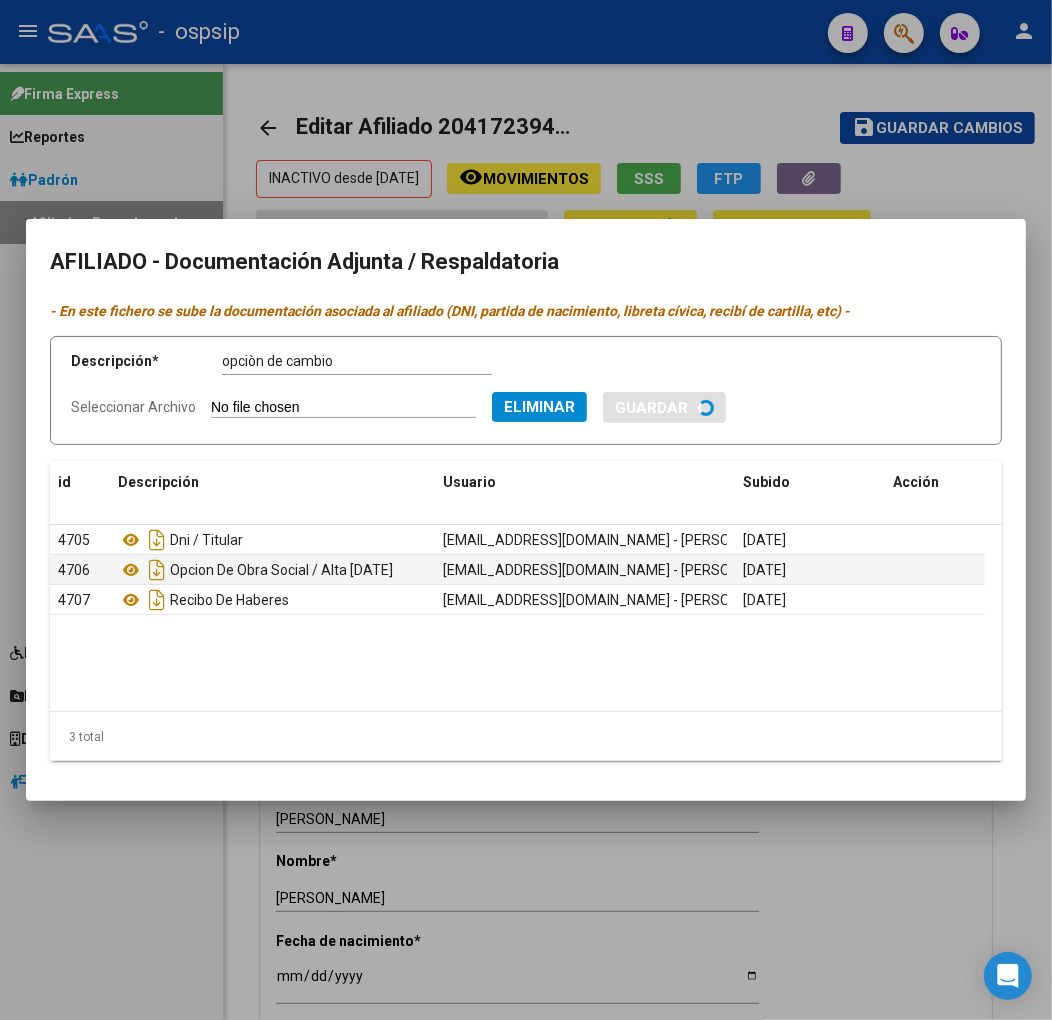 type 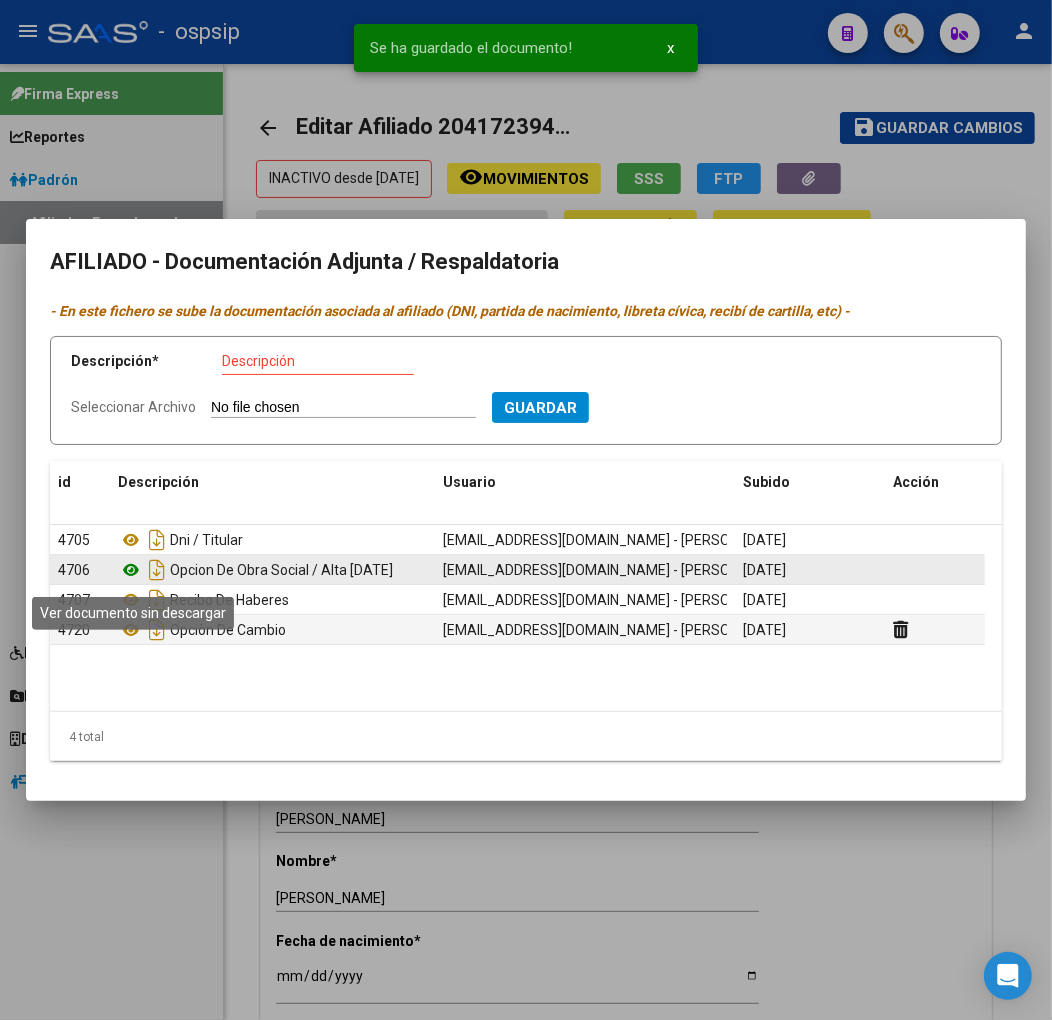 click 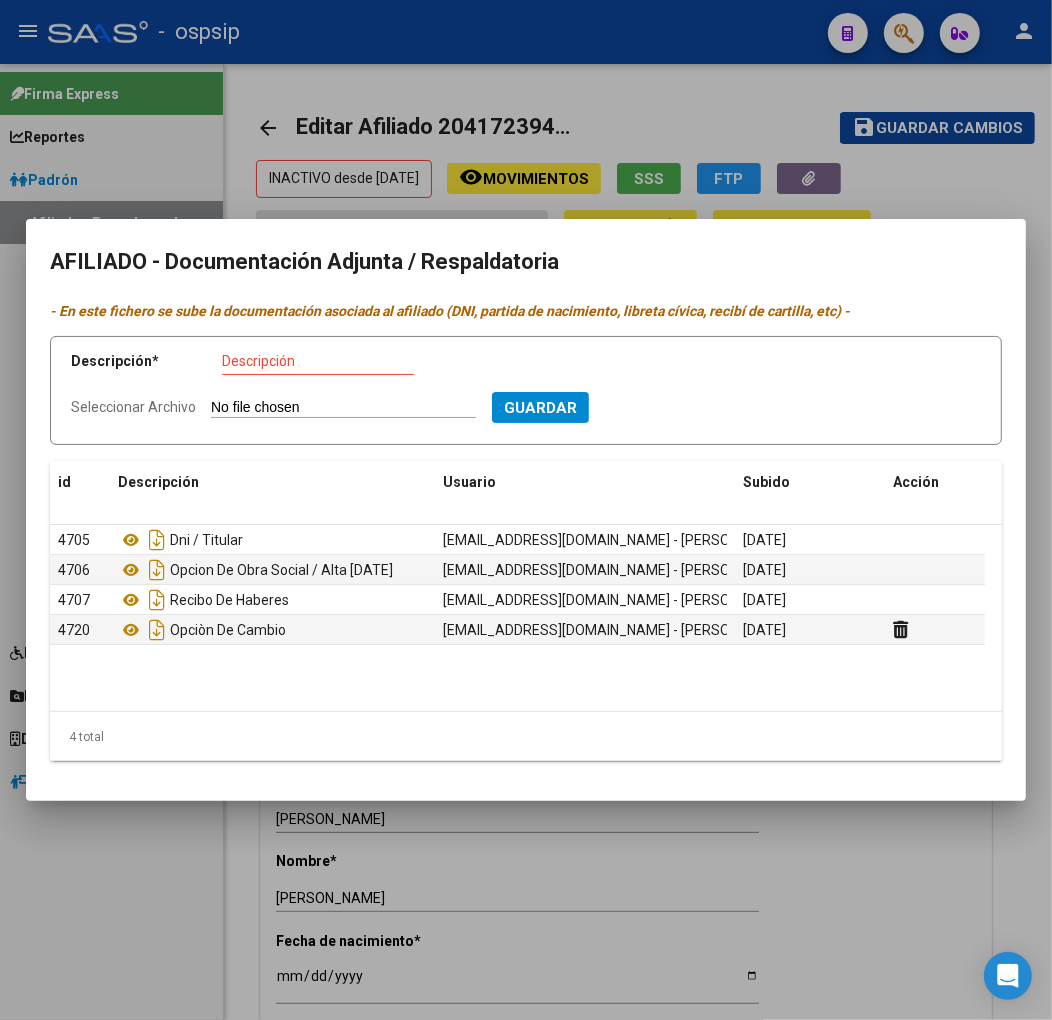 click at bounding box center (526, 510) 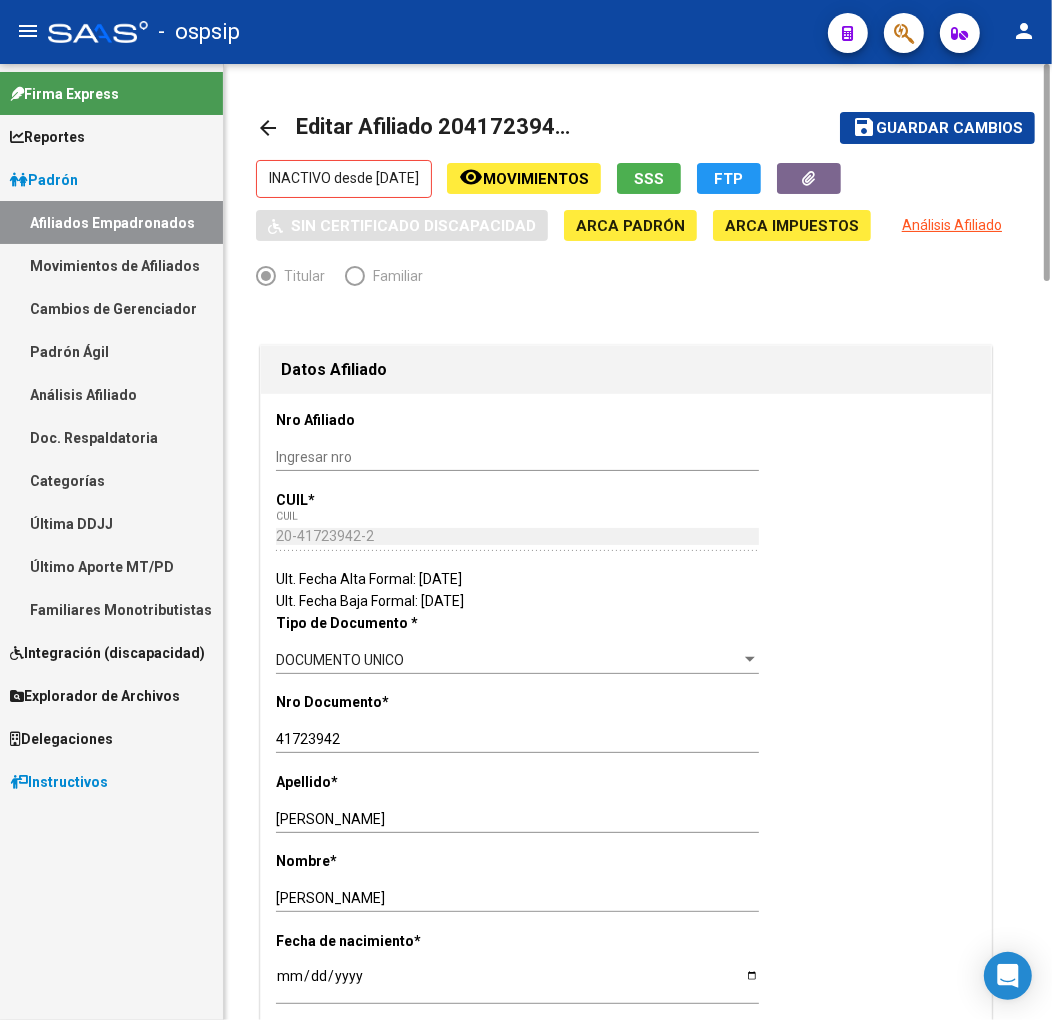 click on "Movimientos" 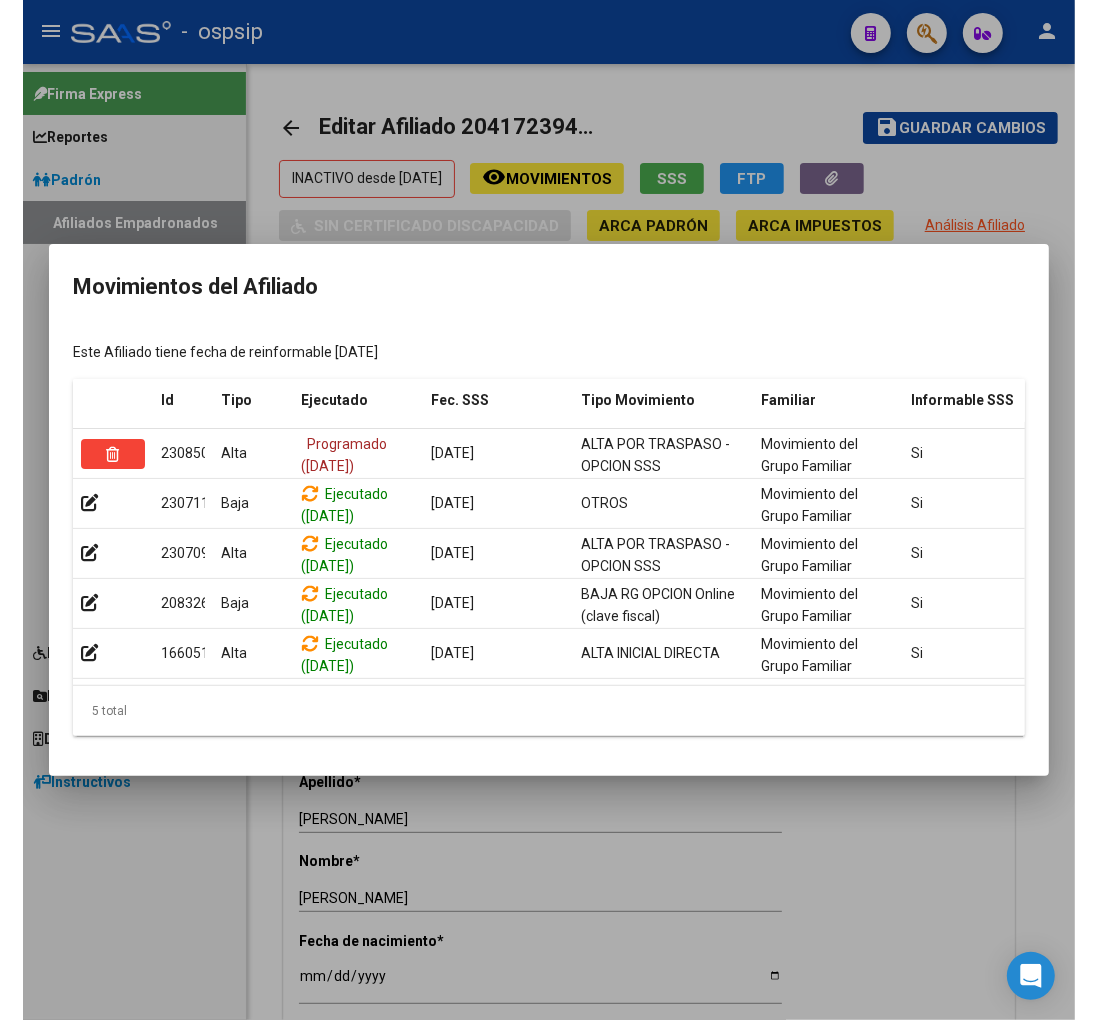 scroll, scrollTop: 0, scrollLeft: 327, axis: horizontal 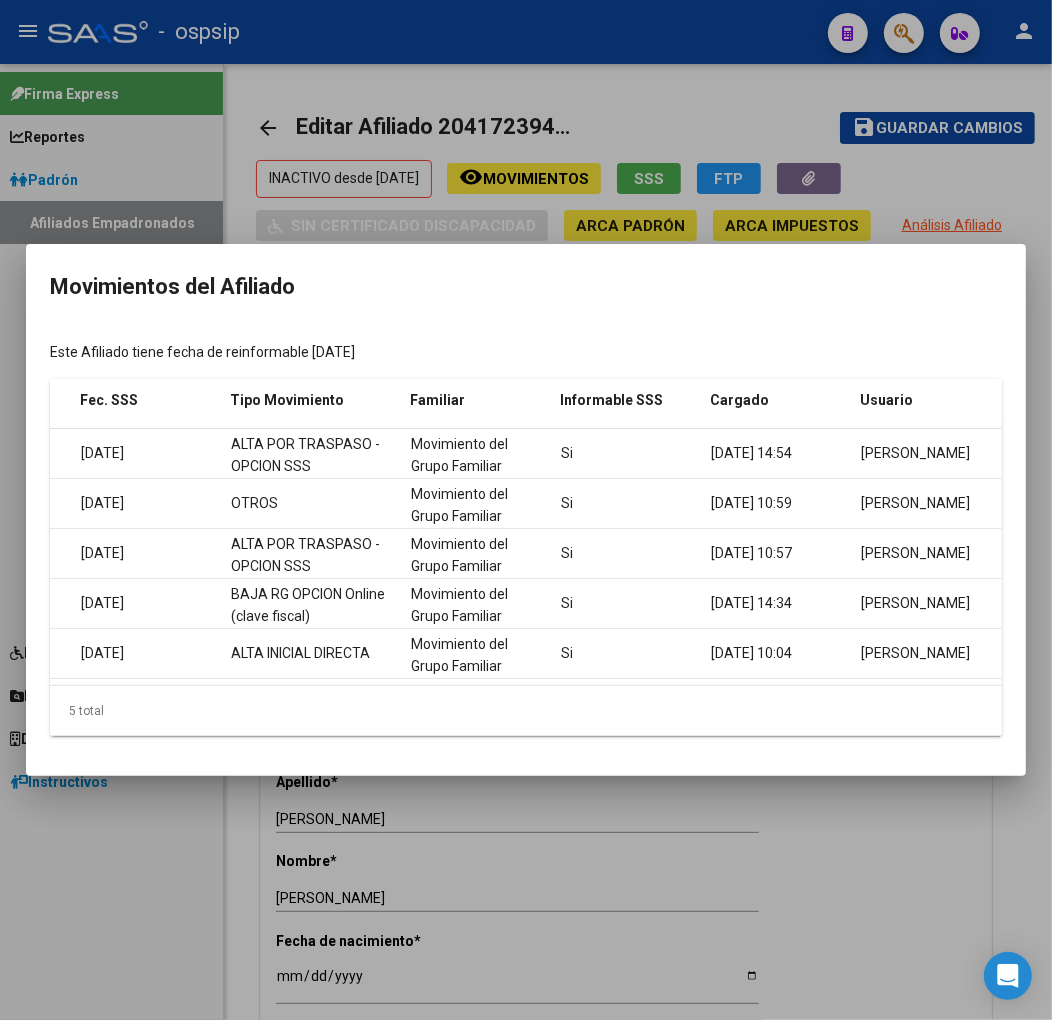 click at bounding box center (526, 510) 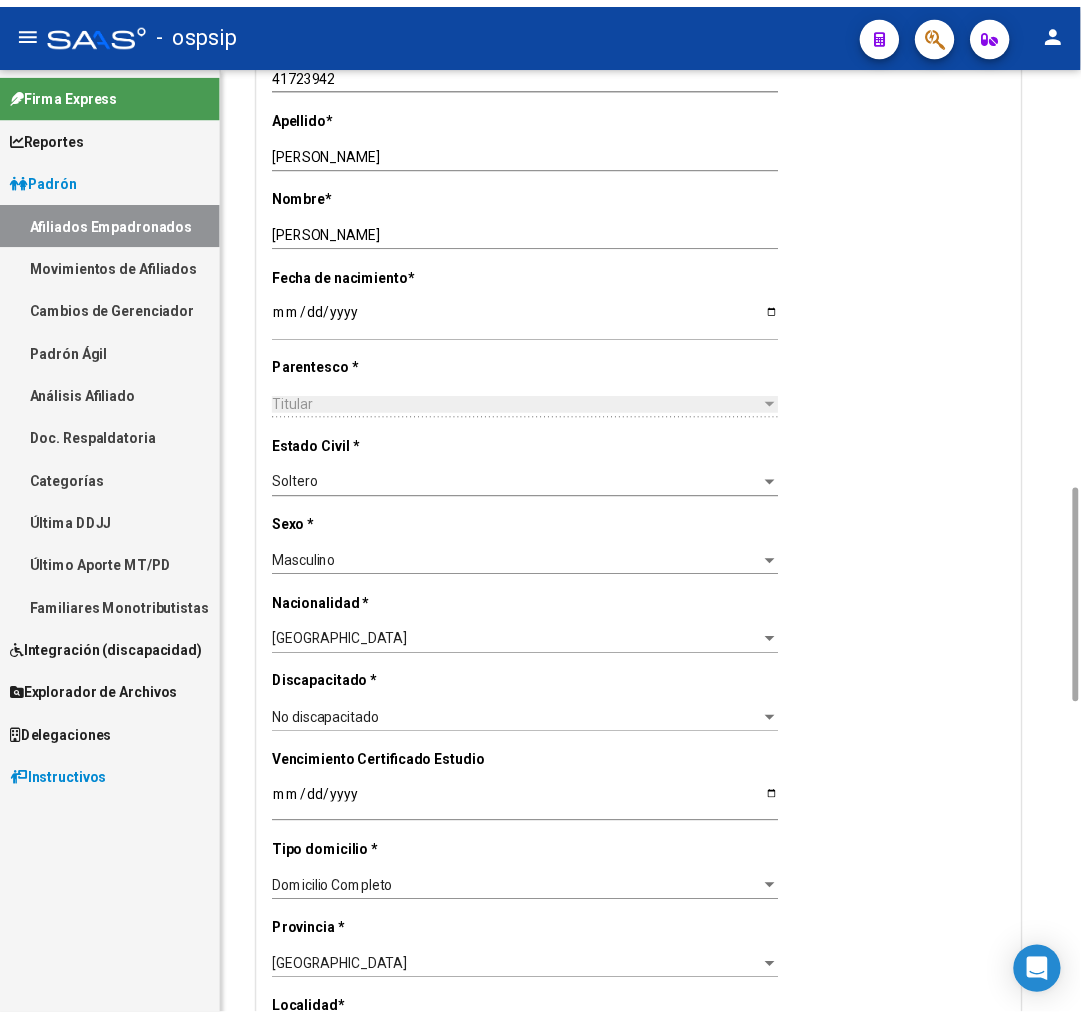 scroll, scrollTop: 1111, scrollLeft: 0, axis: vertical 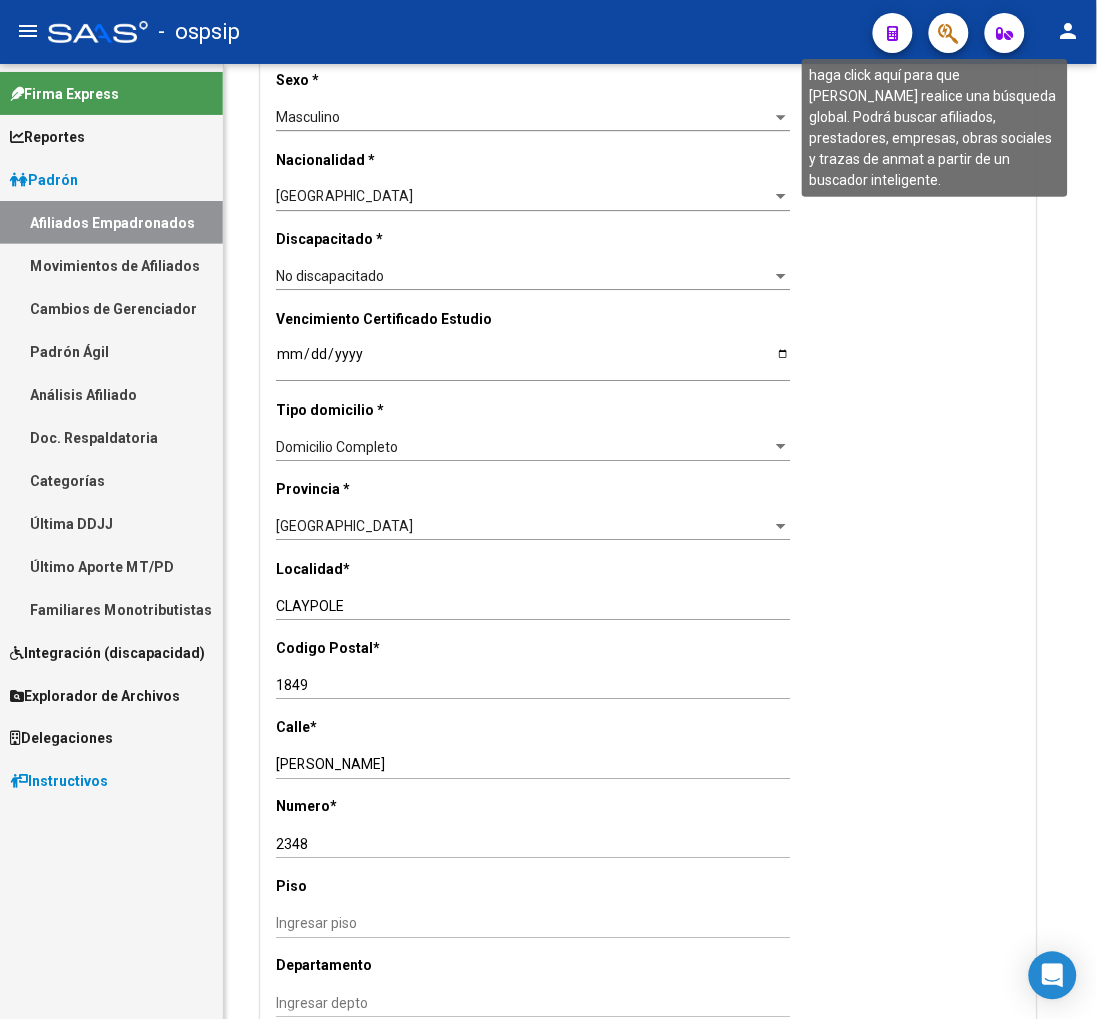 click 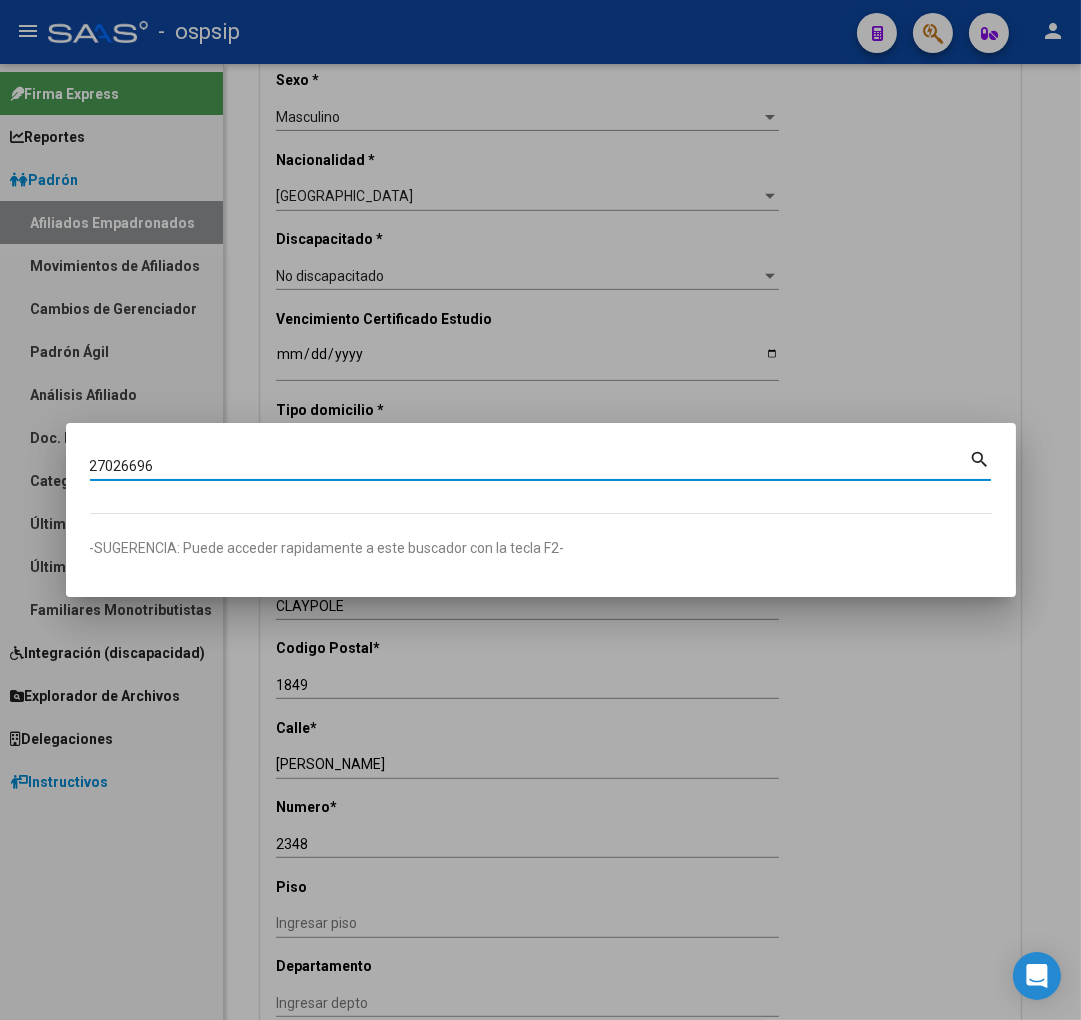 type on "27026696" 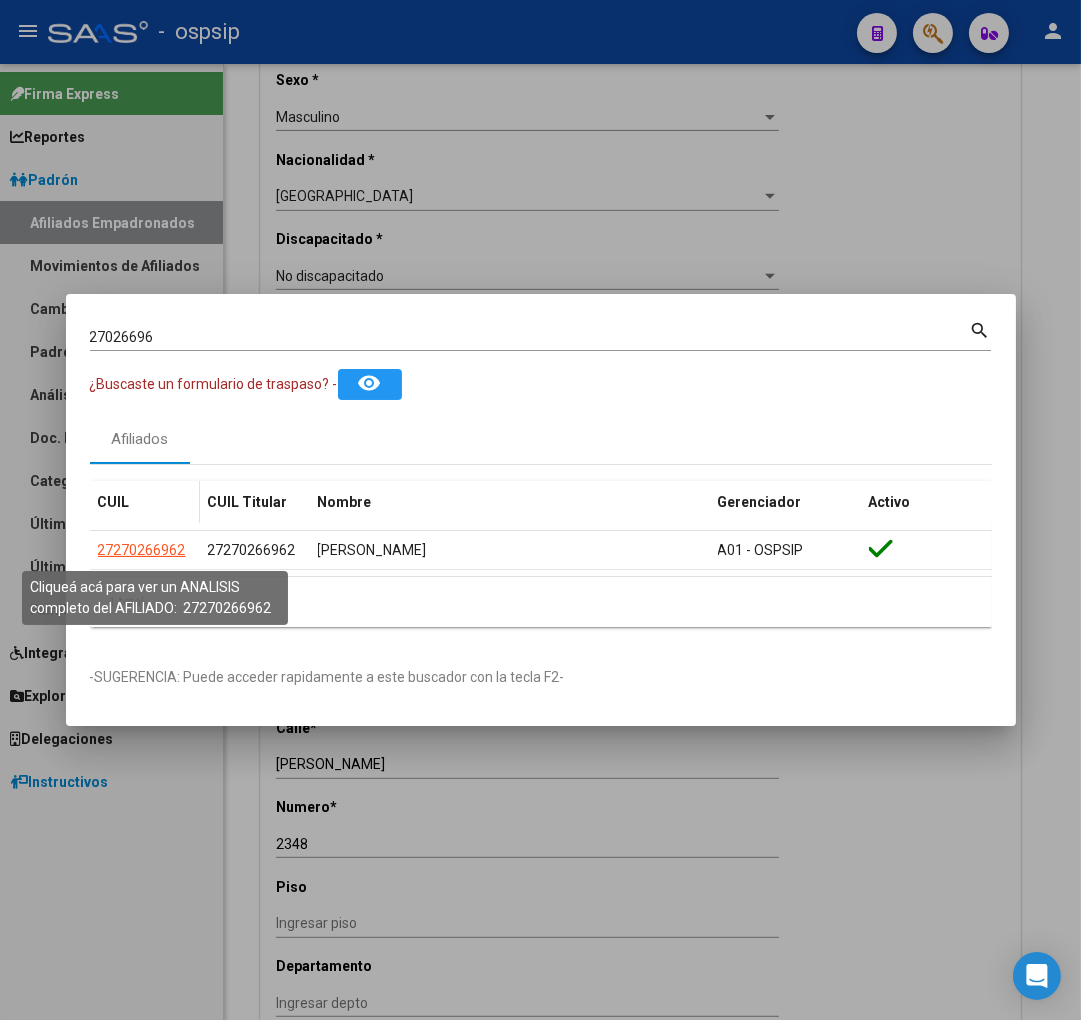 click on "27270266962" 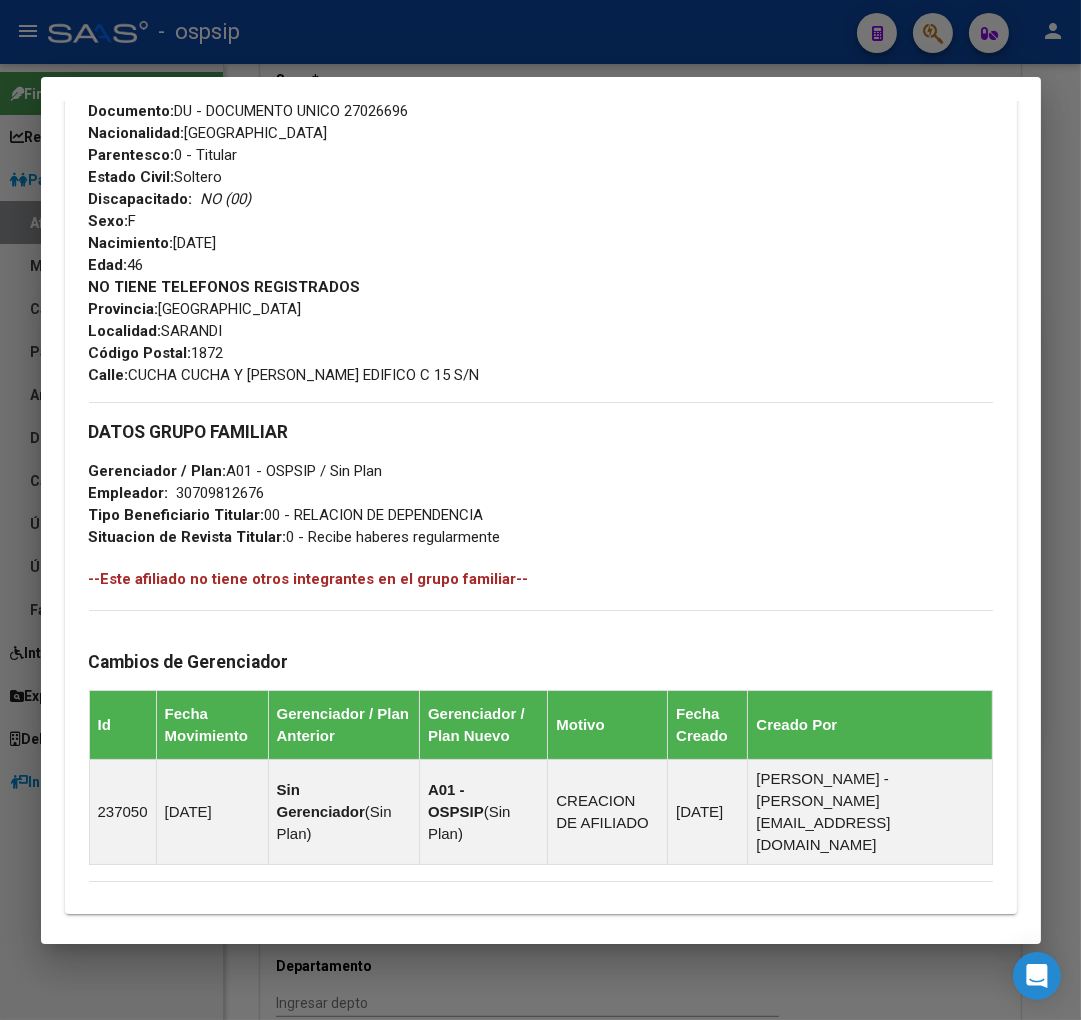 scroll, scrollTop: 1028, scrollLeft: 0, axis: vertical 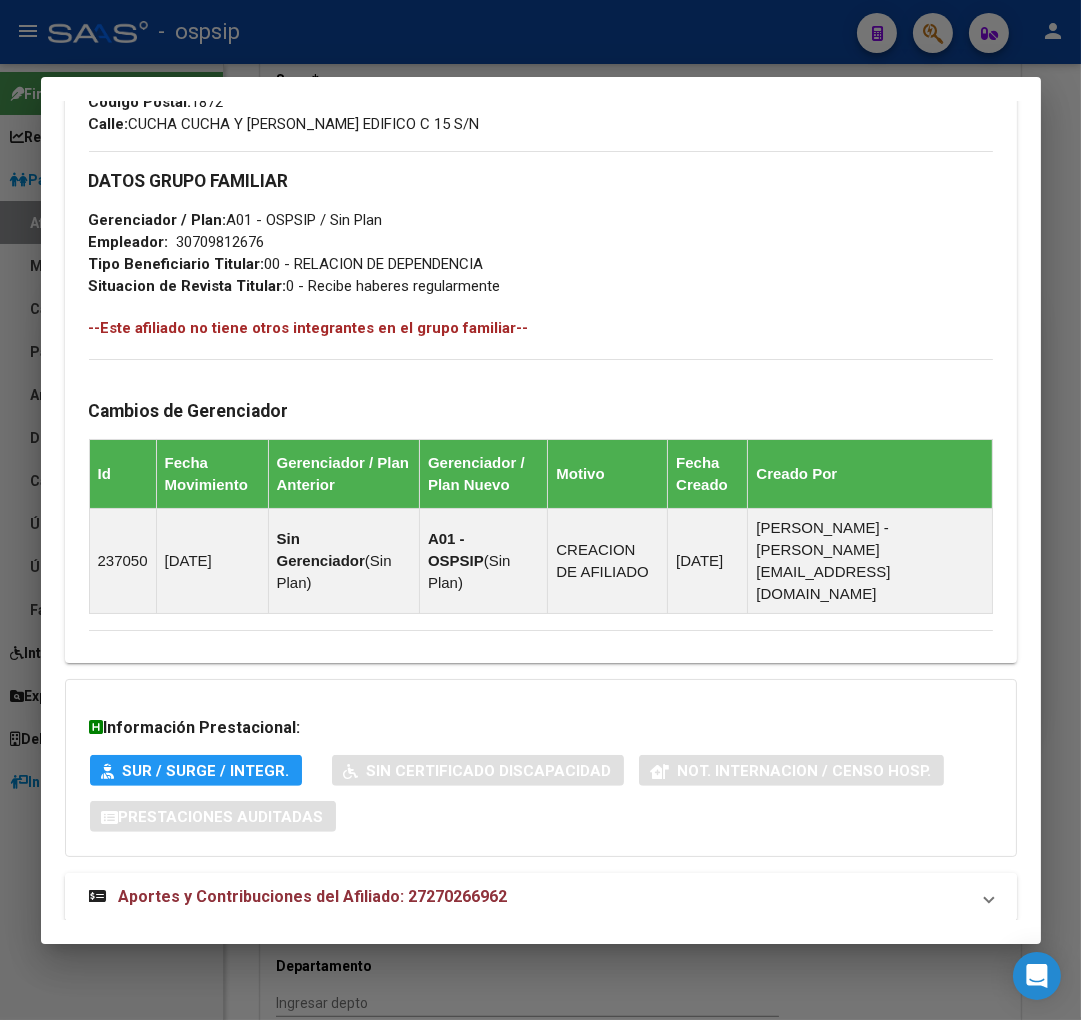 click on "Aportes y Contribuciones del Afiliado: 27270266962" at bounding box center [313, 896] 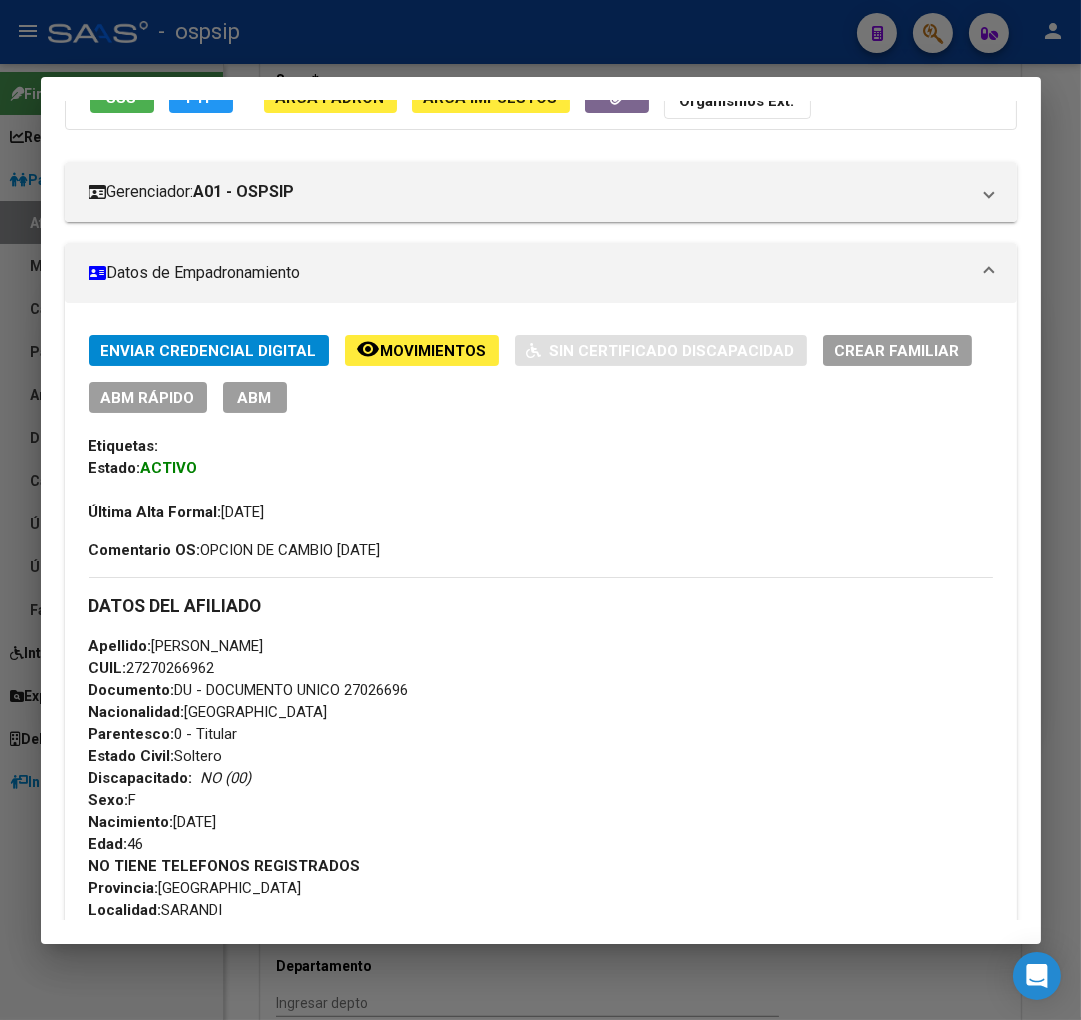 scroll, scrollTop: 0, scrollLeft: 0, axis: both 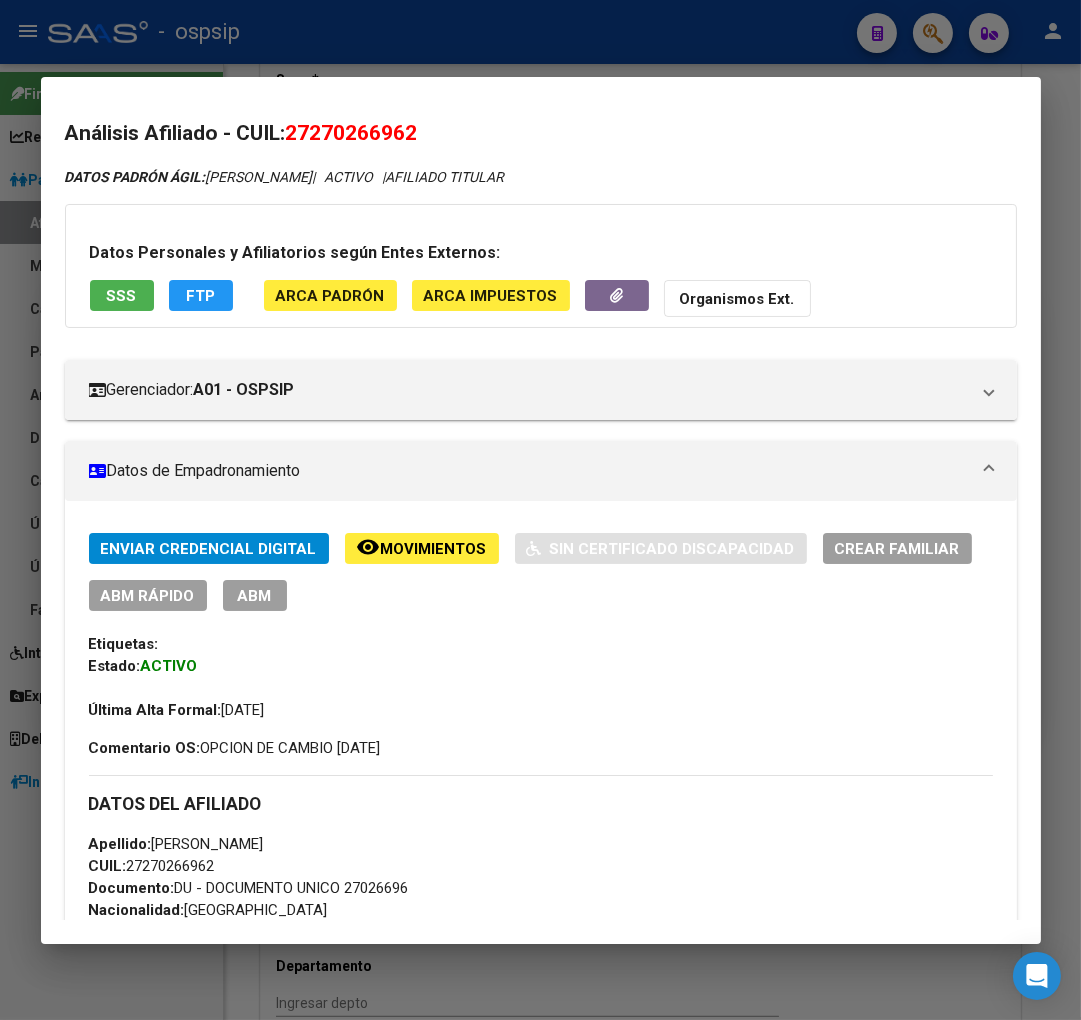 click on "Movimientos" 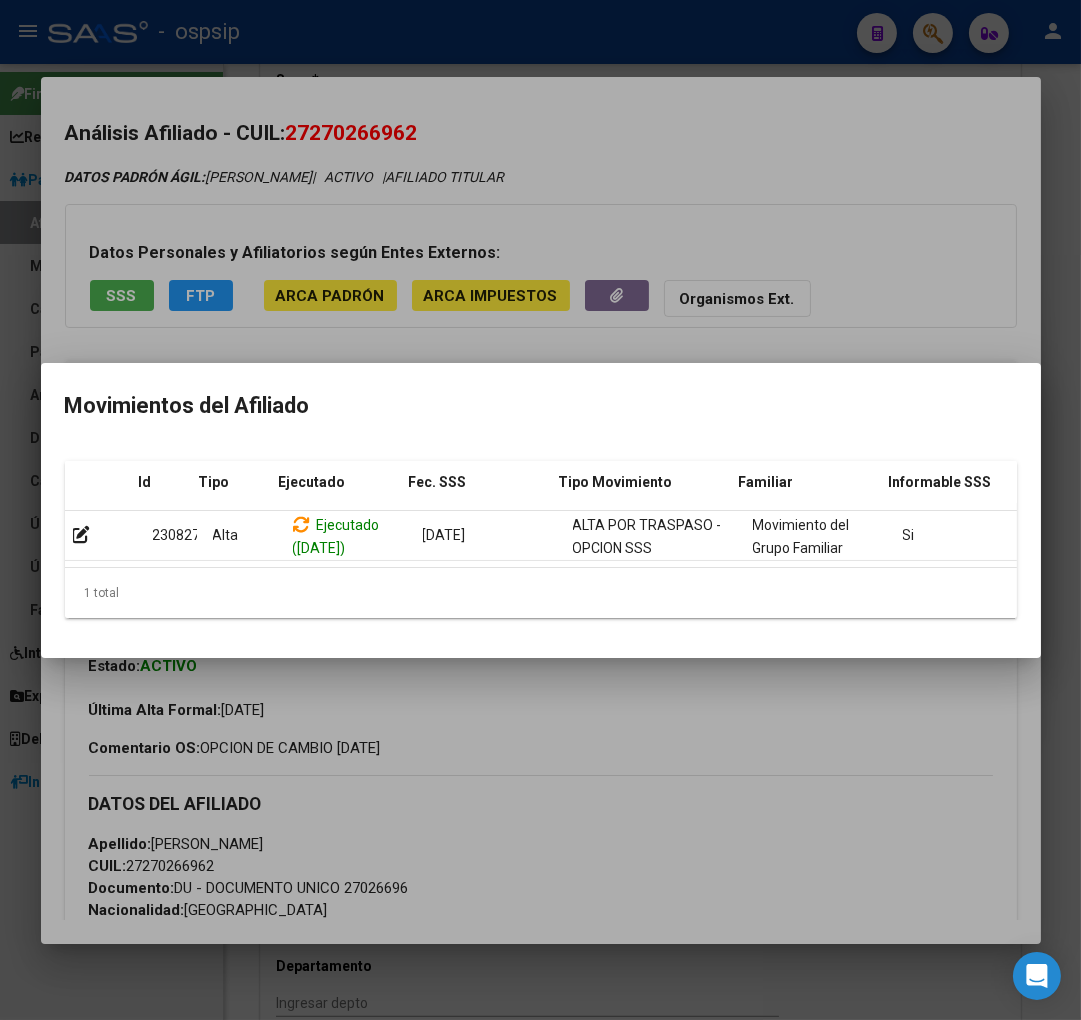 scroll, scrollTop: 0, scrollLeft: 327, axis: horizontal 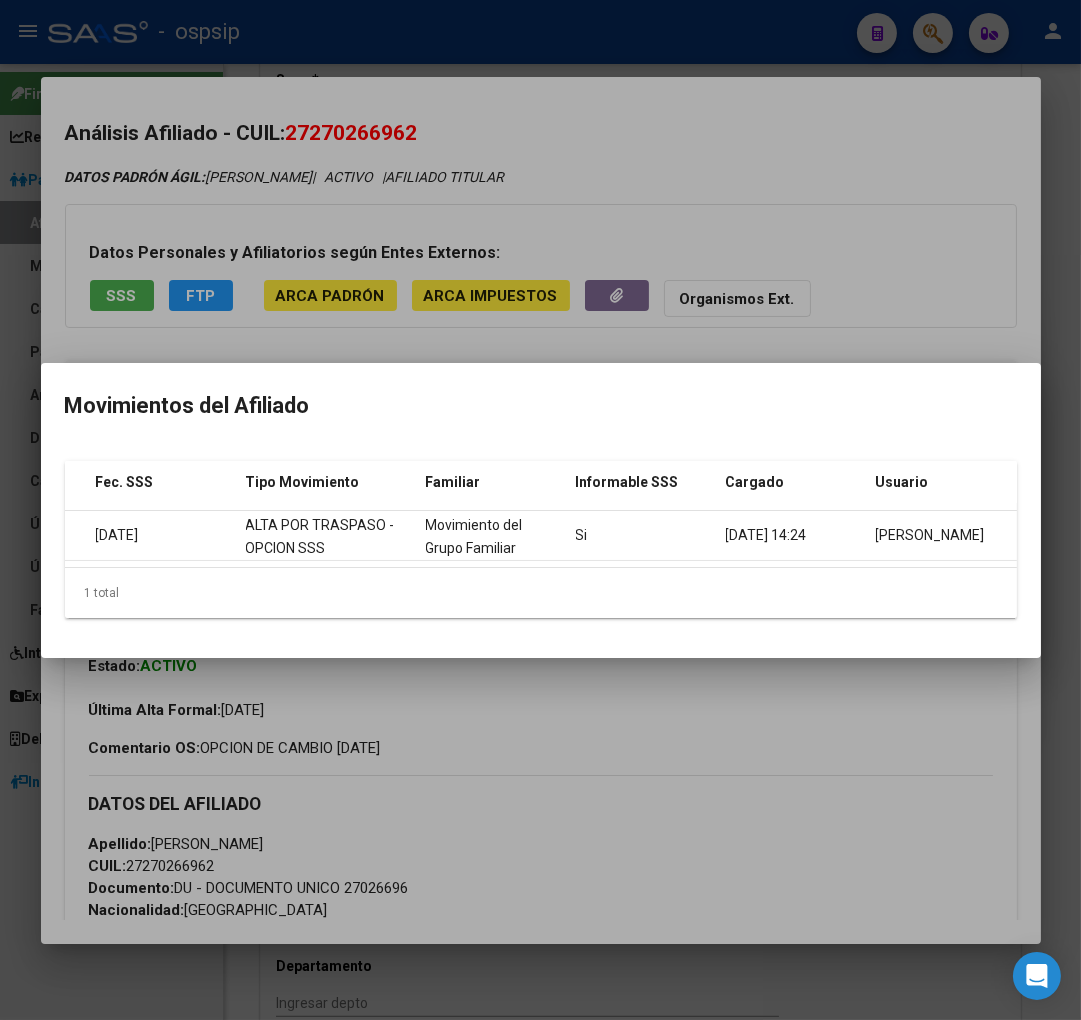 click at bounding box center [540, 510] 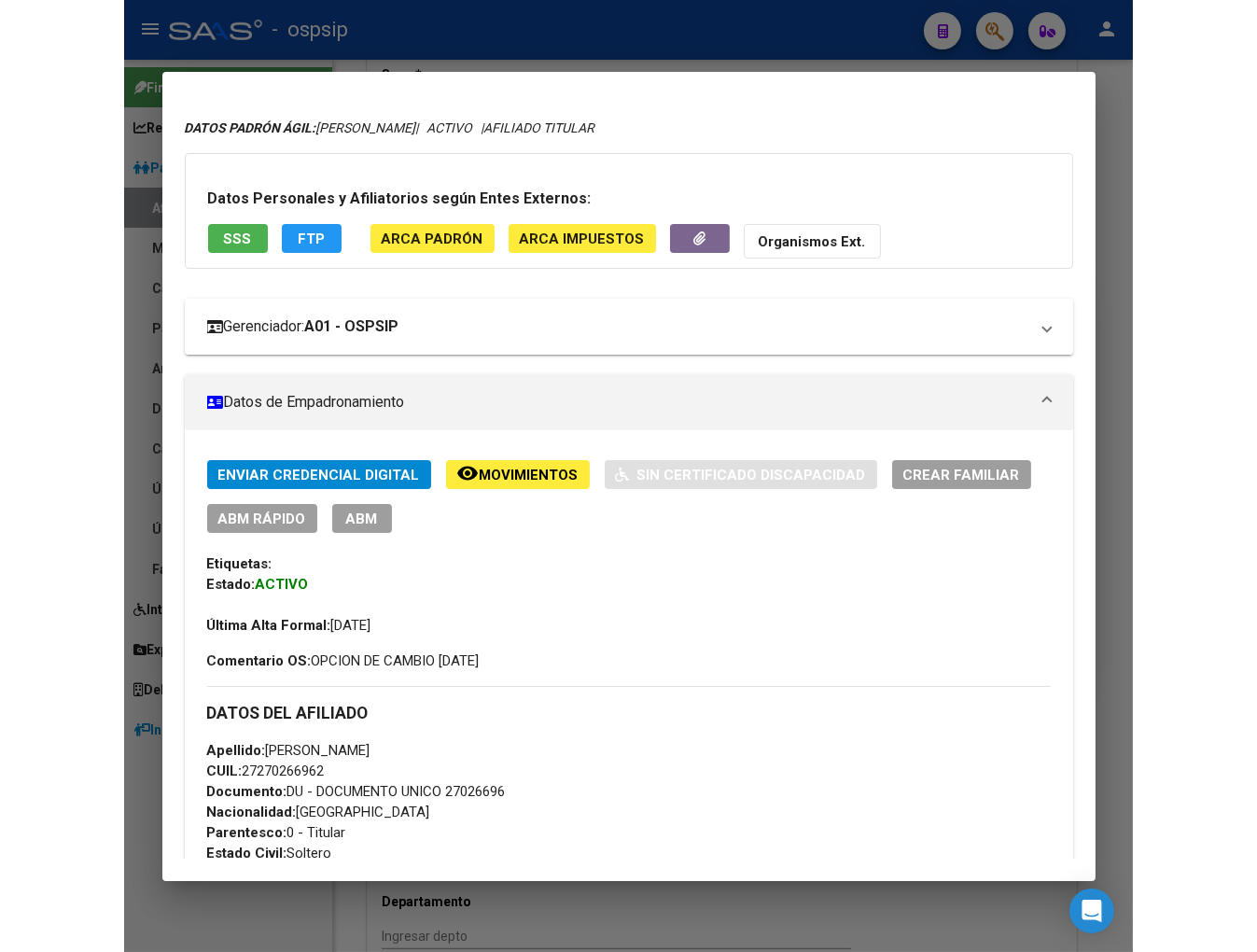 scroll, scrollTop: 0, scrollLeft: 0, axis: both 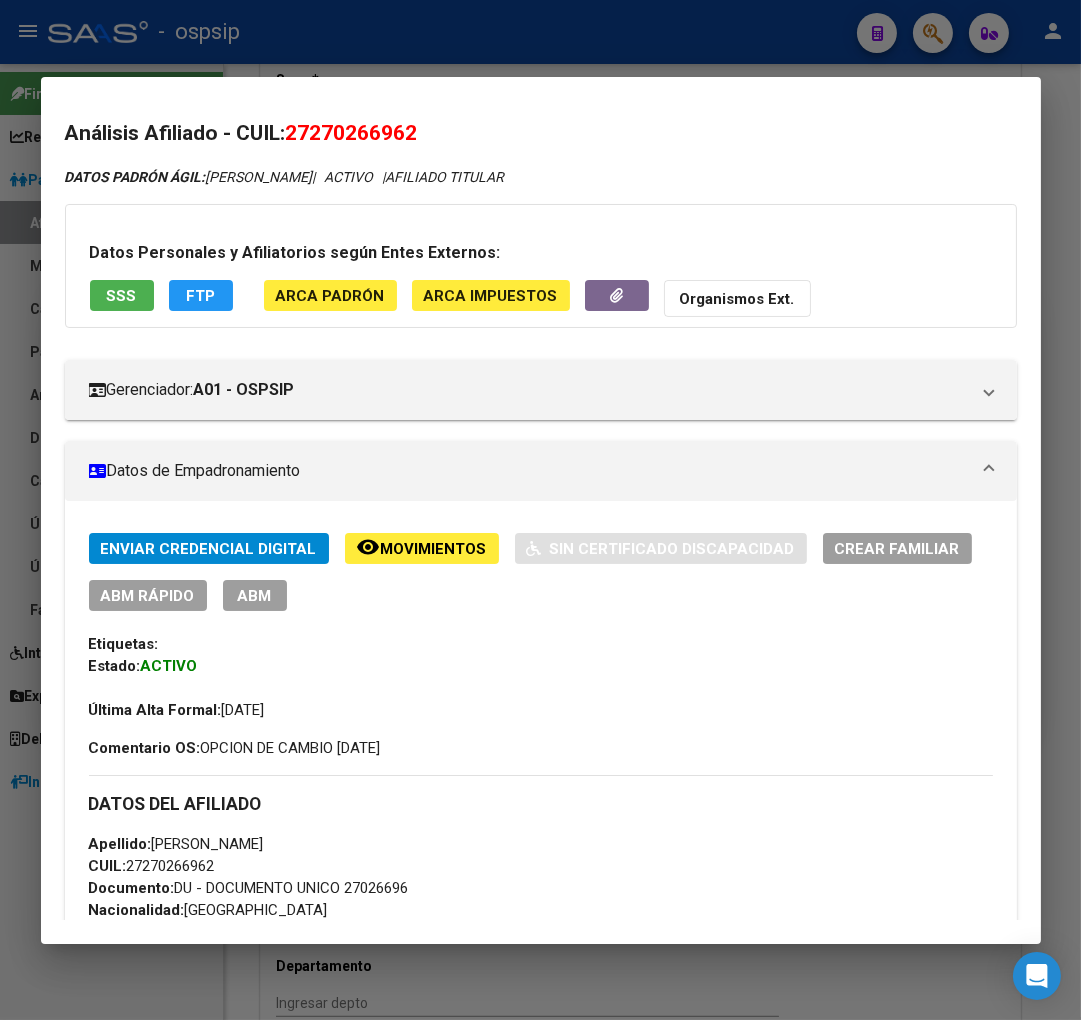 drag, startPoint x: 316, startPoint y: 127, endPoint x: 407, endPoint y: 125, distance: 91.02197 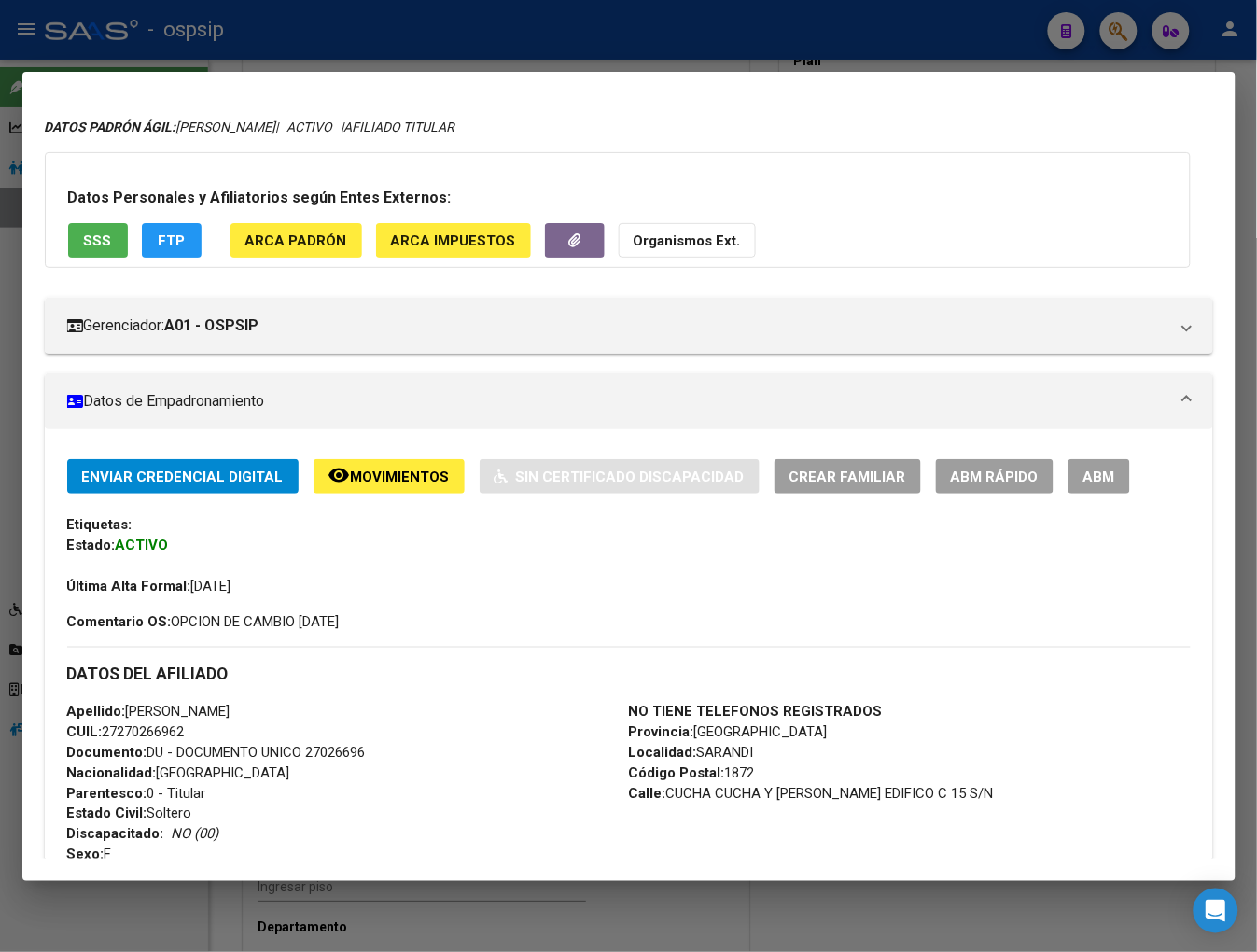 scroll, scrollTop: 0, scrollLeft: 0, axis: both 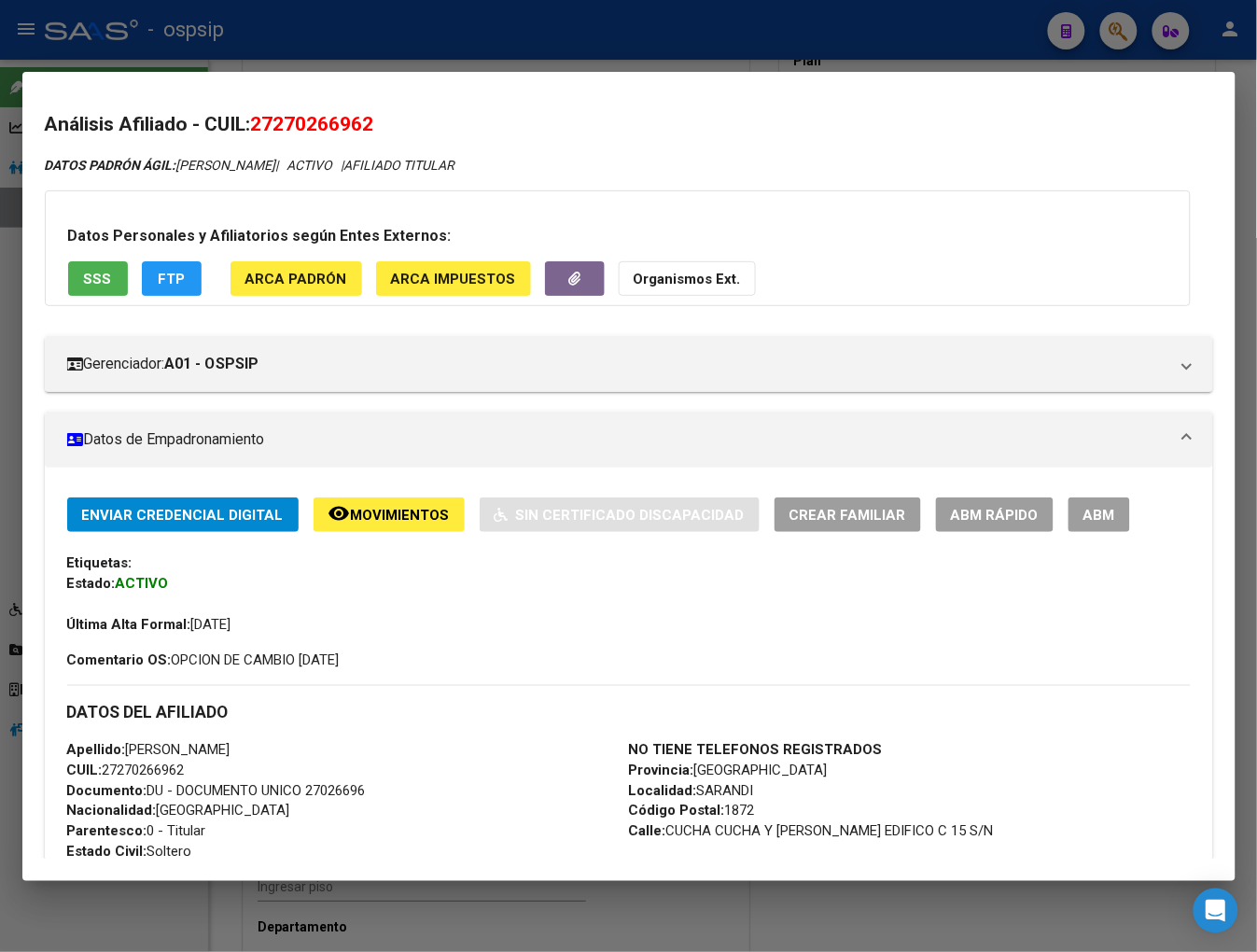 click on "remove_red_eye Movimientos" 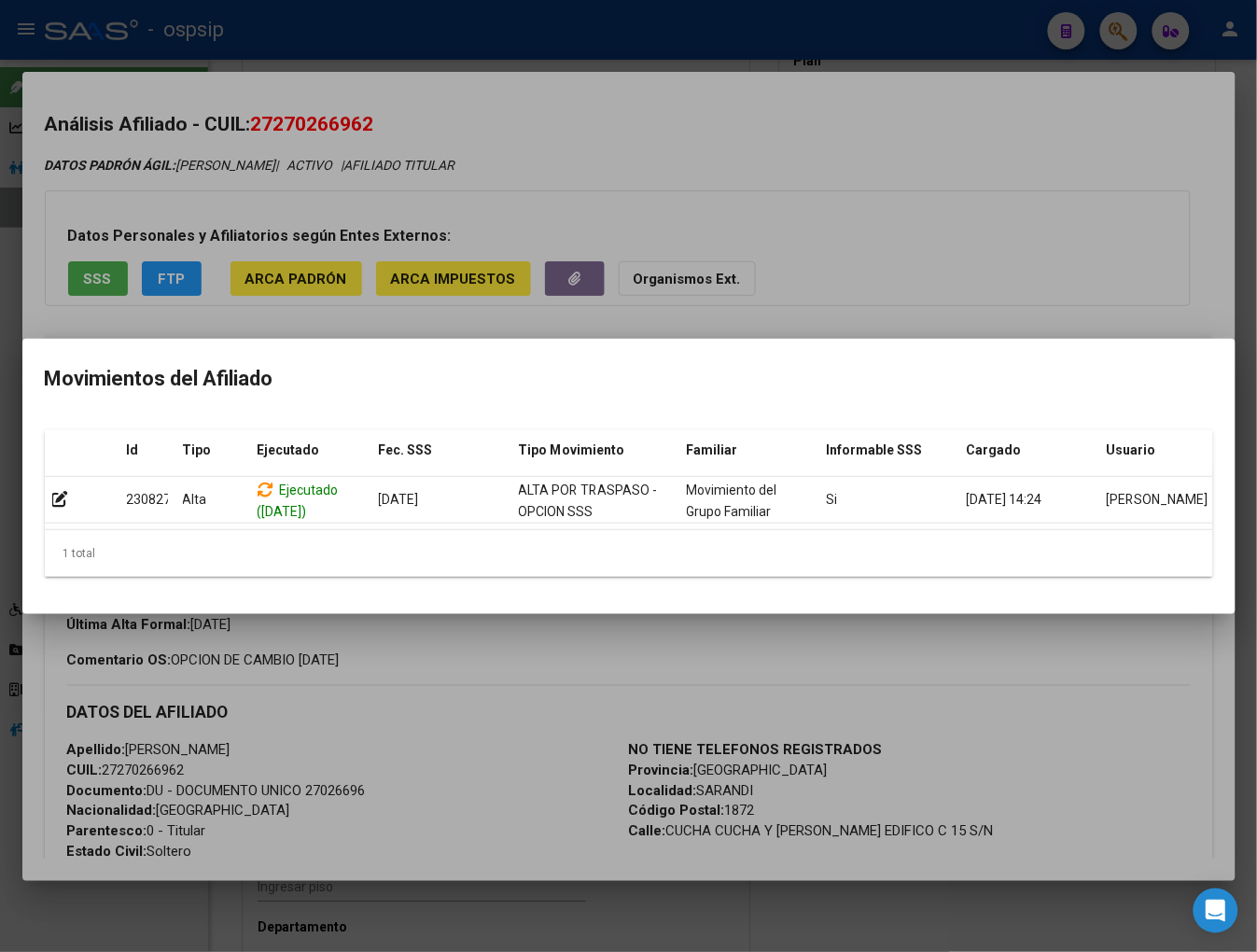 click at bounding box center [628, 476] 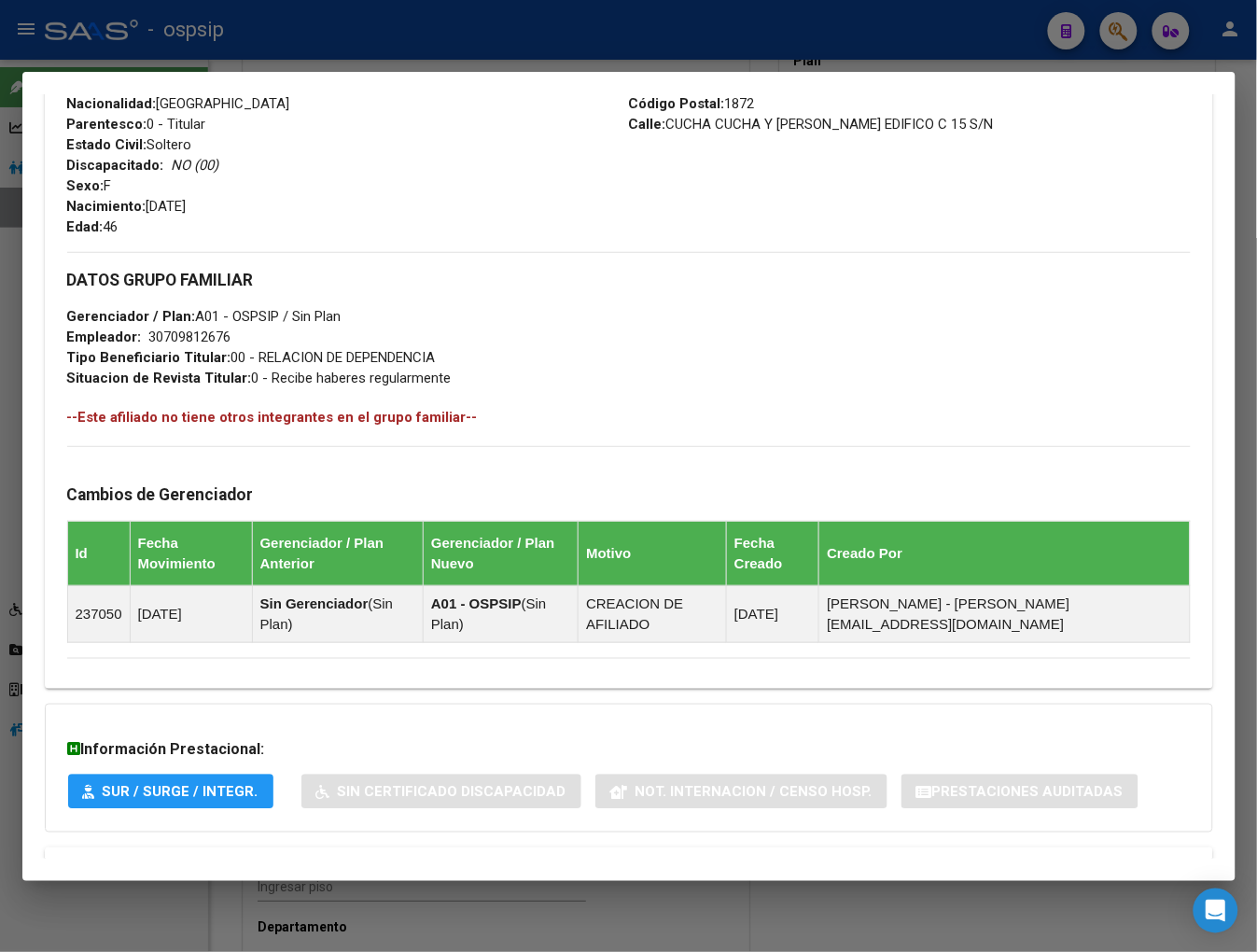scroll, scrollTop: 500, scrollLeft: 0, axis: vertical 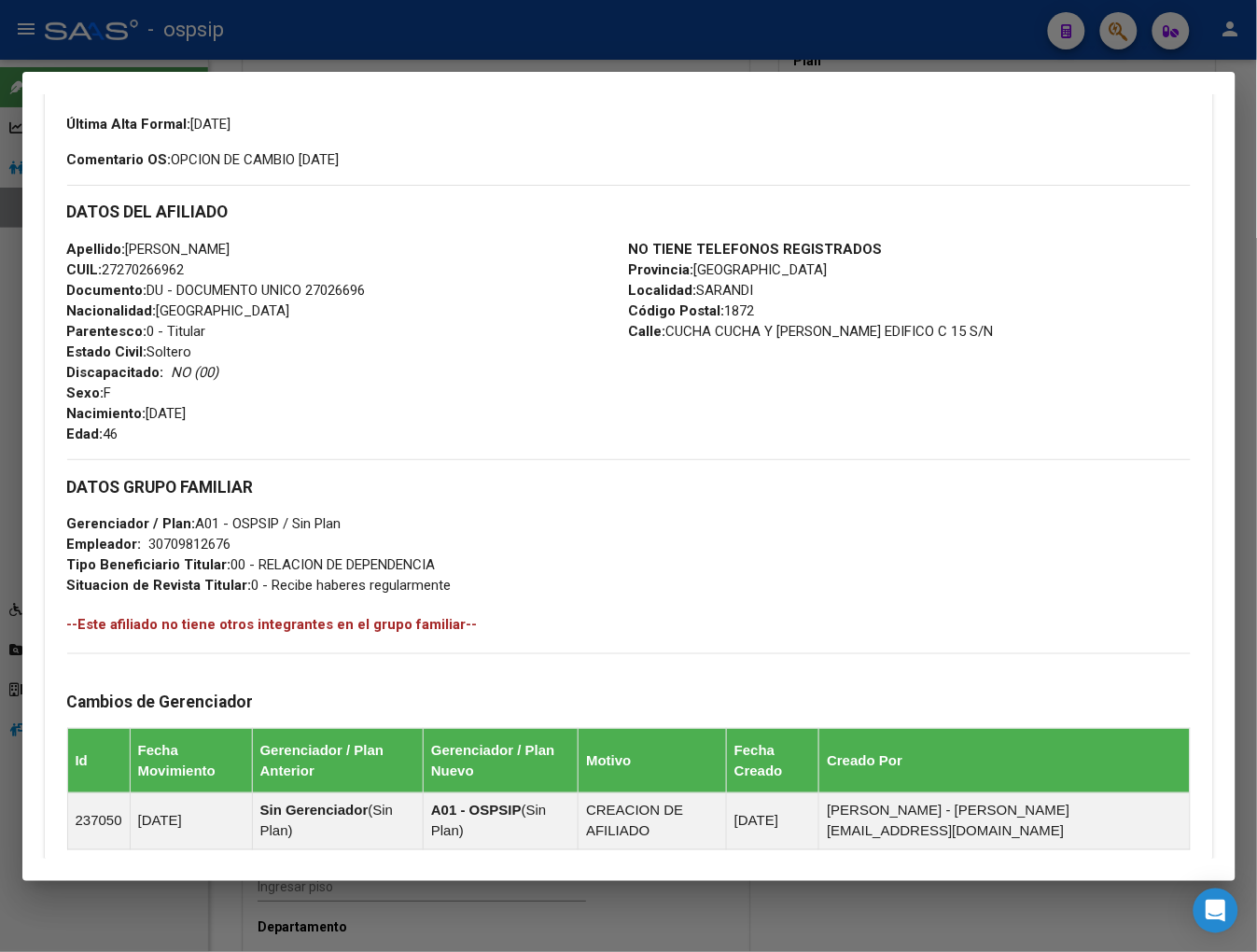 drag, startPoint x: 760, startPoint y: 569, endPoint x: 493, endPoint y: 446, distance: 293.96939 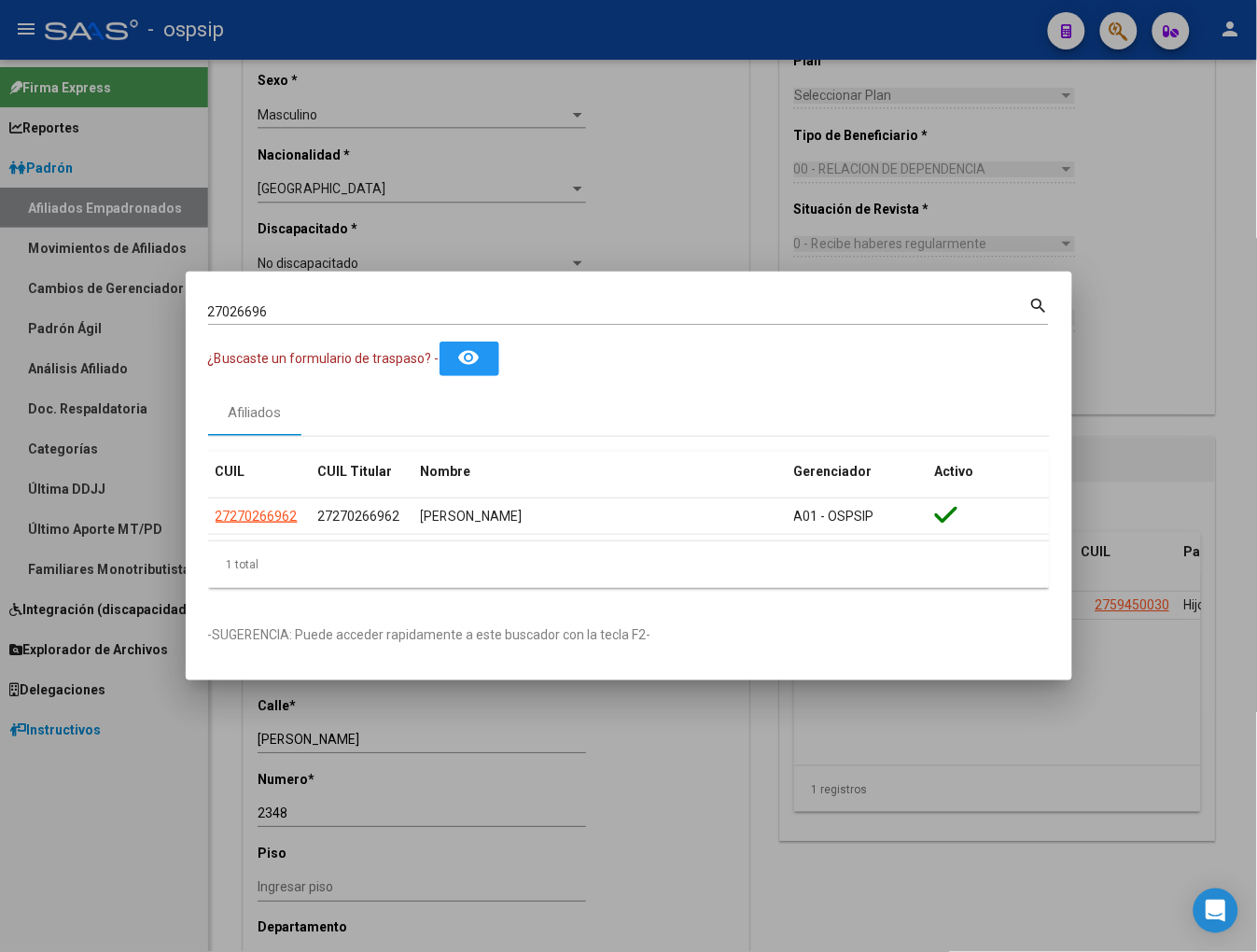 click on "27026696" at bounding box center [619, 312] 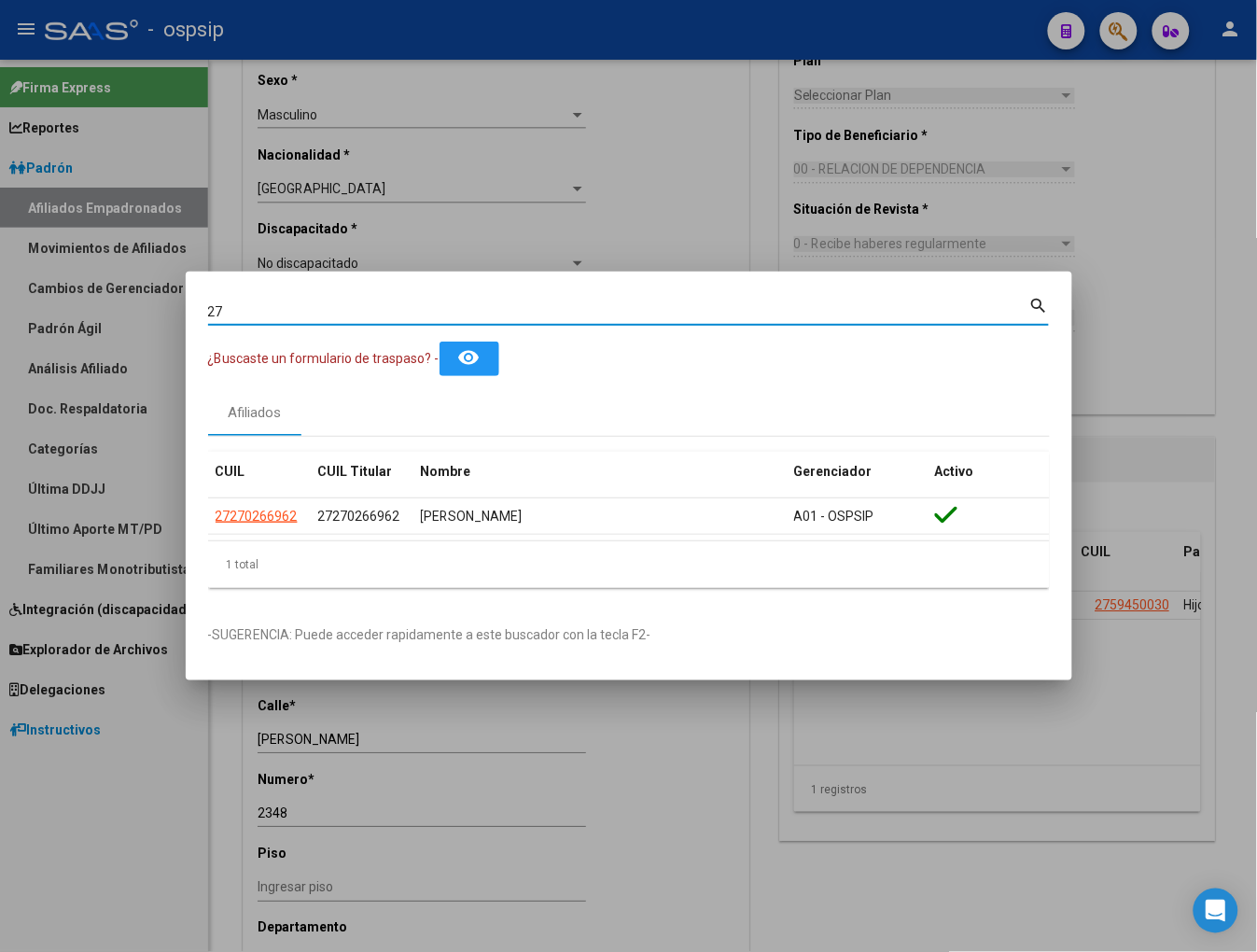 type on "2" 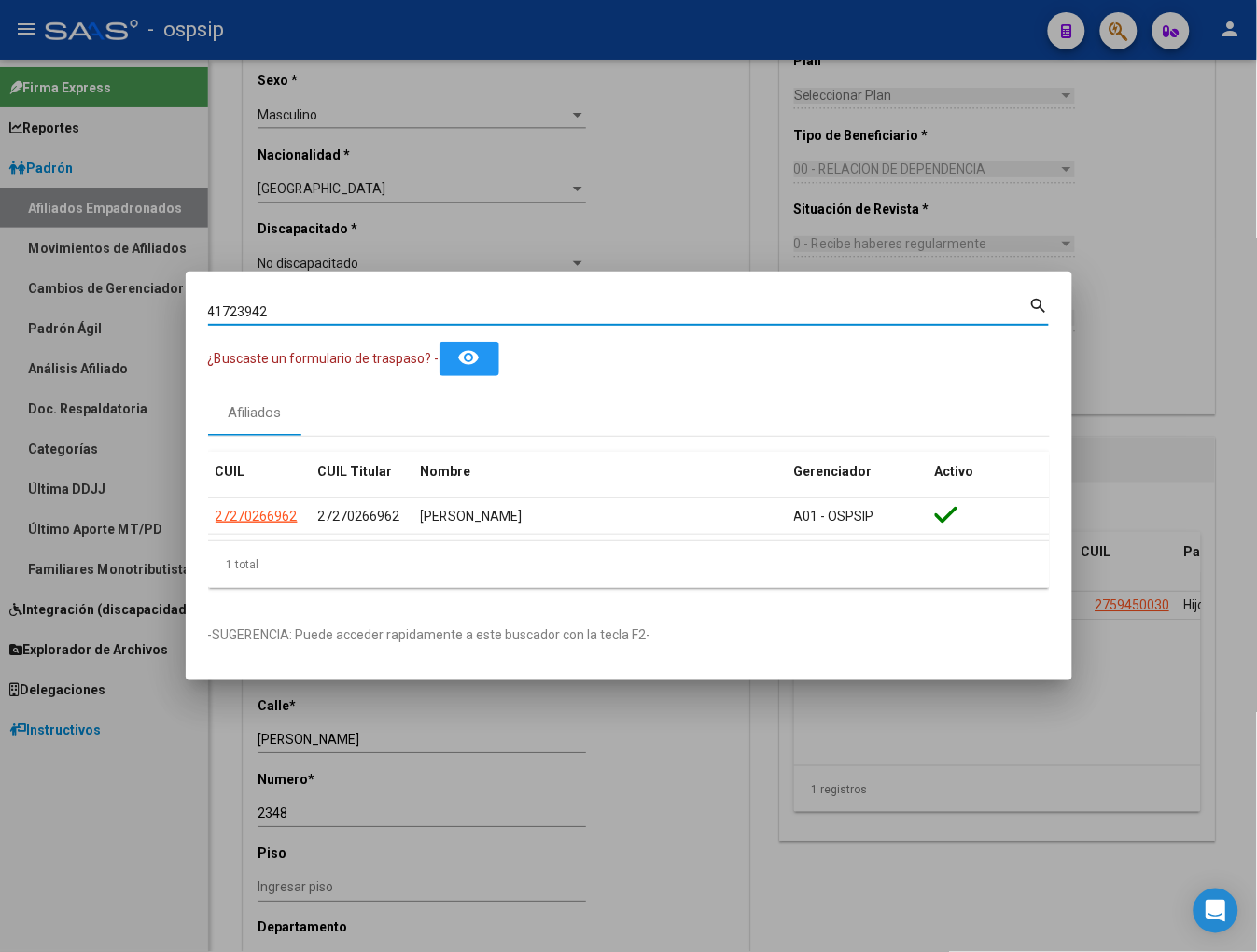 type on "41723942" 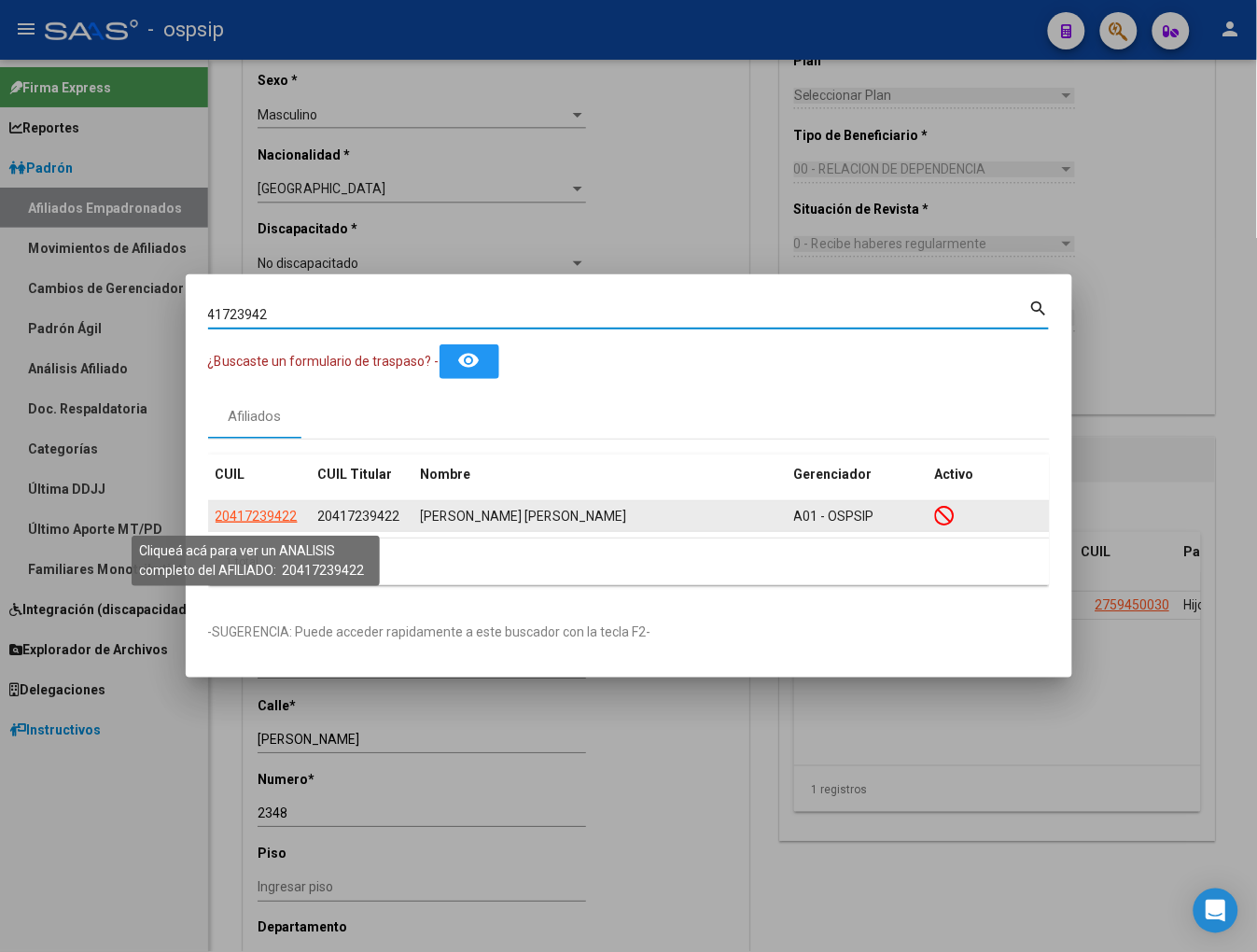 click on "20417239422" 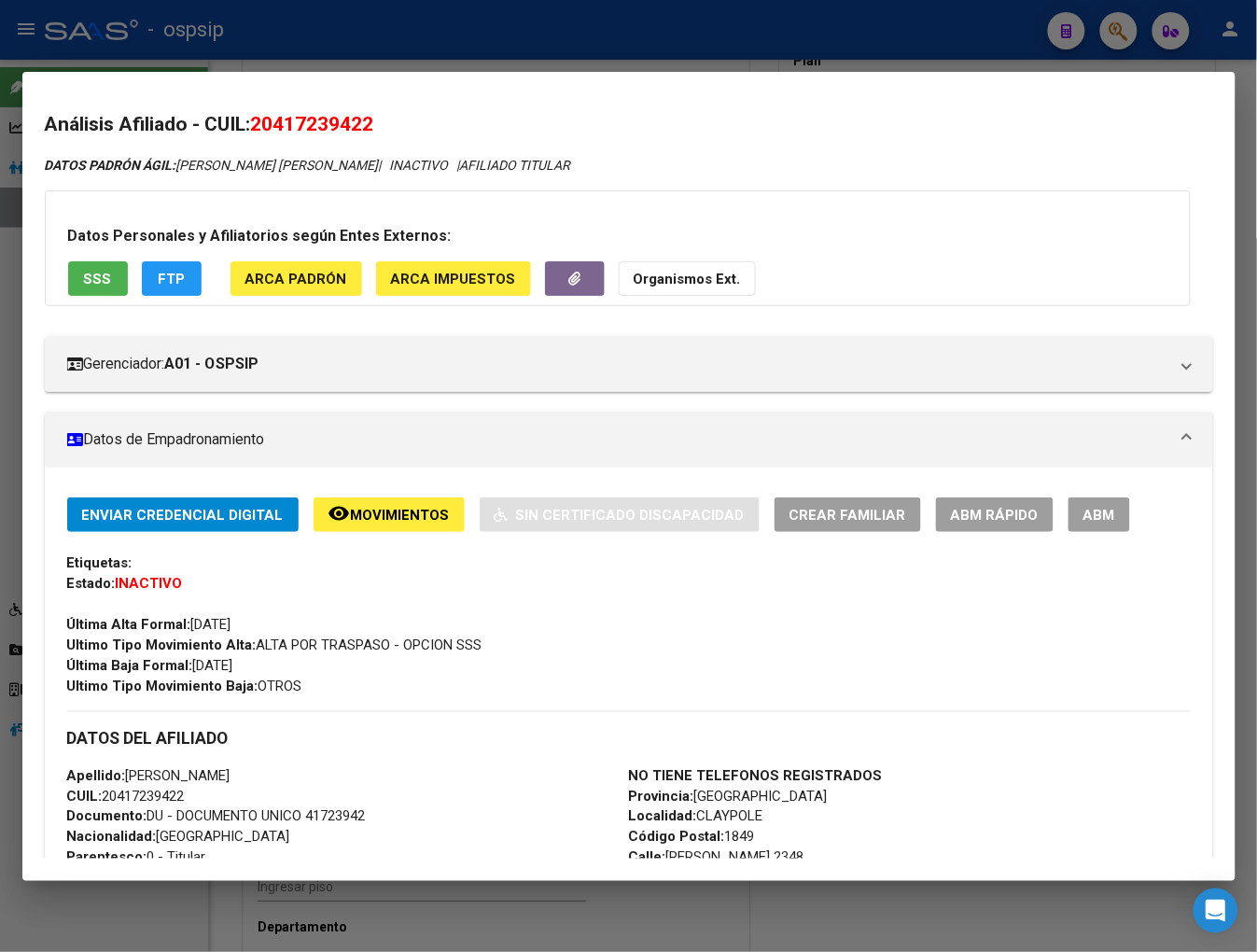 click on "Movimientos" 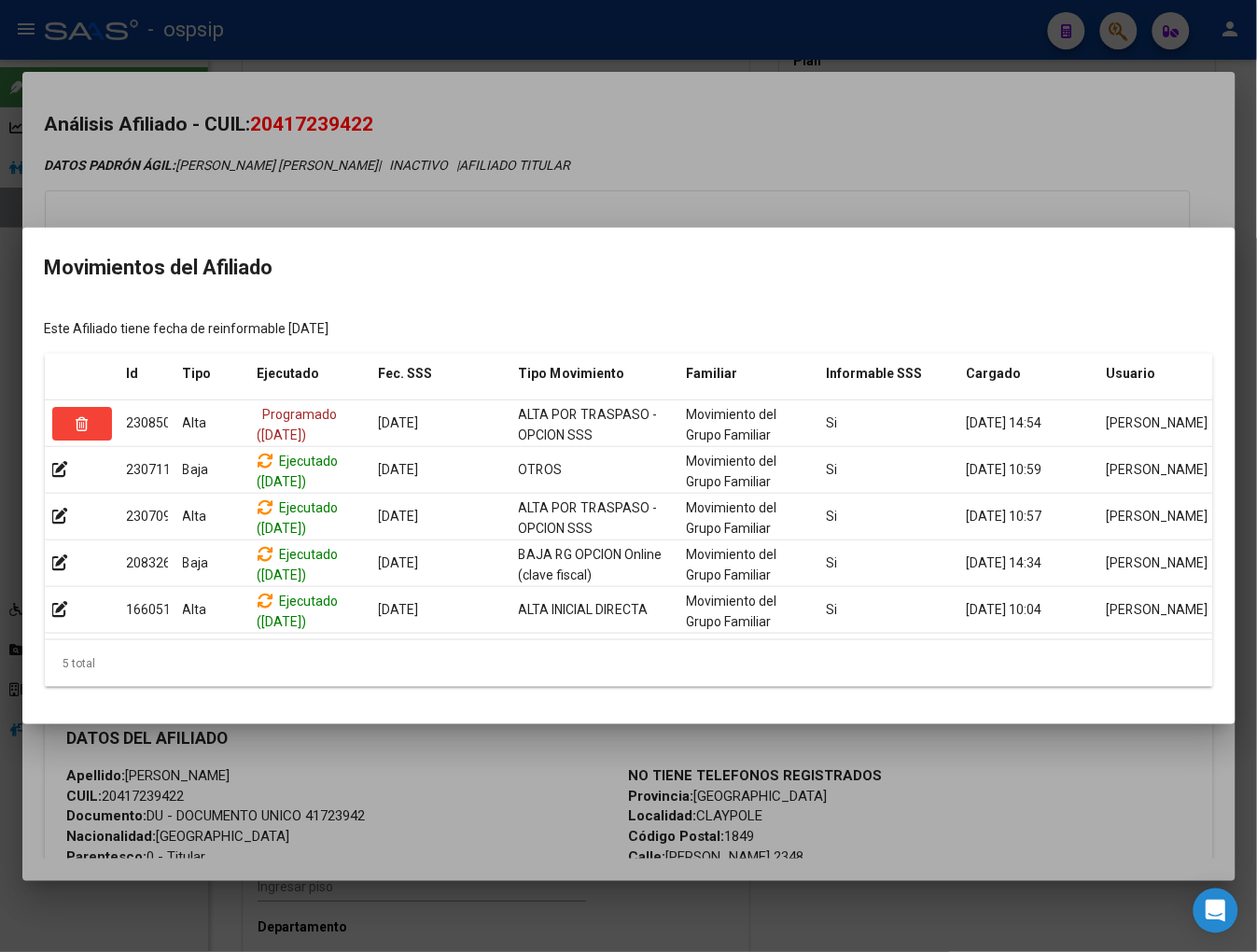 click at bounding box center (628, 476) 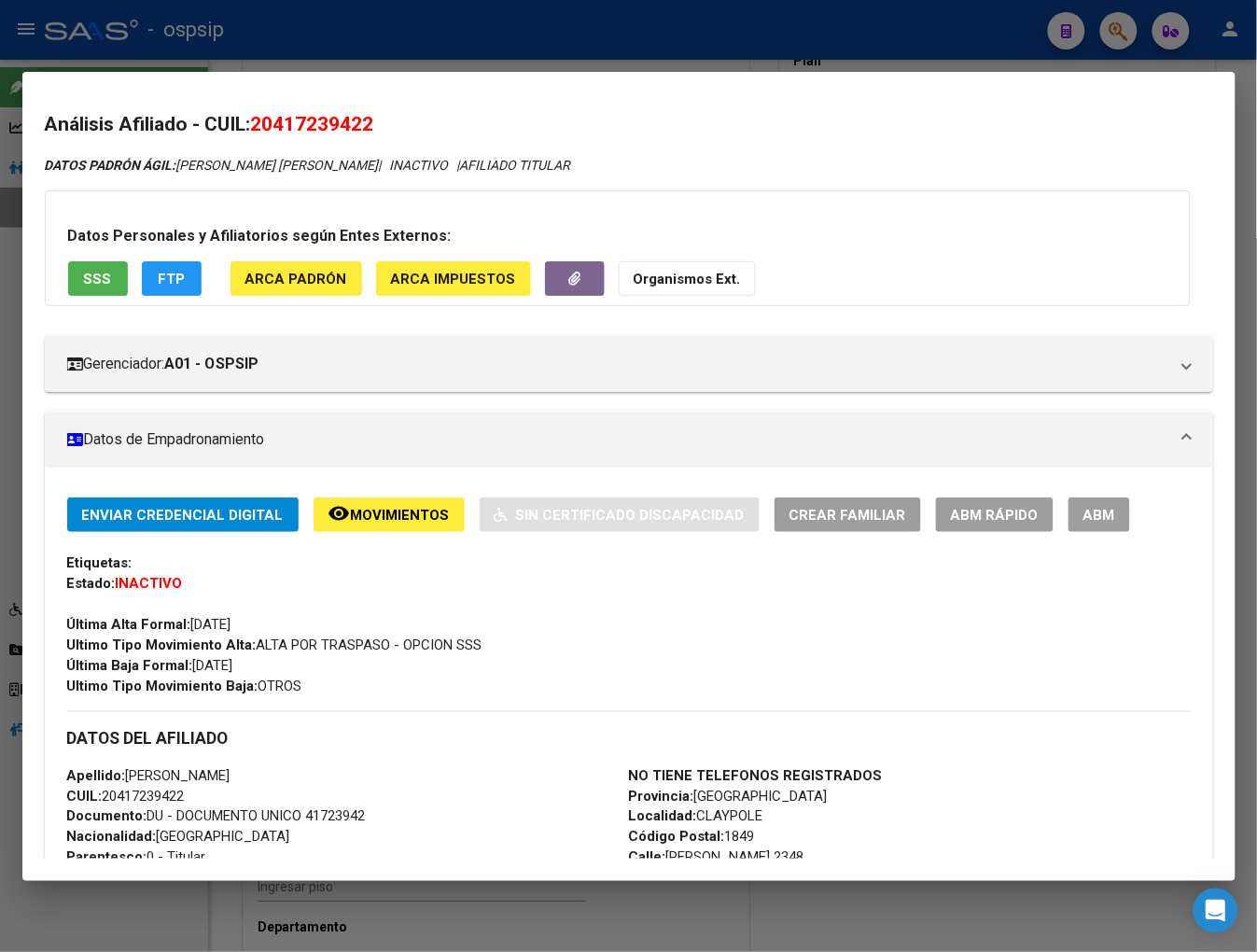 click at bounding box center (628, 476) 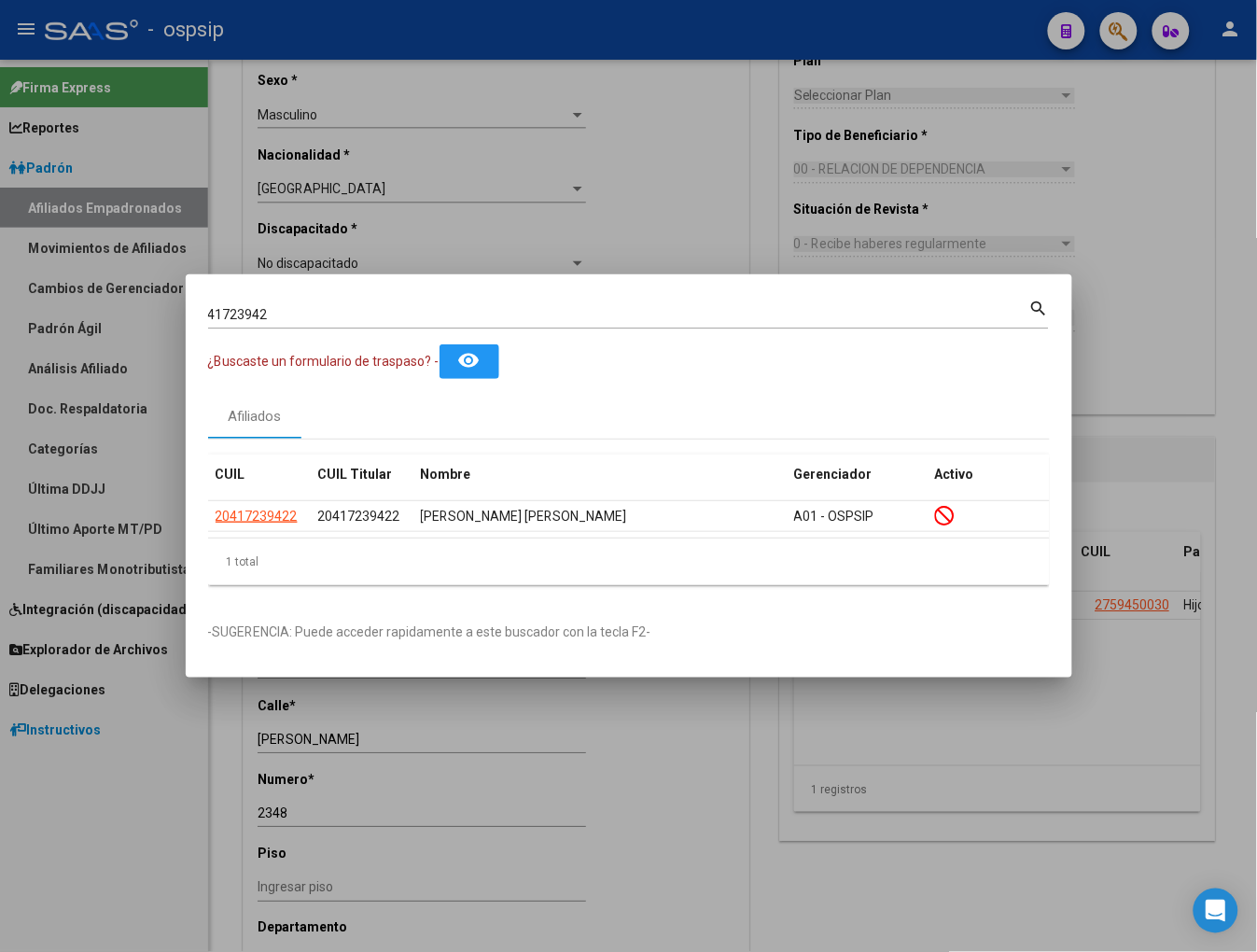 click on "41723942 Buscar (apellido, dni, cuil, nro traspaso, cuit, obra social)" at bounding box center [619, 315] 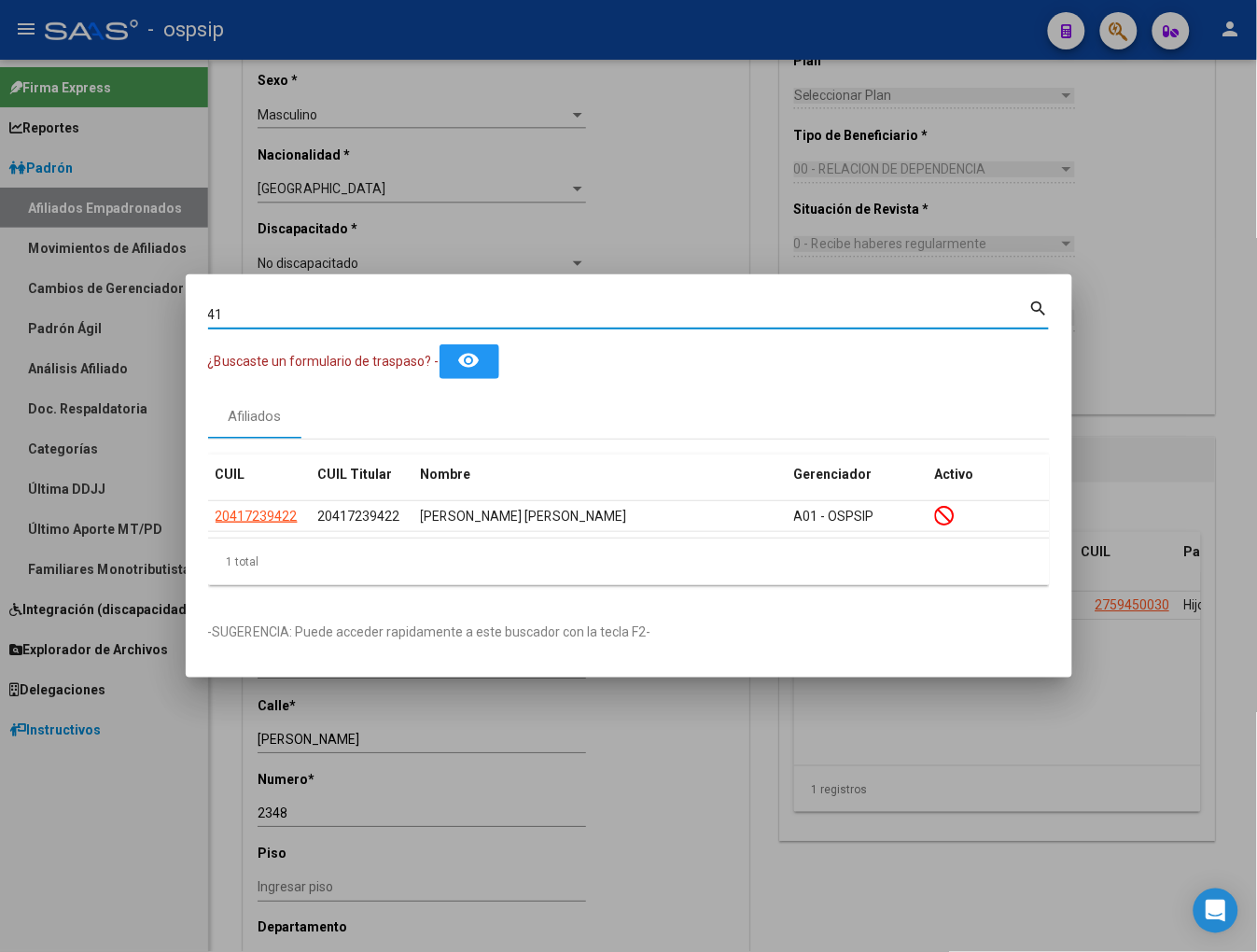 type on "4" 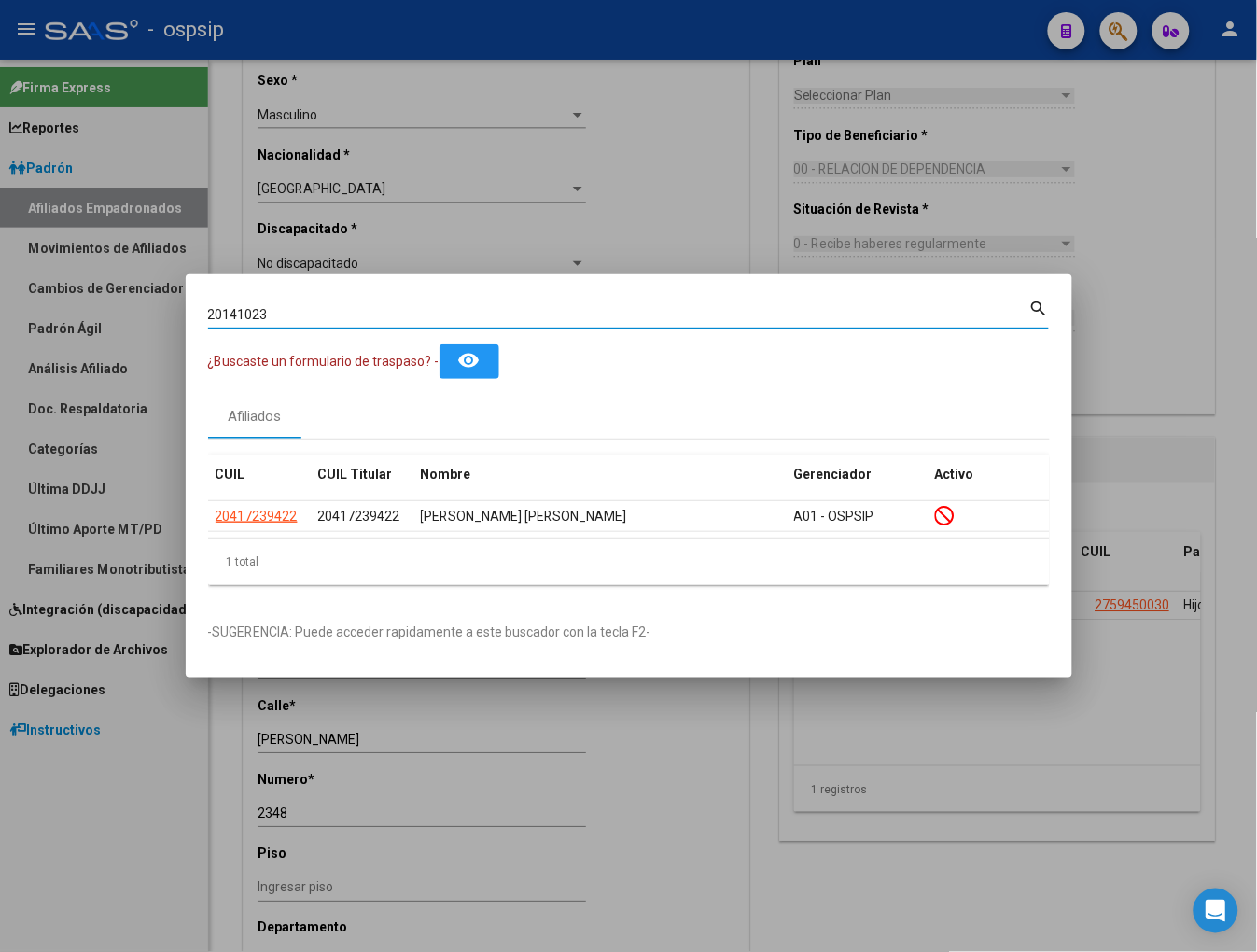 type on "20141023" 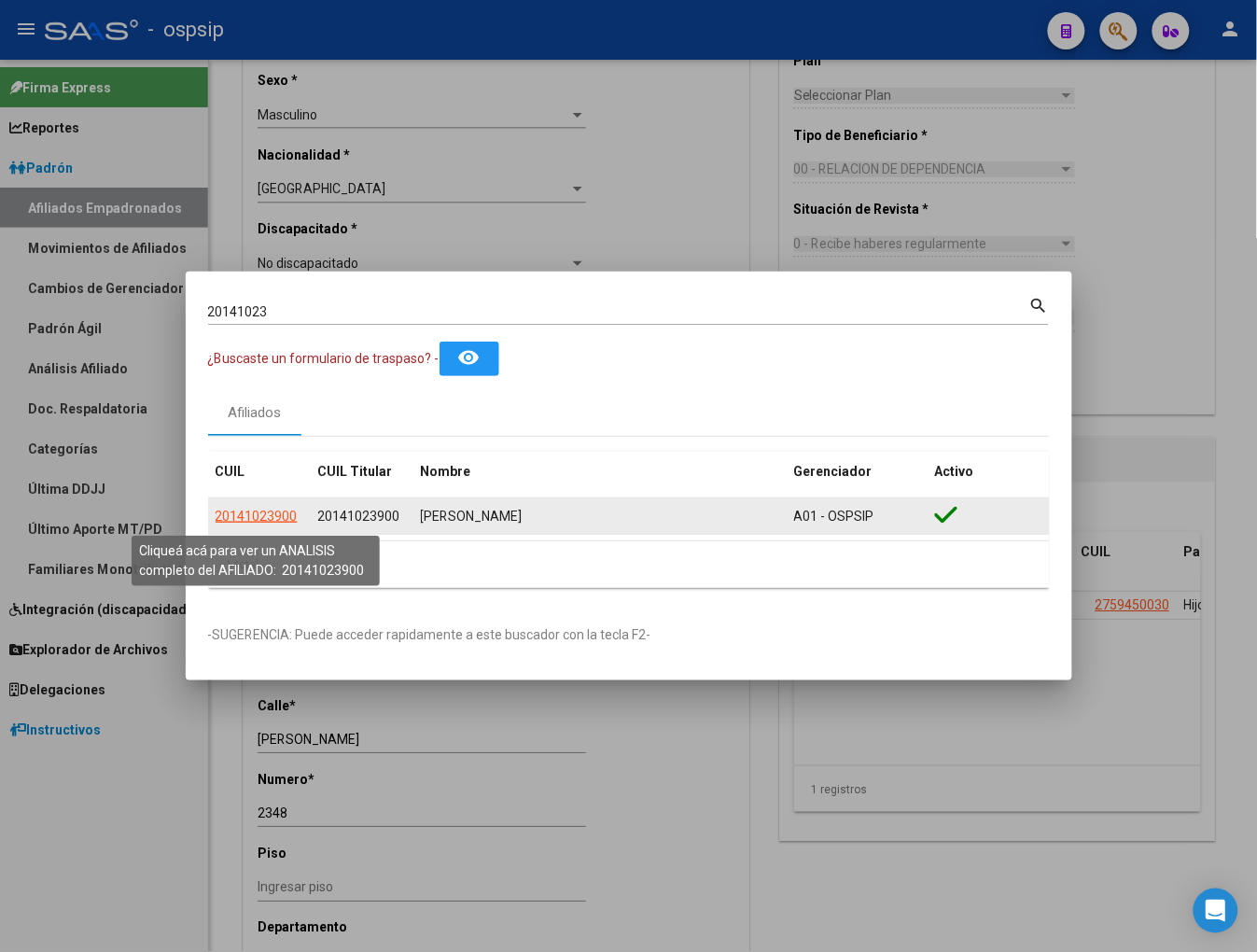 click on "20141023900" 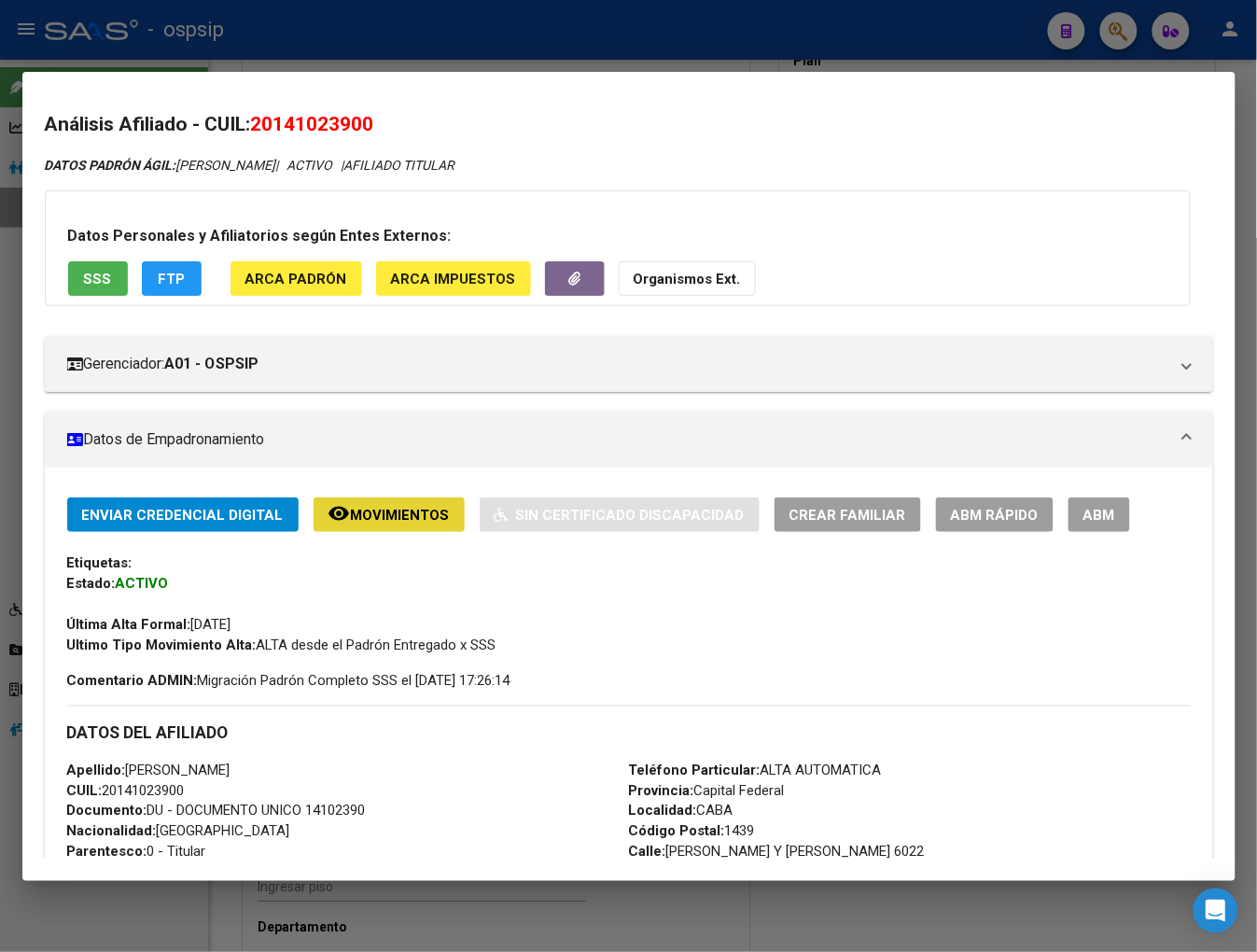 click on "Movimientos" 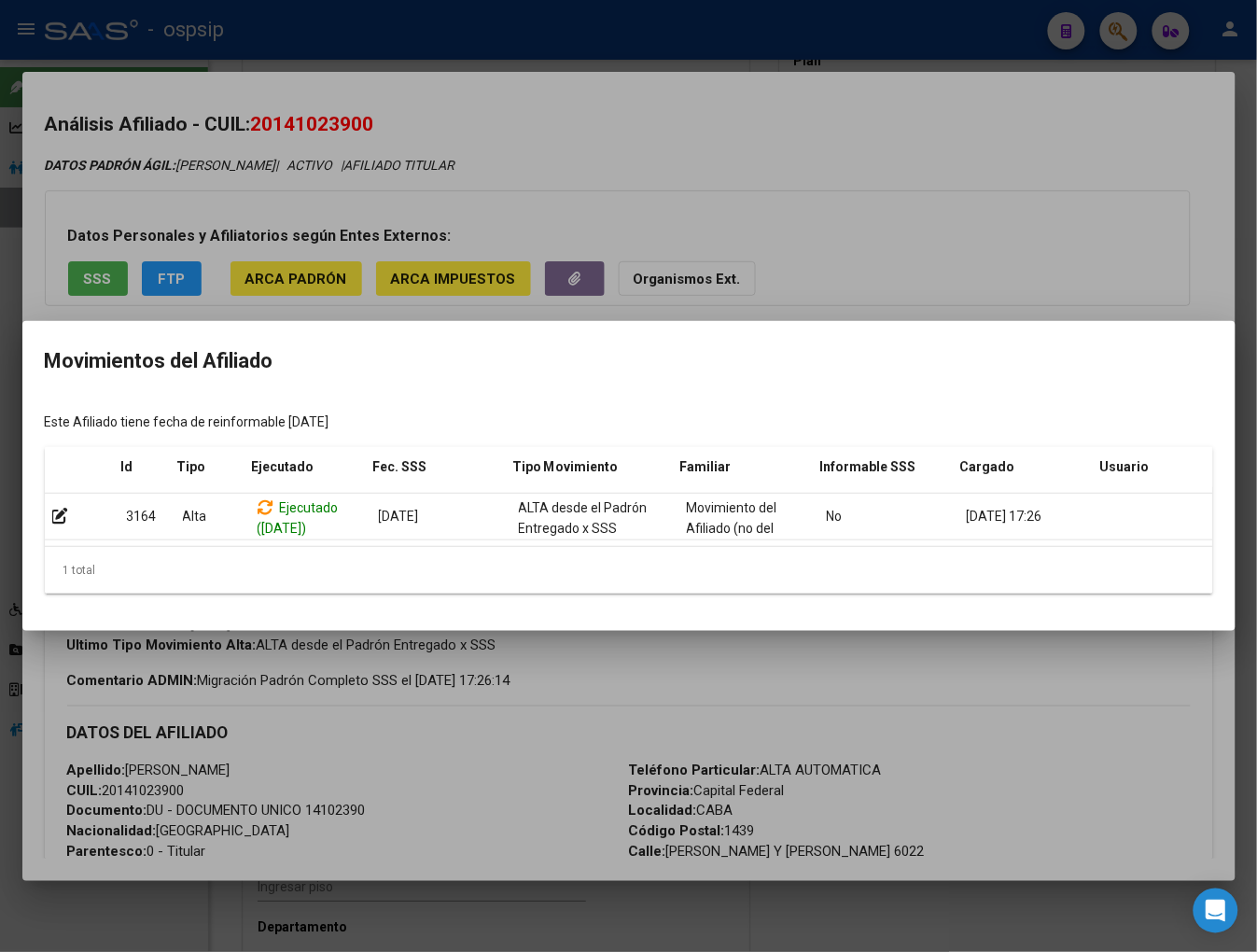 scroll, scrollTop: 0, scrollLeft: 25, axis: horizontal 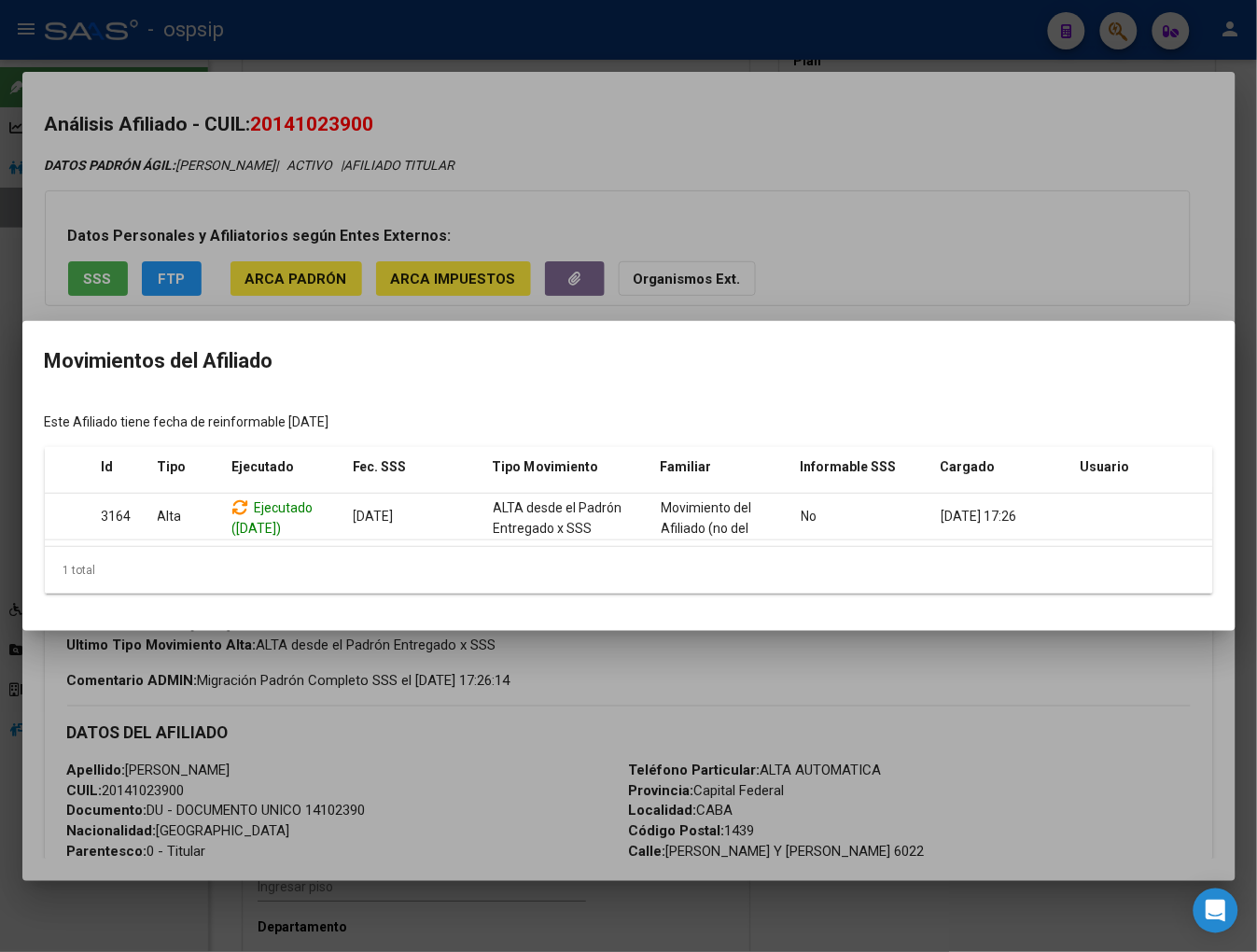 click at bounding box center [628, 476] 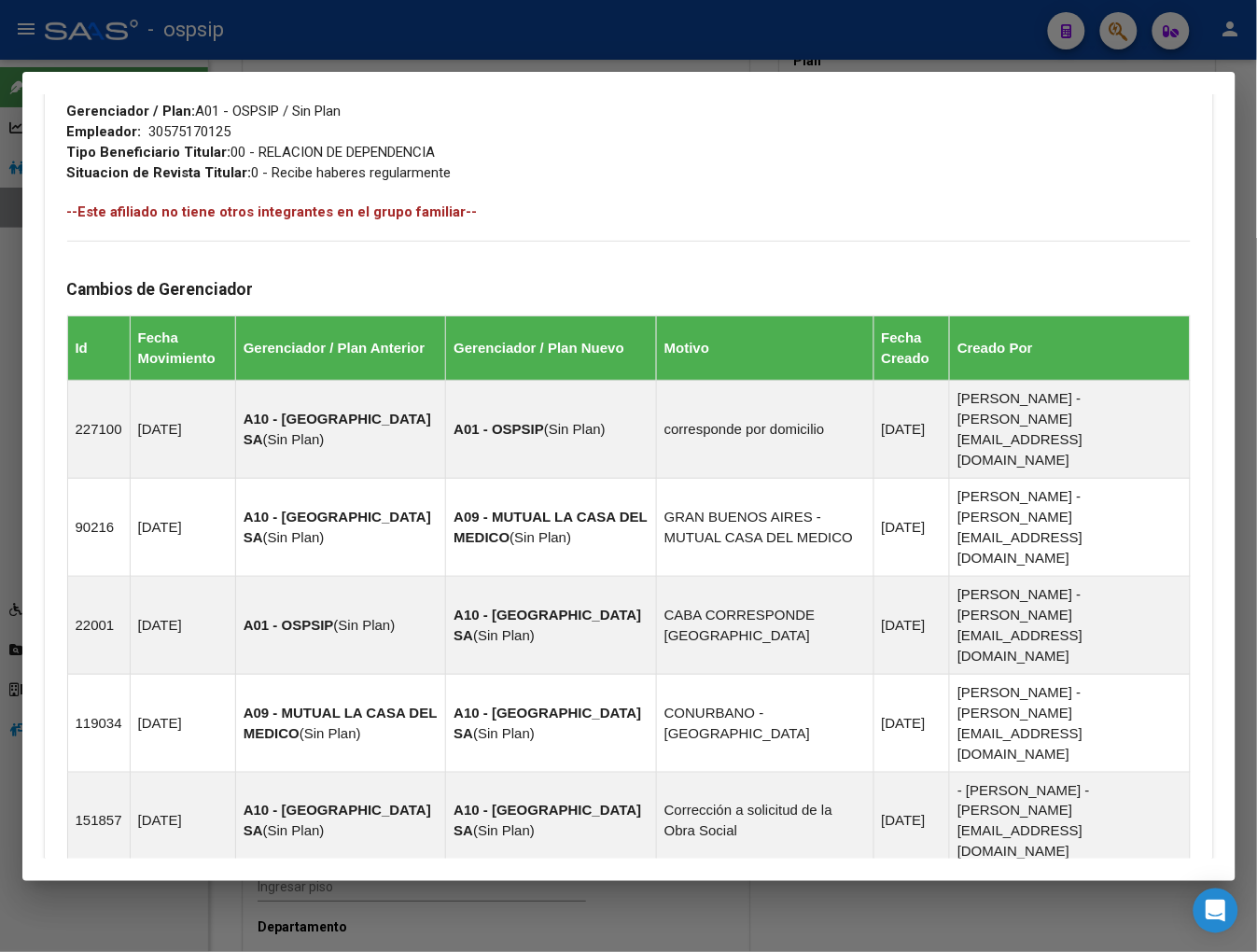 scroll, scrollTop: 1030, scrollLeft: 0, axis: vertical 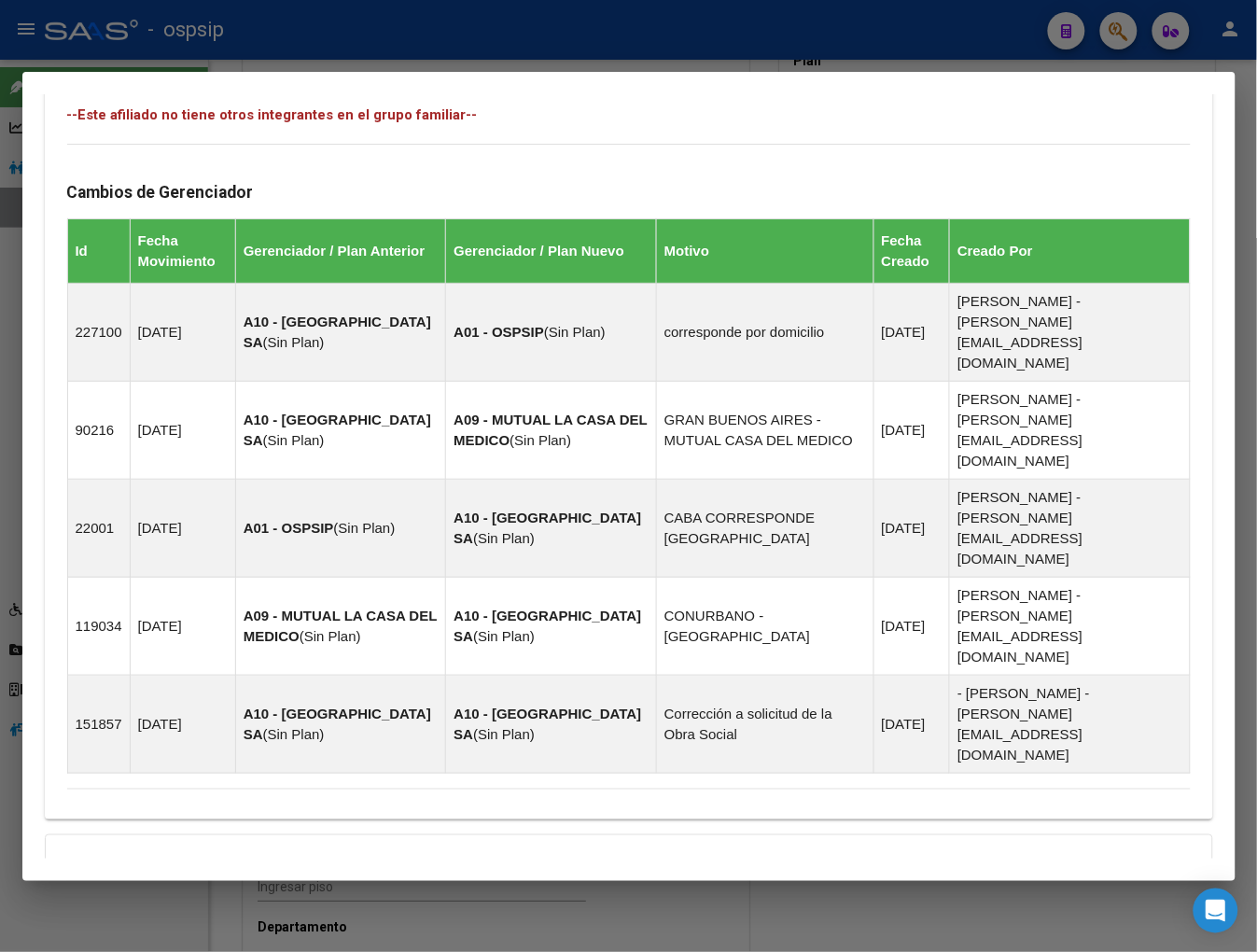click on "Aportes y Contribuciones del Afiliado: 20141023900" at bounding box center (276, 1000) 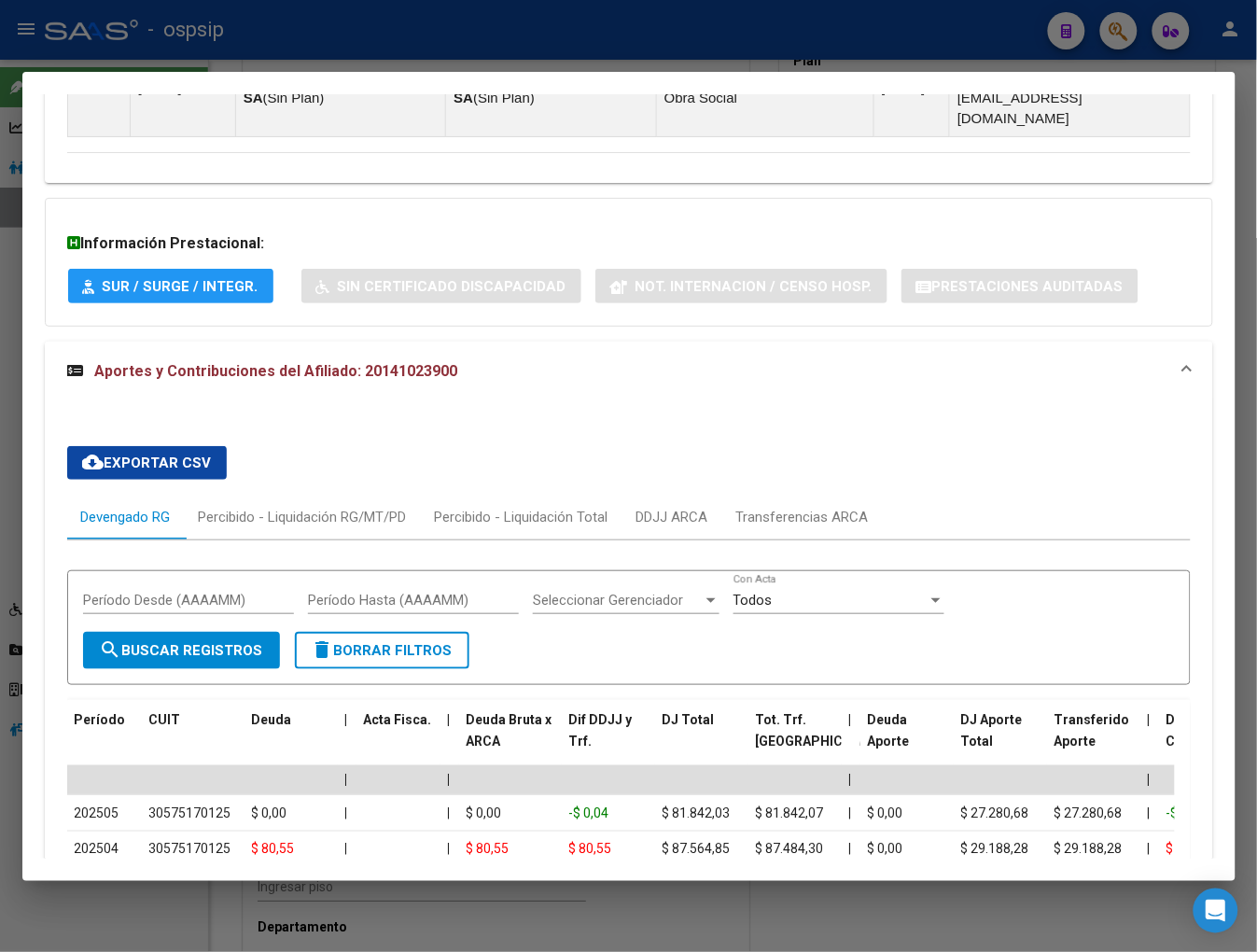 scroll, scrollTop: 1683, scrollLeft: 0, axis: vertical 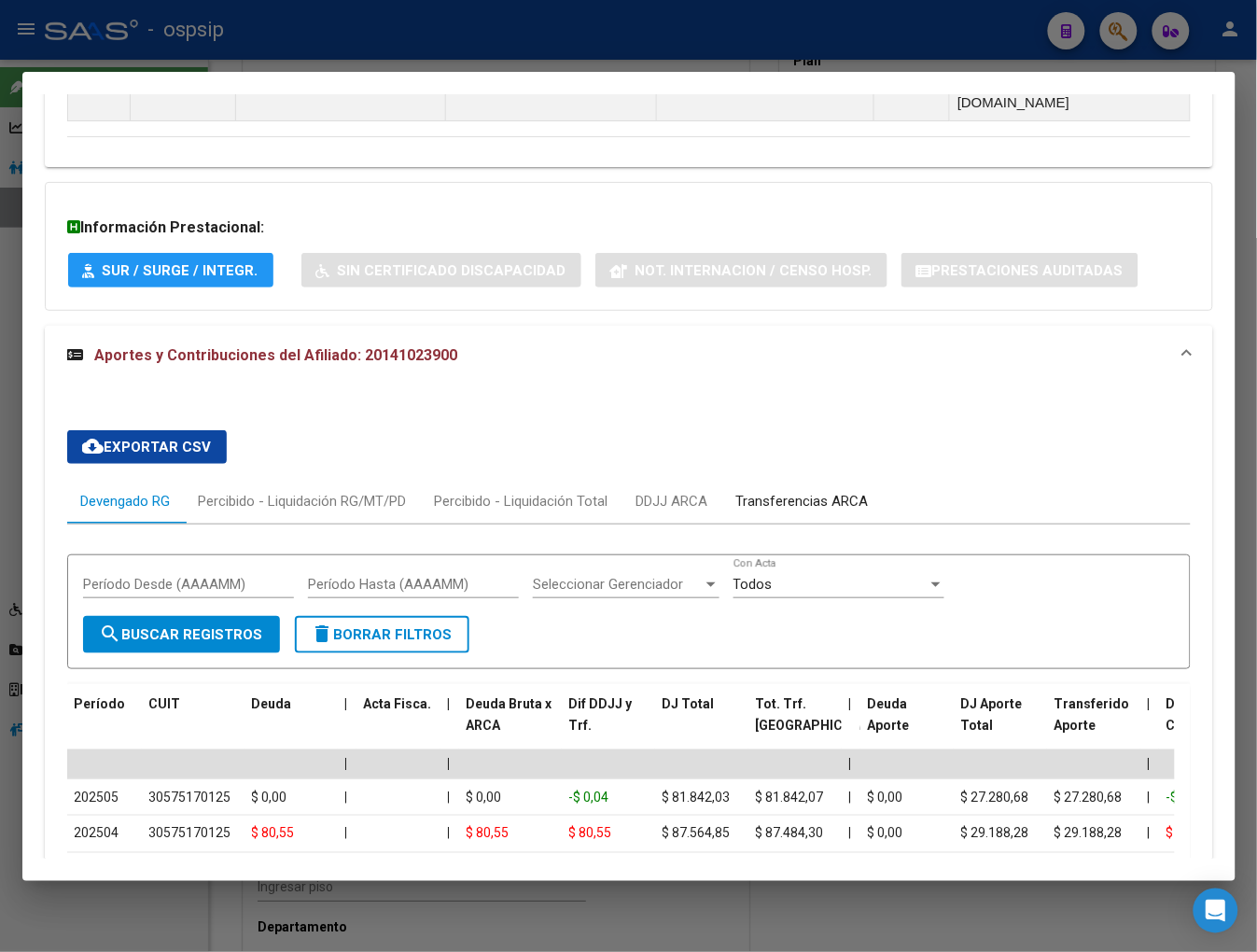 click on "Transferencias ARCA" at bounding box center (803, 501) 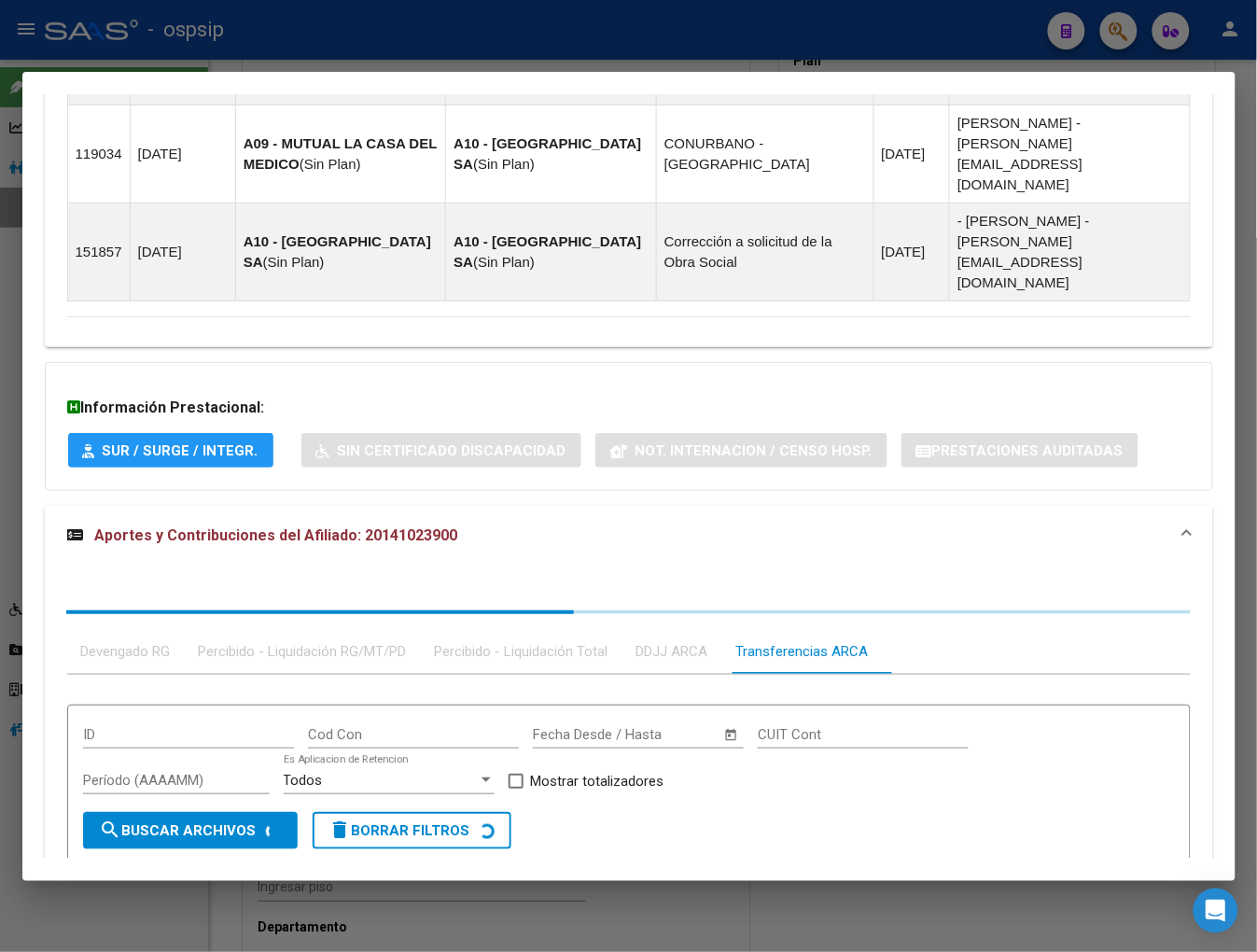 scroll, scrollTop: 1628, scrollLeft: 0, axis: vertical 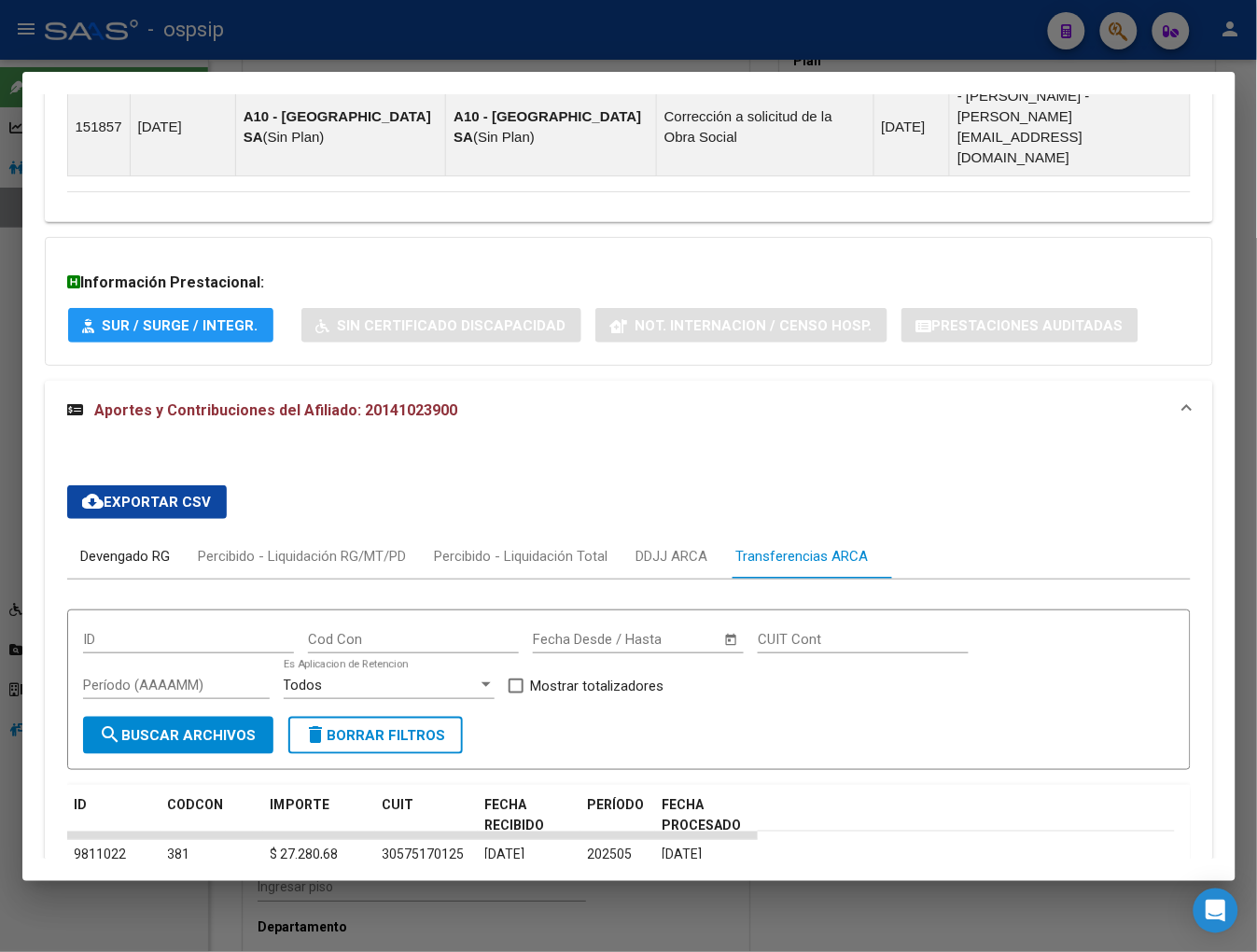 click on "Devengado RG" at bounding box center [126, 556] 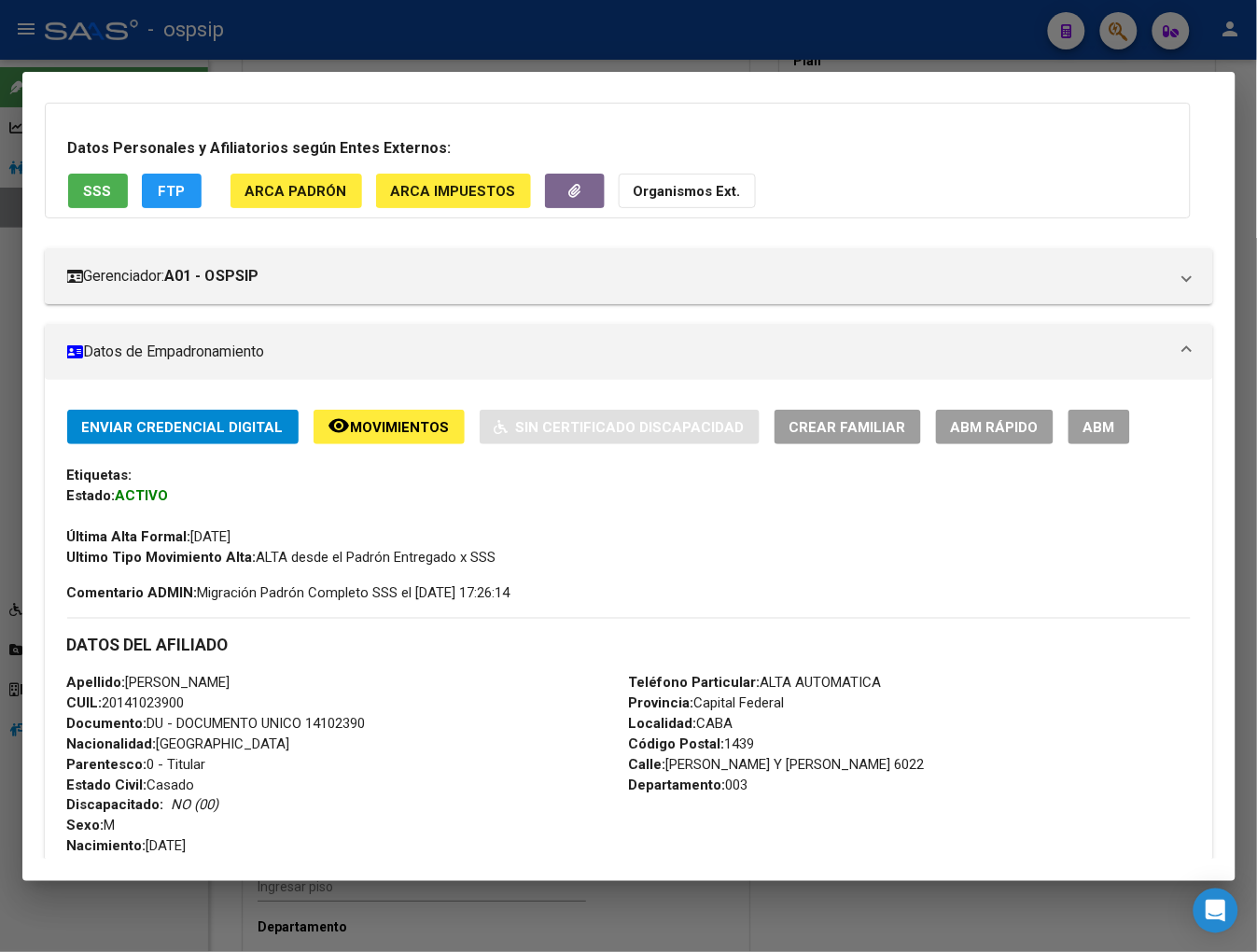 scroll, scrollTop: 0, scrollLeft: 0, axis: both 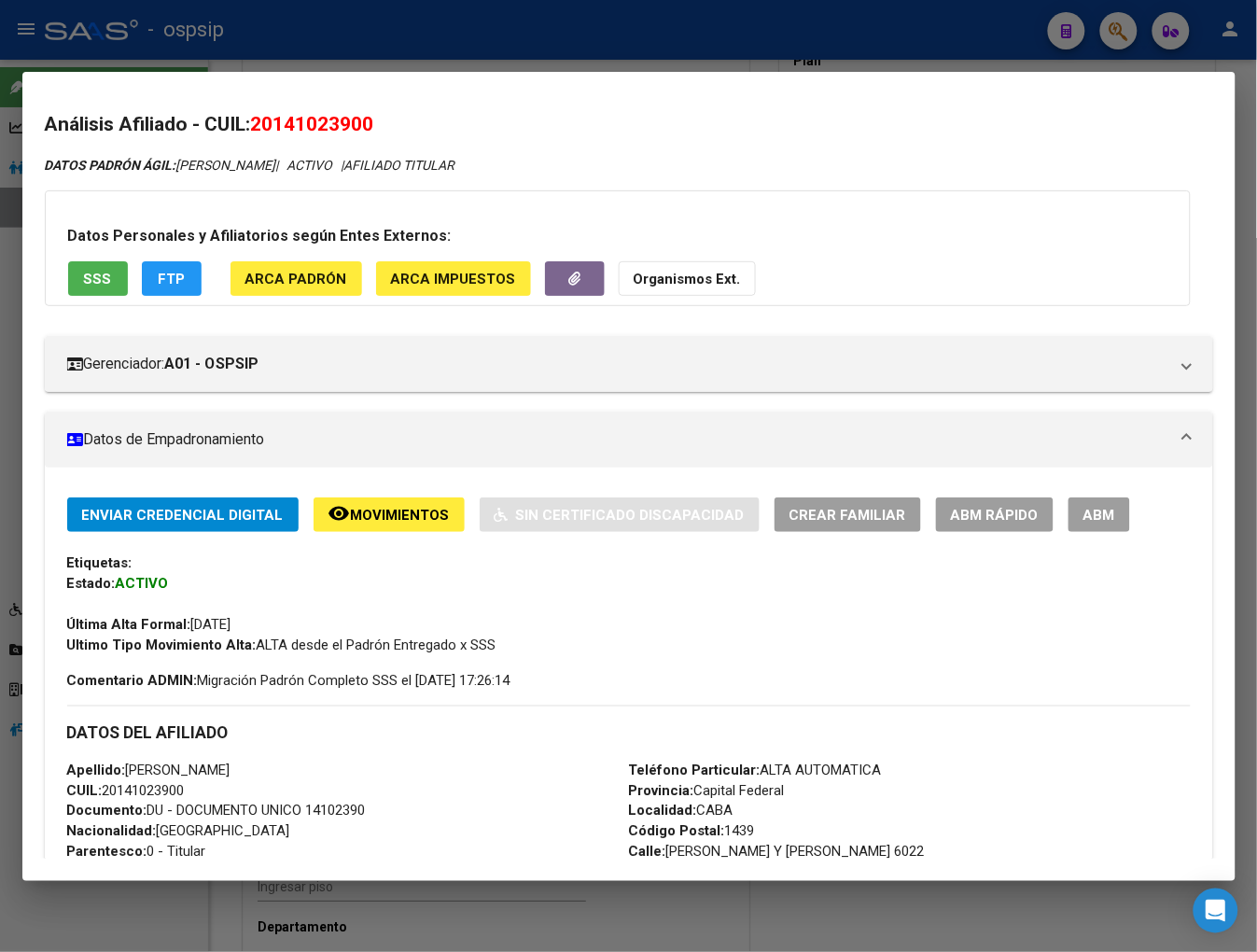 drag, startPoint x: 277, startPoint y: 119, endPoint x: 369, endPoint y: 105, distance: 93.05912 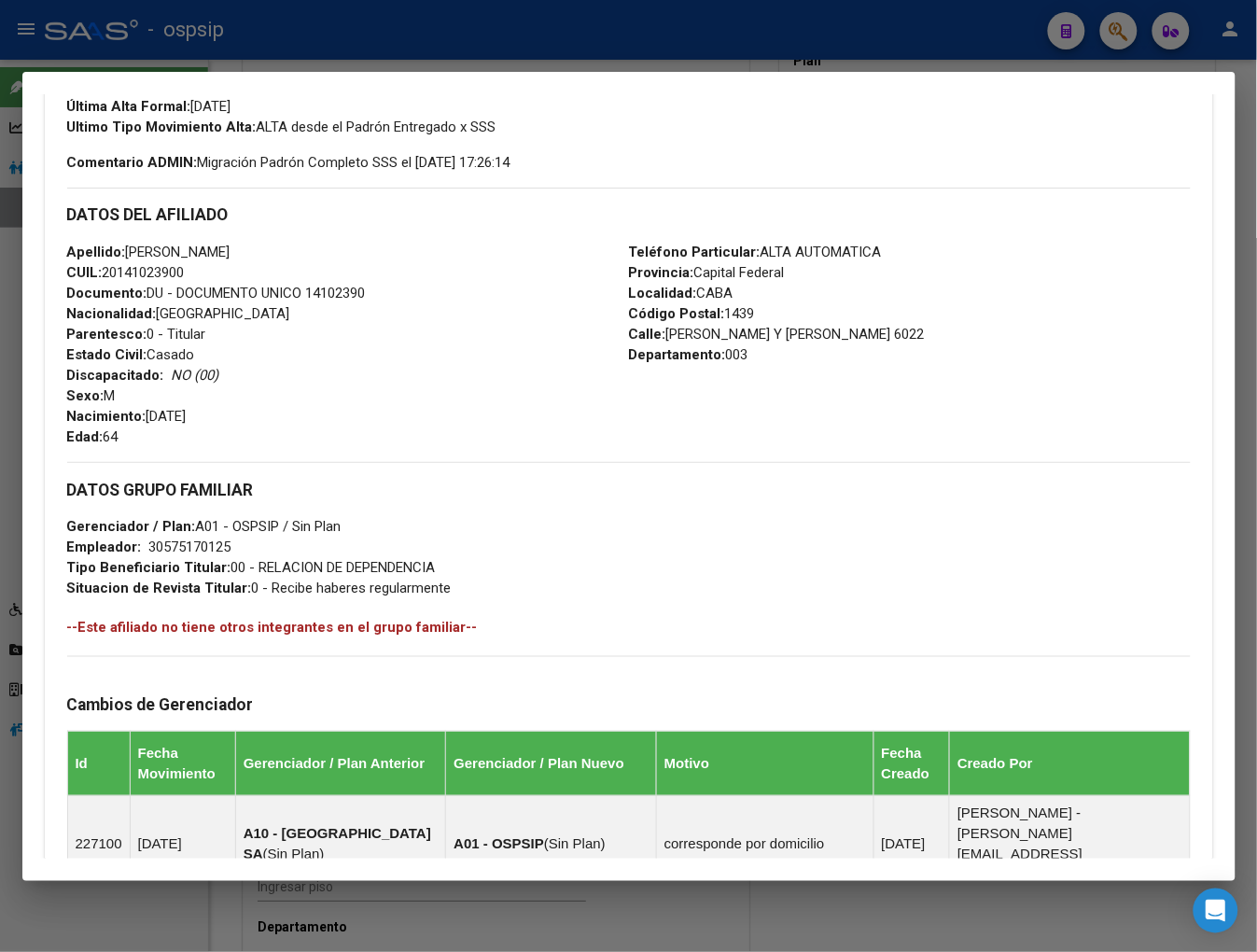 scroll, scrollTop: 0, scrollLeft: 0, axis: both 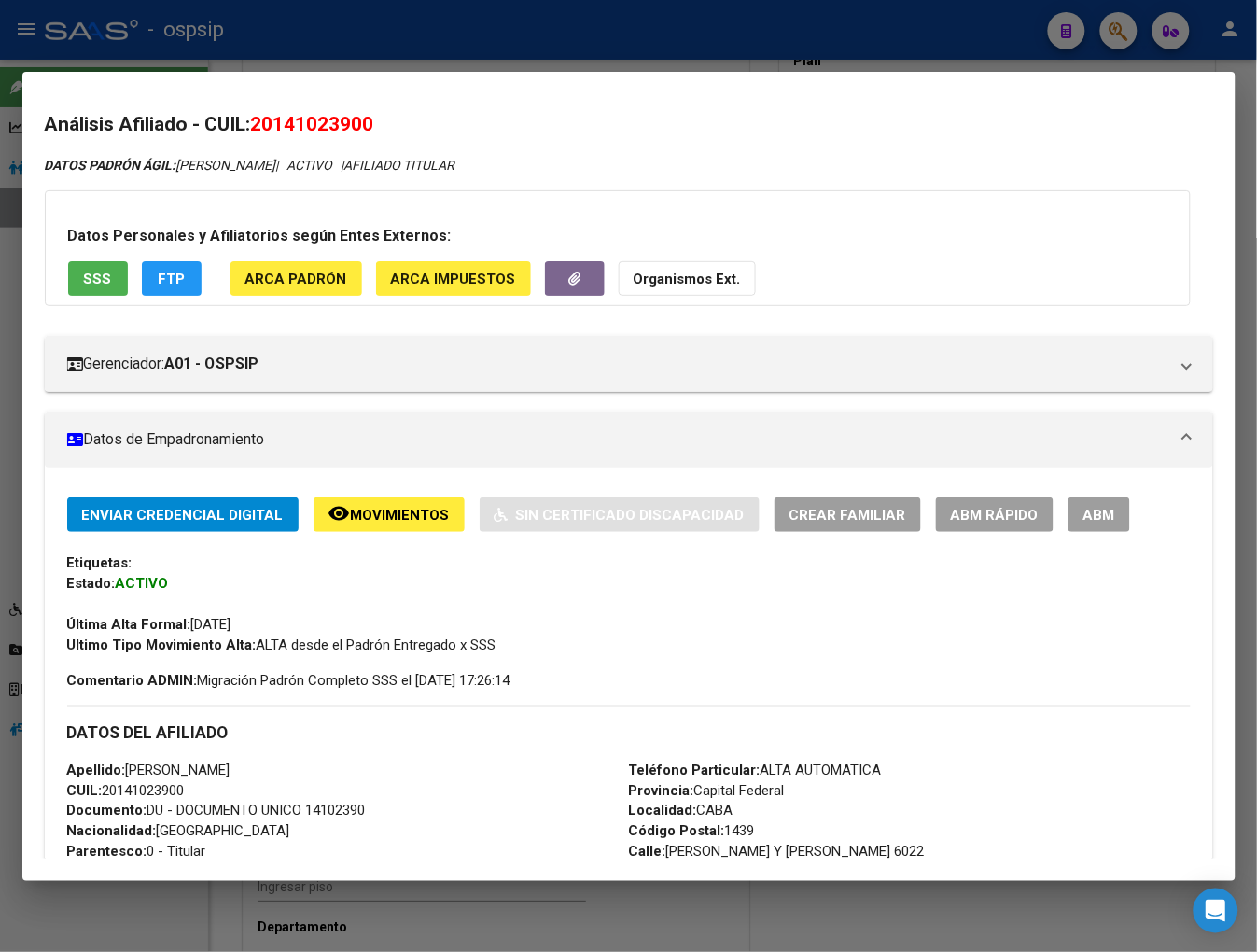 click at bounding box center [628, 476] 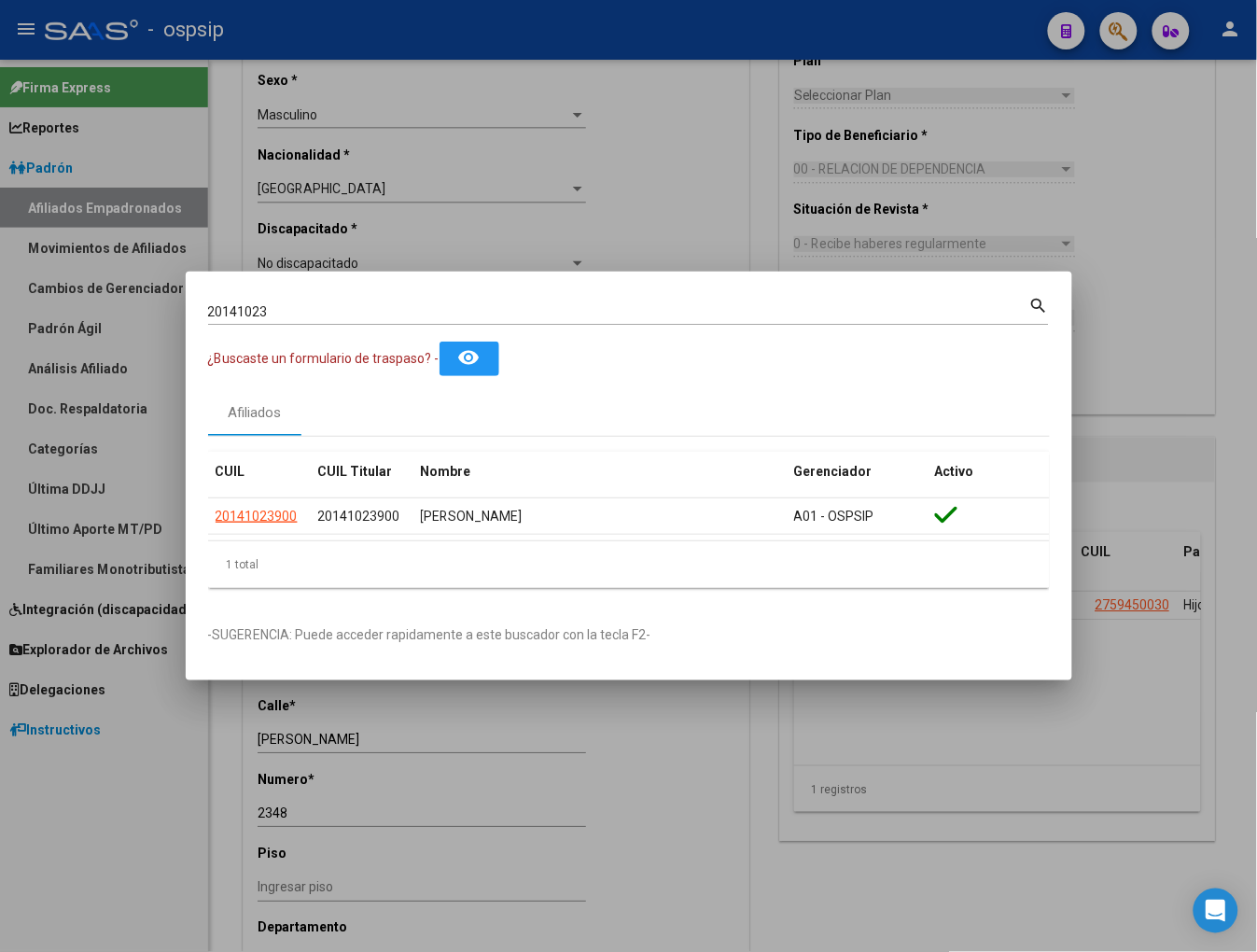 click on "20141023 Buscar (apellido, dni, cuil, nro traspaso, cuit, obra social) search ¿Buscaste un formulario de traspaso? -   remove_red_eye Afiliados CUIL CUIL Titular Nombre Gerenciador Activo 20141023900 20141023900  PESSANO RUBEN OSVALDO  A01 - OSPSIP  1 total   1  -SUGERENCIA: Puede acceder rapidamente a este buscador con la tecla F2-" at bounding box center (629, 476) 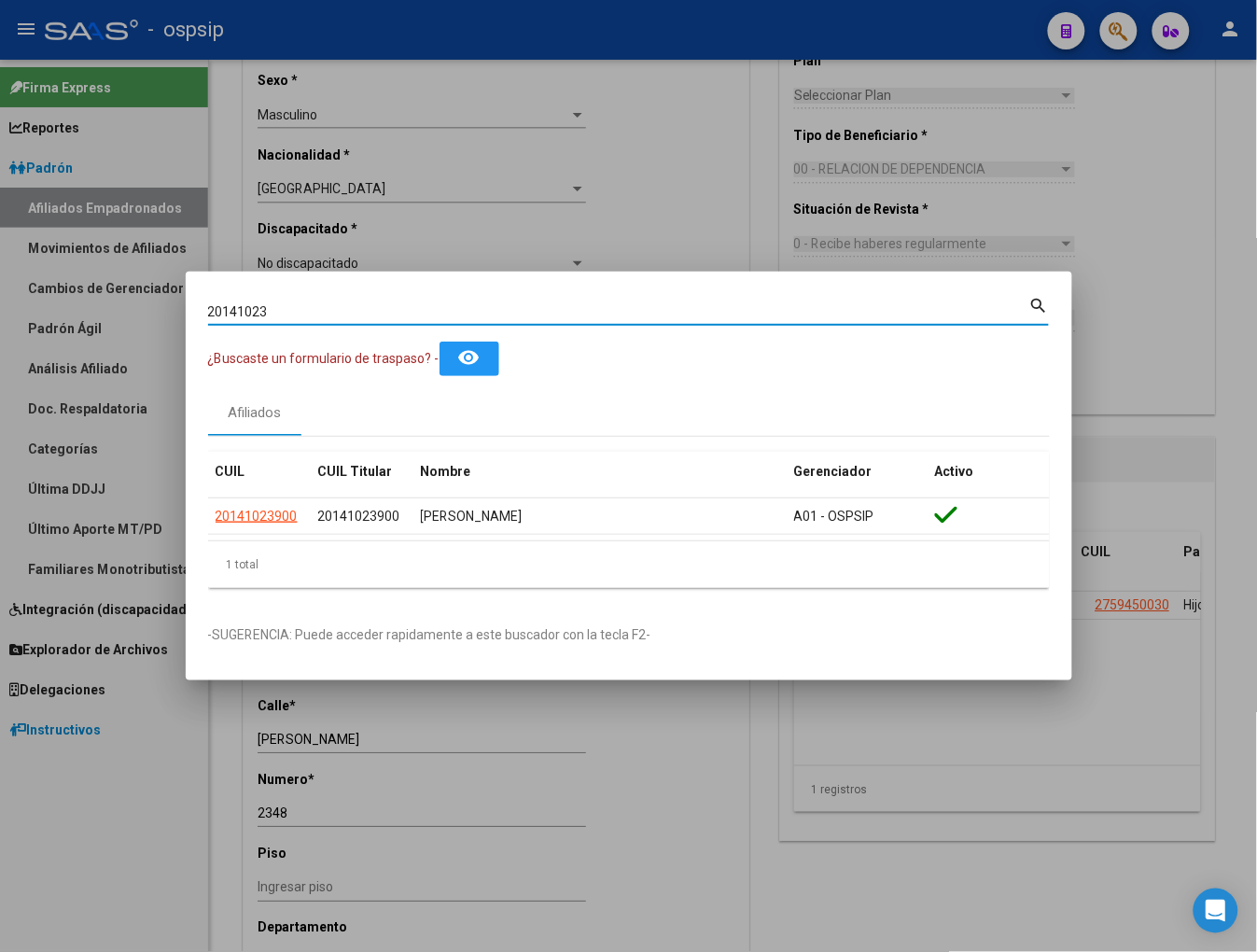 click on "20141023" at bounding box center (619, 312) 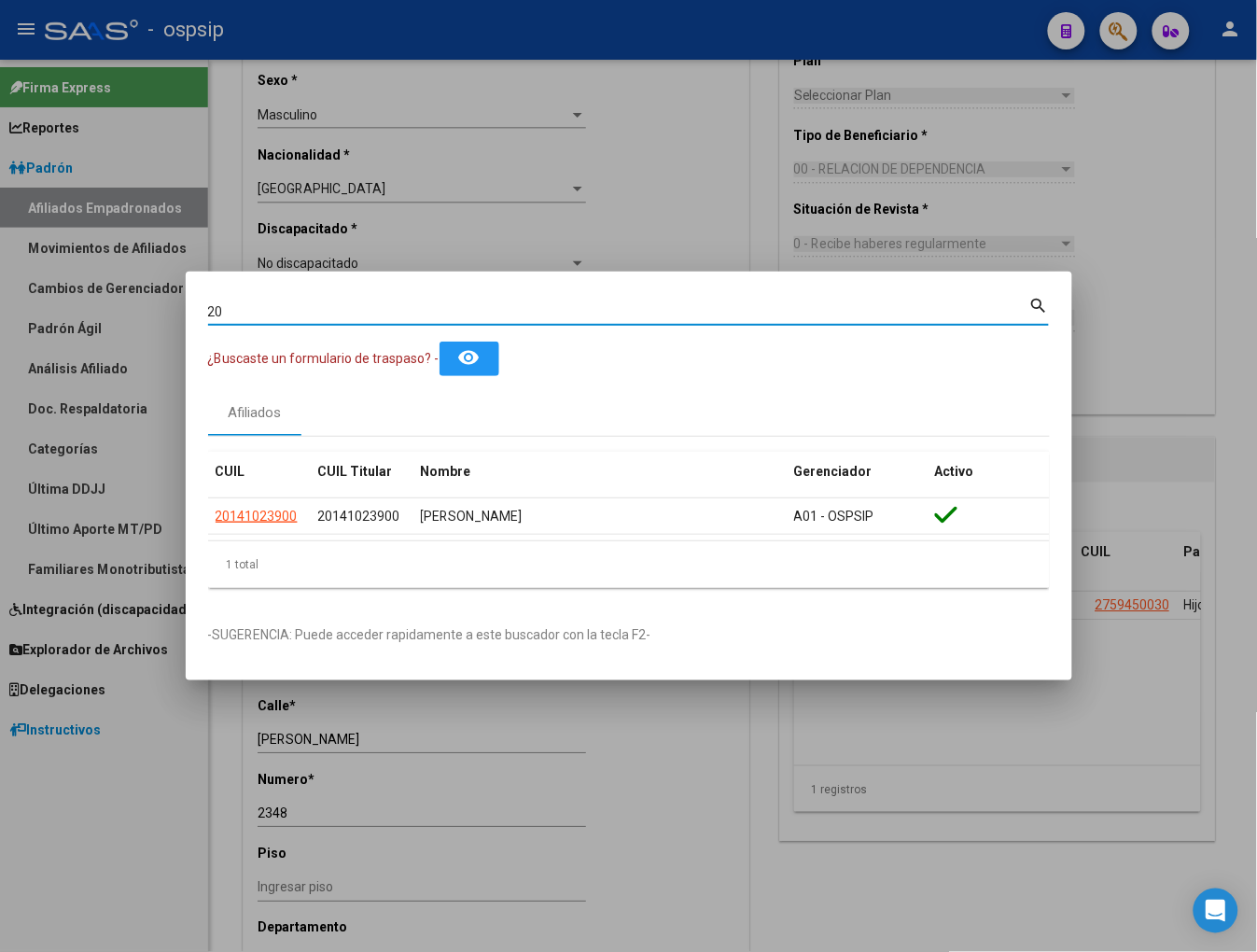 type on "2" 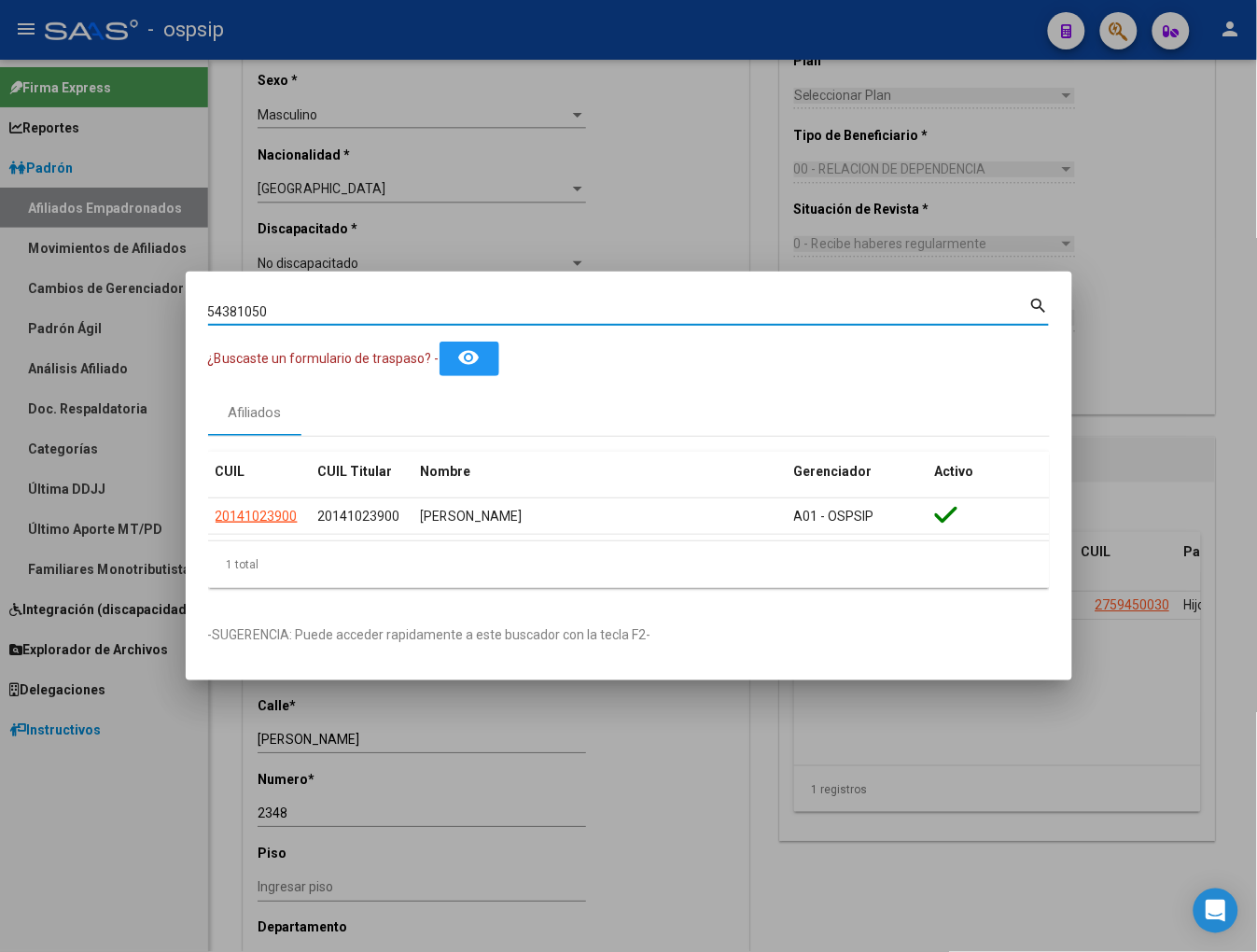 type on "54381050" 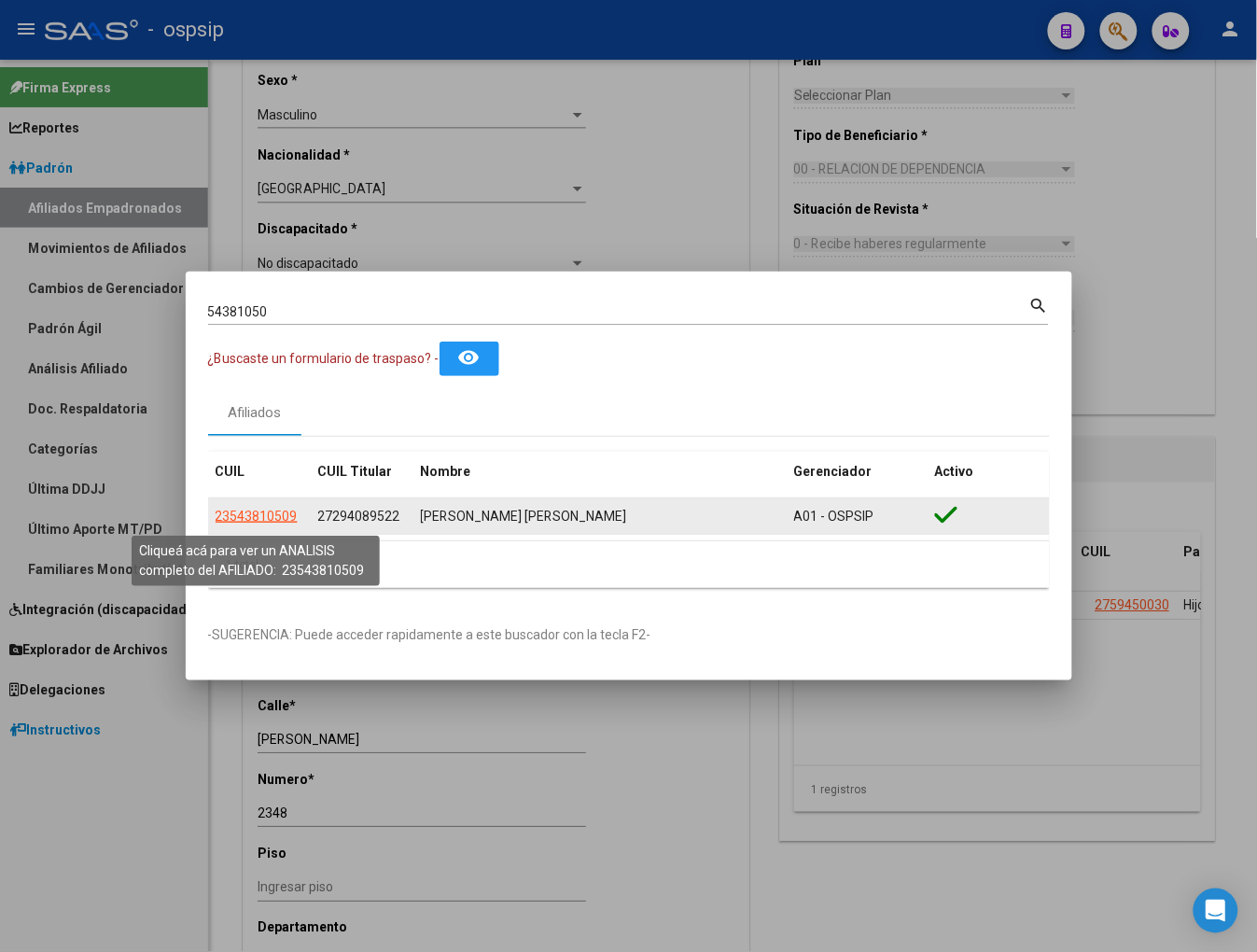 click on "23543810509" 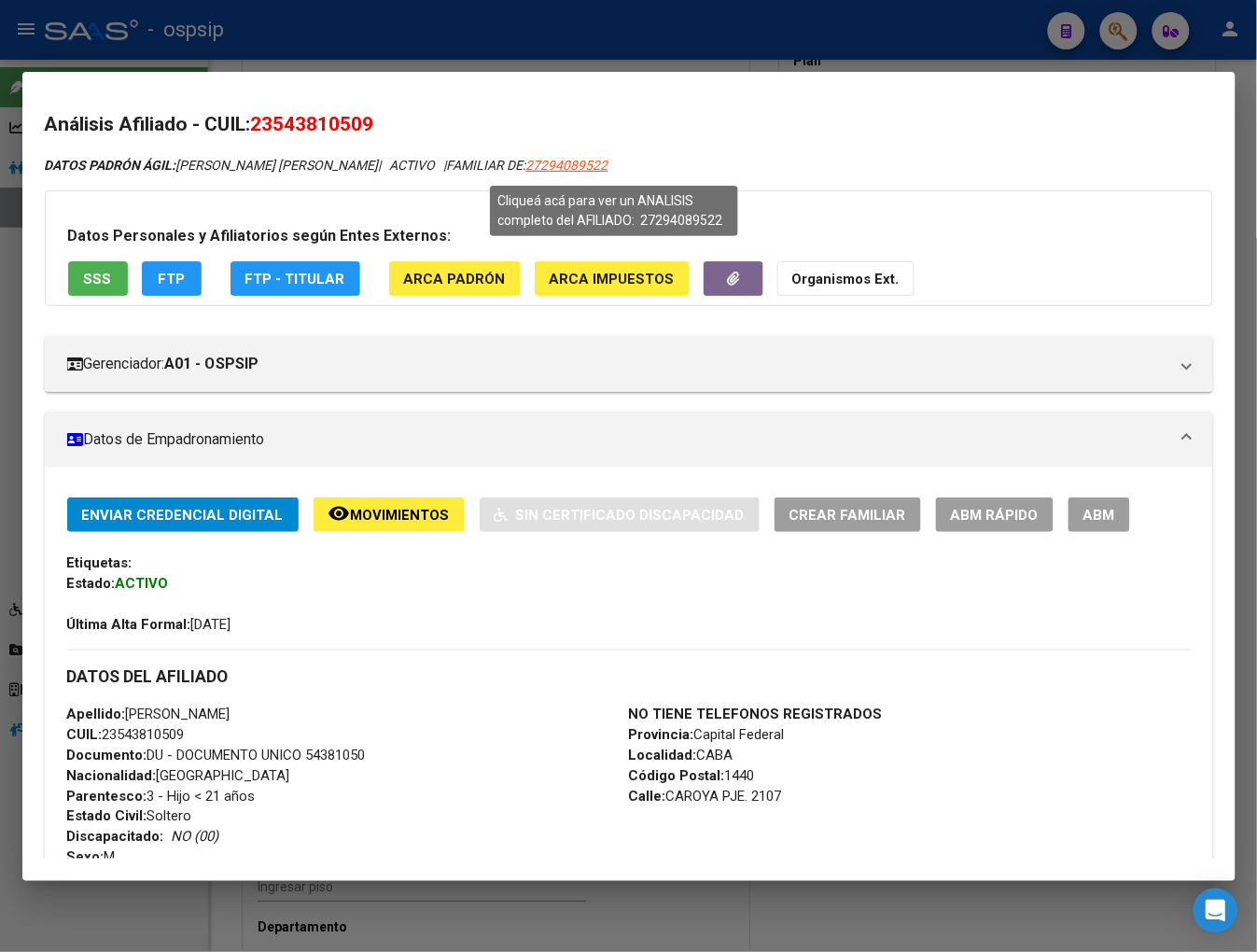click on "27294089522" at bounding box center (567, 165) 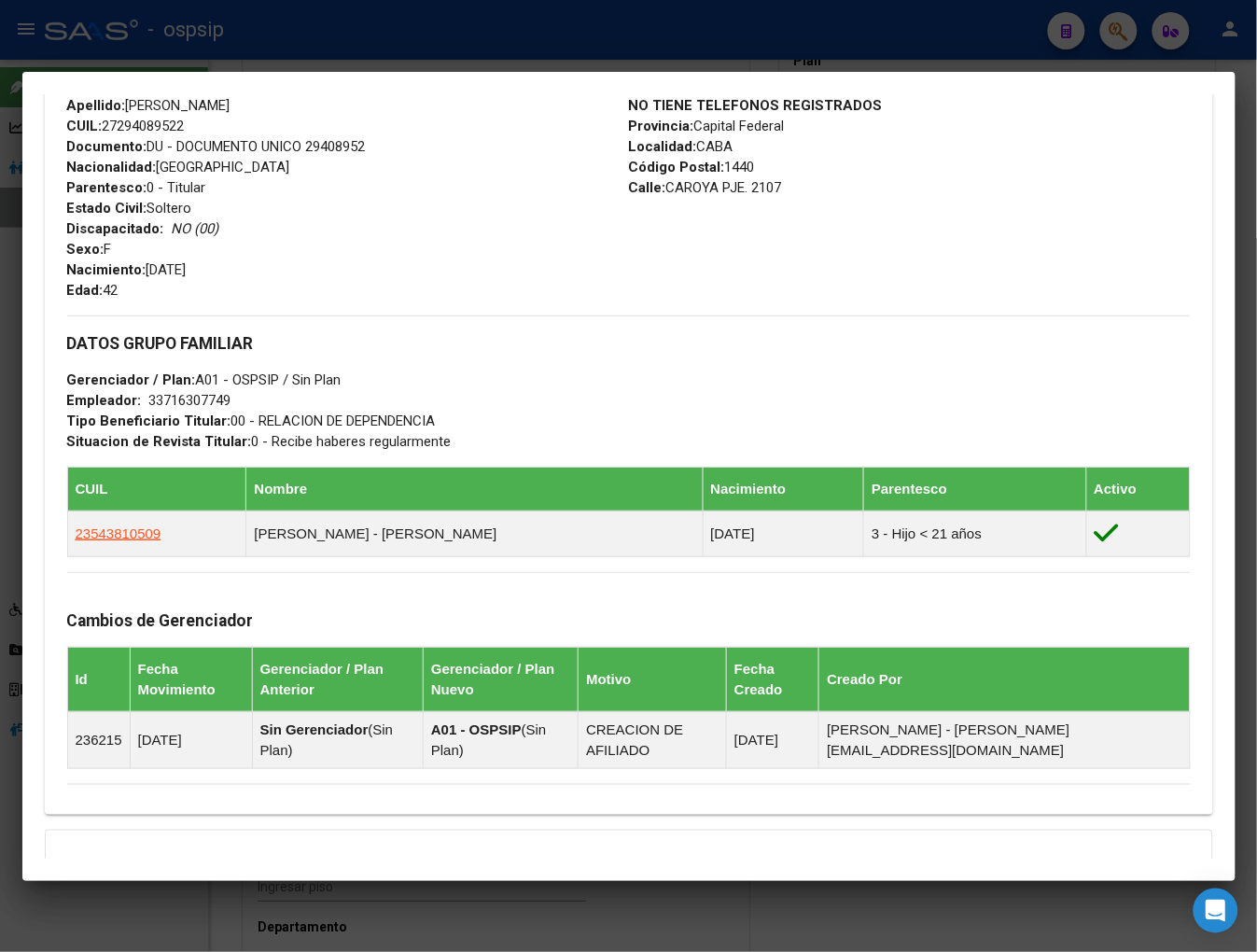 scroll, scrollTop: 789, scrollLeft: 0, axis: vertical 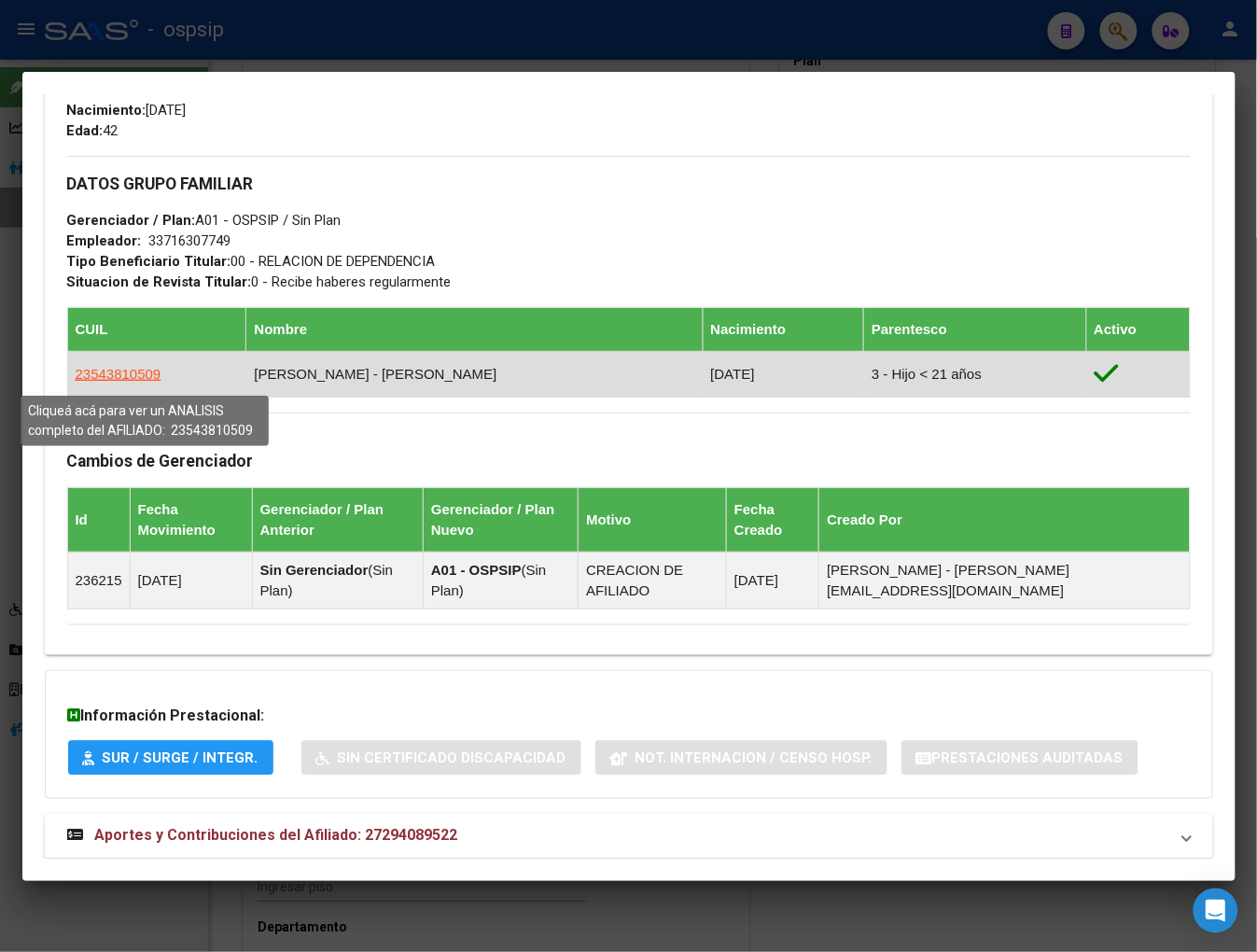 click on "23543810509" at bounding box center [119, 373] 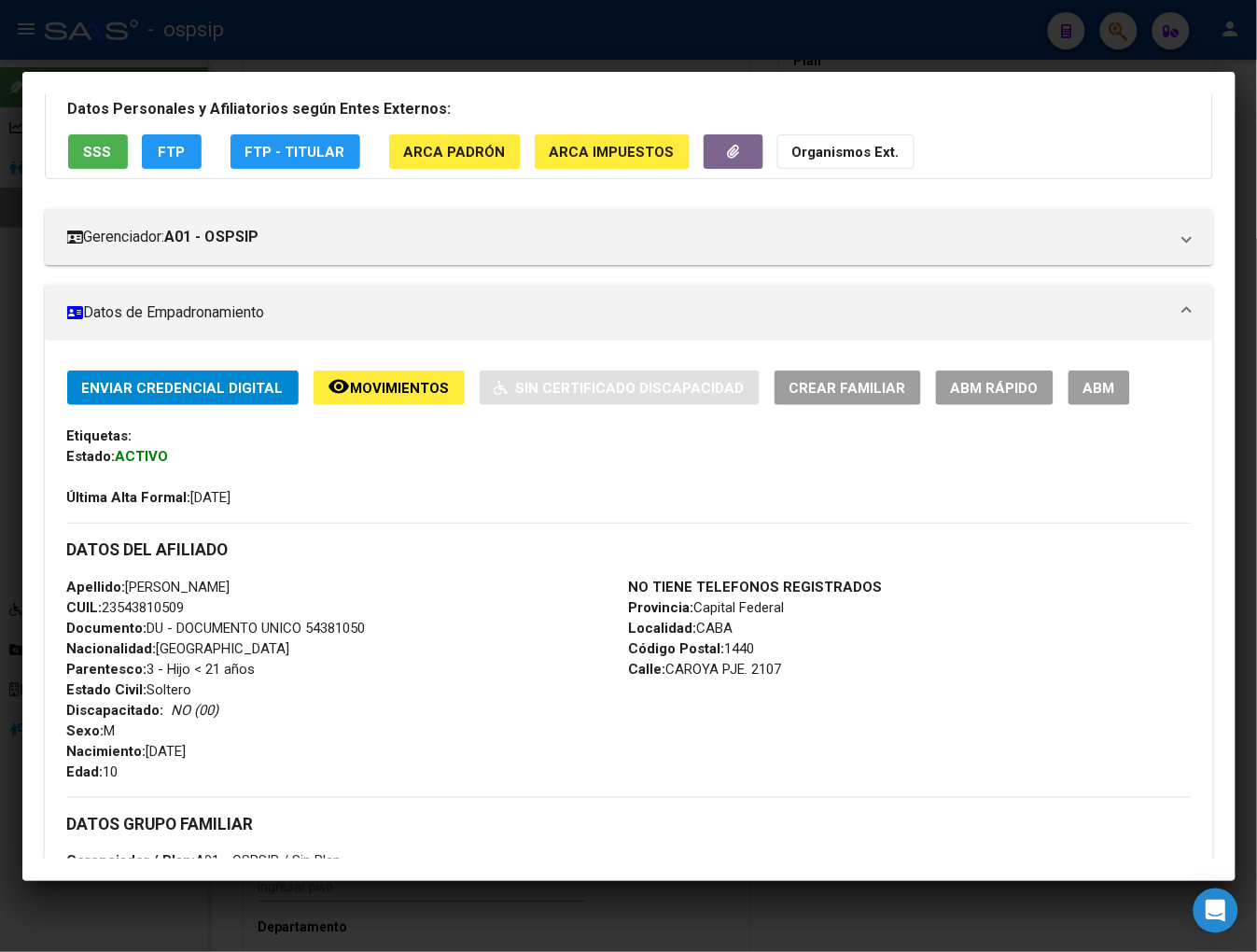 scroll, scrollTop: 104, scrollLeft: 0, axis: vertical 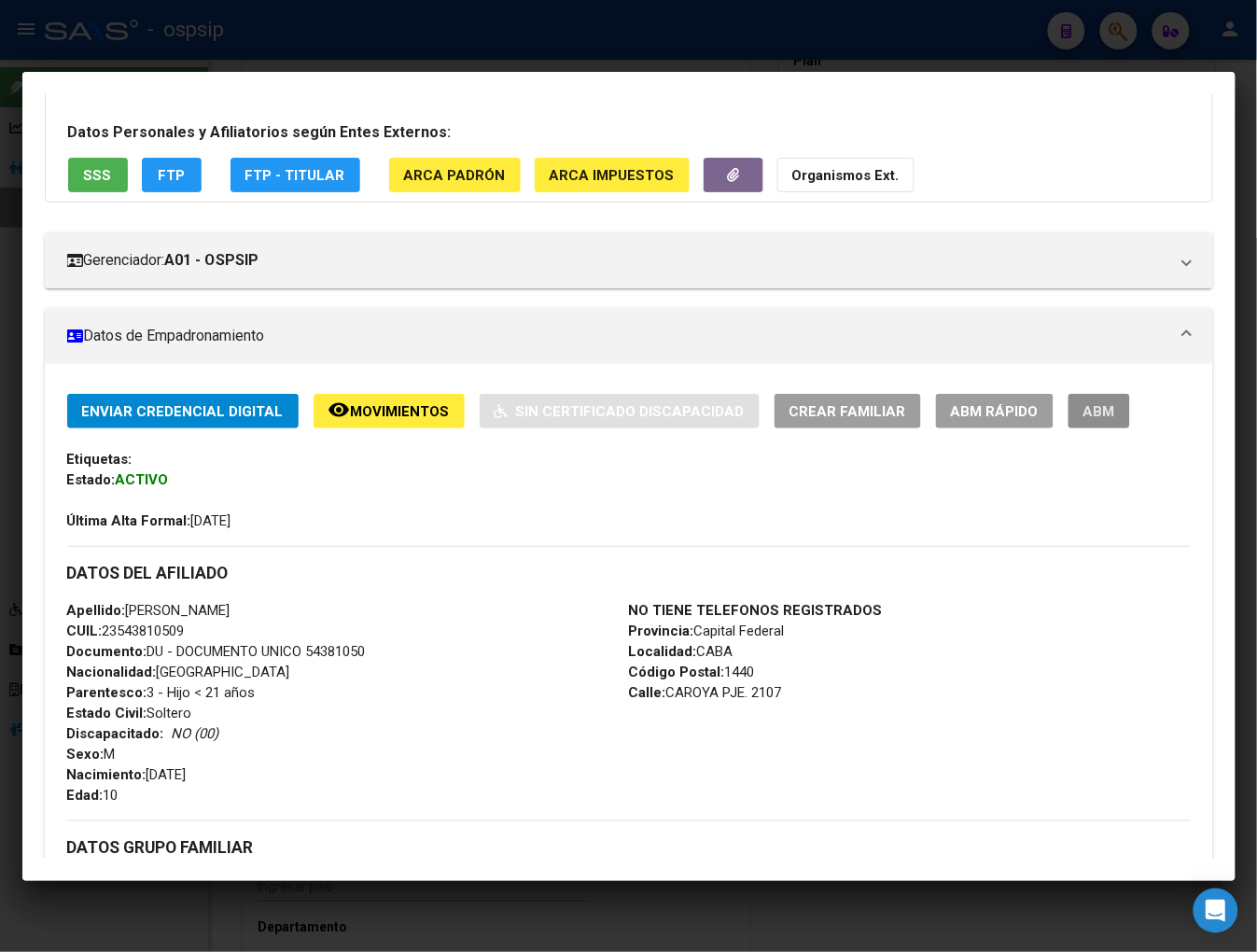 click on "ABM" at bounding box center (1099, 412) 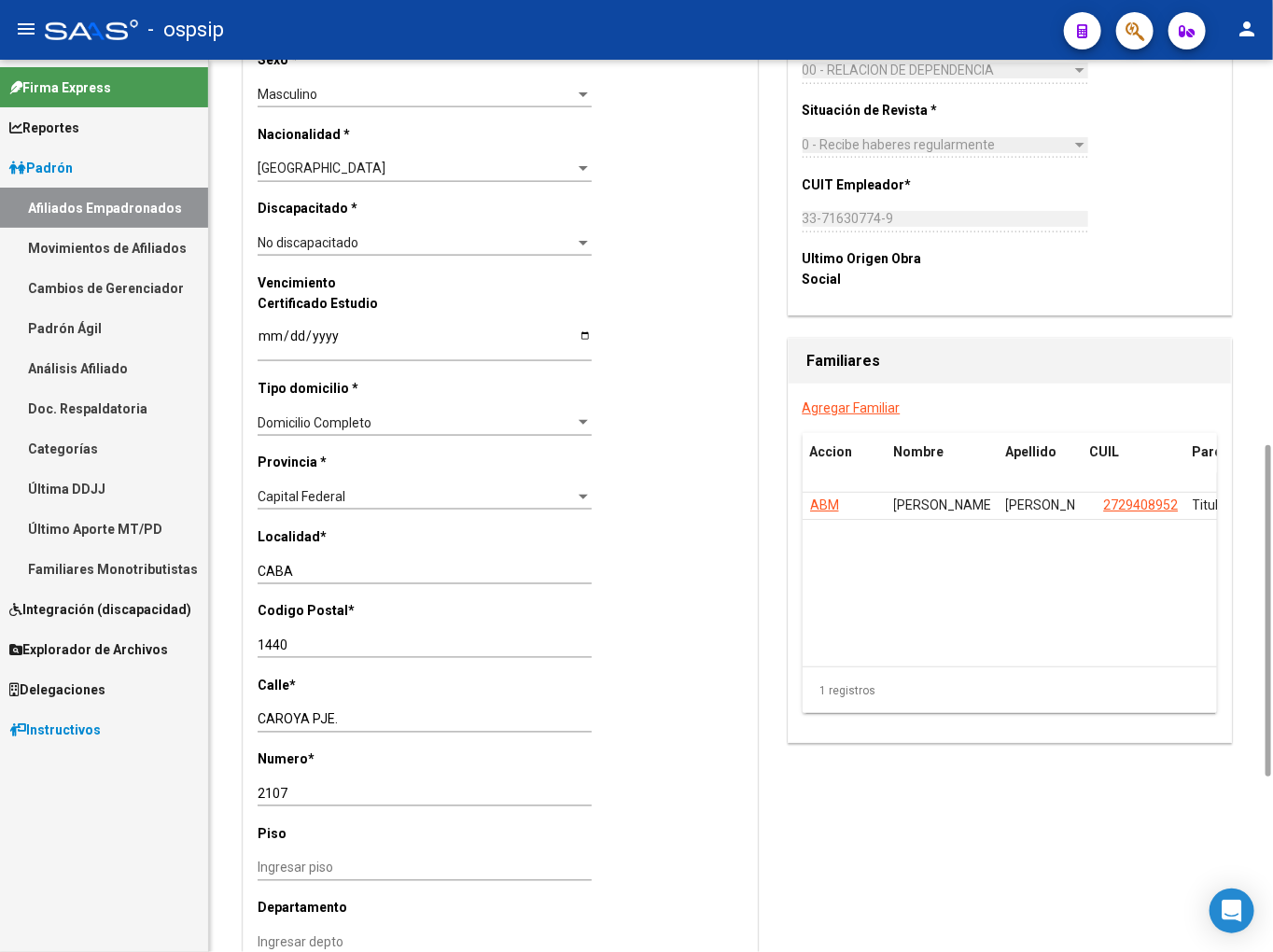 scroll, scrollTop: 829, scrollLeft: 0, axis: vertical 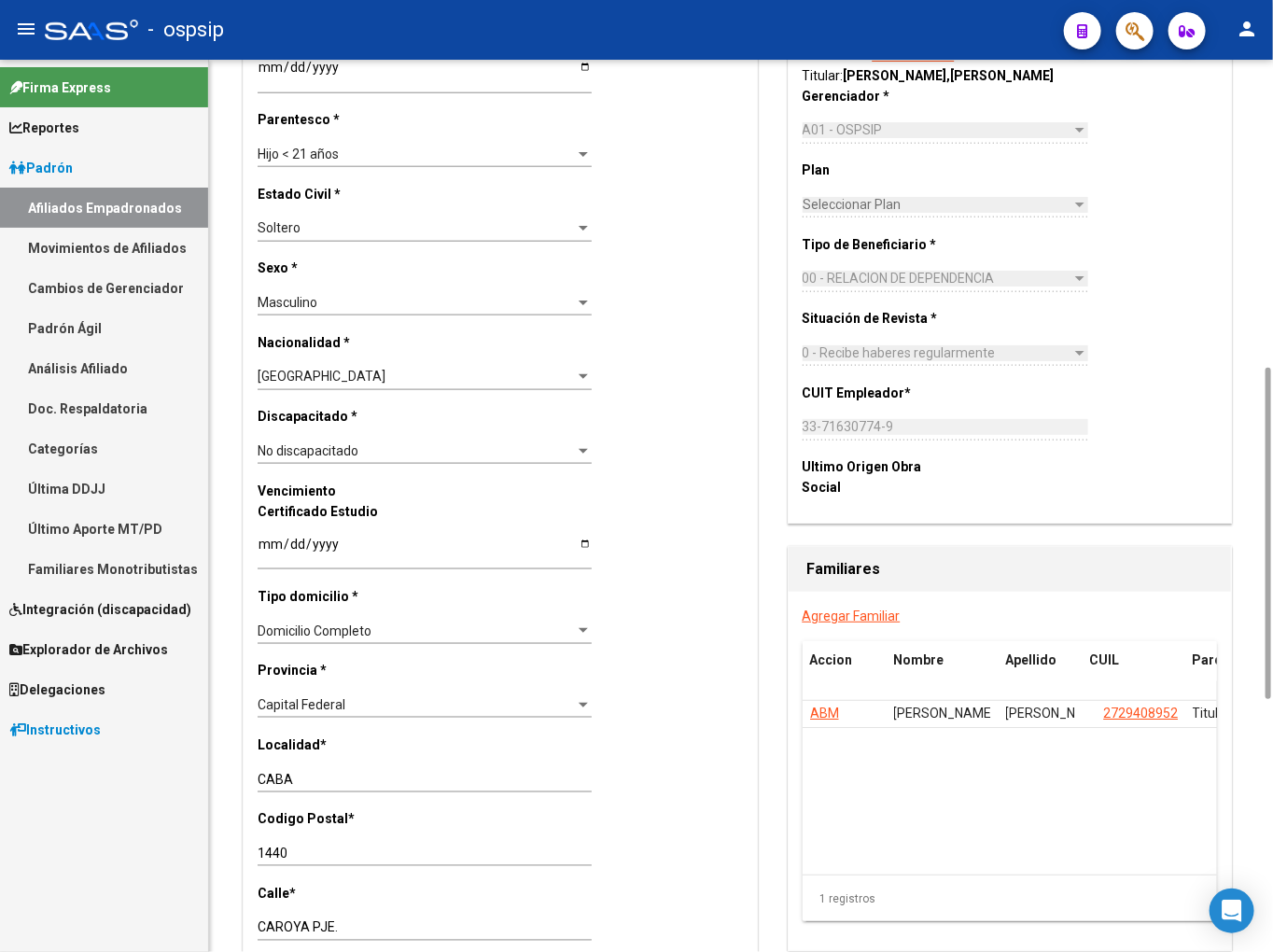 click at bounding box center (583, 451) 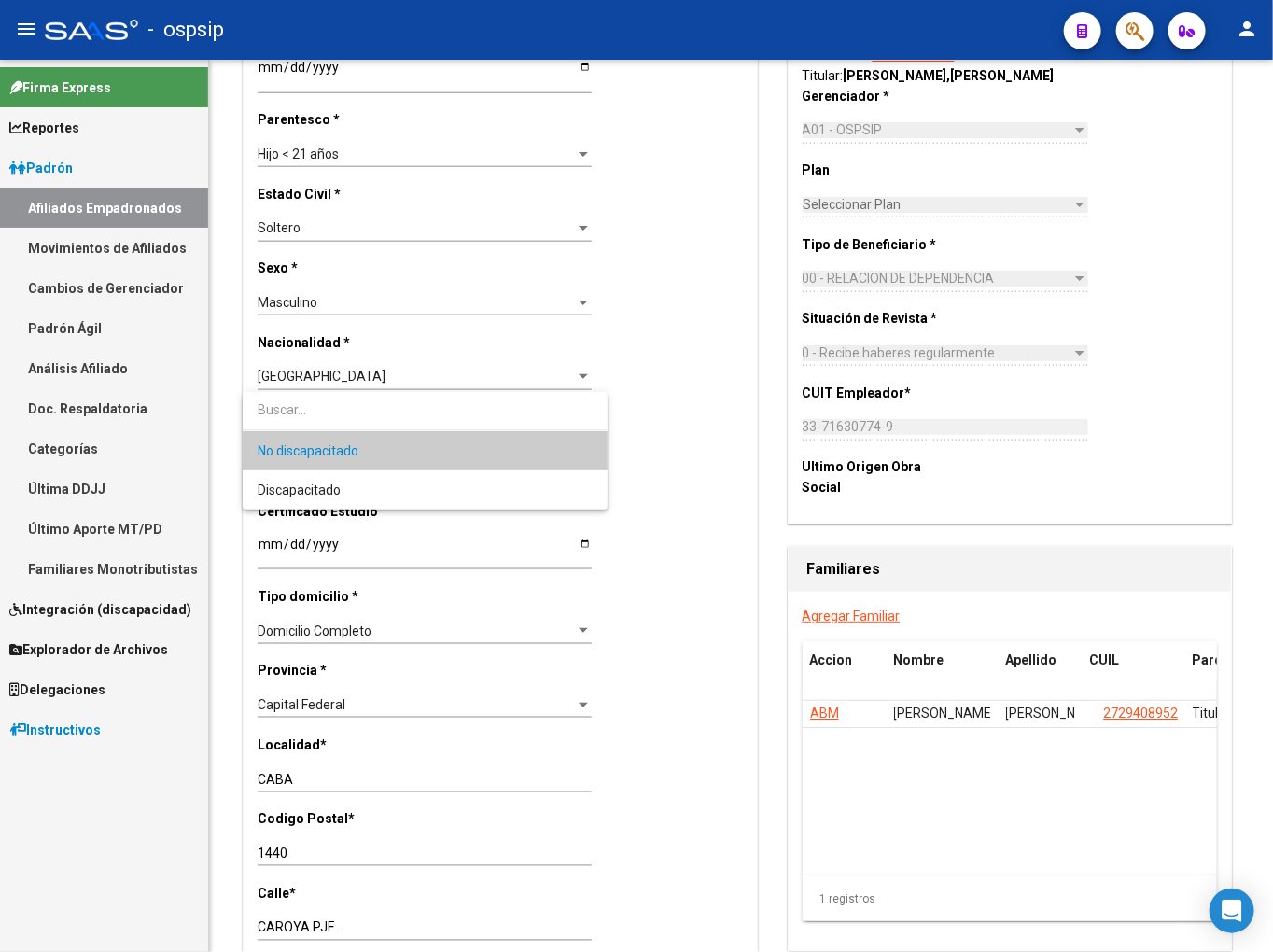 click on "No discapacitado" at bounding box center (425, 451) 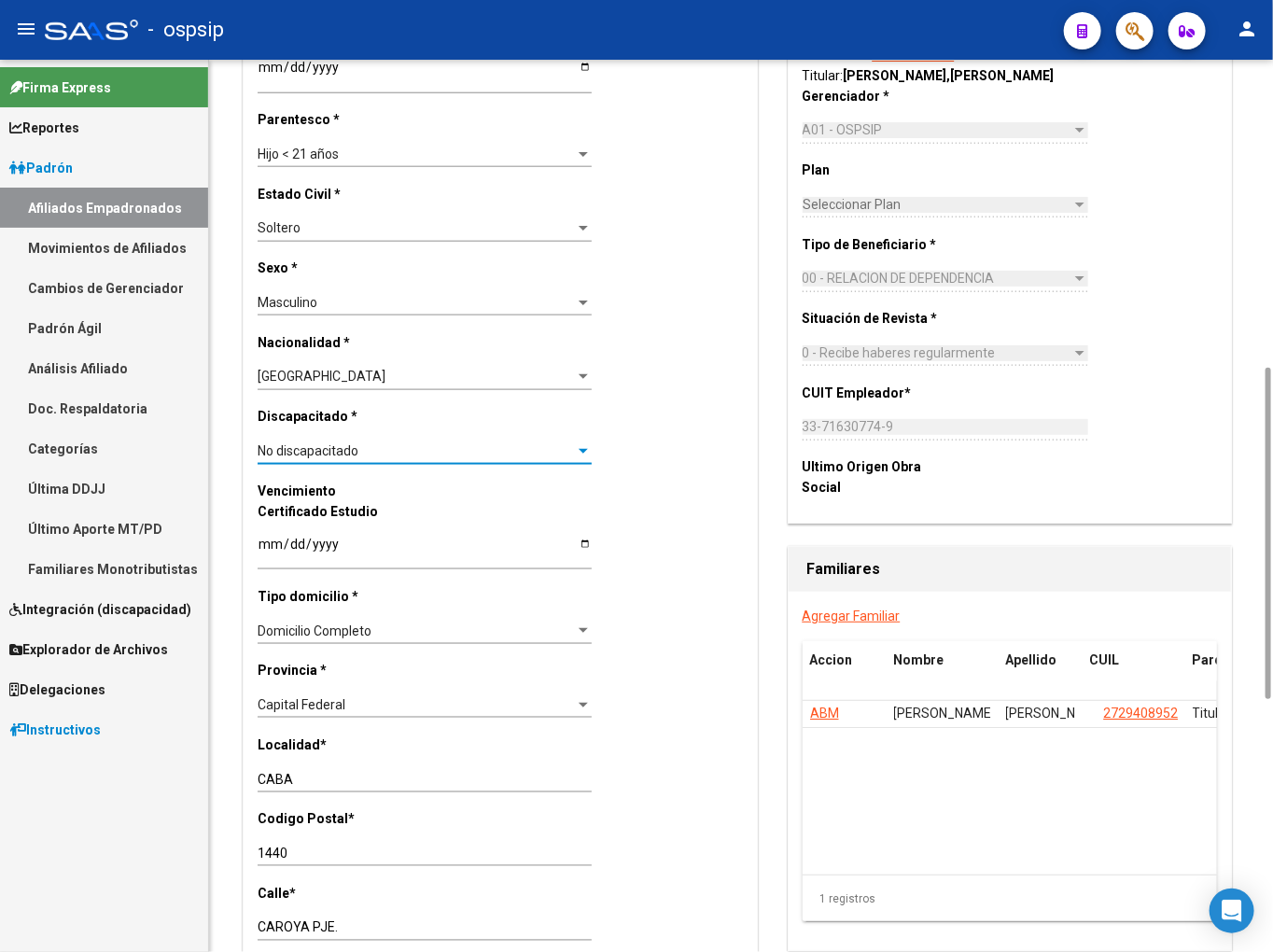 click at bounding box center [583, 451] 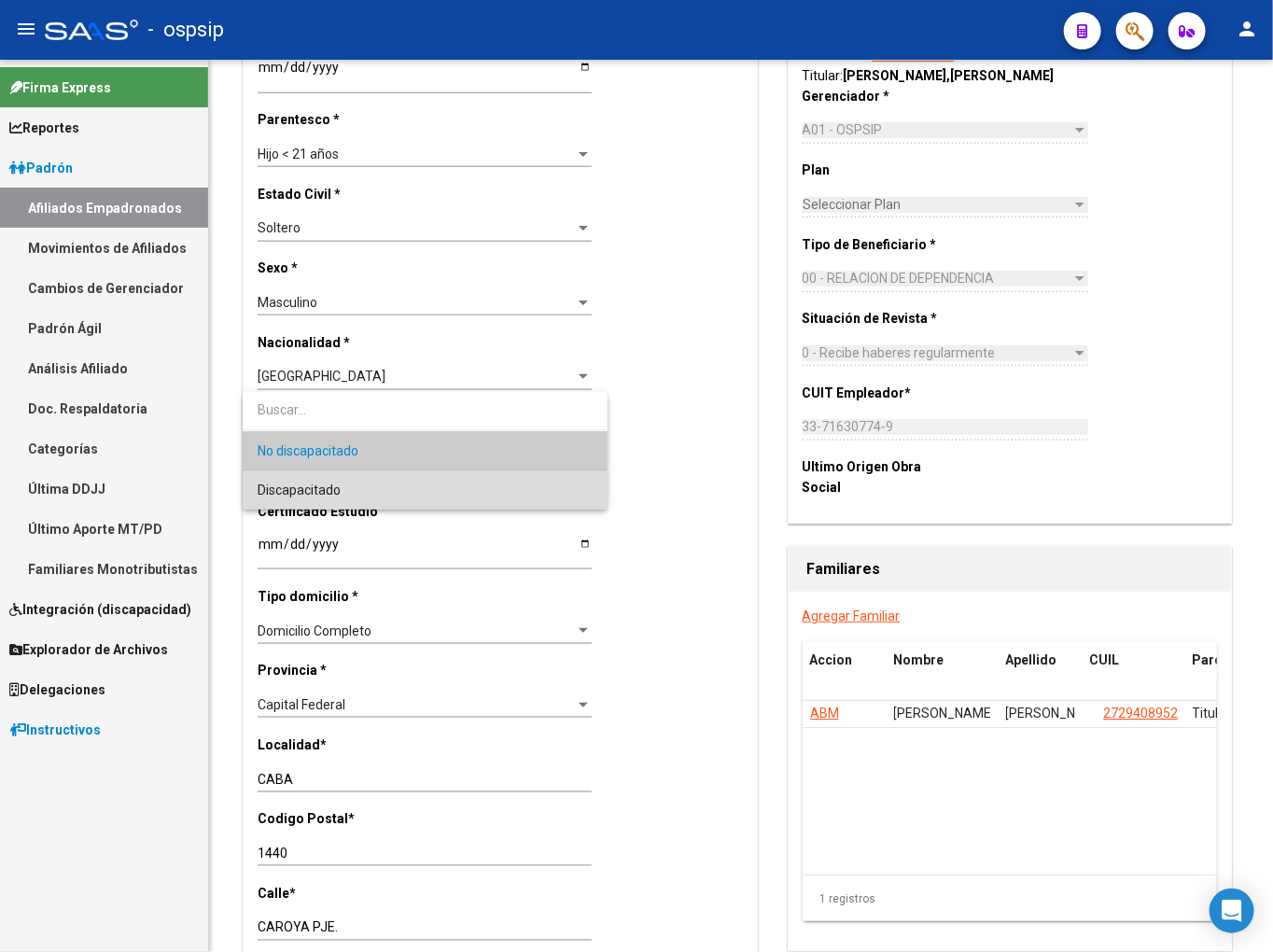 click on "Discapacitado" at bounding box center [425, 490] 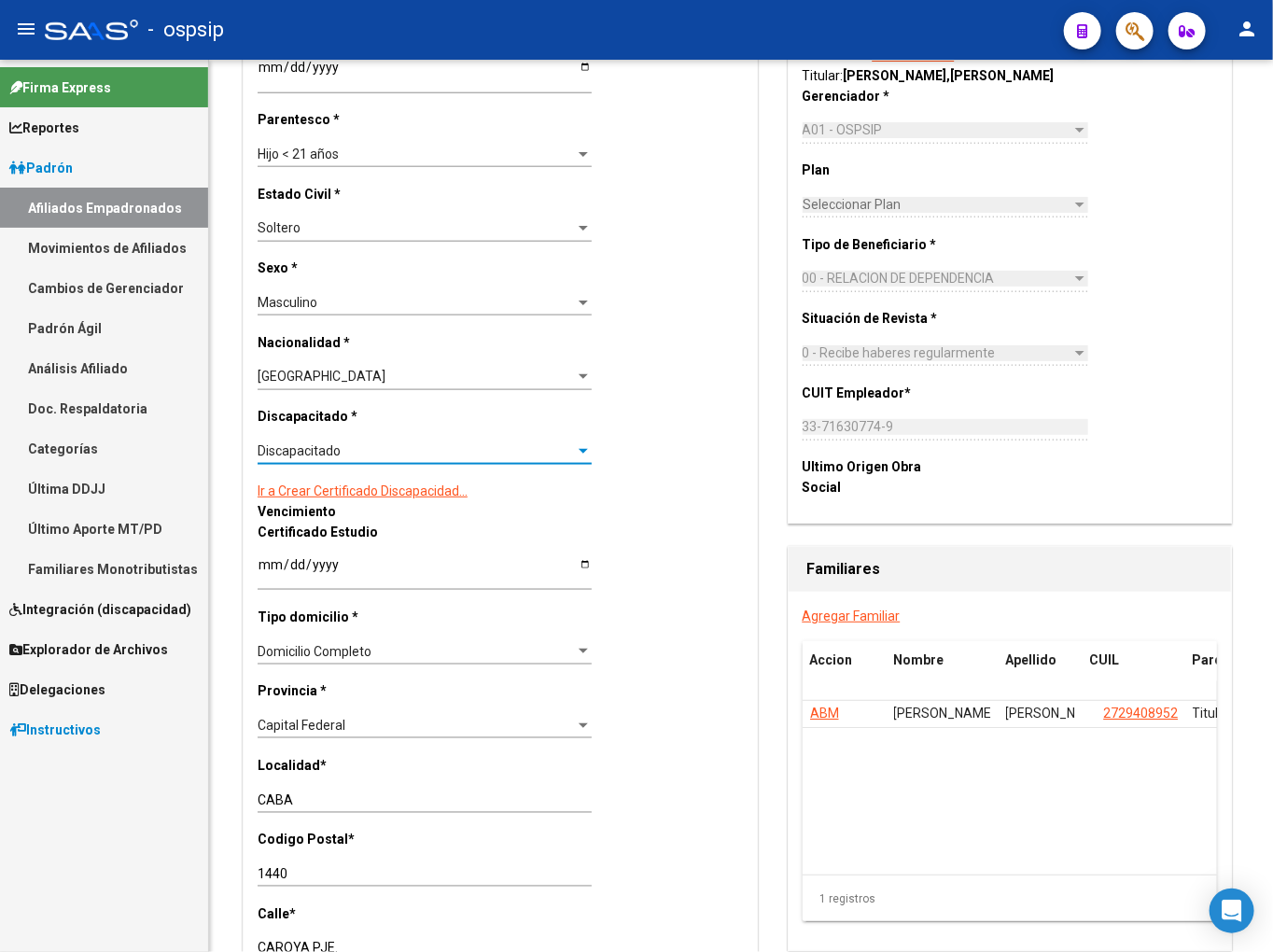 scroll, scrollTop: 0, scrollLeft: 0, axis: both 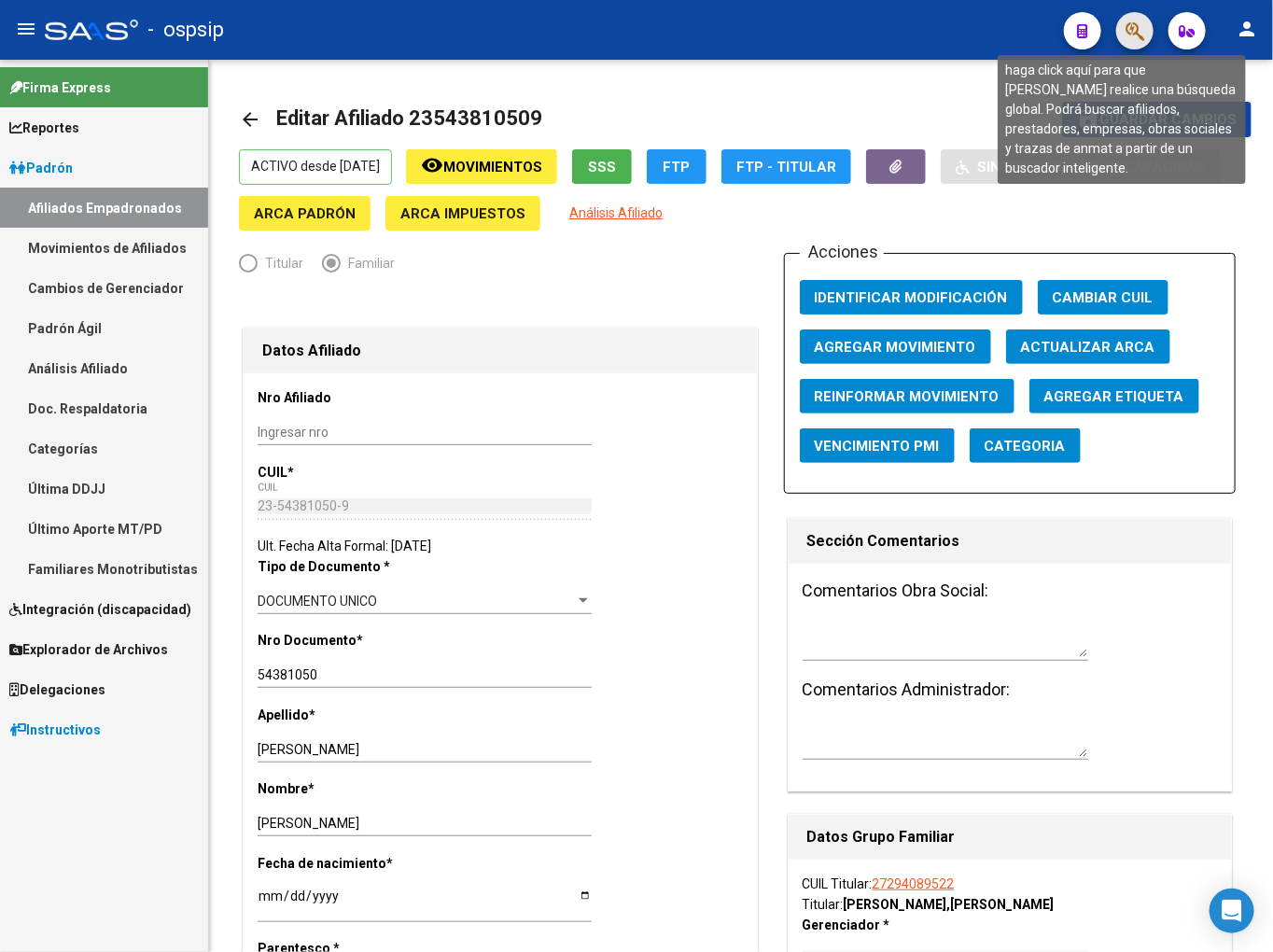 click 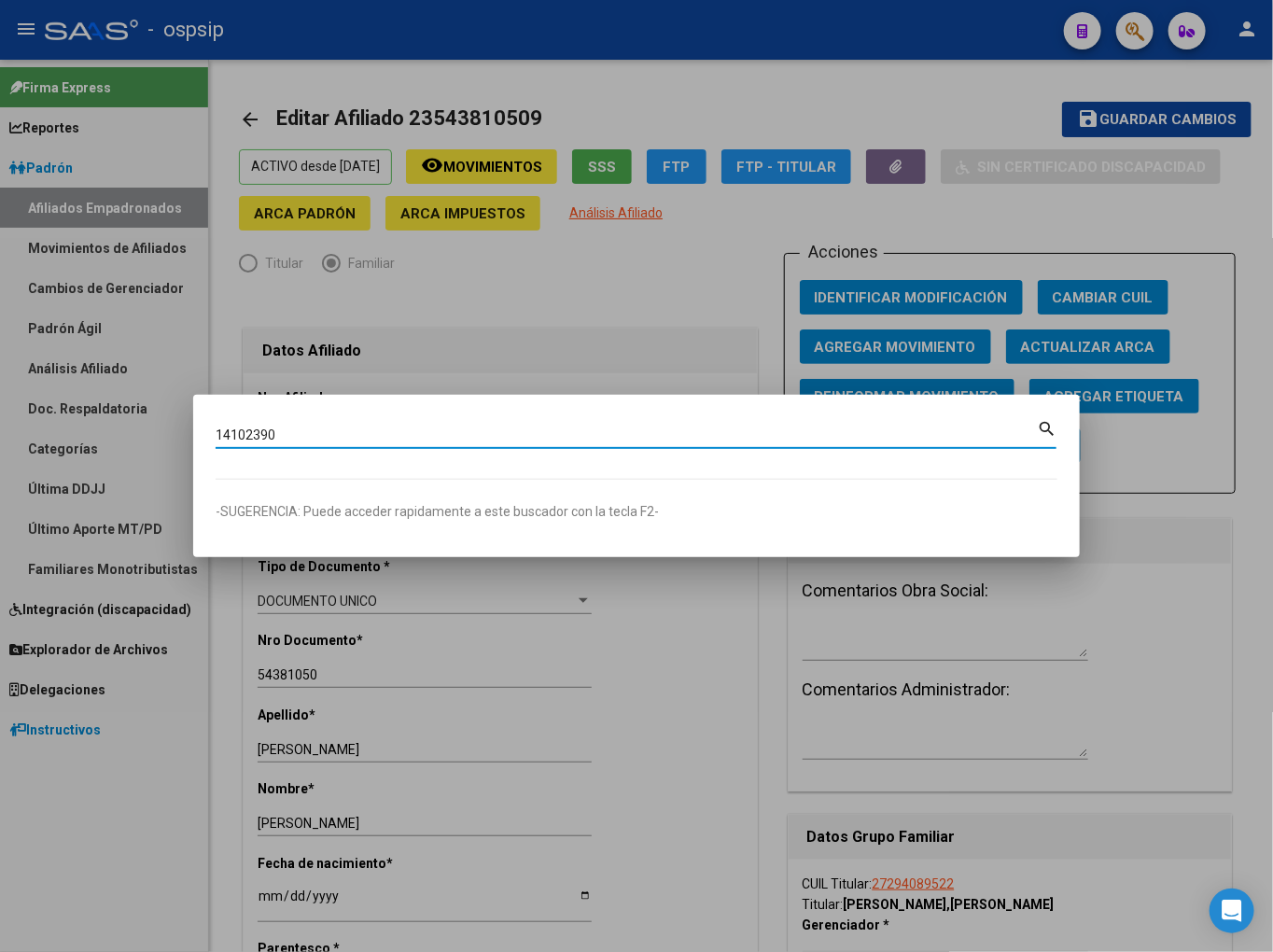 type on "14102390" 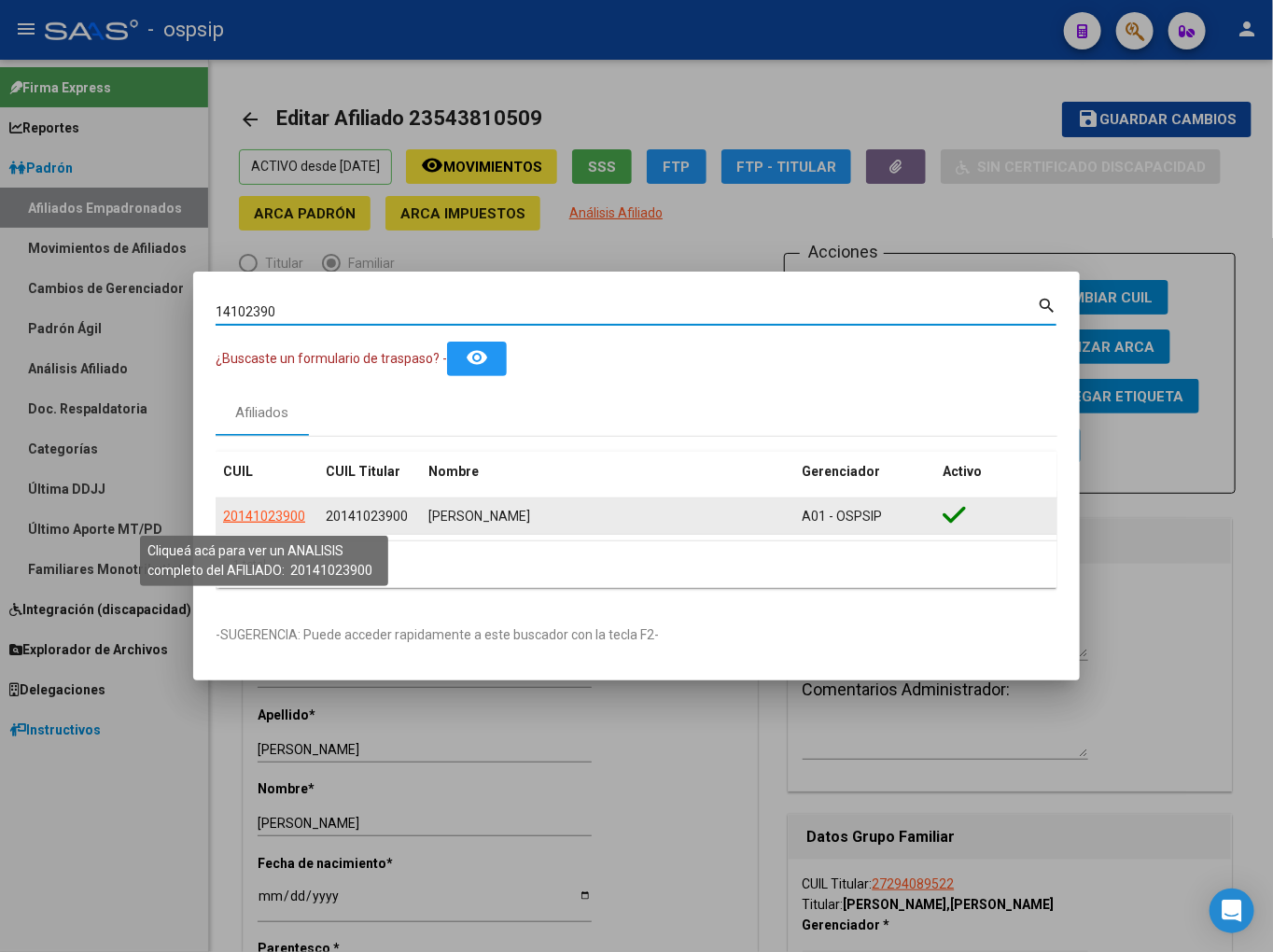 click on "20141023900" 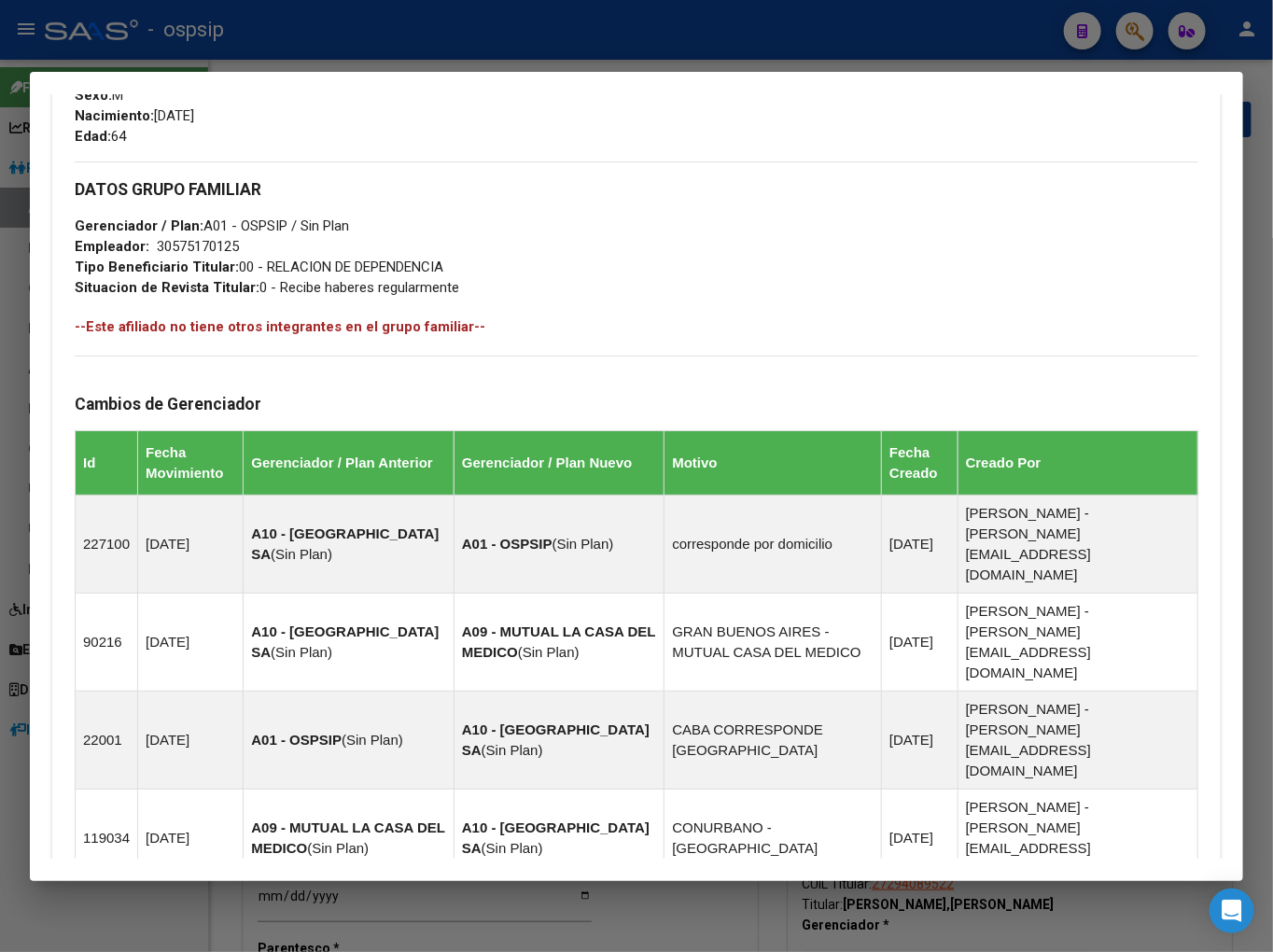 scroll, scrollTop: 1030, scrollLeft: 0, axis: vertical 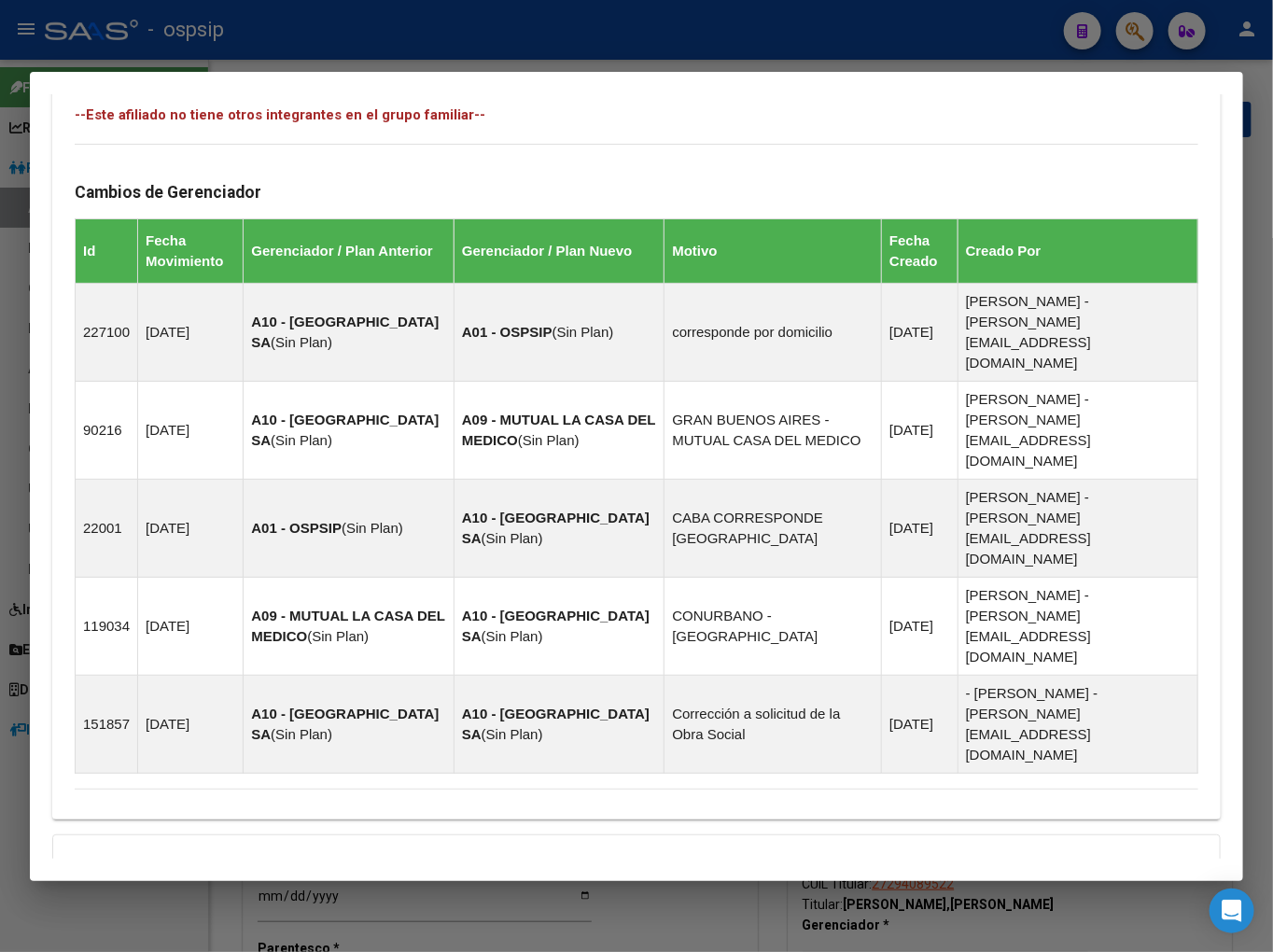 click on "Aportes y Contribuciones del Afiliado: 20141023900" at bounding box center (284, 1000) 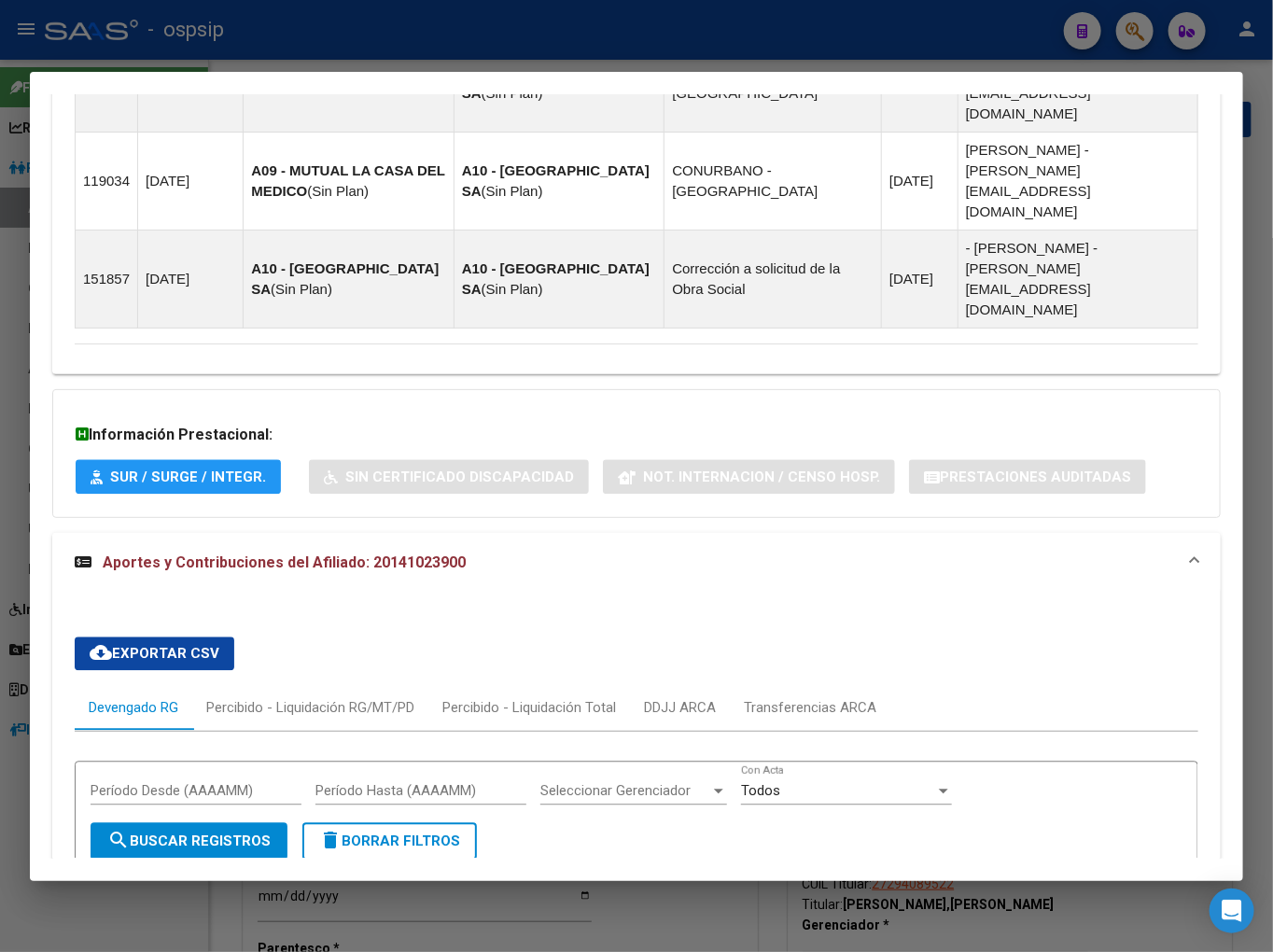 scroll, scrollTop: 1683, scrollLeft: 0, axis: vertical 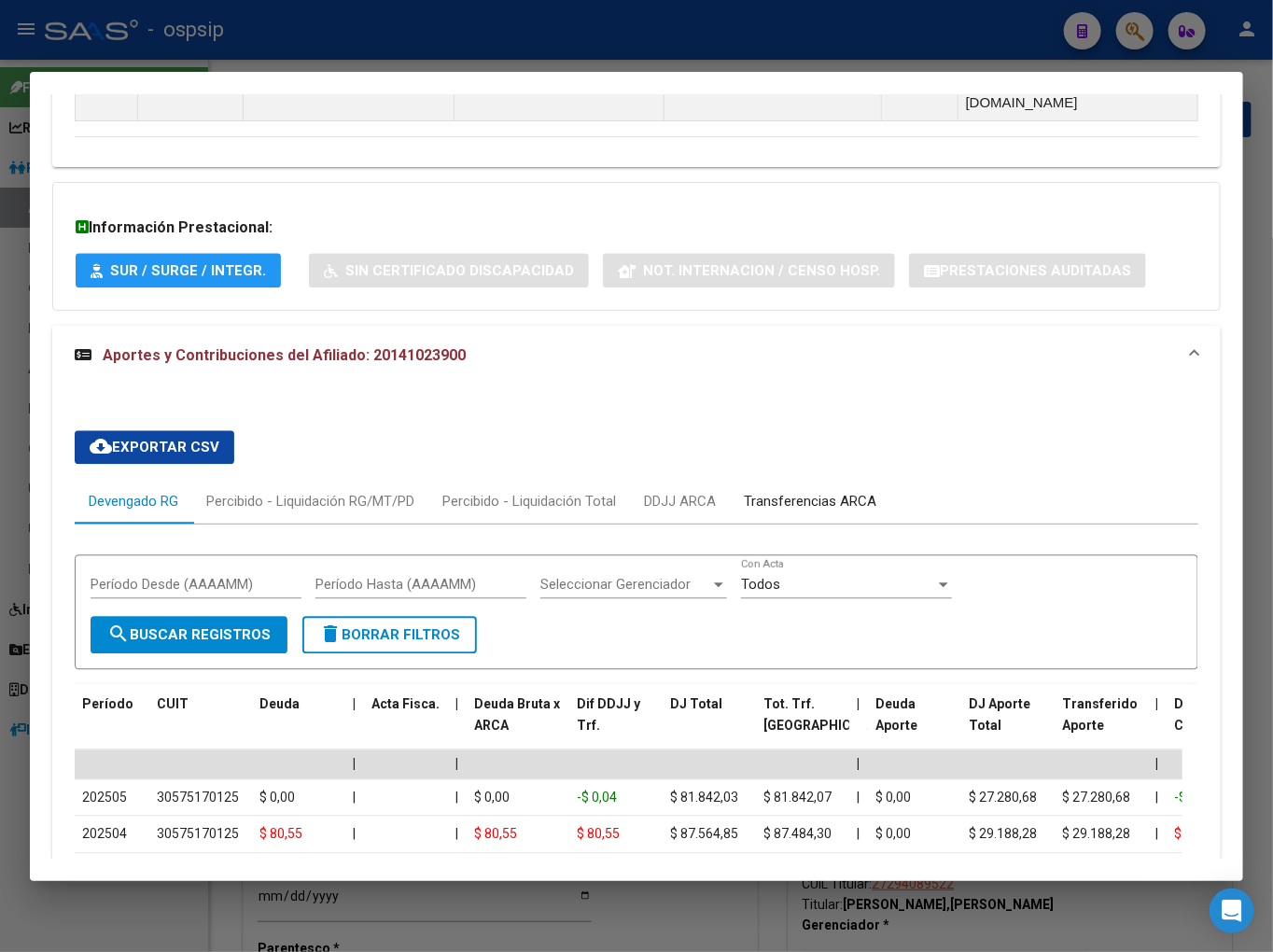 click on "Transferencias ARCA" at bounding box center [810, 501] 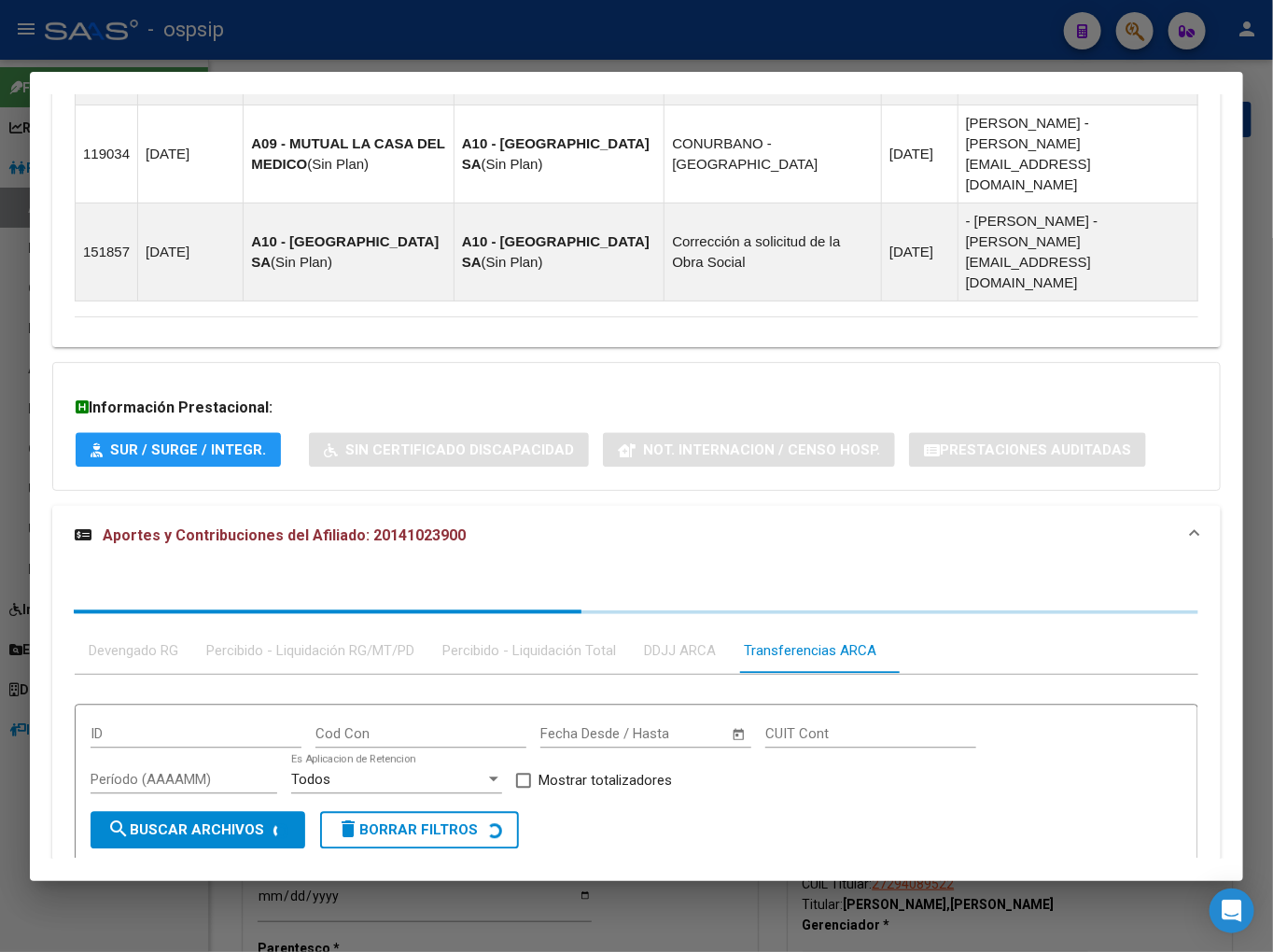 scroll, scrollTop: 1628, scrollLeft: 0, axis: vertical 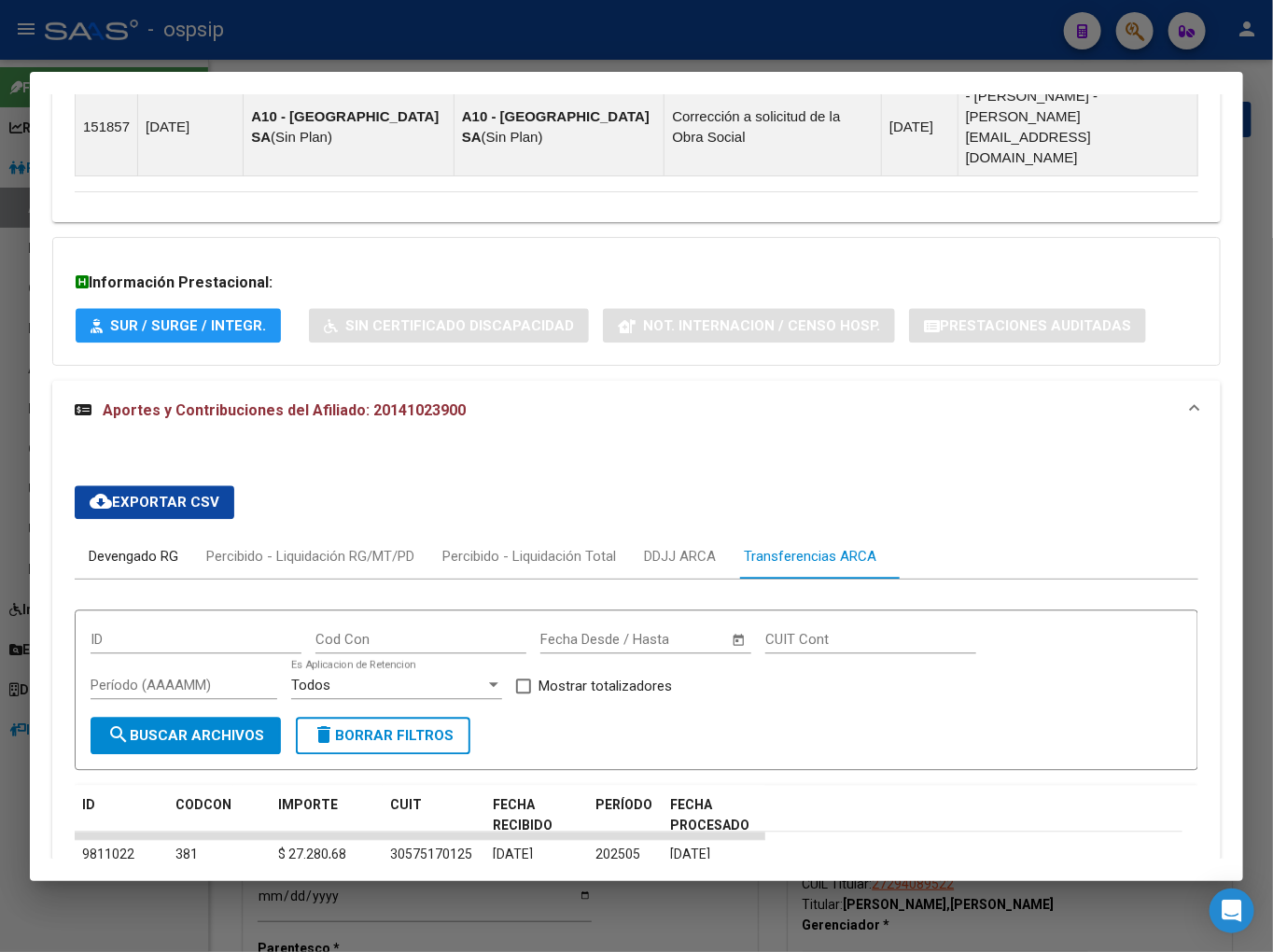 click on "Devengado RG" at bounding box center [133, 556] 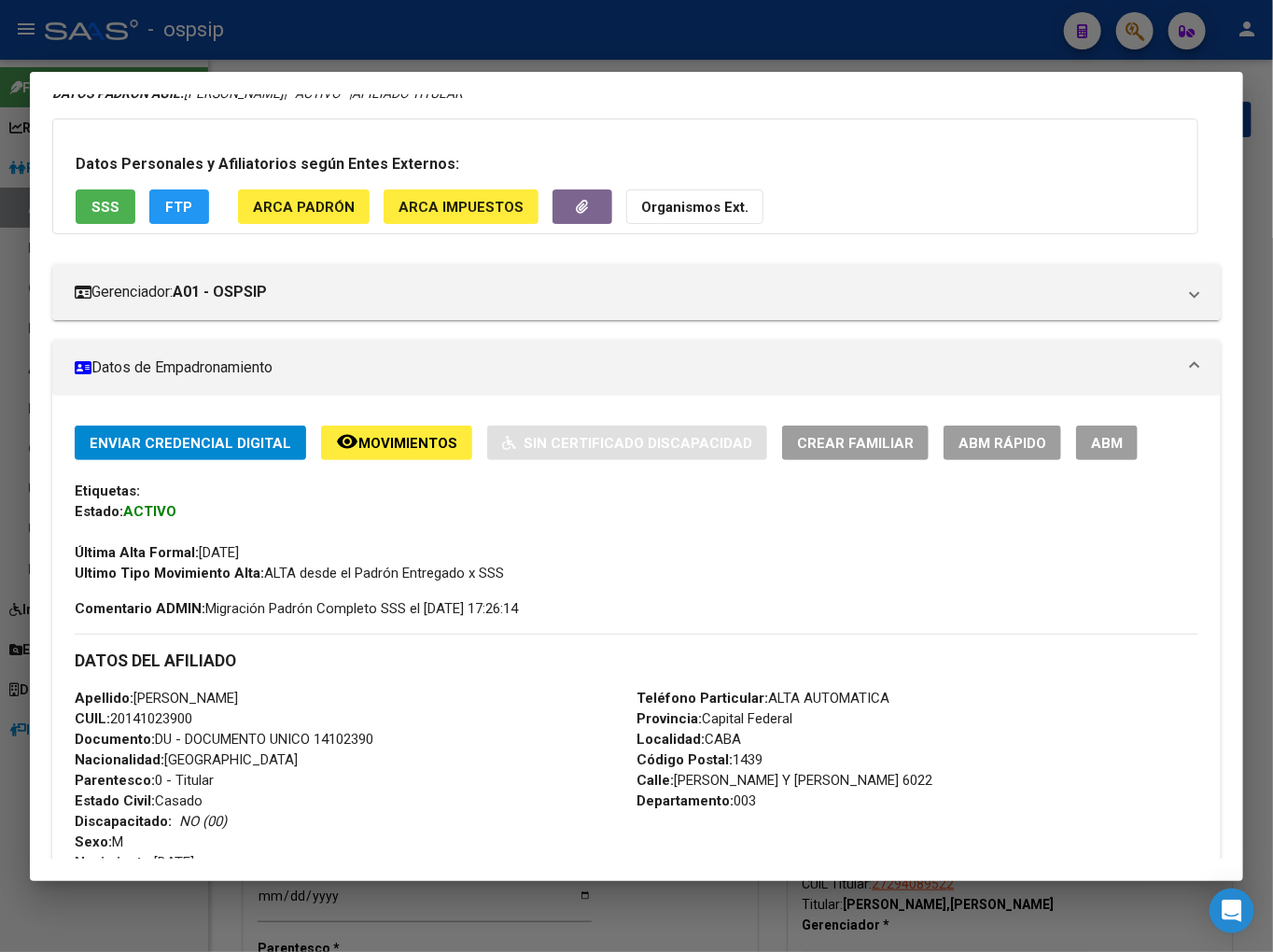 scroll, scrollTop: 0, scrollLeft: 0, axis: both 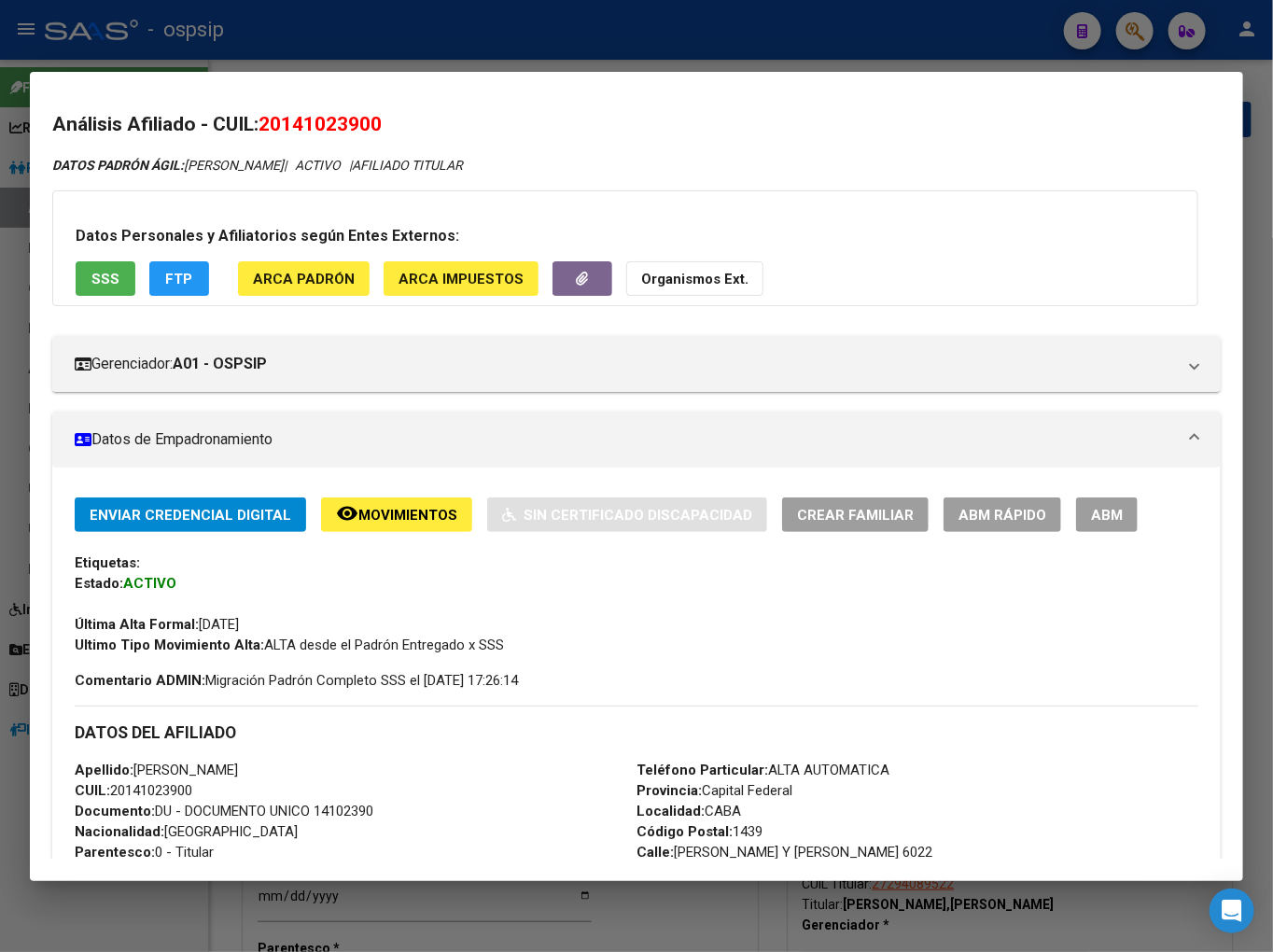 click at bounding box center [636, 476] 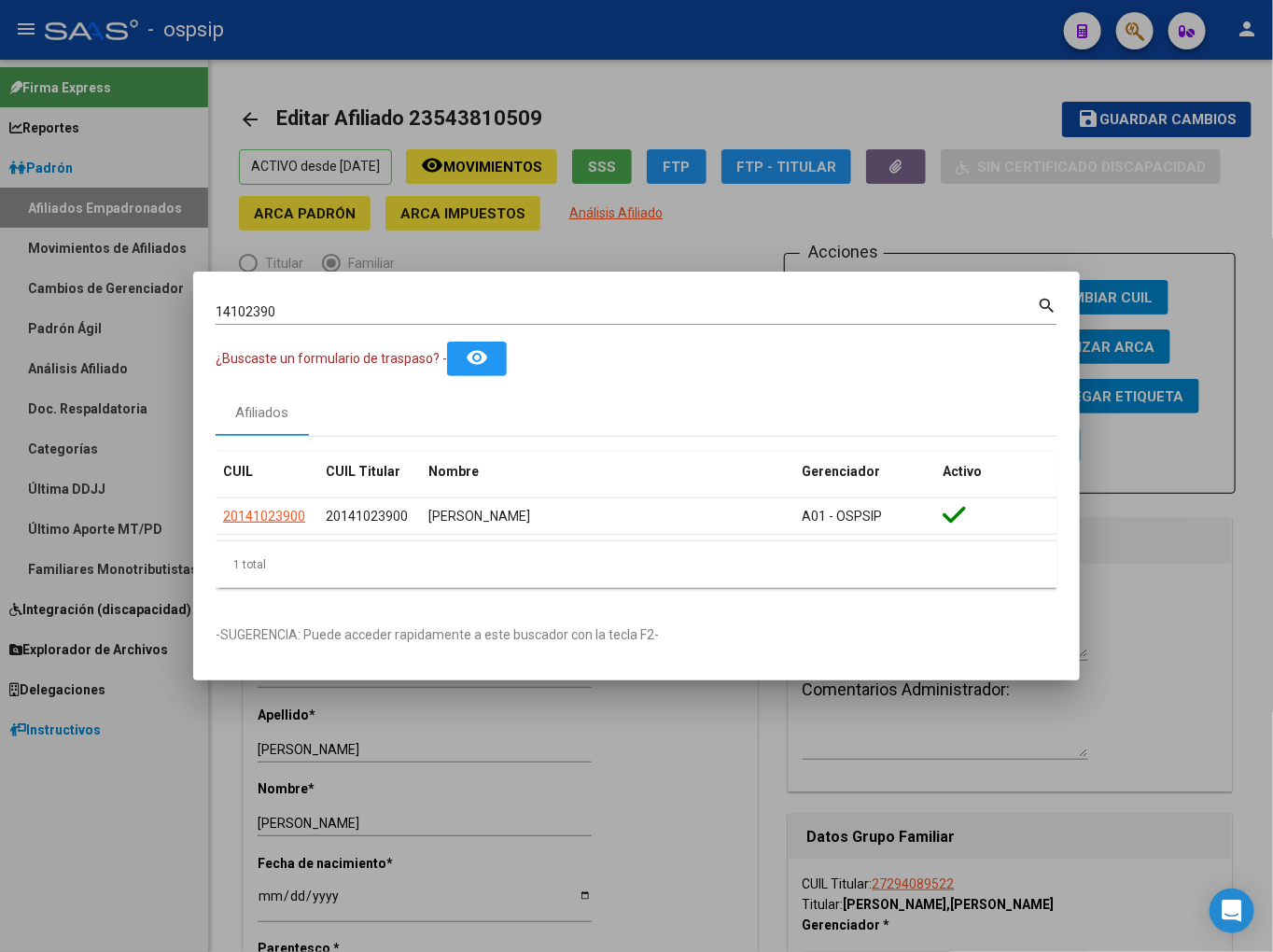 click on "14102390" at bounding box center (626, 312) 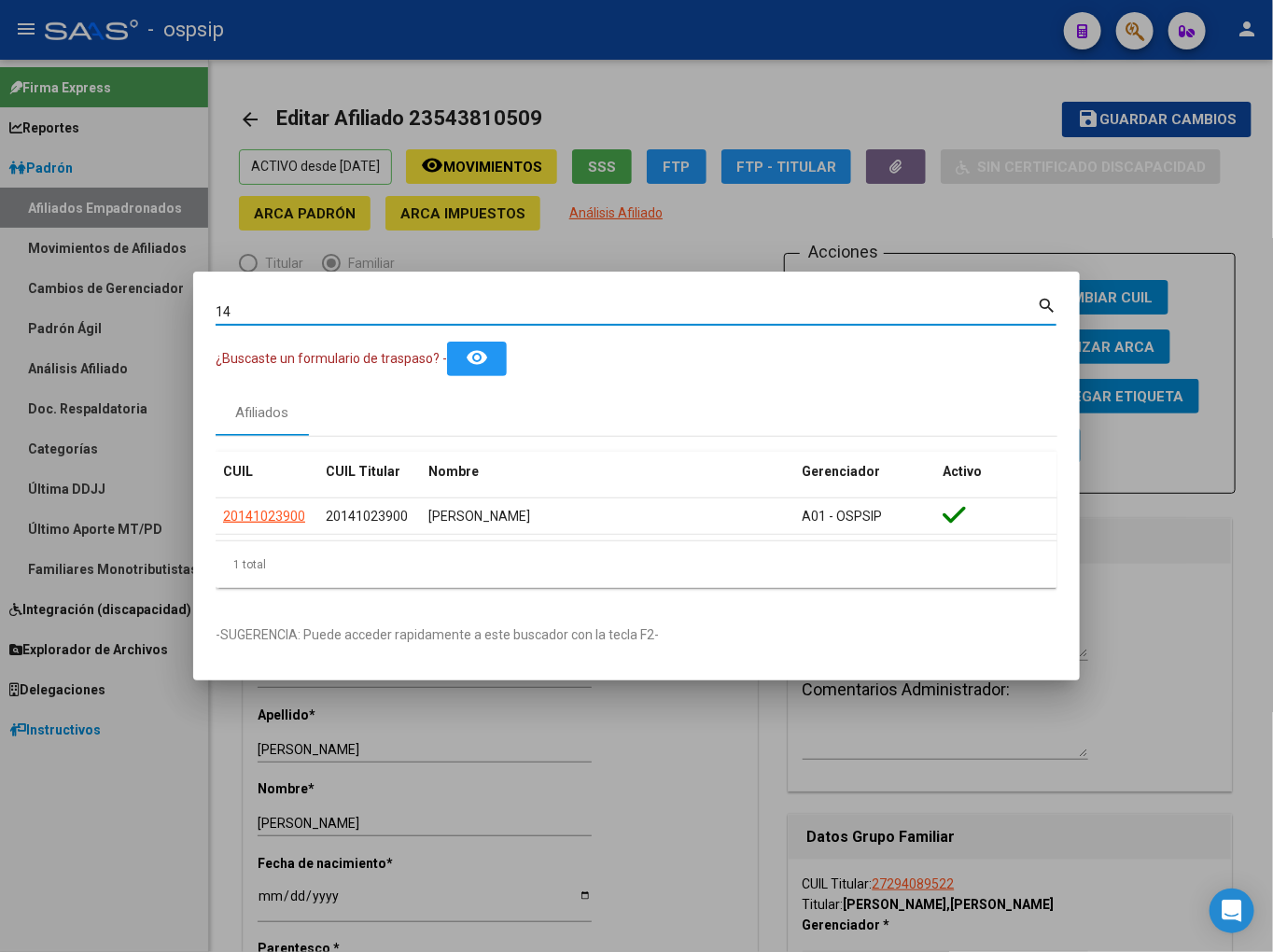 type on "1" 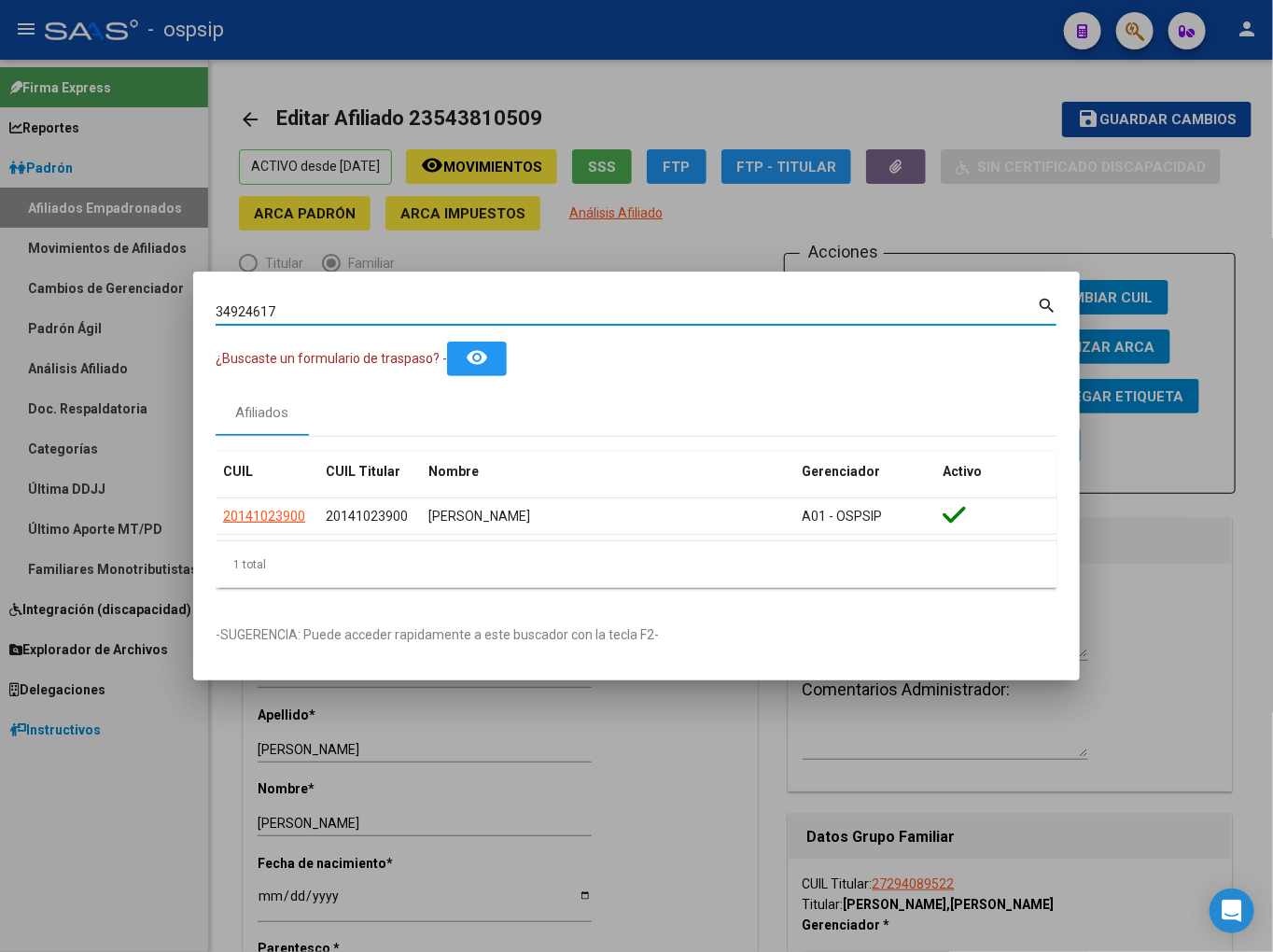 type on "34924617" 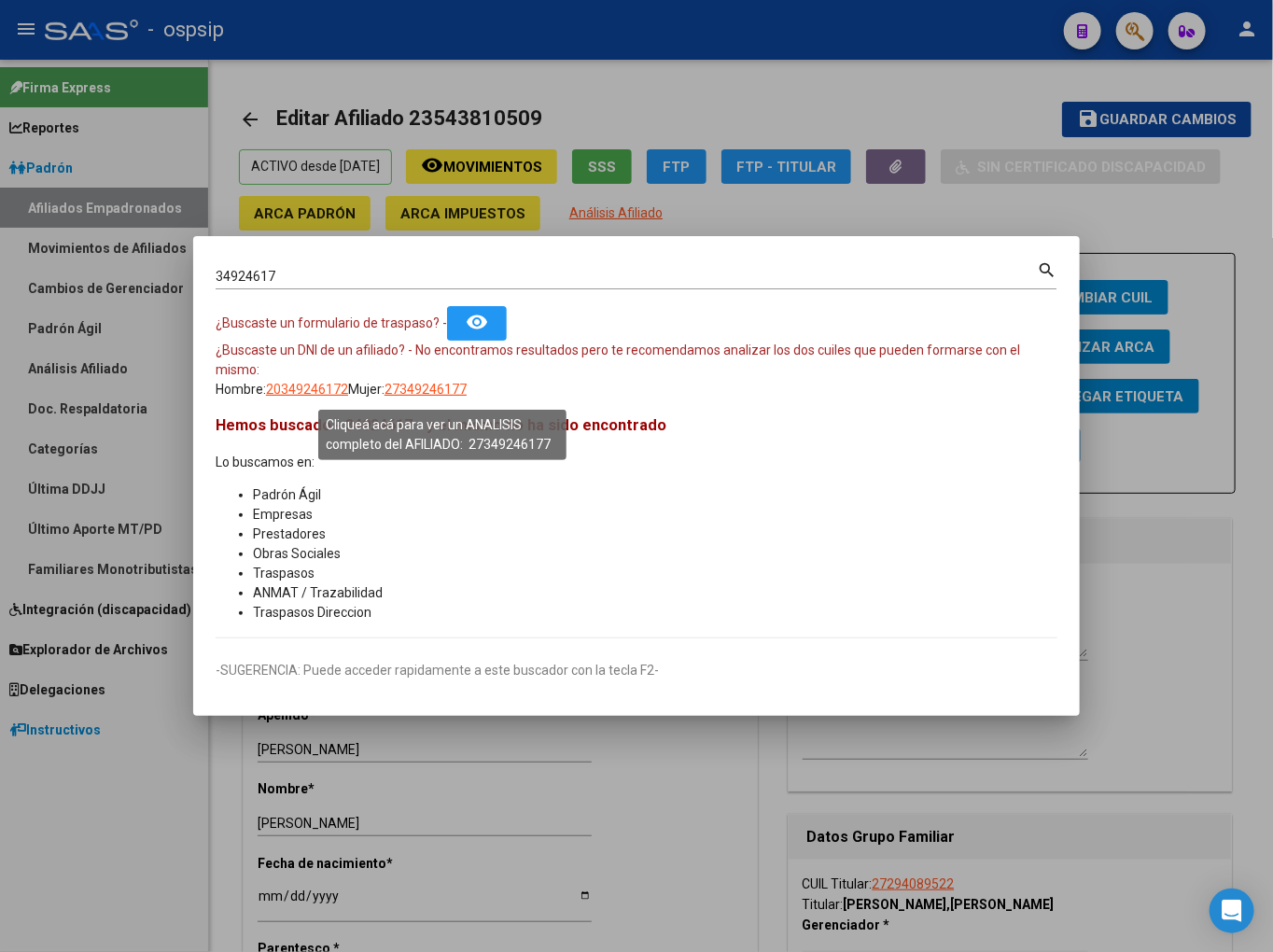 click on "27349246177" at bounding box center [426, 389] 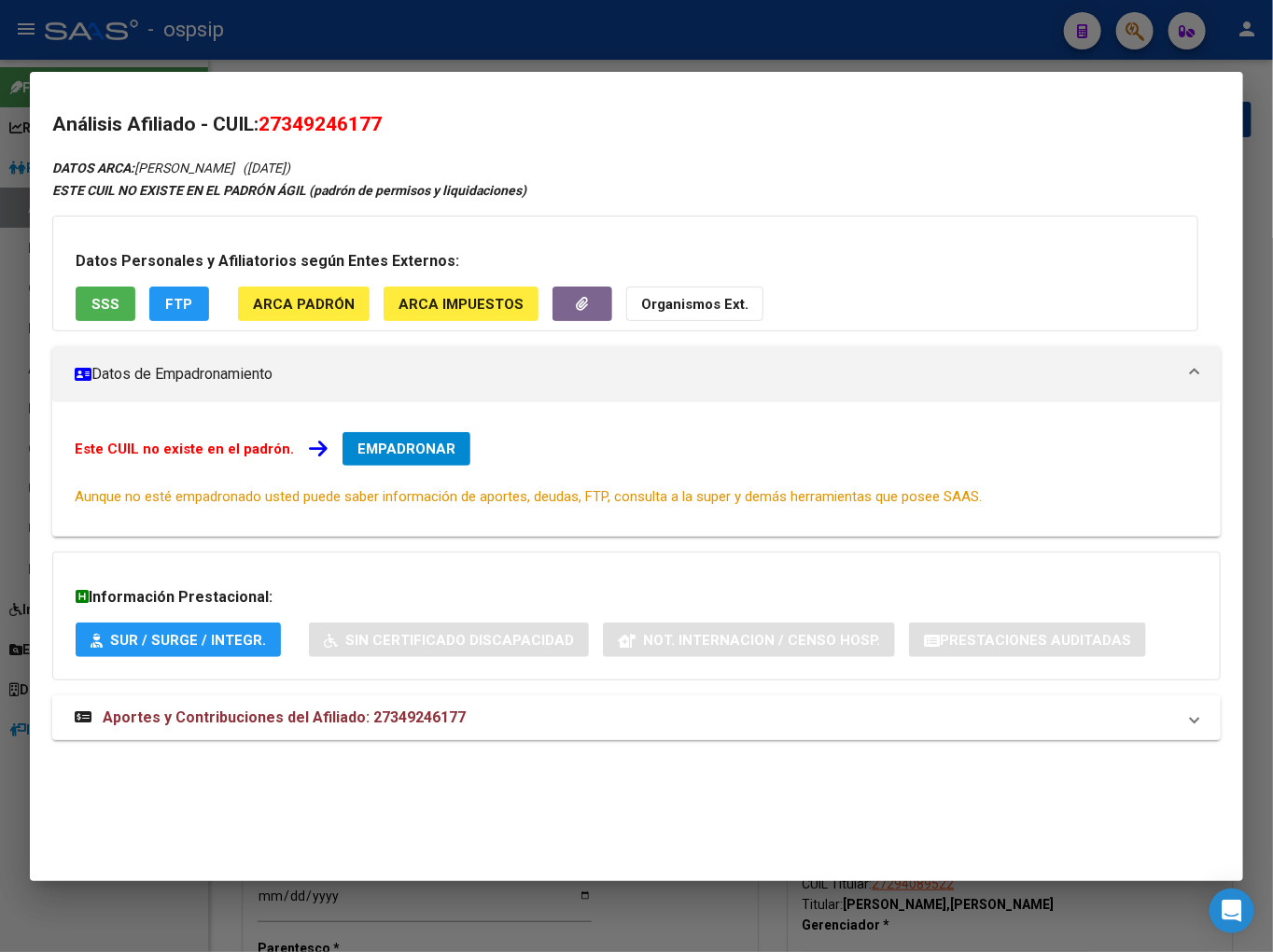 click on "Aportes y Contribuciones del Afiliado: 27349246177" at bounding box center [284, 717] 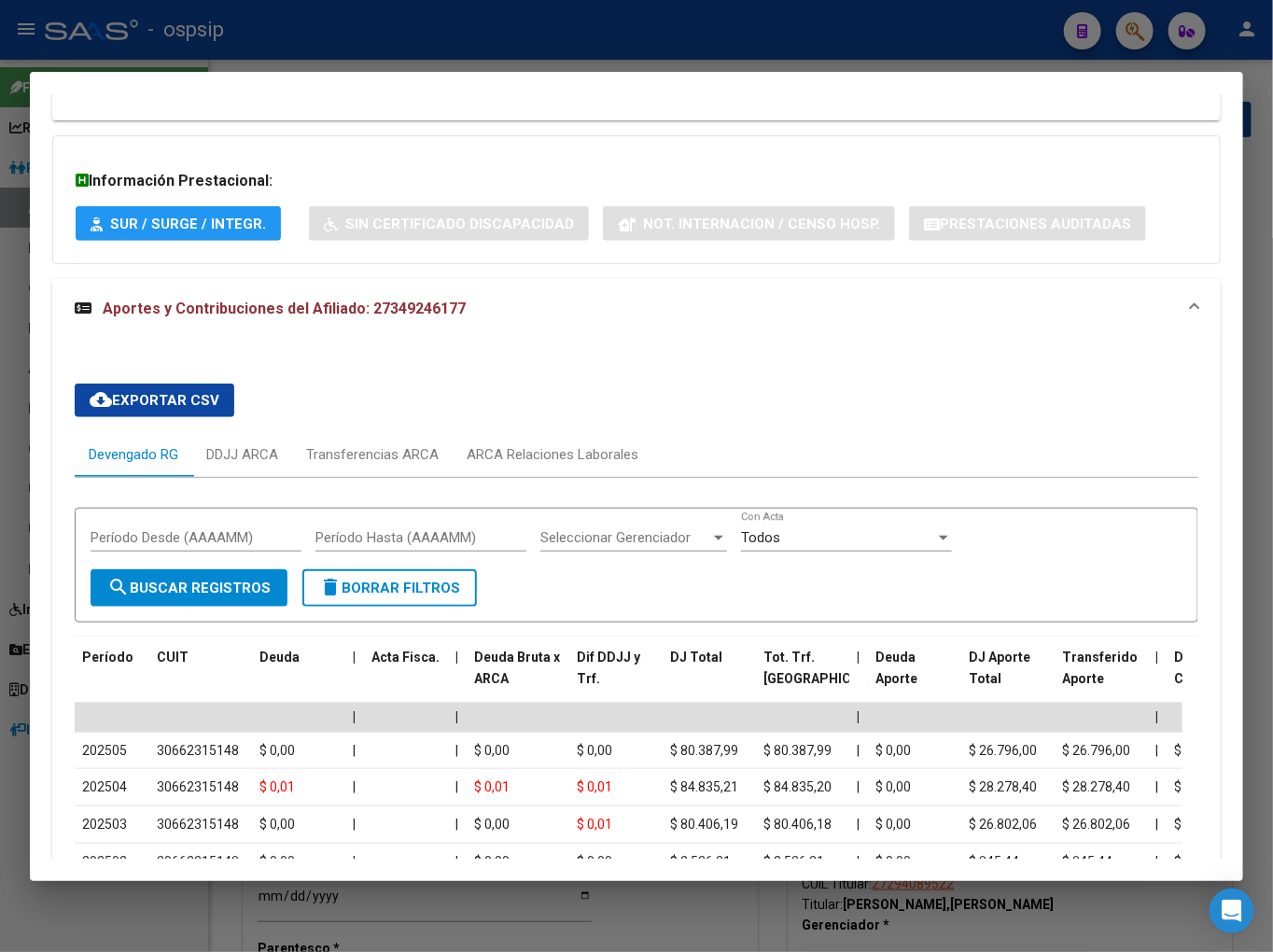 scroll, scrollTop: 445, scrollLeft: 0, axis: vertical 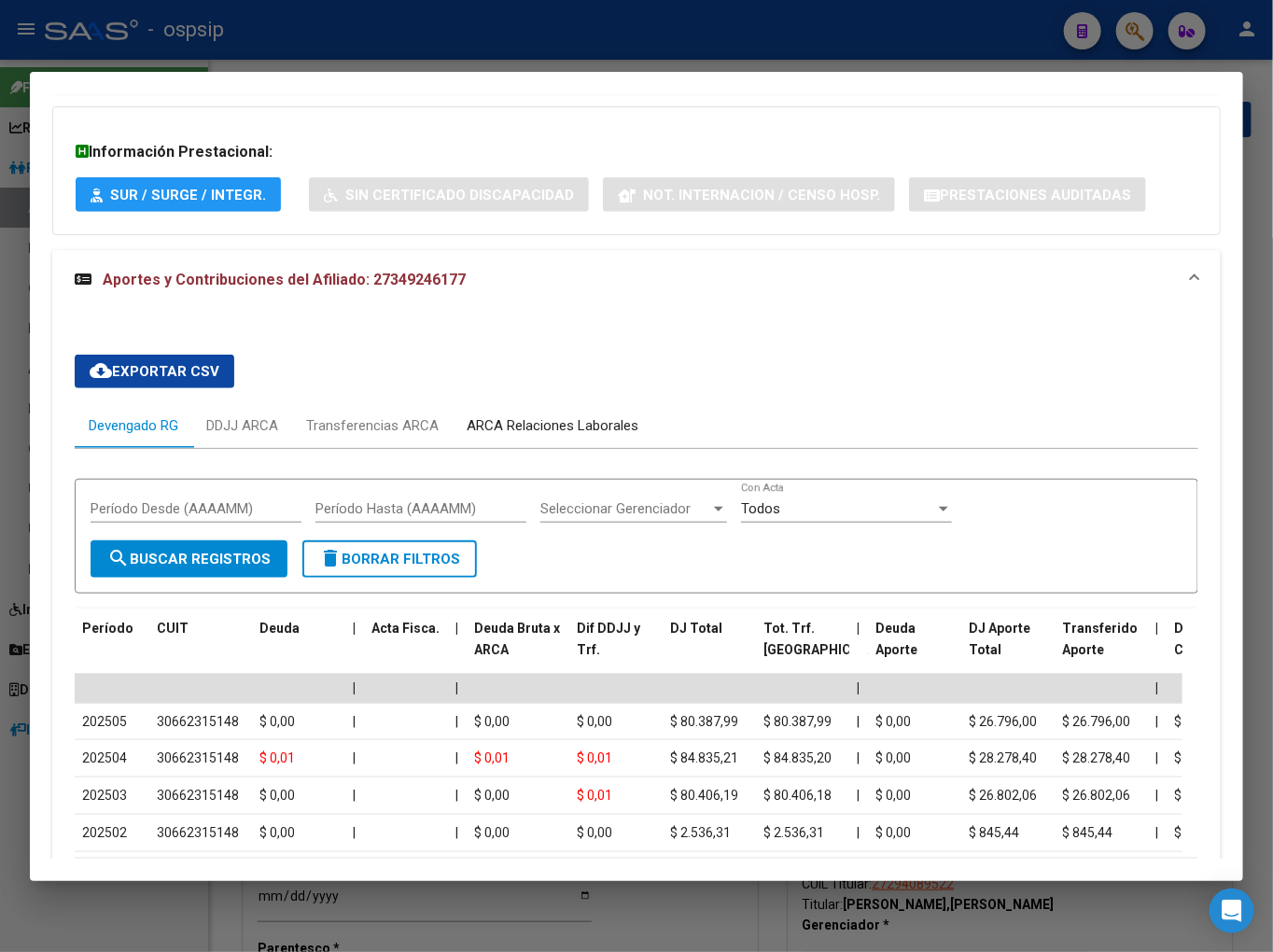 click on "ARCA Relaciones Laborales" at bounding box center [553, 426] 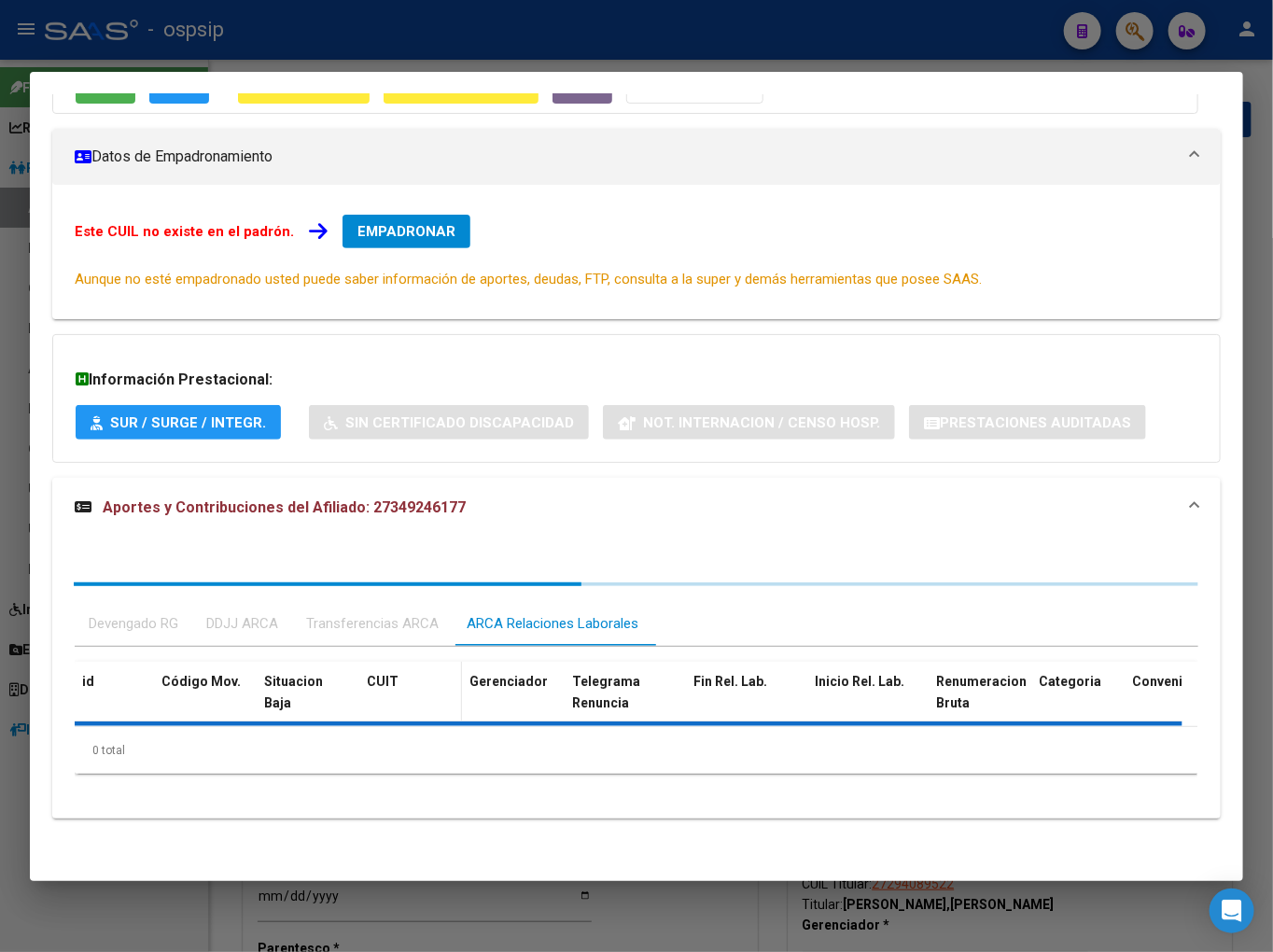 scroll, scrollTop: 312, scrollLeft: 0, axis: vertical 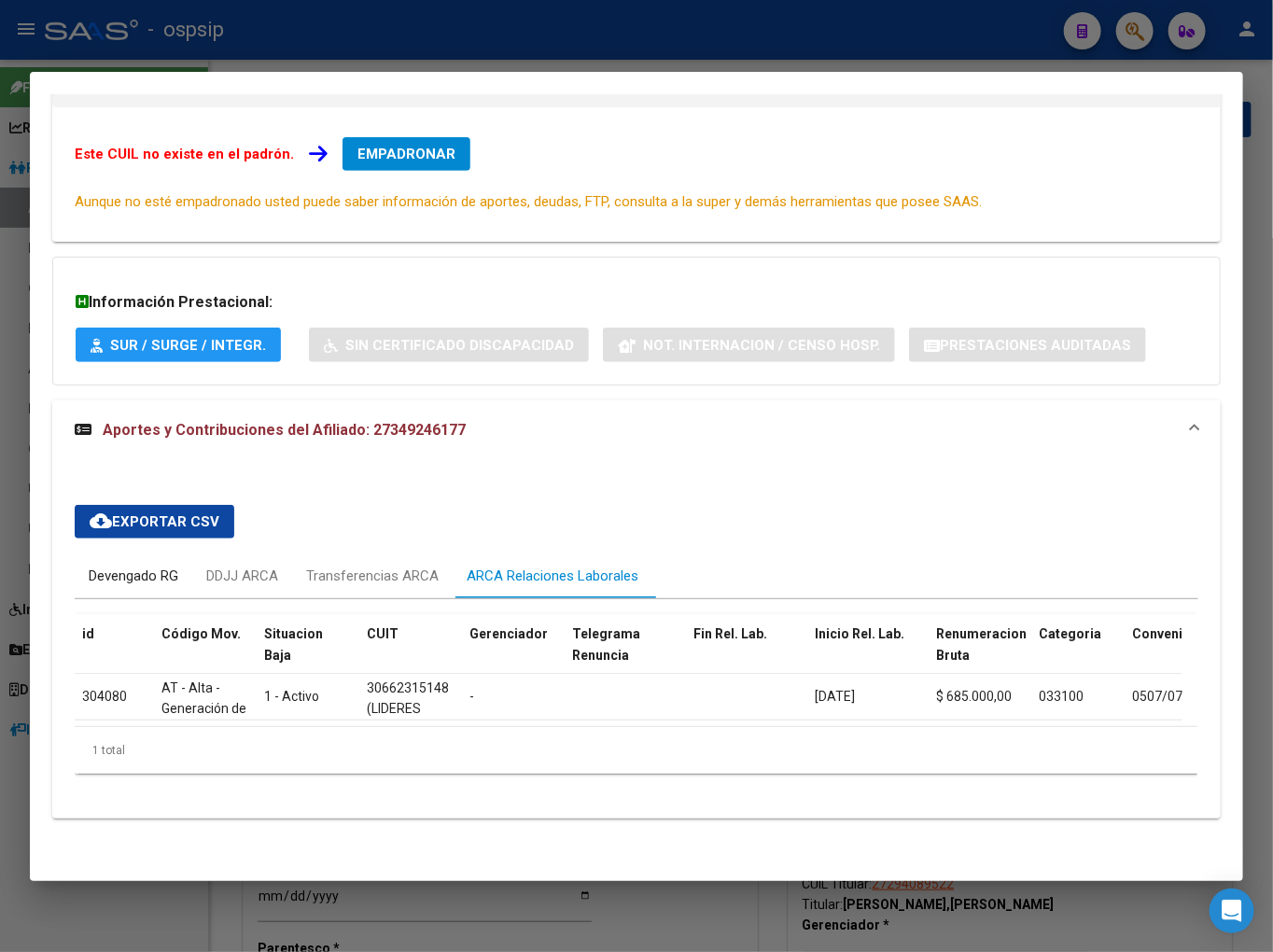 click on "Devengado RG" at bounding box center (133, 576) 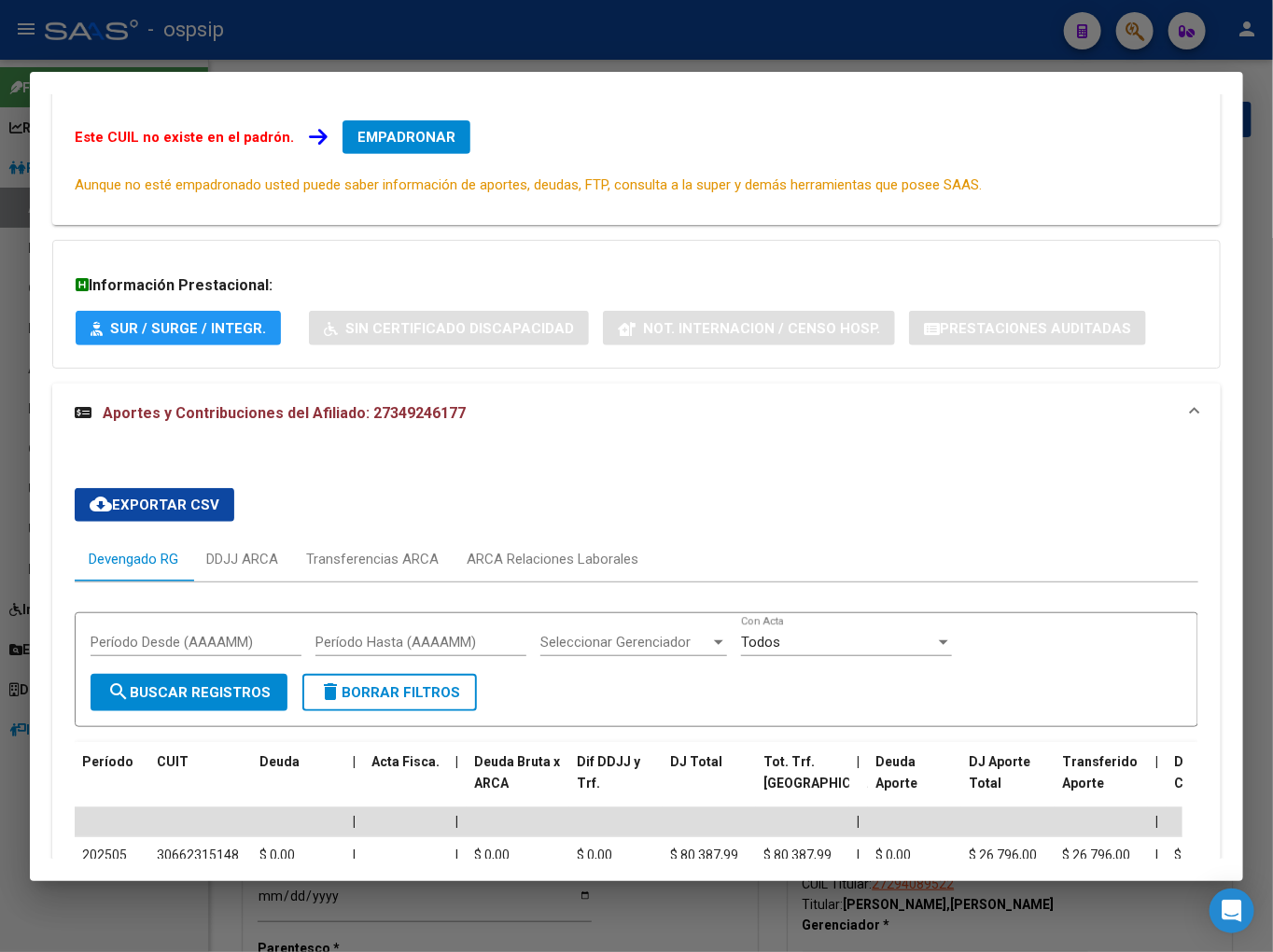 scroll, scrollTop: 0, scrollLeft: 0, axis: both 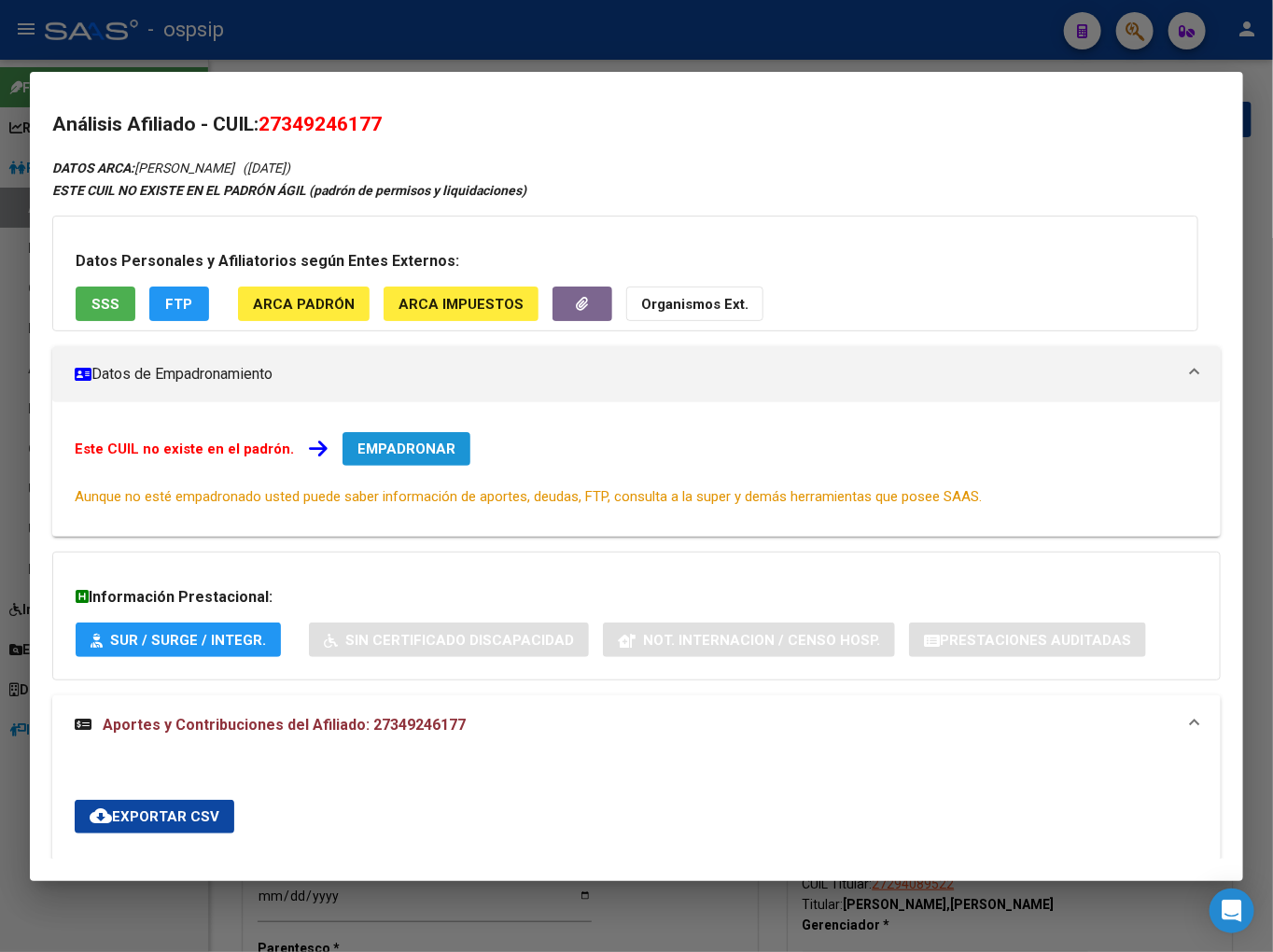 click on "EMPADRONAR" at bounding box center [406, 449] 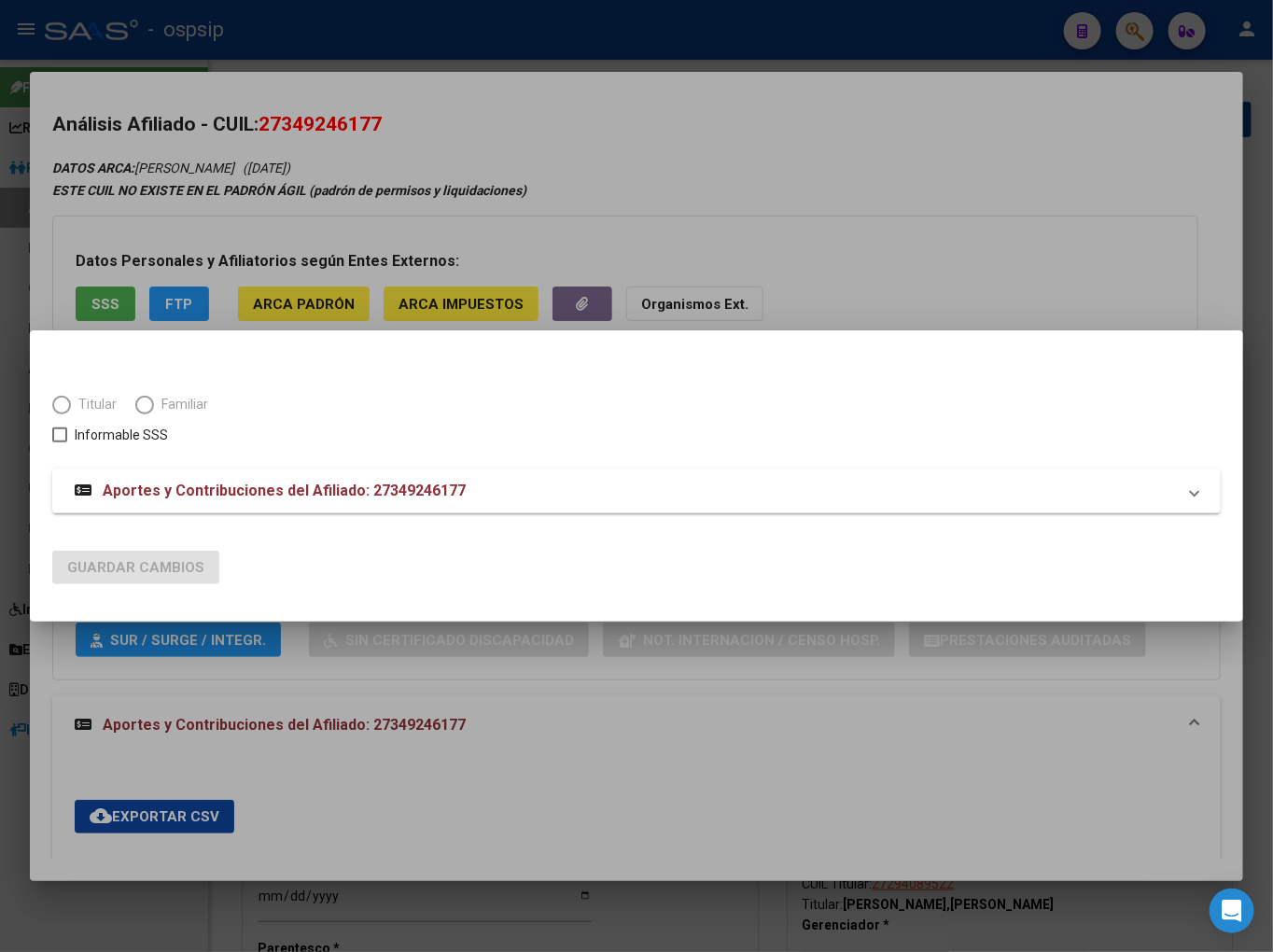 click on "Titular" at bounding box center (93, 404) 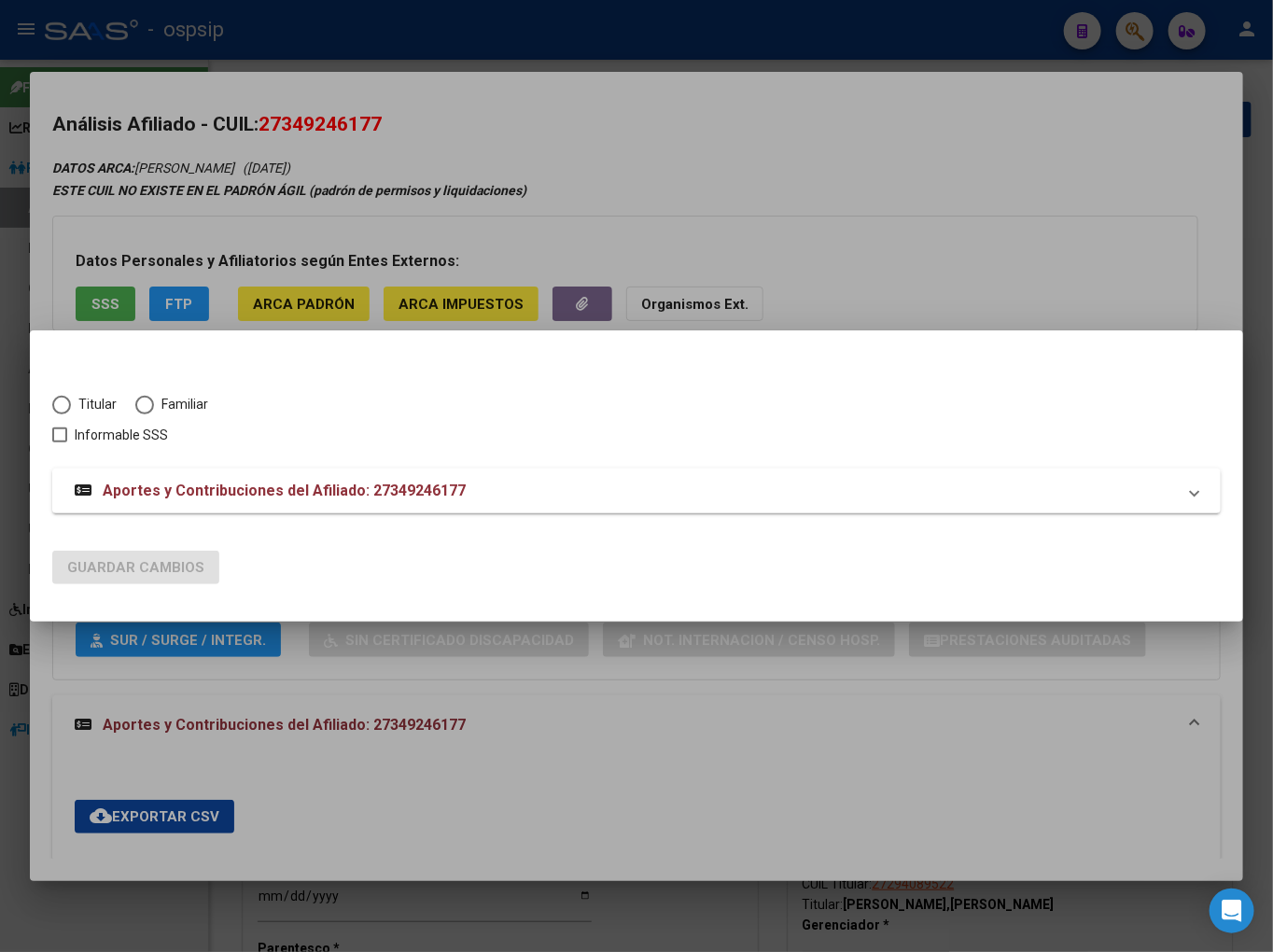 click at bounding box center (62, 405) 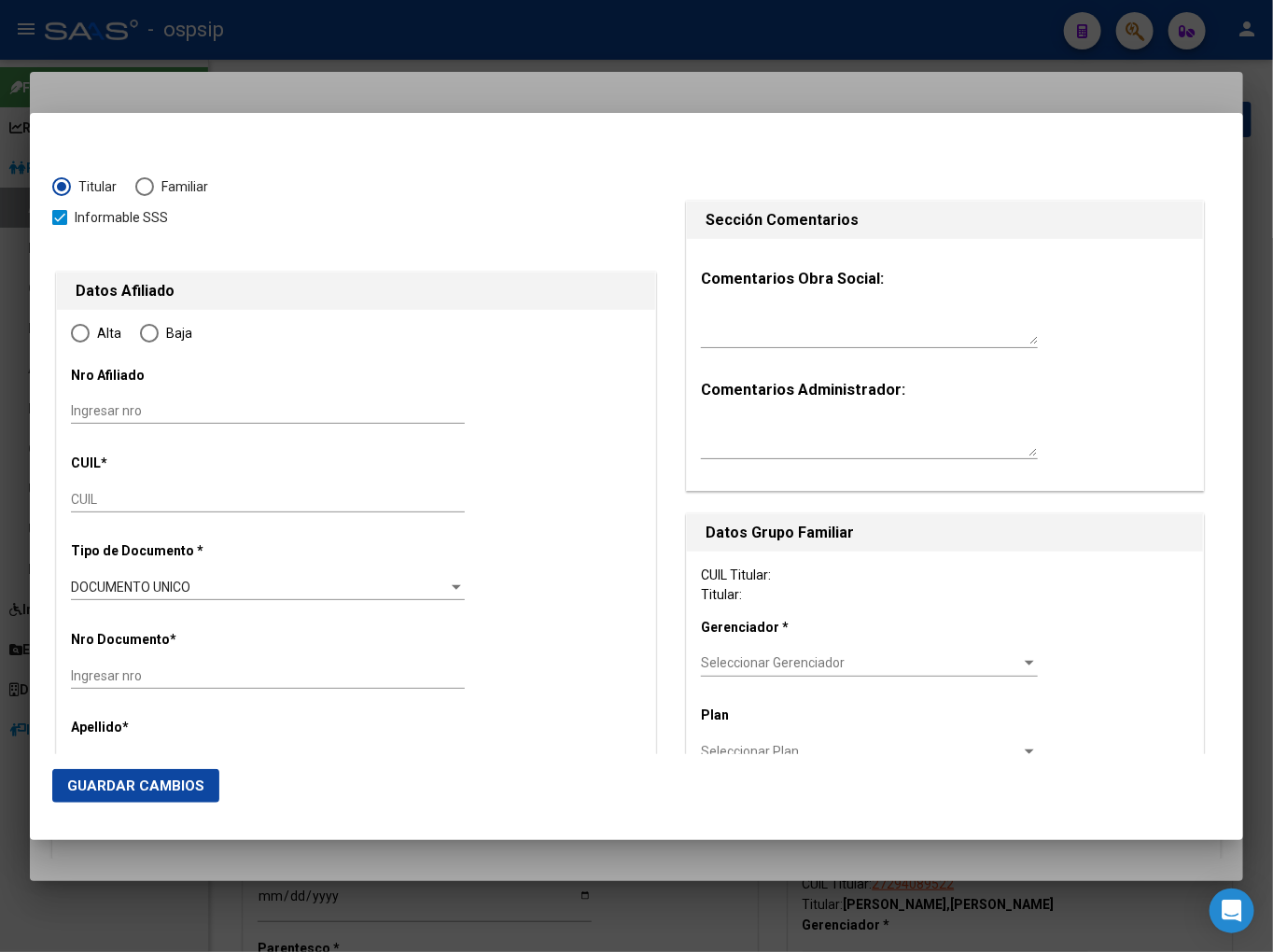 type on "27-34924617-7" 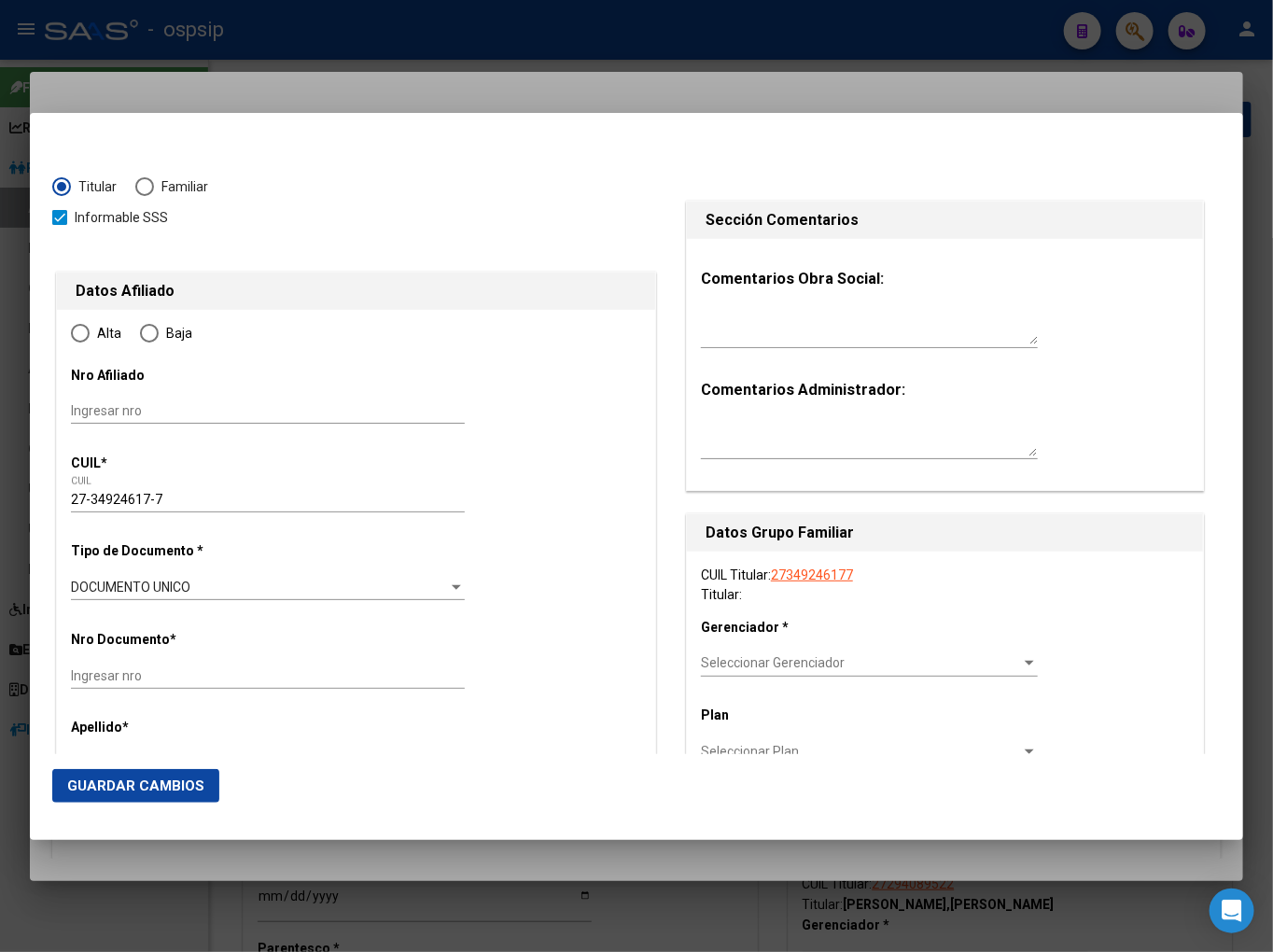 scroll, scrollTop: 104, scrollLeft: 0, axis: vertical 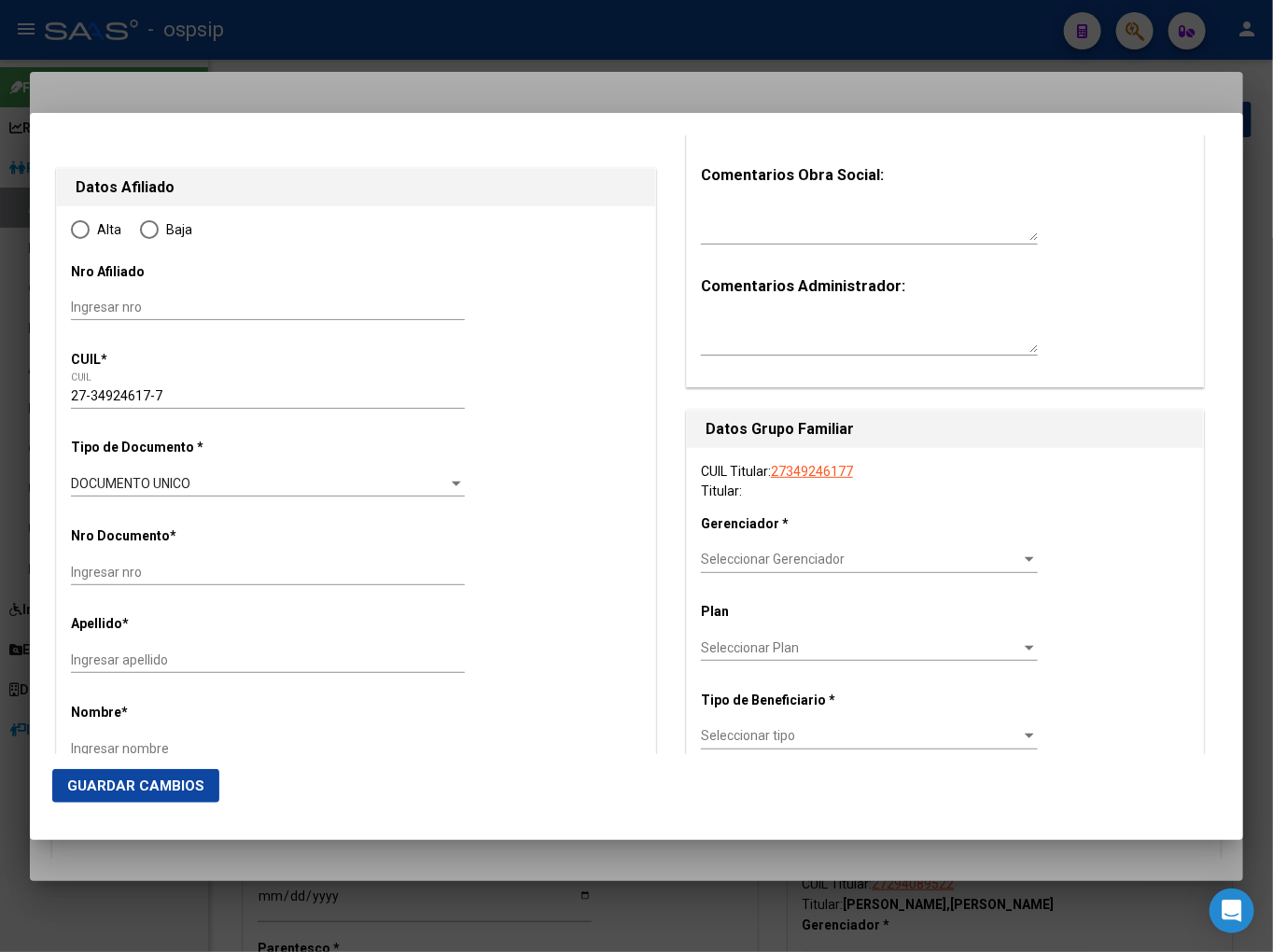 radio on "true" 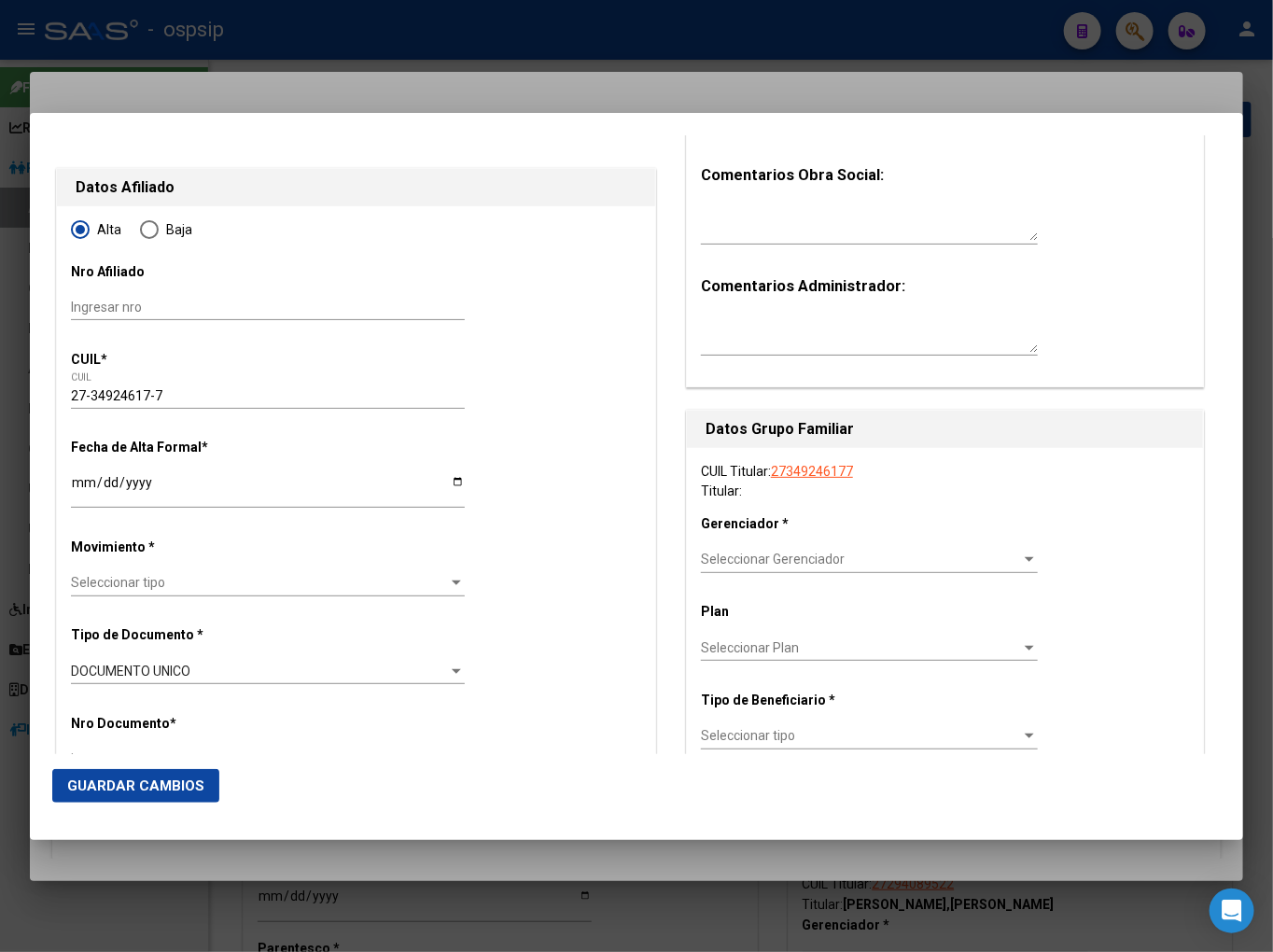 type on "34924617" 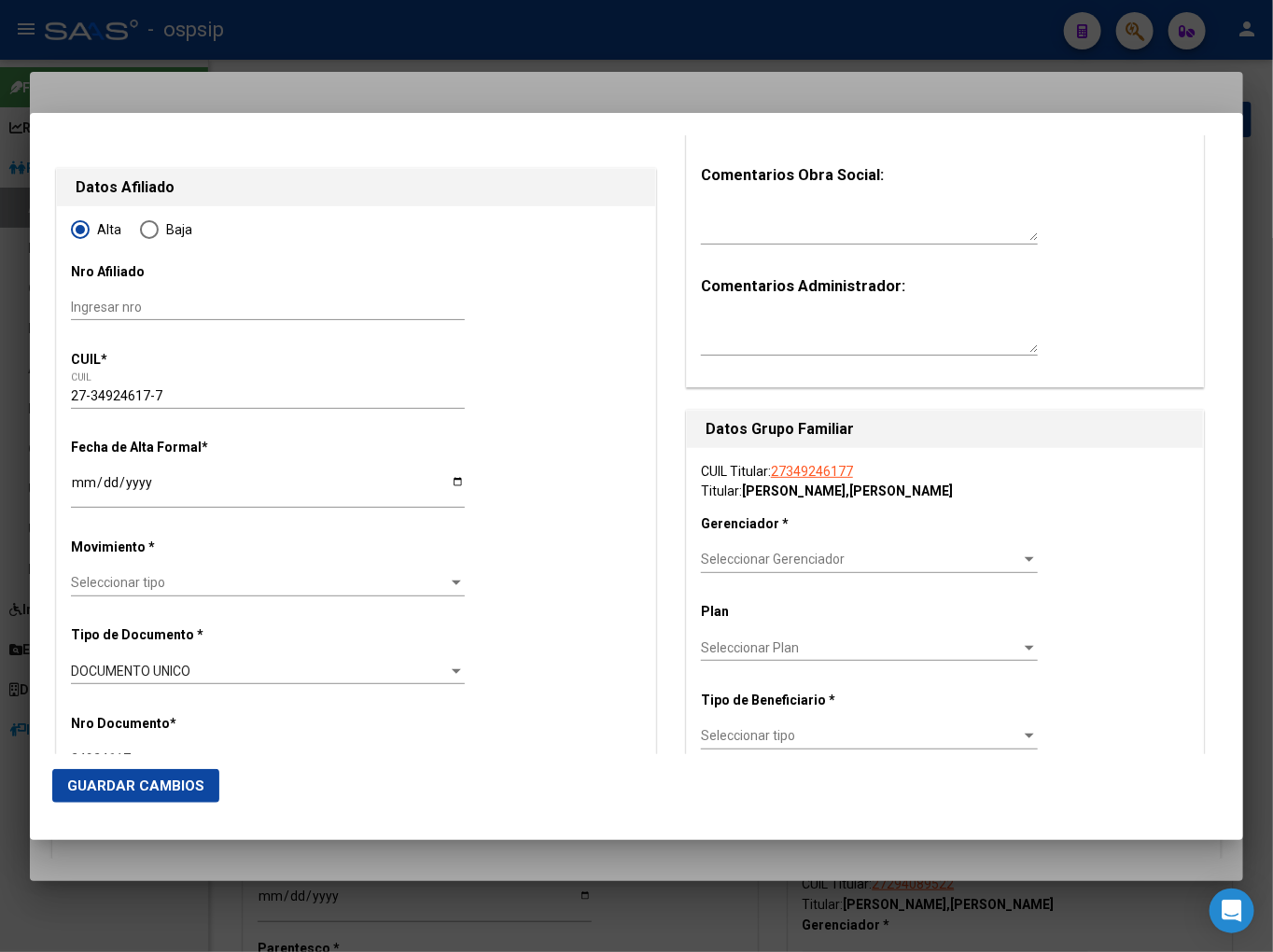 click on "Ingresar fecha" at bounding box center [268, 489] 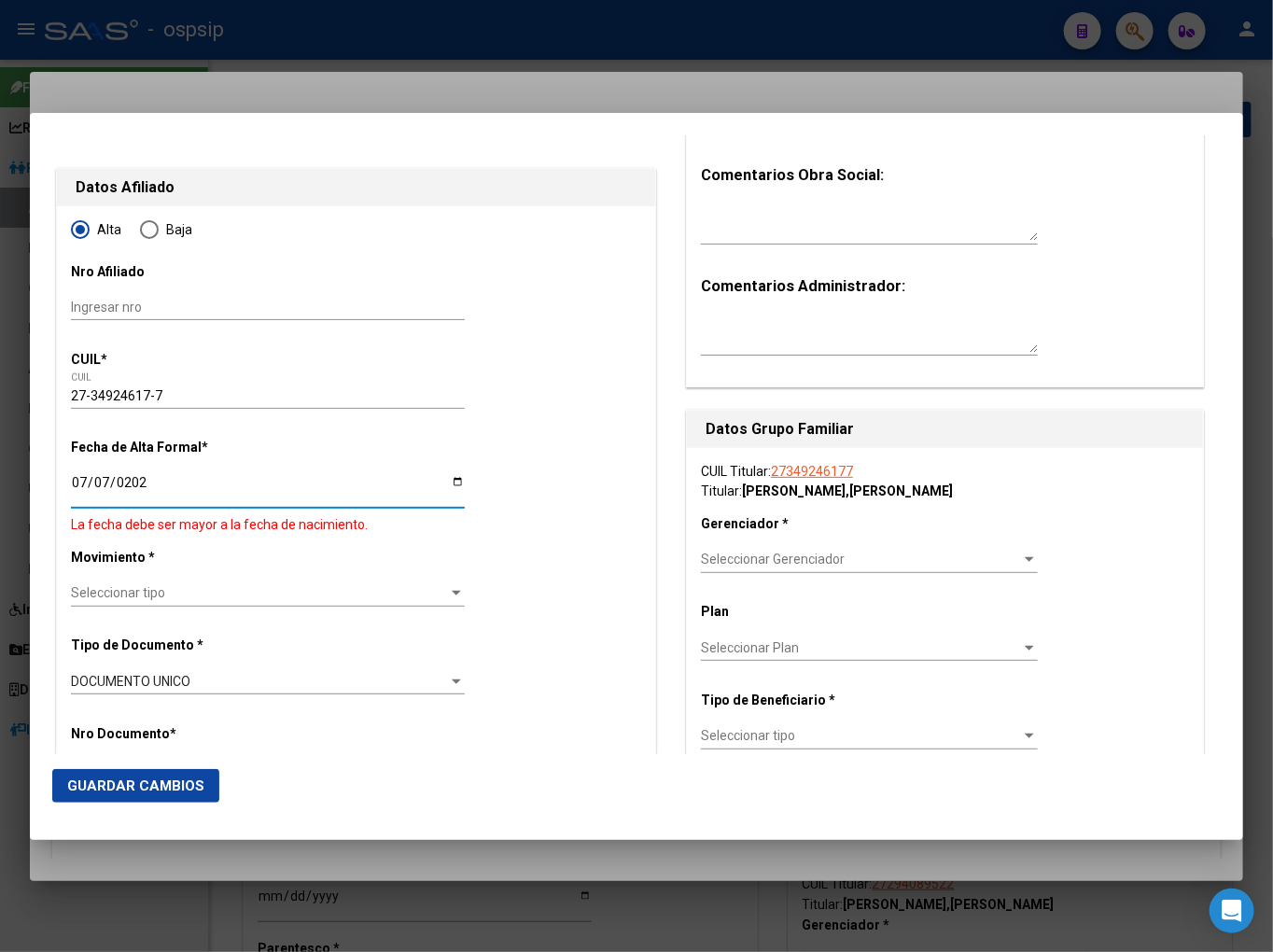 type on "[DATE]" 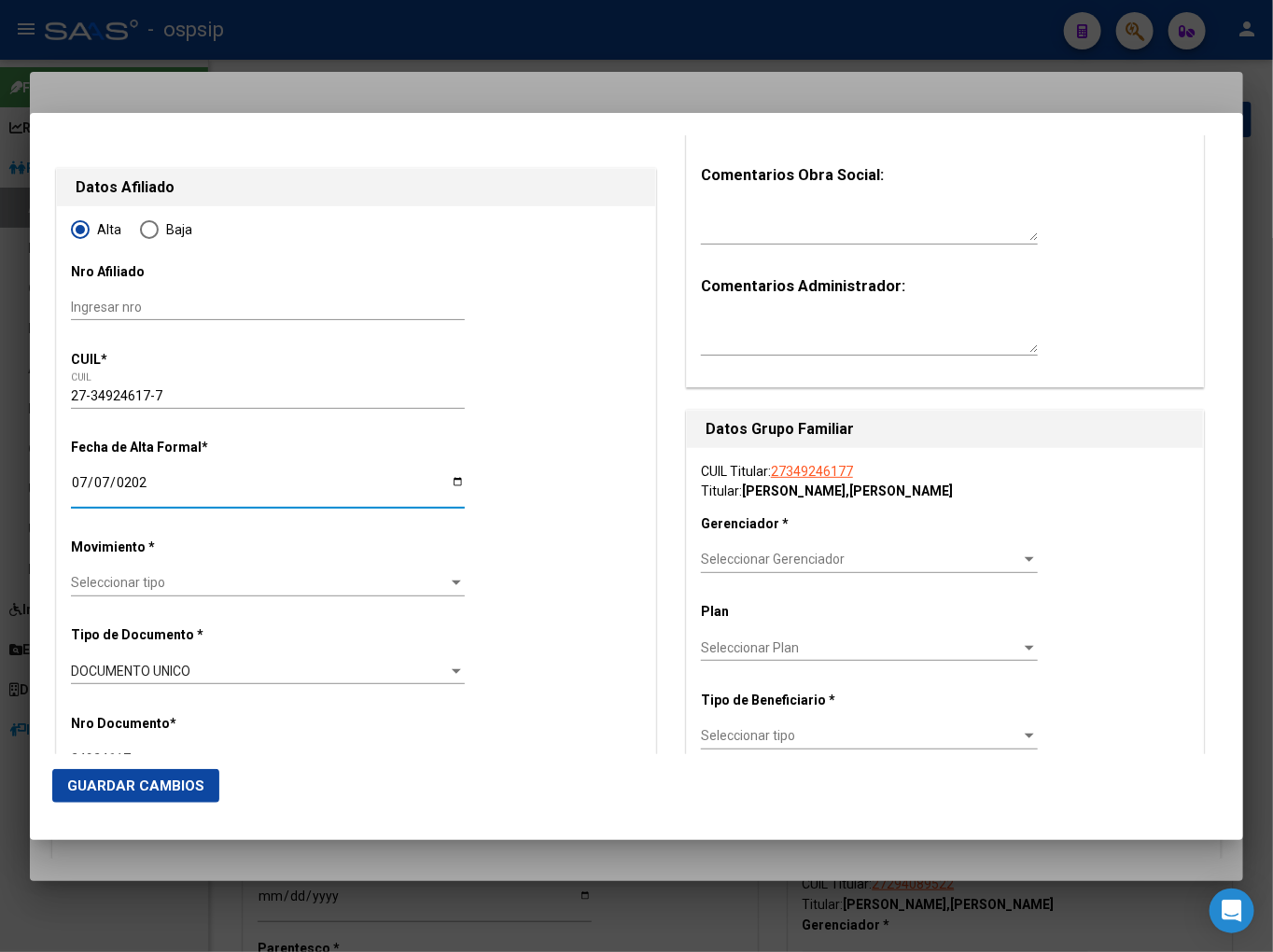 click on "Seleccionar tipo" at bounding box center (259, 582) 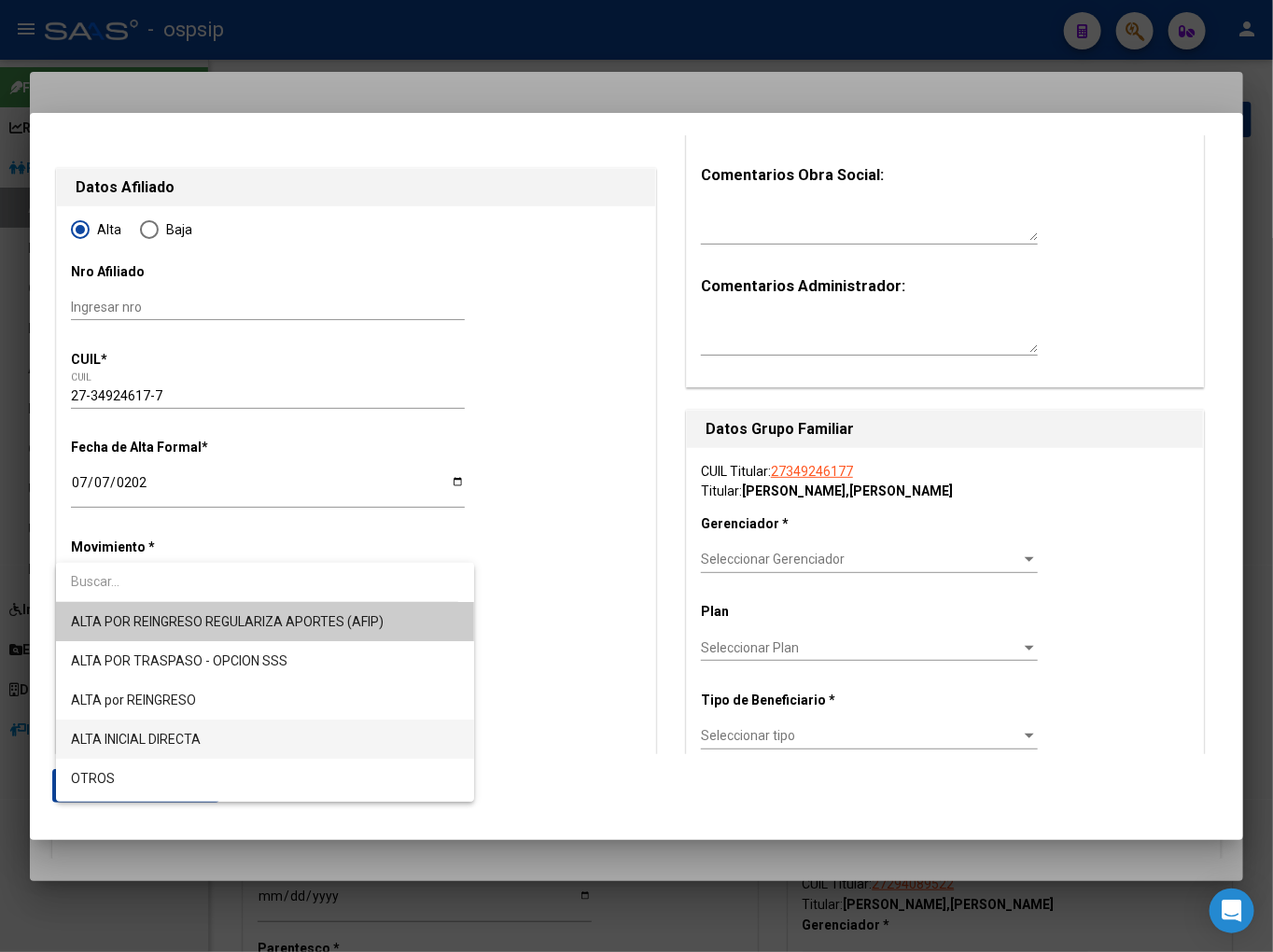 click on "ALTA INICIAL DIRECTA" at bounding box center [264, 739] 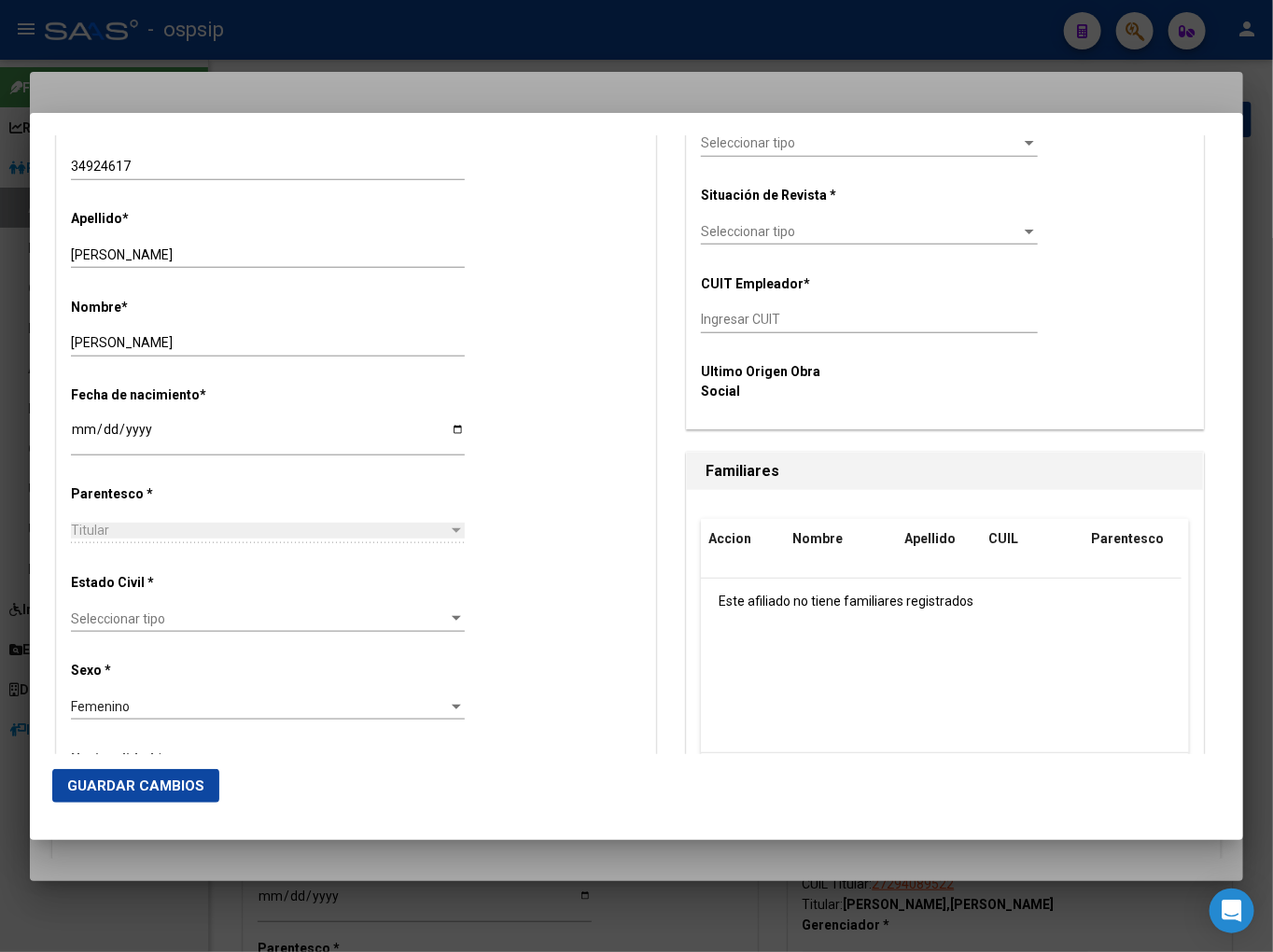 scroll, scrollTop: 725, scrollLeft: 0, axis: vertical 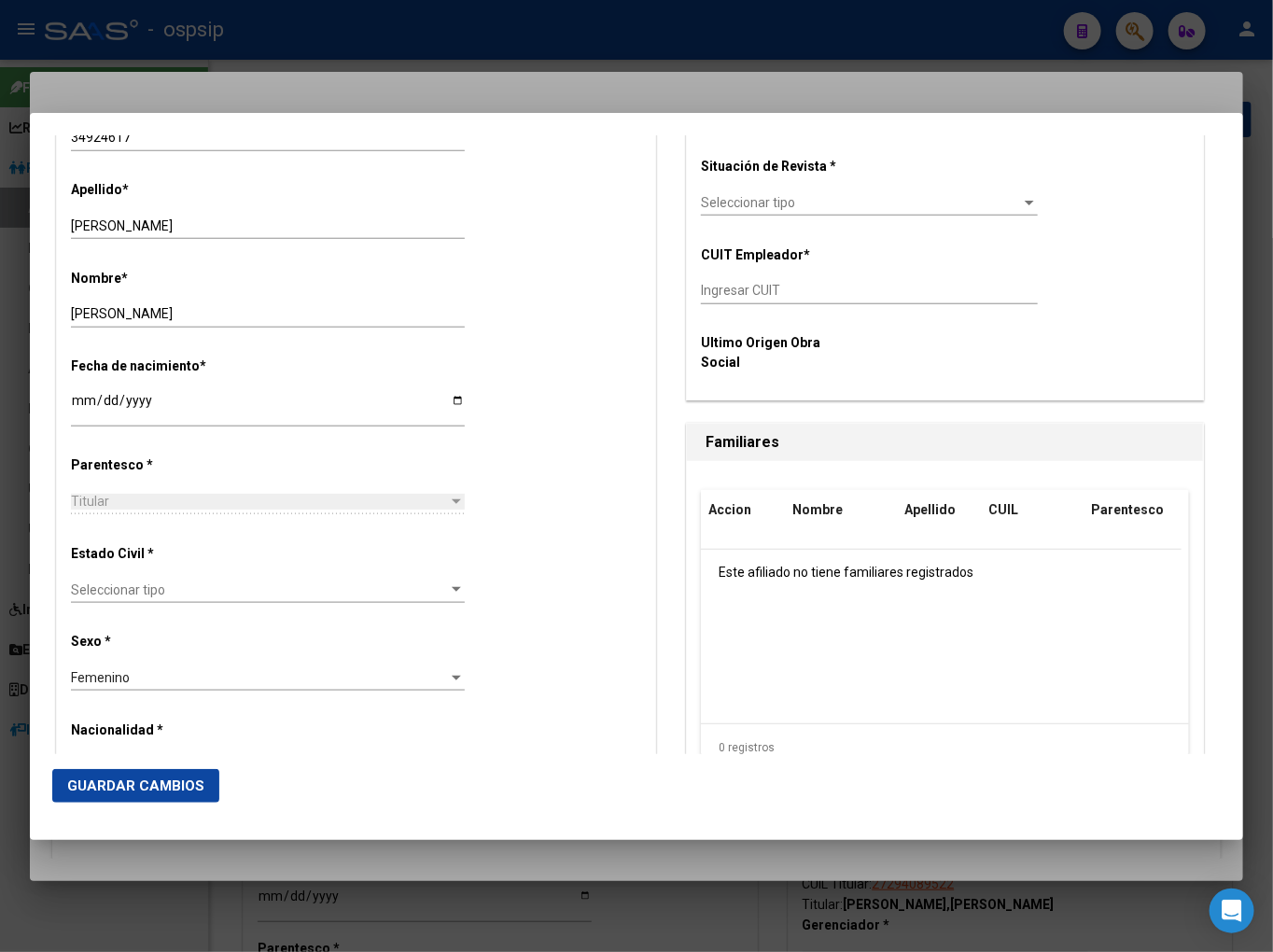 click on "Seleccionar tipo Seleccionar tipo" at bounding box center (268, 590) 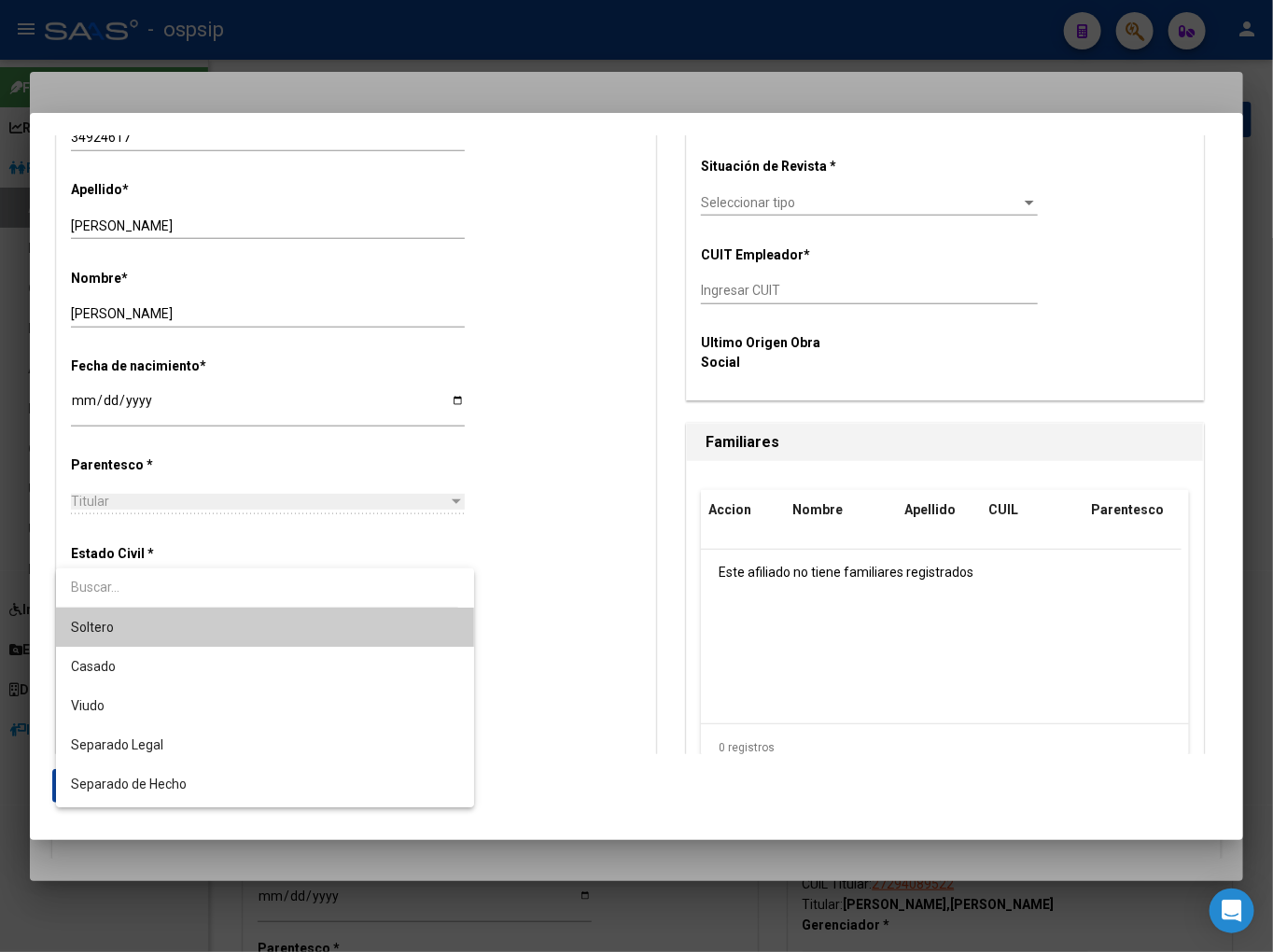 click on "Soltero" at bounding box center (264, 627) 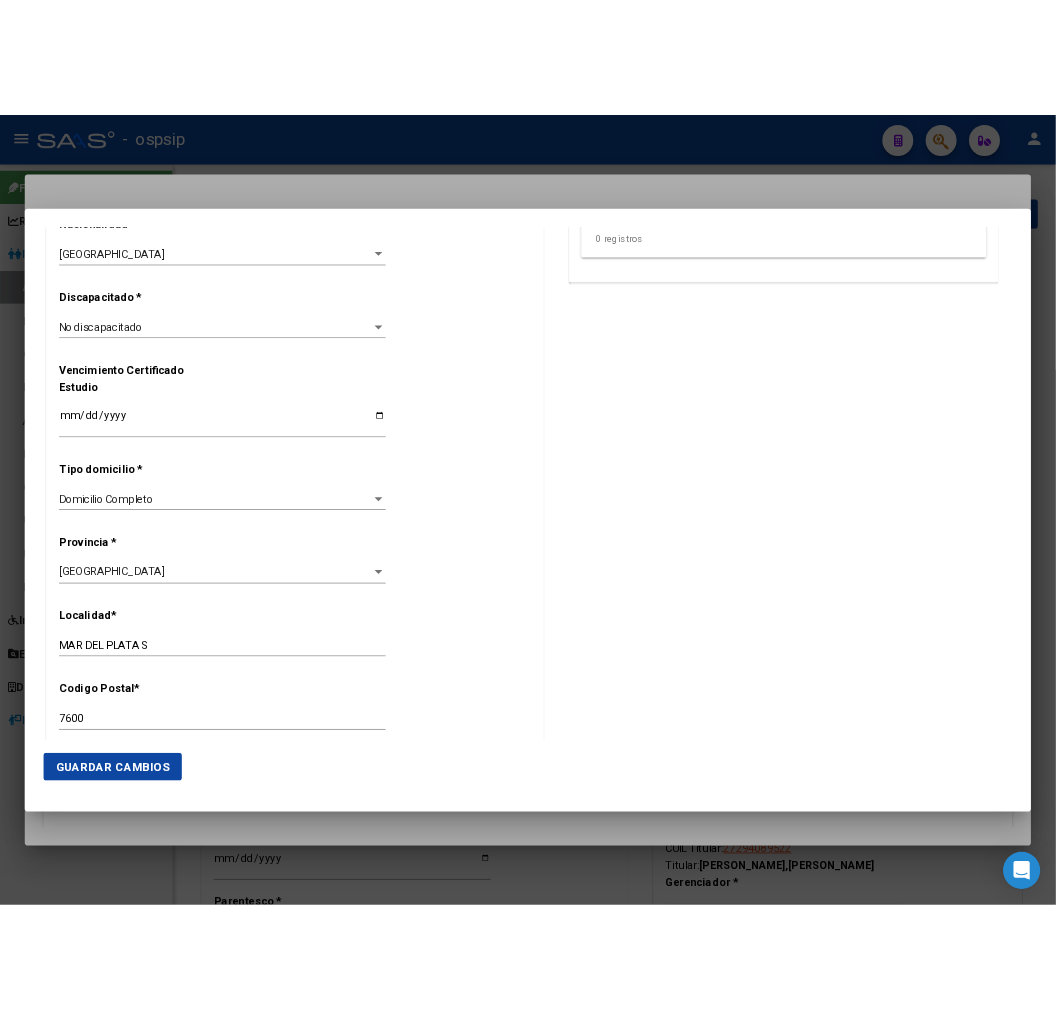 scroll, scrollTop: 1444, scrollLeft: 0, axis: vertical 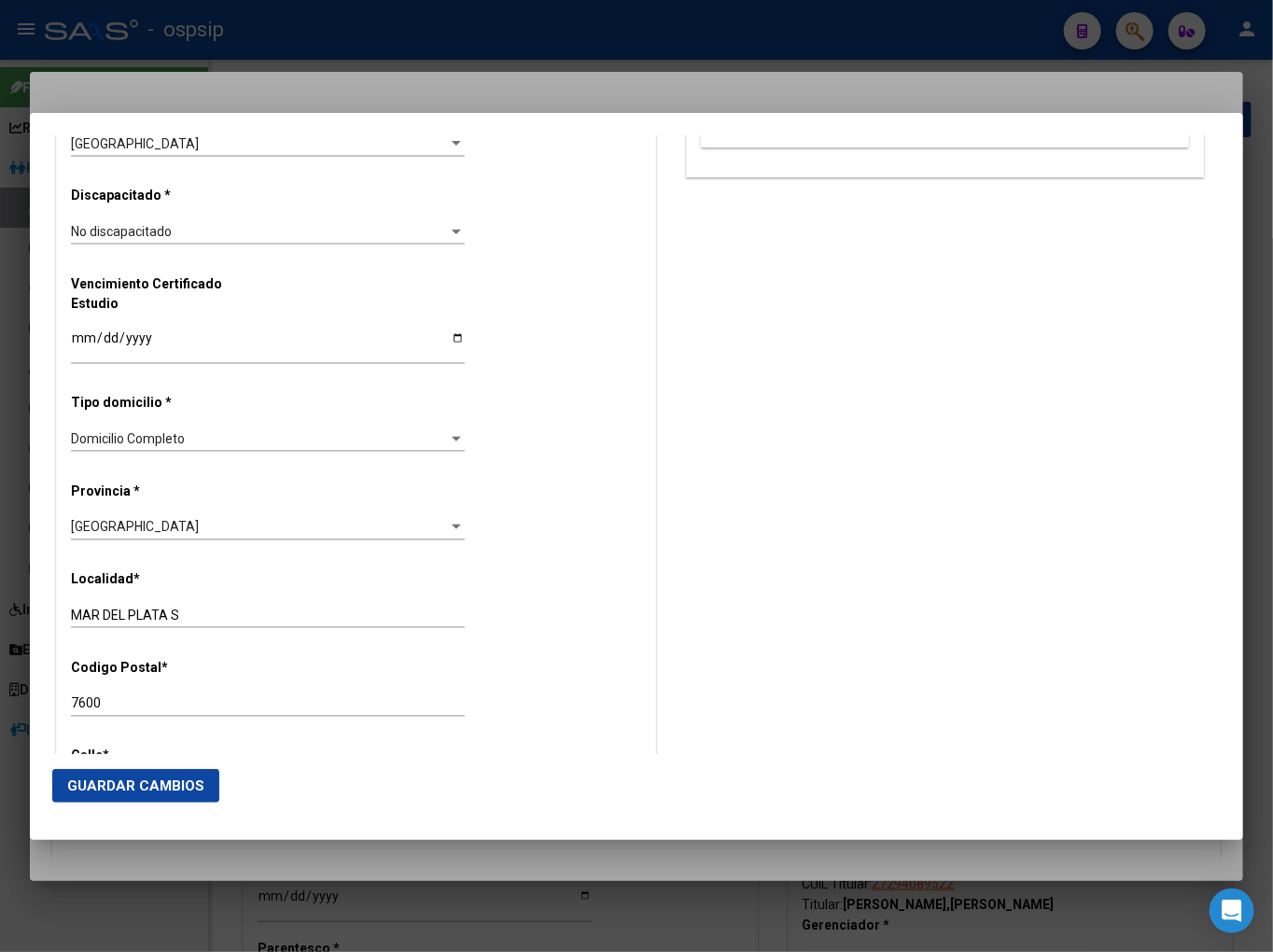 click on "Alta   Baja Nro Afiliado    Ingresar nro  CUIL  *   27-34924617-7 CUIL  ARCA Padrón Fecha de Alta Formal  *   2025-07-07 Ingresar fecha   Movimiento * ALTA INICIAL DIRECTA Seleccionar tipo  Tipo de Documento * DOCUMENTO UNICO Seleccionar tipo Nro Documento  *   34924617 Ingresar nro  Apellido  *   LUPPO Ingresar apellido  Nombre  *   JOHANNA SOLEDAD Ingresar nombre  Fecha de nacimiento  *   1989-10-06 Ingresar fecha   Parentesco * Titular Seleccionar parentesco  Estado Civil * Soltero Seleccionar tipo  Sexo * Femenino Seleccionar sexo  Nacionalidad * ARGENTINA Seleccionar tipo  Discapacitado * No discapacitado Seleccionar tipo Vencimiento Certificado Estudio    Ingresar fecha   Tipo domicilio * Domicilio Completo Seleccionar tipo domicilio  Provincia * Buenos Aires Seleccionar provincia Localidad  *   MAR DEL PLATA S Ingresar el nombre  Codigo Postal  *   7600 Ingresar el codigo  Calle  *   TRINIDAD Y TOBAGO Ingresar calle  Numero  *   2570 Ingresar nro  Piso    0 Ingresar piso  Departamento" at bounding box center [356, 207] 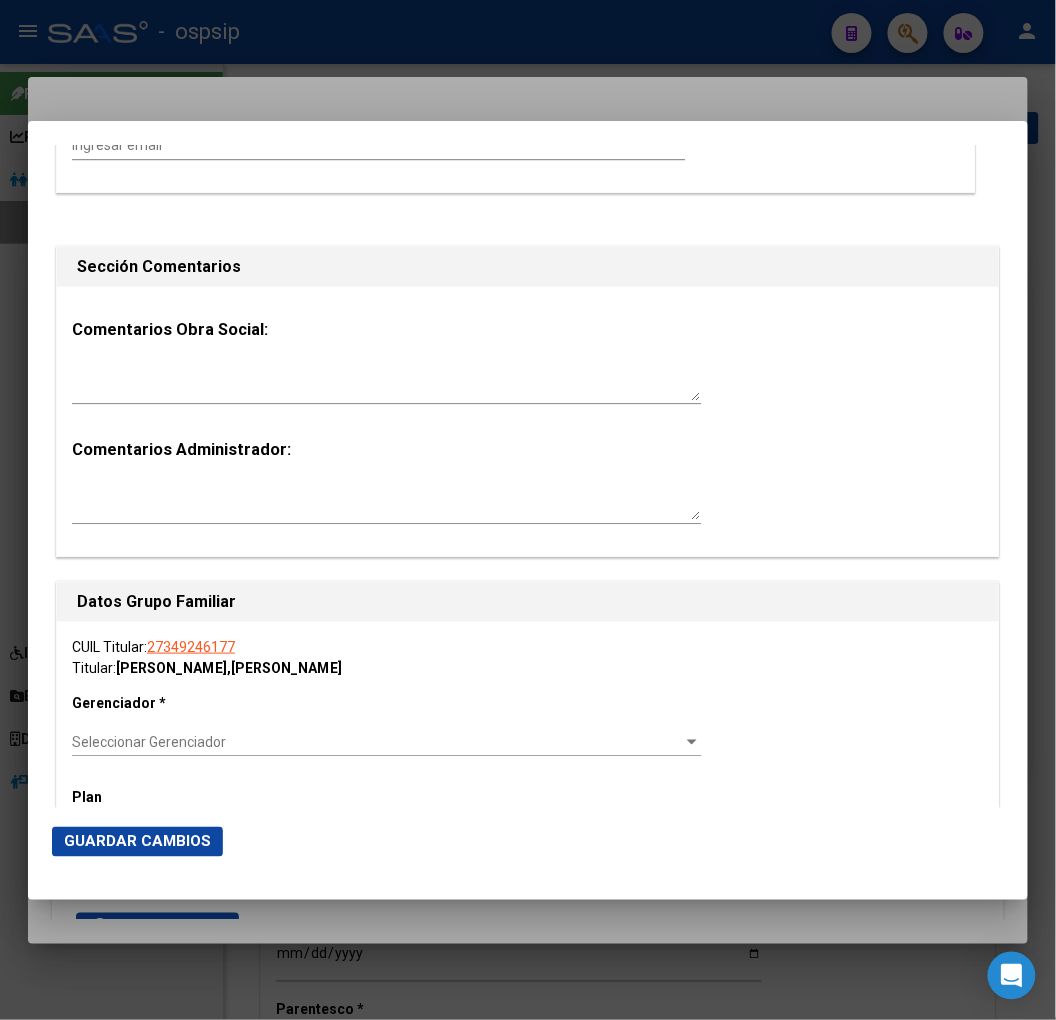 scroll, scrollTop: 2888, scrollLeft: 0, axis: vertical 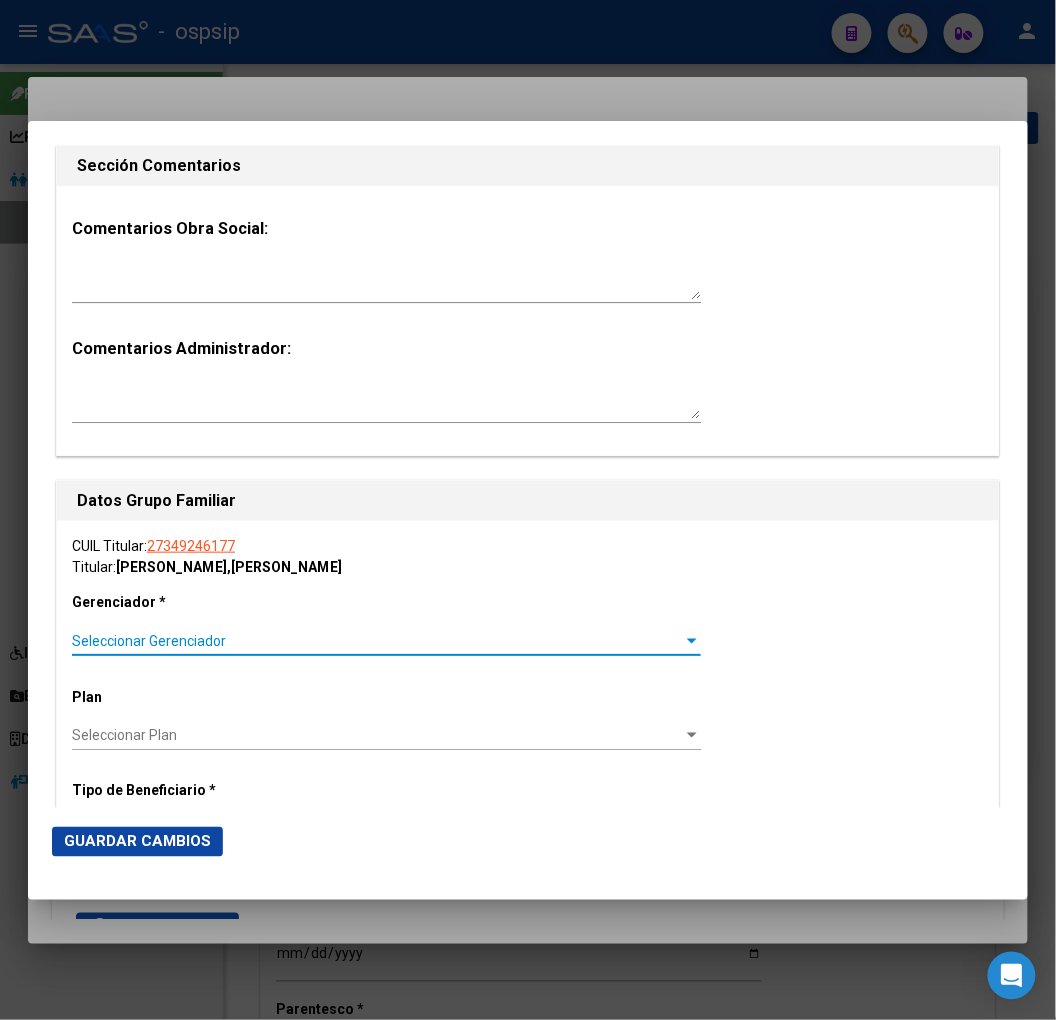 click on "Seleccionar Gerenciador" at bounding box center (377, 641) 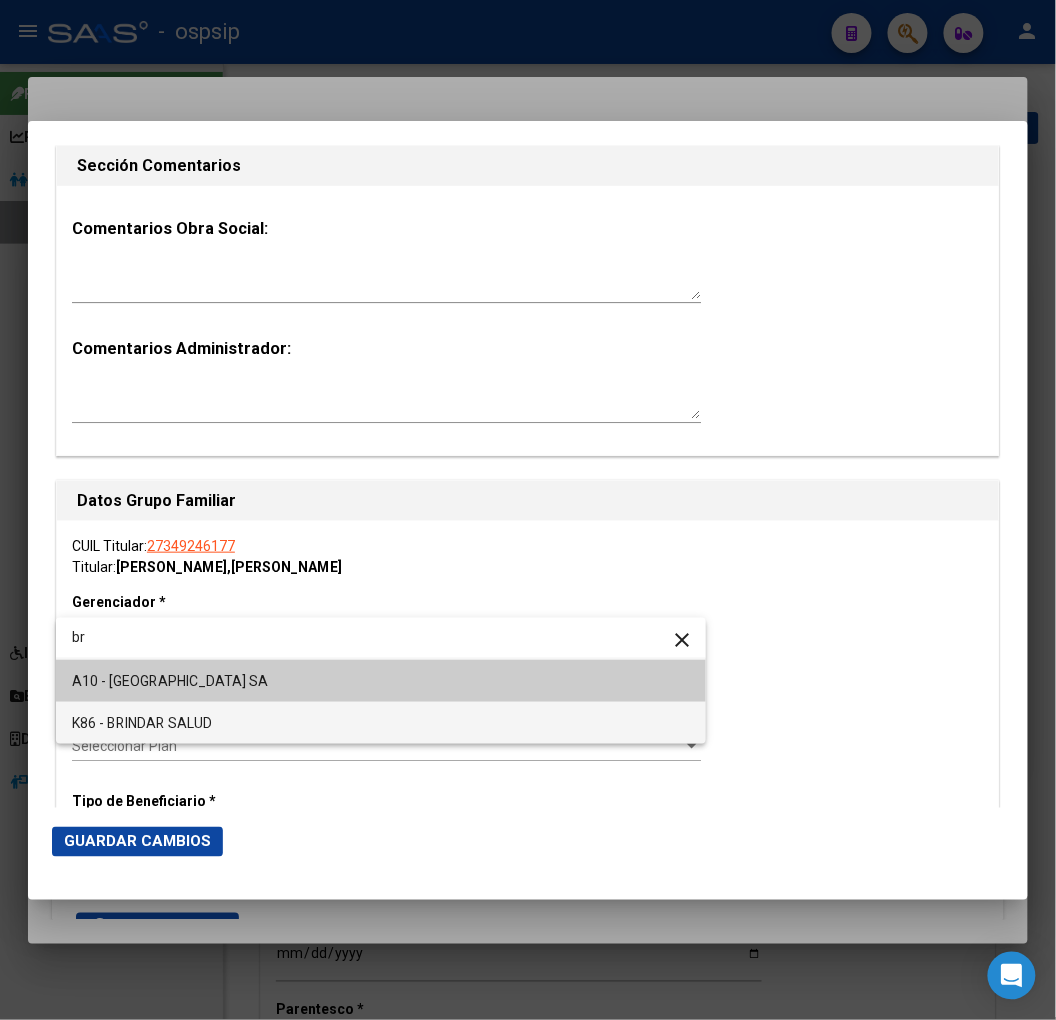 type on "br" 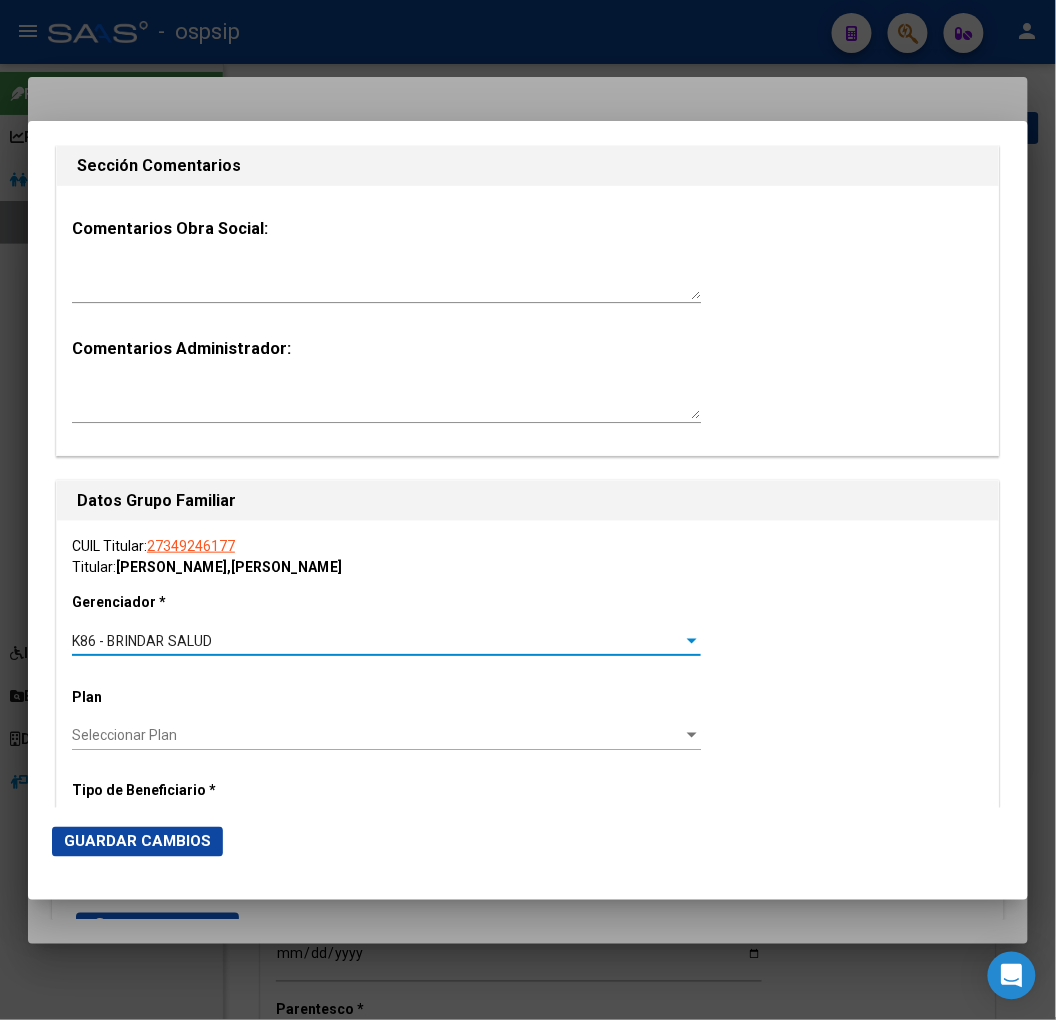 scroll, scrollTop: 3111, scrollLeft: 0, axis: vertical 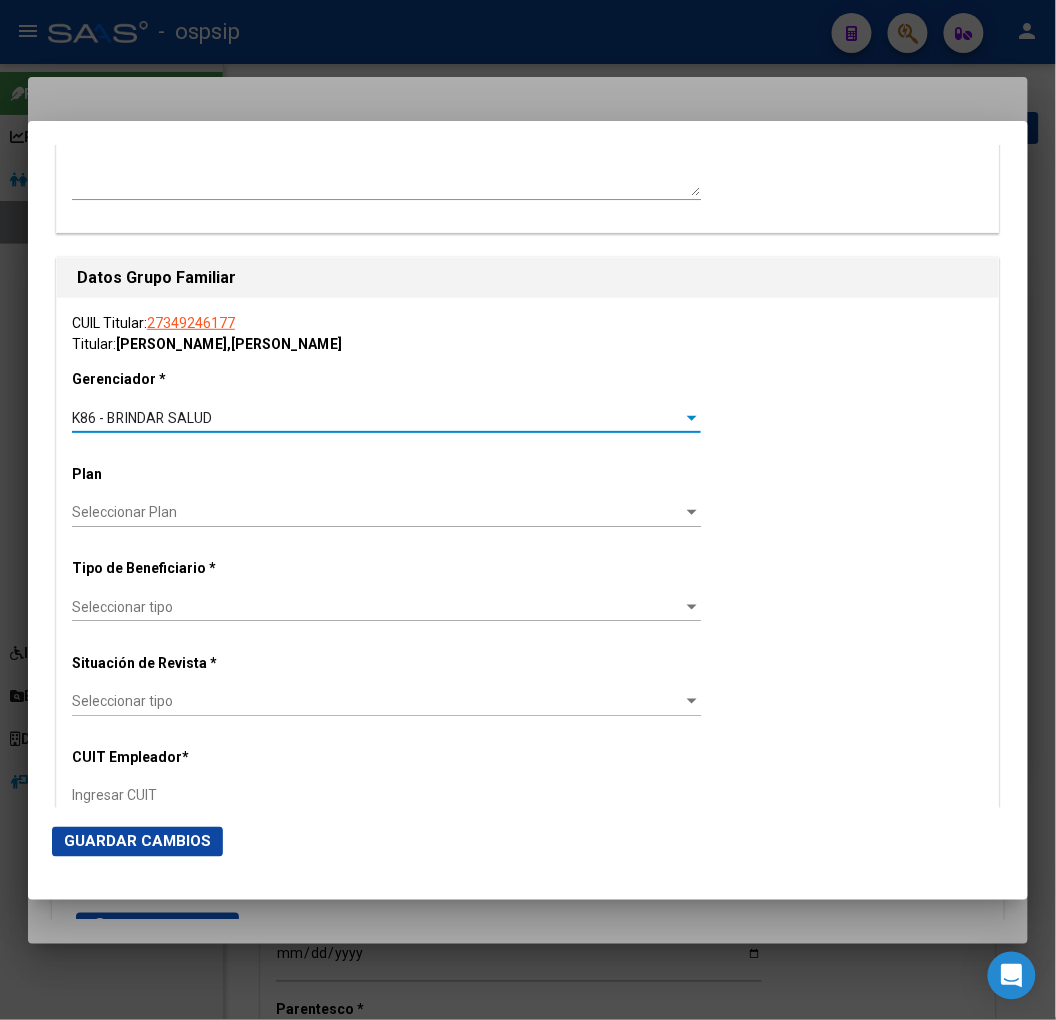 click on "Seleccionar tipo" at bounding box center (377, 607) 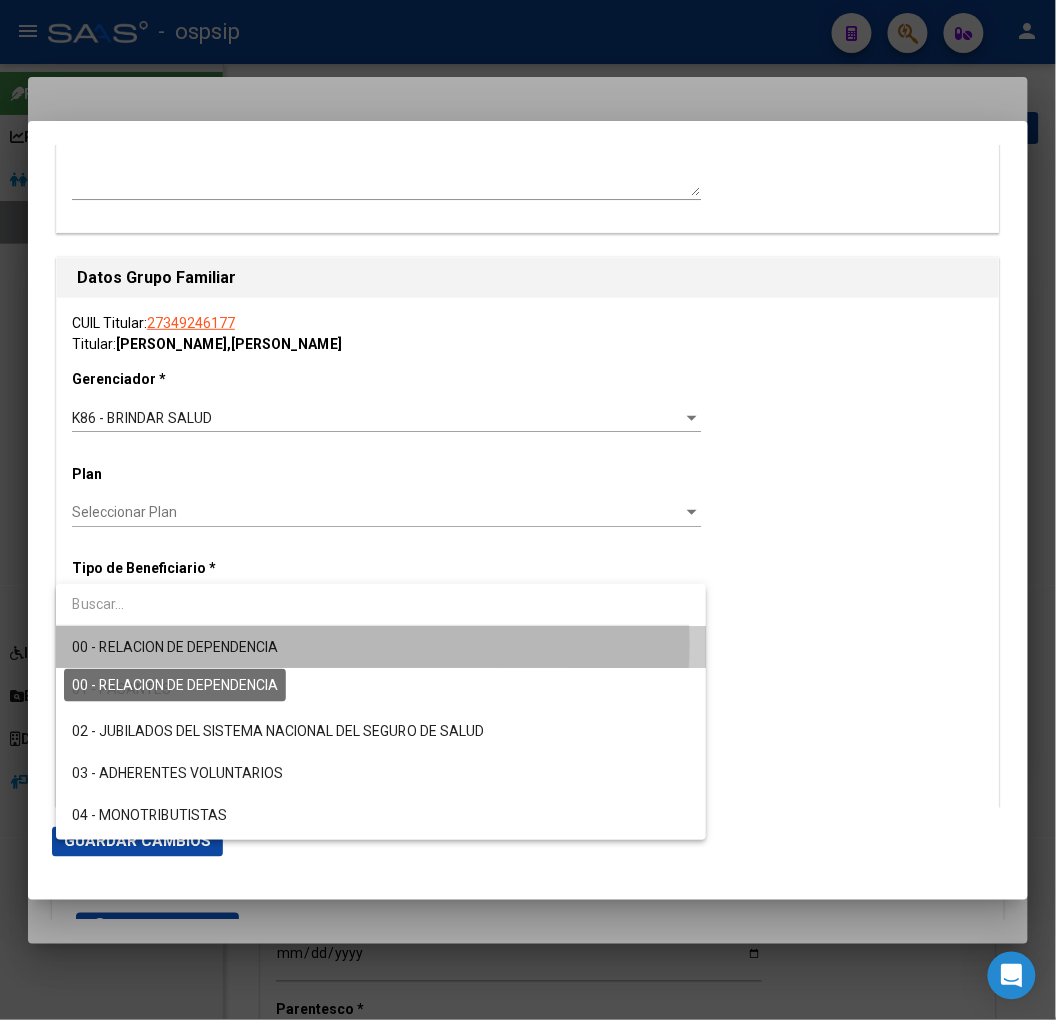 click on "00 - RELACION DE DEPENDENCIA" at bounding box center (175, 647) 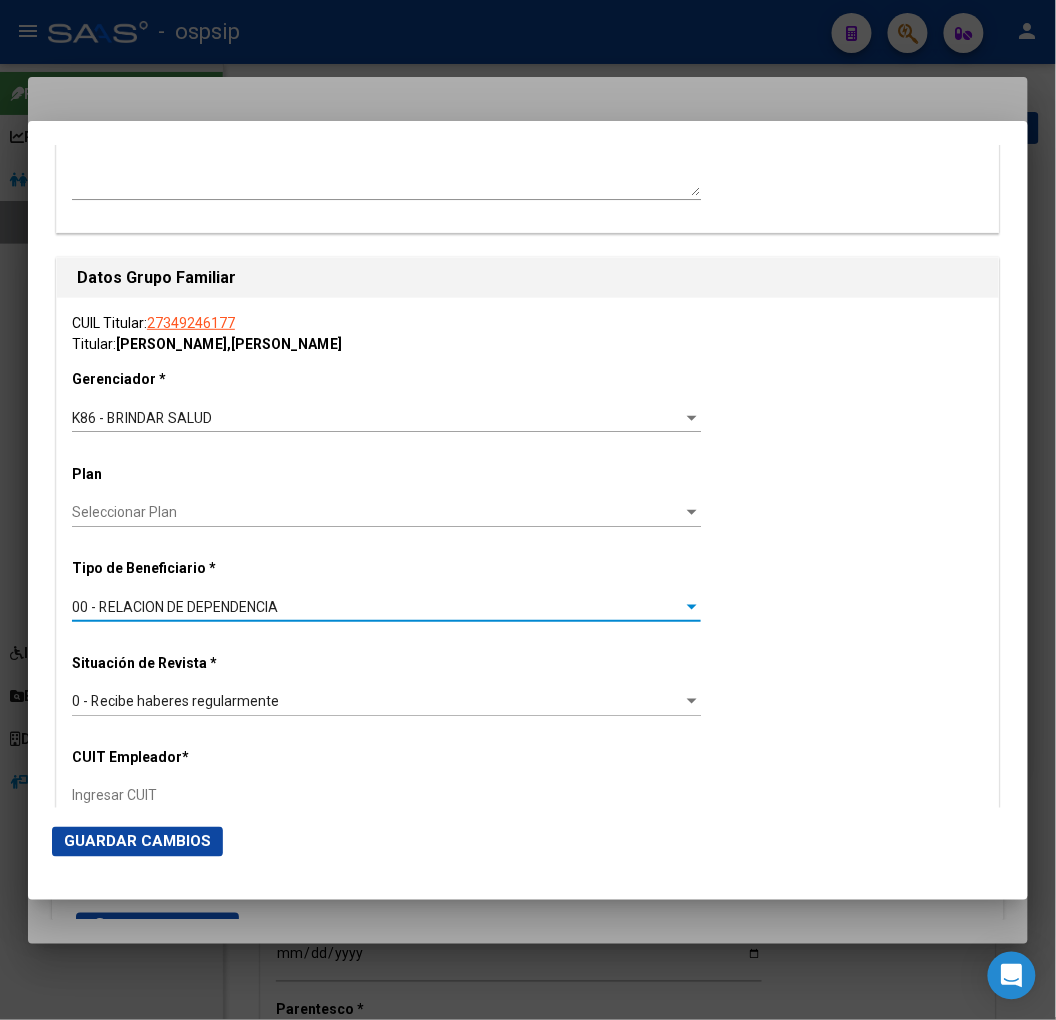 type on "30-66231514-8" 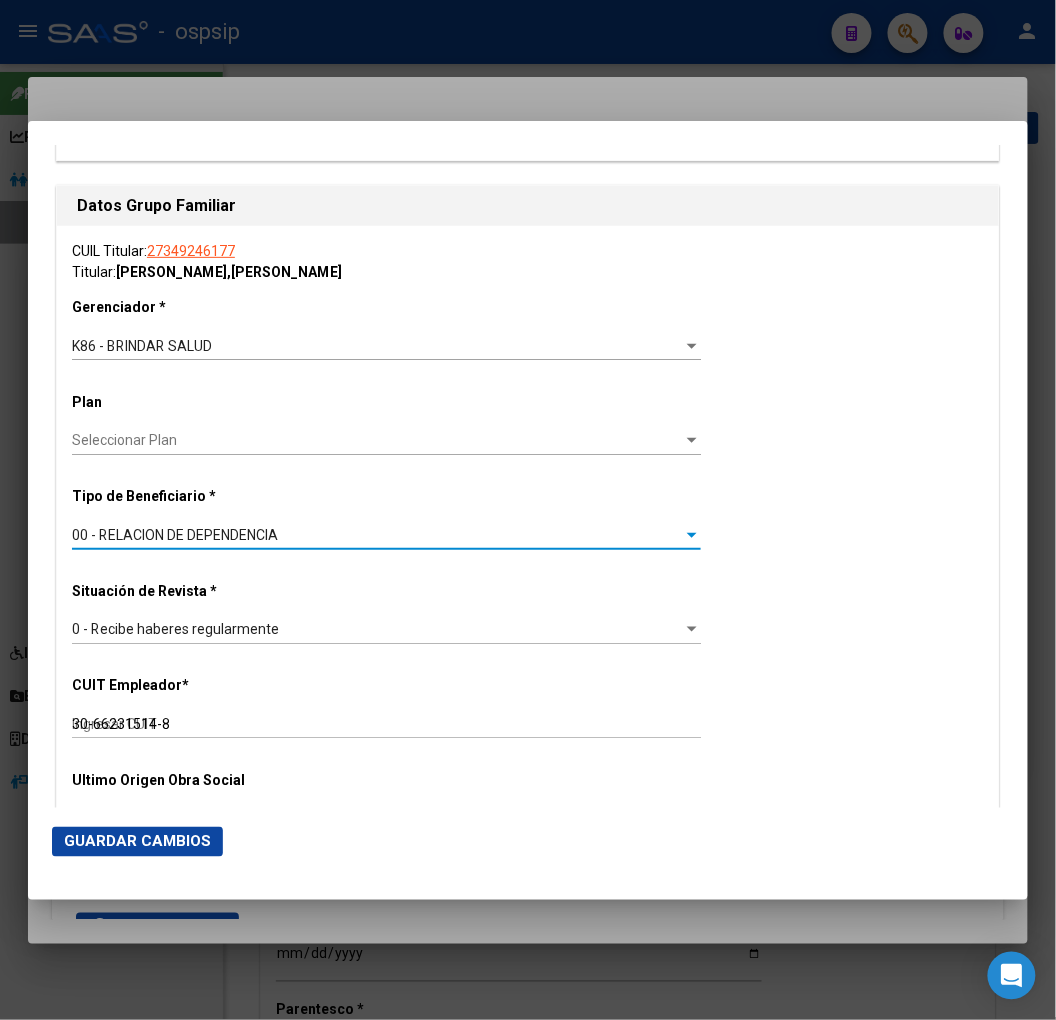 scroll, scrollTop: 3333, scrollLeft: 0, axis: vertical 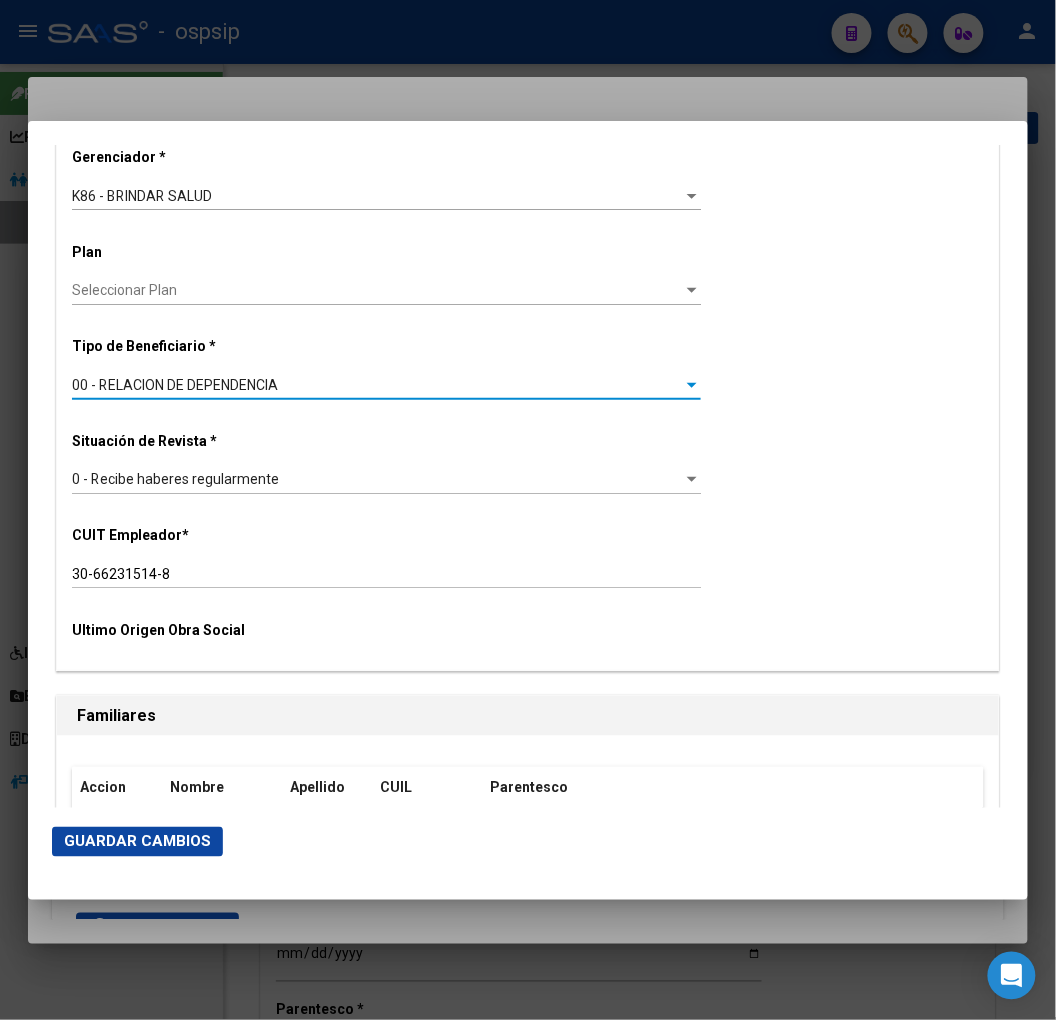 click on "Guardar Cambios" 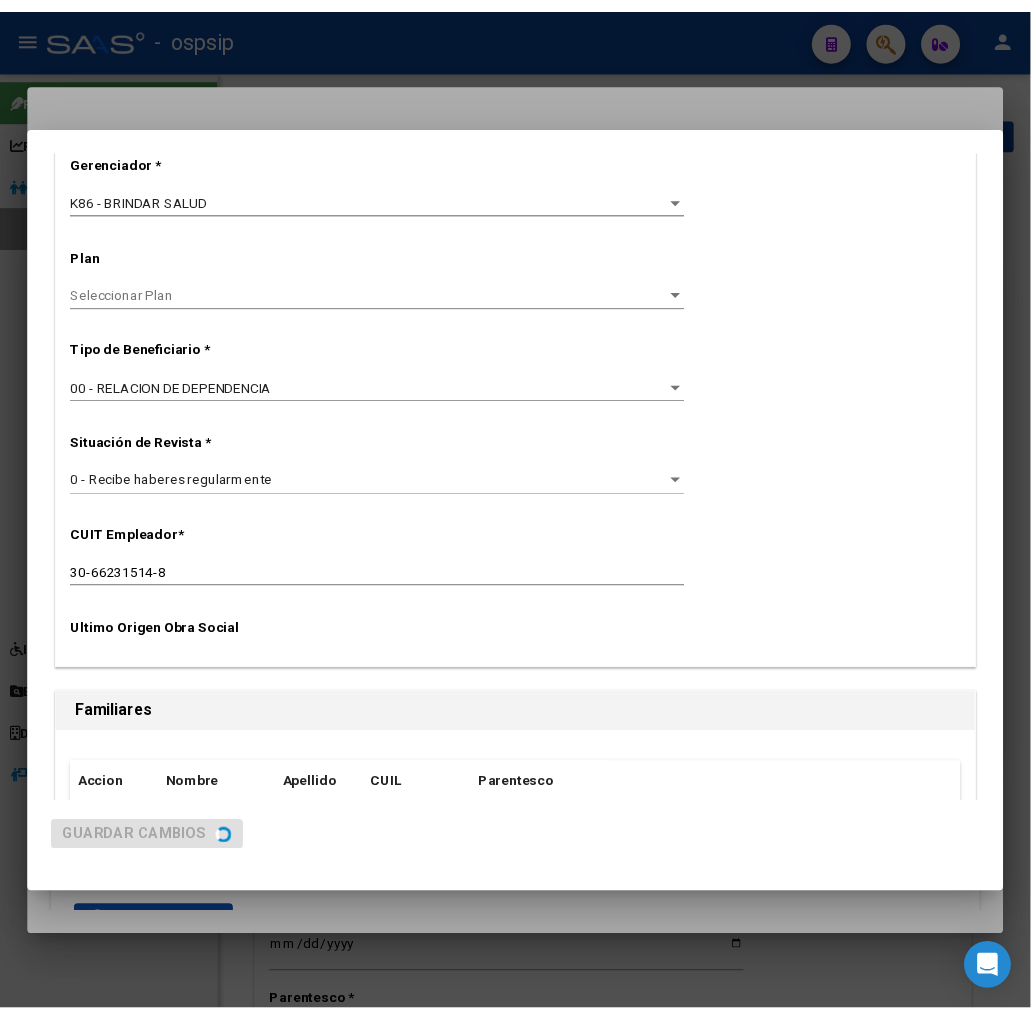 scroll, scrollTop: 0, scrollLeft: 0, axis: both 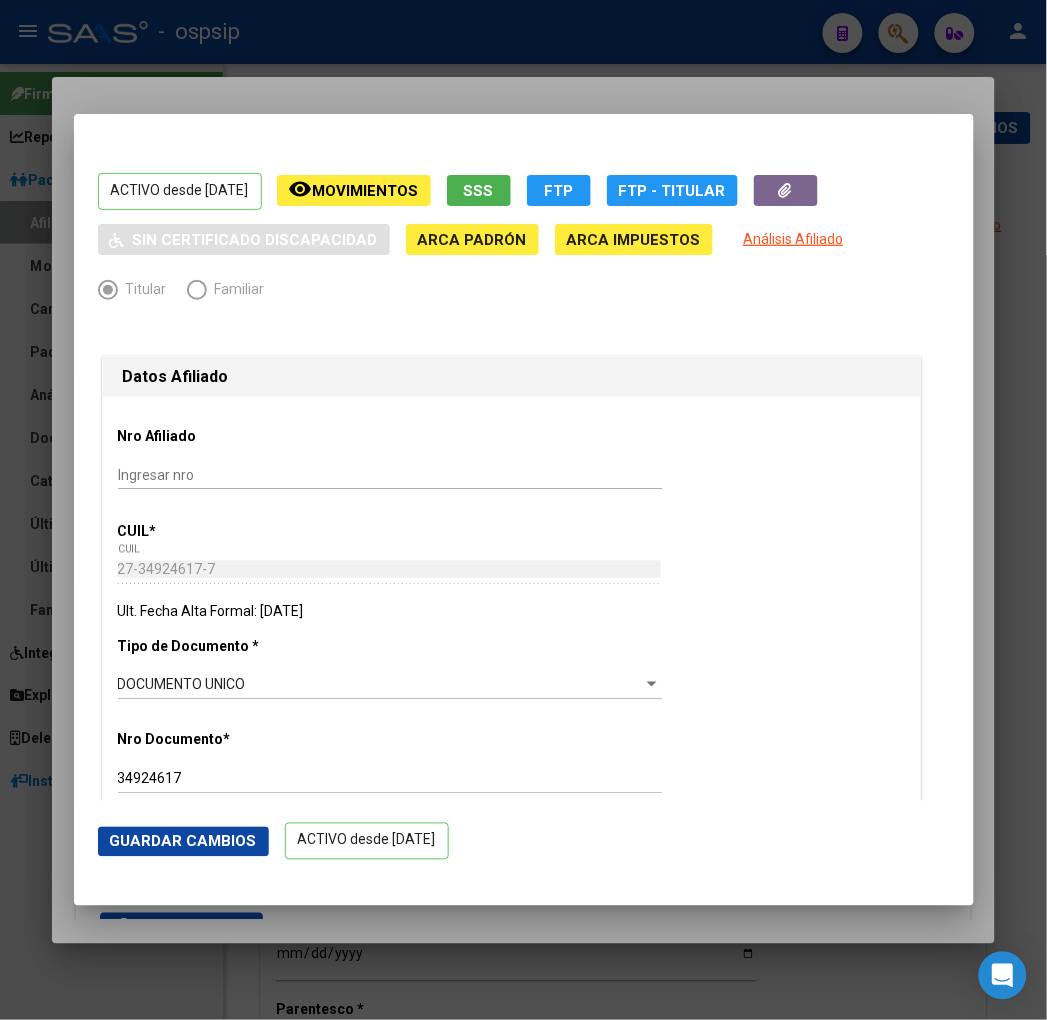 click at bounding box center (523, 510) 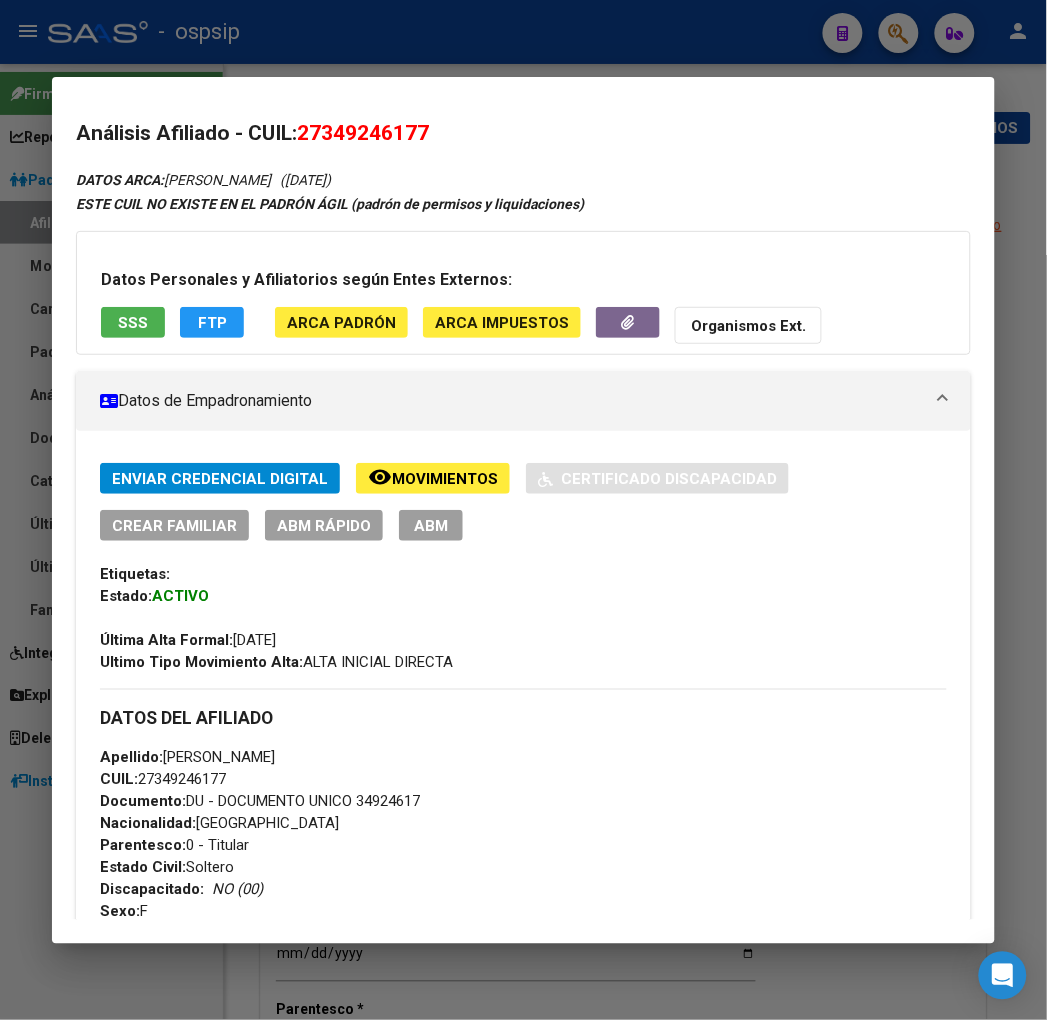 click at bounding box center [523, 510] 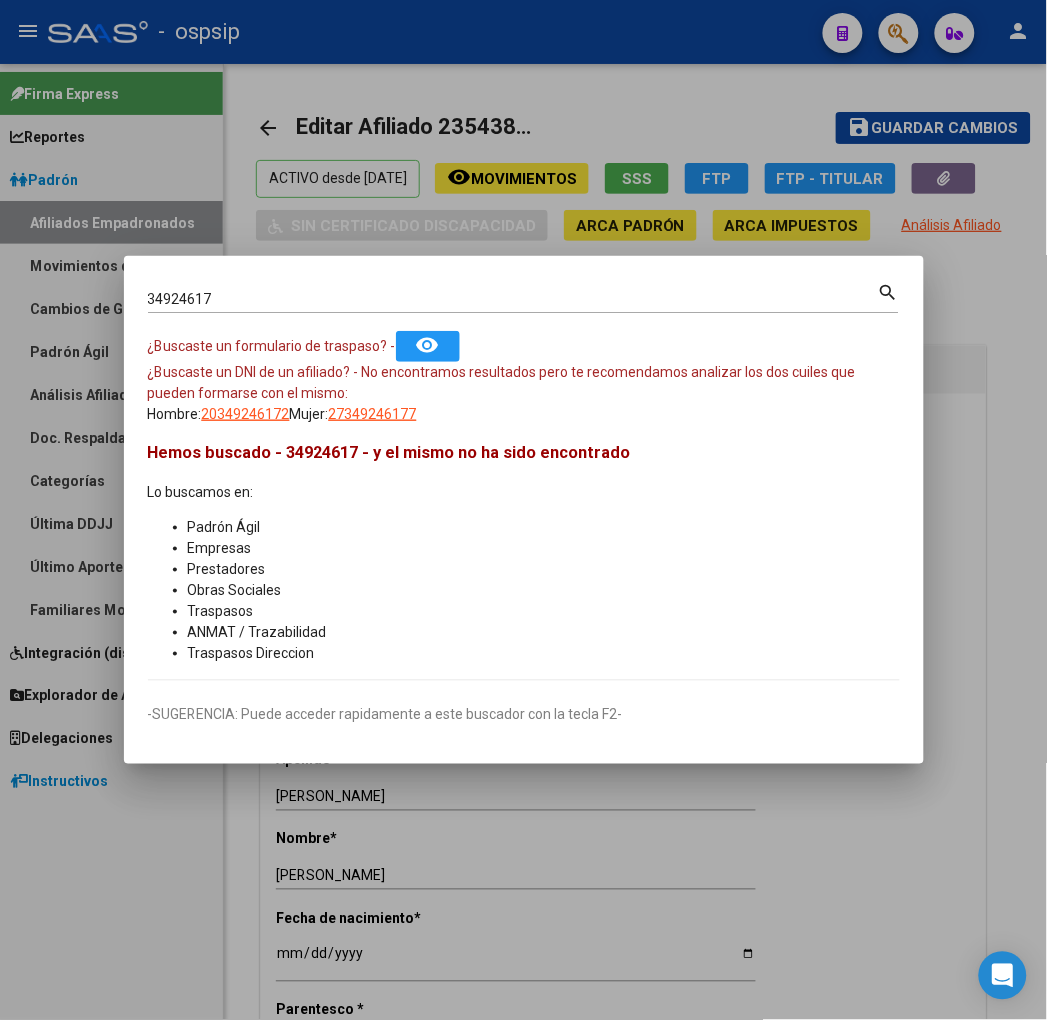 click on "34924617 Buscar (apellido, dni, cuil, nro traspaso, cuit, obra social)" at bounding box center [513, 299] 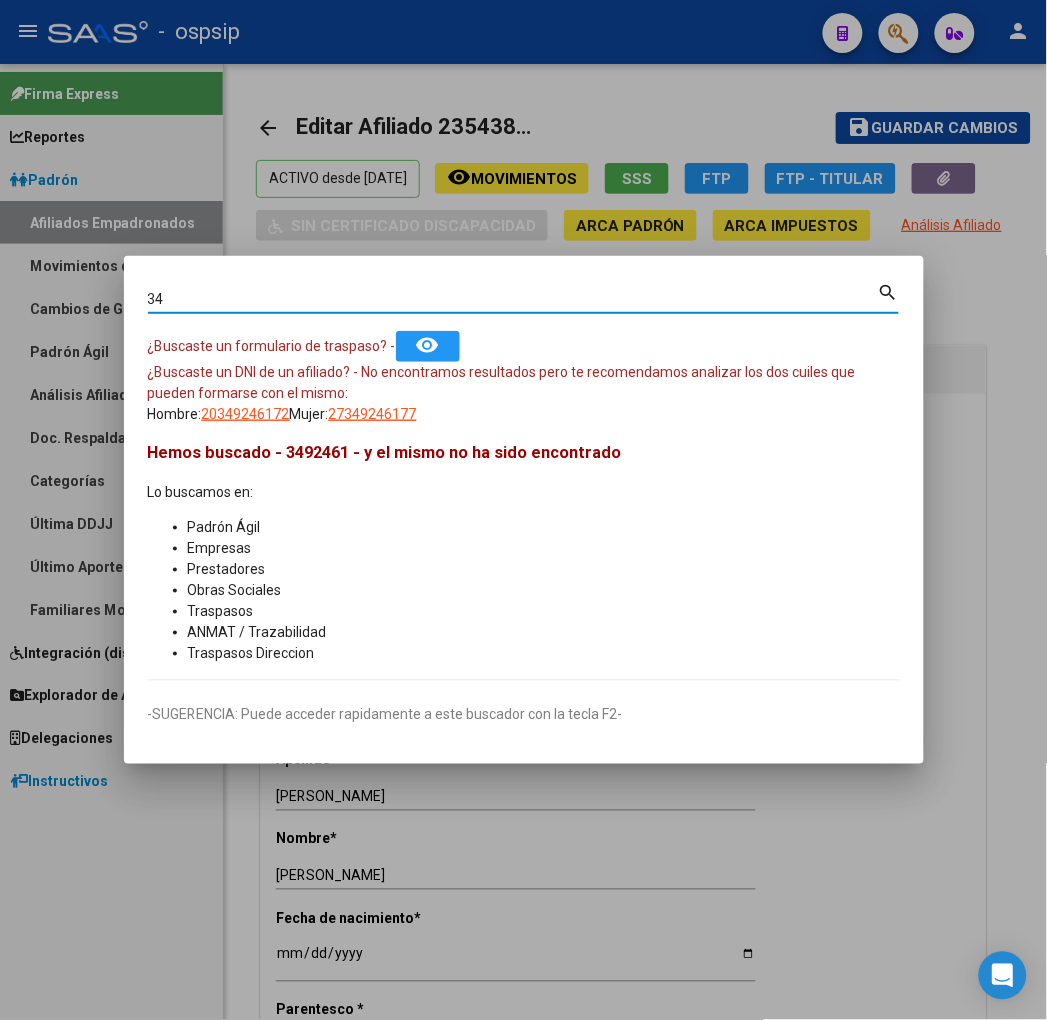 type on "3" 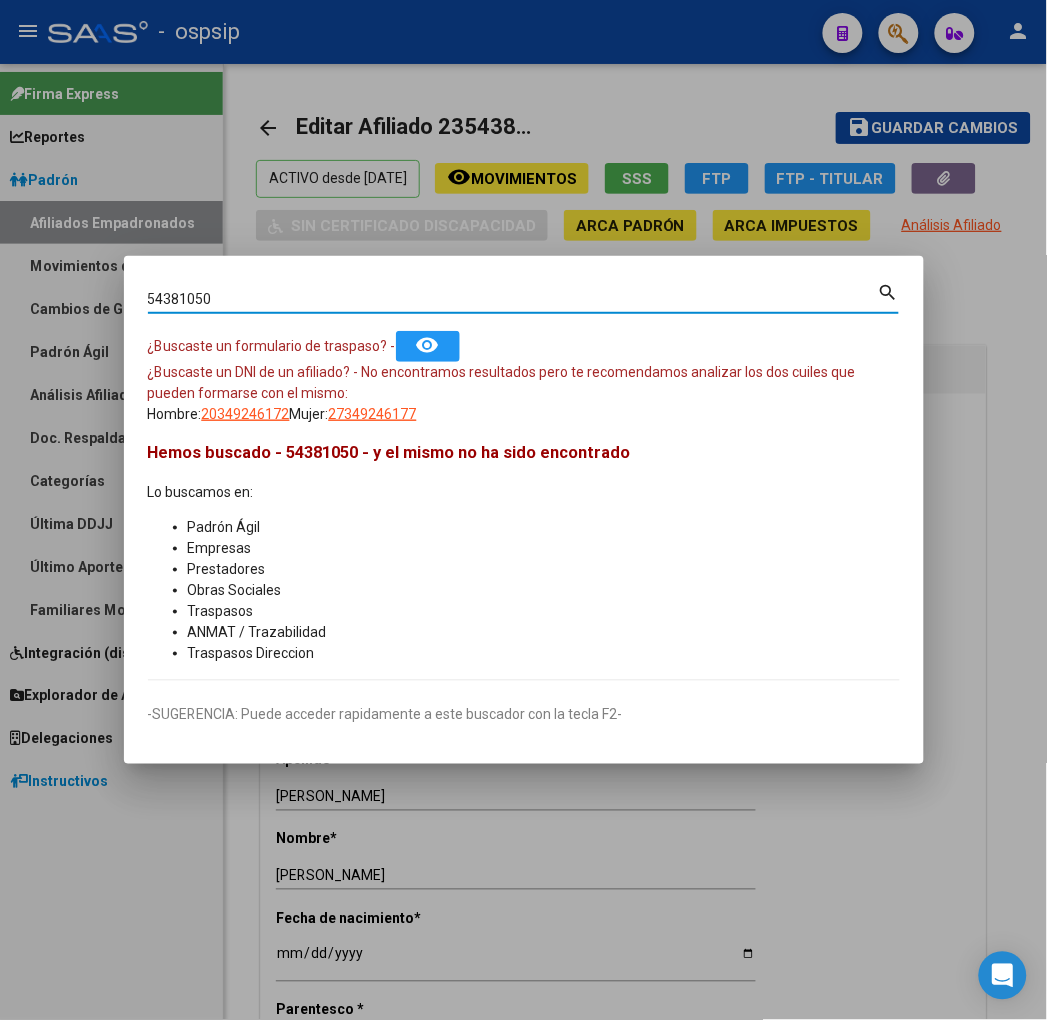 type on "54381050" 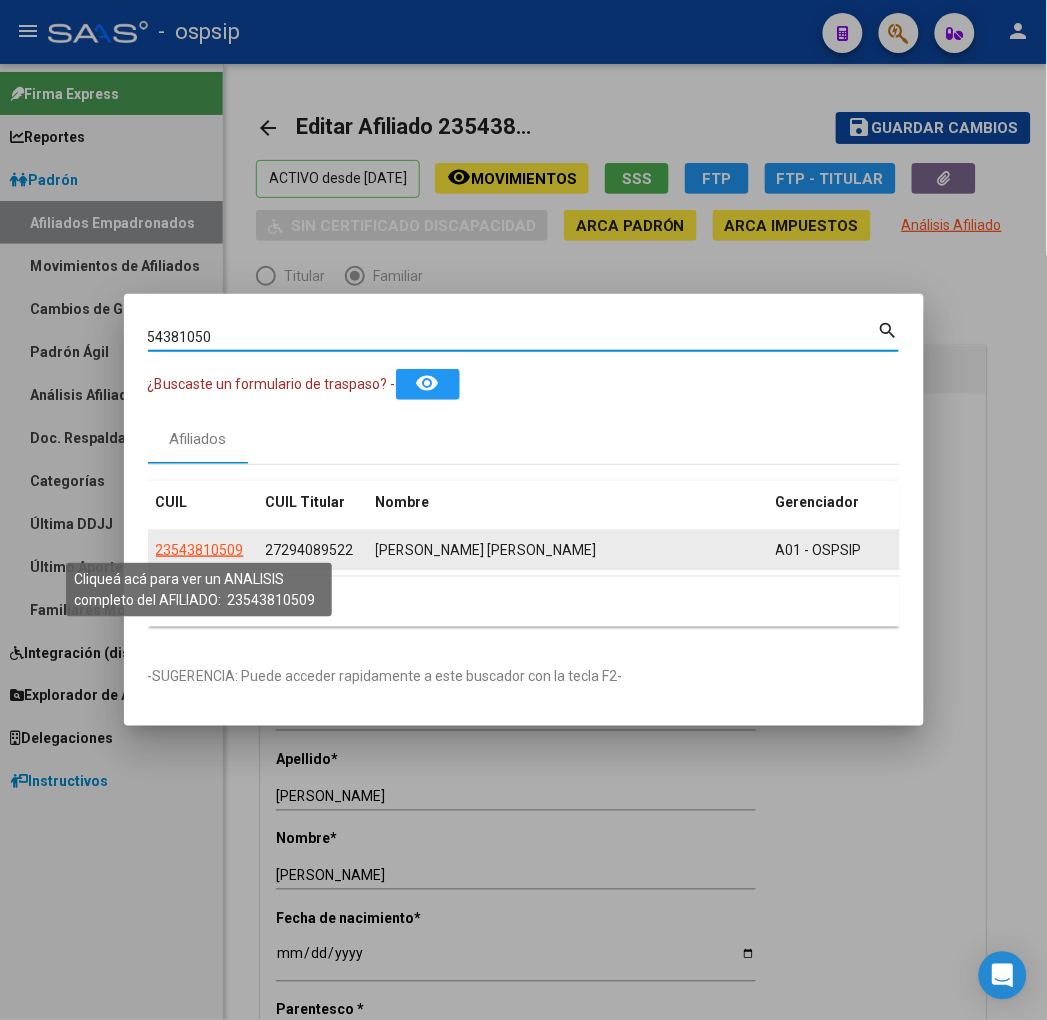 click on "23543810509" 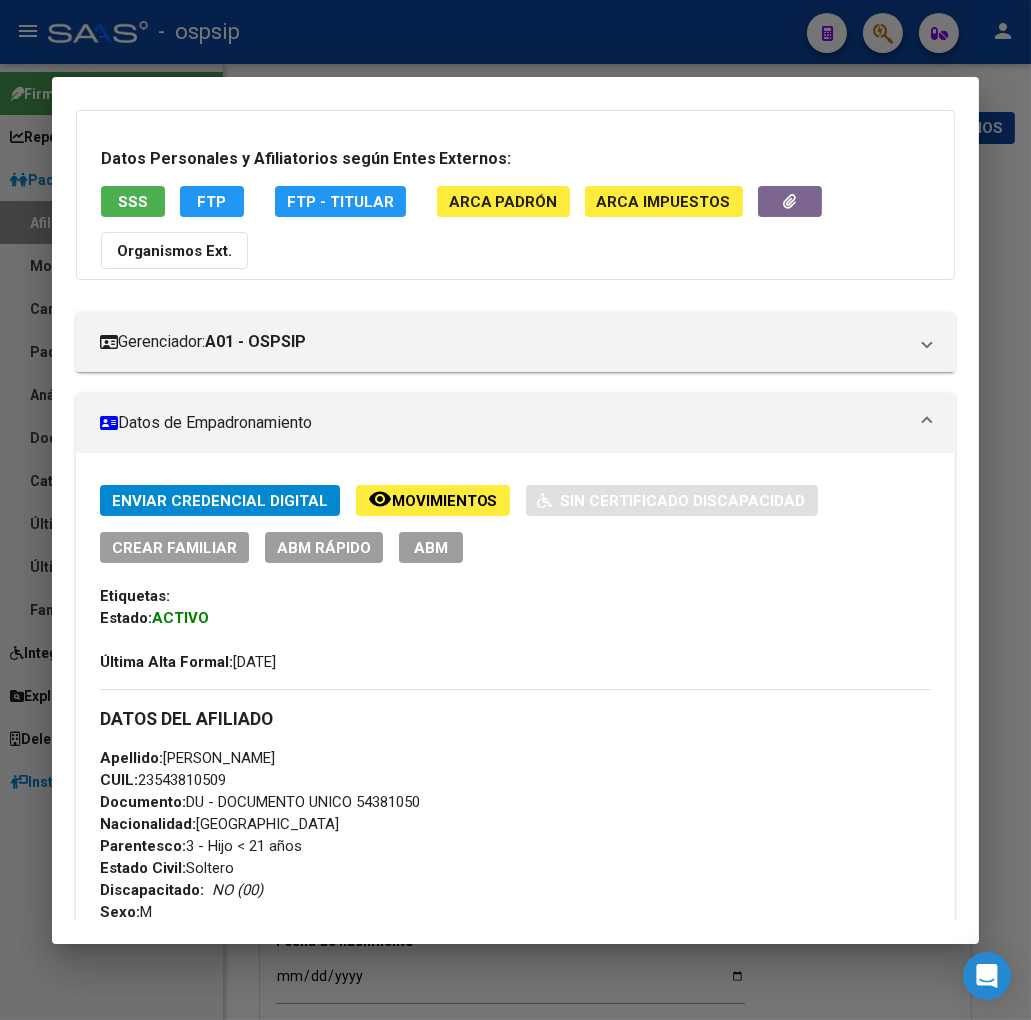 scroll, scrollTop: 0, scrollLeft: 0, axis: both 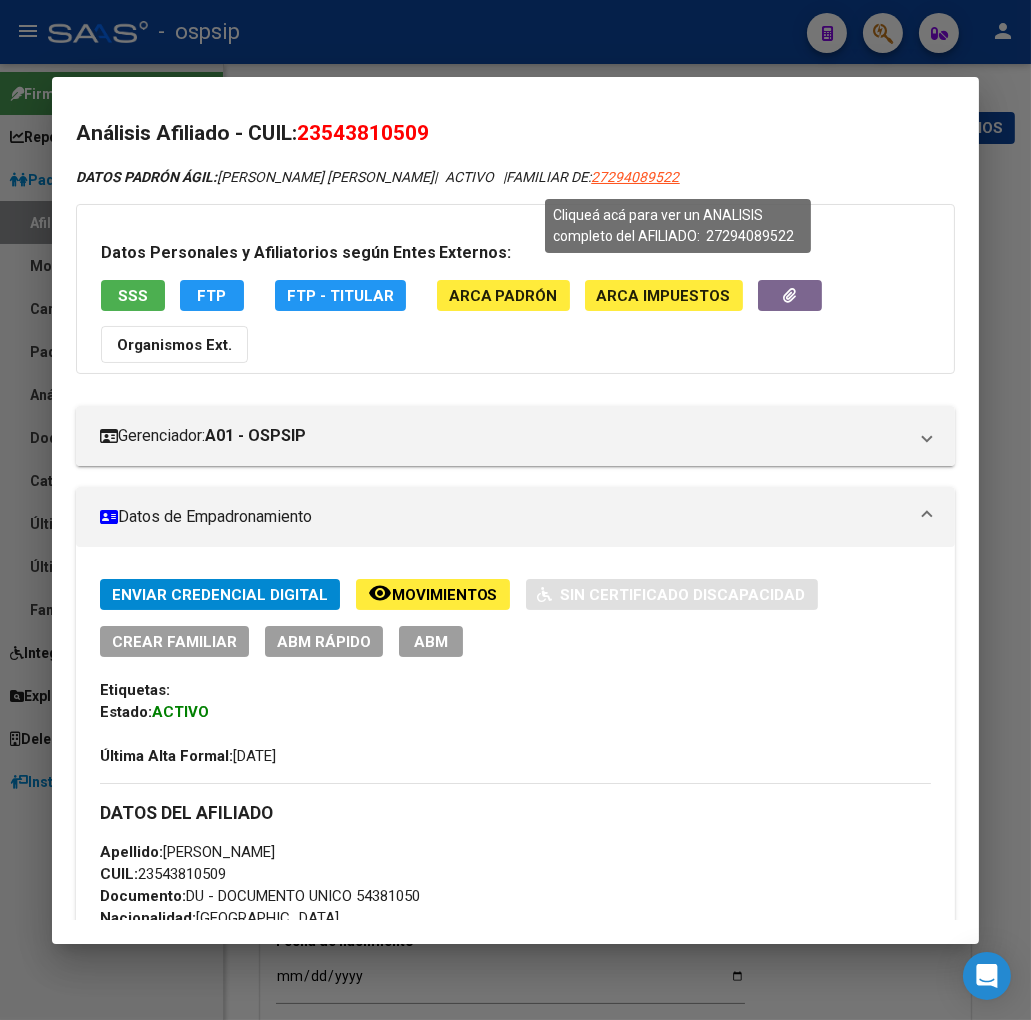 click on "27294089522" at bounding box center [636, 177] 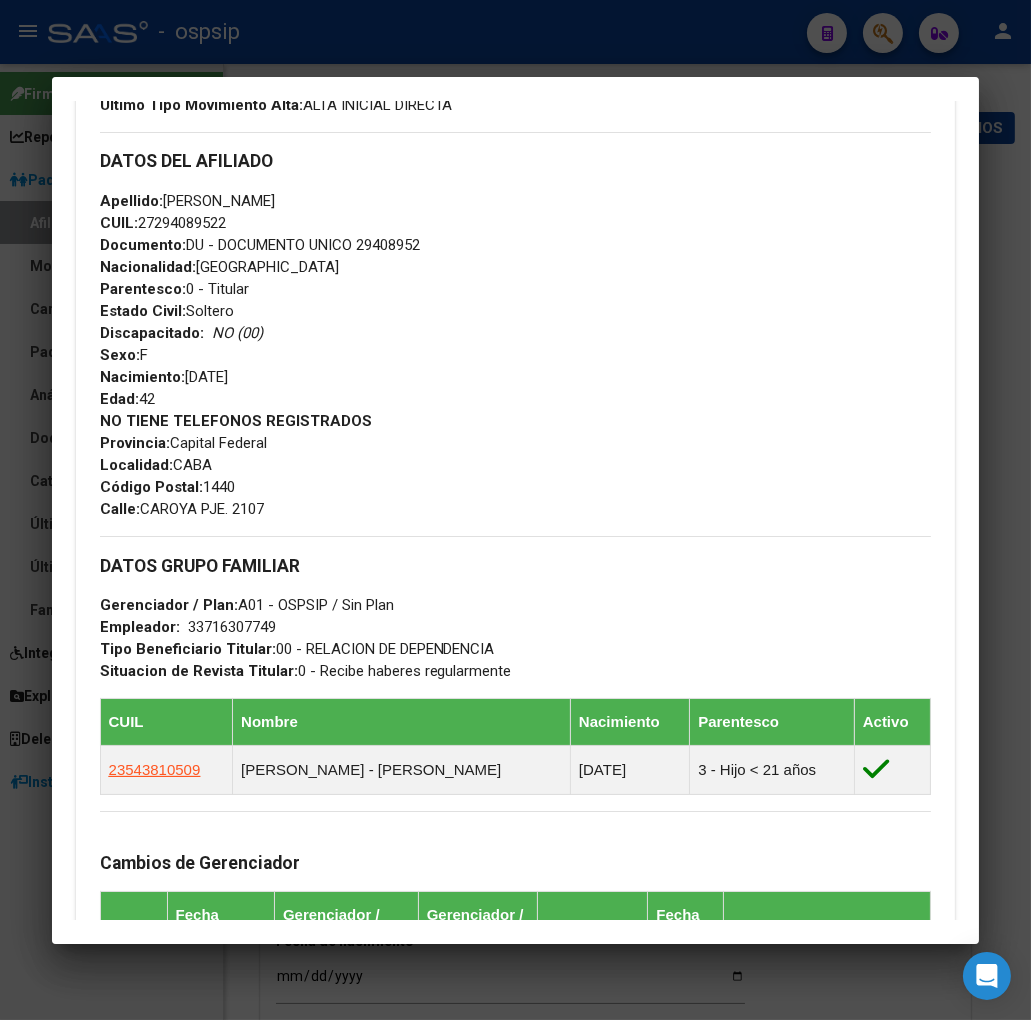 scroll, scrollTop: 888, scrollLeft: 0, axis: vertical 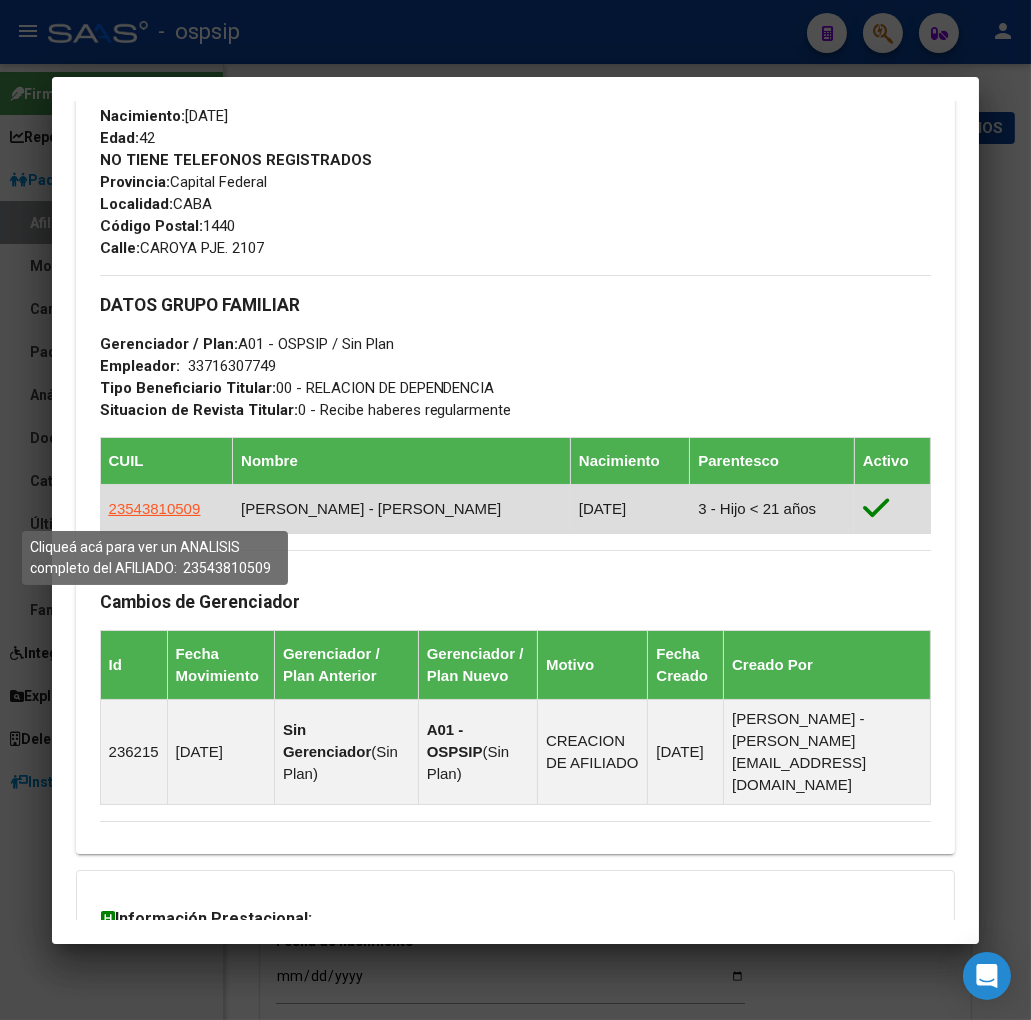 click on "23543810509" at bounding box center (155, 508) 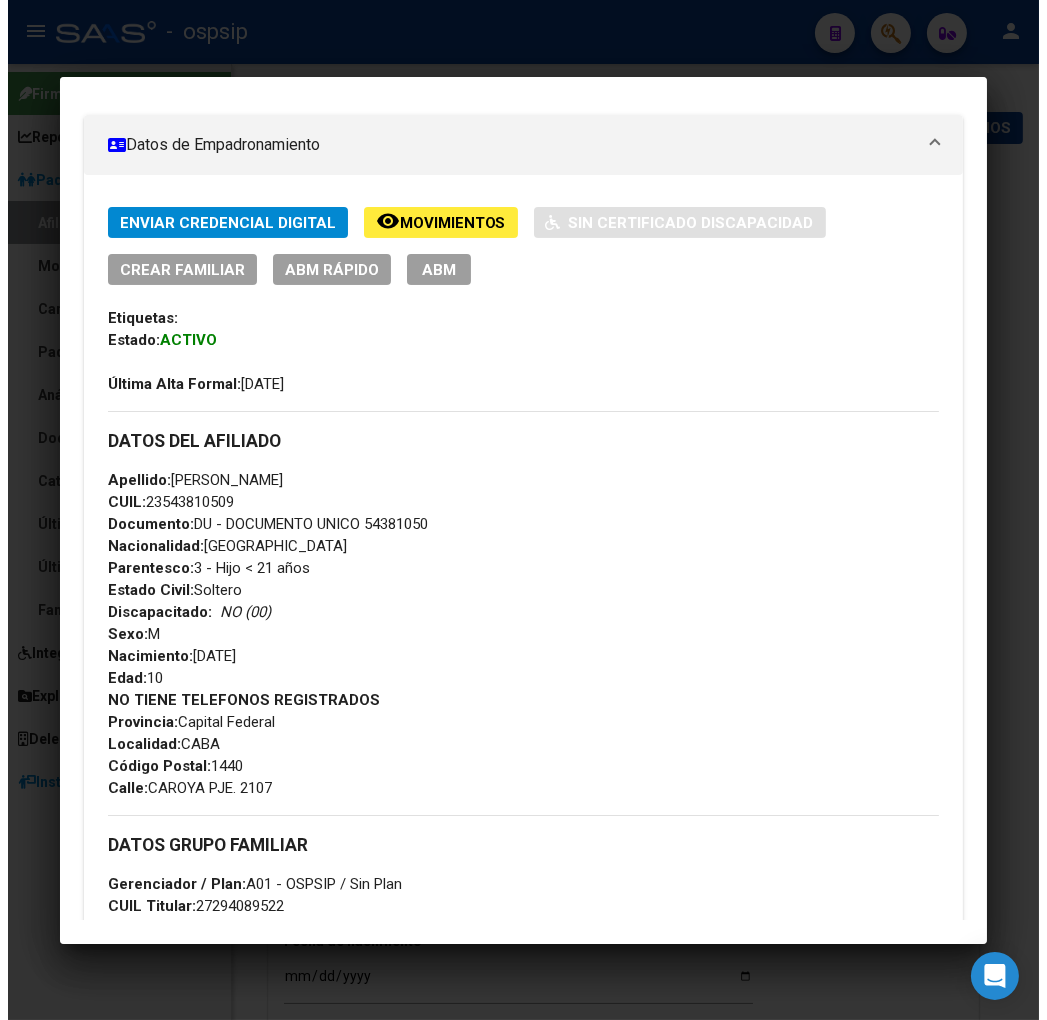 scroll, scrollTop: 333, scrollLeft: 0, axis: vertical 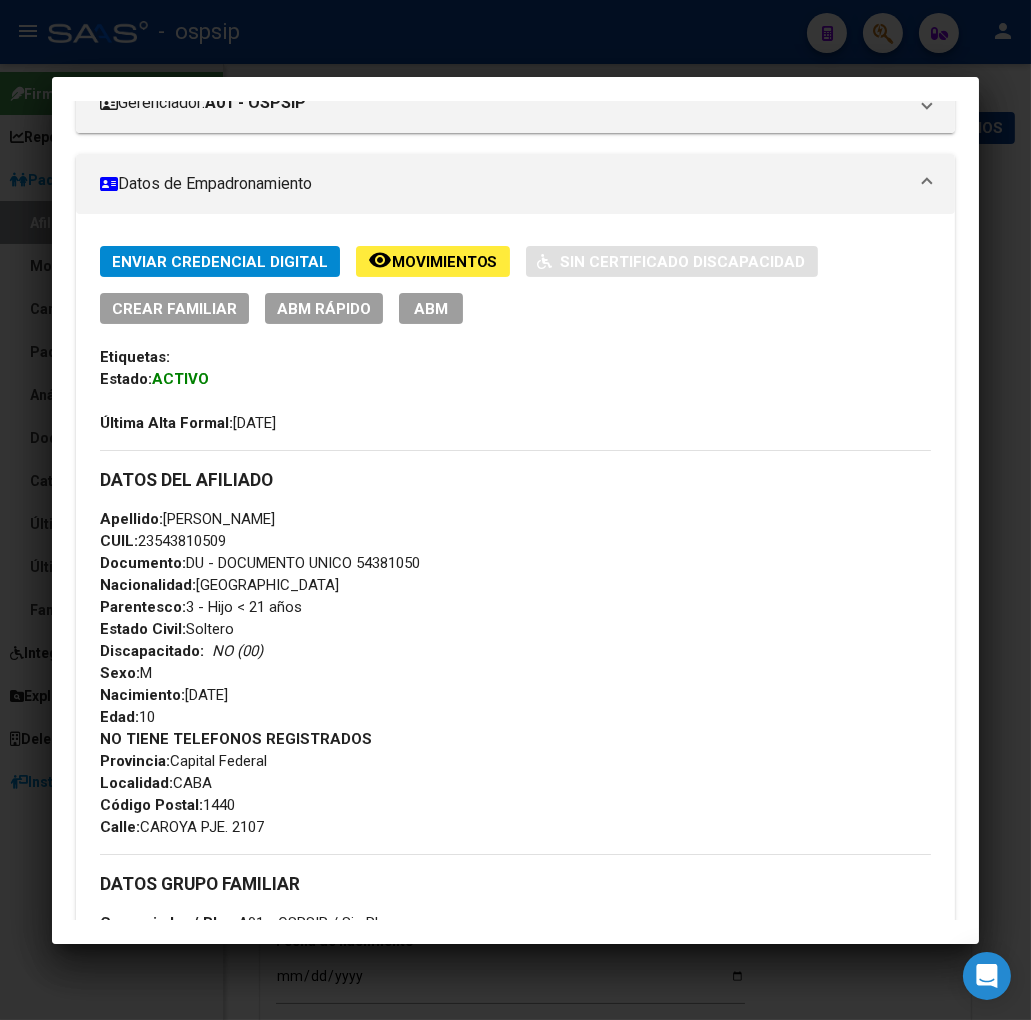 click on "ABM" at bounding box center [431, 309] 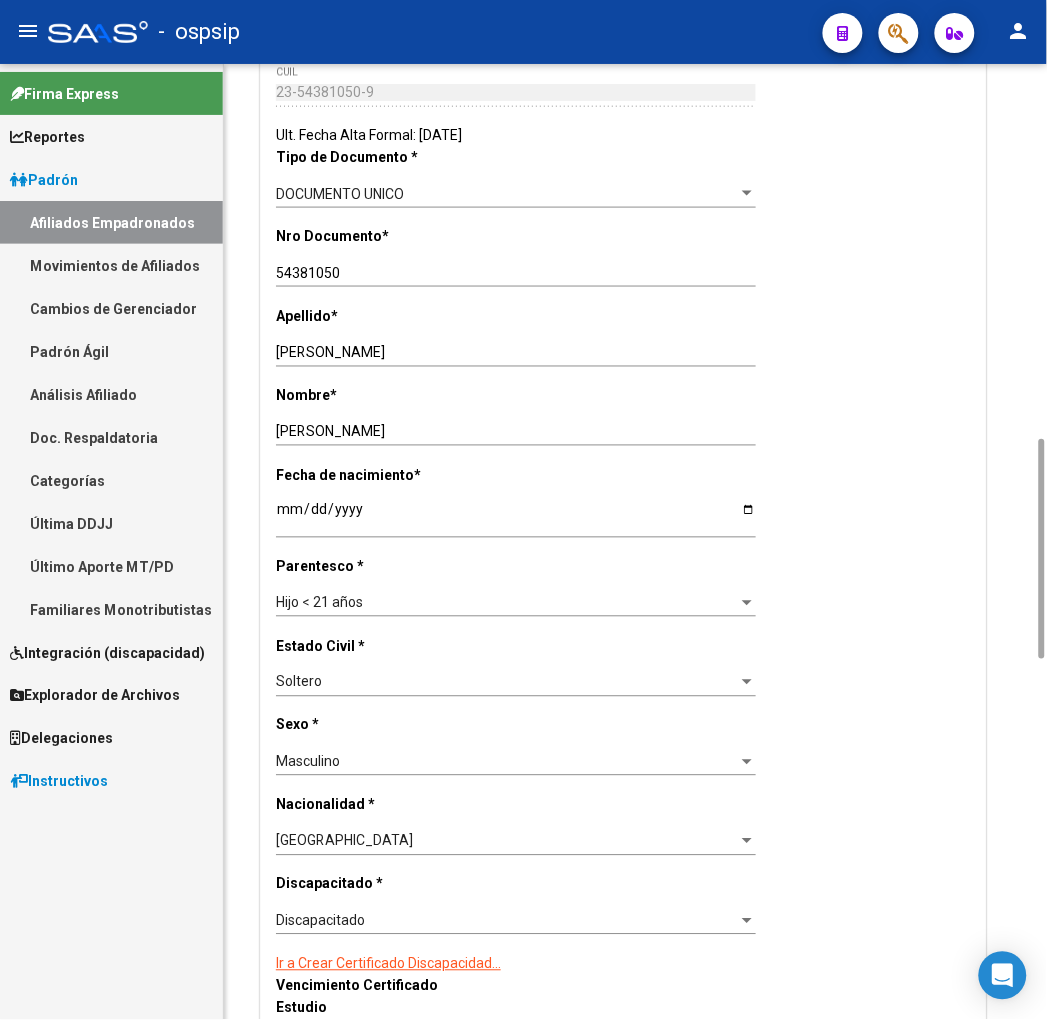 scroll, scrollTop: 888, scrollLeft: 0, axis: vertical 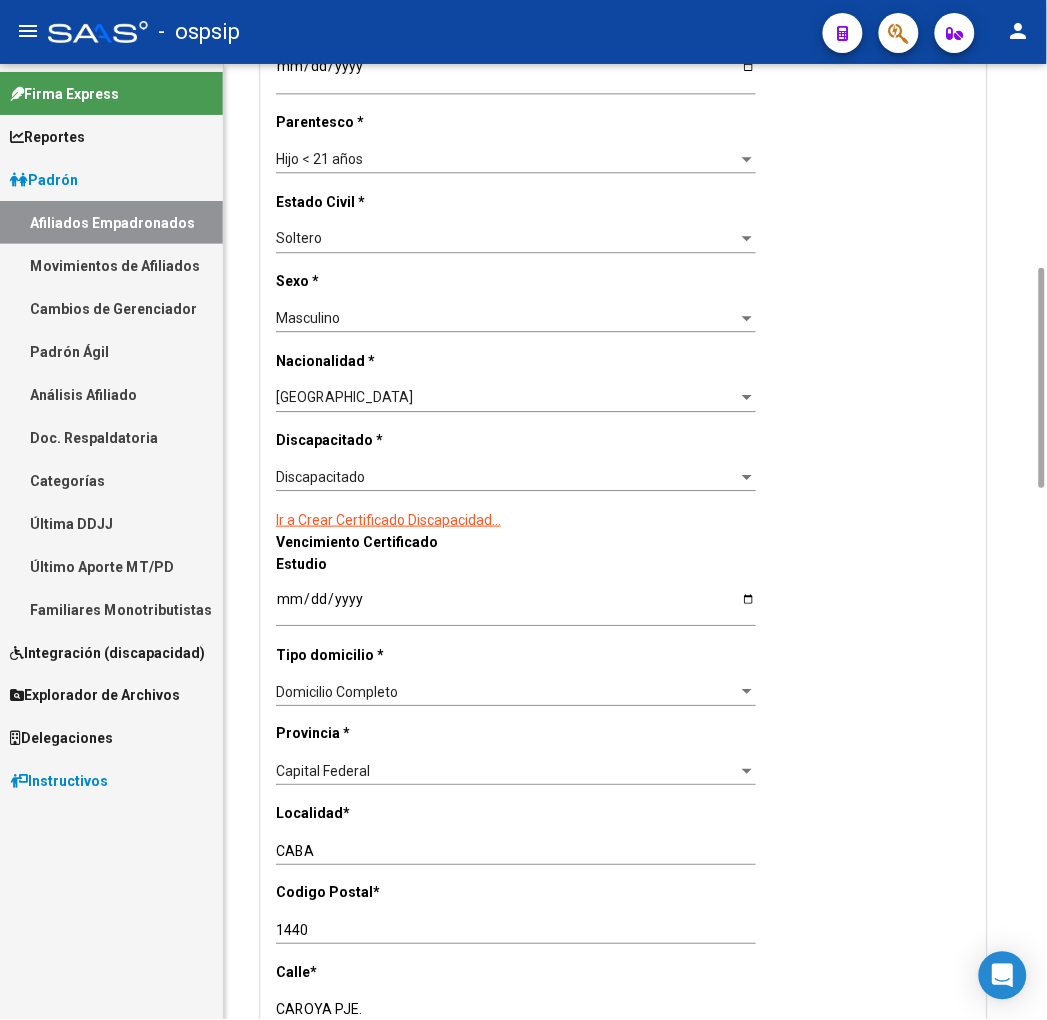 click on "Ir a Crear Certificado Discapacidad..." 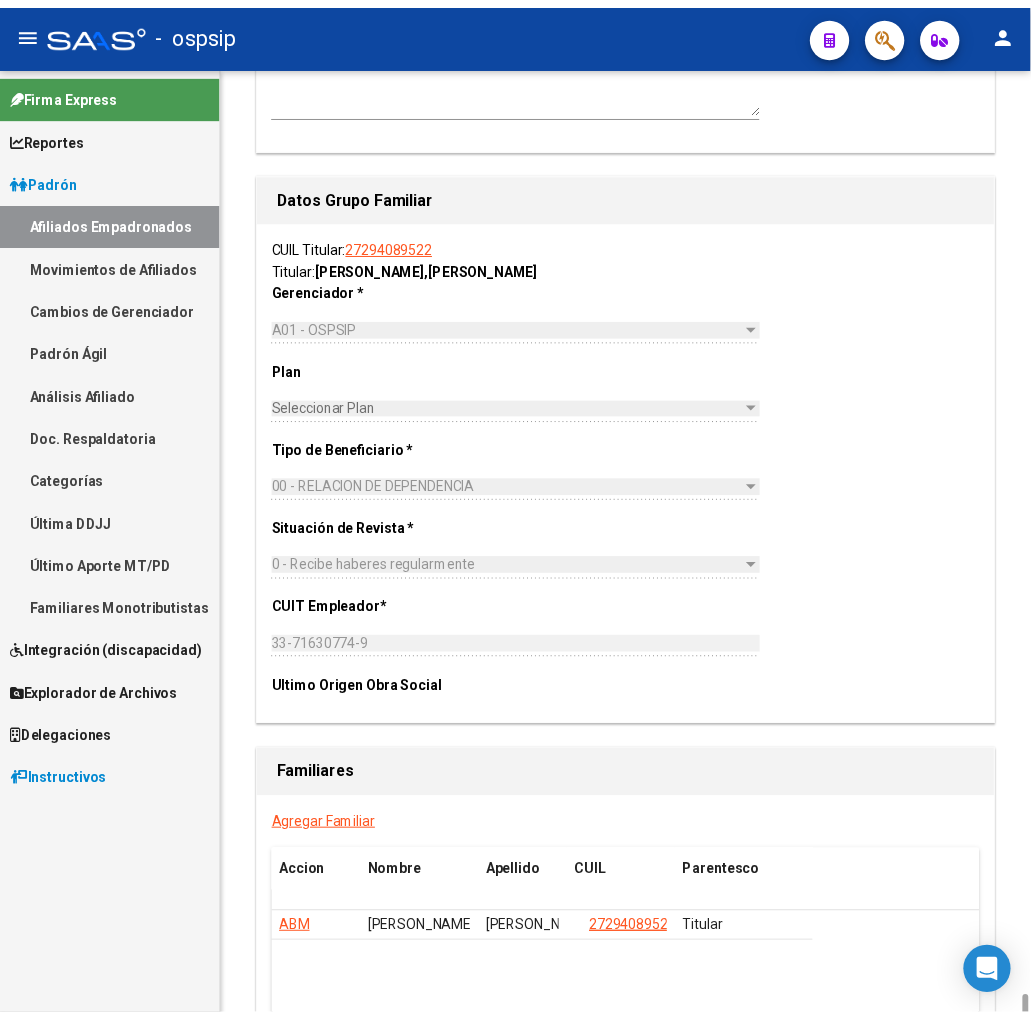 scroll, scrollTop: 3111, scrollLeft: 0, axis: vertical 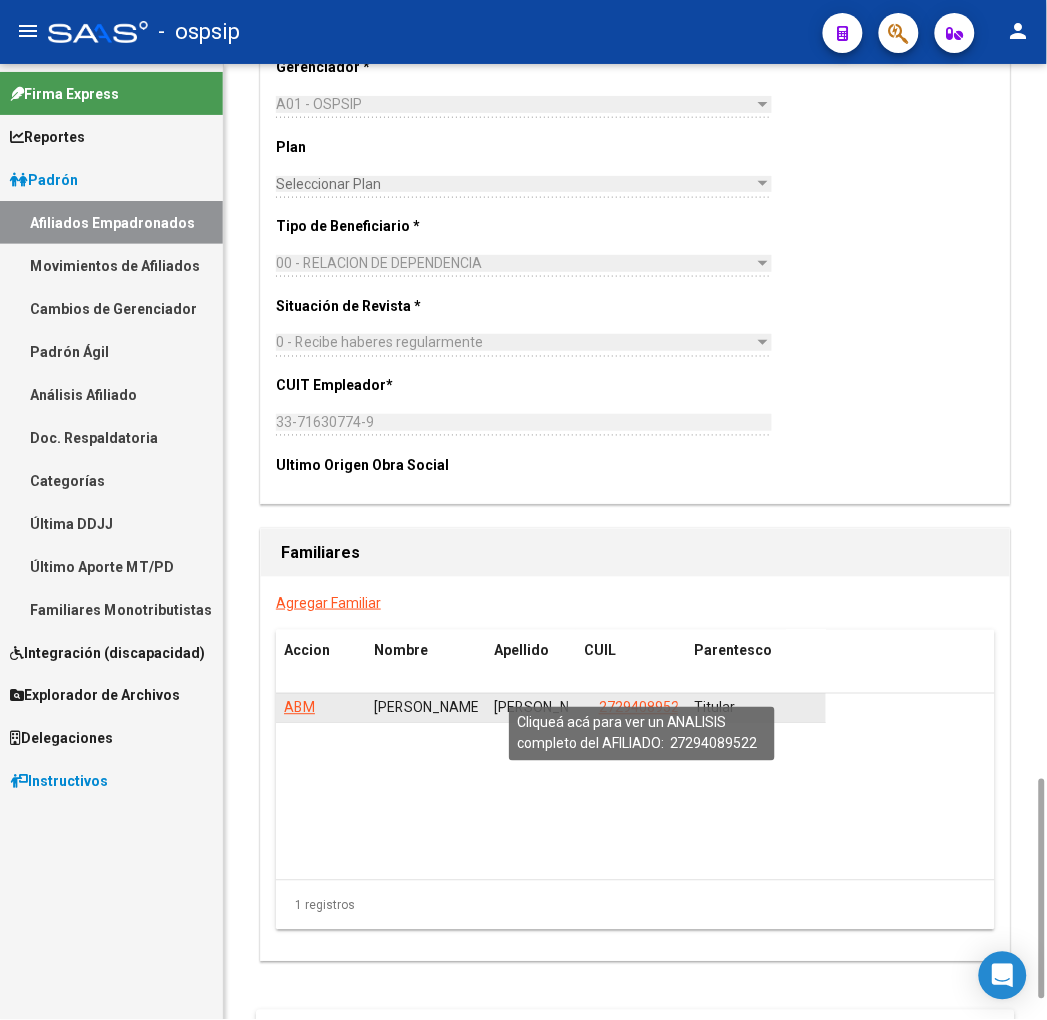 click on "27294089522" 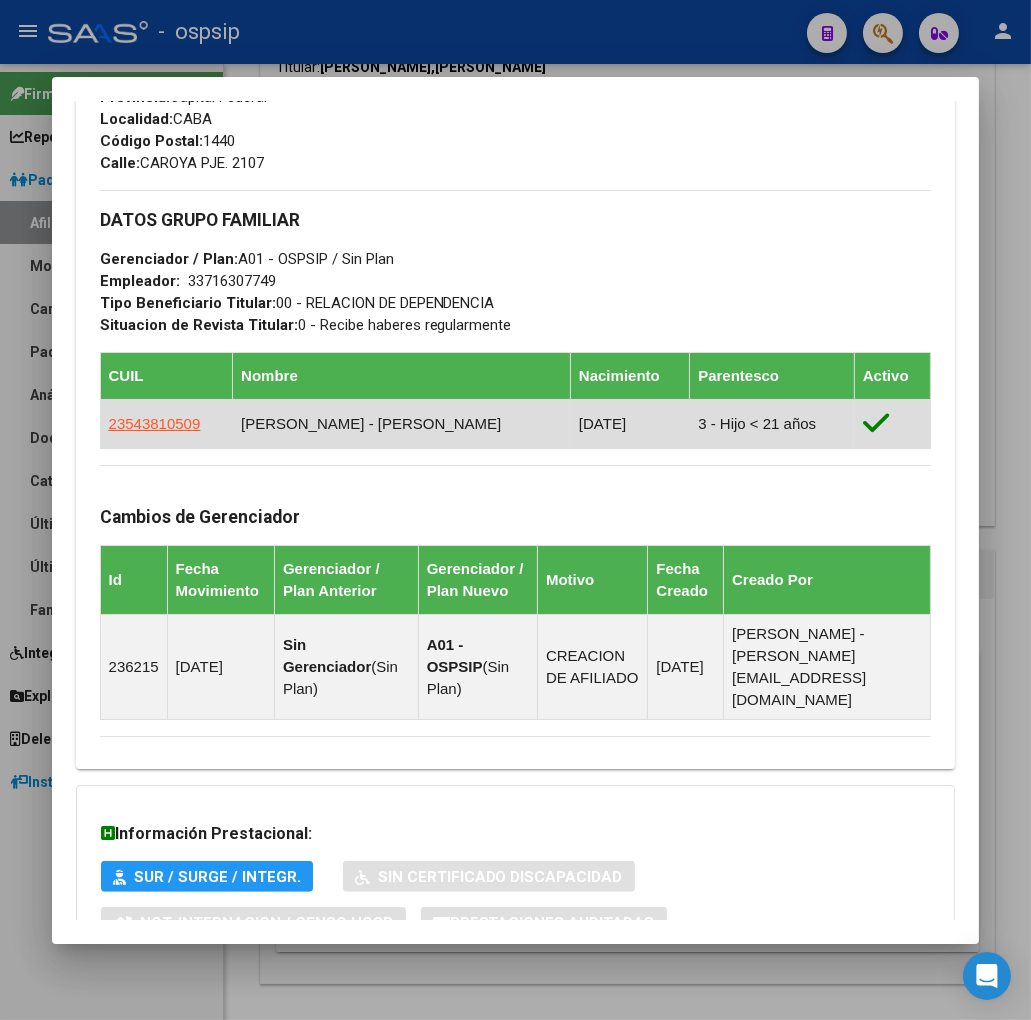 scroll, scrollTop: 1080, scrollLeft: 0, axis: vertical 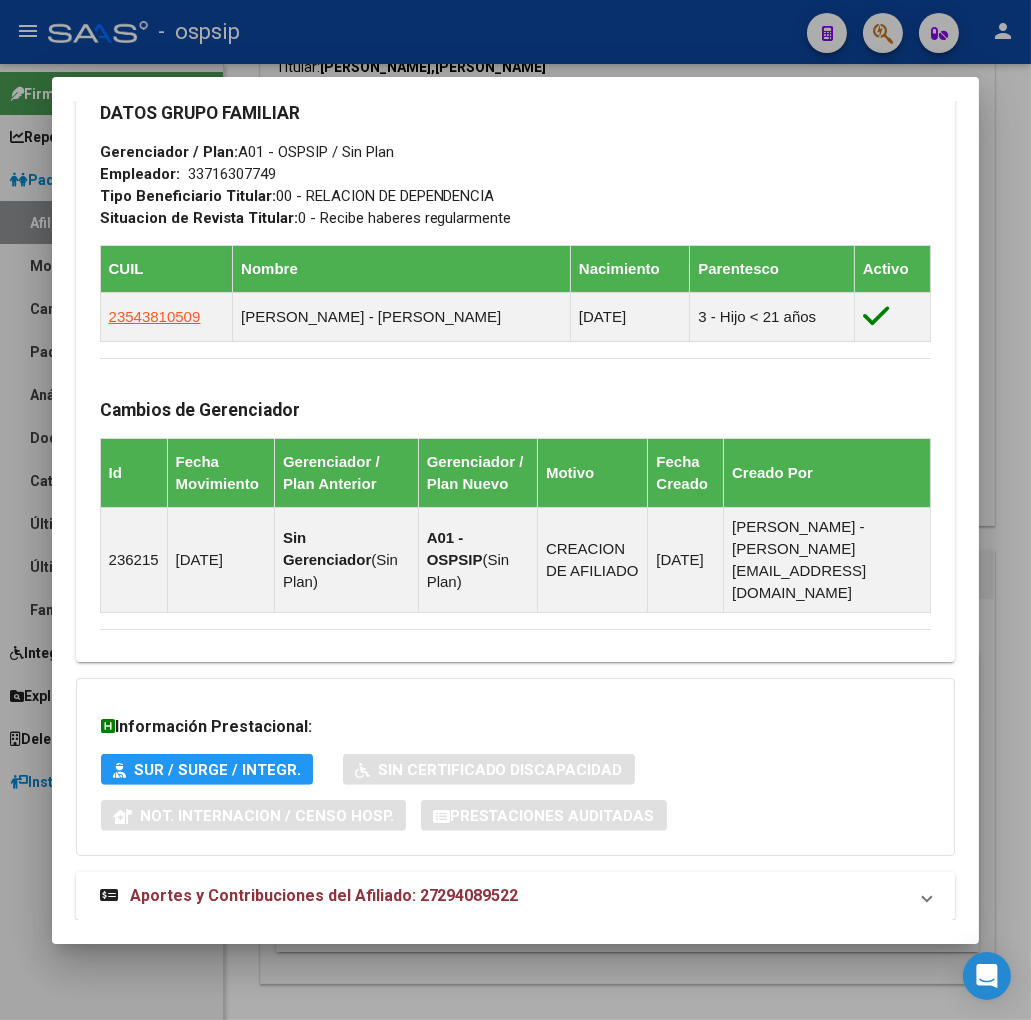 click on "Aportes y Contribuciones del Afiliado: 27294089522" at bounding box center (324, 895) 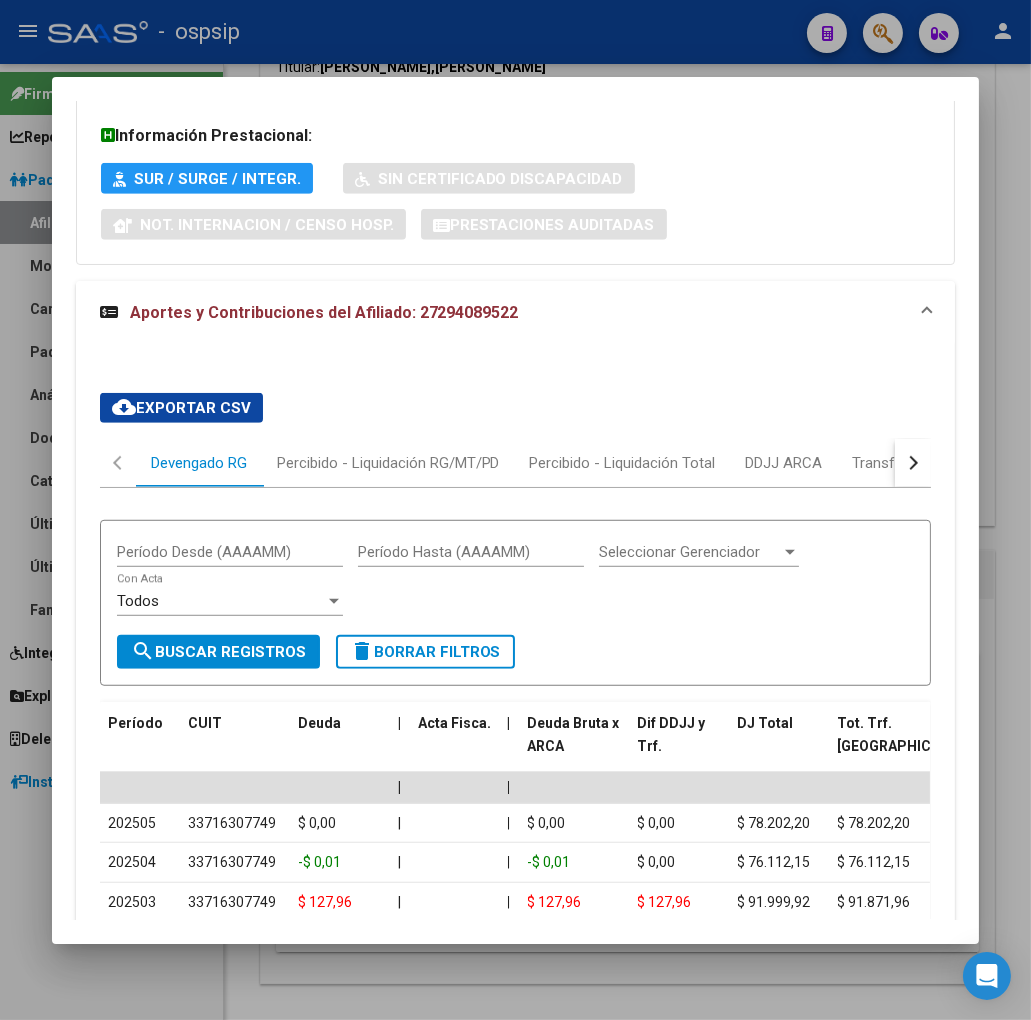 scroll, scrollTop: 1710, scrollLeft: 0, axis: vertical 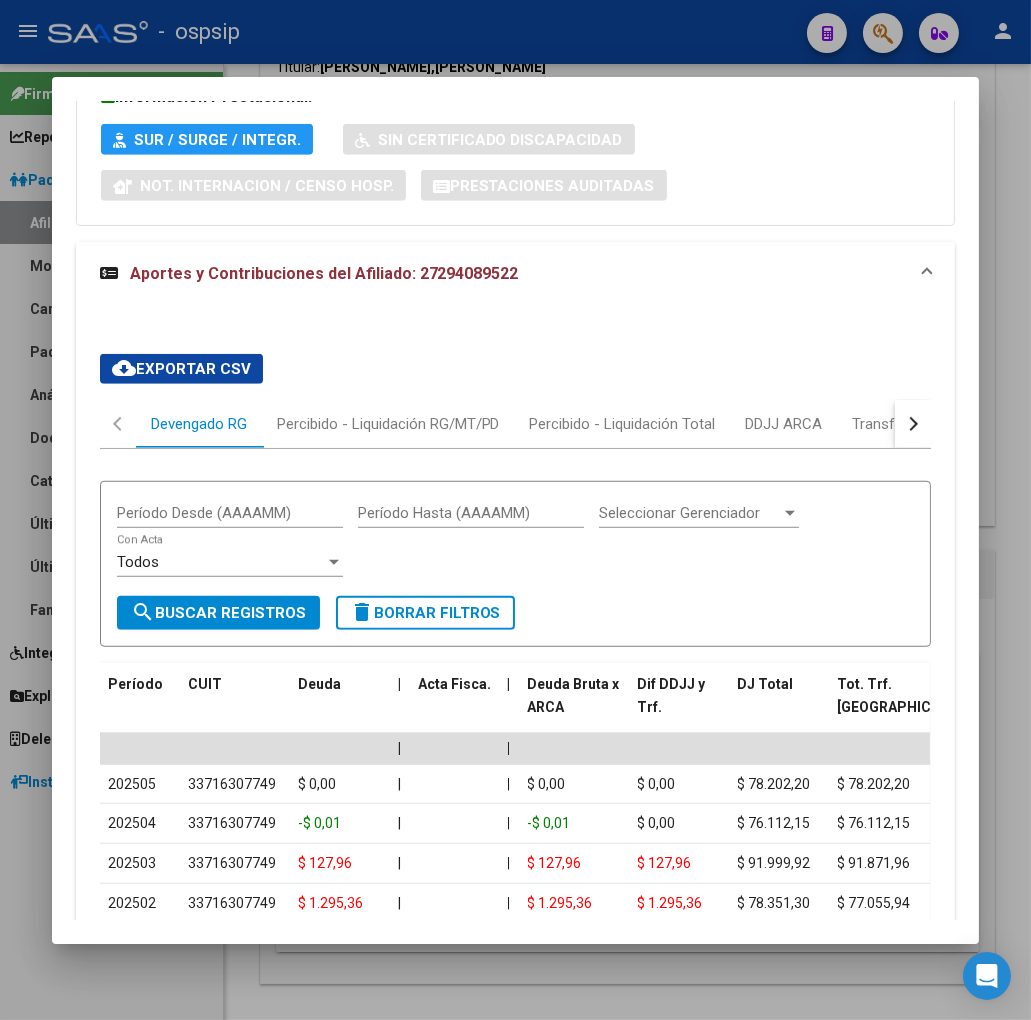 click at bounding box center (913, 424) 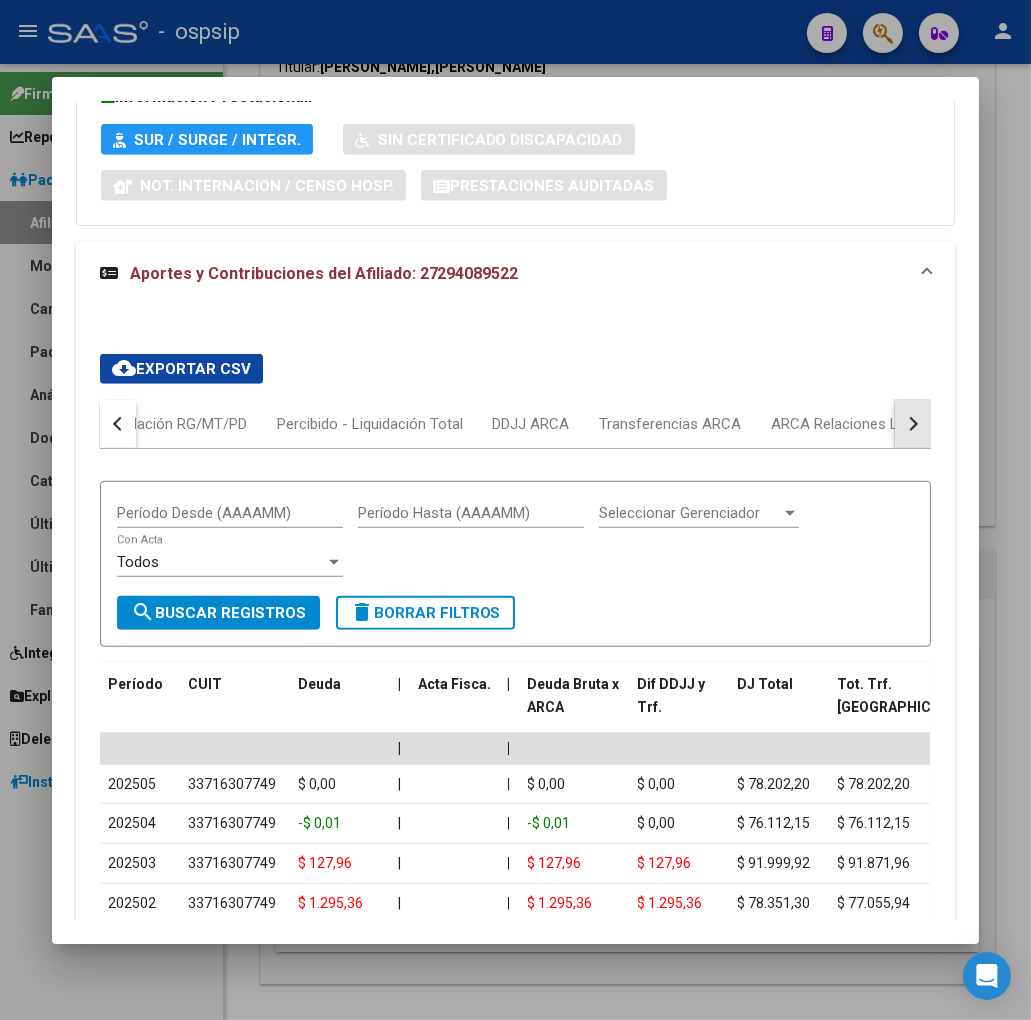 click at bounding box center (913, 424) 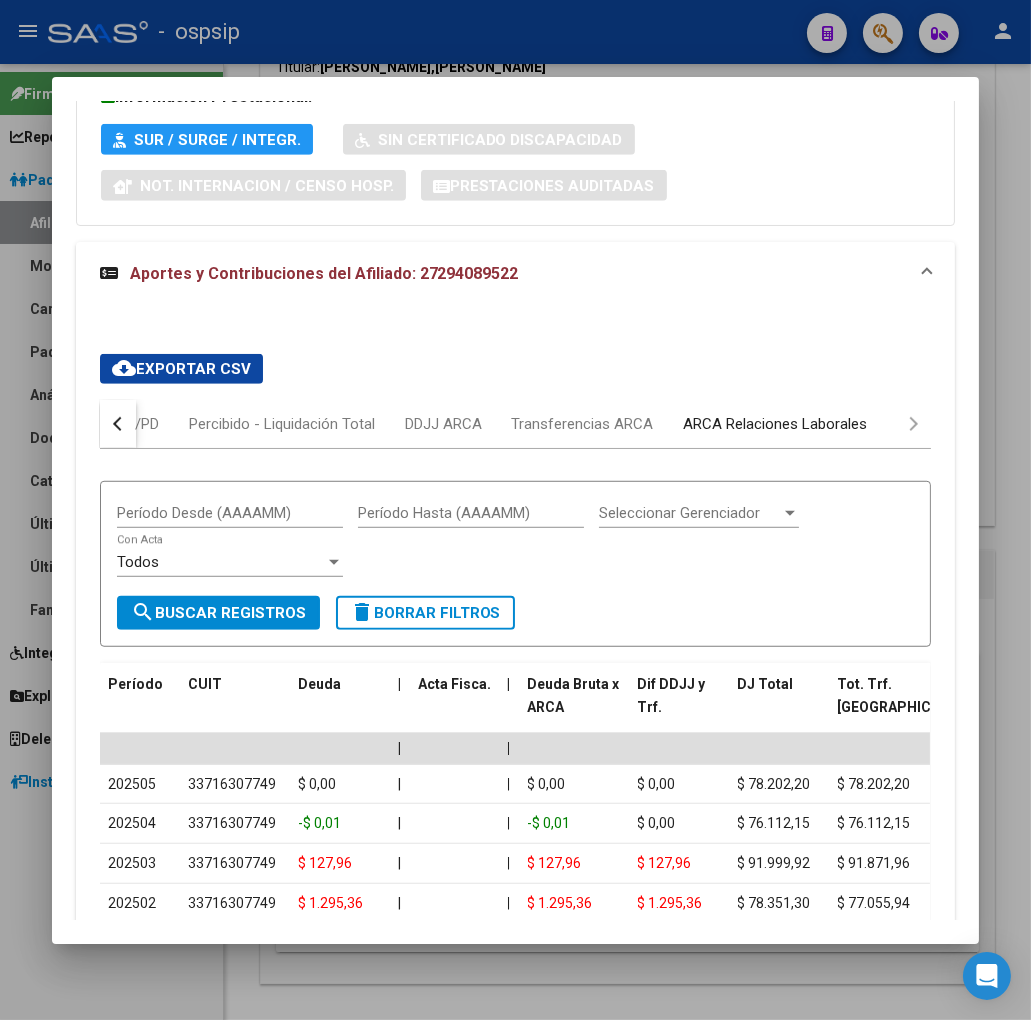 click on "ARCA Relaciones Laborales" at bounding box center [776, 424] 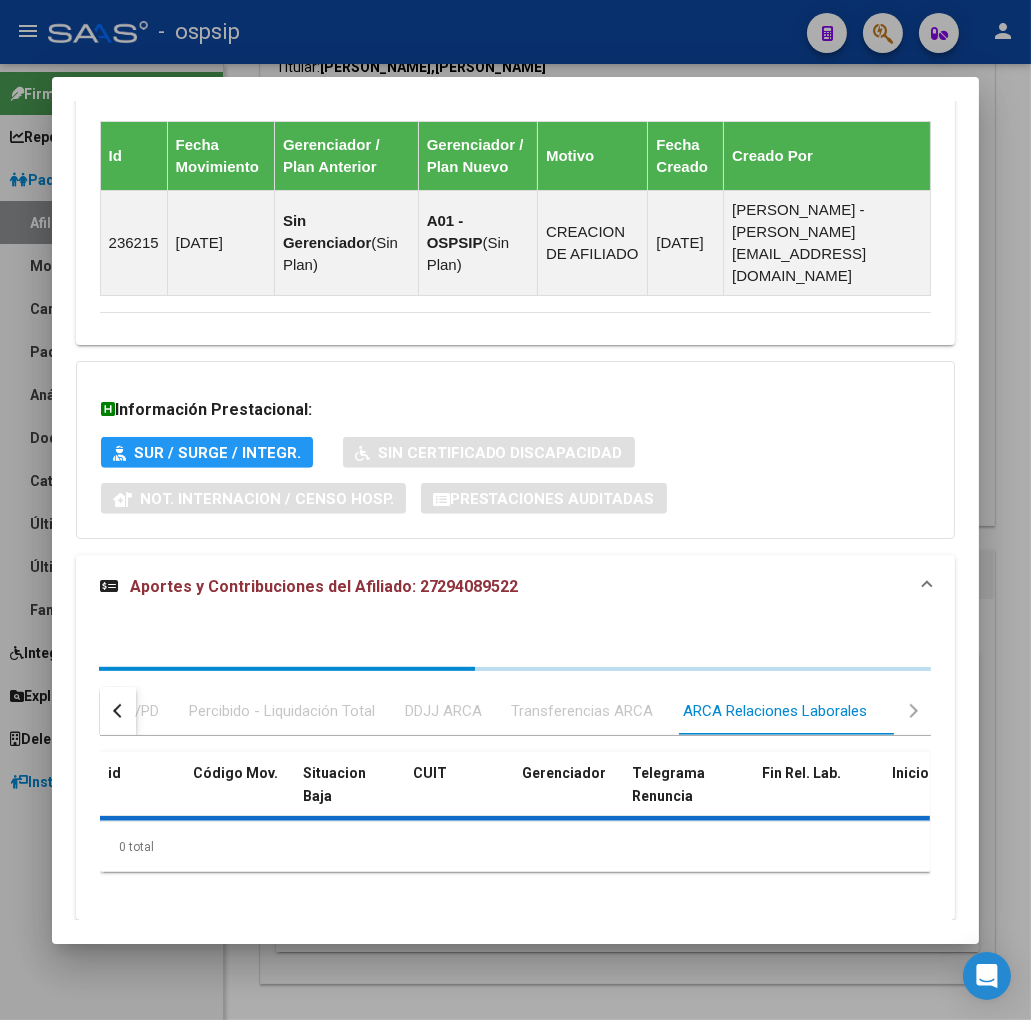 scroll, scrollTop: 1492, scrollLeft: 0, axis: vertical 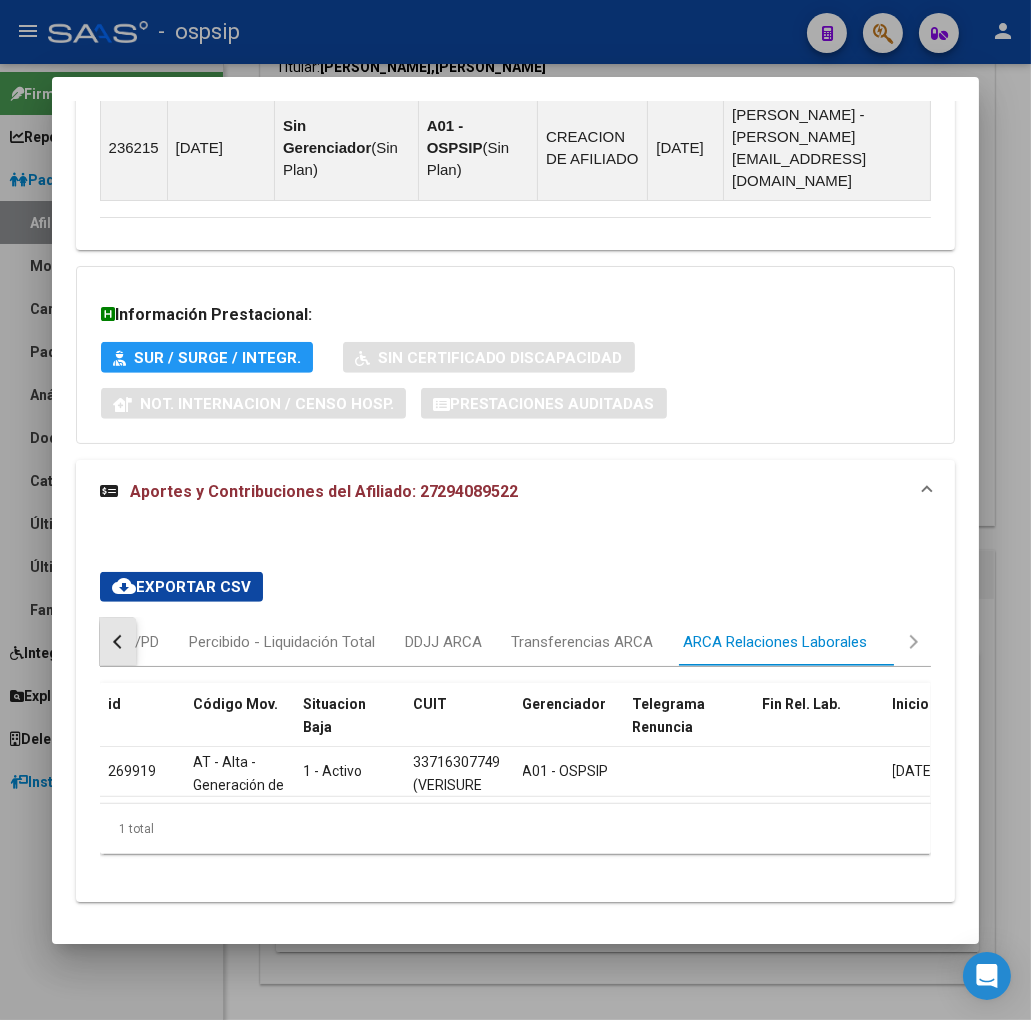 click at bounding box center [118, 642] 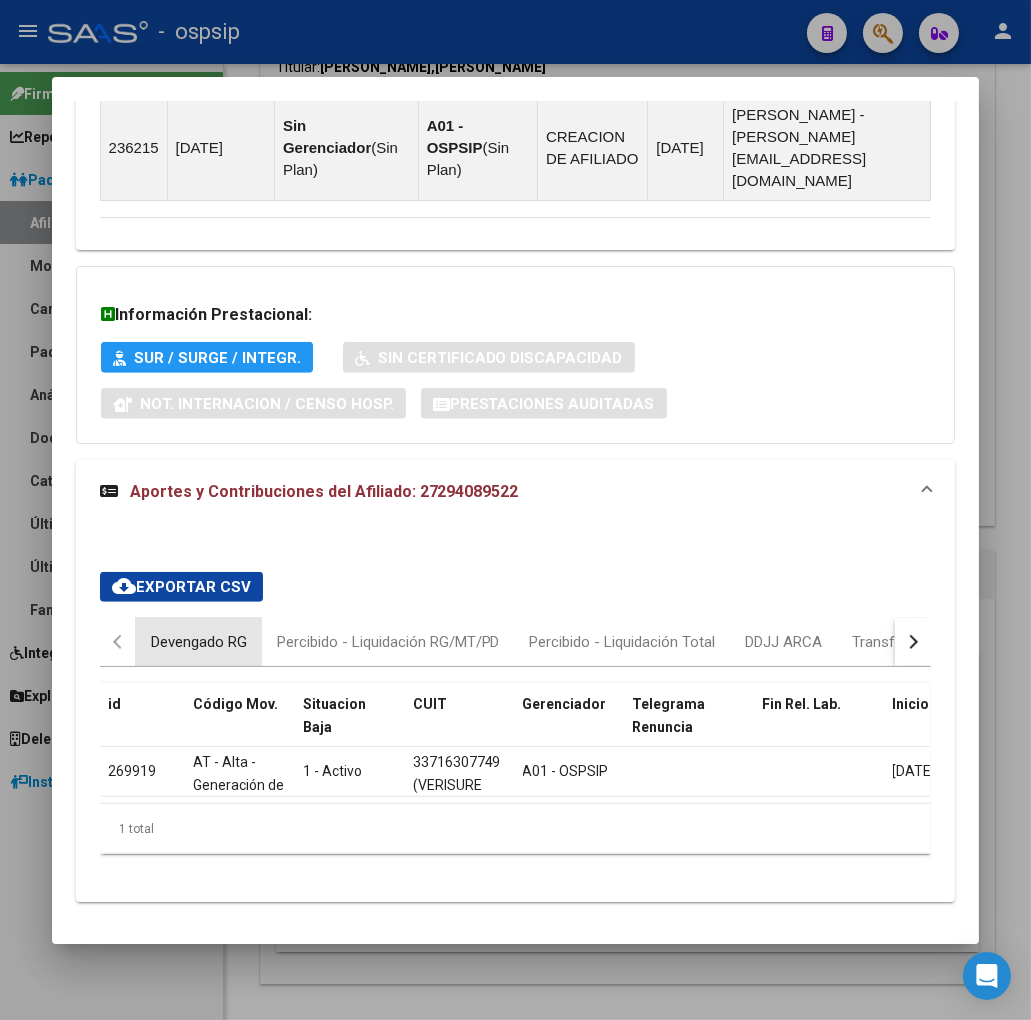 click on "Devengado RG" at bounding box center [199, 642] 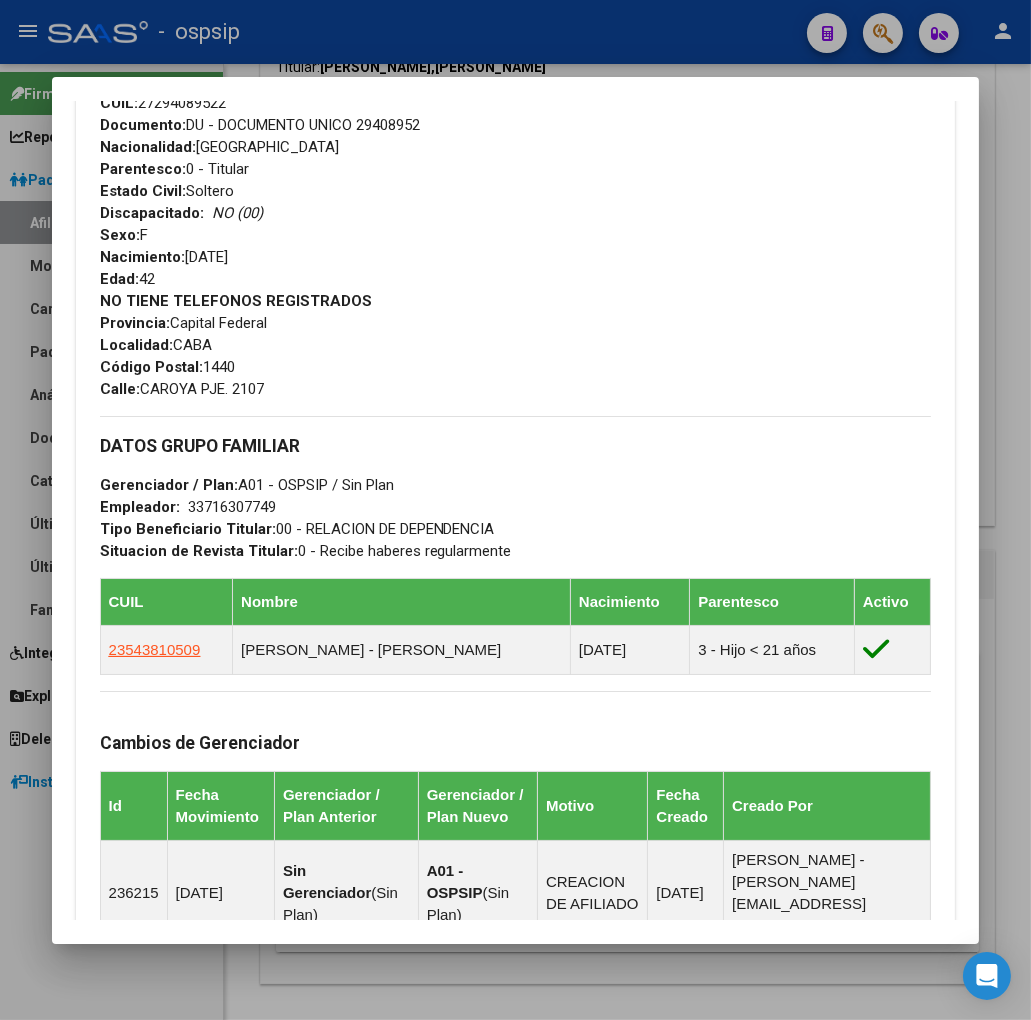 scroll, scrollTop: 714, scrollLeft: 0, axis: vertical 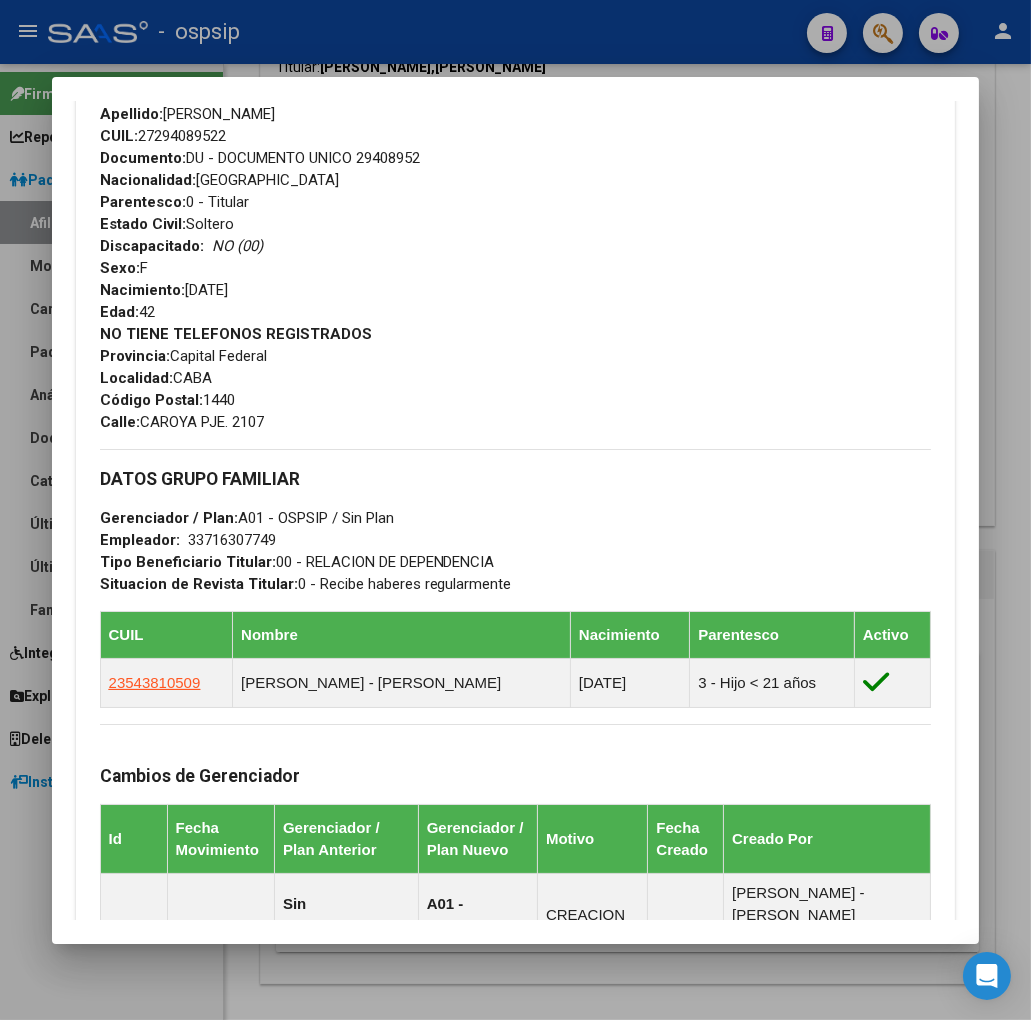 click at bounding box center [515, 510] 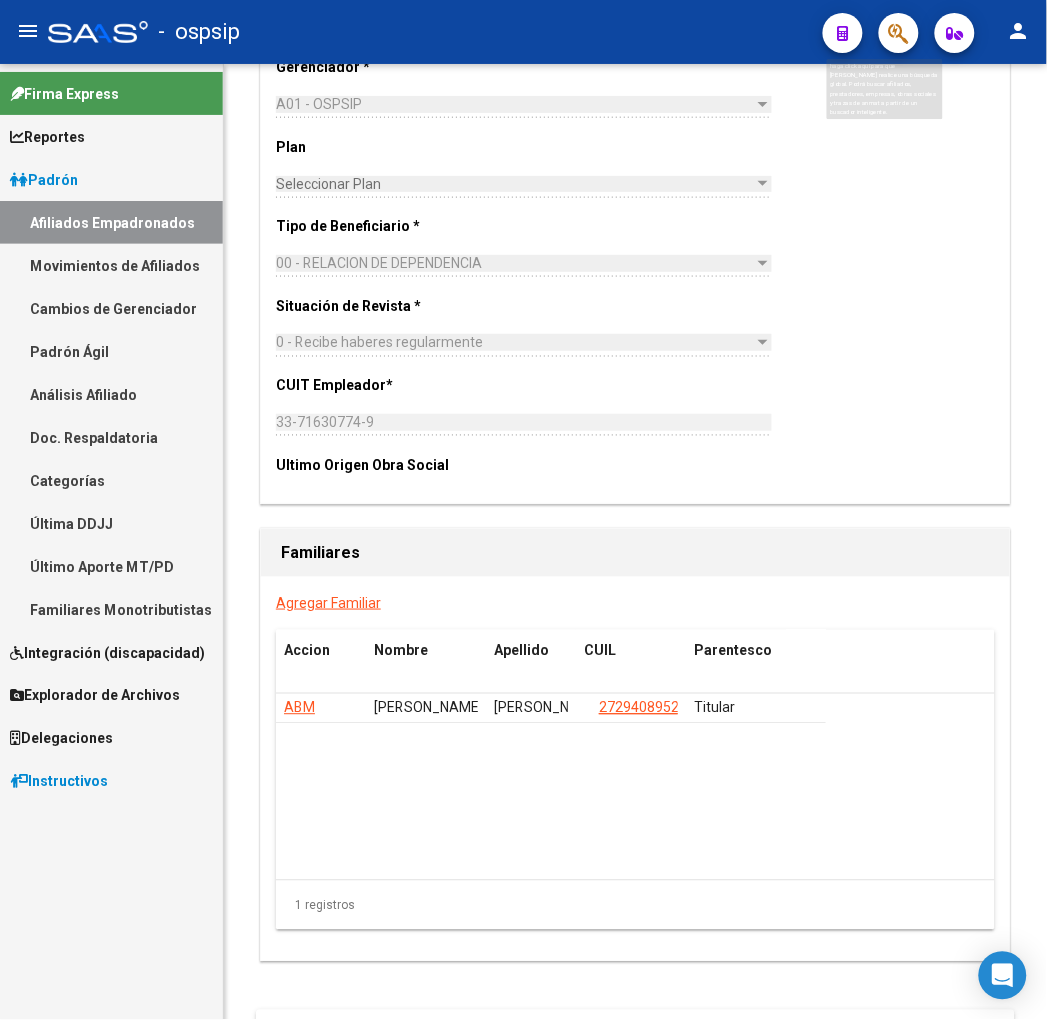 click 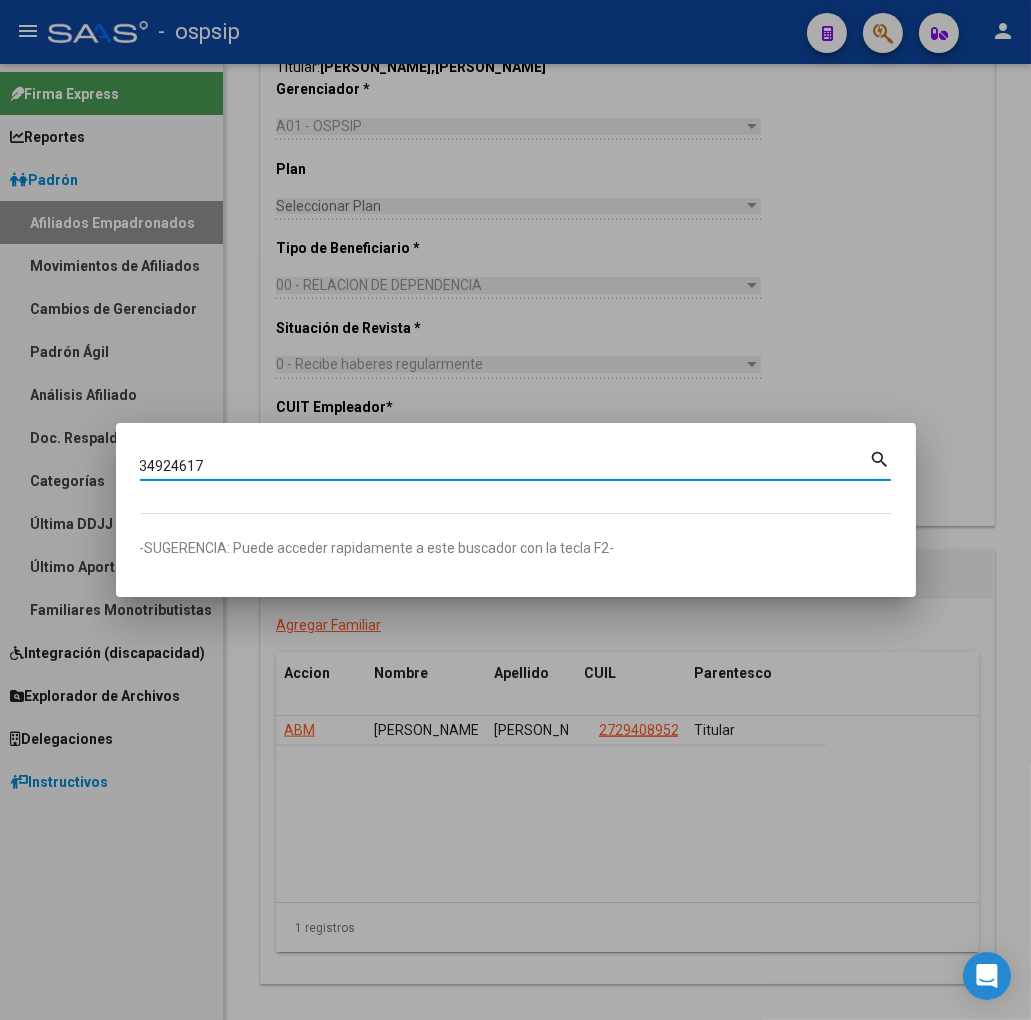 type on "34924617" 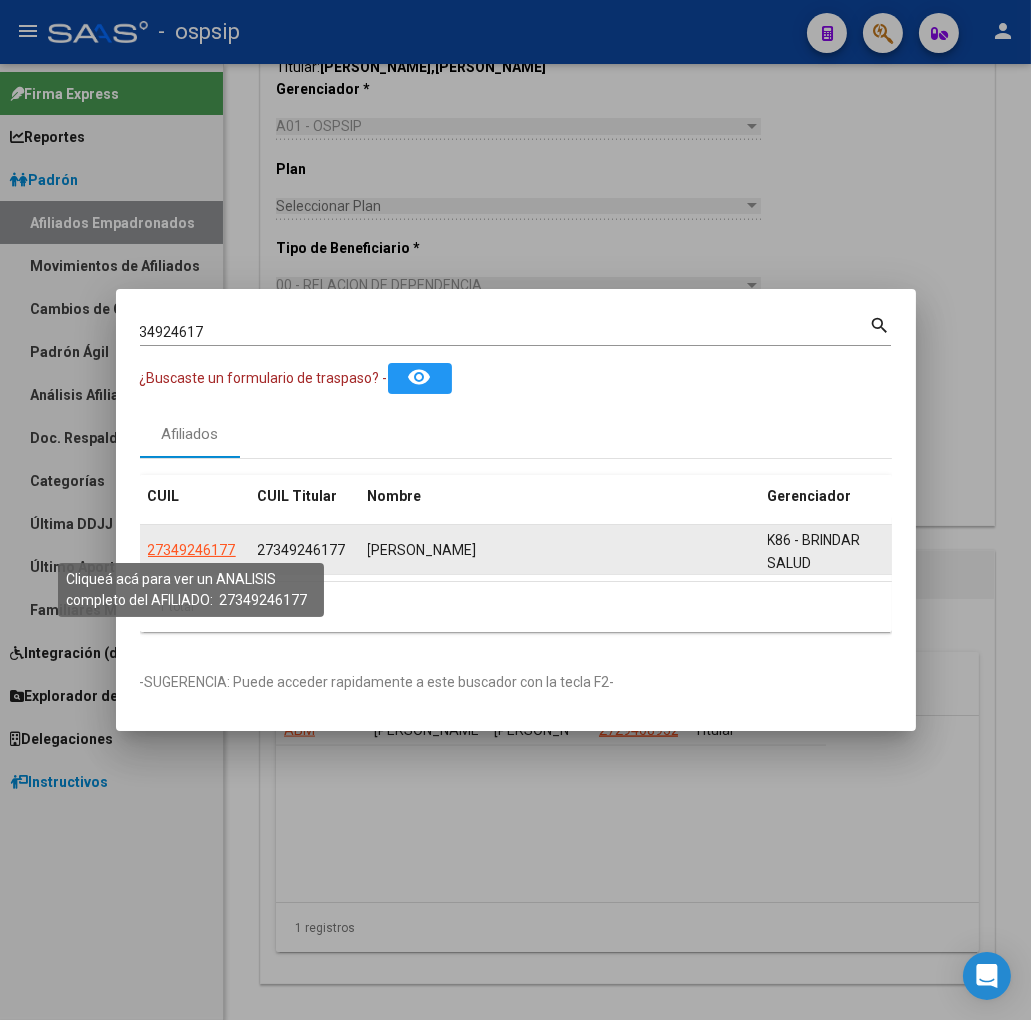 click on "27349246177" 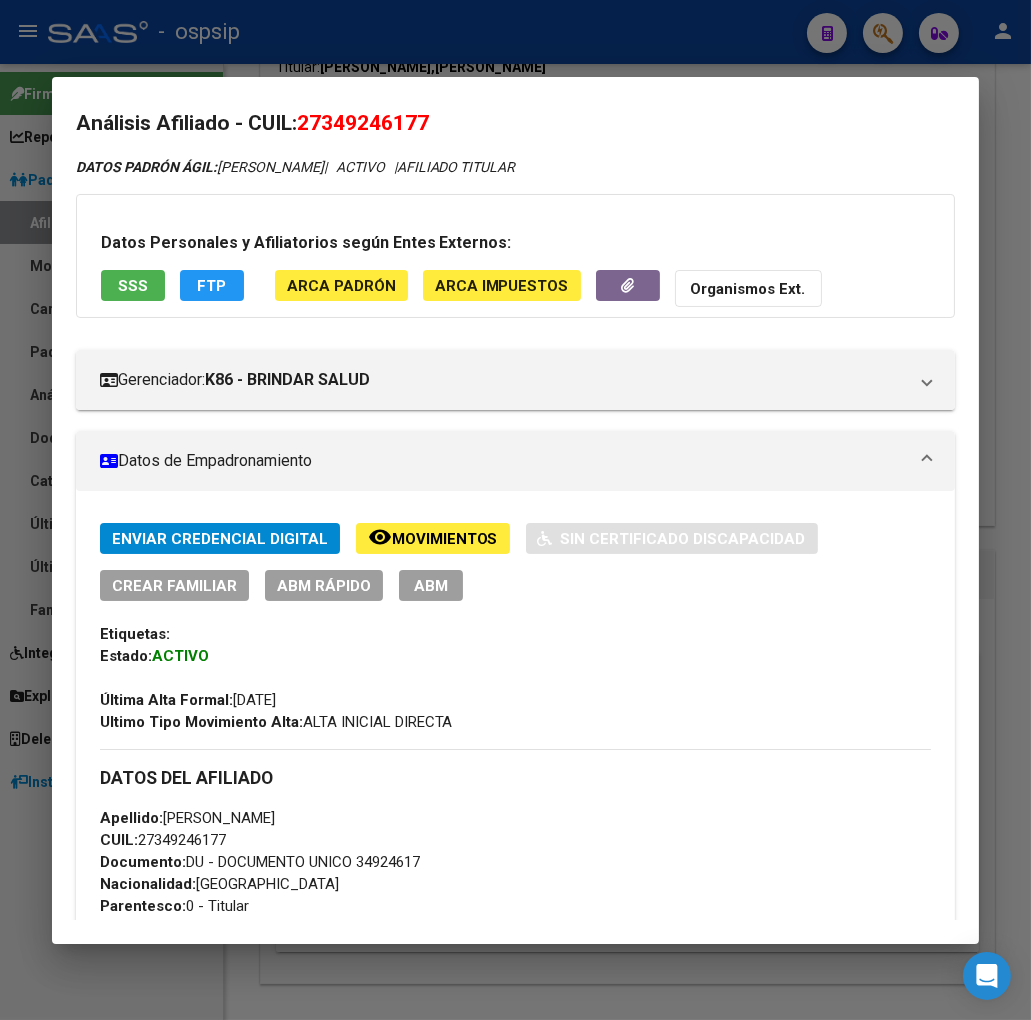 scroll, scrollTop: 0, scrollLeft: 0, axis: both 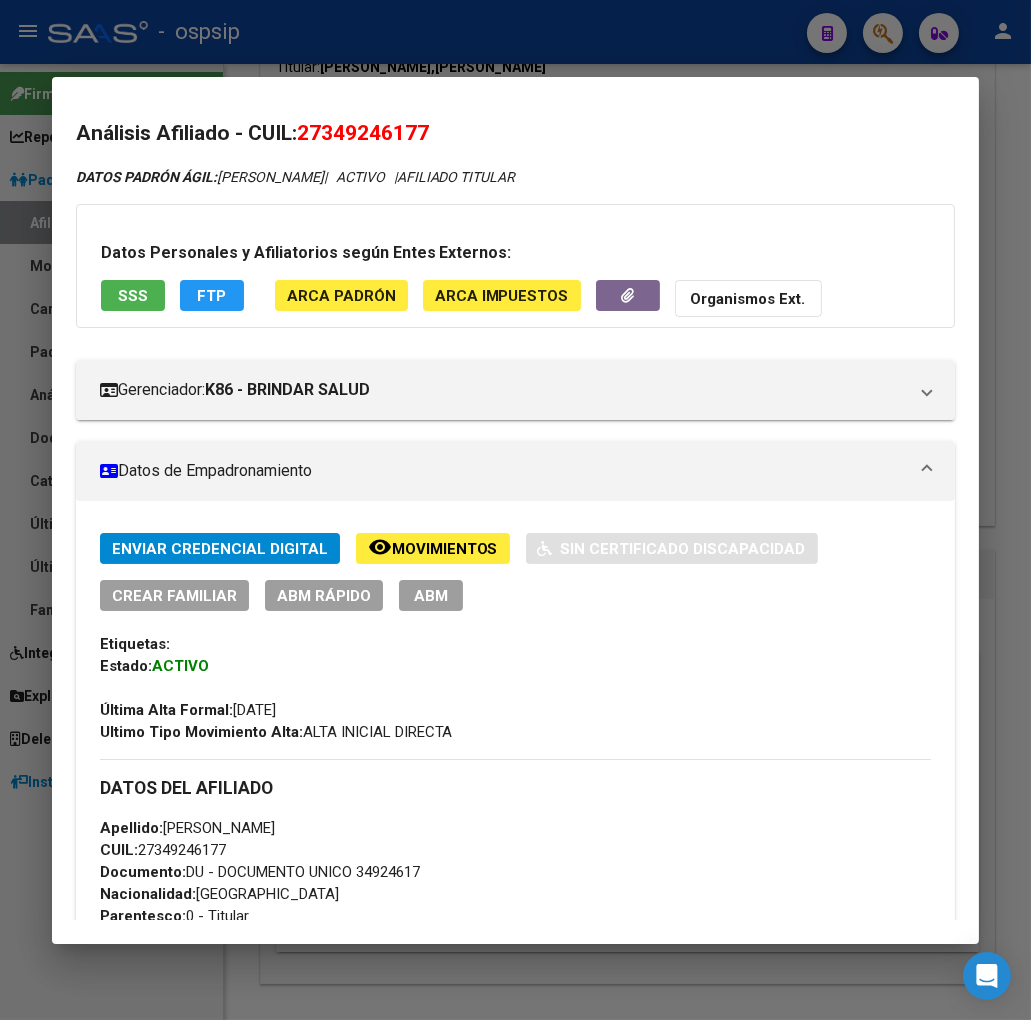 click at bounding box center (515, 510) 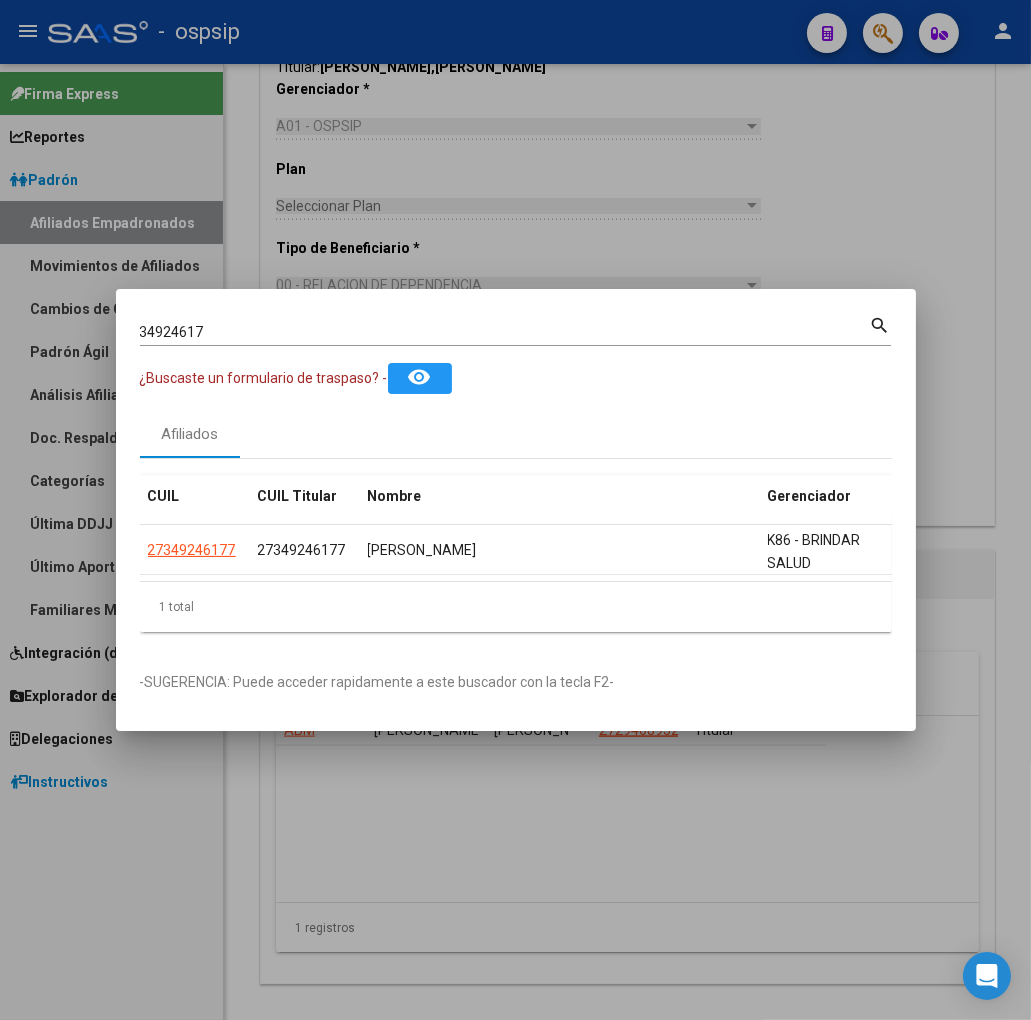 click on "34924617" at bounding box center (505, 332) 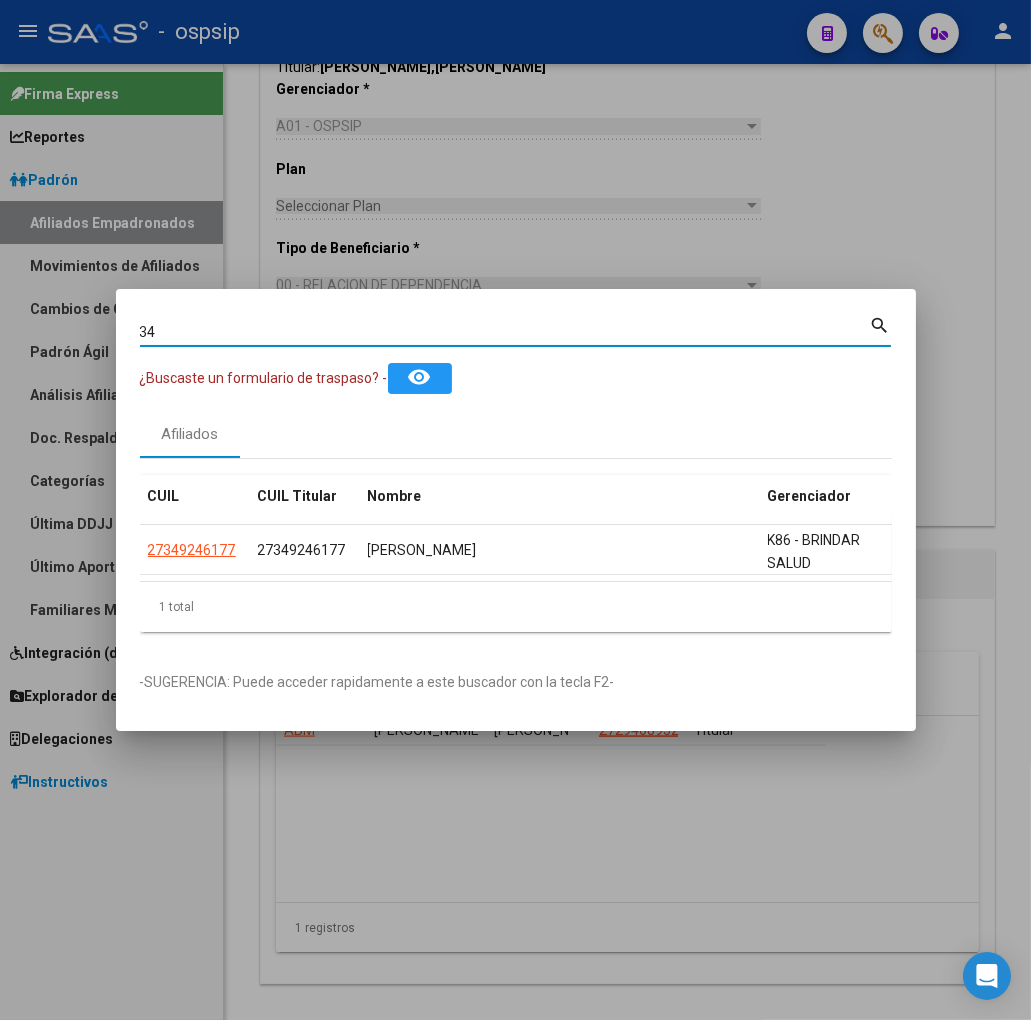 type on "3" 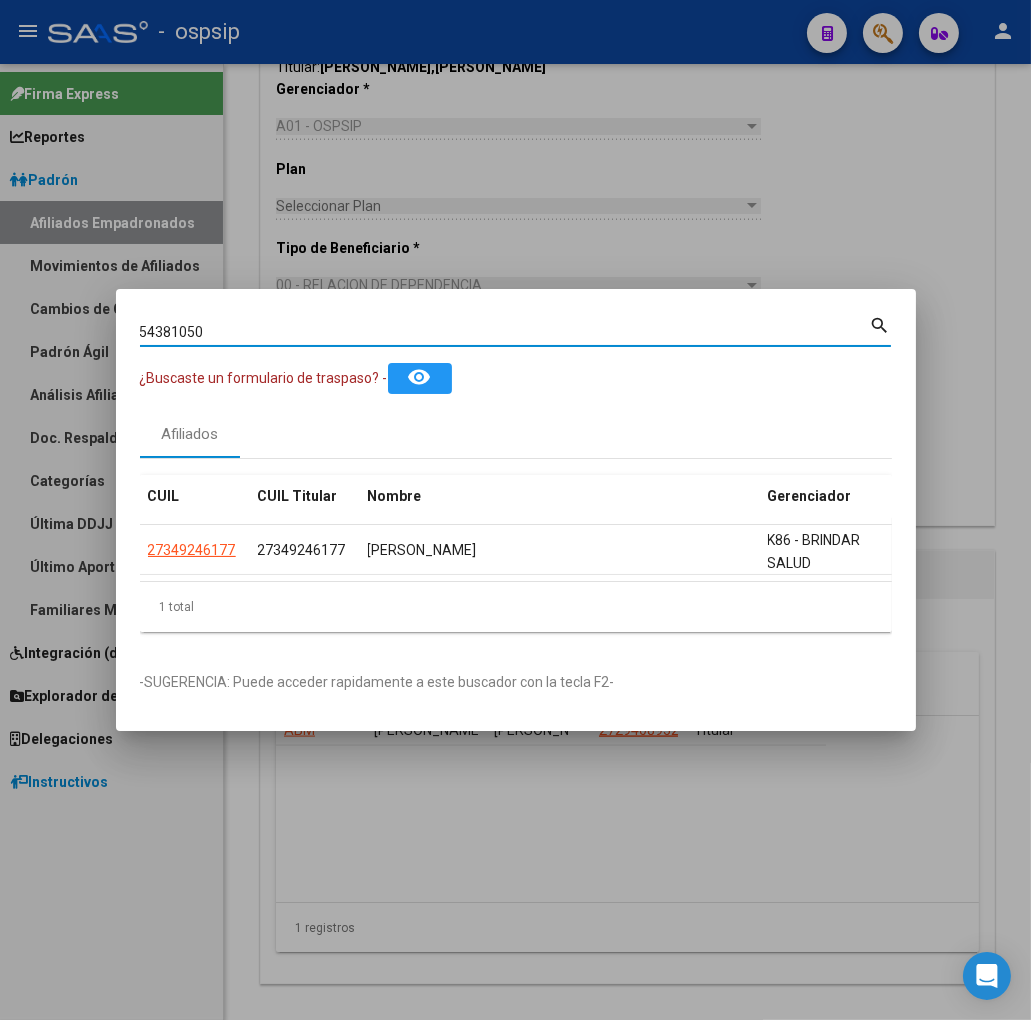 type on "54381050" 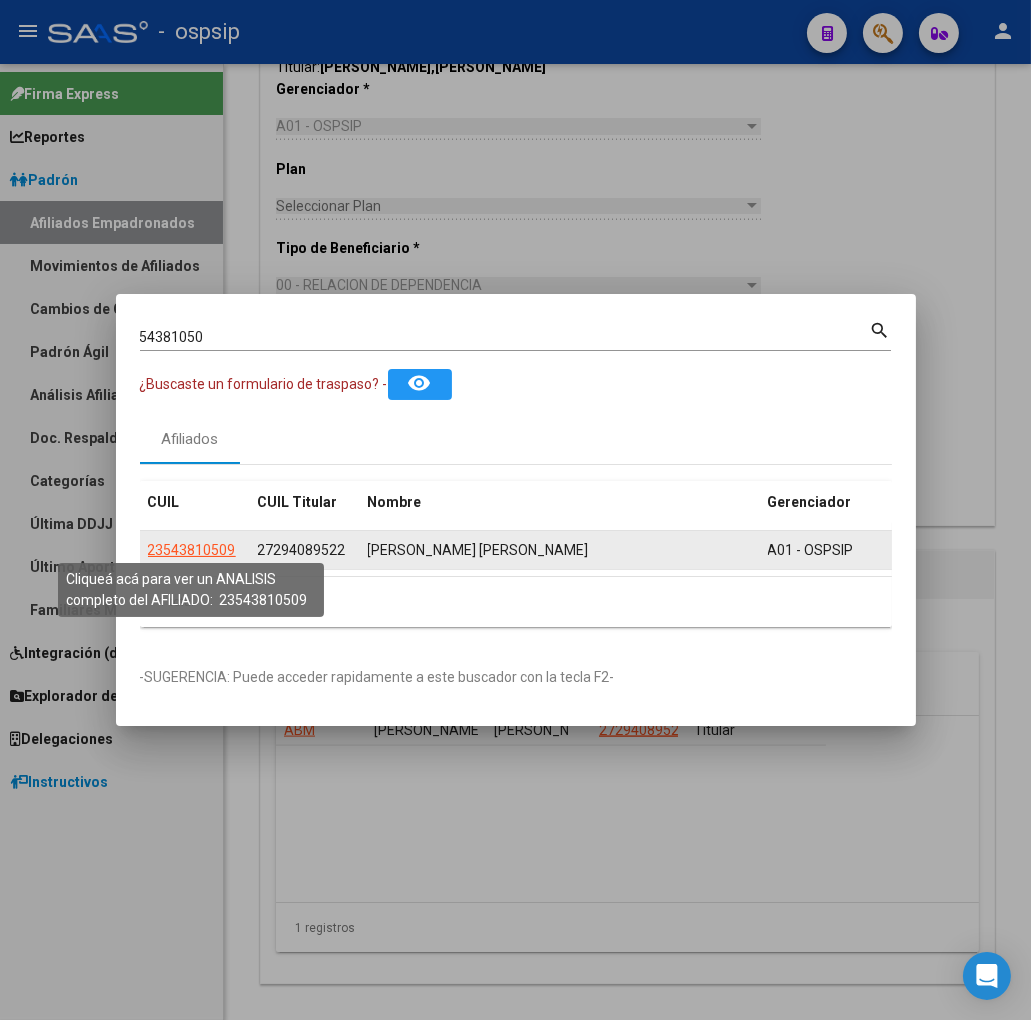 click on "23543810509" 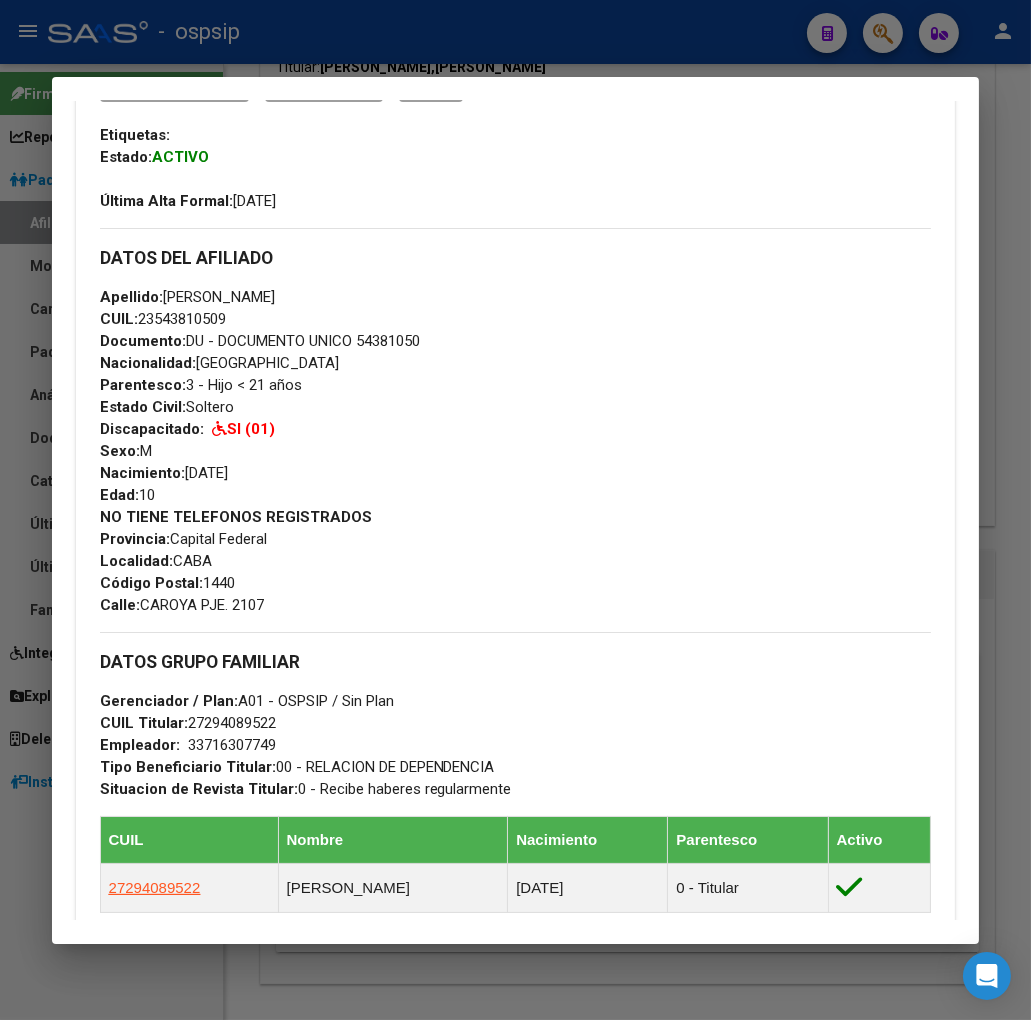 scroll, scrollTop: 111, scrollLeft: 0, axis: vertical 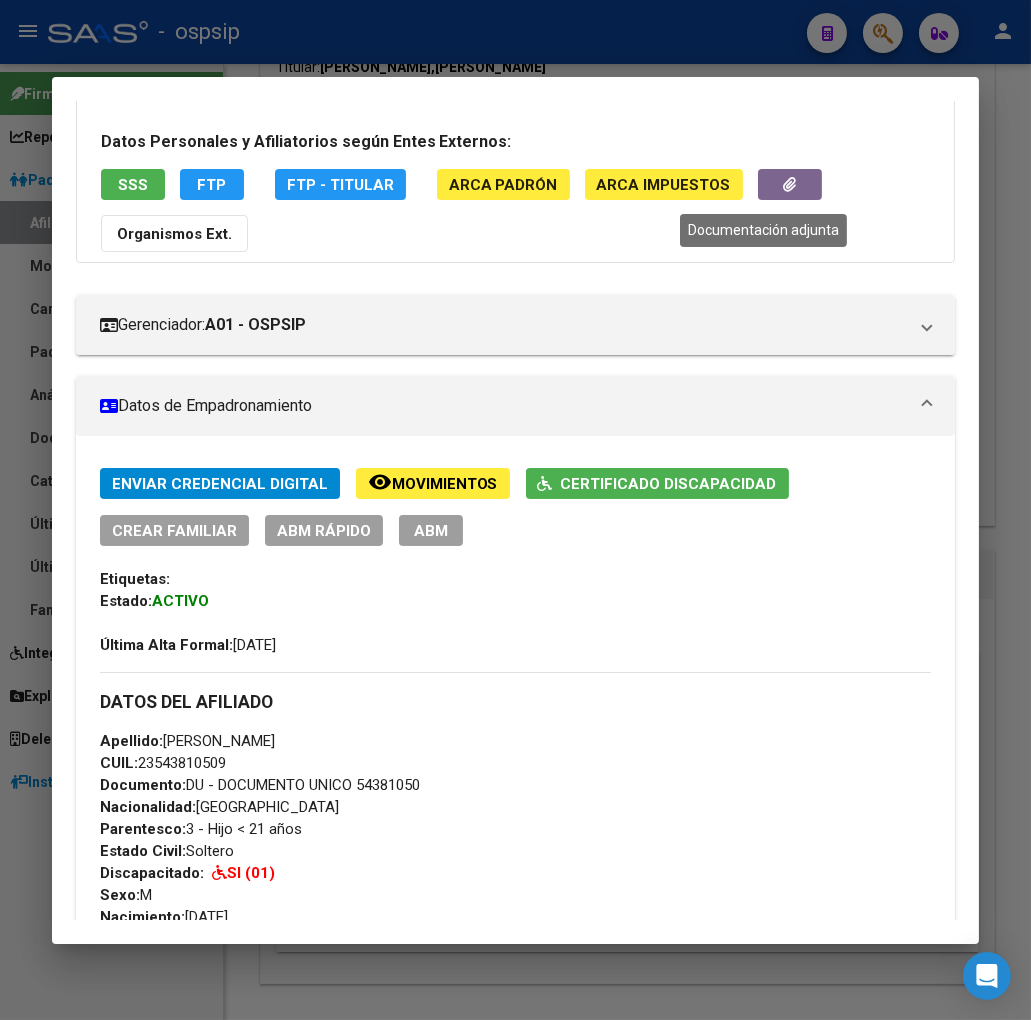 click 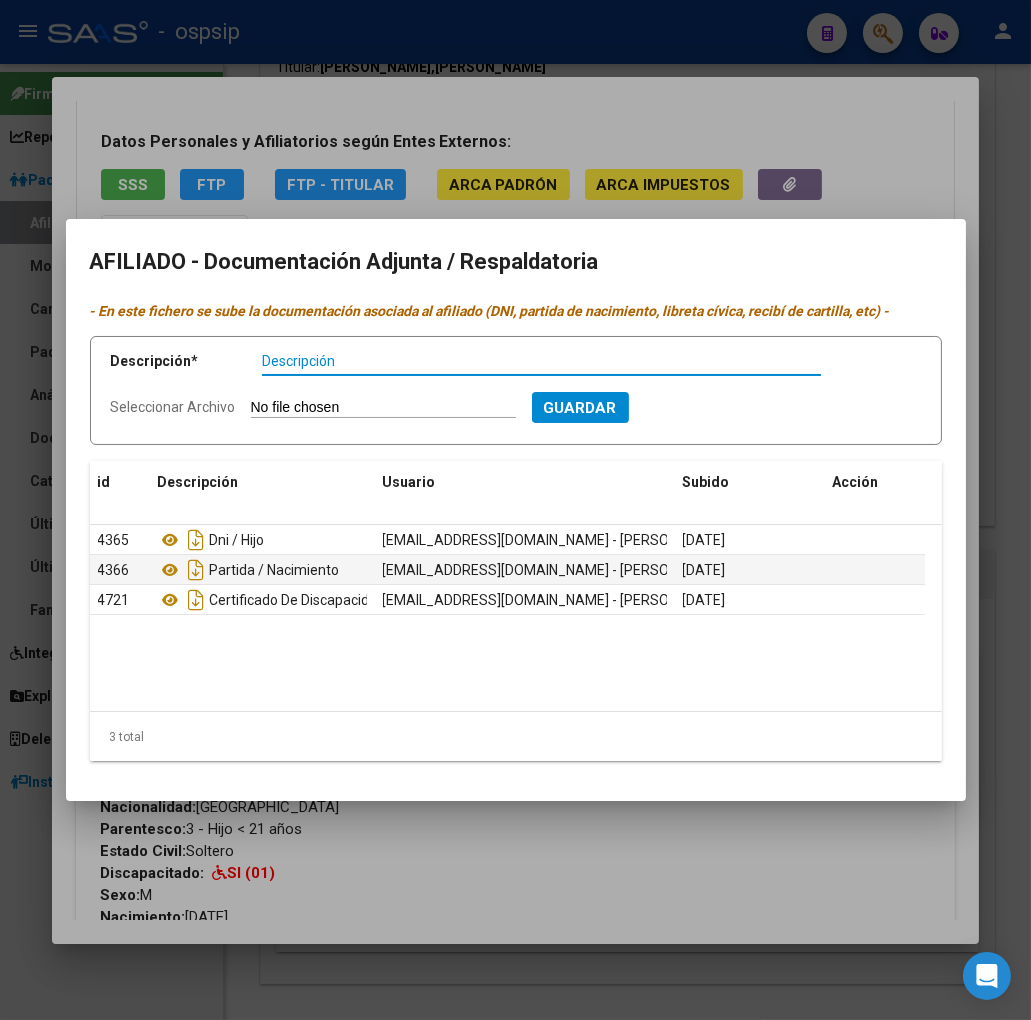 click at bounding box center [515, 510] 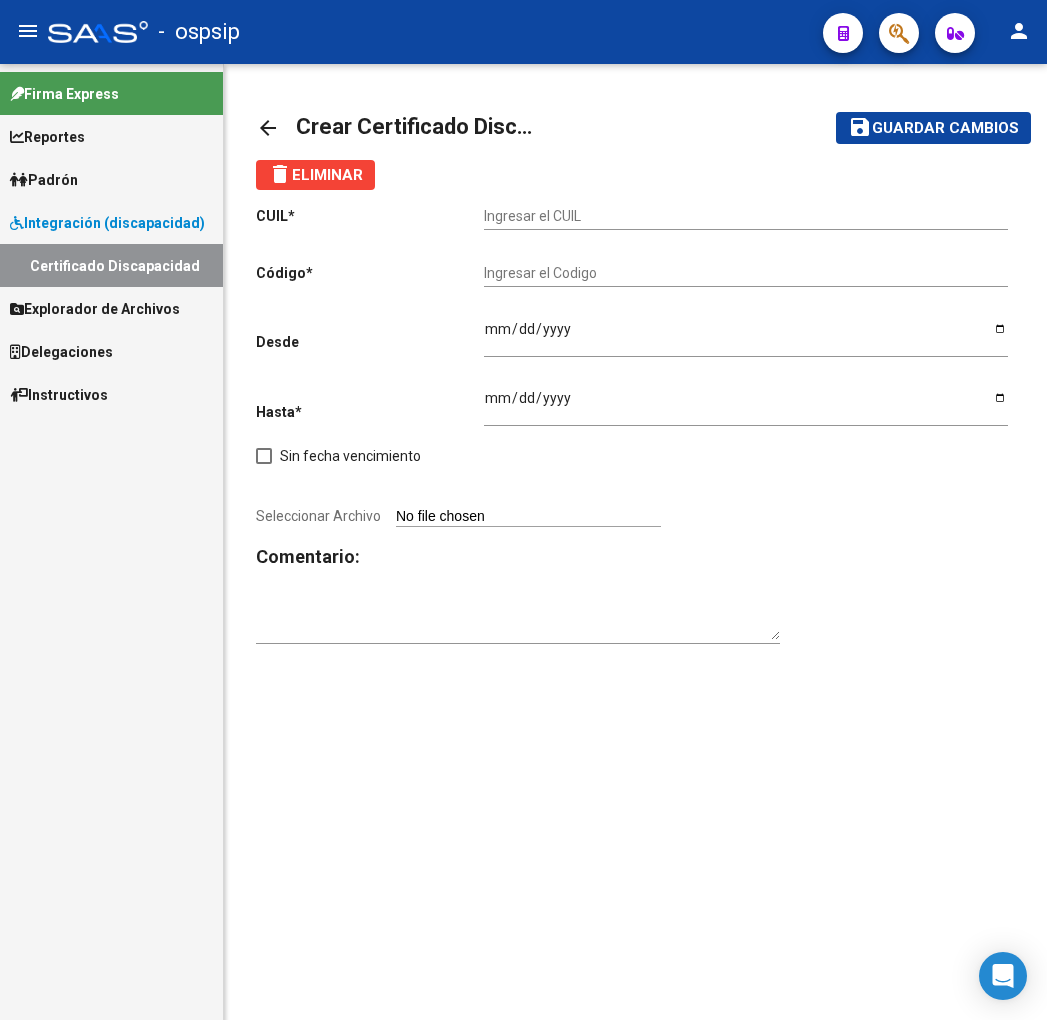 scroll, scrollTop: 0, scrollLeft: 0, axis: both 